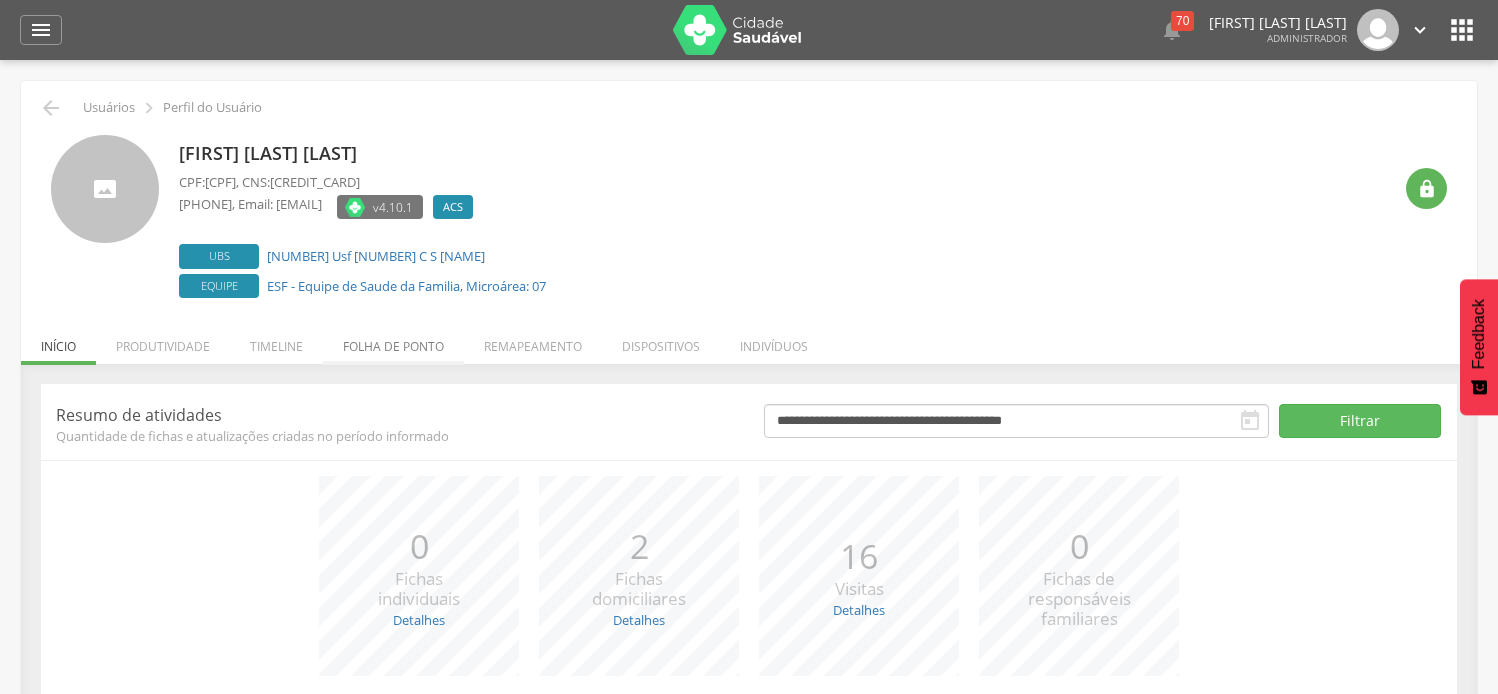 scroll, scrollTop: 0, scrollLeft: 0, axis: both 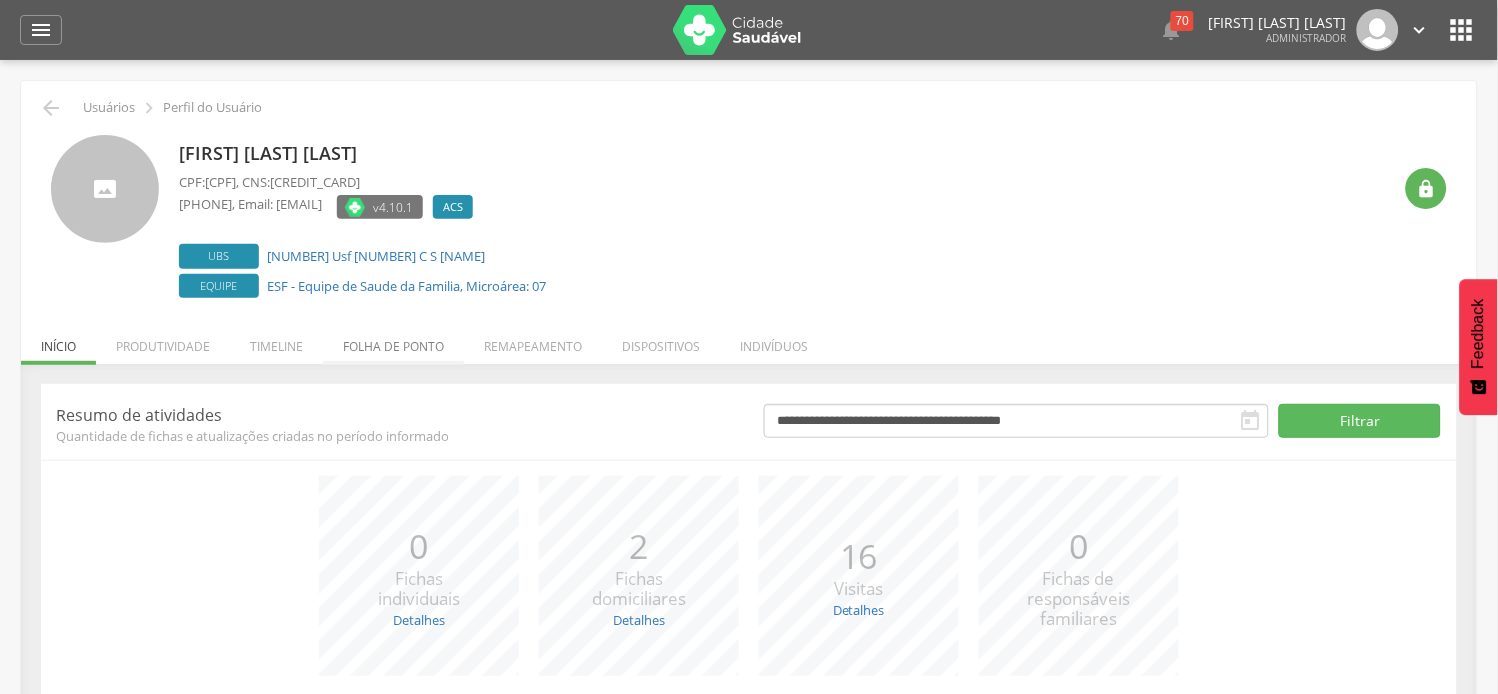 click on "Folha de ponto" at bounding box center (393, 341) 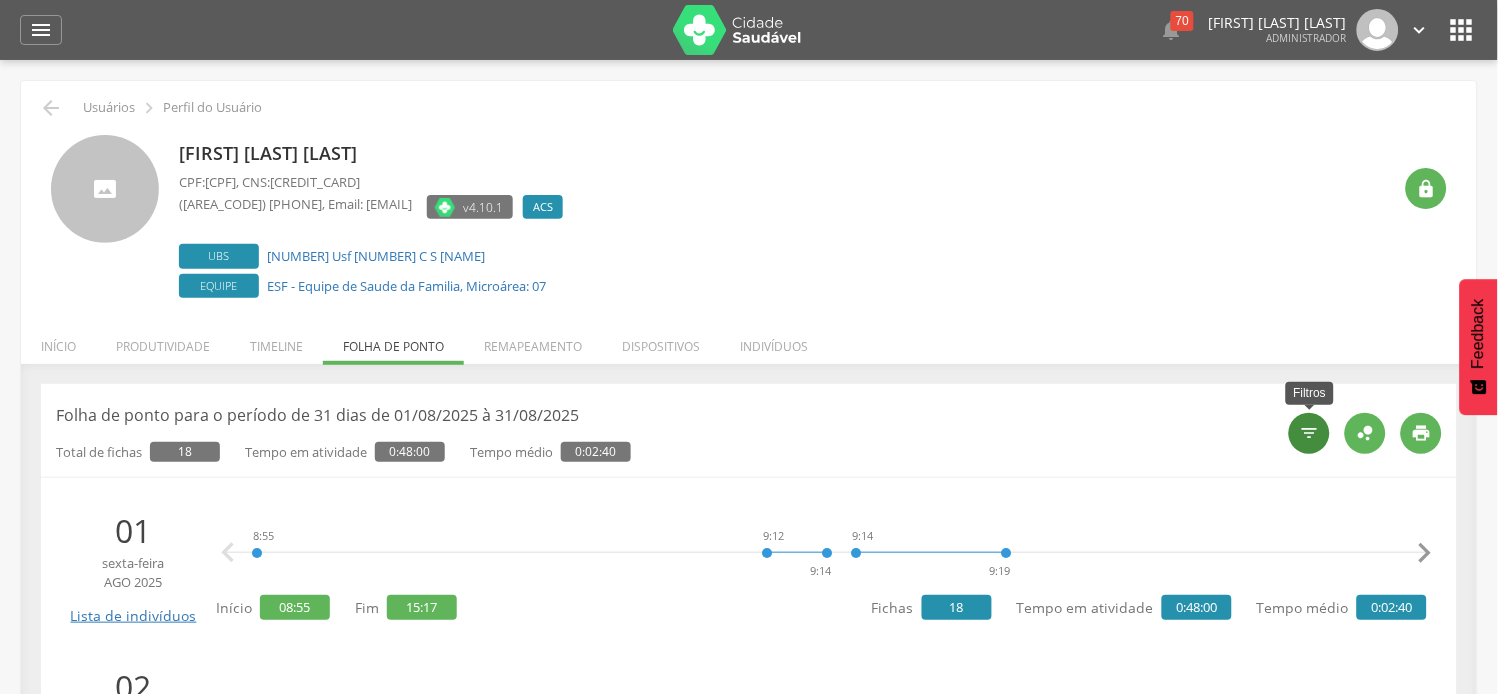 click on "" at bounding box center [1310, 433] 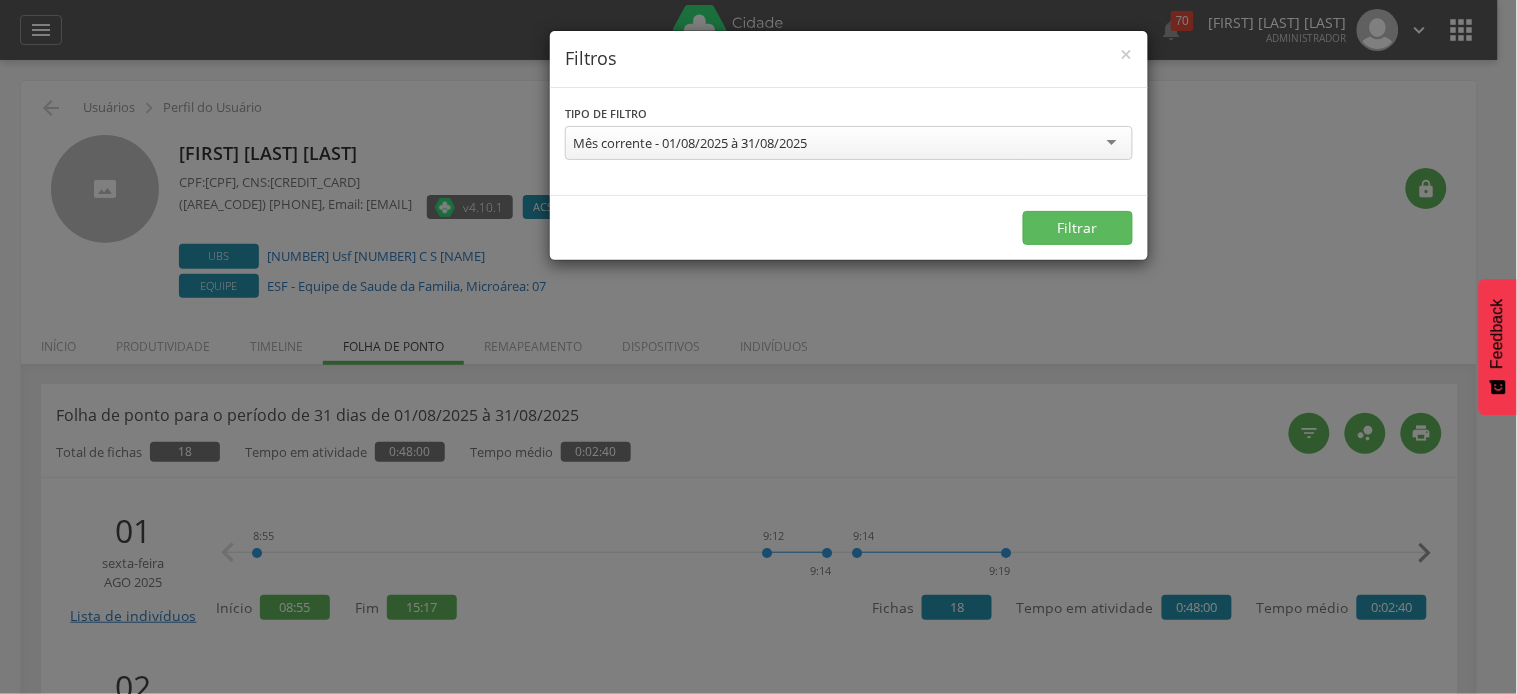 click on "Mês corrente - 01/08/2025 à 31/08/2025" at bounding box center (690, 143) 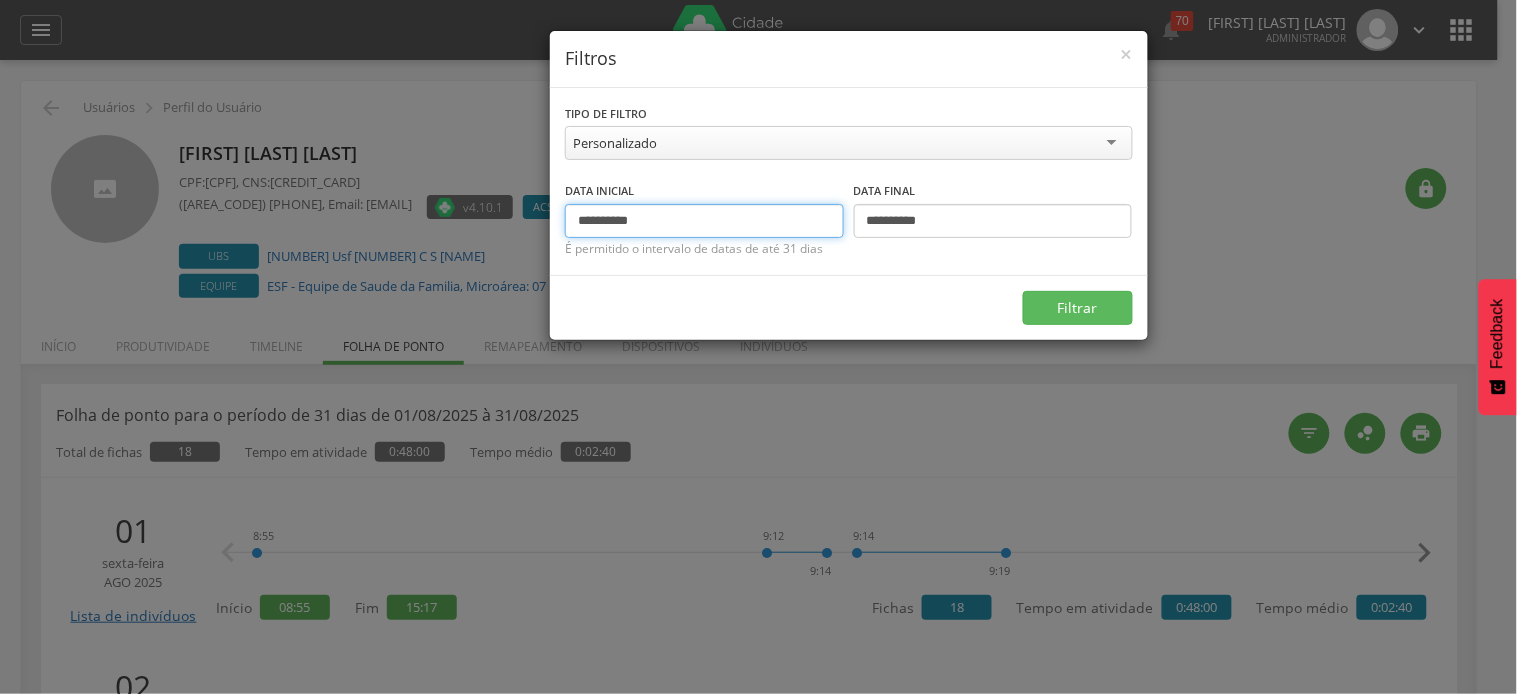 drag, startPoint x: 612, startPoint y: 217, endPoint x: 542, endPoint y: 228, distance: 70.85902 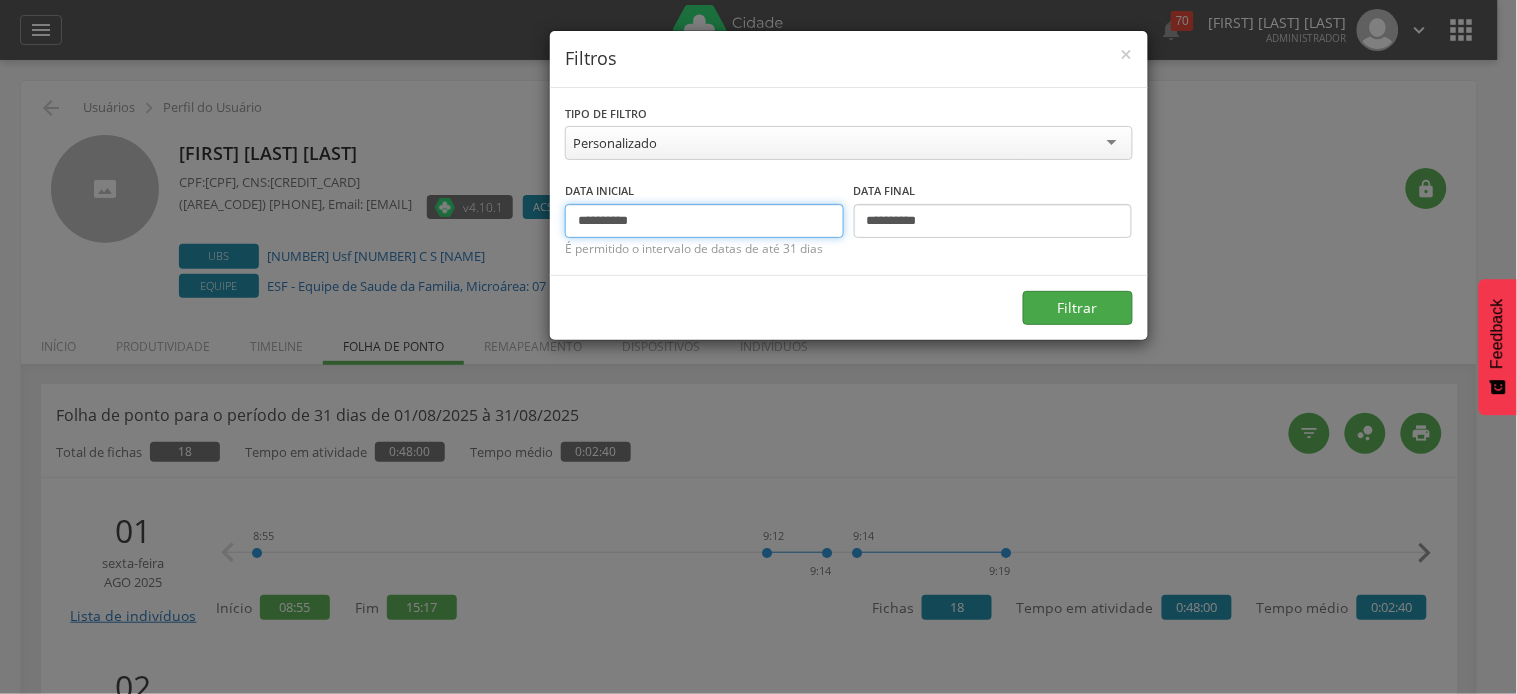 type on "**********" 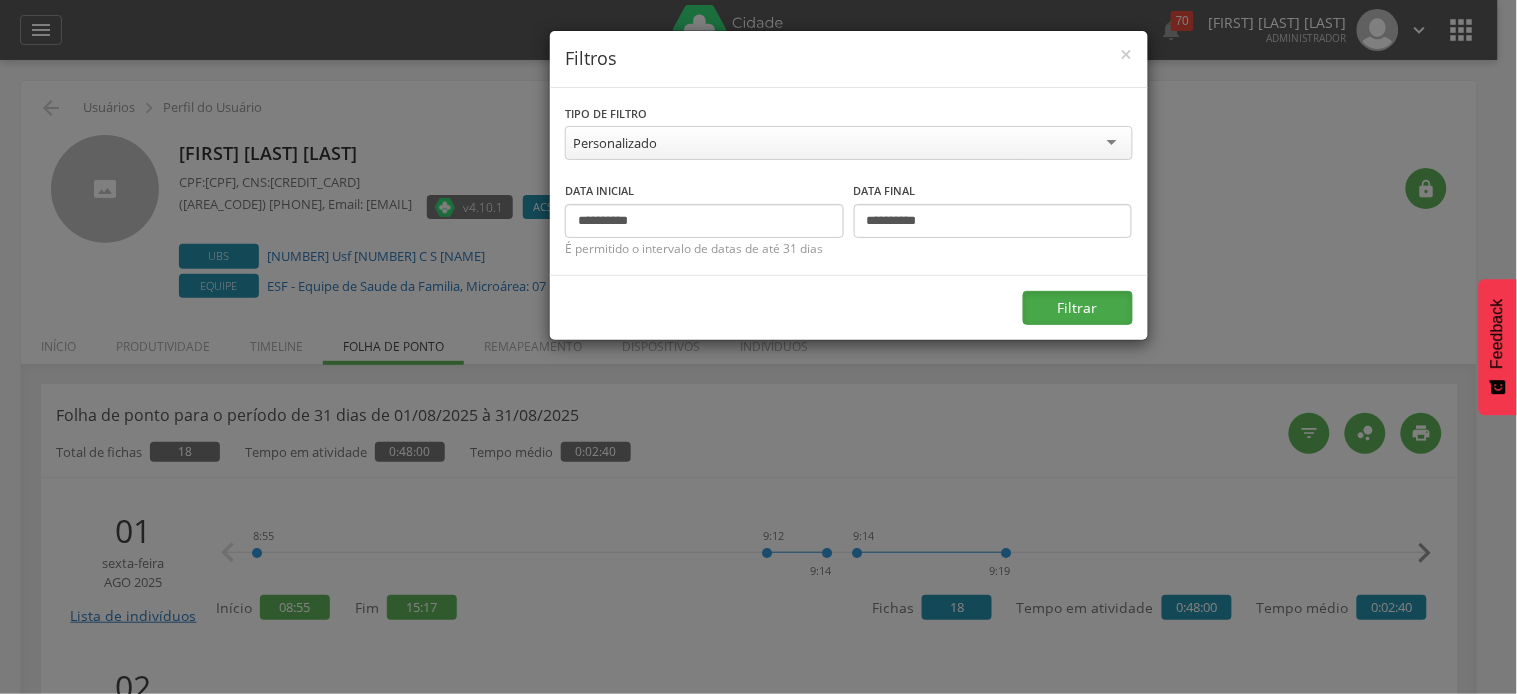 click on "Filtrar" at bounding box center (1078, 308) 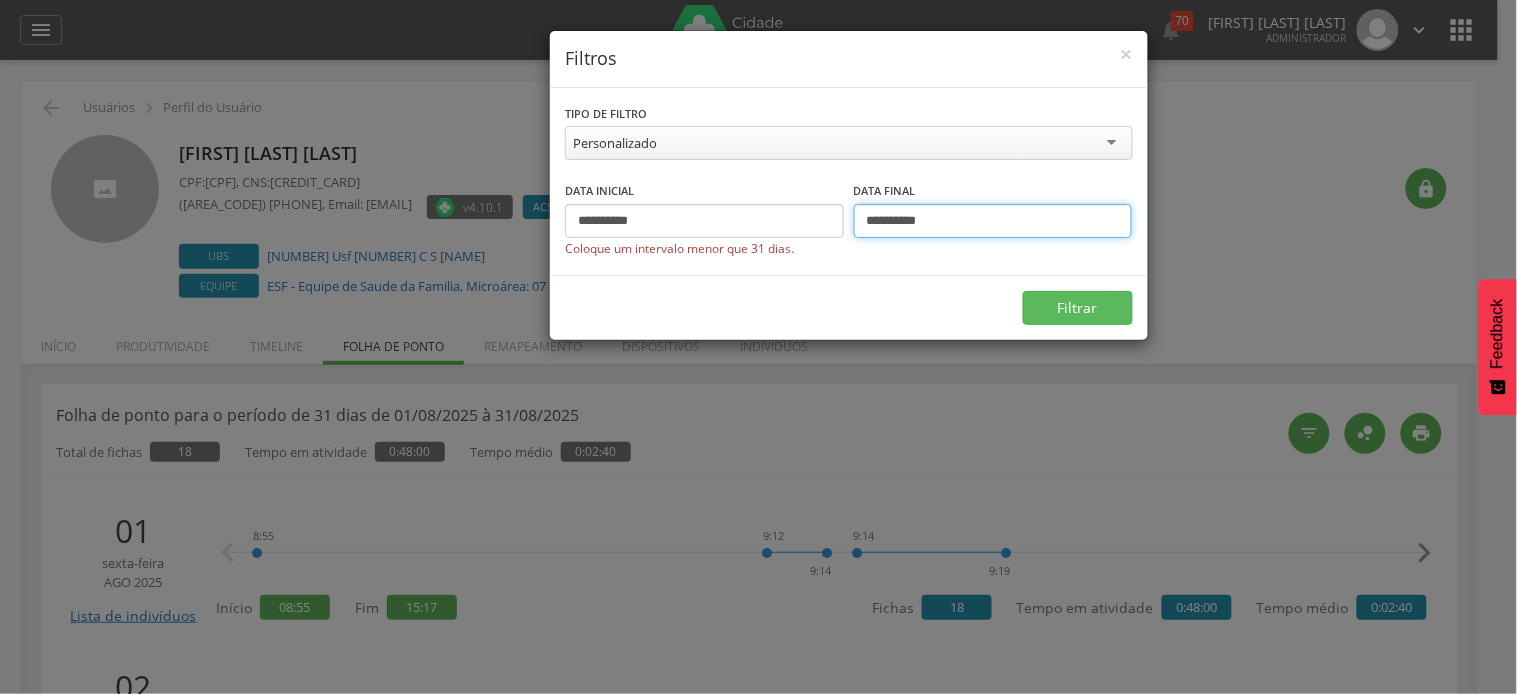 drag, startPoint x: 881, startPoint y: 215, endPoint x: 864, endPoint y: 217, distance: 17.117243 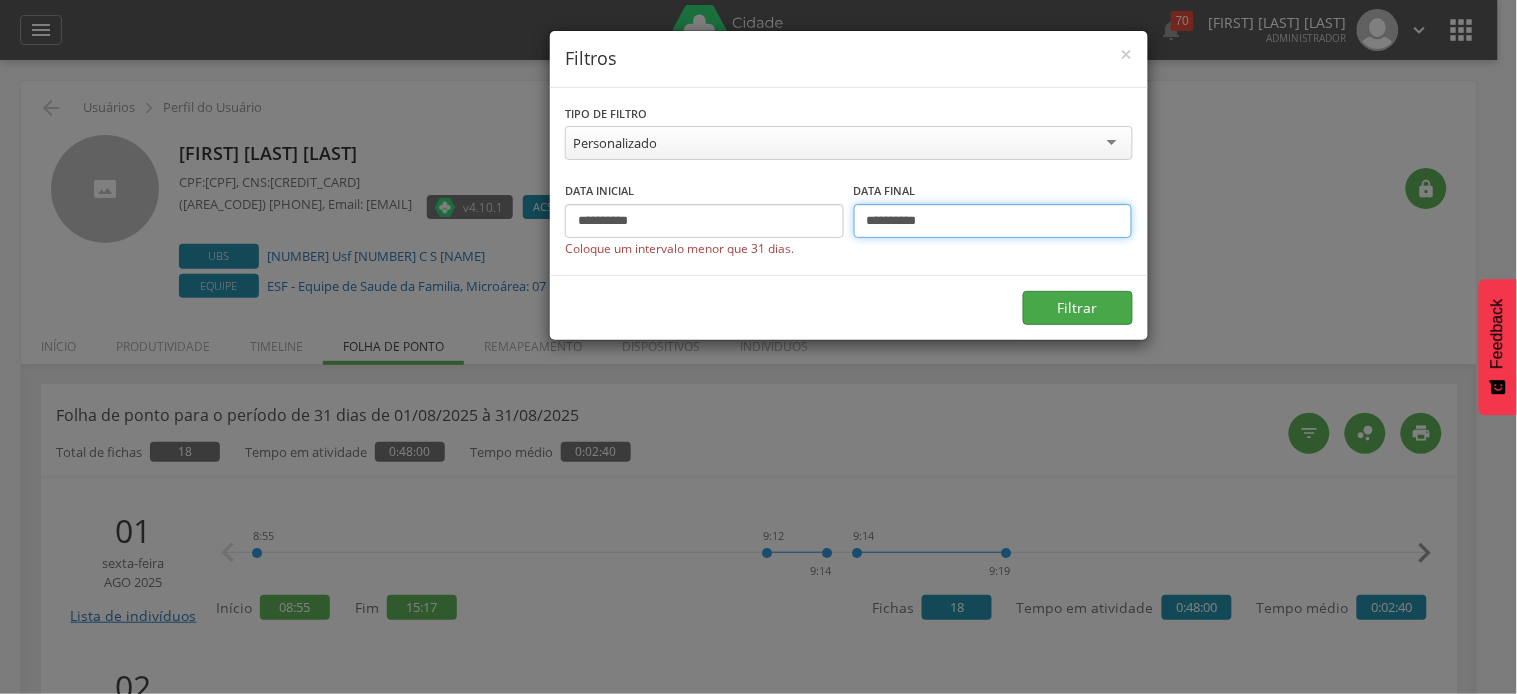 type on "**********" 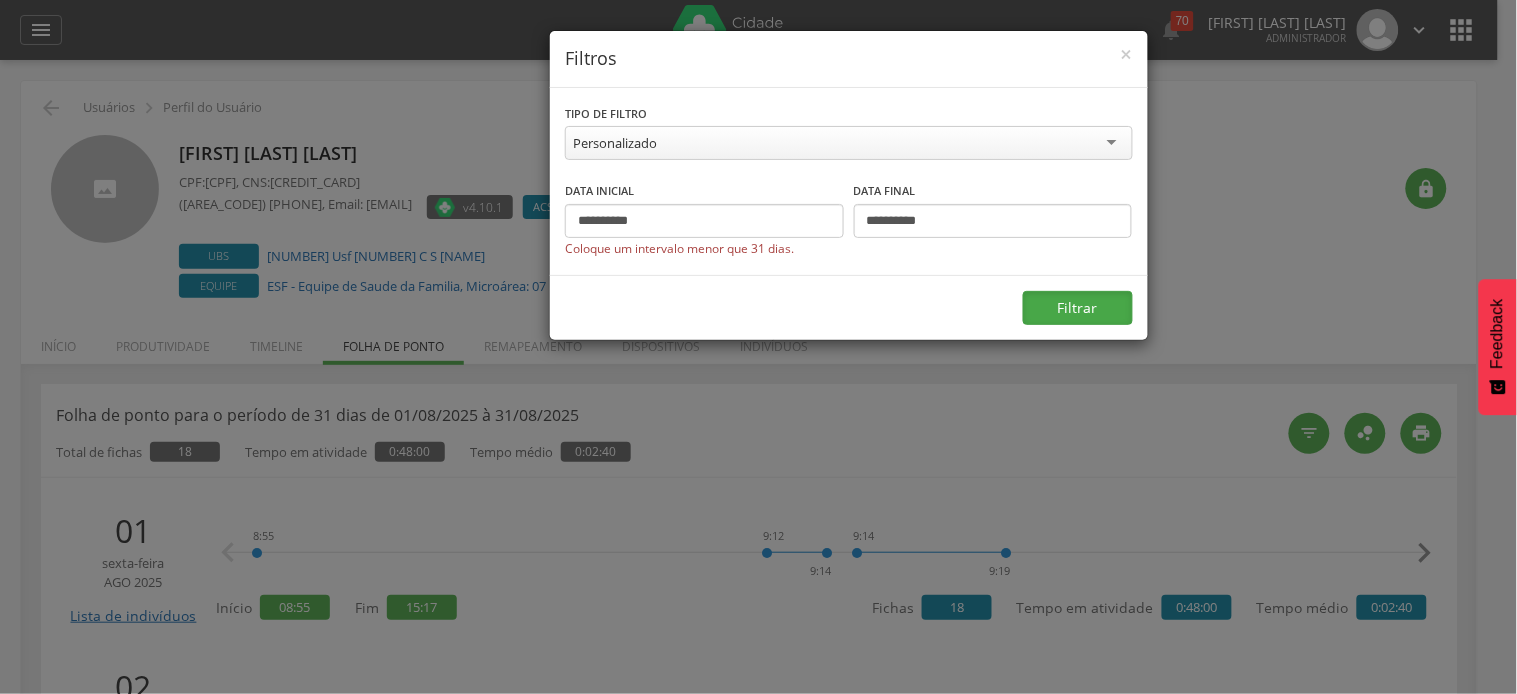click on "Filtrar" at bounding box center (1078, 308) 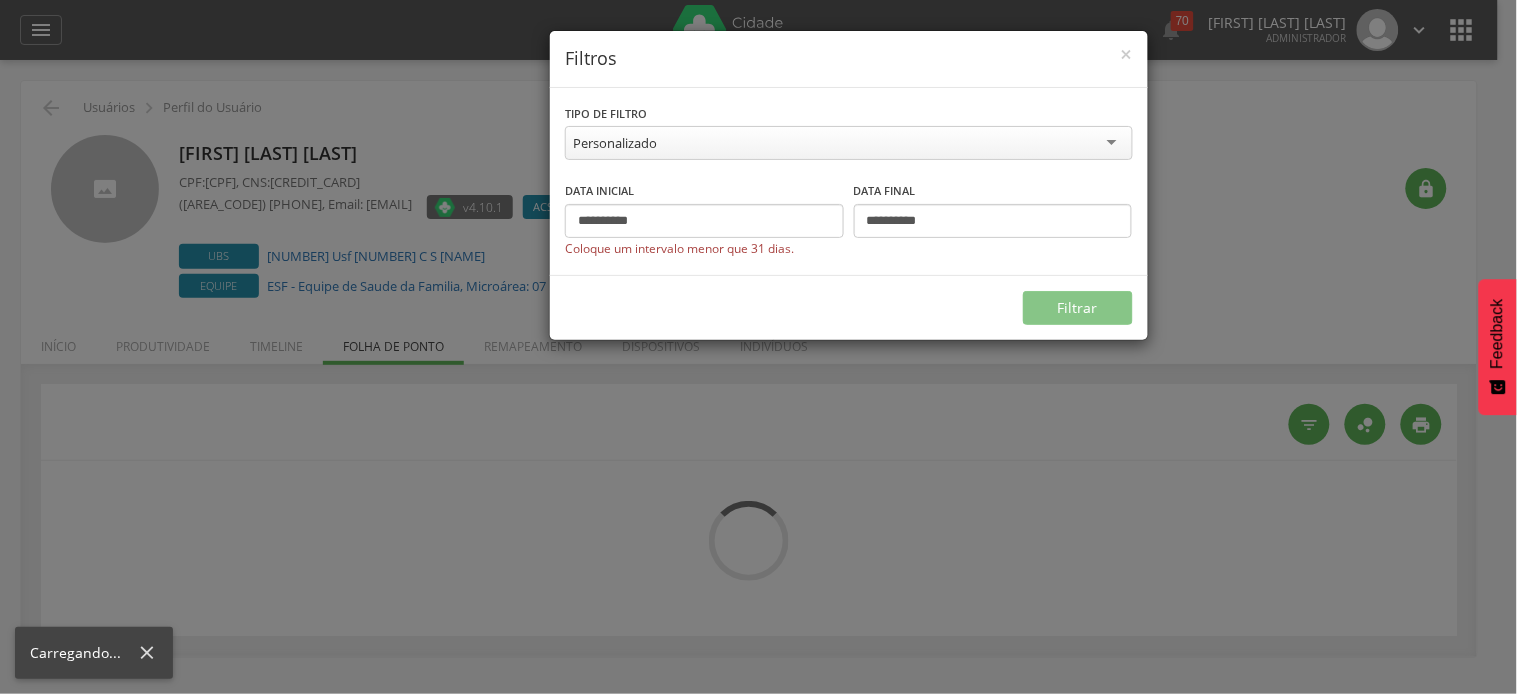 type on "**********" 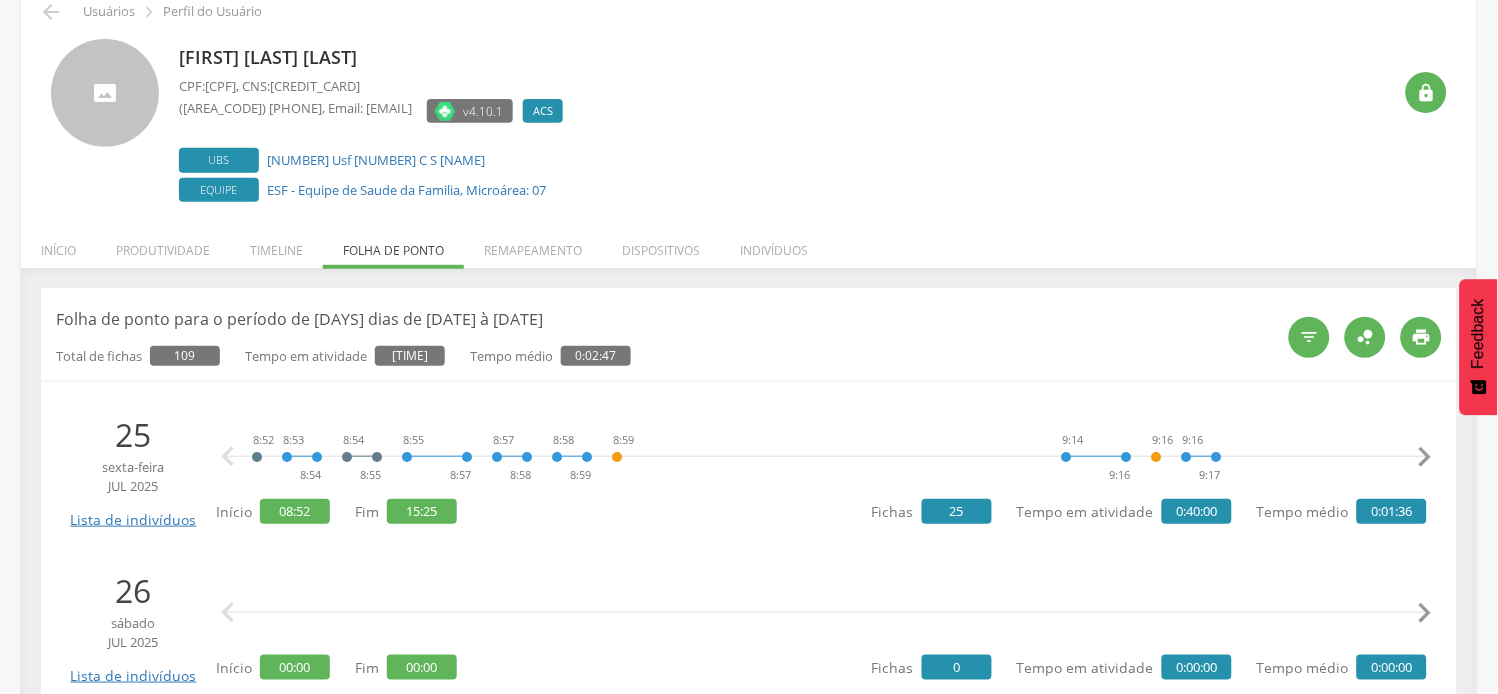 scroll, scrollTop: 222, scrollLeft: 0, axis: vertical 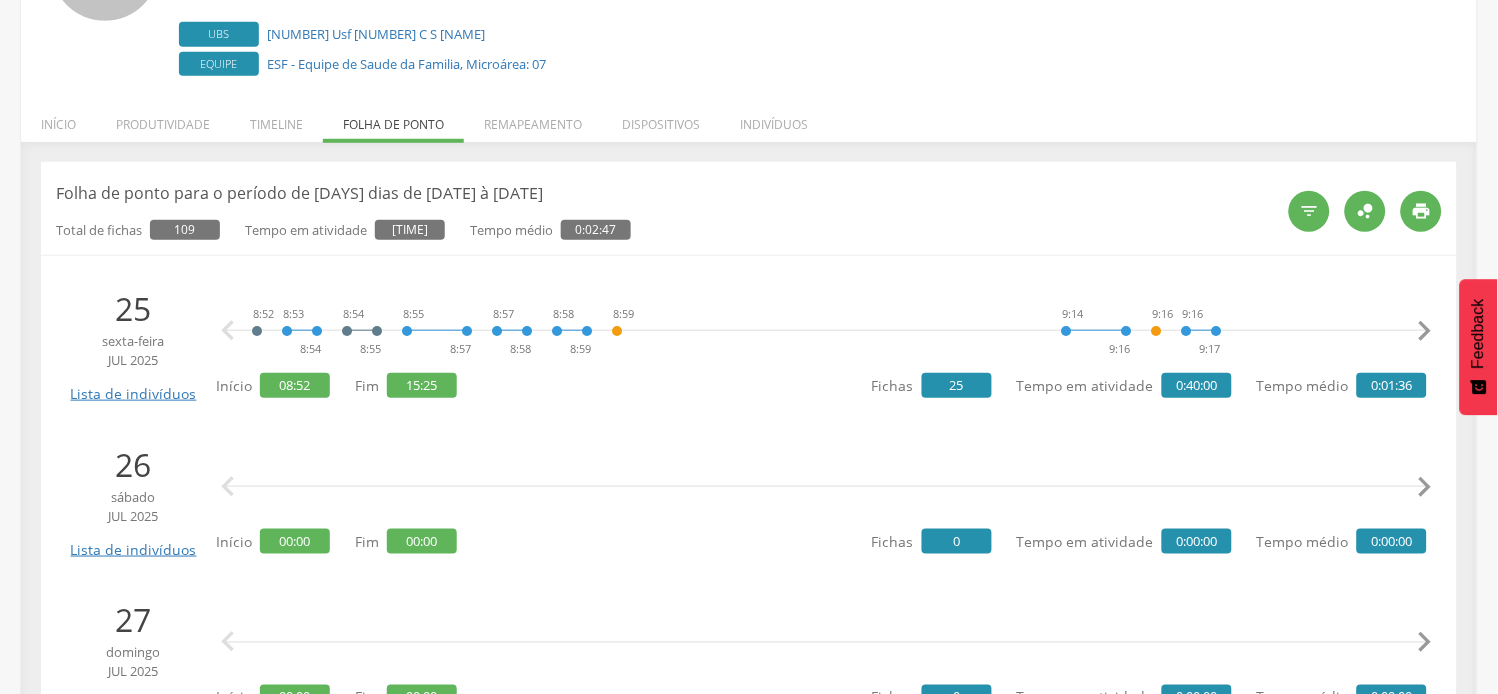 click on "" at bounding box center (1425, 331) 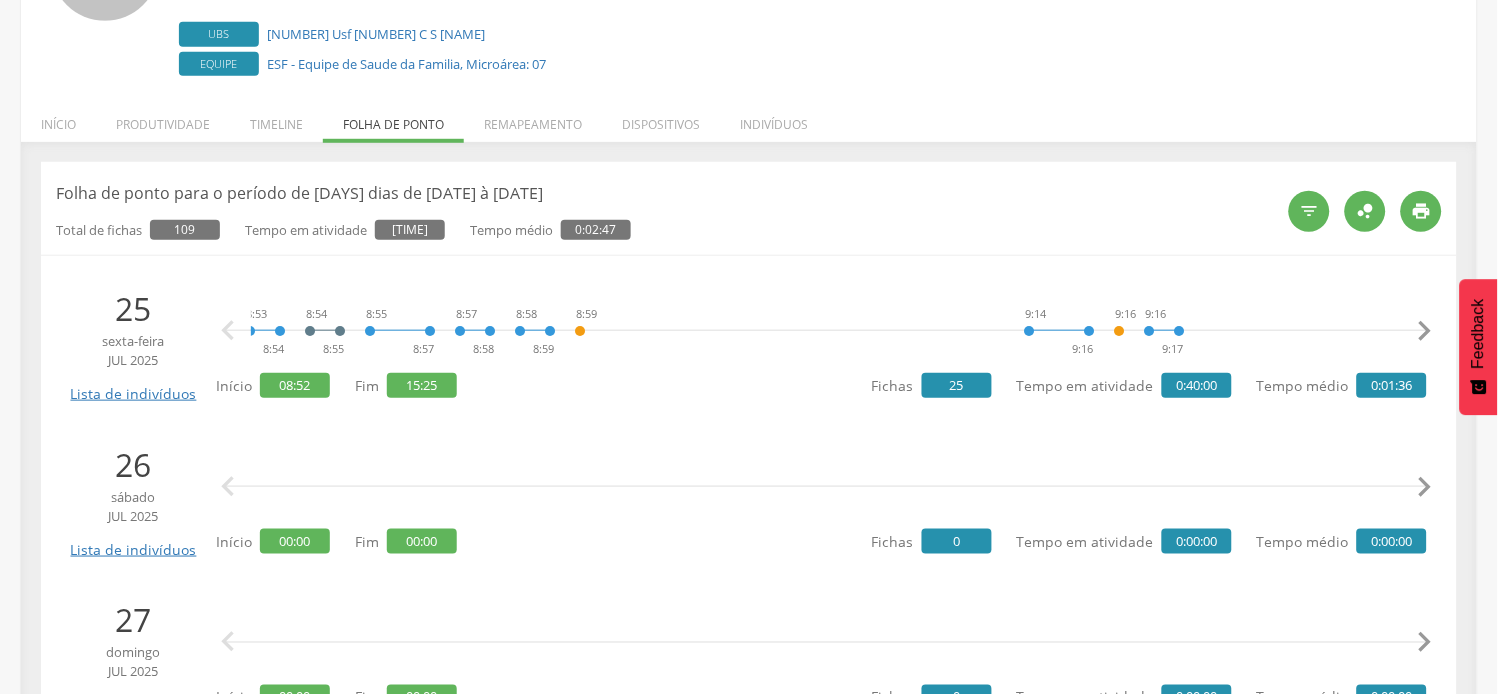 click on "" at bounding box center [1425, 331] 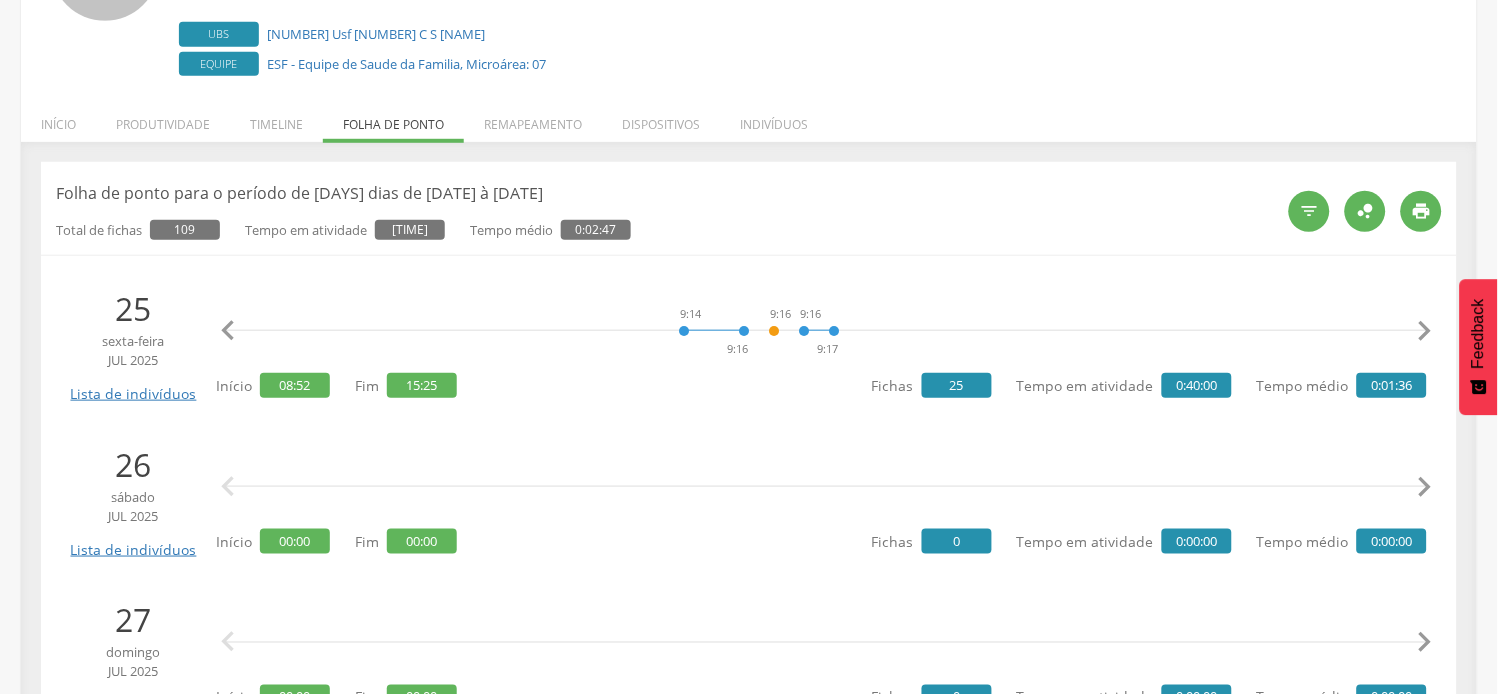 click on "" at bounding box center [1425, 331] 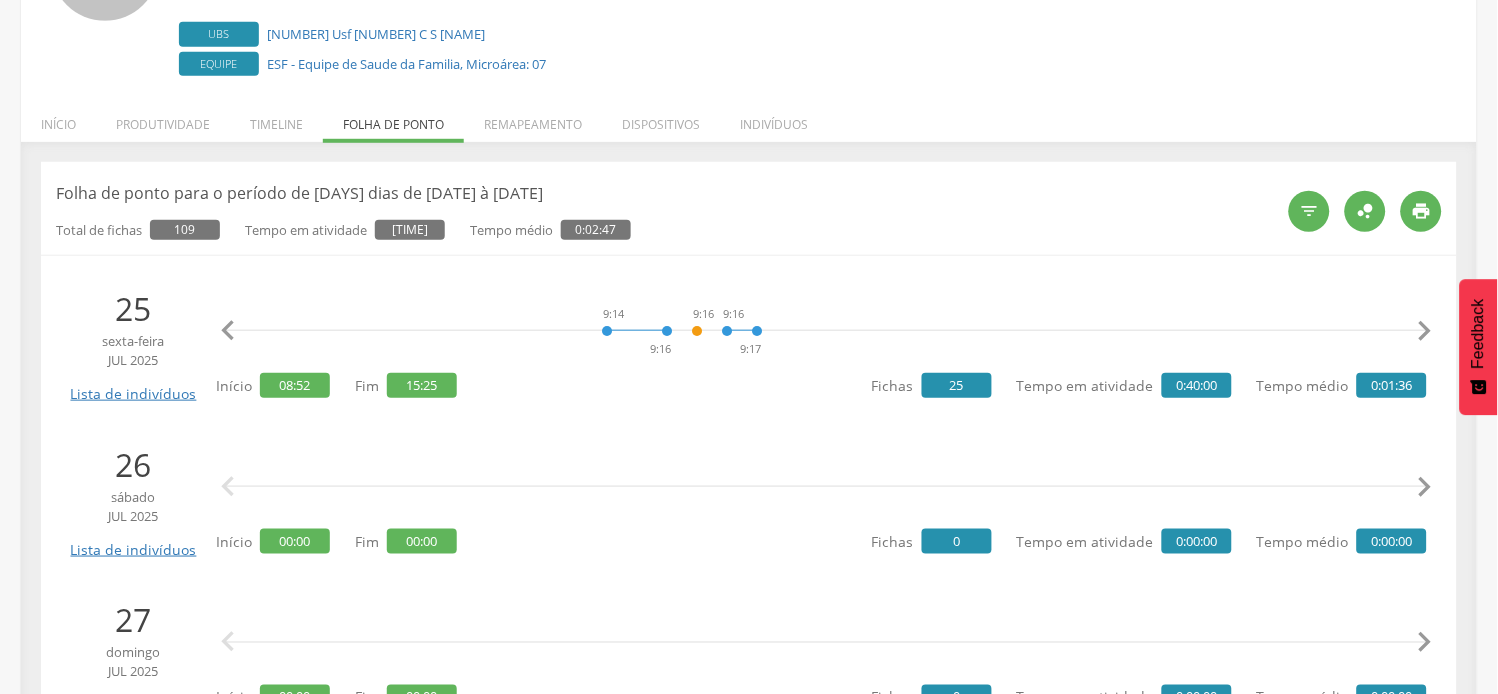 click on "" at bounding box center (1425, 331) 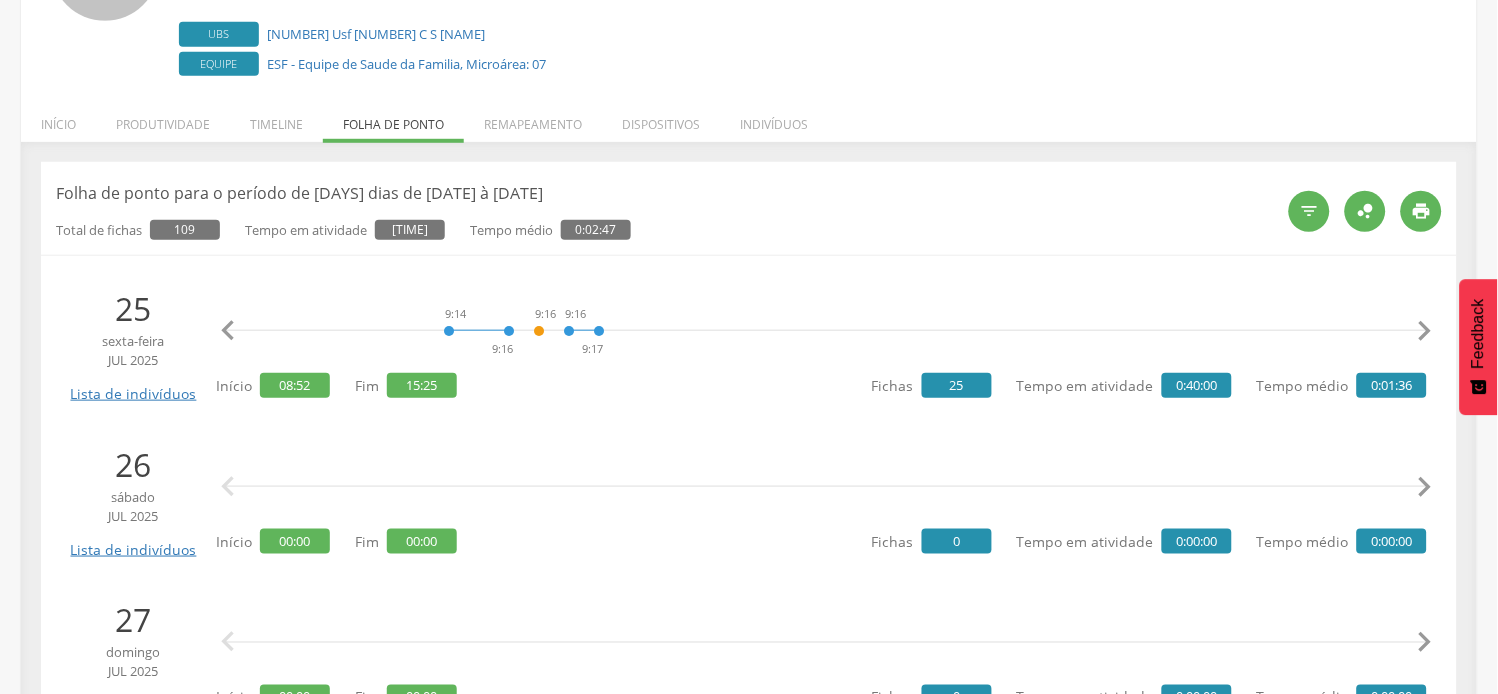click on "" at bounding box center (1425, 331) 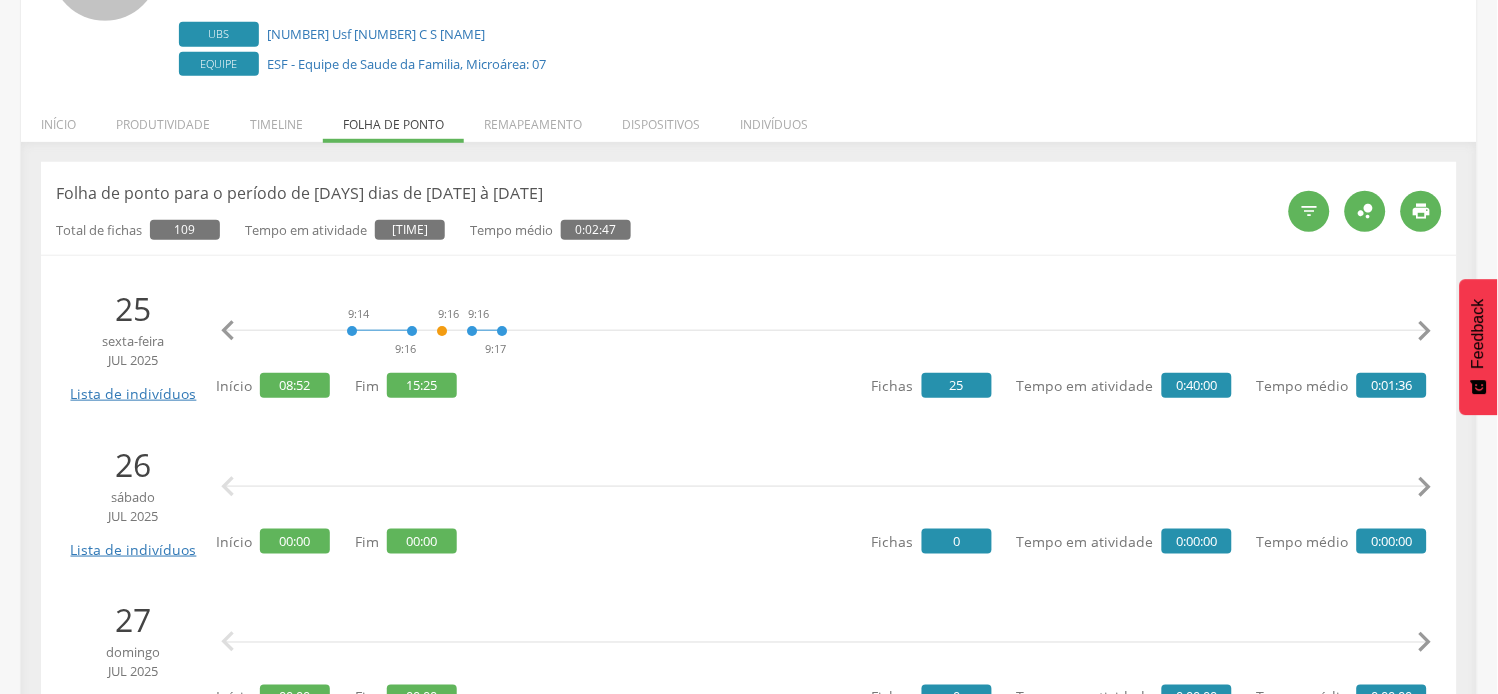 click on "" at bounding box center (1425, 331) 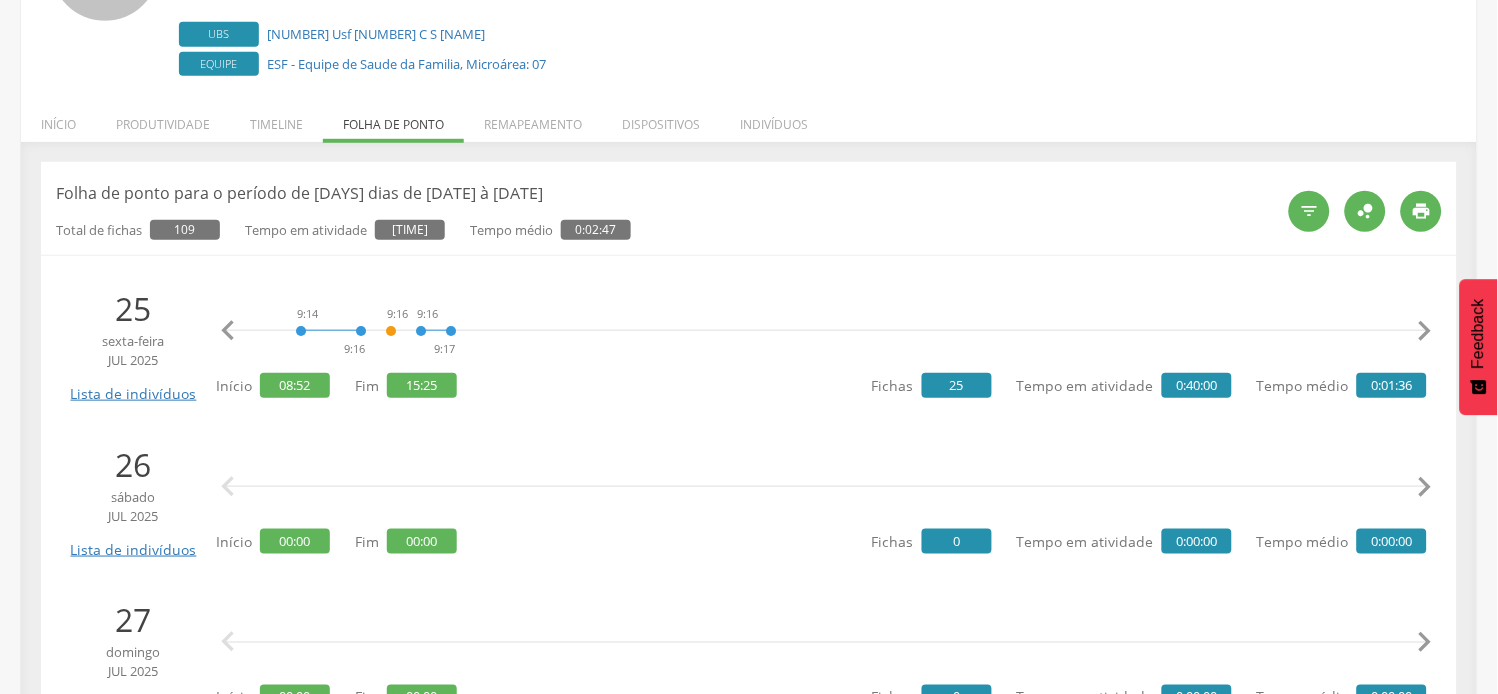 click on "" at bounding box center [1425, 331] 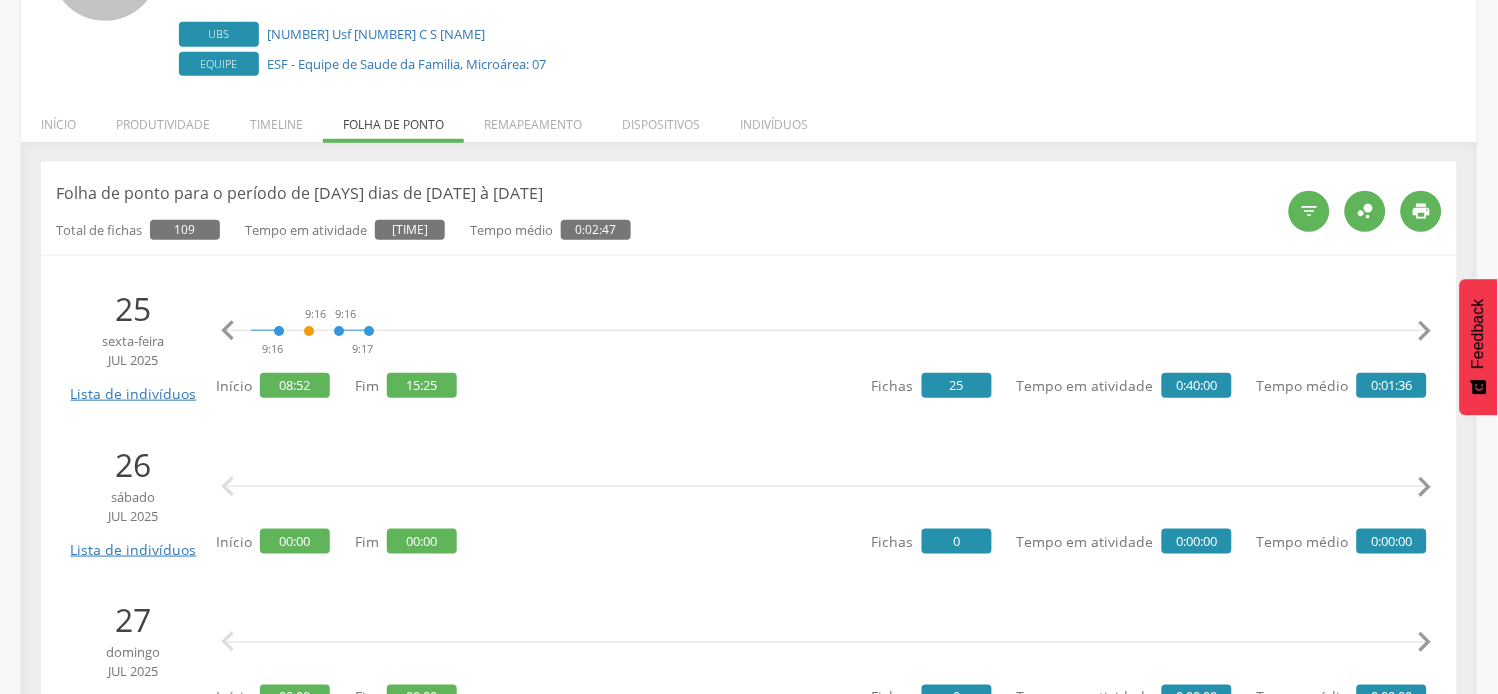 click on "" at bounding box center (1425, 331) 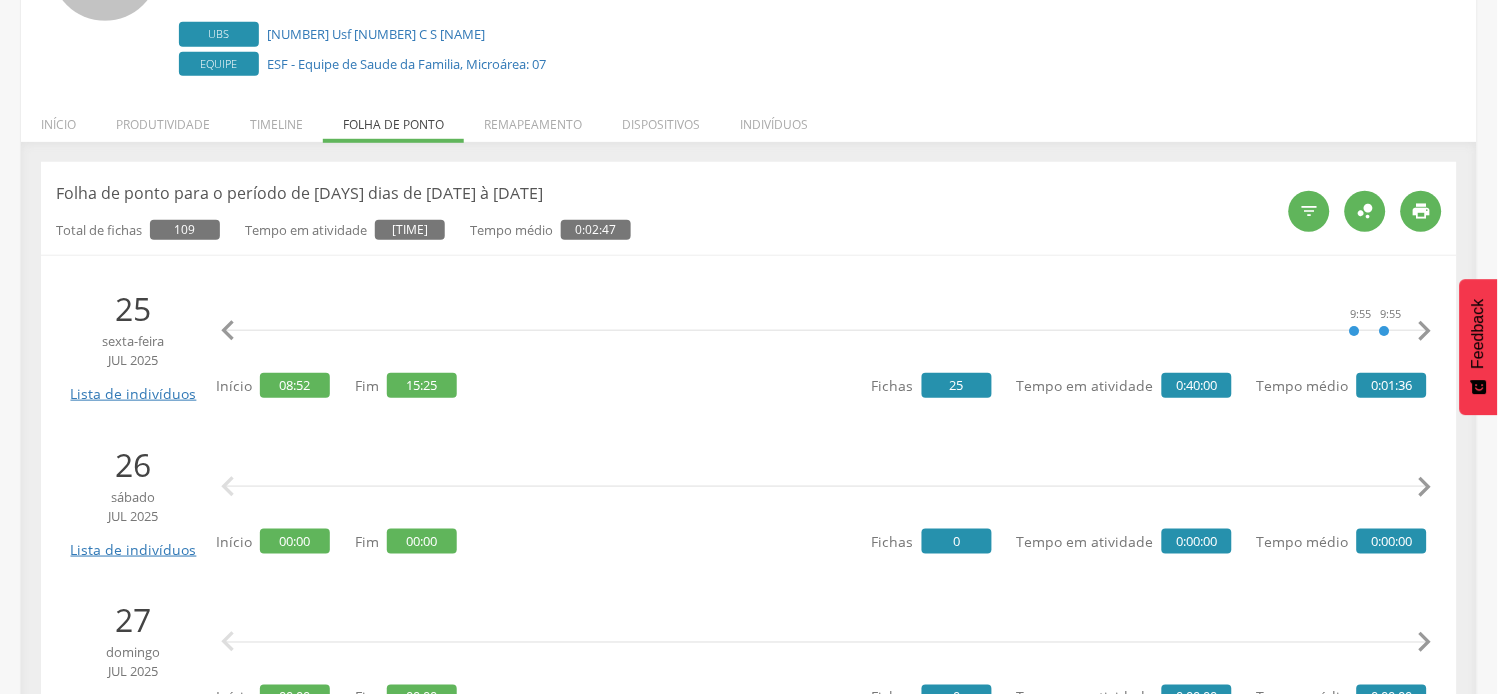 click on "" at bounding box center (1425, 331) 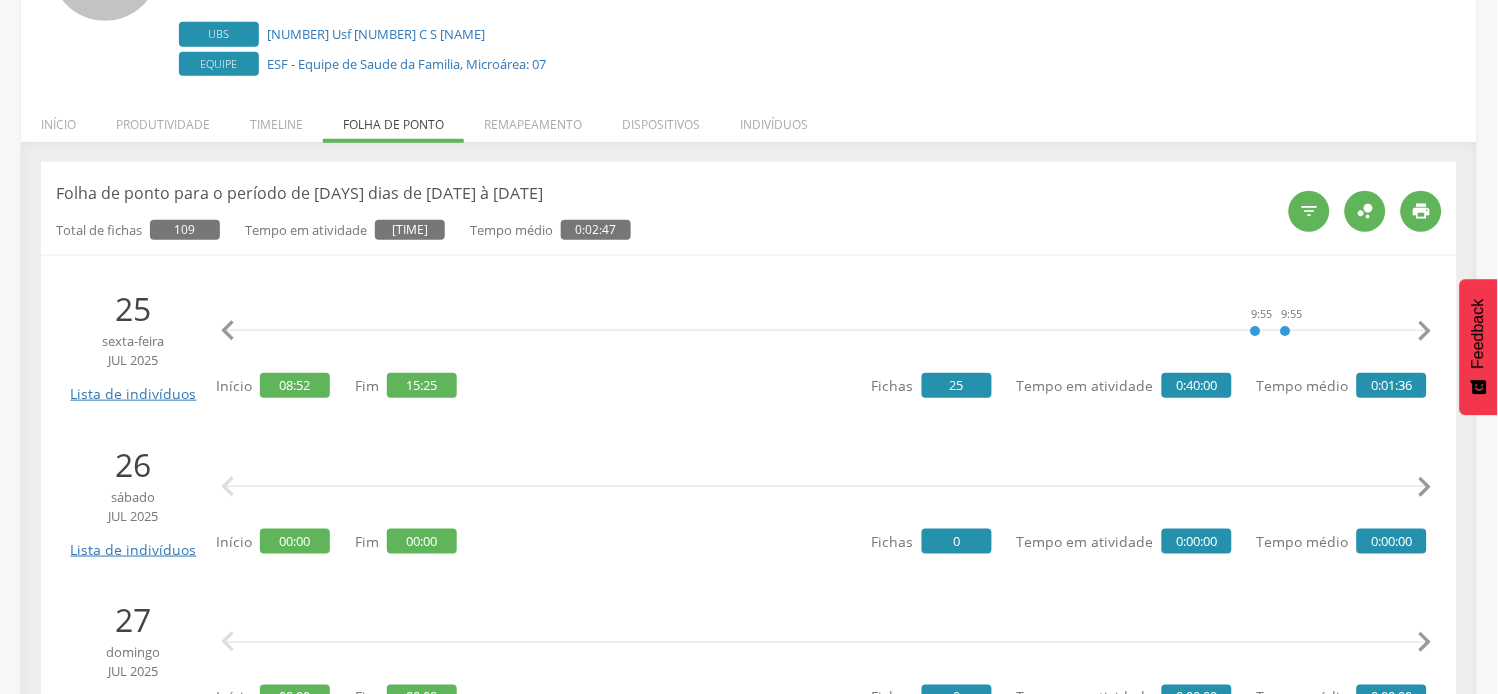 click on "" at bounding box center (1425, 331) 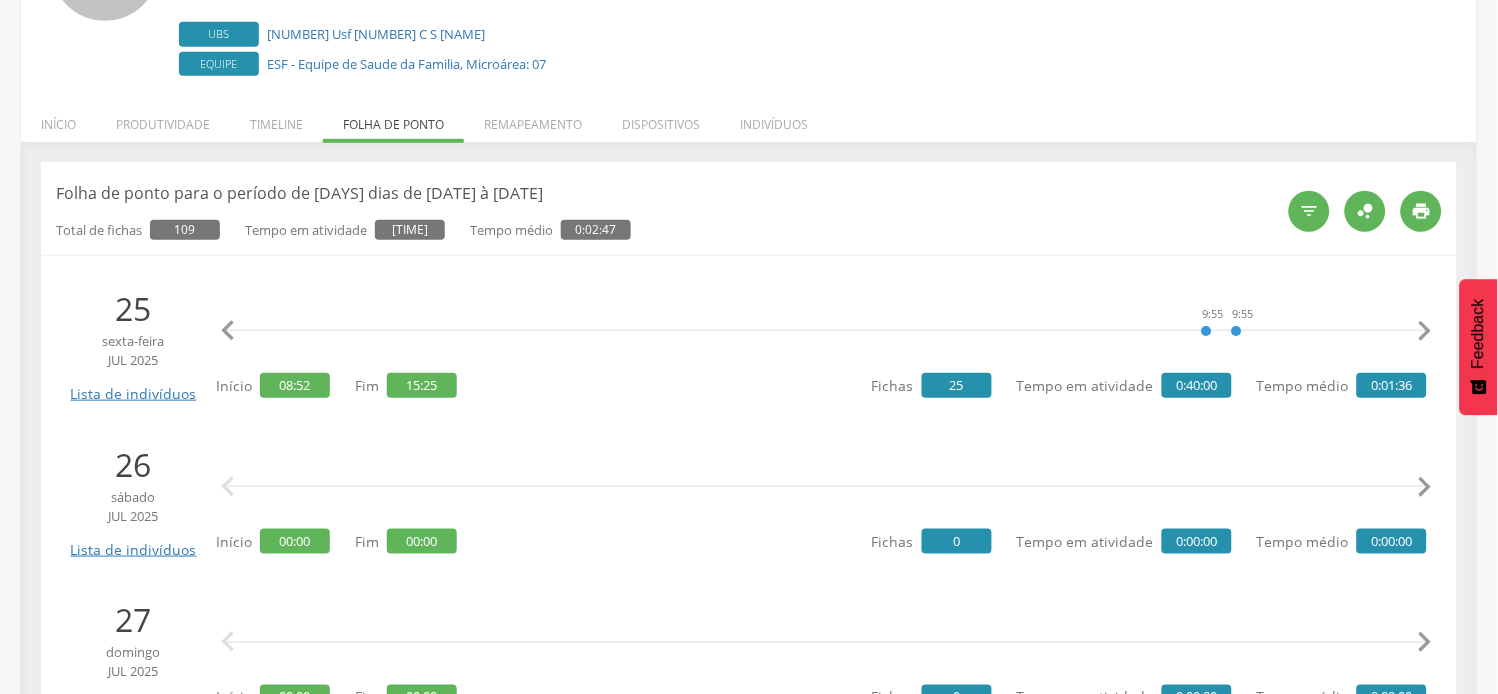 click on "" at bounding box center (1425, 331) 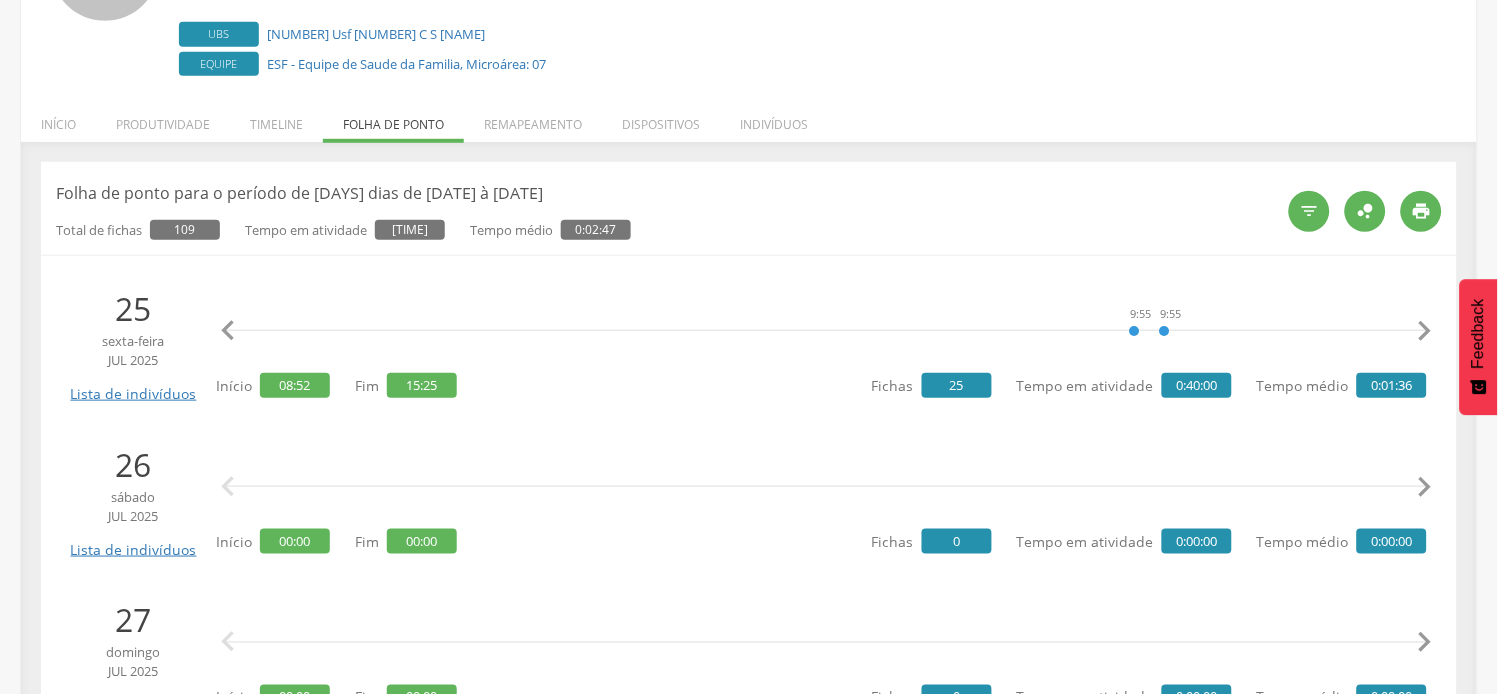 click on "" at bounding box center [1425, 331] 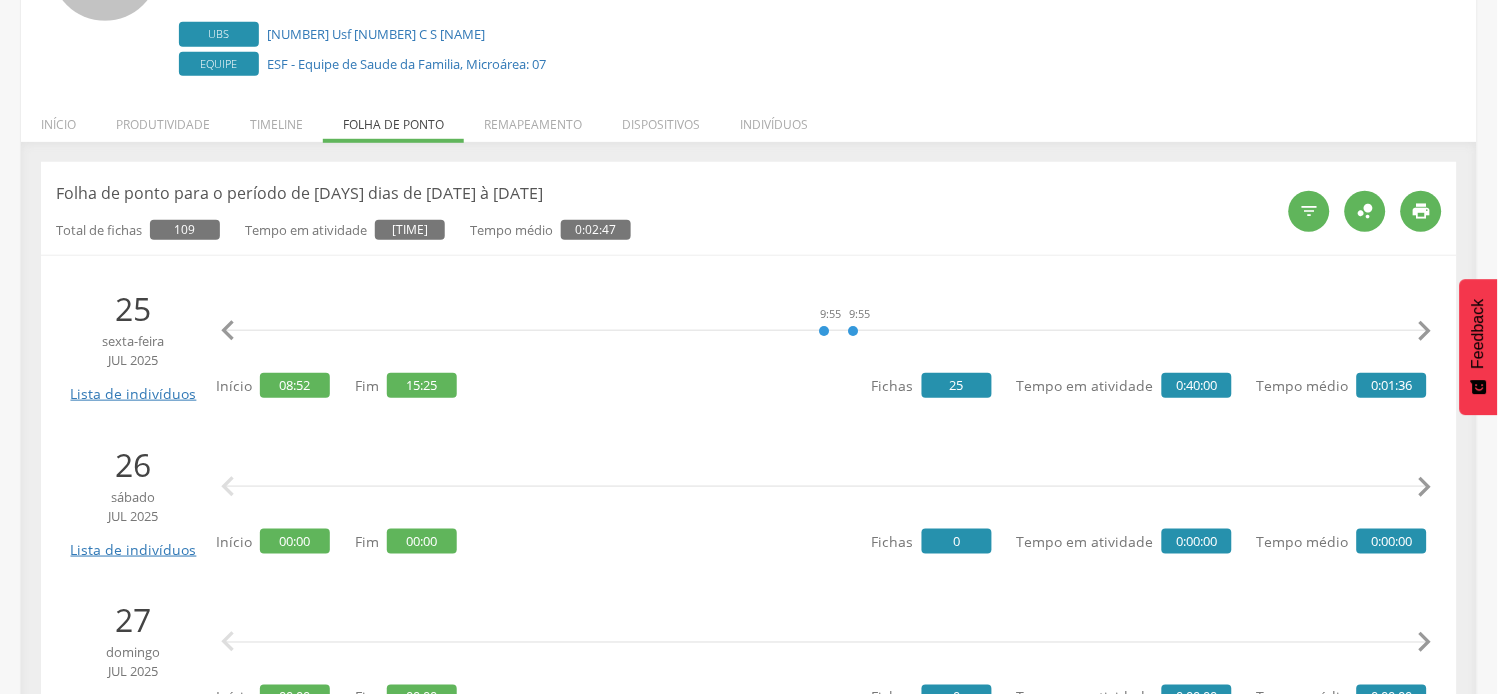 click on "" at bounding box center [1425, 331] 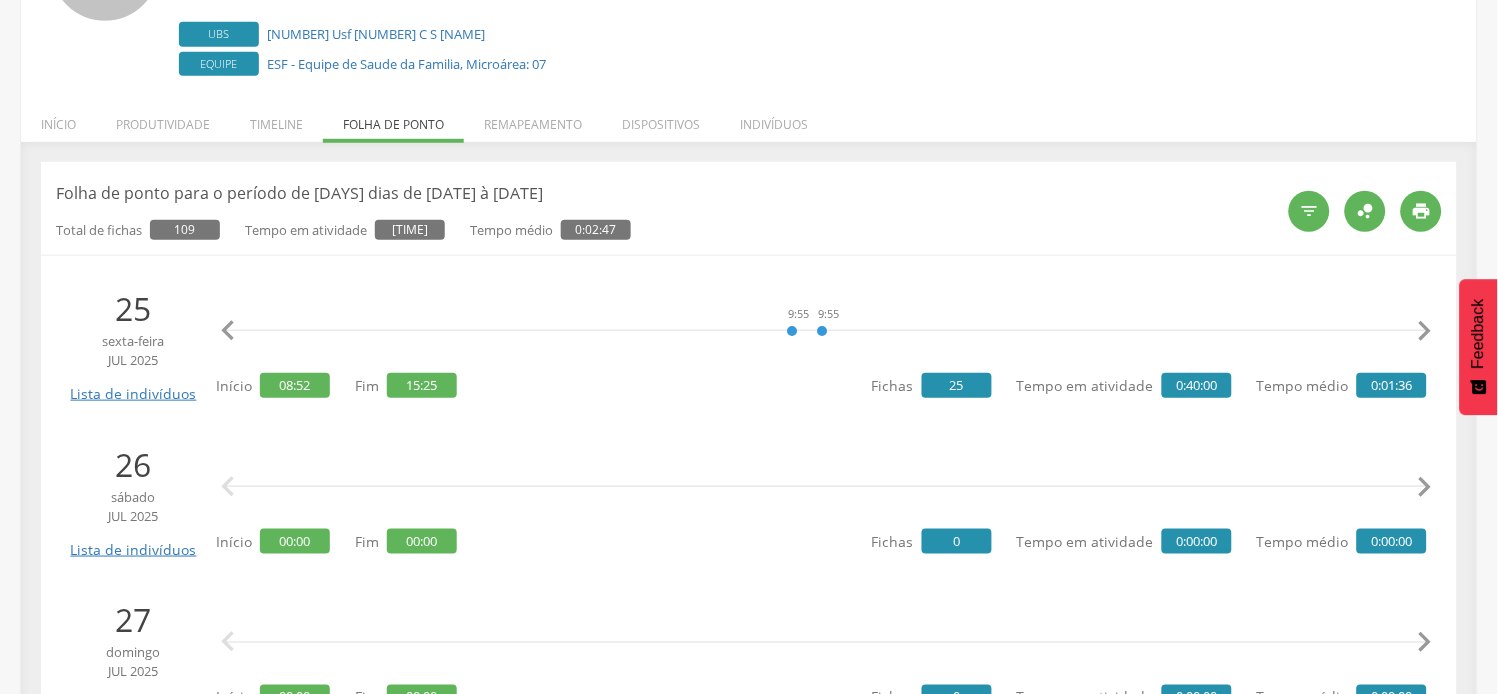 click on "" at bounding box center [1425, 331] 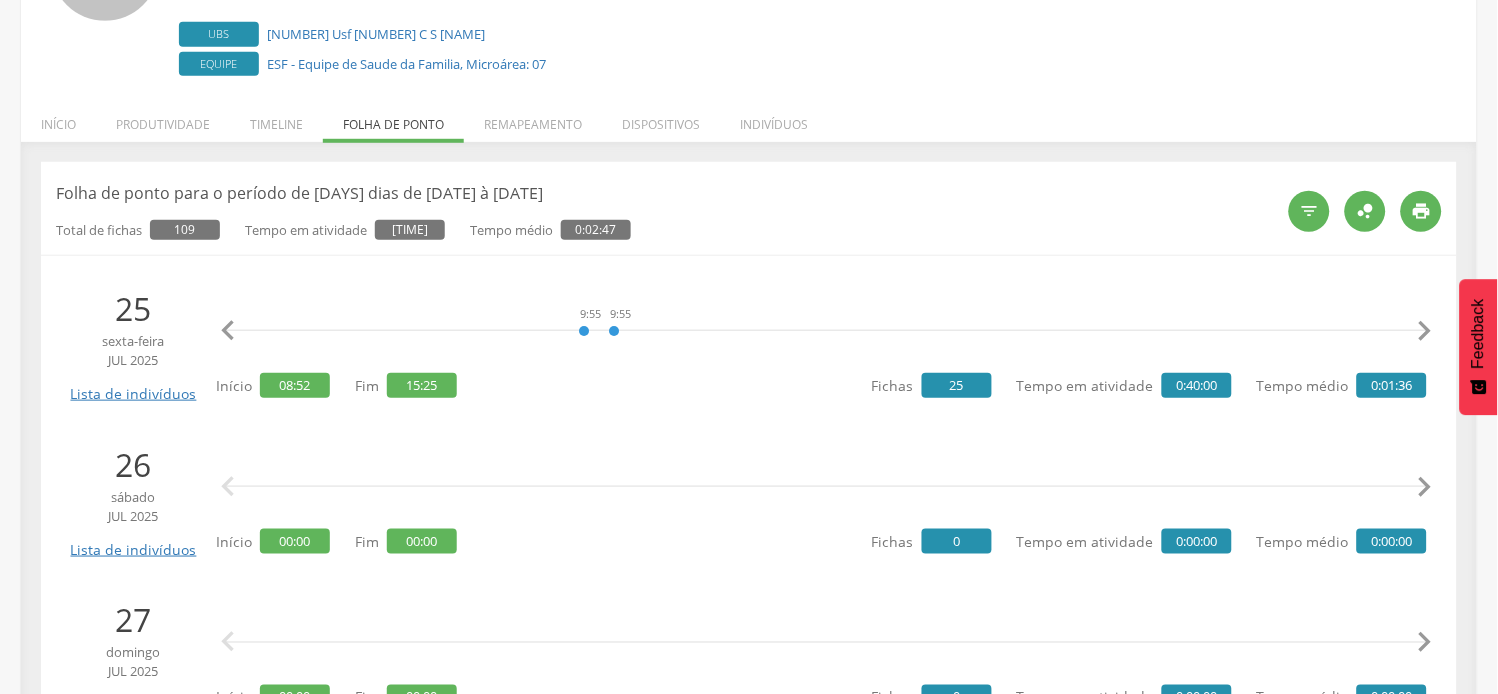 click on "" at bounding box center [1425, 331] 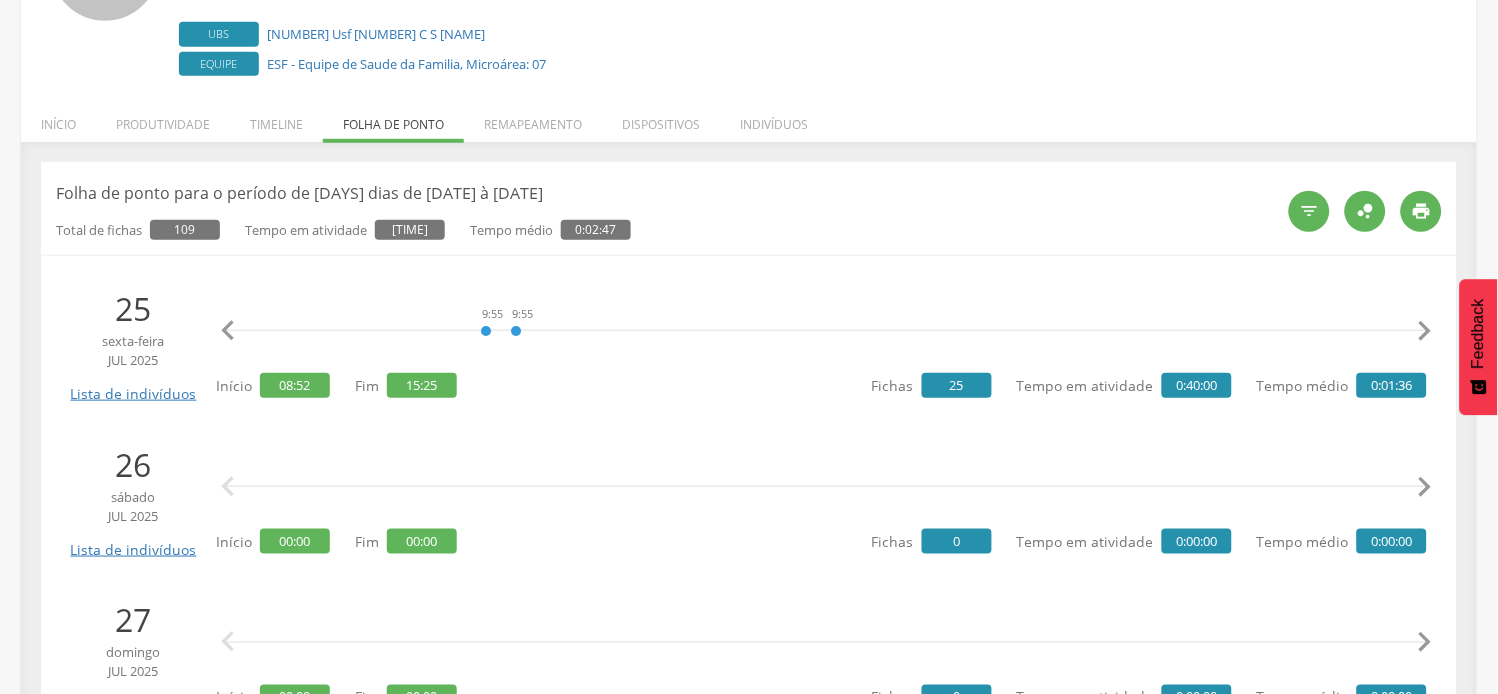 click on "" at bounding box center (1425, 331) 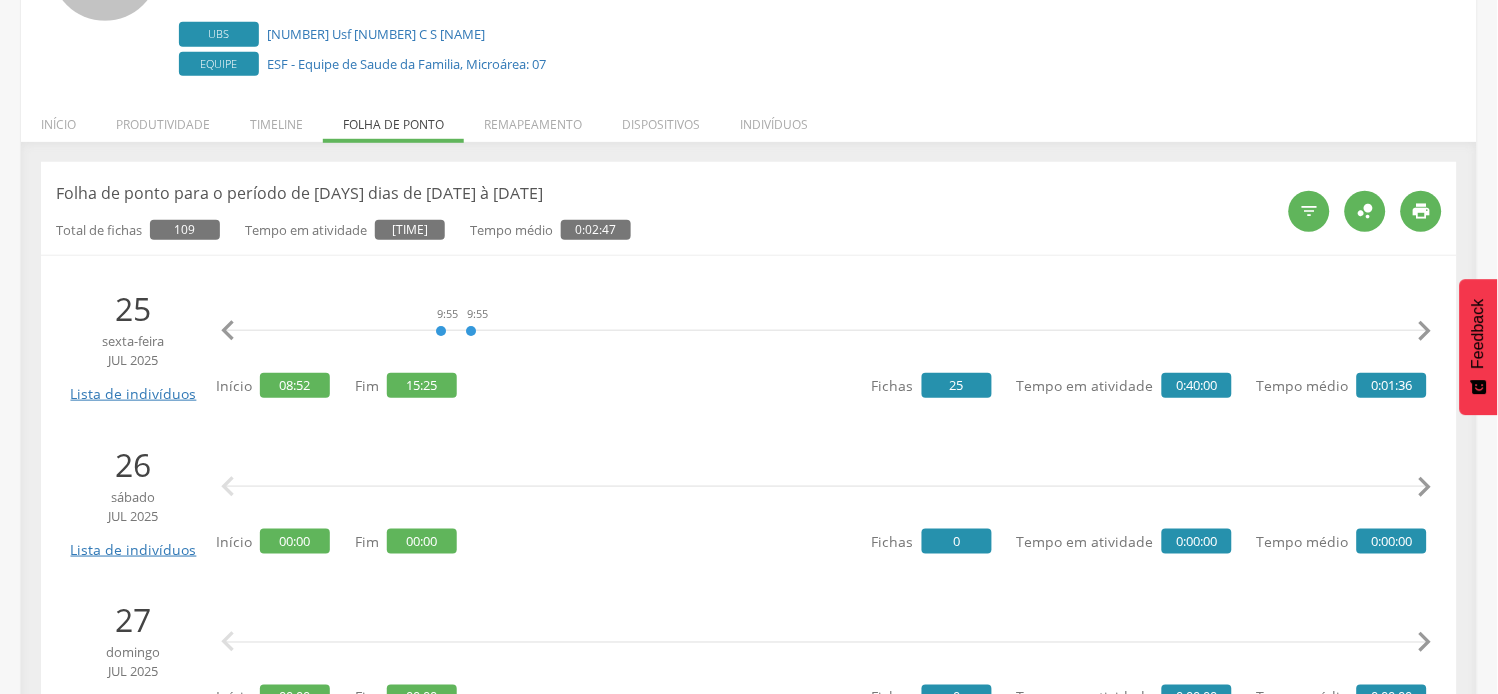 click on "" at bounding box center [1425, 331] 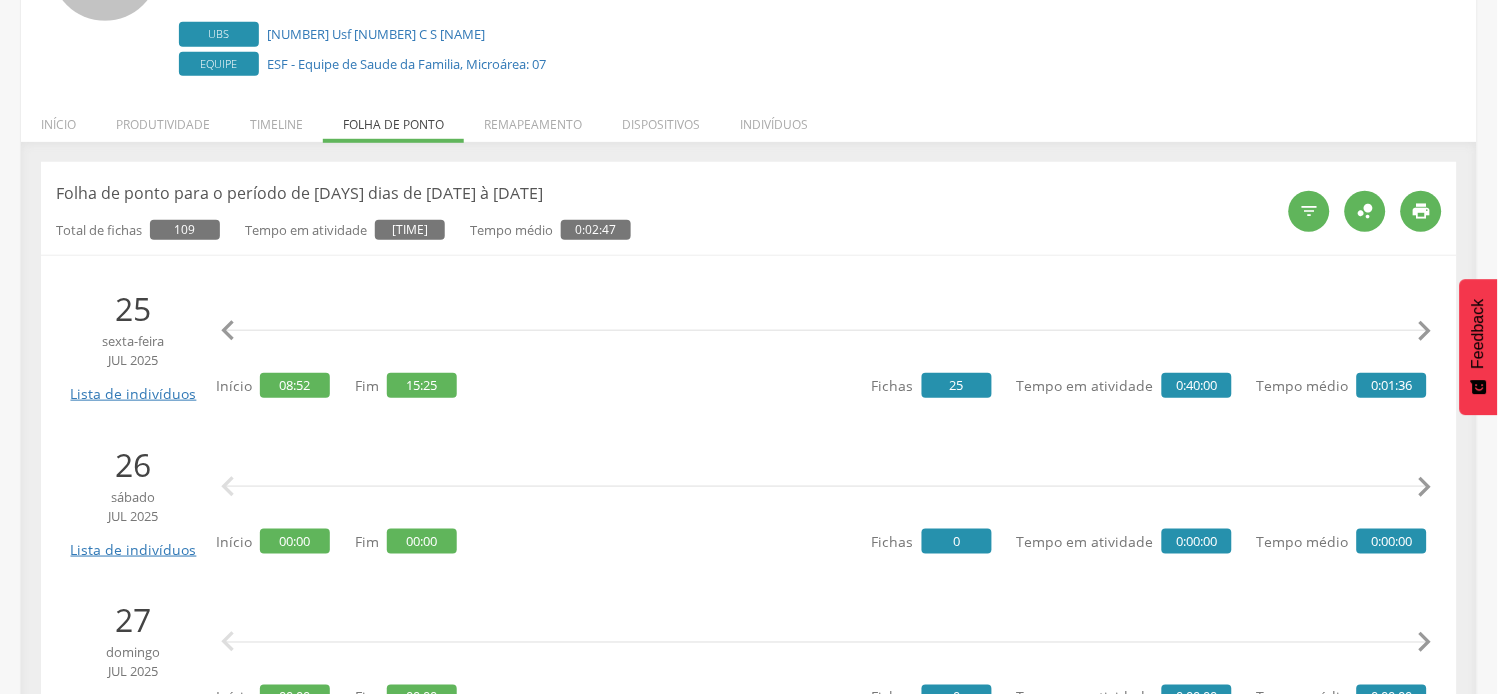 click on "" at bounding box center [1425, 331] 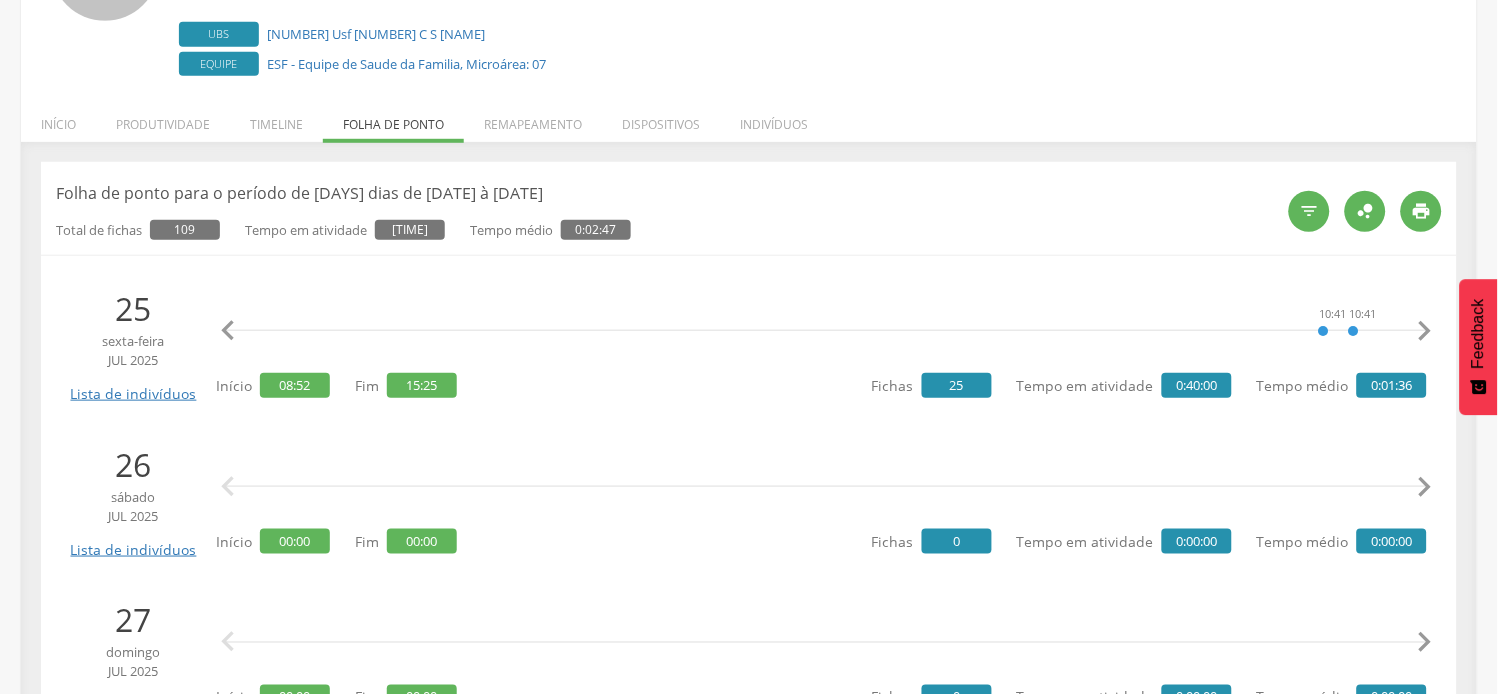 click on "" at bounding box center [1425, 331] 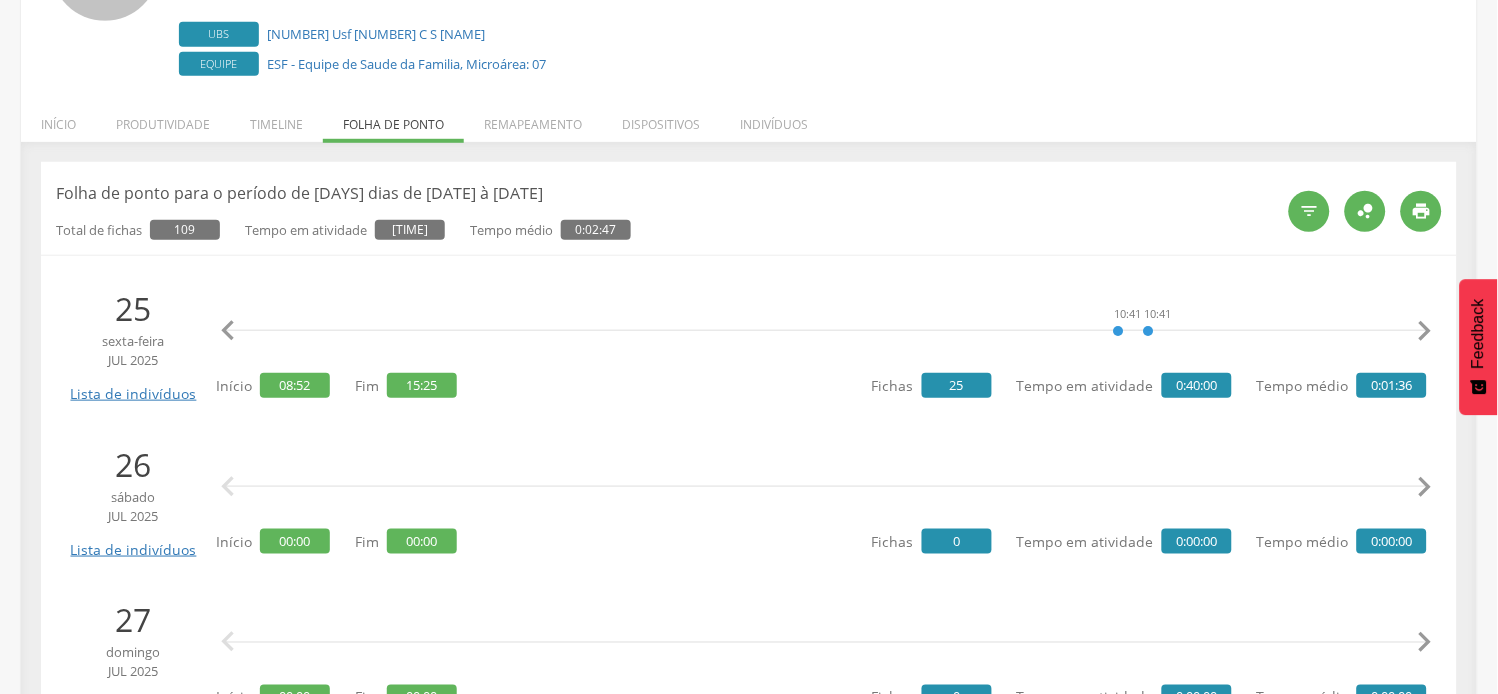 click on "" at bounding box center (1425, 331) 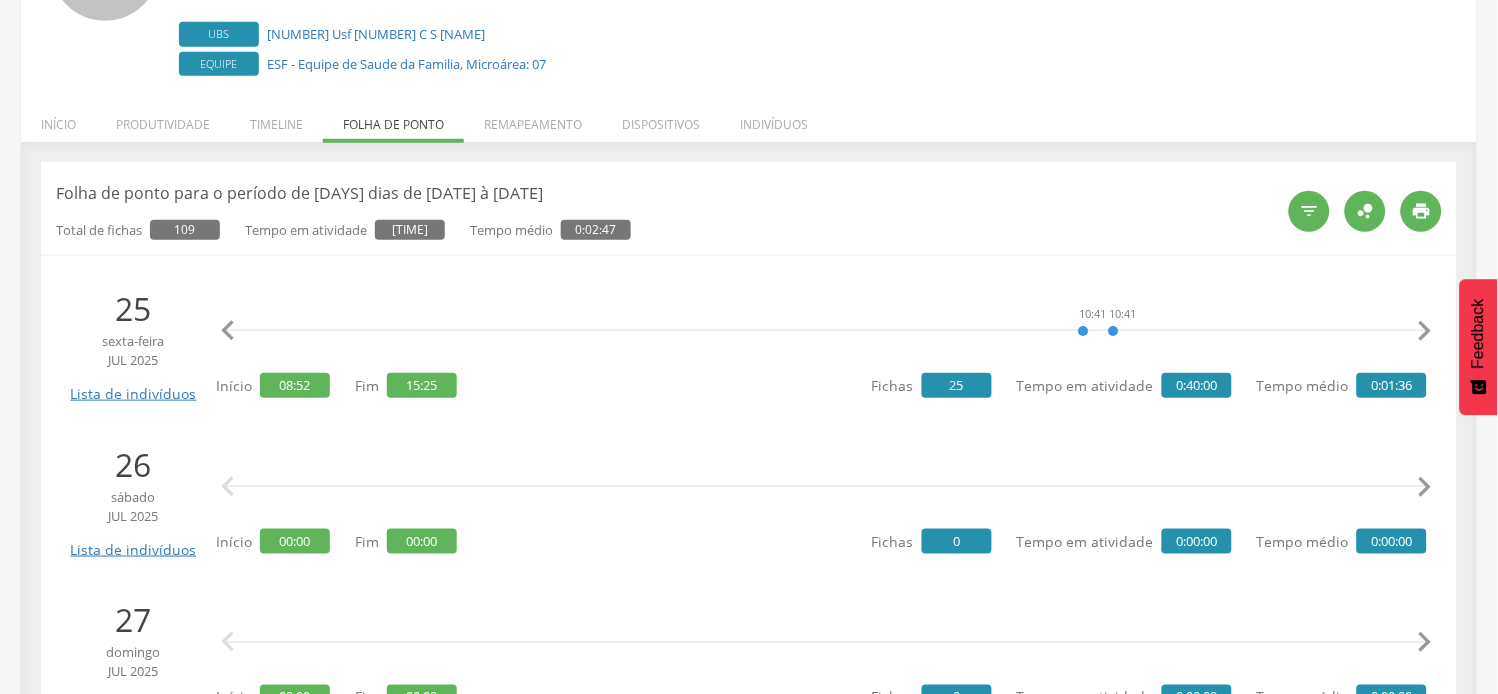 click on "" at bounding box center [1425, 331] 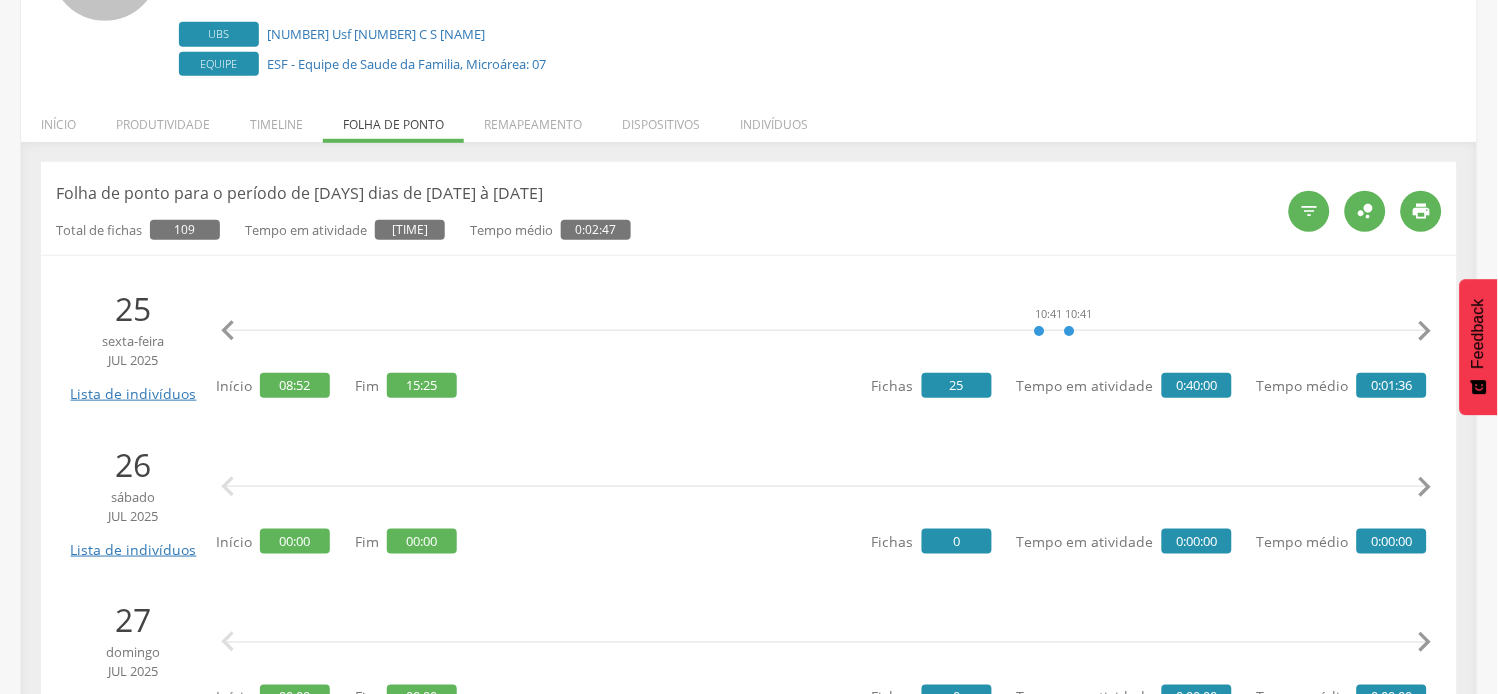 click on "" at bounding box center (1425, 331) 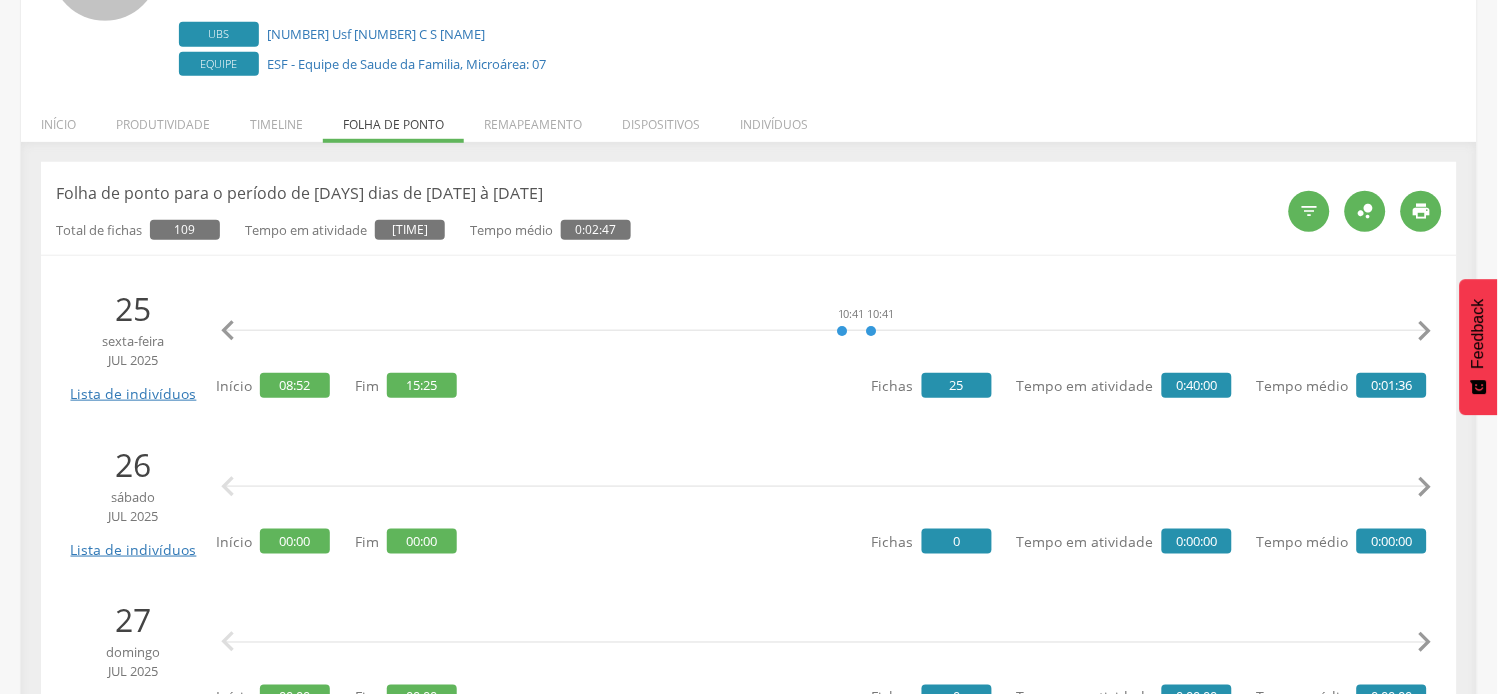 click on "" at bounding box center (1425, 331) 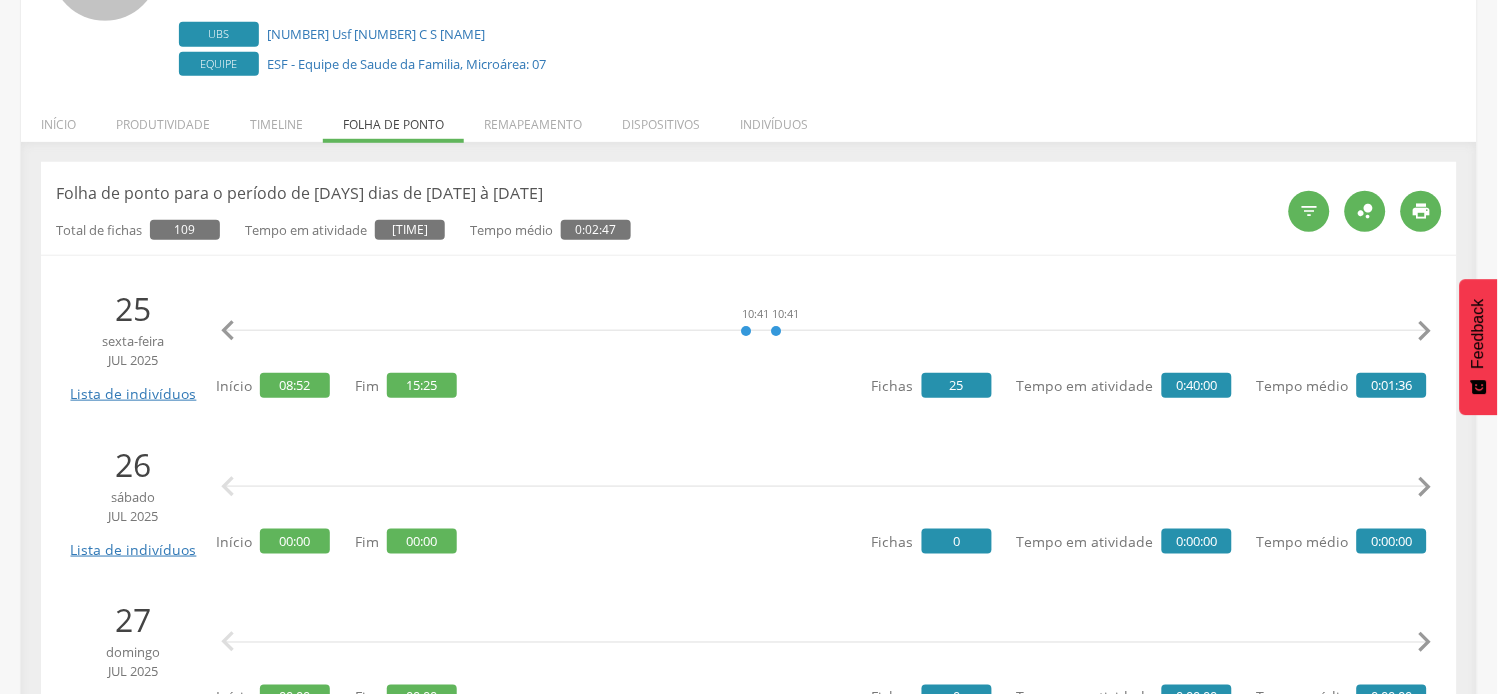 click on "" at bounding box center (1425, 331) 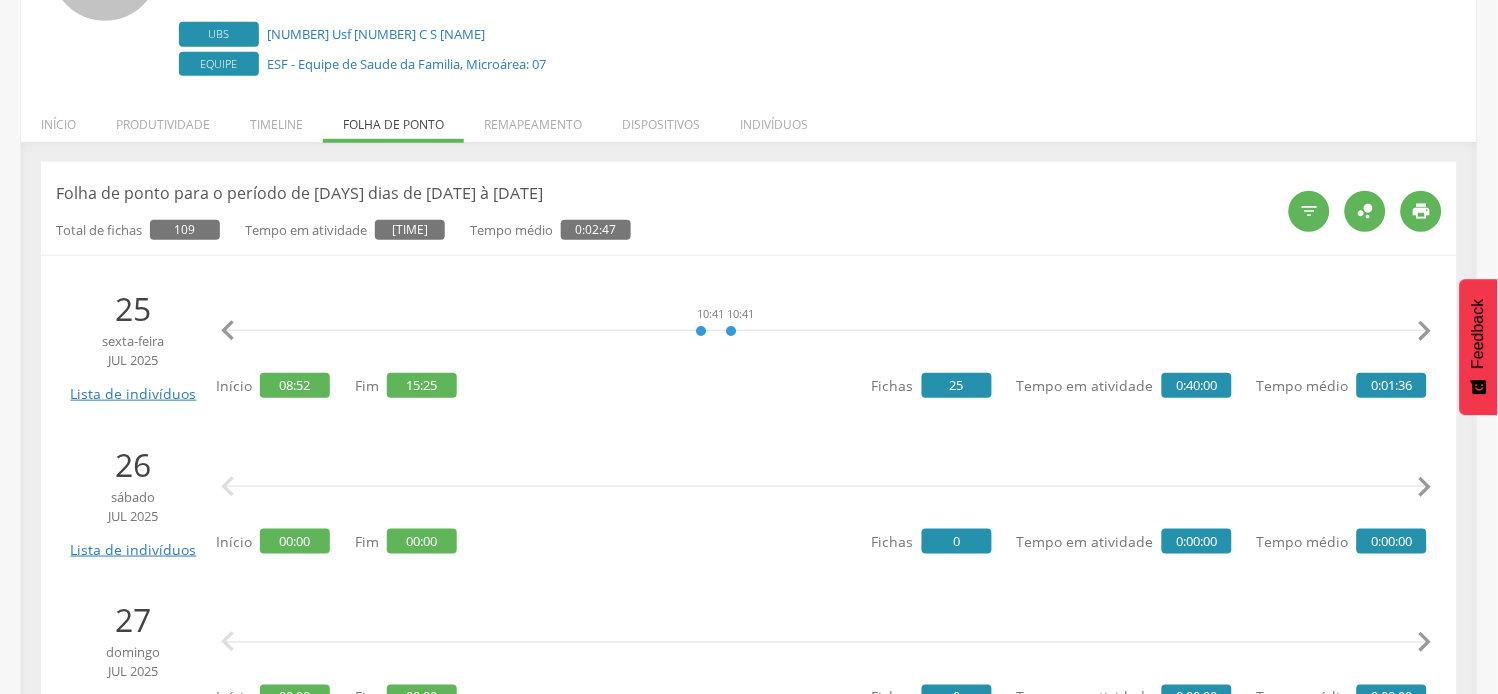 click on "" at bounding box center (1425, 331) 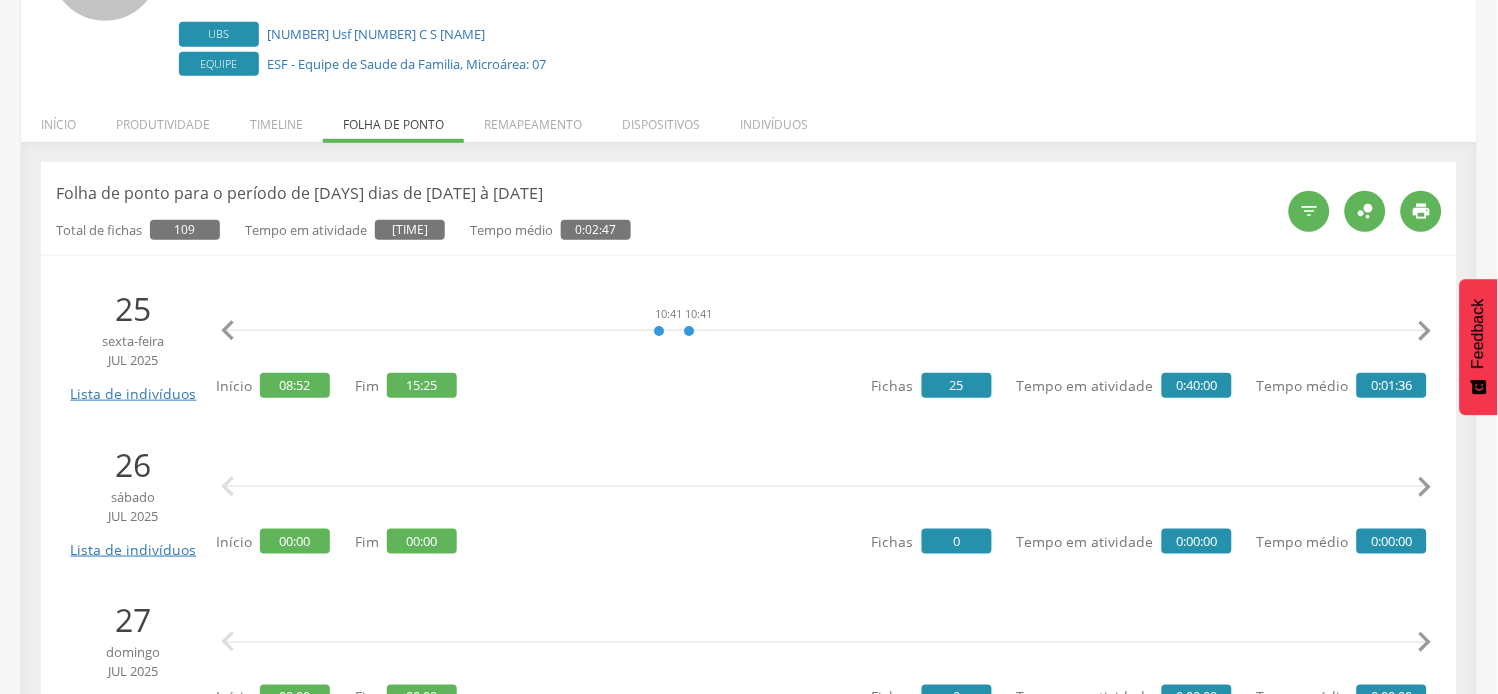 click on "" at bounding box center (1425, 331) 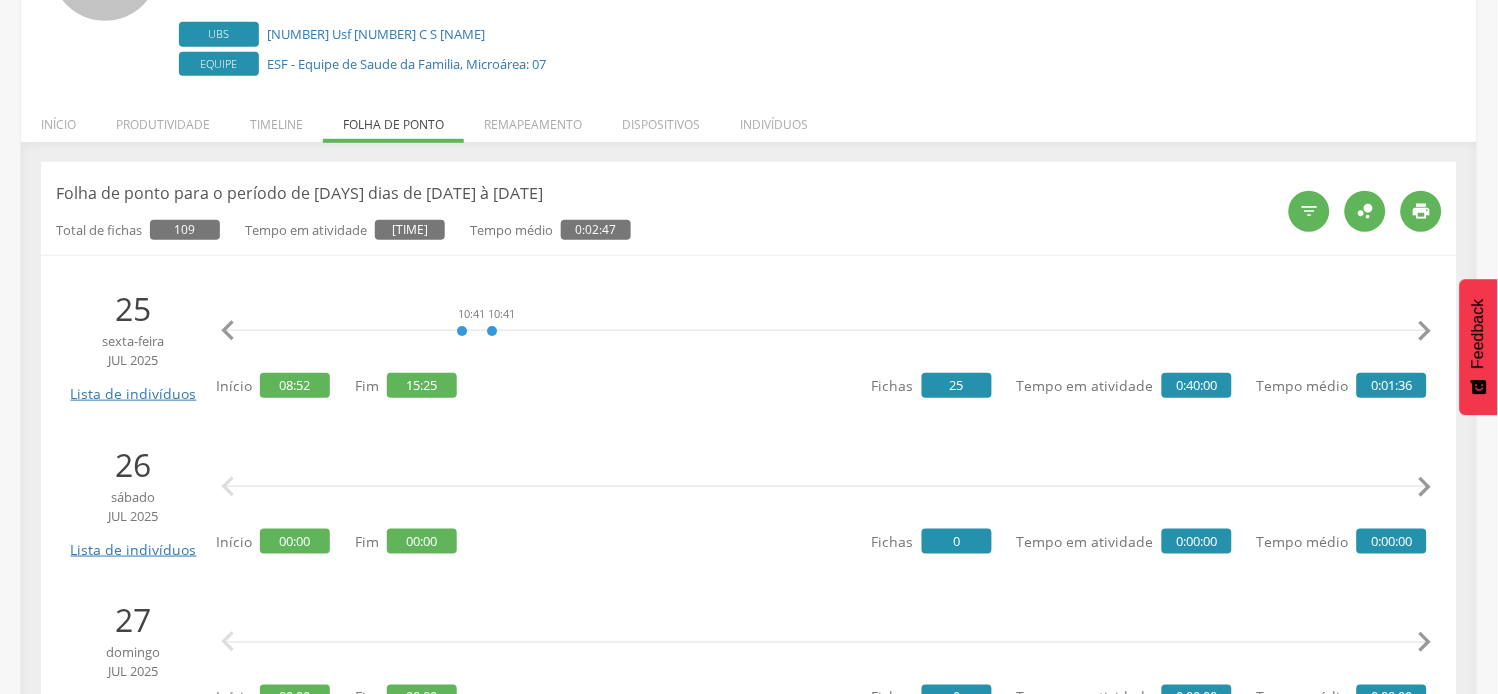 click on "" at bounding box center (1425, 331) 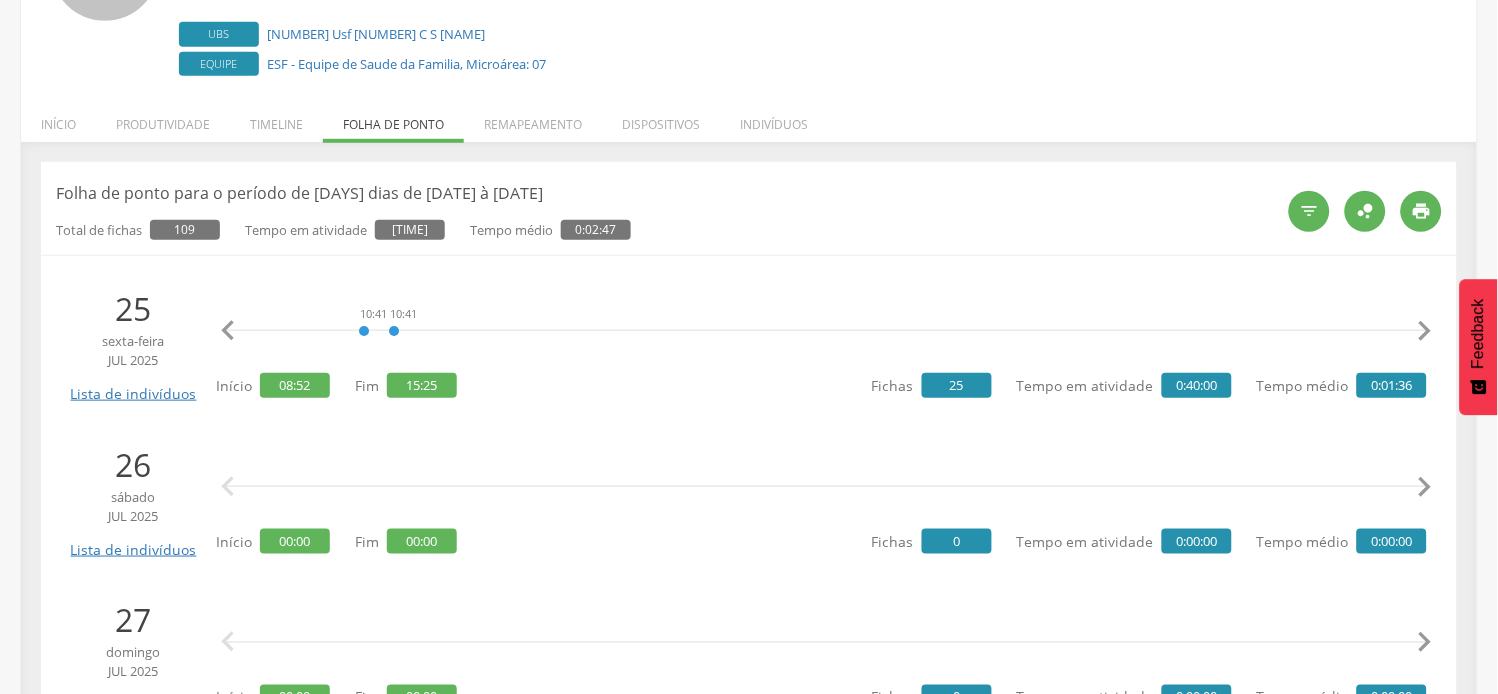 click on "" at bounding box center [1425, 331] 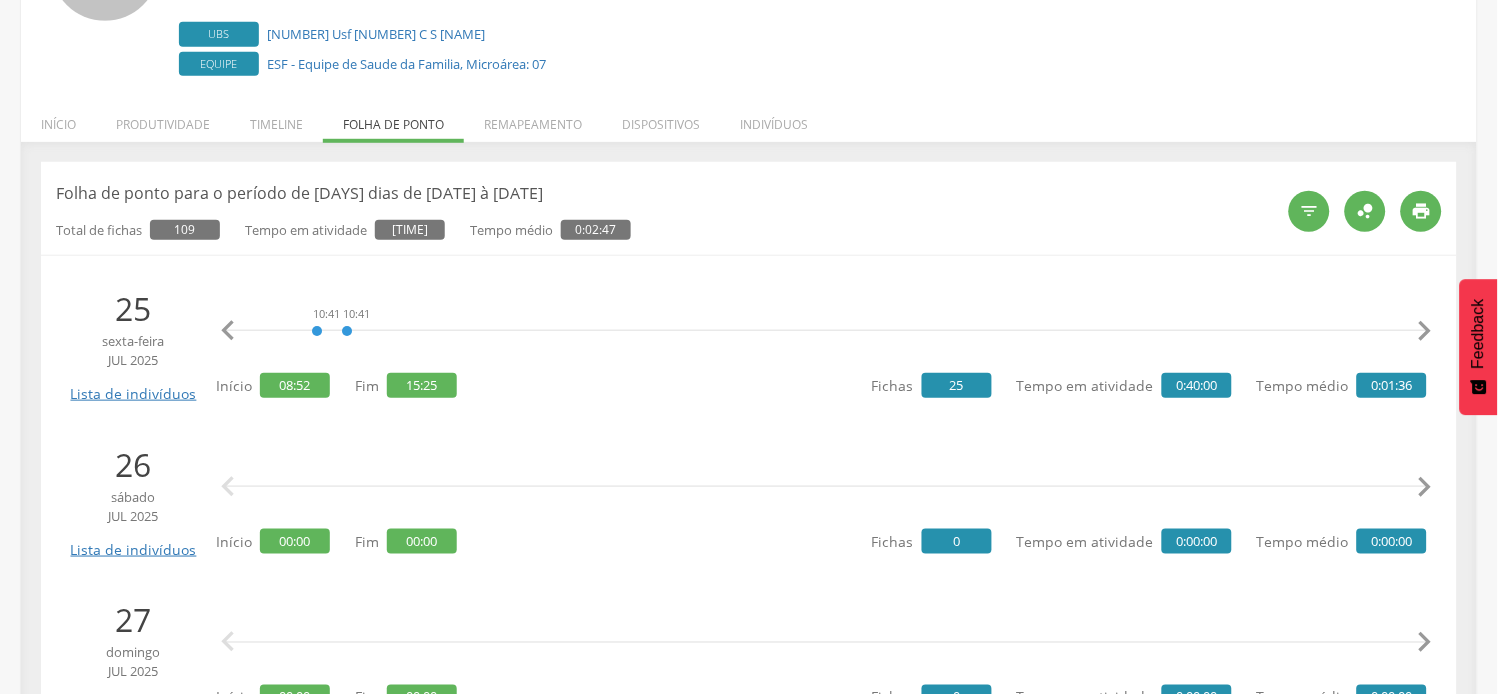 click on "" at bounding box center (1425, 331) 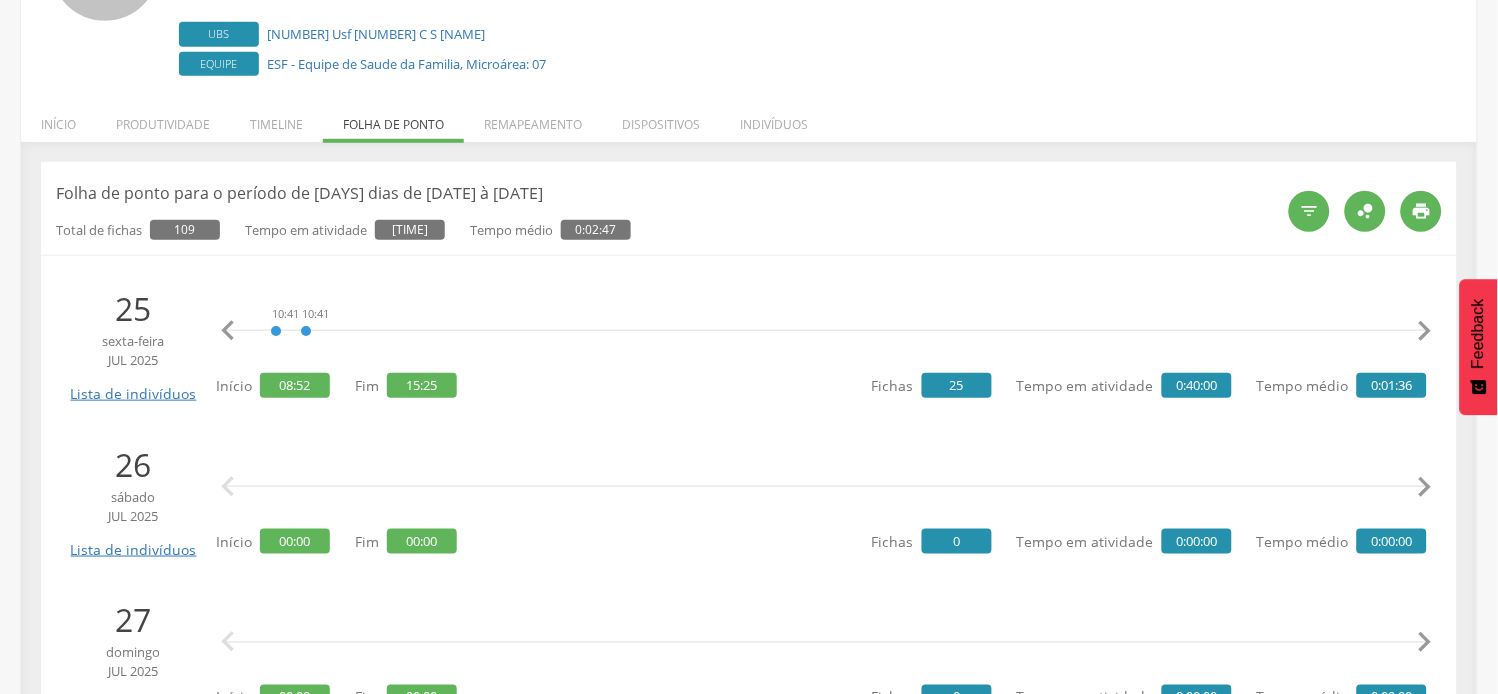 click on "" at bounding box center (1425, 331) 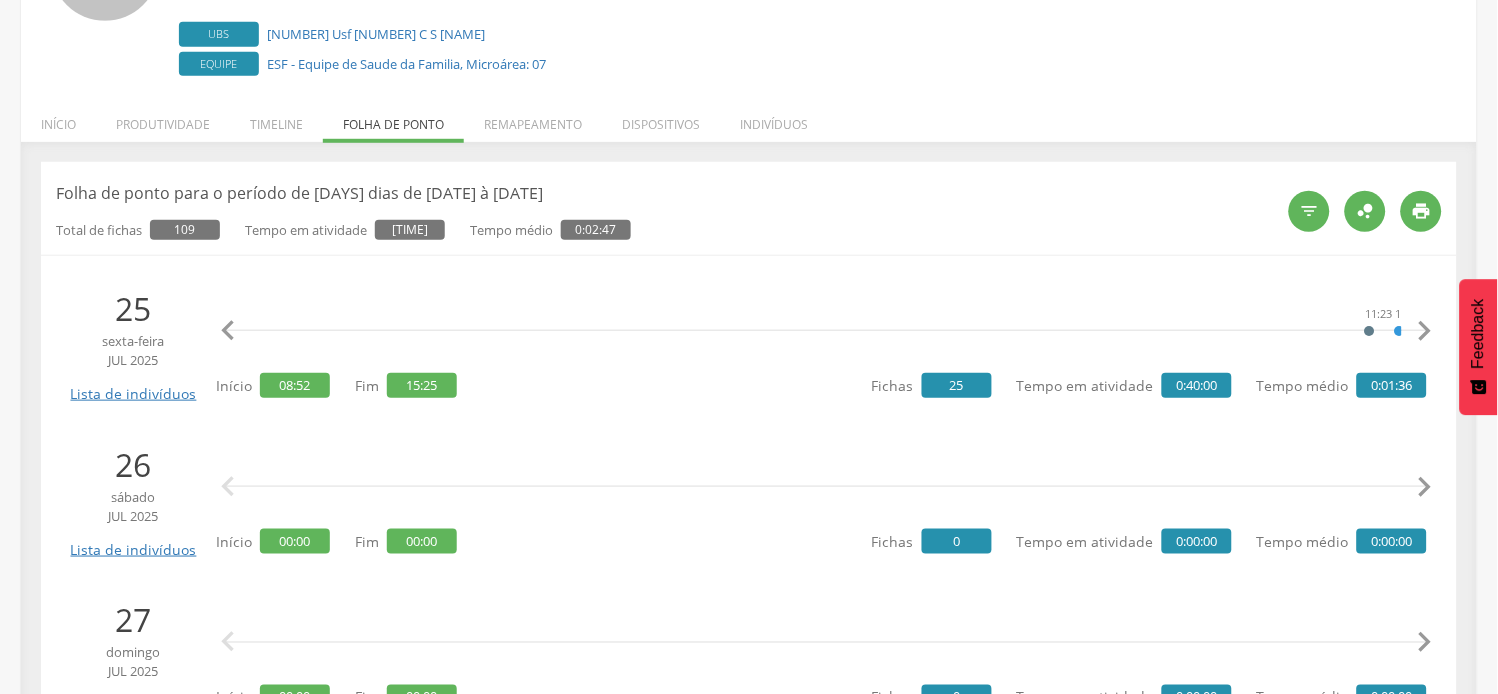 click on "" at bounding box center [1425, 331] 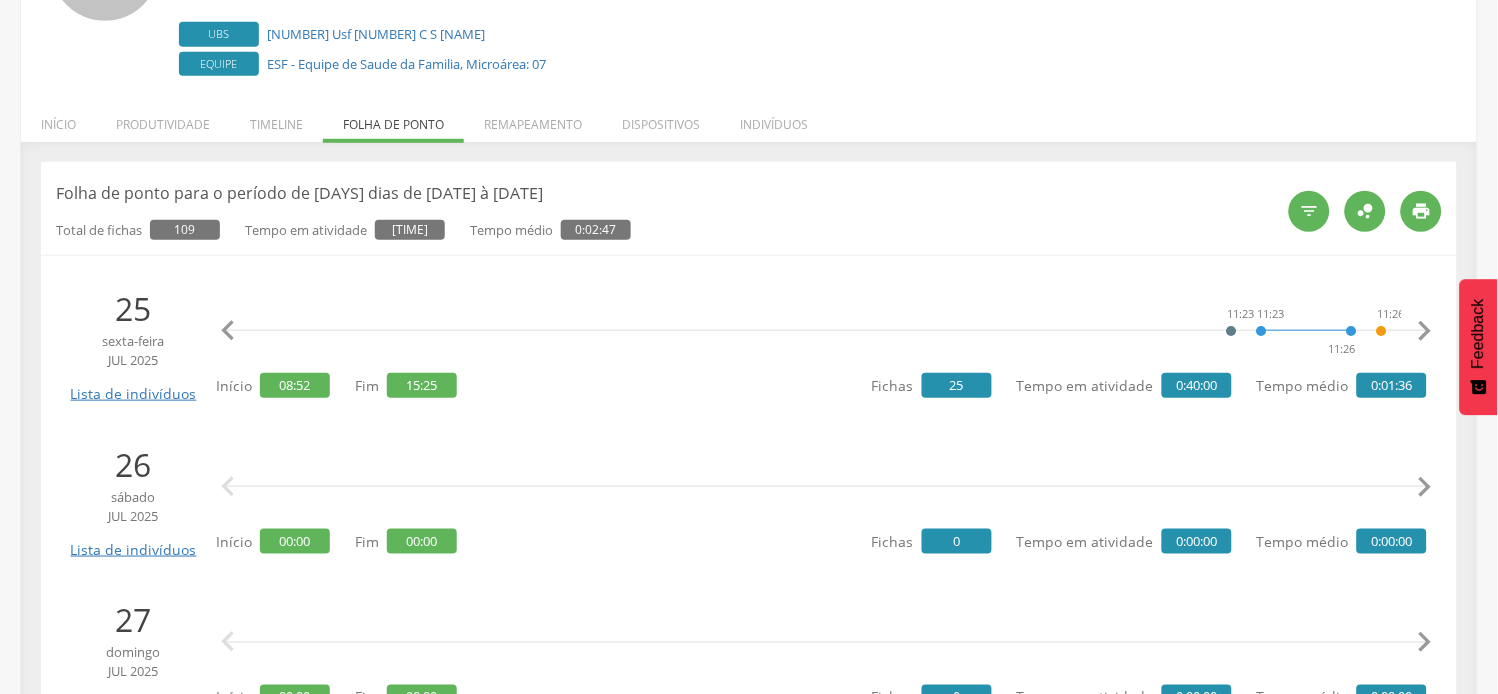 click on "" at bounding box center [1425, 331] 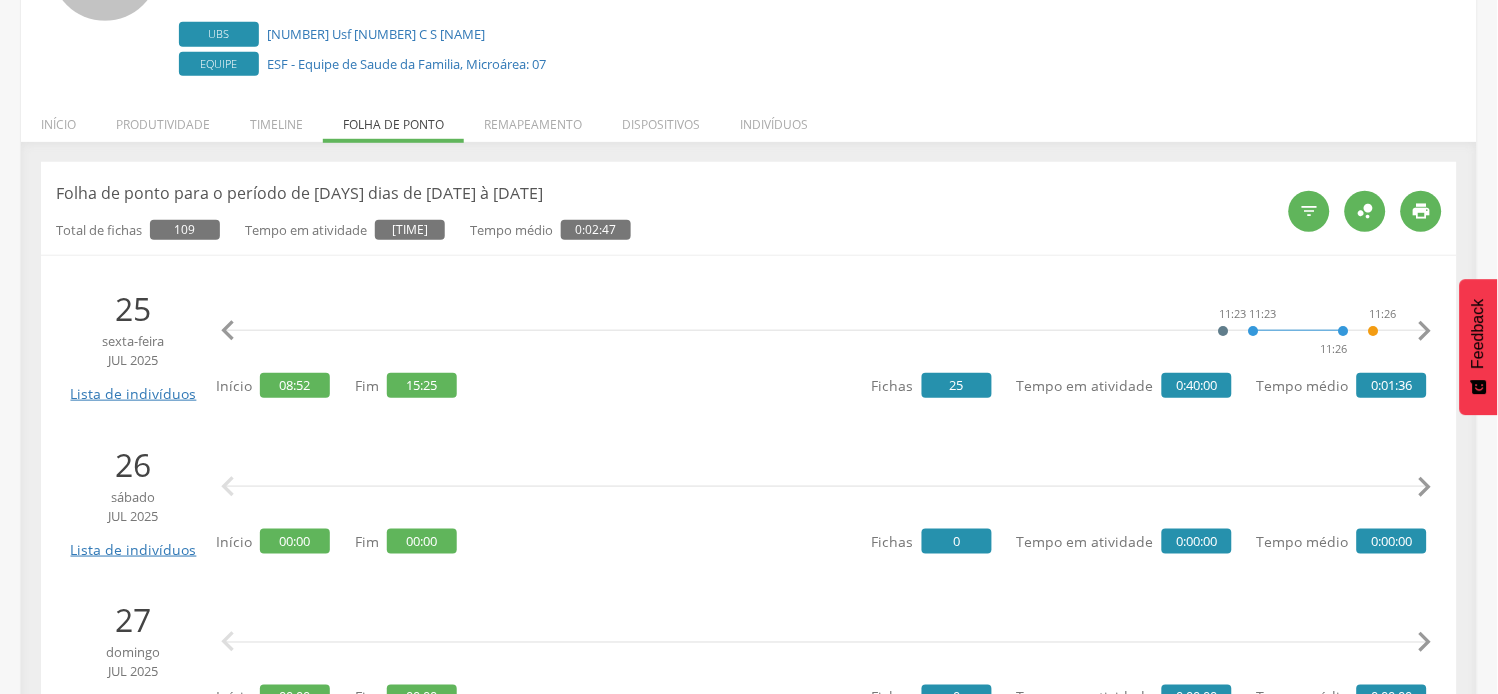 click on "" at bounding box center (1425, 331) 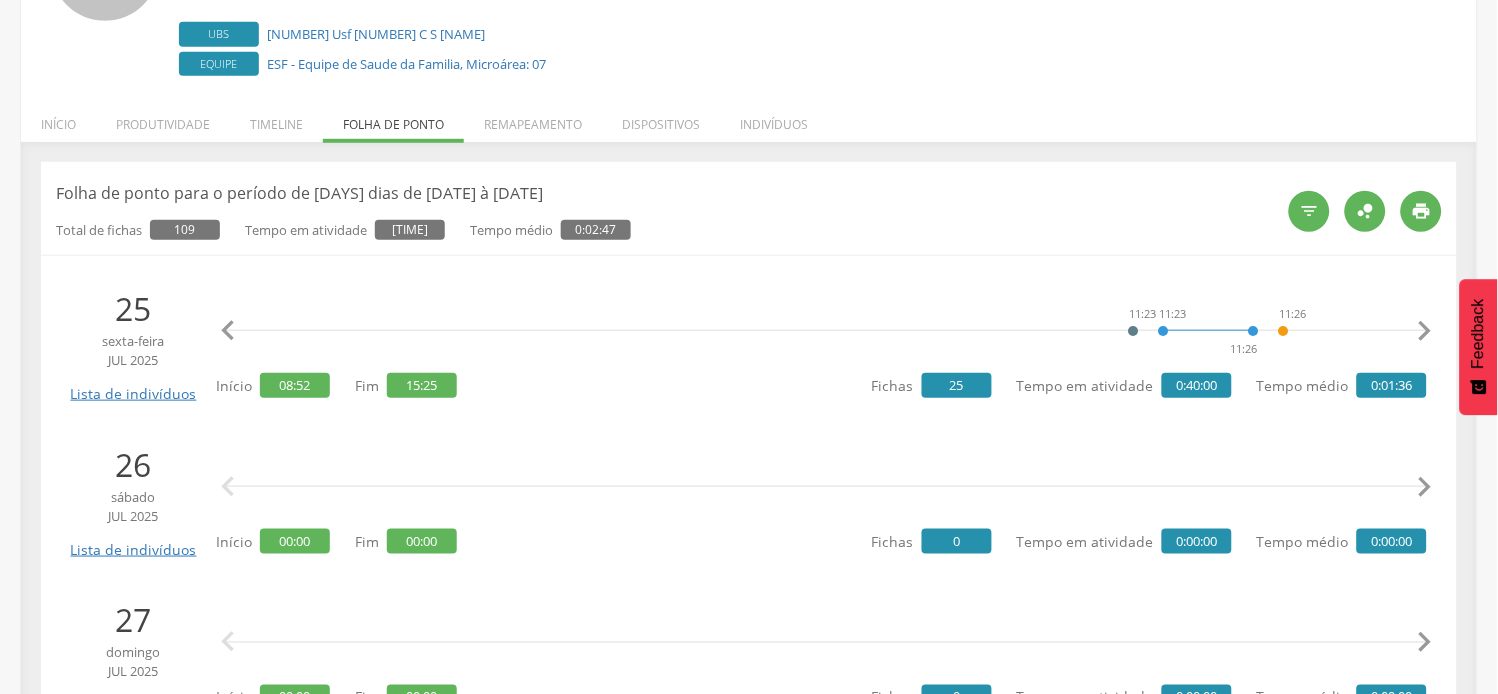 click on "" at bounding box center [1425, 331] 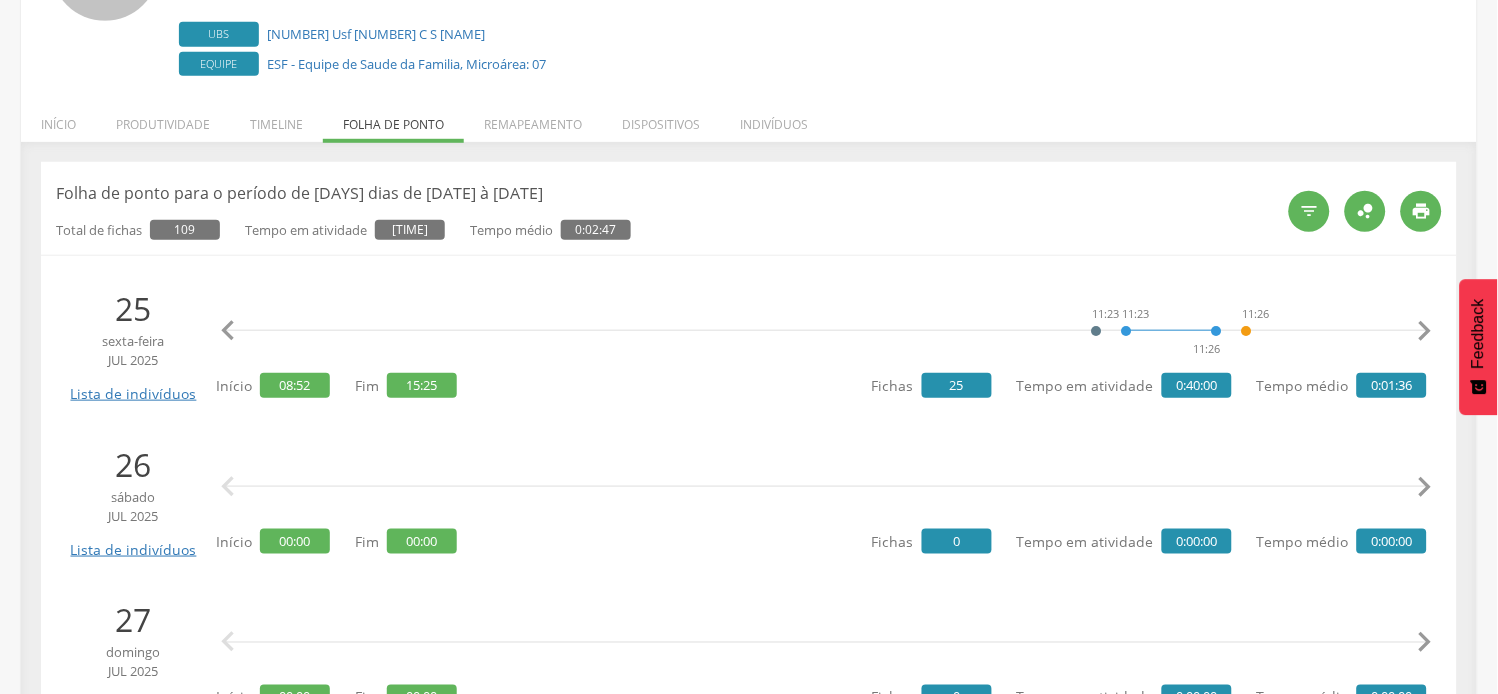 click on "" at bounding box center [1425, 331] 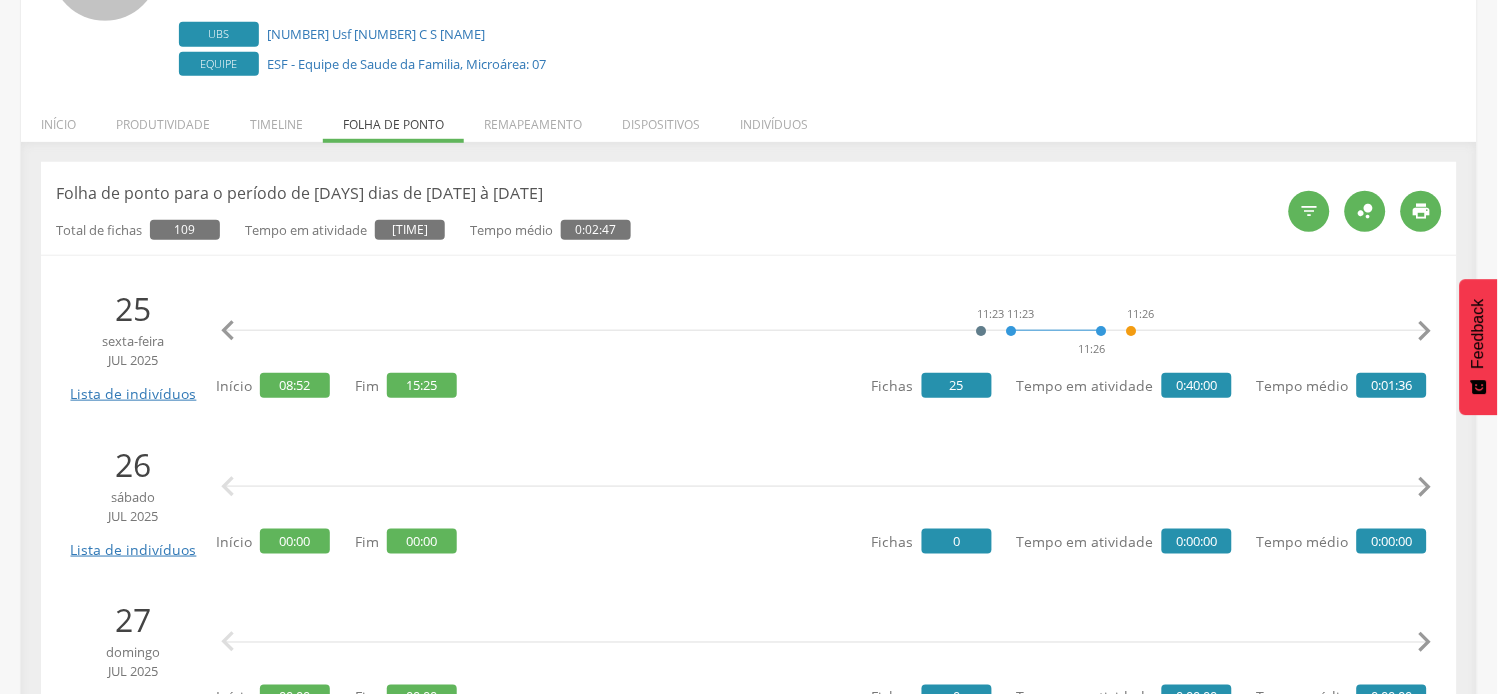 click on "" at bounding box center [1425, 331] 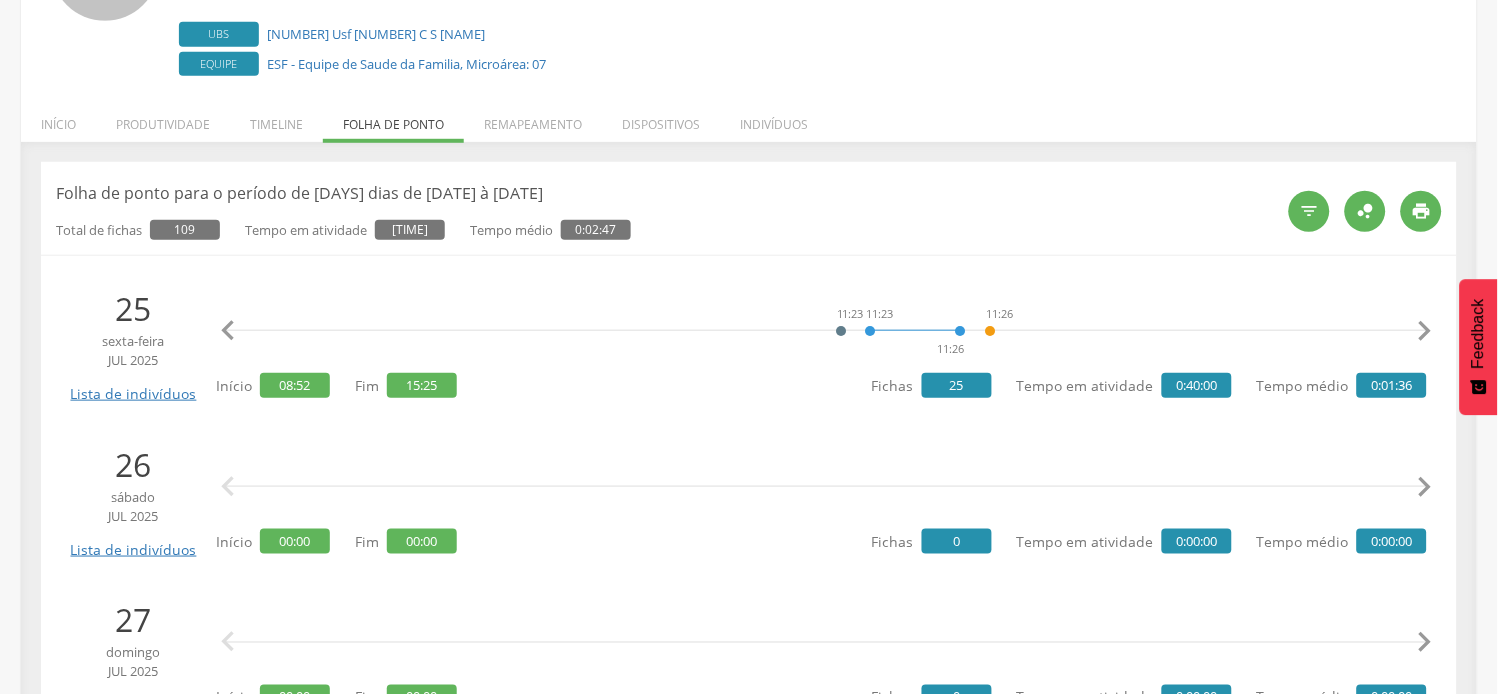 click on "" at bounding box center [1425, 331] 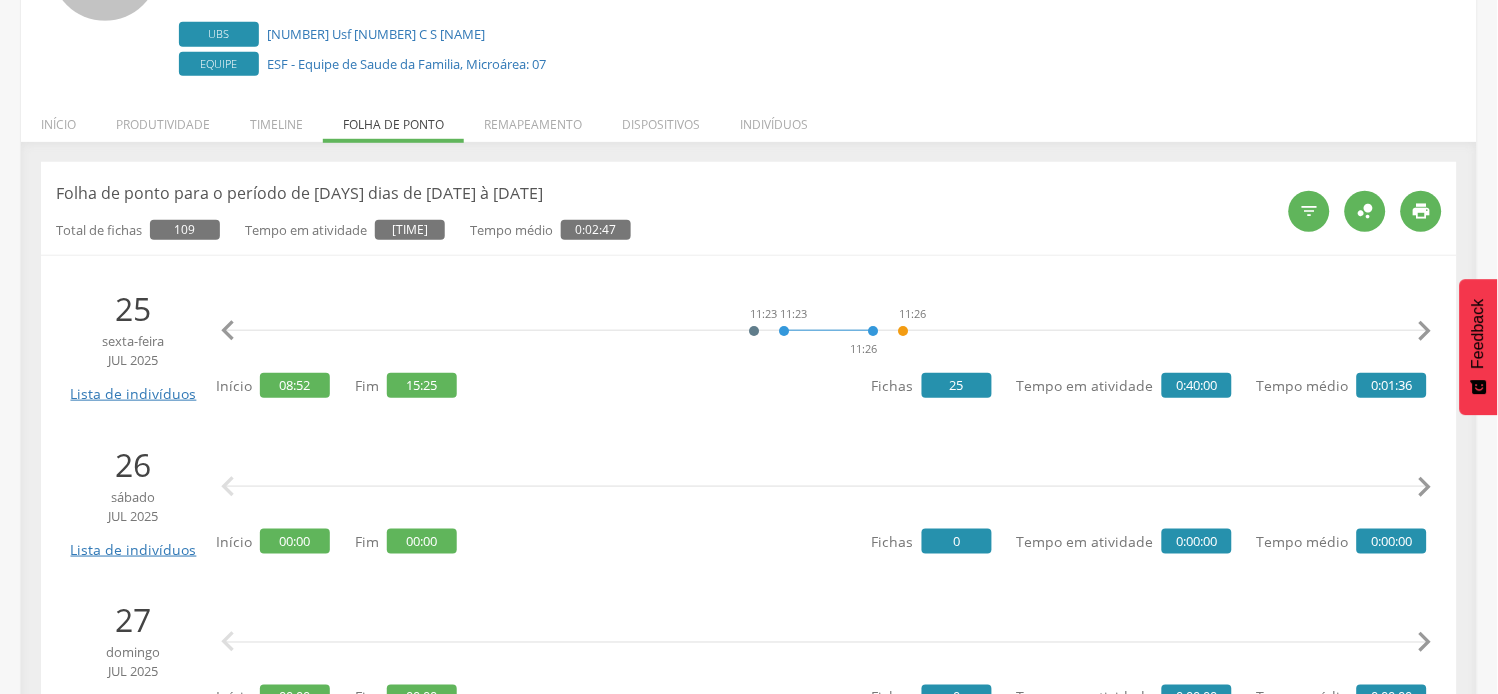 click on "" at bounding box center [1425, 331] 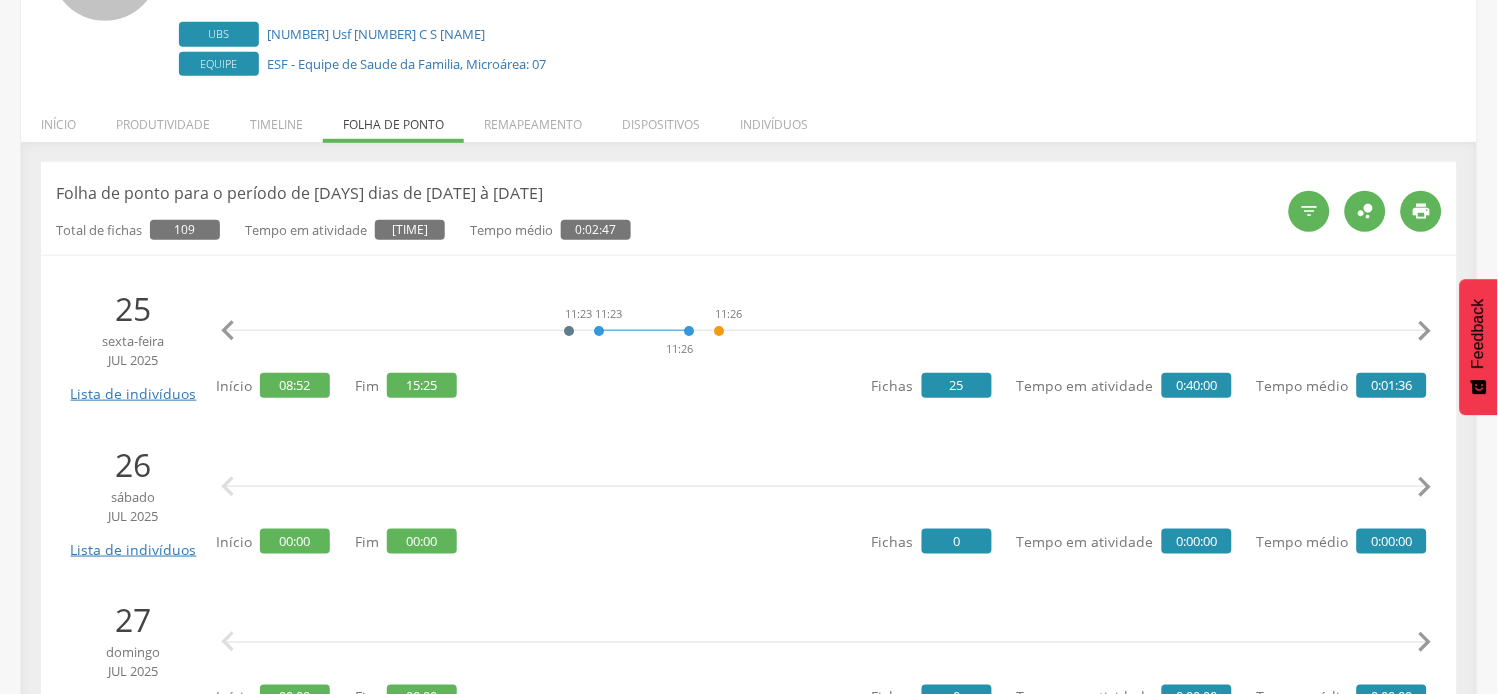 click on "" at bounding box center (1425, 331) 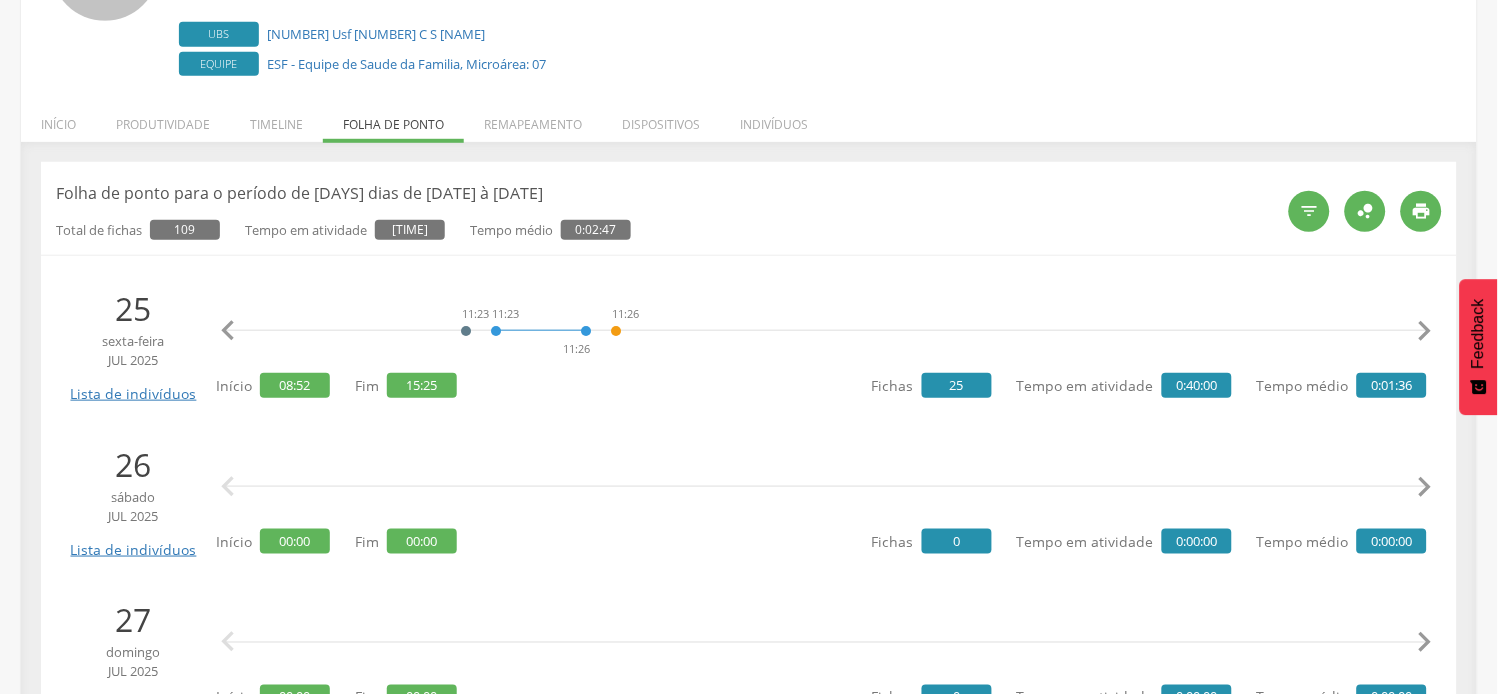 click on "" at bounding box center (1425, 331) 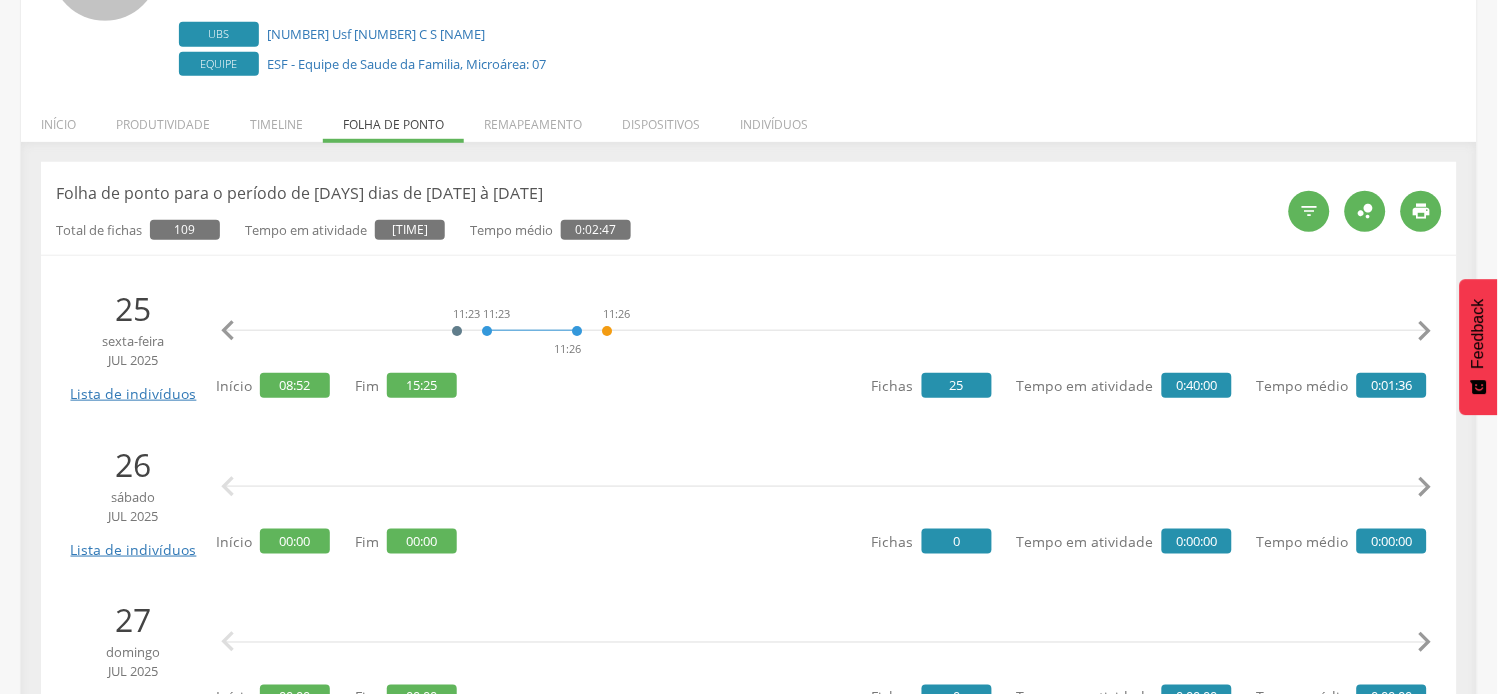 click on "" at bounding box center (1425, 331) 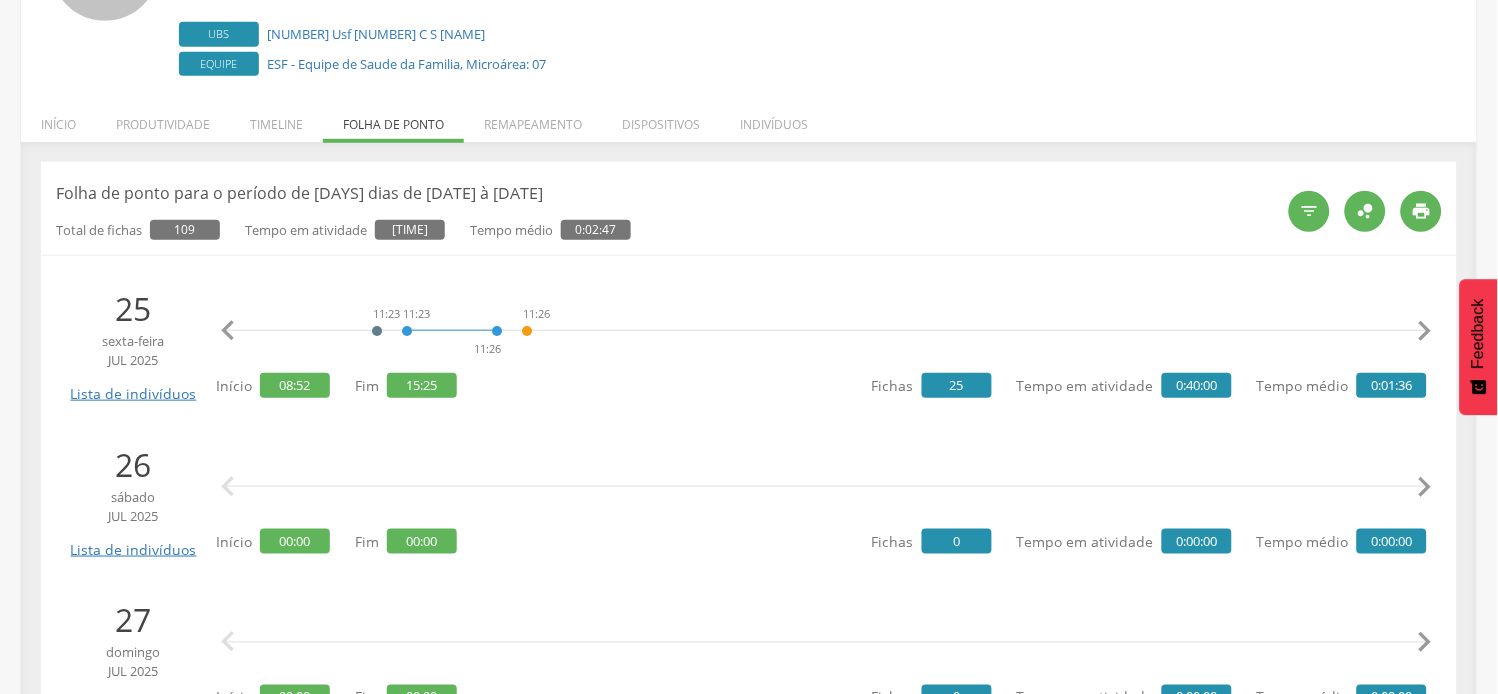 click on "" at bounding box center [1425, 331] 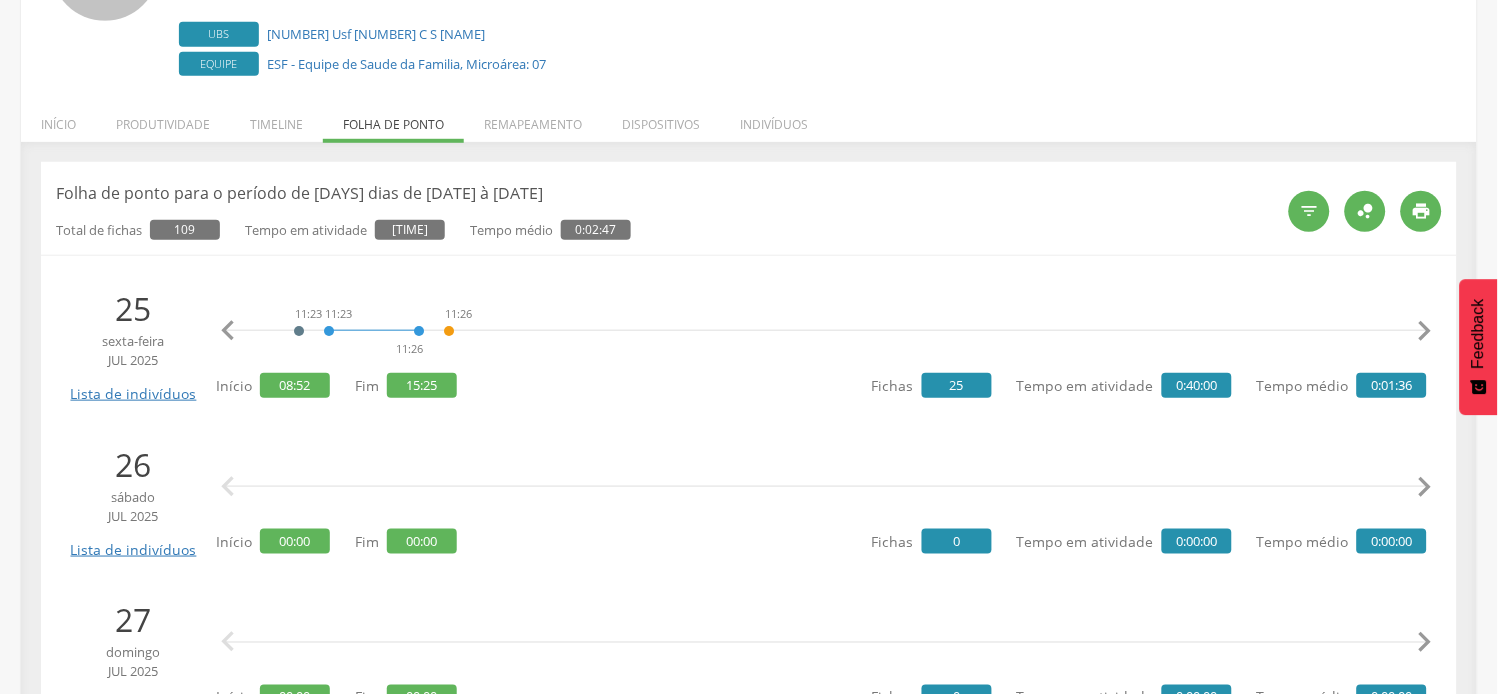 click on "" at bounding box center [1425, 331] 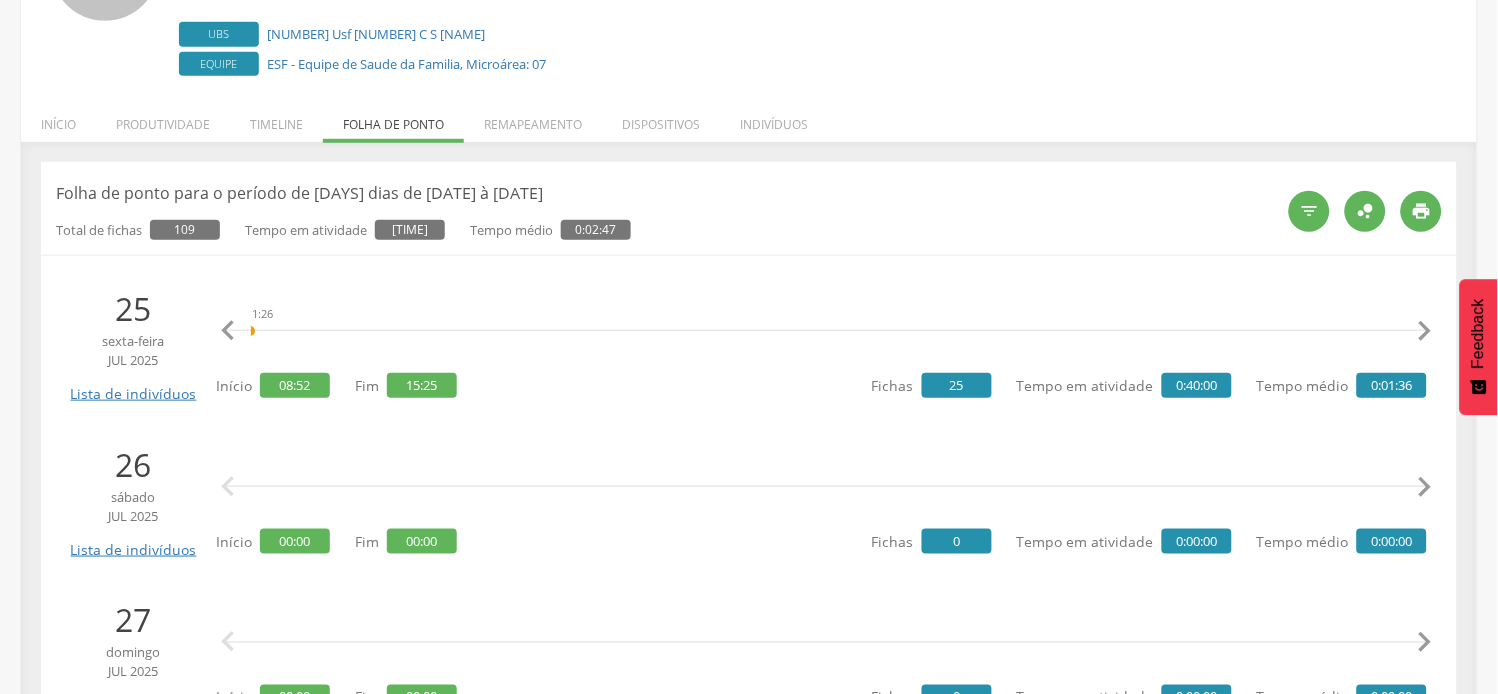 click on "" at bounding box center (1425, 331) 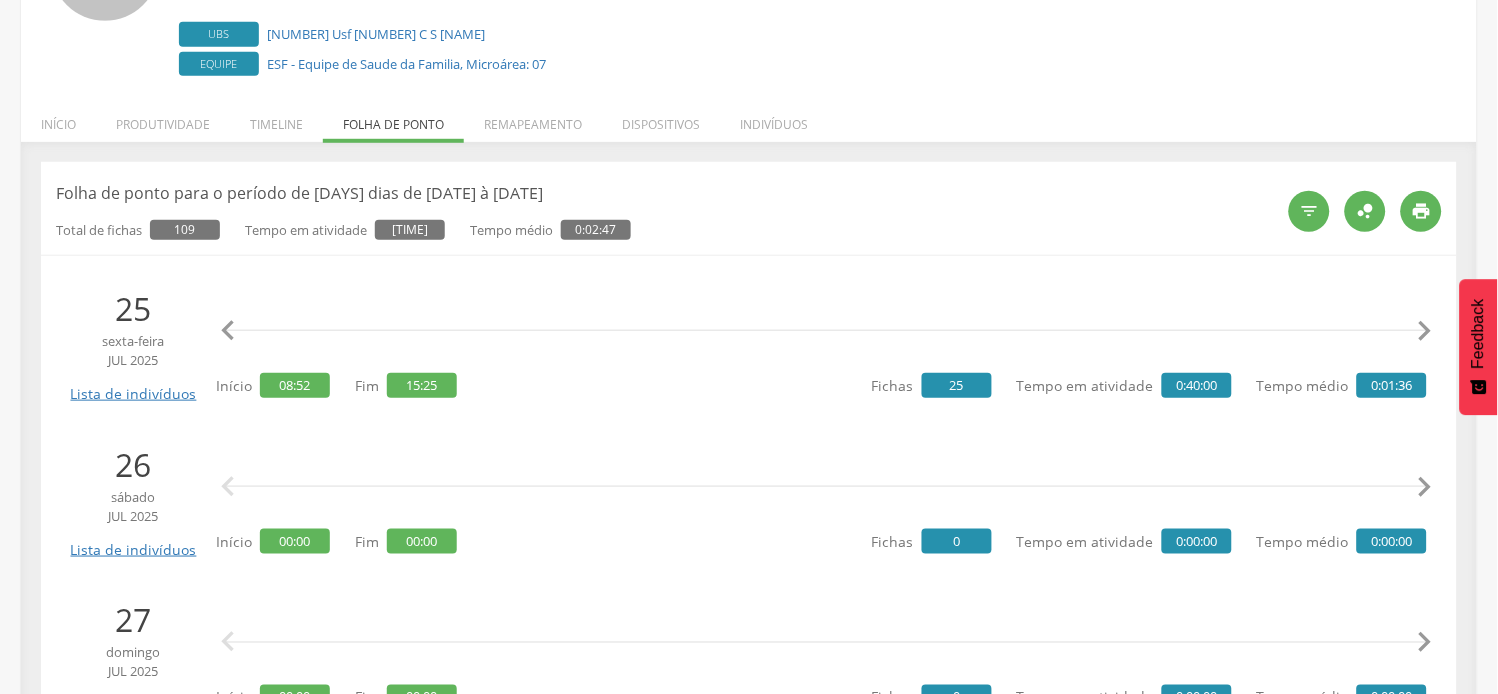 click on "" at bounding box center [1425, 331] 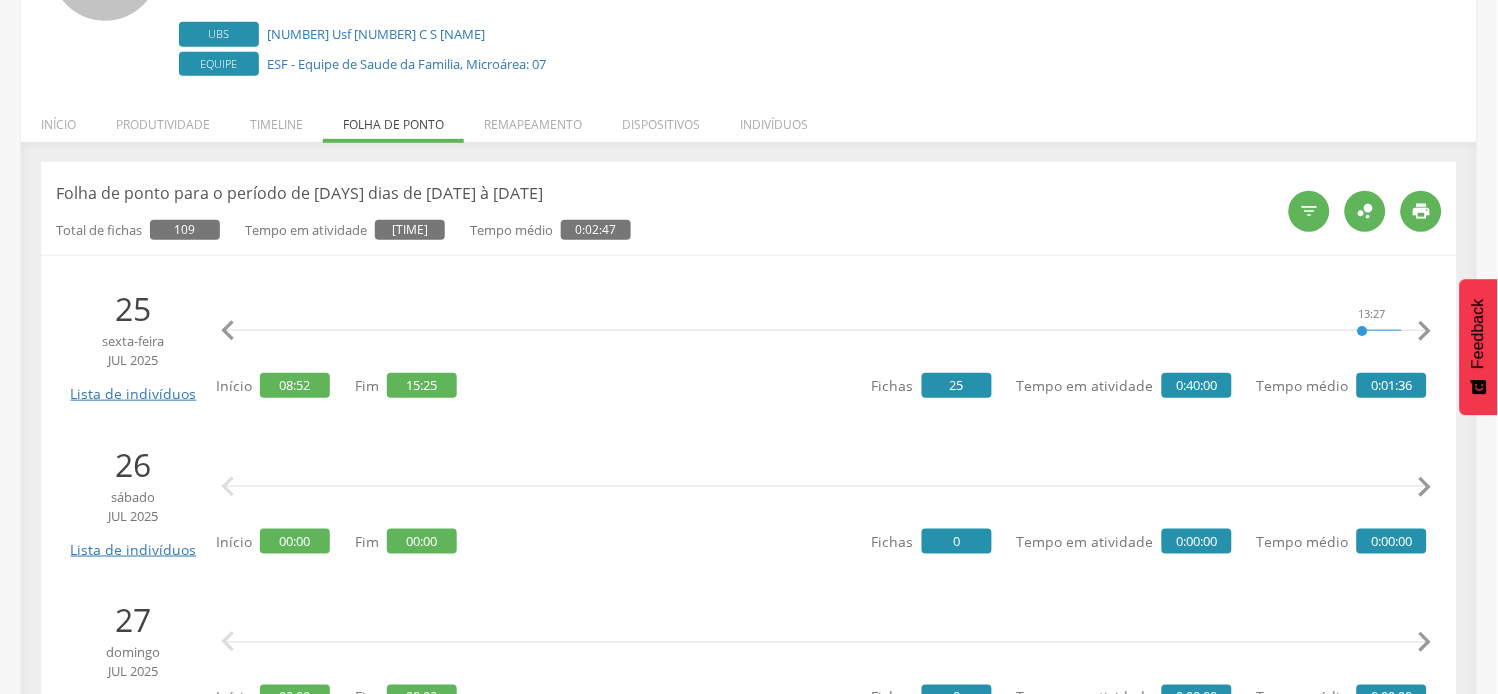 click on "" at bounding box center (1425, 331) 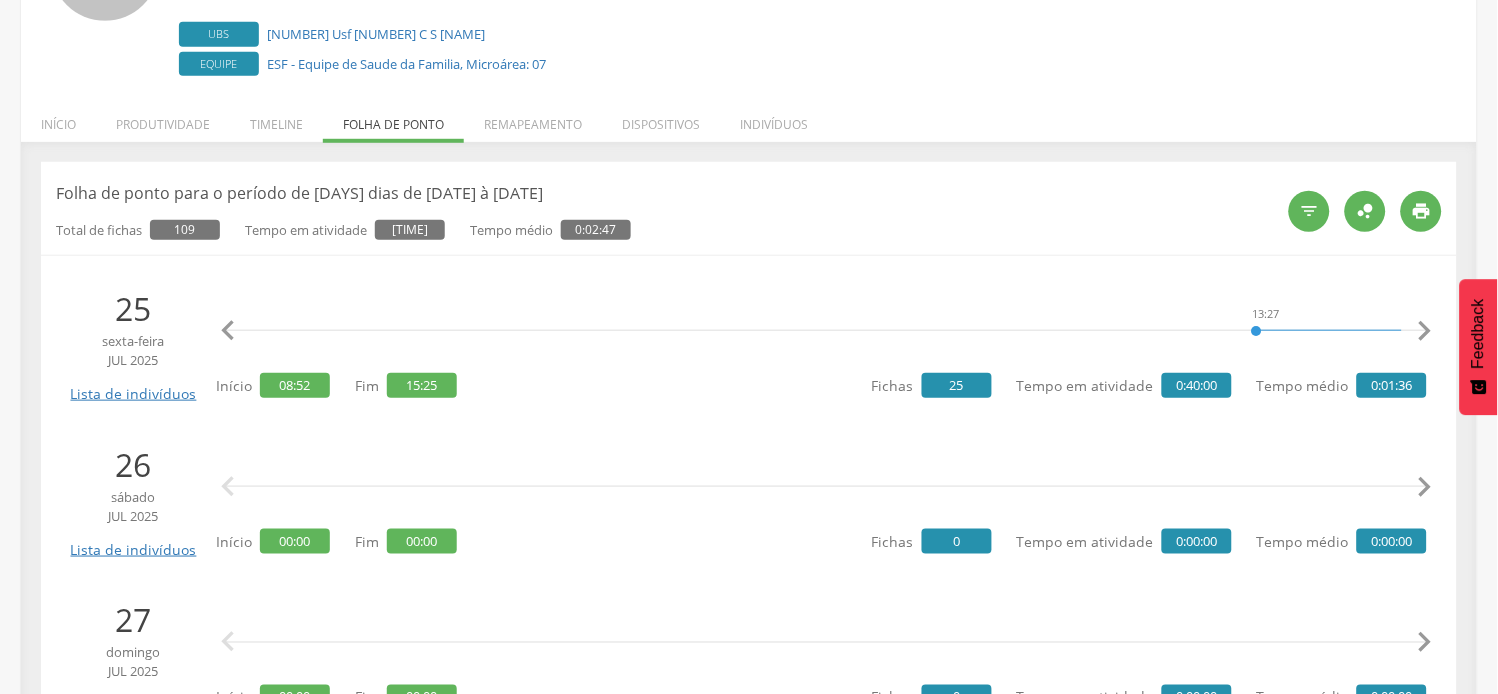 click on "" at bounding box center (1425, 331) 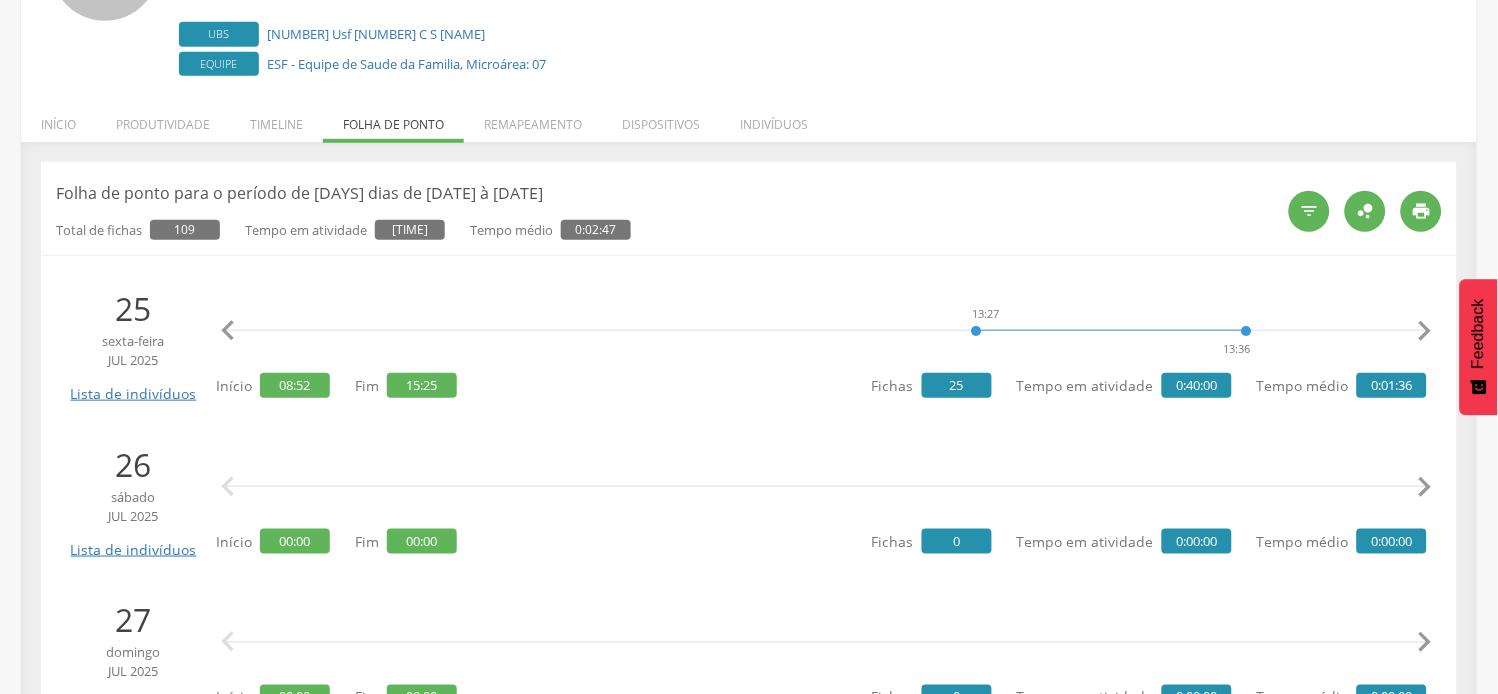 click on "" at bounding box center (1425, 331) 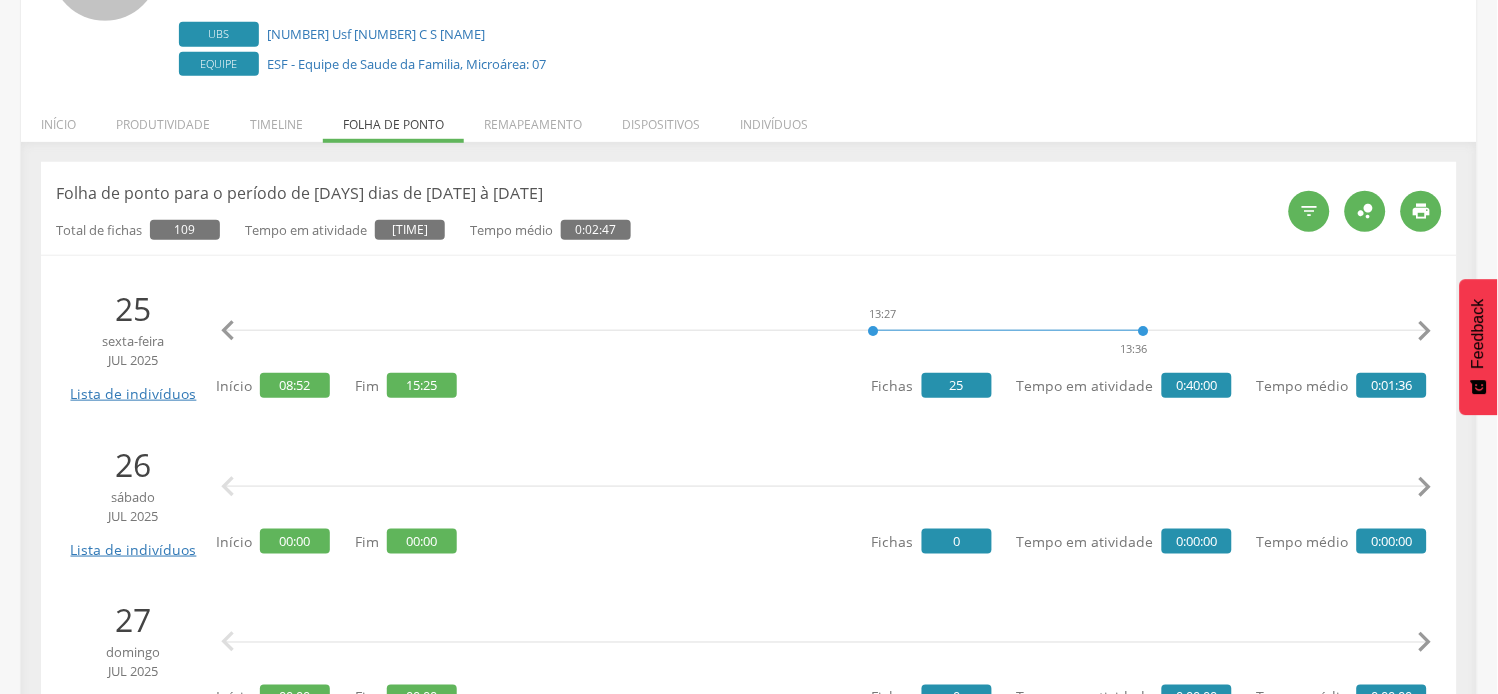 click on "" at bounding box center (1425, 331) 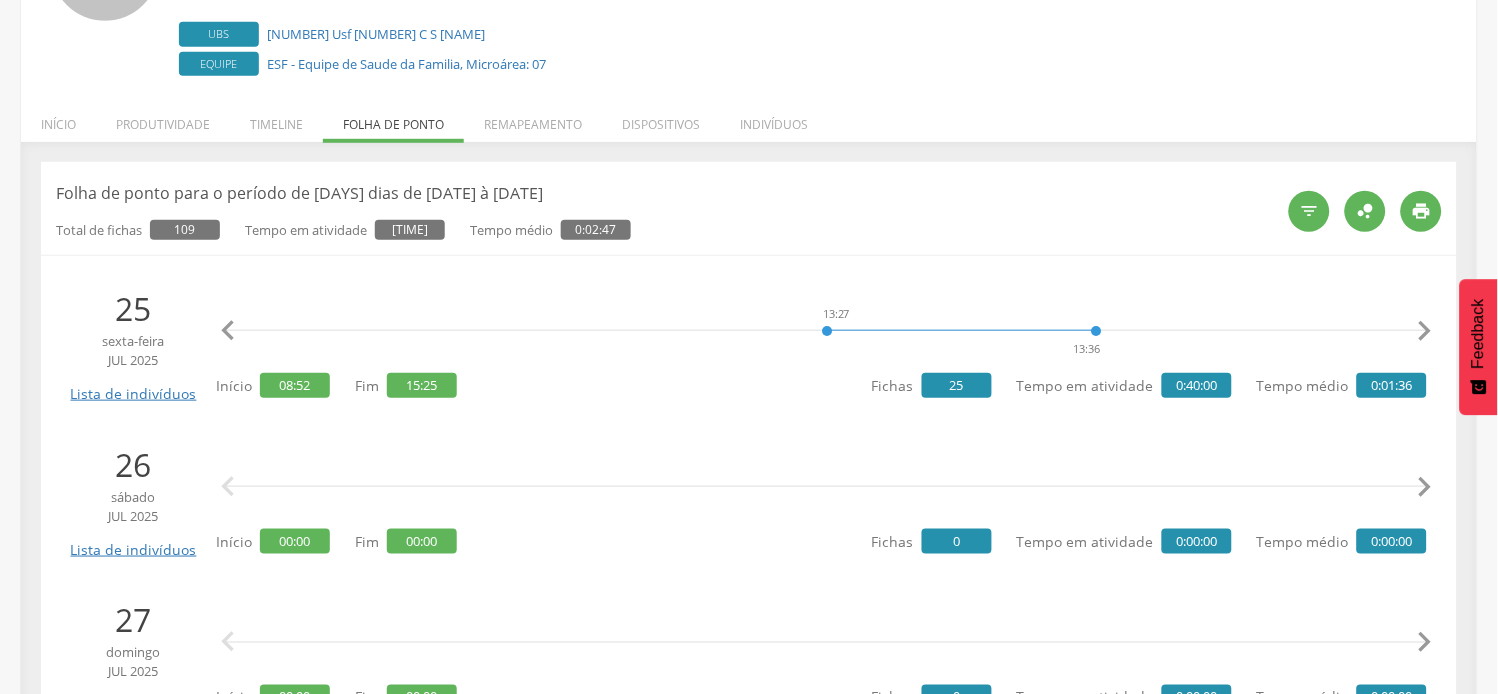 click on "" at bounding box center (1425, 331) 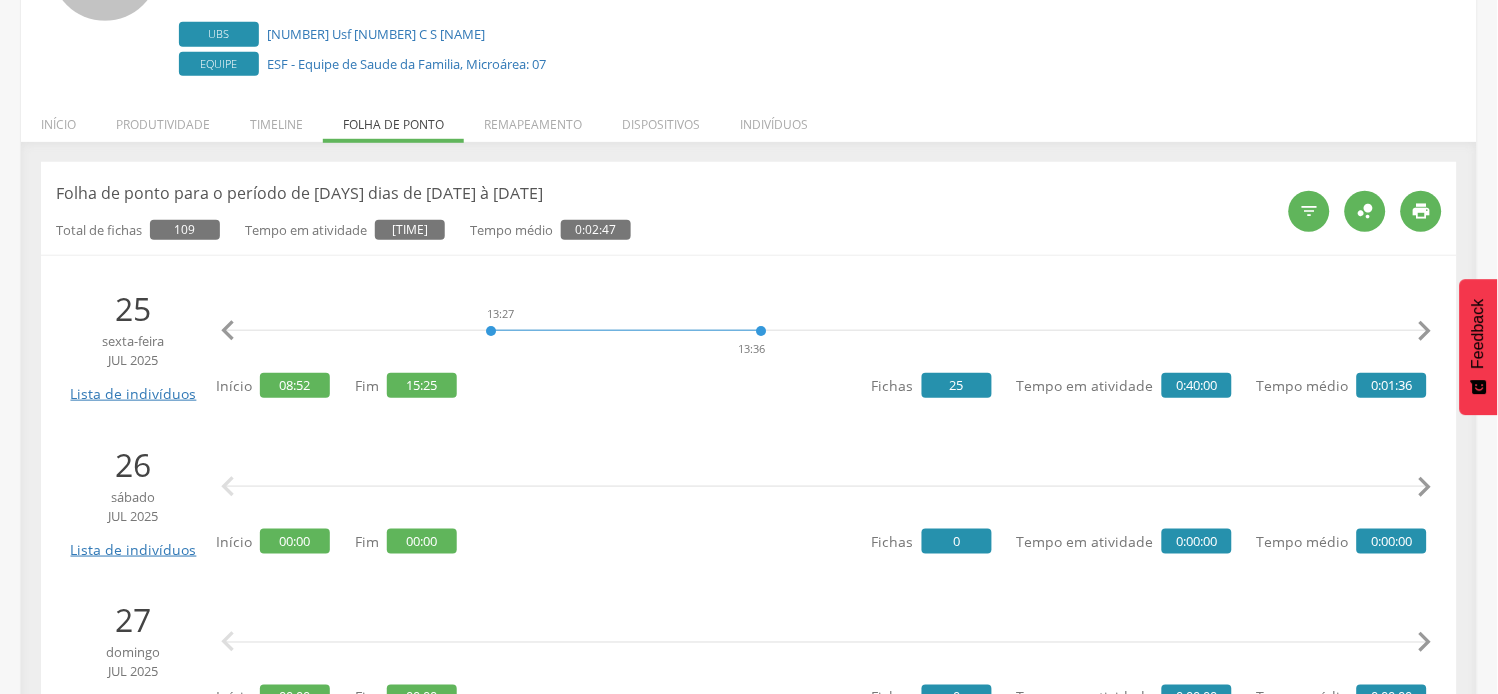 click on "" at bounding box center (1425, 331) 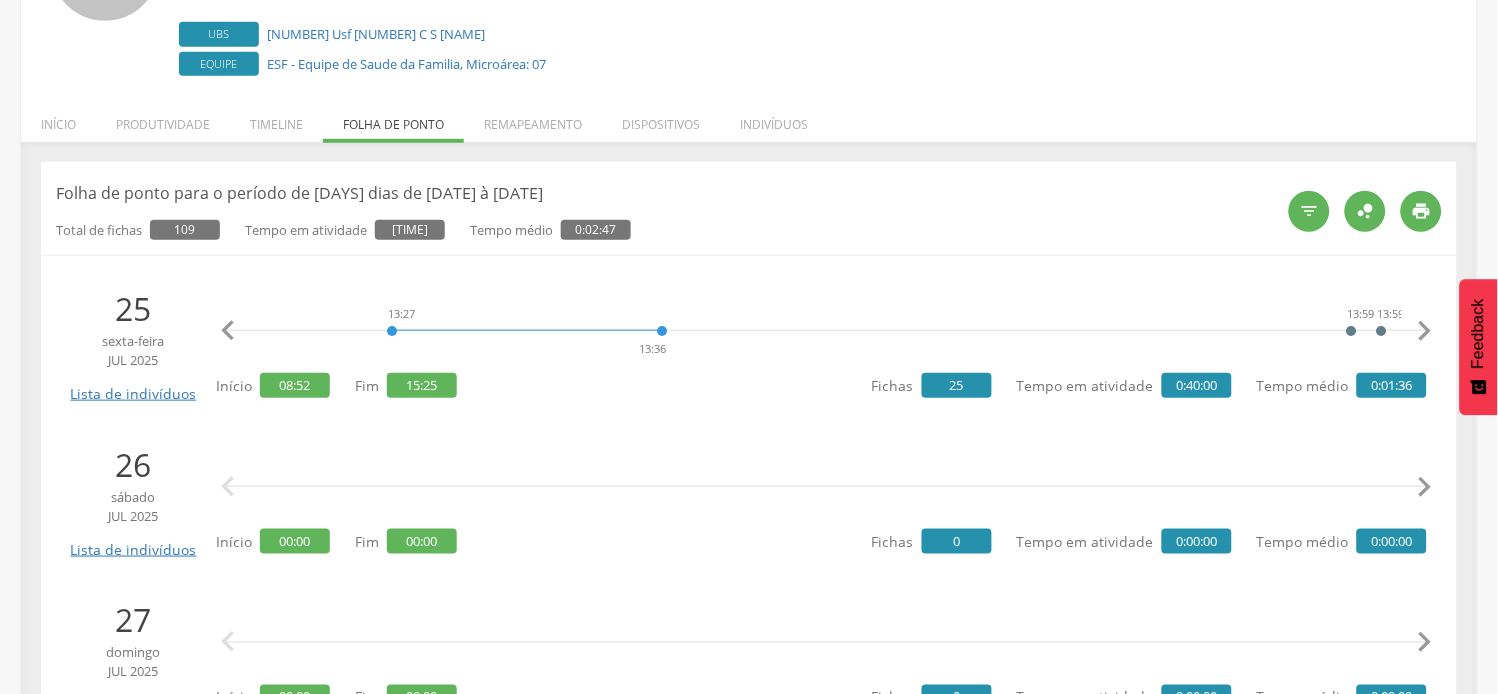 click on "" at bounding box center (1425, 331) 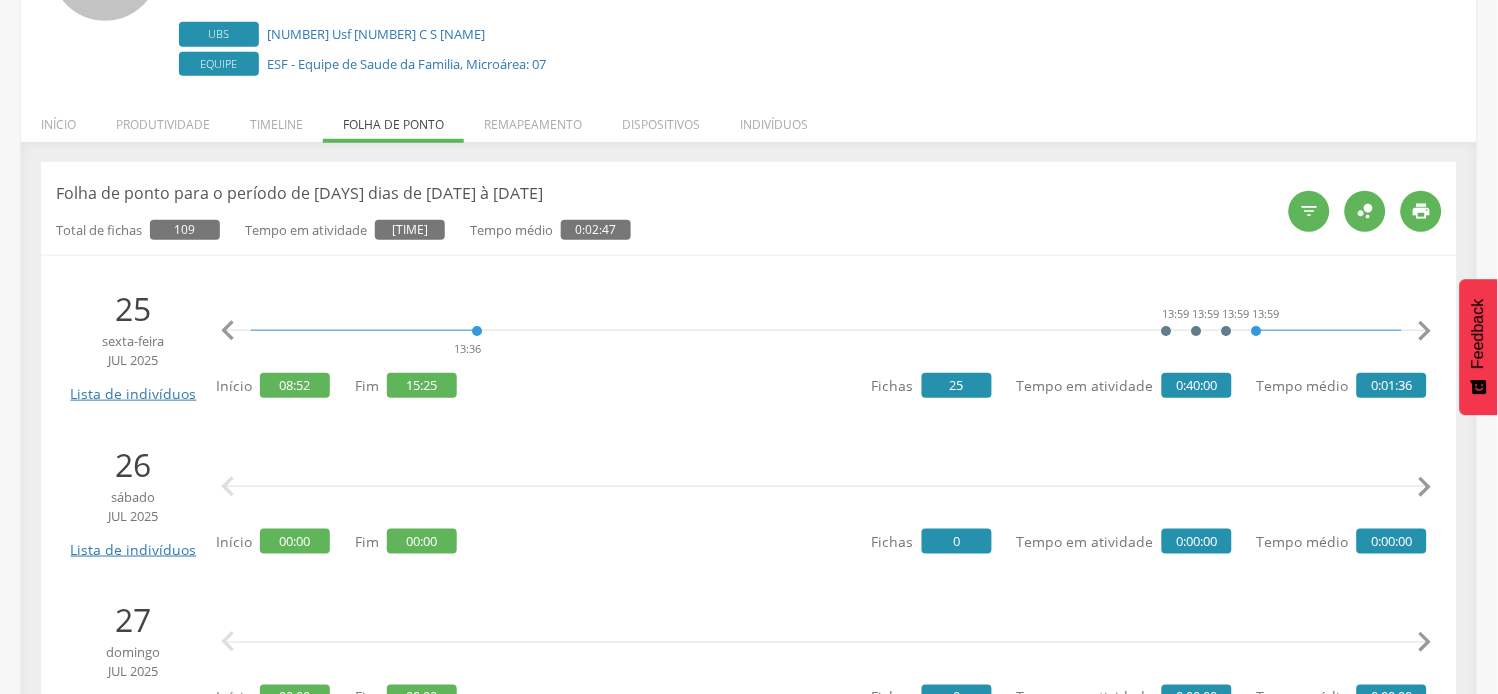 click on "" at bounding box center (1425, 331) 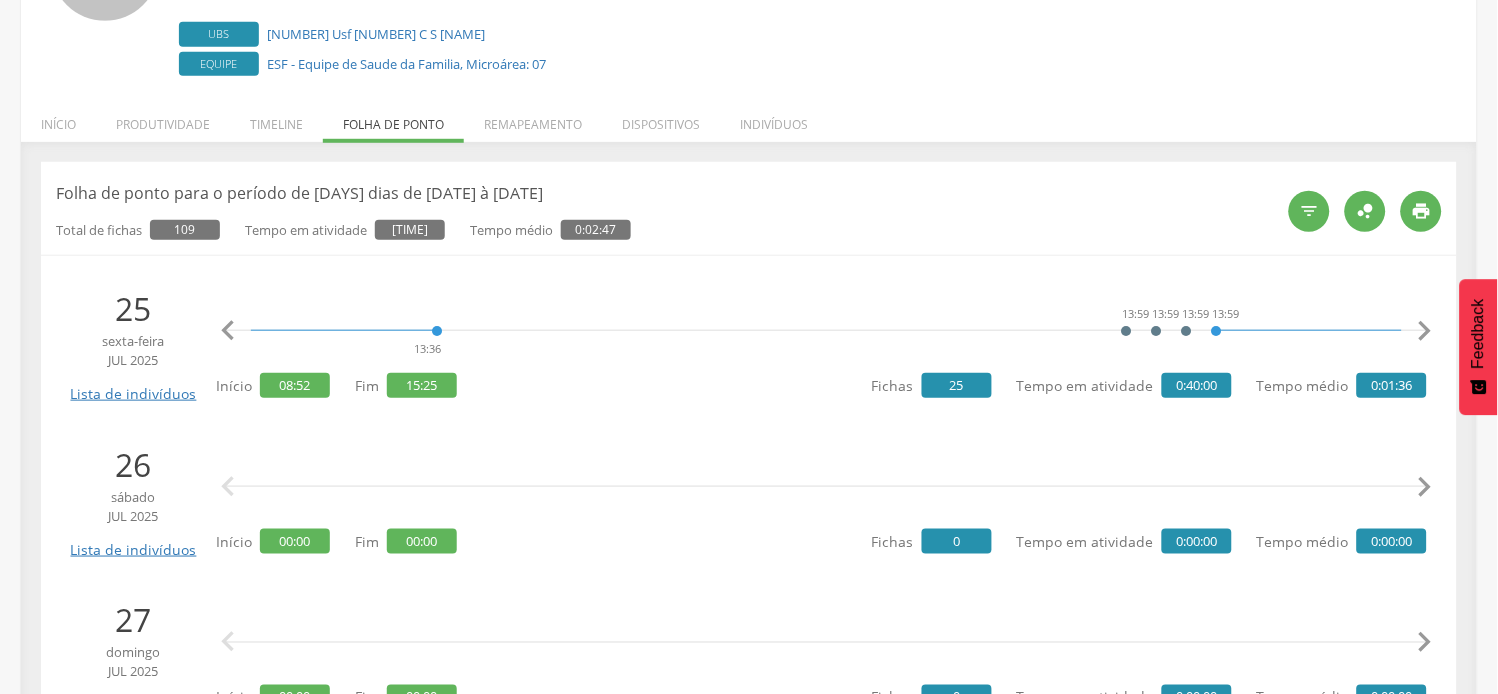 scroll, scrollTop: 0, scrollLeft: 6900, axis: horizontal 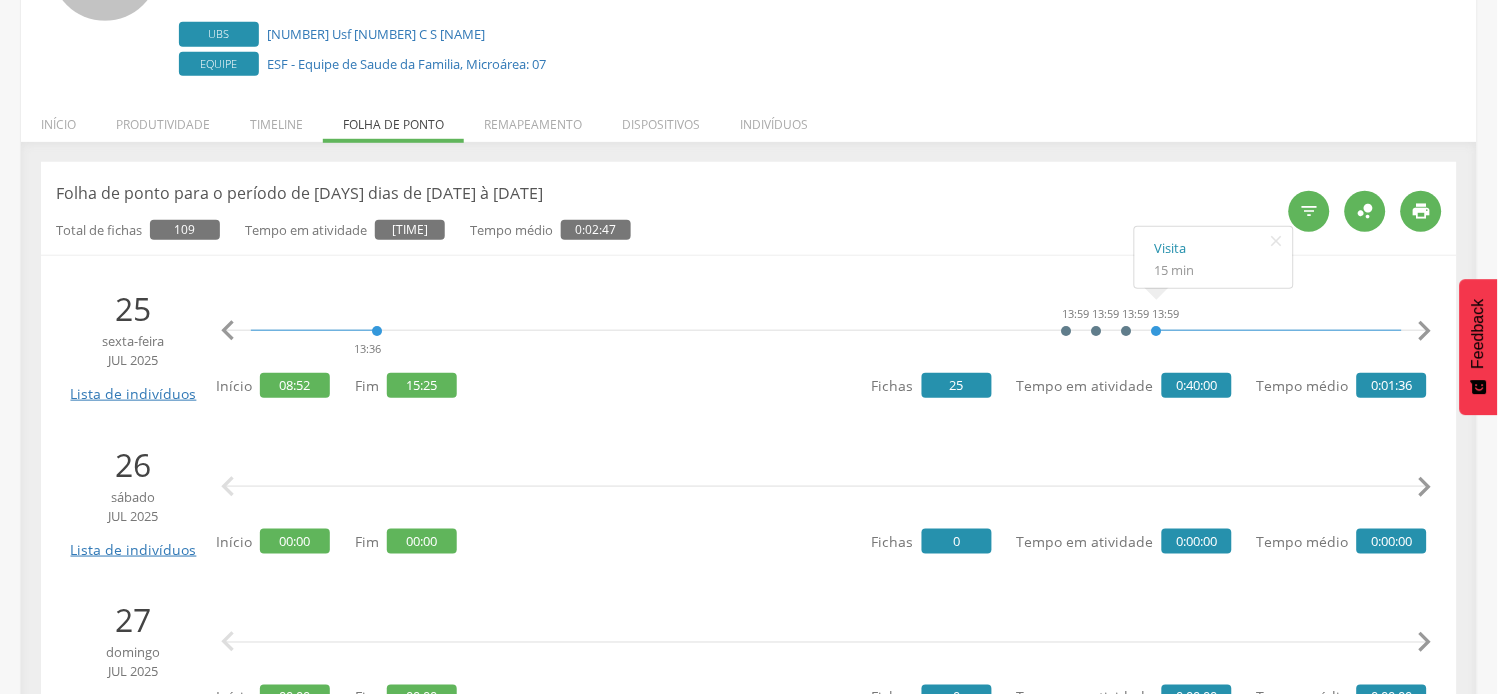 click on "" at bounding box center (1425, 331) 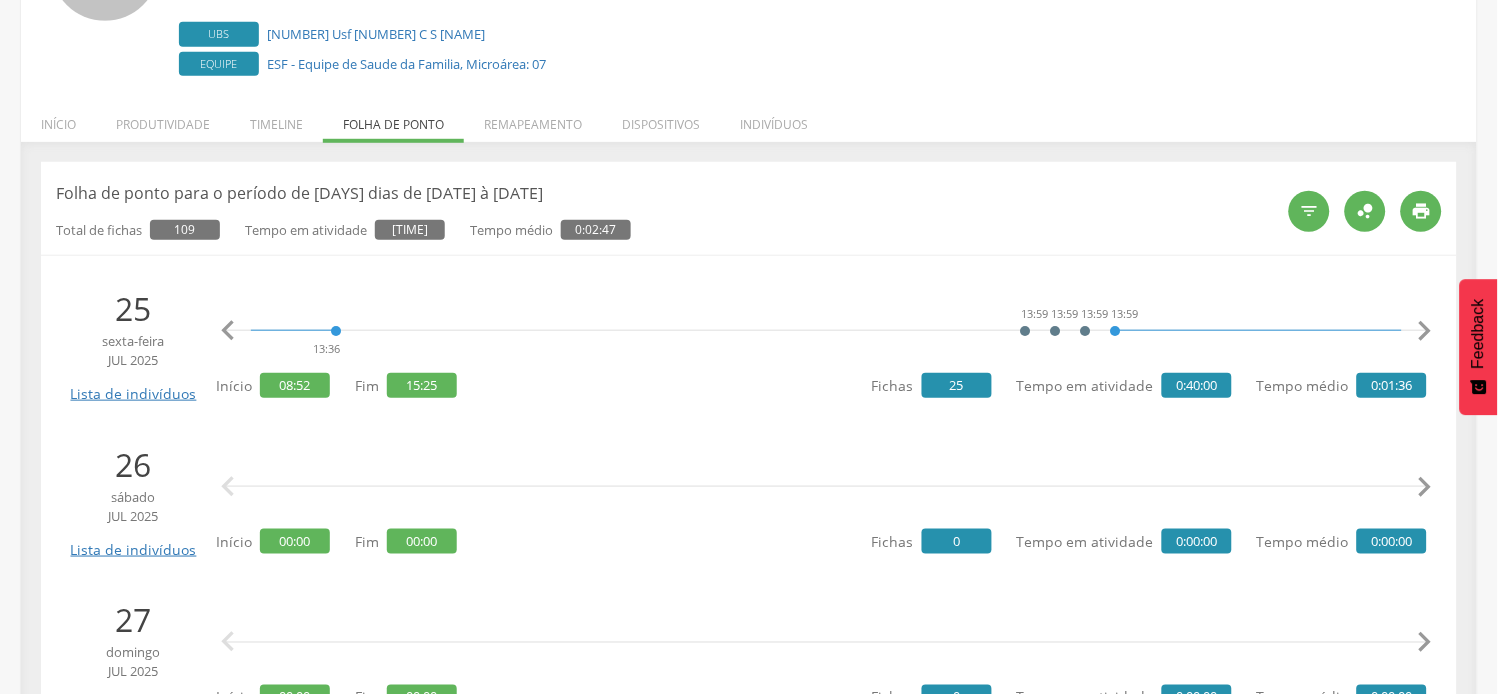 click on "" at bounding box center (1425, 331) 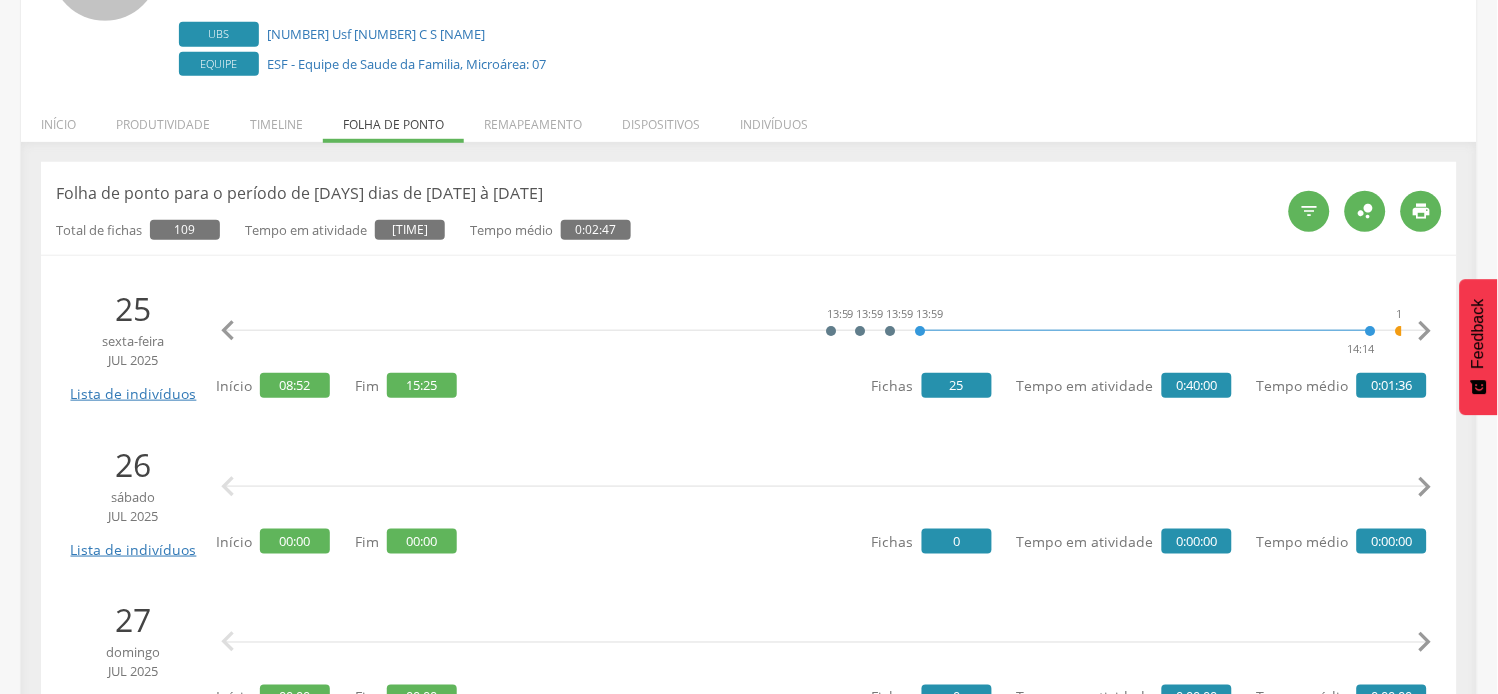click on "" at bounding box center (1425, 331) 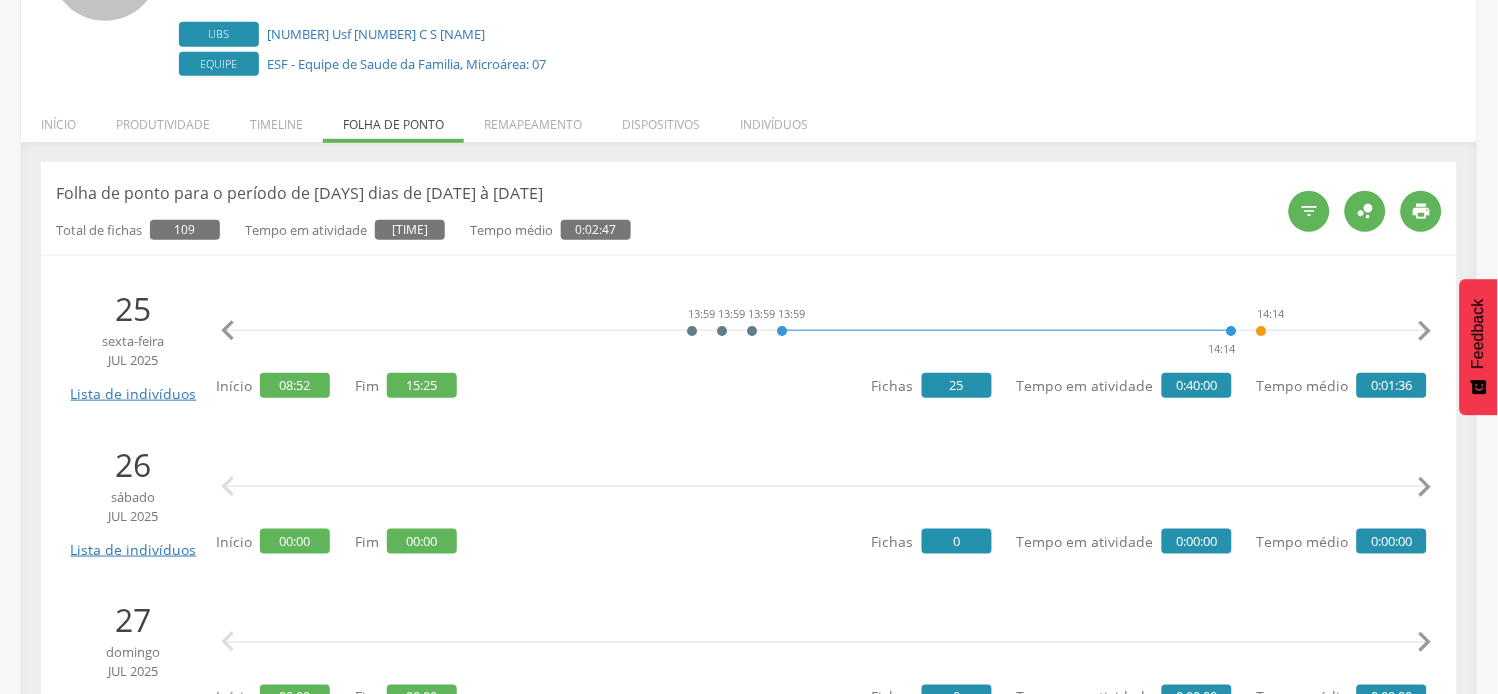 scroll, scrollTop: 0, scrollLeft: 7283, axis: horizontal 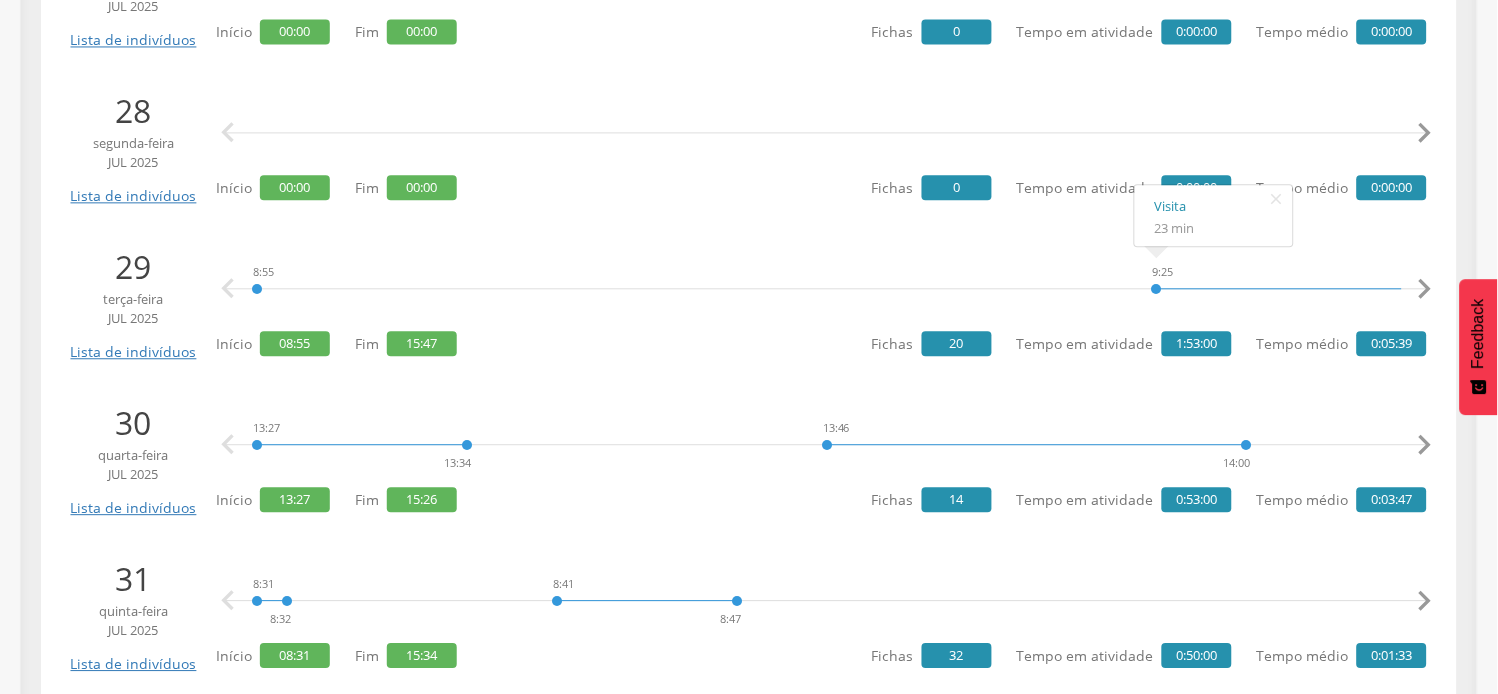 click on "" at bounding box center [1425, 289] 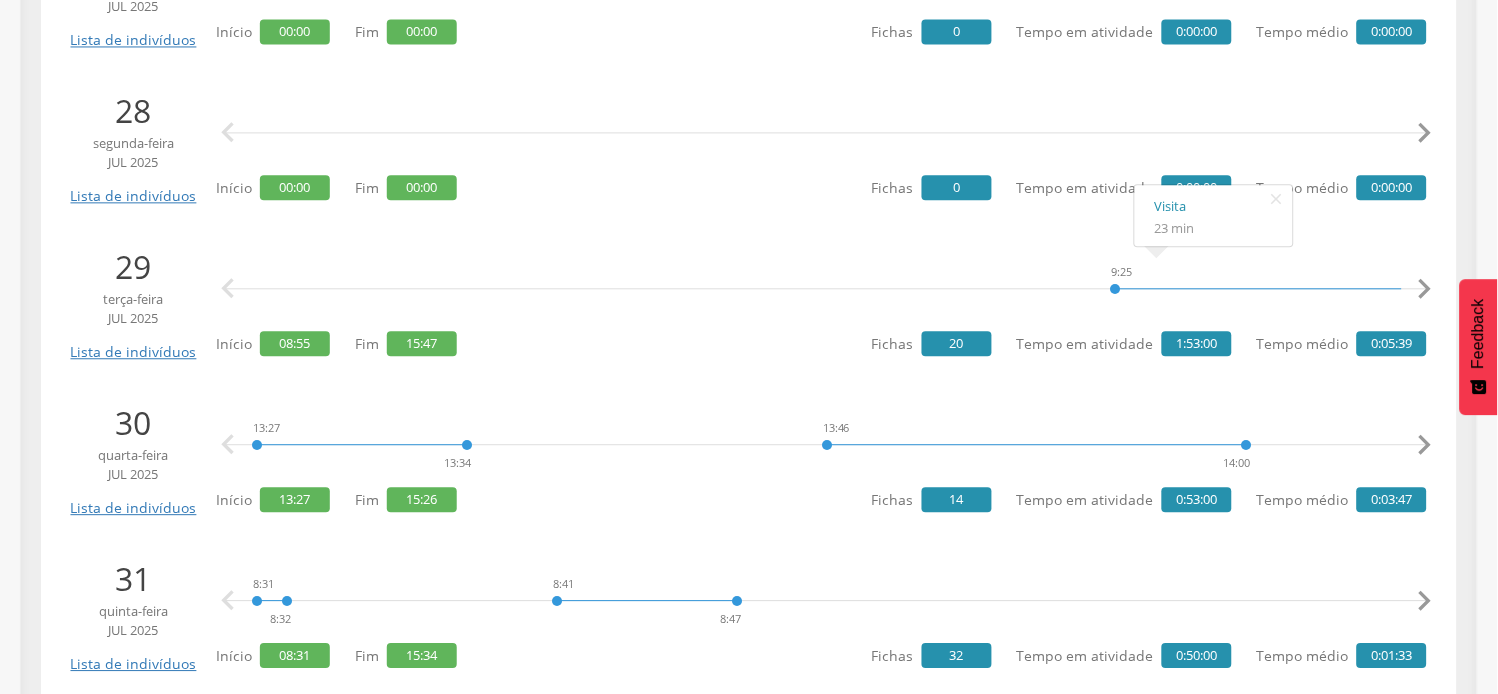 click on "" at bounding box center [1425, 289] 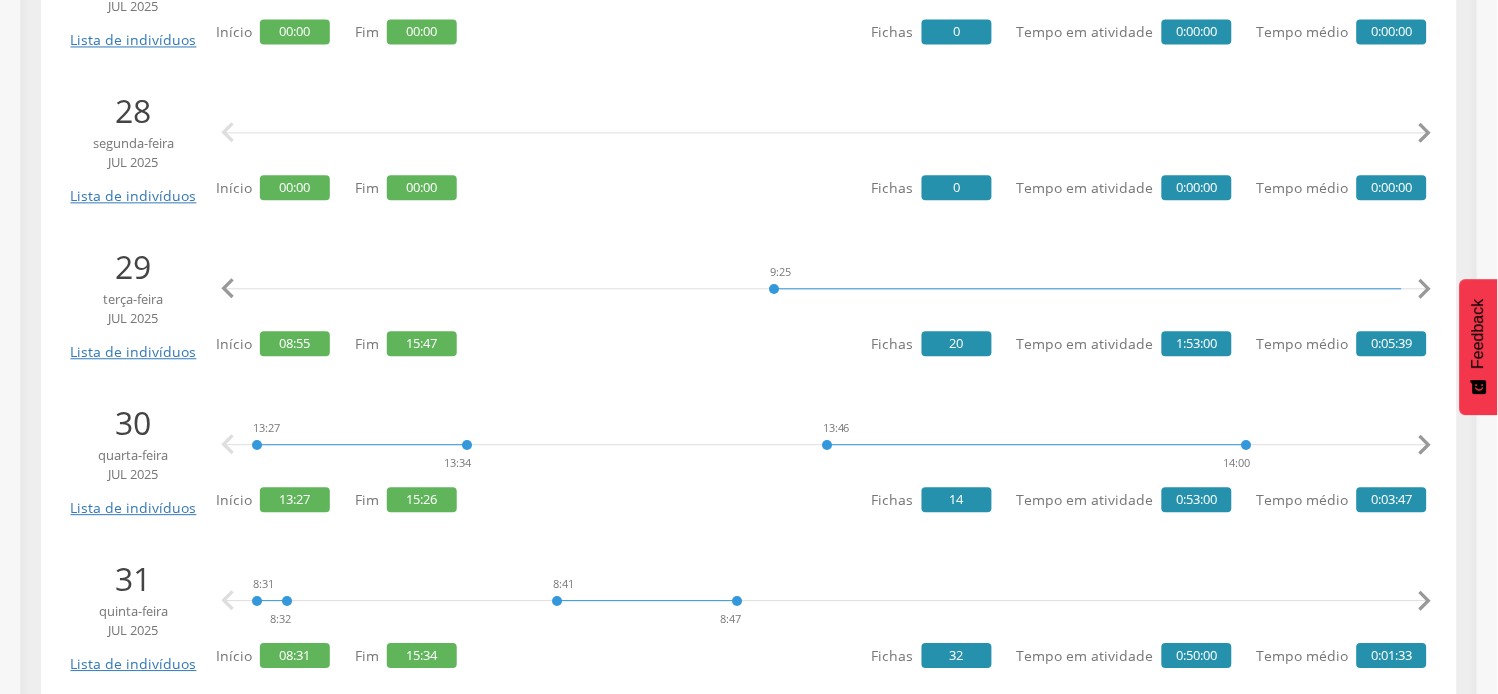 click on "" at bounding box center (1425, 289) 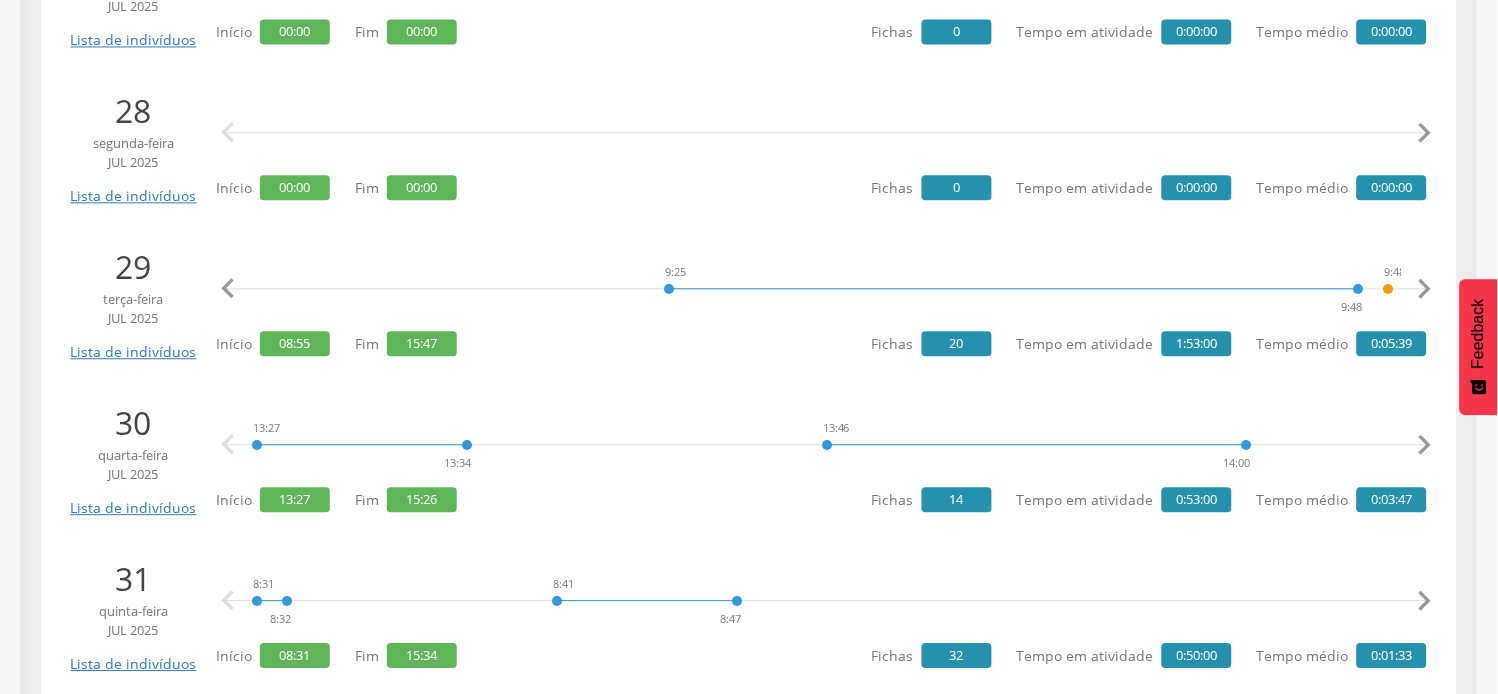 click on "" at bounding box center (1425, 289) 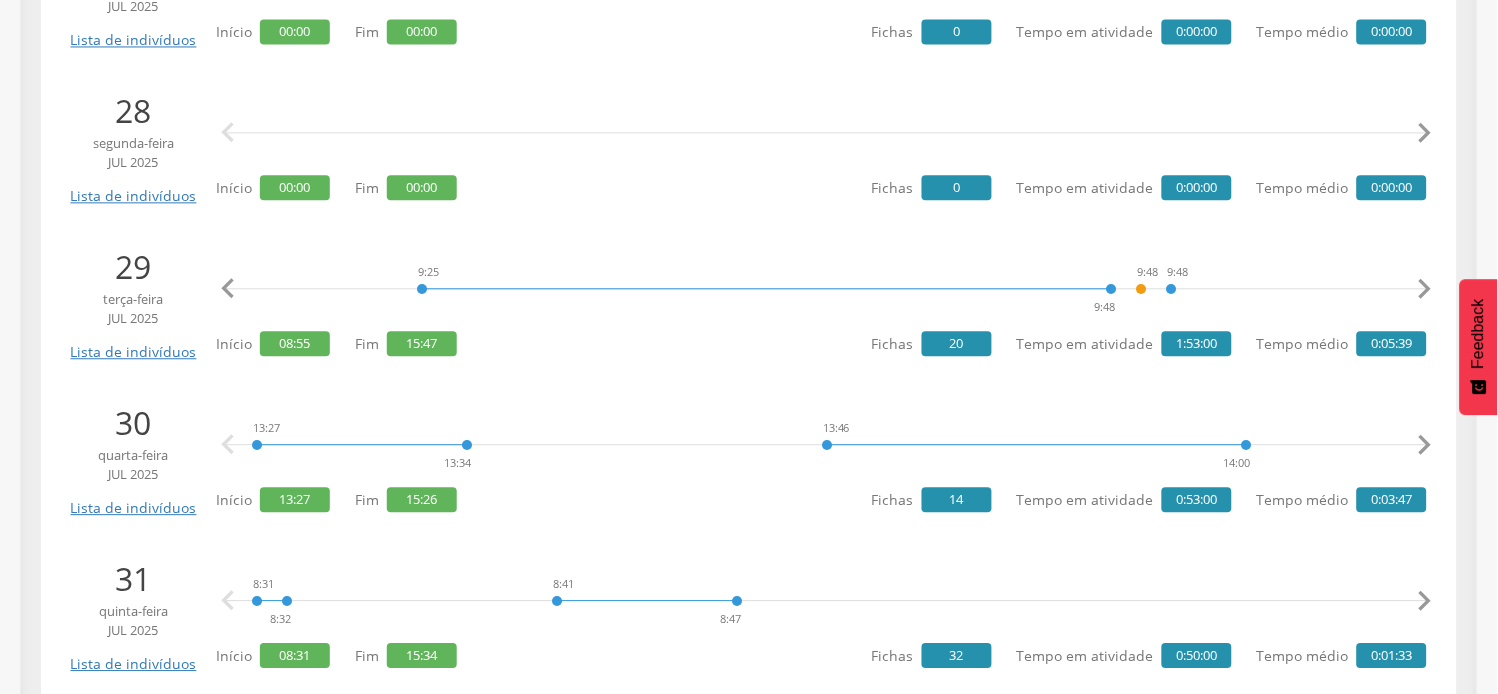click on "" at bounding box center (1425, 289) 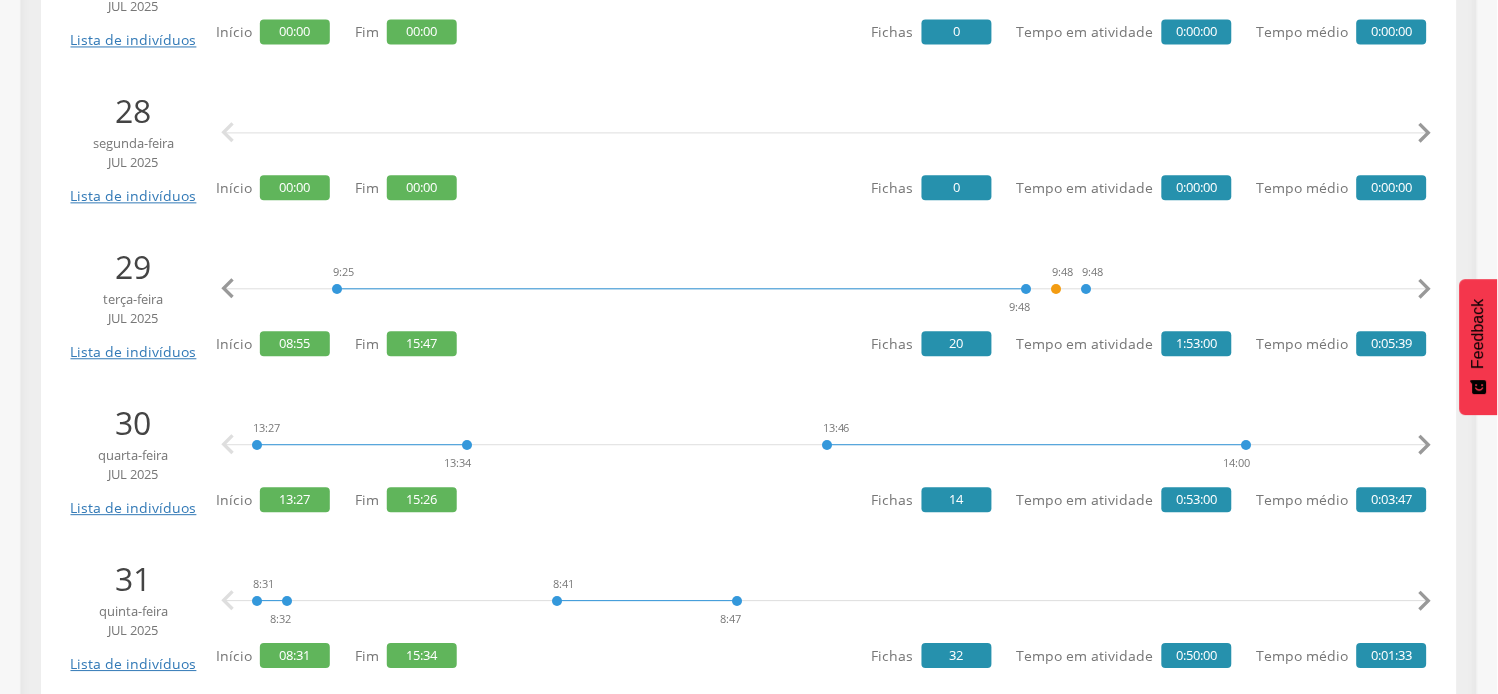 click on "" at bounding box center [1425, 289] 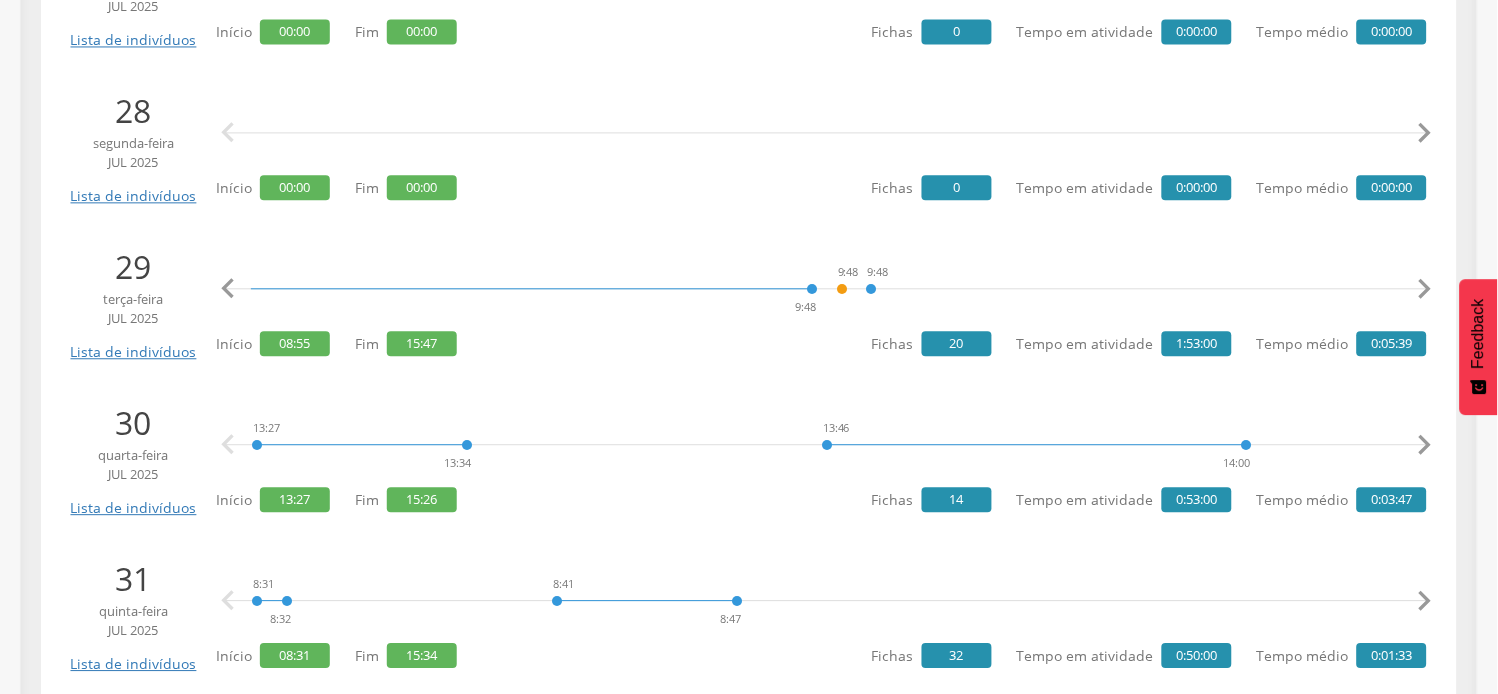 scroll, scrollTop: 0, scrollLeft: 1150, axis: horizontal 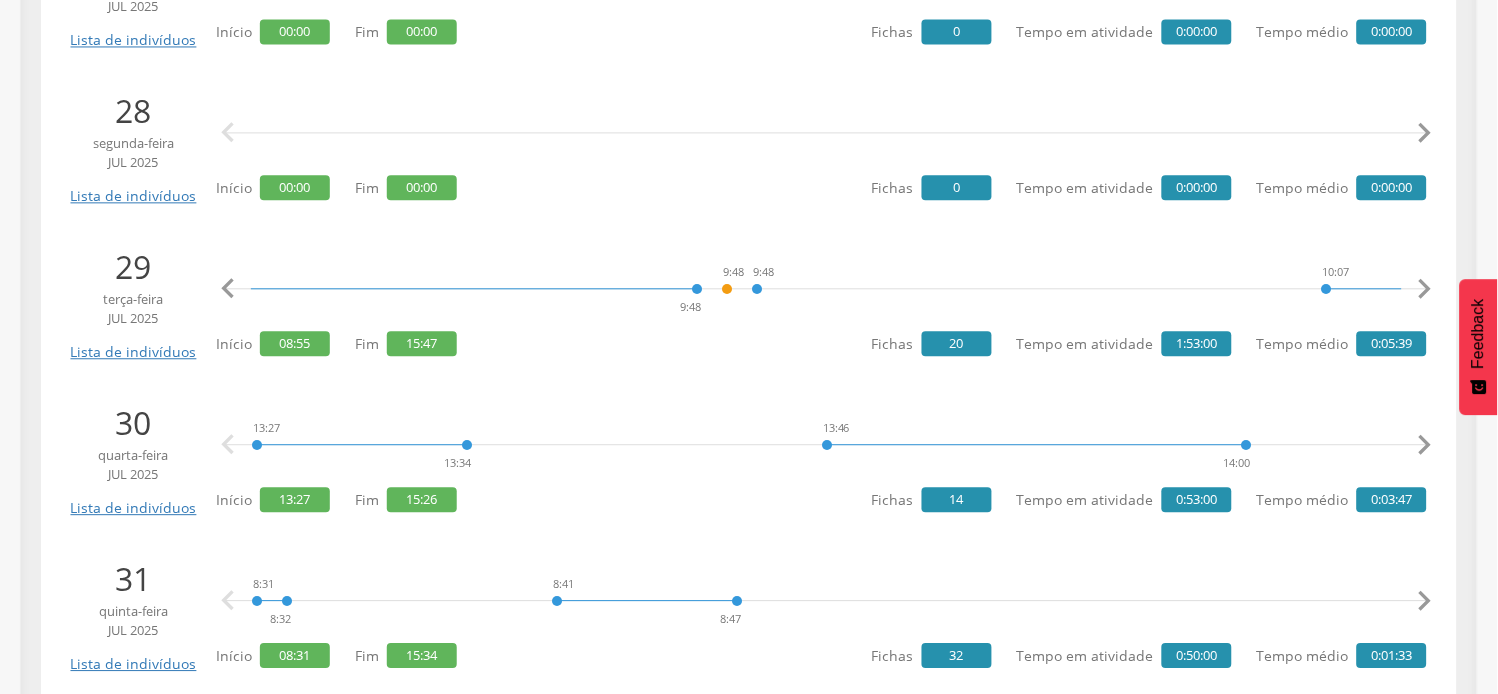 click on "" at bounding box center (1425, 289) 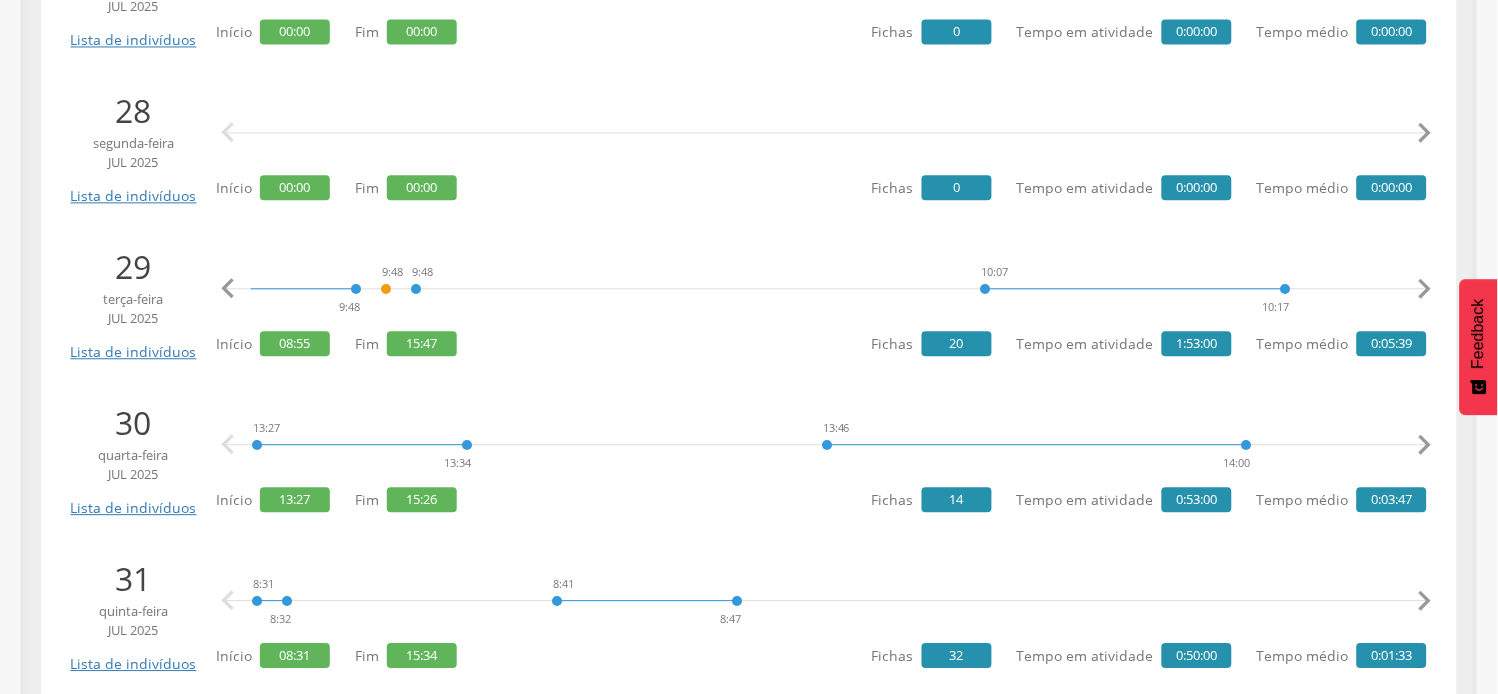 click on "" at bounding box center [1425, 289] 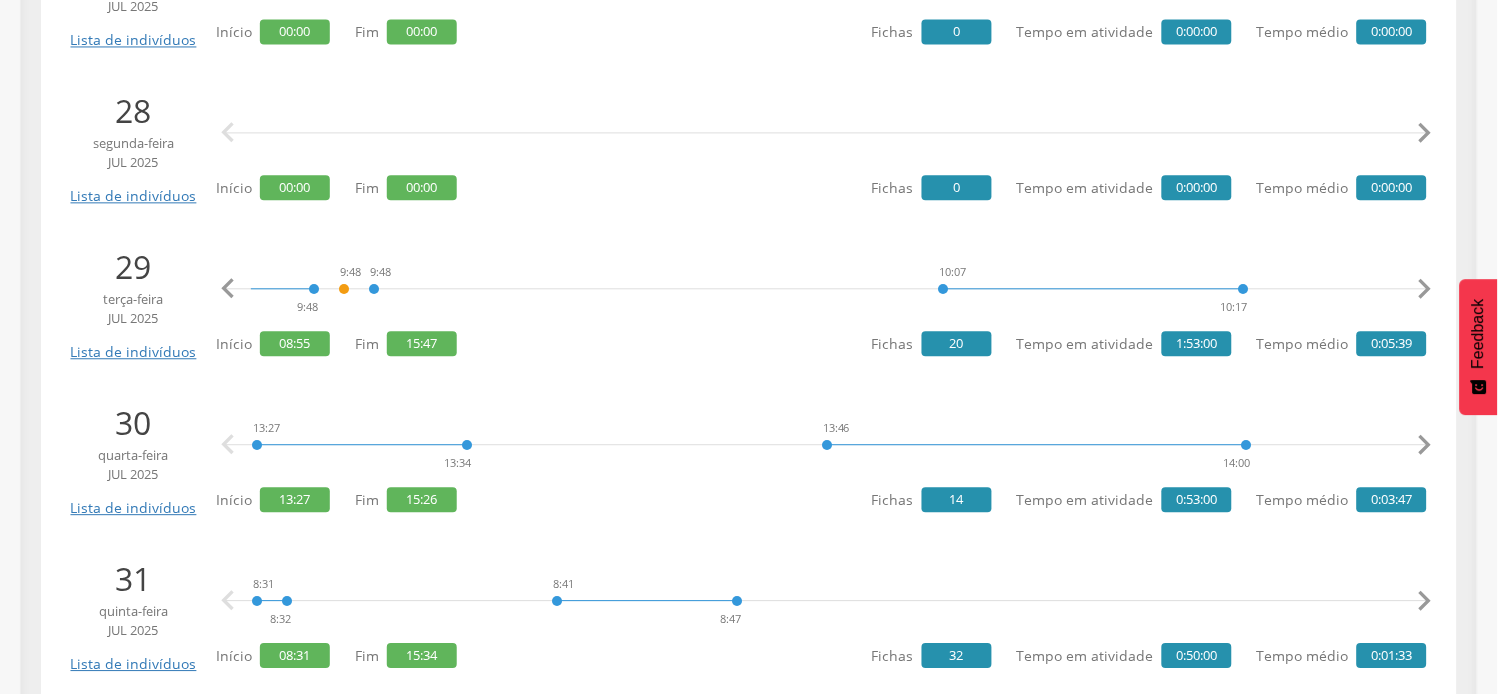 click on "" at bounding box center [1425, 289] 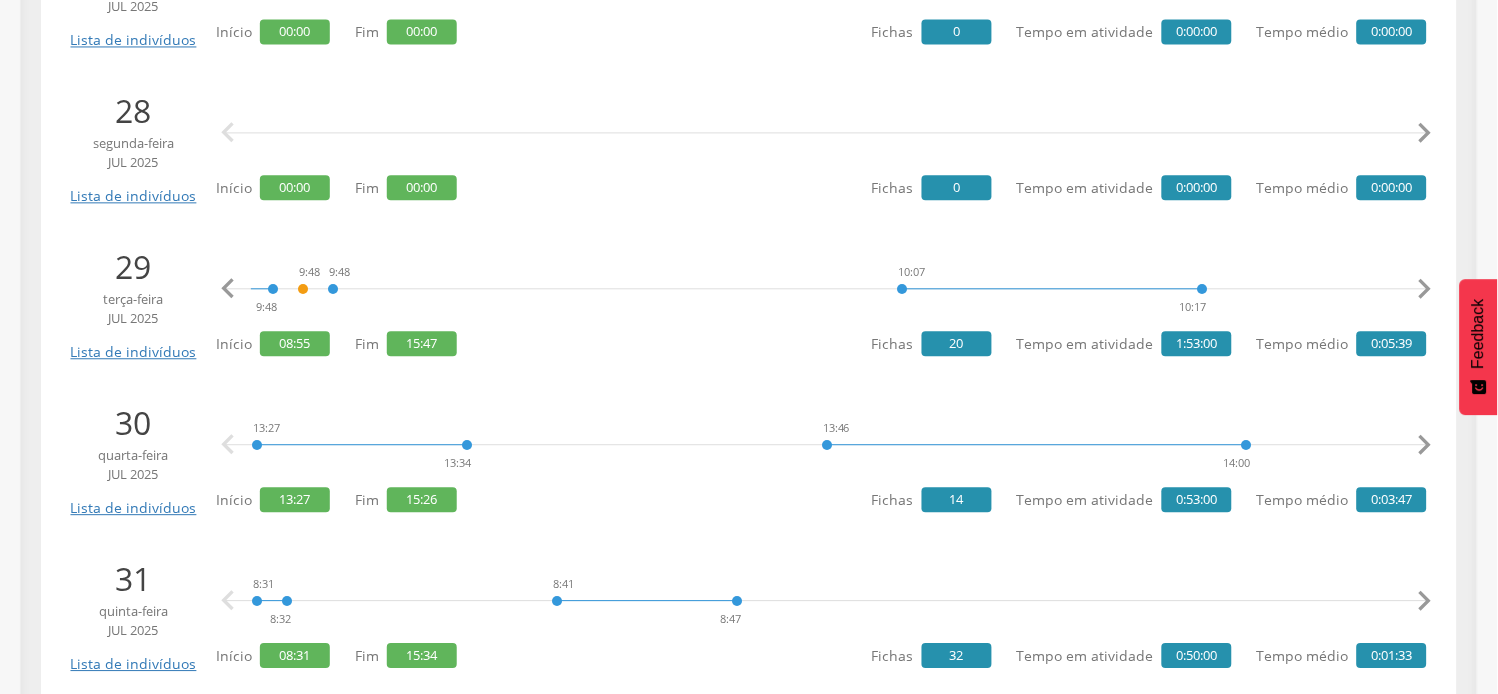 click on "" at bounding box center (1425, 289) 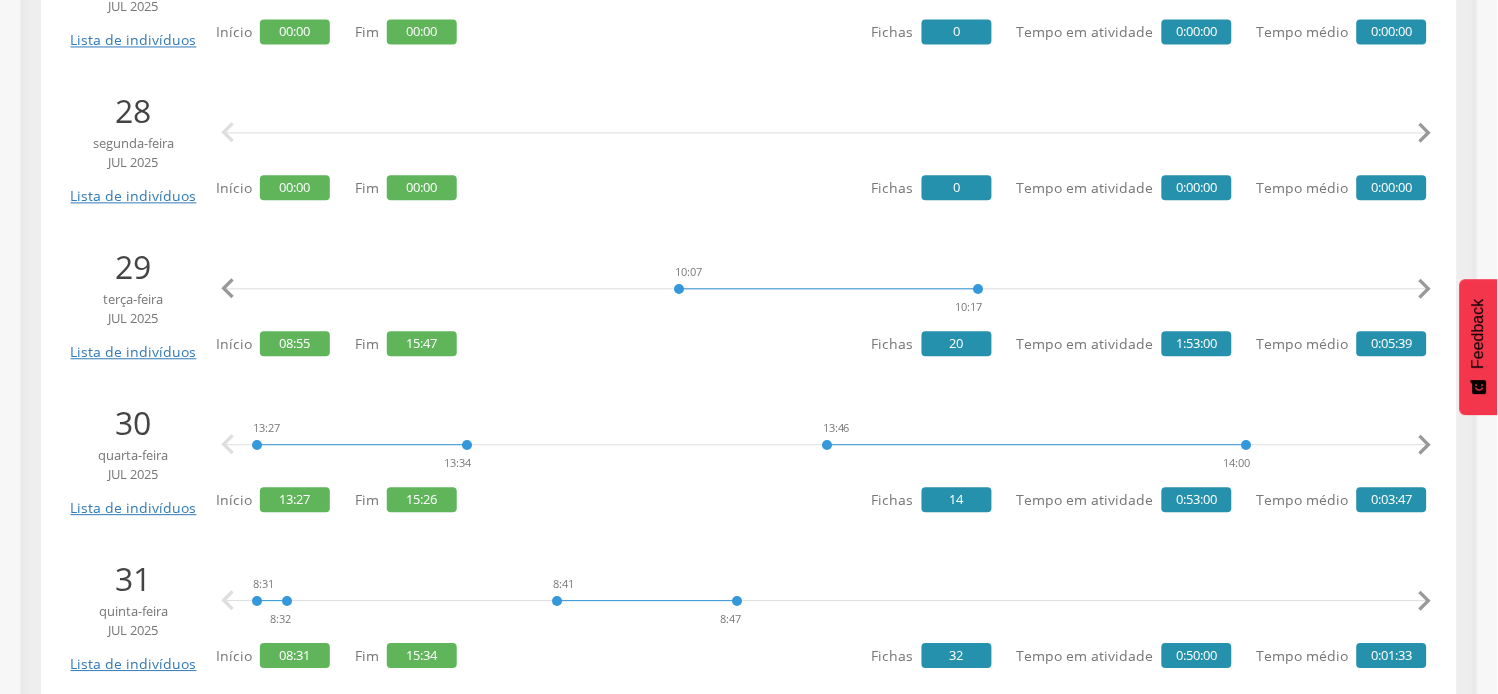 click on "" at bounding box center [1425, 289] 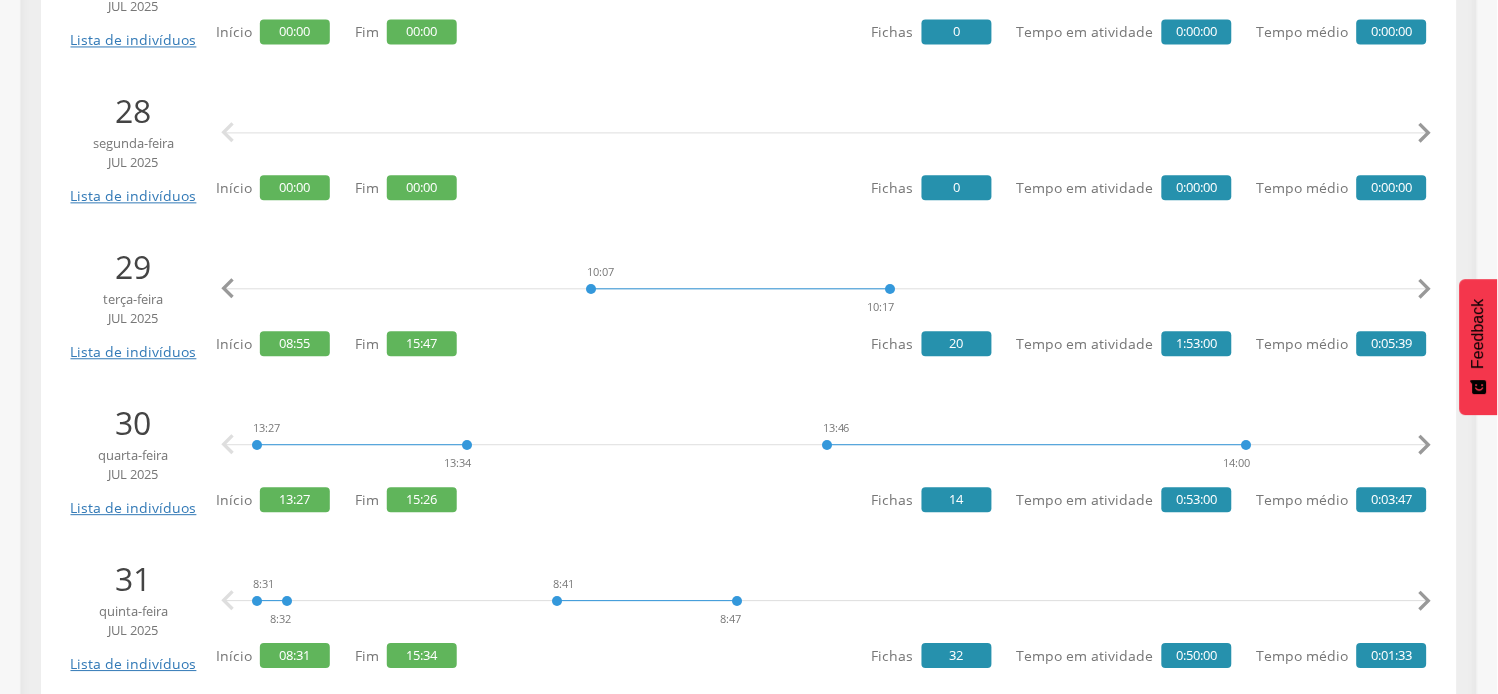 click on "" at bounding box center [1425, 289] 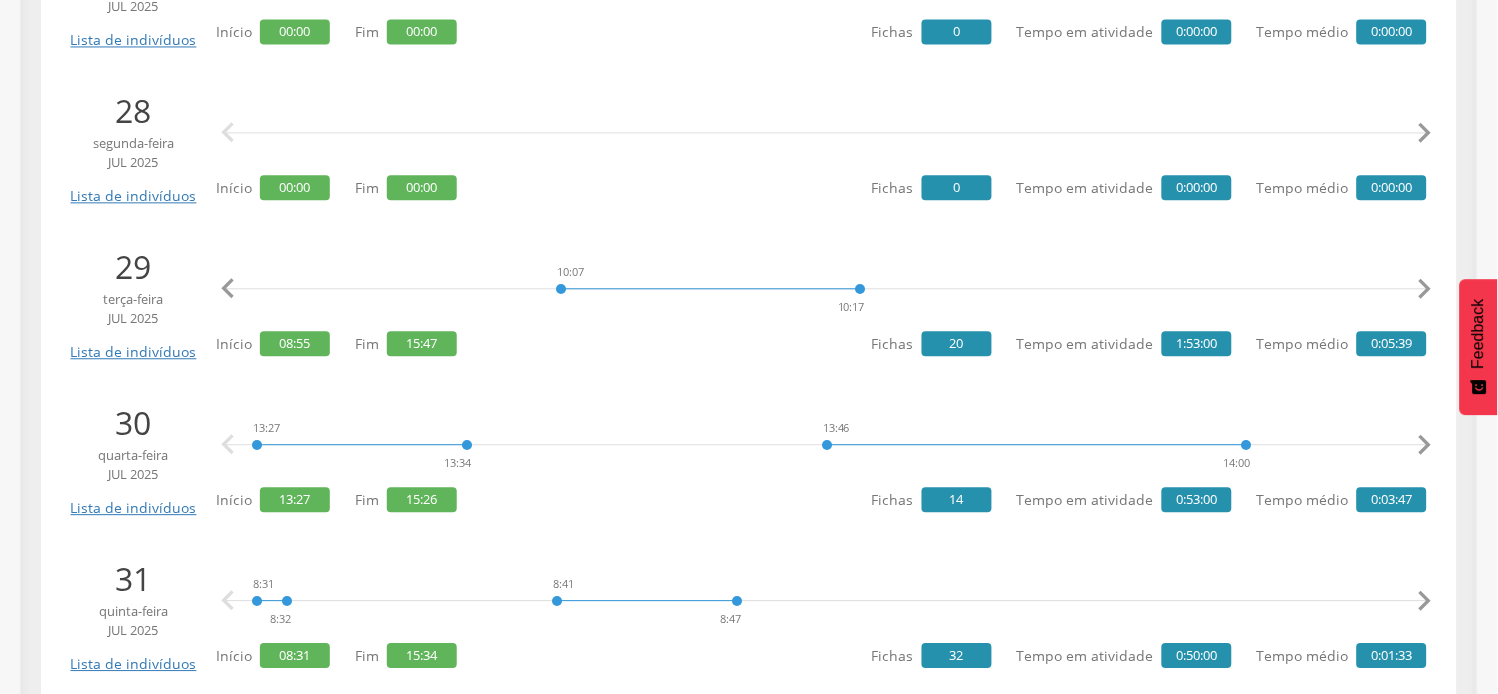 click on "" at bounding box center (1425, 289) 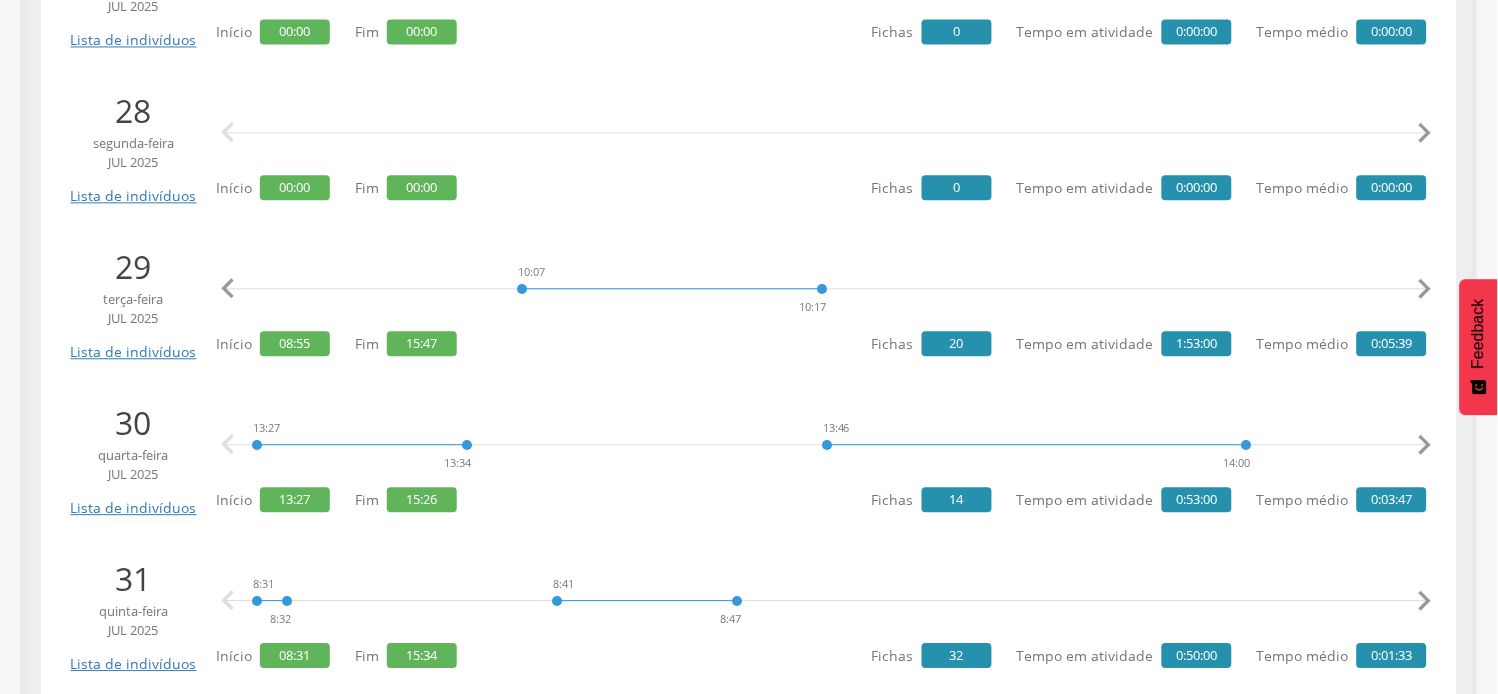 click on "" at bounding box center [1425, 289] 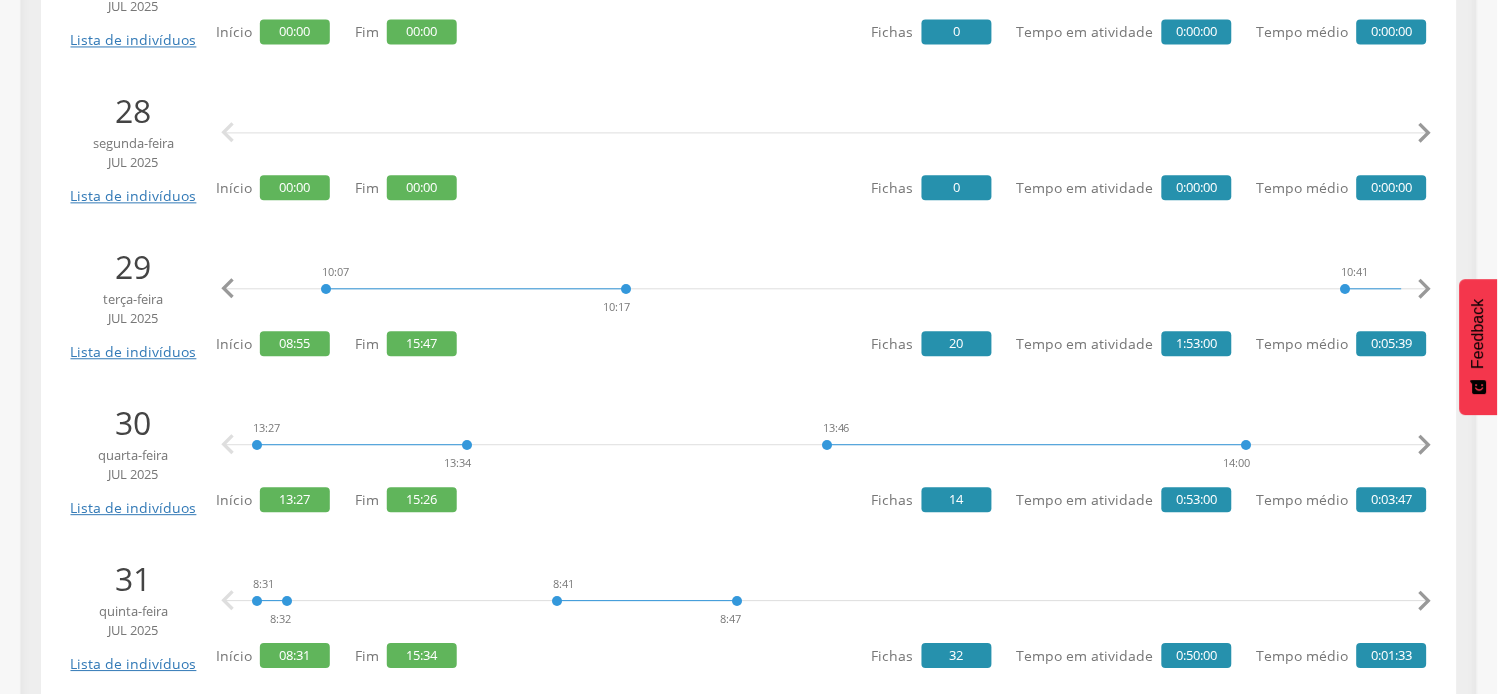 click on "" at bounding box center [1425, 289] 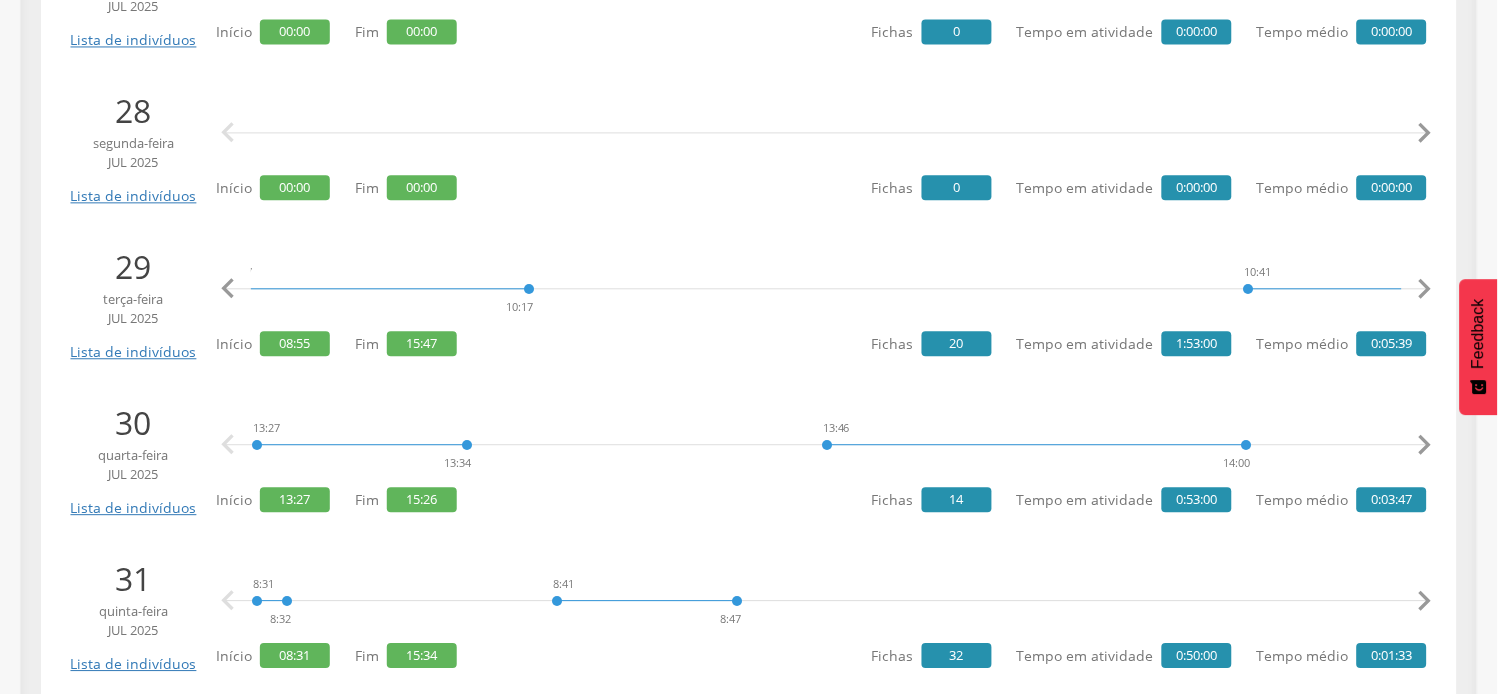 scroll, scrollTop: 0, scrollLeft: 2300, axis: horizontal 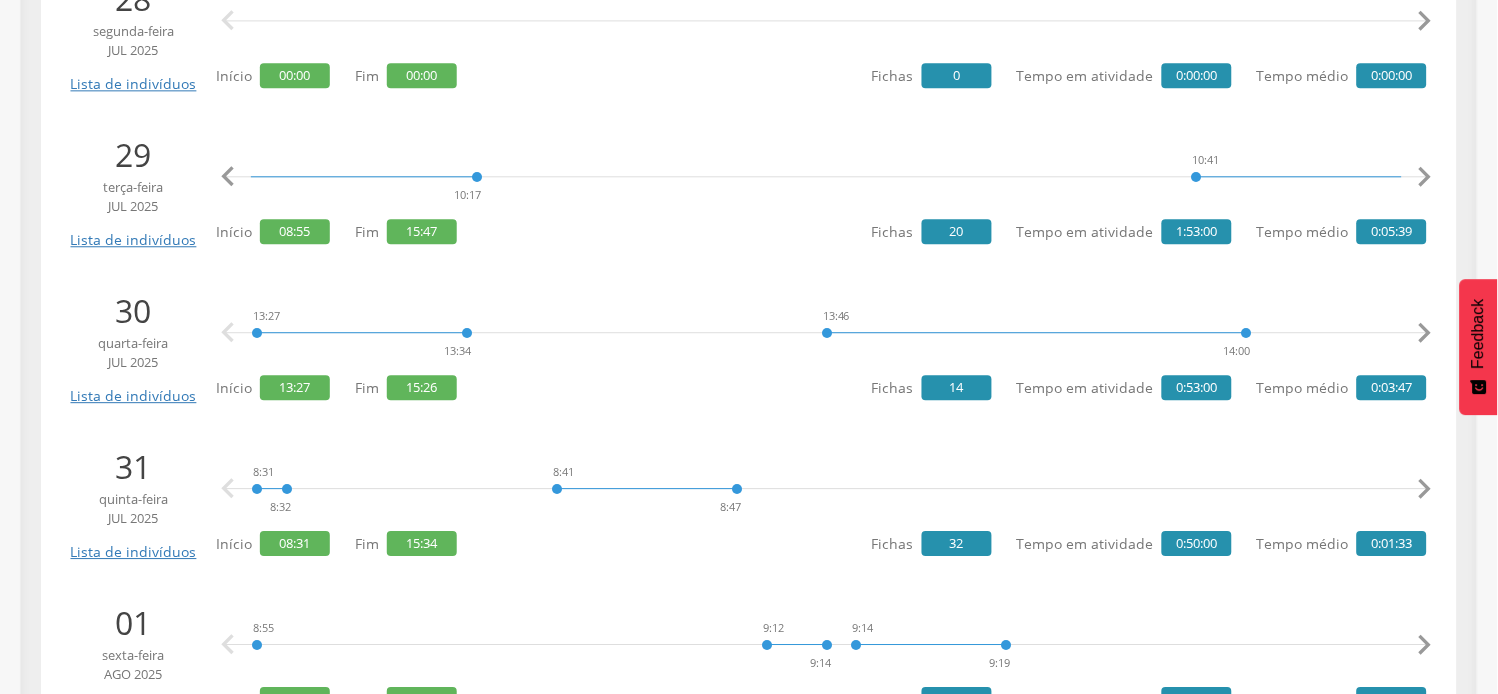 click on "" at bounding box center [1425, 489] 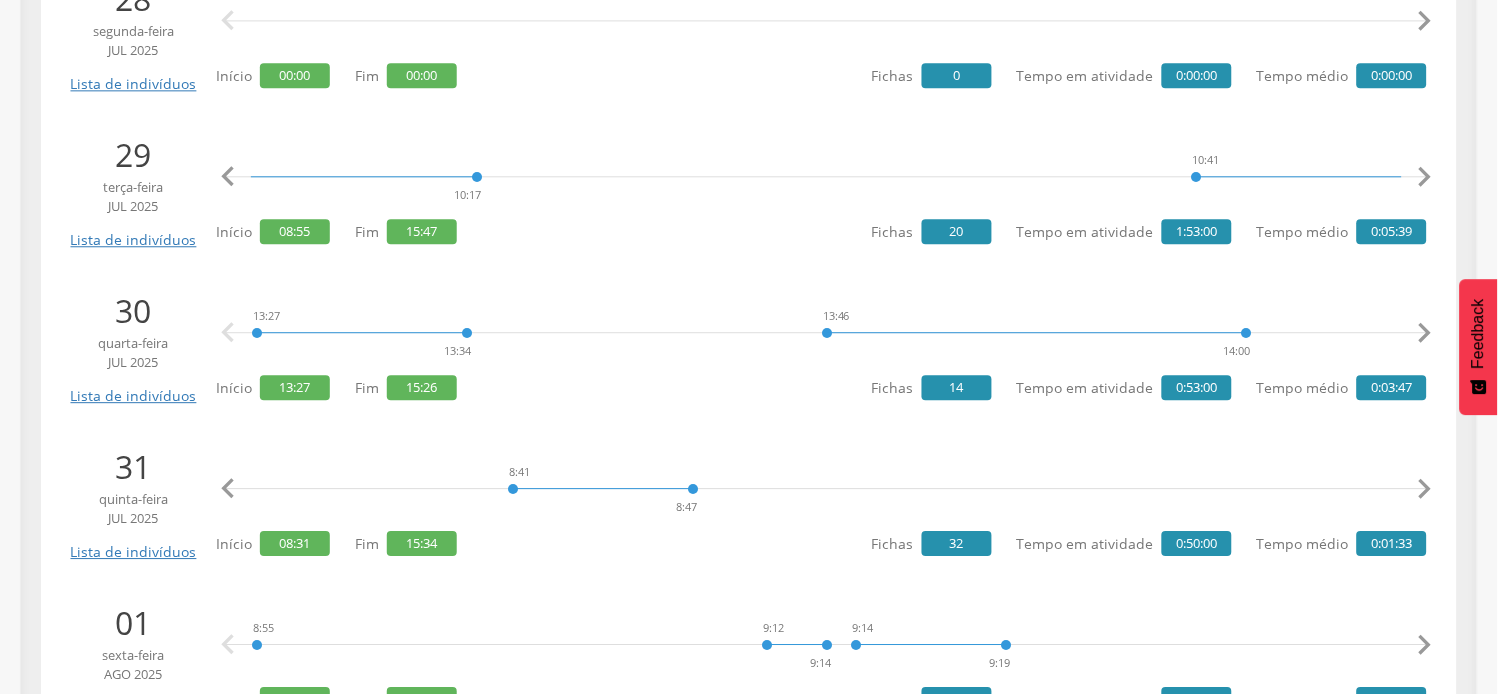 click on "" at bounding box center (1425, 489) 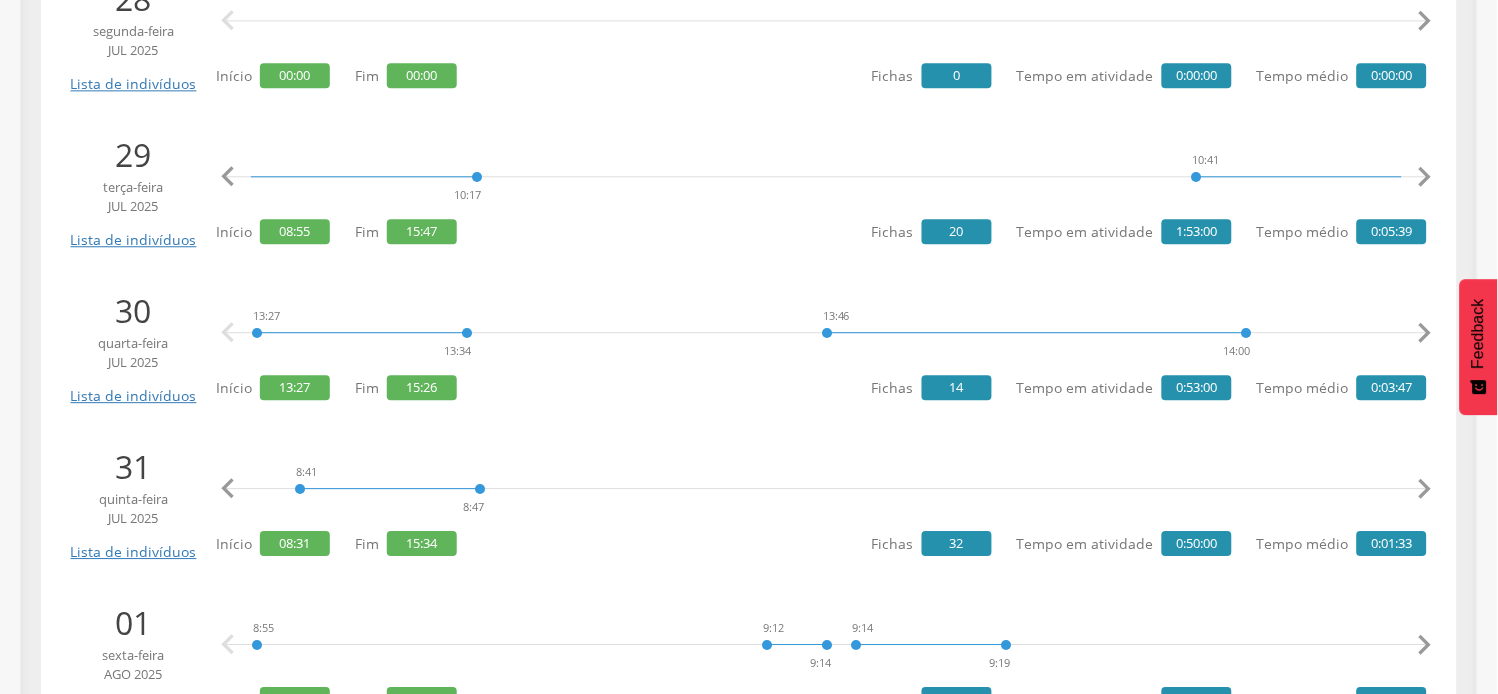 click on "" at bounding box center (1425, 489) 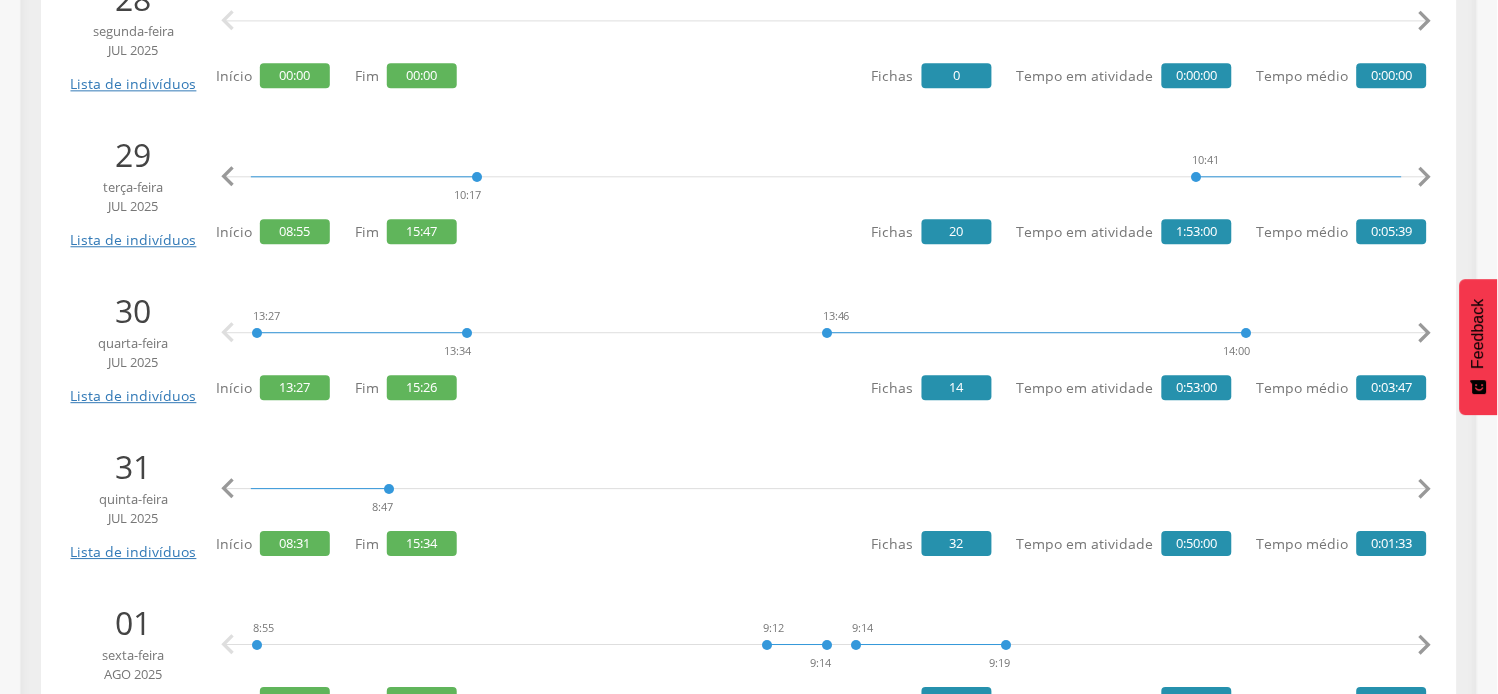 click on "" at bounding box center [1425, 489] 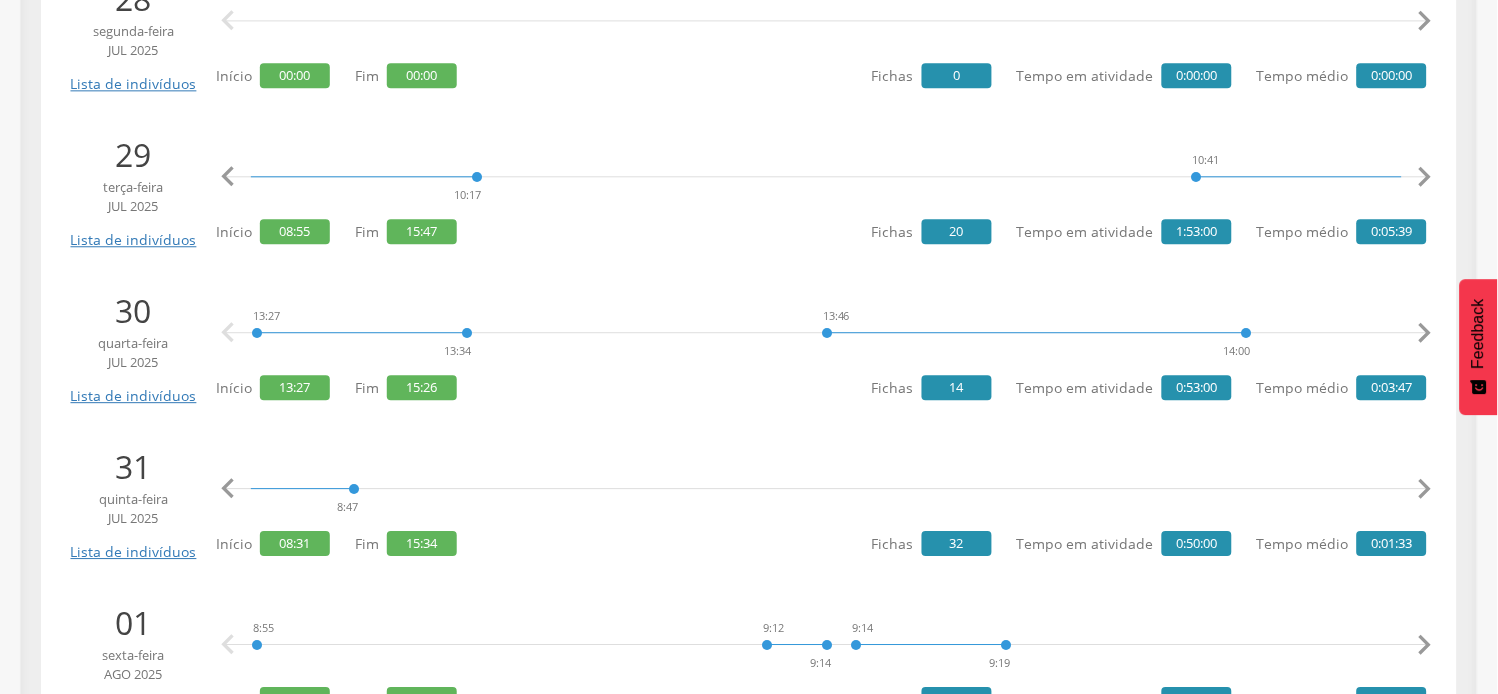 click on "" at bounding box center (1425, 489) 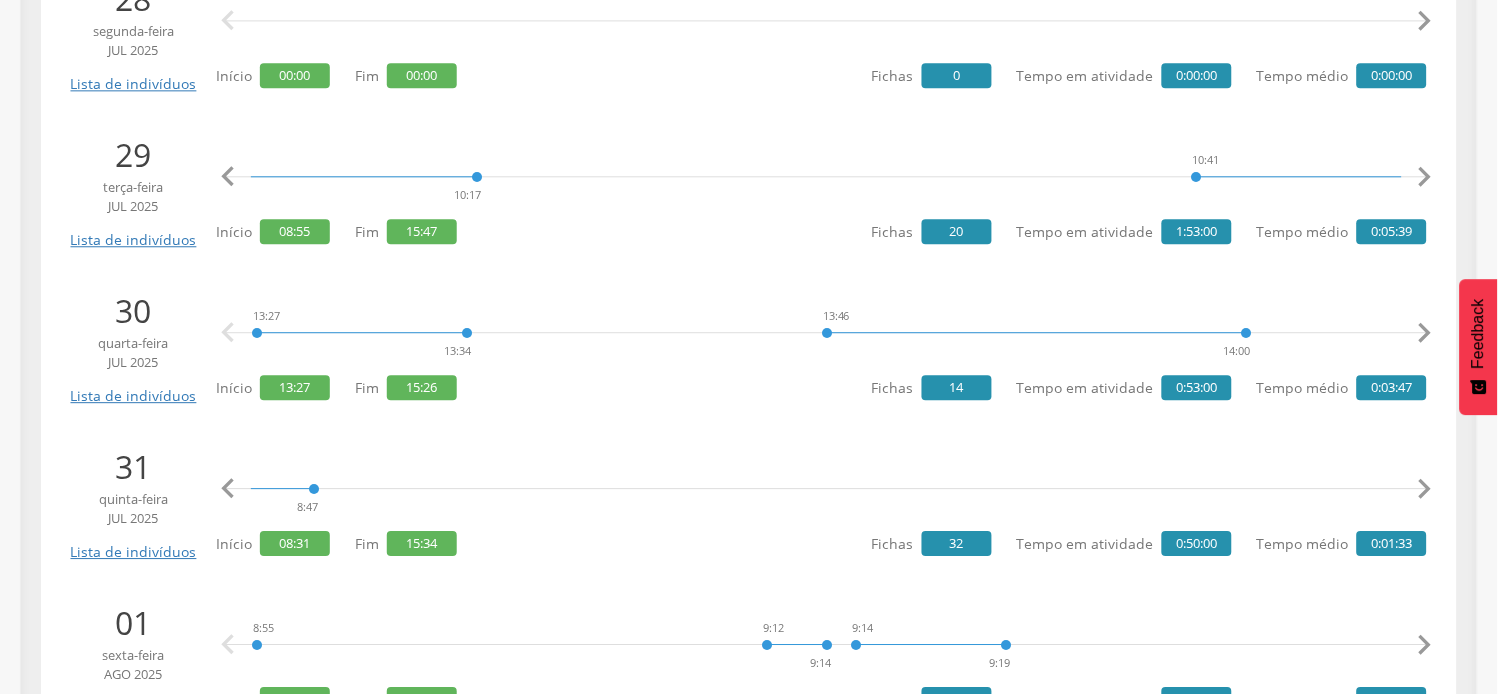 click on "" at bounding box center [1425, 489] 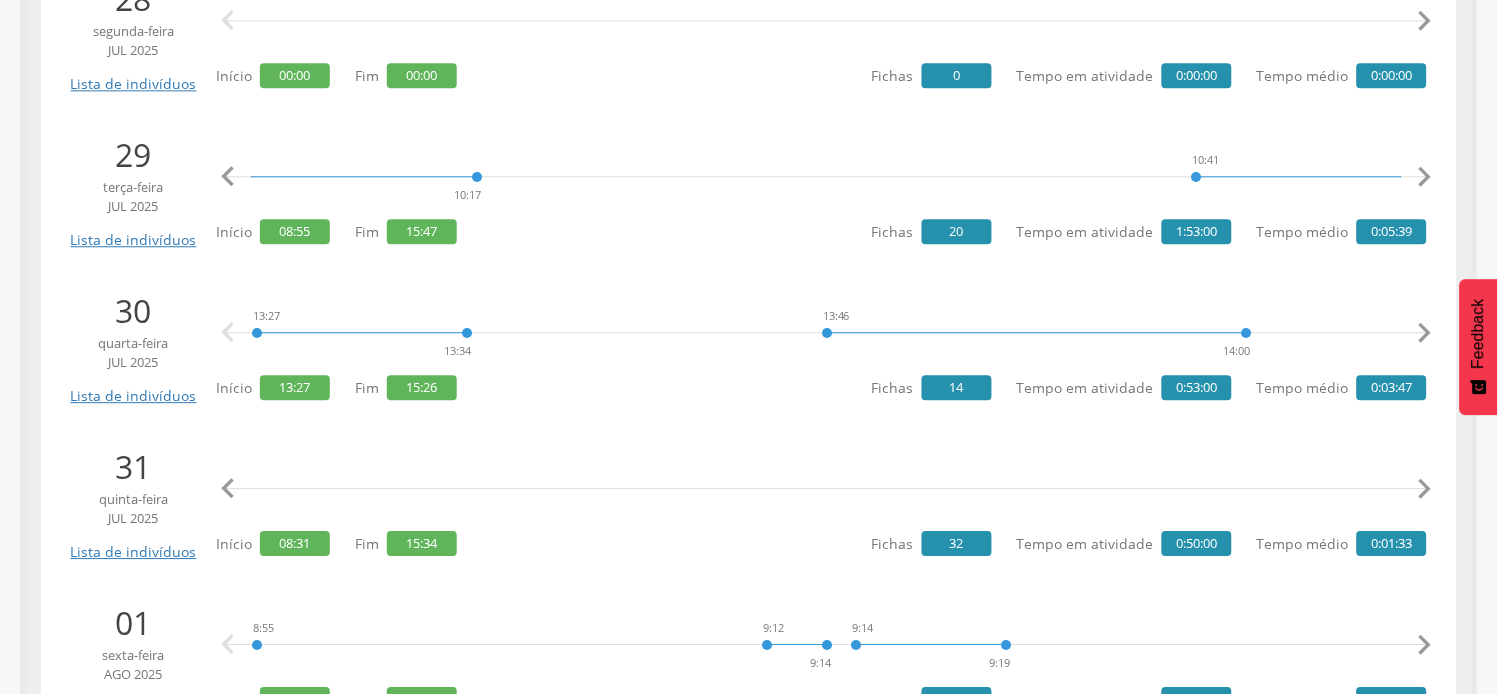 click on "" at bounding box center [1425, 489] 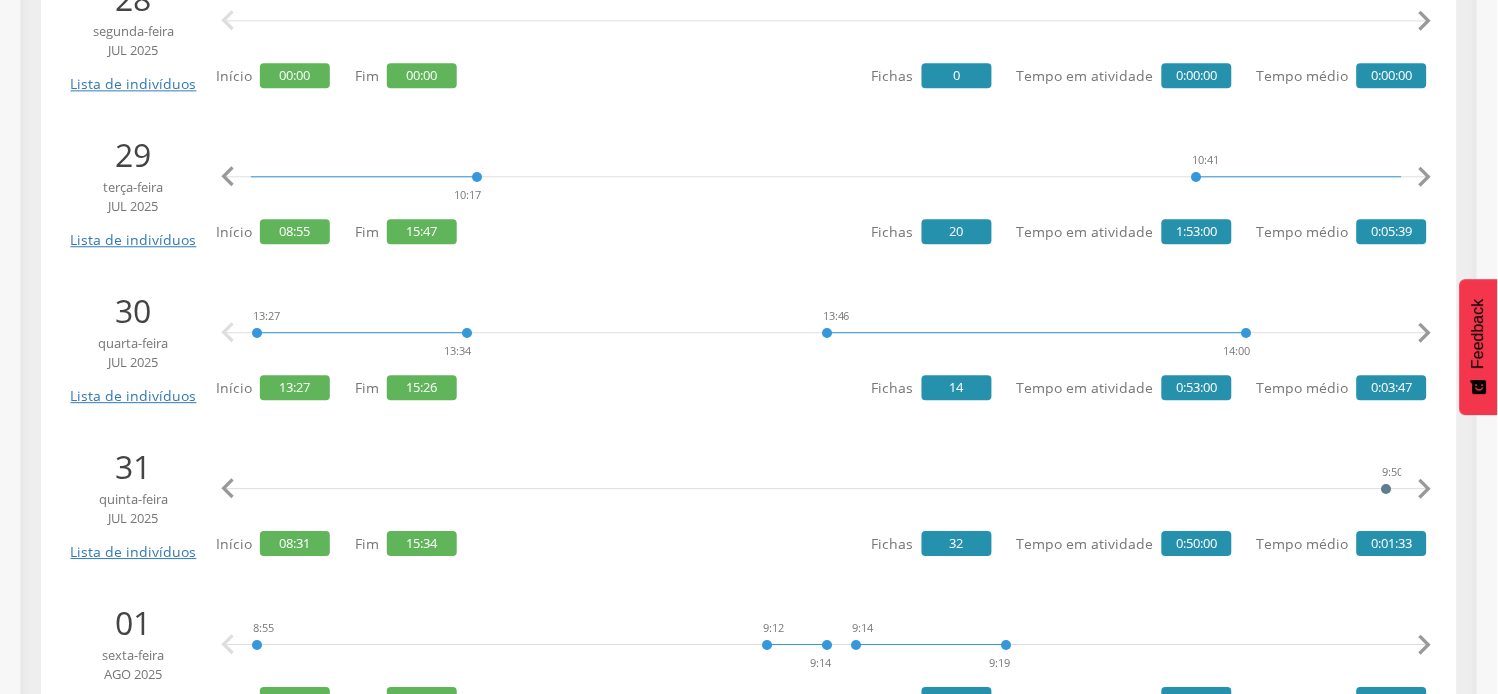 click on "" at bounding box center (1425, 489) 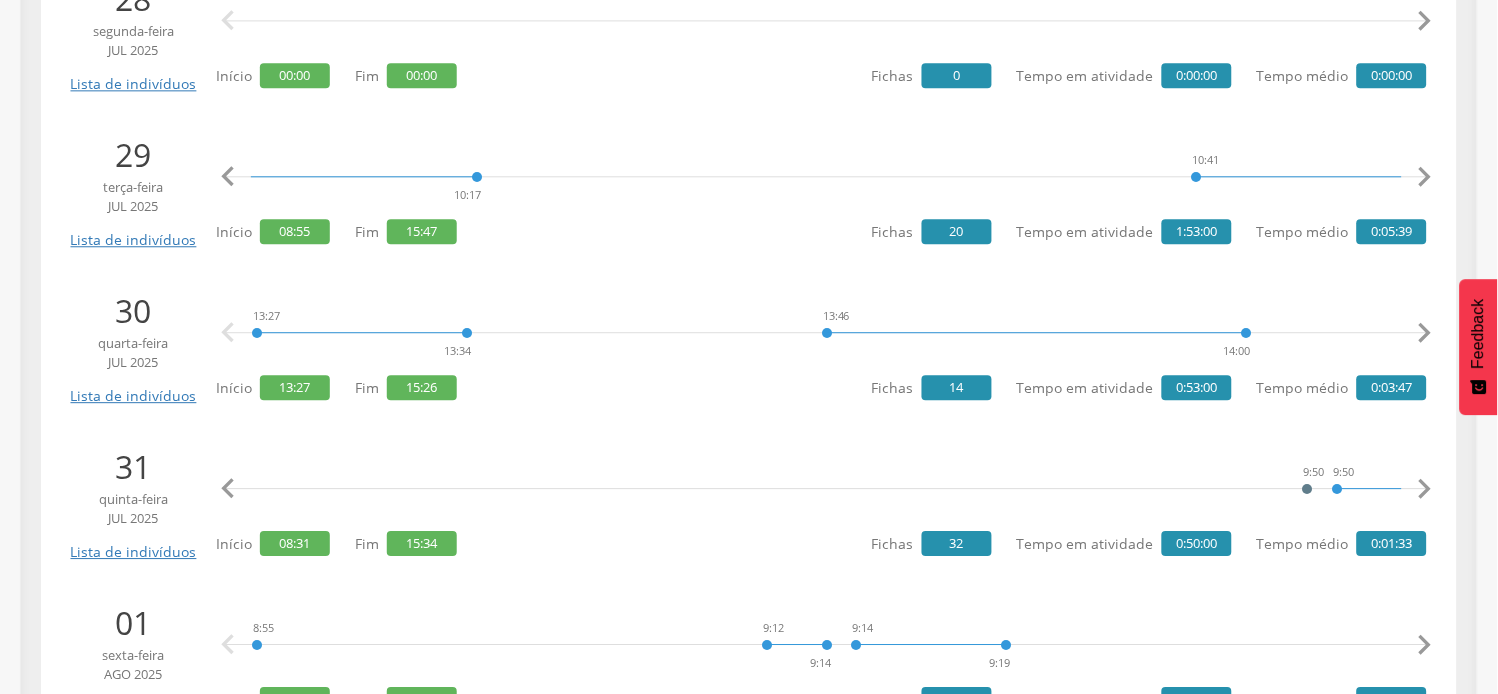 click on "" at bounding box center [1425, 489] 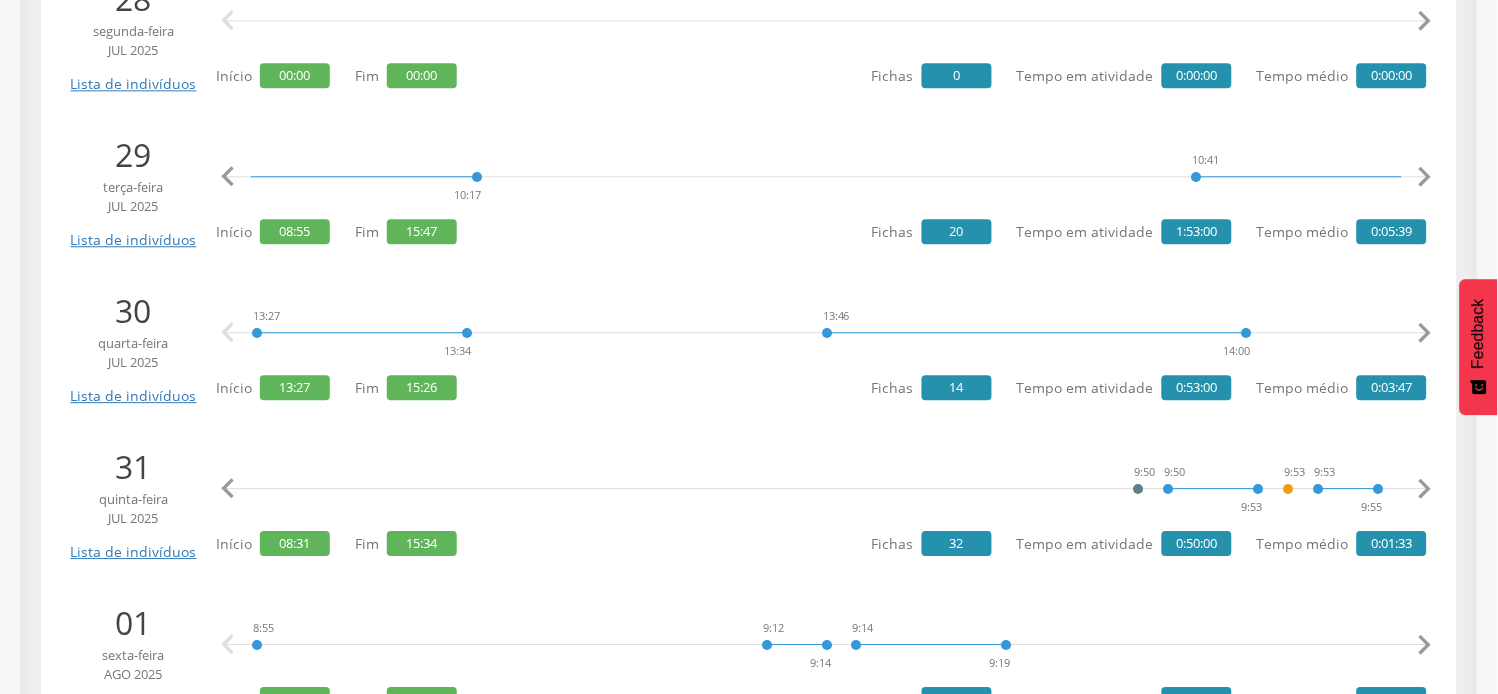 click on "" at bounding box center (1425, 489) 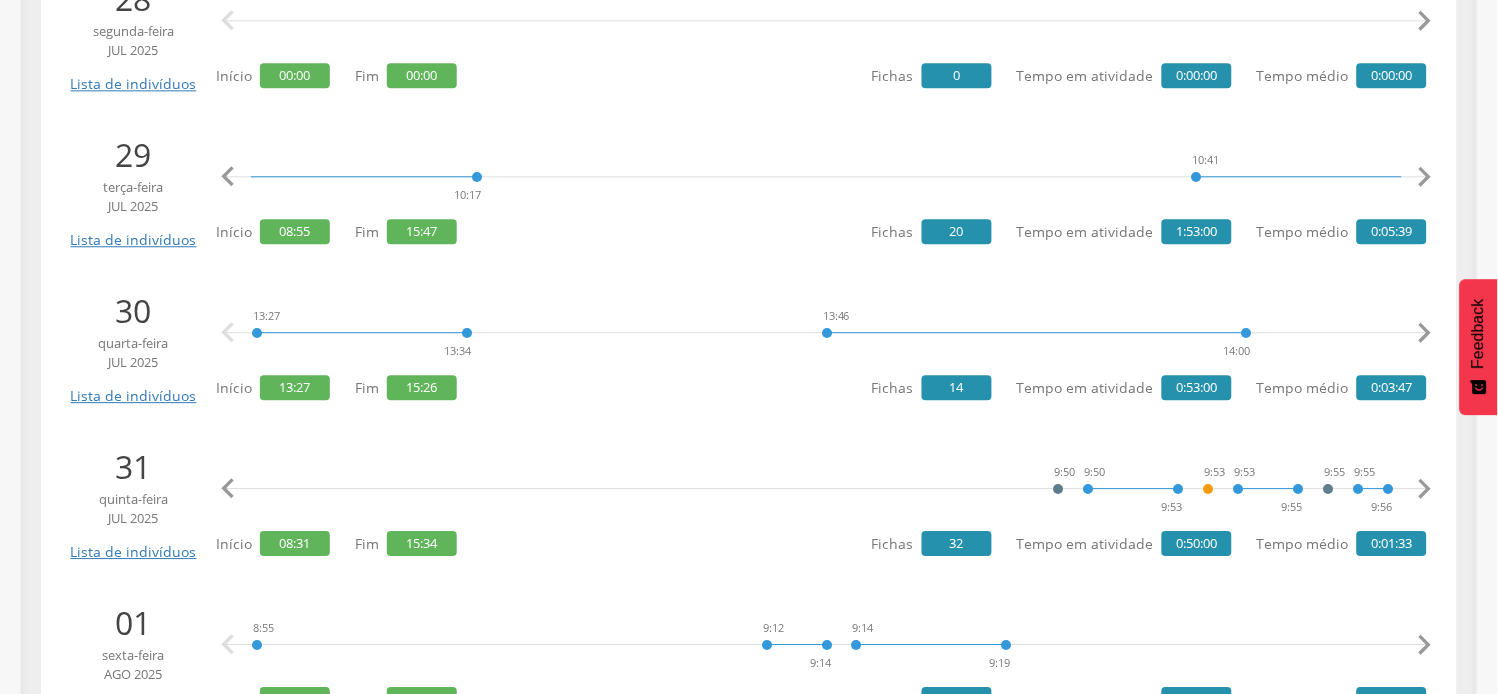 click on "" at bounding box center [1425, 489] 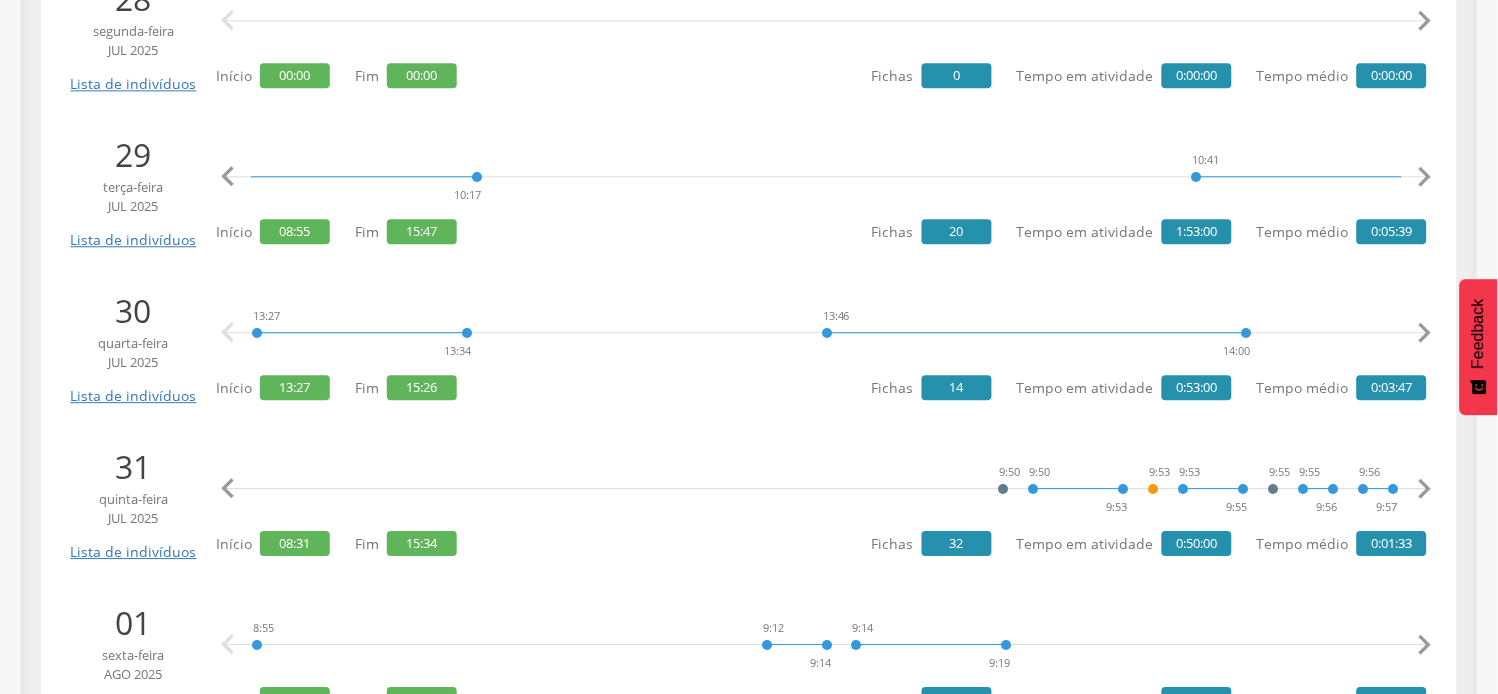 click on "" at bounding box center (1425, 489) 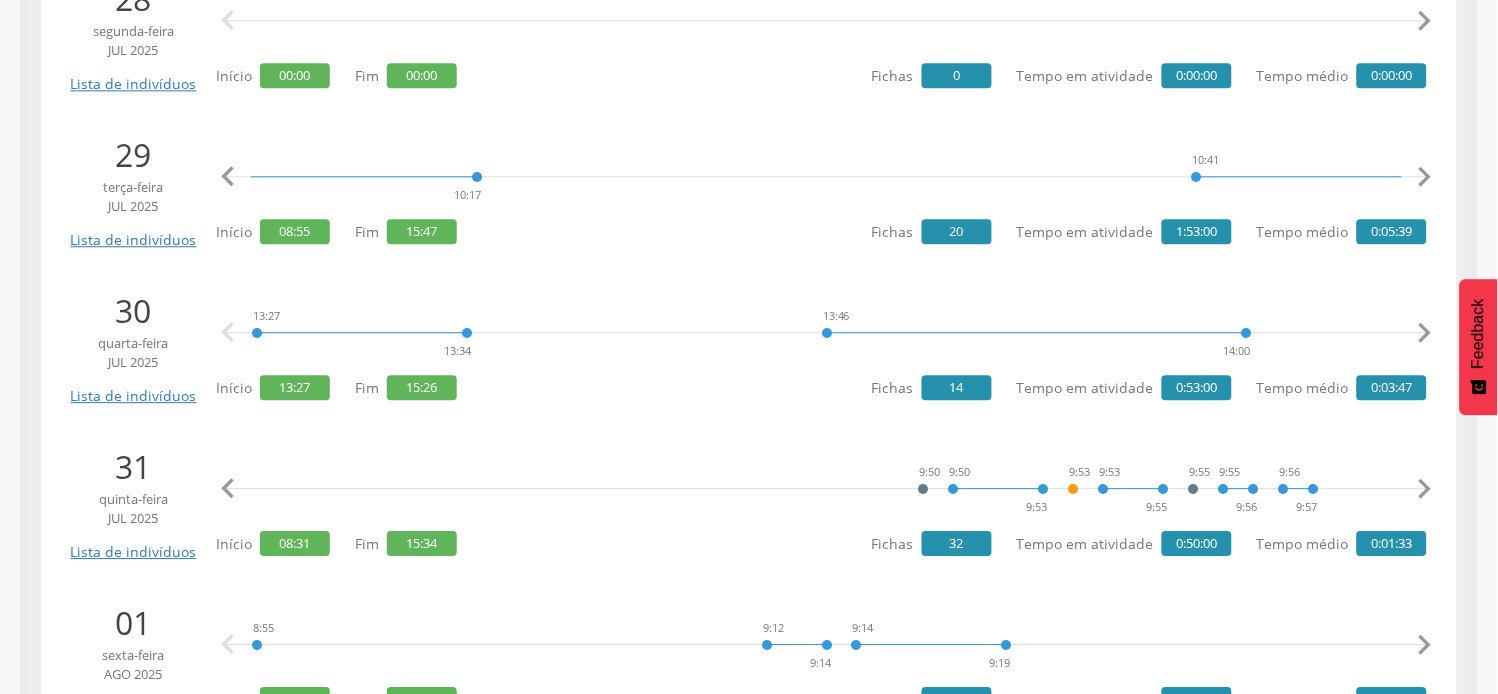 click on "" at bounding box center [1425, 489] 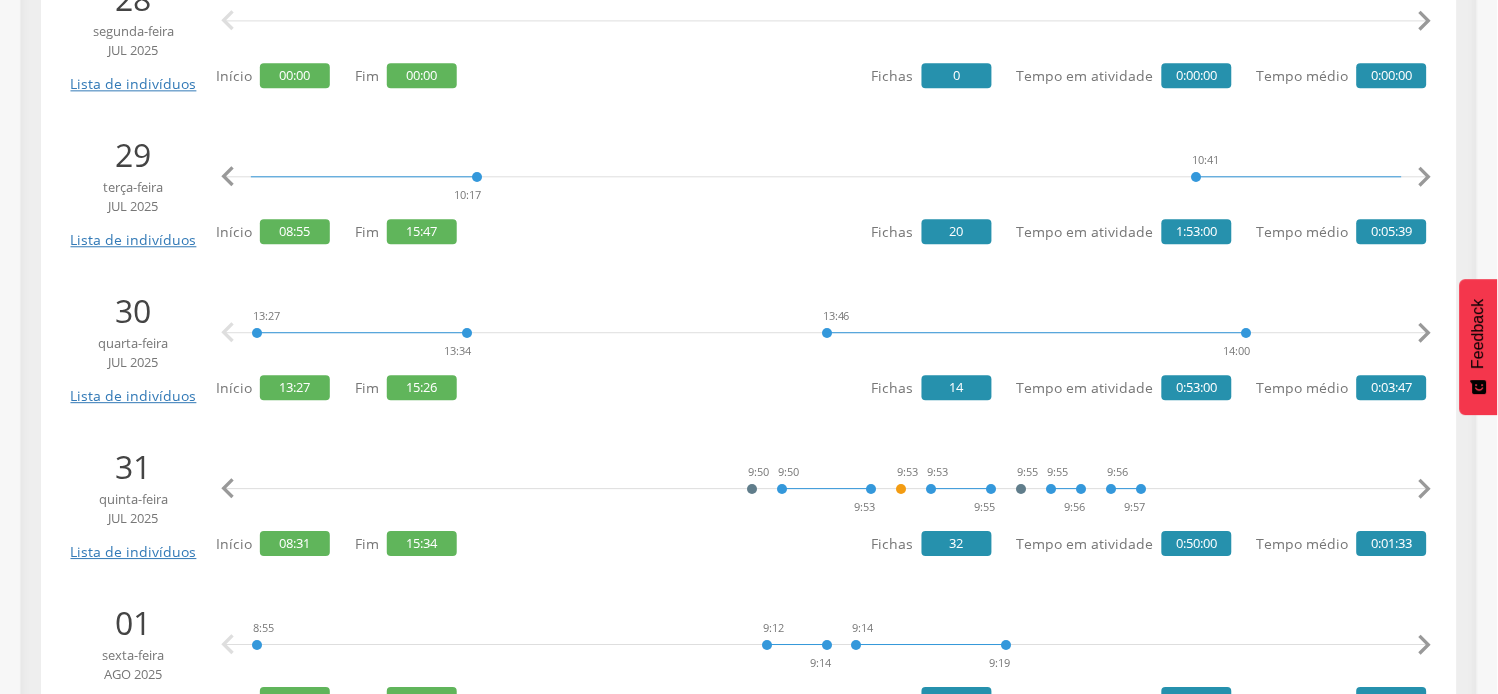 click on "" at bounding box center [1425, 489] 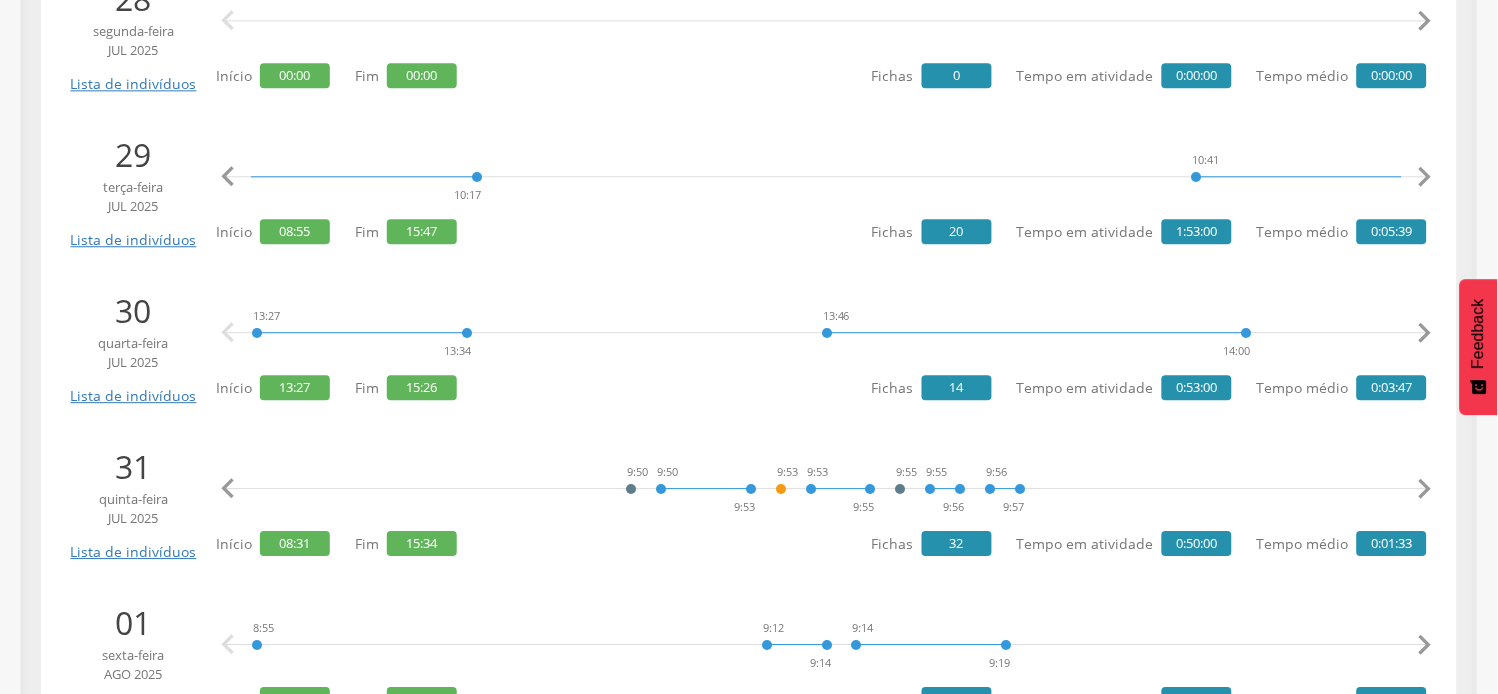 click on "" at bounding box center (1425, 489) 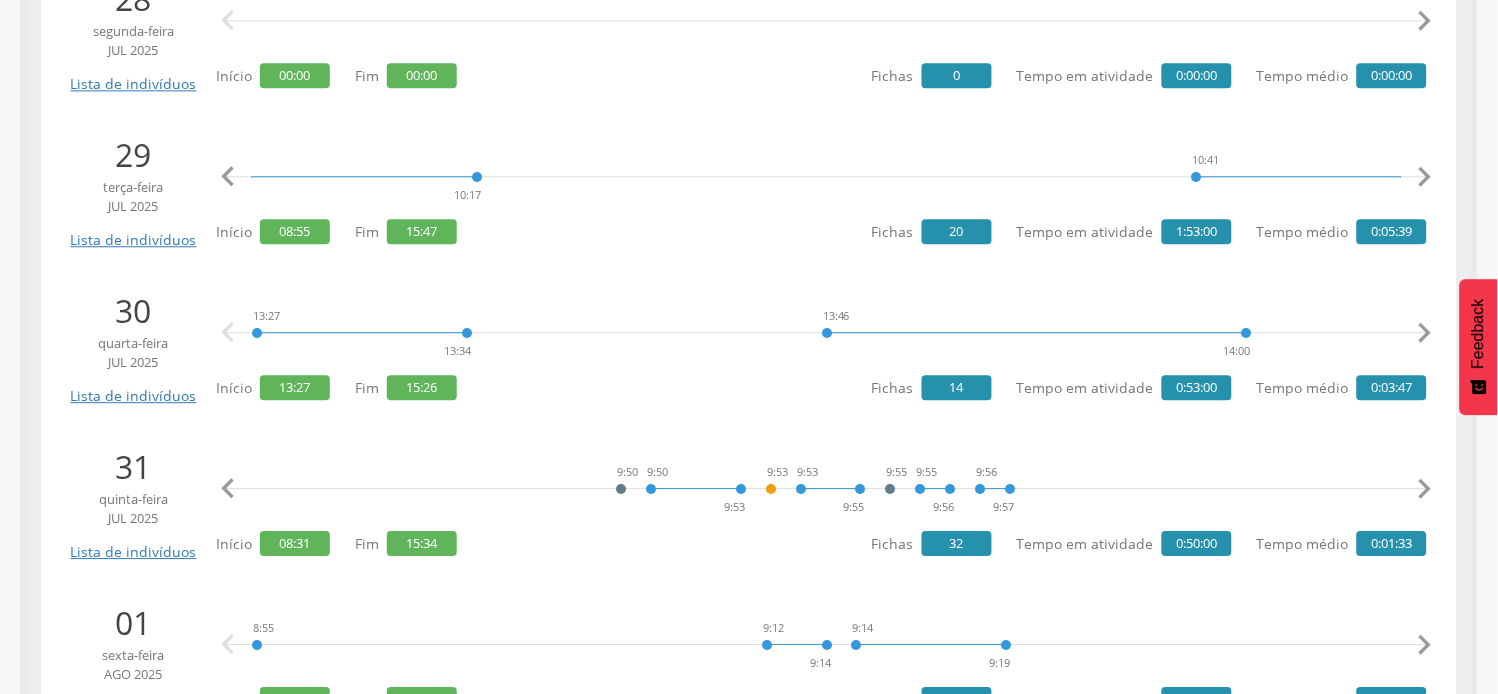 click on "" at bounding box center [1425, 489] 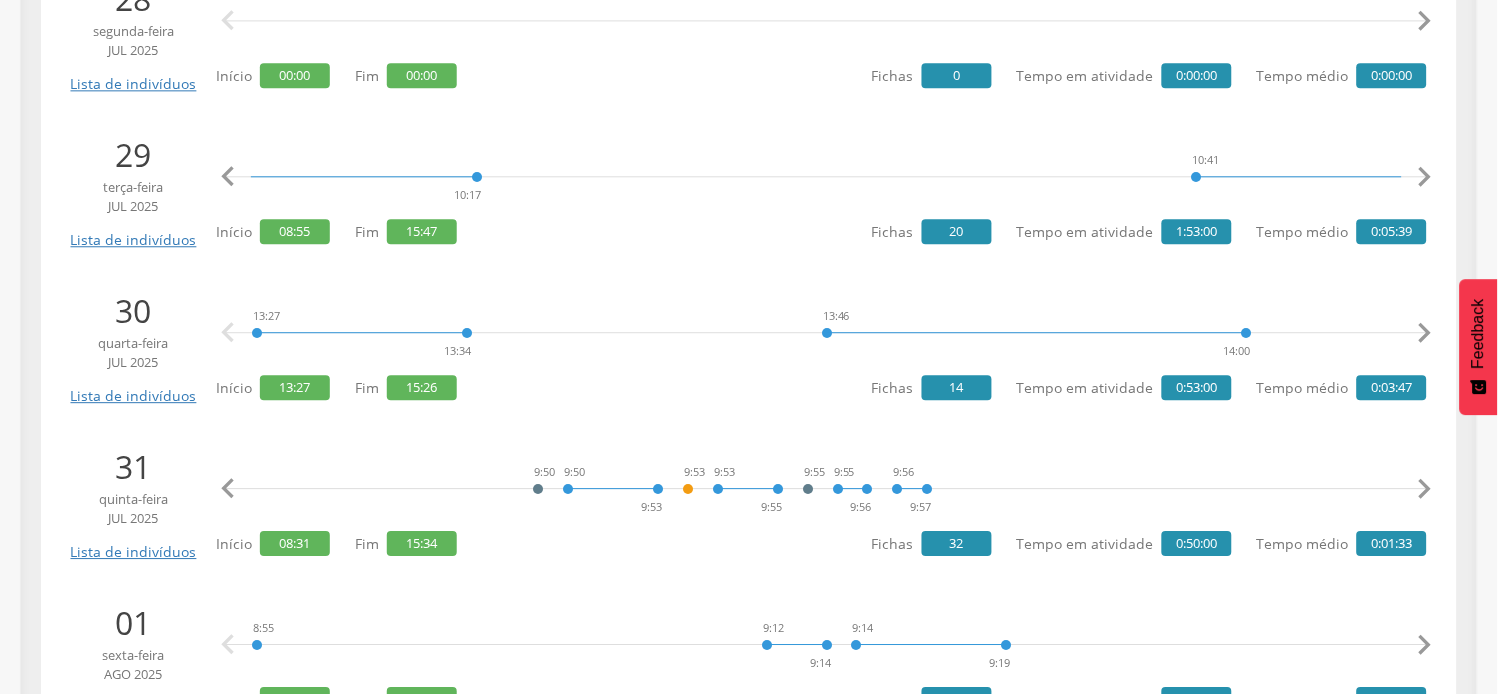 click on "" at bounding box center (1425, 489) 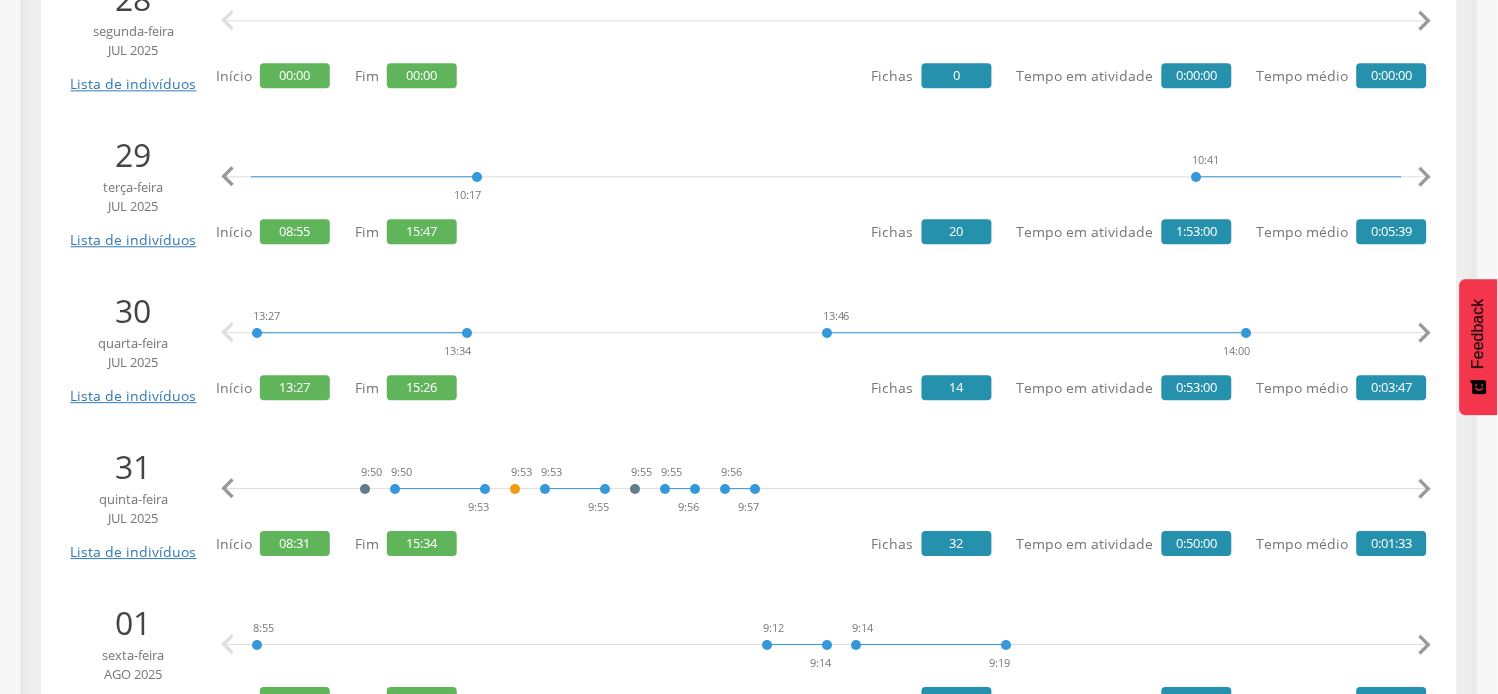 click on "" at bounding box center (1425, 489) 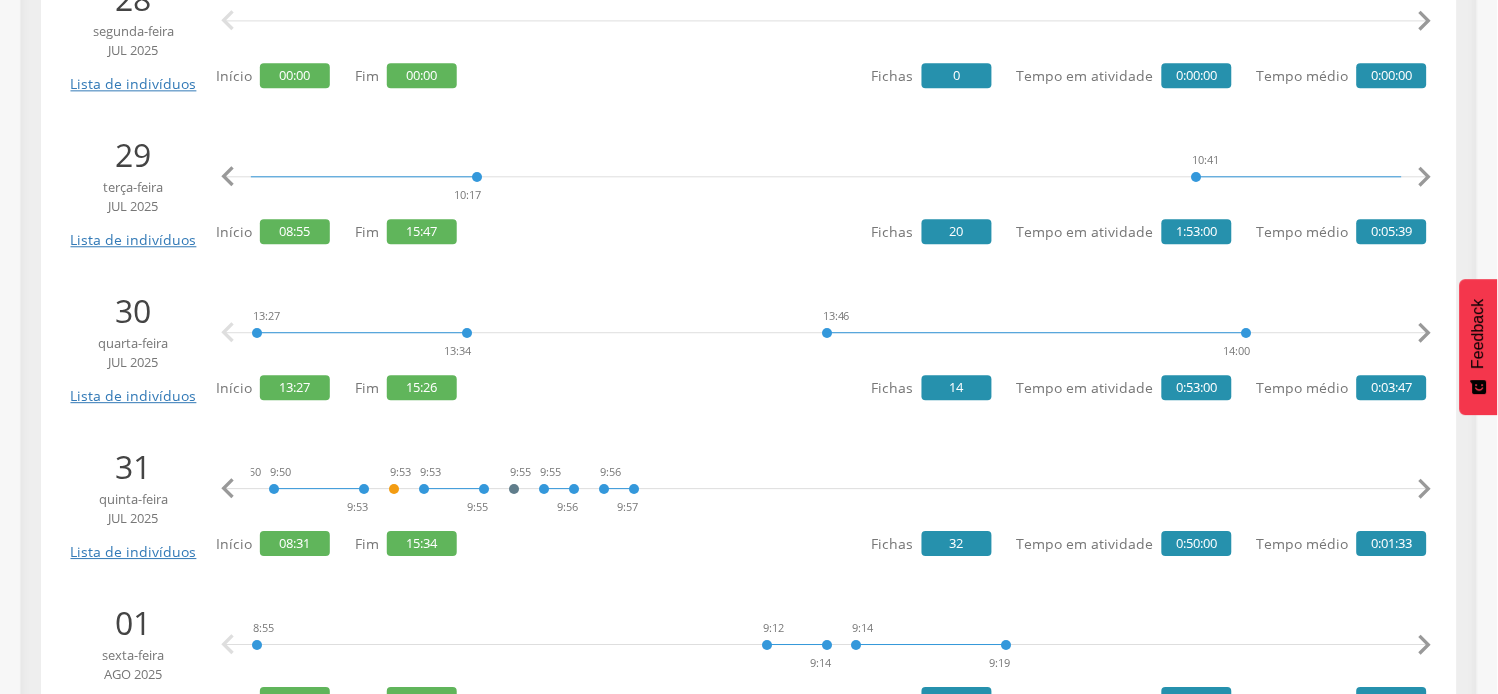click on "" at bounding box center (1425, 489) 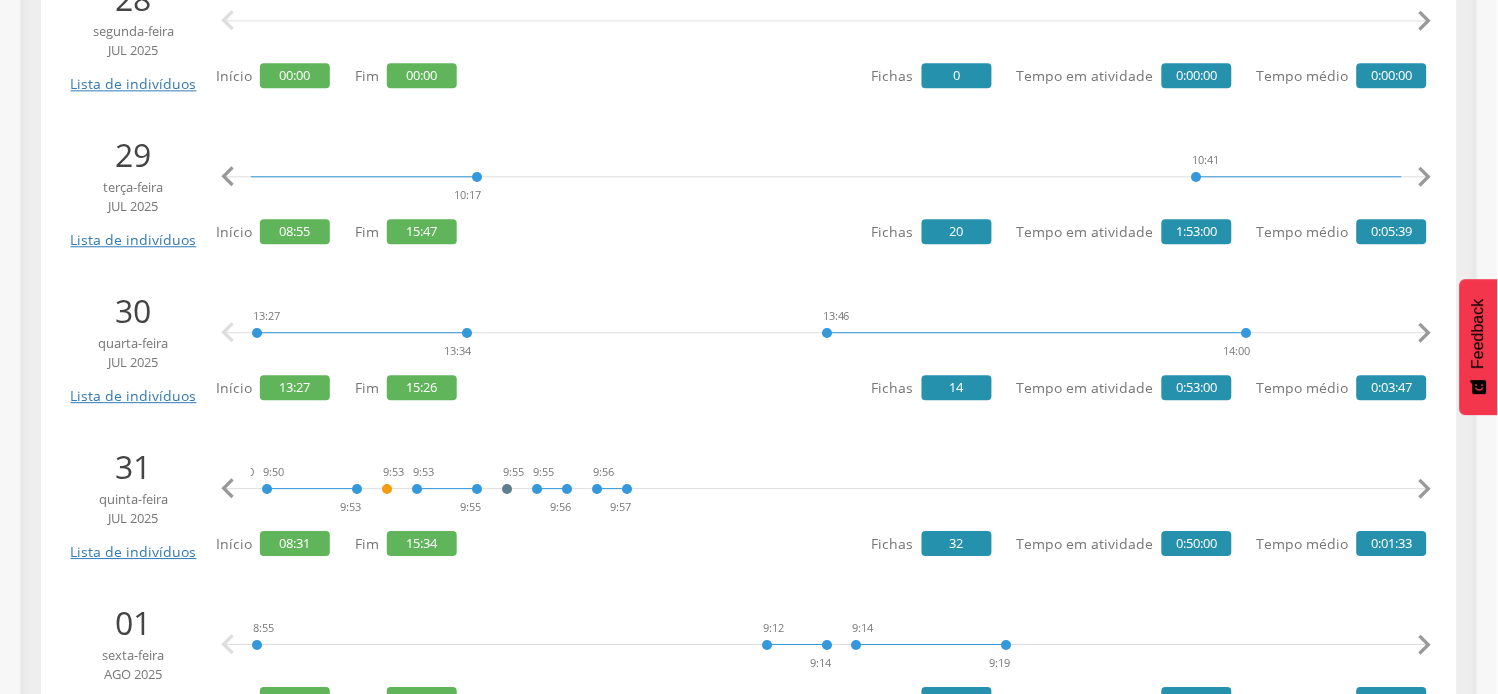 click on "" at bounding box center (1425, 489) 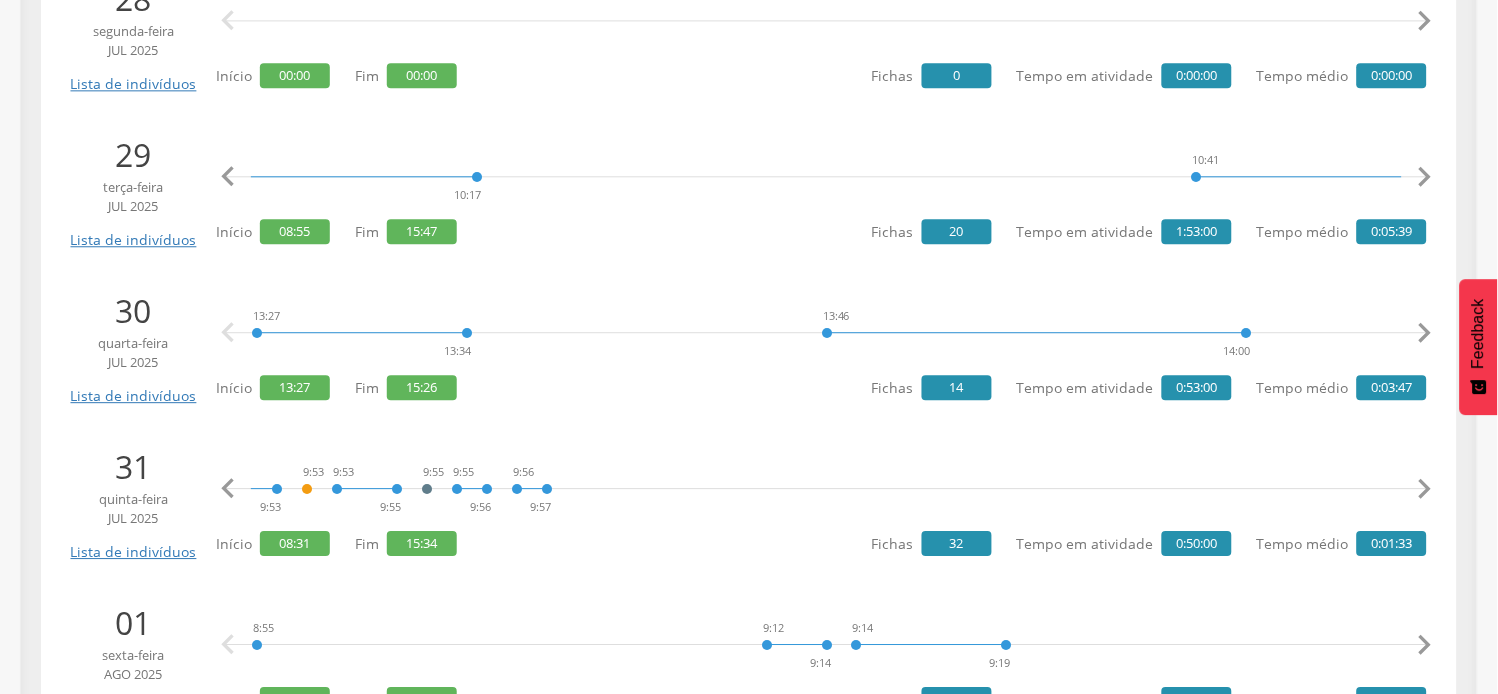 click on "" at bounding box center (1425, 489) 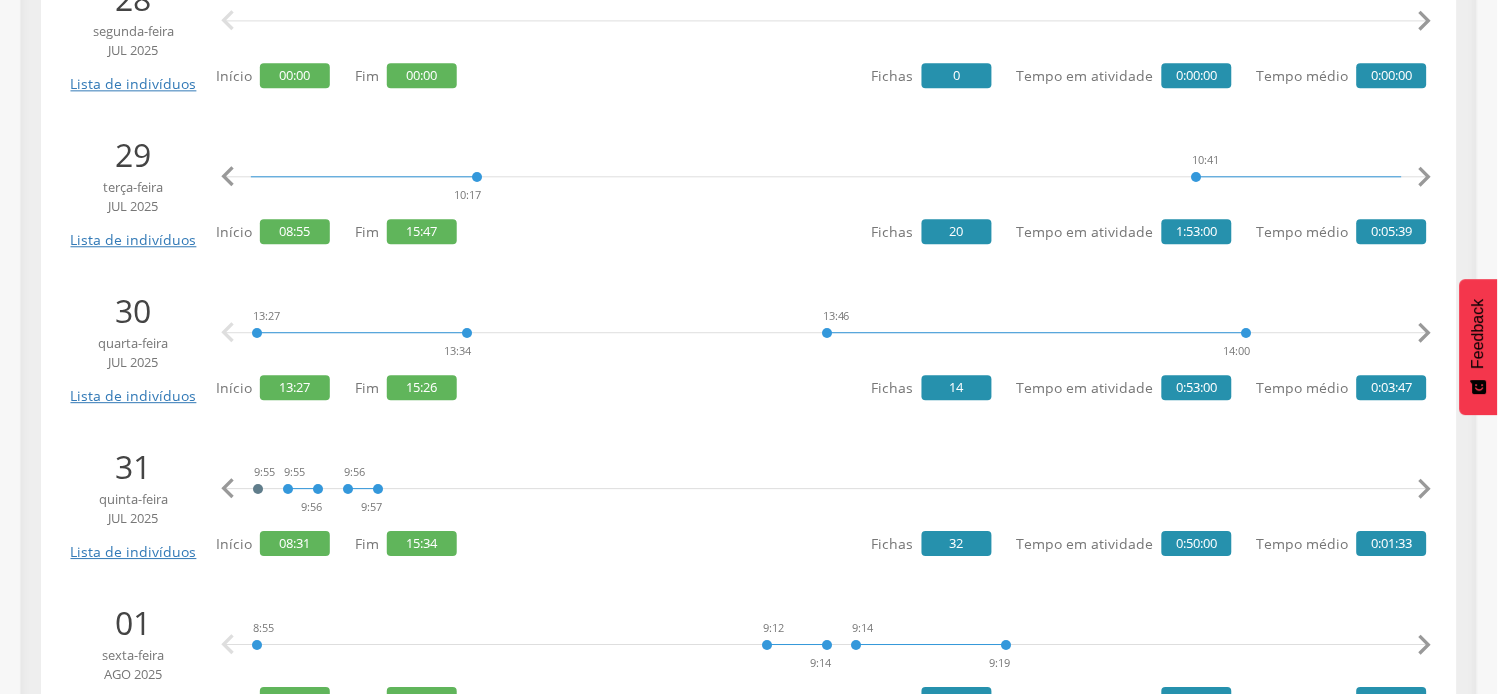 click on "" at bounding box center [1425, 489] 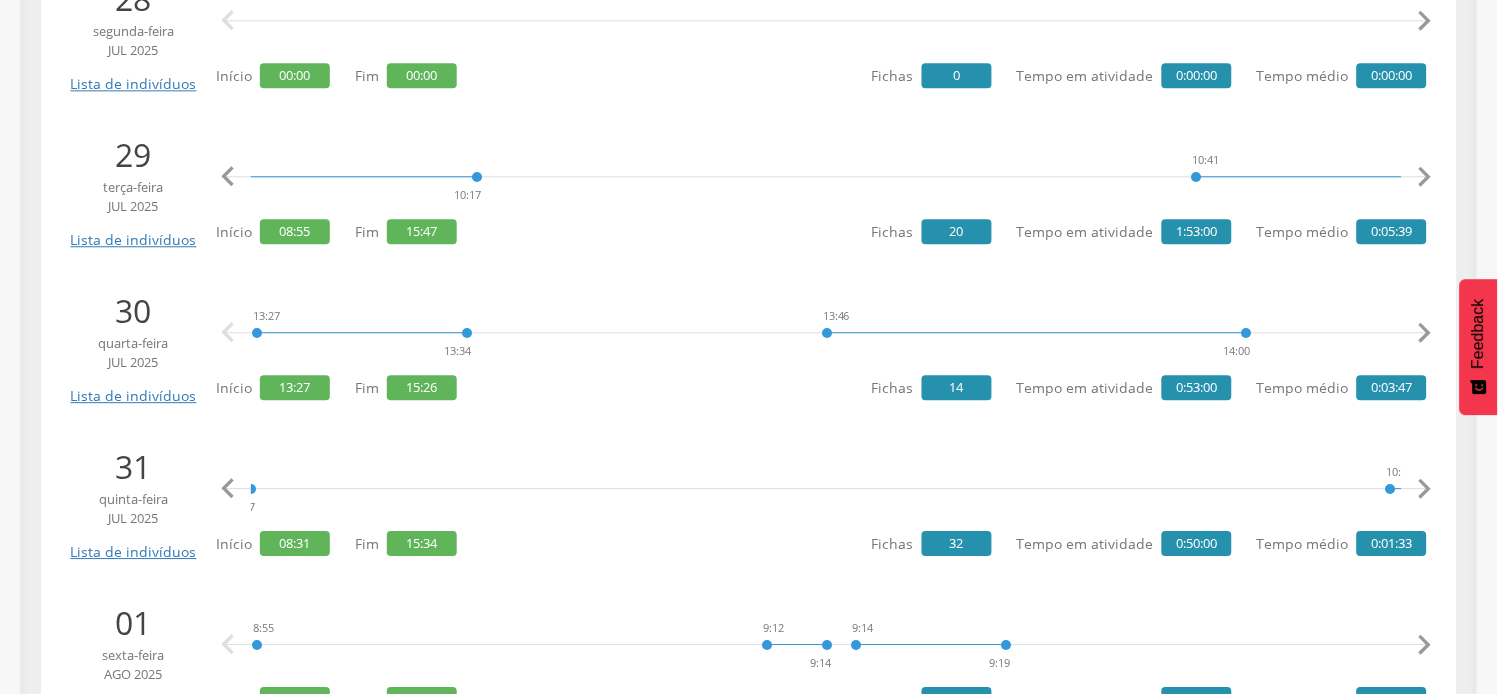 click on "" at bounding box center [1425, 489] 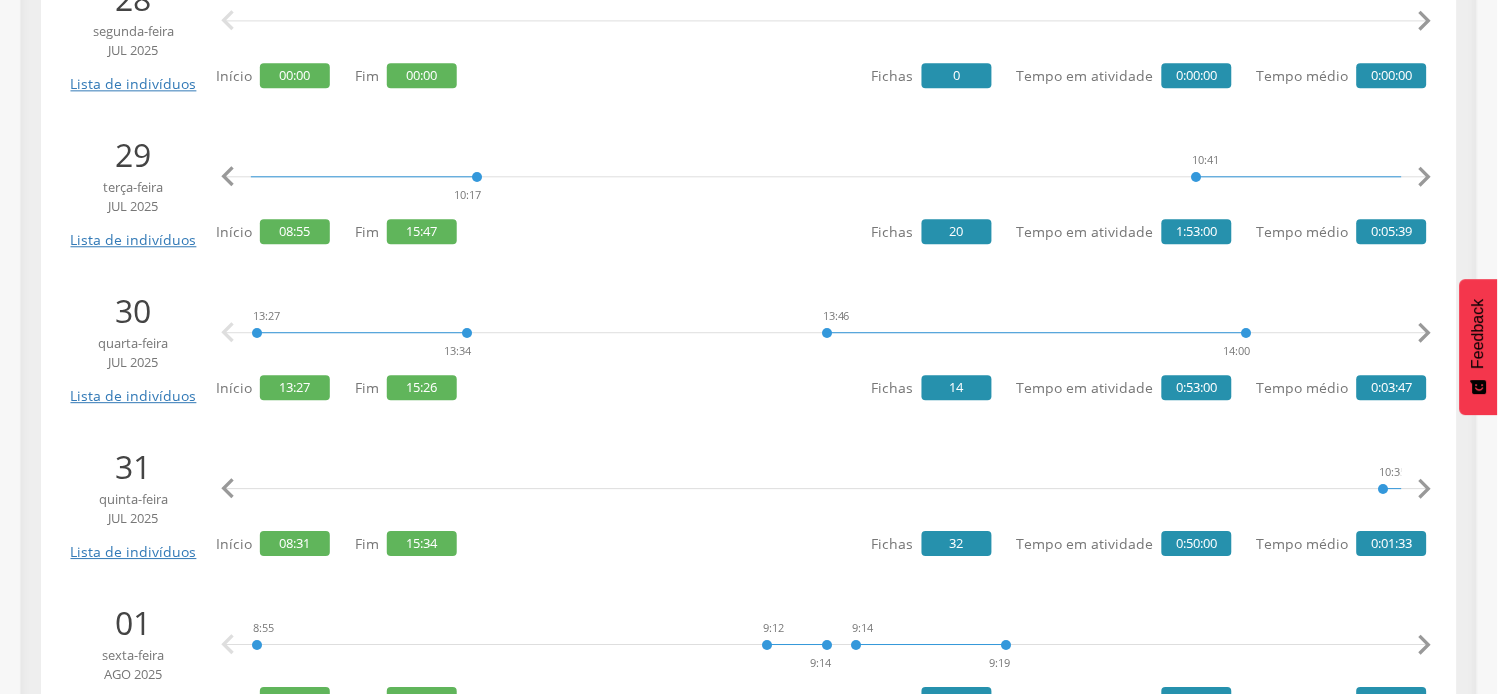 click on "" at bounding box center (1425, 489) 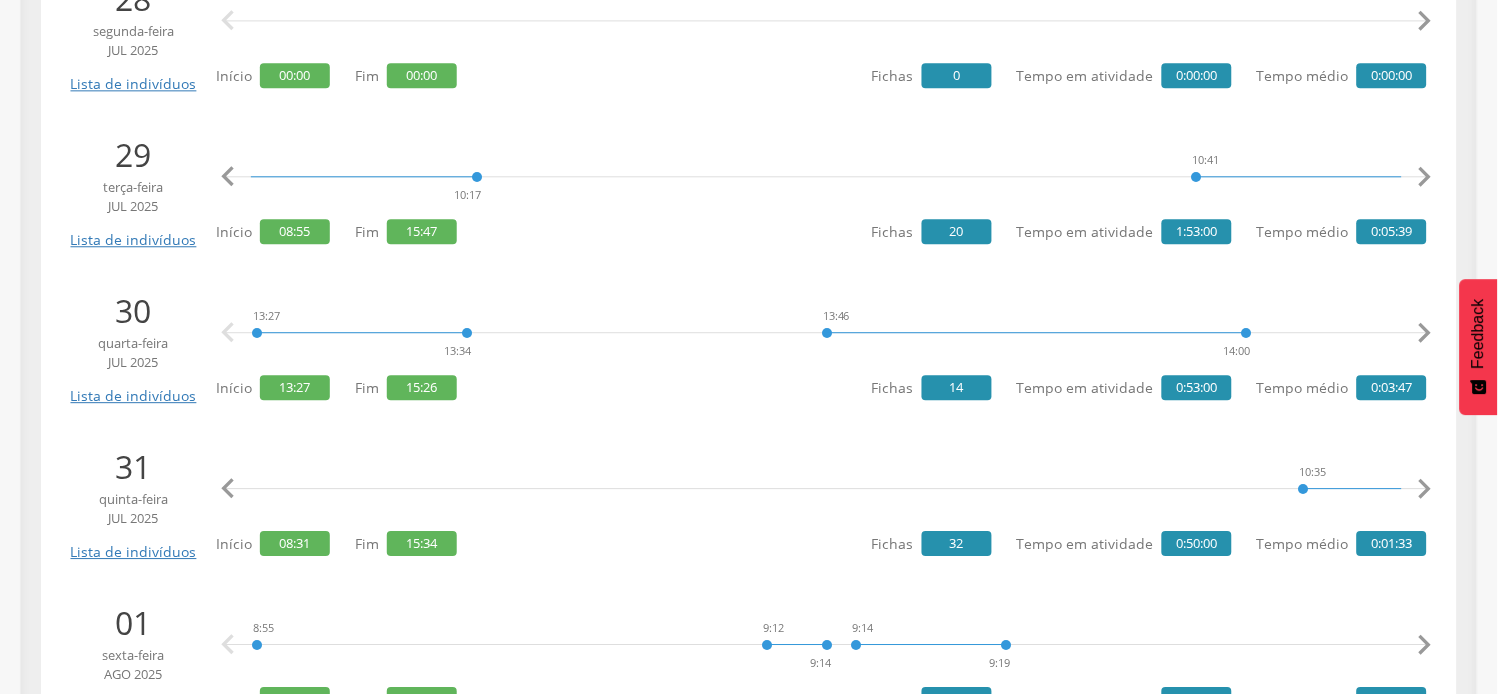 click on "" at bounding box center [1425, 489] 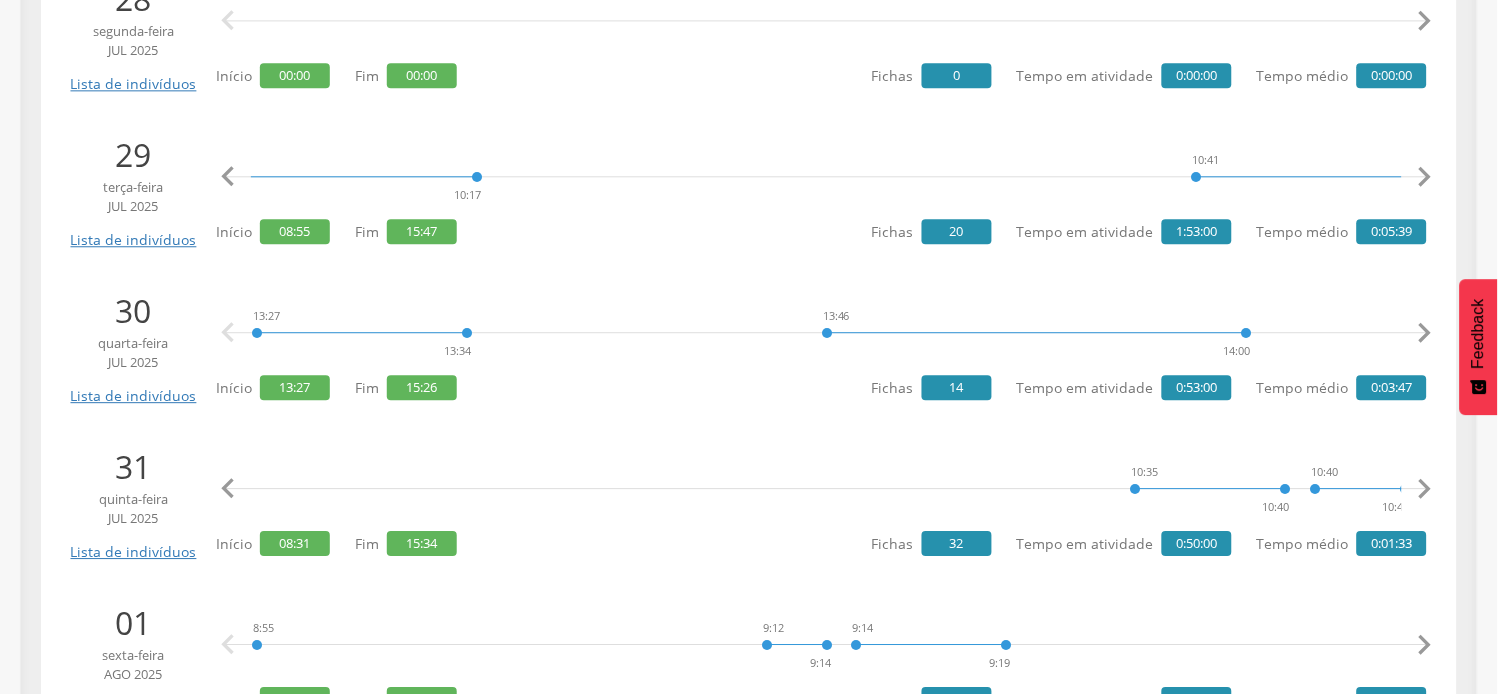 click on "" at bounding box center [1425, 489] 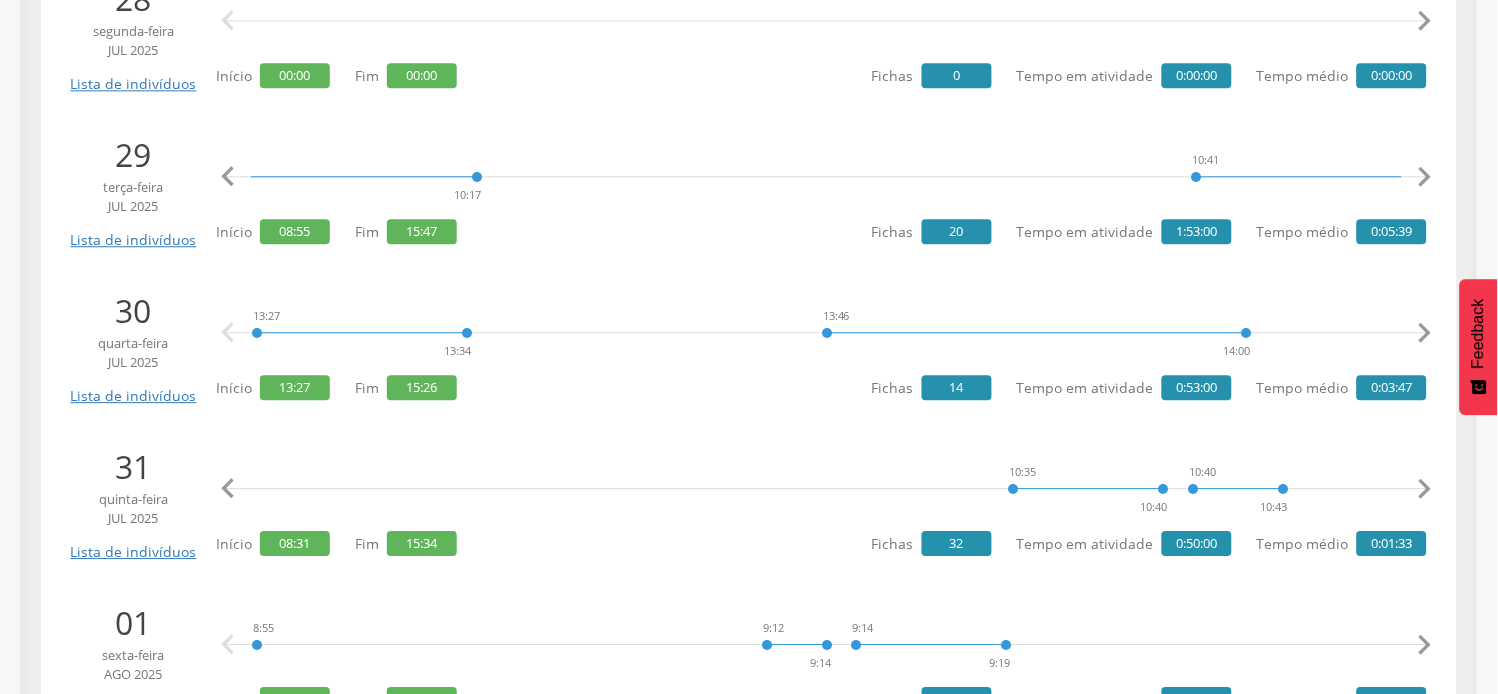 click on "" at bounding box center [1425, 489] 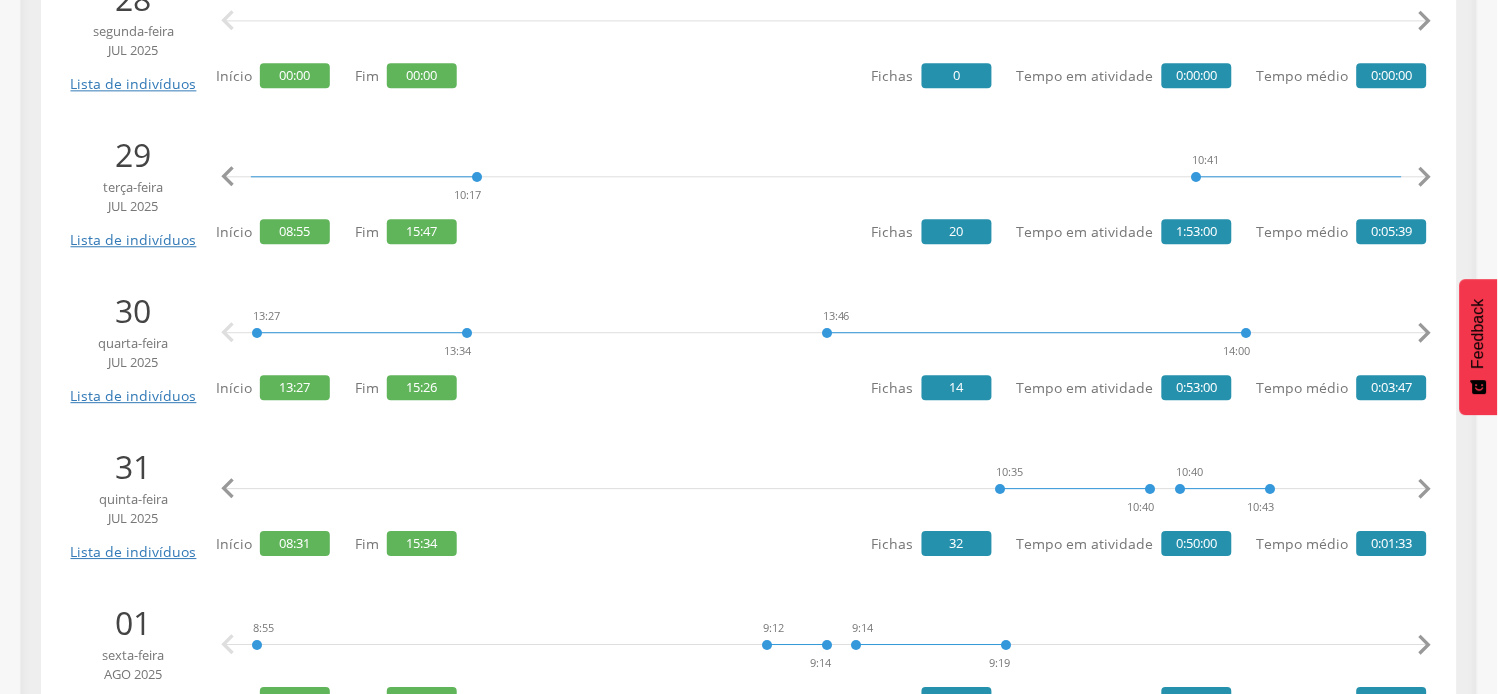 click on "" at bounding box center (1425, 489) 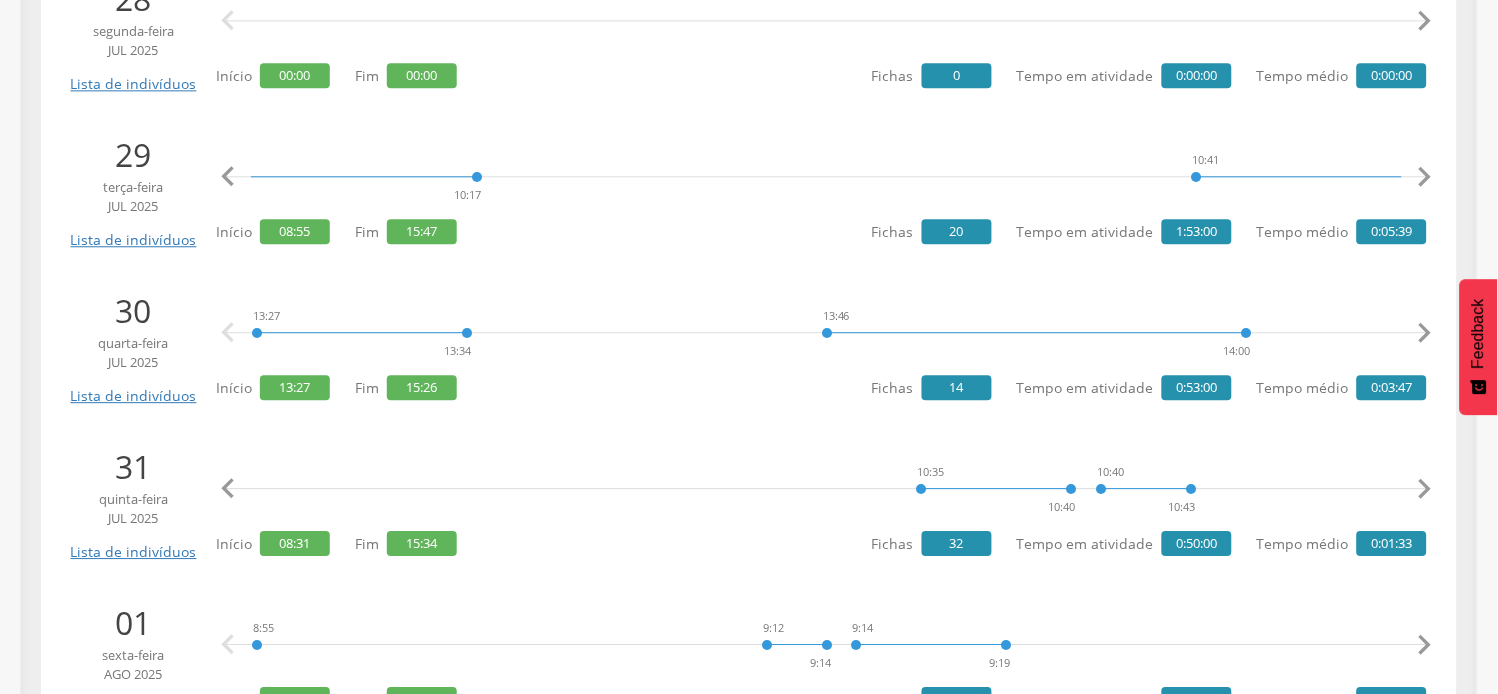 click on "" at bounding box center [1425, 489] 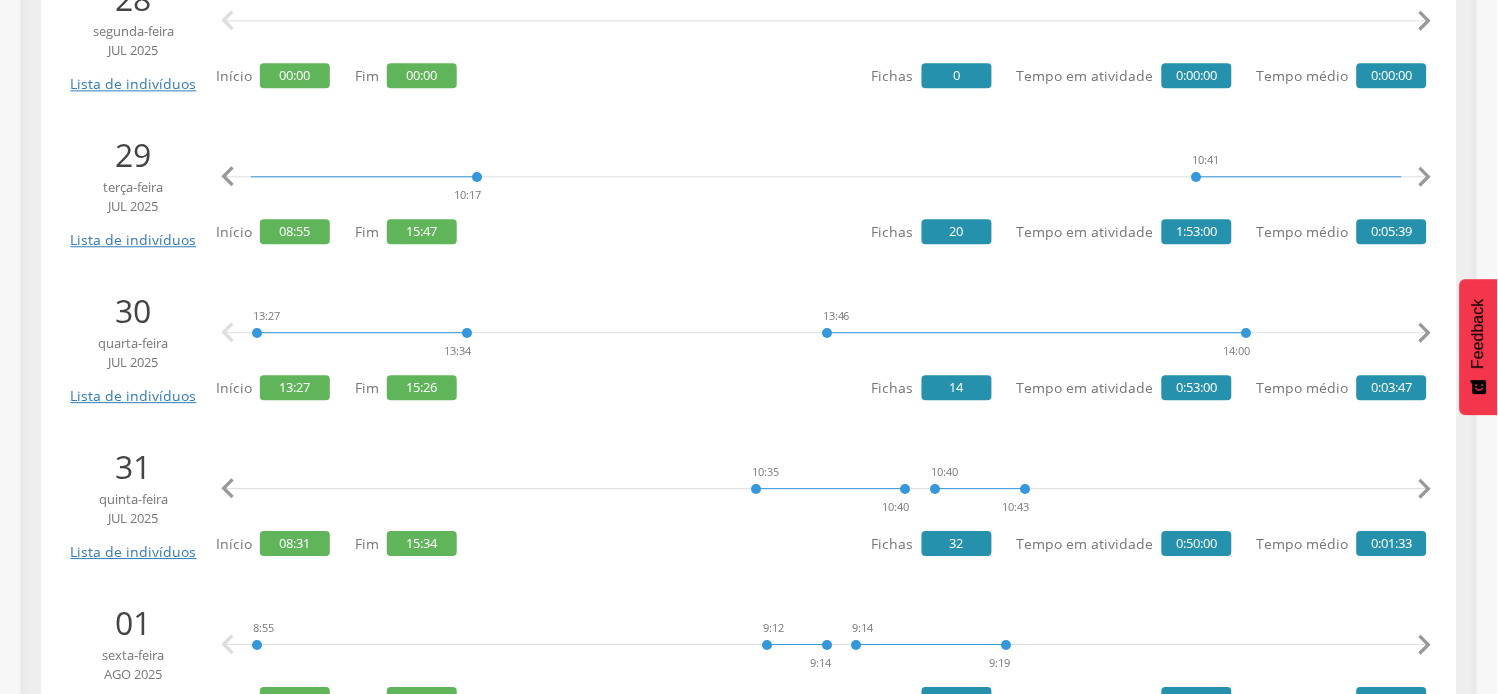 click on "" at bounding box center [1425, 489] 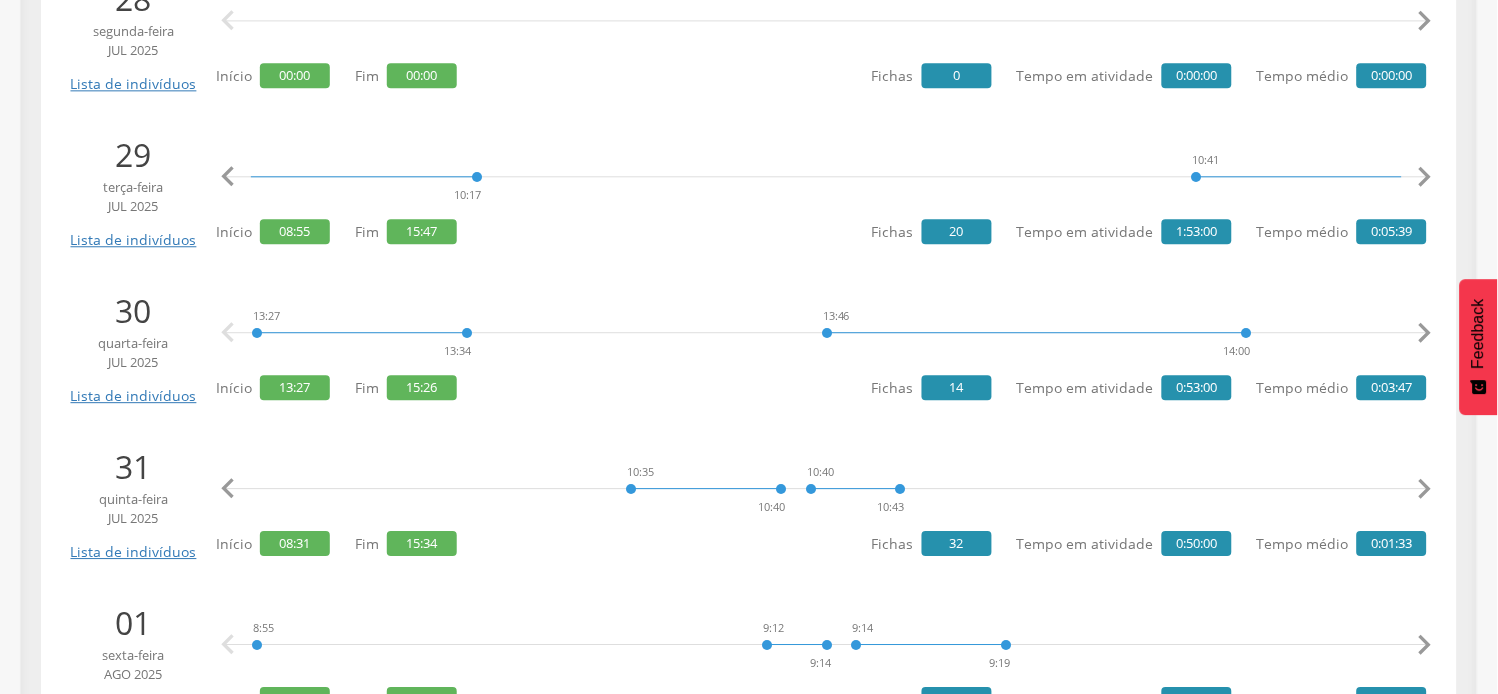 click on "" at bounding box center [1425, 489] 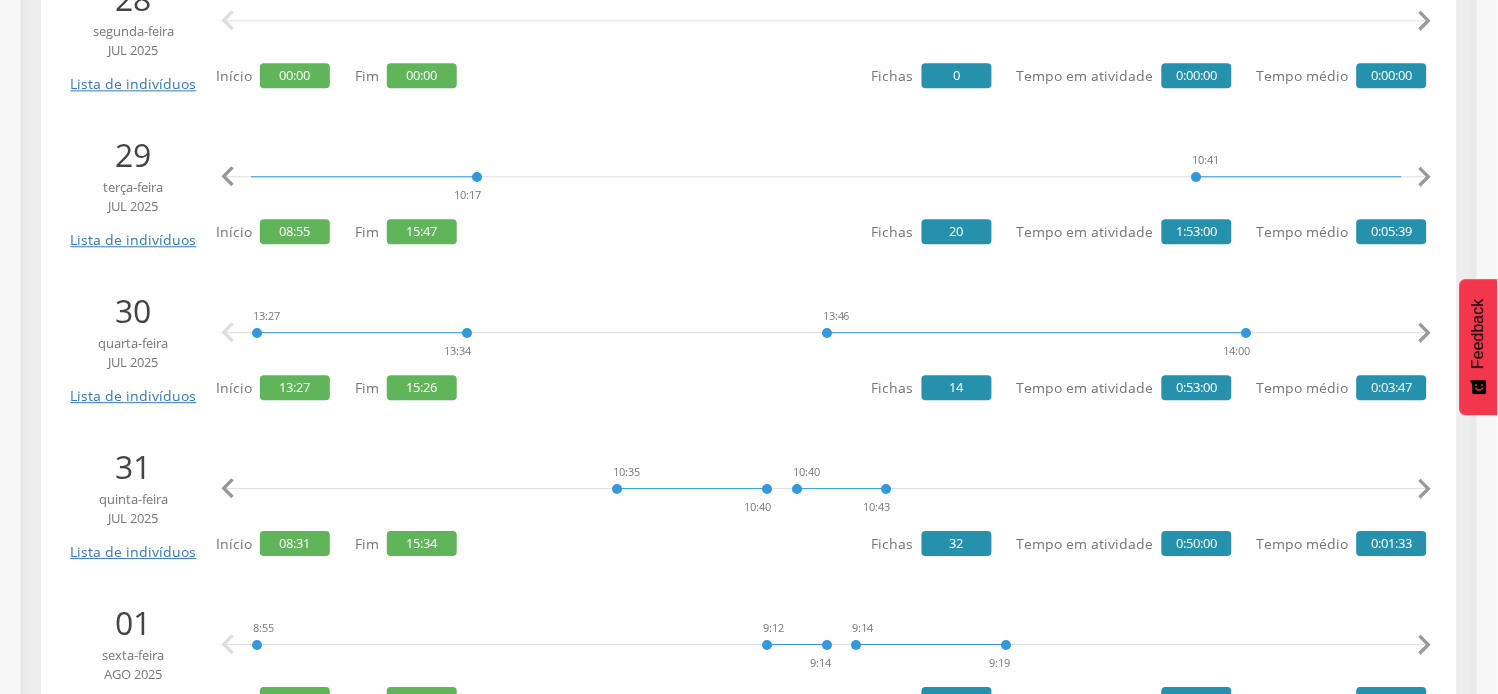 click on "" at bounding box center [1425, 489] 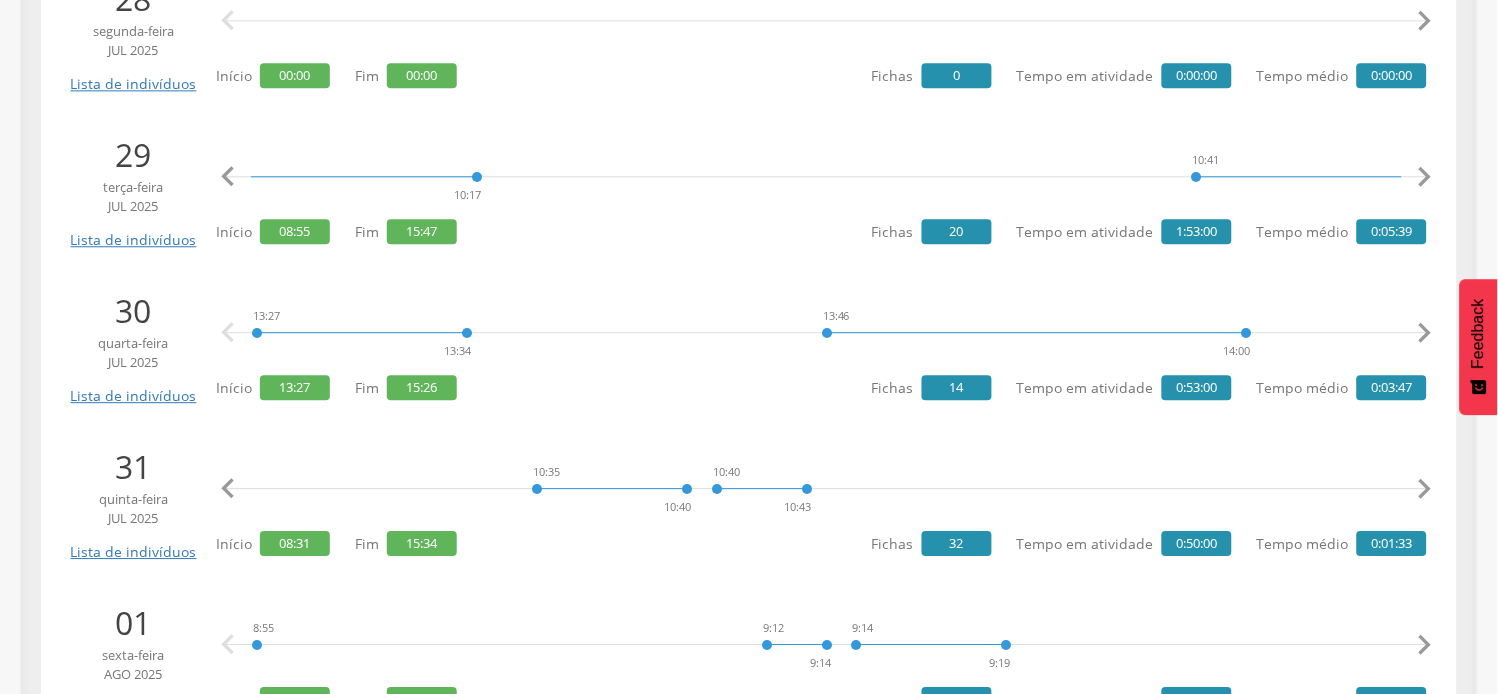 click on "" at bounding box center (1425, 489) 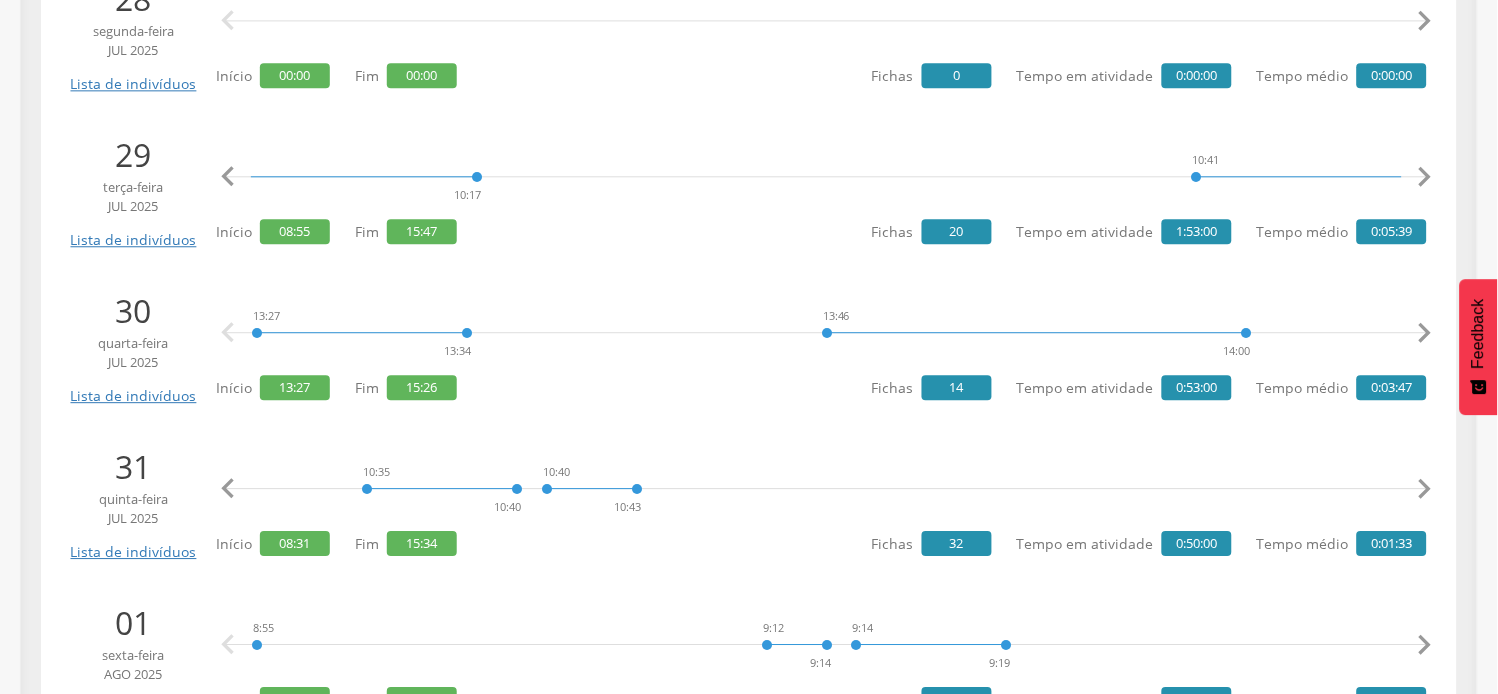 click on "" at bounding box center [1425, 489] 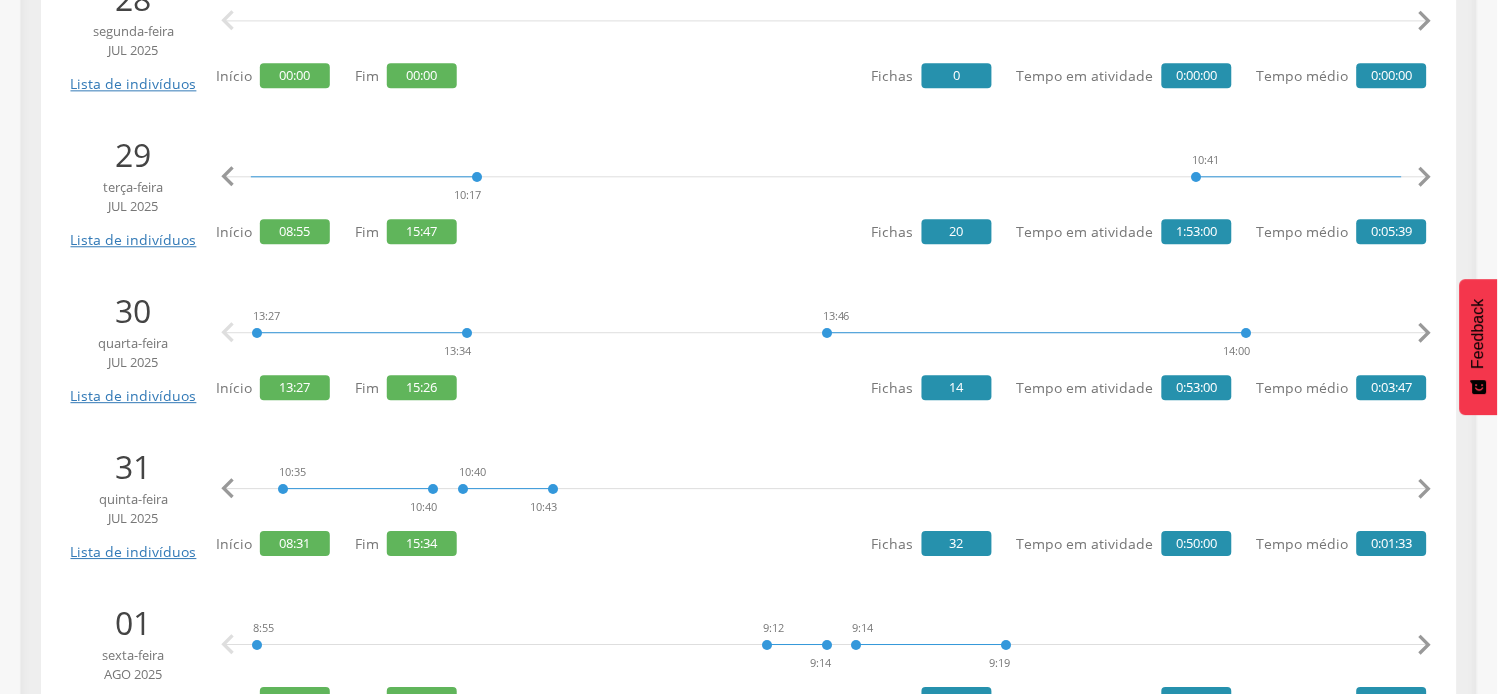 click on "" at bounding box center [1425, 489] 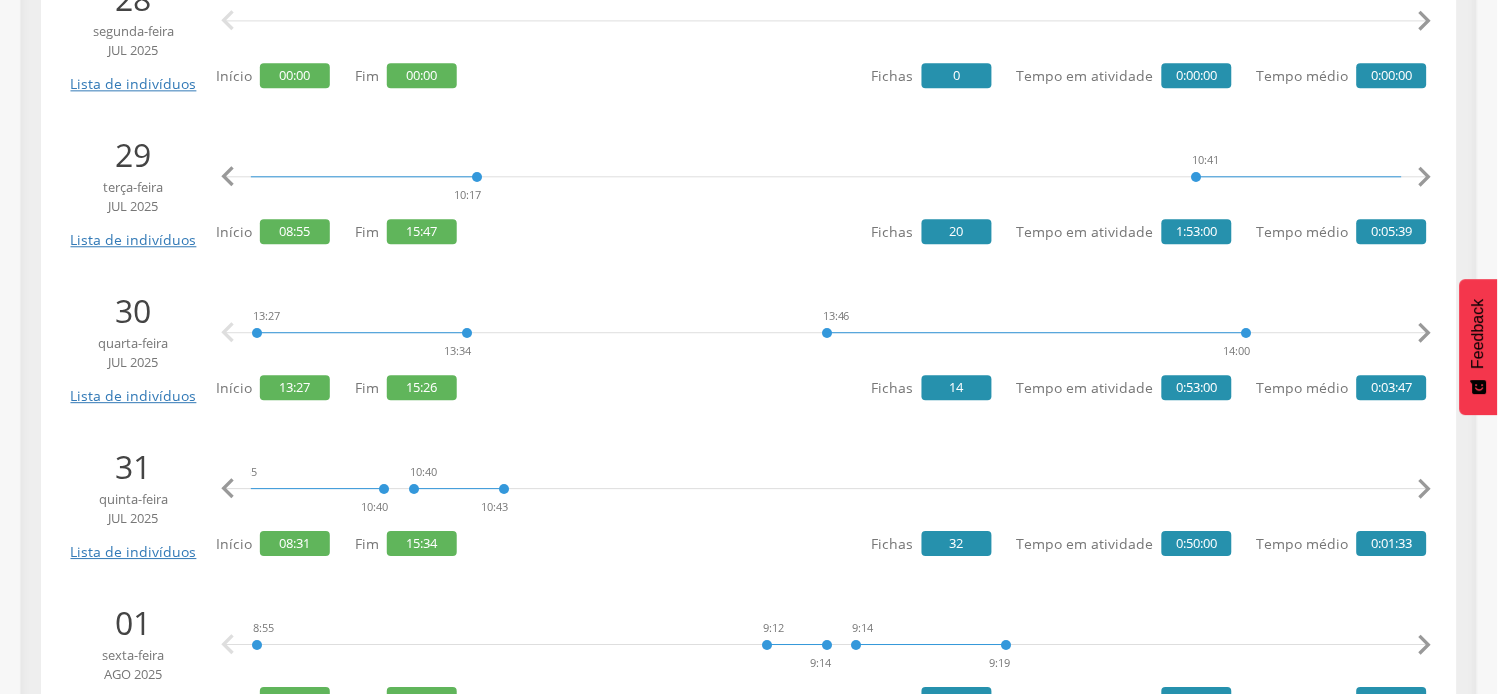 click on "" at bounding box center (1425, 489) 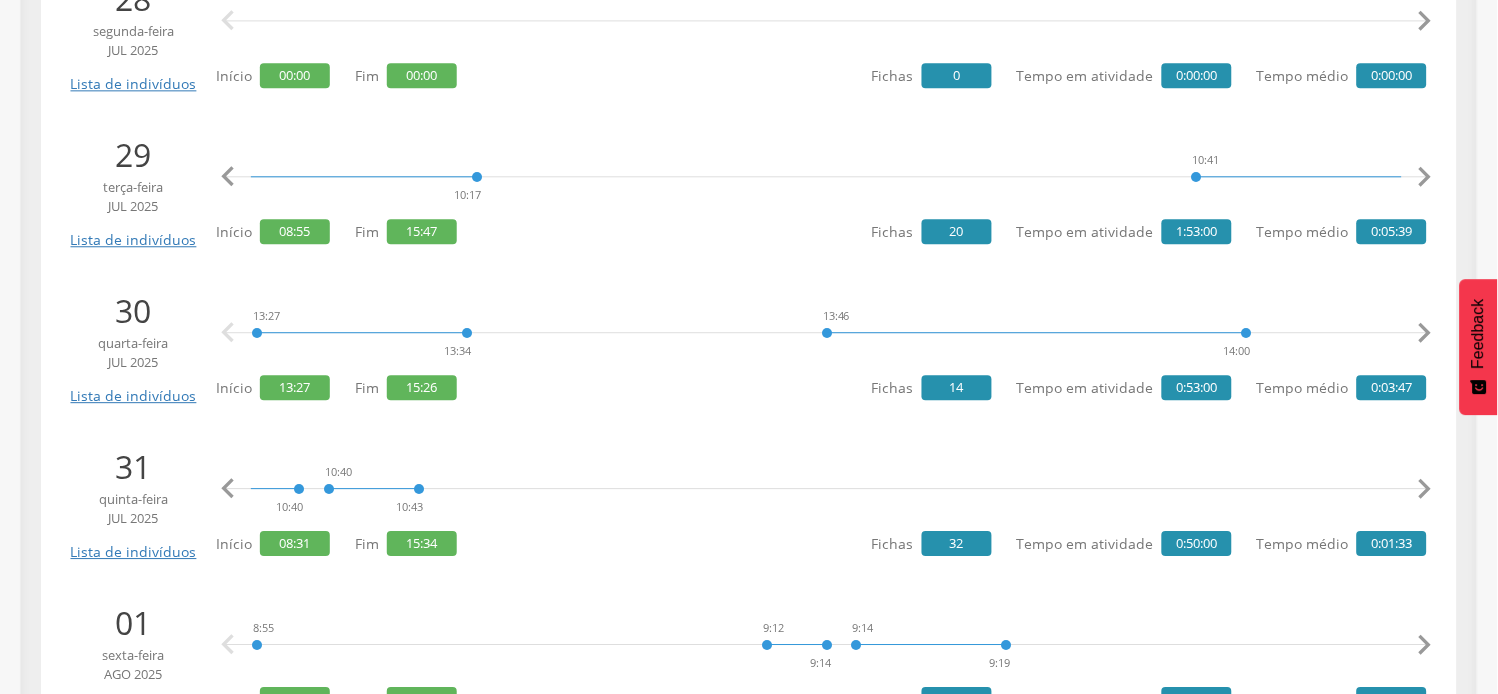 click on "" at bounding box center [1425, 489] 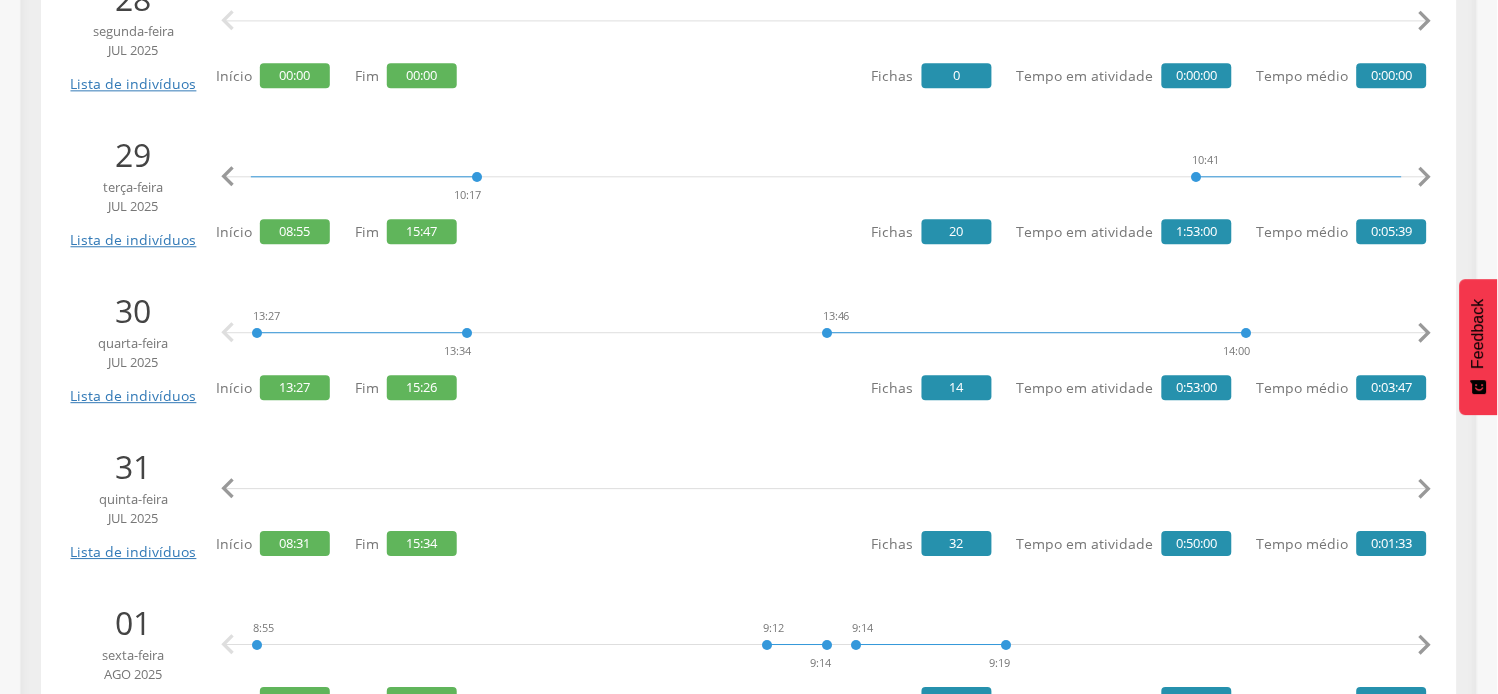 click on "" at bounding box center [1425, 489] 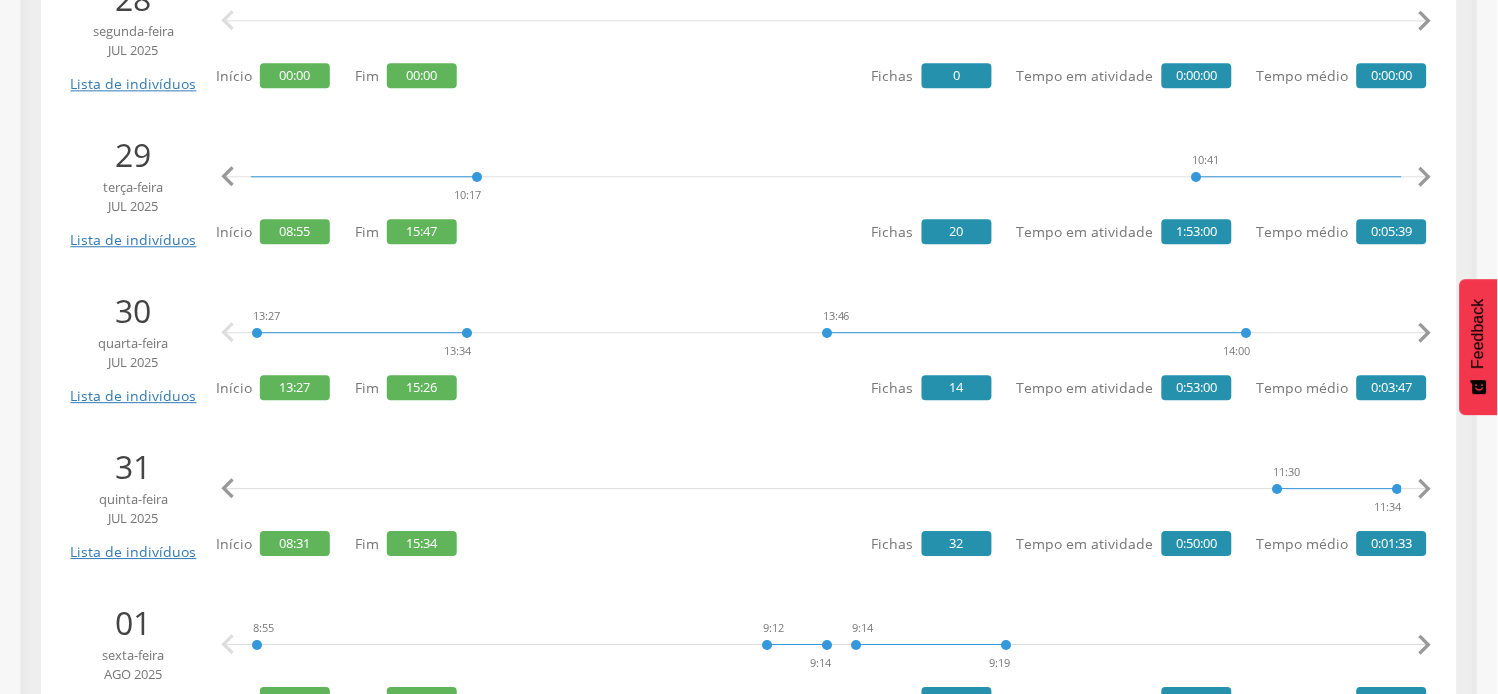 click on "" at bounding box center (1425, 489) 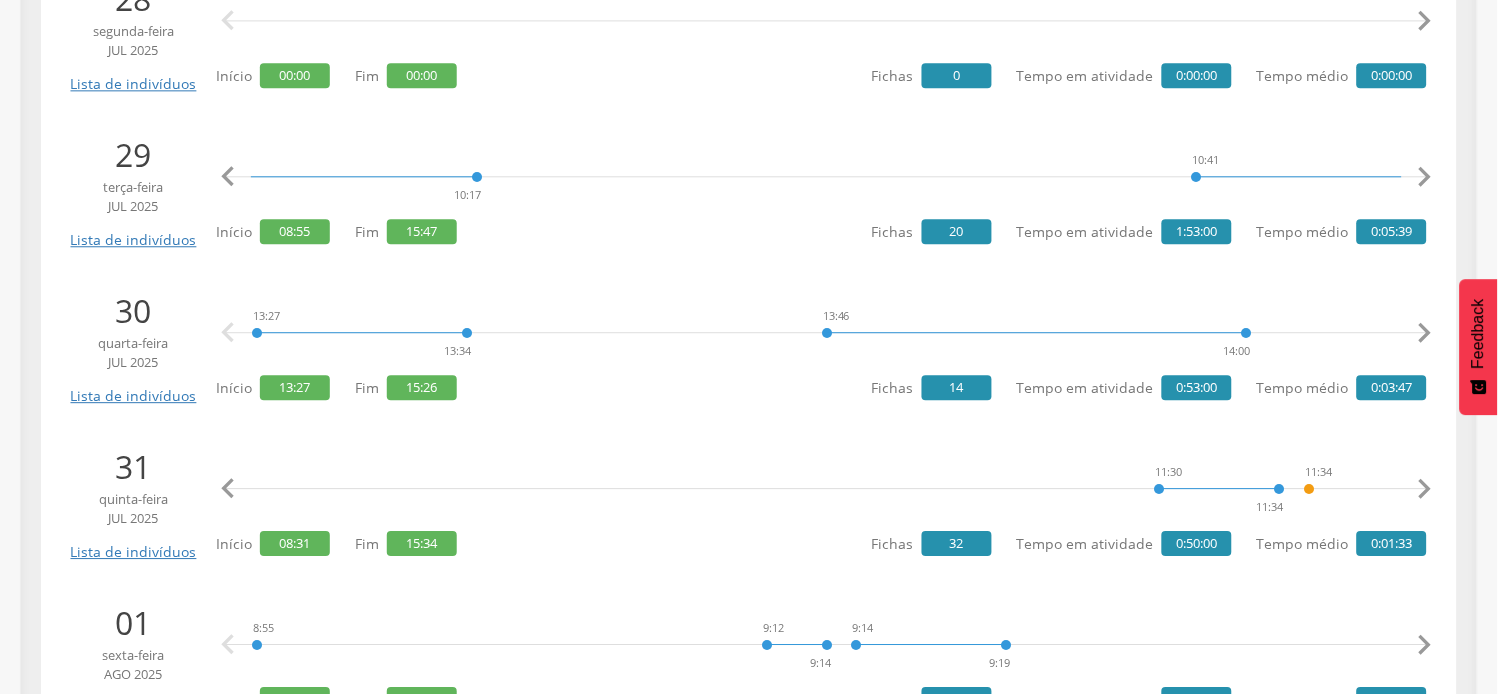 click on "" at bounding box center [1425, 489] 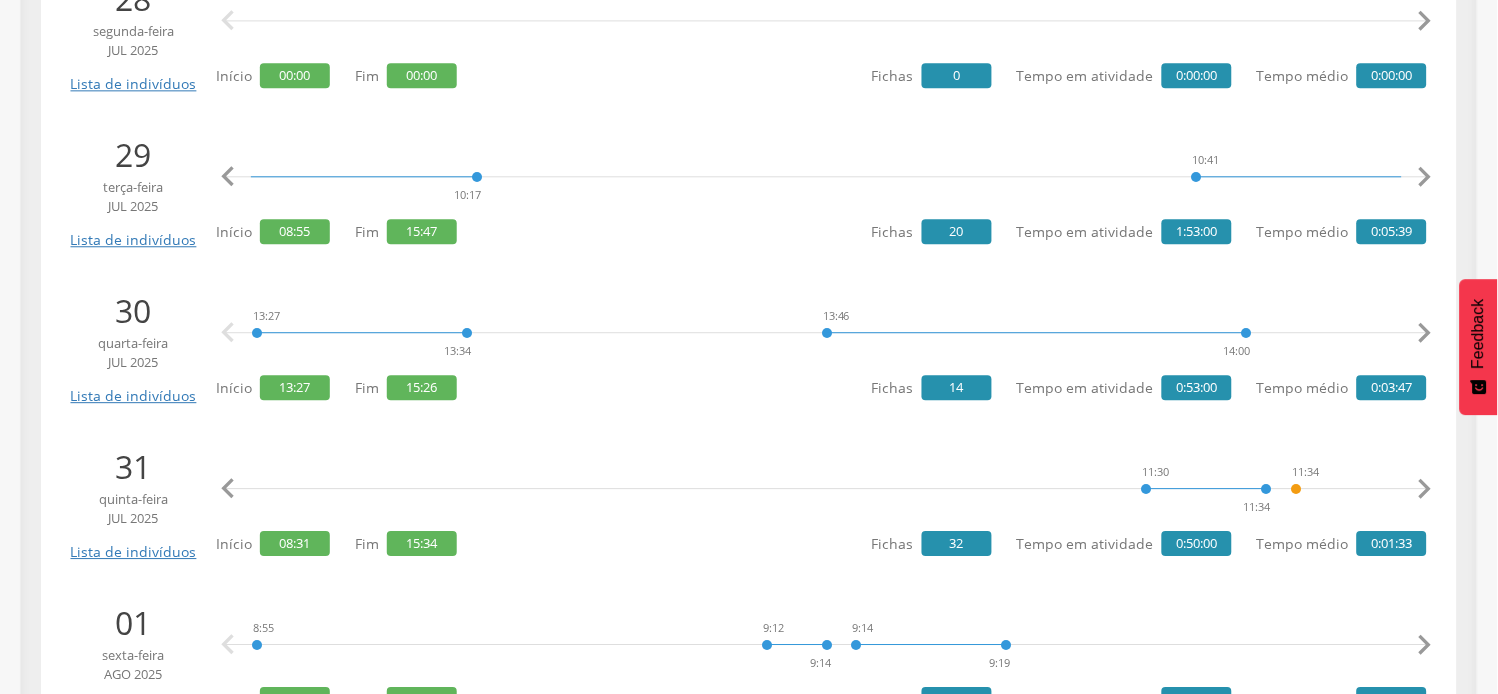click on "" at bounding box center [1425, 489] 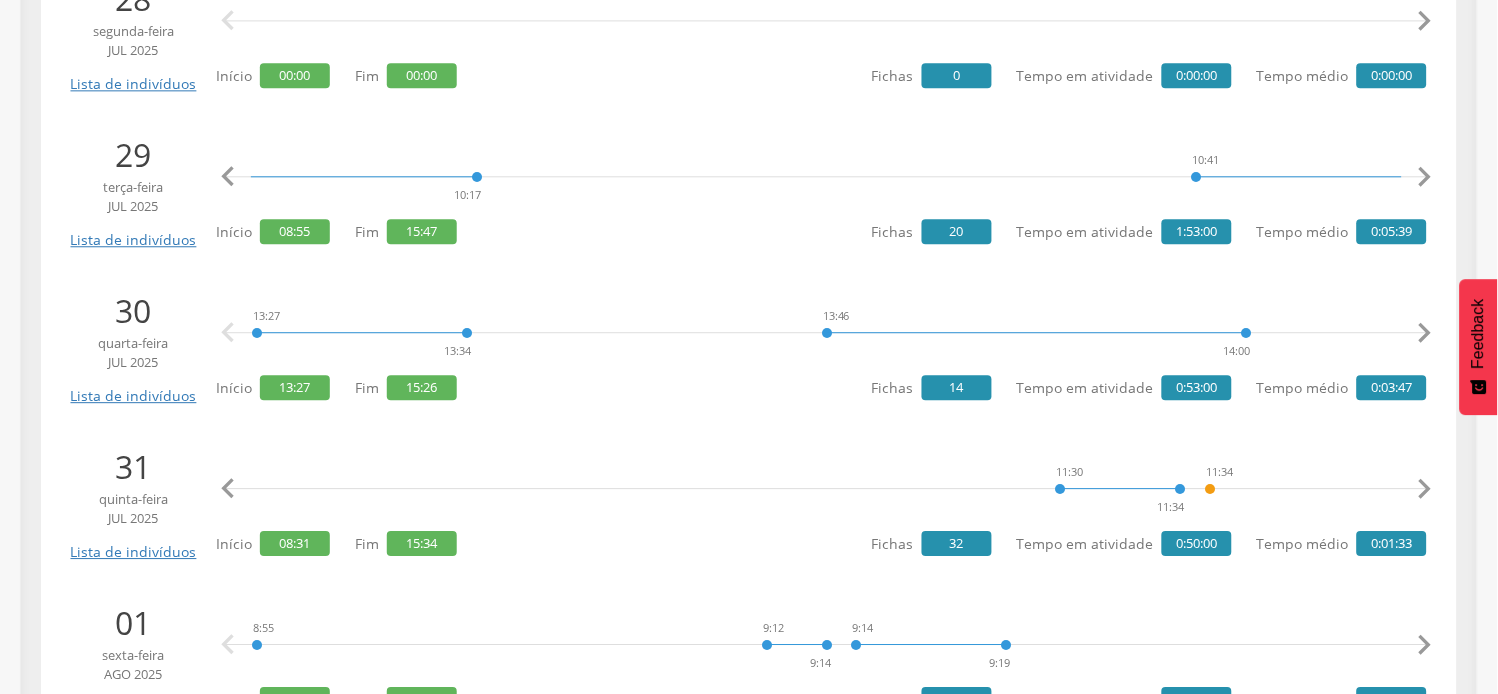 click on "" at bounding box center (1425, 489) 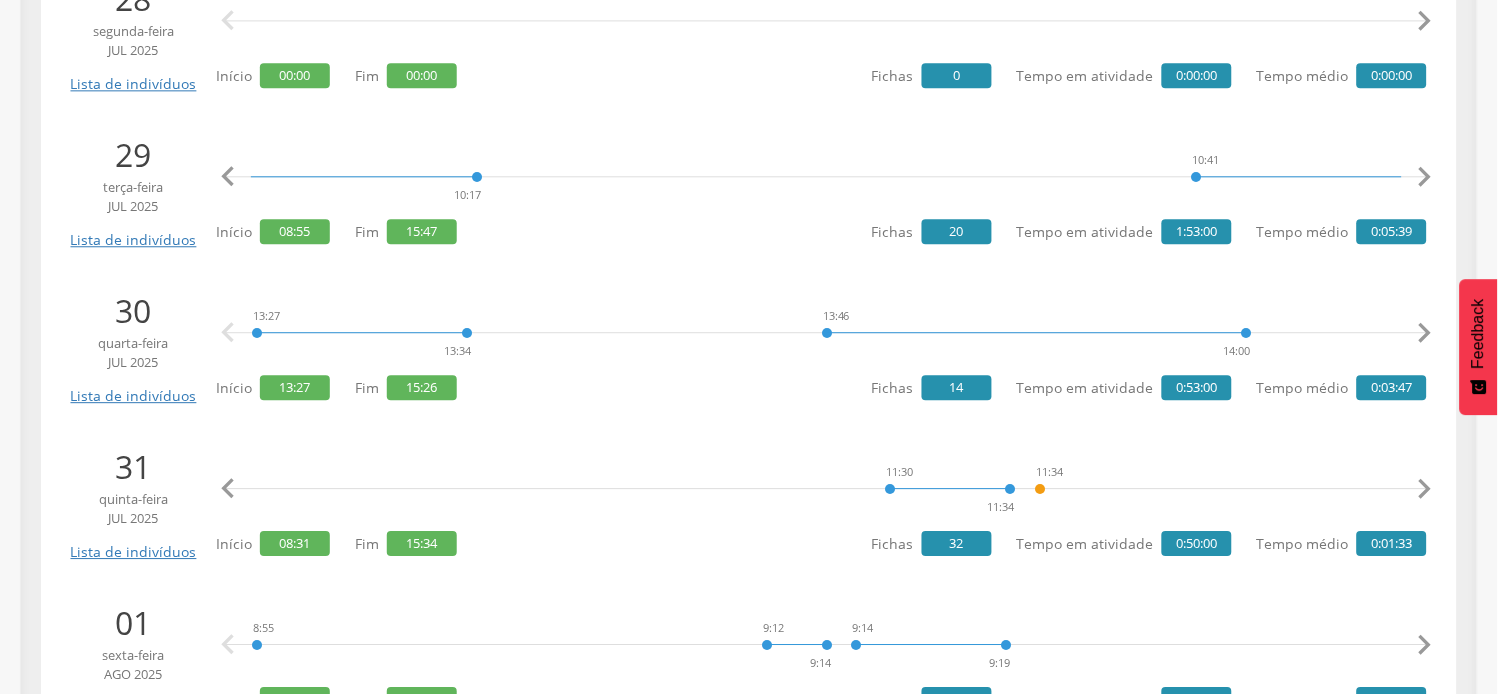 click on "" at bounding box center [1425, 489] 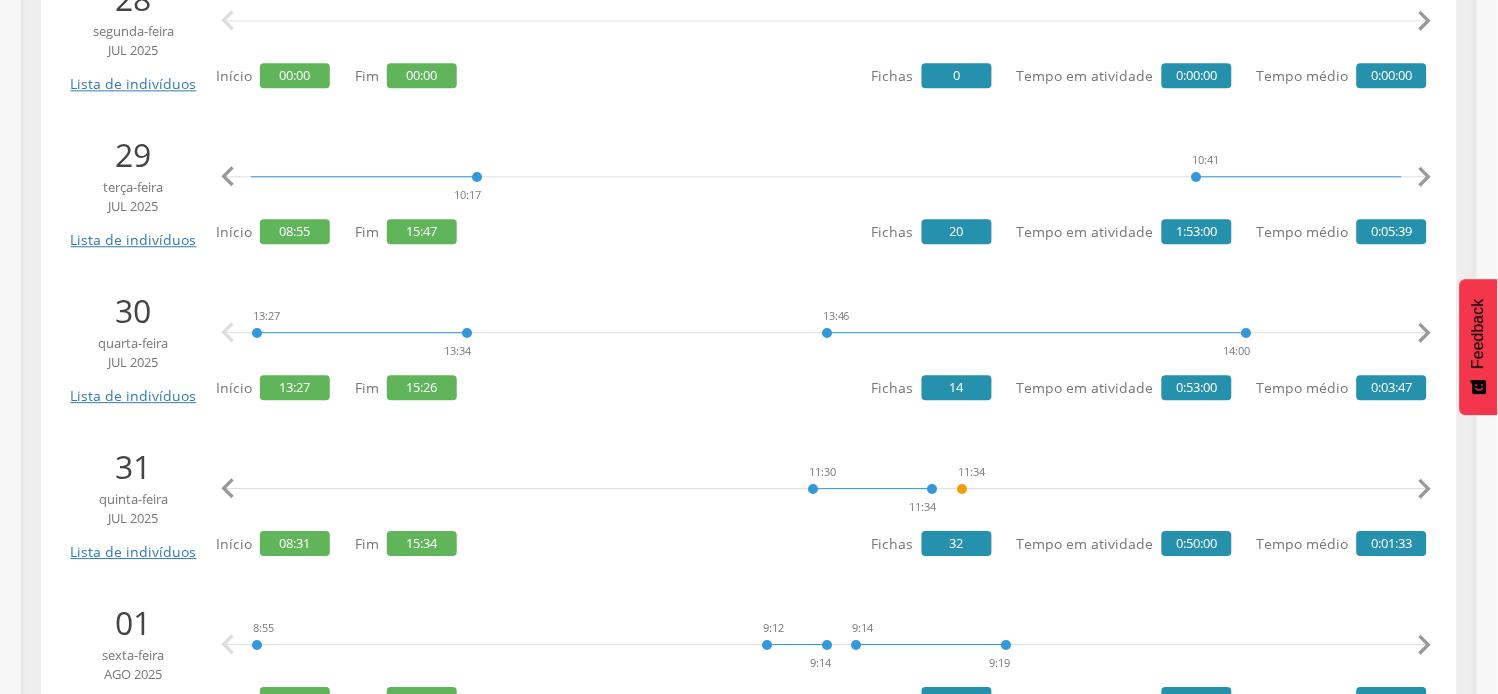 click on "" at bounding box center (1425, 489) 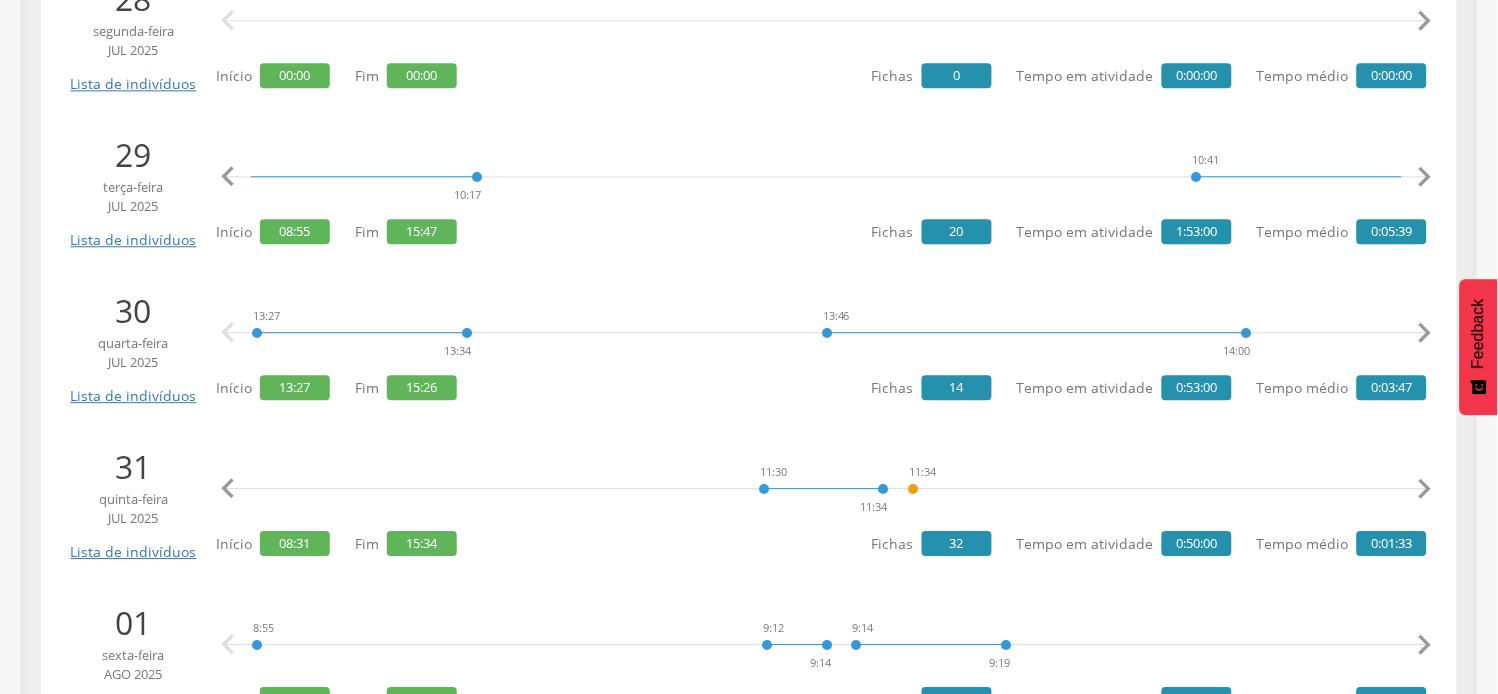 click on "" at bounding box center (1425, 489) 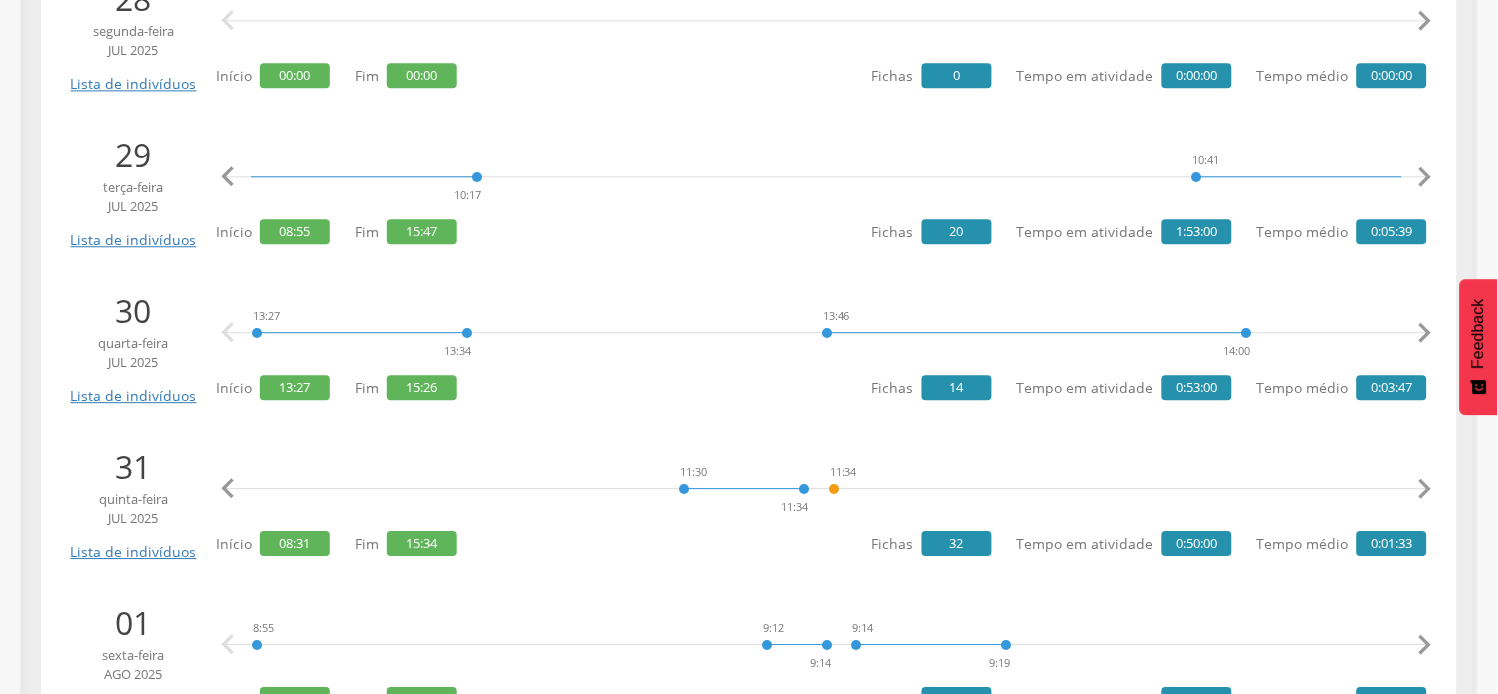 click on "" at bounding box center (1425, 489) 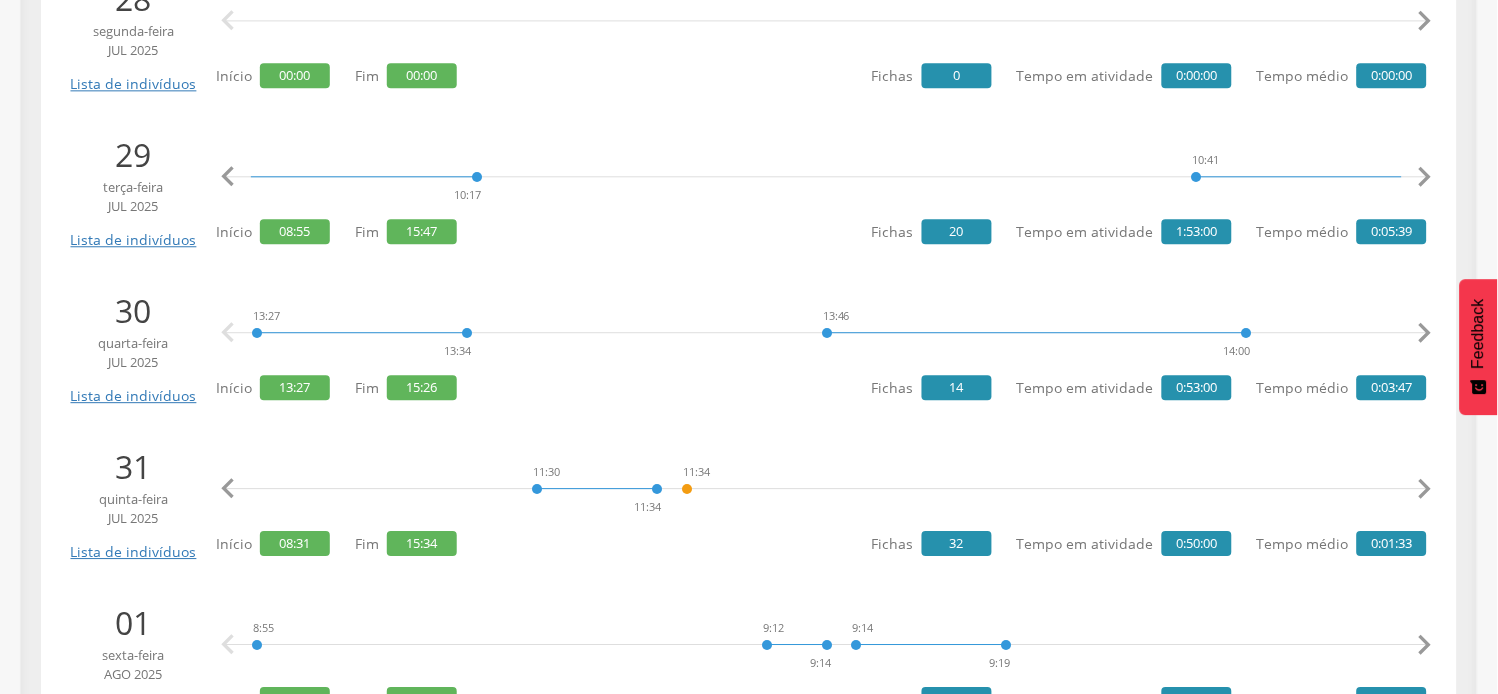 click on "" at bounding box center [1425, 489] 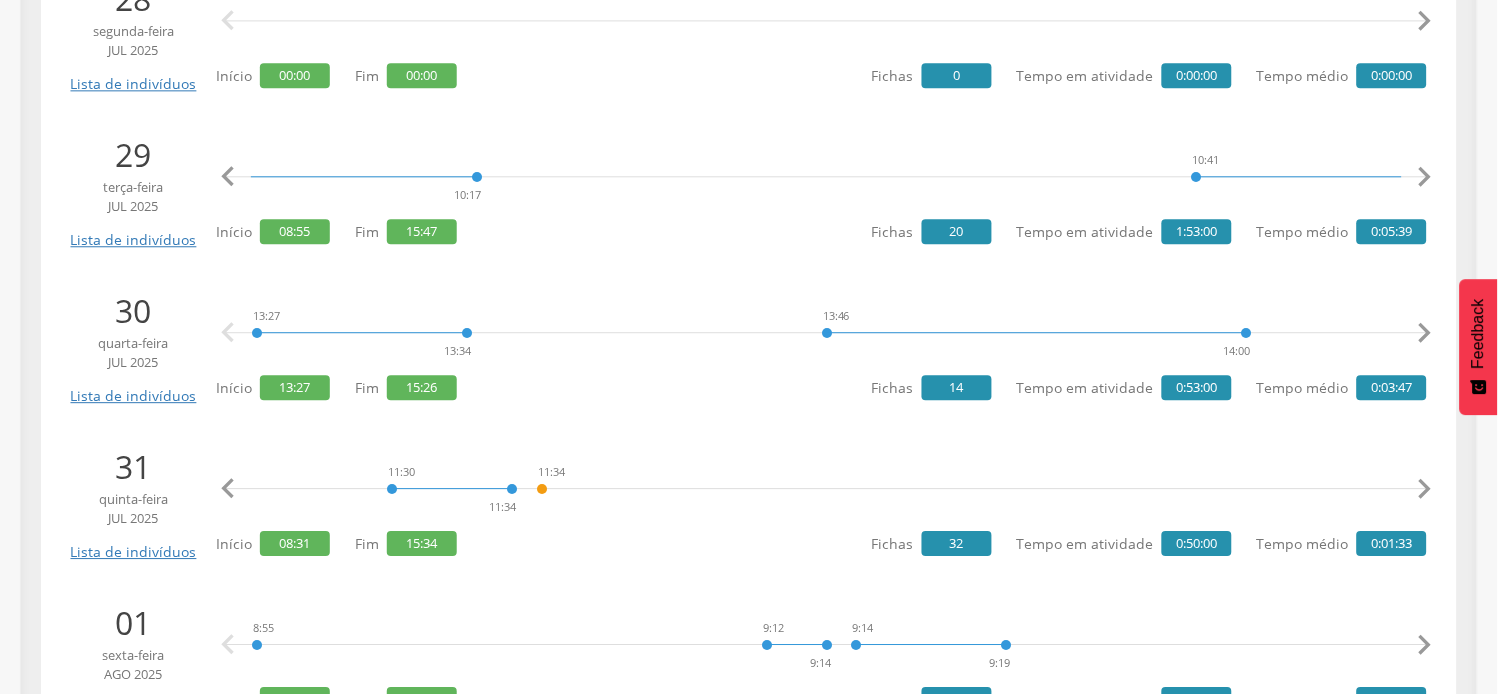 click on "" at bounding box center (1425, 489) 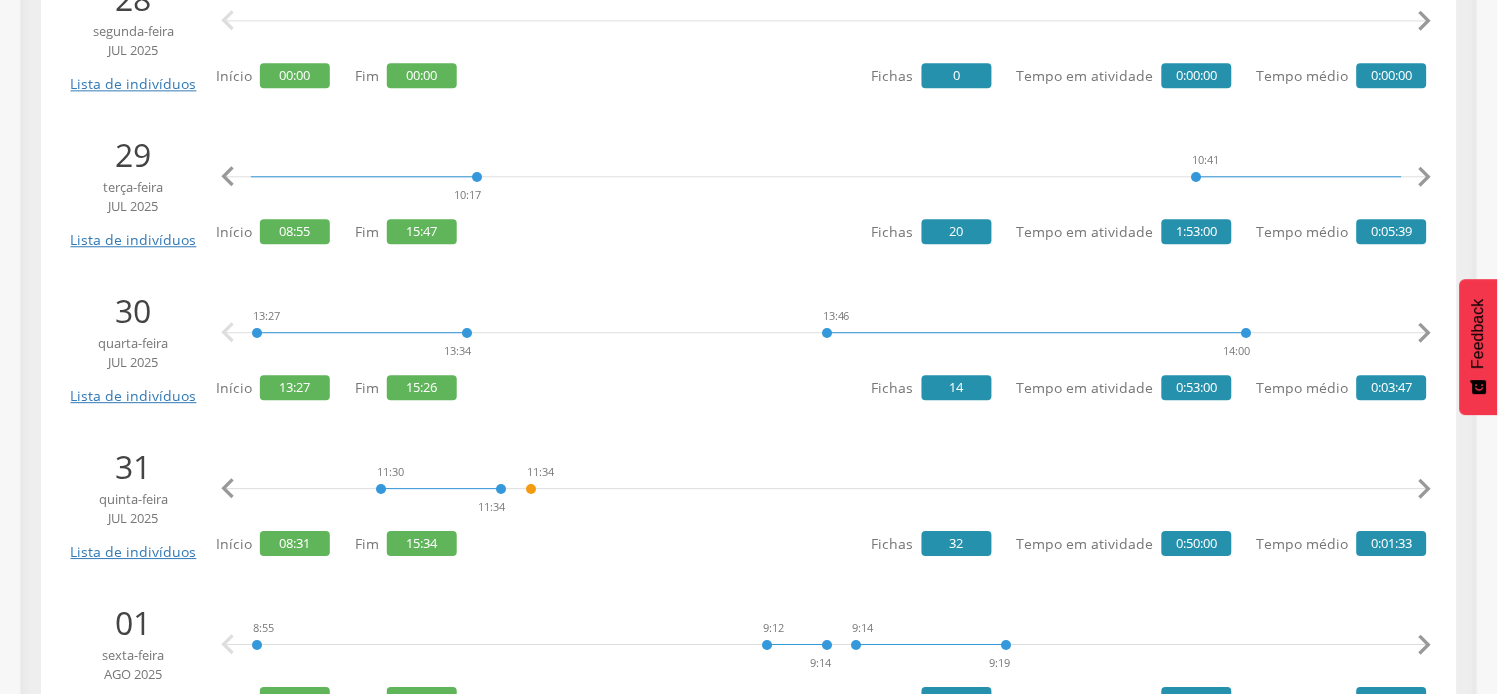 click on "" at bounding box center [1425, 489] 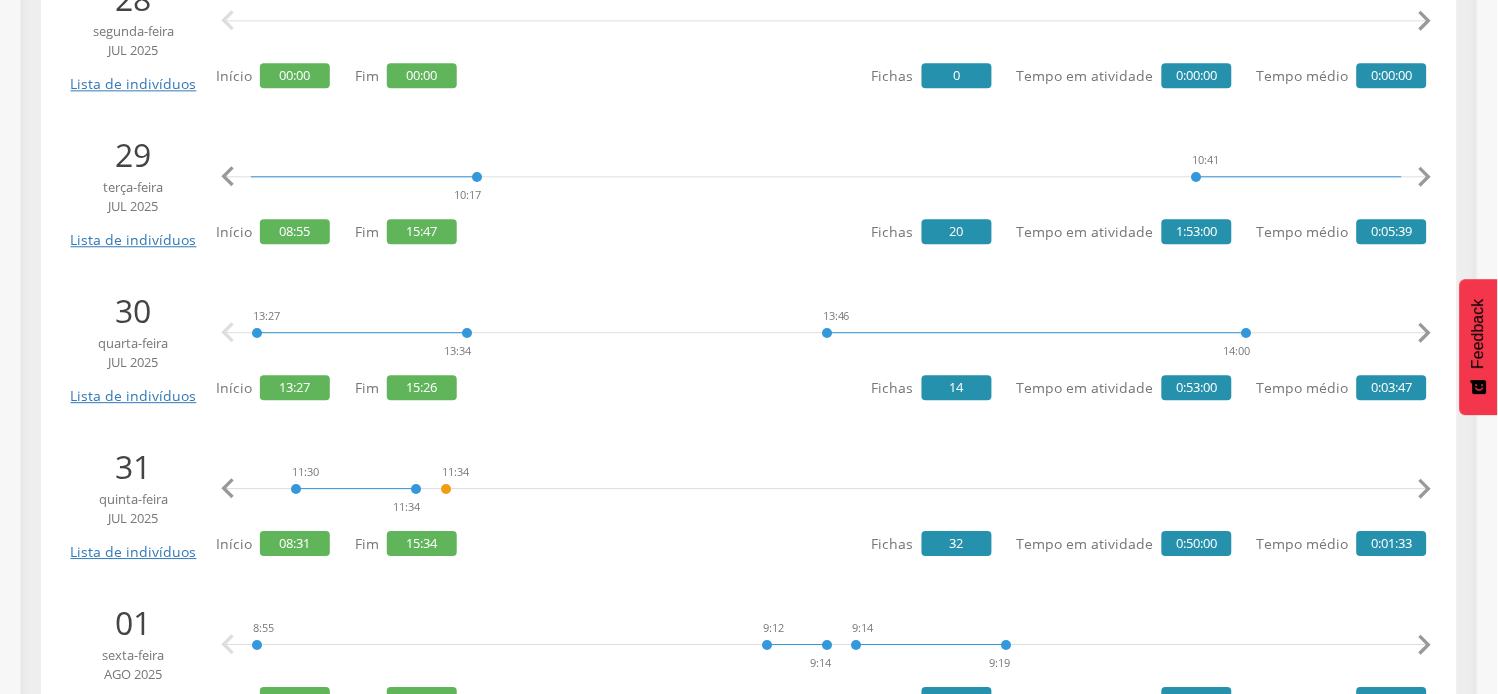 click on "" at bounding box center (1425, 489) 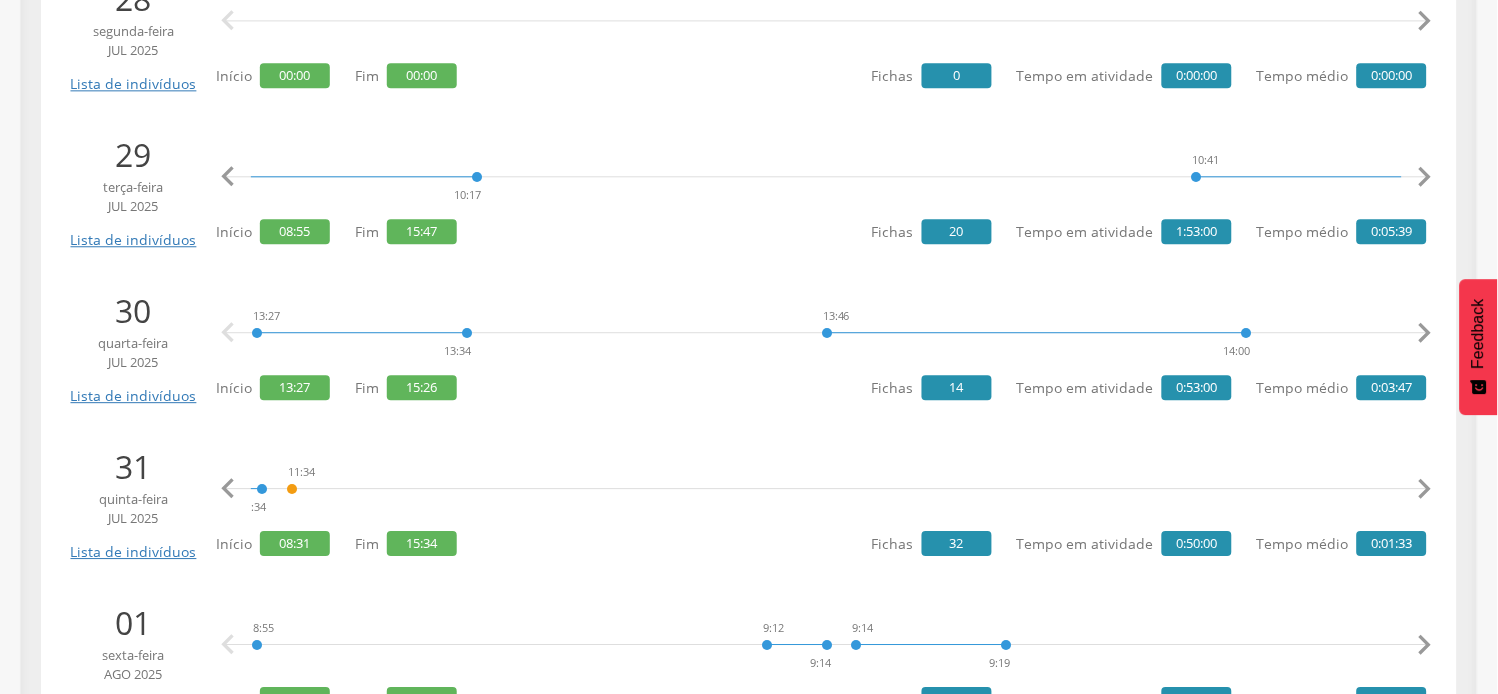 click on "" at bounding box center [1425, 489] 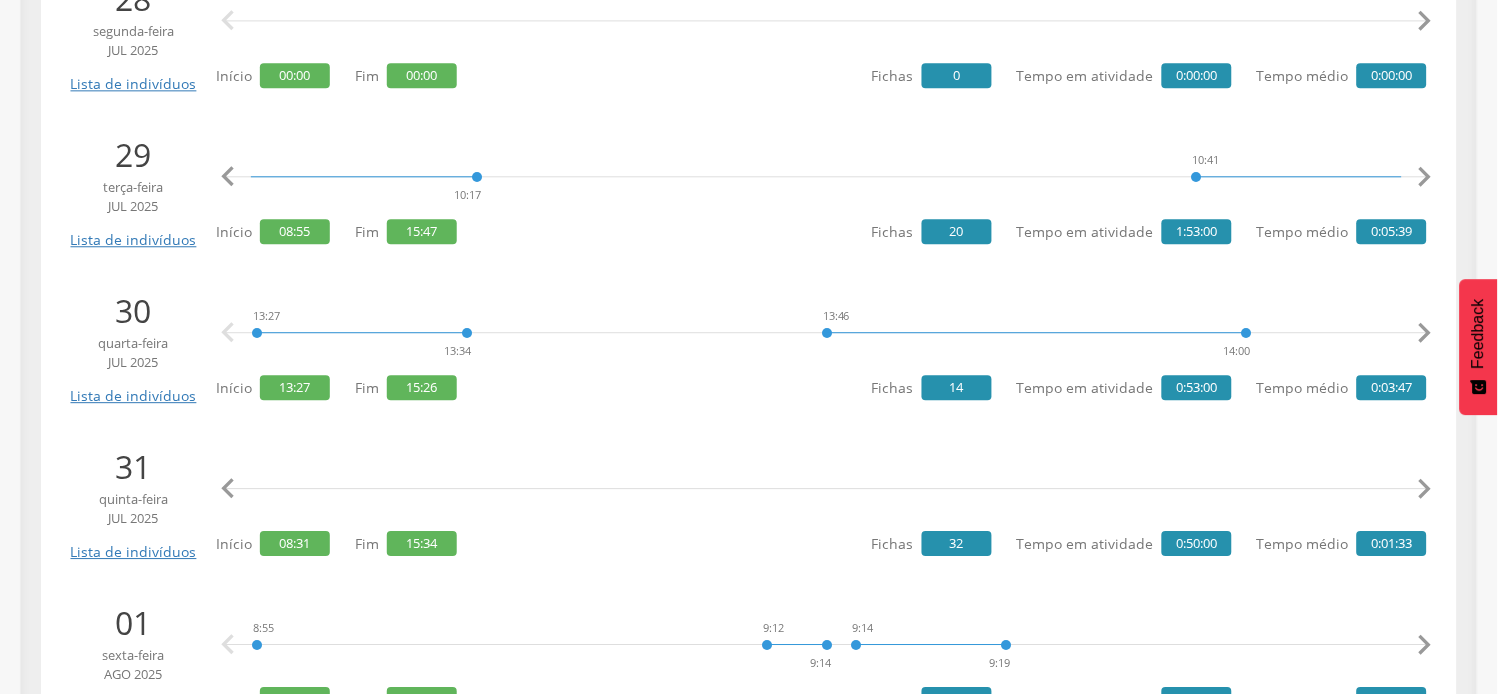 click on "" at bounding box center [1425, 489] 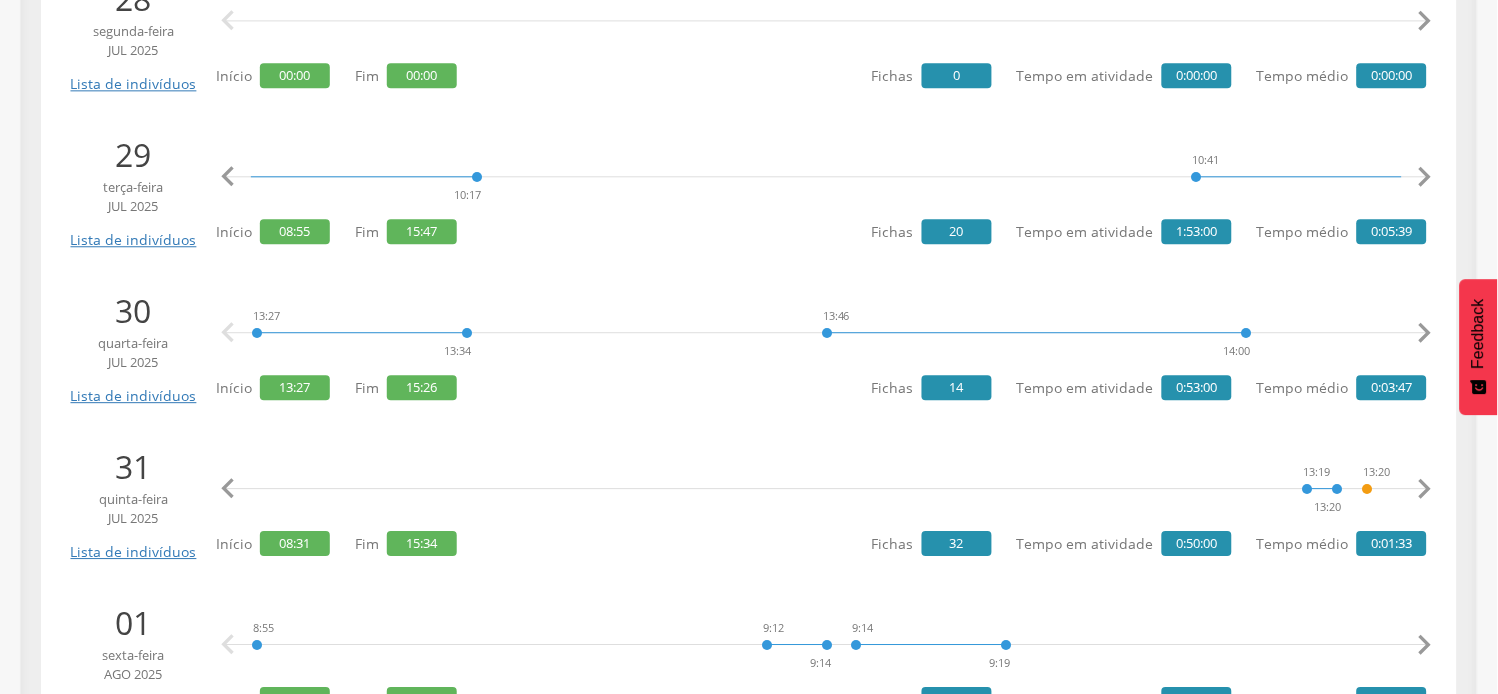 click on "" at bounding box center (1425, 489) 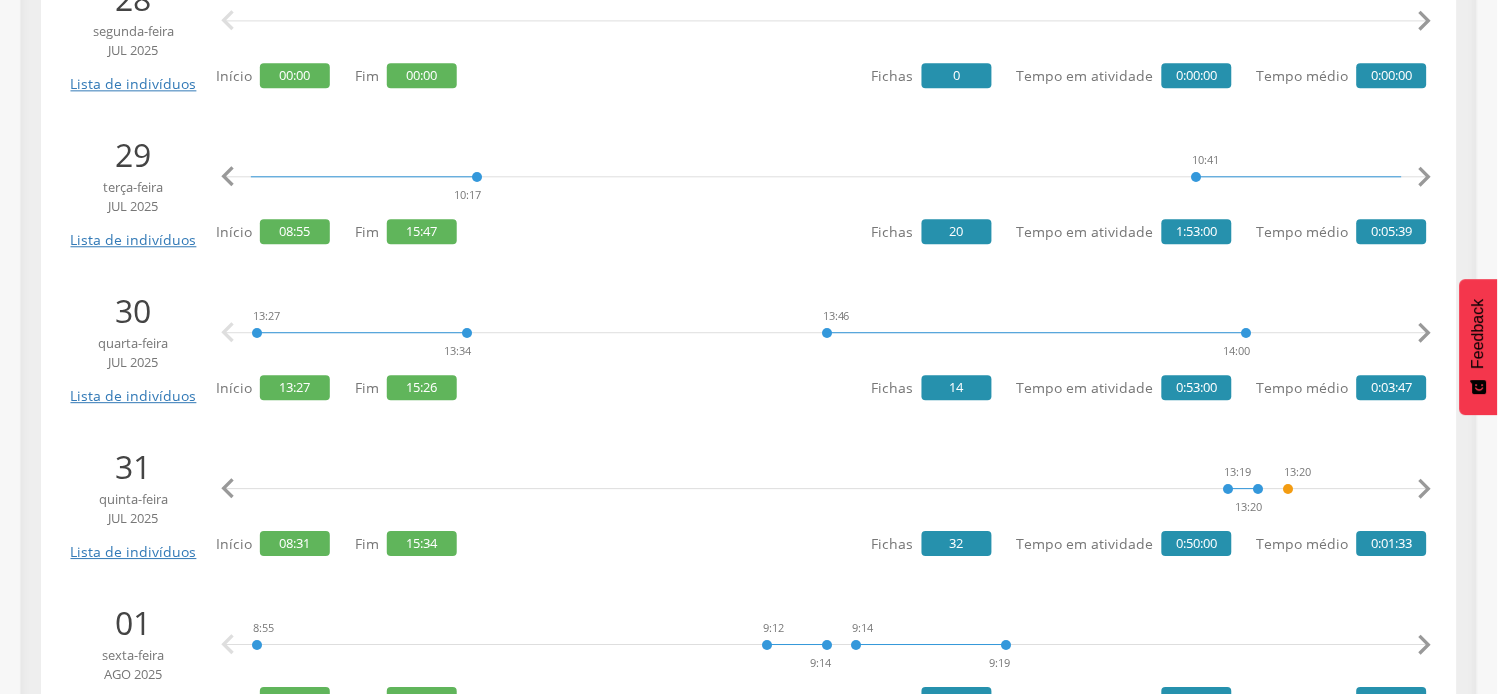 click on "" at bounding box center (1425, 489) 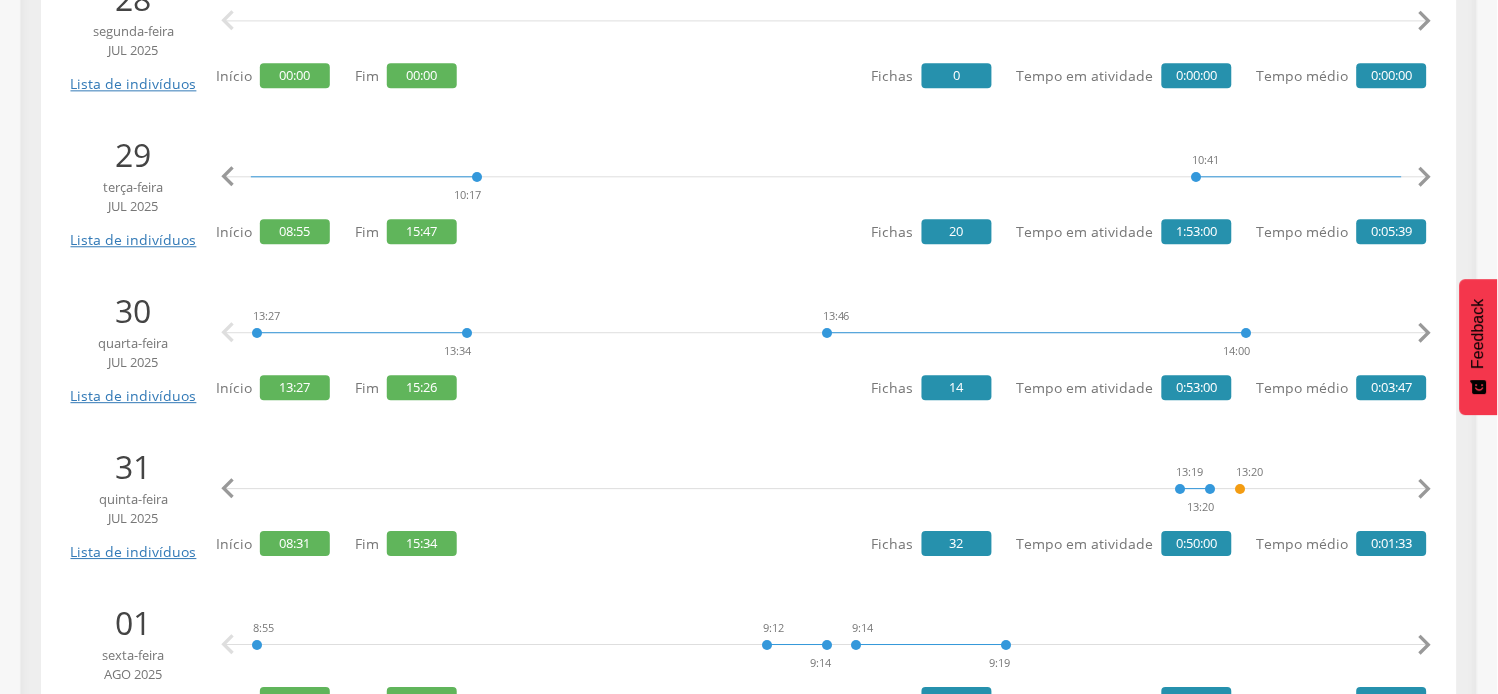 click on "" at bounding box center [1425, 489] 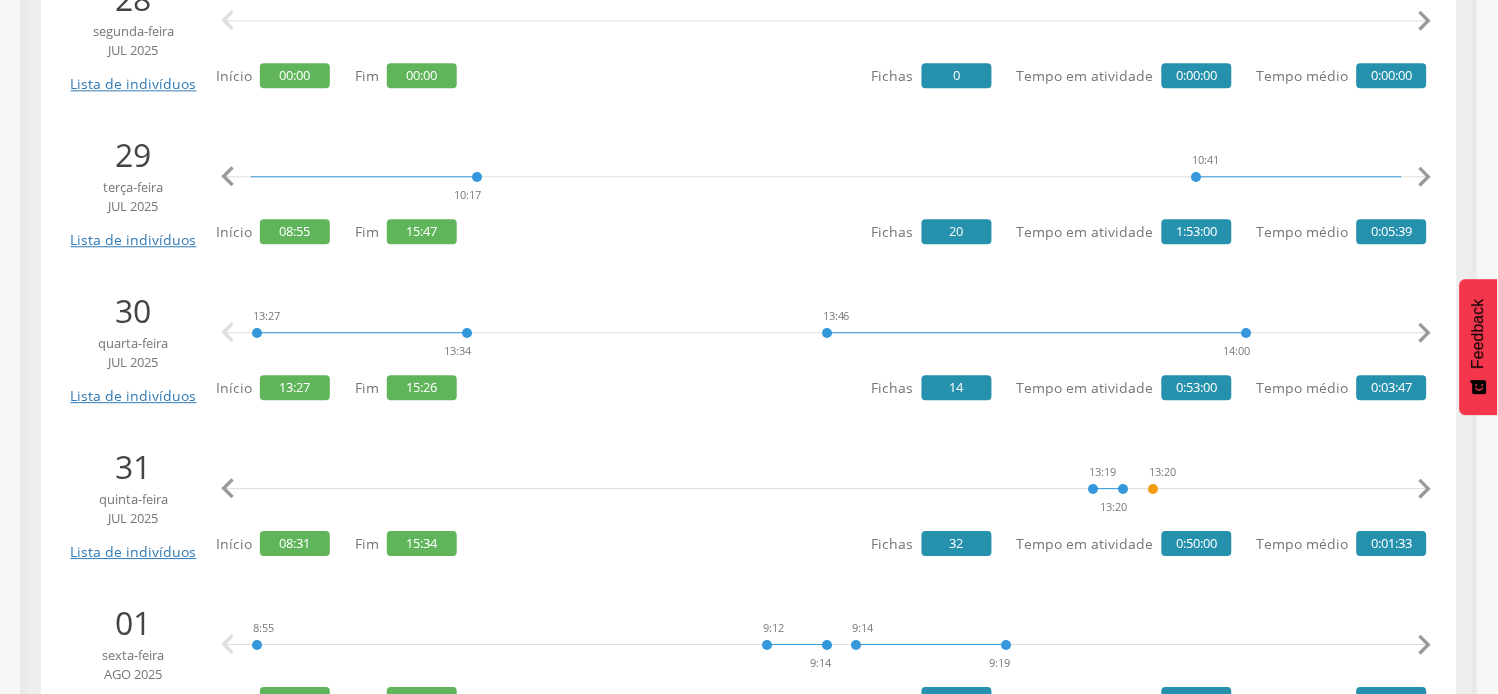 click on "" at bounding box center (1425, 489) 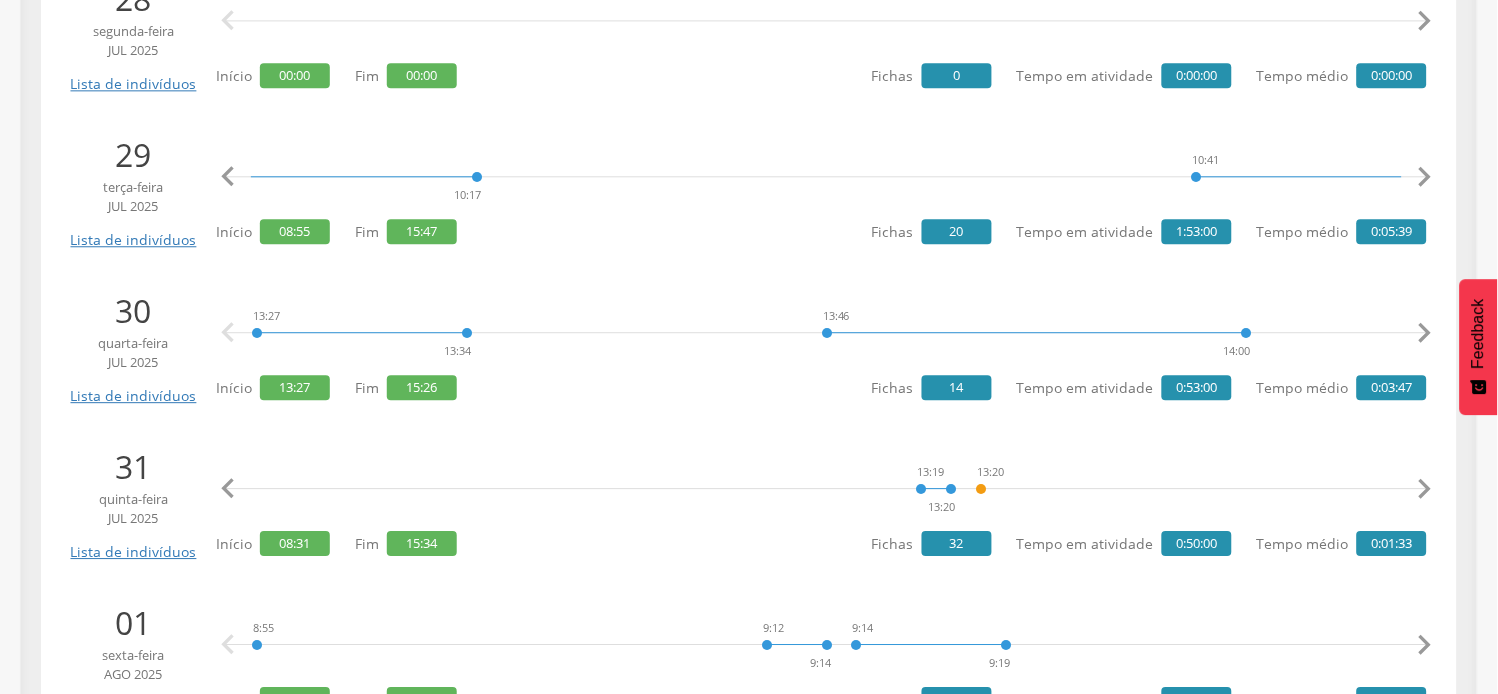 click on "" at bounding box center [1425, 489] 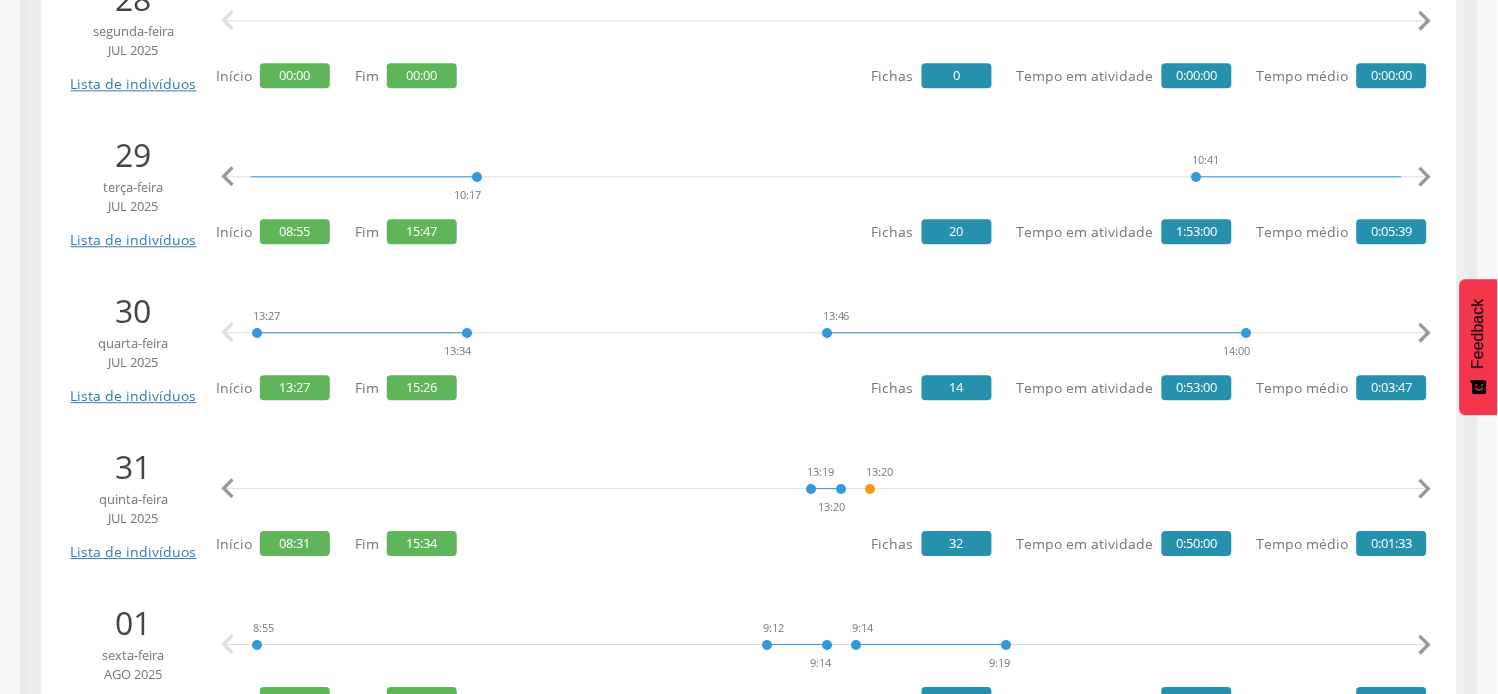 click on "" at bounding box center [1425, 489] 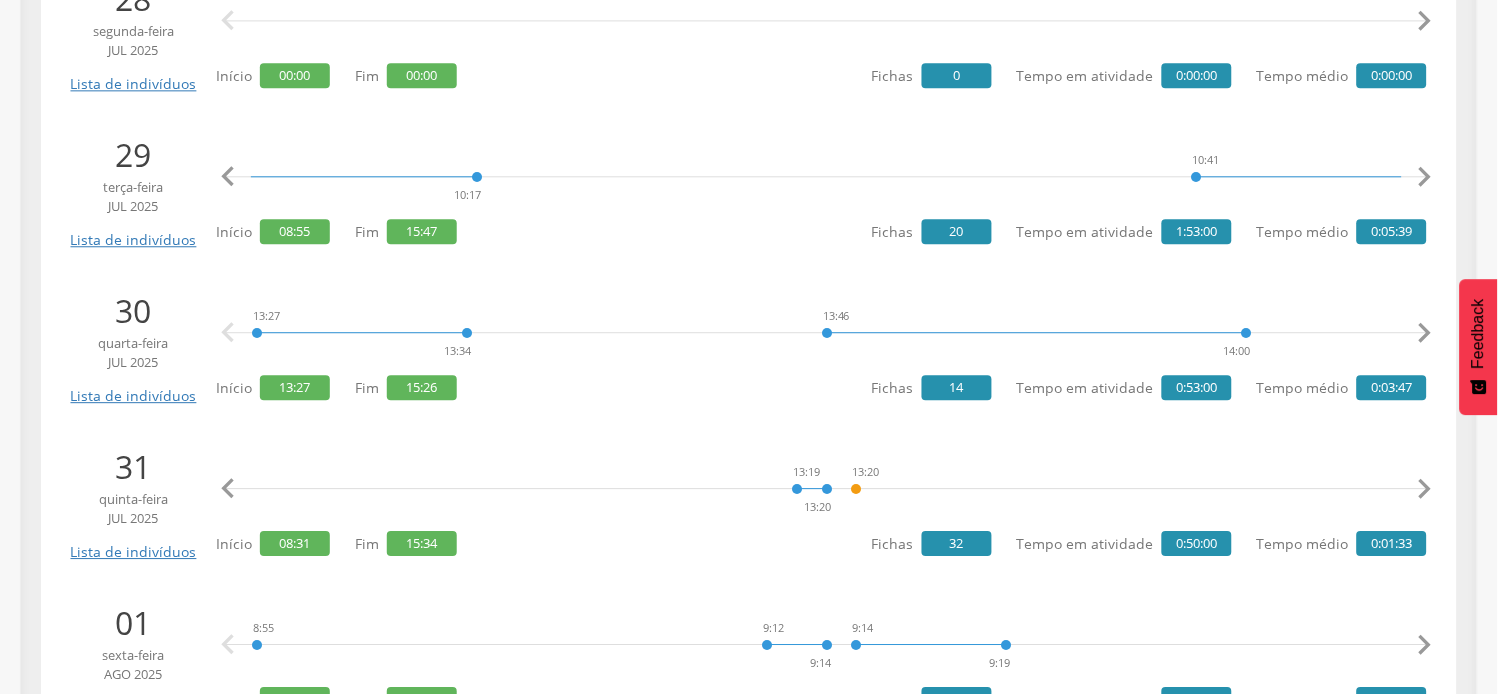 click on "" at bounding box center (1425, 489) 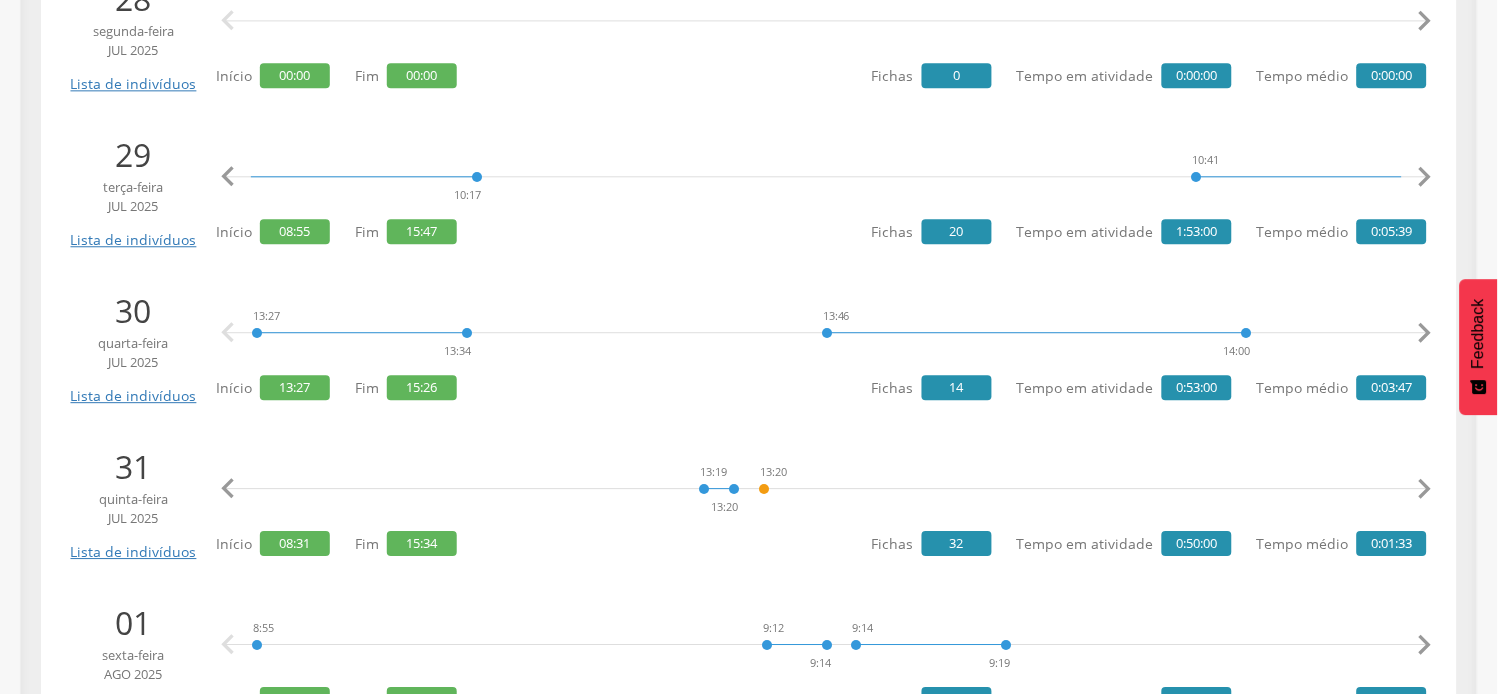 click on "" at bounding box center (1425, 489) 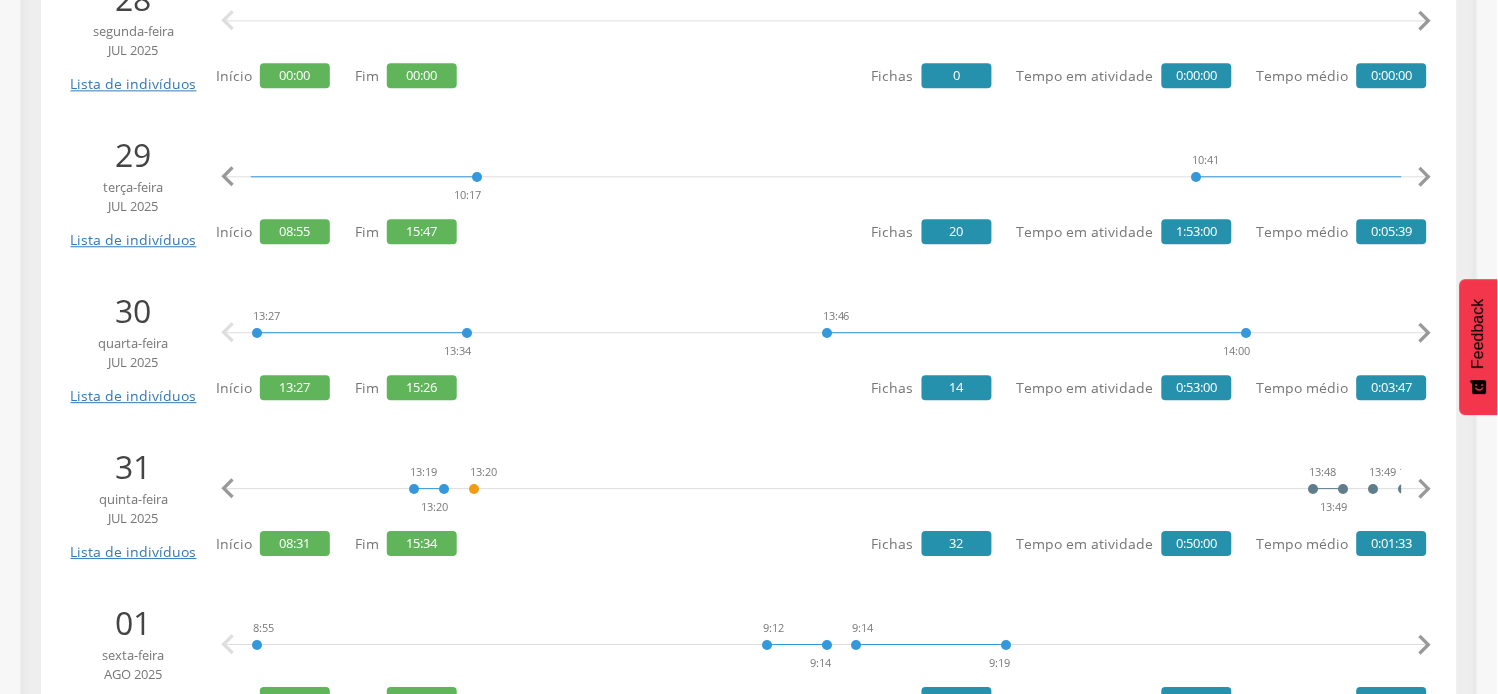 click on "" at bounding box center [1425, 489] 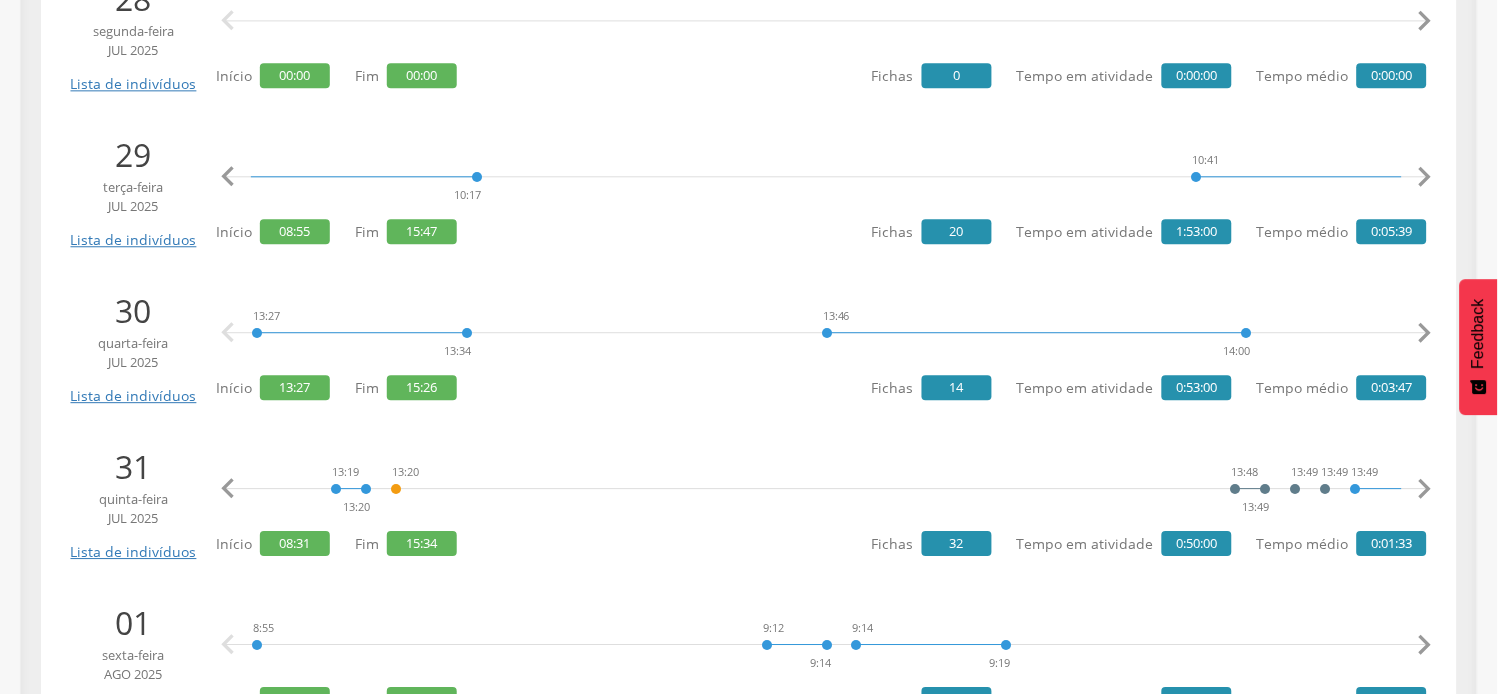 click on "" at bounding box center [1425, 489] 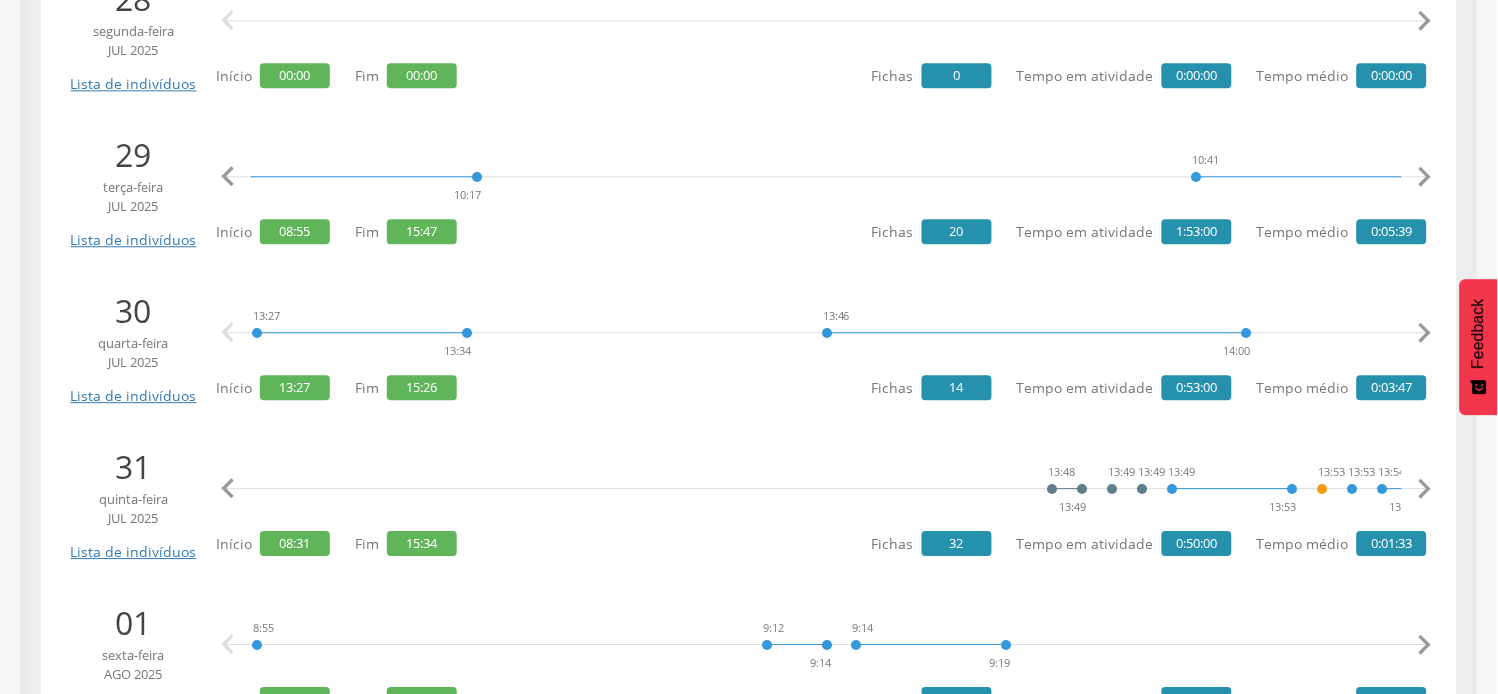 click on "" at bounding box center [1425, 489] 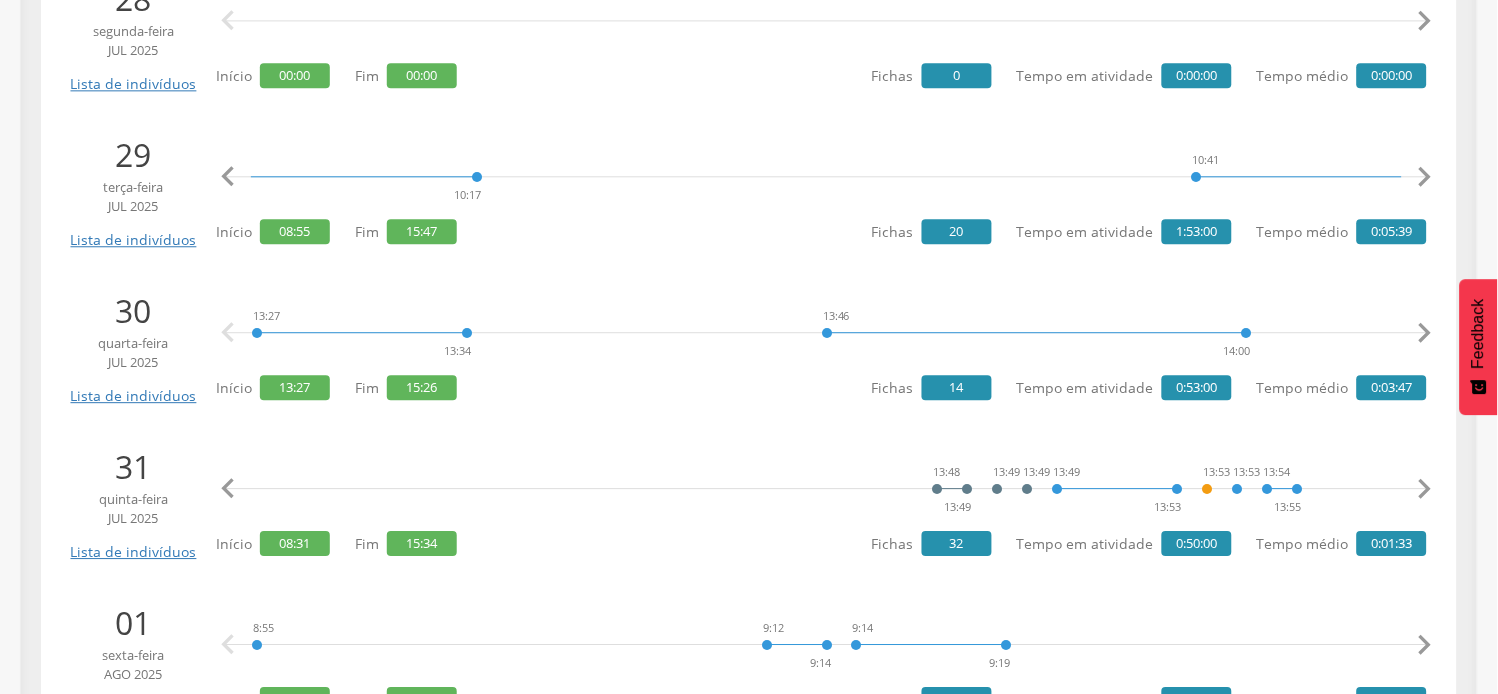 click on "" at bounding box center [1425, 489] 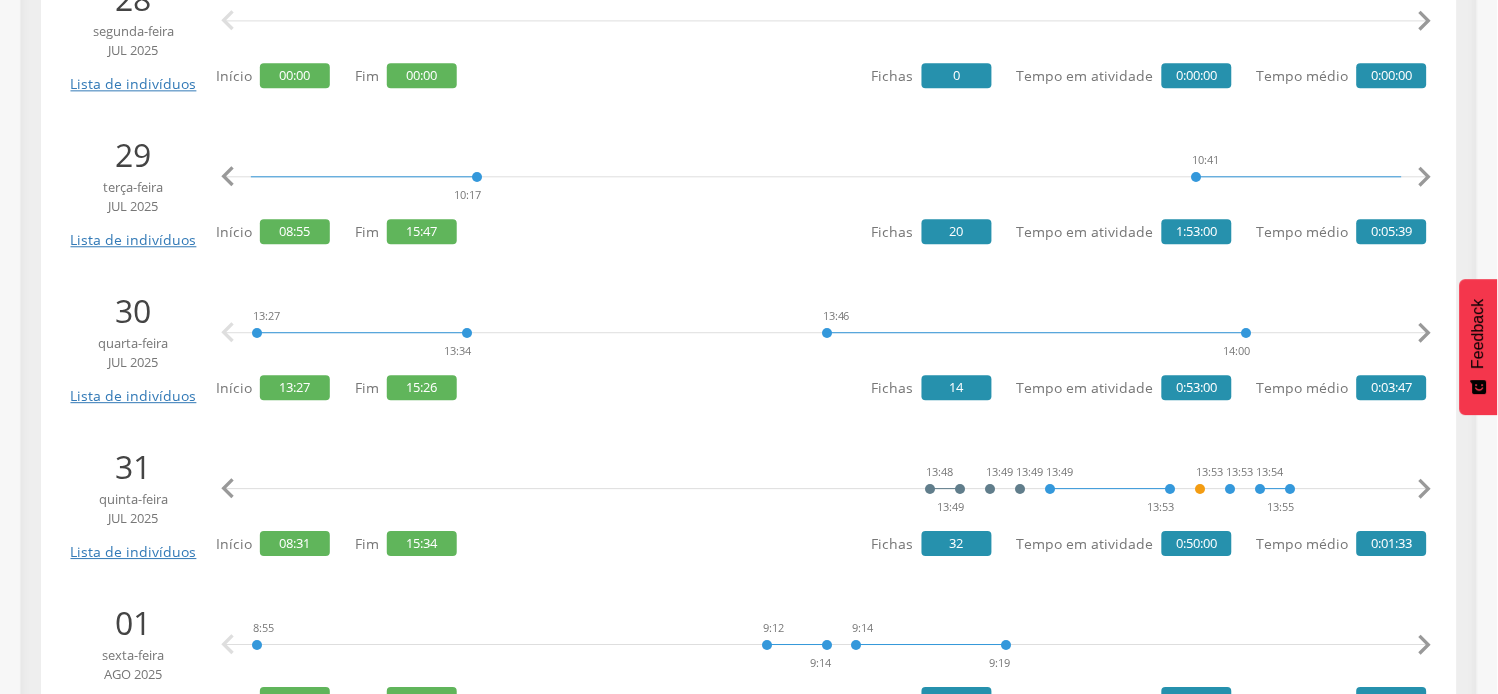 click on "" at bounding box center [1425, 489] 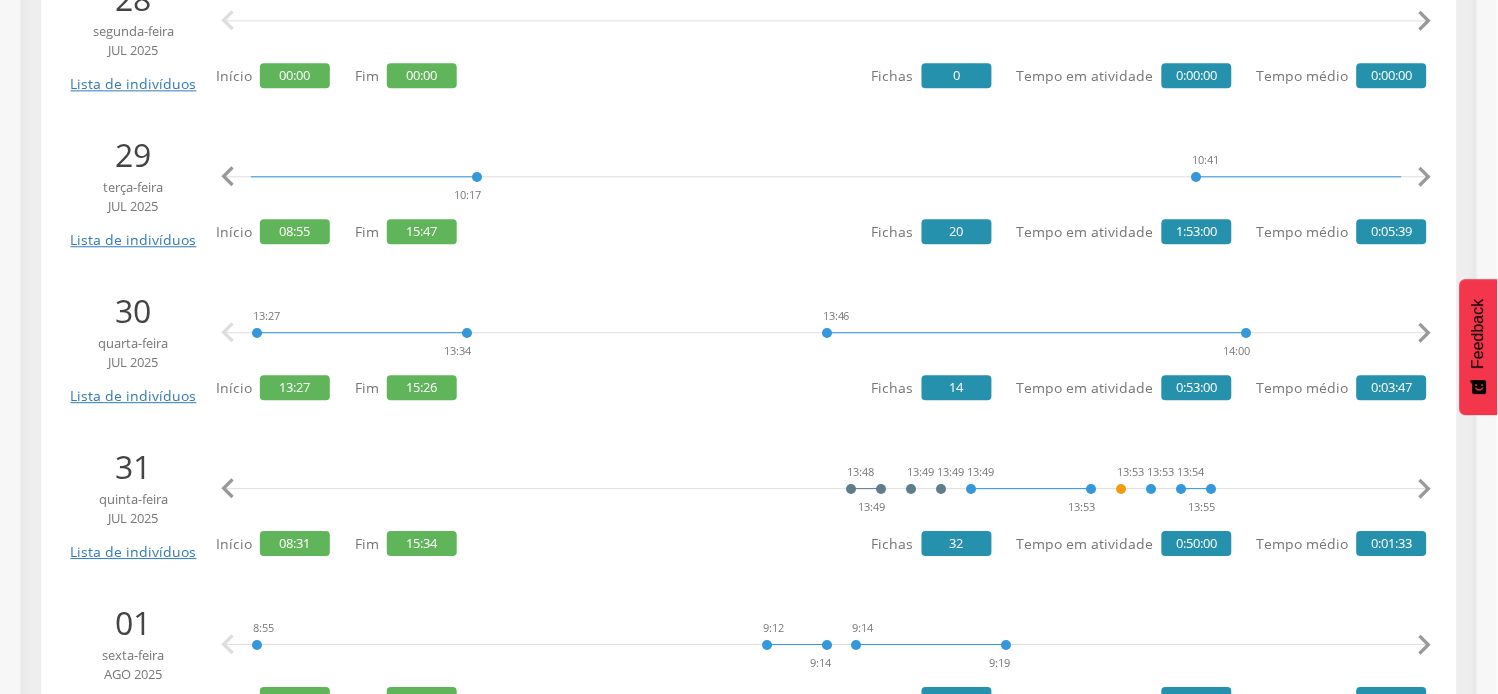 click on "" at bounding box center (1425, 489) 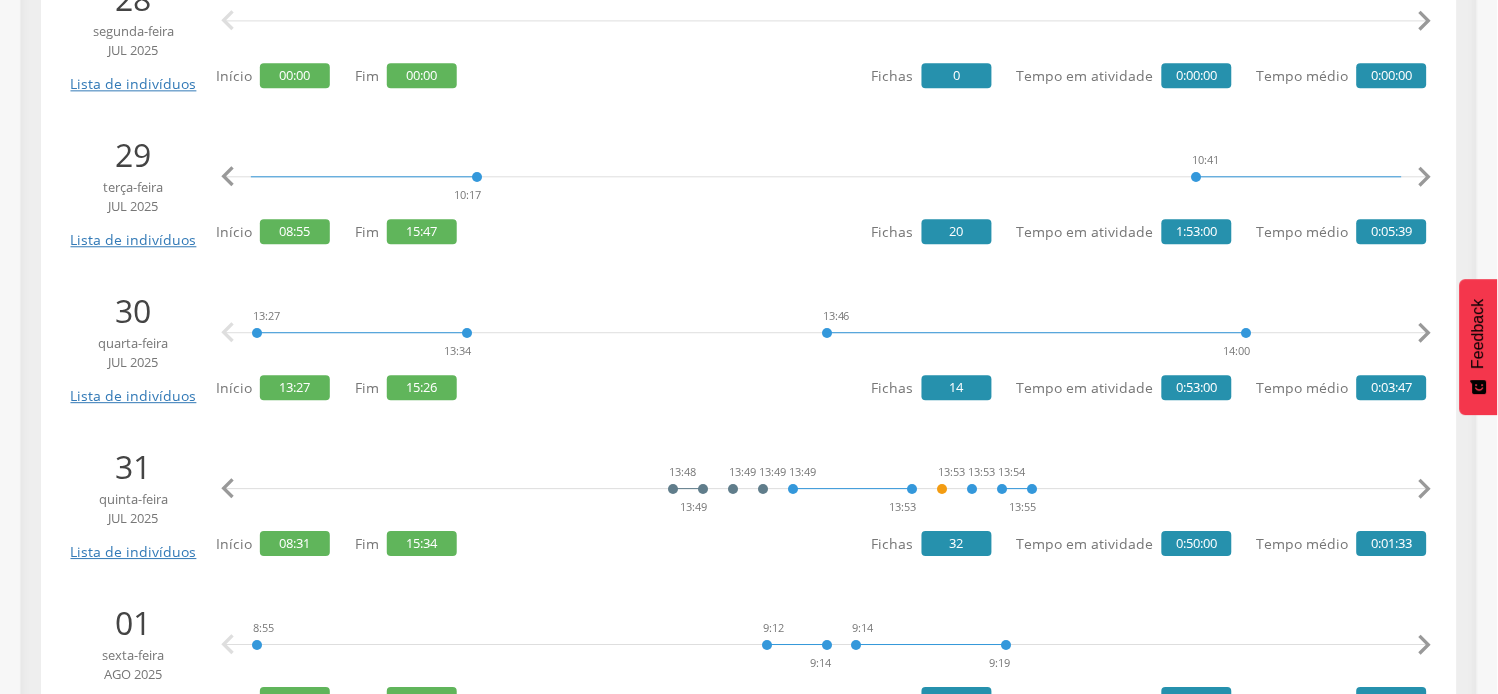 click on "" at bounding box center [1425, 489] 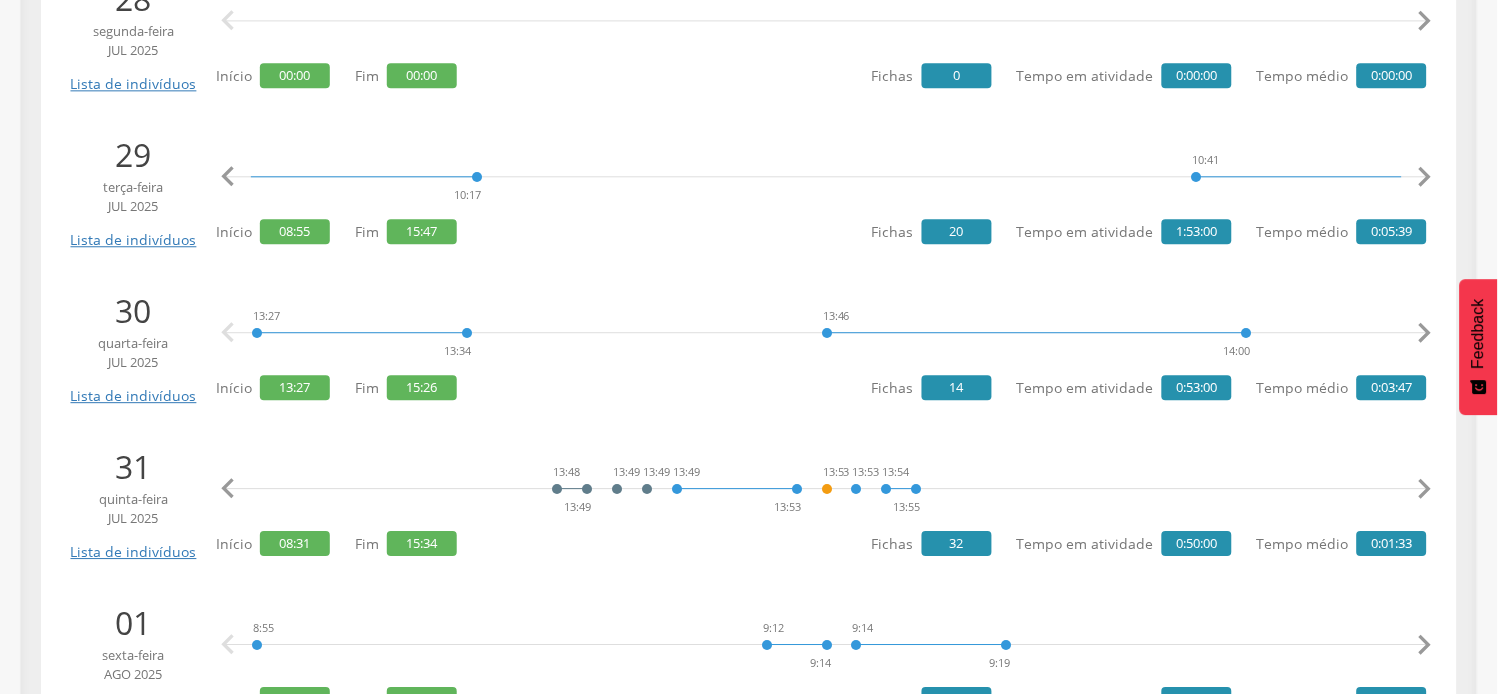click on "" at bounding box center (1425, 489) 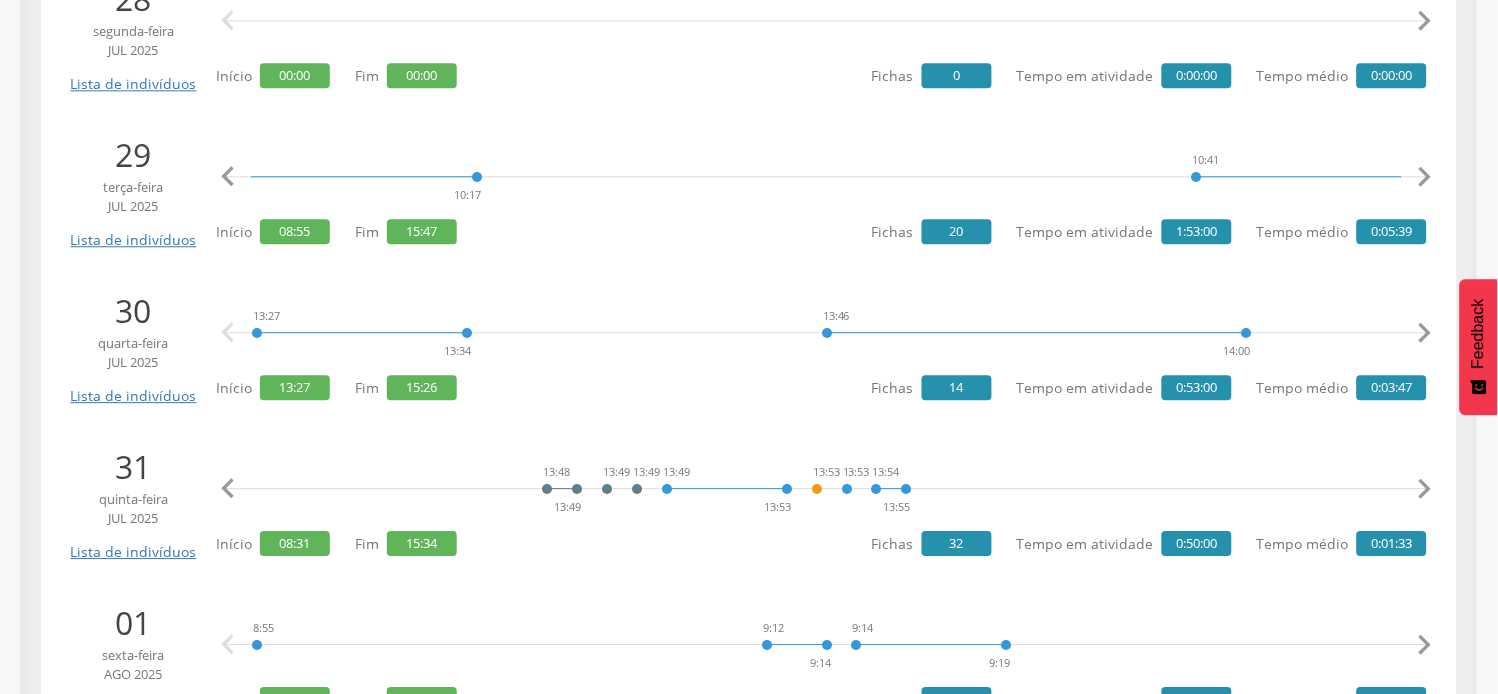 click on "" at bounding box center (1425, 489) 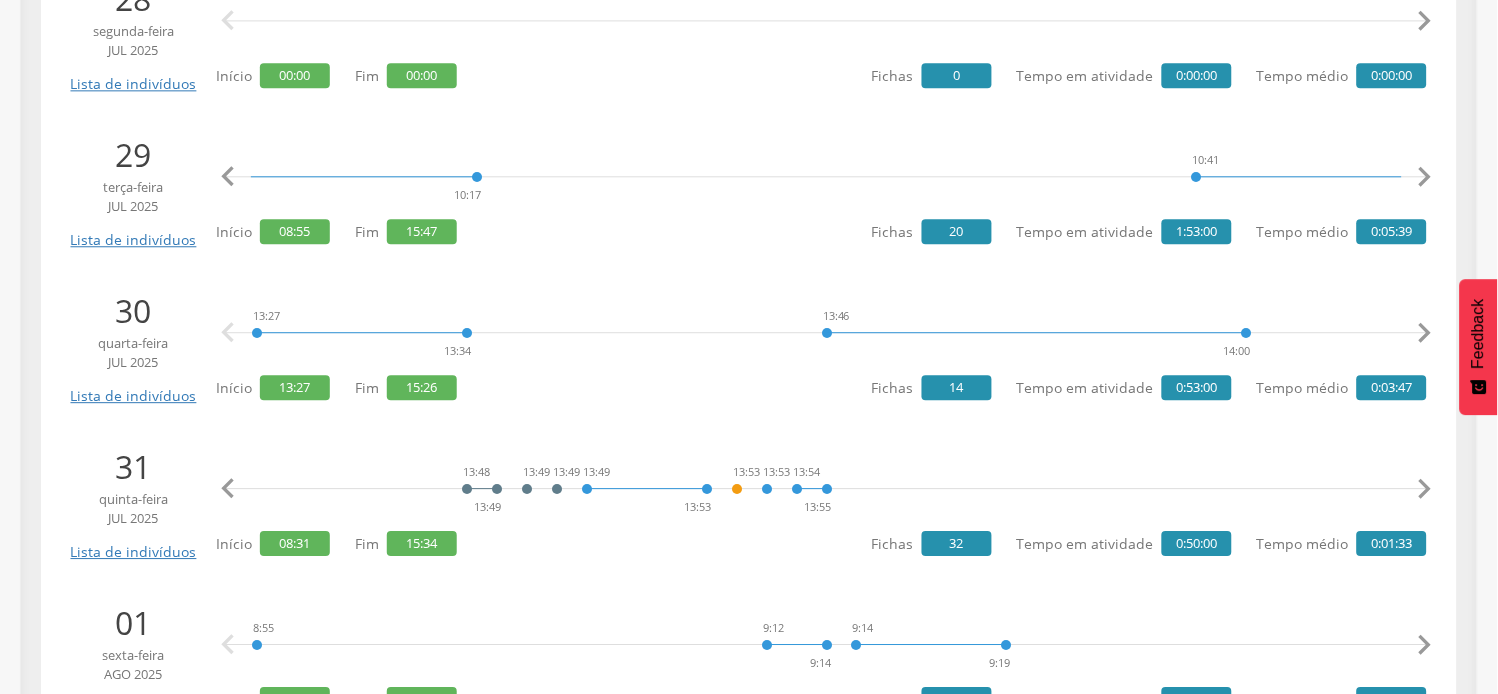click on "" at bounding box center (1425, 489) 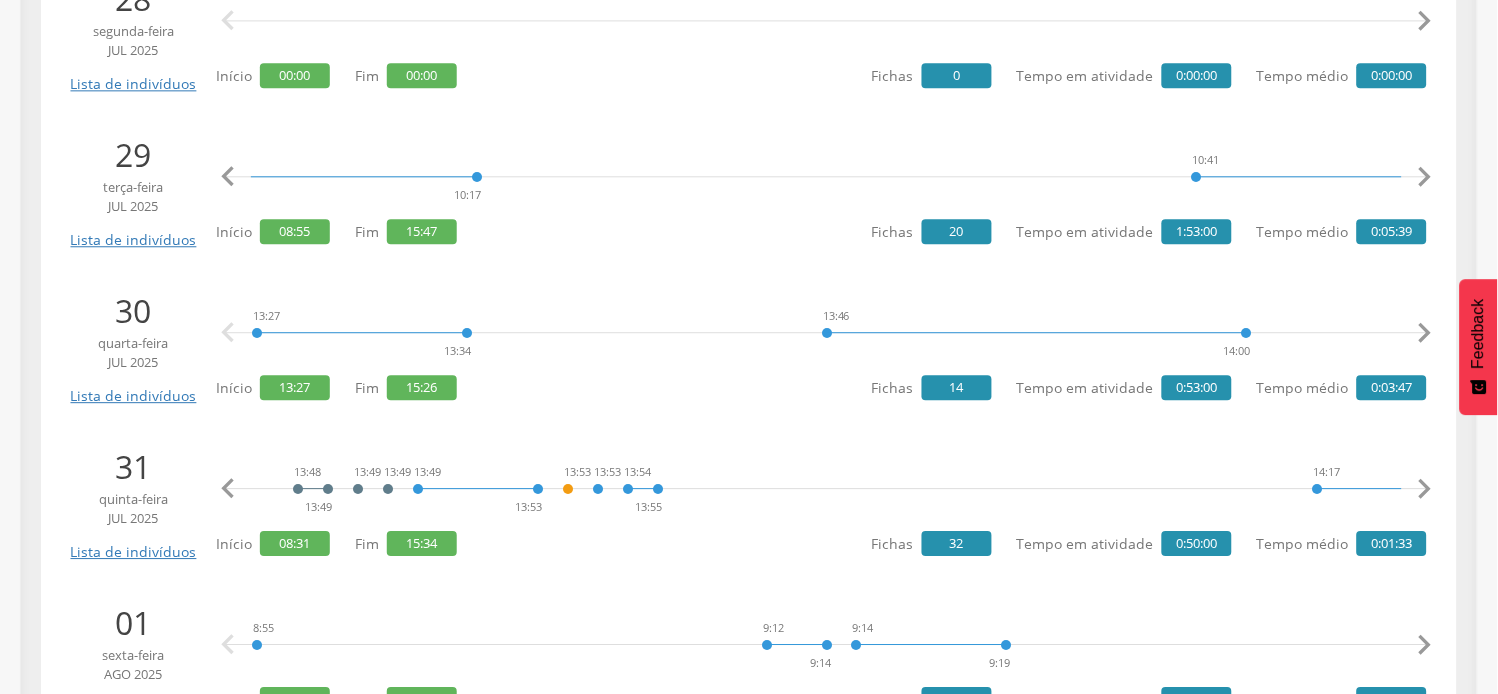 click on "" at bounding box center (1425, 489) 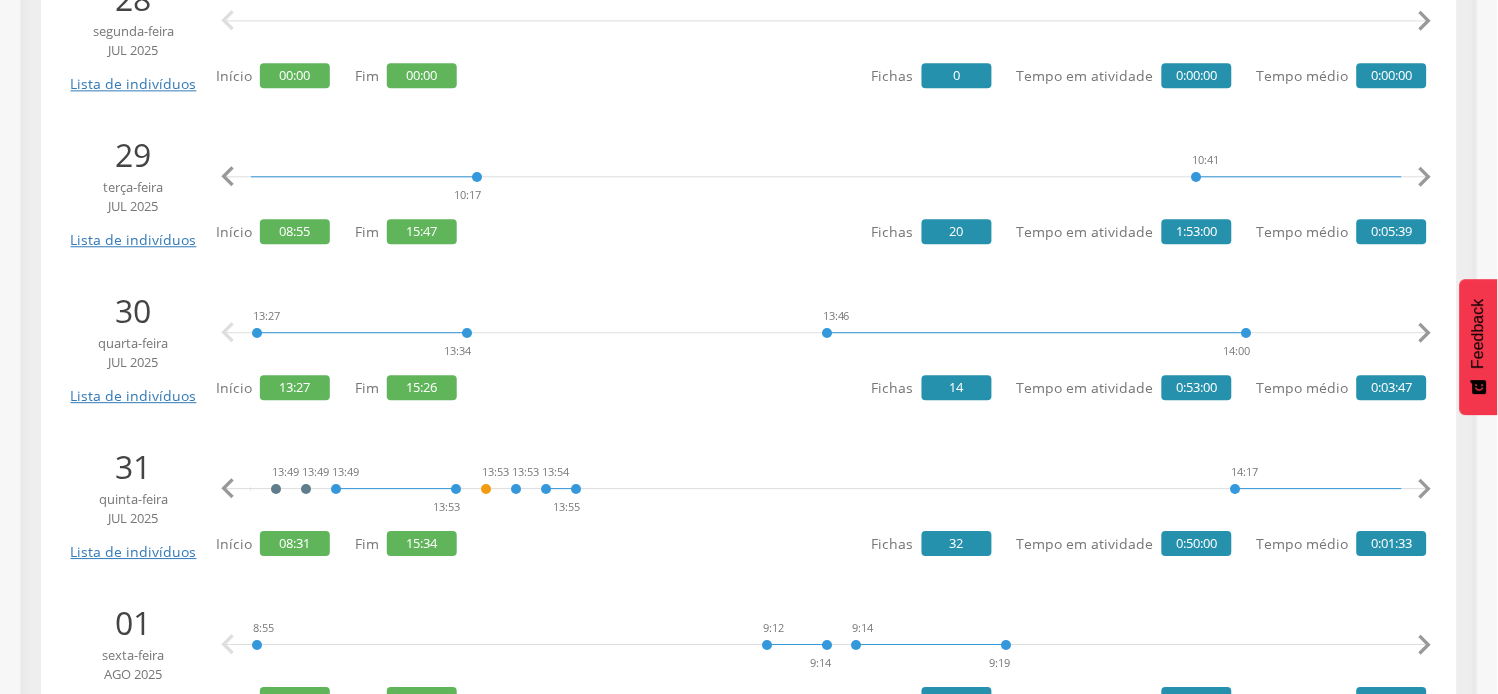 drag, startPoint x: 1430, startPoint y: 478, endPoint x: 1390, endPoint y: 455, distance: 46.141087 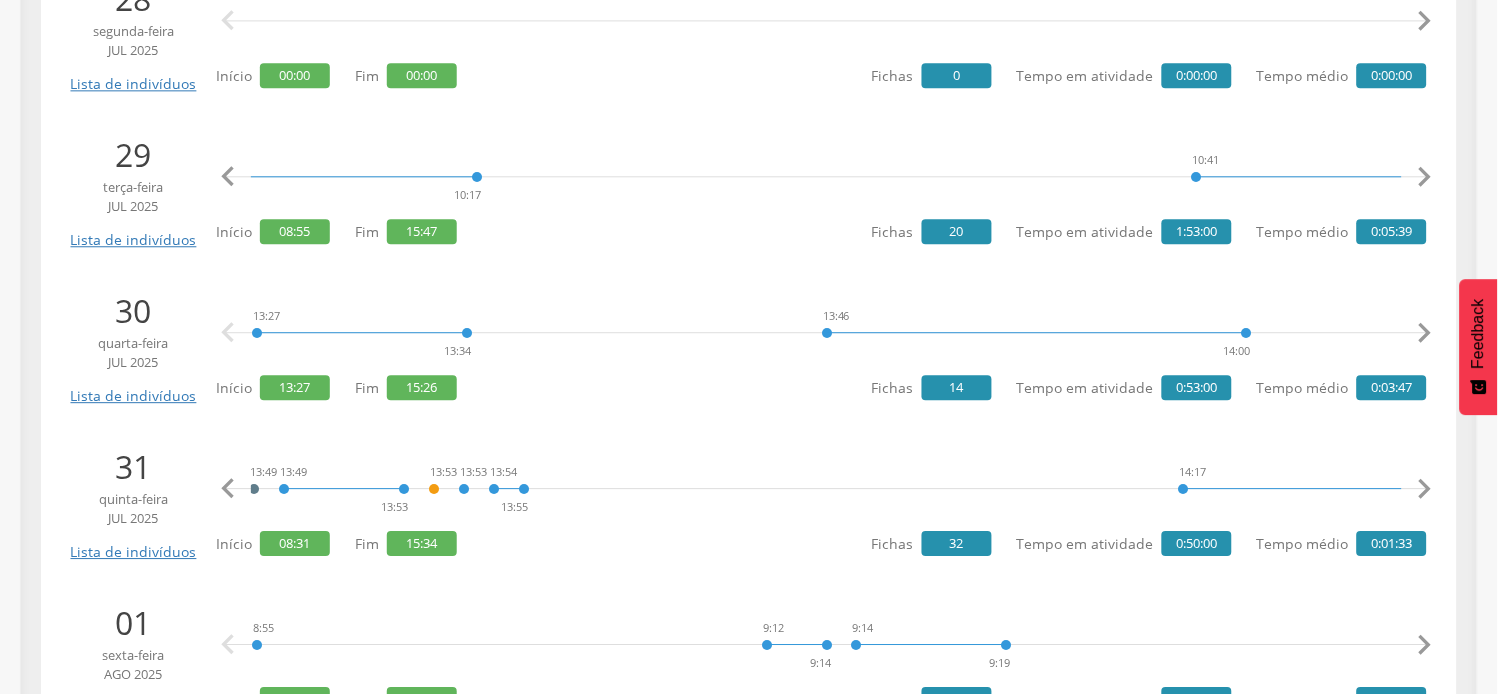 scroll, scrollTop: 0, scrollLeft: 8433, axis: horizontal 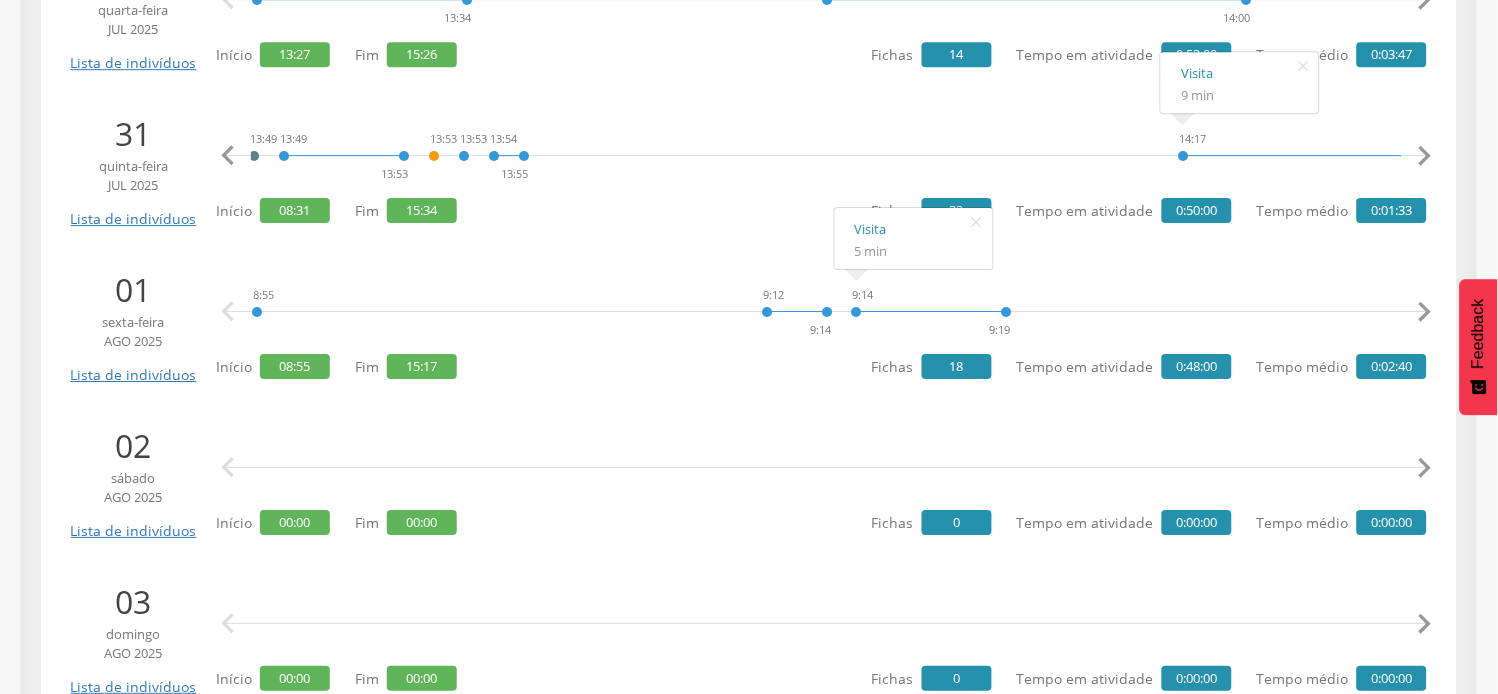 click on "" at bounding box center (1425, 312) 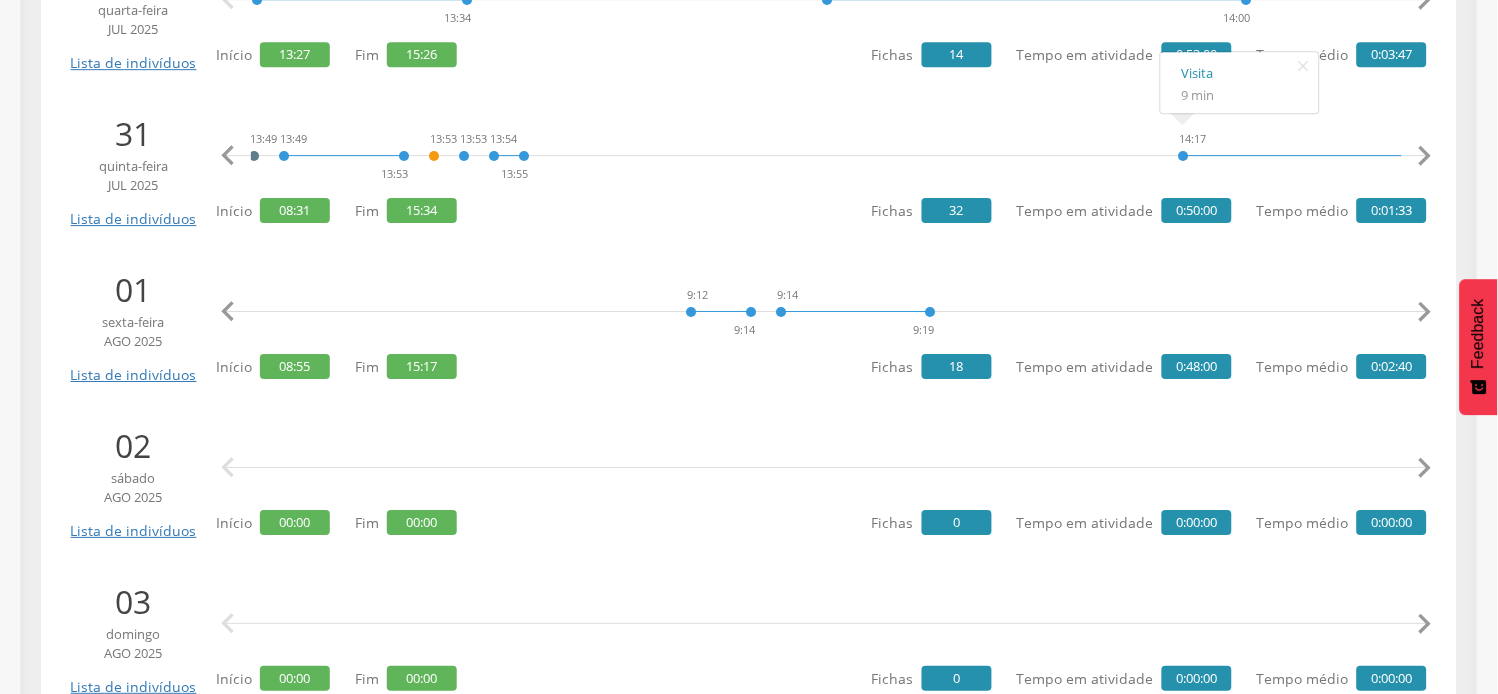 click on "" at bounding box center (1425, 312) 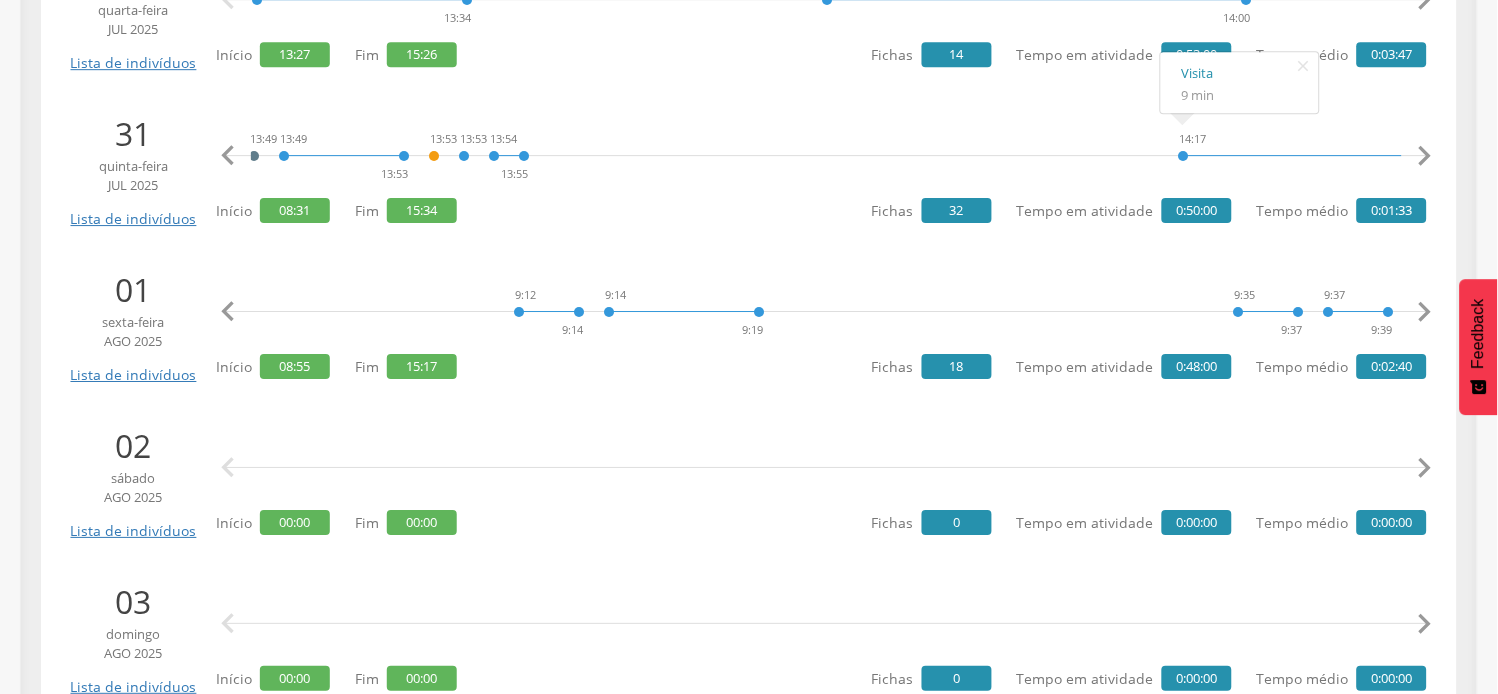 click on "" at bounding box center (1425, 312) 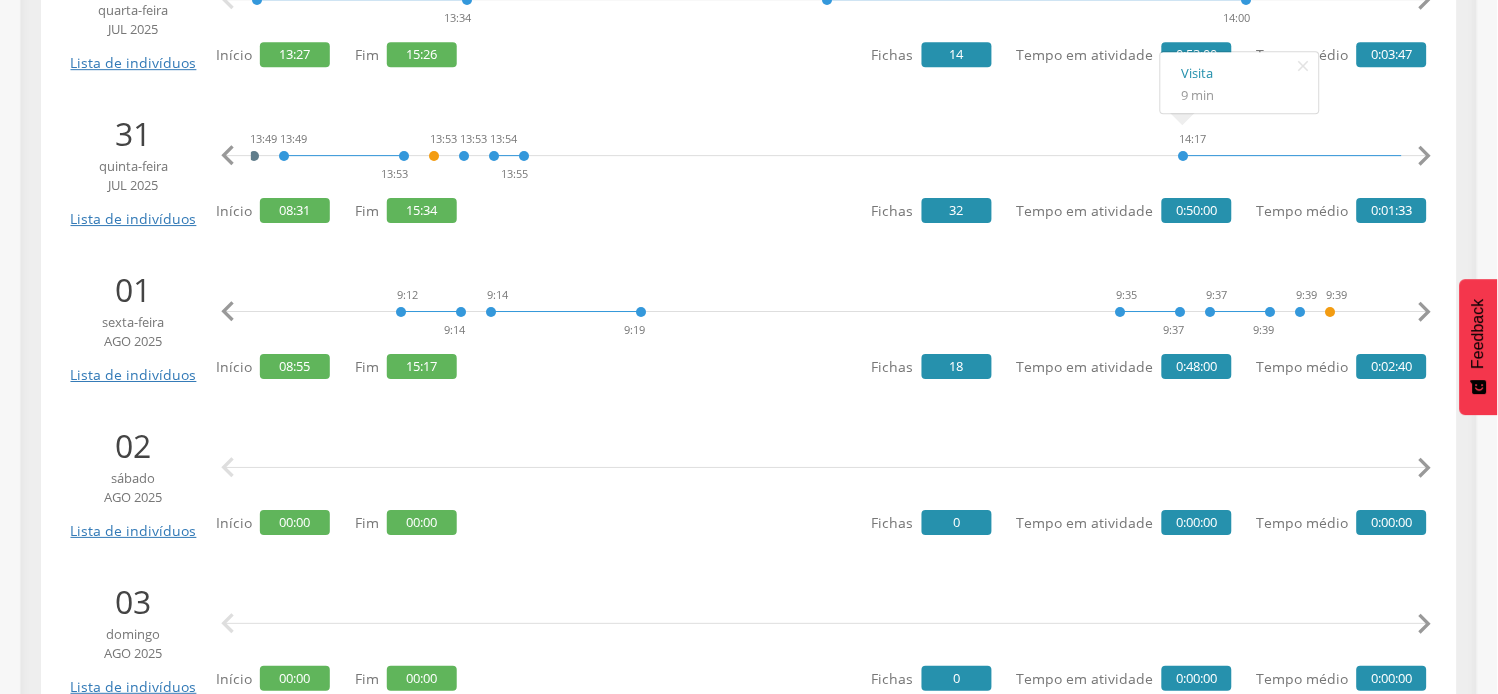 click on "" at bounding box center (1425, 312) 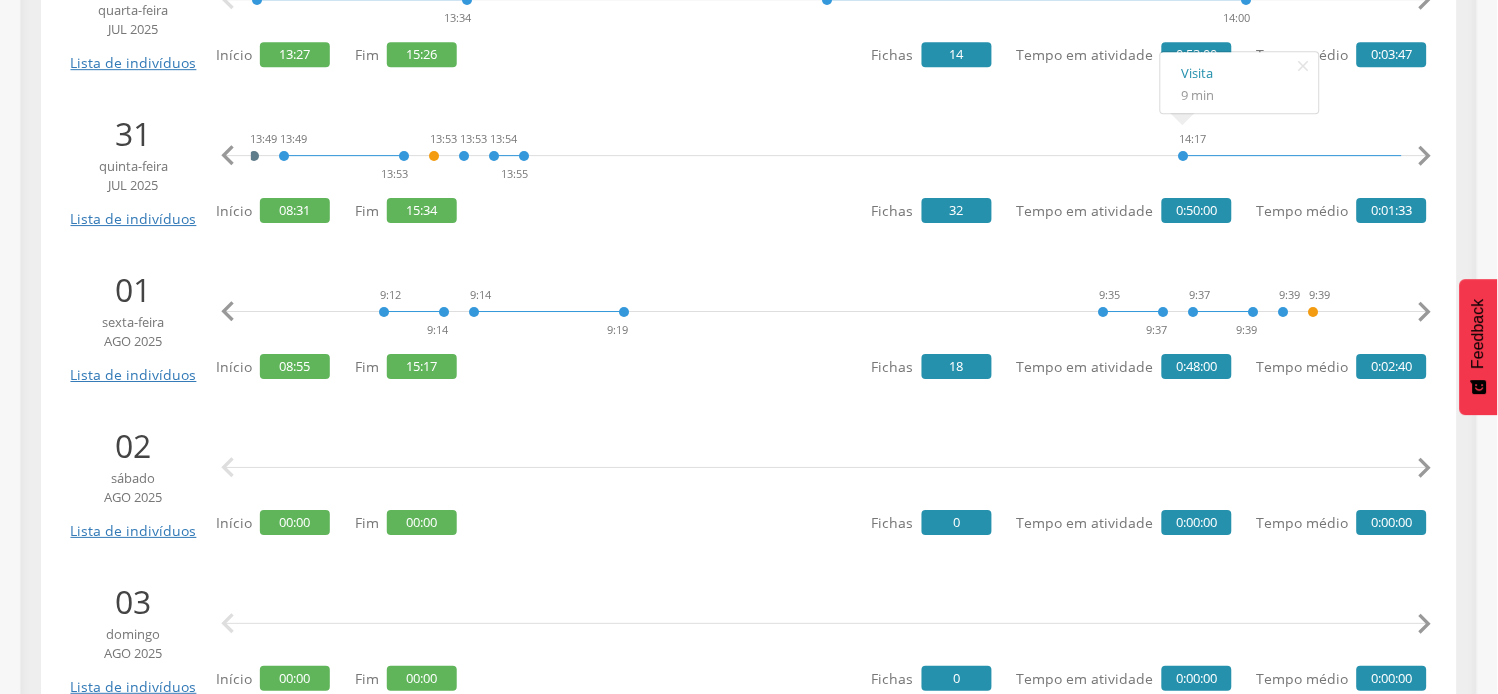 click on "" at bounding box center (1425, 312) 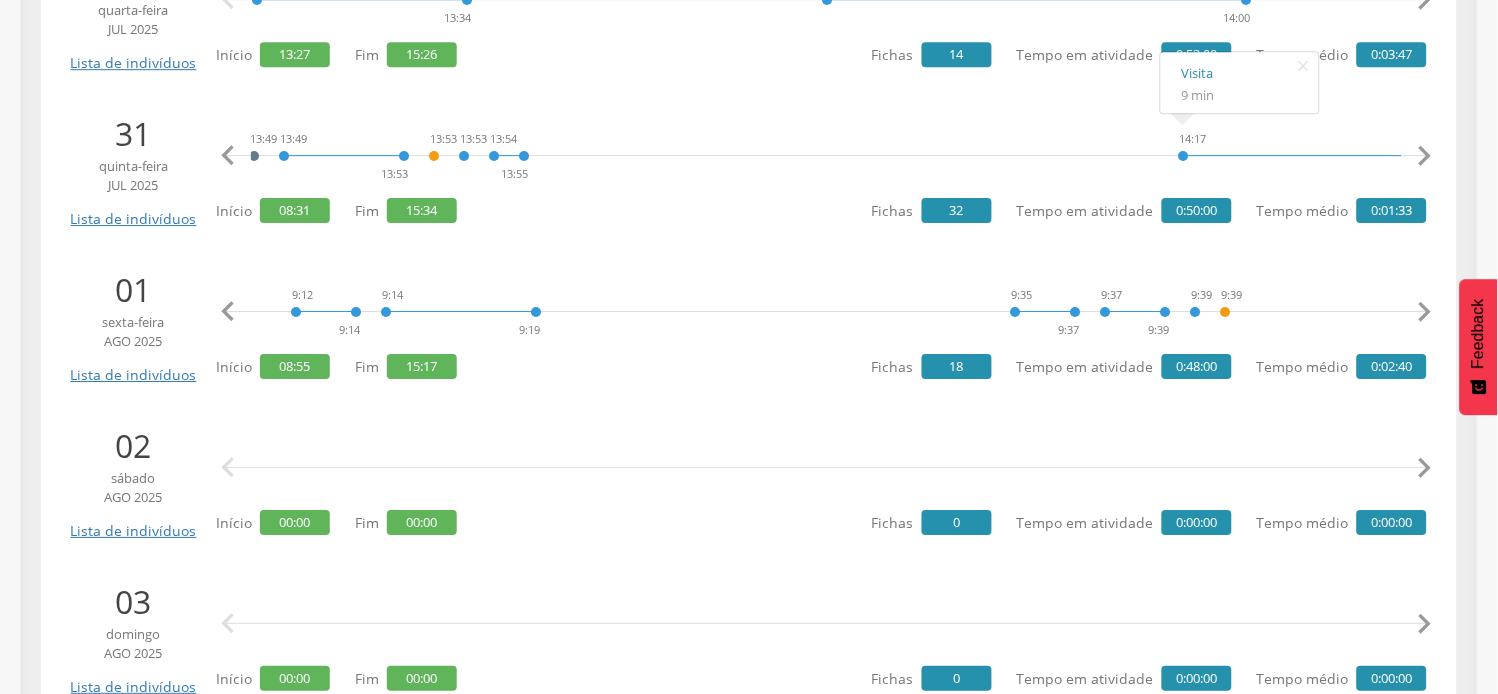 click on "" at bounding box center [1425, 312] 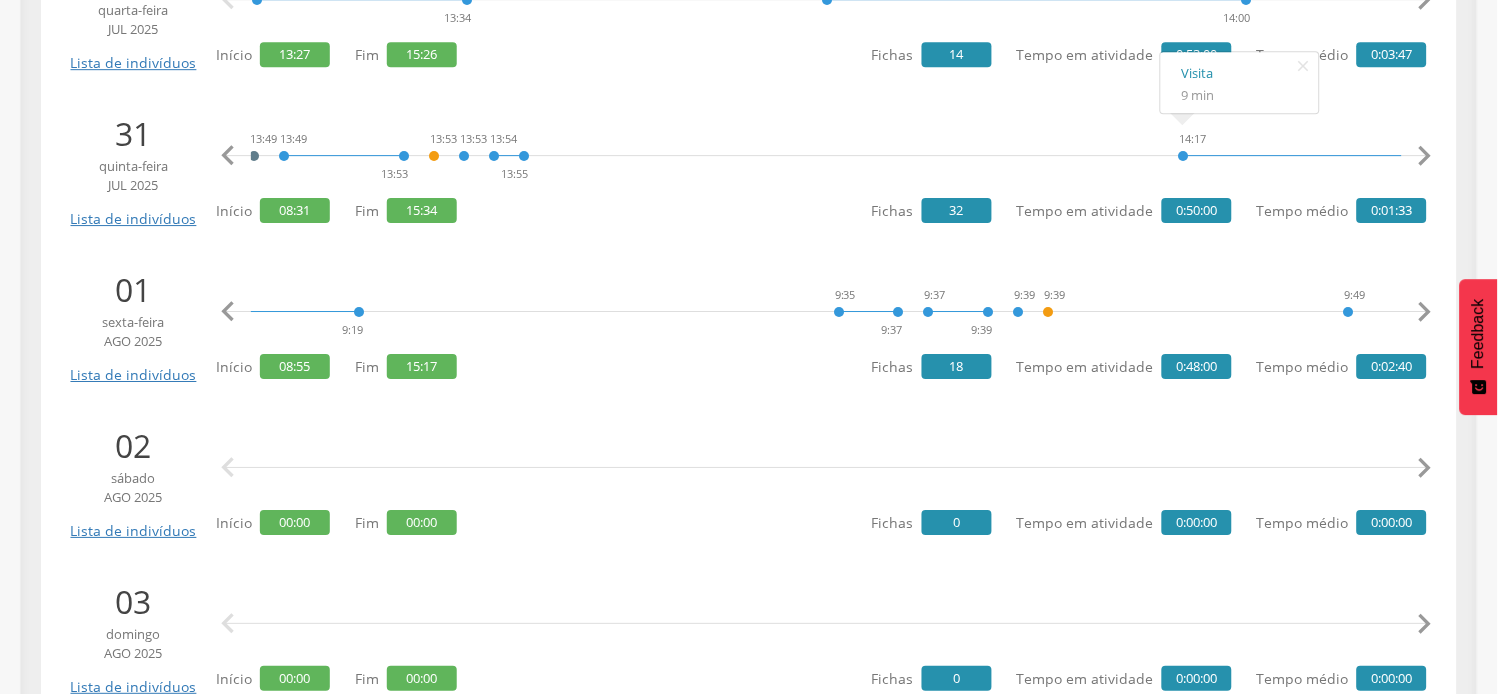 click on "" at bounding box center [1425, 312] 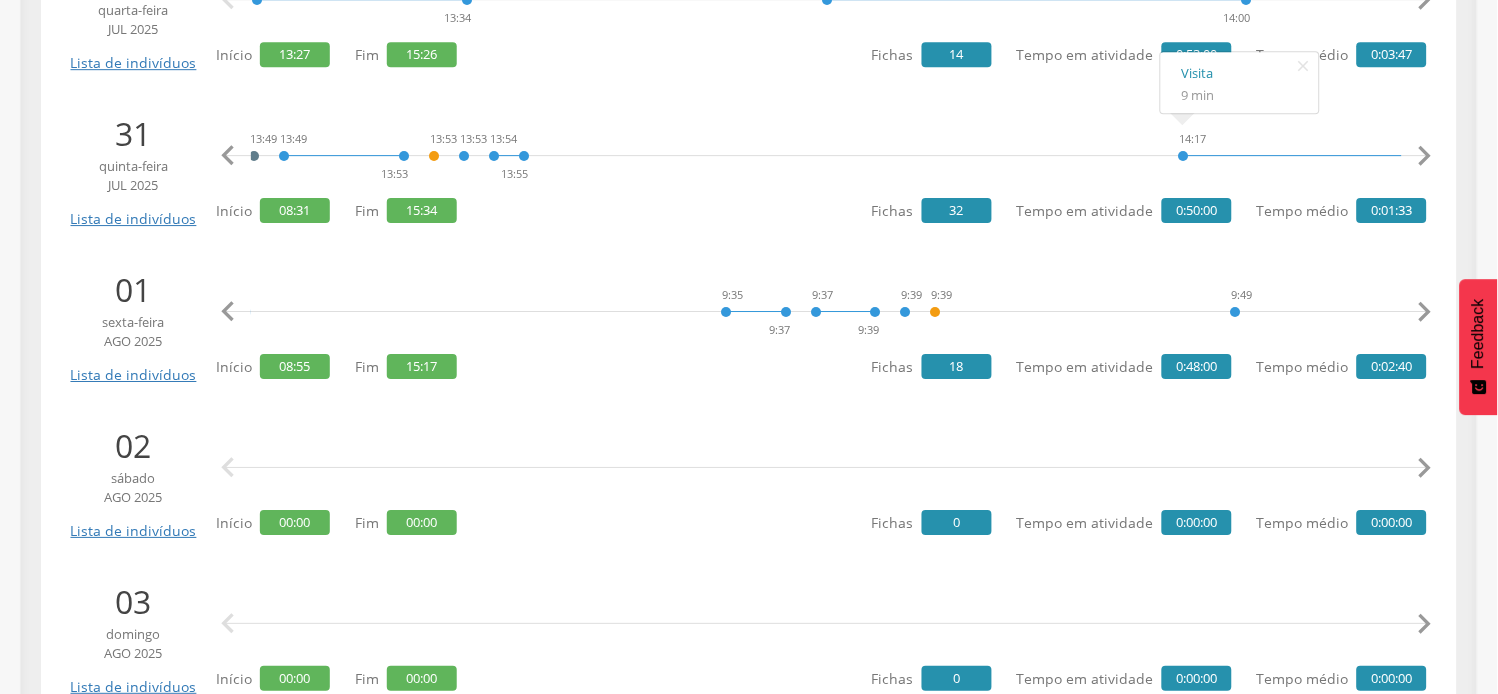 click on "" at bounding box center (1425, 312) 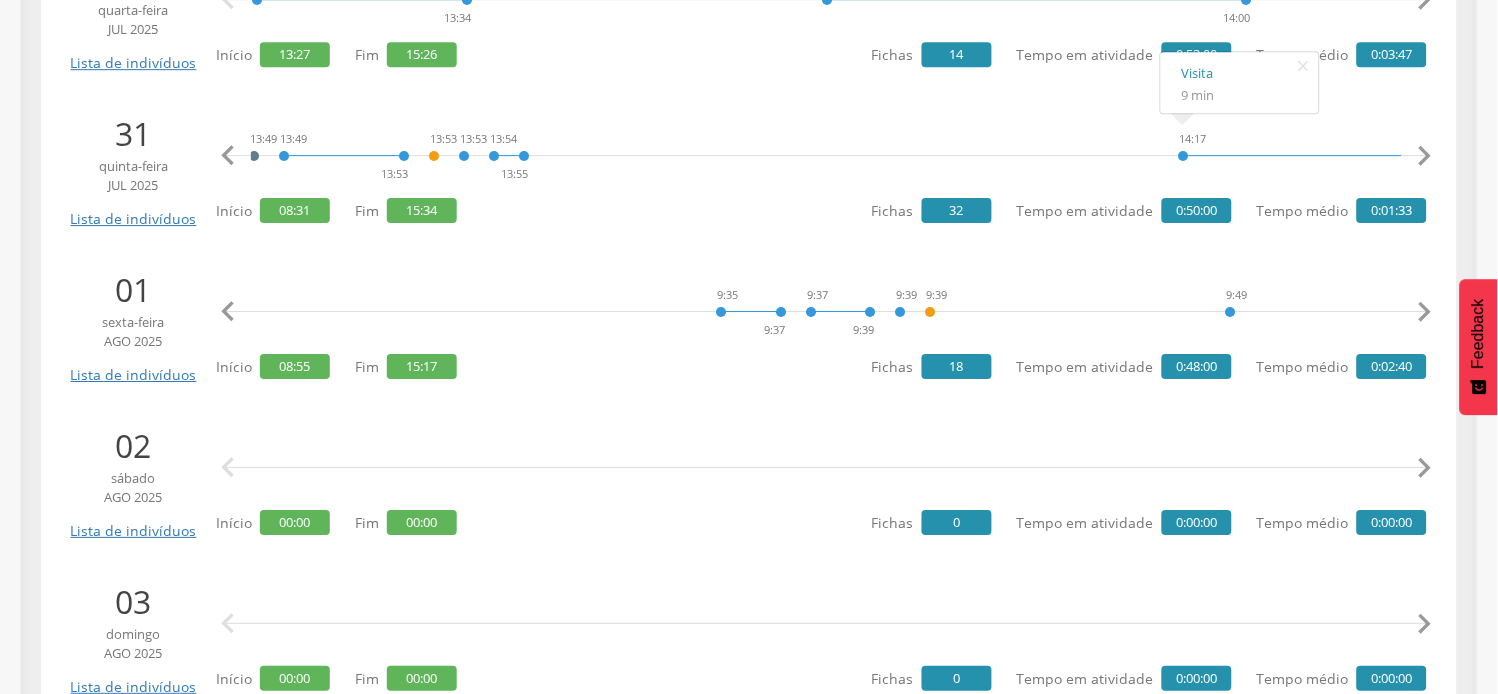 click on "" at bounding box center [1425, 312] 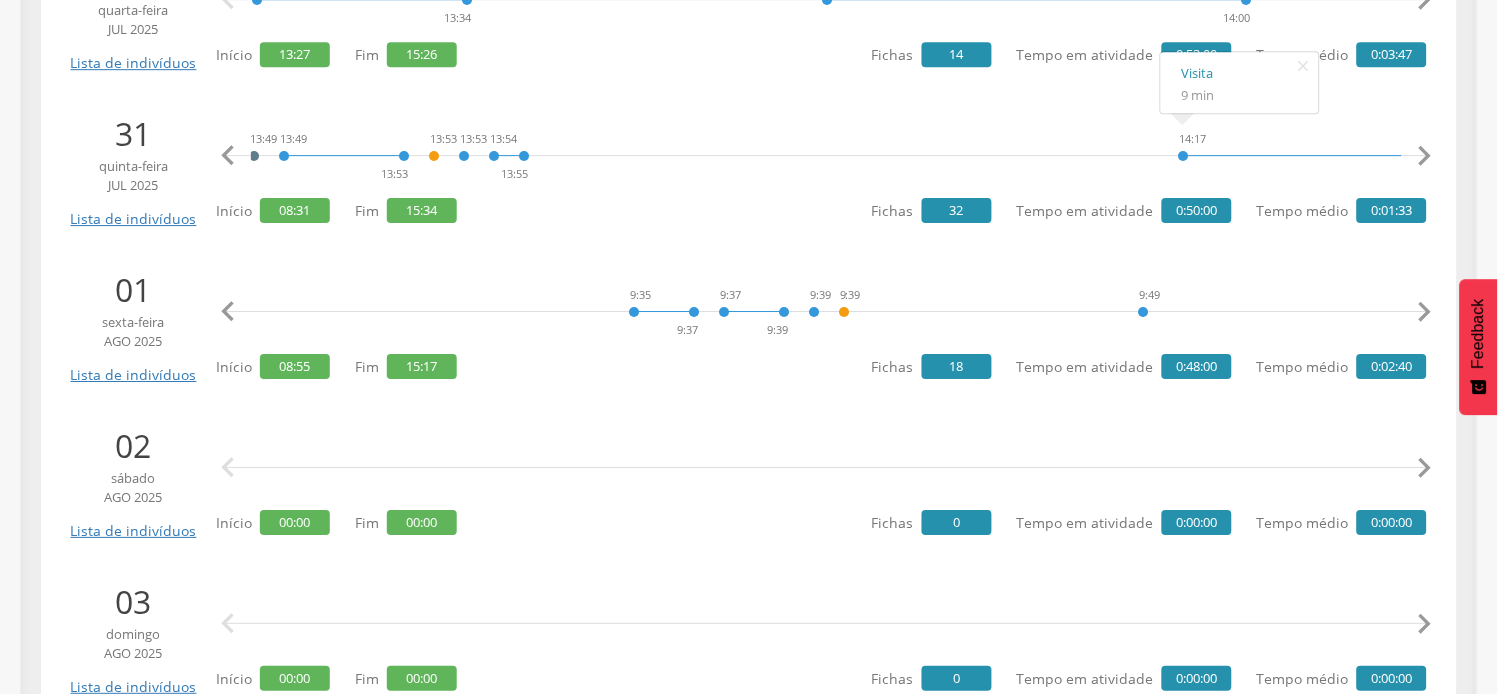 click on "" at bounding box center [1425, 312] 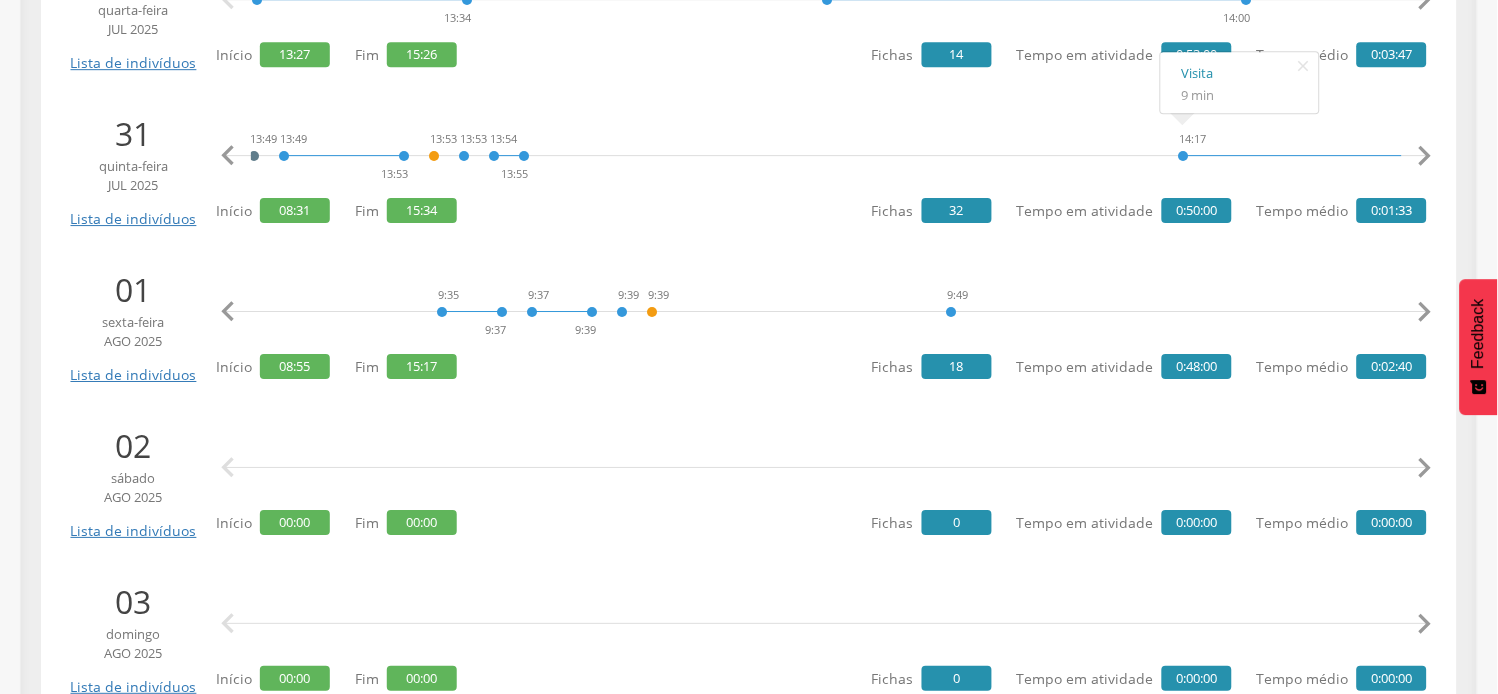 click on "" at bounding box center [1425, 312] 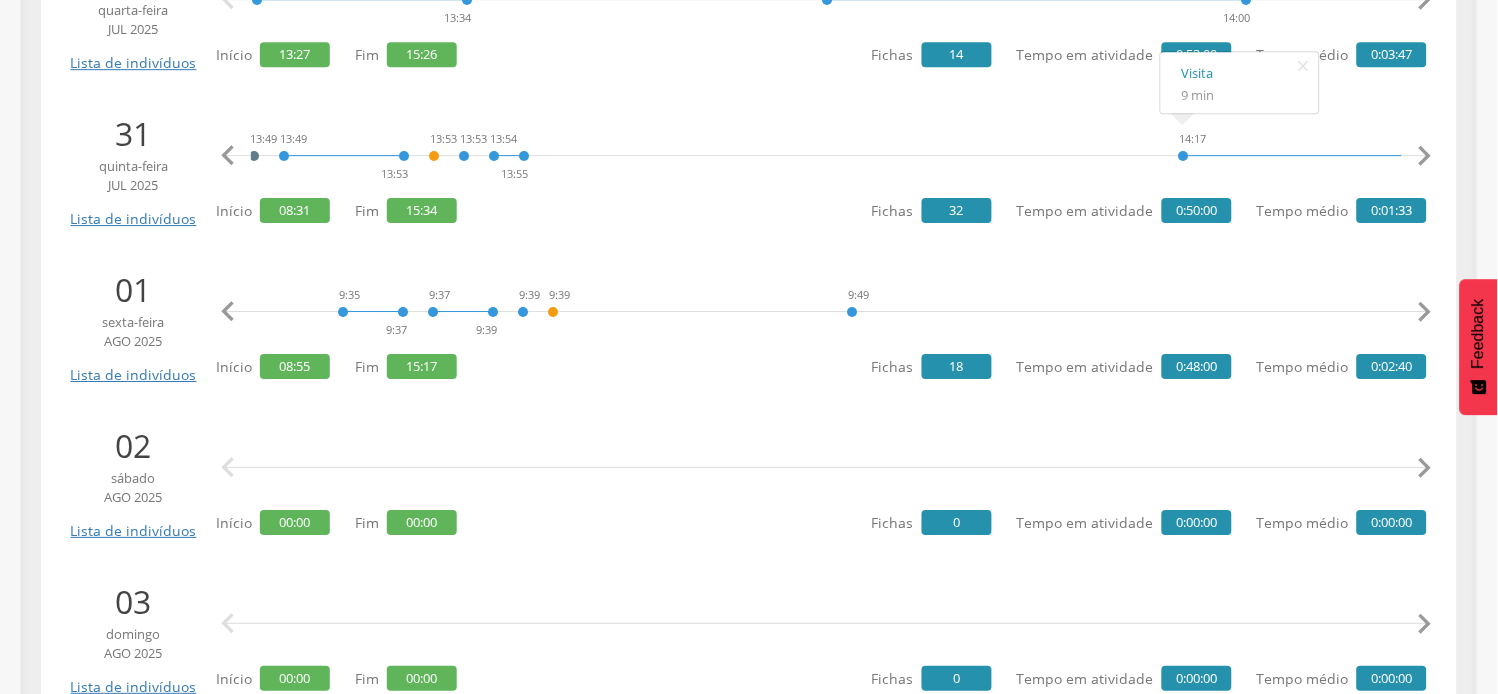 click on "" at bounding box center (1425, 312) 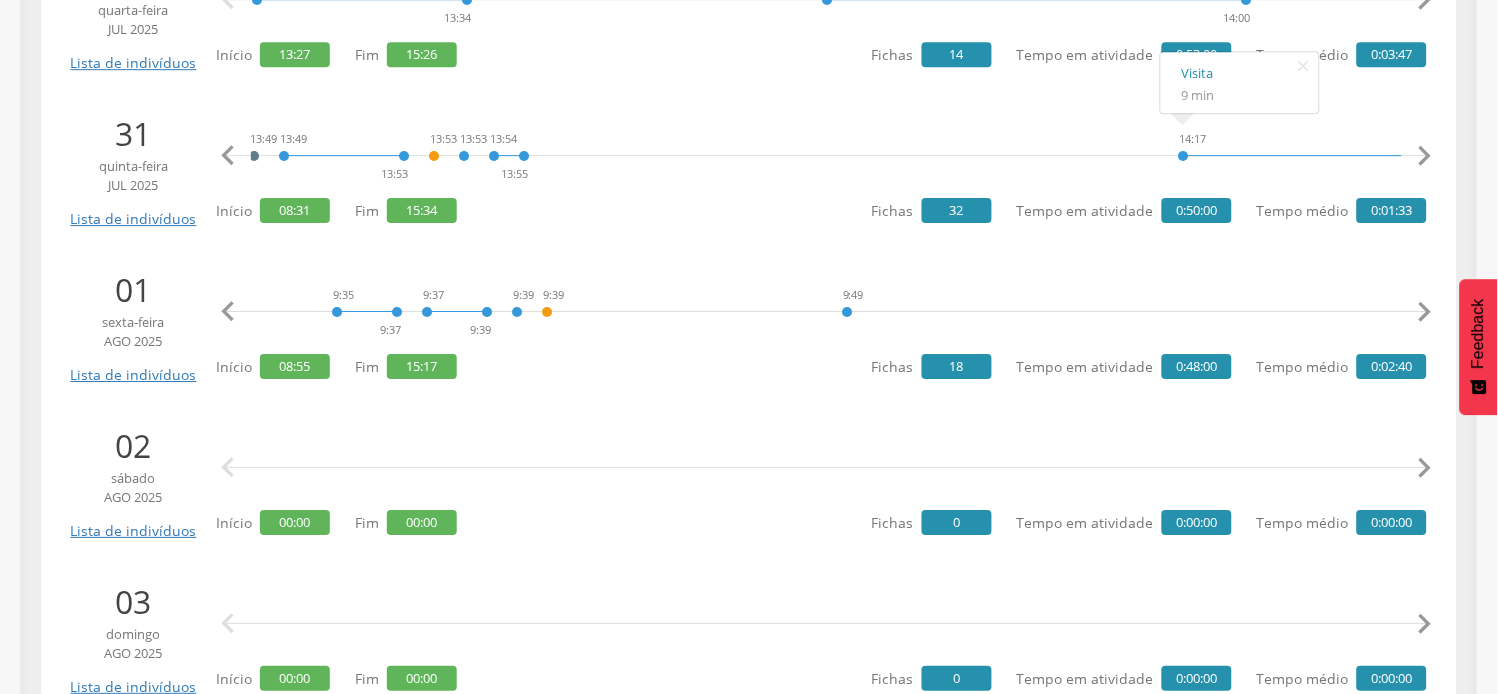 click on "" at bounding box center [1425, 312] 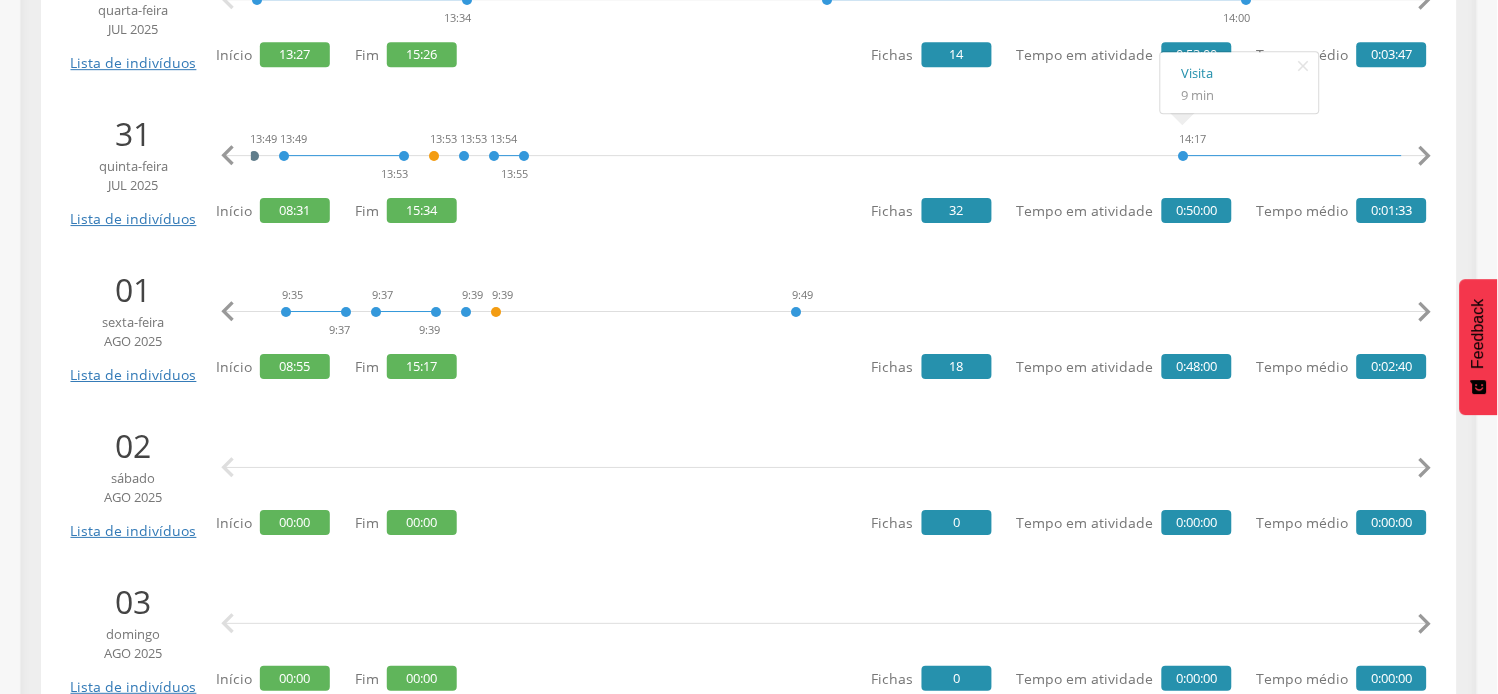 click on "" at bounding box center (1425, 312) 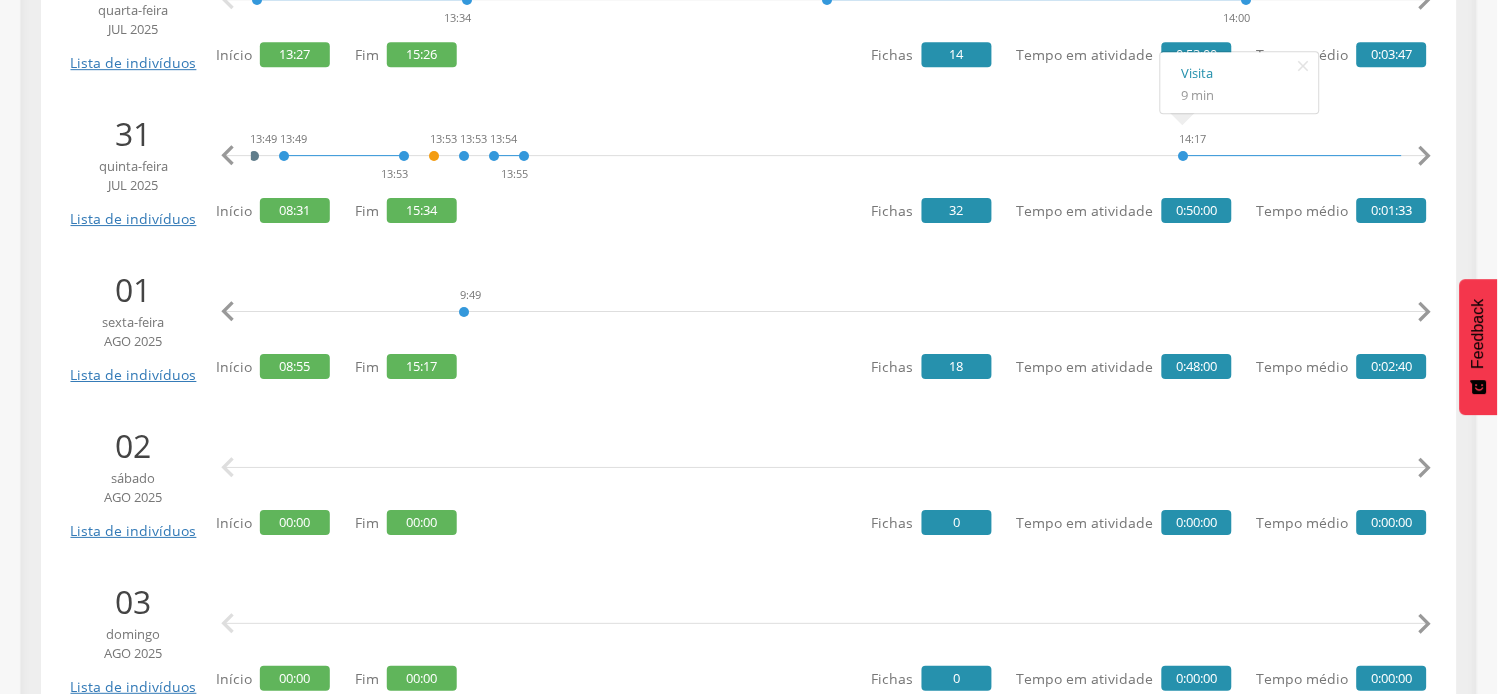 click on "" at bounding box center (1425, 312) 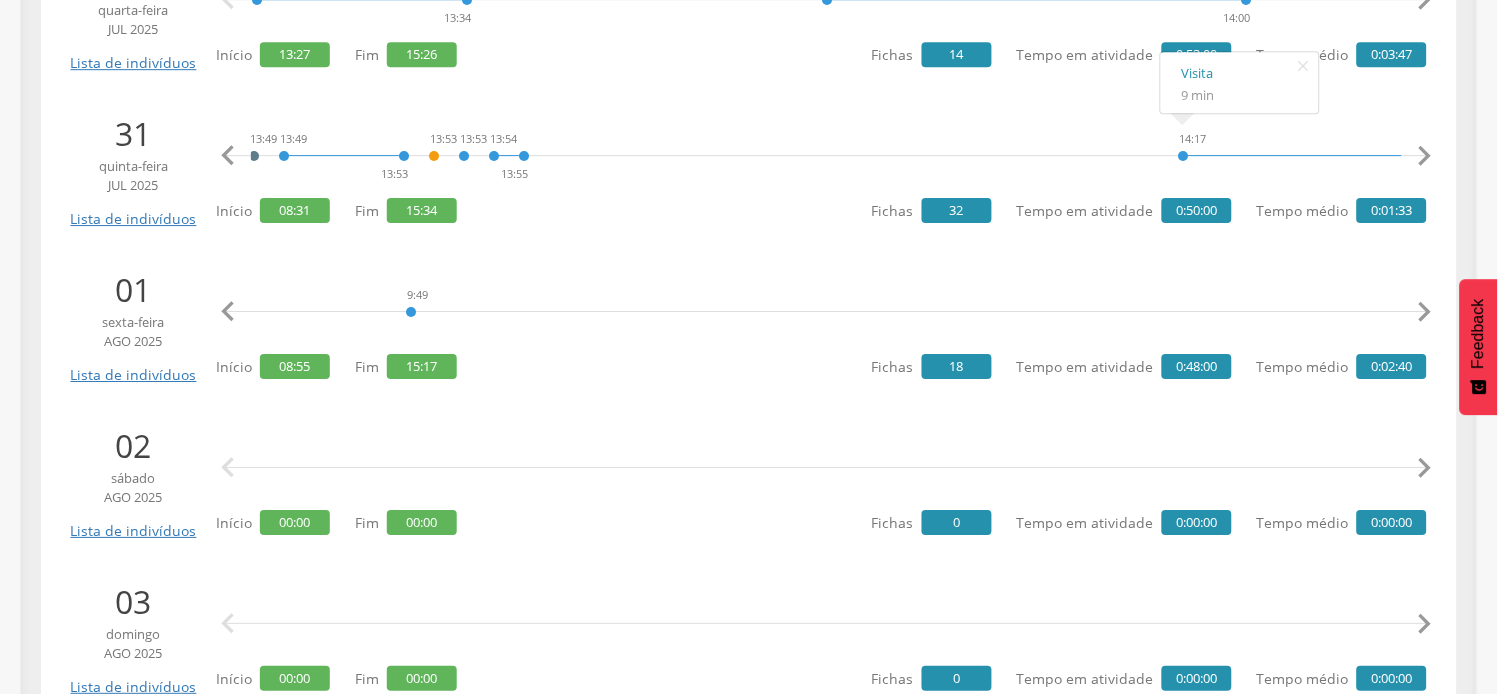 click on "" at bounding box center [1425, 312] 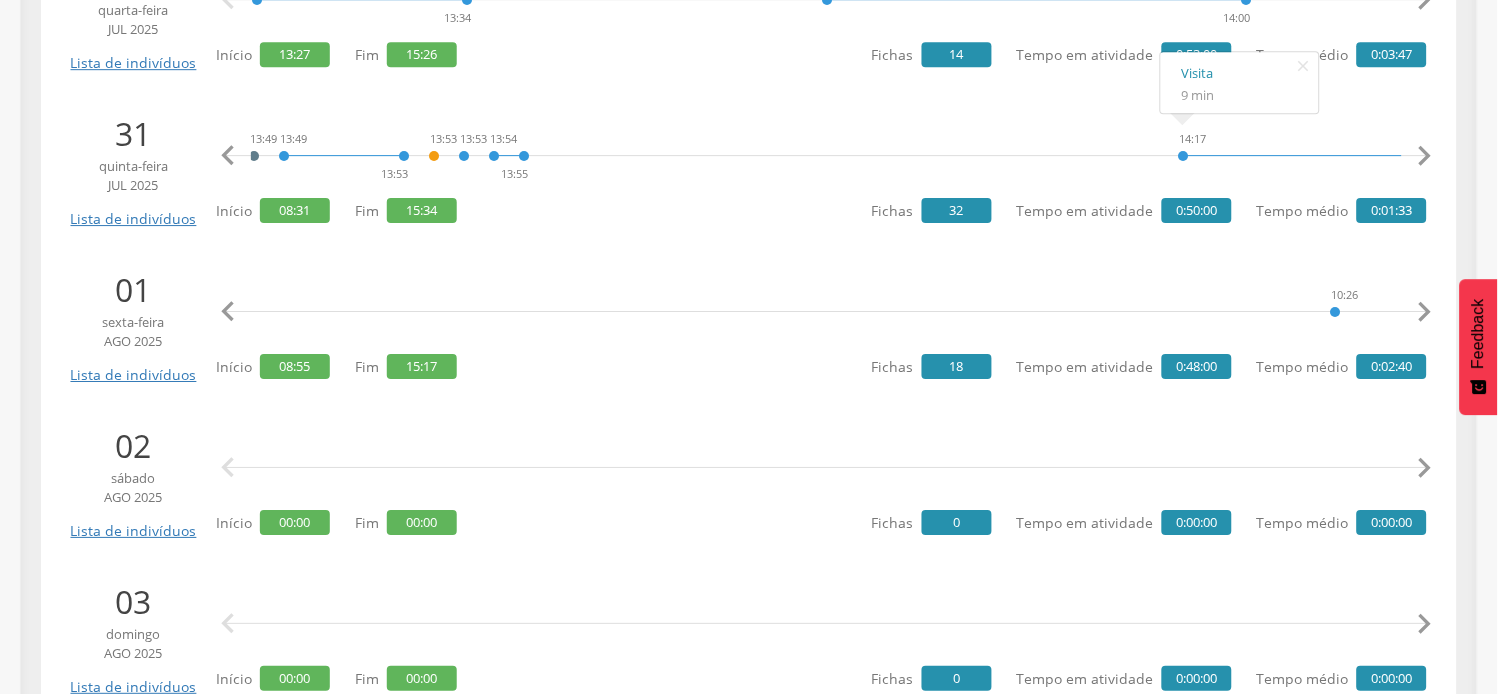 click on "" at bounding box center [1425, 312] 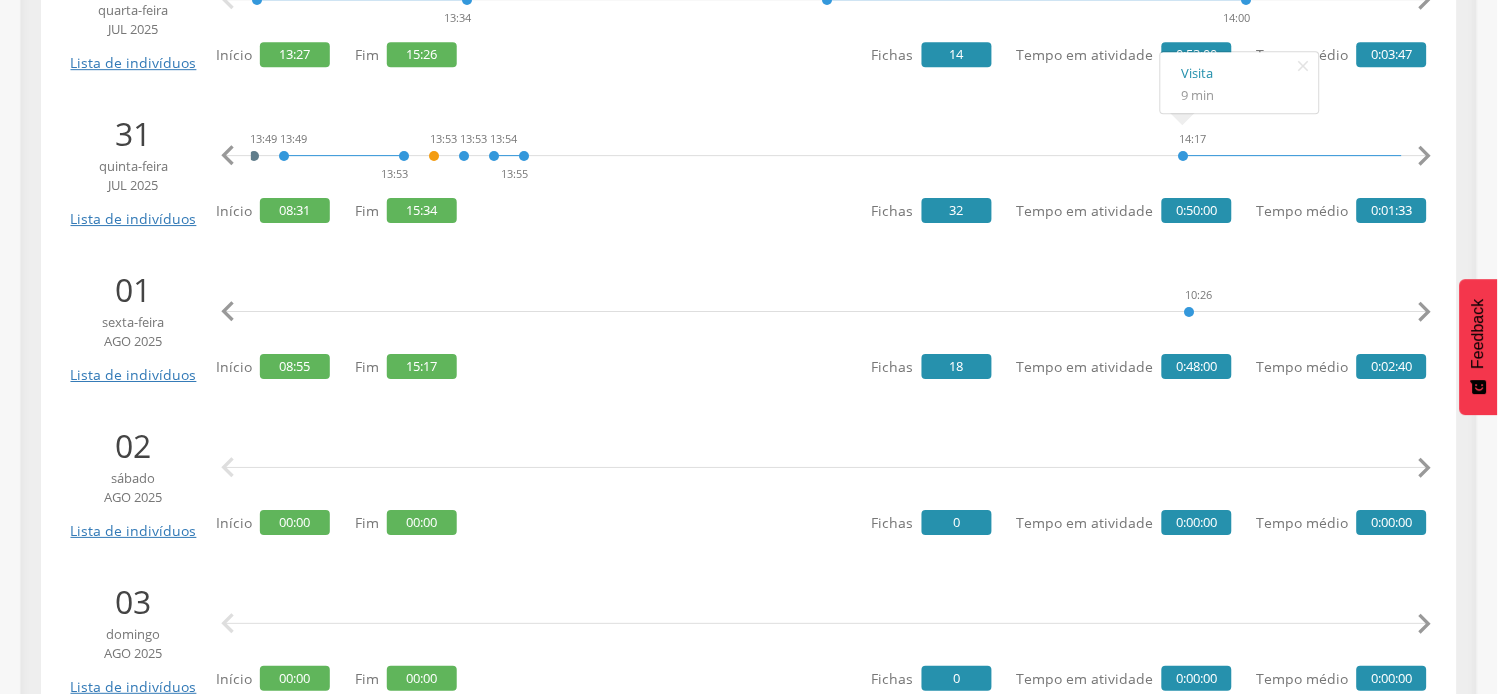 click on "" at bounding box center (1425, 312) 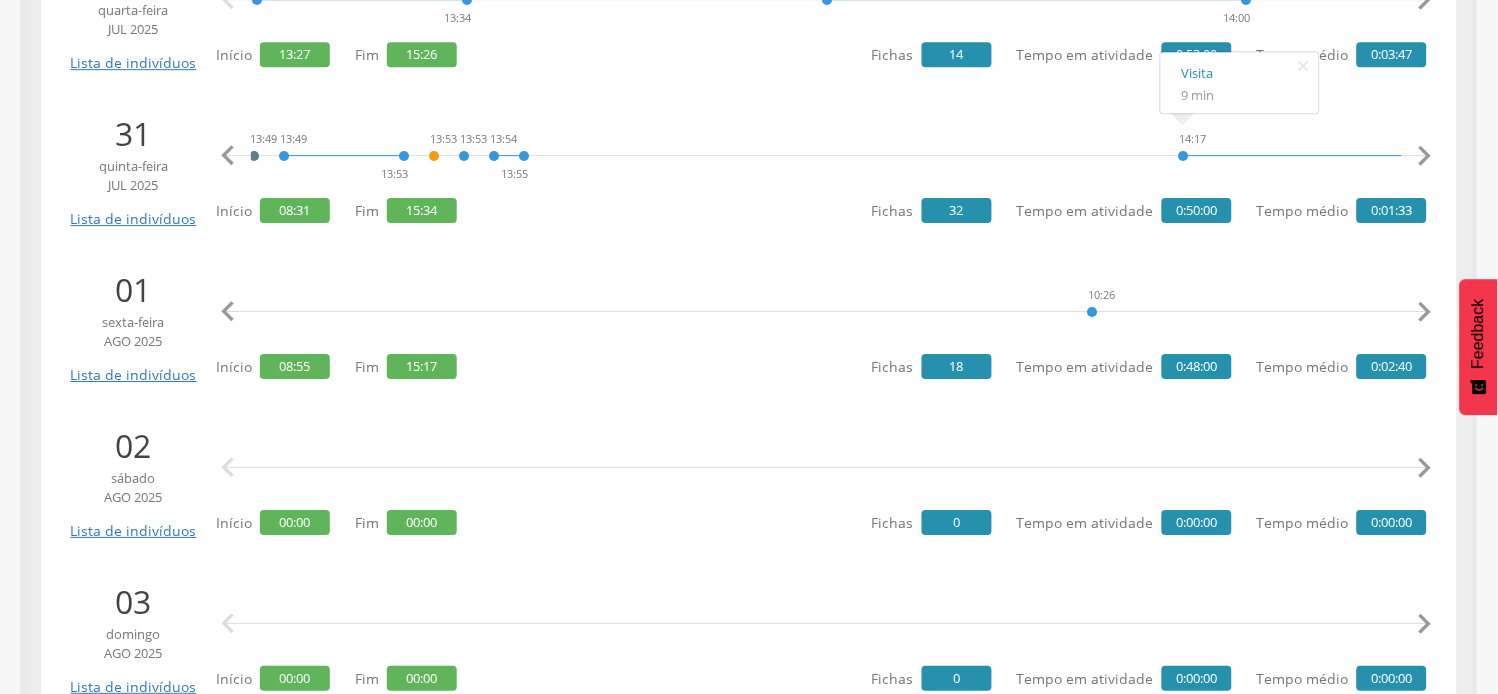 click on "" at bounding box center (1425, 312) 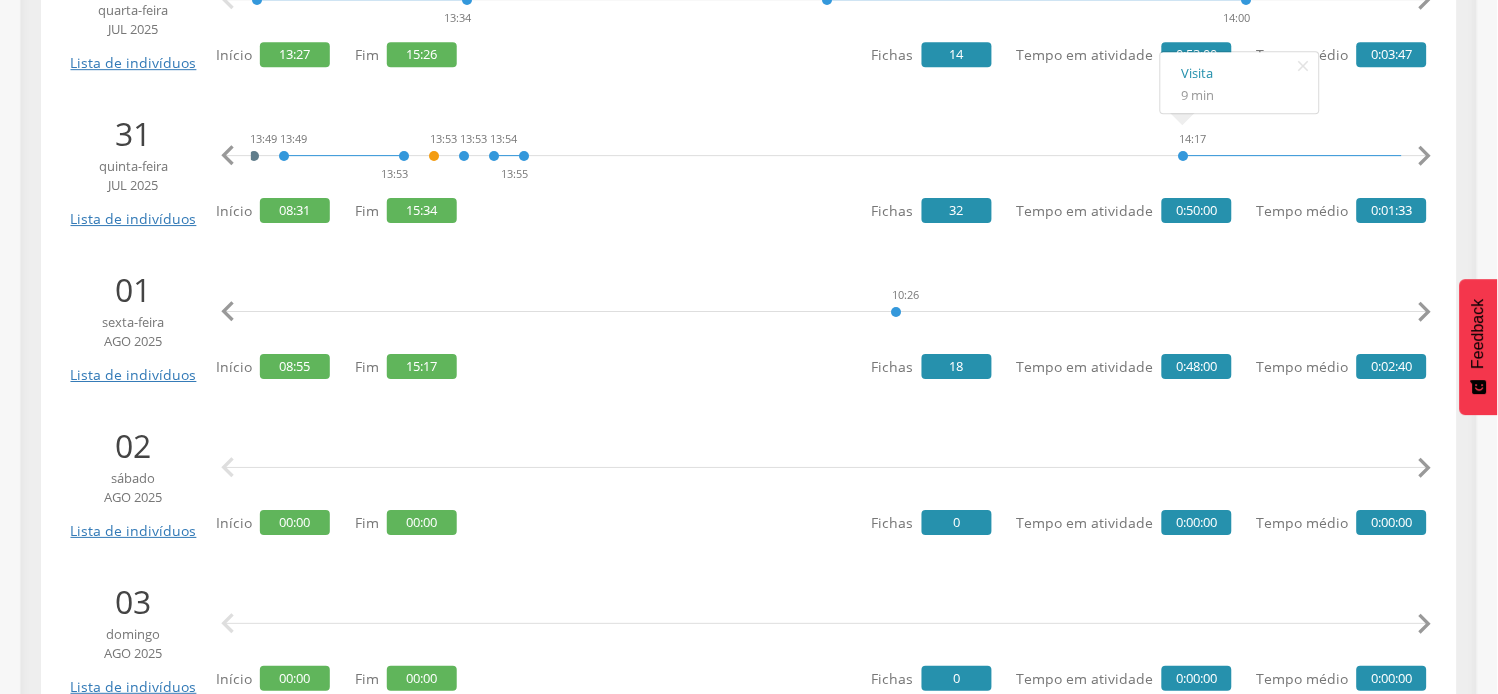 click on "" at bounding box center [1425, 312] 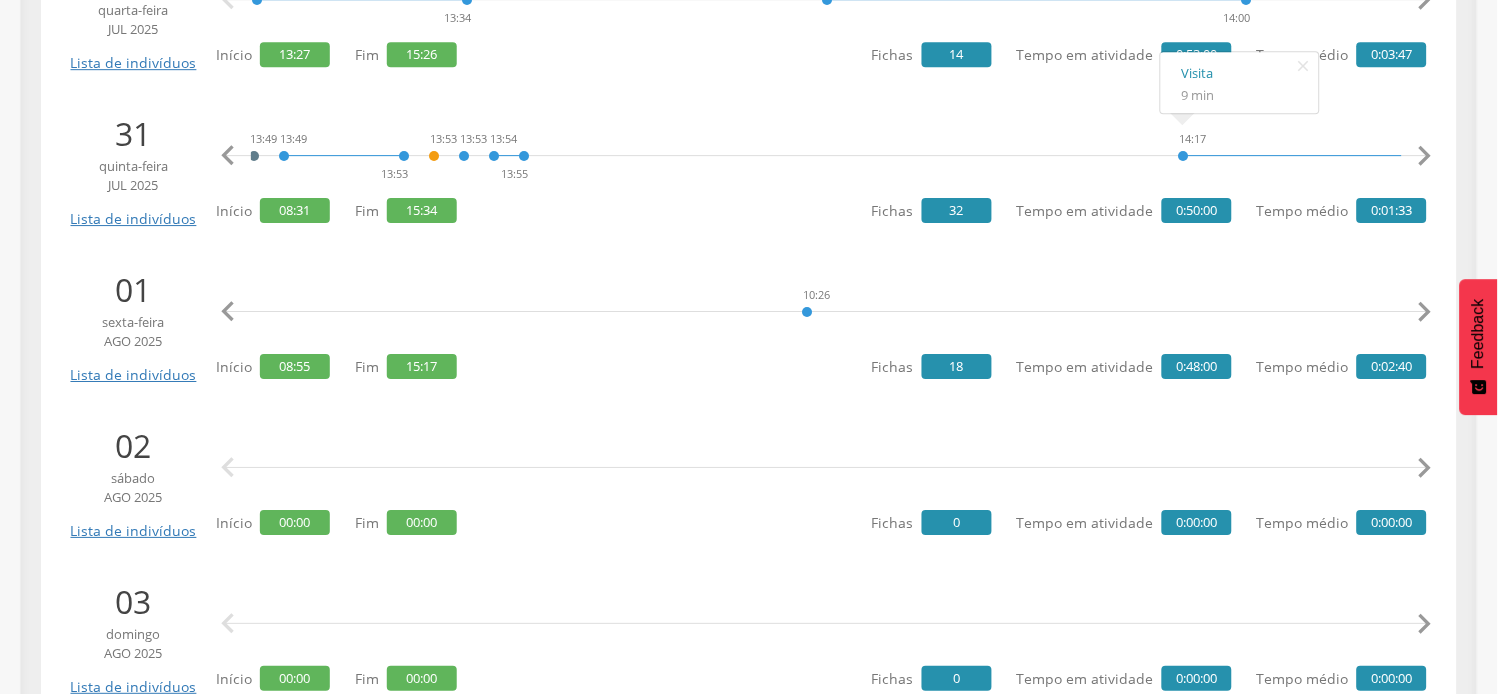 click on "" at bounding box center (1425, 312) 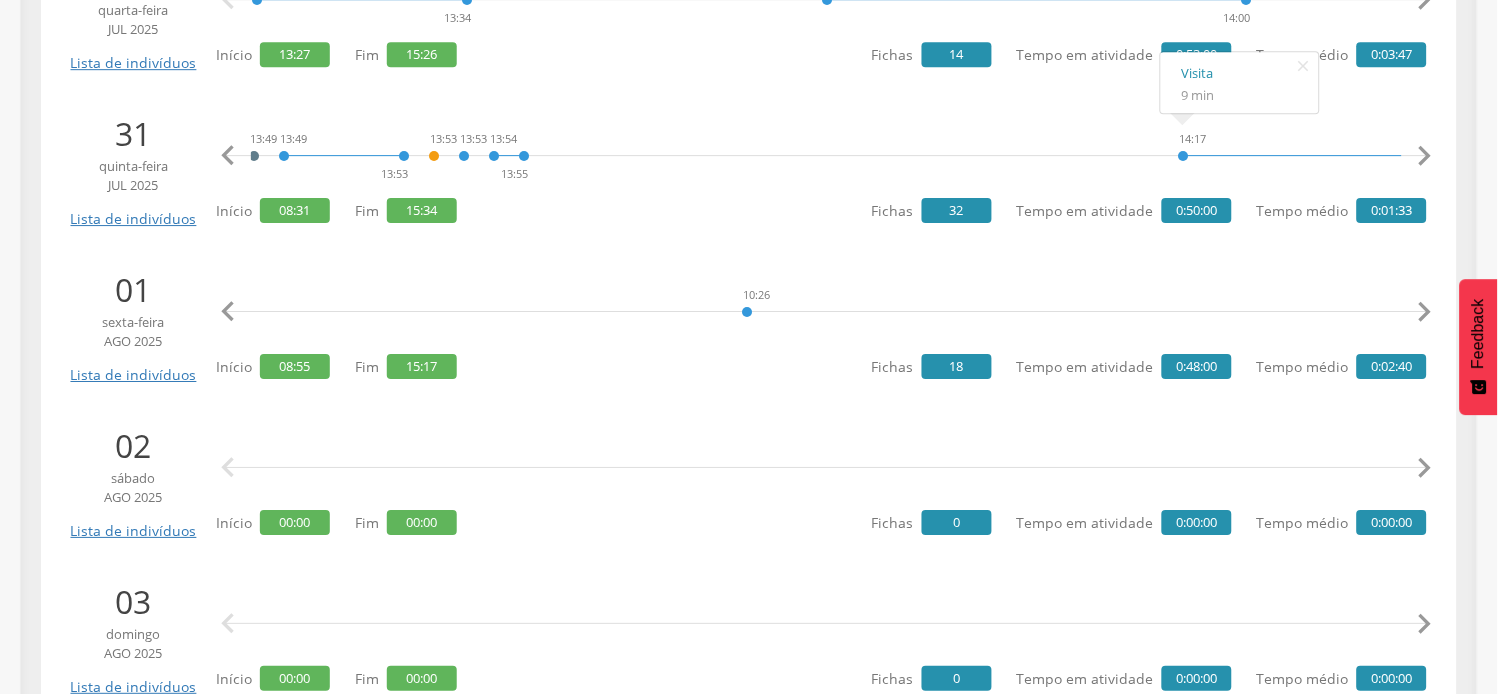 click on "" at bounding box center (1425, 312) 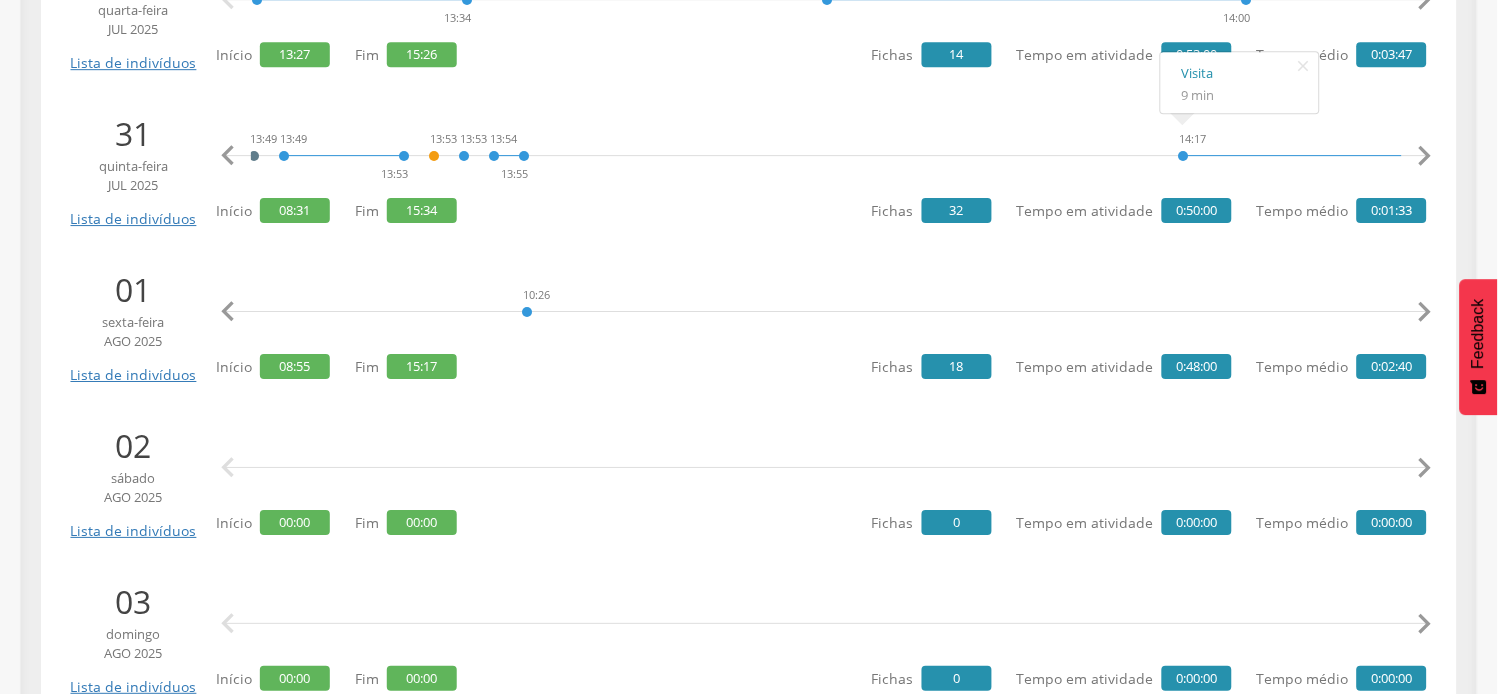 click on "" at bounding box center [1425, 312] 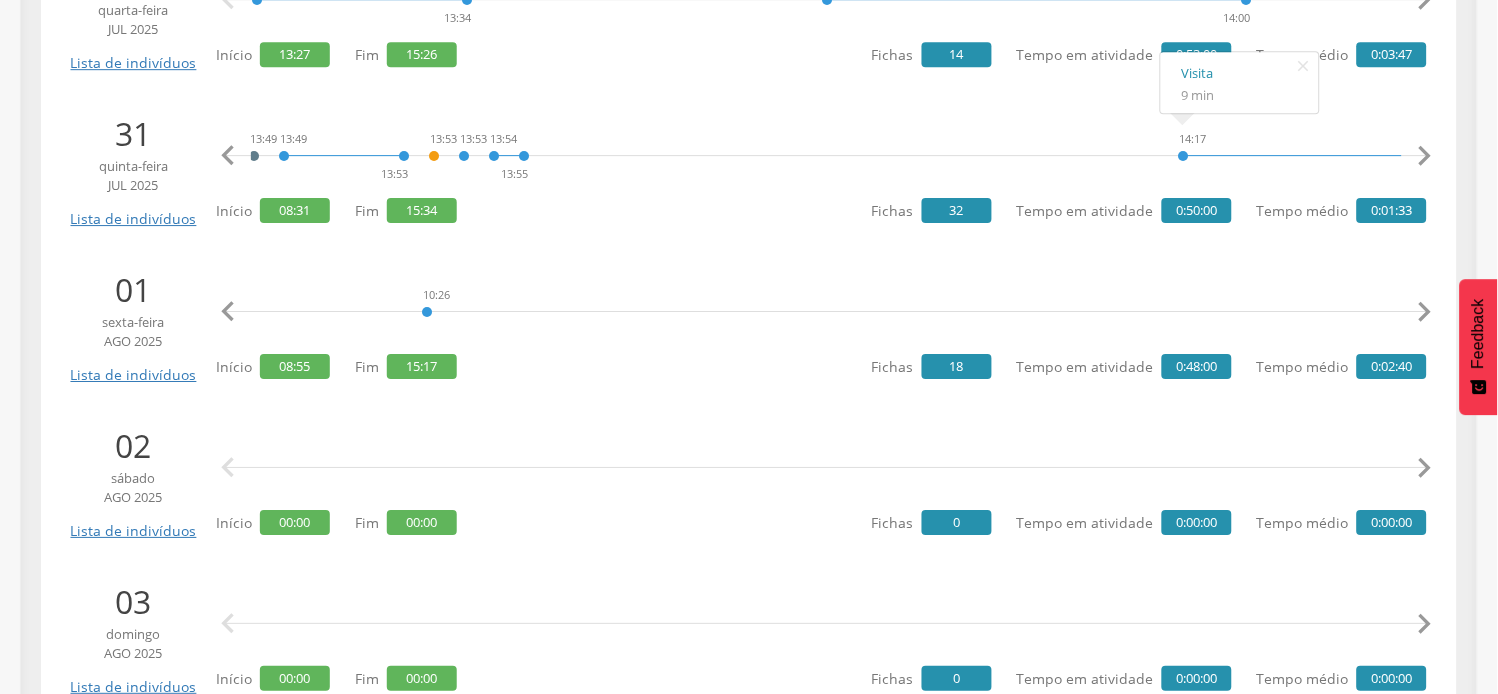 click on "" at bounding box center [1425, 312] 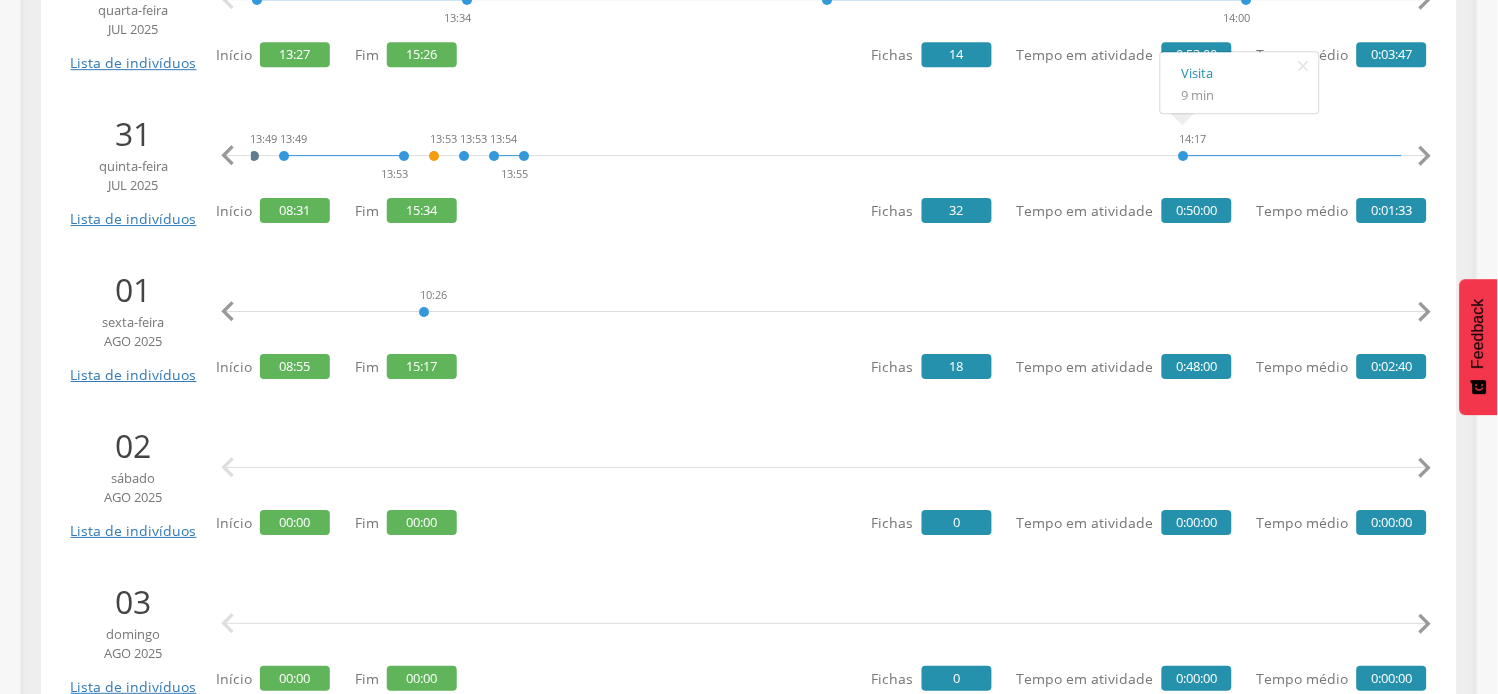 click on "" at bounding box center [1425, 312] 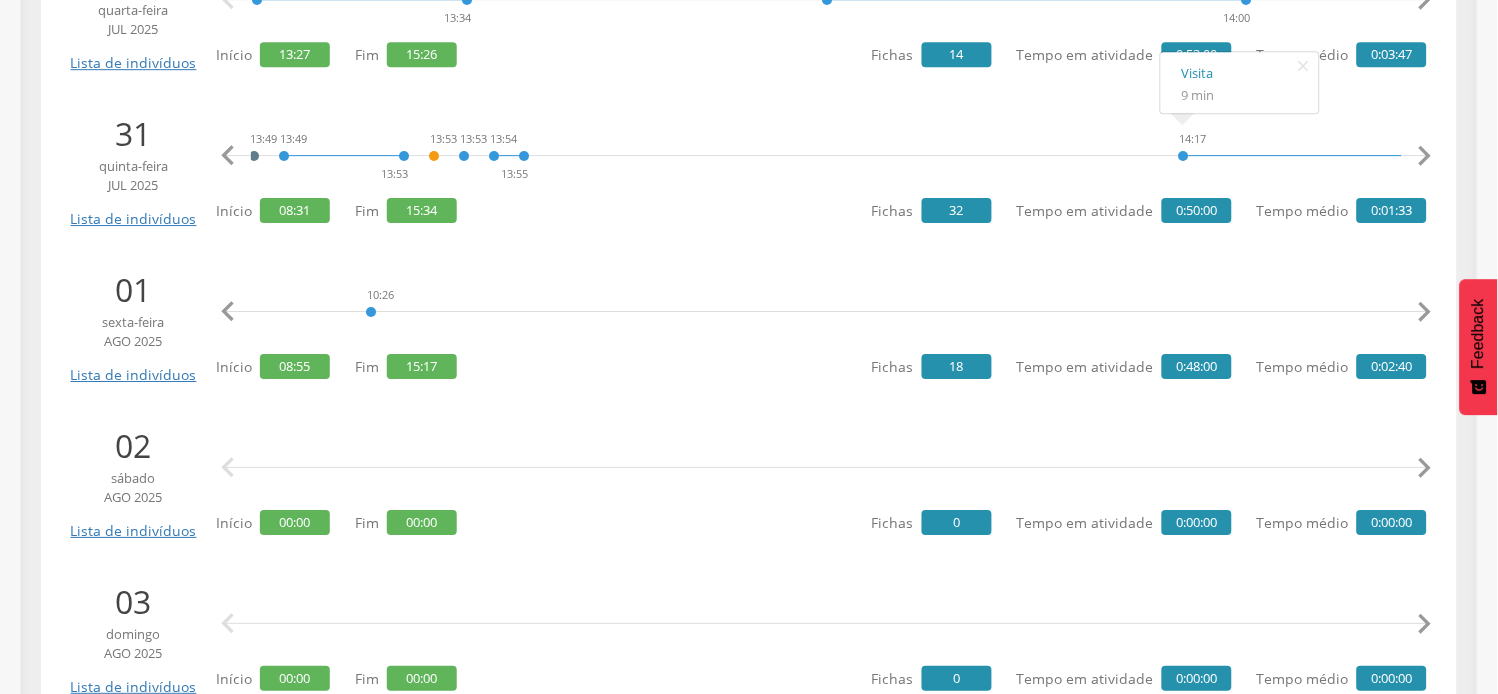 click on "" at bounding box center (1425, 312) 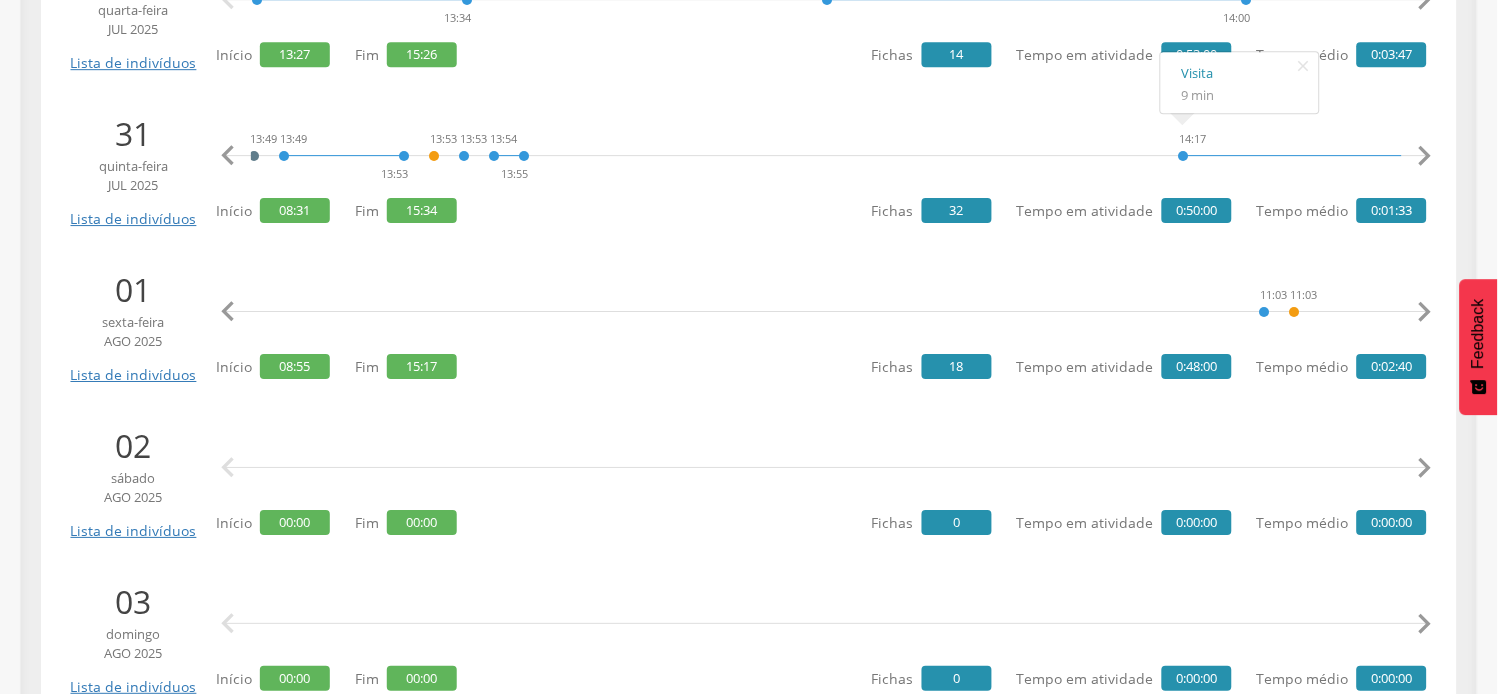 click on "" at bounding box center [1425, 312] 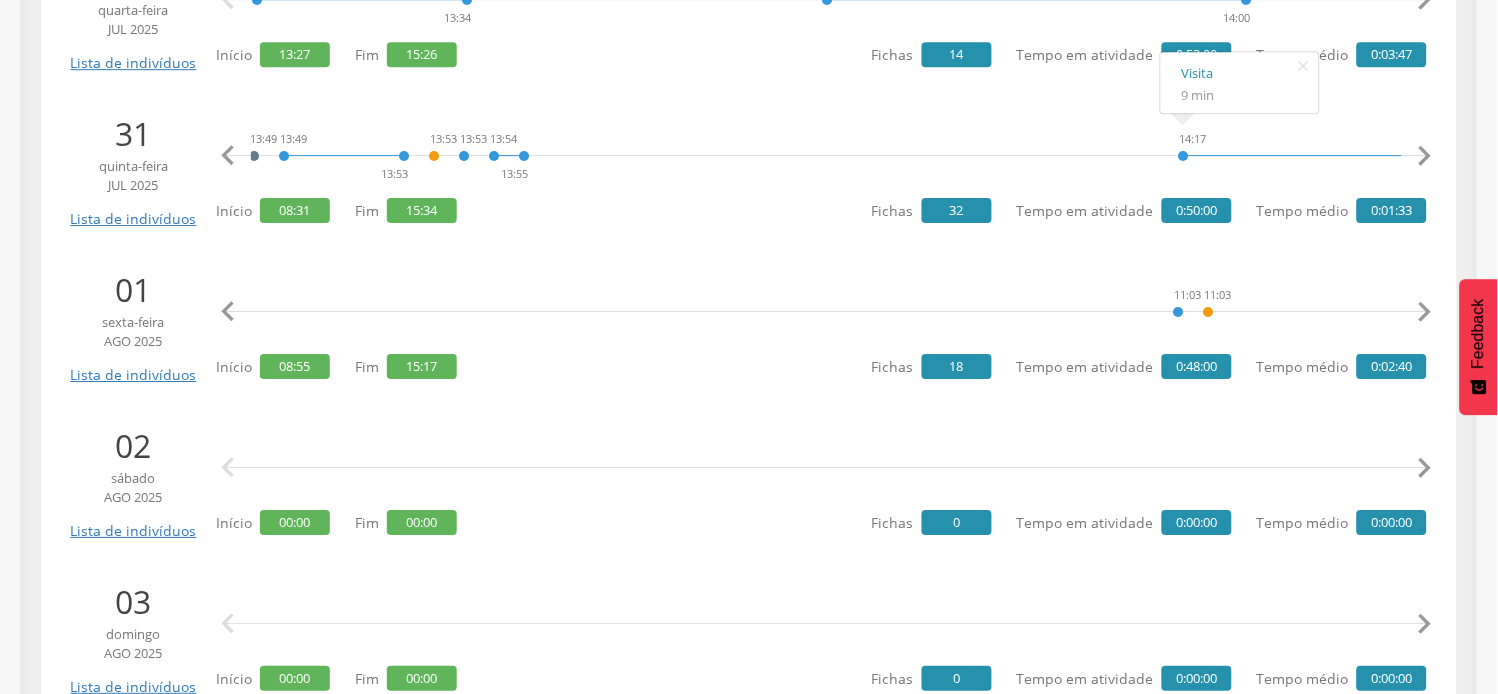 click on "" at bounding box center (1425, 312) 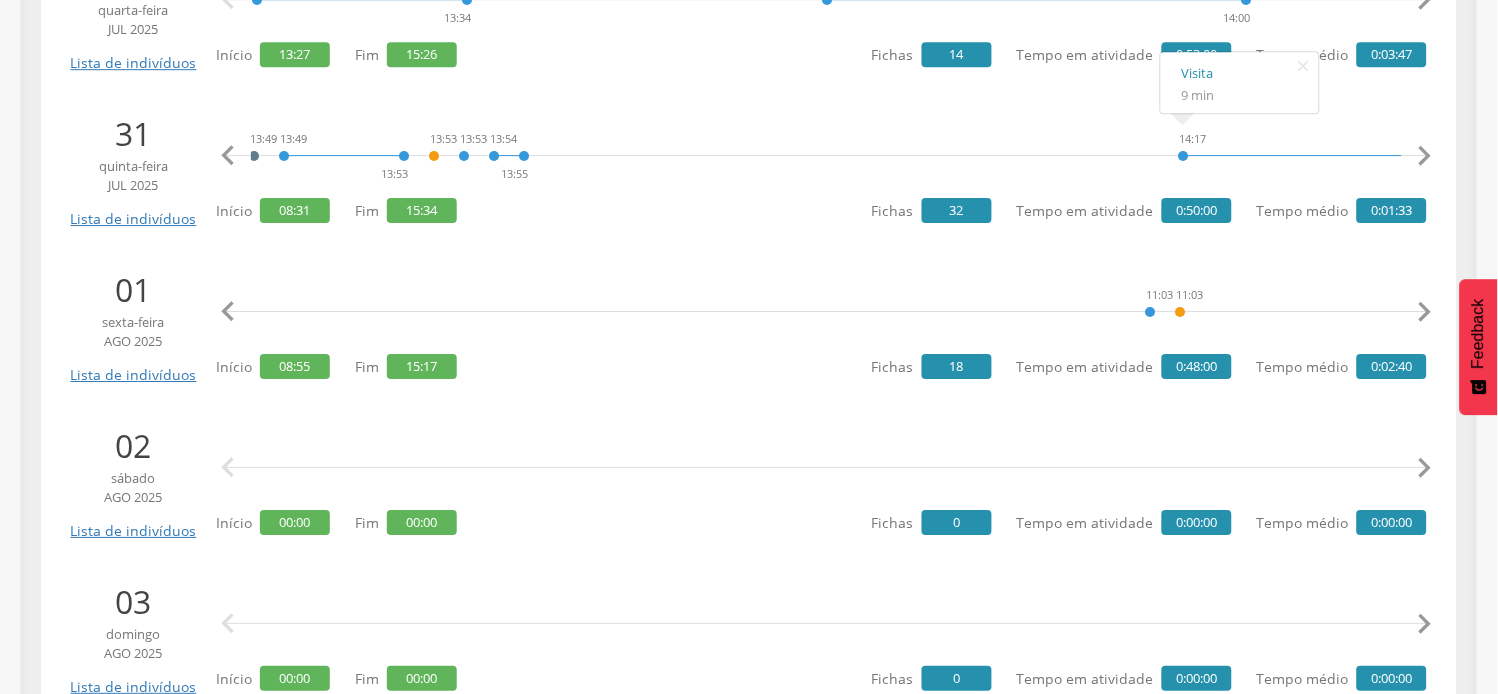 click on "" at bounding box center [1425, 312] 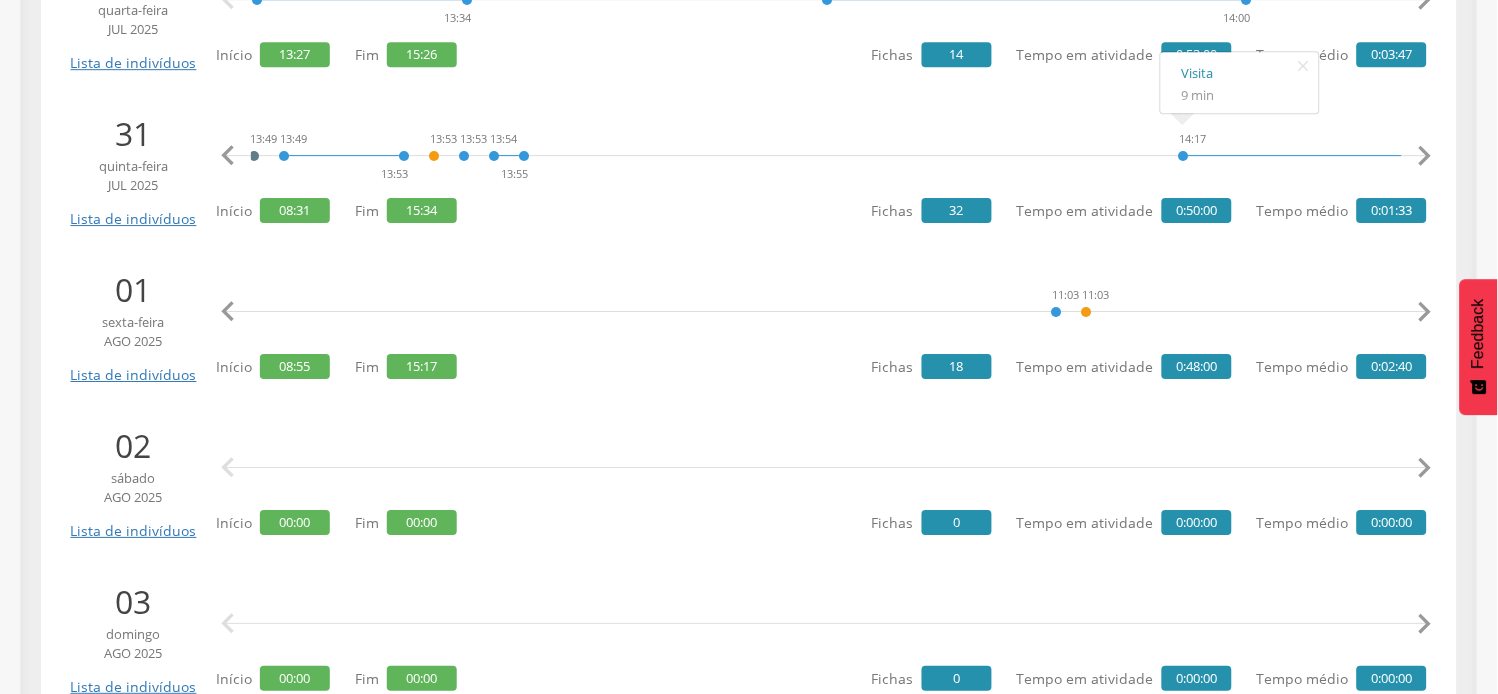 click on "" at bounding box center [1425, 312] 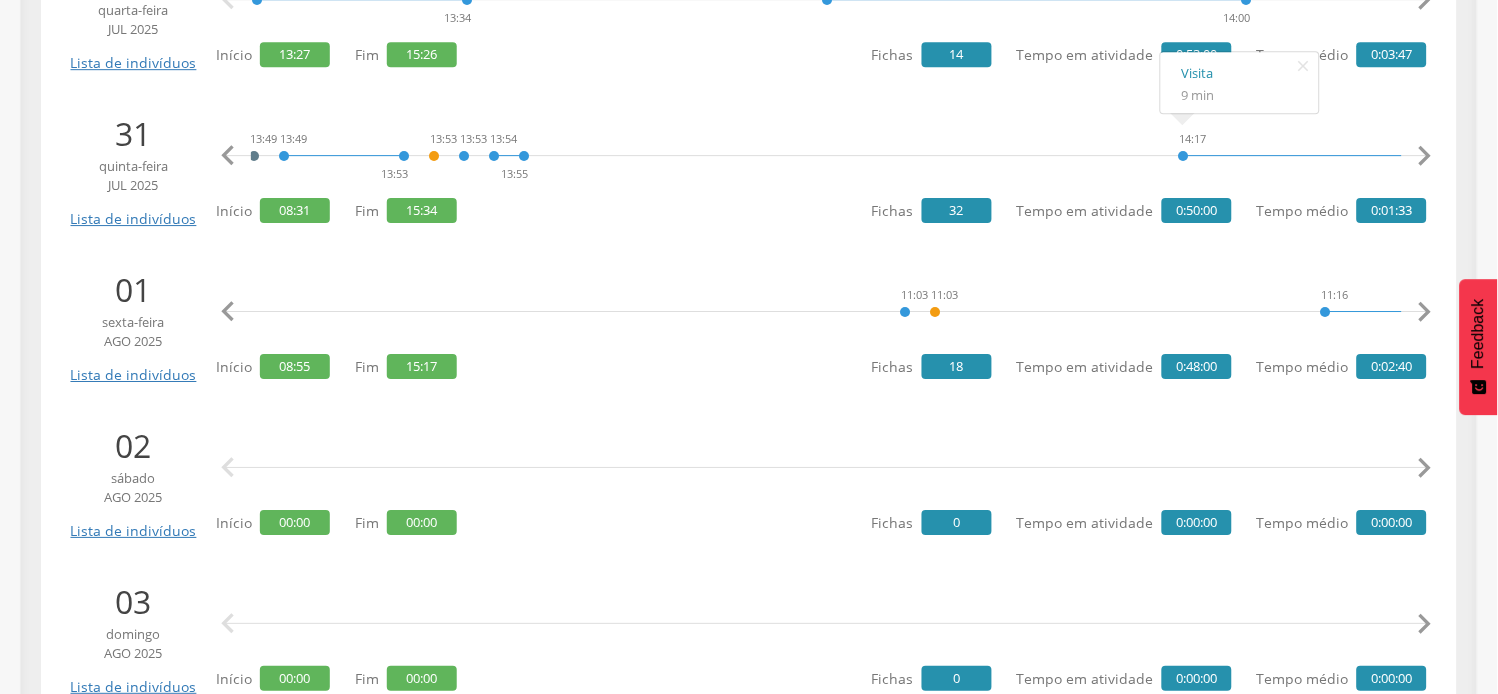 click on "" at bounding box center [1425, 312] 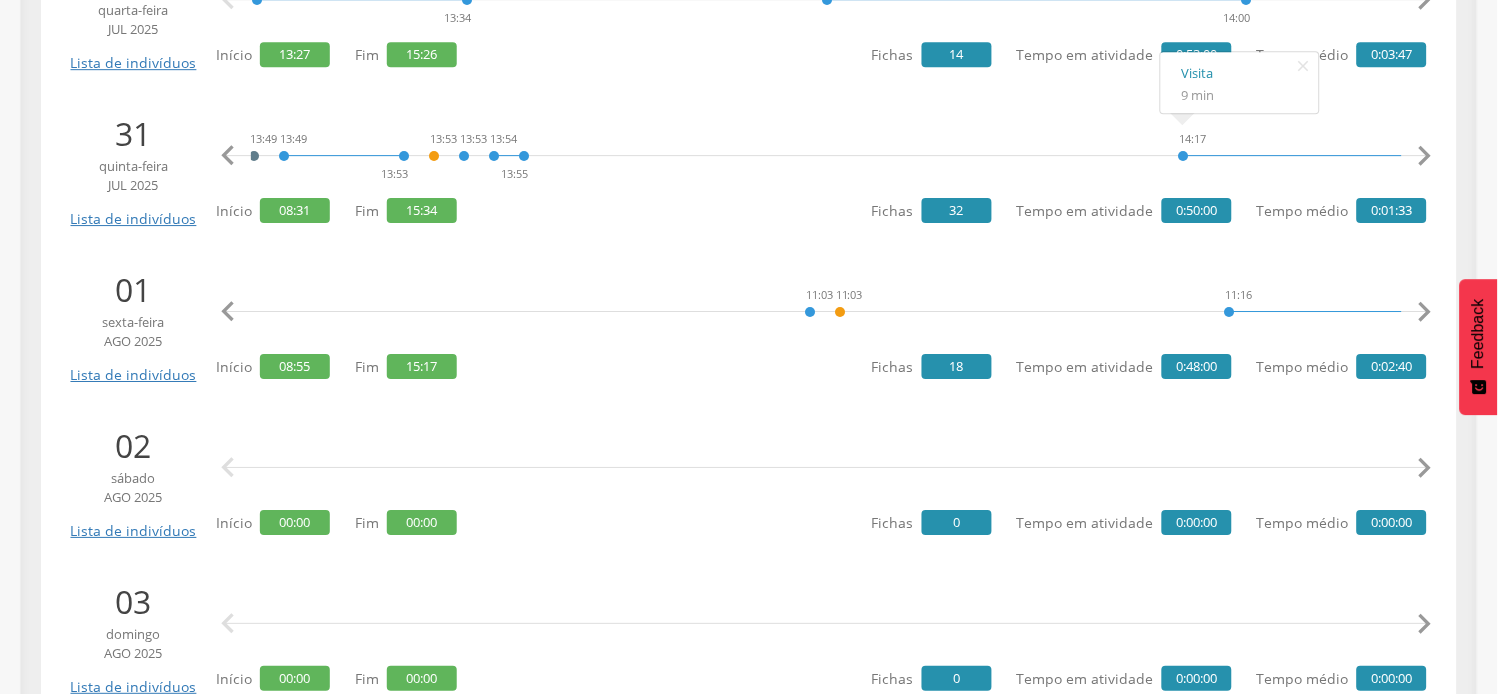 click on "" at bounding box center [1425, 312] 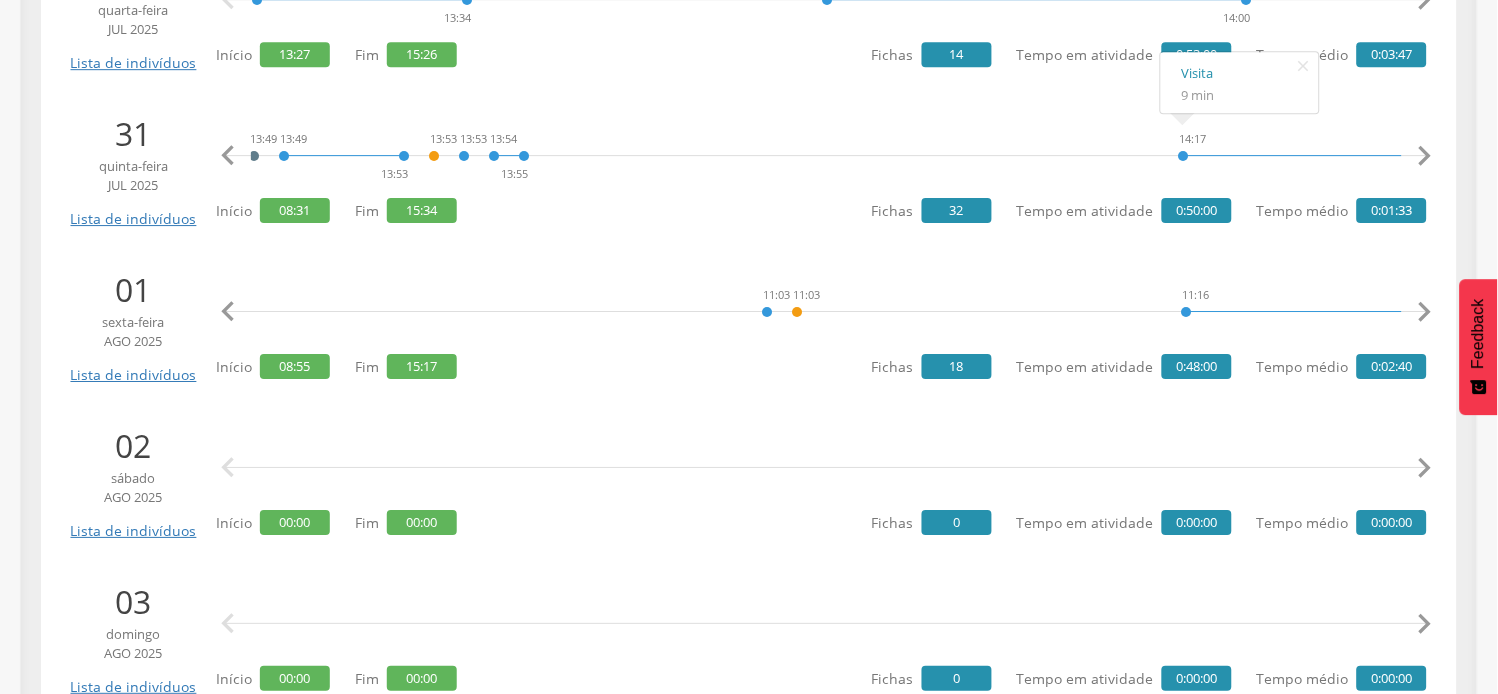 click on "" at bounding box center [1425, 312] 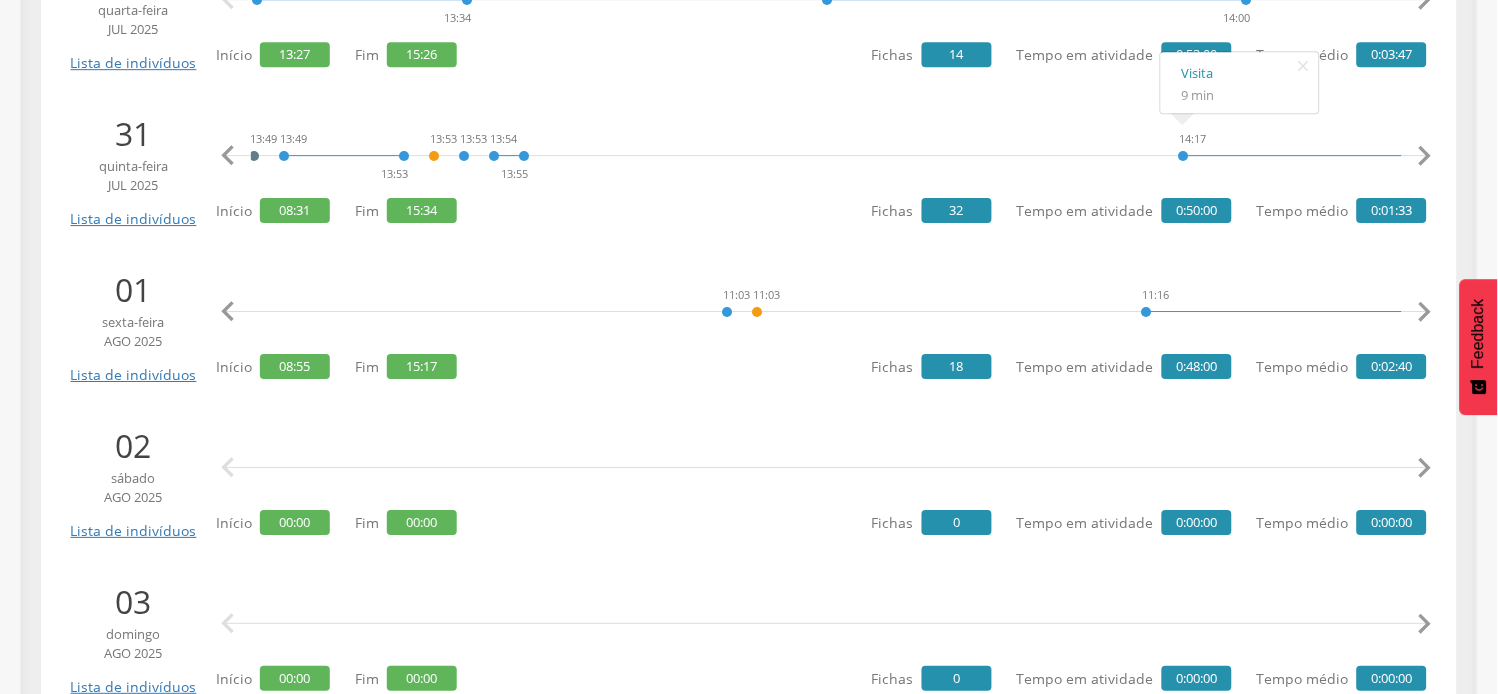 click on "" at bounding box center [1425, 312] 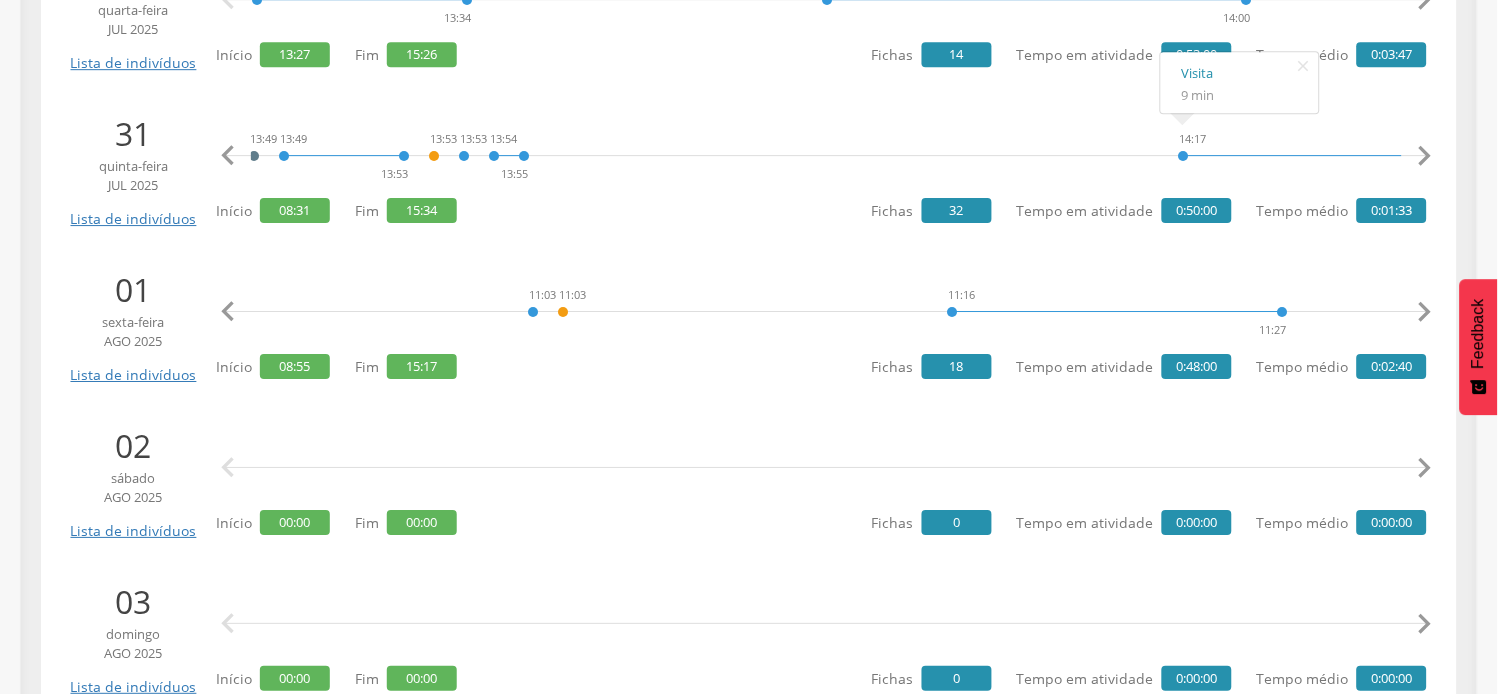 click on "" at bounding box center (1425, 312) 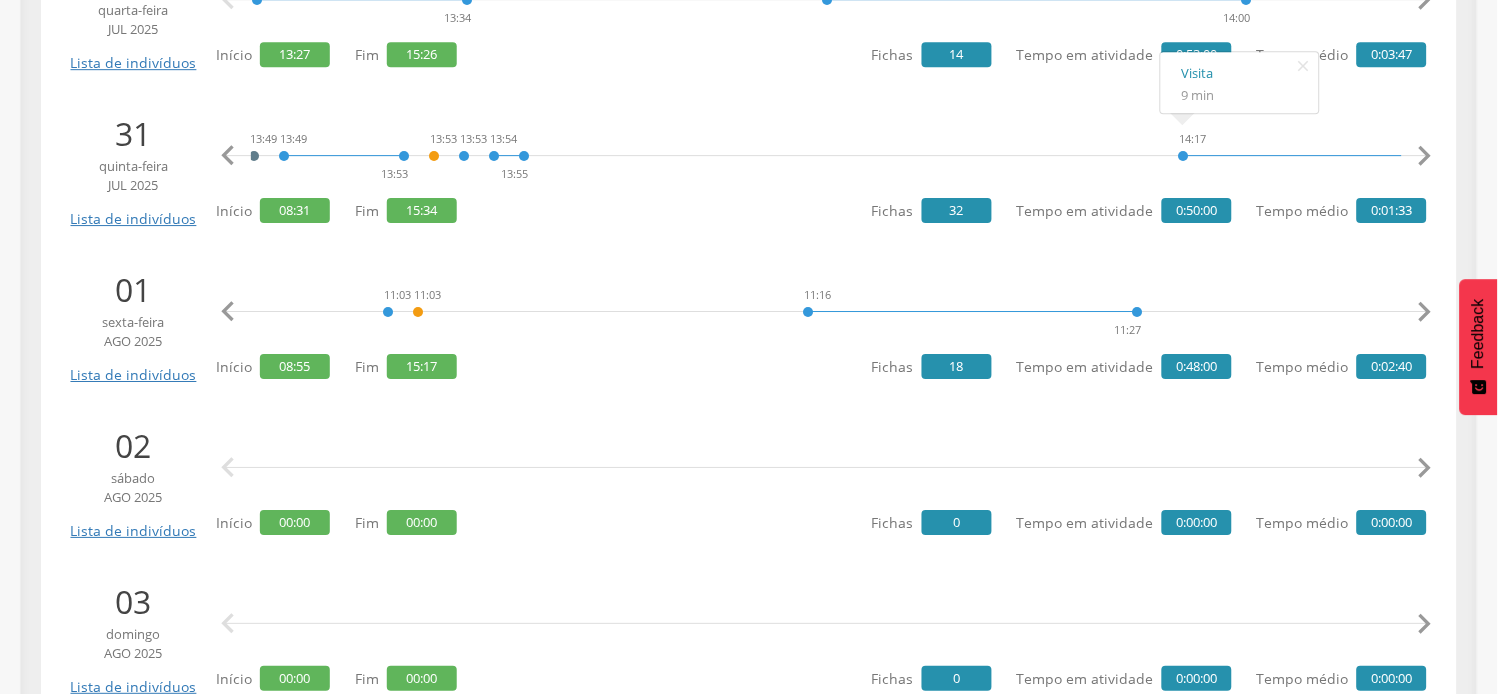 click on "" at bounding box center [1425, 312] 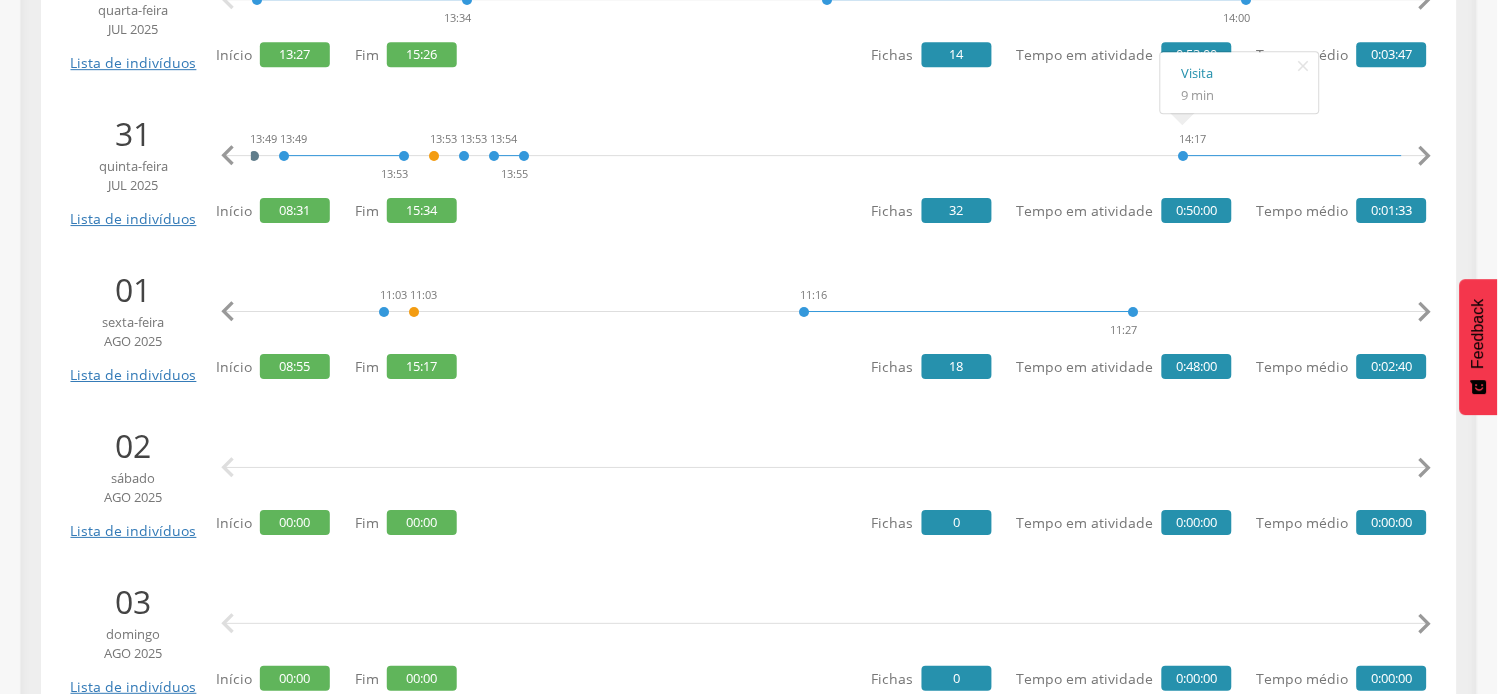 click on "" at bounding box center [1425, 312] 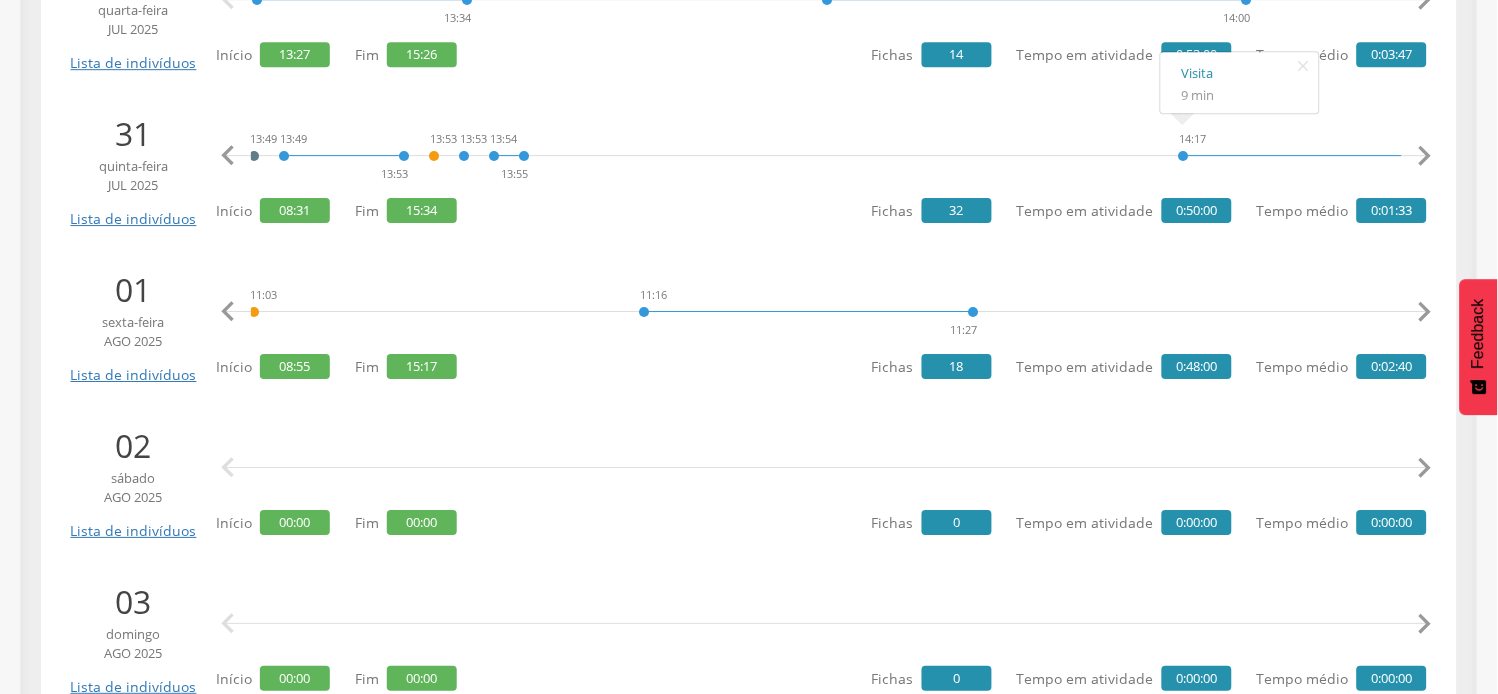 click on "" at bounding box center [1425, 312] 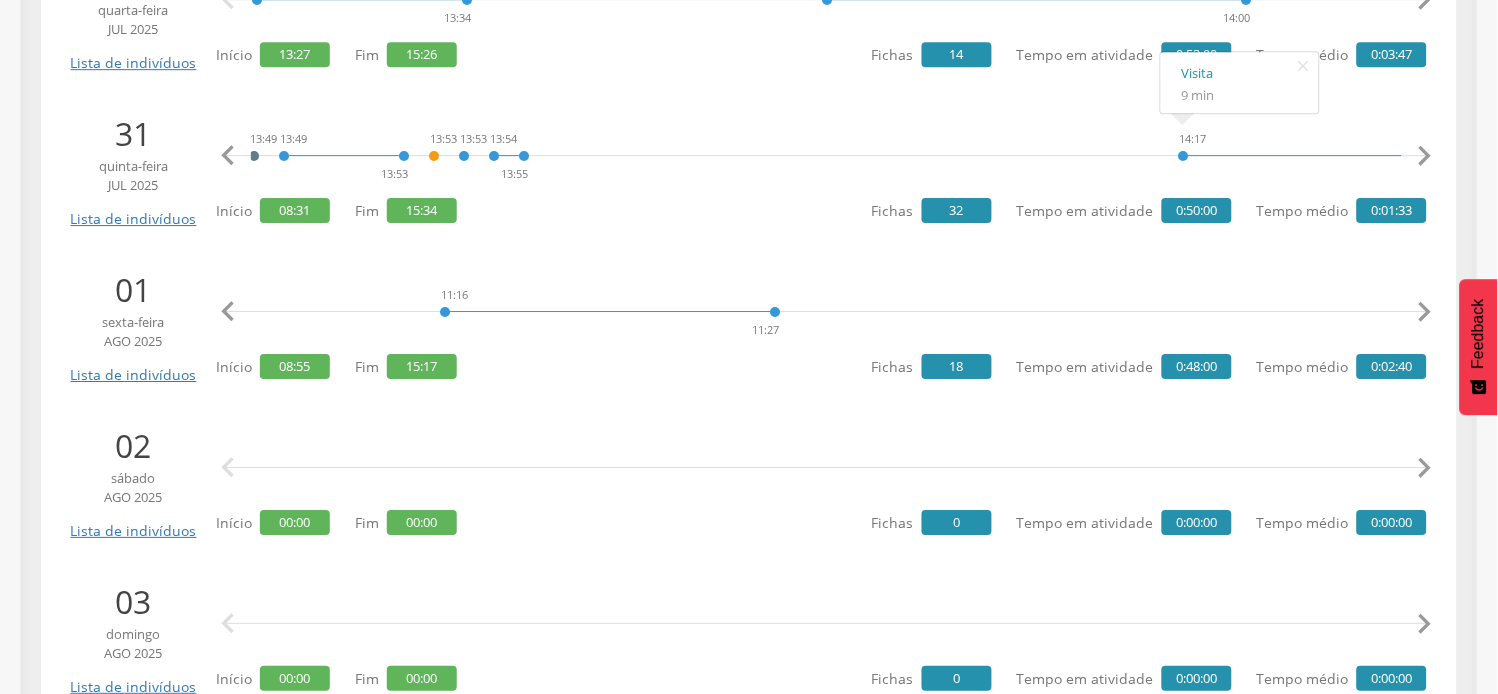 click on "" at bounding box center [1425, 312] 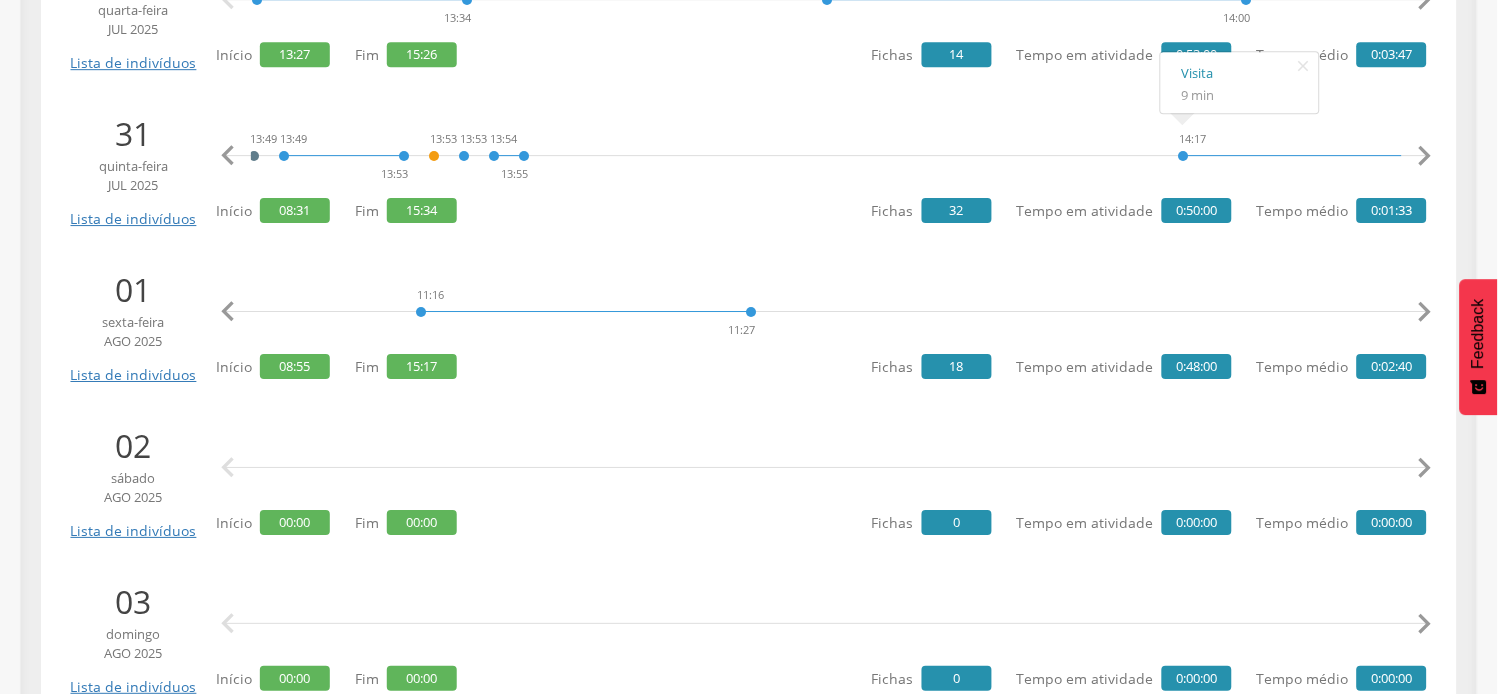 click on "" at bounding box center (1425, 312) 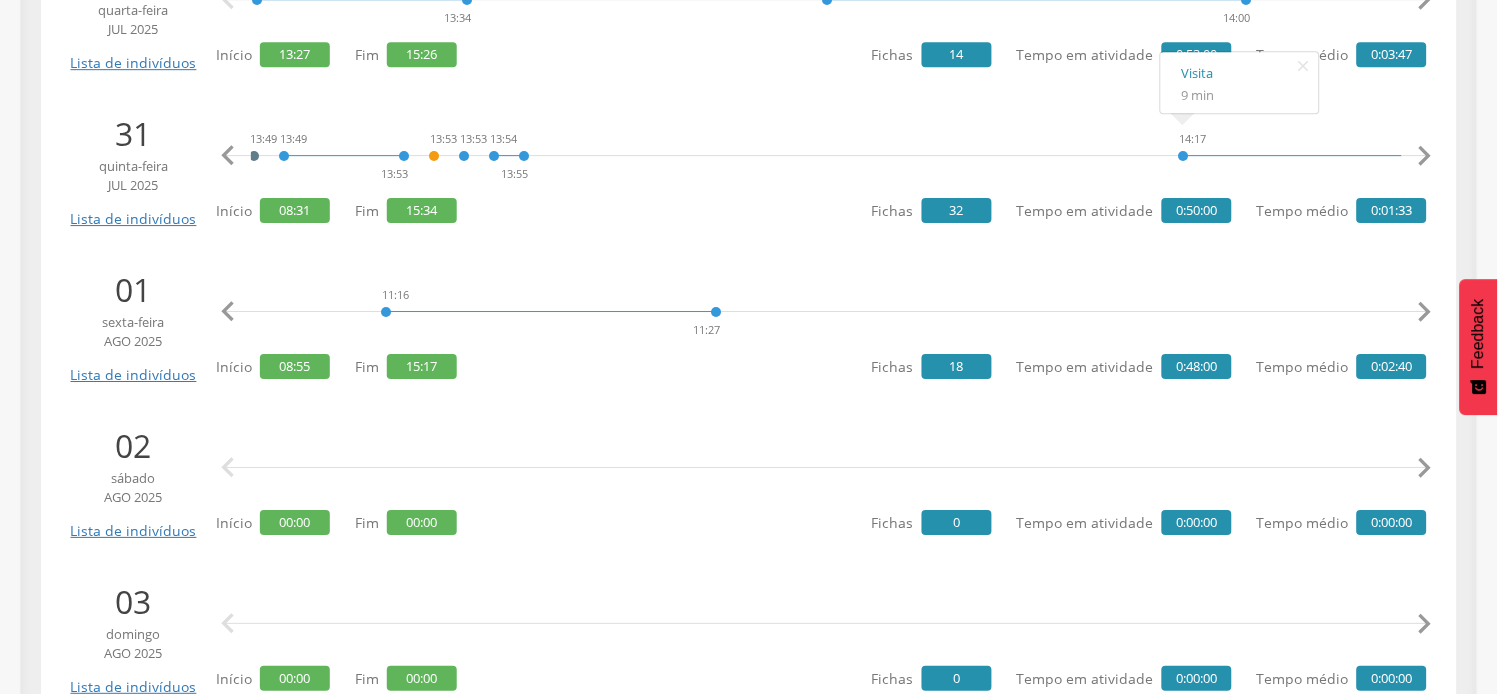 click on "" at bounding box center (1425, 312) 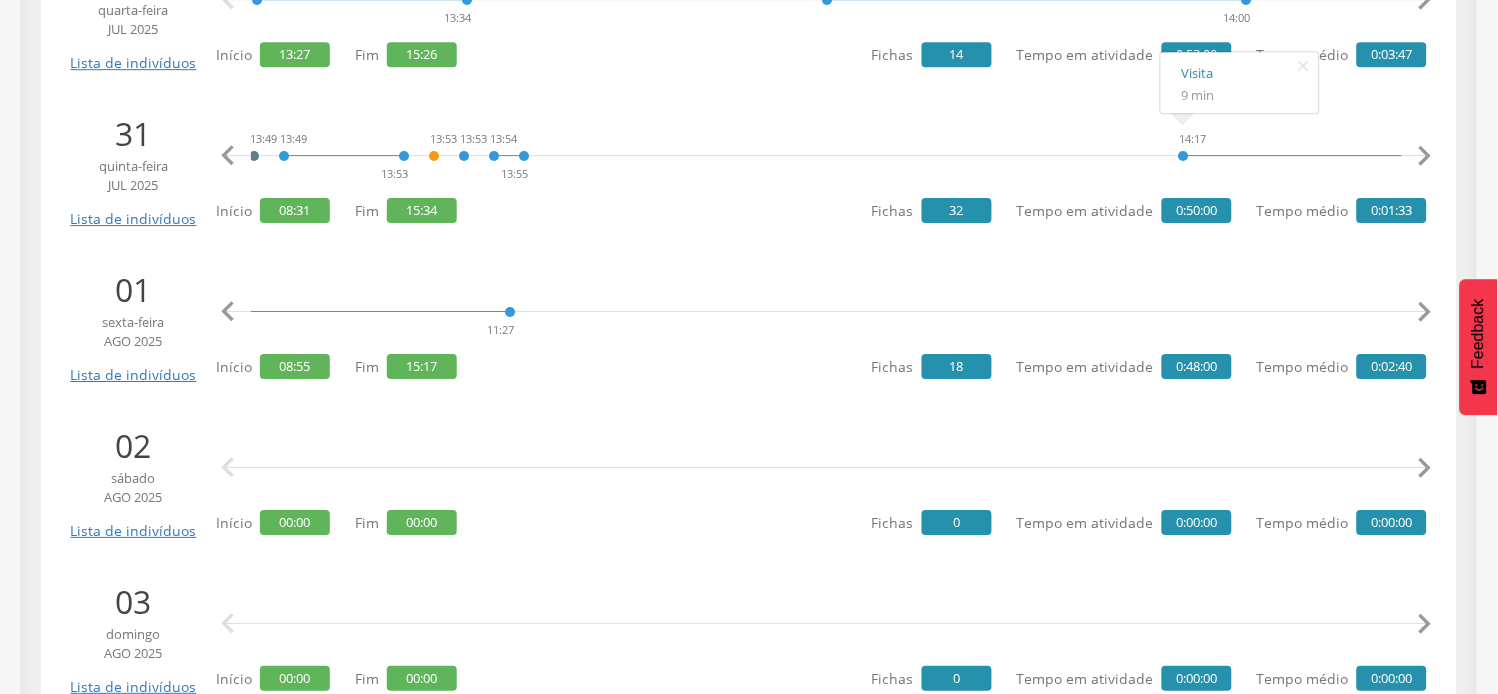 click on "" at bounding box center (1425, 312) 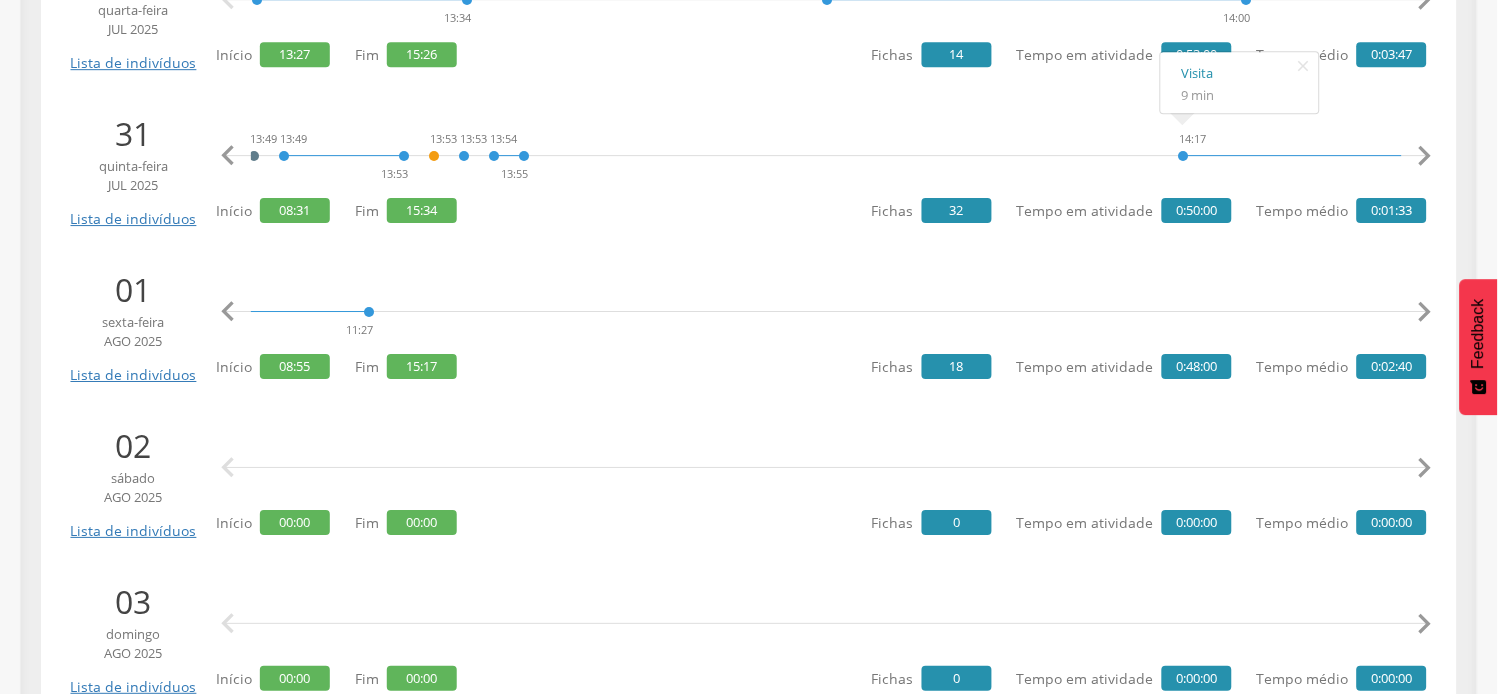 click on "" at bounding box center (1425, 312) 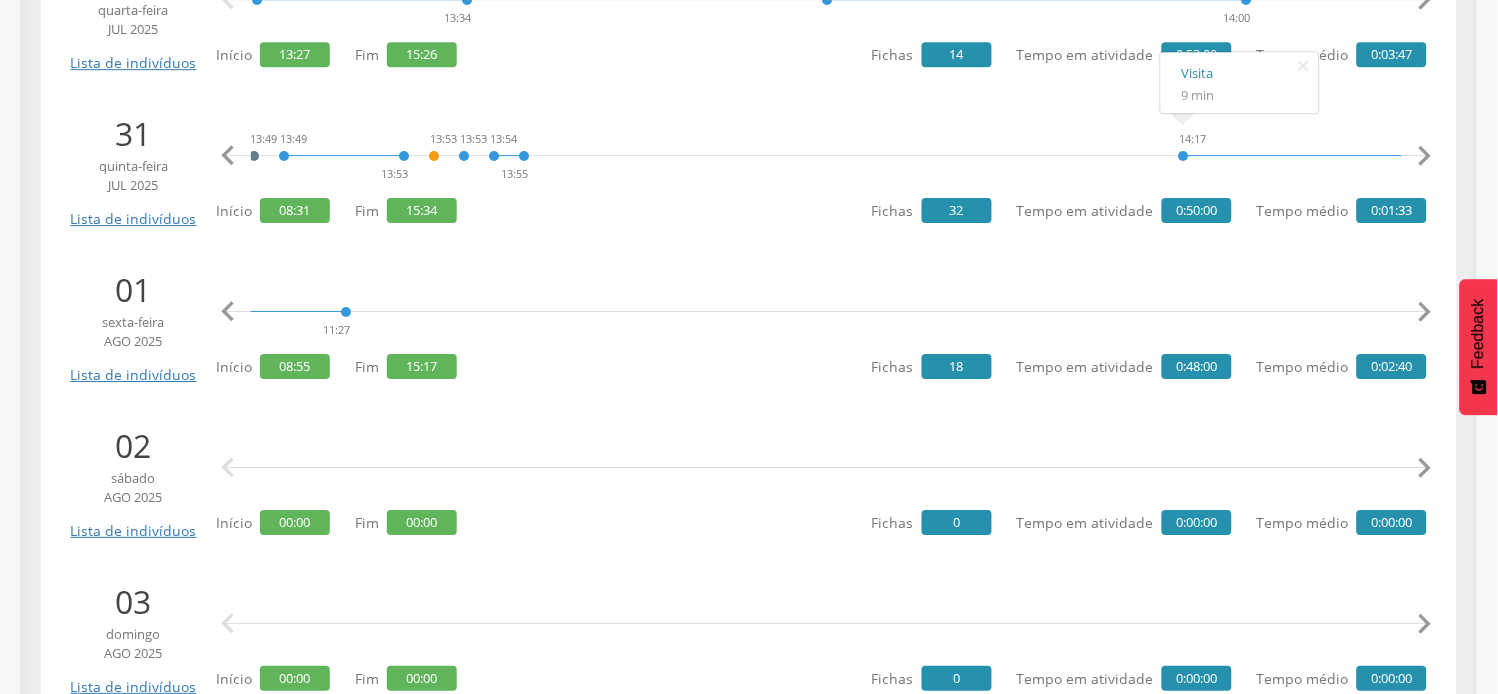 click on "" at bounding box center (1425, 312) 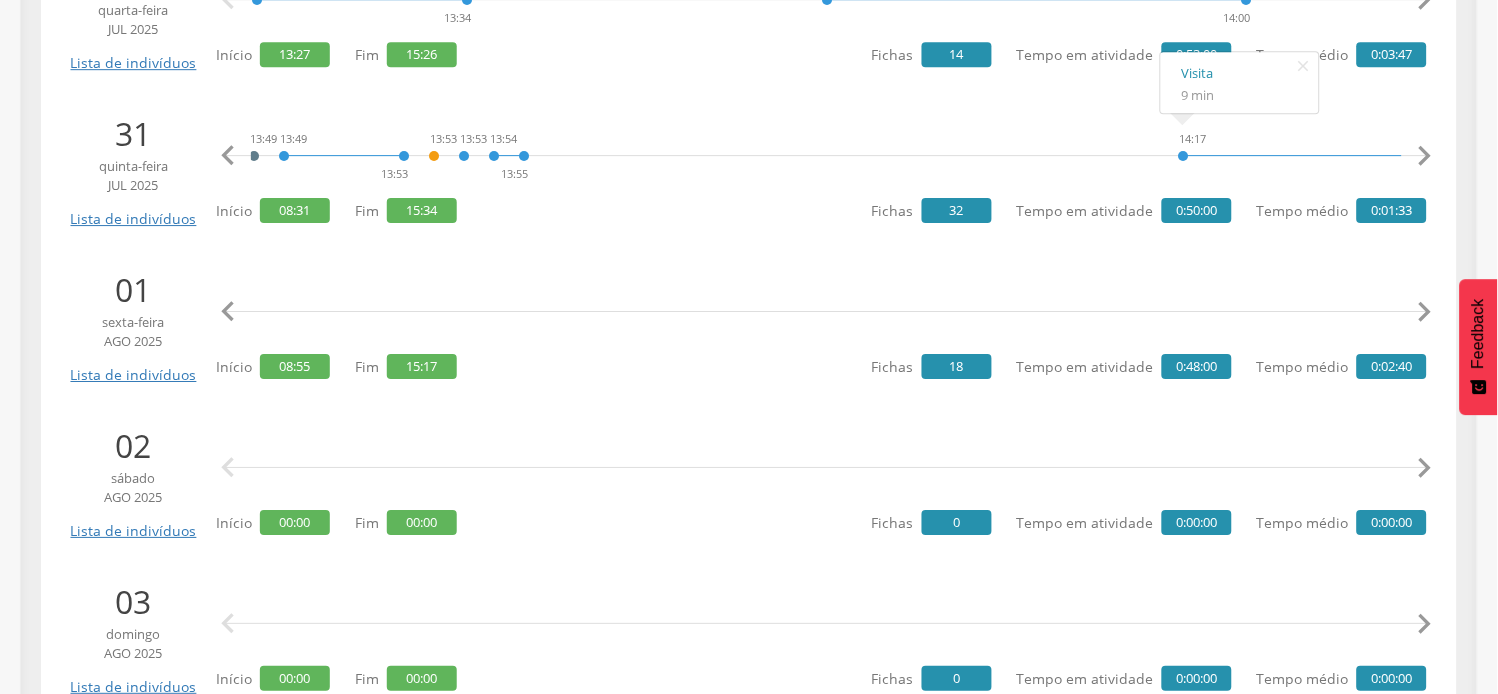 click on "" at bounding box center [1425, 312] 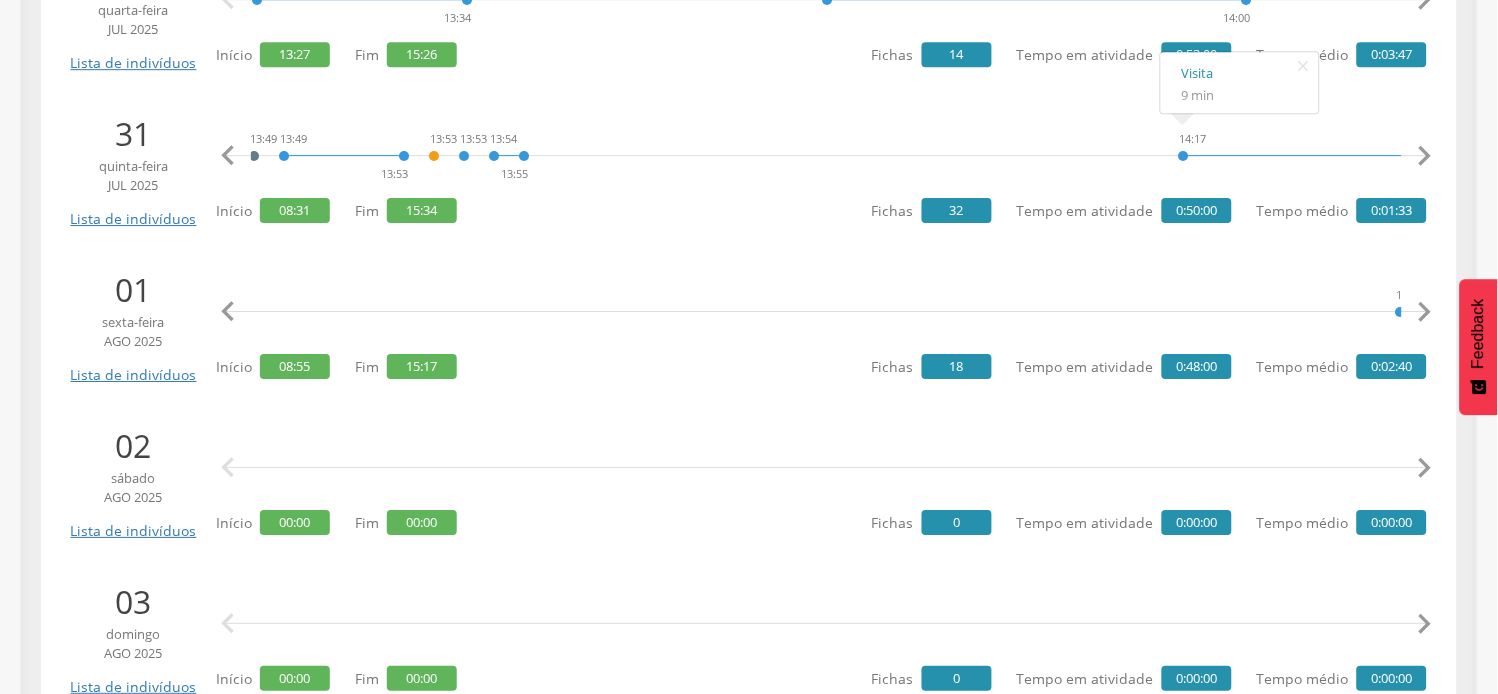 click on "" at bounding box center (1425, 312) 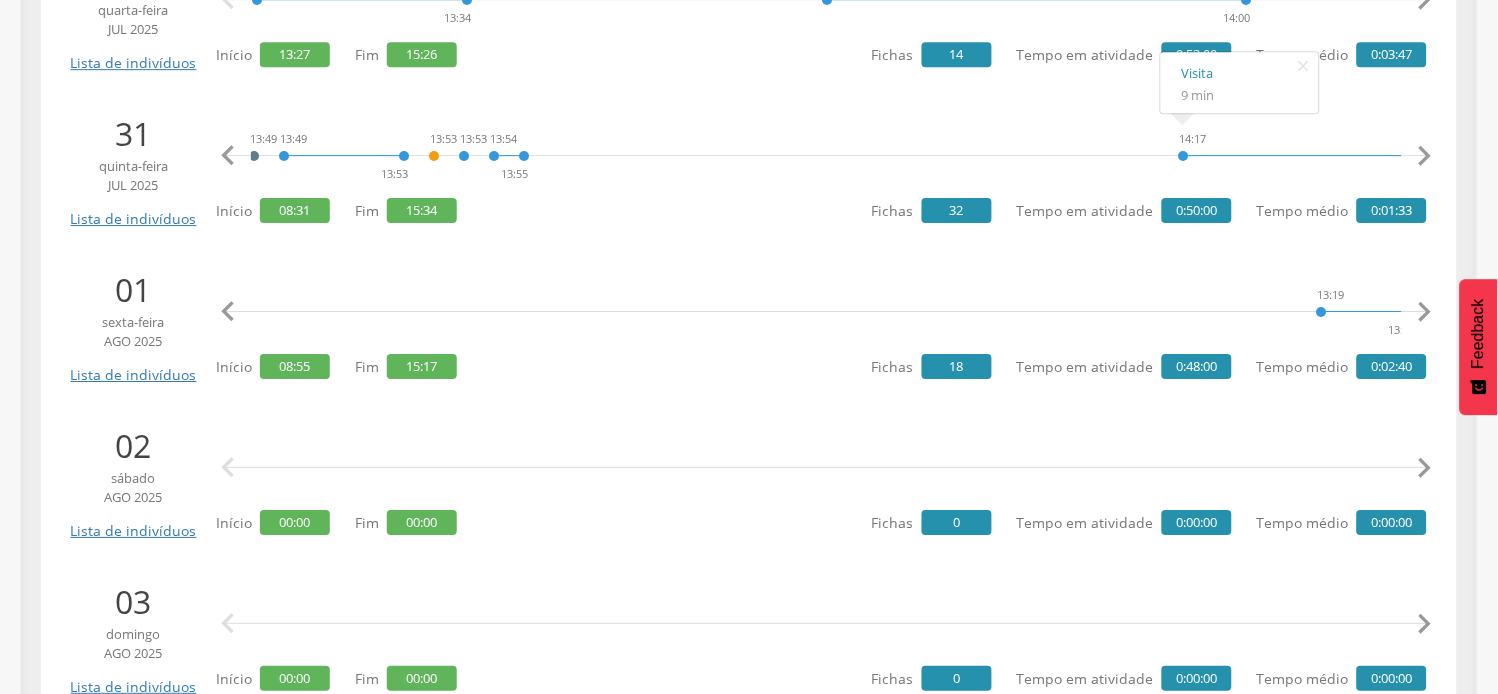 click on "" at bounding box center [1425, 312] 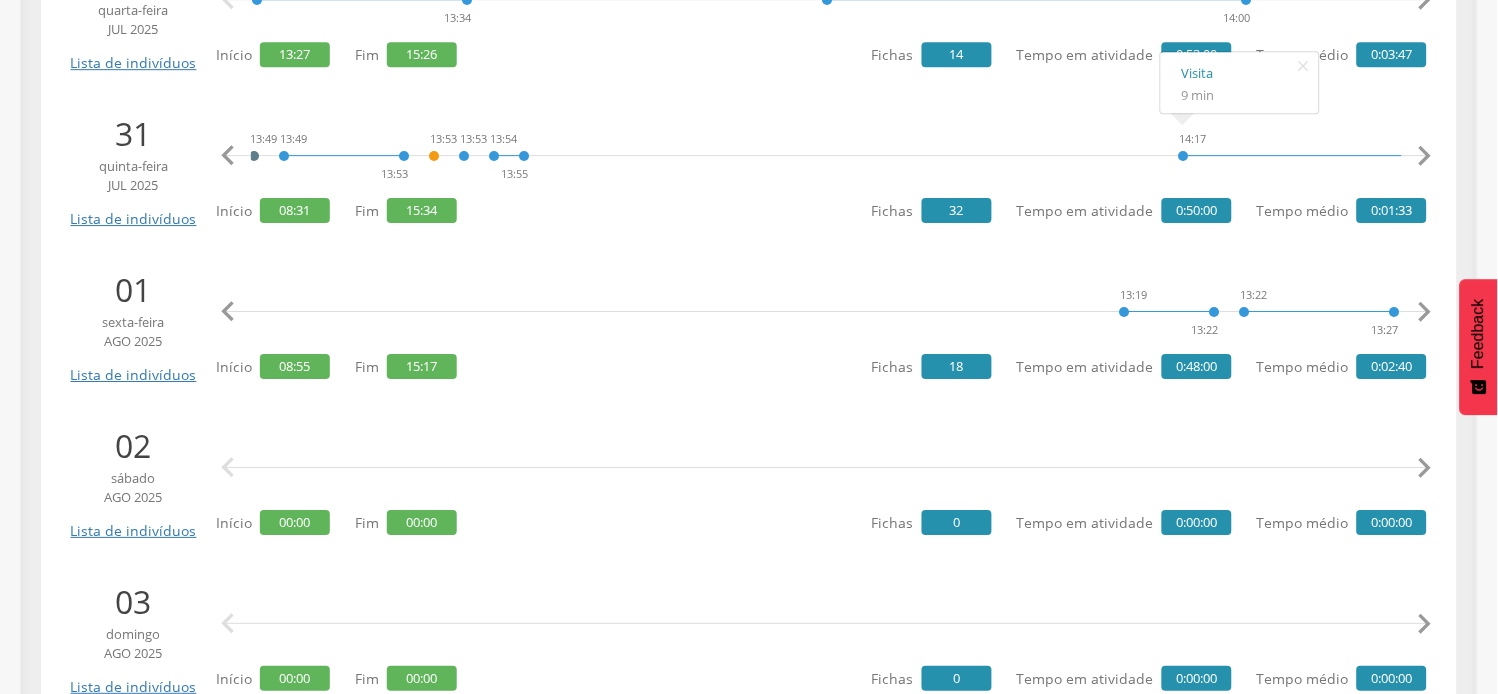 click on "" at bounding box center (1425, 312) 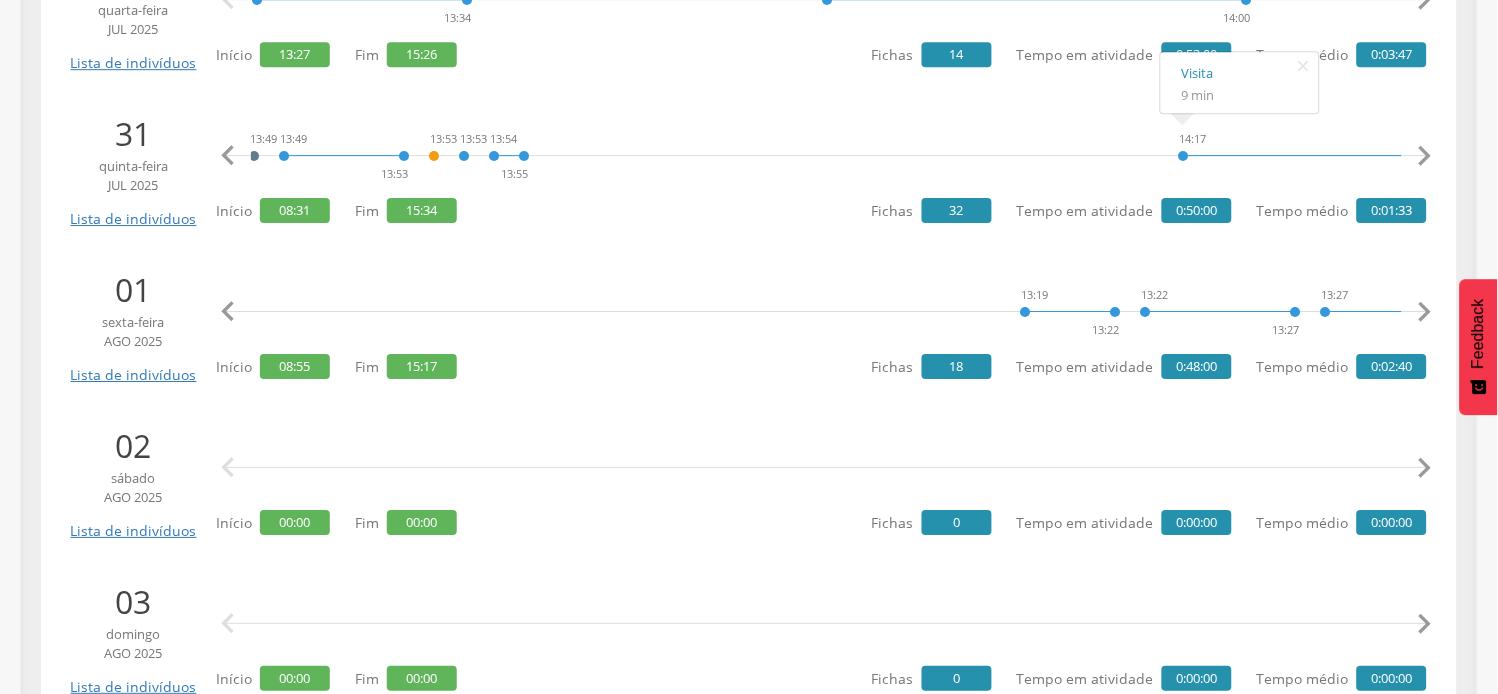 click on "" at bounding box center [1425, 312] 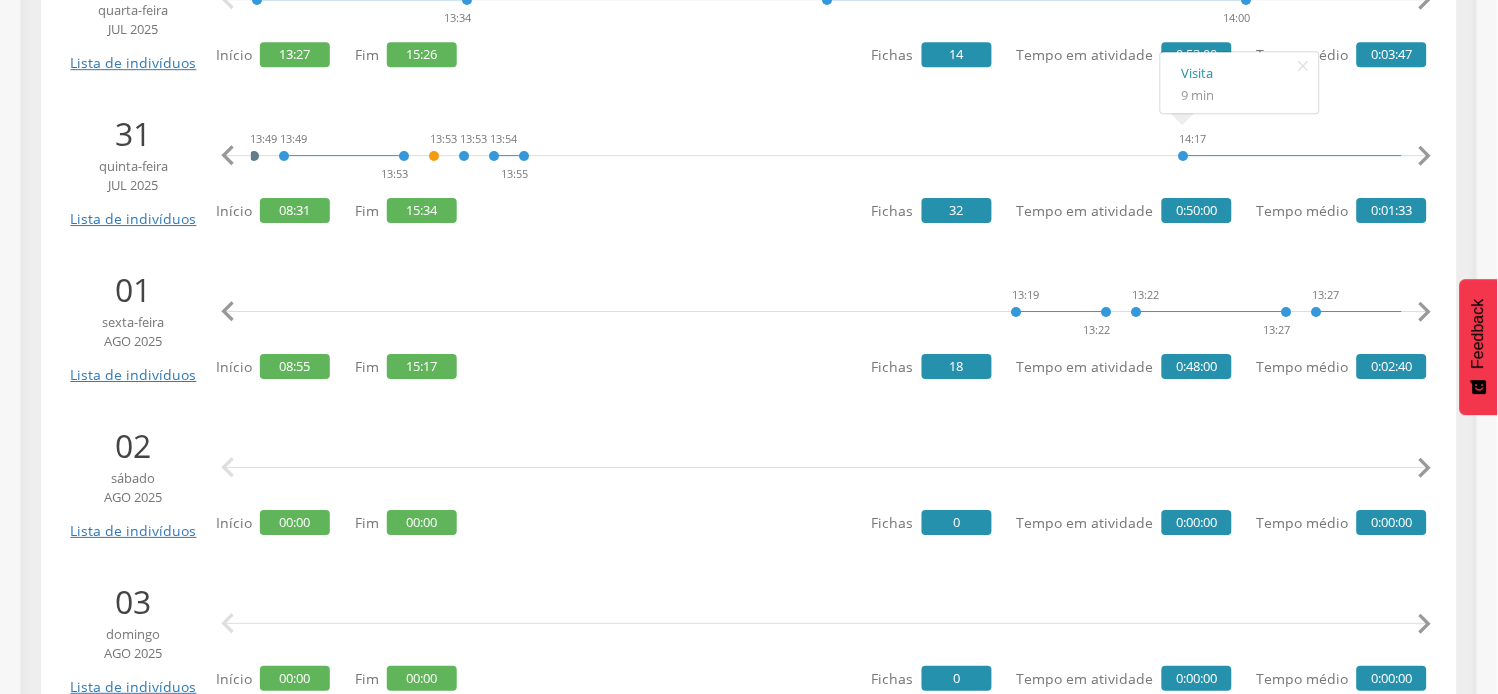 click on "" at bounding box center (1425, 312) 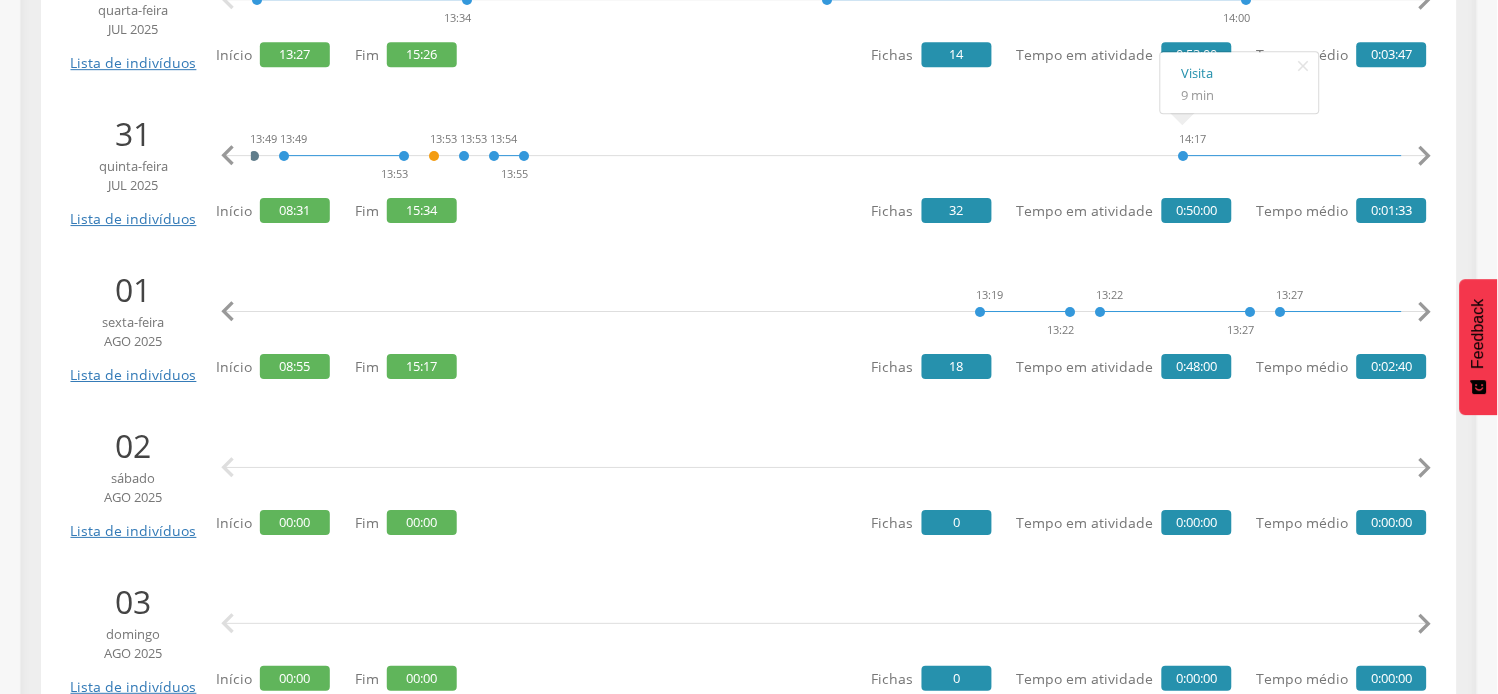 click on "" at bounding box center (1425, 312) 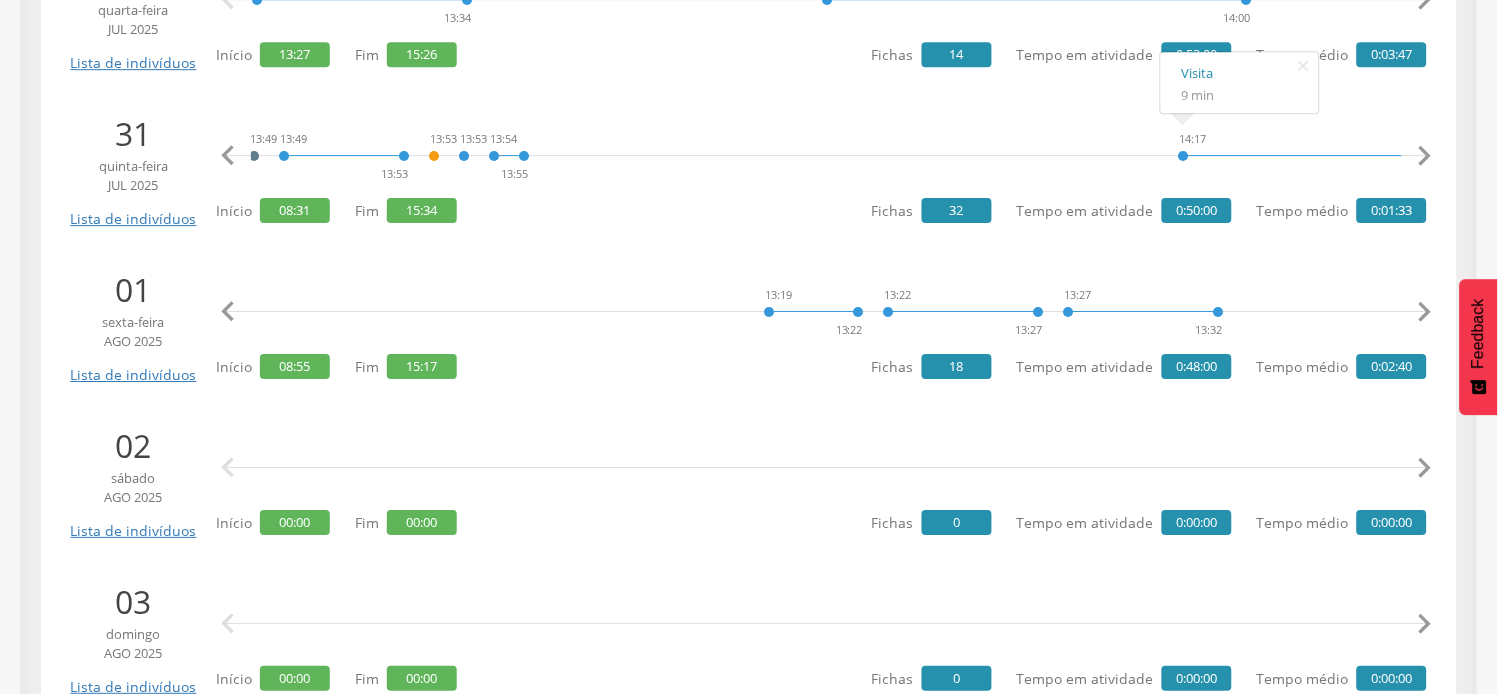 click on "" at bounding box center (1425, 312) 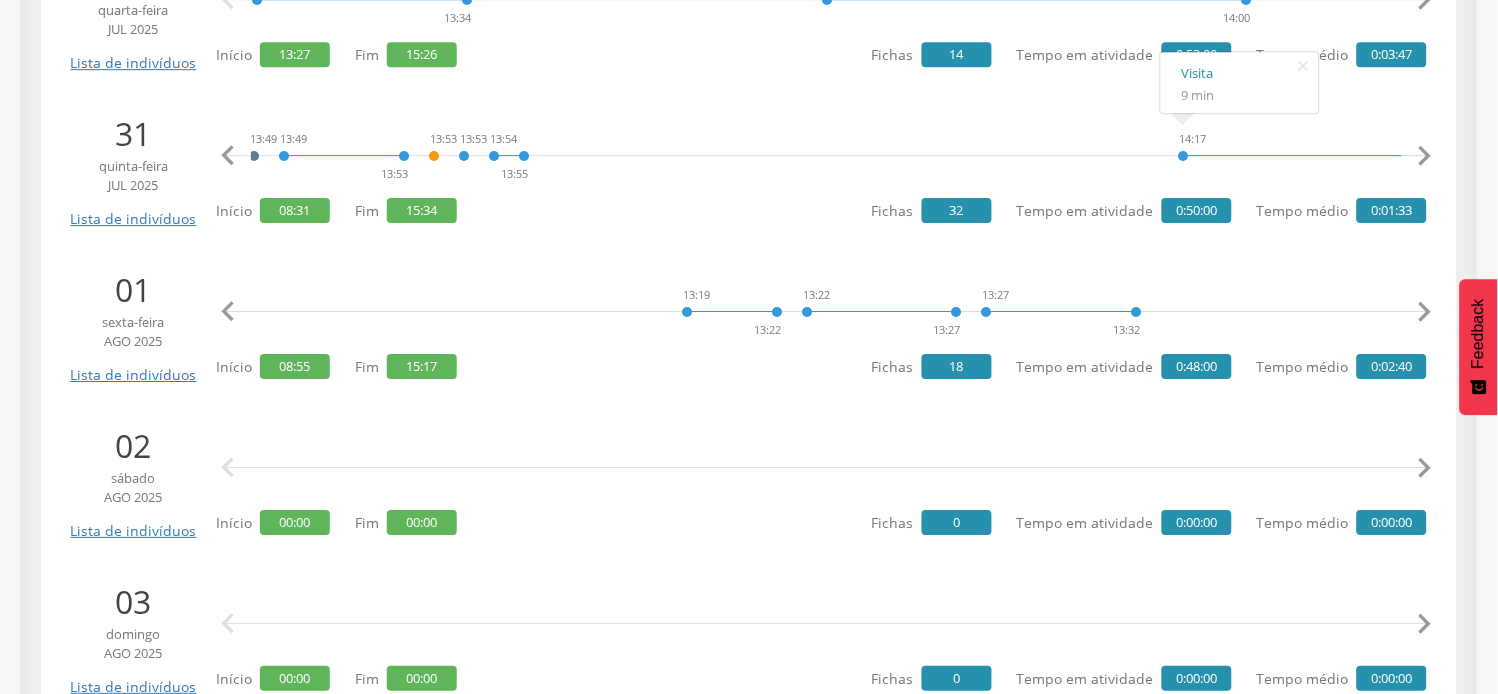 scroll, scrollTop: 0, scrollLeft: 6133, axis: horizontal 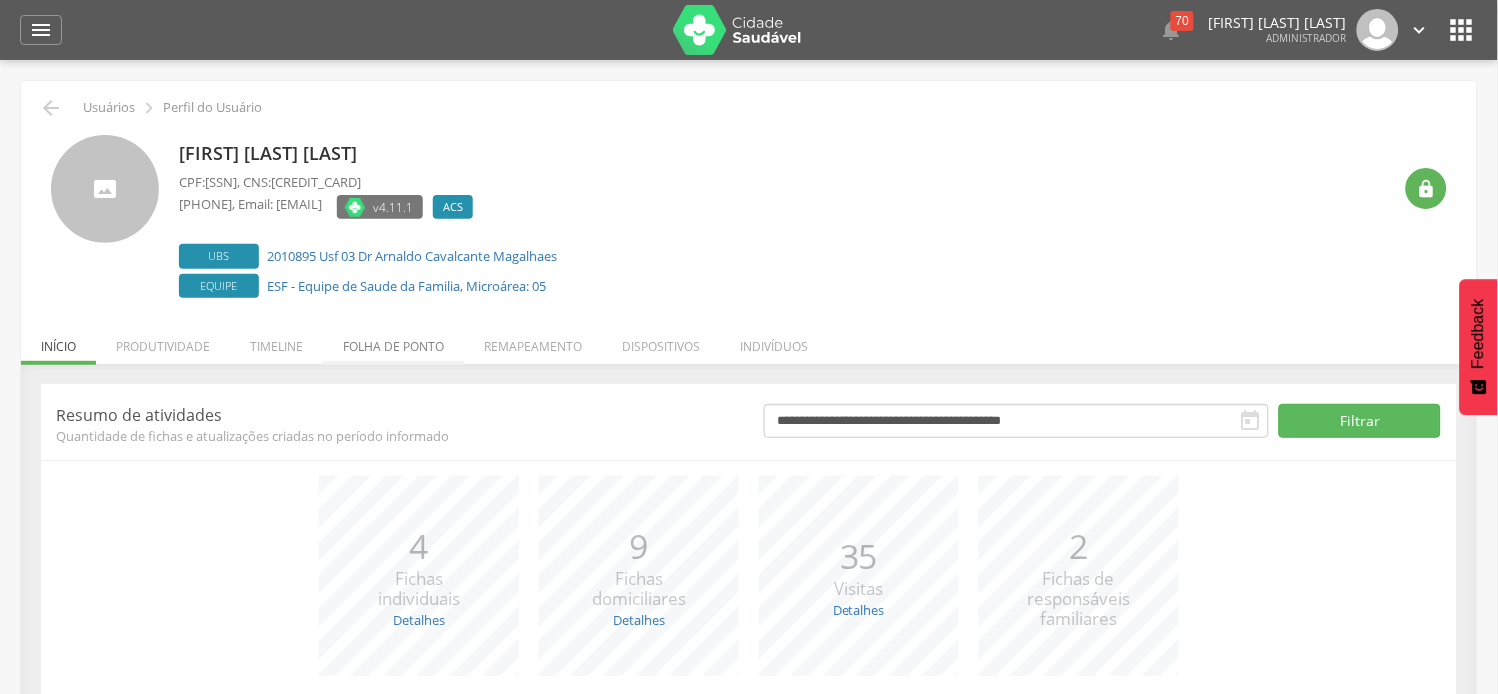 click on "Folha de ponto" at bounding box center [393, 341] 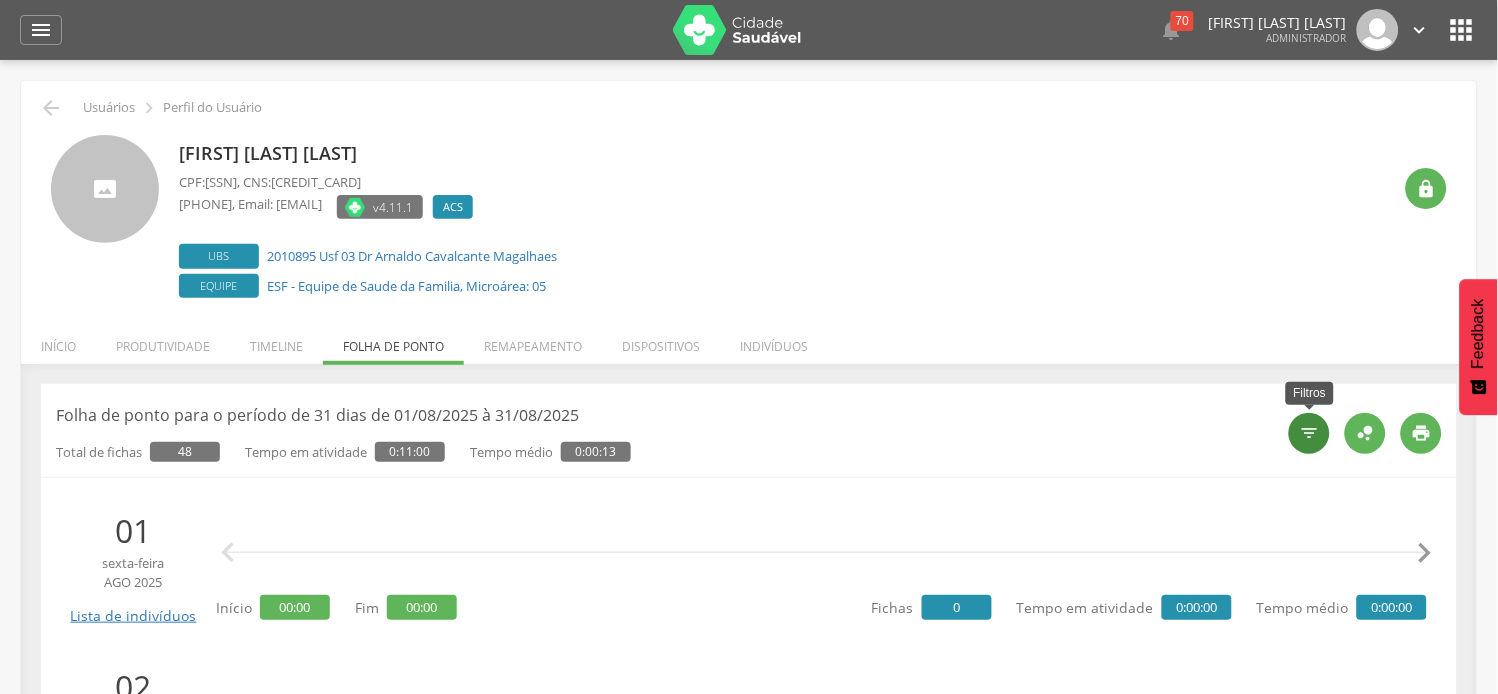 click on "" at bounding box center [1309, 433] 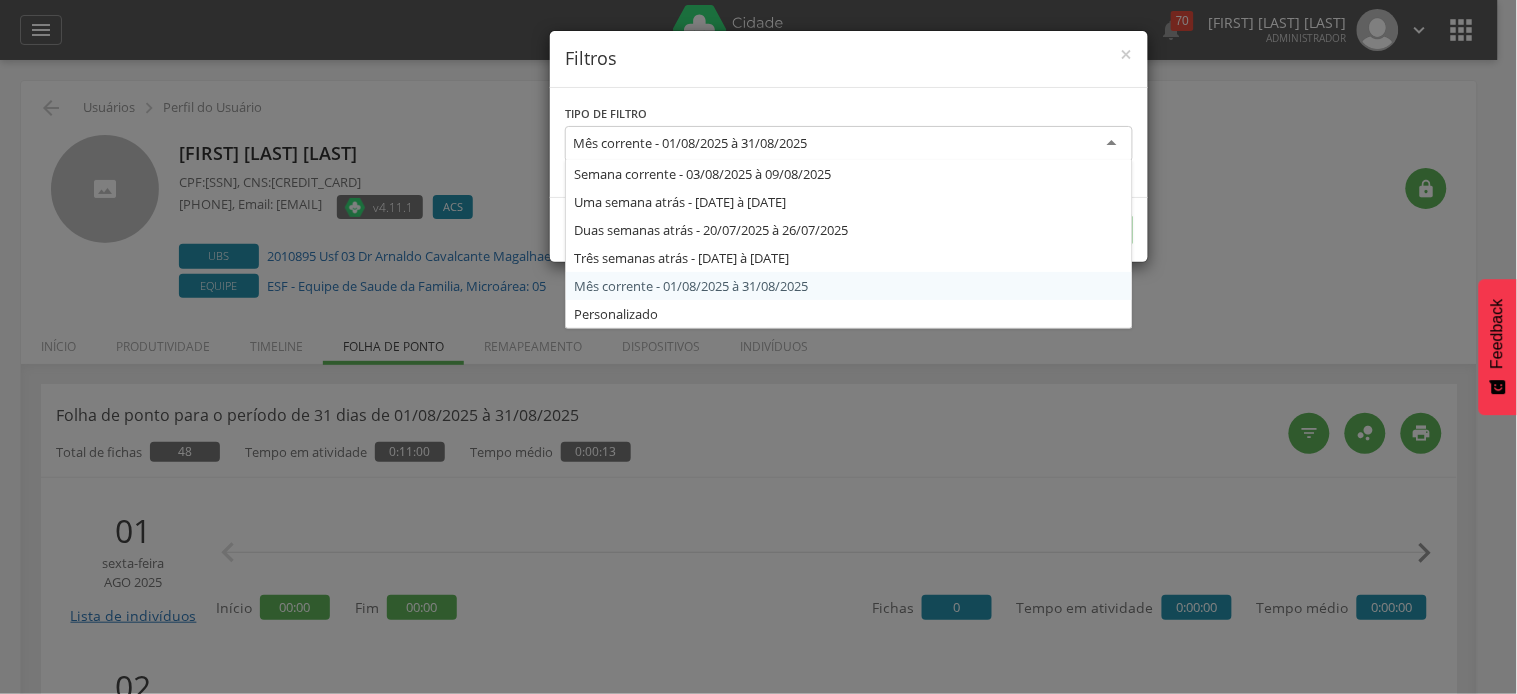 click on "Mês corrente - 01/08/2025 à 31/08/2025" at bounding box center (849, 144) 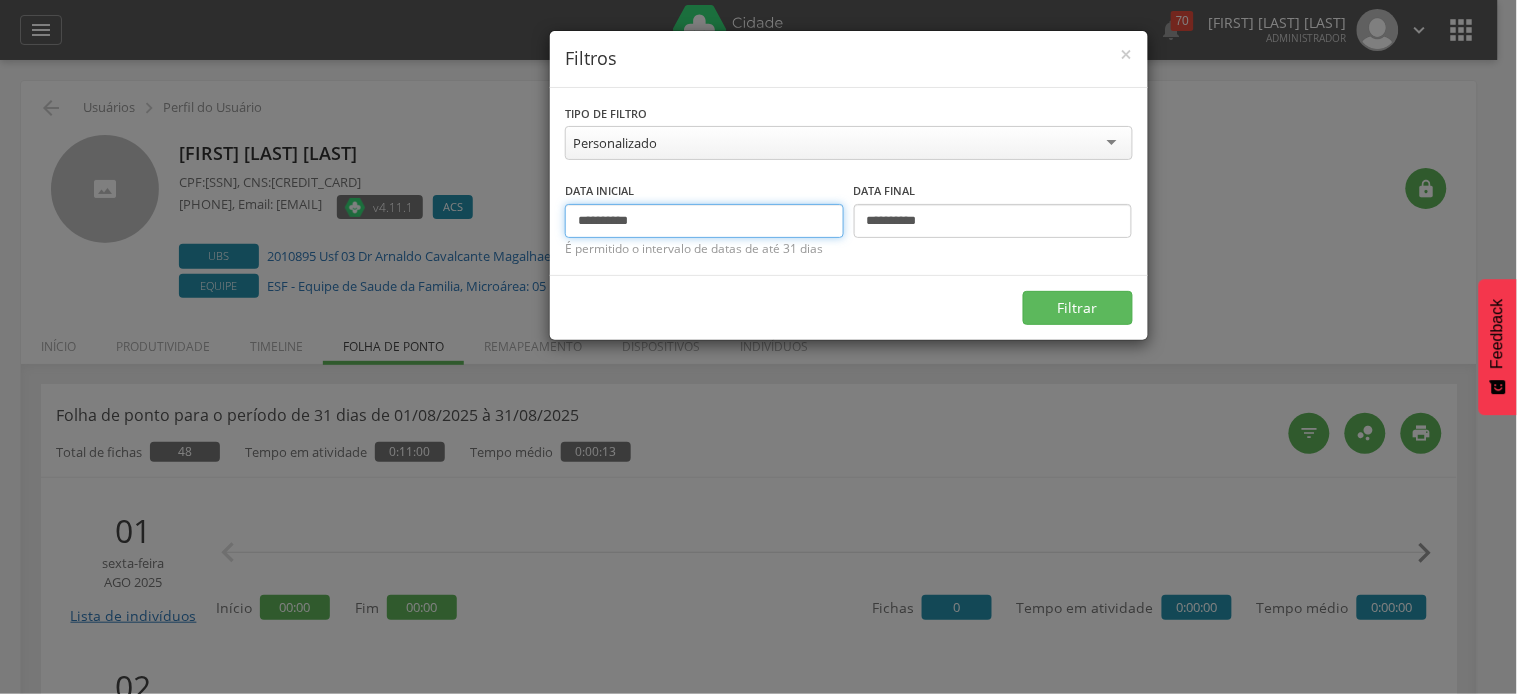 drag, startPoint x: 612, startPoint y: 217, endPoint x: 574, endPoint y: 217, distance: 38 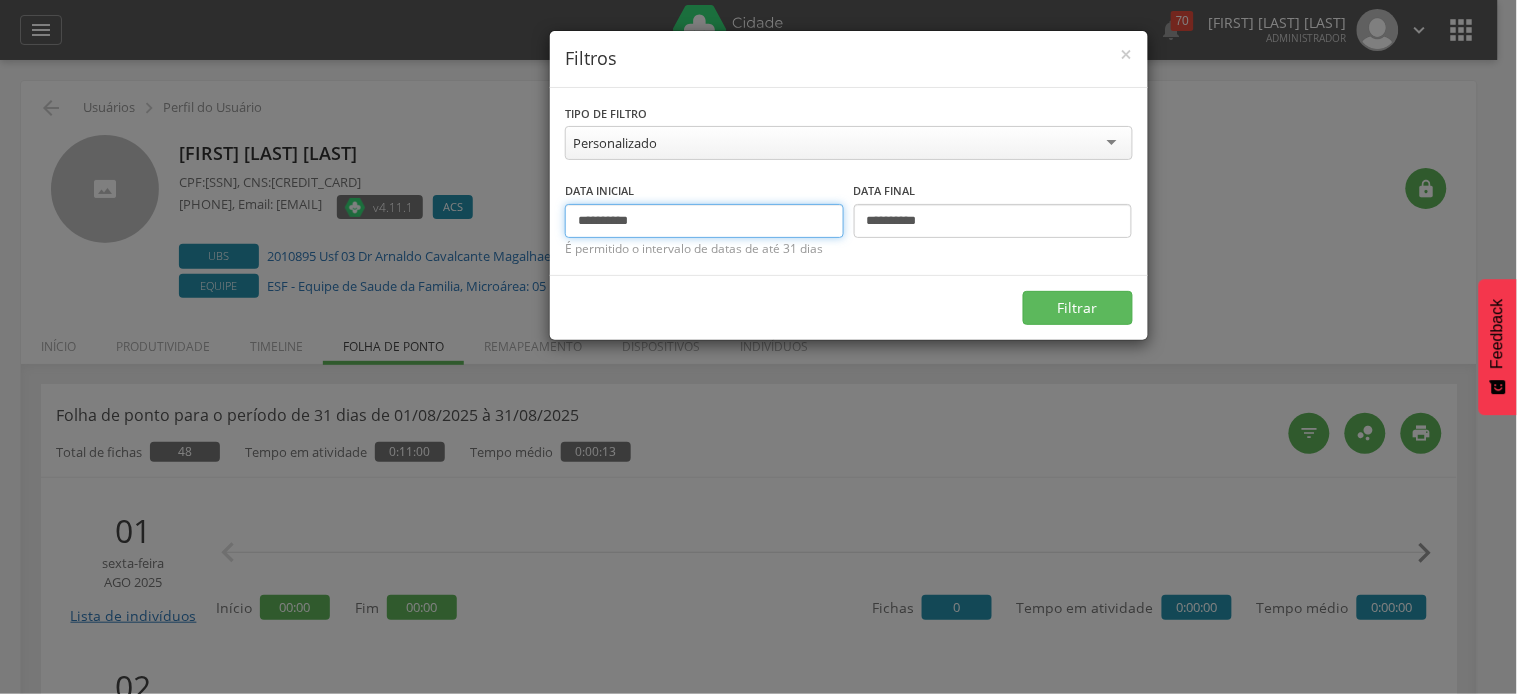 type on "**********" 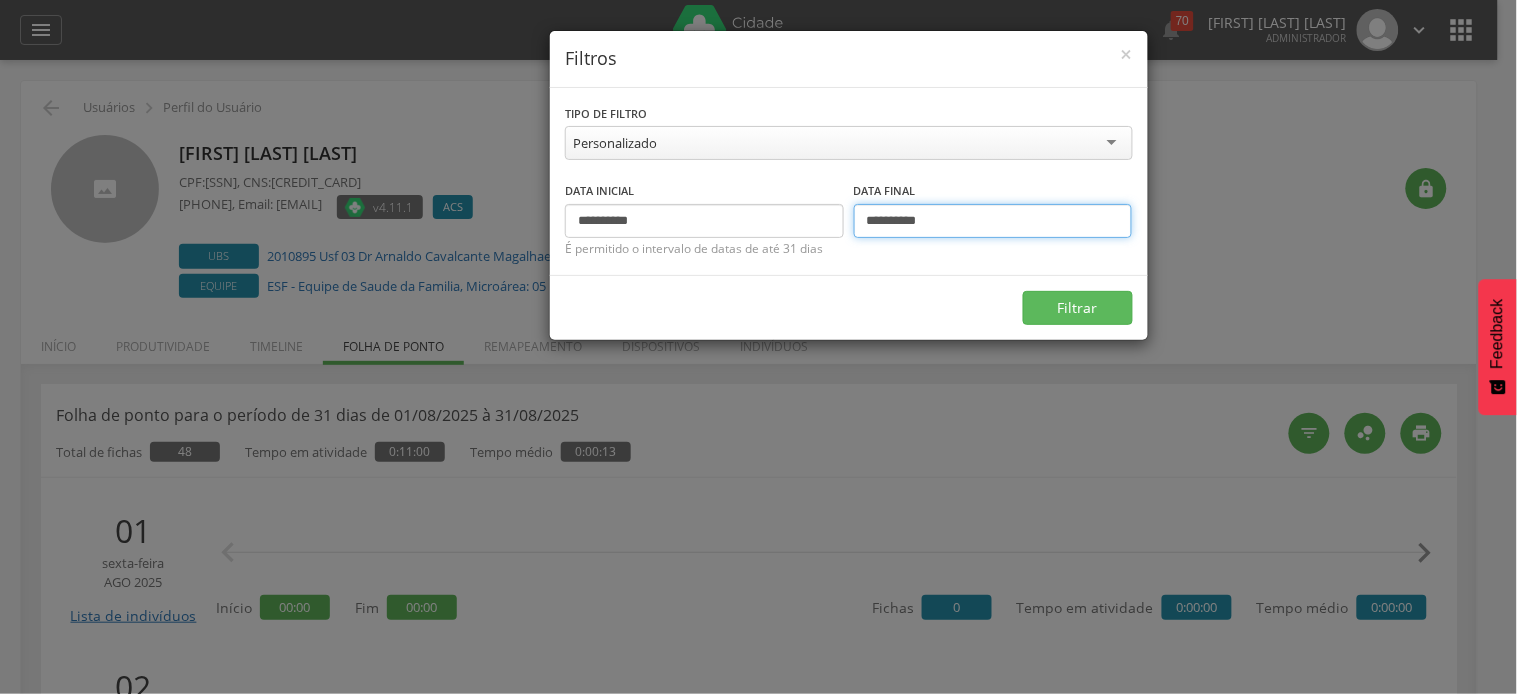 drag, startPoint x: 881, startPoint y: 221, endPoint x: 853, endPoint y: 220, distance: 28.01785 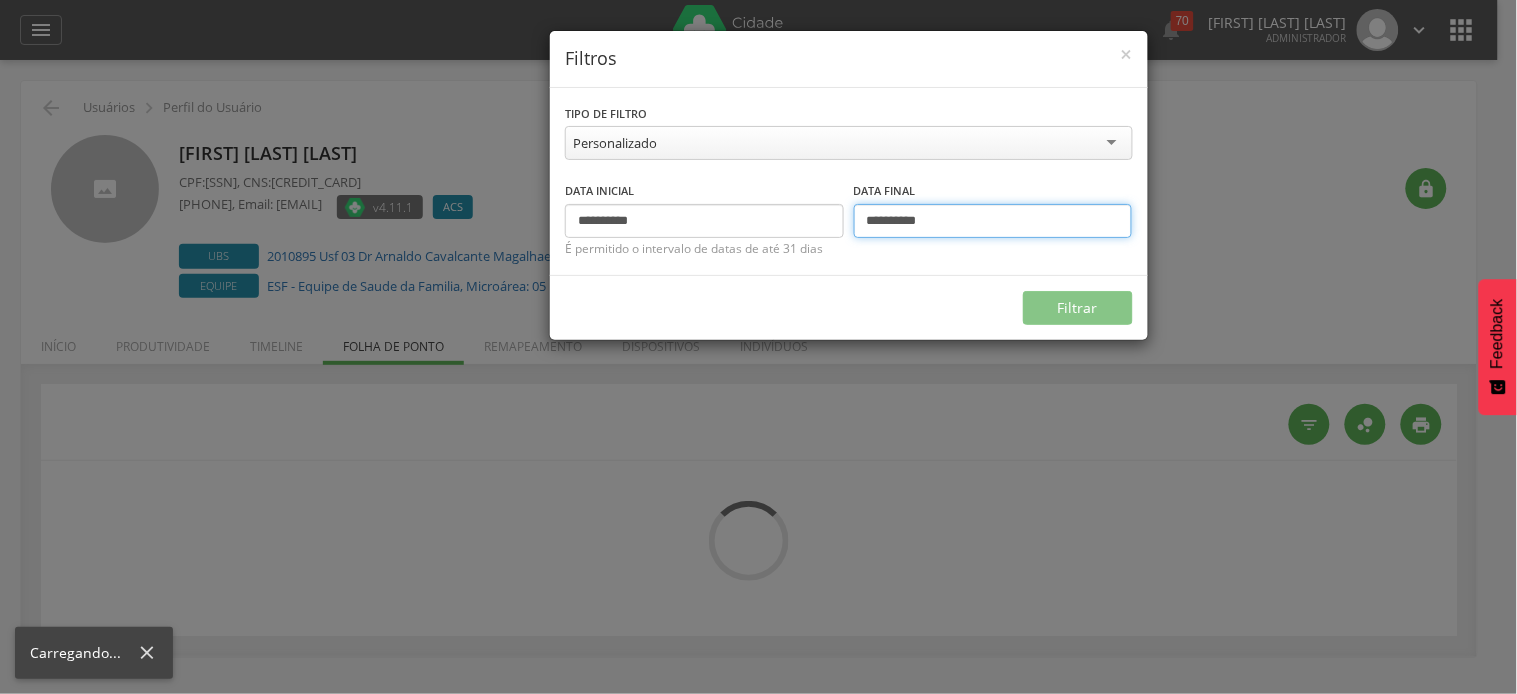 type on "**********" 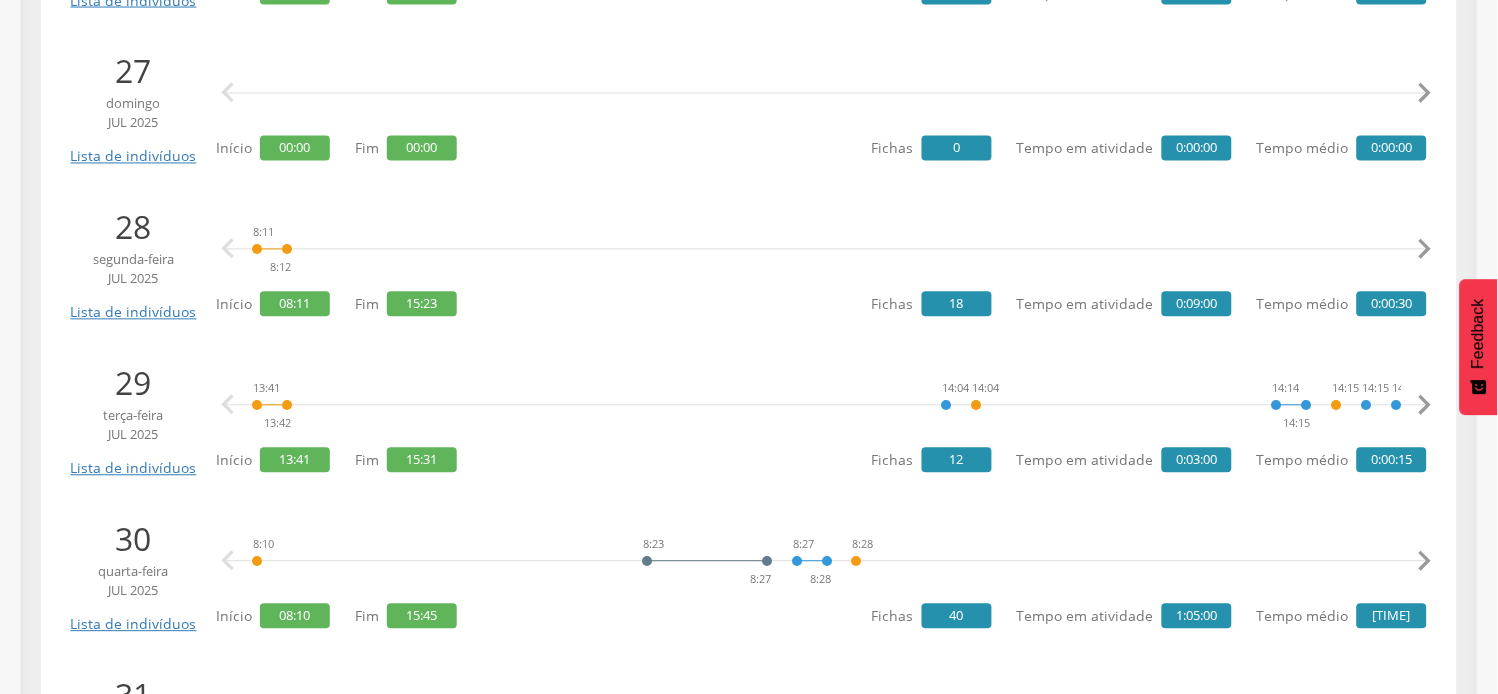 scroll, scrollTop: 777, scrollLeft: 0, axis: vertical 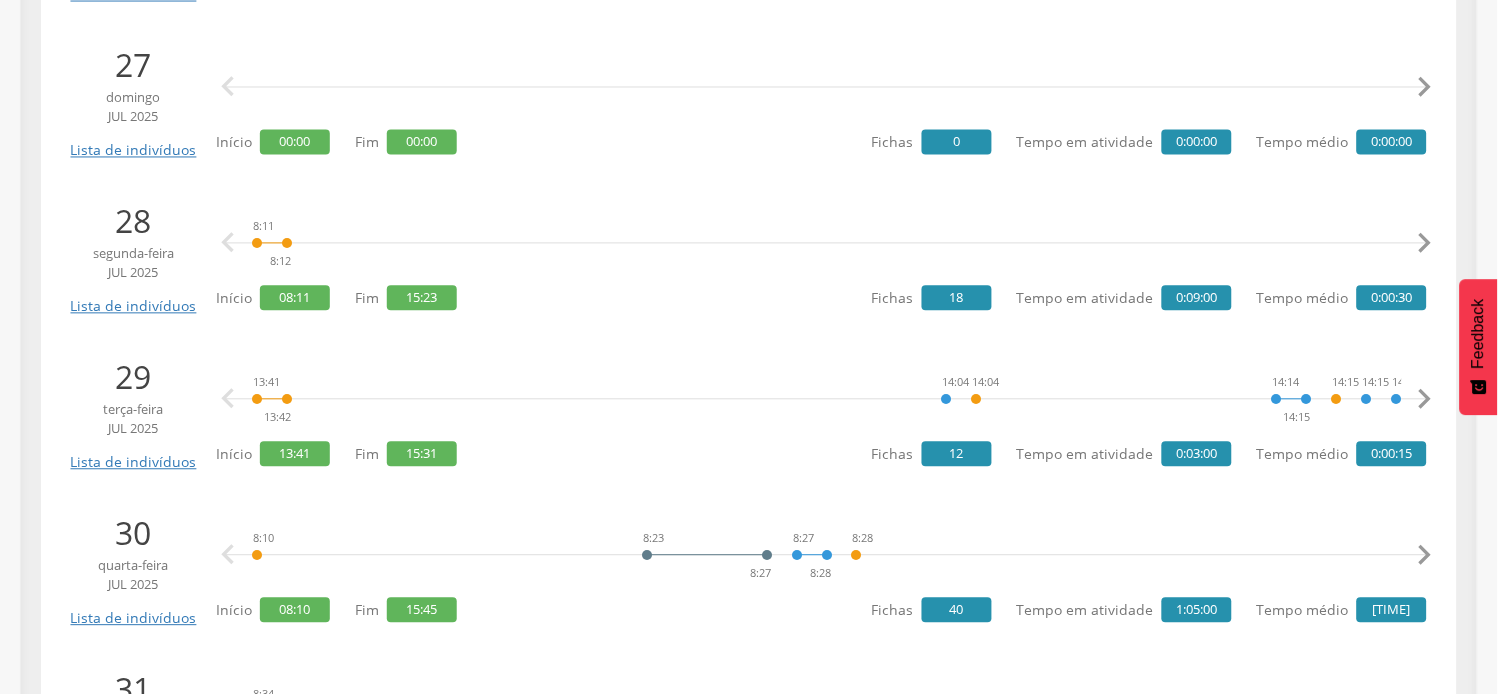click on "" at bounding box center (1425, 244) 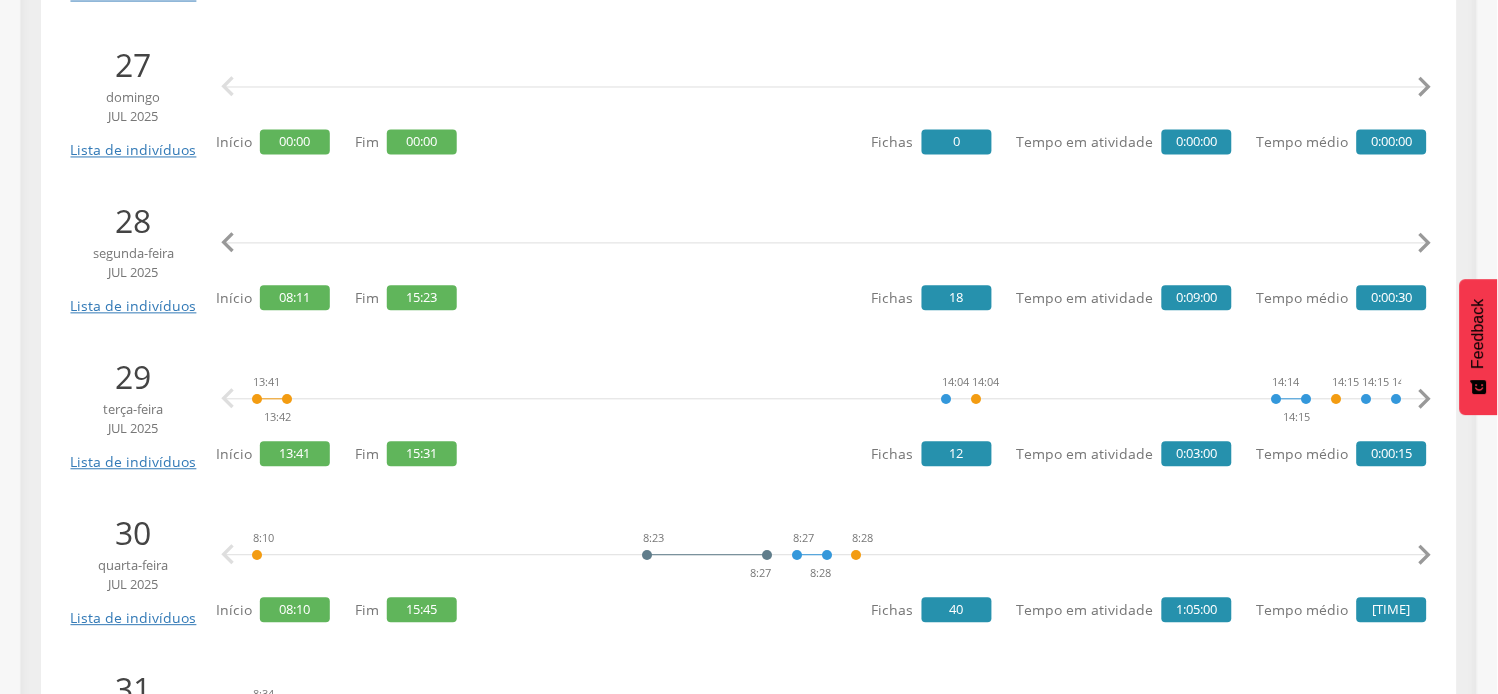 click on "" at bounding box center (1425, 244) 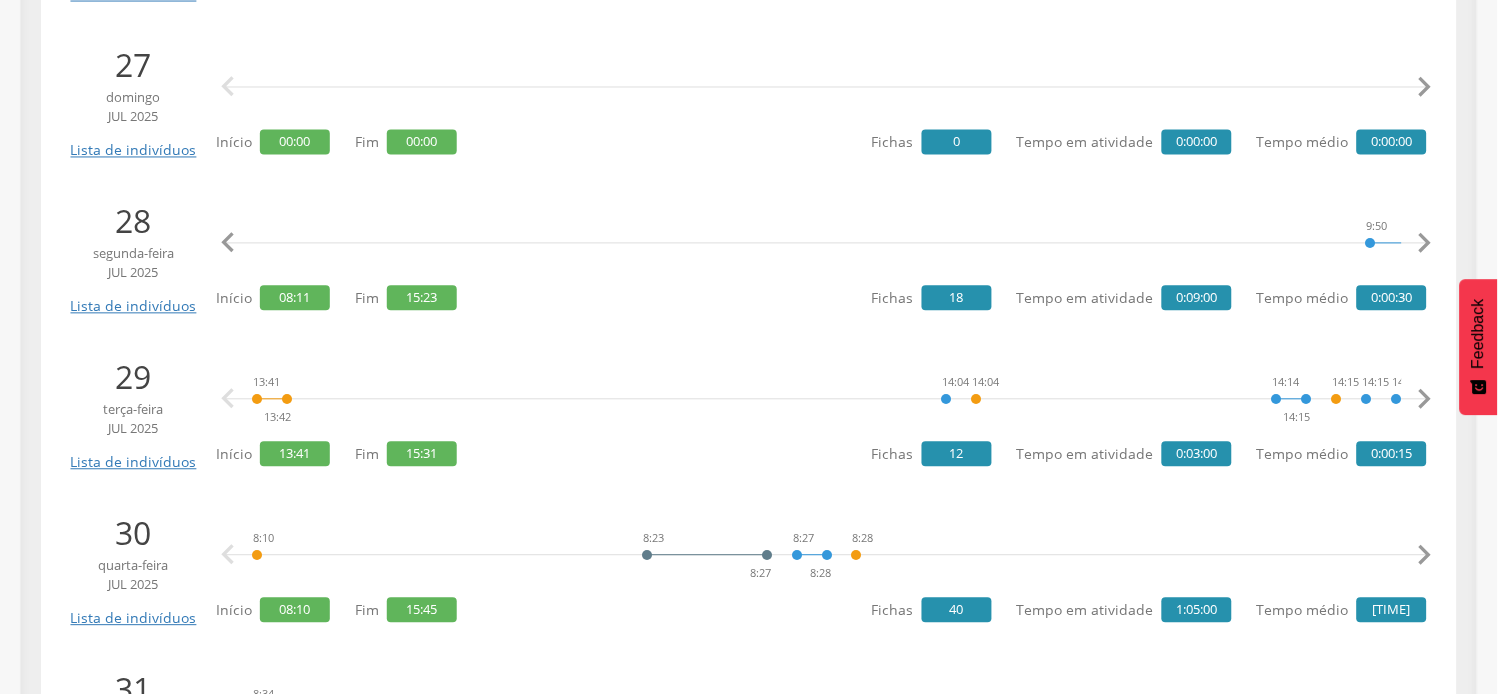 click on "" at bounding box center (1425, 244) 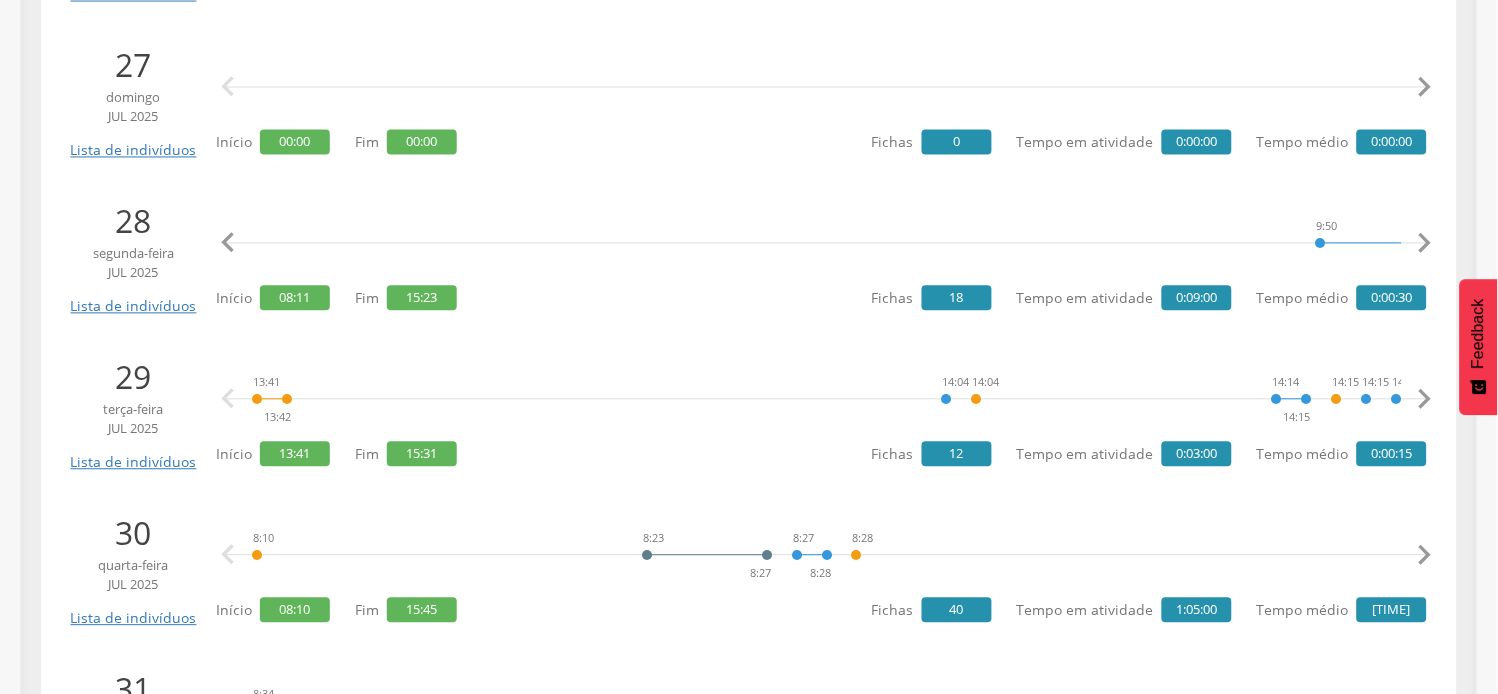 click on "" at bounding box center [1425, 244] 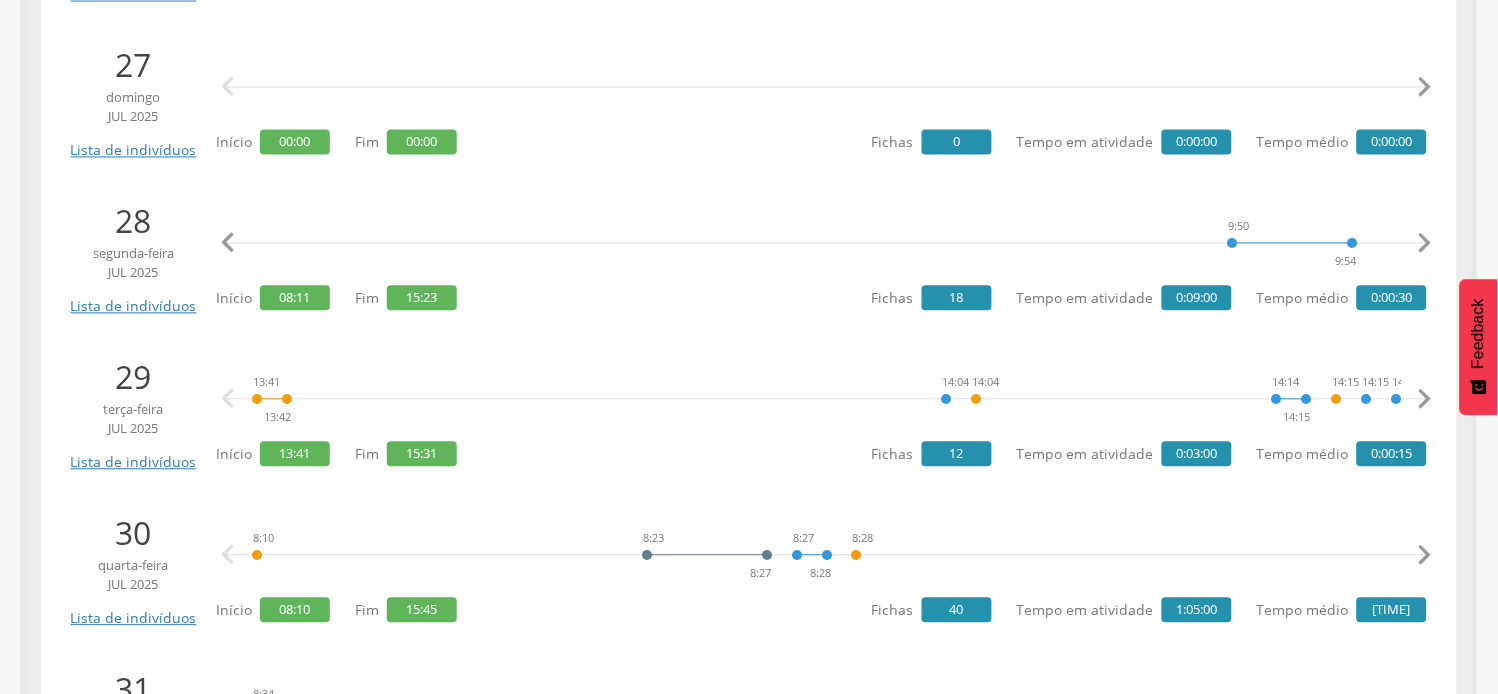 click on "" at bounding box center [1425, 244] 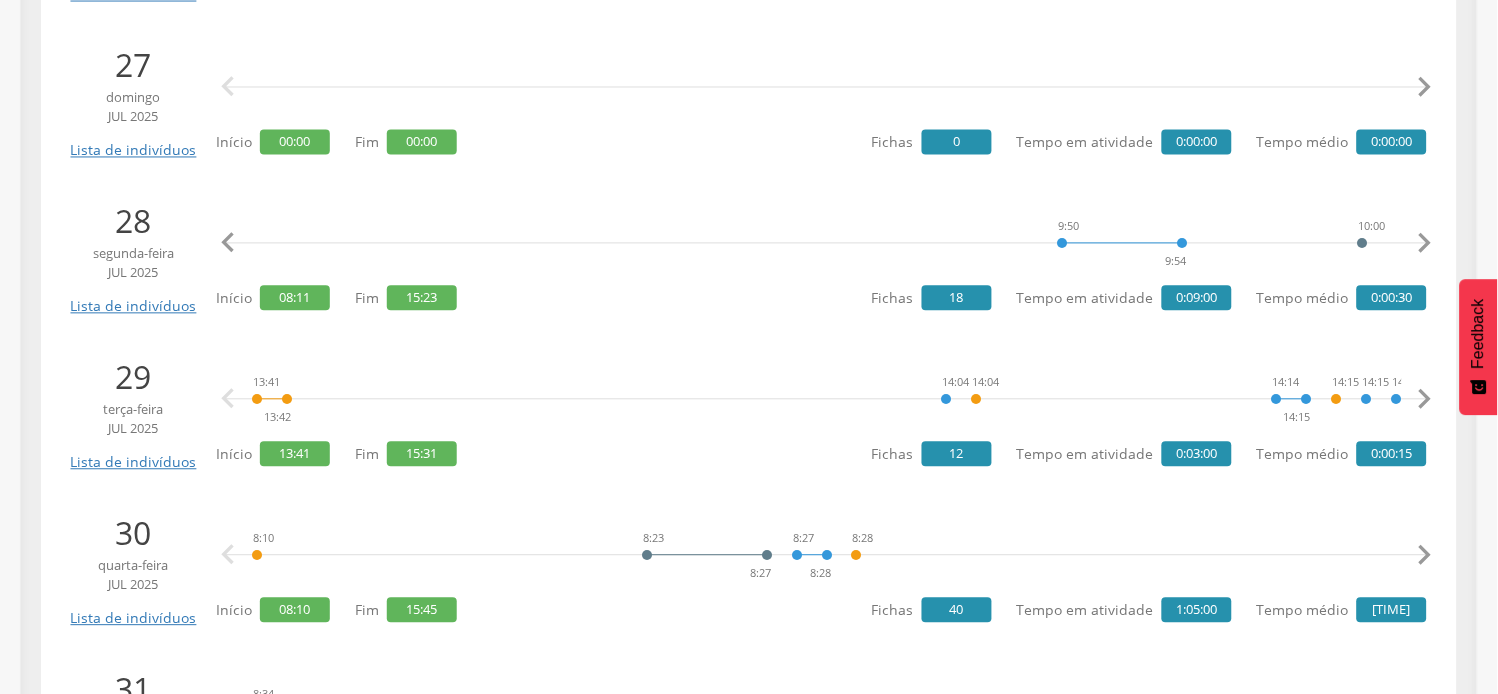 click on "" at bounding box center [1425, 244] 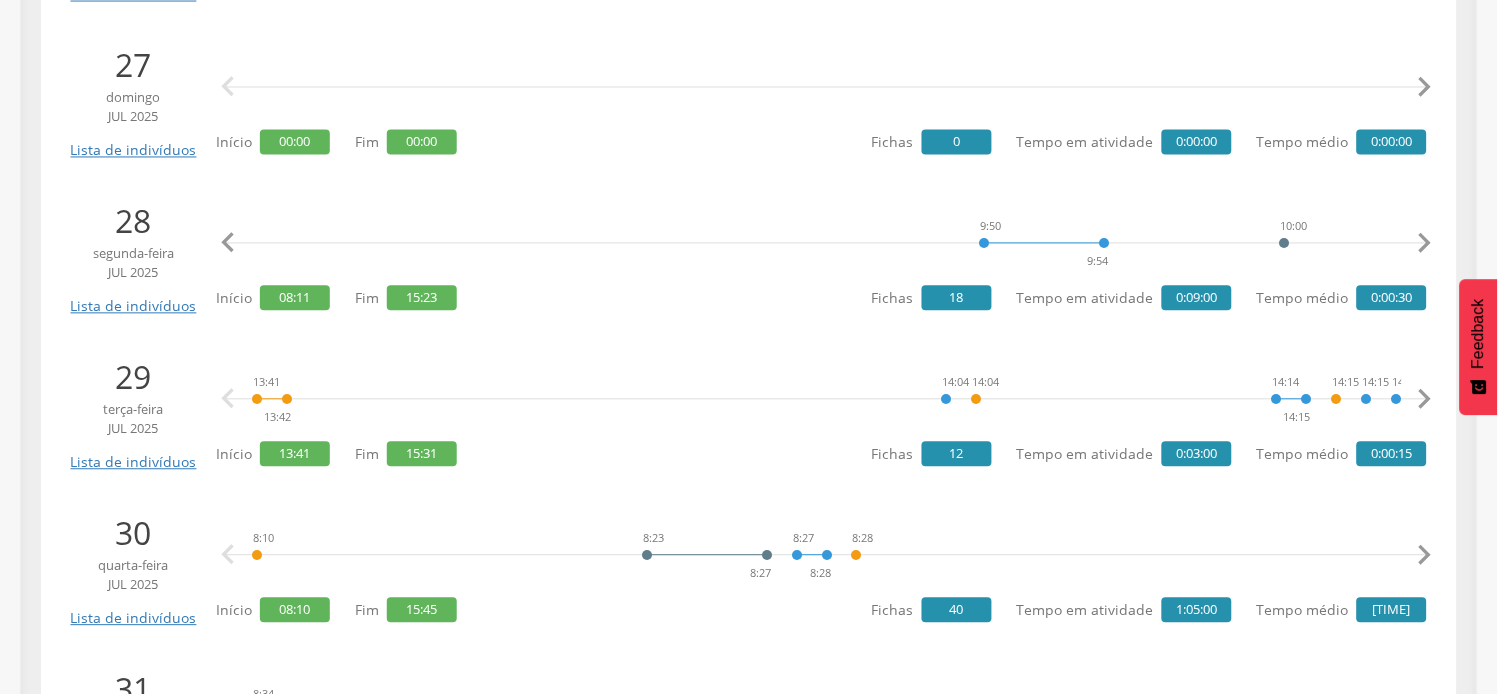 click on "" at bounding box center [1425, 244] 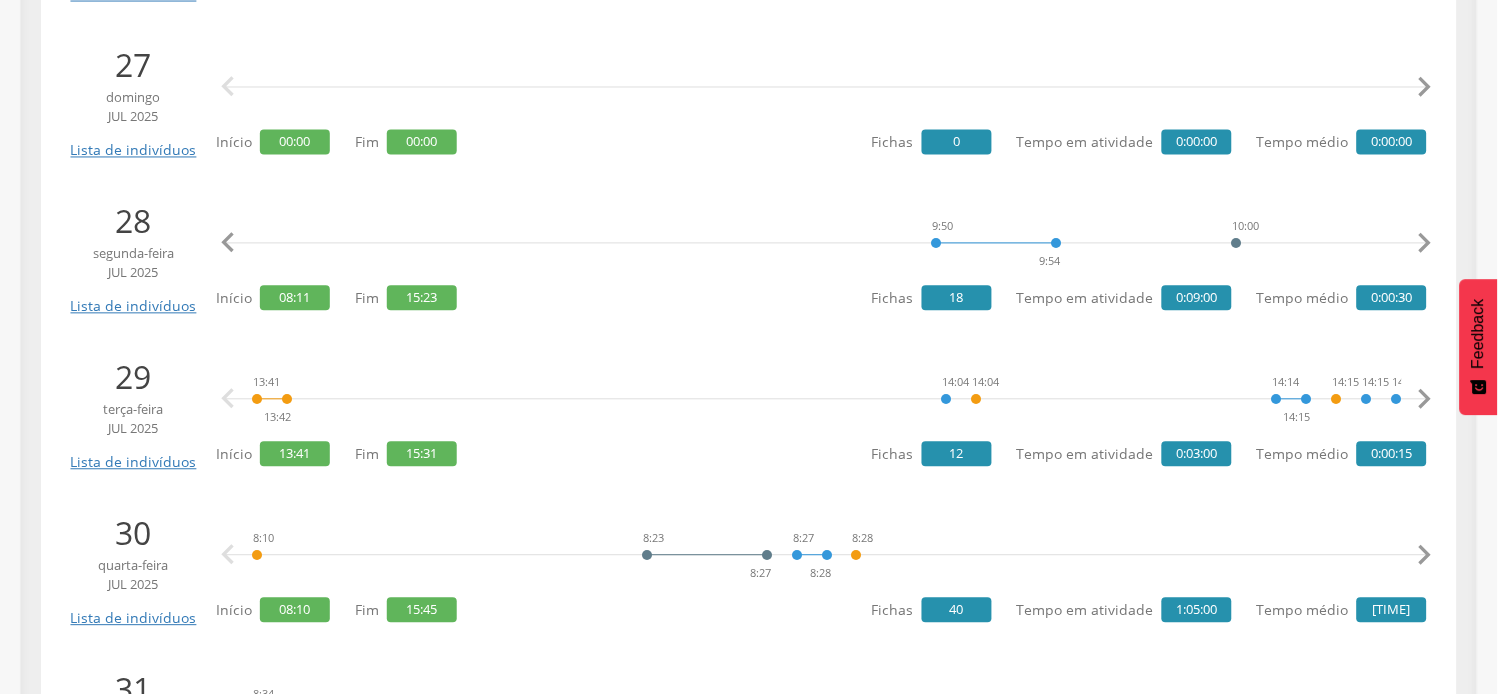 click on "" at bounding box center (1425, 244) 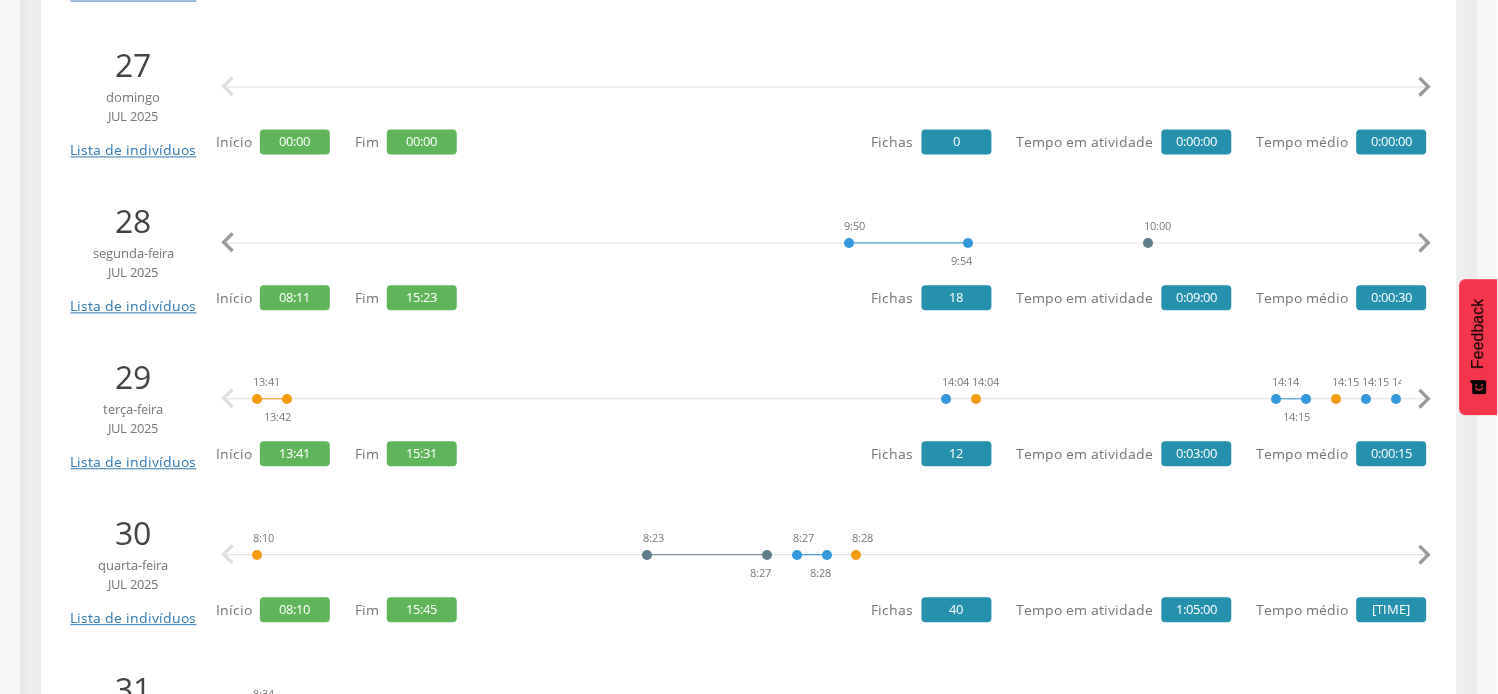 click on "" at bounding box center (1425, 244) 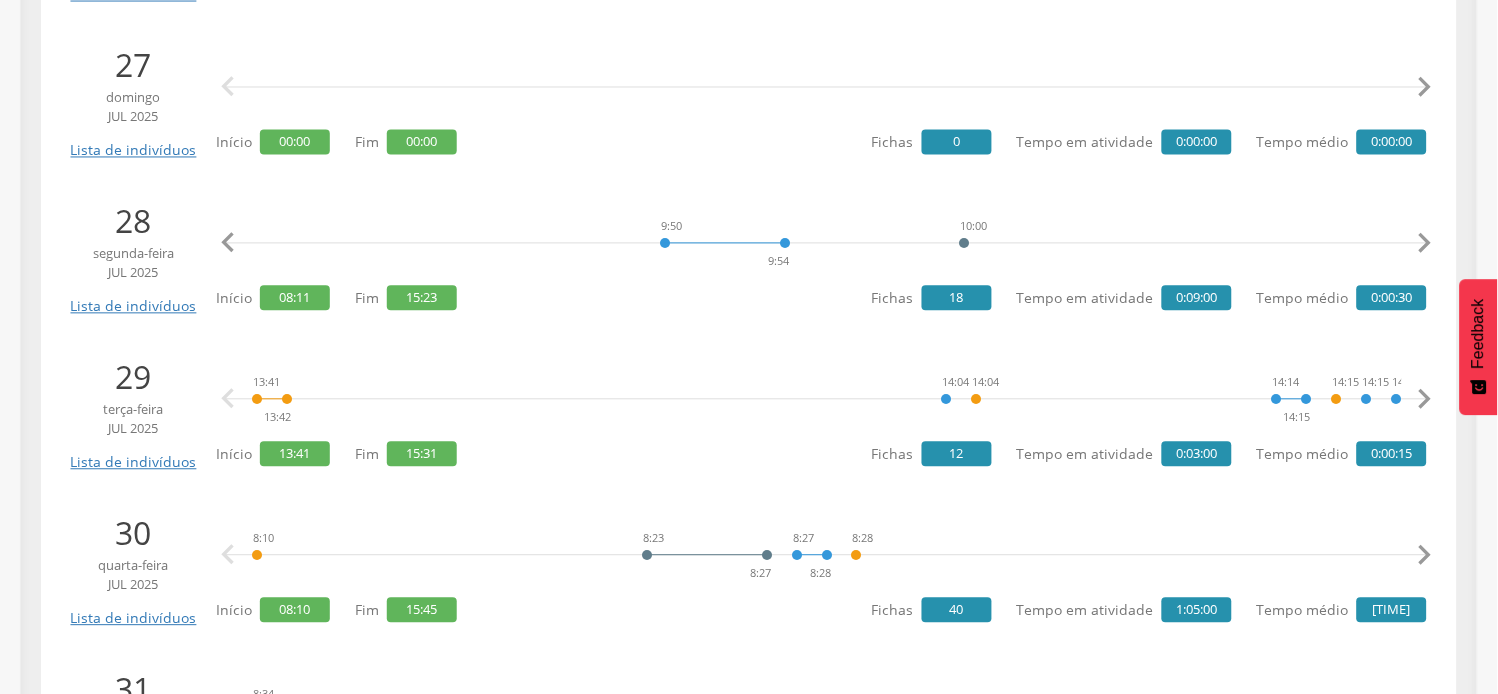 click on "" at bounding box center (1425, 244) 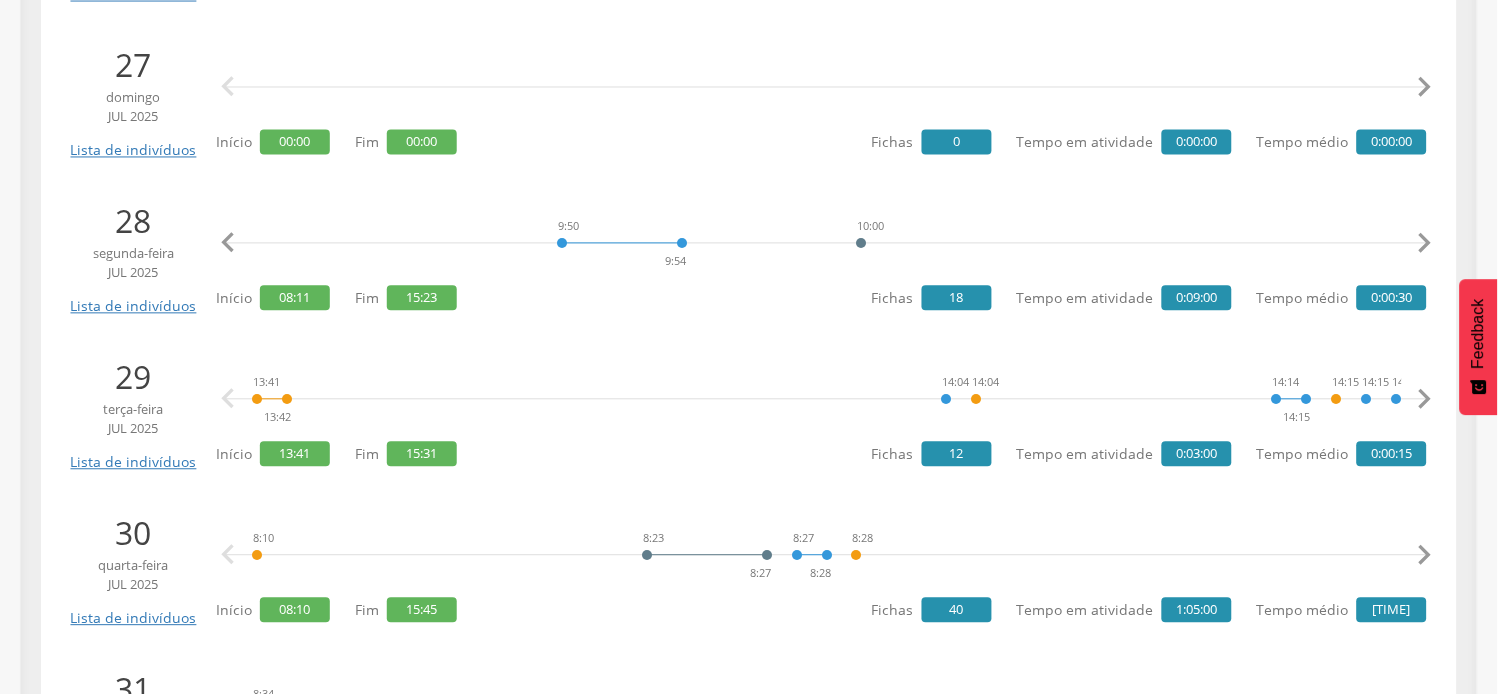 click on "" at bounding box center (1425, 244) 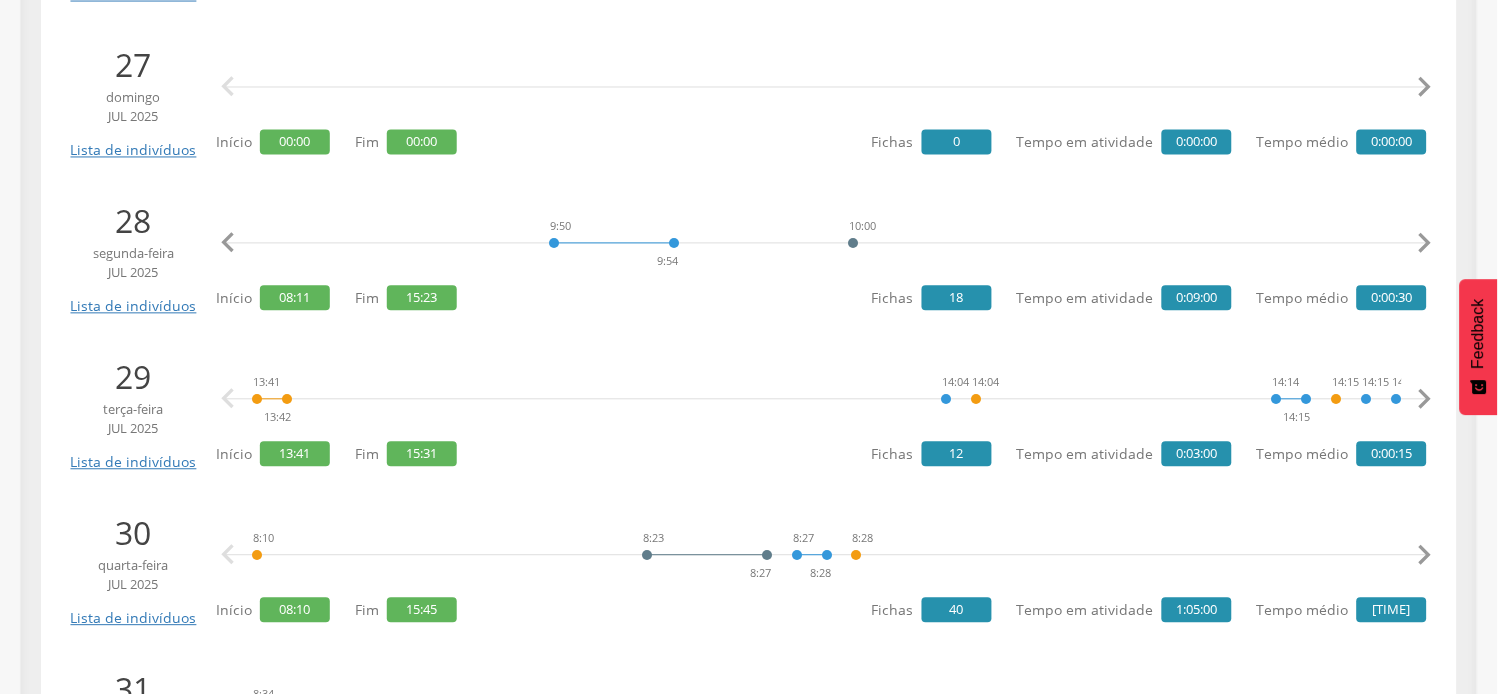 click on "" at bounding box center (1425, 244) 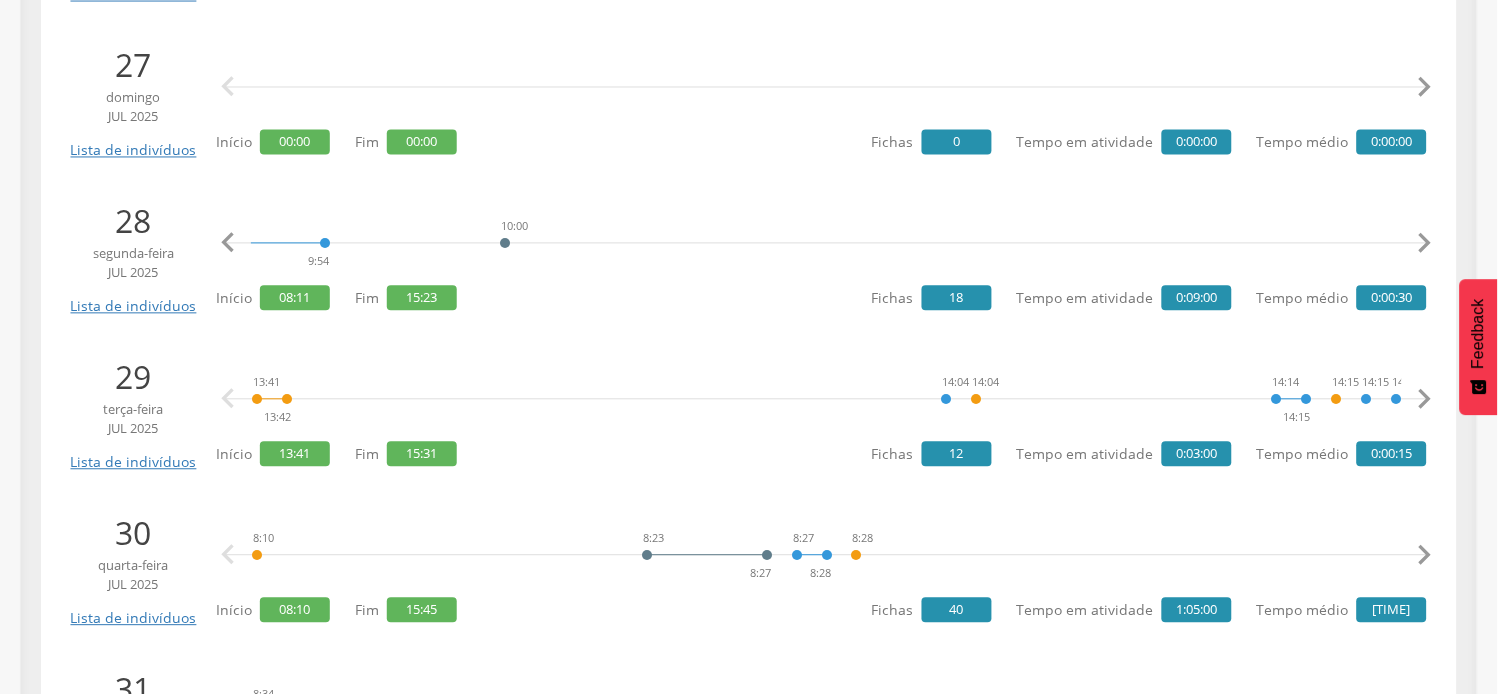 click on "" at bounding box center [1425, 244] 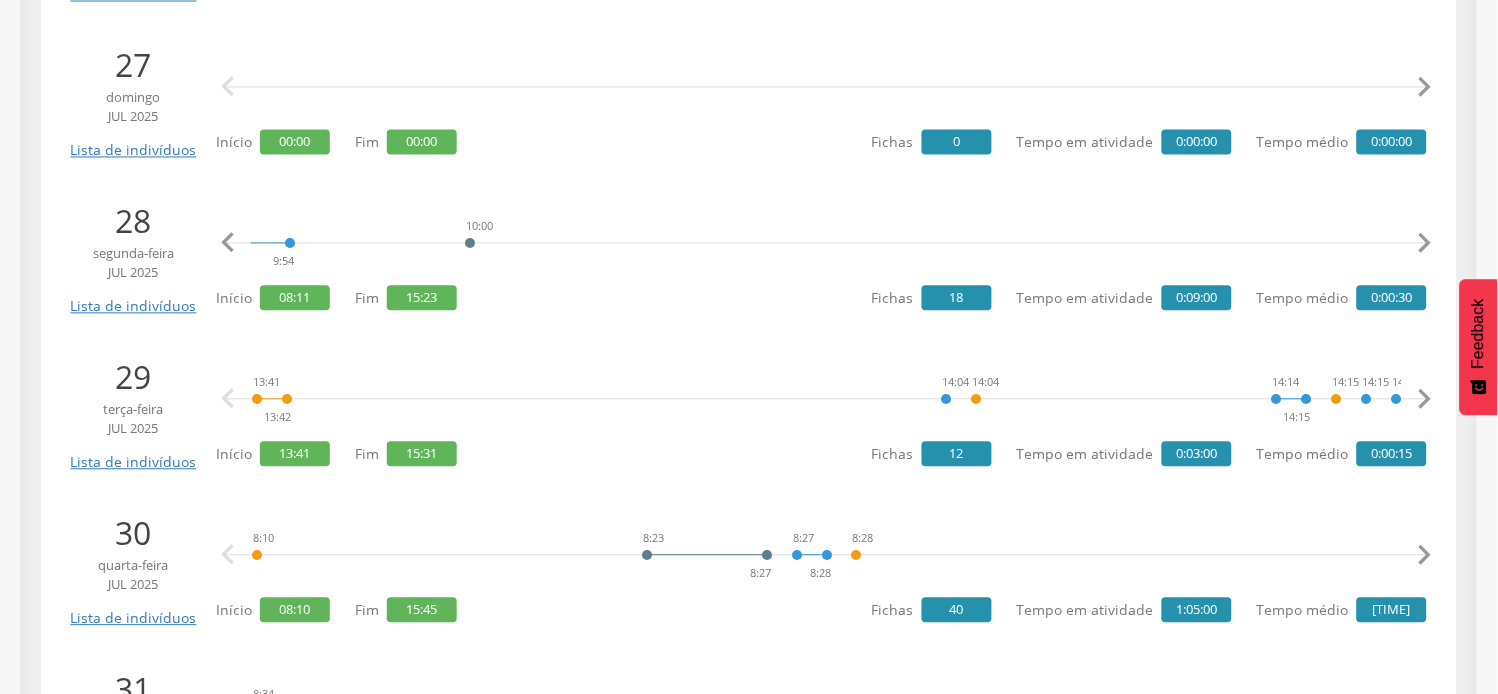 click on "" at bounding box center [1425, 244] 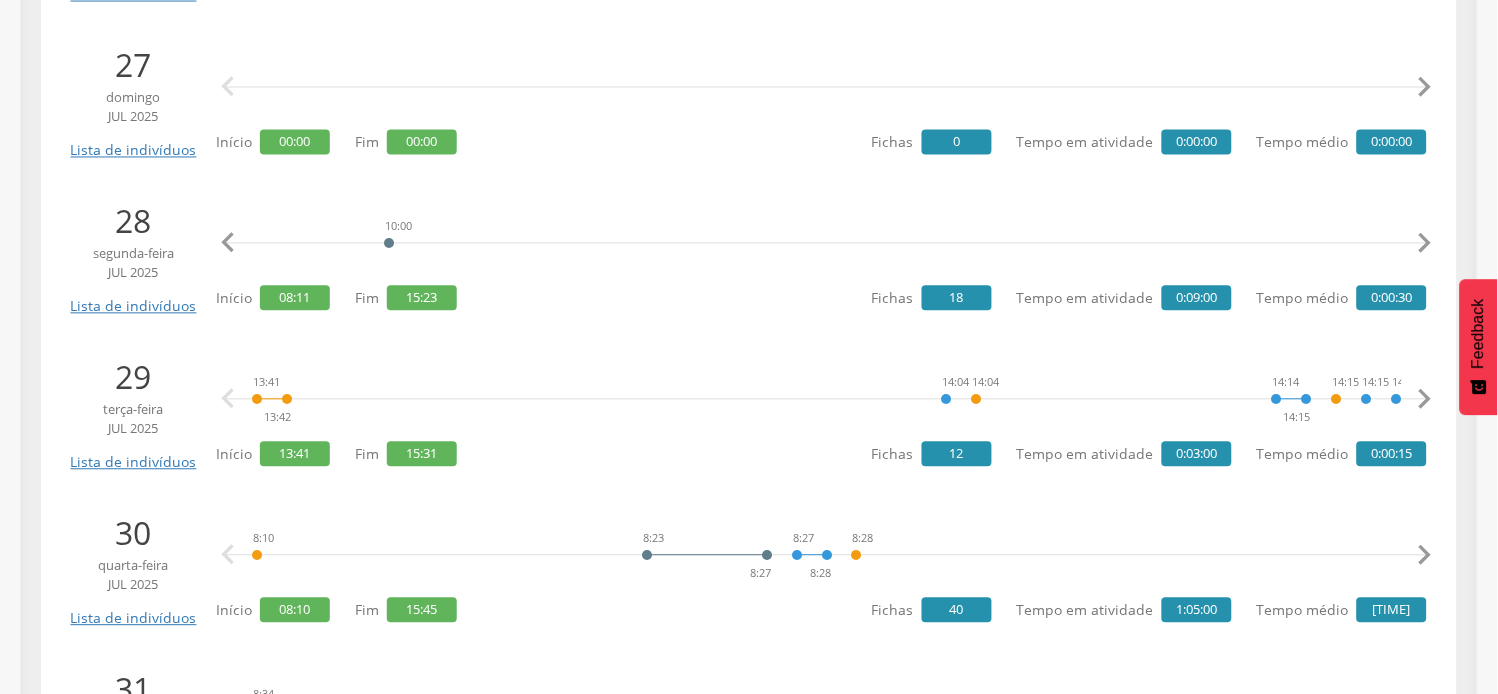 click on "" at bounding box center [1425, 244] 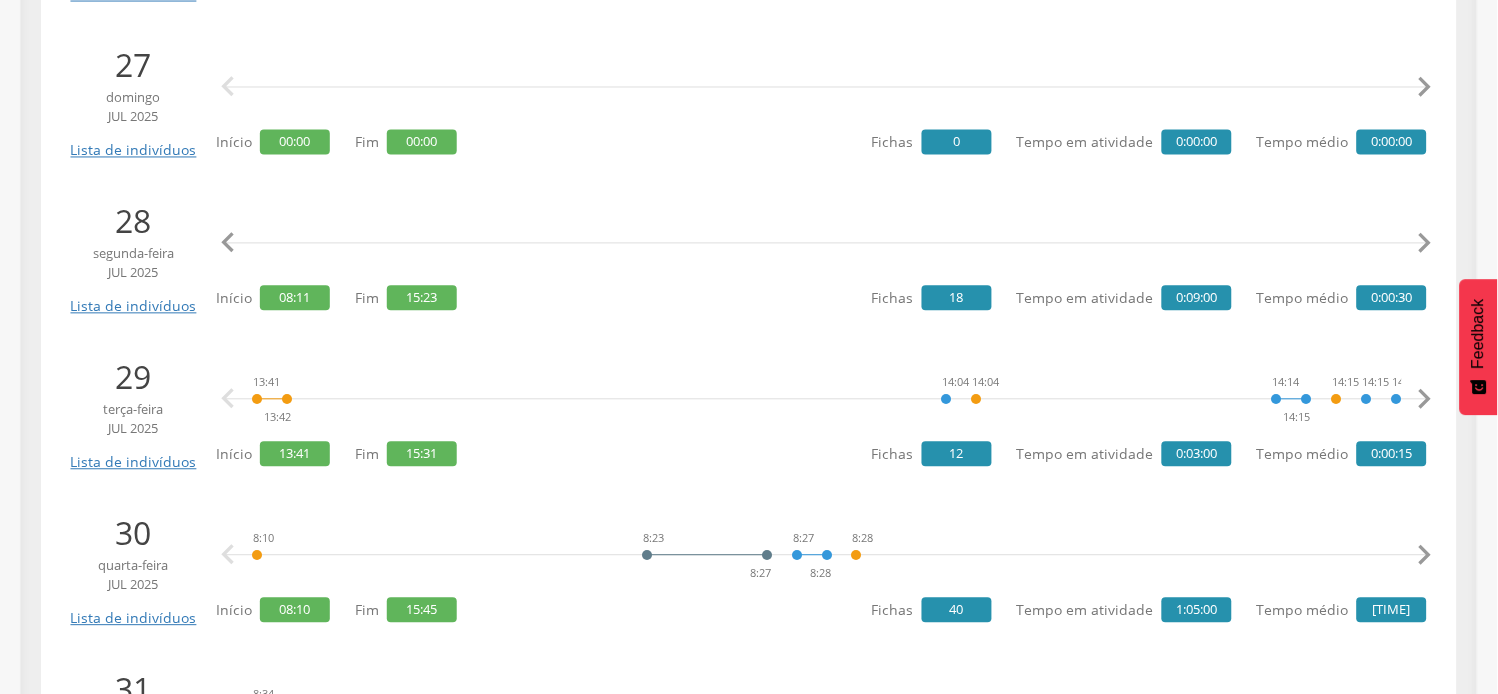 click on "" at bounding box center (1425, 244) 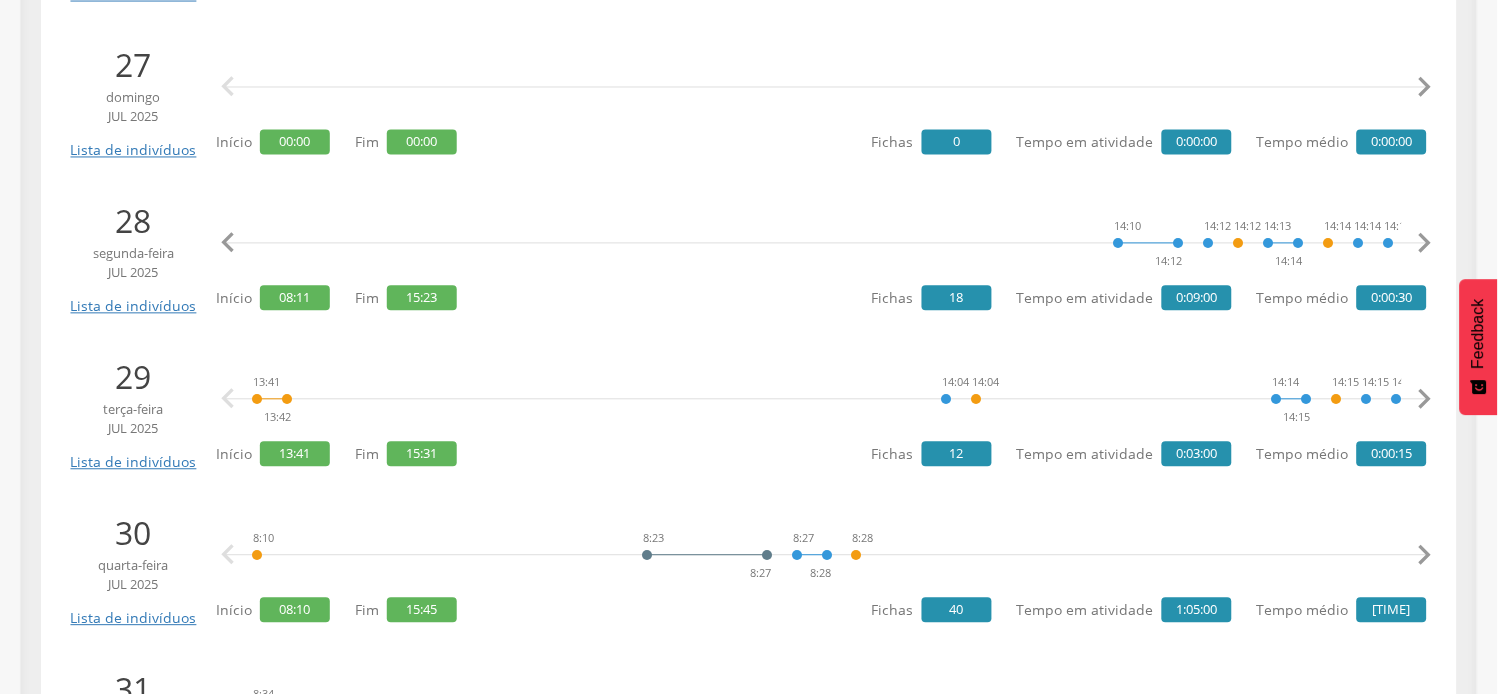 click on "" at bounding box center (1425, 244) 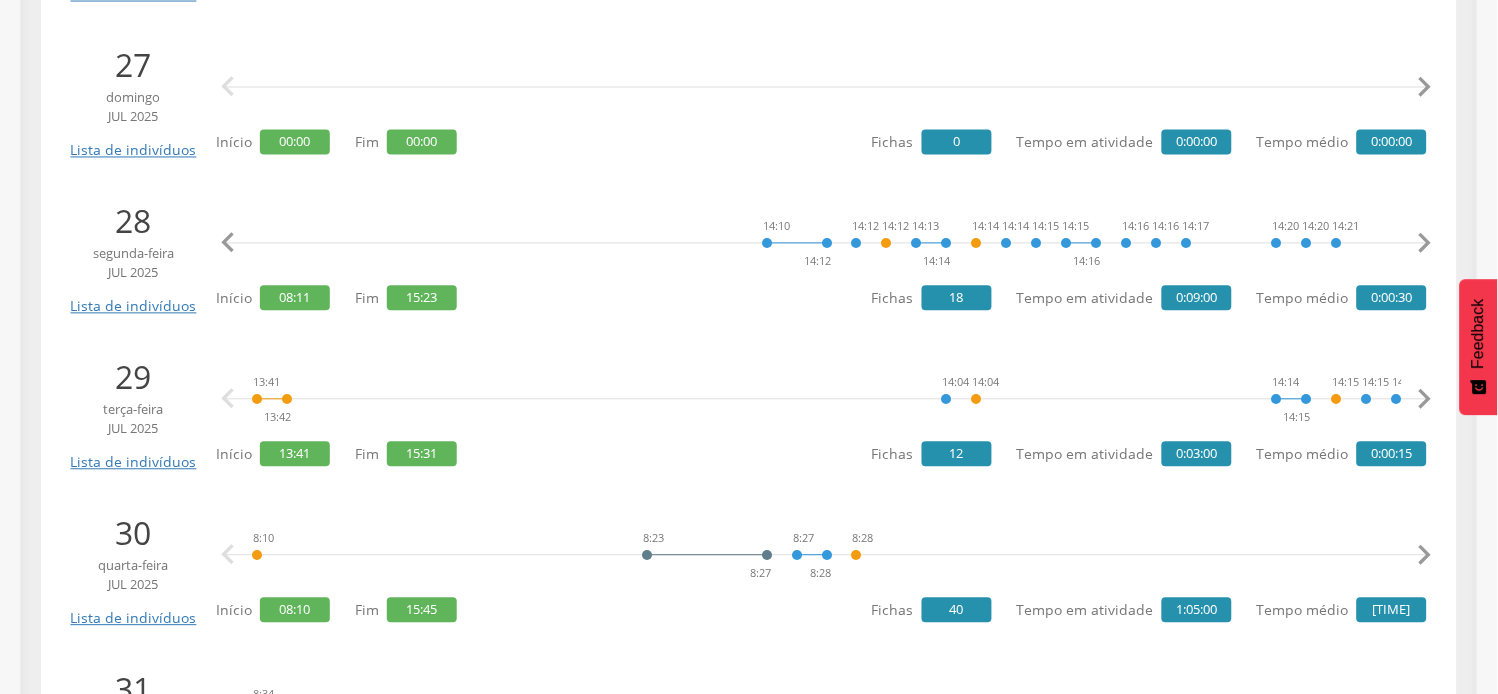 scroll, scrollTop: 0, scrollLeft: 3450, axis: horizontal 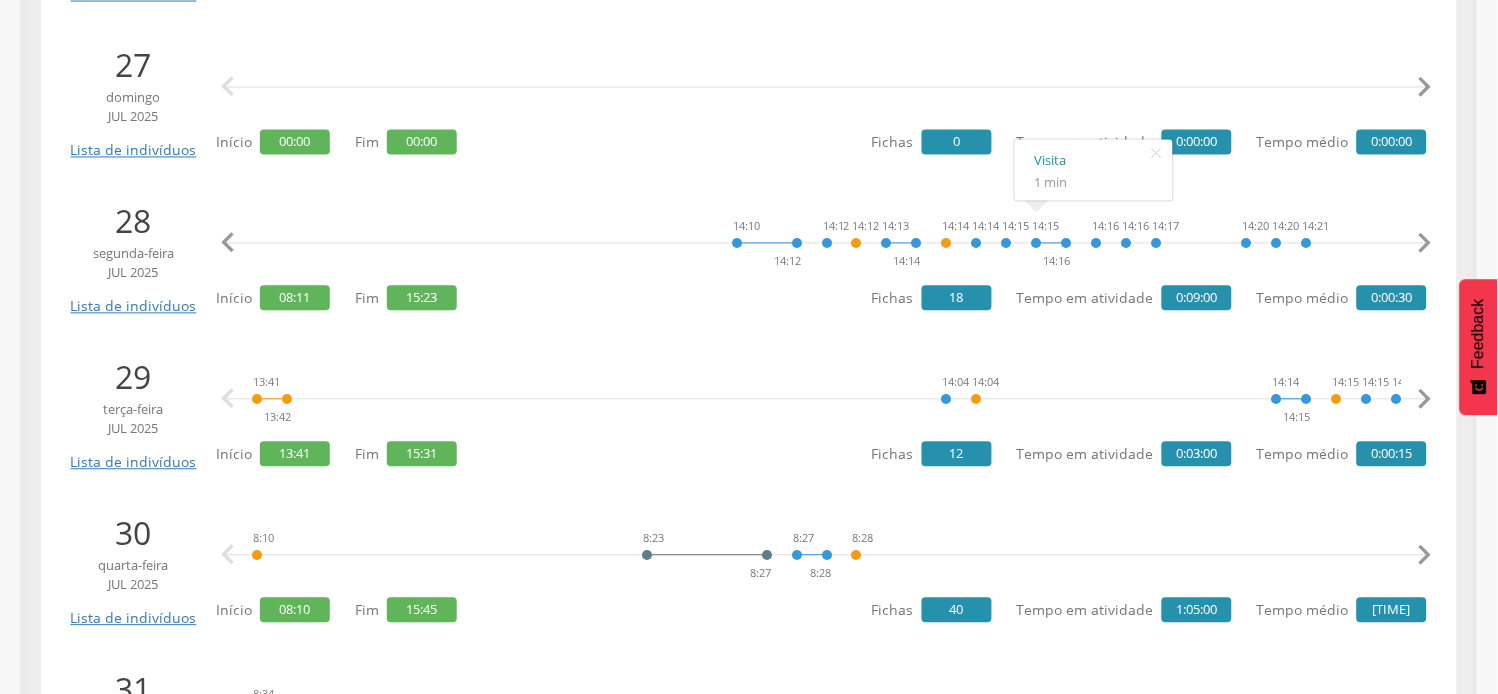 click on "" at bounding box center (228, 244) 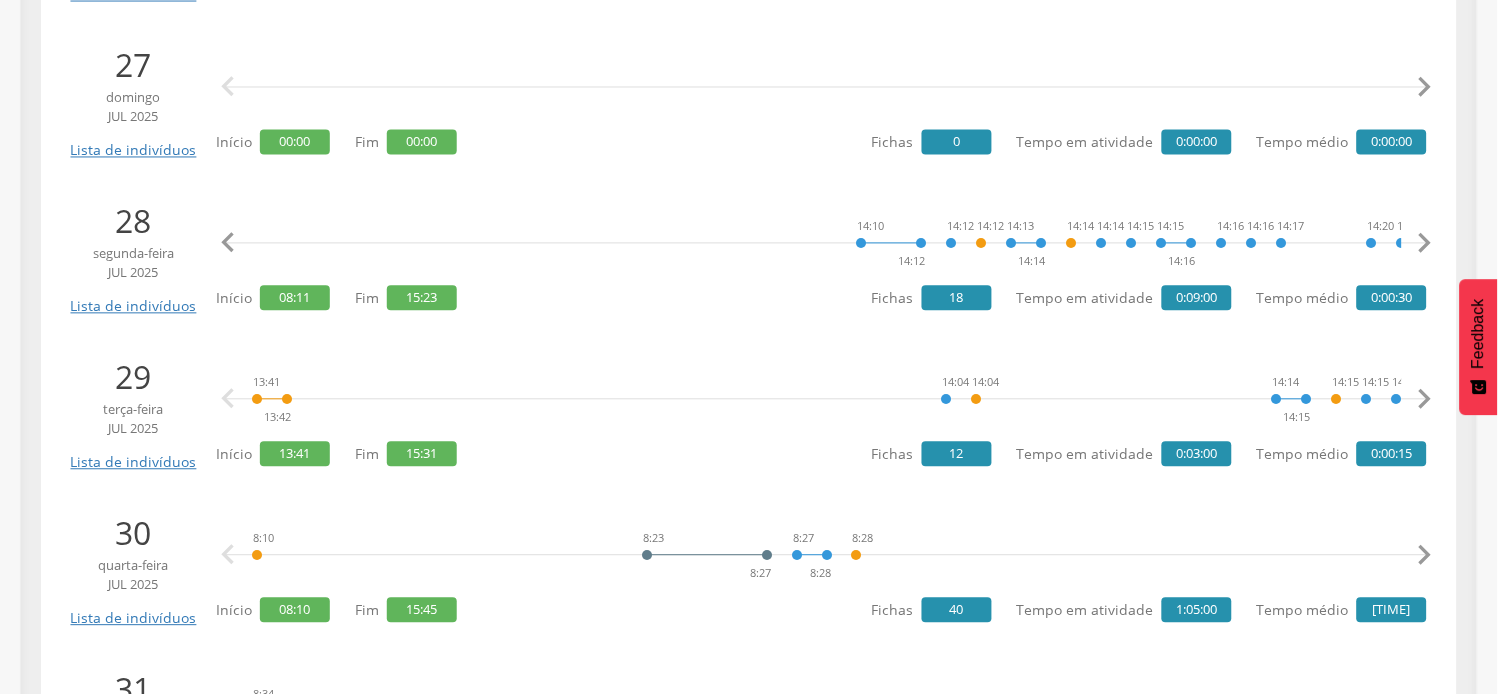 click on "" at bounding box center (228, 244) 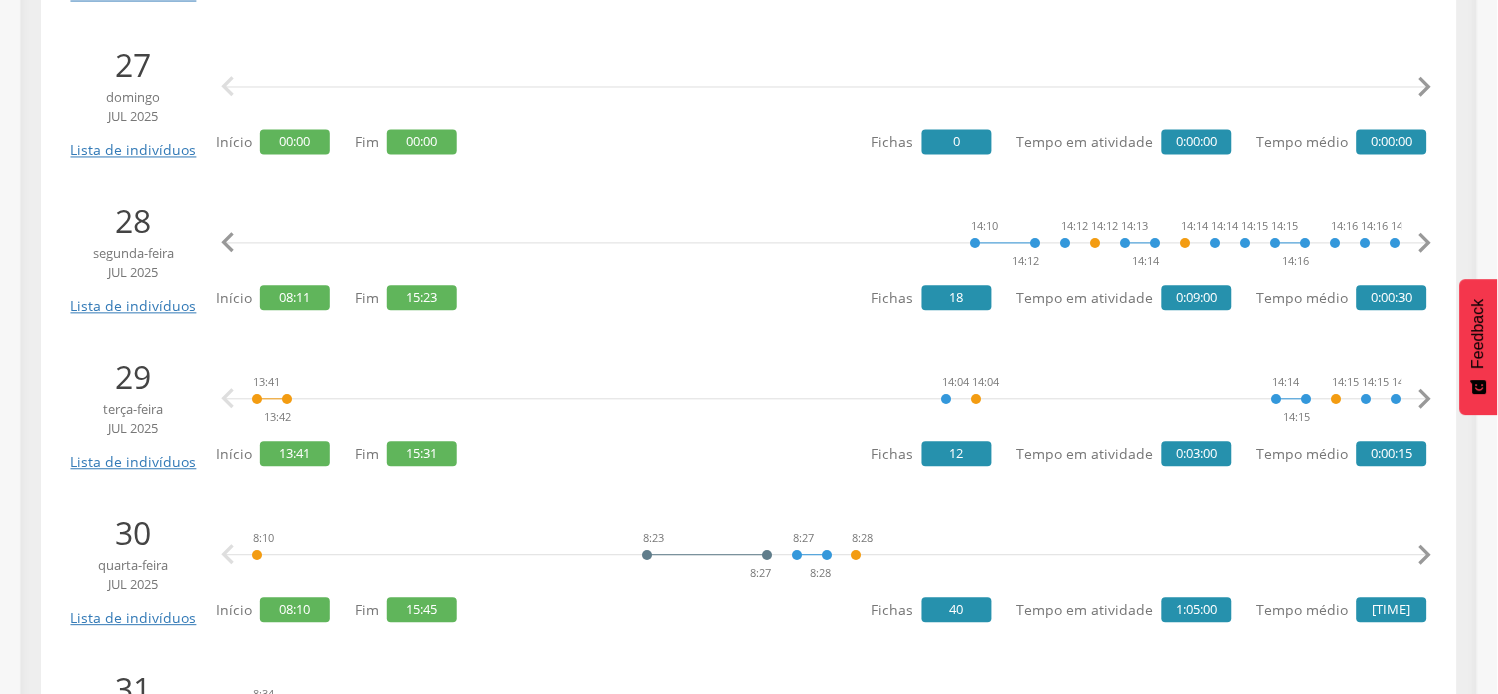 click on "" at bounding box center (228, 244) 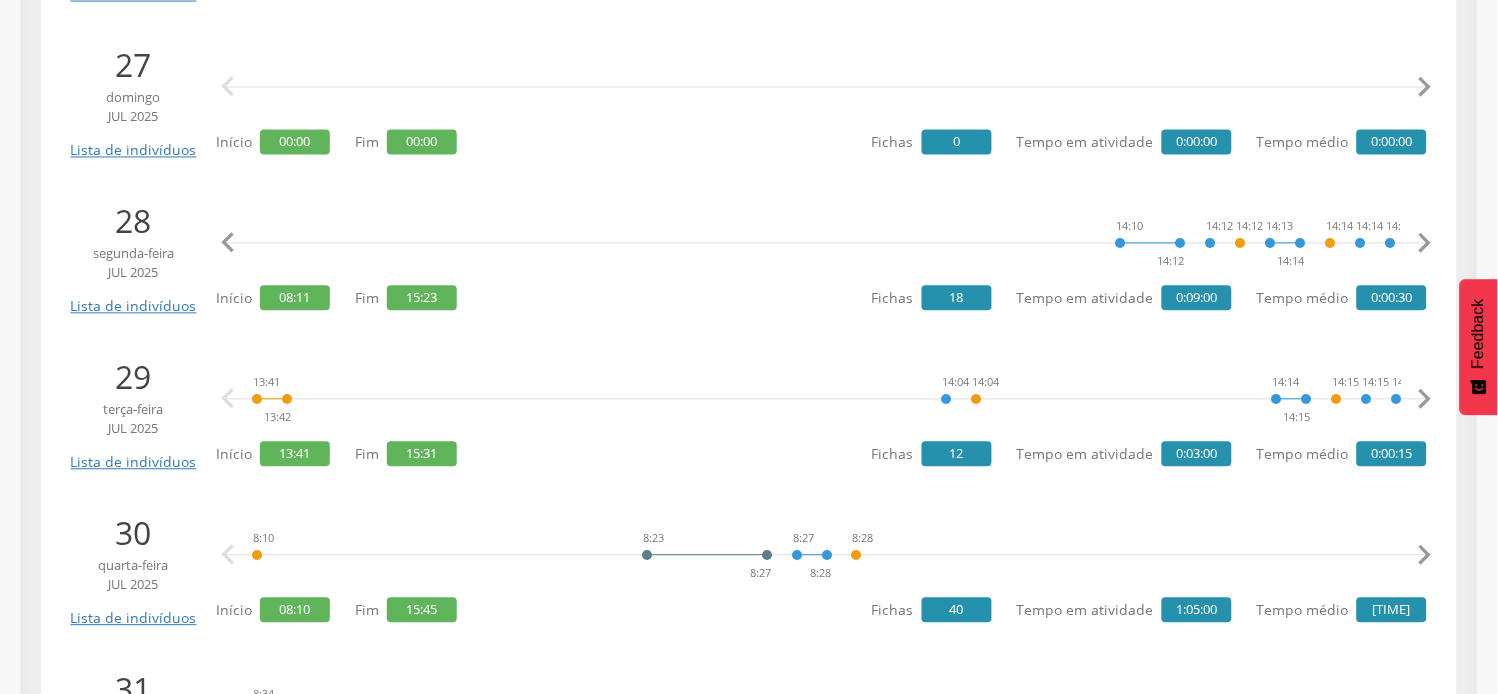 click on "" at bounding box center [228, 244] 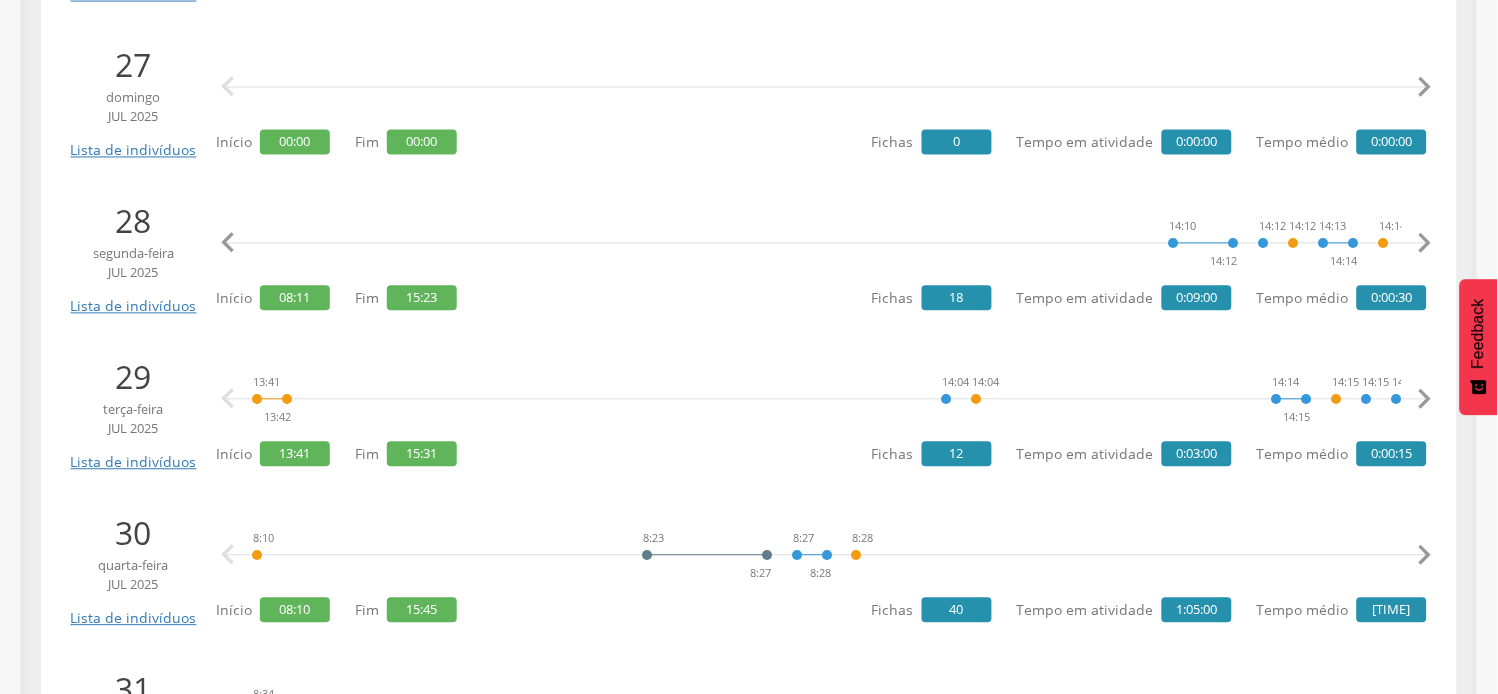 click on "" at bounding box center [228, 244] 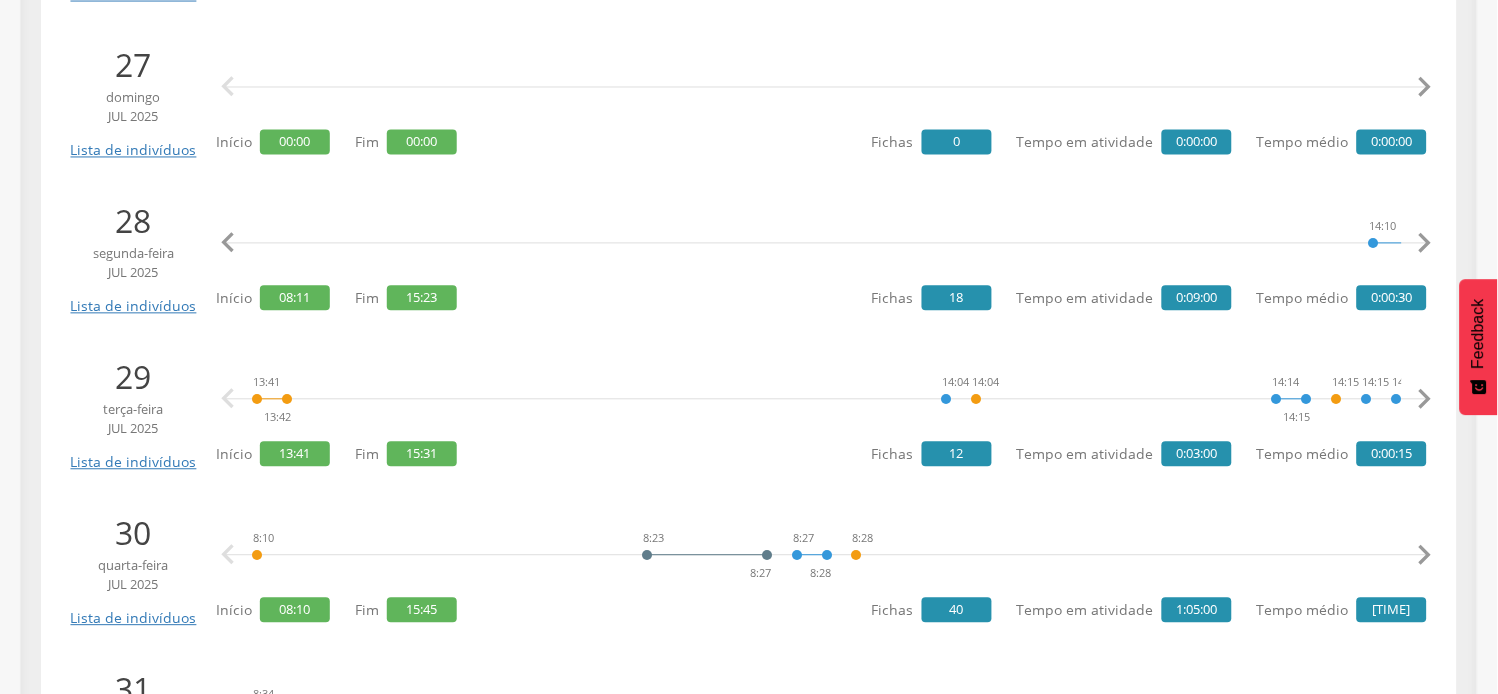 click on "" at bounding box center [228, 244] 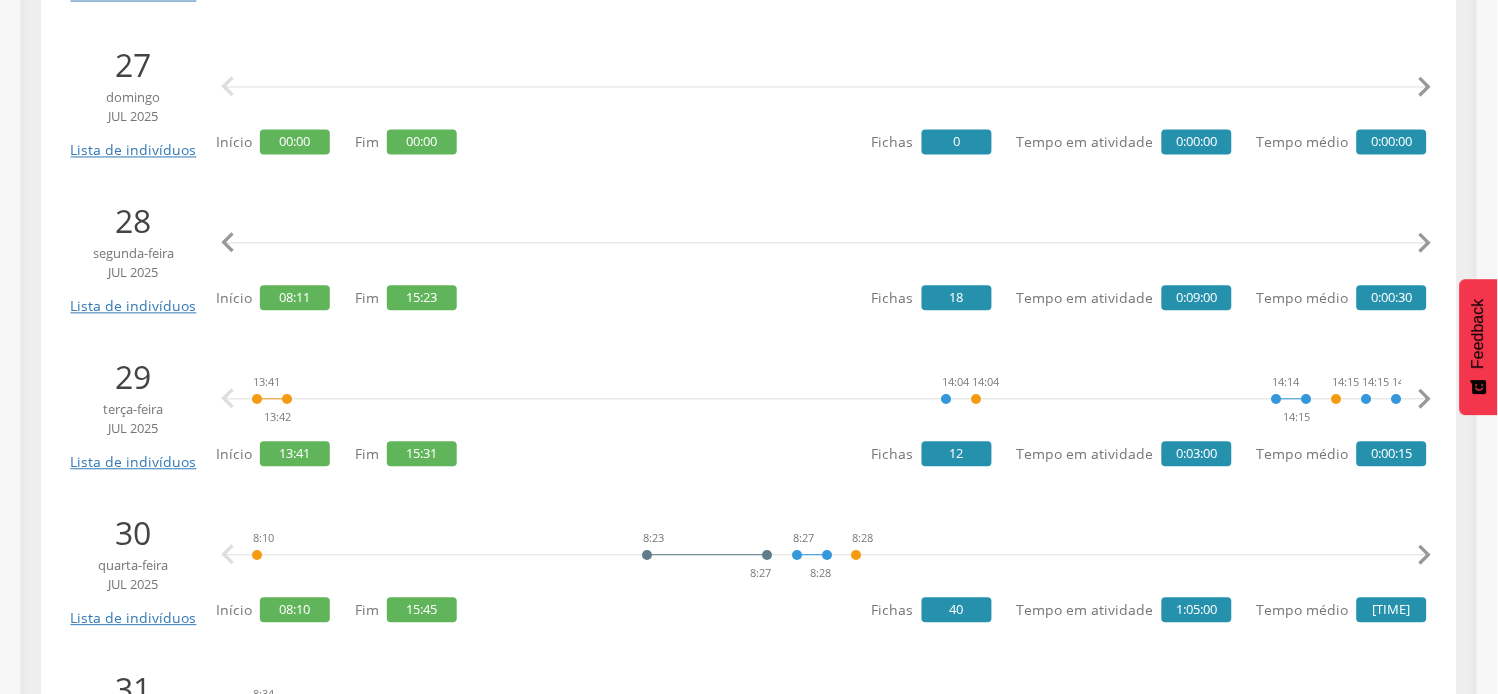 click on "" at bounding box center (228, 244) 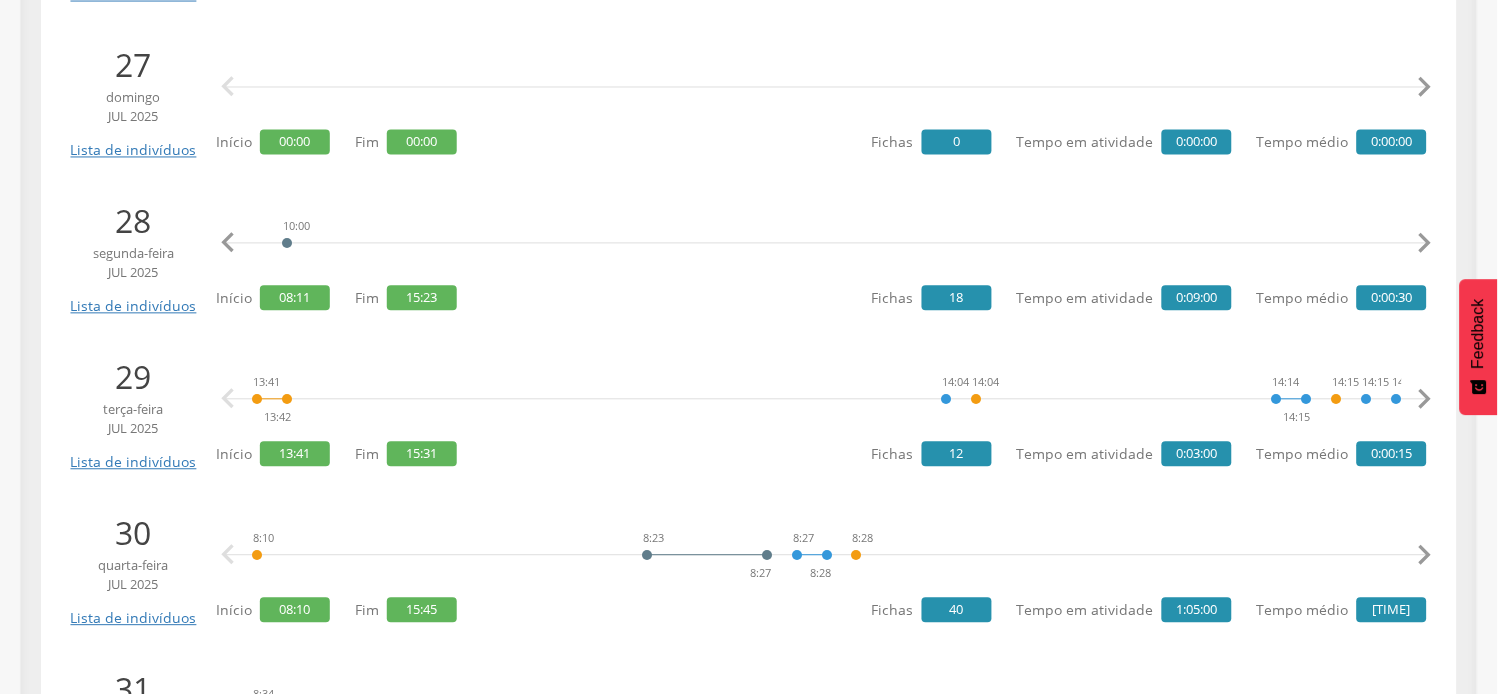 click on "" at bounding box center [228, 244] 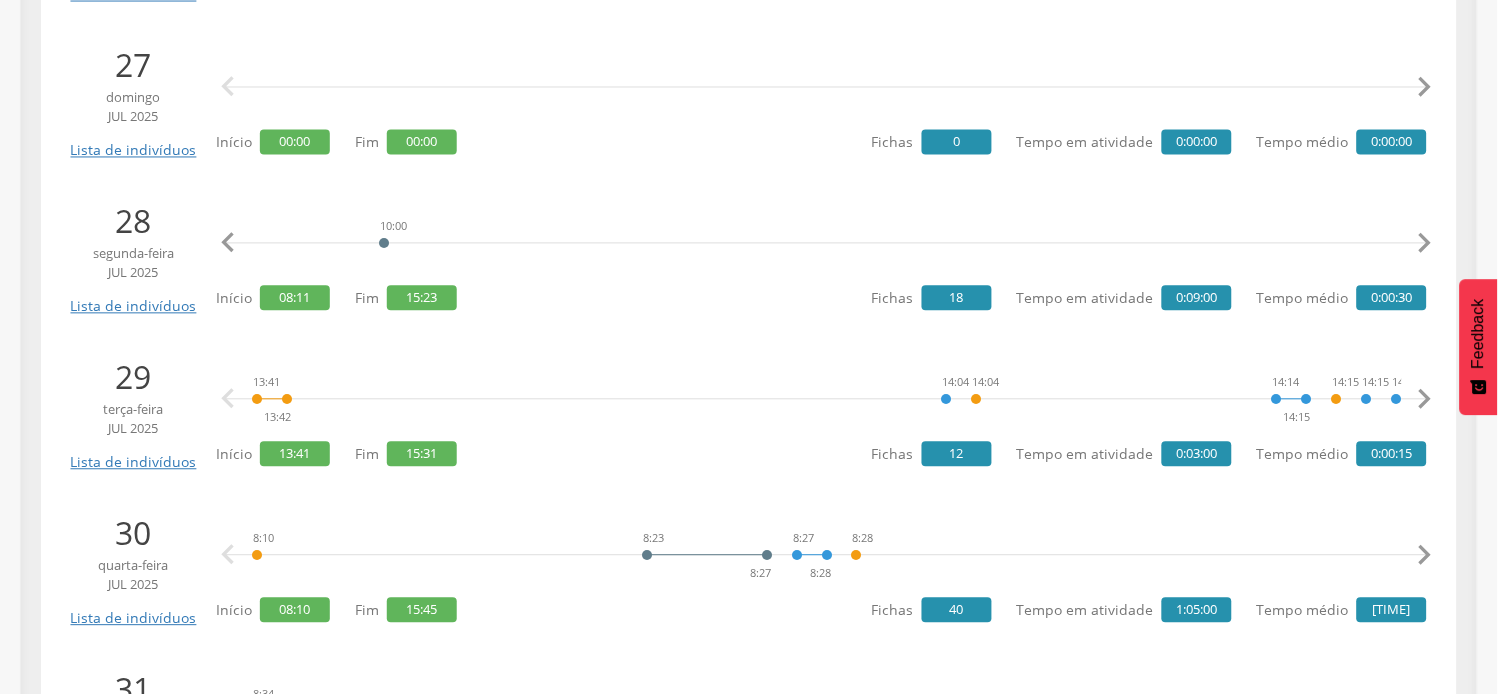 scroll, scrollTop: 0, scrollLeft: 1912, axis: horizontal 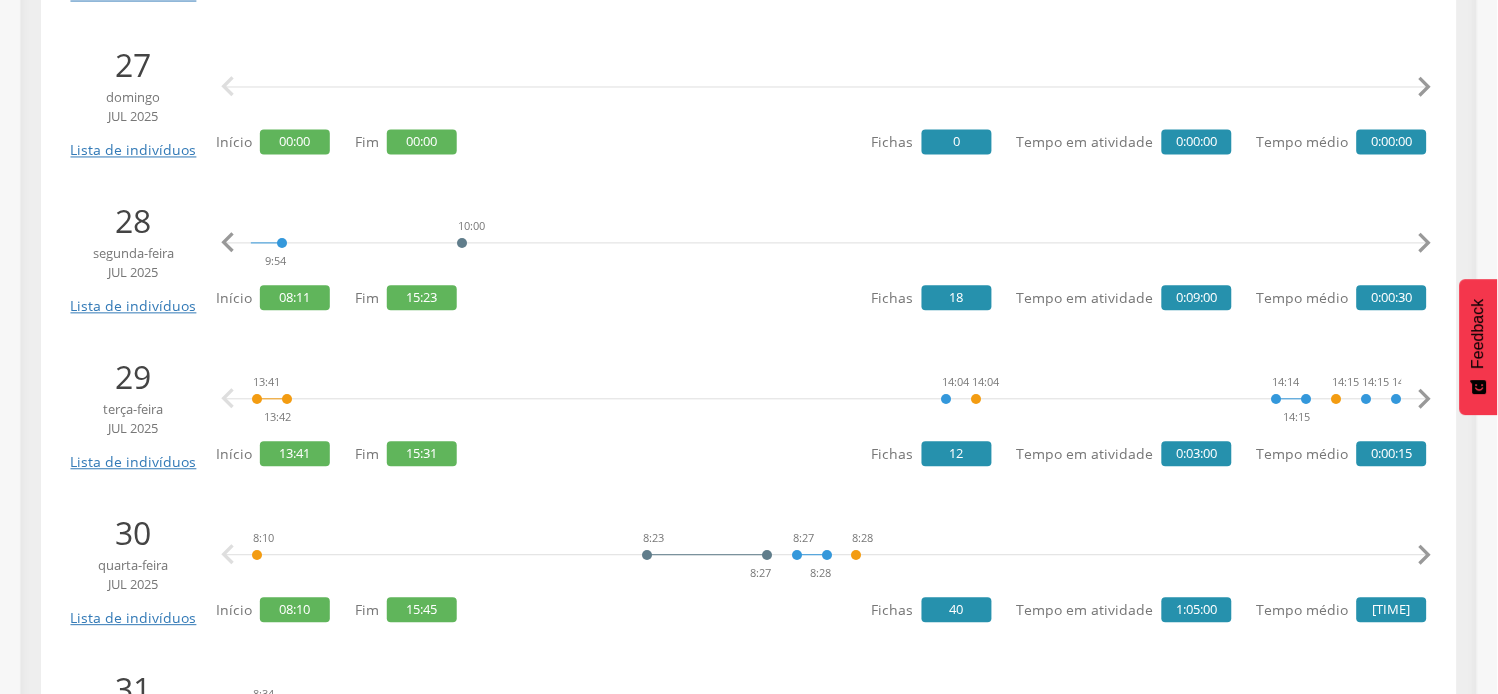 click on "" at bounding box center [228, 244] 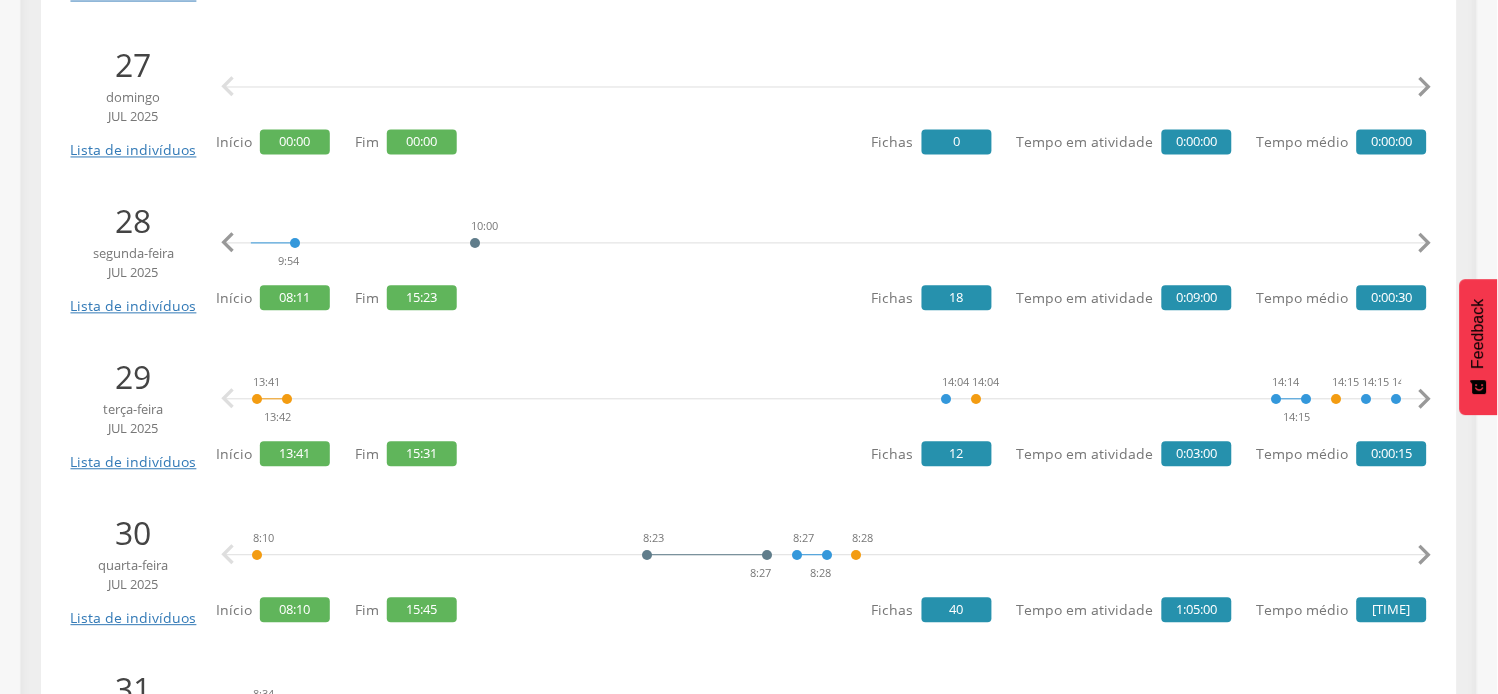 click on "" at bounding box center [228, 244] 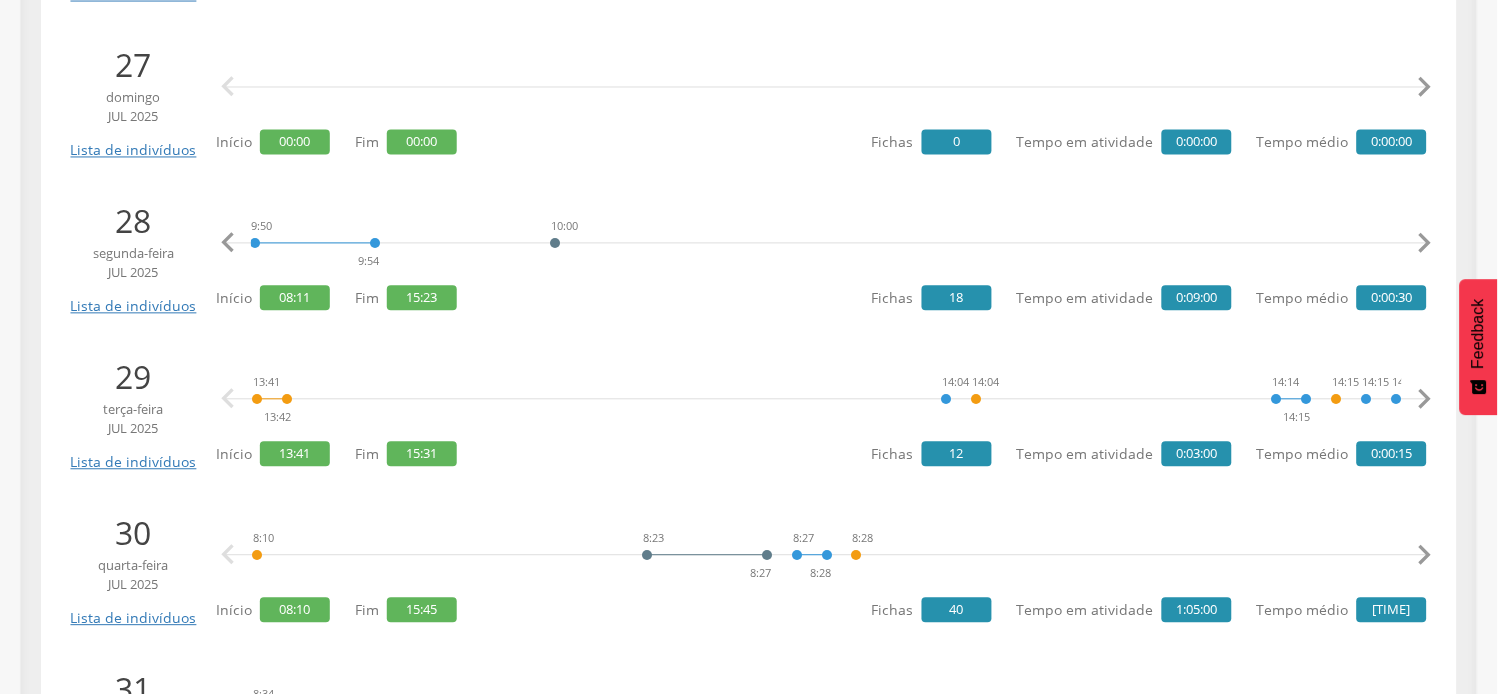 click on "" at bounding box center [228, 244] 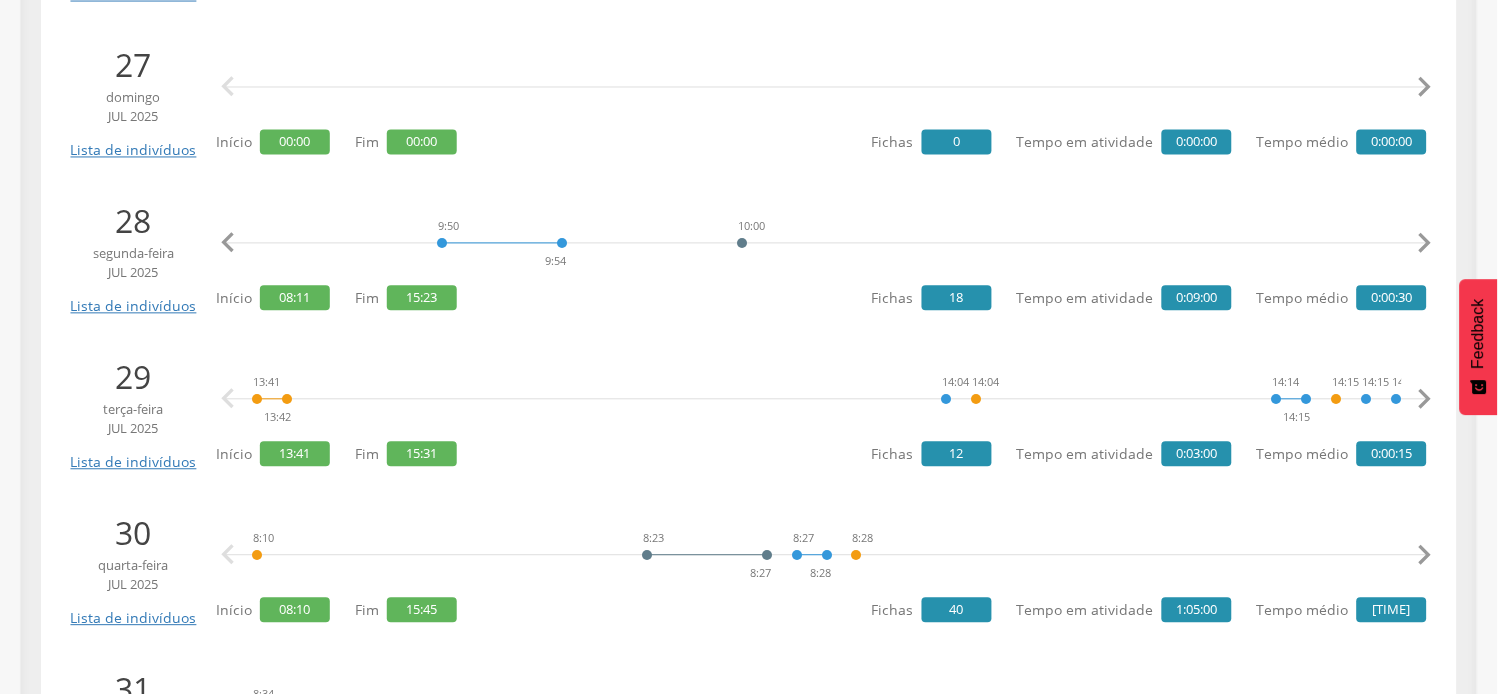 click on "" at bounding box center (228, 244) 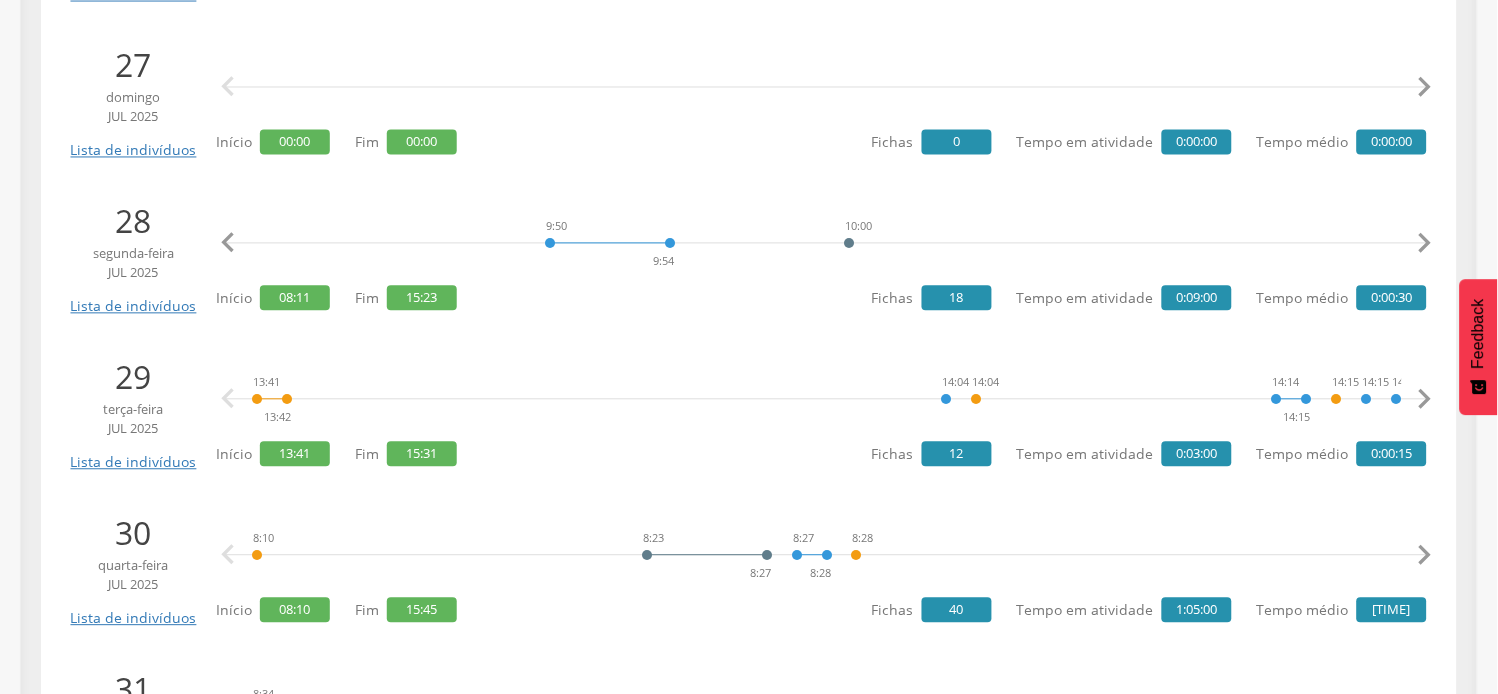click on "" at bounding box center [228, 244] 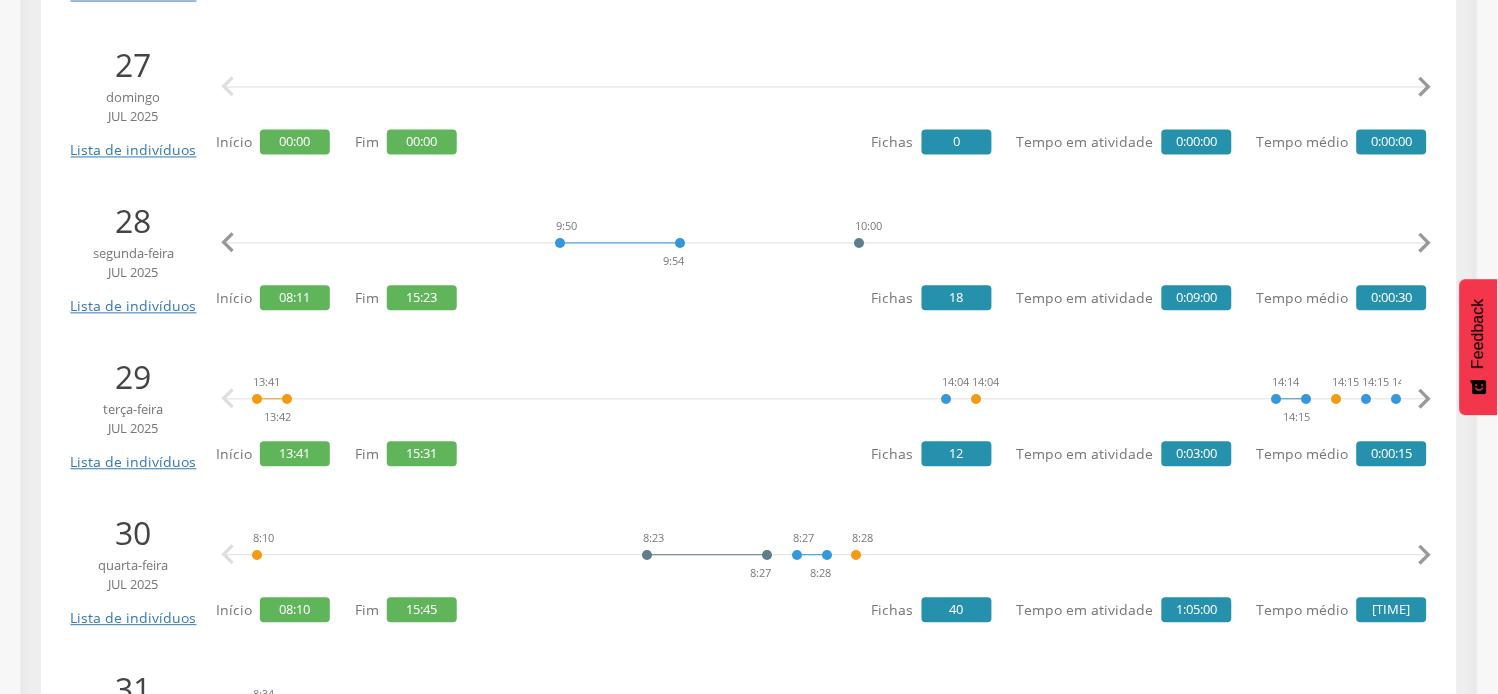 click on "" at bounding box center [228, 244] 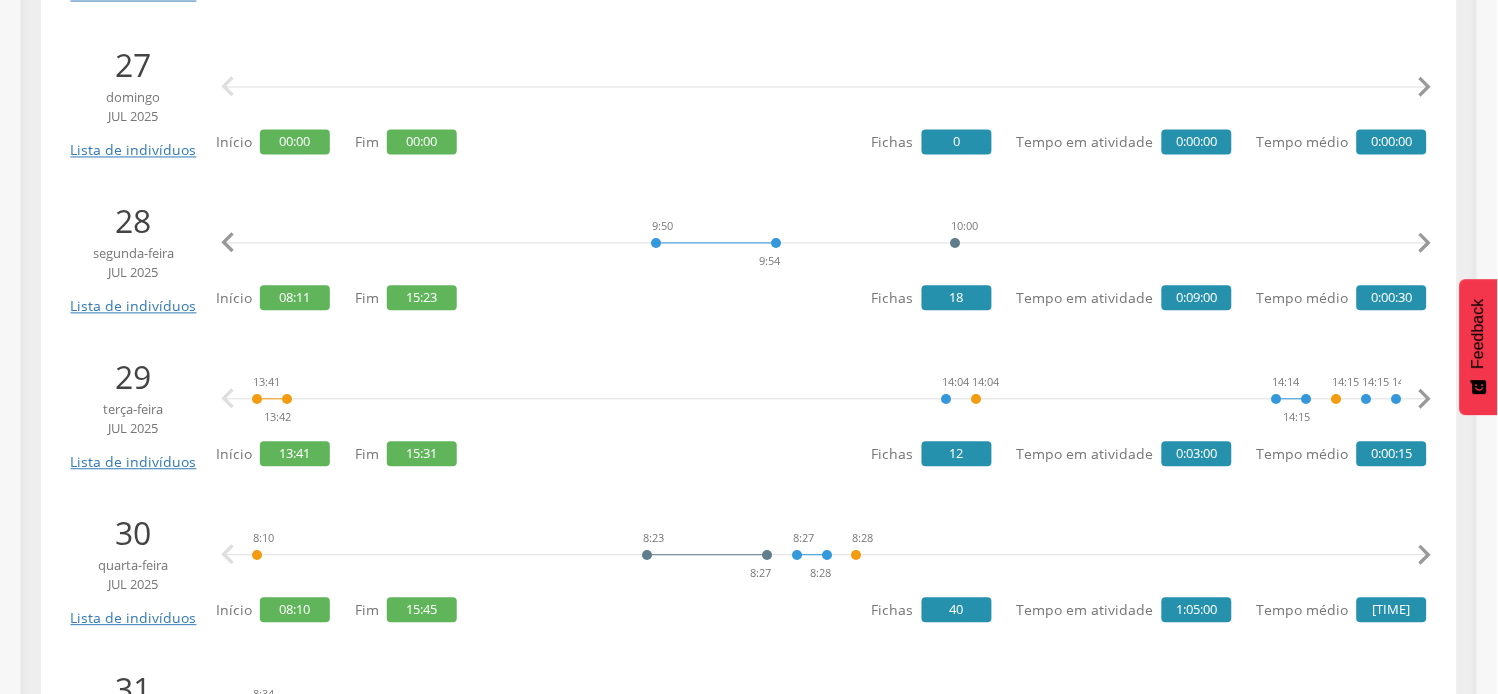 click on "" at bounding box center (228, 244) 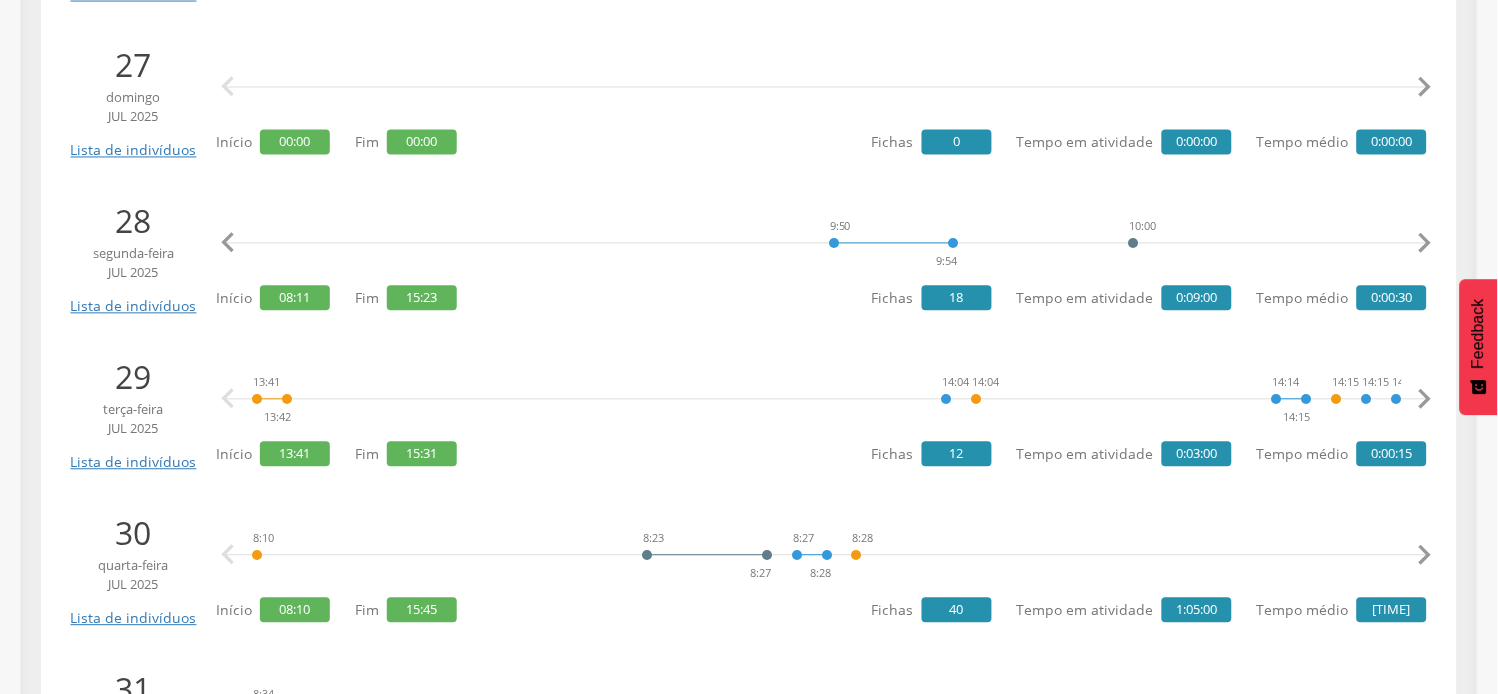 click on "" at bounding box center [228, 244] 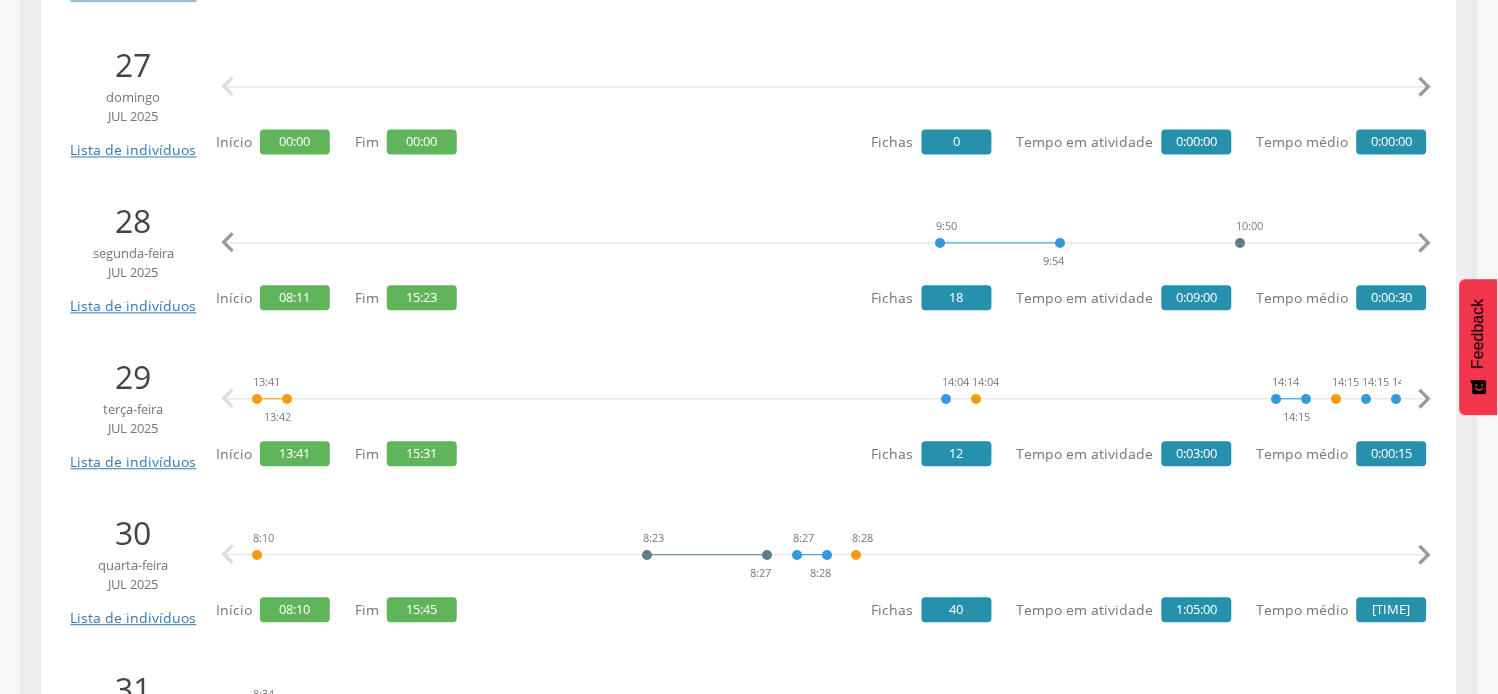 click on "" at bounding box center [228, 244] 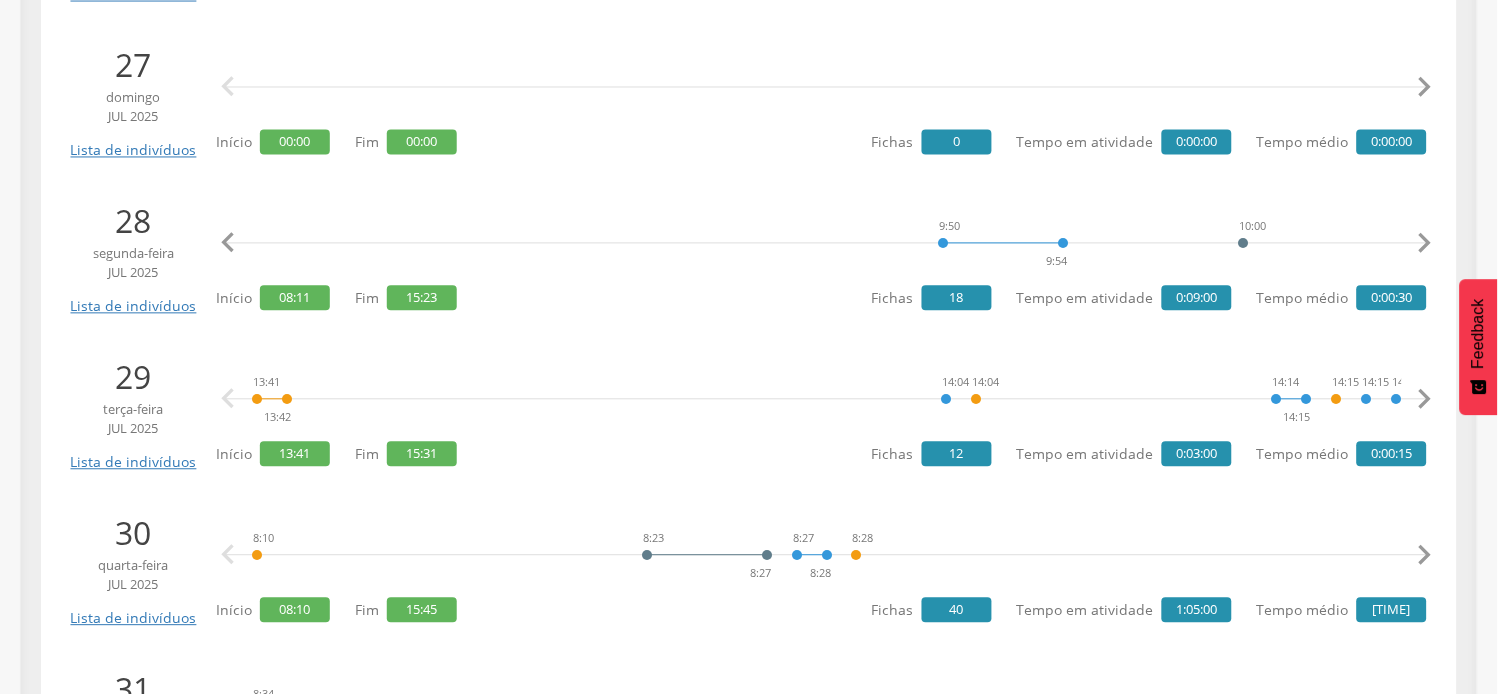 click on "" at bounding box center (228, 244) 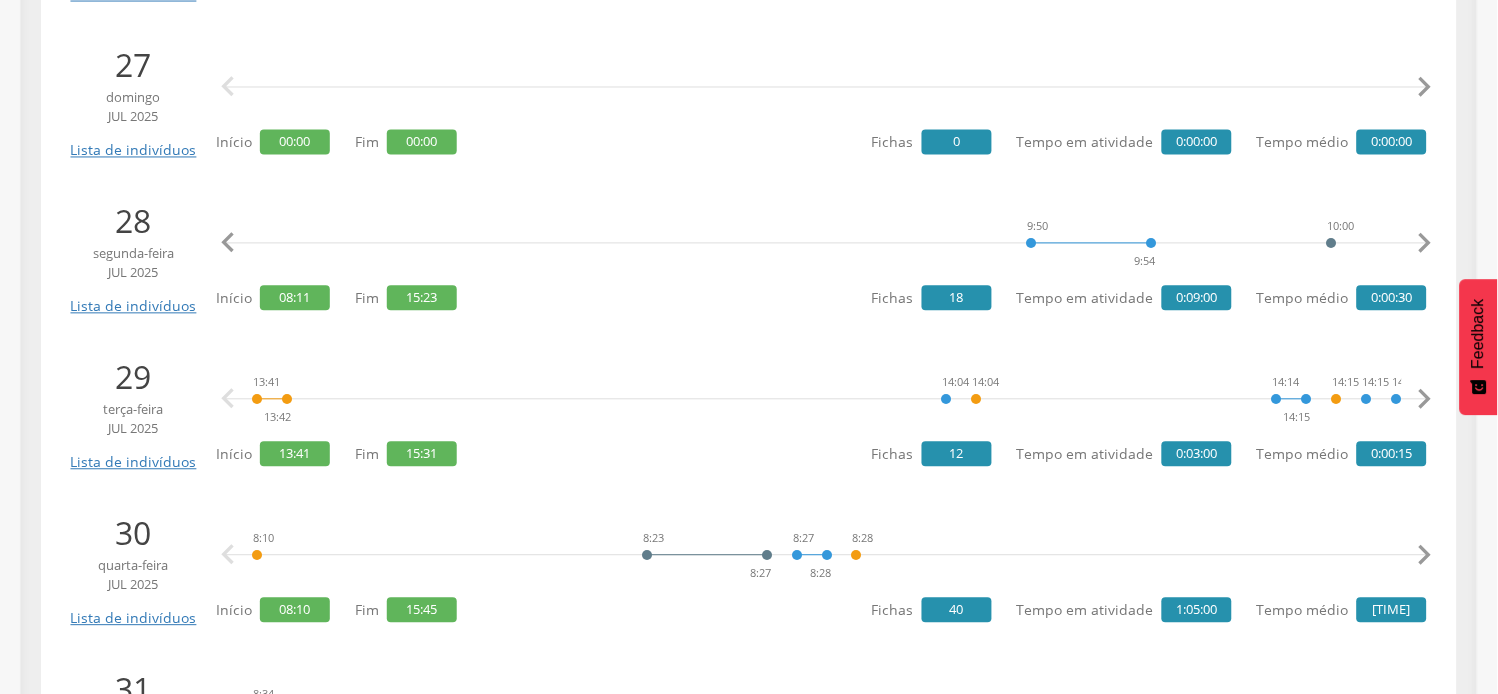 click on "" at bounding box center [228, 244] 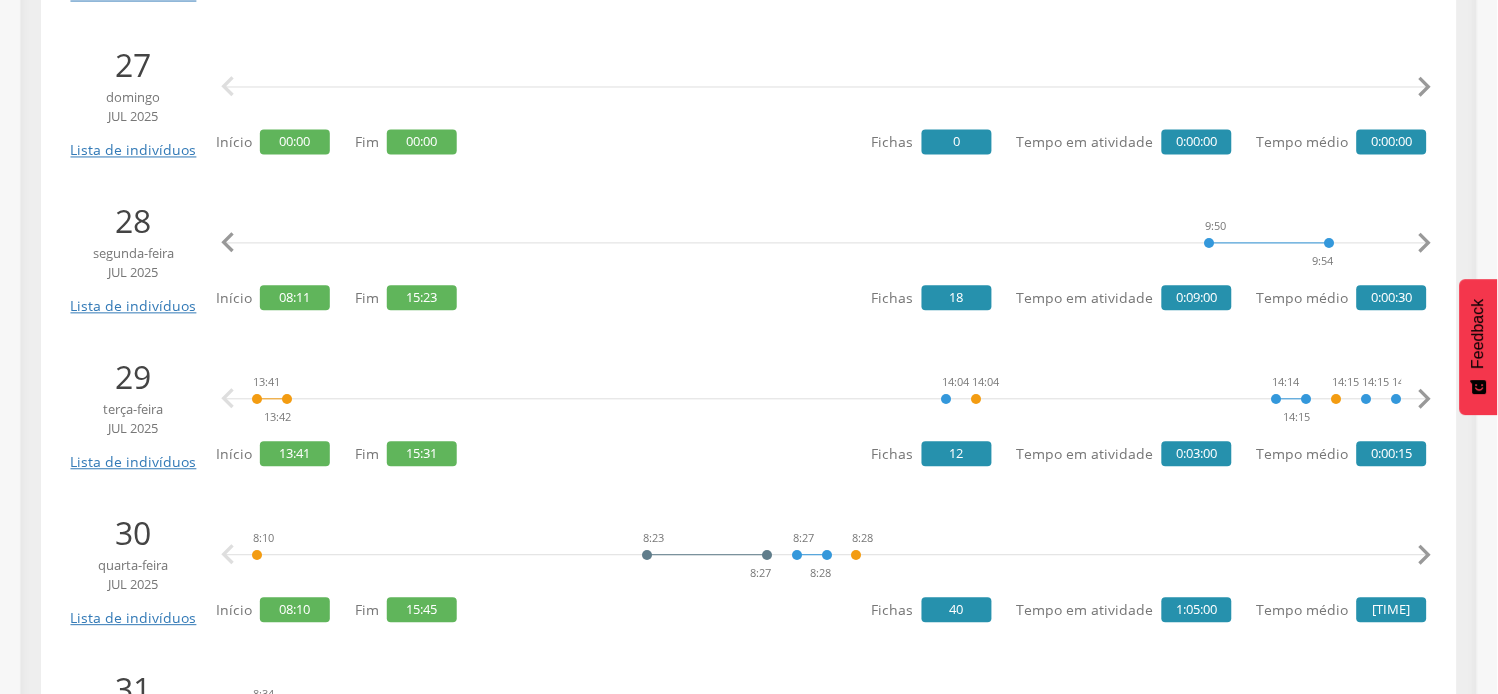 click on "" at bounding box center [228, 244] 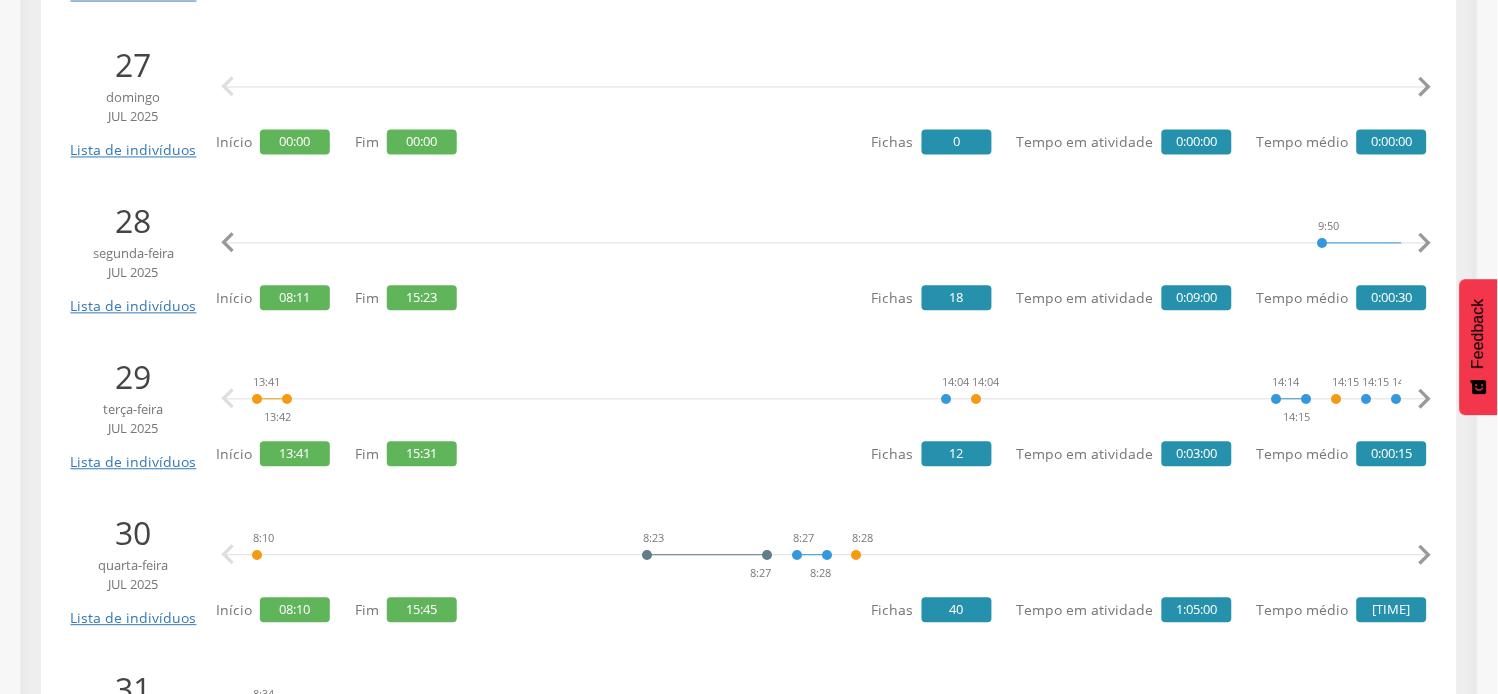 click on "" at bounding box center [228, 244] 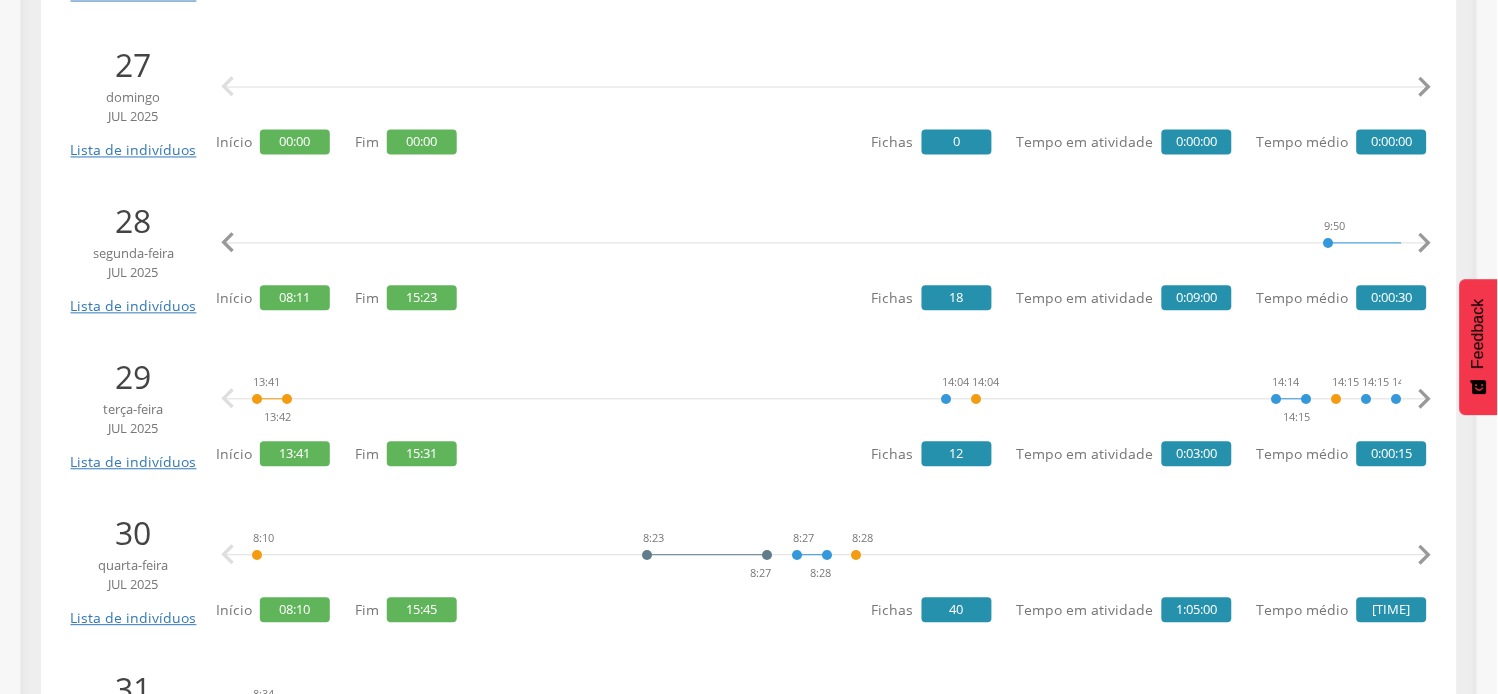 click on "" at bounding box center [228, 244] 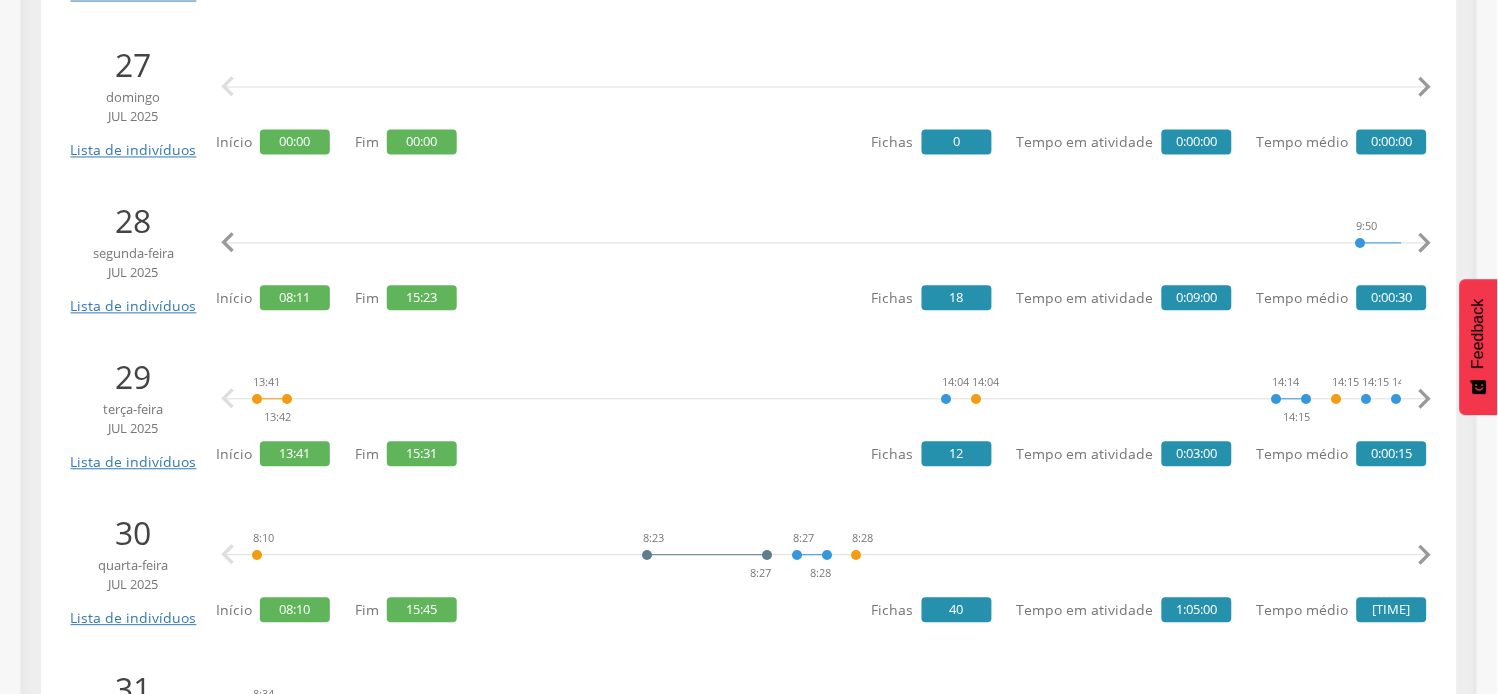 click on "" at bounding box center [228, 244] 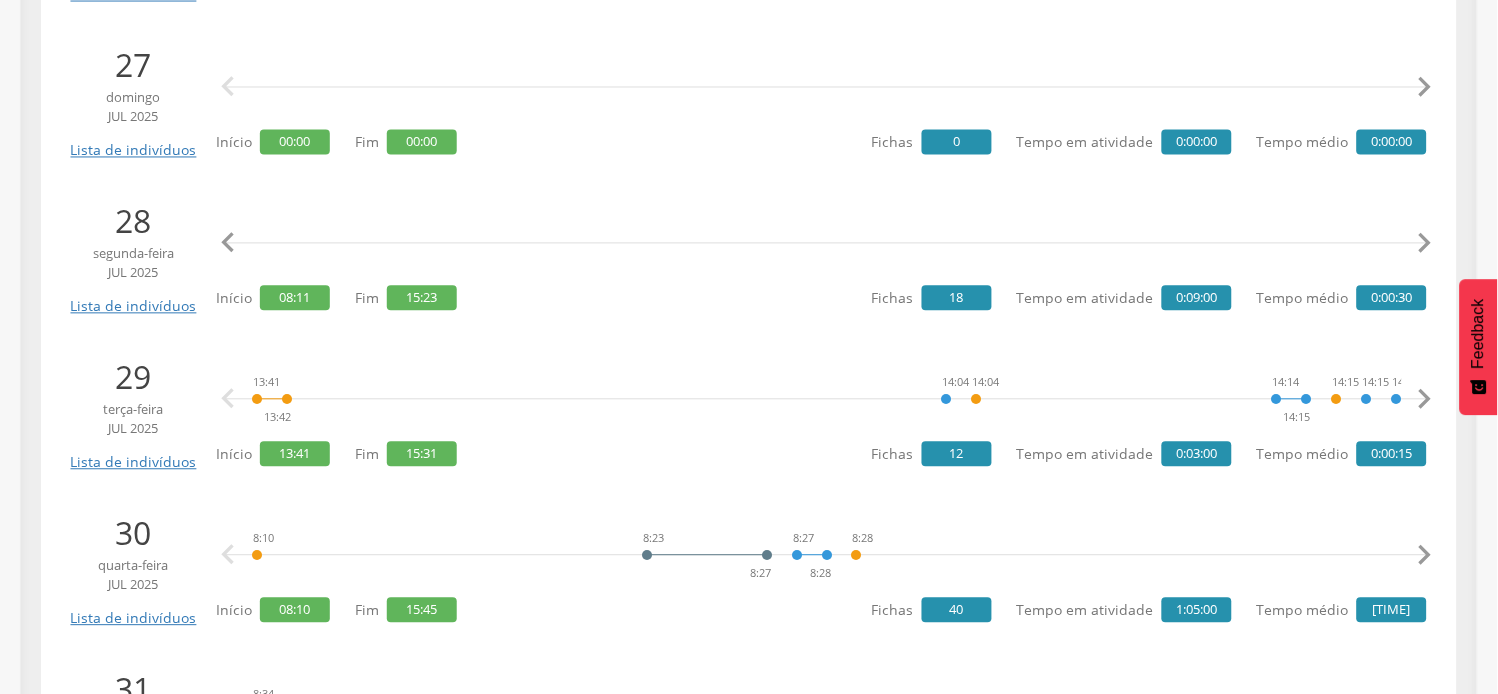 click on "" at bounding box center [228, 244] 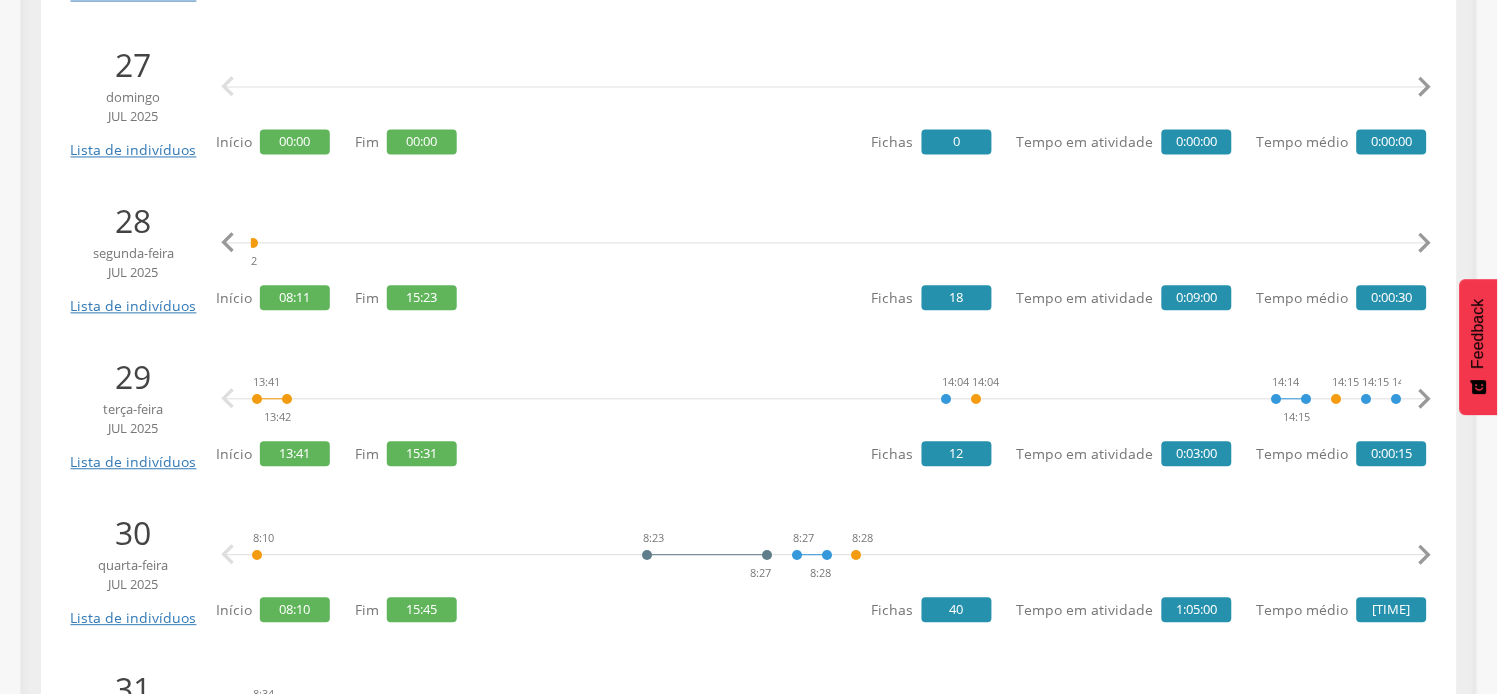 click on "" at bounding box center [228, 244] 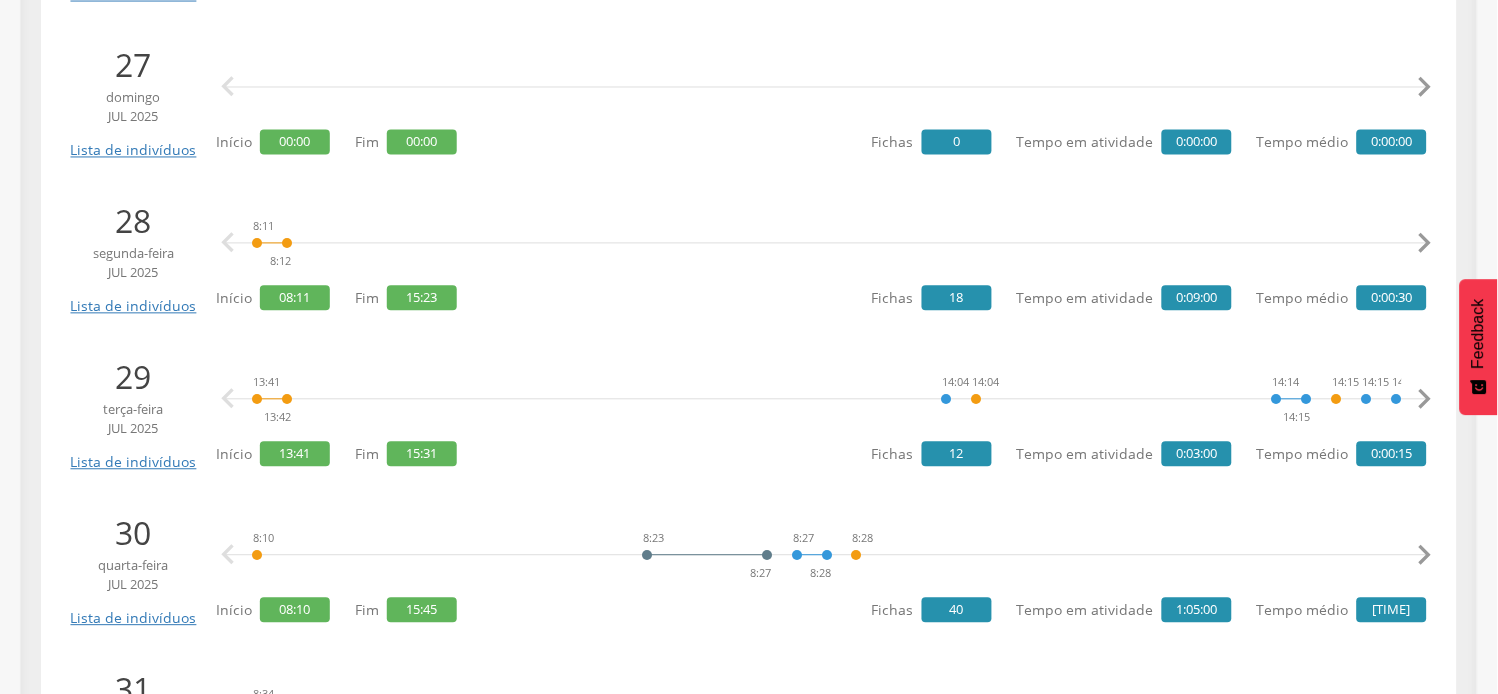 click on "" at bounding box center (228, 244) 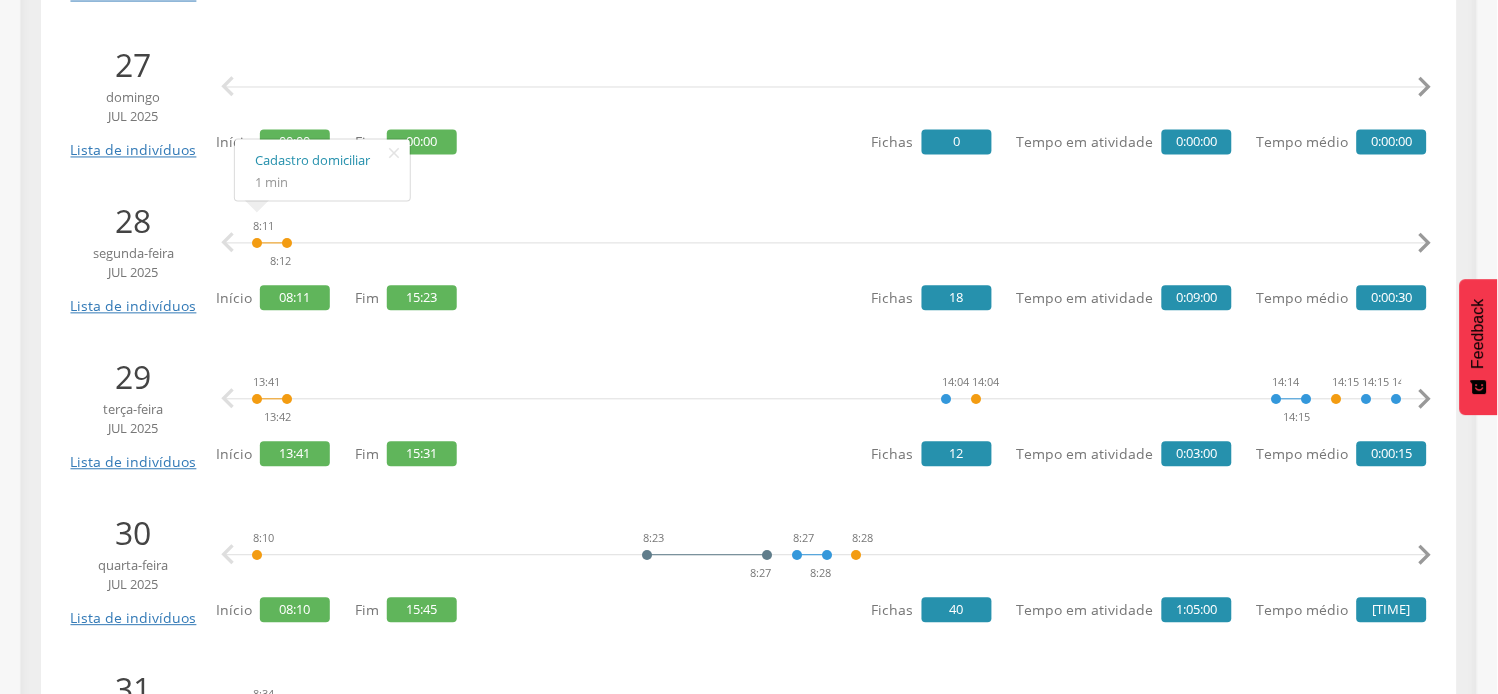 click on "" at bounding box center (1425, 244) 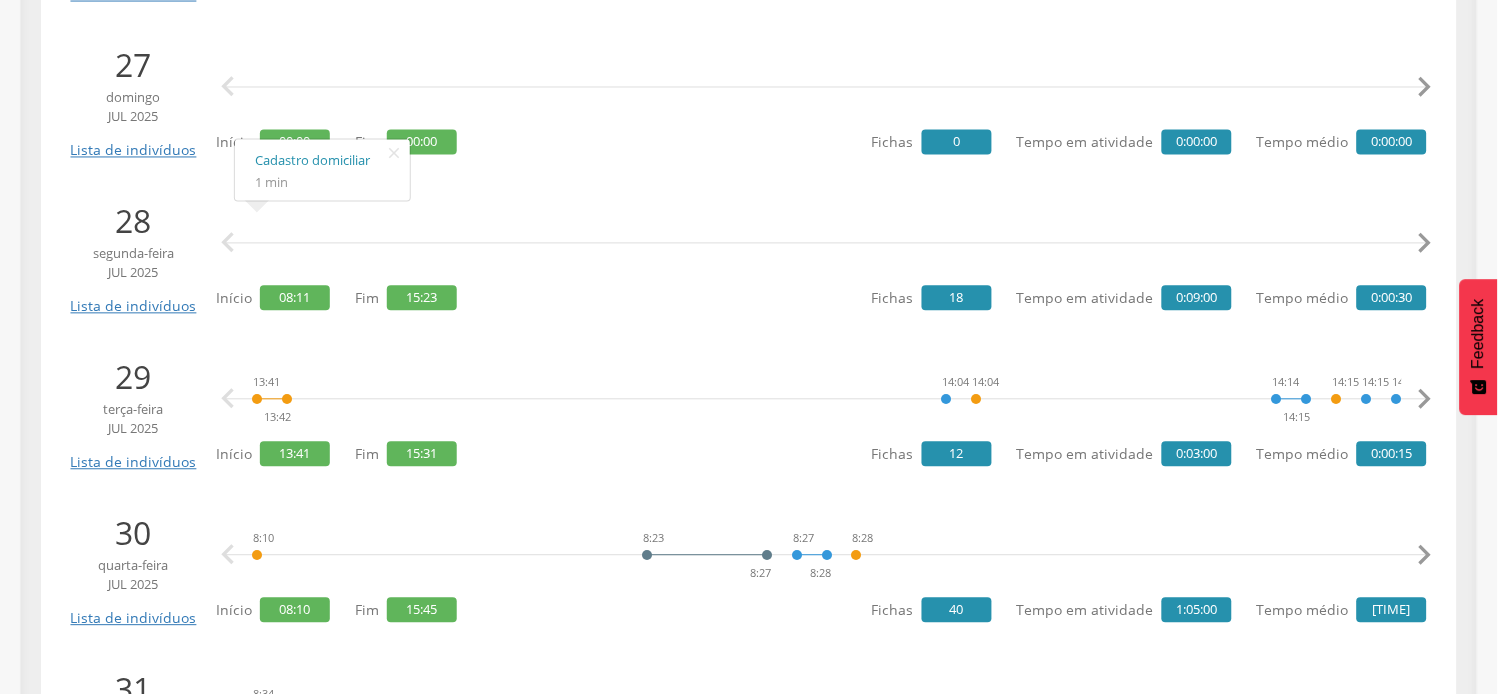 click on "" at bounding box center (1425, 244) 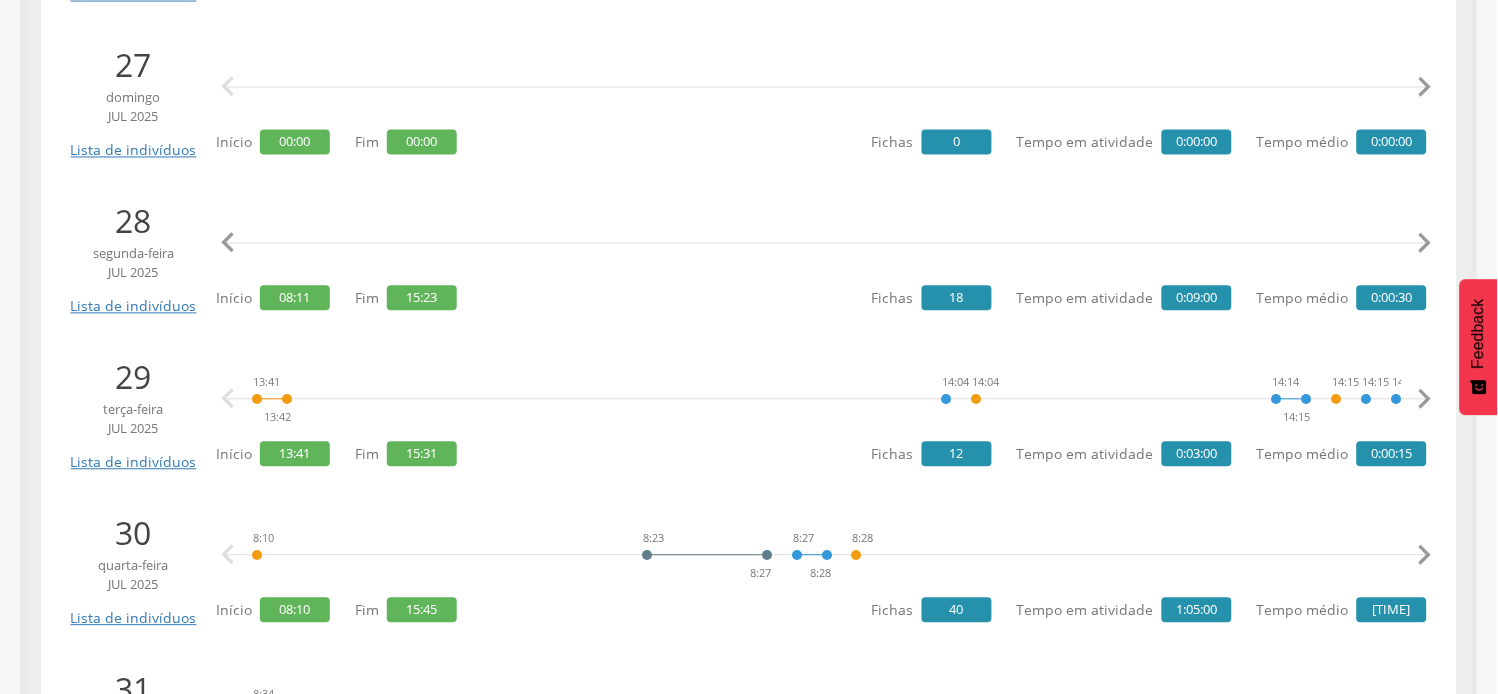 click on "" at bounding box center [1425, 244] 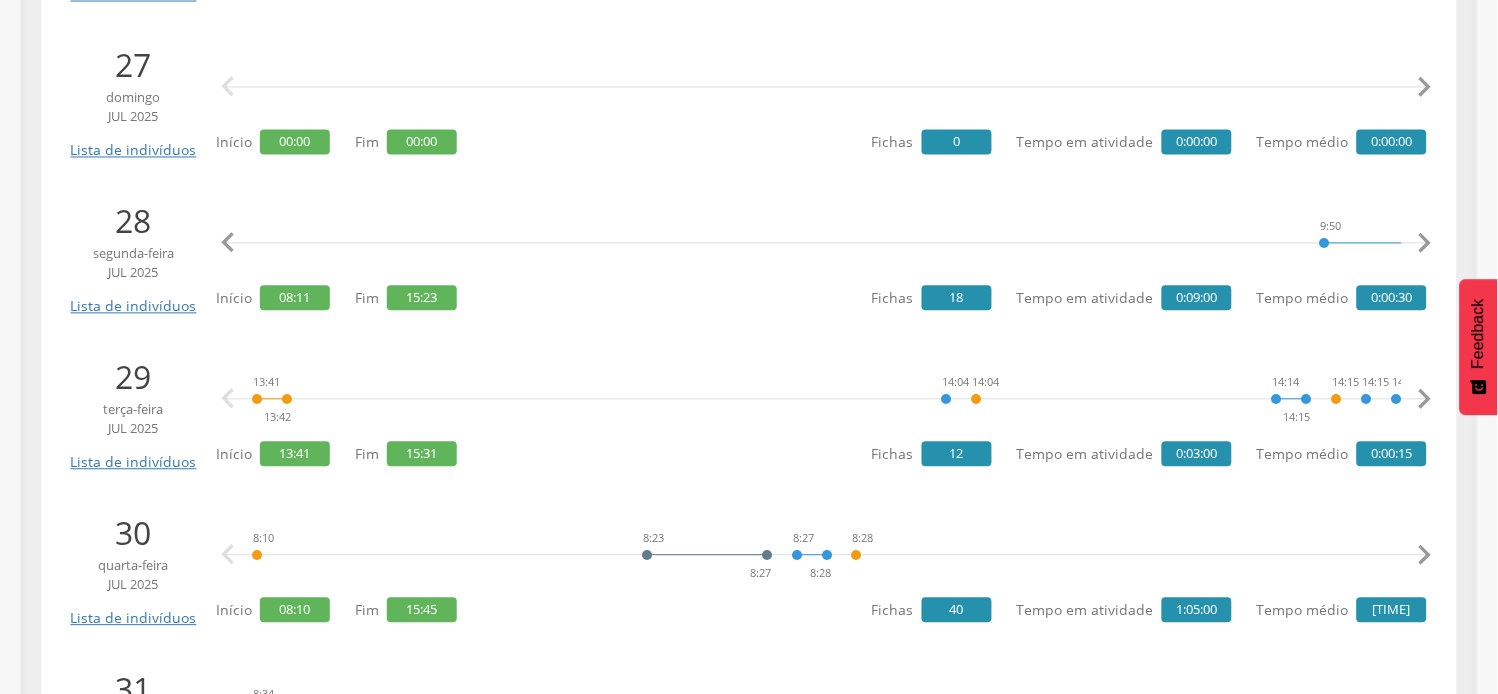 click on "" at bounding box center [1425, 244] 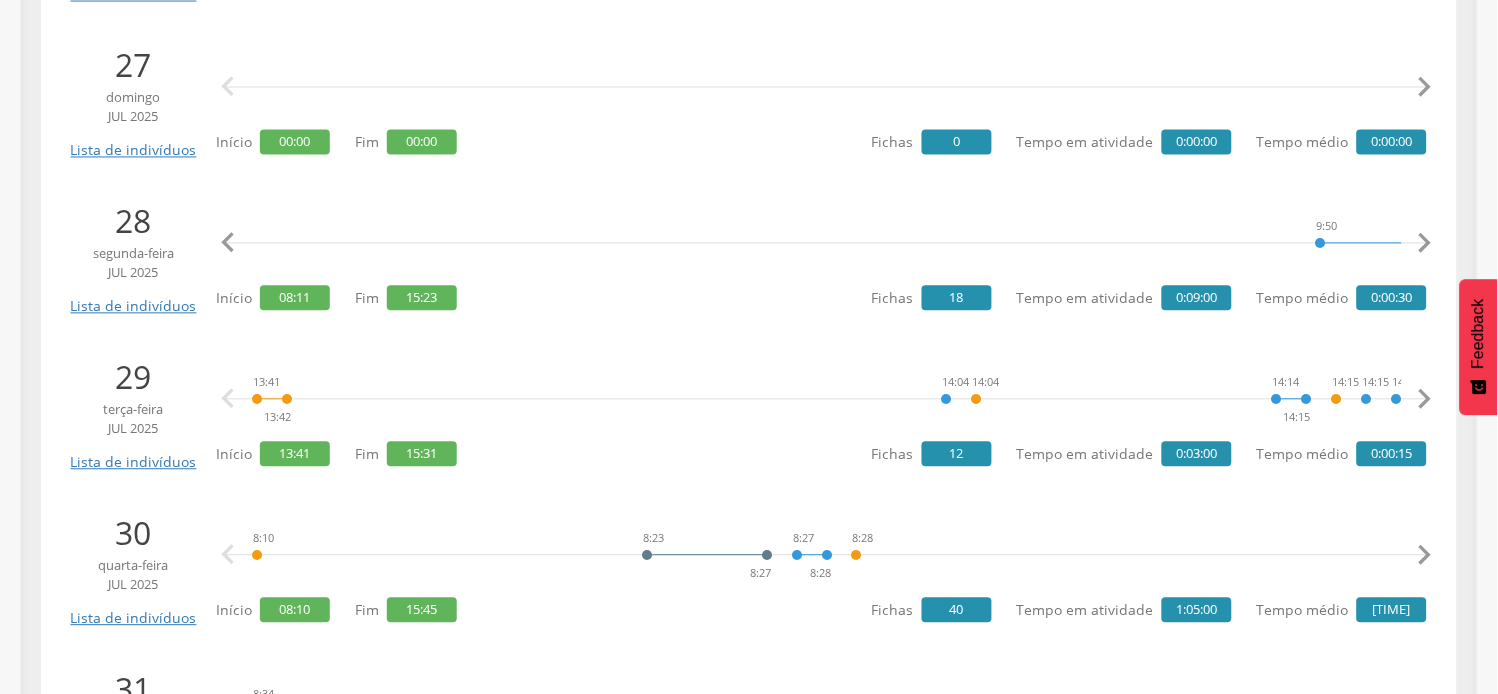click on "" at bounding box center [1425, 244] 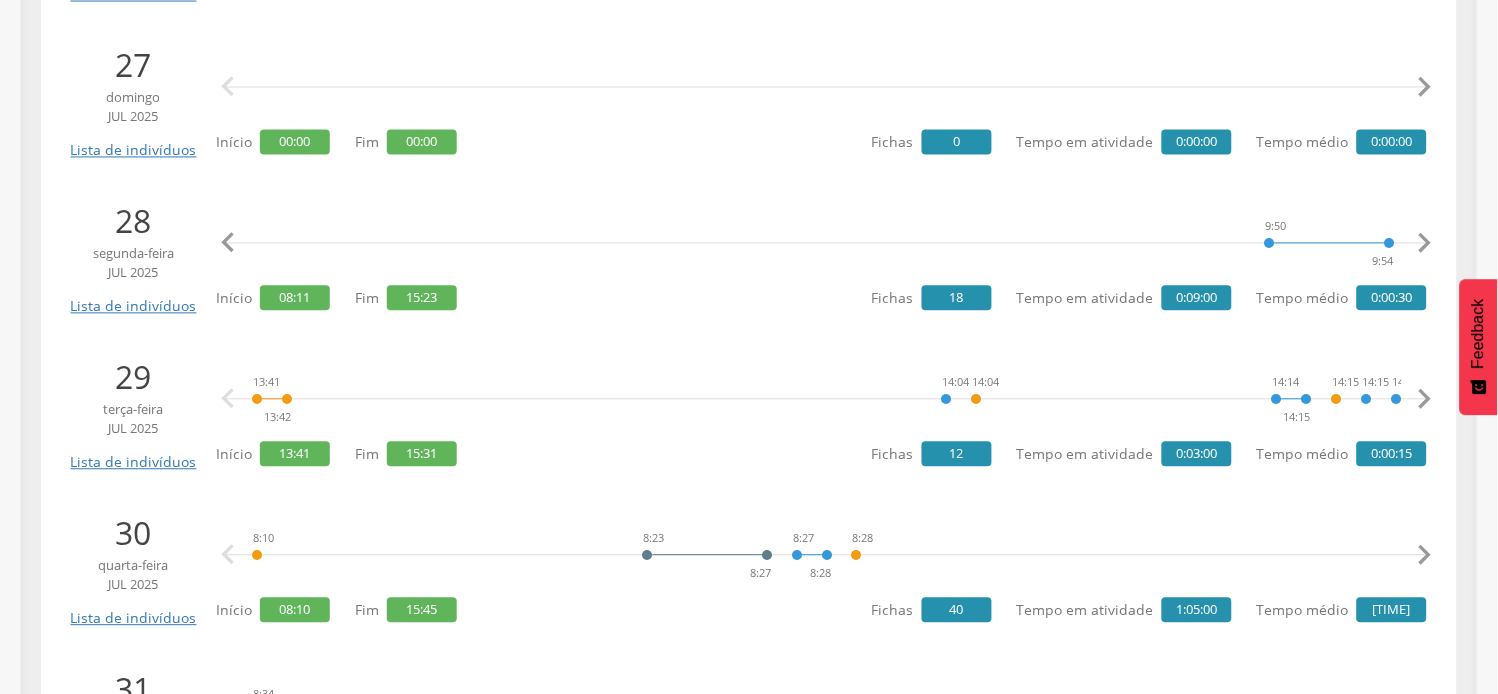 click on "" at bounding box center (1425, 244) 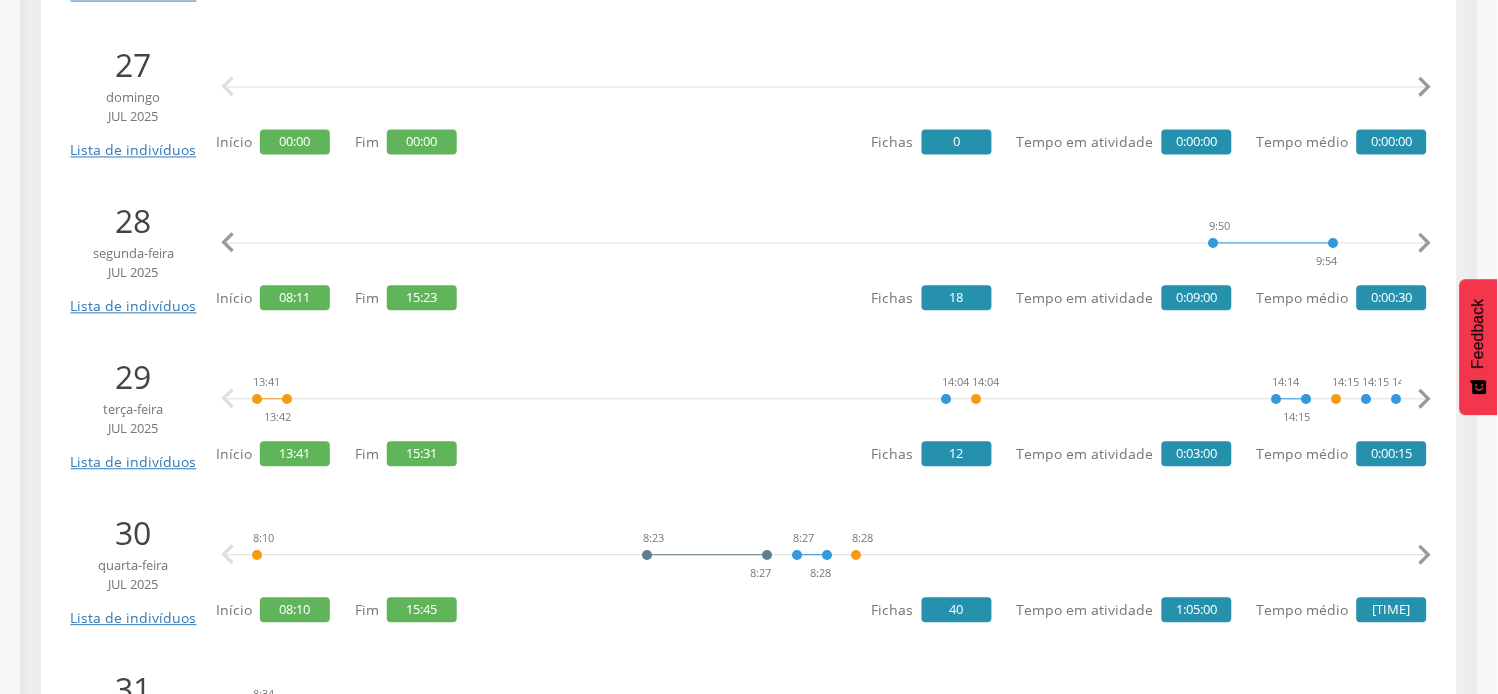 click on "" at bounding box center (1425, 244) 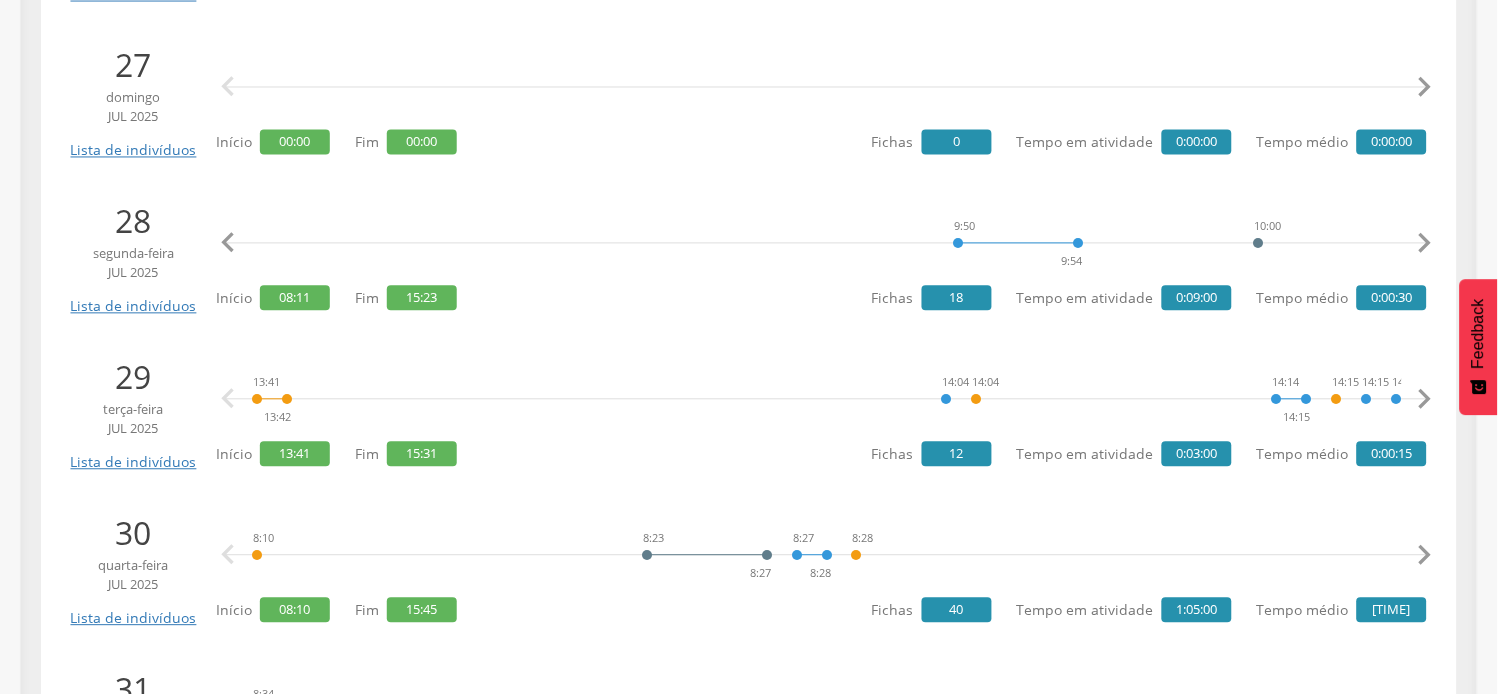click on "" at bounding box center (1425, 244) 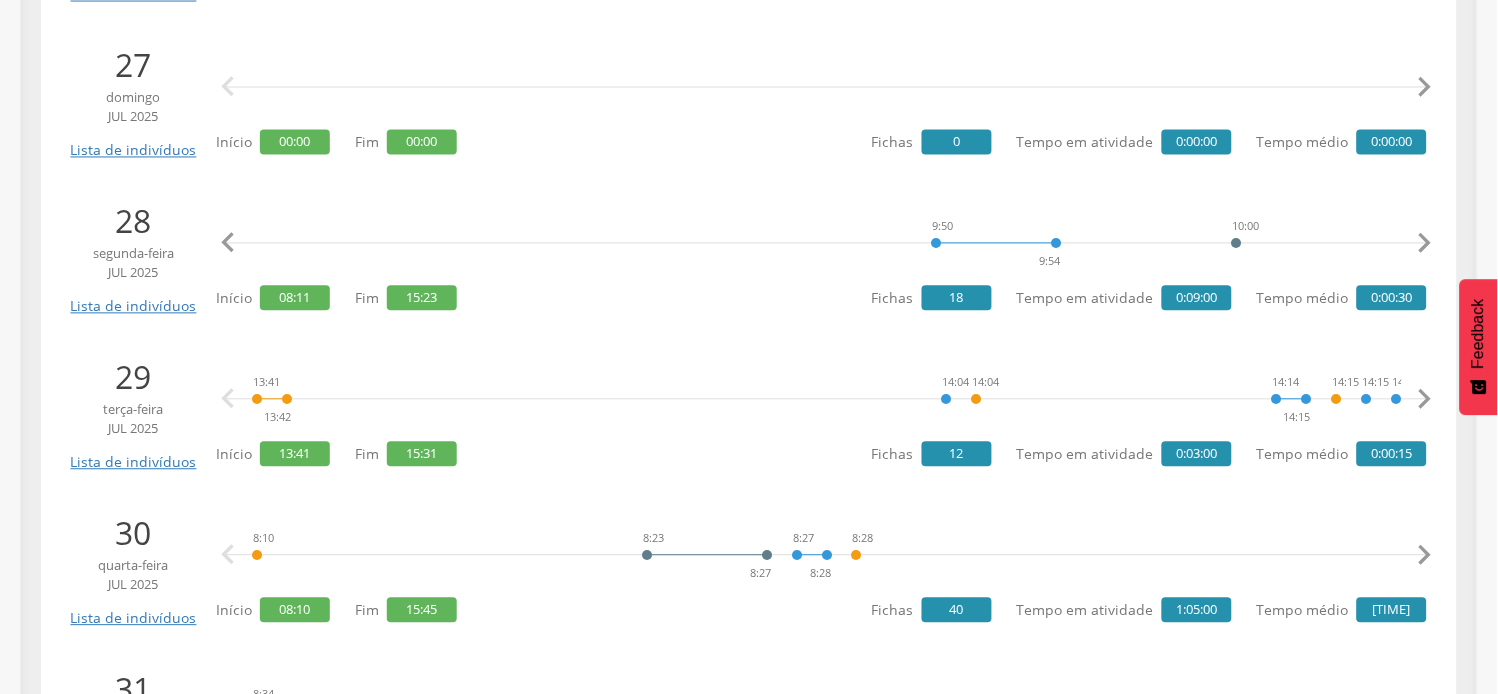 click on "" at bounding box center [1425, 244] 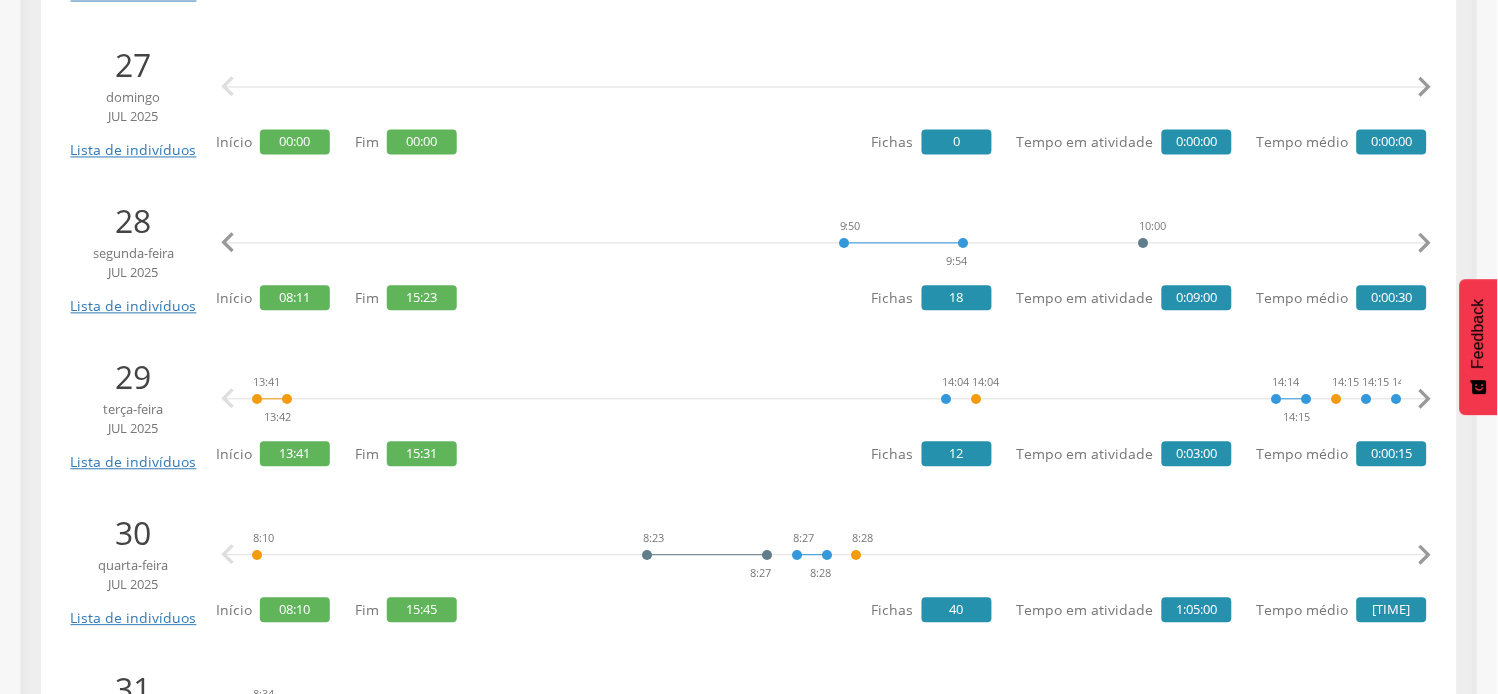 click on "" at bounding box center (1425, 244) 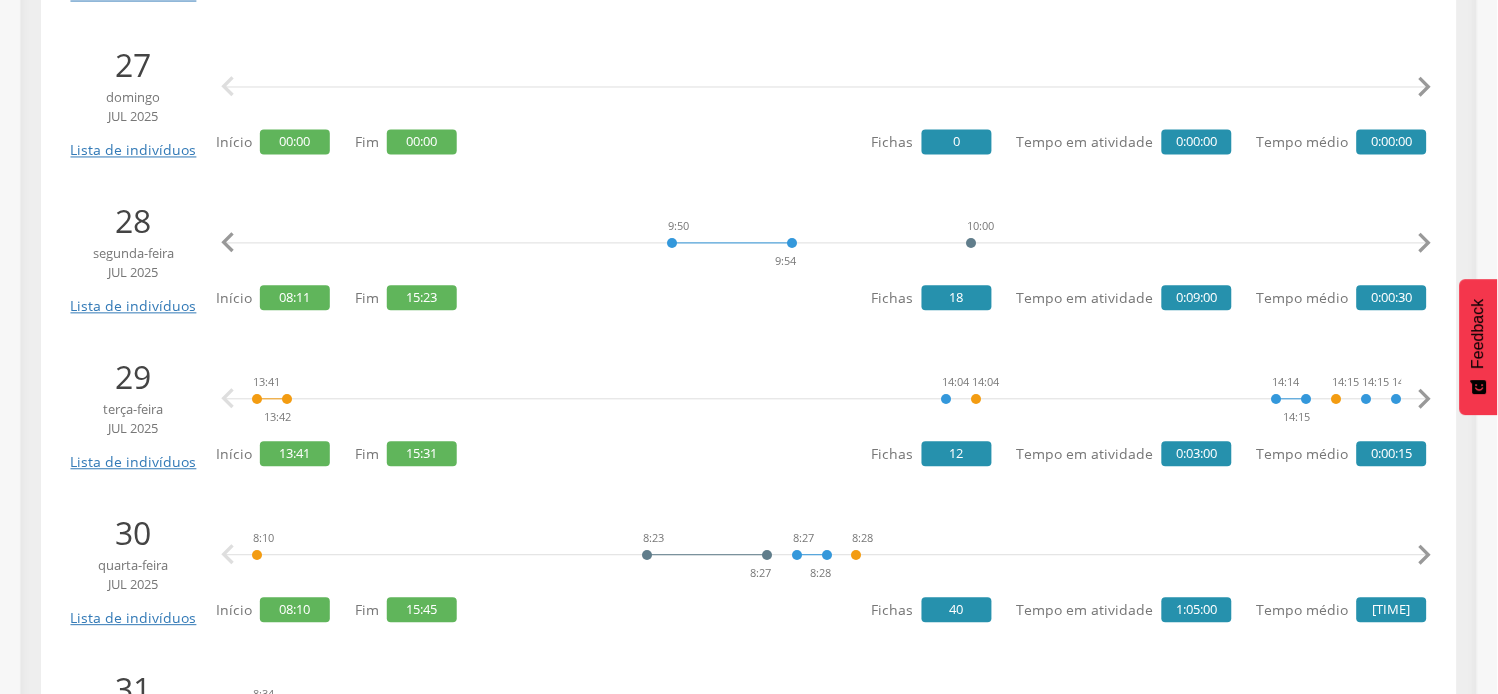 click on "" at bounding box center [1425, 244] 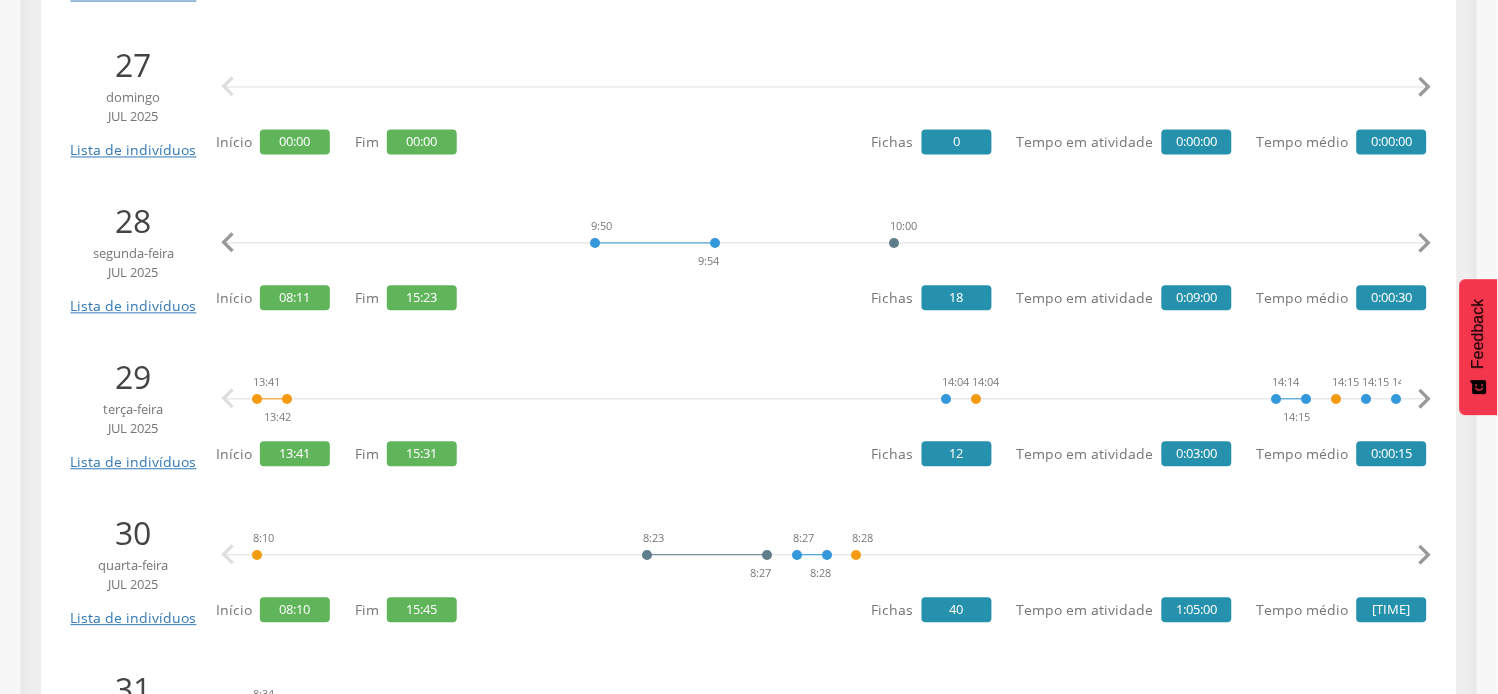 click on "" at bounding box center [1425, 244] 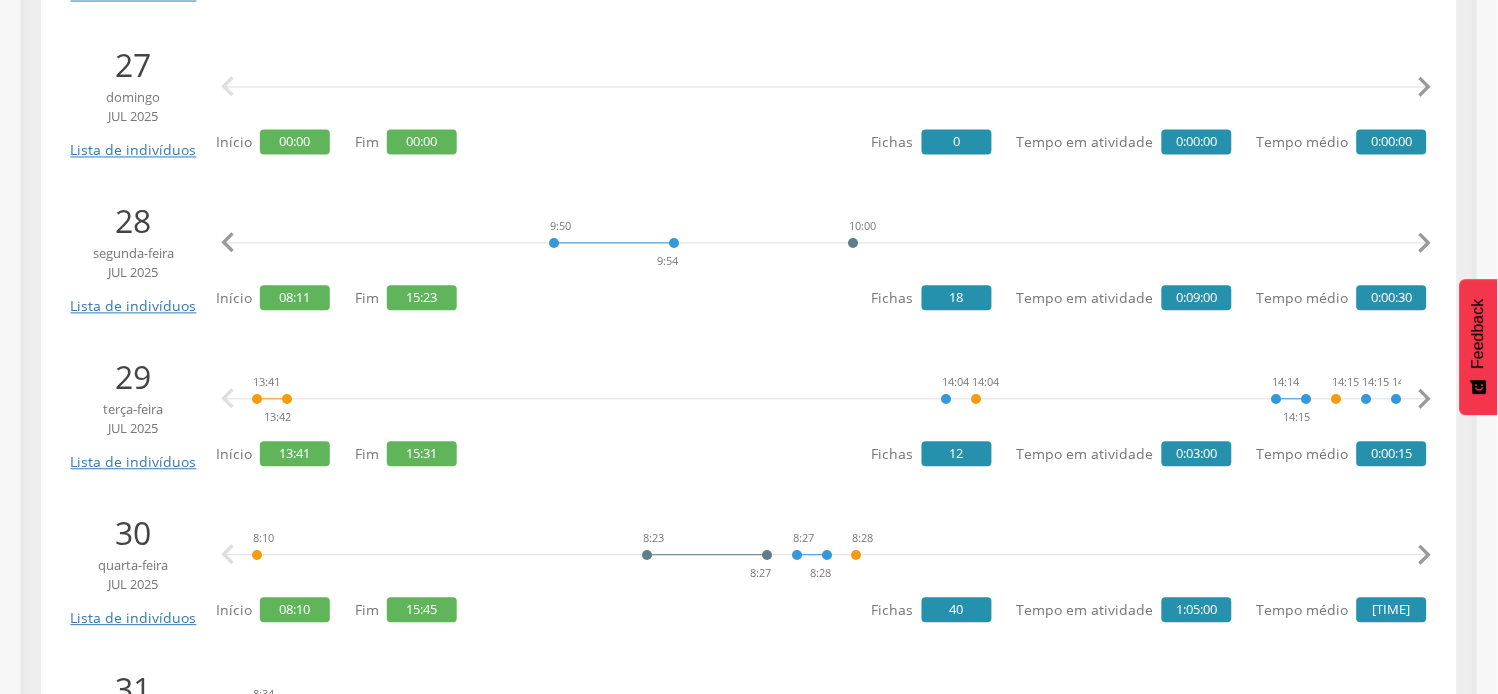 click on "" at bounding box center [1425, 244] 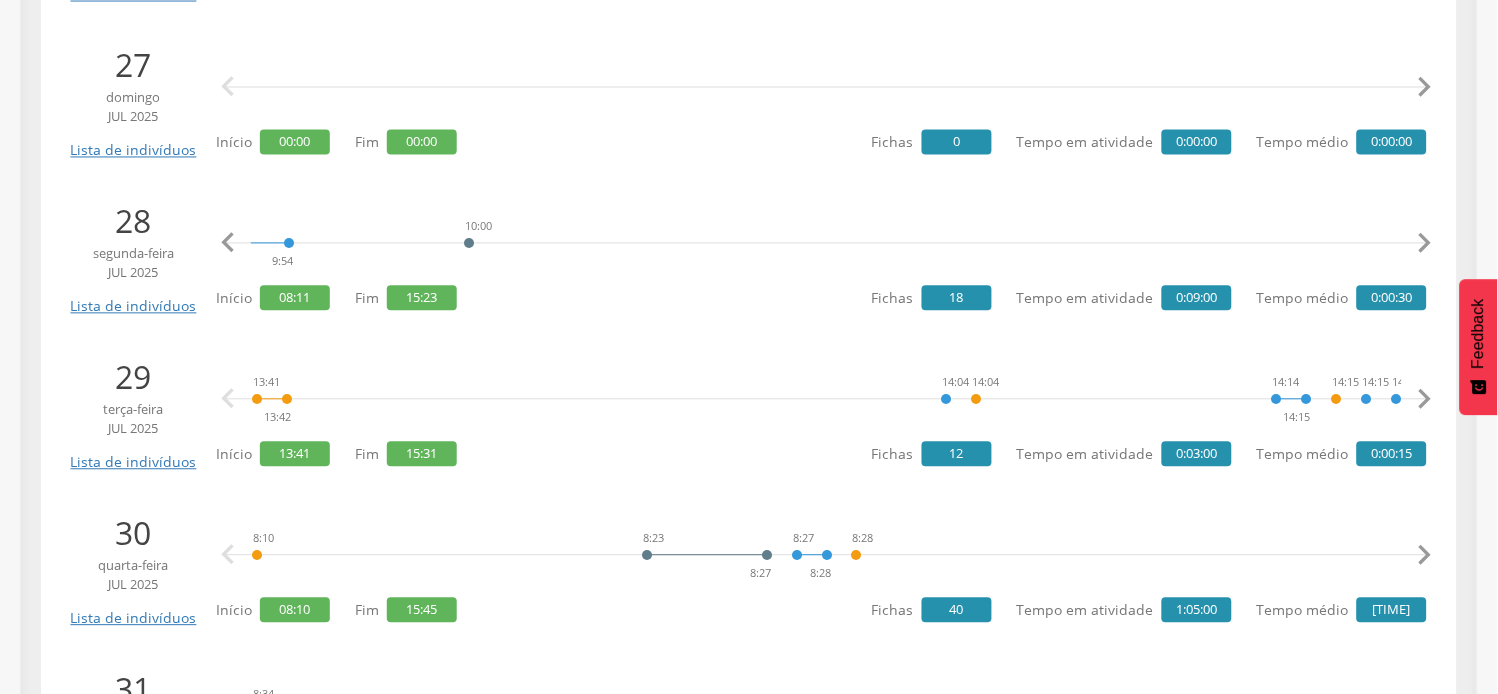 click on "" at bounding box center [1425, 244] 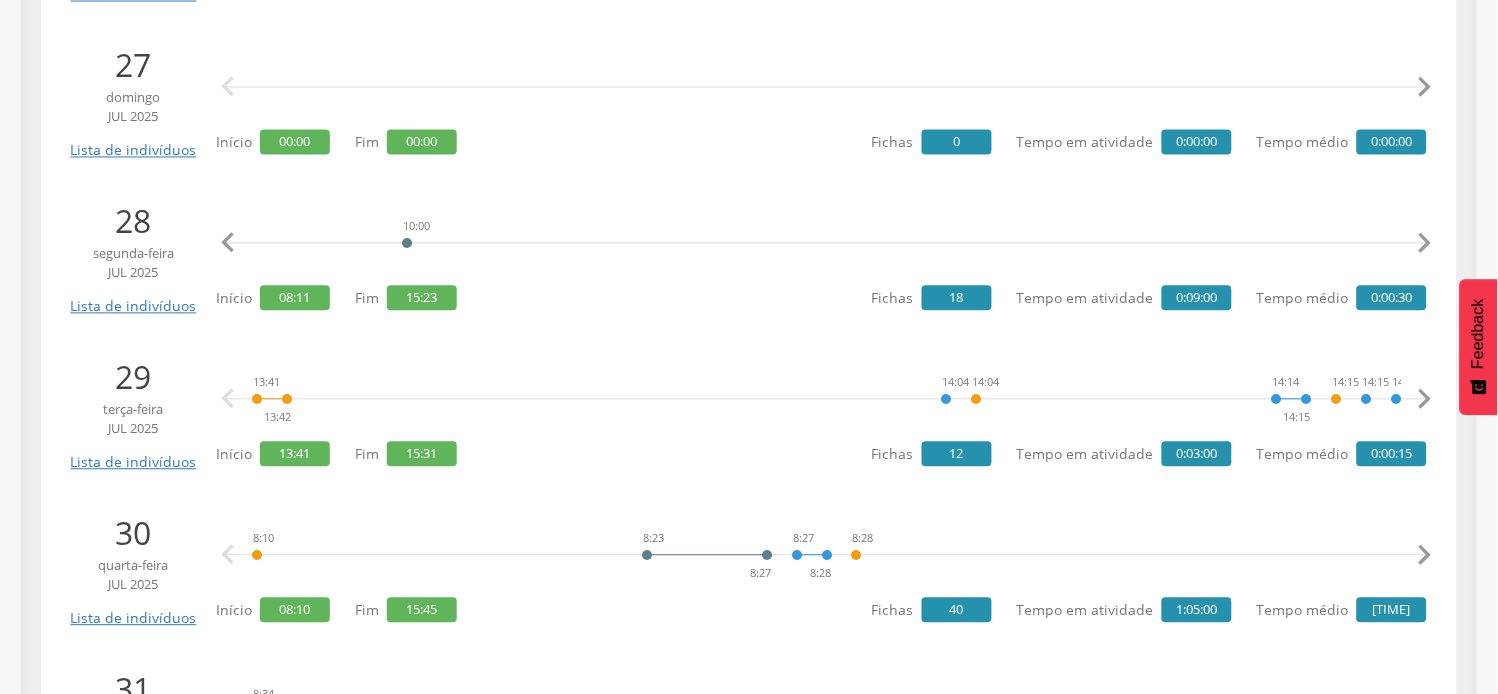click on "" at bounding box center (1425, 244) 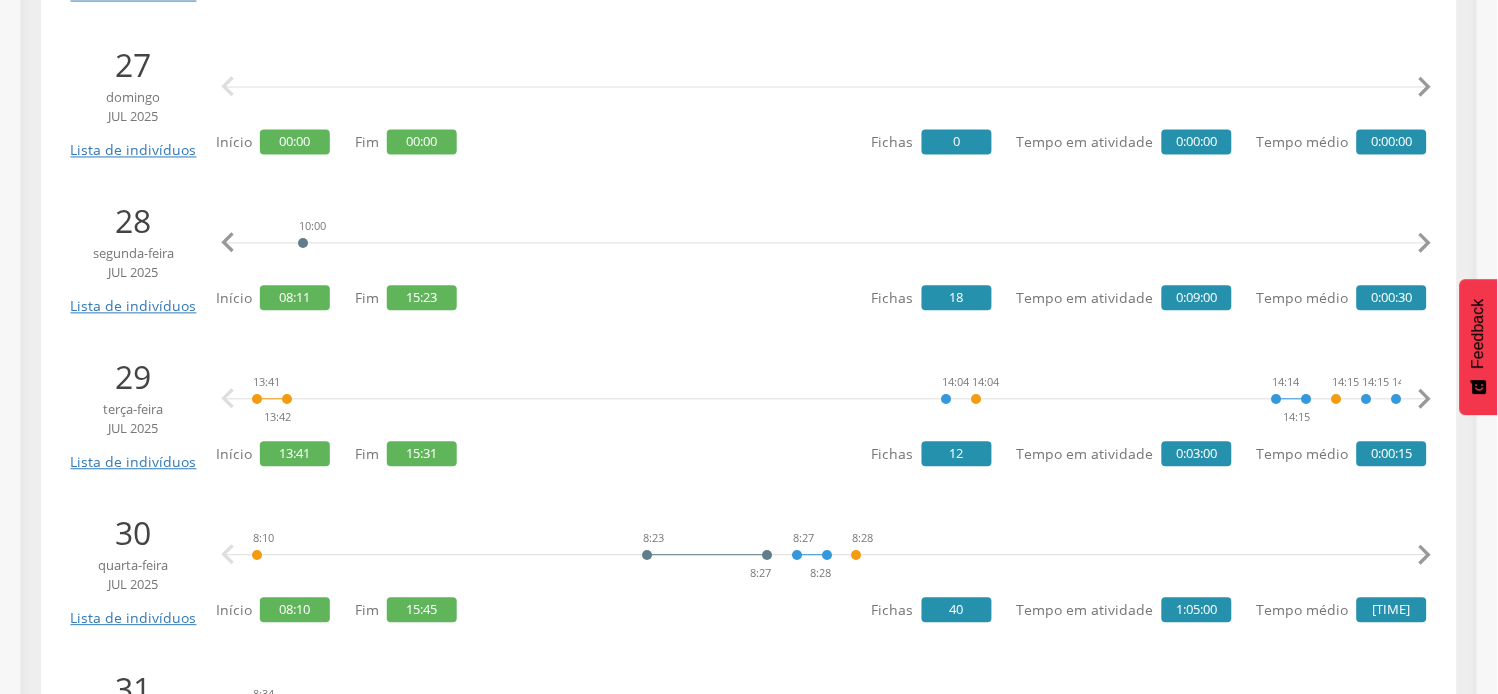 click on "" at bounding box center (1425, 244) 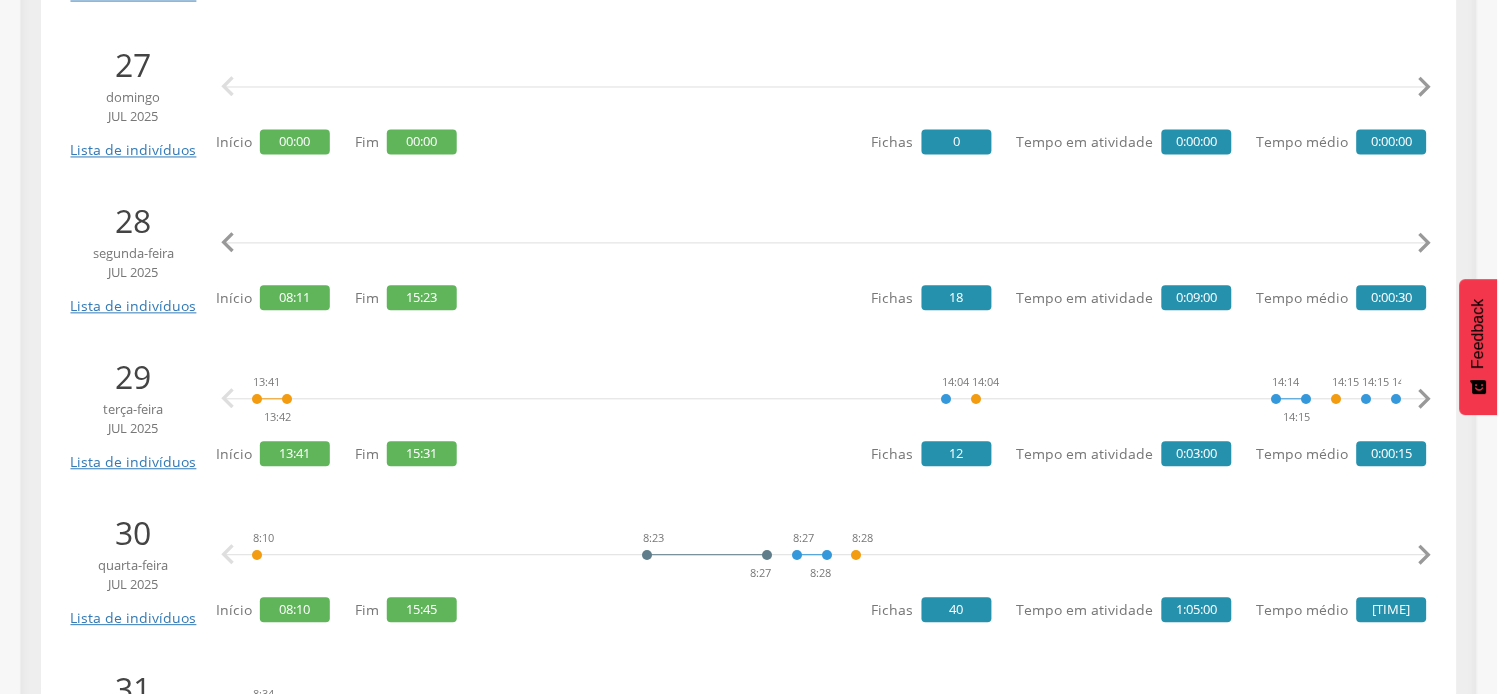 click on "" at bounding box center [1425, 244] 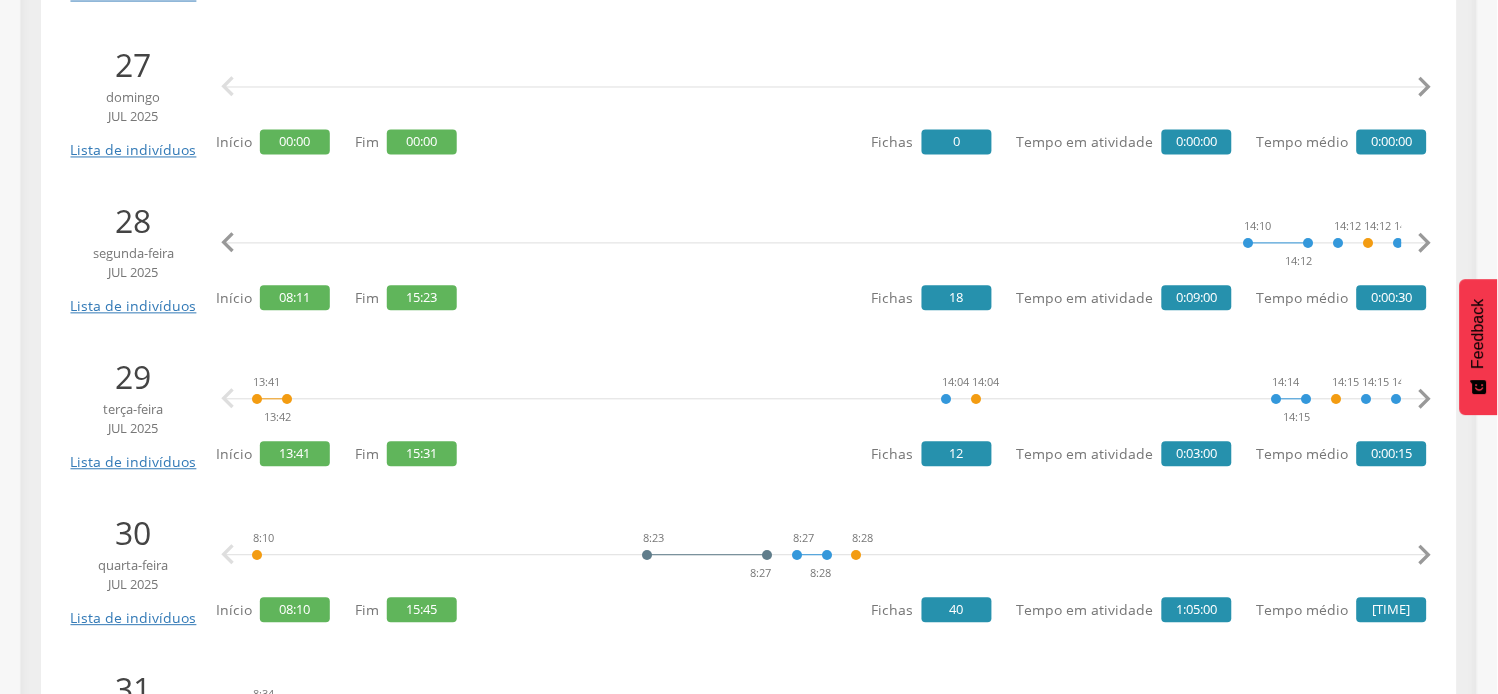 click on "" at bounding box center [1425, 244] 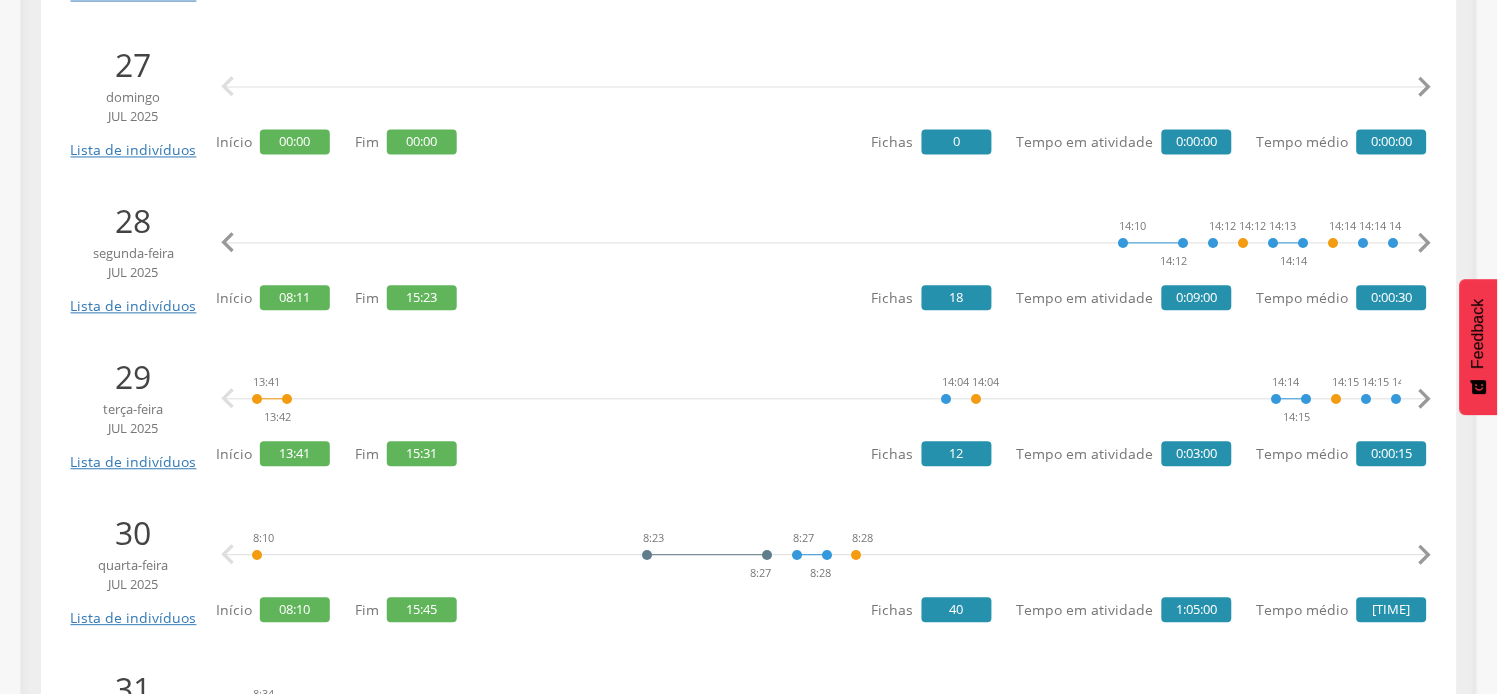 click on "" at bounding box center (1425, 244) 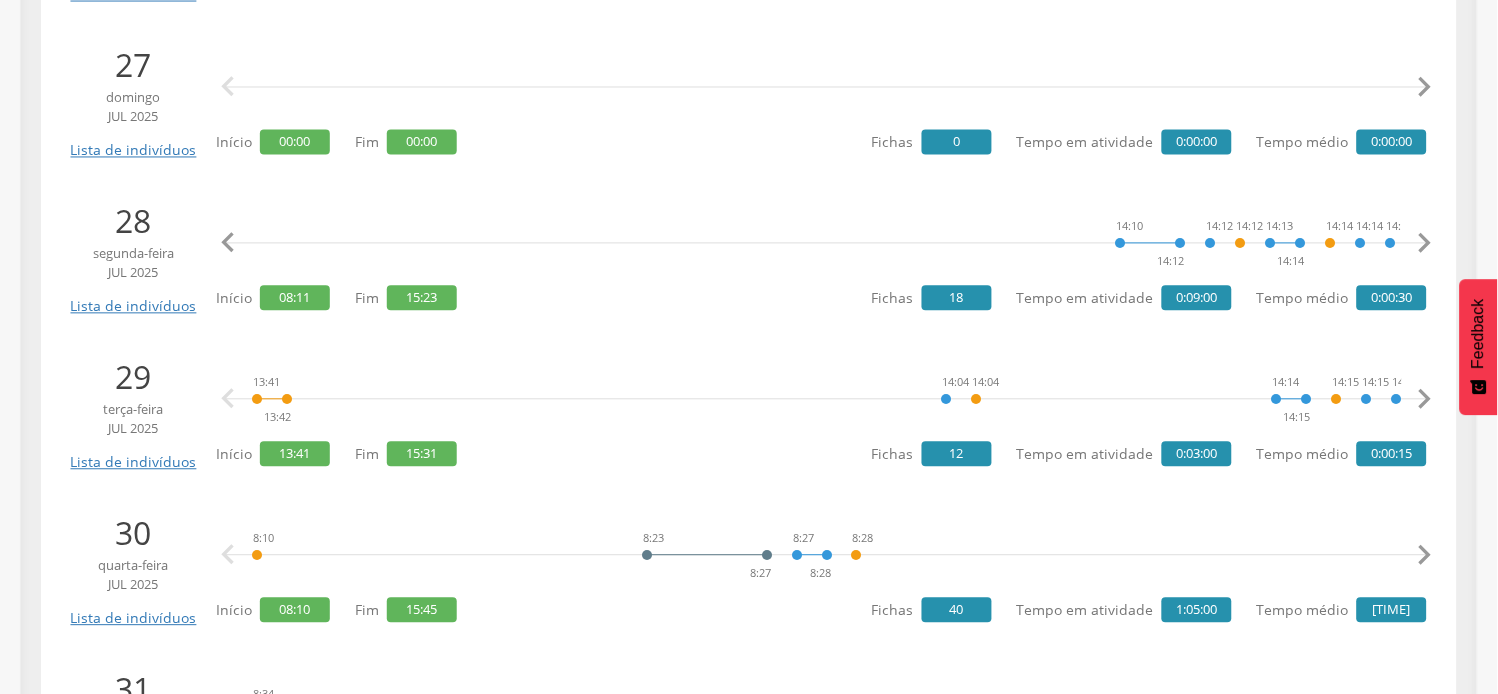 click on "" at bounding box center [1425, 244] 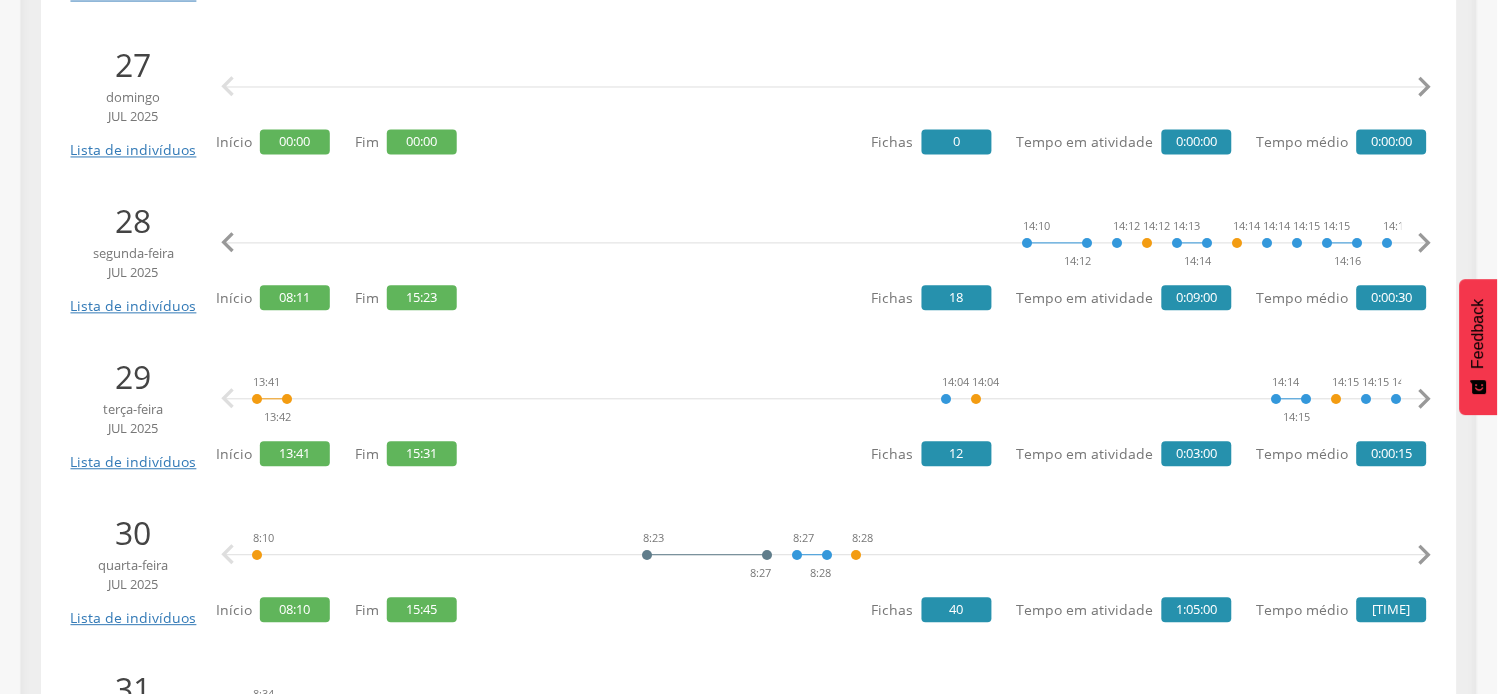 click on "" at bounding box center [1425, 244] 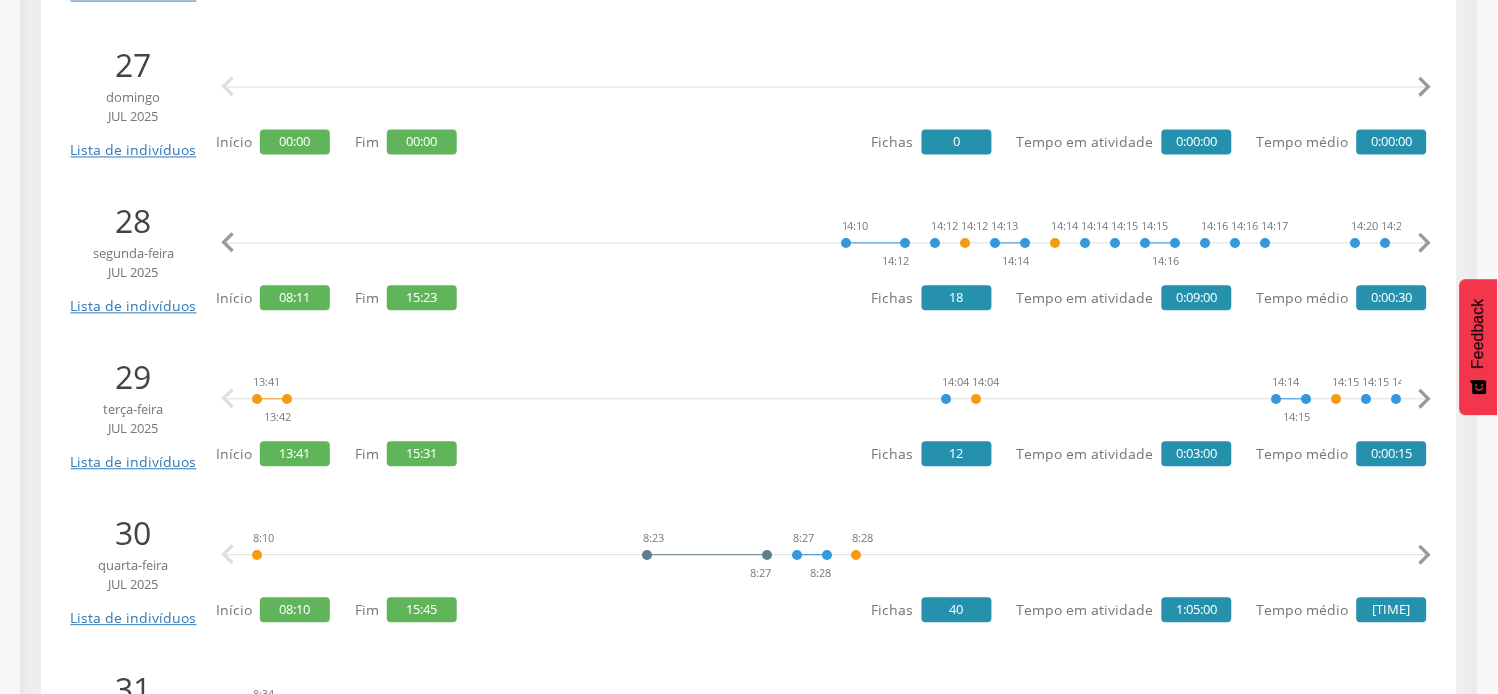 click on "" at bounding box center (1425, 244) 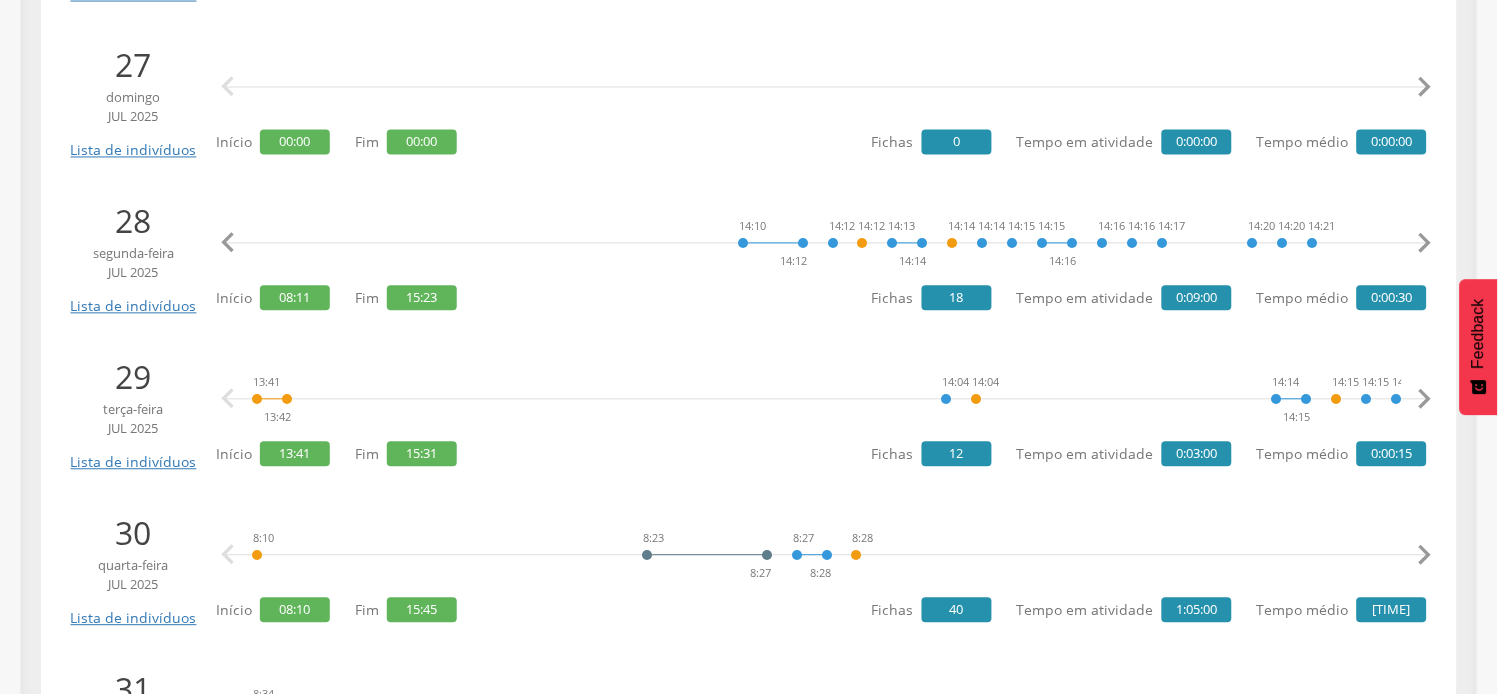 click on "" at bounding box center (1425, 244) 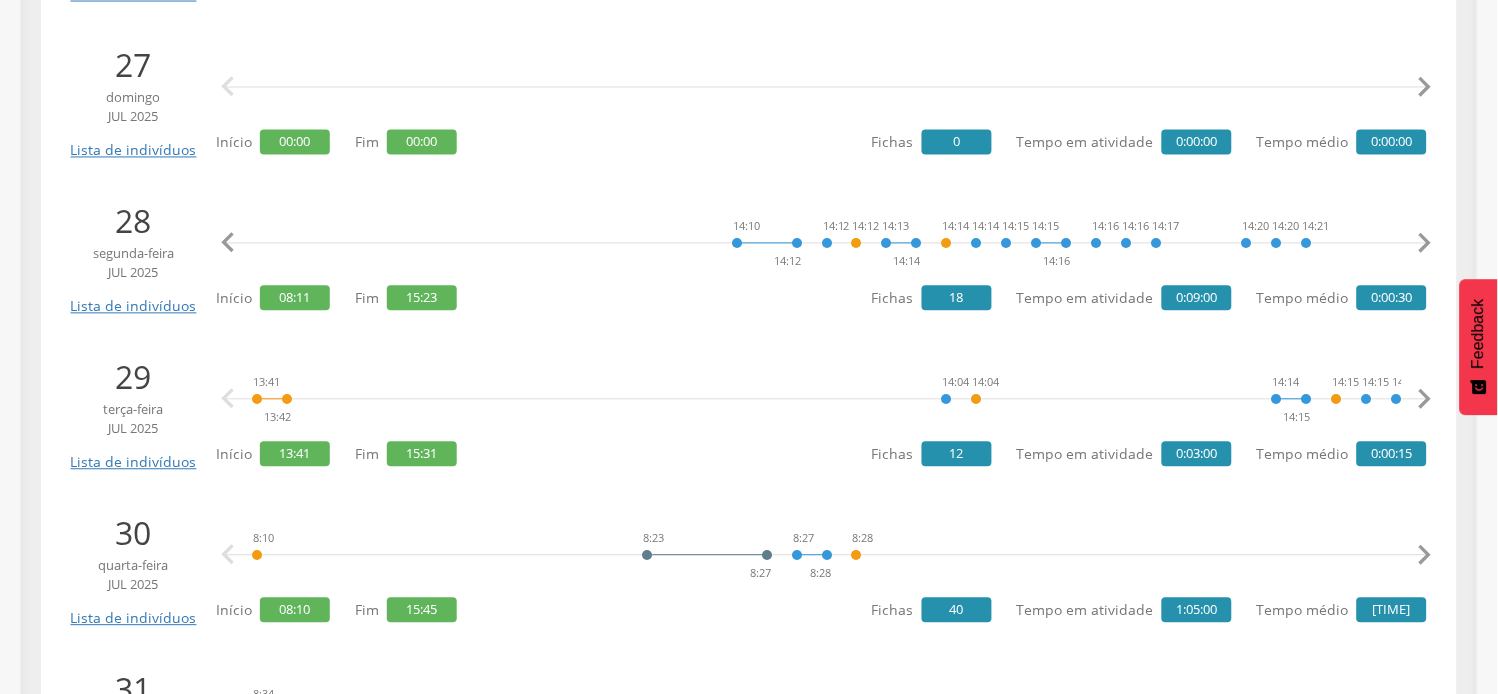 click on "" at bounding box center (1425, 244) 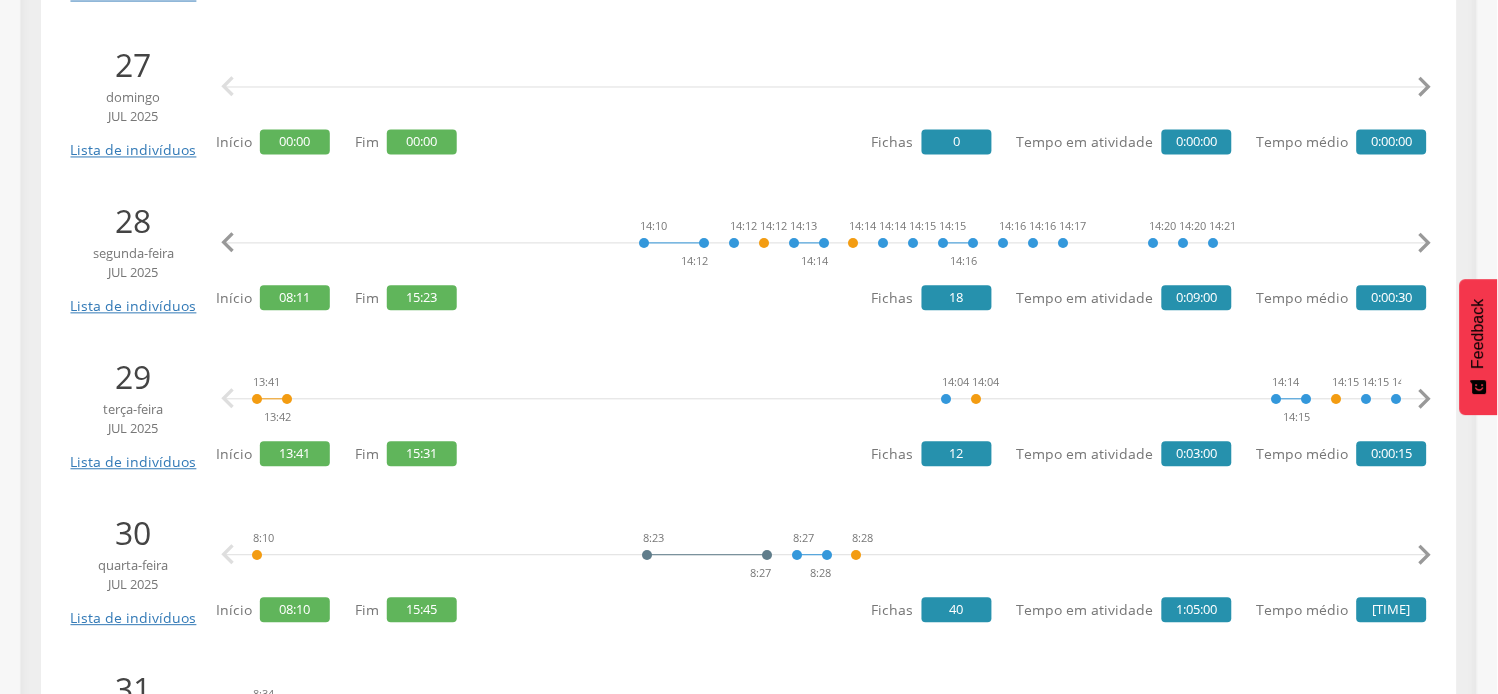 click on "" at bounding box center [1425, 244] 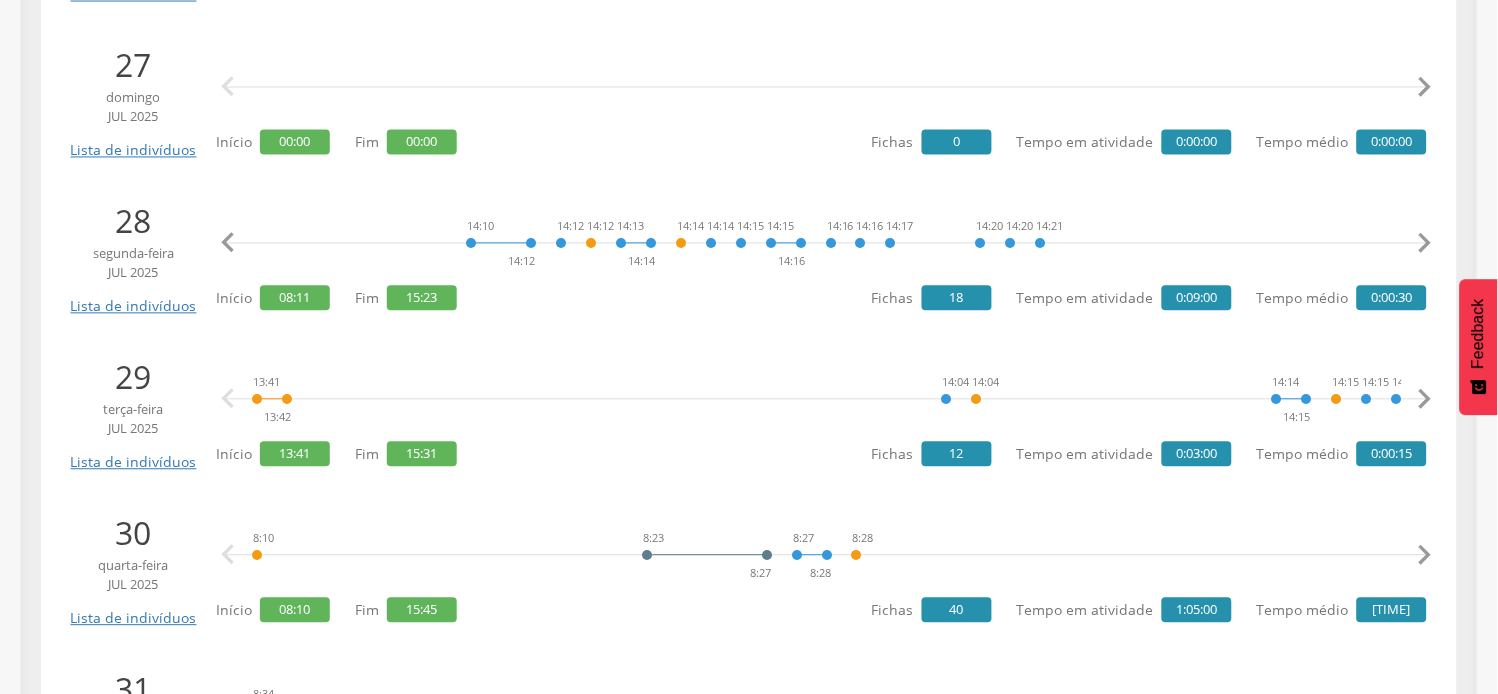 click on "" at bounding box center (1425, 244) 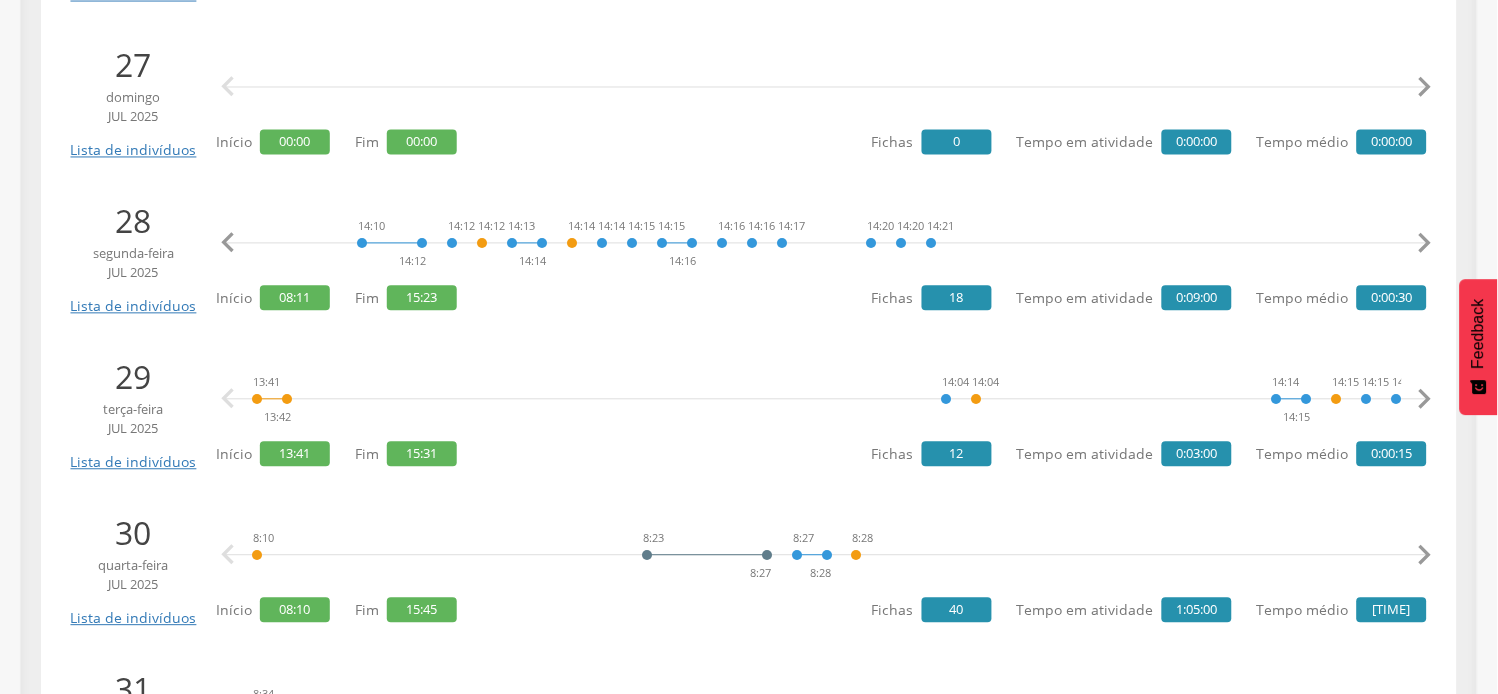 click on "" at bounding box center (1425, 244) 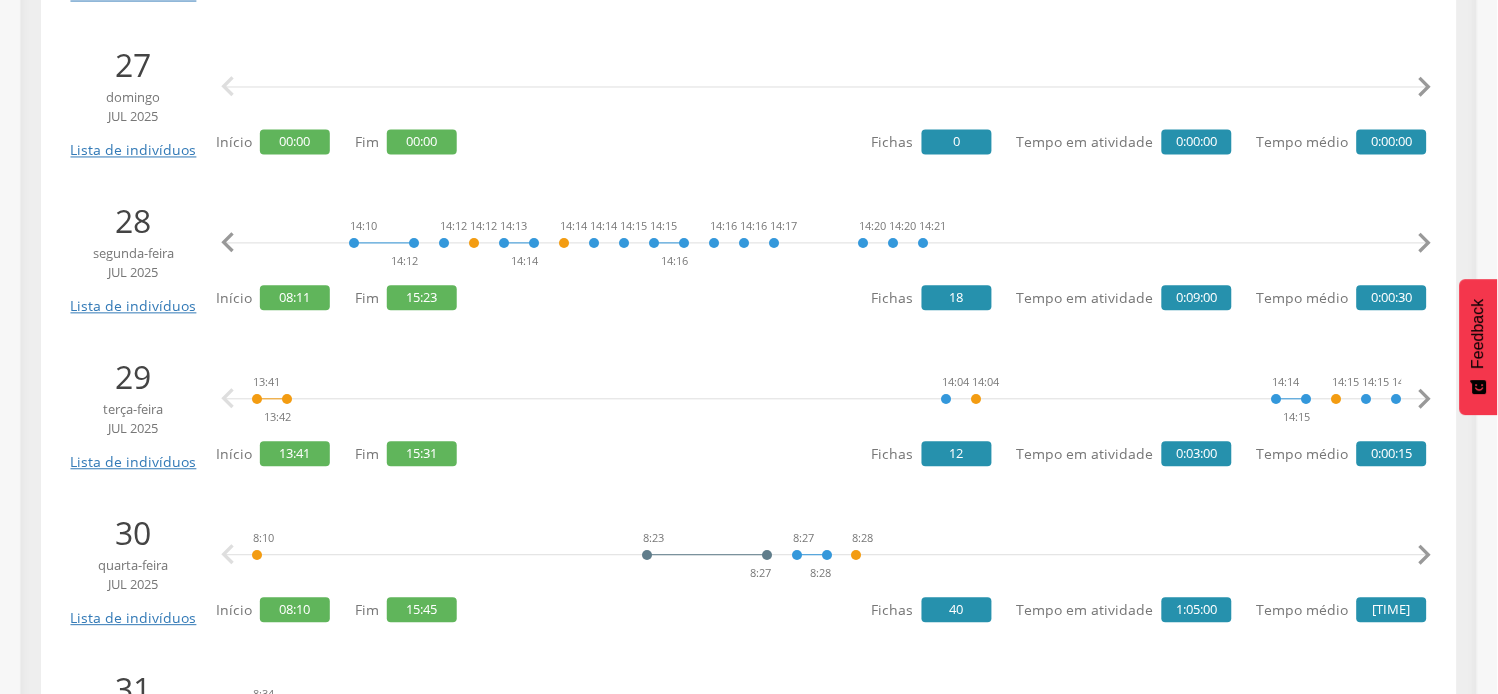 click on "" at bounding box center [1425, 244] 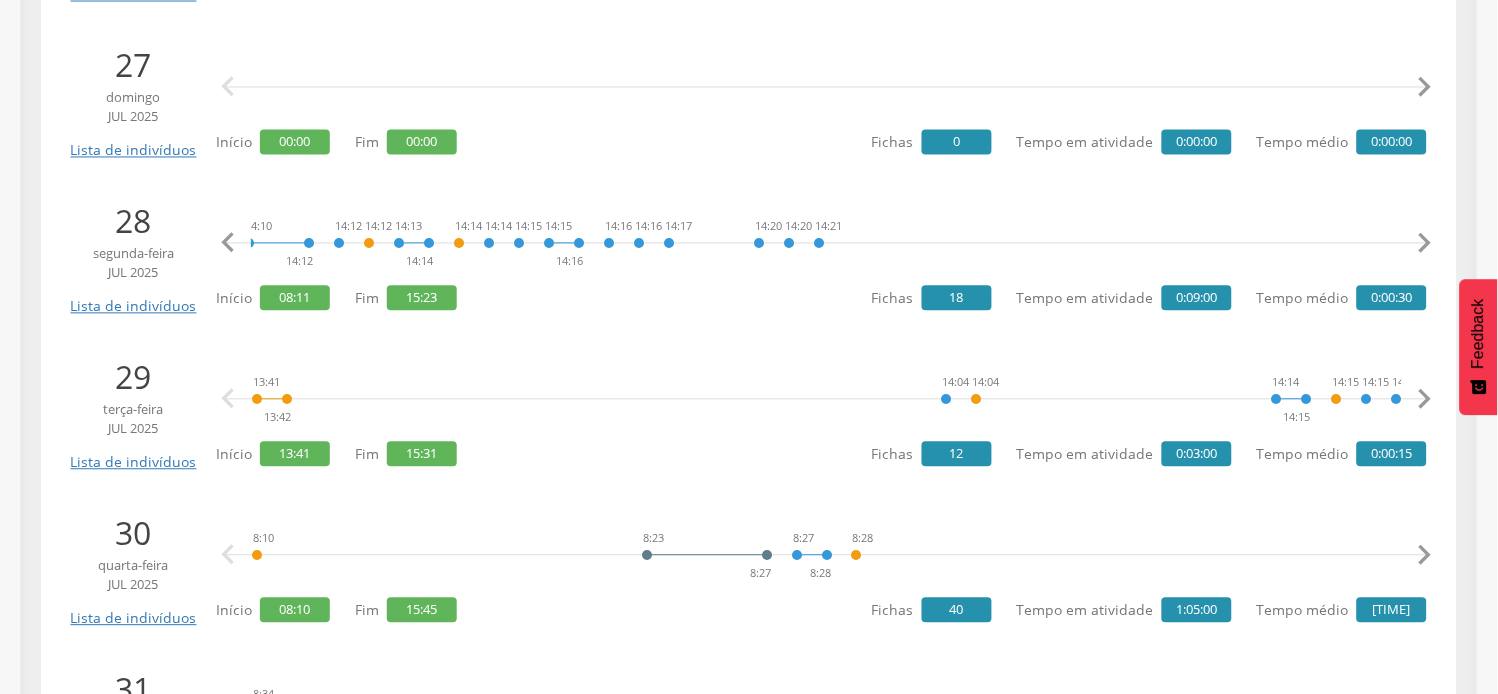 click on "" at bounding box center [1425, 244] 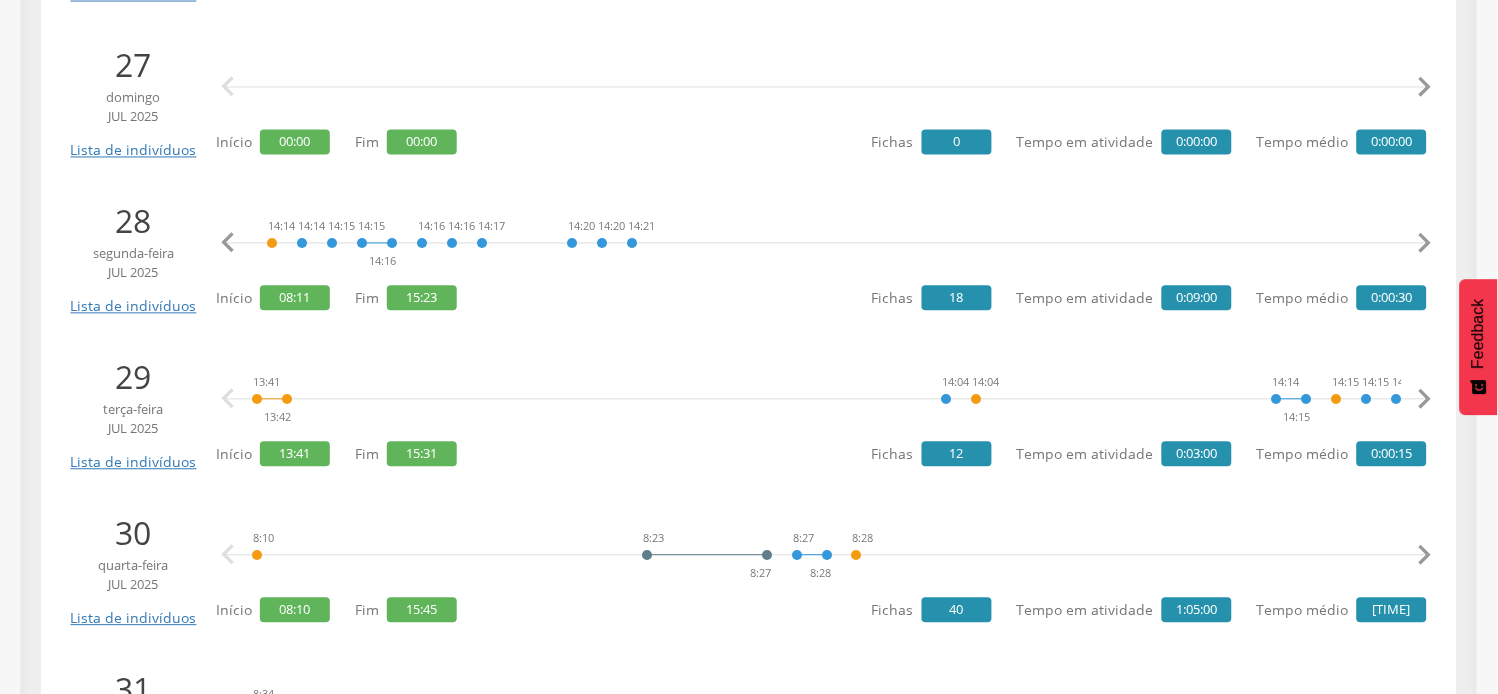 click on "" at bounding box center (1425, 244) 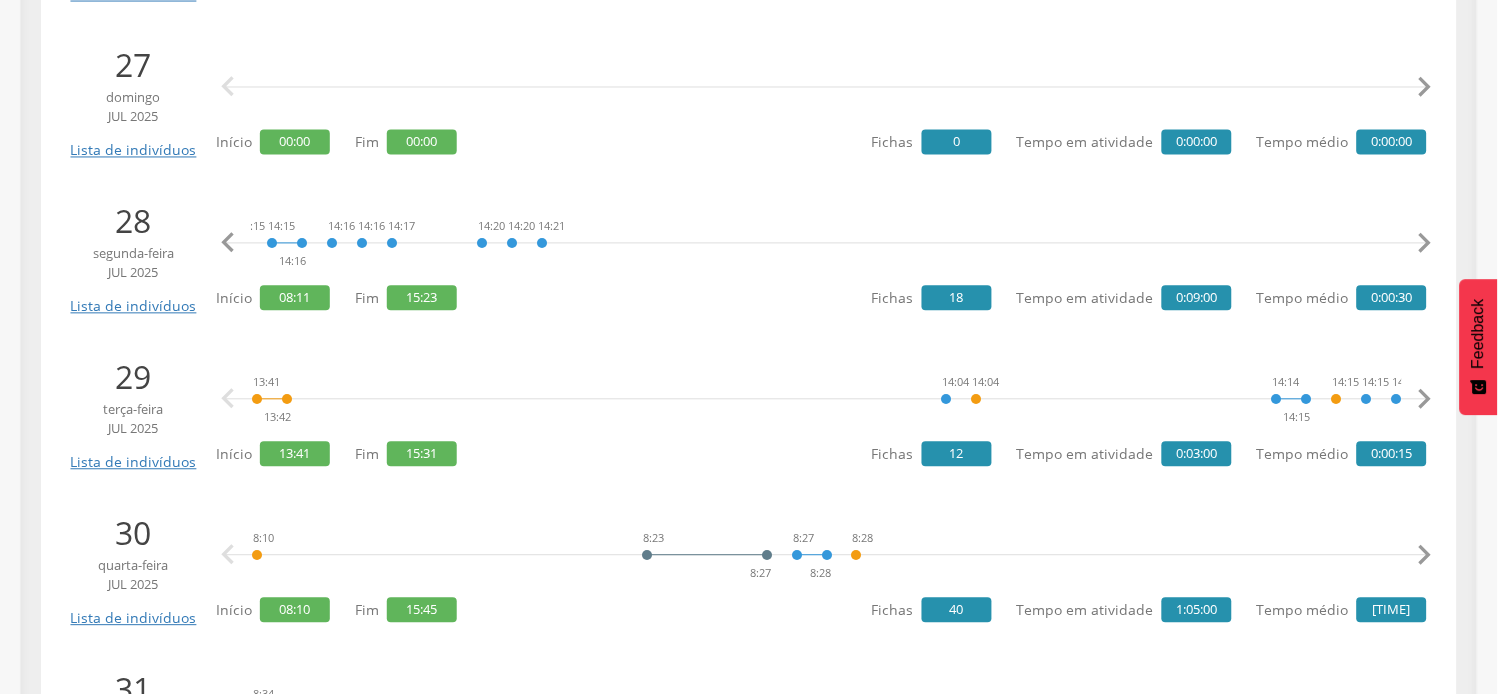 click on "" at bounding box center [1425, 244] 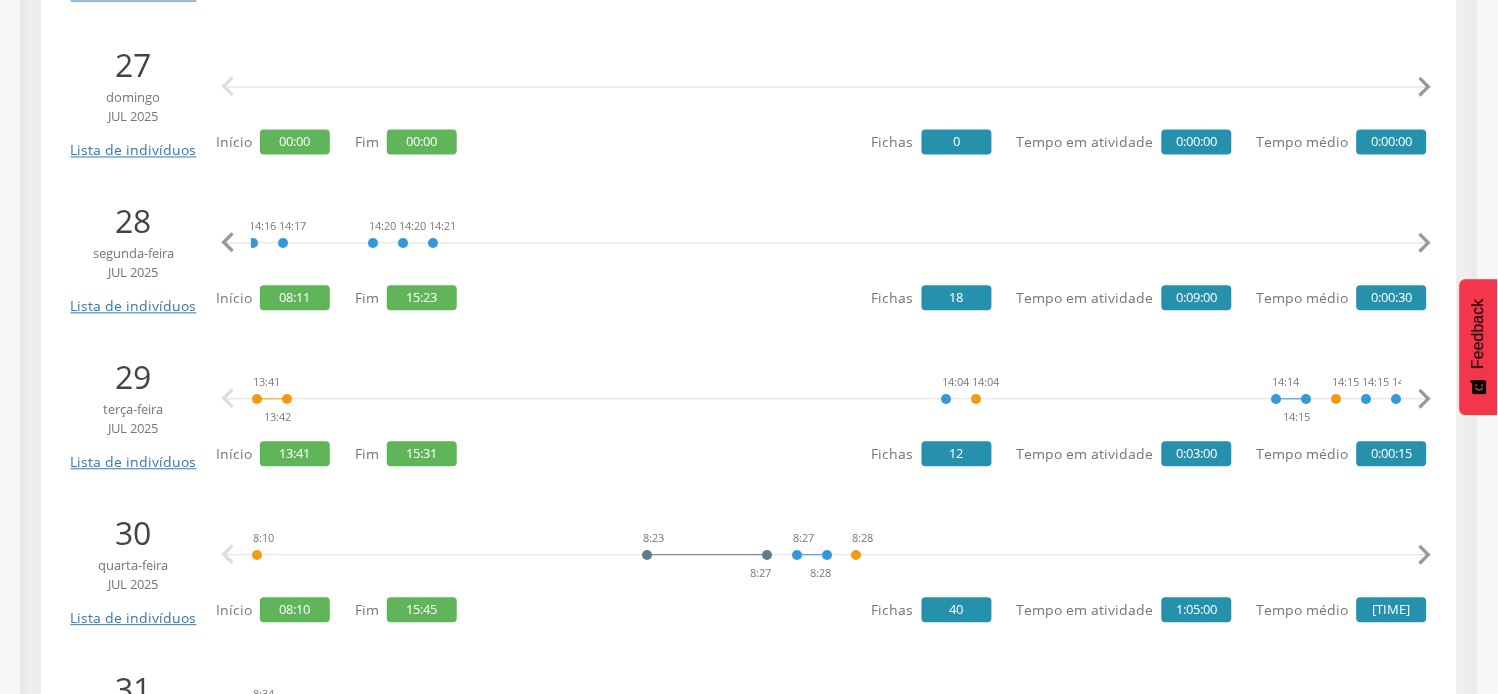 click on "" at bounding box center (1425, 244) 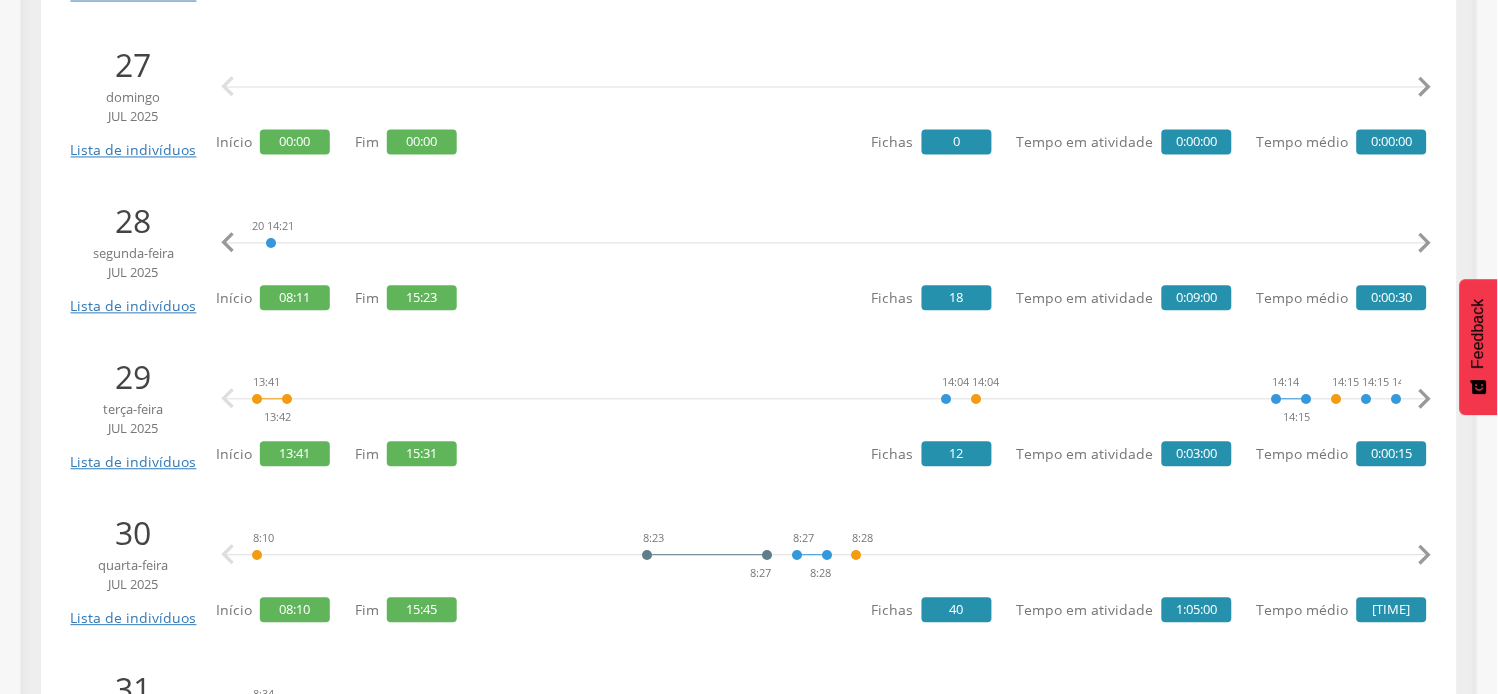 click on "" at bounding box center [1425, 244] 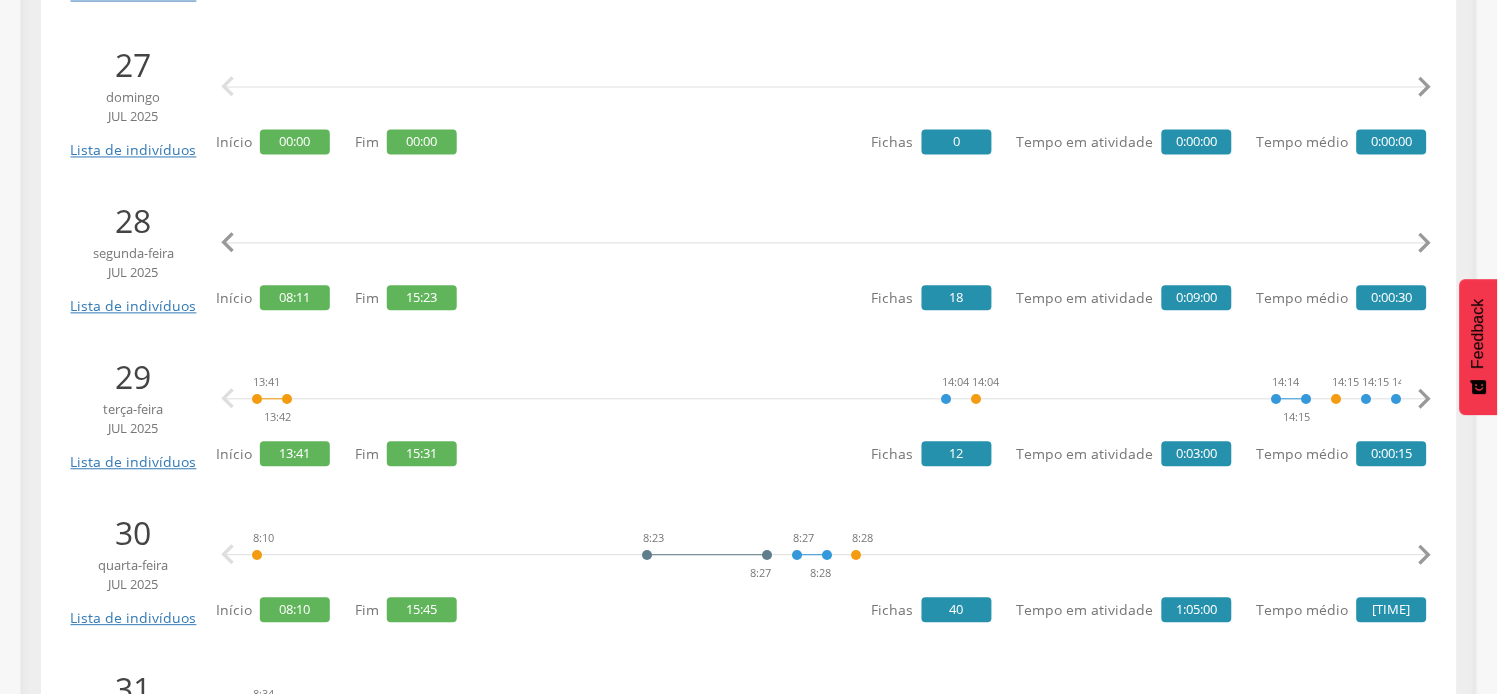 click on "" at bounding box center (1425, 244) 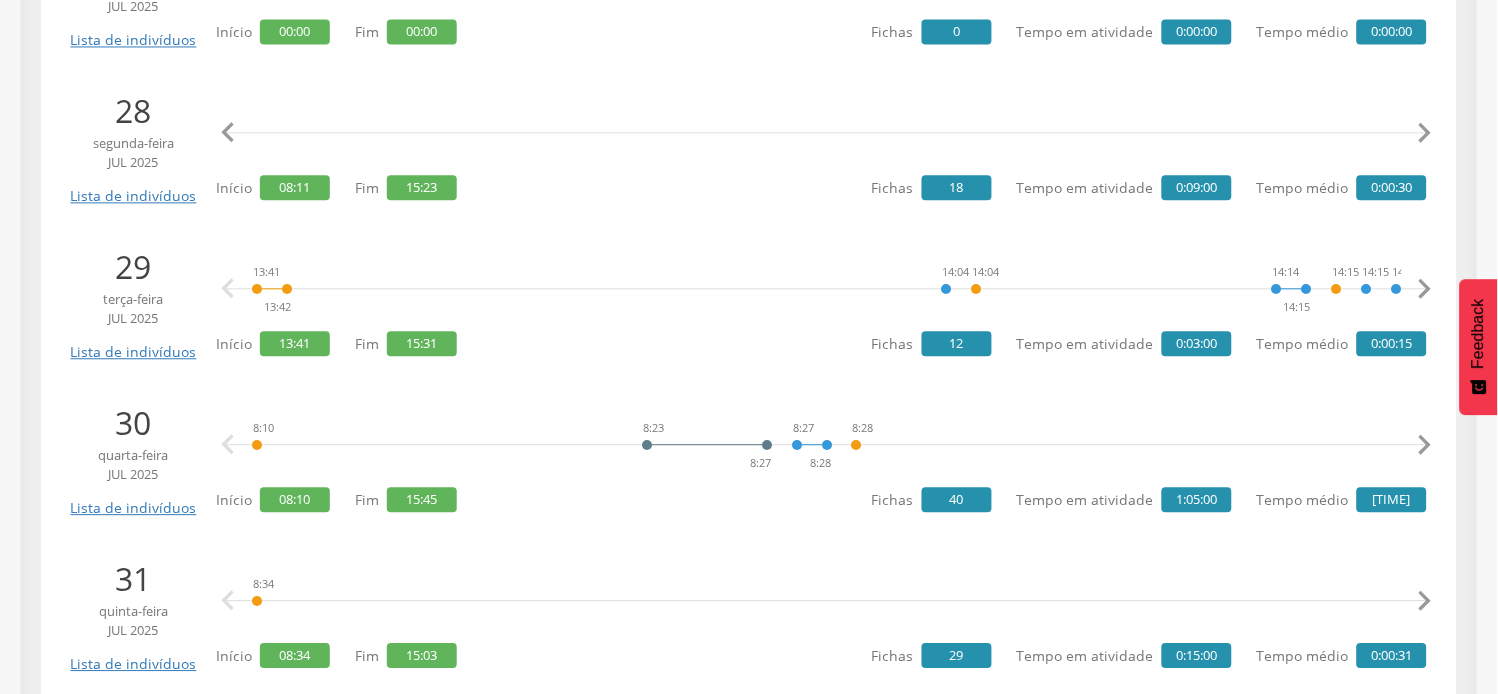 click on "" at bounding box center (1425, 289) 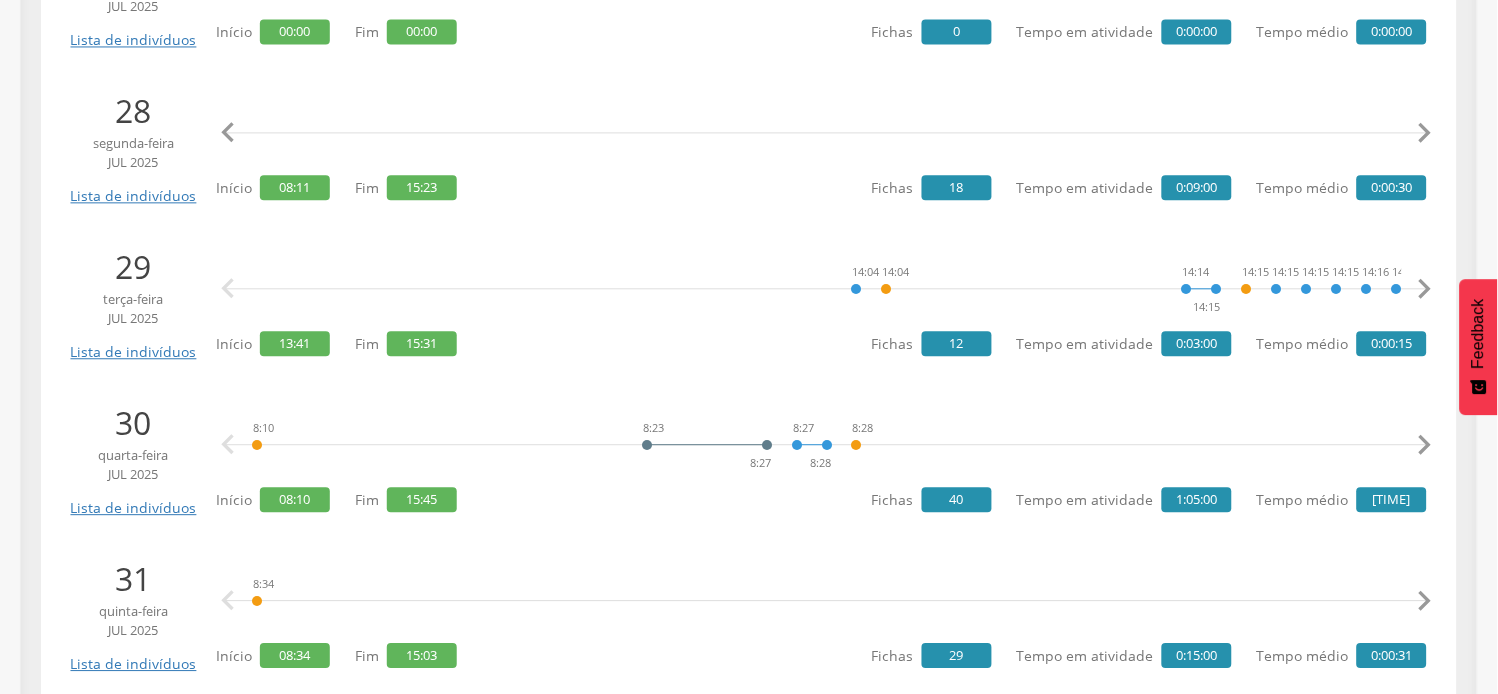 click on "" at bounding box center [1425, 289] 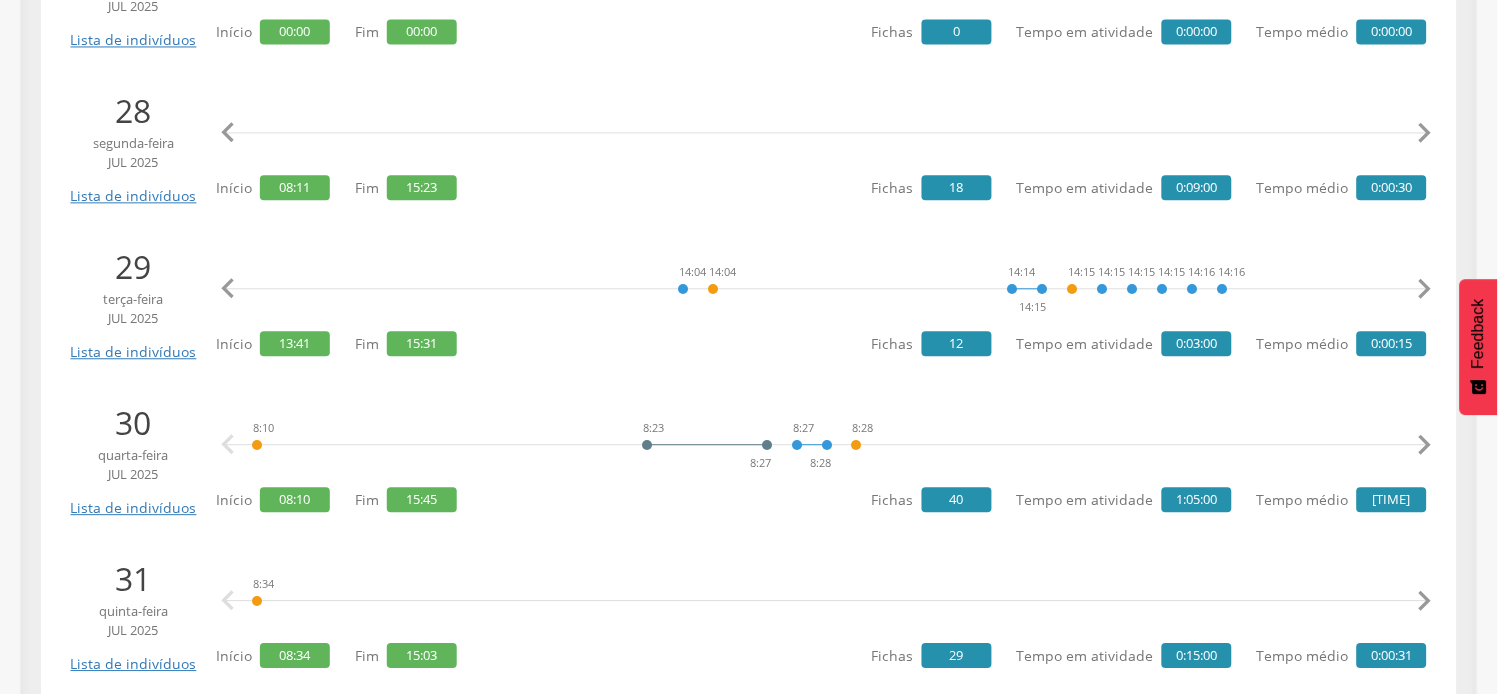 click on "" at bounding box center [1425, 289] 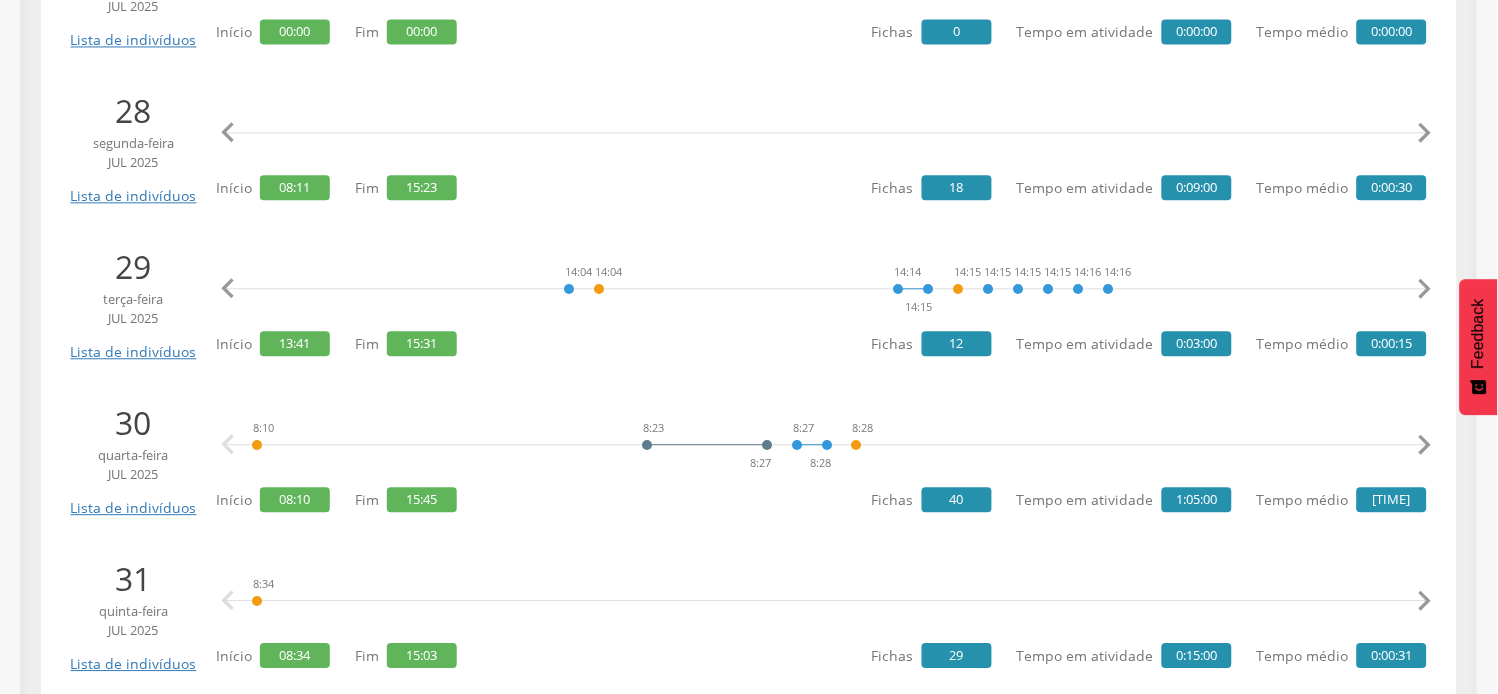 click on "" at bounding box center (1425, 289) 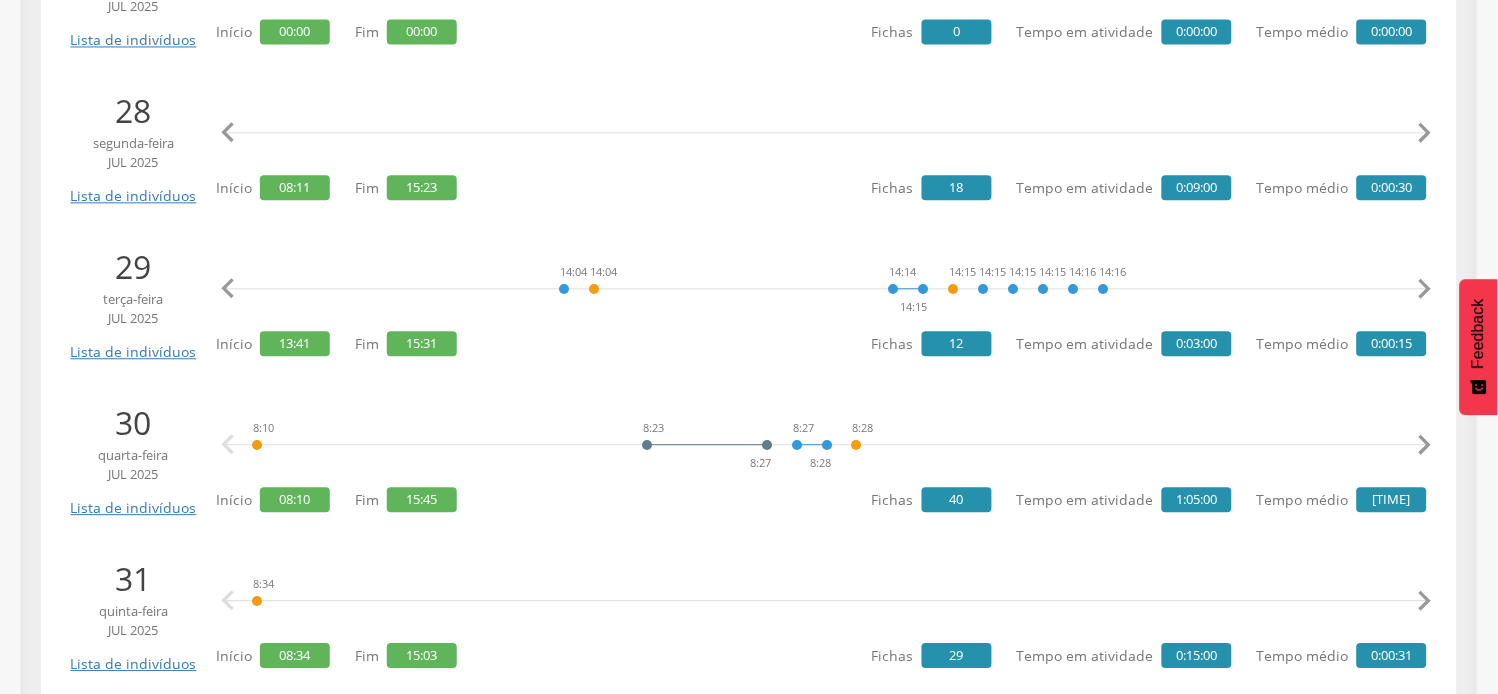 click on "" at bounding box center [1425, 289] 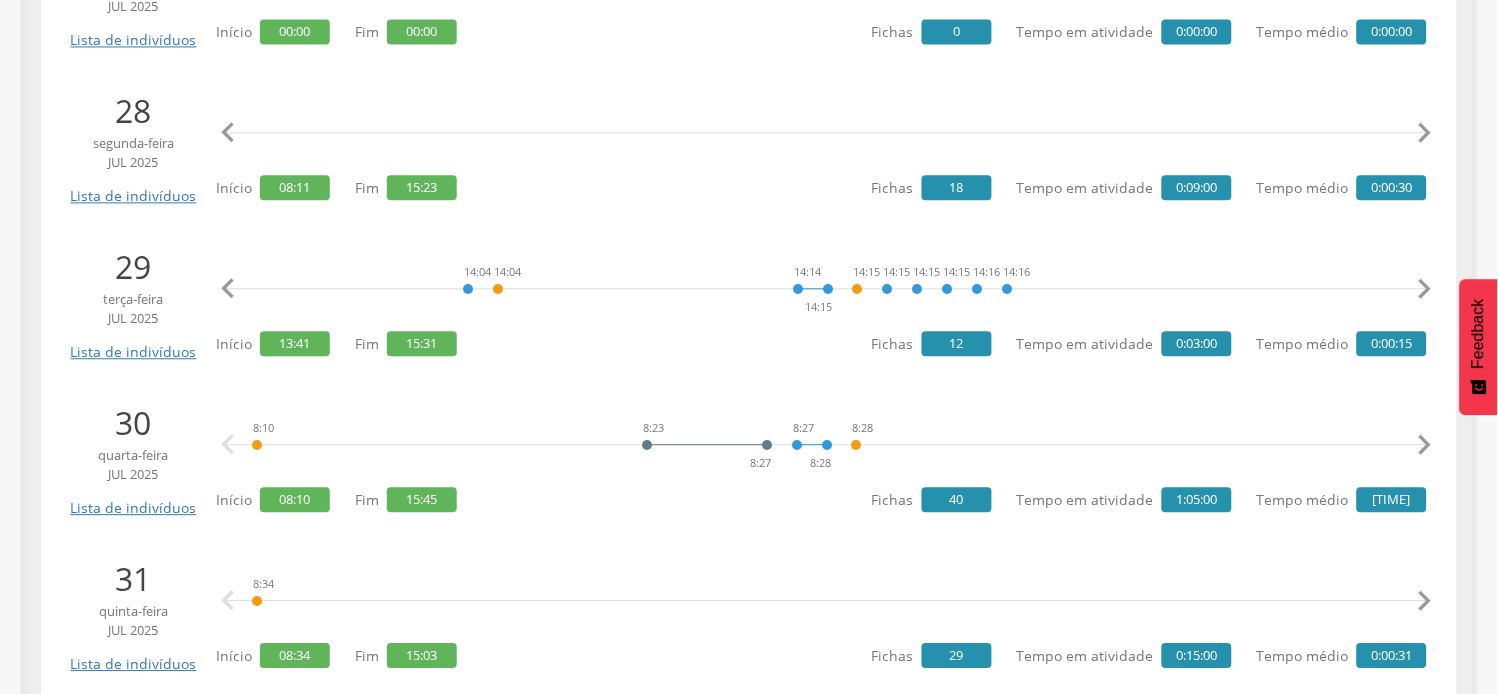 click on "" at bounding box center (1425, 289) 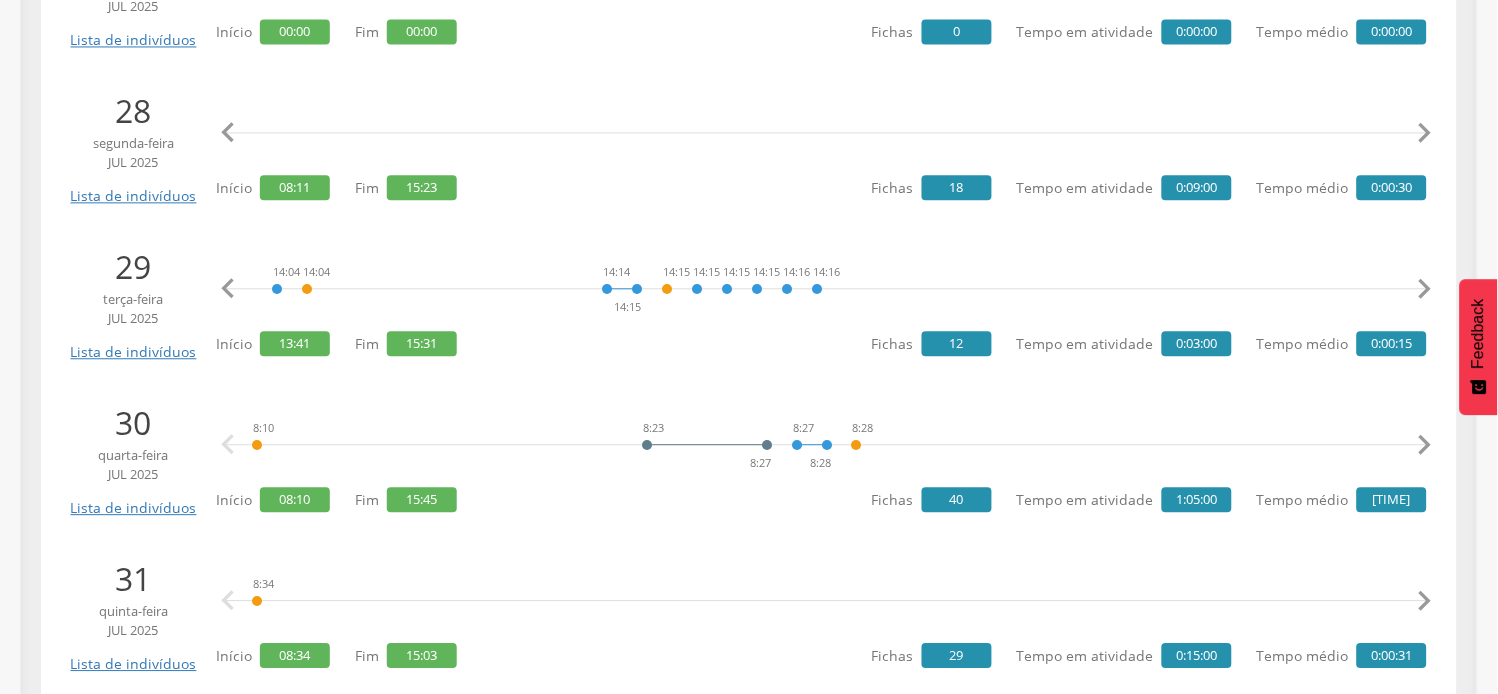 click on "" at bounding box center [1425, 289] 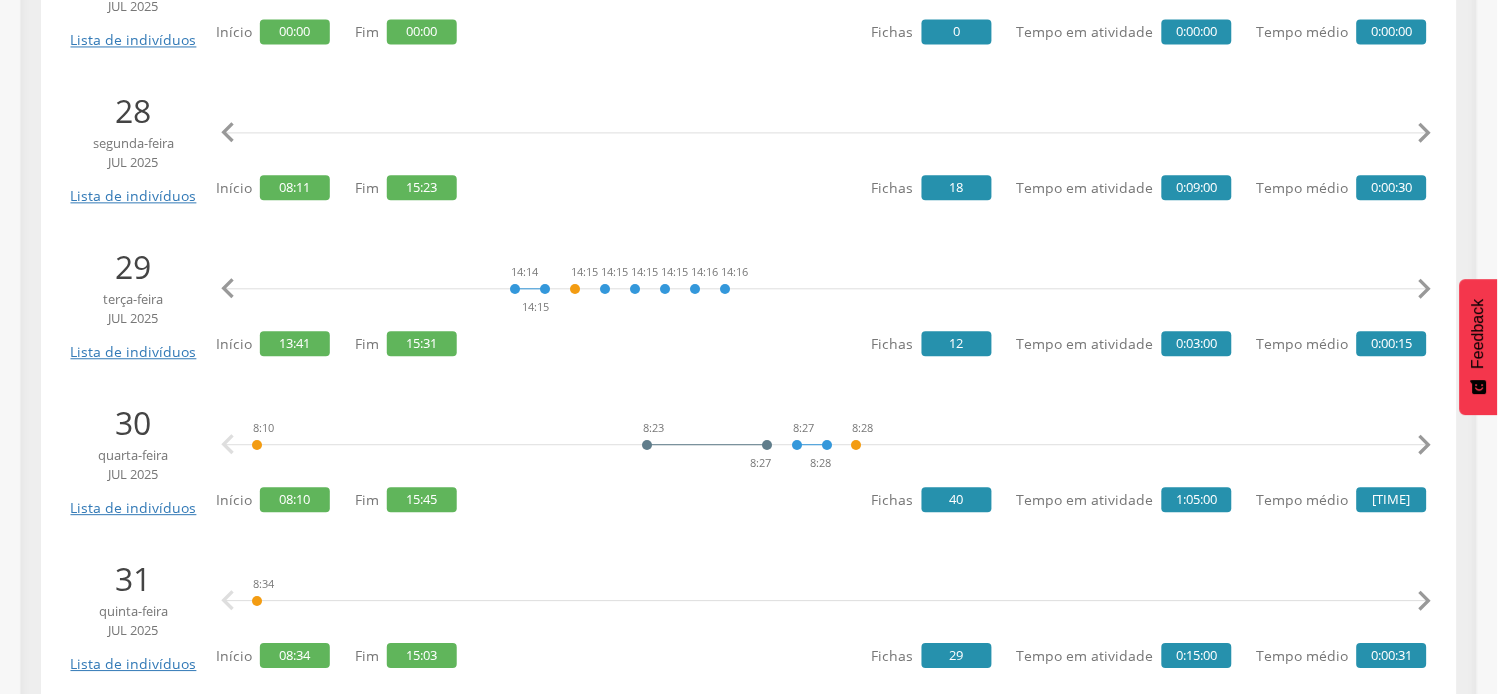 click on "" at bounding box center [1425, 289] 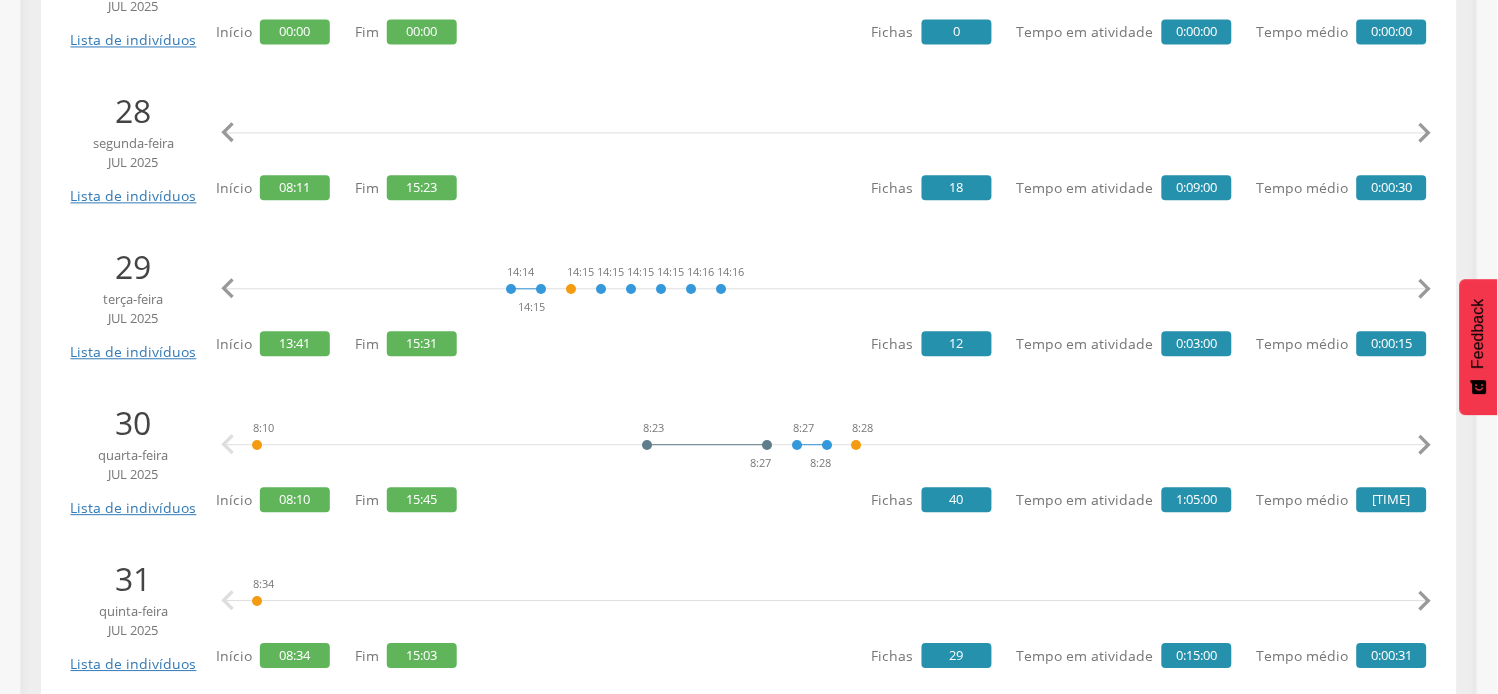click on "" at bounding box center [1425, 289] 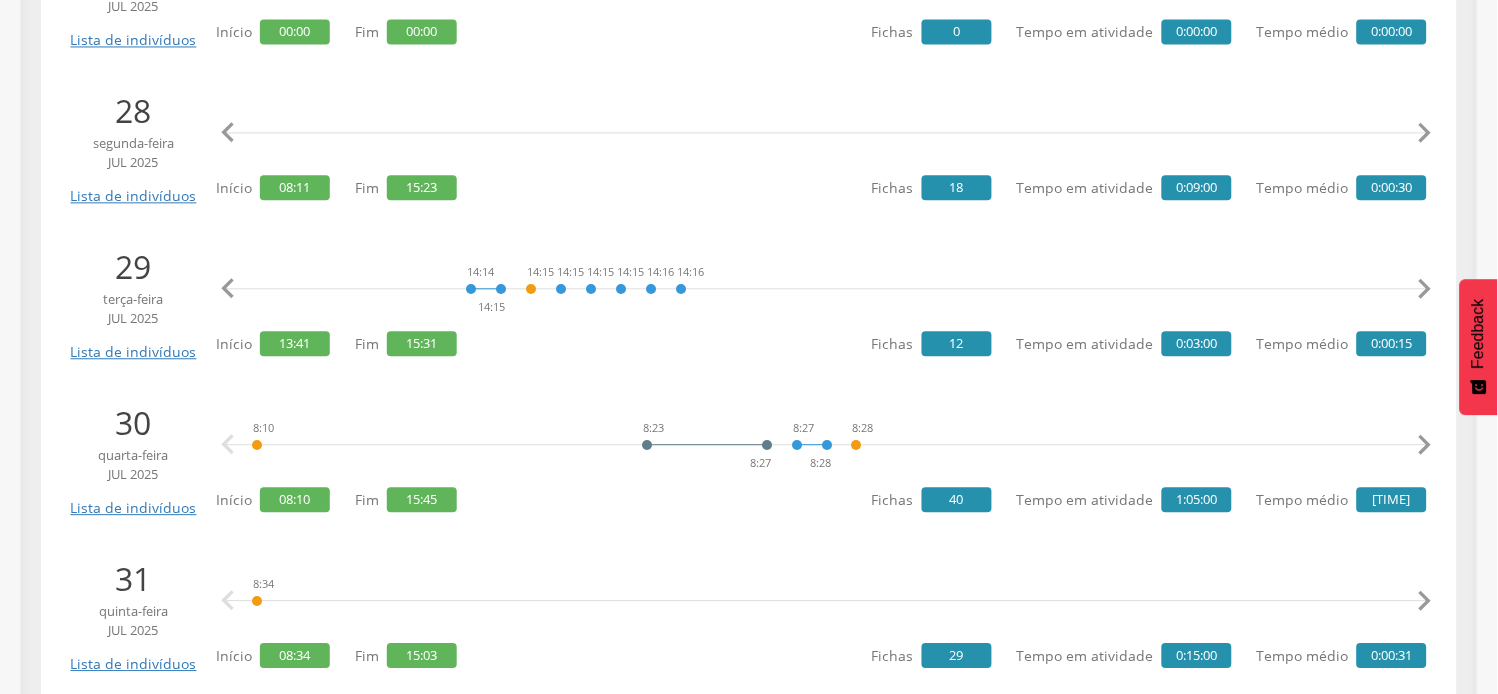 click on "" at bounding box center [1425, 289] 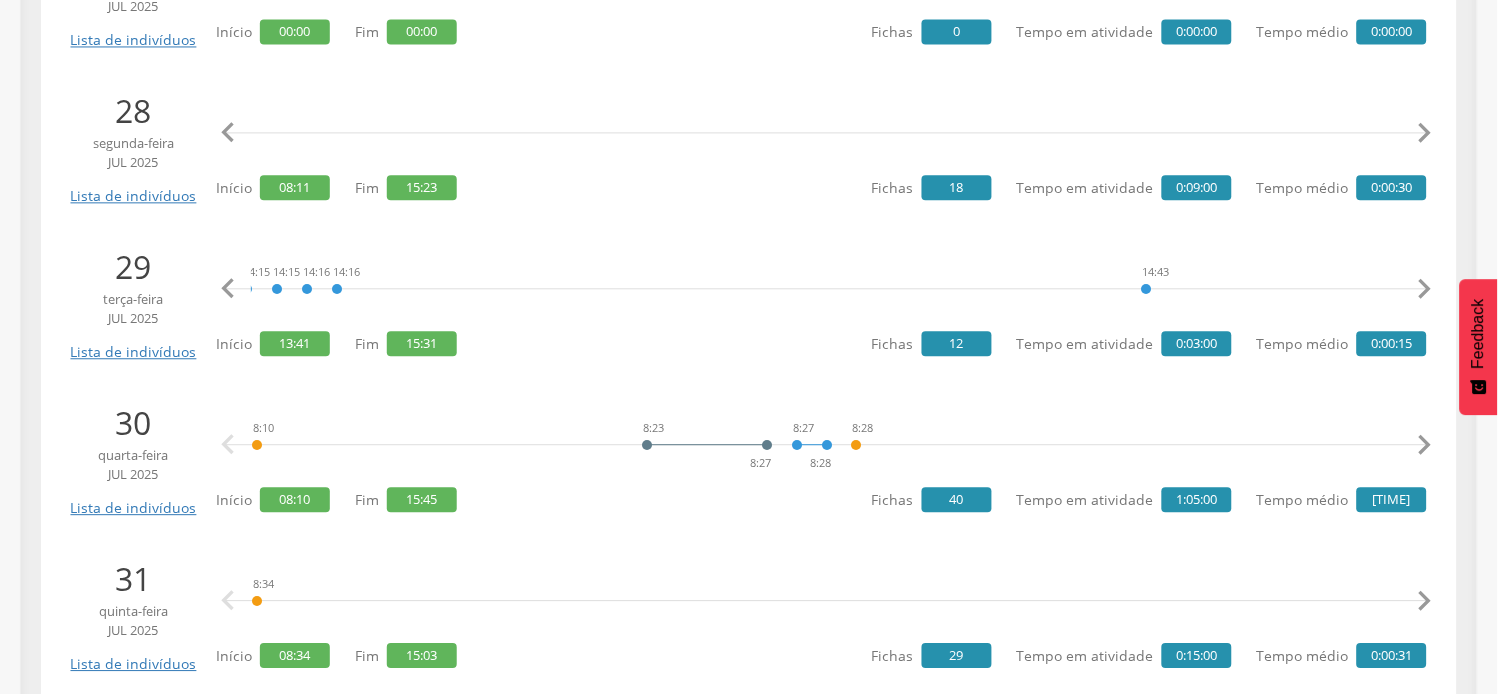 click on "" at bounding box center [1425, 289] 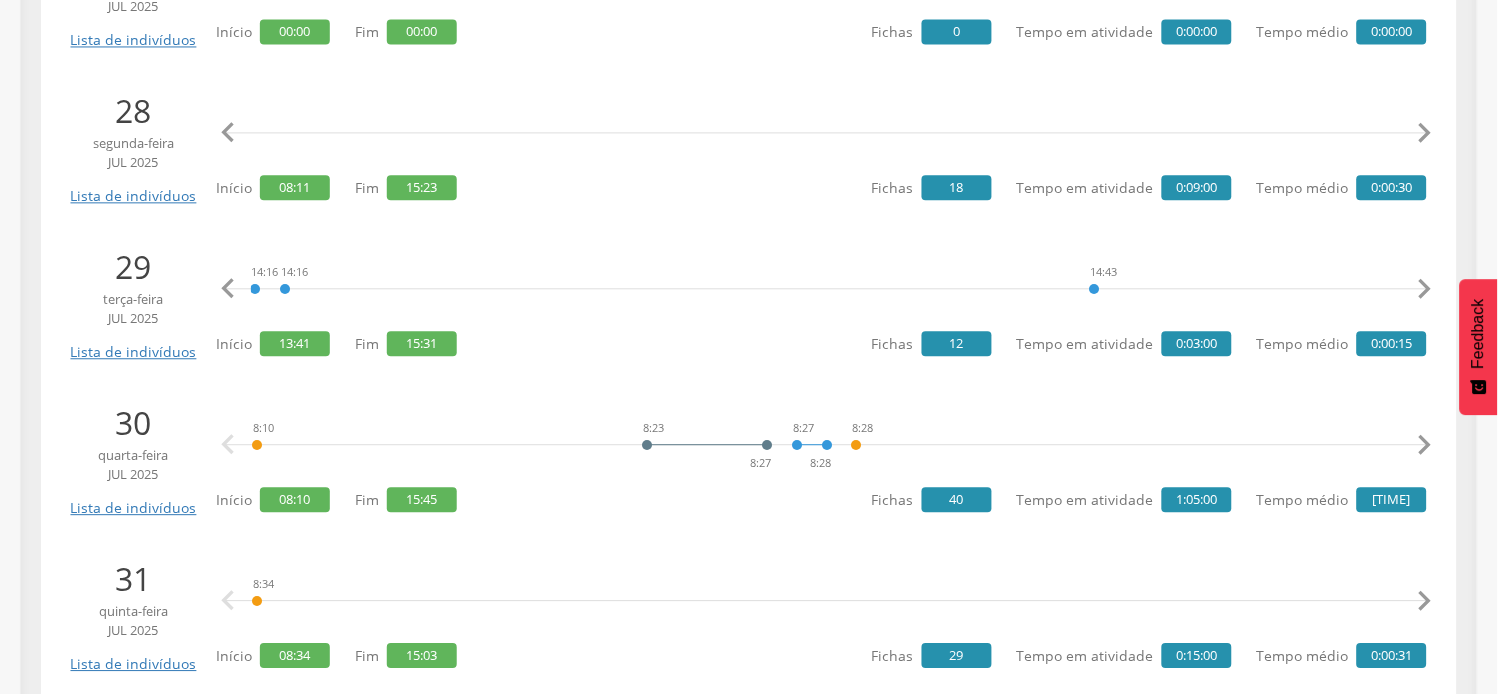 click on "" at bounding box center (1425, 289) 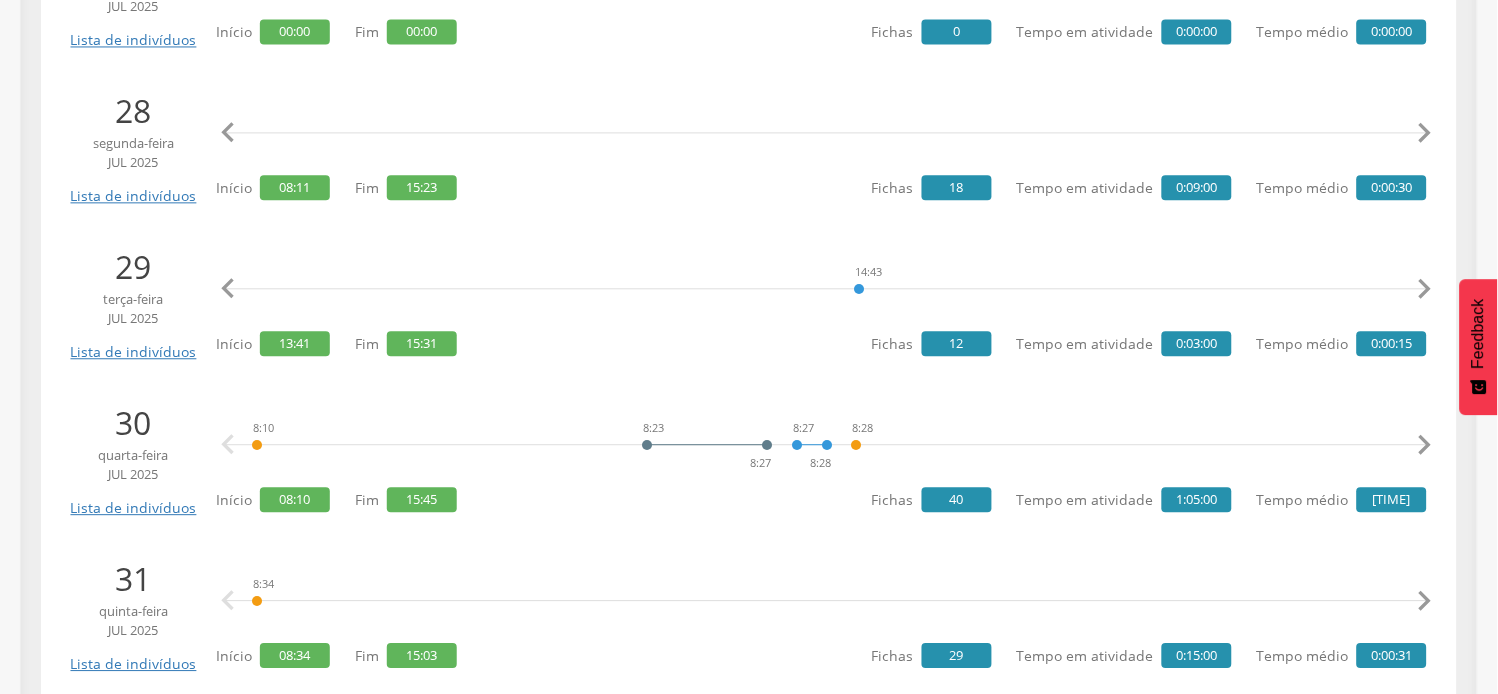 click on "" at bounding box center [1425, 289] 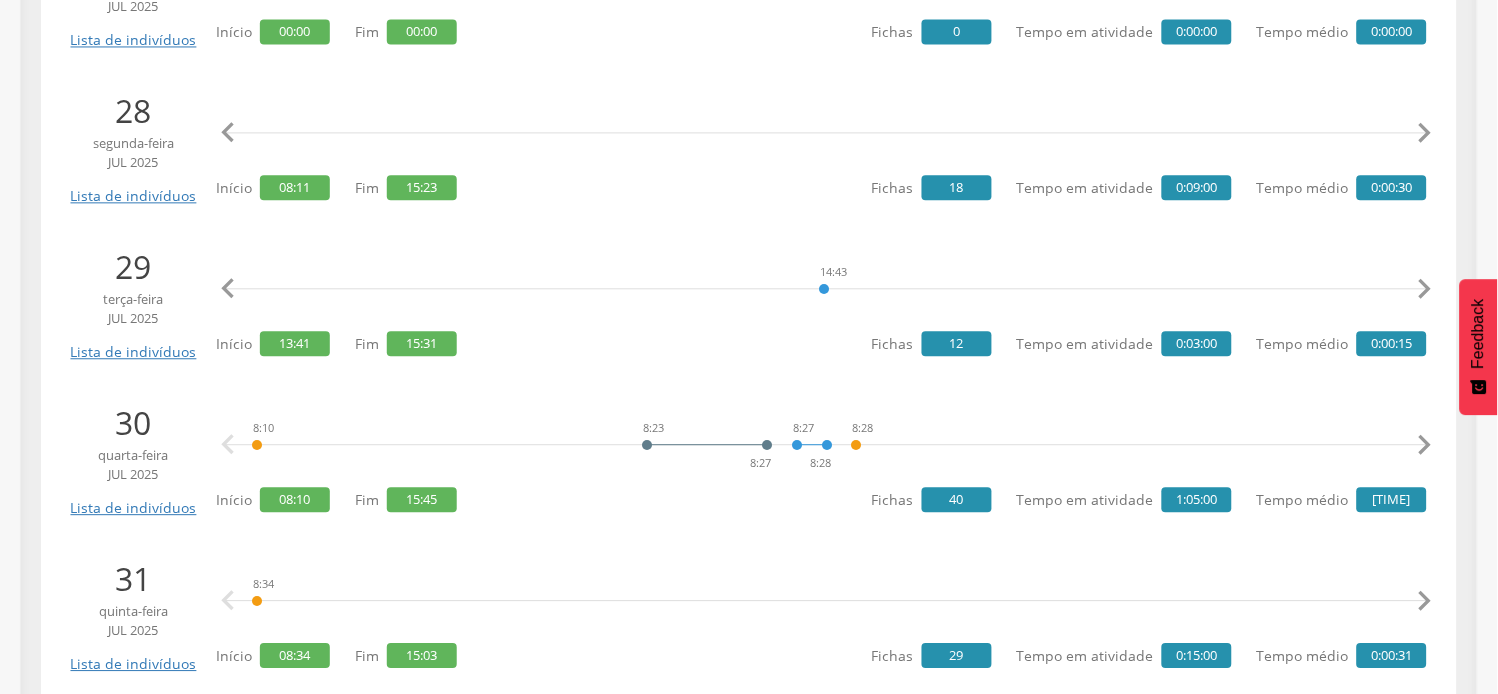 scroll, scrollTop: 0, scrollLeft: 1533, axis: horizontal 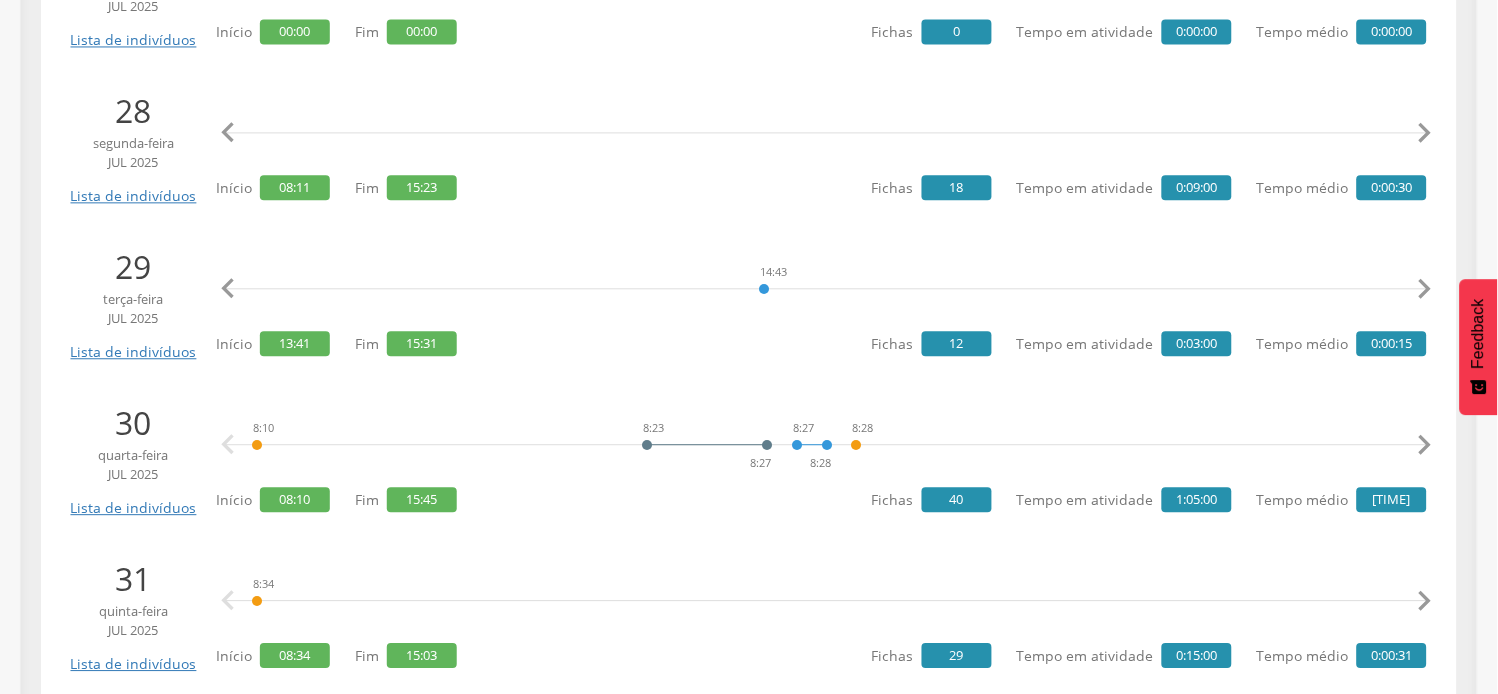 click on "" at bounding box center (1425, 445) 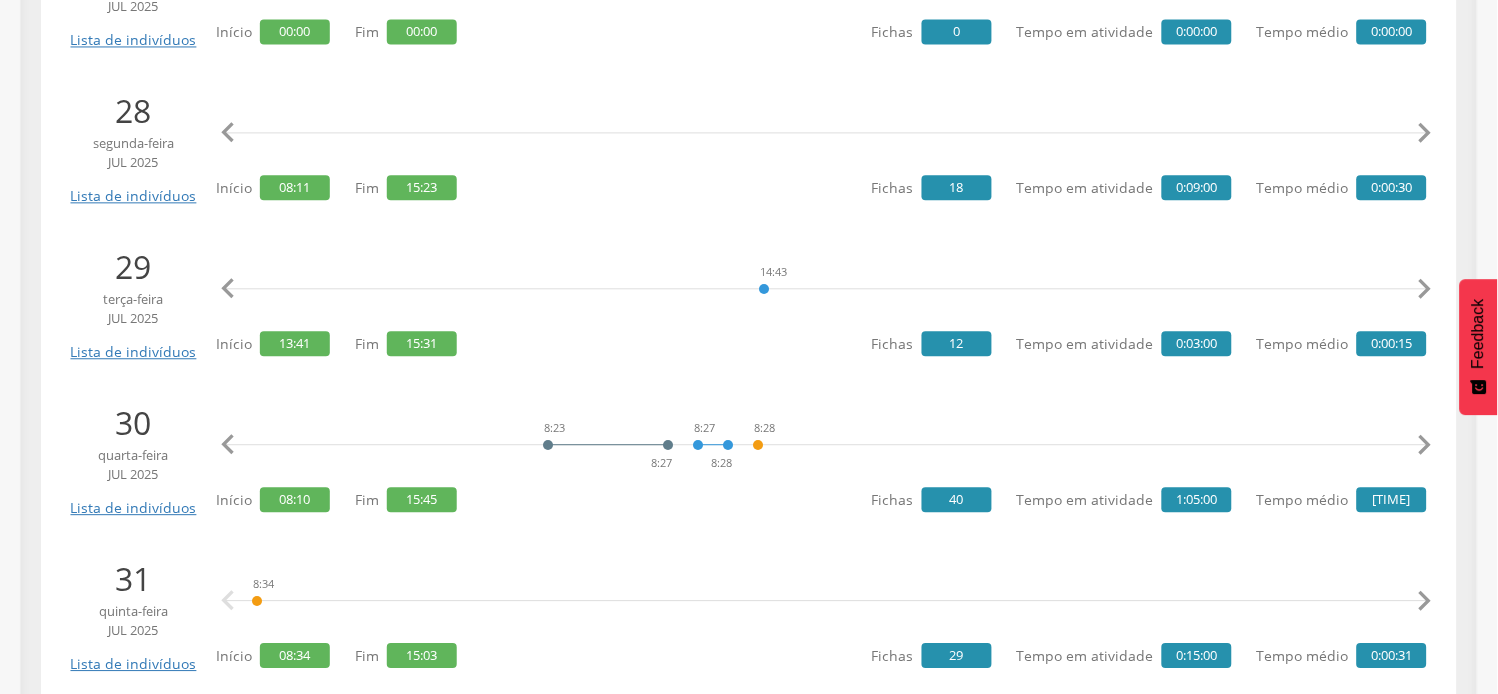 click on "" at bounding box center [1425, 445] 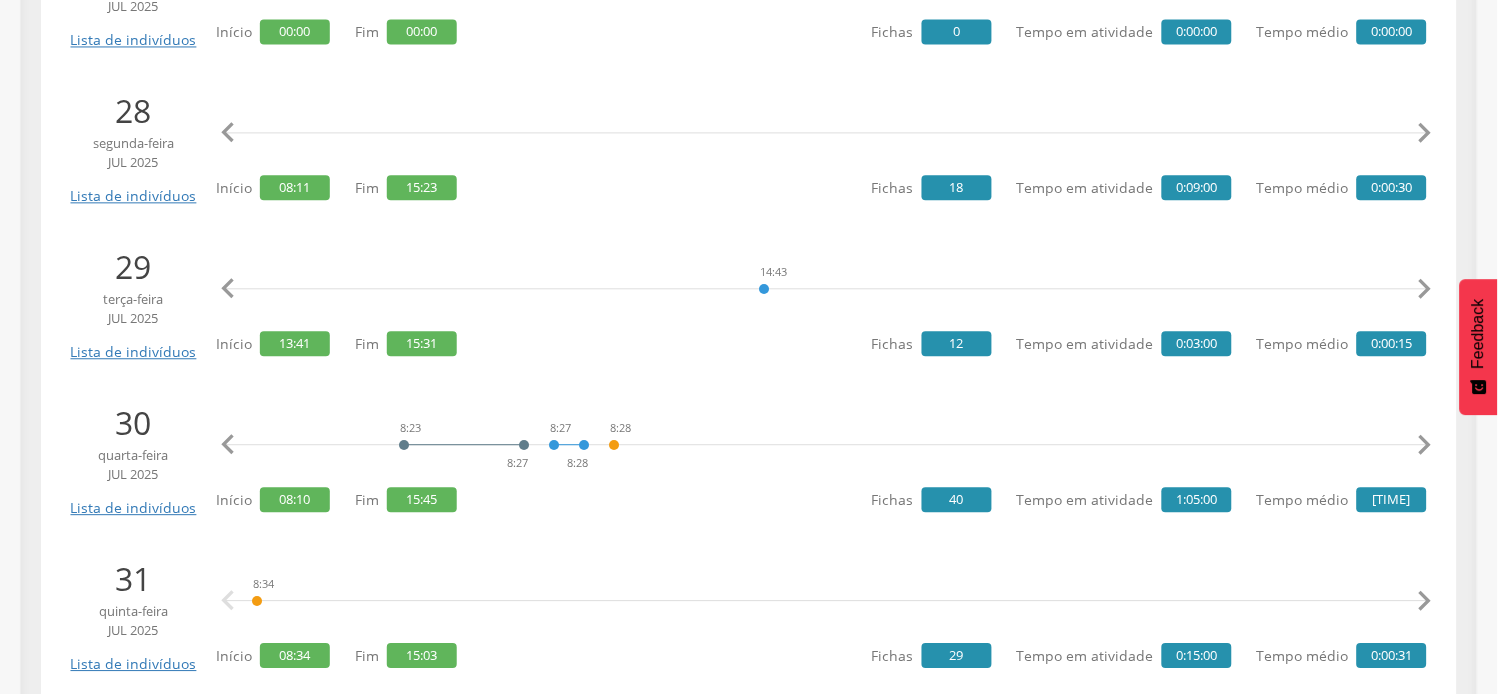 click on "" at bounding box center [1425, 445] 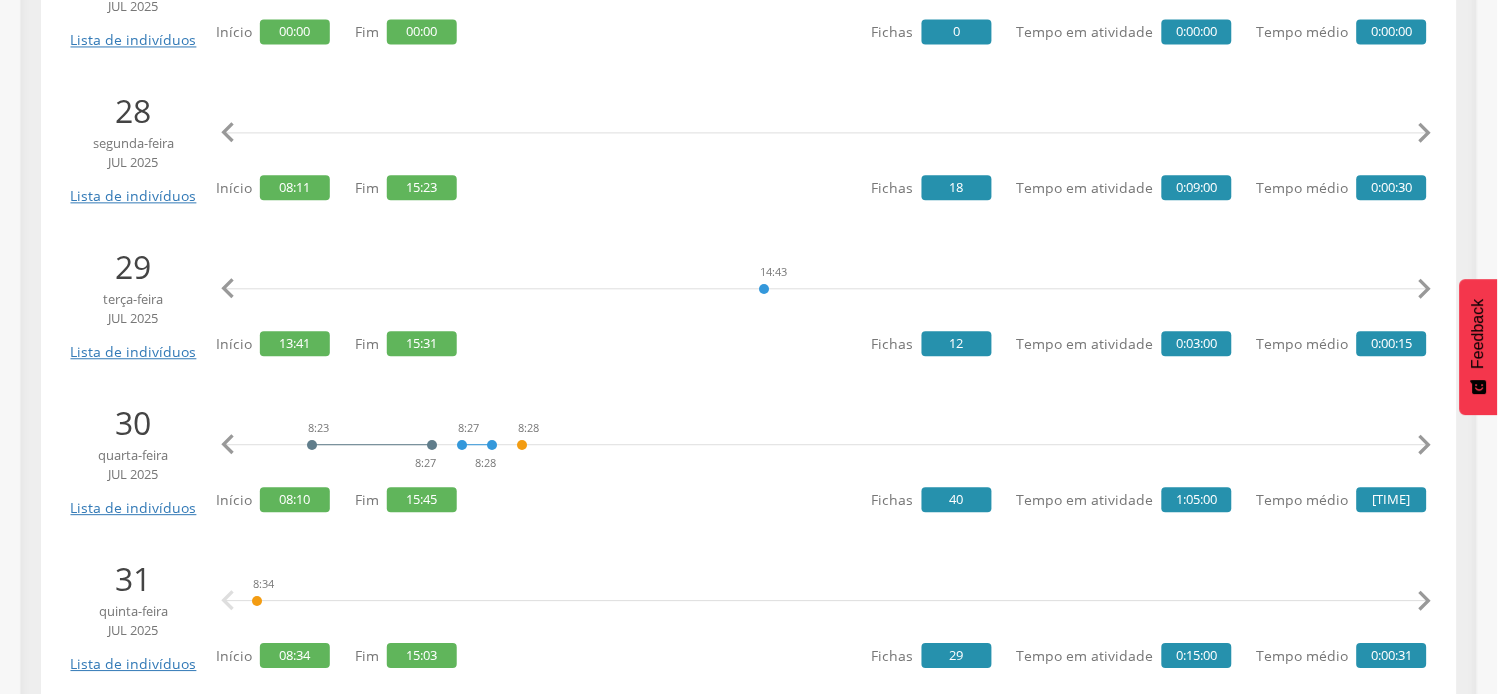 click on "" at bounding box center (1425, 445) 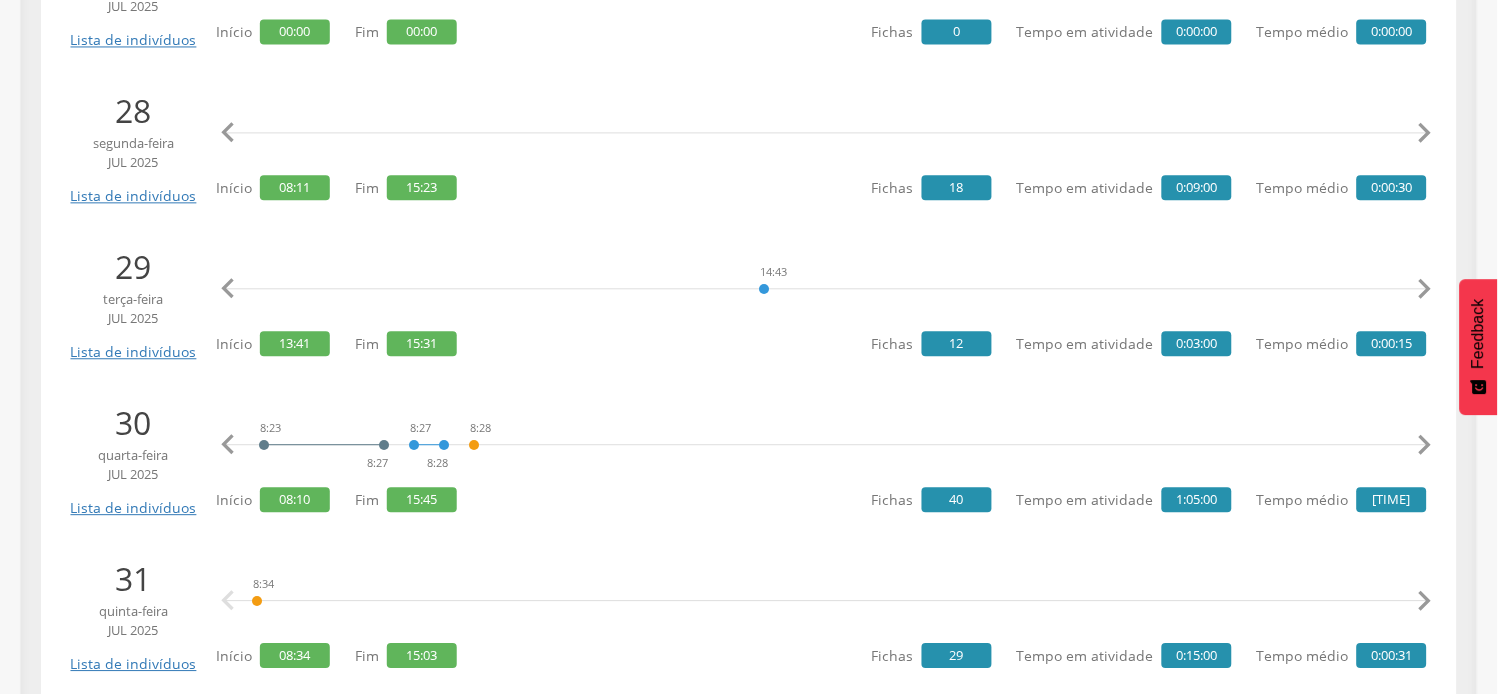 click on "" at bounding box center [1425, 445] 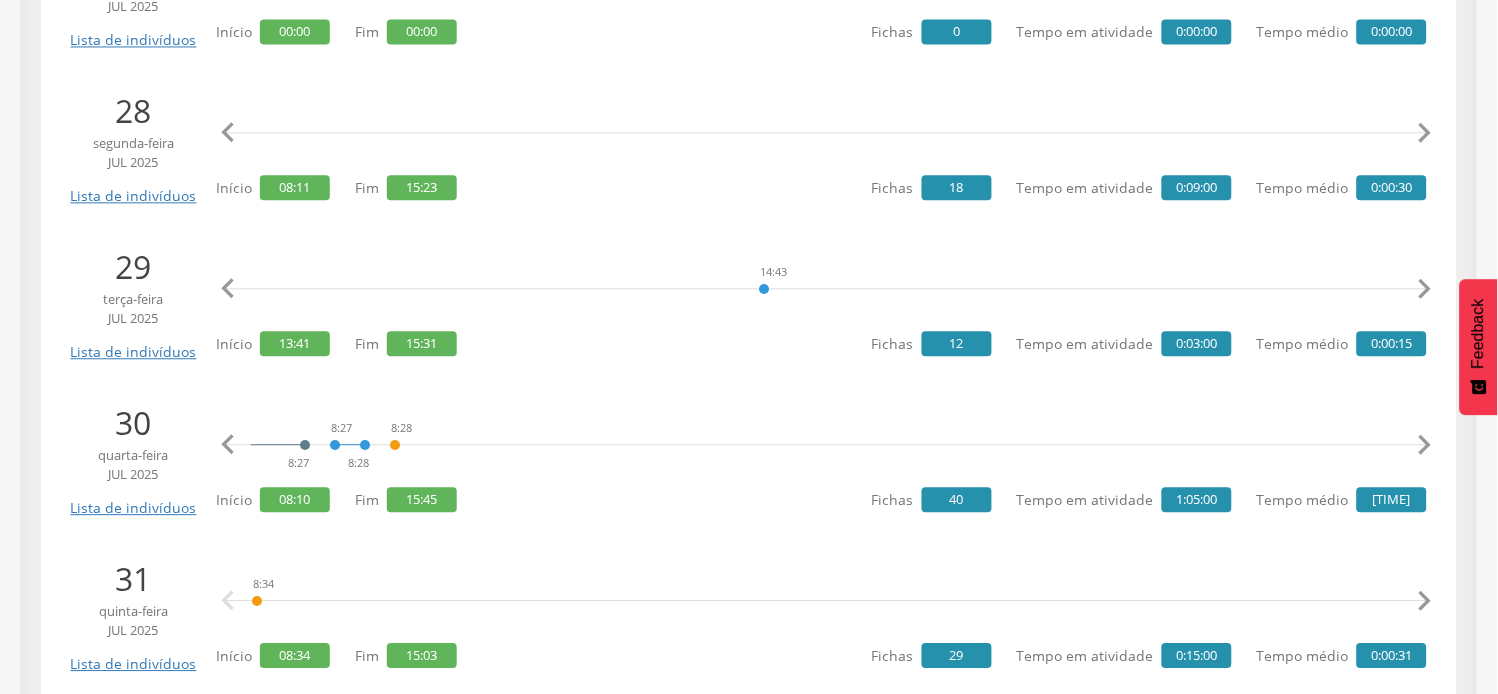 click on "" at bounding box center [1425, 445] 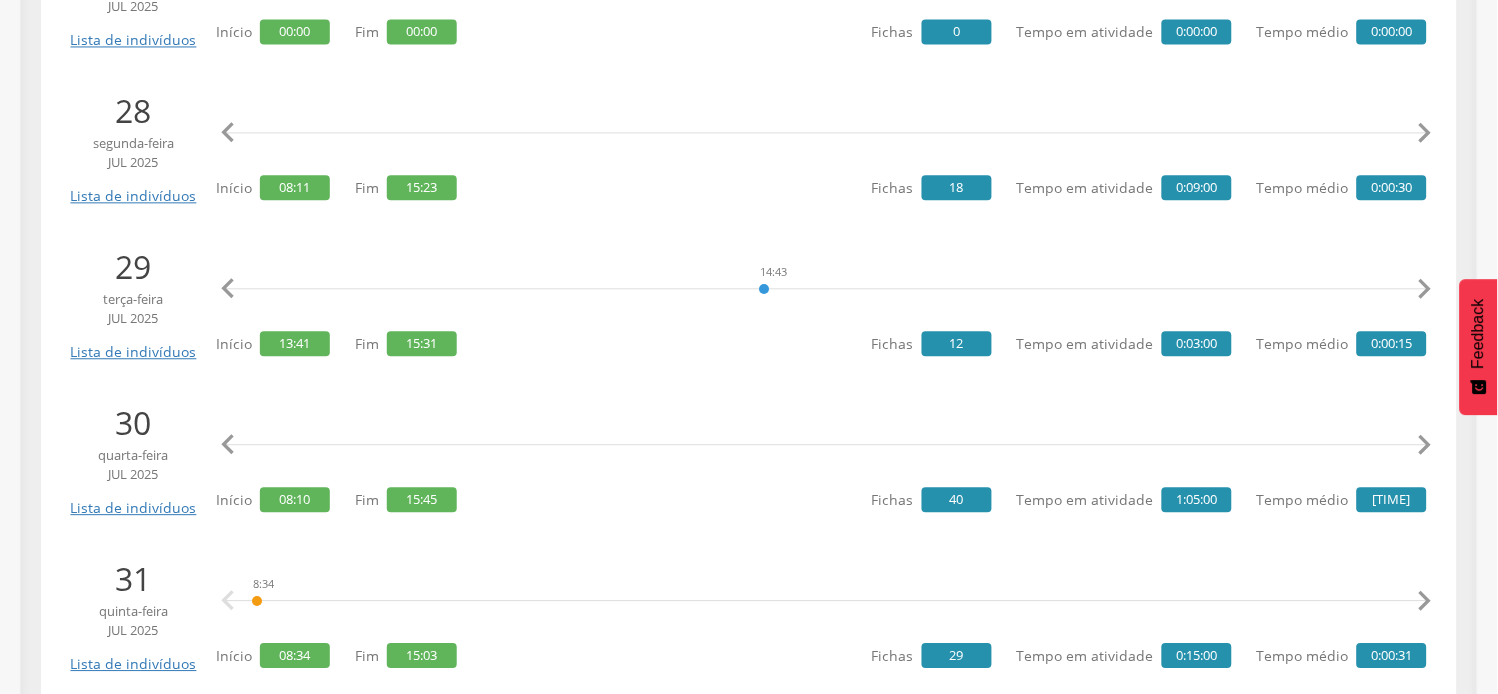 click on "" at bounding box center [1425, 445] 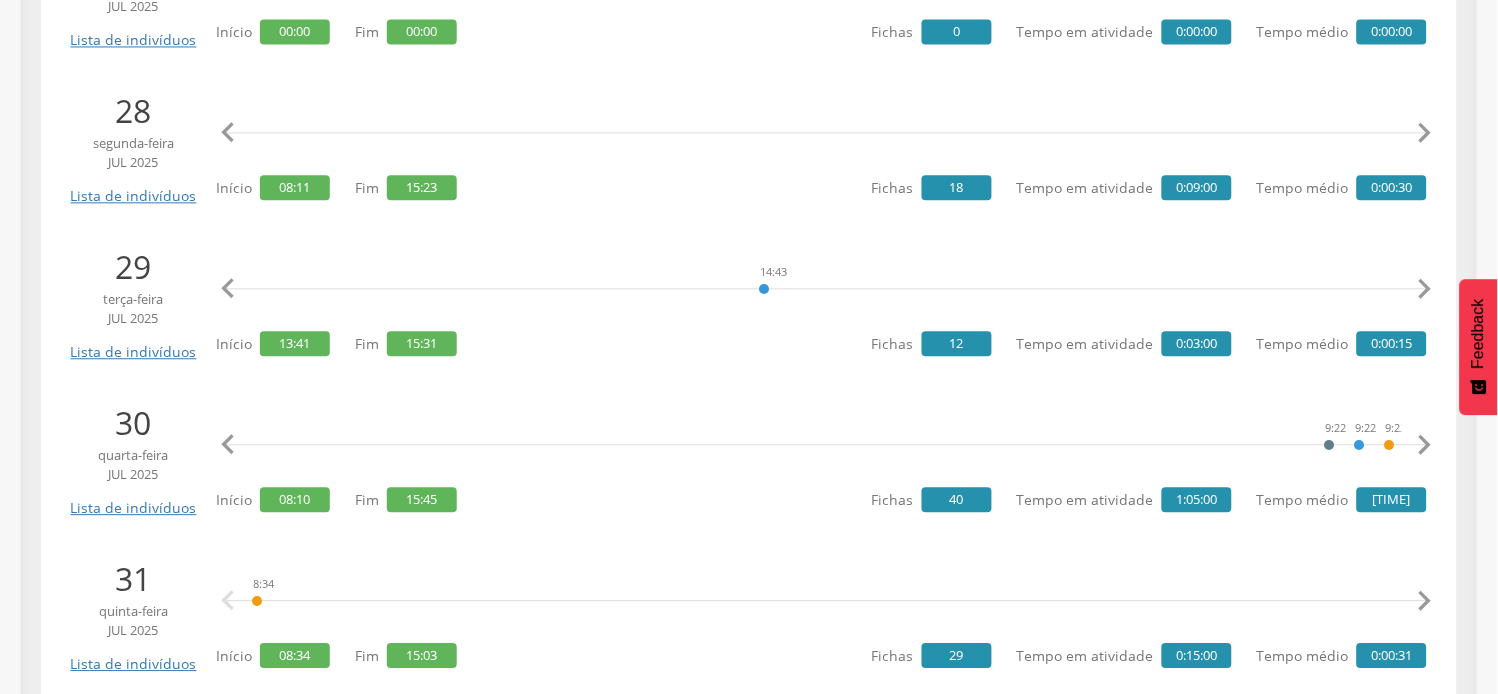 click on "" at bounding box center (1425, 445) 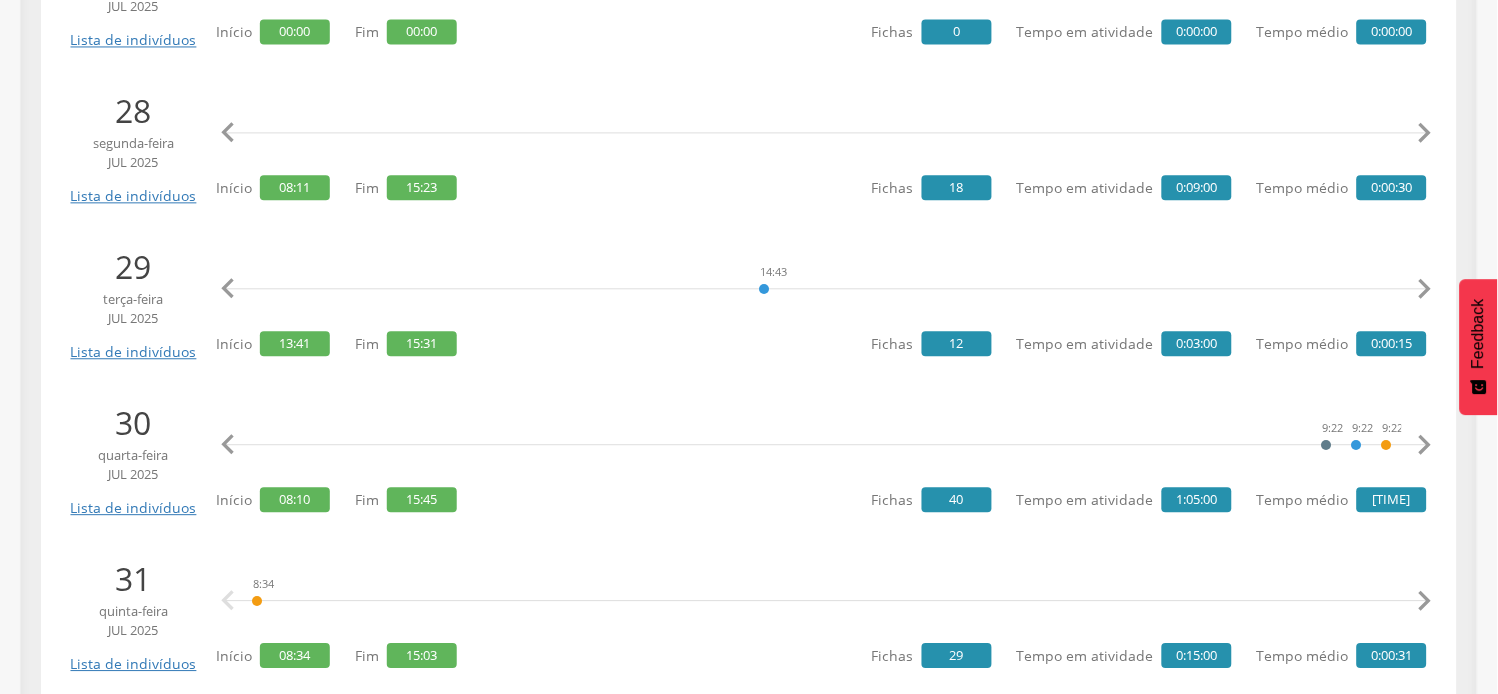 click on "" at bounding box center [1425, 445] 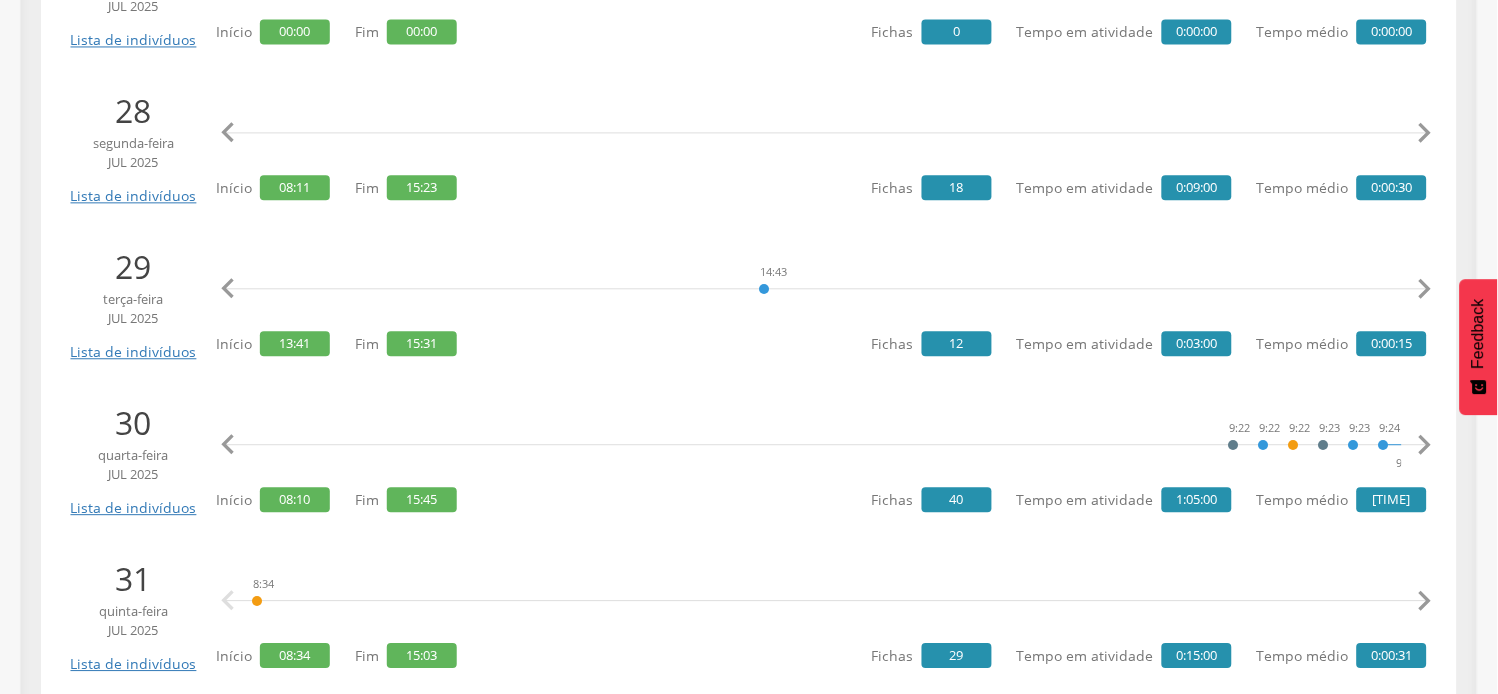 click on "" at bounding box center [1425, 445] 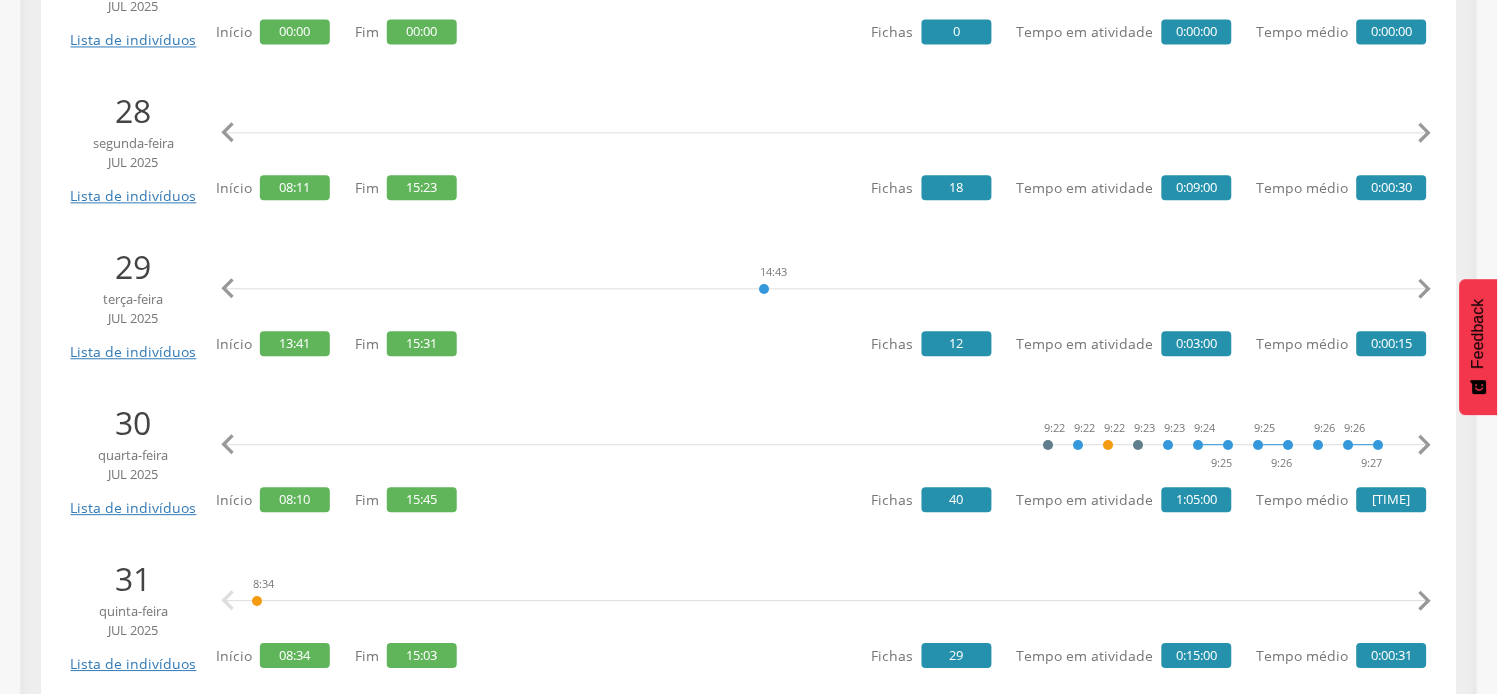 click on "" at bounding box center (1425, 445) 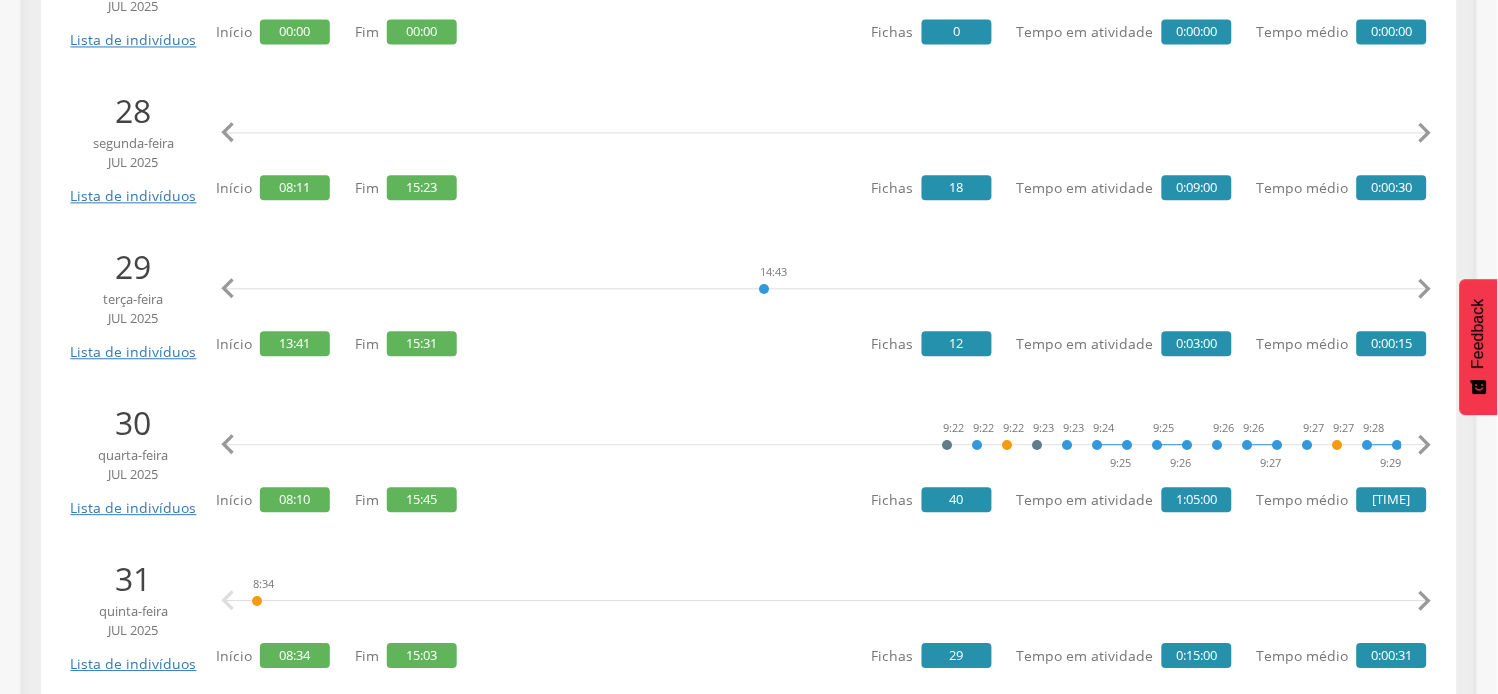 click on "" at bounding box center [1425, 445] 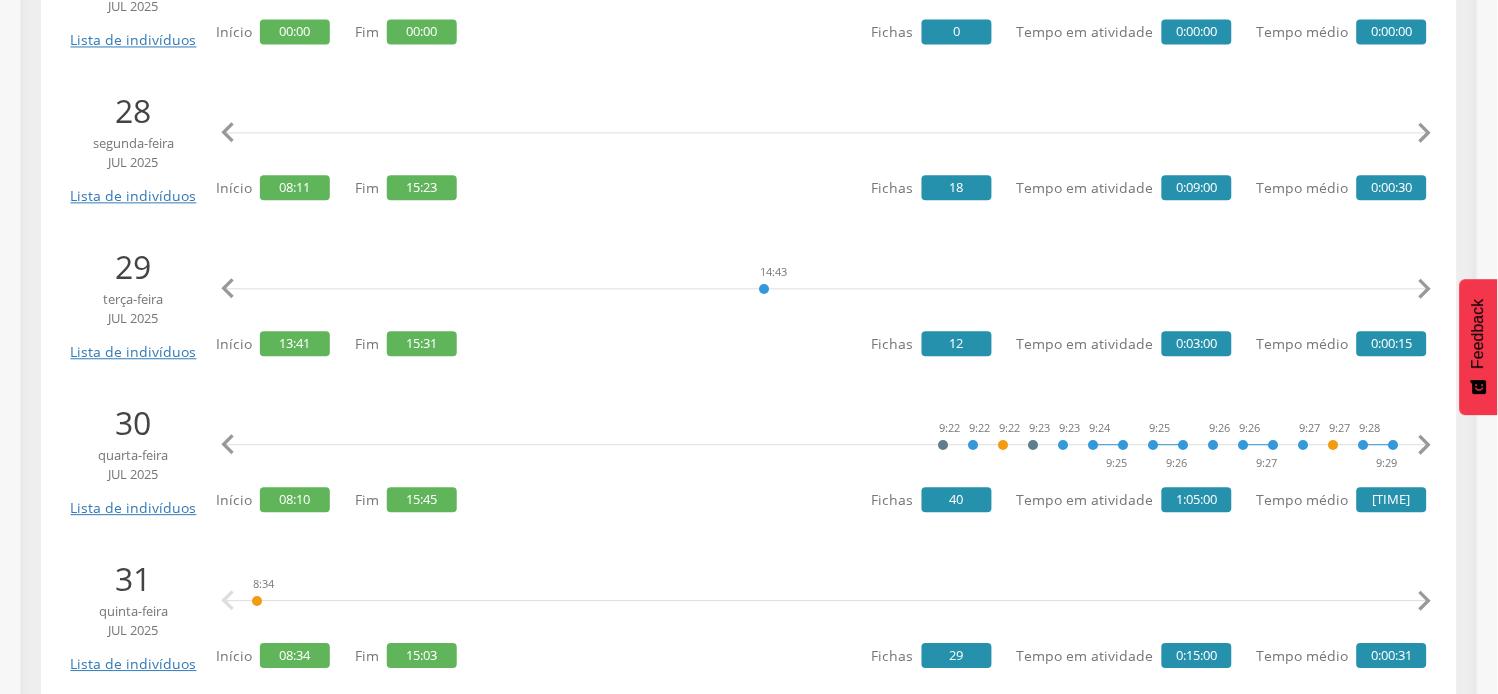 click on "" at bounding box center [1425, 445] 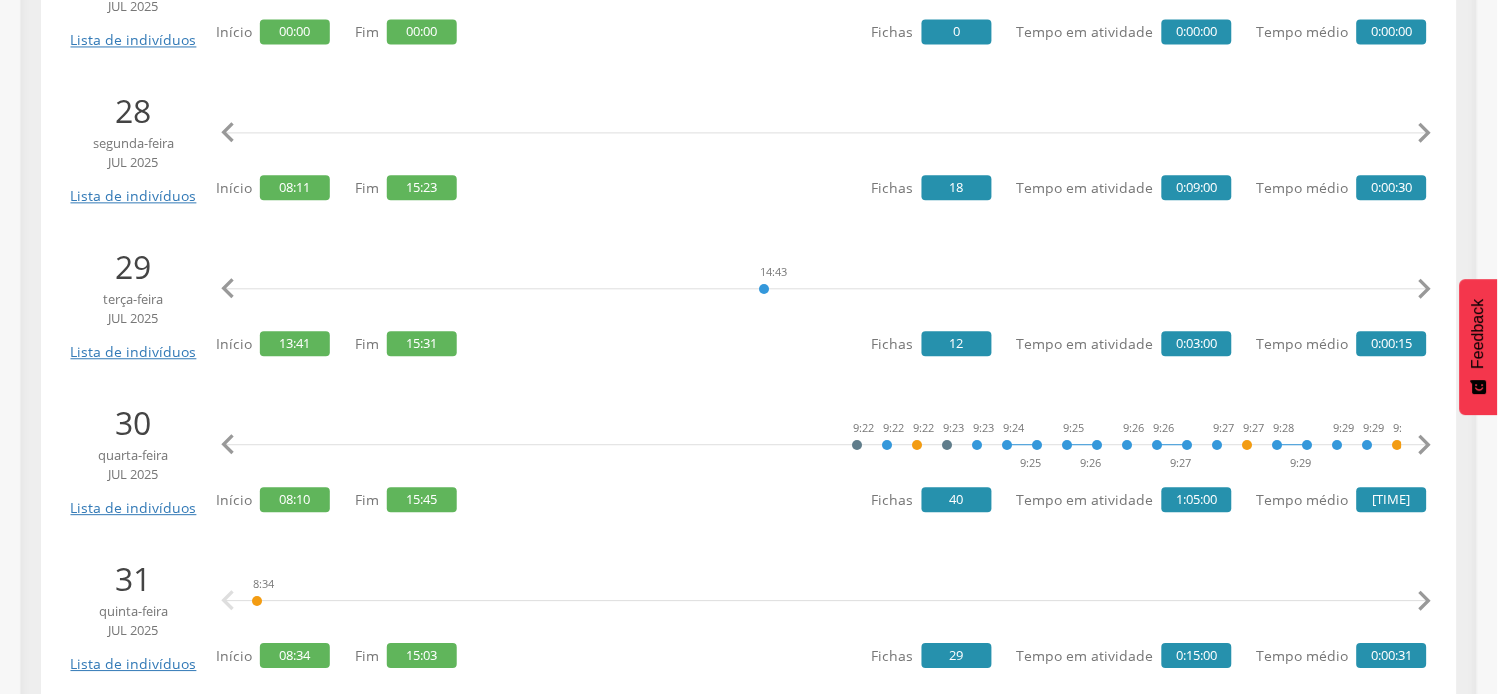 click on "" at bounding box center [1425, 445] 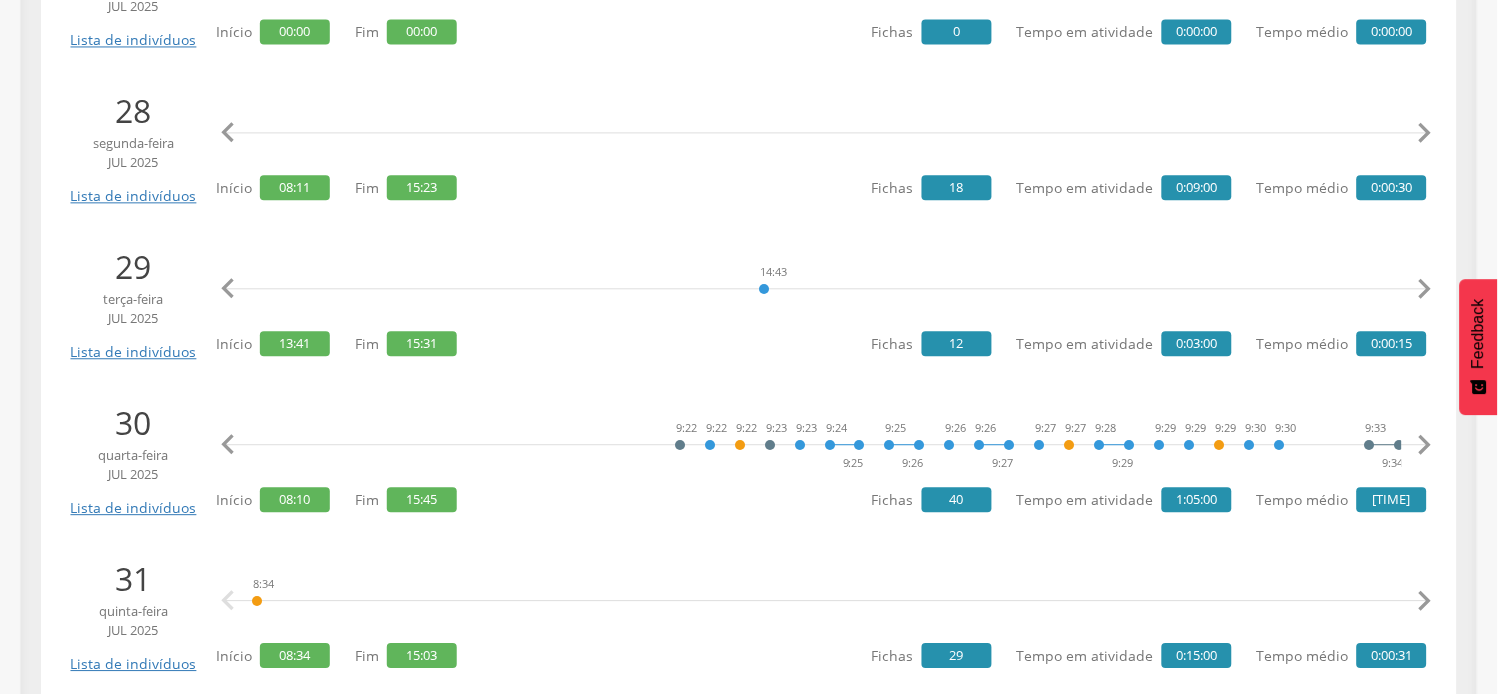 click on "" at bounding box center (1425, 445) 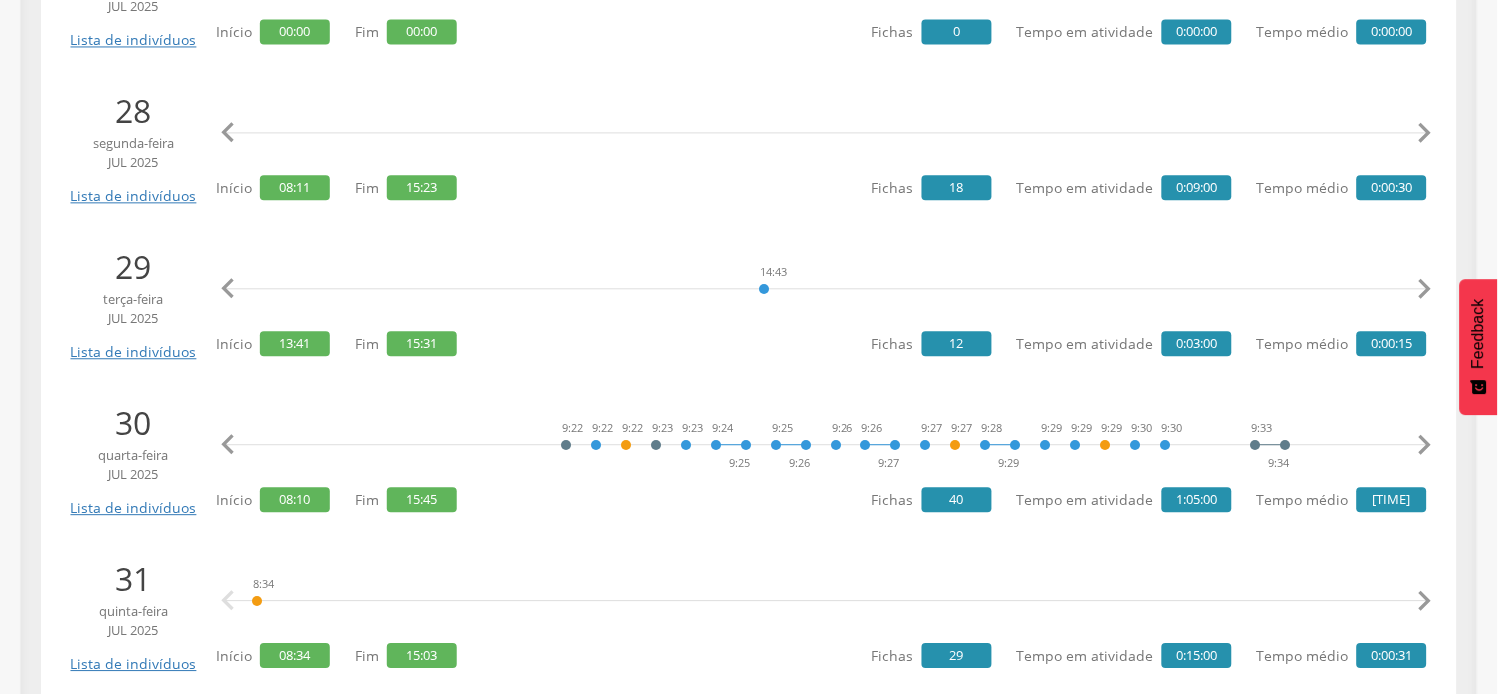 click on "" at bounding box center [1425, 445] 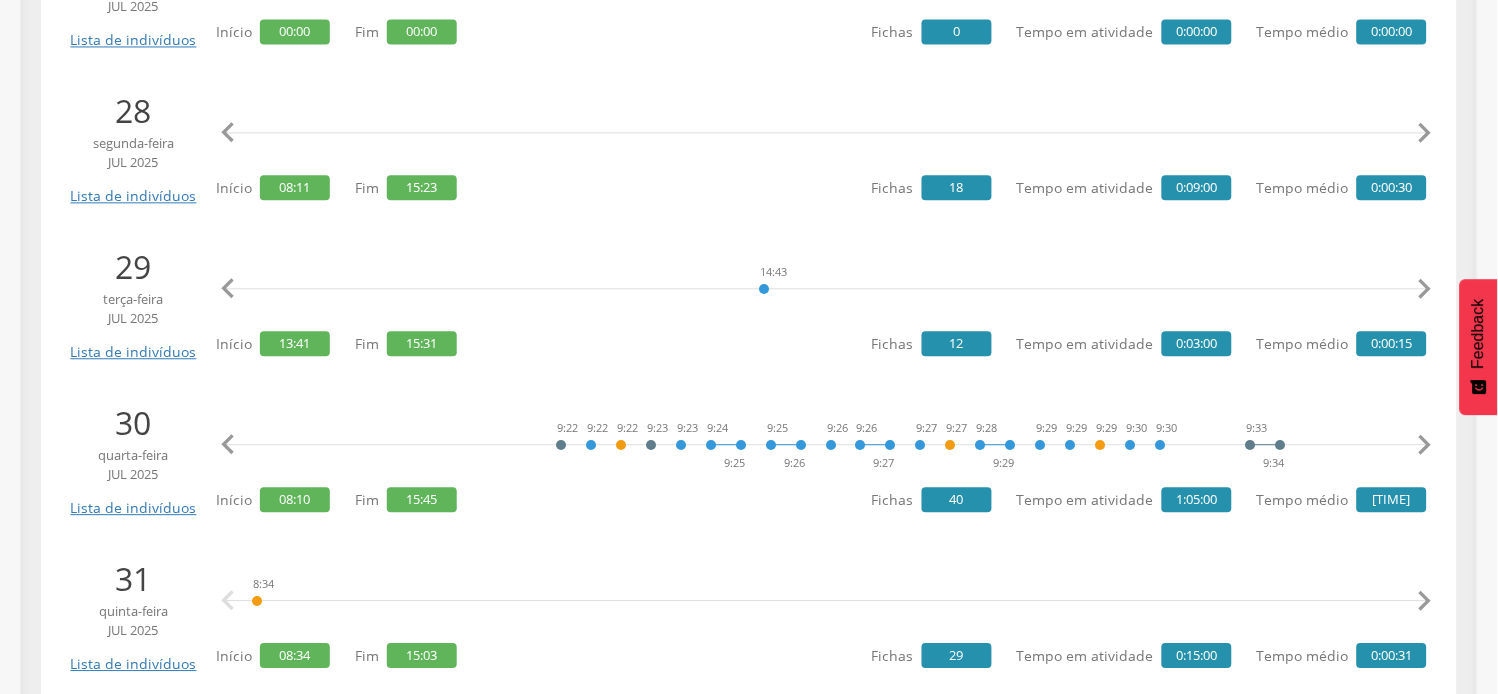 click on "" at bounding box center (1425, 445) 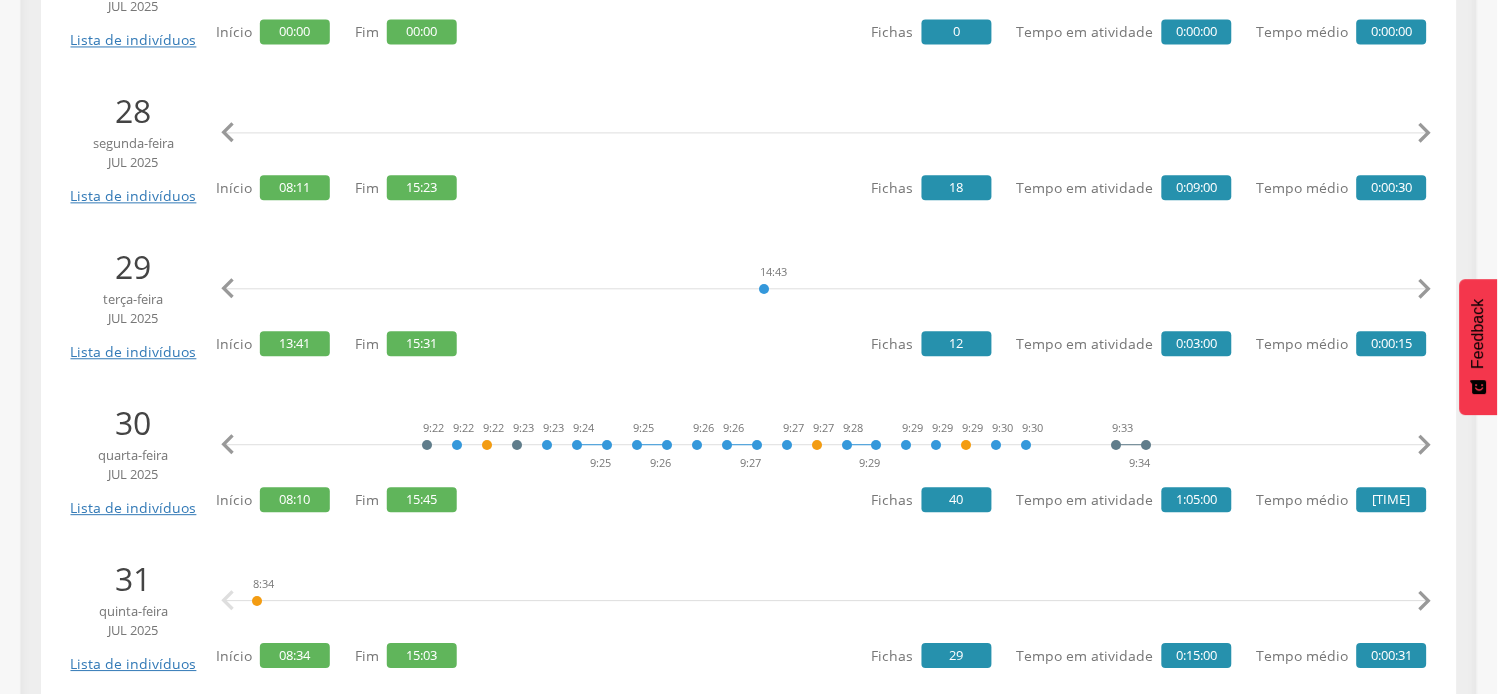 click on "" at bounding box center (1425, 445) 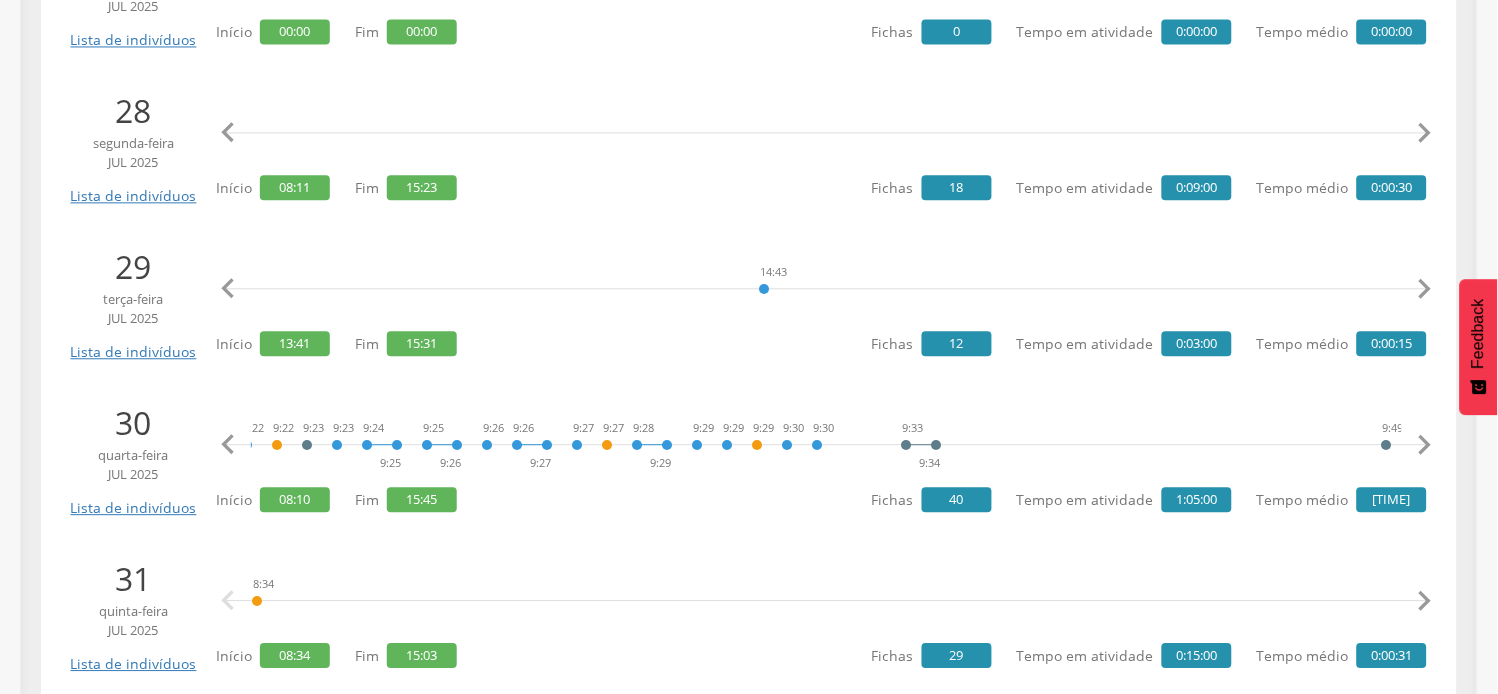 click on "" at bounding box center (1425, 445) 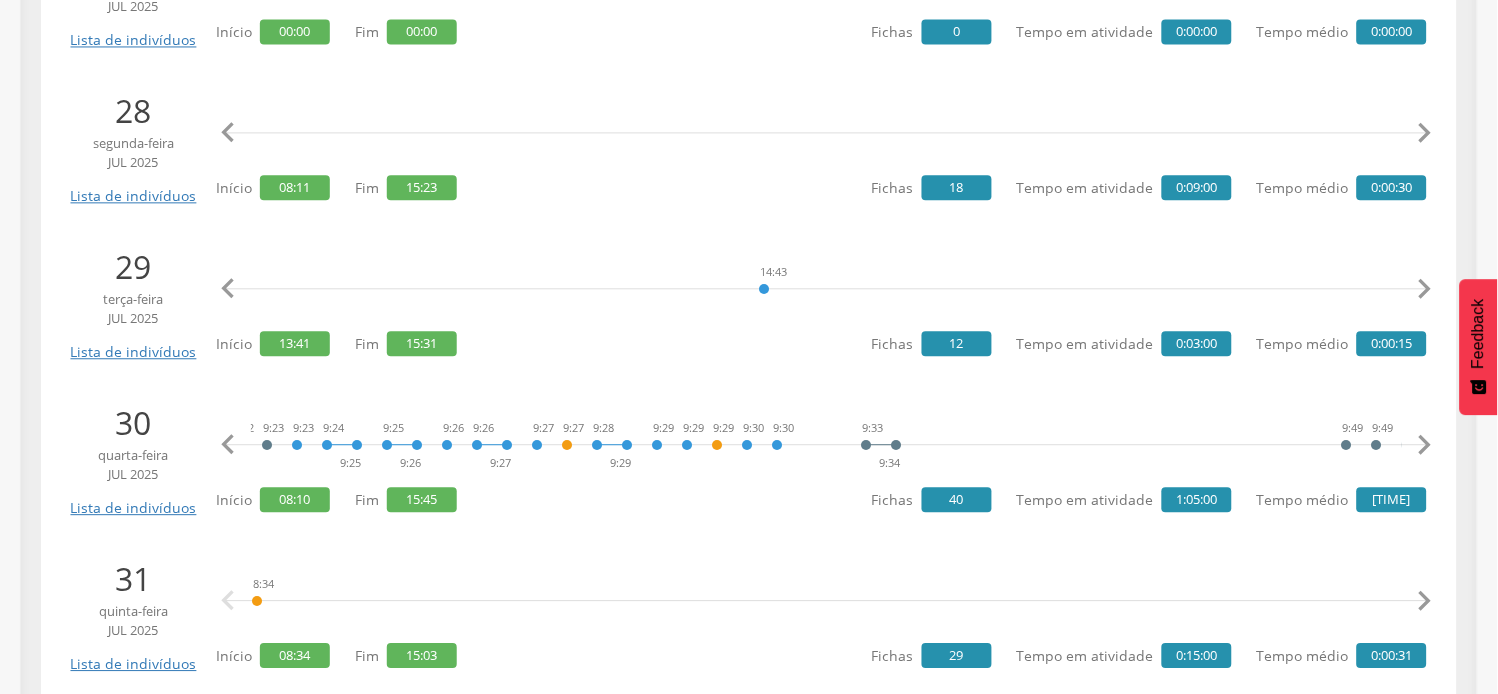 click on "" at bounding box center [1425, 445] 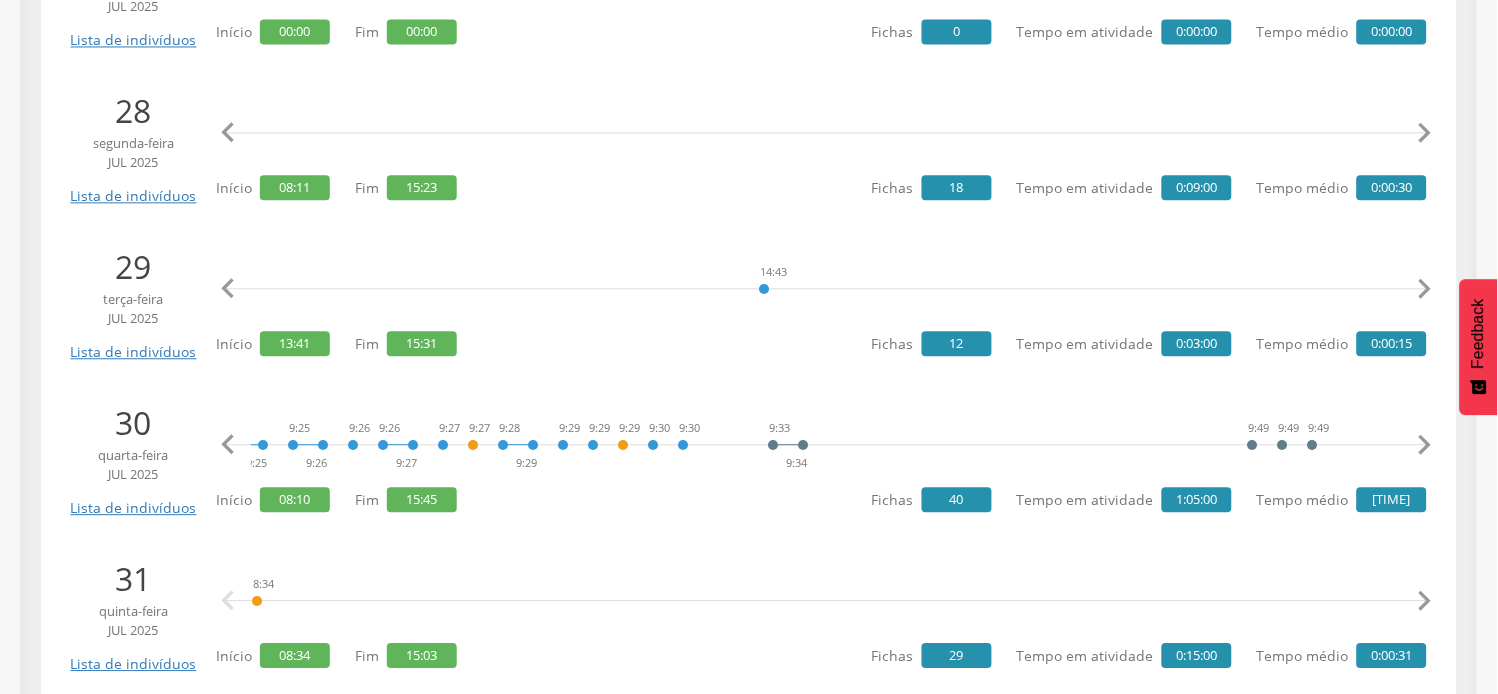 click on "" at bounding box center [1425, 445] 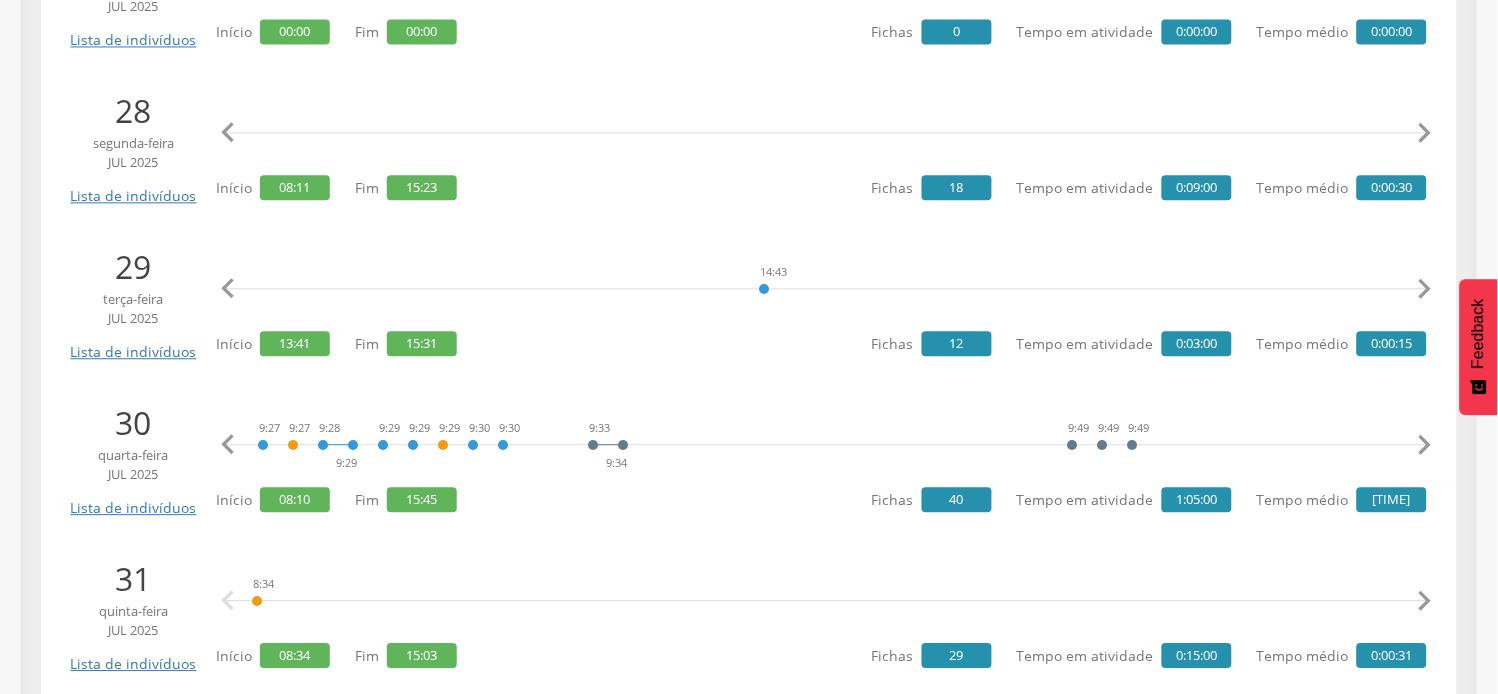 click on "" at bounding box center [1425, 445] 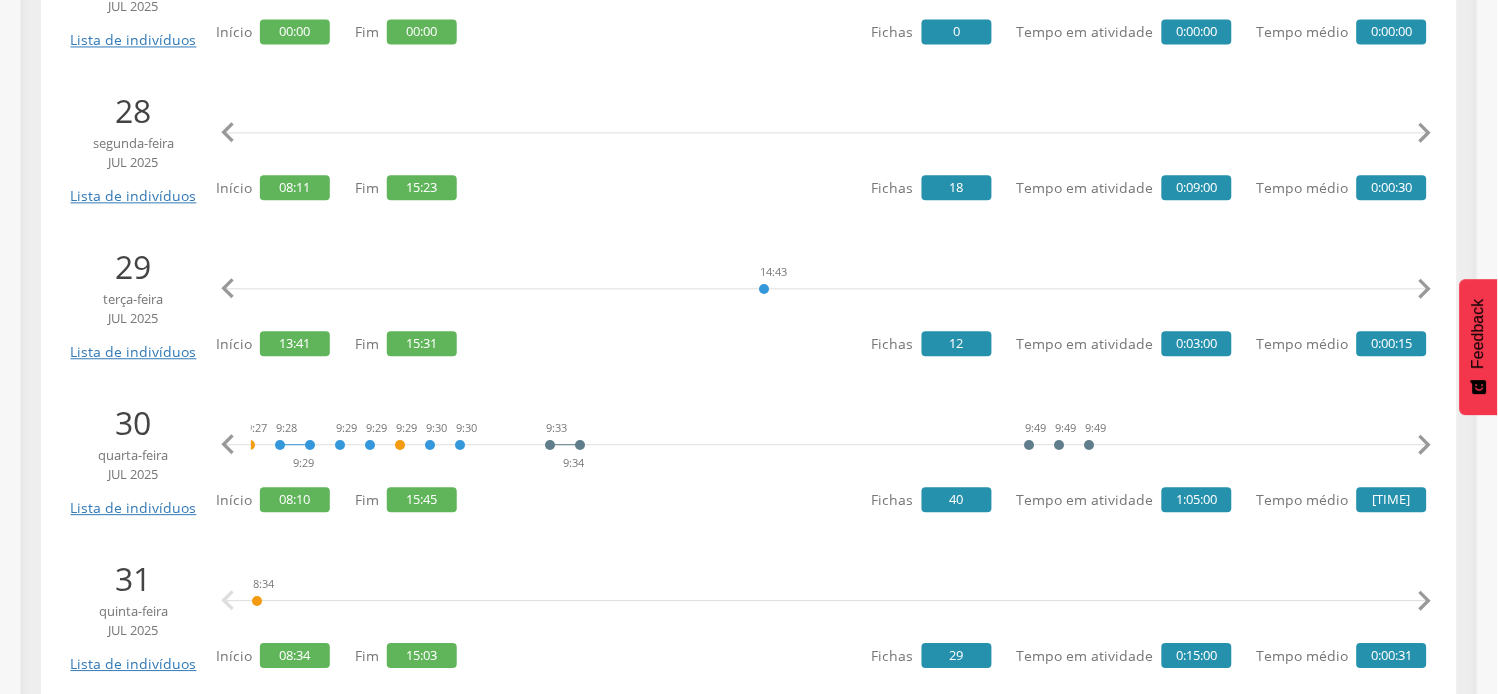 click on "" at bounding box center (1425, 445) 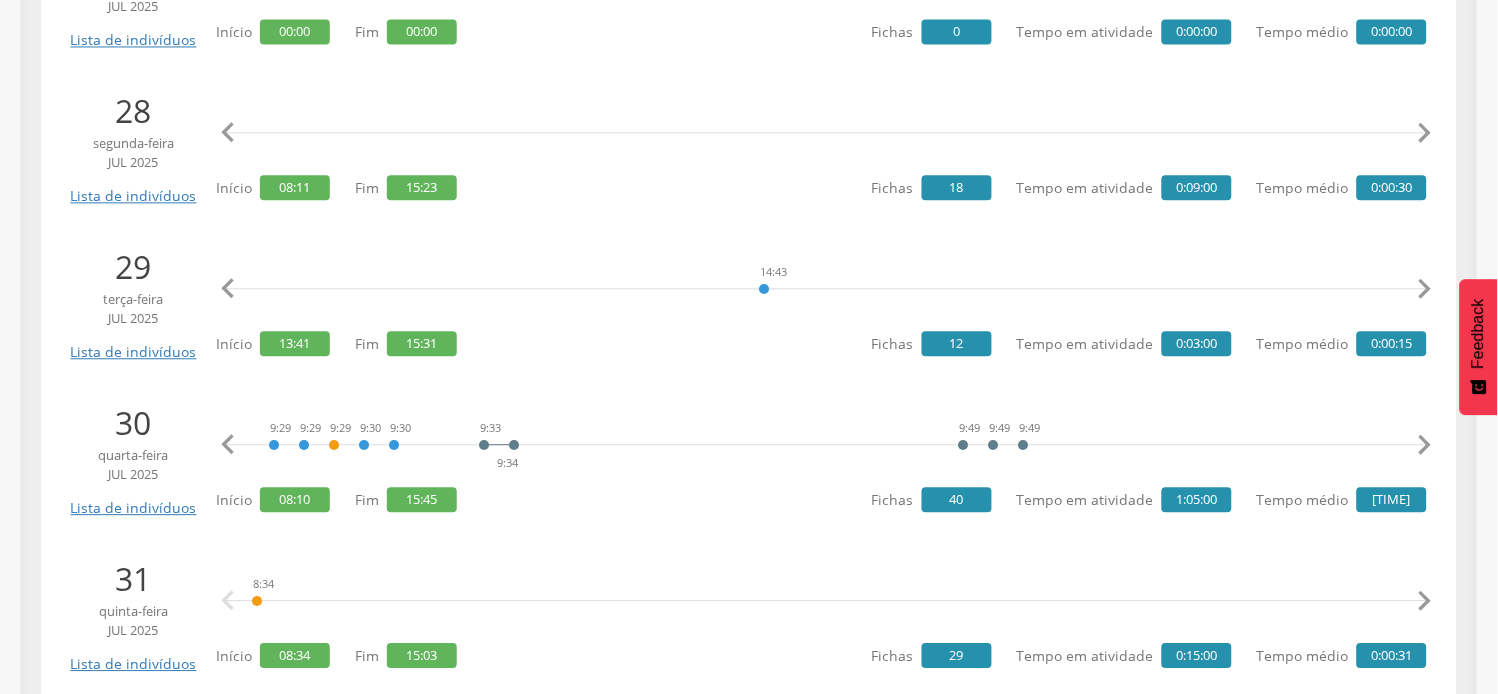 click on "" at bounding box center (1425, 445) 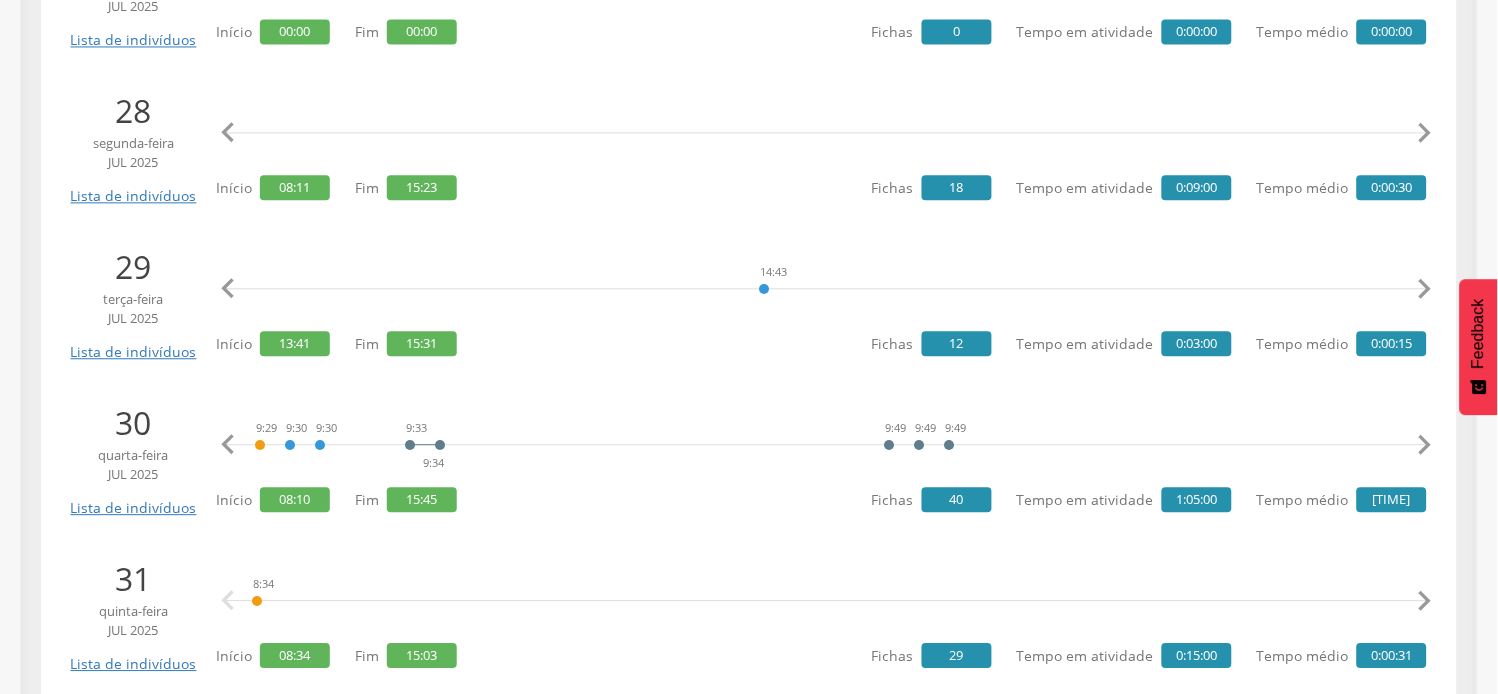 click on "" at bounding box center (1425, 445) 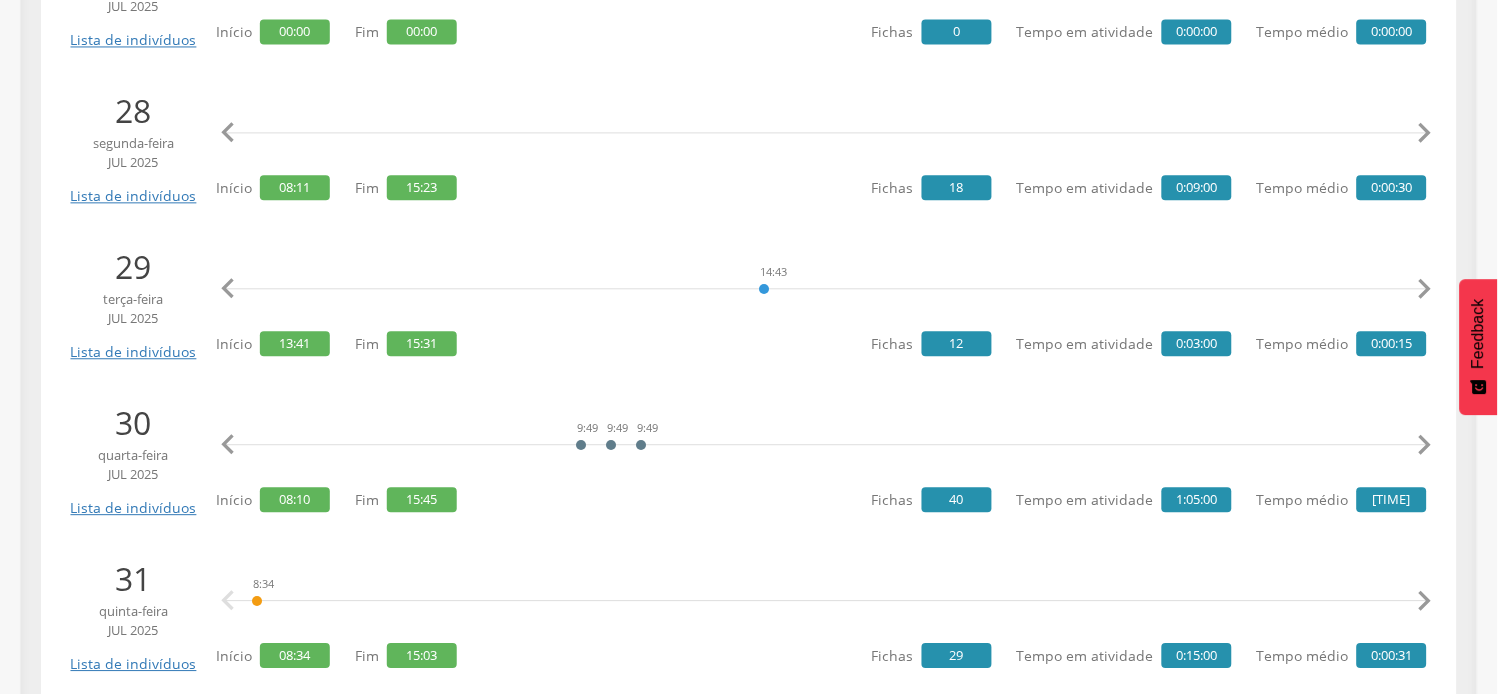 click on "" at bounding box center (1425, 445) 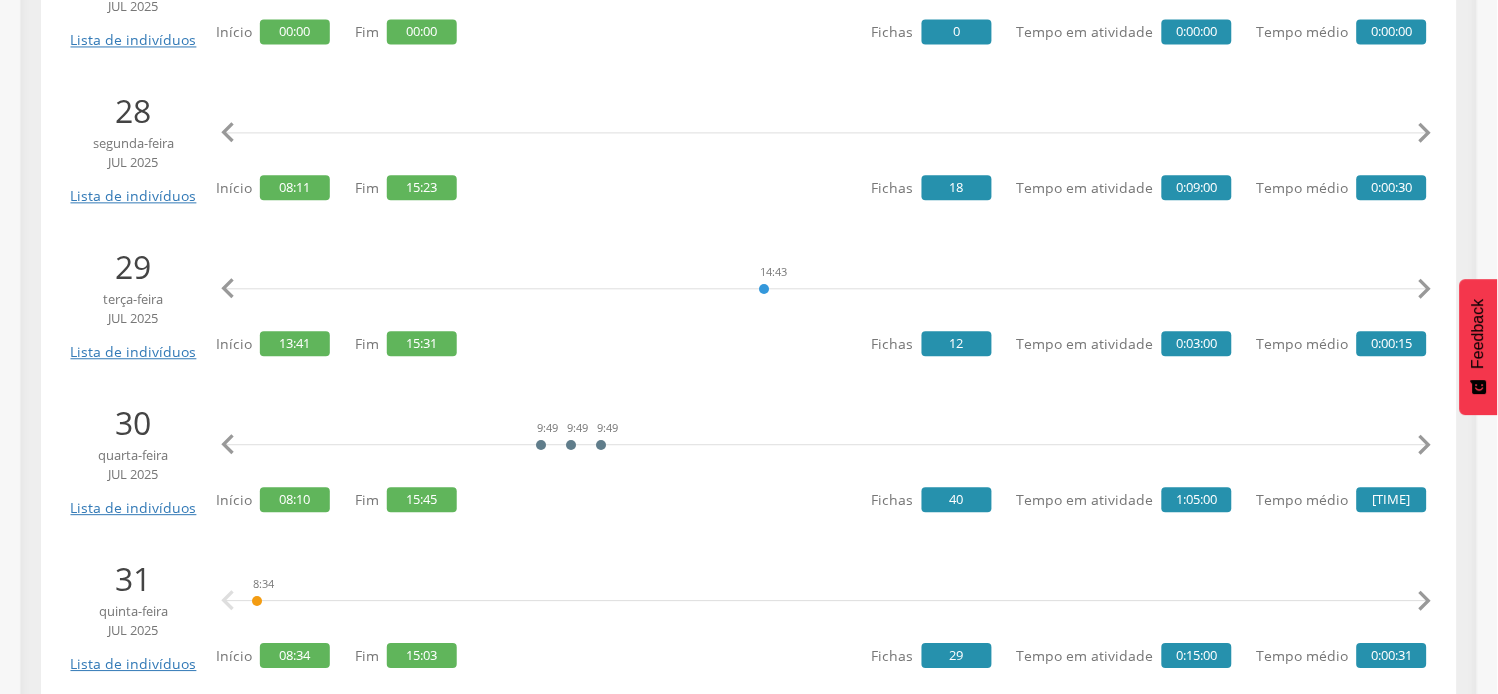 click on "" at bounding box center (1425, 445) 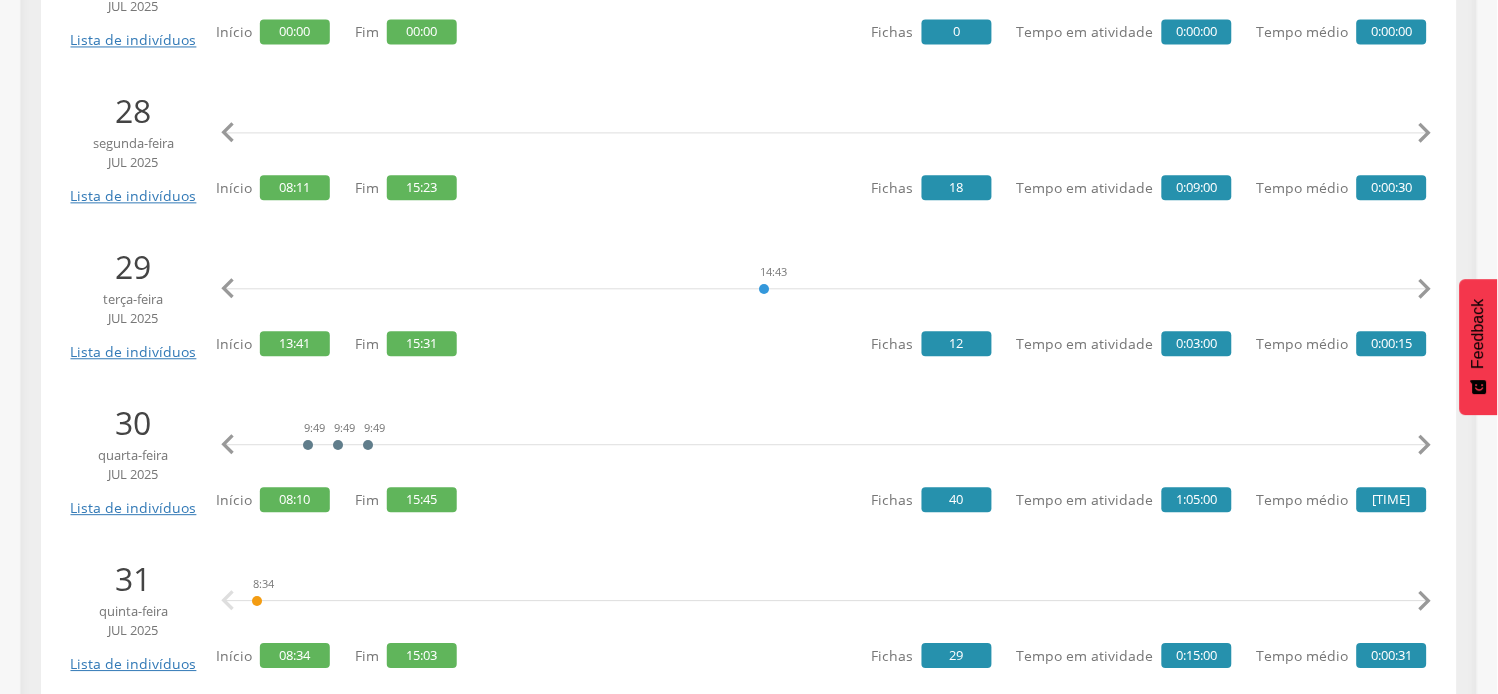 click on "" at bounding box center (1425, 445) 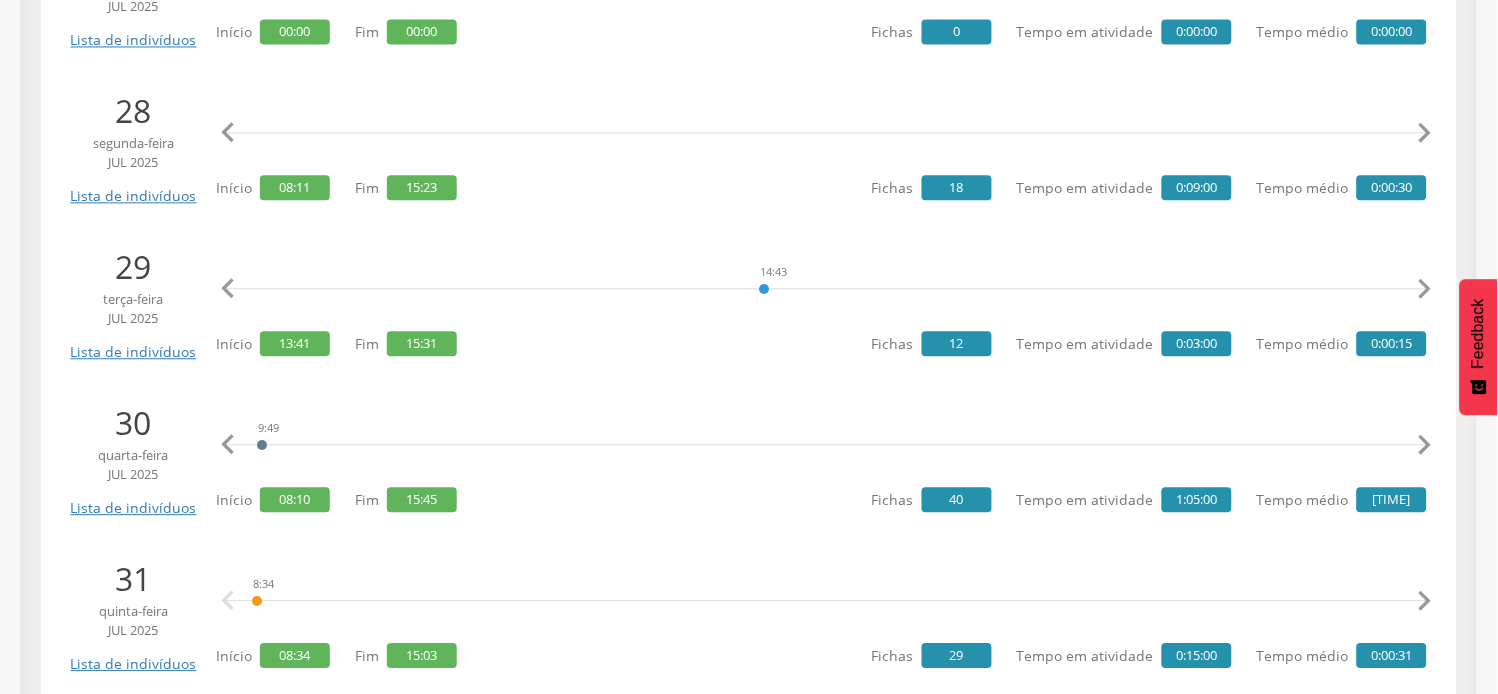 click on "" at bounding box center [1425, 445] 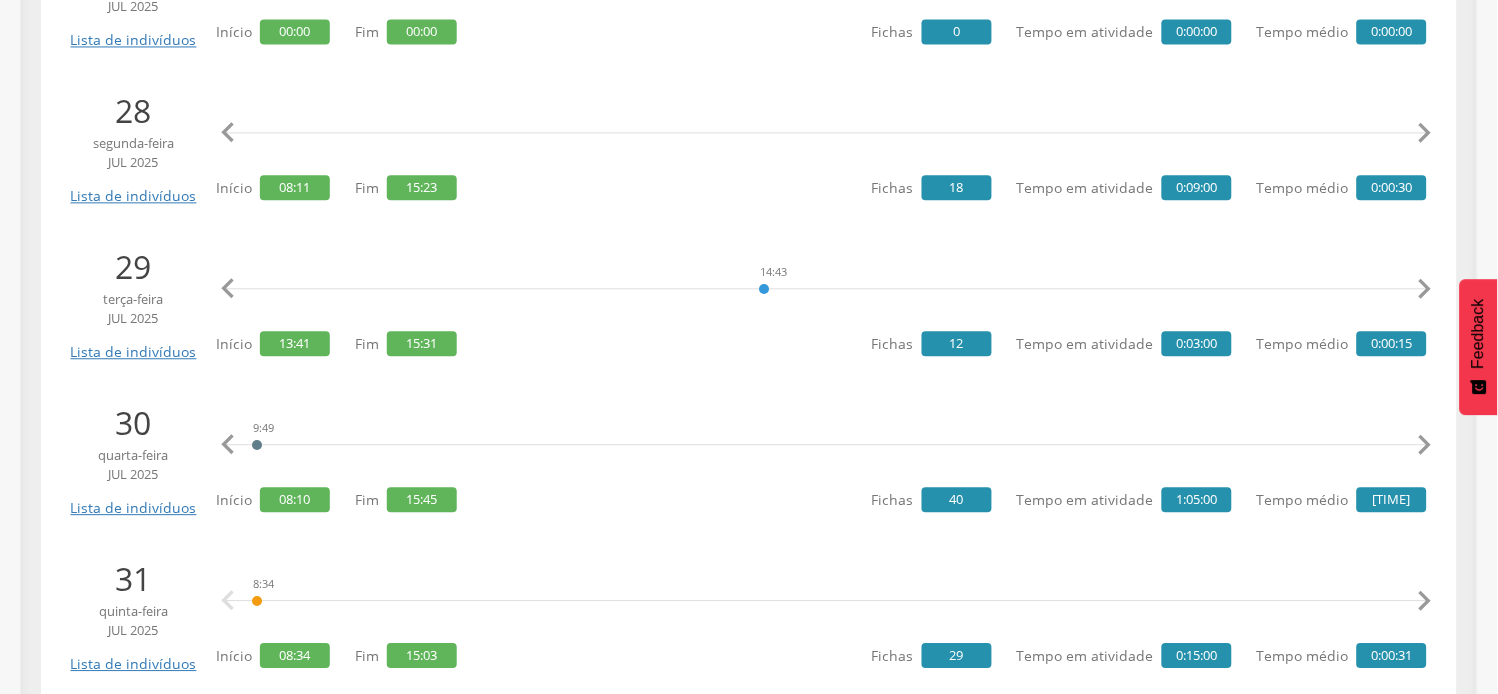 click on "" at bounding box center [1425, 445] 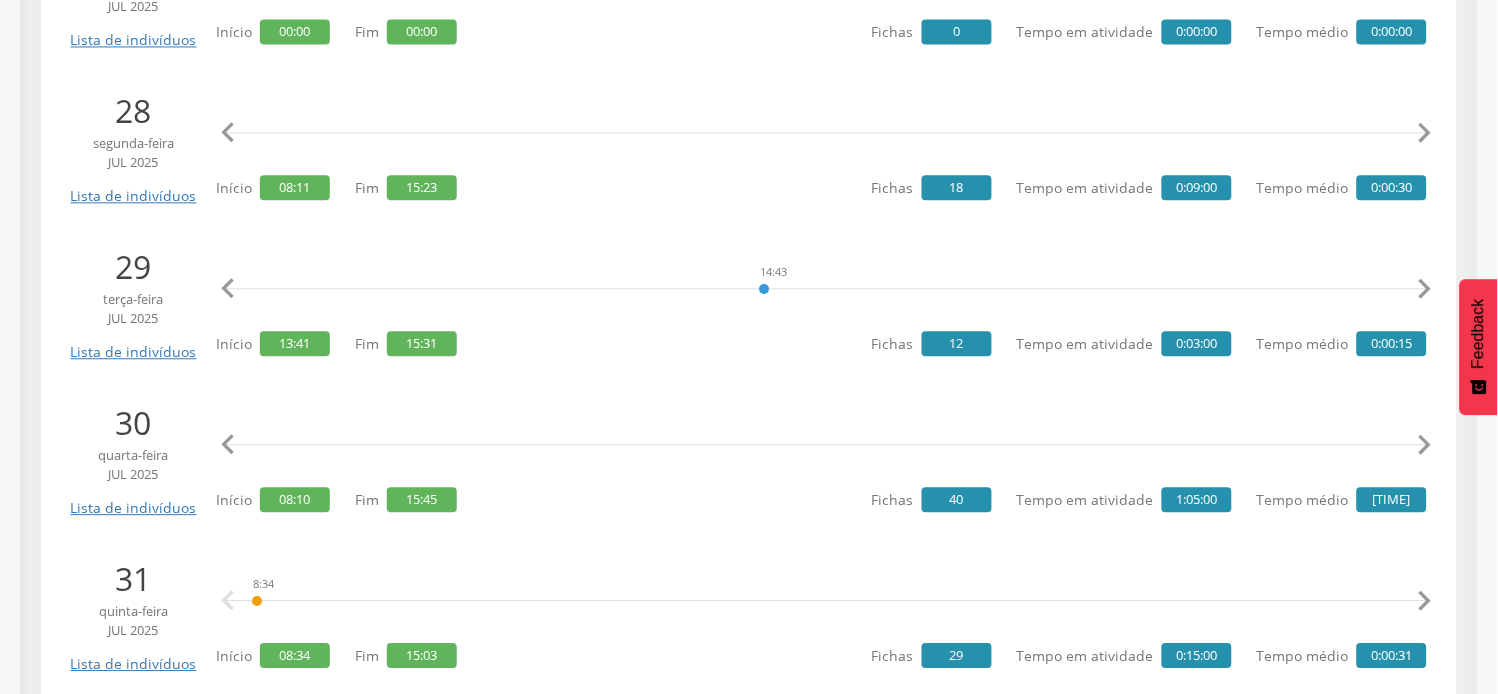 click on "" at bounding box center [1425, 445] 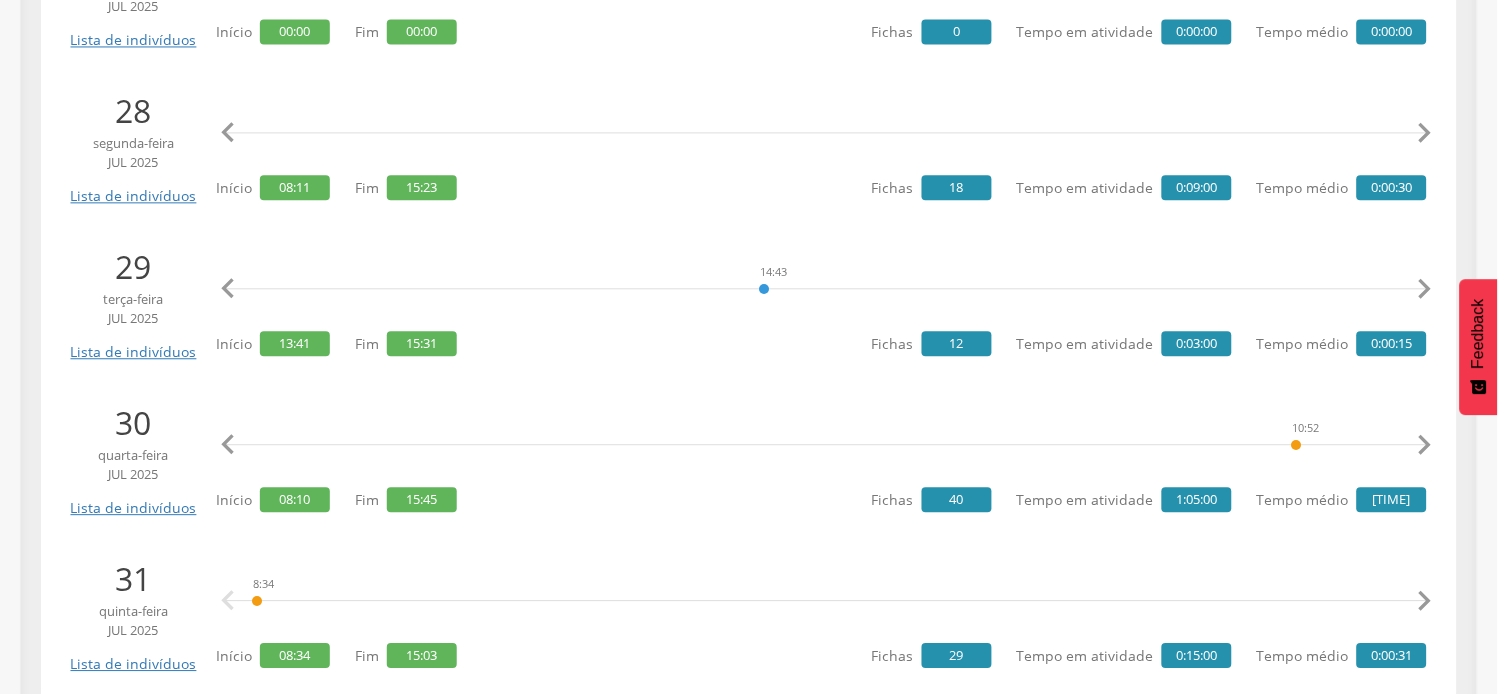 click on "" at bounding box center (1425, 445) 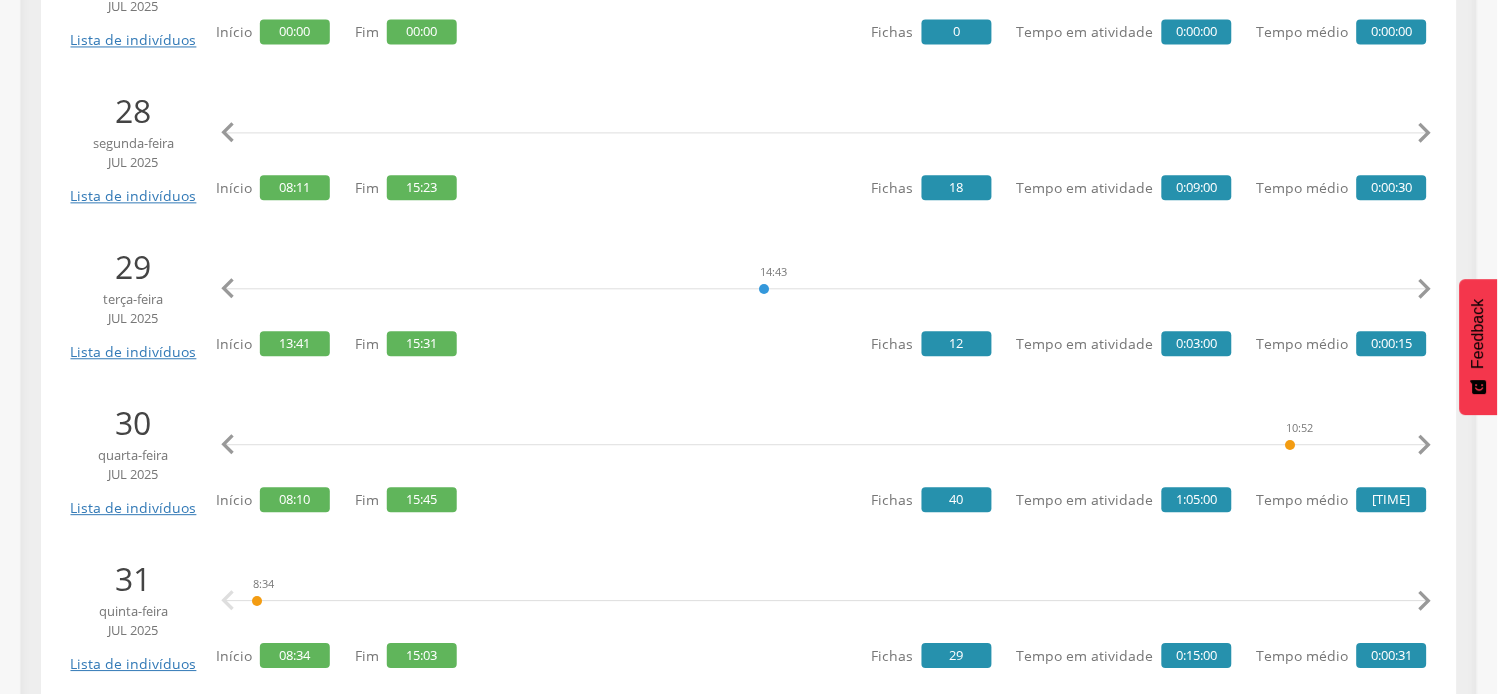 click on "" at bounding box center (1425, 445) 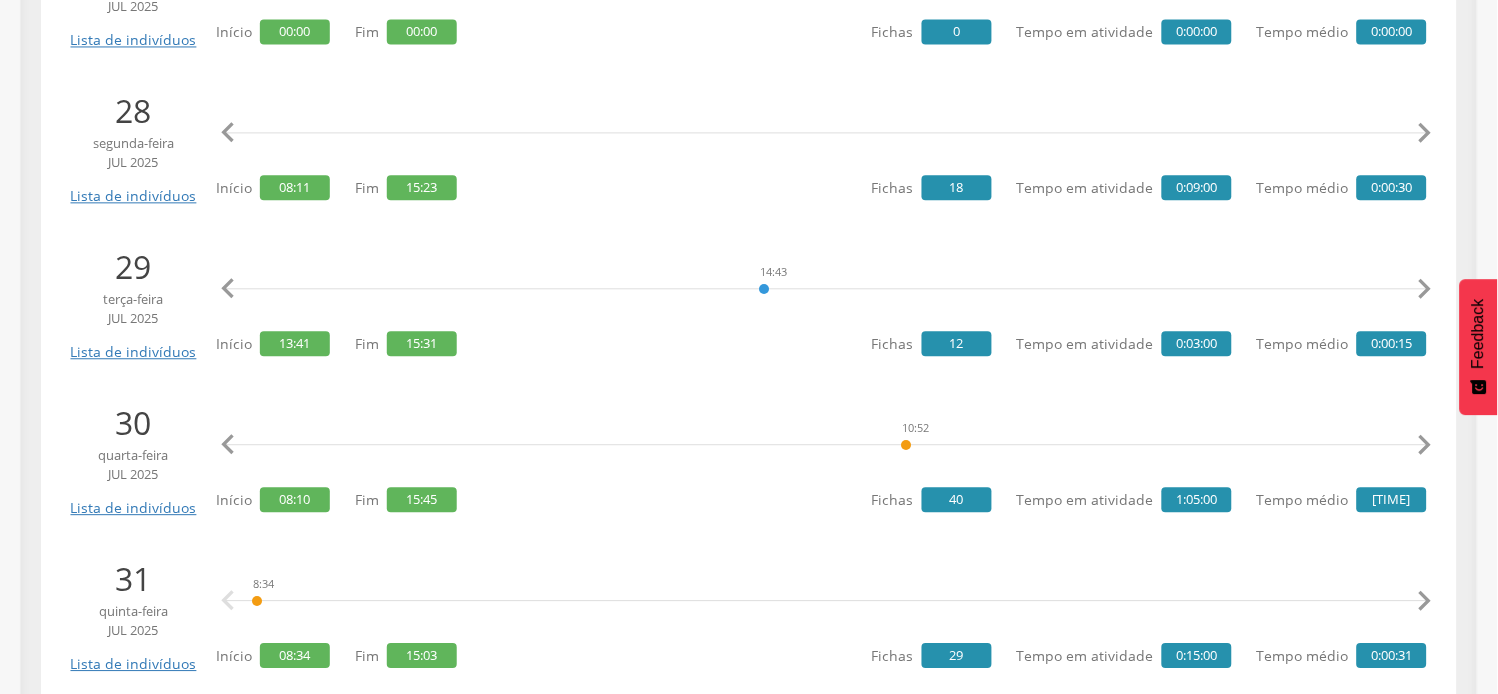 click on "" at bounding box center [1425, 445] 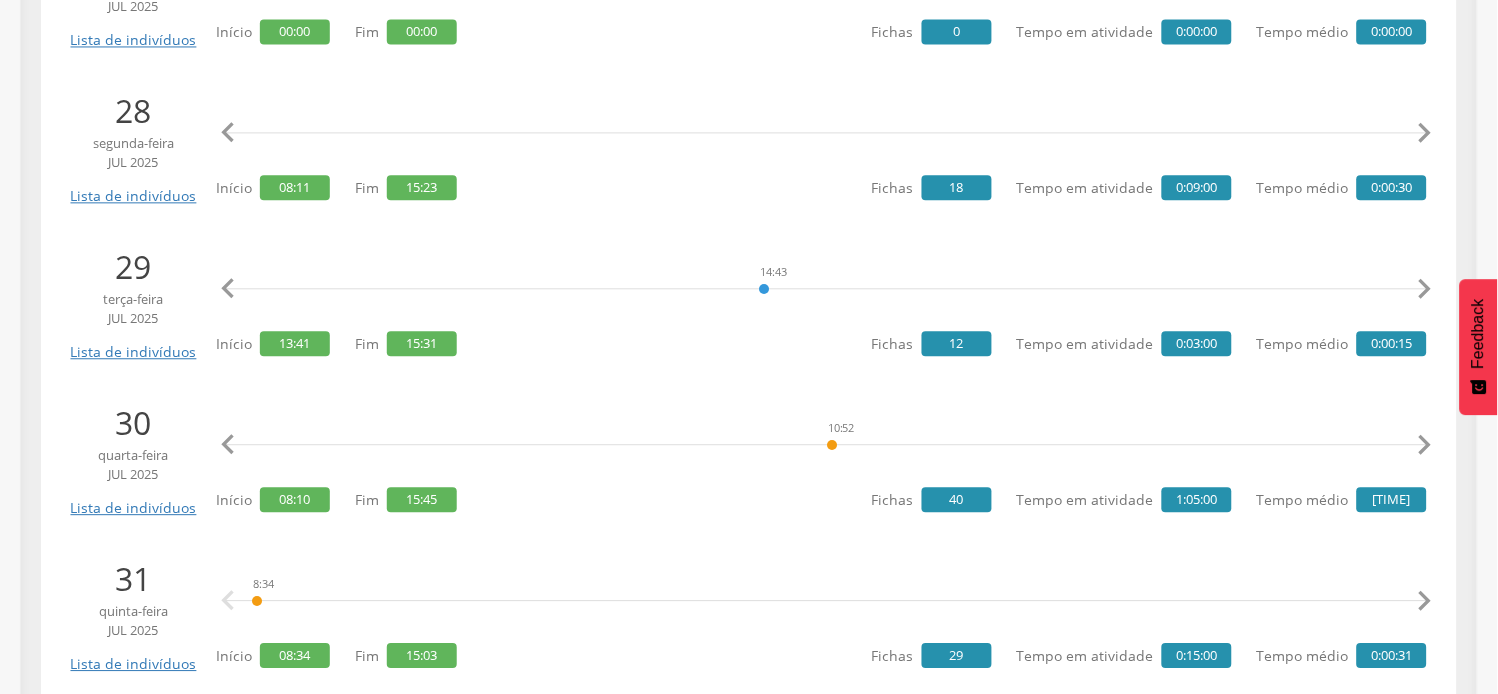 click on "" at bounding box center (1425, 445) 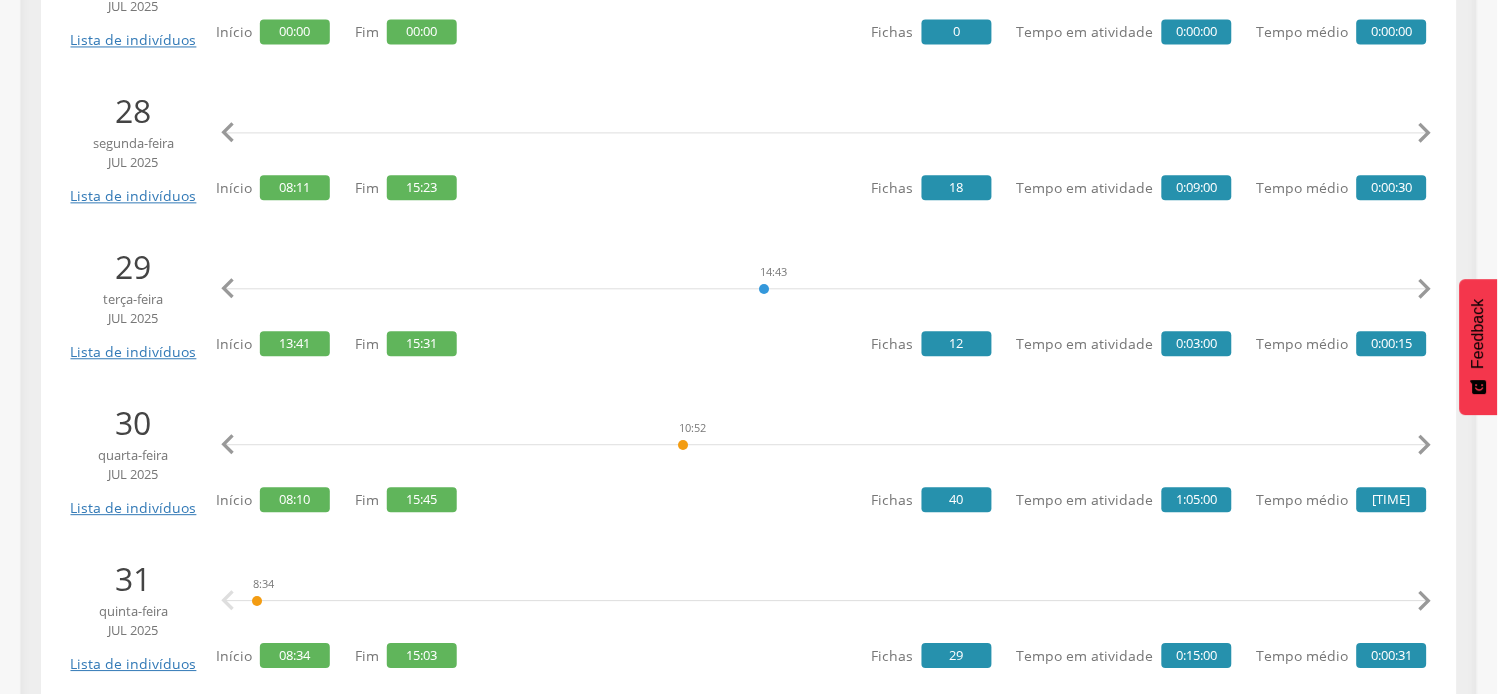 click on "" at bounding box center (1425, 445) 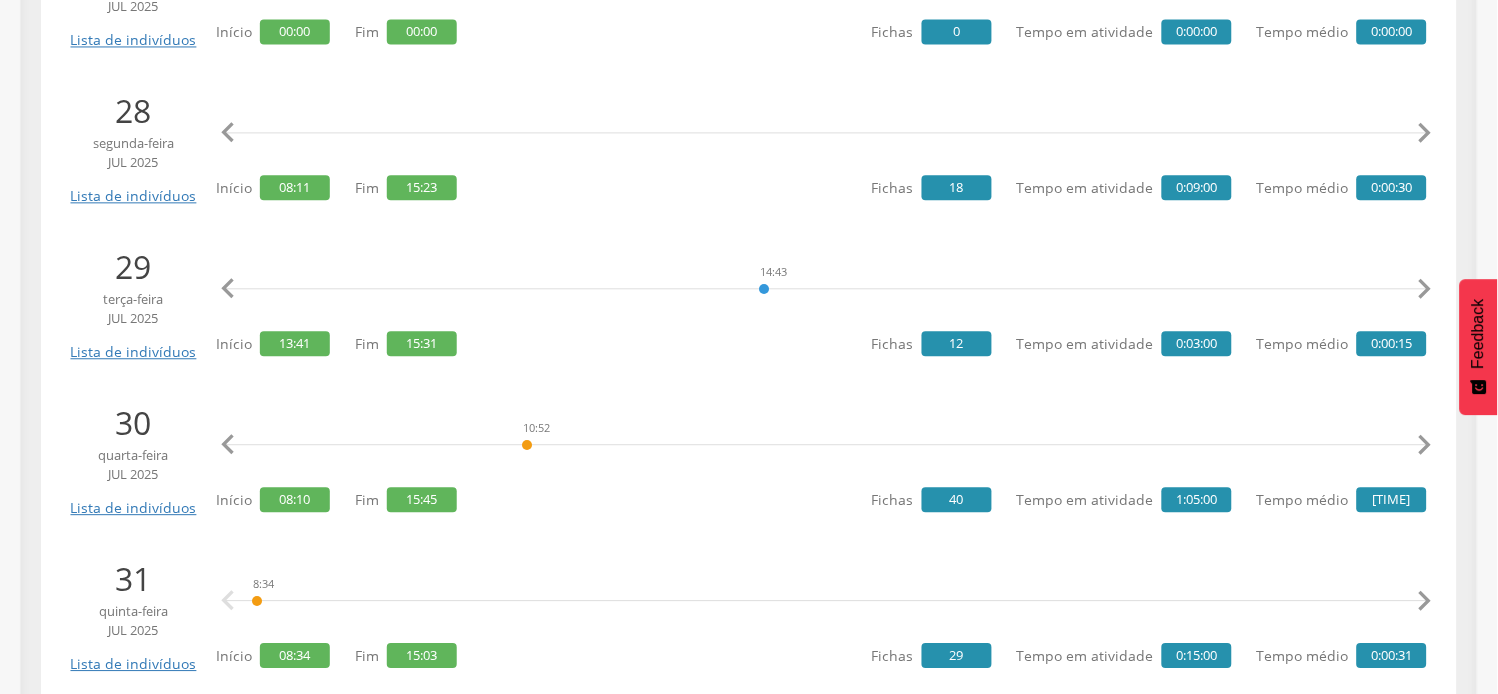 click on "" at bounding box center [1425, 445] 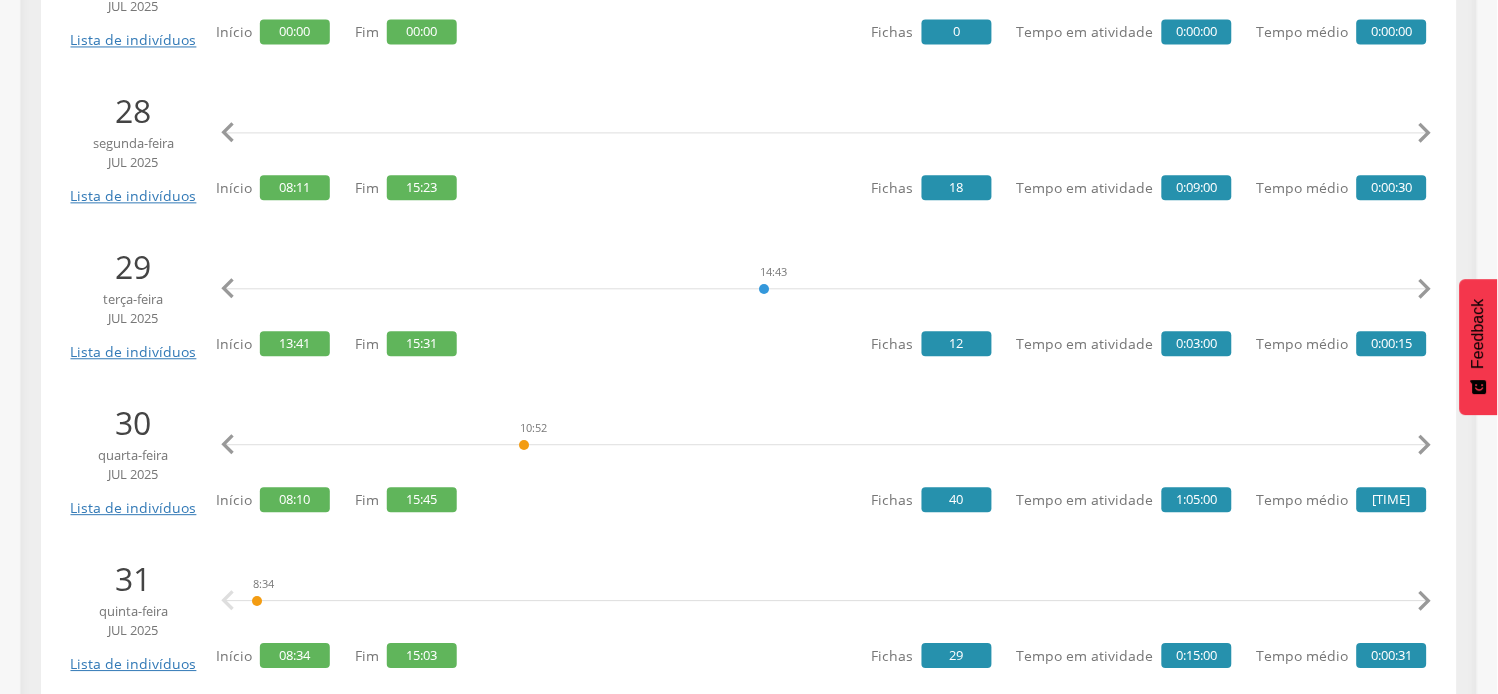 click on "" at bounding box center (1425, 445) 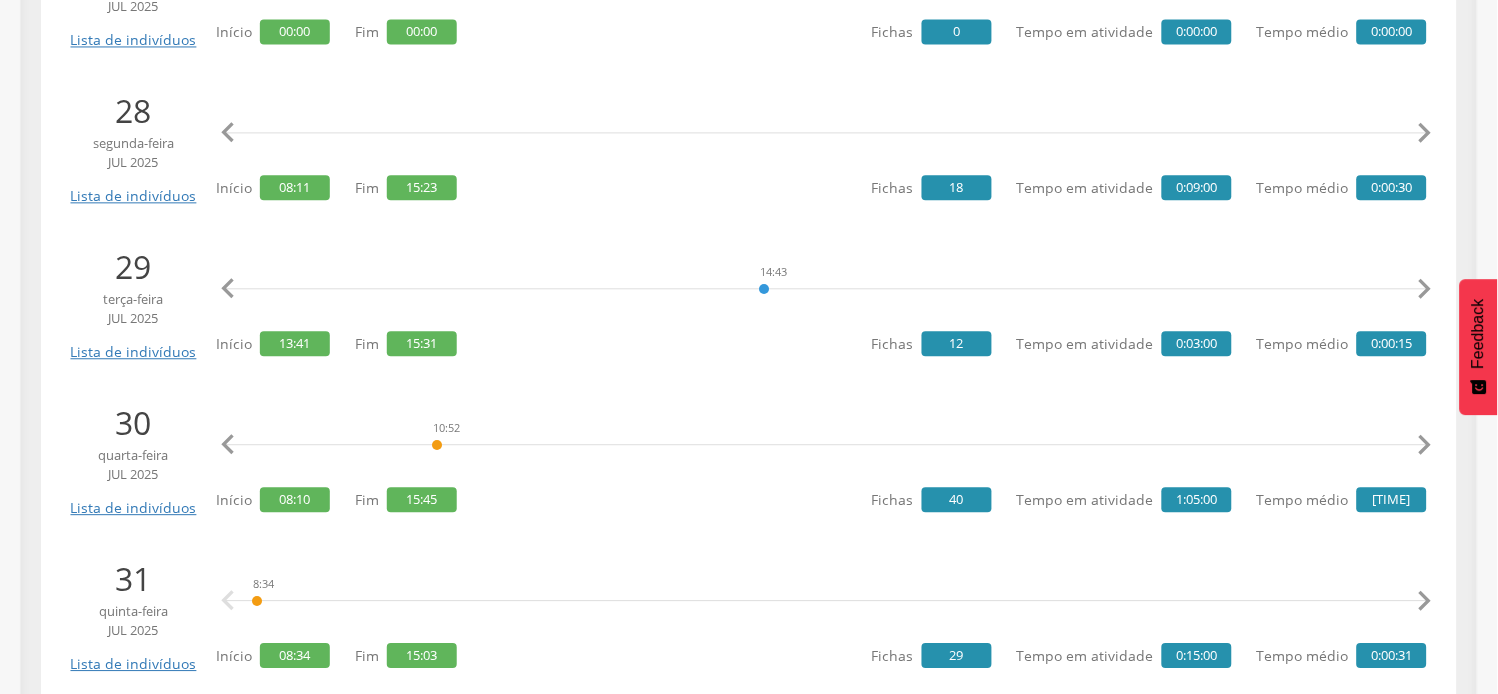 click on "" at bounding box center (1425, 445) 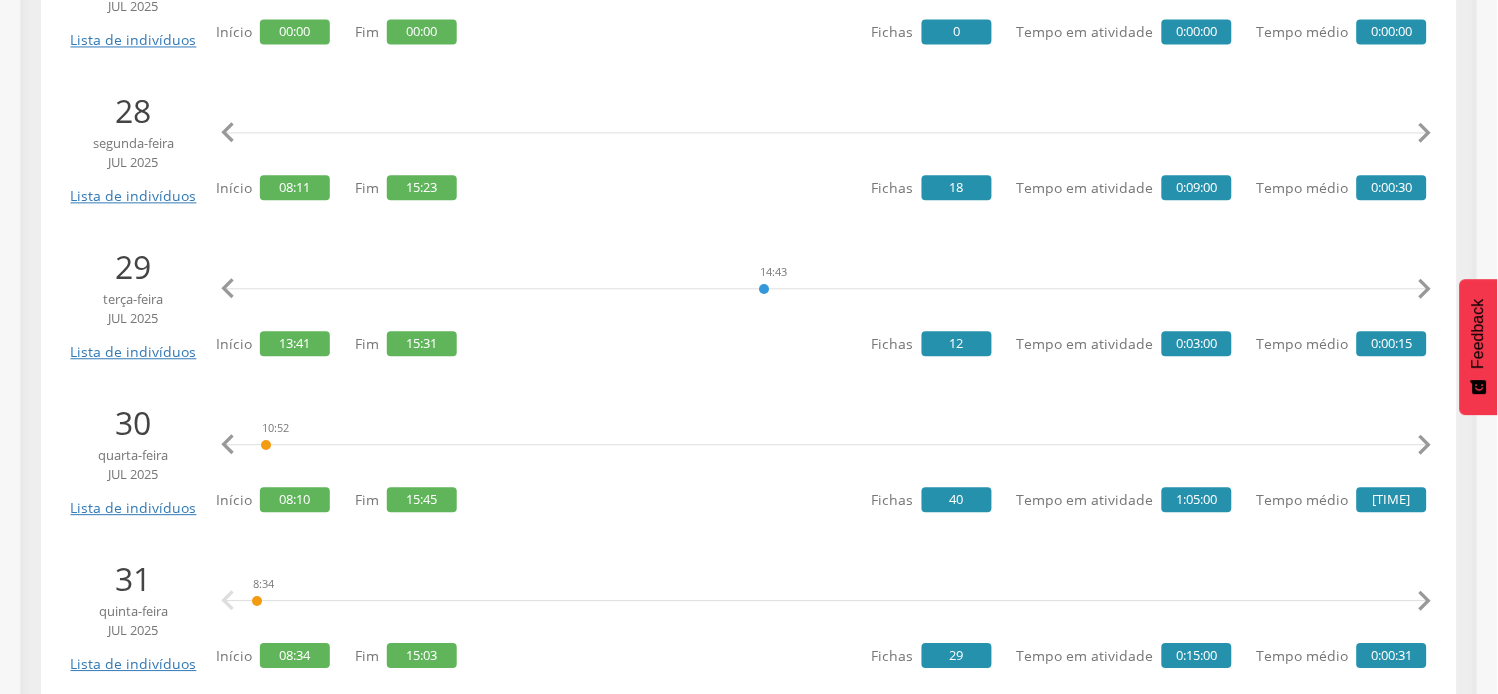 click on "" at bounding box center [1425, 445] 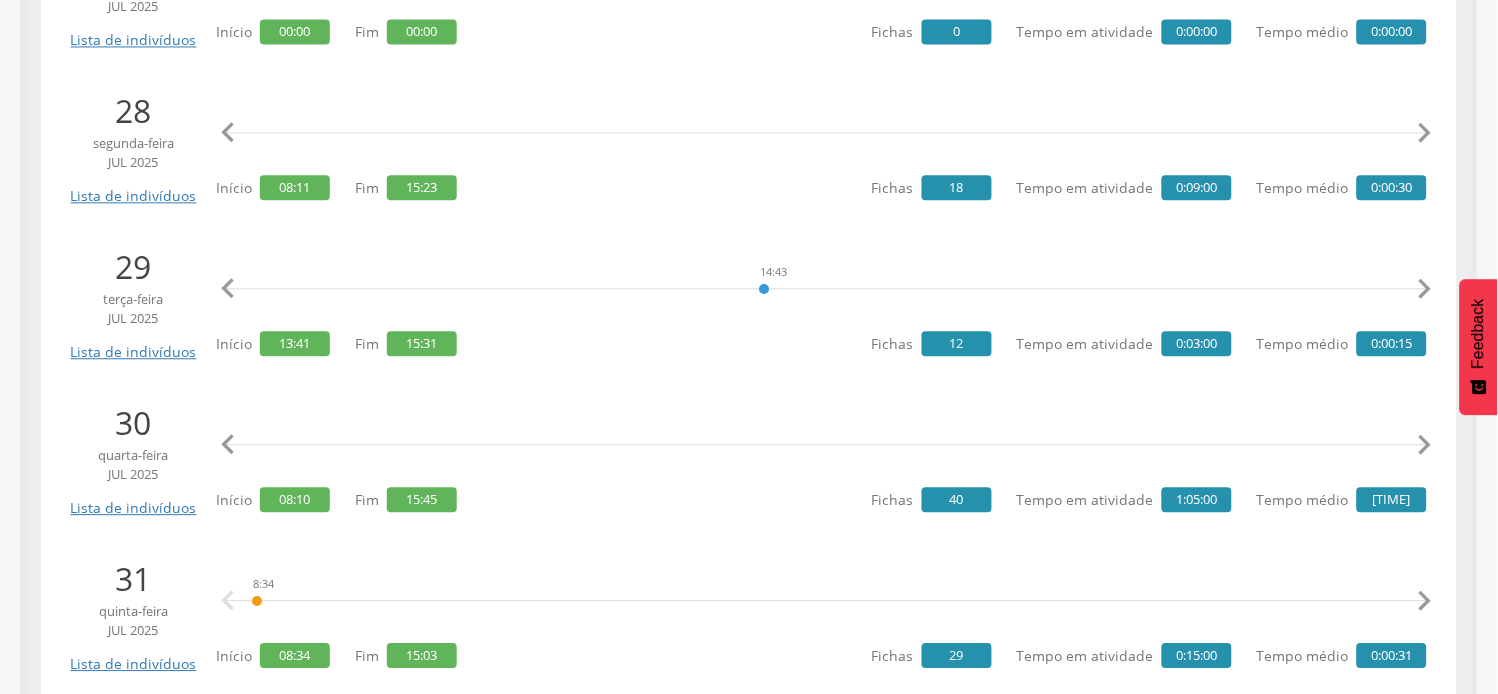 click on "" at bounding box center [1425, 445] 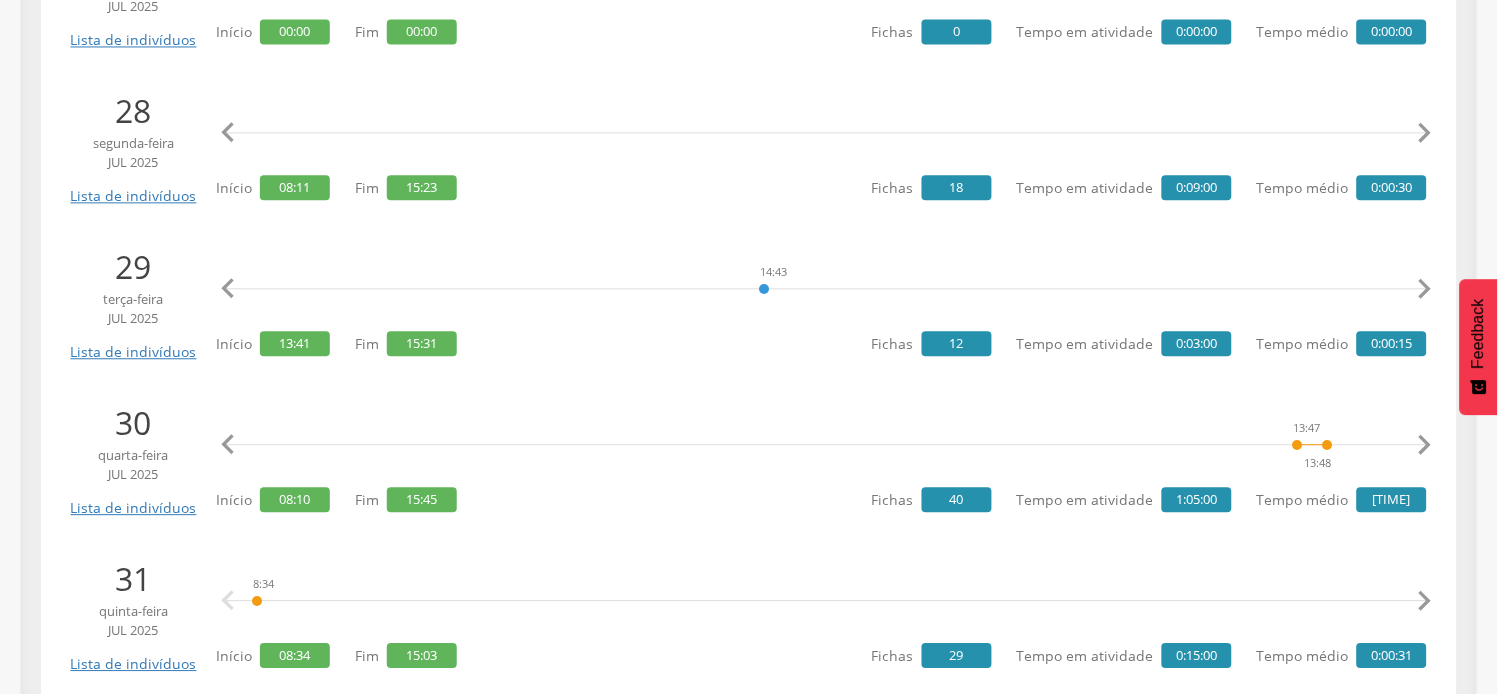 click on "" at bounding box center [1425, 445] 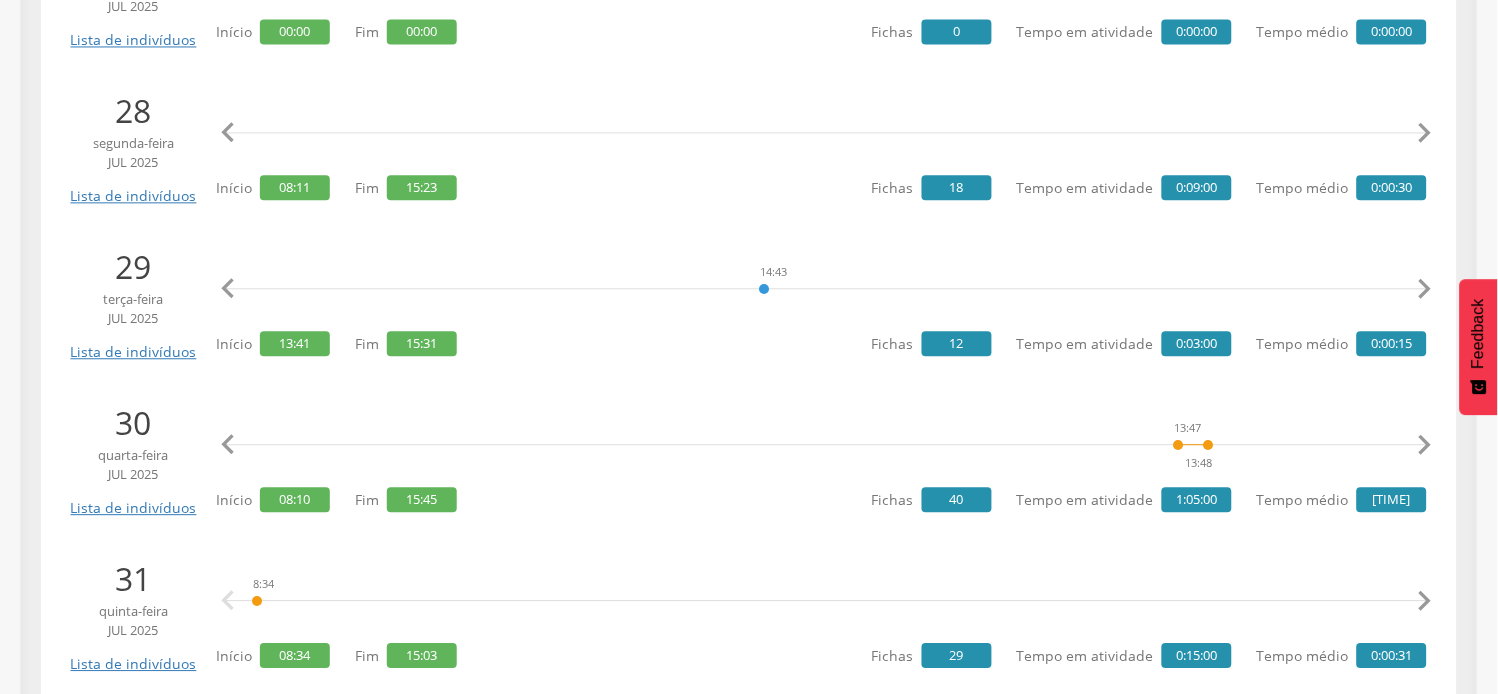 click on "" at bounding box center (1425, 445) 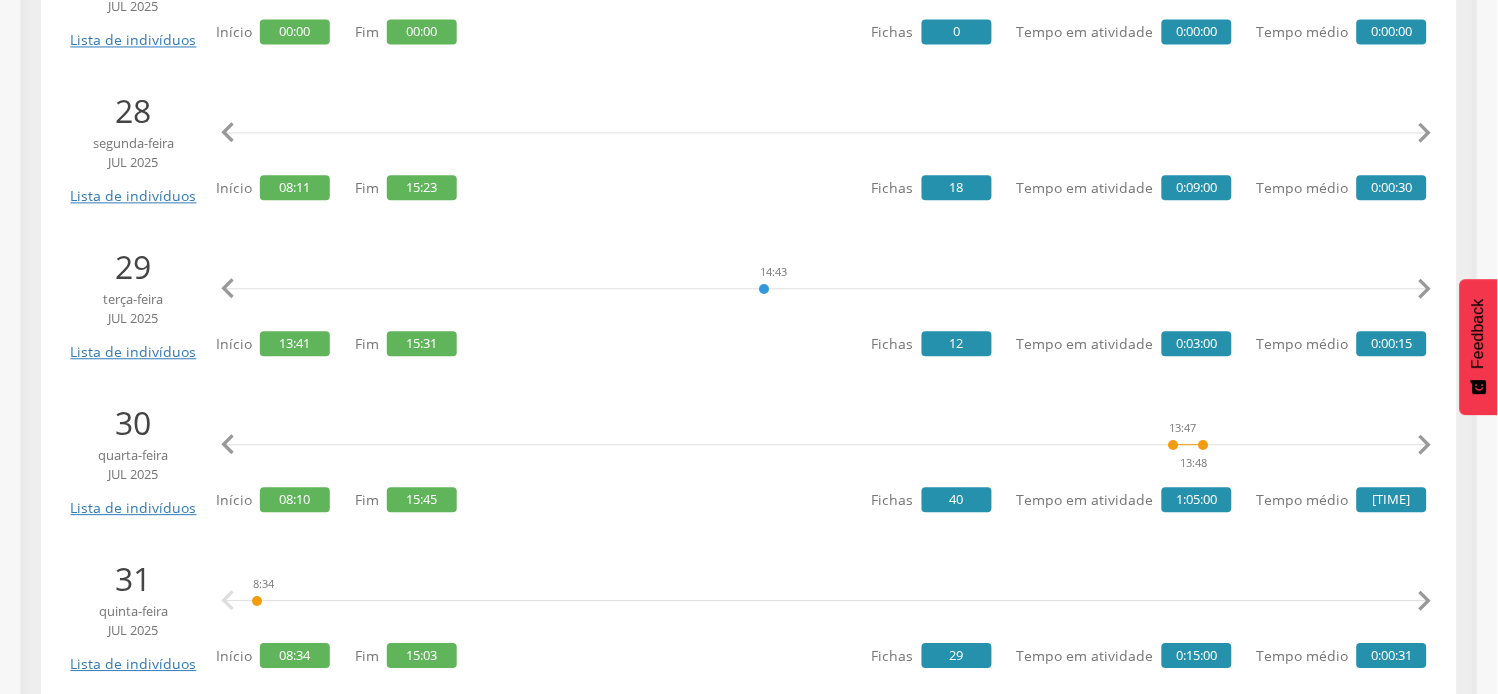 click on "" at bounding box center [1425, 445] 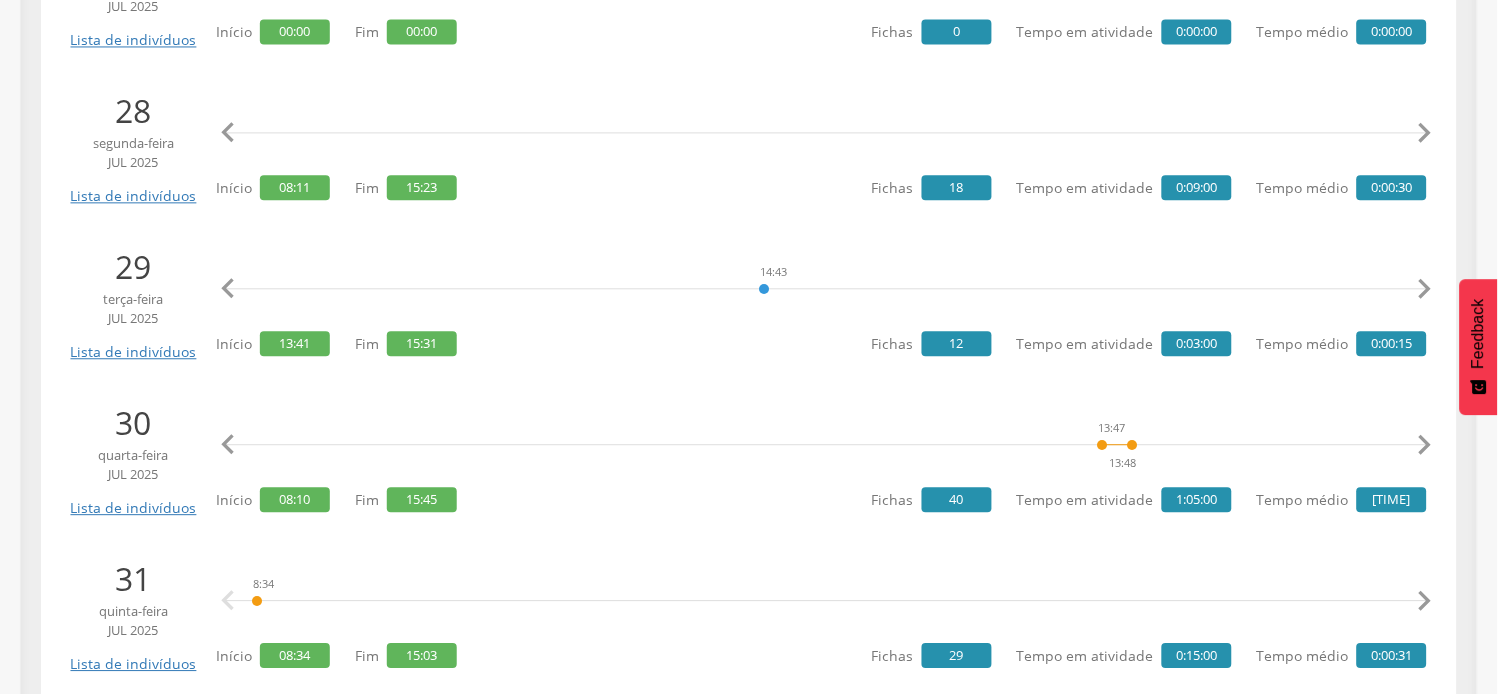 click on "" at bounding box center [1425, 445] 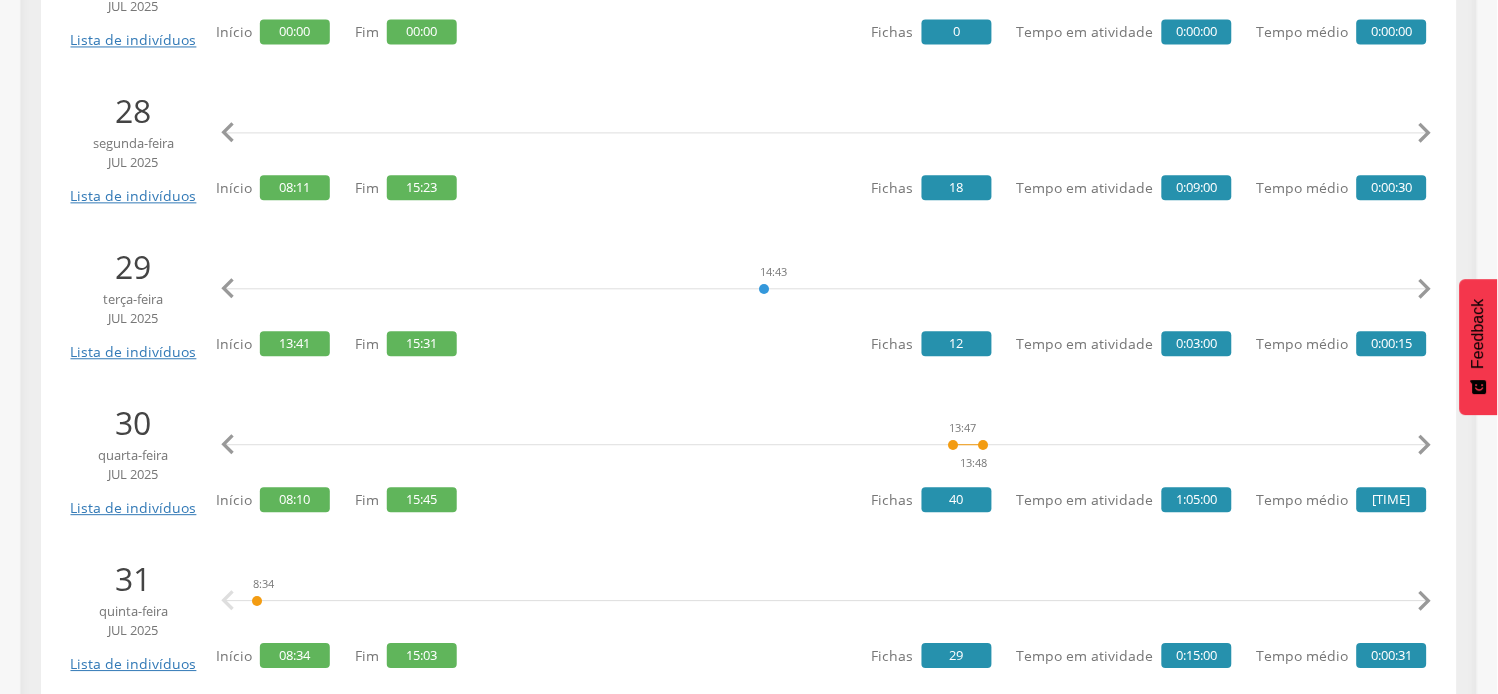 click on "" at bounding box center [1425, 445] 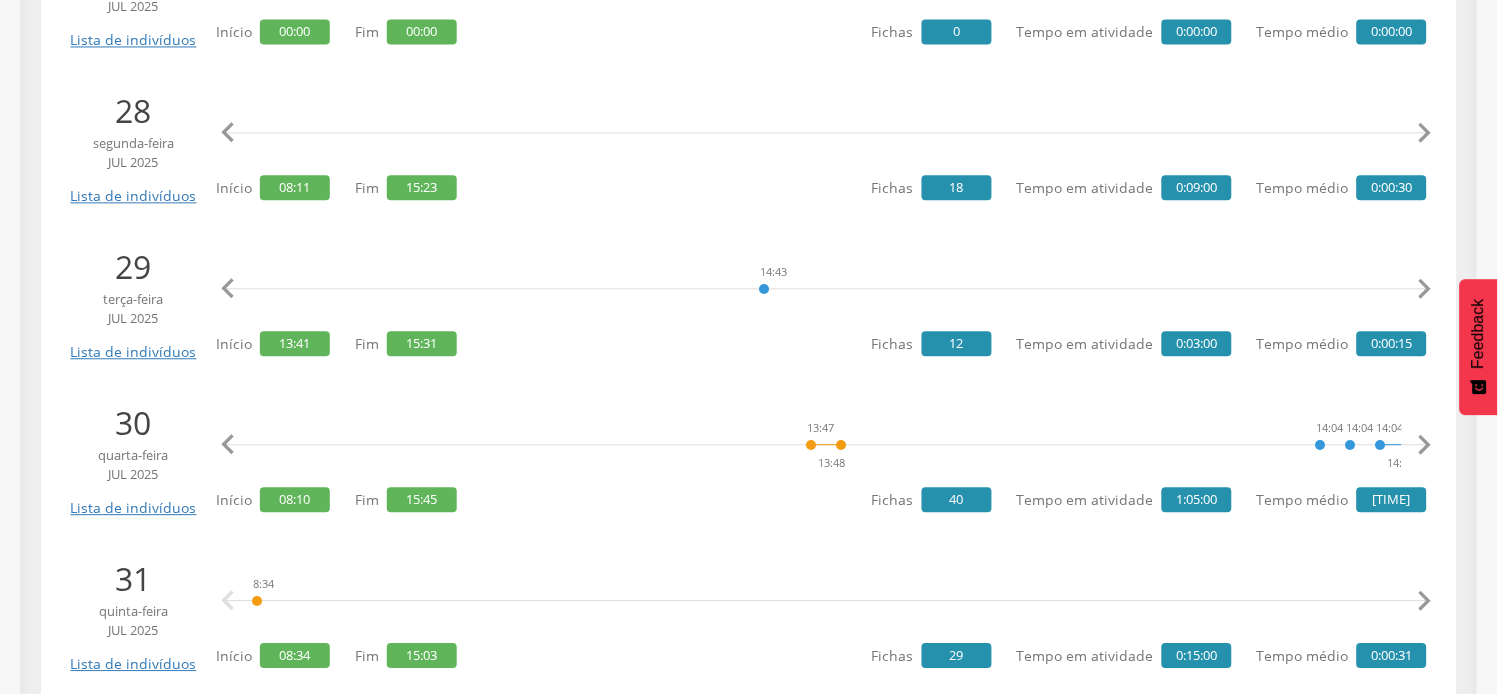 click on "" at bounding box center (1425, 445) 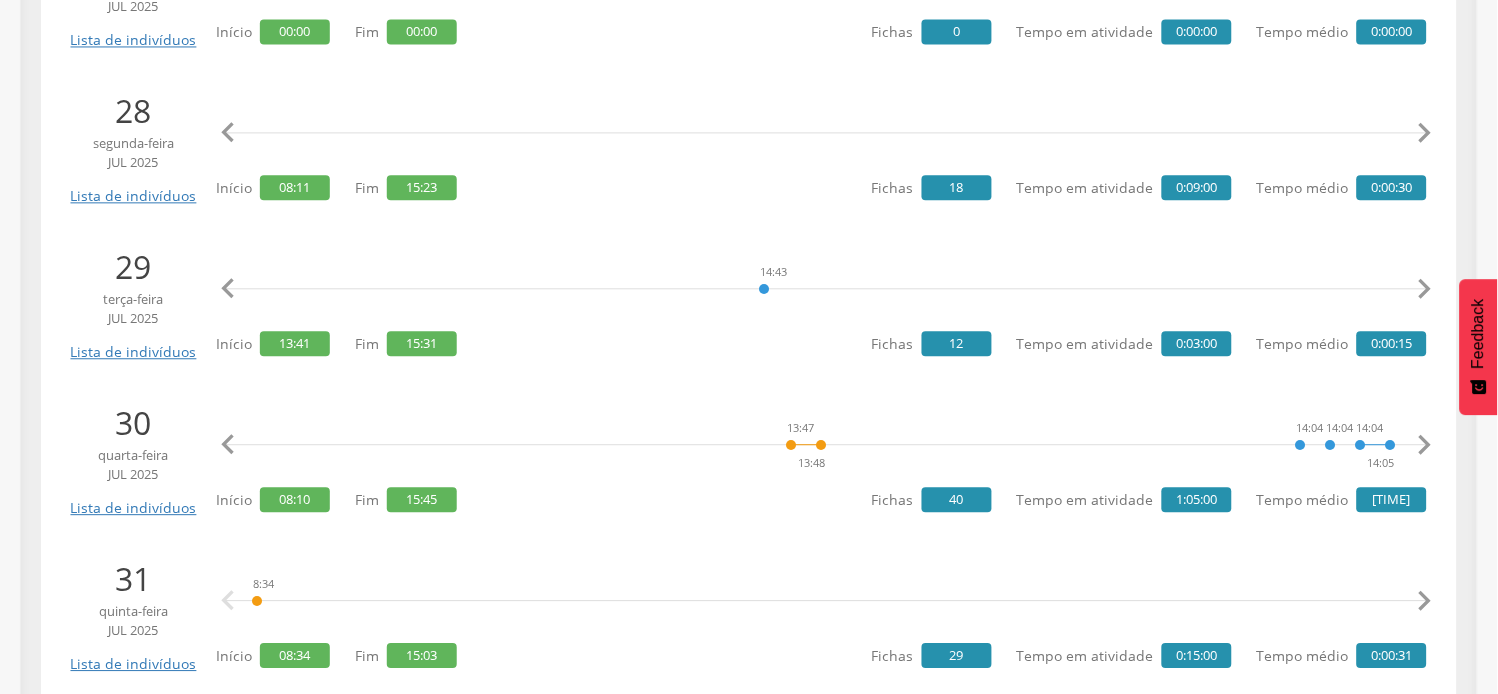 click on "" at bounding box center [1425, 445] 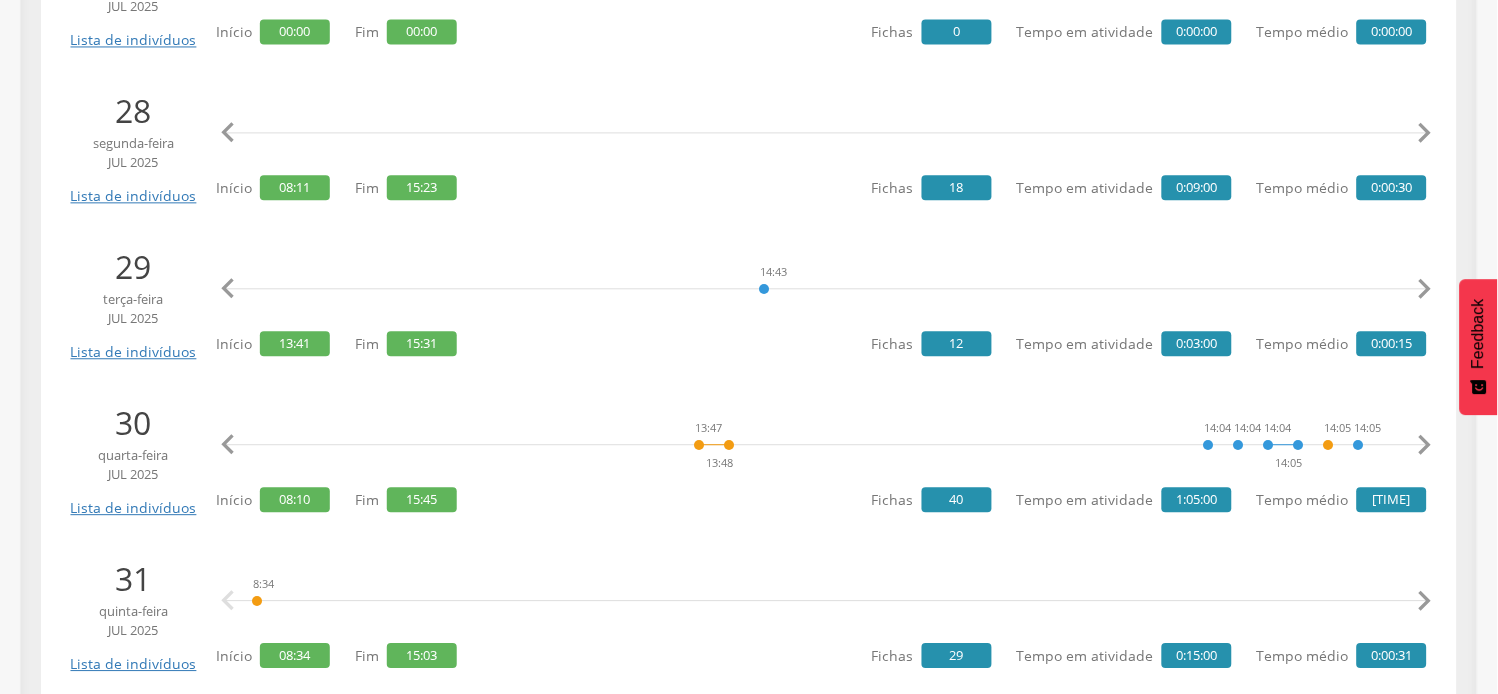 click on "" at bounding box center (1425, 445) 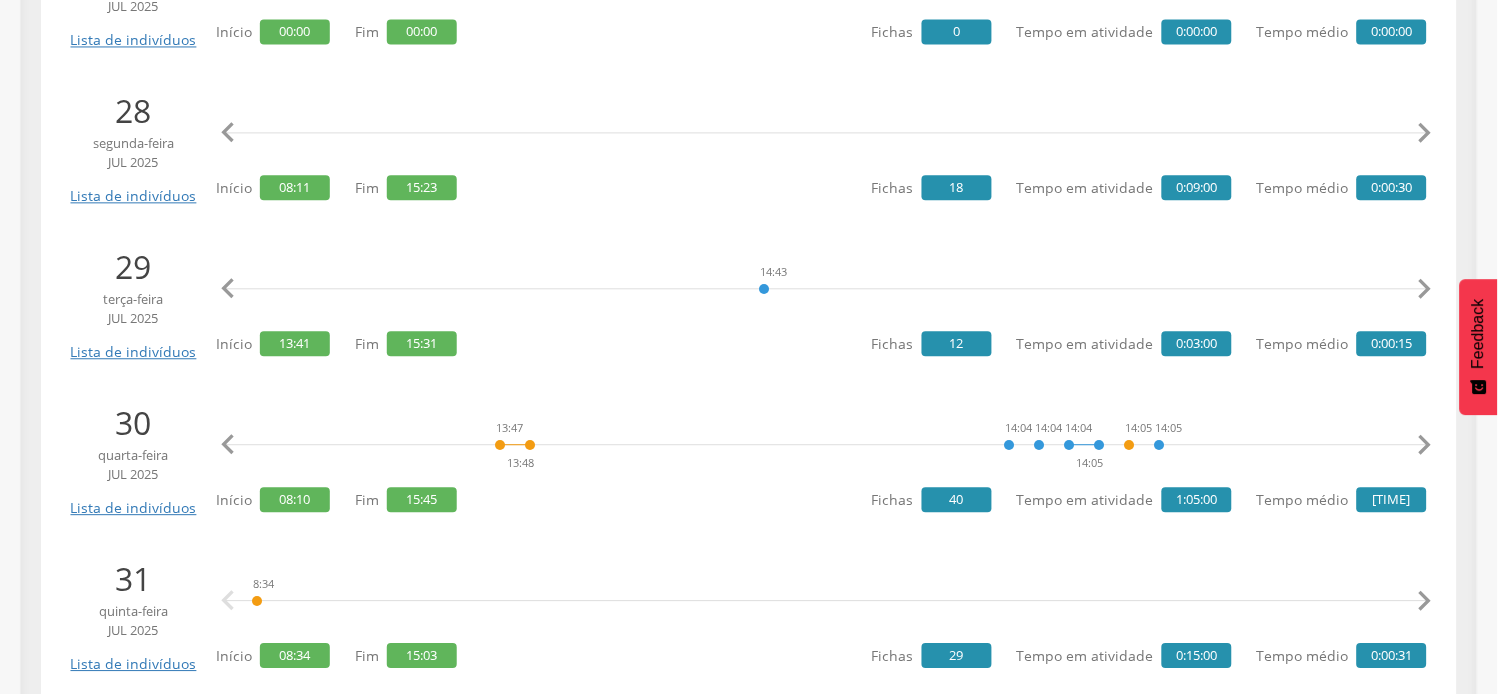 click on "" at bounding box center [1425, 445] 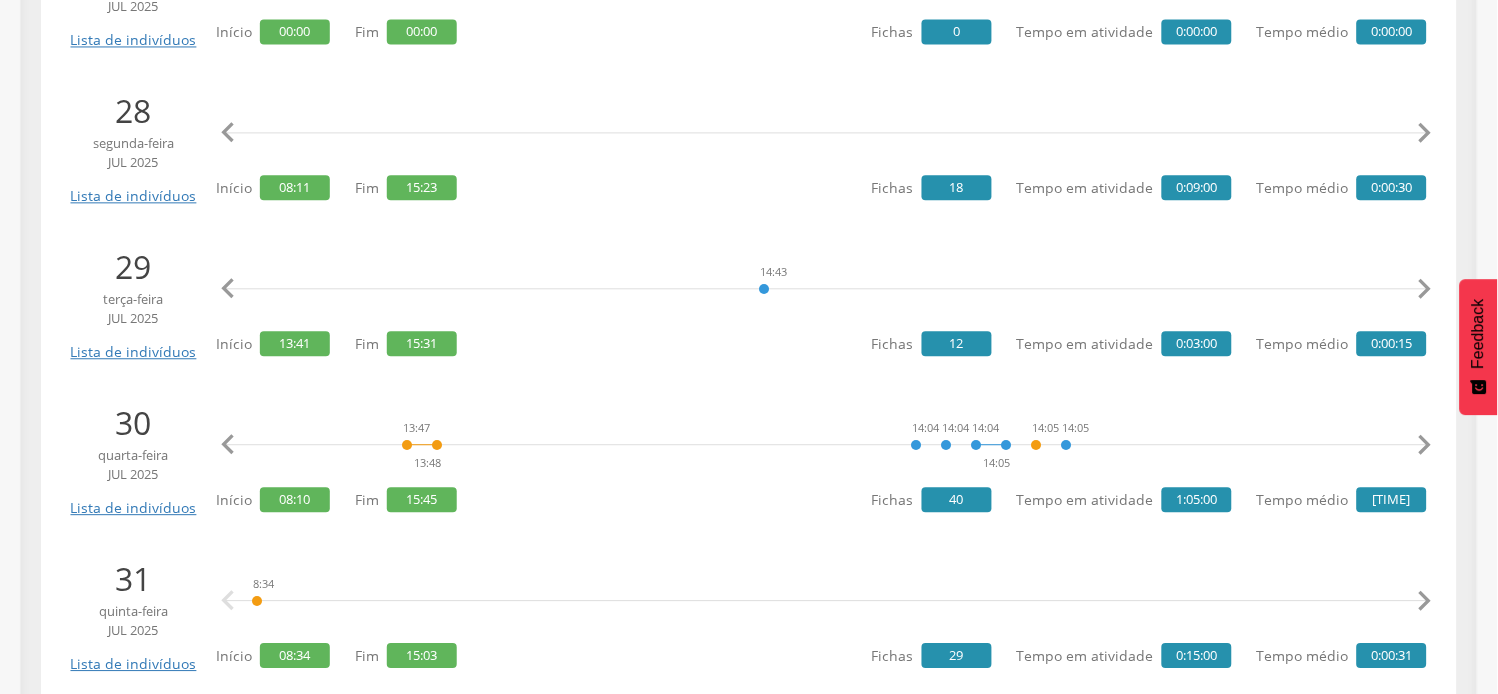 click on "" at bounding box center (1425, 445) 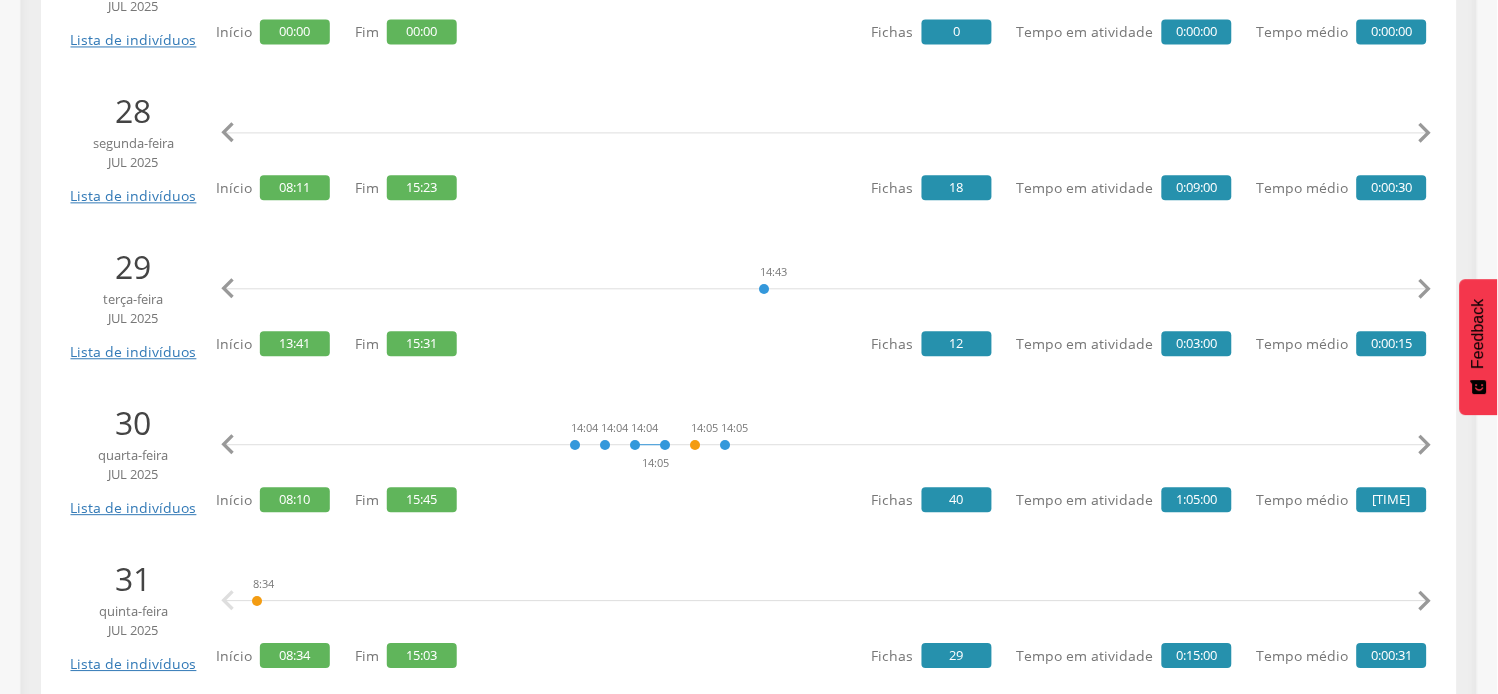 click on "" at bounding box center (1425, 445) 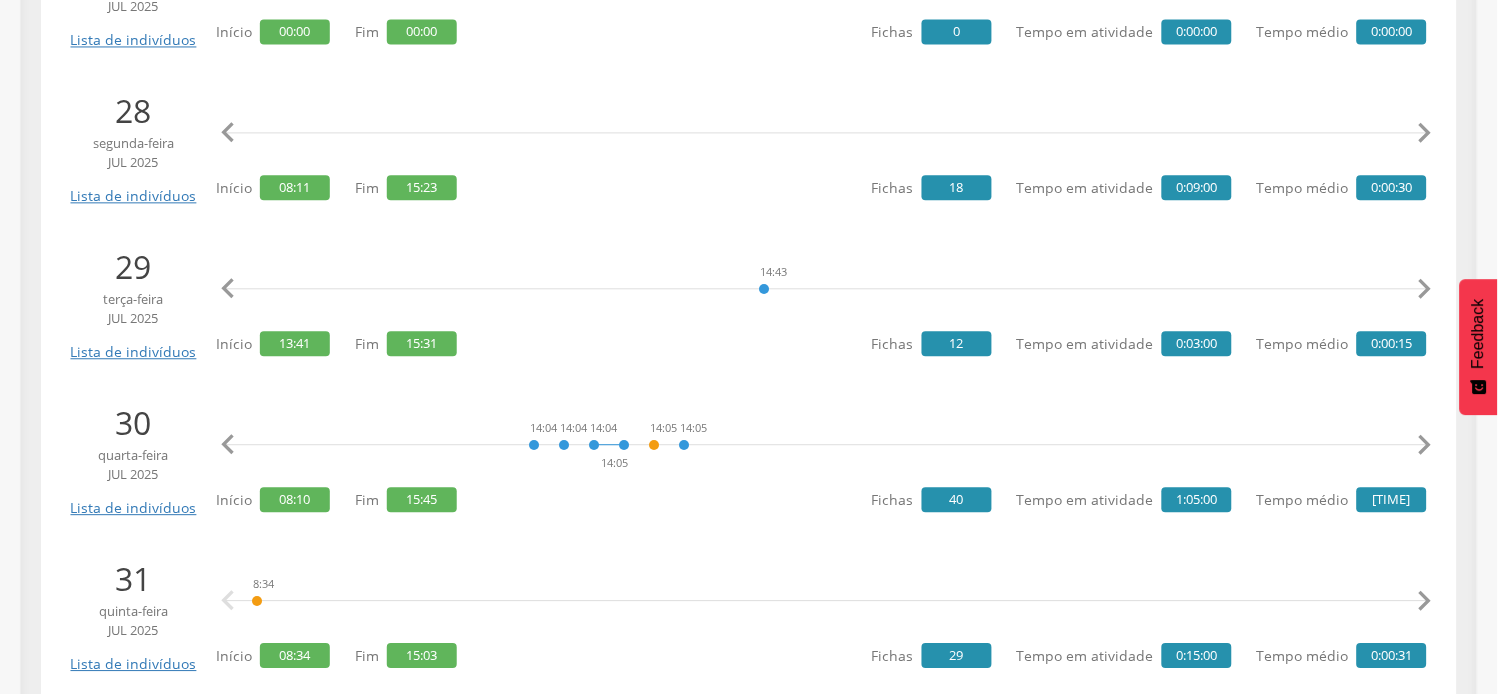 click on "" at bounding box center [1425, 445] 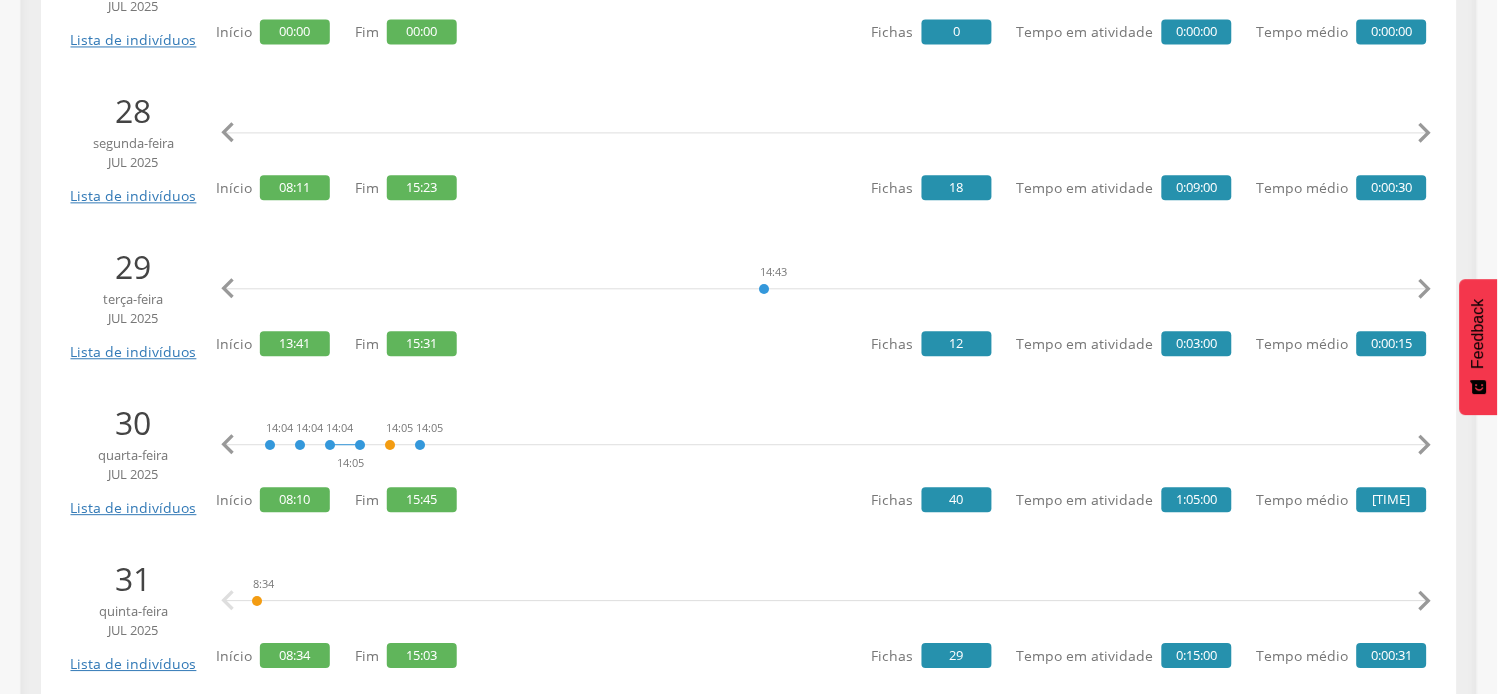 click on "" at bounding box center (1425, 445) 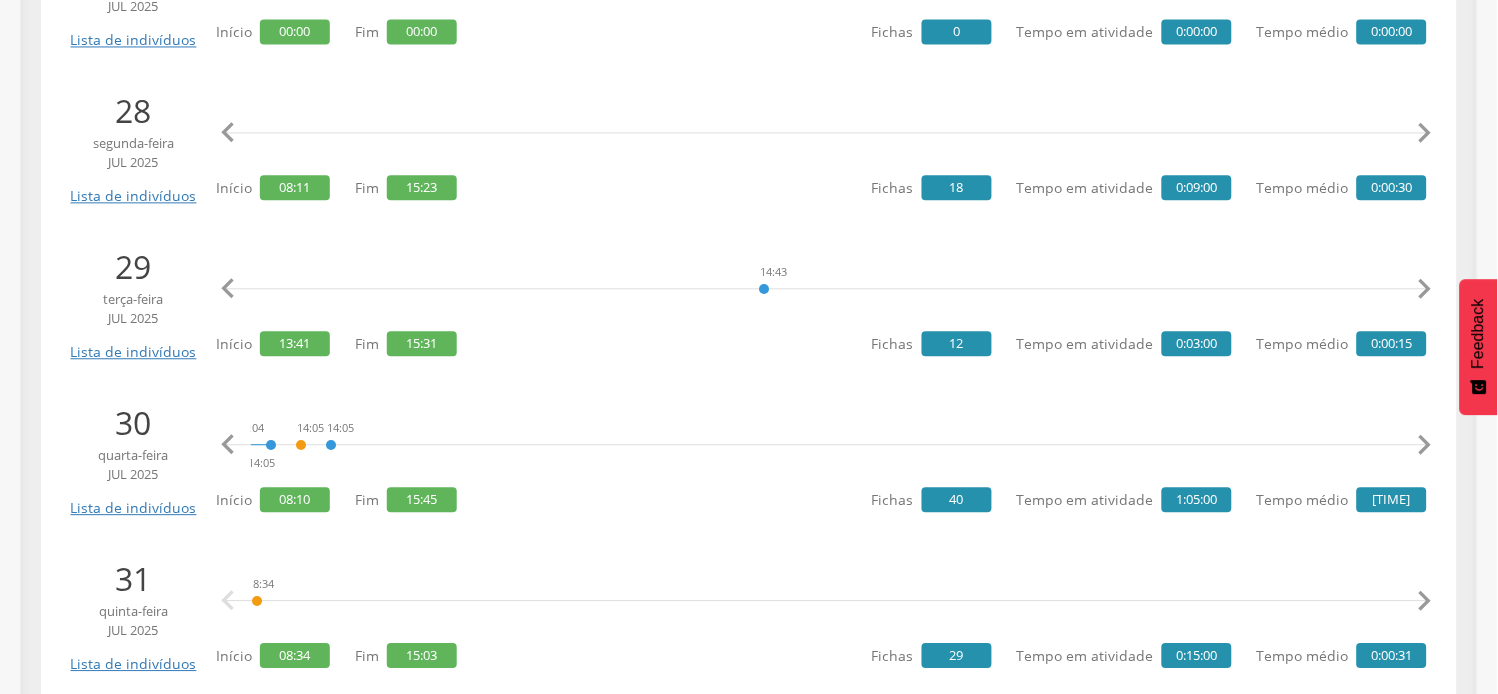 click on "" at bounding box center [1425, 445] 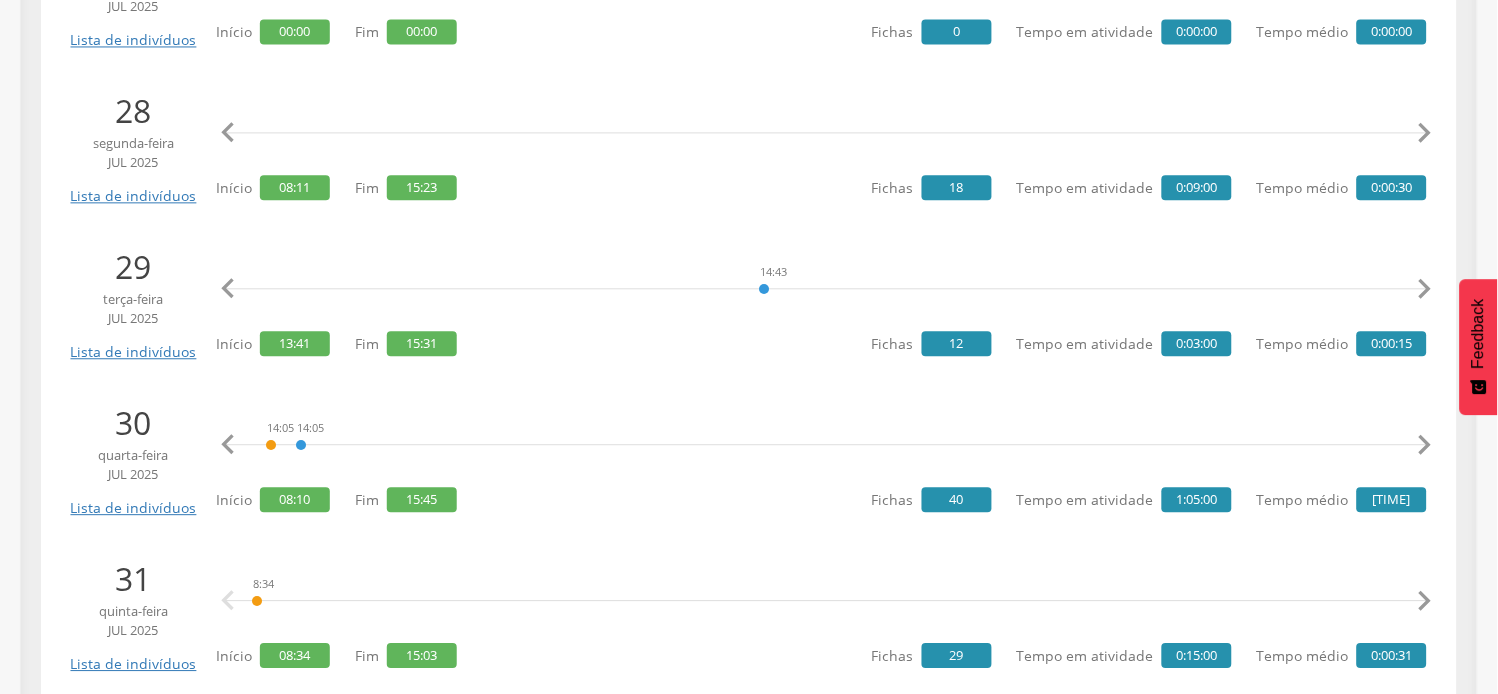 click on "" at bounding box center (1425, 445) 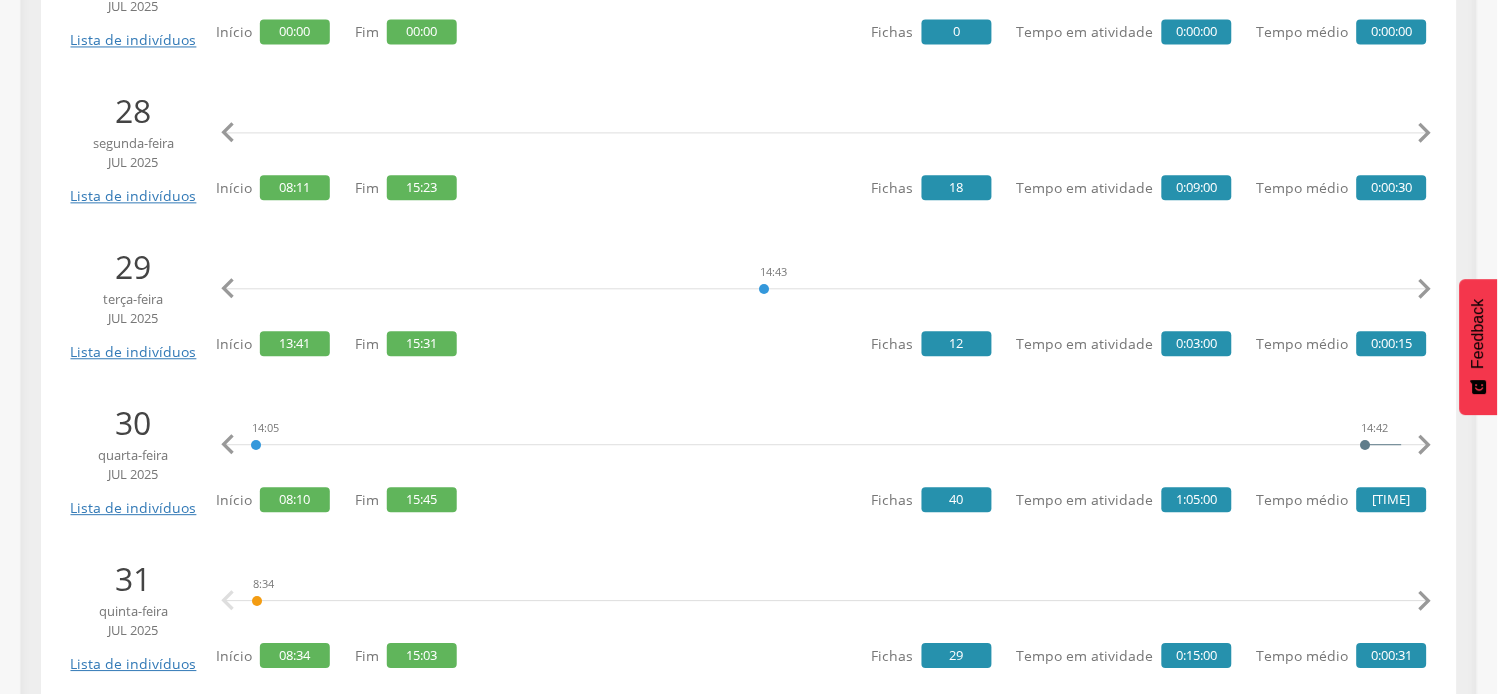 click on "" at bounding box center (1425, 445) 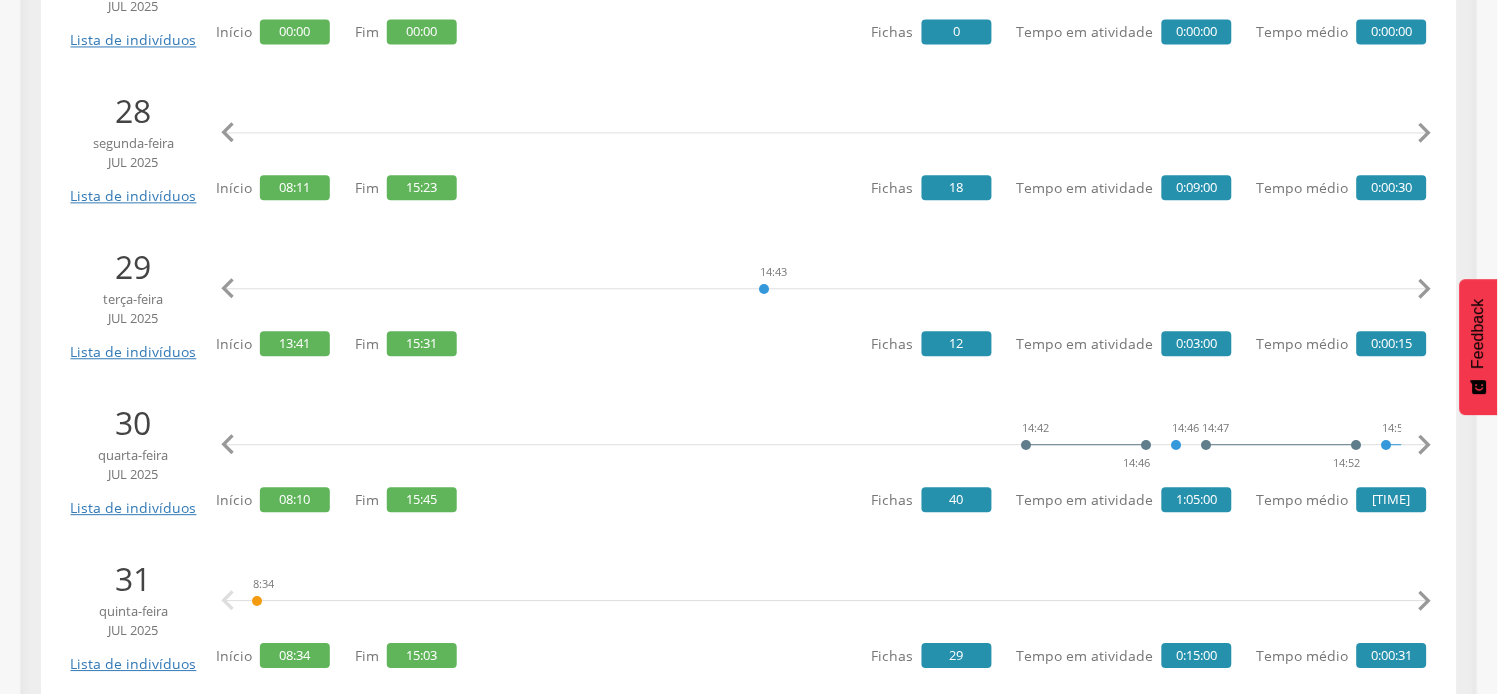 click on "" at bounding box center [1425, 445] 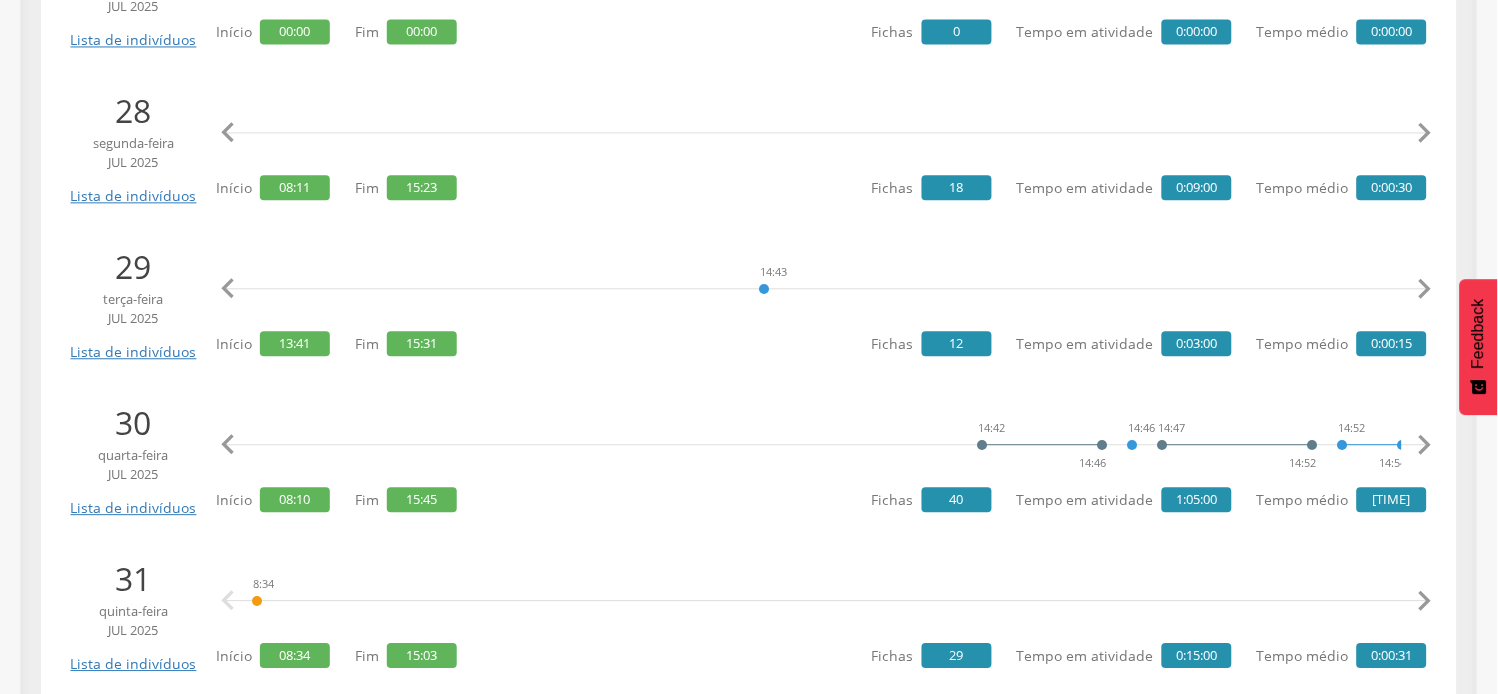 click on "" at bounding box center [1425, 445] 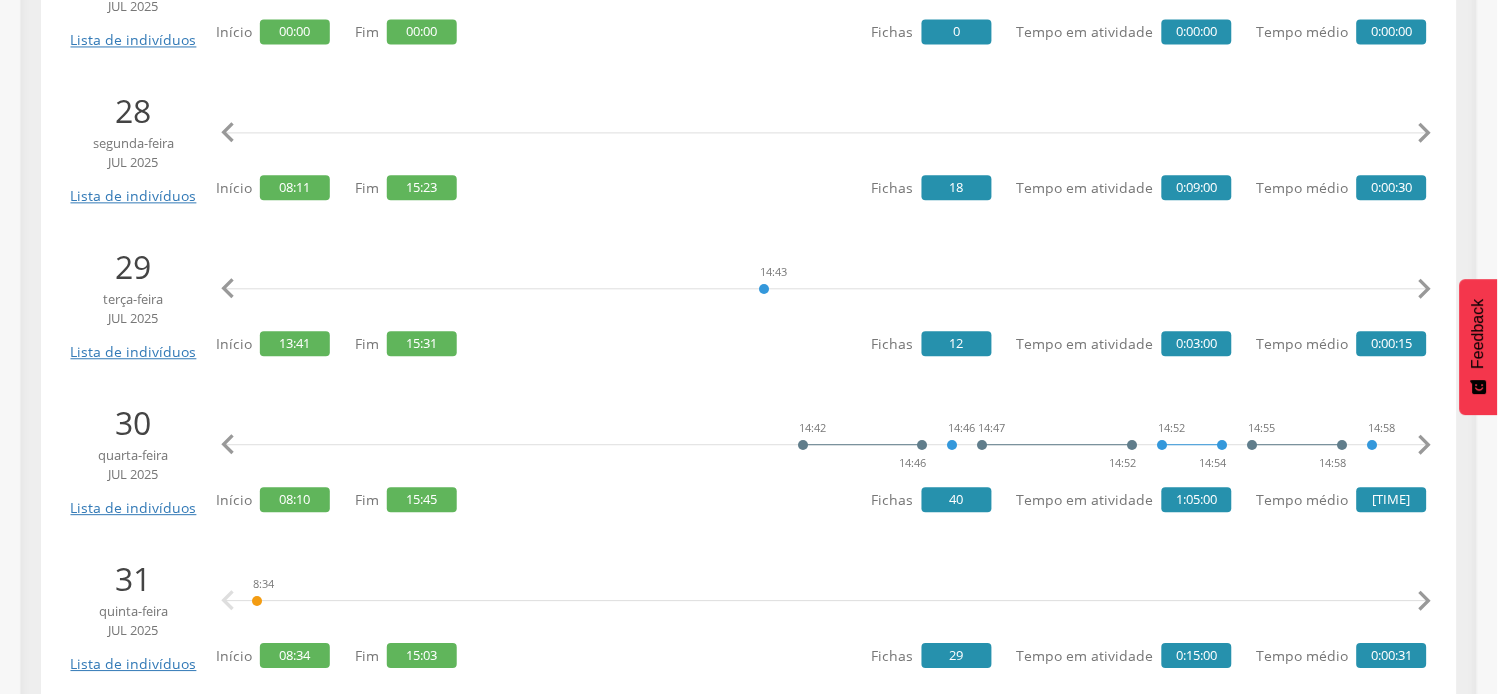 click on "" at bounding box center [1425, 445] 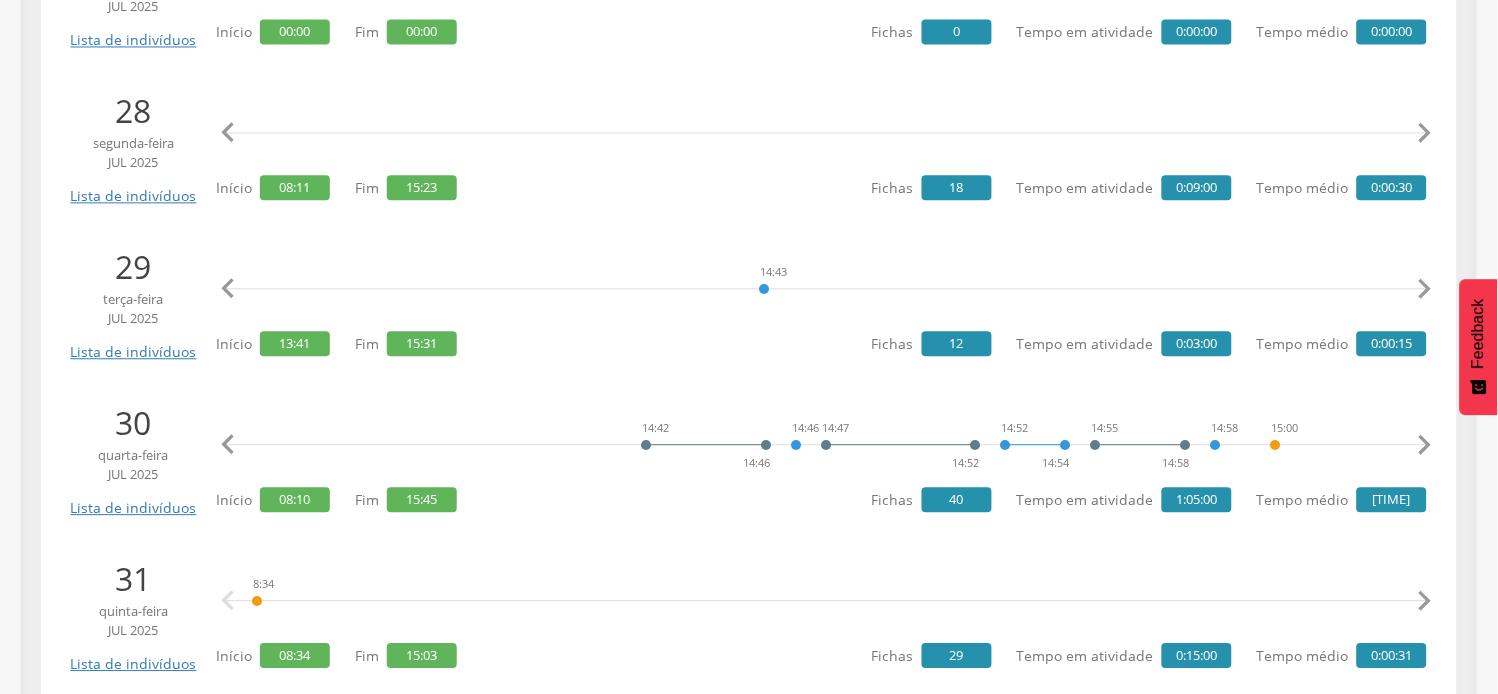 click on "" at bounding box center (1425, 445) 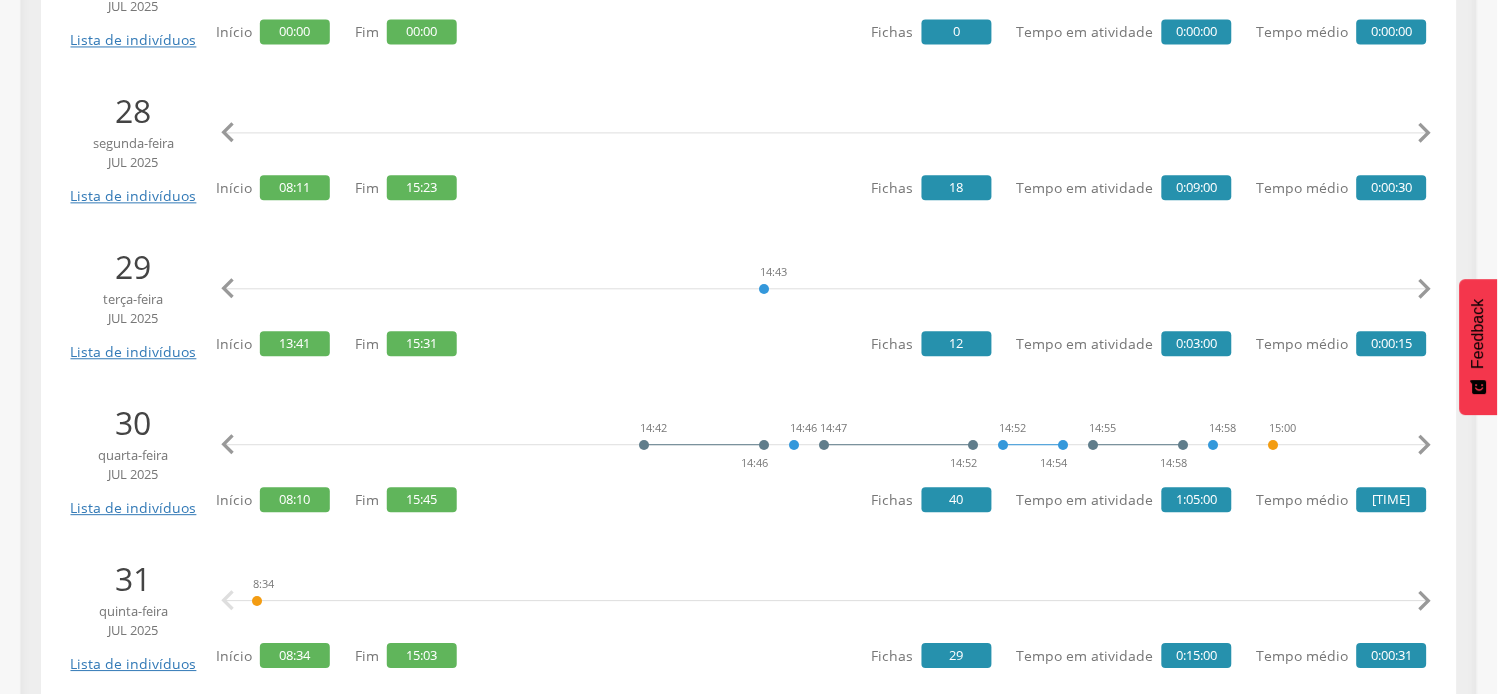 click on "" at bounding box center [1425, 445] 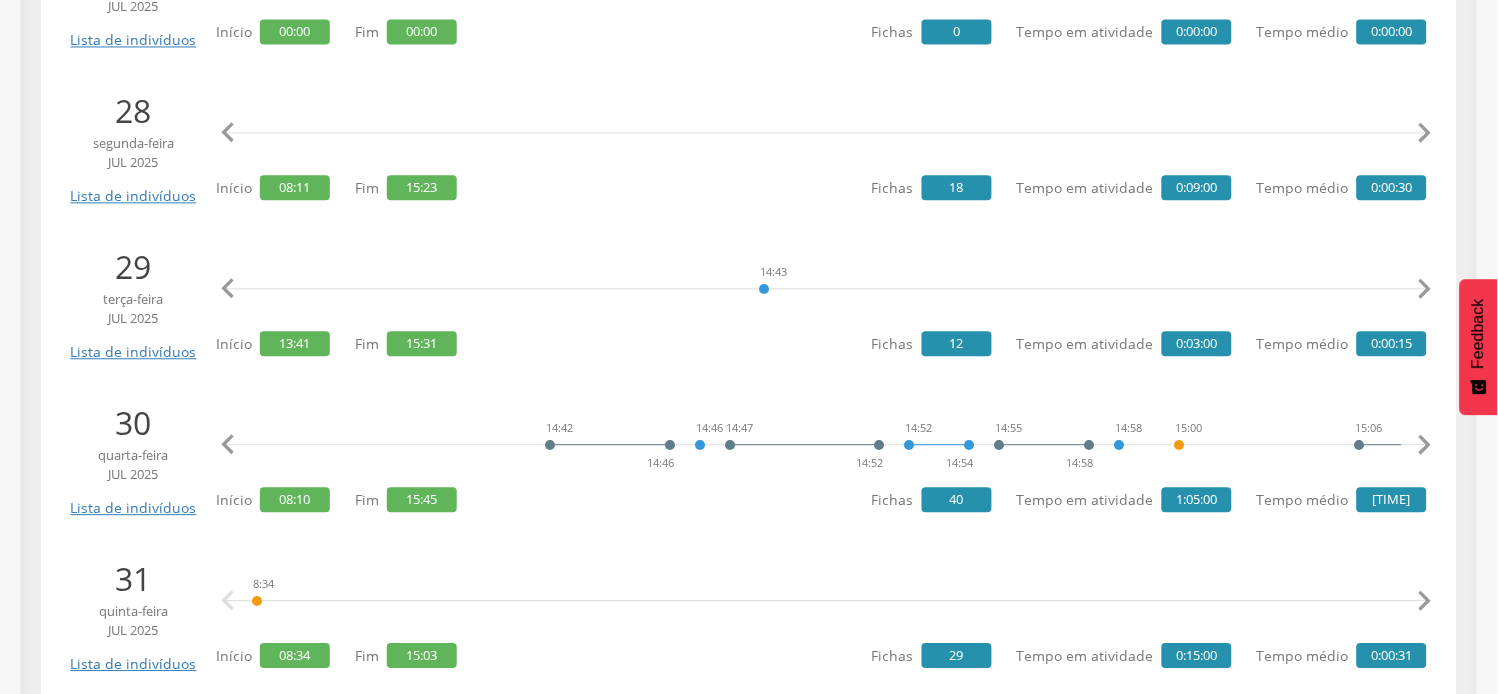 click on "" at bounding box center (1425, 445) 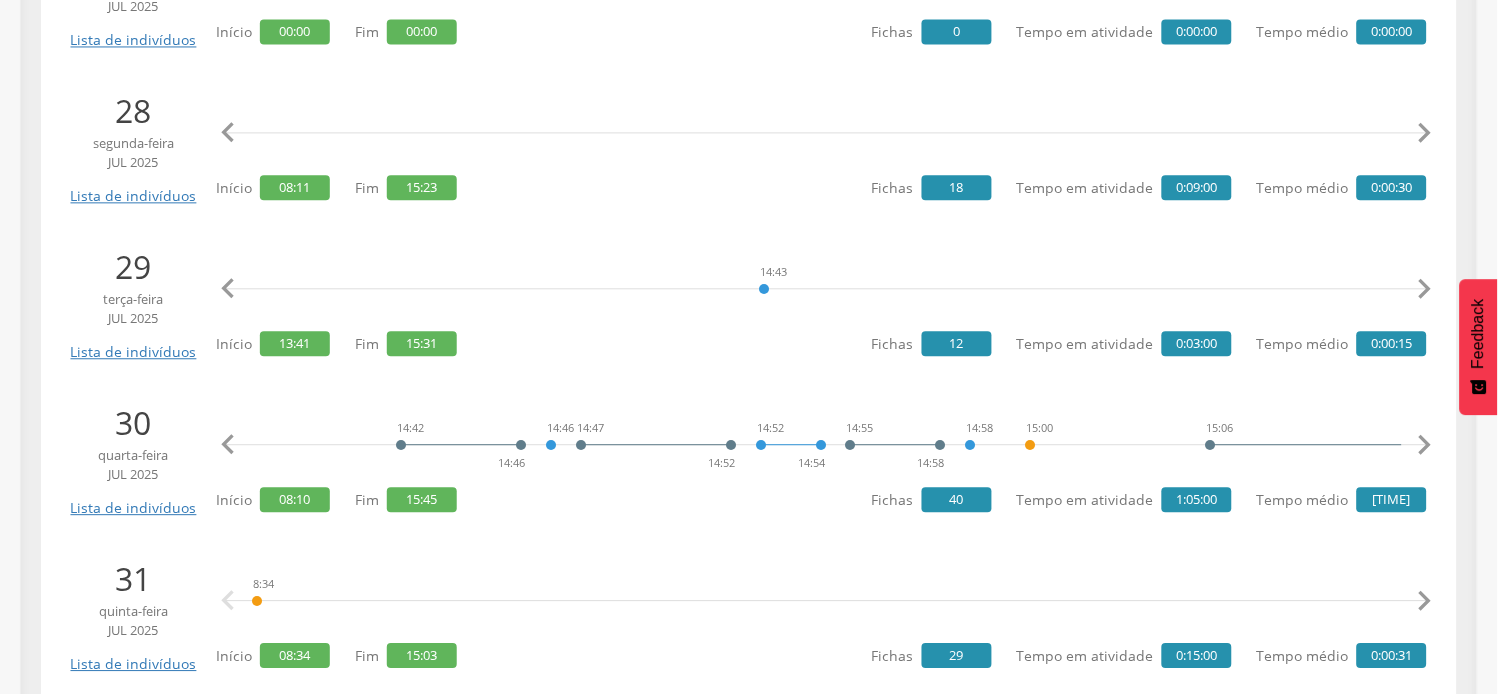 click on "" at bounding box center (1425, 445) 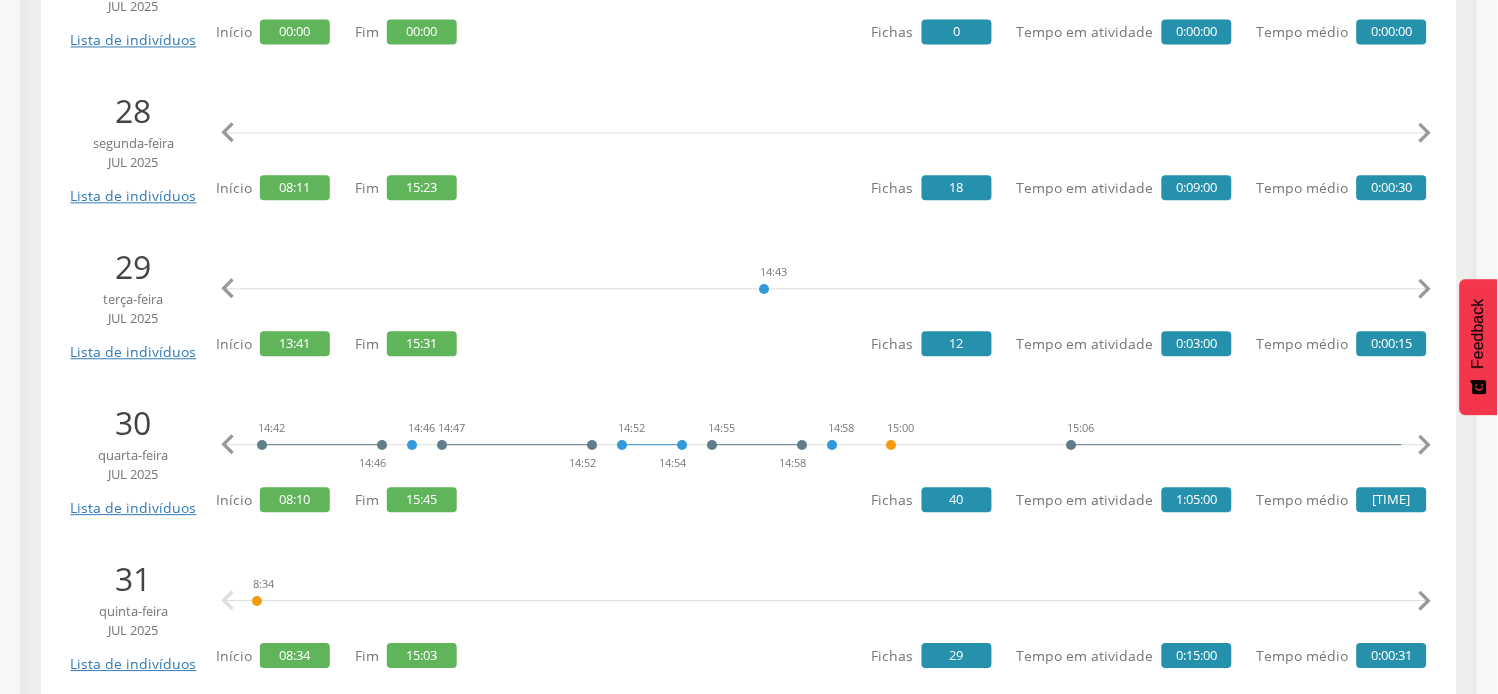 click on "" at bounding box center (1425, 445) 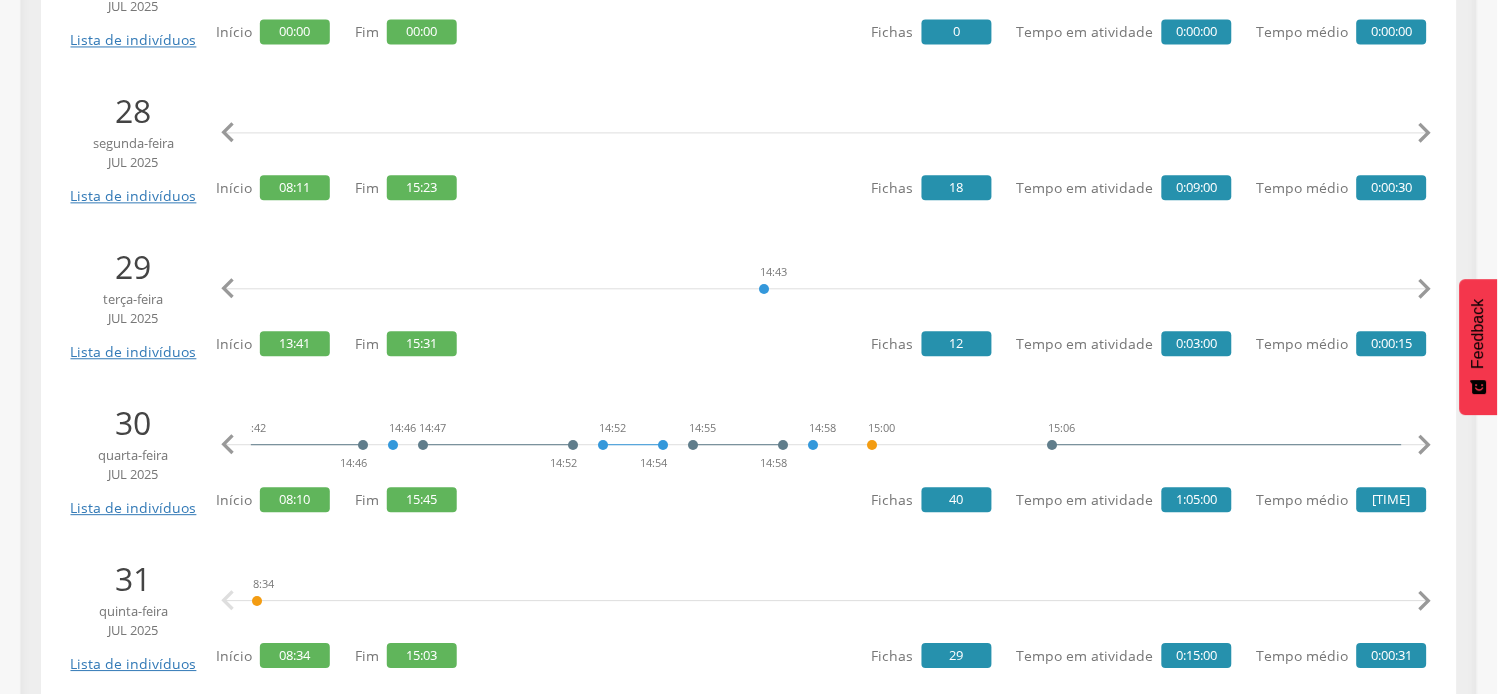 click on "" at bounding box center (1425, 445) 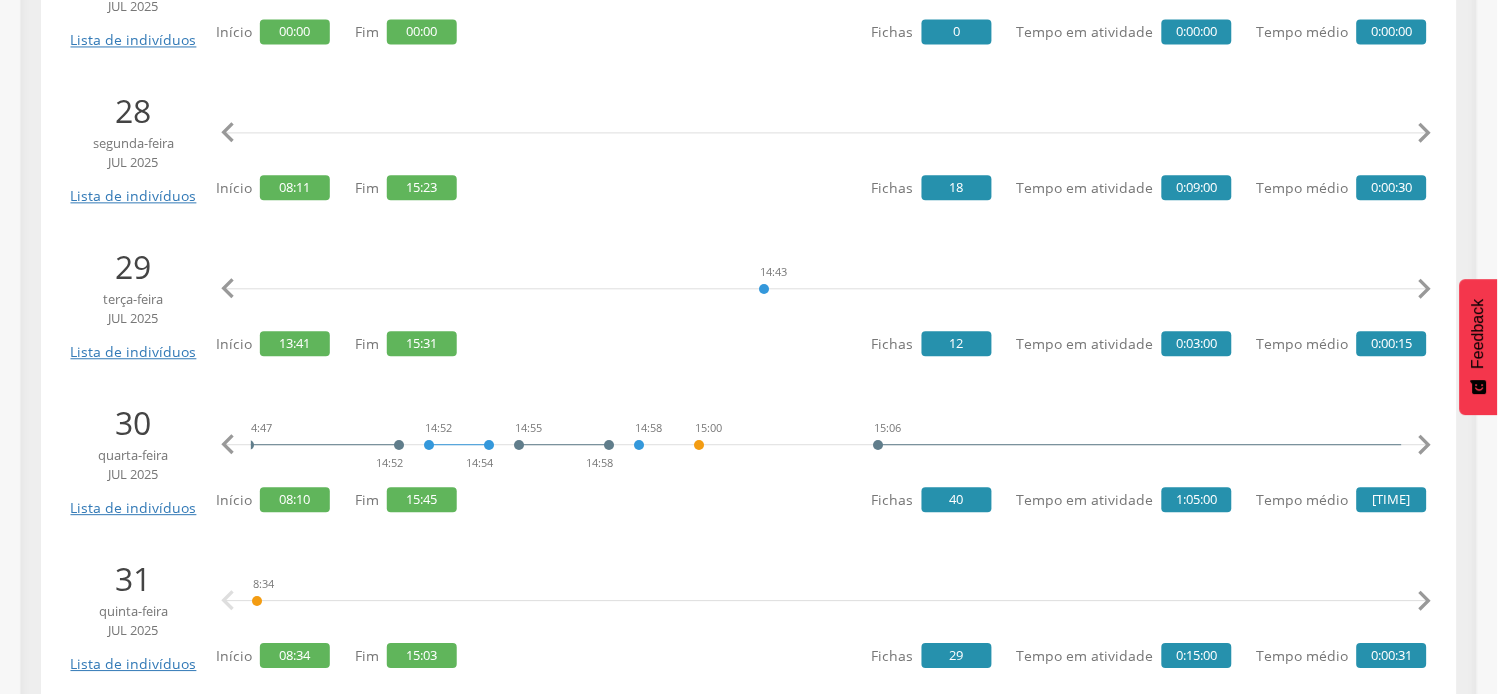 click on "" at bounding box center [1425, 445] 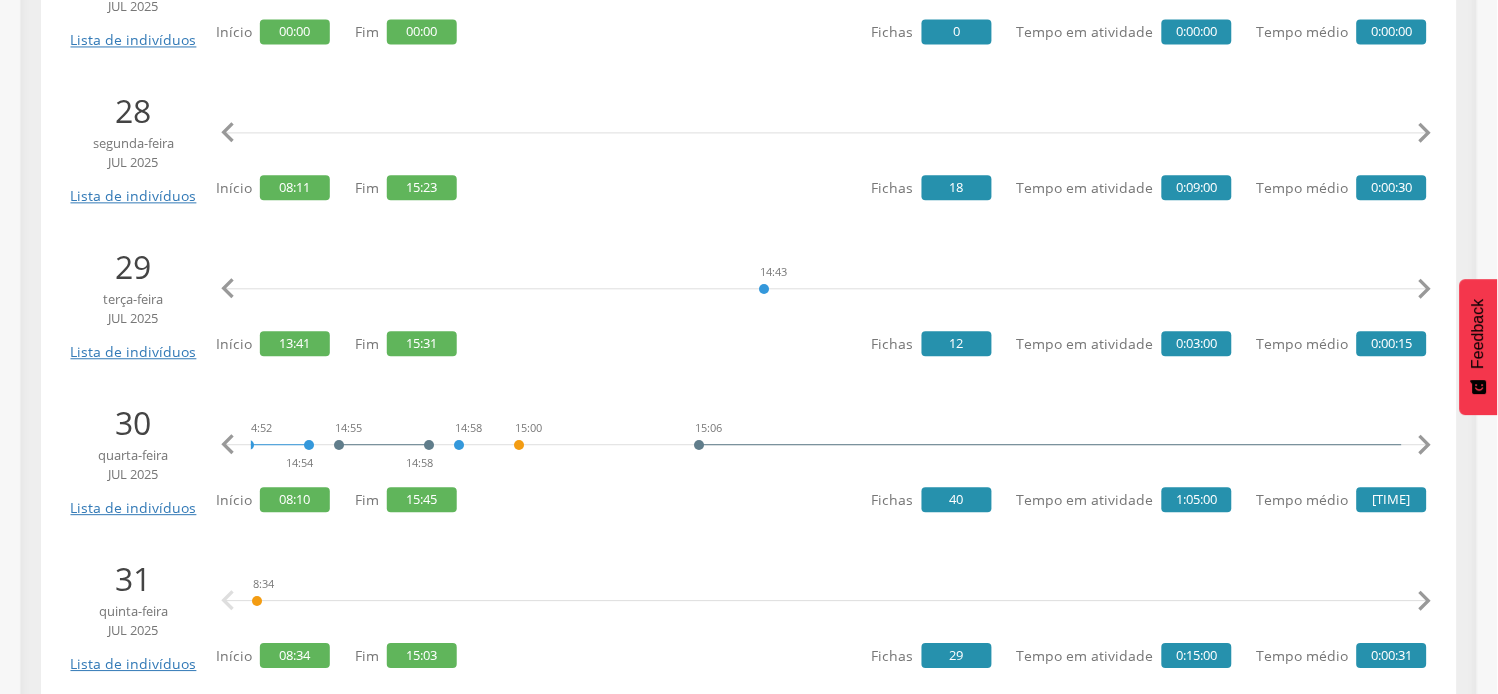 click on "" at bounding box center [1425, 445] 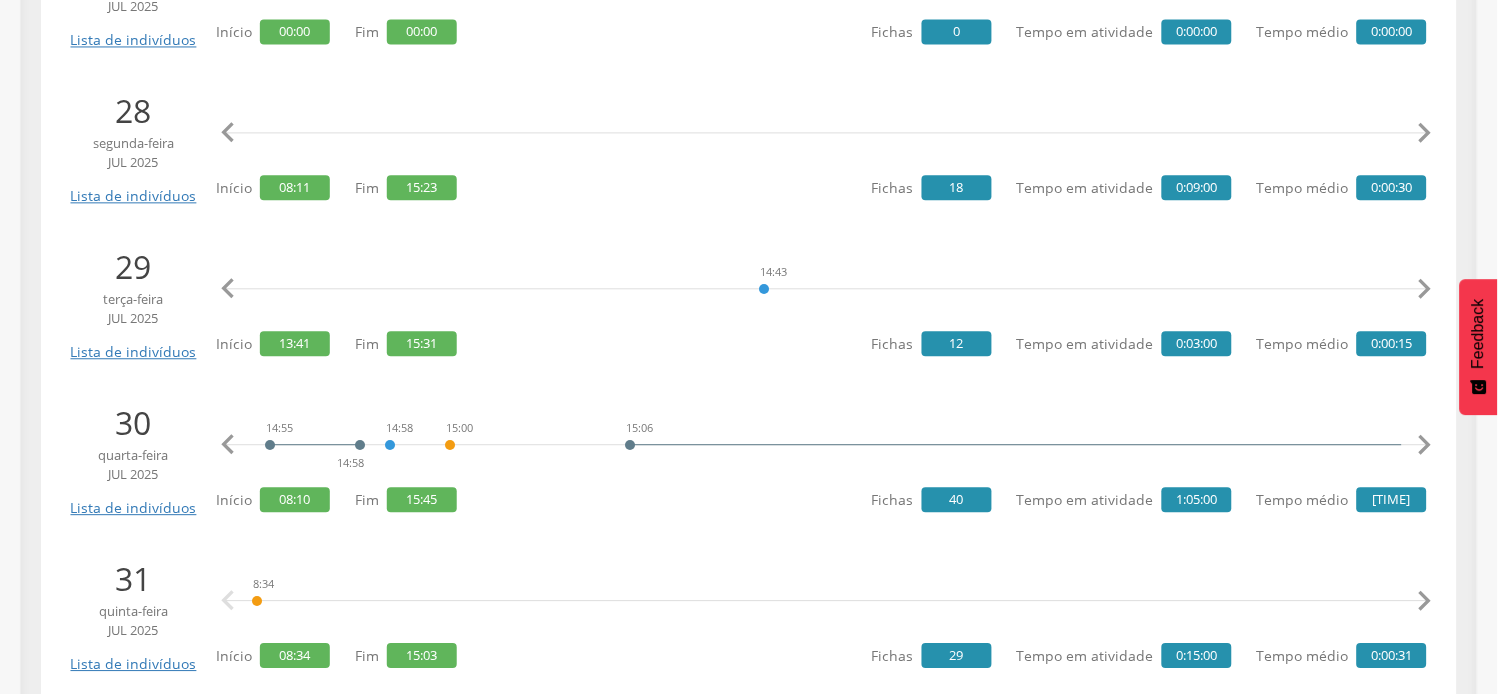 click on "" at bounding box center (1425, 445) 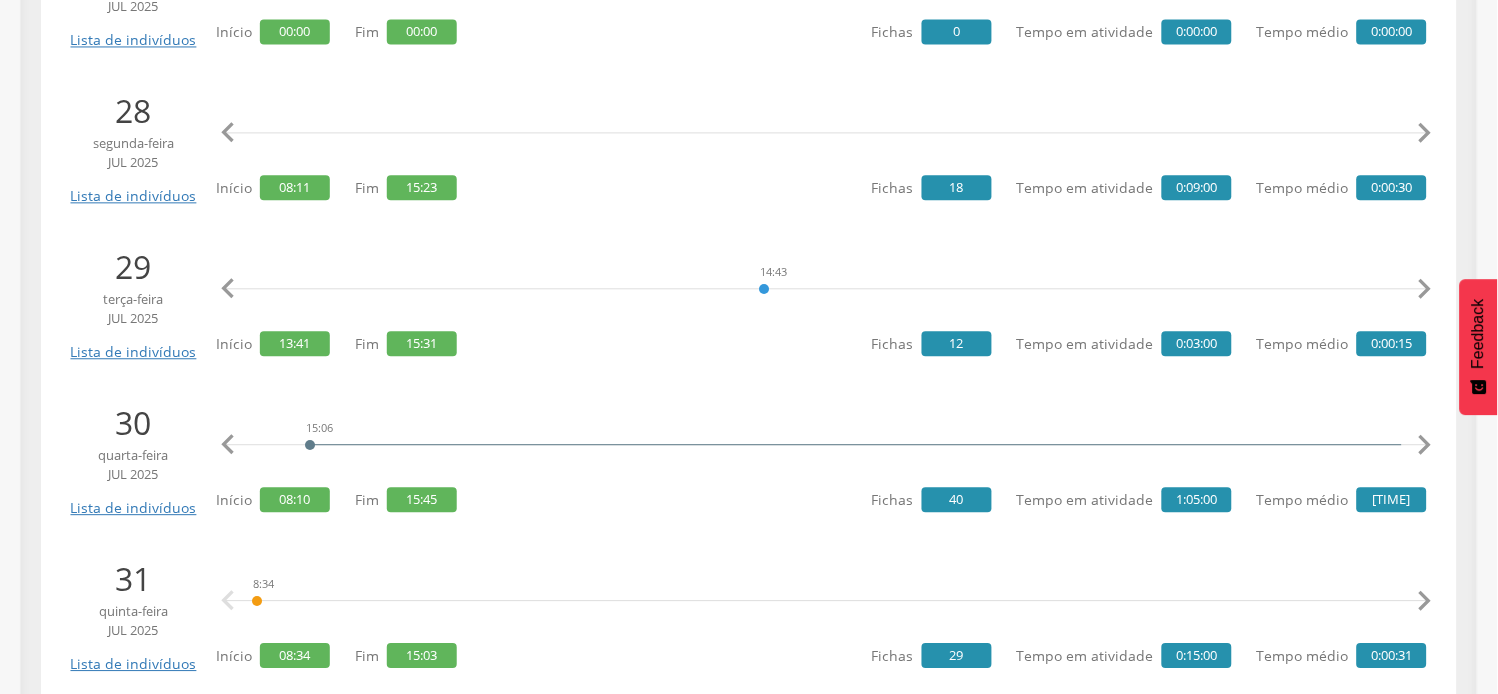 click on "" at bounding box center (1425, 445) 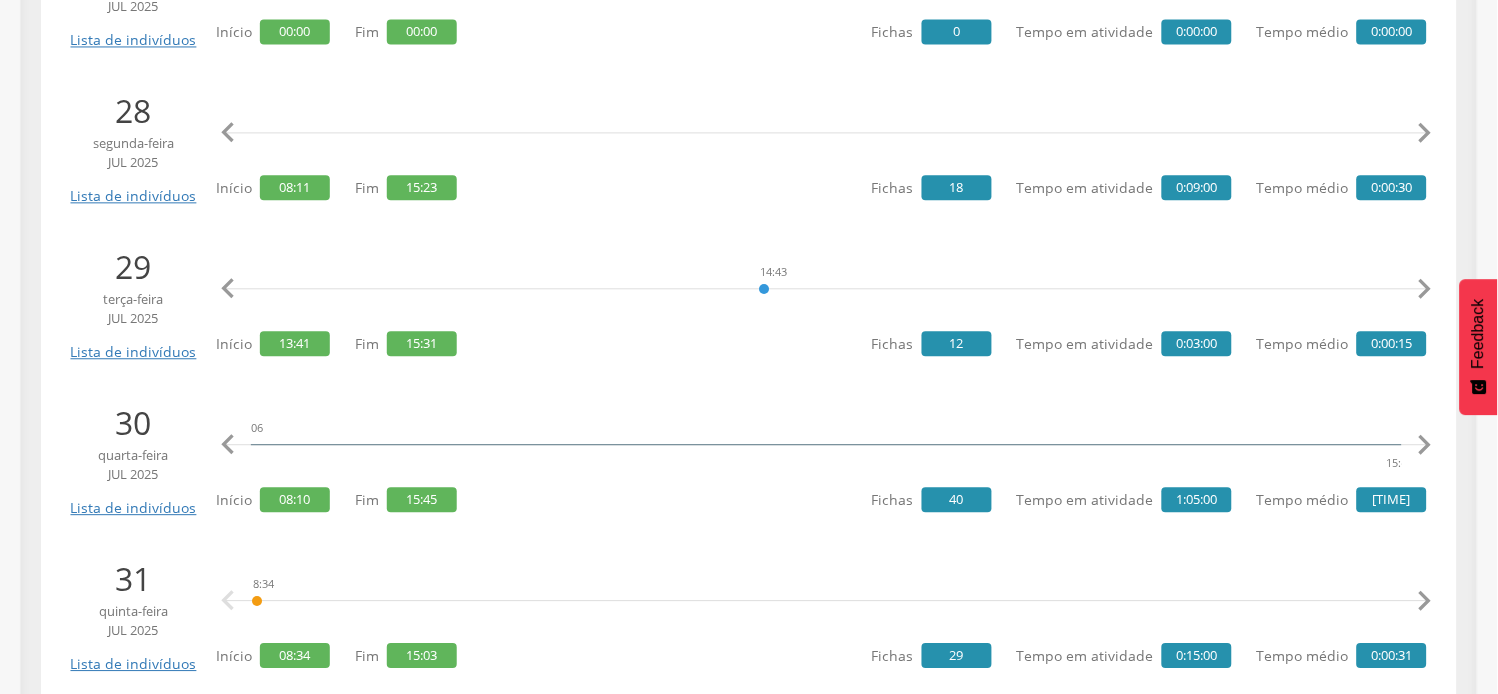 scroll, scrollTop: 0, scrollLeft: 9660, axis: horizontal 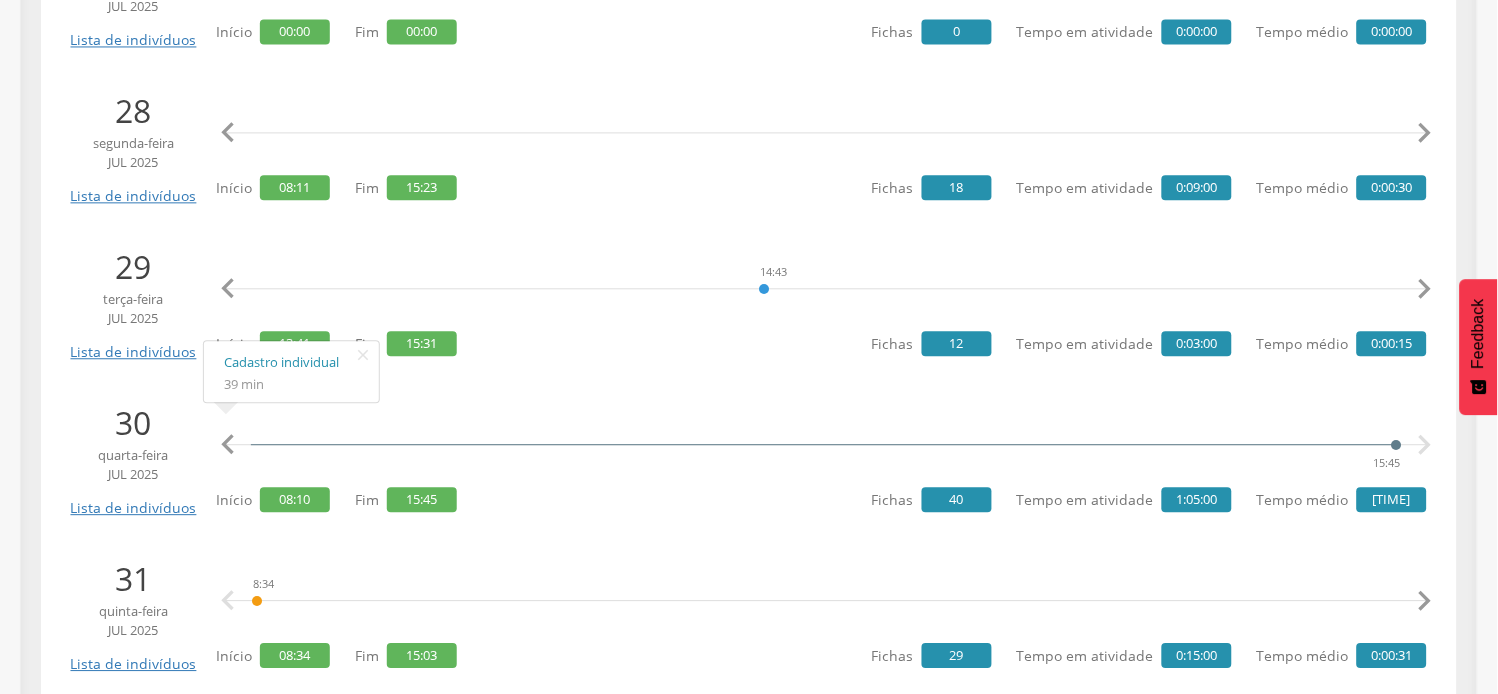 click on "" at bounding box center (1425, 445) 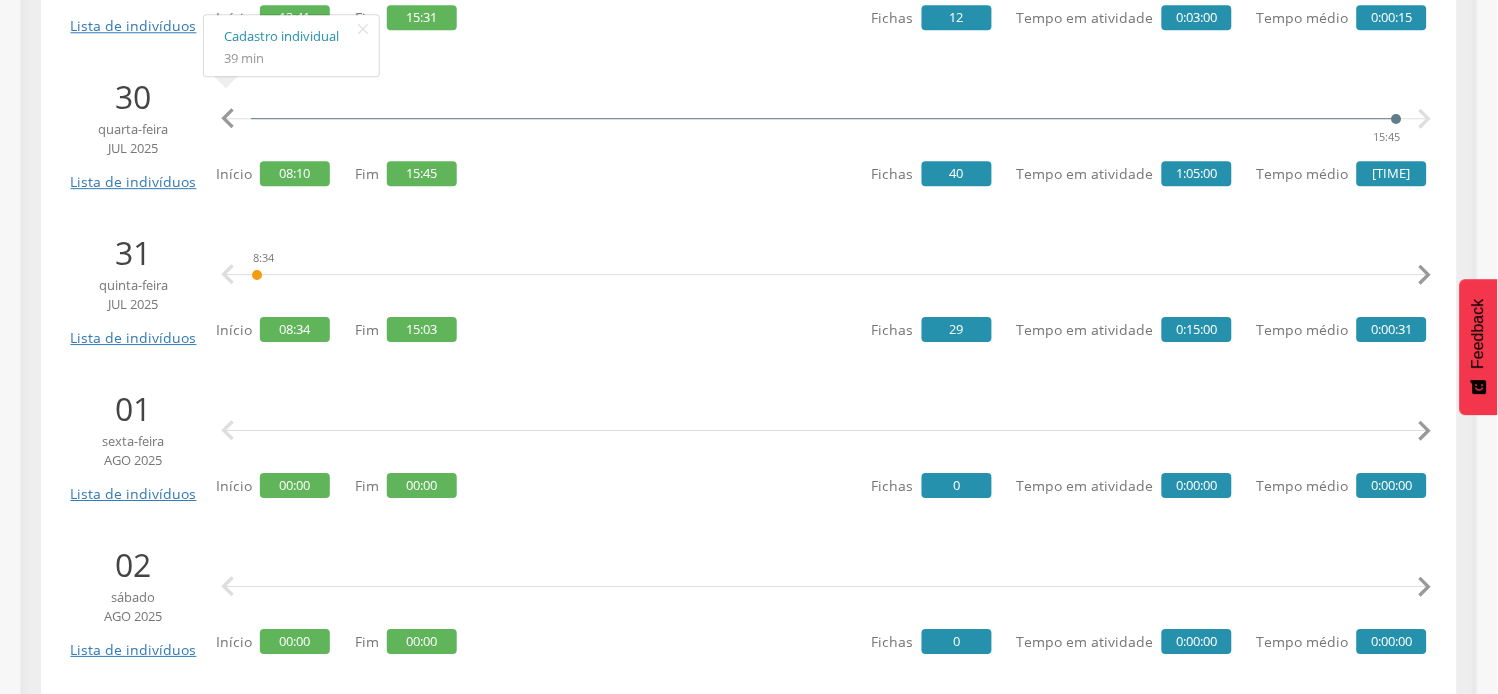 scroll, scrollTop: 1222, scrollLeft: 0, axis: vertical 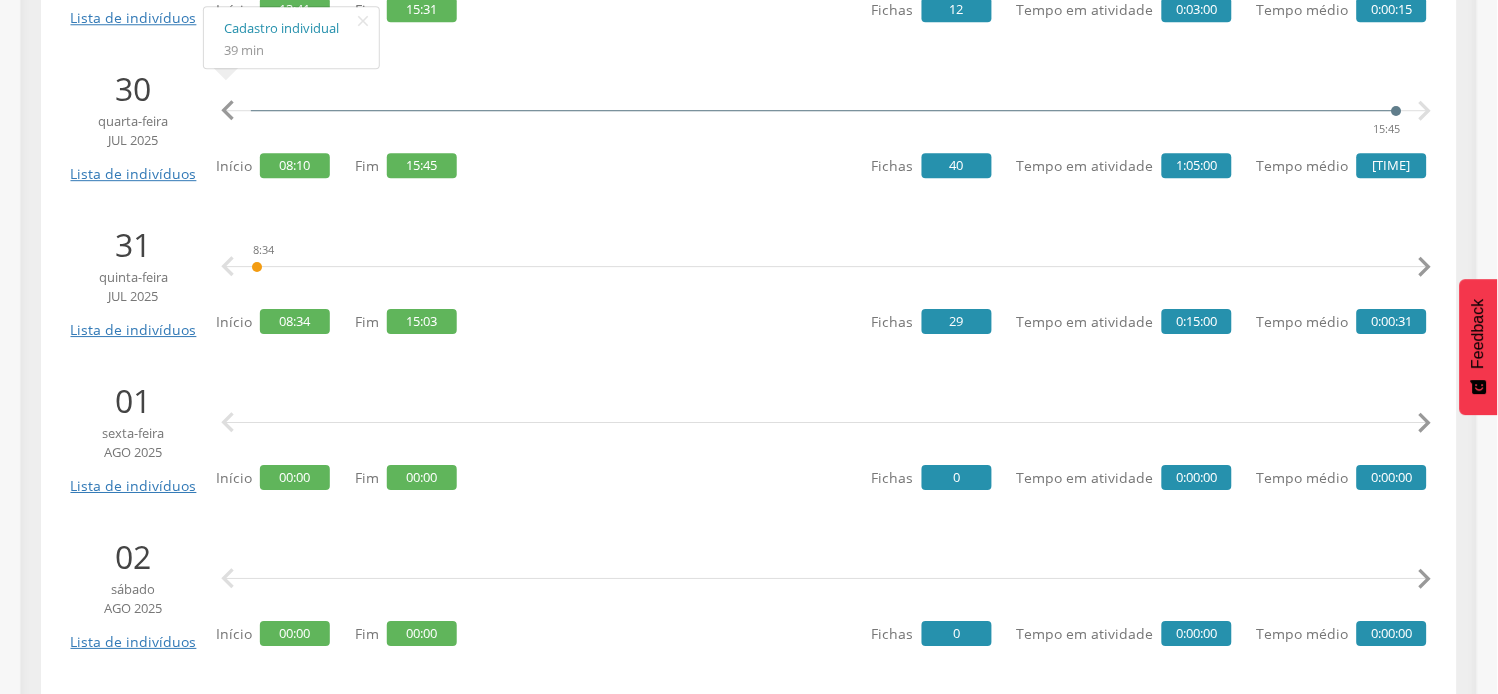 click on "" at bounding box center [1425, 267] 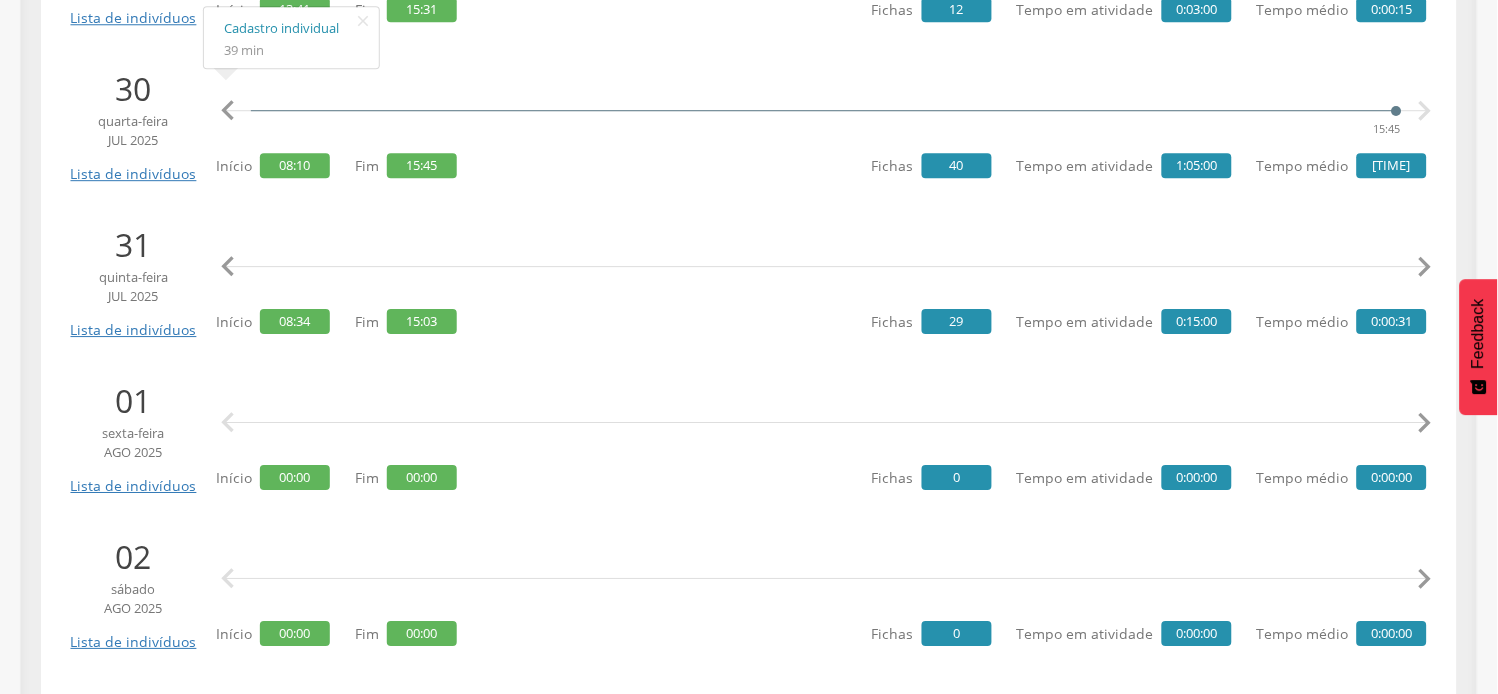 click on "" at bounding box center [1425, 267] 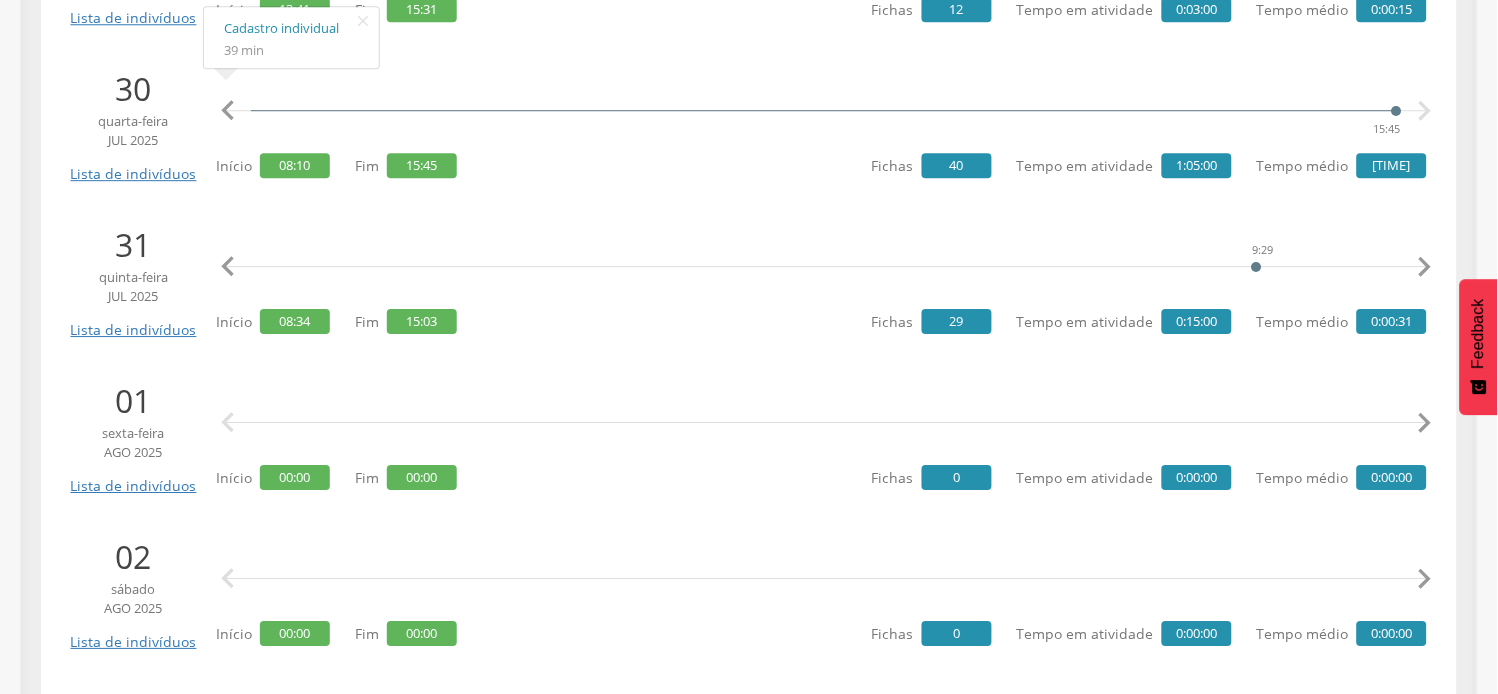 click on "" at bounding box center [1425, 267] 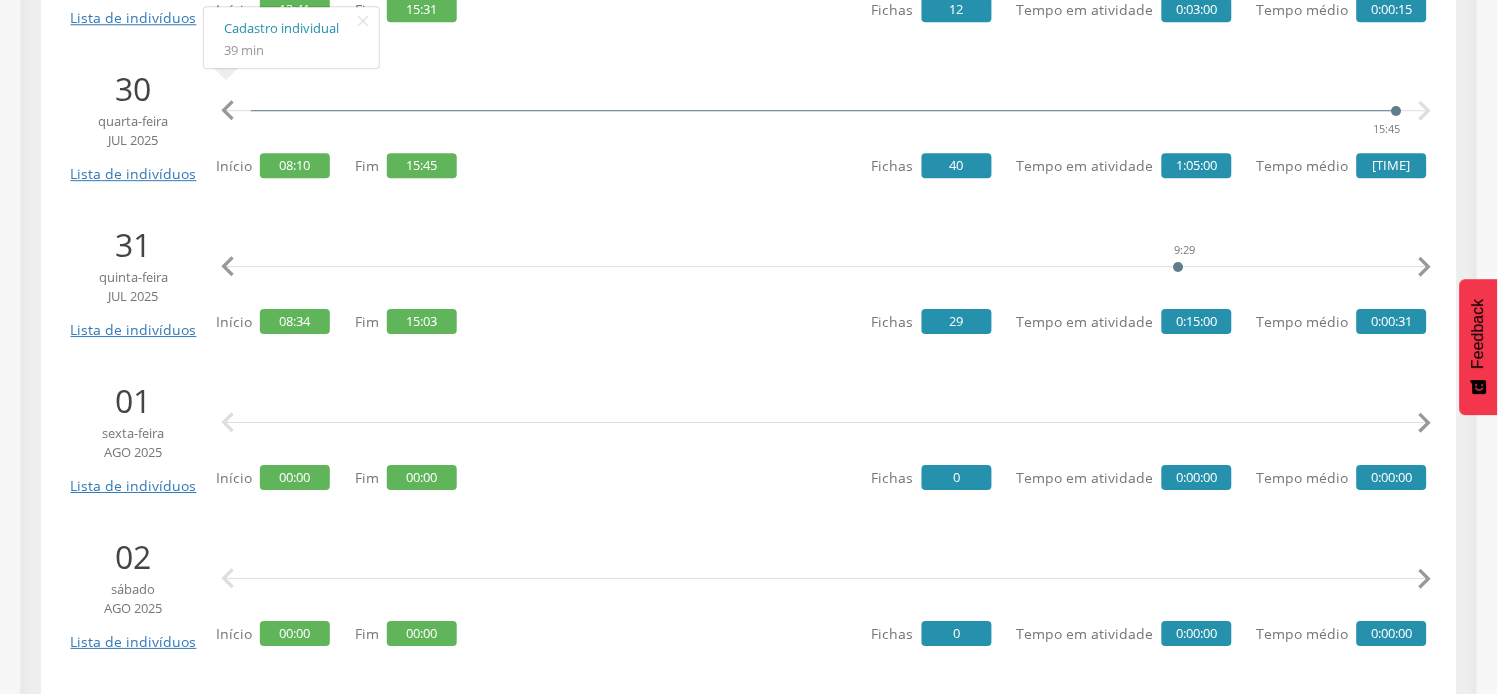 click on "" at bounding box center (1425, 267) 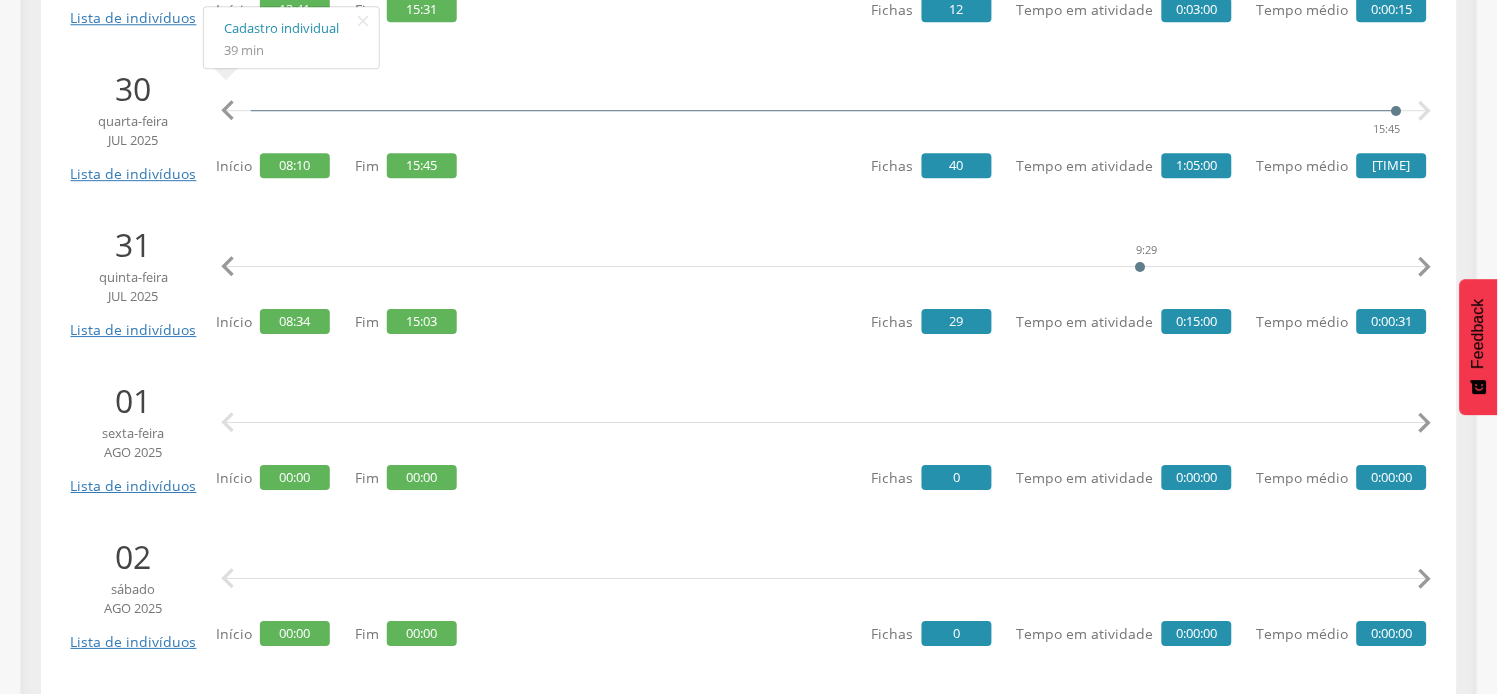click on "" at bounding box center [1425, 267] 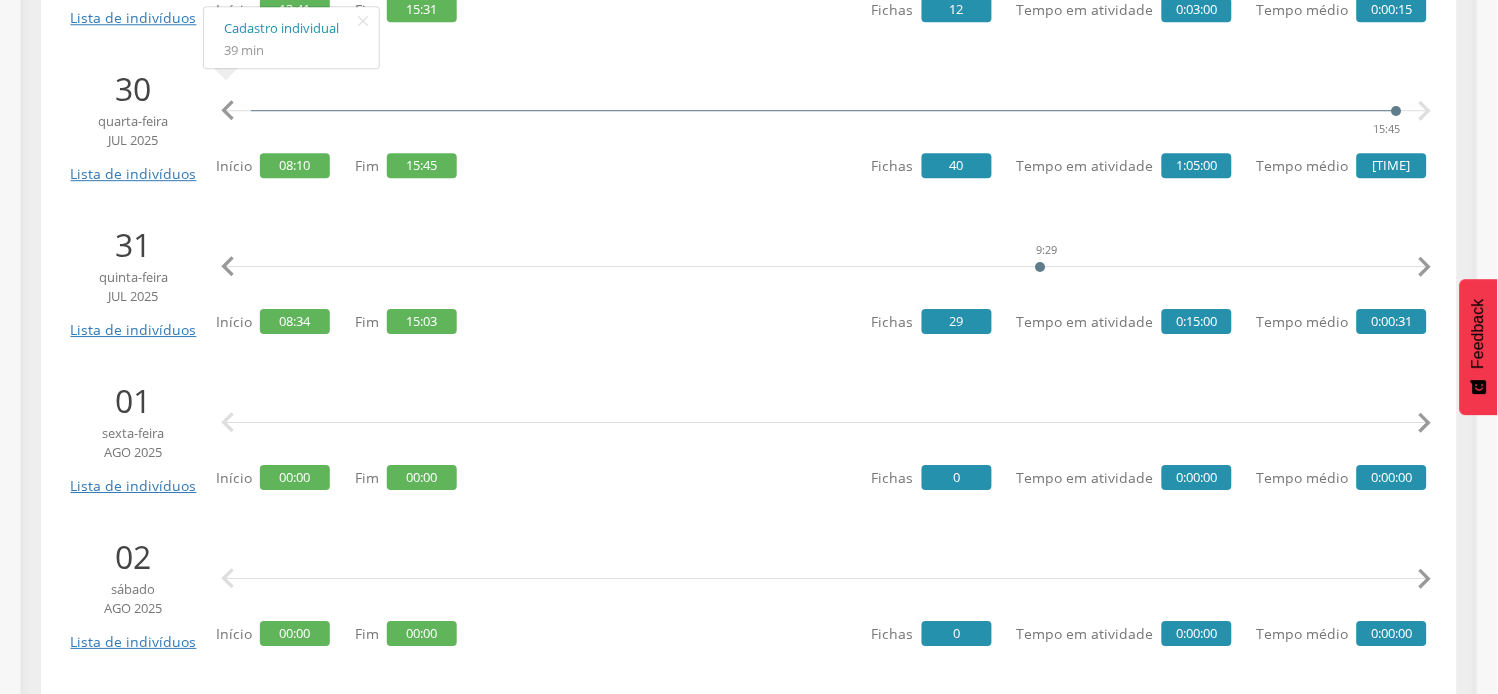 click on "" at bounding box center [1425, 267] 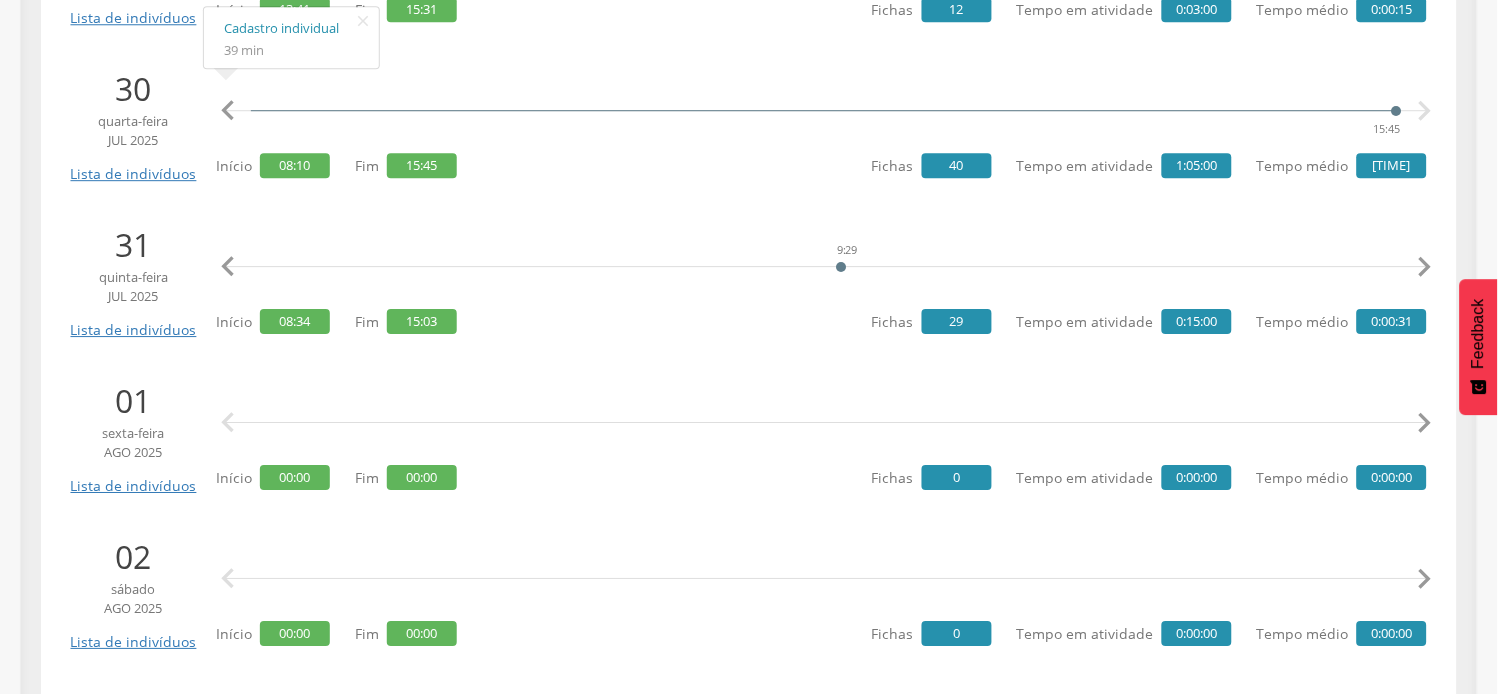 click on "" at bounding box center (1425, 267) 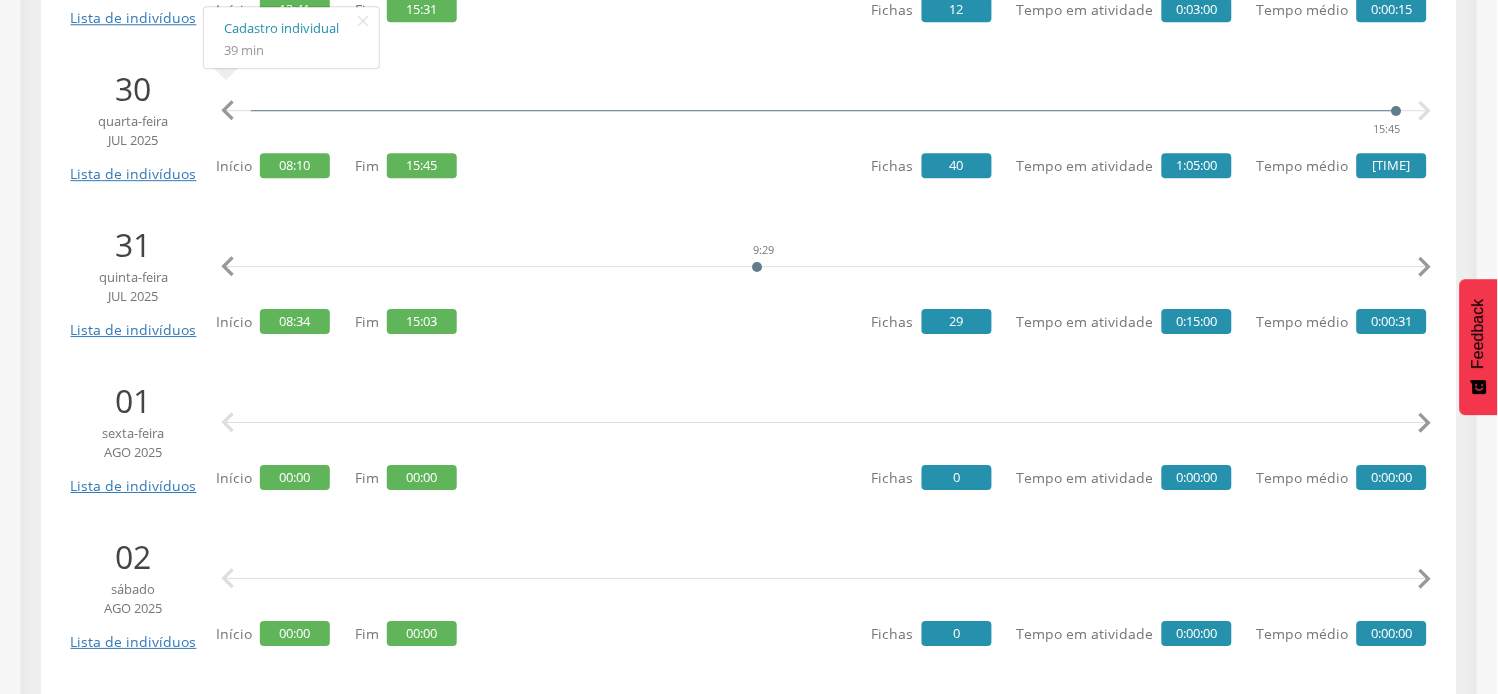 click on "" at bounding box center [1425, 267] 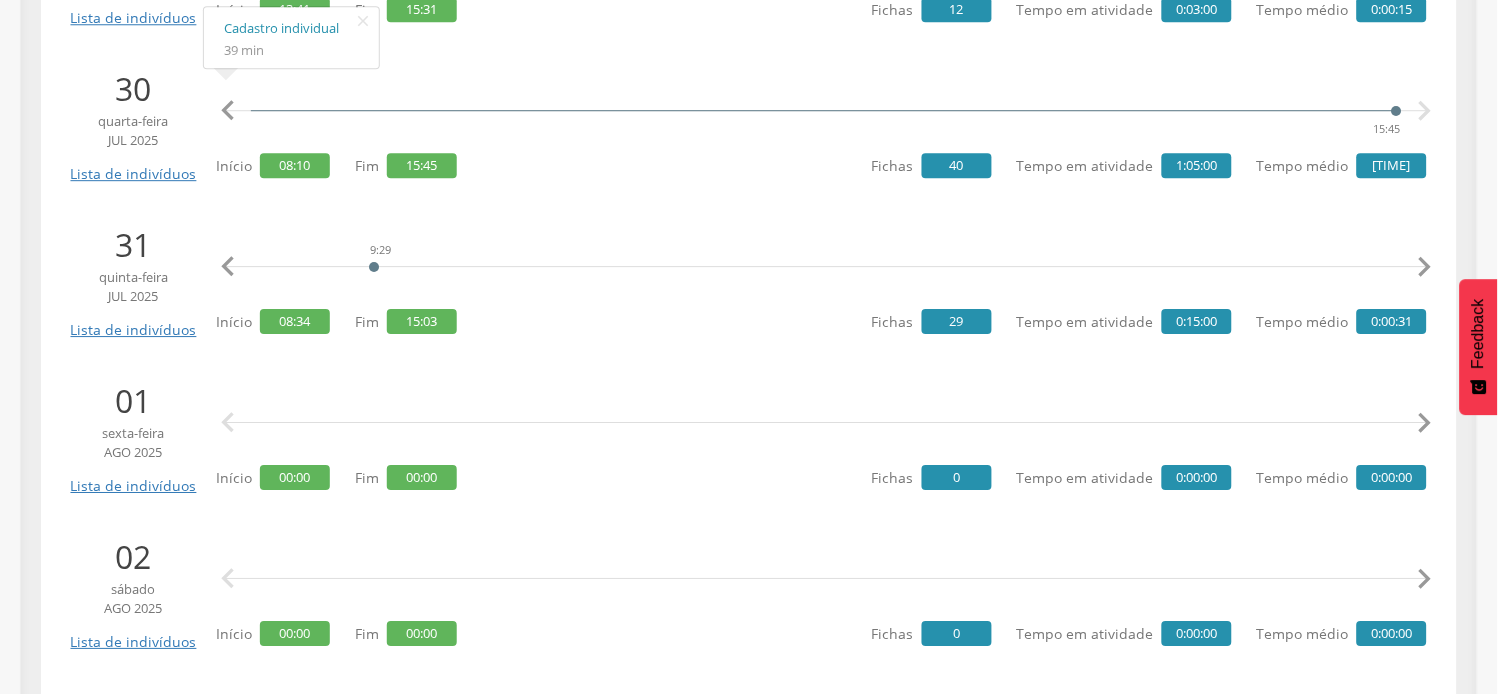 click on "" at bounding box center [1425, 267] 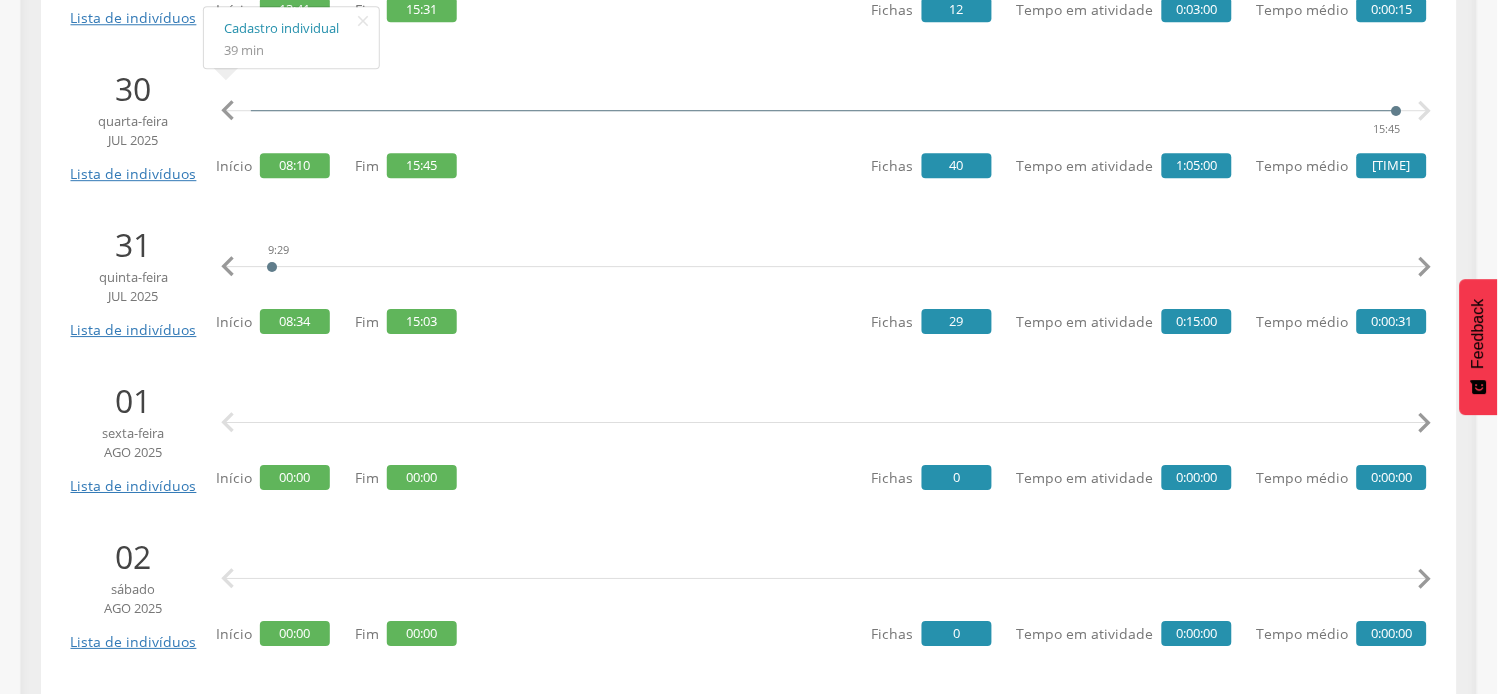 click on "" at bounding box center [1425, 267] 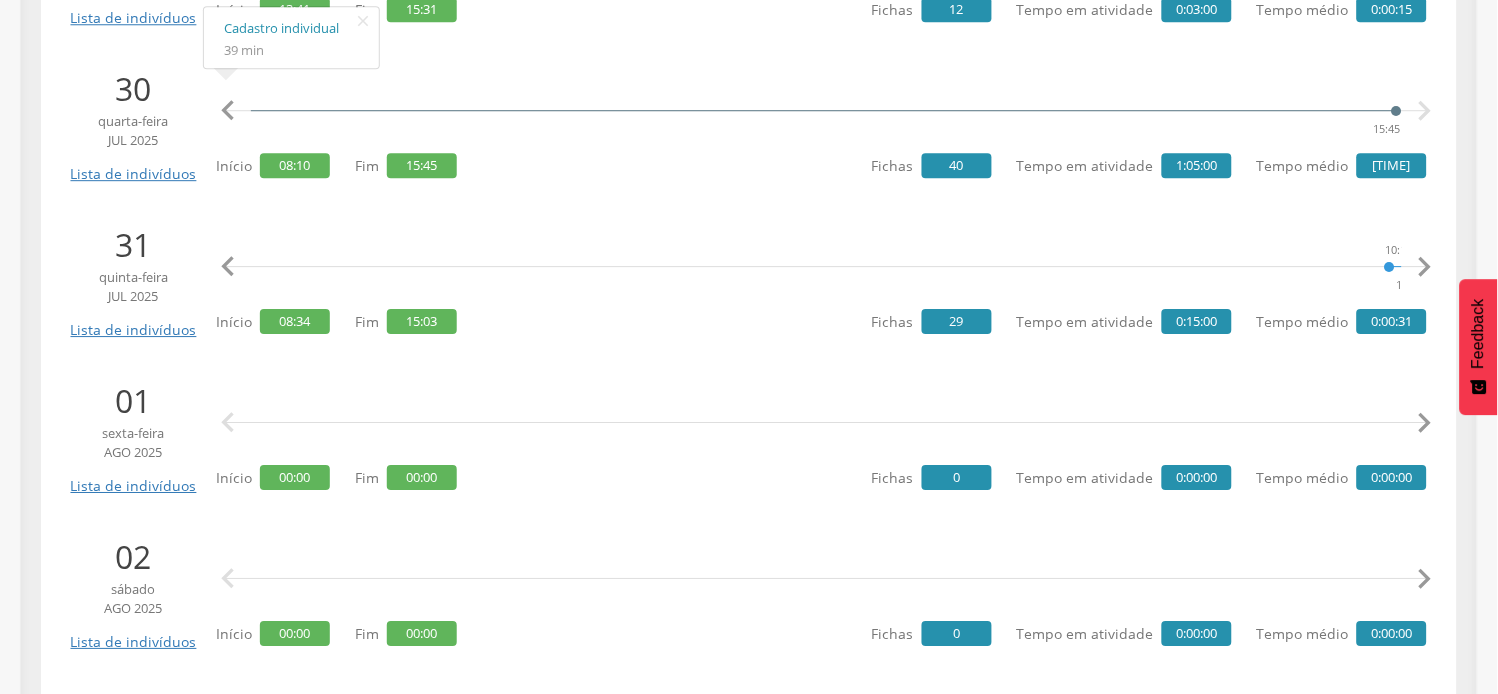 click on "" at bounding box center (1425, 267) 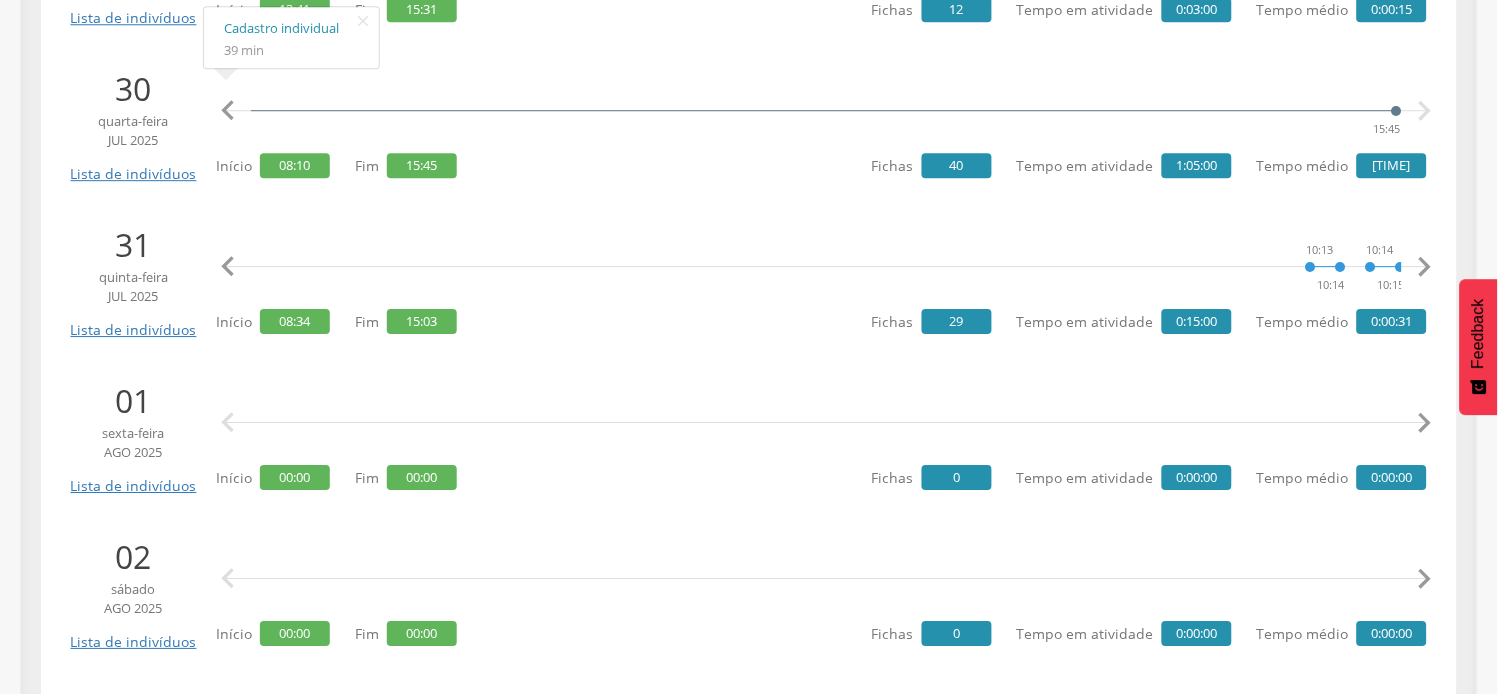 click on "" at bounding box center (1425, 267) 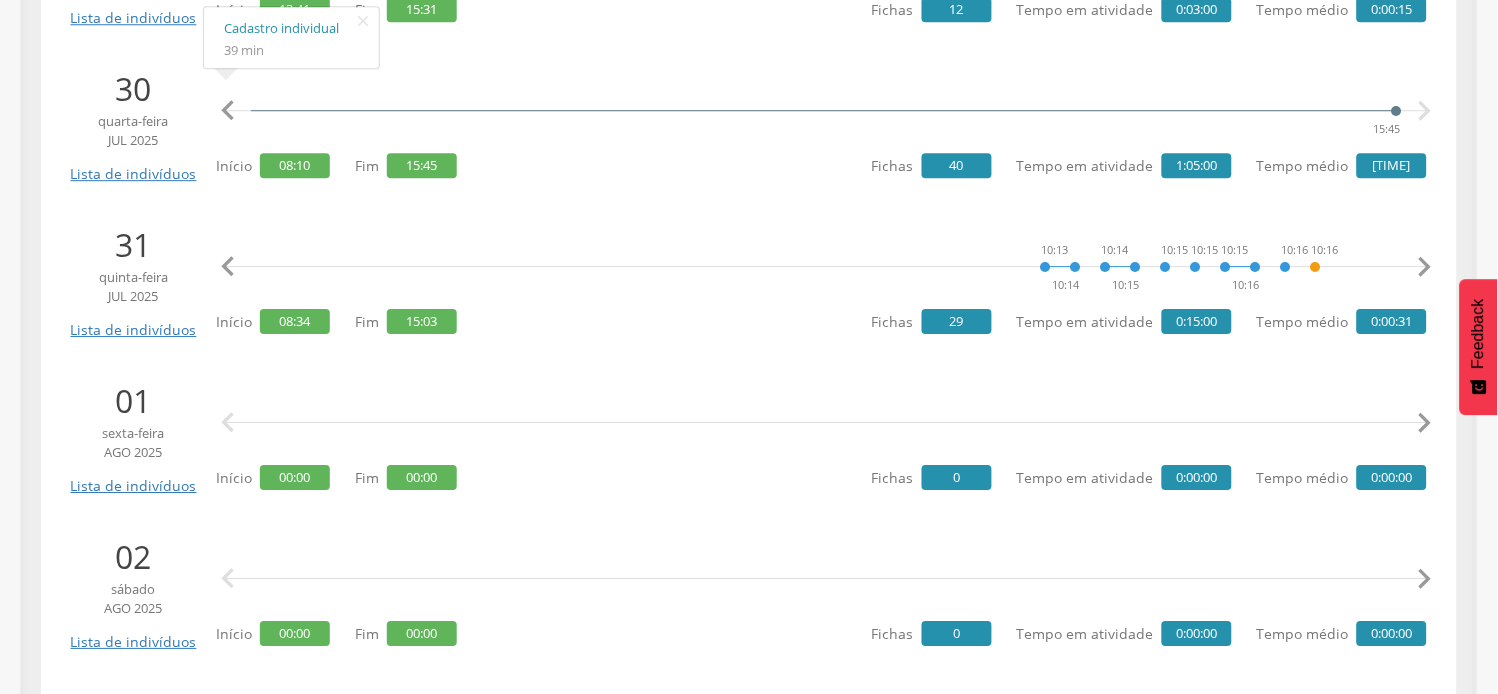click on "" at bounding box center [1425, 267] 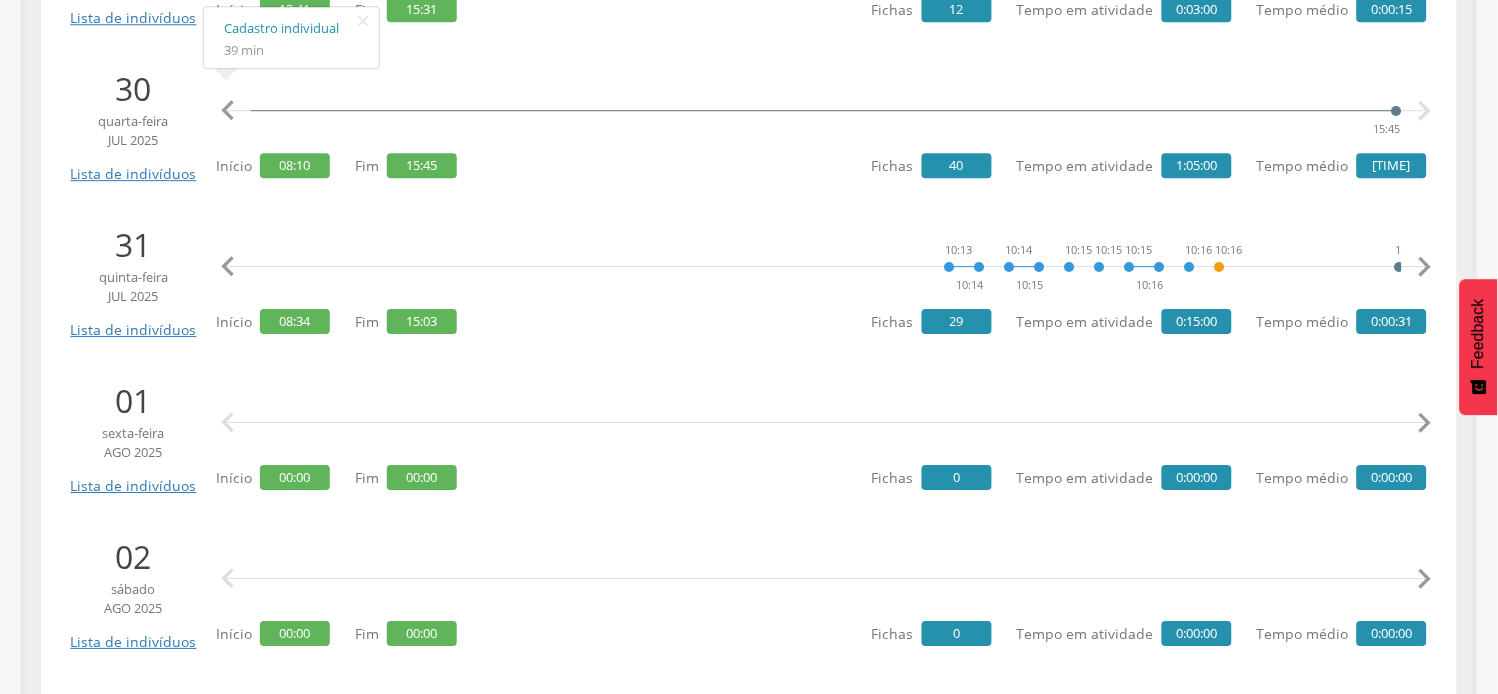 click on "" at bounding box center (1425, 267) 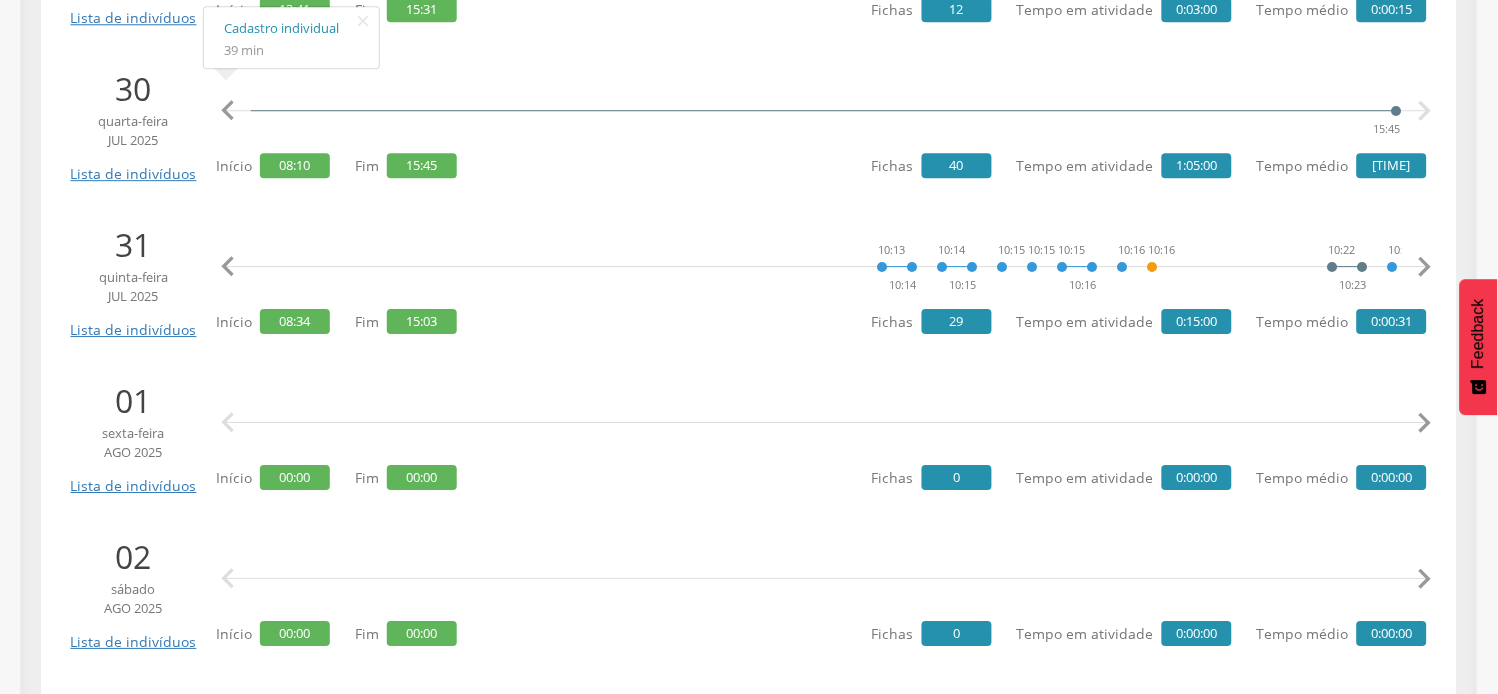 click on "" at bounding box center (1425, 267) 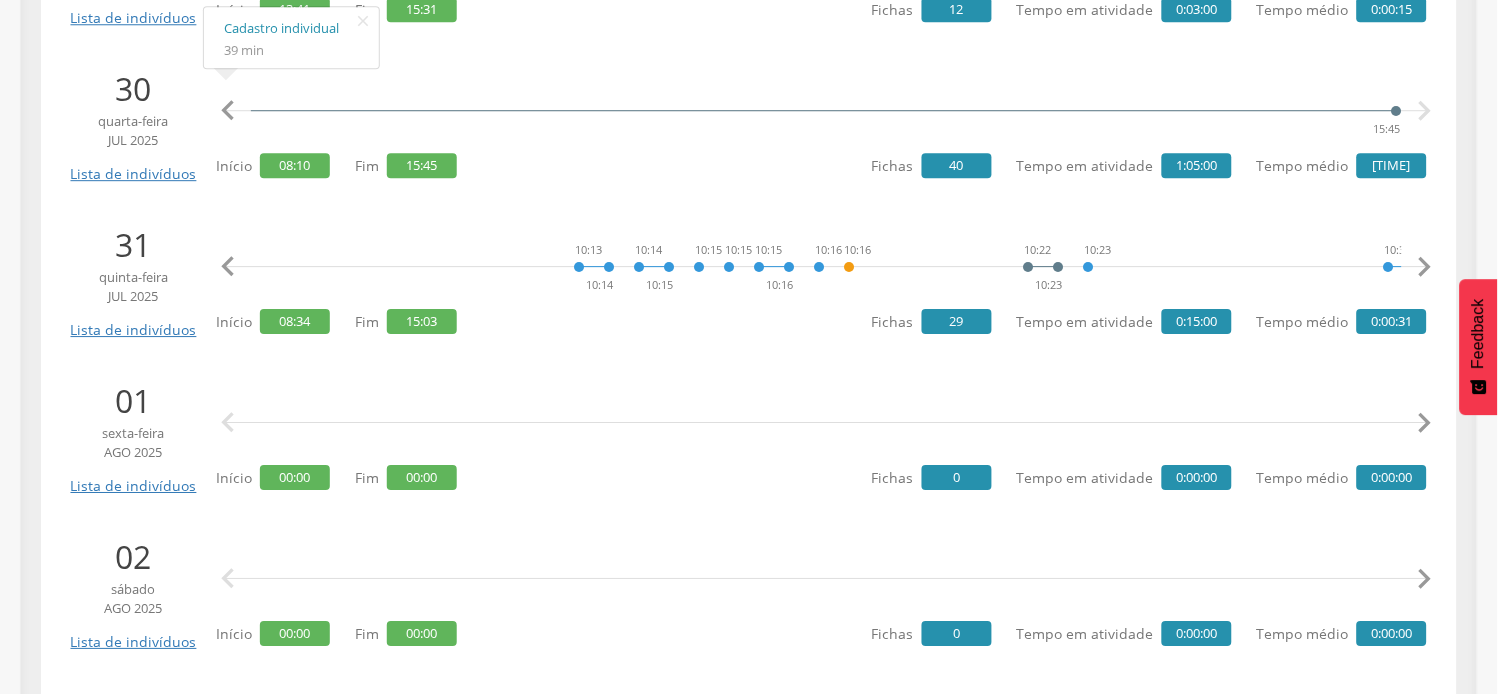 click on "" at bounding box center [1425, 267] 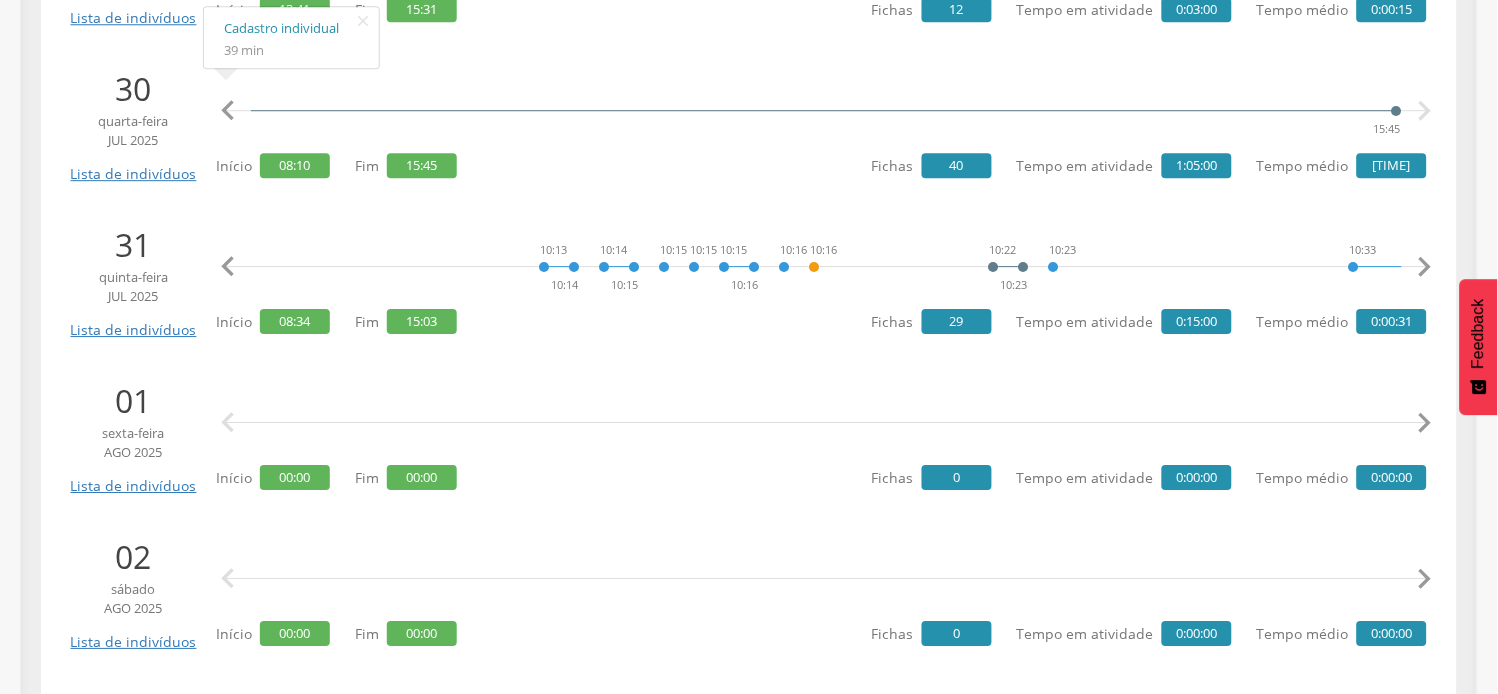 click on "" at bounding box center [1425, 267] 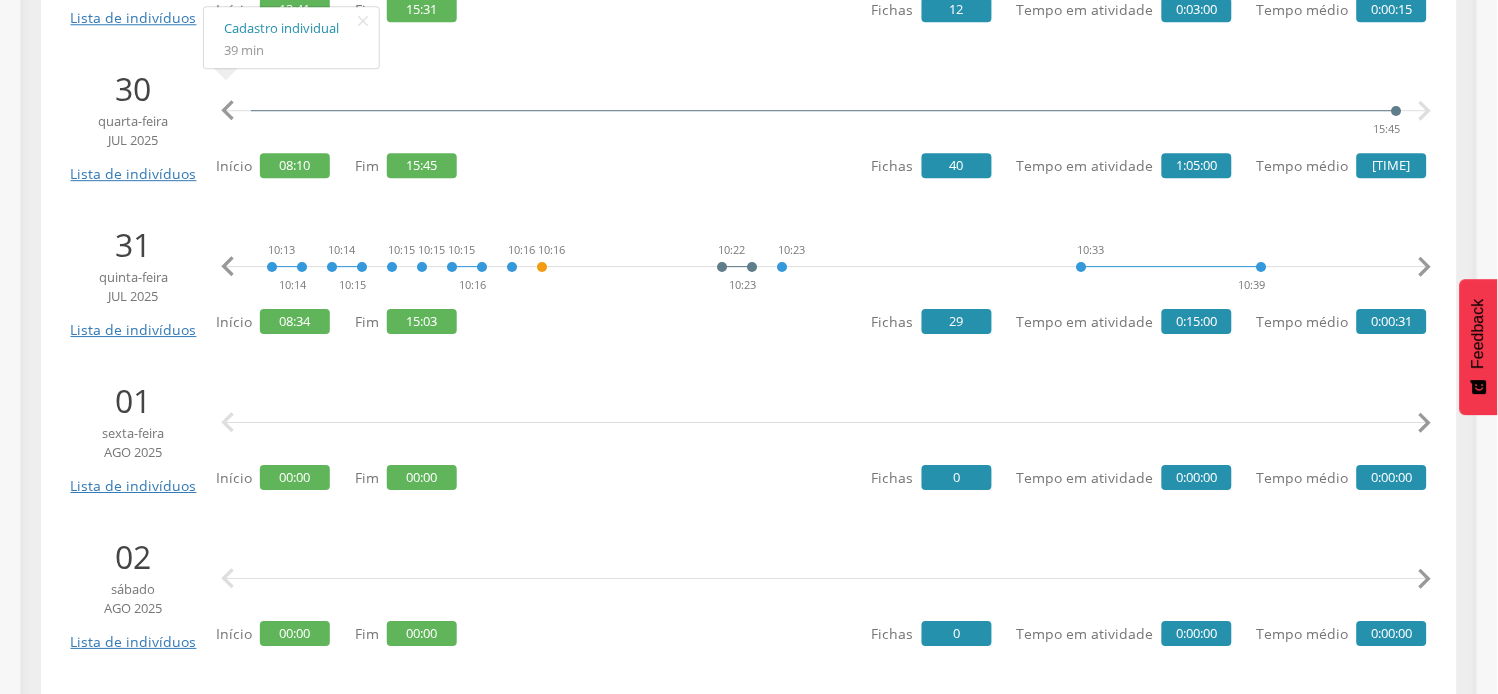 click on "" at bounding box center [1425, 267] 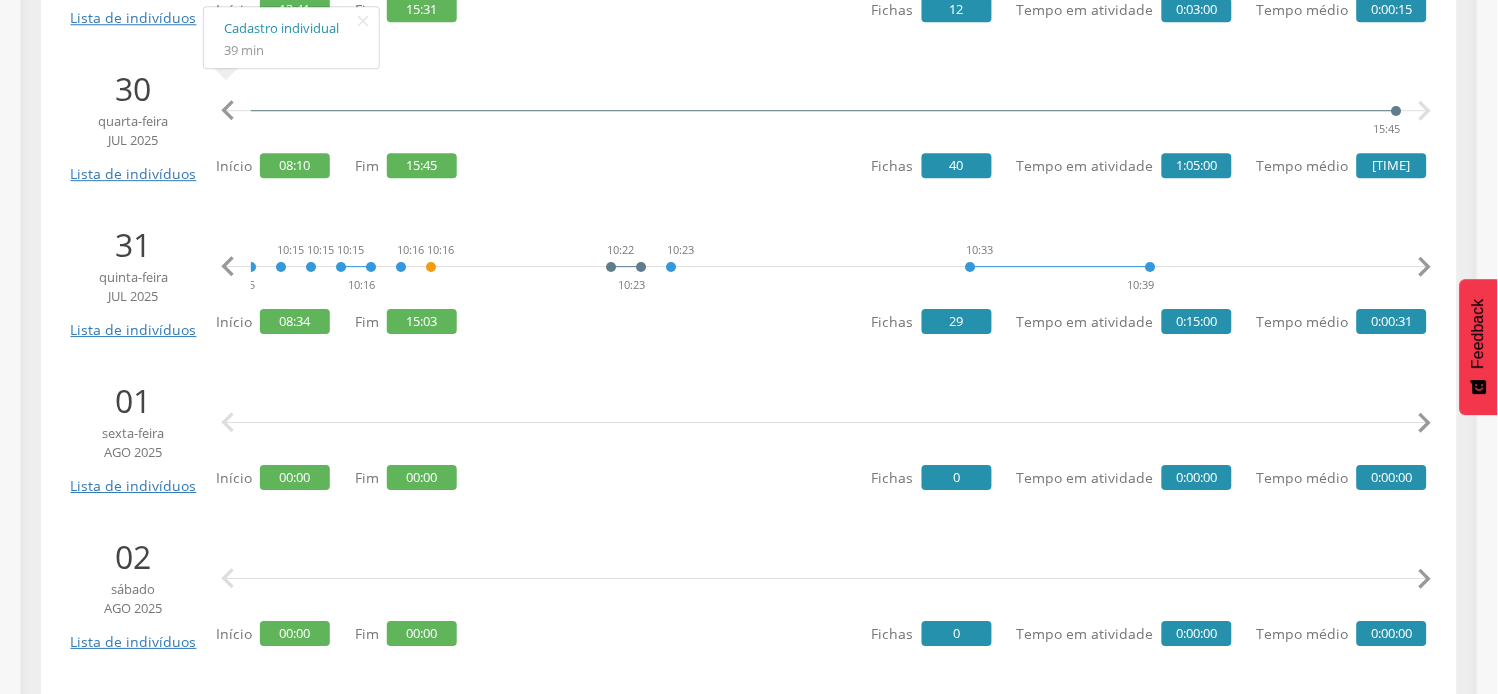 click on "" at bounding box center [1425, 267] 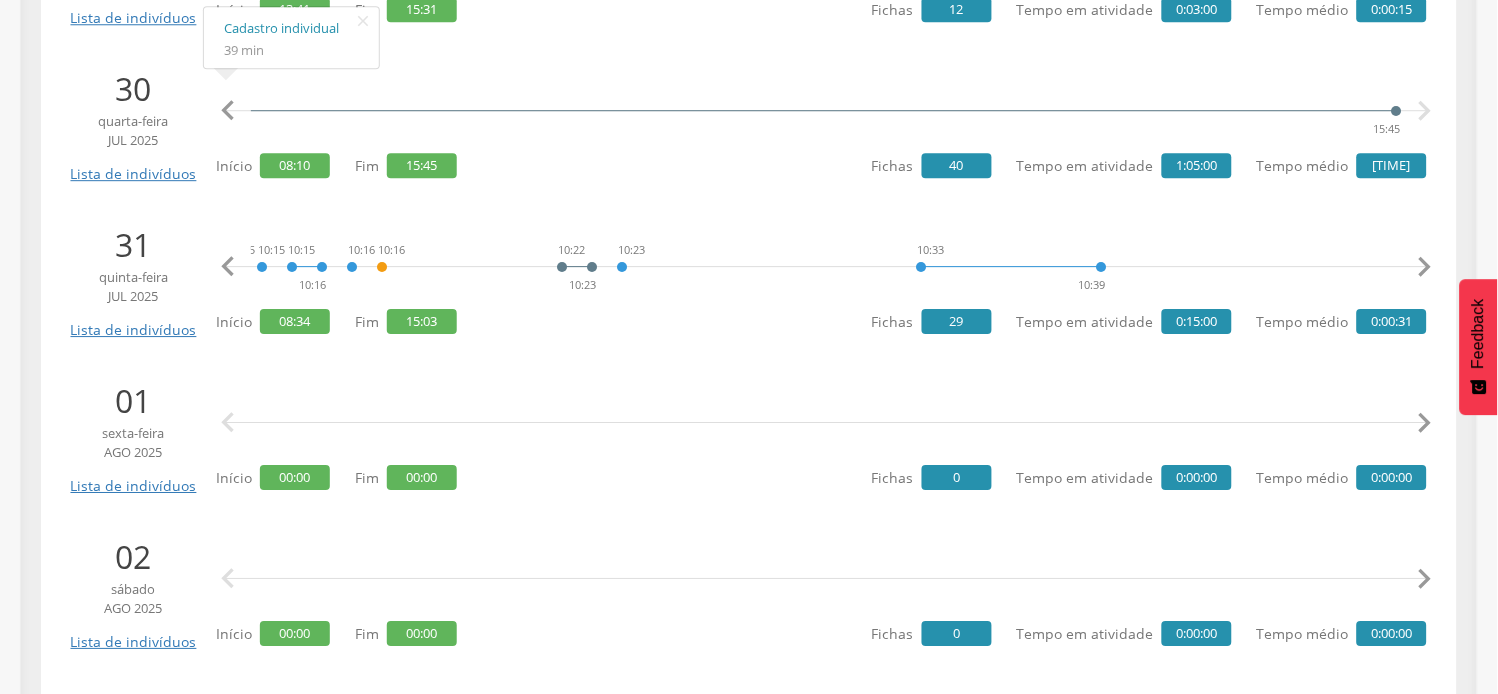 click on "" at bounding box center [1425, 267] 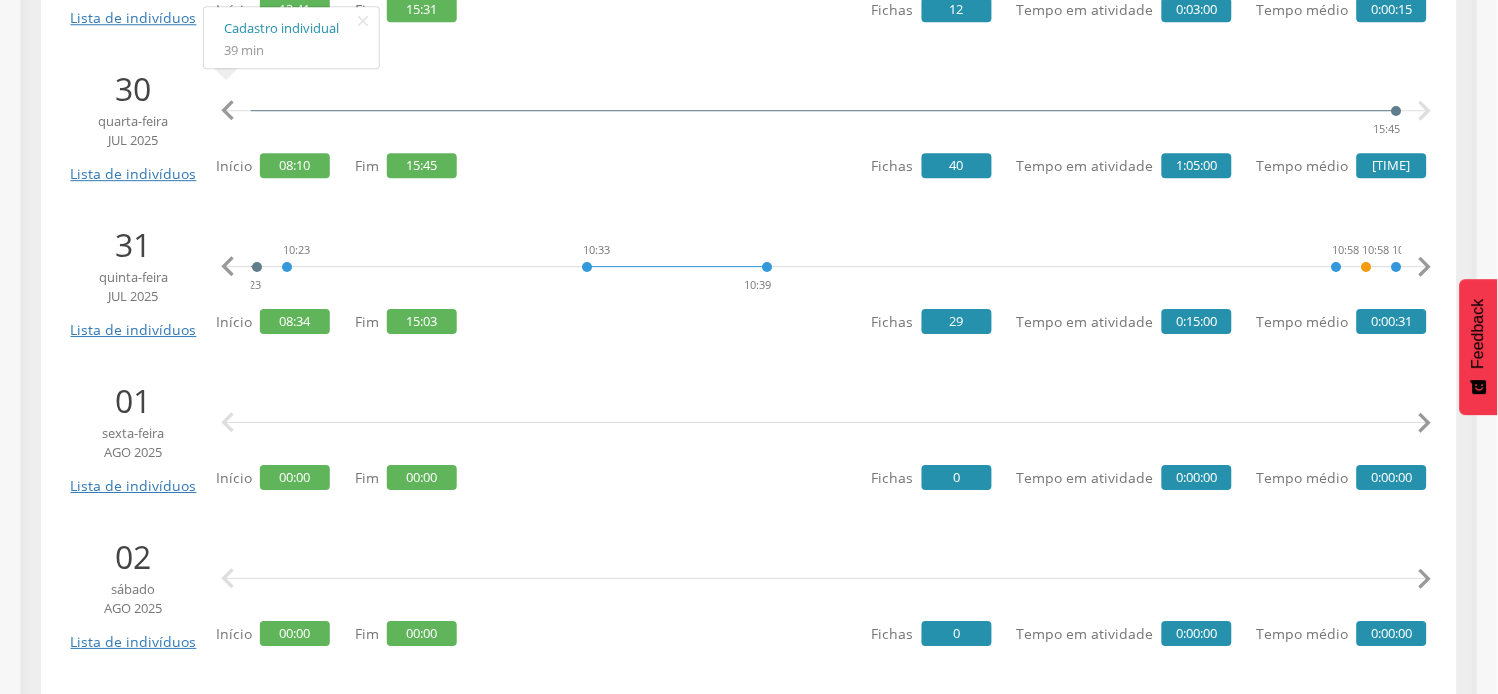 click on "" at bounding box center (1425, 267) 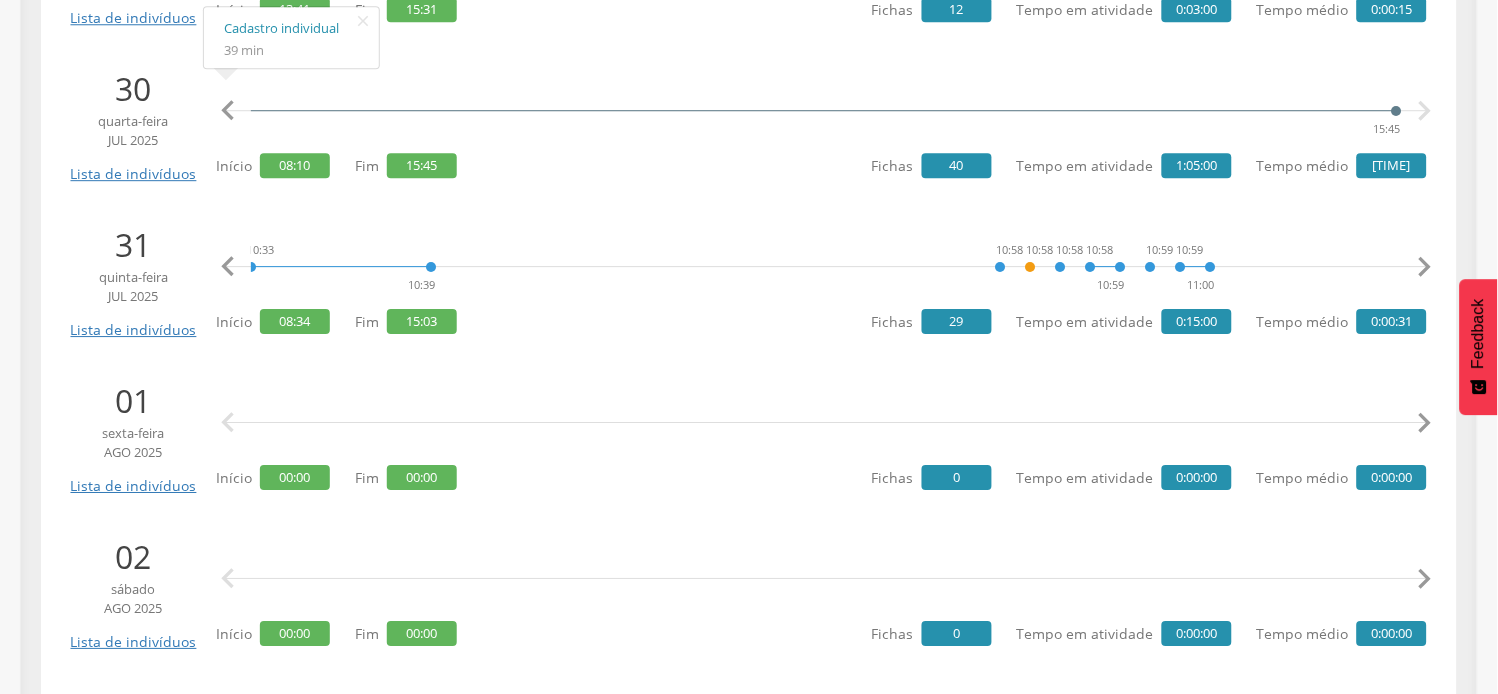 click on "" at bounding box center (1425, 267) 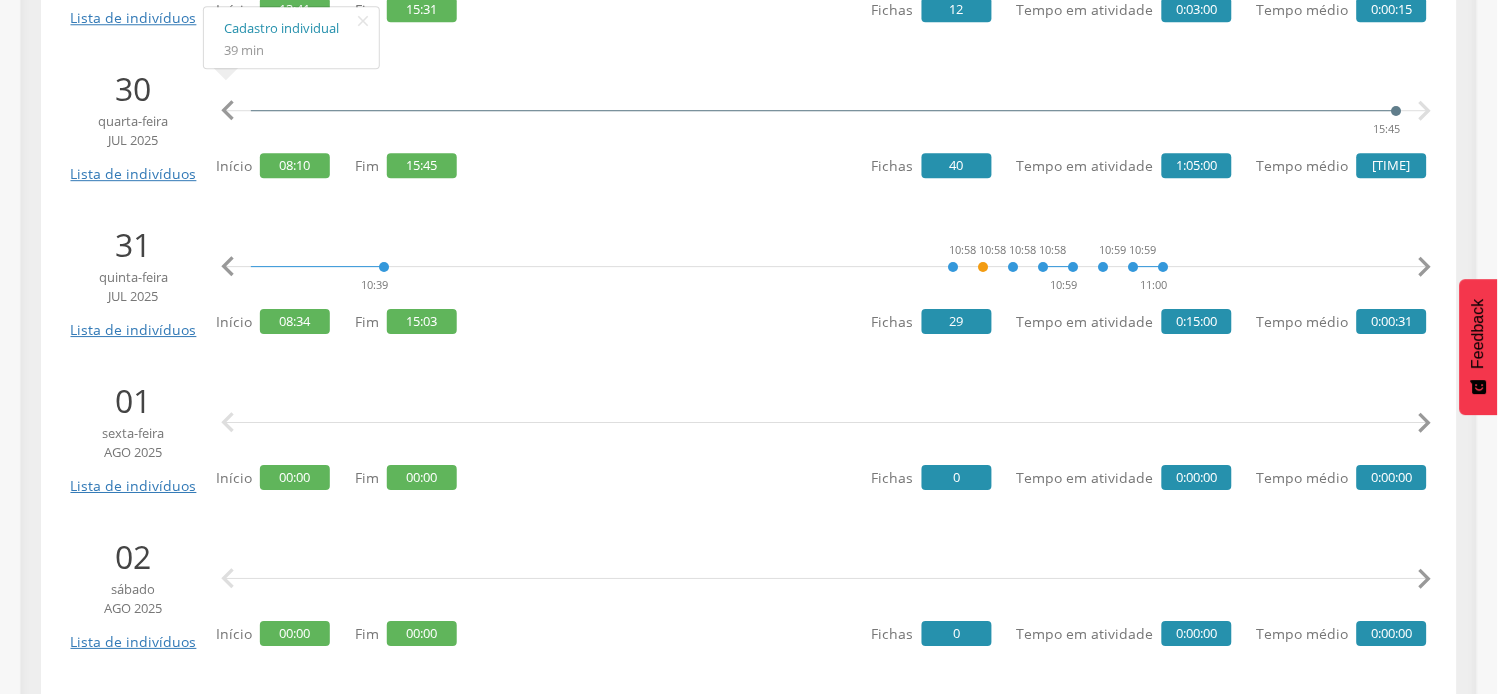 click on "" at bounding box center [1425, 267] 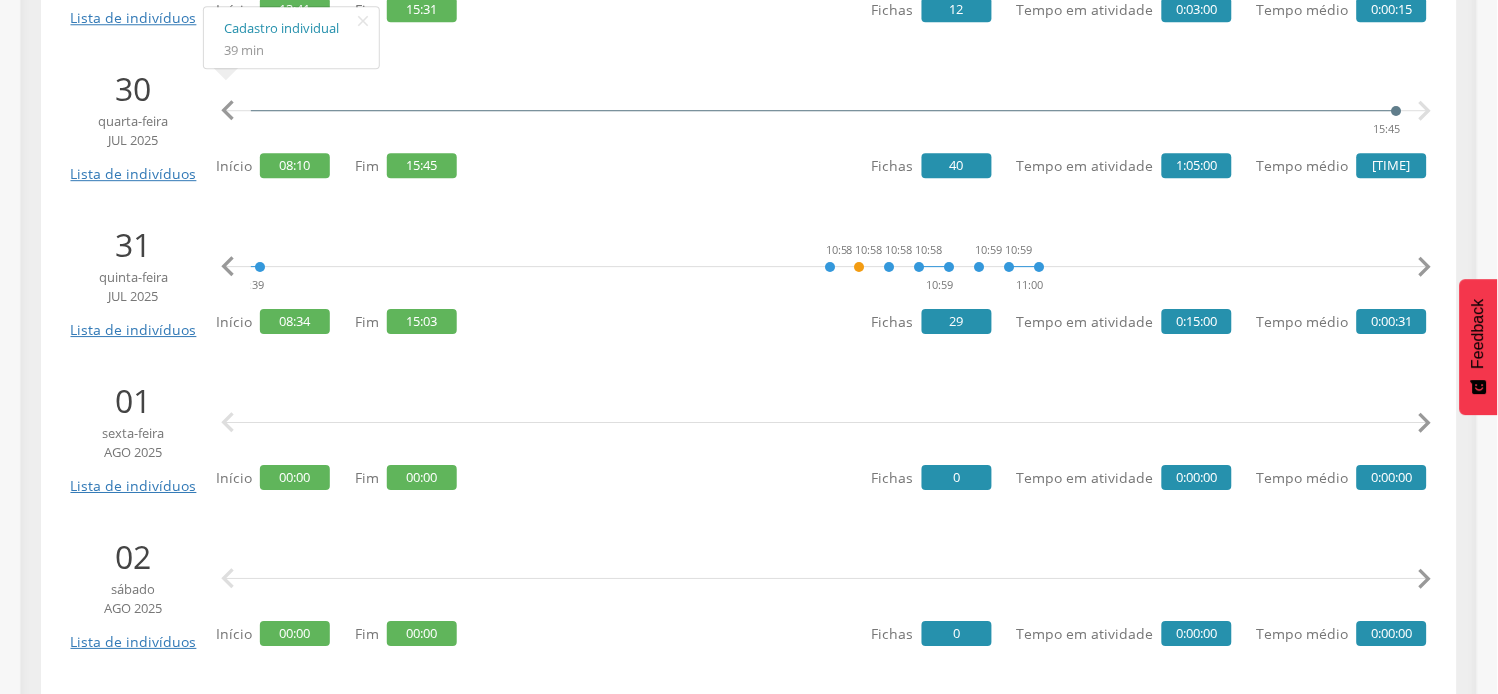click on "" at bounding box center (1425, 267) 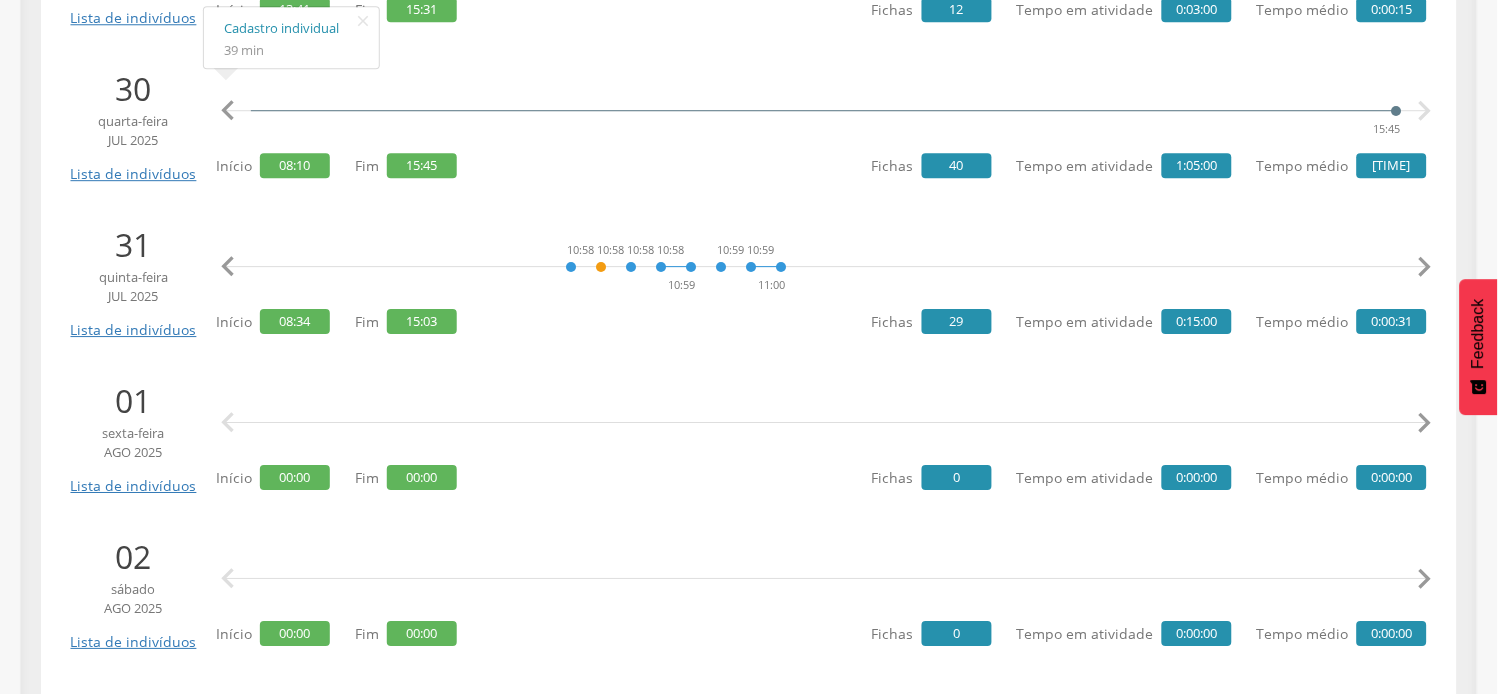 click on "" at bounding box center [1425, 267] 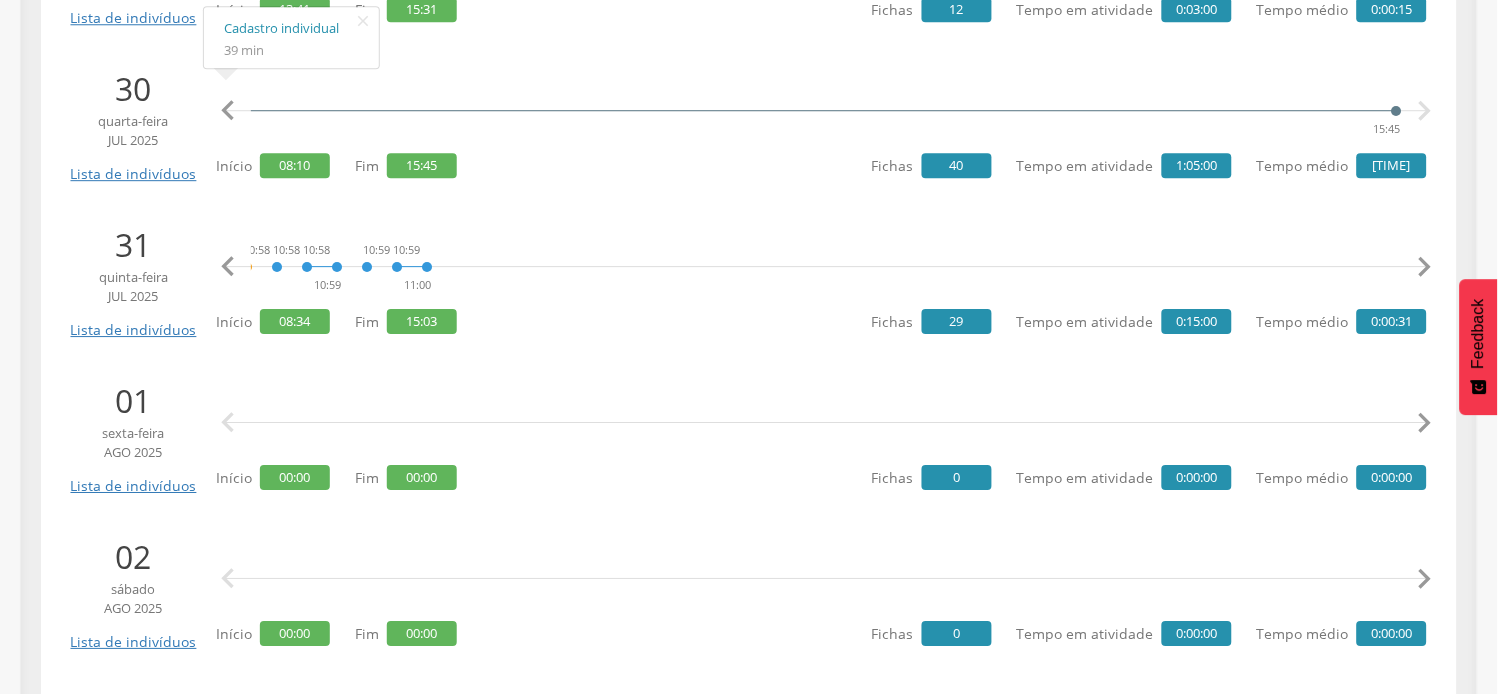 scroll, scrollTop: 0, scrollLeft: 4600, axis: horizontal 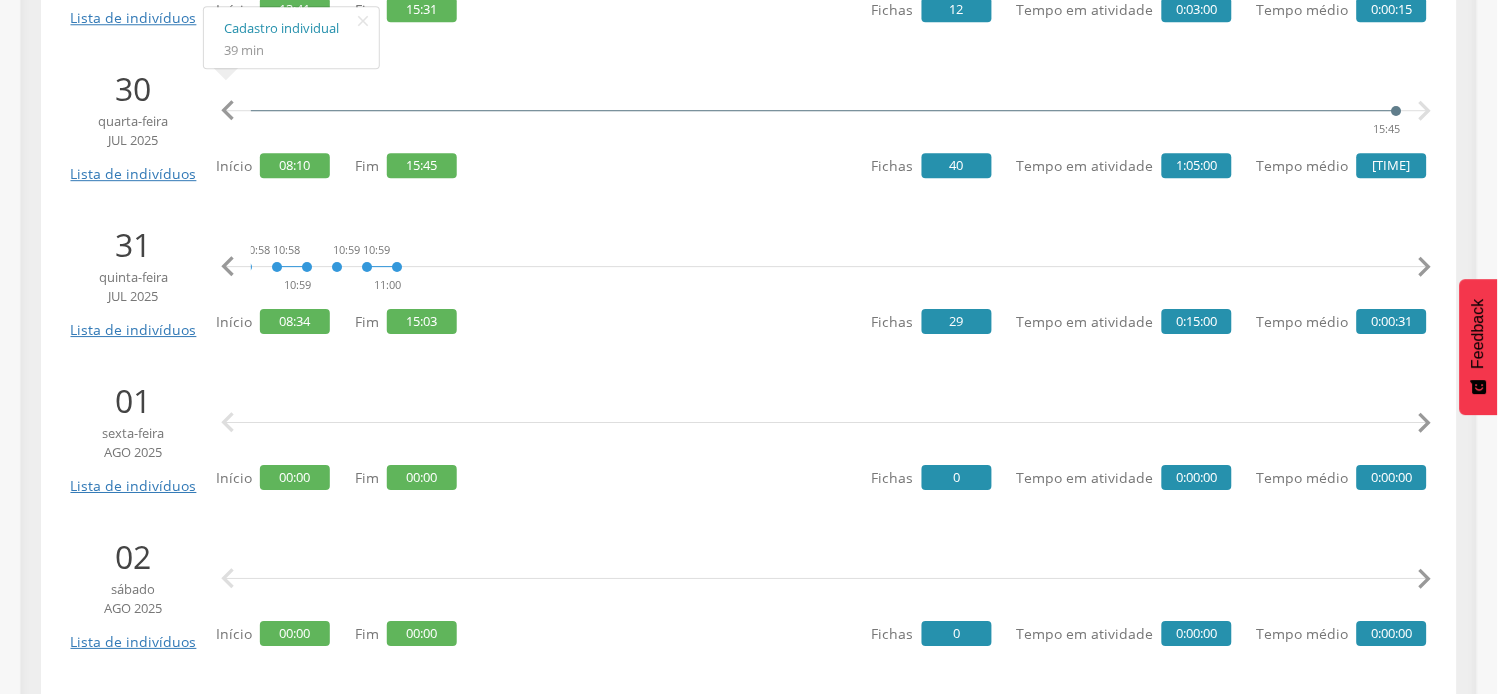 click on "" at bounding box center (1425, 267) 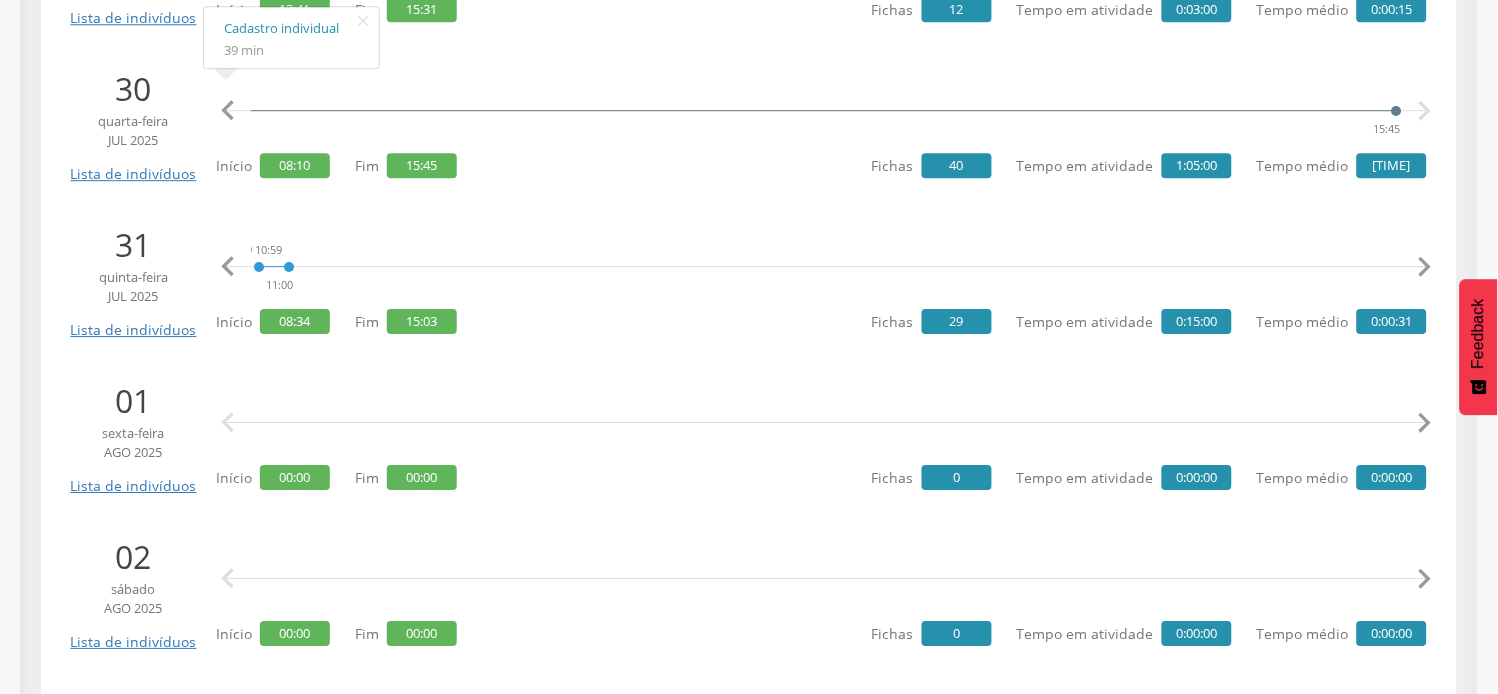 click on "" at bounding box center [1425, 267] 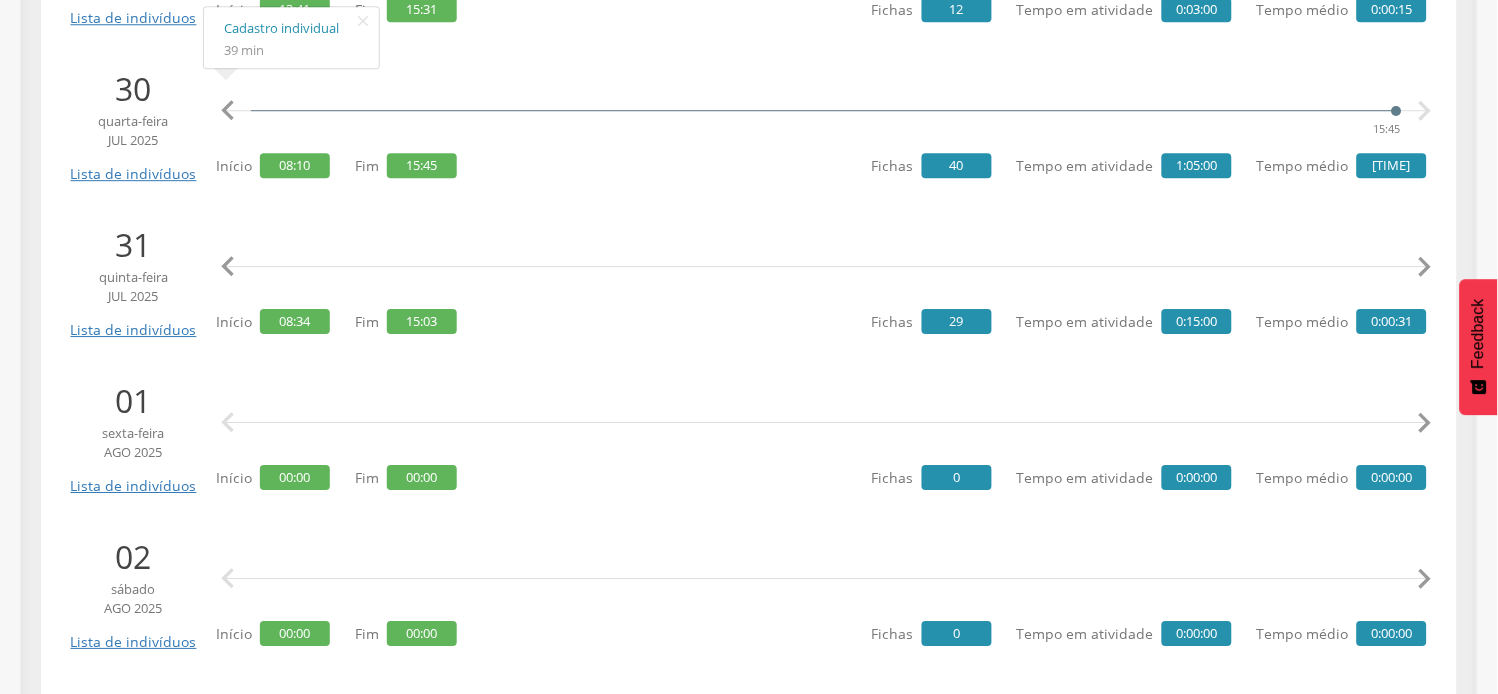 click on "" at bounding box center [1425, 267] 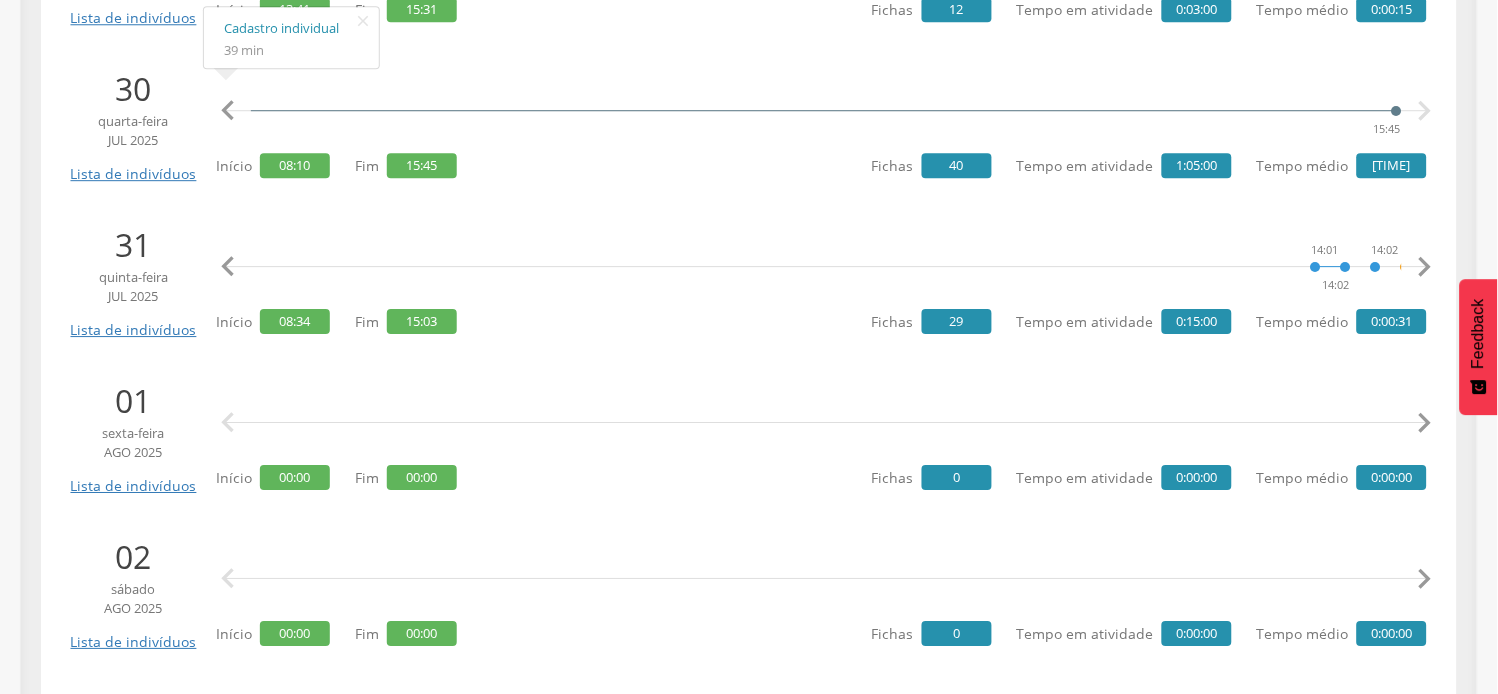 click on "" at bounding box center (1425, 267) 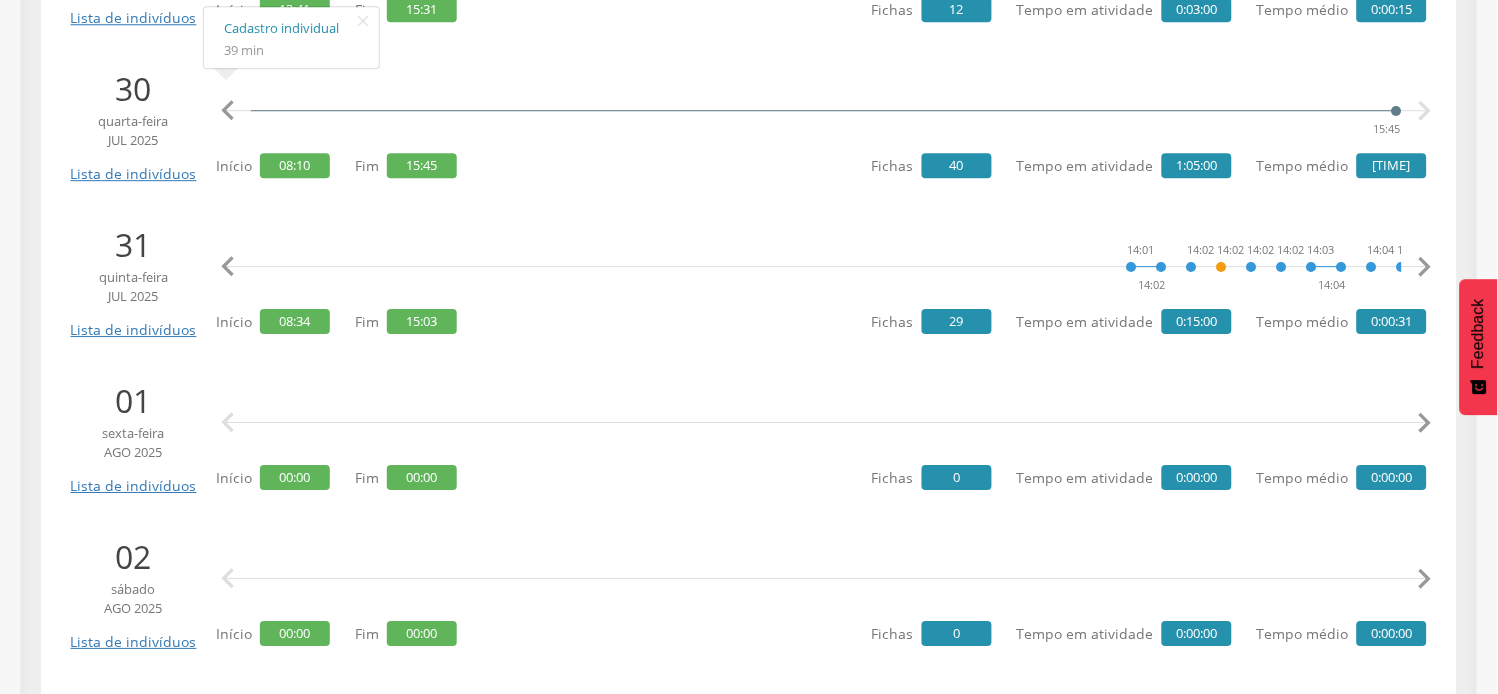 click on "" at bounding box center [1425, 267] 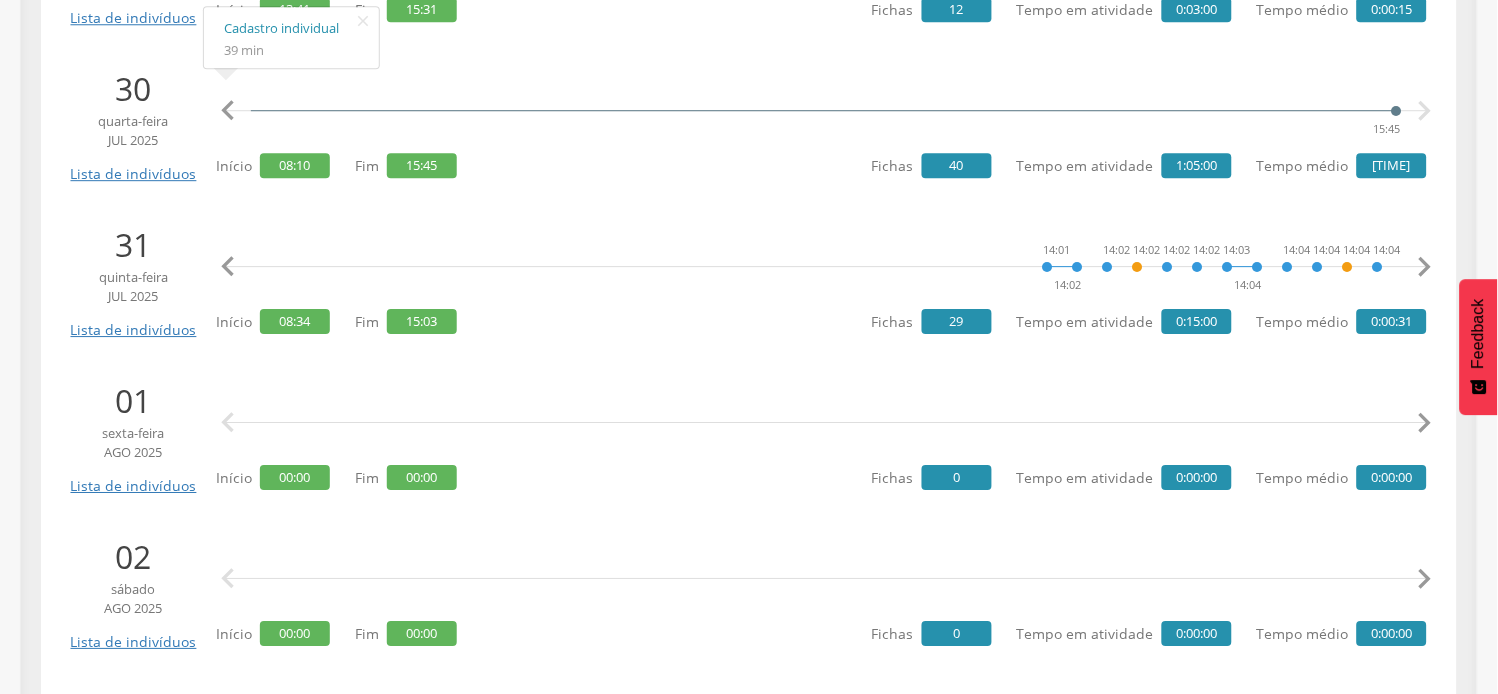 click on "" at bounding box center [1425, 267] 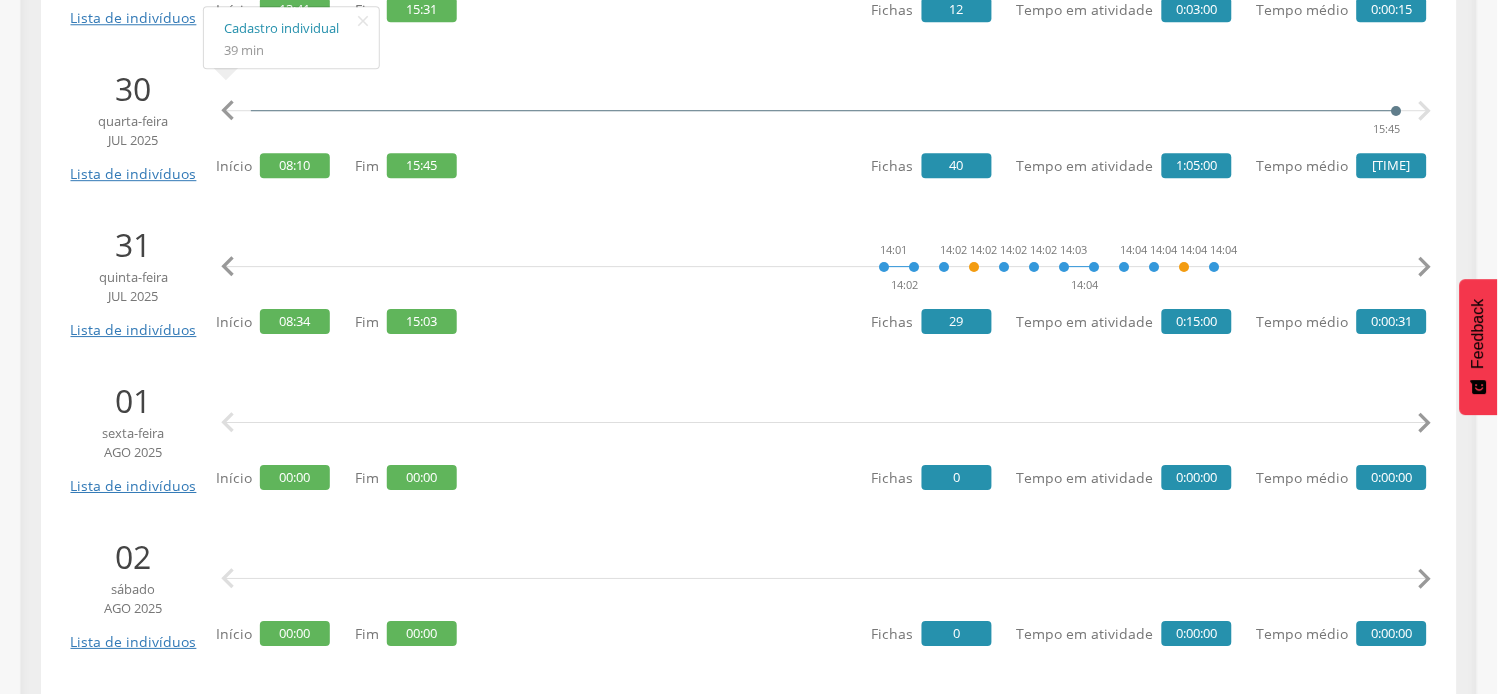 click on "" at bounding box center [1425, 267] 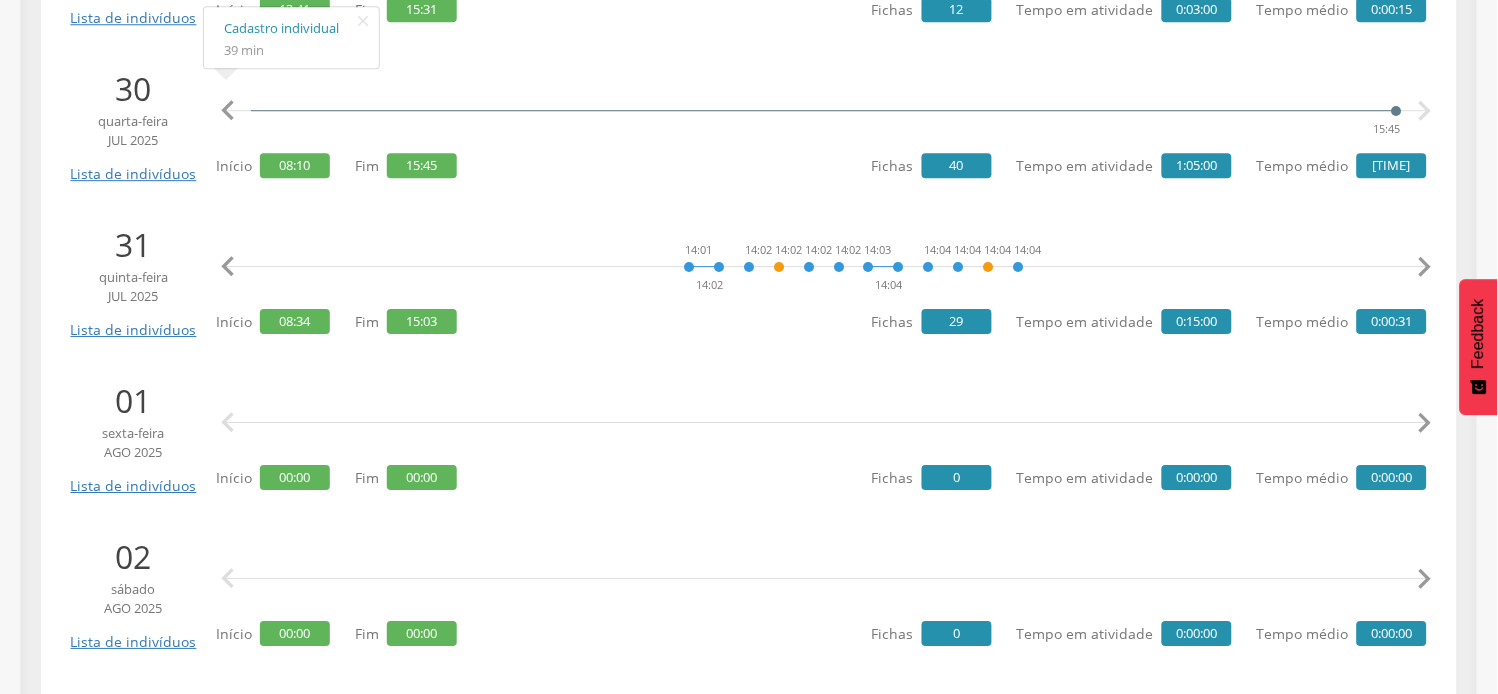 click on "" at bounding box center [1425, 267] 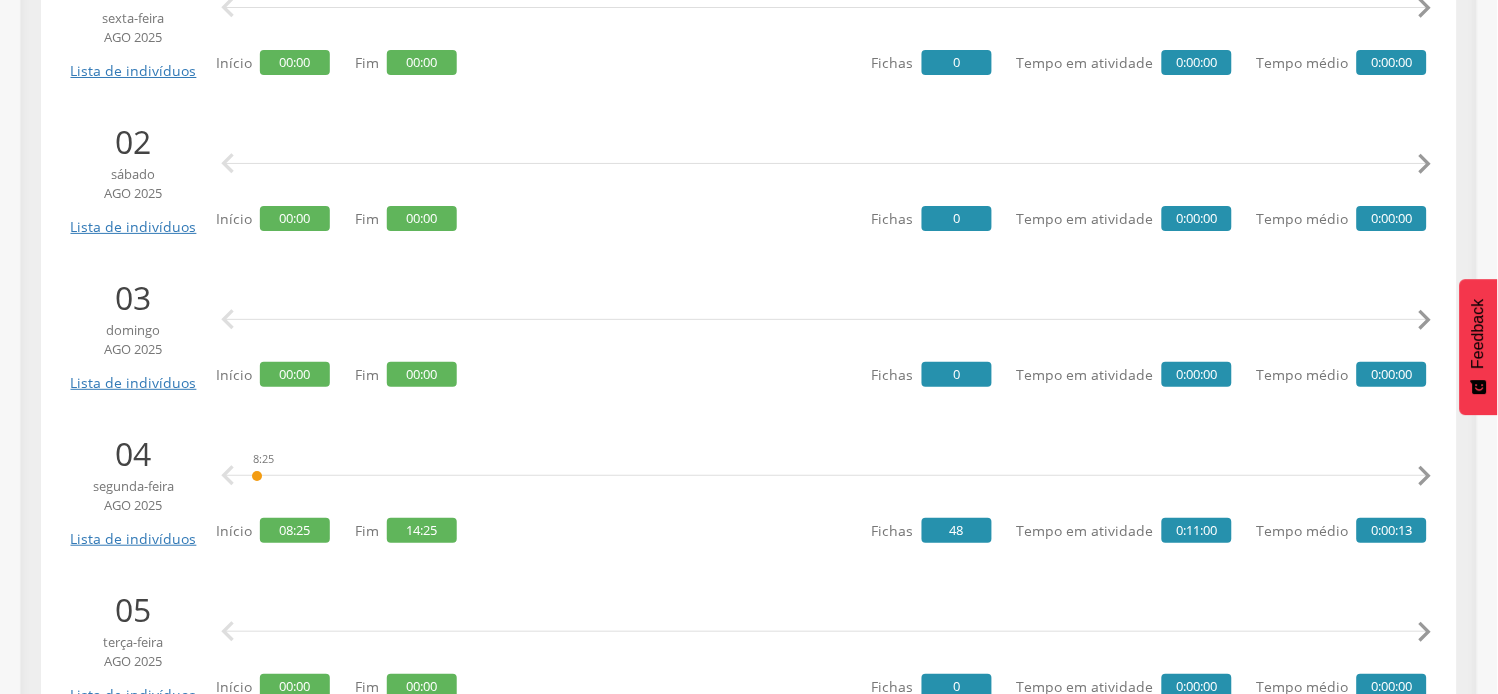 scroll, scrollTop: 1777, scrollLeft: 0, axis: vertical 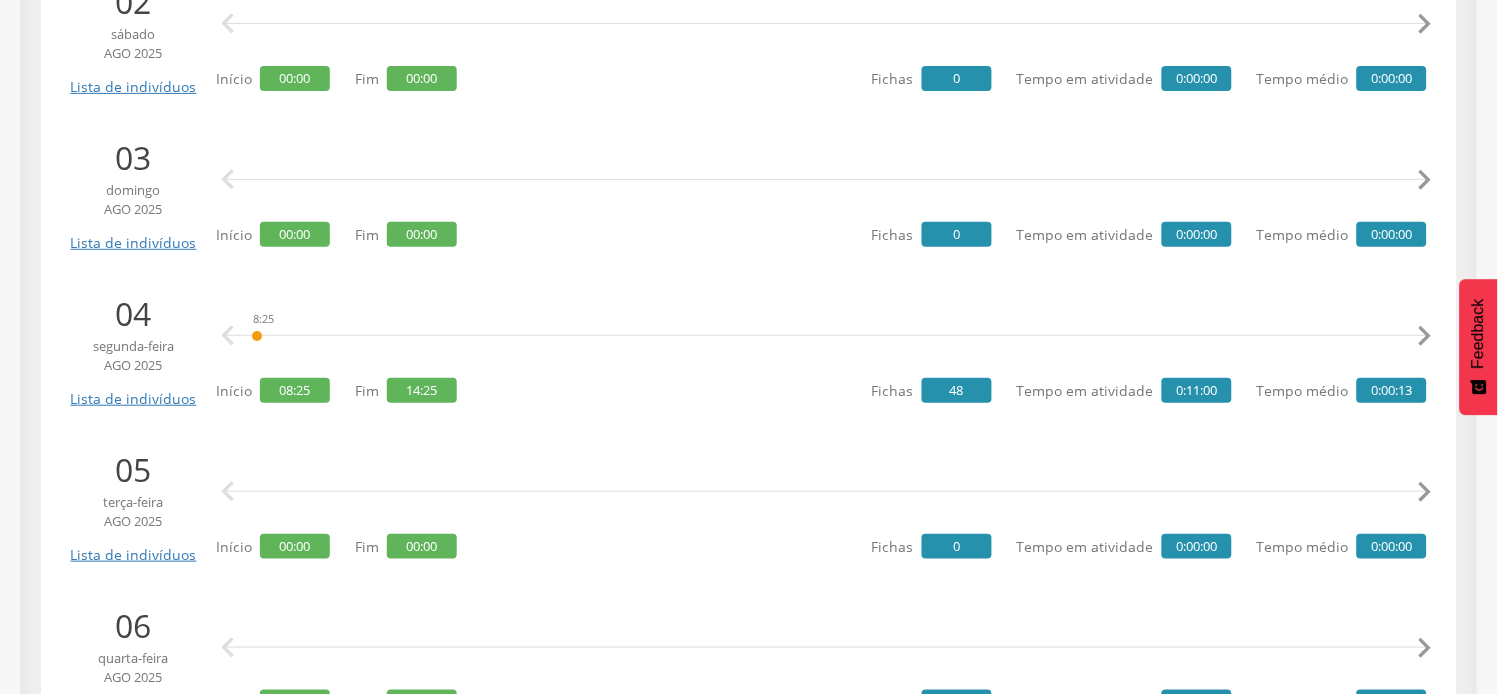 click on "" at bounding box center (1425, 336) 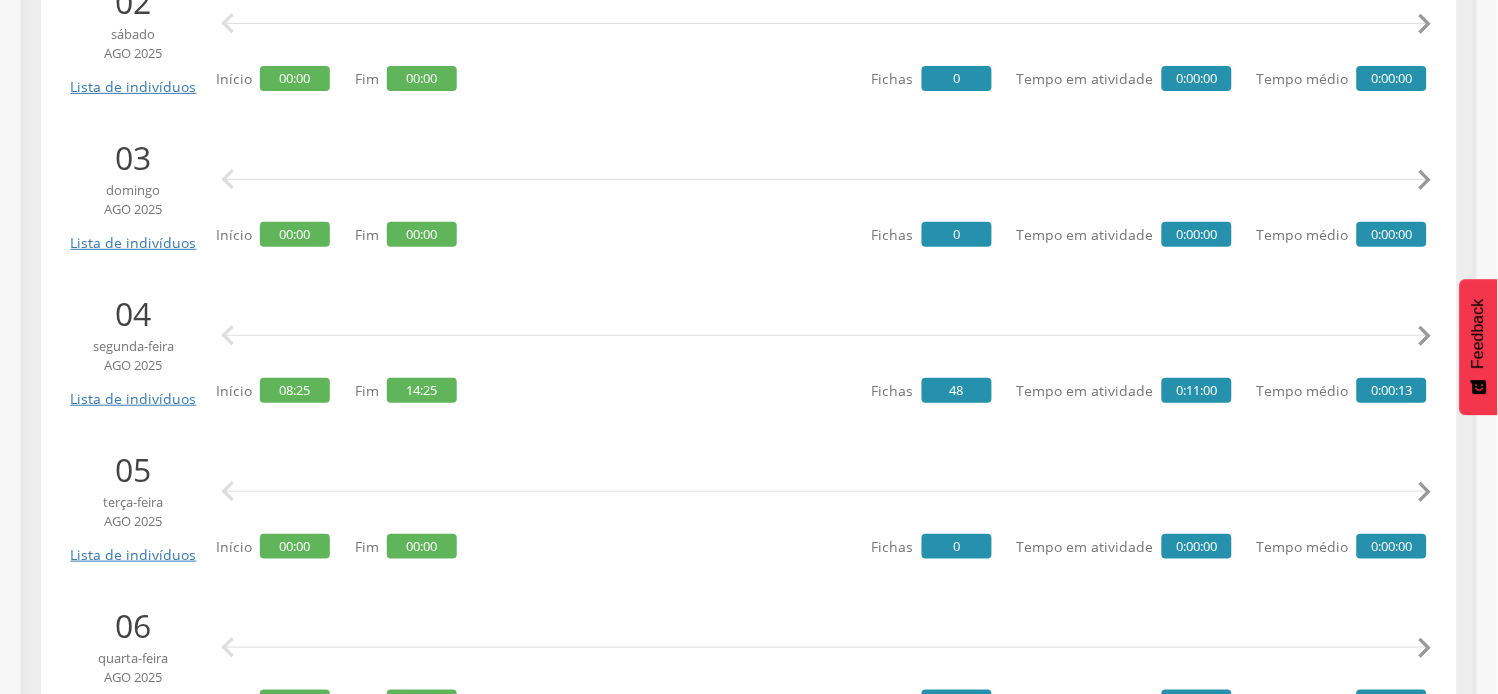 click on "" at bounding box center [1425, 336] 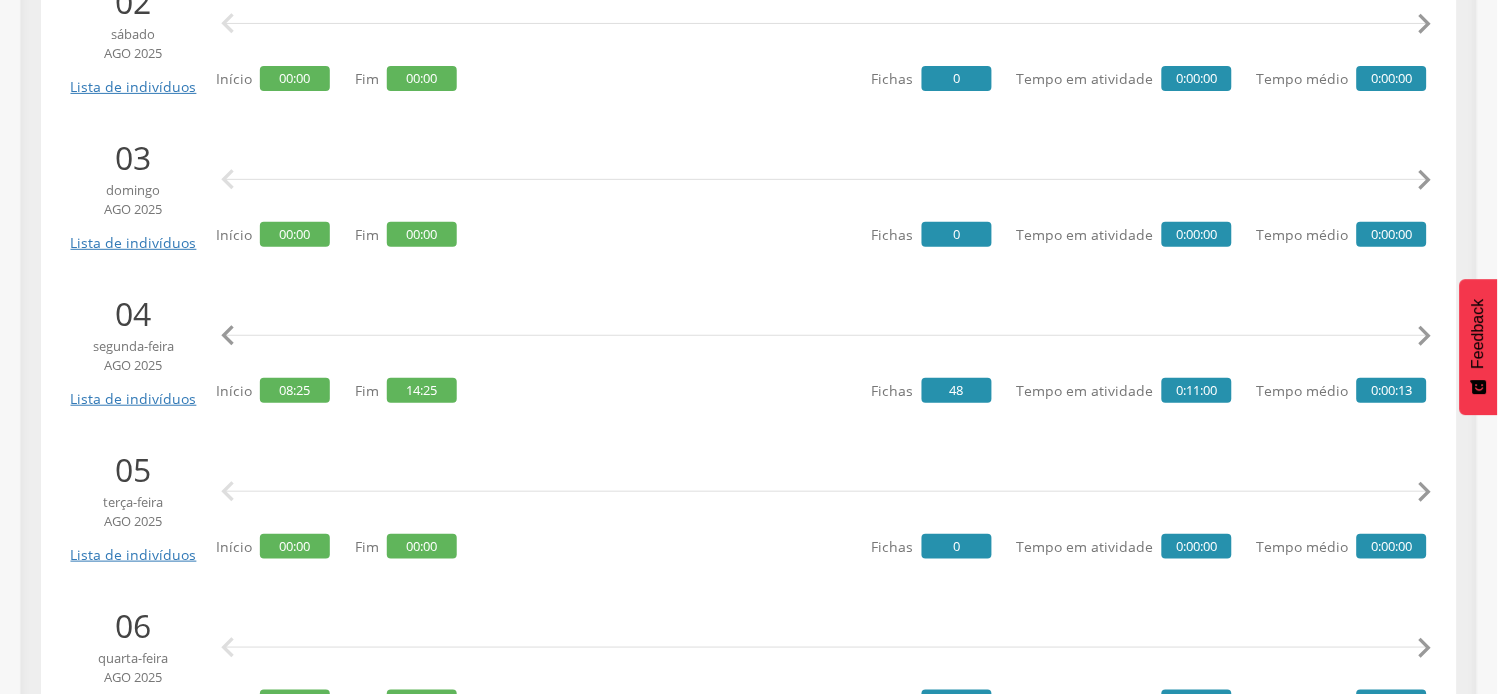 click on "" at bounding box center [1425, 336] 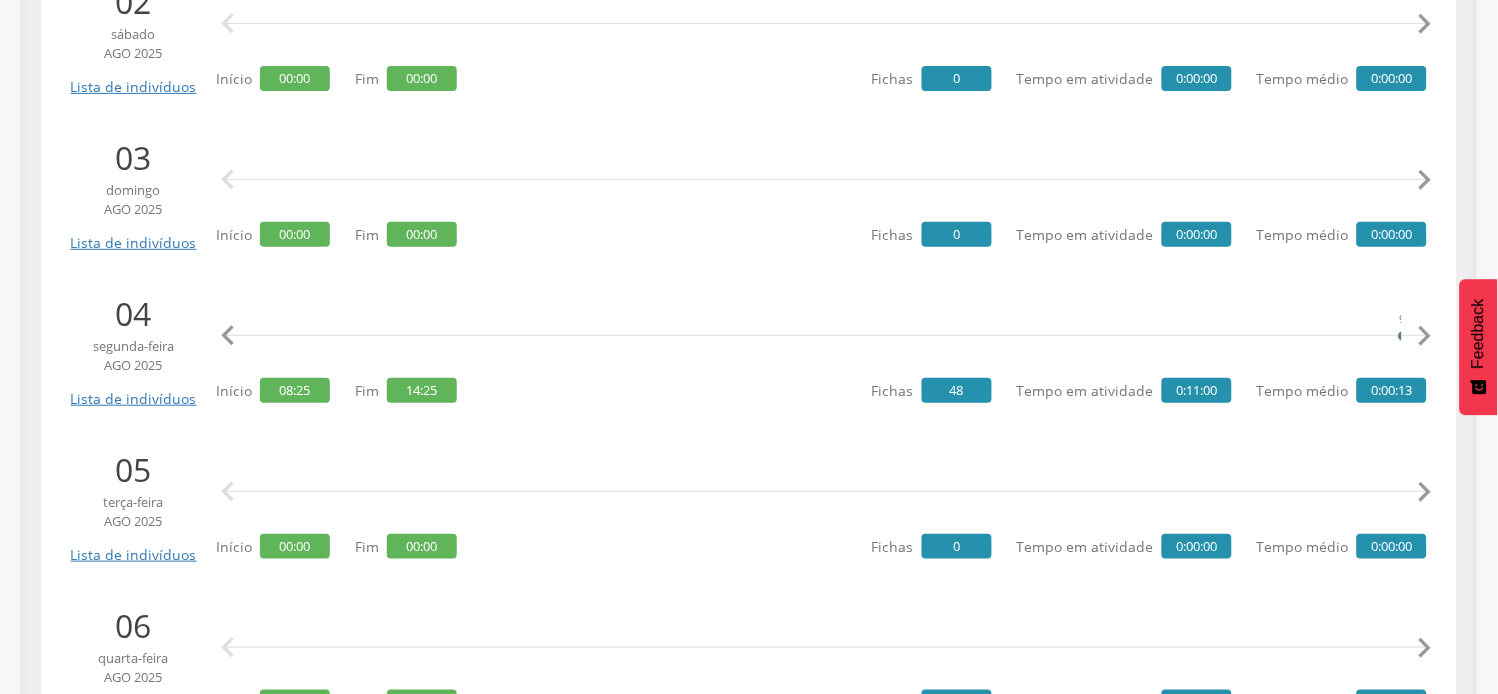 click on "" at bounding box center [1425, 336] 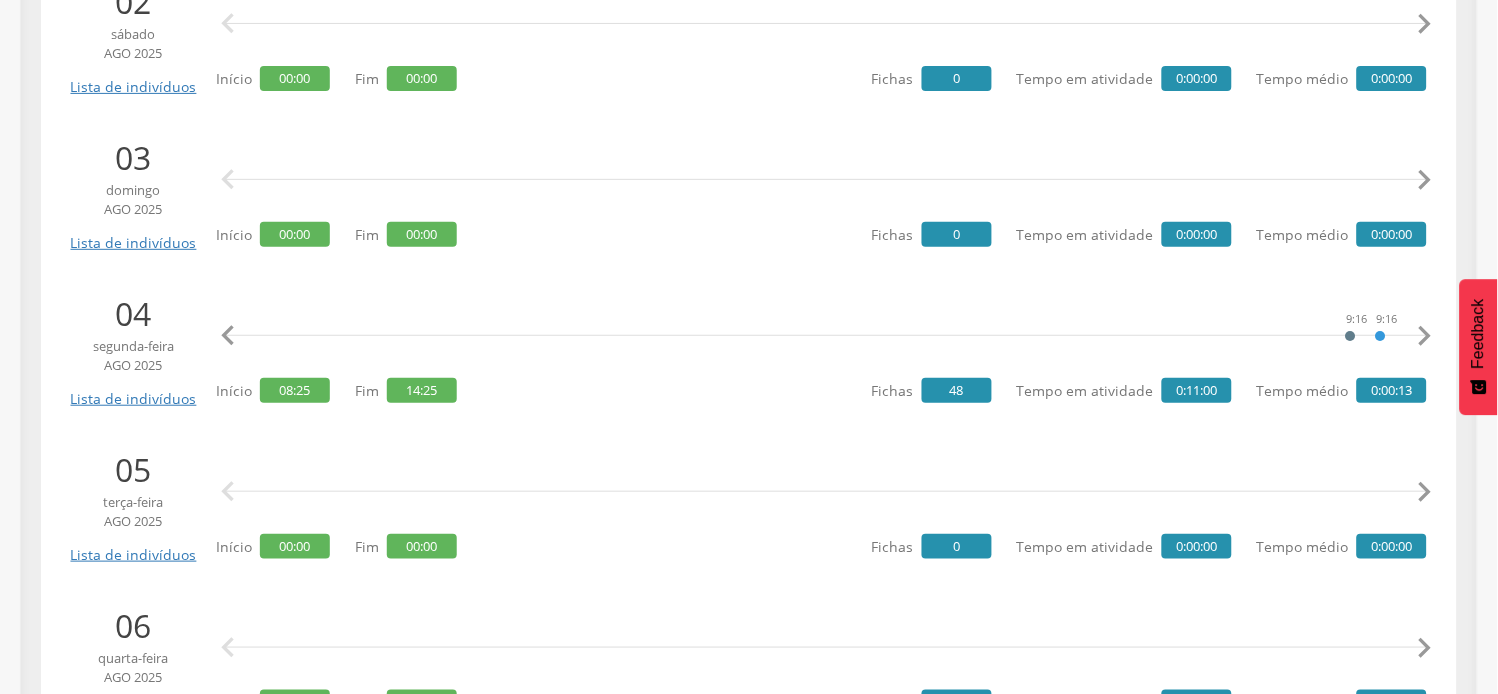 click on "" at bounding box center [1425, 336] 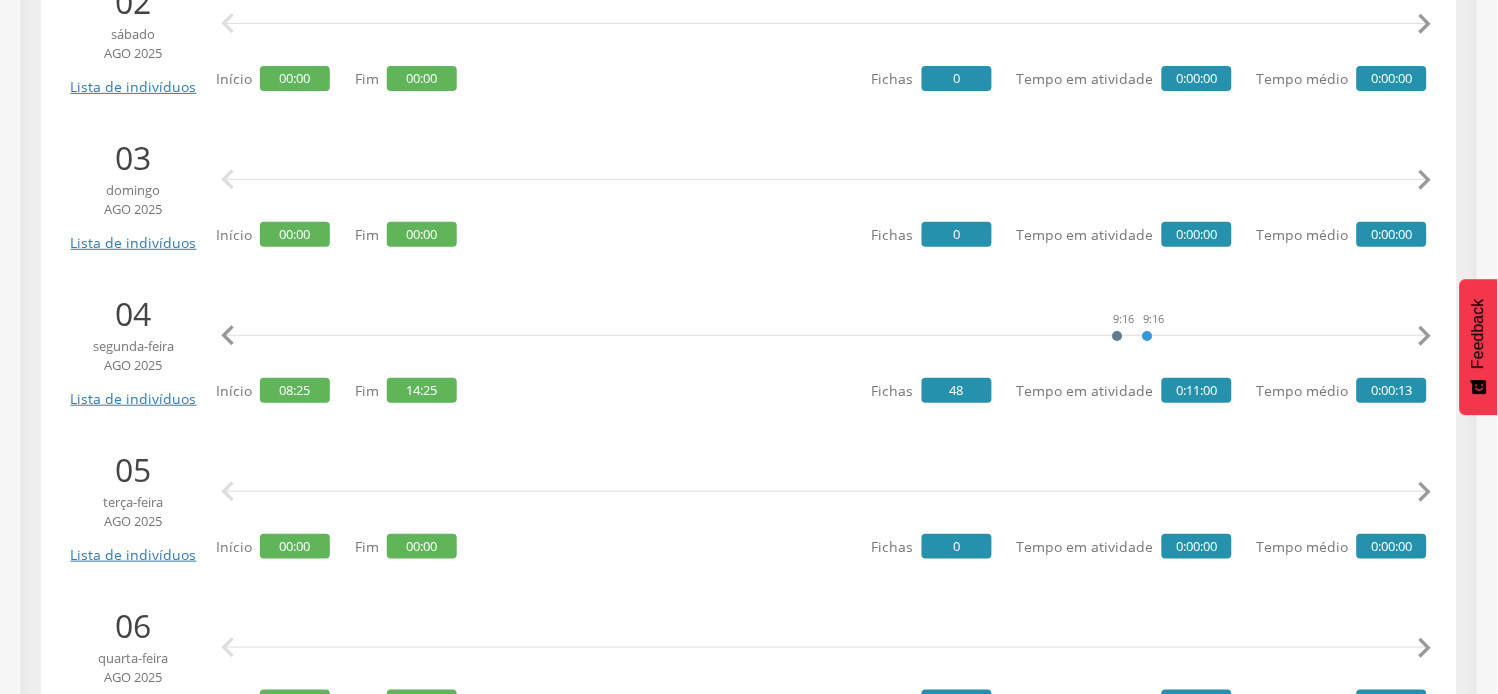 click on "" at bounding box center [1425, 336] 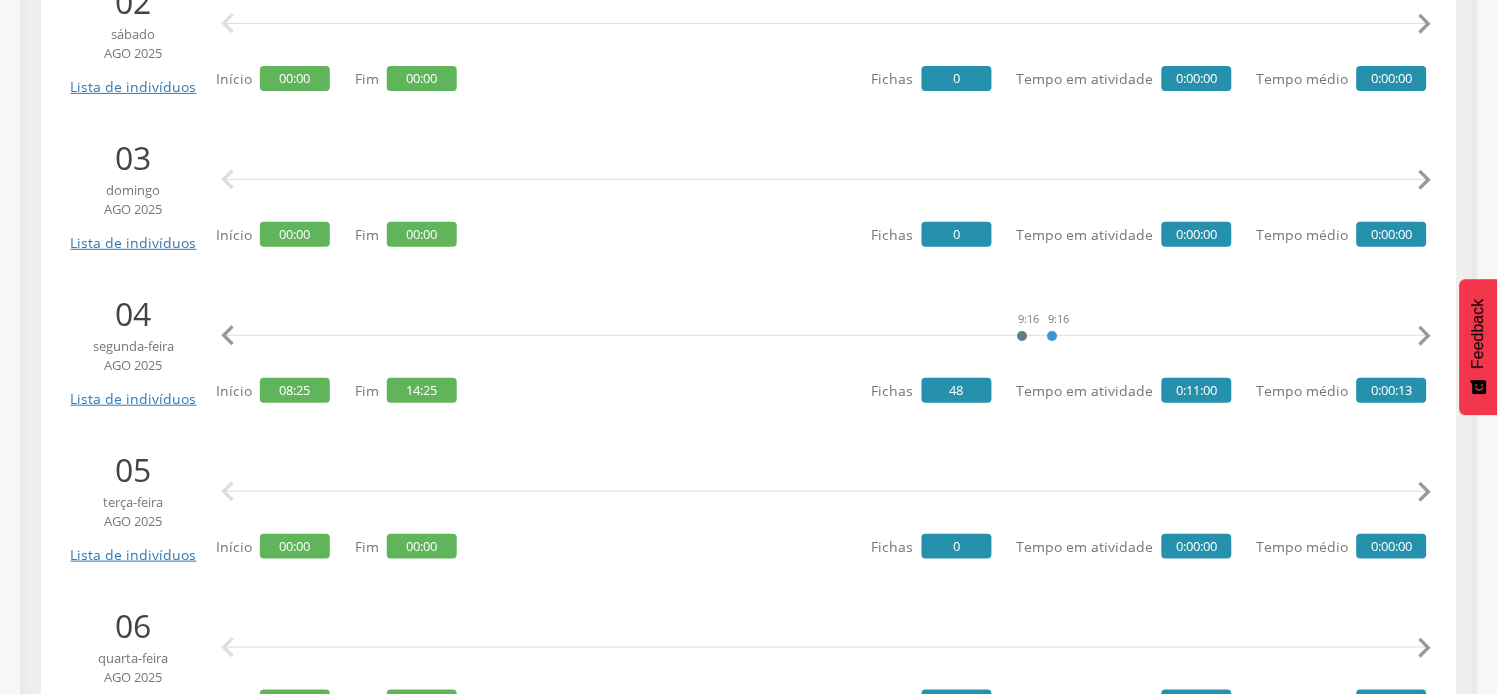 click on "" at bounding box center (1425, 336) 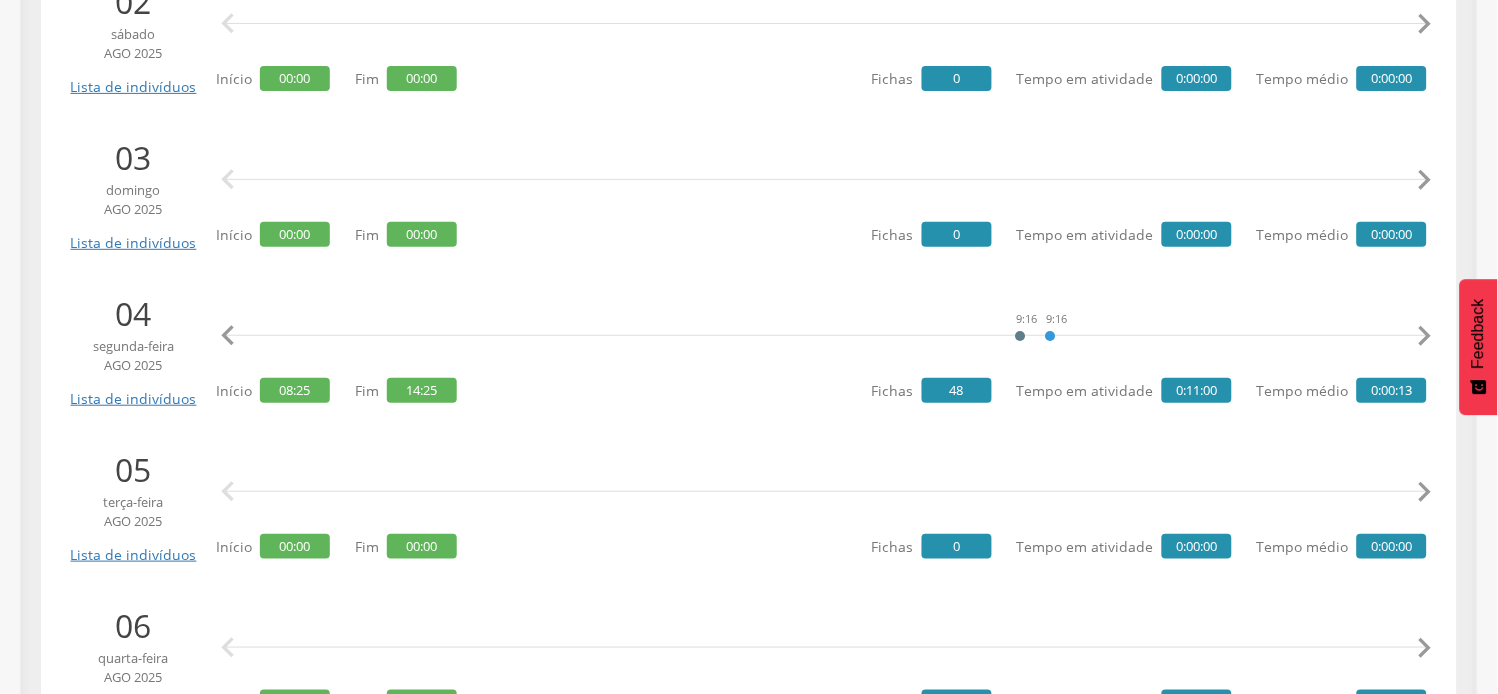 click on "" at bounding box center (1425, 336) 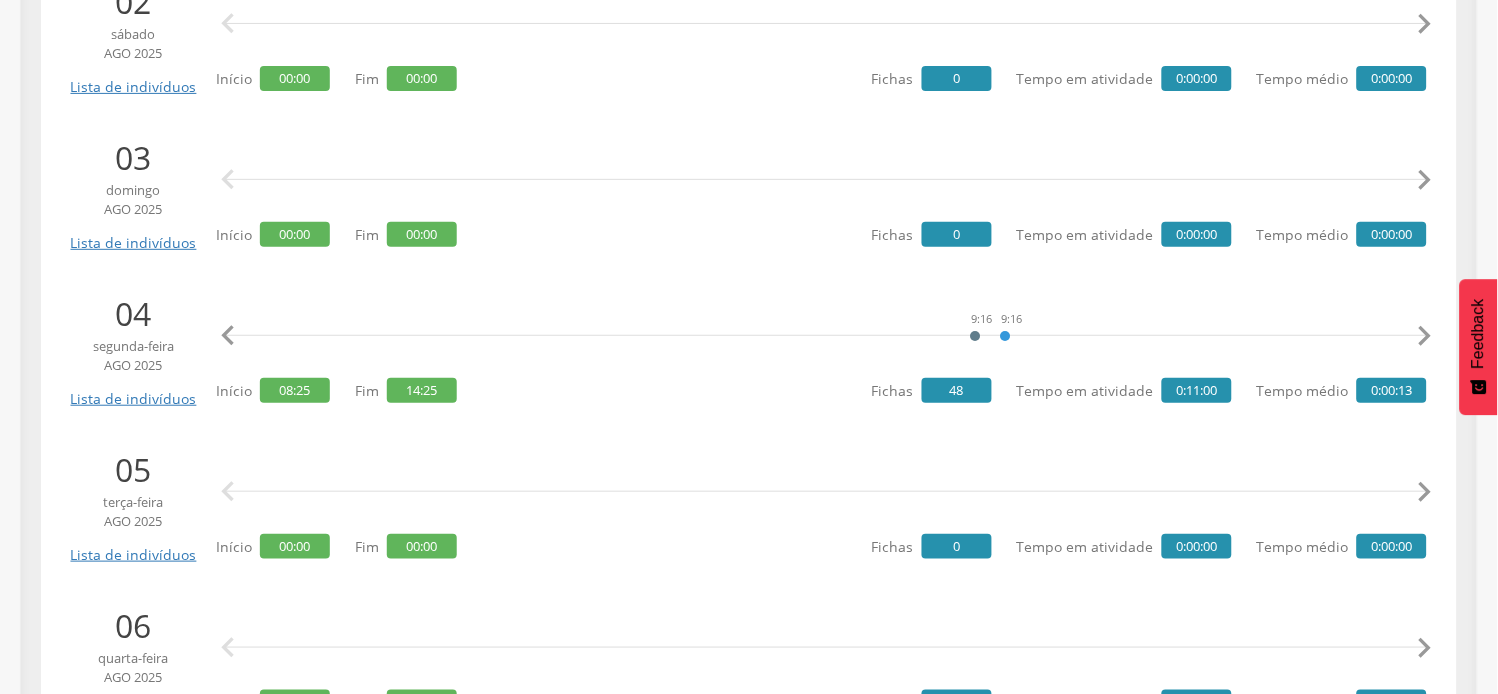 click on "" at bounding box center [1425, 336] 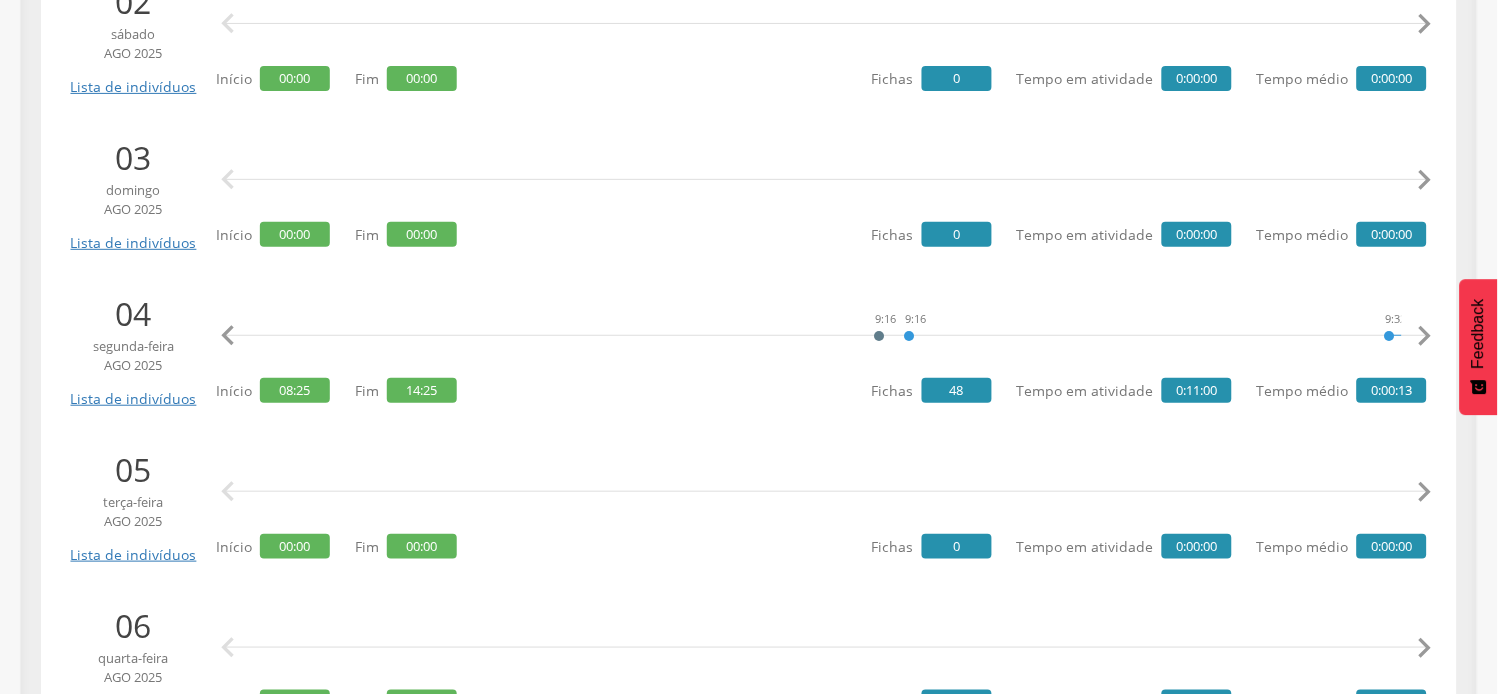 click on "" at bounding box center (1425, 336) 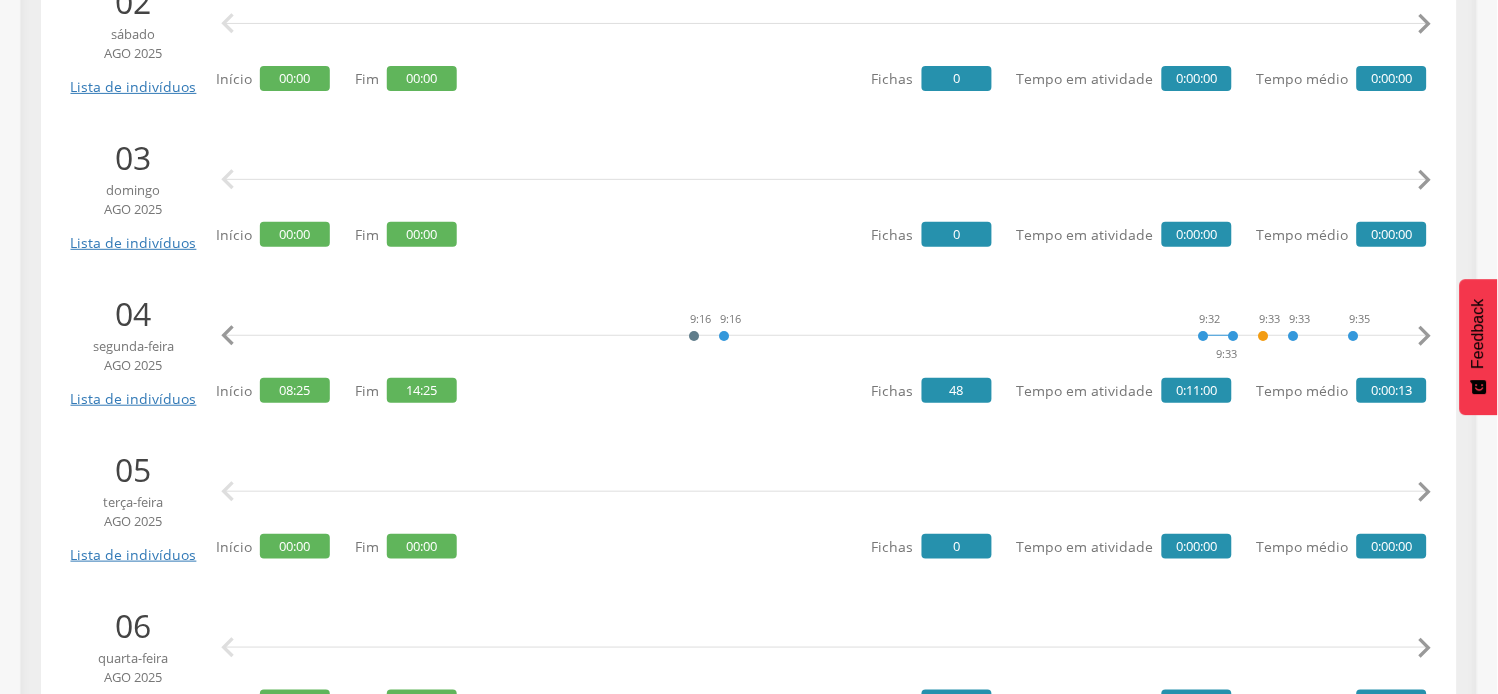 click on "" at bounding box center (1425, 336) 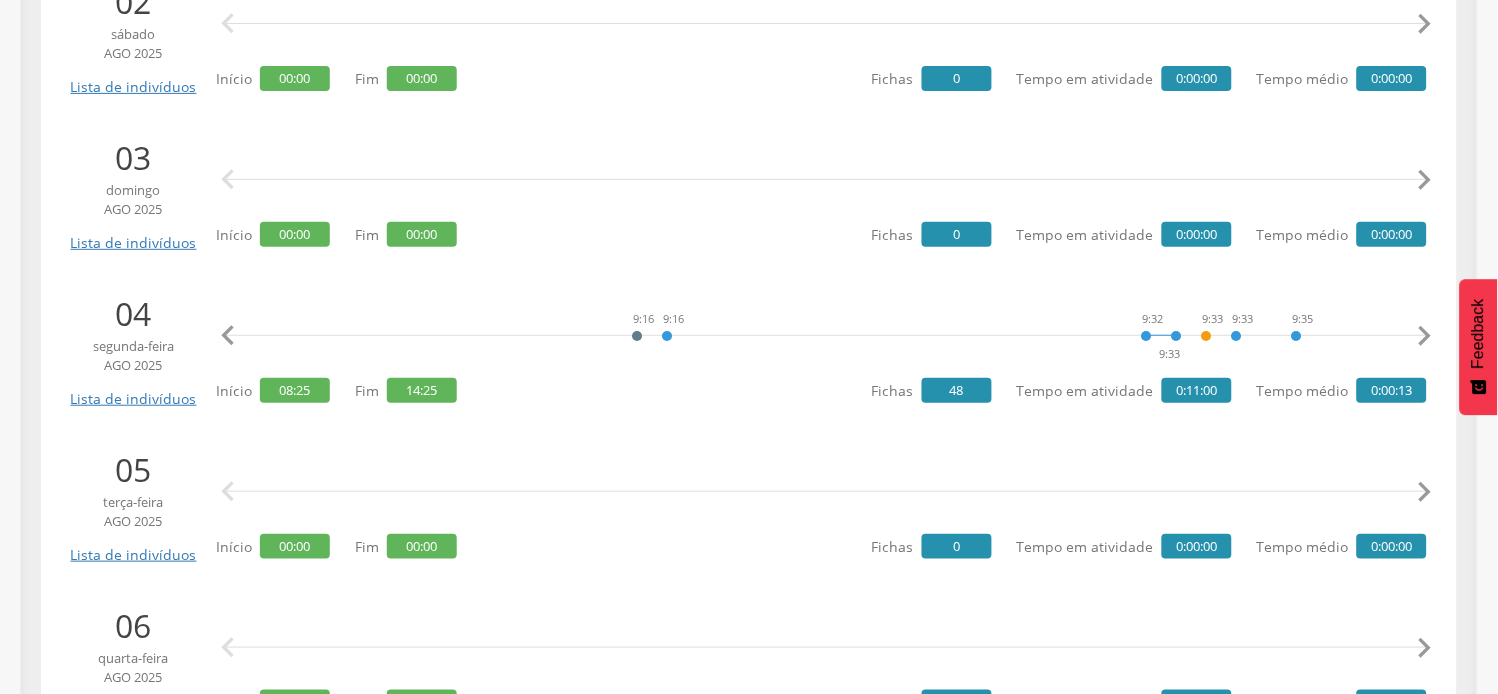 click on "" at bounding box center [1425, 336] 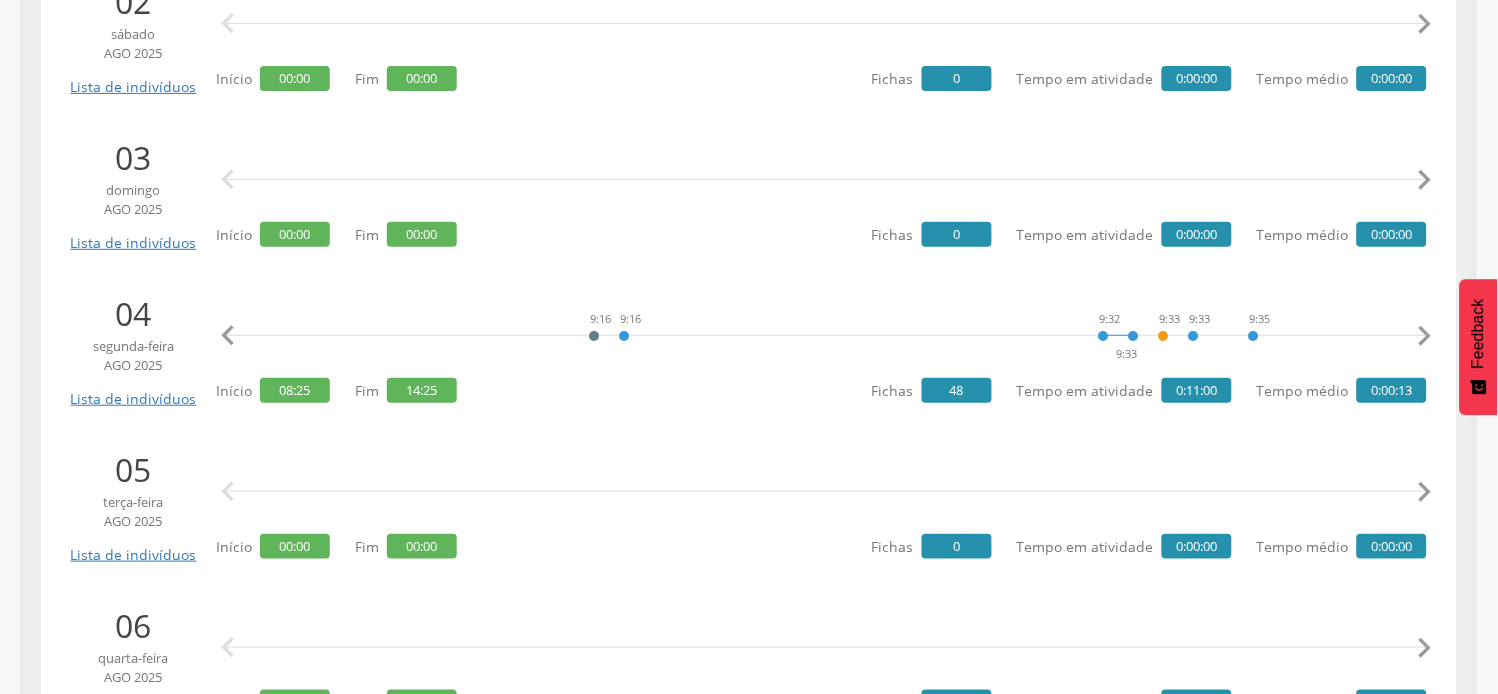 click on "" at bounding box center [1425, 336] 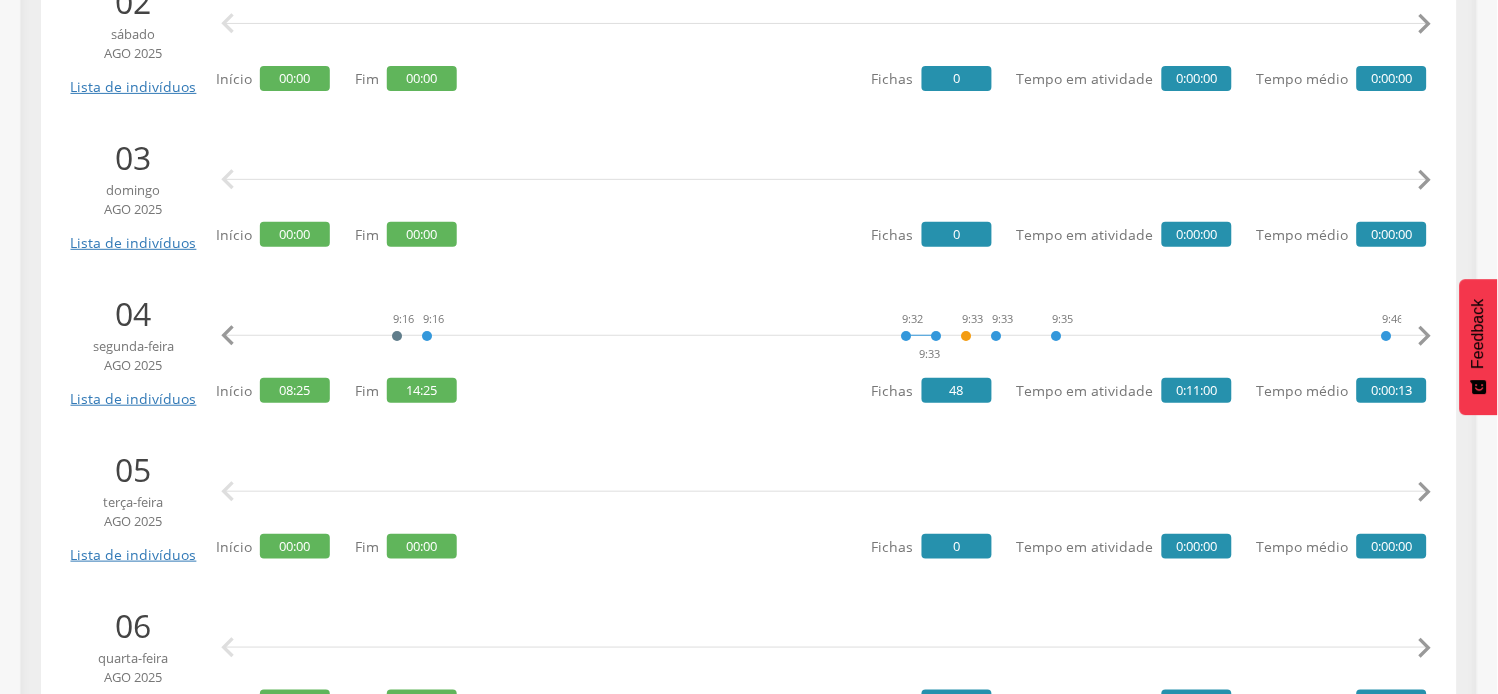 click on "" at bounding box center (1425, 336) 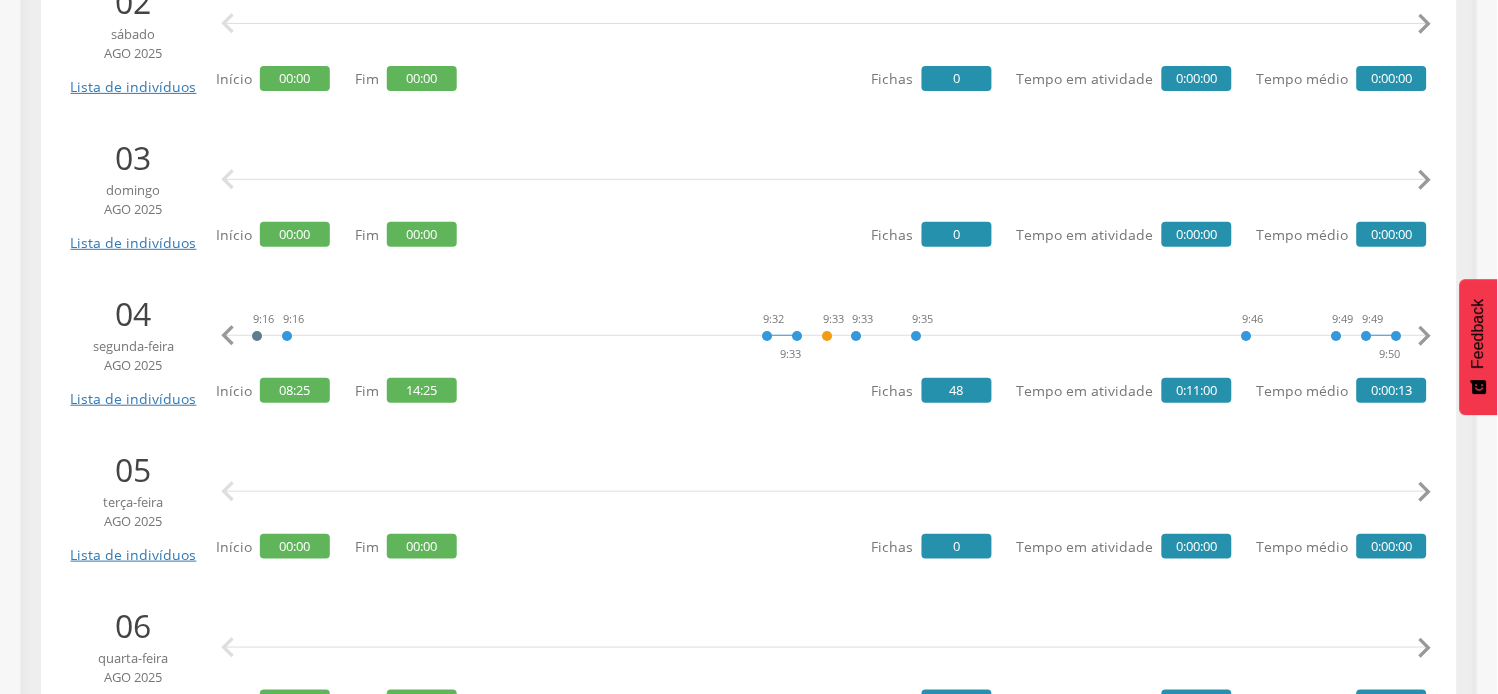 click on "" at bounding box center (1425, 336) 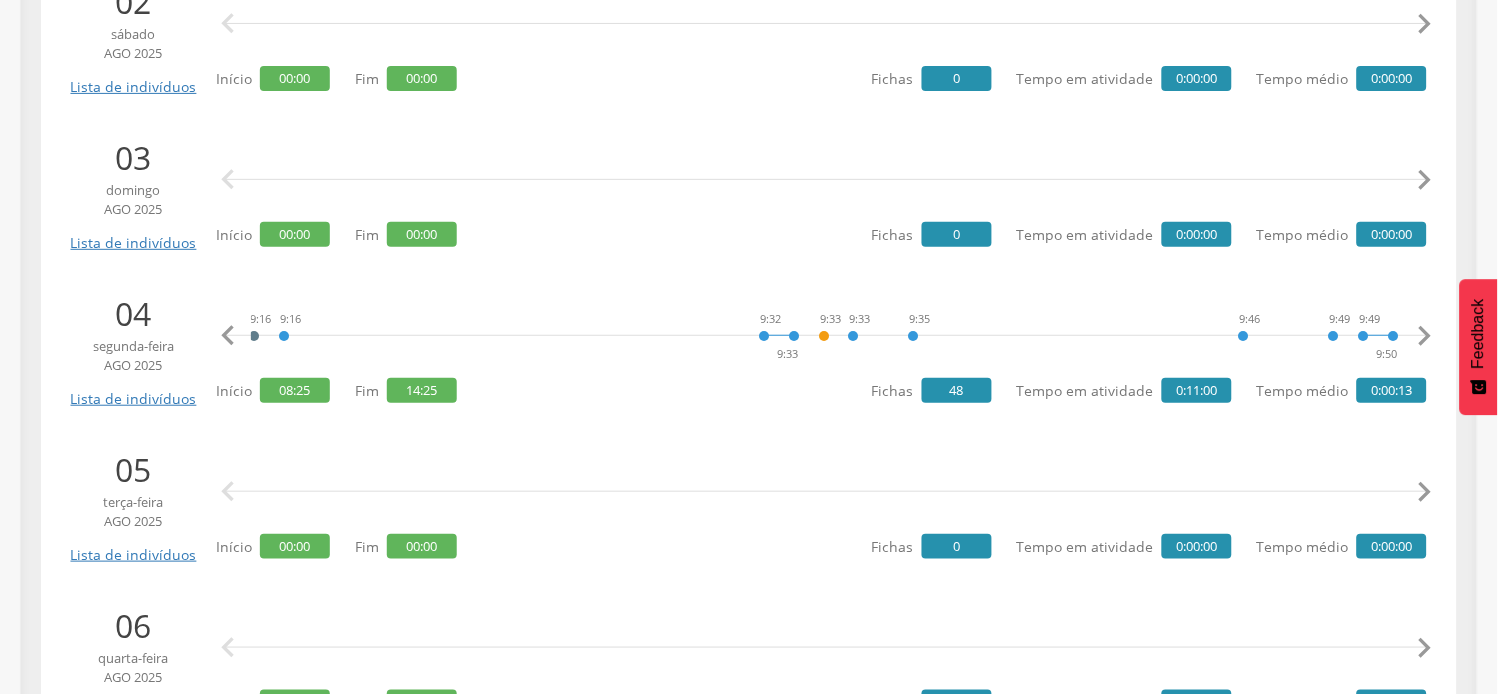 click on "" at bounding box center (1425, 336) 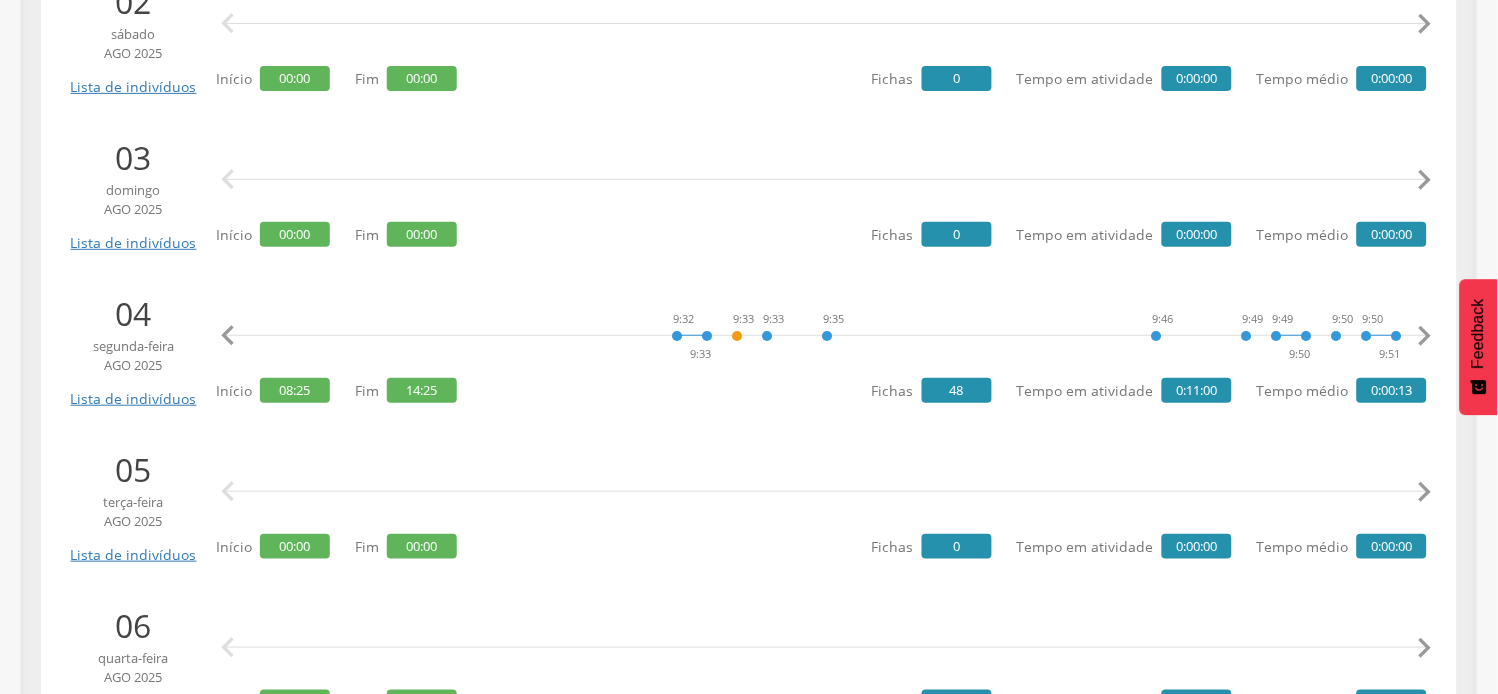 click on "" at bounding box center (1425, 336) 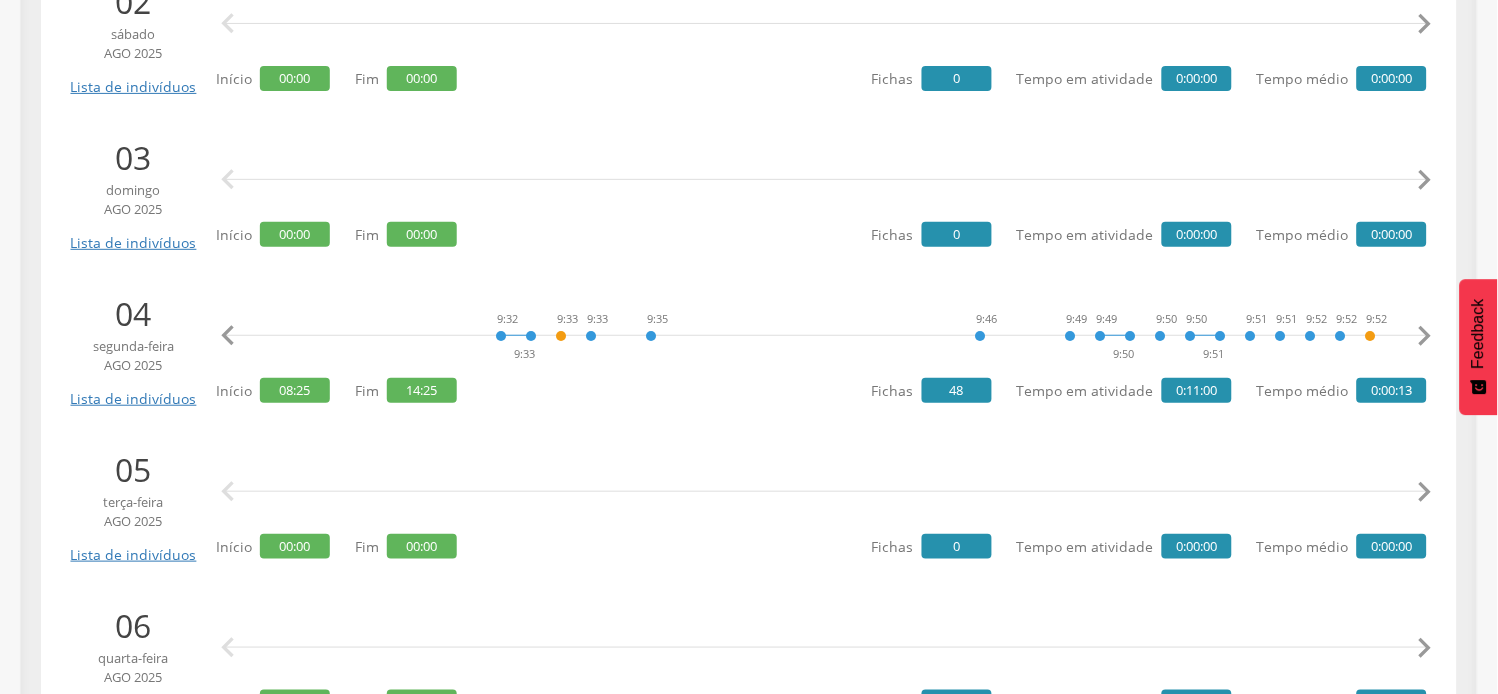 click on "" at bounding box center (1425, 336) 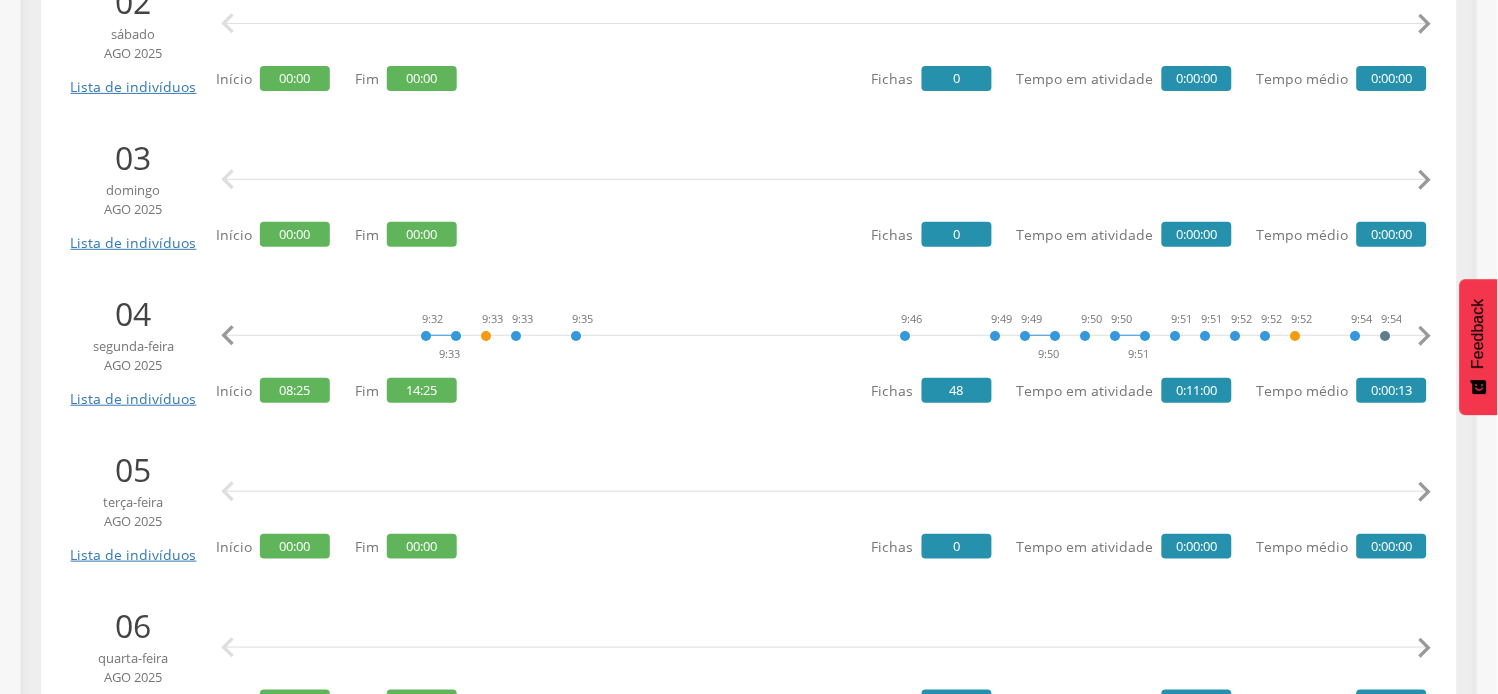 click on "" at bounding box center (1425, 336) 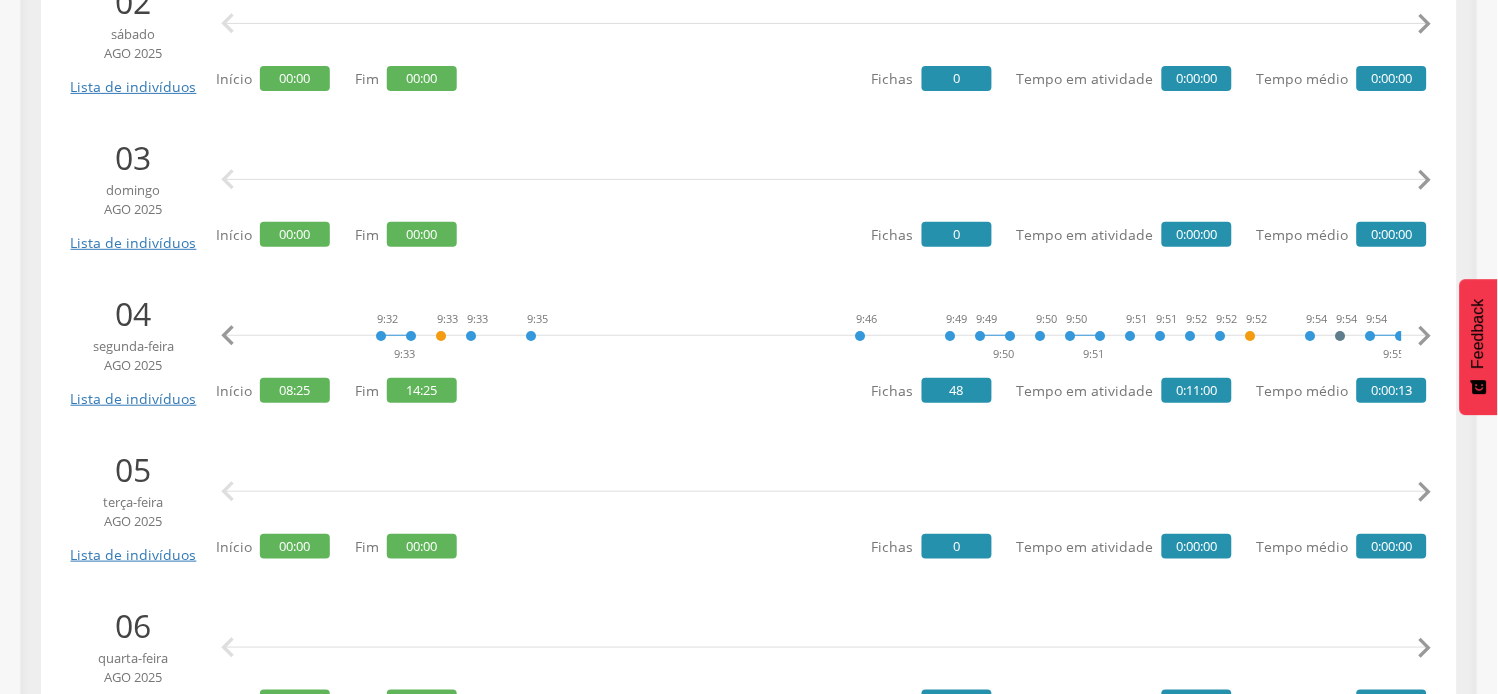 click on "" at bounding box center (1425, 336) 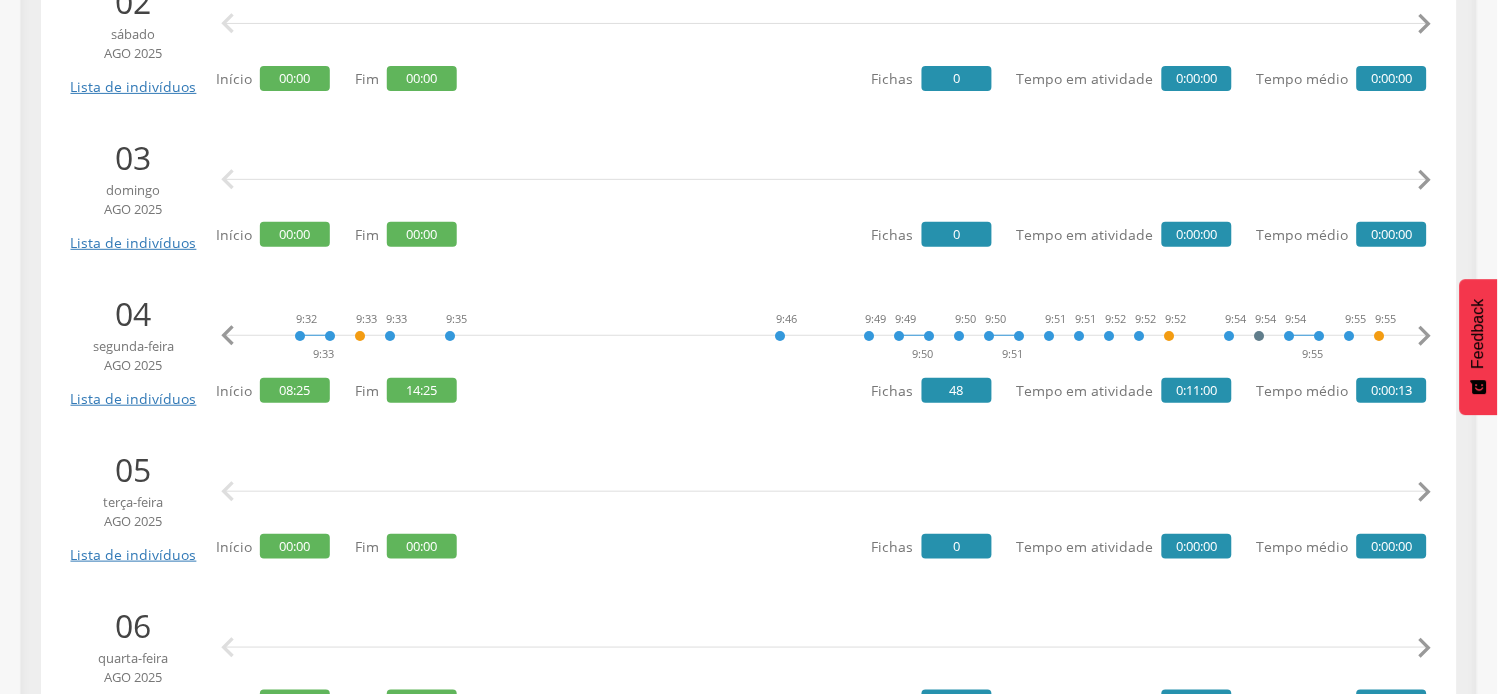 click on "" at bounding box center [1425, 336] 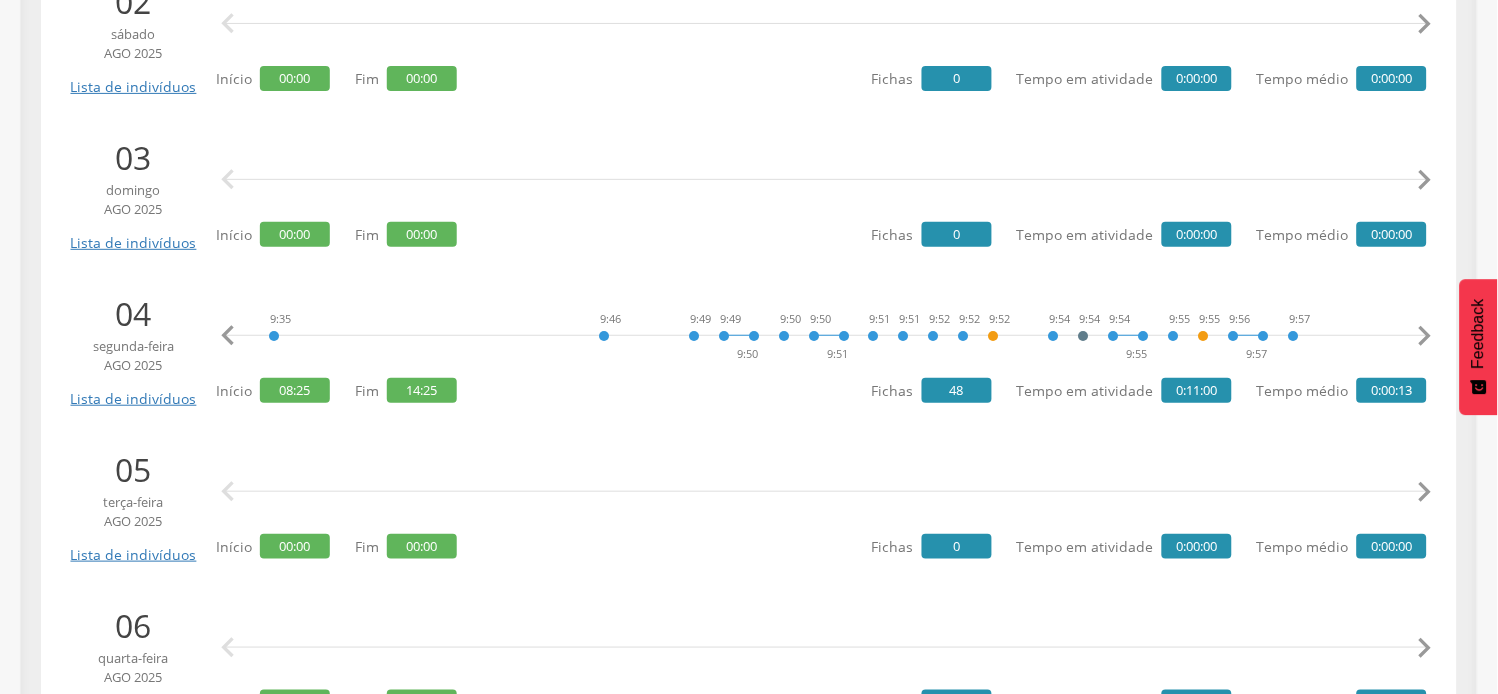 click on "" at bounding box center [1425, 336] 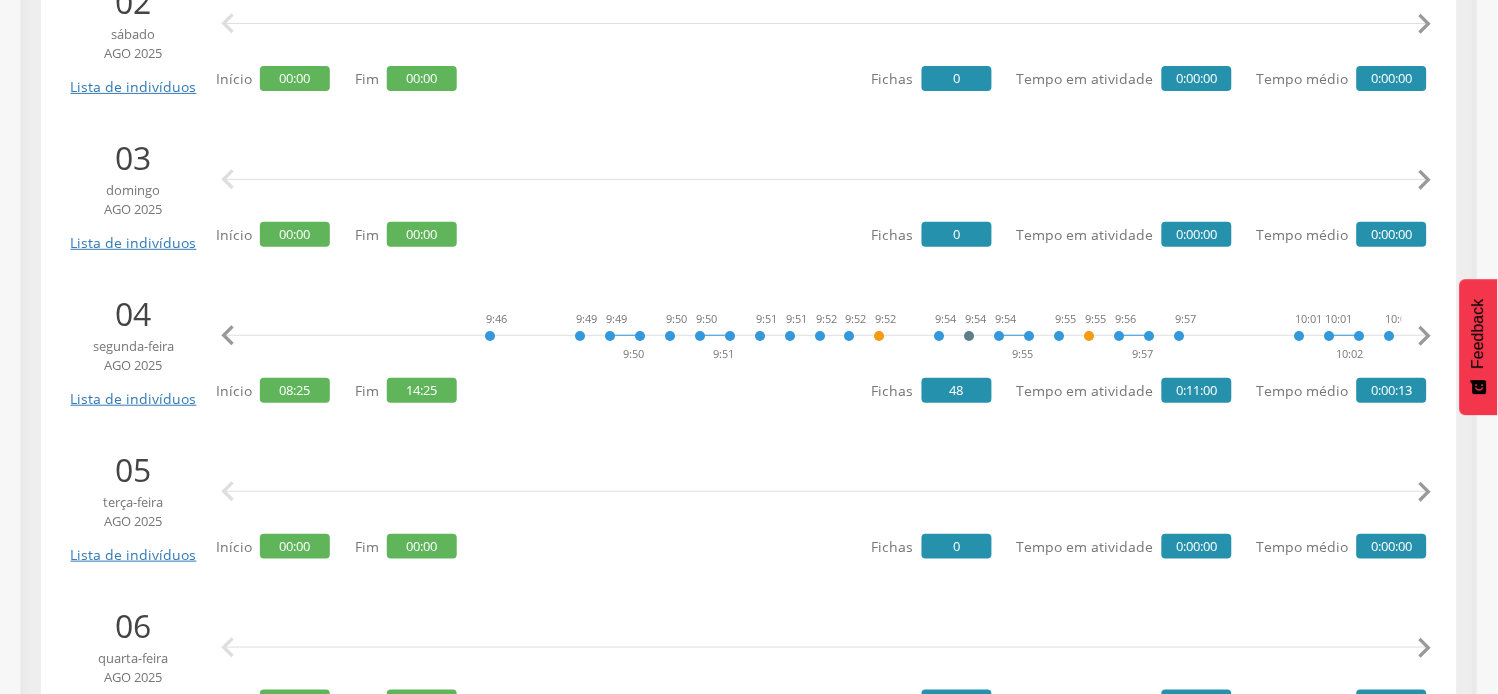 click on "" at bounding box center (1425, 336) 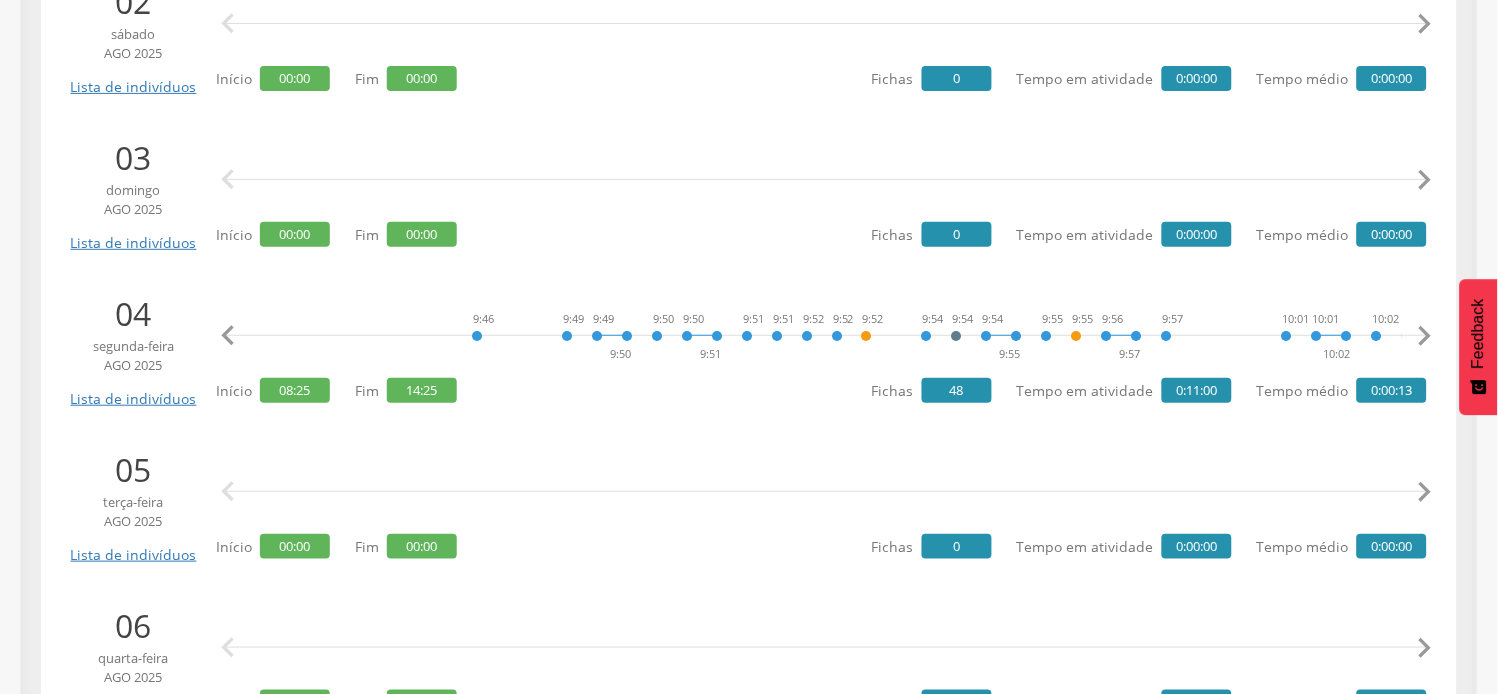 click on "" at bounding box center [1425, 336] 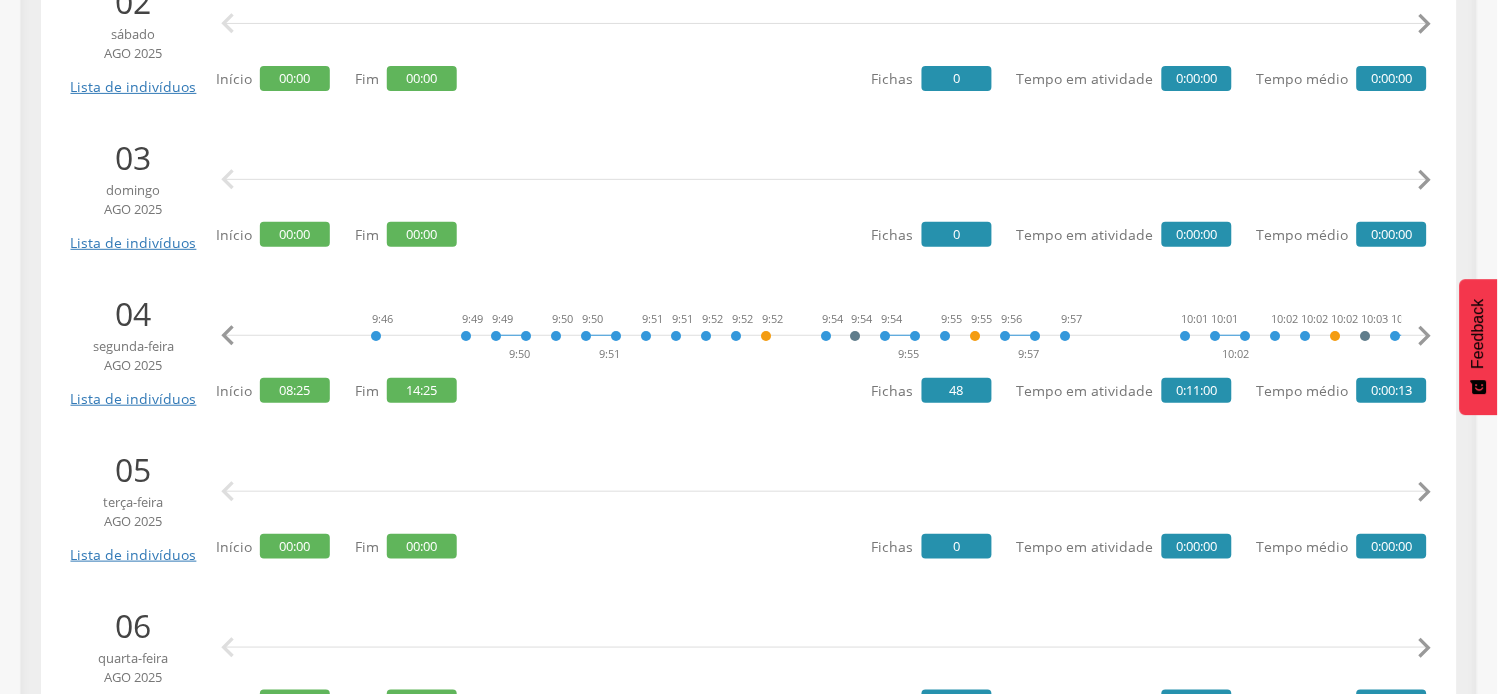 click on "" at bounding box center (1425, 336) 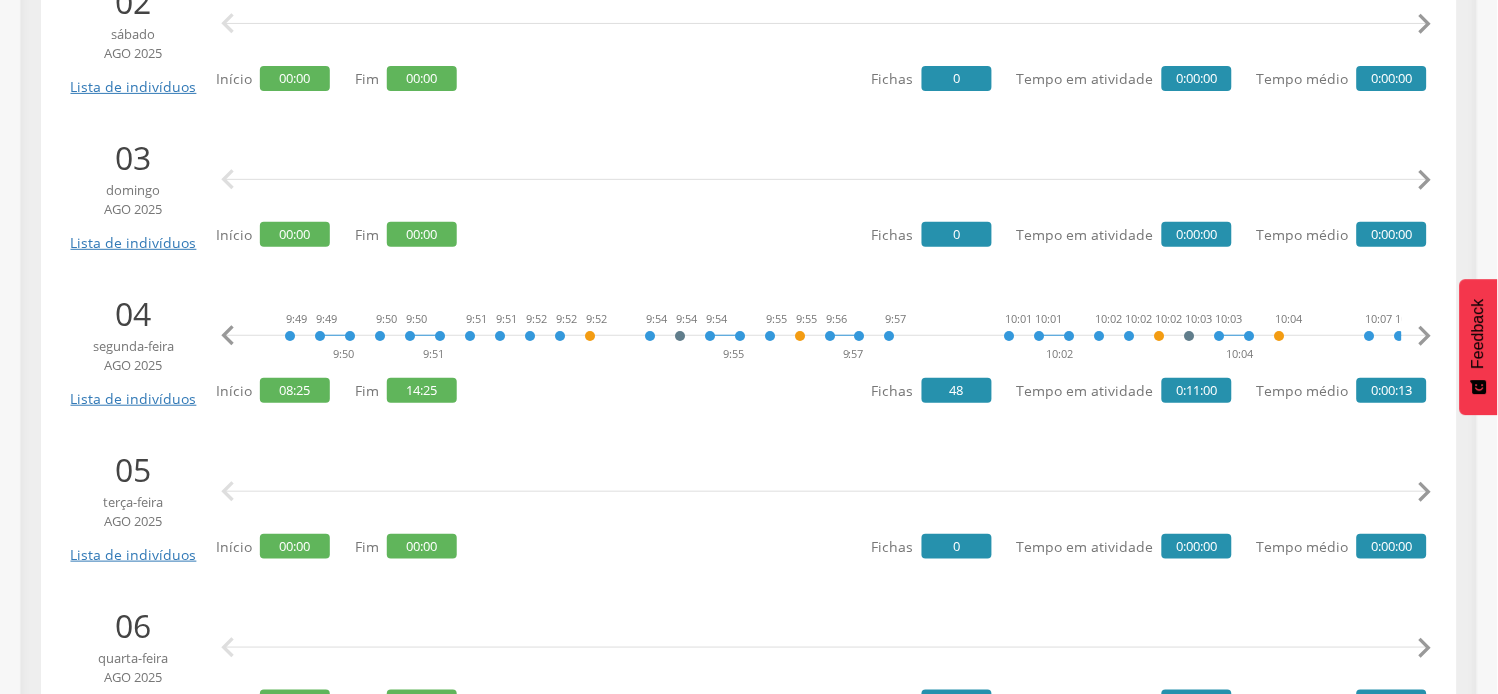 click on "" at bounding box center (1425, 336) 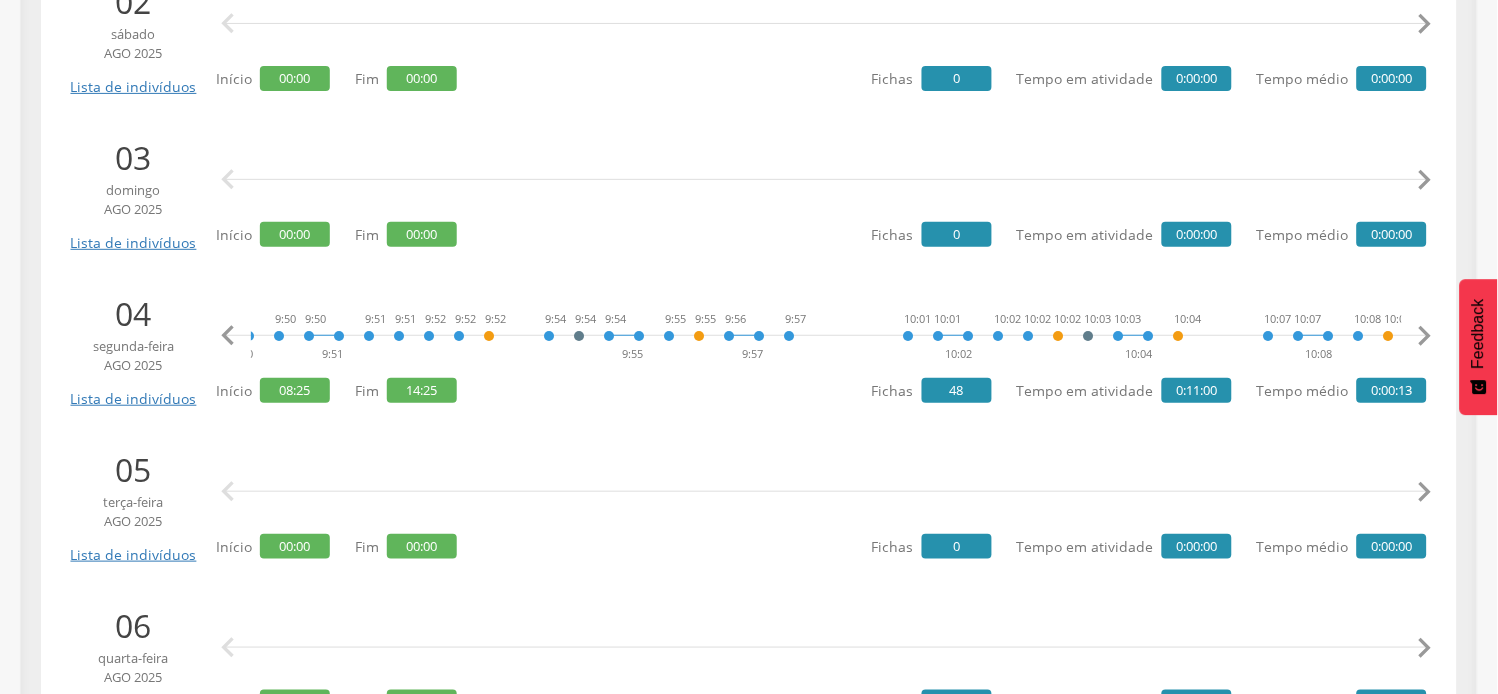 click on "" at bounding box center [1425, 336] 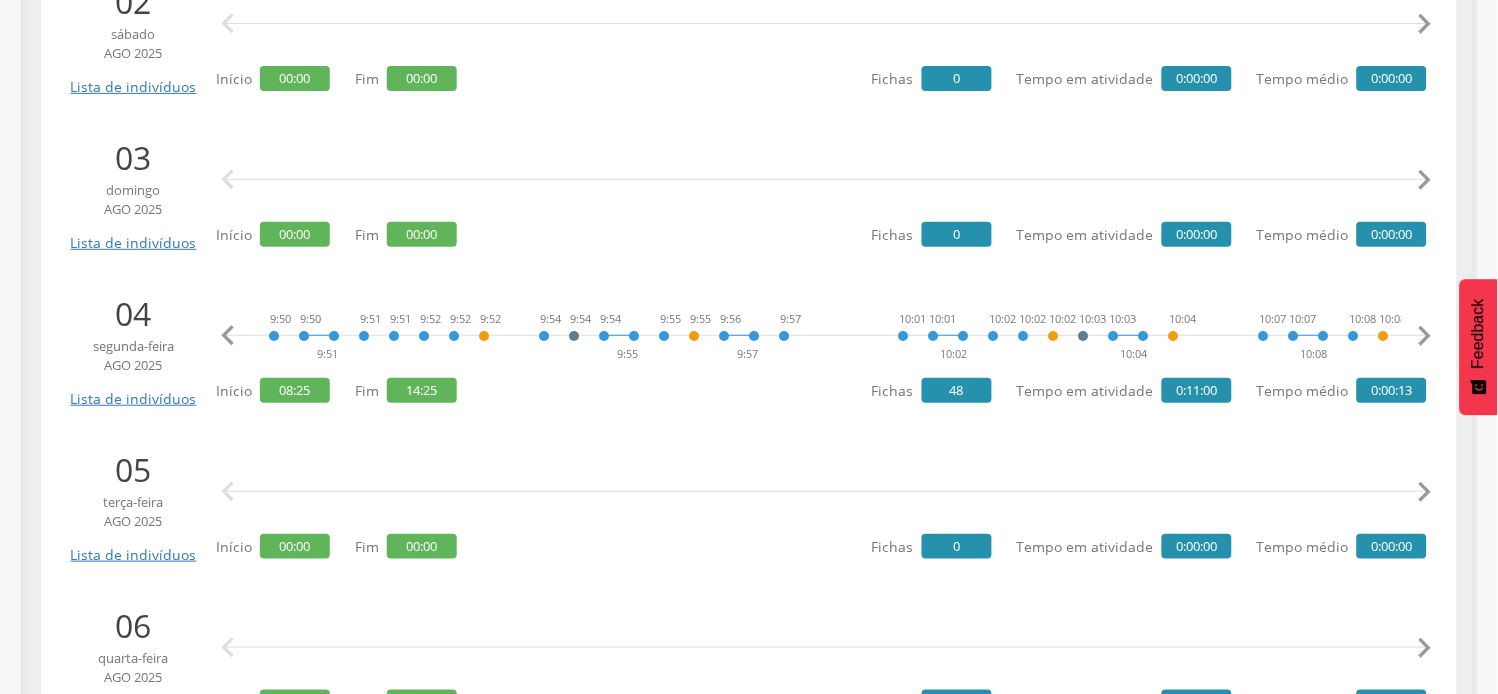 click on "" at bounding box center (1425, 336) 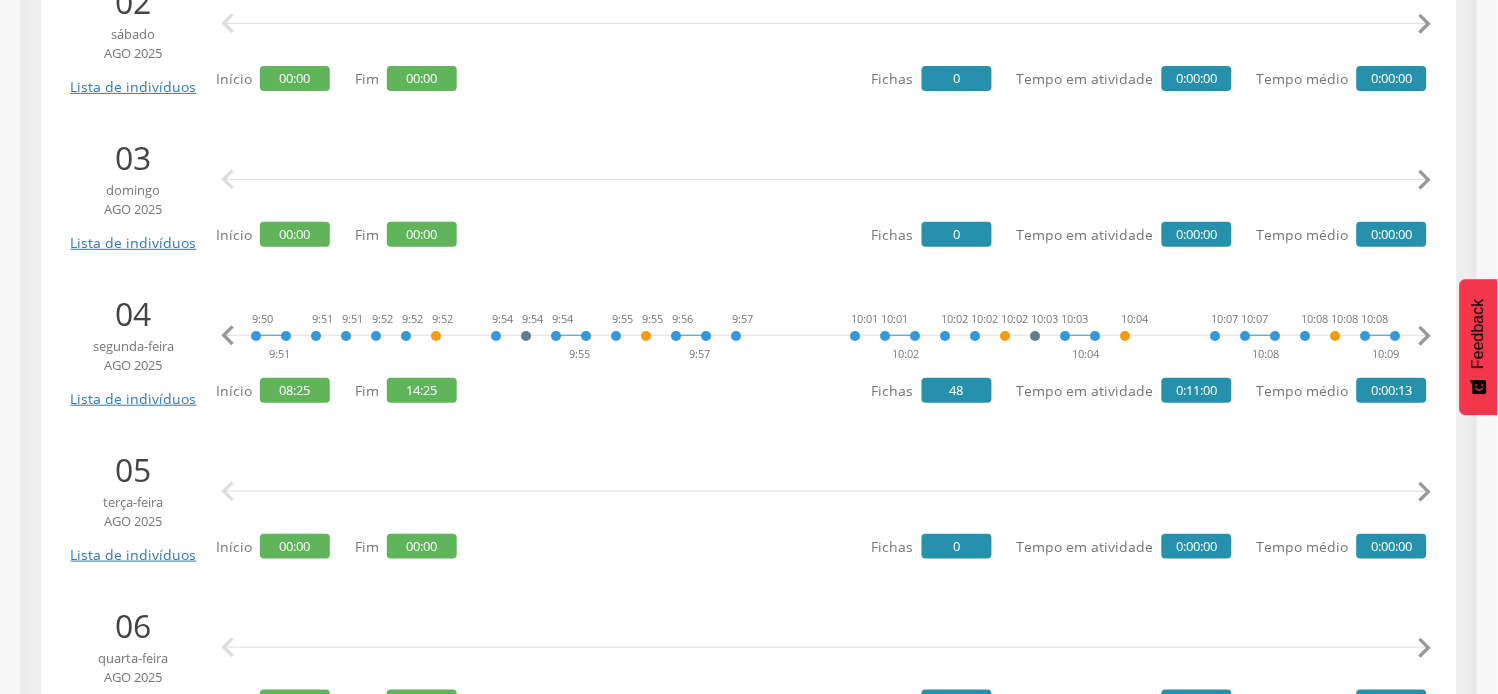 click on "" at bounding box center [1425, 336] 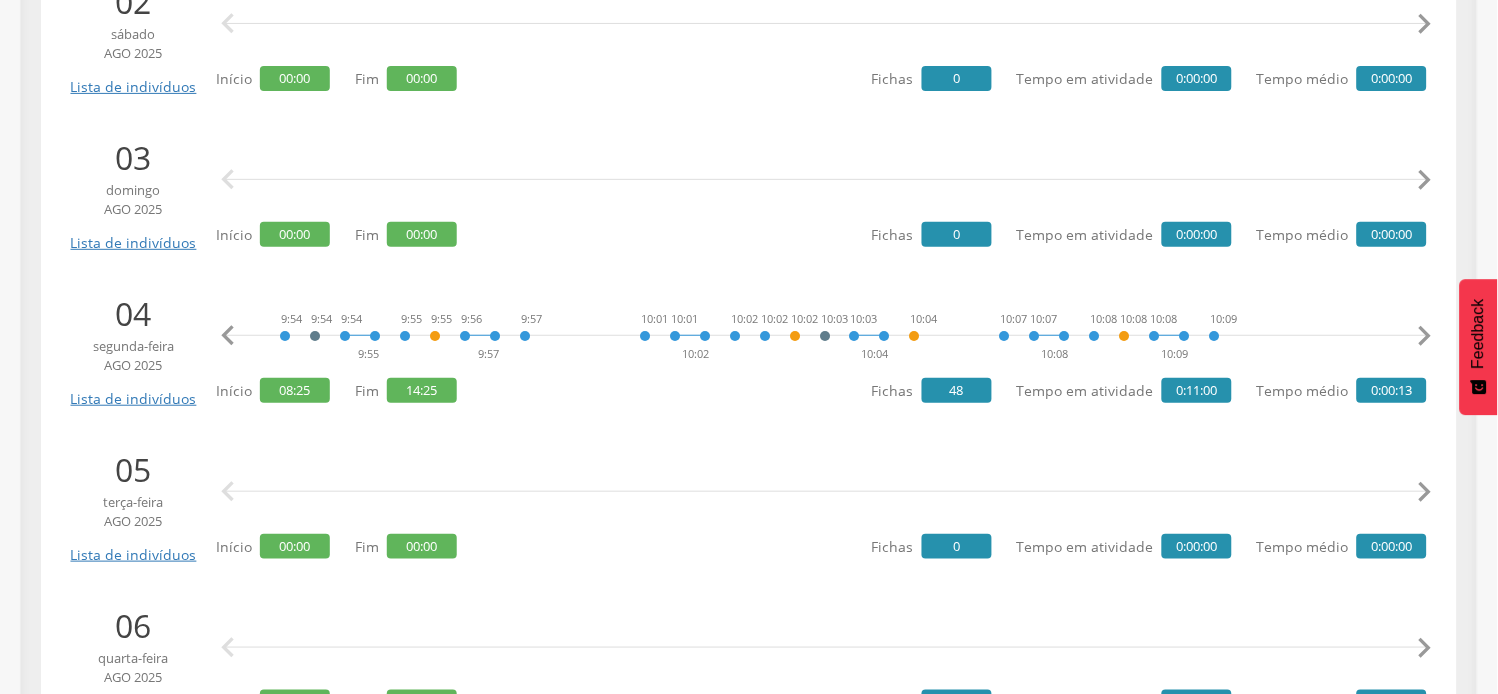 click on "" at bounding box center (1425, 336) 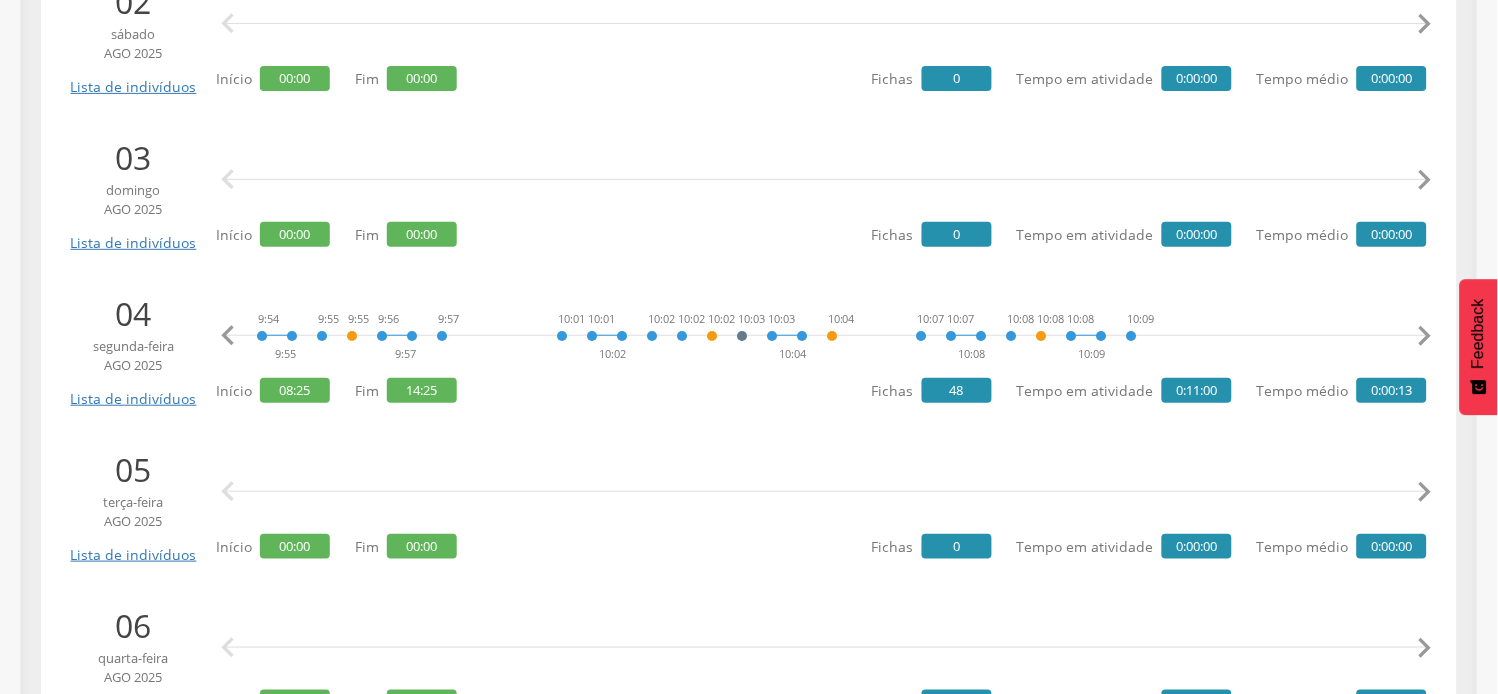 click on "" at bounding box center (1425, 336) 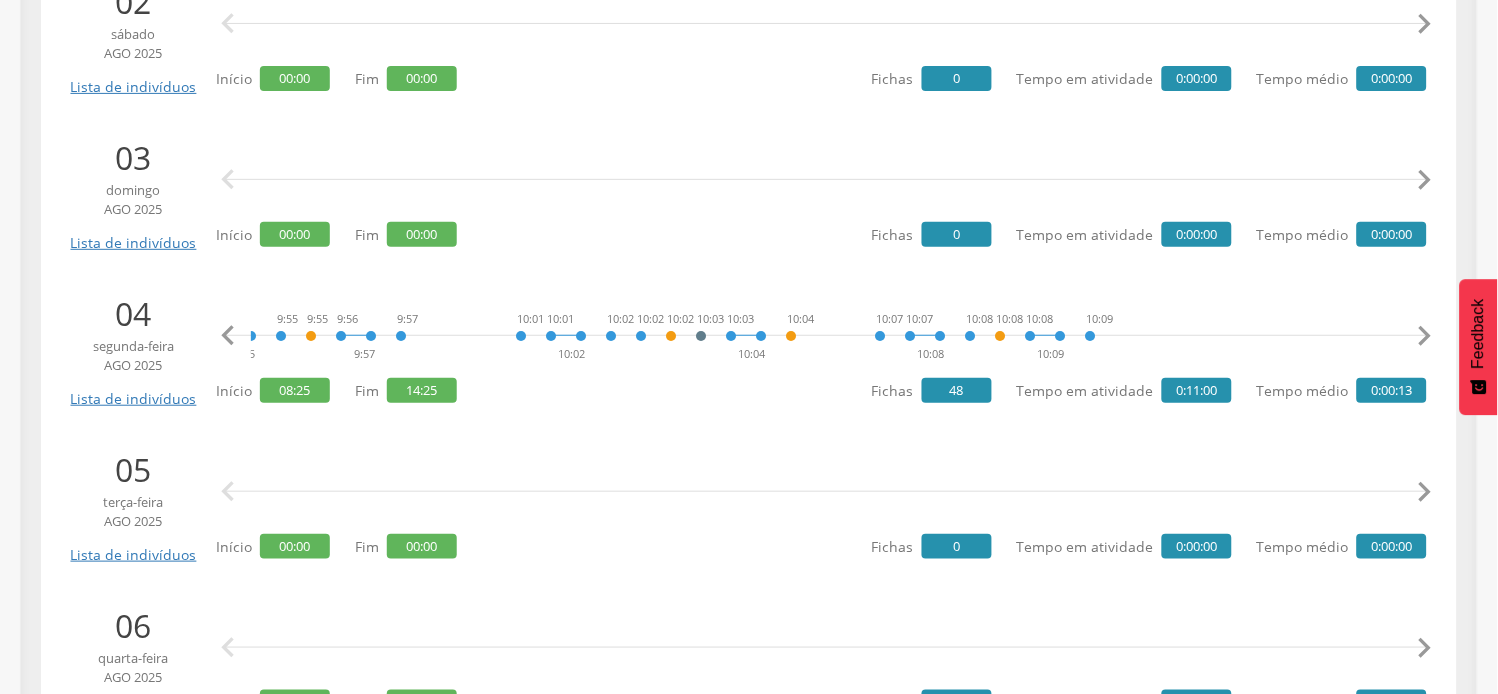 click on "" at bounding box center [1425, 336] 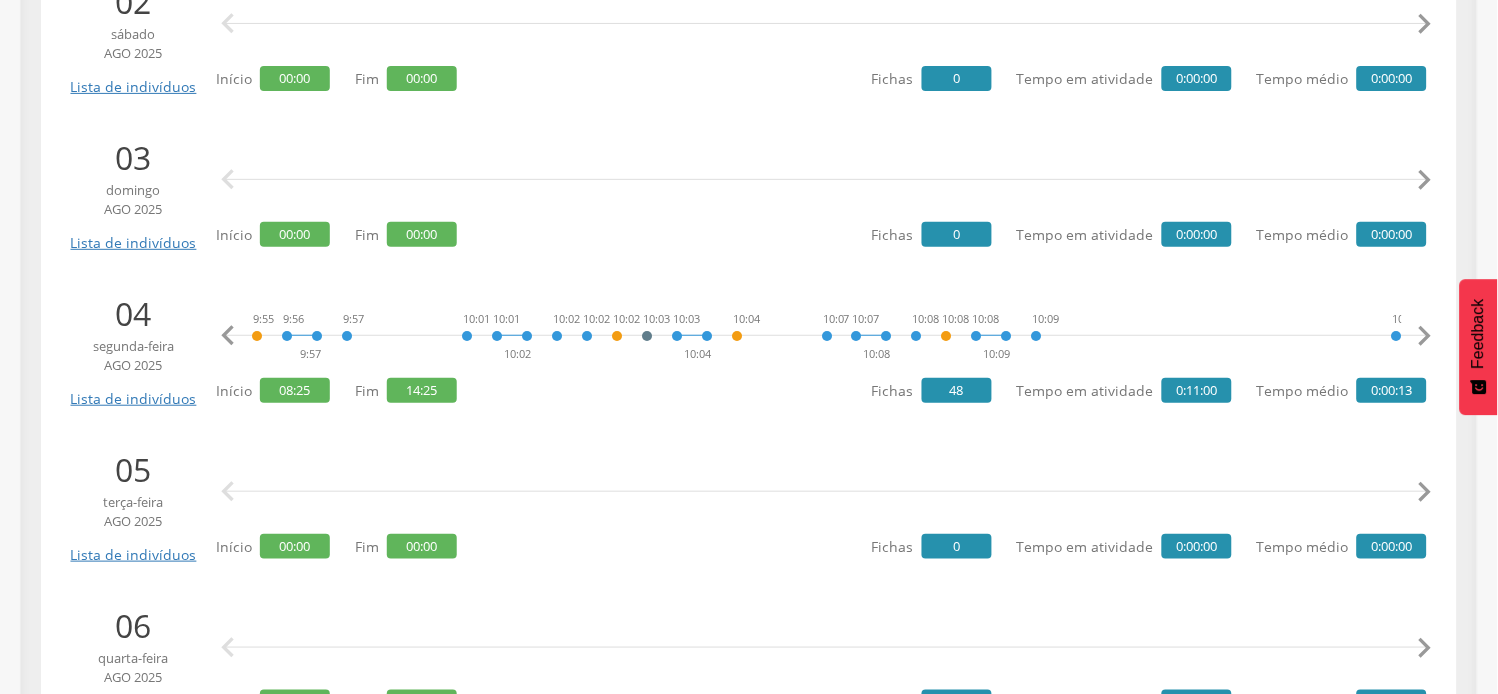 click on "" at bounding box center [1425, 336] 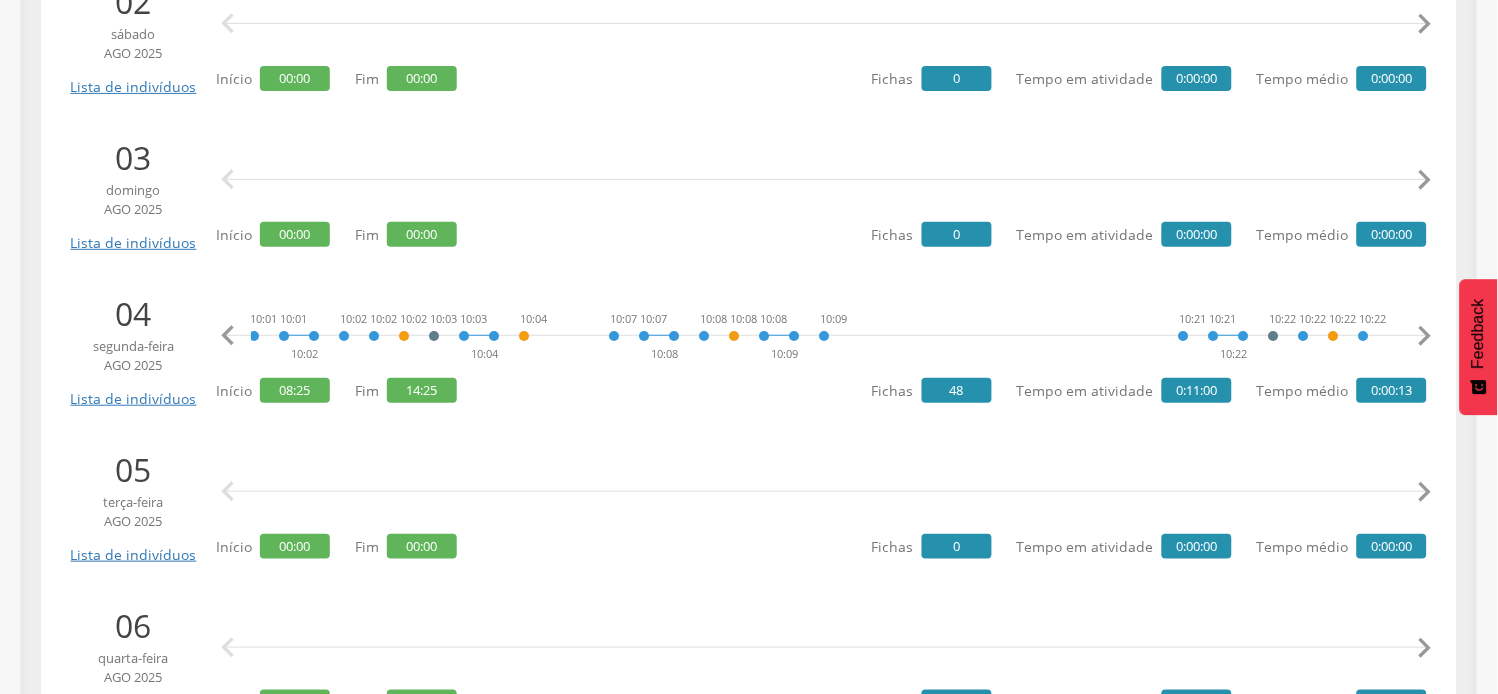 click on "" at bounding box center [1425, 336] 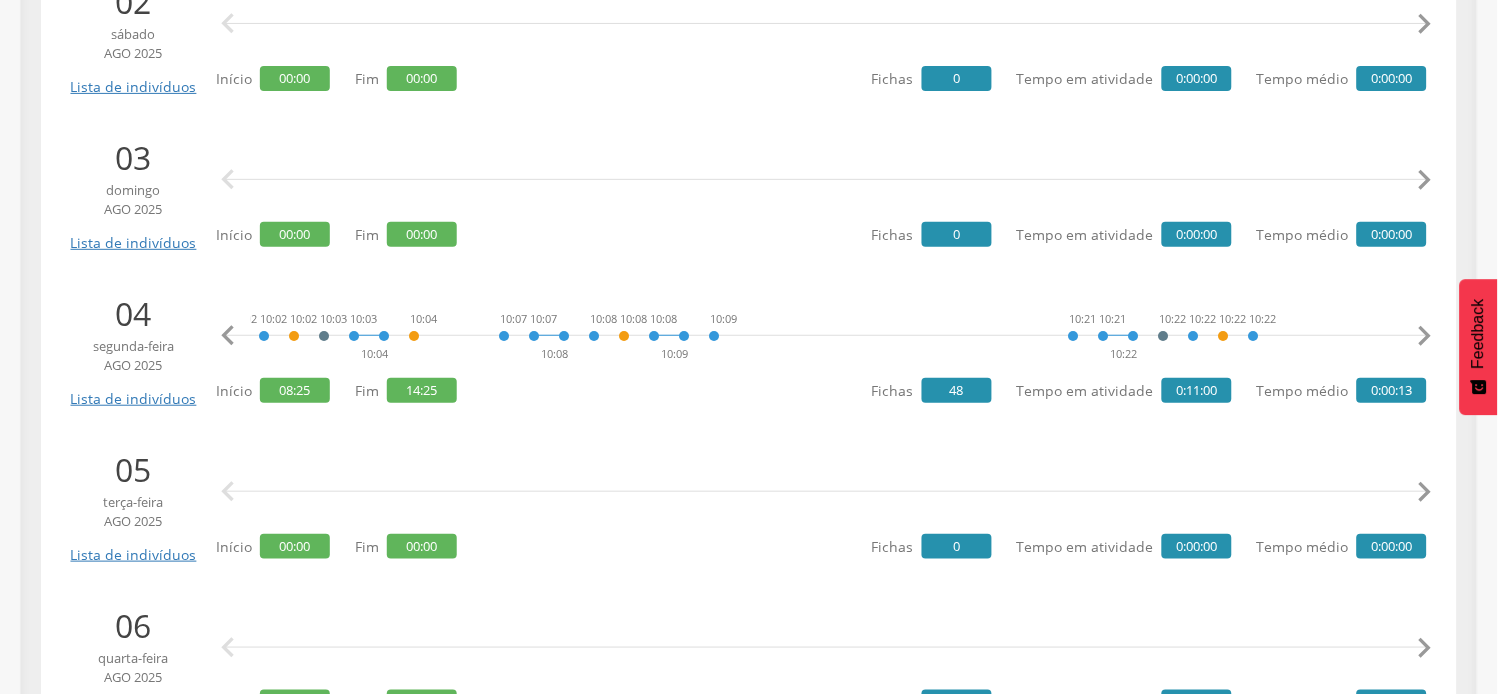 click on "" at bounding box center [1425, 336] 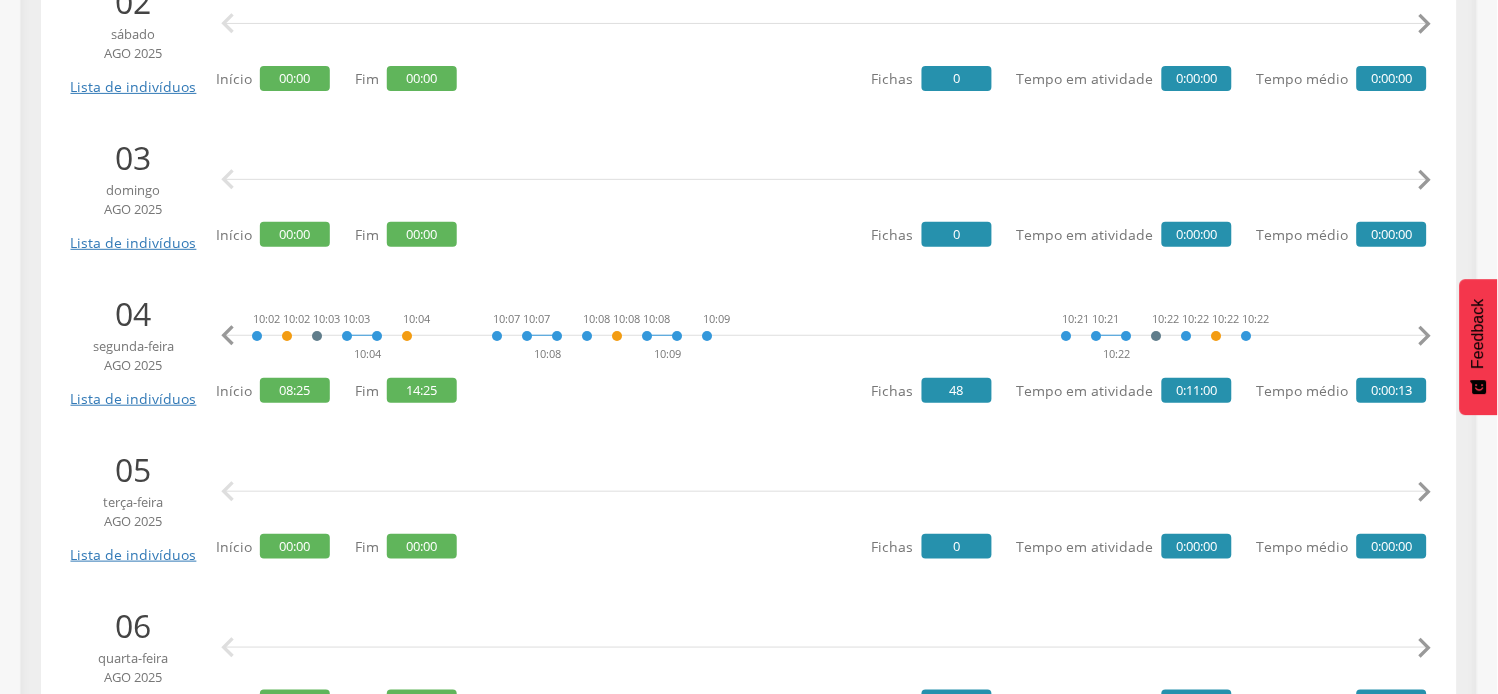 click on "" at bounding box center [1425, 336] 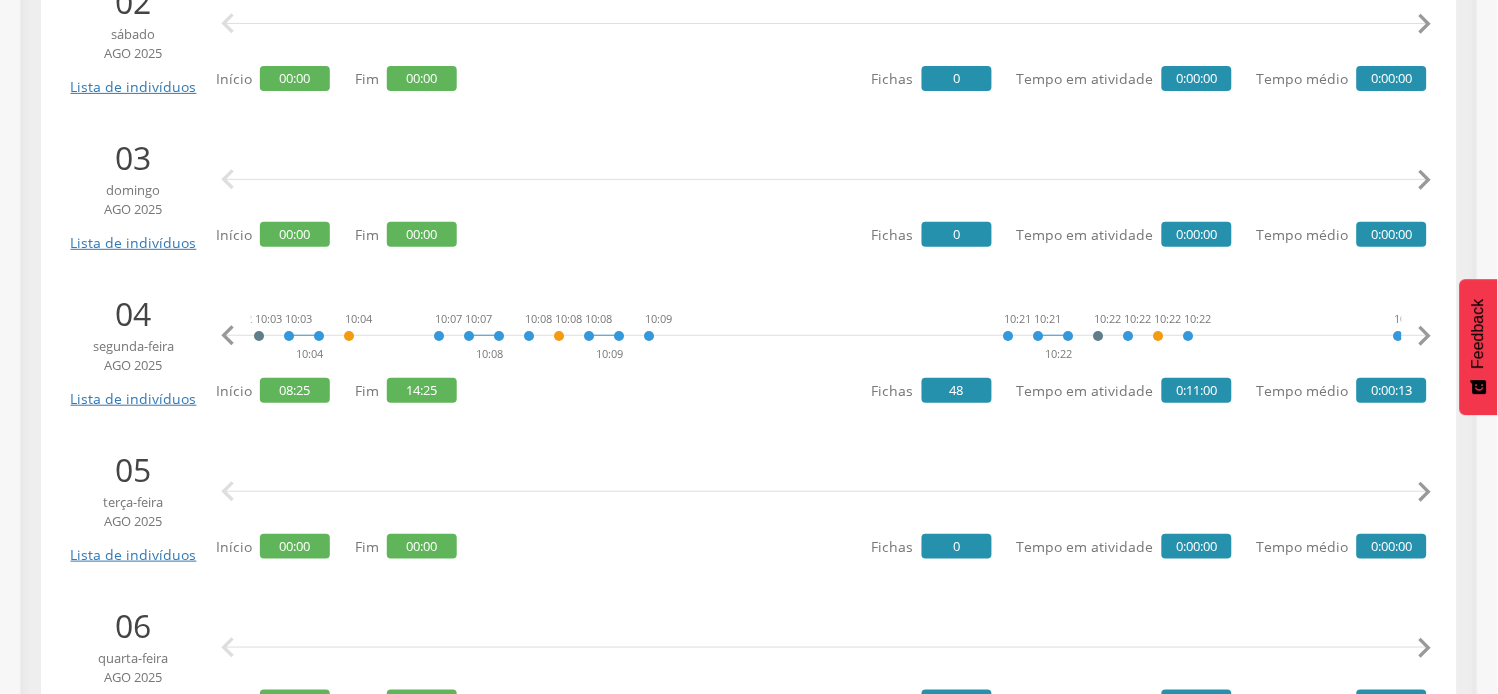 click on "" at bounding box center (1425, 336) 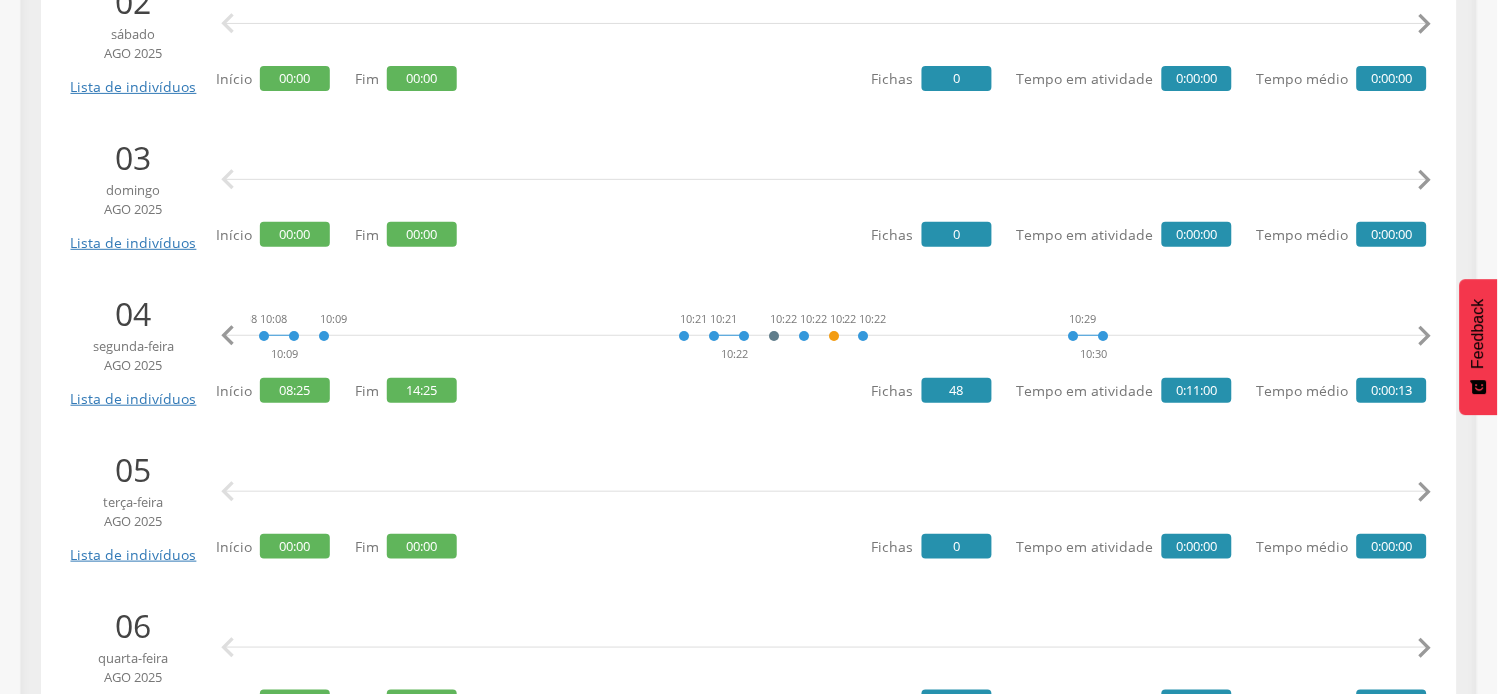 click on "" at bounding box center (1425, 336) 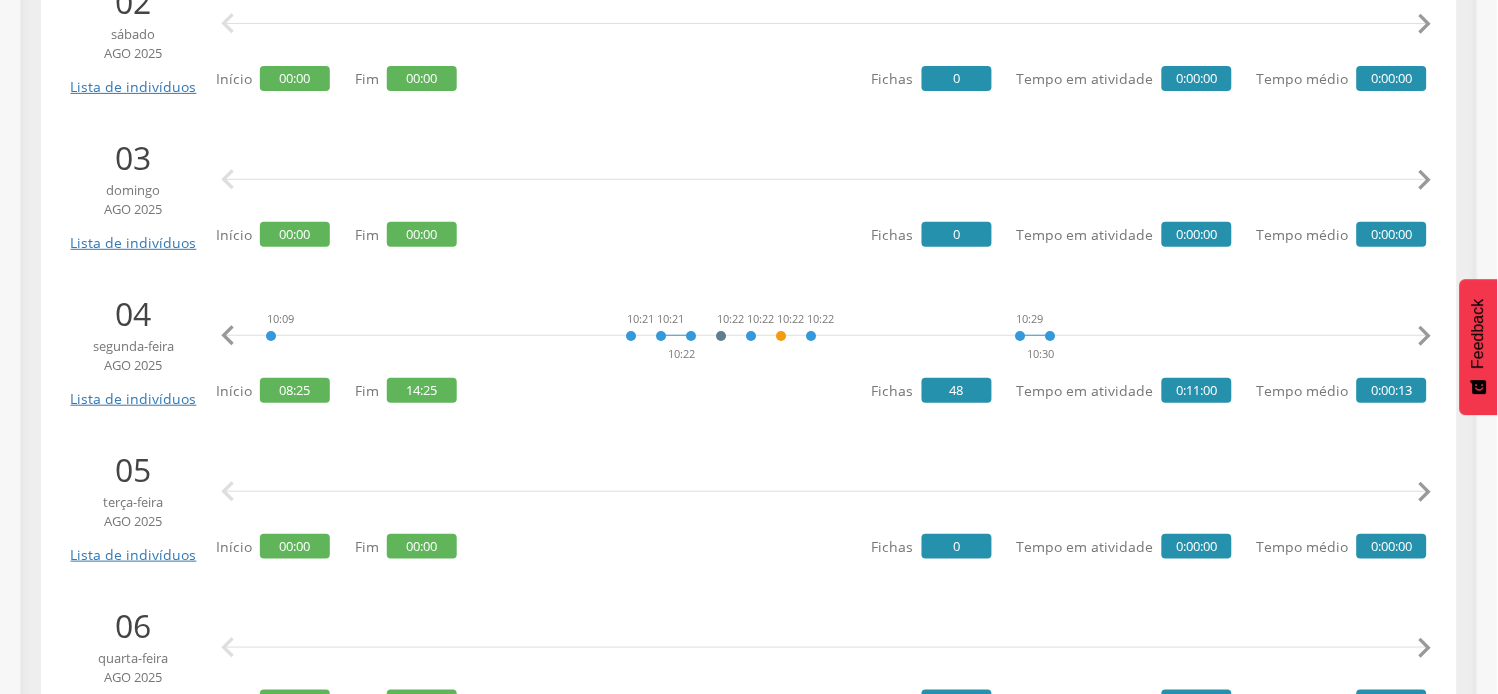 click on "" at bounding box center [1425, 336] 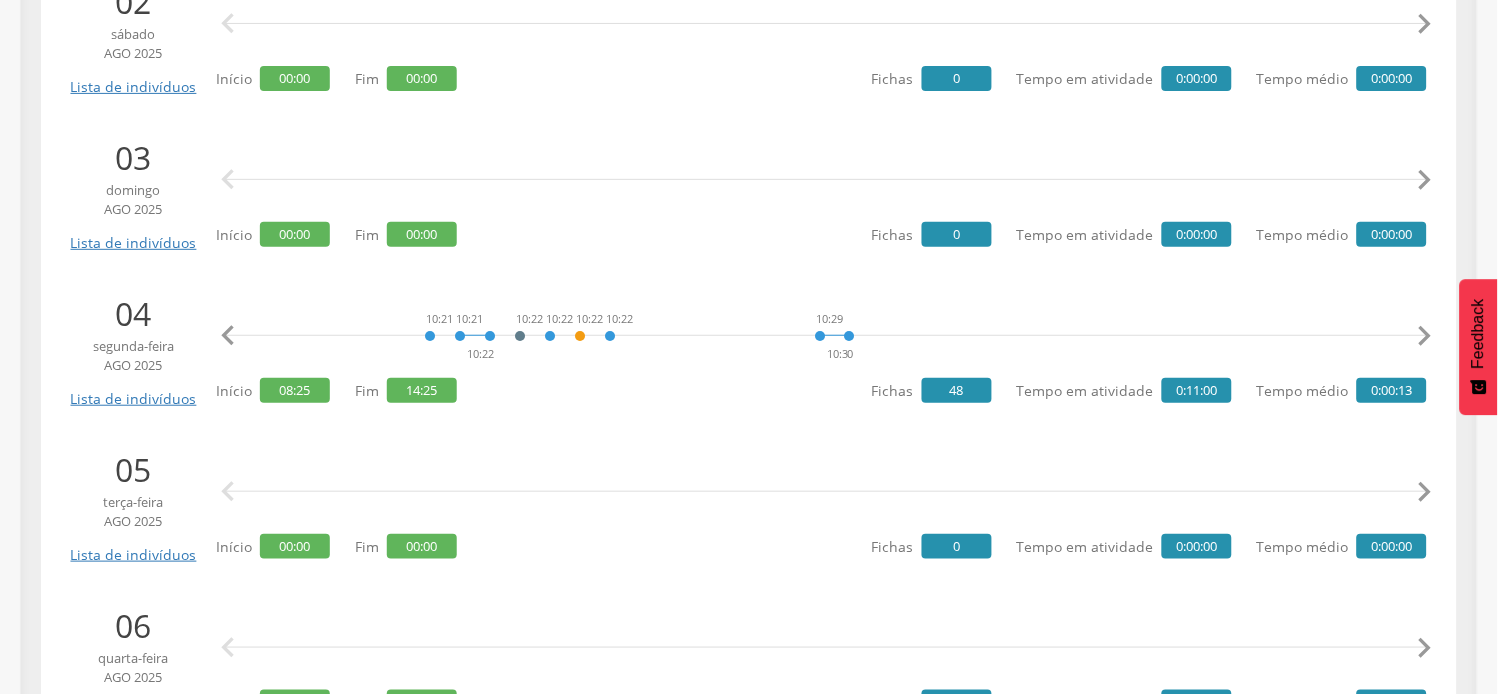 click on "" at bounding box center [1425, 336] 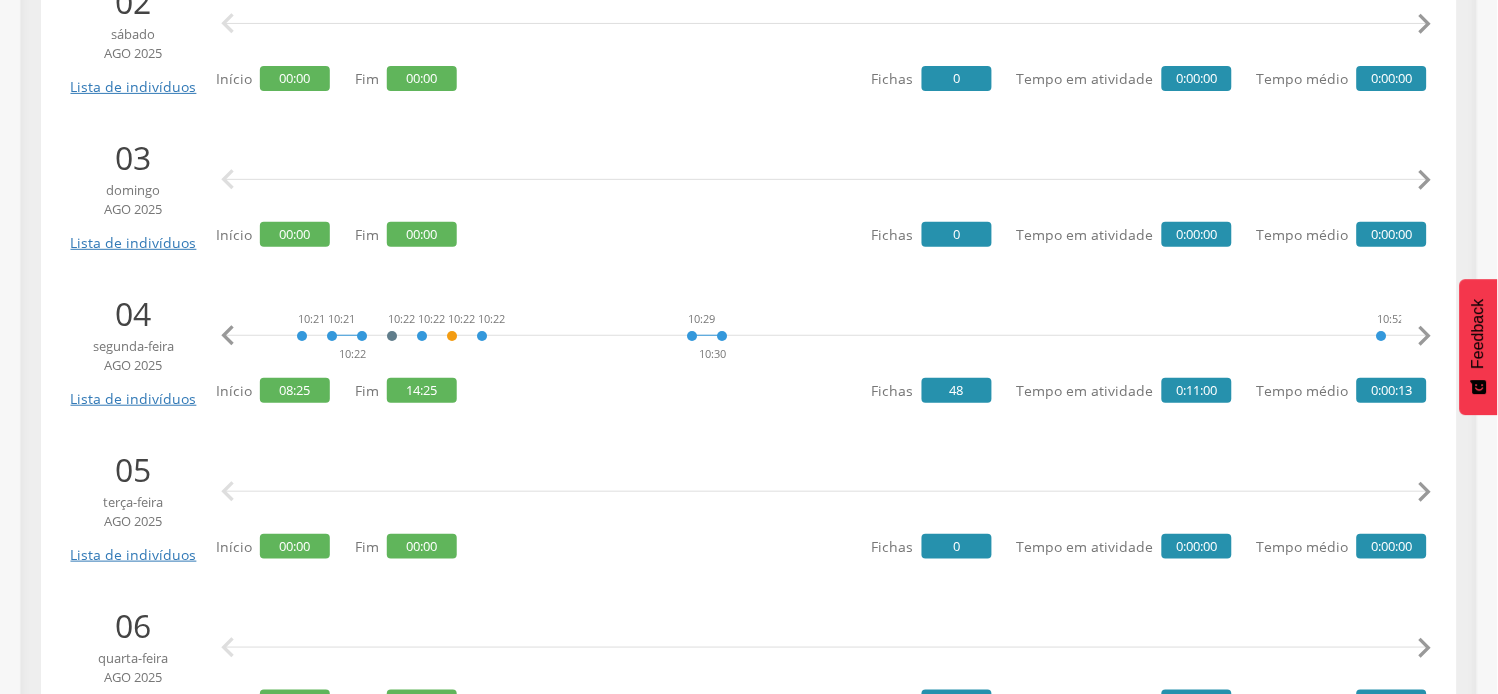 click on "" at bounding box center [1425, 336] 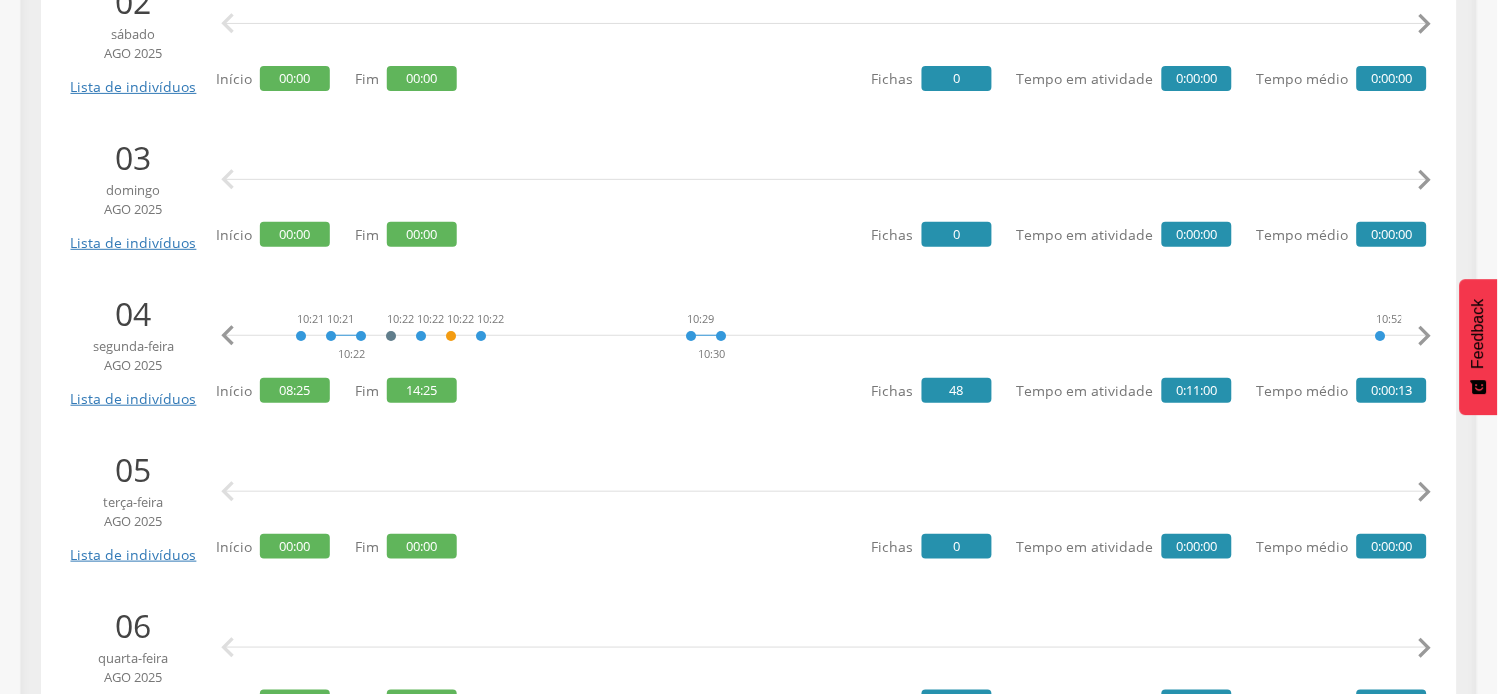 click on "" at bounding box center (1425, 336) 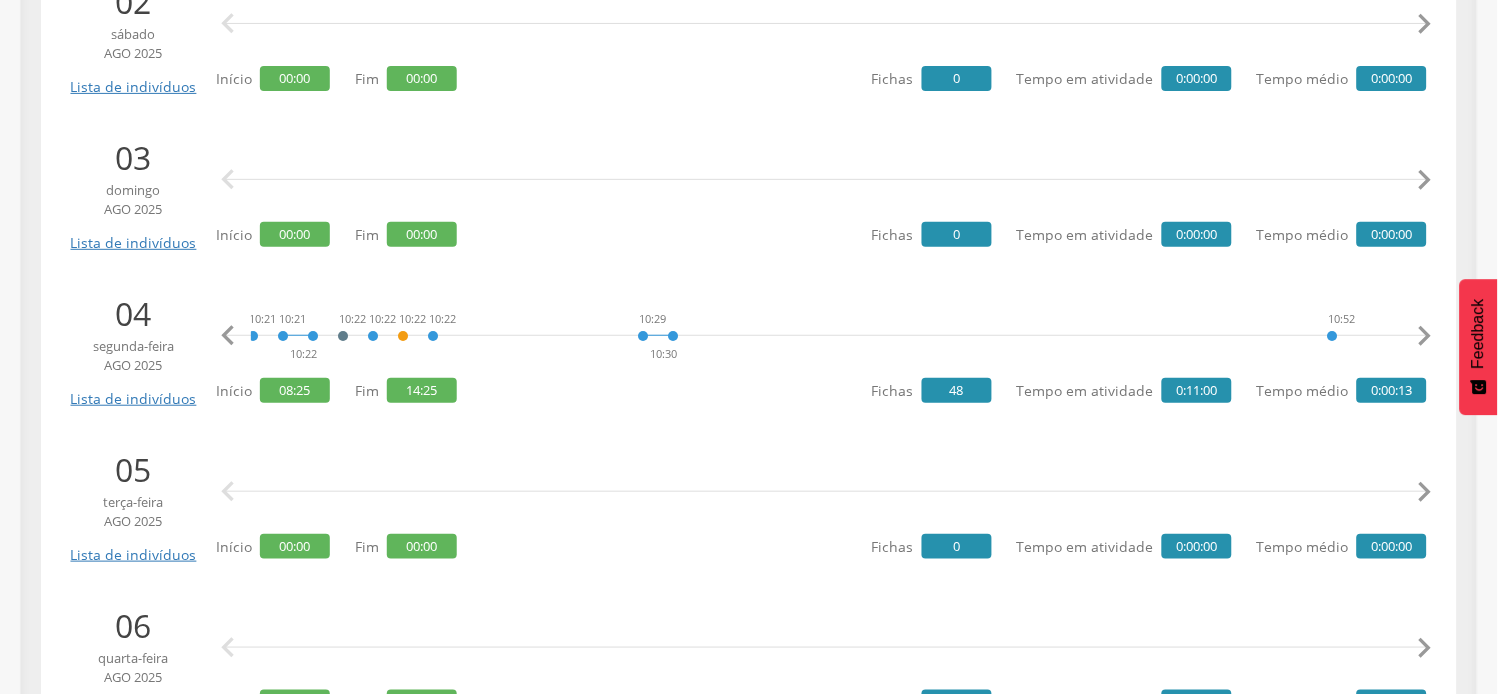 click on "" at bounding box center (1425, 336) 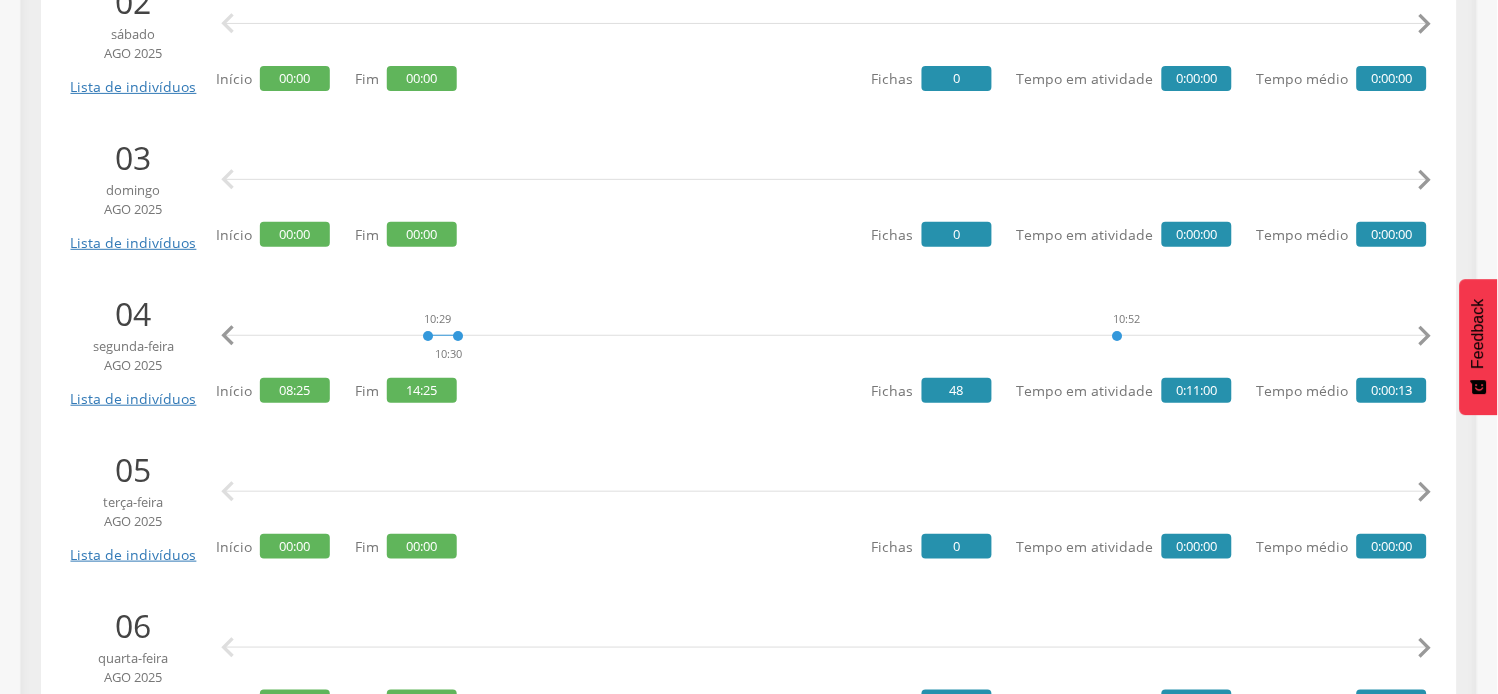click on "" at bounding box center (1425, 336) 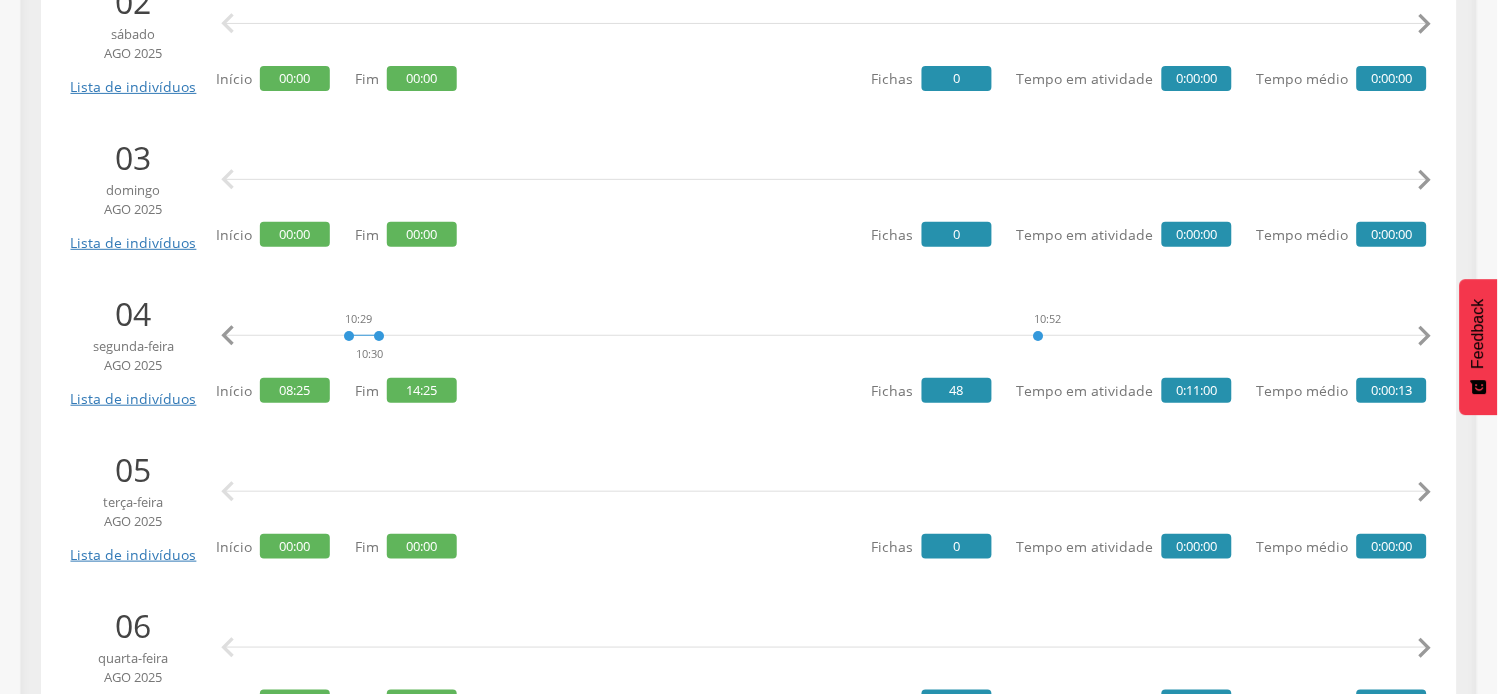 click on "" at bounding box center [1425, 336] 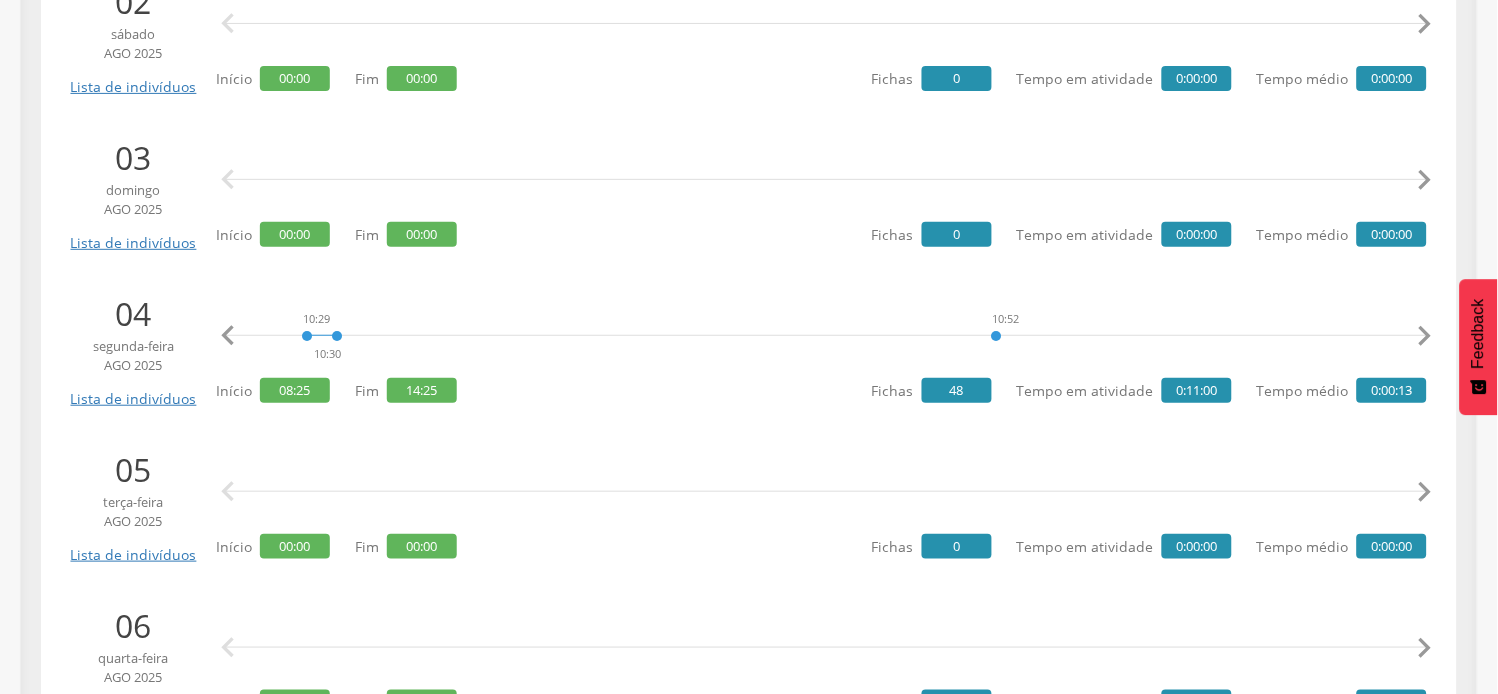 click on "" at bounding box center (1425, 336) 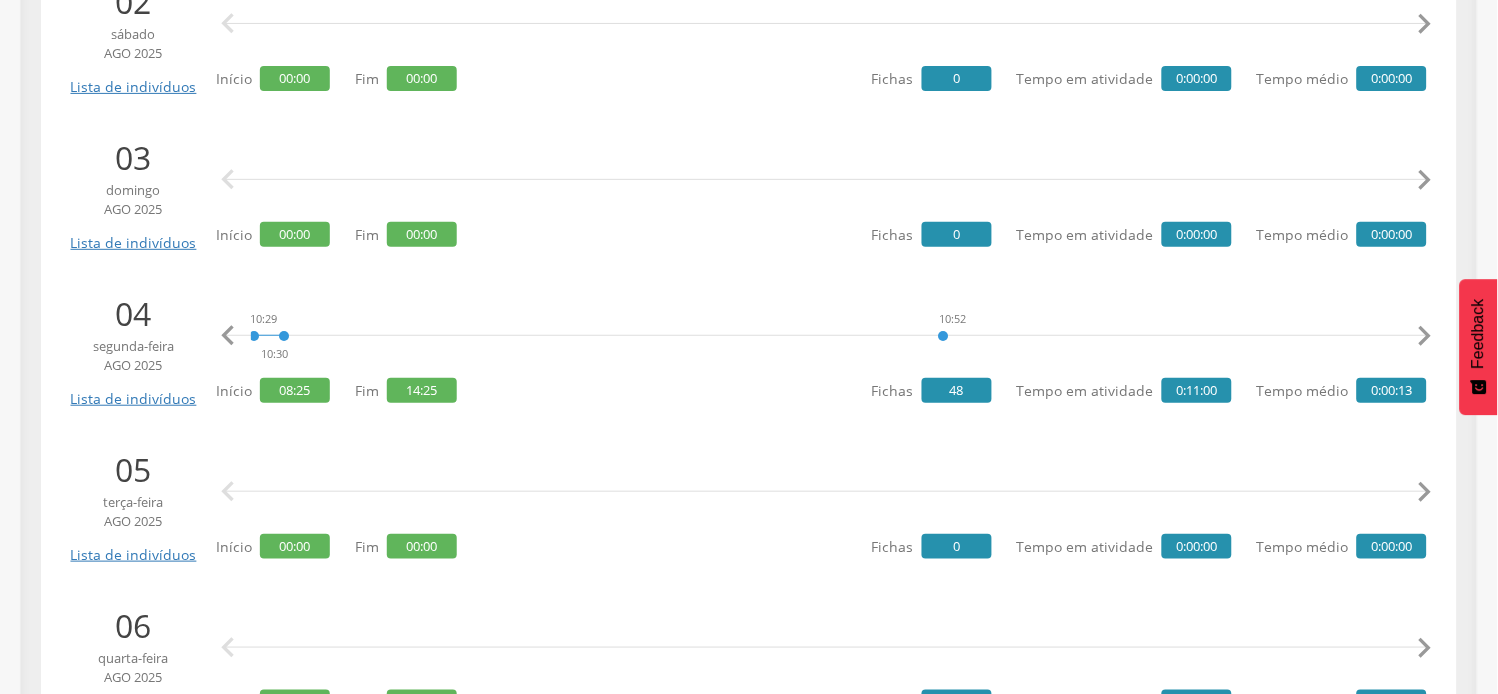 click on "" at bounding box center [1425, 336] 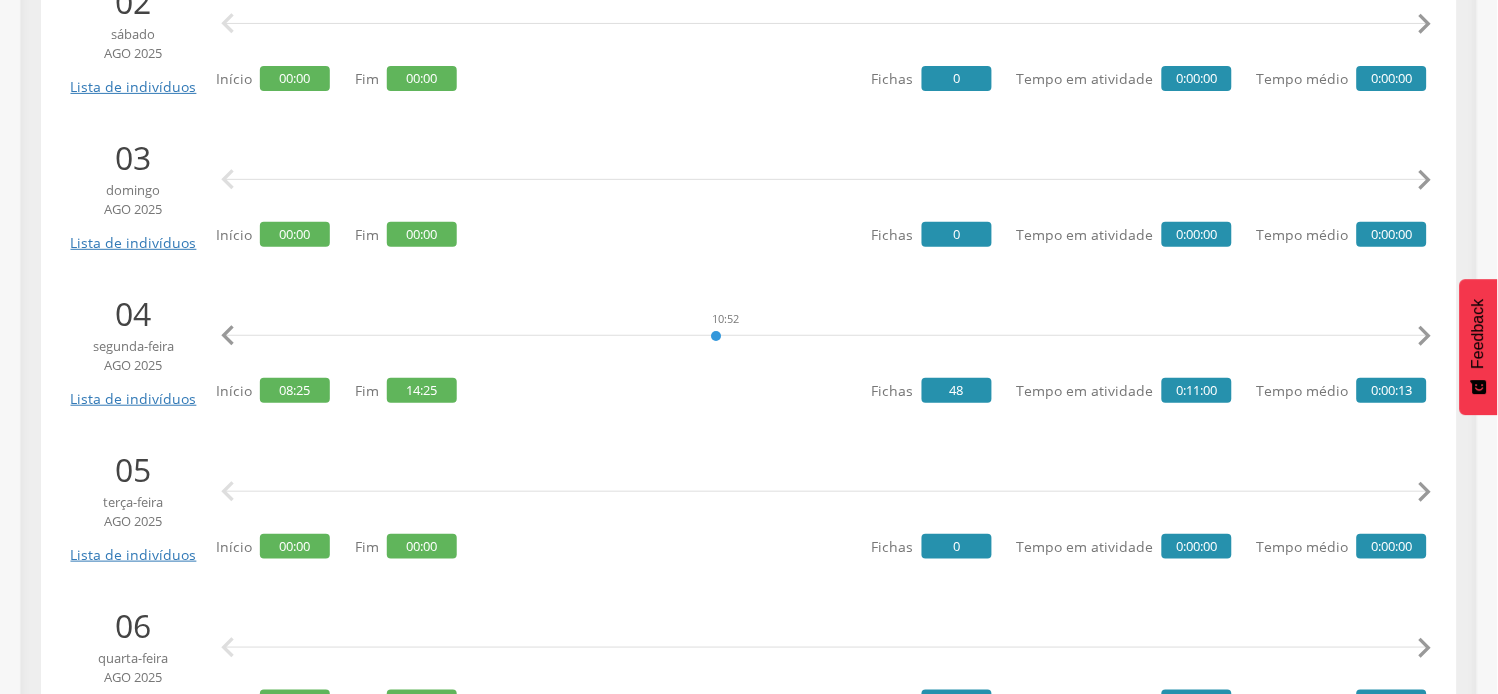 click on "" at bounding box center [1425, 336] 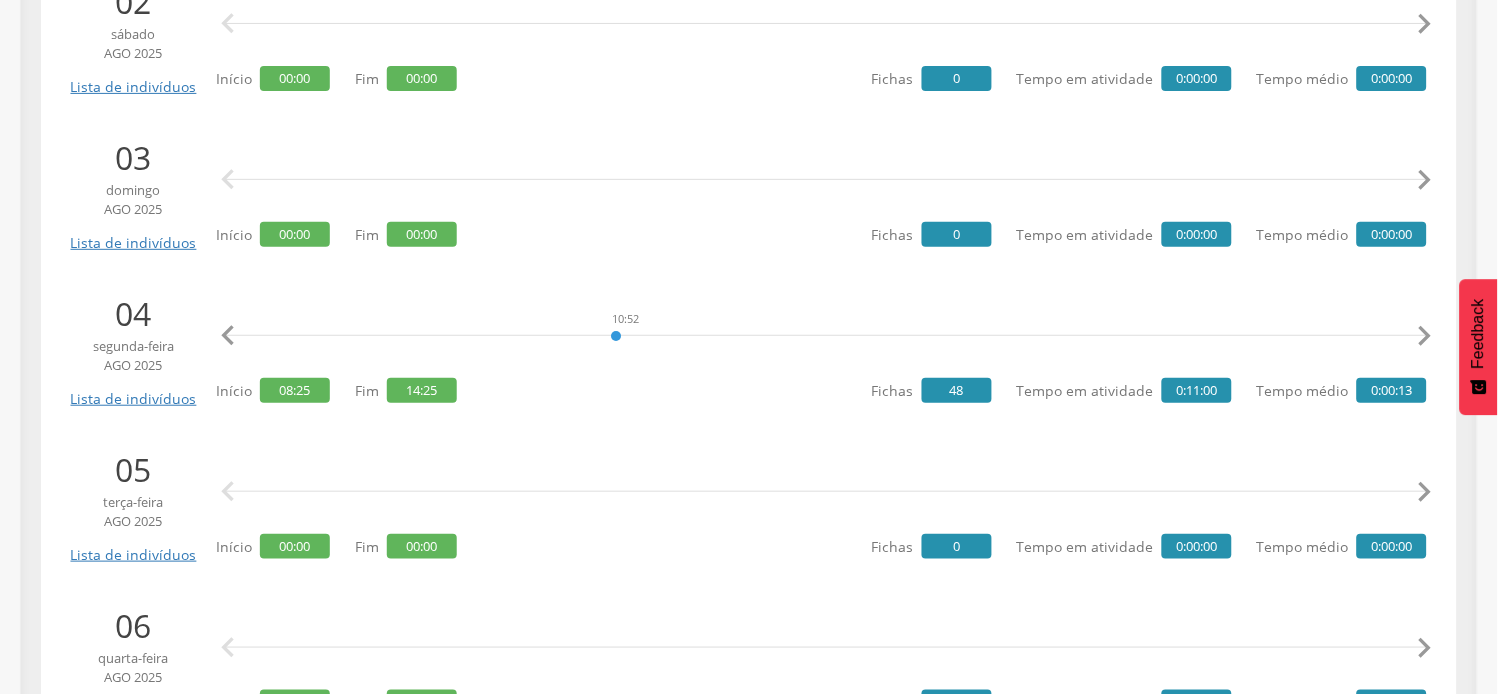 click on "" at bounding box center (1425, 336) 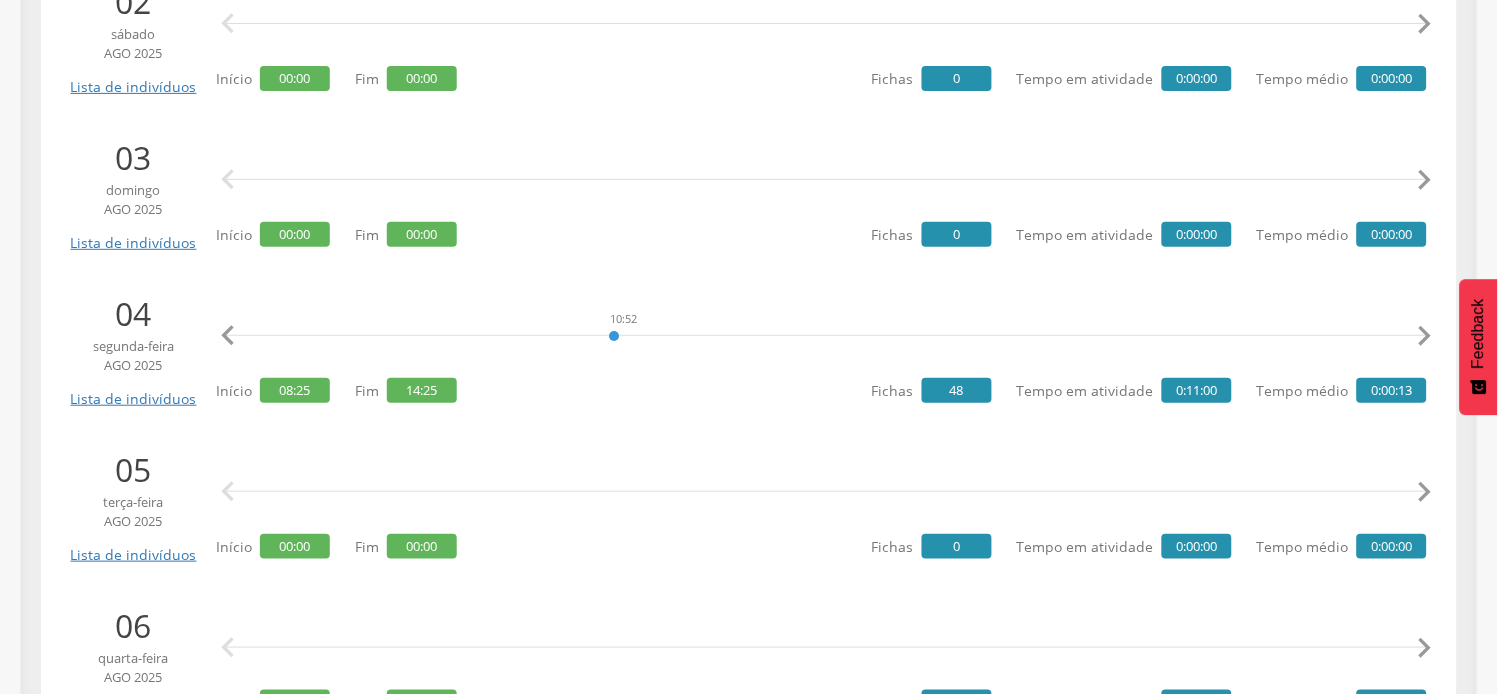 click on "" at bounding box center [1425, 336] 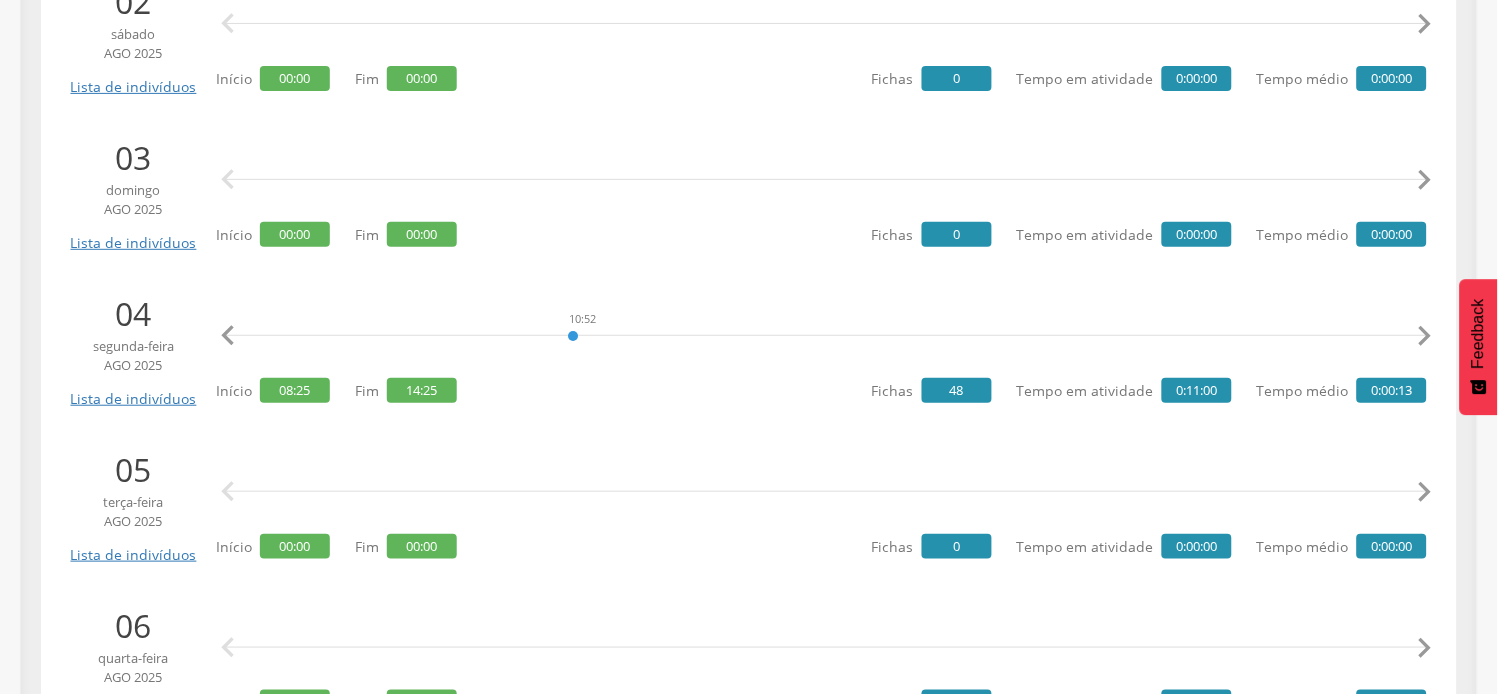 click on "" at bounding box center (1425, 336) 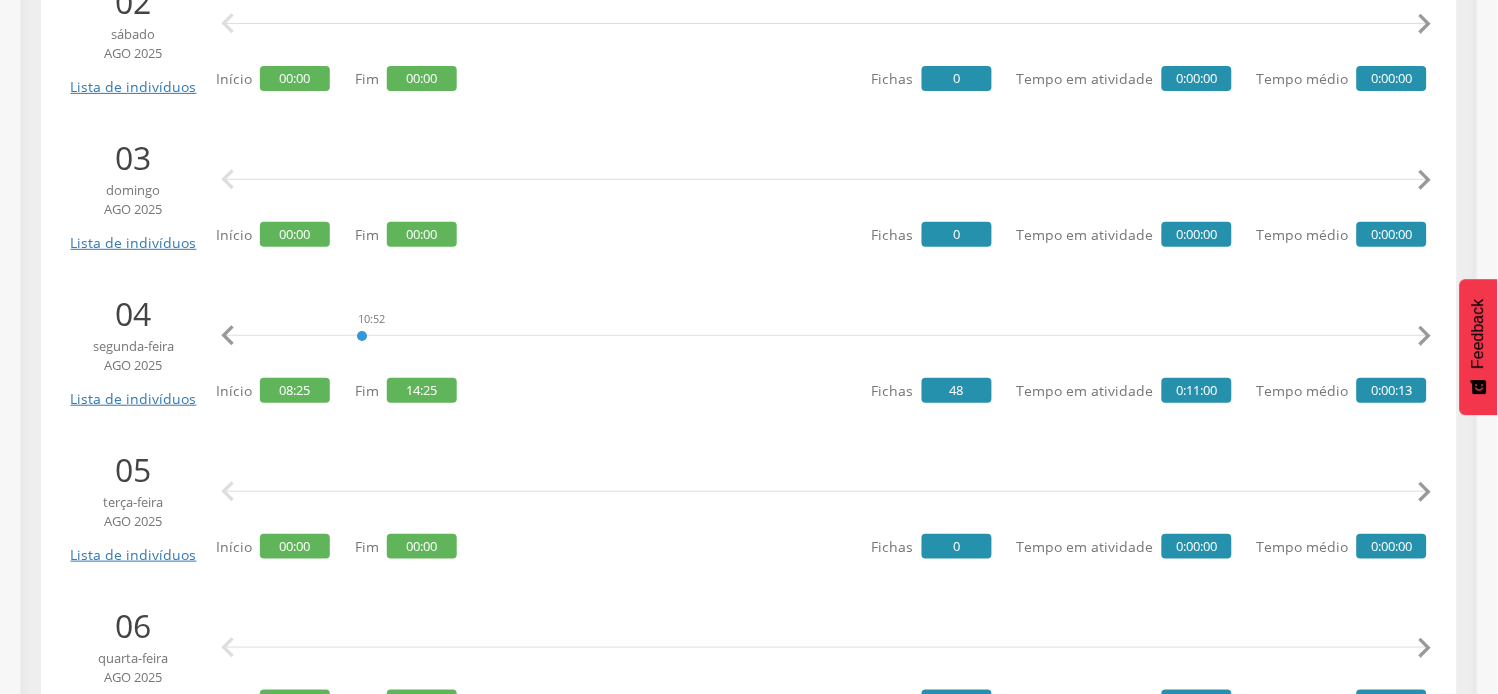 click on "" at bounding box center (1425, 336) 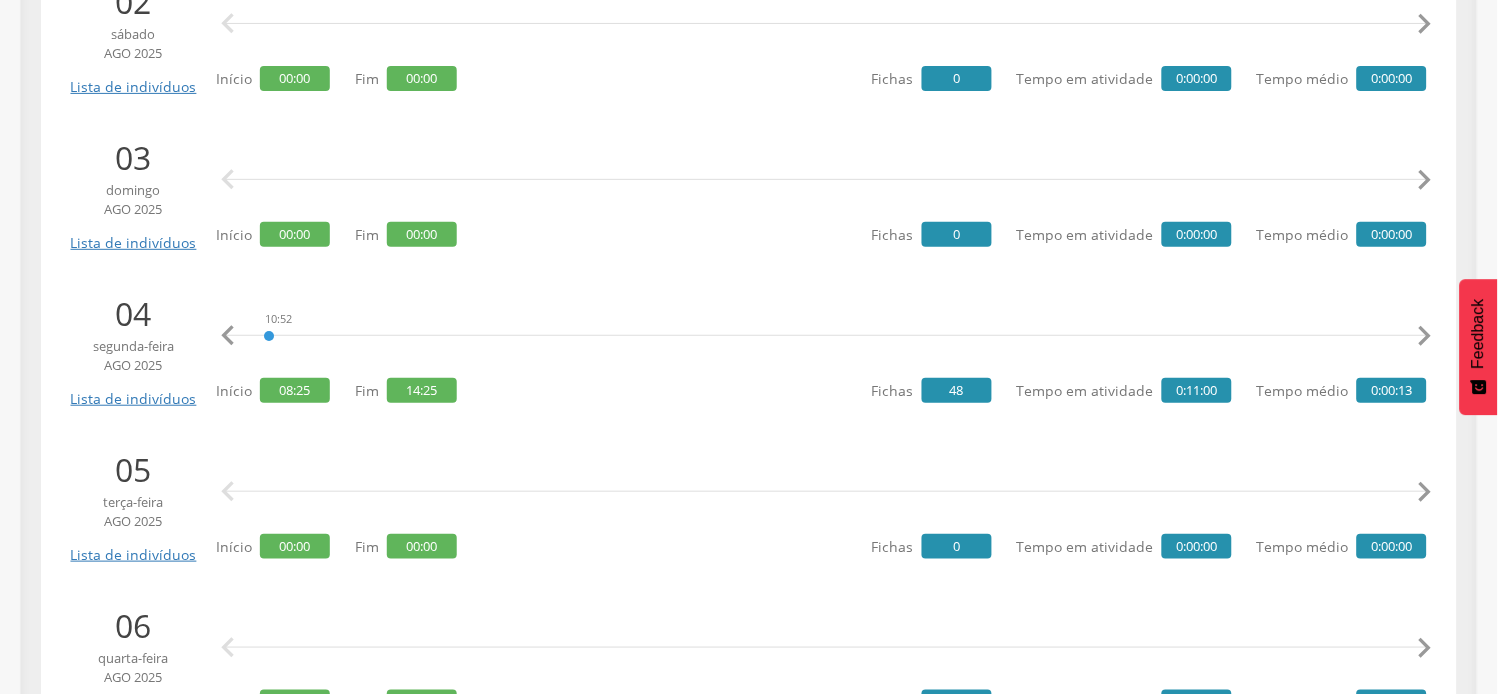 click on "" at bounding box center [1425, 336] 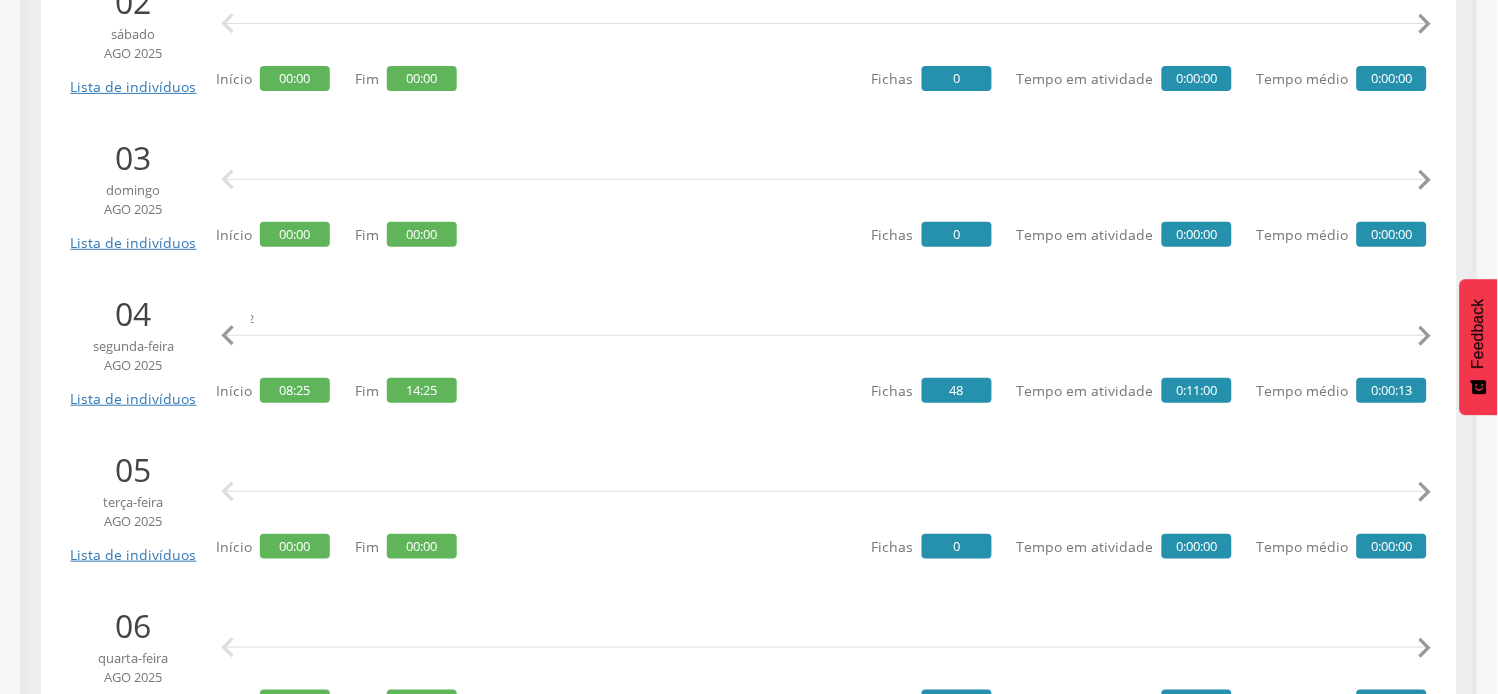 click on "" at bounding box center [1425, 336] 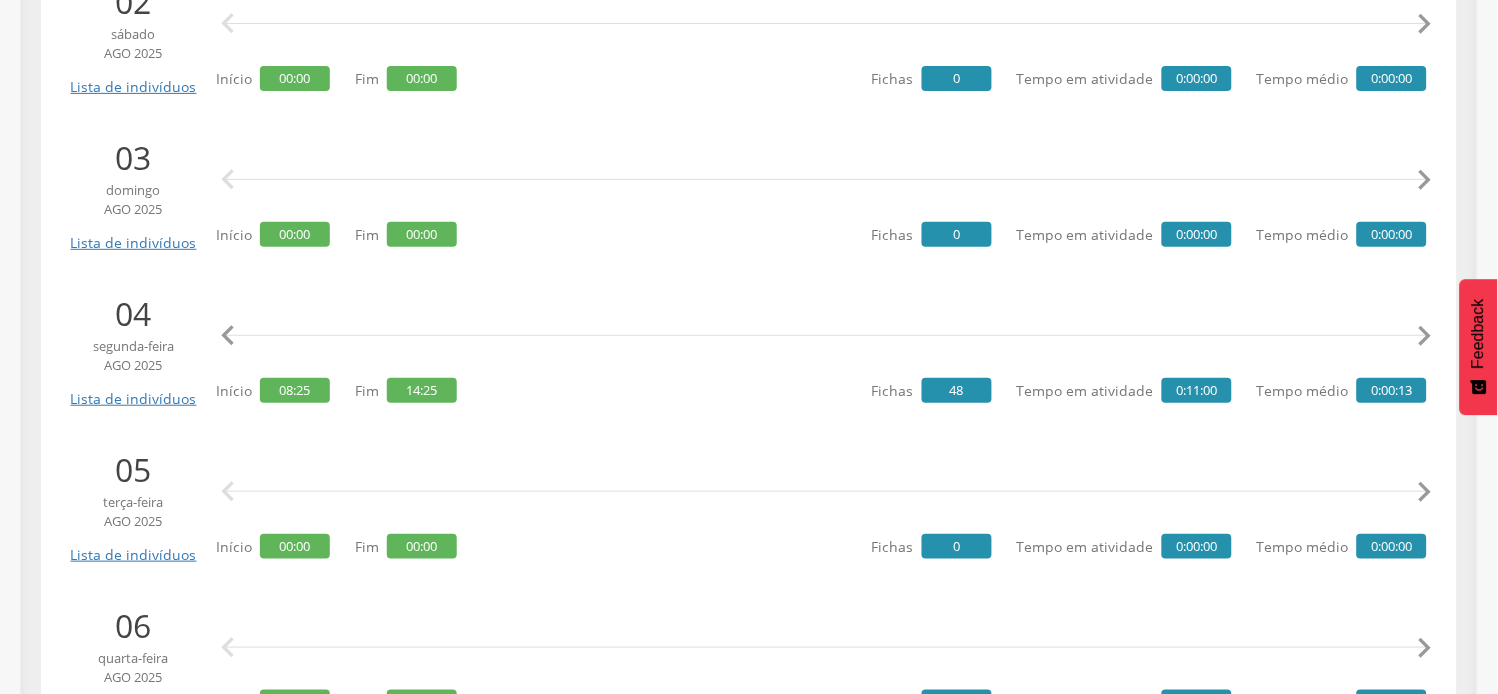click on "" at bounding box center (1425, 336) 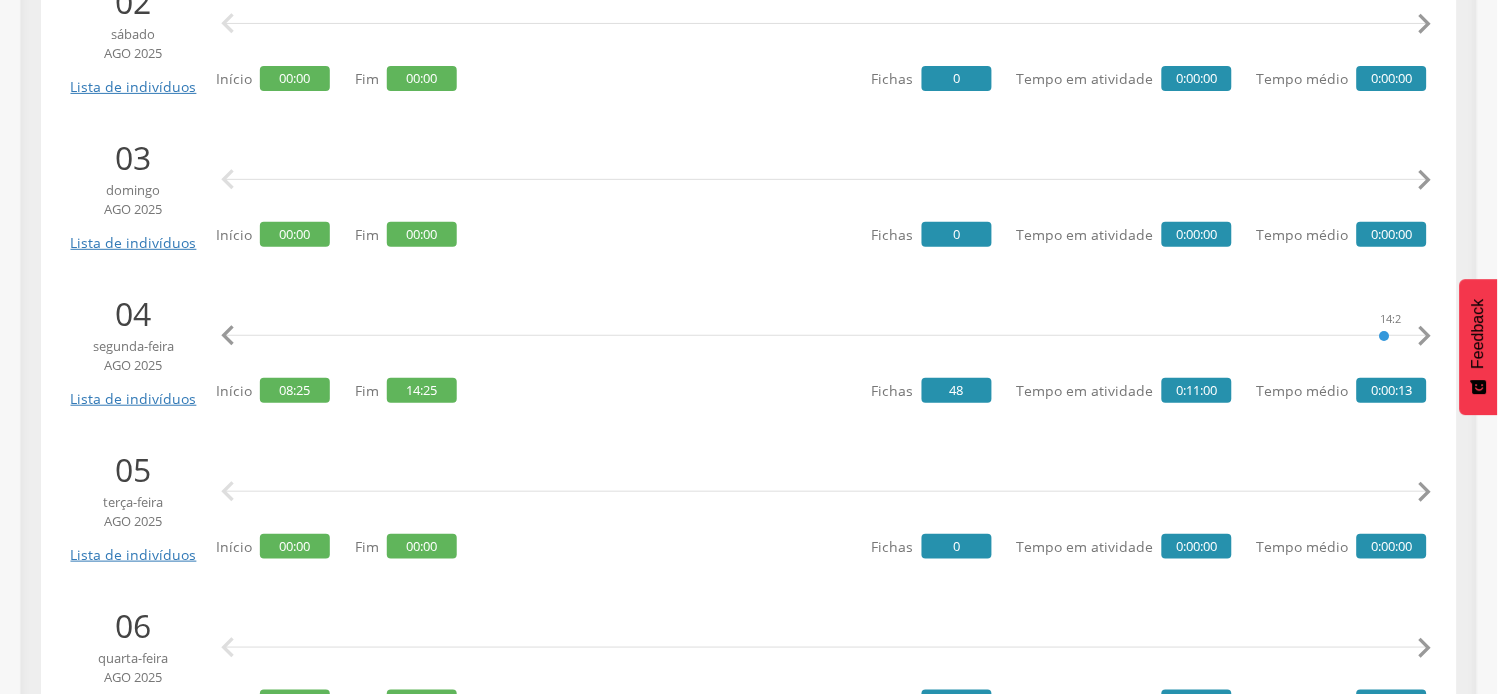 click on "" at bounding box center (1425, 336) 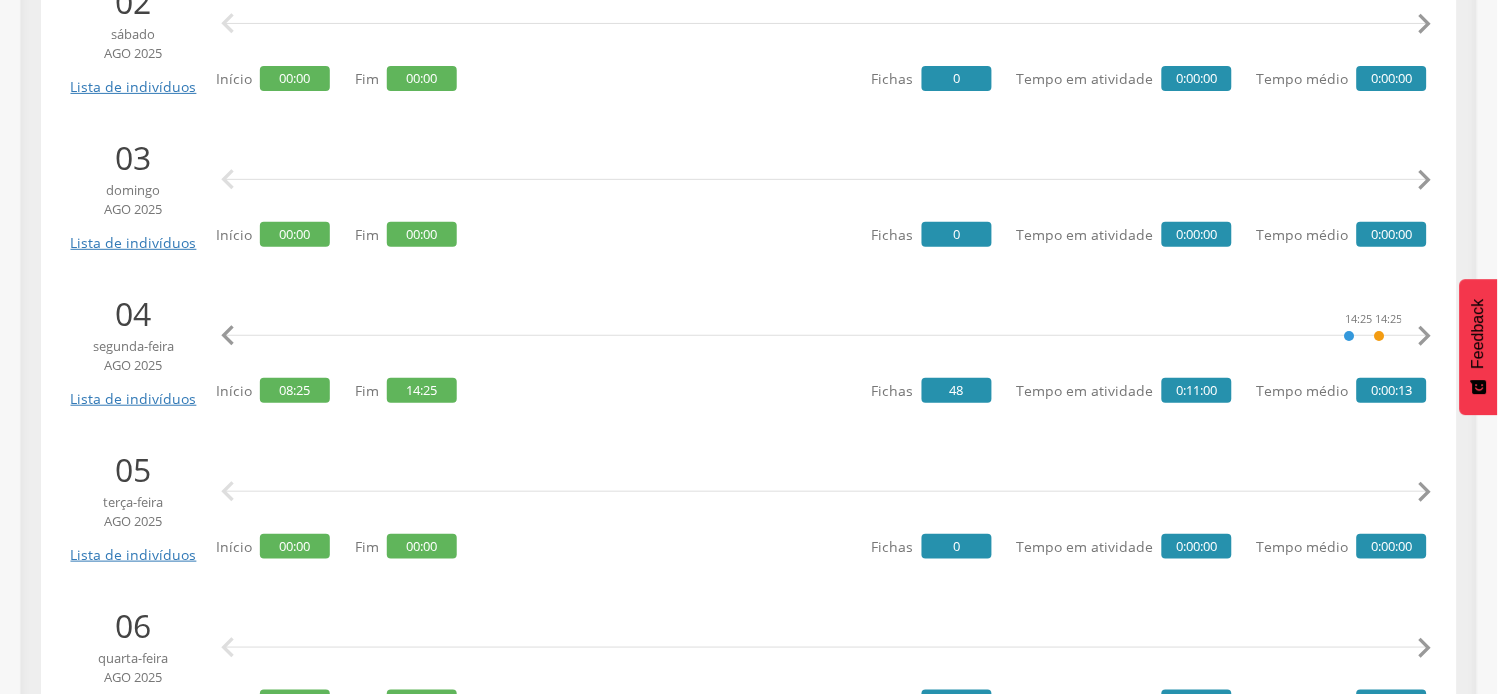 click on "" at bounding box center (1425, 336) 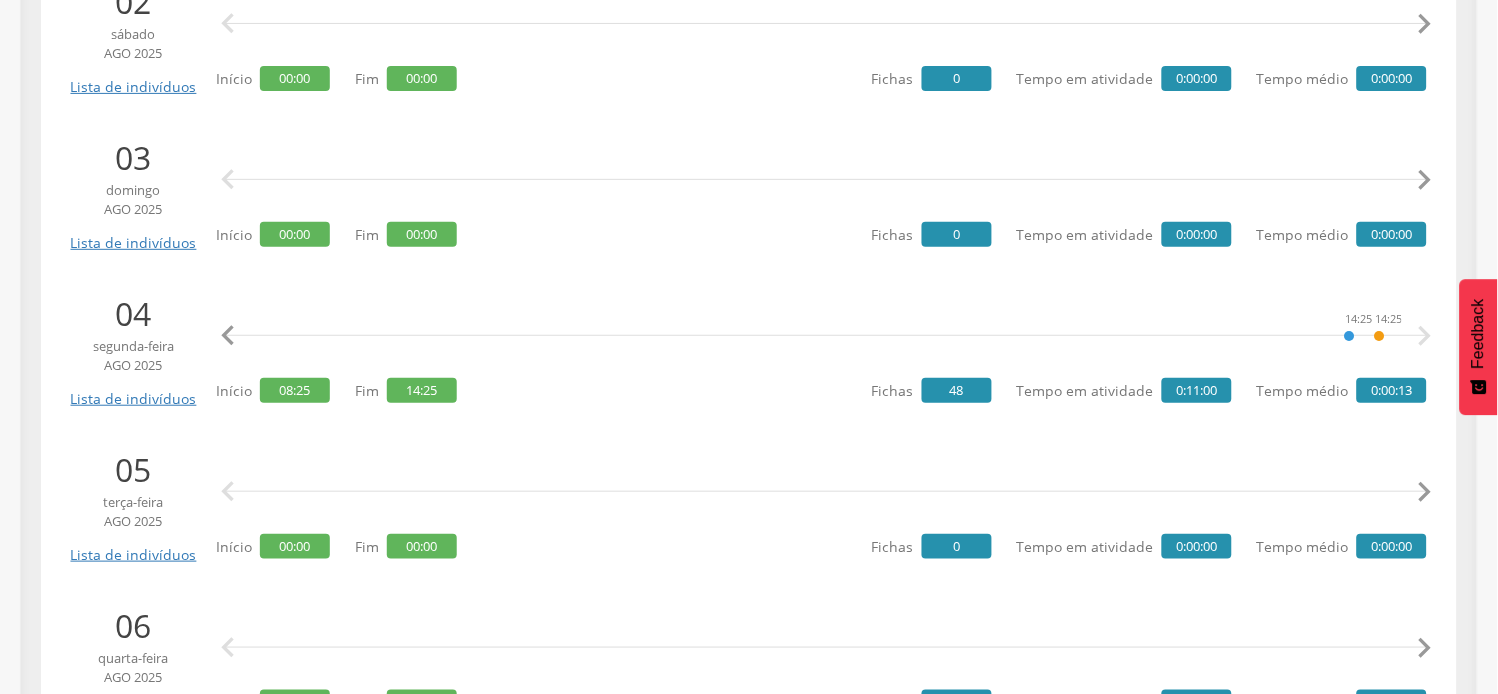 click on "" at bounding box center [1425, 336] 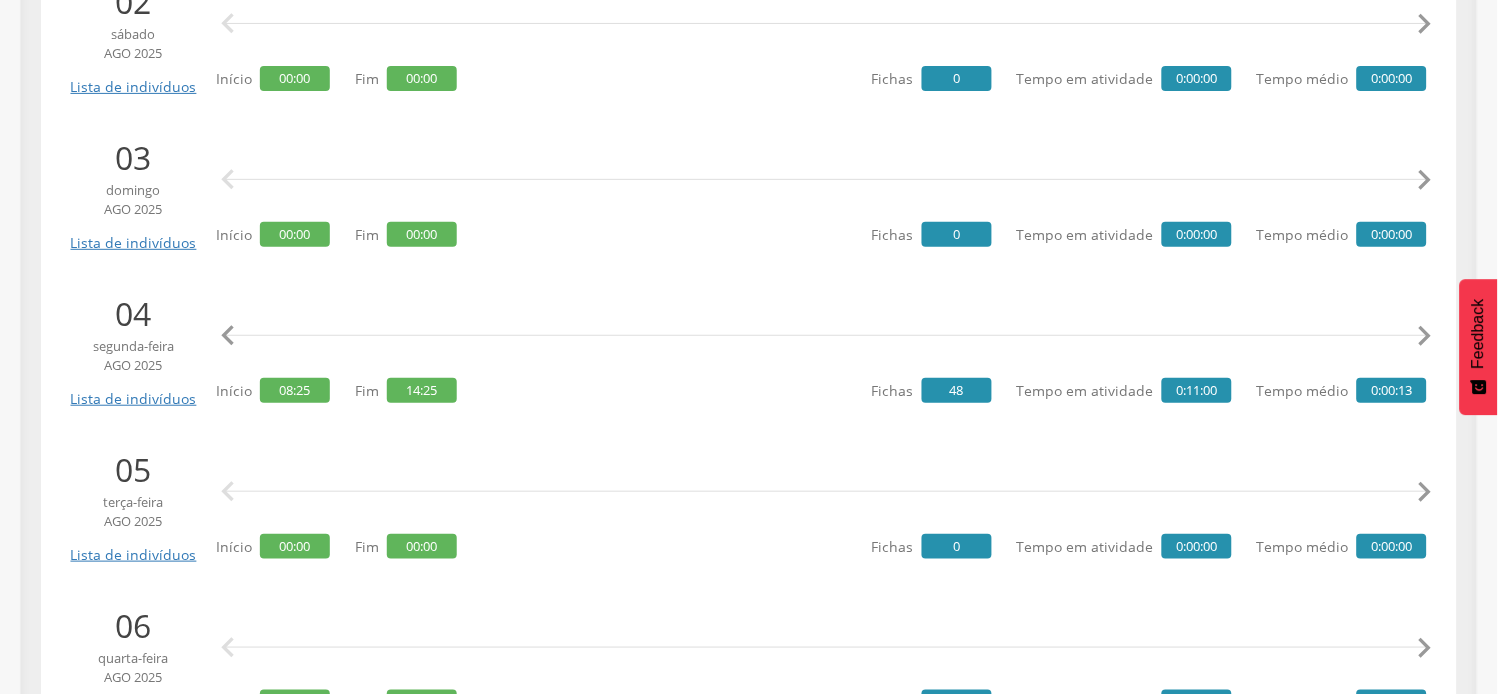click on "" at bounding box center [228, 336] 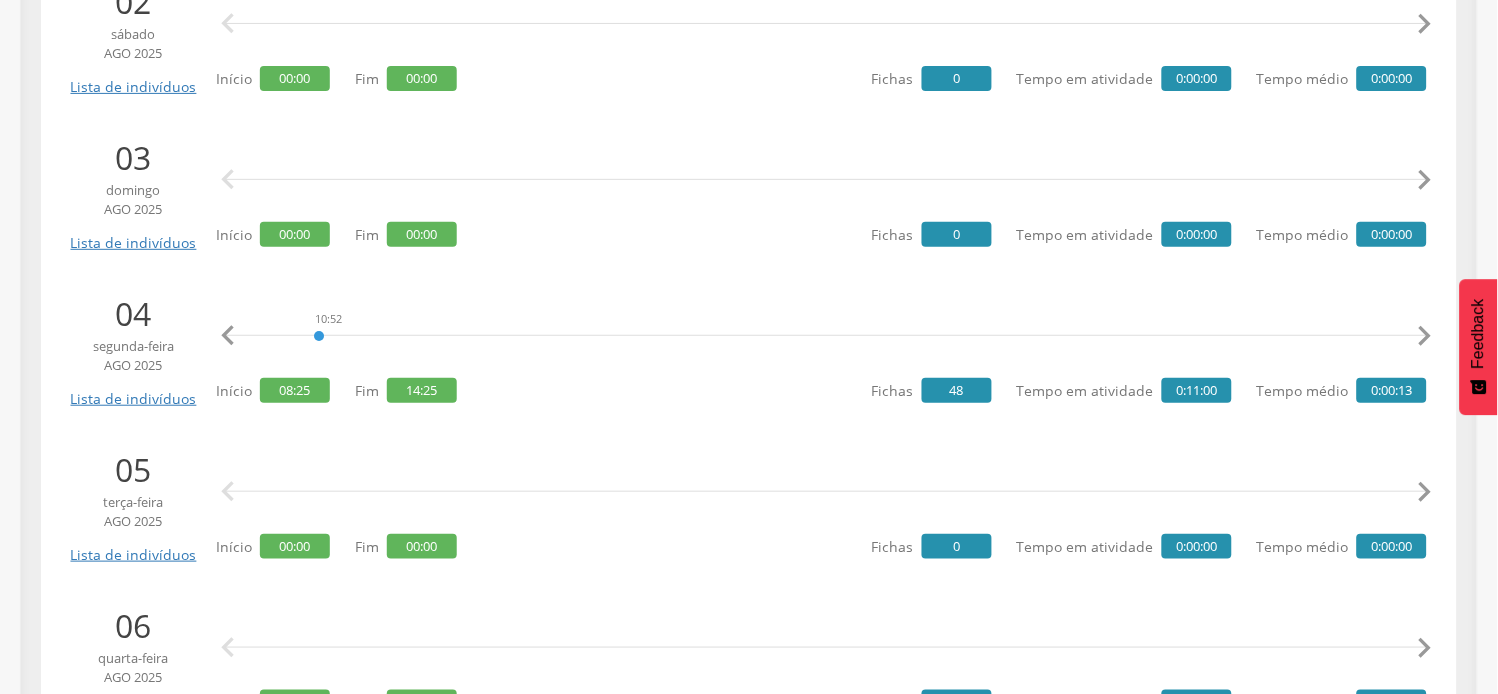 scroll, scrollTop: 0, scrollLeft: 5278, axis: horizontal 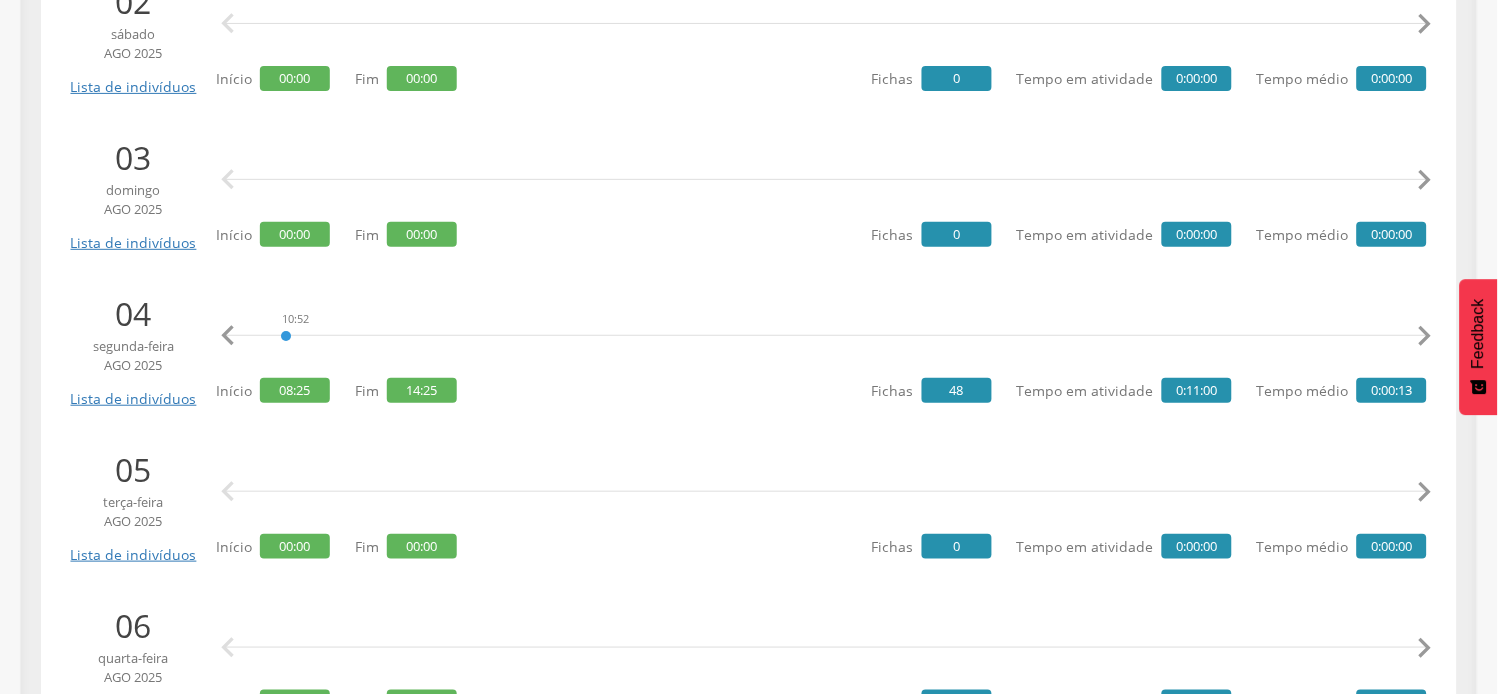 click on "" at bounding box center (1425, 336) 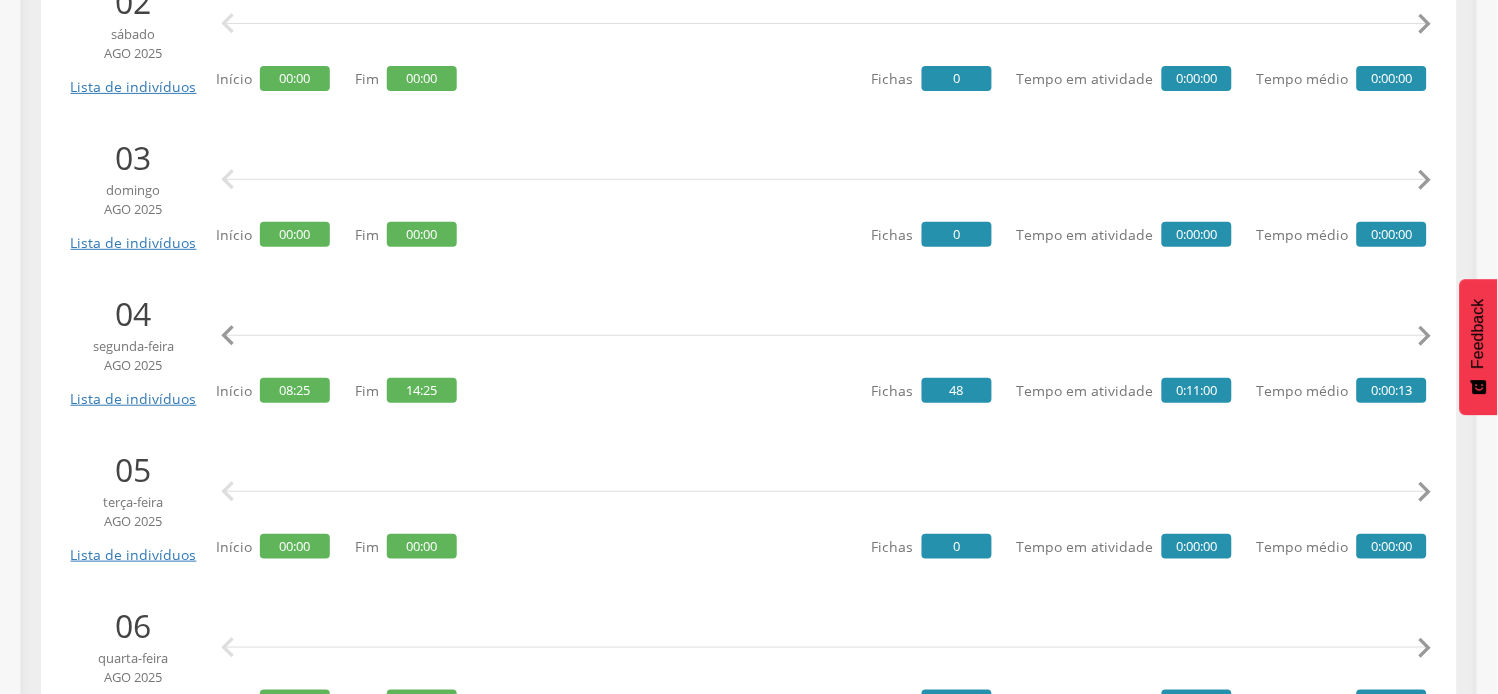 click on "" at bounding box center [1425, 336] 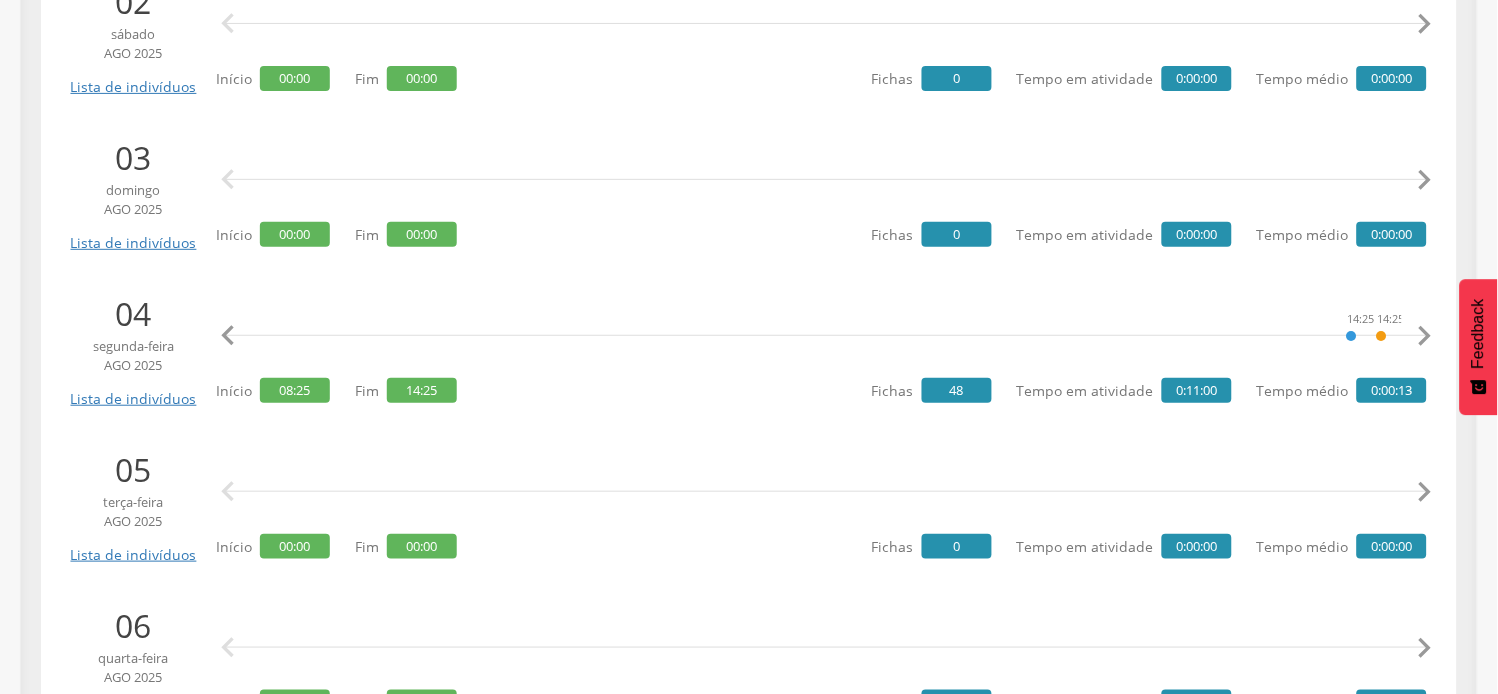 click on "" at bounding box center [1425, 336] 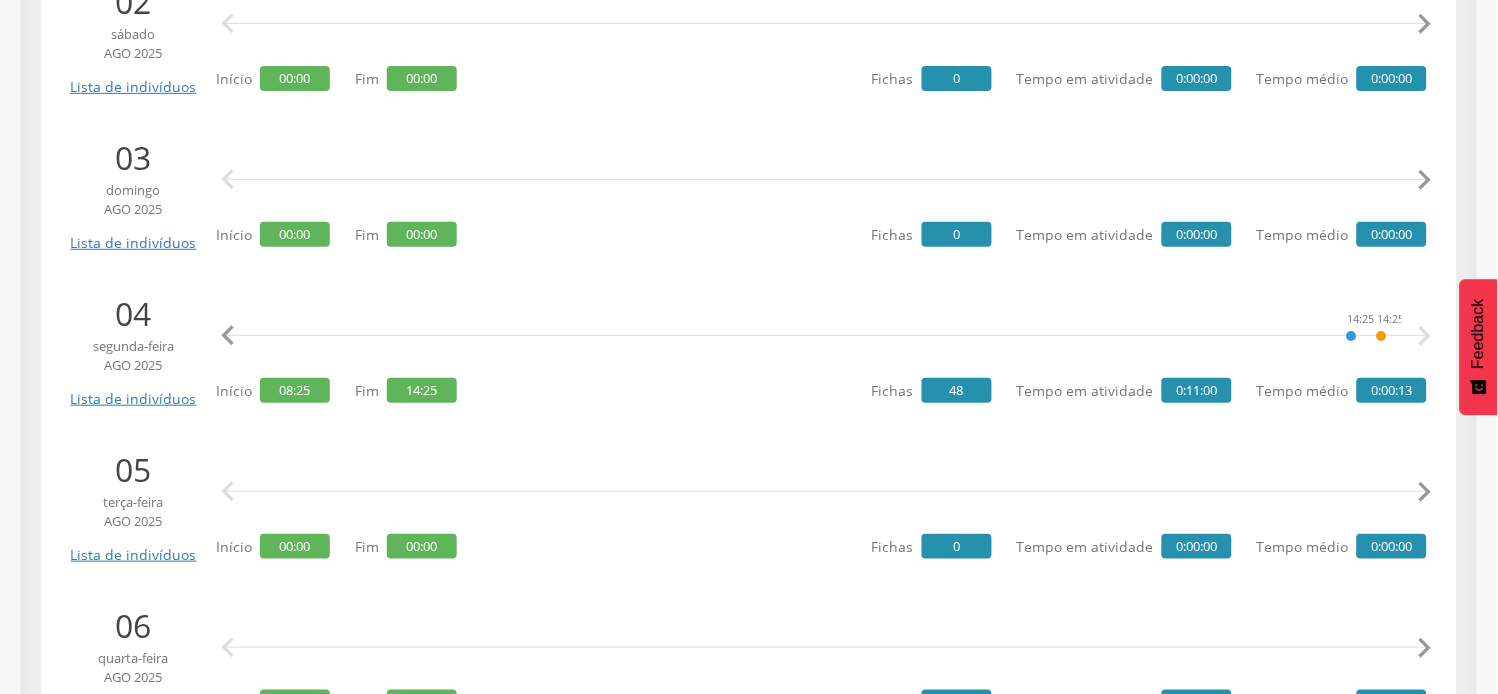 scroll, scrollTop: 0, scrollLeft: 6047, axis: horizontal 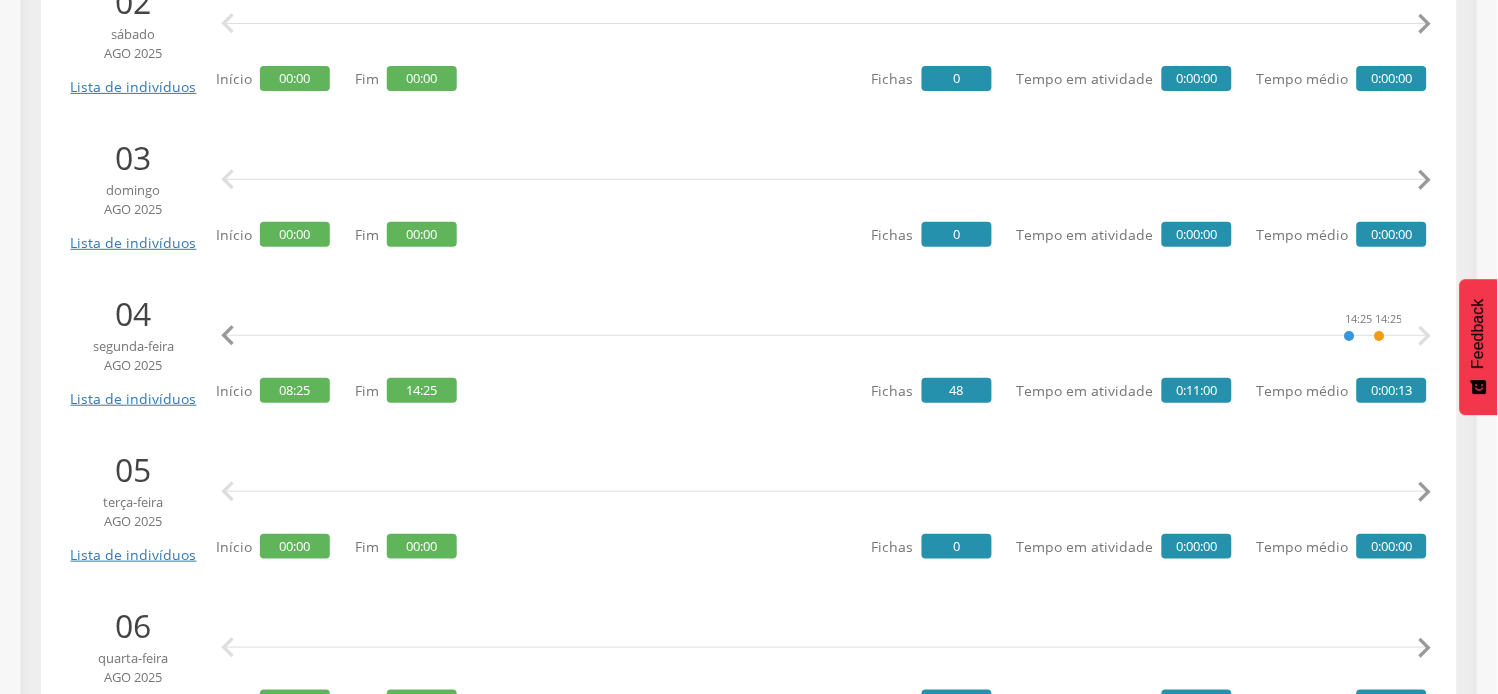 click on "" at bounding box center (1425, 336) 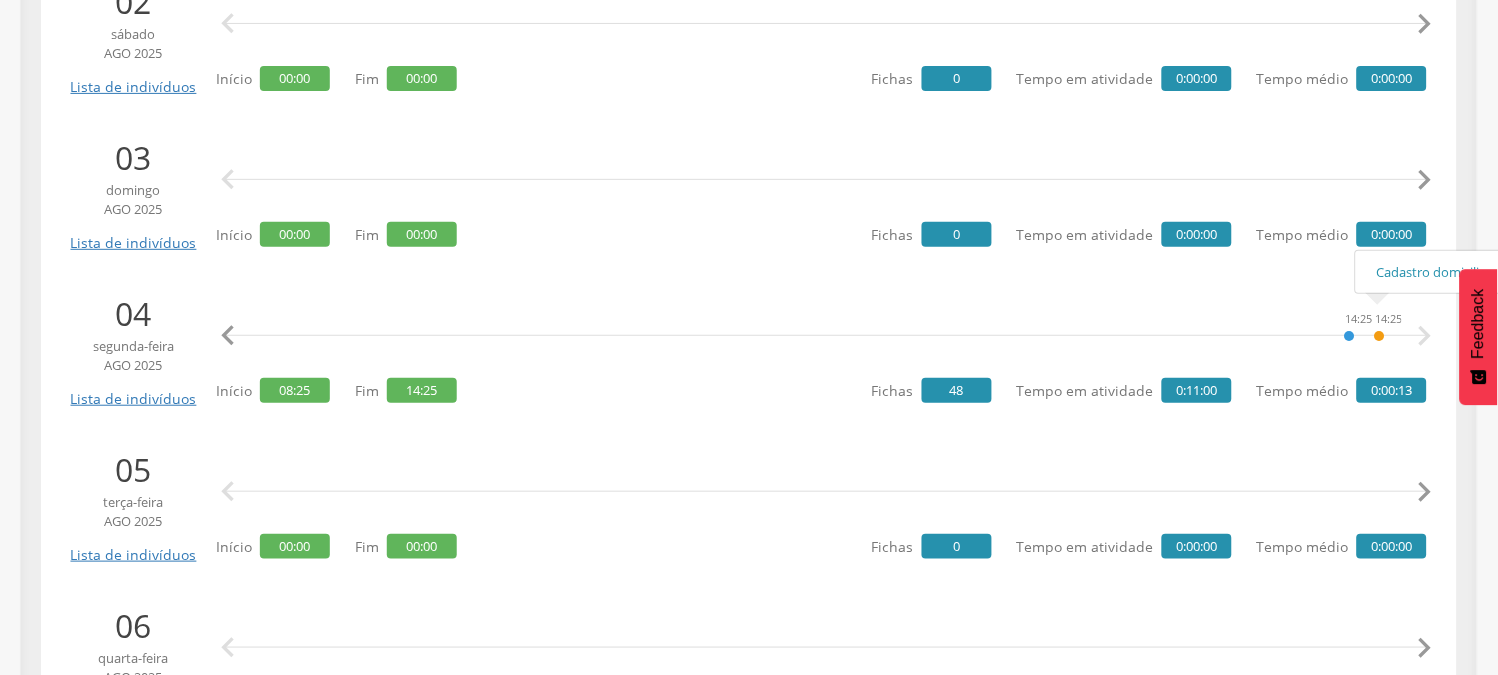 click on "" at bounding box center [228, 336] 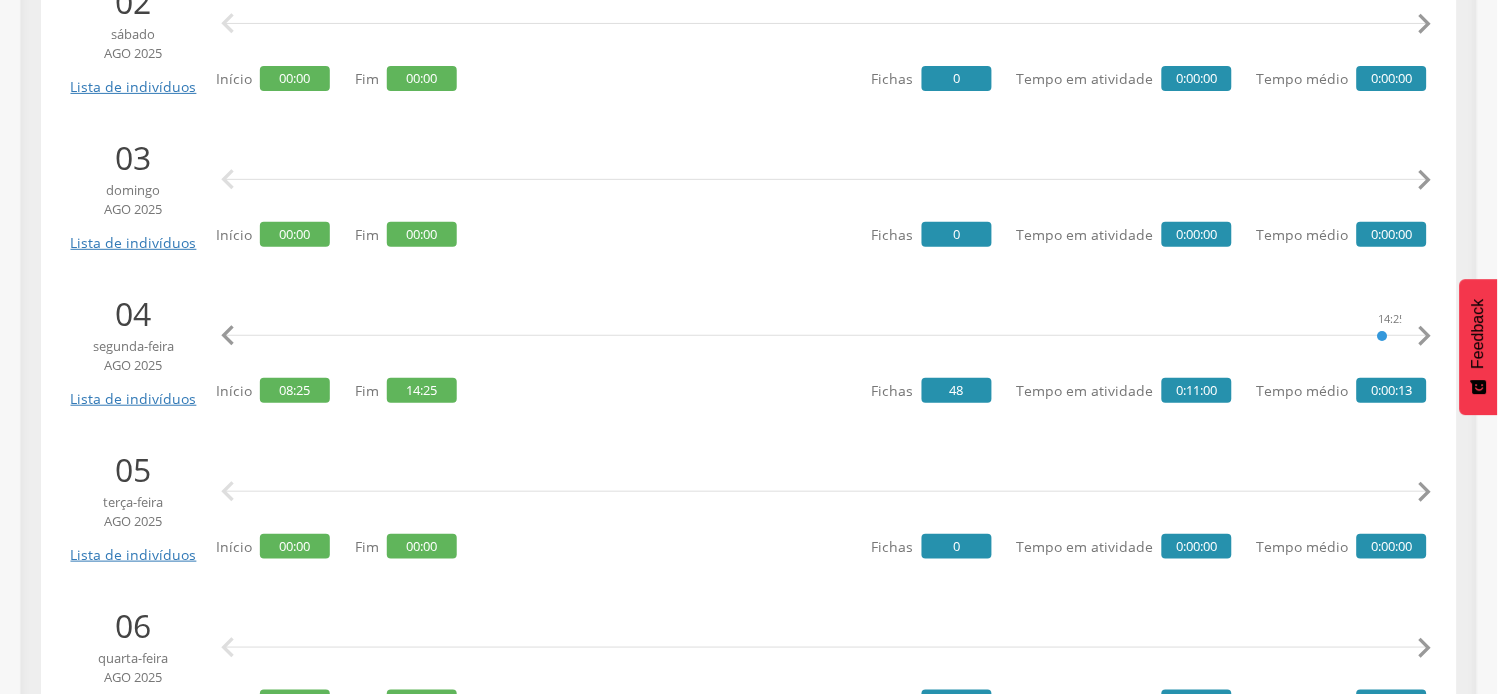 click on "" at bounding box center (228, 336) 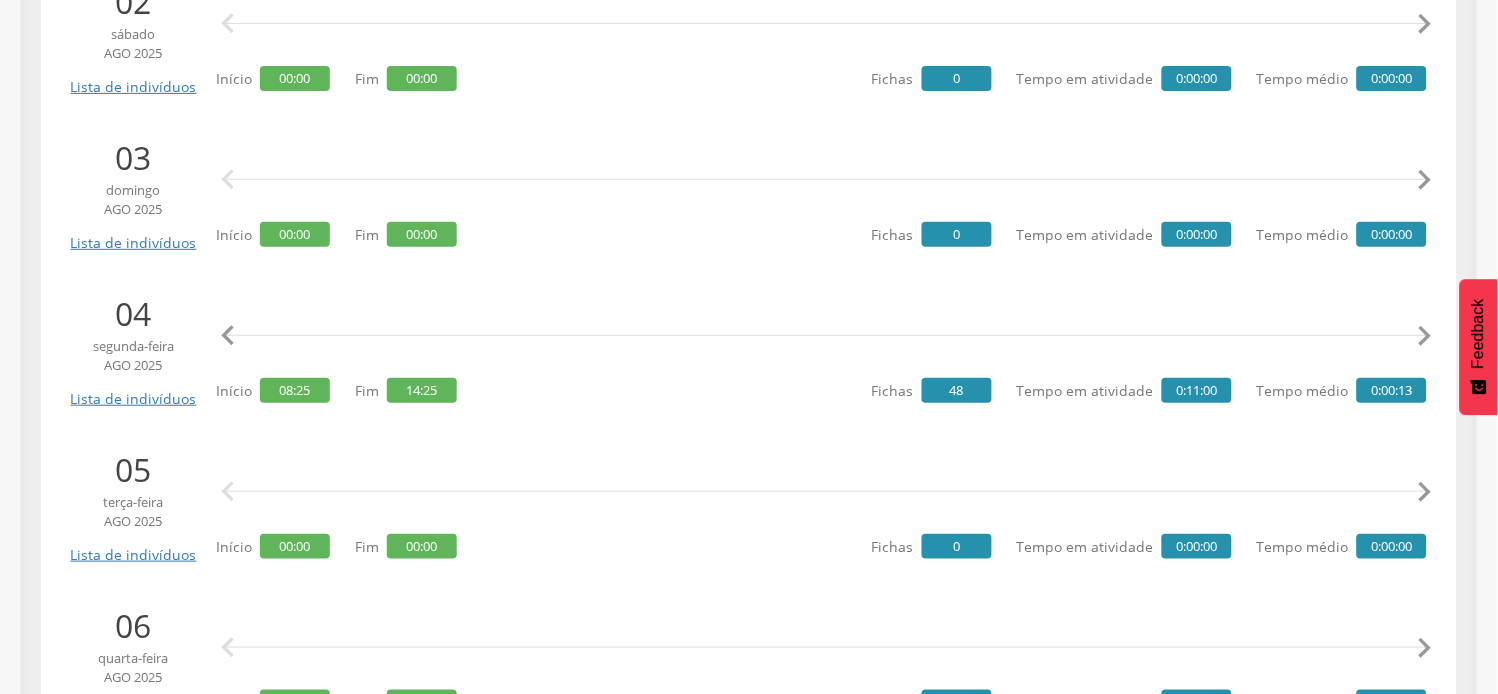 click on "" at bounding box center (228, 336) 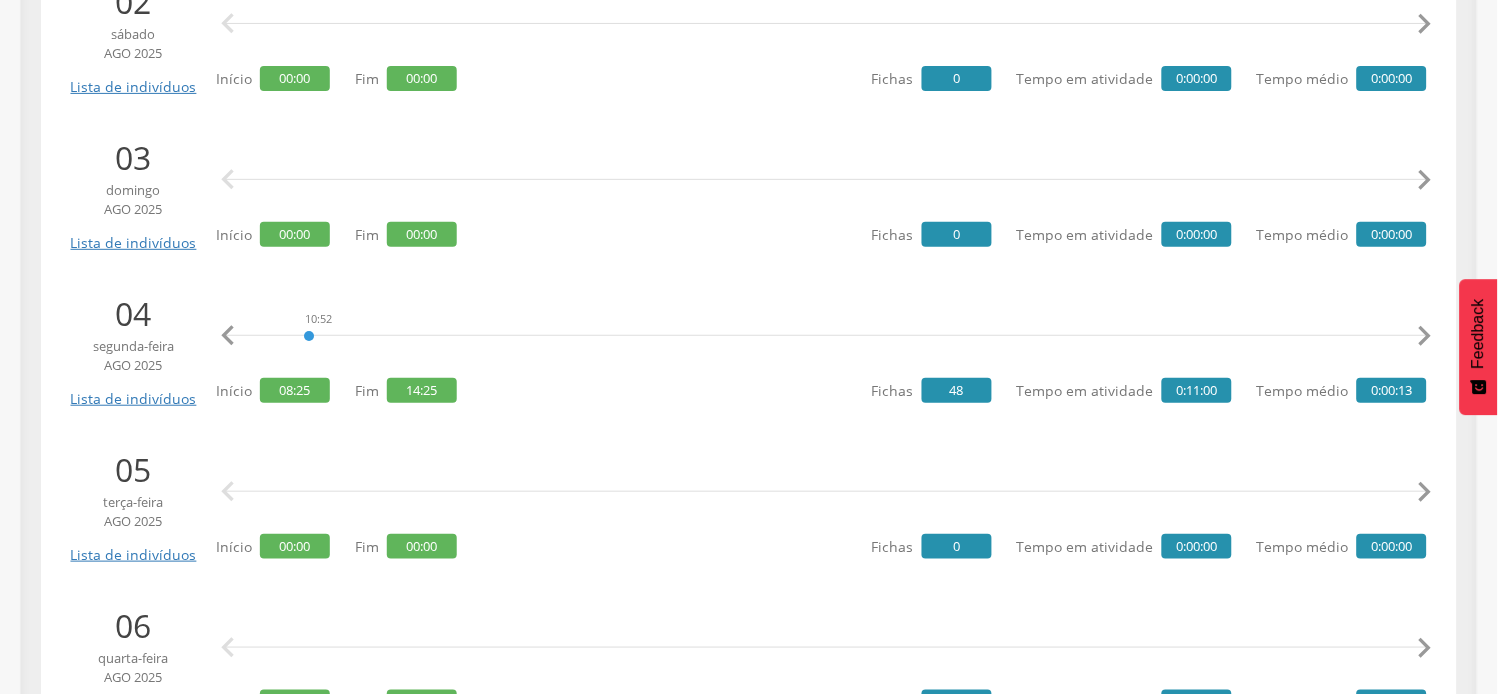 click on "" at bounding box center [228, 336] 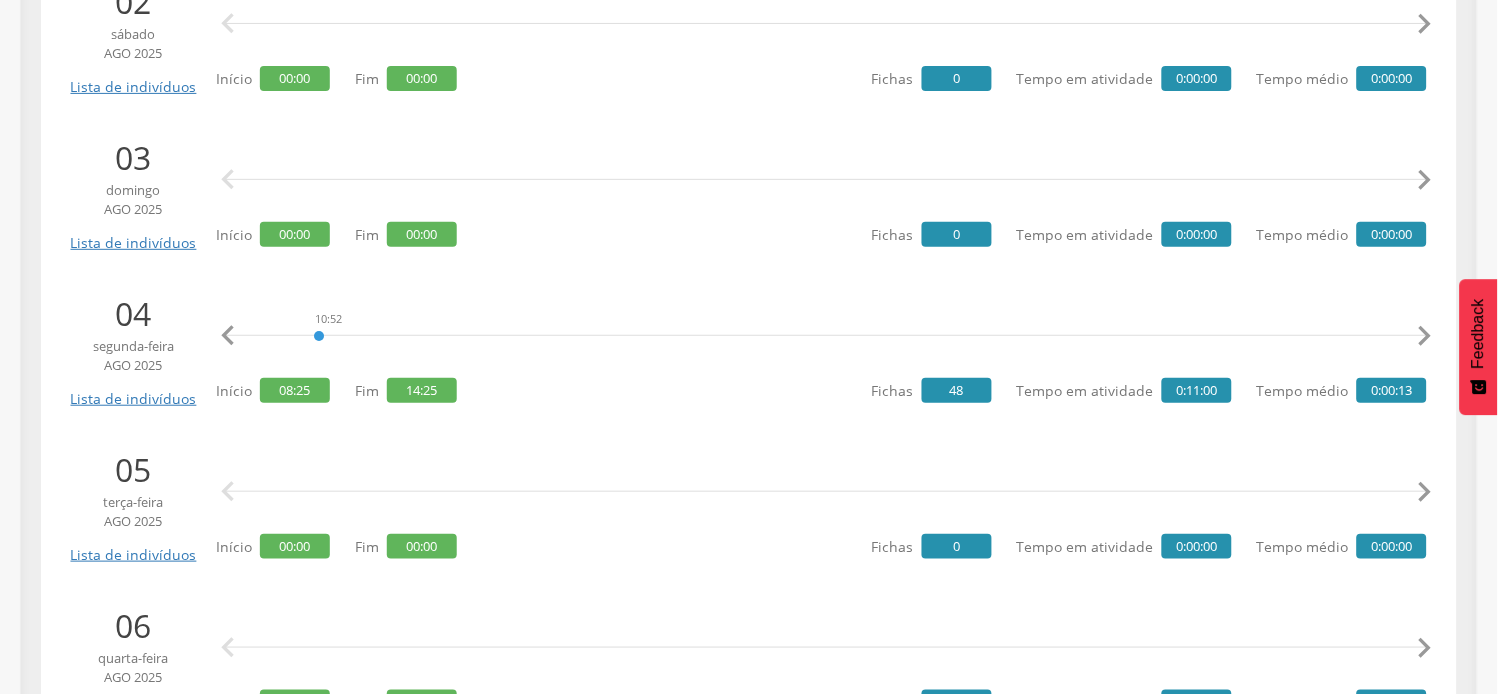 click on "" at bounding box center [228, 336] 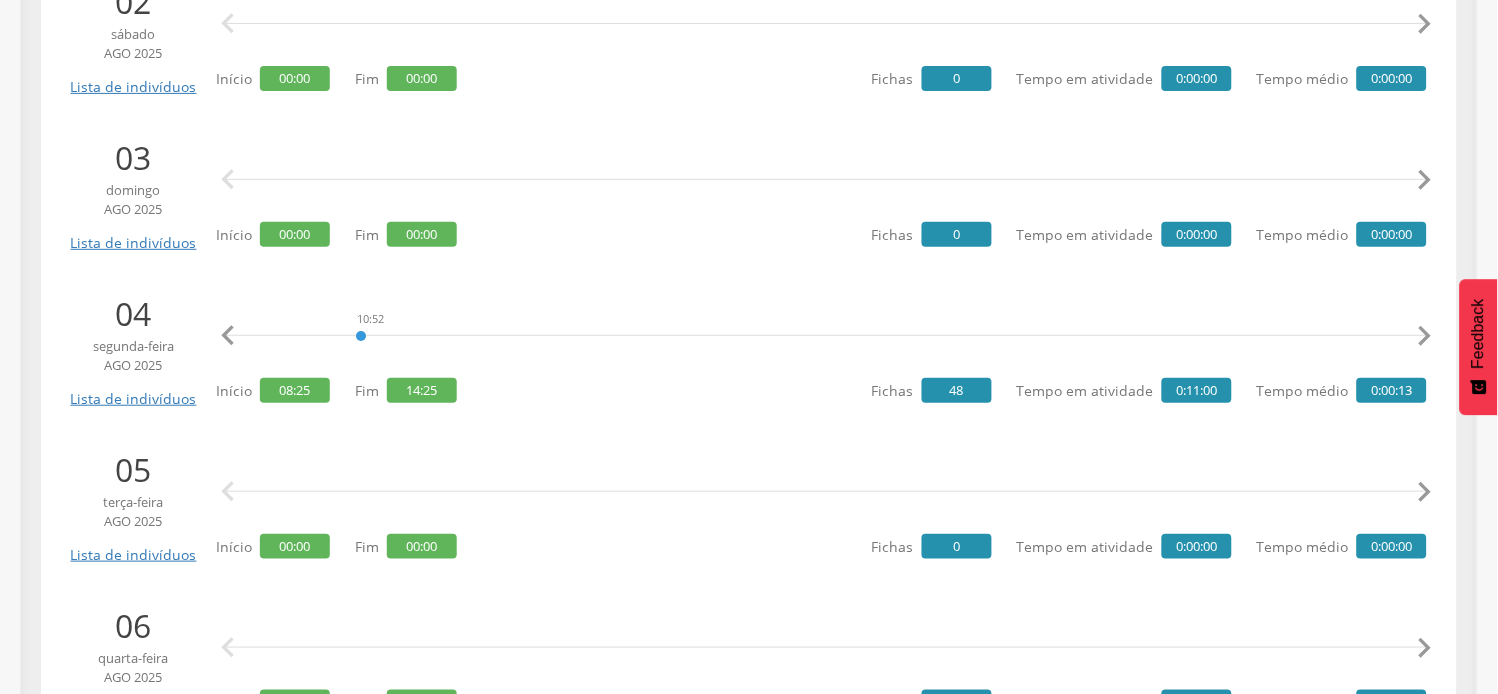 click on "" at bounding box center (228, 336) 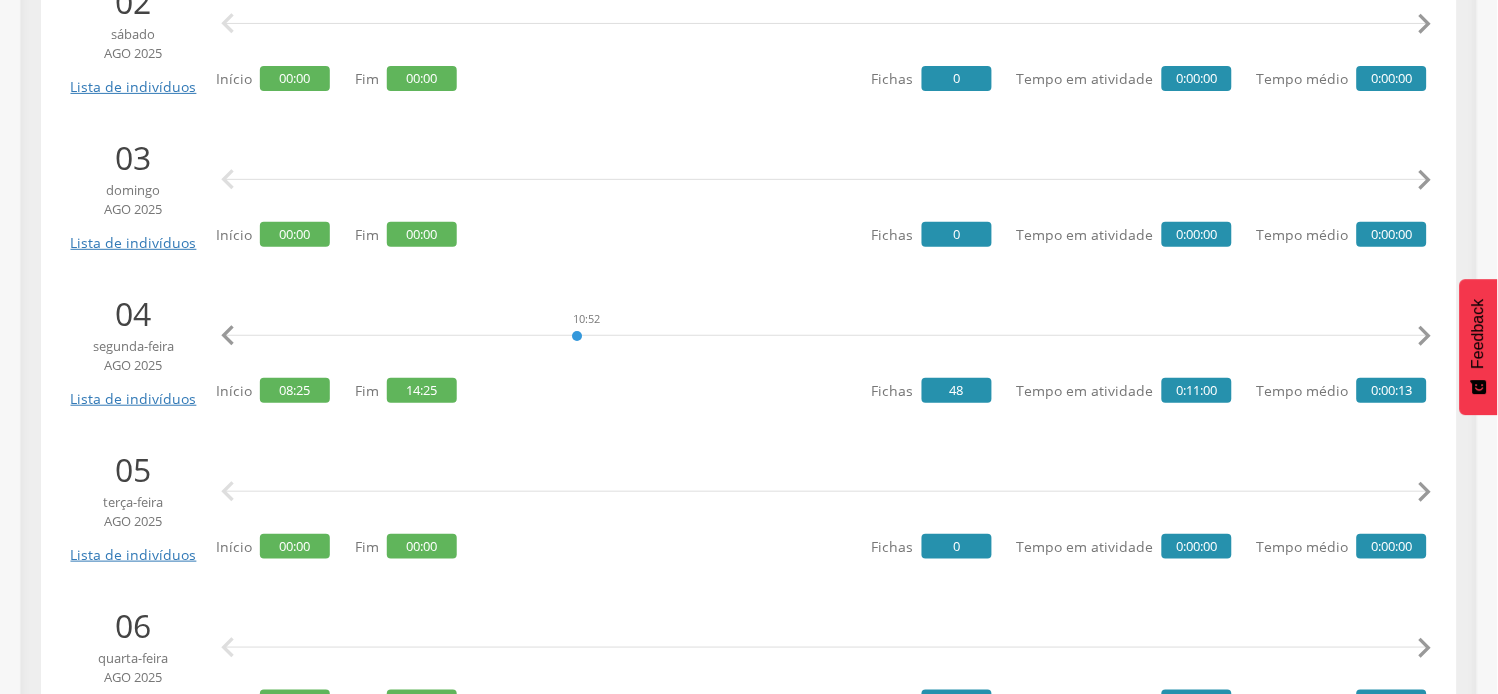 click on "" at bounding box center [228, 336] 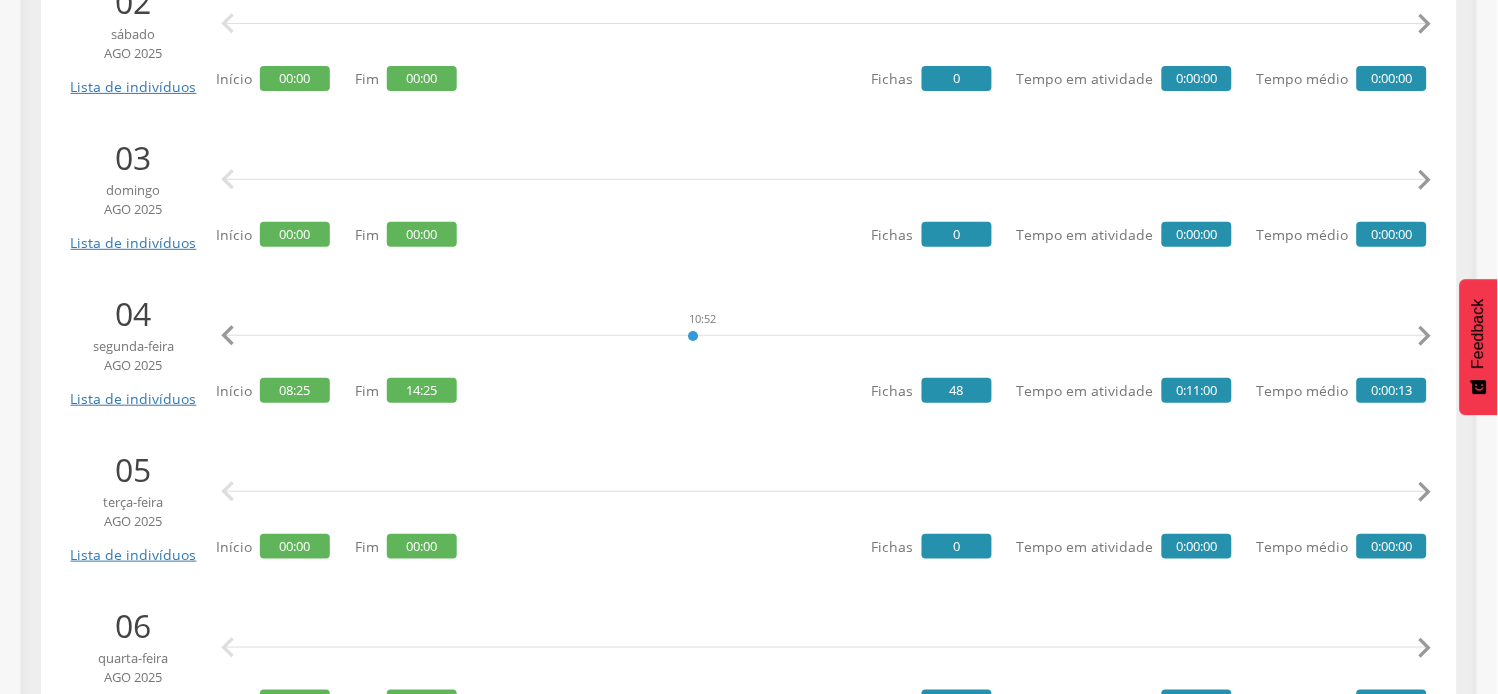 click on "" at bounding box center (228, 336) 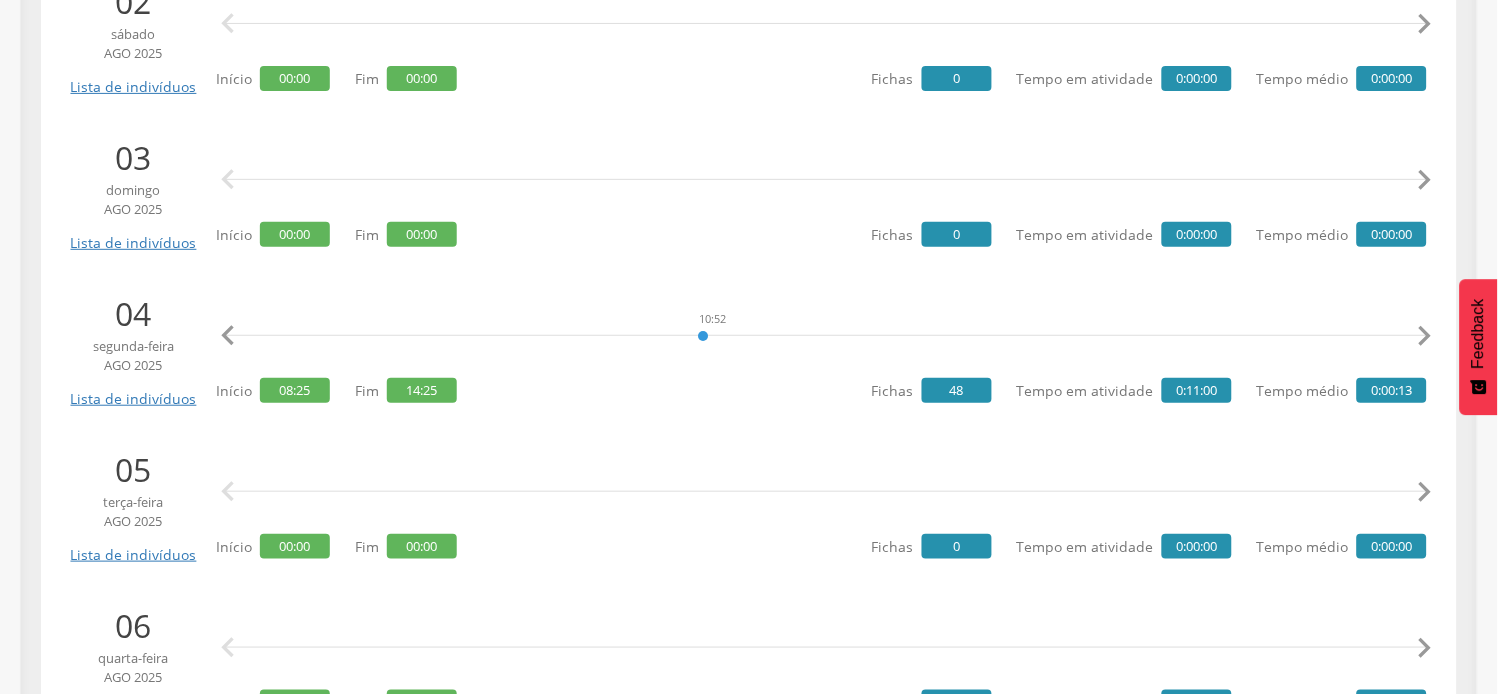 click on "" at bounding box center [228, 336] 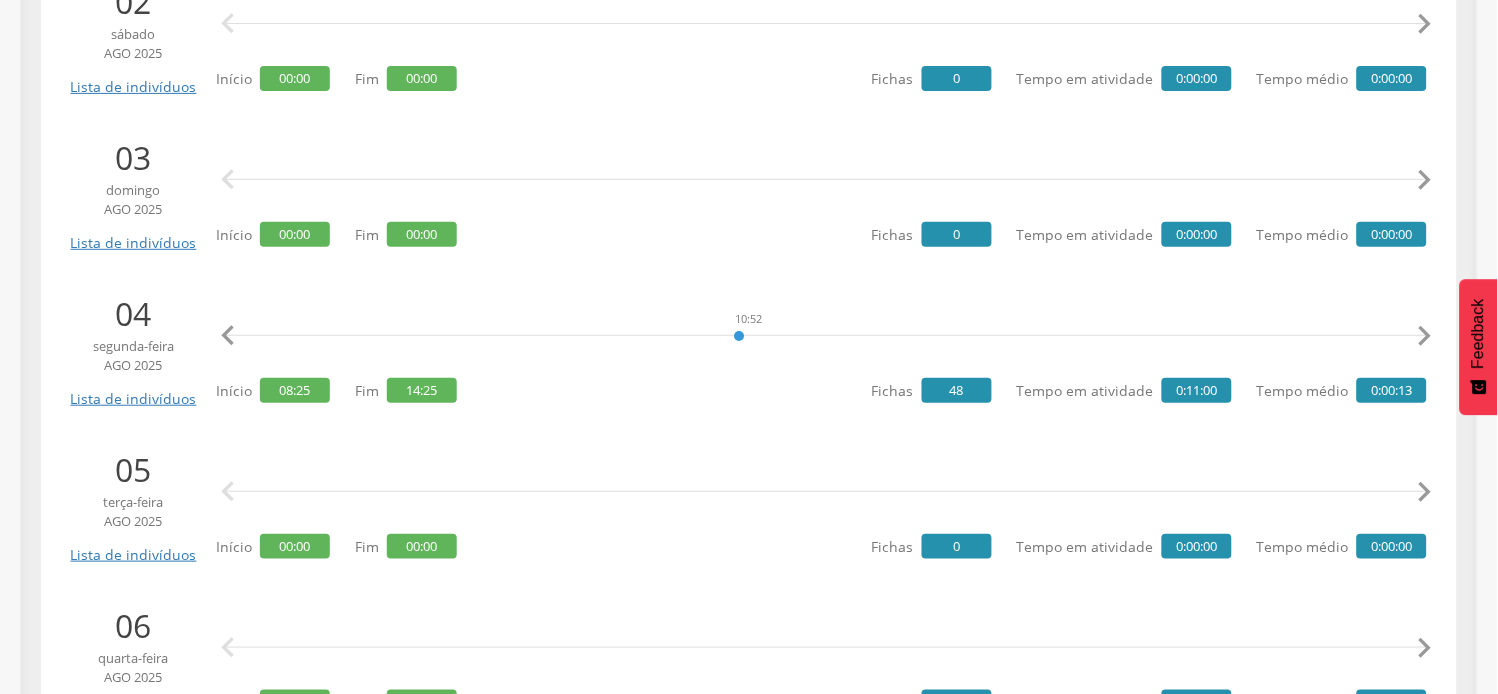 click on "" at bounding box center (228, 336) 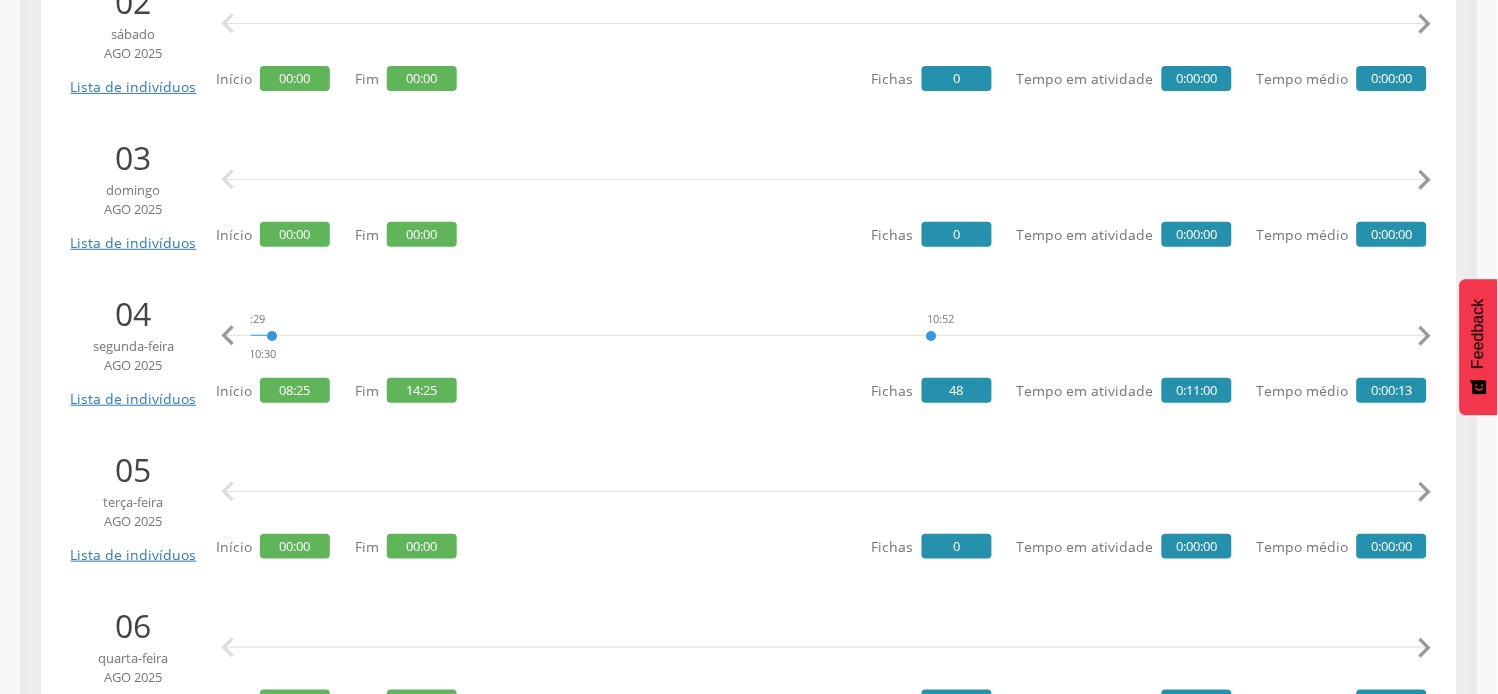 click on "" at bounding box center [228, 336] 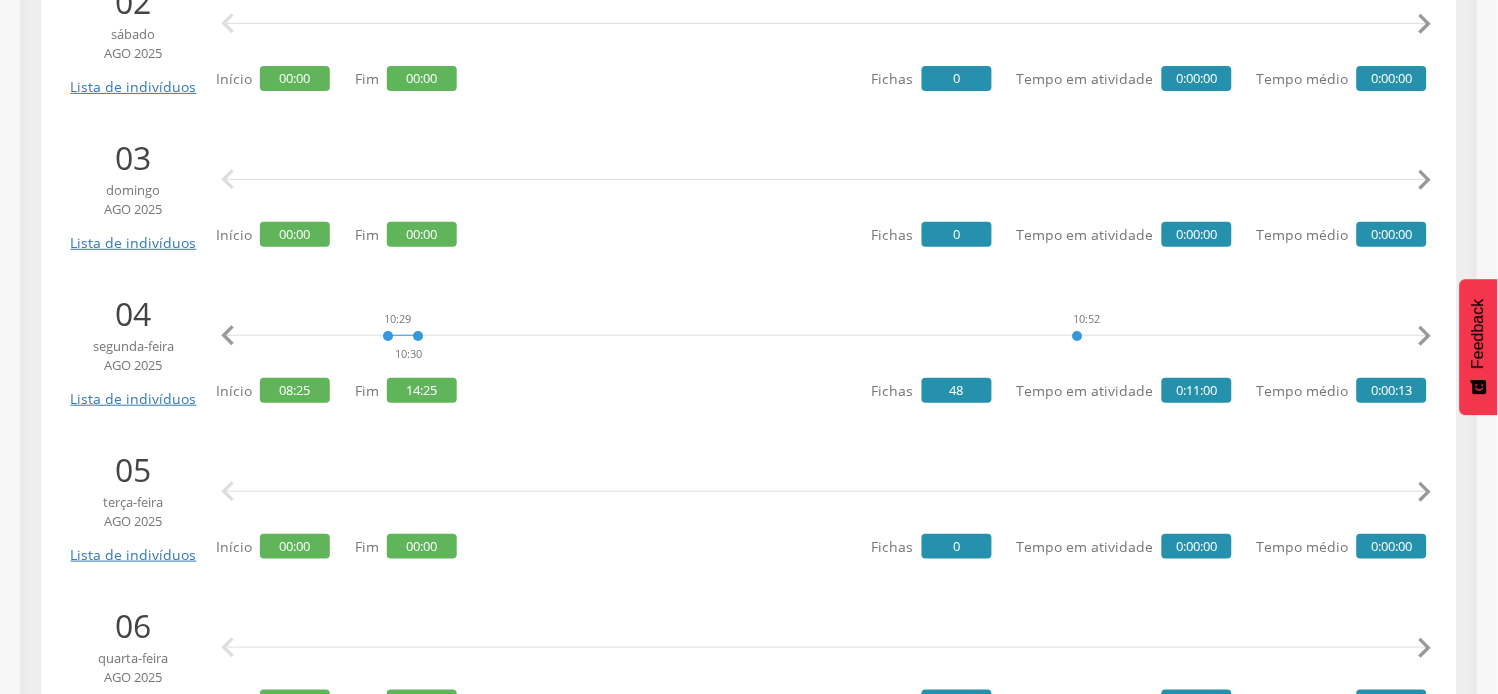click on "" at bounding box center (228, 336) 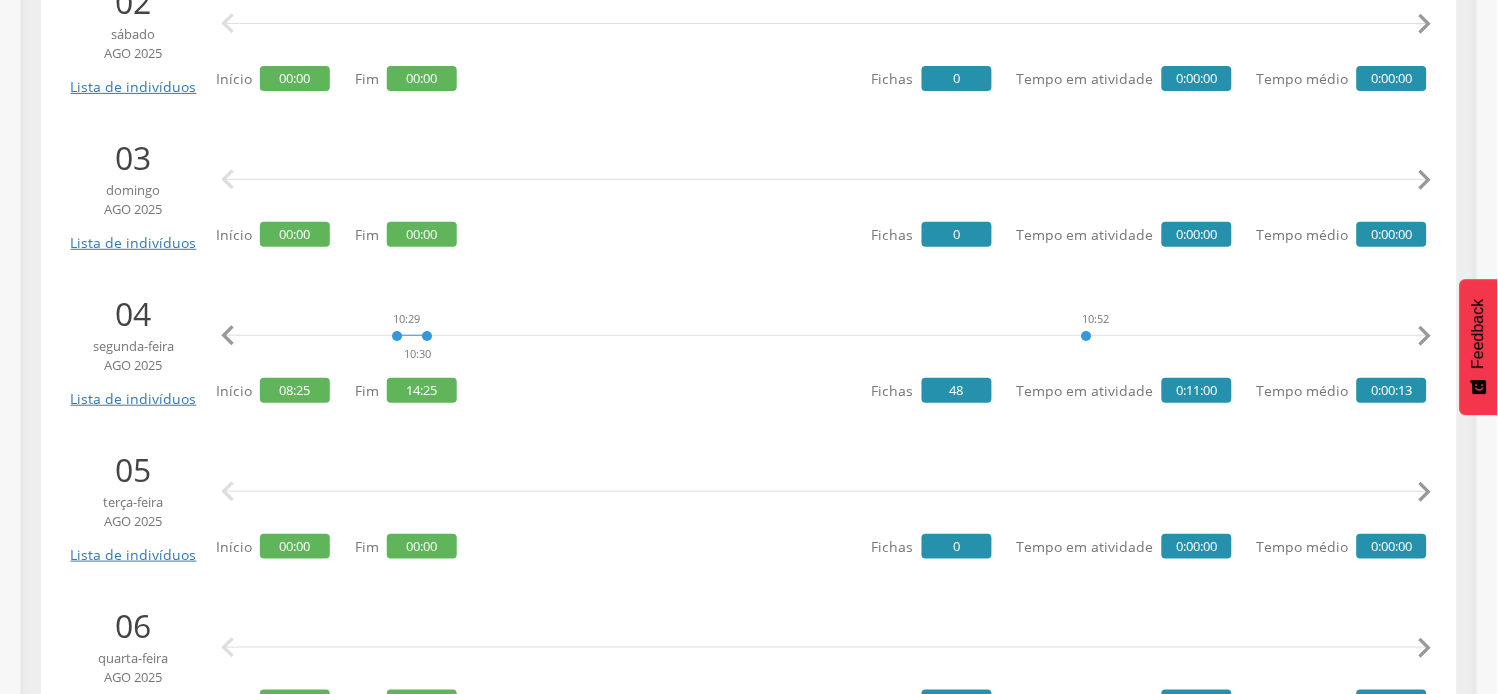 click on "" at bounding box center (228, 336) 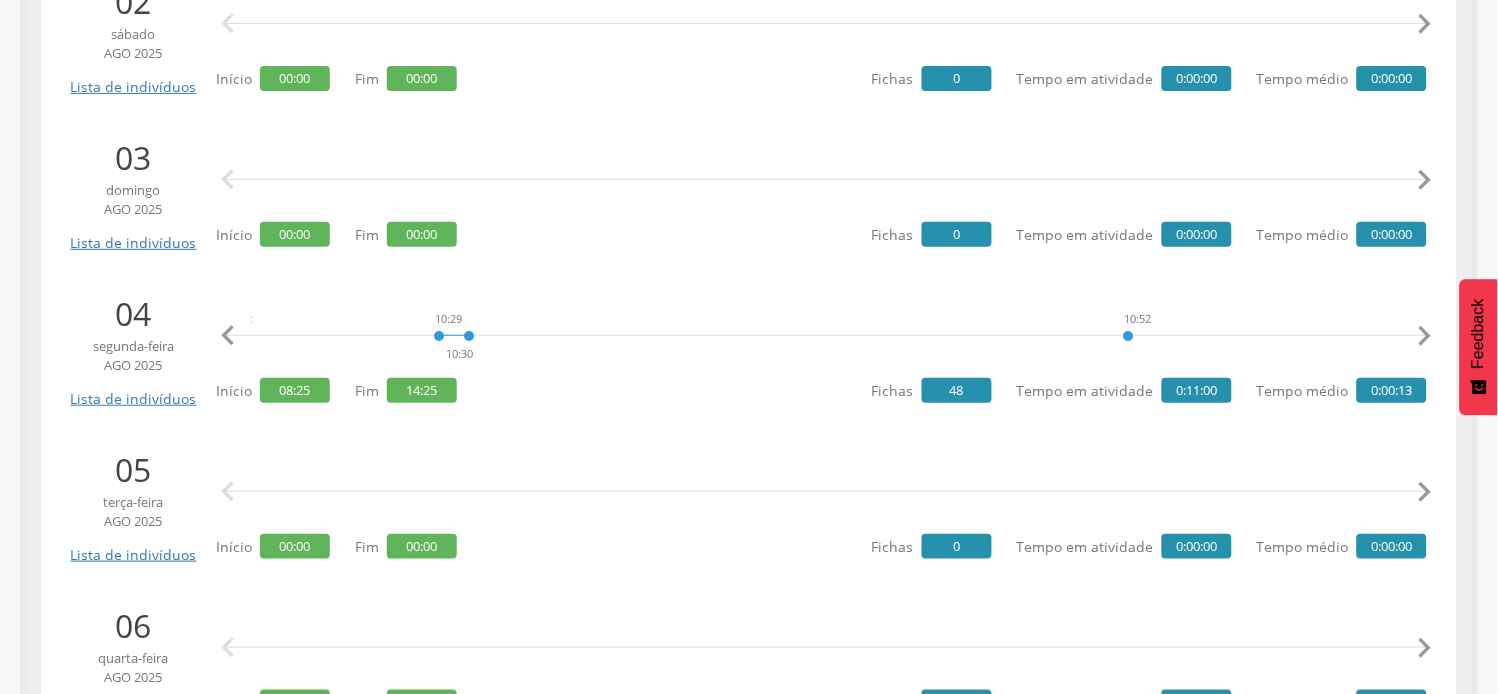 click on "" at bounding box center [228, 336] 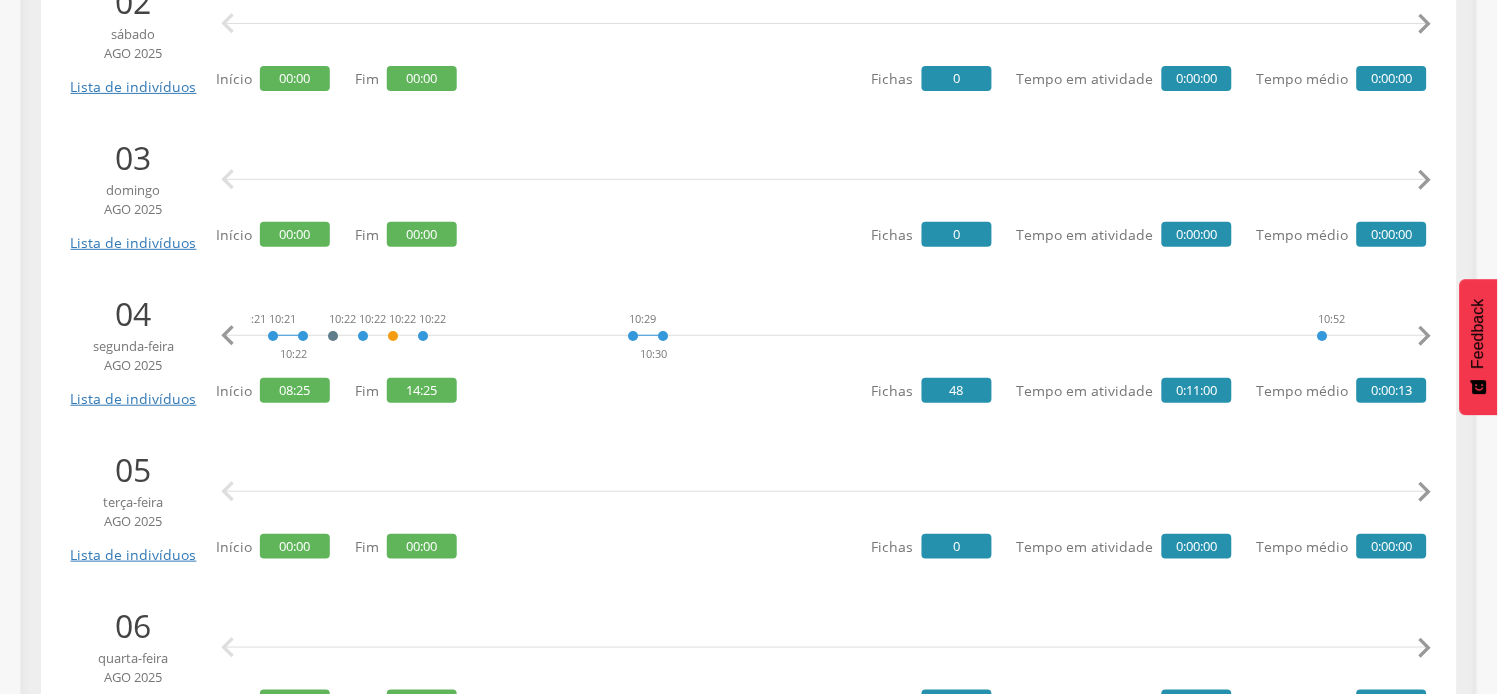 click on "" at bounding box center (228, 336) 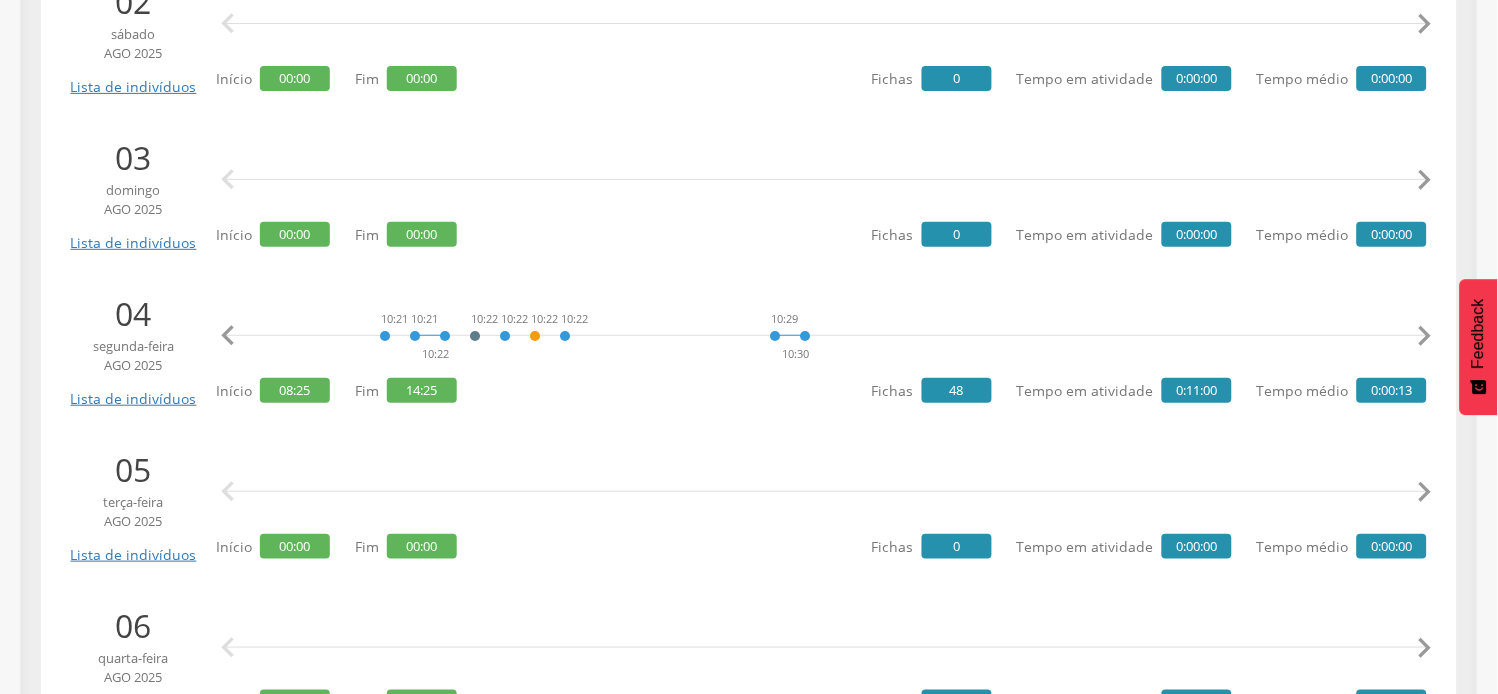 click on "" at bounding box center (228, 336) 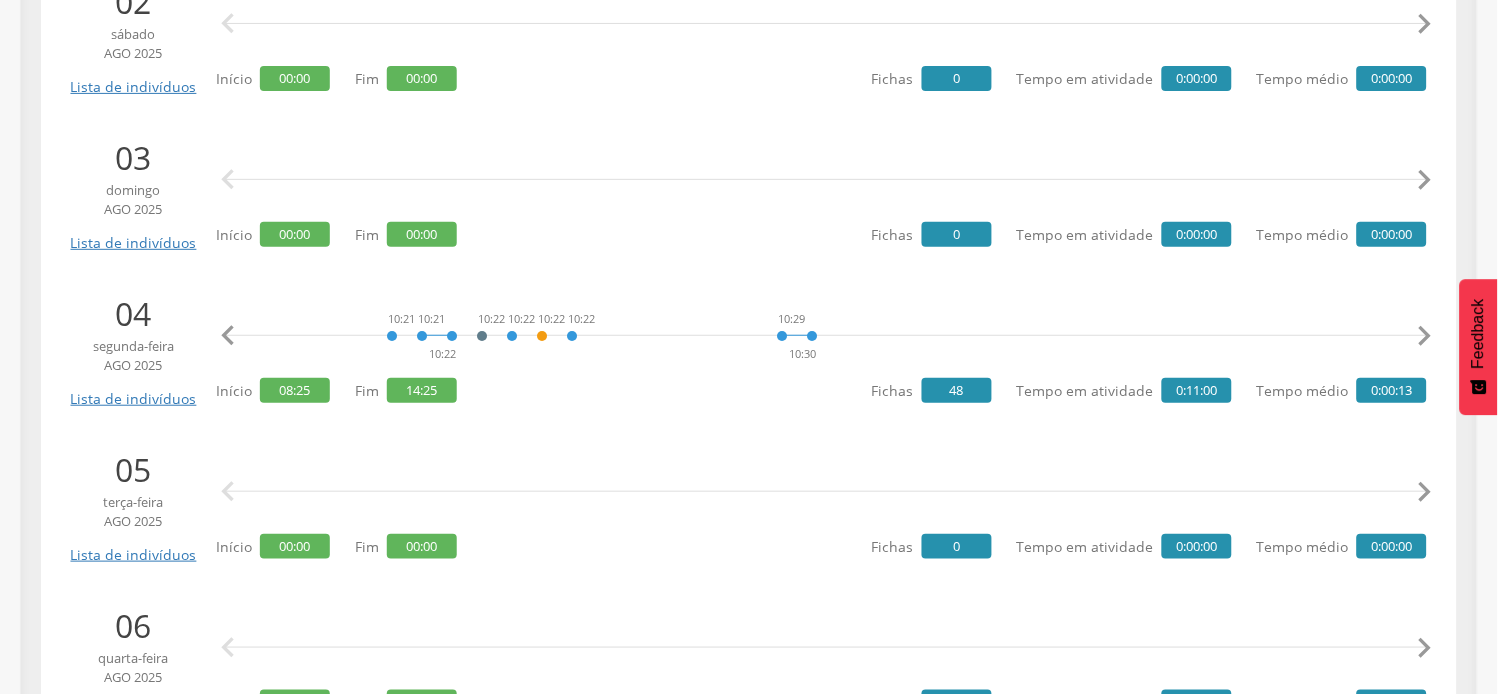 click on "" at bounding box center (228, 336) 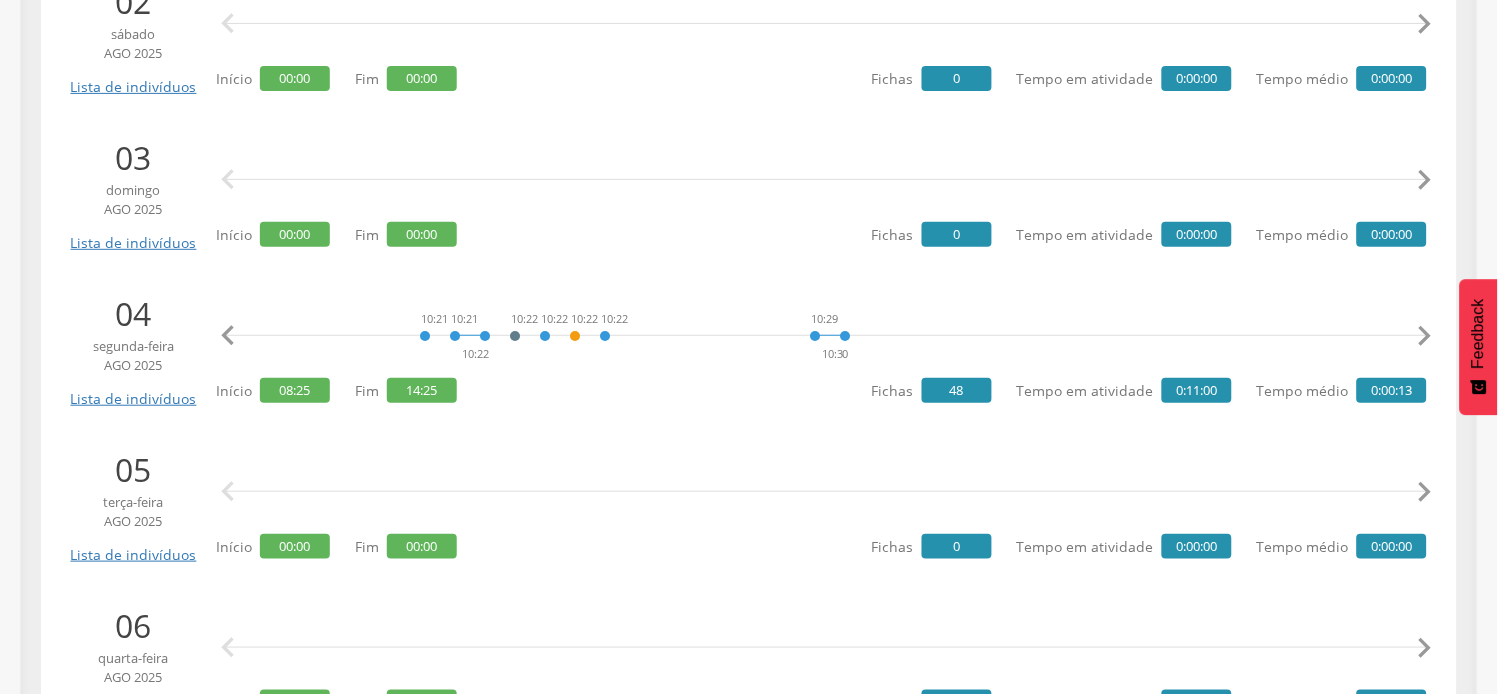 click on "" at bounding box center (228, 336) 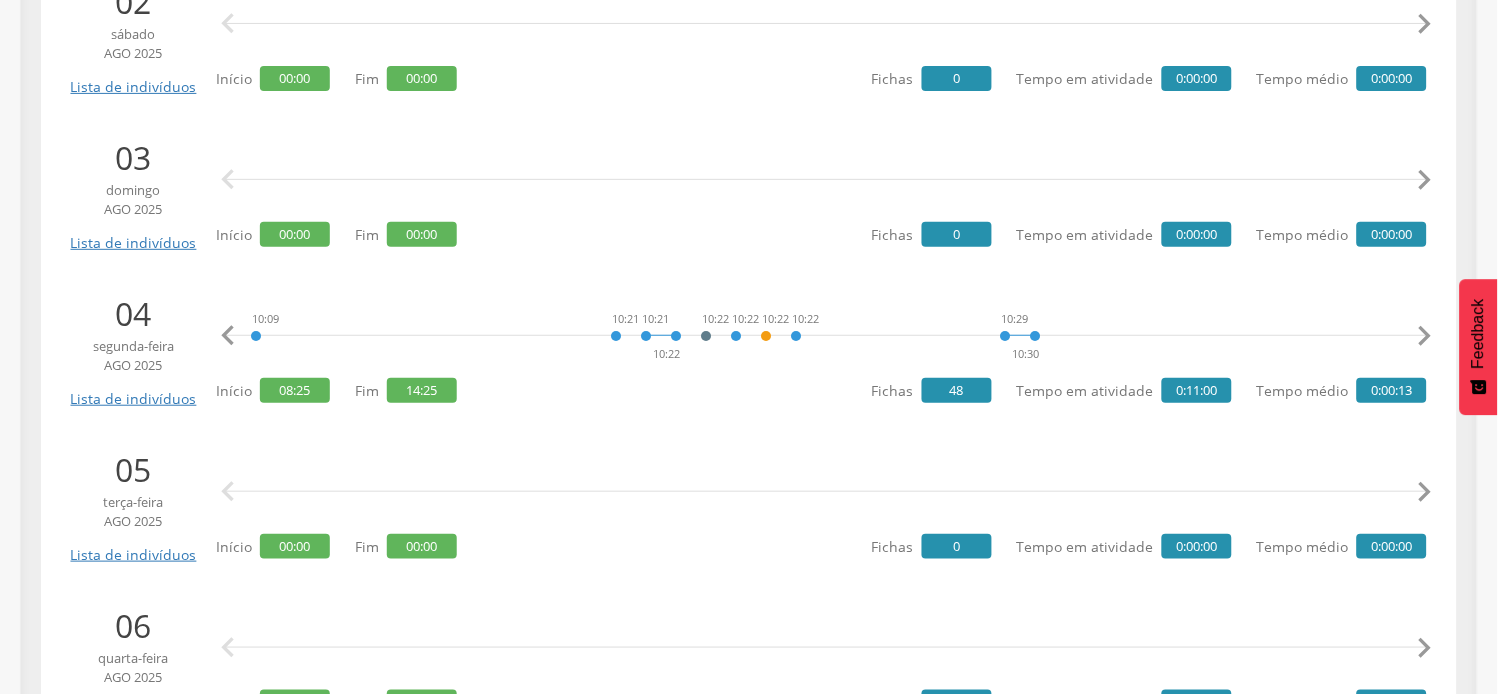 click on "" at bounding box center [228, 336] 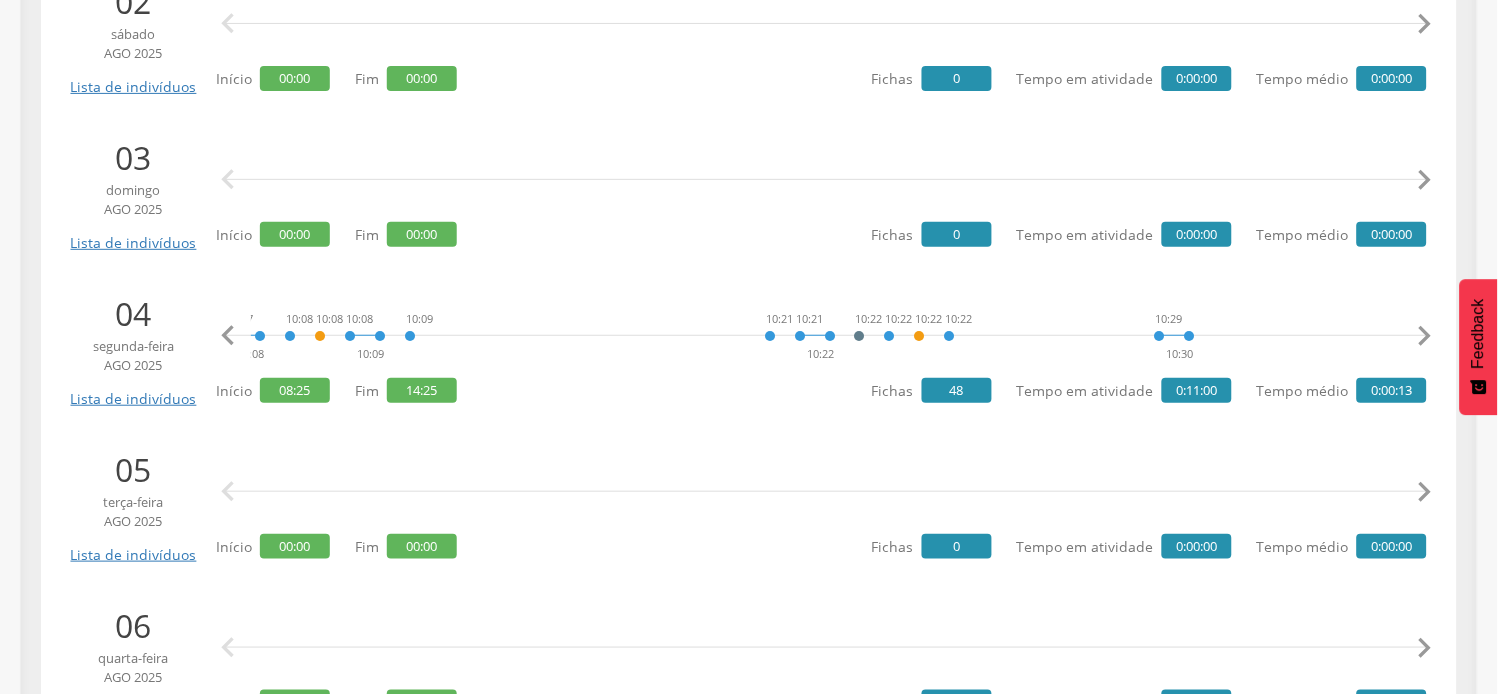 click on "" at bounding box center [228, 336] 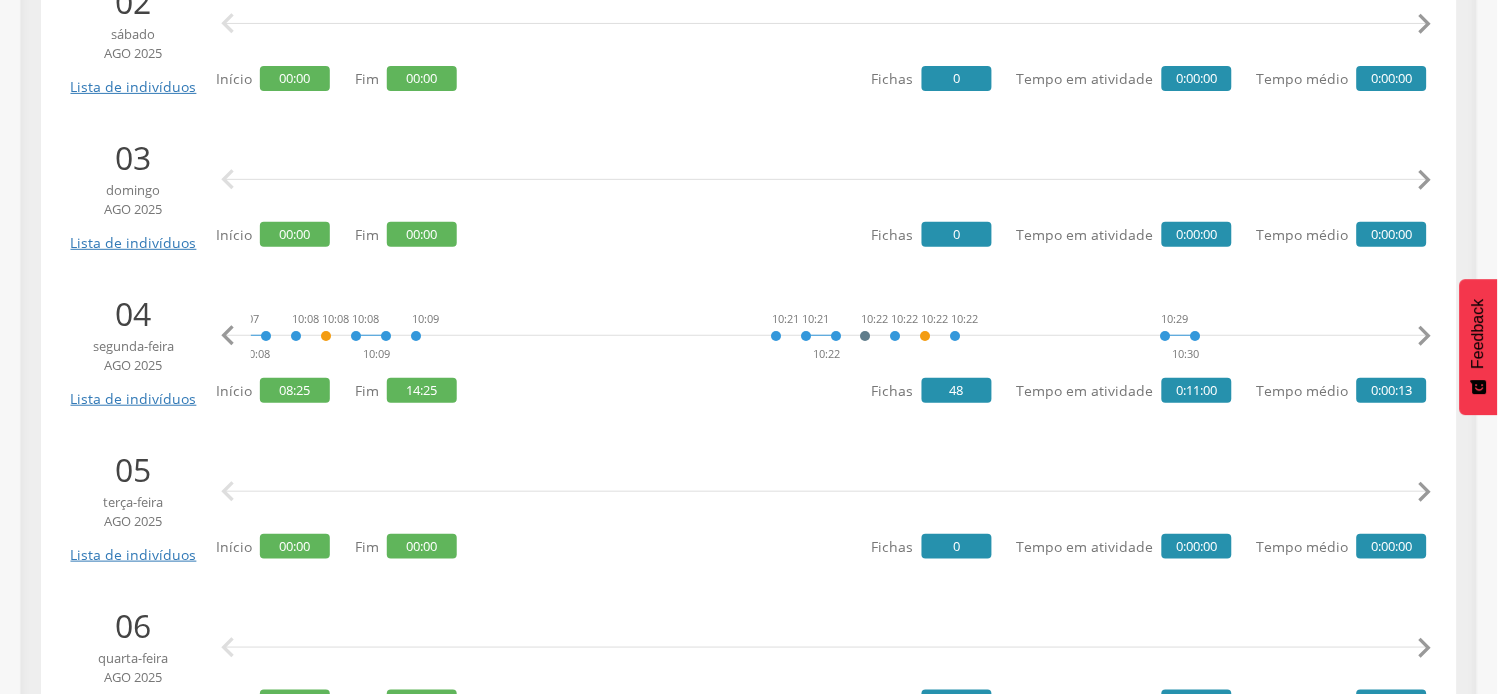 click on "" at bounding box center [228, 336] 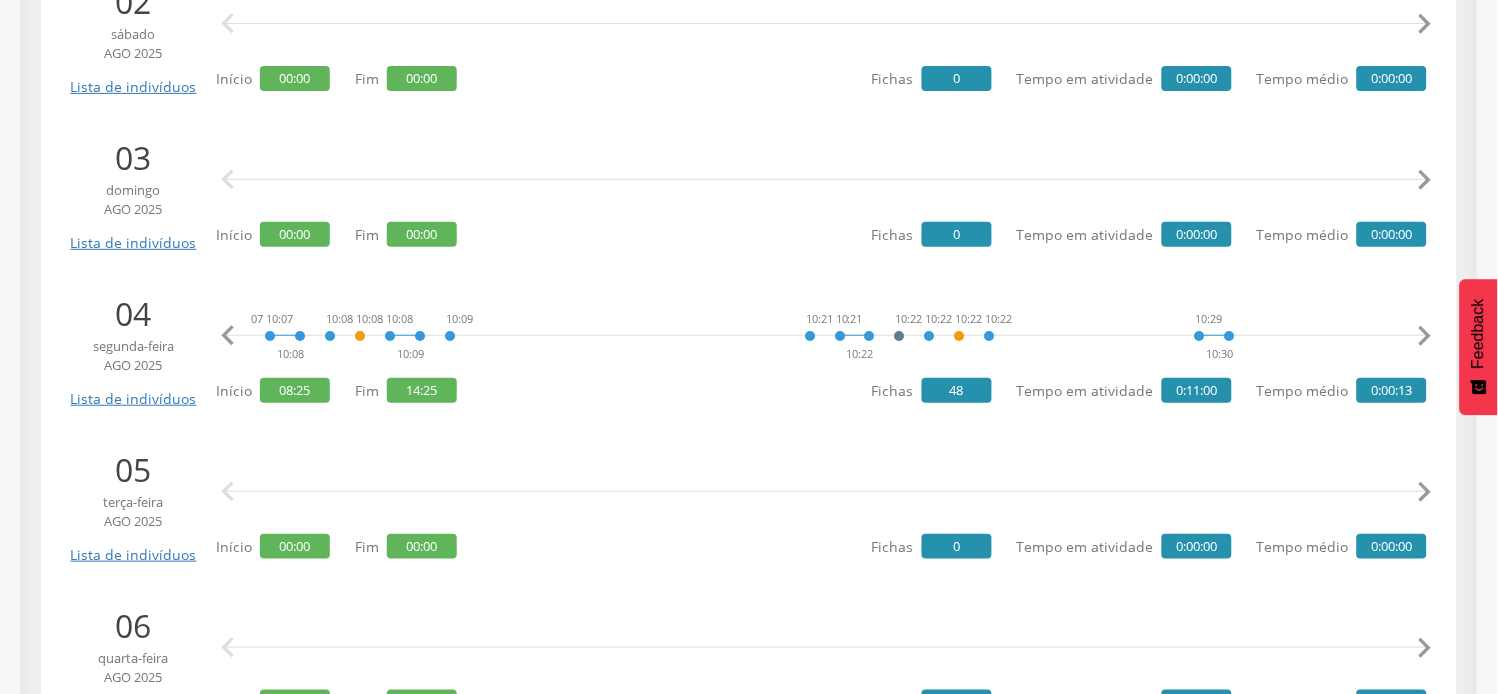 click on "" at bounding box center [228, 336] 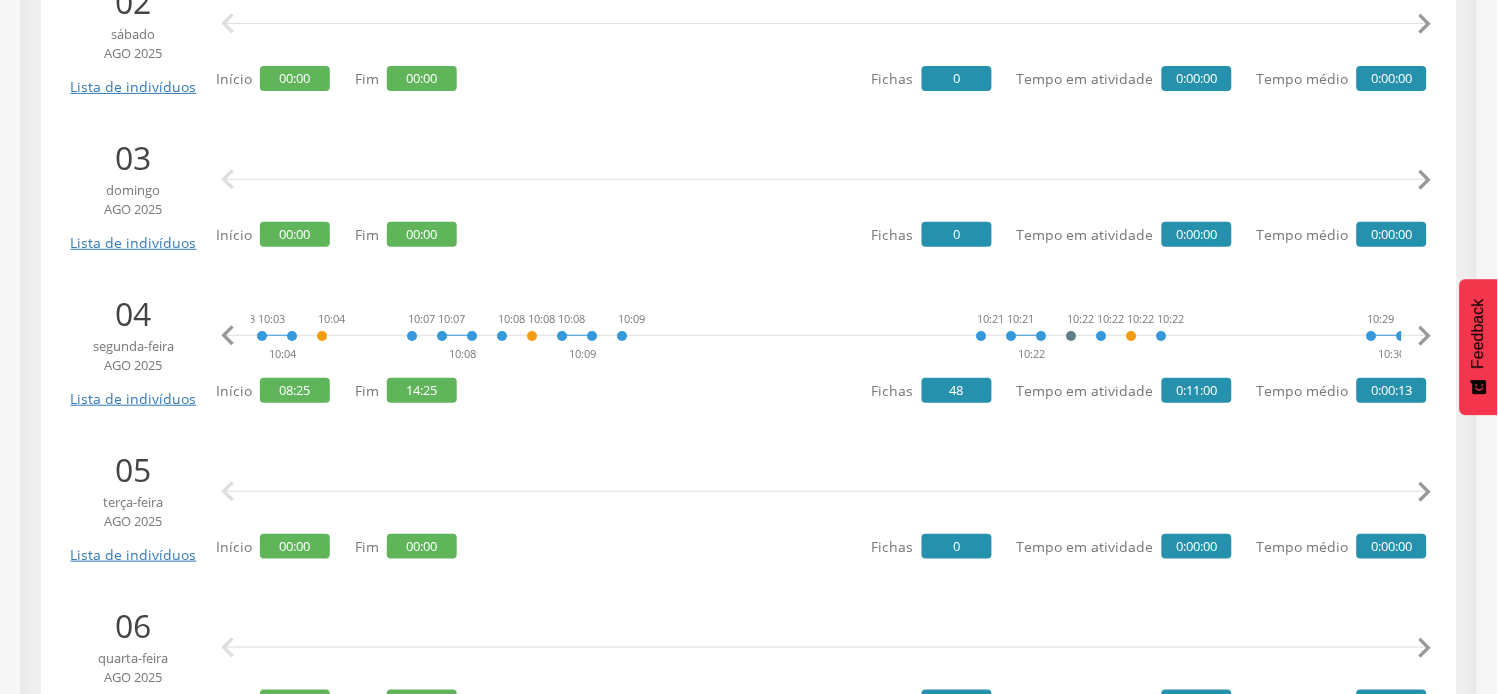 click on "" at bounding box center [228, 336] 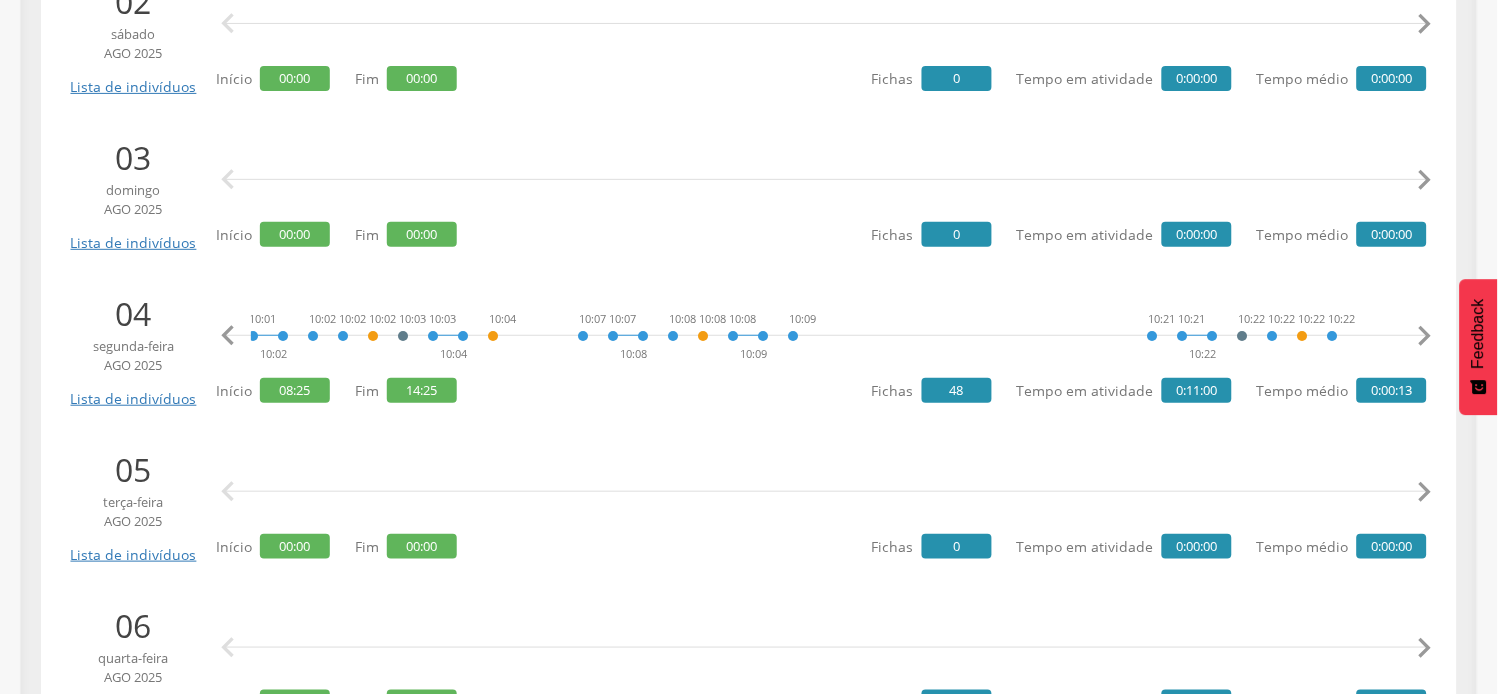 click on "" at bounding box center (228, 336) 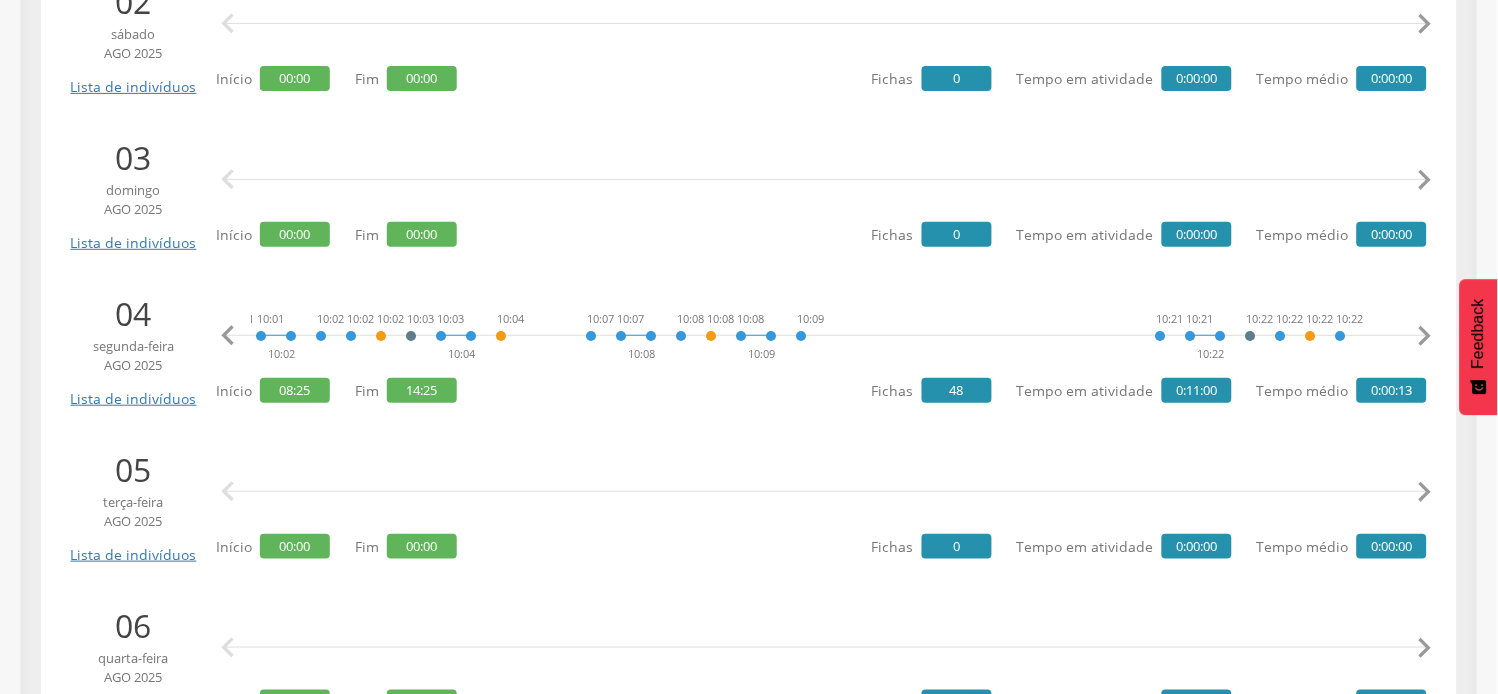 click on "" at bounding box center (228, 336) 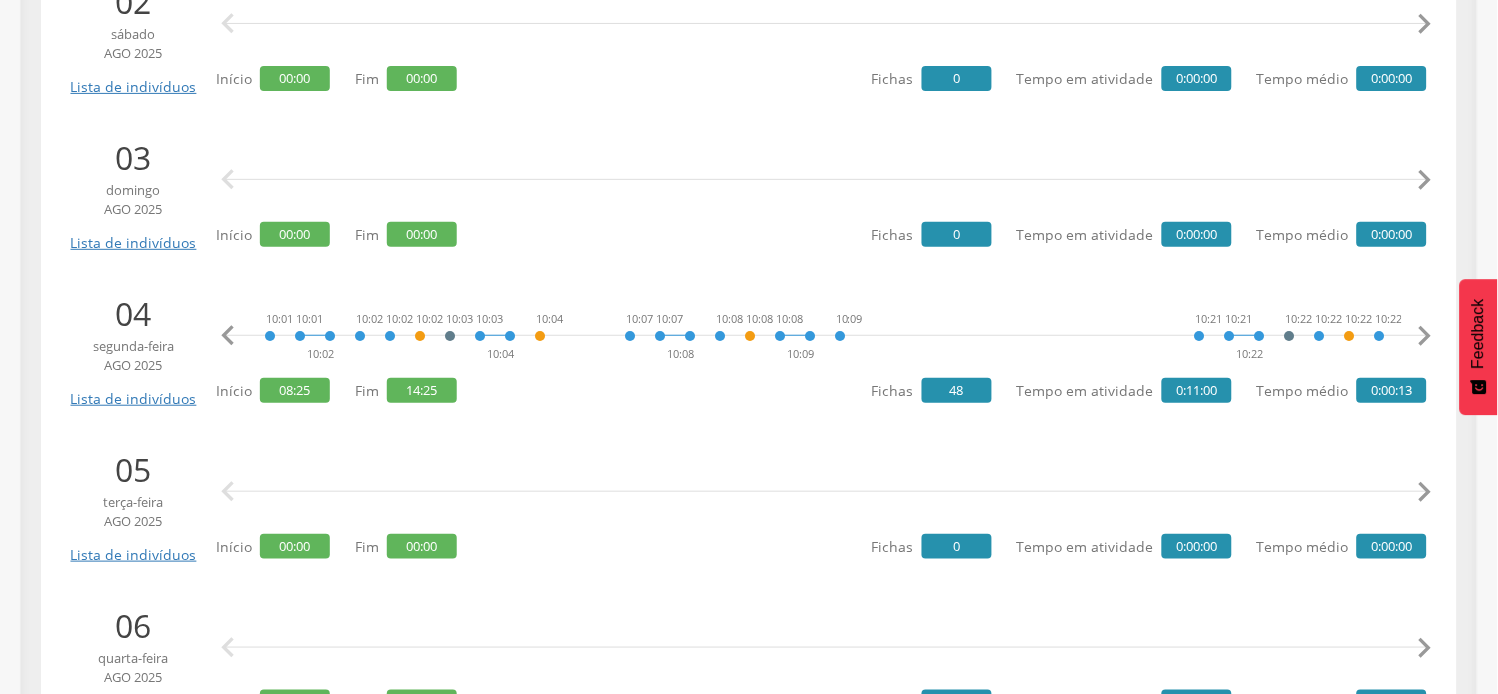 click on "" at bounding box center (228, 336) 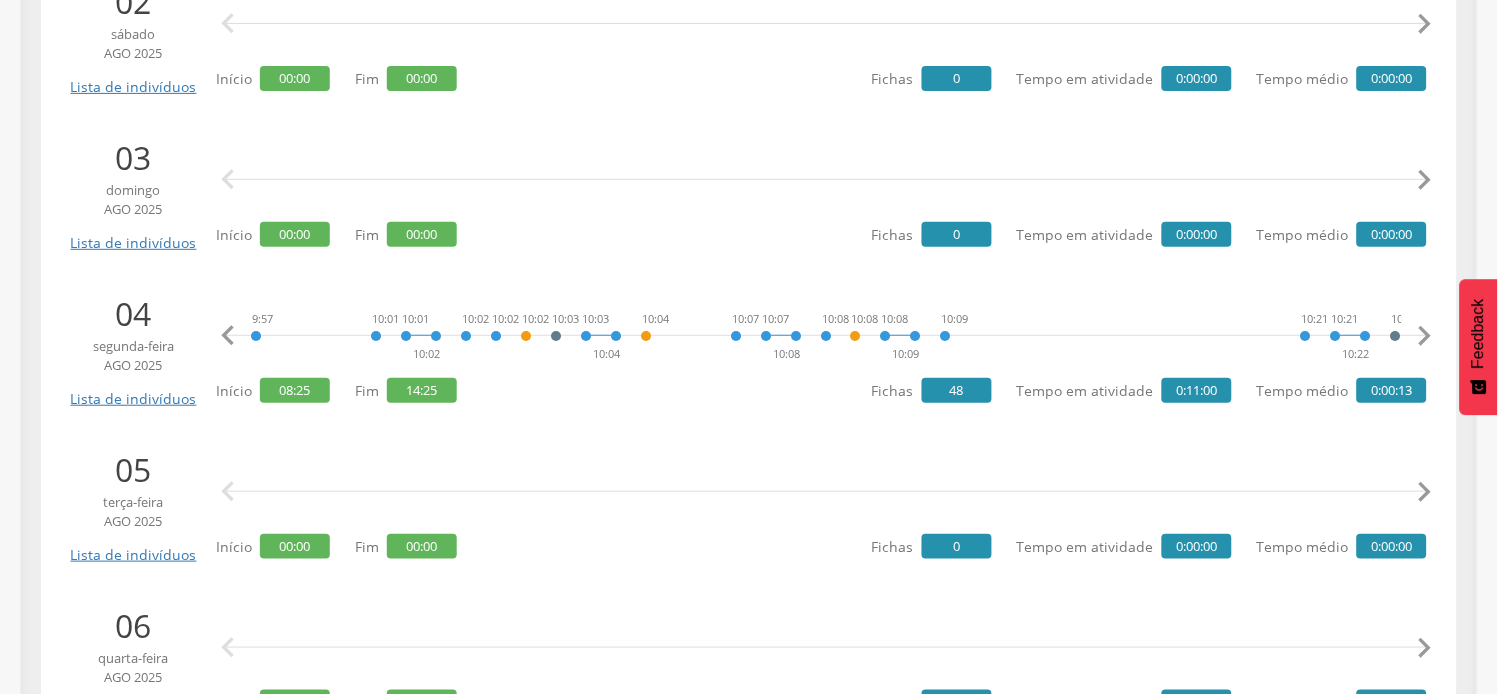 click on "" at bounding box center [228, 336] 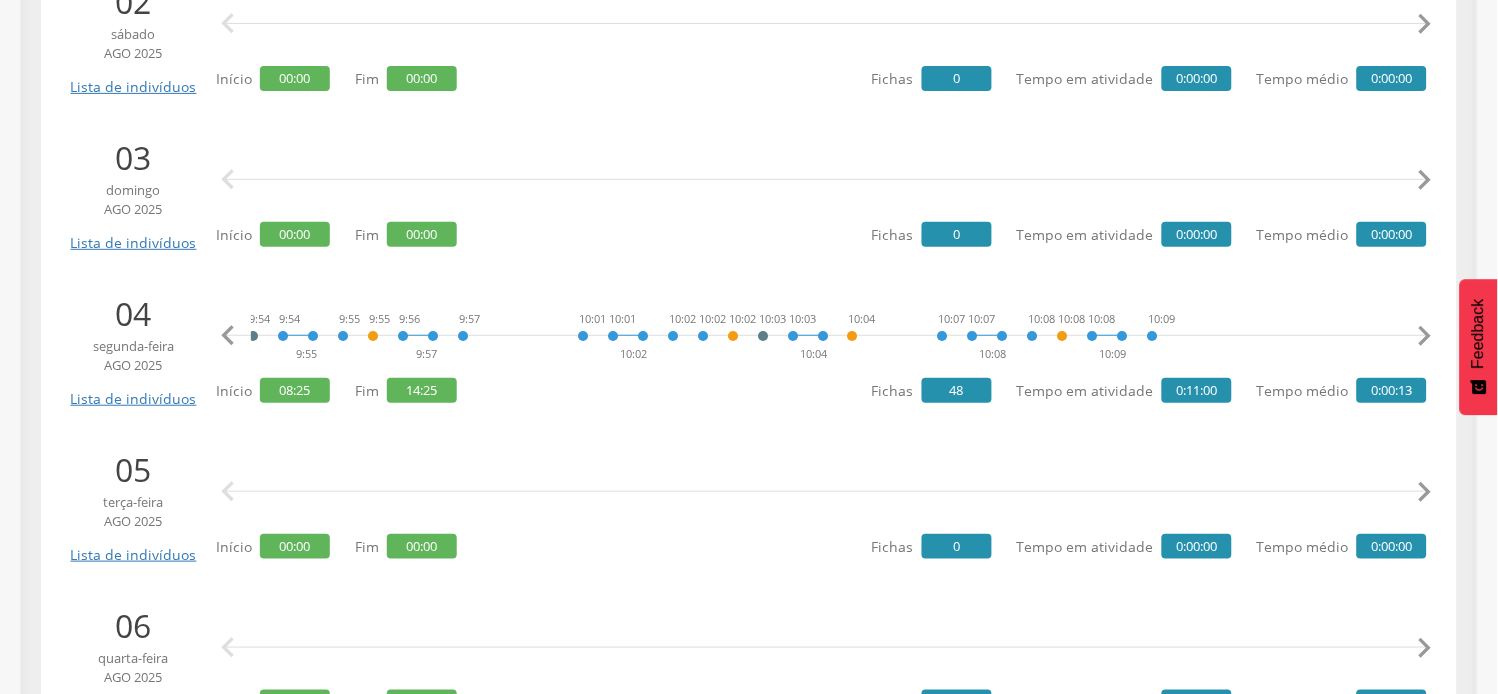 click on "" at bounding box center (228, 336) 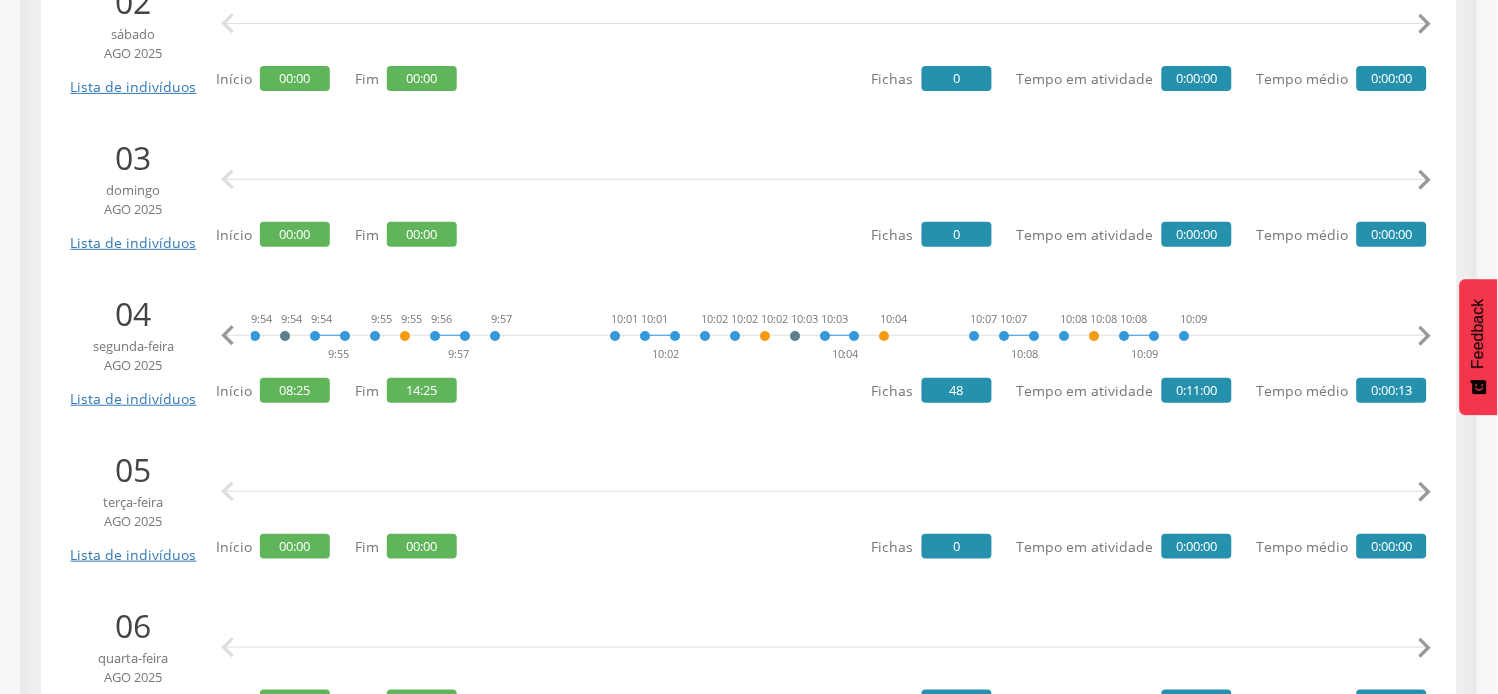 click on "" at bounding box center (228, 336) 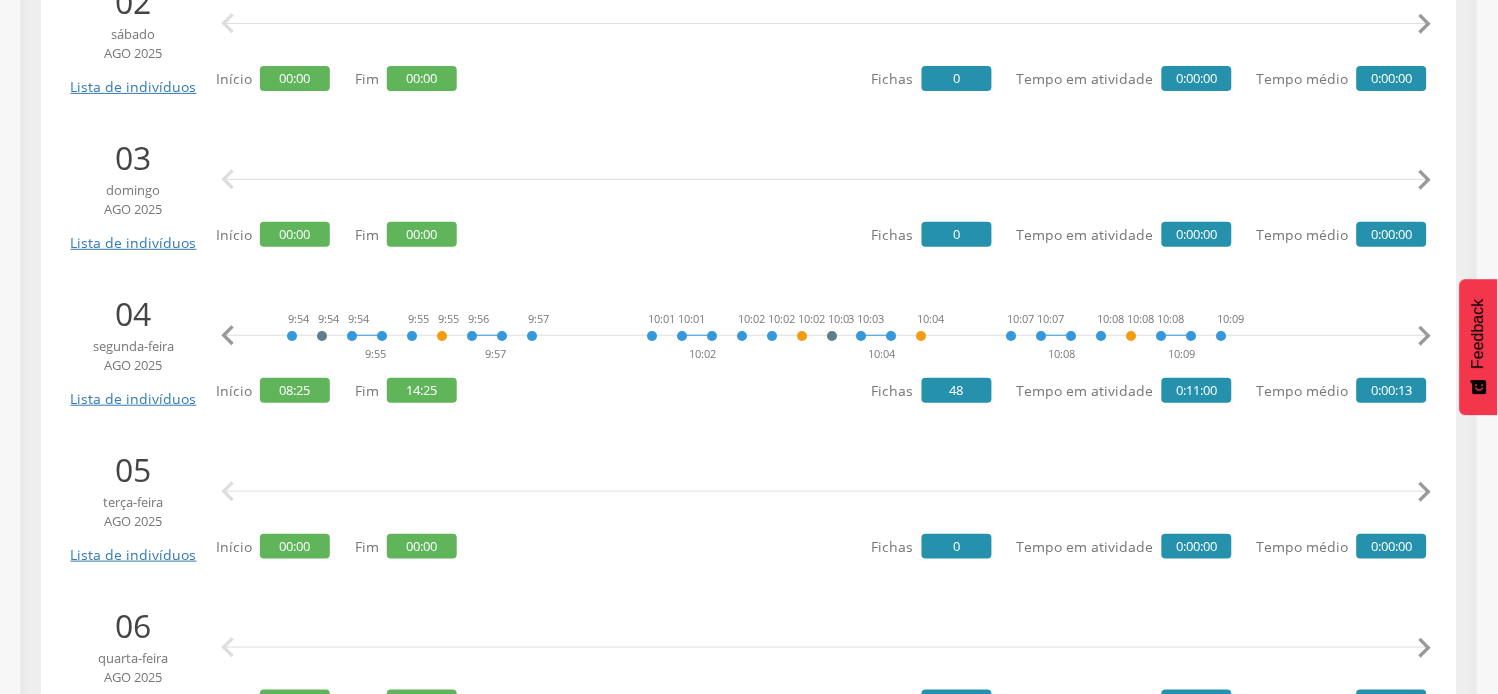 click on "" at bounding box center [228, 336] 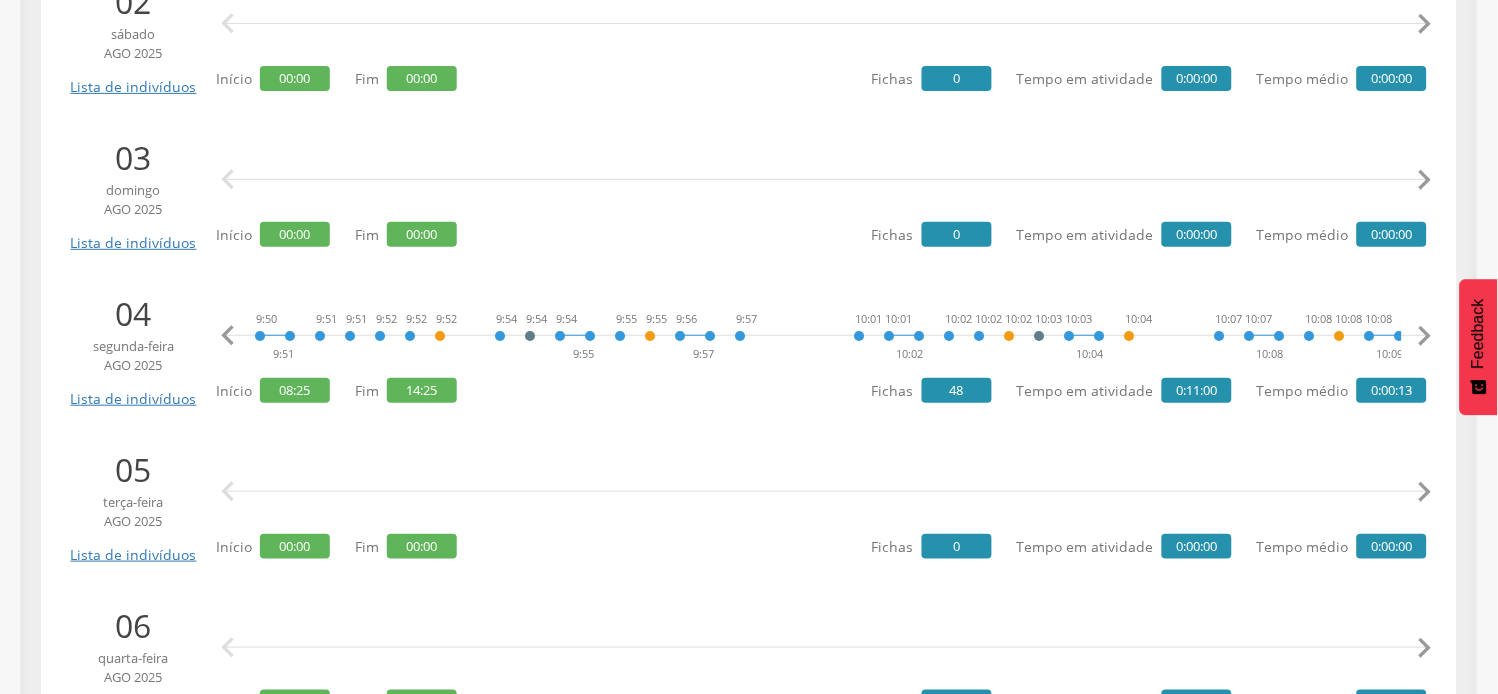 click on "" at bounding box center (228, 336) 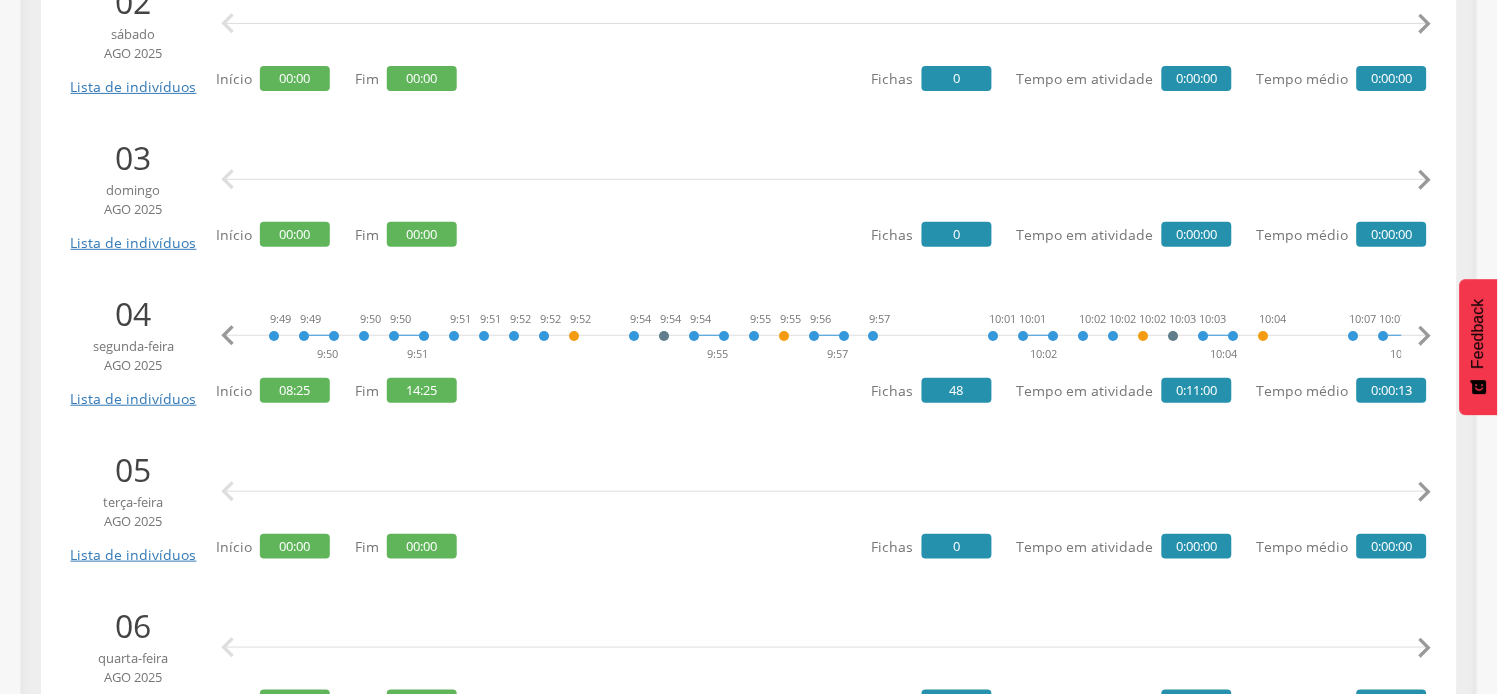 click on "" at bounding box center (228, 336) 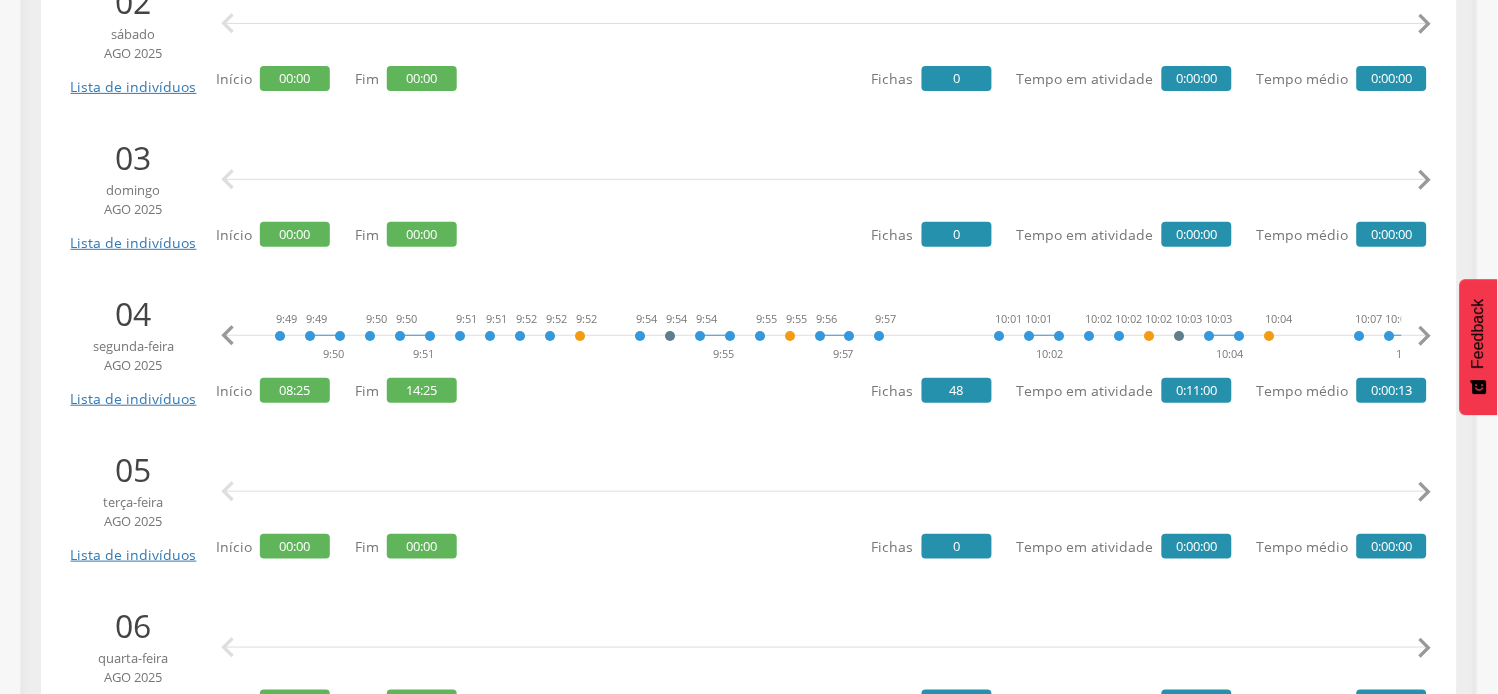 click on "" at bounding box center [228, 336] 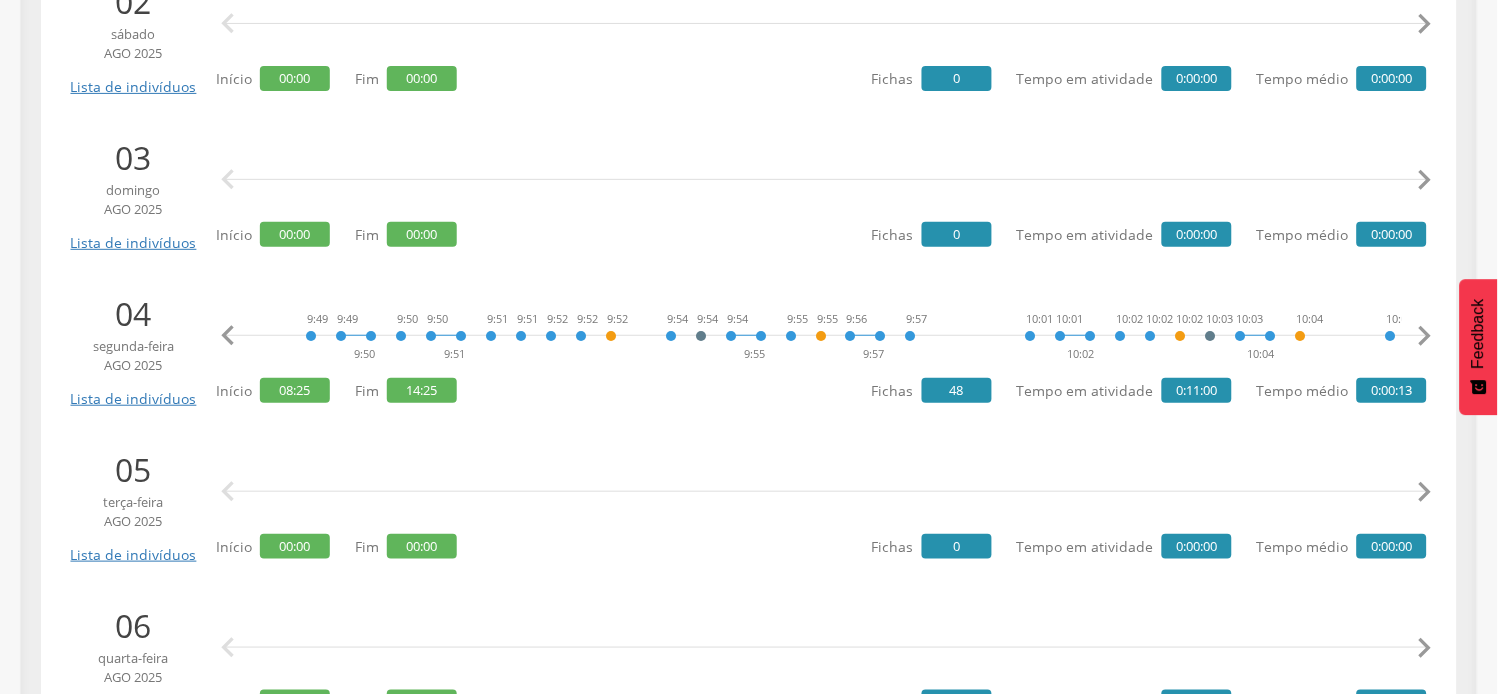 click on "" at bounding box center [228, 336] 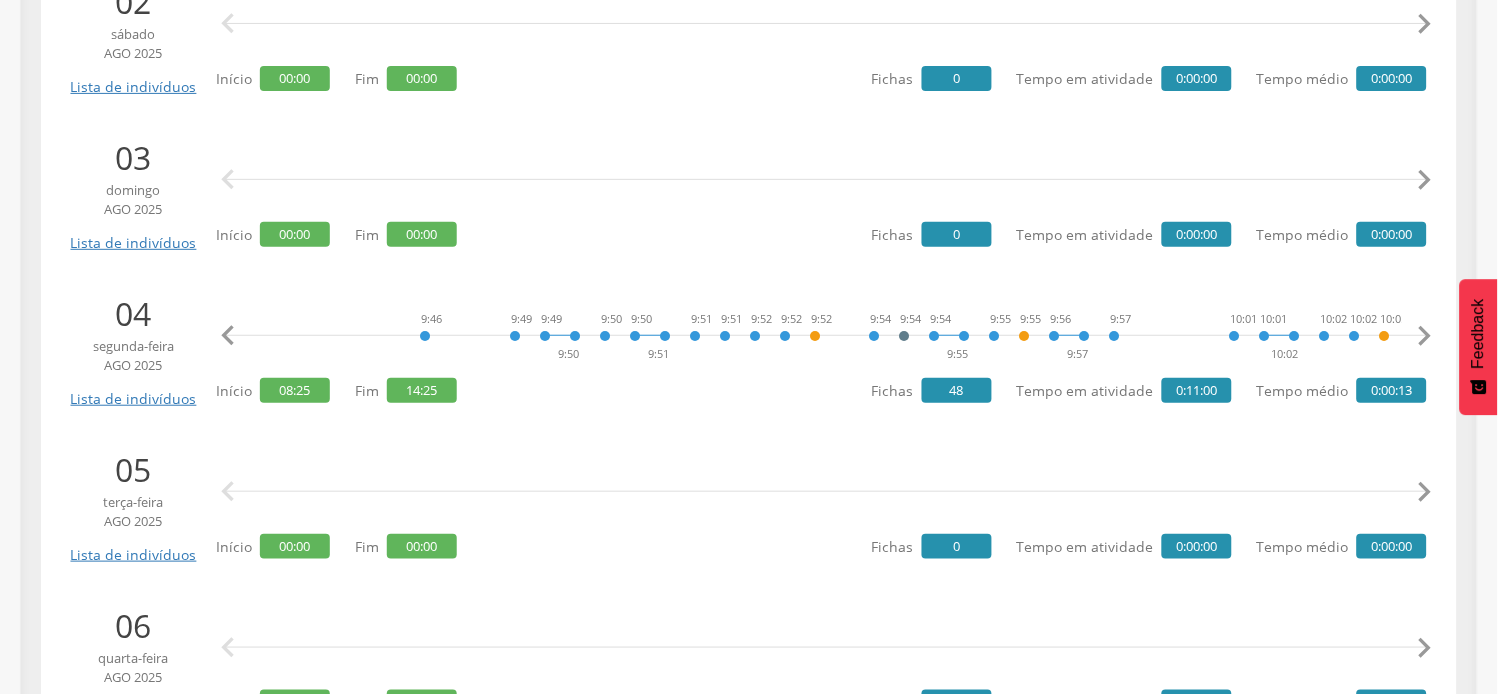 click on "" at bounding box center [228, 336] 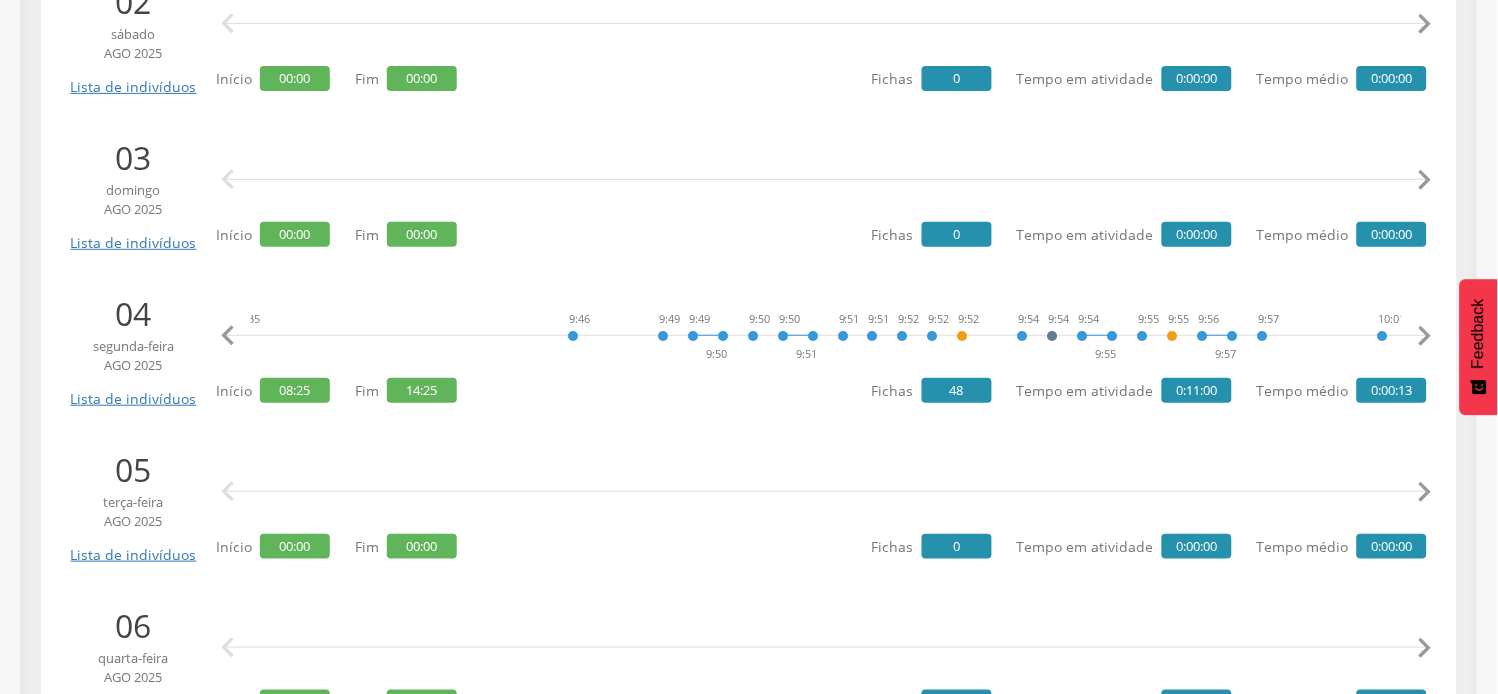 click on "" at bounding box center (228, 336) 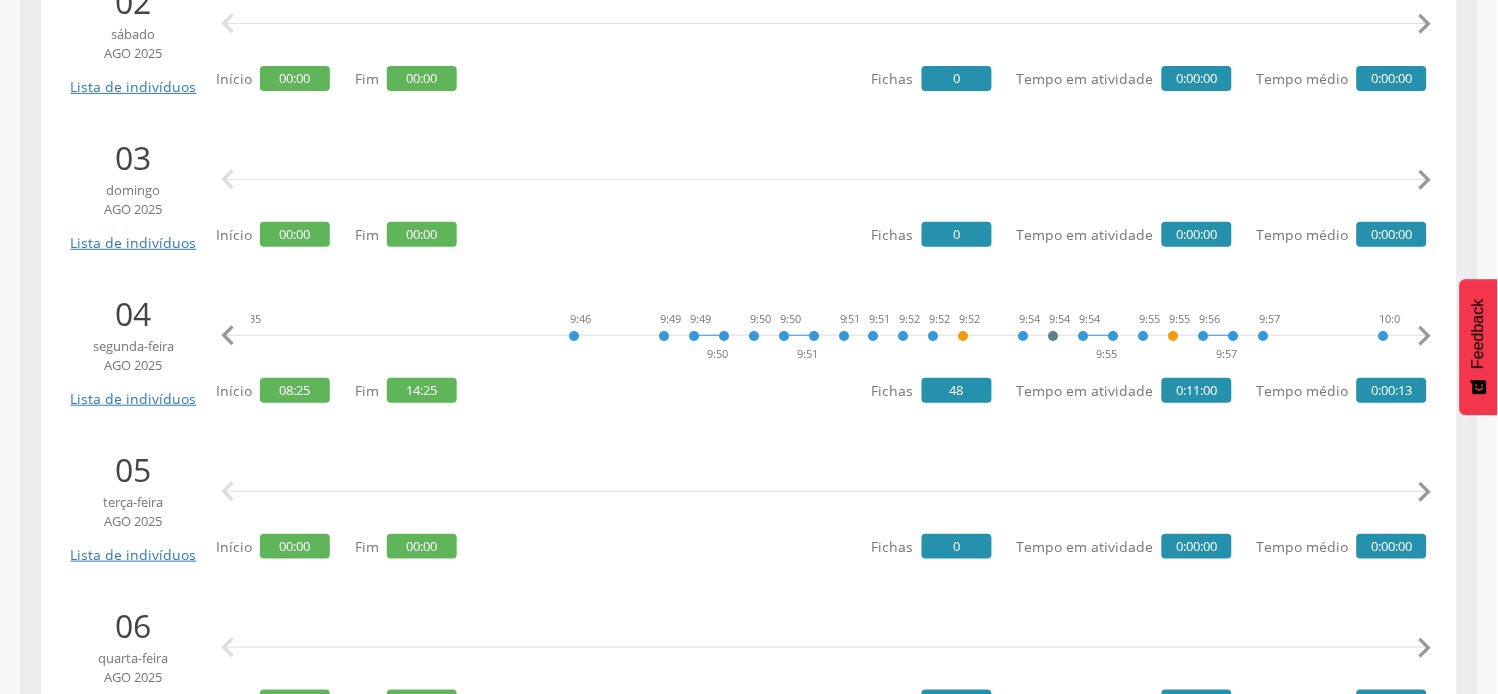 click on "" at bounding box center (228, 336) 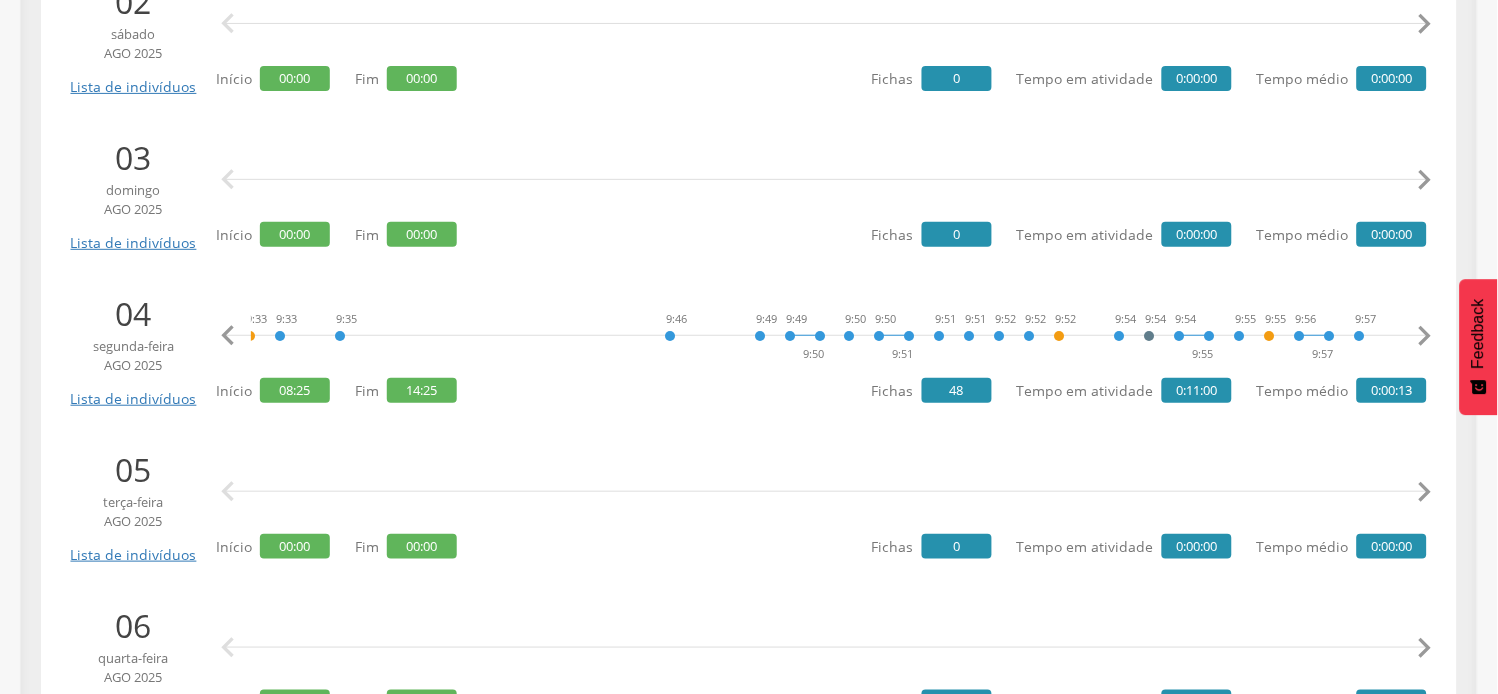 click on "" at bounding box center (228, 336) 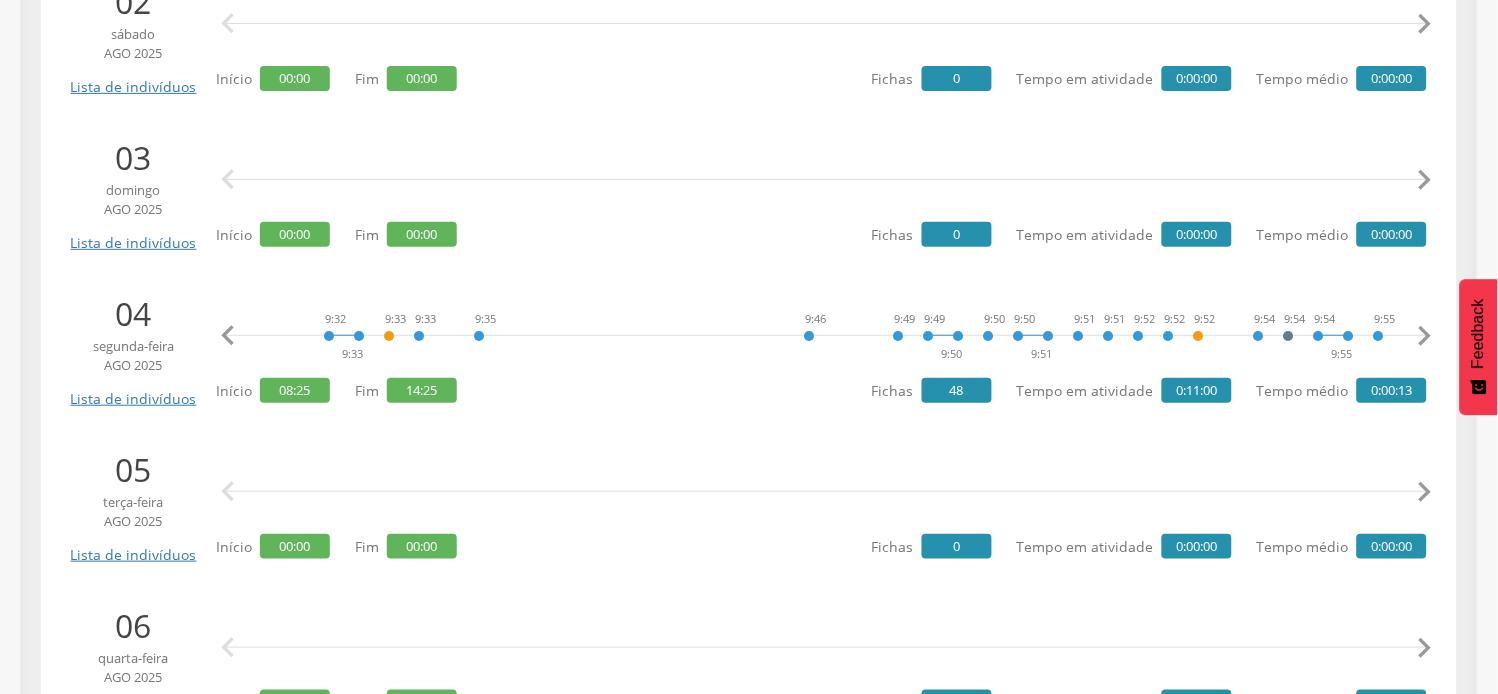 click on "" at bounding box center [228, 336] 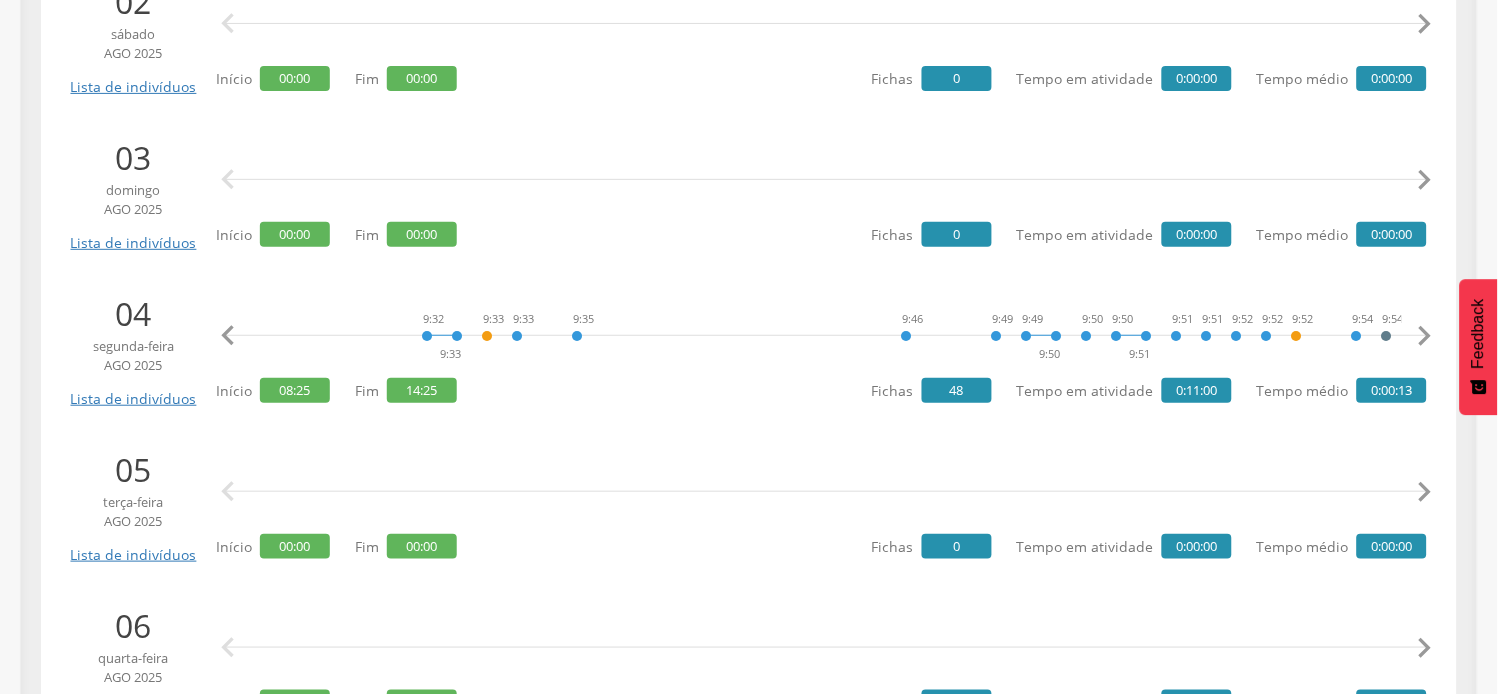 click on "" at bounding box center (228, 336) 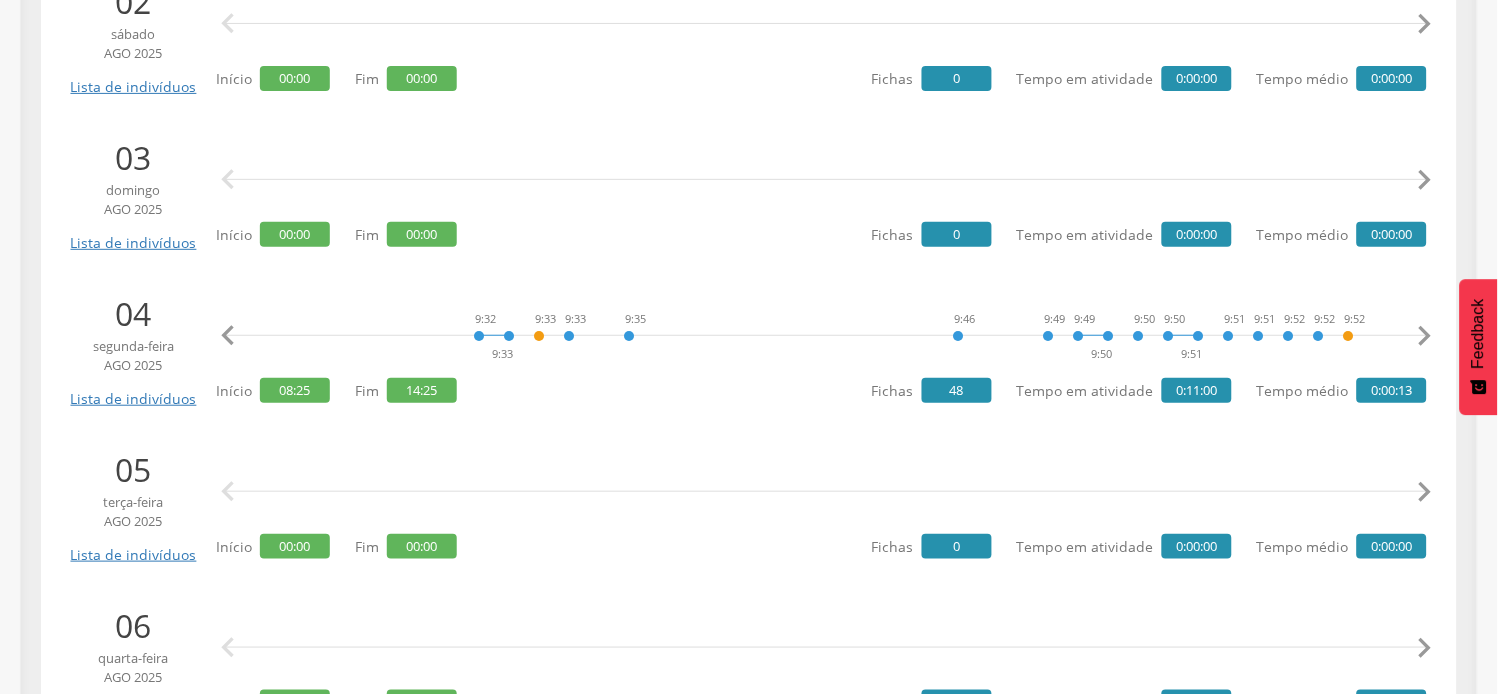 click on "" at bounding box center (228, 336) 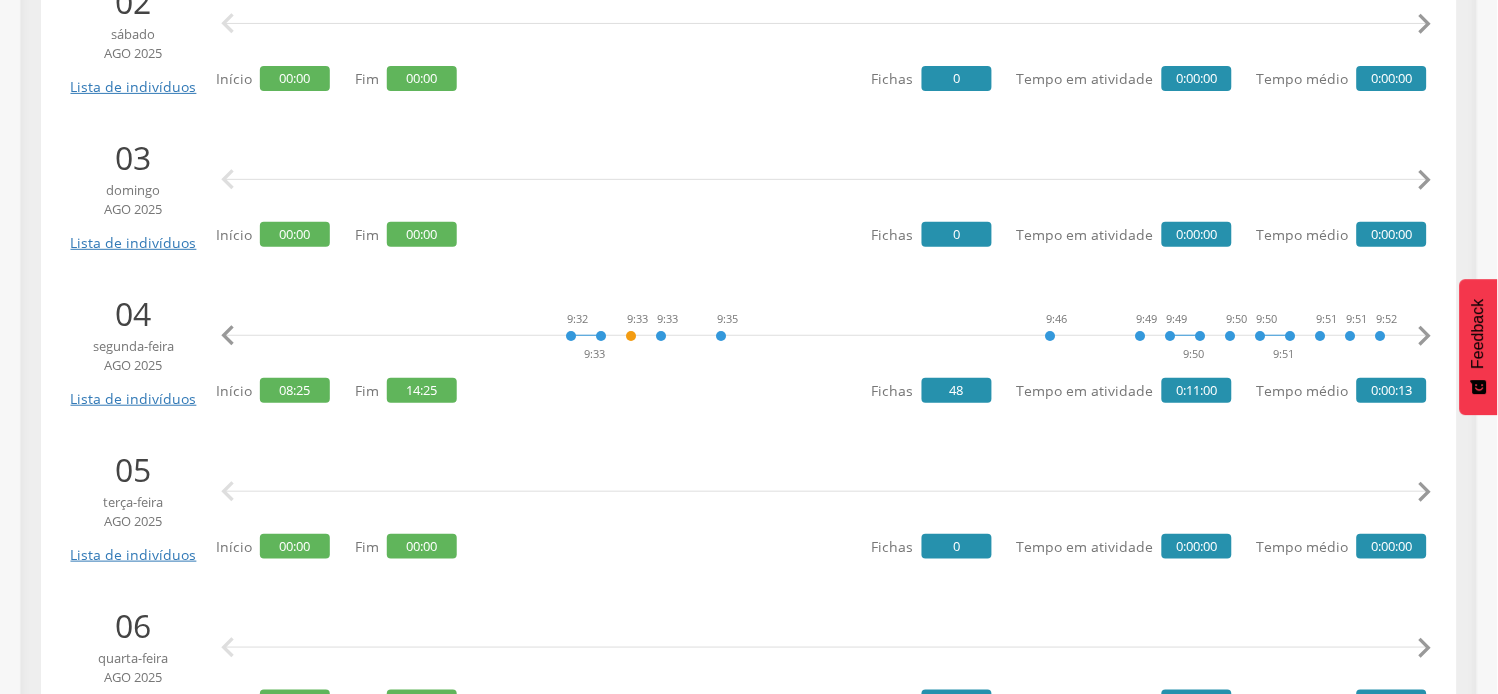 click on "" at bounding box center (228, 336) 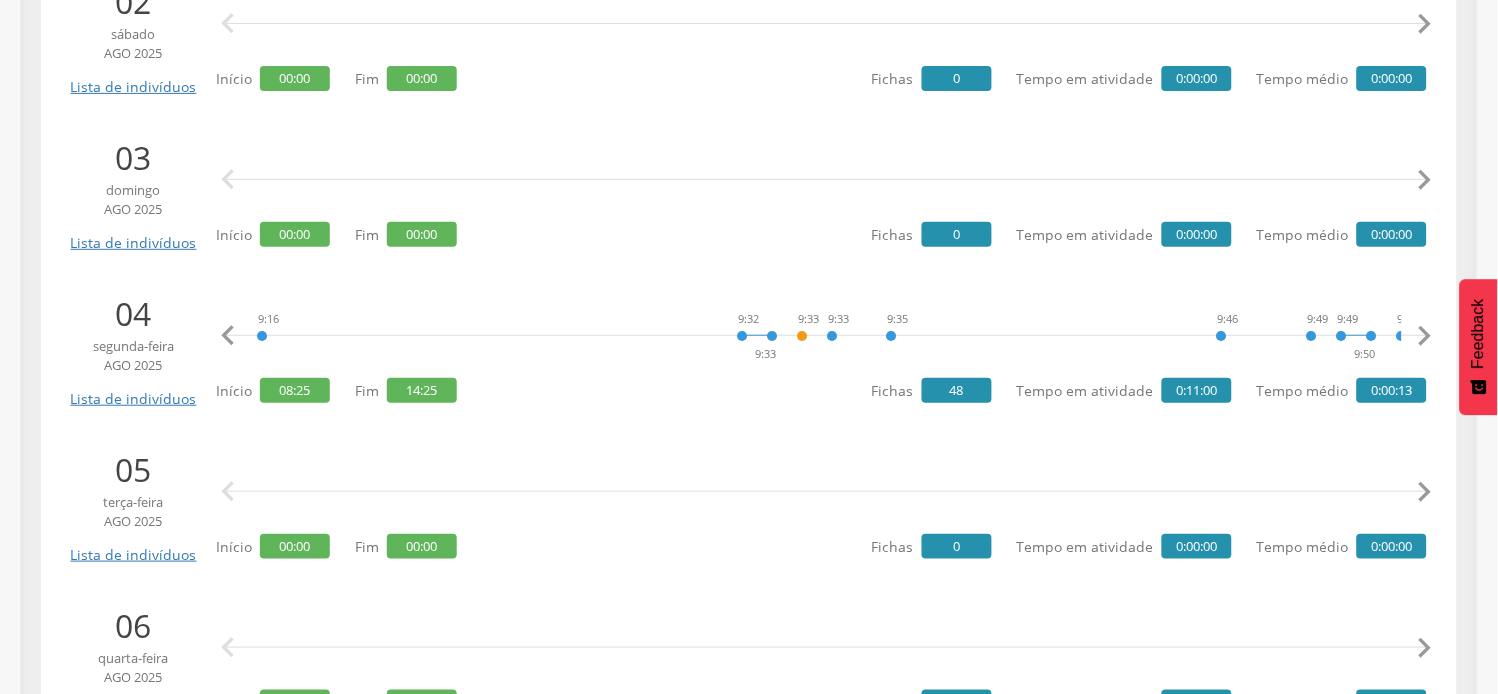 click on "" at bounding box center [228, 336] 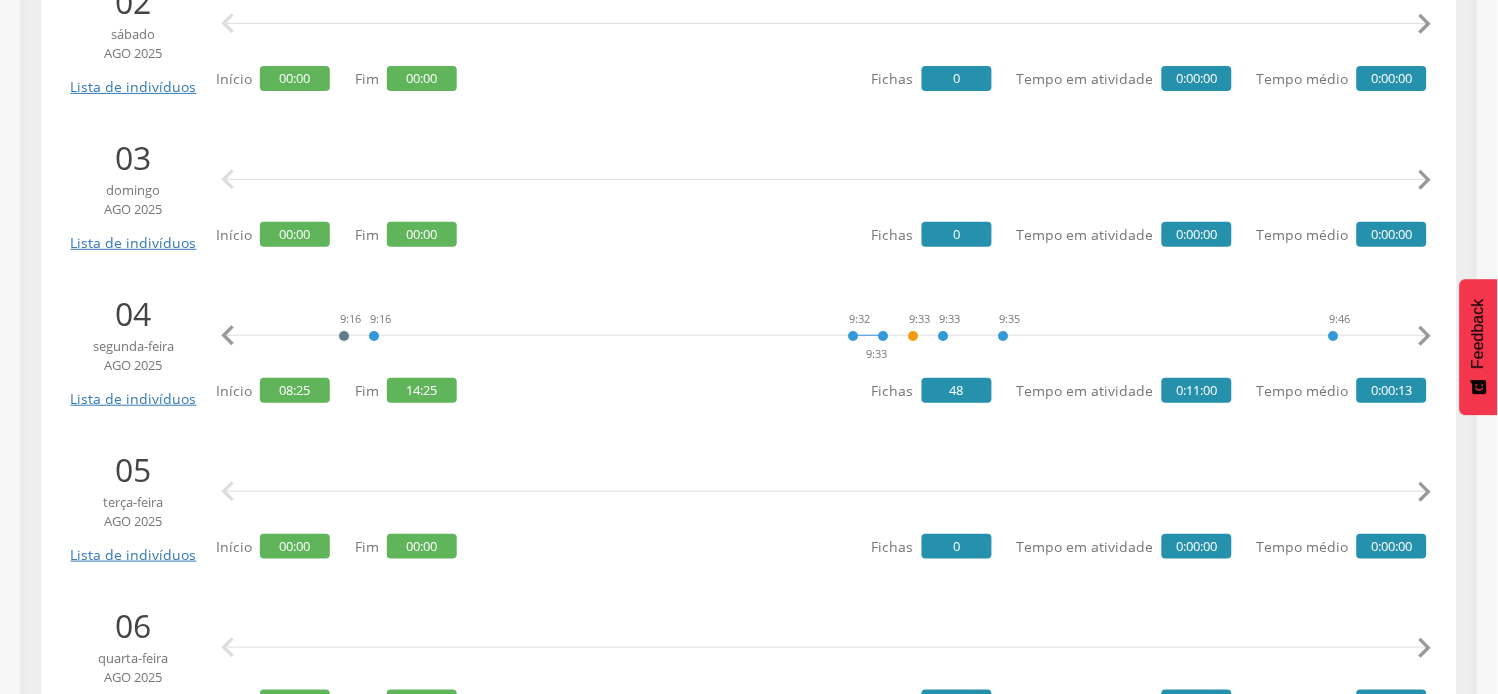 click on "" at bounding box center (228, 336) 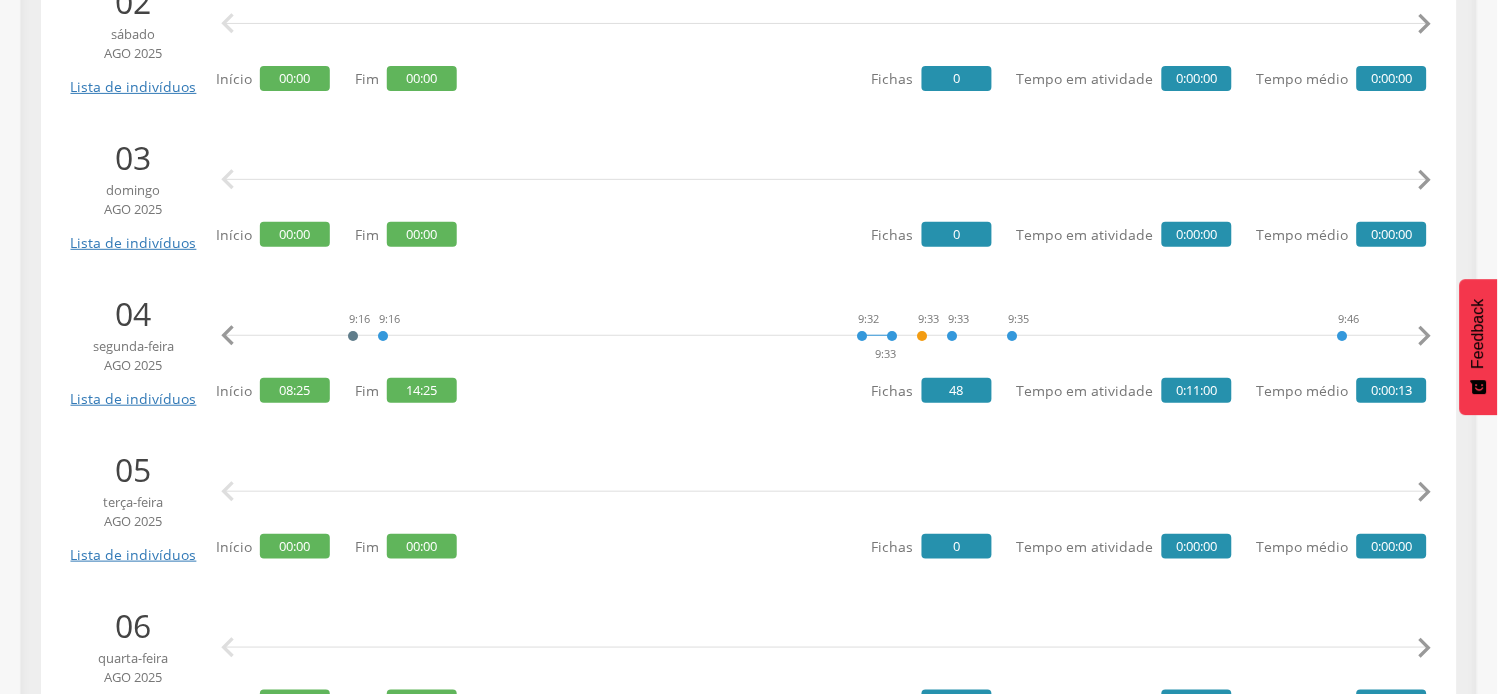 click on "" at bounding box center (228, 336) 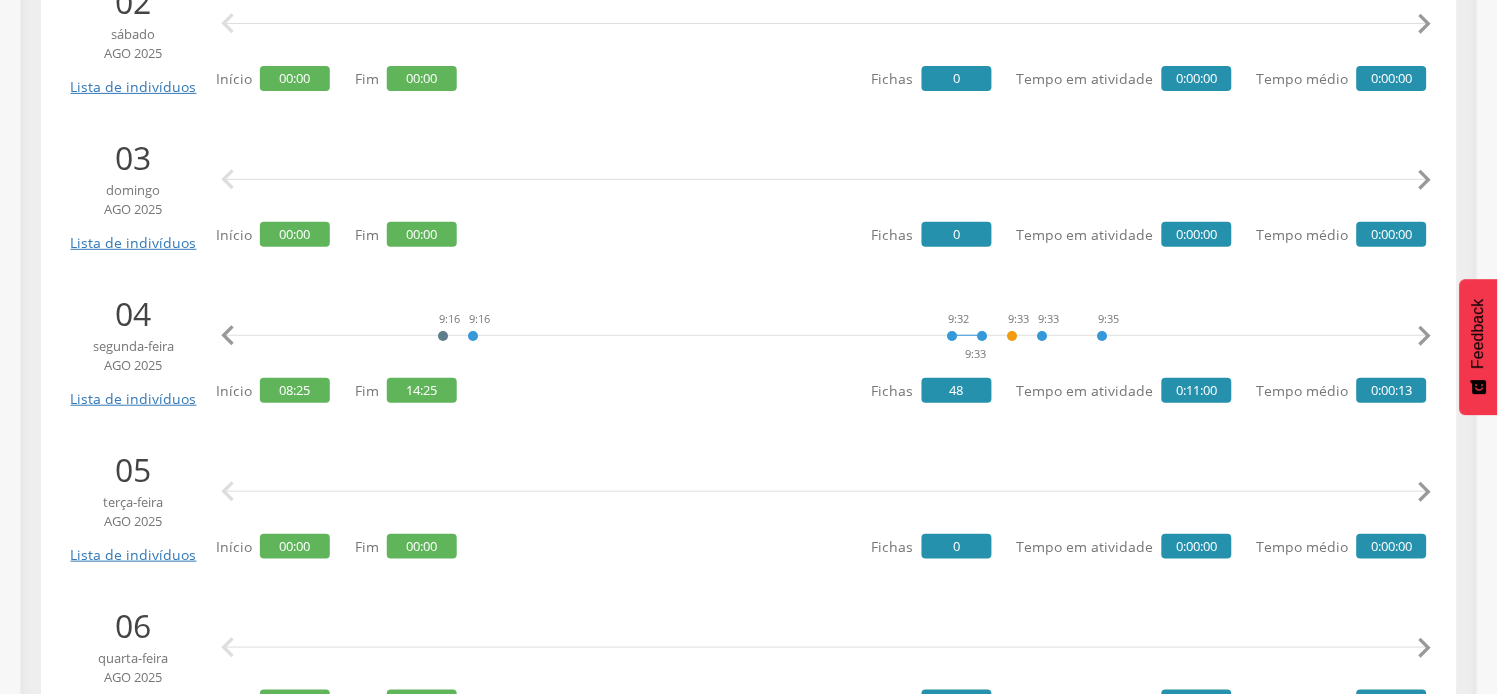 click on "" at bounding box center (228, 336) 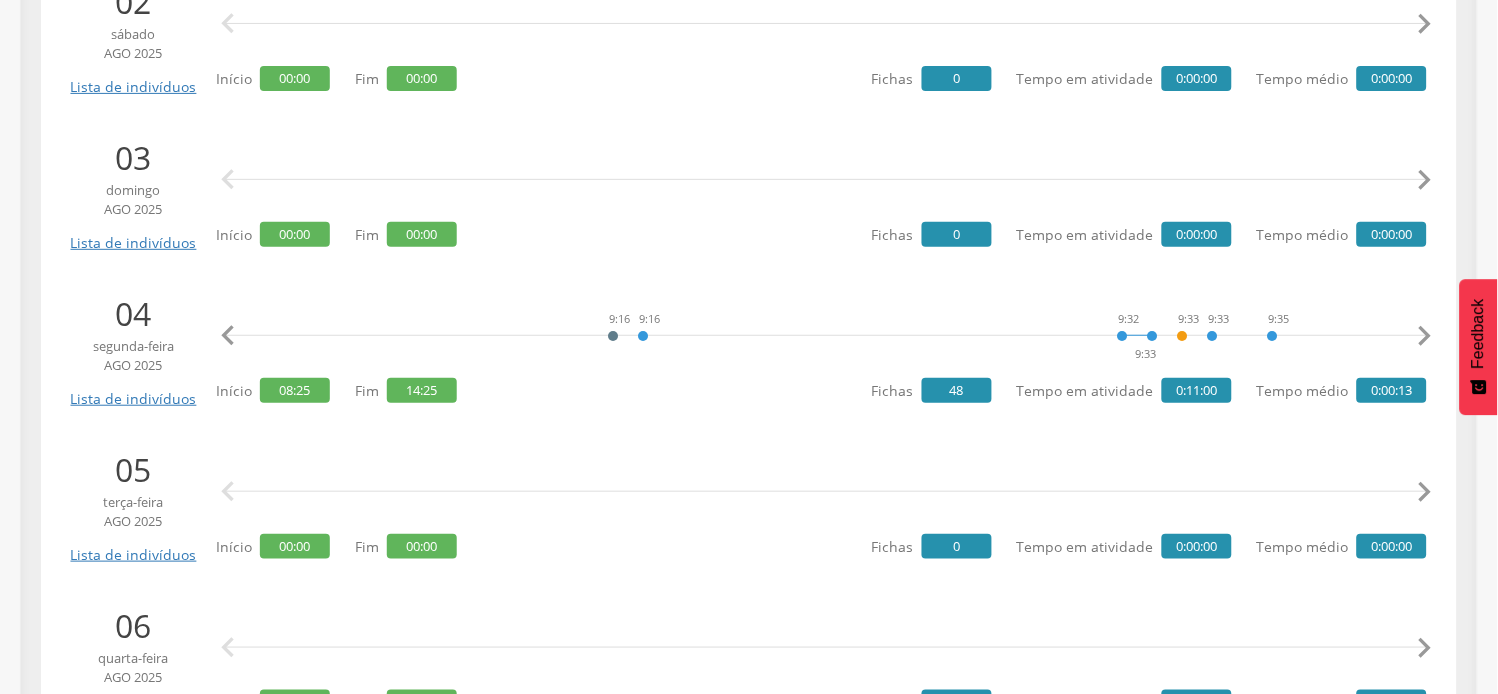 click on "" at bounding box center [228, 336] 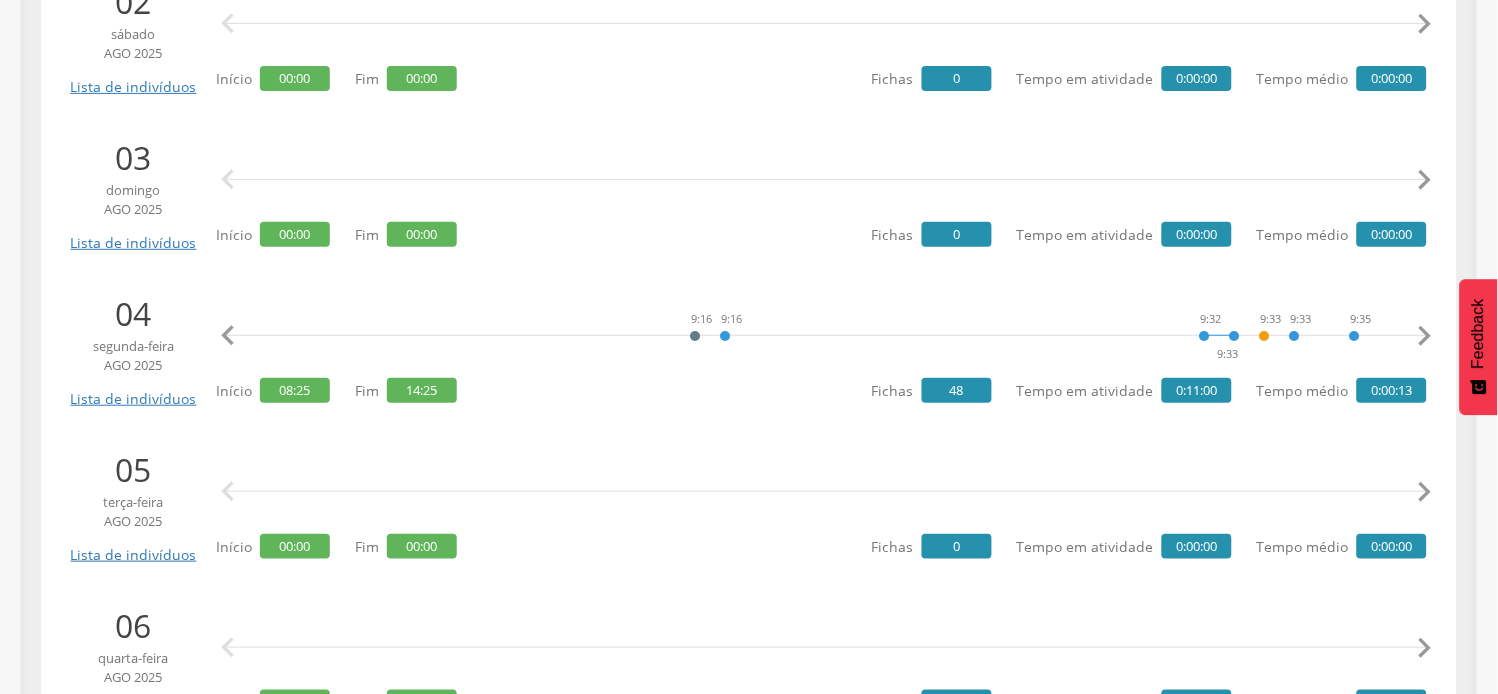 click on "" at bounding box center (228, 336) 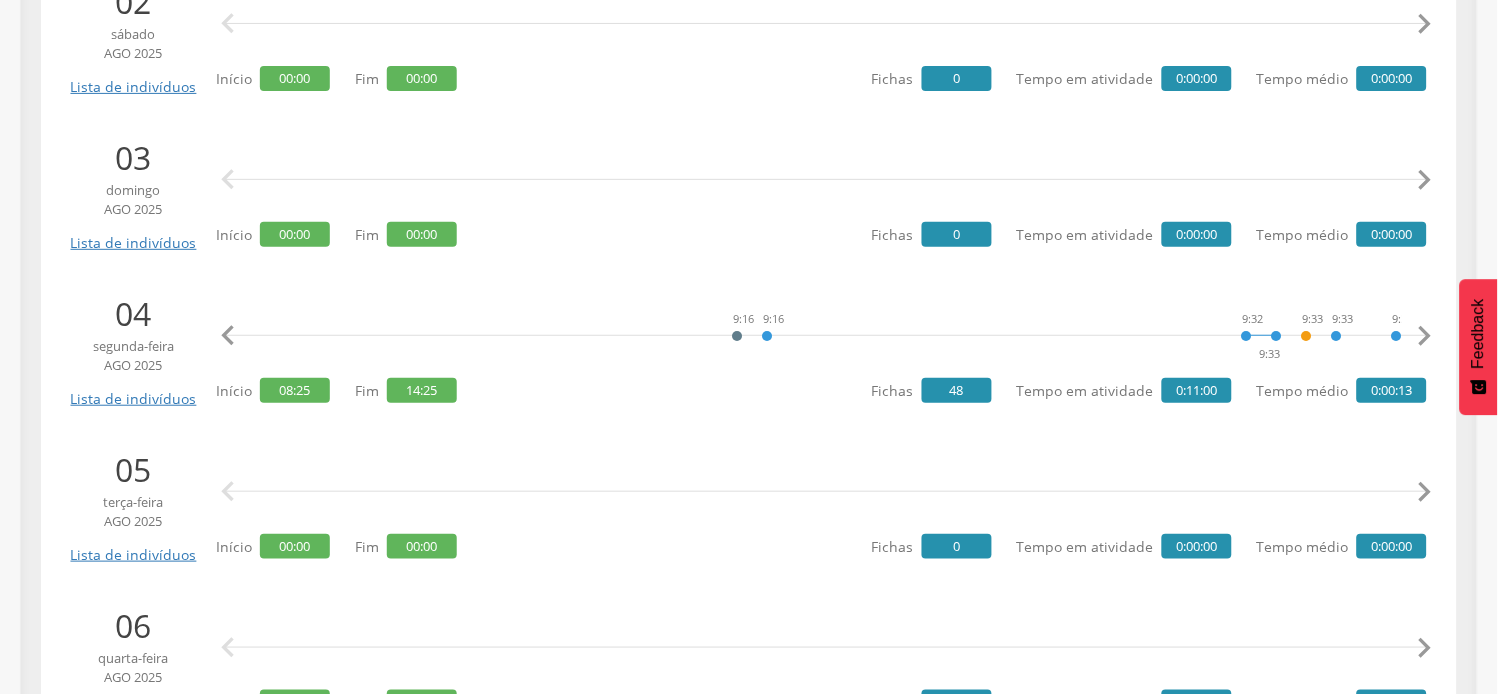 scroll, scrollTop: 1867, scrollLeft: 0, axis: vertical 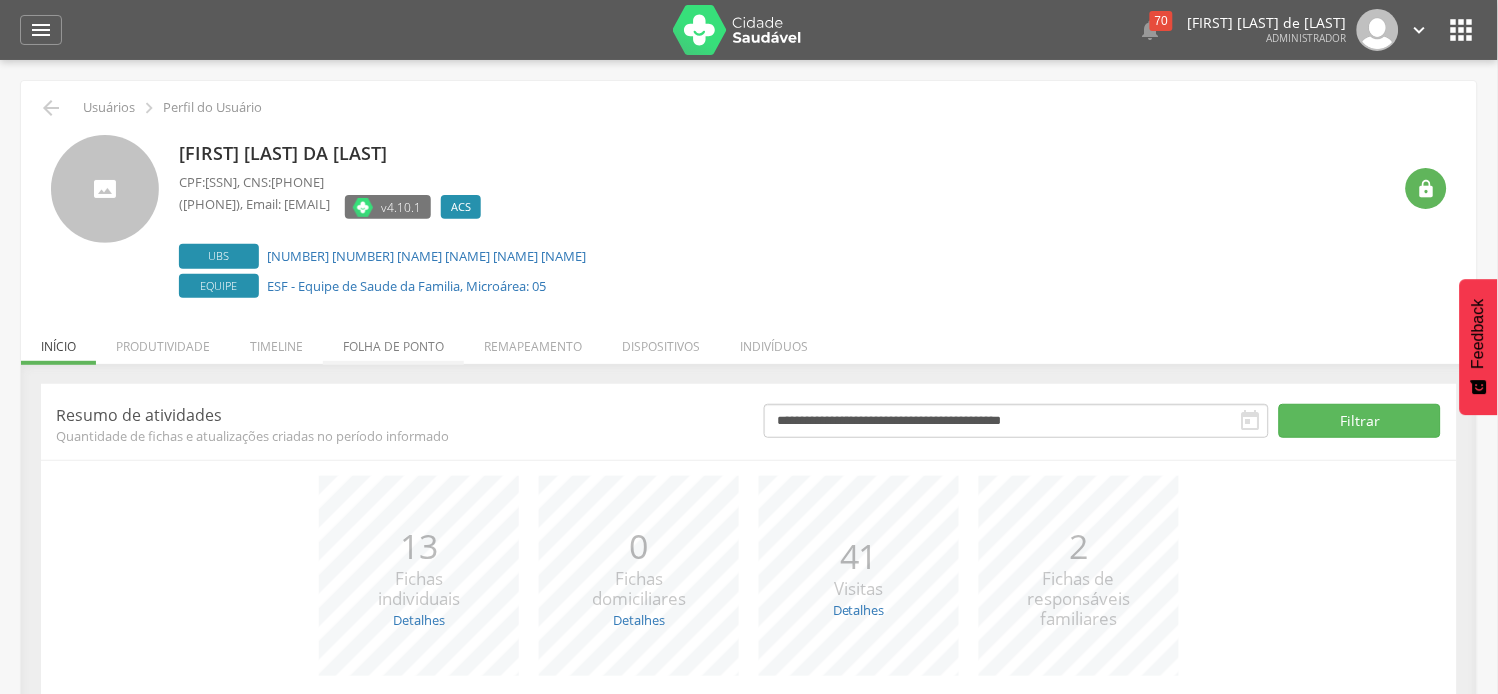 click on "Folha de ponto" at bounding box center [393, 341] 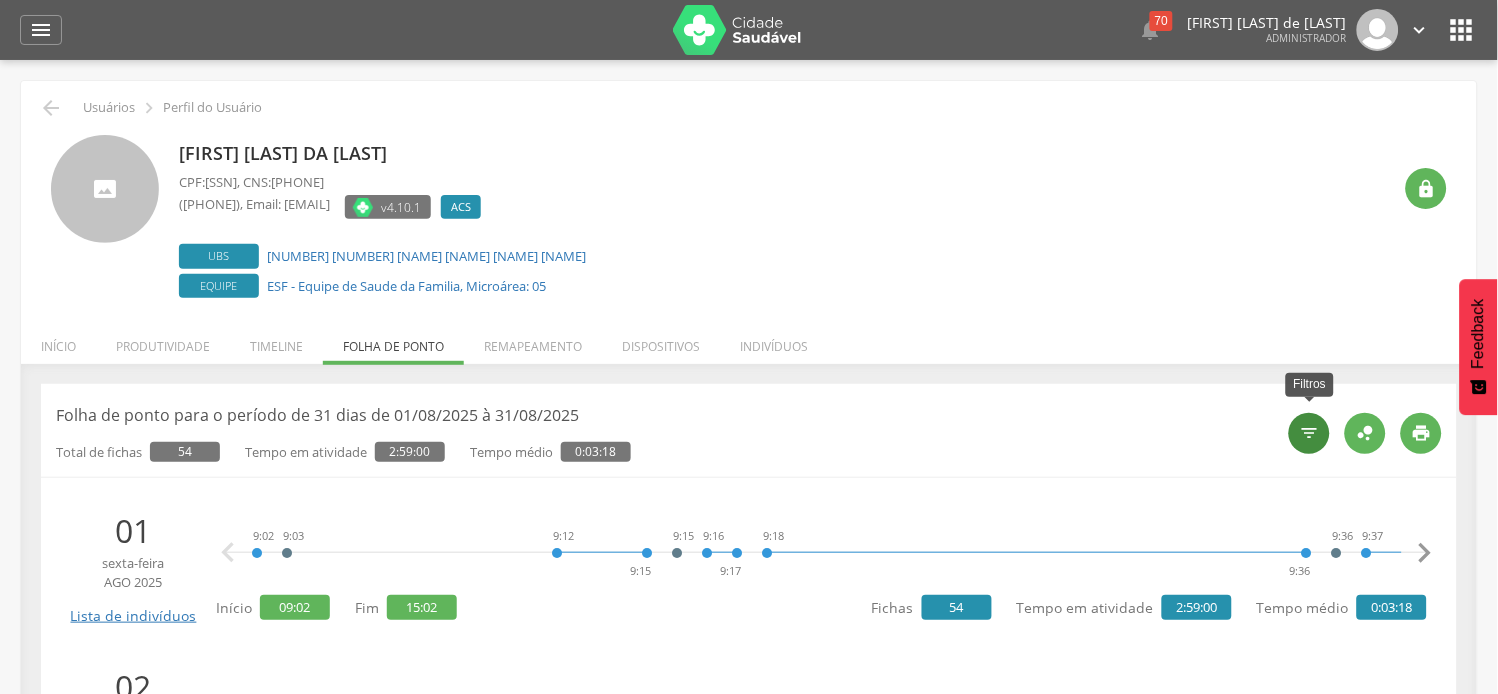 type on "**********" 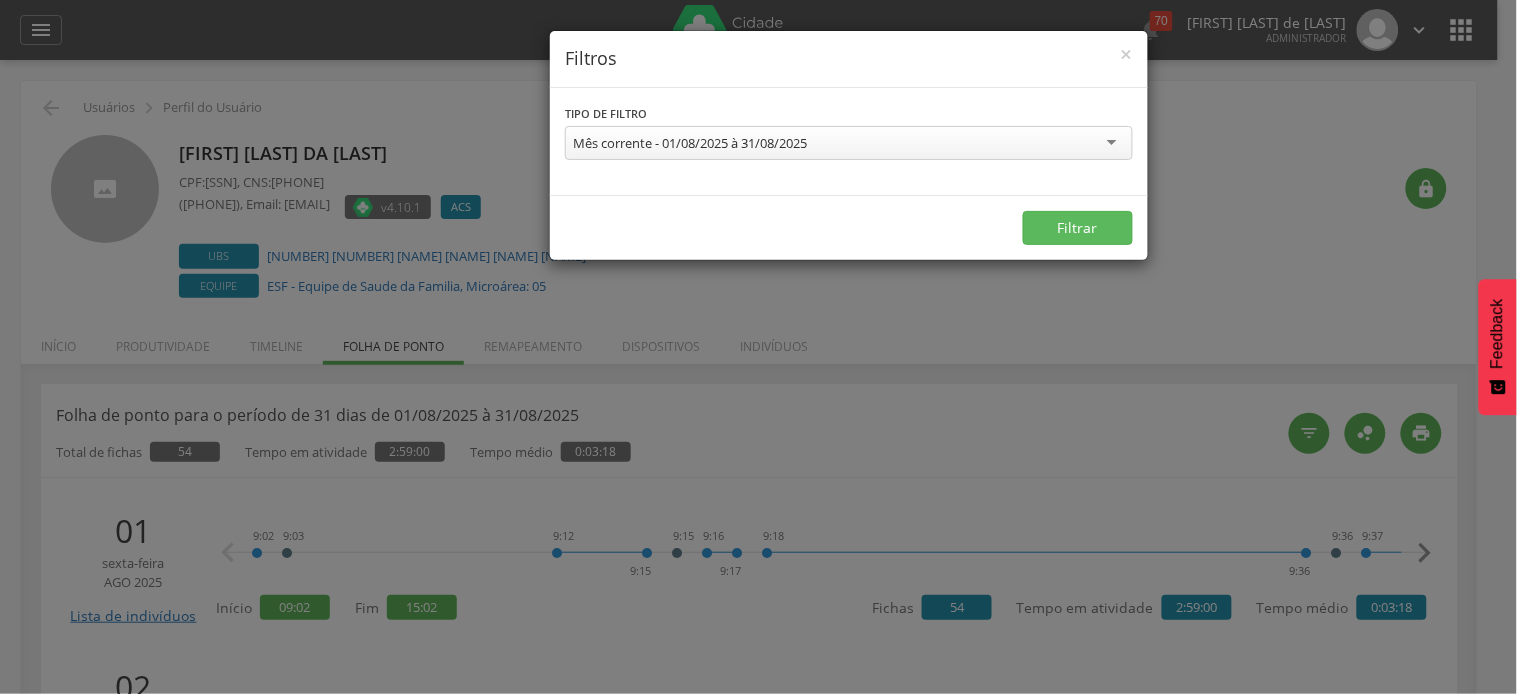 click on "Mês corrente - 01/08/2025 à 31/08/2025" at bounding box center (849, 143) 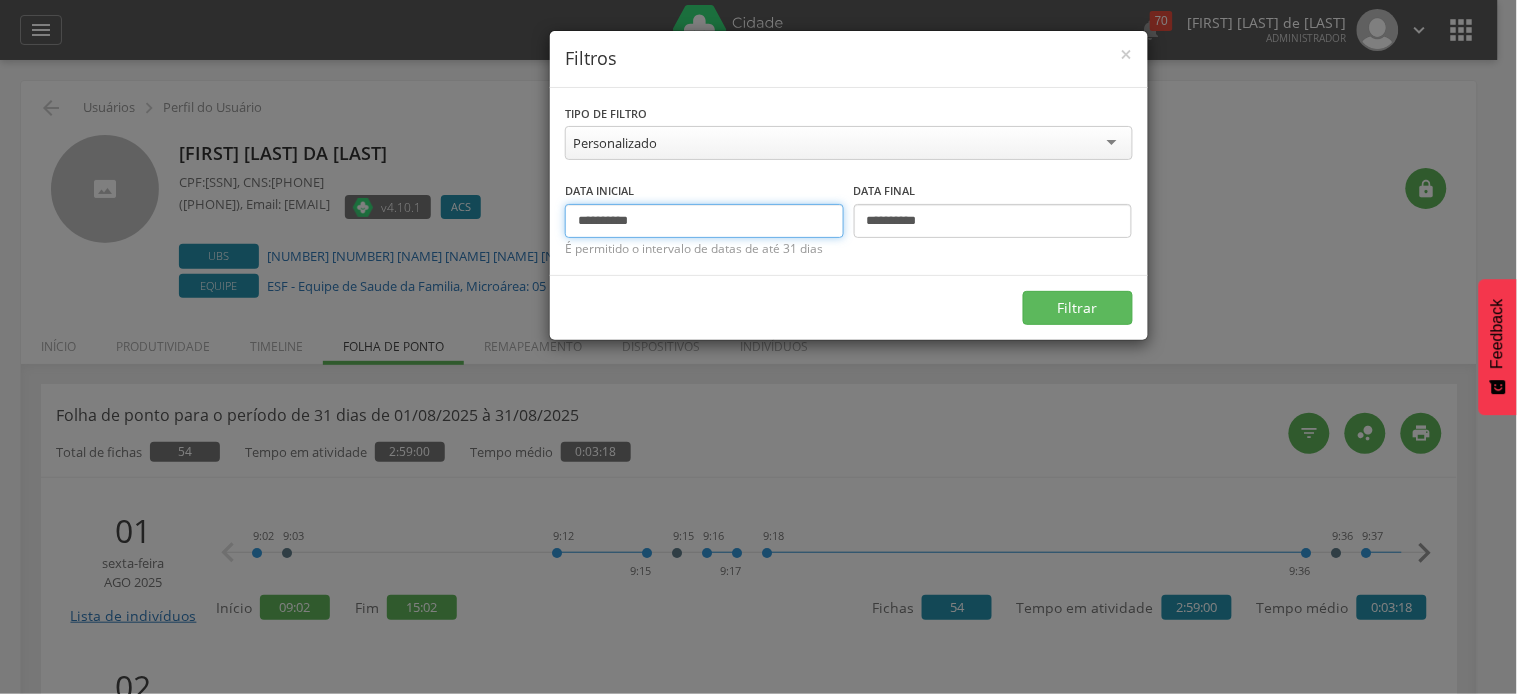 drag, startPoint x: 612, startPoint y: 220, endPoint x: 553, endPoint y: 206, distance: 60.63827 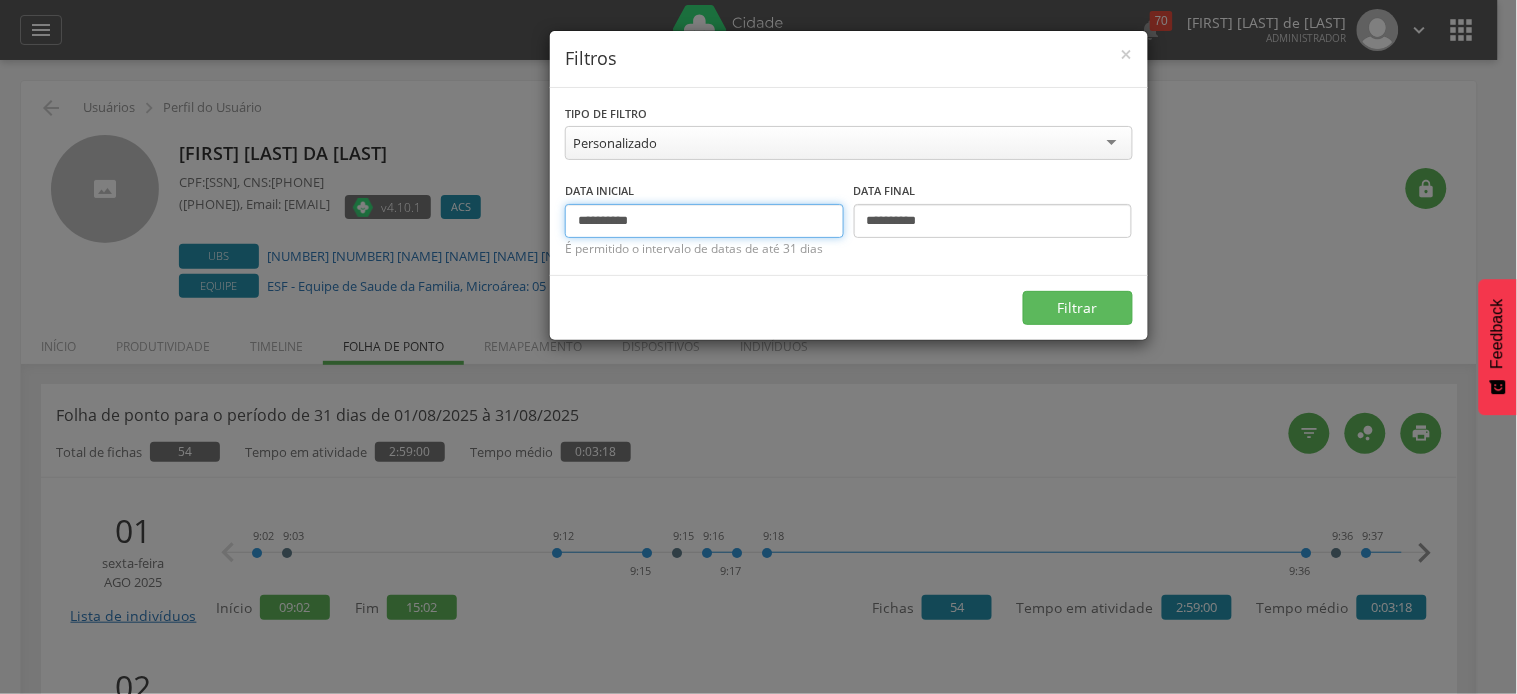 type on "**********" 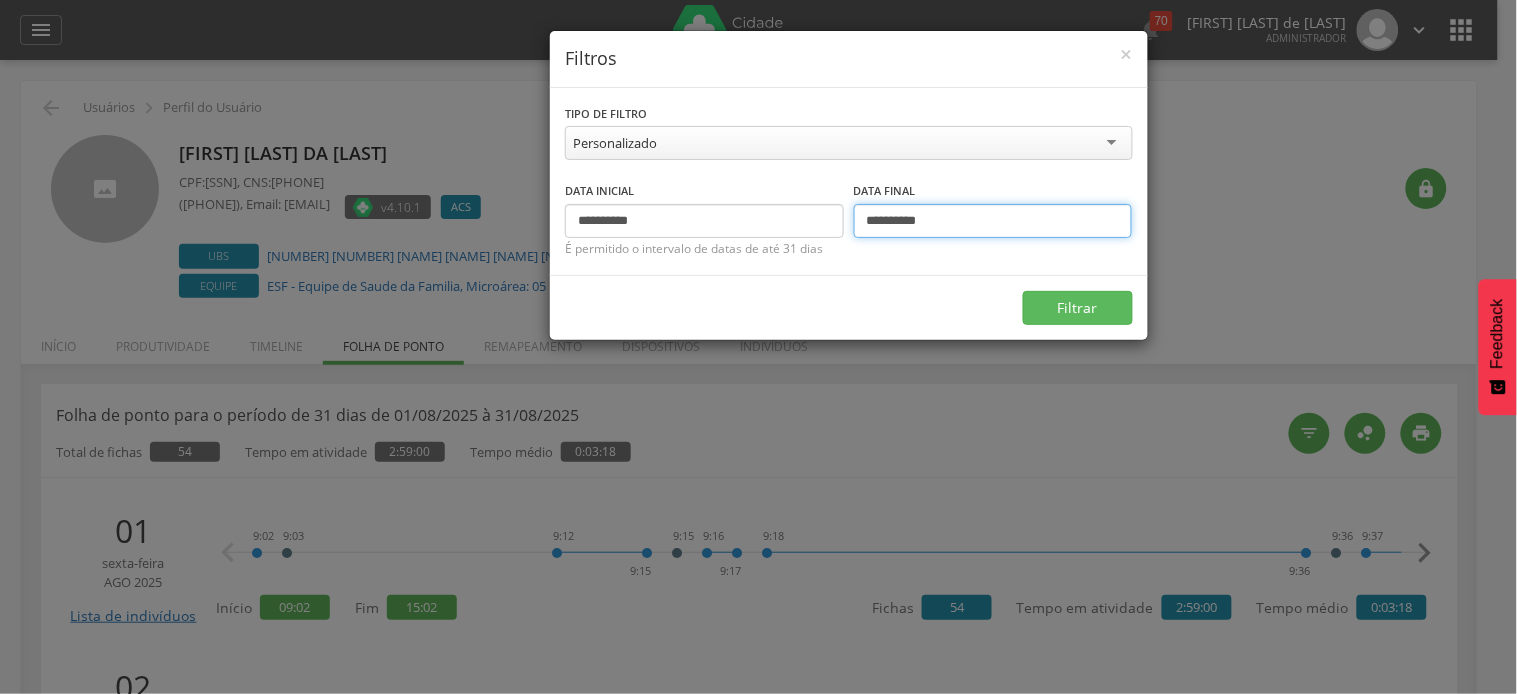 drag, startPoint x: 881, startPoint y: 223, endPoint x: 864, endPoint y: 222, distance: 17.029387 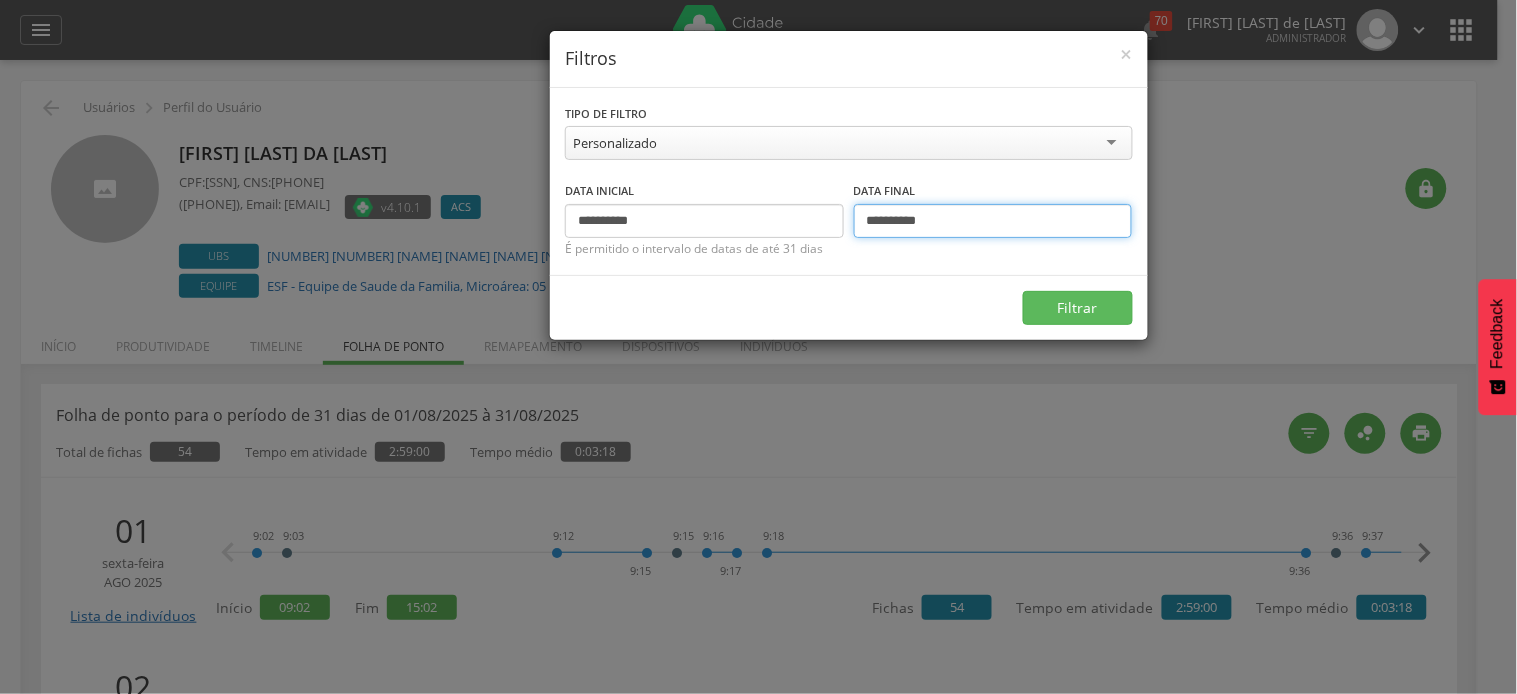 type on "**********" 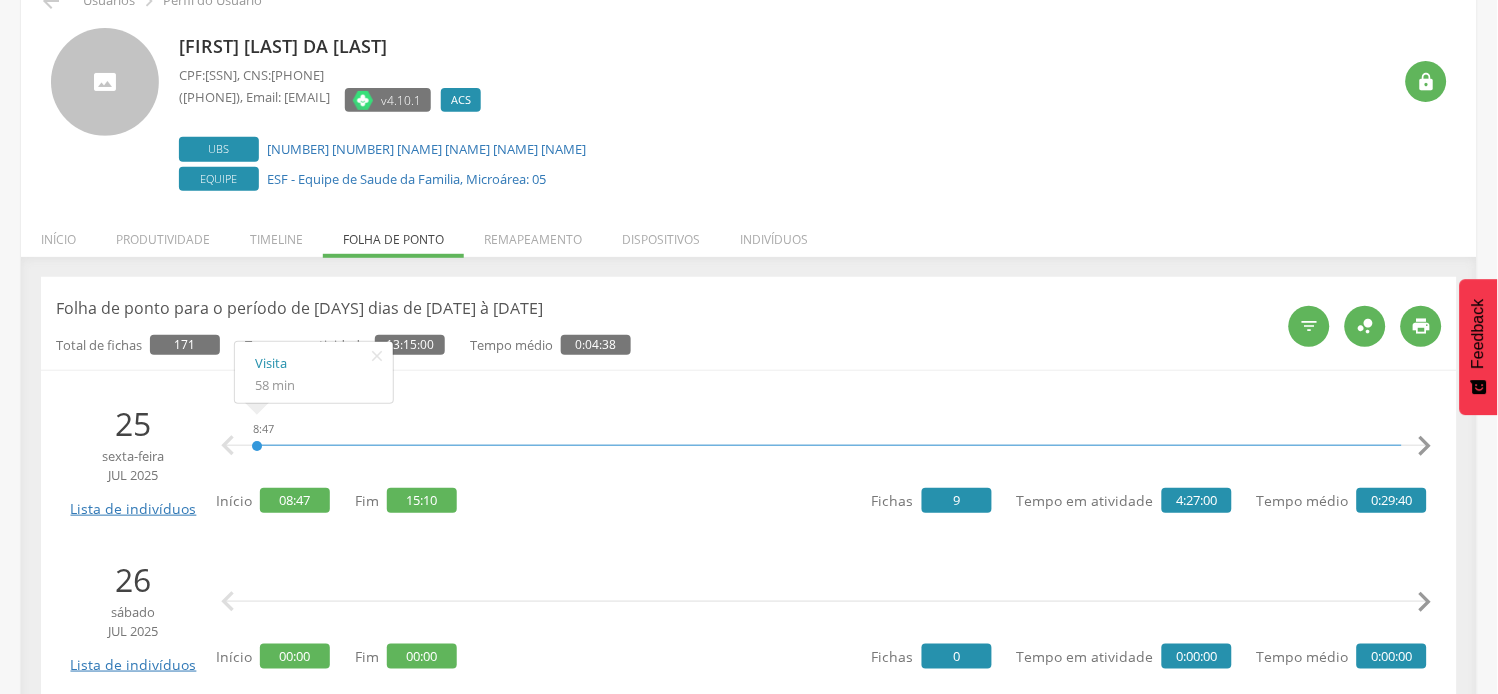 scroll, scrollTop: 222, scrollLeft: 0, axis: vertical 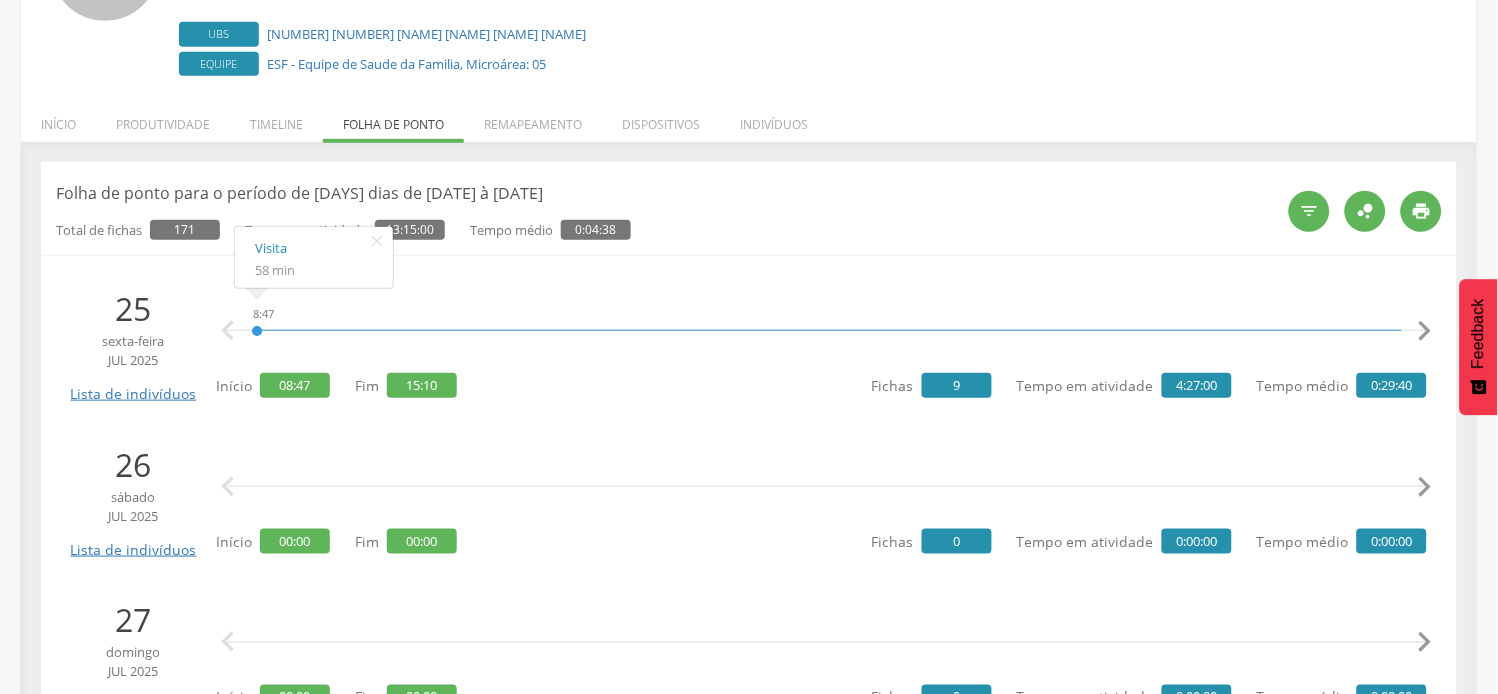 click on " " at bounding box center [826, 487] 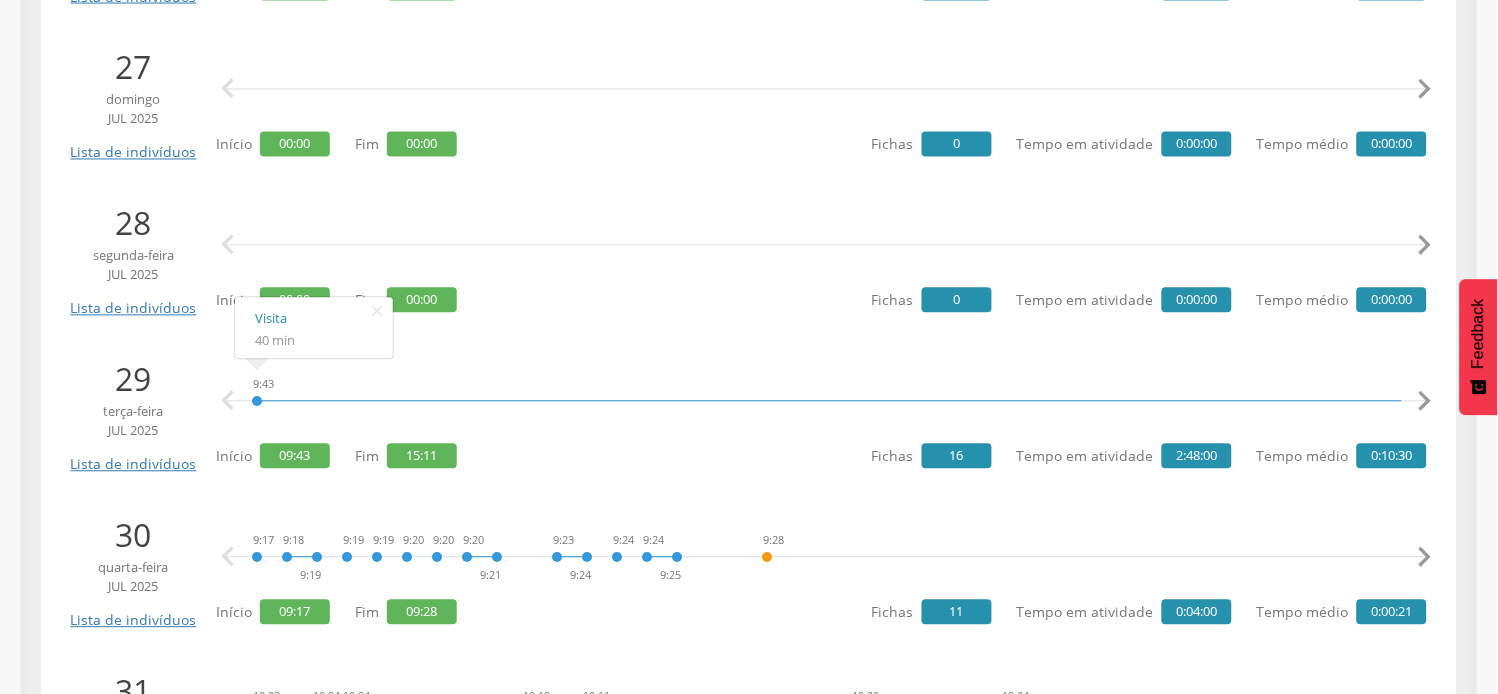 scroll, scrollTop: 777, scrollLeft: 0, axis: vertical 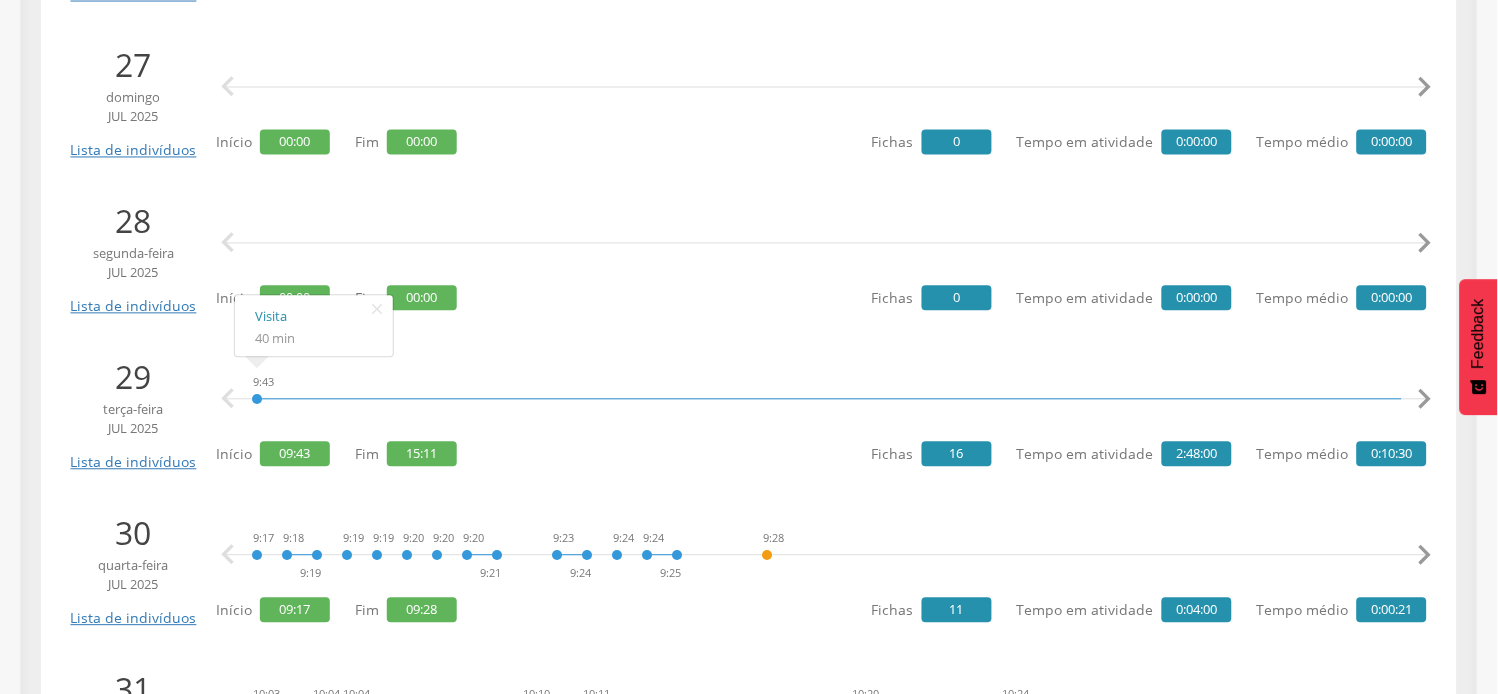 click on "" at bounding box center [1425, 400] 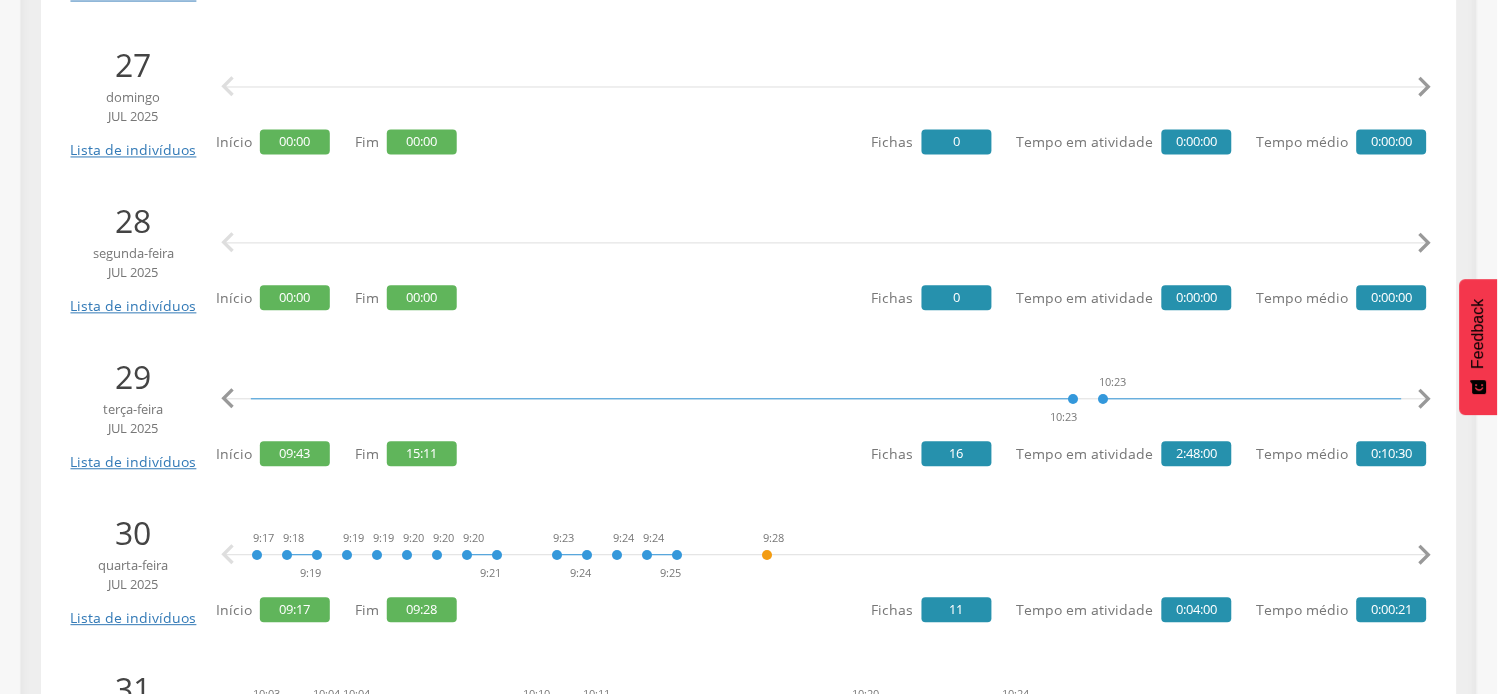click on "" at bounding box center [1425, 400] 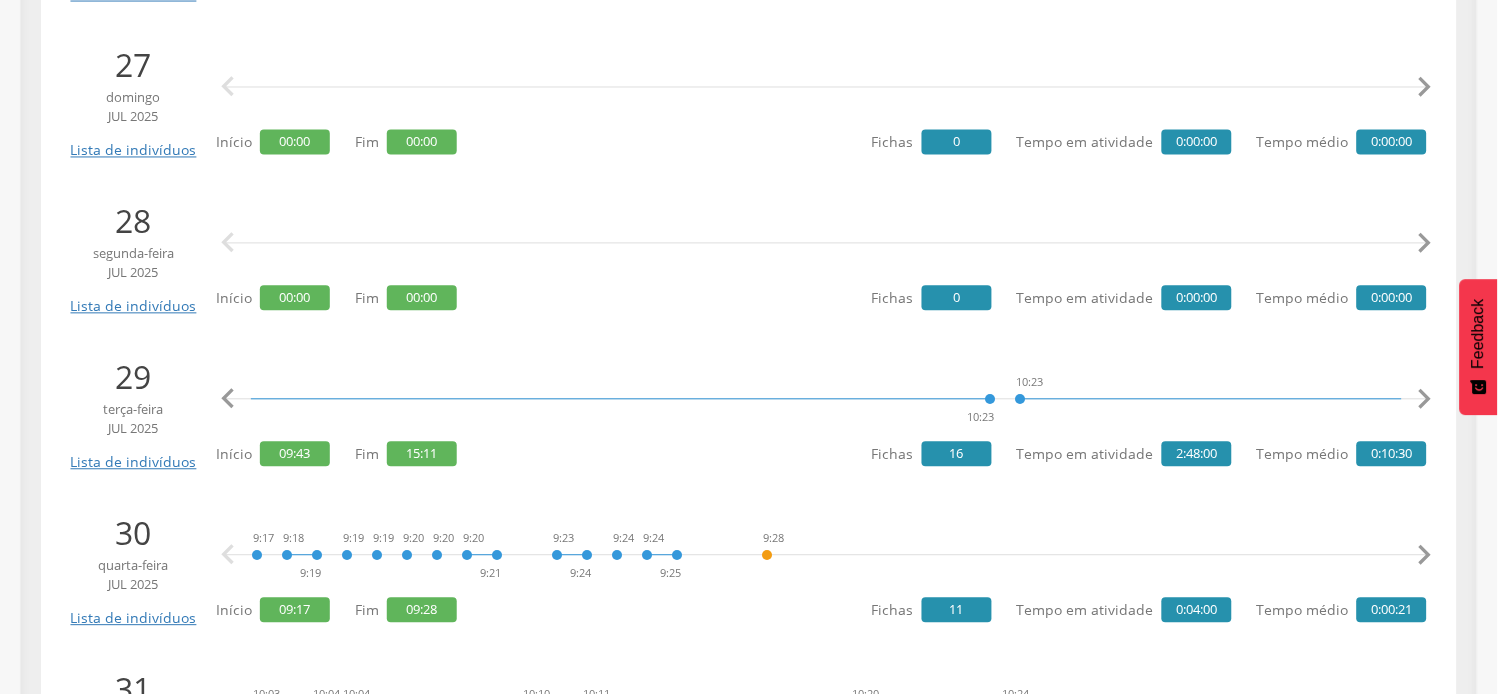 click on "" at bounding box center [1425, 400] 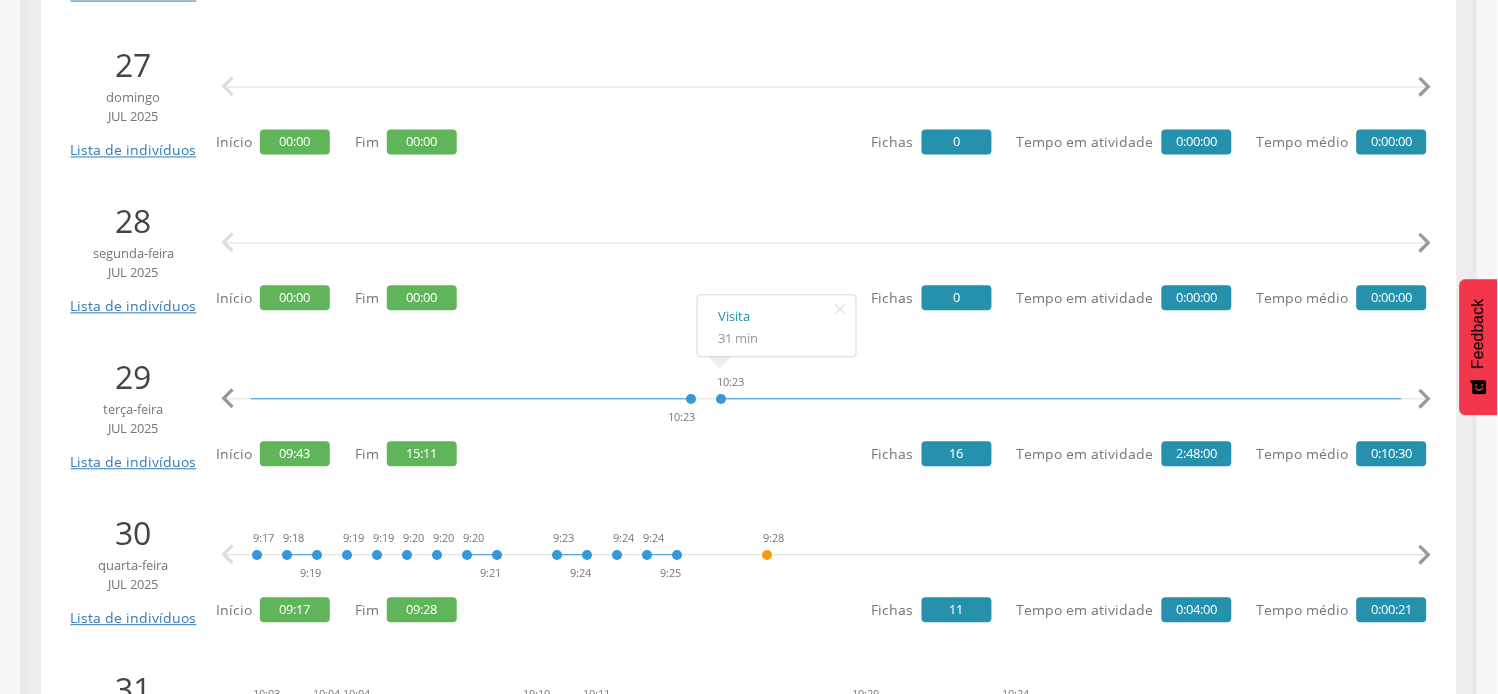 click on "" at bounding box center [1425, 400] 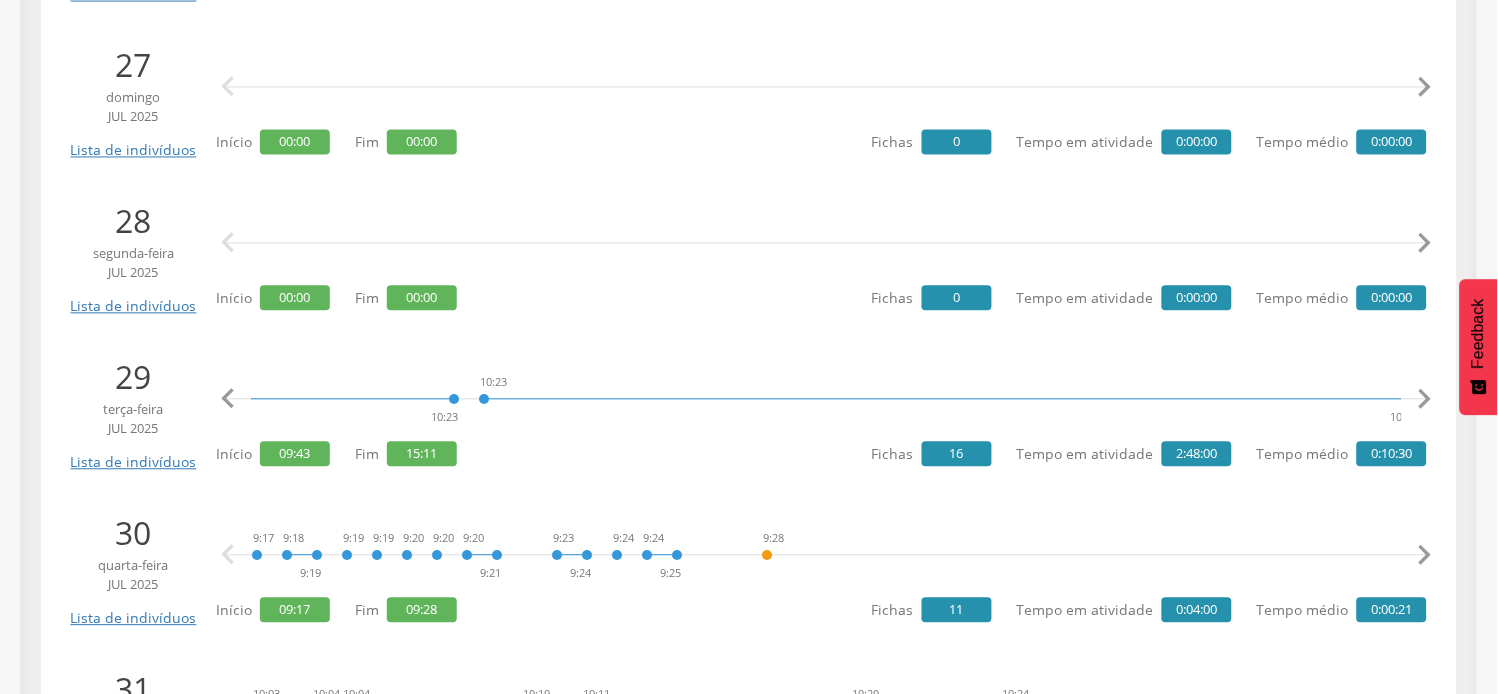 click on "" at bounding box center (1425, 400) 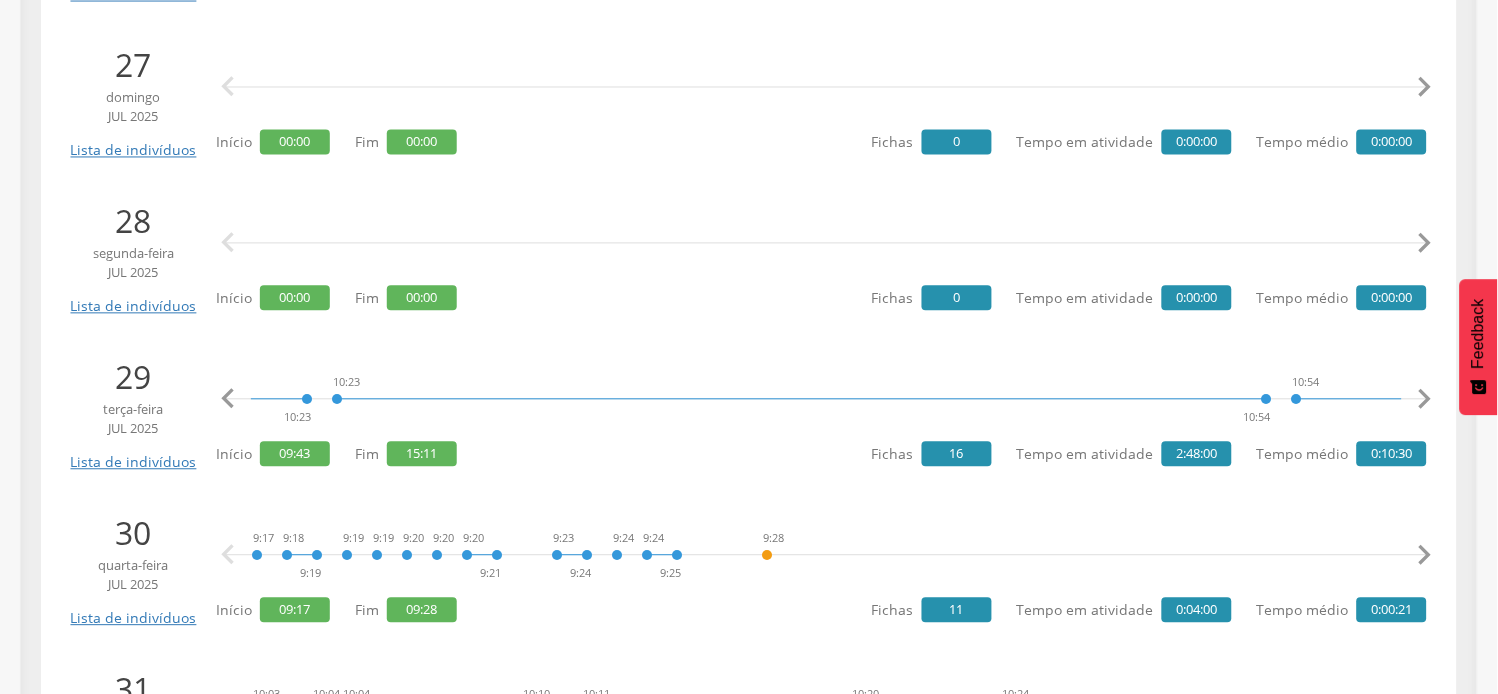 click on "" at bounding box center (1425, 400) 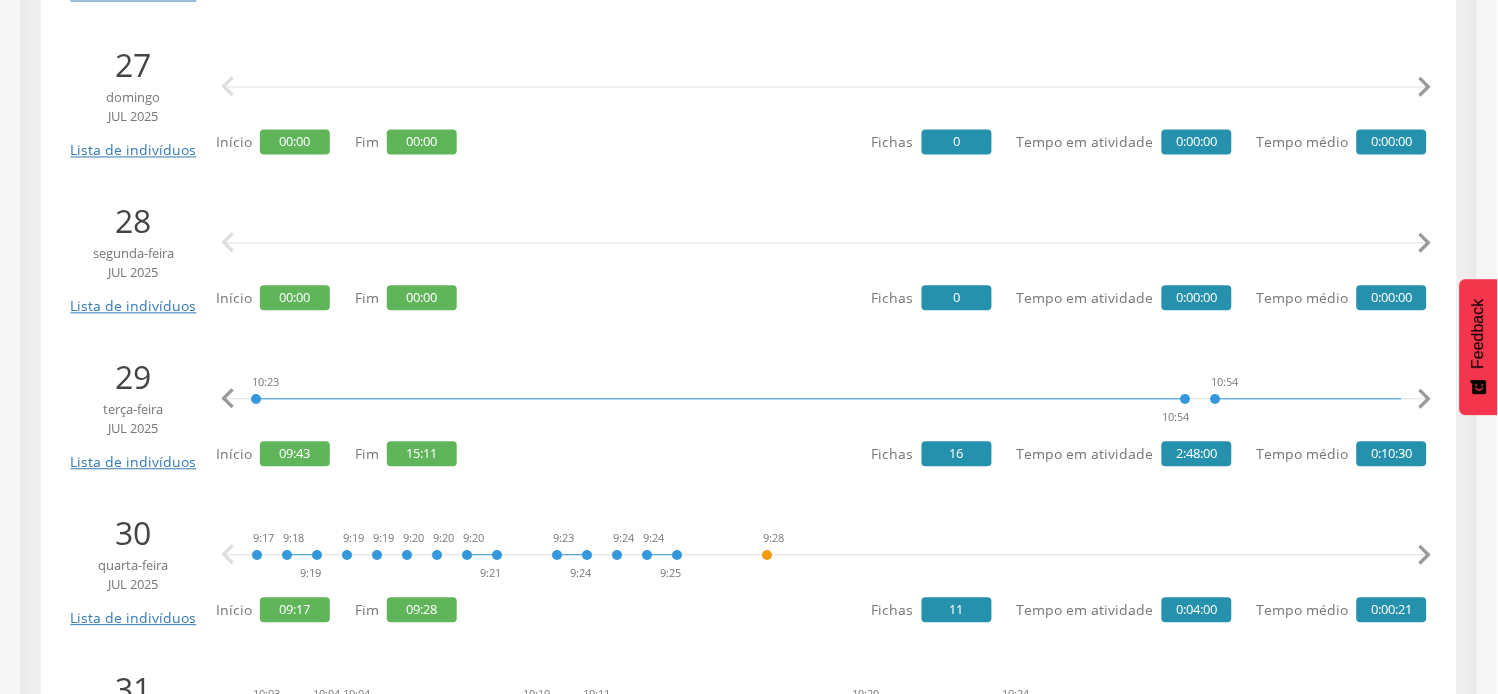 click on "" at bounding box center [1425, 400] 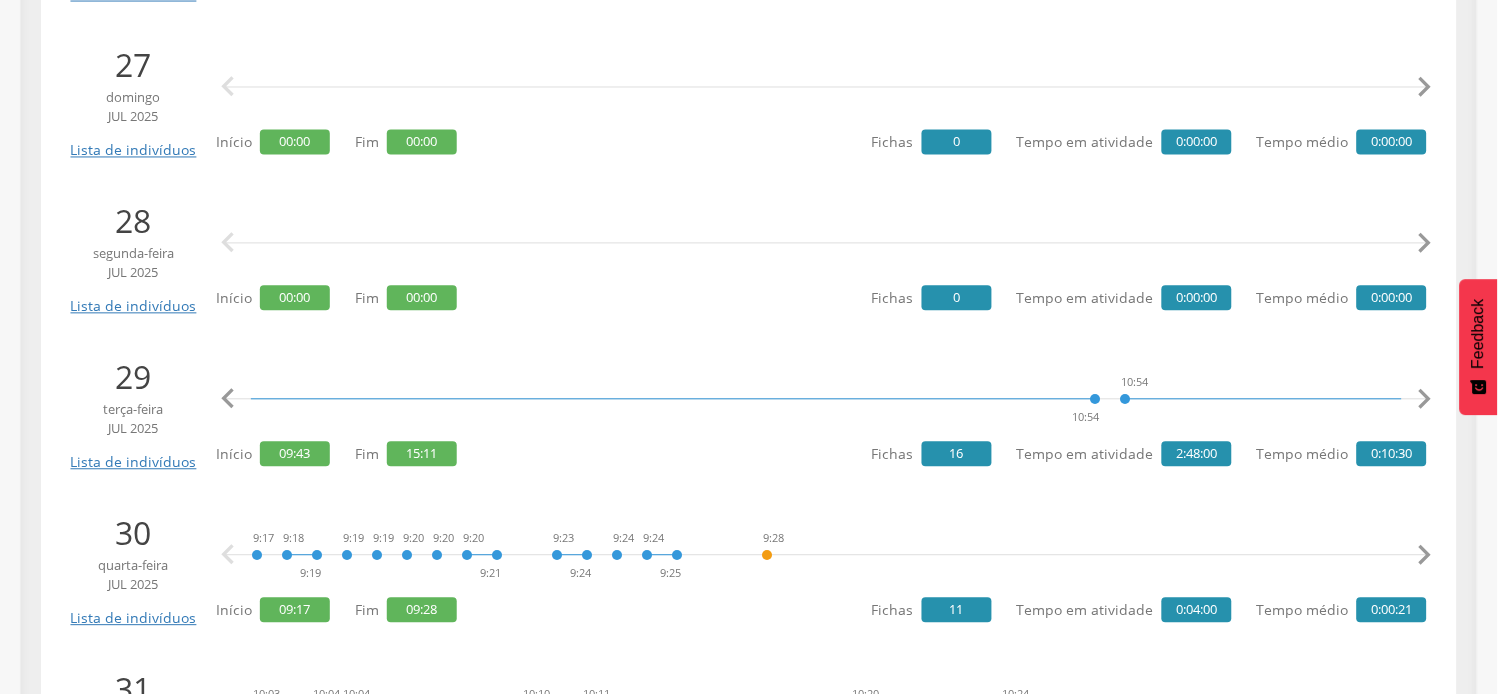 click on "" at bounding box center (1425, 400) 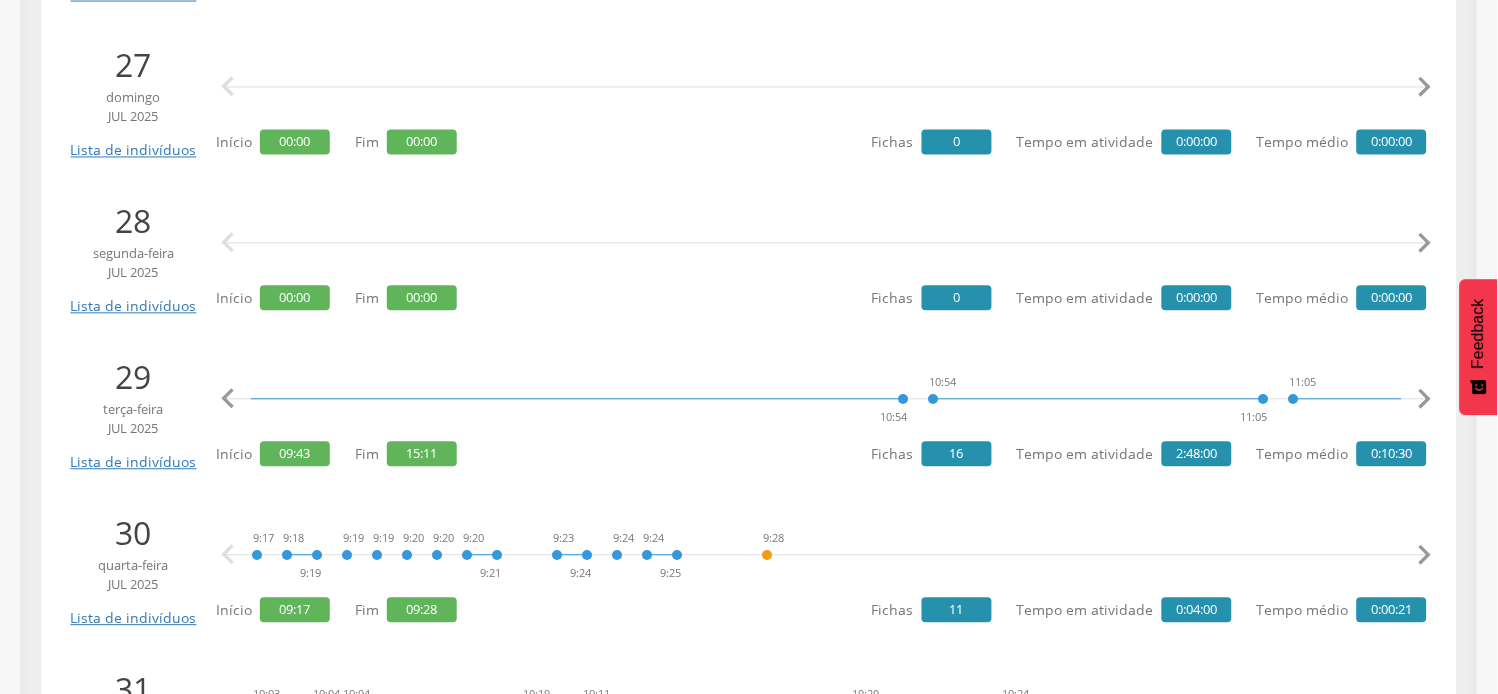 click on "" at bounding box center [1425, 400] 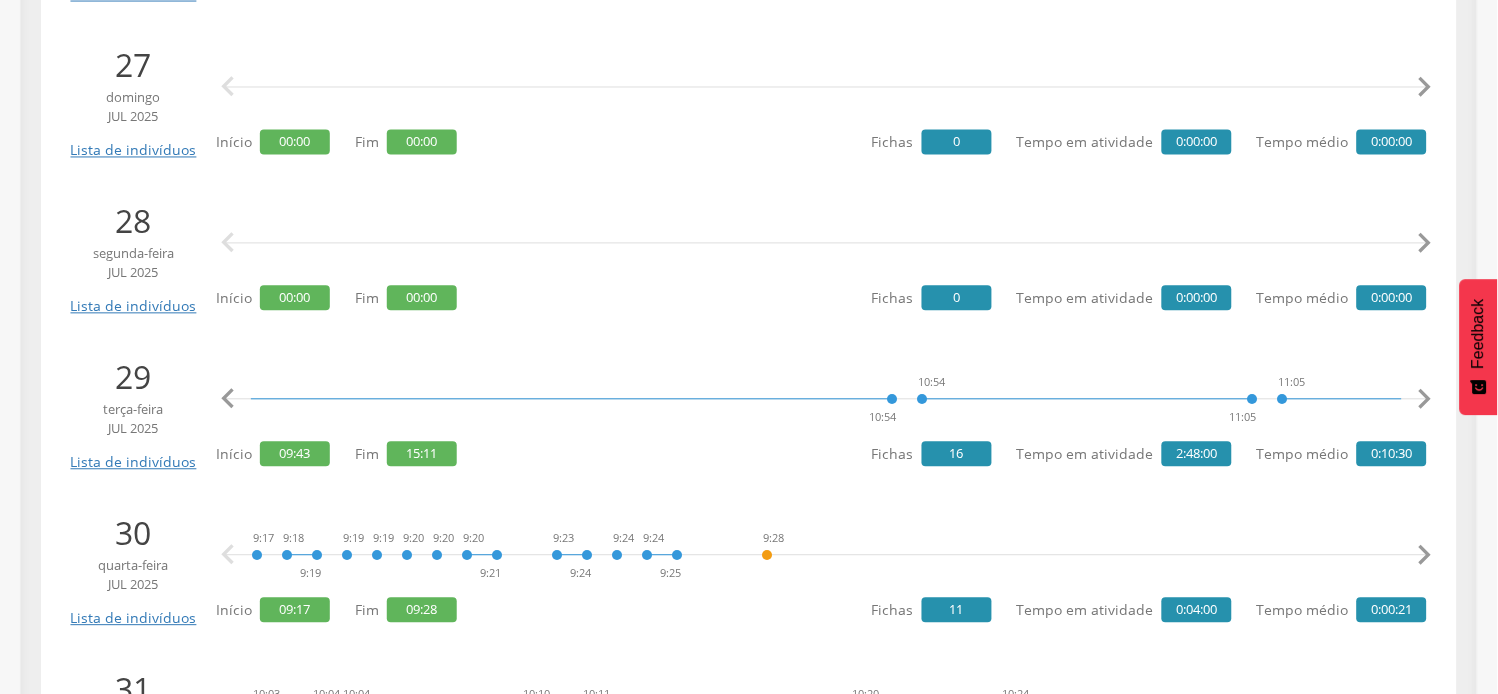 scroll, scrollTop: 0, scrollLeft: 1533, axis: horizontal 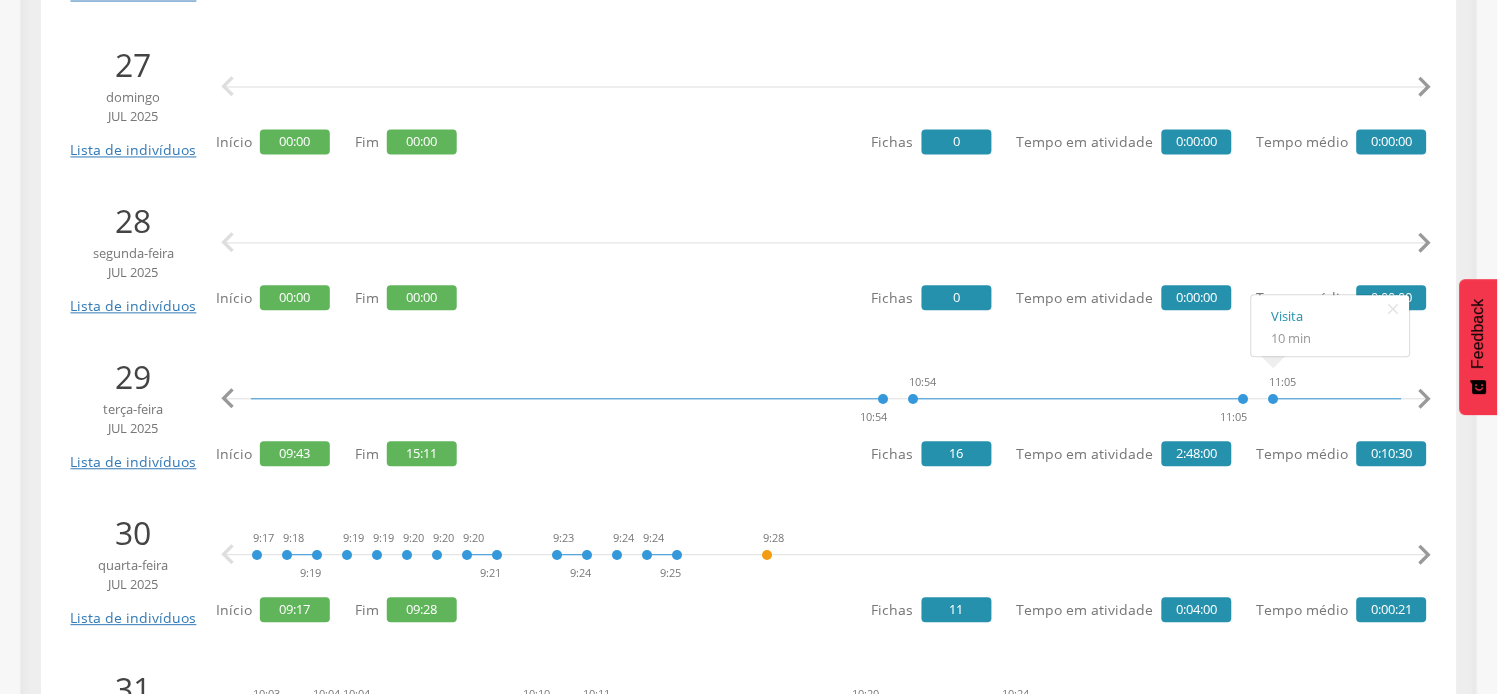 click on "" at bounding box center (1425, 400) 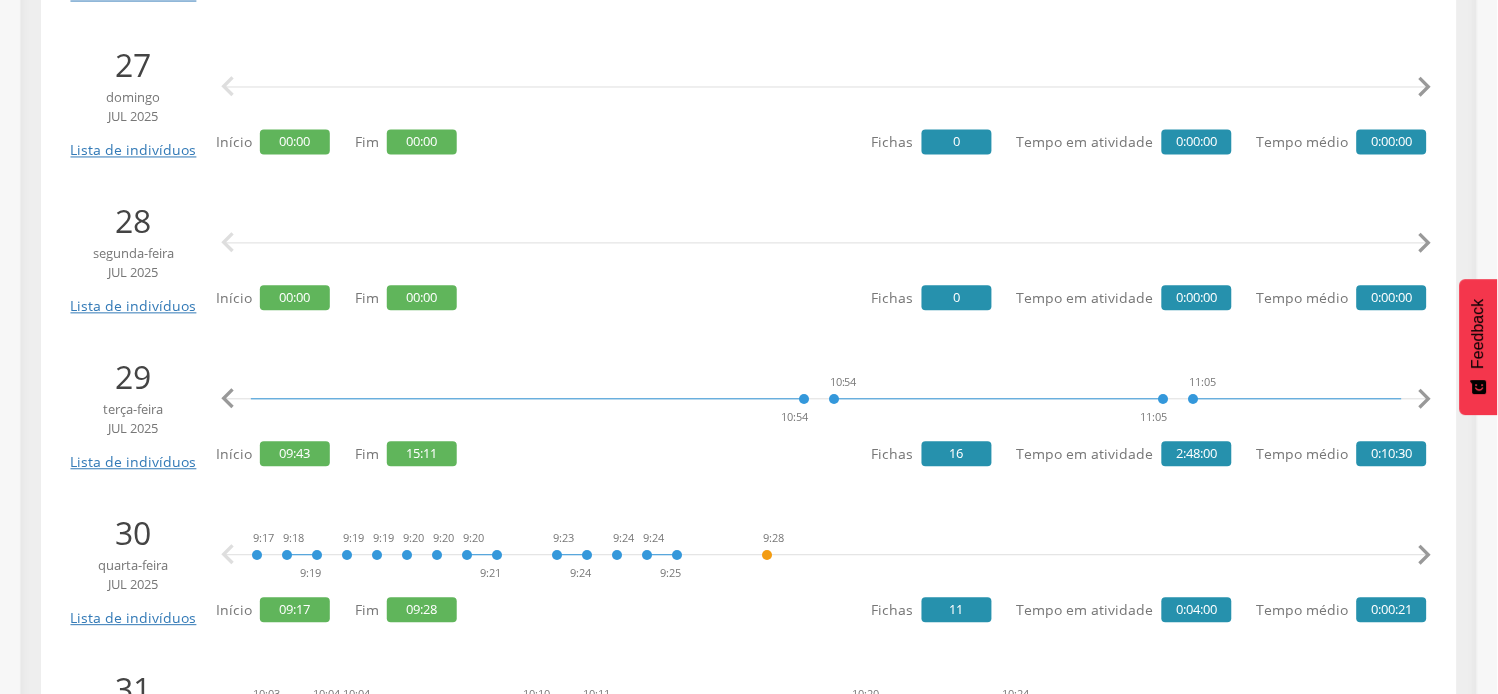 click on "" at bounding box center [1425, 400] 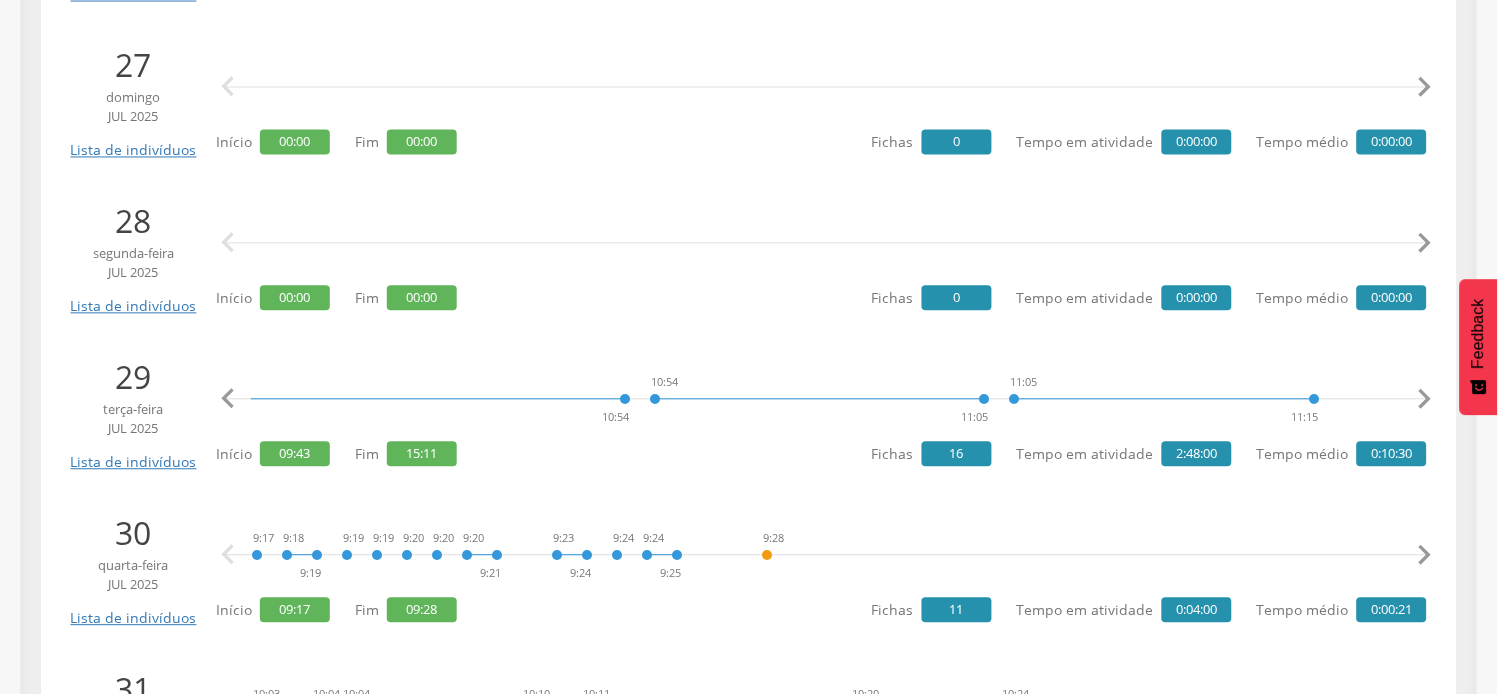 click on "" at bounding box center [1425, 400] 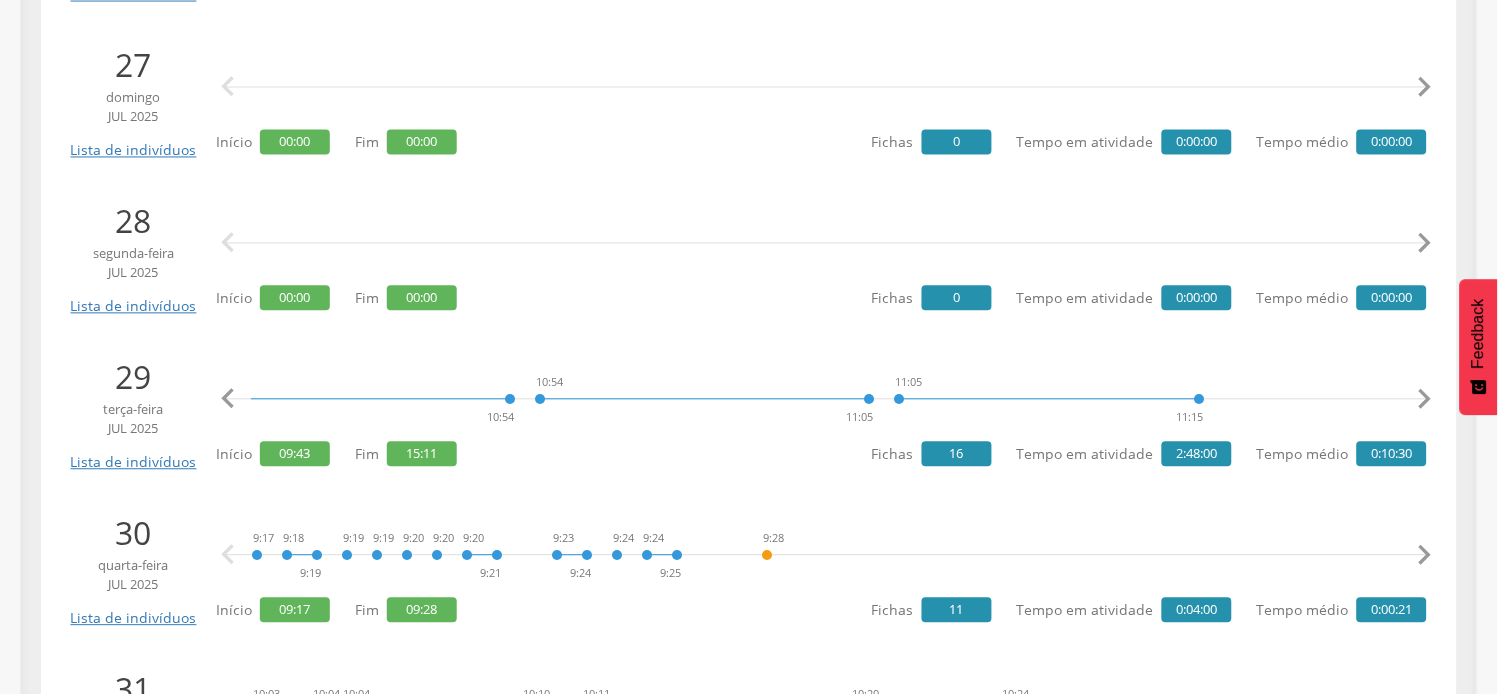 click on "" at bounding box center [1425, 400] 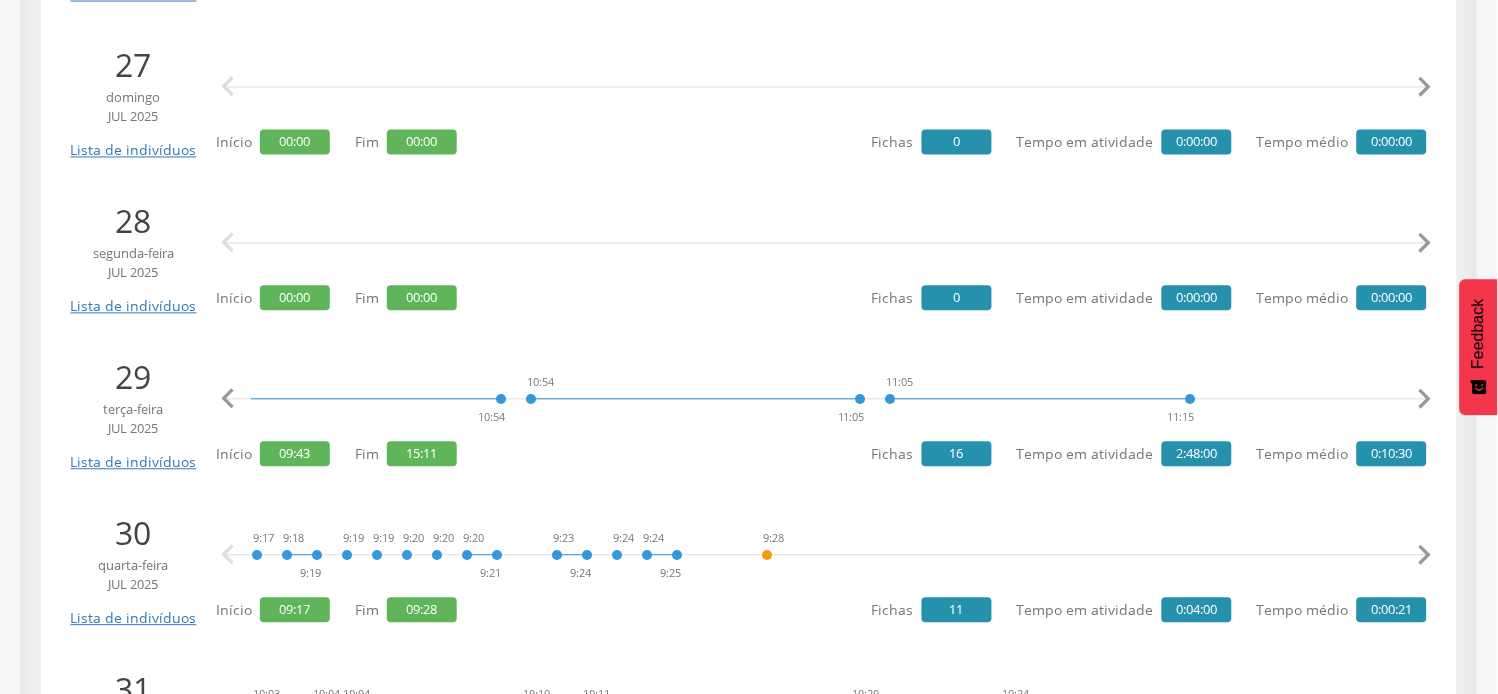 click on "" at bounding box center [1425, 400] 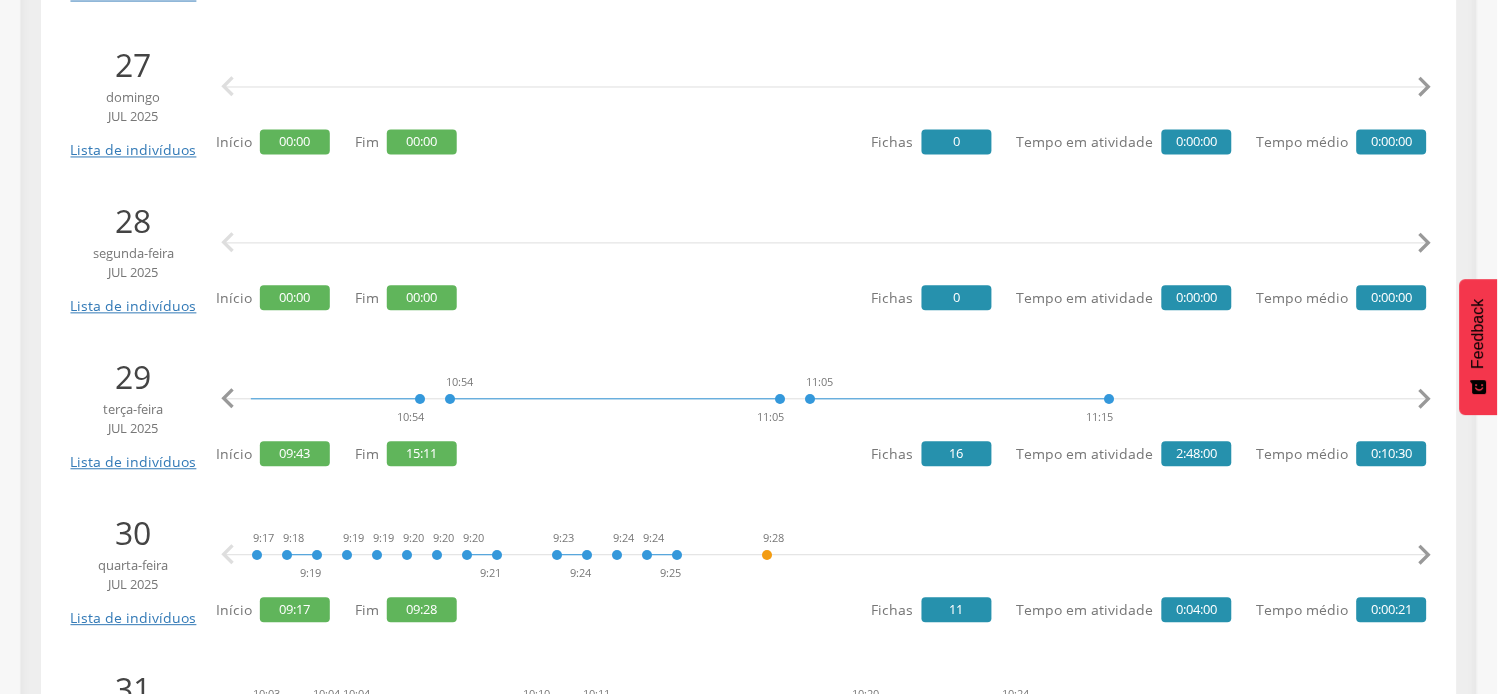 click on "" at bounding box center [1425, 400] 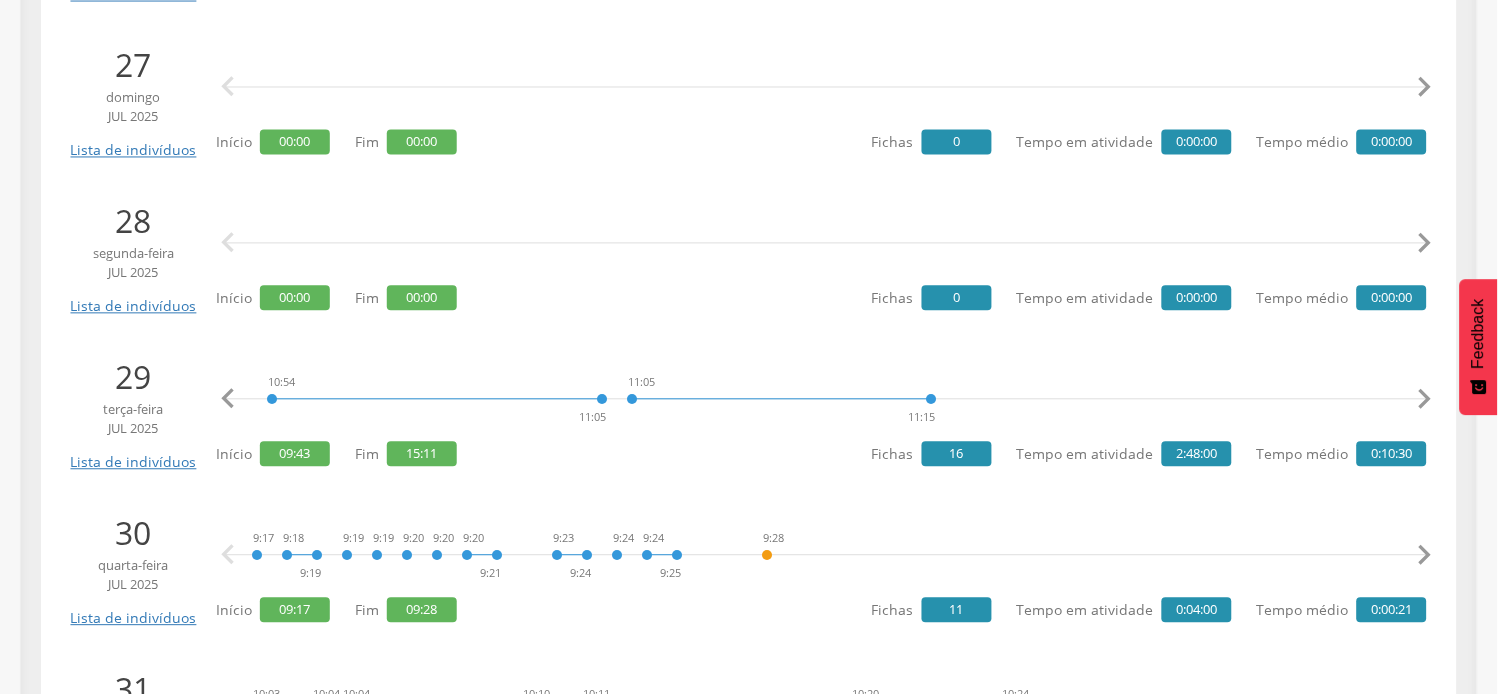 click on "" at bounding box center (1425, 400) 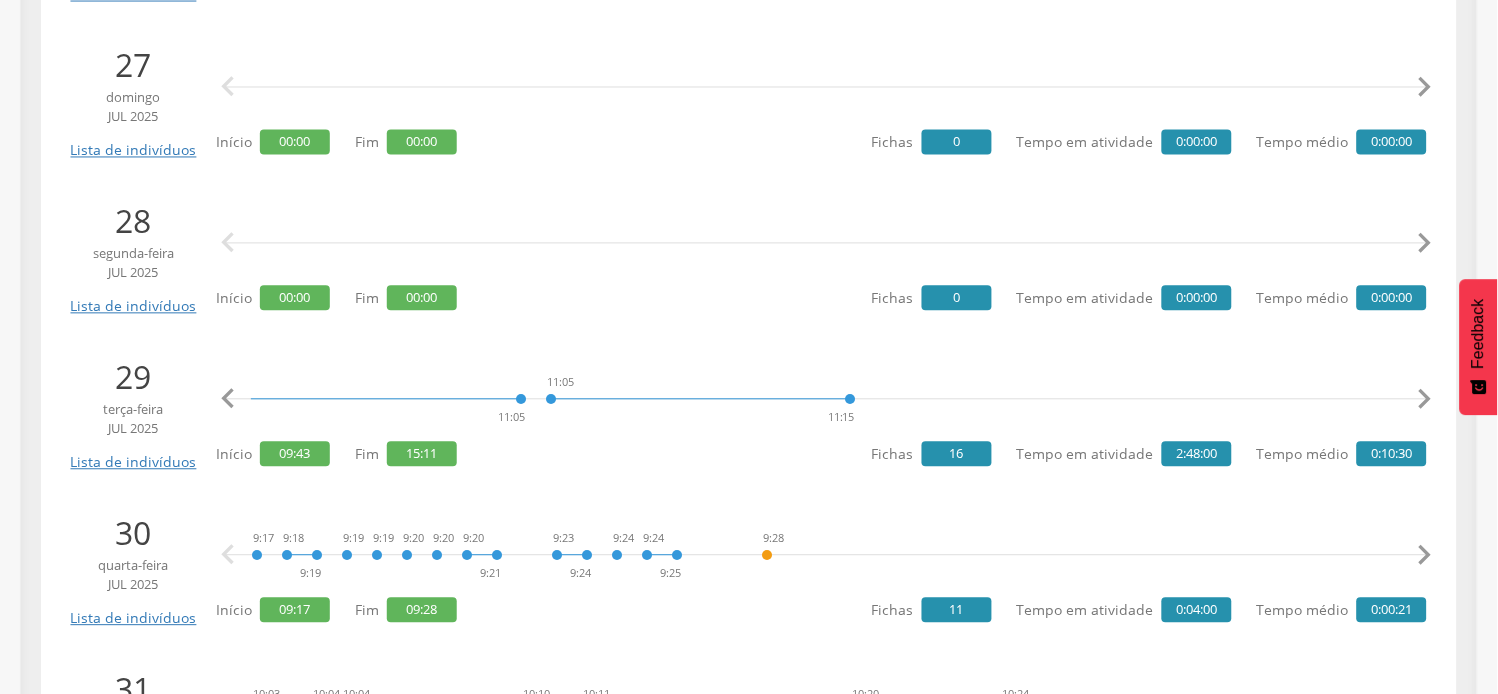 click on "" at bounding box center (1425, 400) 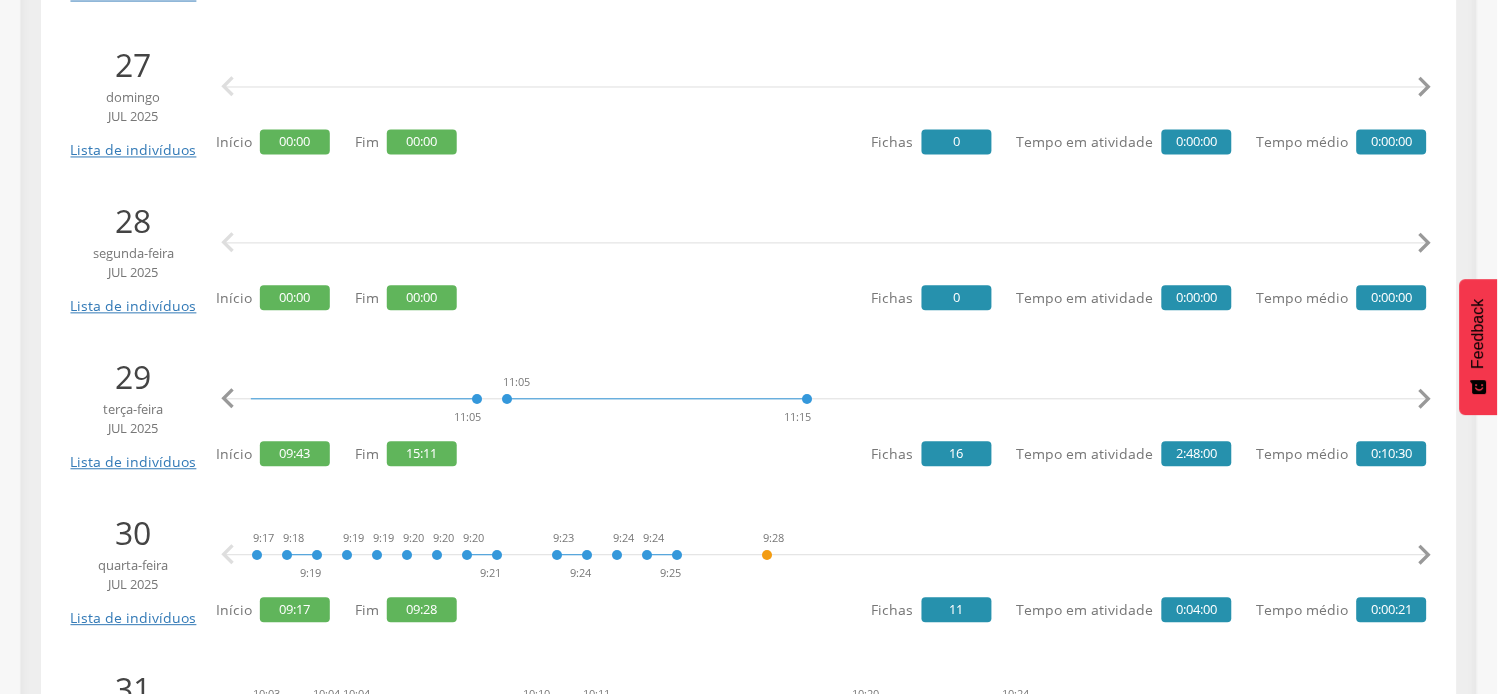click on "" at bounding box center [1425, 400] 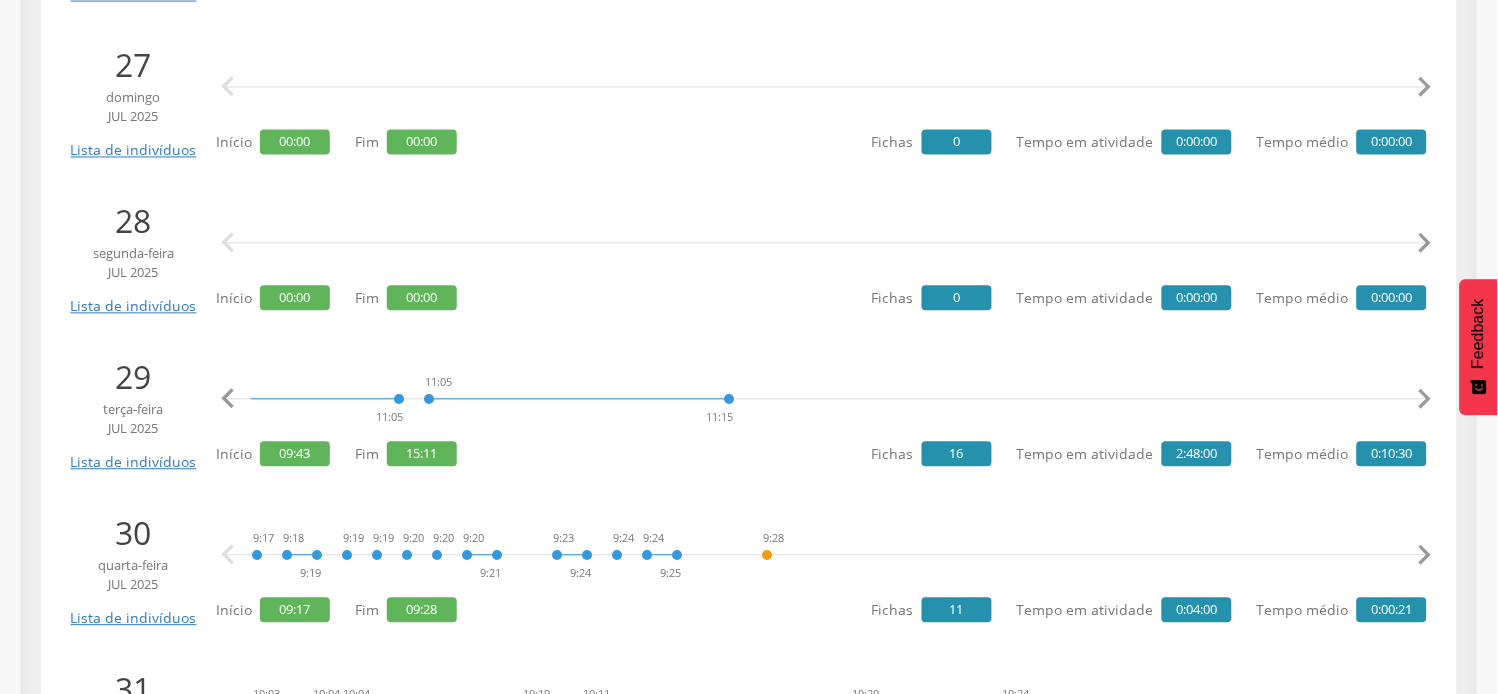 click on "" at bounding box center (1425, 400) 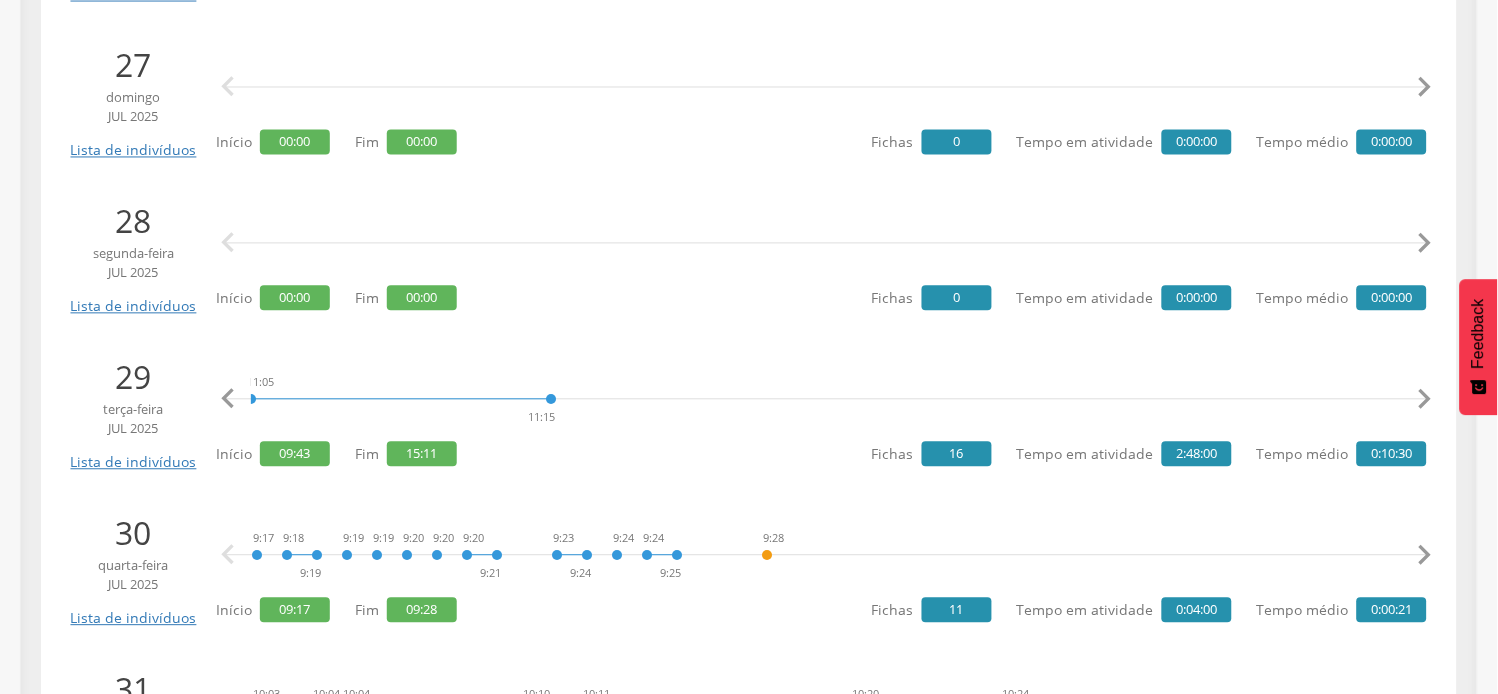 click on "" at bounding box center [1425, 400] 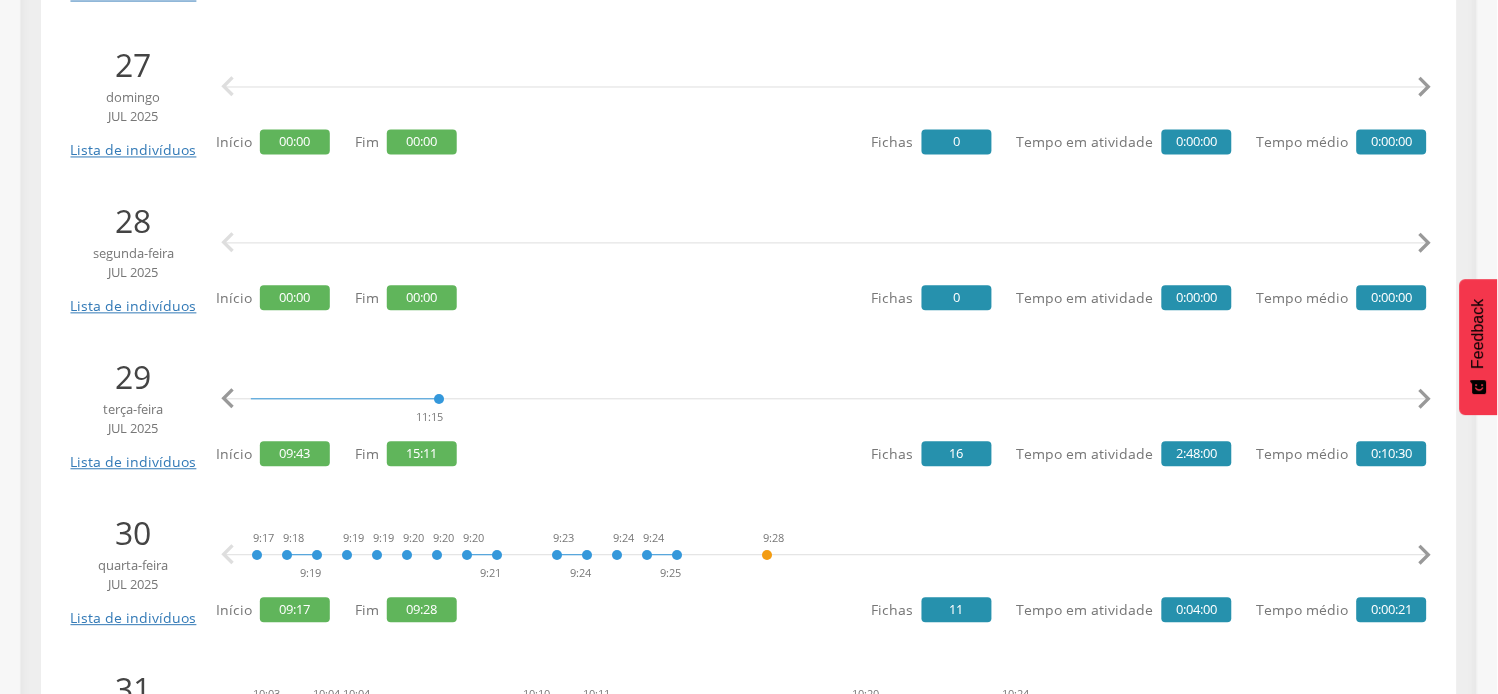 click on "" at bounding box center [1425, 400] 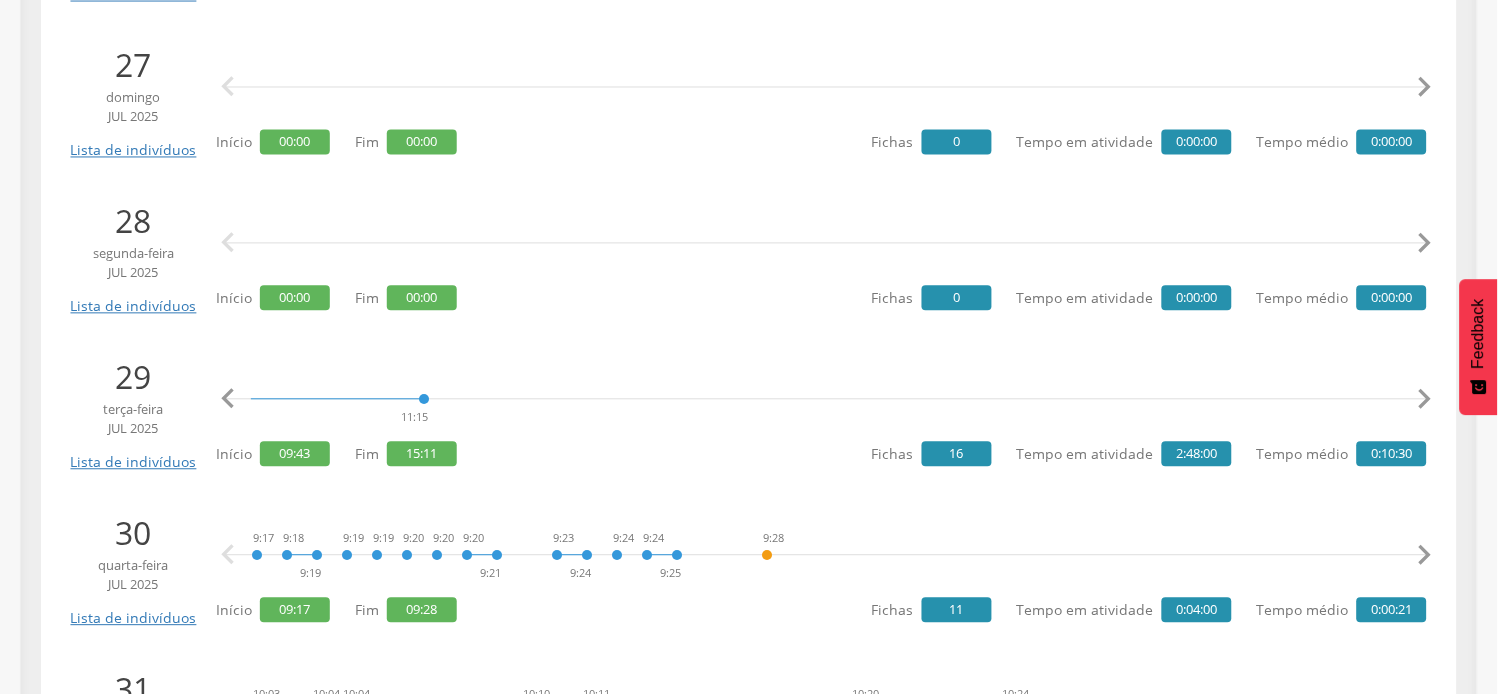 click on "" at bounding box center (1425, 400) 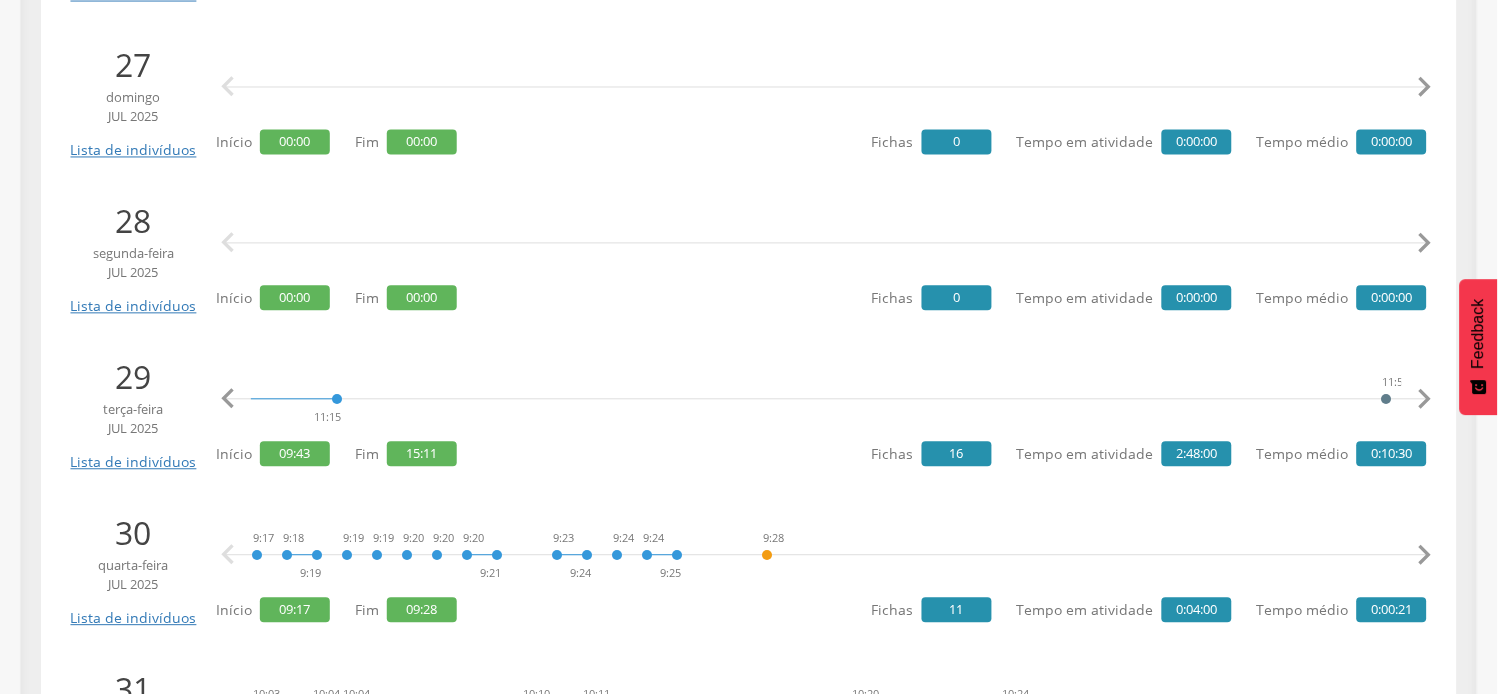 click on "" at bounding box center (1425, 400) 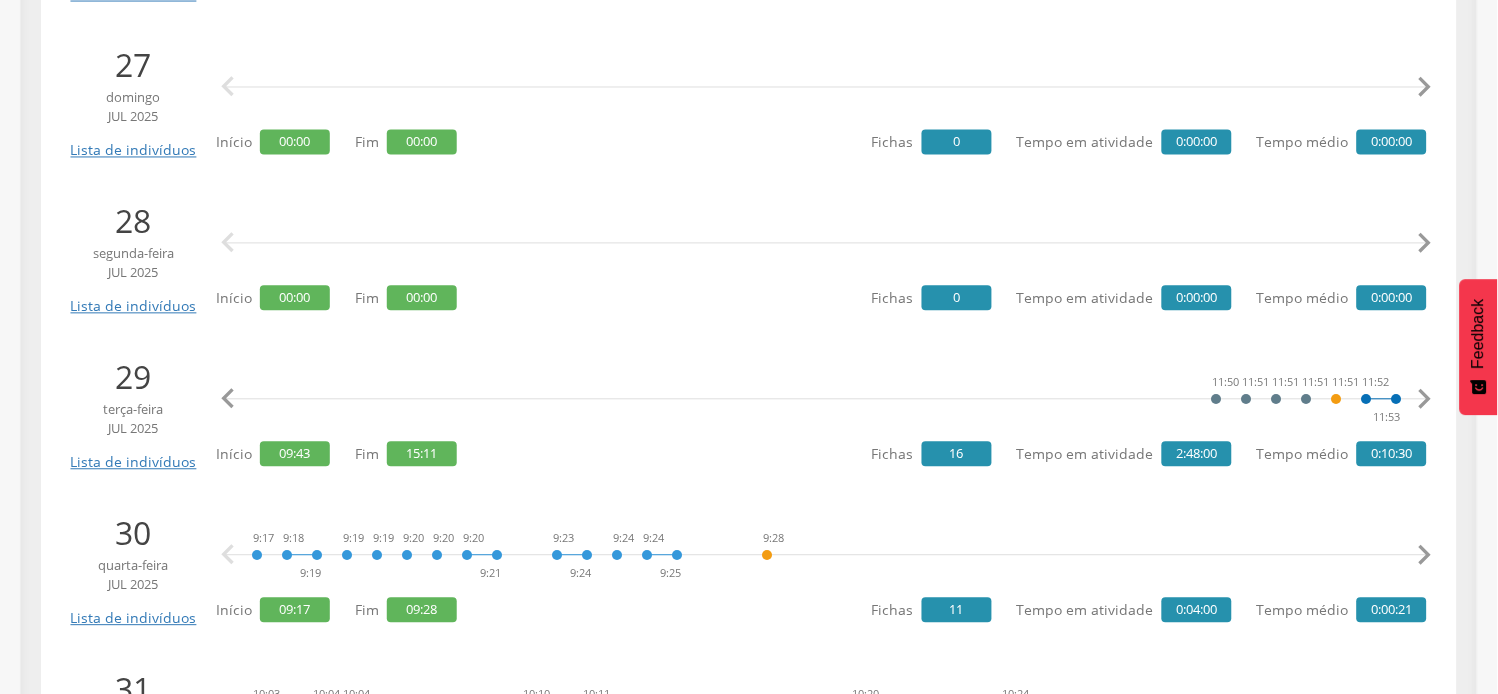 click on "" at bounding box center [1425, 400] 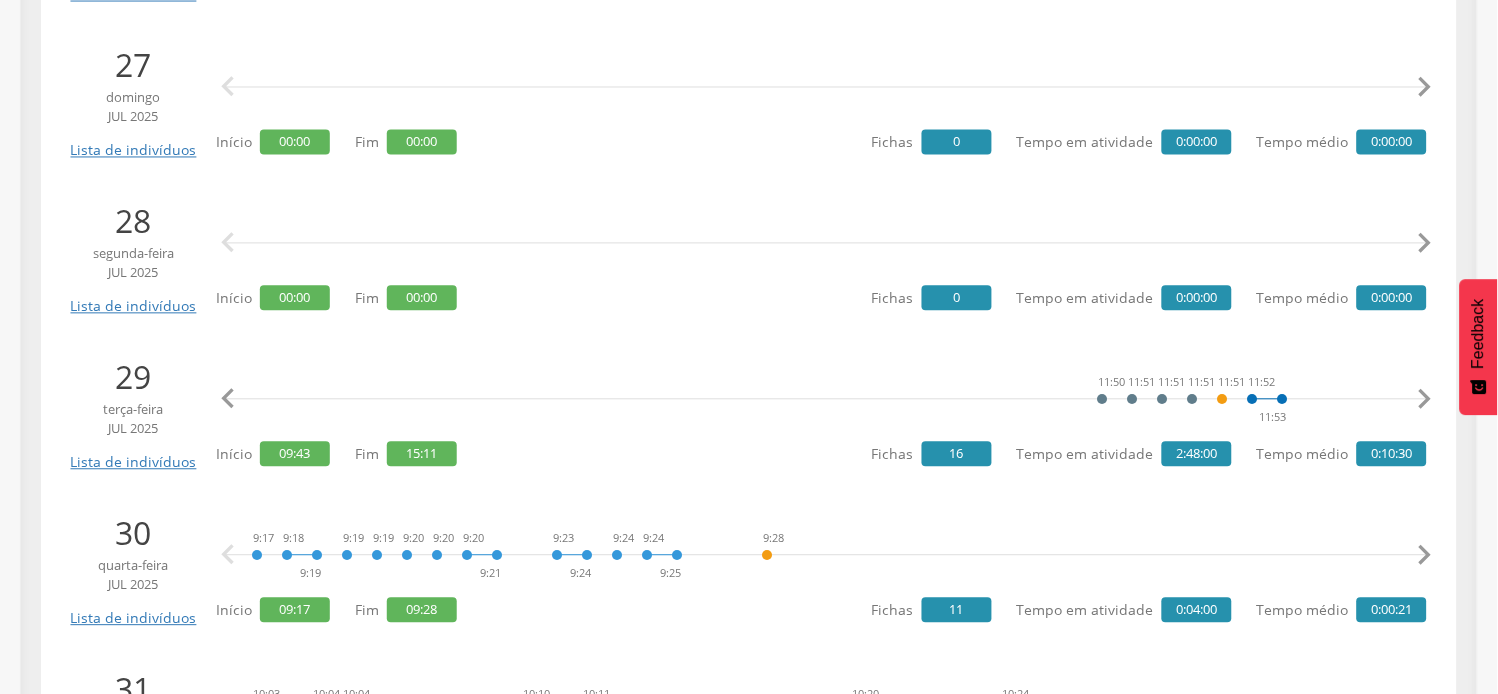click on "" at bounding box center [1425, 400] 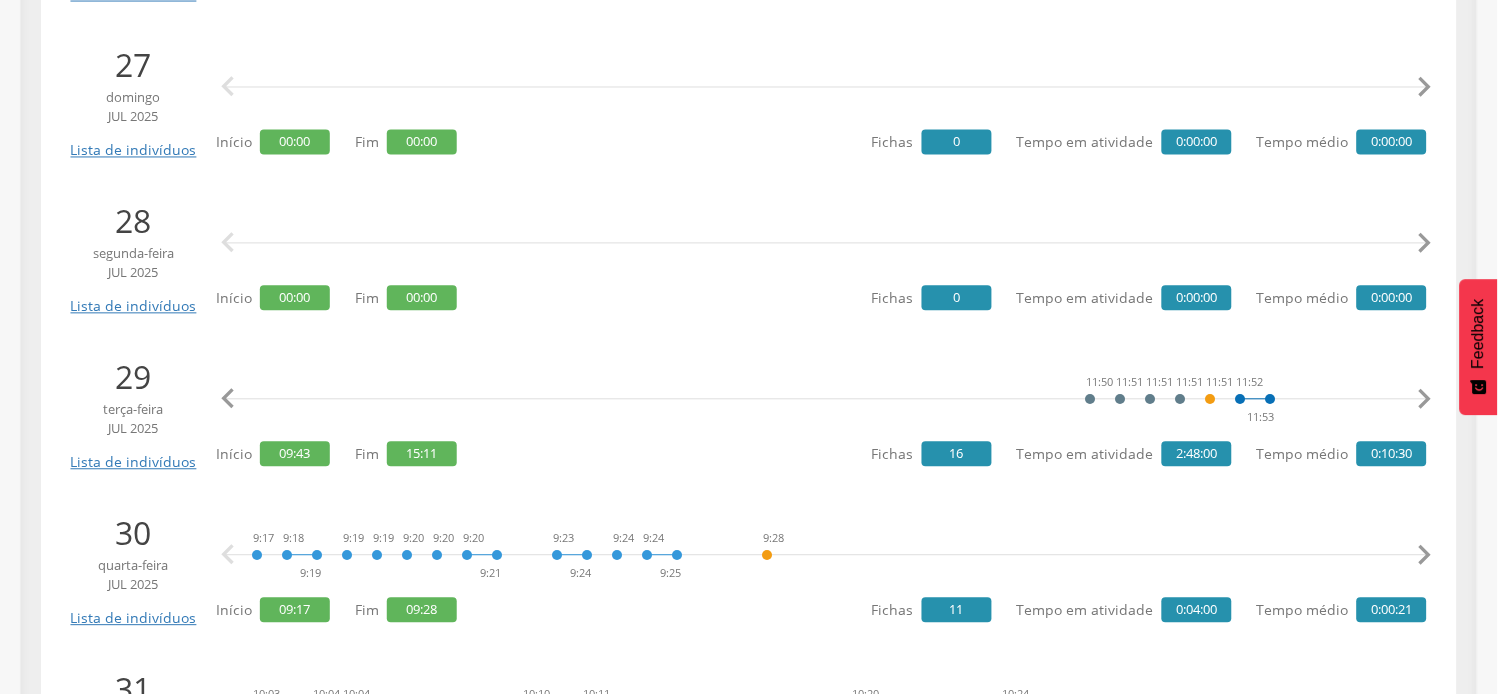 click on "" at bounding box center (1425, 400) 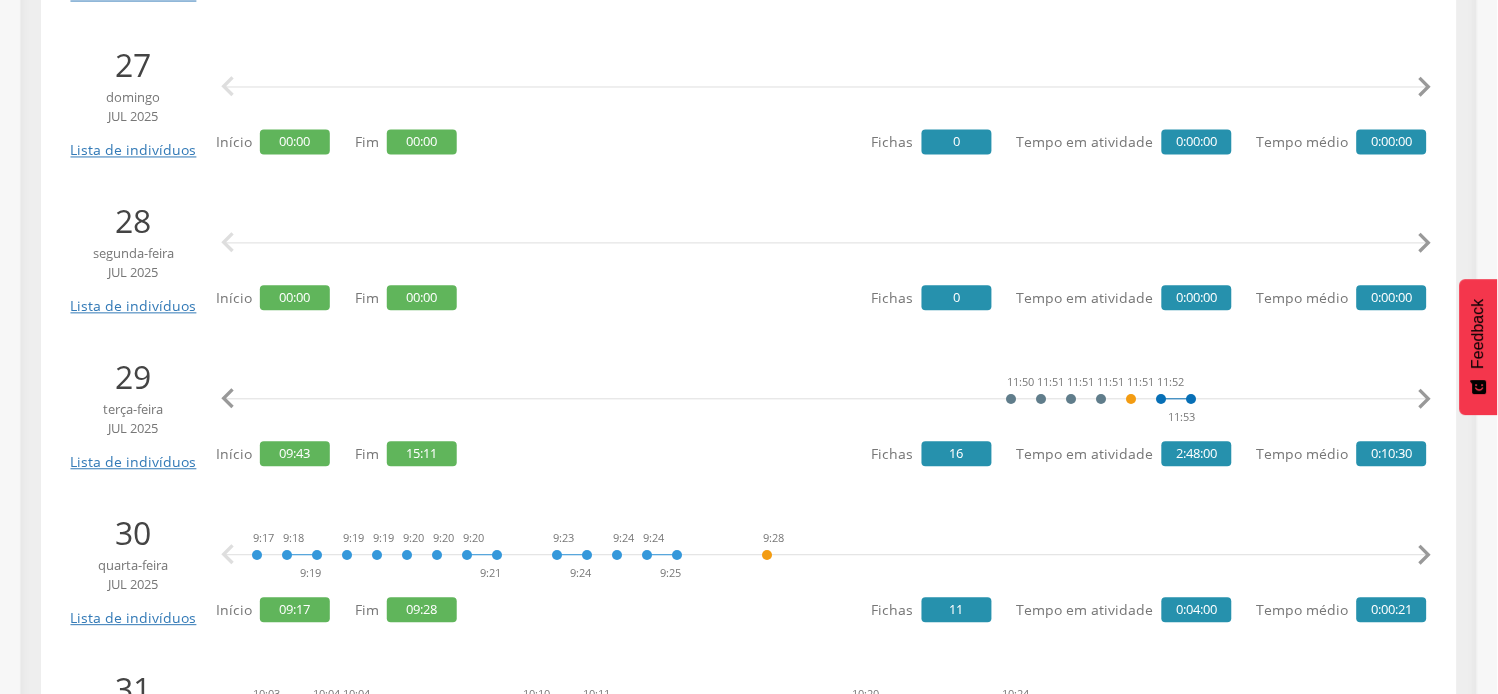 click on "" at bounding box center (1425, 400) 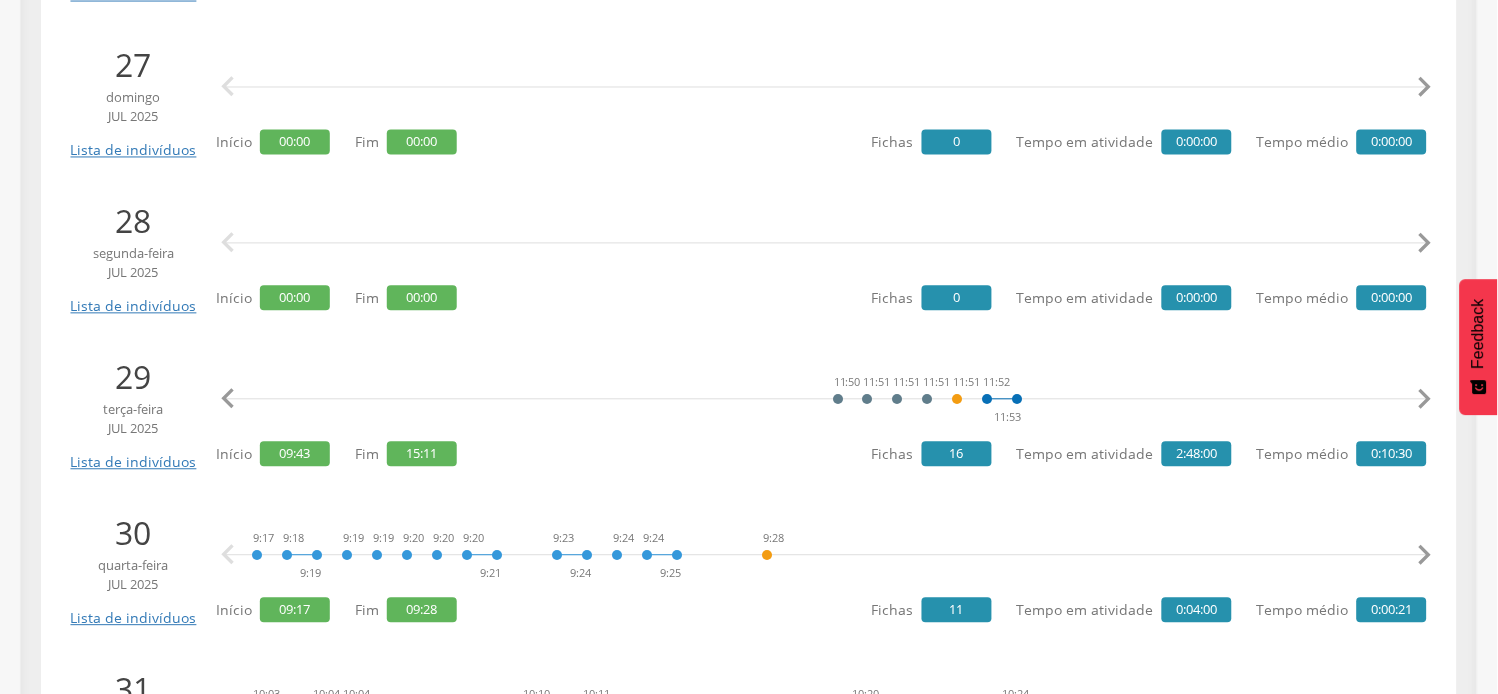 click on "" at bounding box center [1425, 400] 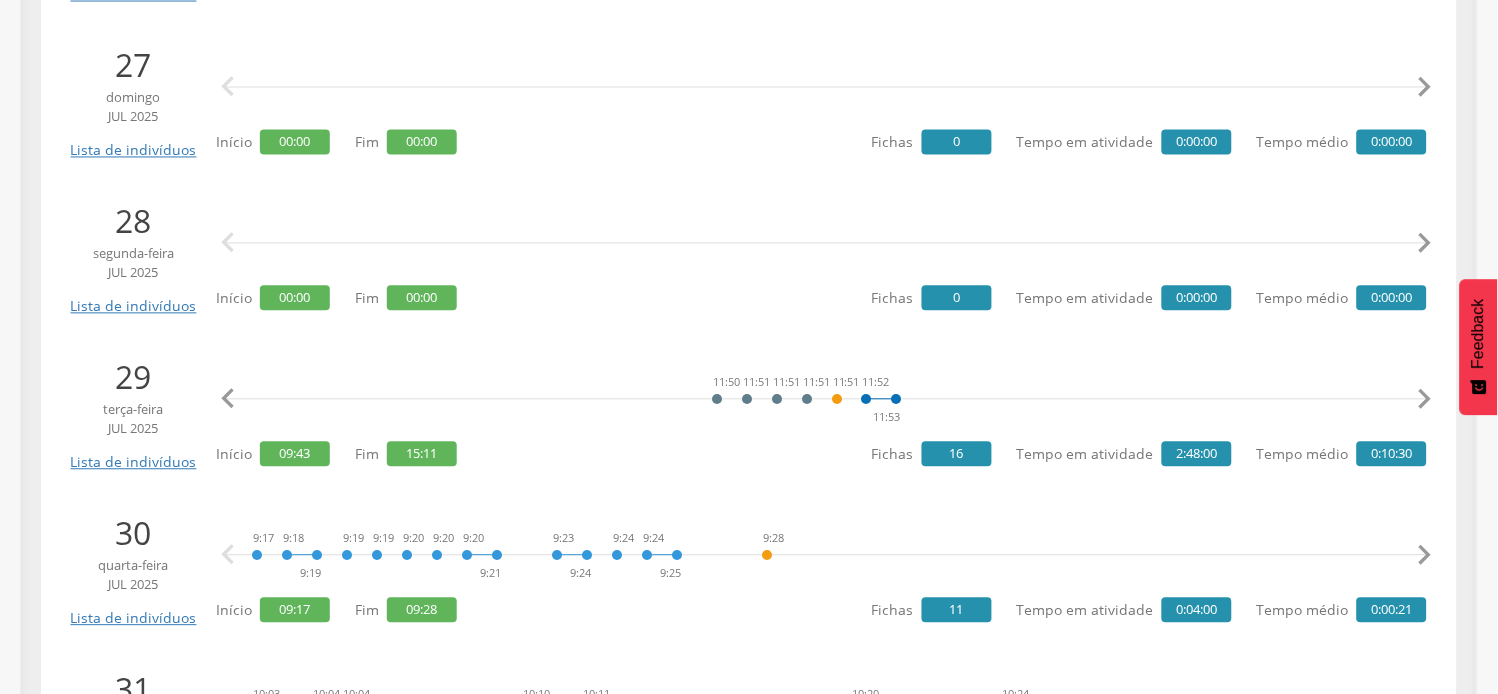 click on "" at bounding box center (1425, 400) 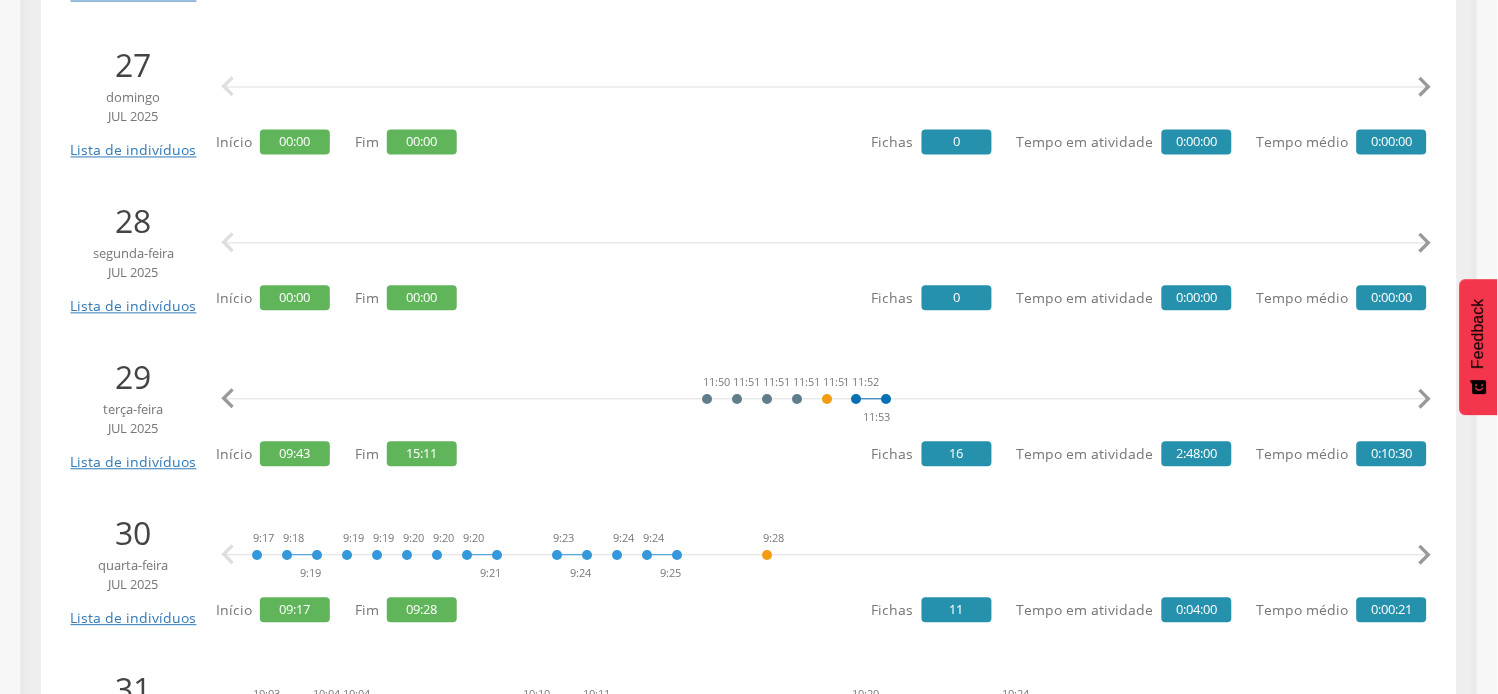 click on "" at bounding box center (1425, 400) 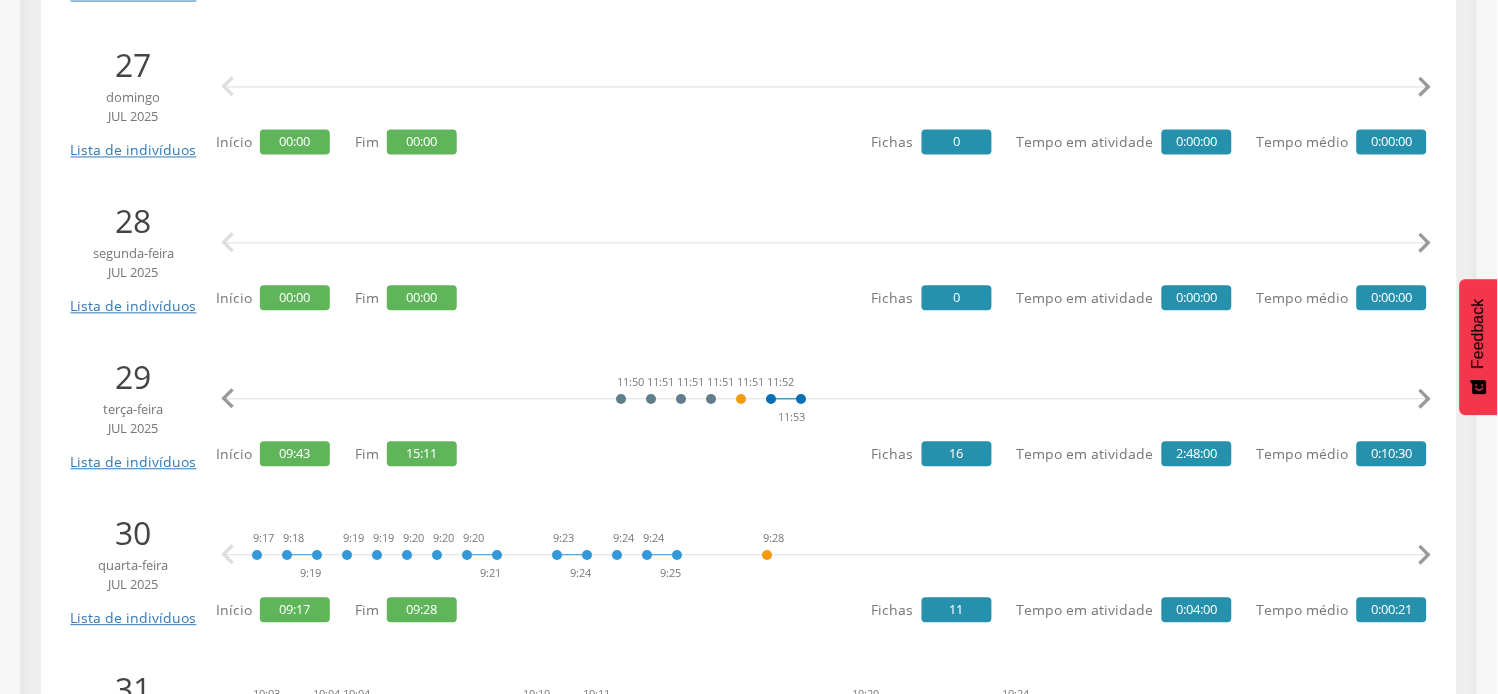 click on "" at bounding box center (1425, 400) 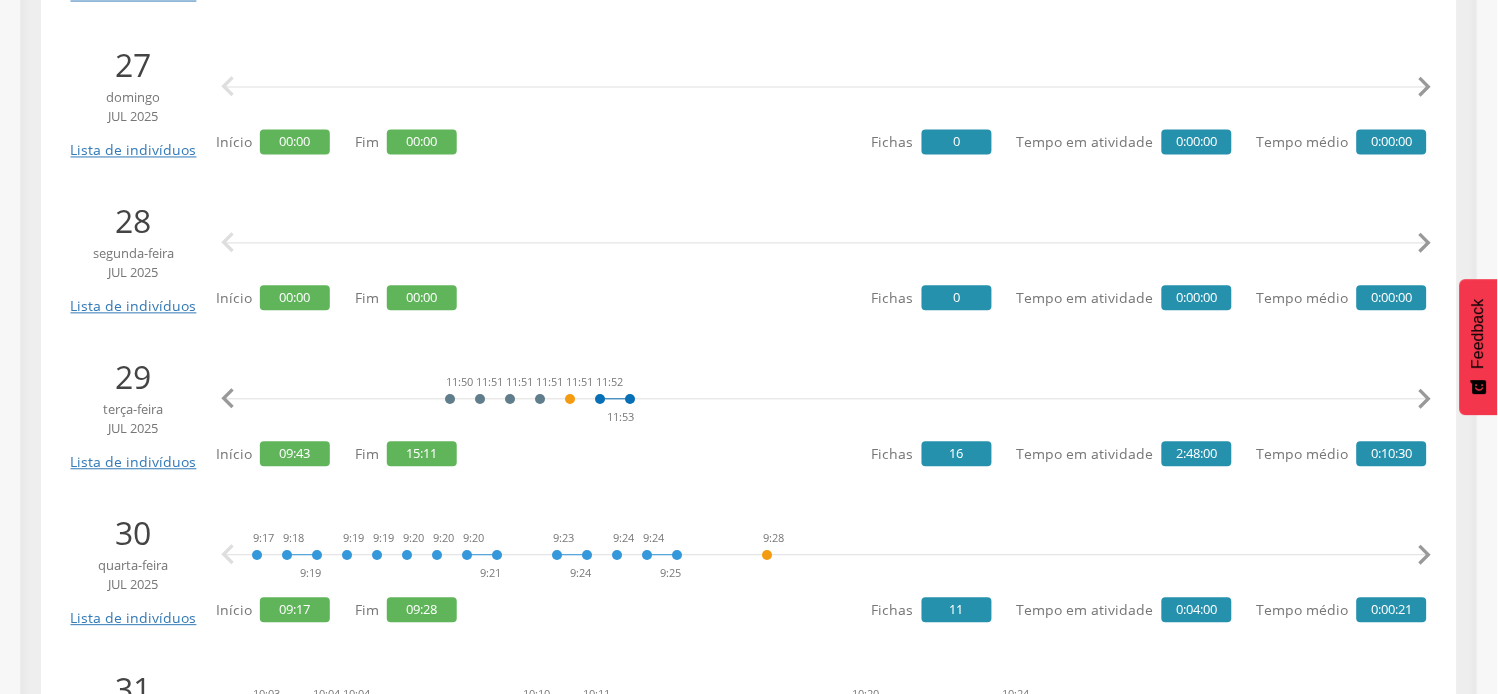 click on "" at bounding box center [1425, 400] 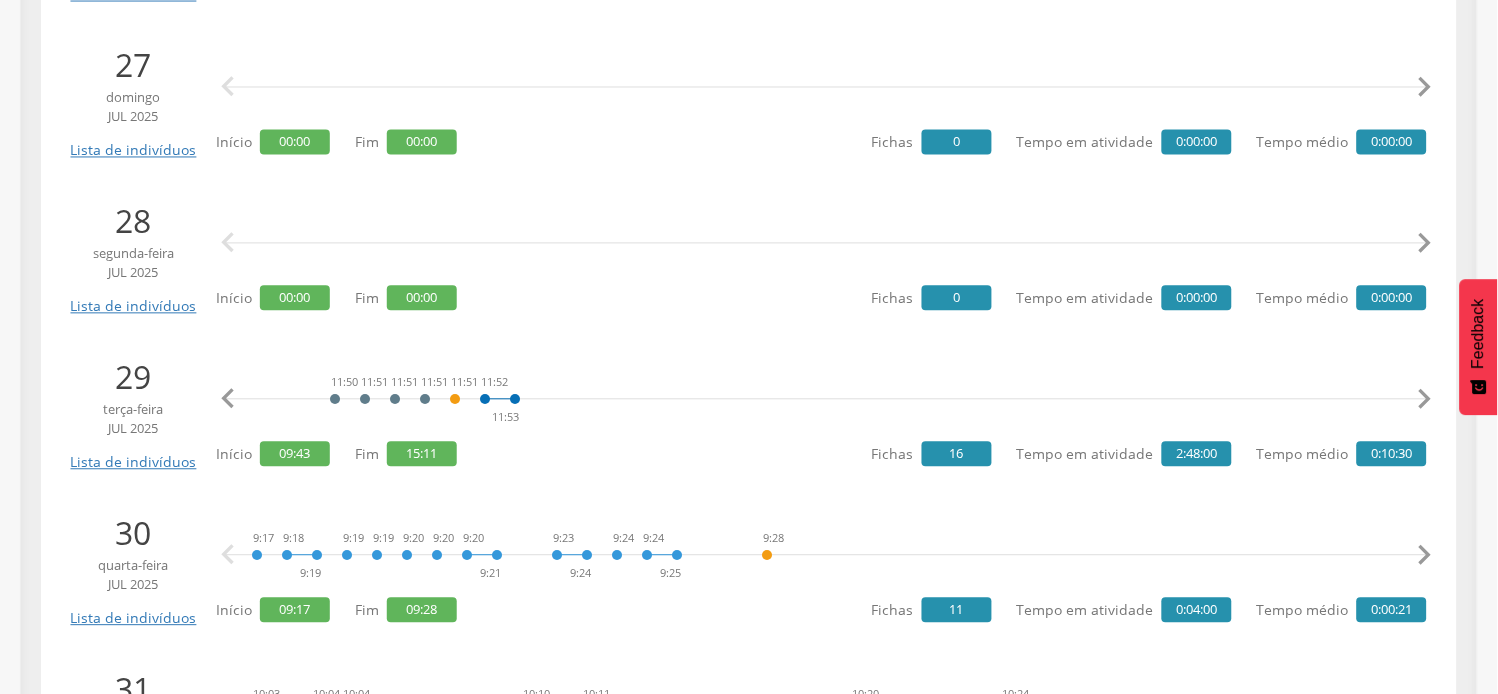 click on "" at bounding box center (1425, 400) 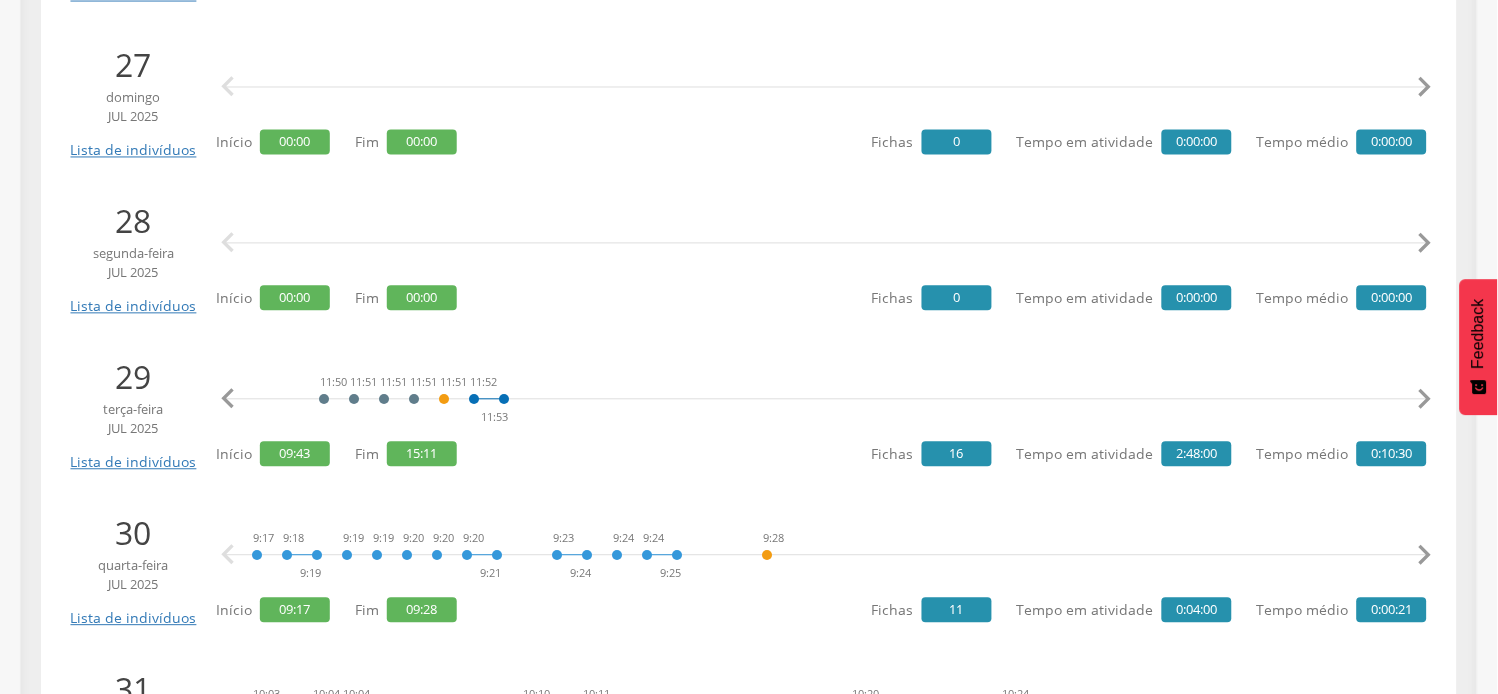 click on "" at bounding box center [1425, 400] 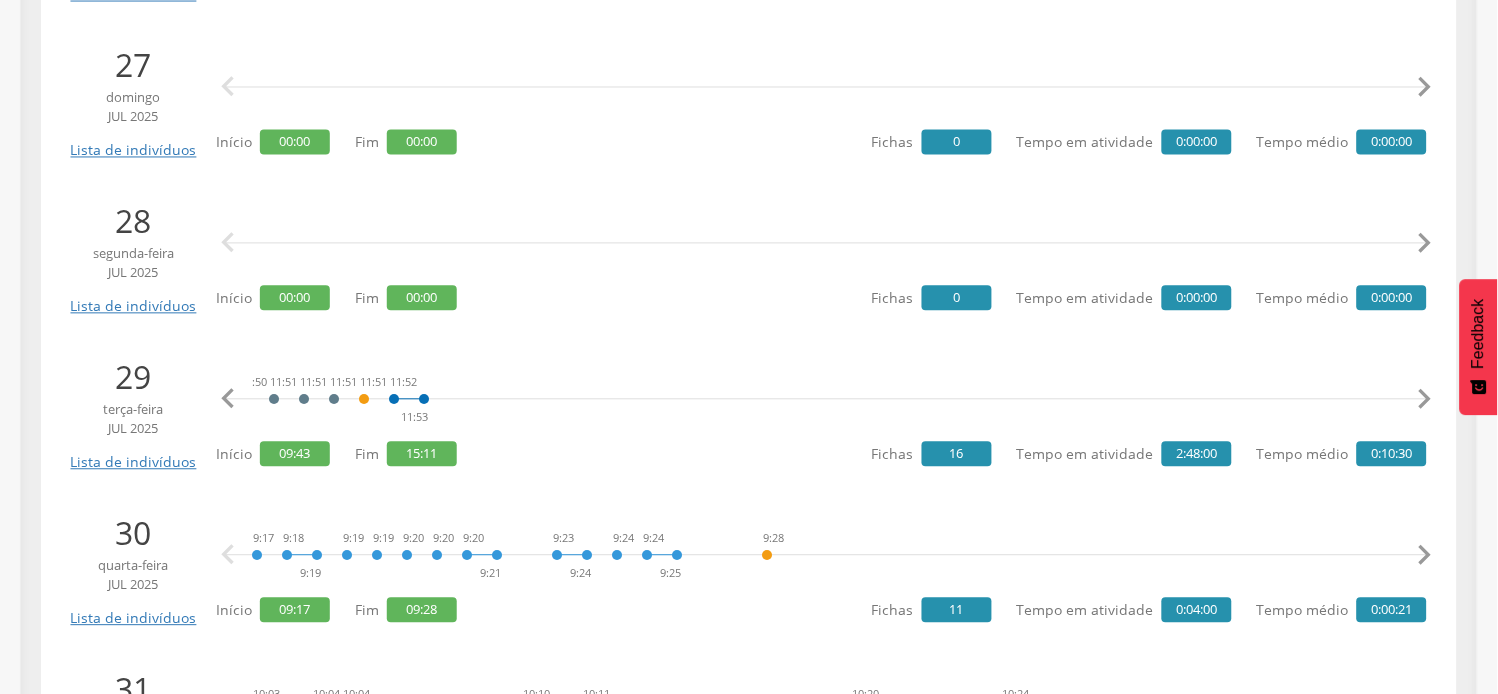 click on "" at bounding box center (1425, 400) 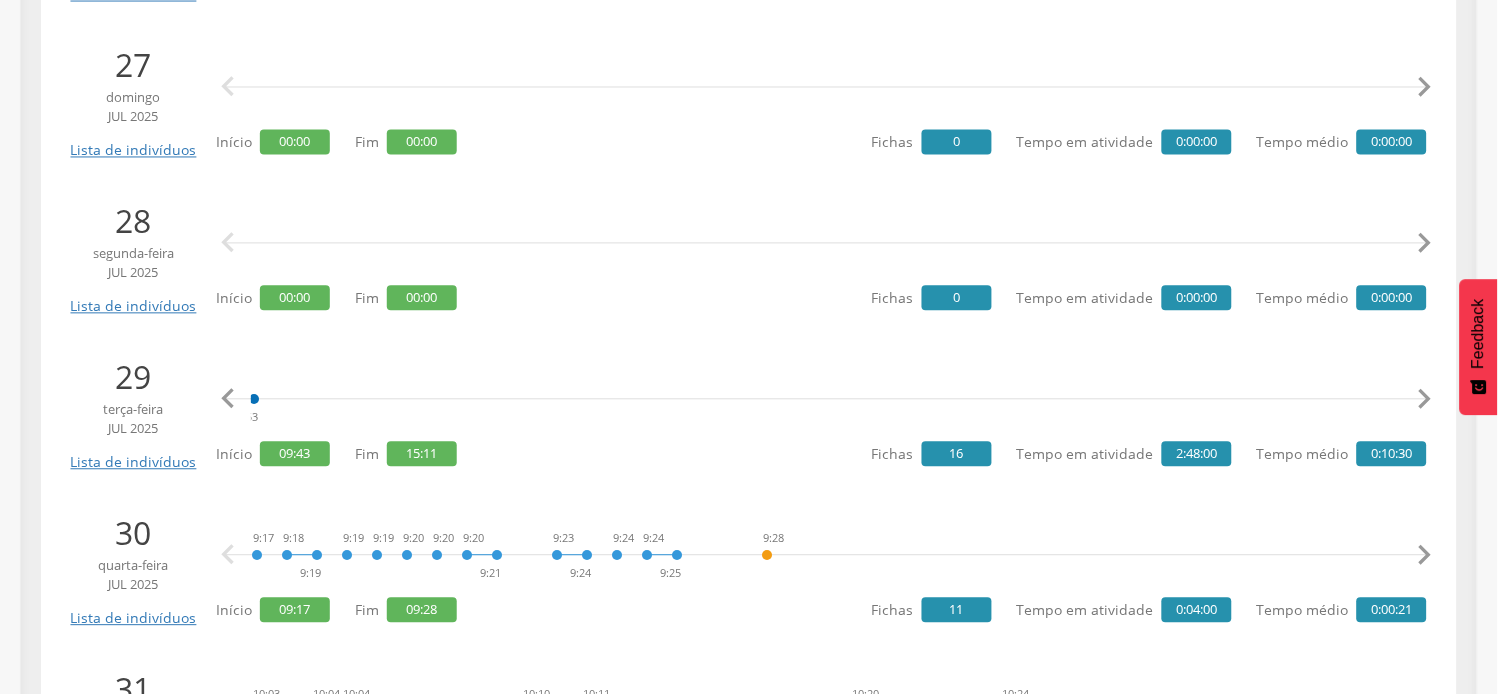 click on "" at bounding box center [1425, 400] 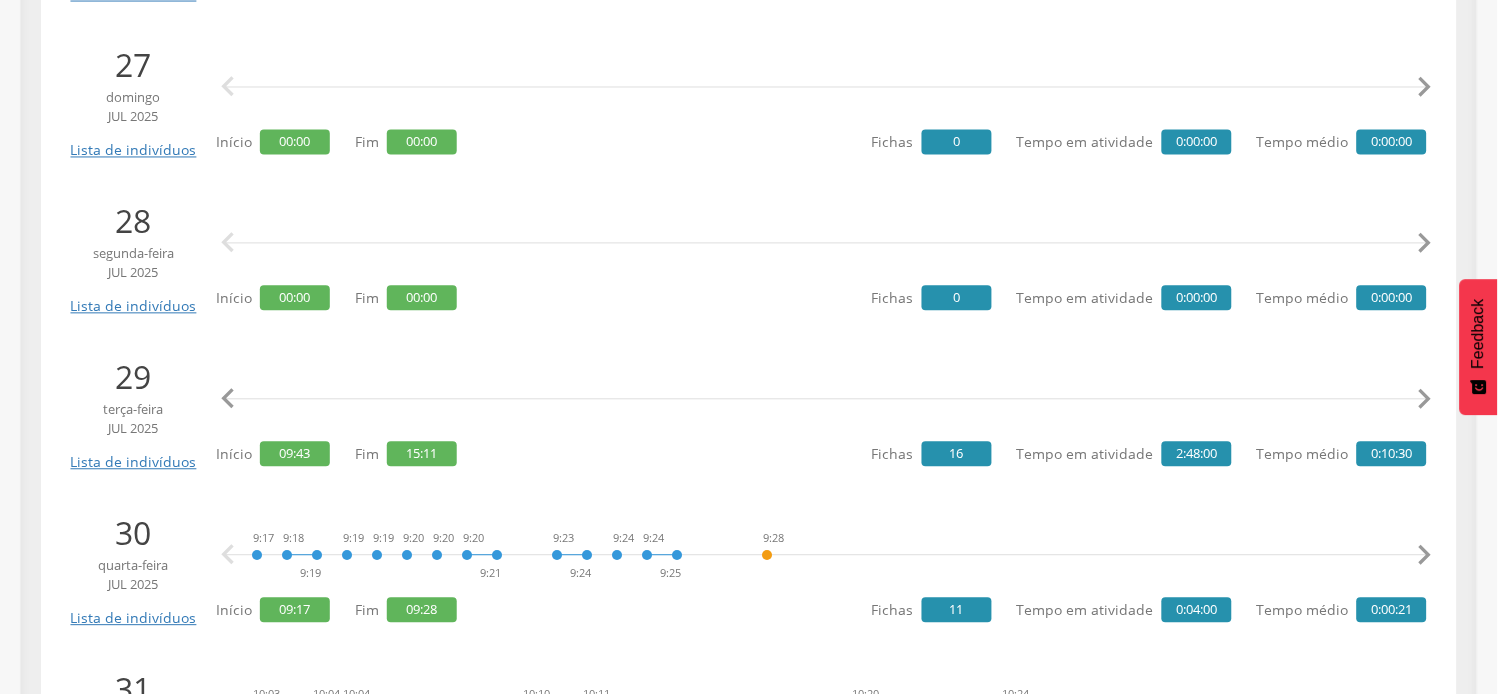 click on "" at bounding box center [1425, 400] 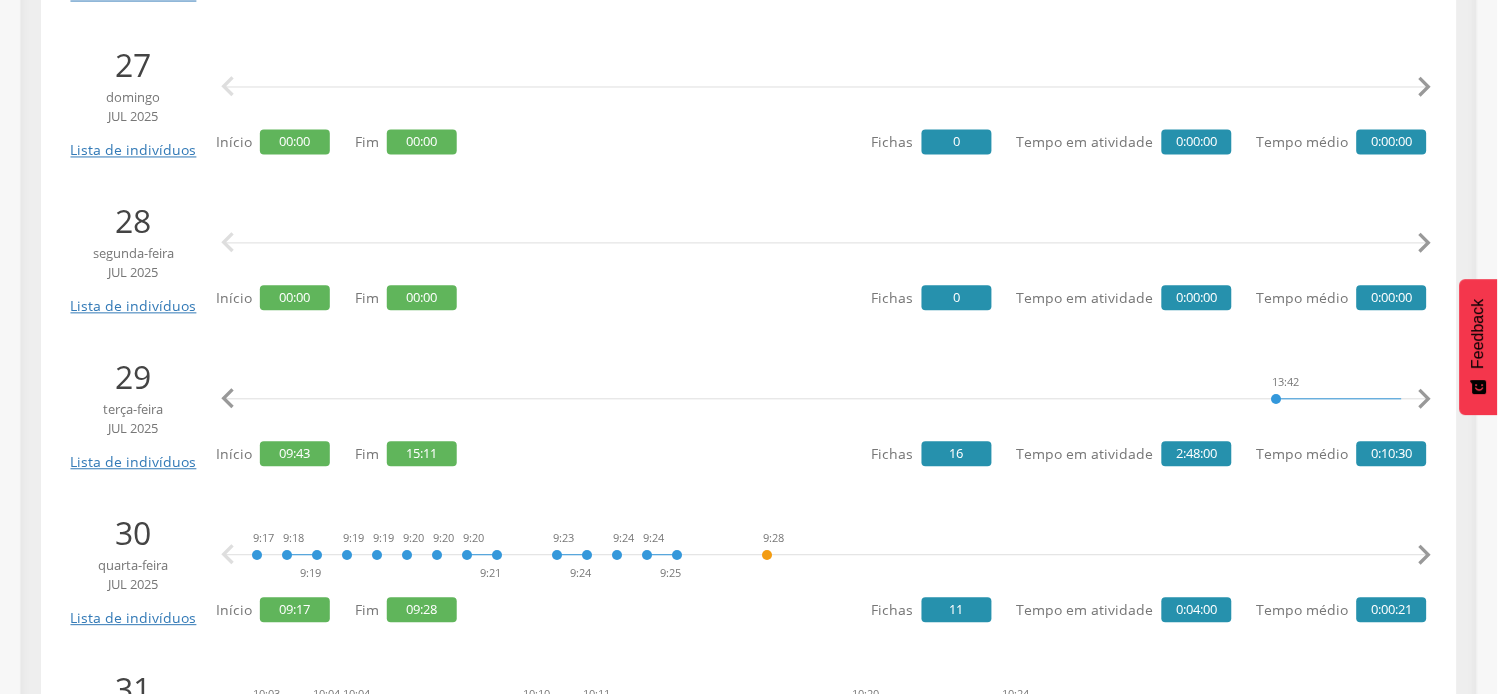 click on "" at bounding box center (1425, 400) 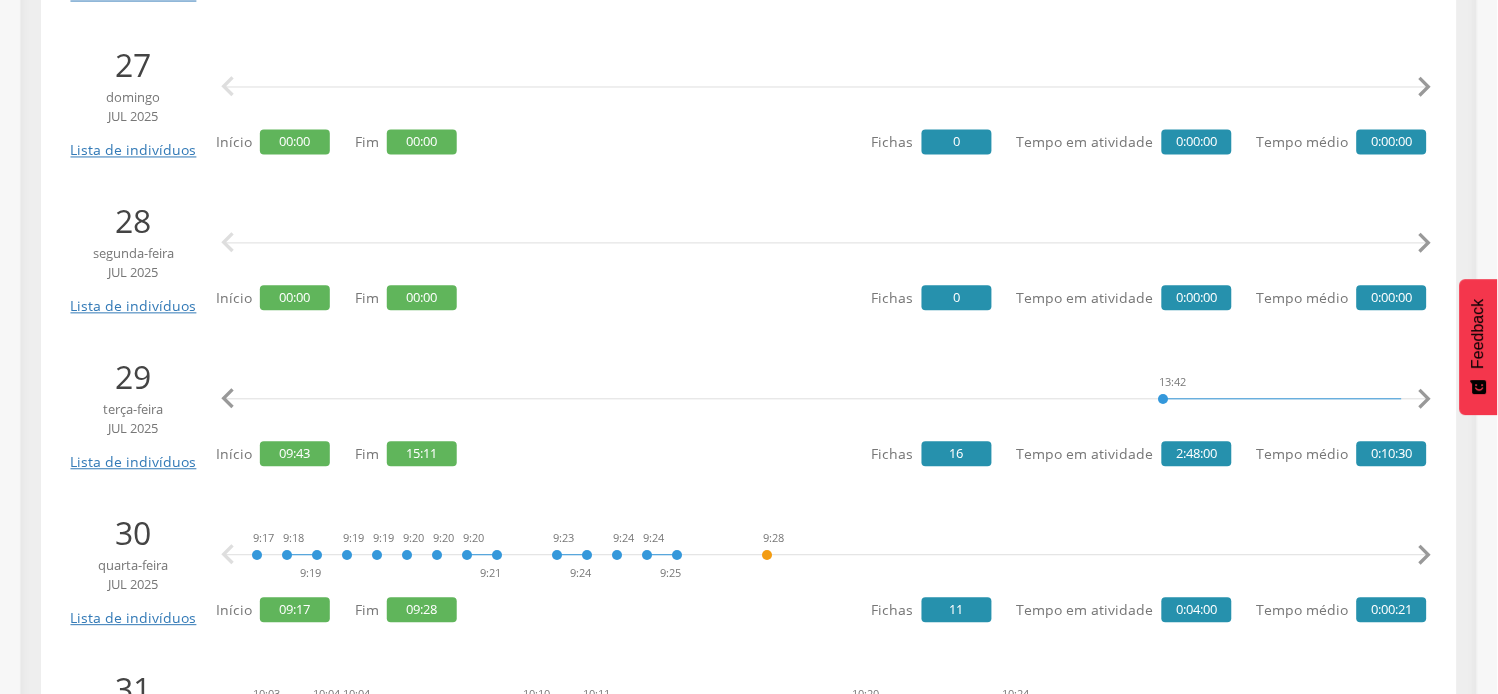 click on "" at bounding box center (1425, 400) 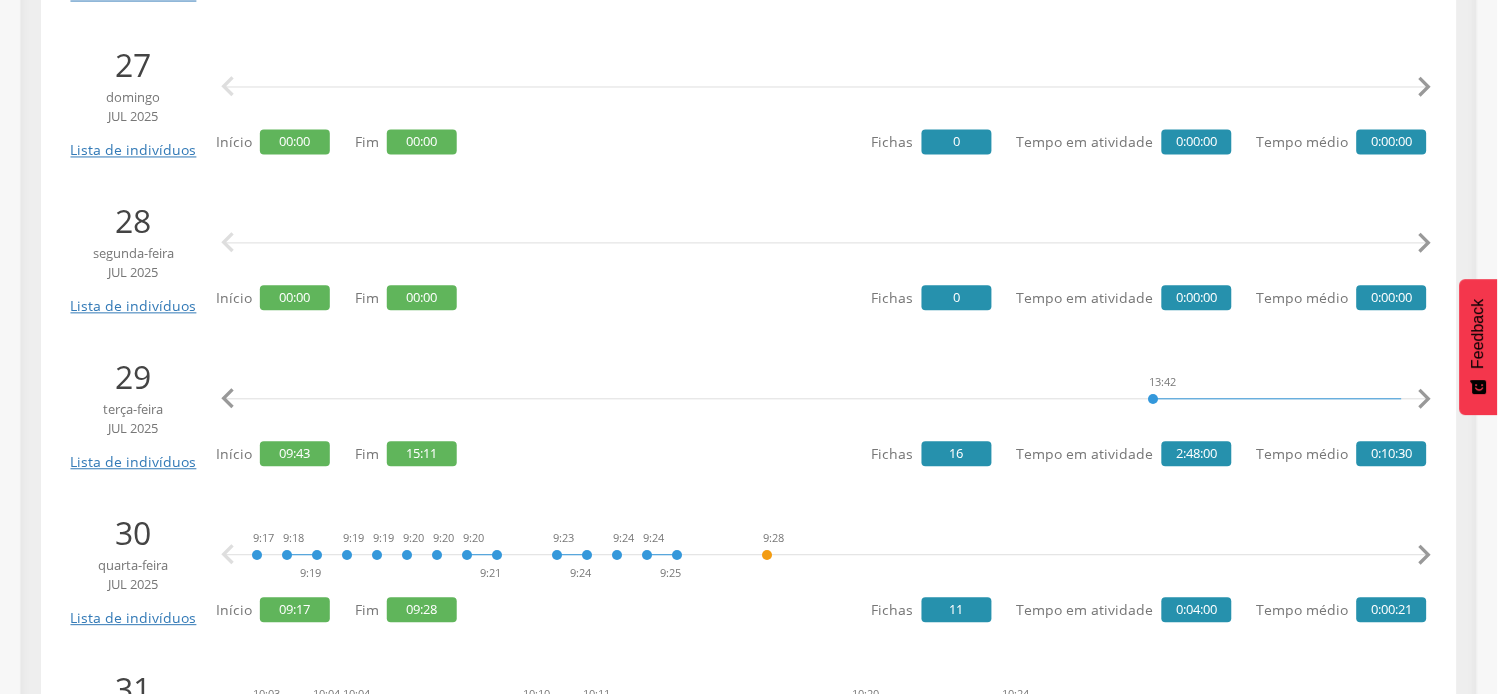 click on "" at bounding box center (1425, 400) 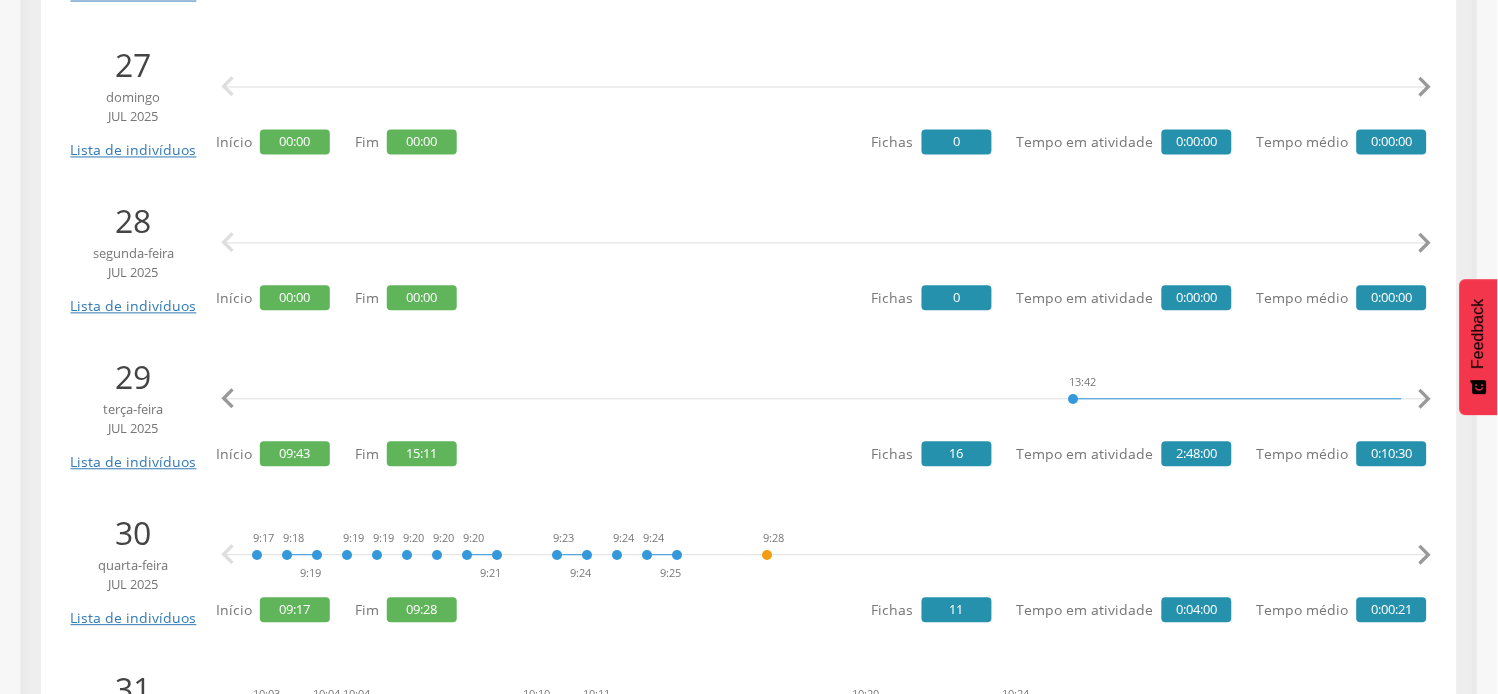 click on "" at bounding box center [1425, 400] 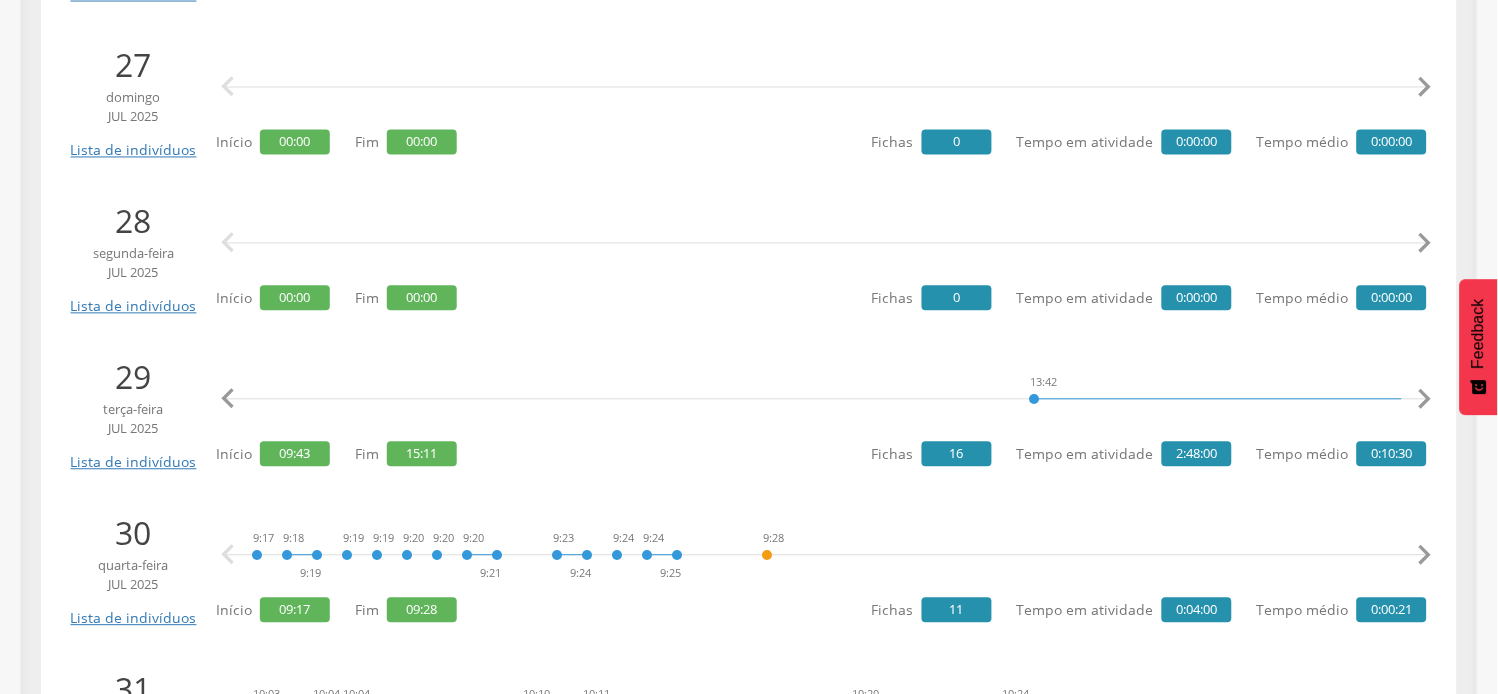 click on "" at bounding box center (1425, 400) 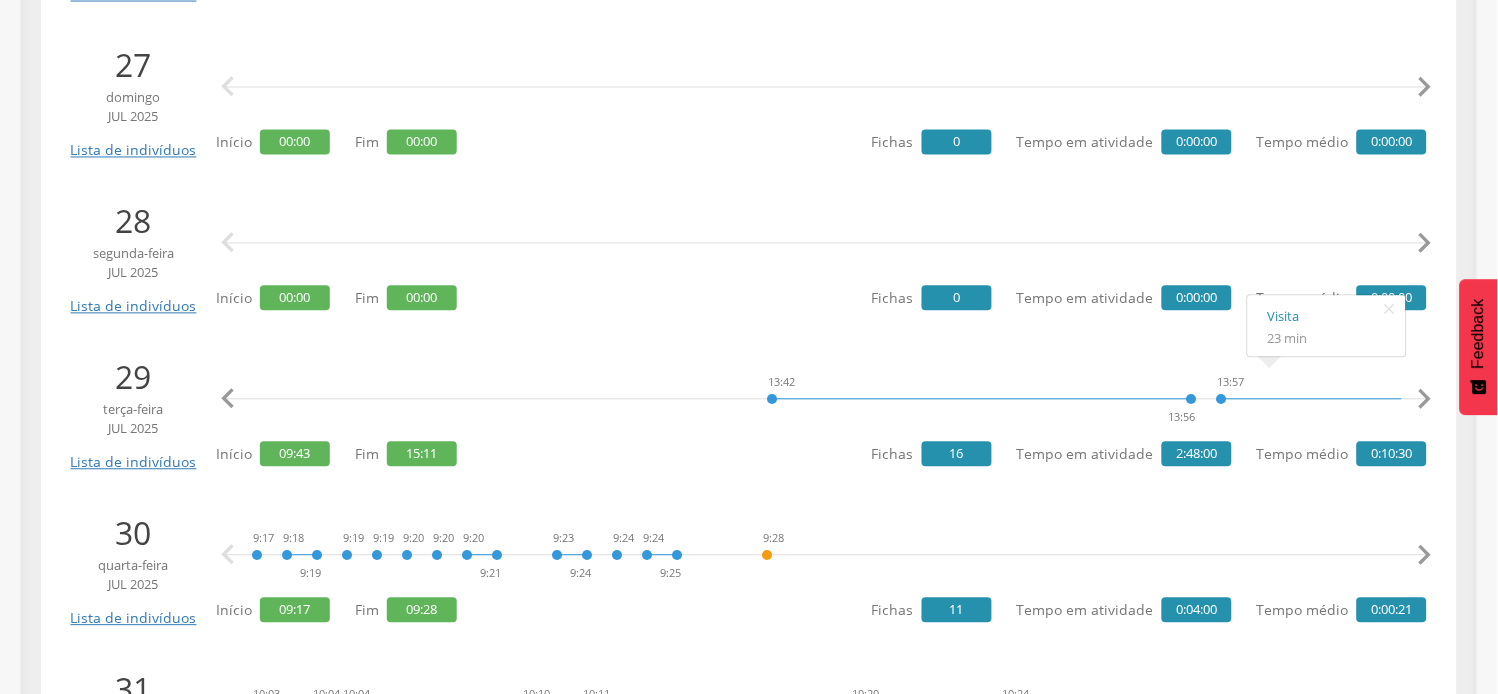 scroll, scrollTop: 0, scrollLeft: 5366, axis: horizontal 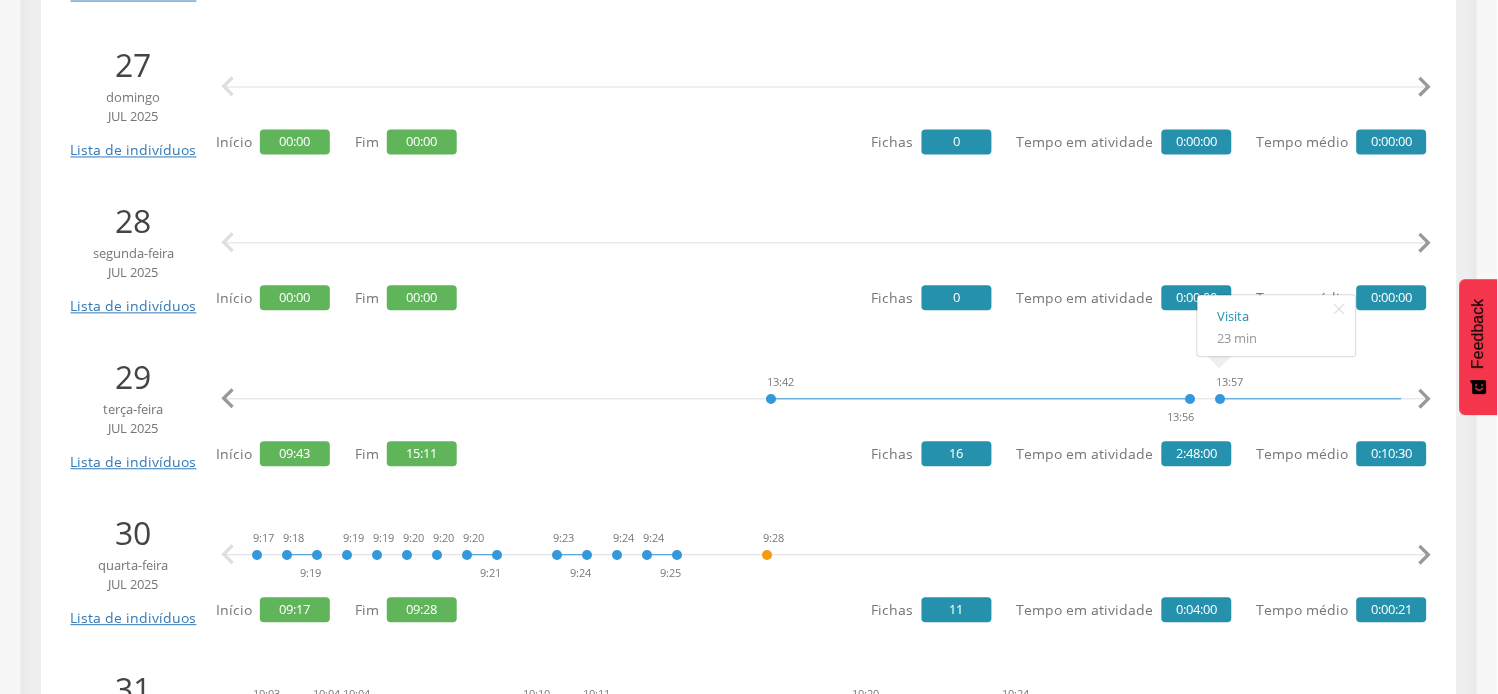 click on "" at bounding box center [1425, 400] 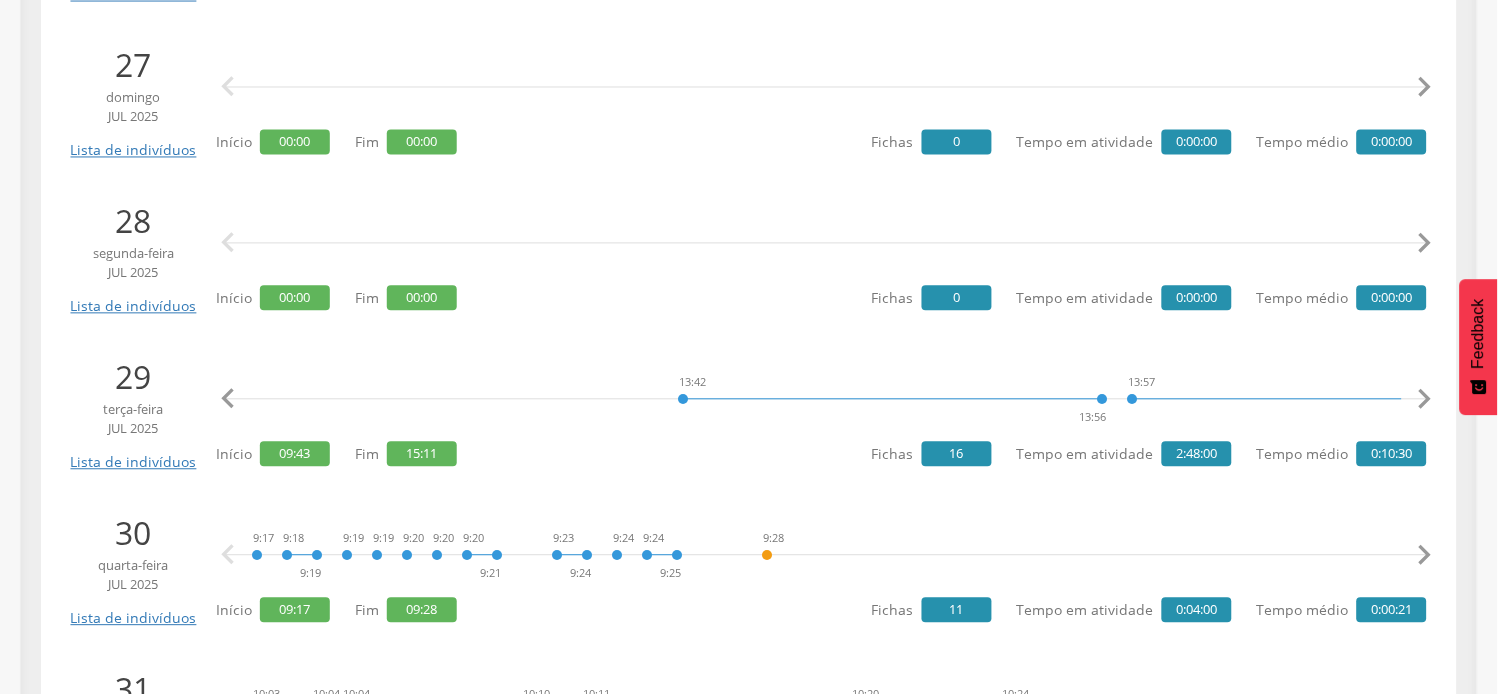 click on "" at bounding box center [1425, 400] 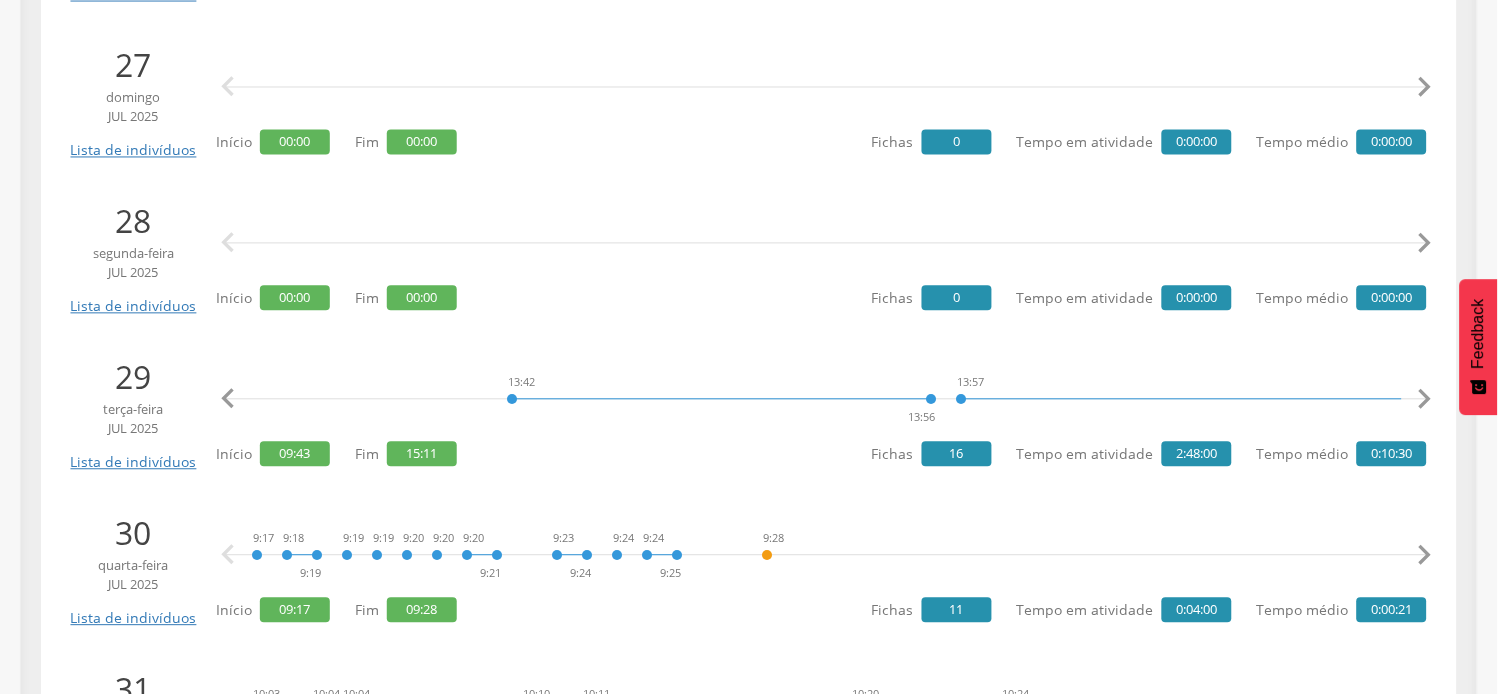click on "" at bounding box center [1425, 400] 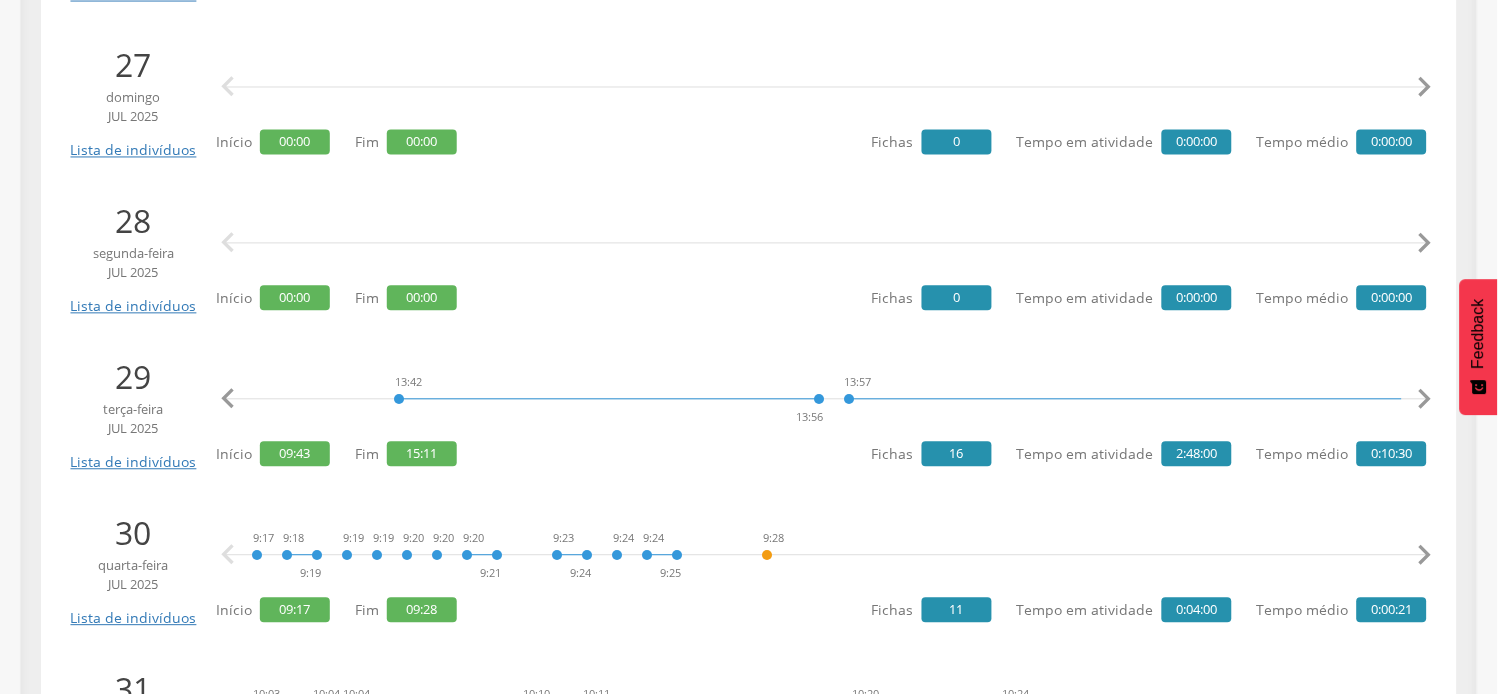 click on "" at bounding box center [1425, 400] 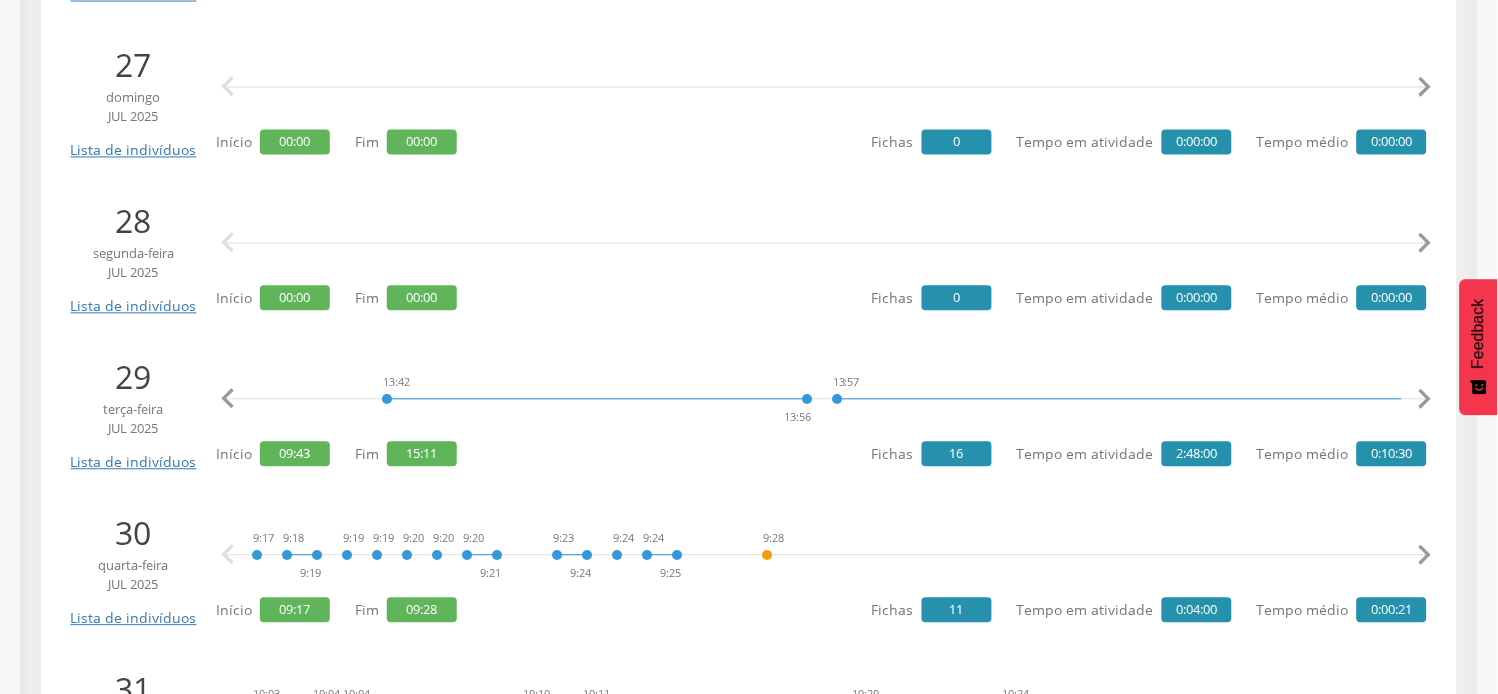 click on "" at bounding box center (1425, 400) 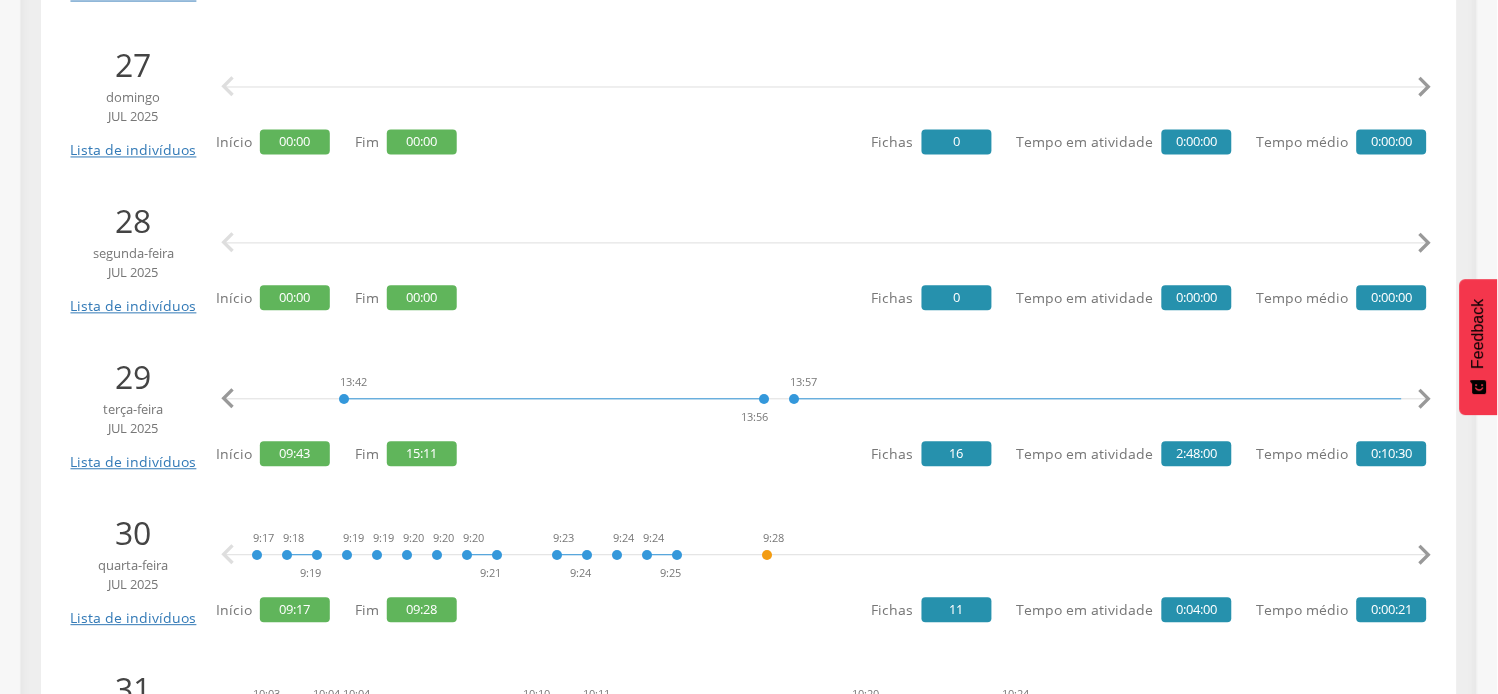 click on "" at bounding box center (1425, 400) 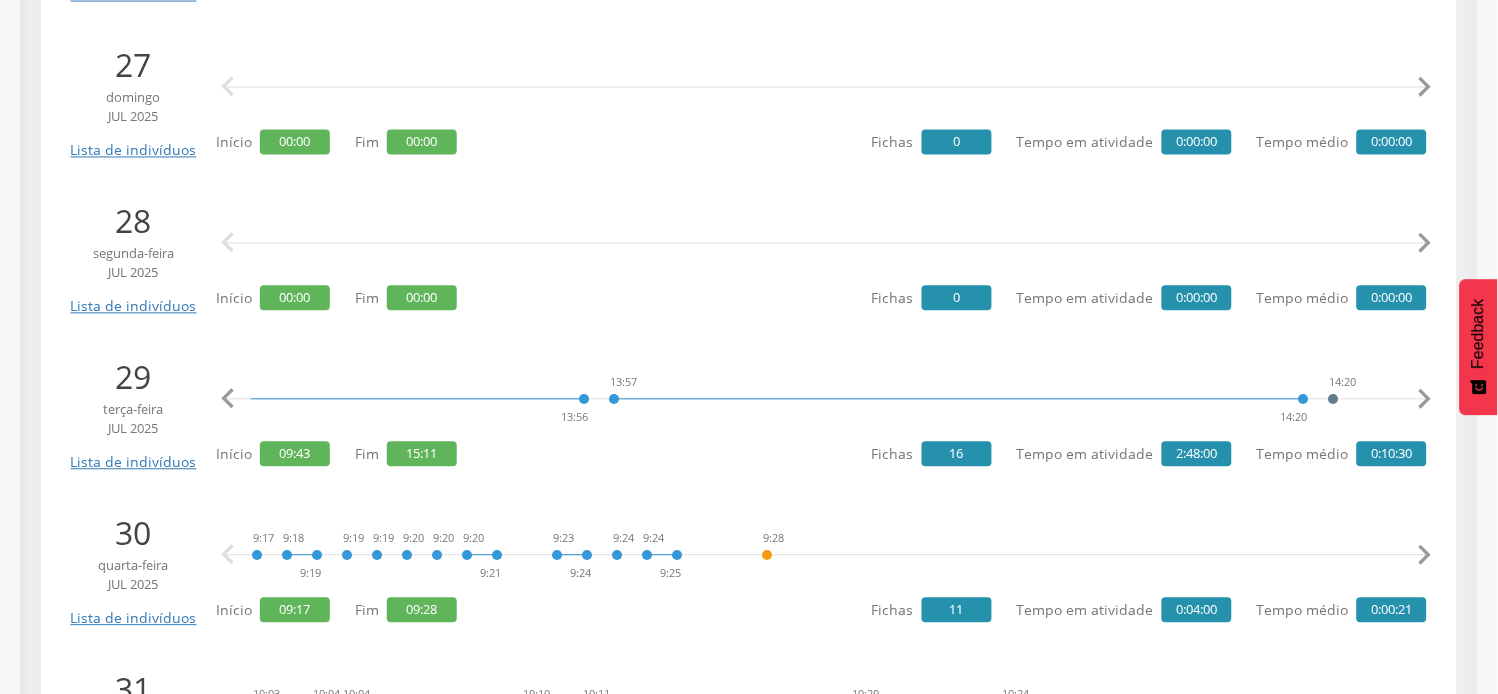 click on "" at bounding box center [1425, 400] 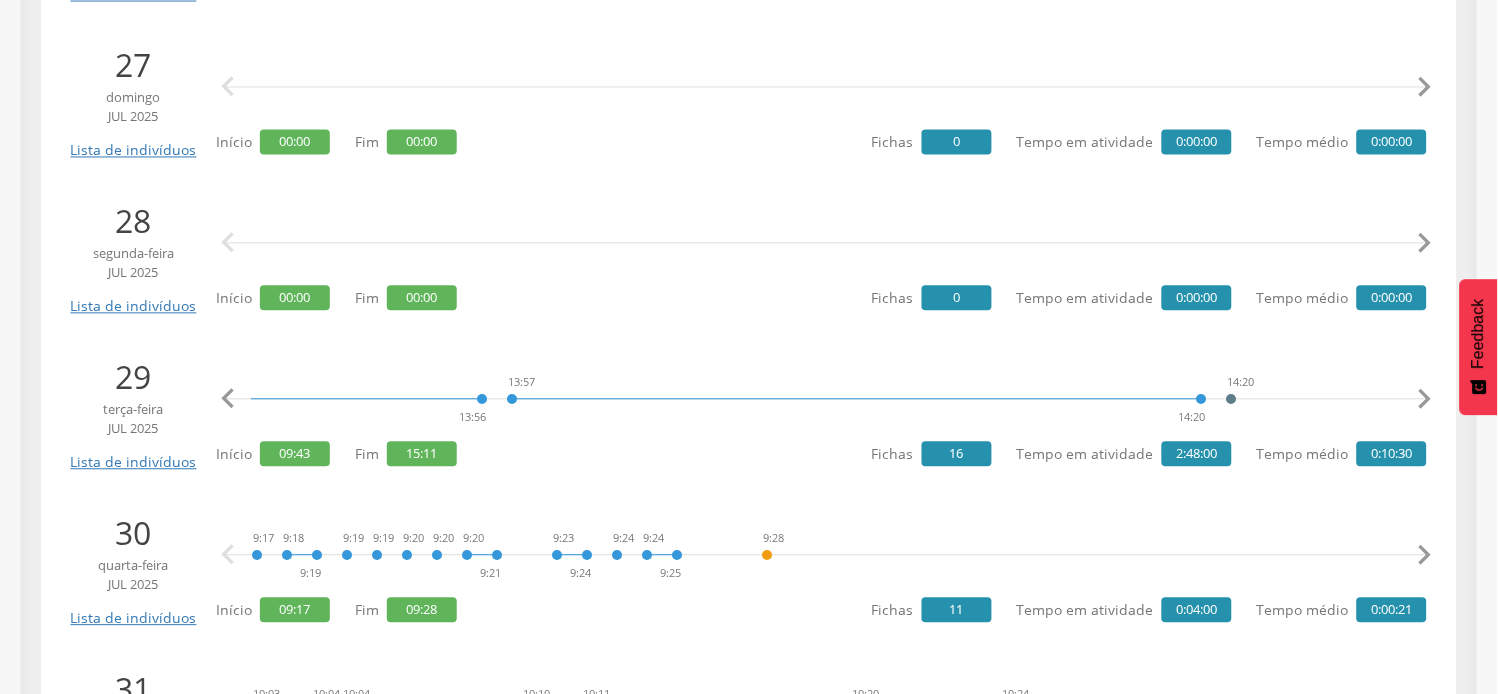click on "" at bounding box center [1425, 400] 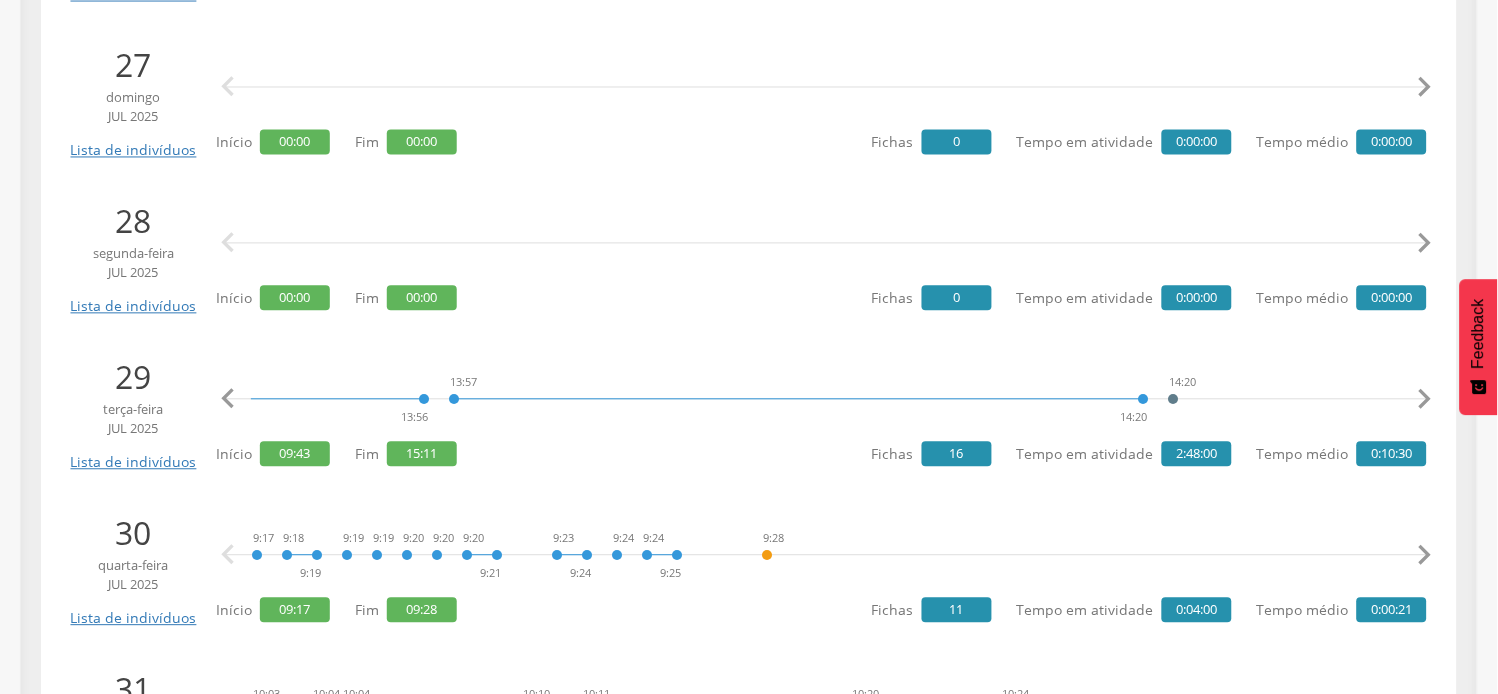 click on "" at bounding box center (1425, 400) 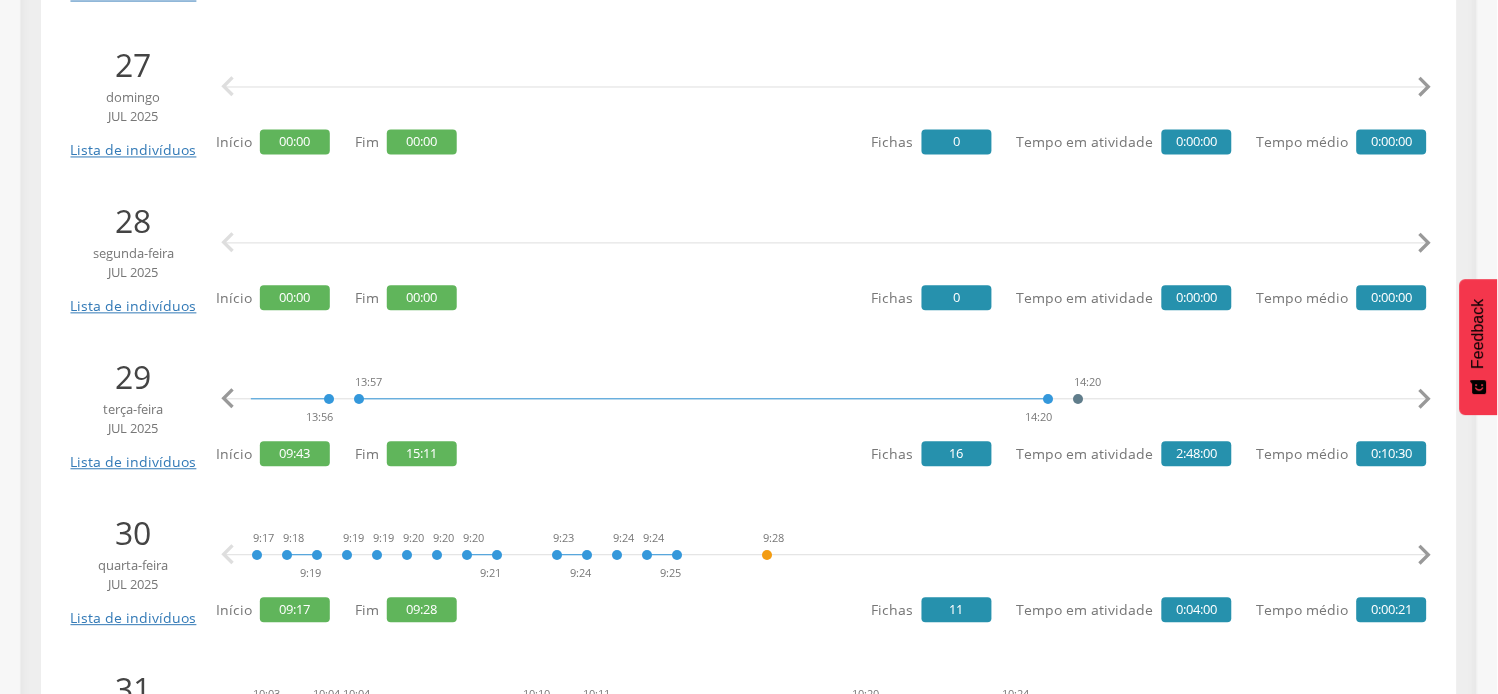 click on "" at bounding box center (1425, 400) 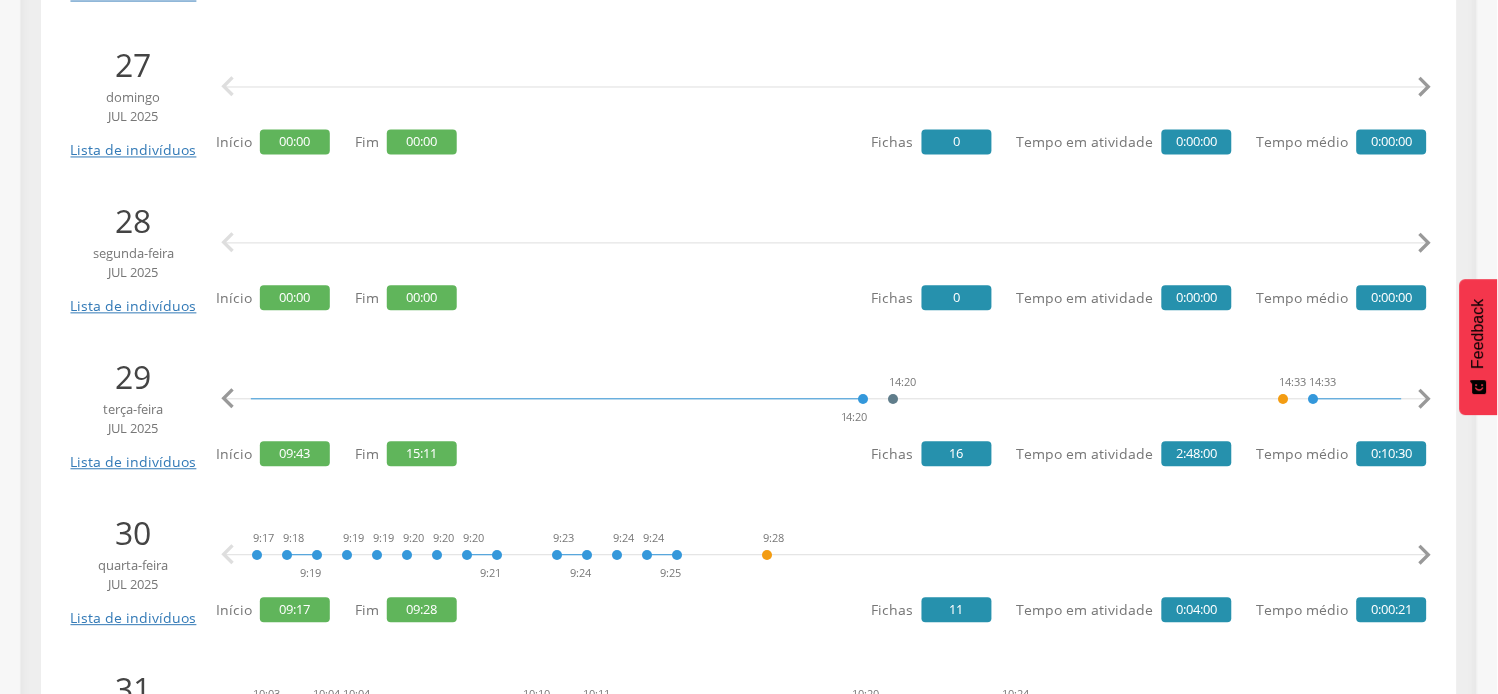 click on "" at bounding box center (1425, 400) 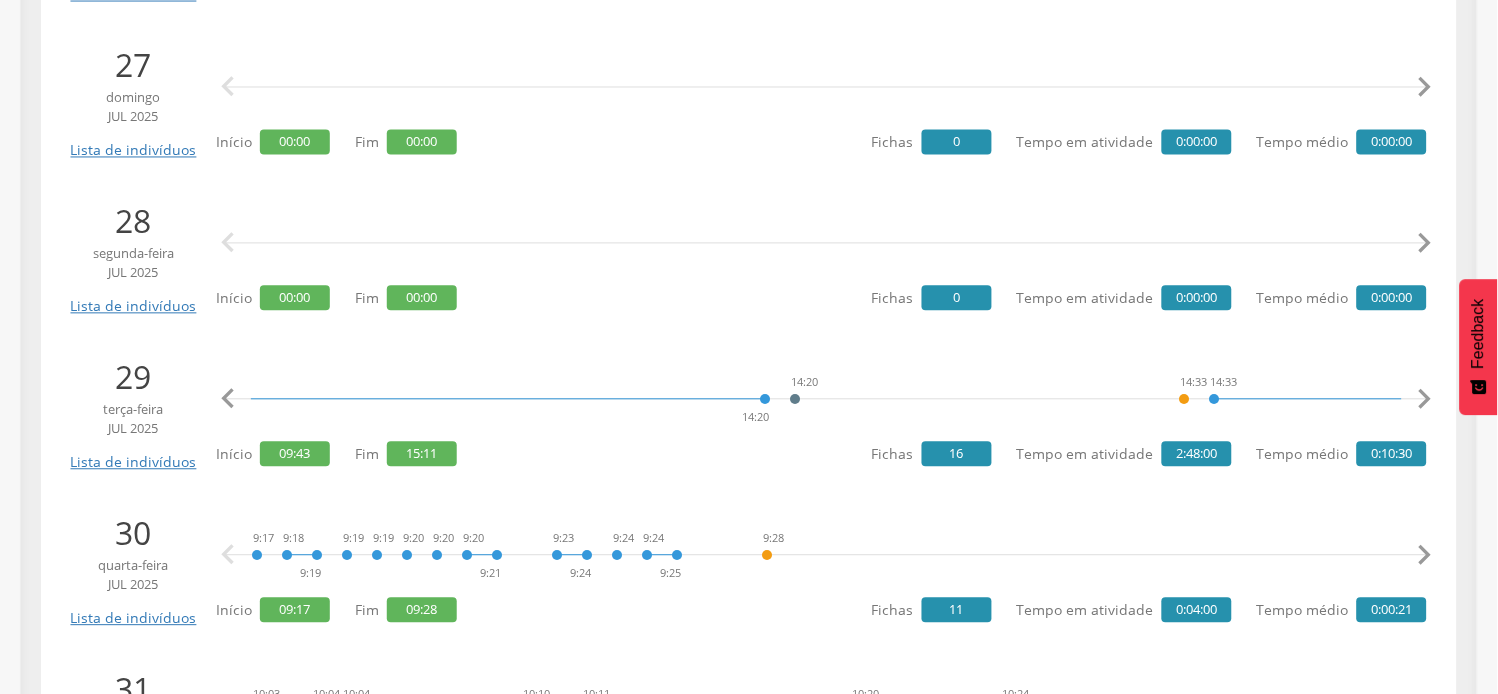 click on "" at bounding box center (1425, 400) 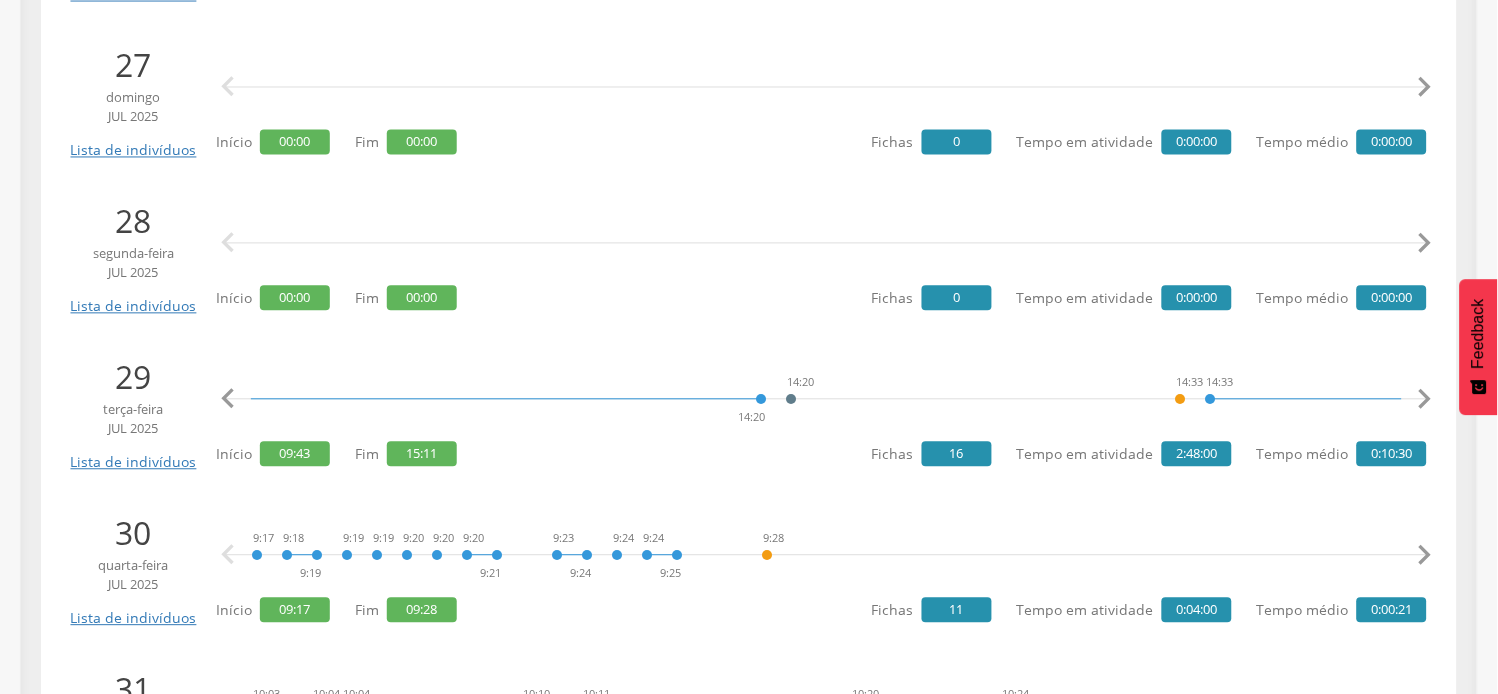 click on "" at bounding box center [1425, 400] 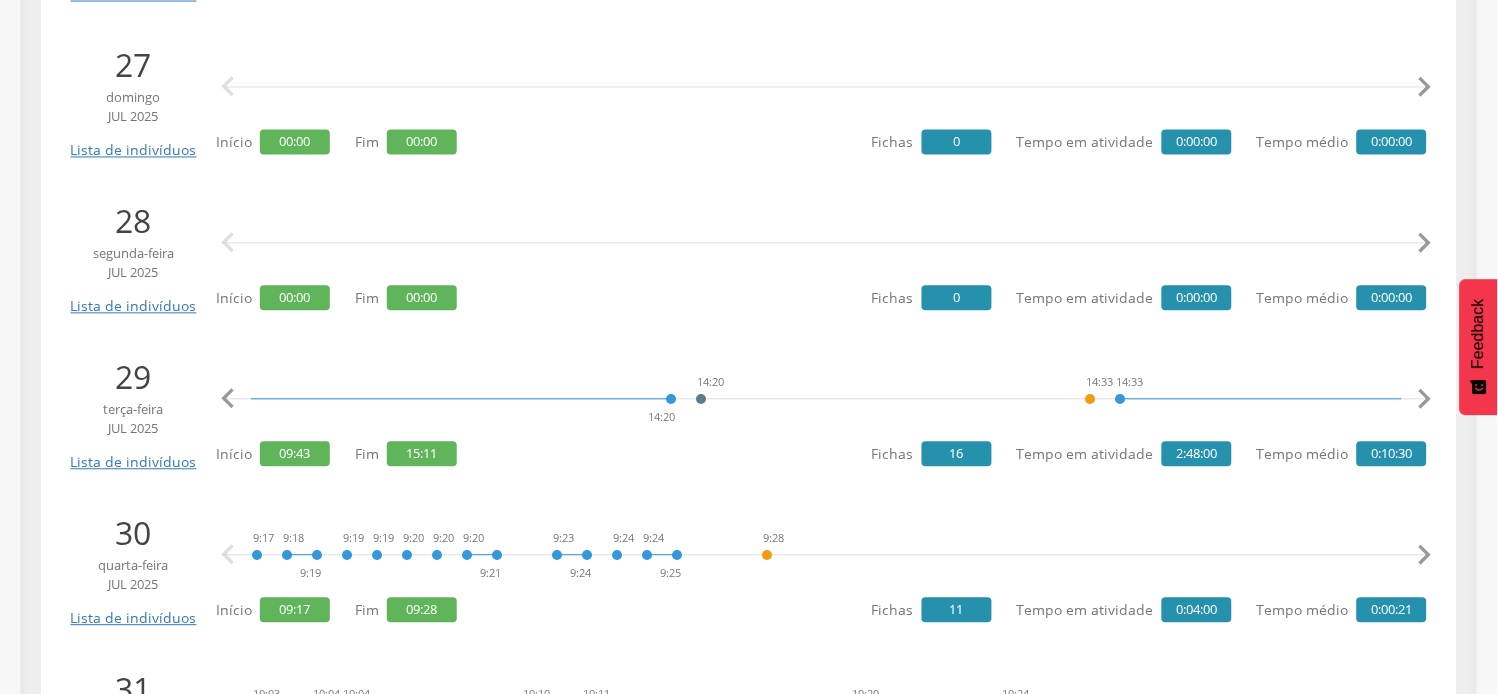 click on "" at bounding box center [1425, 400] 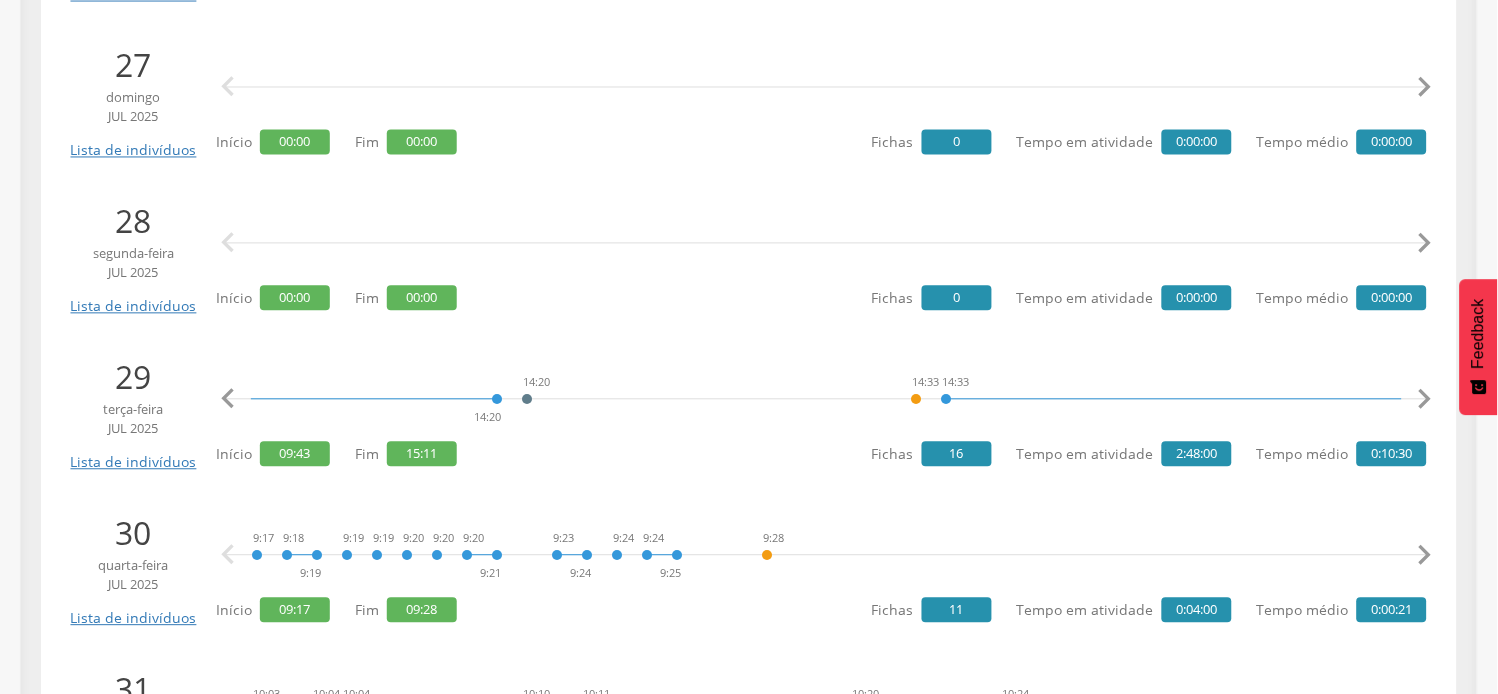 click on "" at bounding box center [1425, 400] 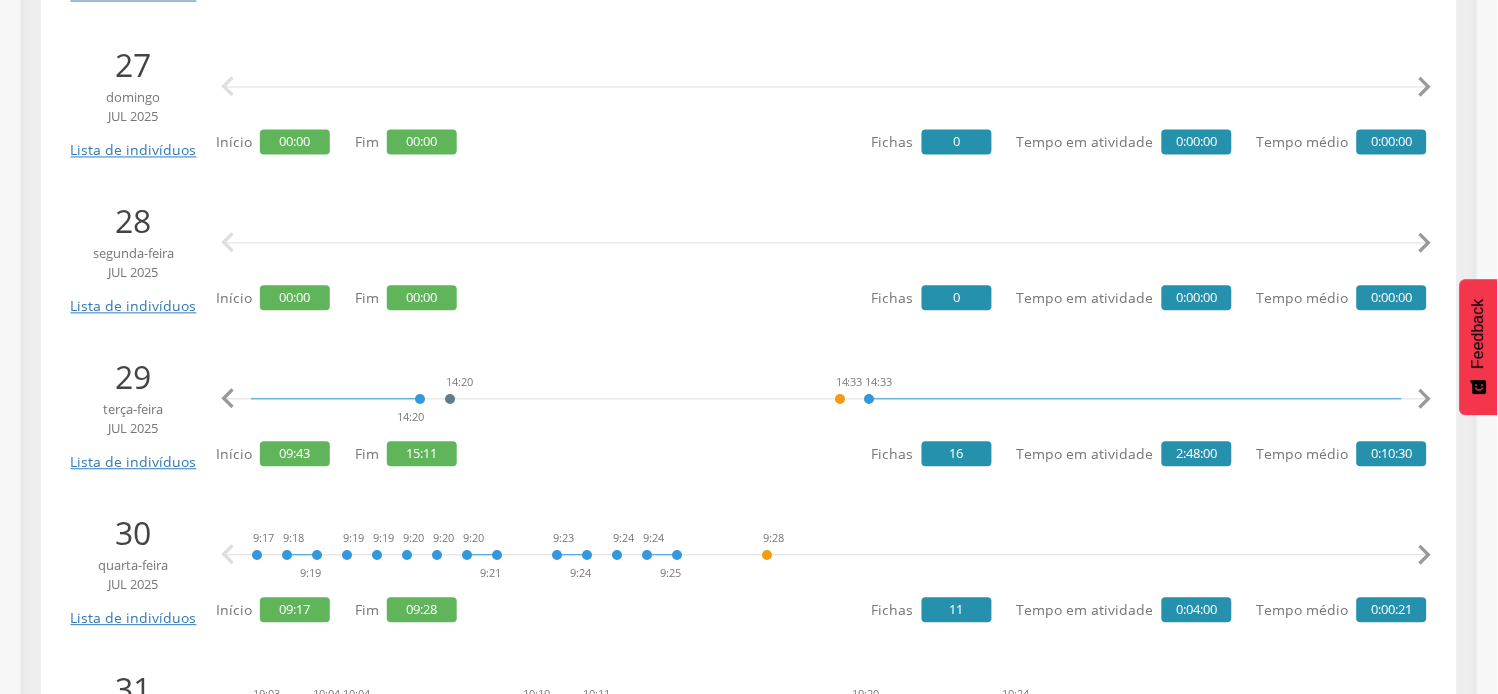 click on "" at bounding box center (1425, 400) 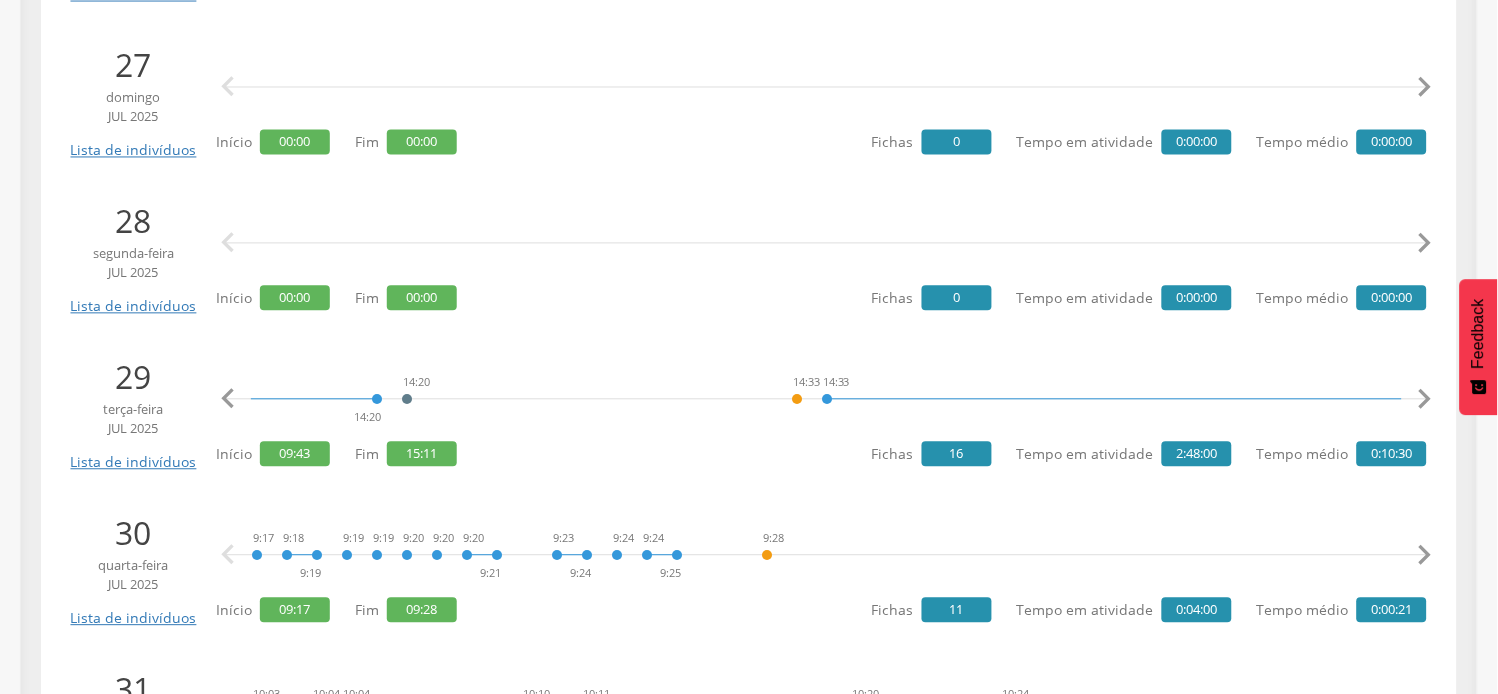 click on "" at bounding box center (1425, 400) 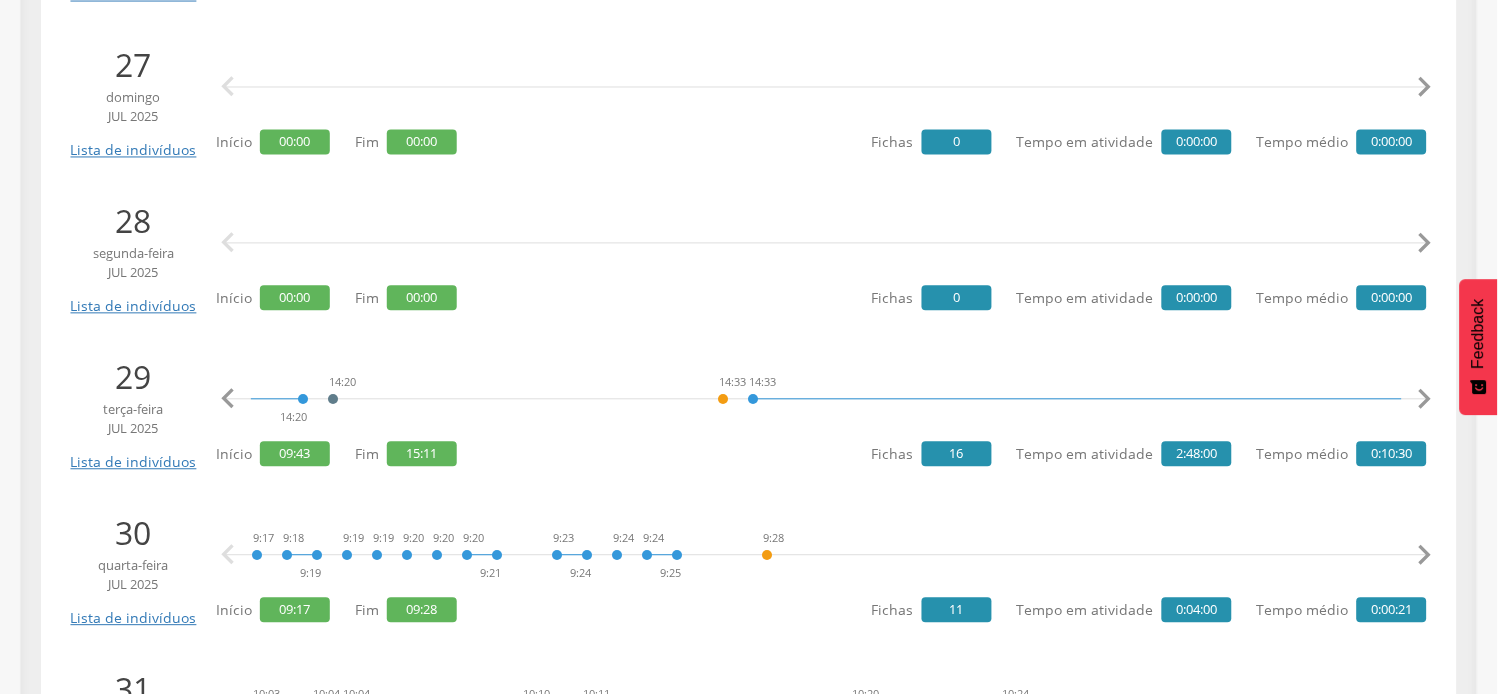 click on "" at bounding box center [1425, 400] 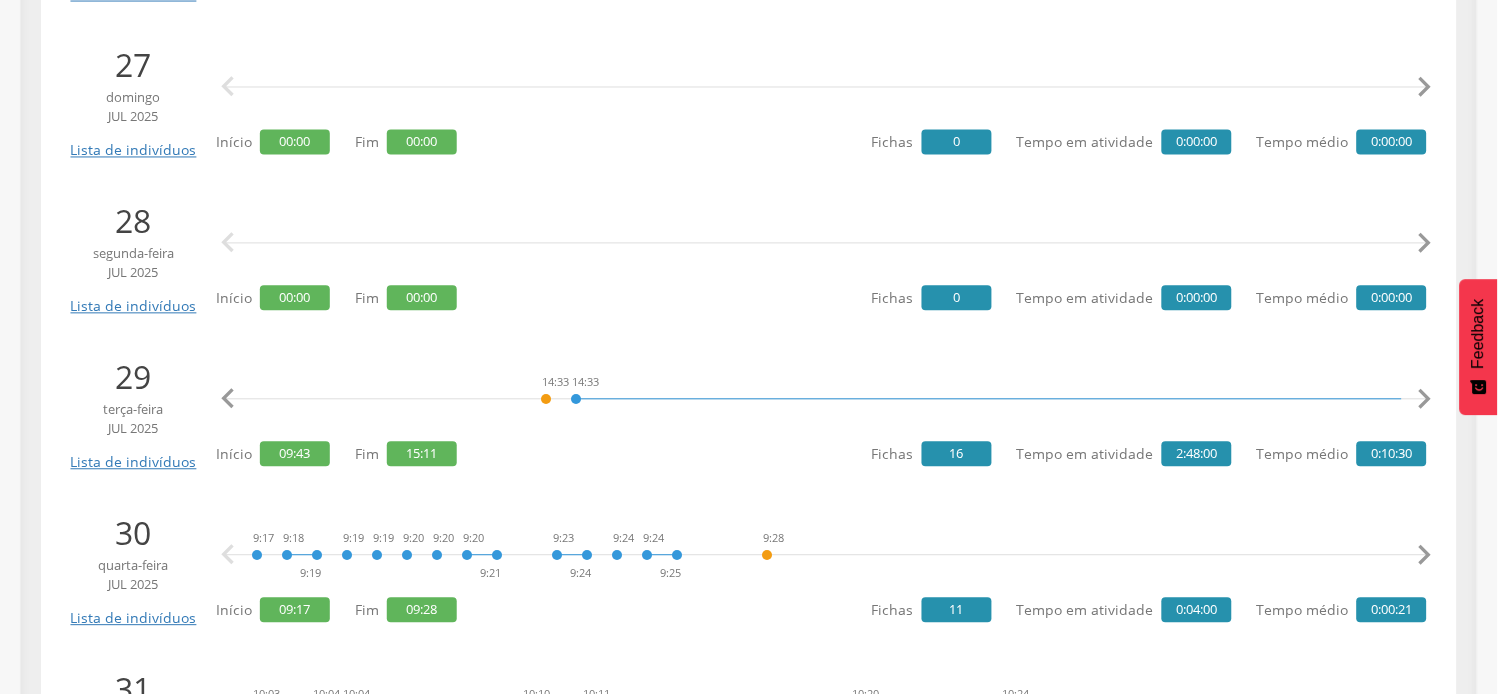 click on "" at bounding box center [1425, 400] 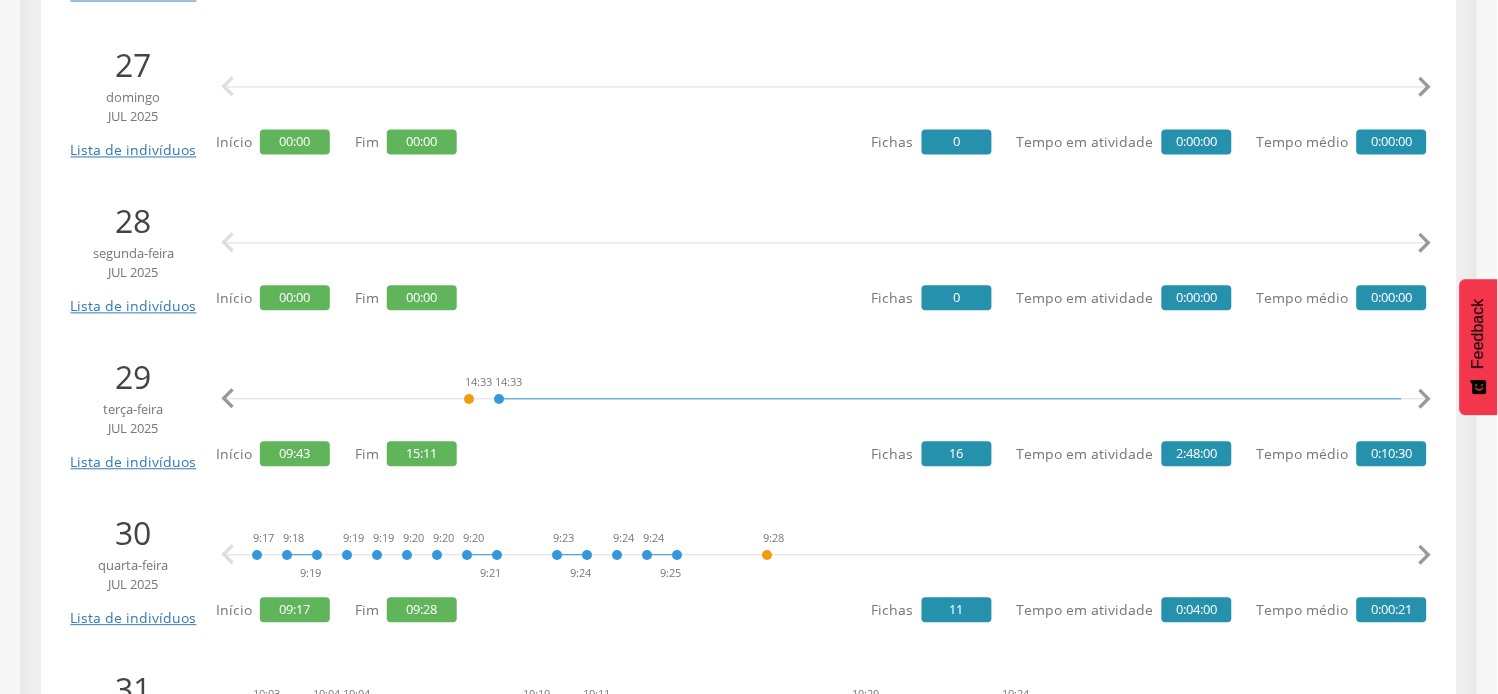 click on "" at bounding box center [1425, 400] 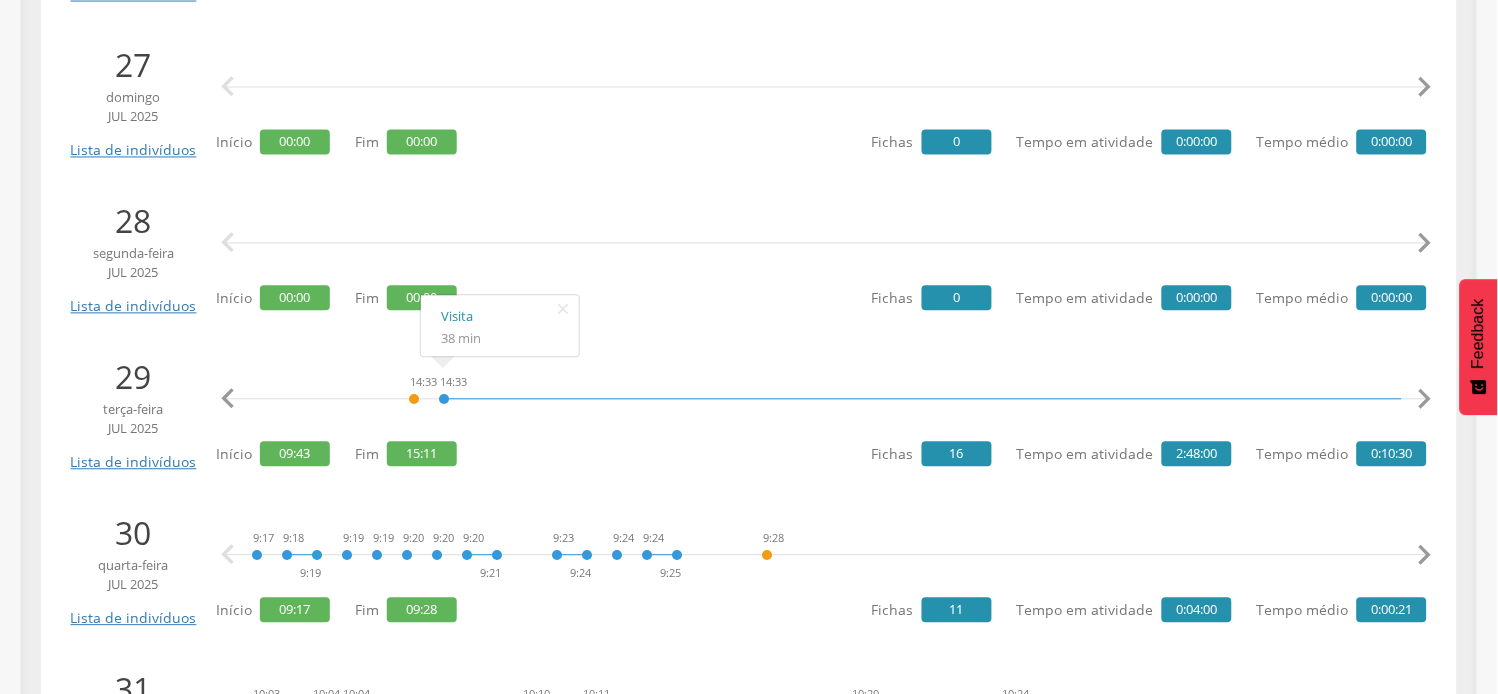 click on "" at bounding box center (1425, 400) 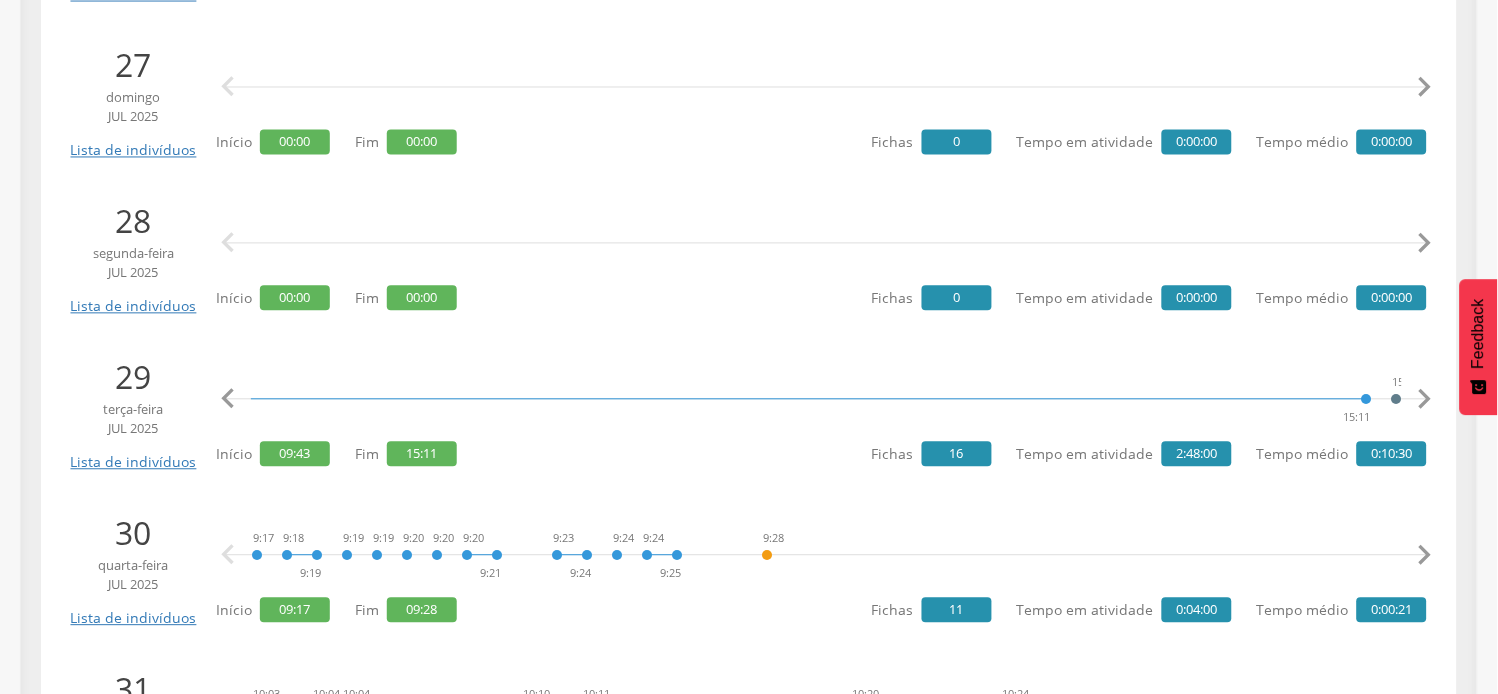 scroll, scrollTop: 0, scrollLeft: 7517, axis: horizontal 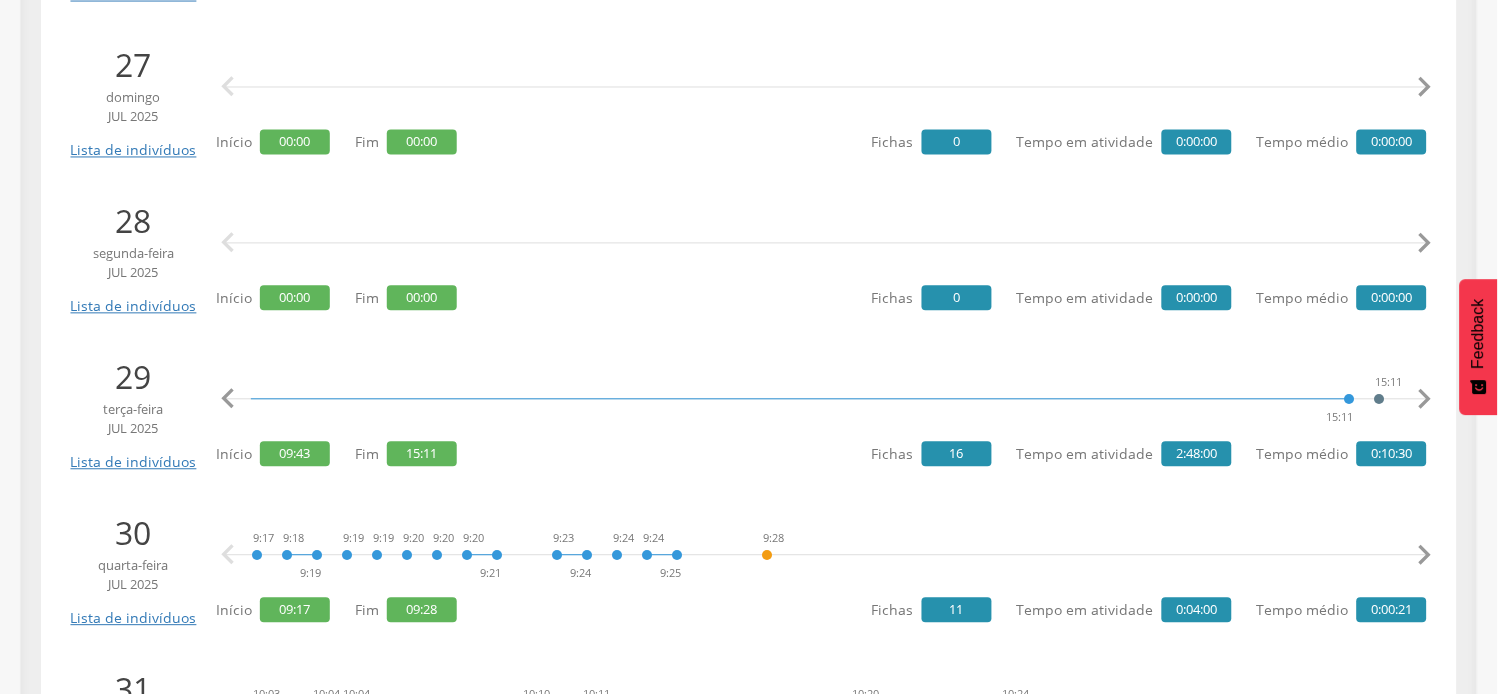 click on "" at bounding box center [1425, 400] 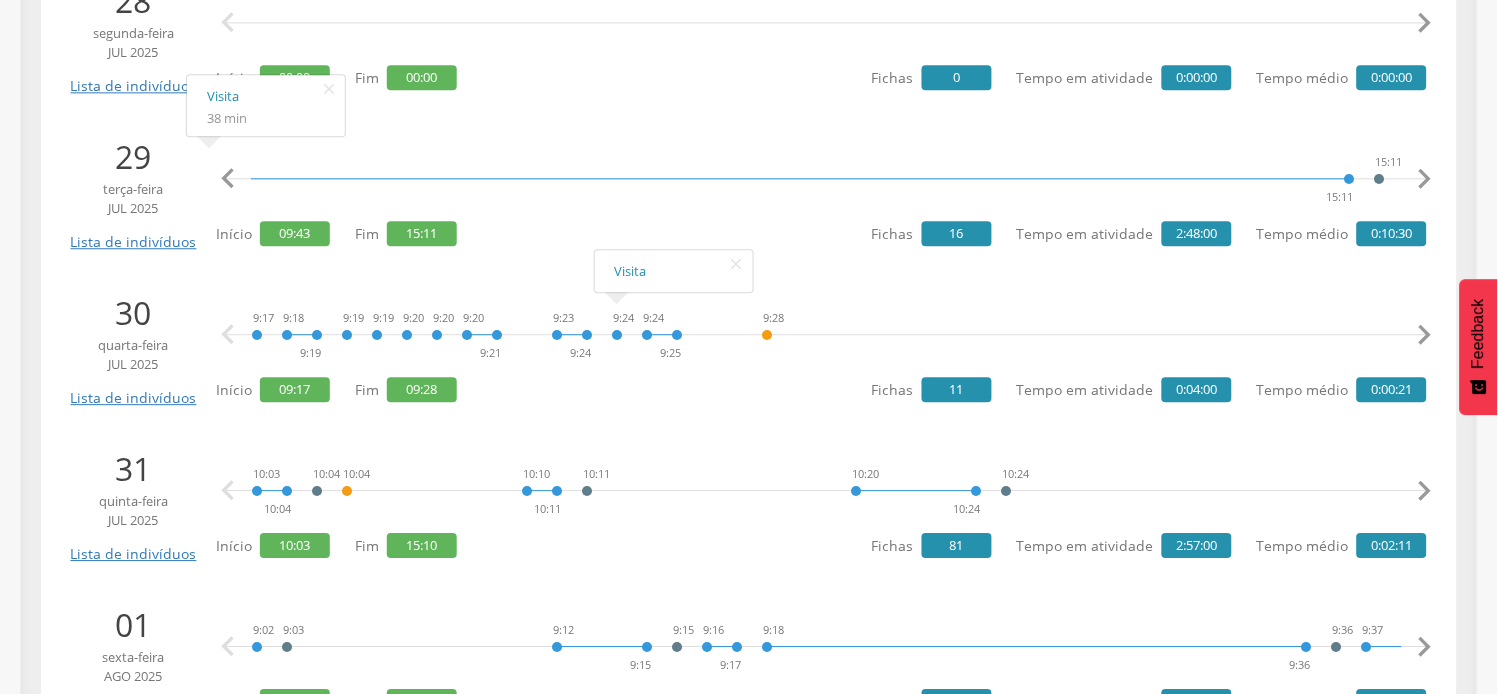 scroll, scrollTop: 1000, scrollLeft: 0, axis: vertical 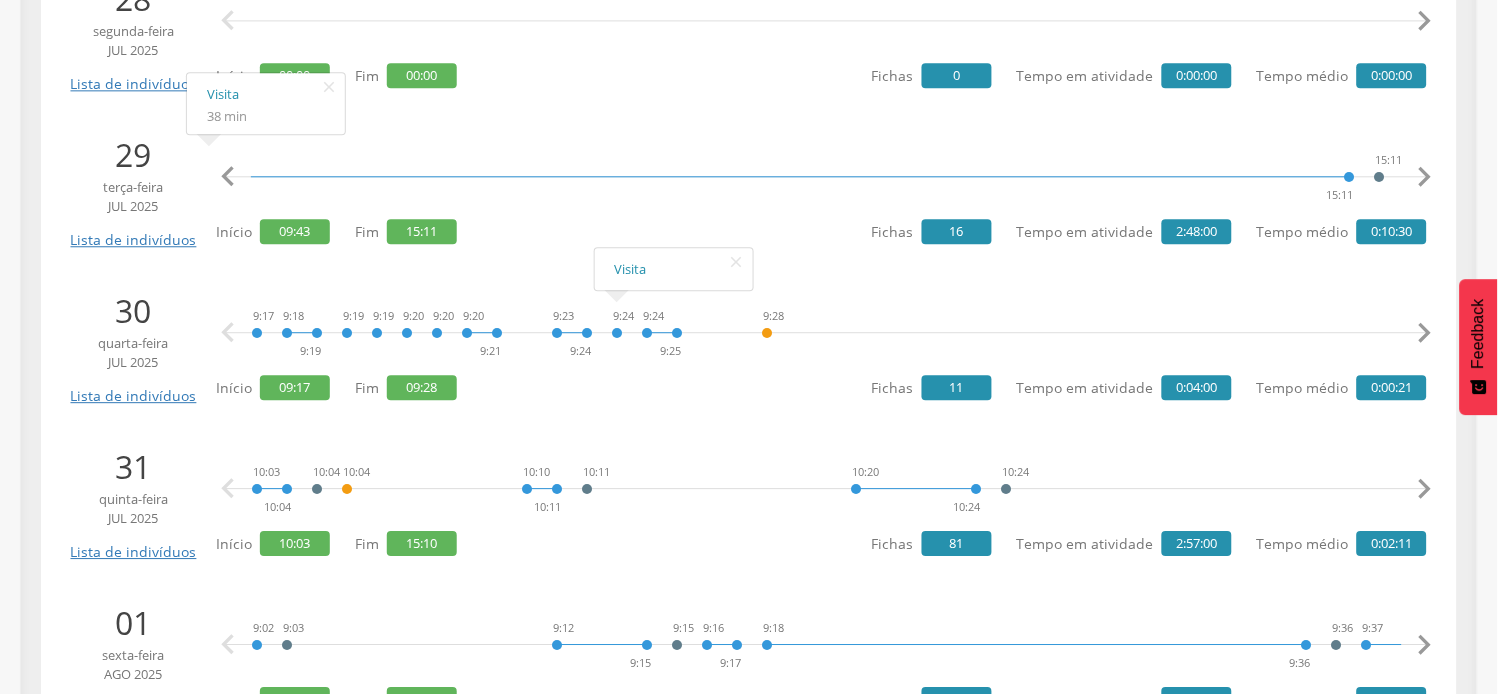 click on "" at bounding box center [1425, 333] 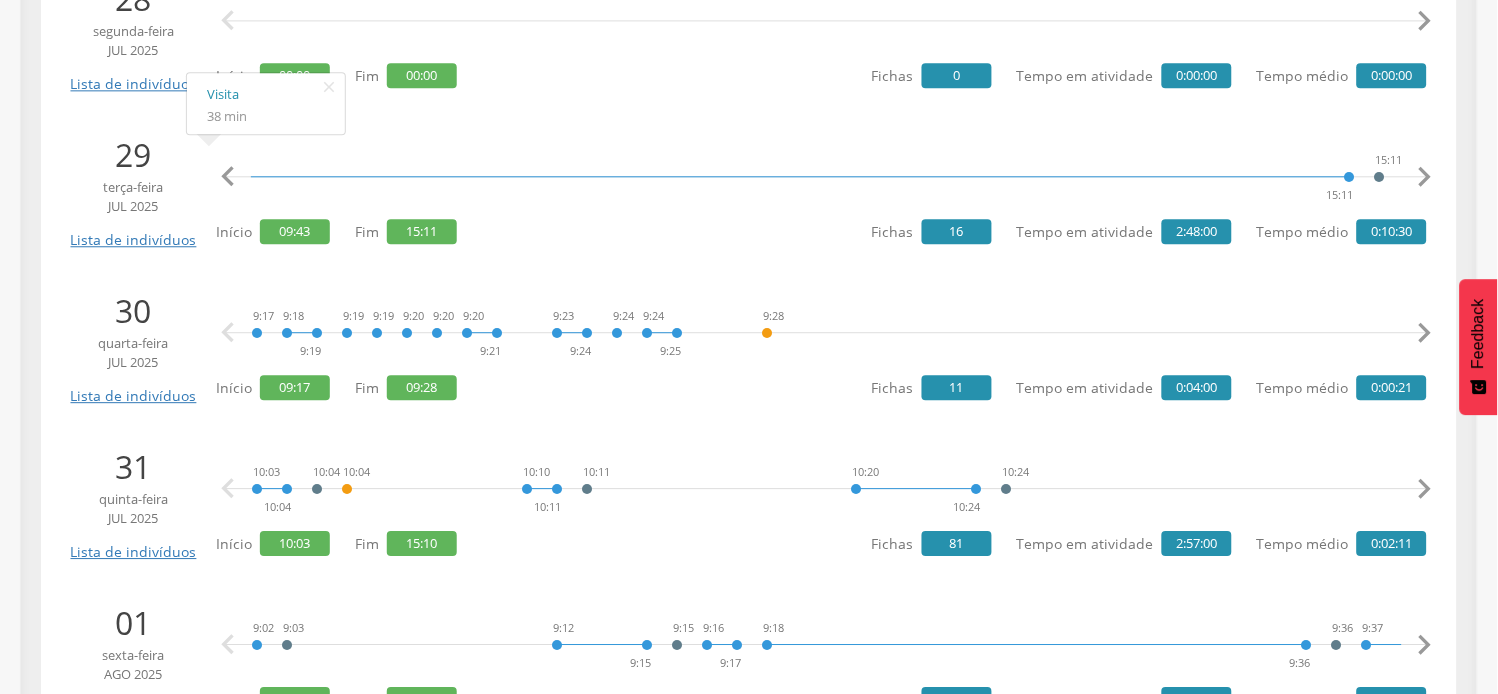 click on "" at bounding box center (1425, 333) 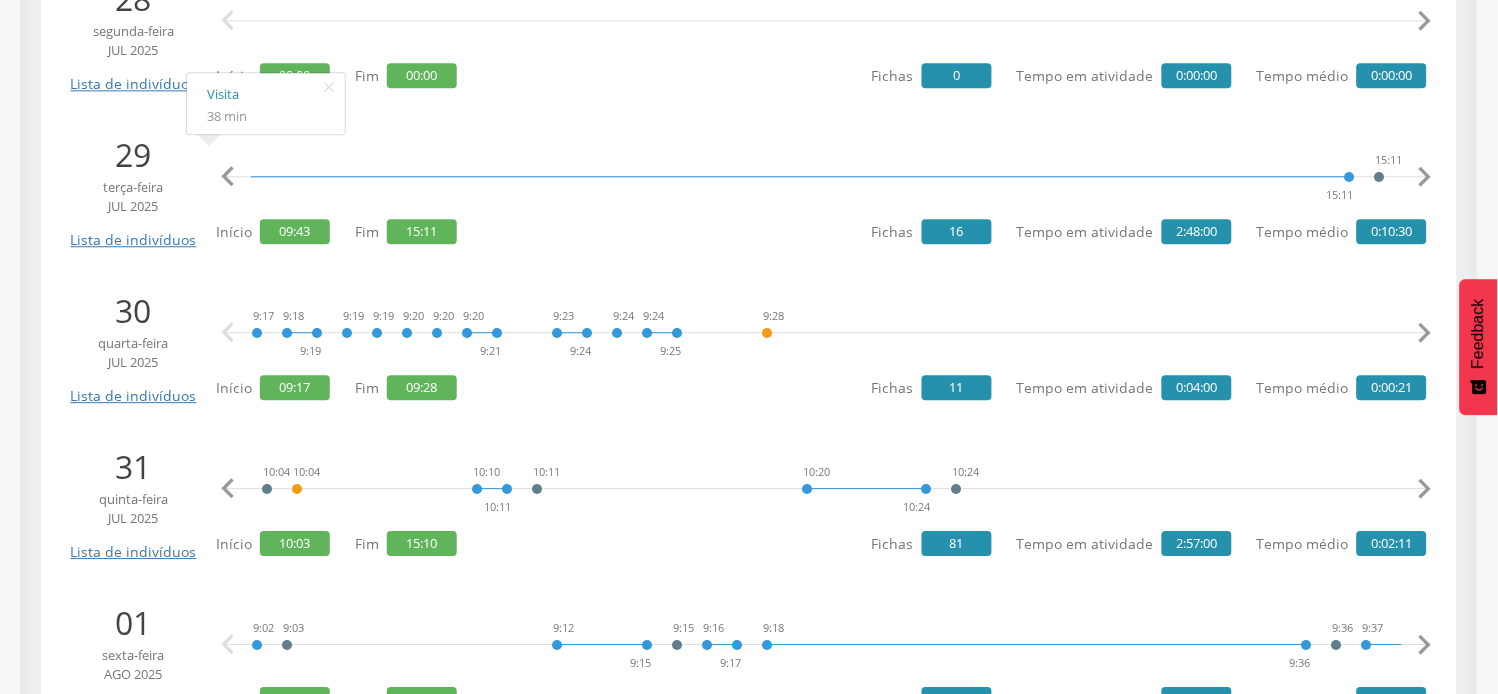 click on "" at bounding box center [1425, 489] 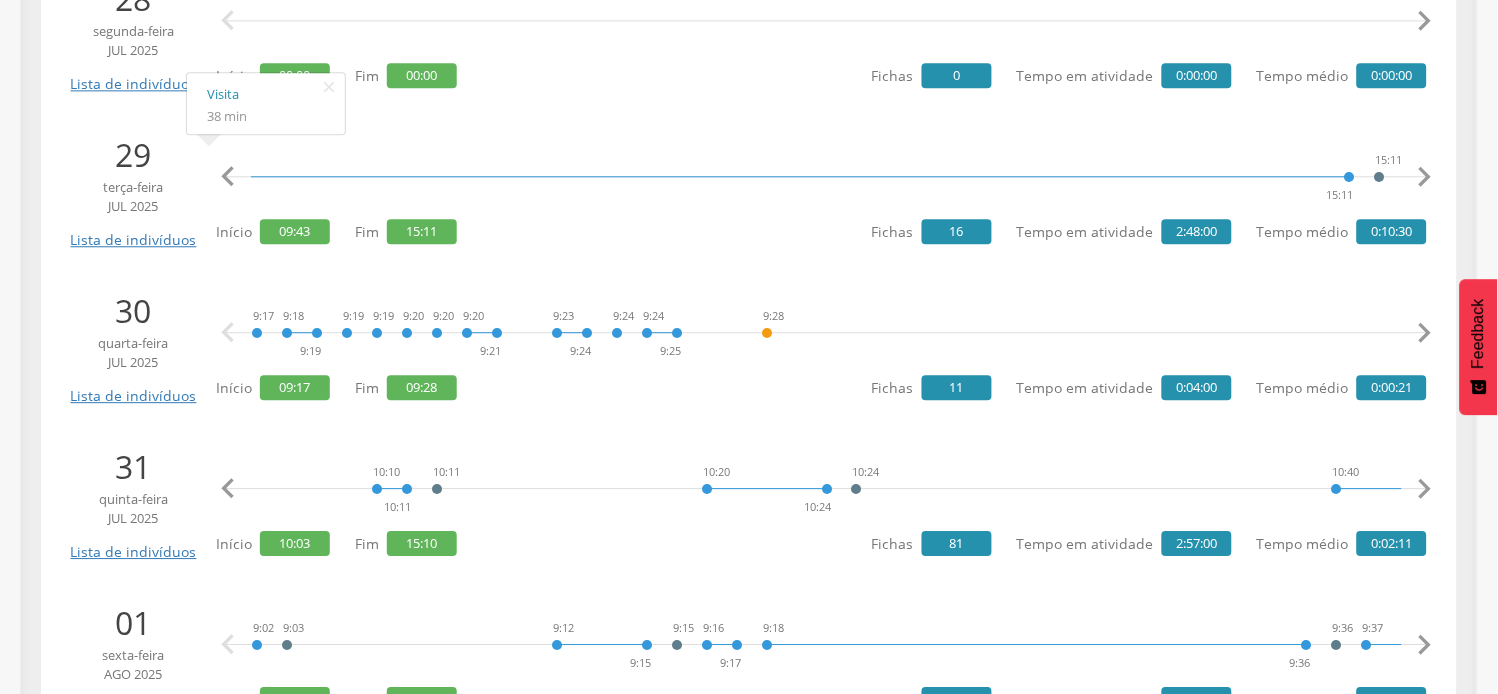 click on "" at bounding box center (1425, 489) 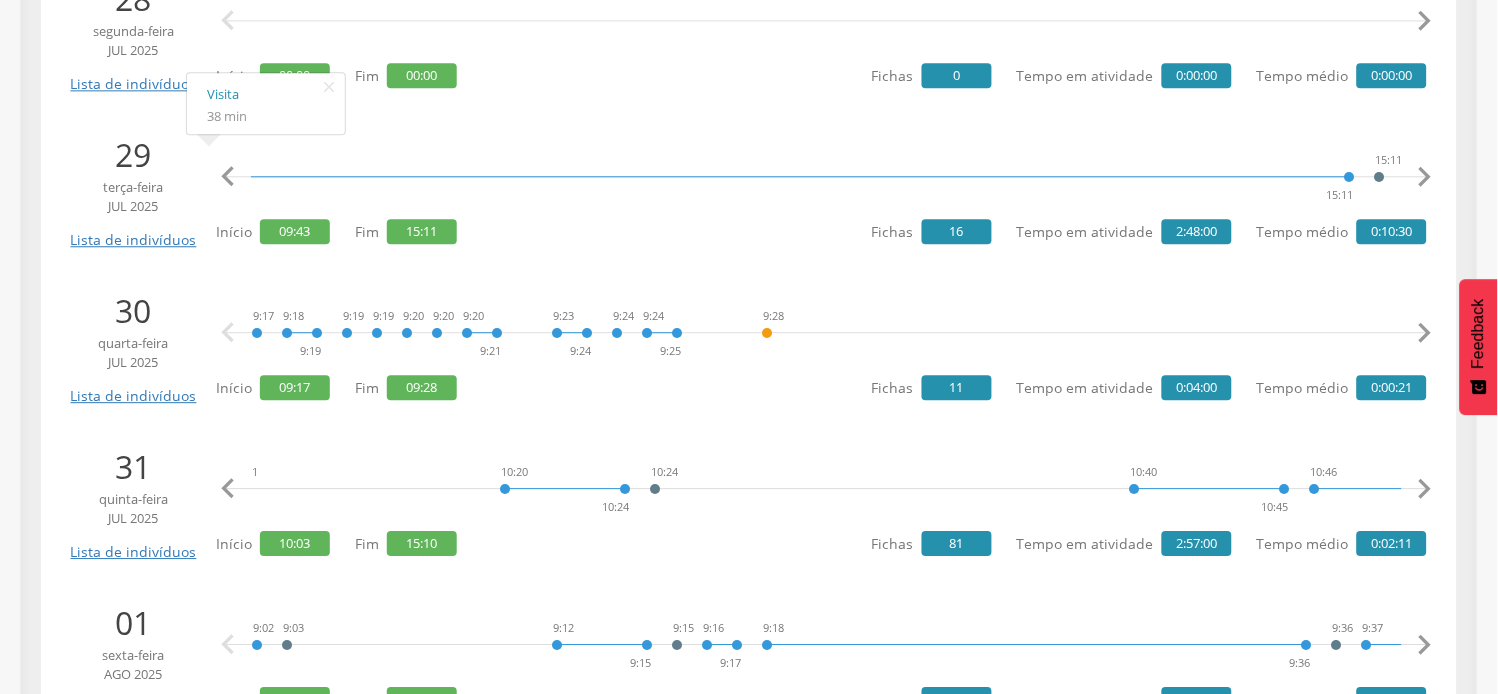 click on "" at bounding box center [1425, 489] 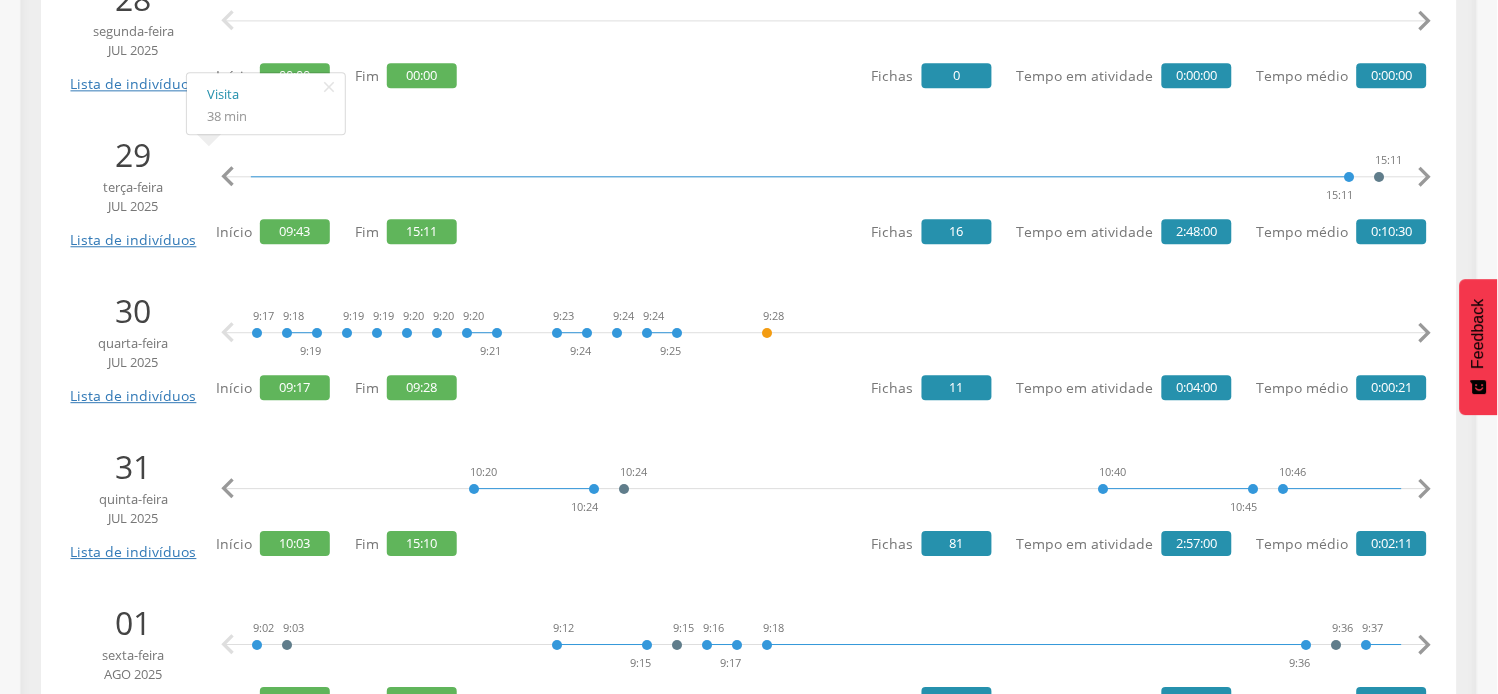 click on "" at bounding box center (1425, 489) 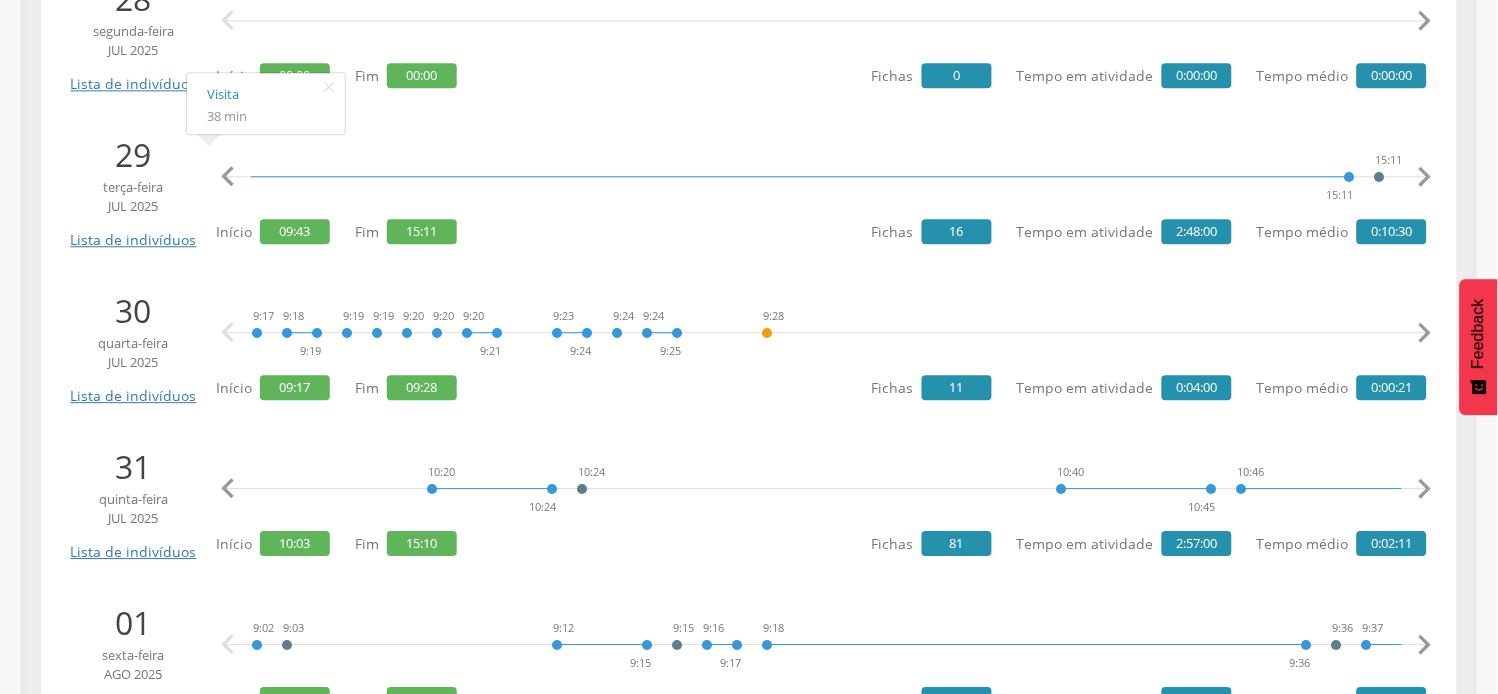 click on "" at bounding box center [1425, 489] 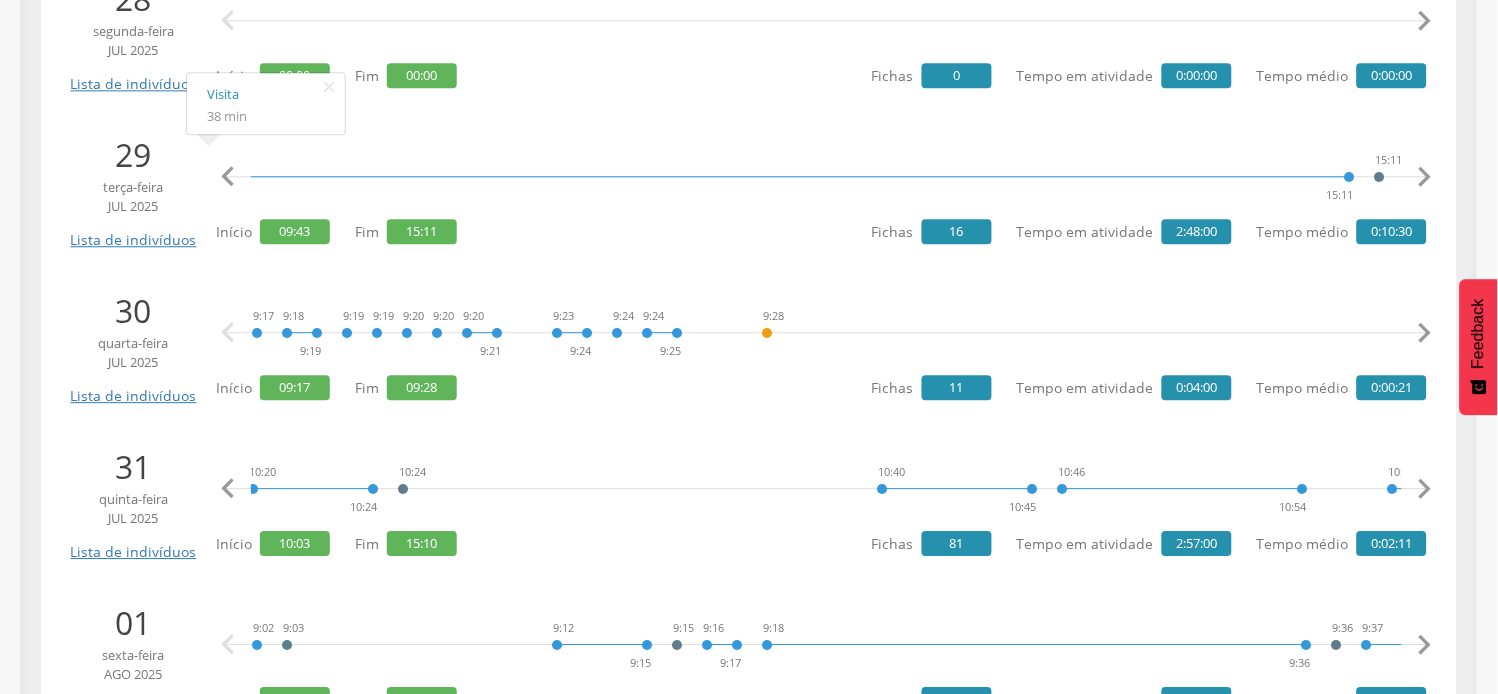 click on "" at bounding box center (1425, 489) 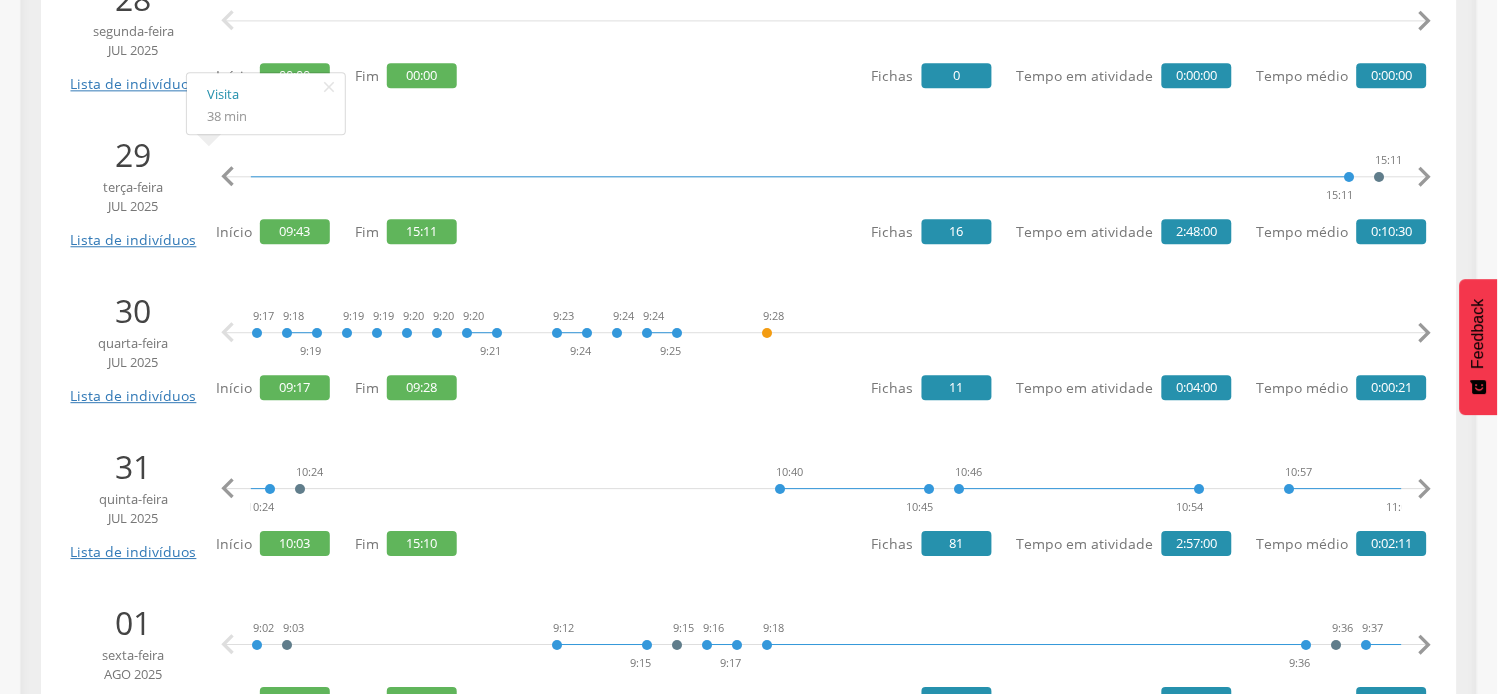 click on "" at bounding box center (1425, 489) 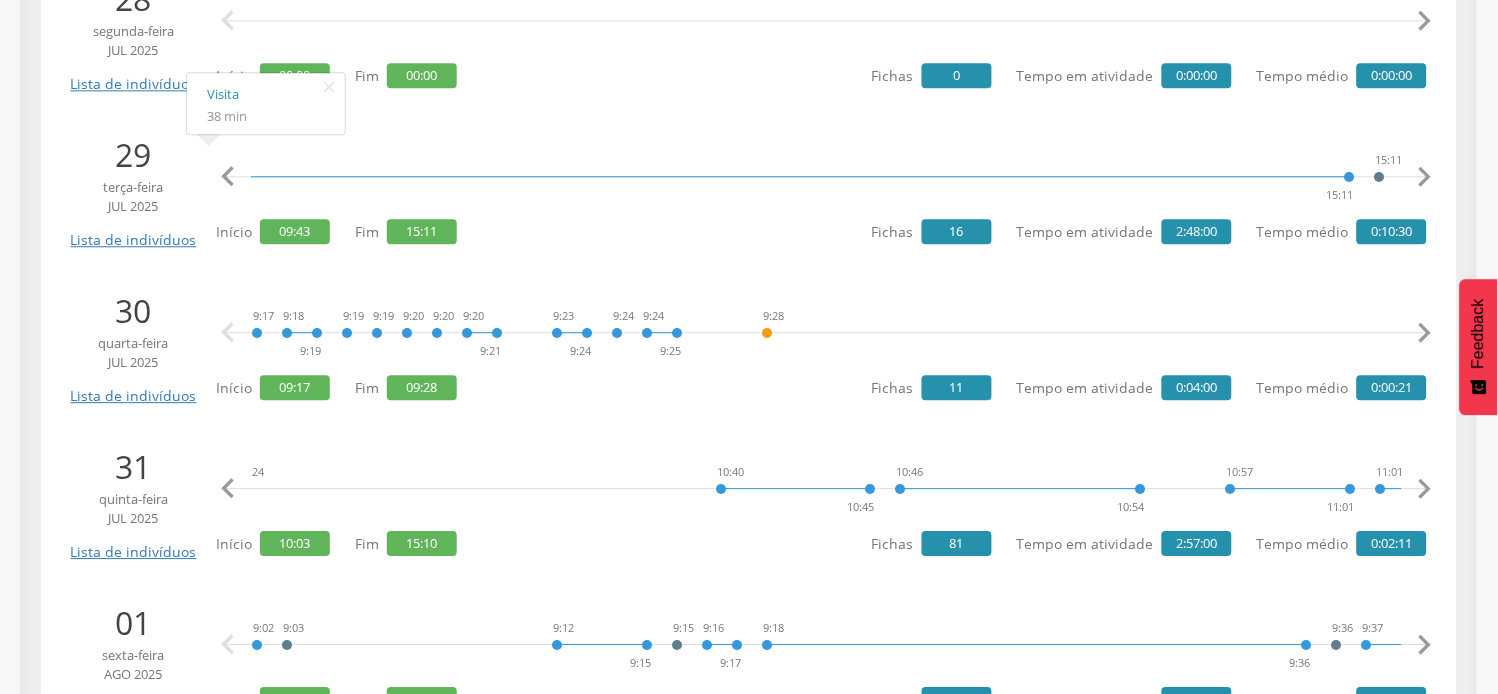 click on "" at bounding box center [1425, 489] 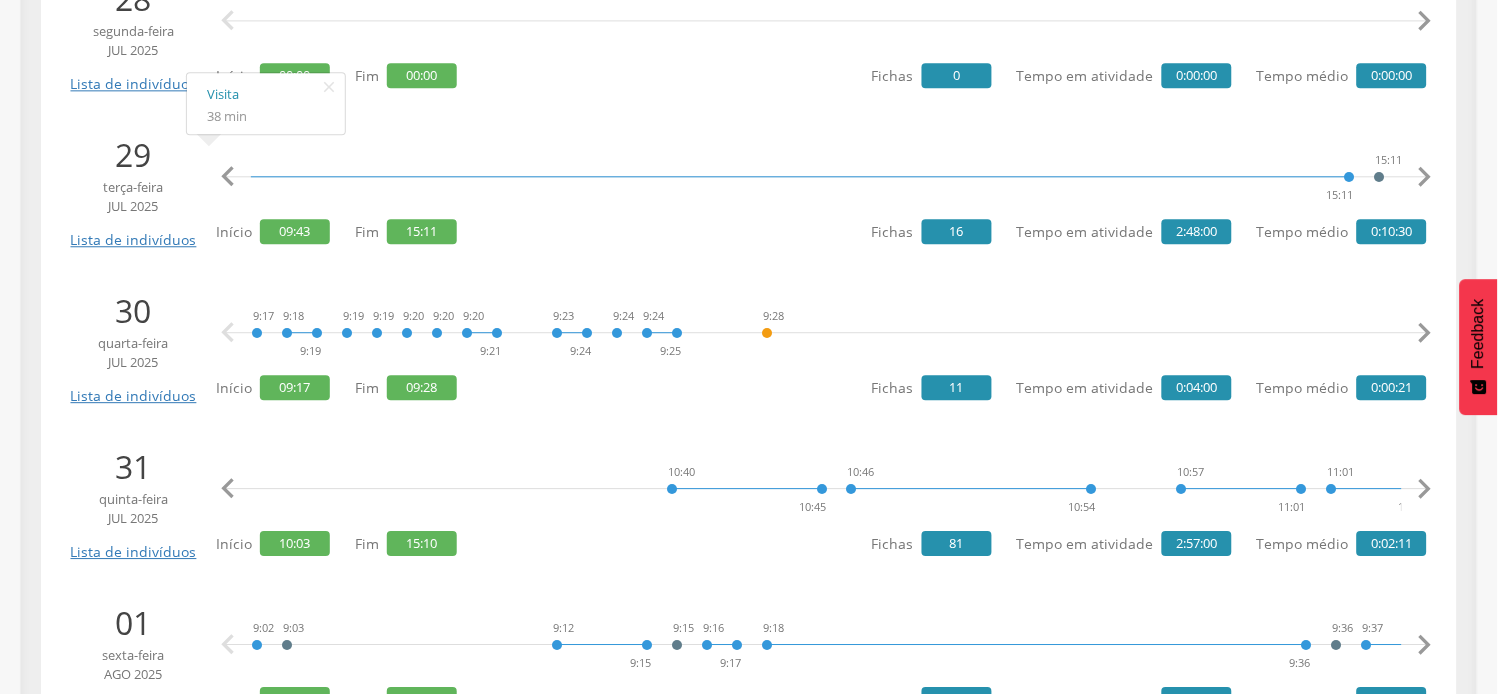 click on "" at bounding box center (1425, 489) 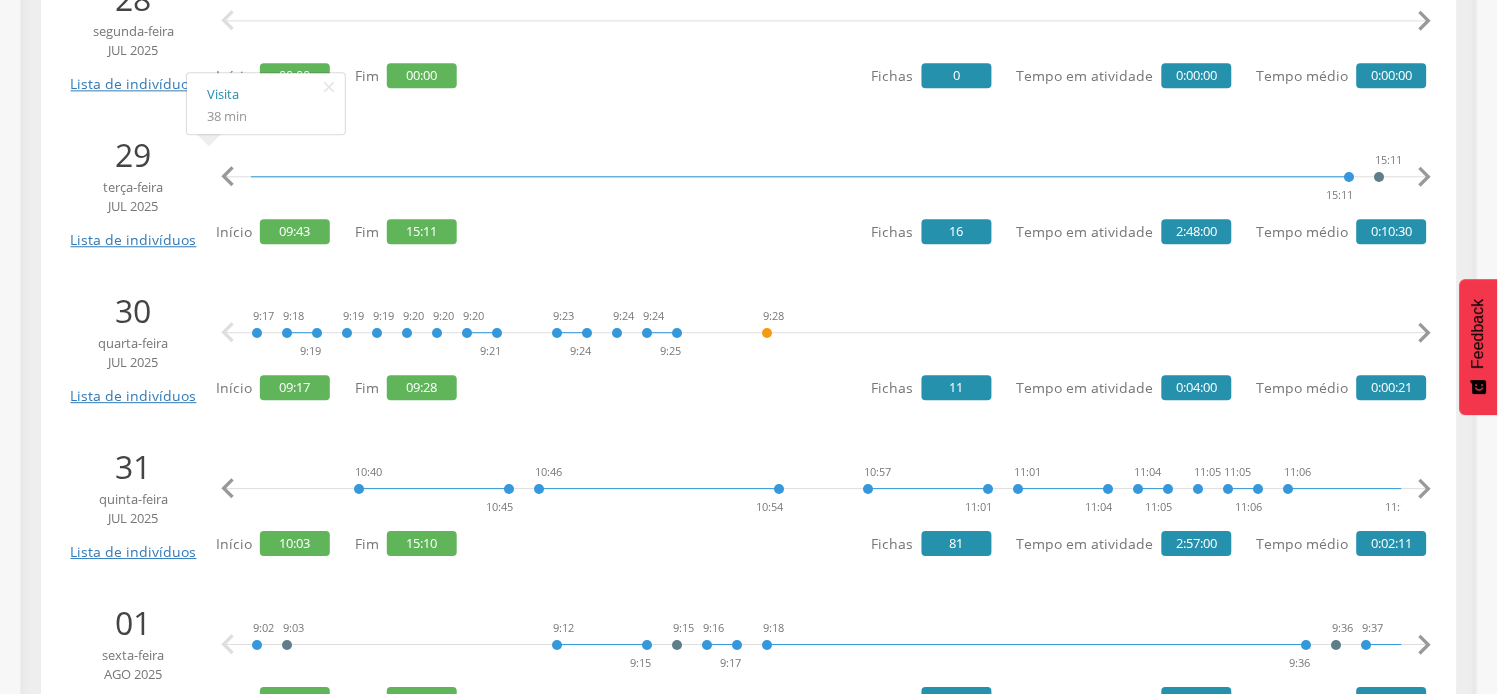scroll, scrollTop: 0, scrollLeft: 1150, axis: horizontal 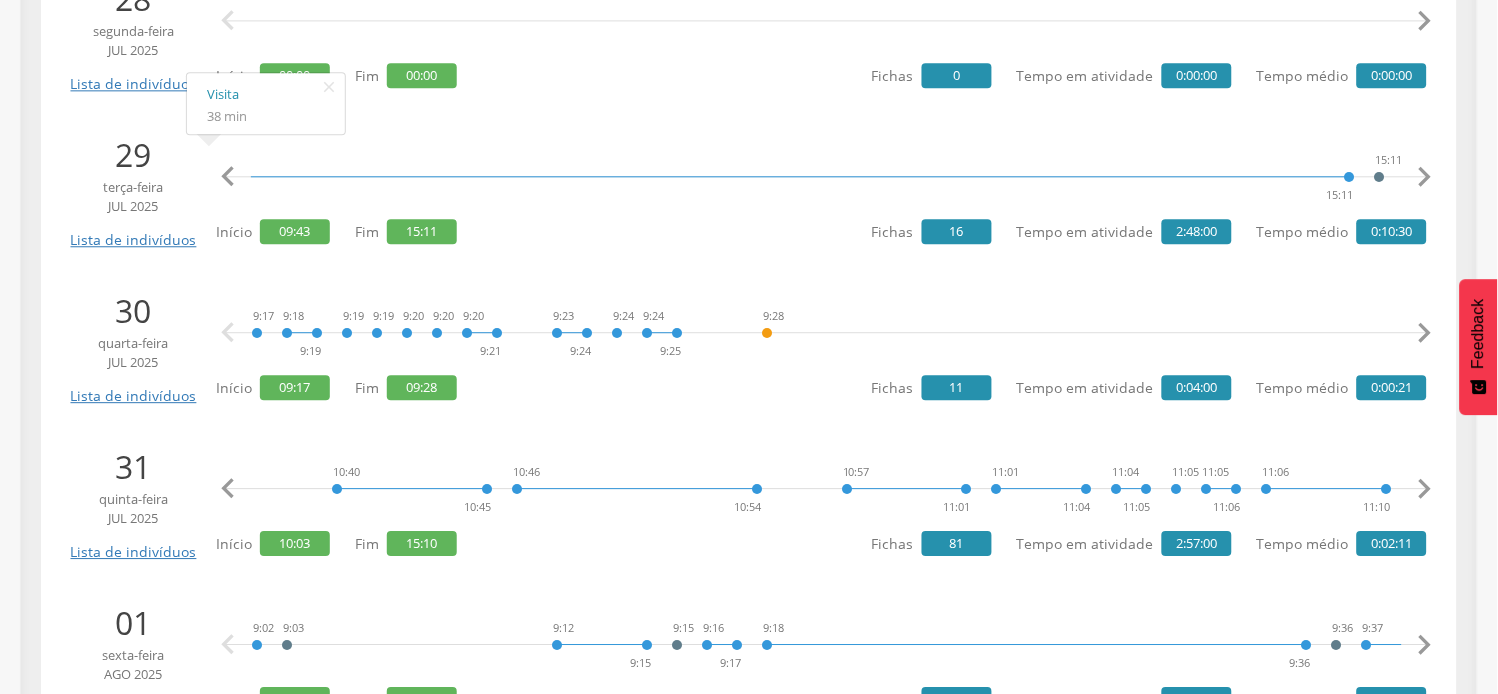 click on "" at bounding box center [1425, 489] 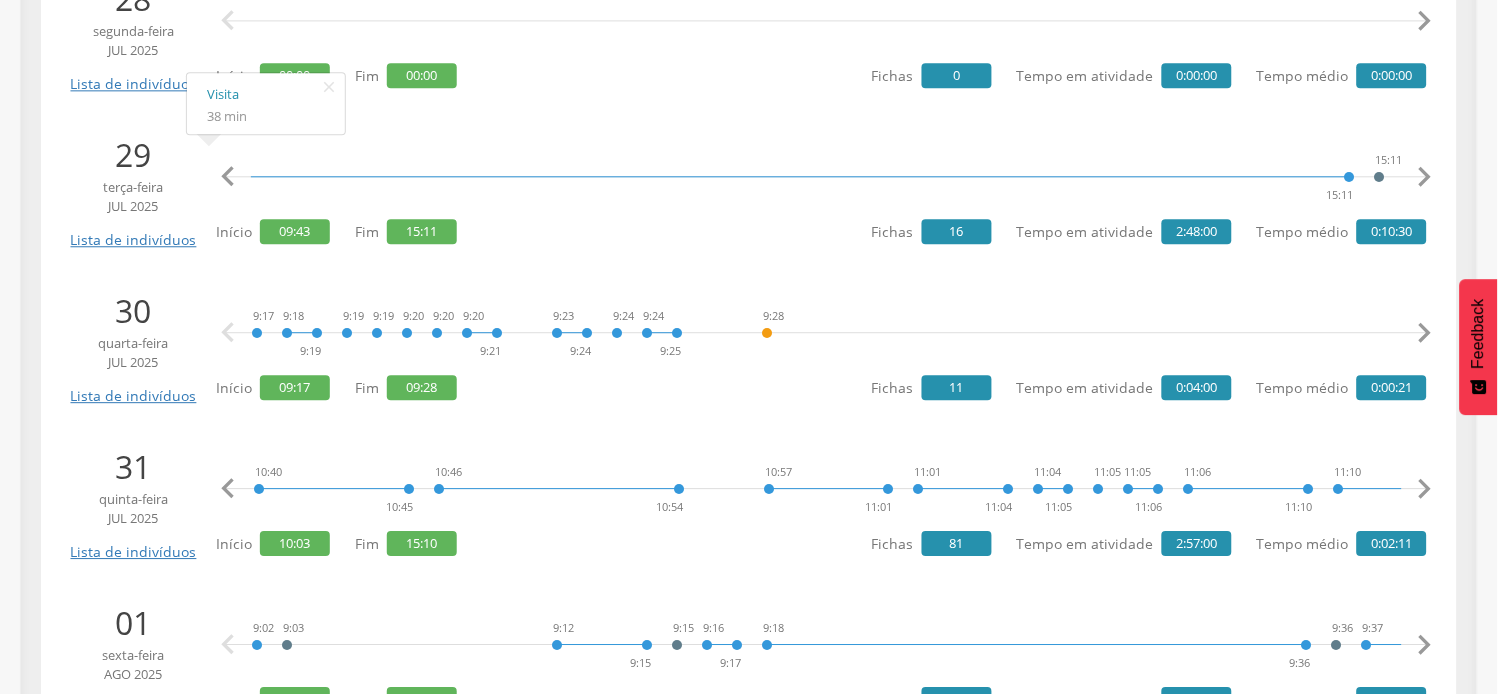 click on "" at bounding box center (1425, 489) 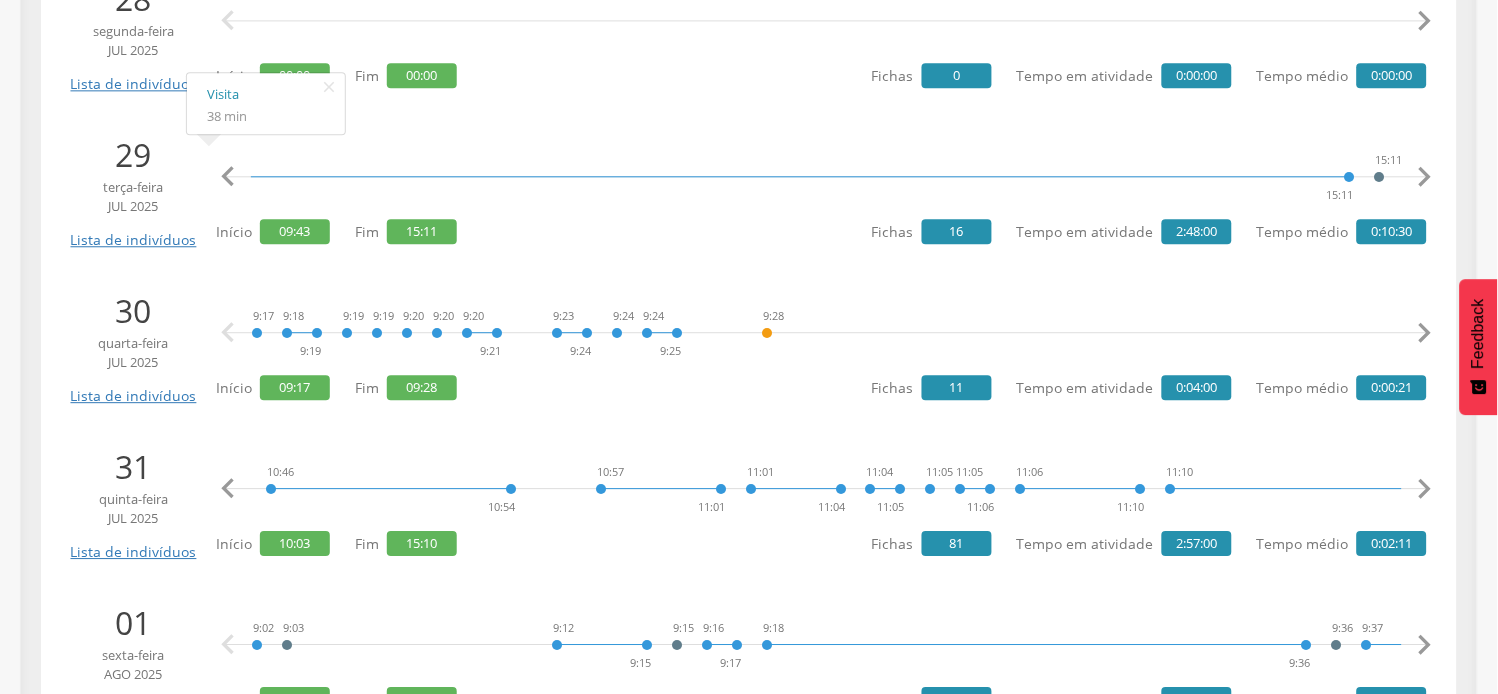 click on "" at bounding box center (1425, 489) 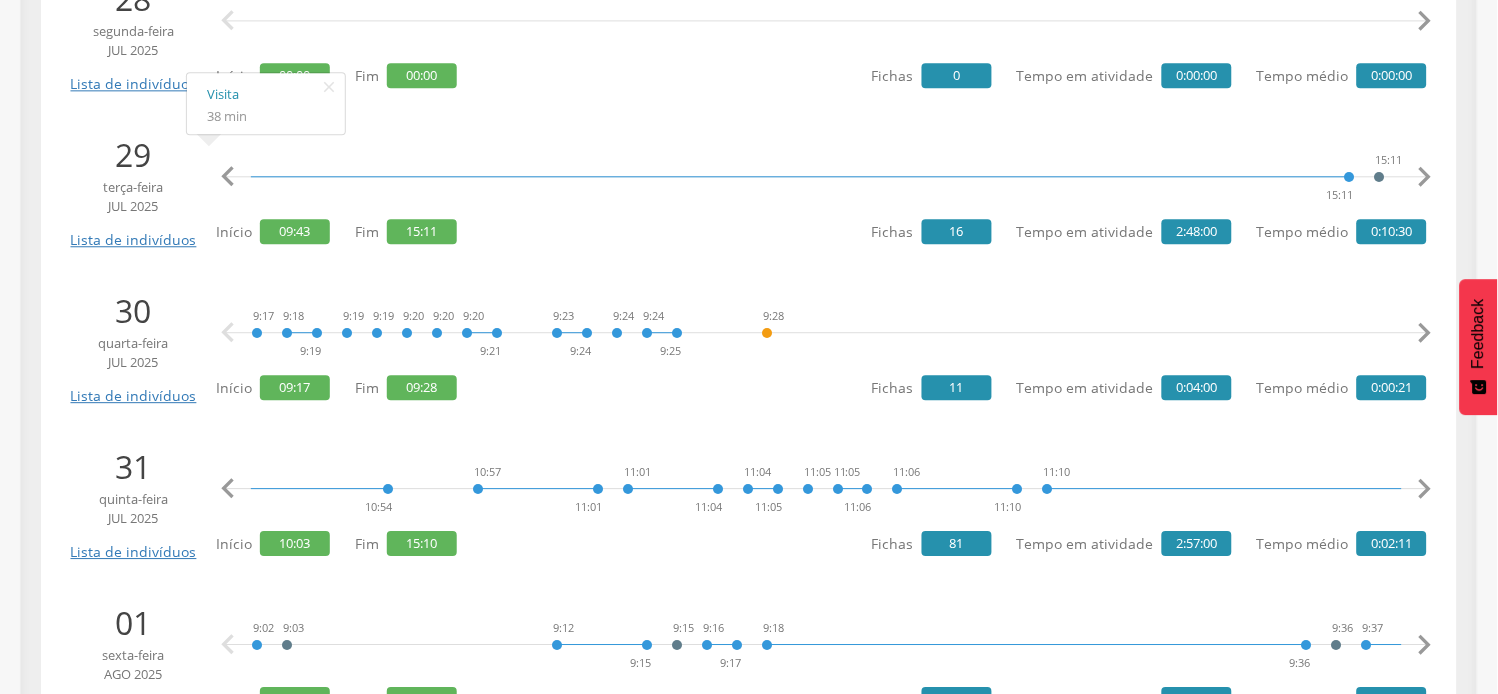 click on "" at bounding box center (1425, 489) 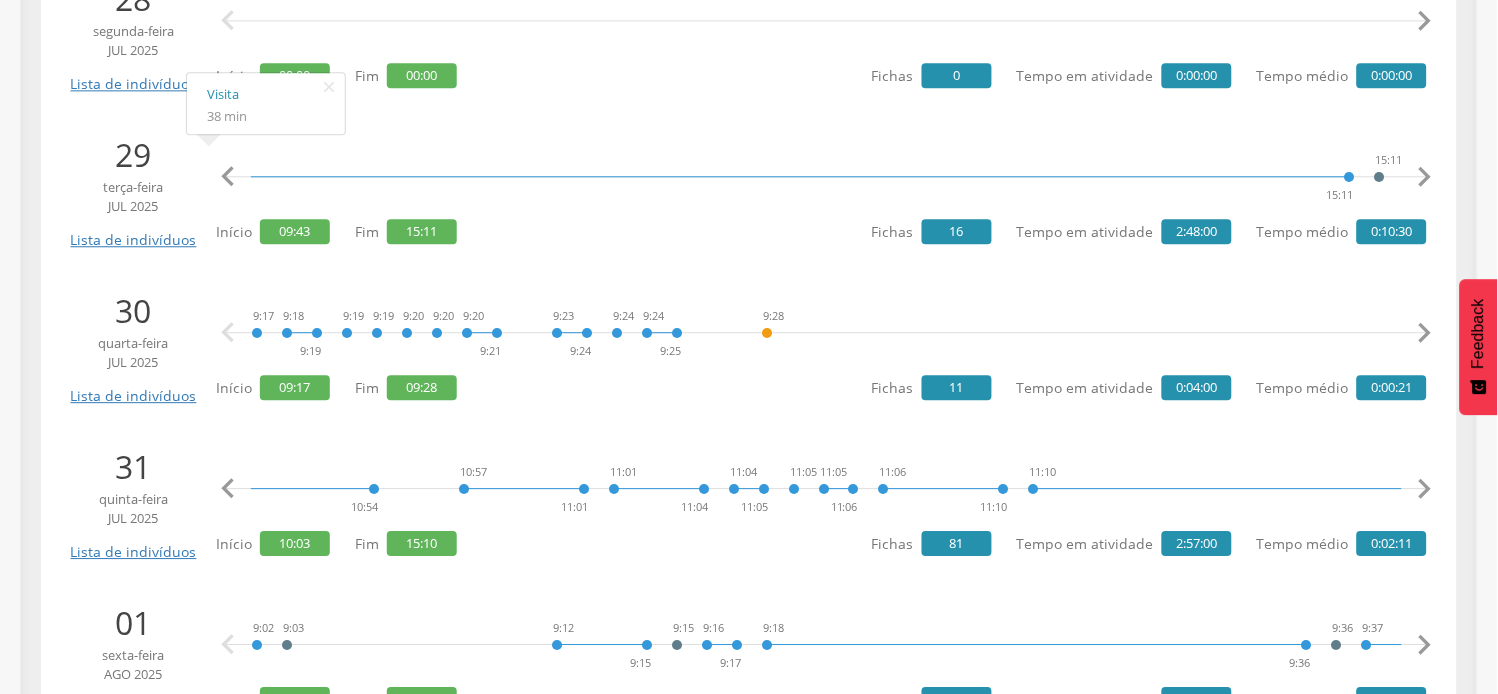 click on "" at bounding box center (1425, 489) 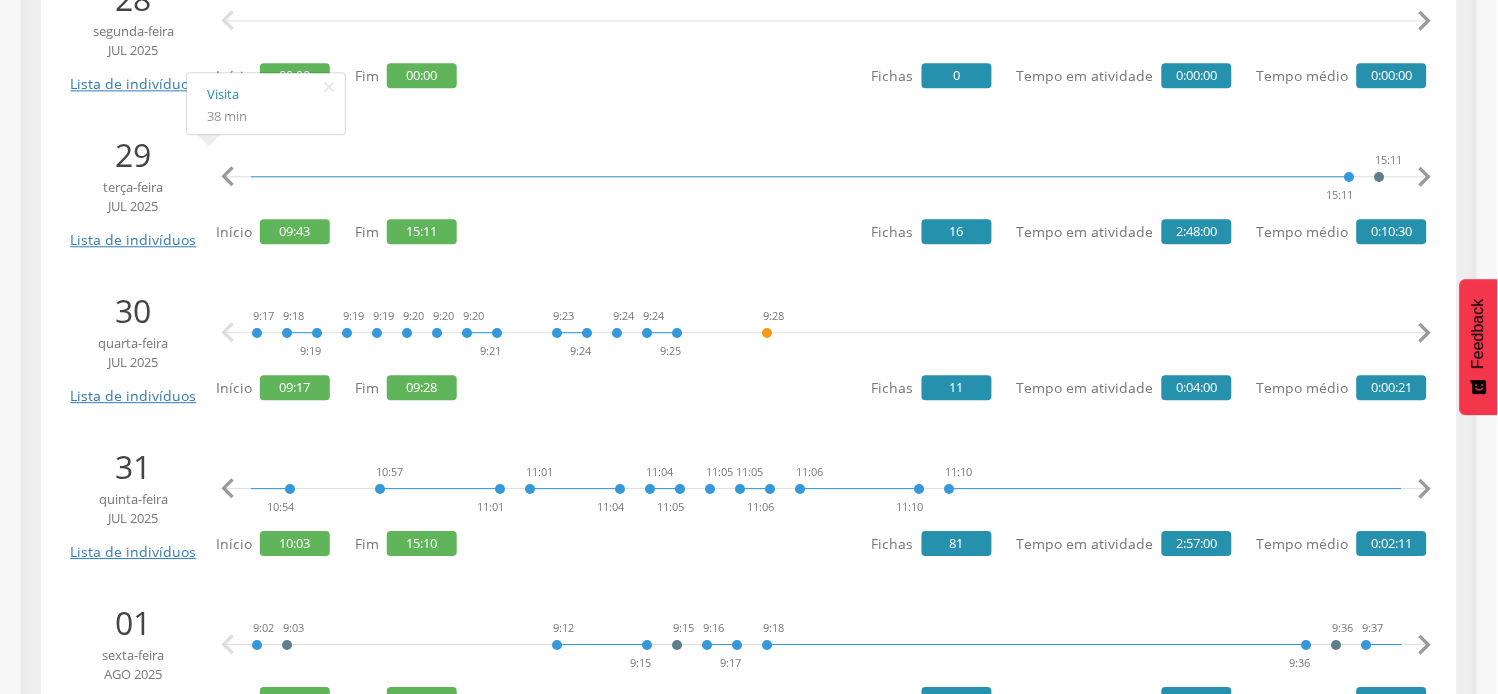 click on "" at bounding box center (1425, 489) 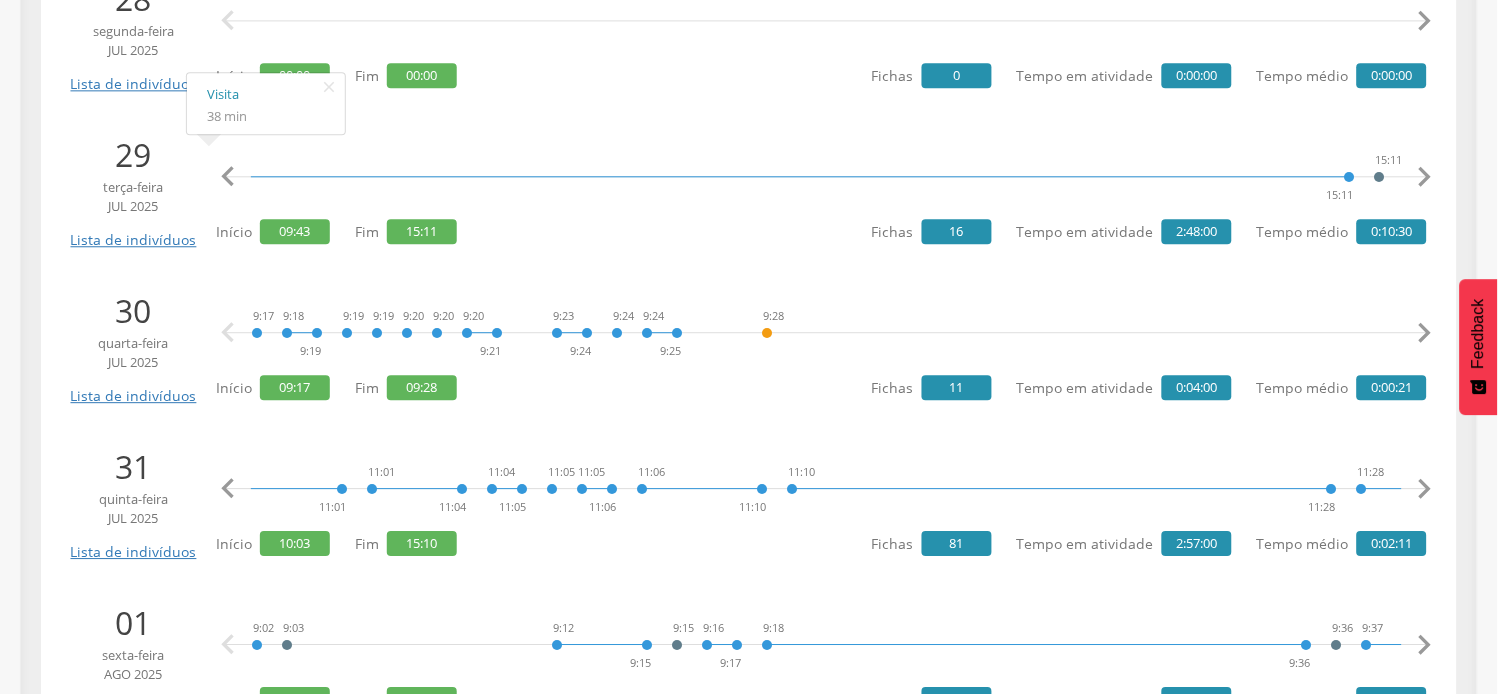 click on "" at bounding box center (1425, 489) 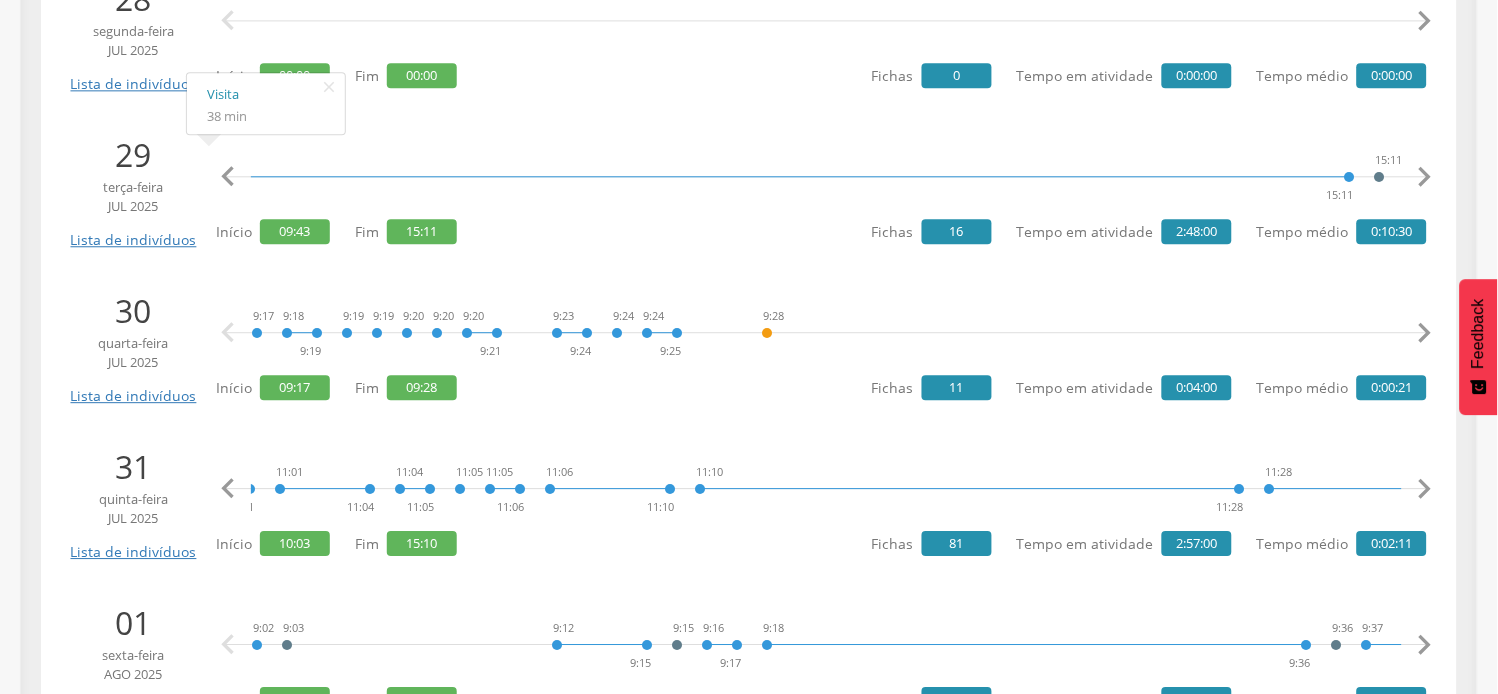 click on "" at bounding box center [1425, 489] 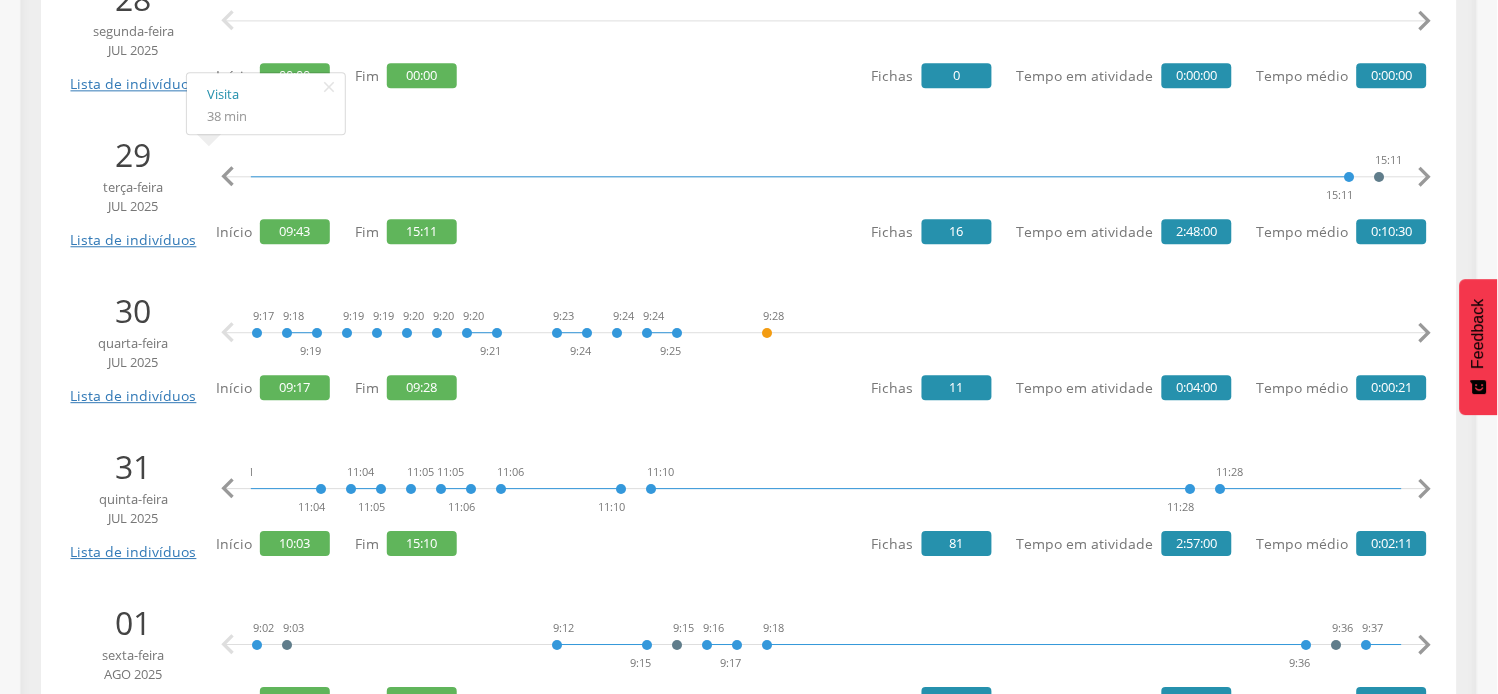 click on "" at bounding box center [1425, 489] 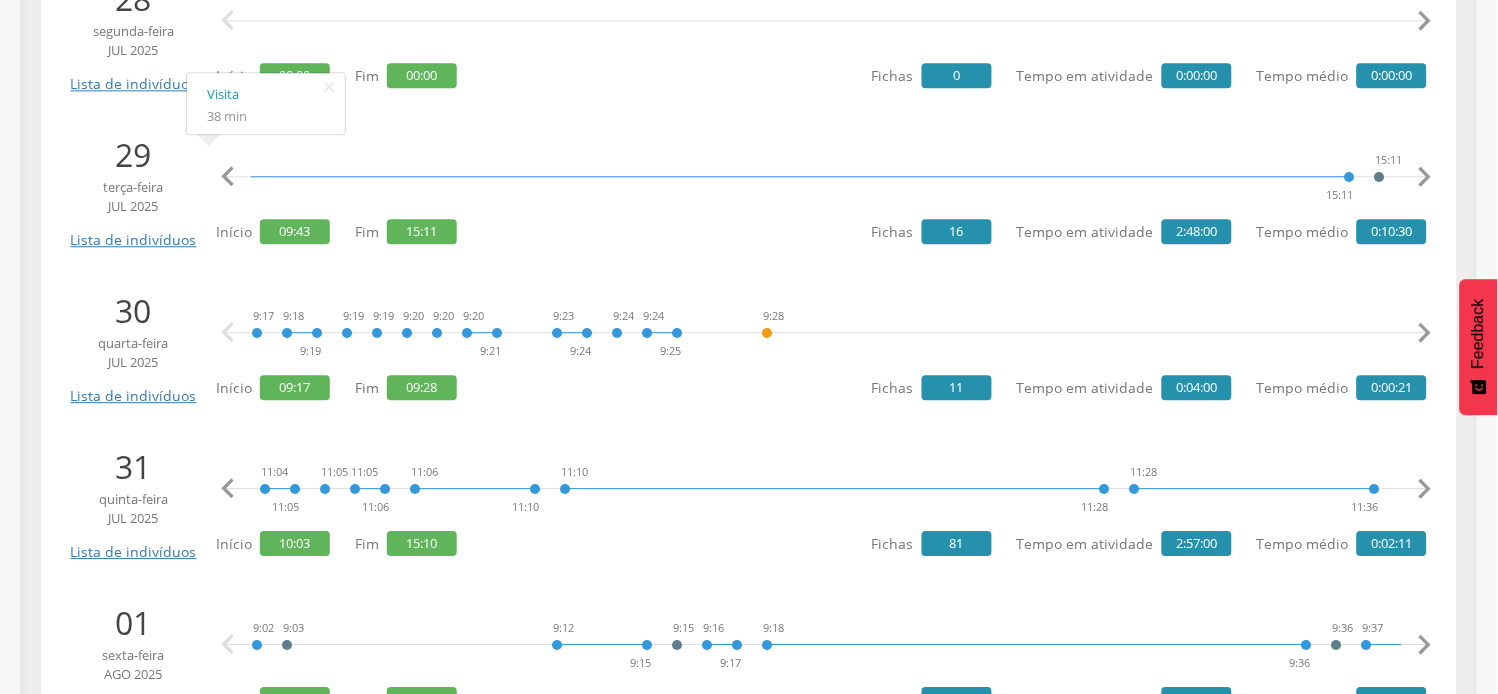 click on "" at bounding box center [1425, 489] 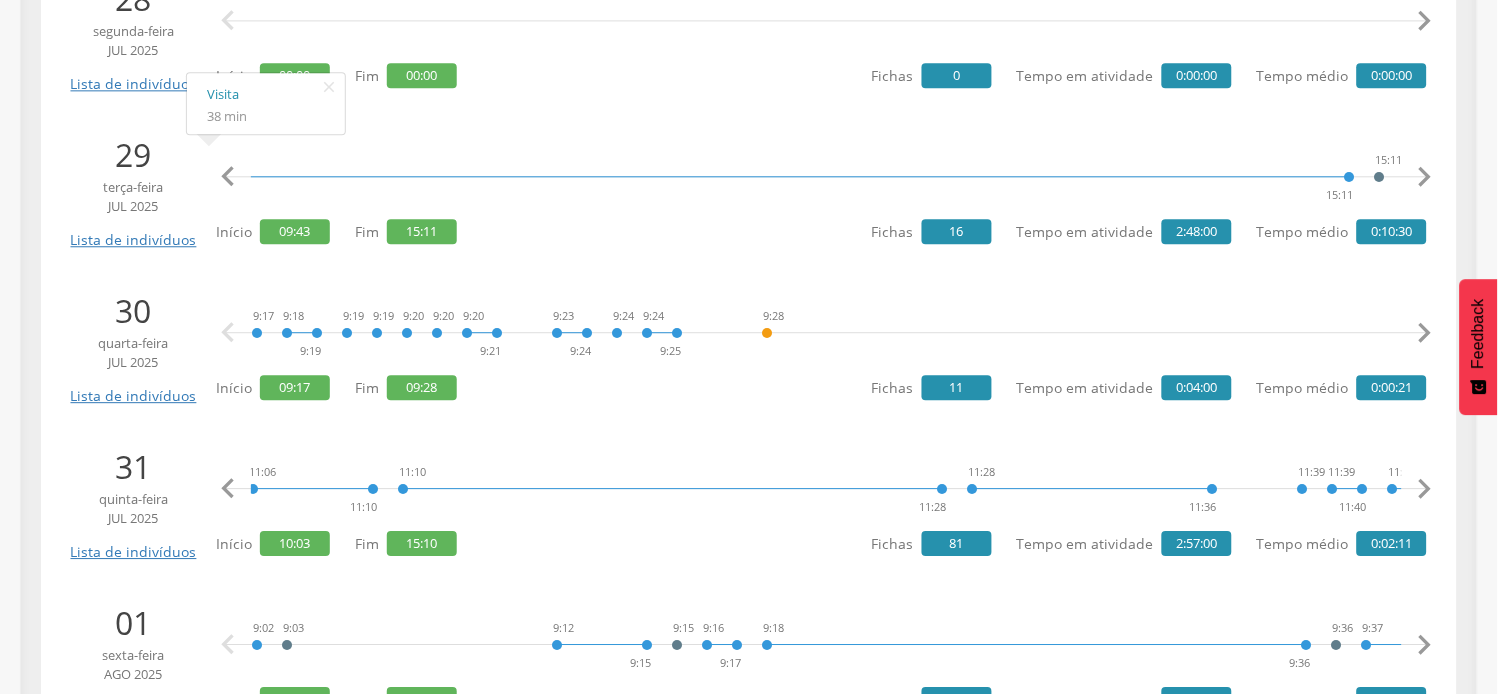 click on "" at bounding box center [1425, 489] 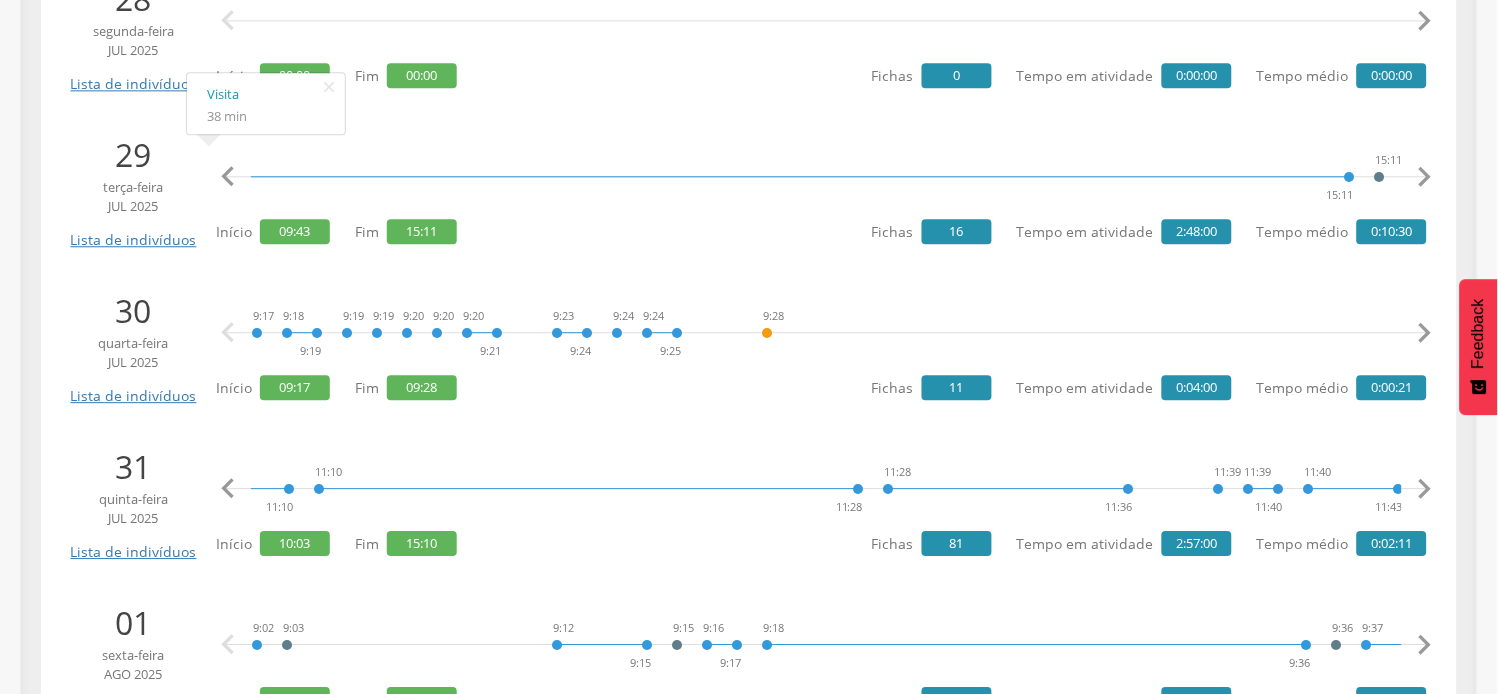click on "" at bounding box center (1425, 489) 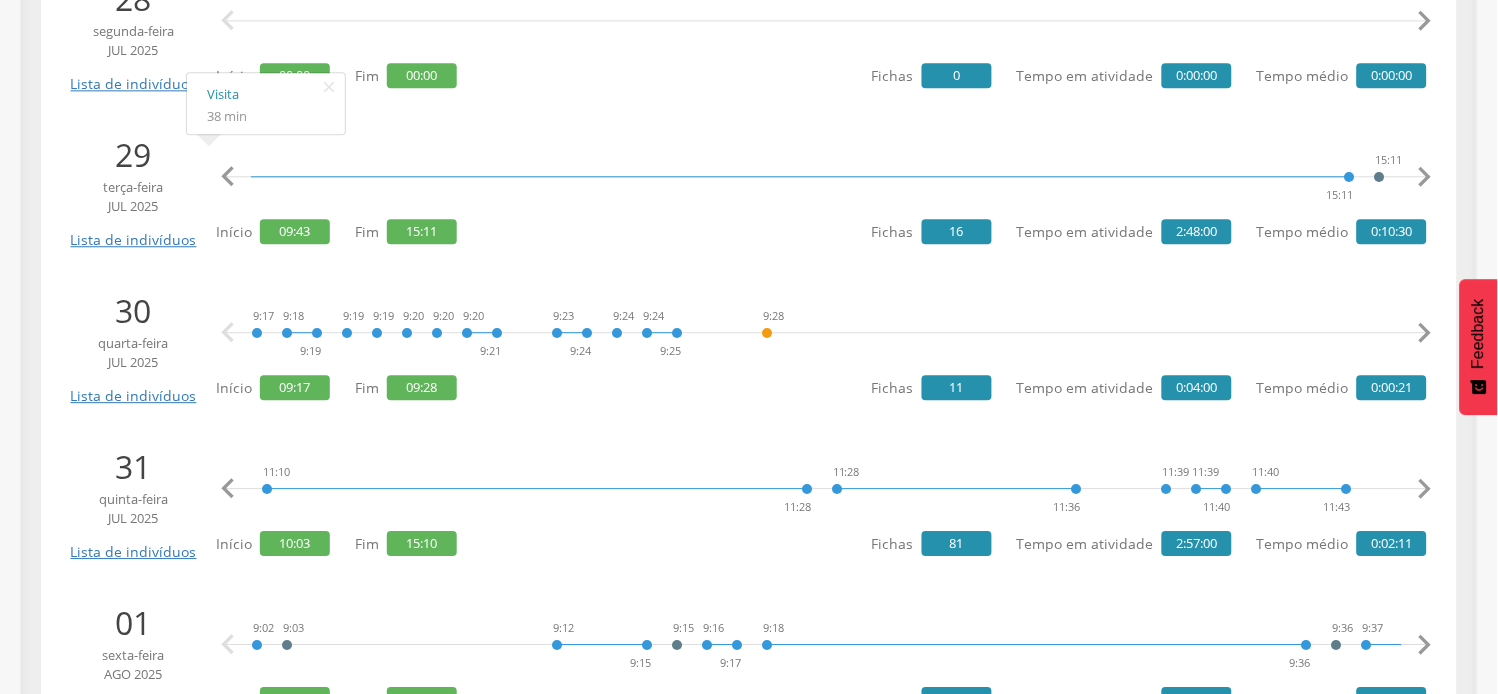 click on "" at bounding box center (1425, 489) 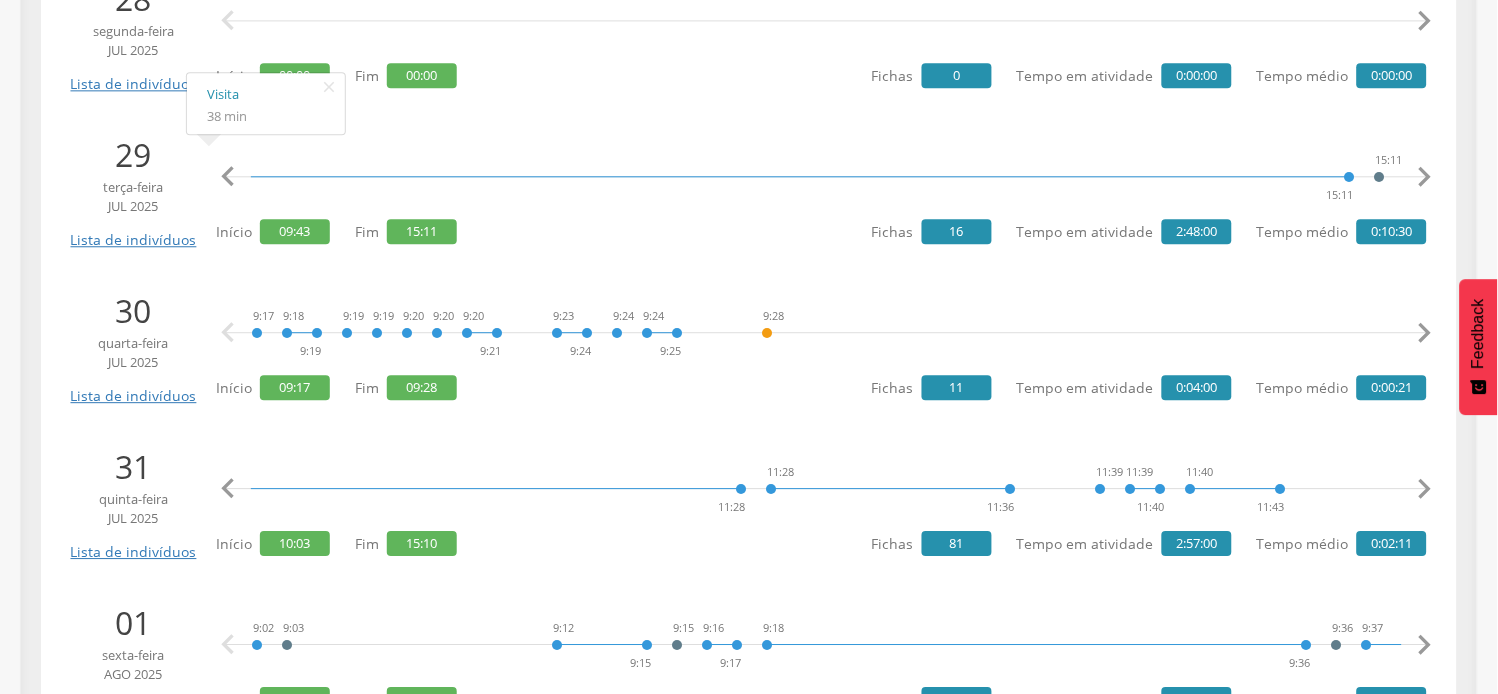 click on "" at bounding box center (1425, 489) 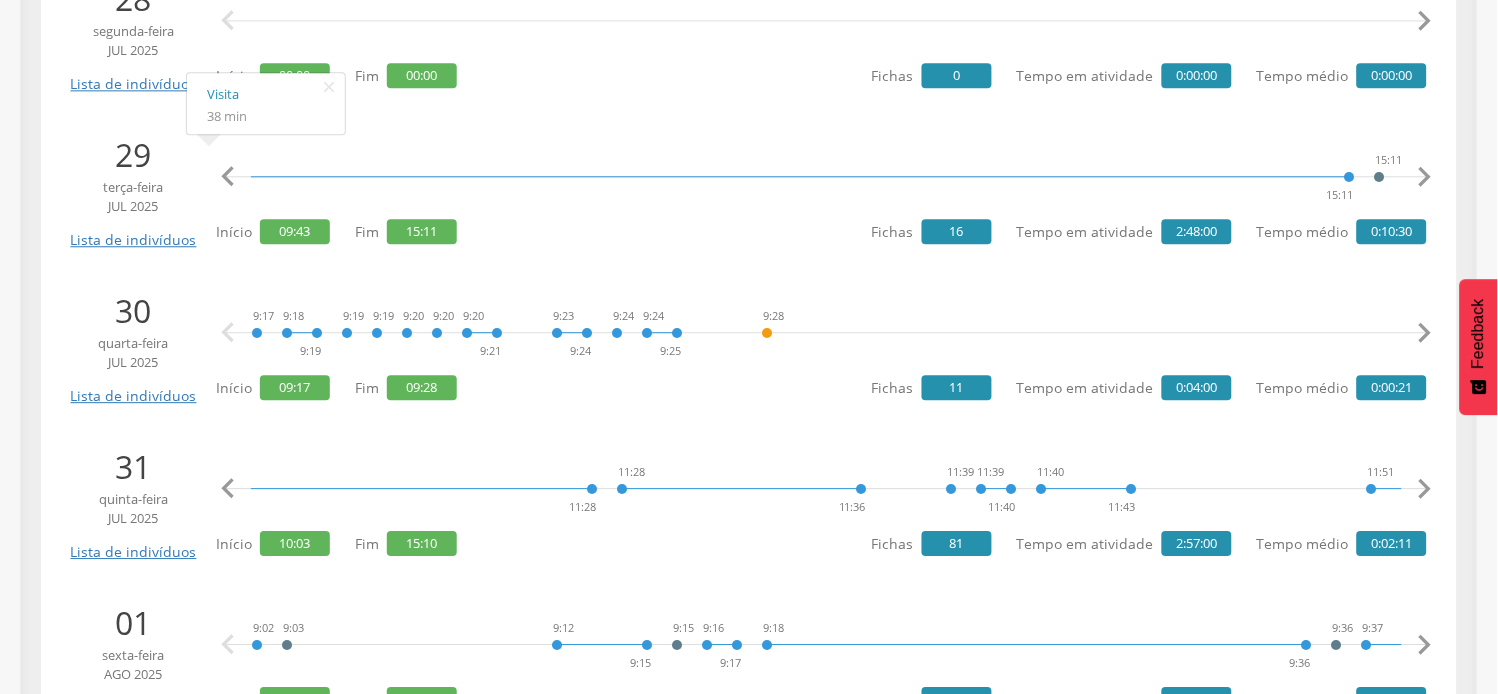 click on "" at bounding box center (1425, 489) 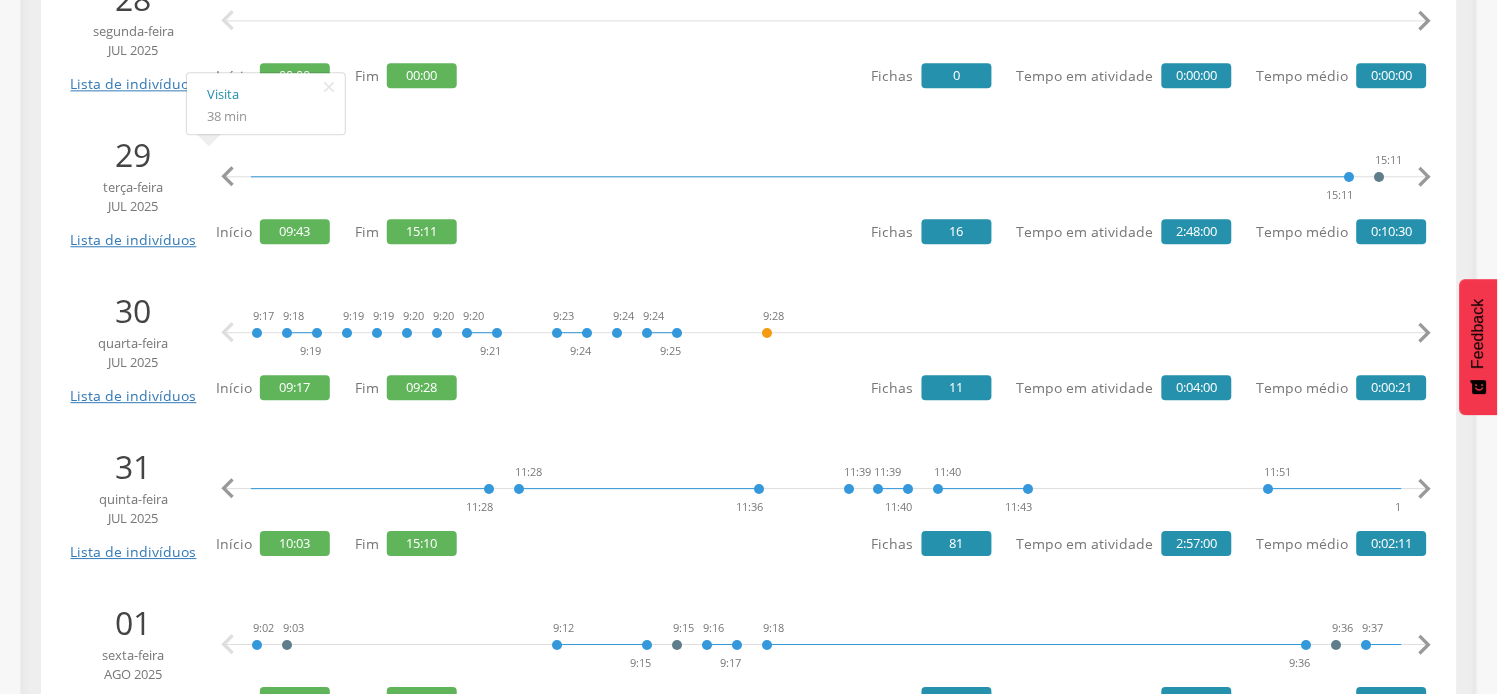 click on "" at bounding box center [1425, 489] 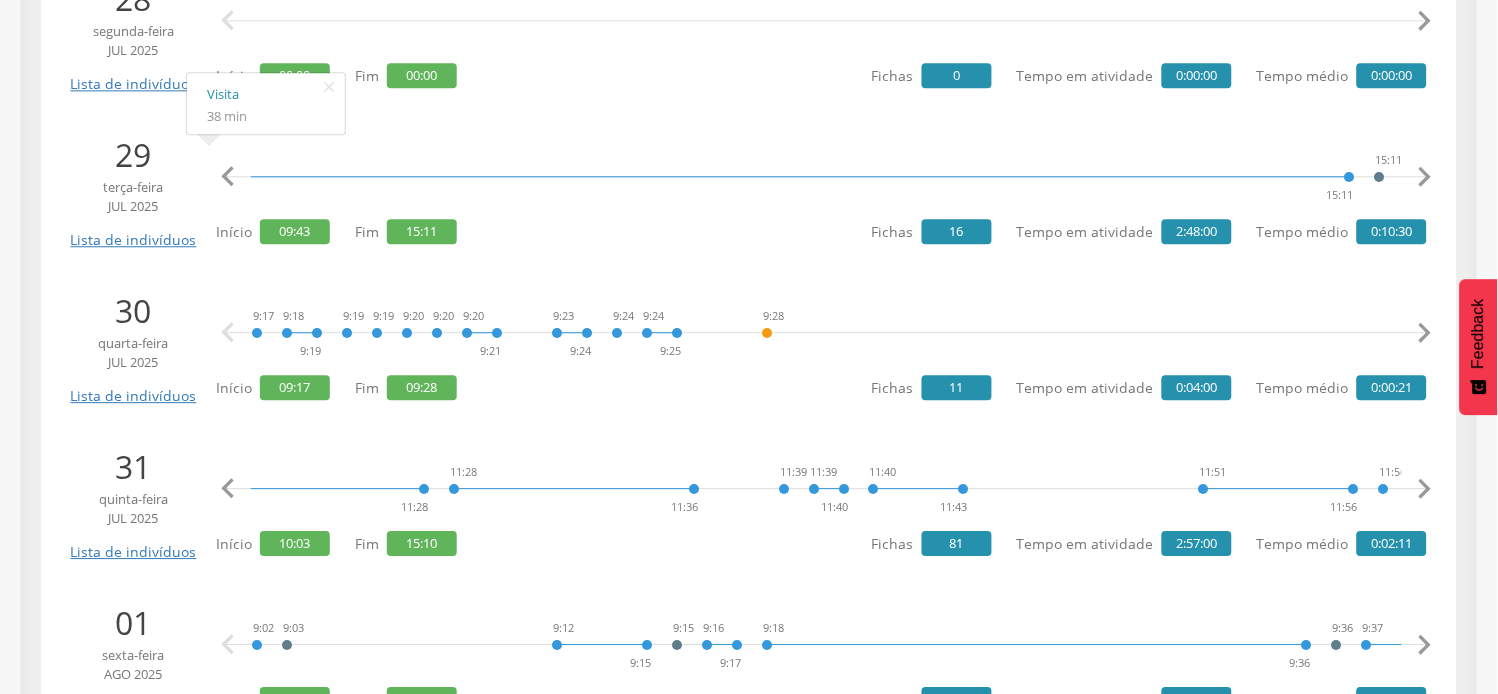 click on "" at bounding box center [1425, 489] 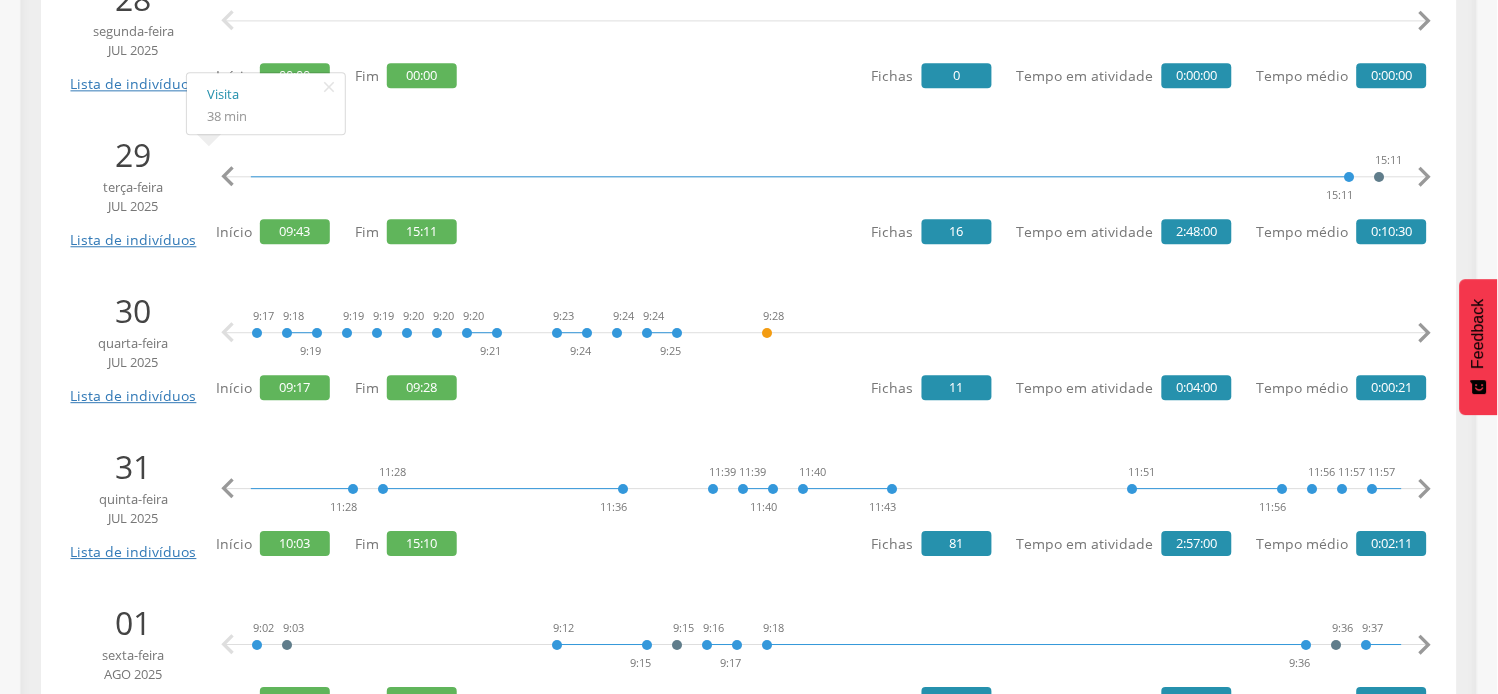 click on "" at bounding box center [1425, 489] 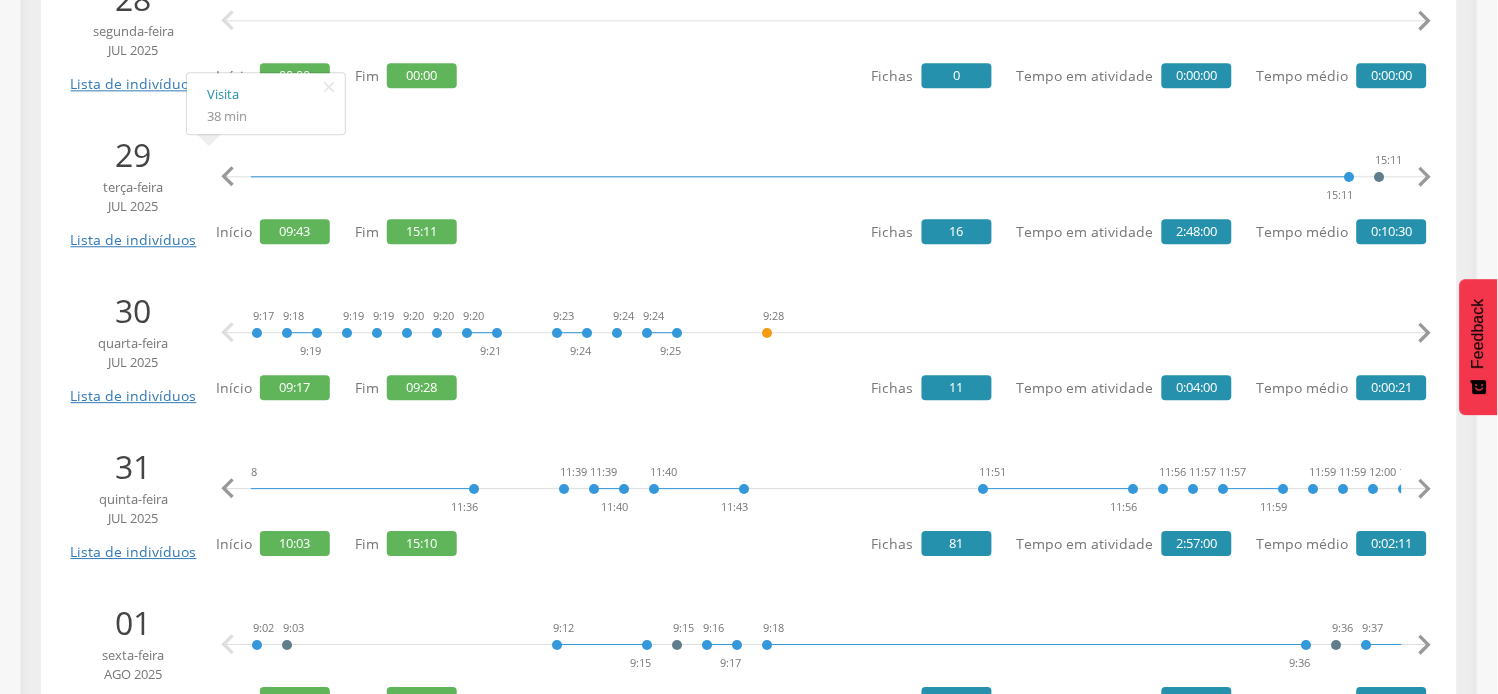 click on "" at bounding box center [1425, 489] 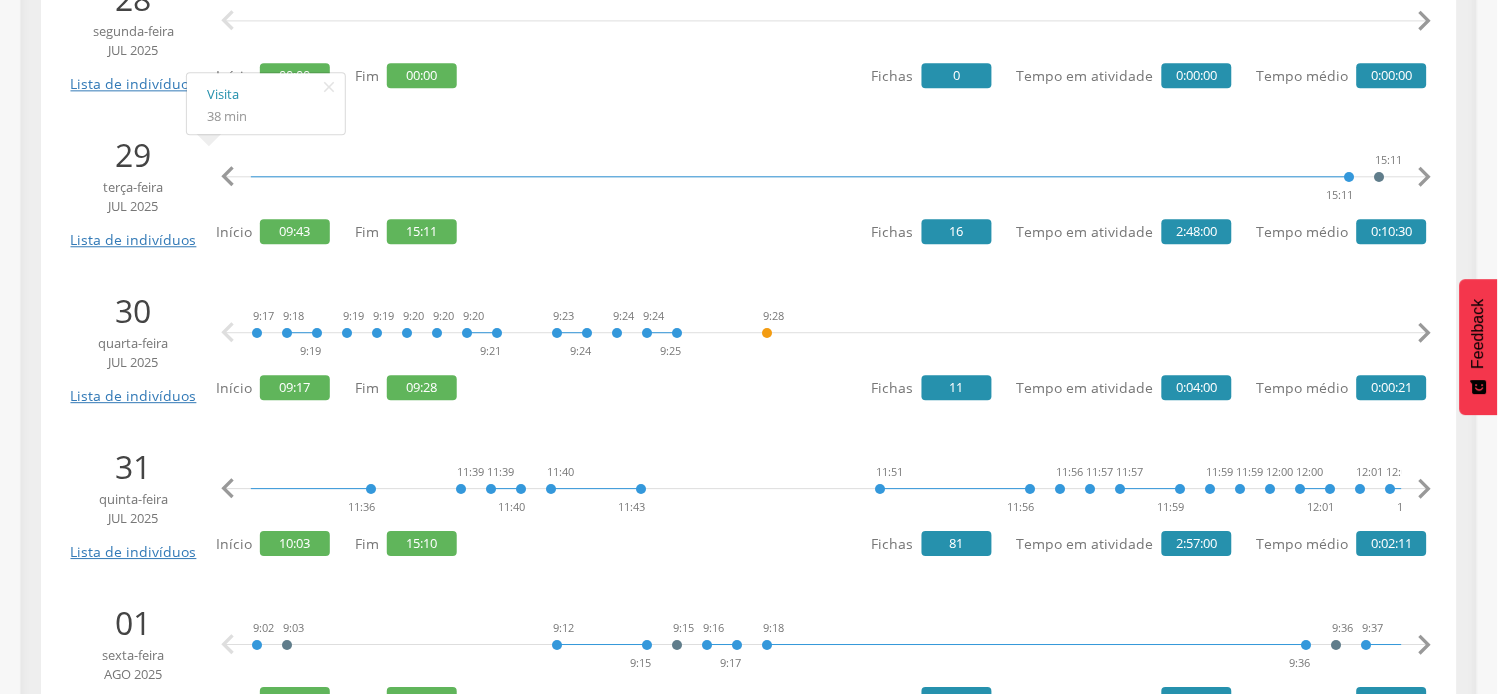 click on "" at bounding box center [1425, 489] 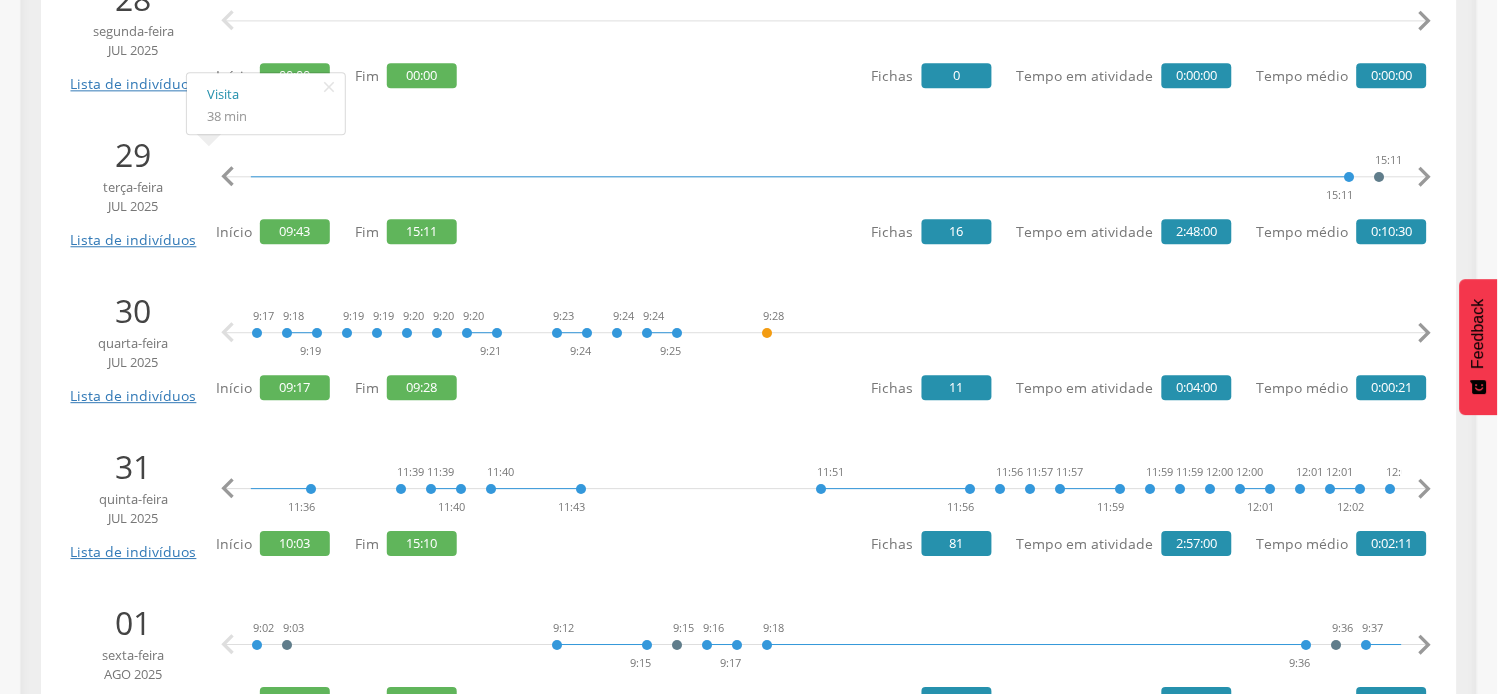 click on "" at bounding box center (1425, 489) 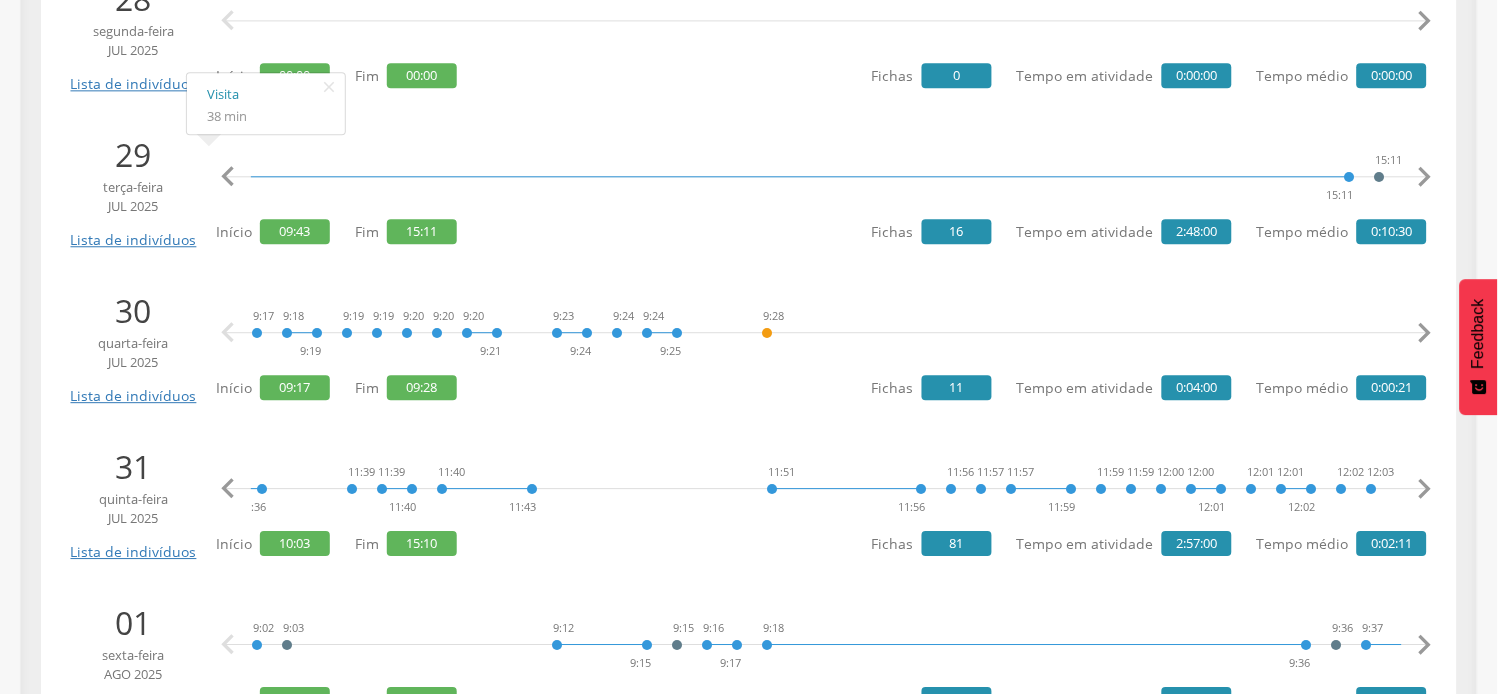 click on "" at bounding box center [1425, 489] 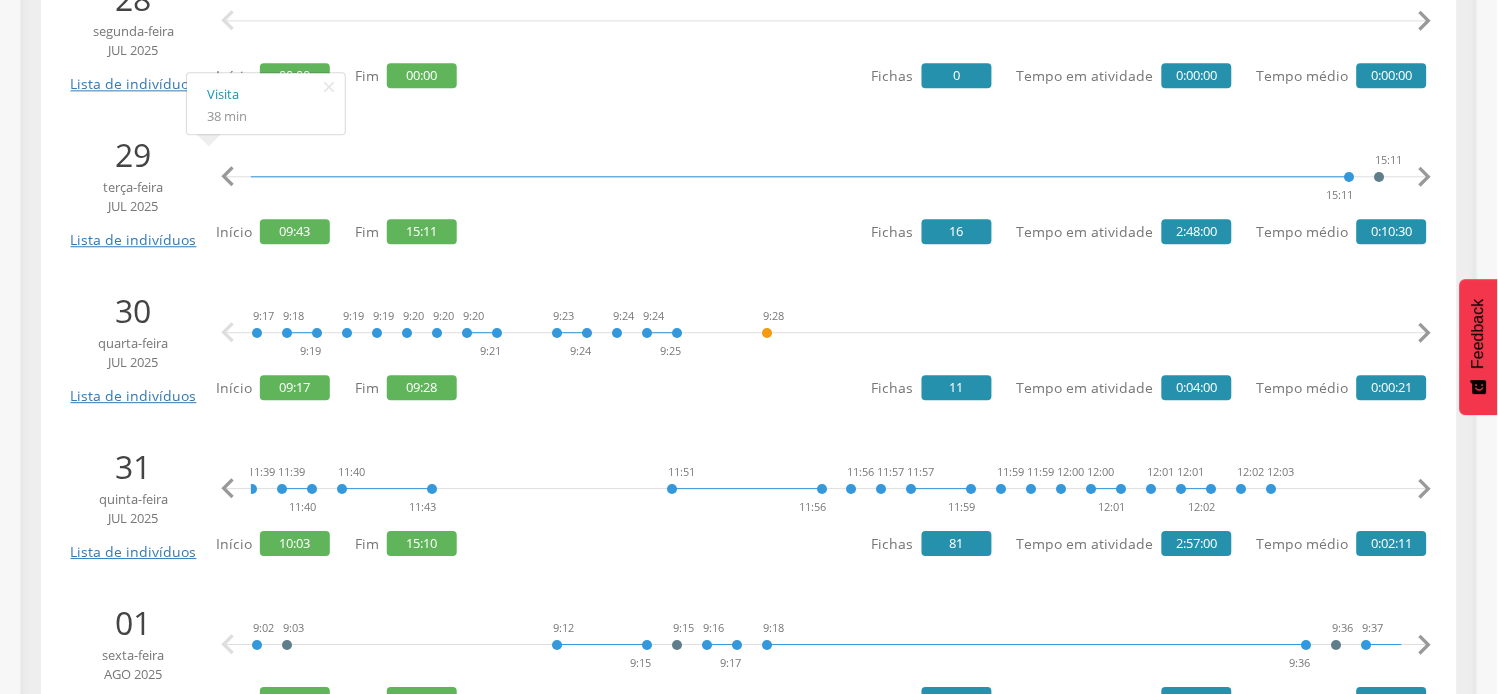 click on "" at bounding box center [1425, 489] 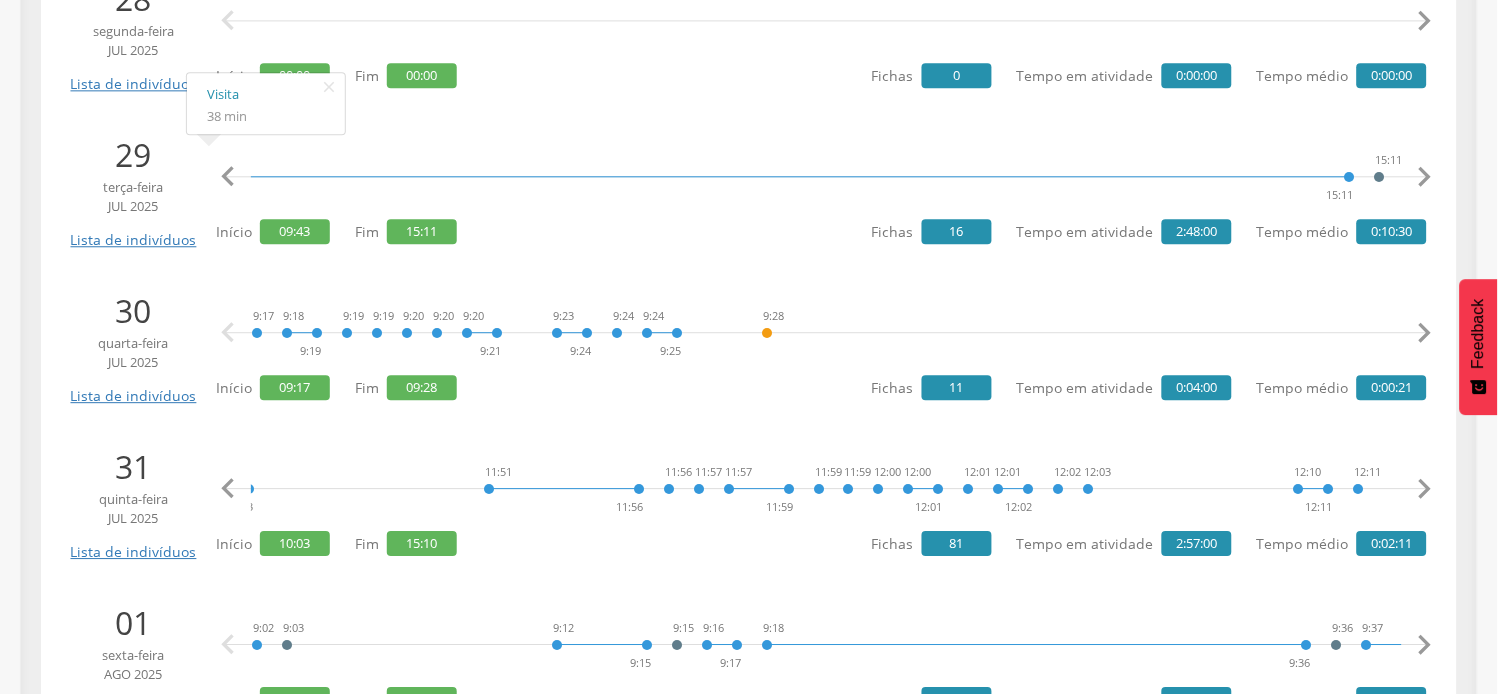 click on "" at bounding box center (1425, 489) 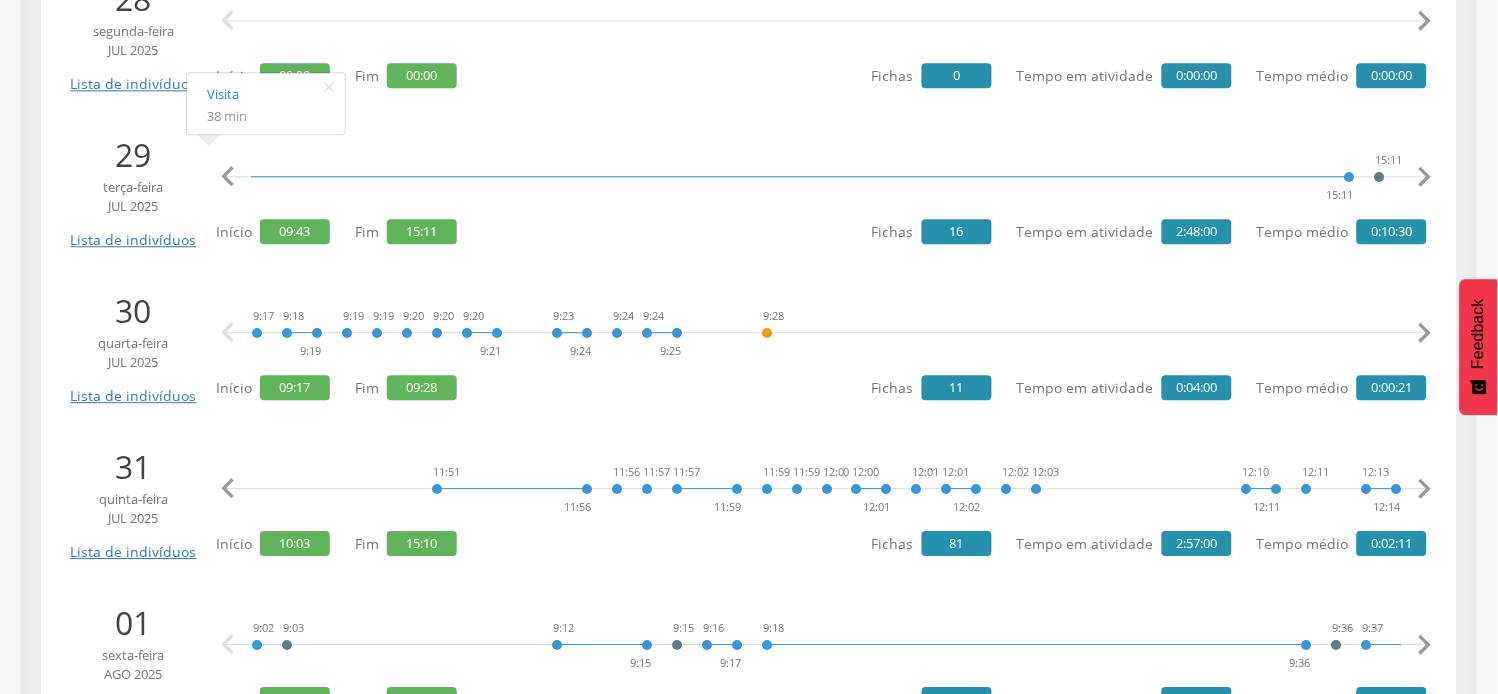 click on "" at bounding box center [1425, 489] 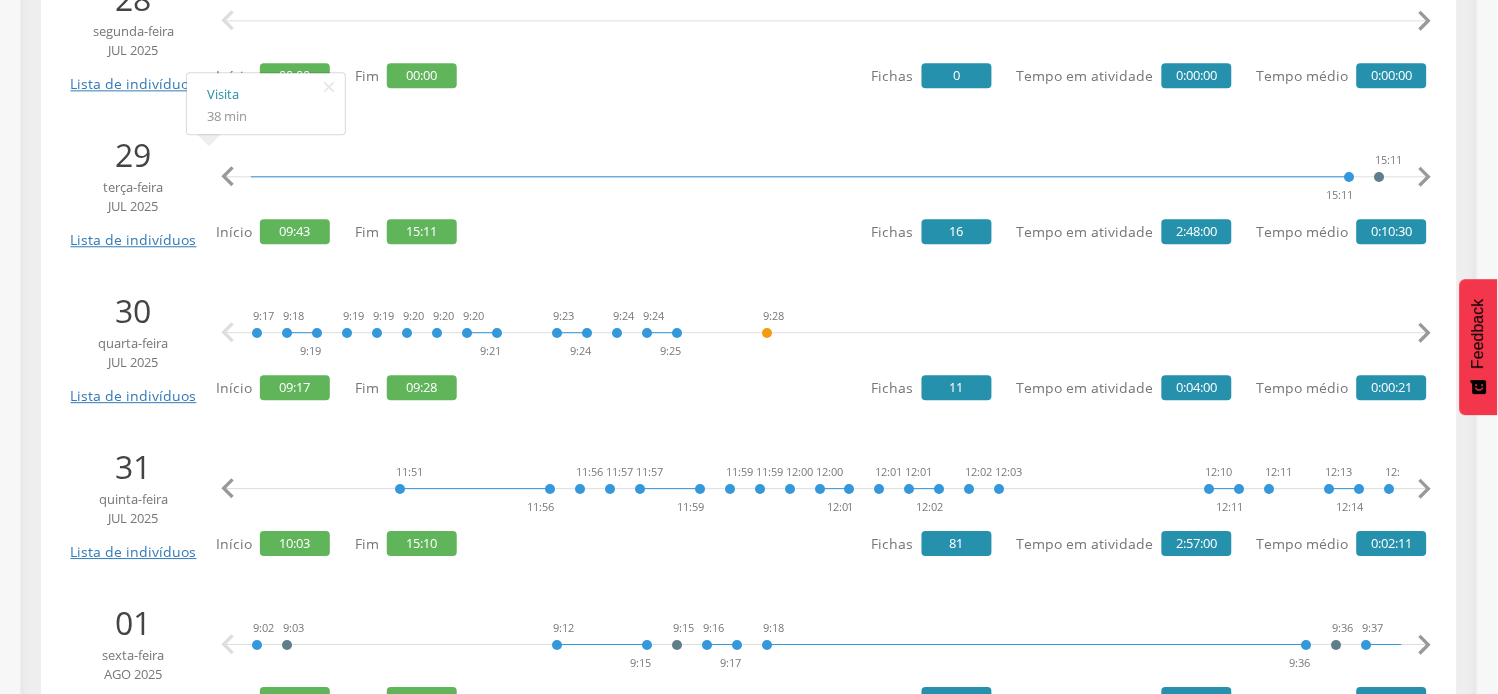 click on "" at bounding box center (1425, 489) 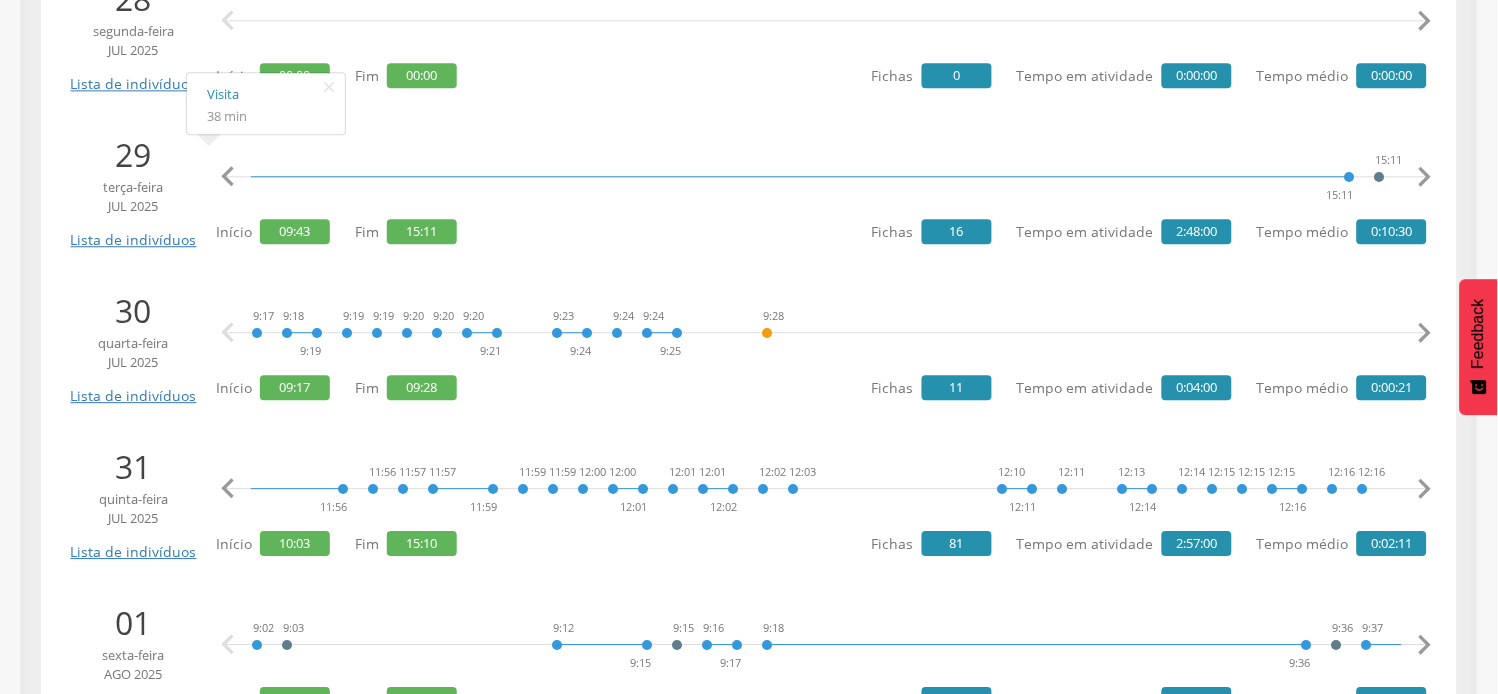 click on "" at bounding box center (1425, 489) 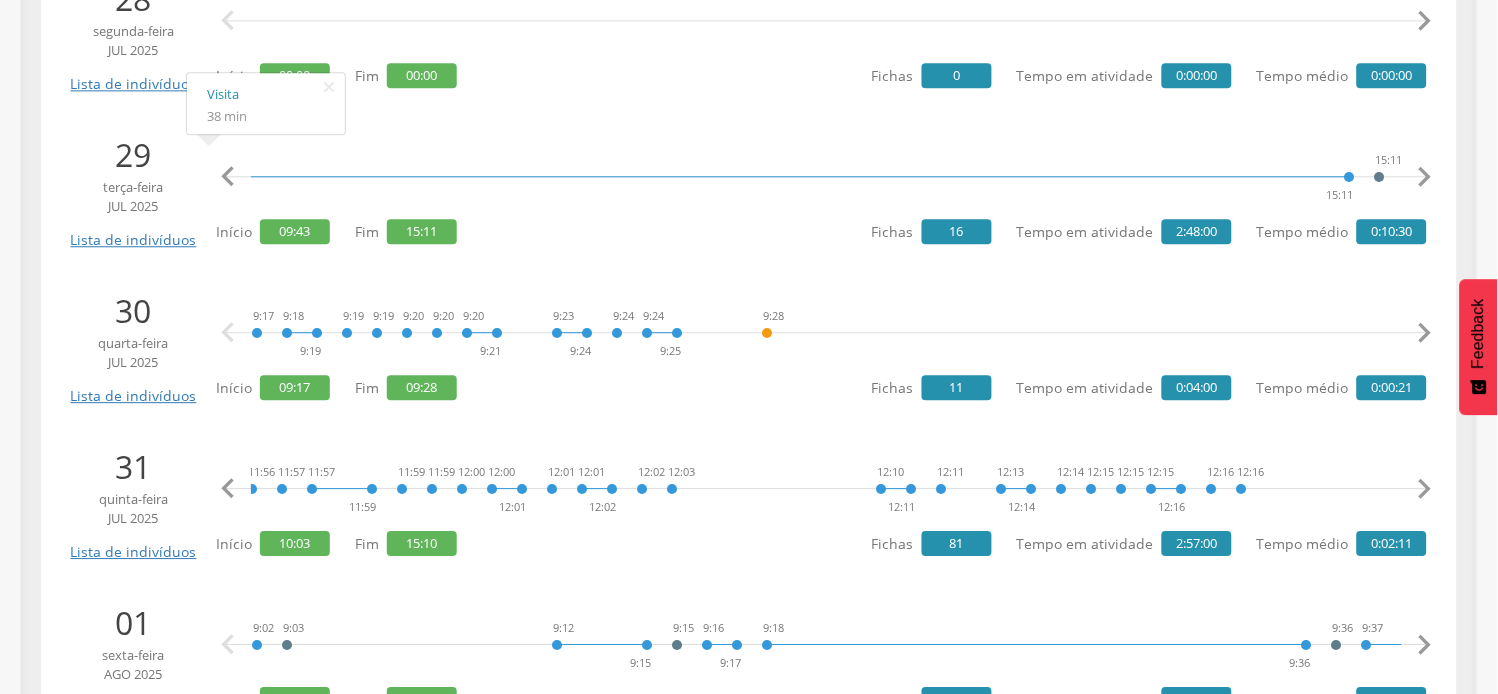 click on "" at bounding box center [1425, 489] 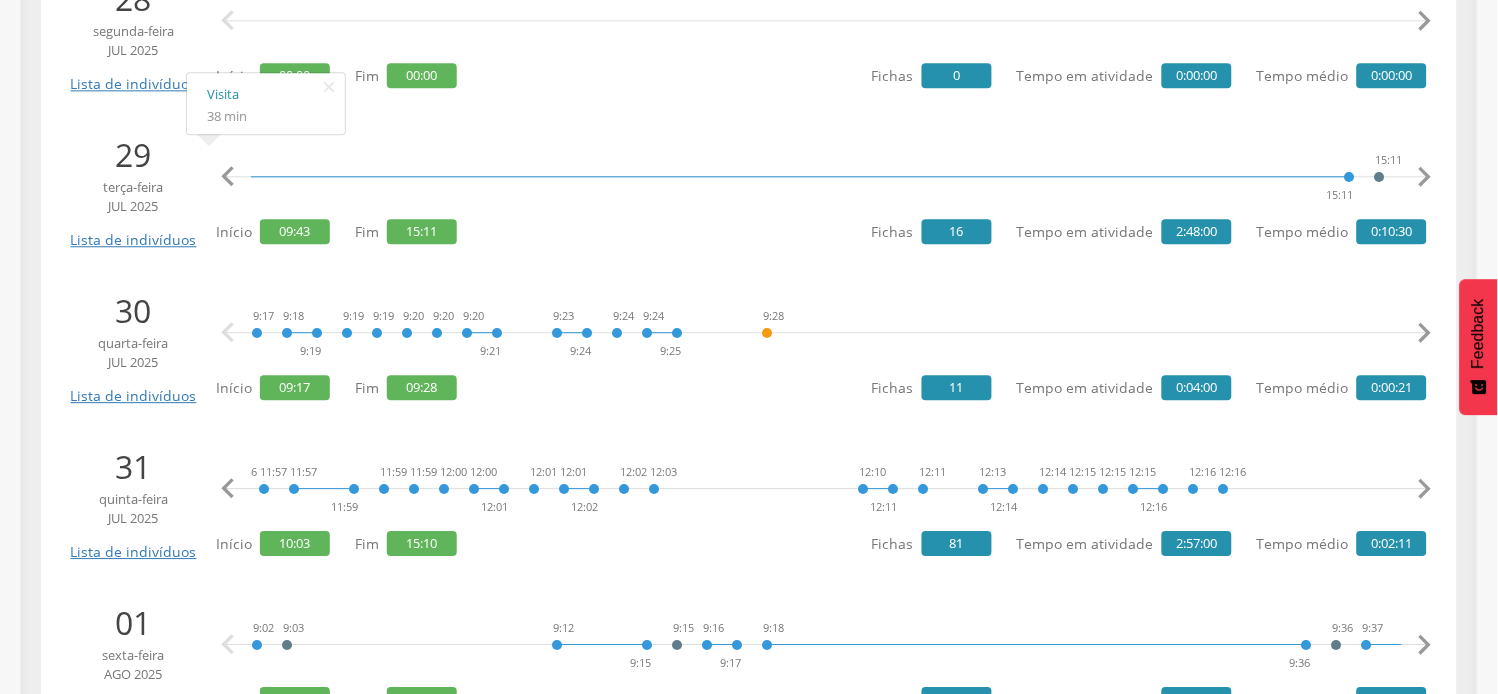 click on "" at bounding box center (1425, 489) 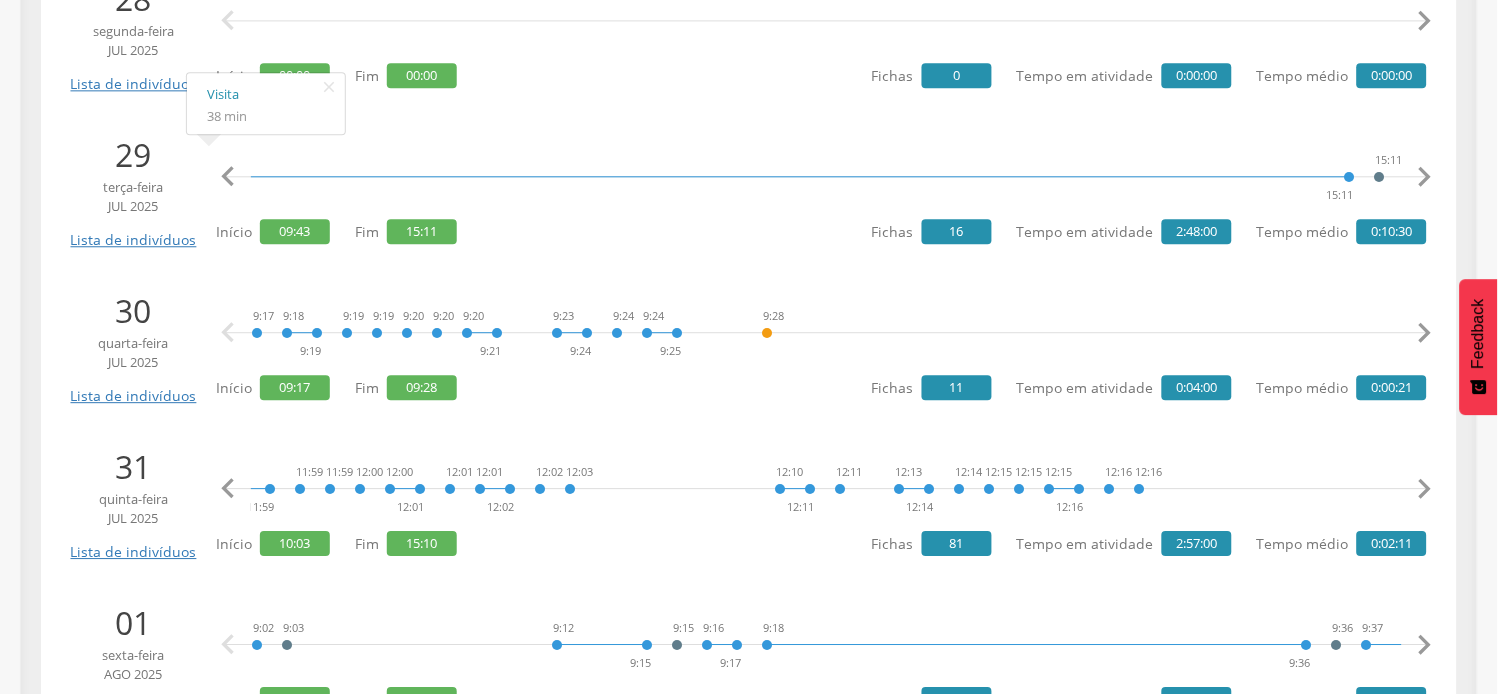 click on "" at bounding box center (1425, 489) 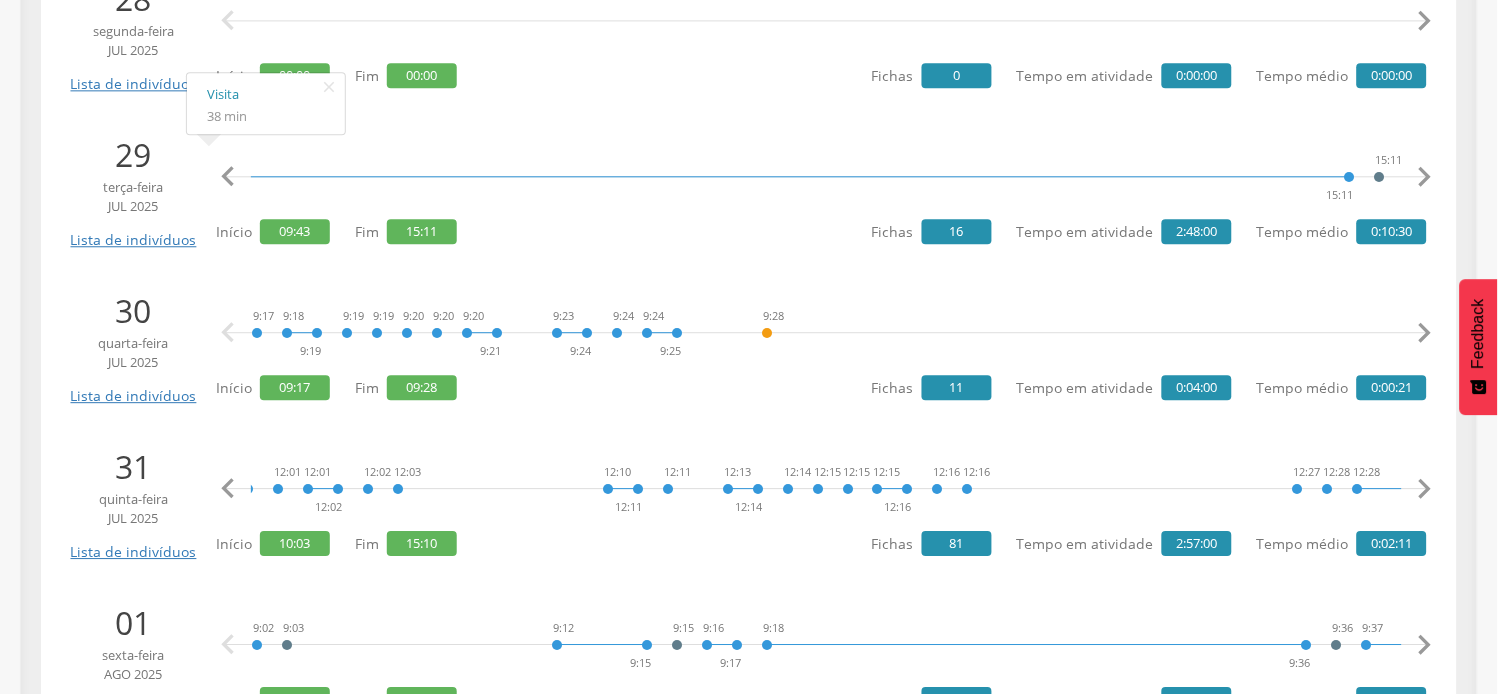 click on "" at bounding box center (1425, 489) 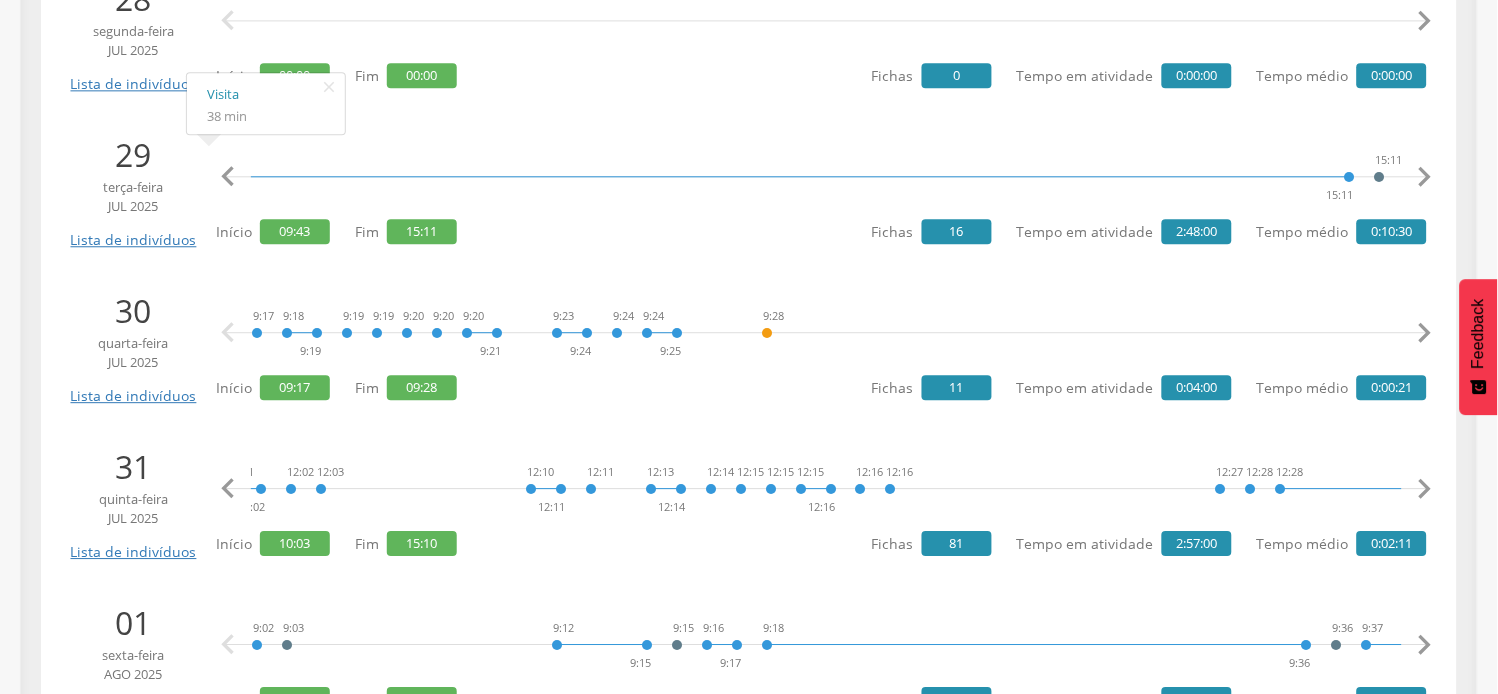 click on "" at bounding box center (1425, 489) 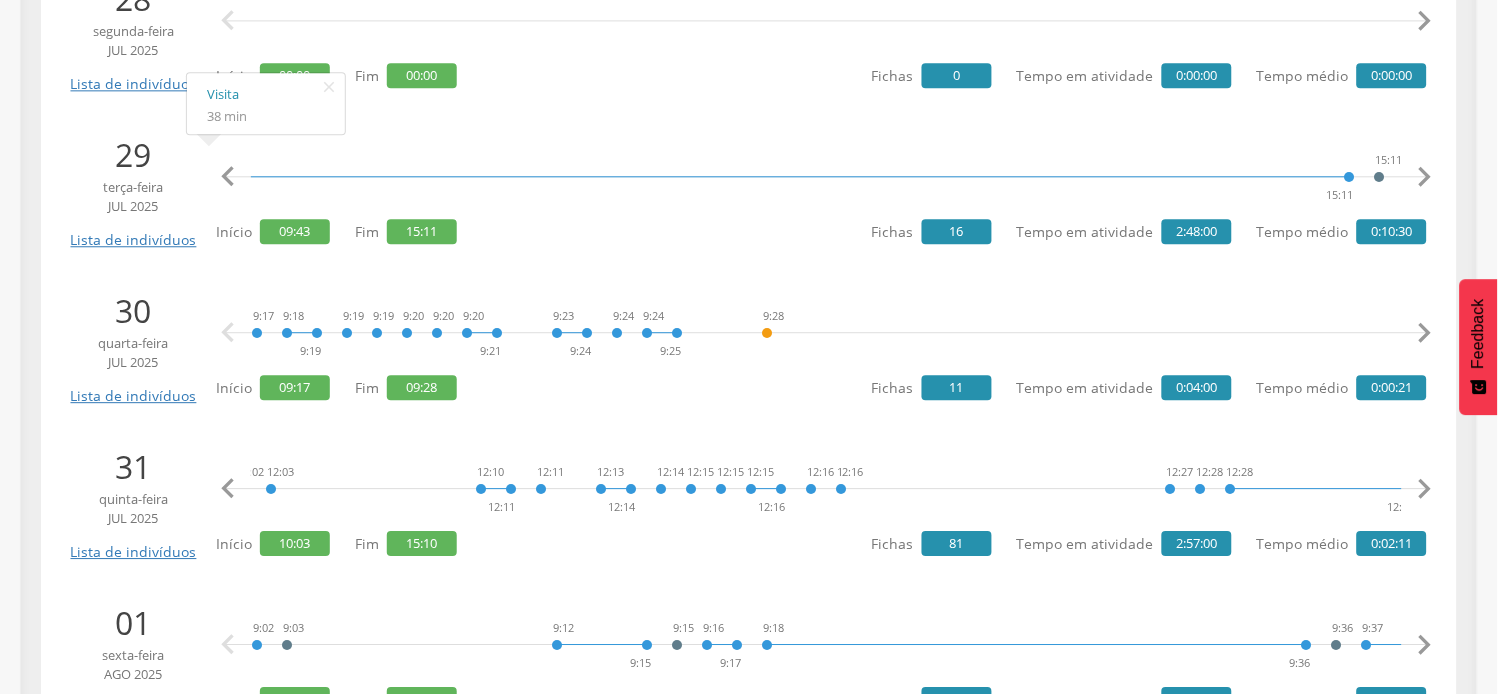 click on "" at bounding box center (1425, 489) 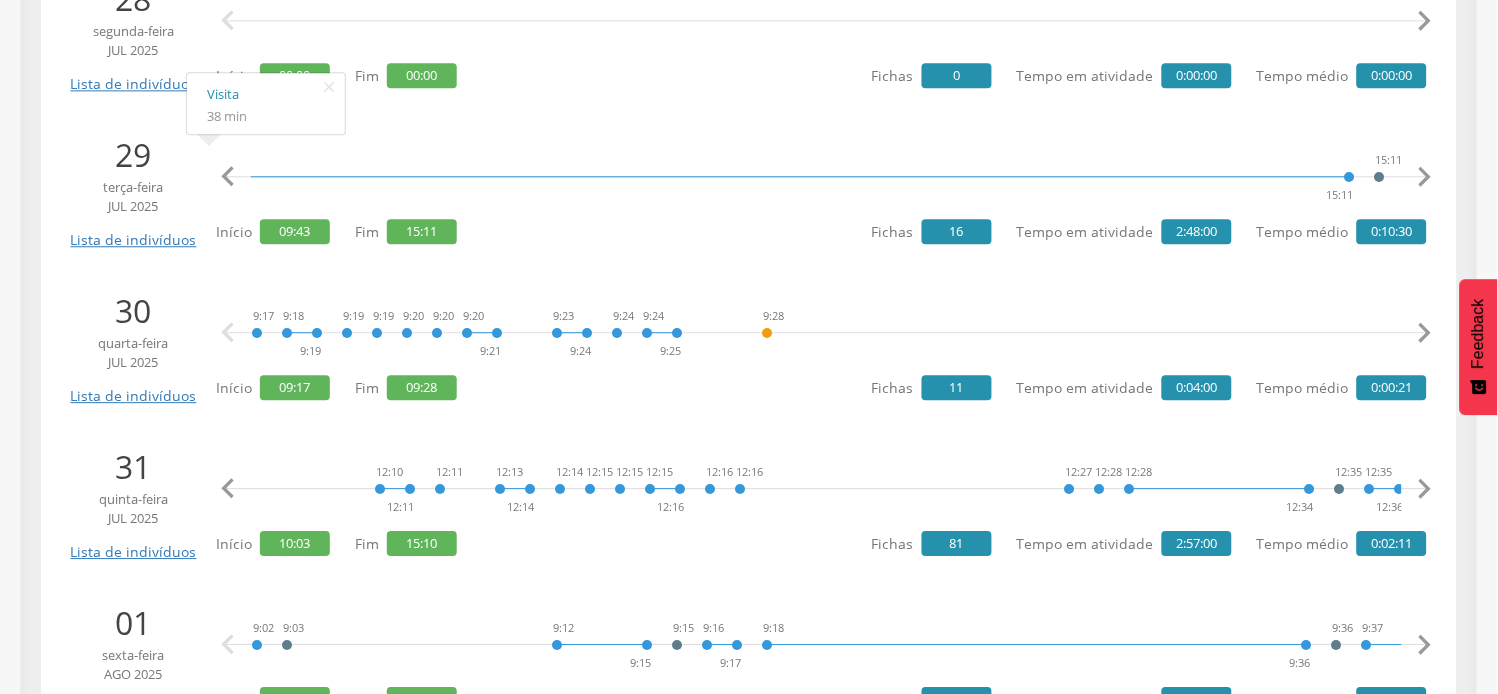click on "" at bounding box center (1425, 489) 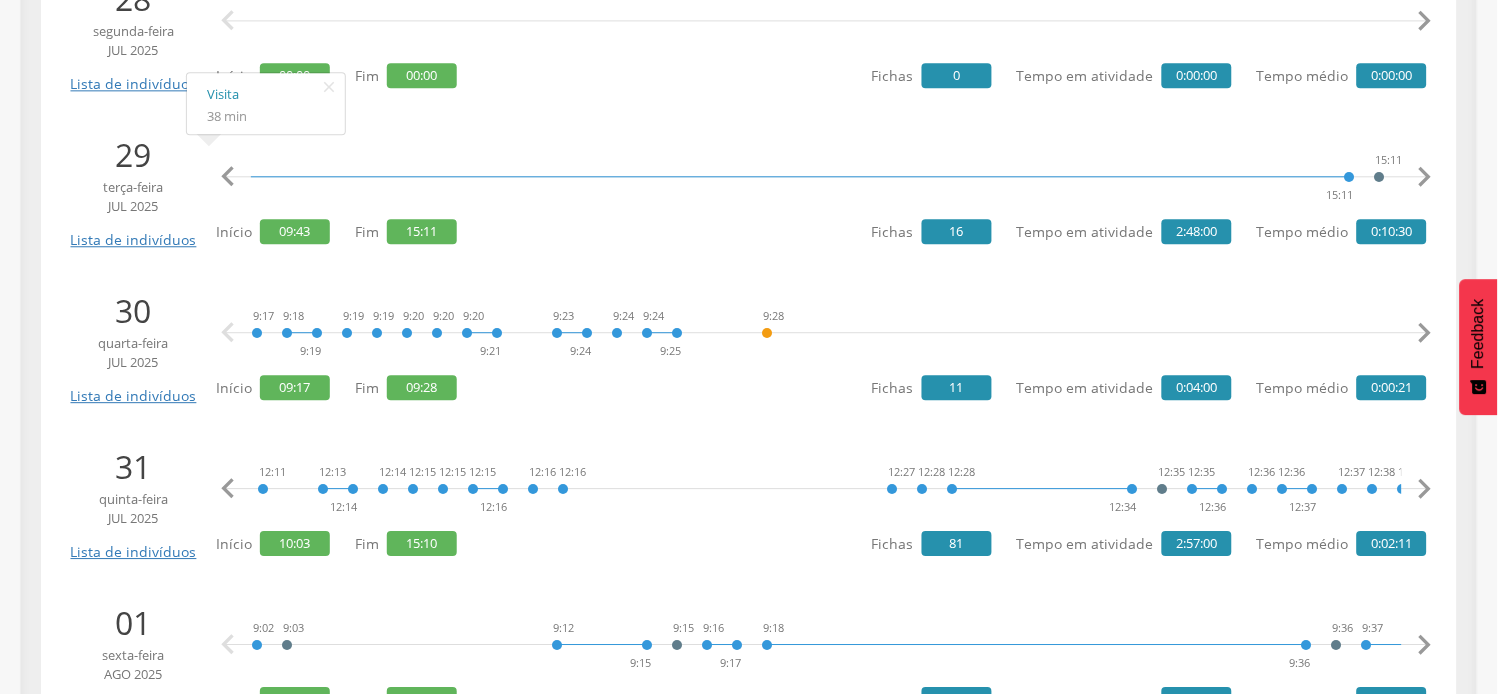 click on "" at bounding box center (1425, 489) 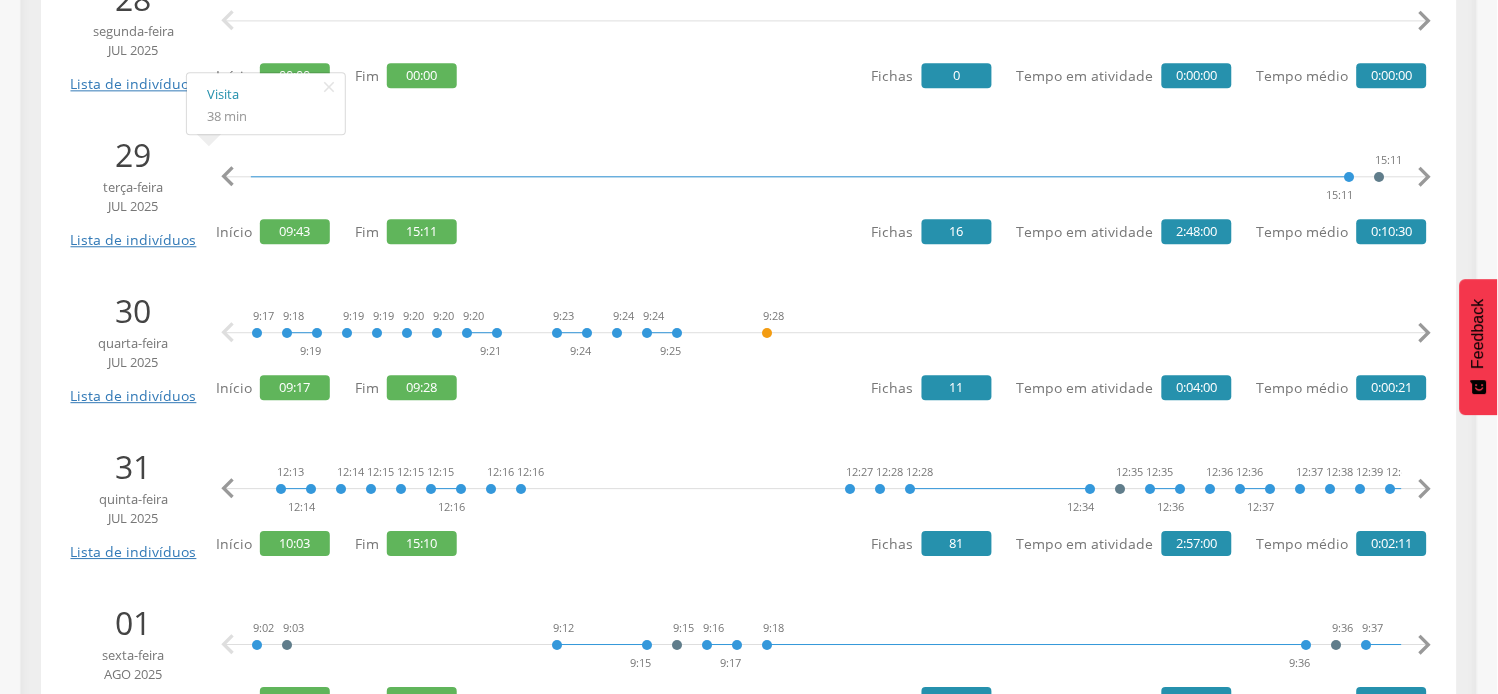 scroll, scrollTop: 0, scrollLeft: 4600, axis: horizontal 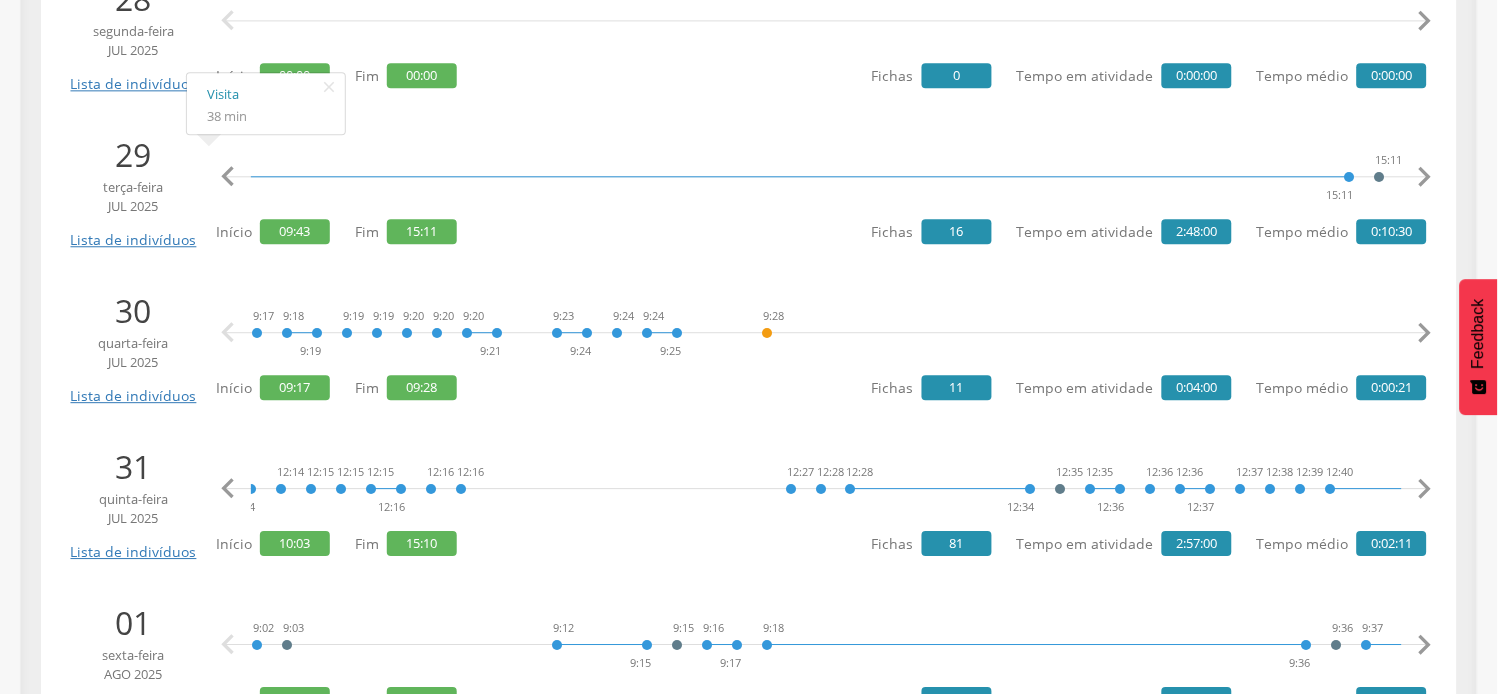 click on "" at bounding box center [1425, 489] 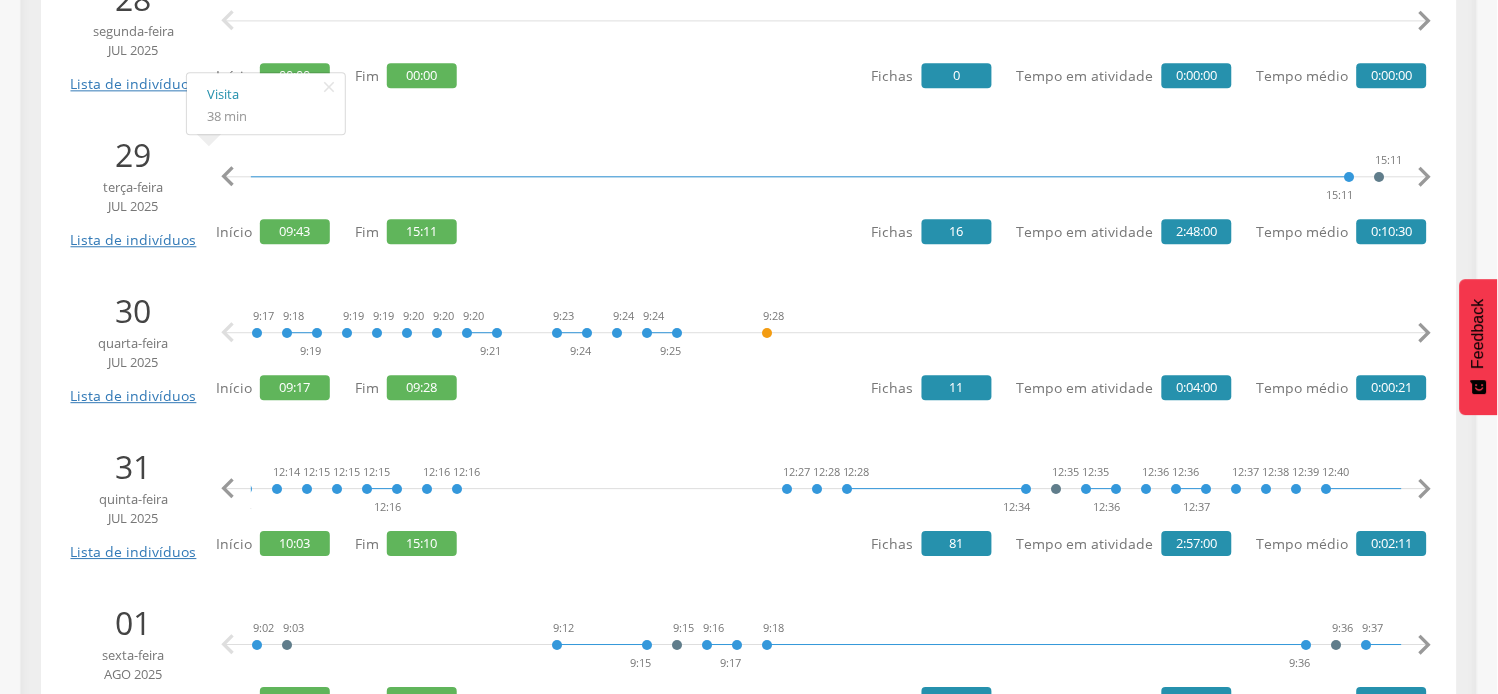 click on "" at bounding box center [1425, 489] 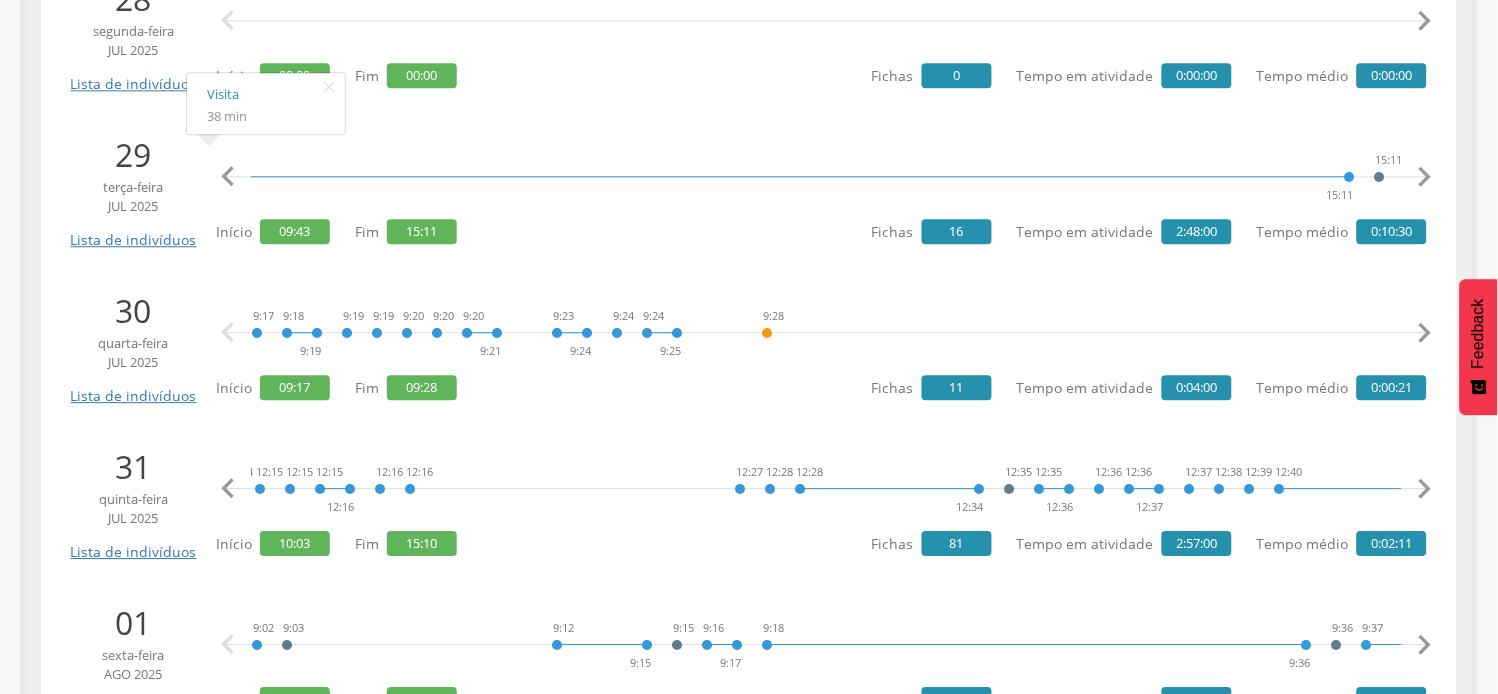 click on "" at bounding box center (1425, 489) 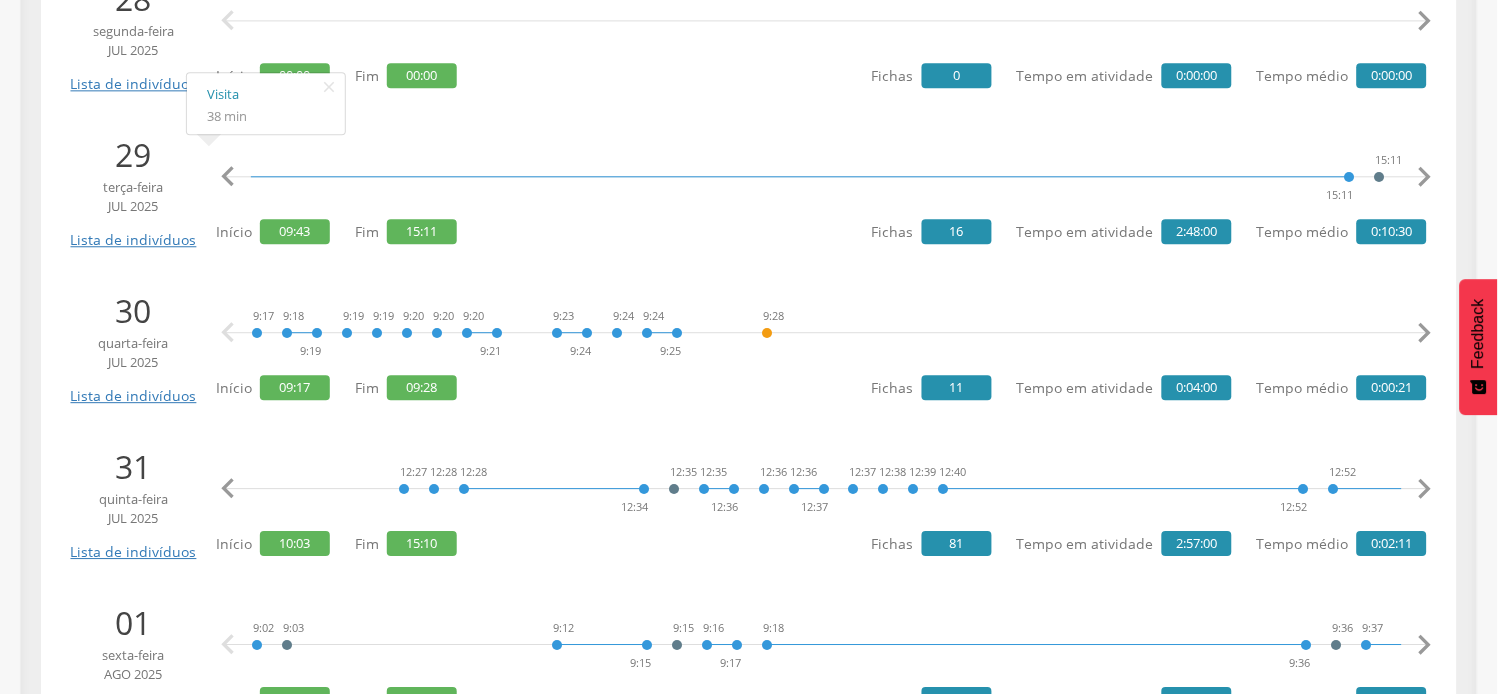 click on "" at bounding box center (1425, 489) 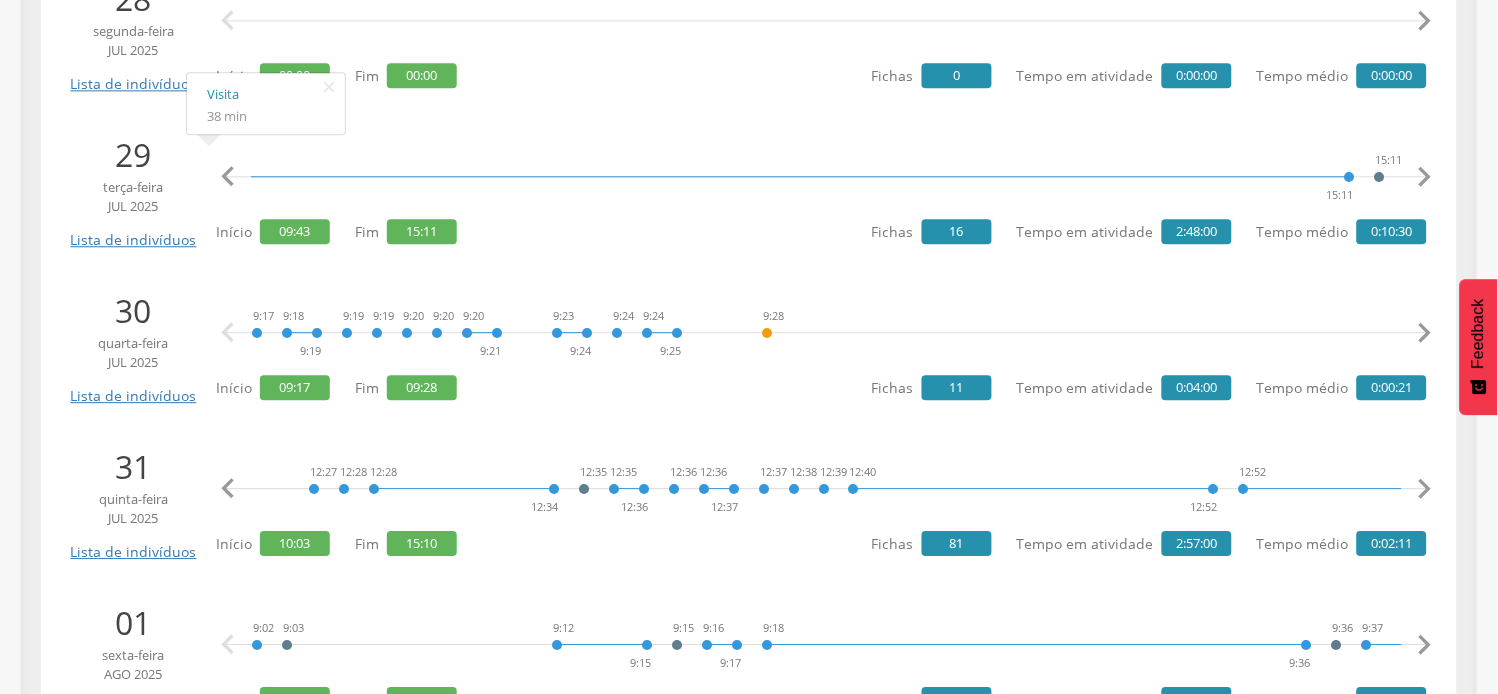 click on "" at bounding box center (1425, 489) 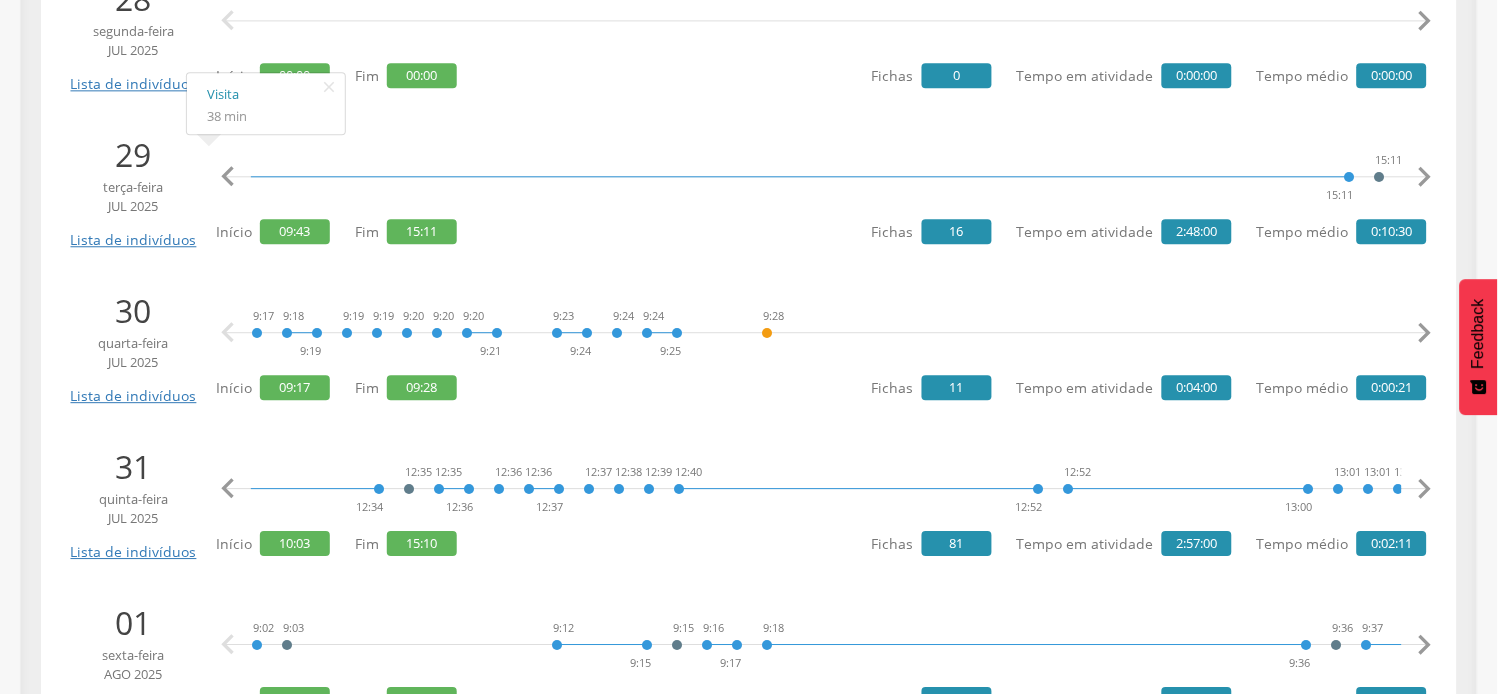 click on "" at bounding box center (1425, 489) 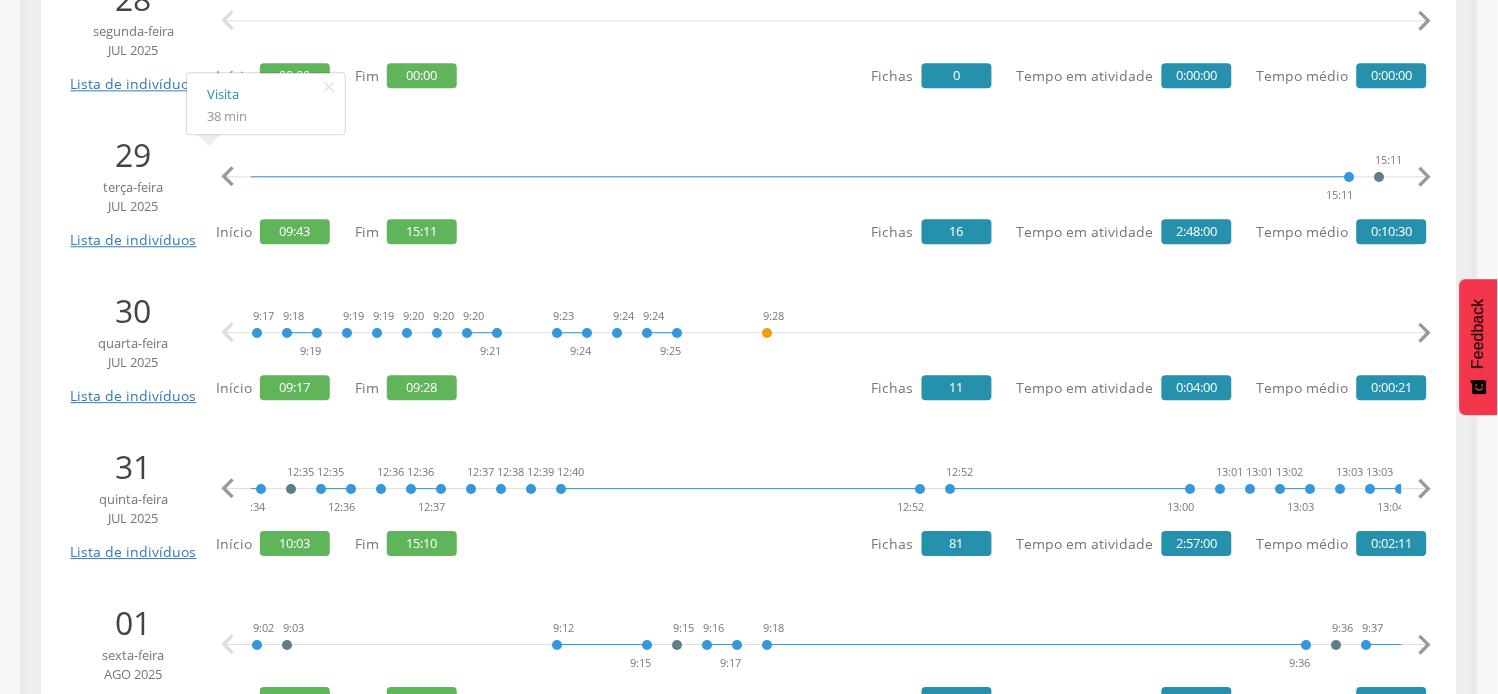 click on "" at bounding box center (1425, 489) 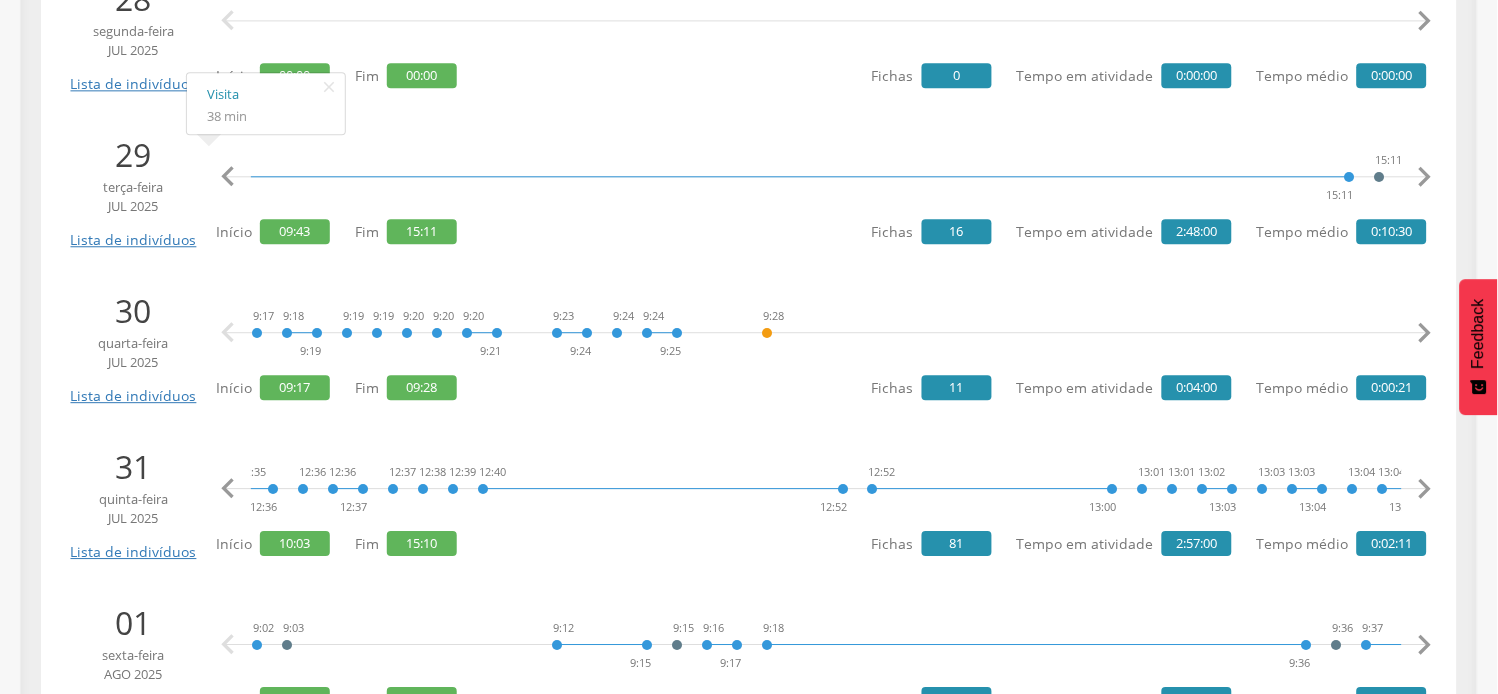 click on "" at bounding box center [1425, 489] 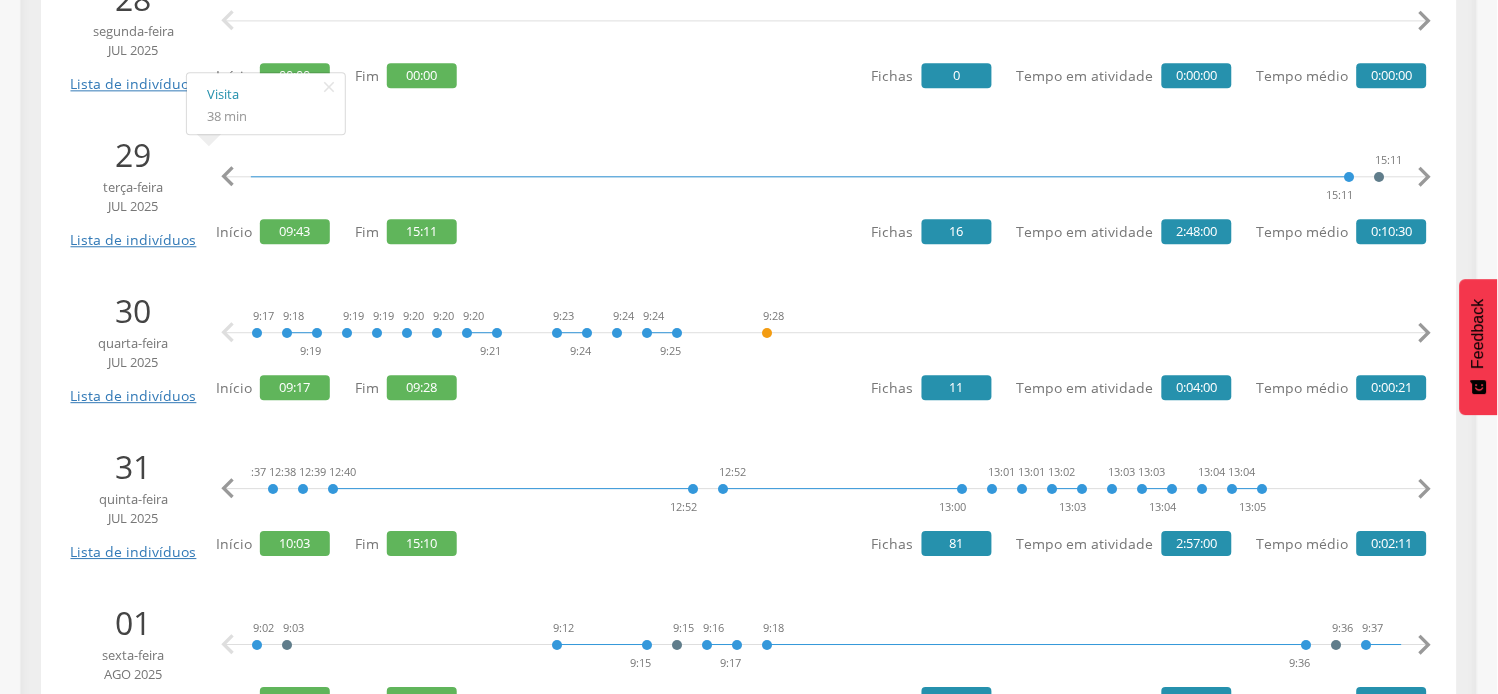 click on "" at bounding box center (1425, 489) 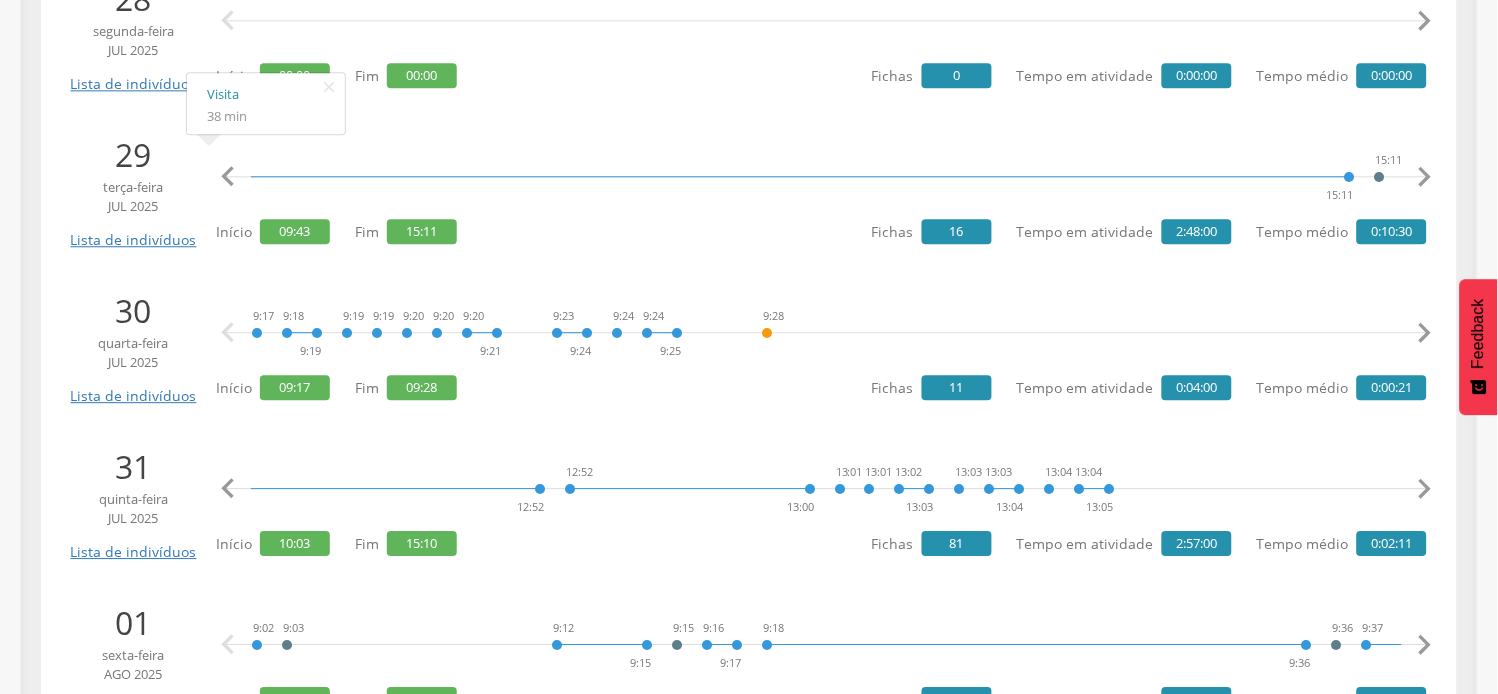 scroll, scrollTop: 0, scrollLeft: 5750, axis: horizontal 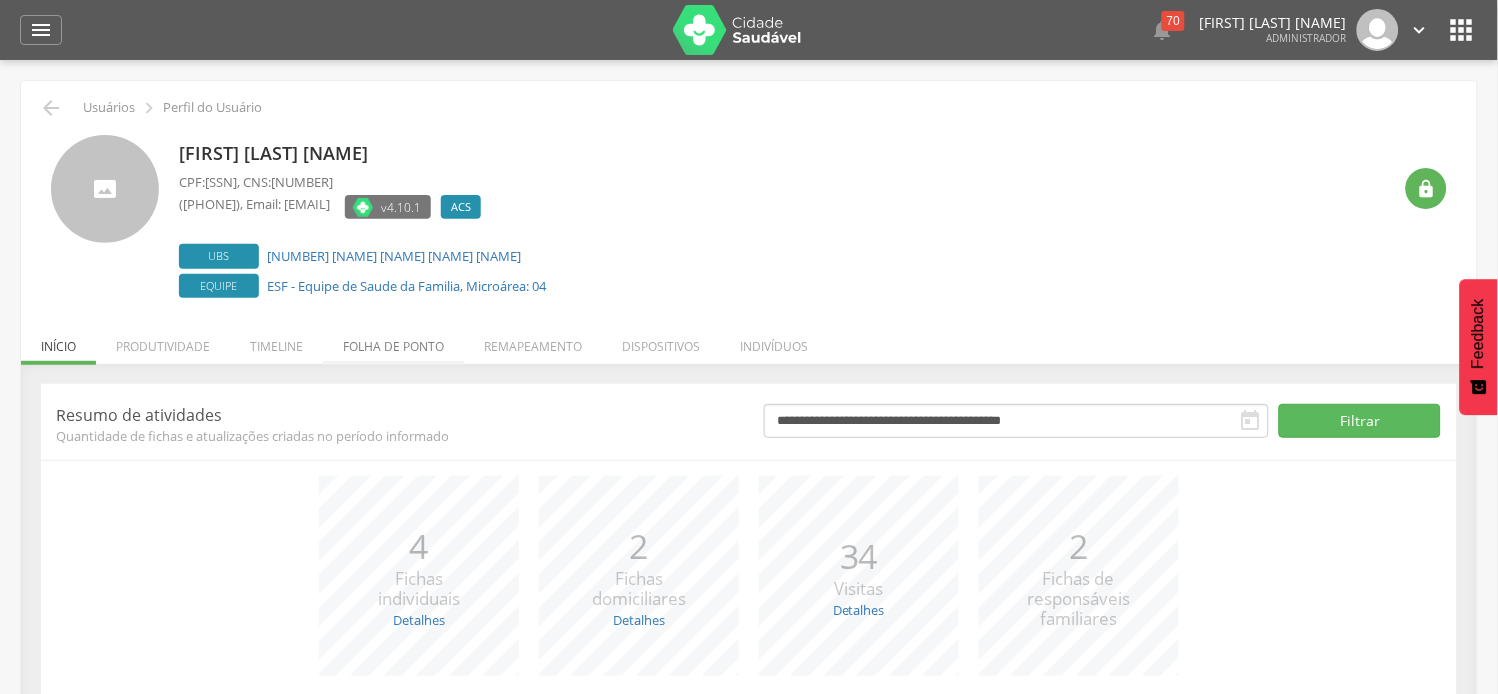 click on "Folha de ponto" at bounding box center (393, 341) 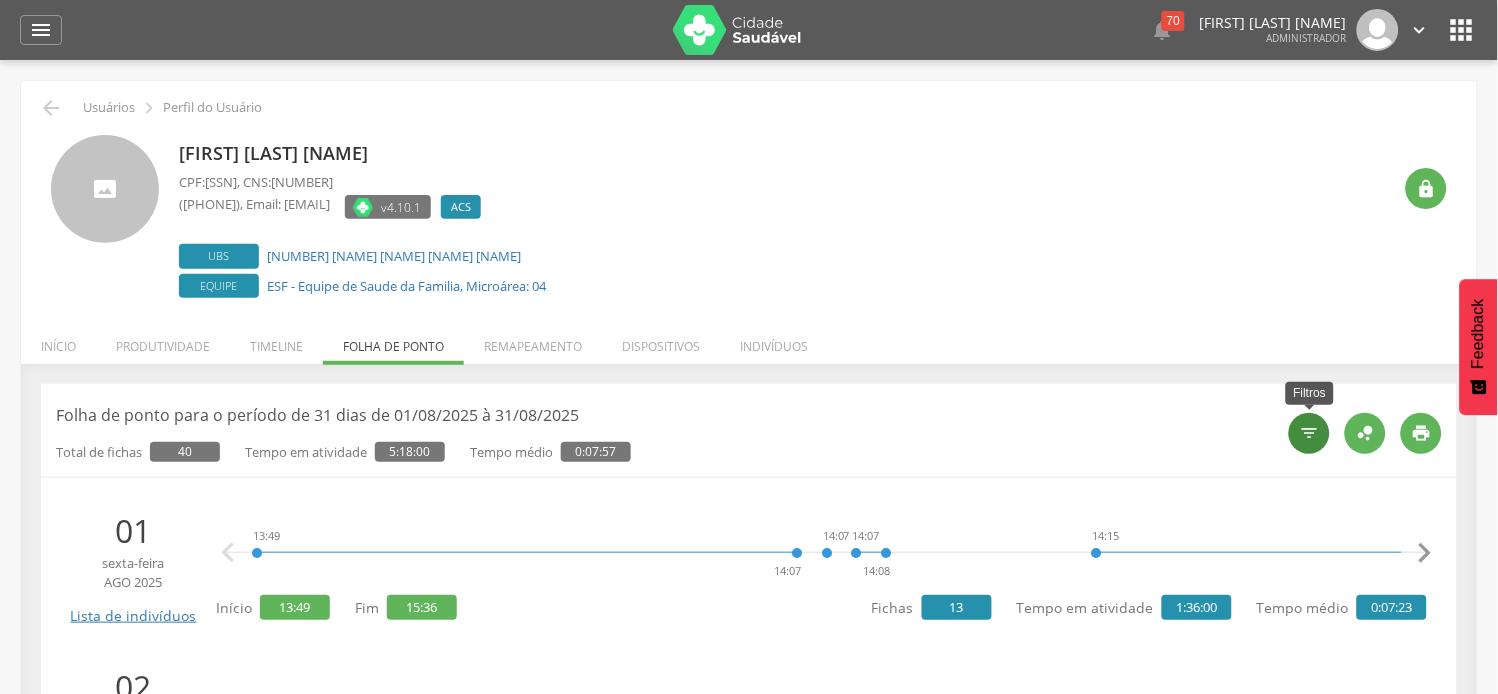 click on "" at bounding box center [1310, 433] 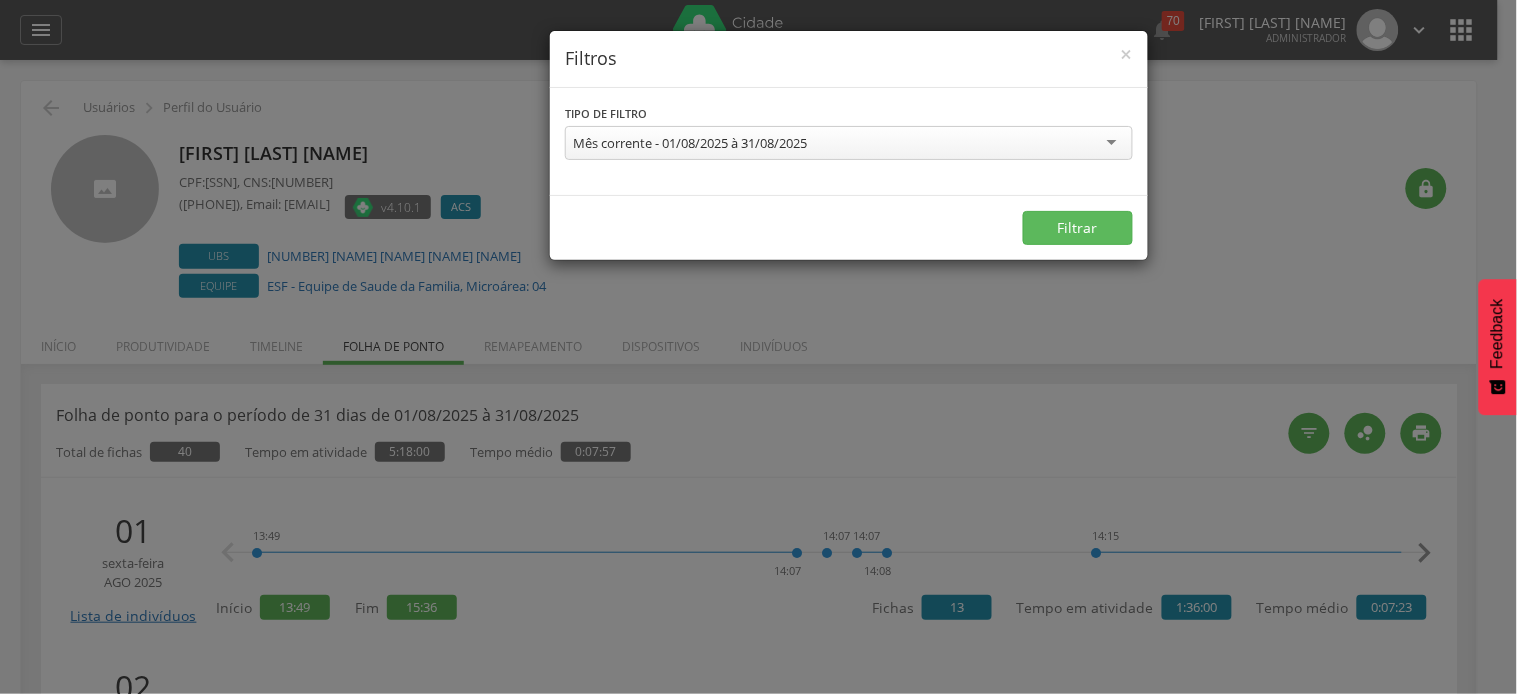 click on "Mês corrente - 01/08/2025 à 31/08/2025" at bounding box center [690, 143] 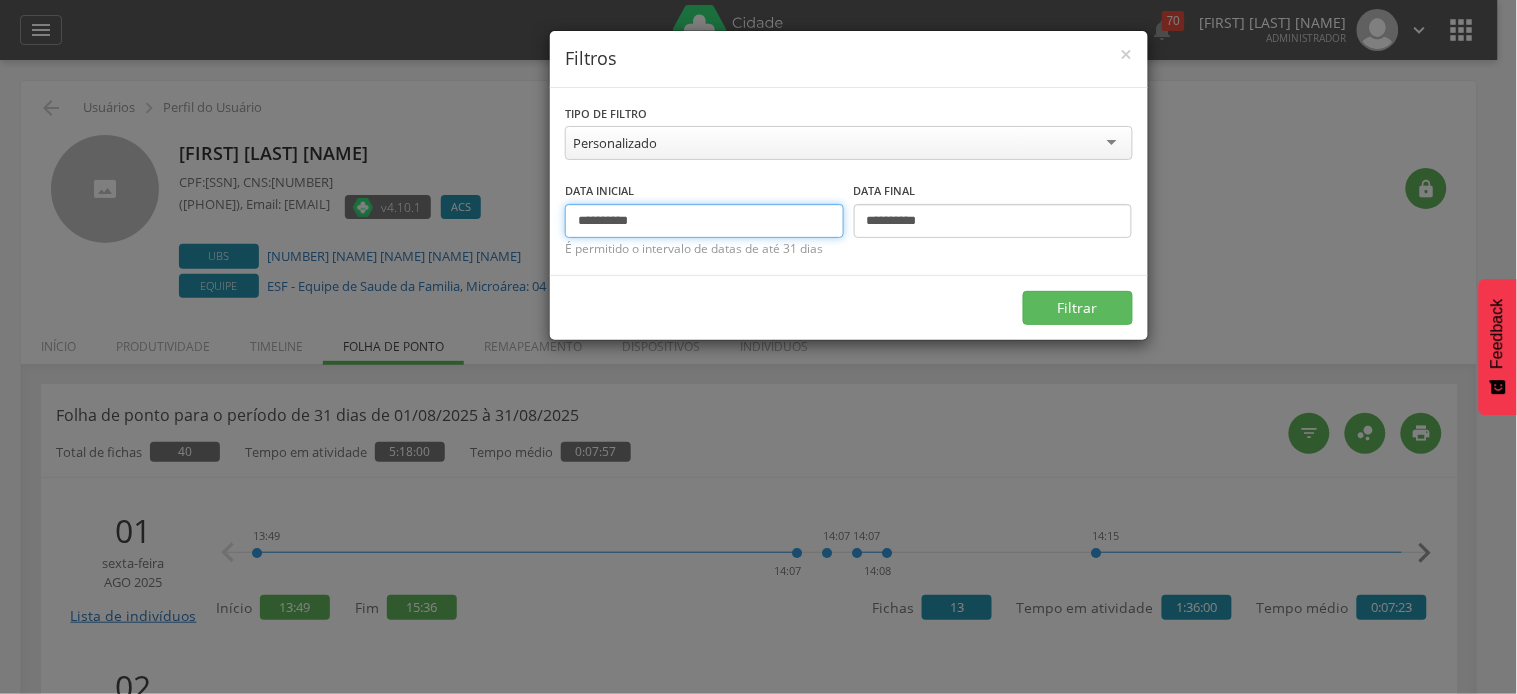 drag, startPoint x: 614, startPoint y: 222, endPoint x: 527, endPoint y: 222, distance: 87 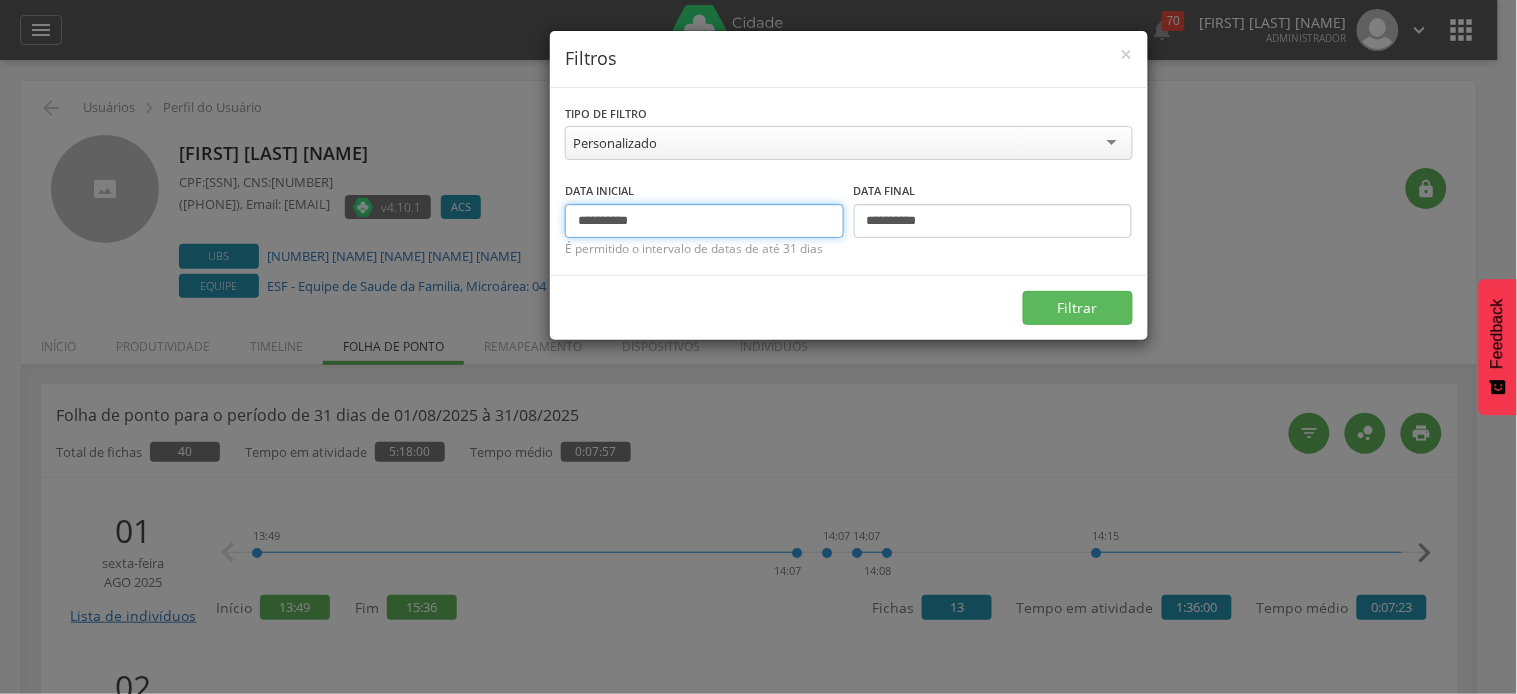 type on "**********" 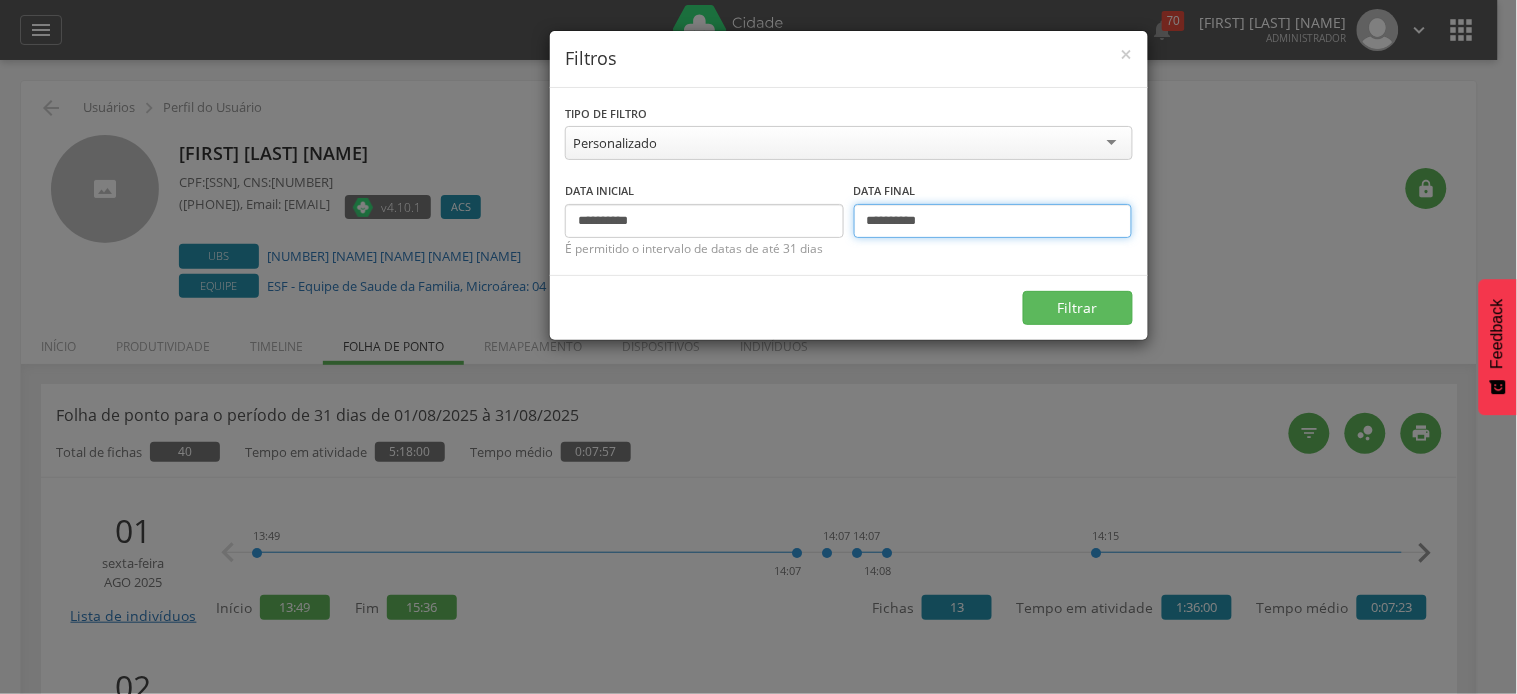 click on "**********" at bounding box center [993, 221] 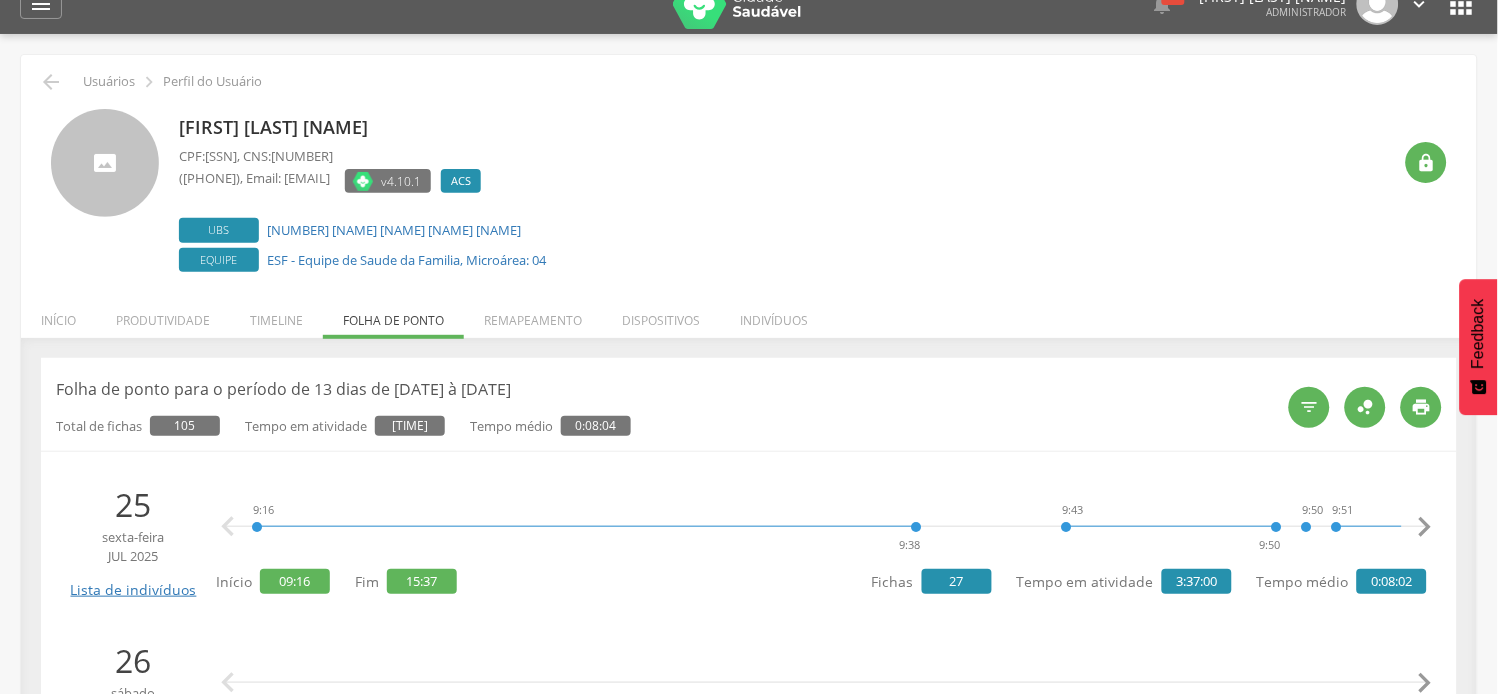 scroll, scrollTop: 222, scrollLeft: 0, axis: vertical 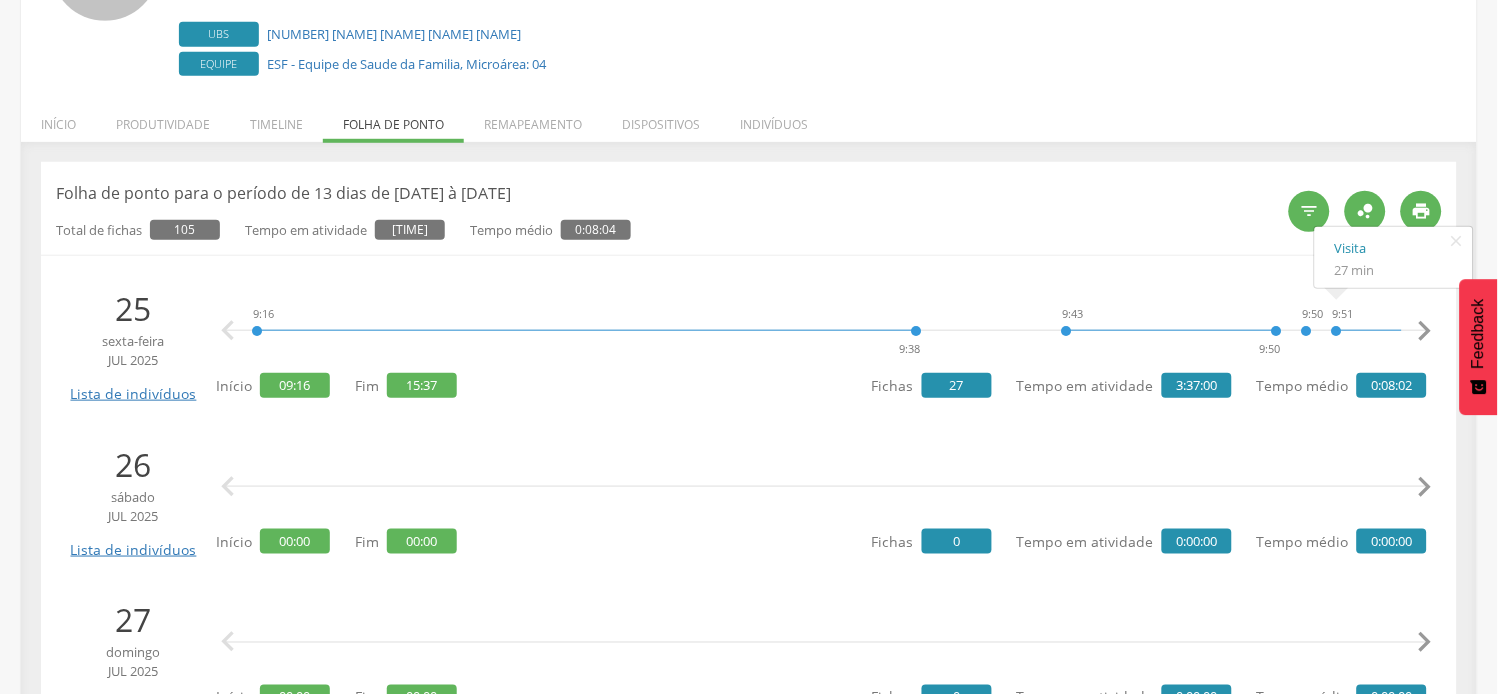 click on "" at bounding box center [1425, 331] 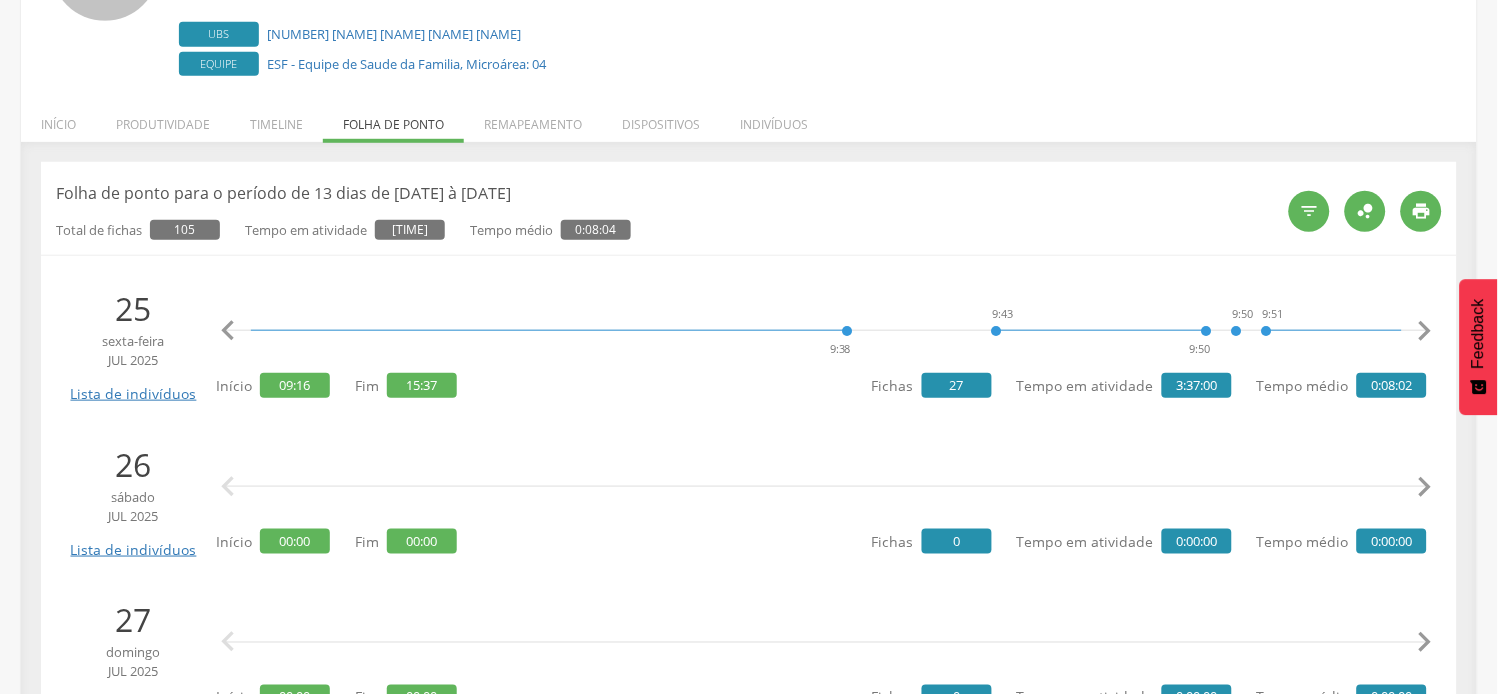 click on "" at bounding box center [1425, 331] 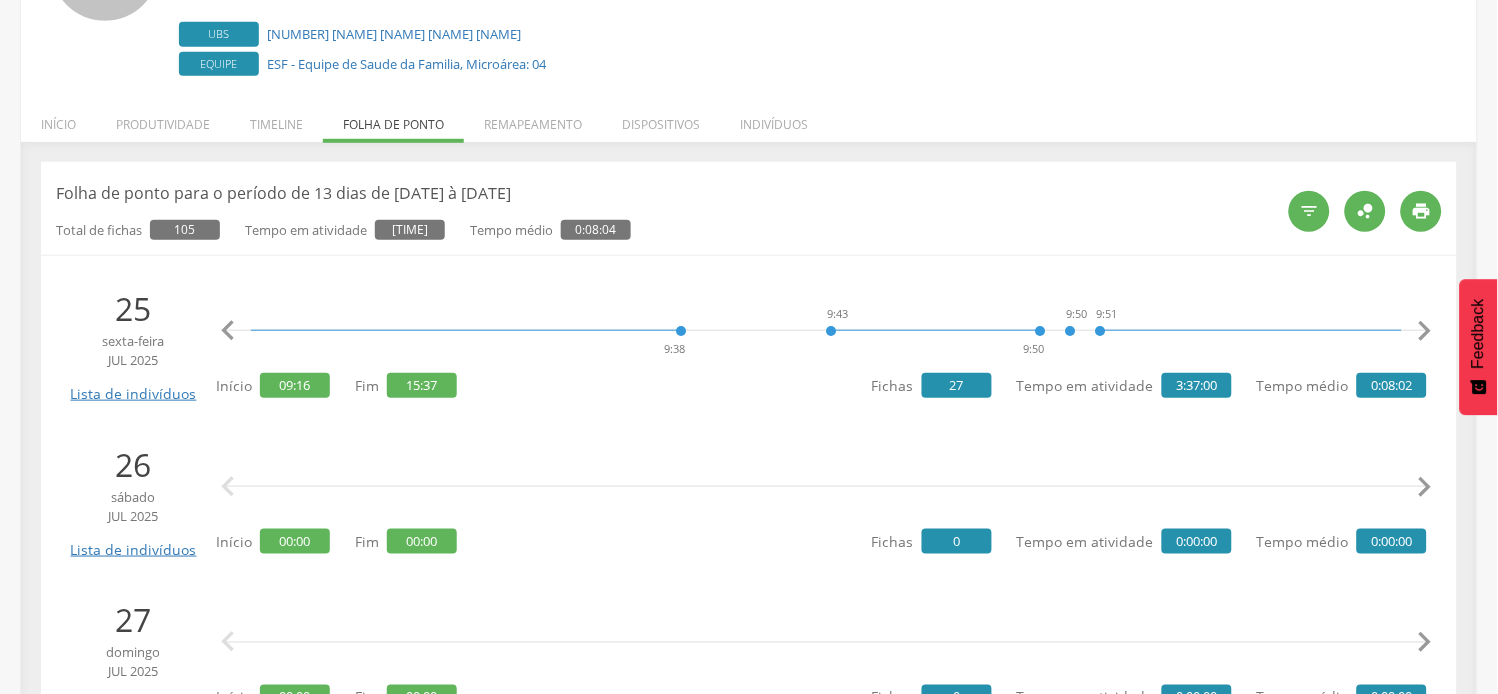 click on "" at bounding box center [1425, 331] 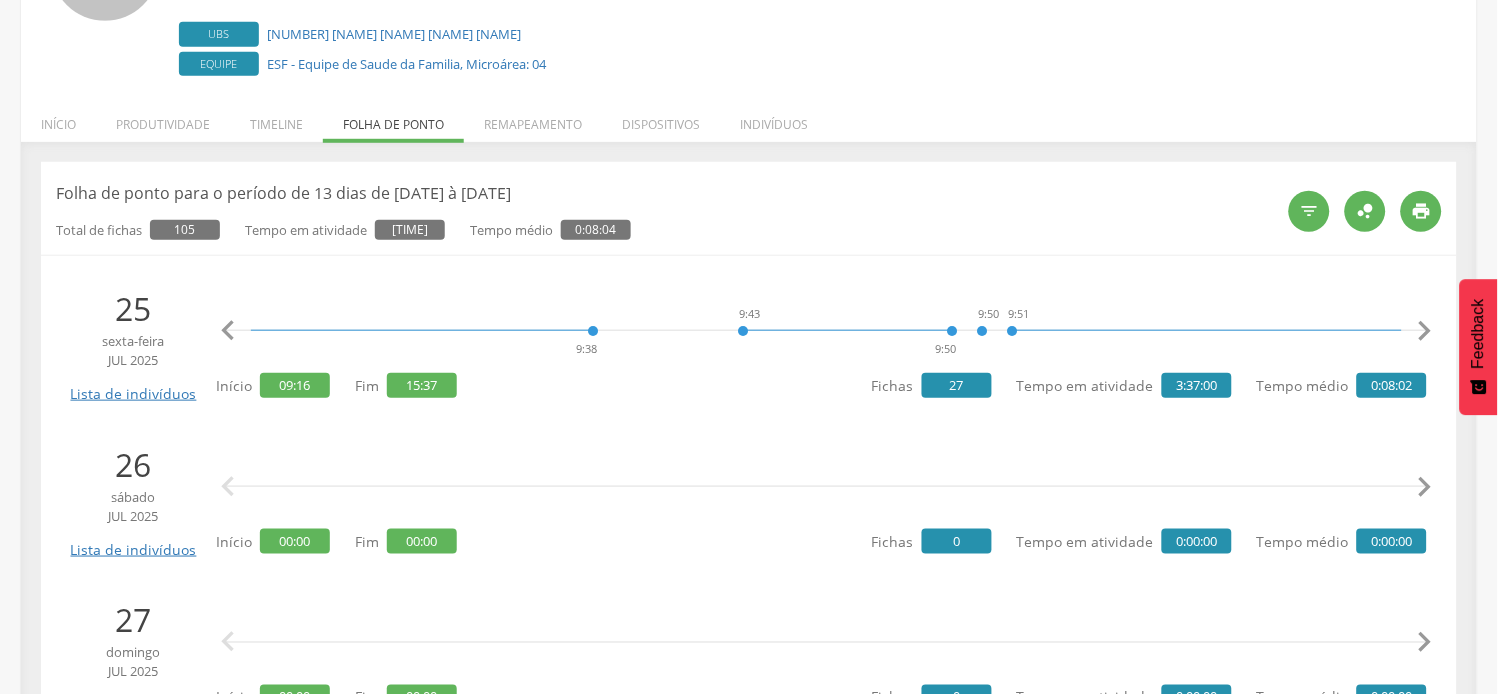 click on "" at bounding box center (1425, 331) 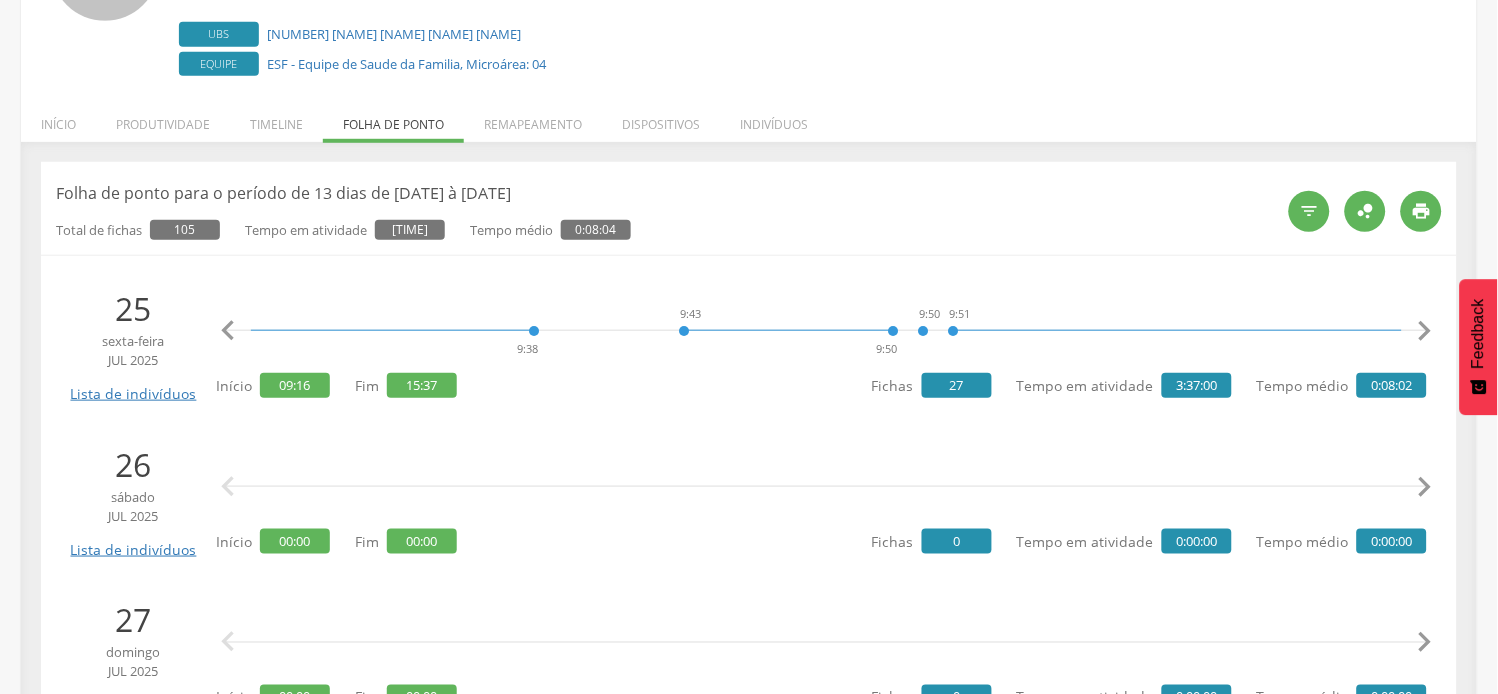 click on "" at bounding box center [1425, 331] 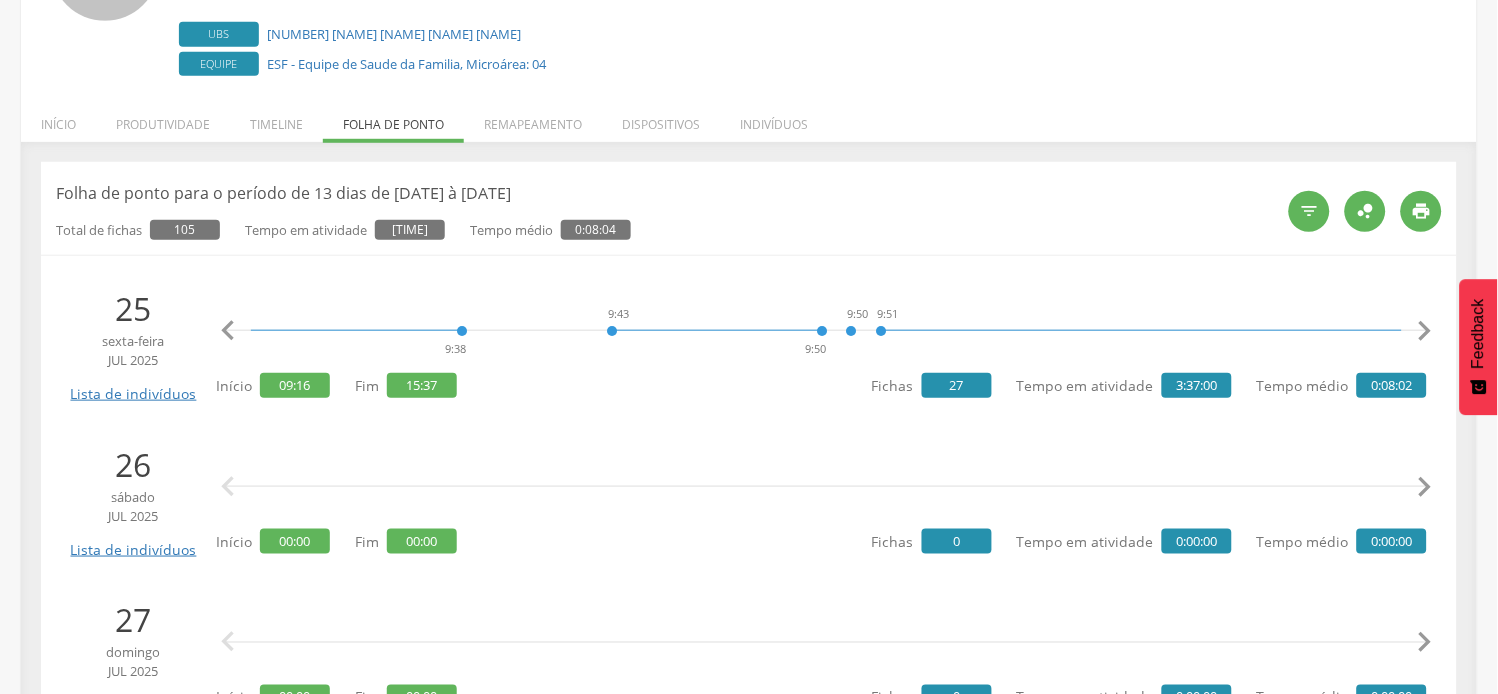 click on "" at bounding box center [1425, 331] 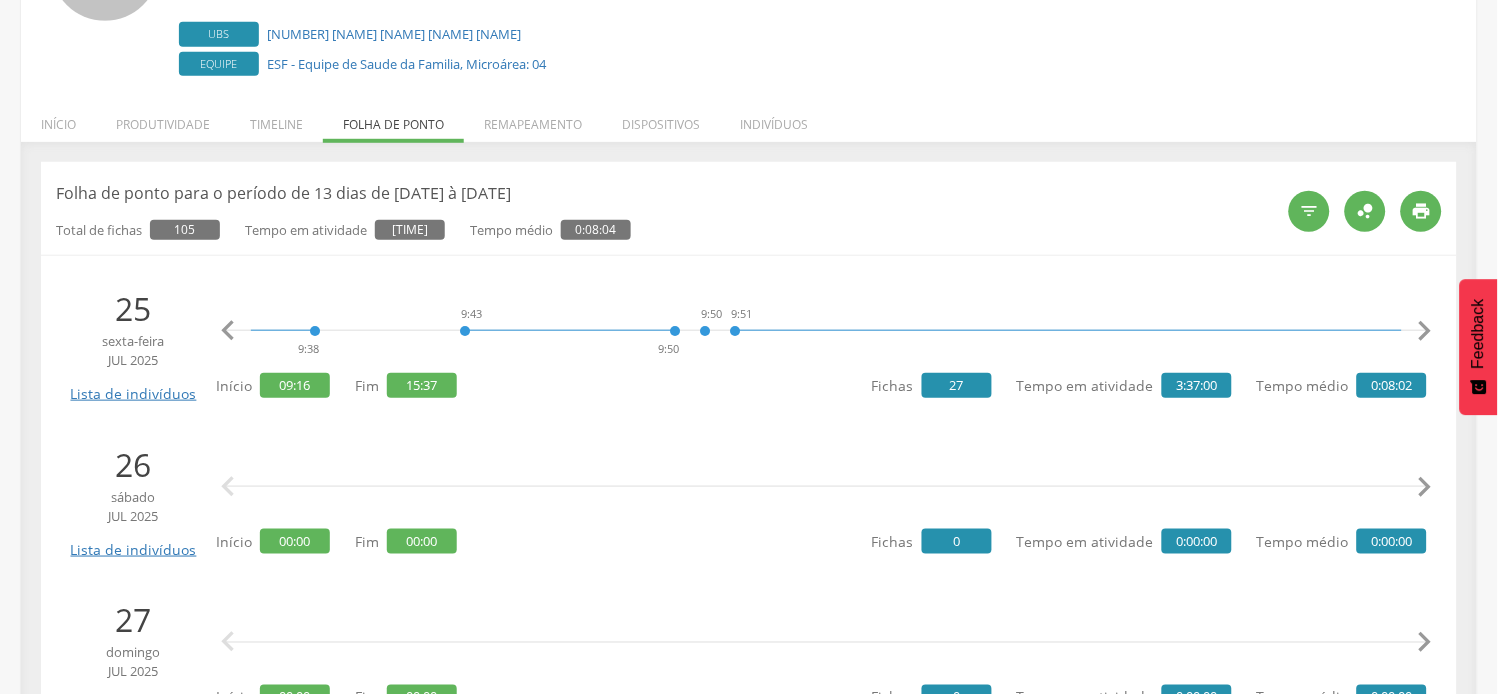 click on "" at bounding box center (1425, 331) 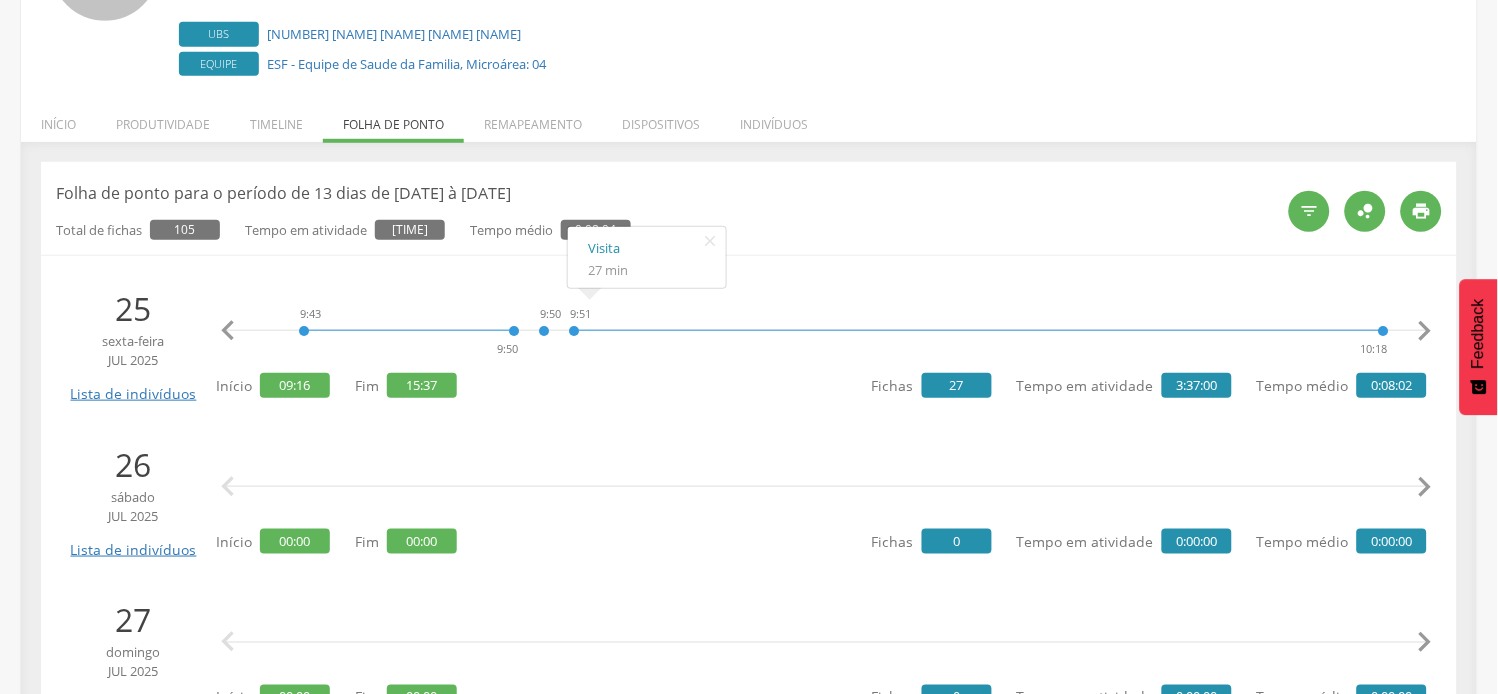 scroll, scrollTop: 0, scrollLeft: 766, axis: horizontal 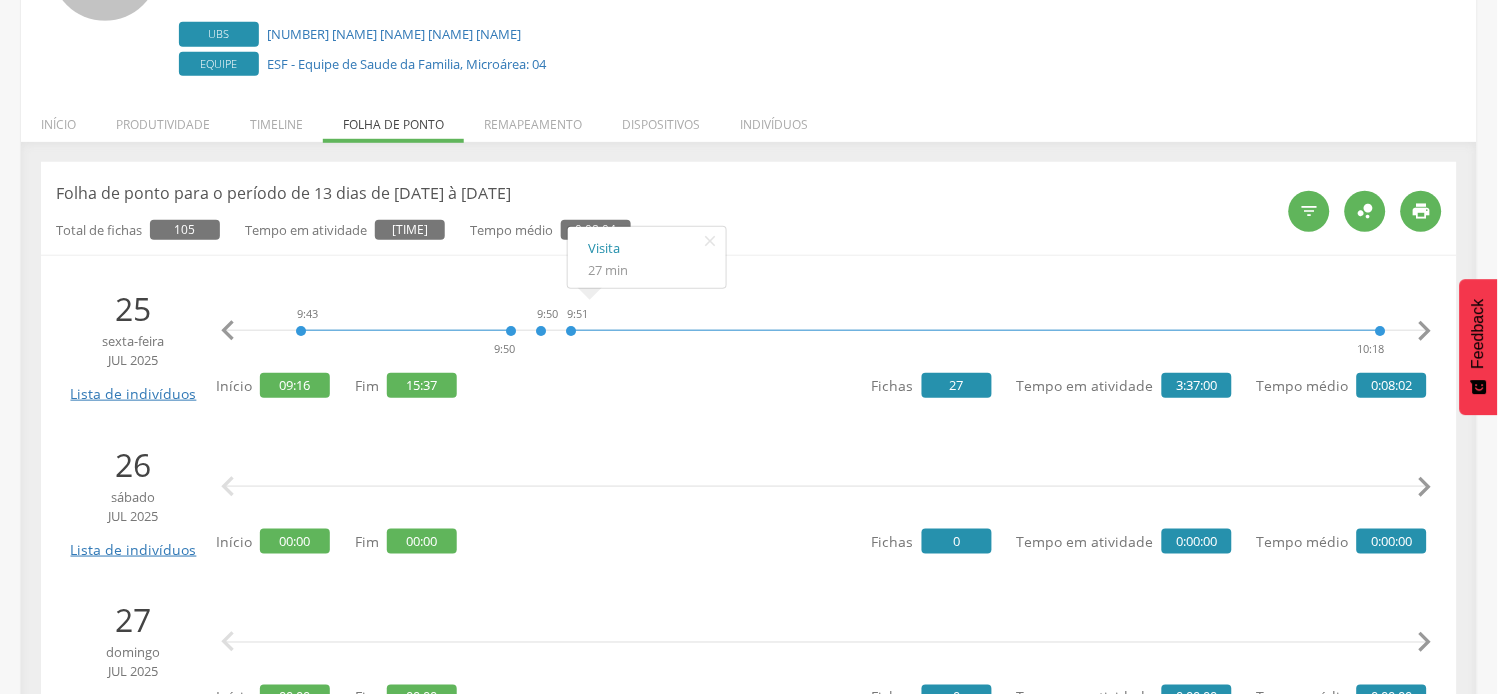 click on "" at bounding box center (1425, 331) 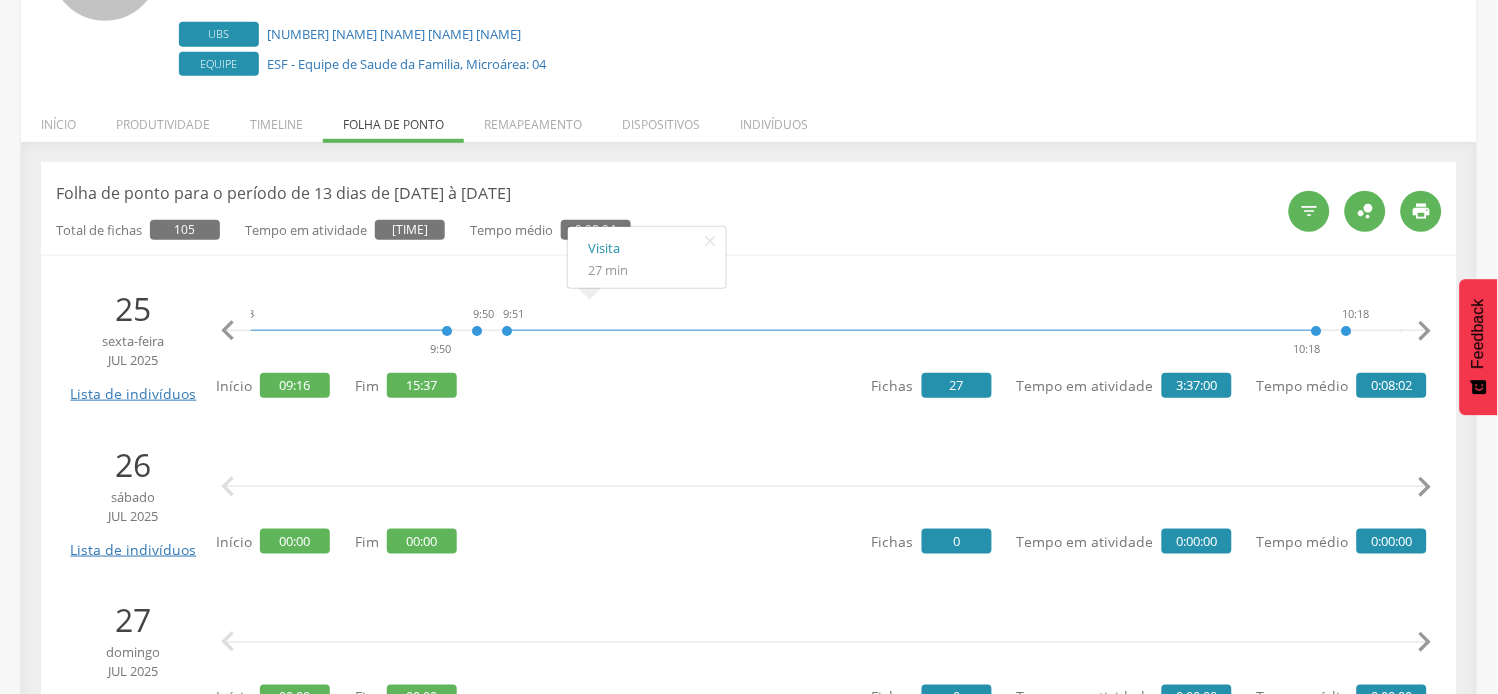 click on "" at bounding box center [1425, 331] 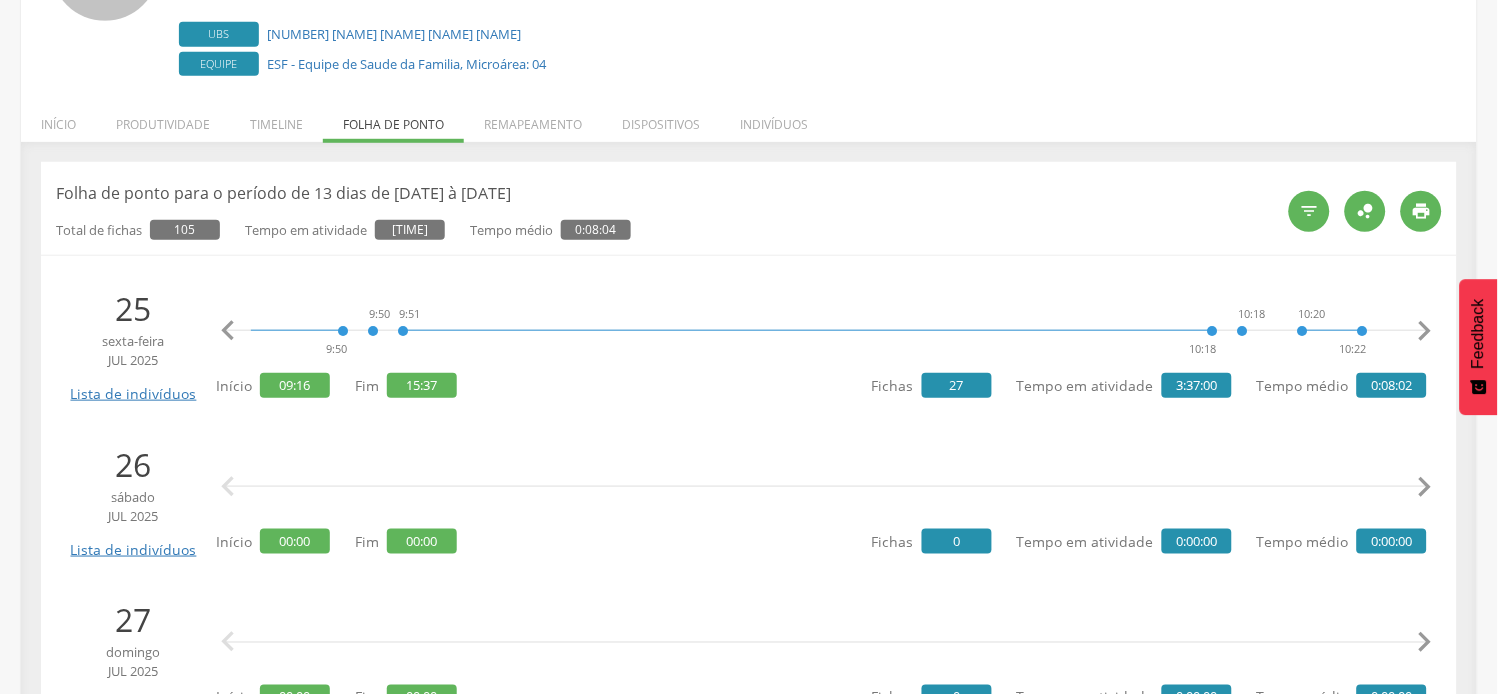 click on "" at bounding box center (1425, 331) 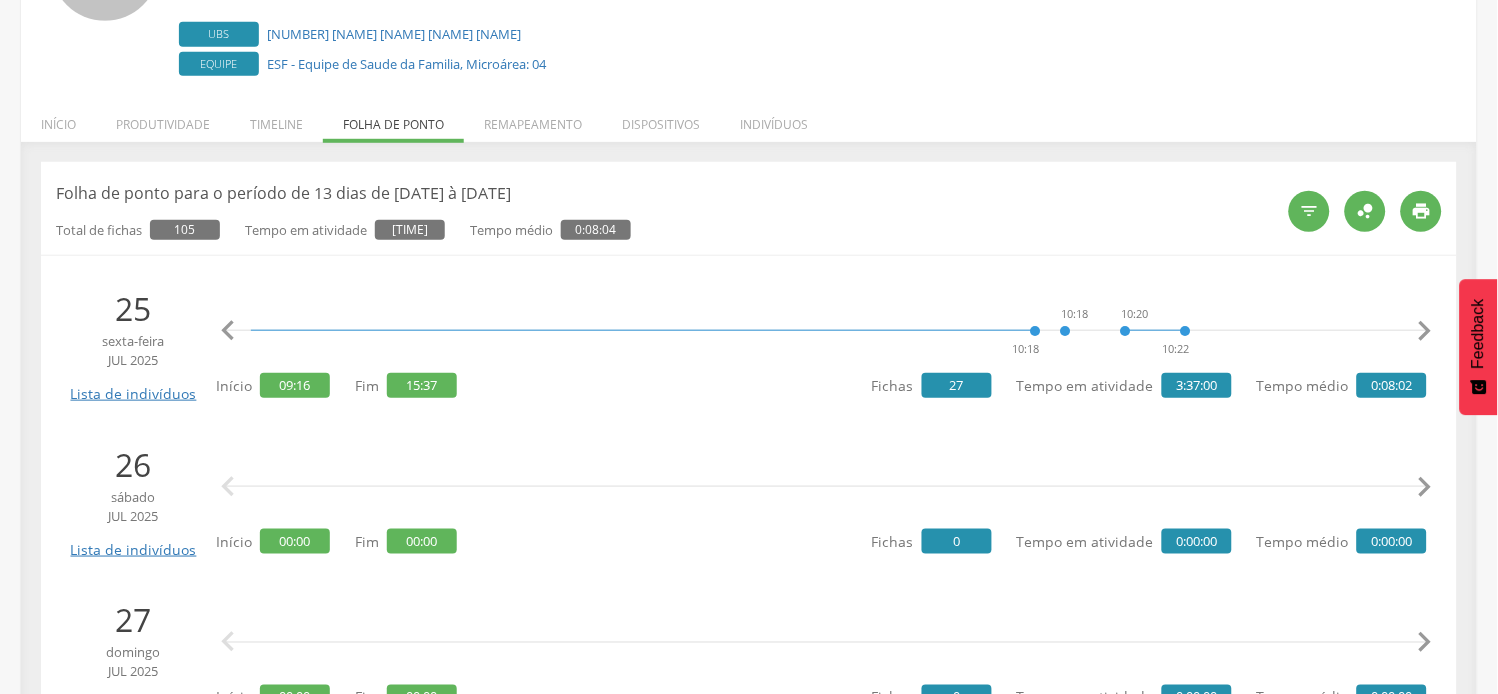 click on "" at bounding box center [1425, 331] 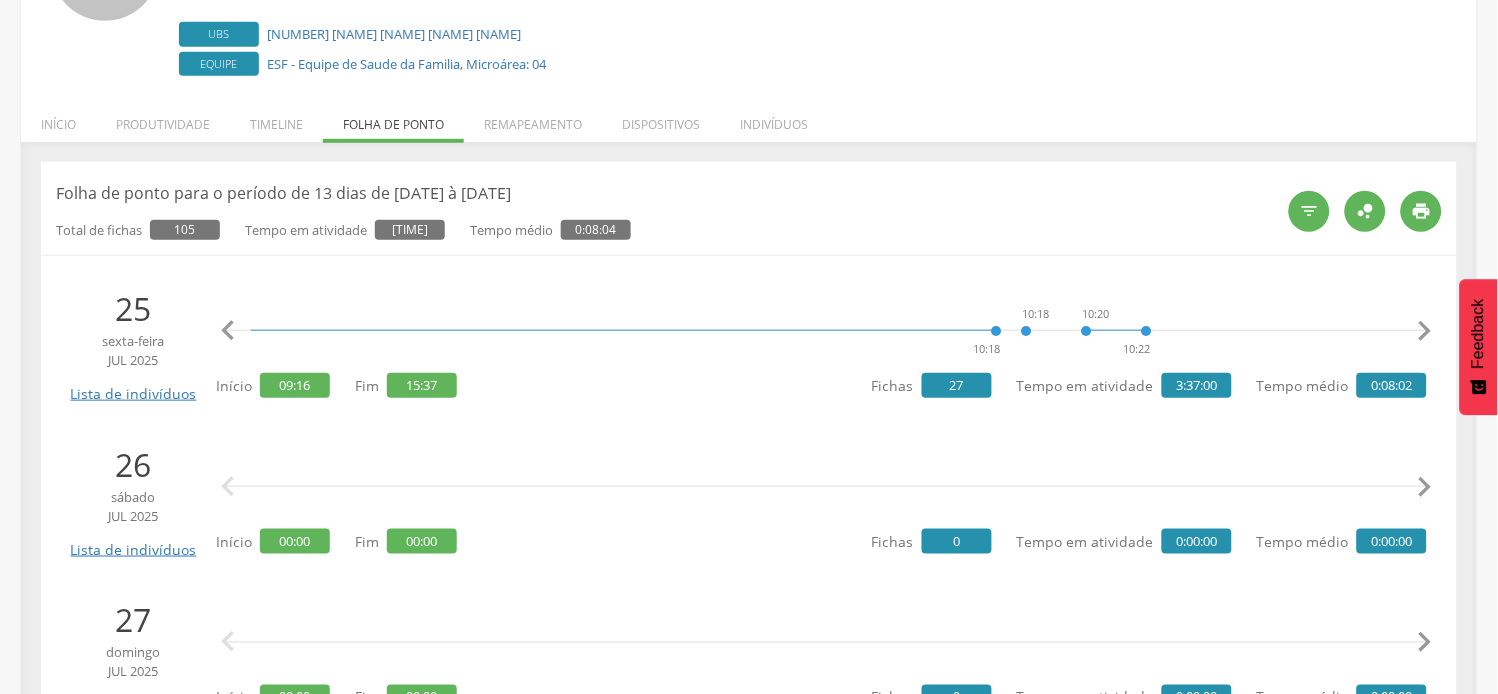 click on "" at bounding box center (1425, 331) 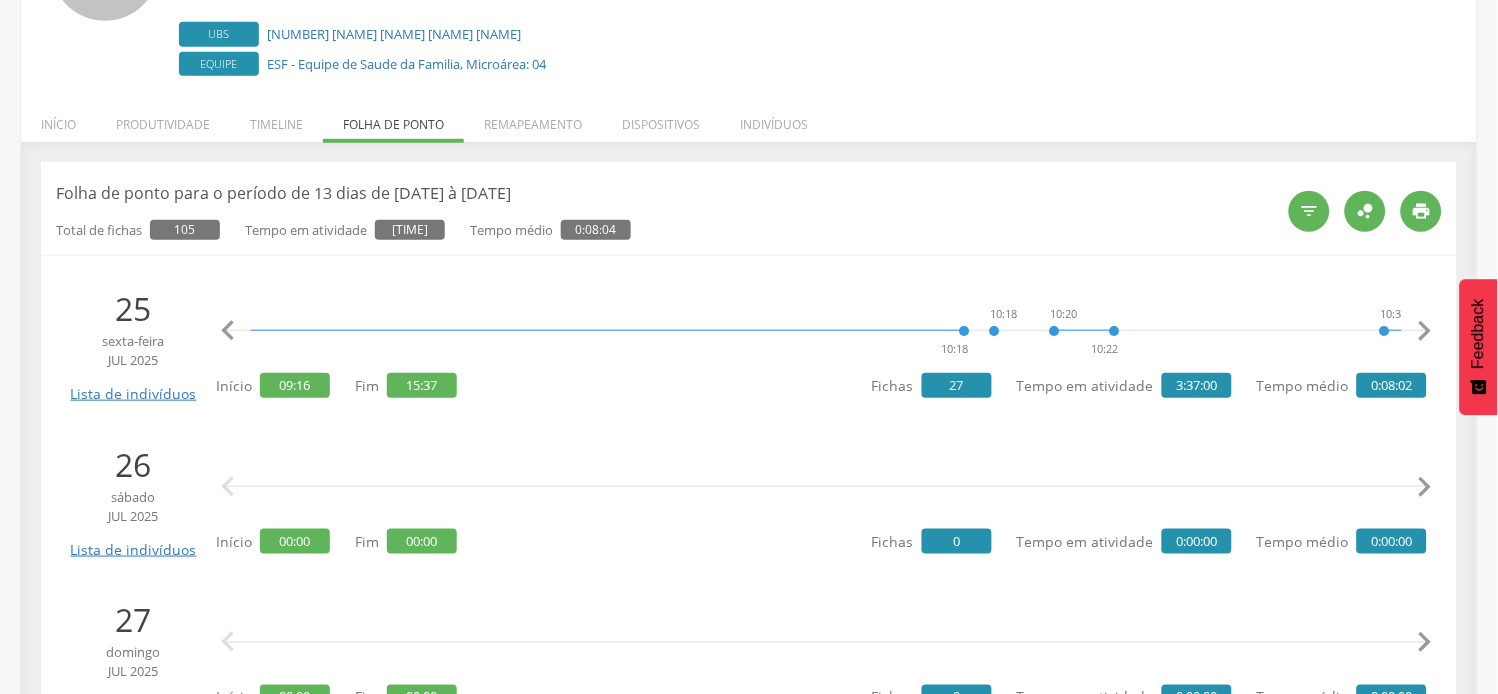 click on "" at bounding box center (1425, 331) 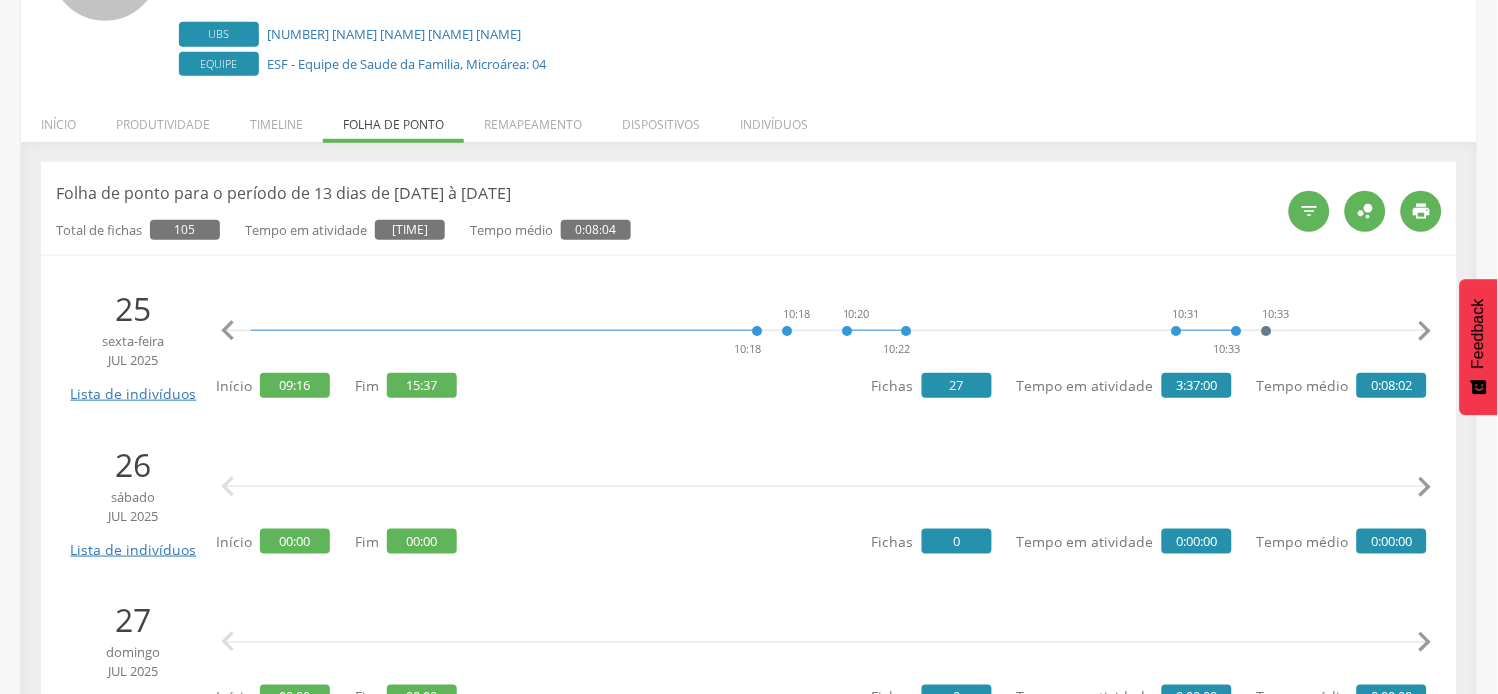click on "" at bounding box center (1425, 331) 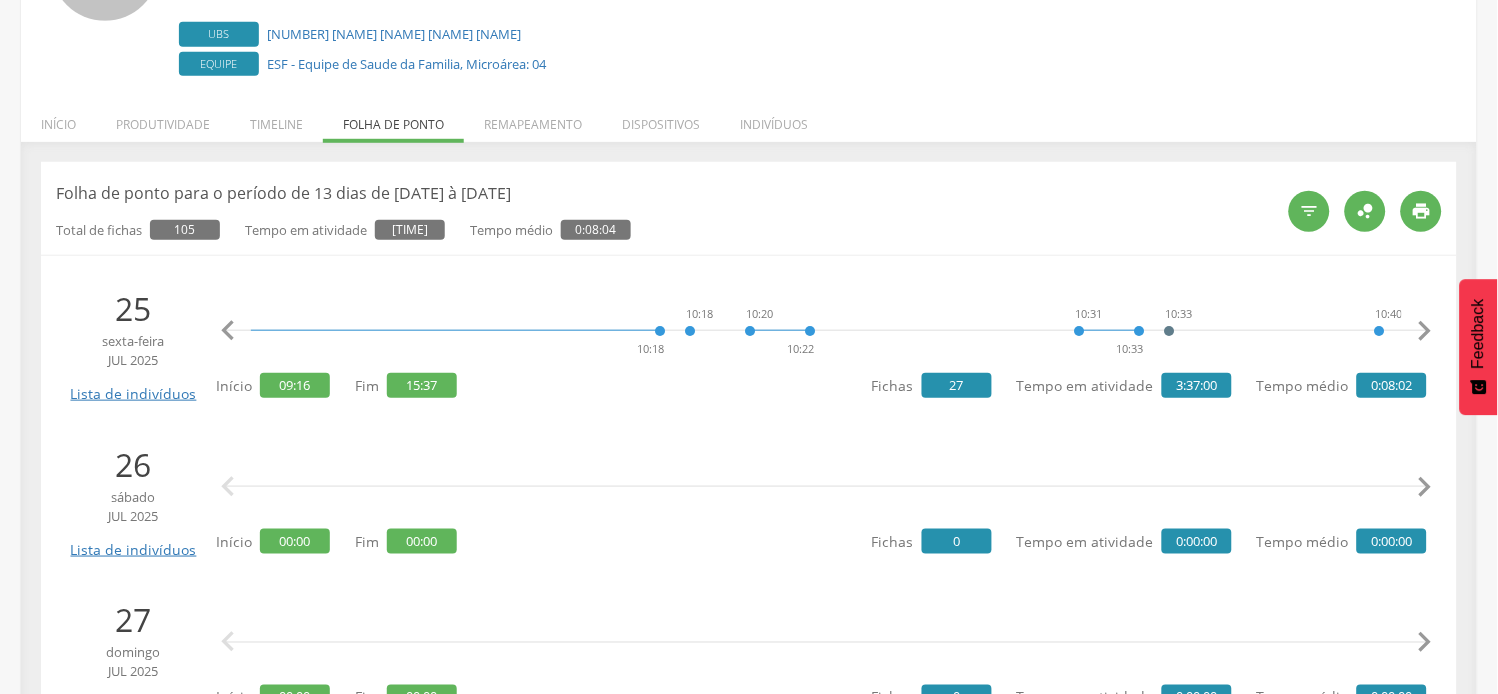 click on "" at bounding box center [1425, 331] 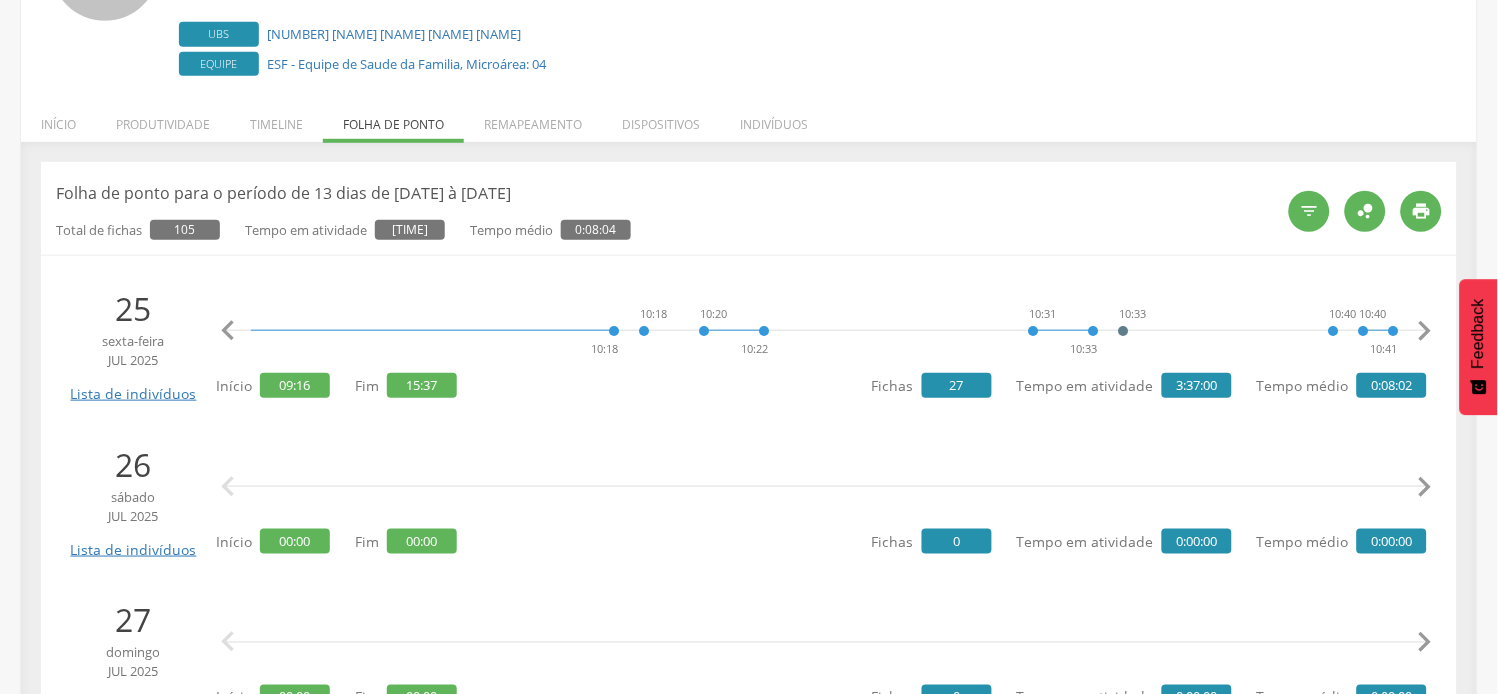 click on "" at bounding box center [1425, 331] 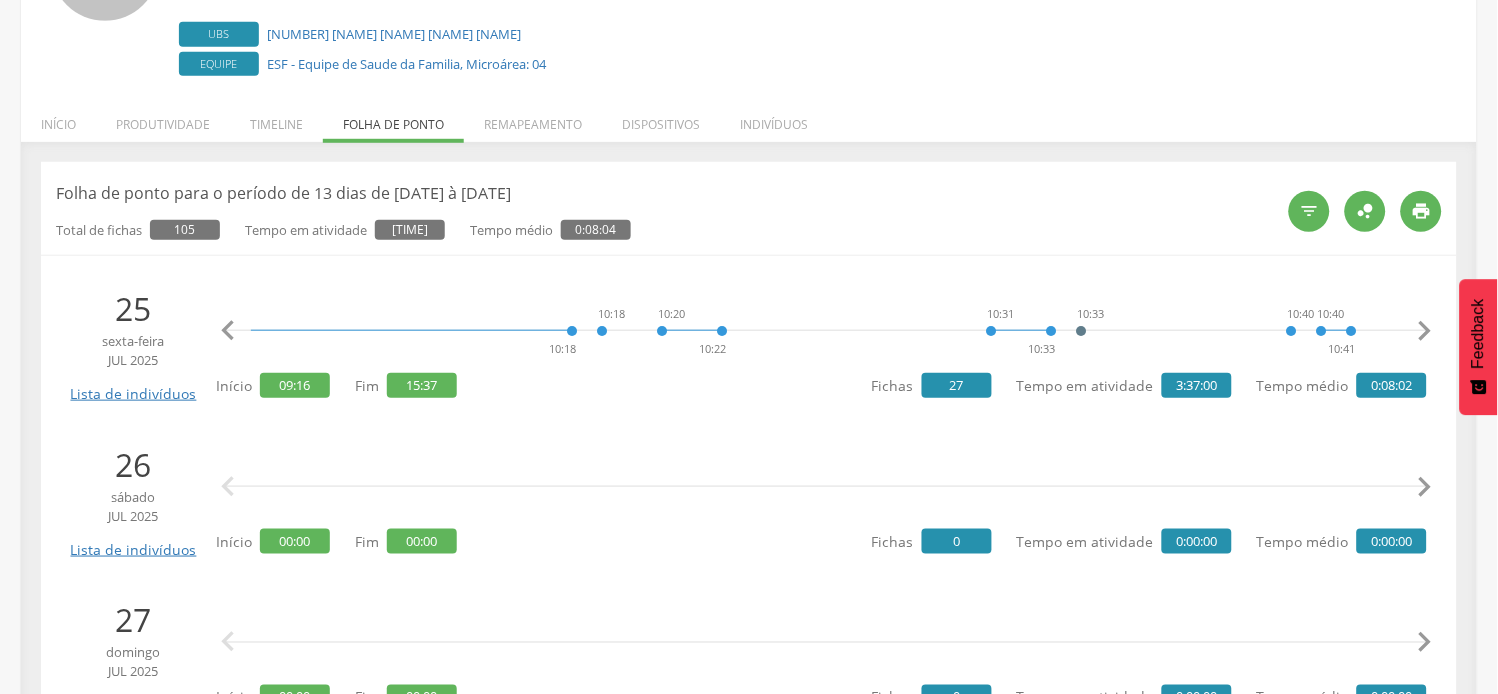 click on "" at bounding box center (1425, 331) 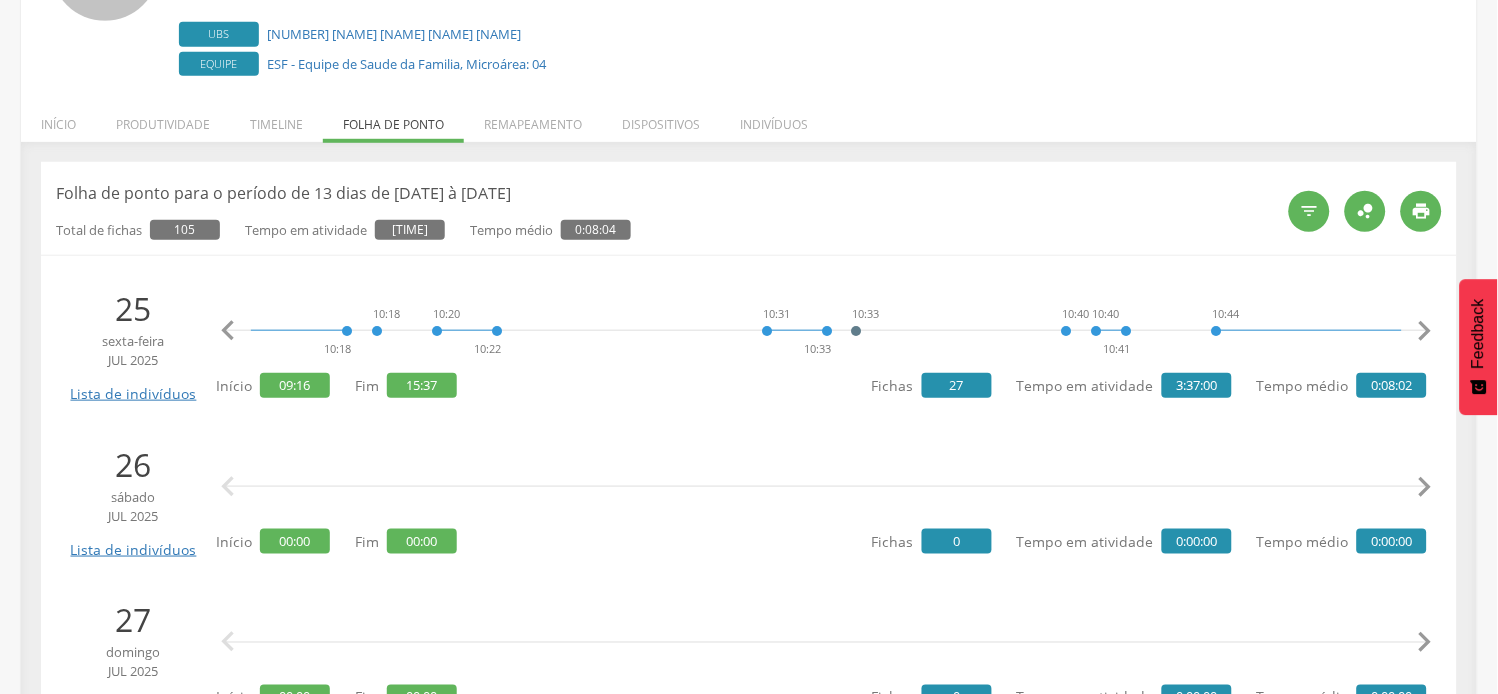 click on "" at bounding box center (1425, 331) 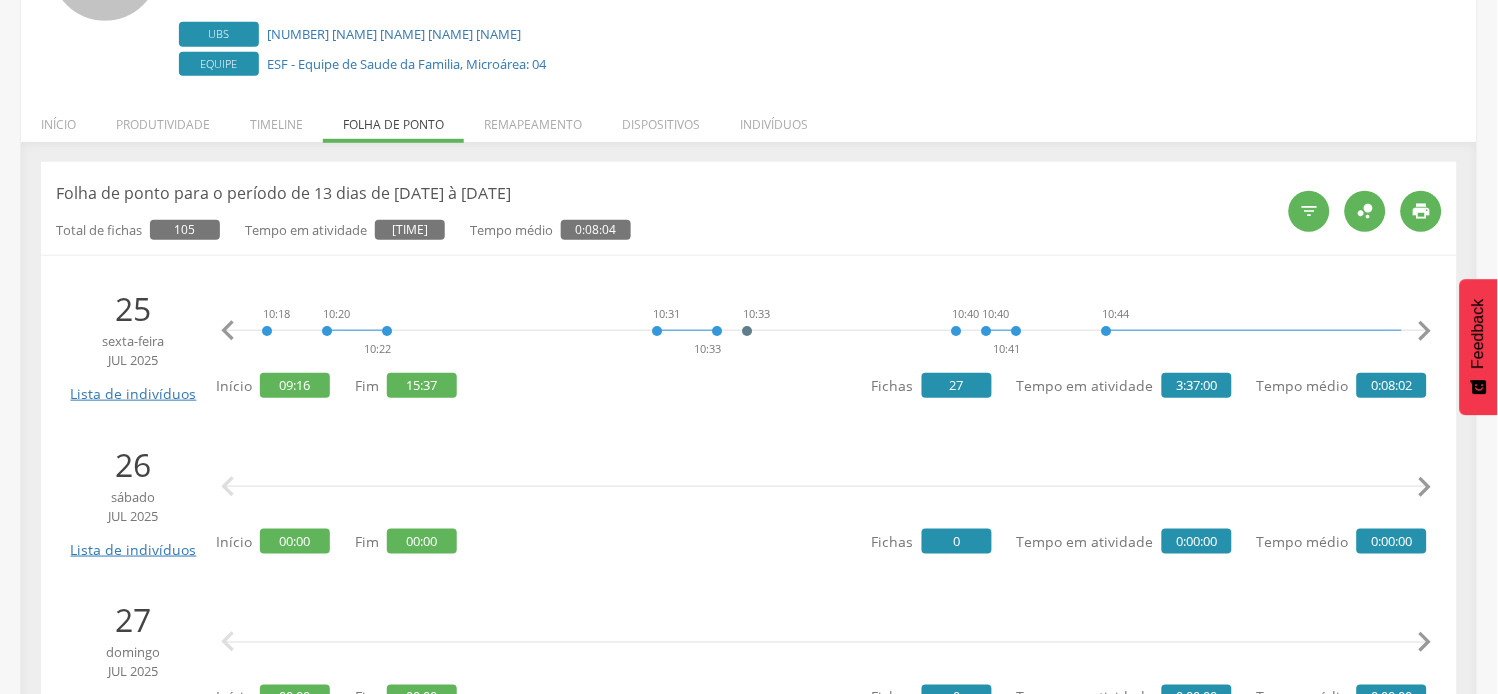 click on "" at bounding box center [1425, 331] 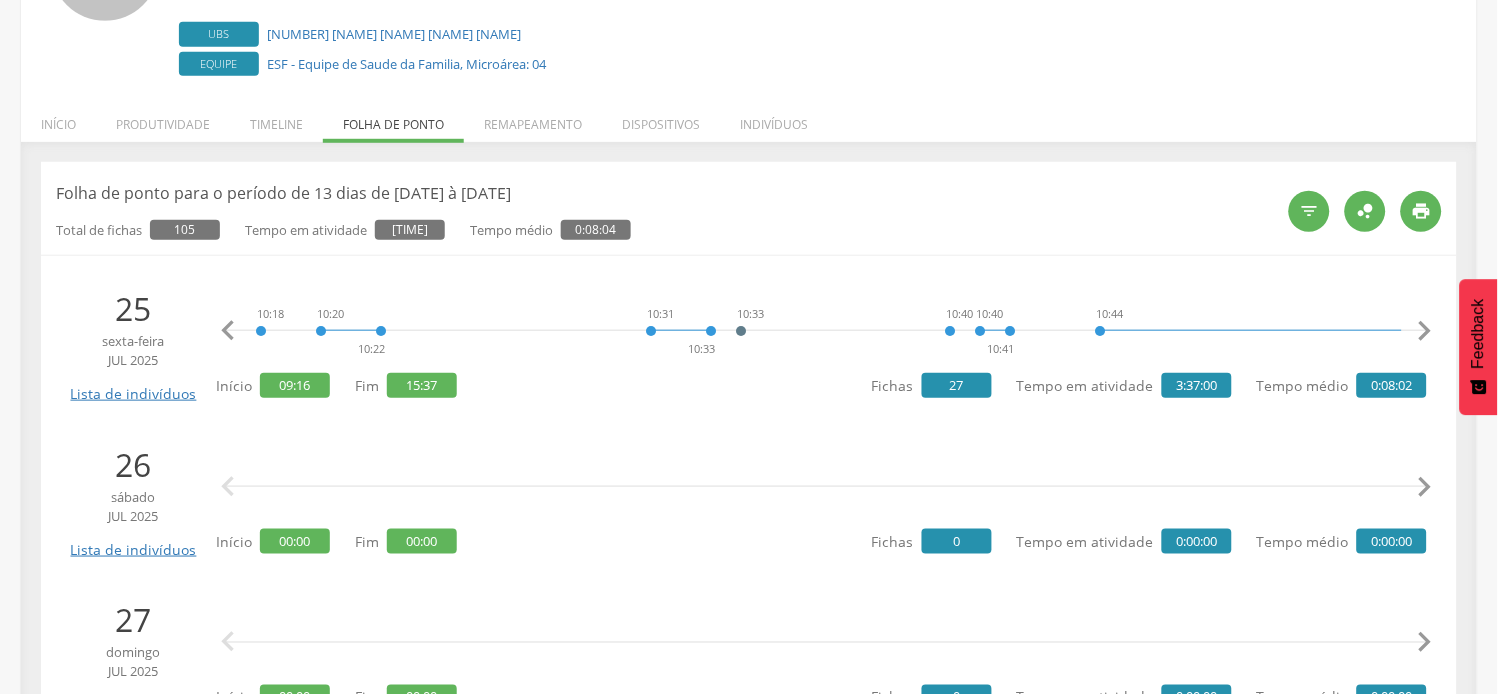 click on "" at bounding box center (1425, 331) 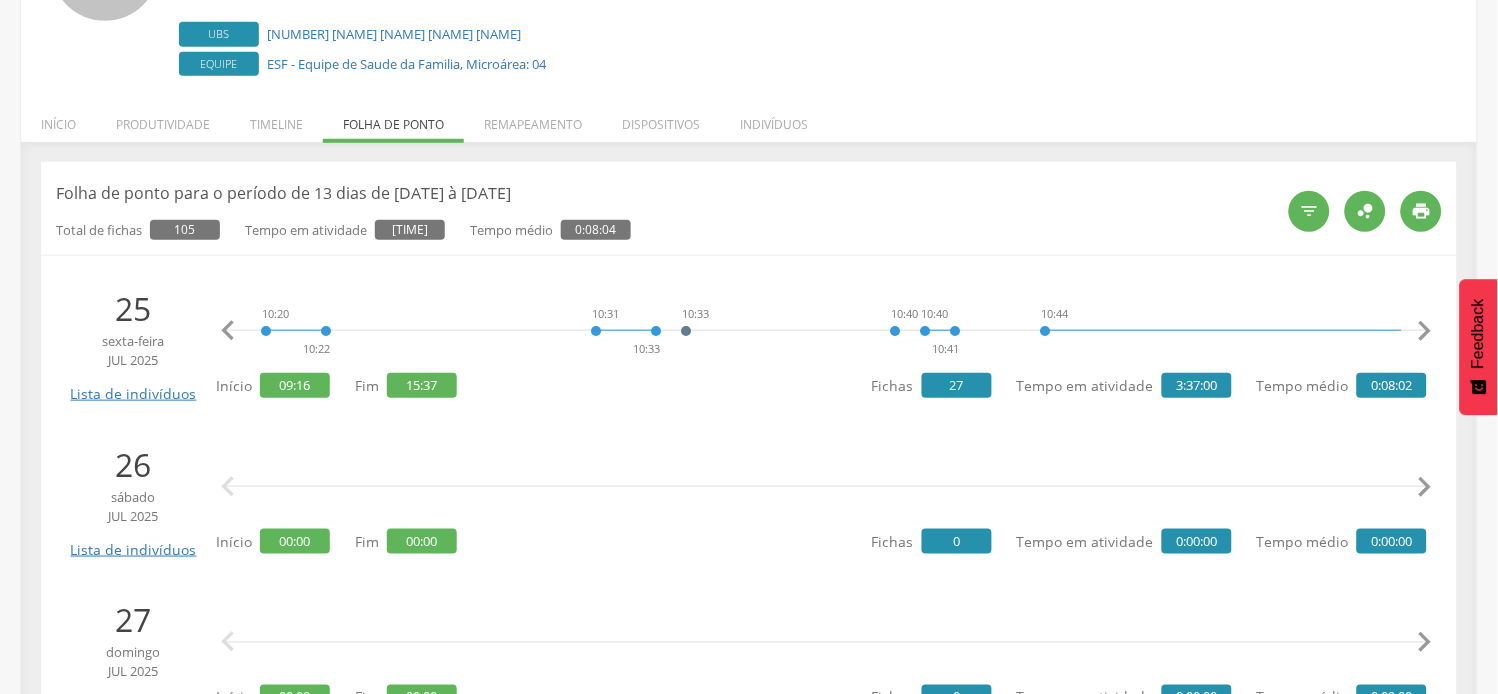 click on "" at bounding box center [1425, 331] 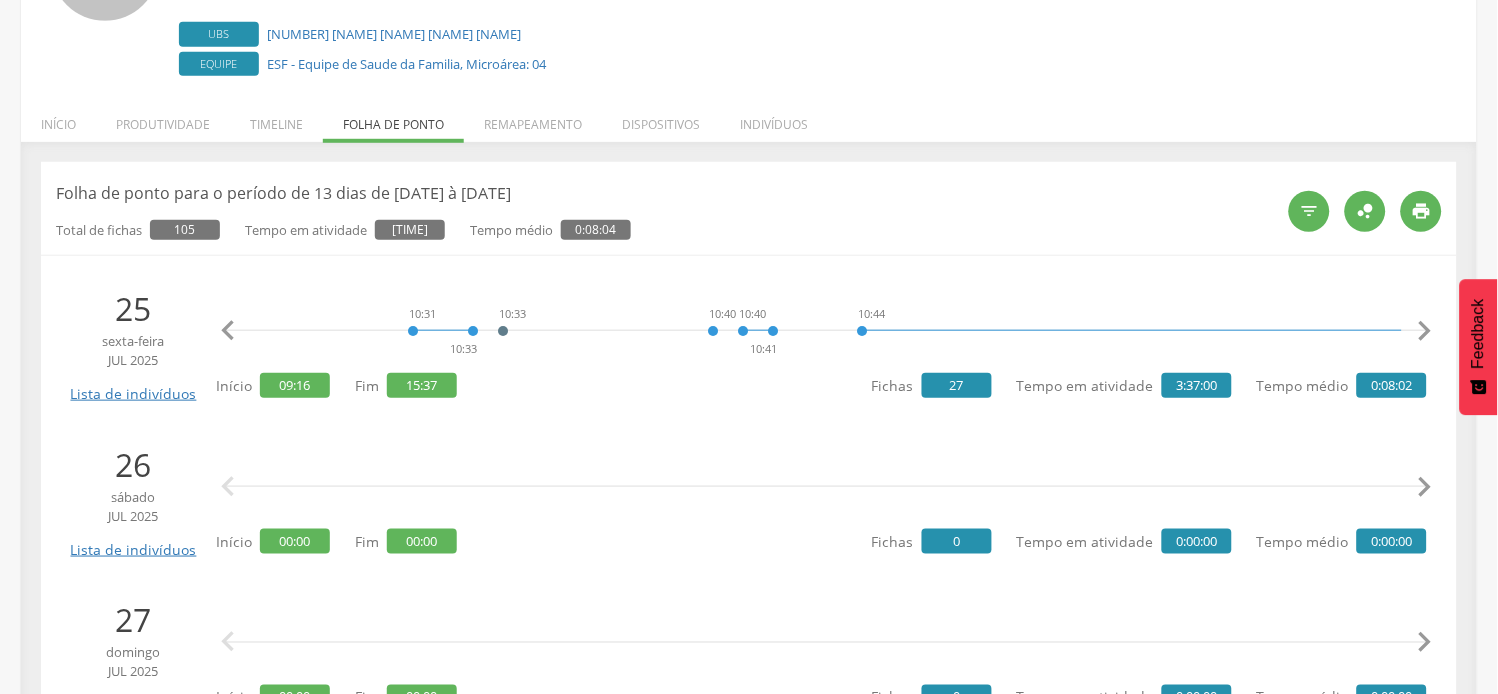 click on "" at bounding box center (1425, 331) 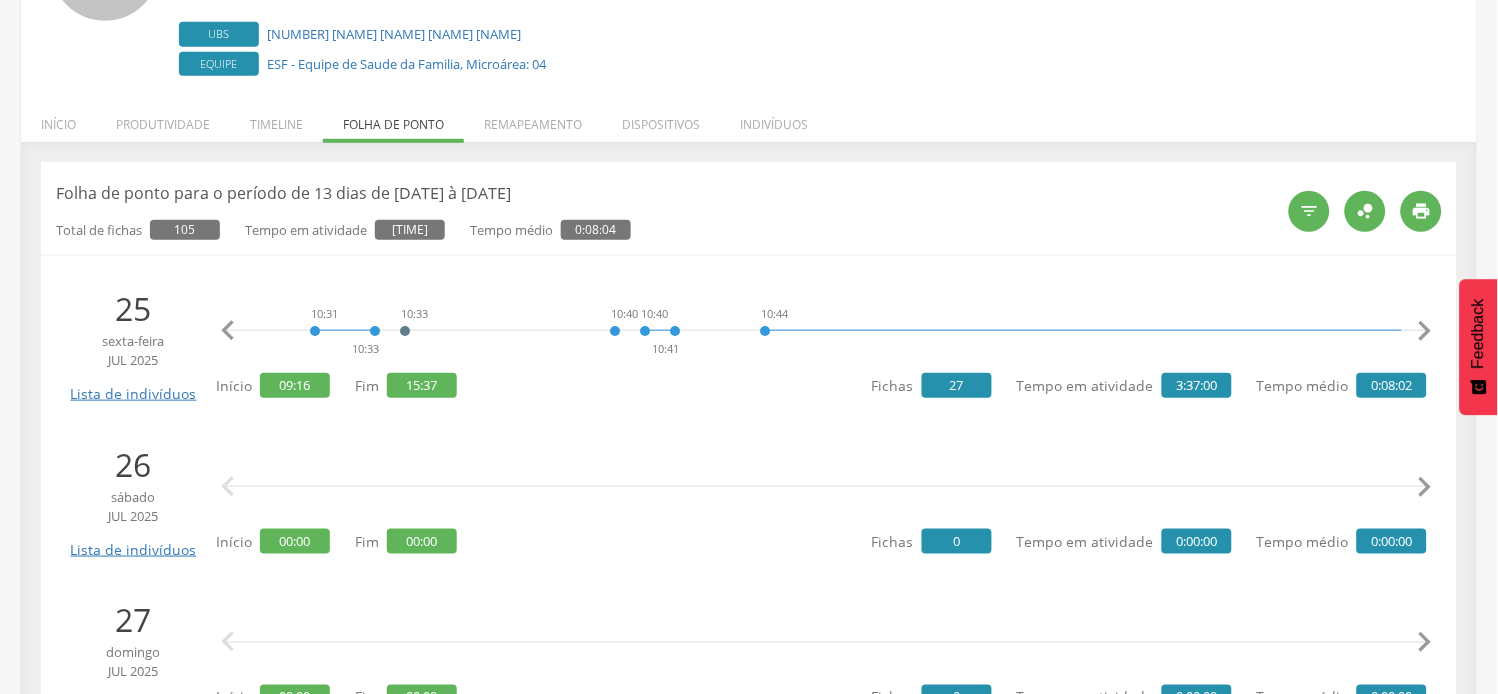click on "" at bounding box center (1425, 331) 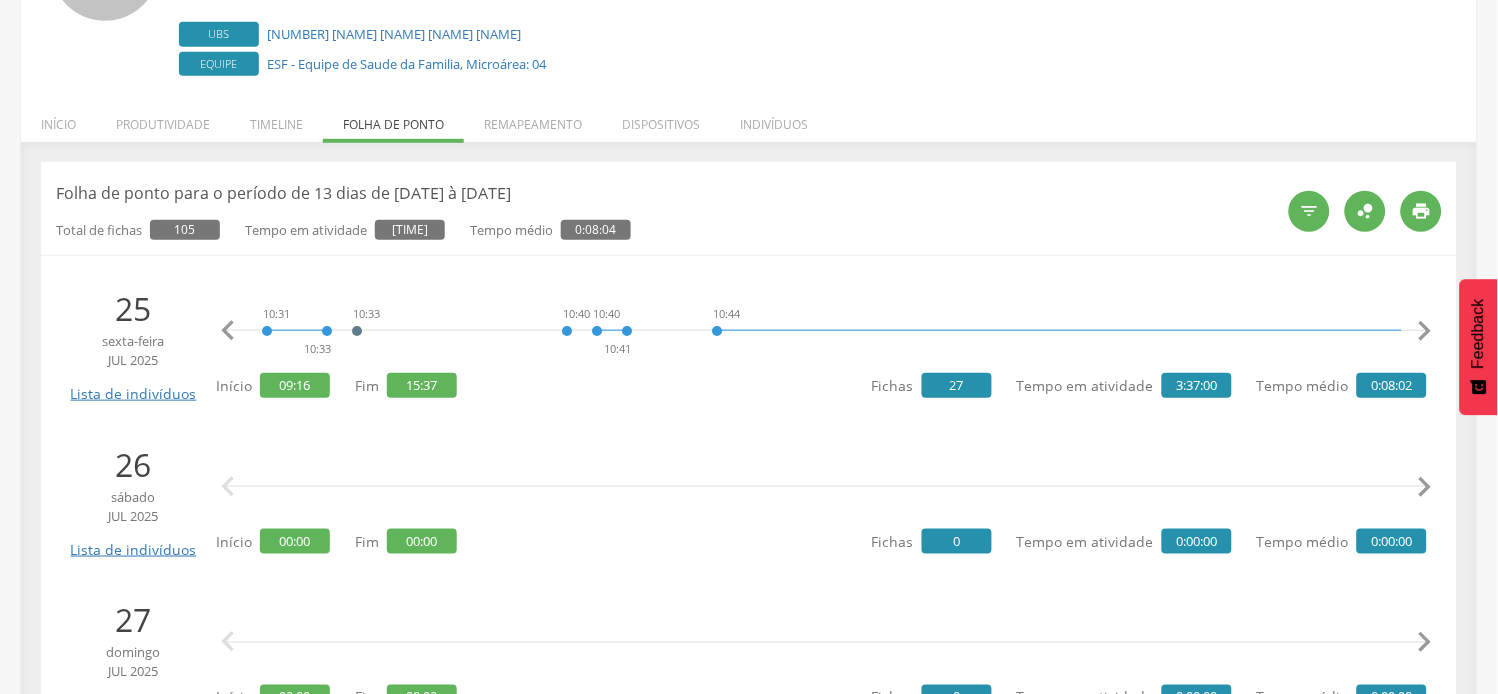 click on "" at bounding box center [1425, 331] 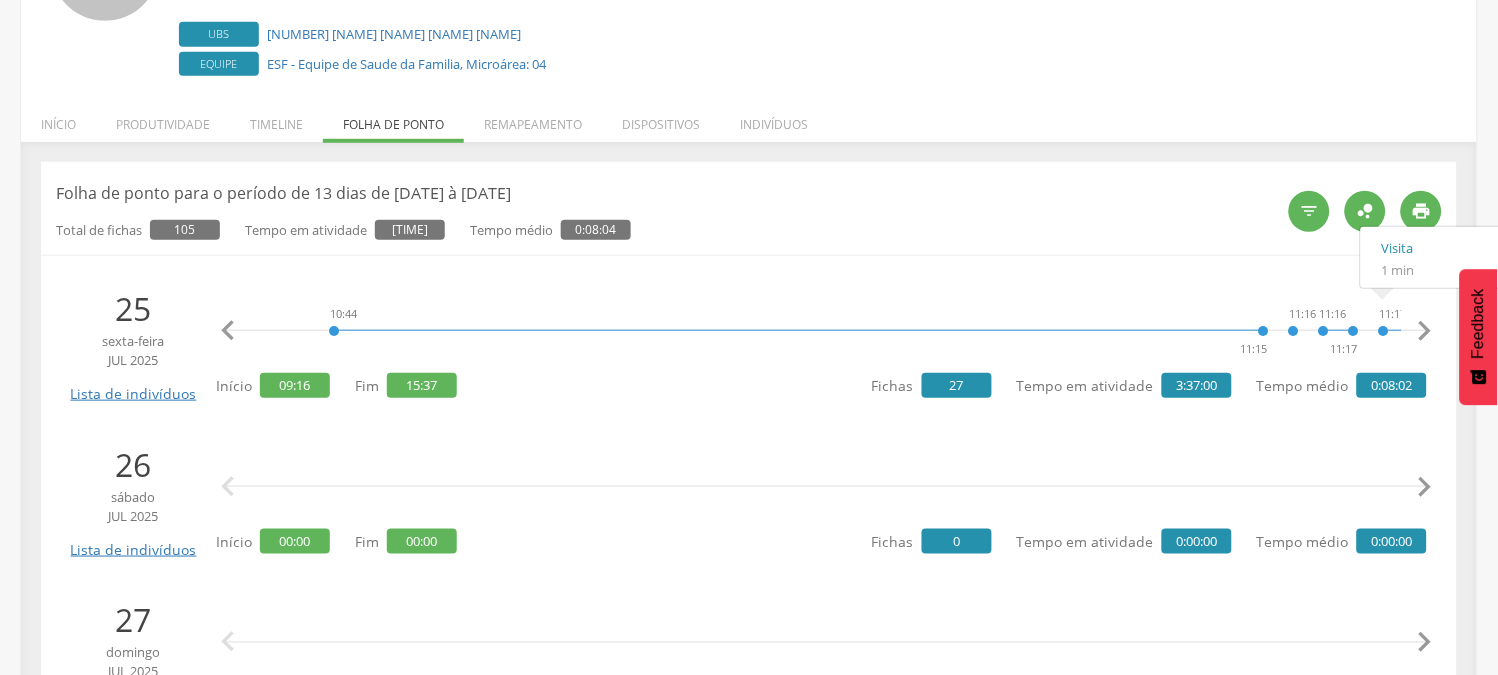 click on "" at bounding box center (1425, 331) 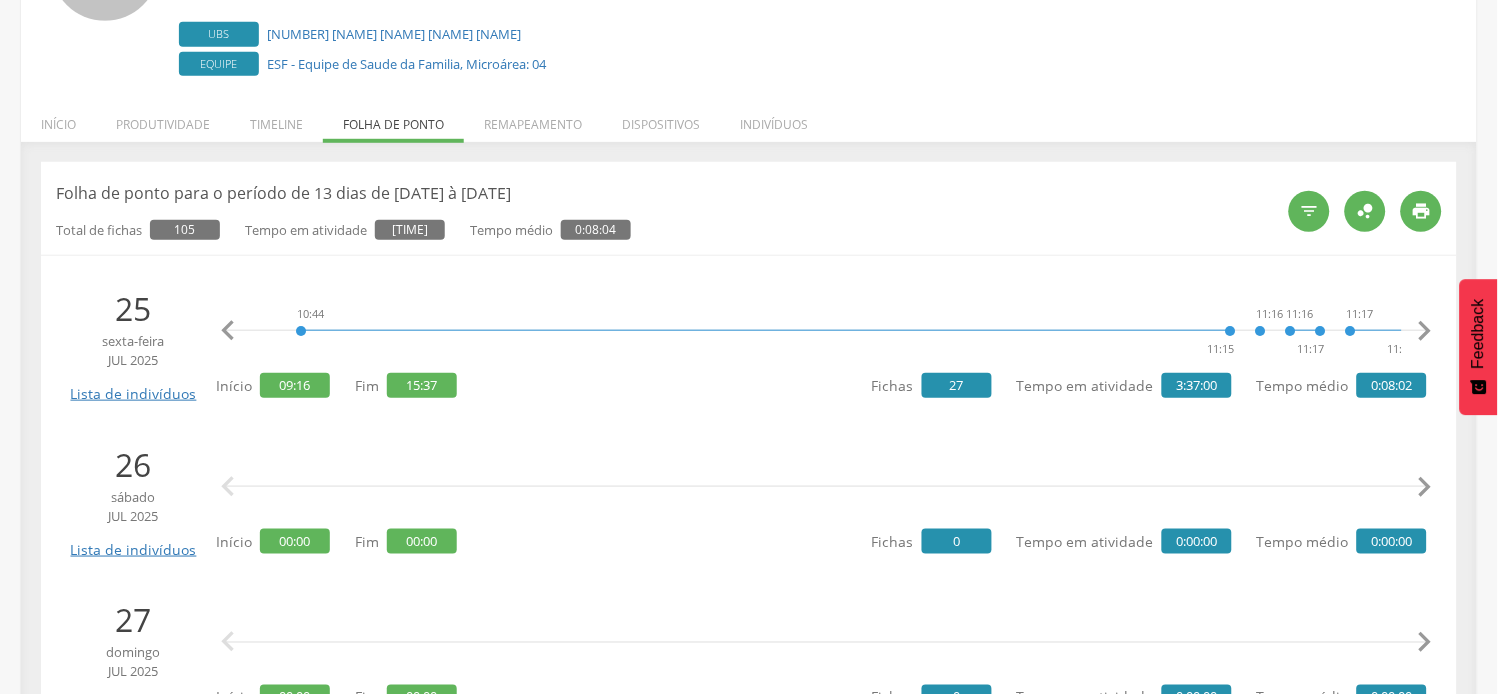 click on "" at bounding box center [1425, 331] 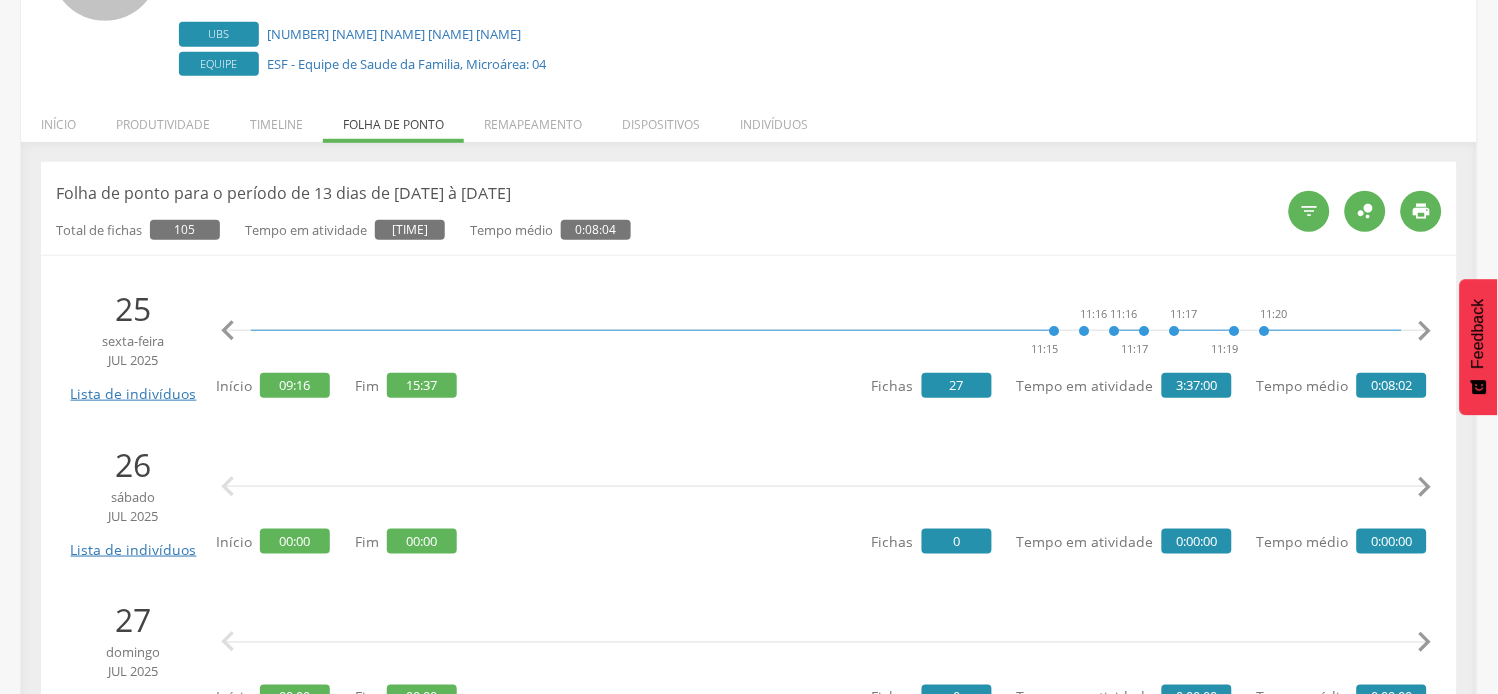 click on "" at bounding box center (1425, 331) 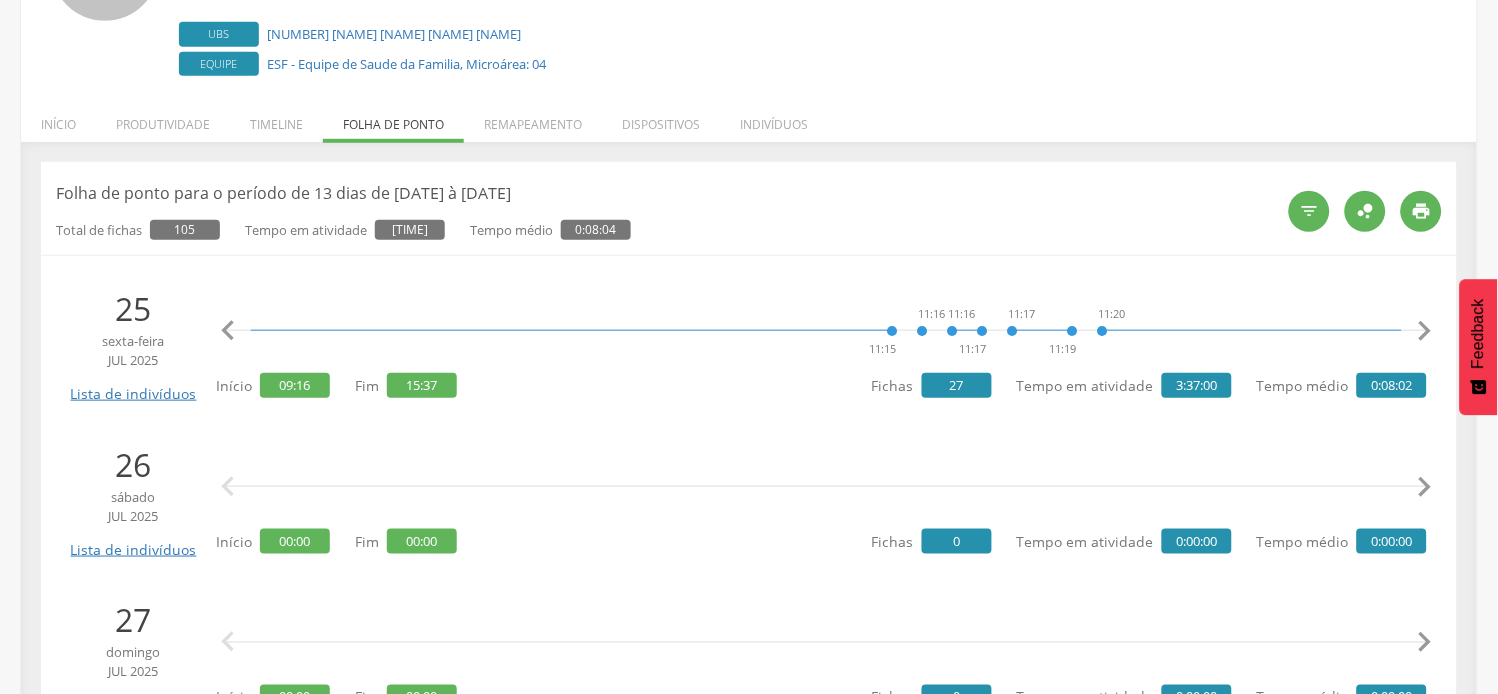 click on "" at bounding box center [1425, 331] 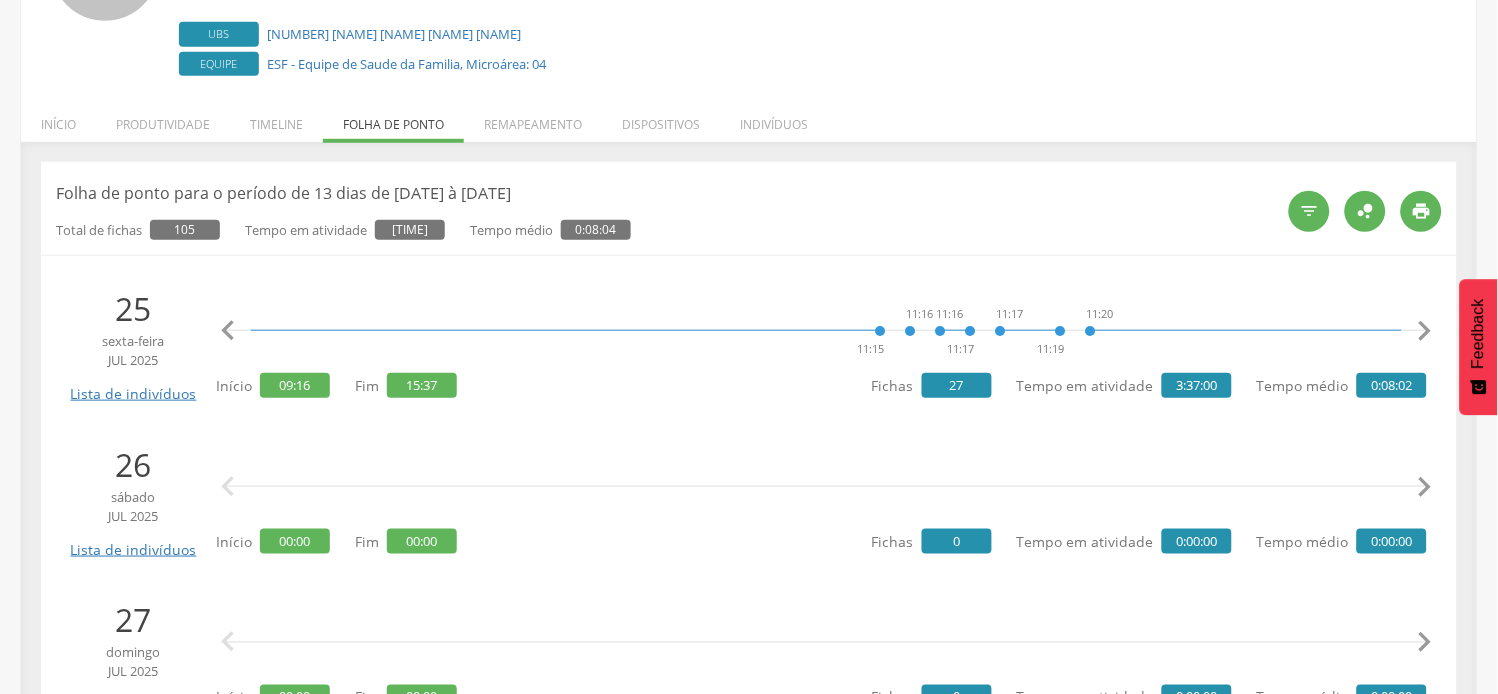 click on "" at bounding box center [1425, 331] 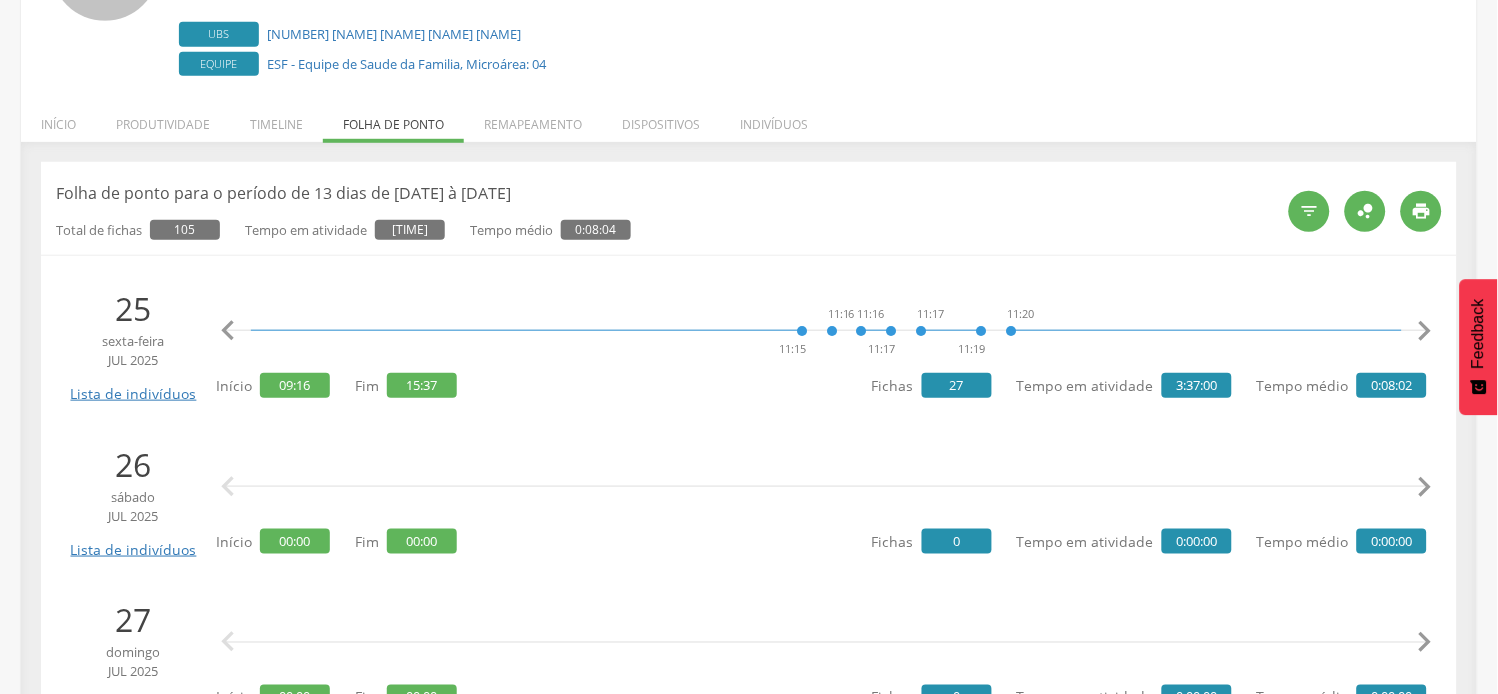 click on "" at bounding box center [1425, 331] 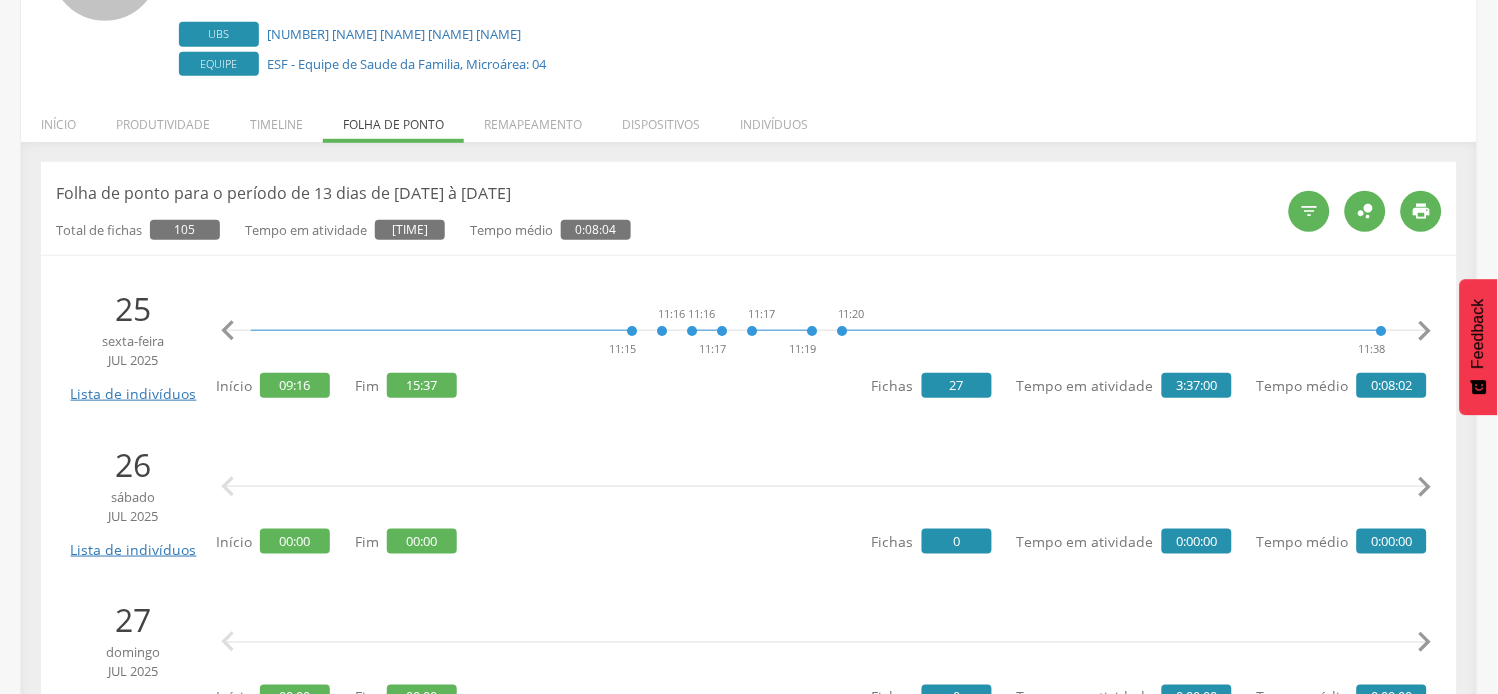 click on "" at bounding box center [1425, 331] 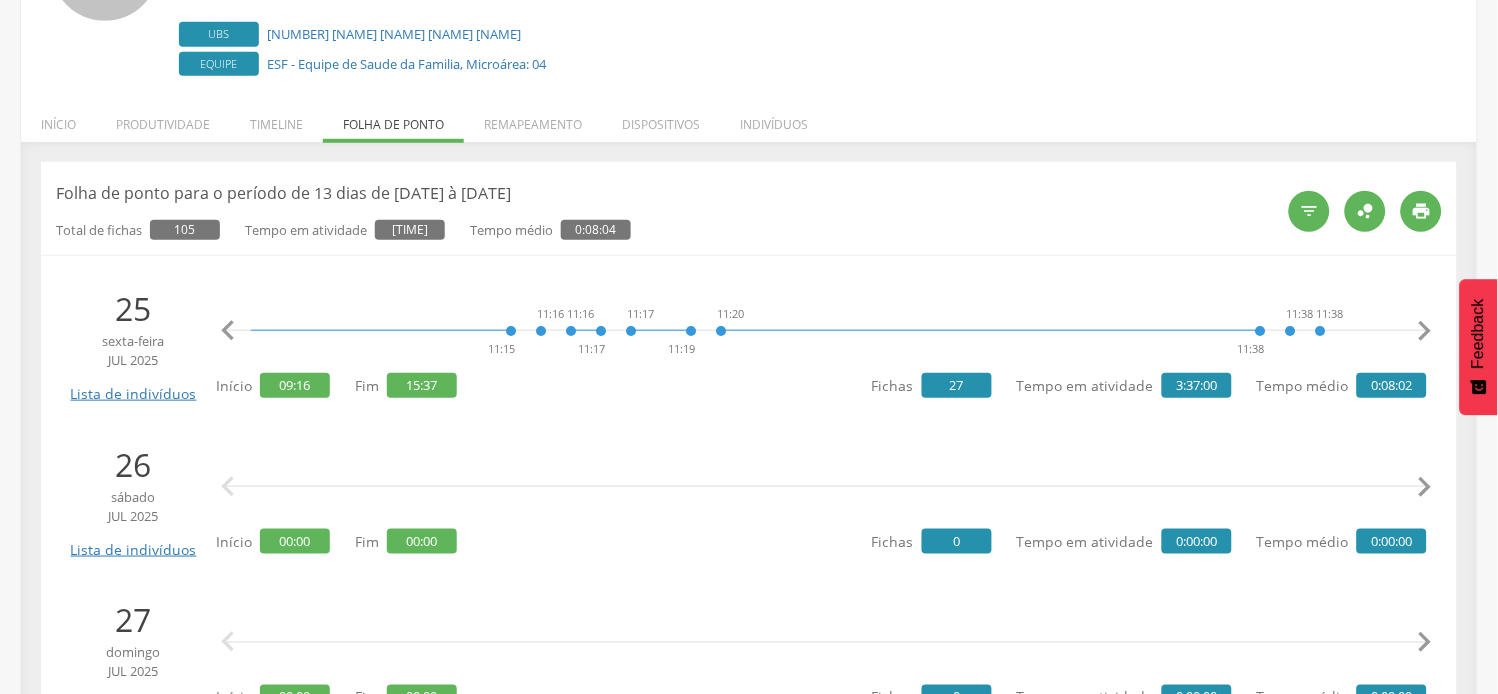 click on "" at bounding box center [1425, 331] 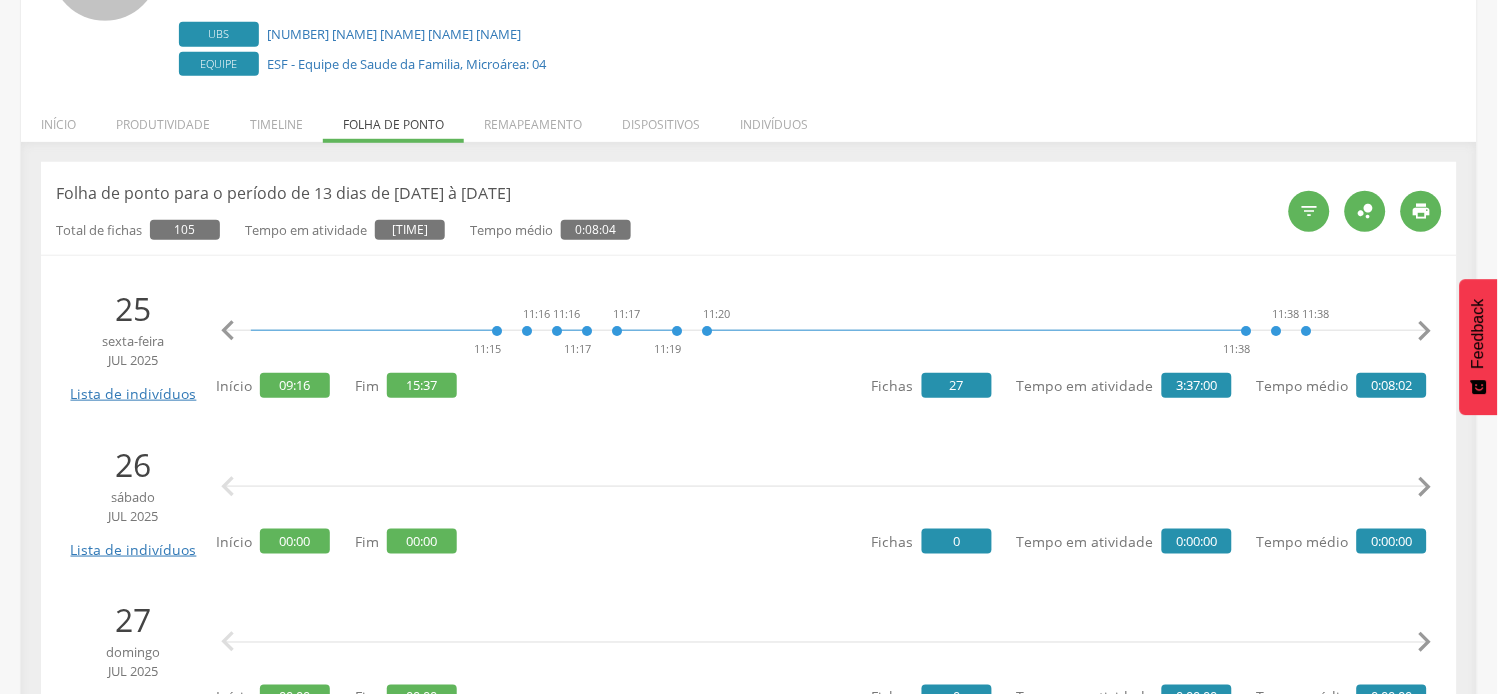 click on "" at bounding box center (1425, 331) 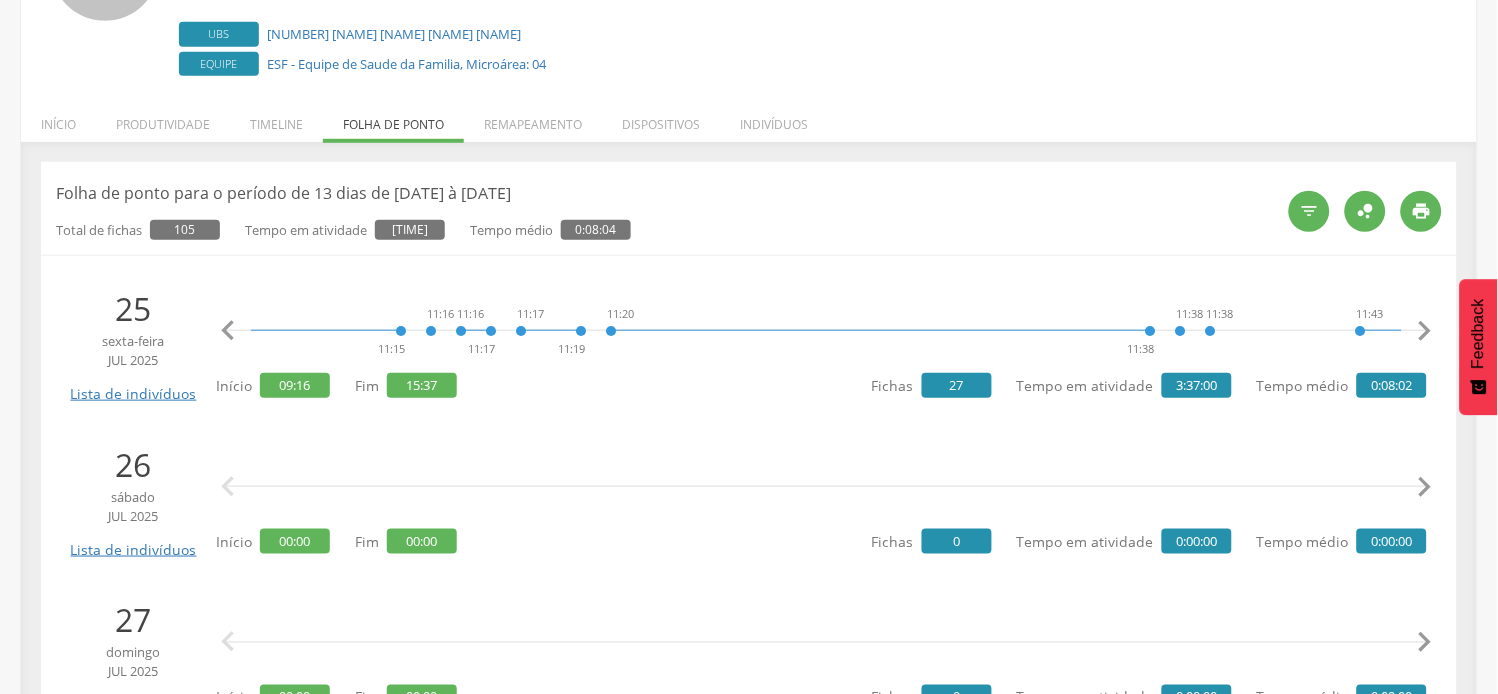 click on "" at bounding box center [1425, 331] 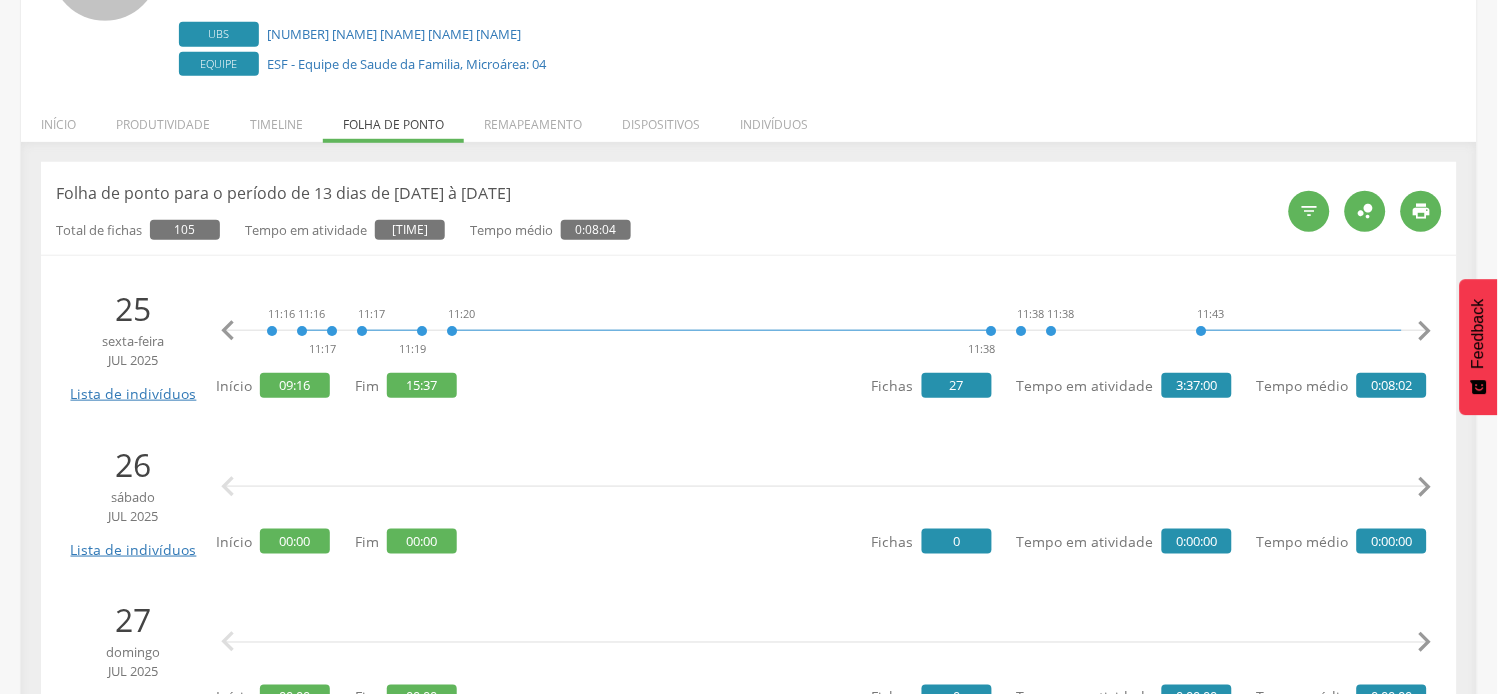 click on "" at bounding box center [1425, 331] 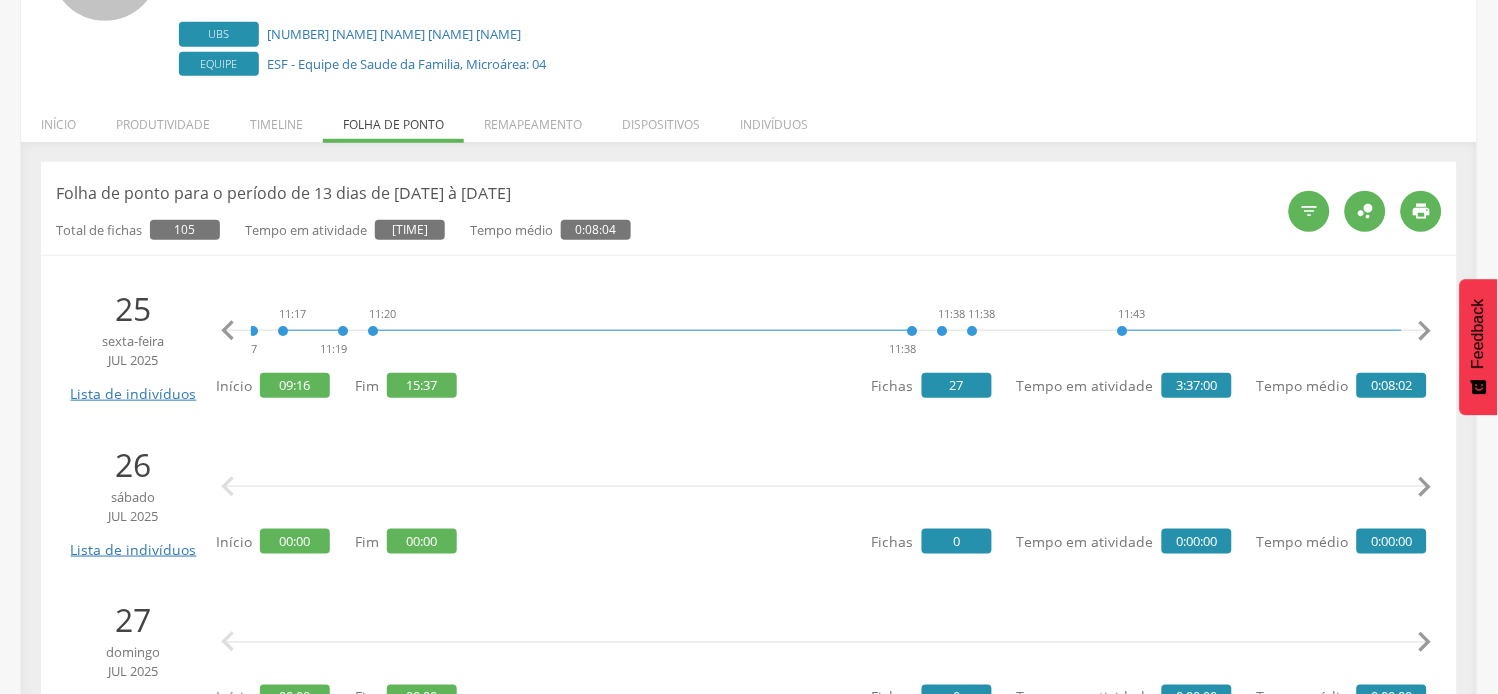 click on "" at bounding box center (1425, 331) 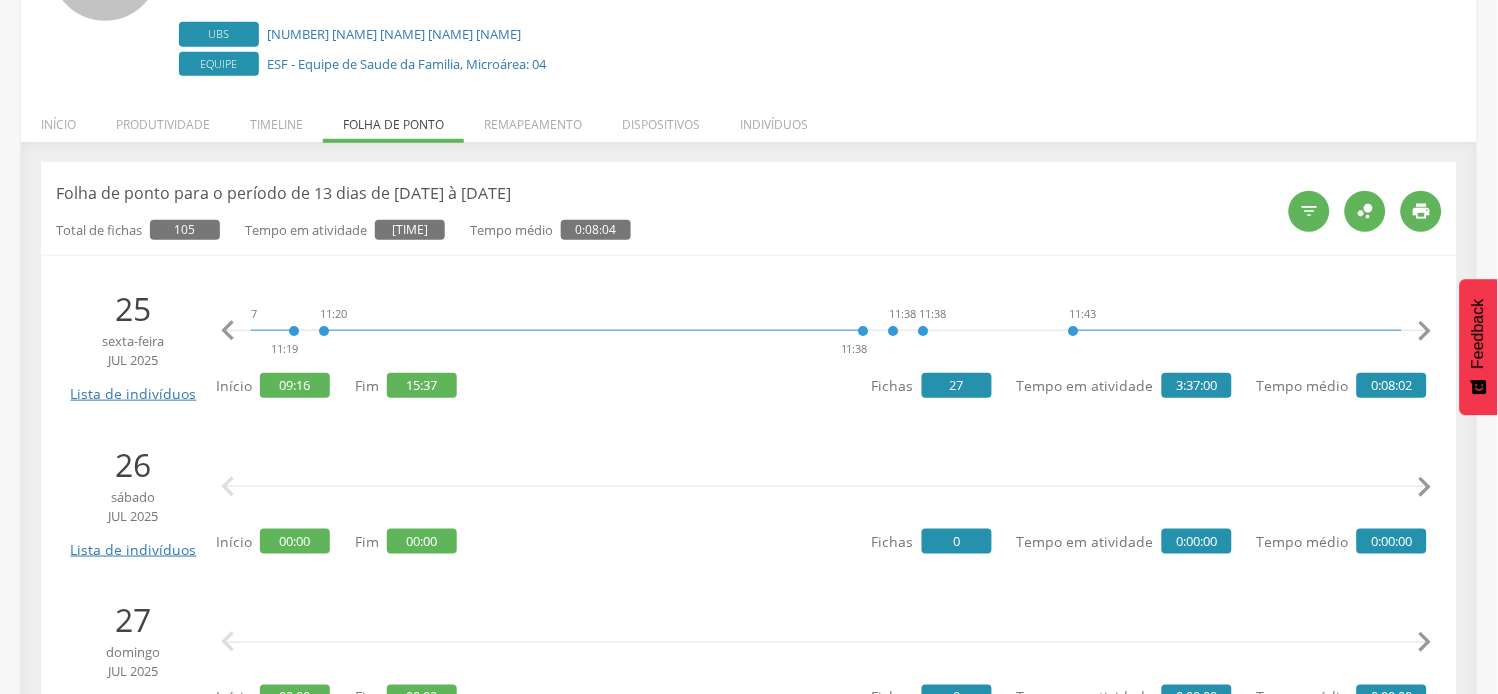 click on "" at bounding box center [1425, 331] 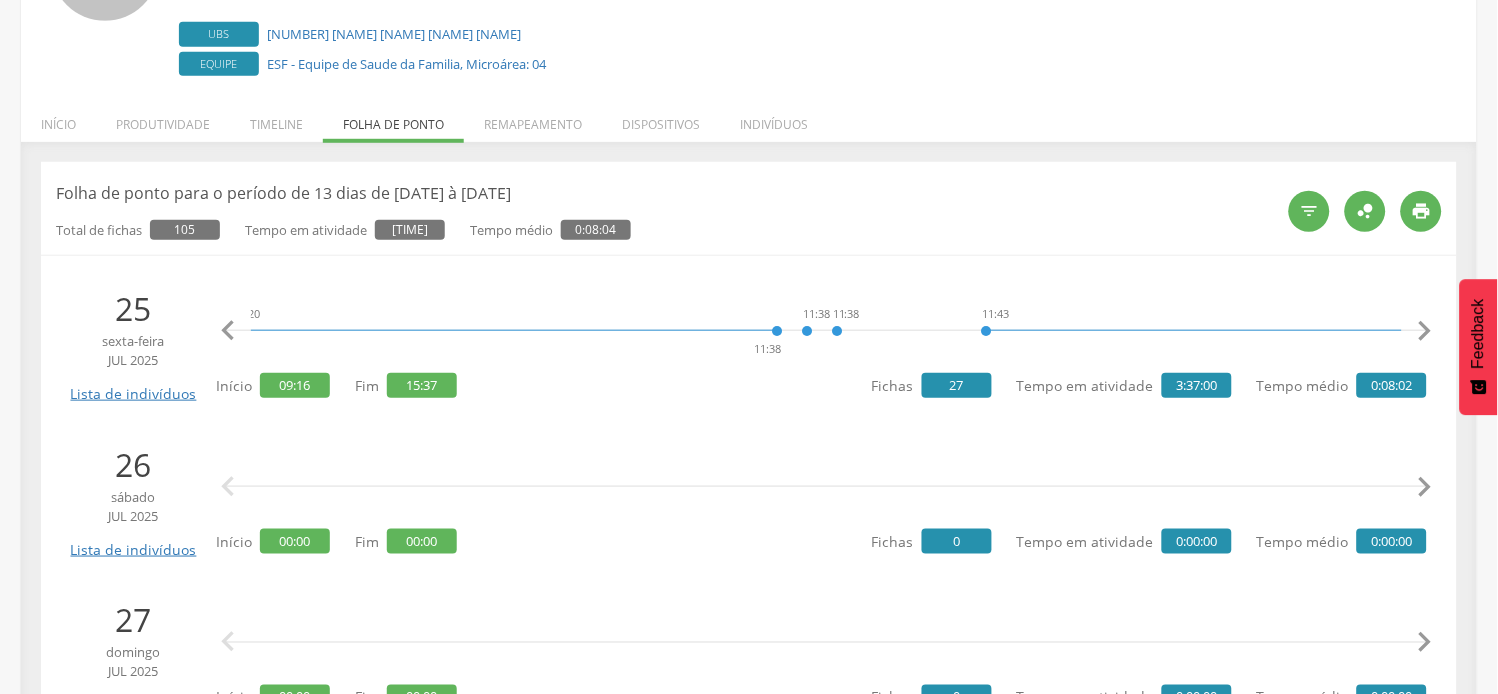 click on "" at bounding box center [1425, 331] 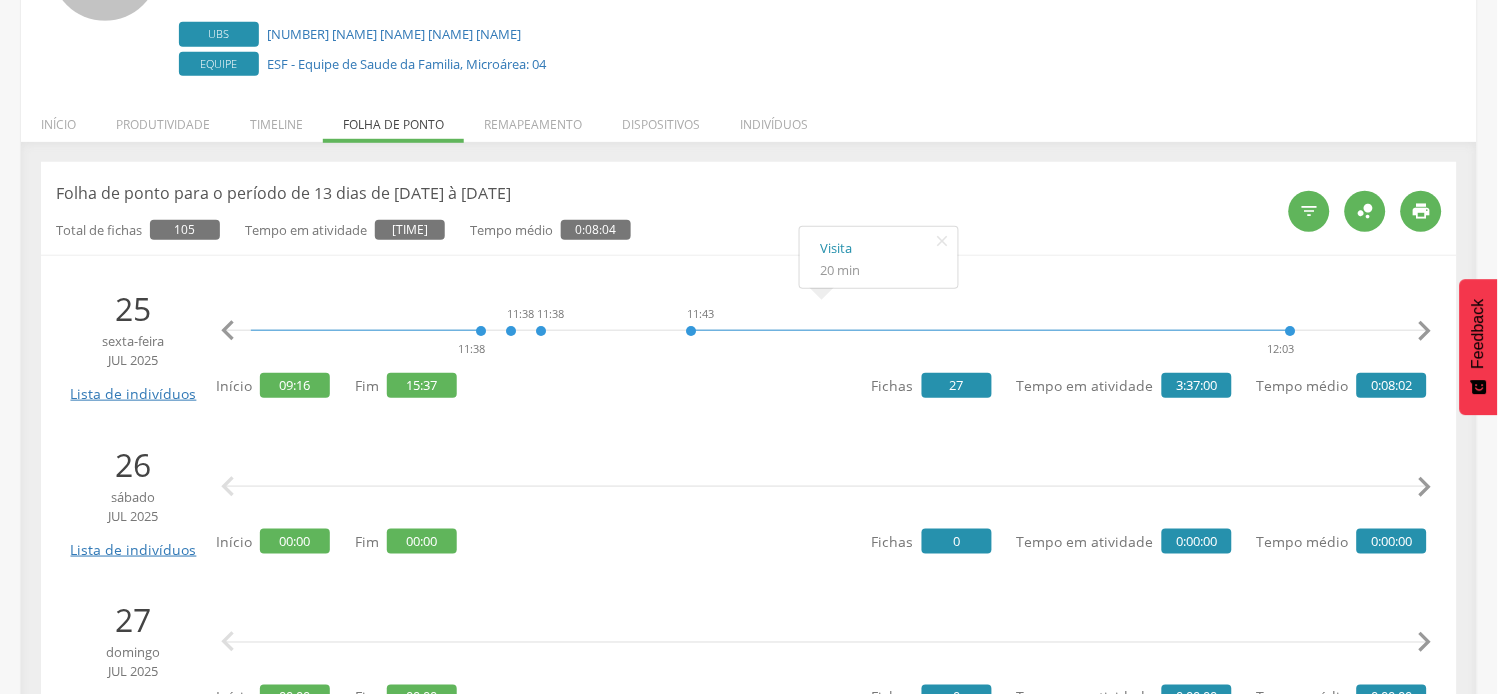 click on "" at bounding box center (1425, 331) 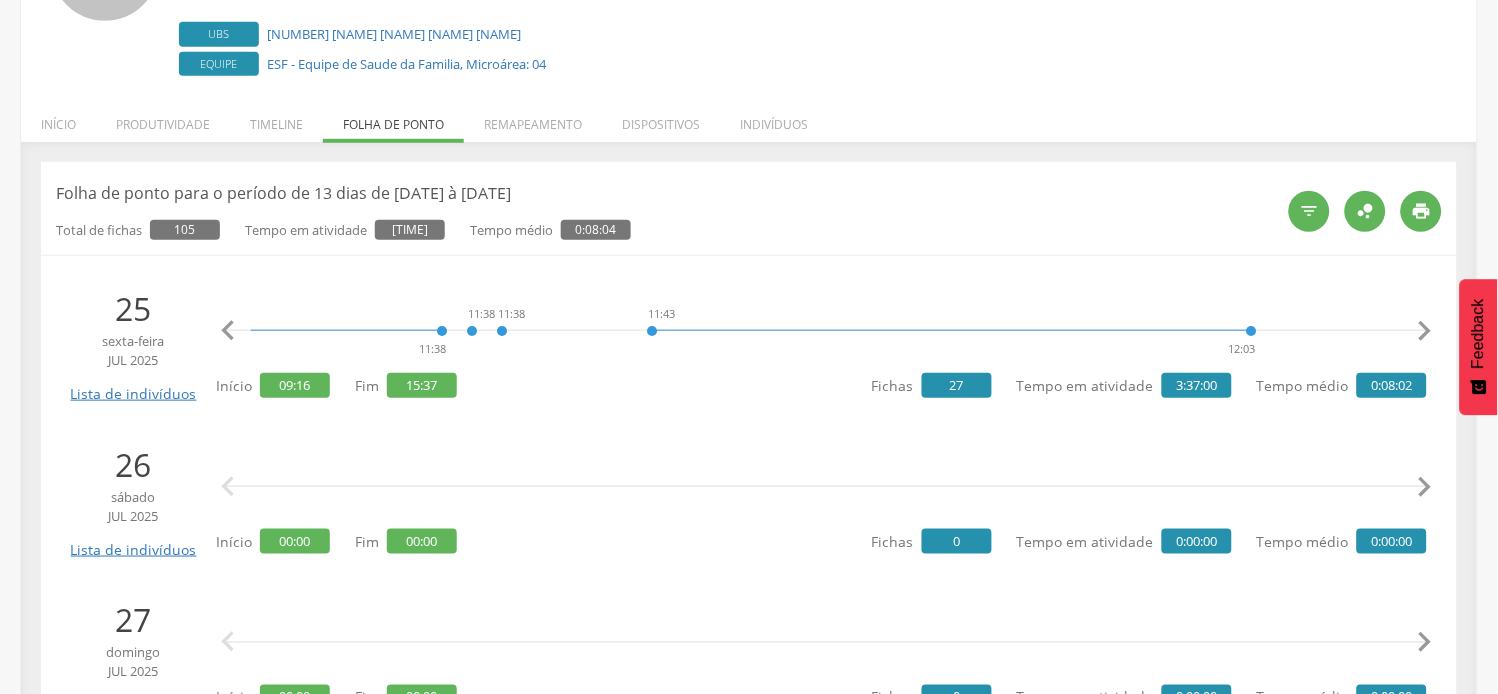 click on "" at bounding box center [1425, 331] 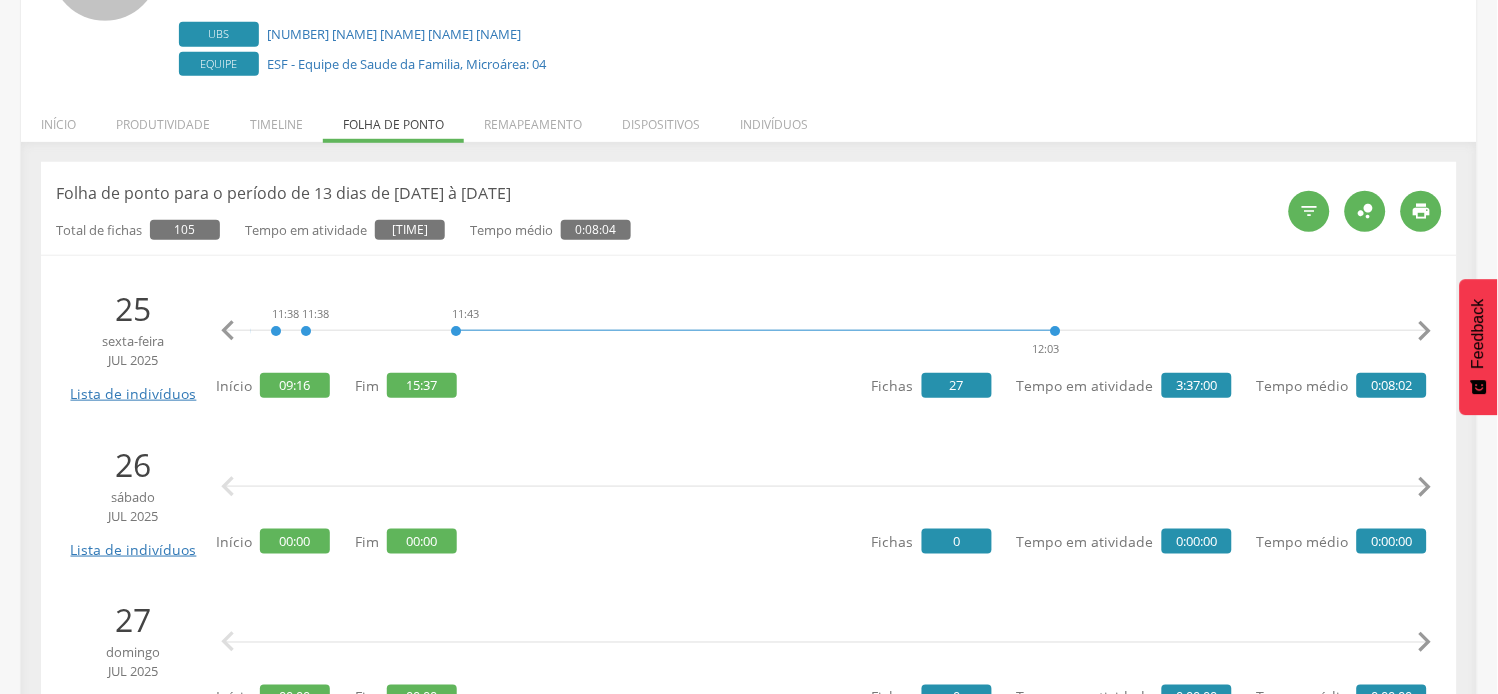 click on "" at bounding box center [1425, 331] 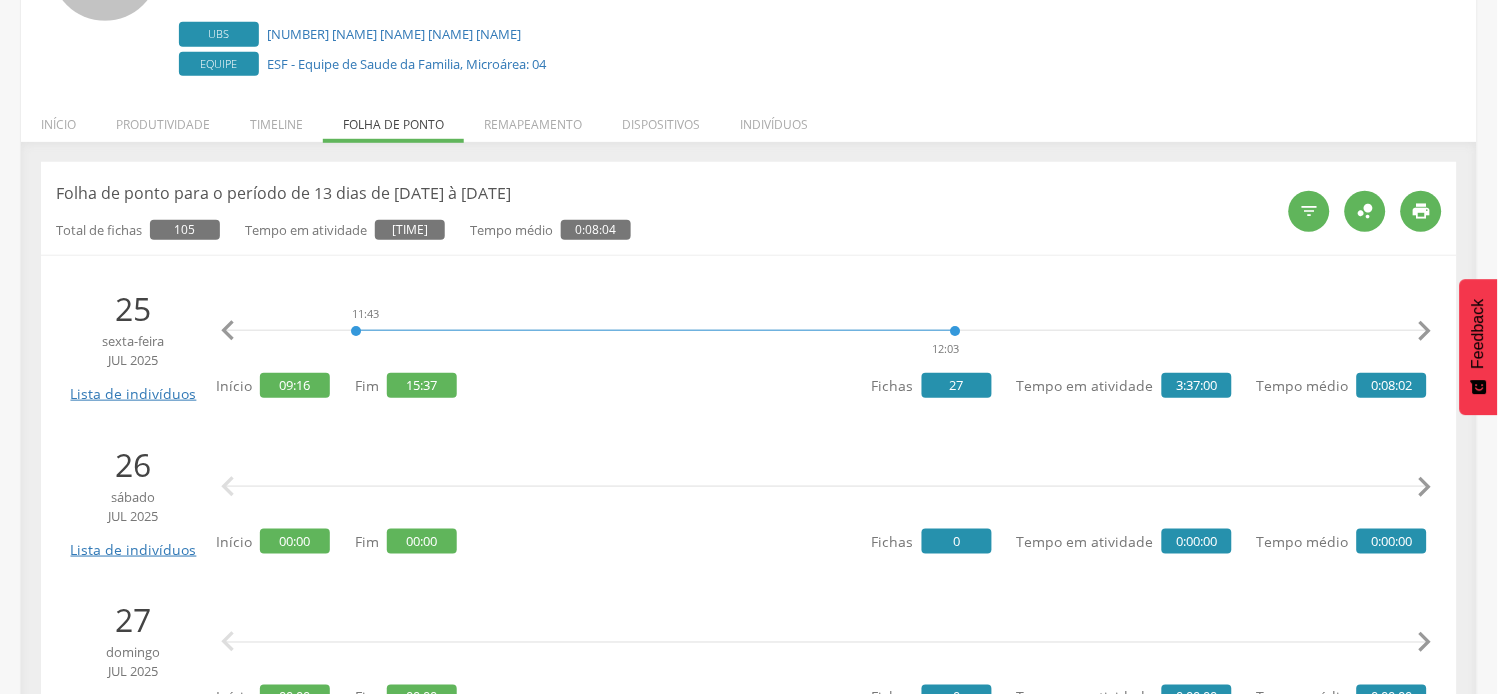 click on "" at bounding box center [1425, 331] 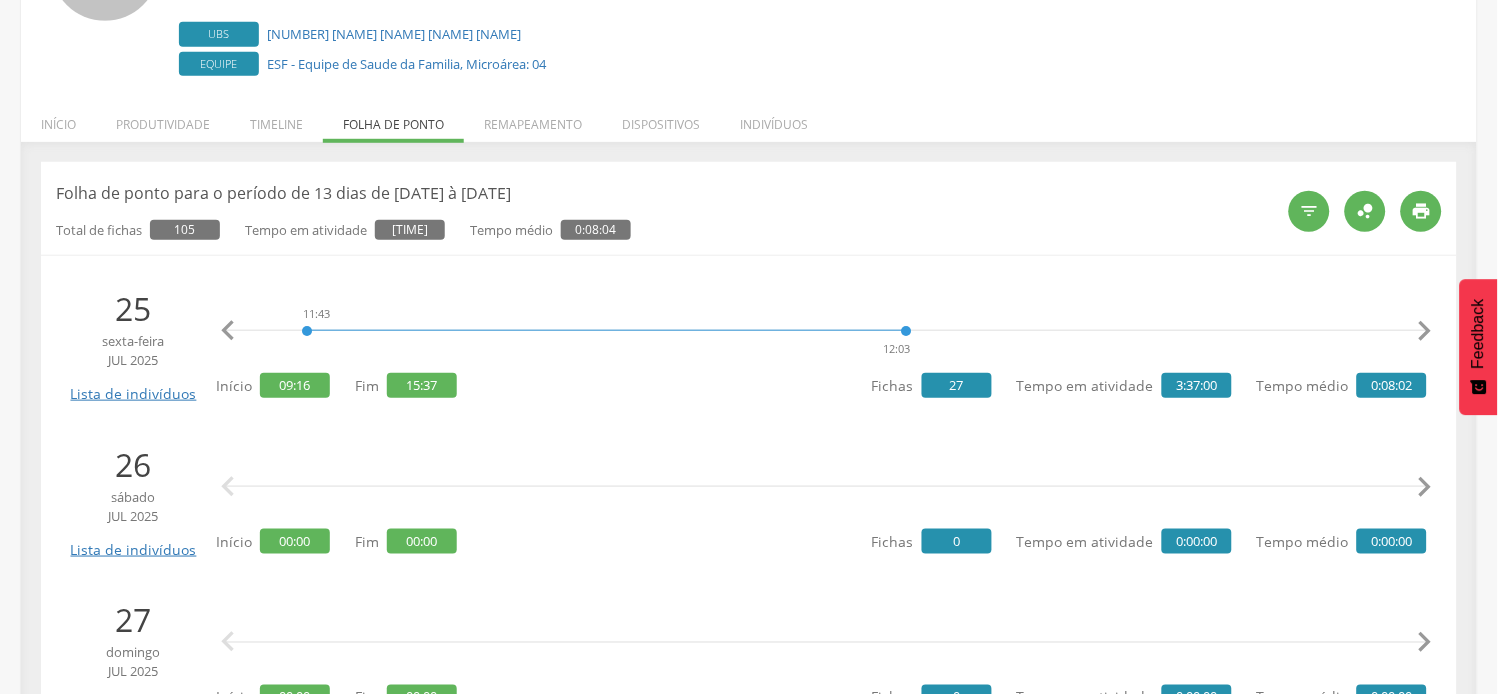 click on "" at bounding box center (1425, 331) 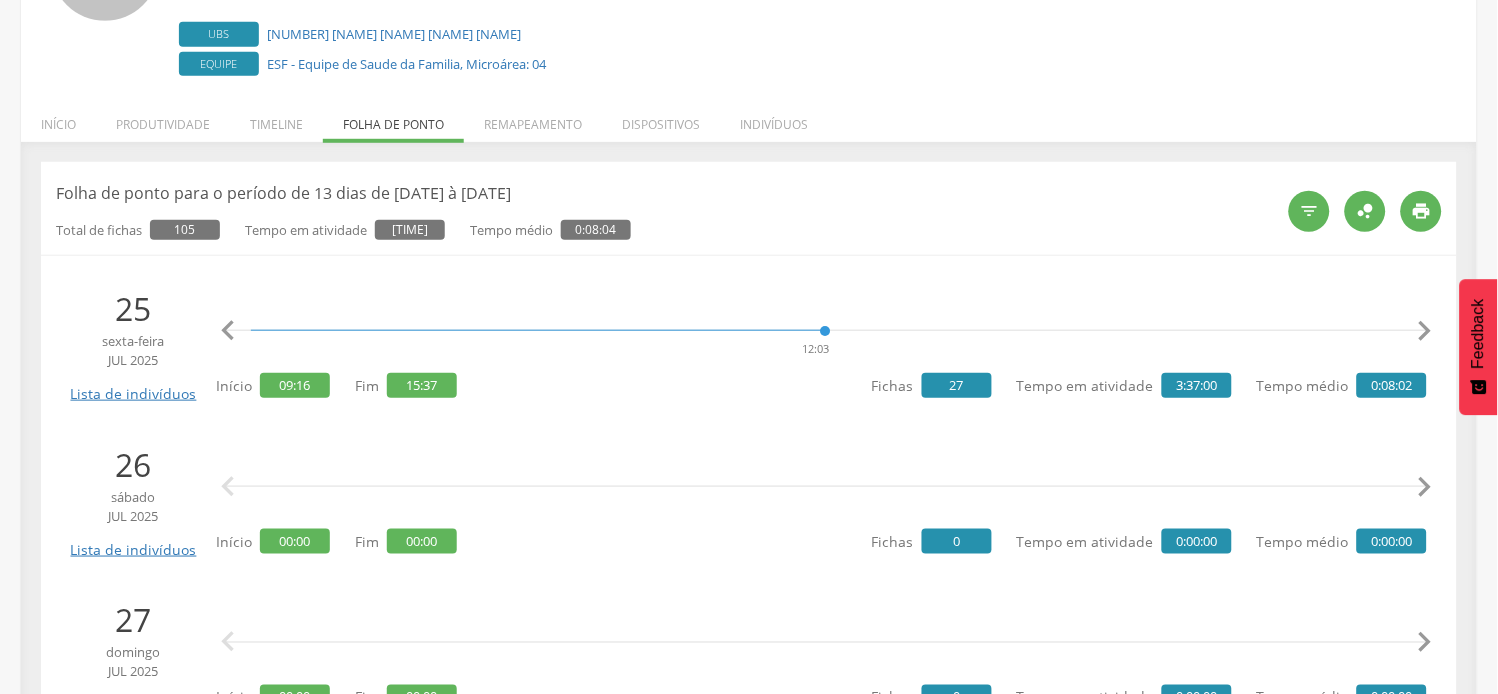 click on "" at bounding box center [1425, 331] 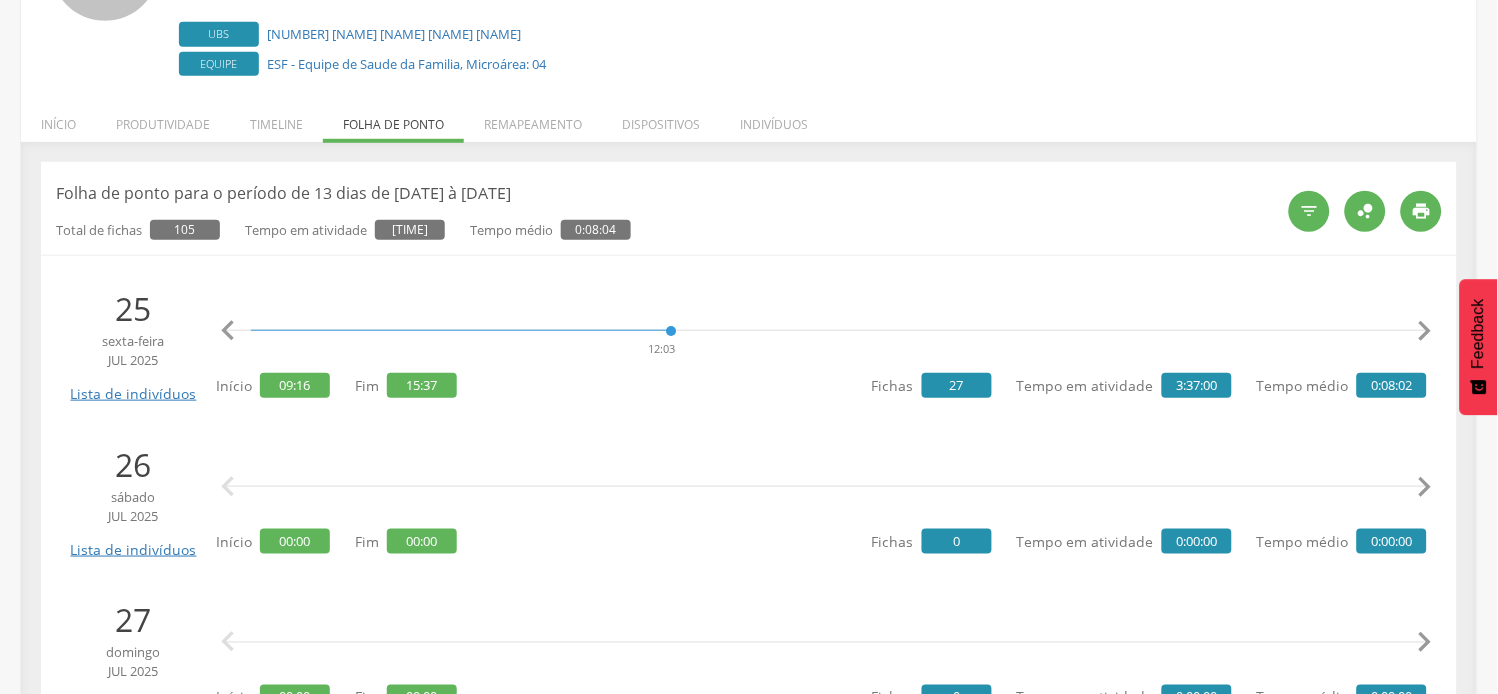 click on "" at bounding box center [1425, 331] 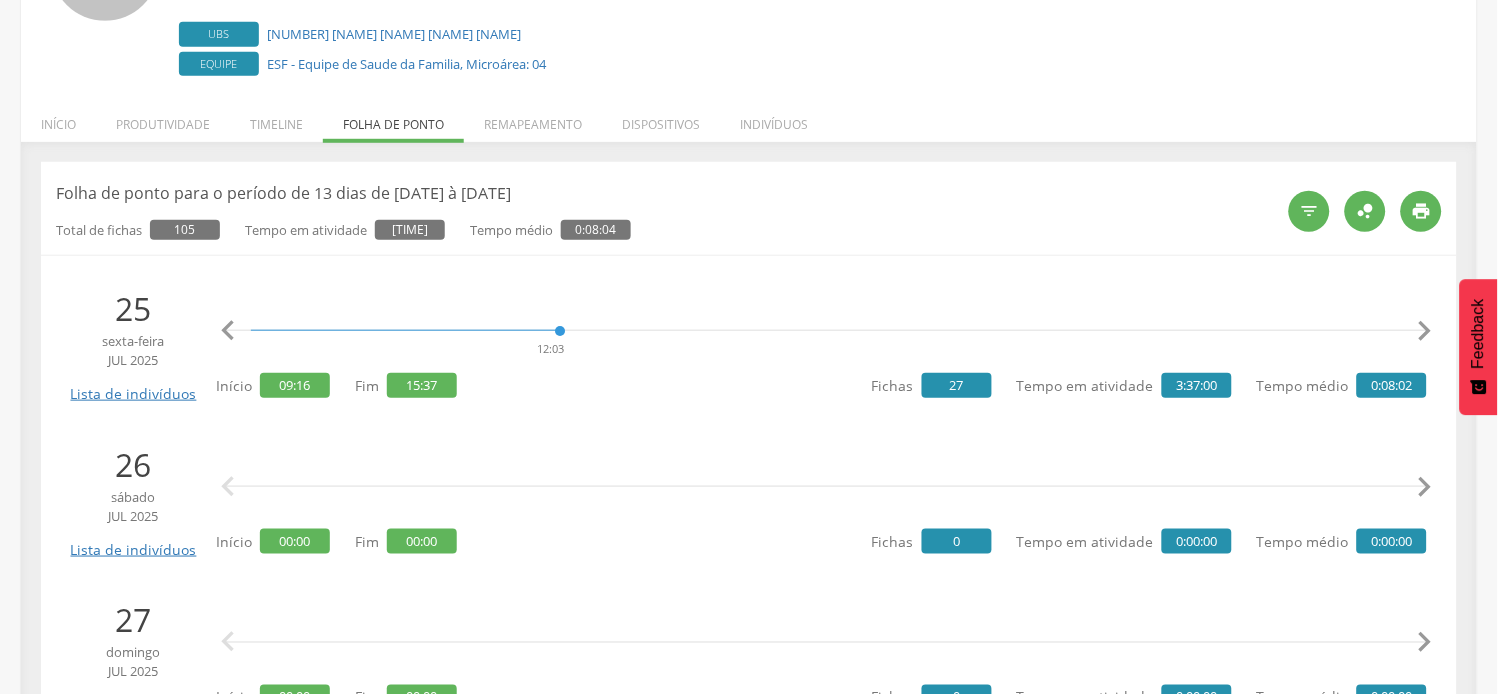 click on "" at bounding box center (1425, 331) 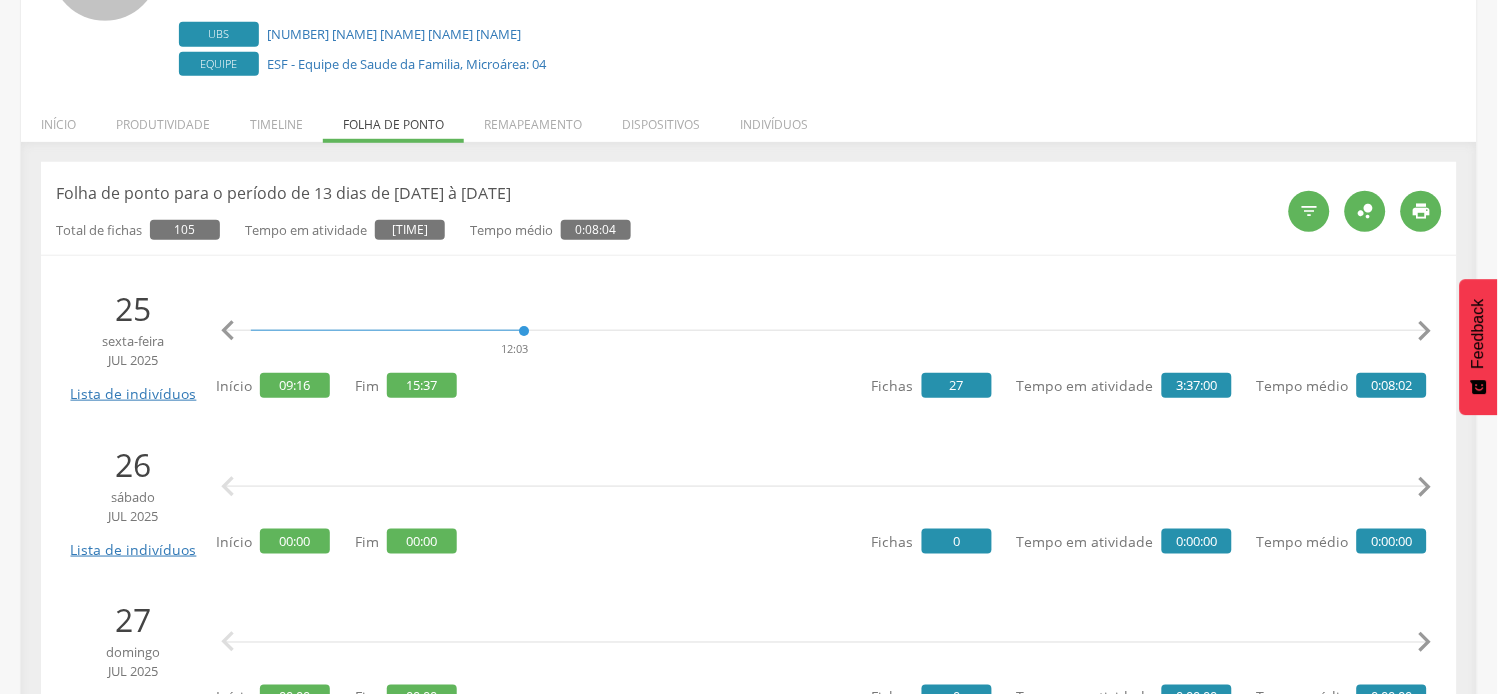 click on "" at bounding box center [1425, 331] 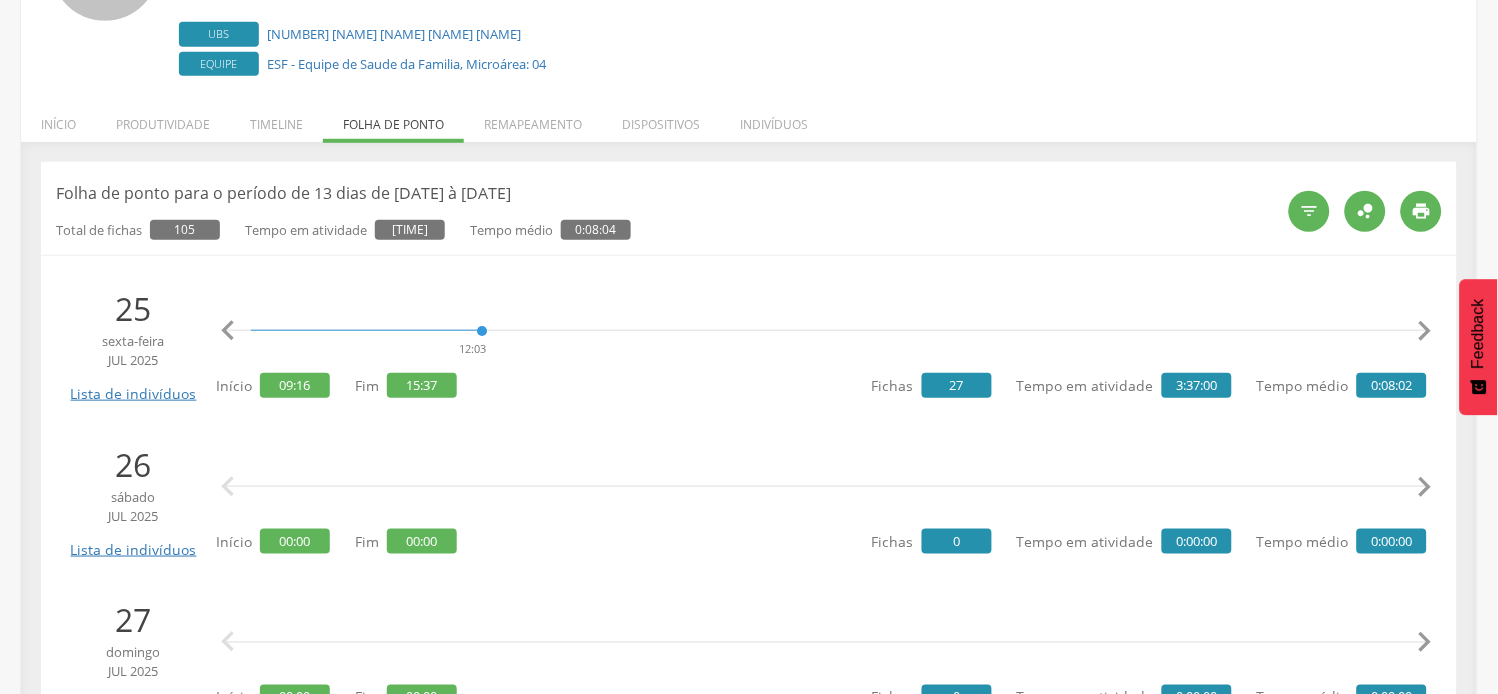 click on "" at bounding box center [1425, 331] 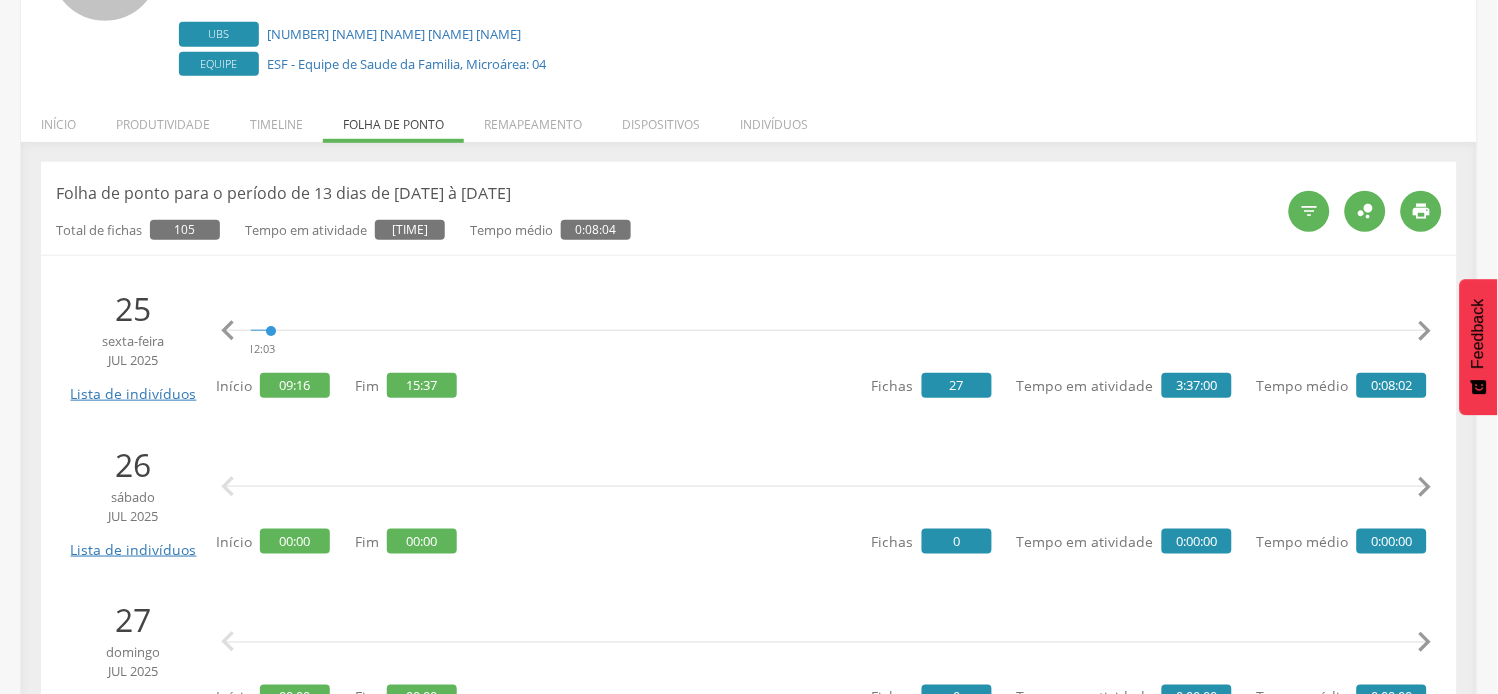 click on "" at bounding box center (1425, 331) 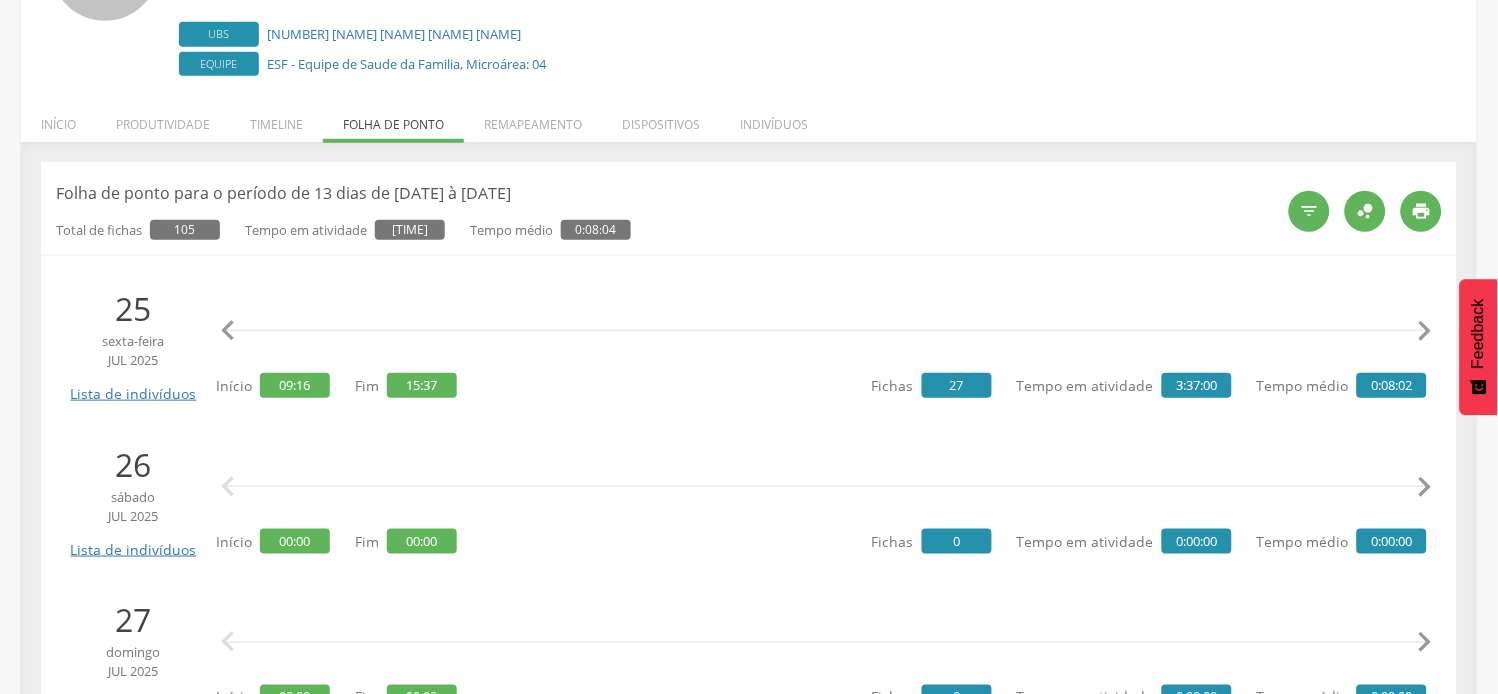 click on "" at bounding box center [1425, 331] 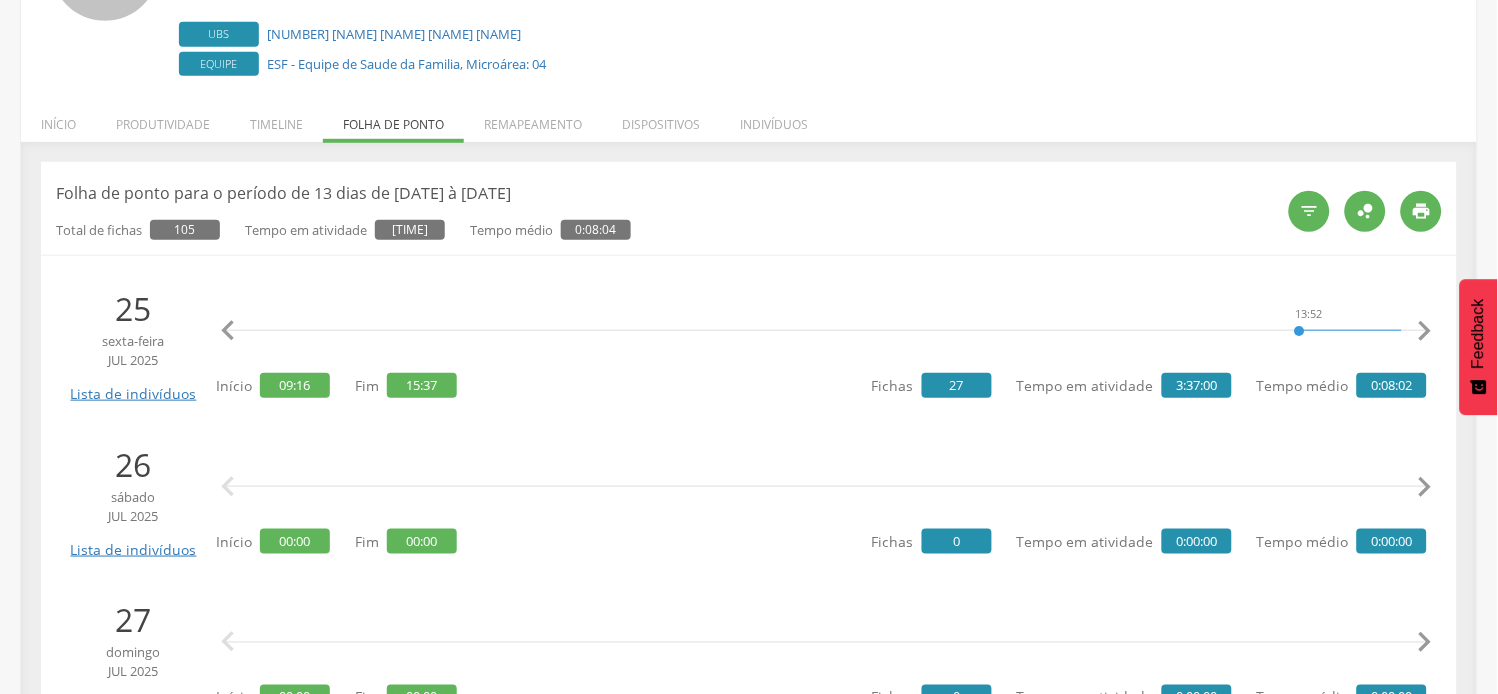click on "" at bounding box center (1425, 331) 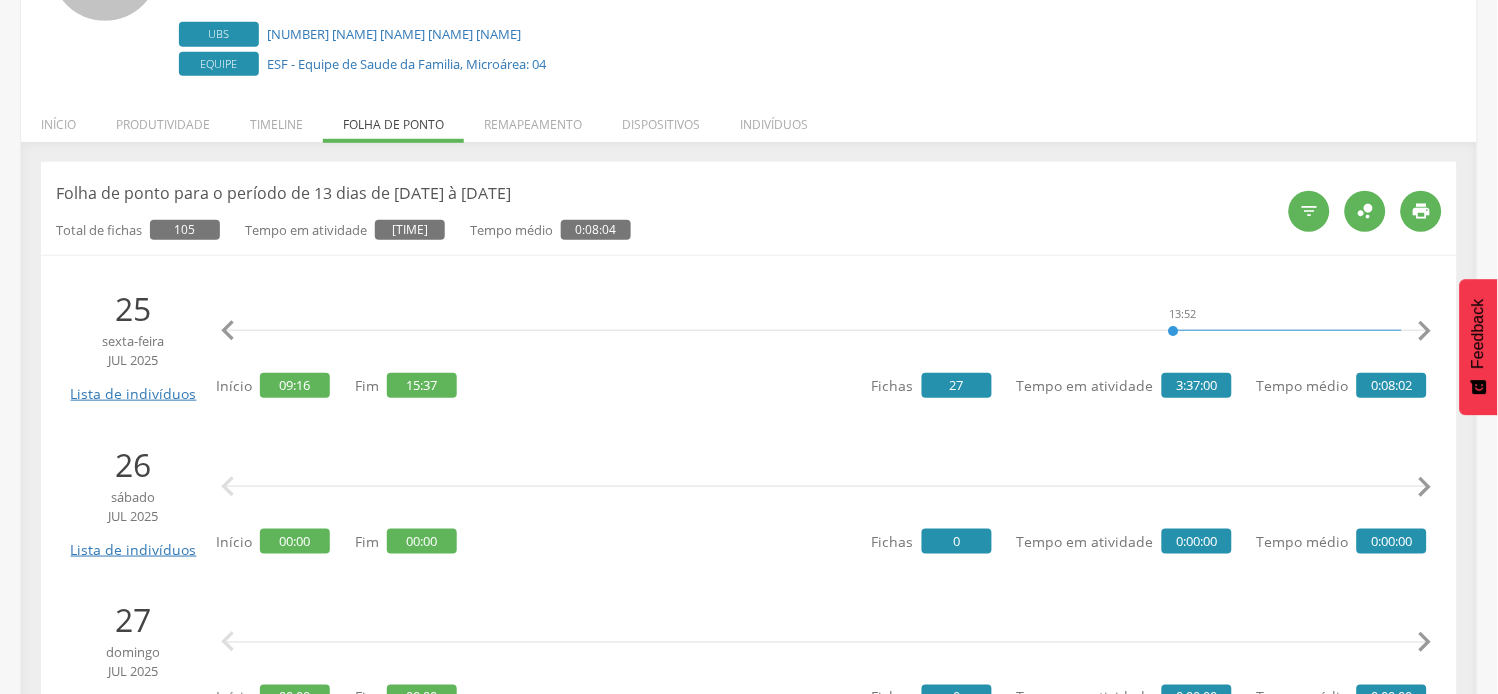 click on "" at bounding box center (1425, 331) 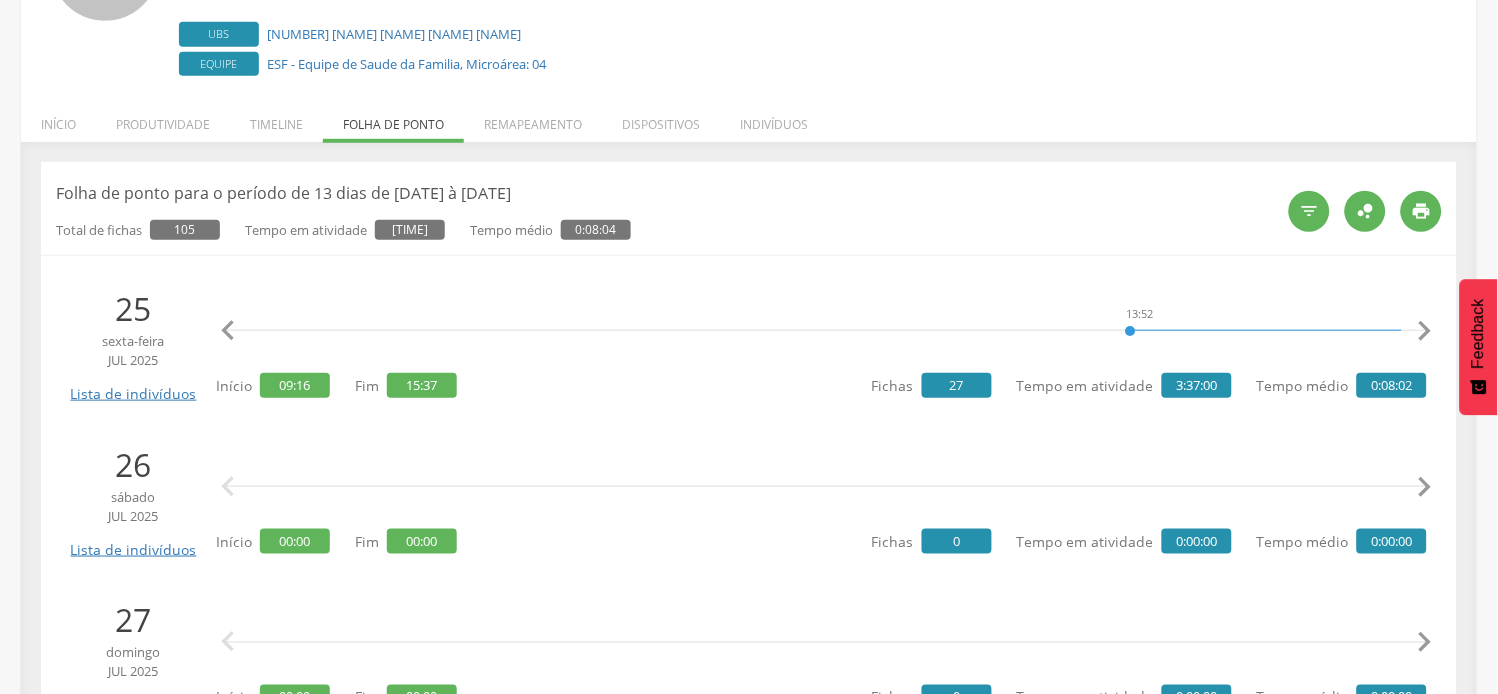 click on "" at bounding box center [1425, 331] 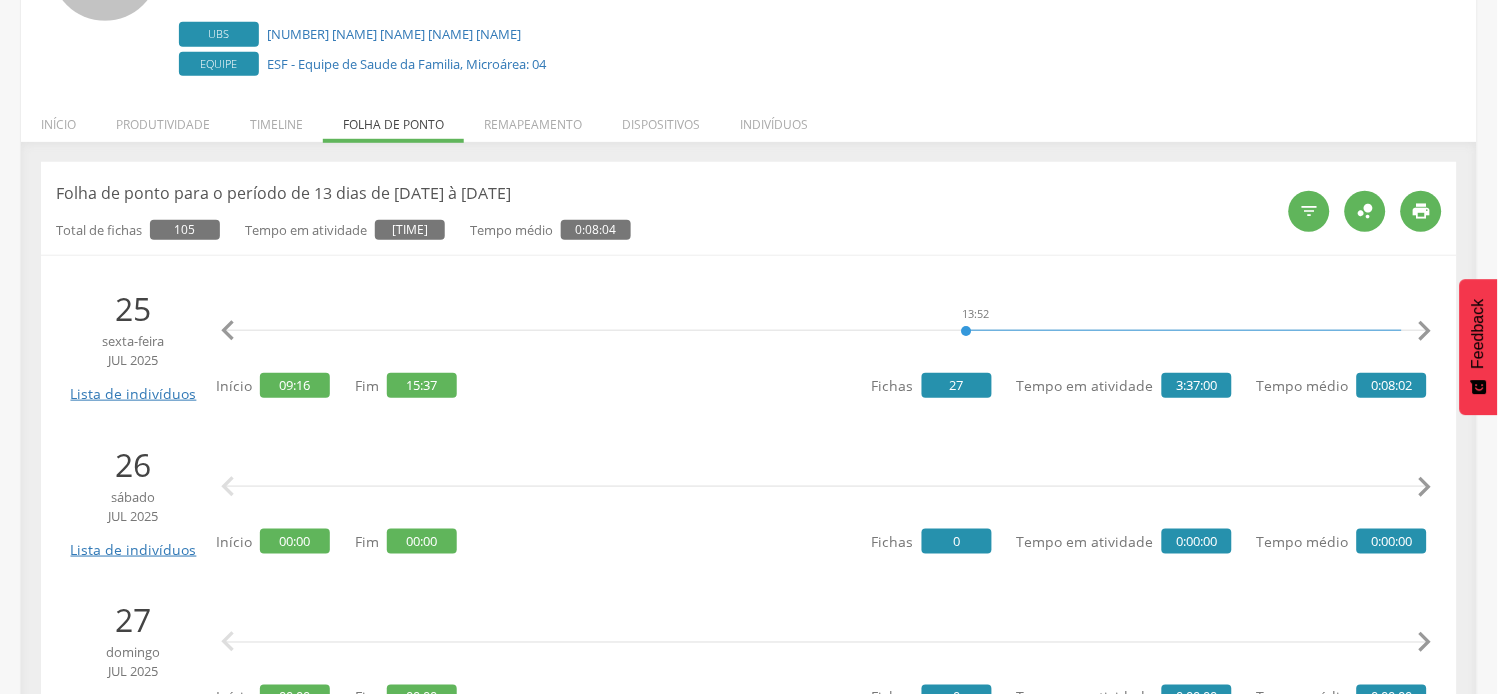 click on "" at bounding box center (1425, 331) 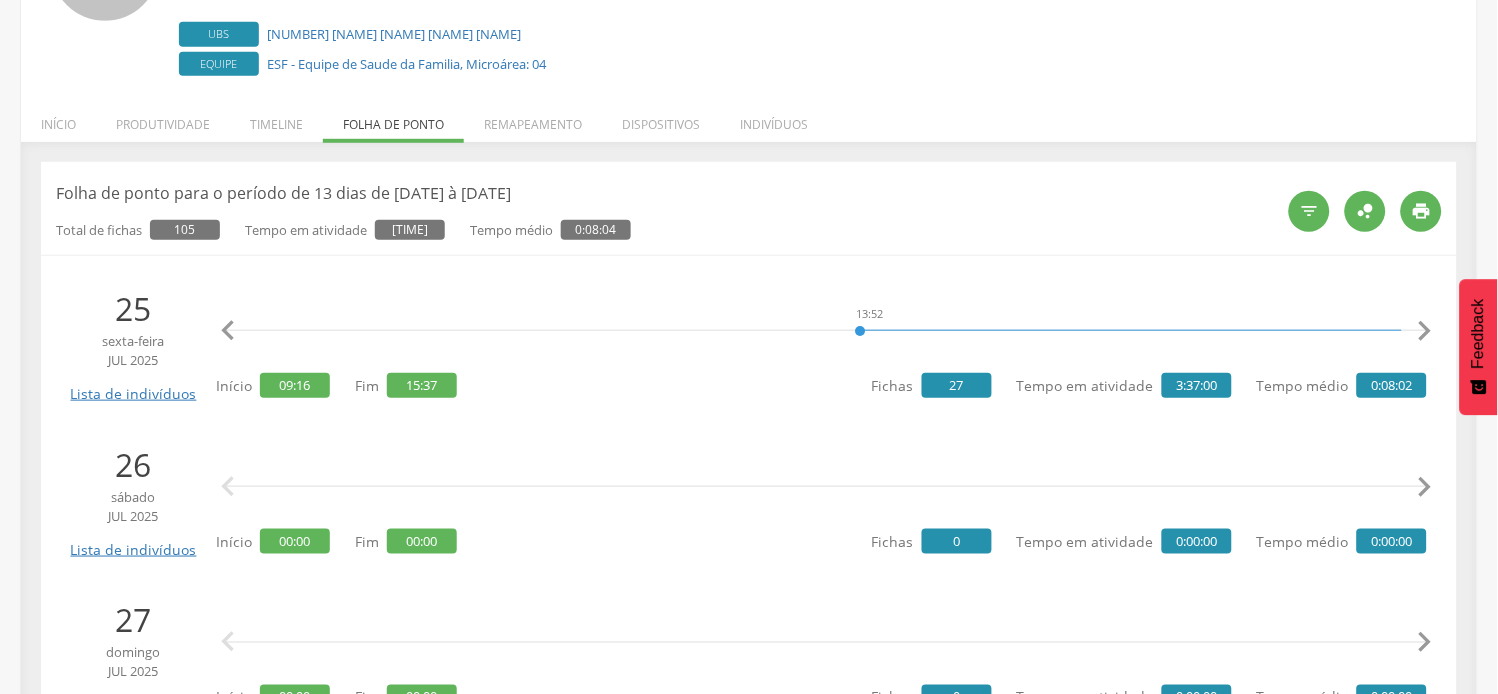 click on "" at bounding box center (1425, 331) 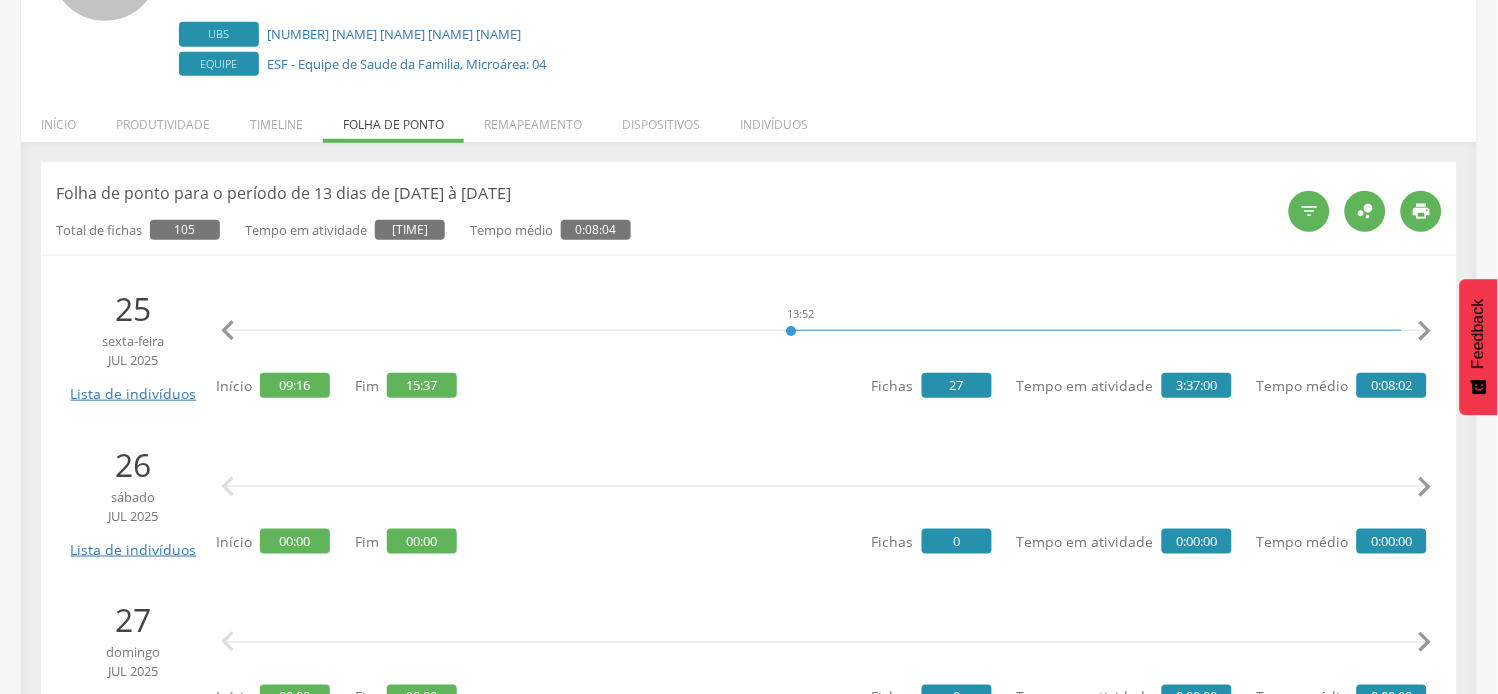 click on "" at bounding box center [1425, 331] 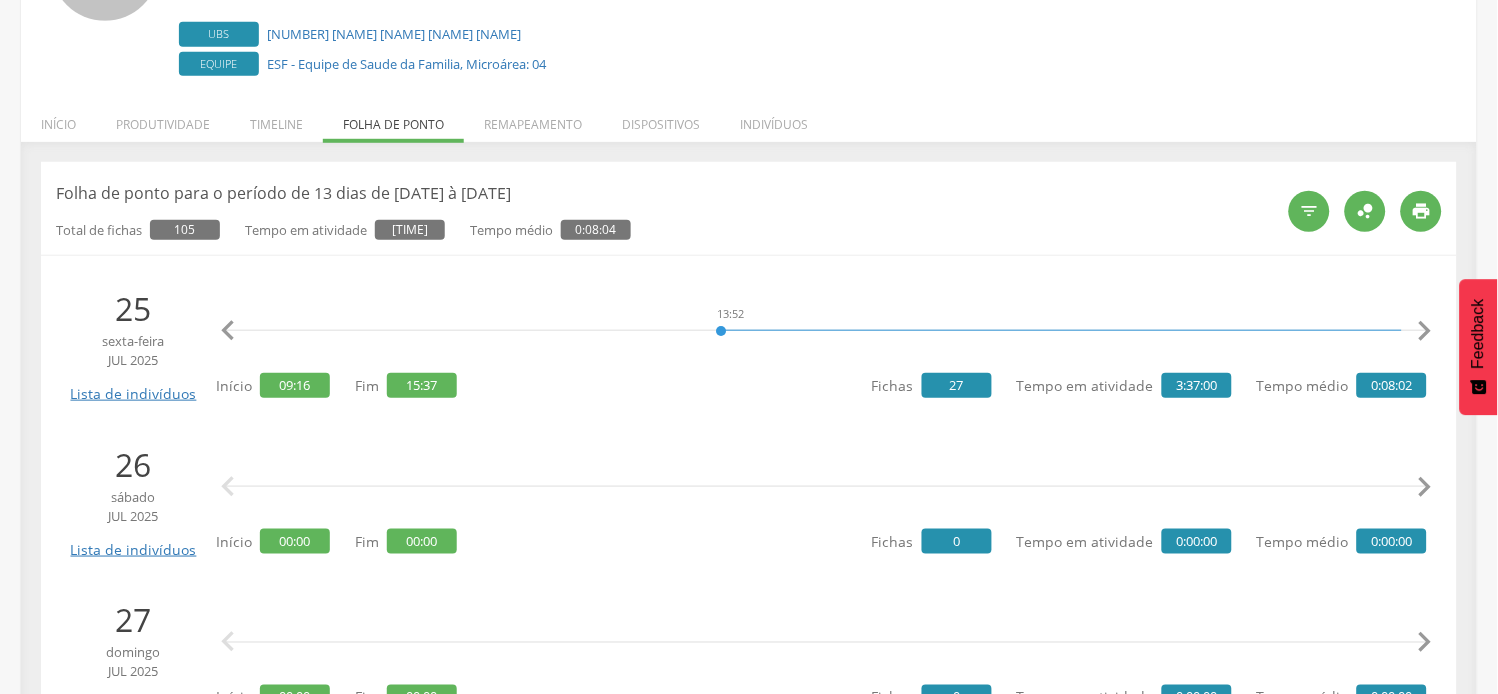 click on "" at bounding box center [1425, 331] 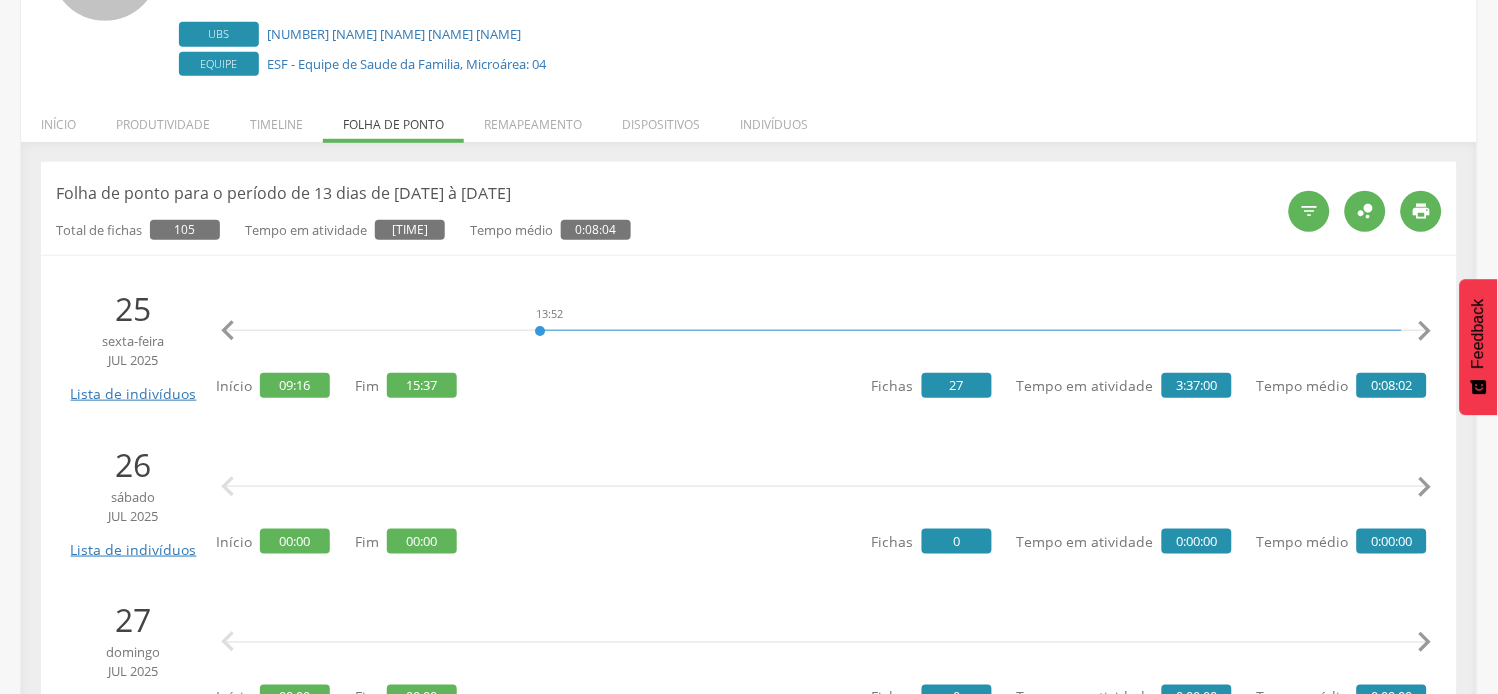 click on "" at bounding box center (1425, 331) 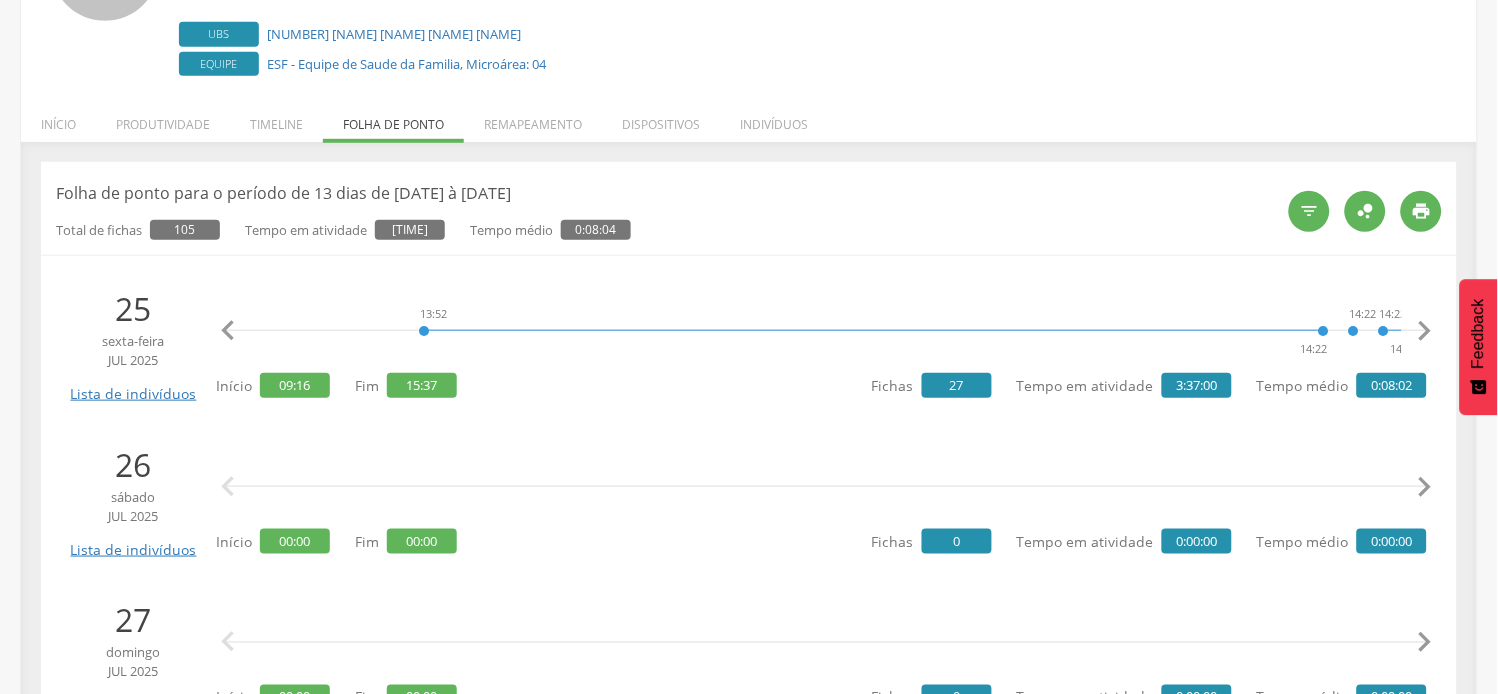 click on "" at bounding box center [1425, 331] 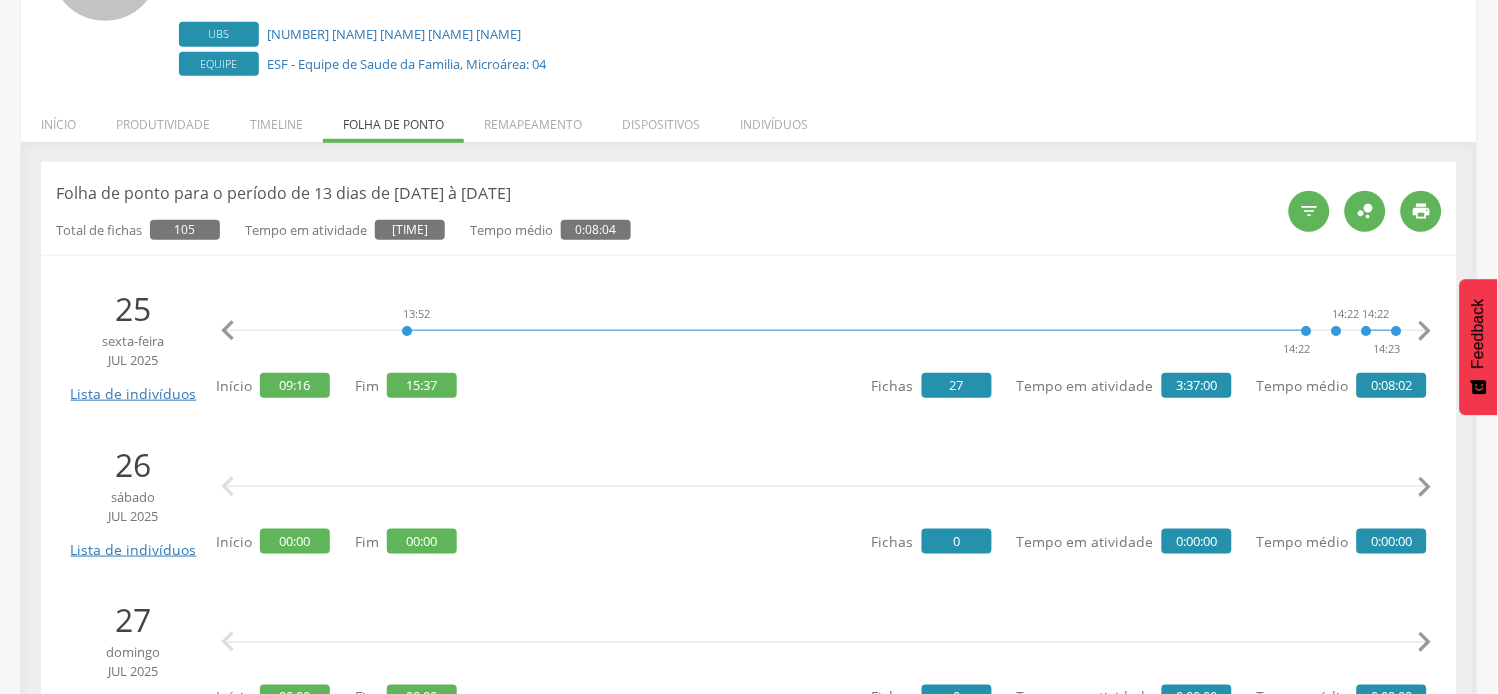 click on "" at bounding box center (1425, 331) 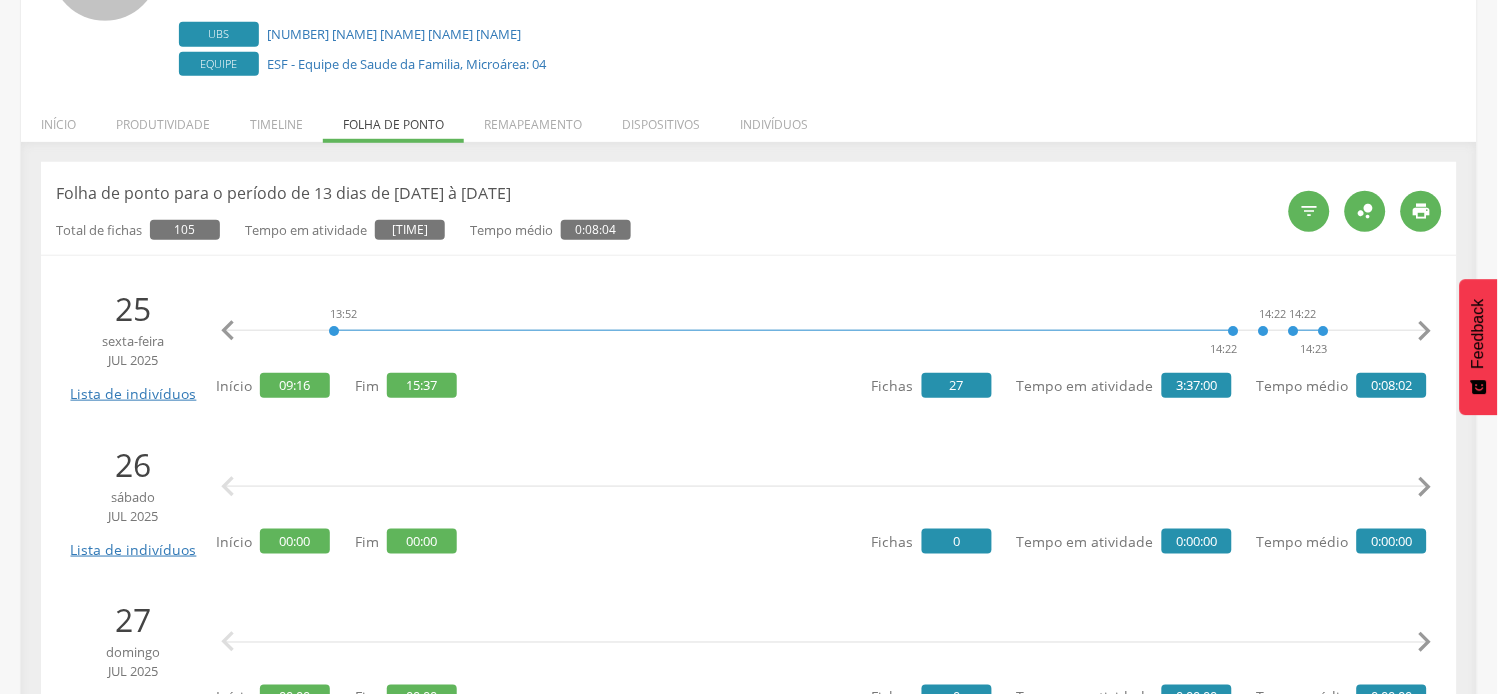 click on "" at bounding box center [1425, 331] 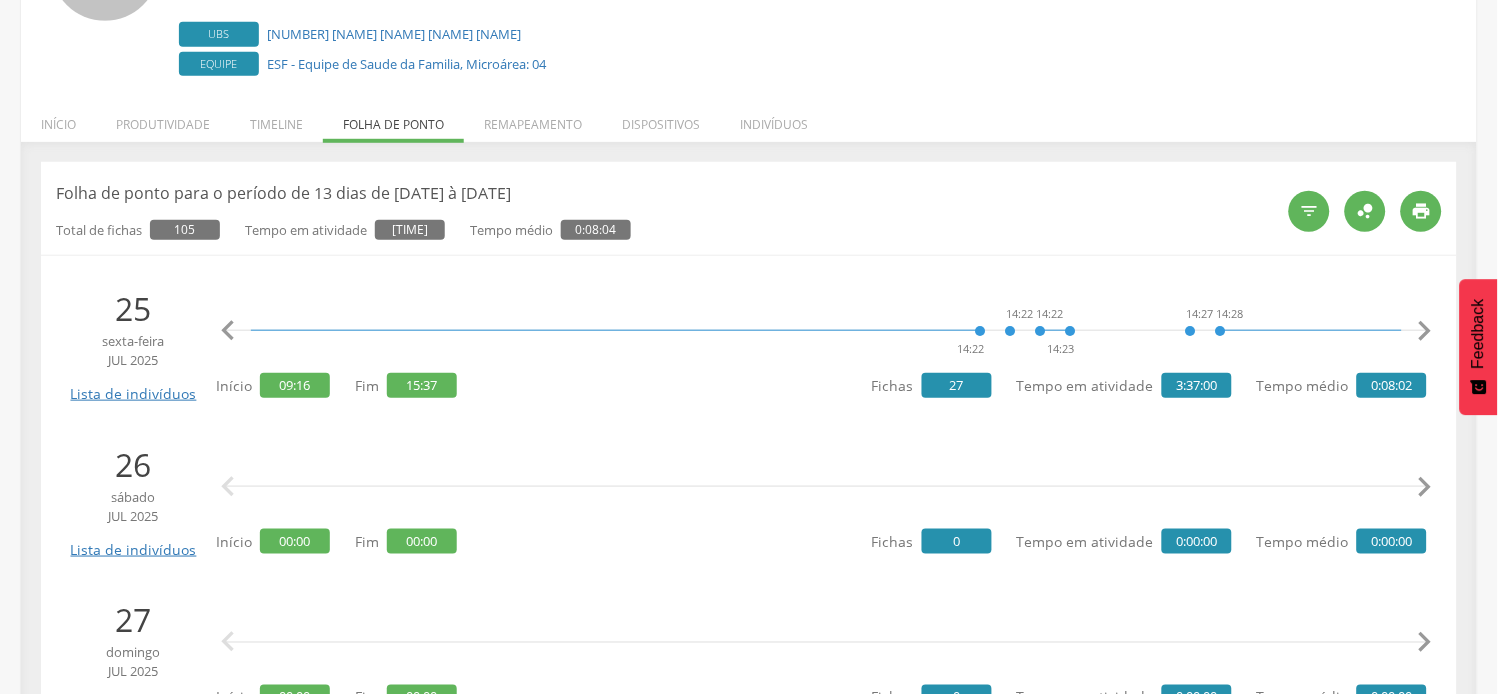 click on "" at bounding box center [1425, 331] 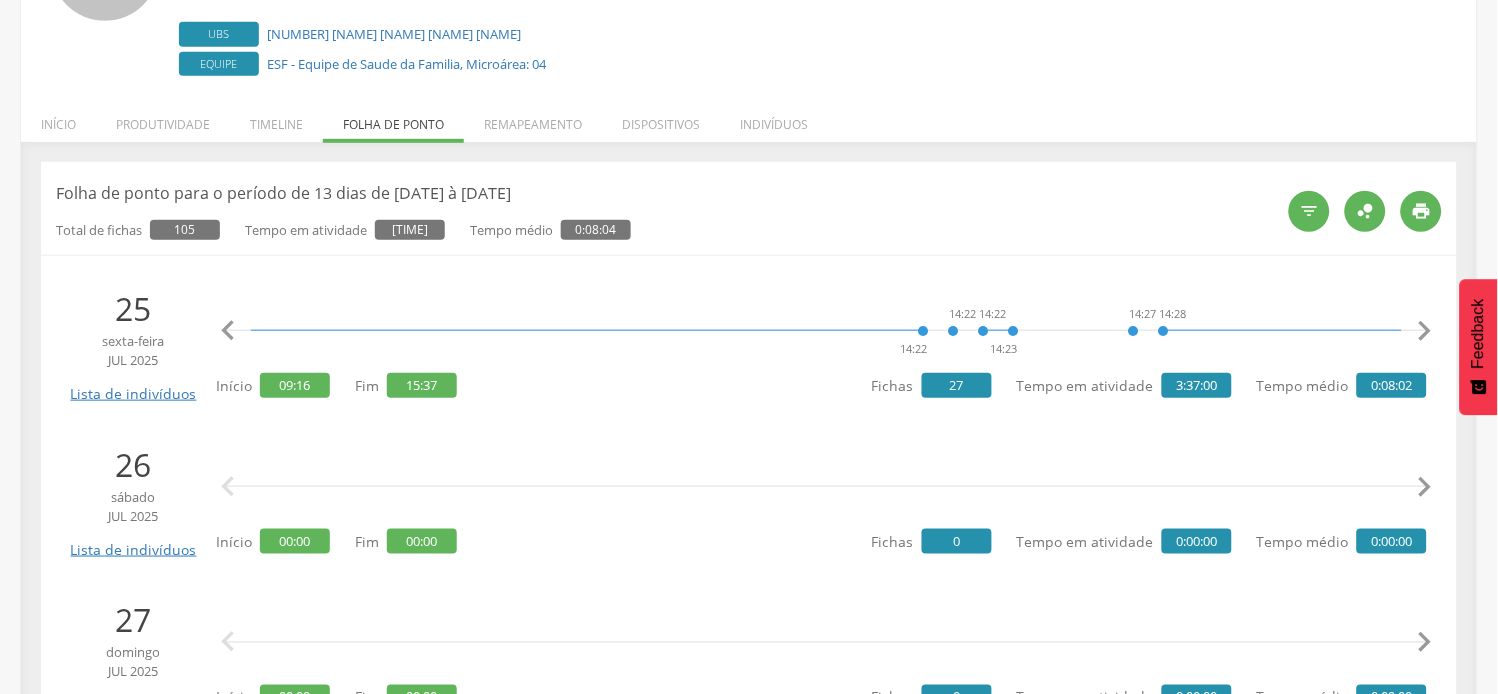 click on "" at bounding box center [1425, 331] 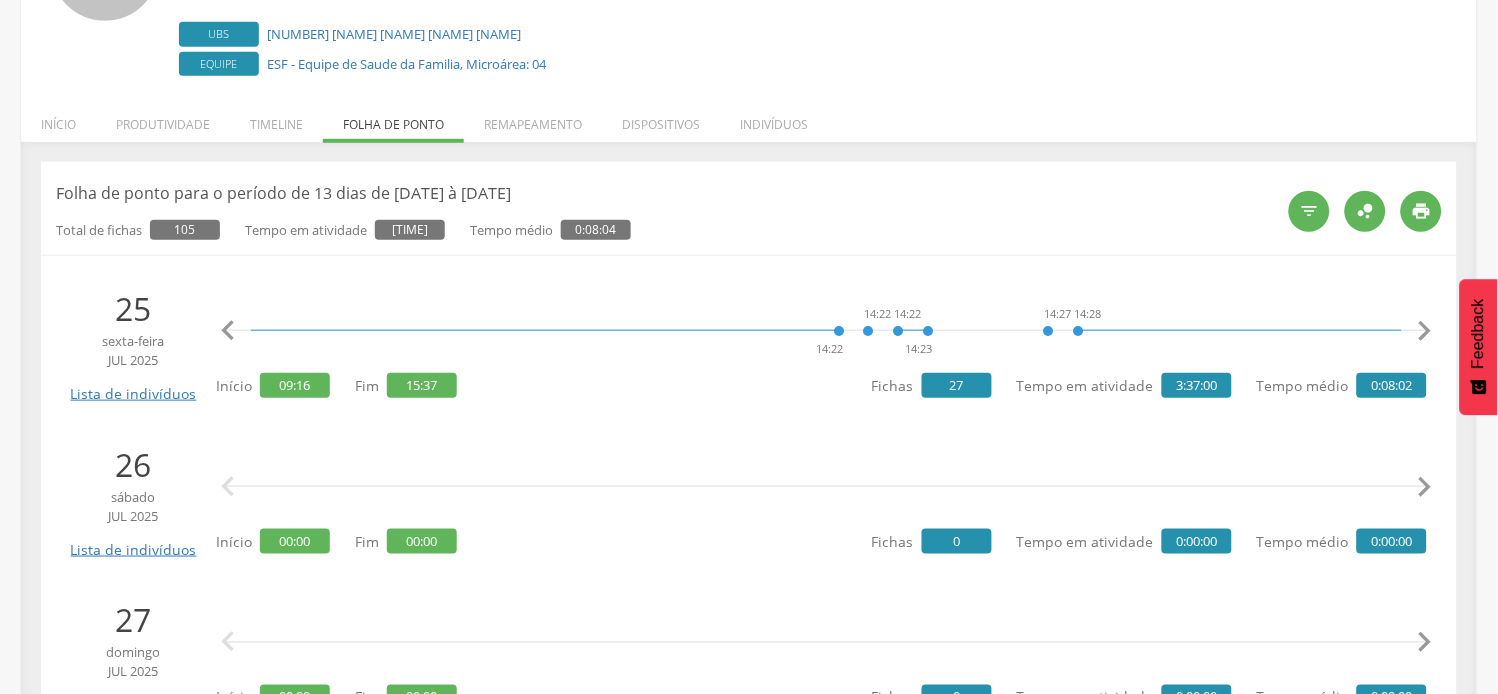 click on "" at bounding box center [1425, 331] 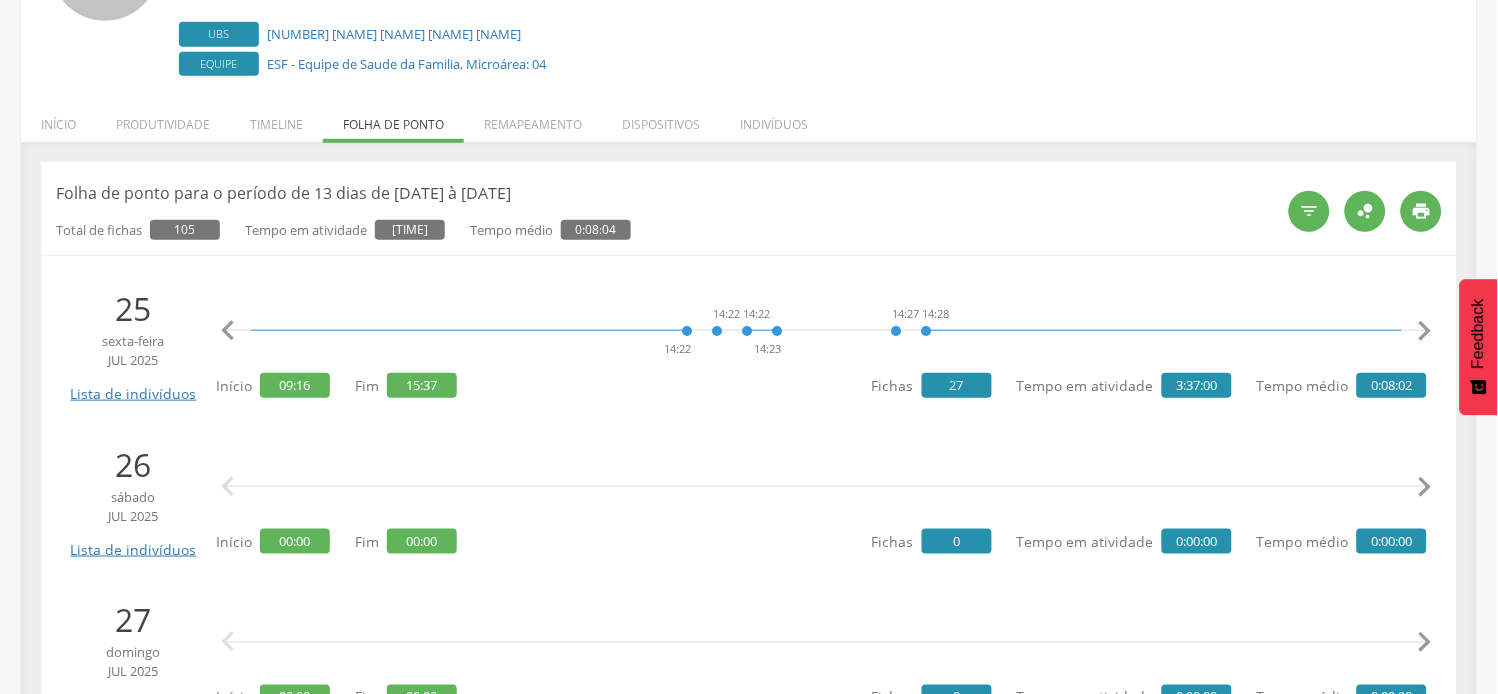 click on "" at bounding box center (1425, 331) 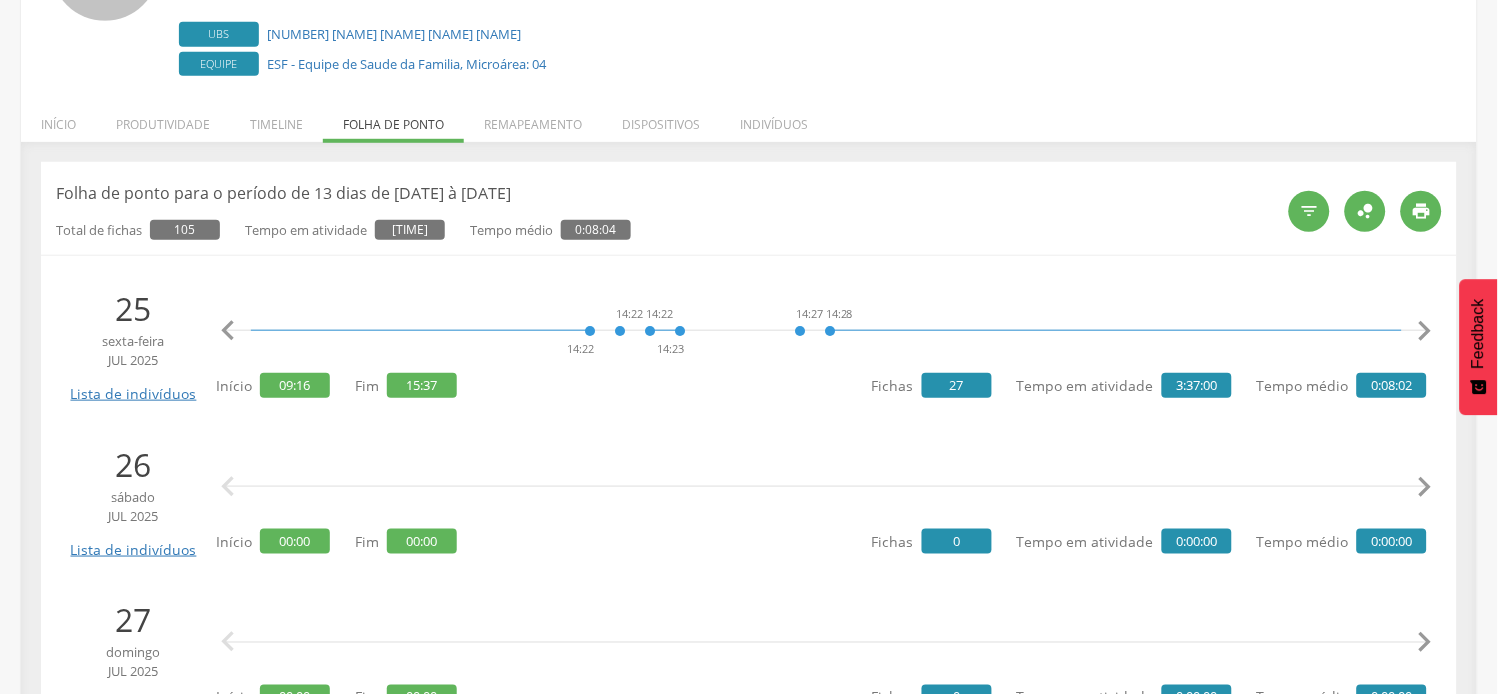click on "" at bounding box center [1425, 331] 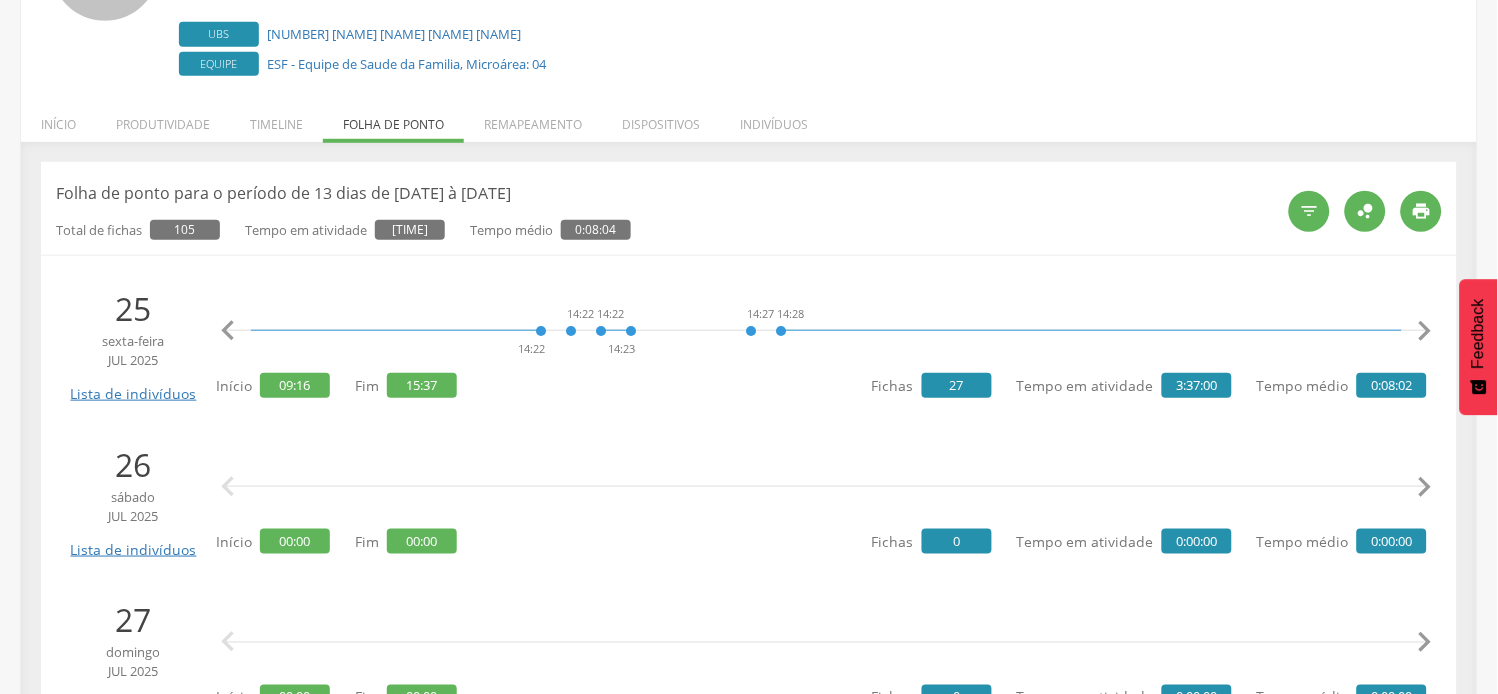 click on "" at bounding box center (1425, 331) 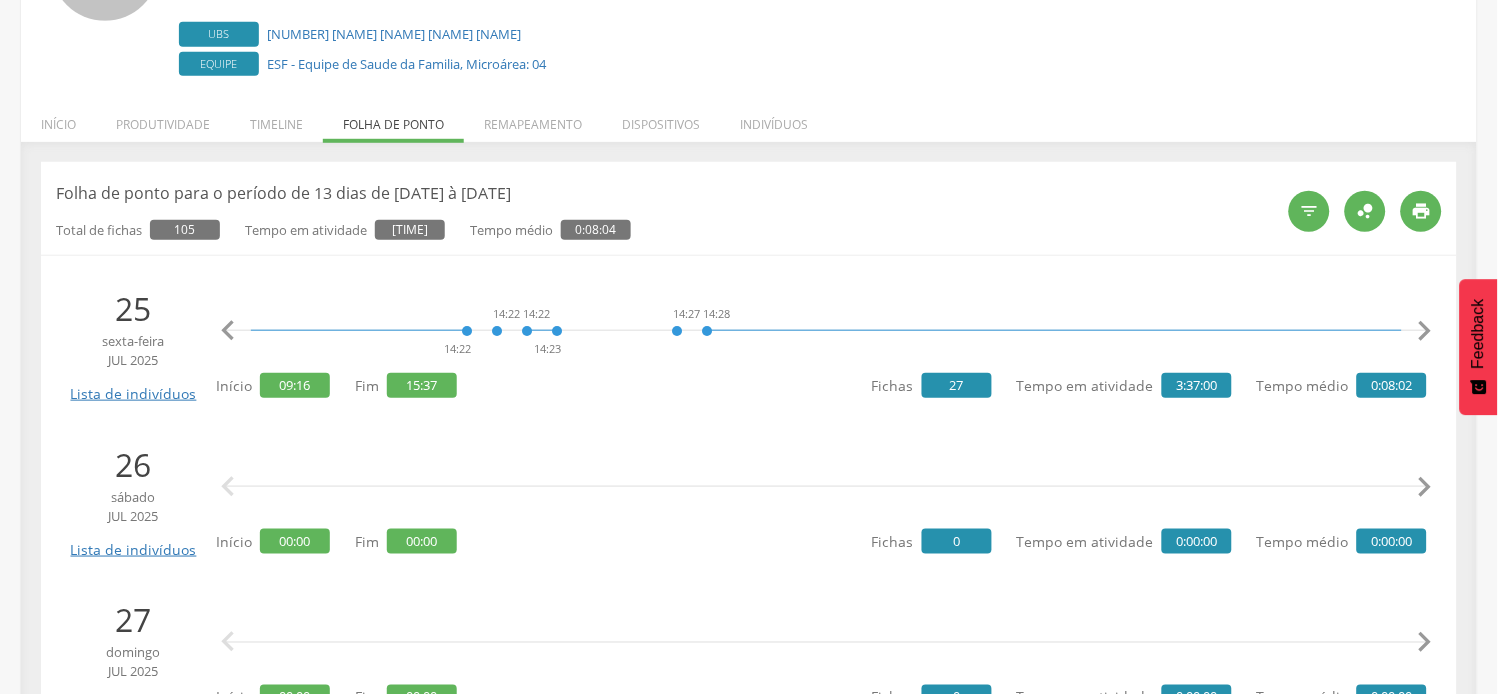 click on "" at bounding box center (1425, 331) 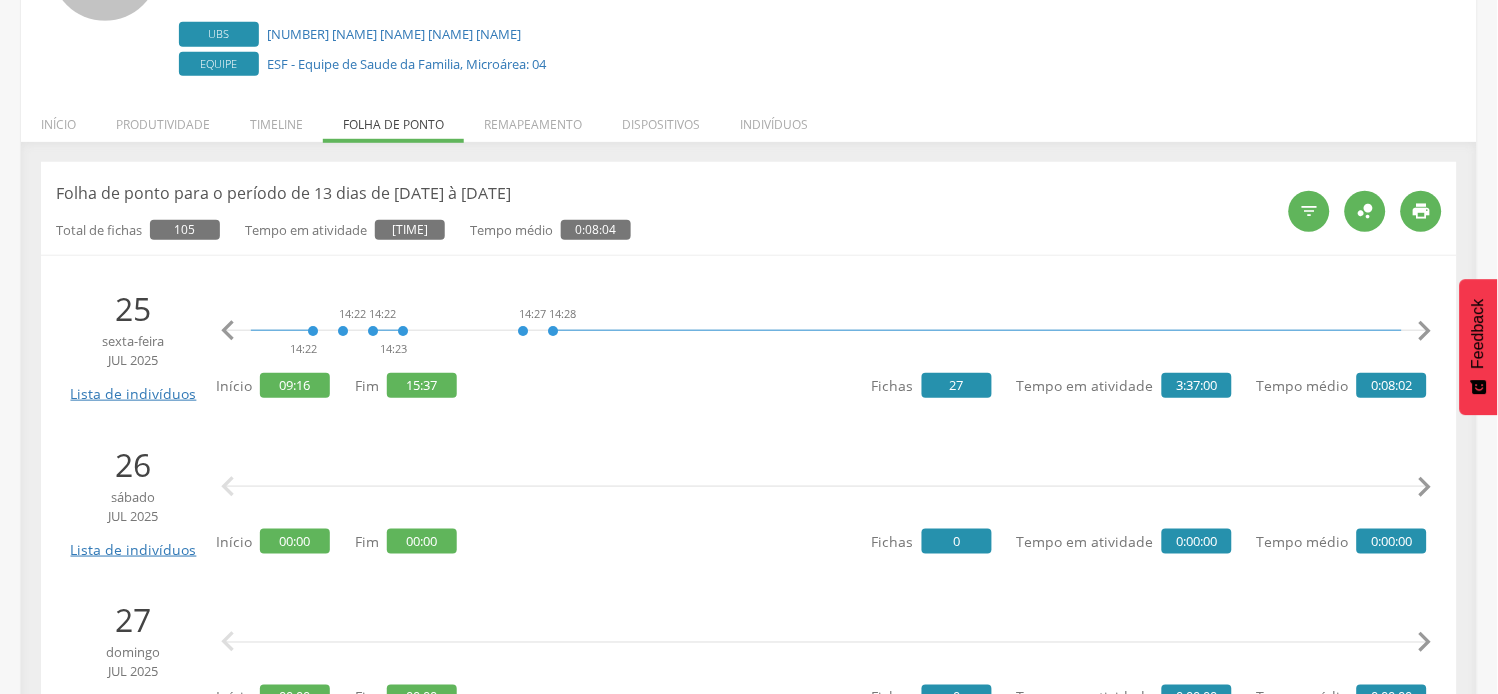 click on "" at bounding box center [1425, 331] 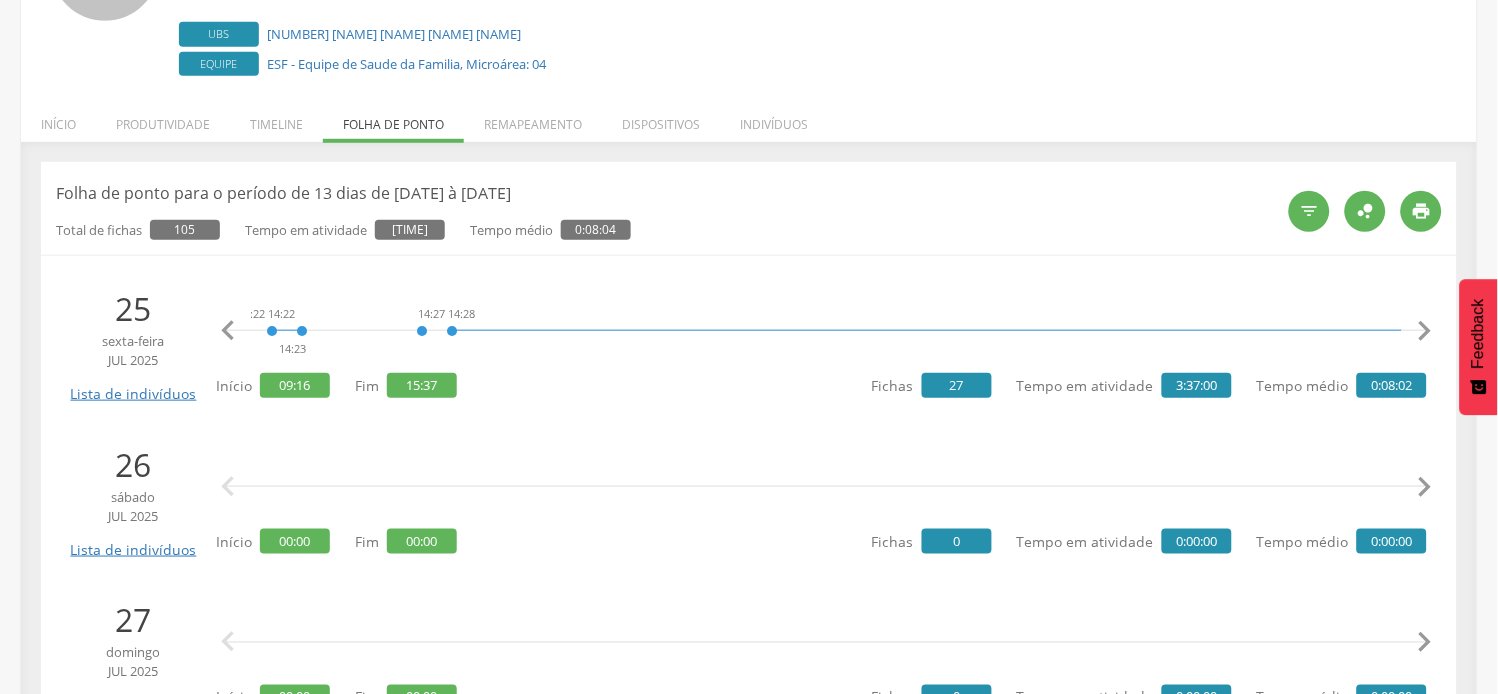 click on "" at bounding box center [1425, 331] 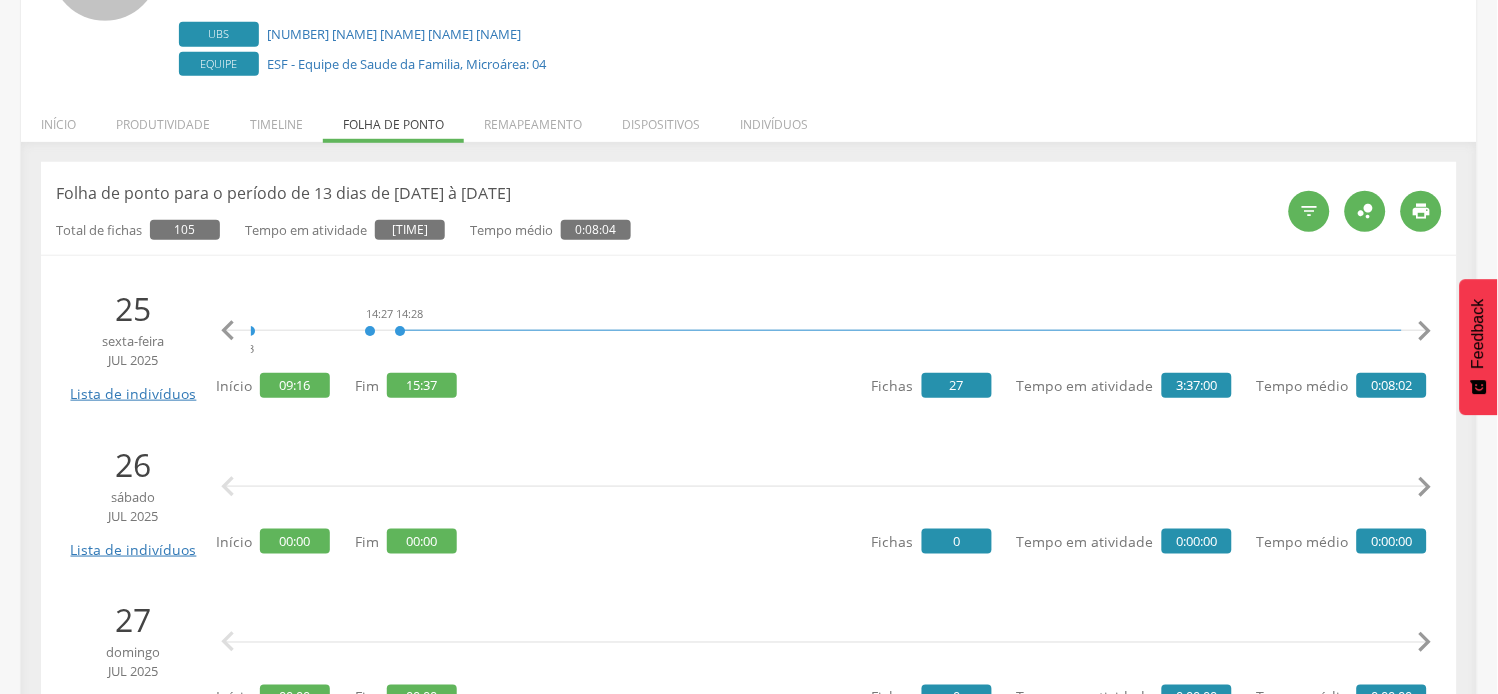 scroll, scrollTop: 0, scrollLeft: 8050, axis: horizontal 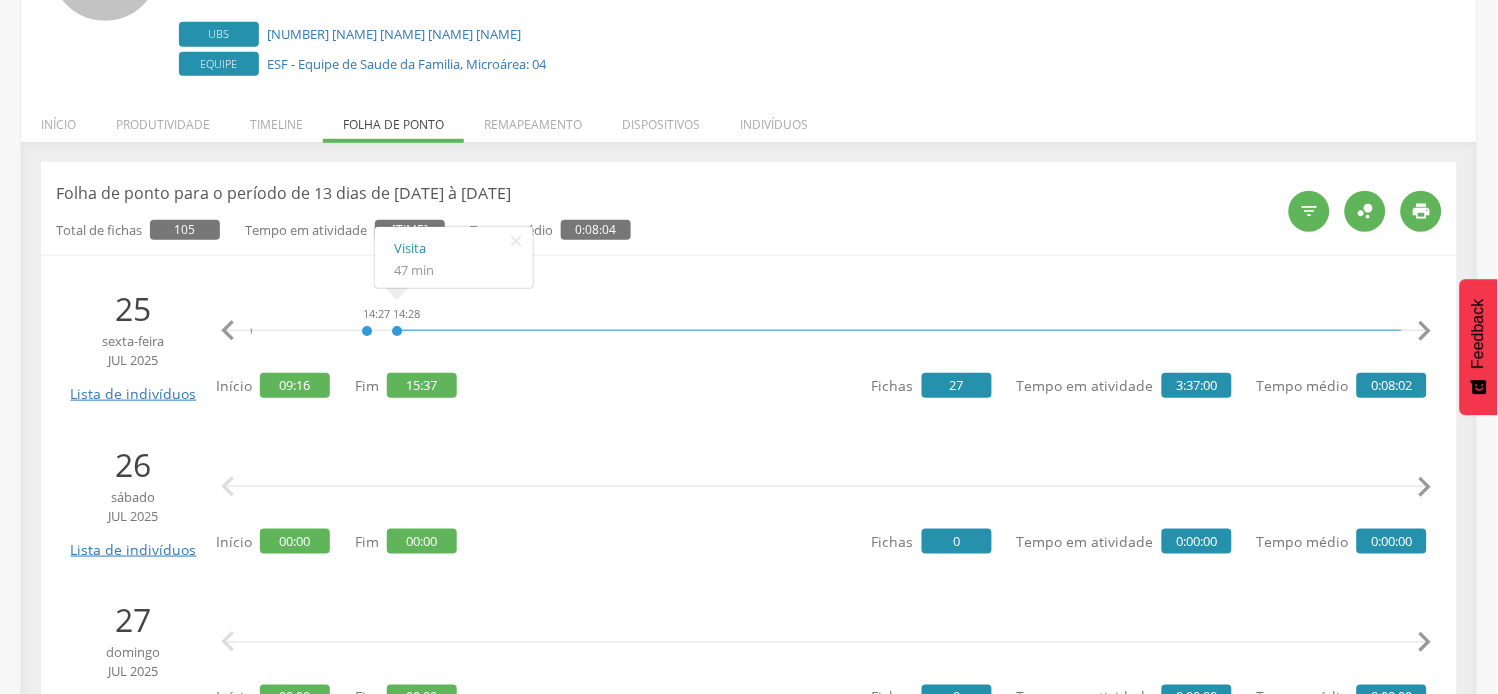 click on "" at bounding box center [1425, 331] 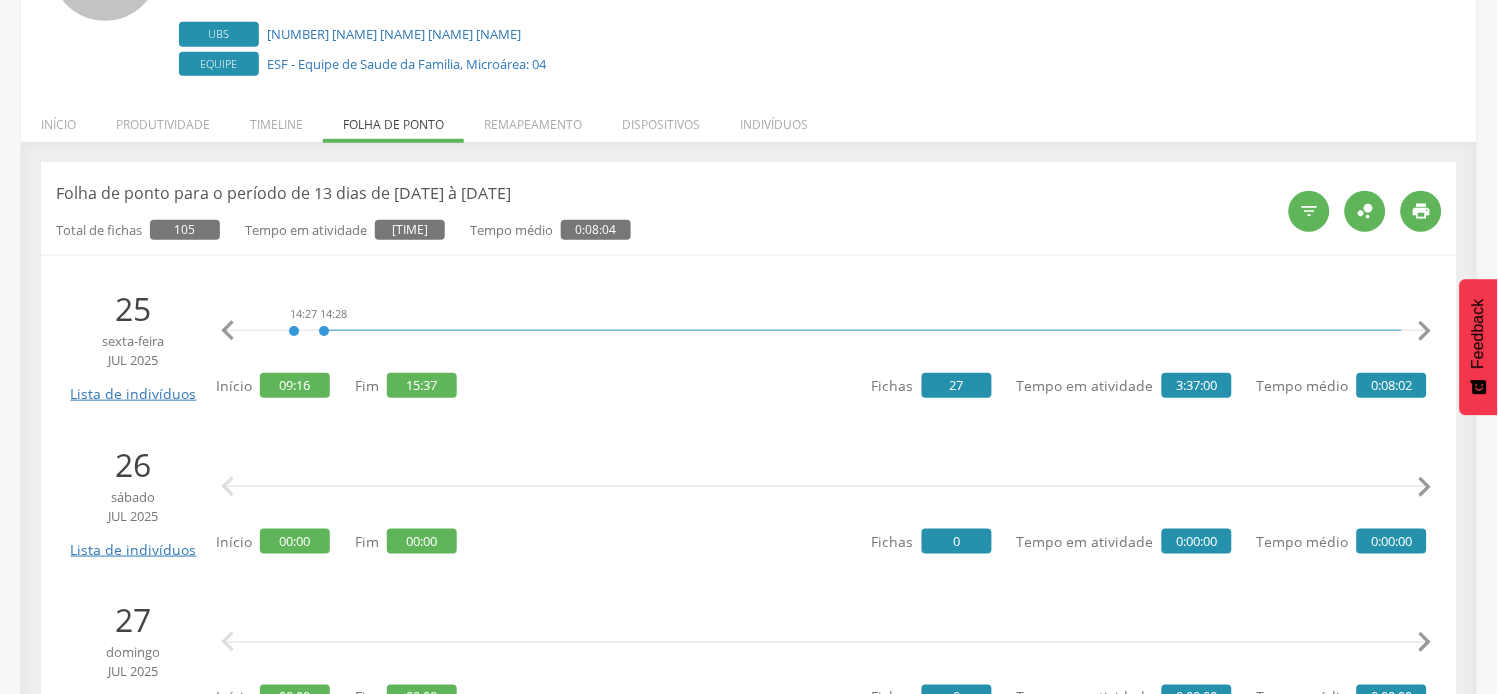 click on "" at bounding box center (1425, 331) 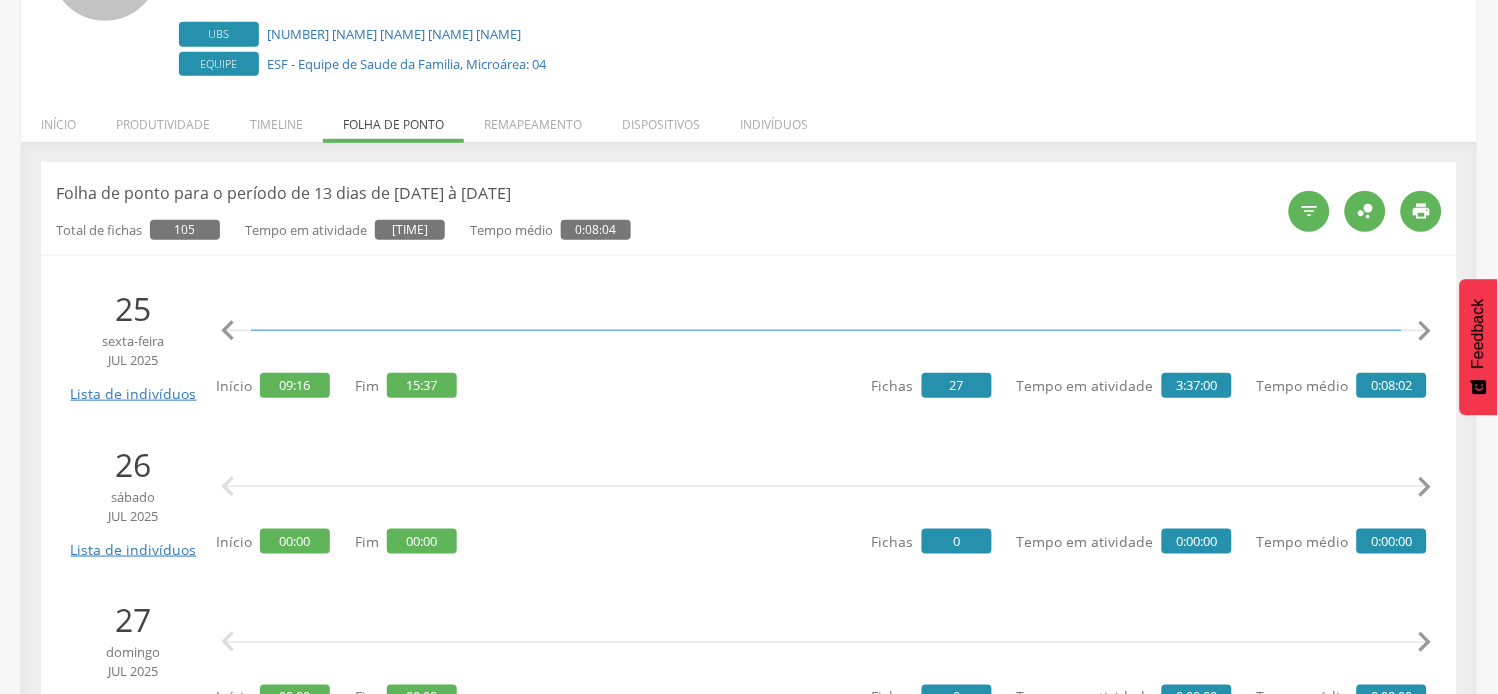 click on "" at bounding box center (1425, 331) 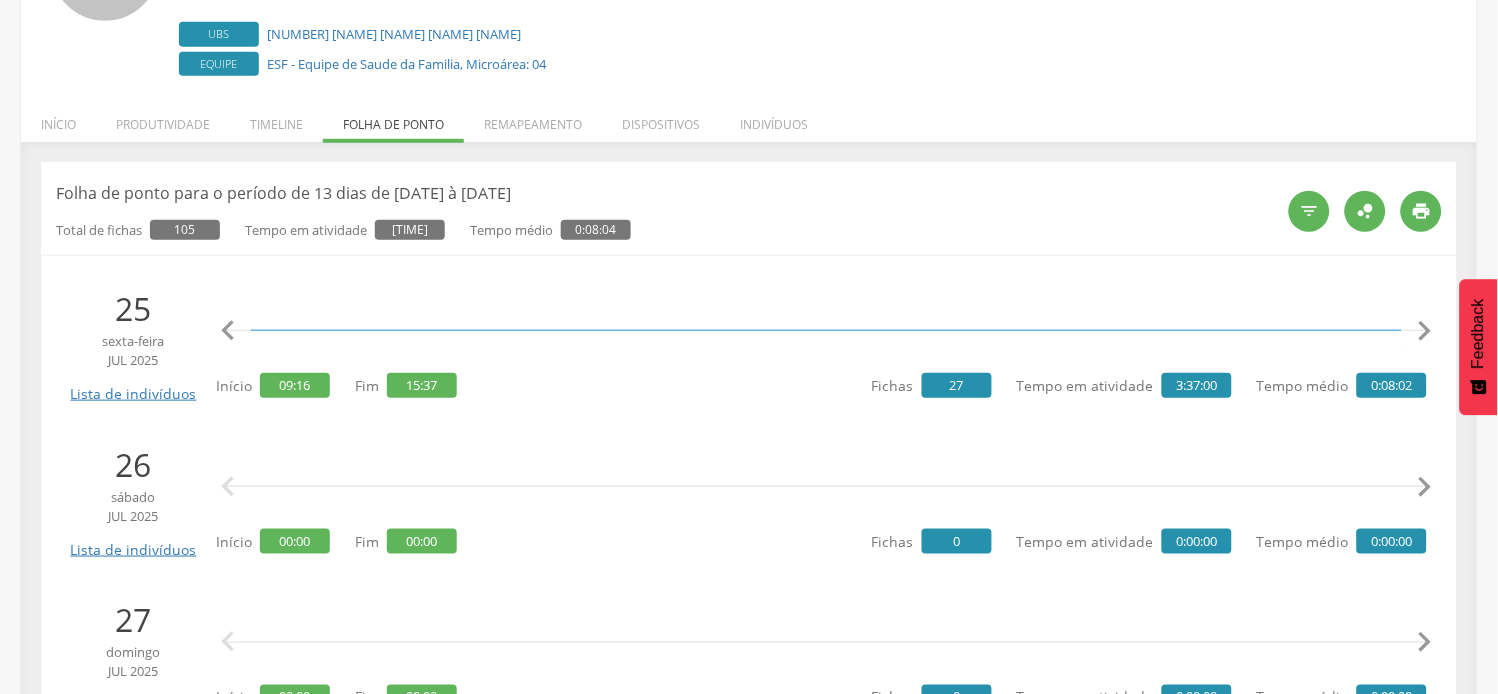 click on "" at bounding box center [1425, 331] 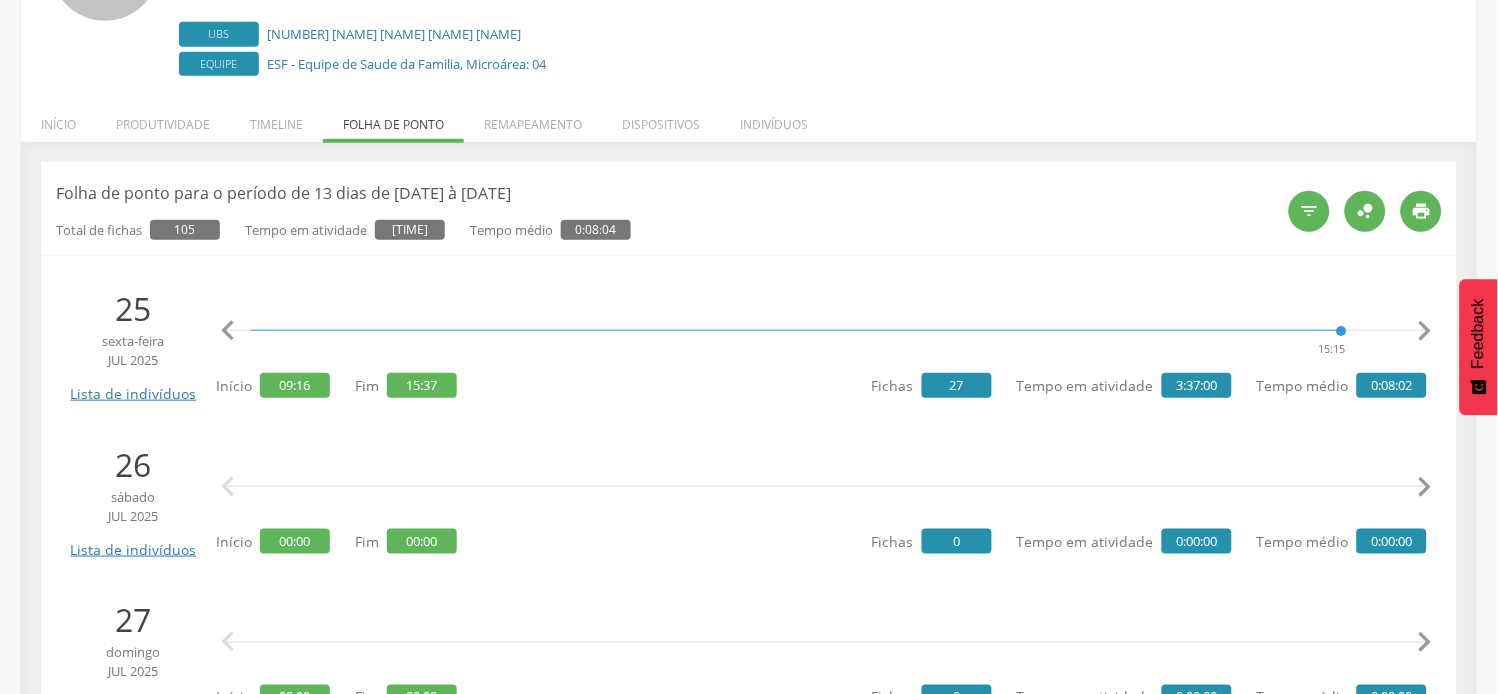 click on "" at bounding box center (1425, 331) 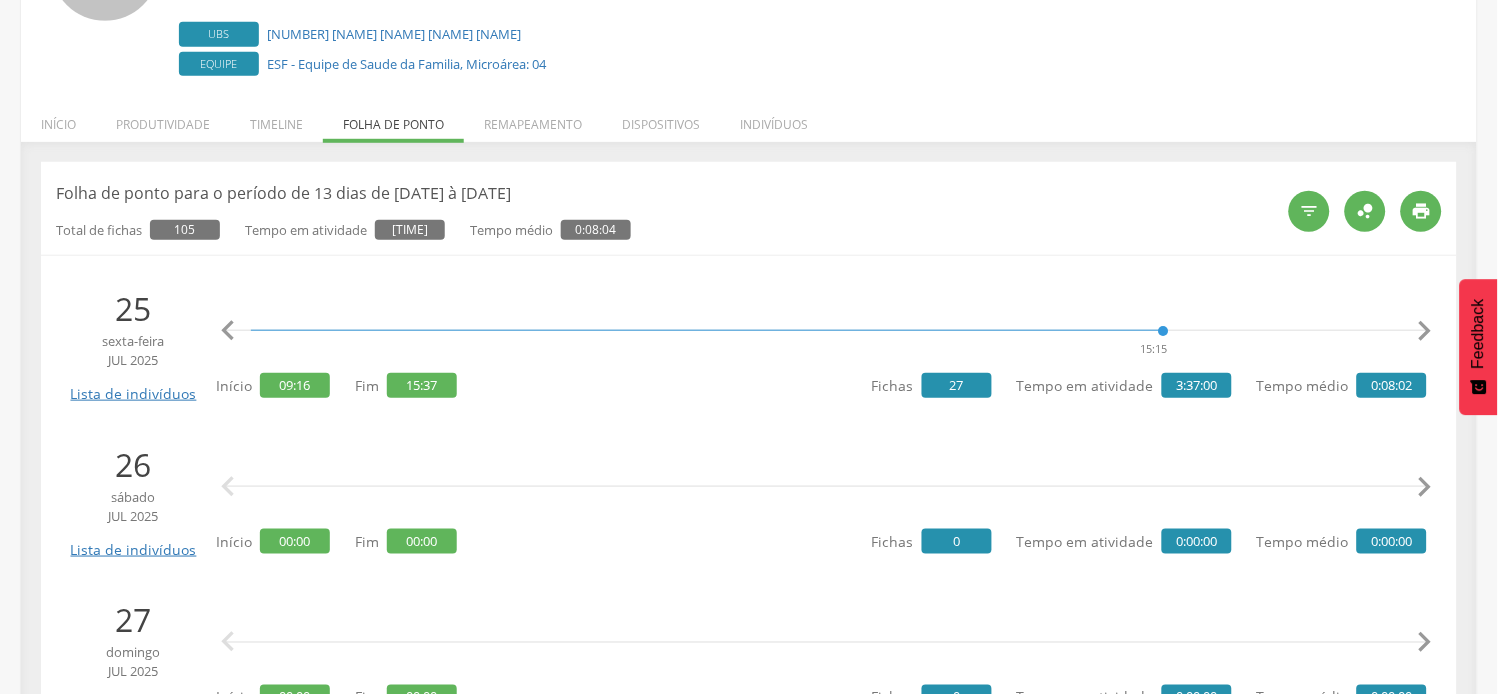 click on "" at bounding box center [1425, 331] 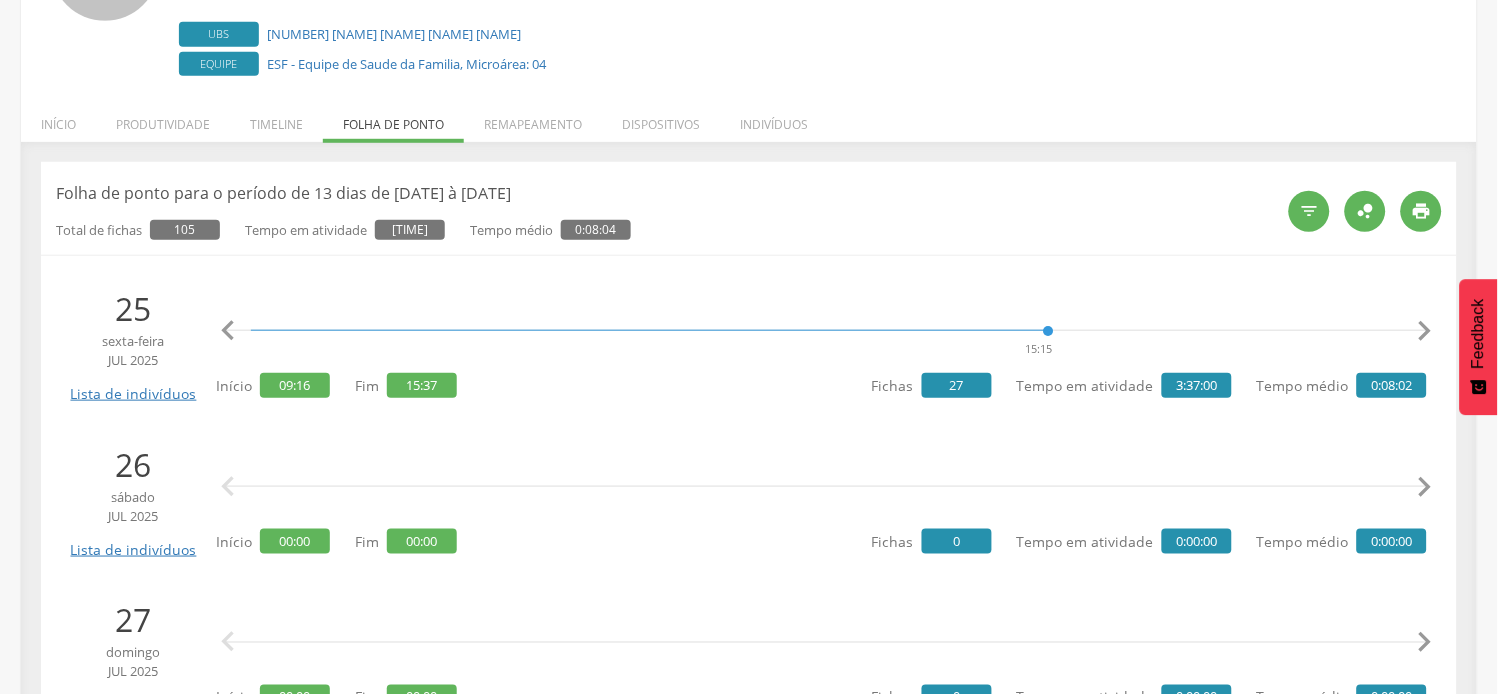 click on "" at bounding box center (1425, 331) 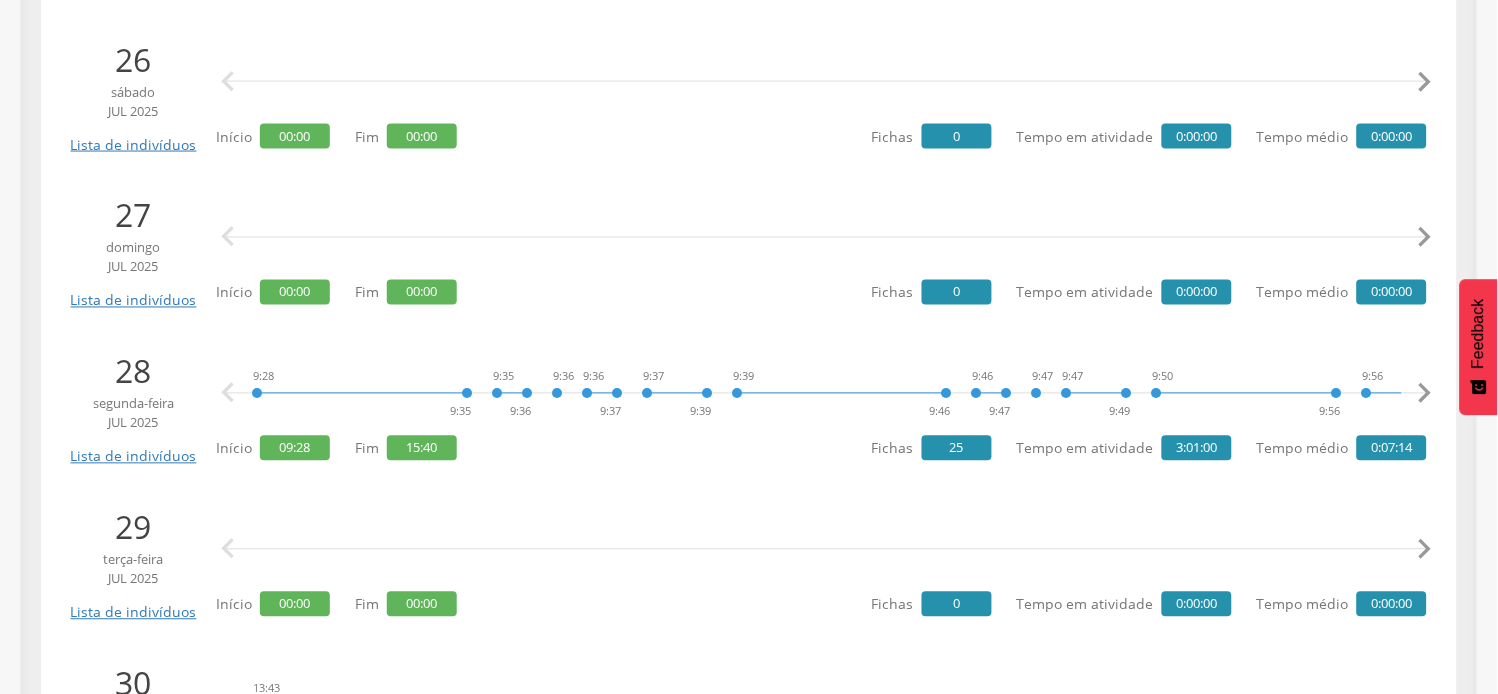 scroll, scrollTop: 666, scrollLeft: 0, axis: vertical 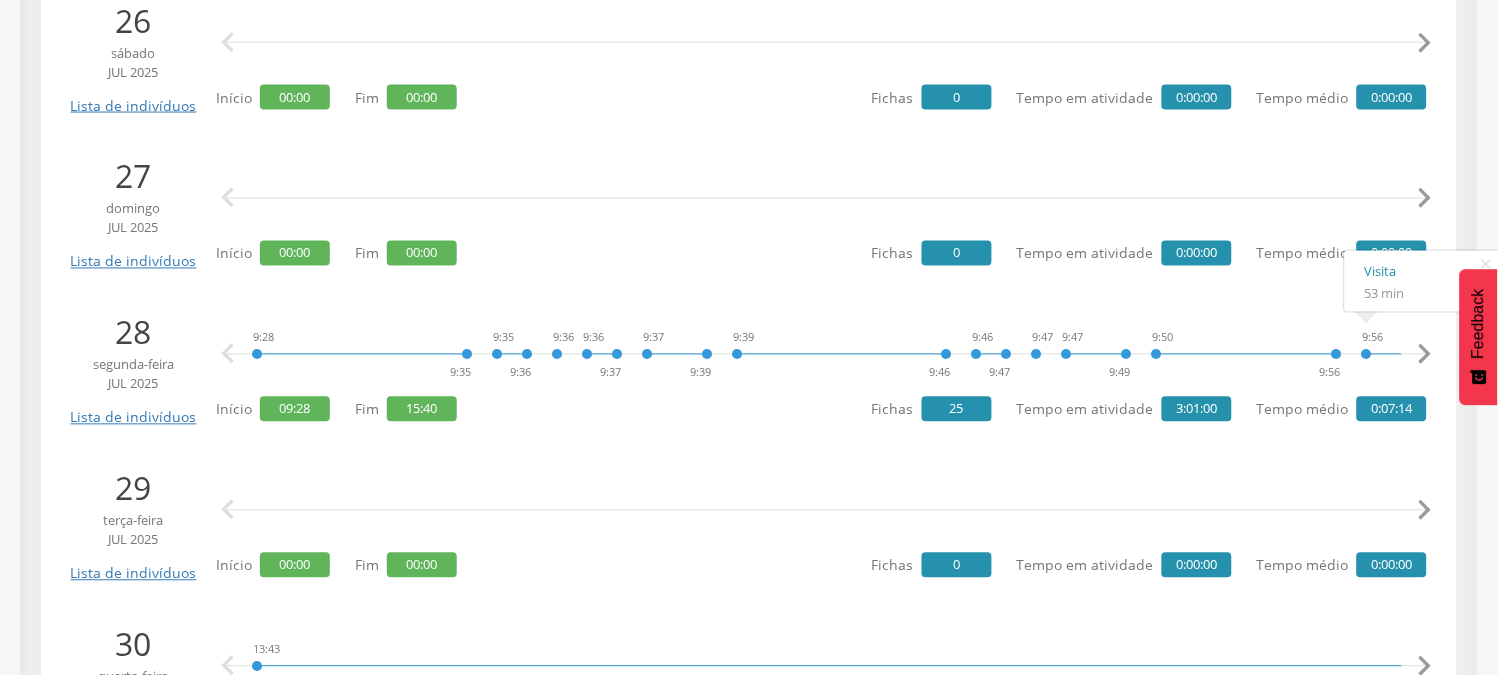 click on "" at bounding box center (1425, 355) 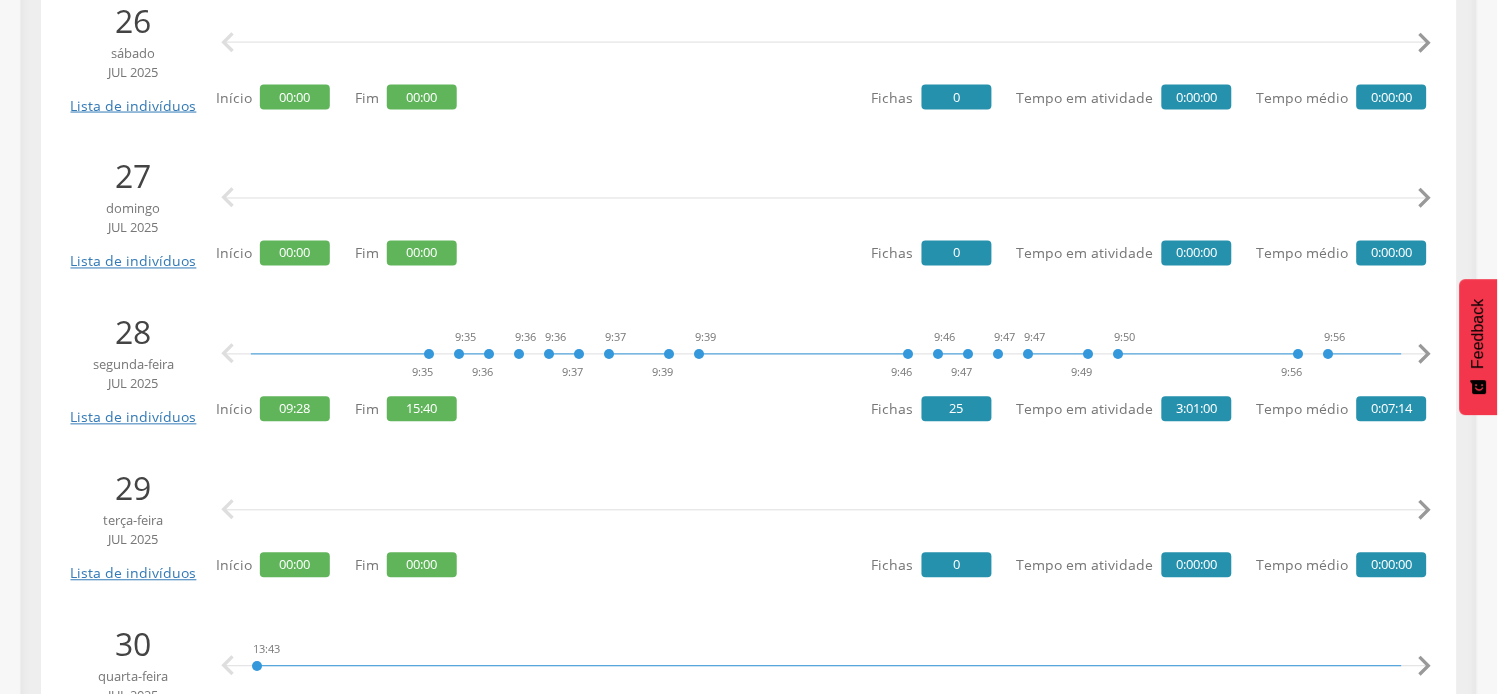 click on "" at bounding box center [1425, 355] 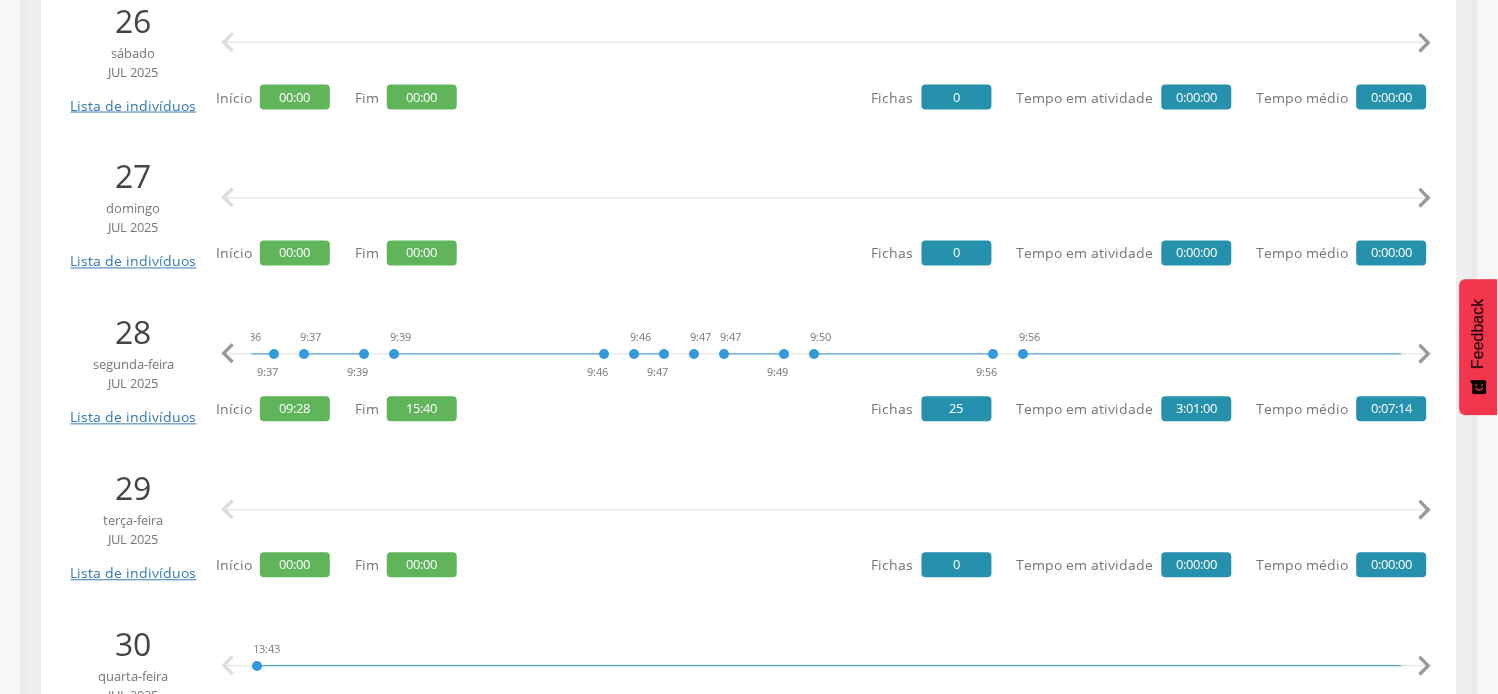 click on "" at bounding box center (1425, 355) 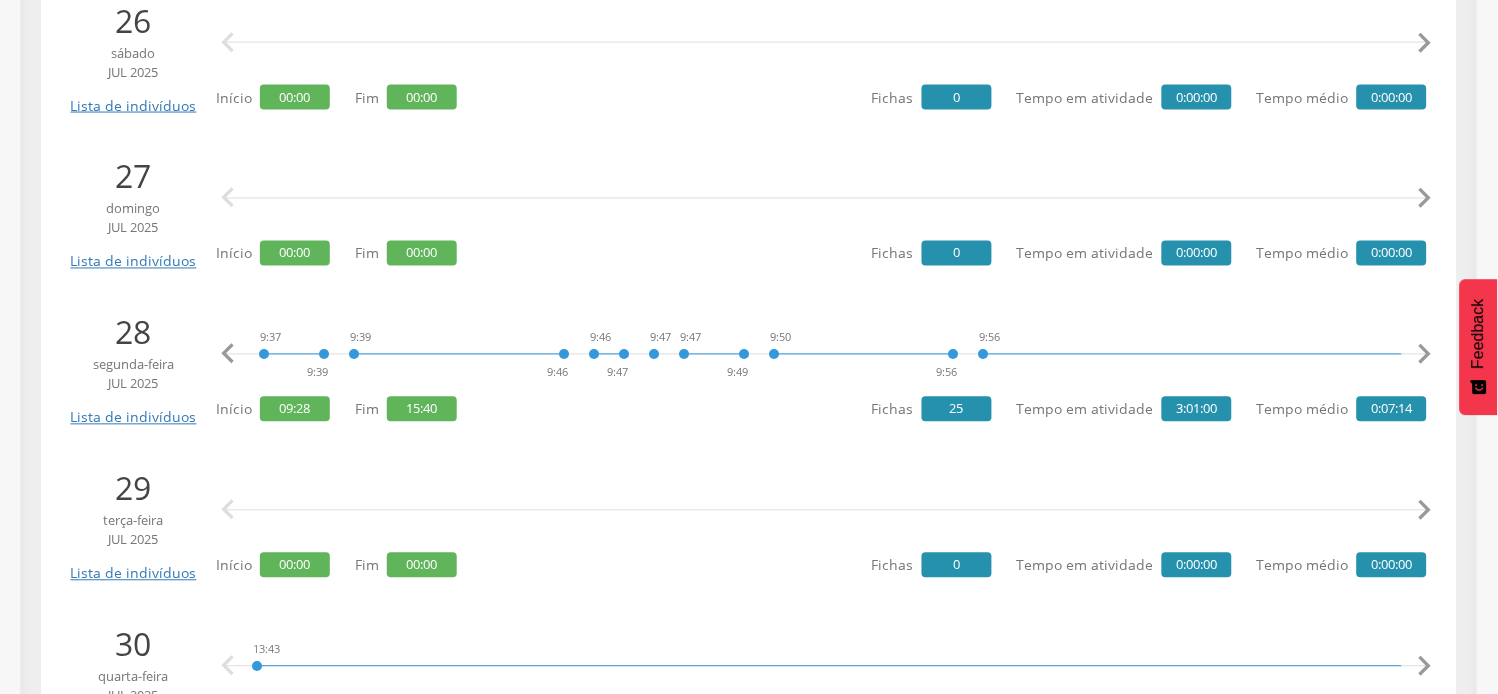 click on "" at bounding box center [1425, 355] 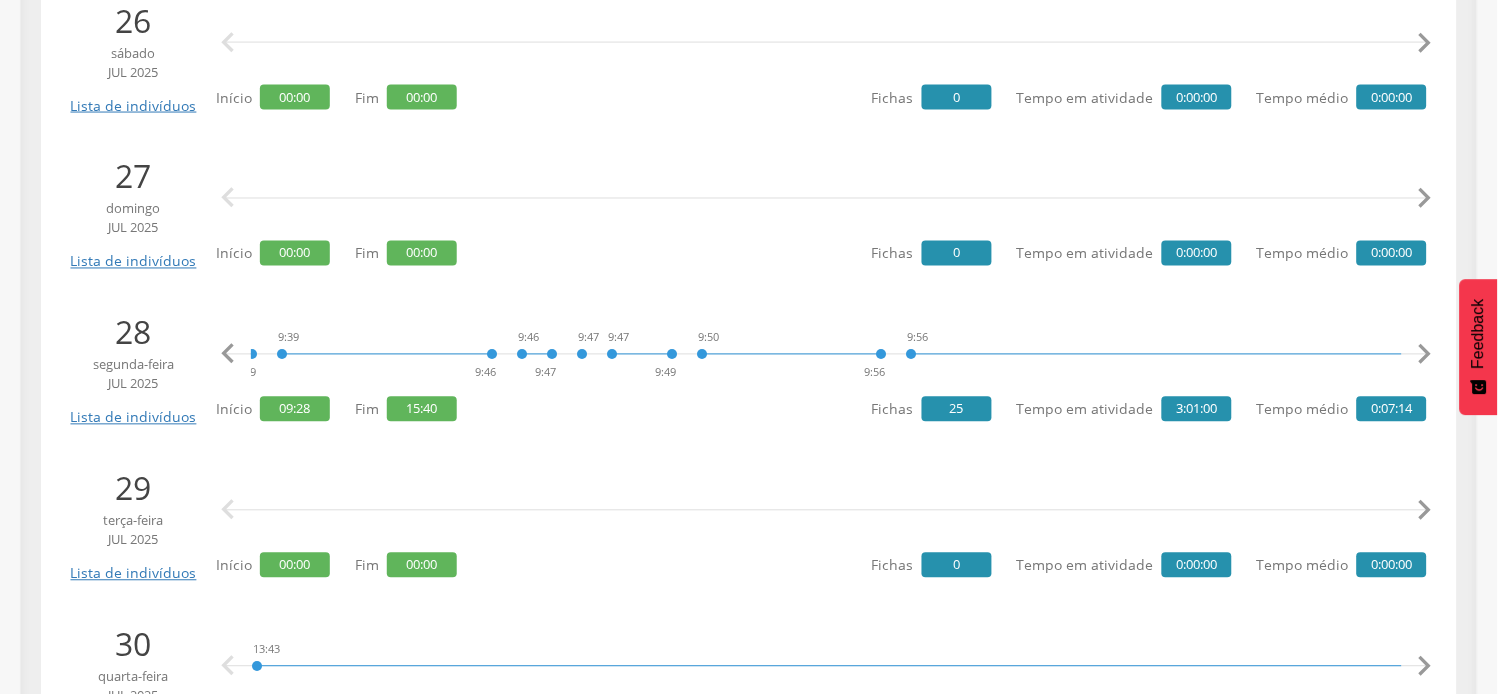 click on "" at bounding box center [1425, 355] 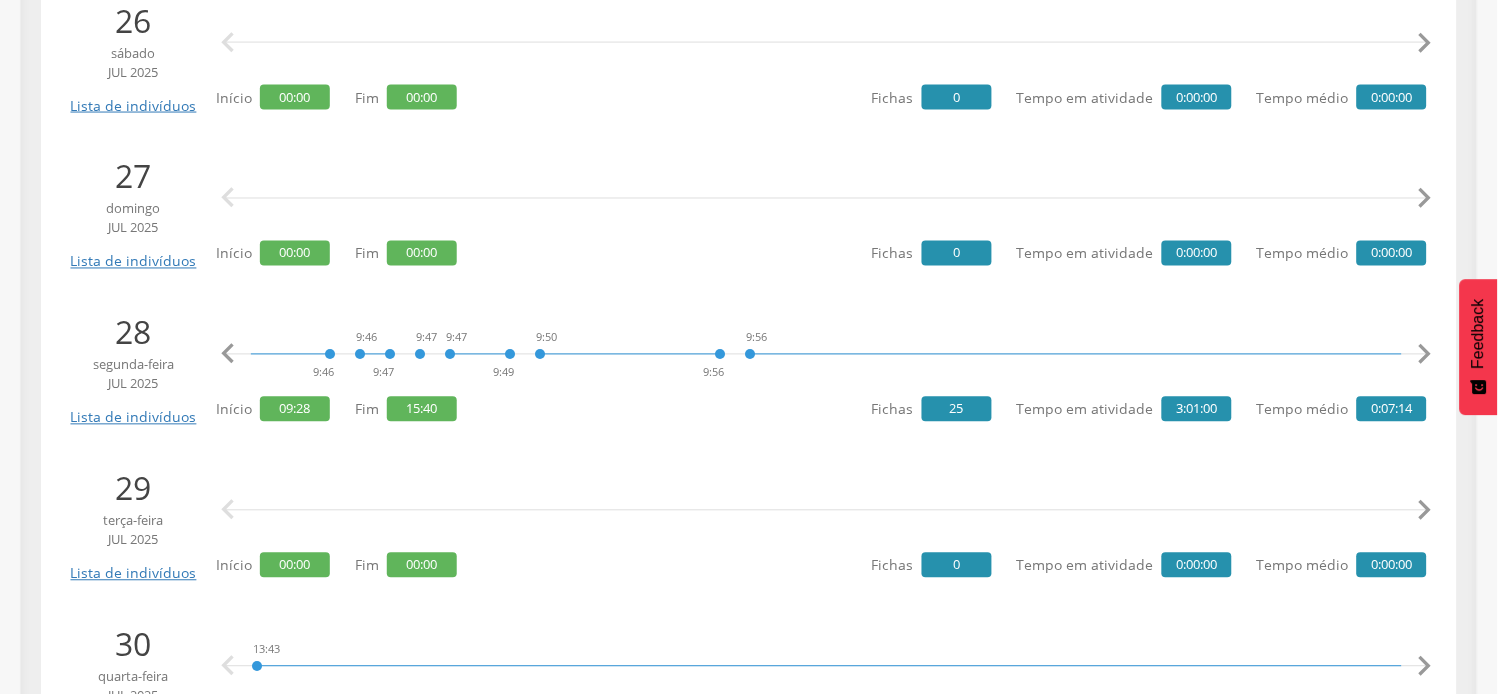 click on "" at bounding box center [1425, 355] 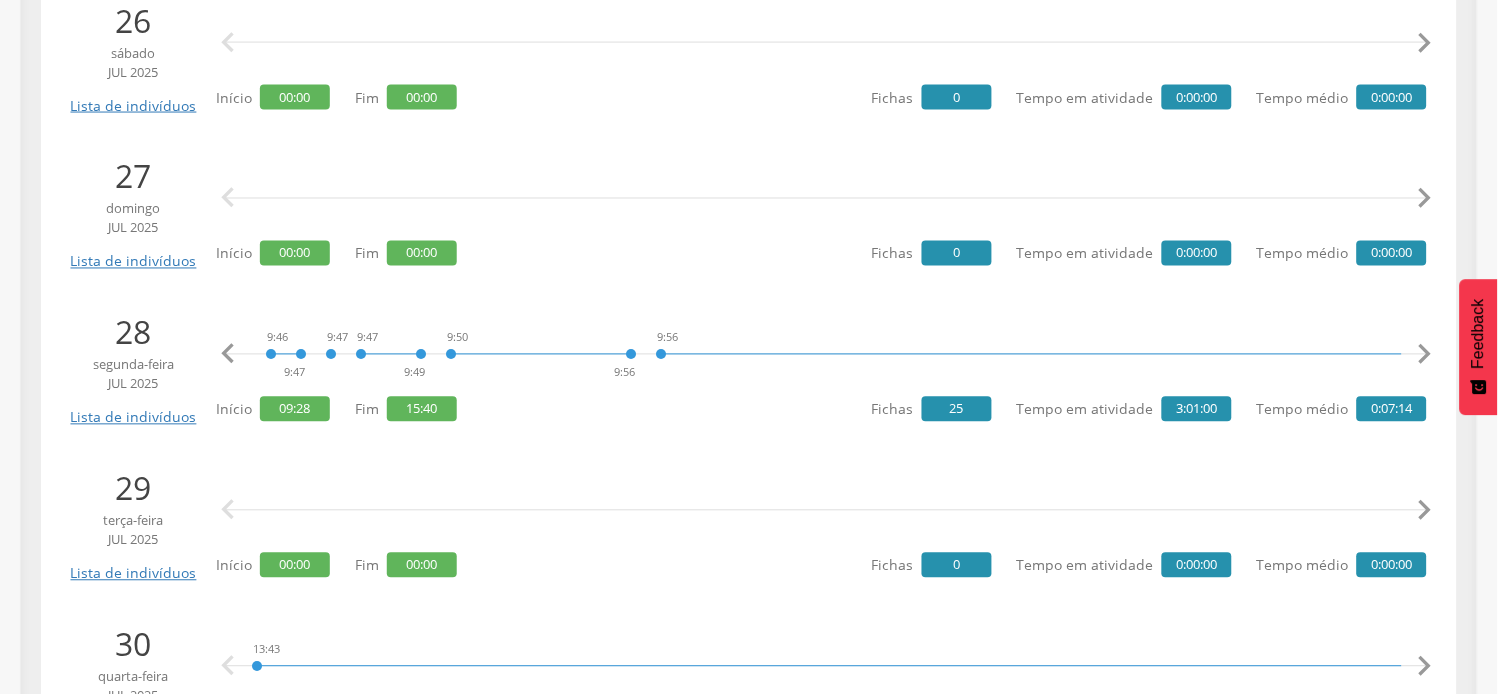 click on "" at bounding box center [1425, 355] 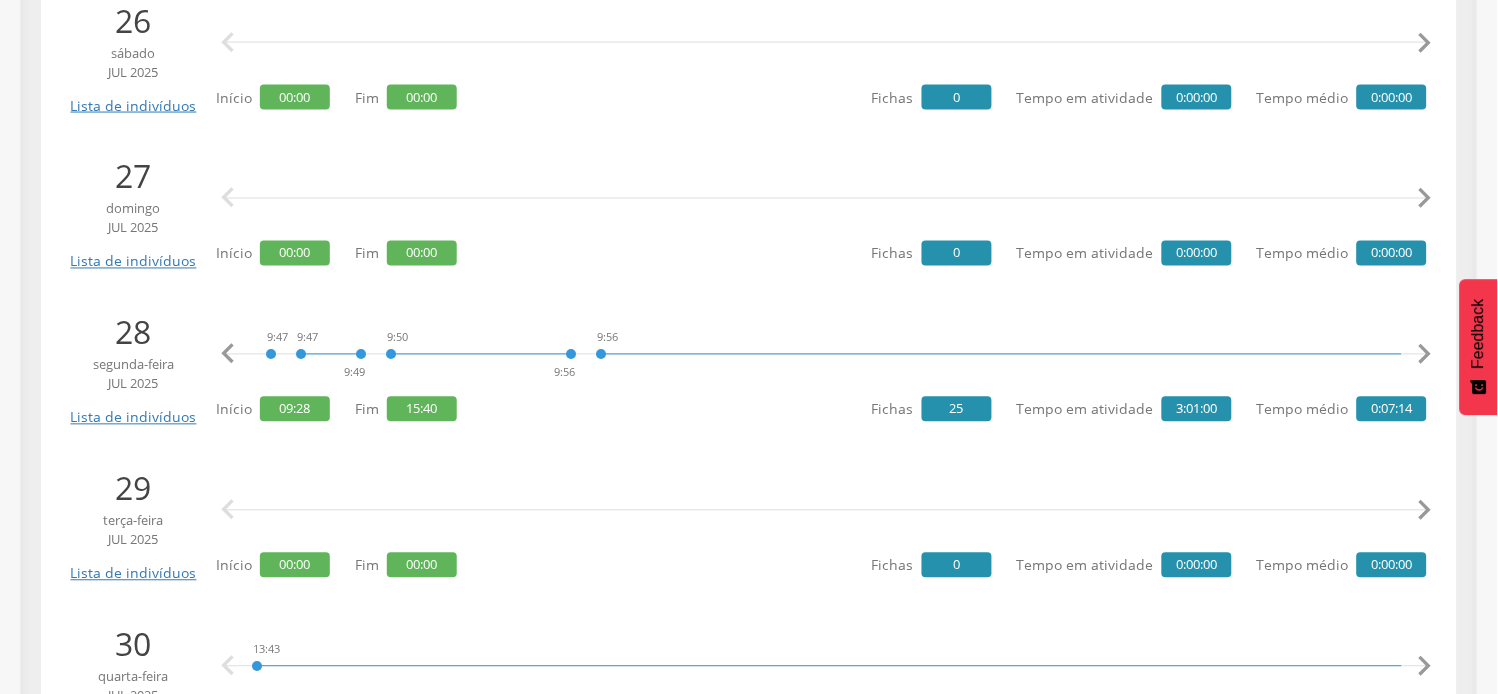click on "" at bounding box center (1425, 355) 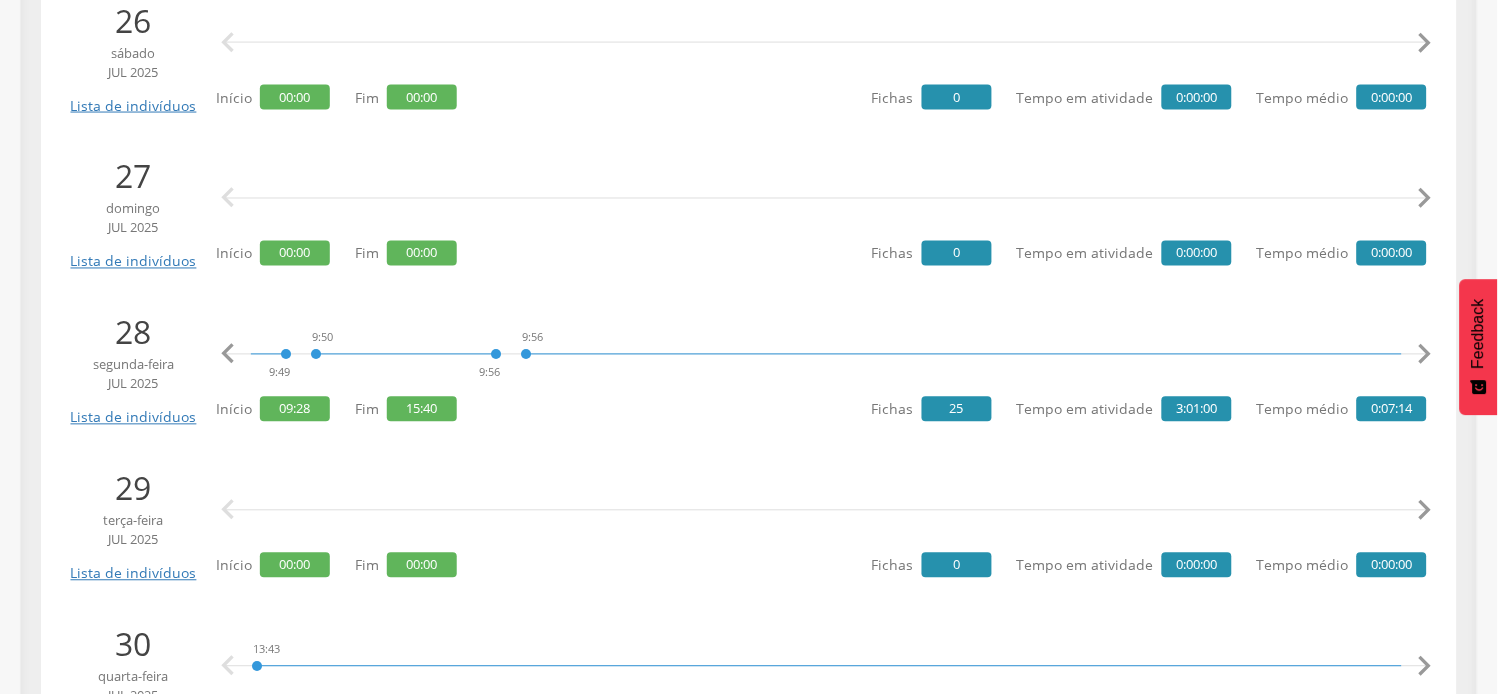 click on "" at bounding box center [1425, 355] 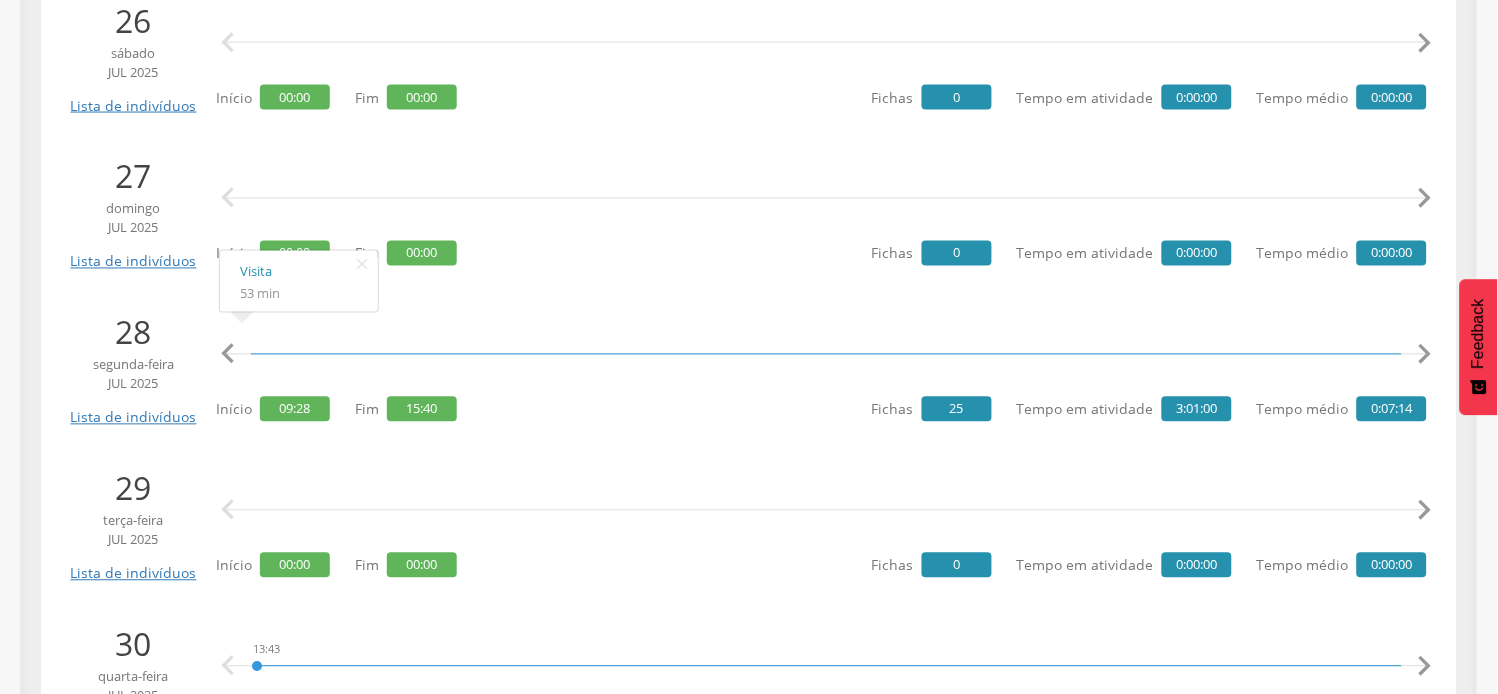scroll, scrollTop: 0, scrollLeft: 1150, axis: horizontal 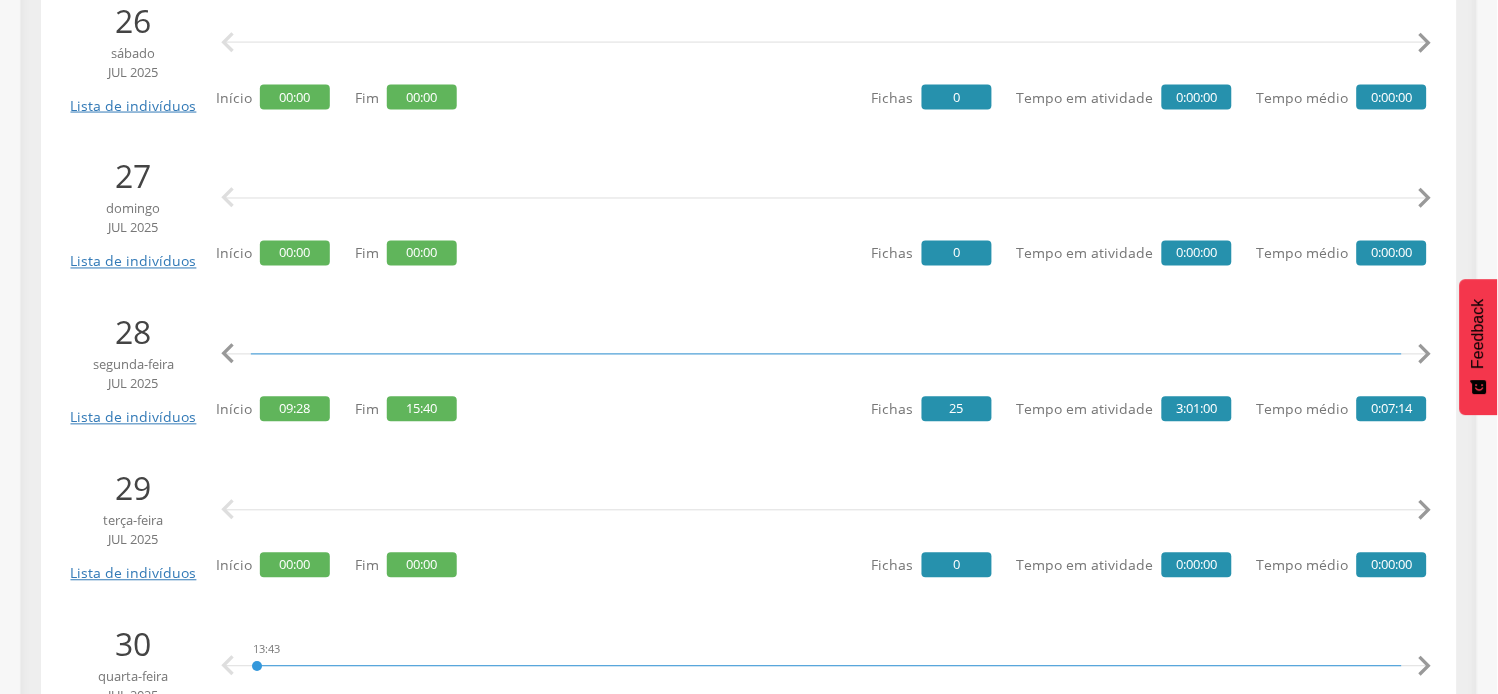 click on "" at bounding box center (1425, 355) 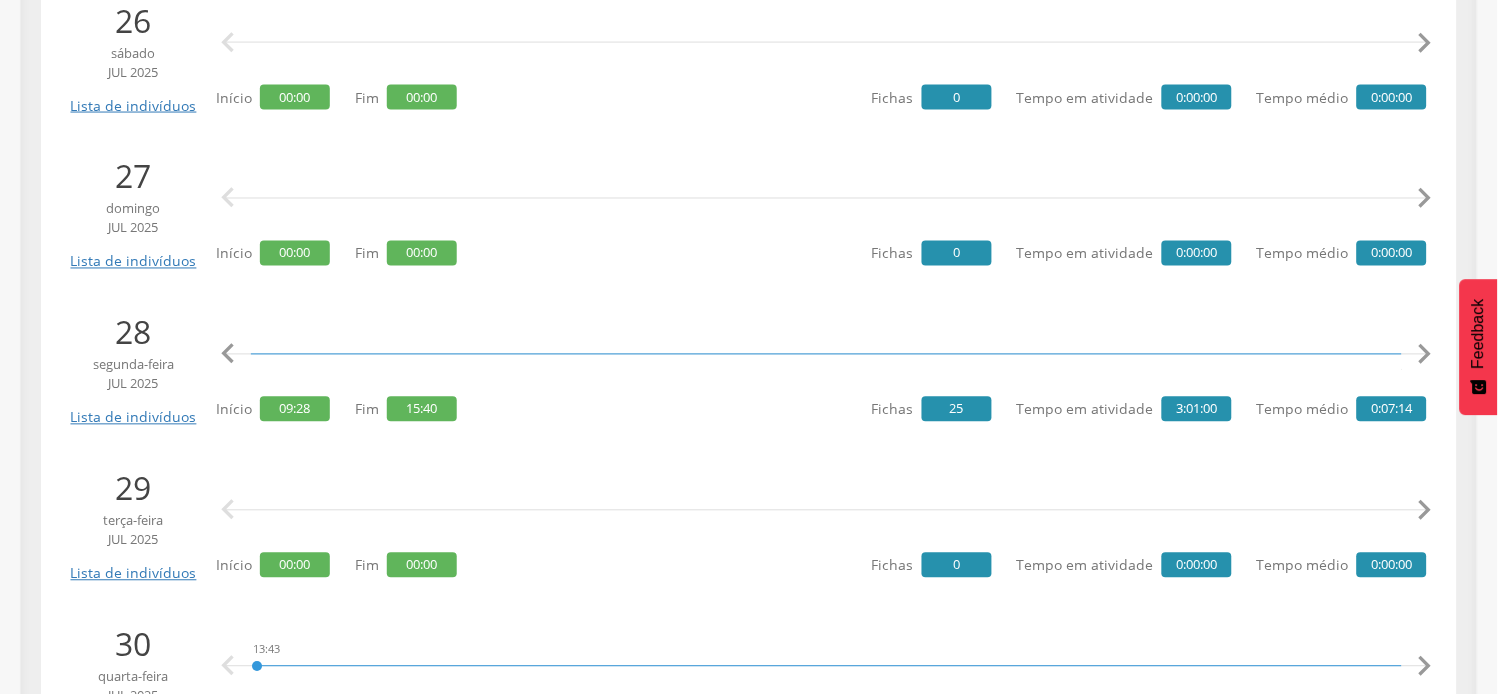 click on "" at bounding box center (1425, 355) 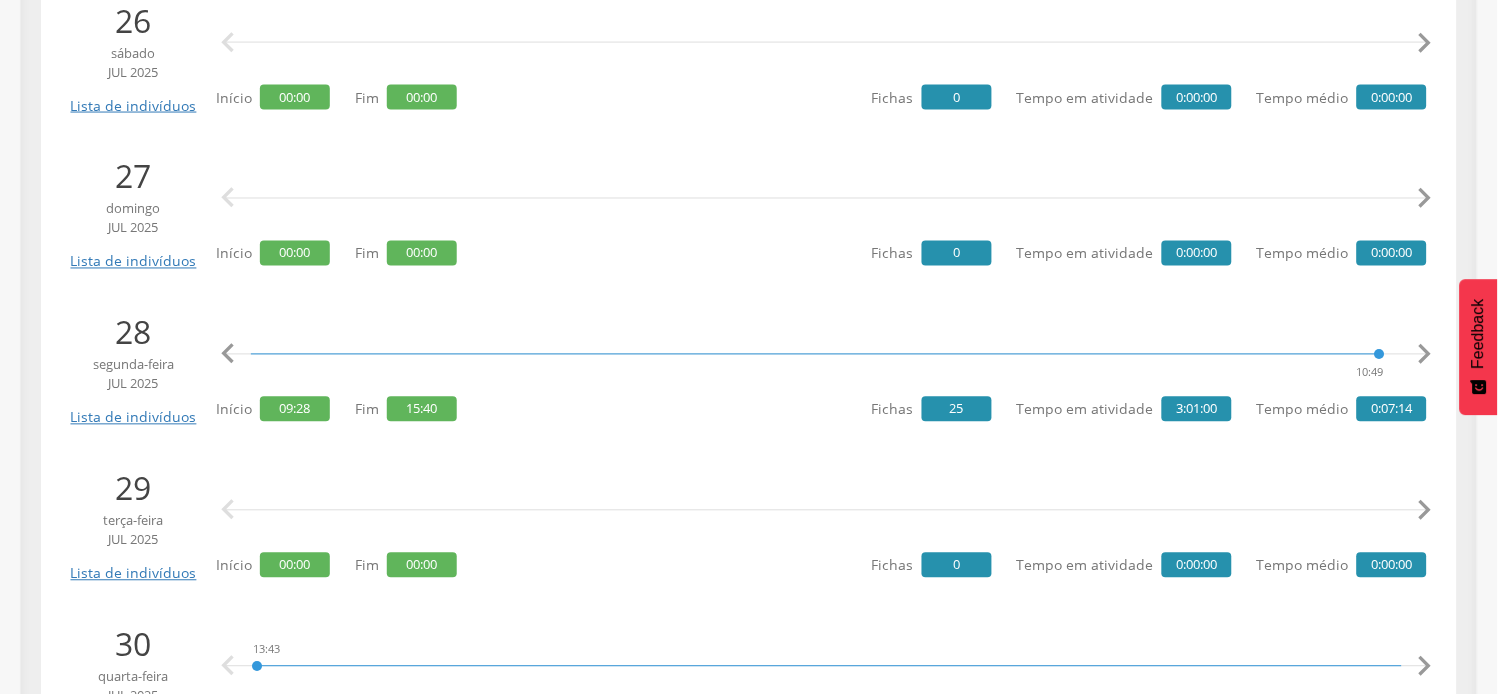 click on "" at bounding box center [1425, 355] 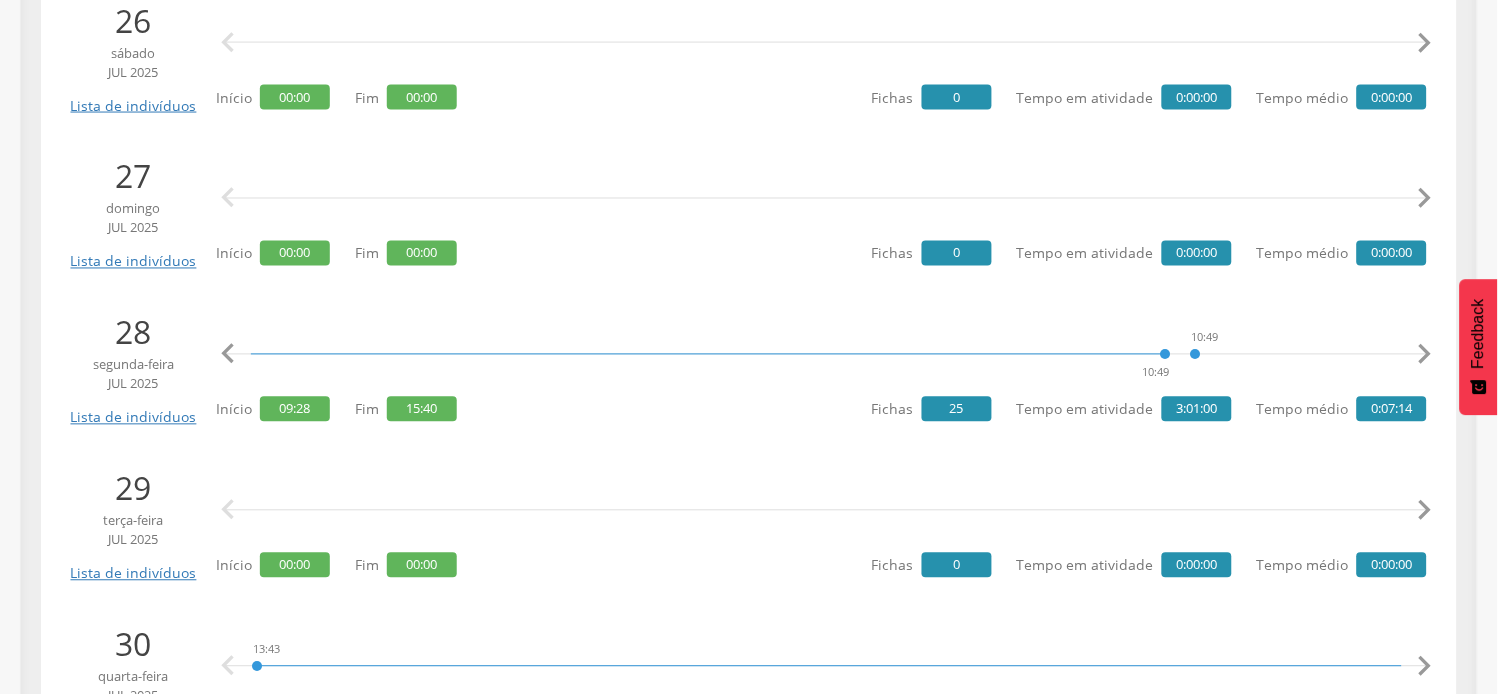 click on "" at bounding box center (1425, 355) 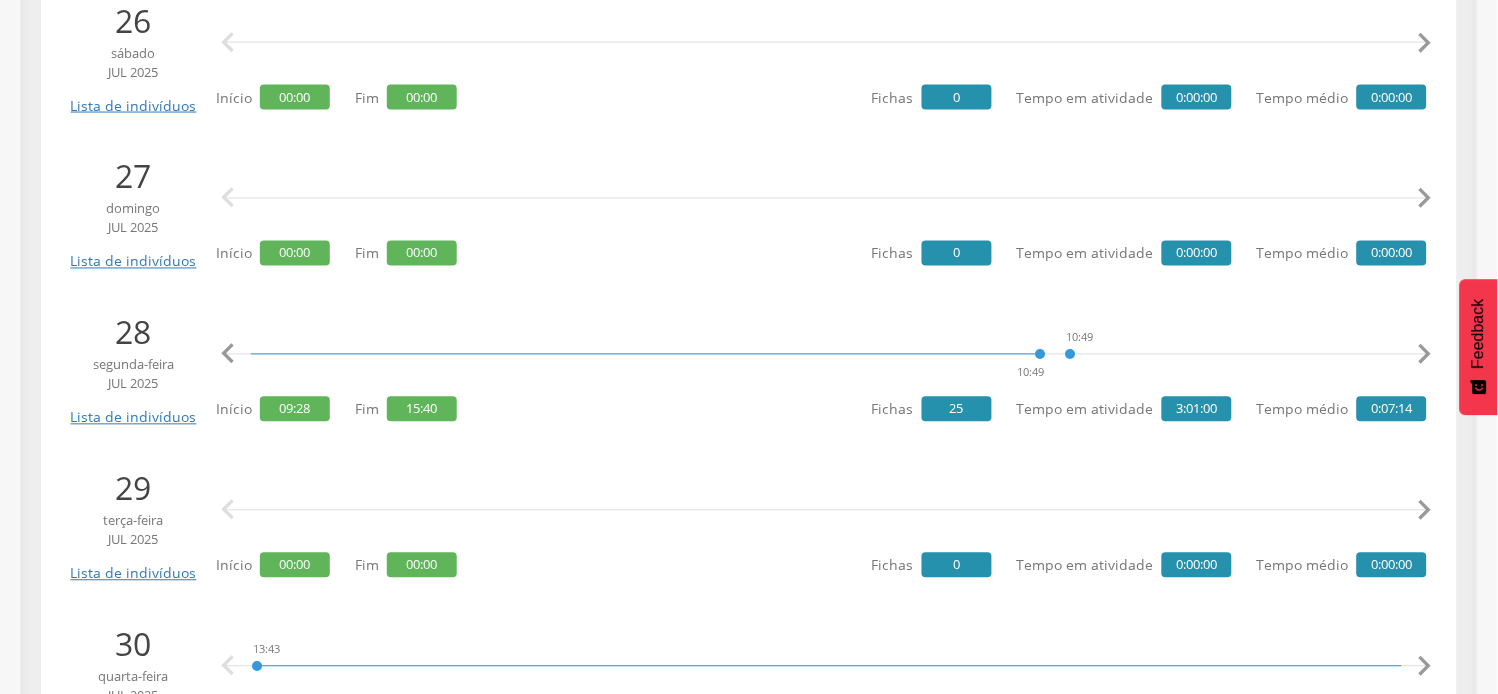 click on "" at bounding box center [1425, 355] 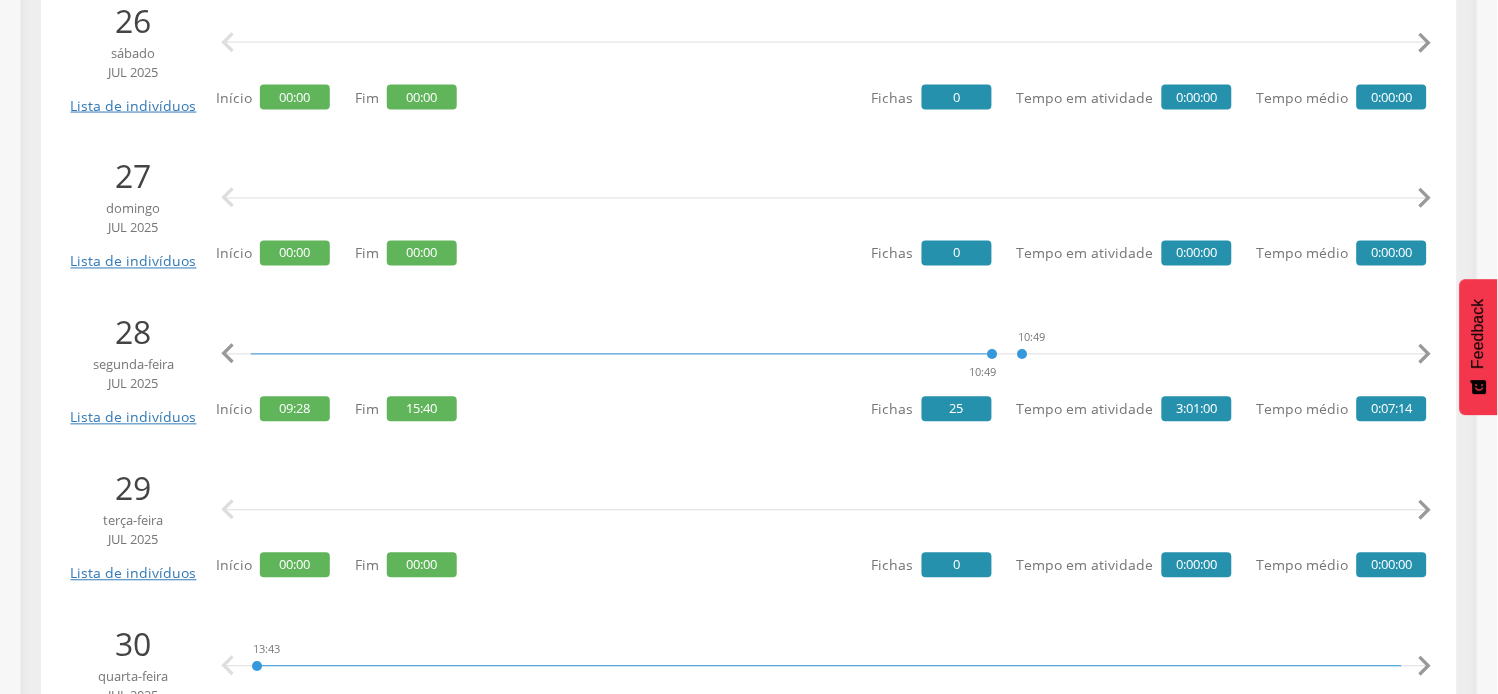 click on "" at bounding box center (1425, 355) 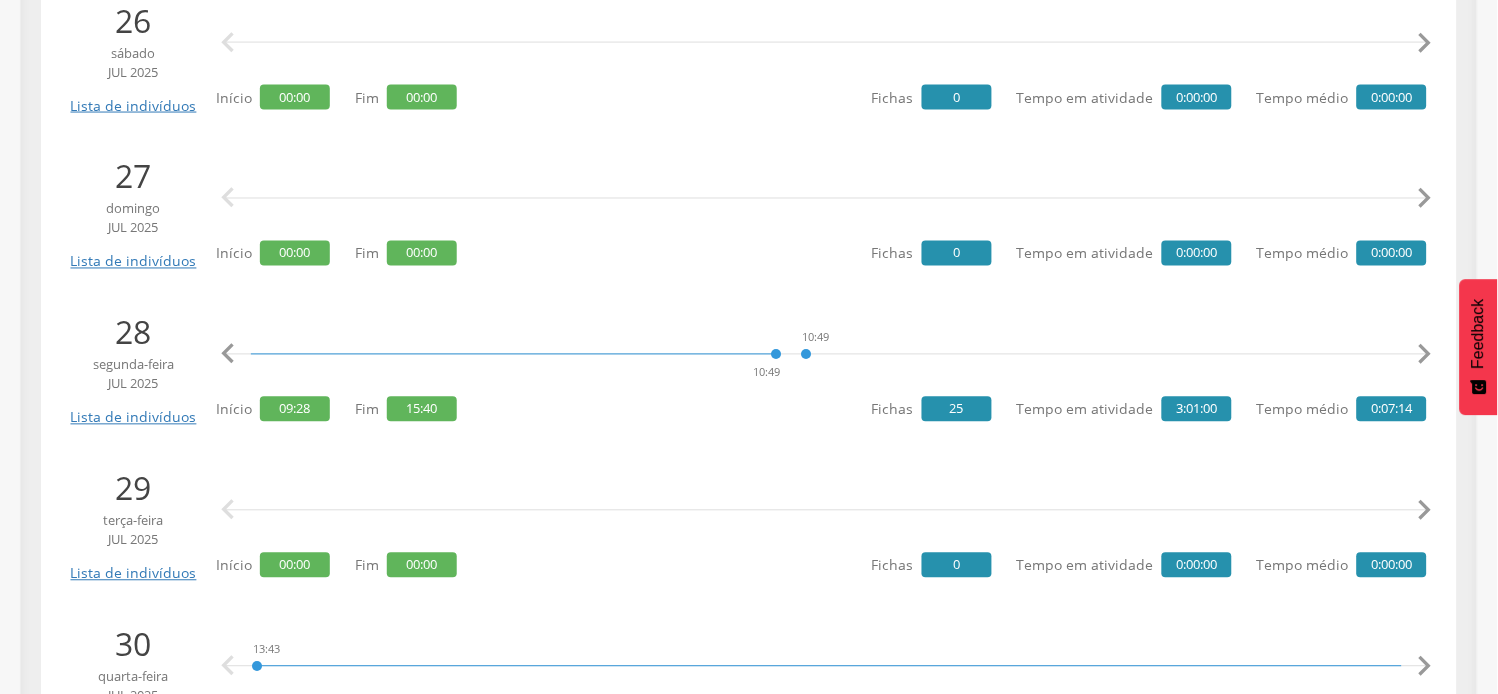 click on "" at bounding box center (1425, 355) 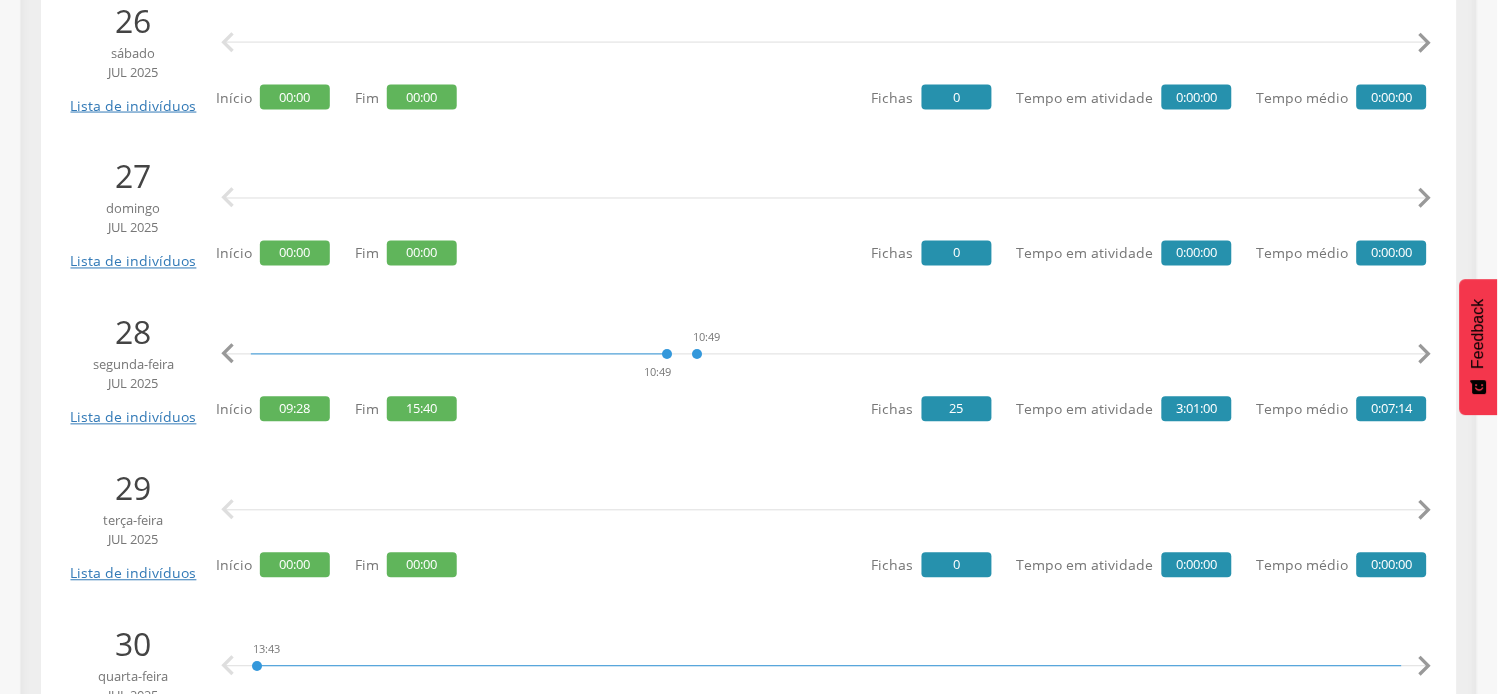 click on "" at bounding box center [1425, 355] 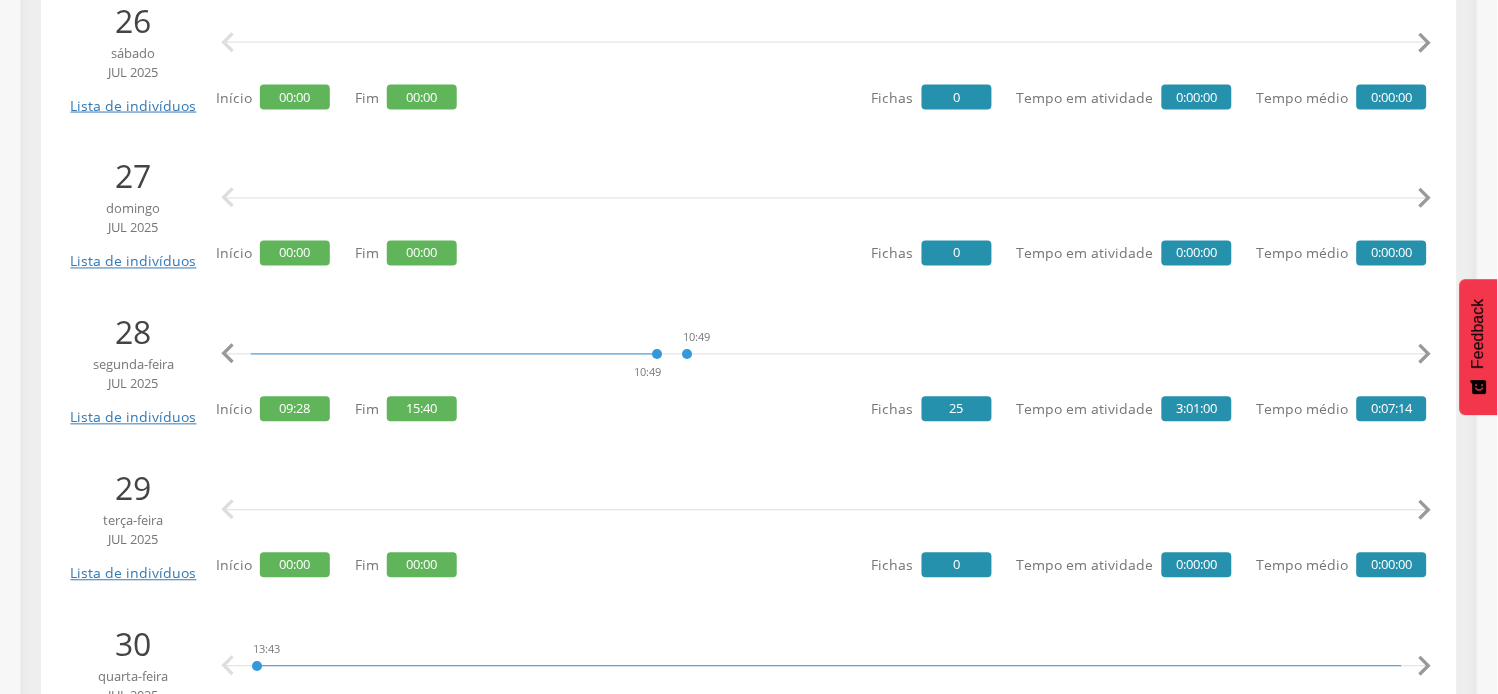 click on "" at bounding box center [1425, 355] 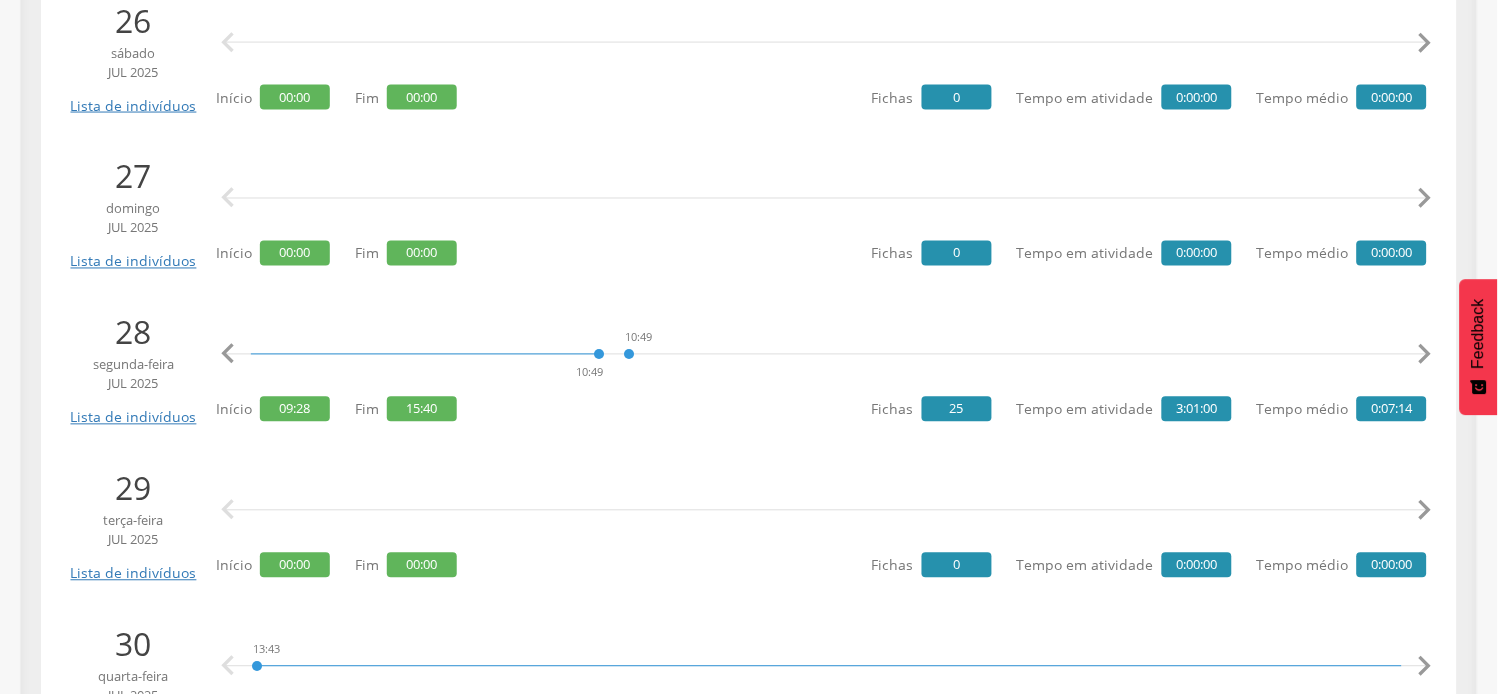 click on "" at bounding box center [1425, 355] 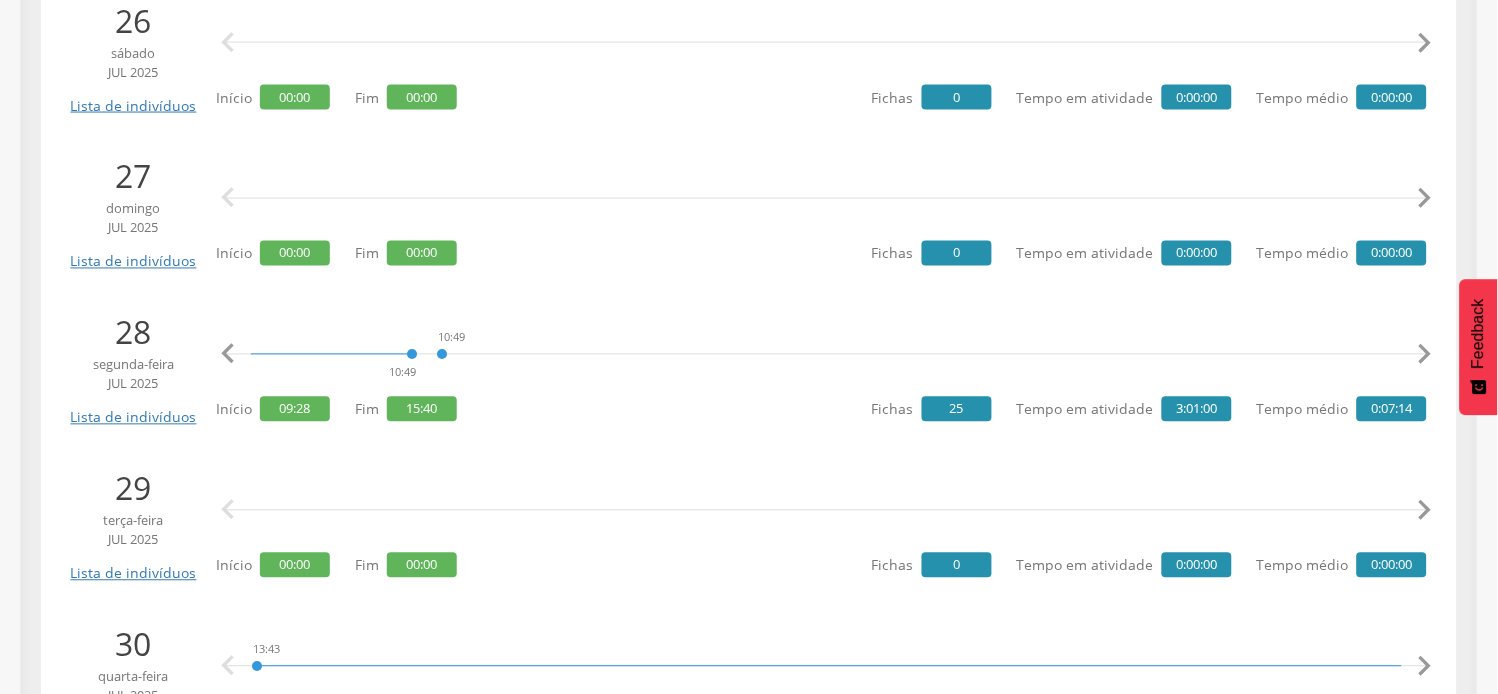 click on "" at bounding box center [1425, 355] 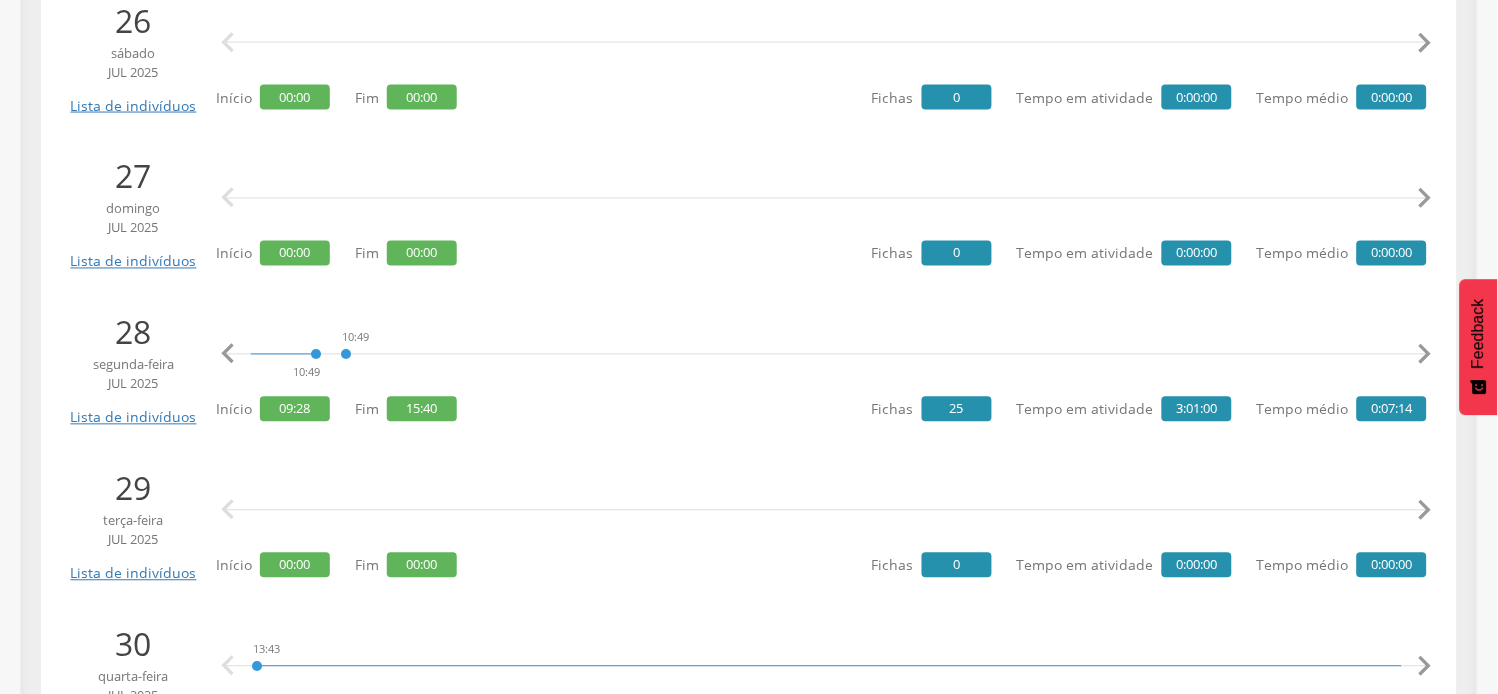 click on "" at bounding box center (1425, 355) 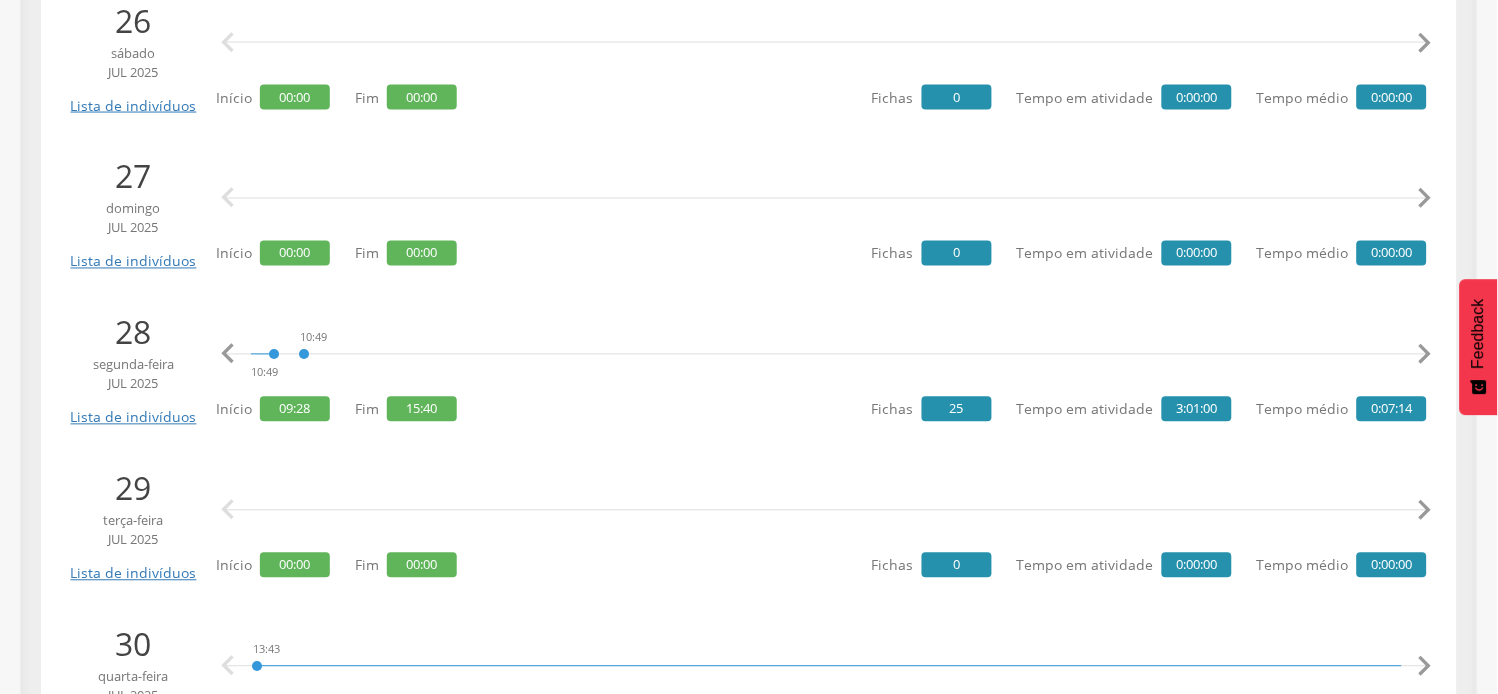 click on "" at bounding box center [1425, 355] 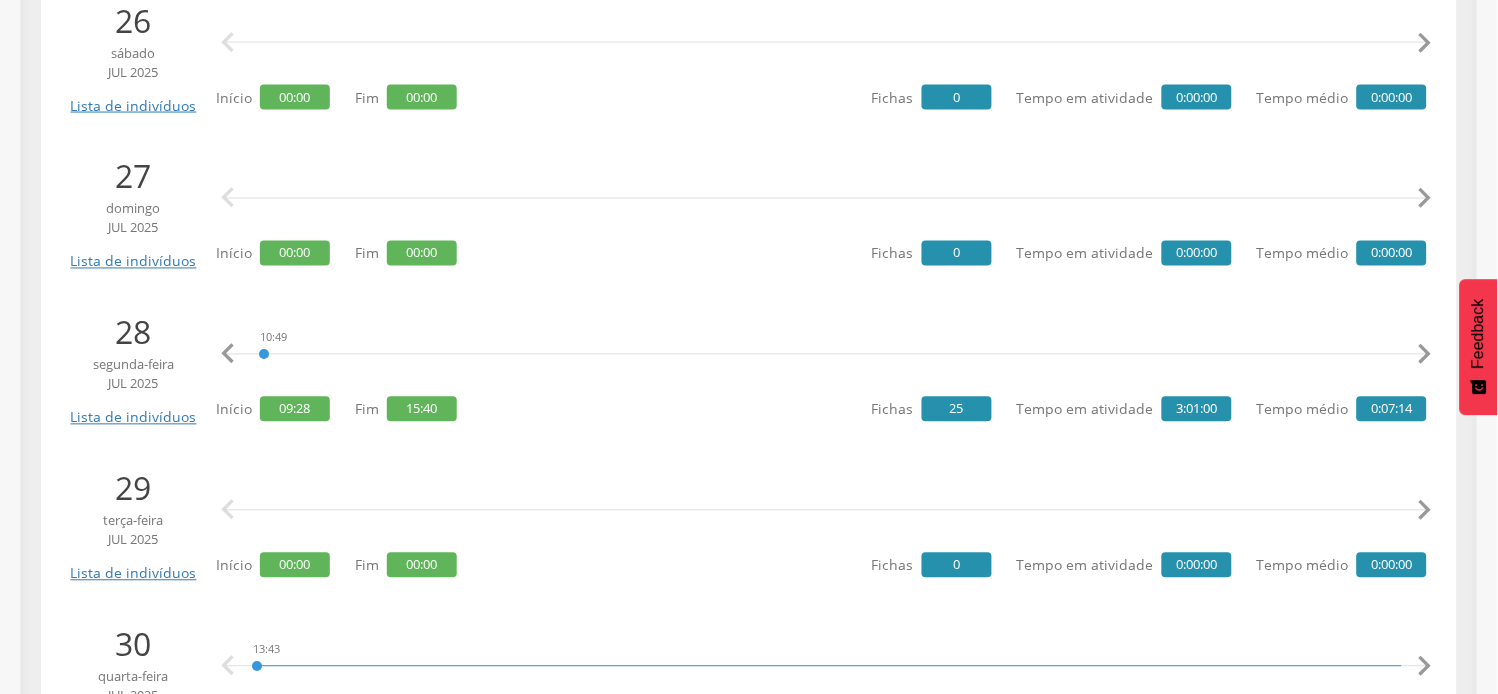 click on "" at bounding box center [1425, 355] 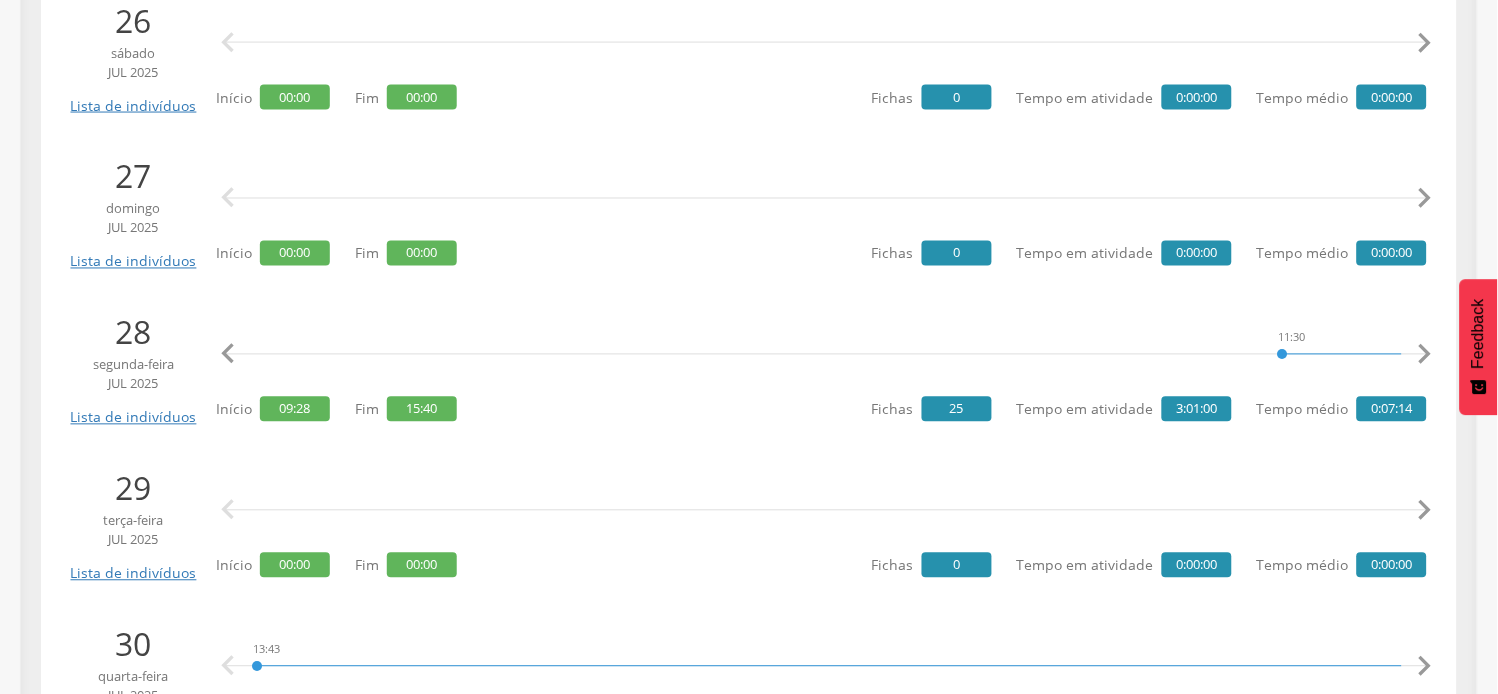 click on "" at bounding box center (1425, 355) 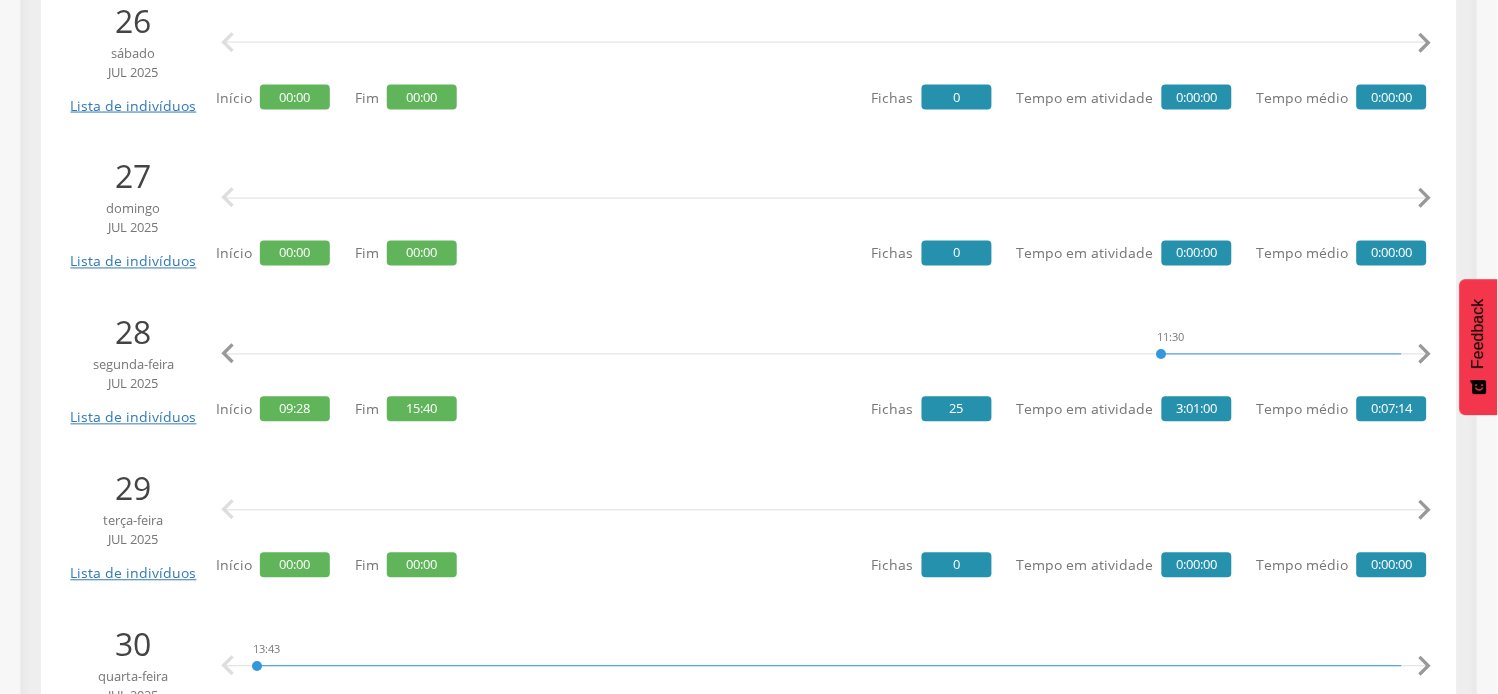 click on "" at bounding box center [1425, 355] 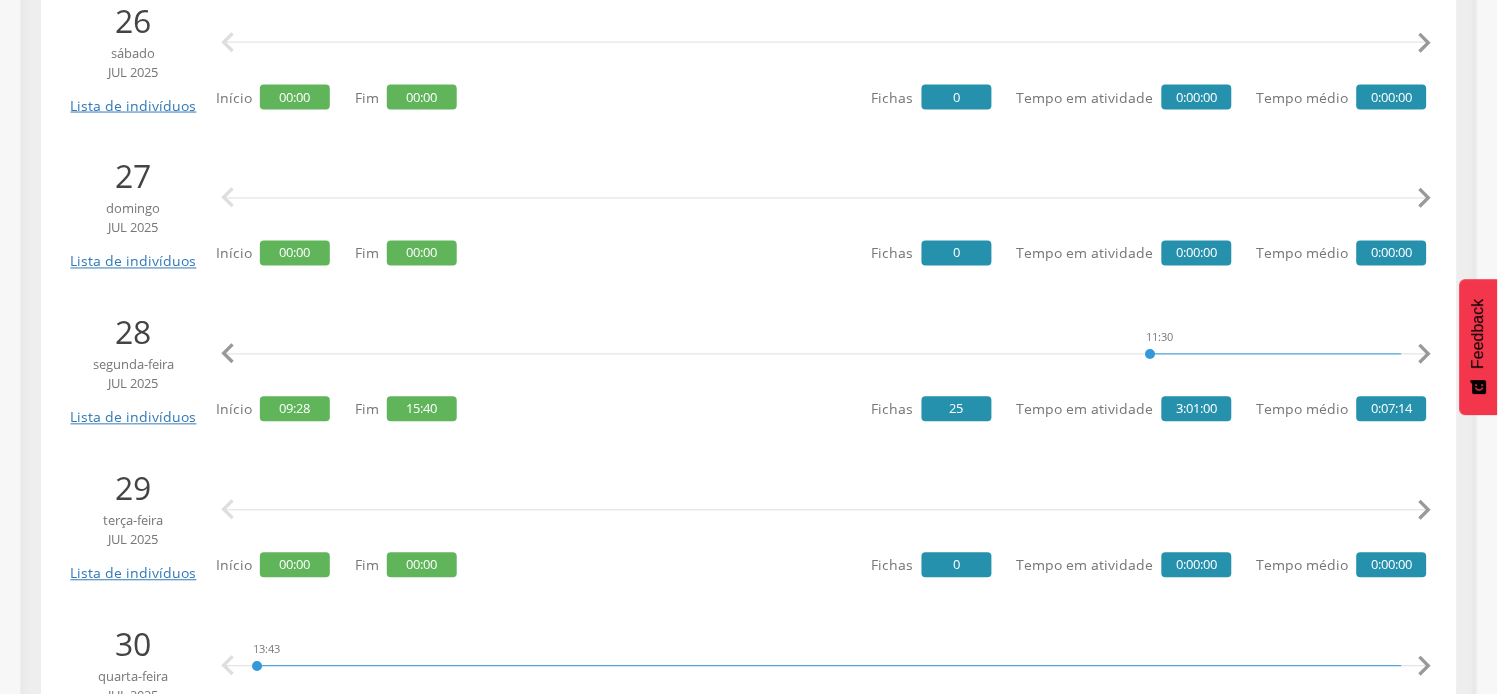 click on "" at bounding box center (1425, 355) 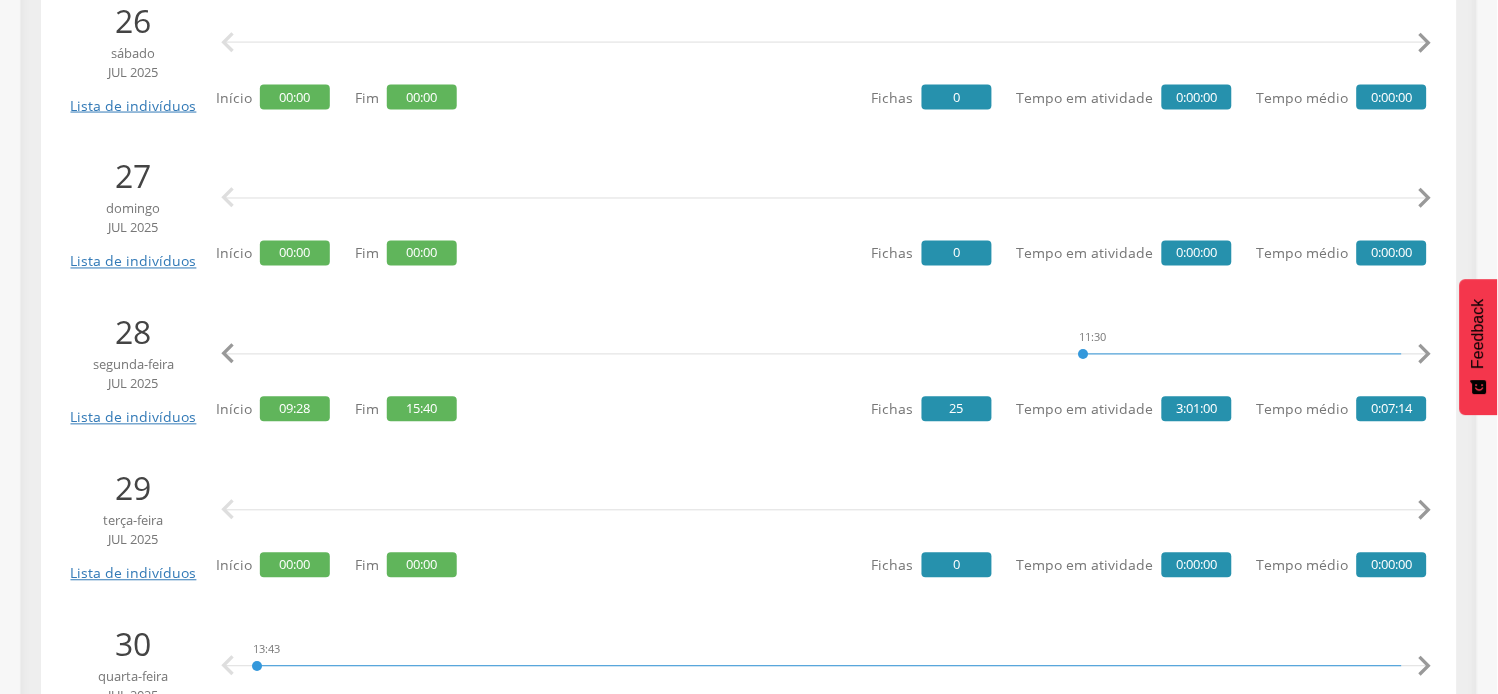 click on "" at bounding box center (1425, 355) 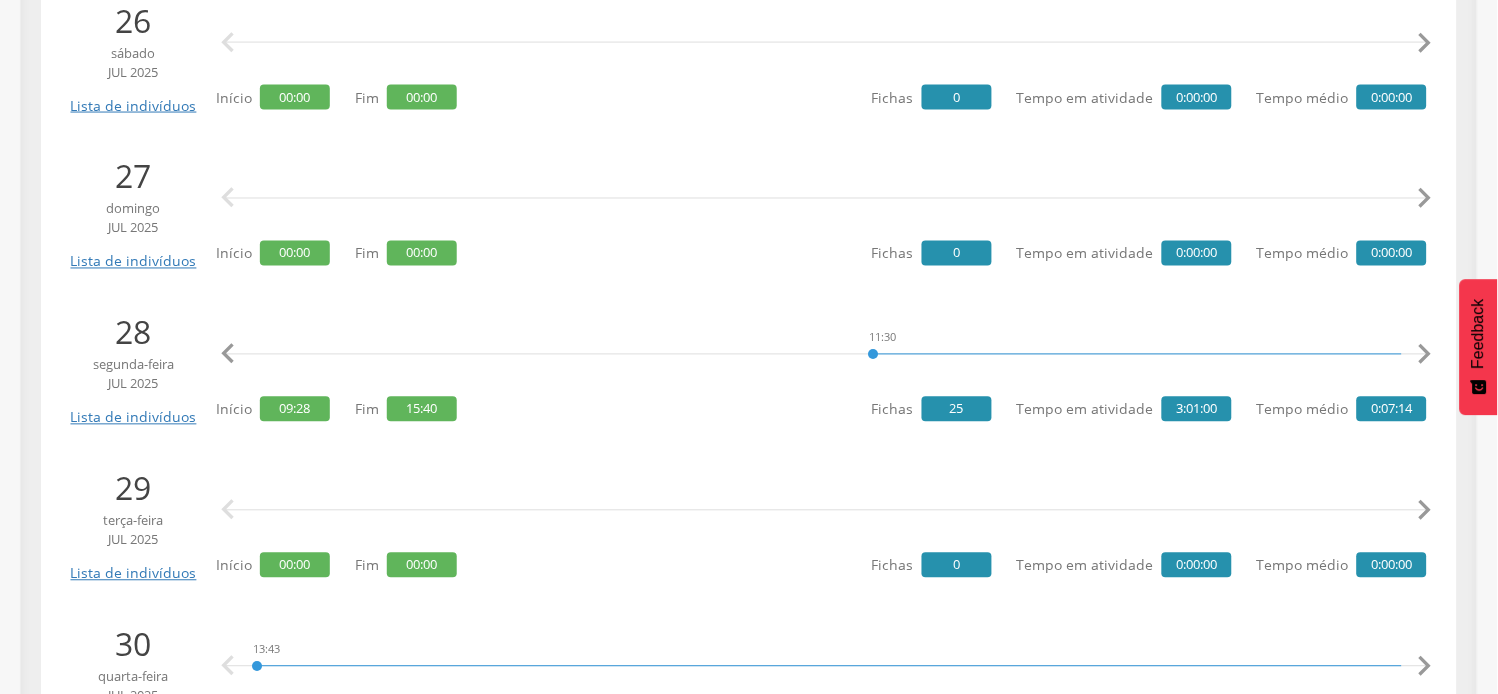 click on "" at bounding box center (1425, 355) 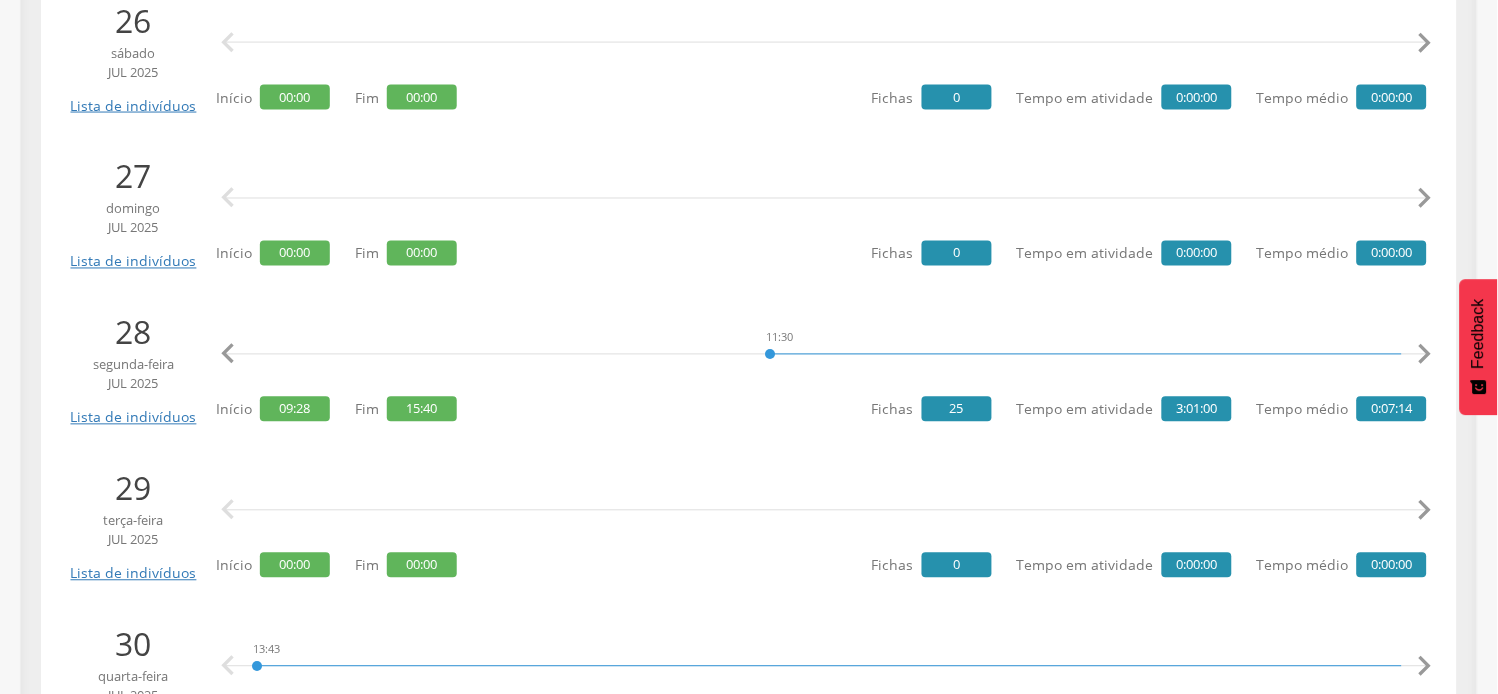 click on "" at bounding box center [1425, 355] 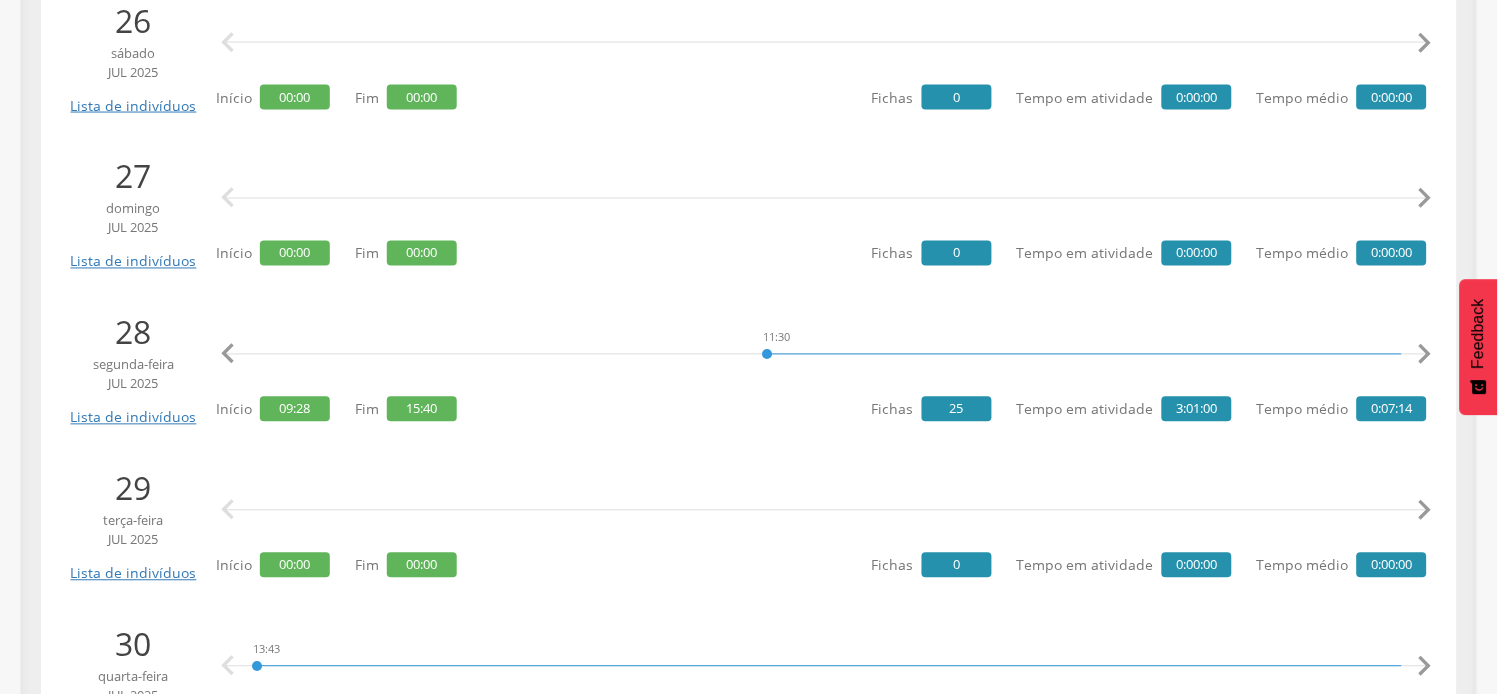 click on "" at bounding box center (1425, 355) 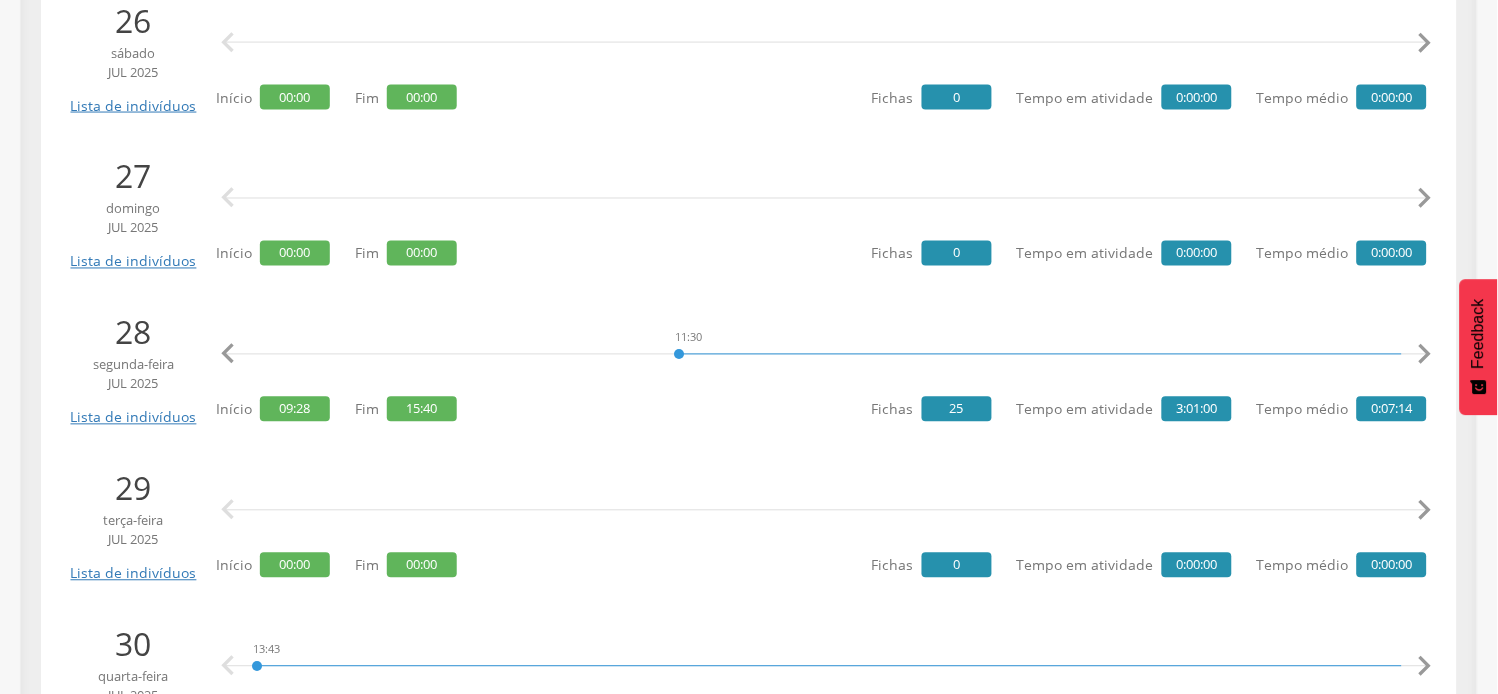 click on "" at bounding box center [1425, 355] 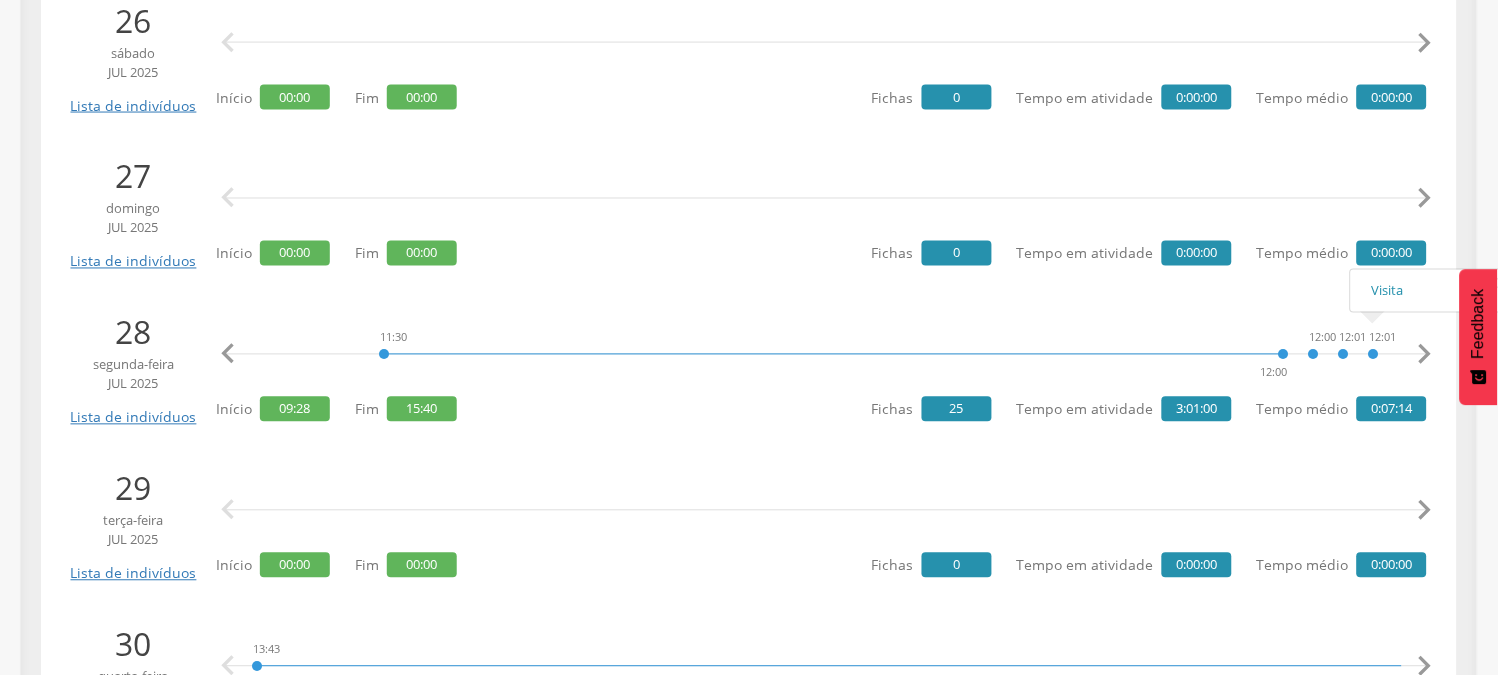 click on "" at bounding box center [1425, 355] 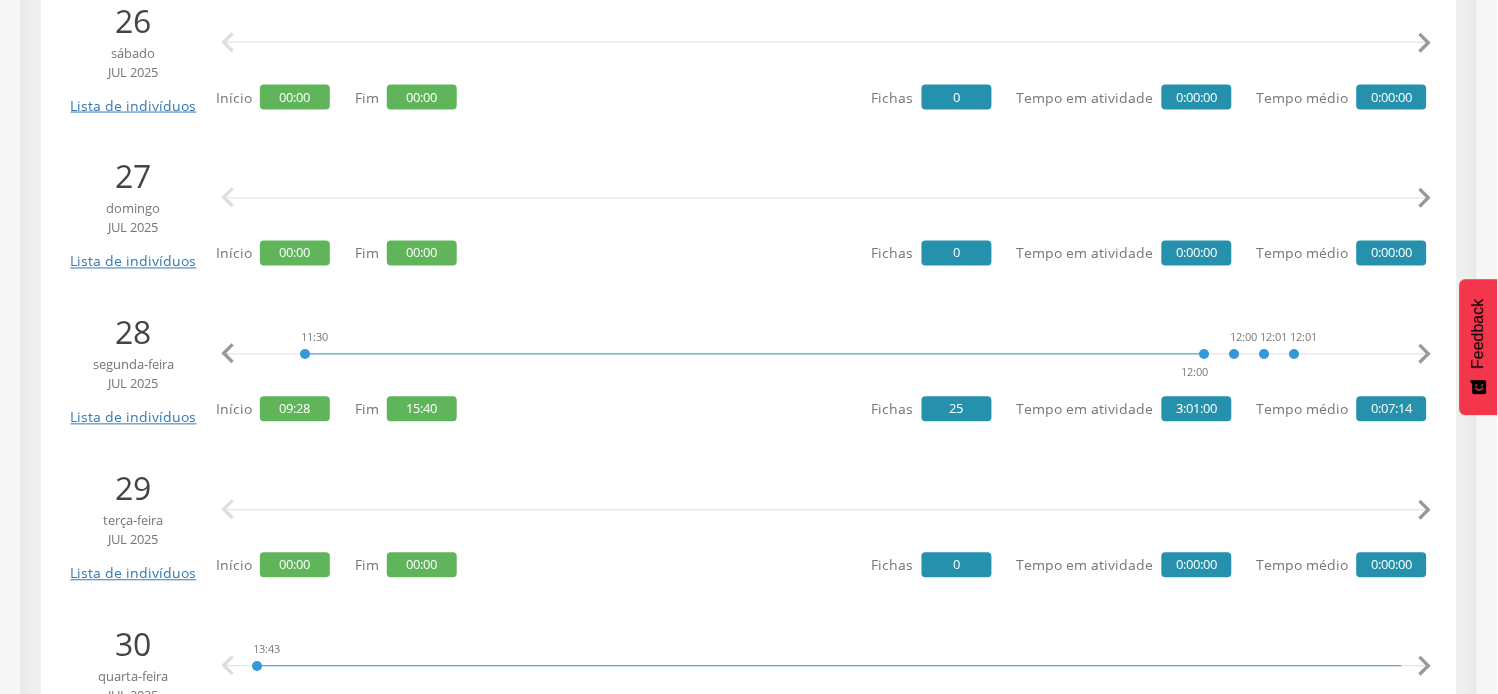 click on "" at bounding box center (1425, 355) 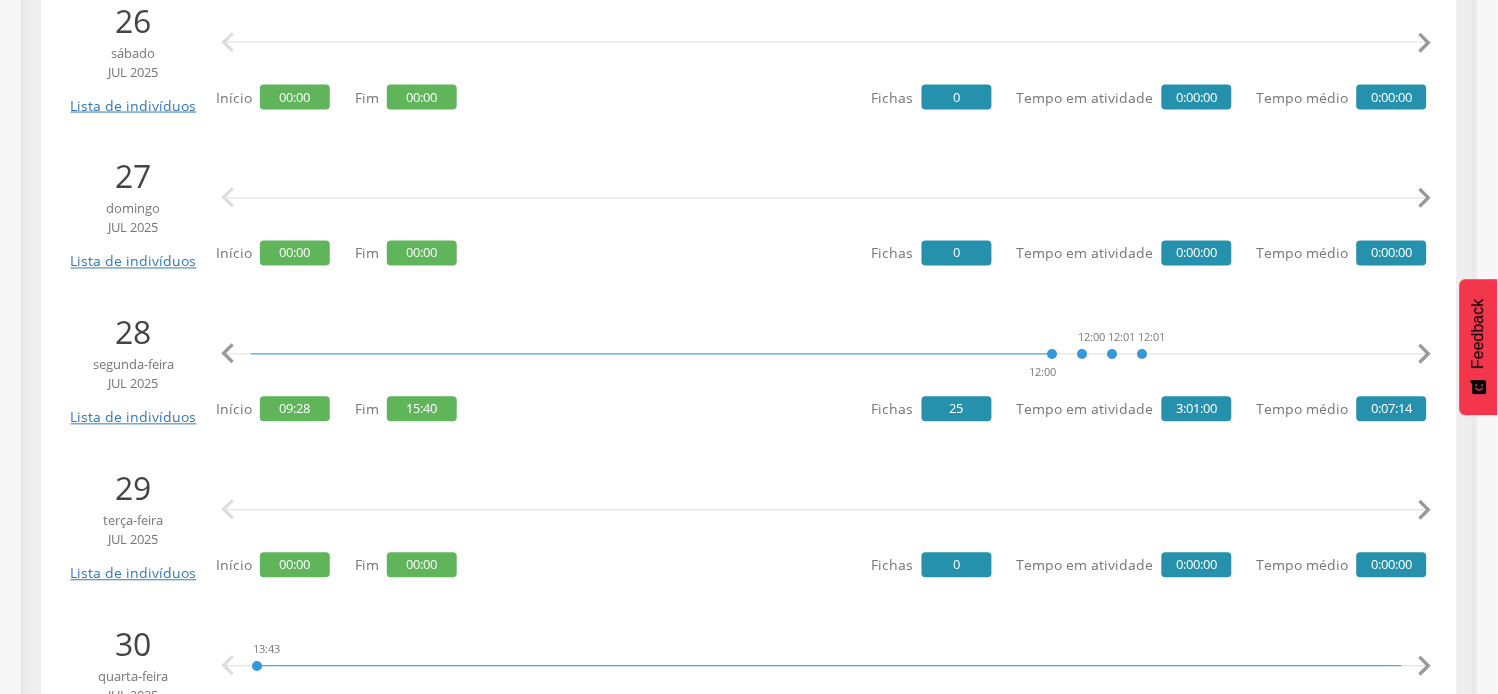 click on "" at bounding box center [1425, 355] 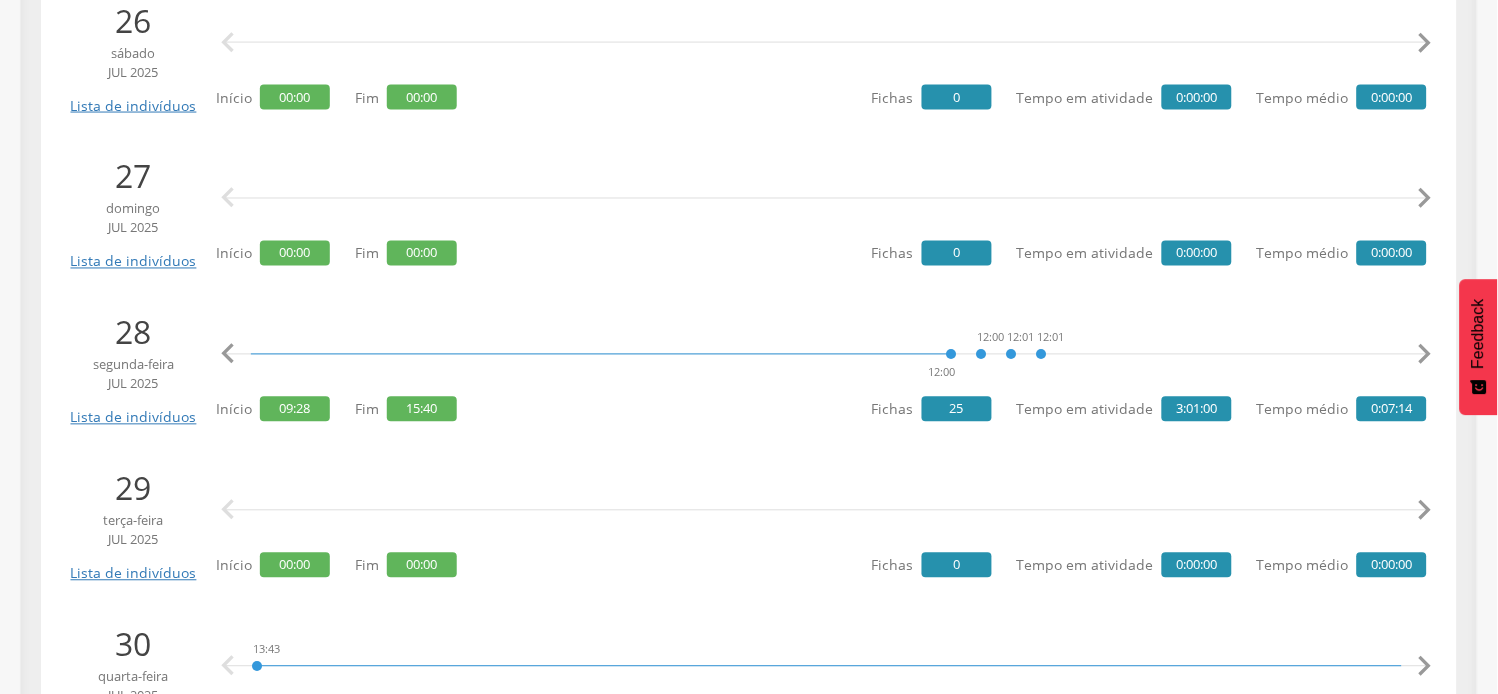 click on "" at bounding box center [1425, 355] 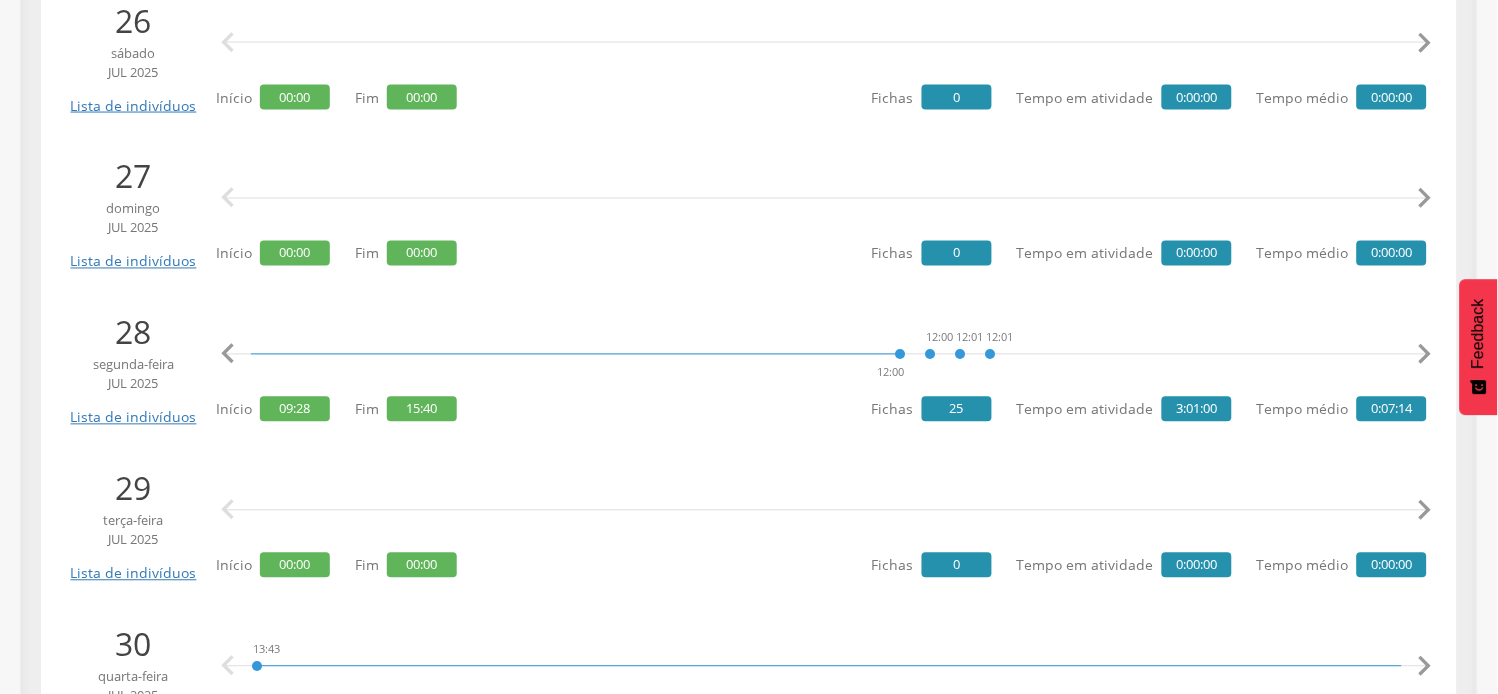 click on "" at bounding box center [1425, 355] 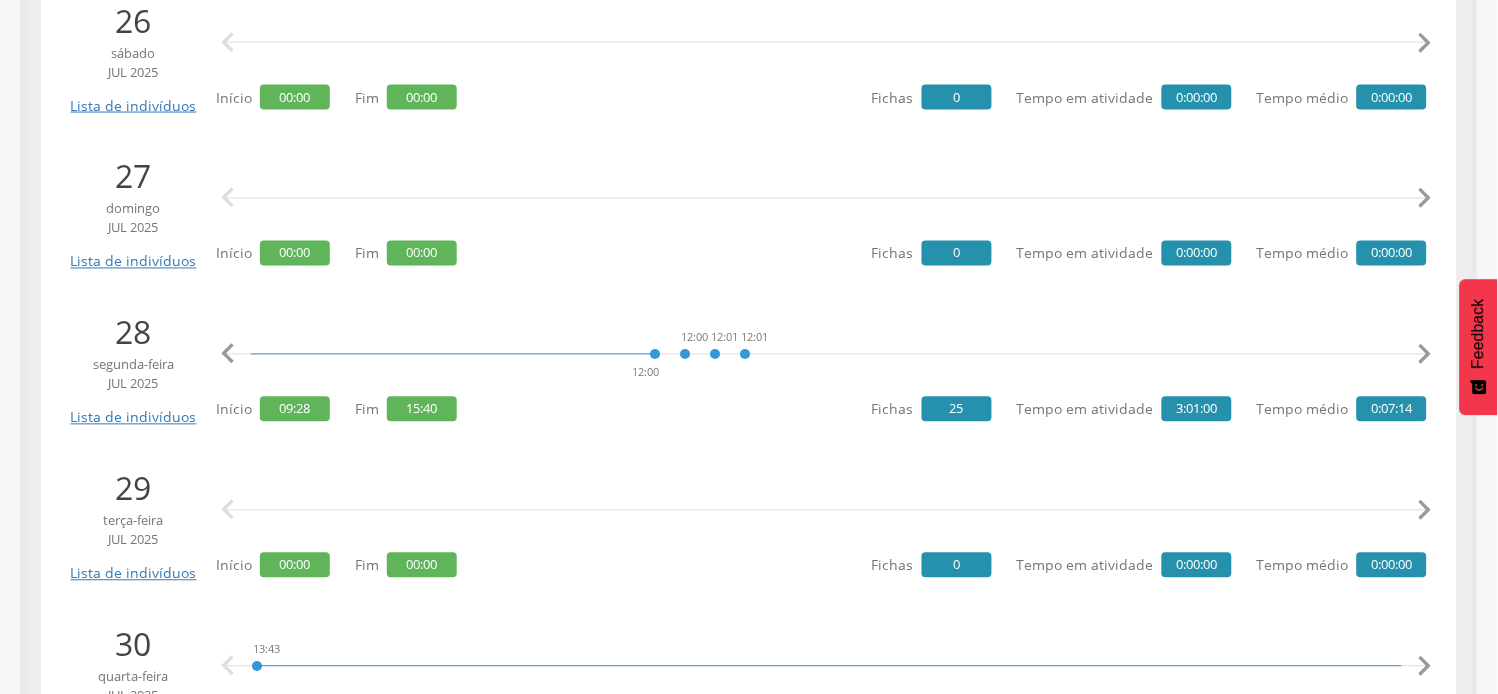 click on "" at bounding box center (1425, 355) 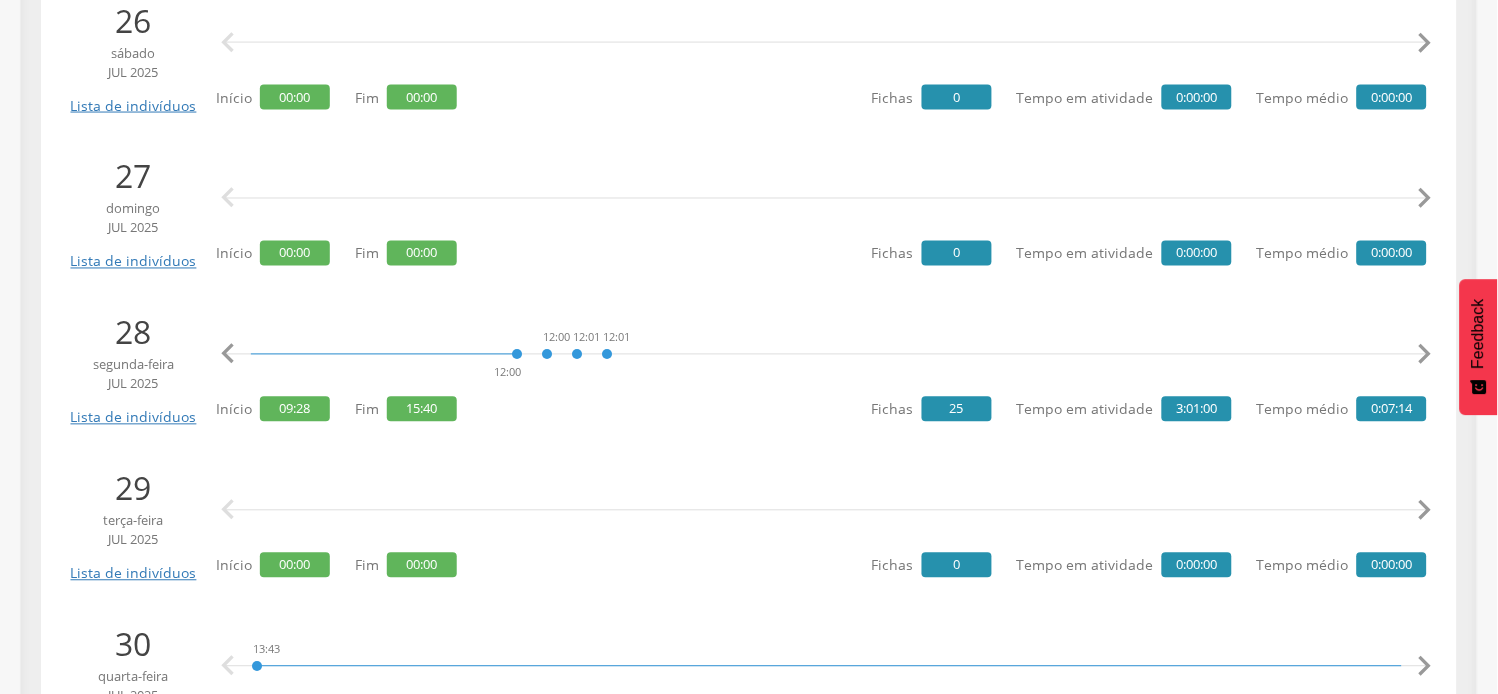 click on "" at bounding box center (1425, 355) 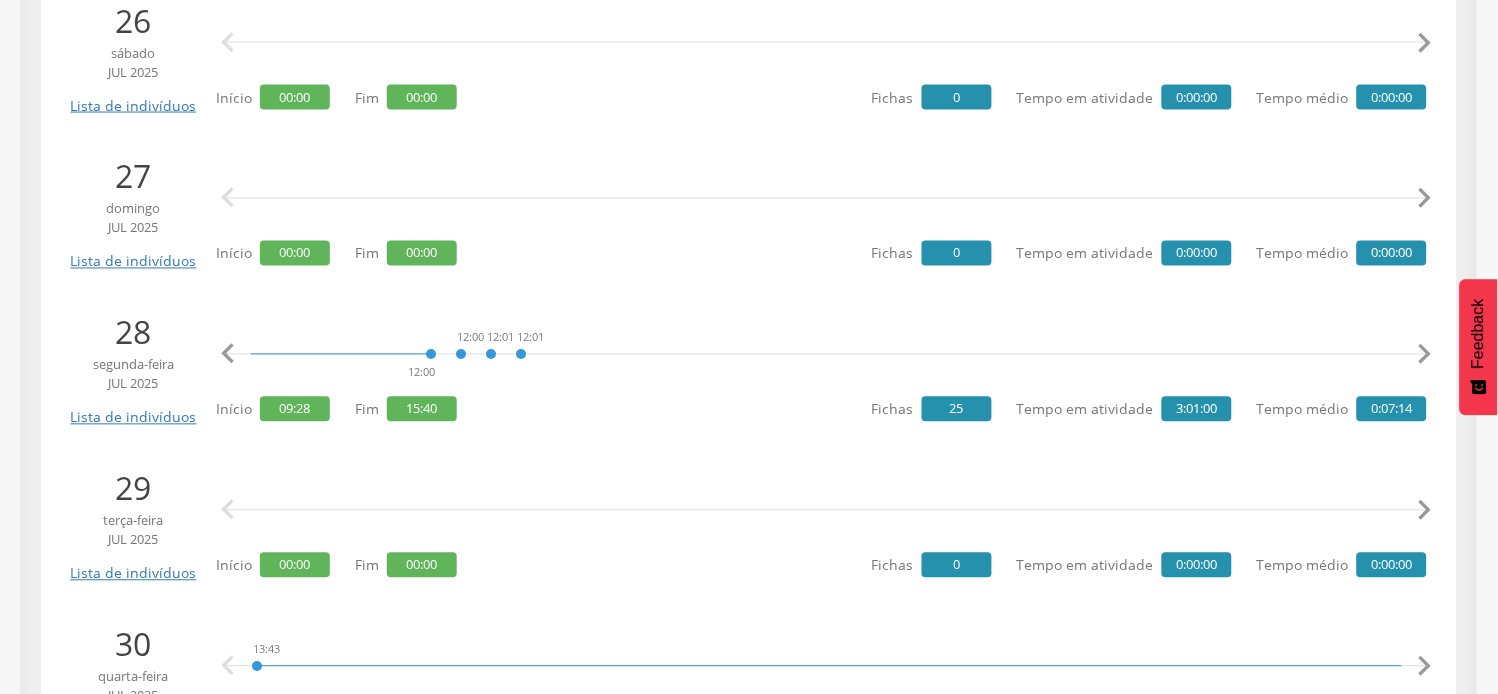 click on "" at bounding box center (1425, 355) 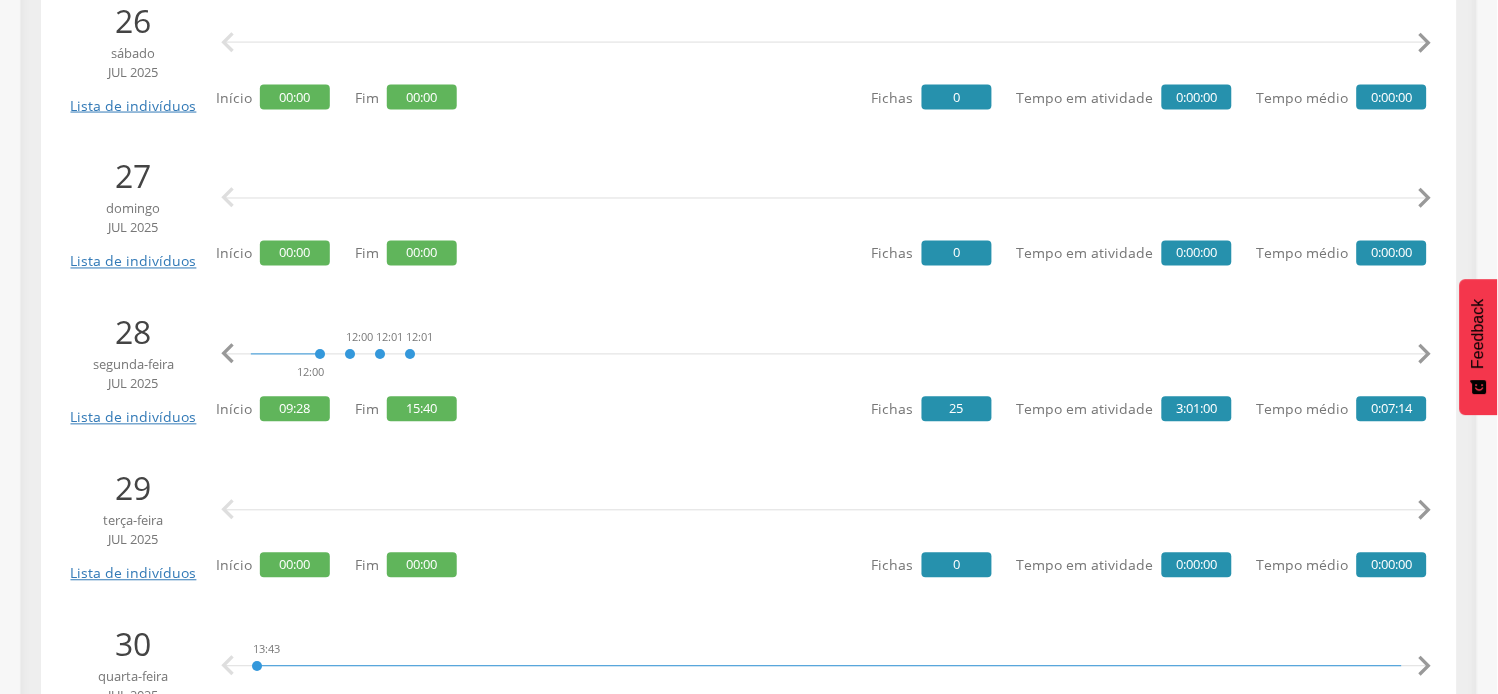 click on "" at bounding box center (1425, 355) 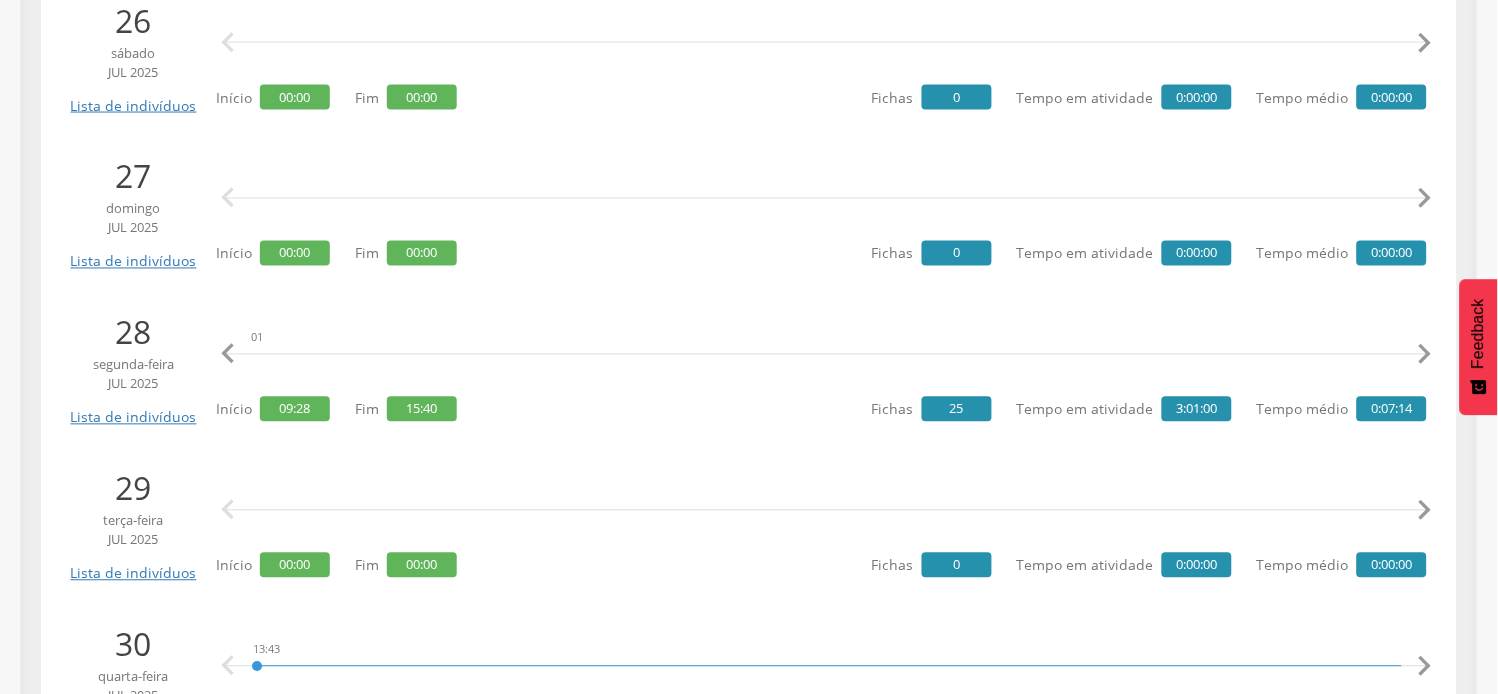 click on "" at bounding box center [1425, 355] 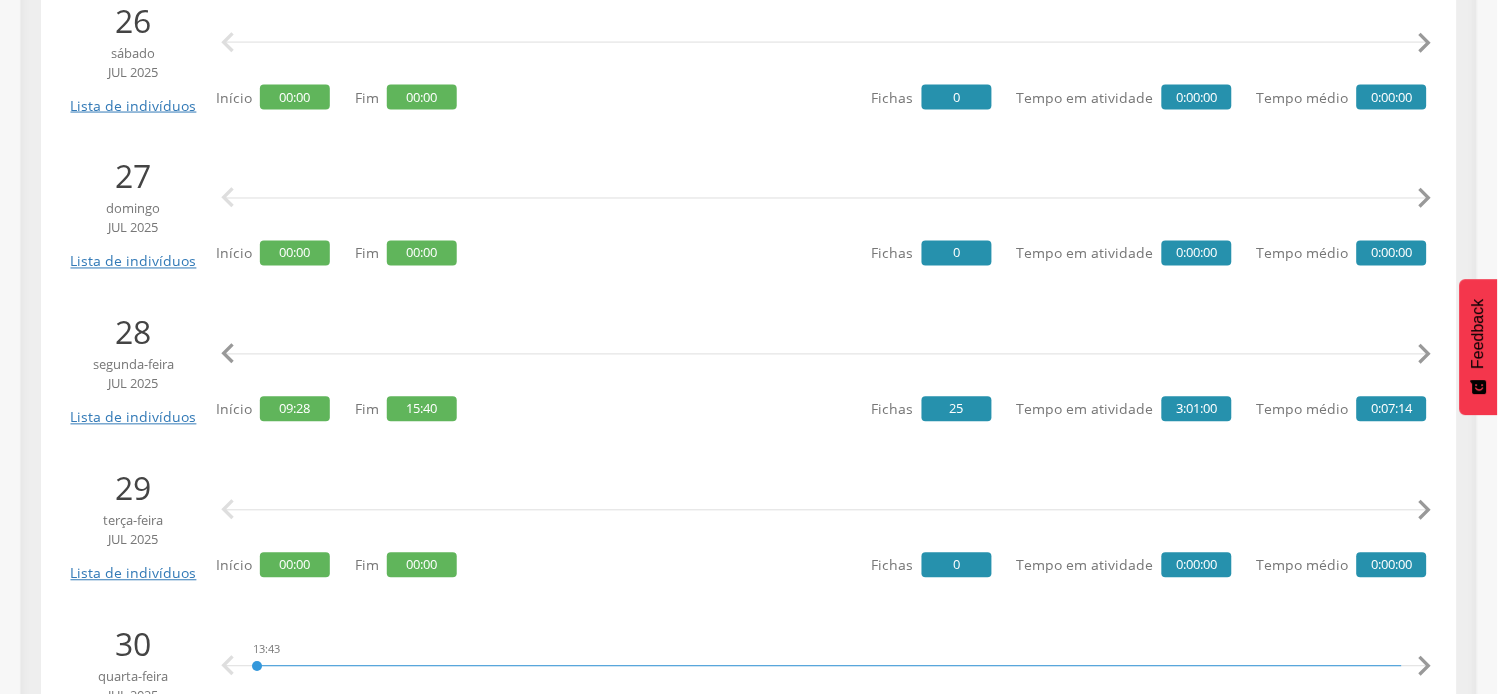 click on "" at bounding box center [1425, 355] 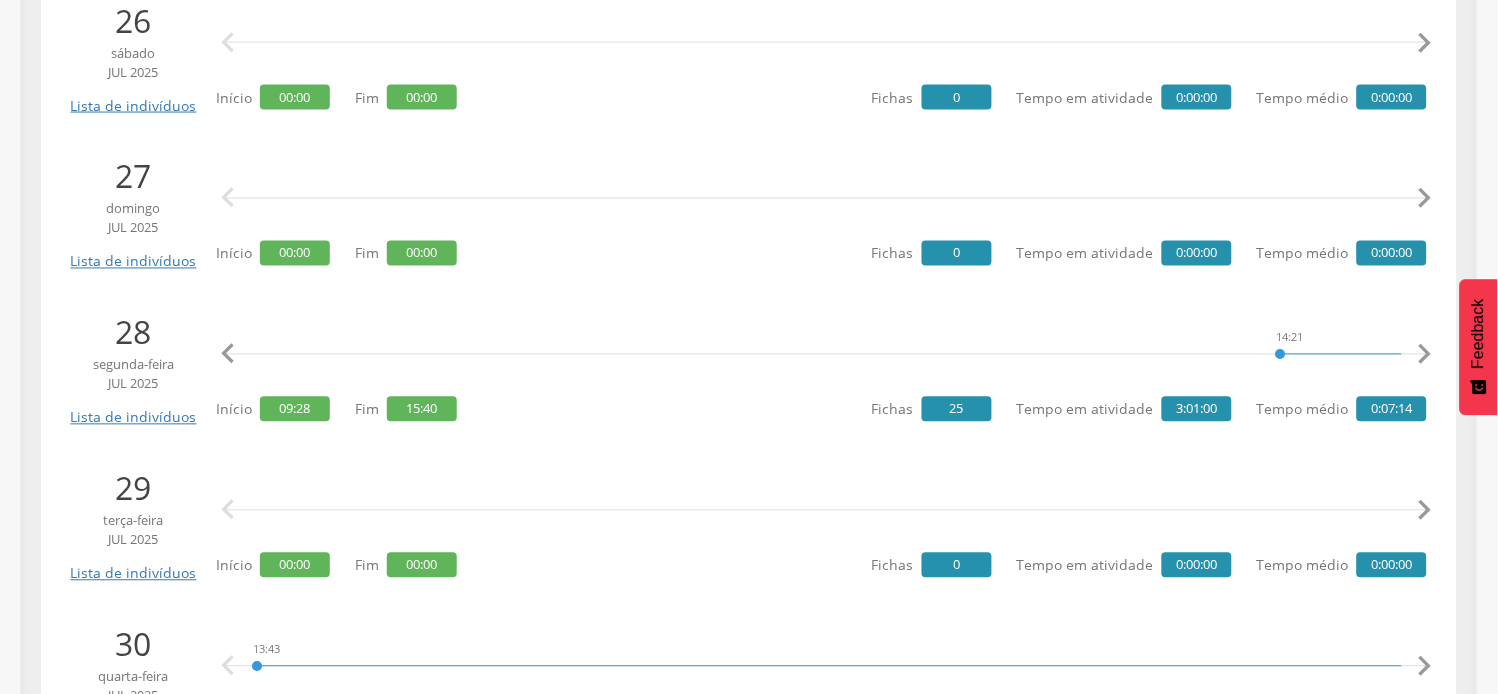 click on "" at bounding box center (1425, 355) 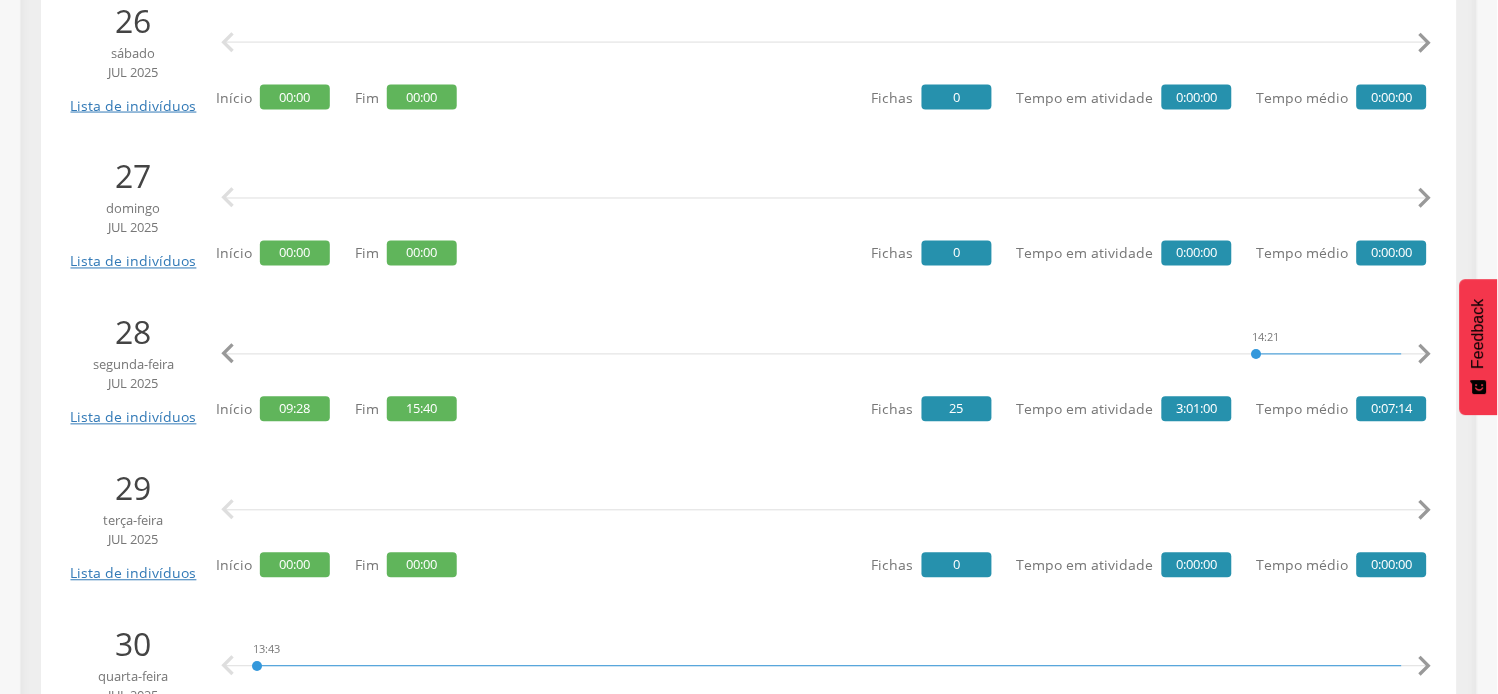 click on "" at bounding box center (1425, 355) 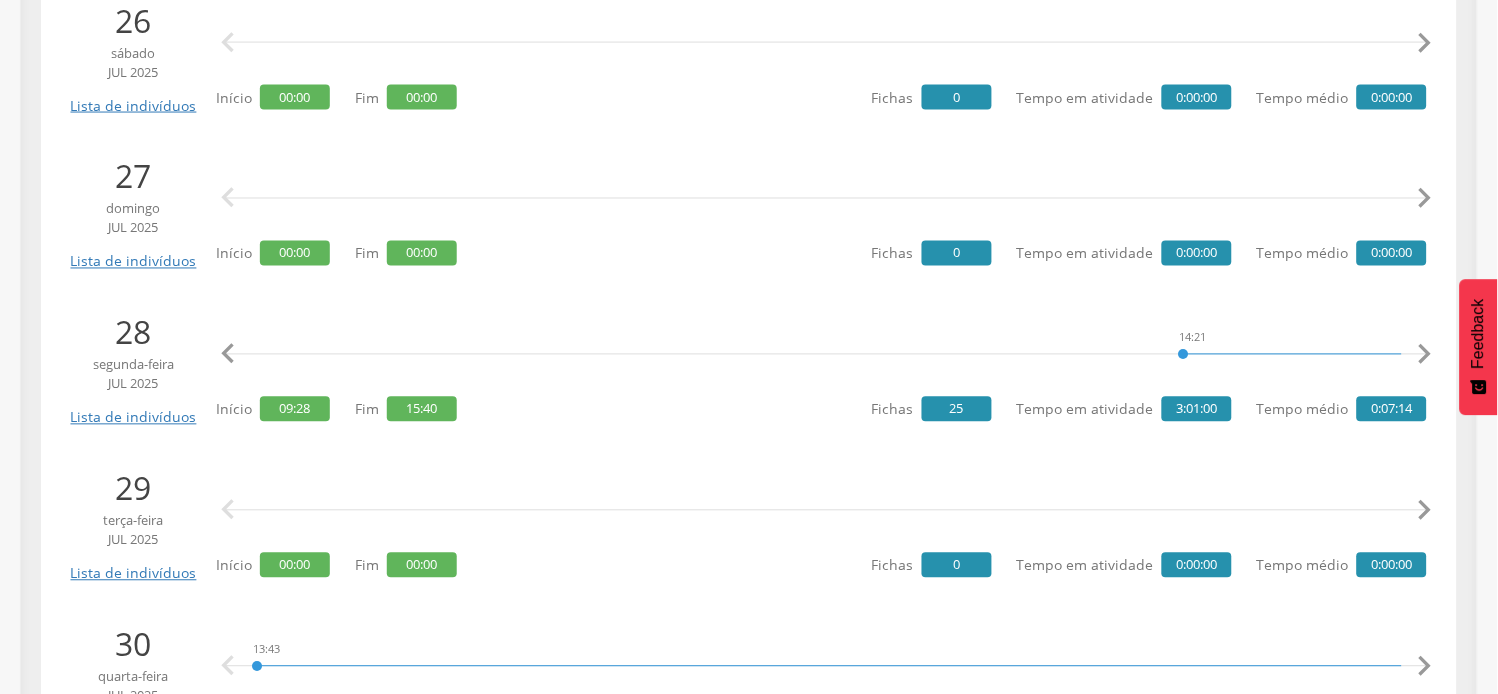 click on "" at bounding box center [1425, 355] 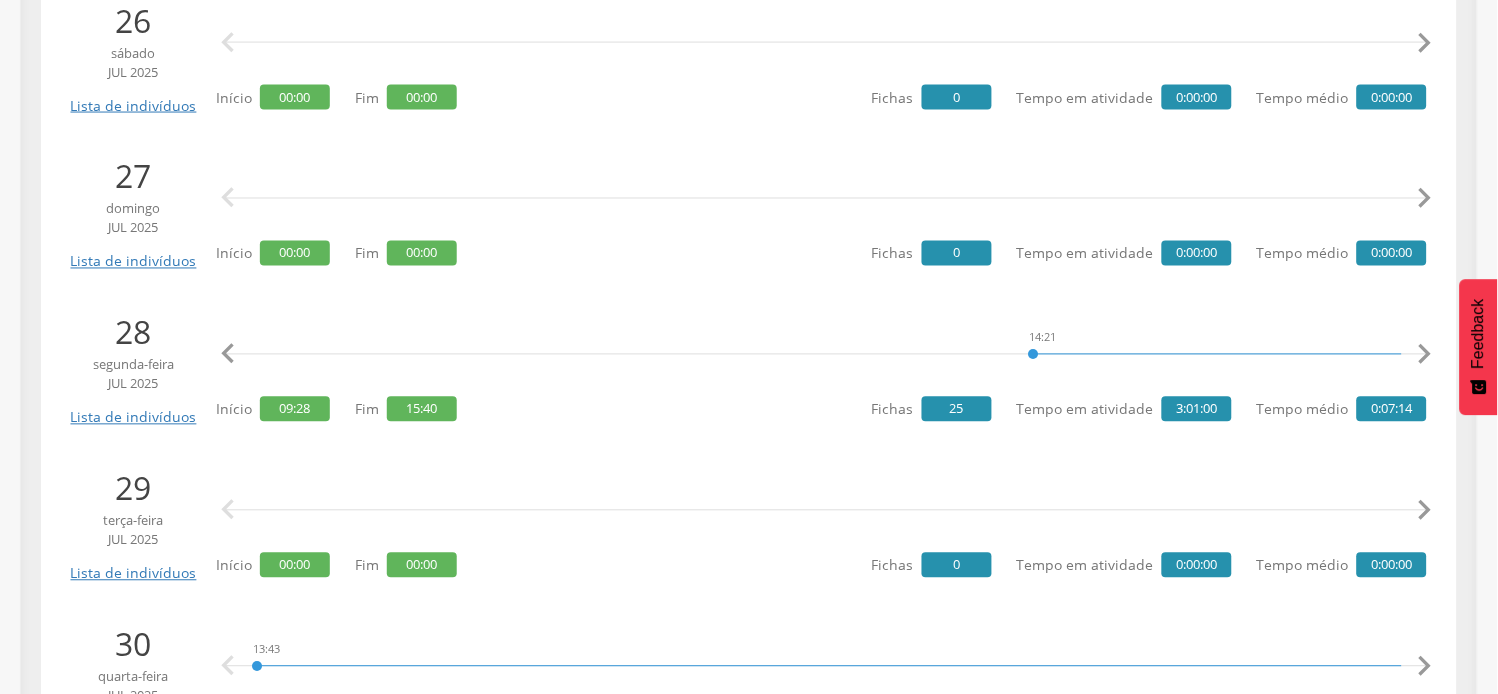 click on "" at bounding box center (1425, 355) 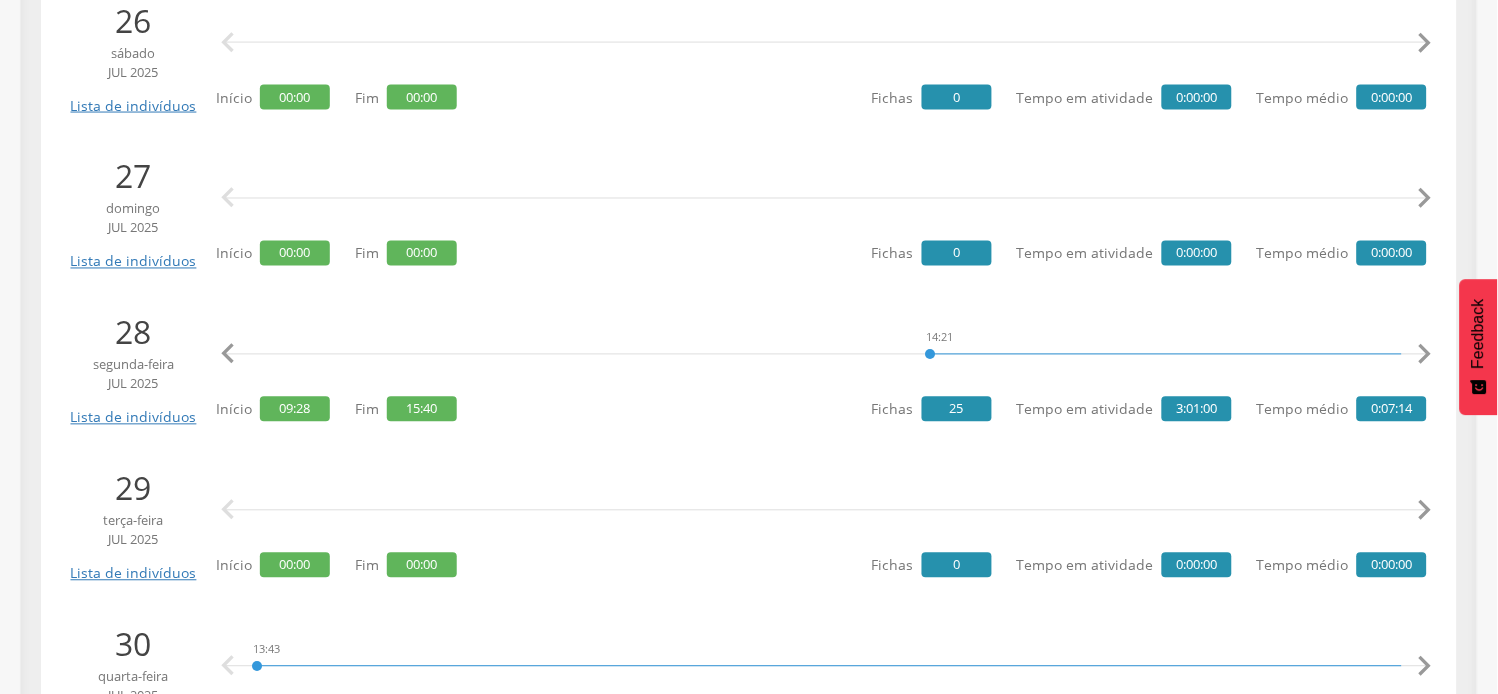 click on "" at bounding box center [1425, 355] 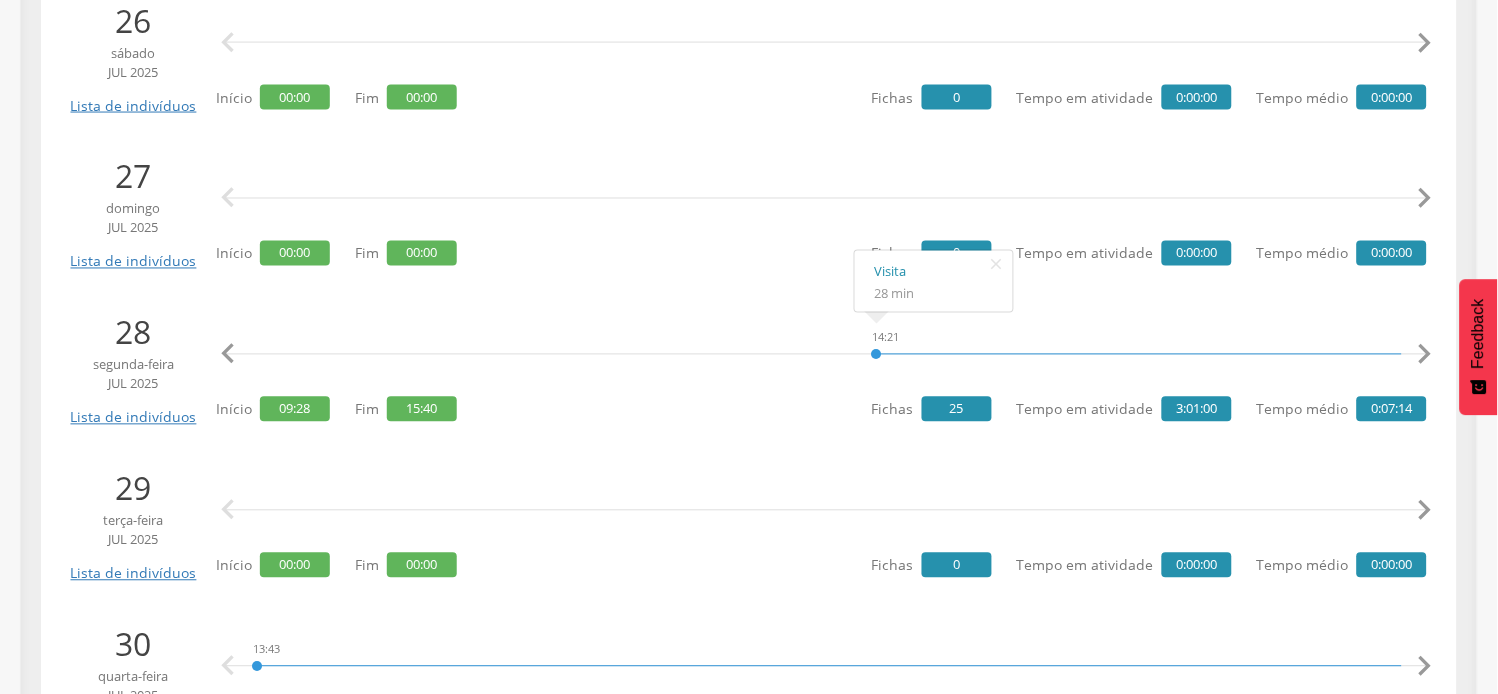 scroll, scrollTop: 0, scrollLeft: 6133, axis: horizontal 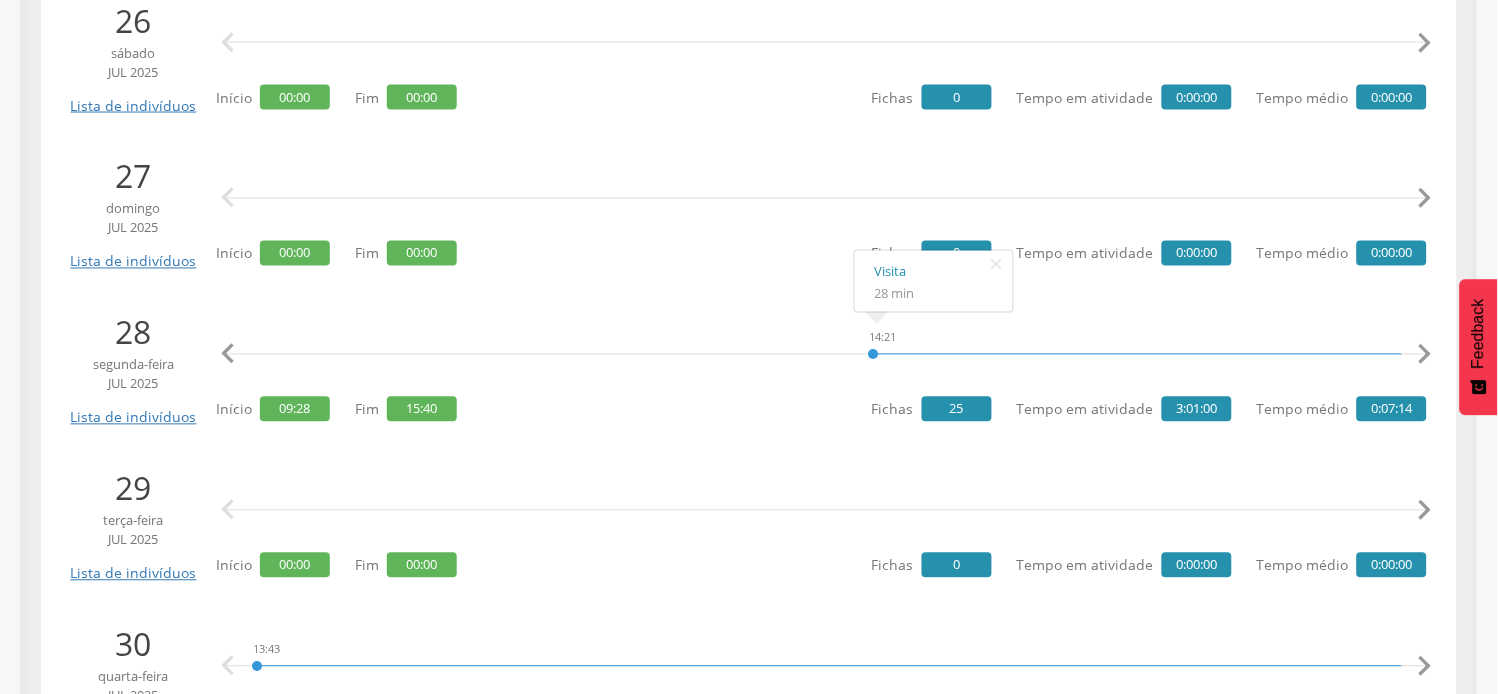 click on "" at bounding box center [1425, 355] 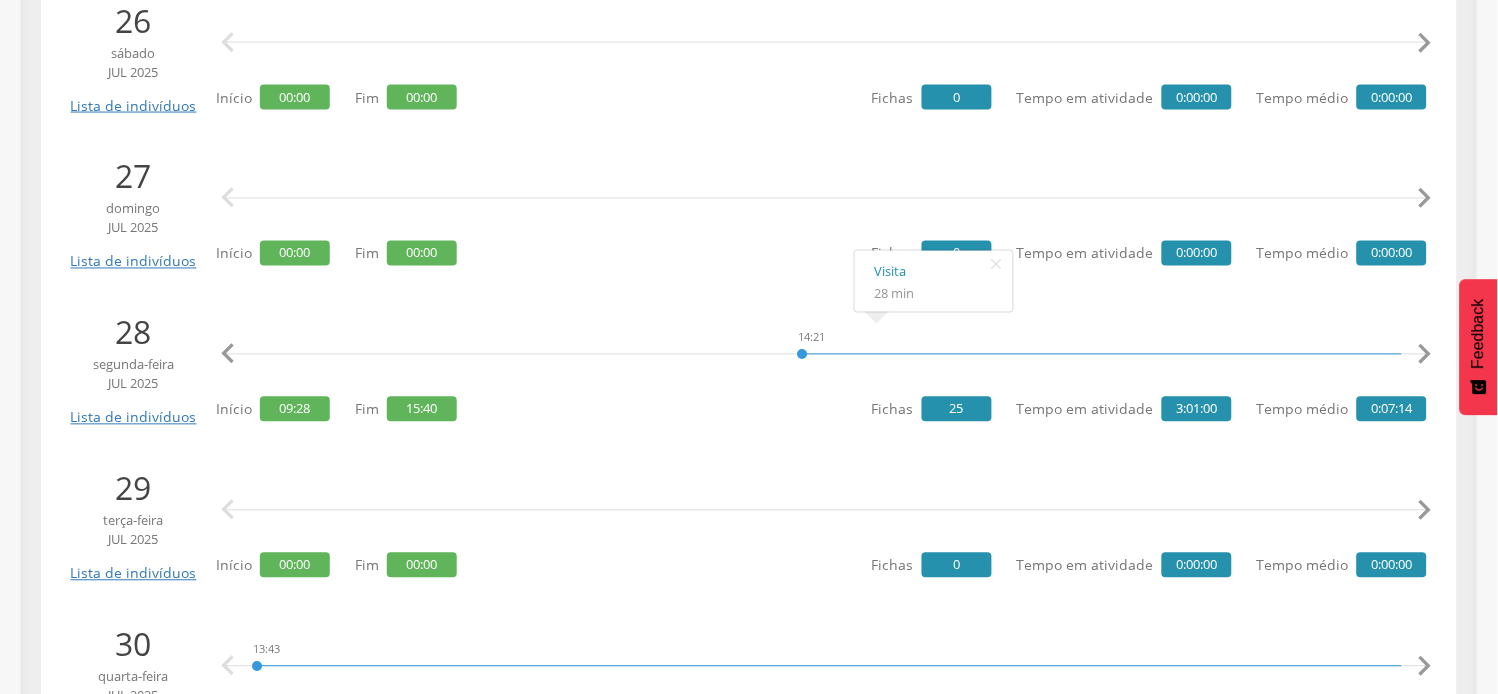 click on "" at bounding box center [1425, 355] 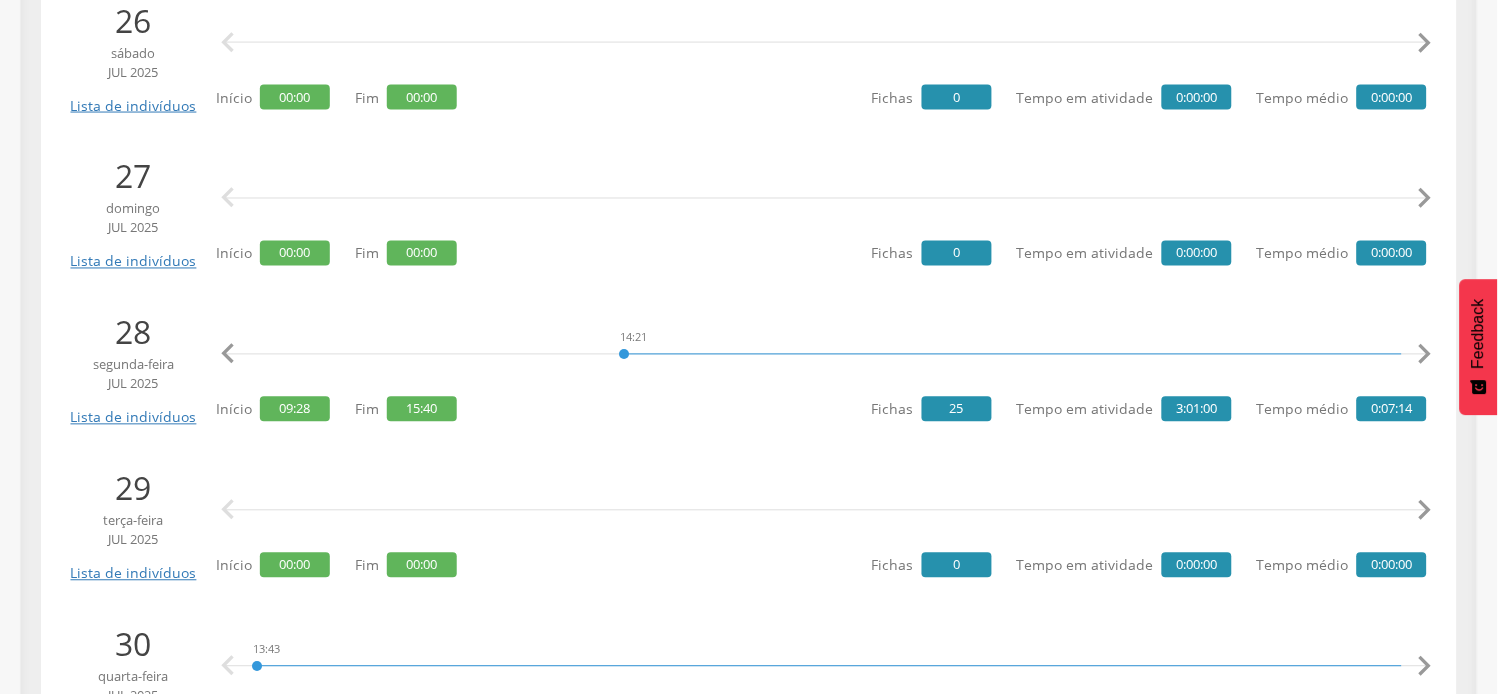 click on "" at bounding box center (1425, 355) 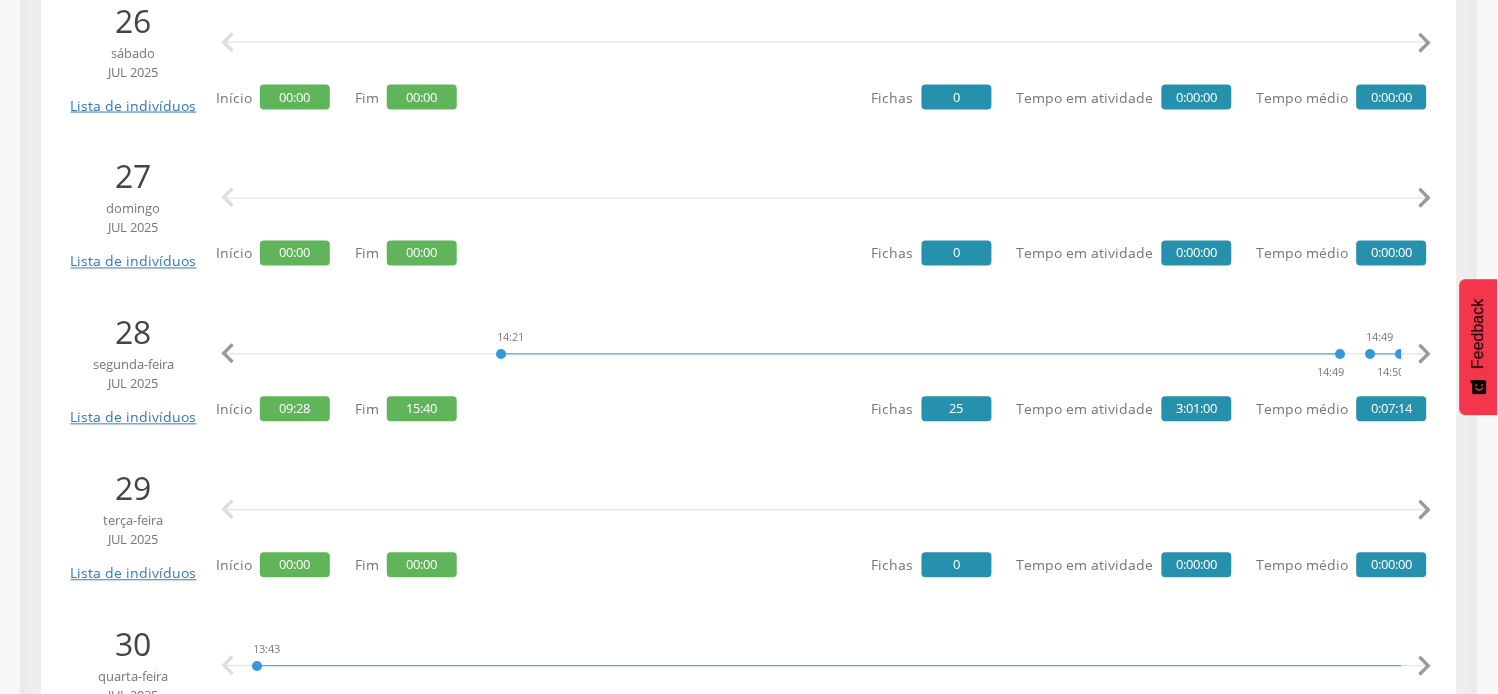 click on "" at bounding box center (1425, 355) 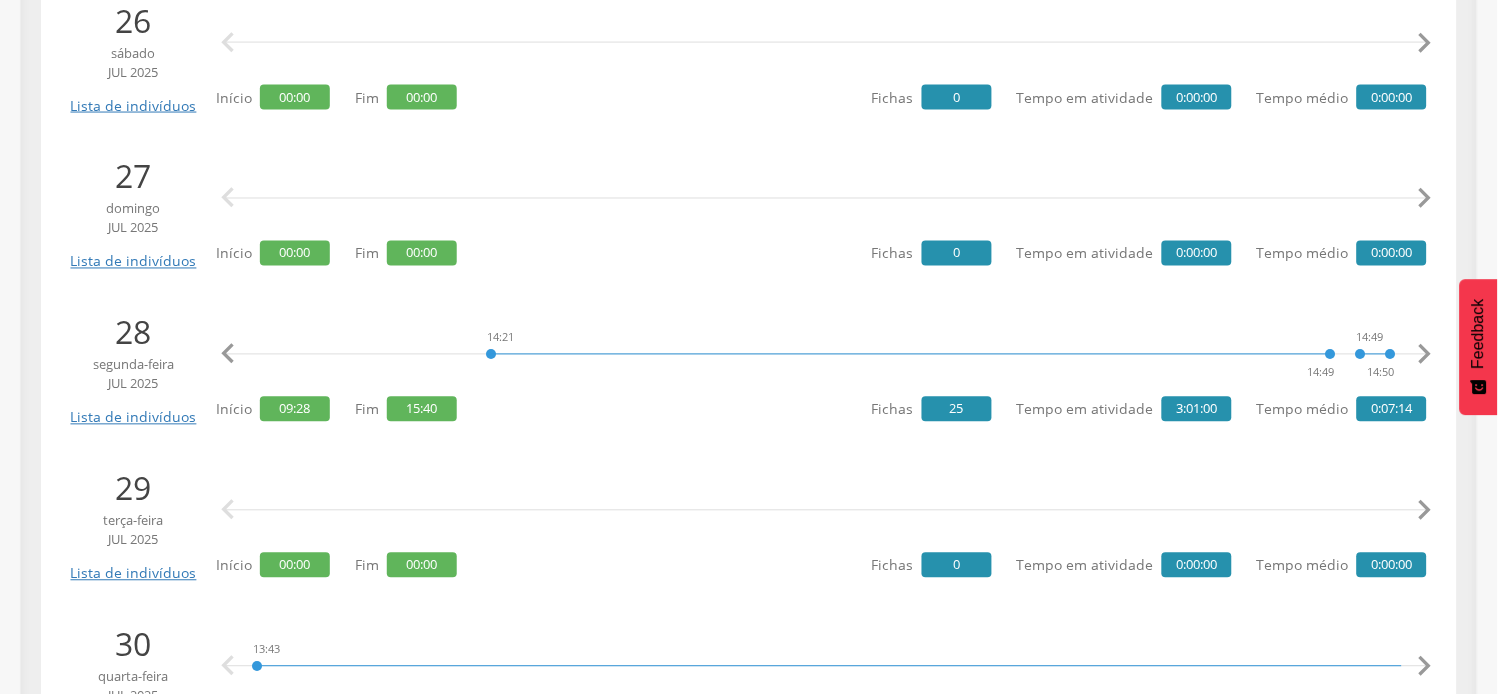 click on "" at bounding box center [1425, 355] 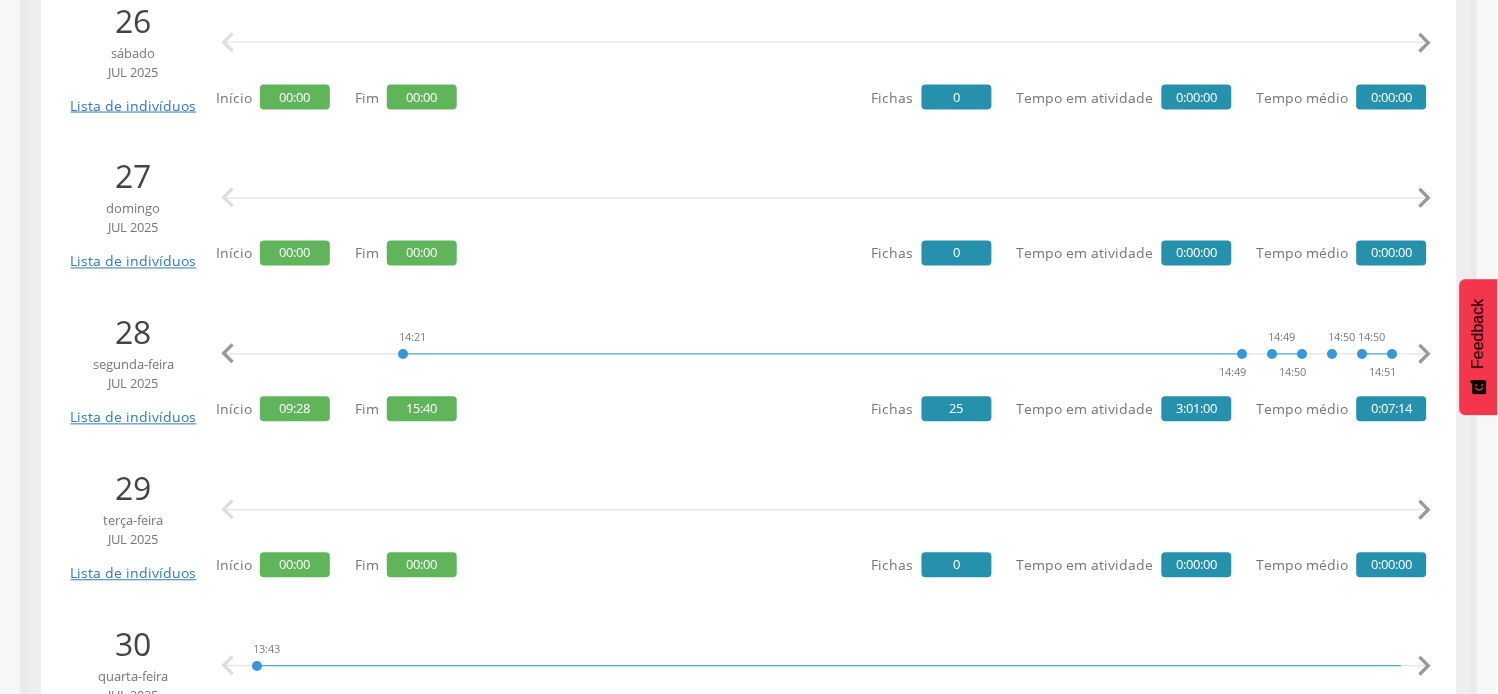 click on "" at bounding box center [1425, 355] 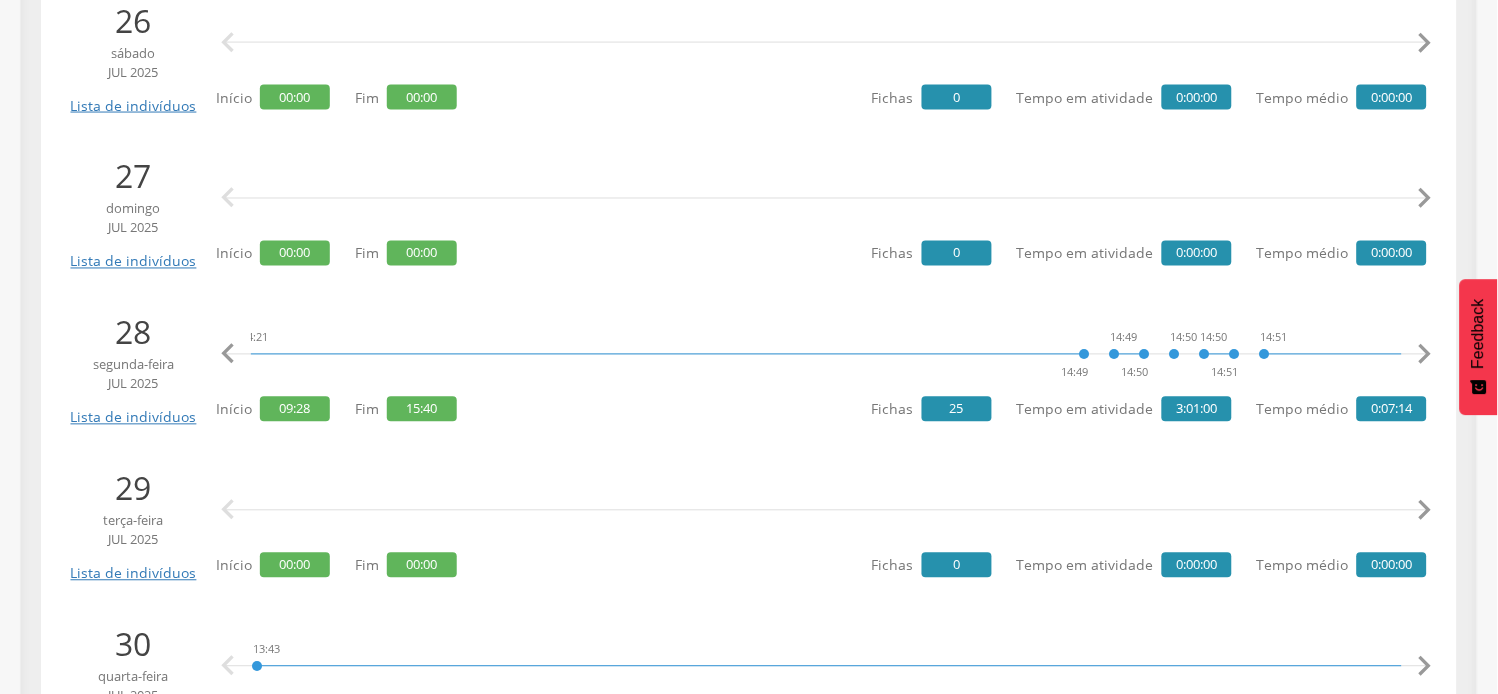 click on "" at bounding box center (1425, 355) 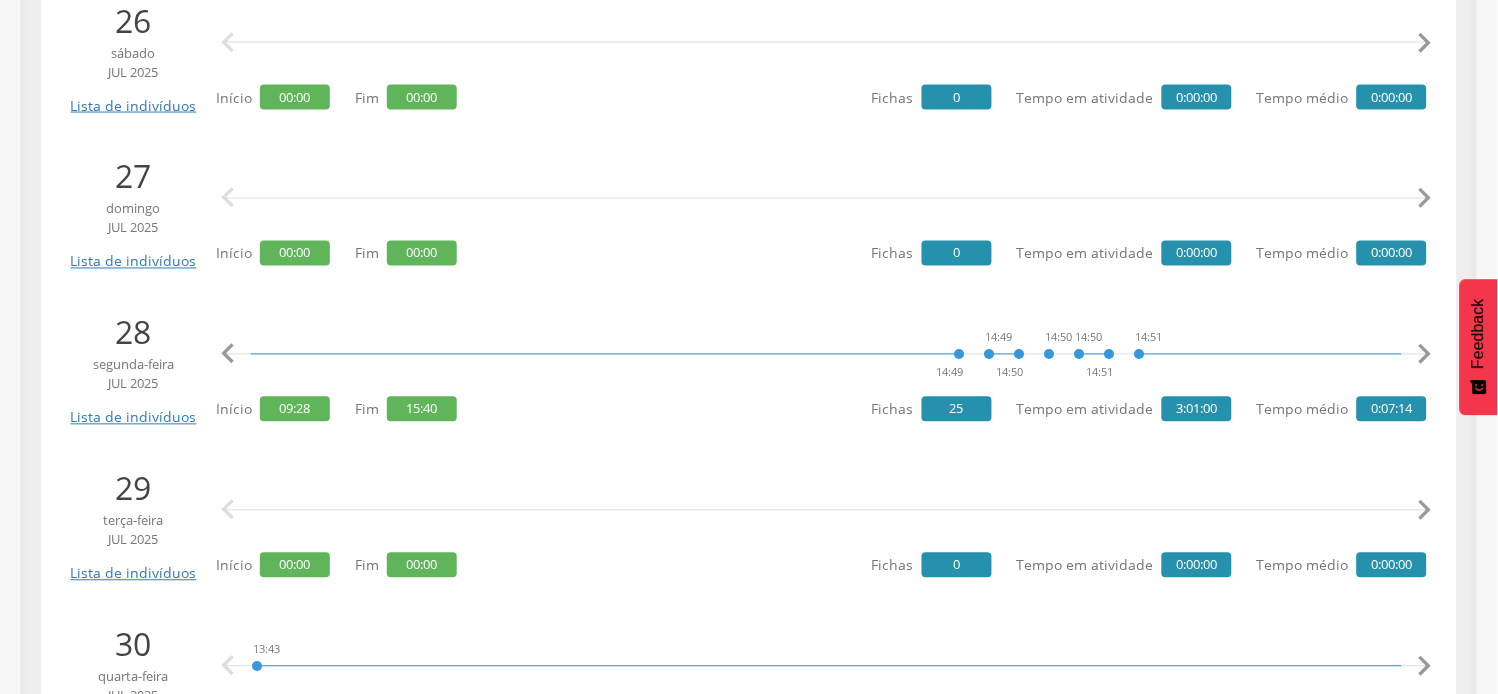 click on "" at bounding box center (1425, 355) 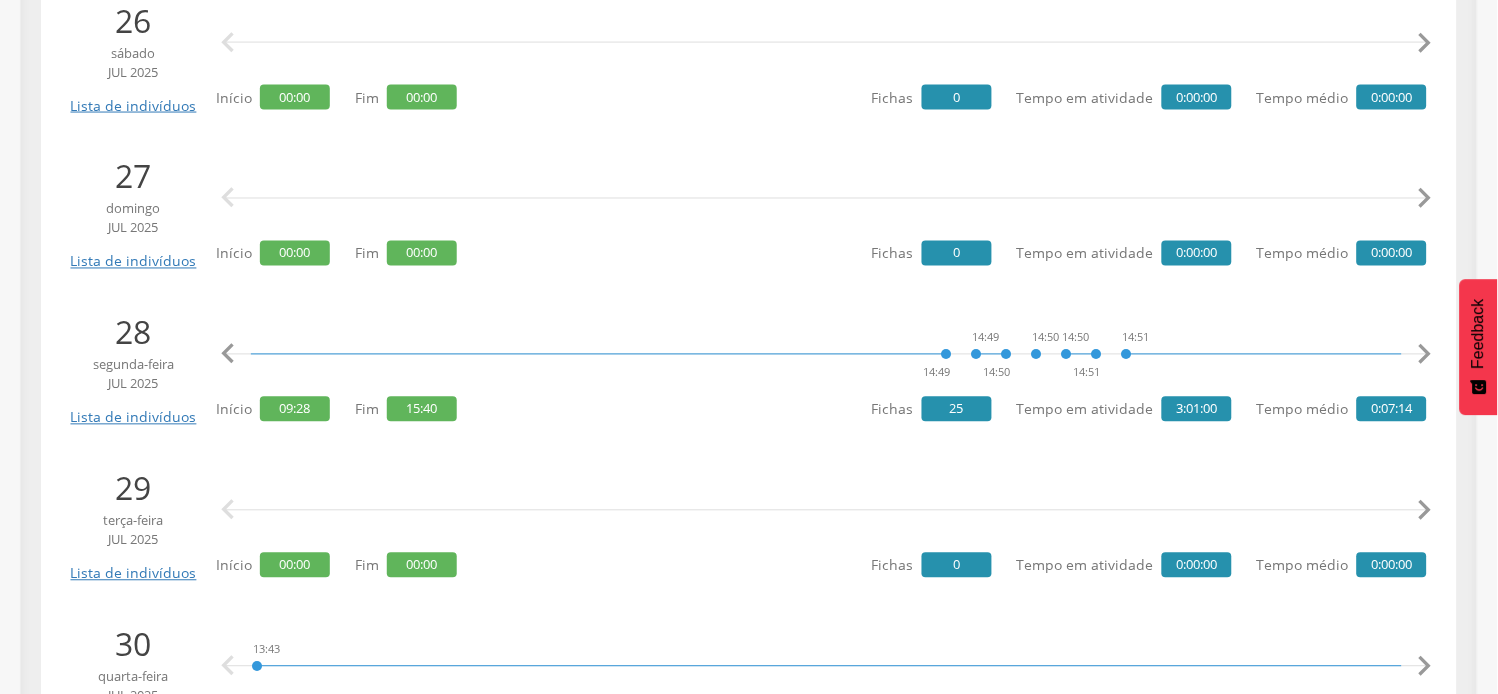 click on "" at bounding box center [1425, 355] 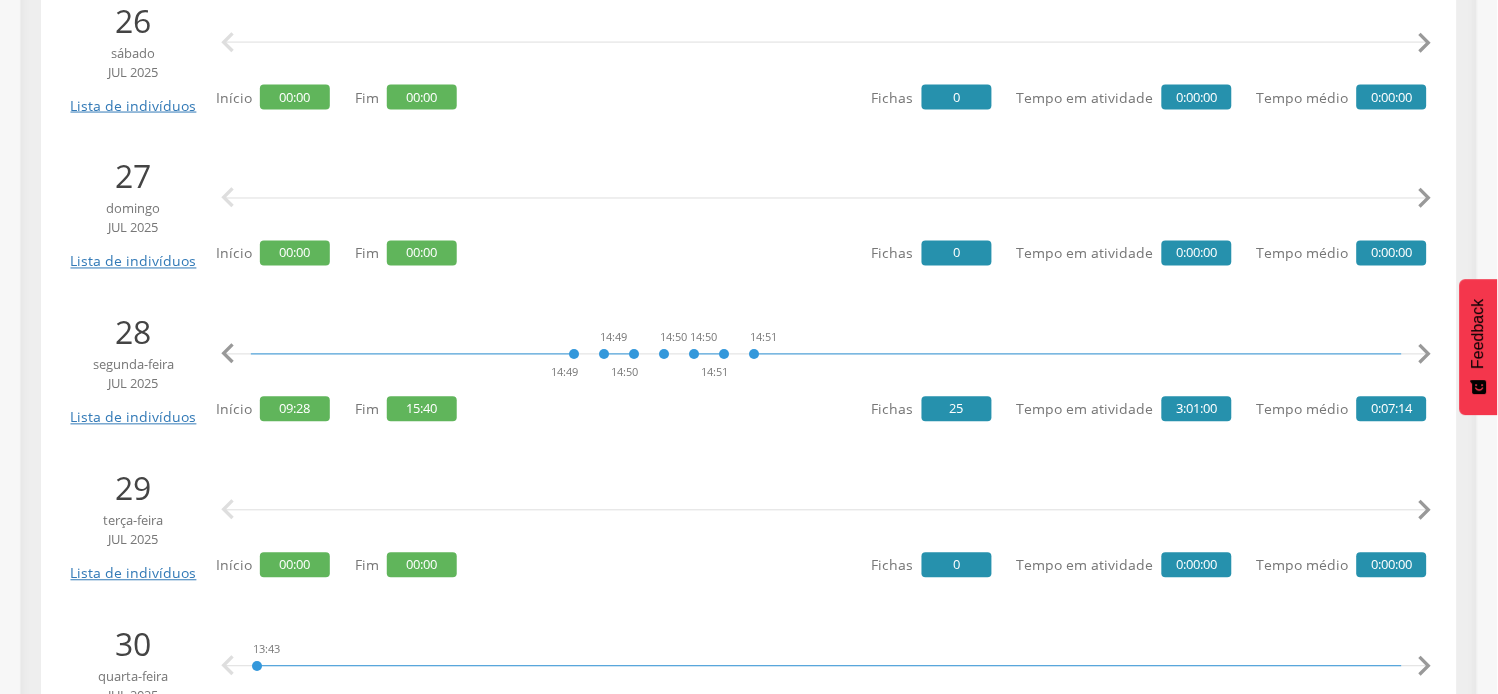scroll, scrollTop: 0, scrollLeft: 7283, axis: horizontal 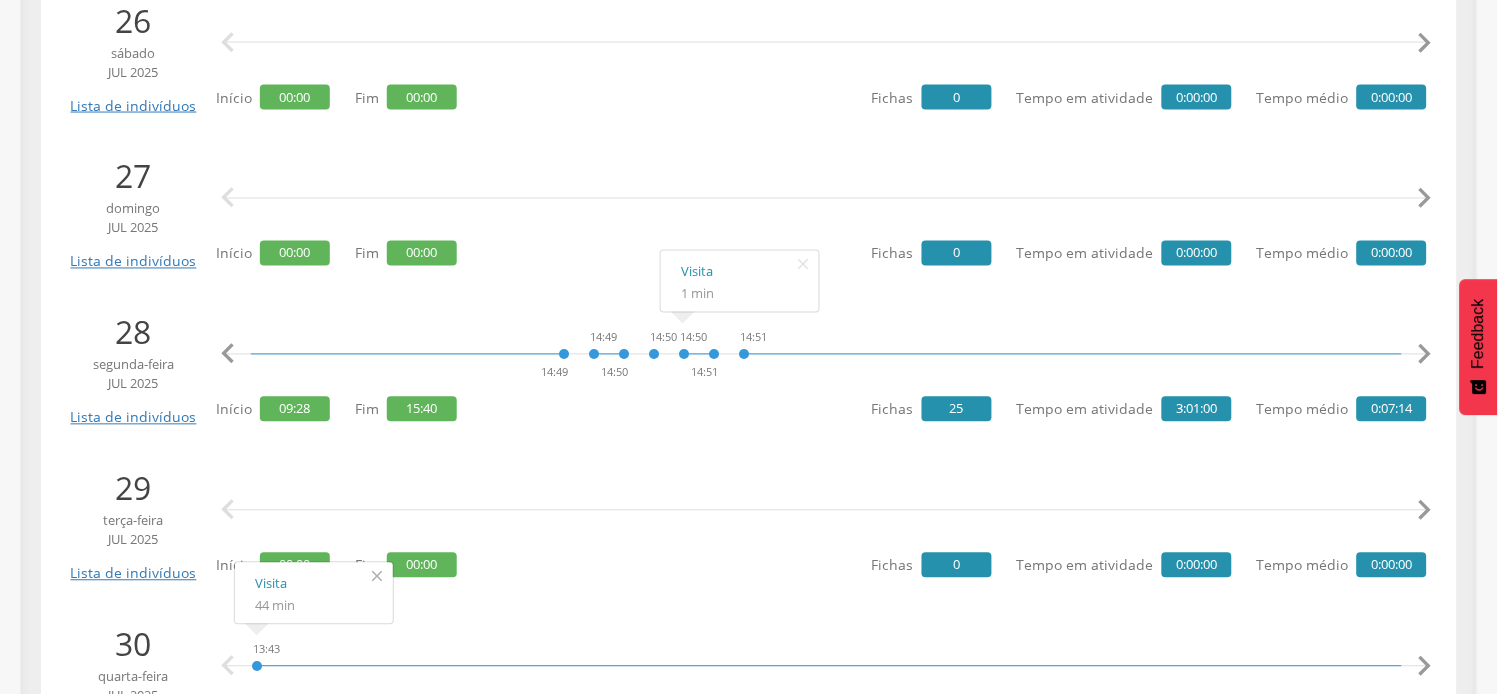 click on "" at bounding box center (377, 577) 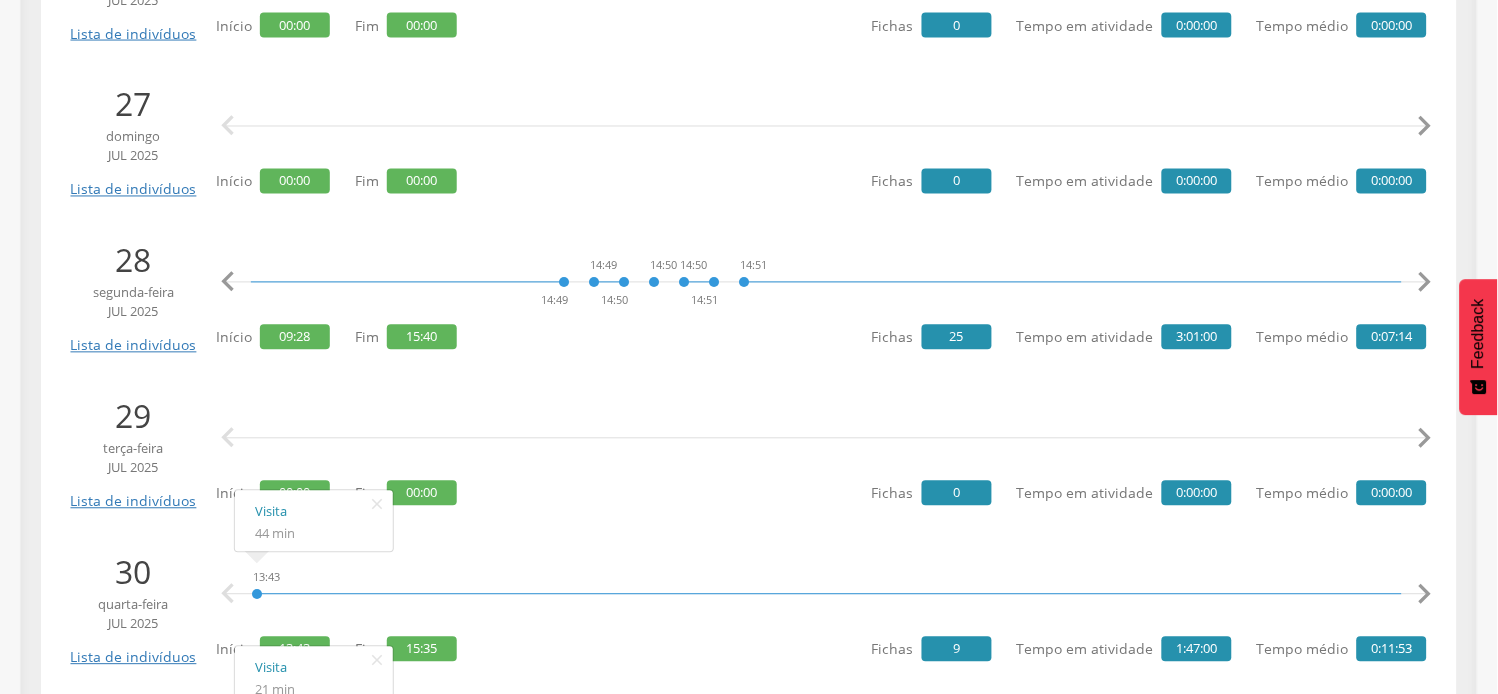 scroll, scrollTop: 777, scrollLeft: 0, axis: vertical 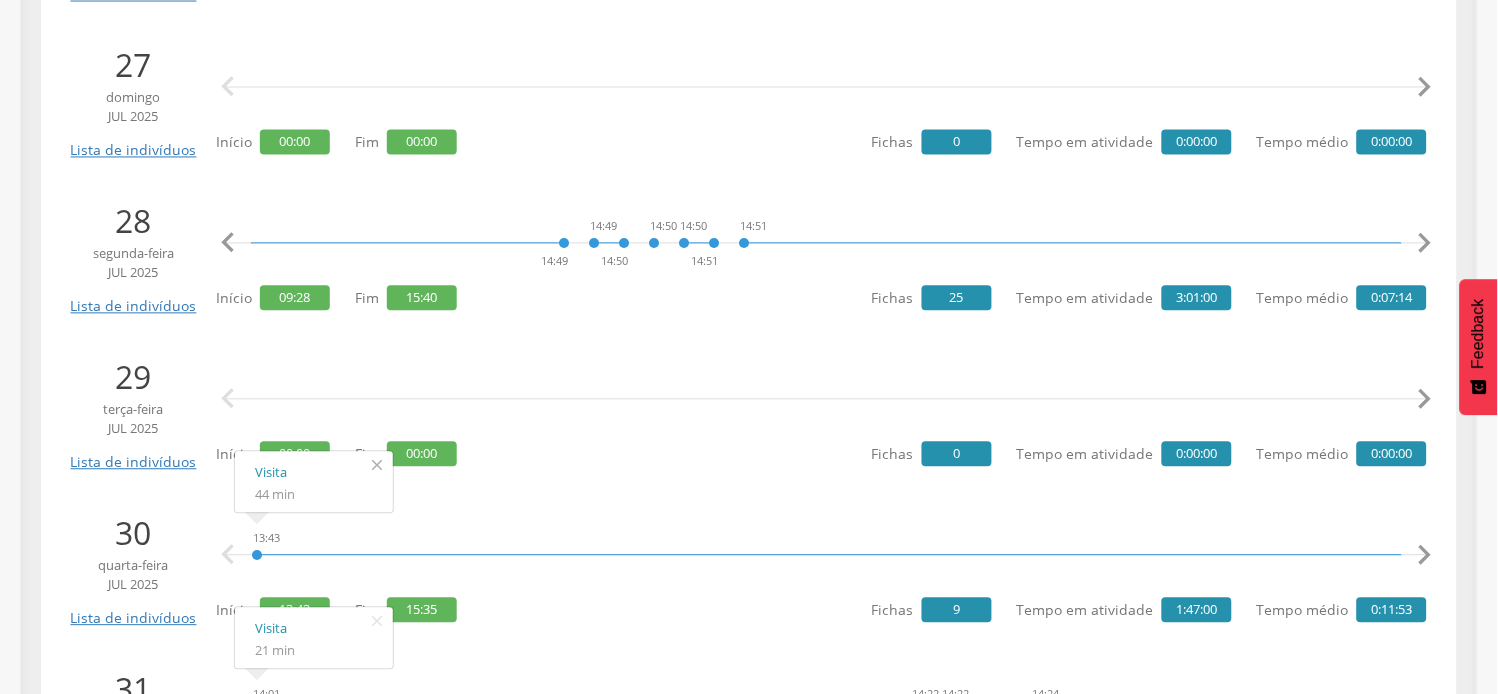 click on "" at bounding box center (377, 466) 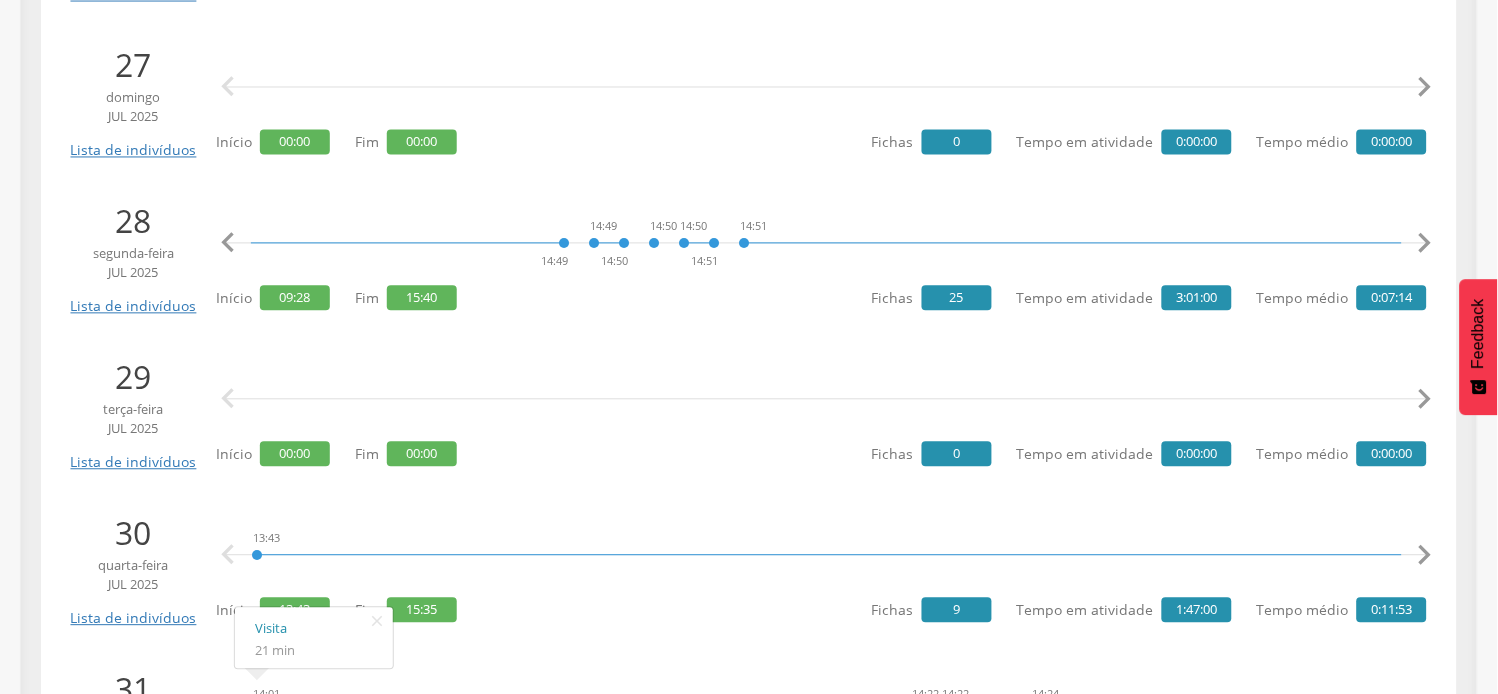 scroll, scrollTop: 888, scrollLeft: 0, axis: vertical 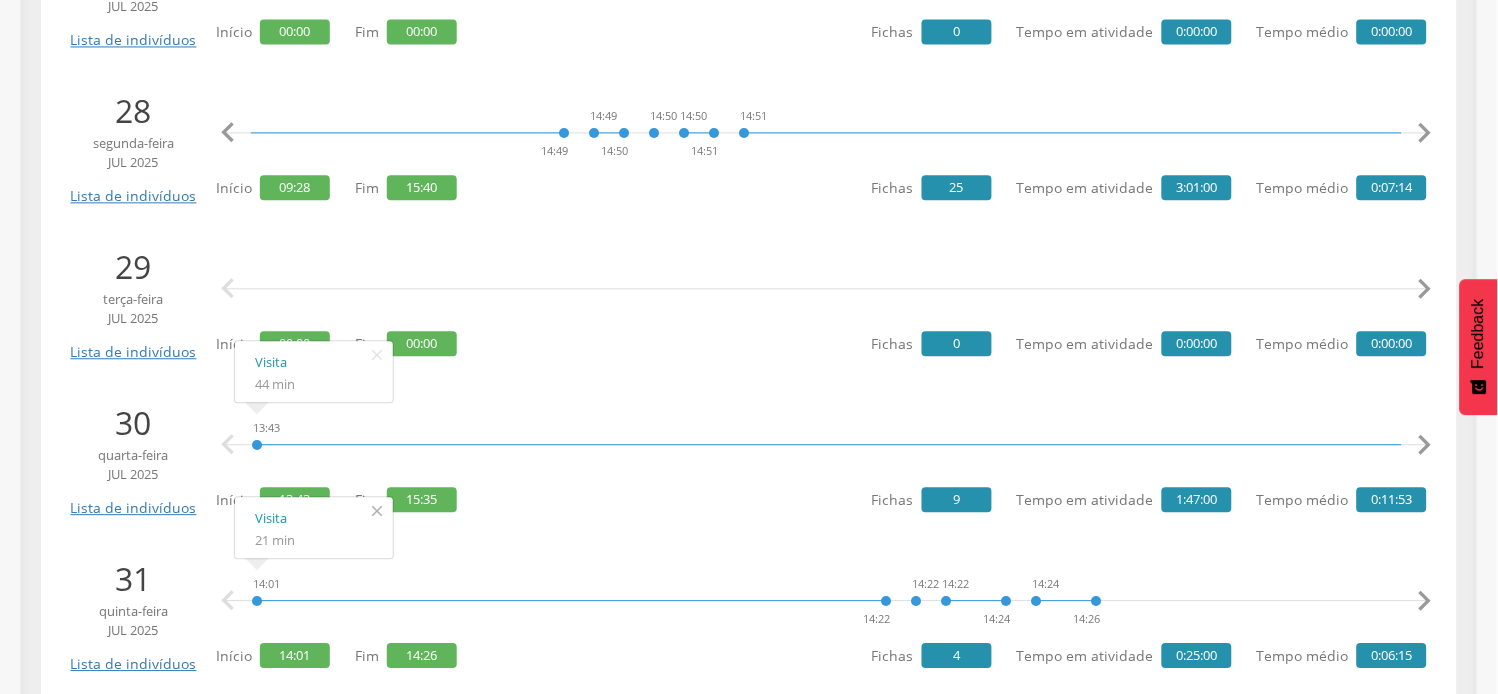 click on "" at bounding box center [377, 511] 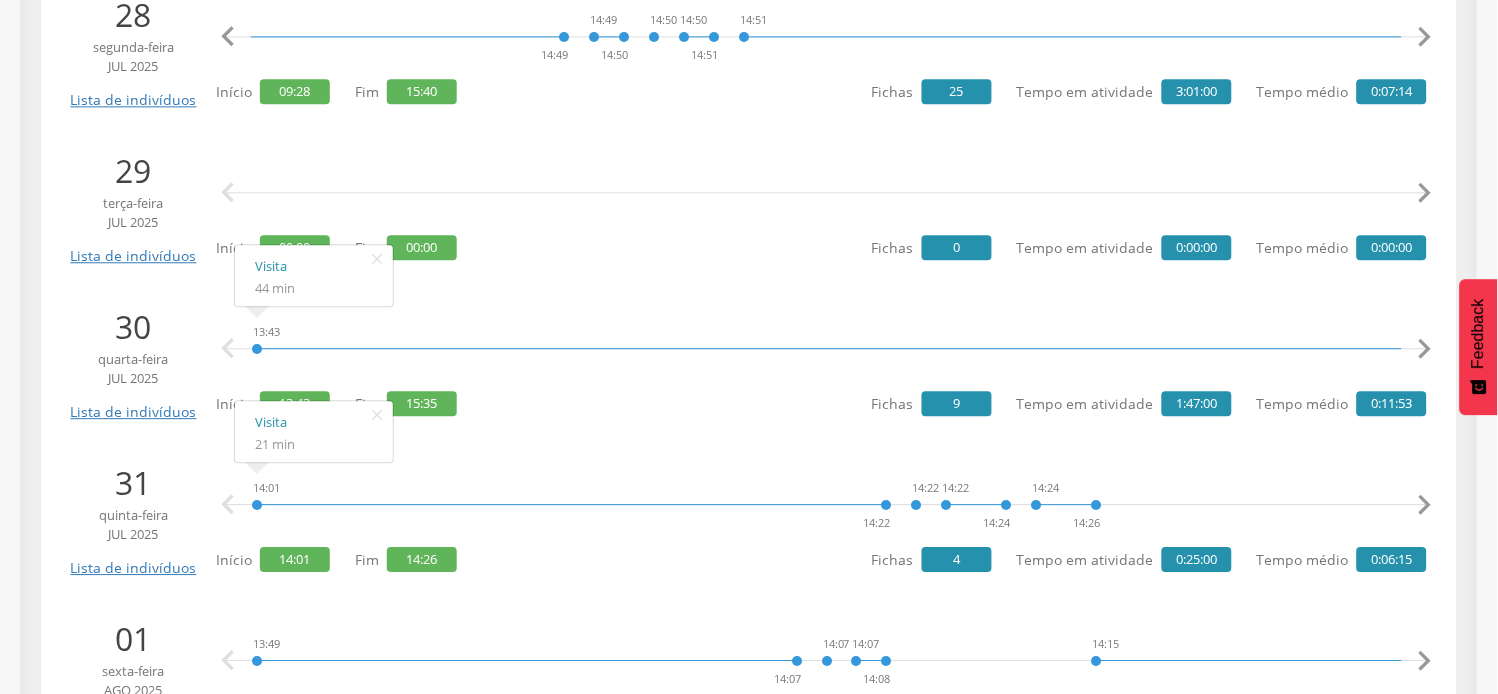 scroll, scrollTop: 1111, scrollLeft: 0, axis: vertical 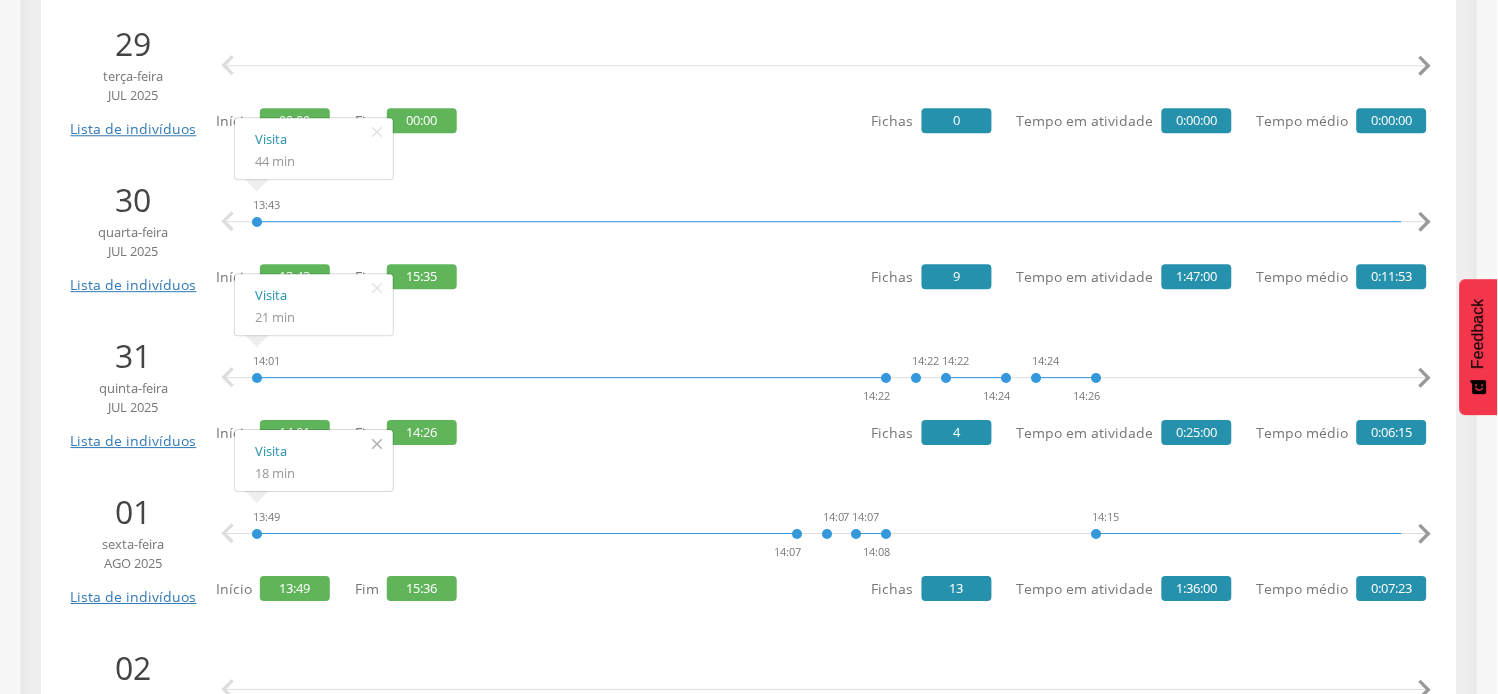click on "" at bounding box center (377, 444) 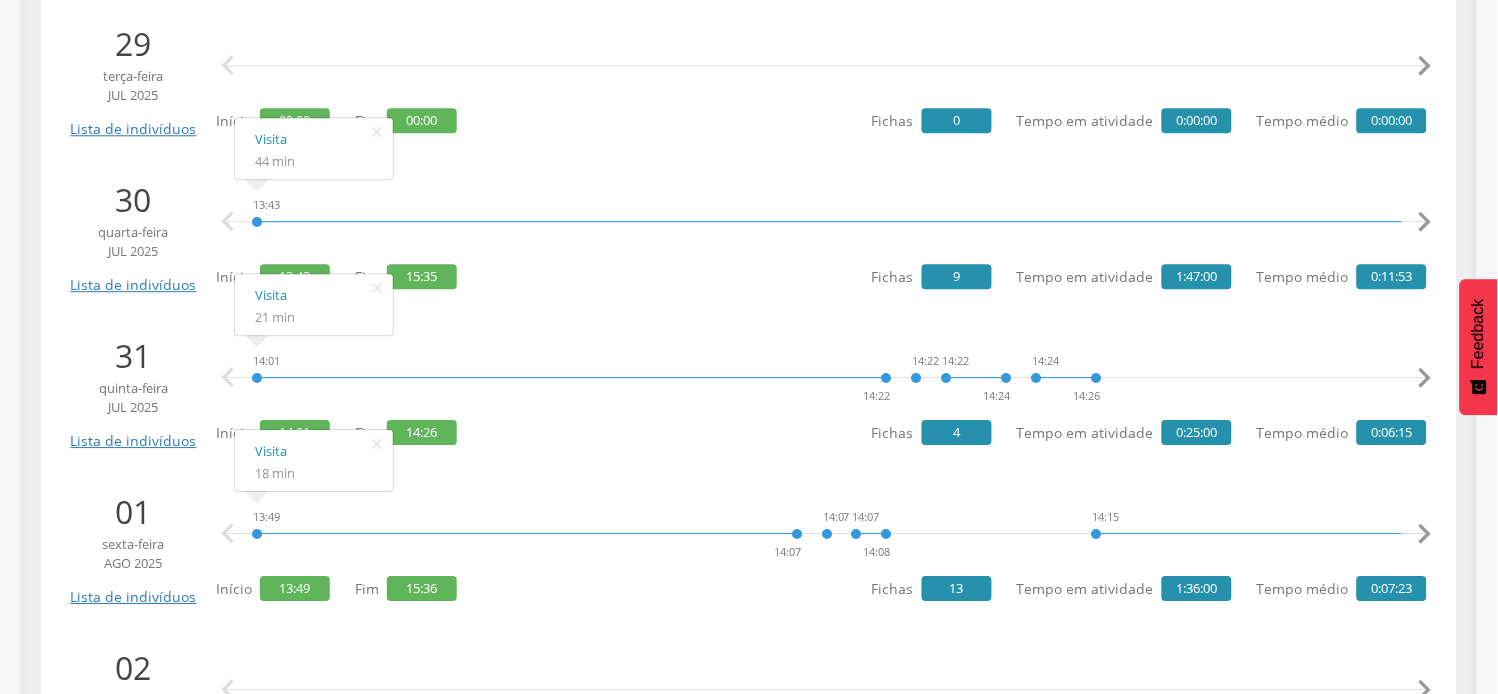 click on "13:49 14:07 14:07 14:07 14:08 14:15 14:47 14:47 14:47 14:48 14:48 14:49 15:30 15:31 15:33 15:33 15:33 15:34 15:35 15:36 Visita   18 min    Início  13:49 Fim  15:36 Fichas  13 Tempo em atividade  1:36:00 Tempo médio  0:07:23" at bounding box center [821, 547] 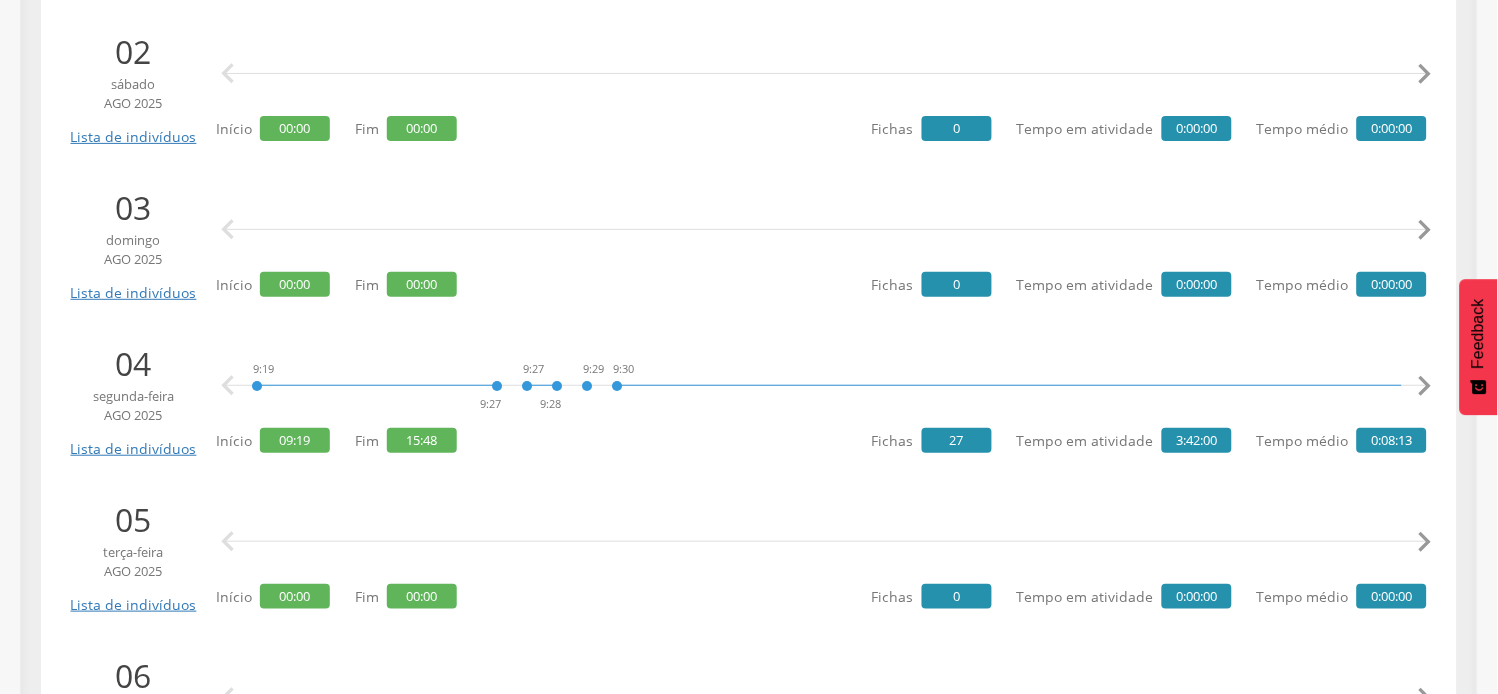 scroll, scrollTop: 1777, scrollLeft: 0, axis: vertical 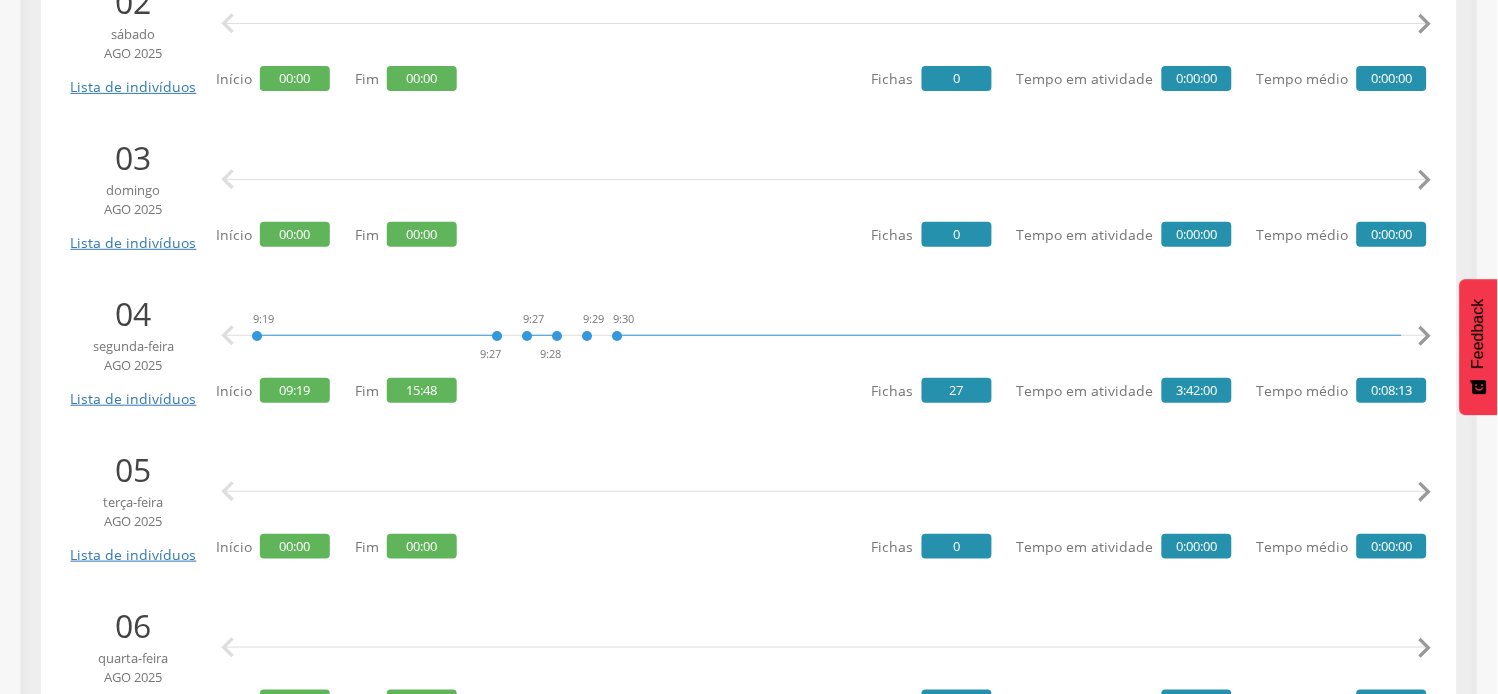 click on "" at bounding box center (1425, 336) 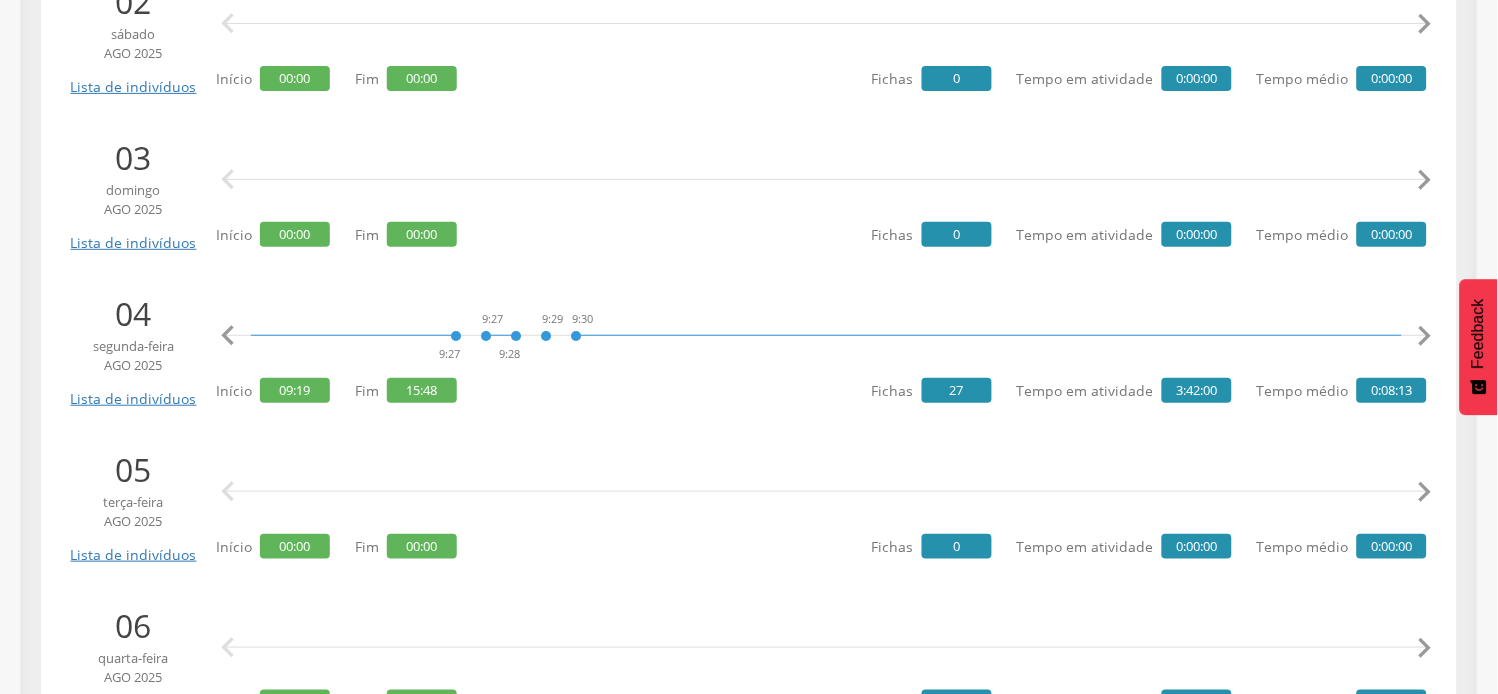 click on "" at bounding box center [1425, 336] 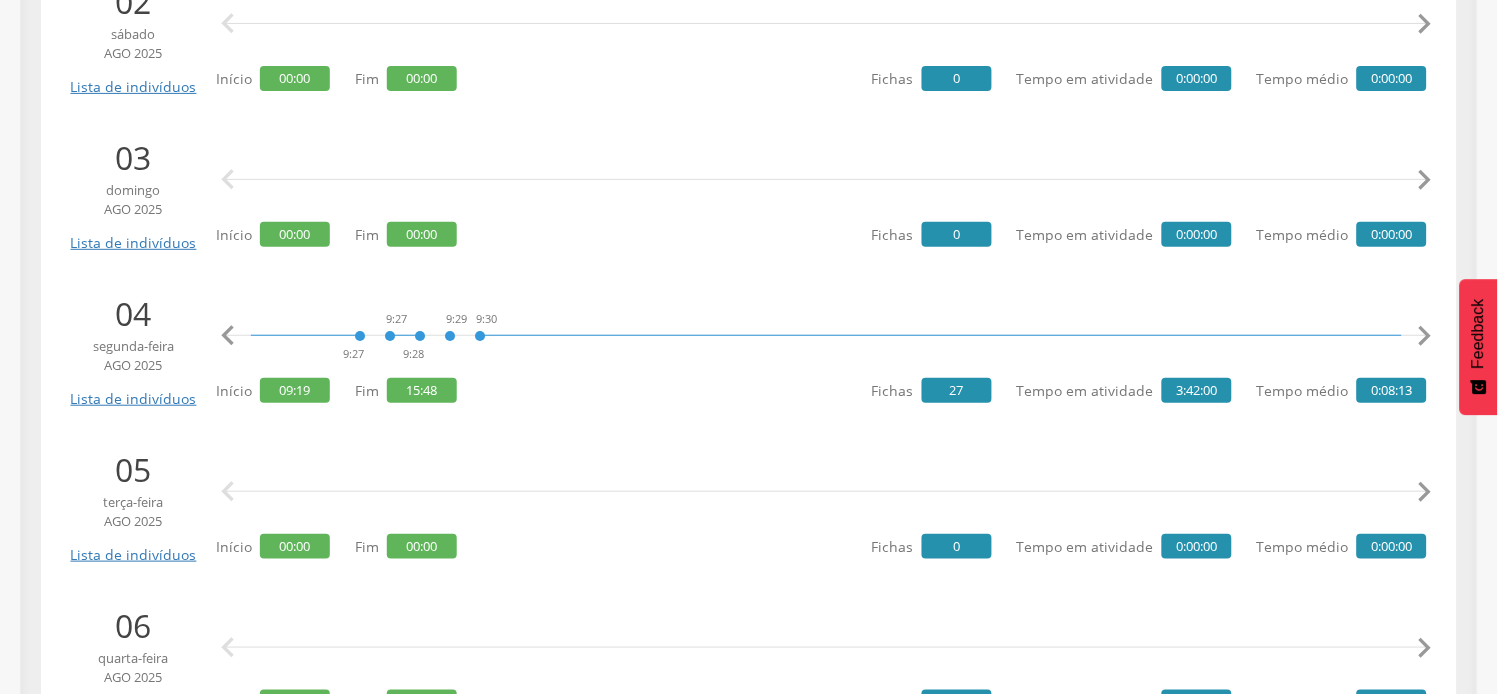 click on "" at bounding box center [1425, 336] 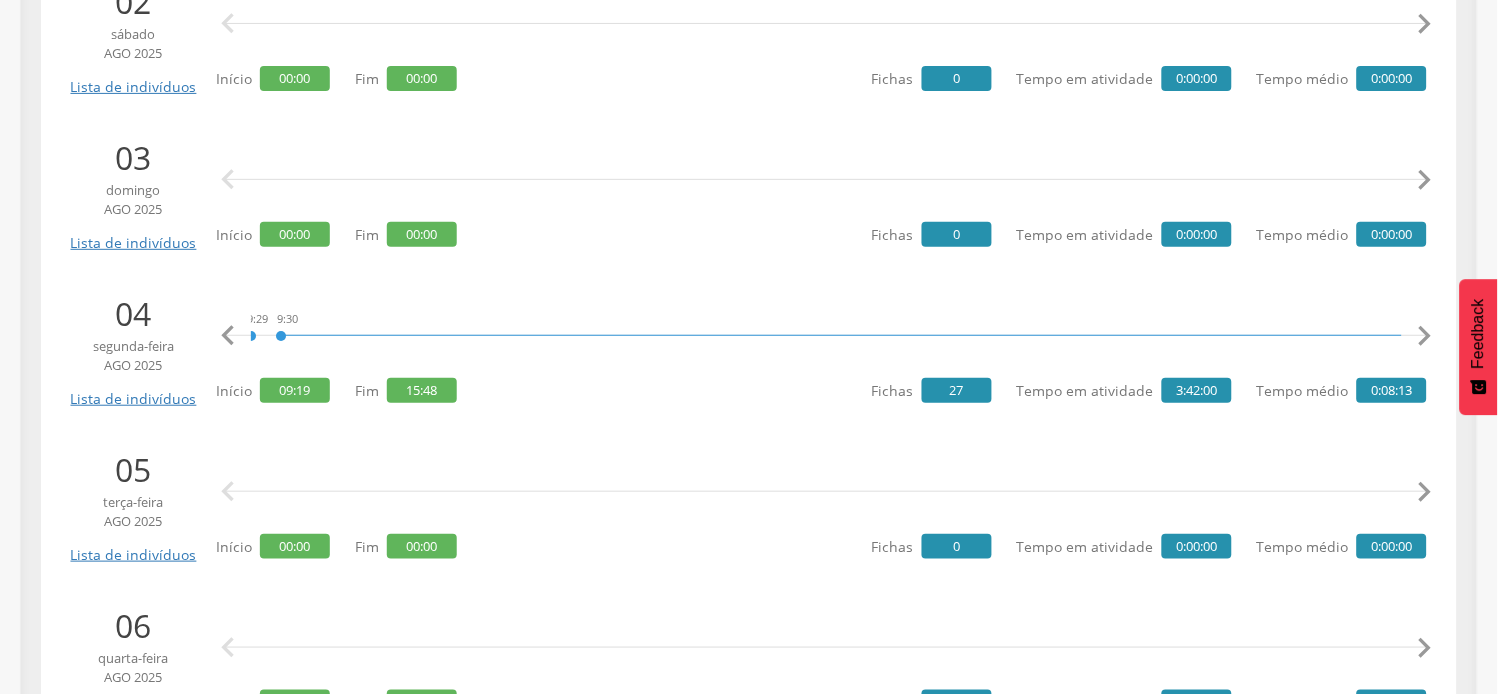 click on "" at bounding box center (1425, 336) 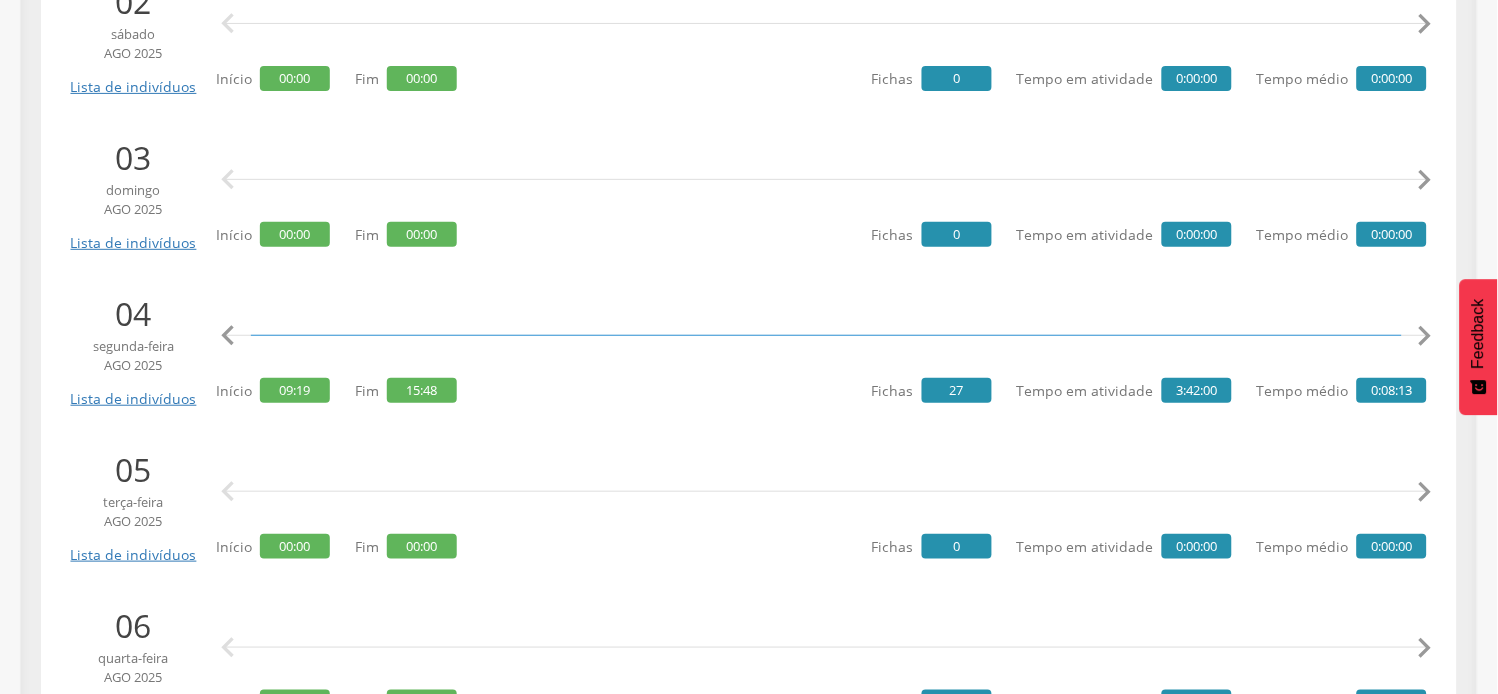 click on "" at bounding box center (1425, 336) 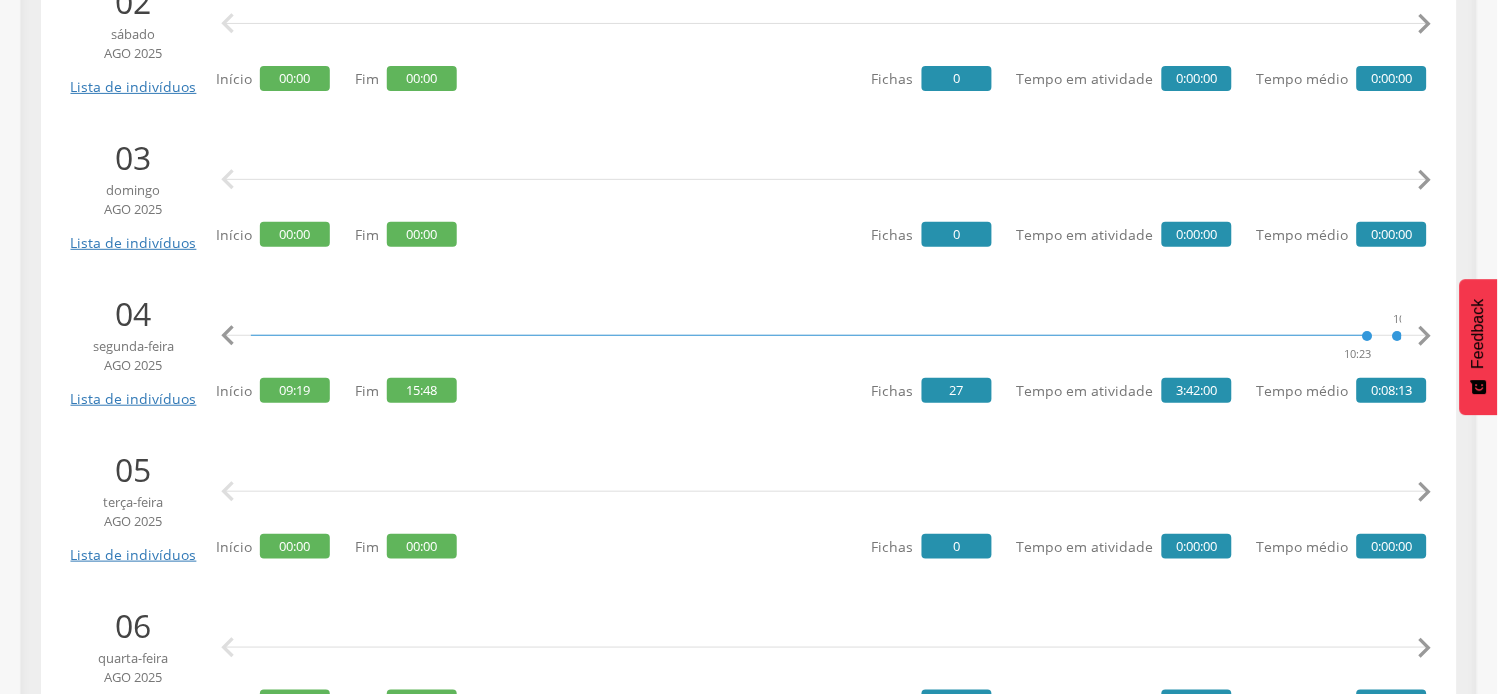 click on "" at bounding box center [1425, 336] 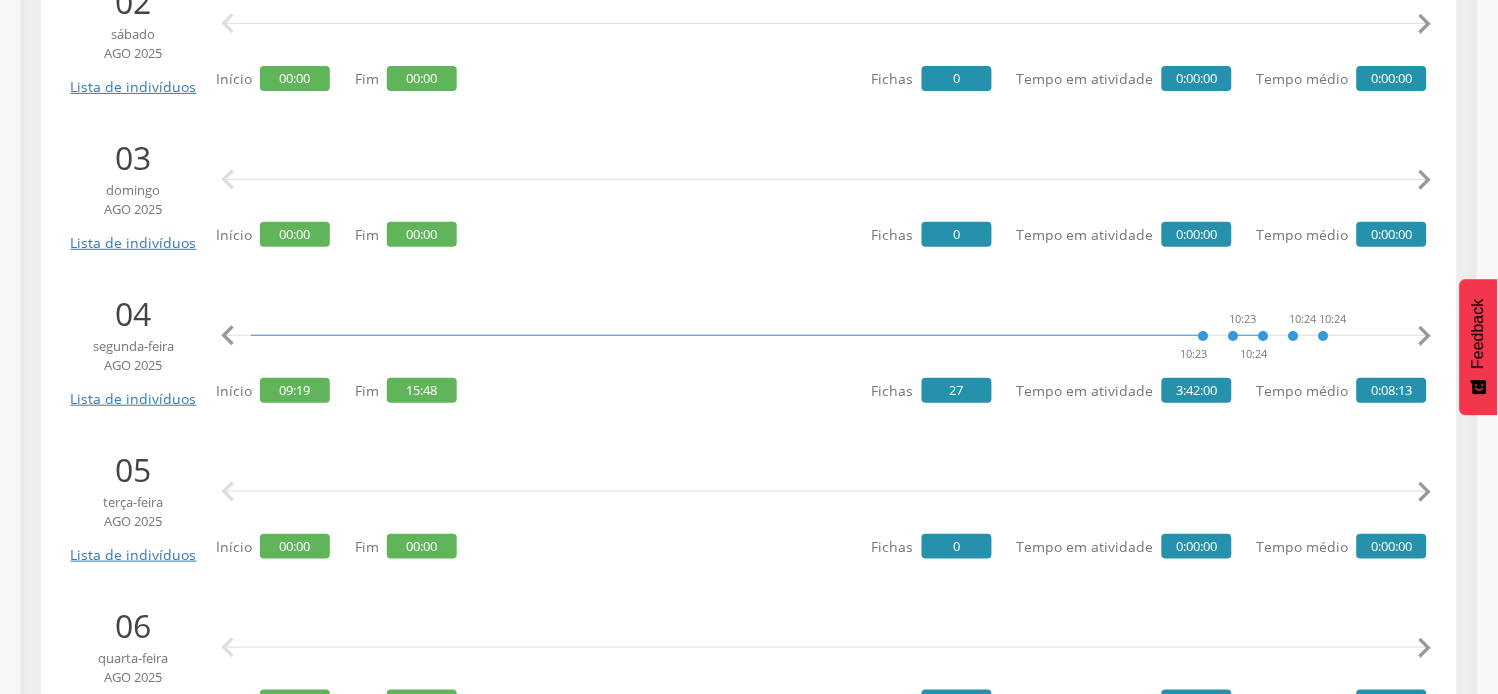 click on "" at bounding box center (1425, 336) 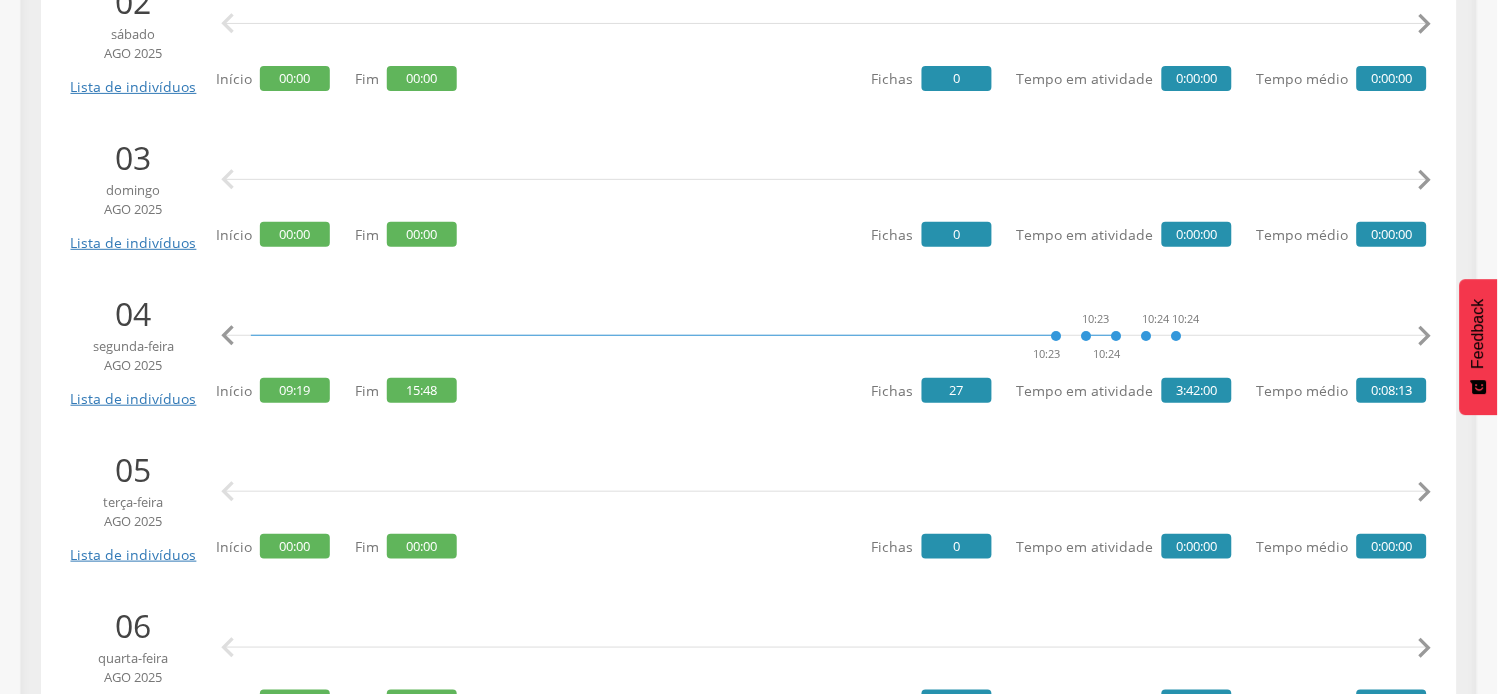 click on "" at bounding box center [1425, 336] 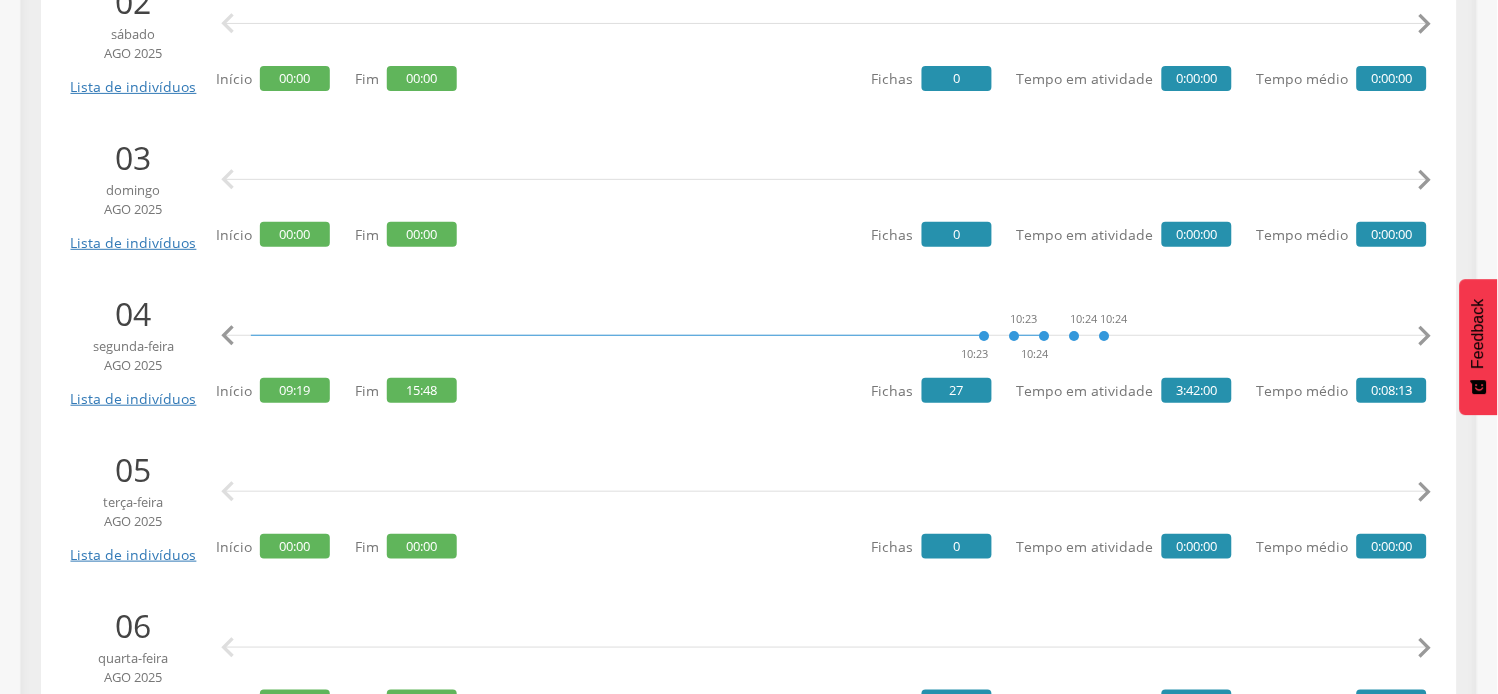 click on "" at bounding box center (1425, 336) 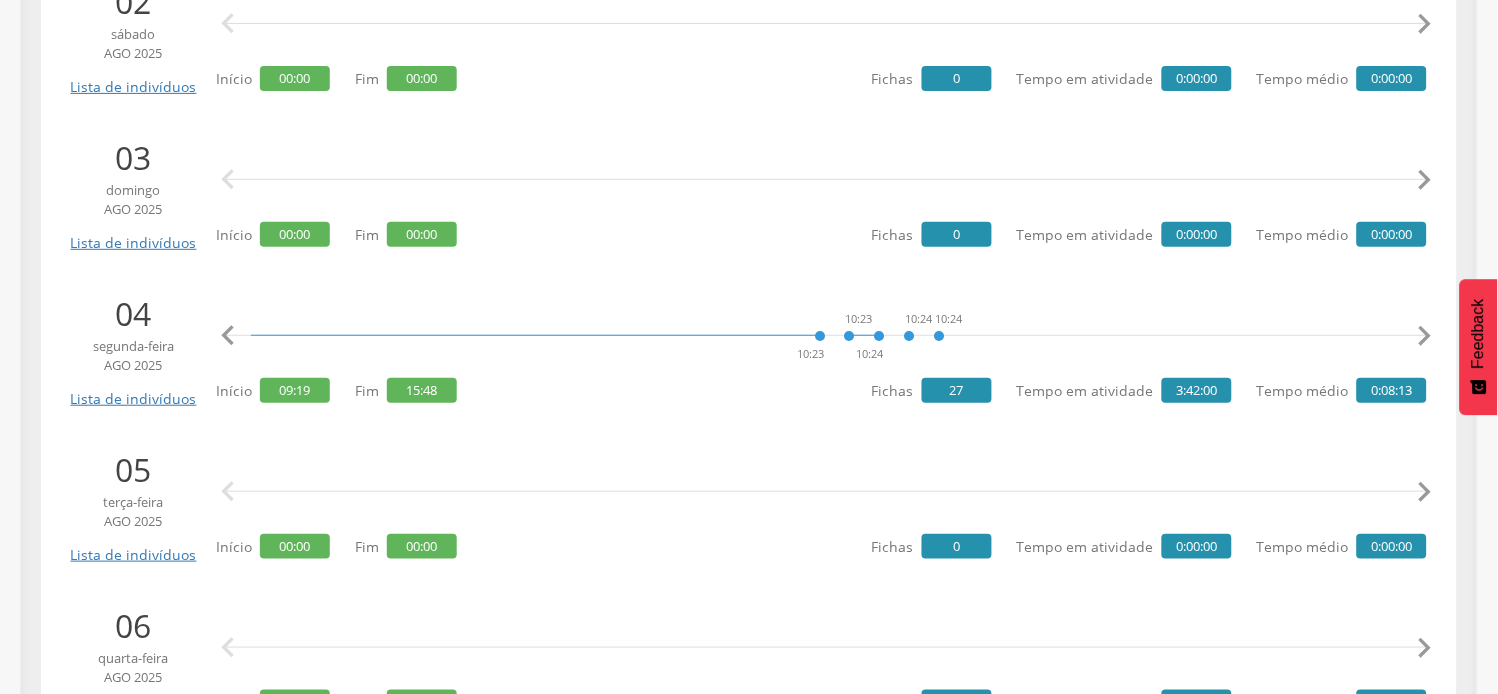 click on "" at bounding box center [1425, 336] 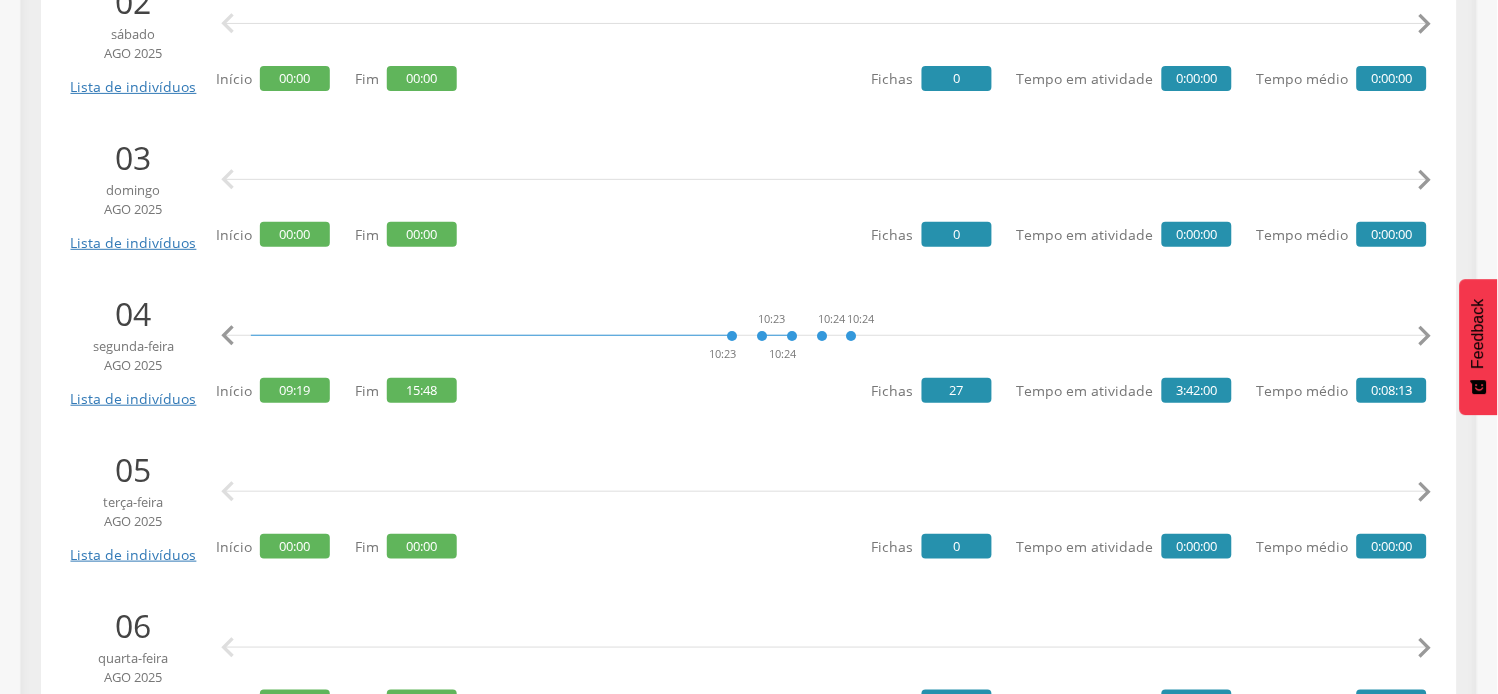 click on "" at bounding box center [1425, 336] 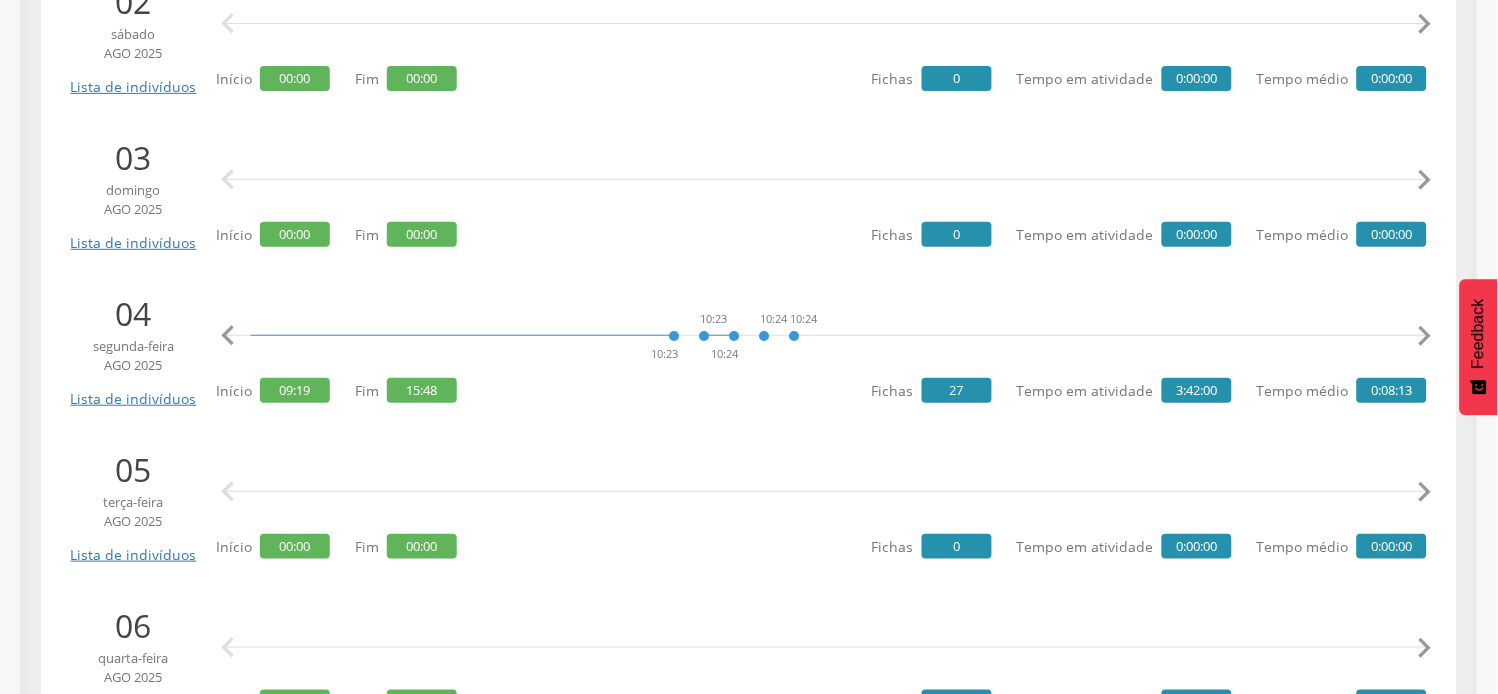 click on "" at bounding box center (1425, 336) 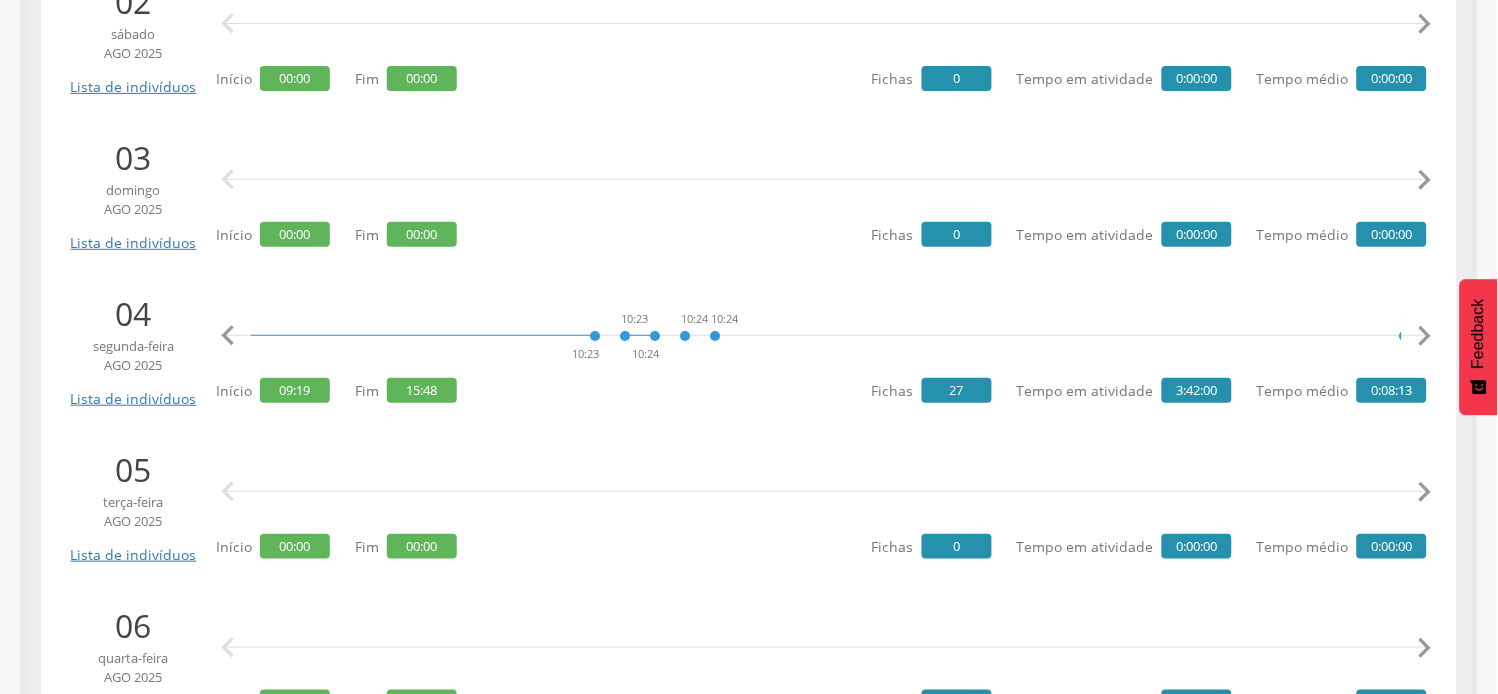 click on "" at bounding box center (1425, 336) 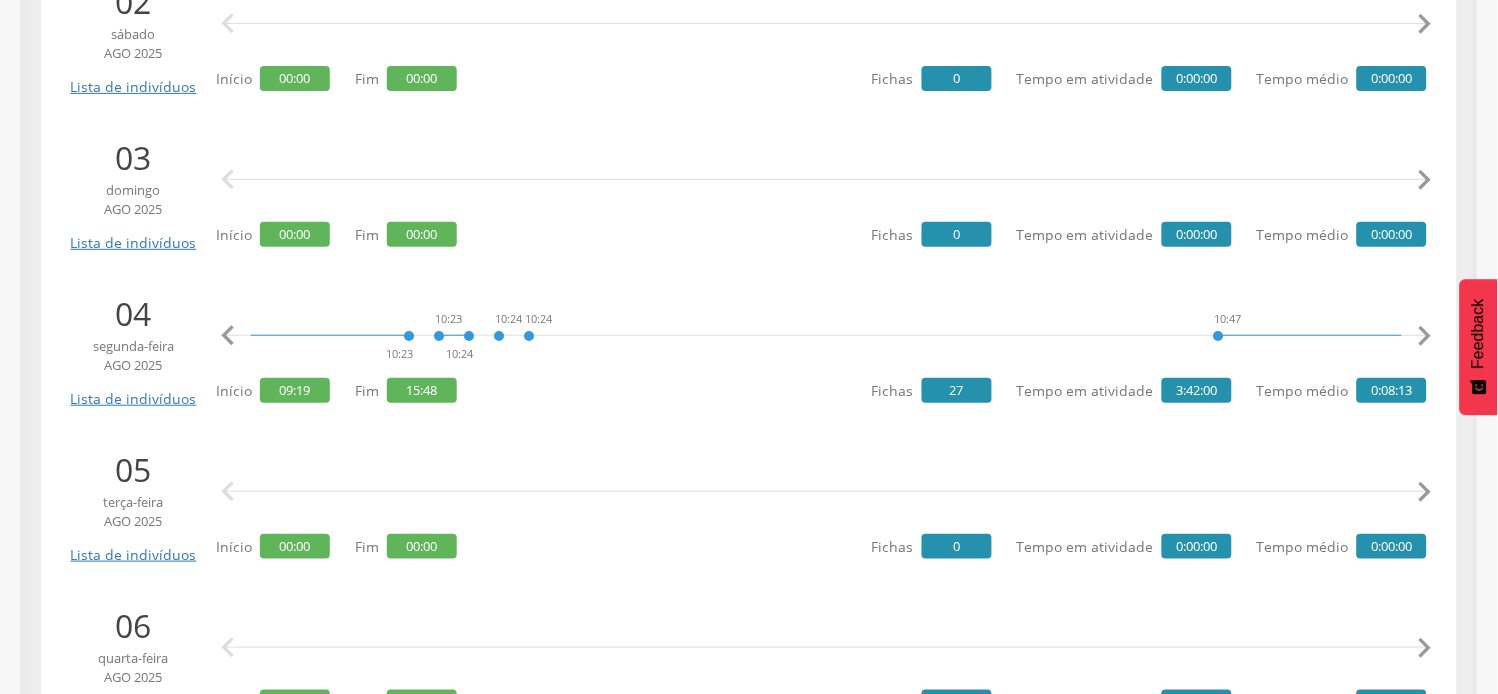 click on "" at bounding box center [1425, 336] 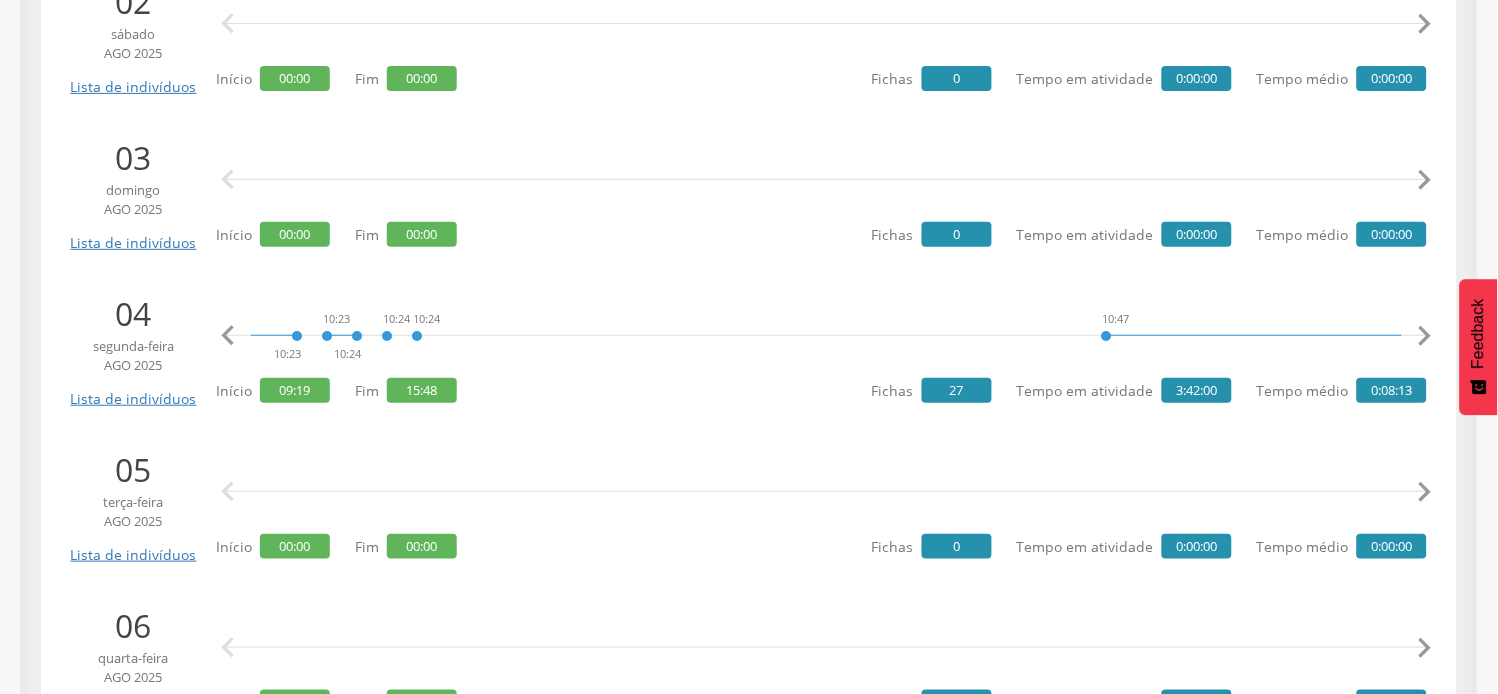click on "" at bounding box center [1425, 336] 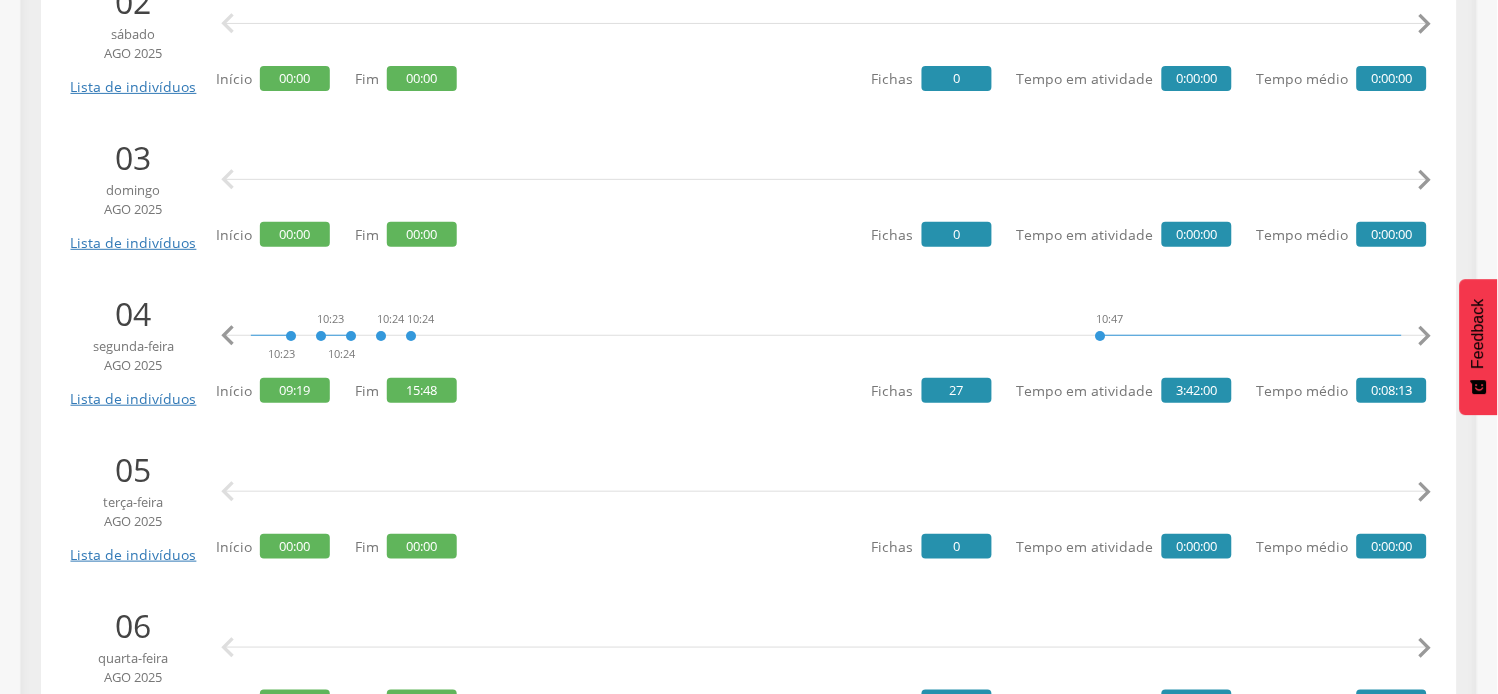 click on "" at bounding box center [1425, 336] 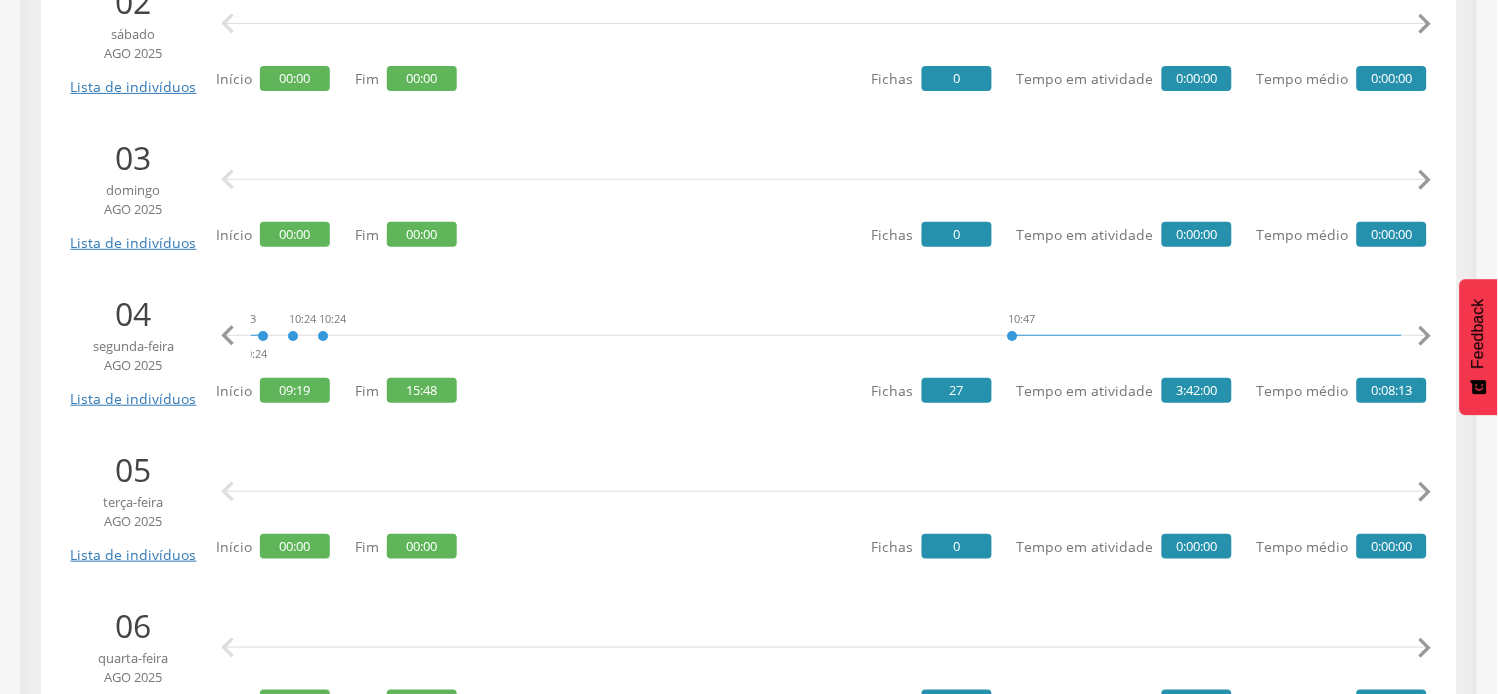 click on "" at bounding box center (1425, 336) 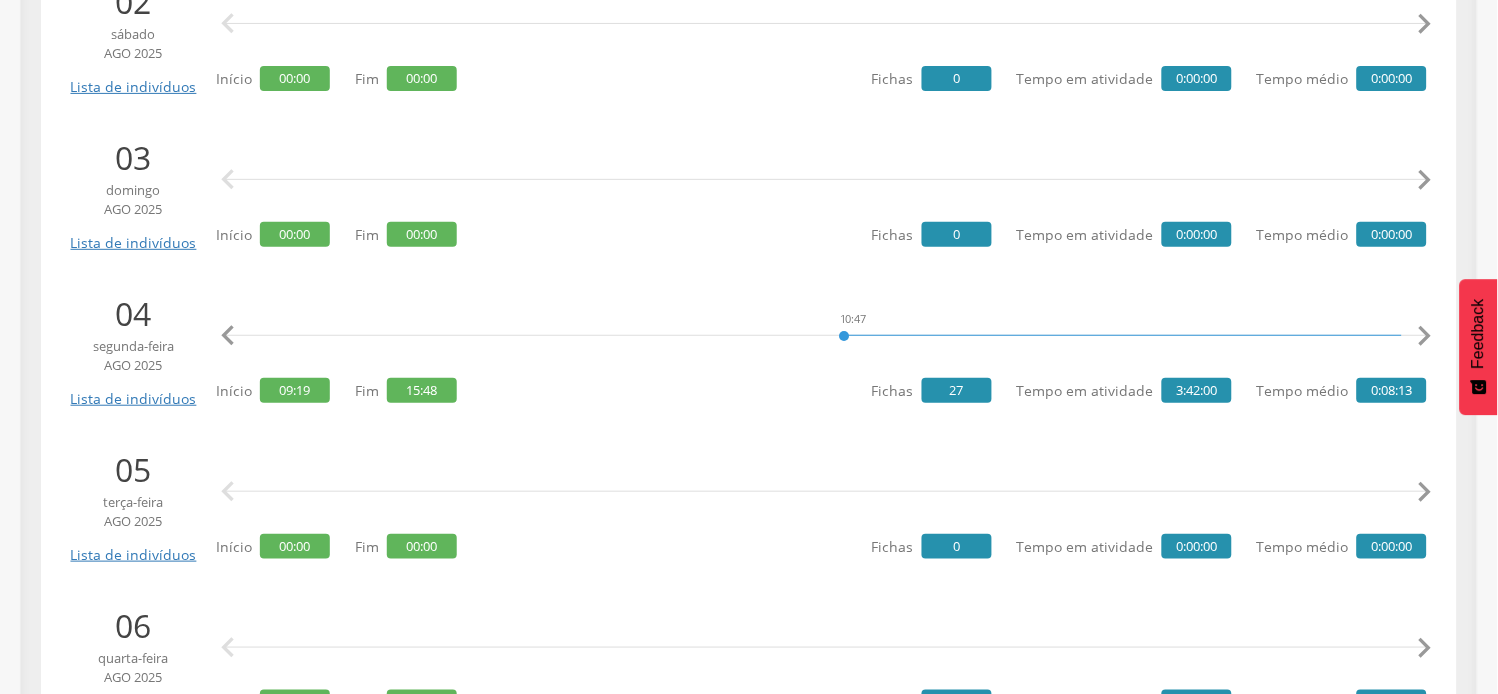 click on "" at bounding box center [1425, 336] 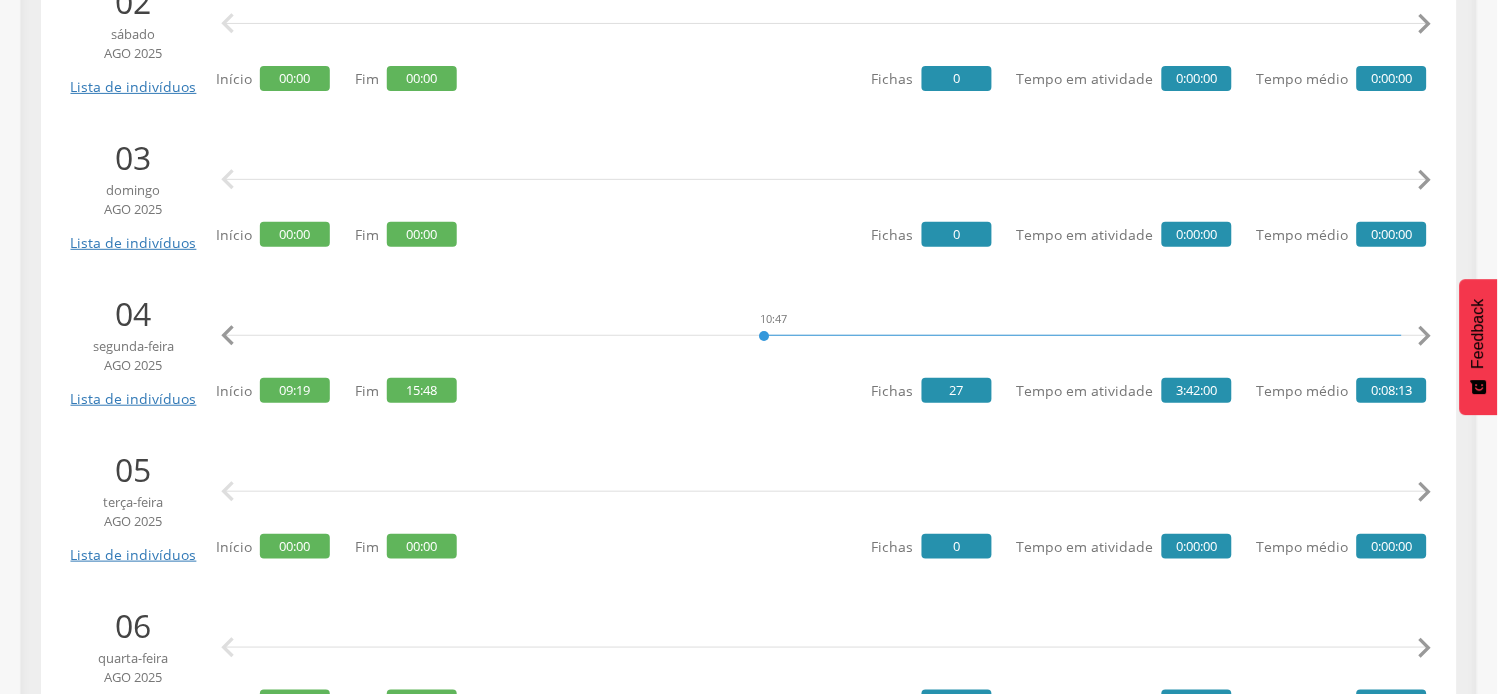 click on "" at bounding box center [1425, 336] 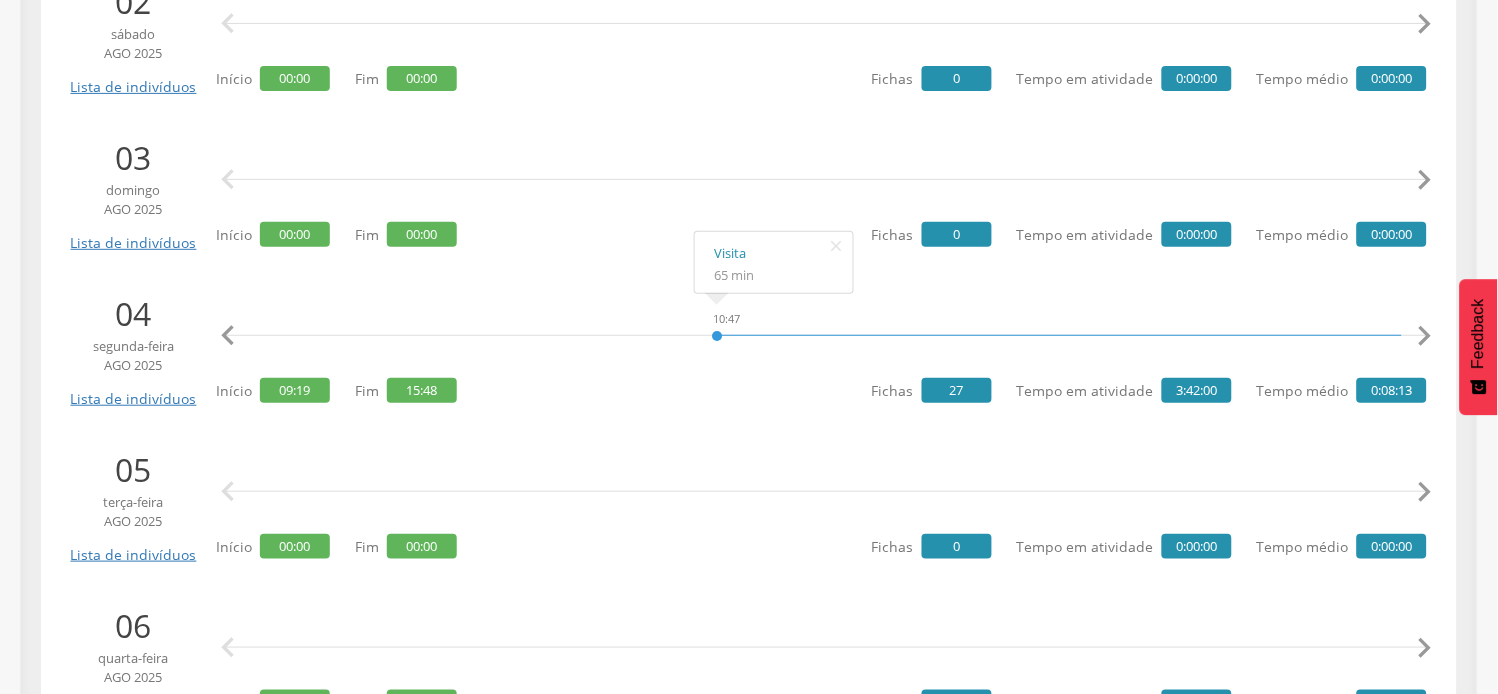 click on "" at bounding box center (1425, 336) 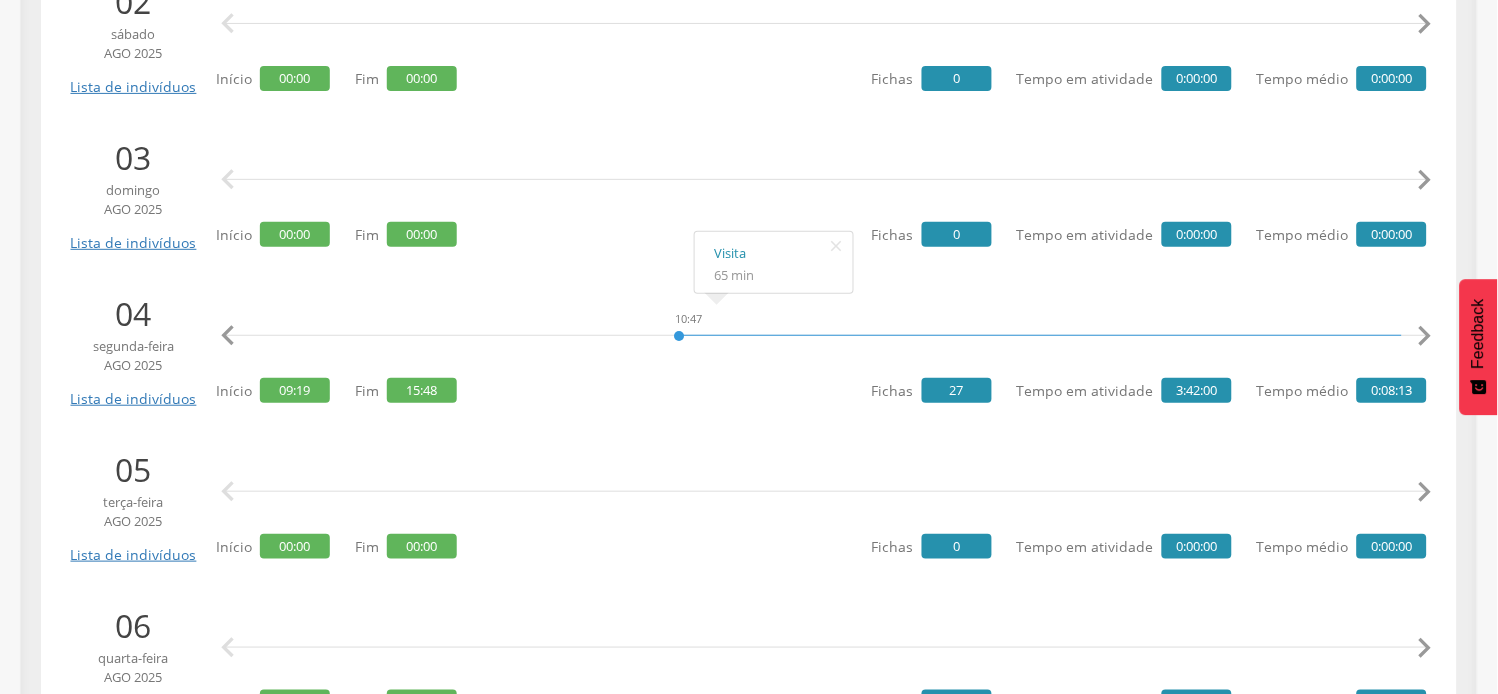 click on "" at bounding box center (1425, 336) 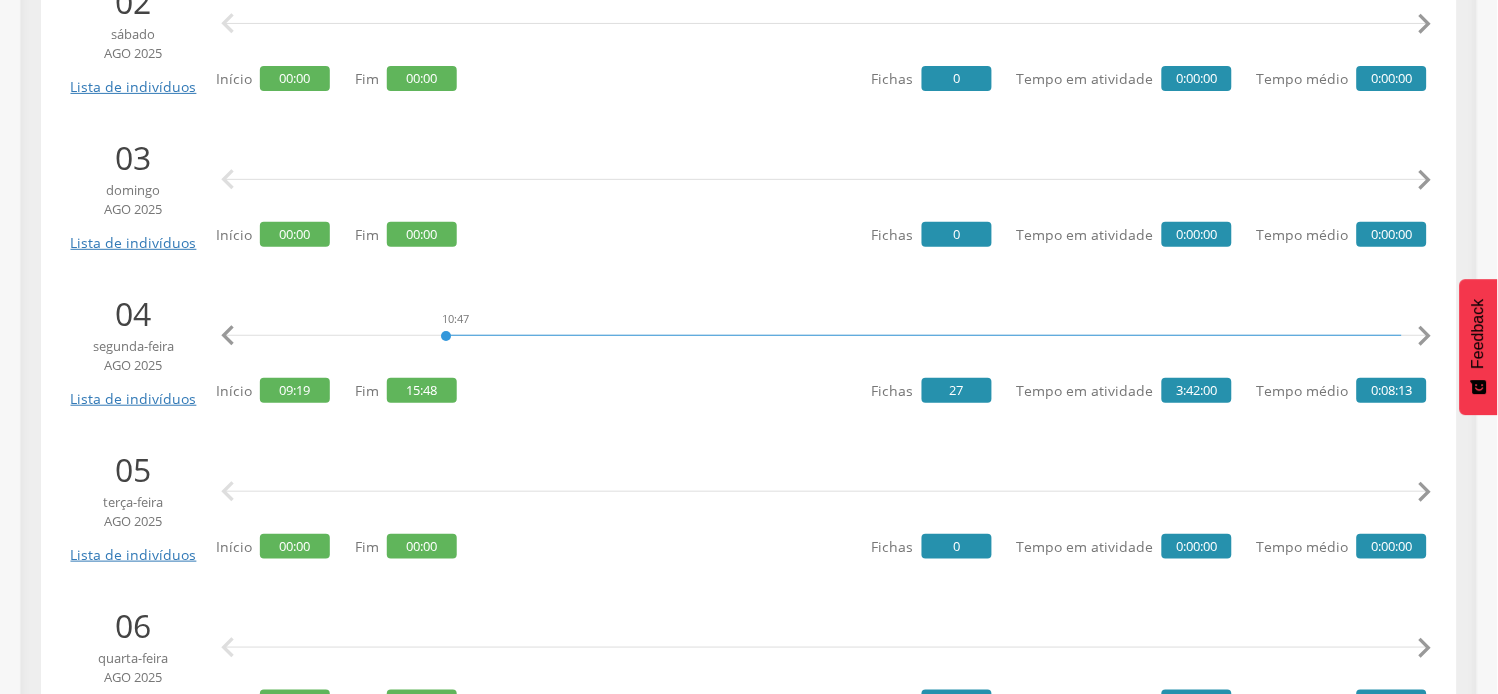 click on "" at bounding box center [1425, 336] 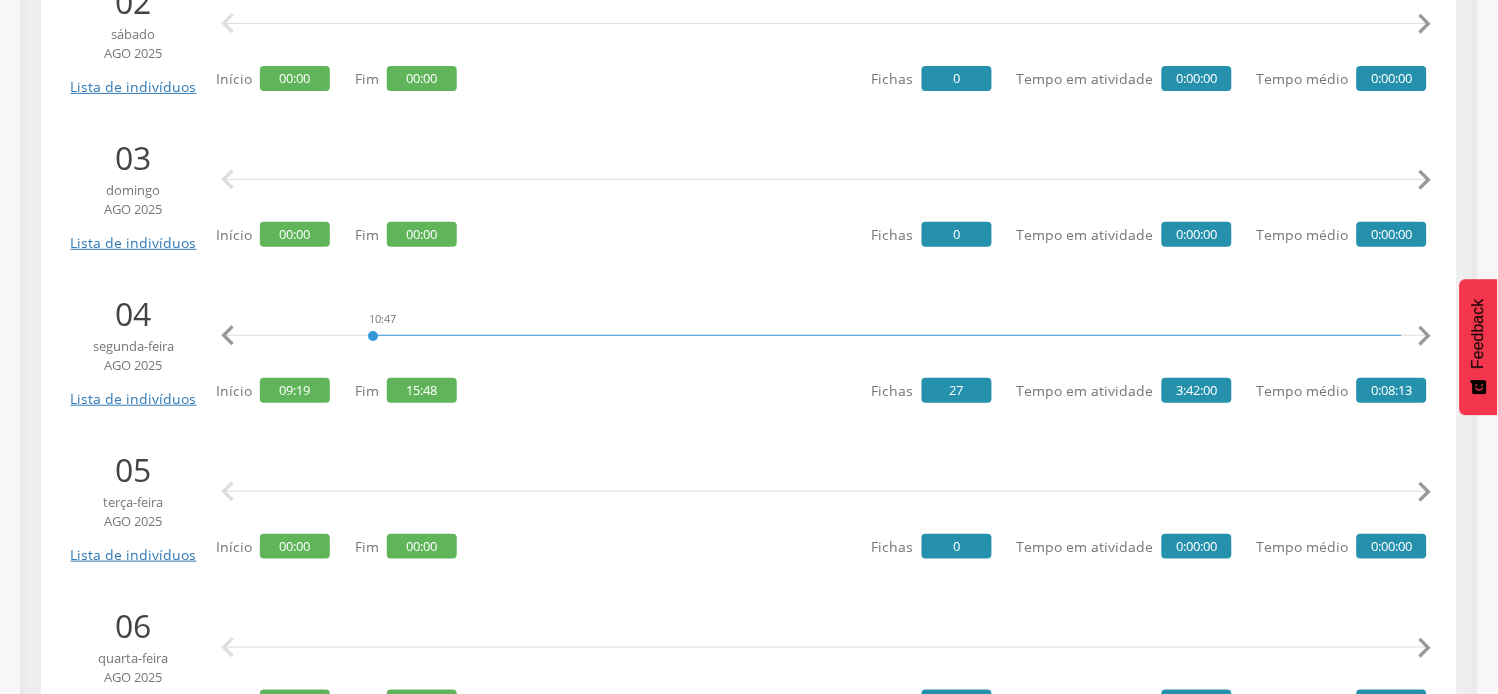 click on "" at bounding box center [1425, 336] 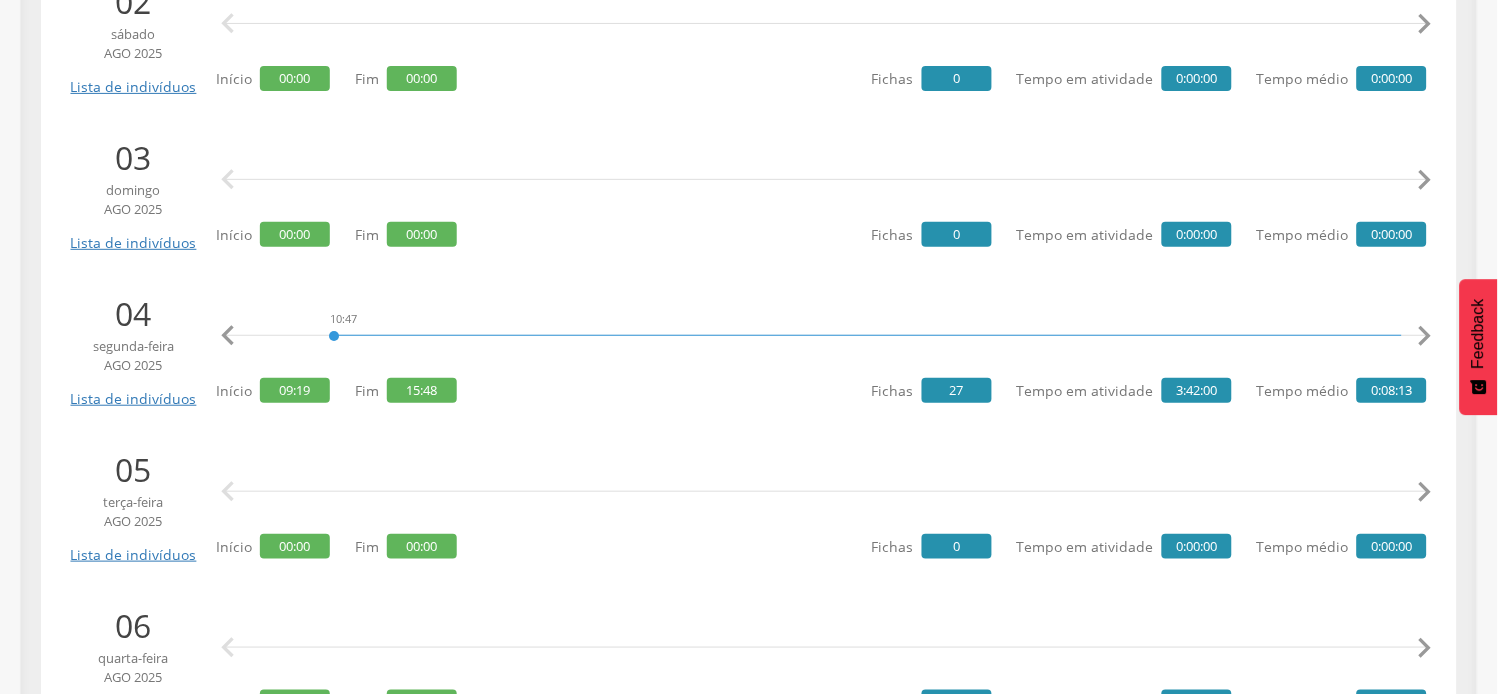 click on "" at bounding box center [1425, 336] 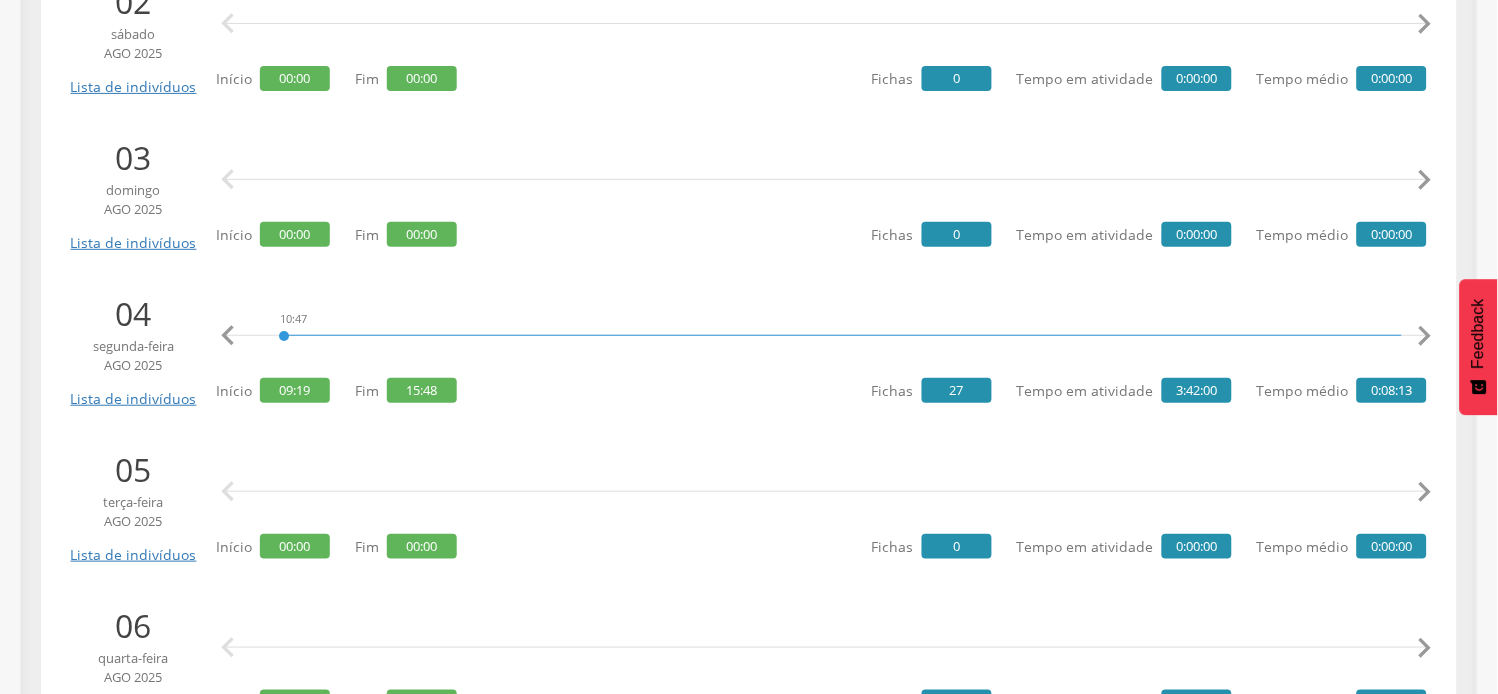 click on "" at bounding box center (1425, 336) 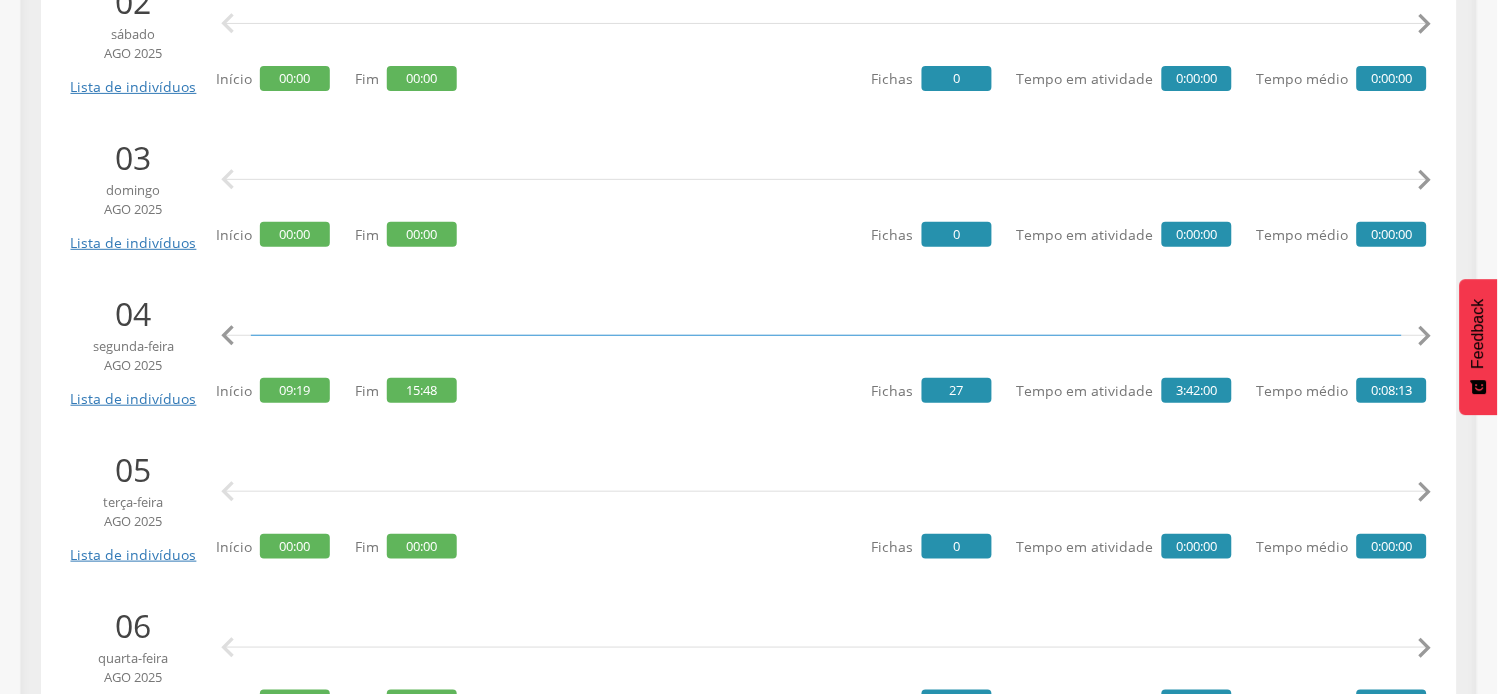 click on "" at bounding box center (1425, 336) 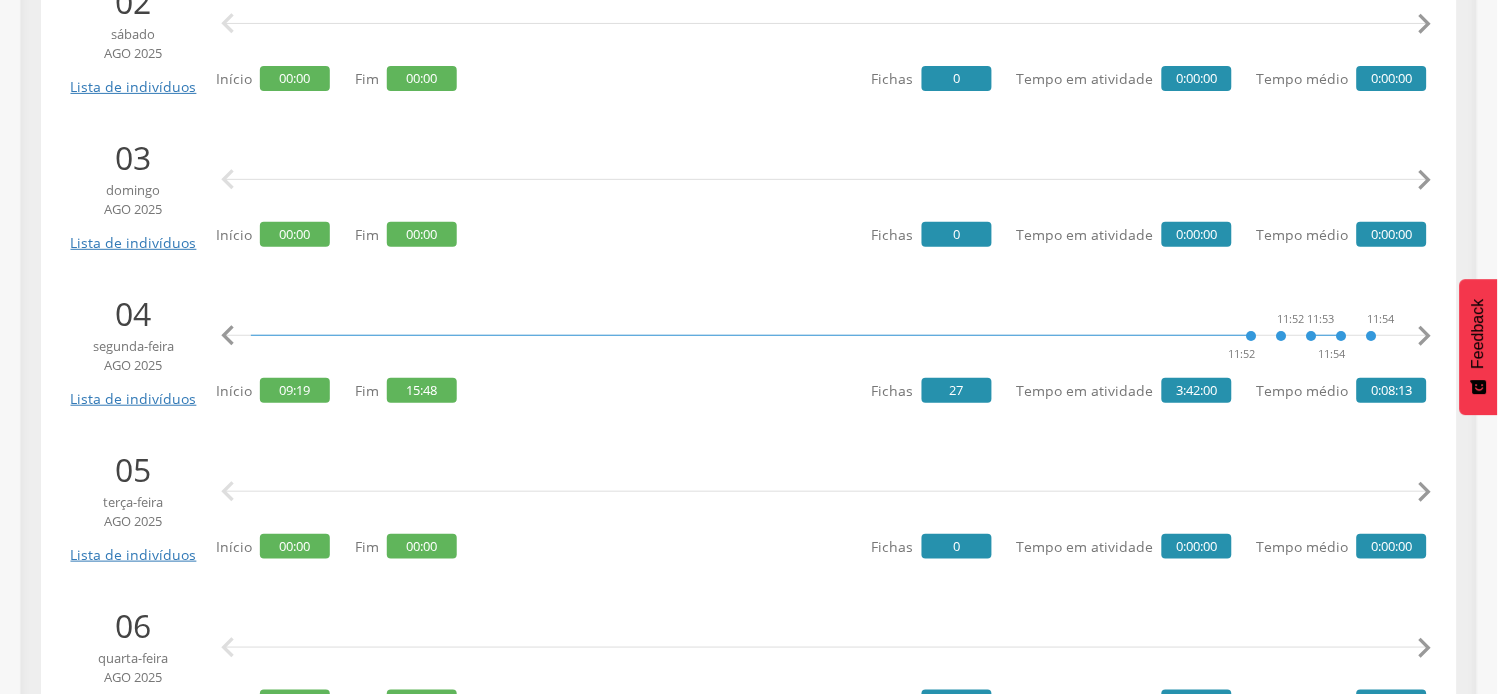 click on "" at bounding box center [1425, 336] 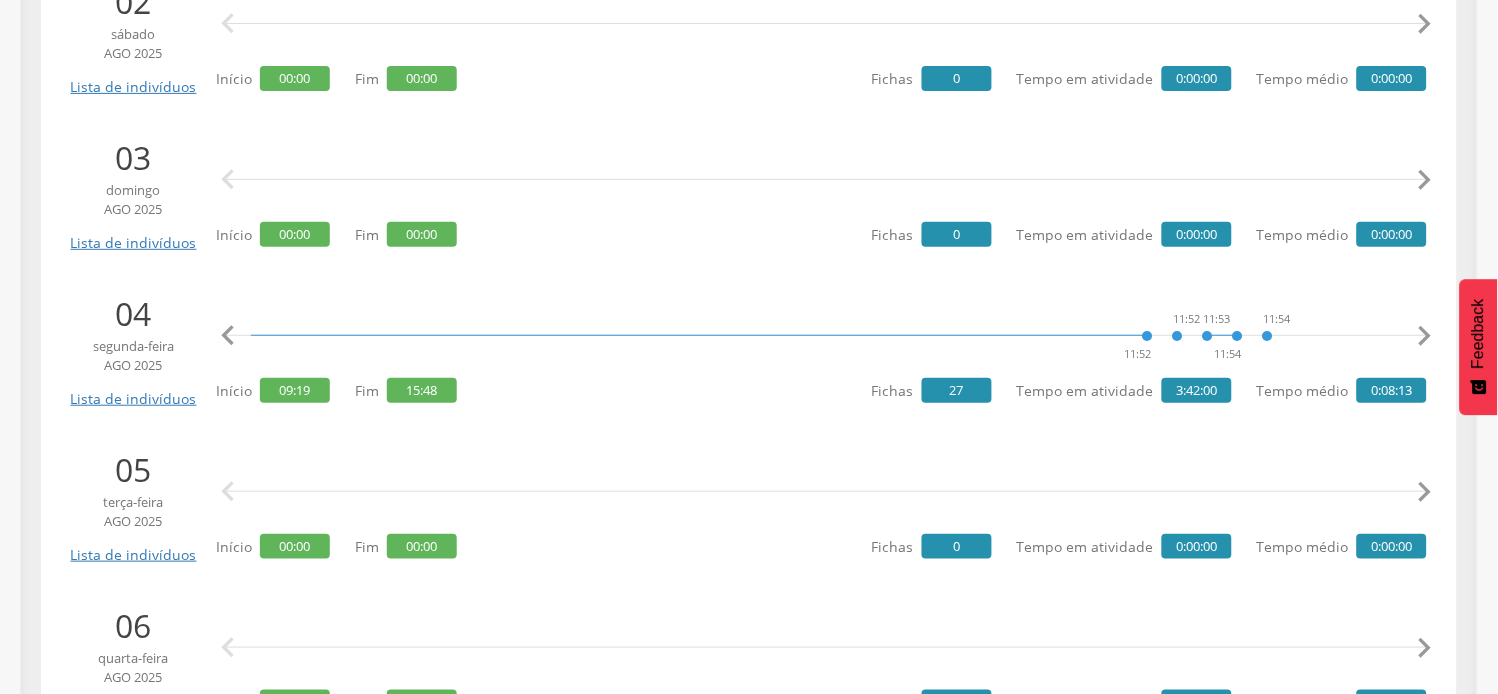 click on "" at bounding box center (1425, 336) 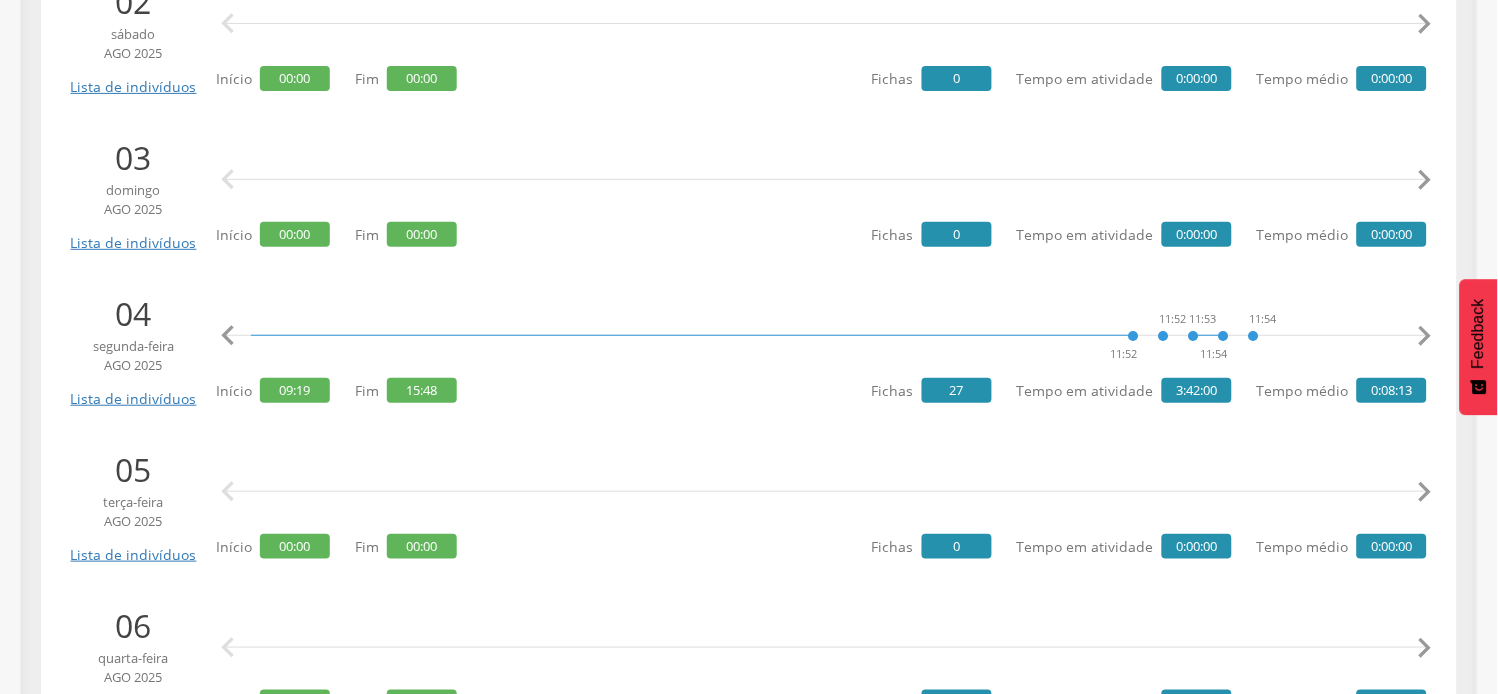 click on "" at bounding box center (1425, 336) 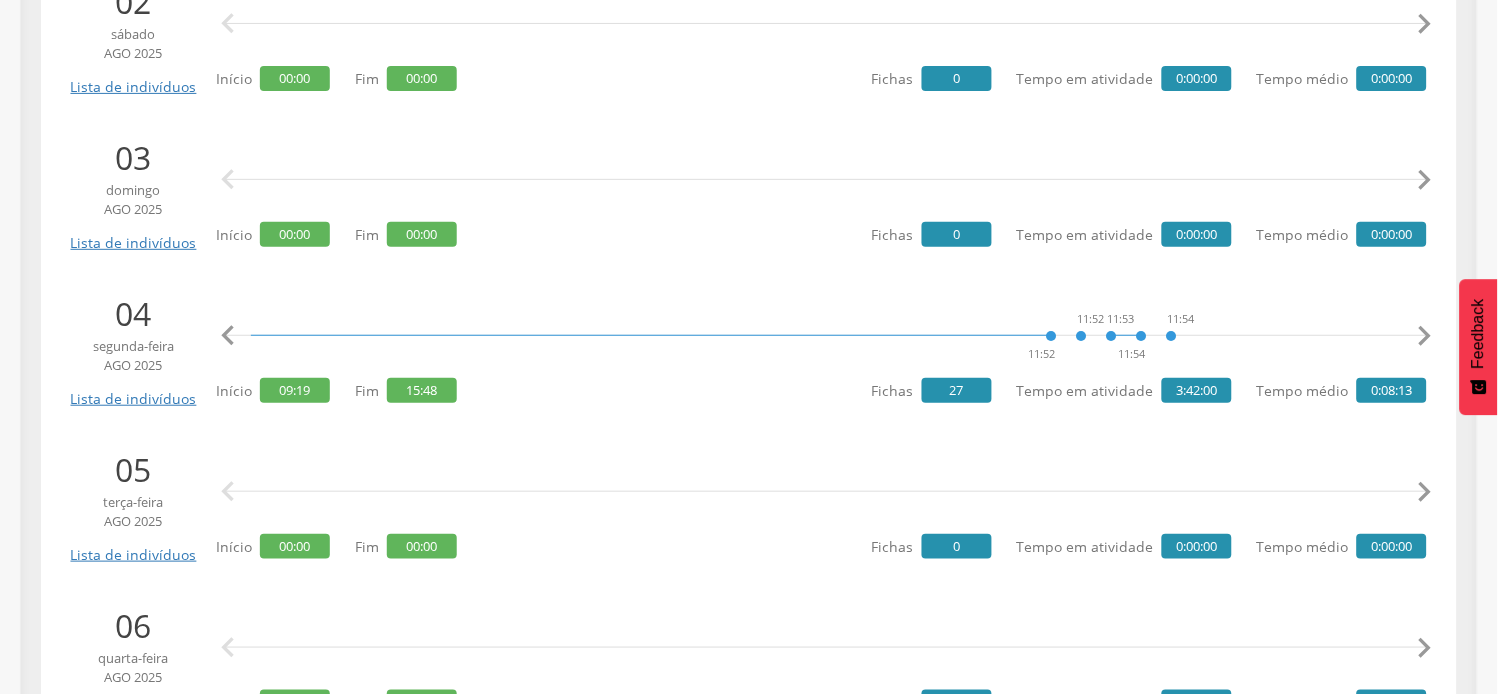 click on "" at bounding box center (1425, 336) 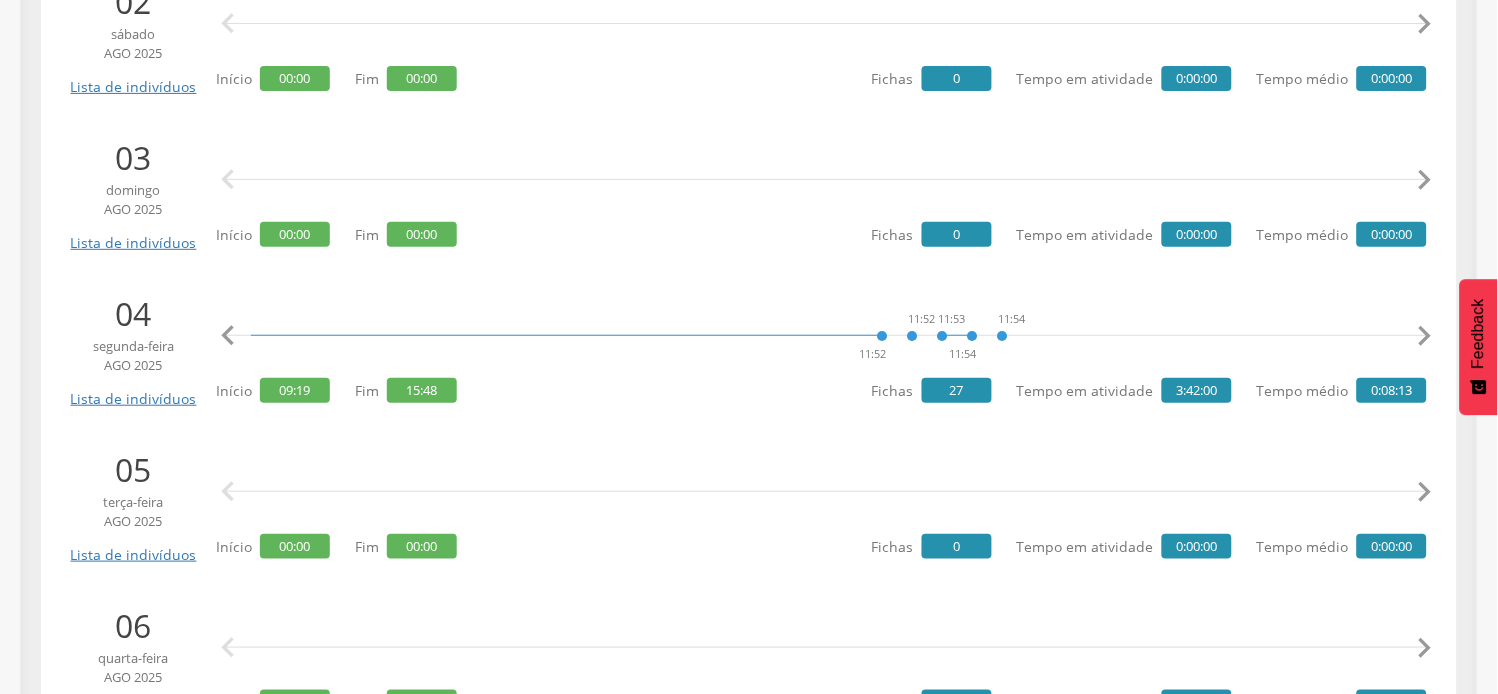 click on "" at bounding box center [1425, 336] 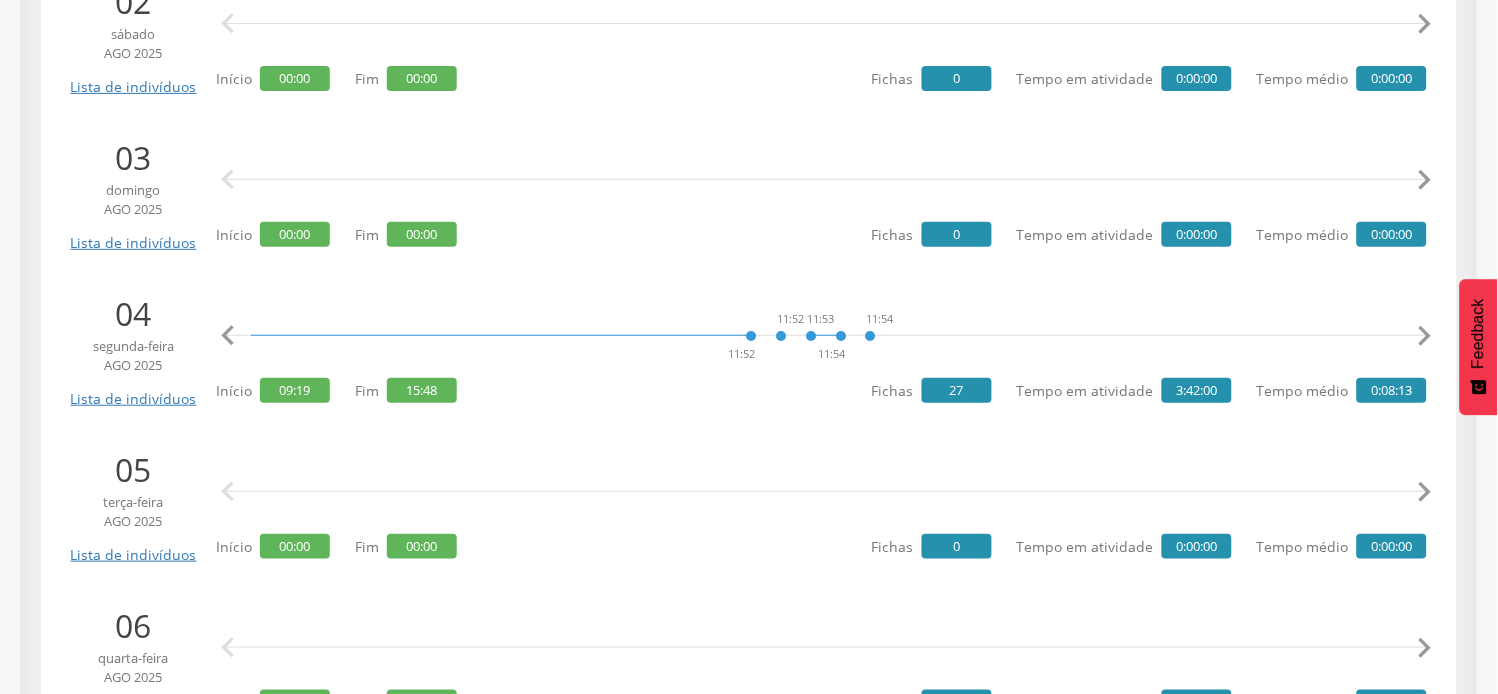 click on "" at bounding box center [1425, 336] 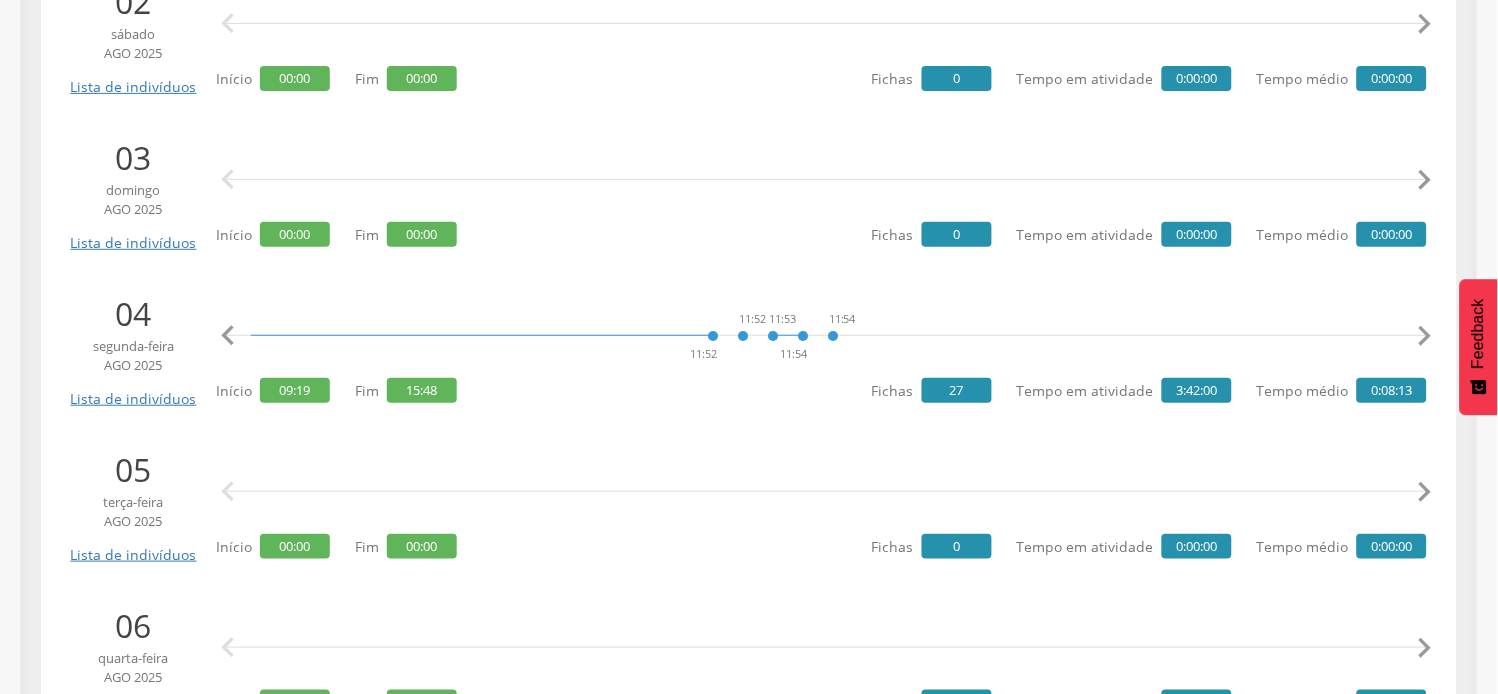 click on "" at bounding box center (1425, 336) 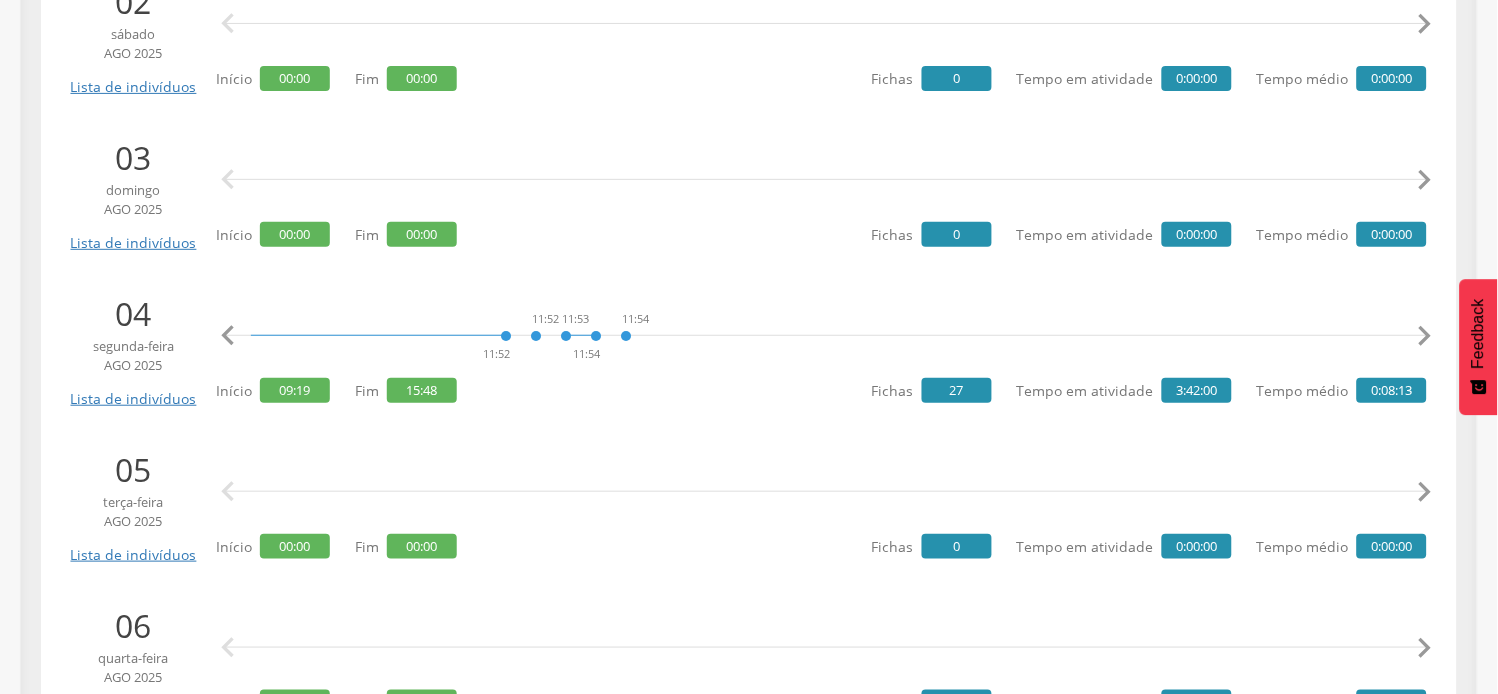 click on "" at bounding box center (1425, 336) 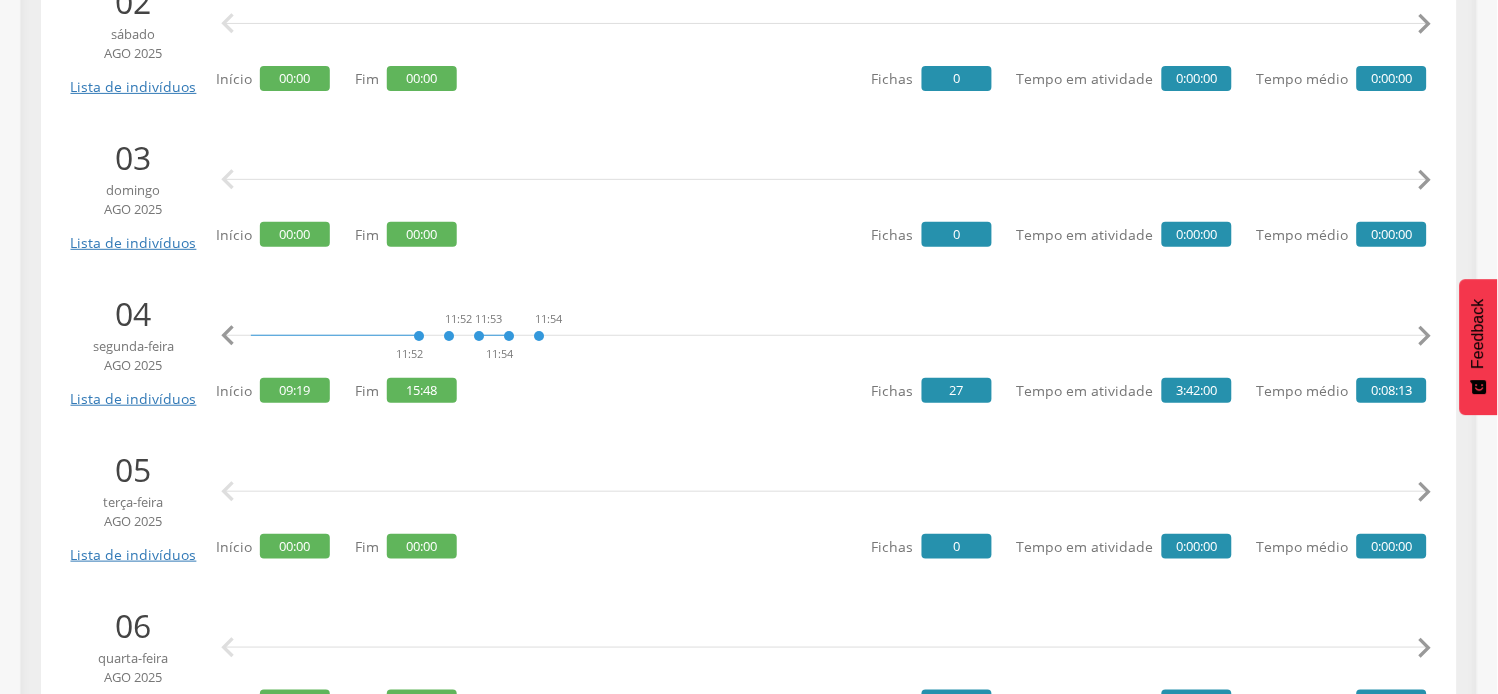 click on "" at bounding box center (1425, 336) 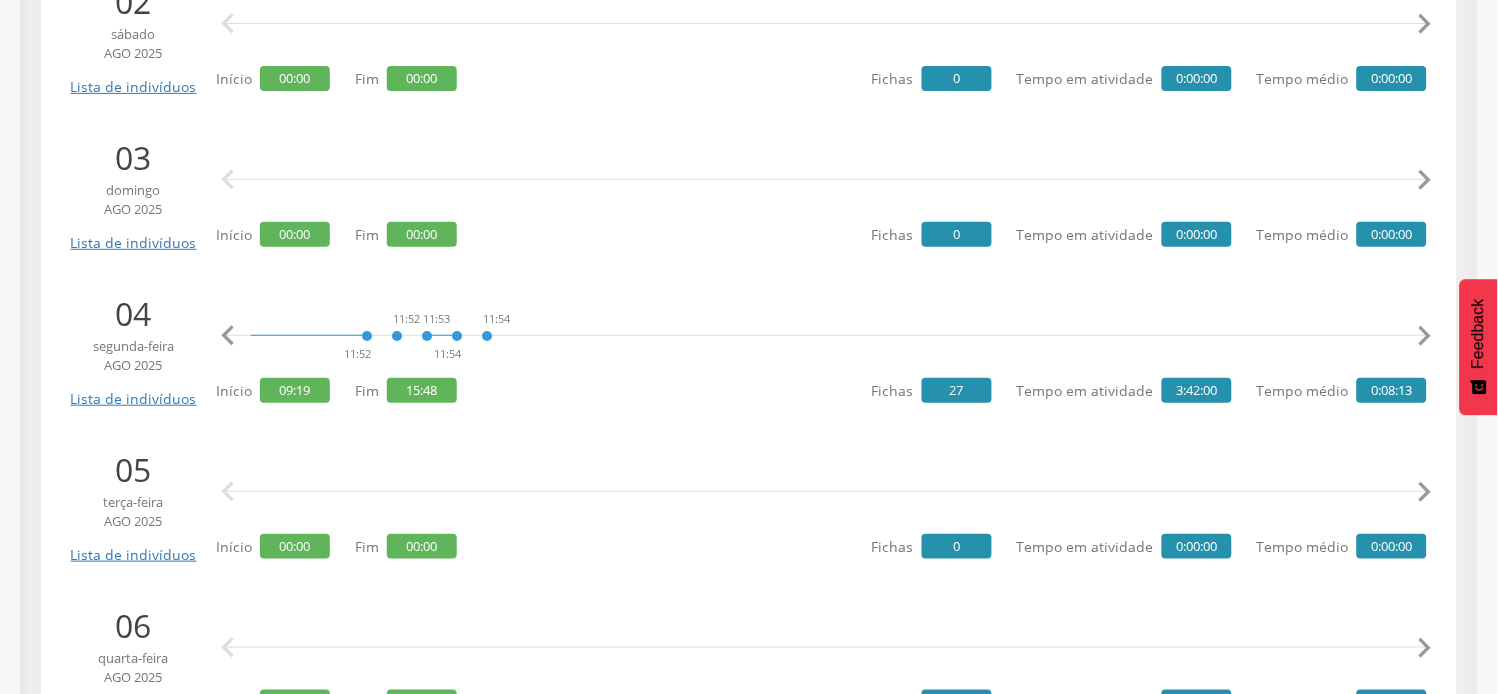 click on "" at bounding box center [1425, 336] 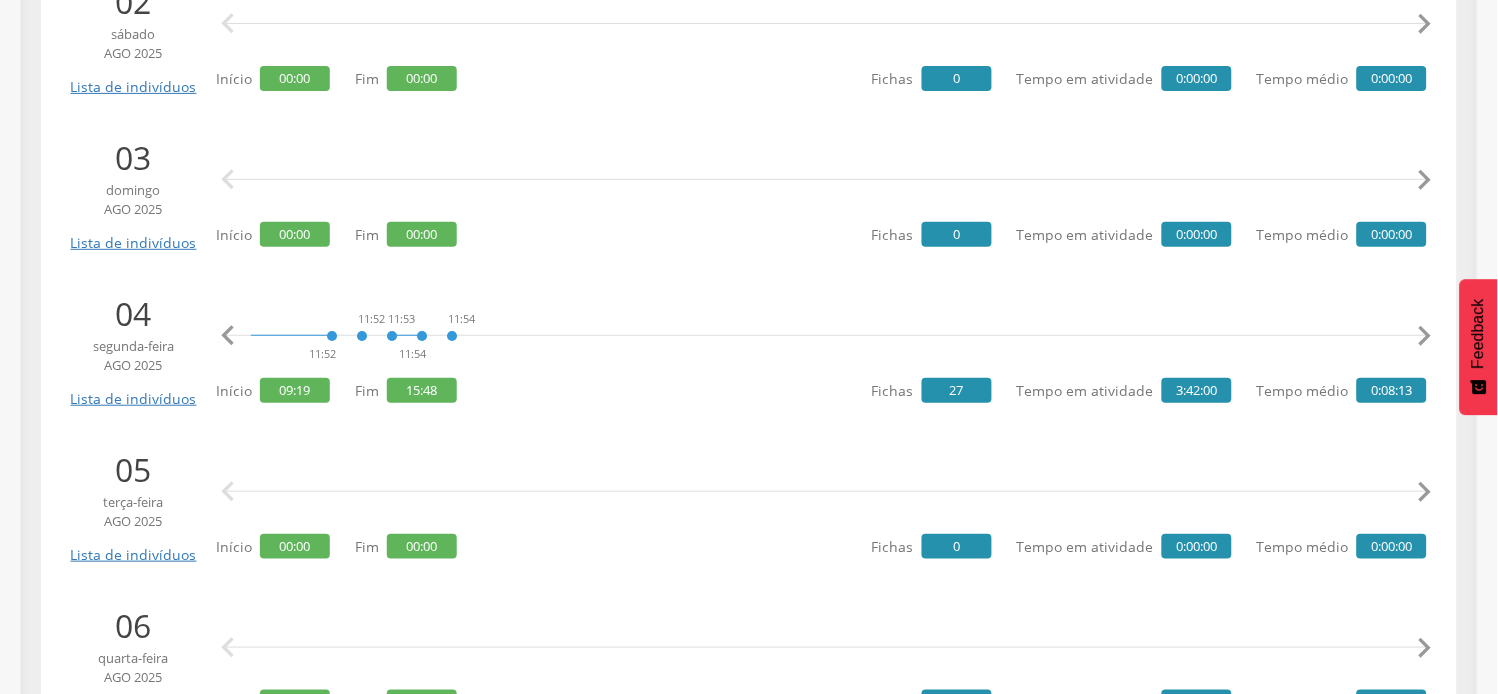 click on "" at bounding box center (1425, 336) 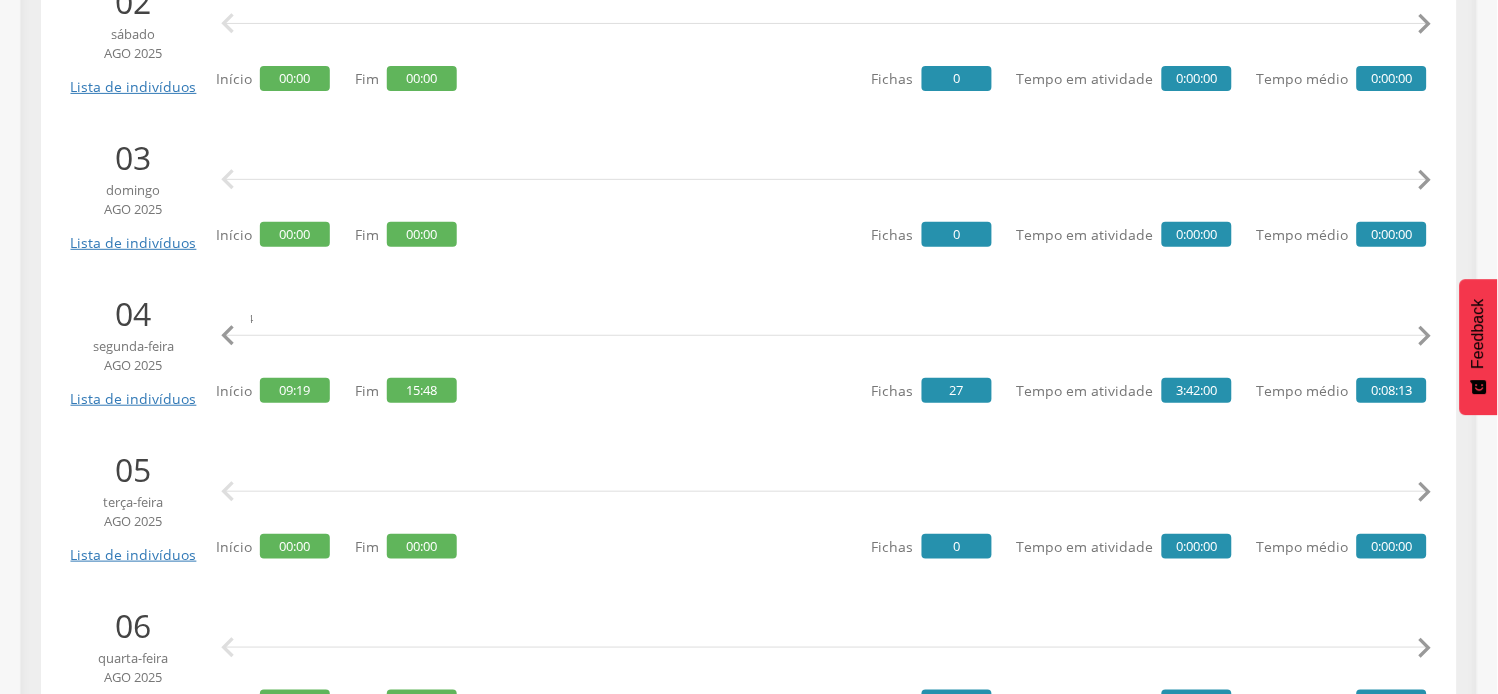 click on "" at bounding box center (1425, 336) 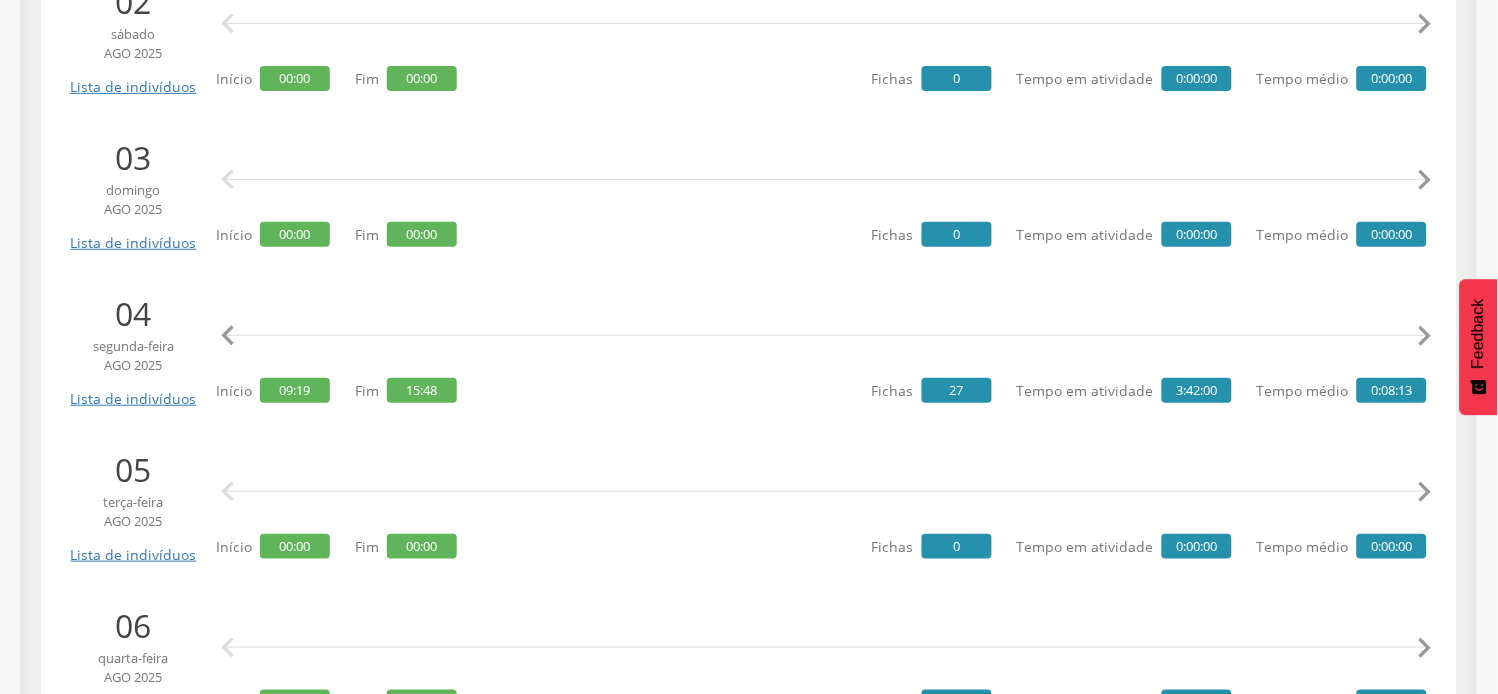 click on "" at bounding box center (1425, 336) 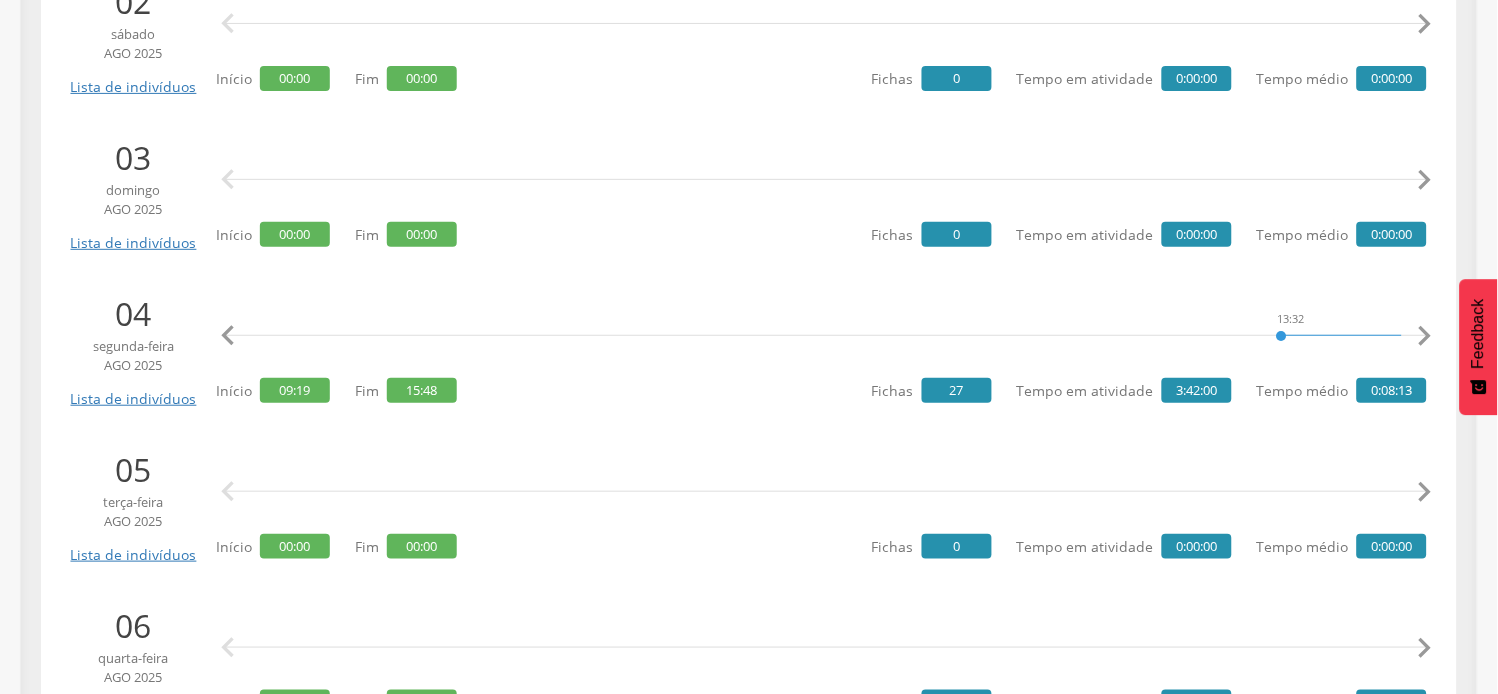 click on "" at bounding box center [1425, 336] 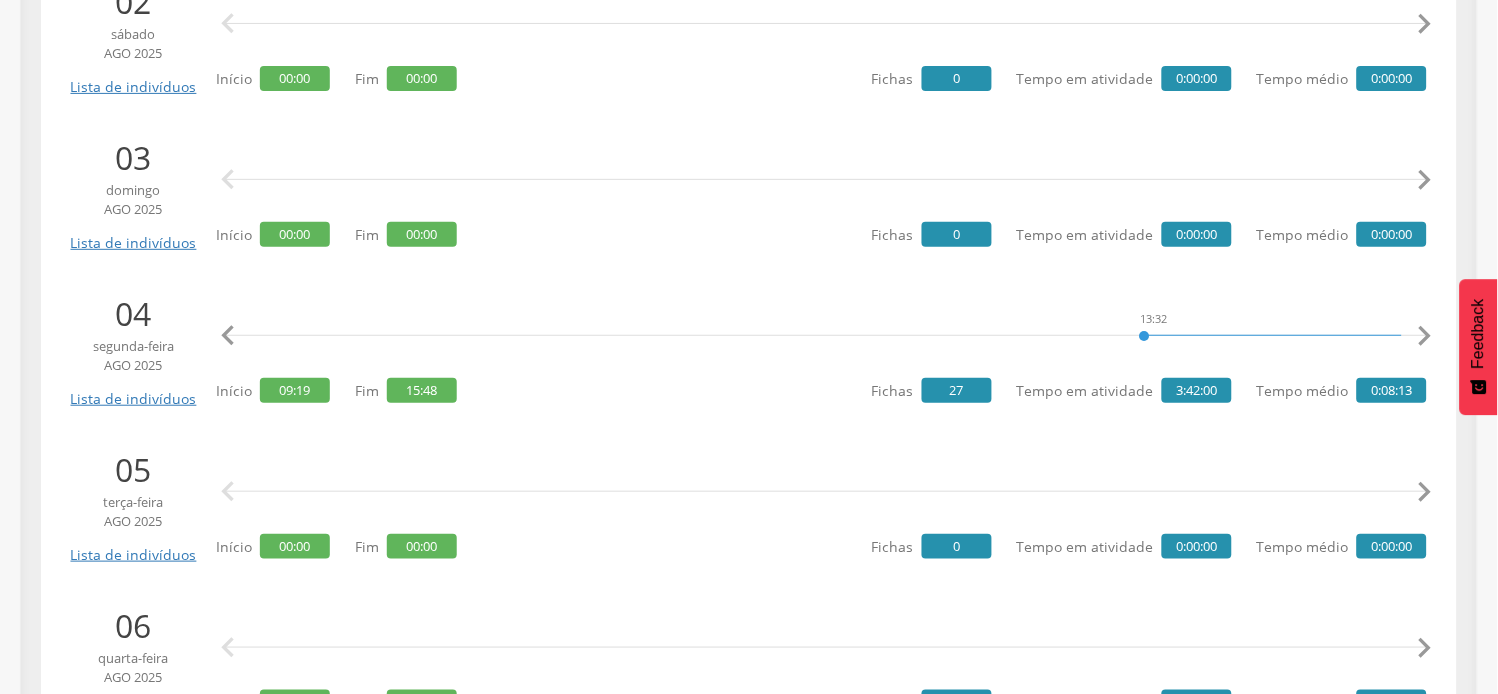 click on "" at bounding box center [1425, 336] 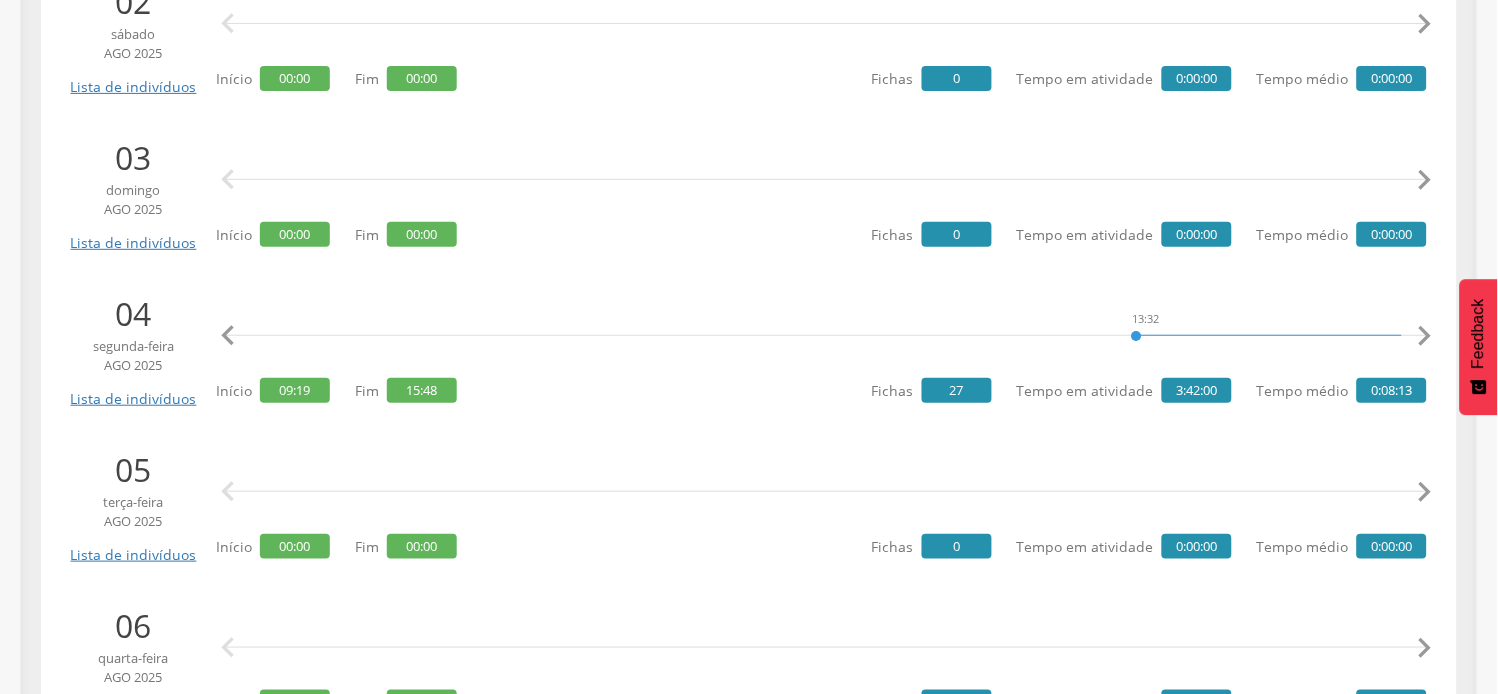 click on "" at bounding box center [1425, 336] 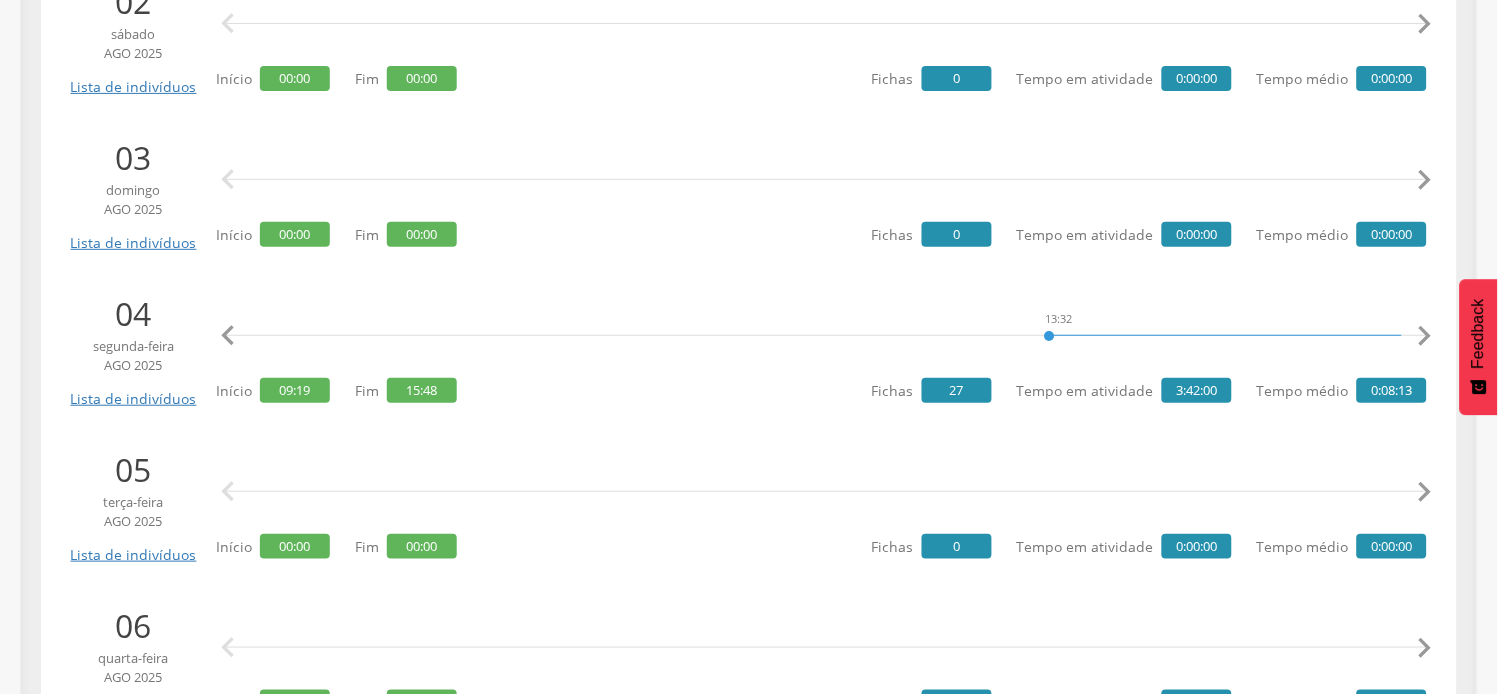 click on "" at bounding box center [1425, 336] 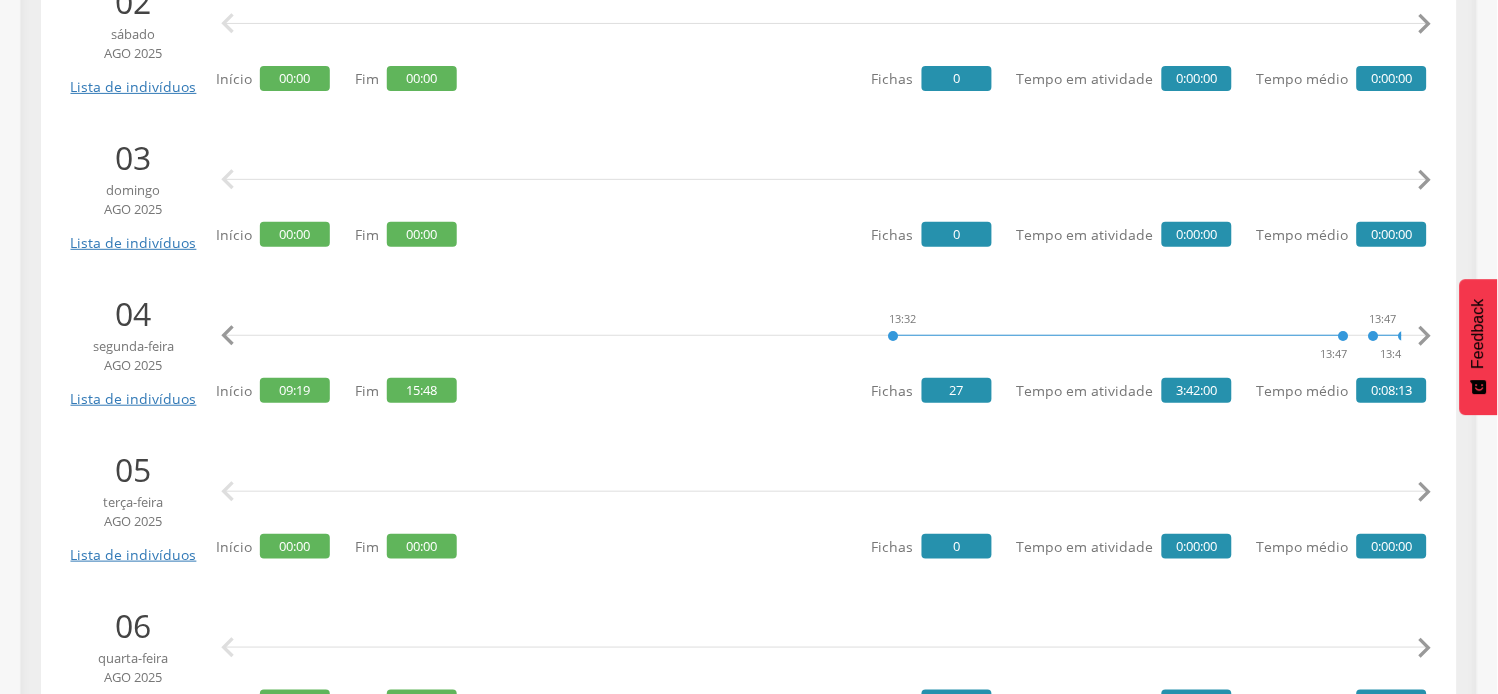 click on "" at bounding box center (1425, 336) 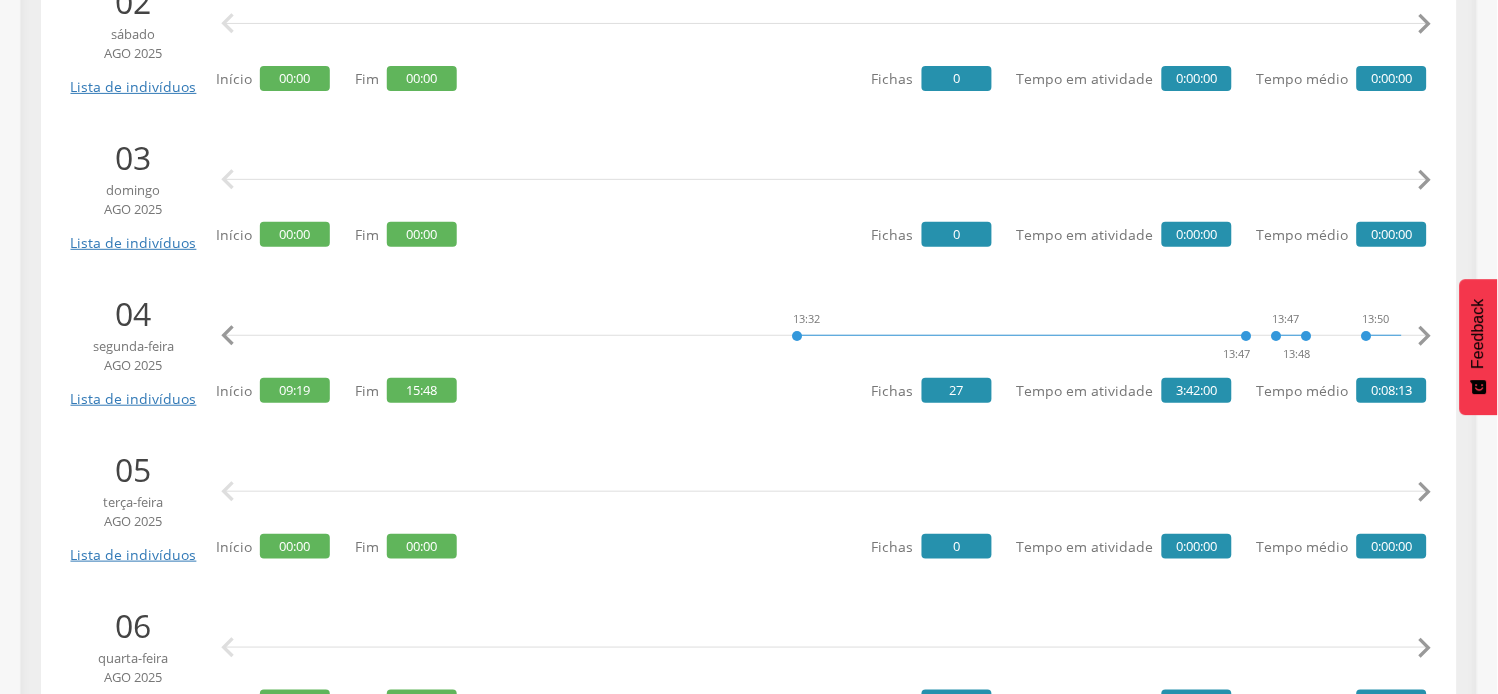 click on "" at bounding box center (1425, 336) 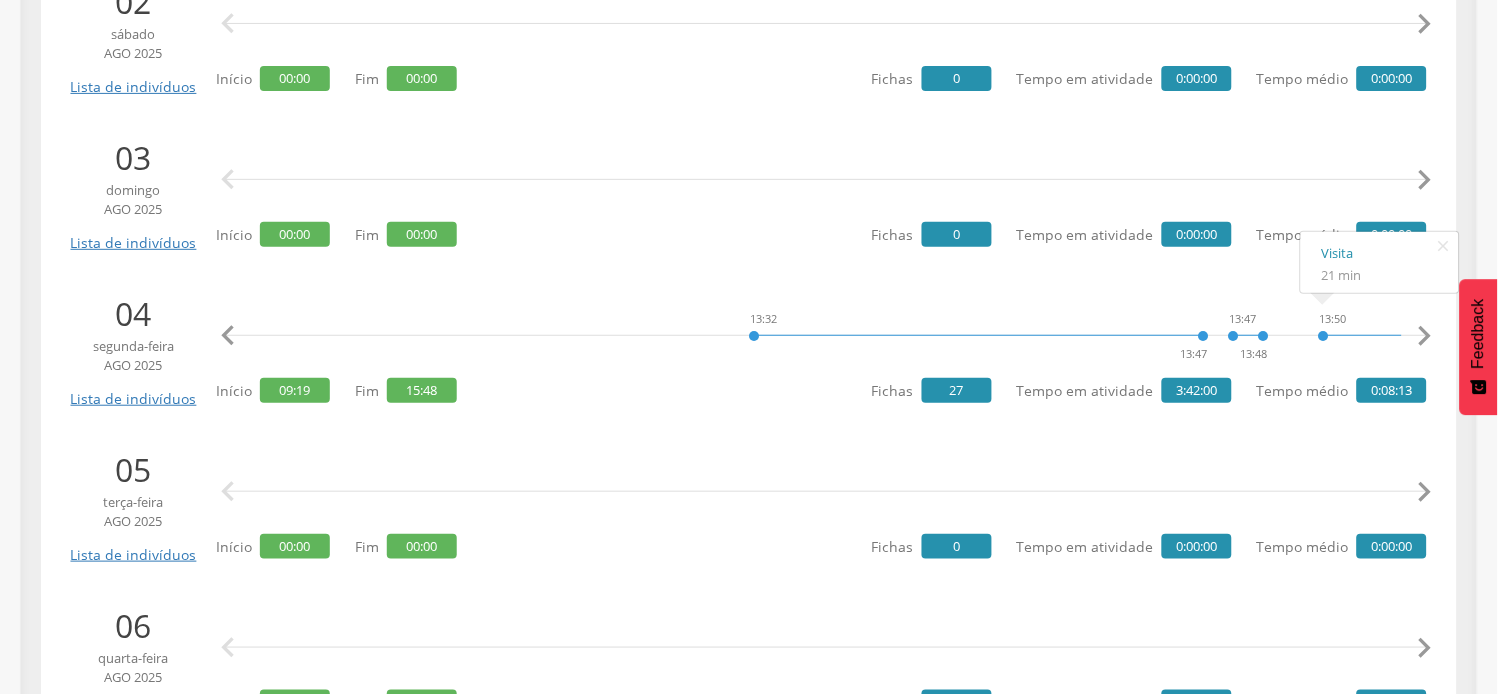 click on "" at bounding box center [1425, 336] 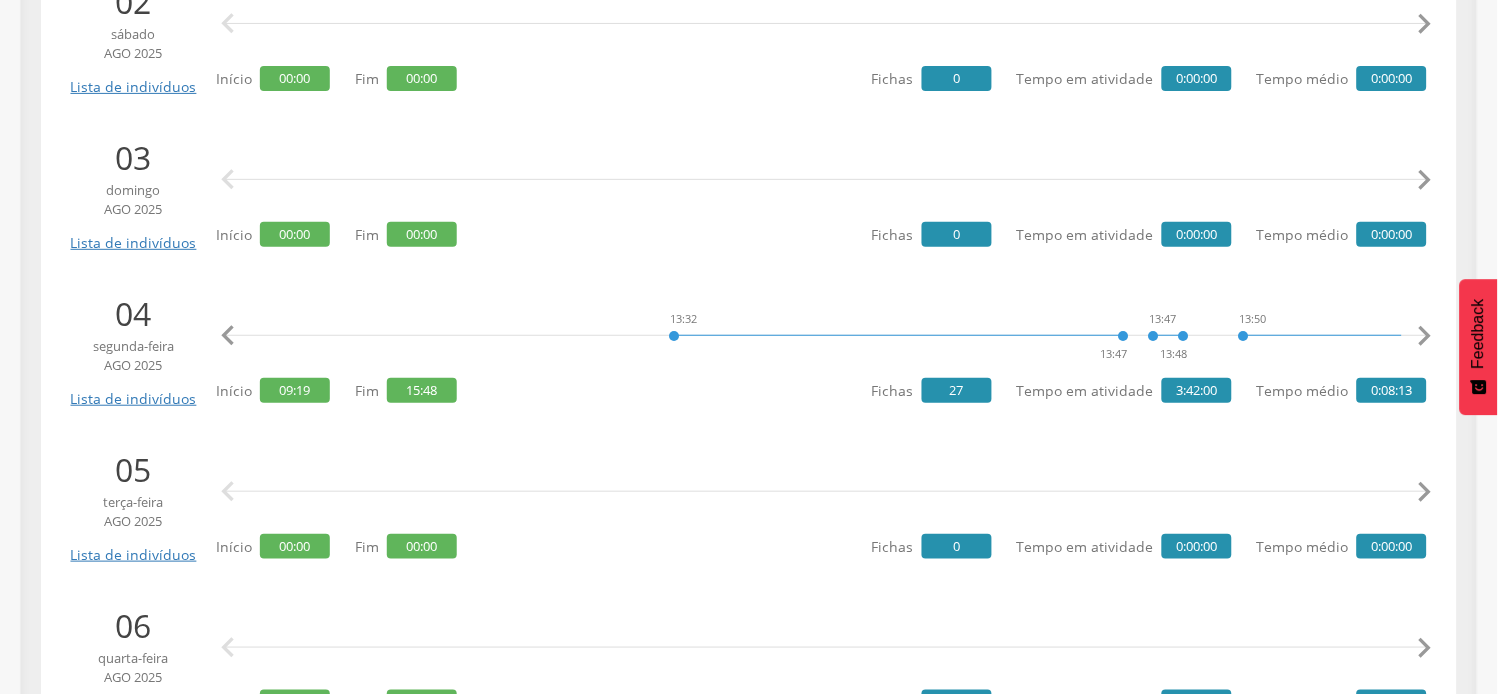 click on "" at bounding box center [1425, 336] 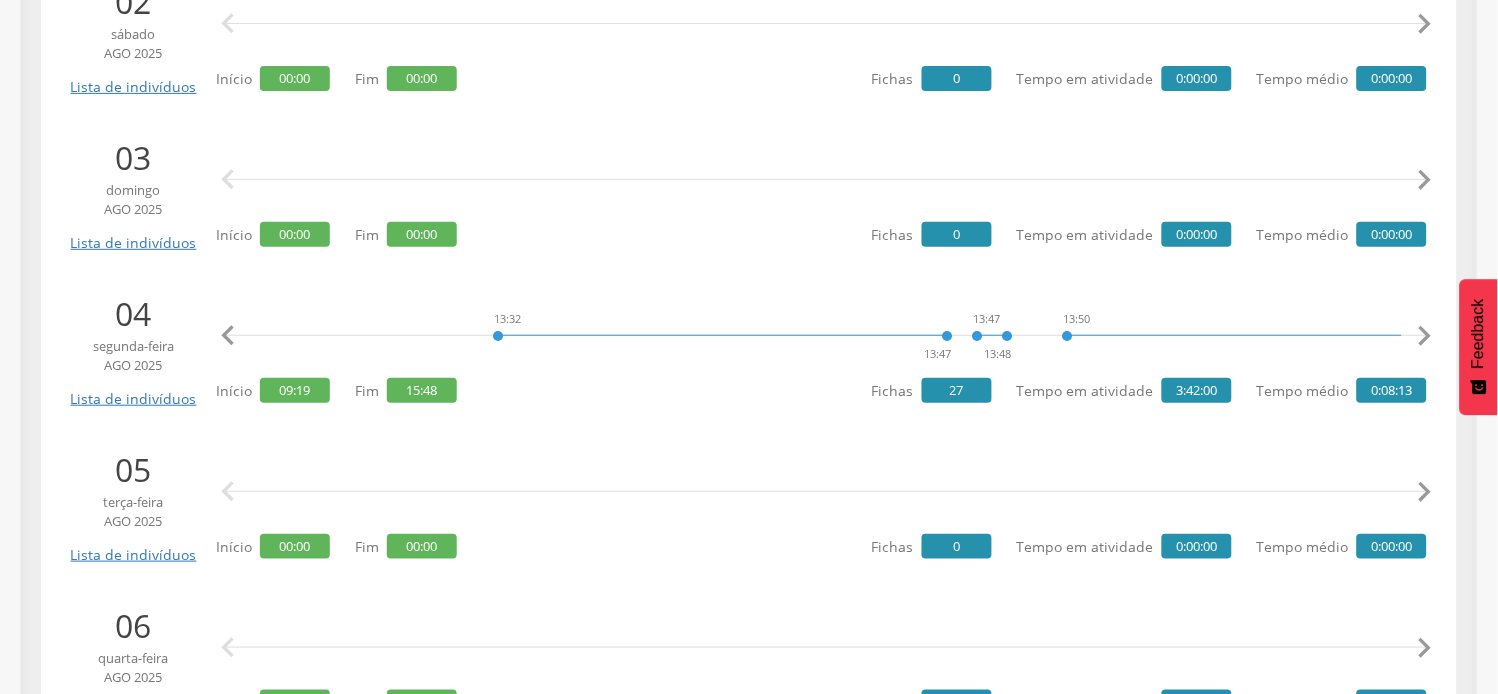 click on "" at bounding box center (1425, 336) 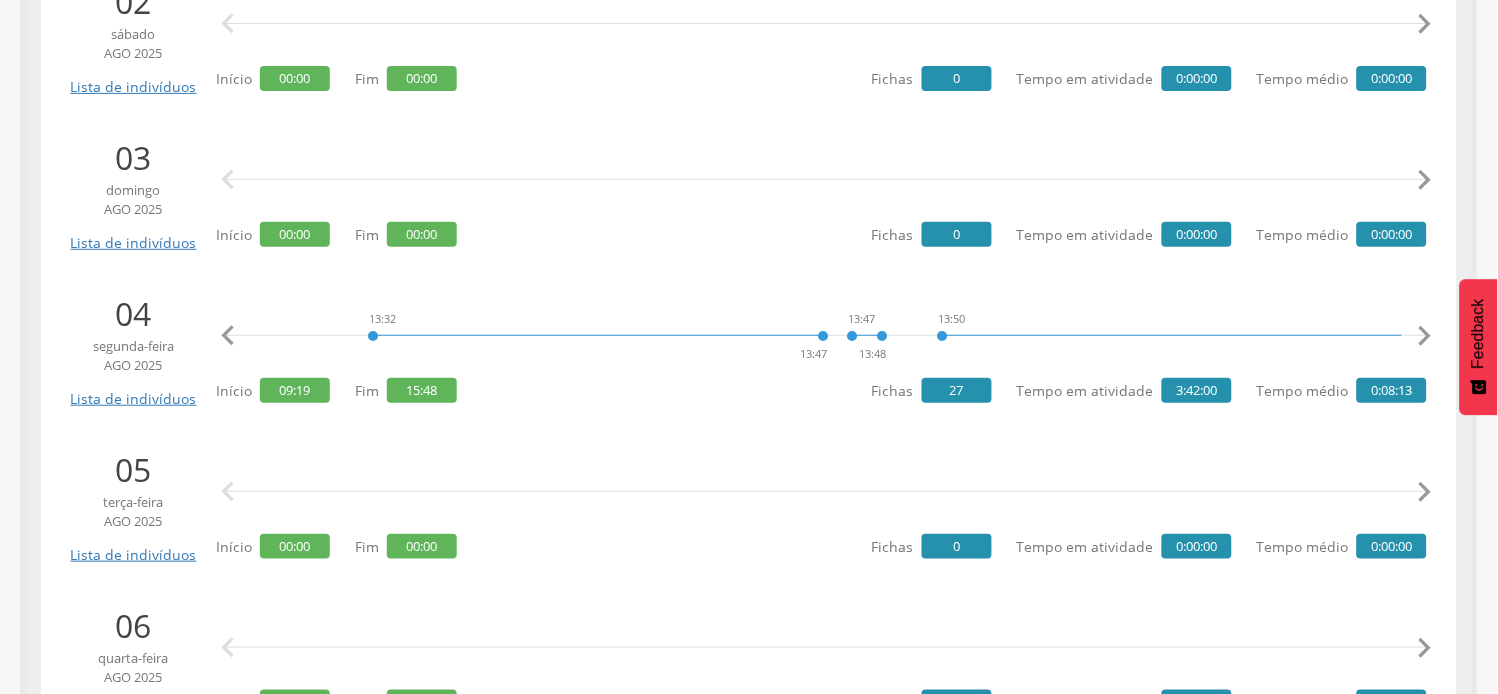 click on "" at bounding box center (1425, 336) 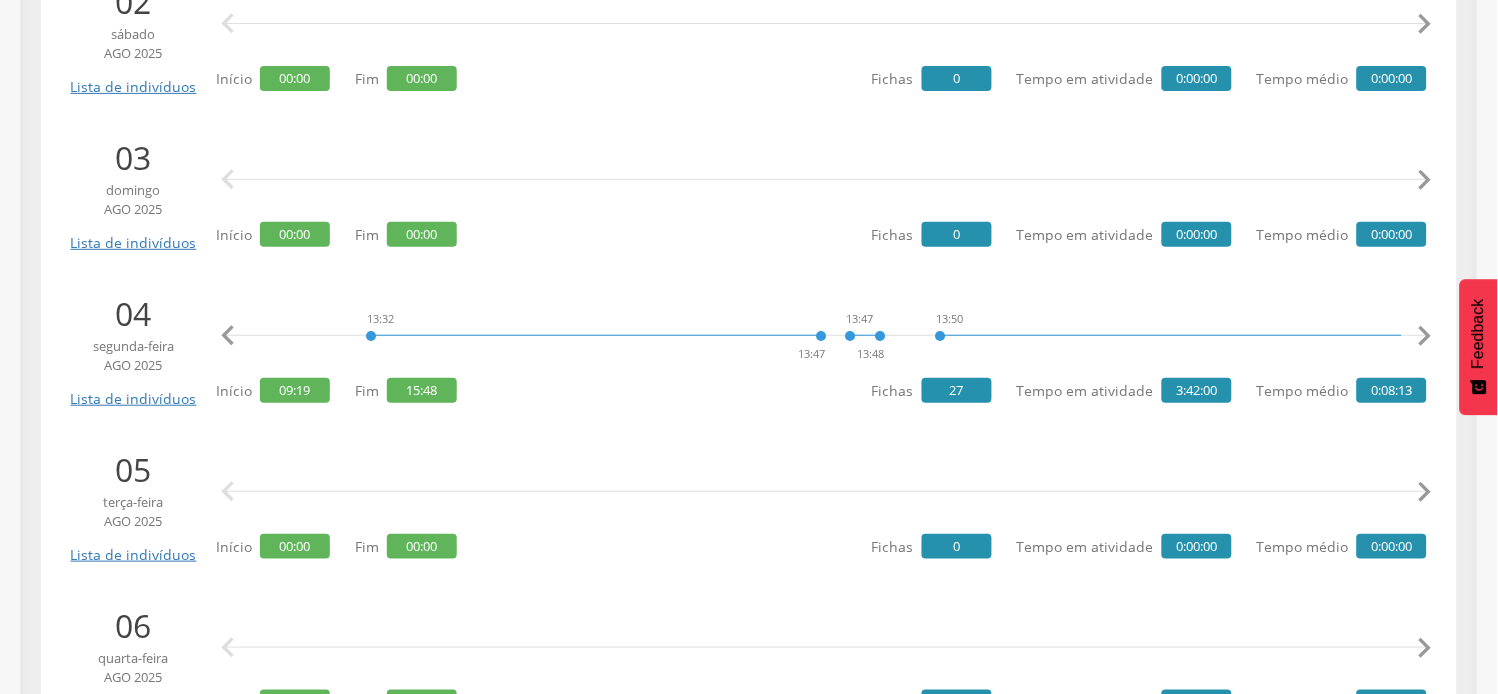 click on "" at bounding box center [1425, 336] 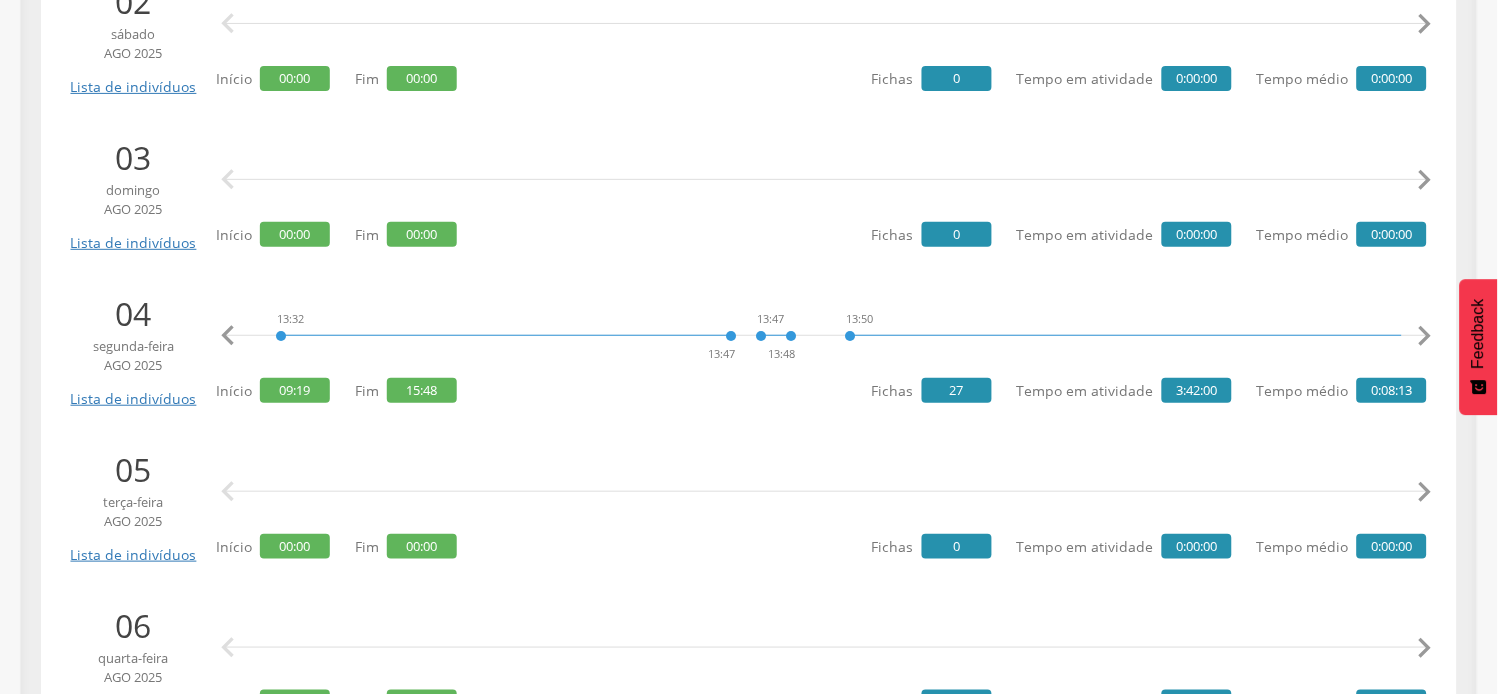 drag, startPoint x: 1421, startPoint y: 330, endPoint x: 1411, endPoint y: 331, distance: 10.049875 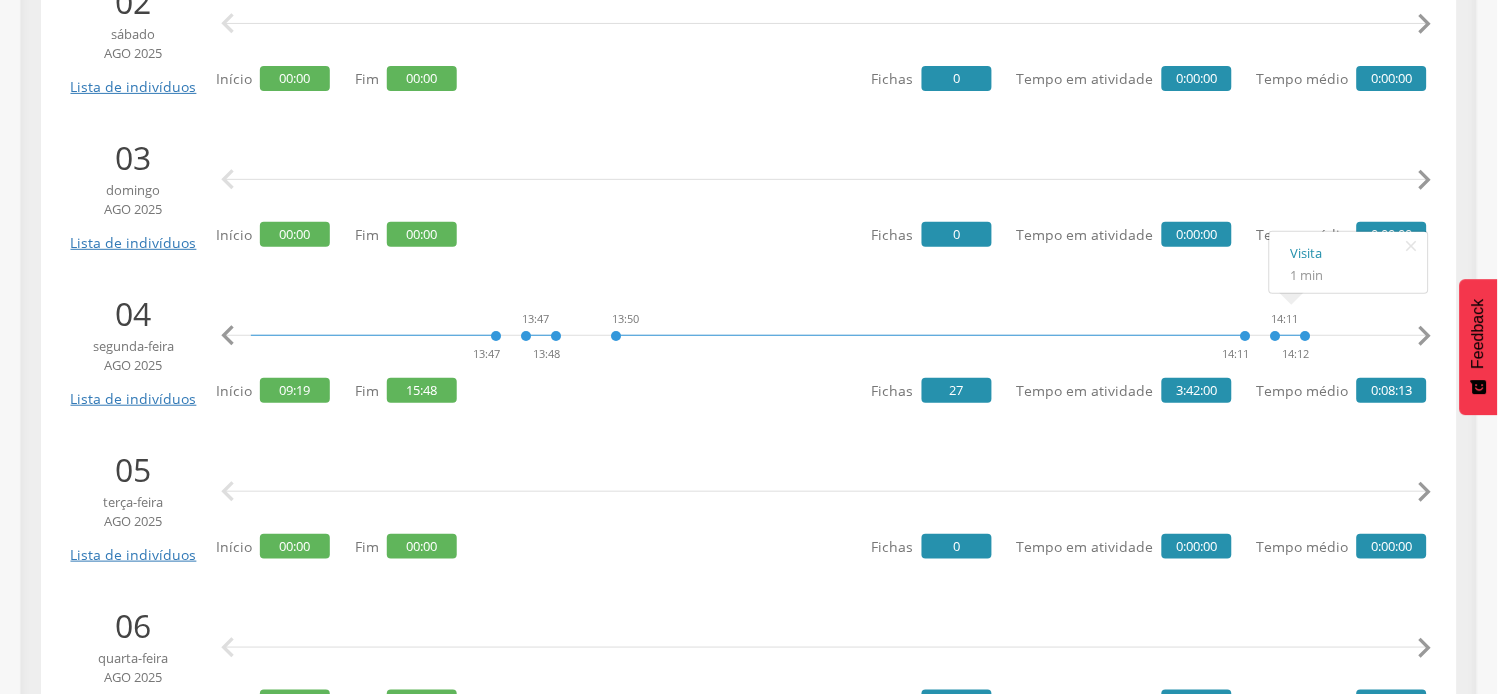 scroll, scrollTop: 0, scrollLeft: 6900, axis: horizontal 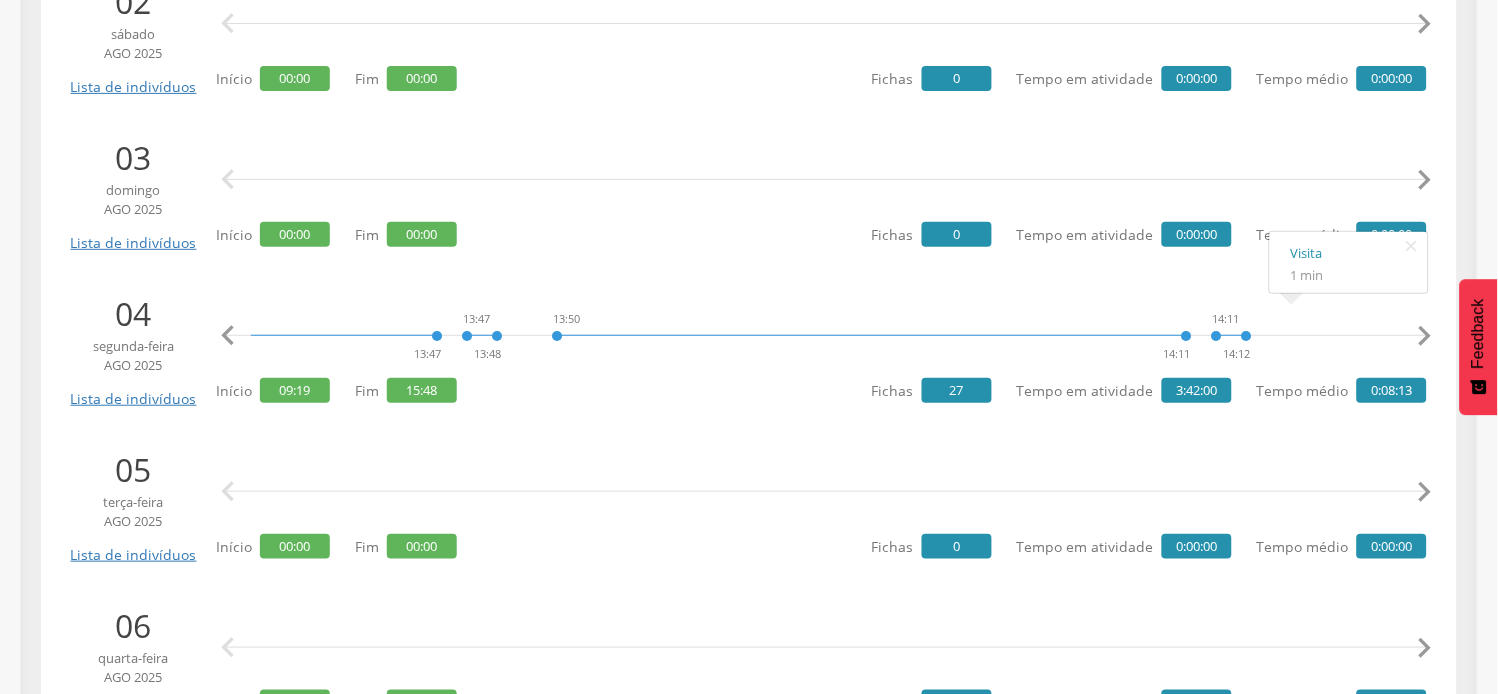 click on "" at bounding box center (1425, 336) 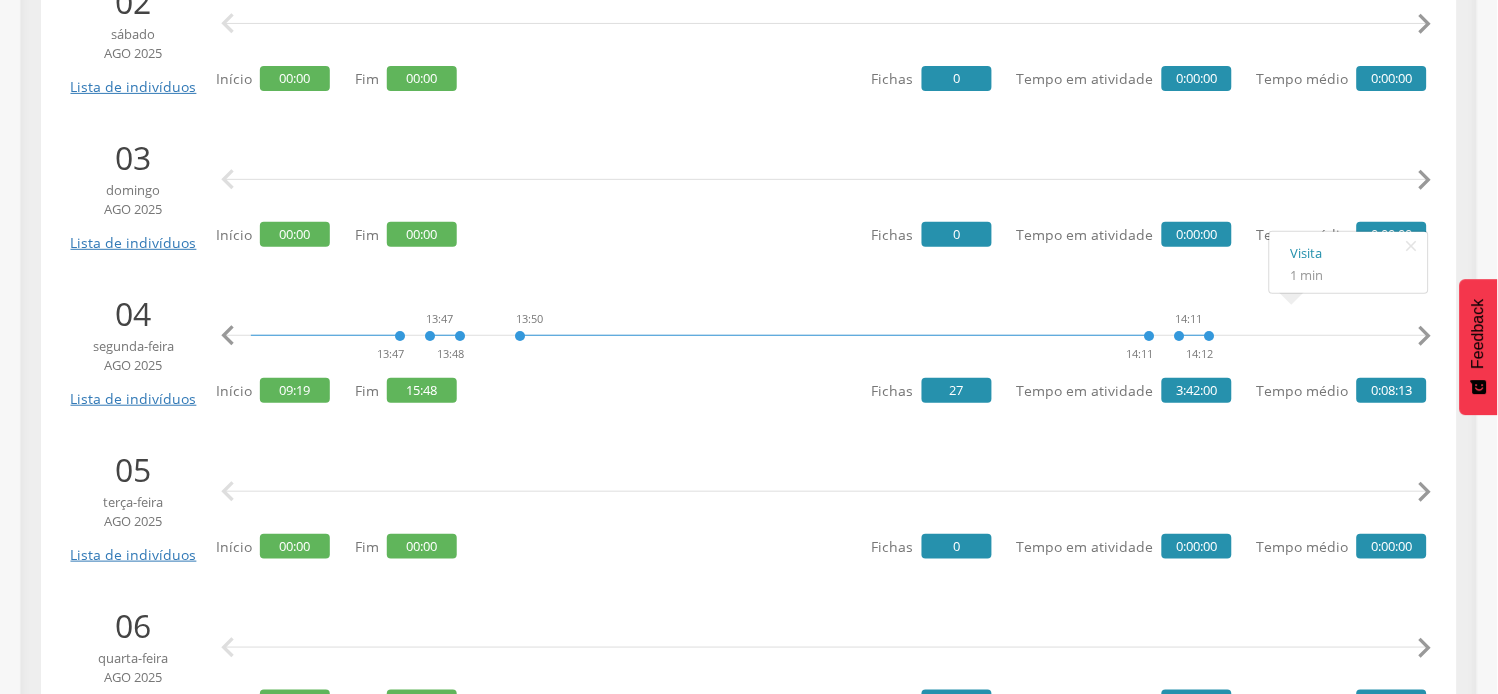 click on "" at bounding box center [1425, 336] 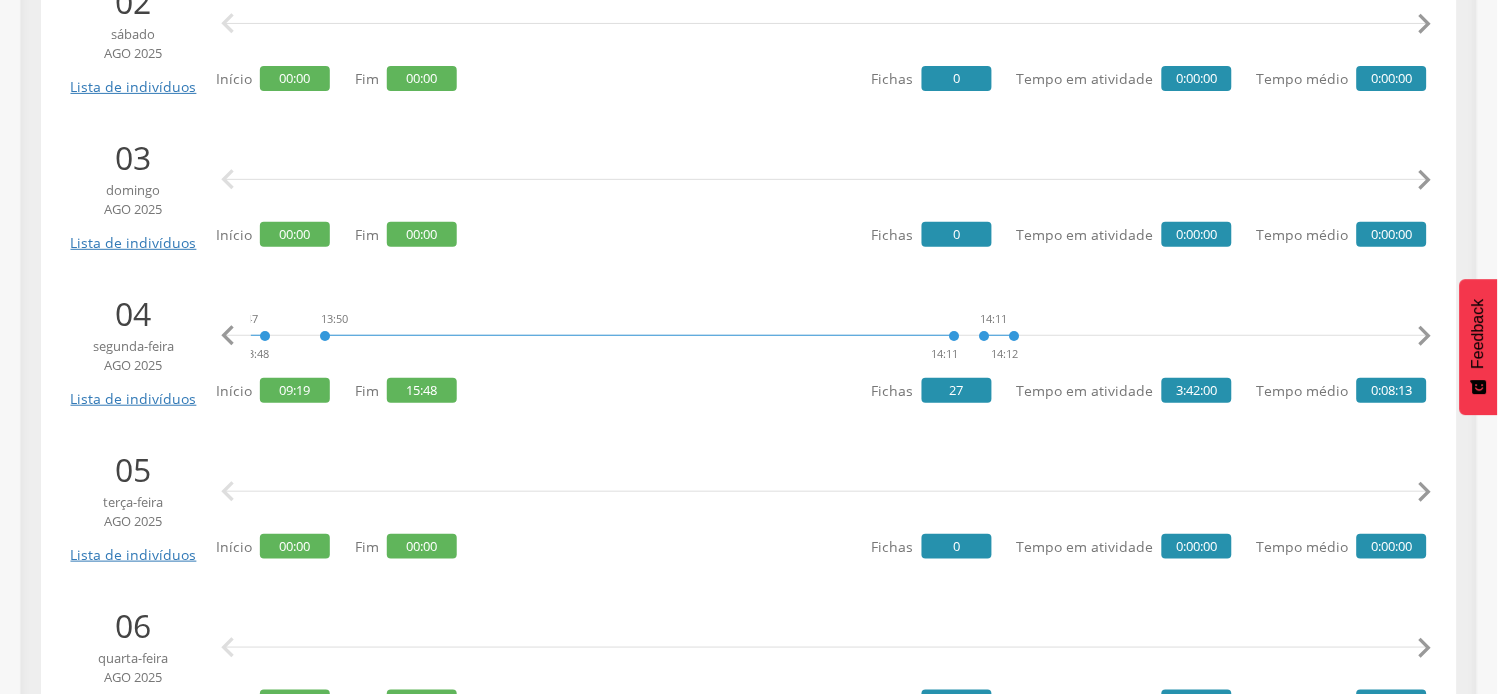 click on "" at bounding box center (1425, 336) 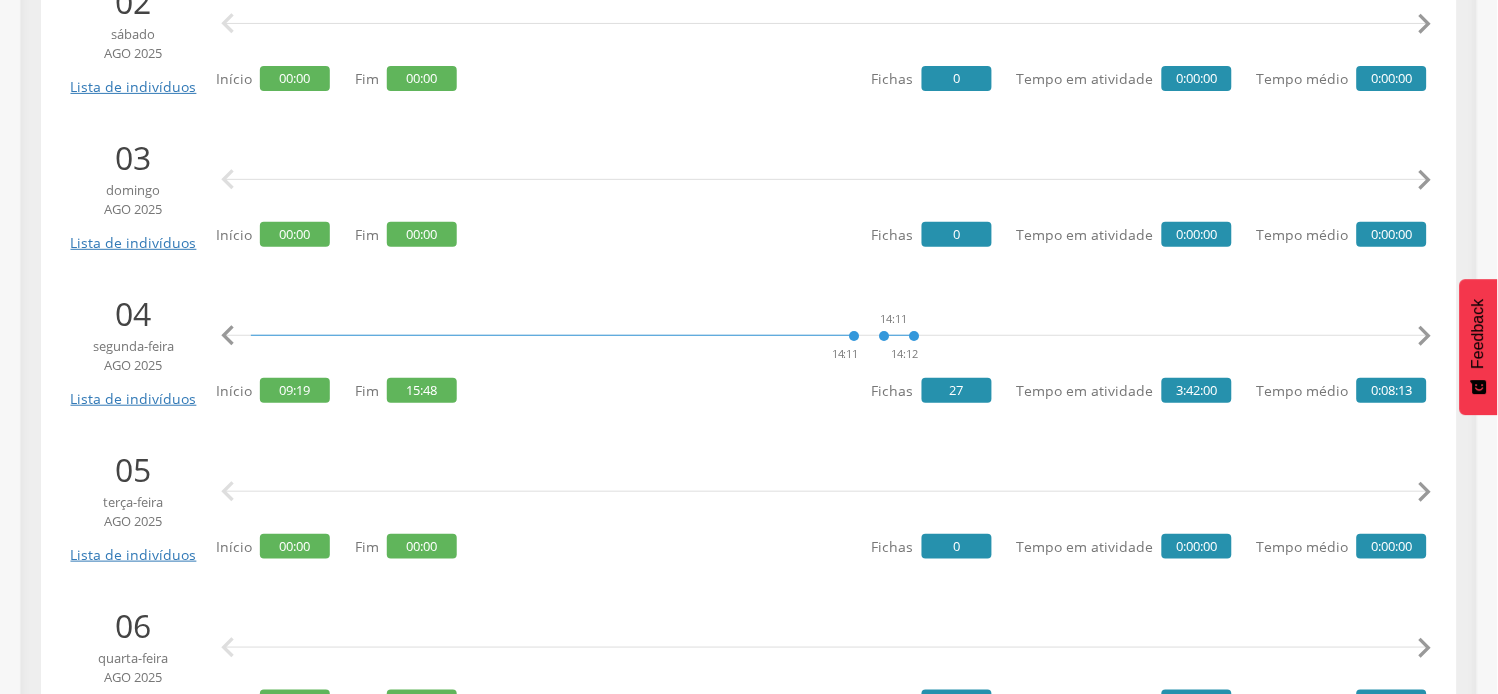 click on "" at bounding box center [1425, 336] 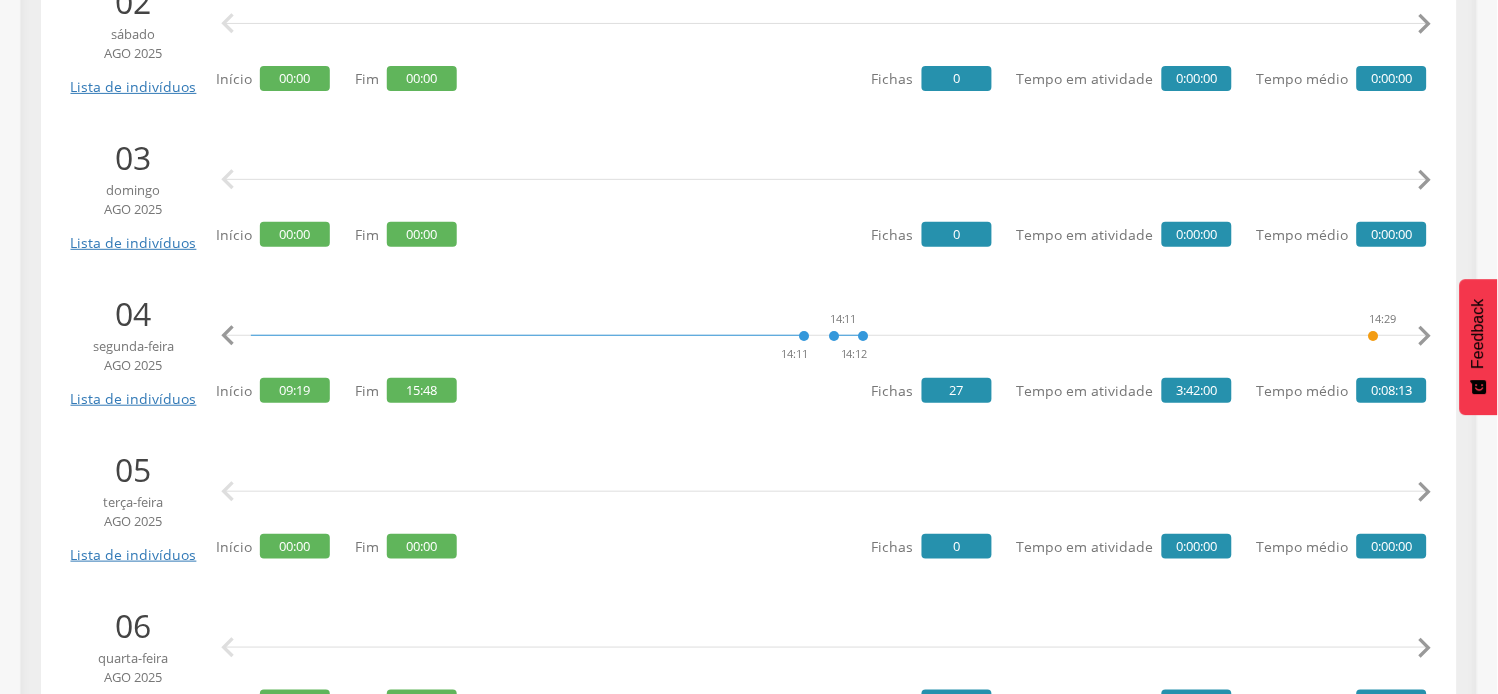 click on "" at bounding box center (1425, 336) 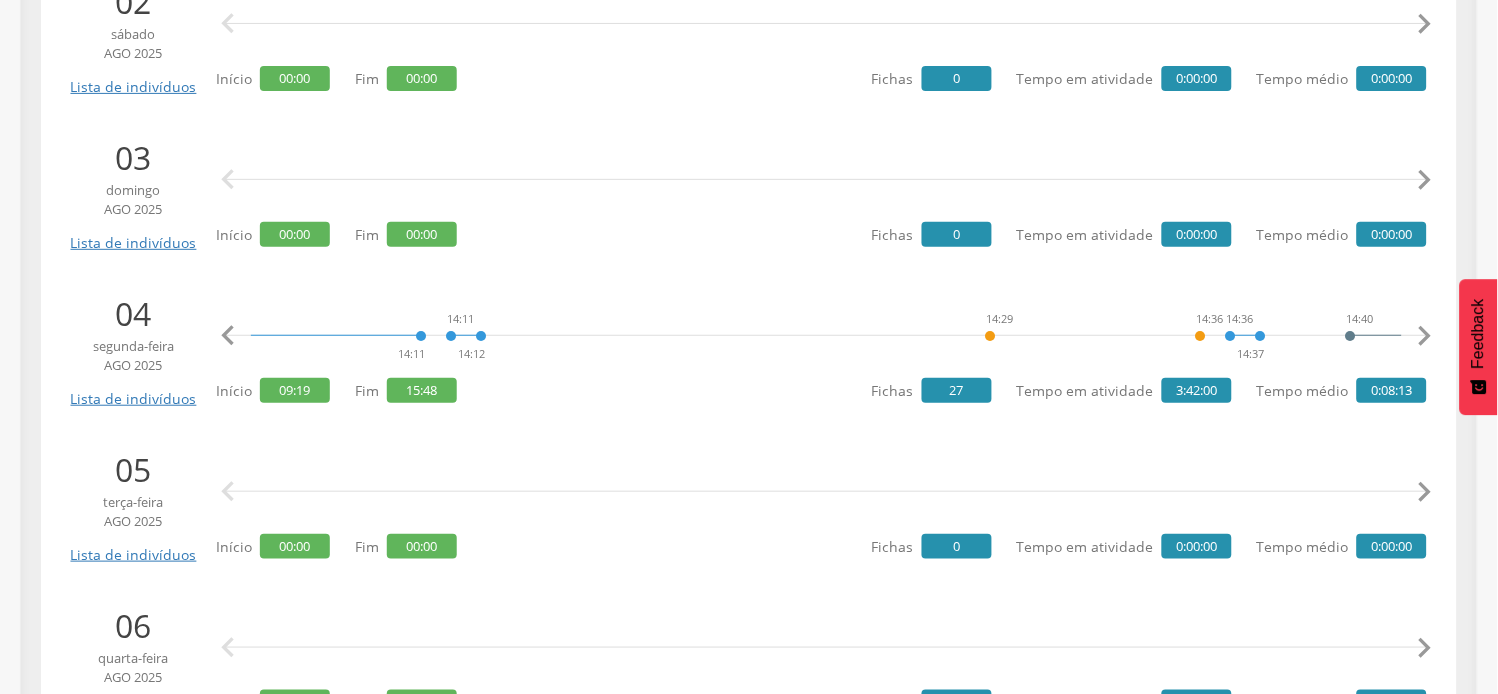 click on "" at bounding box center [1425, 336] 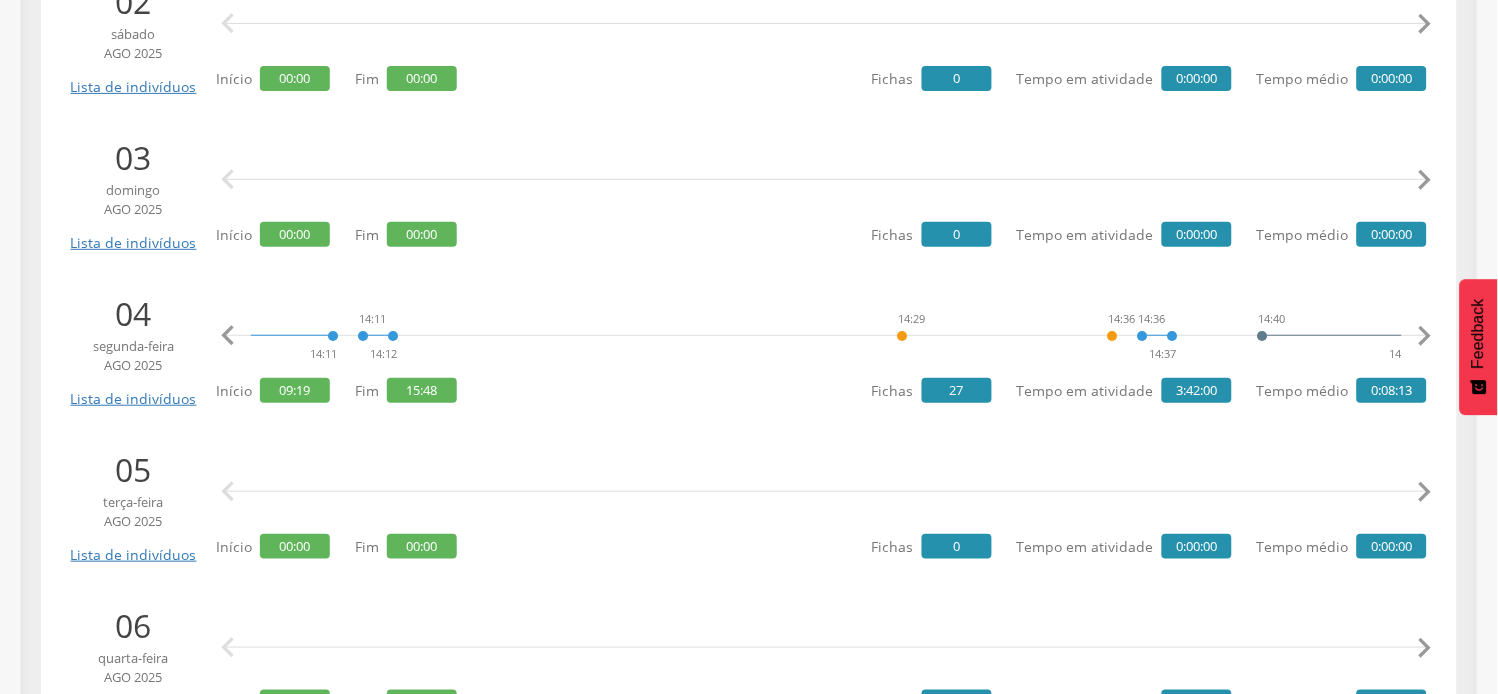click on "" at bounding box center [1425, 336] 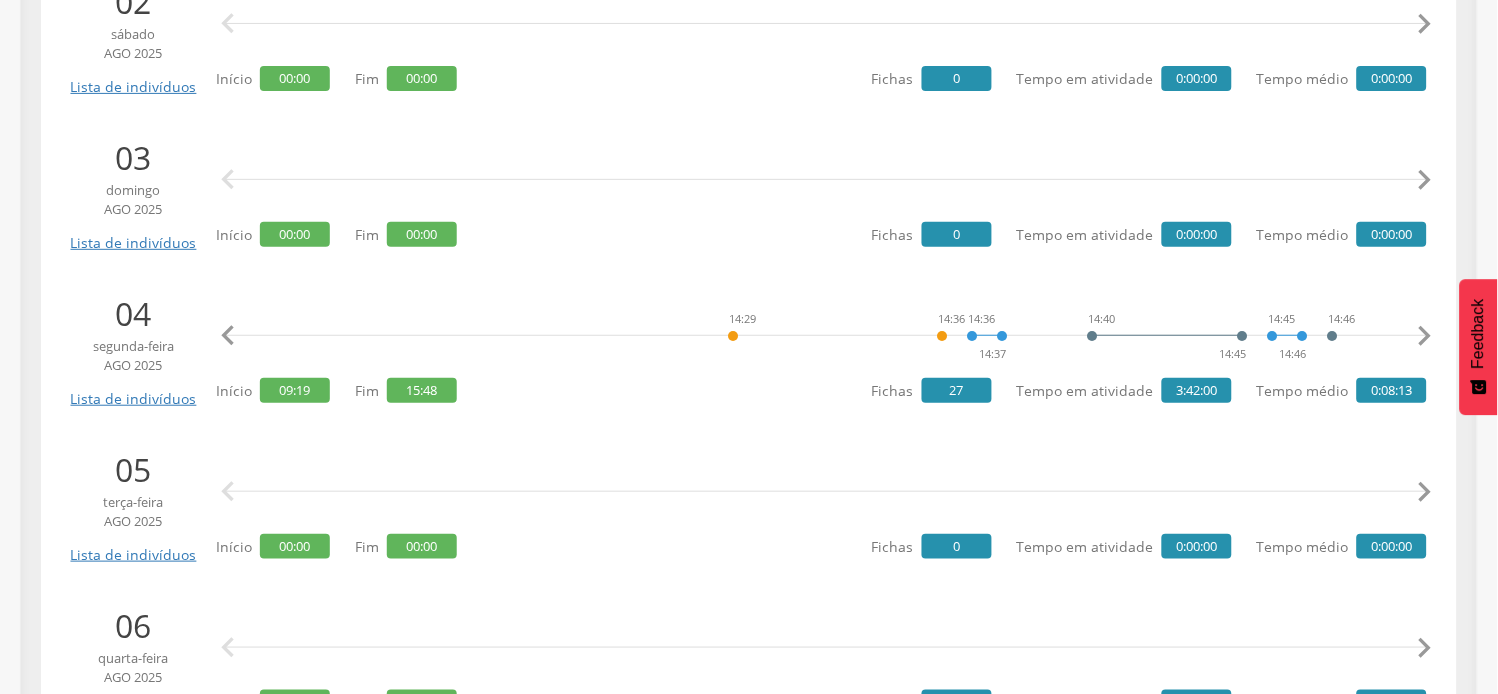 click on "" at bounding box center (1425, 336) 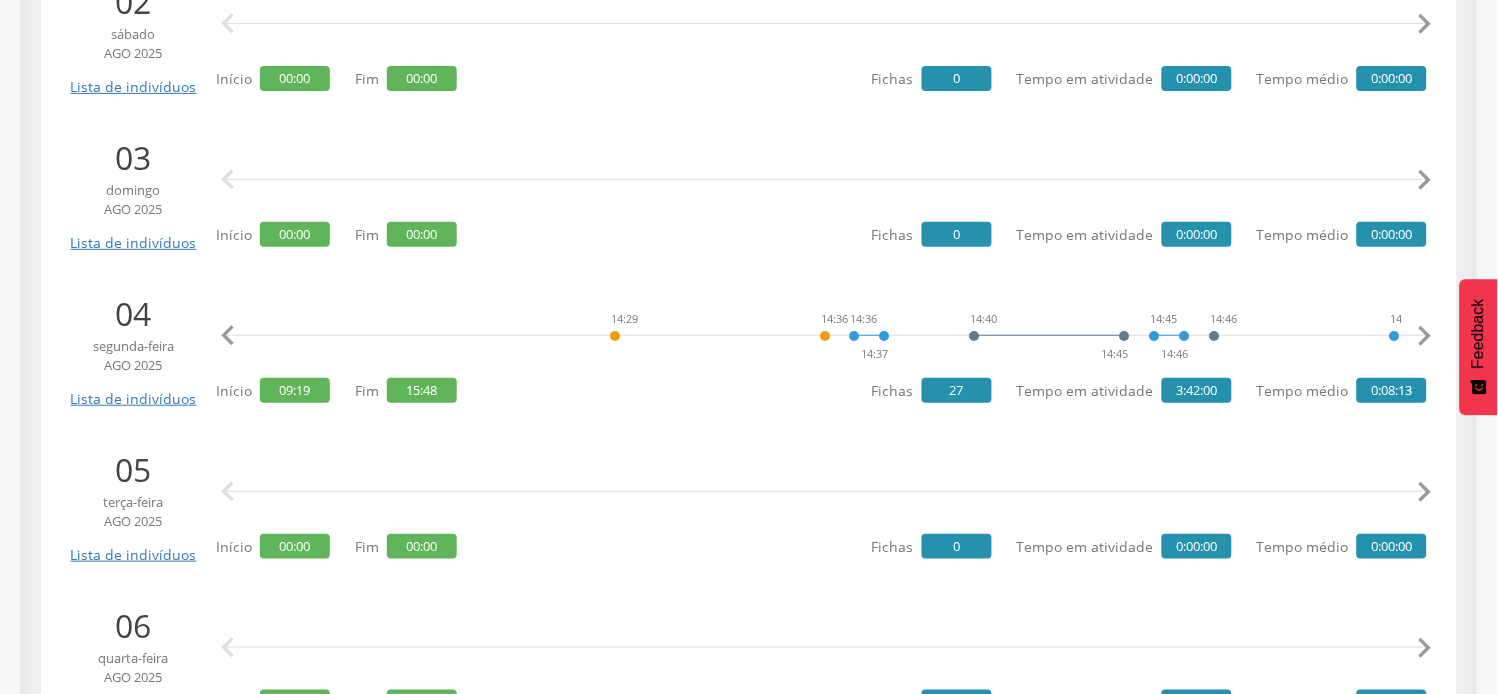 click on "" at bounding box center [1425, 336] 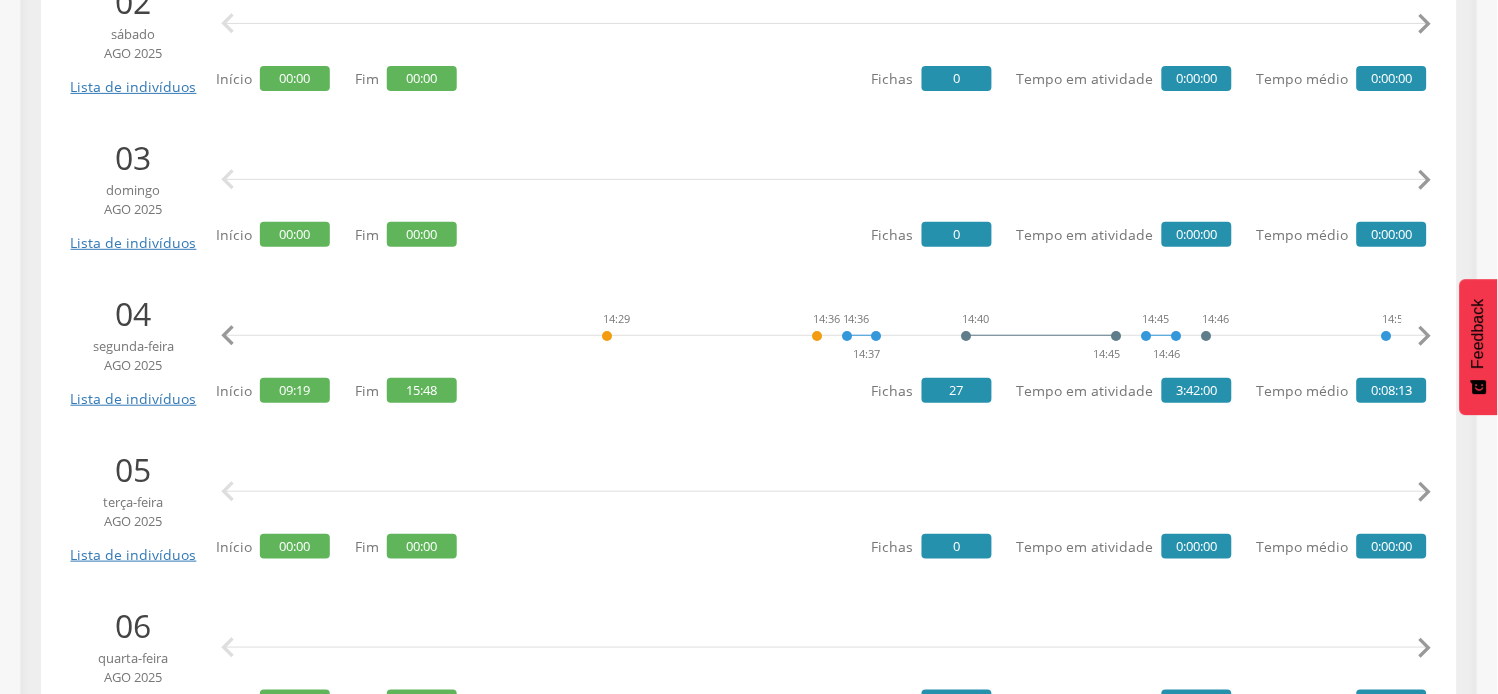 click on "" at bounding box center [1425, 336] 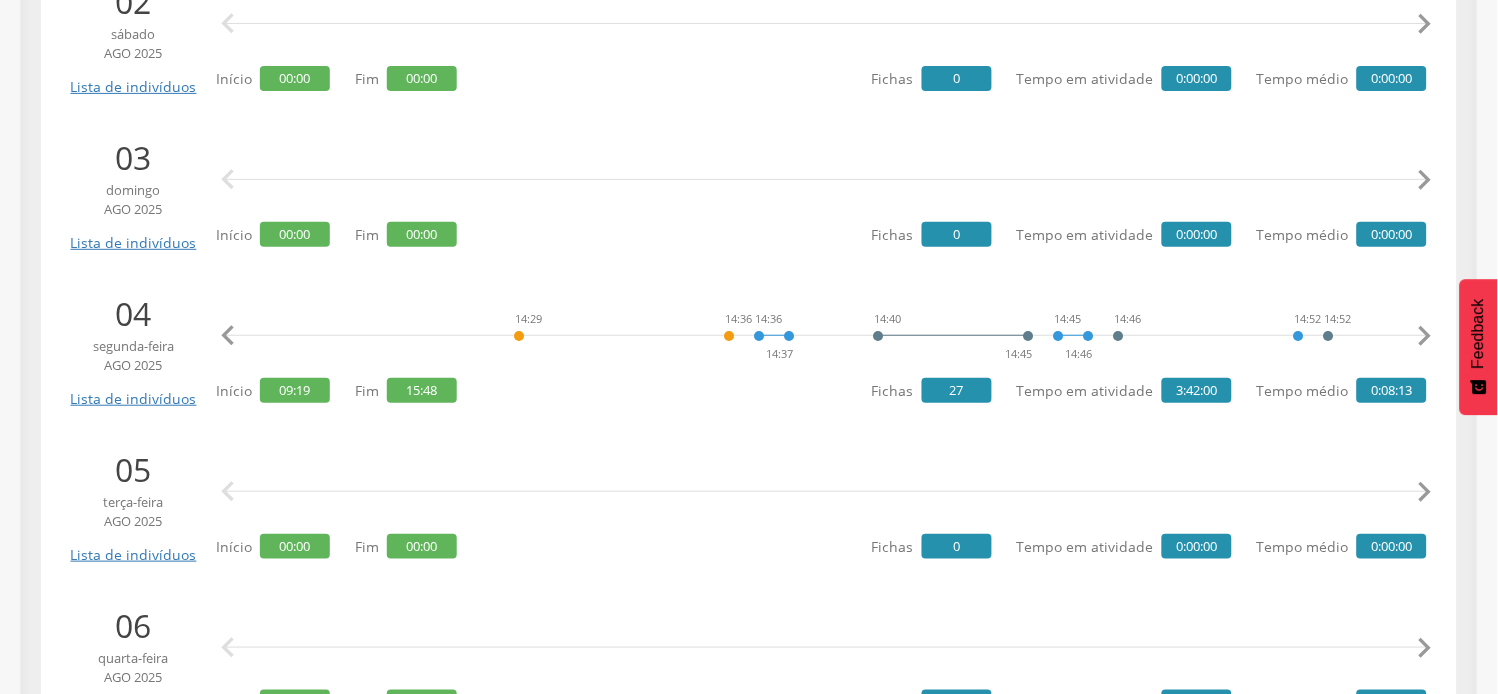 click on "" at bounding box center (1425, 336) 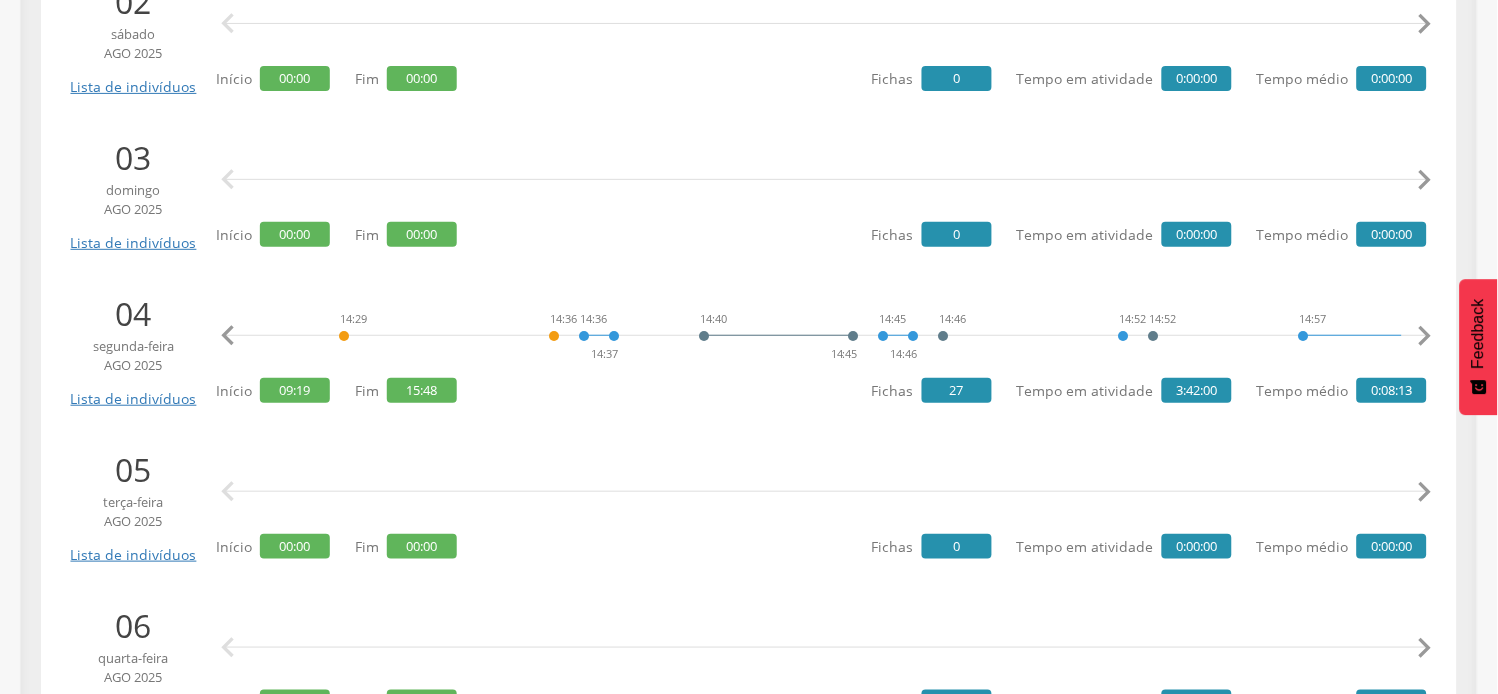 click on "" at bounding box center [1425, 336] 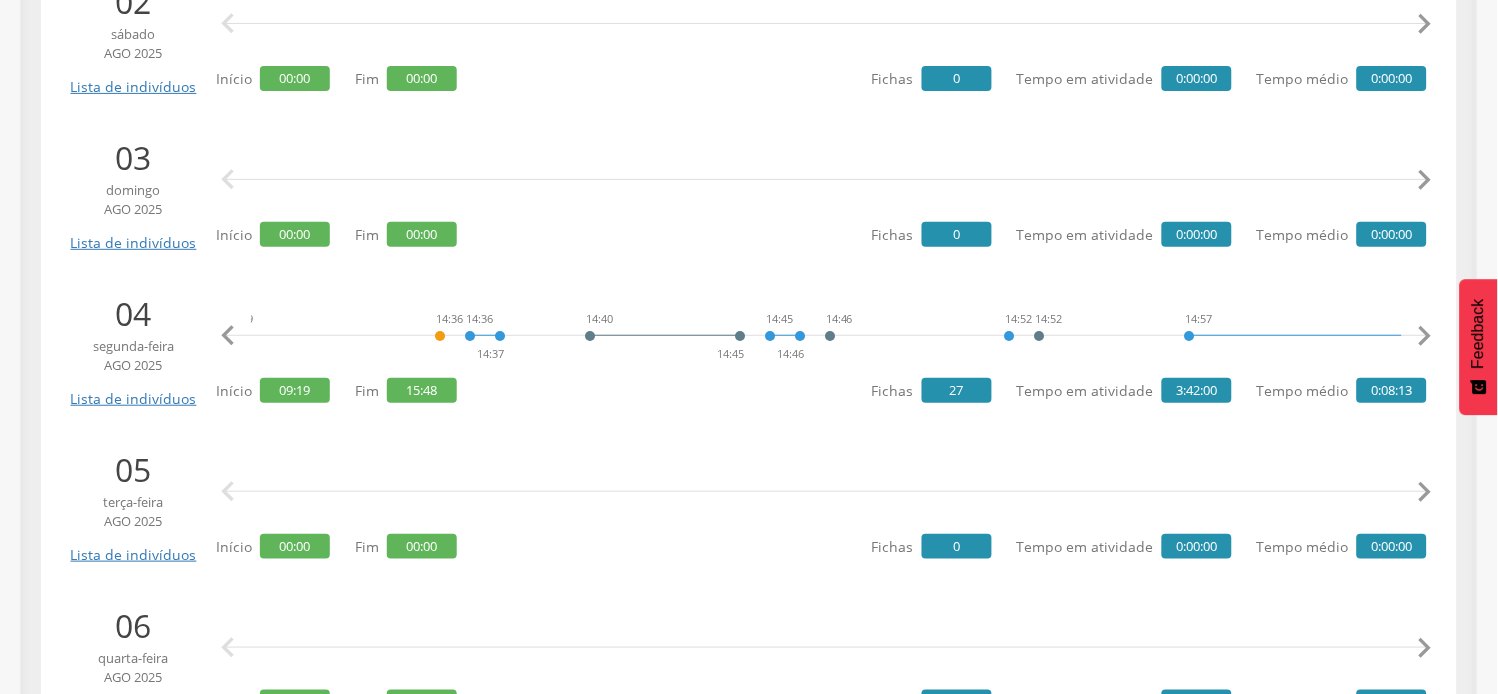 click on "" at bounding box center [1425, 336] 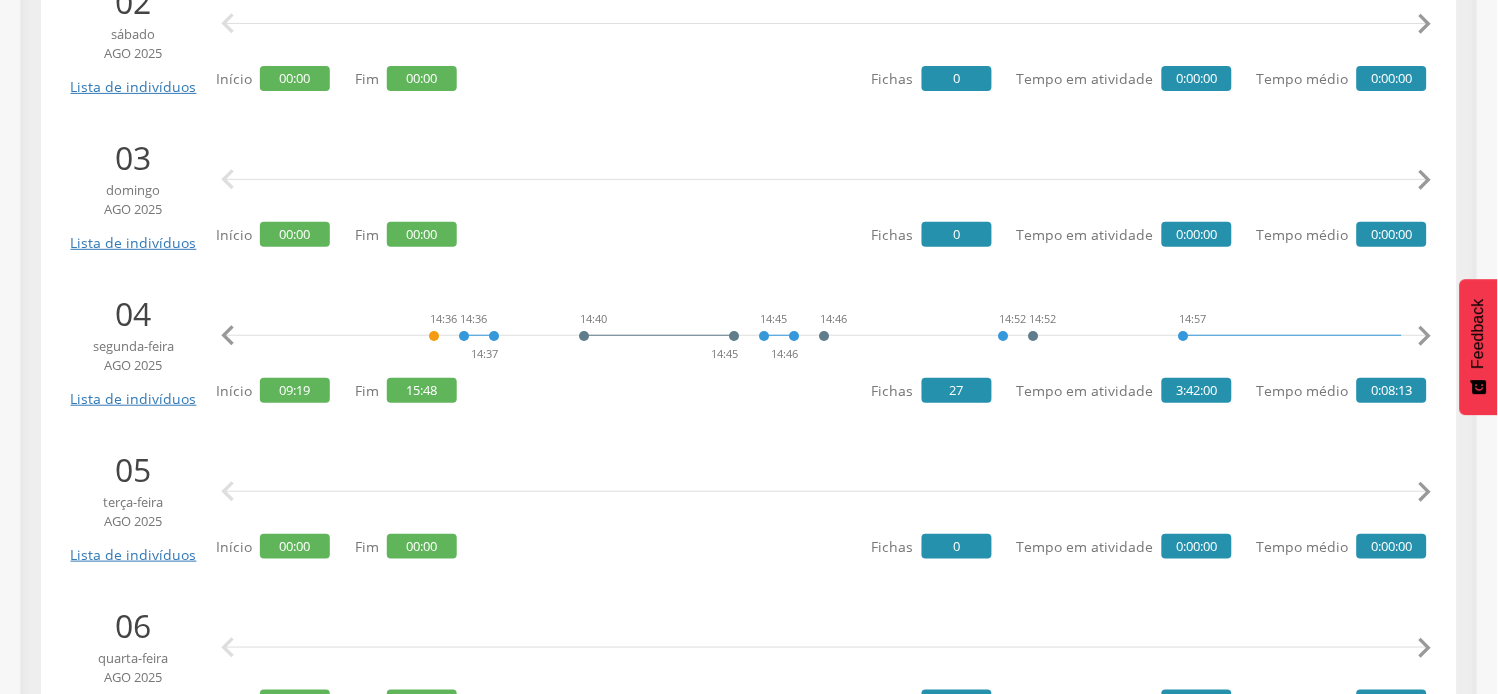 click on "" at bounding box center [1425, 336] 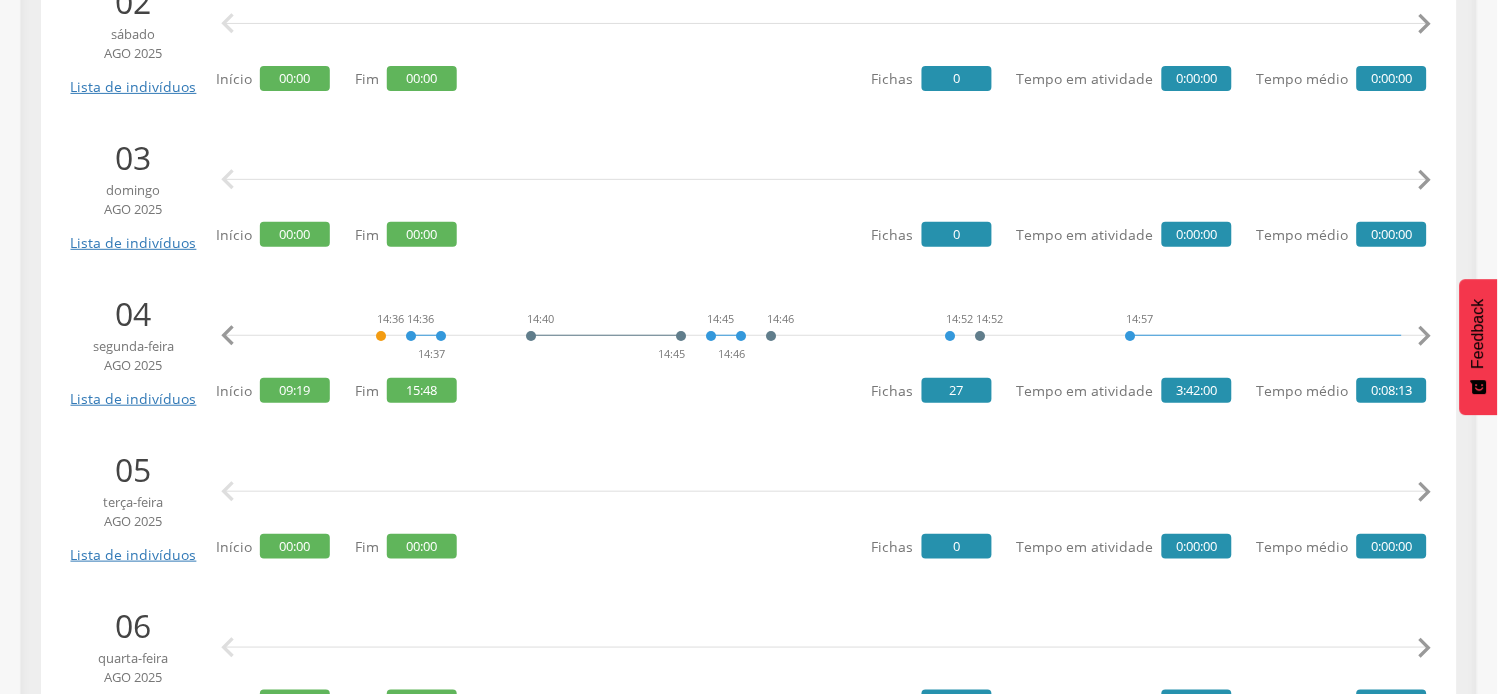 click on "" at bounding box center (1425, 336) 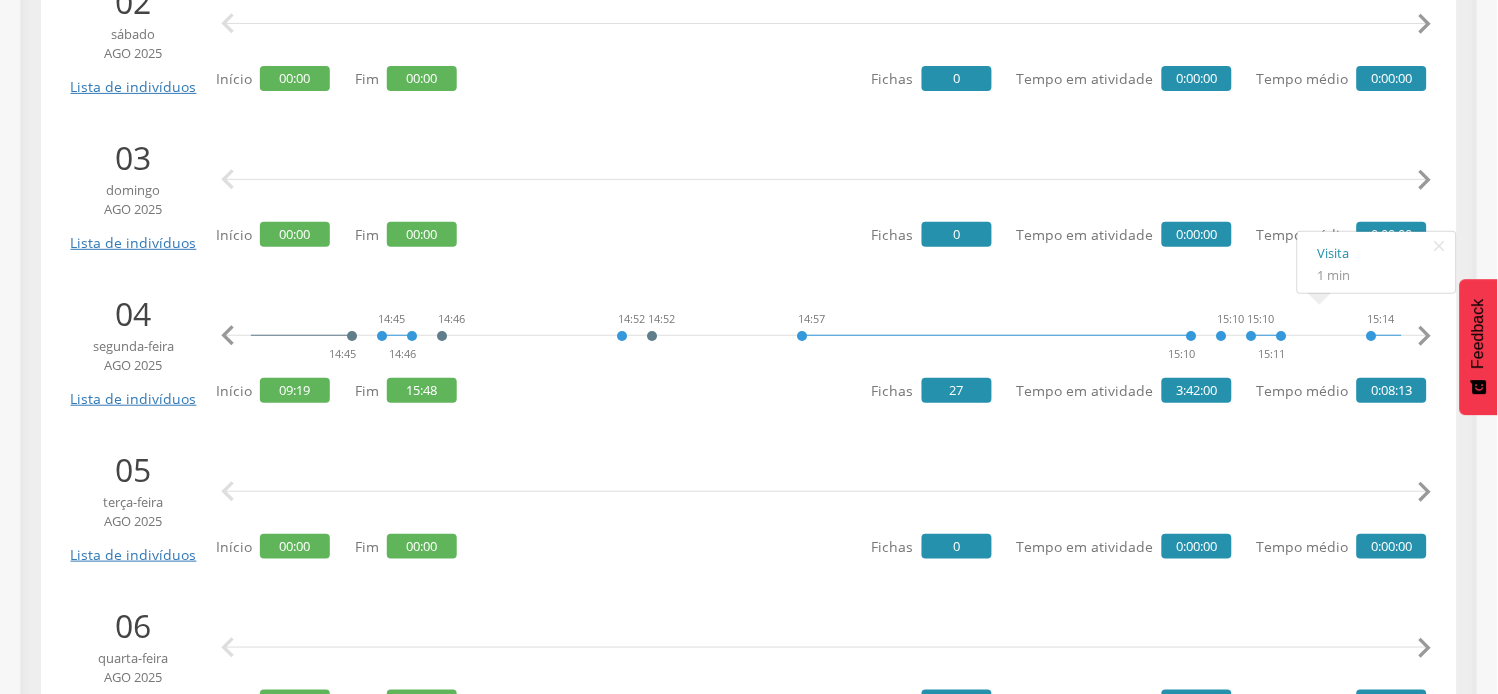 scroll, scrollTop: 0, scrollLeft: 8816, axis: horizontal 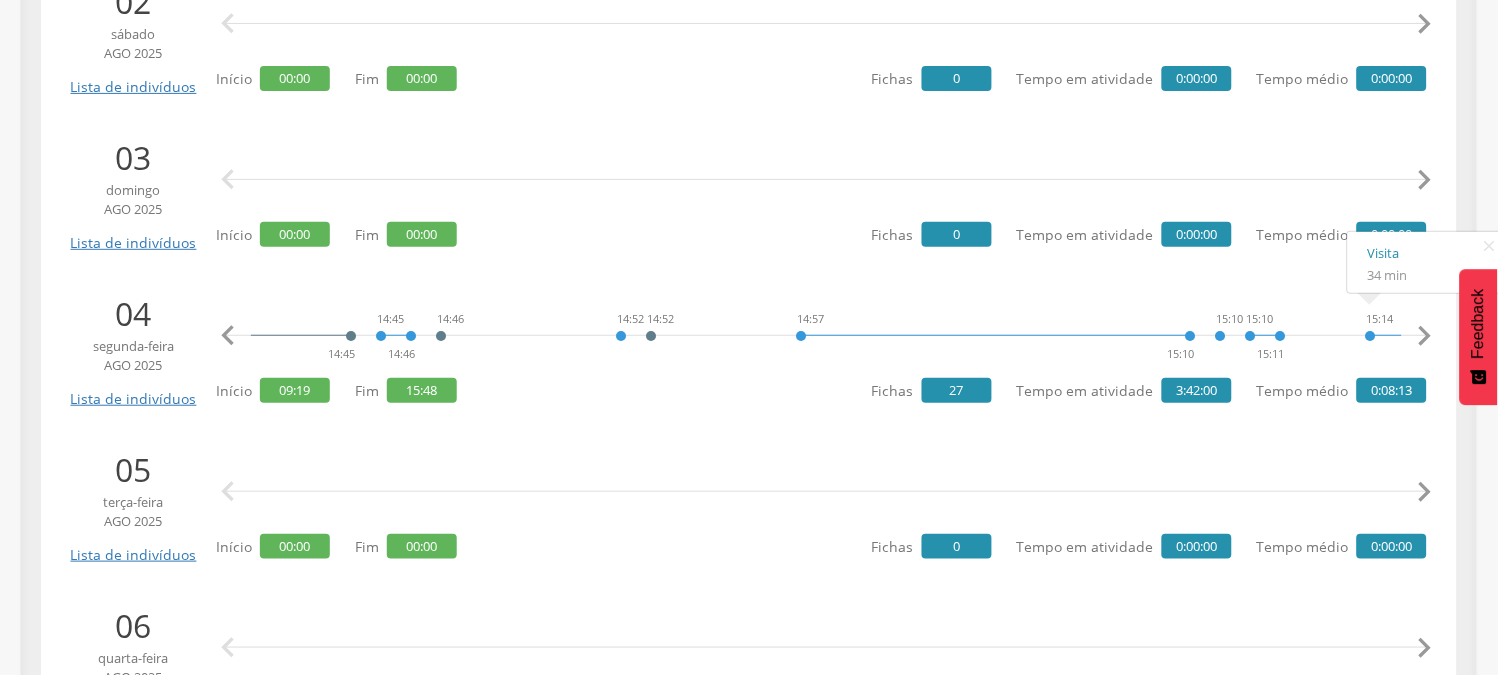 click on "" at bounding box center [1425, 336] 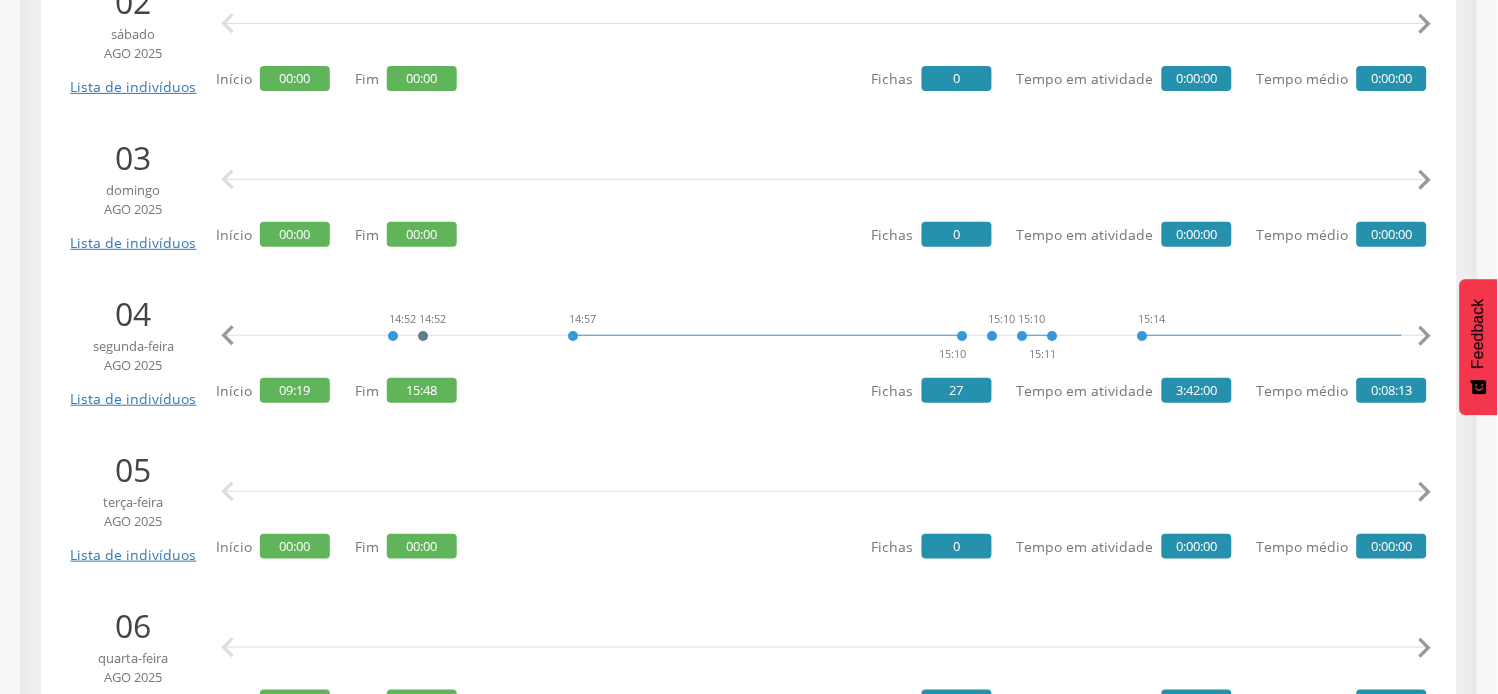 click on "" at bounding box center (1425, 336) 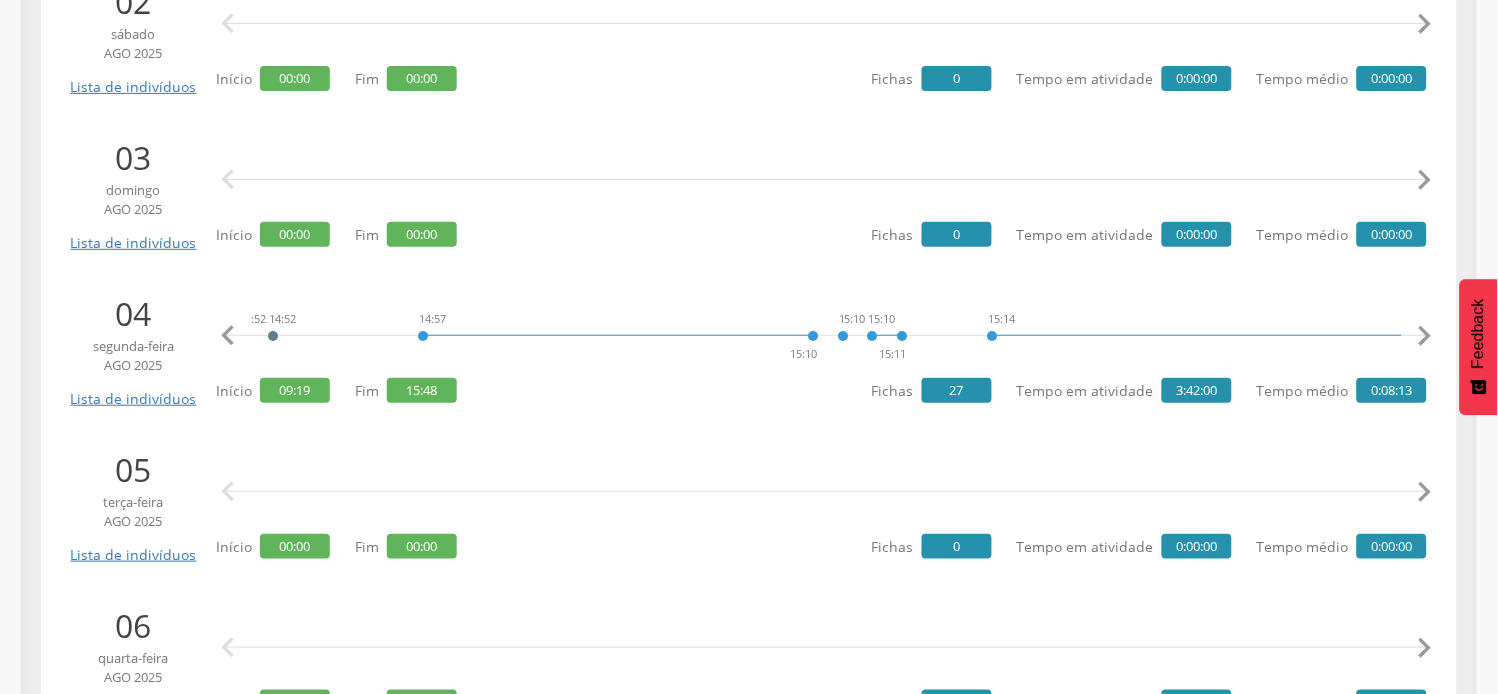 click on "" at bounding box center (1425, 336) 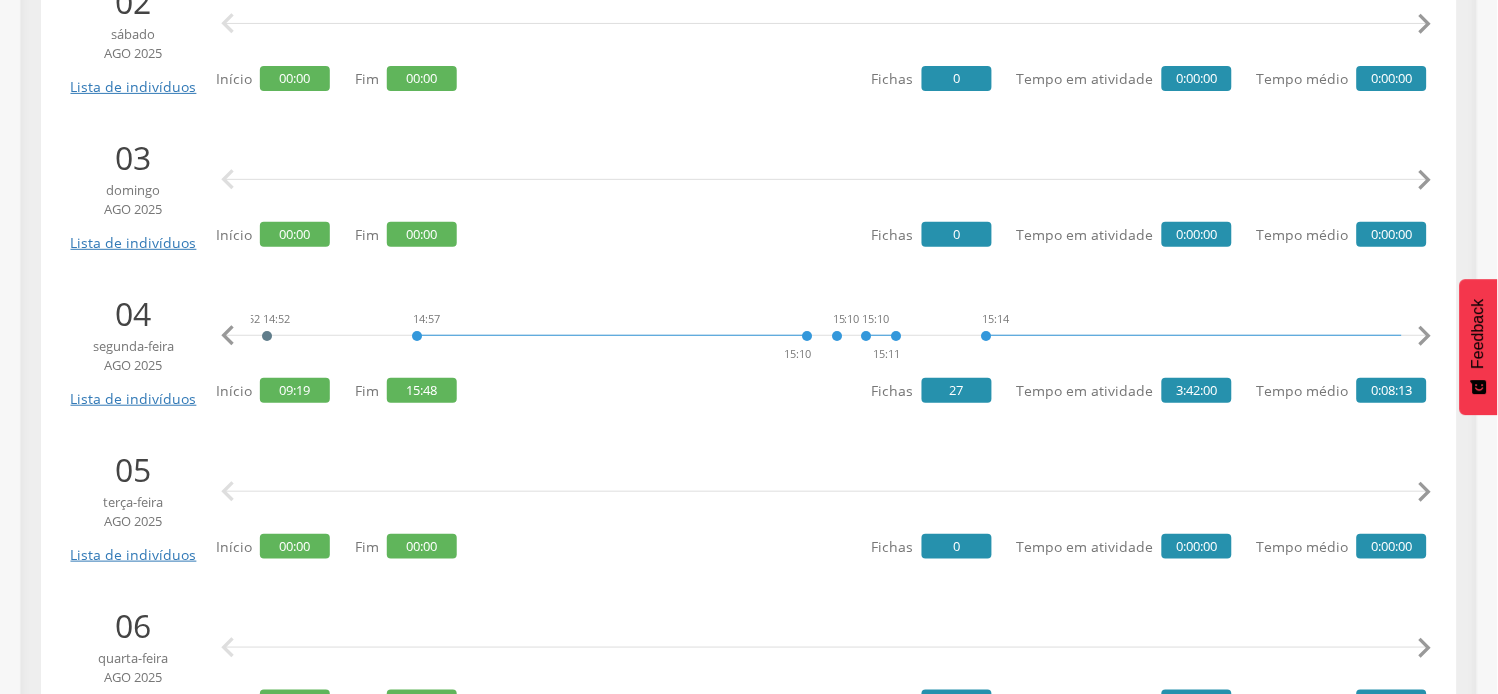 click on "" at bounding box center (1425, 336) 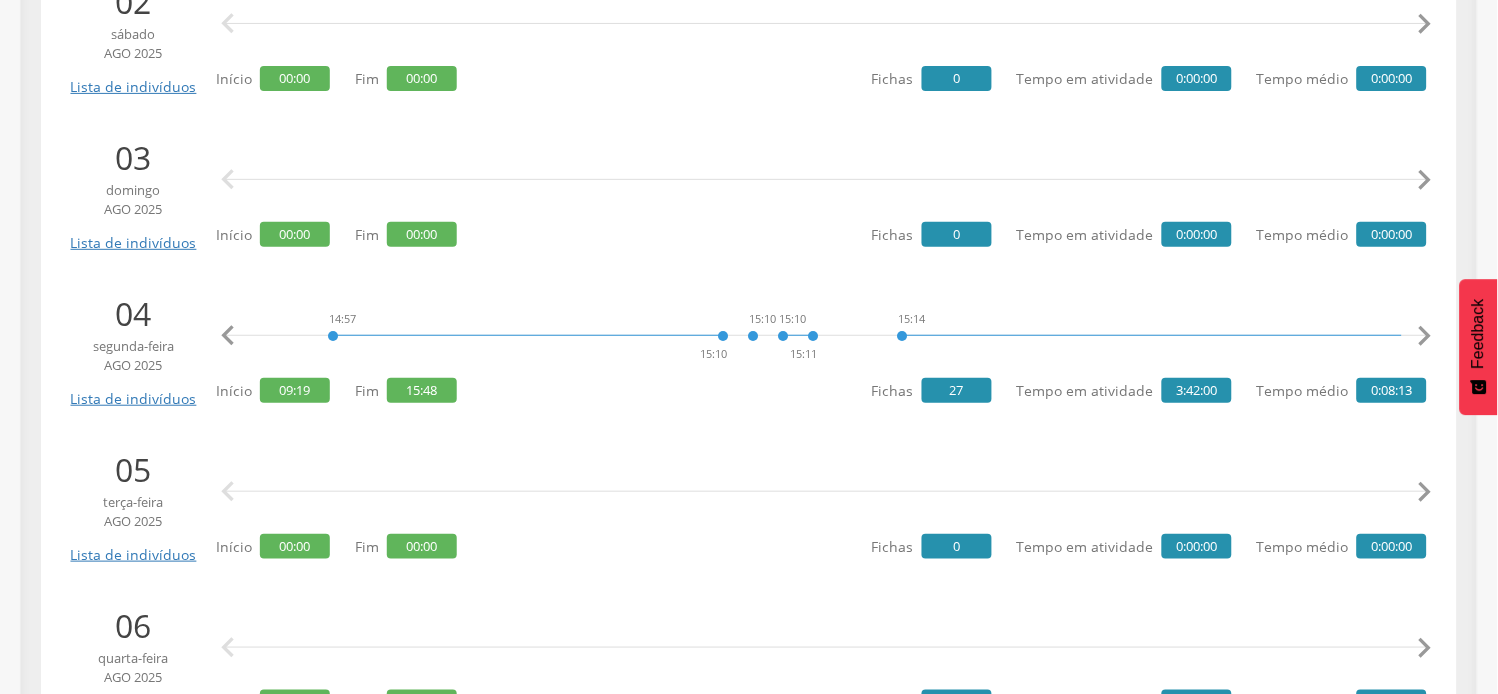 click on "" at bounding box center [1425, 336] 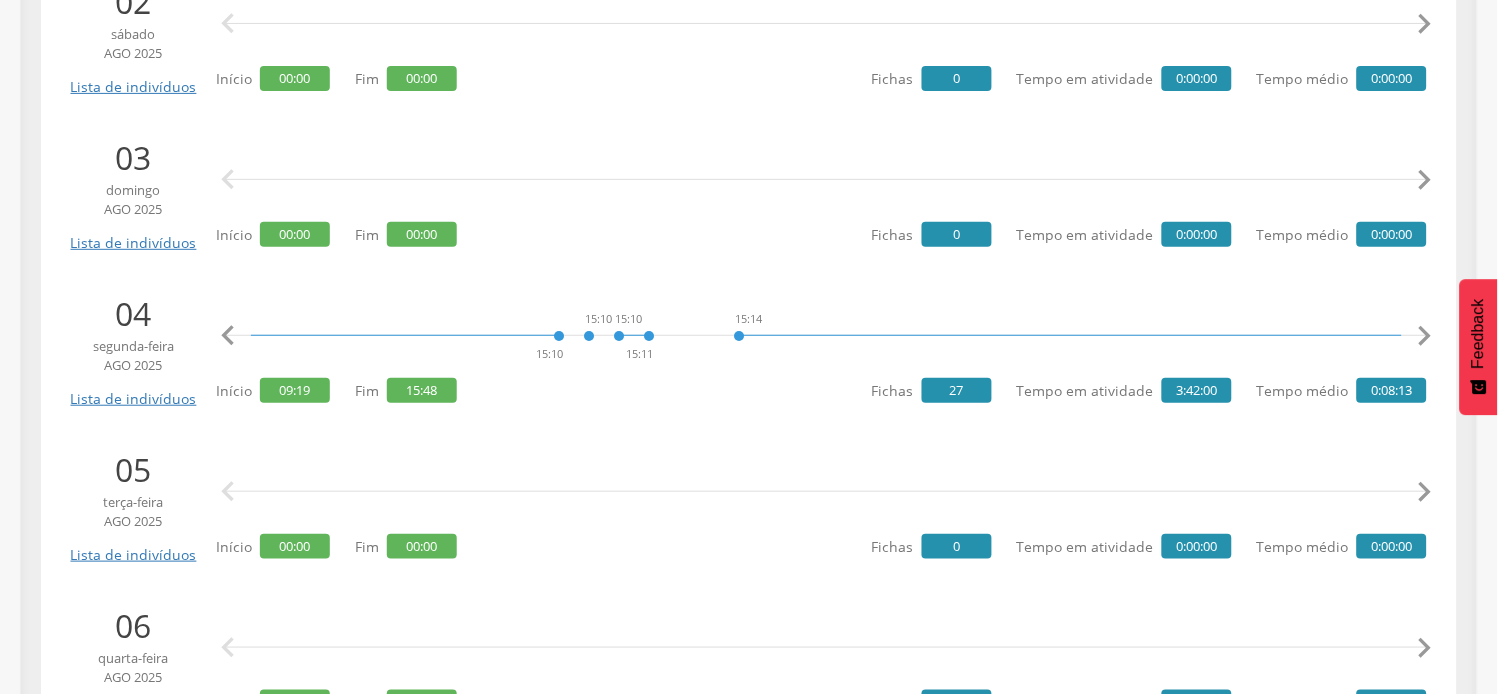 click on "" at bounding box center [1425, 336] 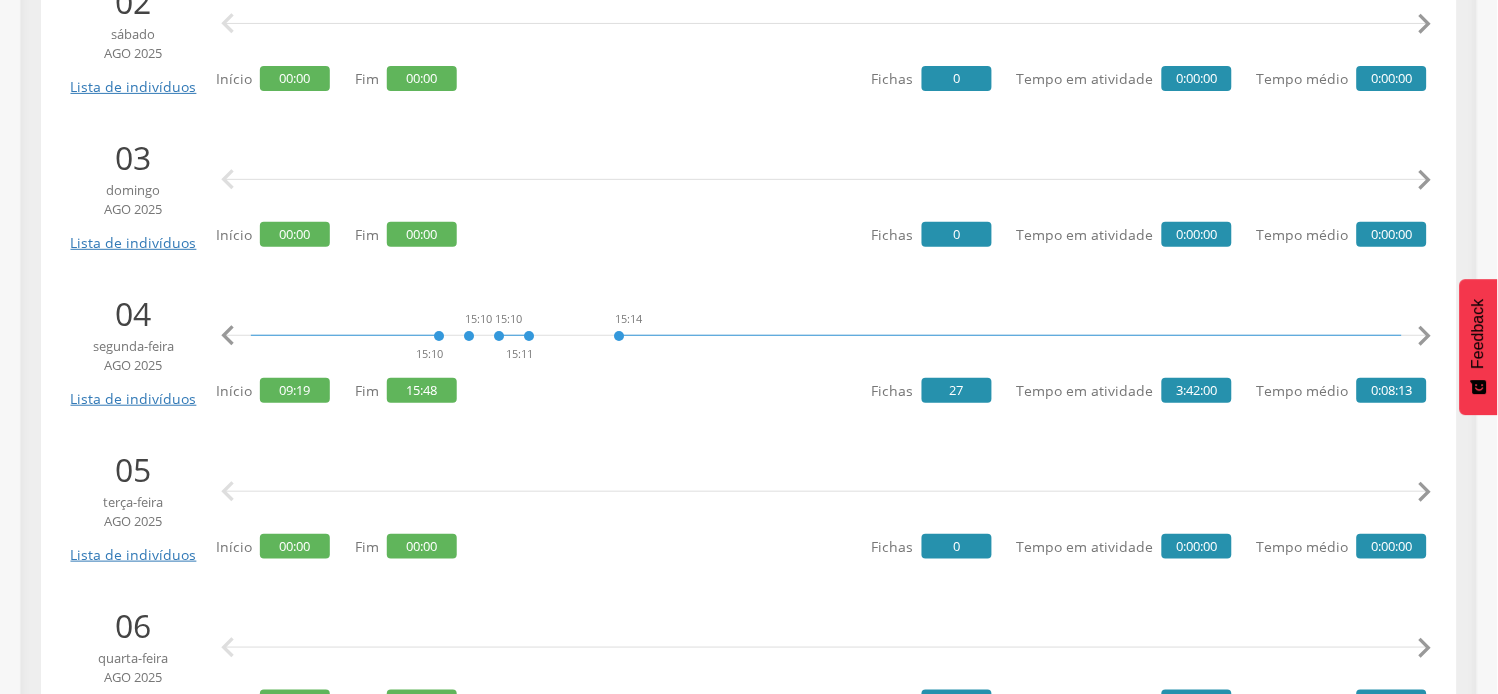 click on "" at bounding box center [1425, 336] 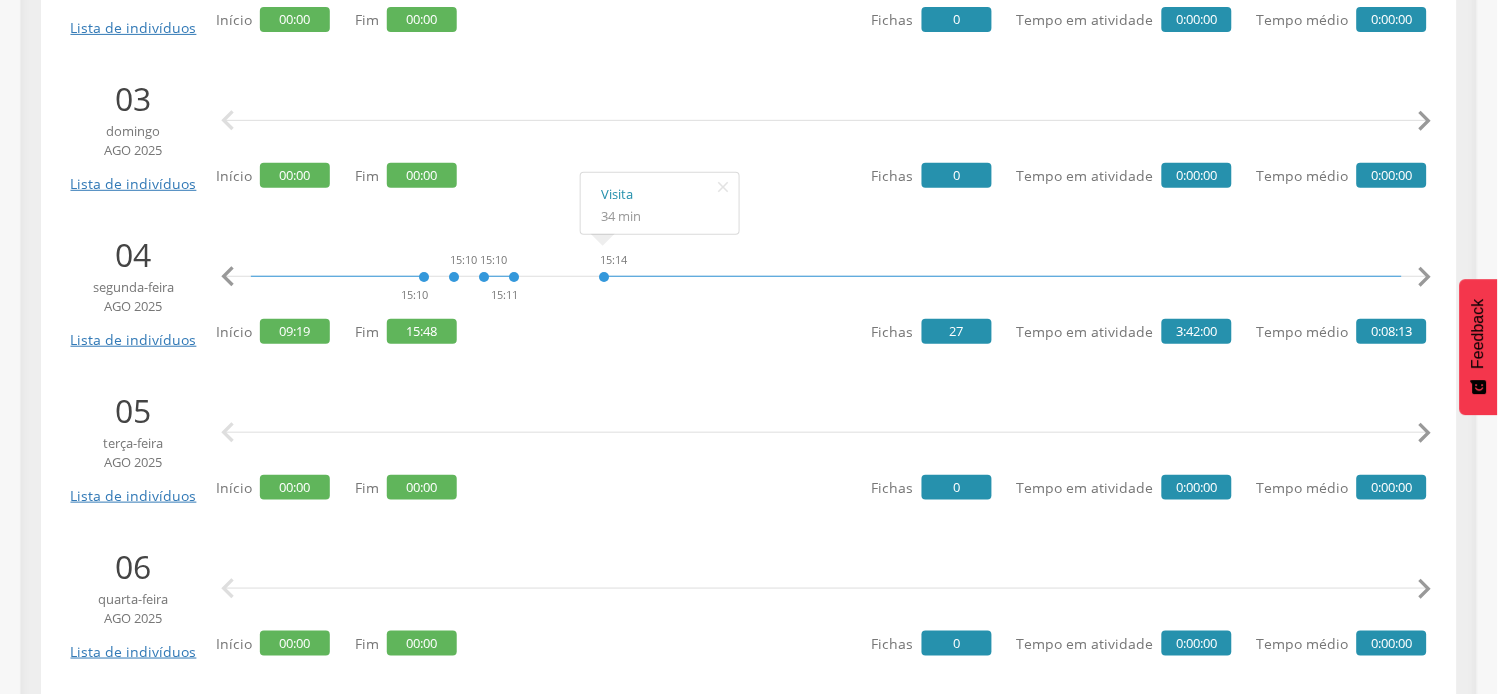 scroll, scrollTop: 1867, scrollLeft: 0, axis: vertical 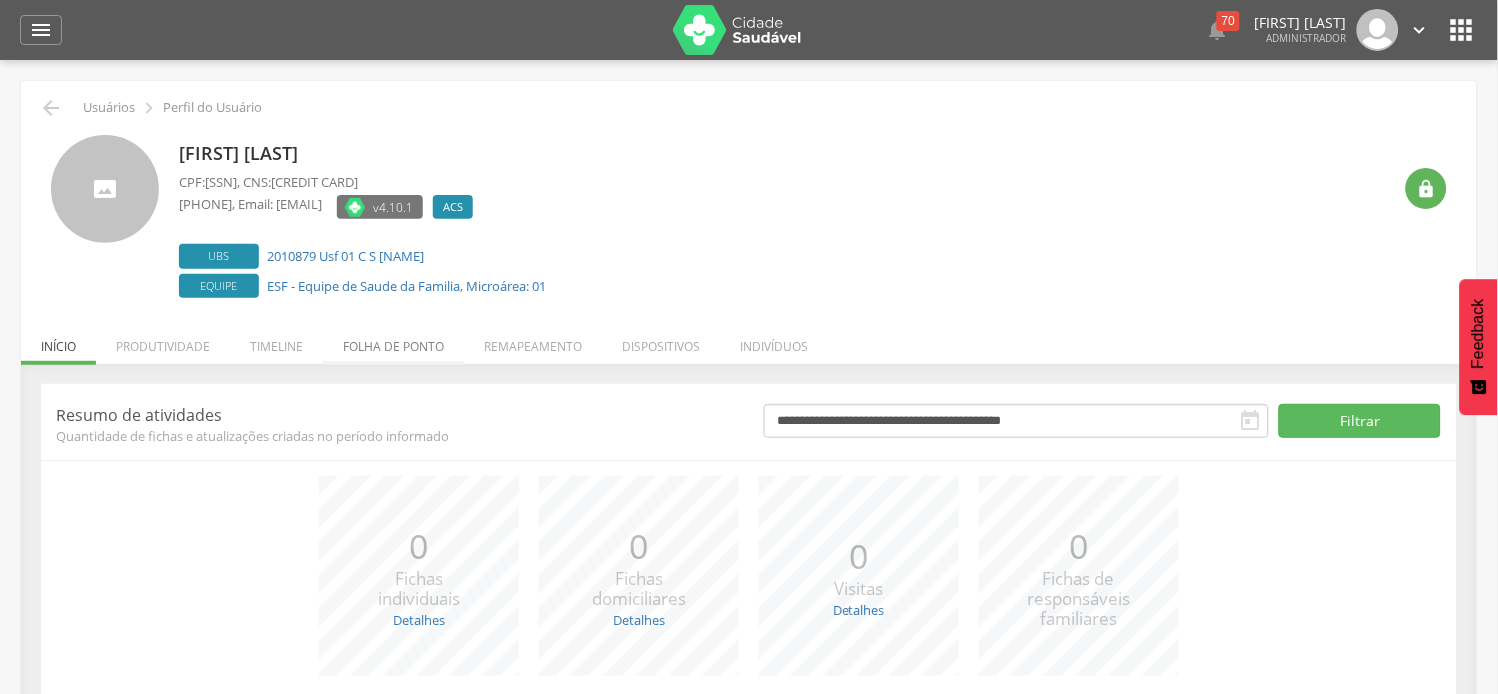 click on "Folha de ponto" at bounding box center (393, 341) 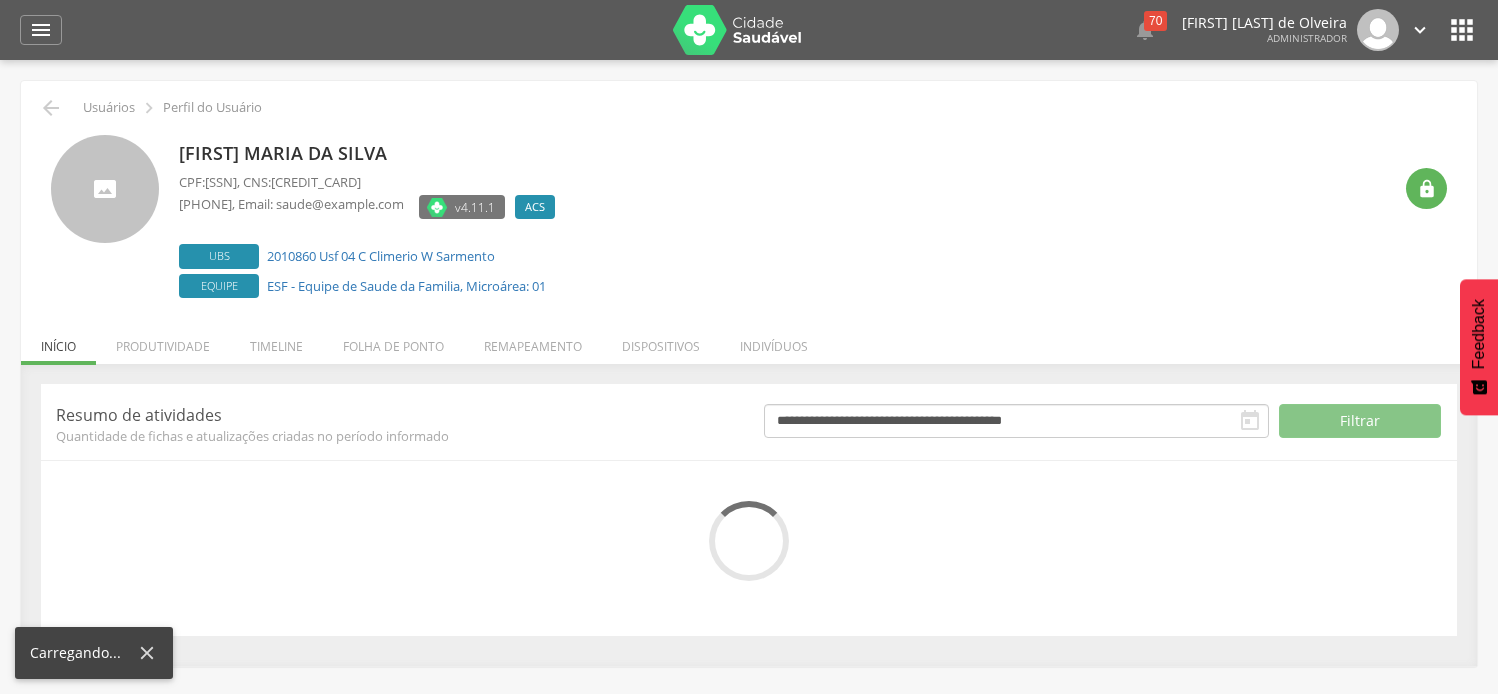 scroll, scrollTop: 0, scrollLeft: 0, axis: both 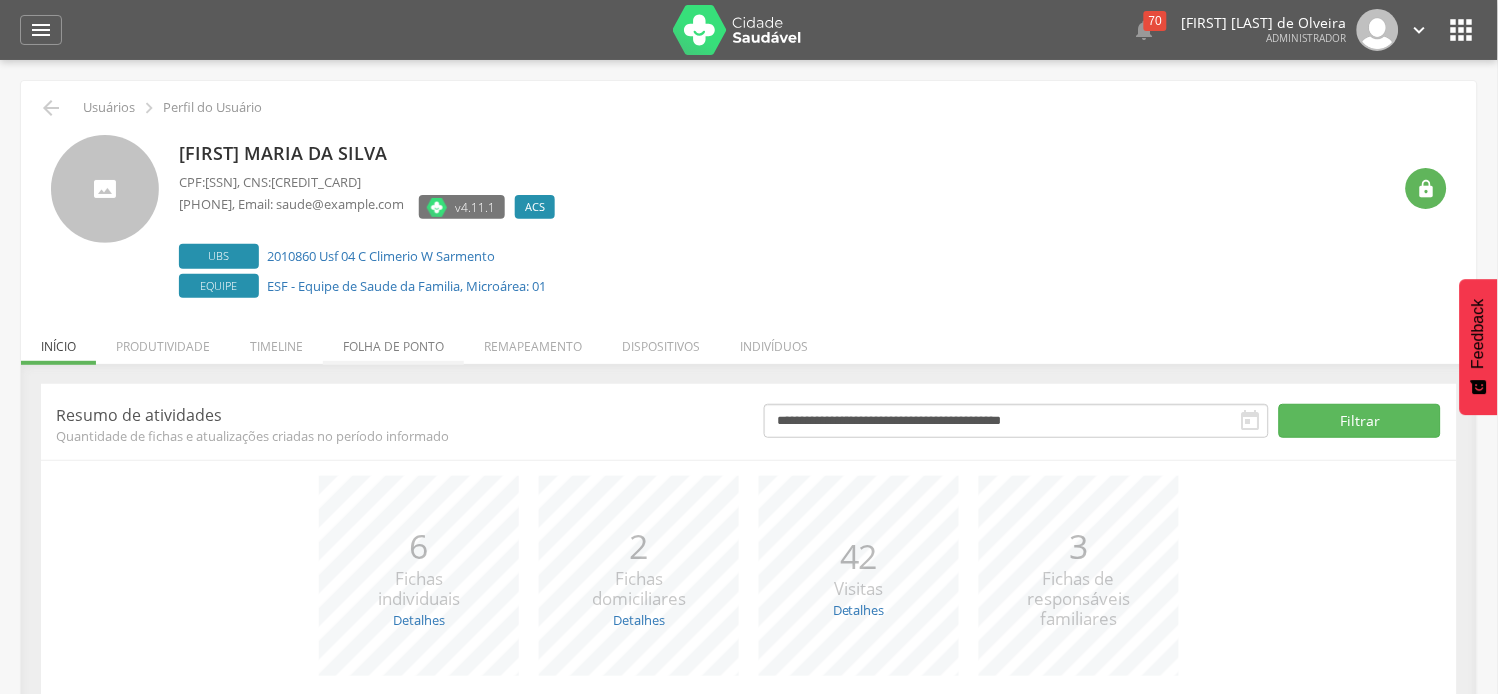 click on "Folha de ponto" at bounding box center (393, 341) 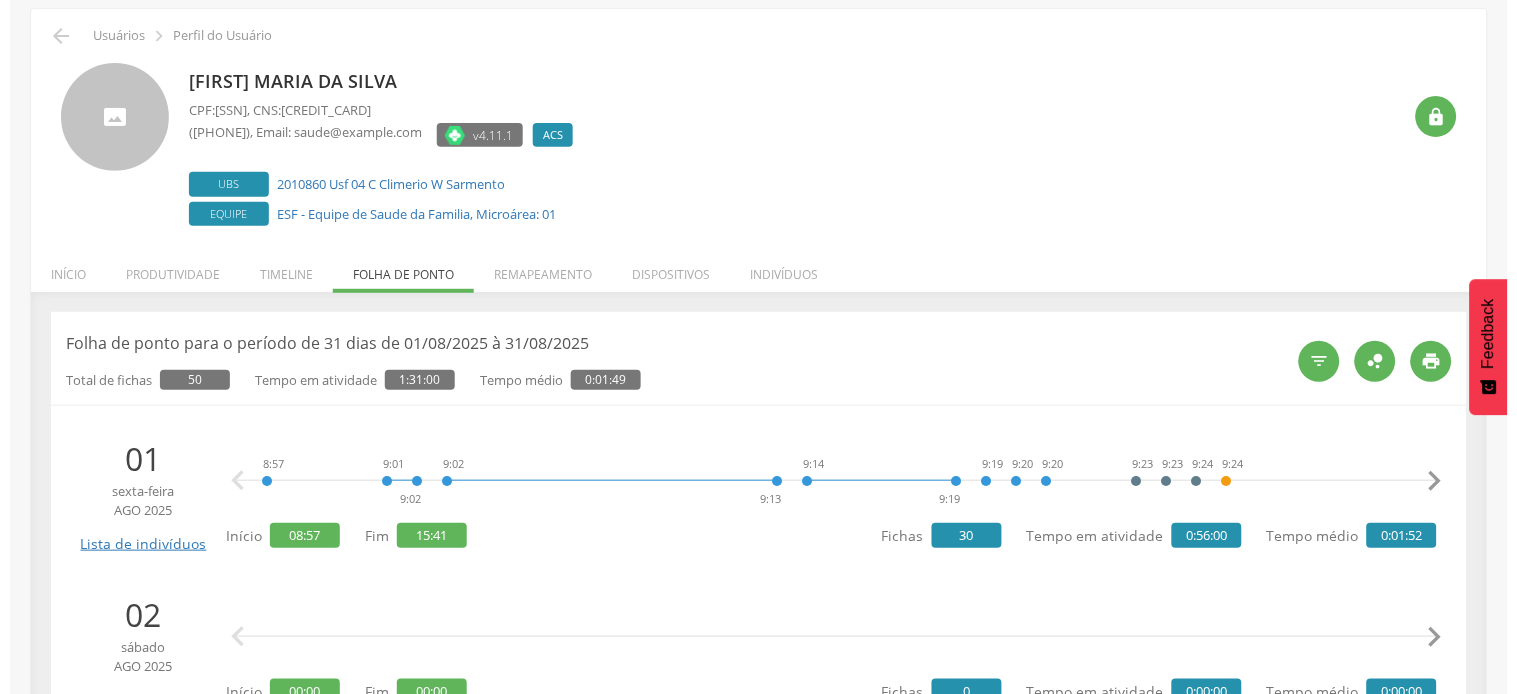 scroll, scrollTop: 111, scrollLeft: 0, axis: vertical 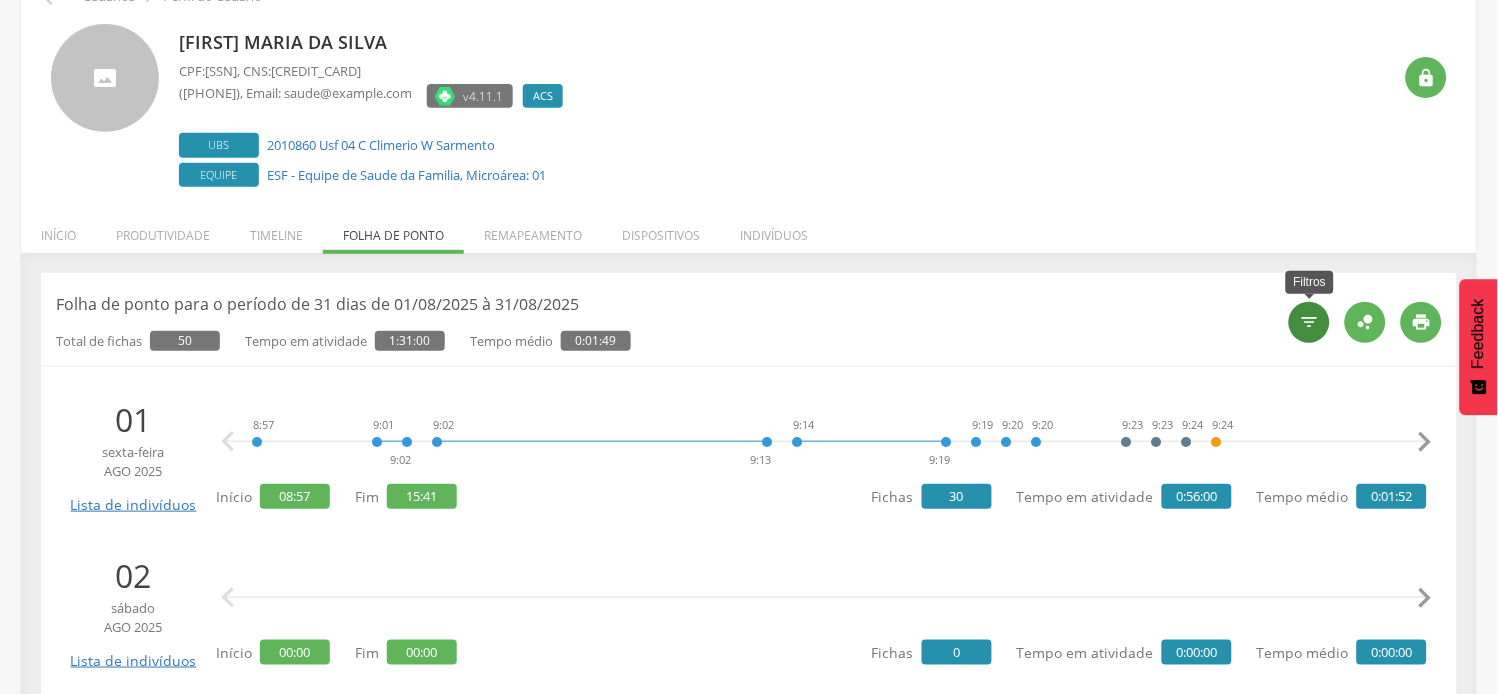click on "" at bounding box center [1310, 322] 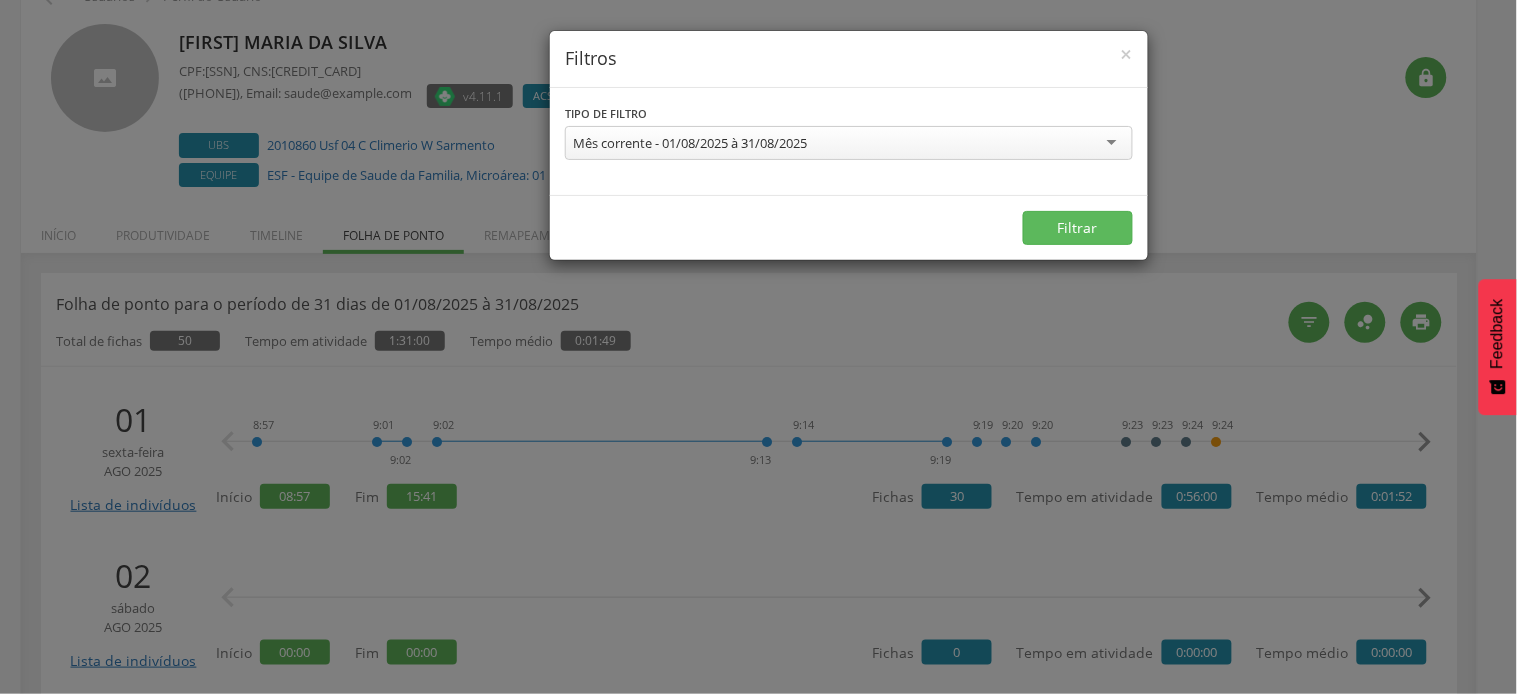 click on "Mês corrente - 01/08/2025 à 31/08/2025" at bounding box center [690, 143] 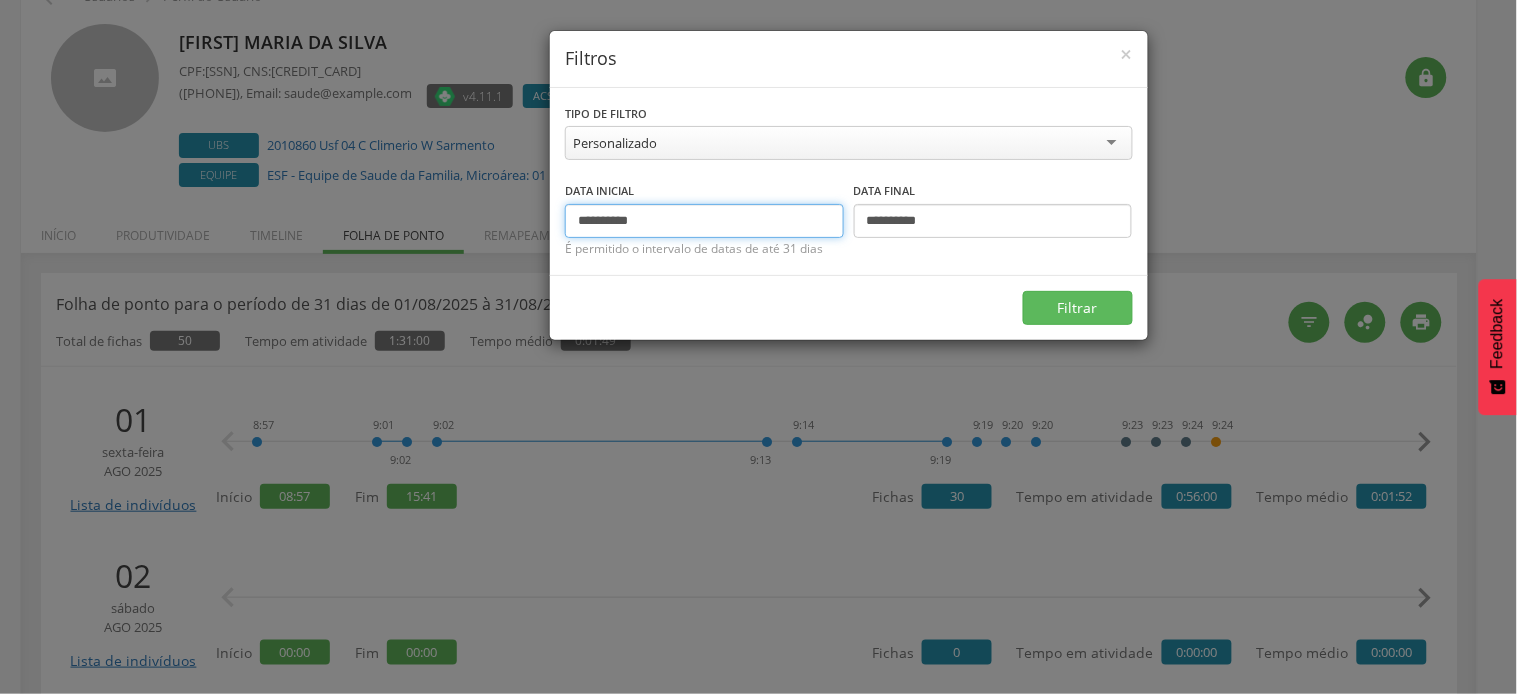 drag, startPoint x: 612, startPoint y: 215, endPoint x: 553, endPoint y: 215, distance: 59 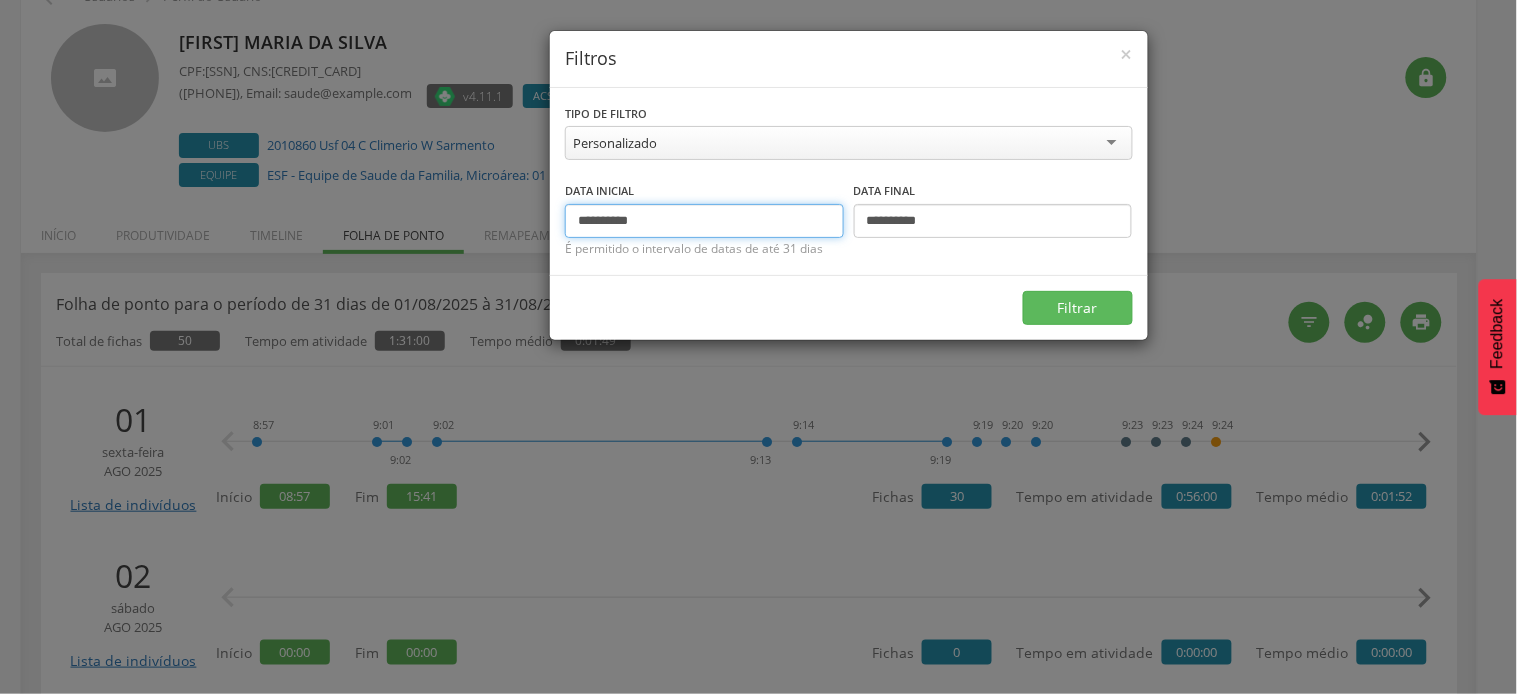 type on "**********" 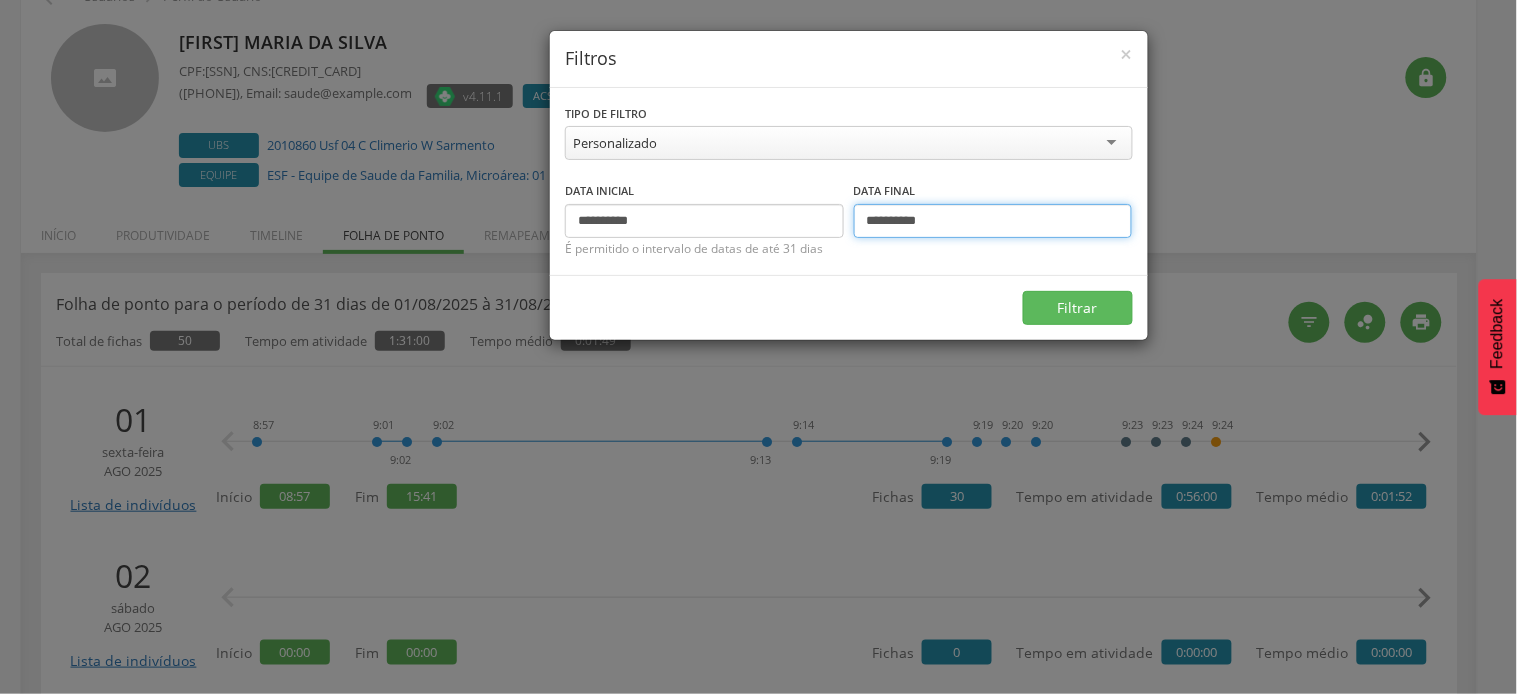 drag, startPoint x: 881, startPoint y: 224, endPoint x: 864, endPoint y: 223, distance: 17.029387 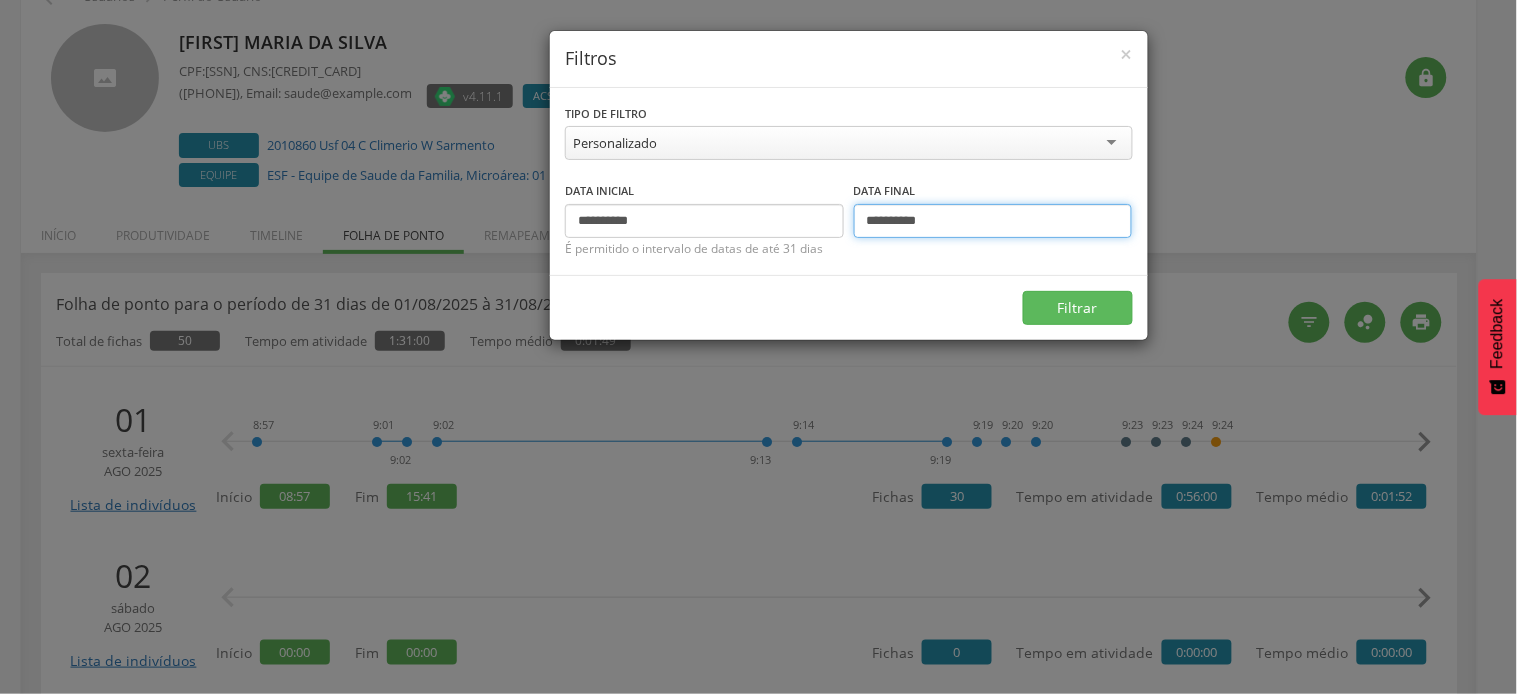 type on "**********" 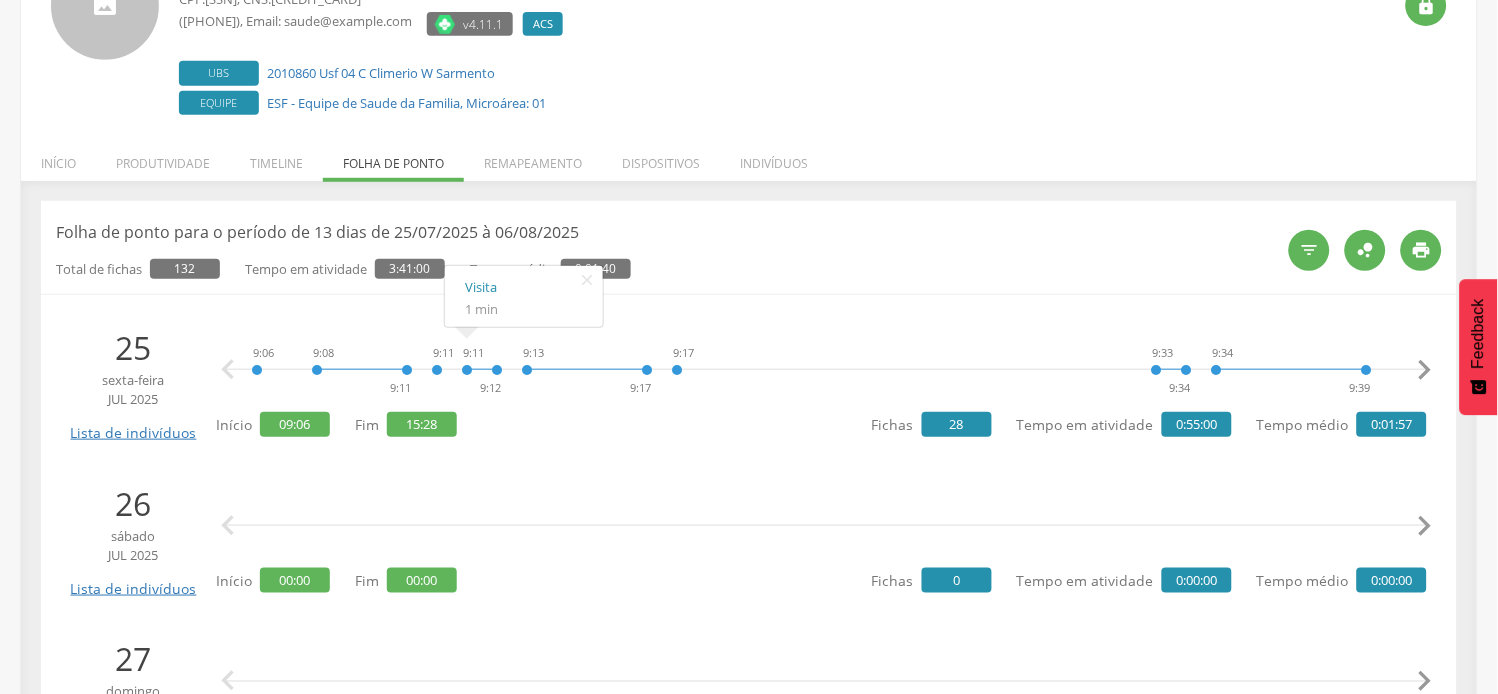 scroll, scrollTop: 222, scrollLeft: 0, axis: vertical 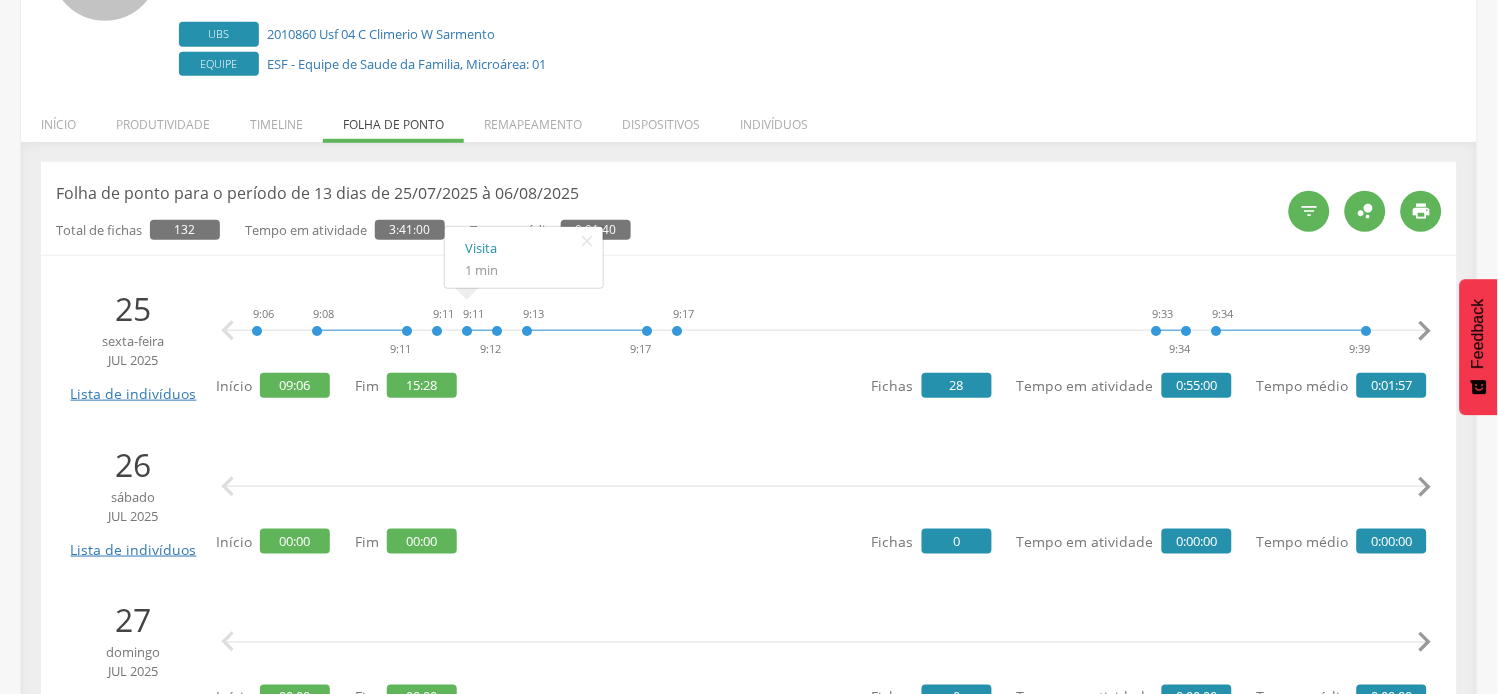 click on "" at bounding box center (1425, 331) 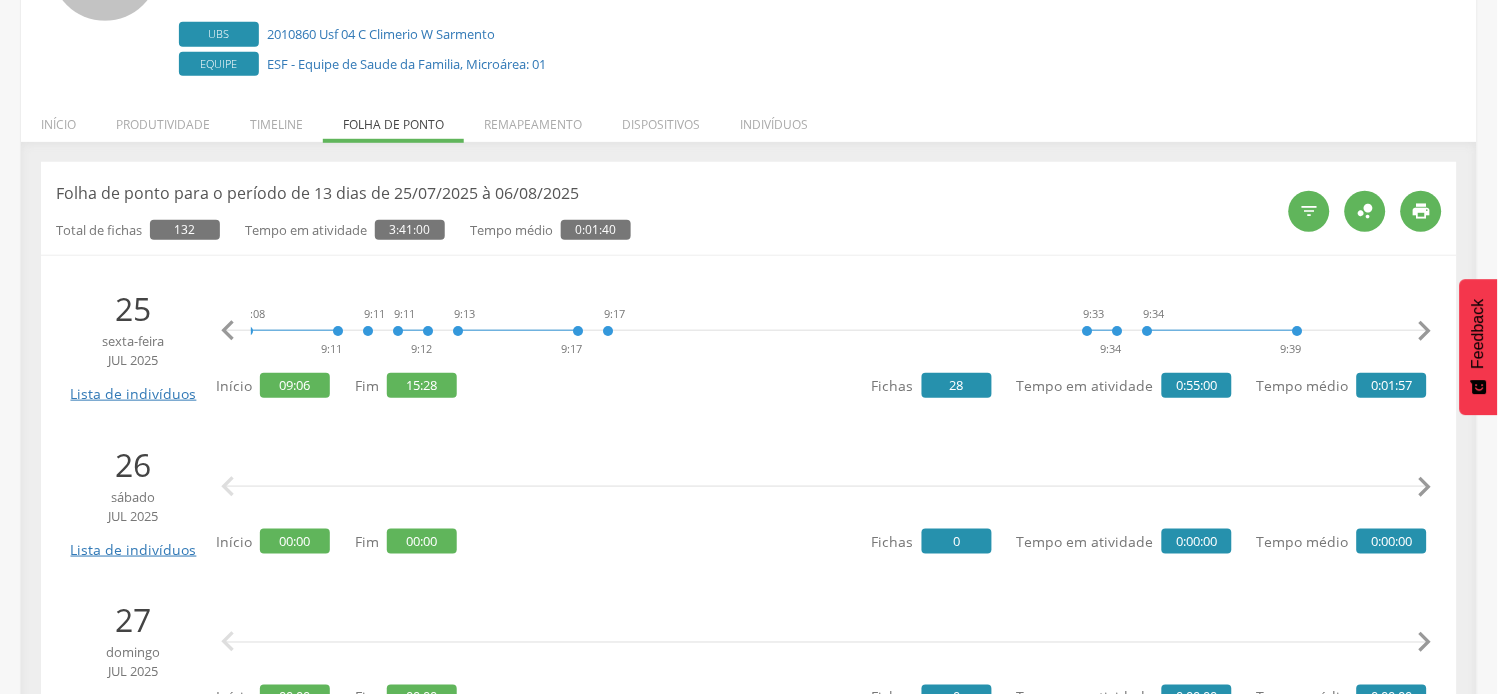 click on "" at bounding box center (1425, 331) 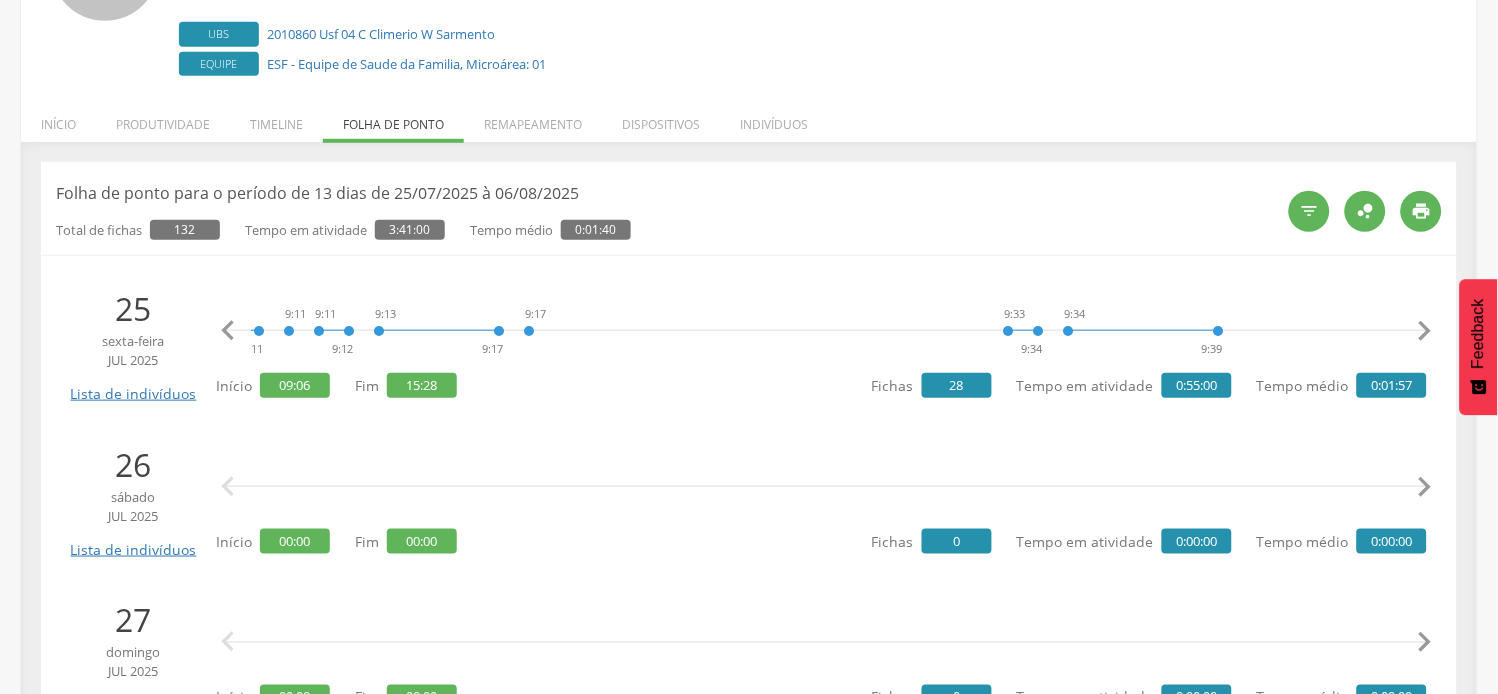 click on "" at bounding box center [1425, 331] 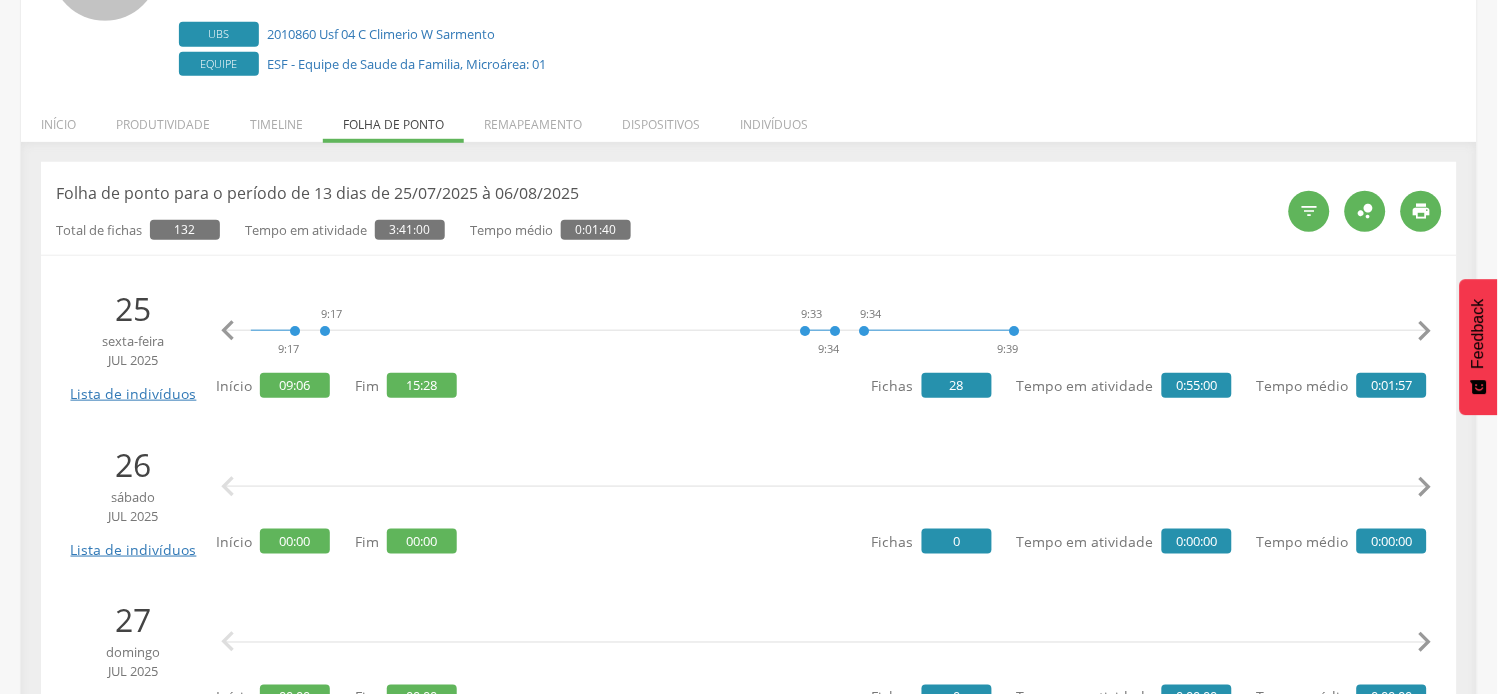 click on "" at bounding box center (1425, 331) 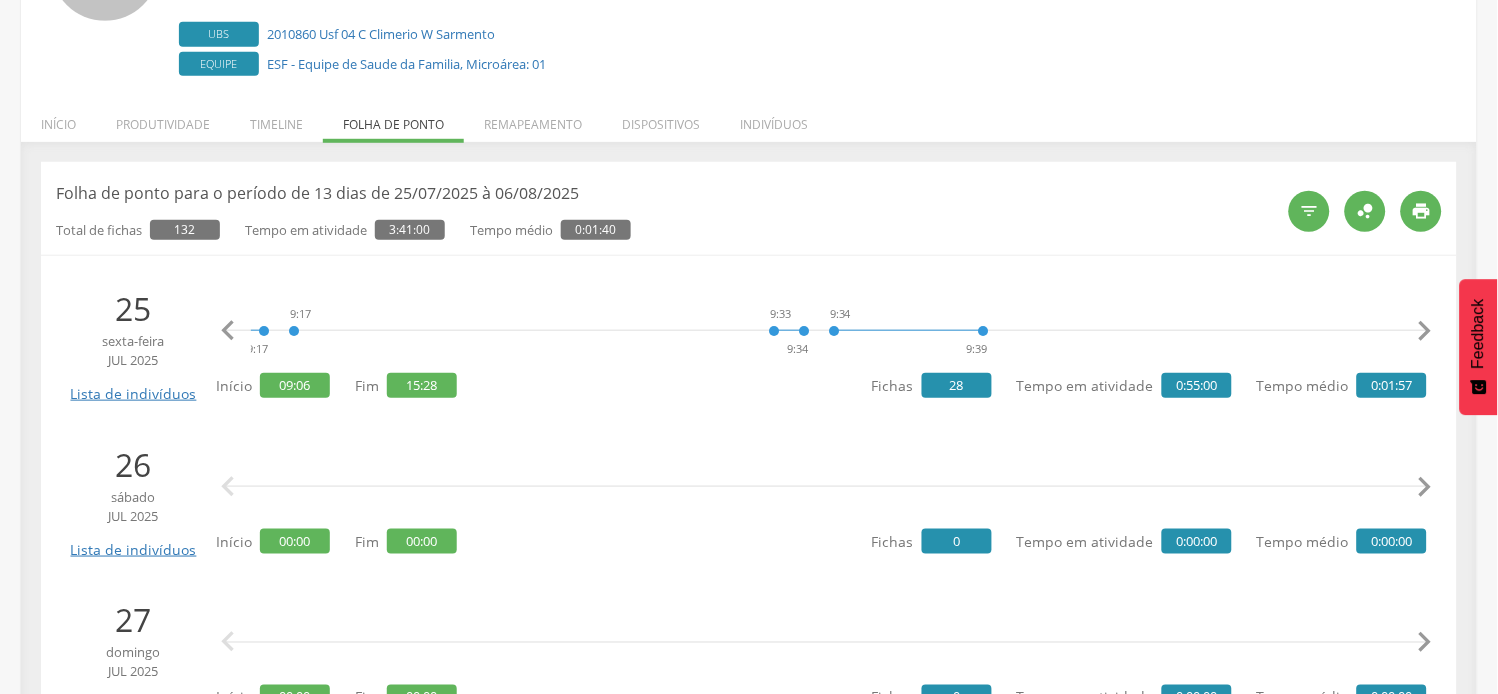 click on "" at bounding box center (1425, 331) 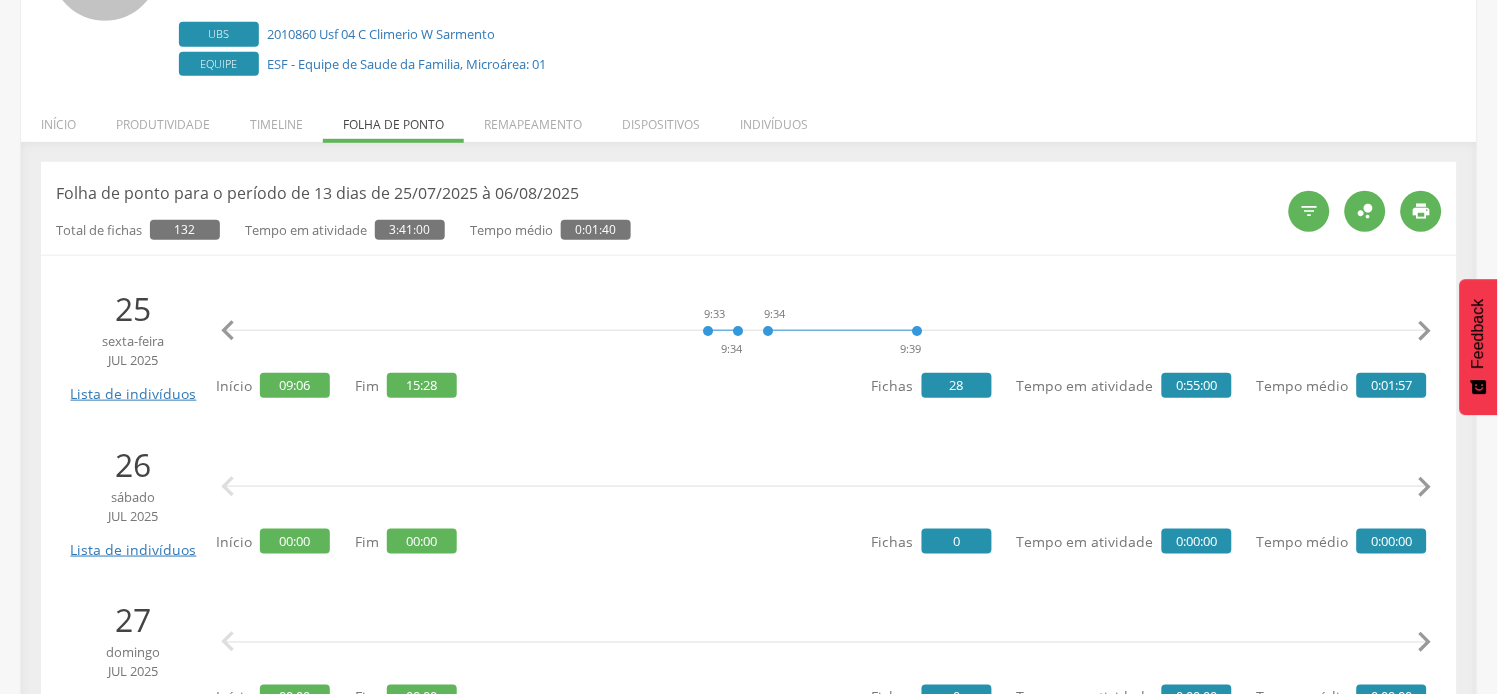click on "" at bounding box center (1425, 331) 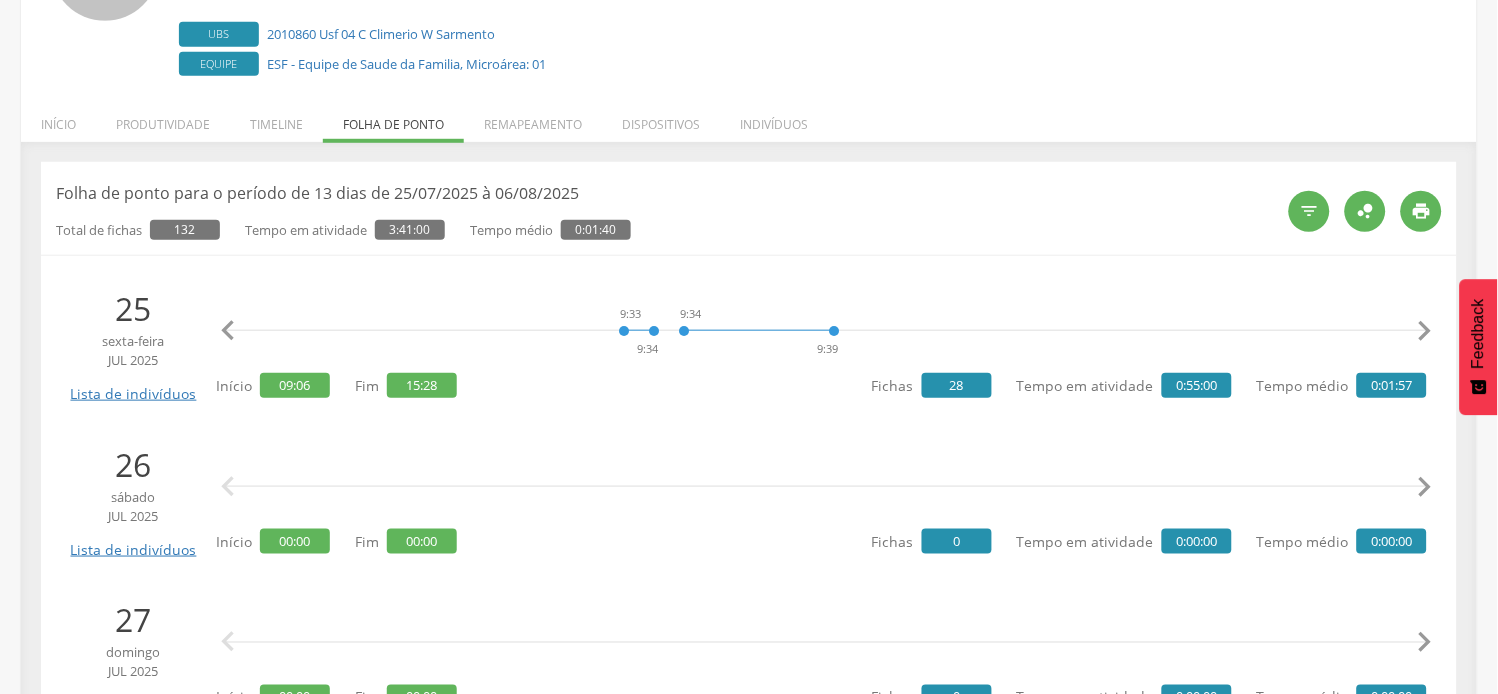 click on "" at bounding box center [1425, 331] 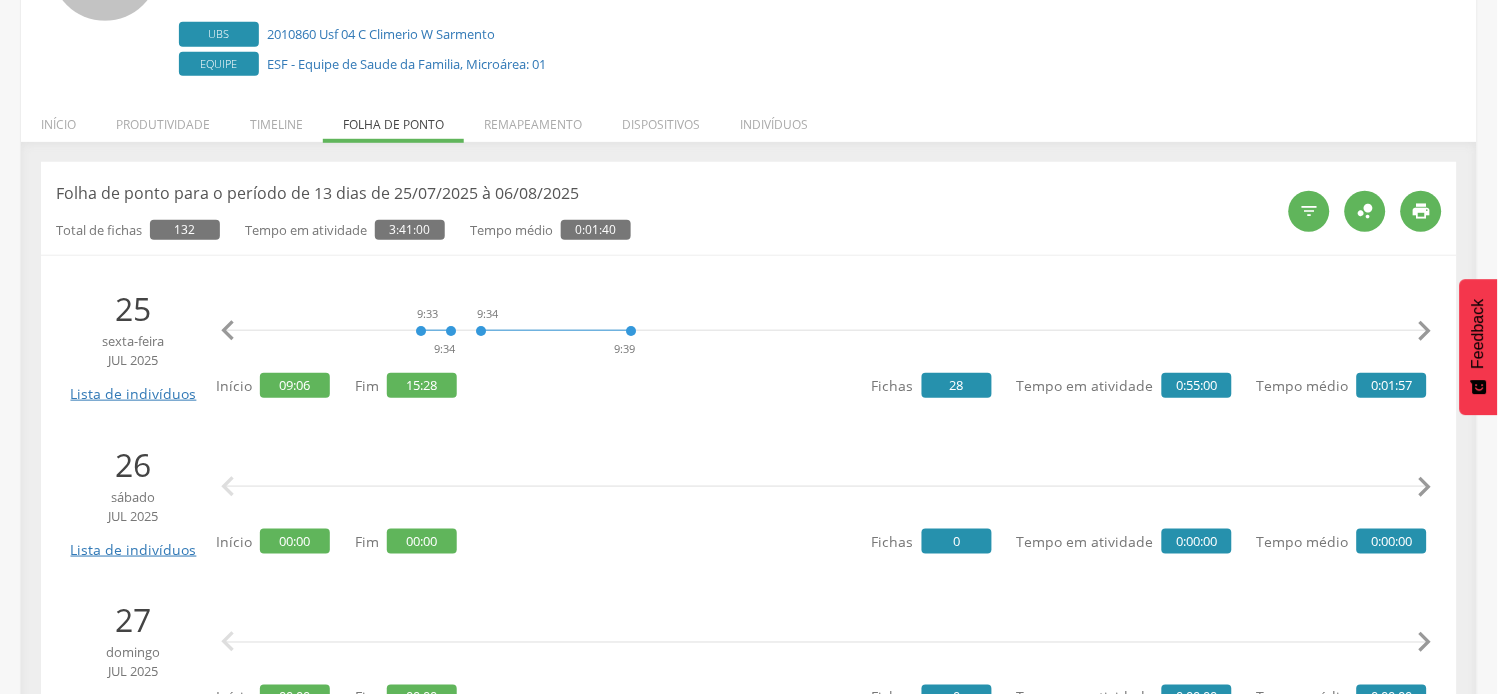 click on "" at bounding box center [1425, 331] 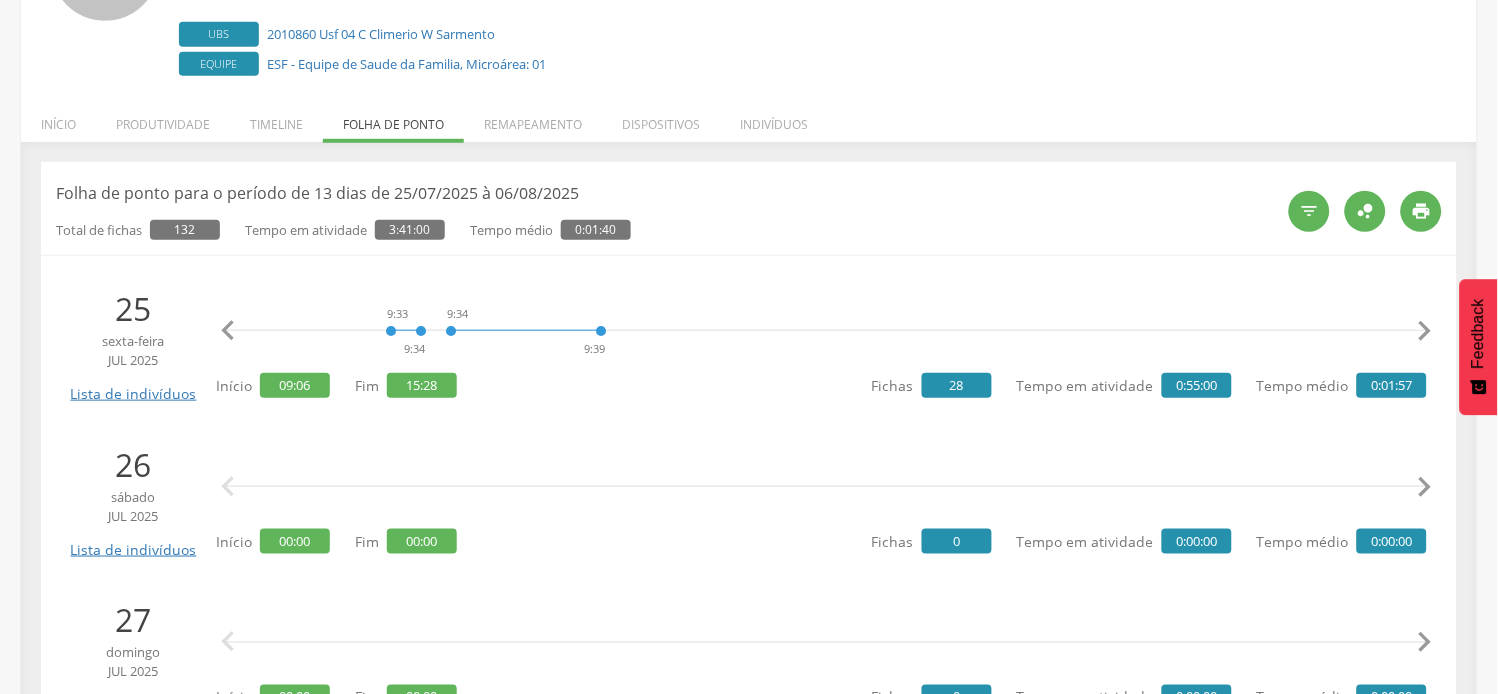 click on "" at bounding box center [1425, 331] 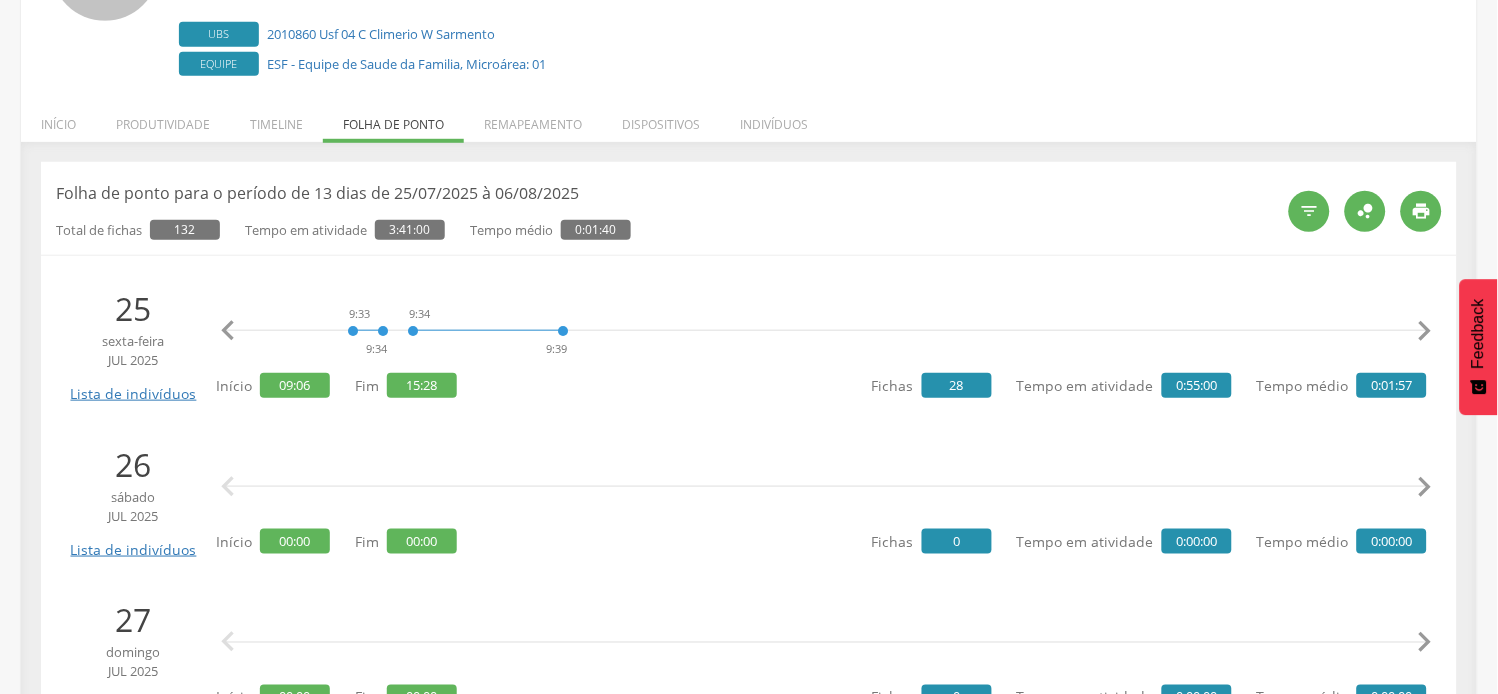 click on "" at bounding box center [1425, 331] 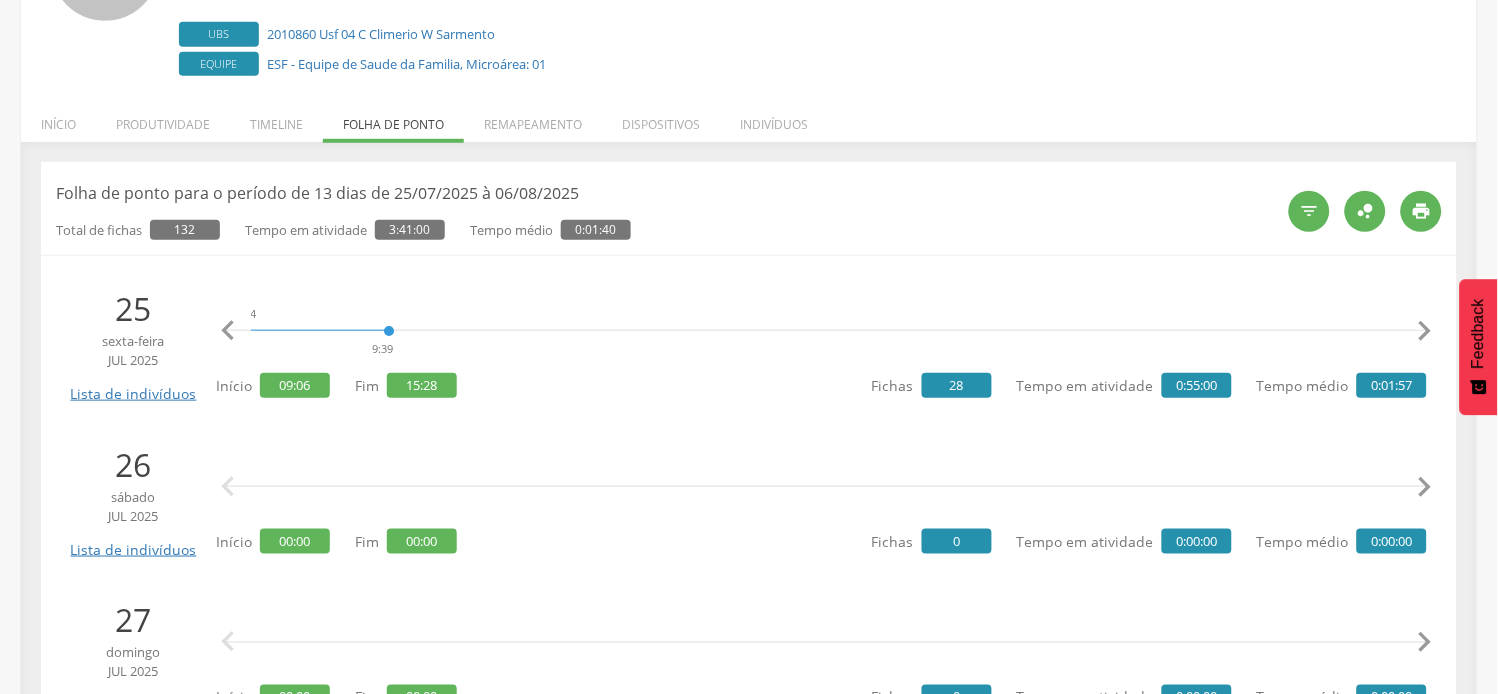 click on "" at bounding box center [1425, 331] 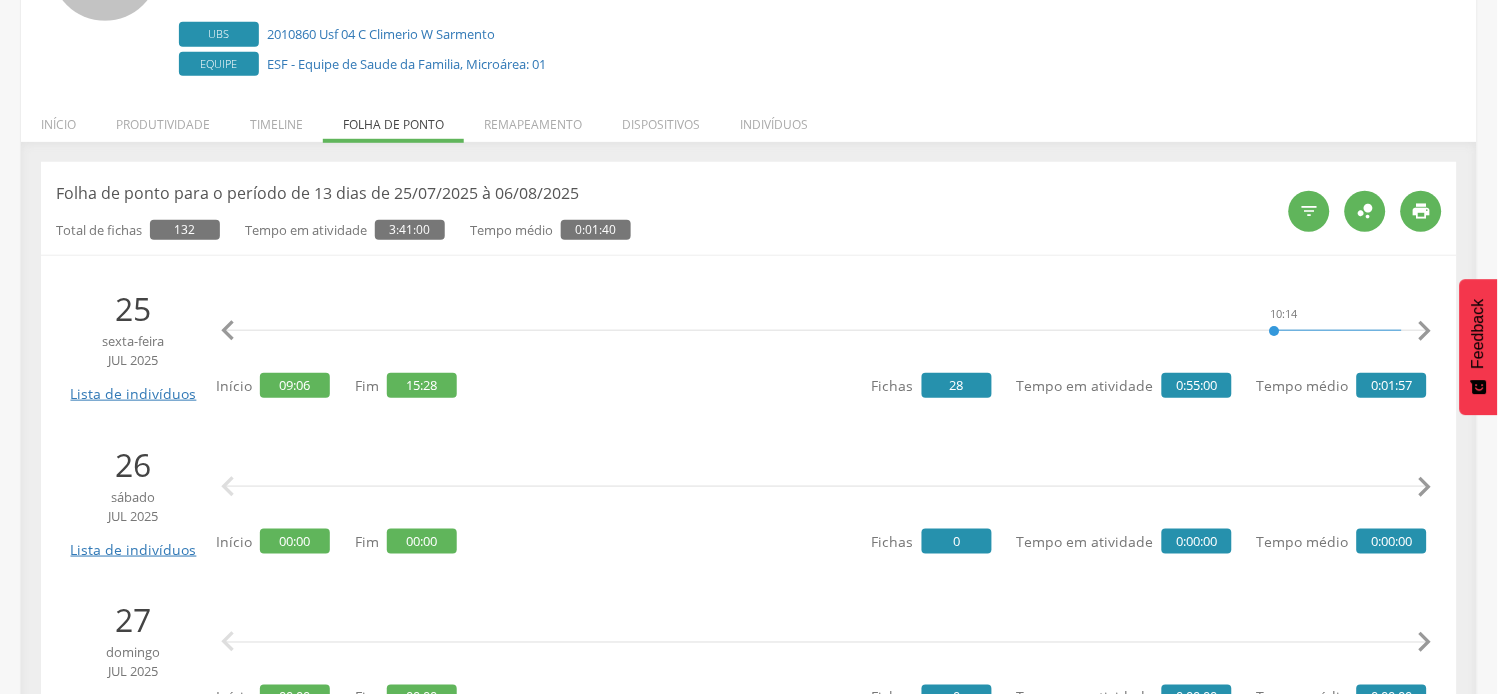 click on "" at bounding box center (1425, 331) 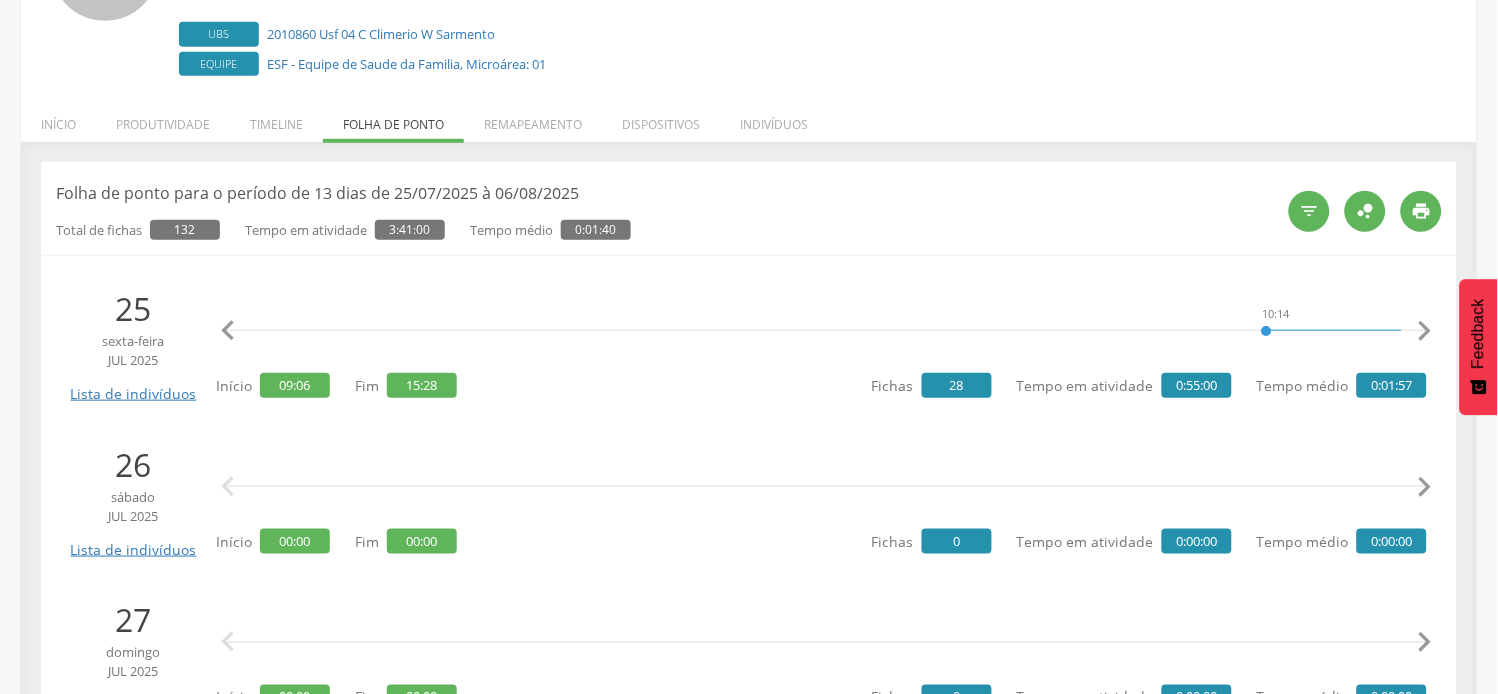 click on "" at bounding box center (1425, 331) 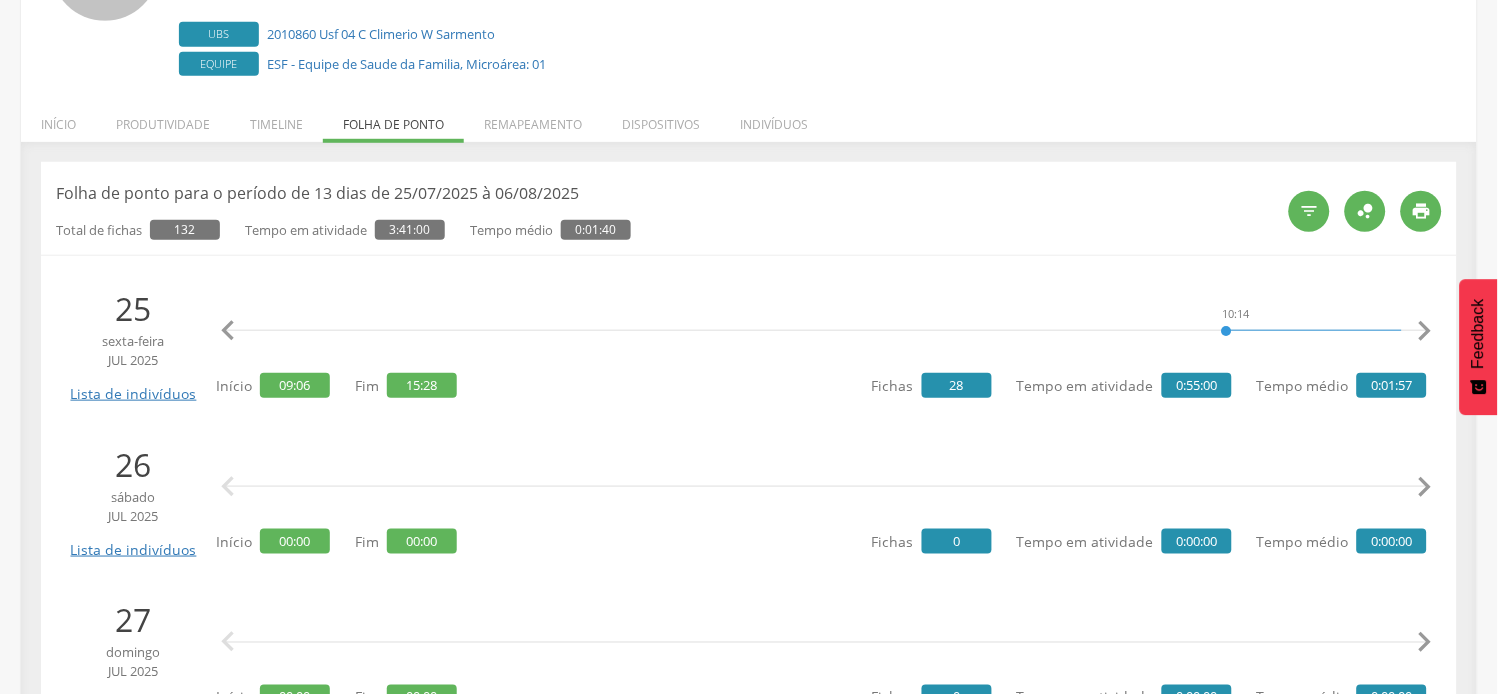 click on "" at bounding box center (1425, 331) 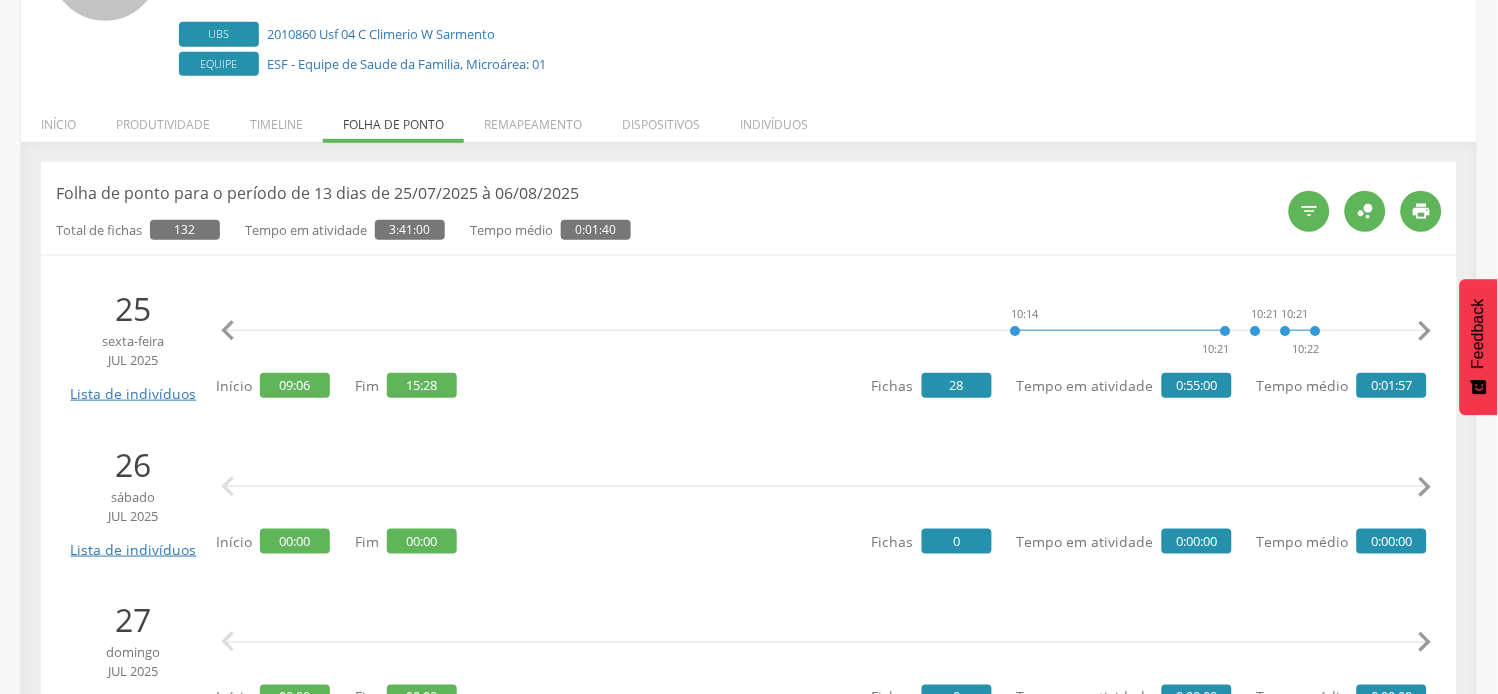 click on "" at bounding box center (1425, 331) 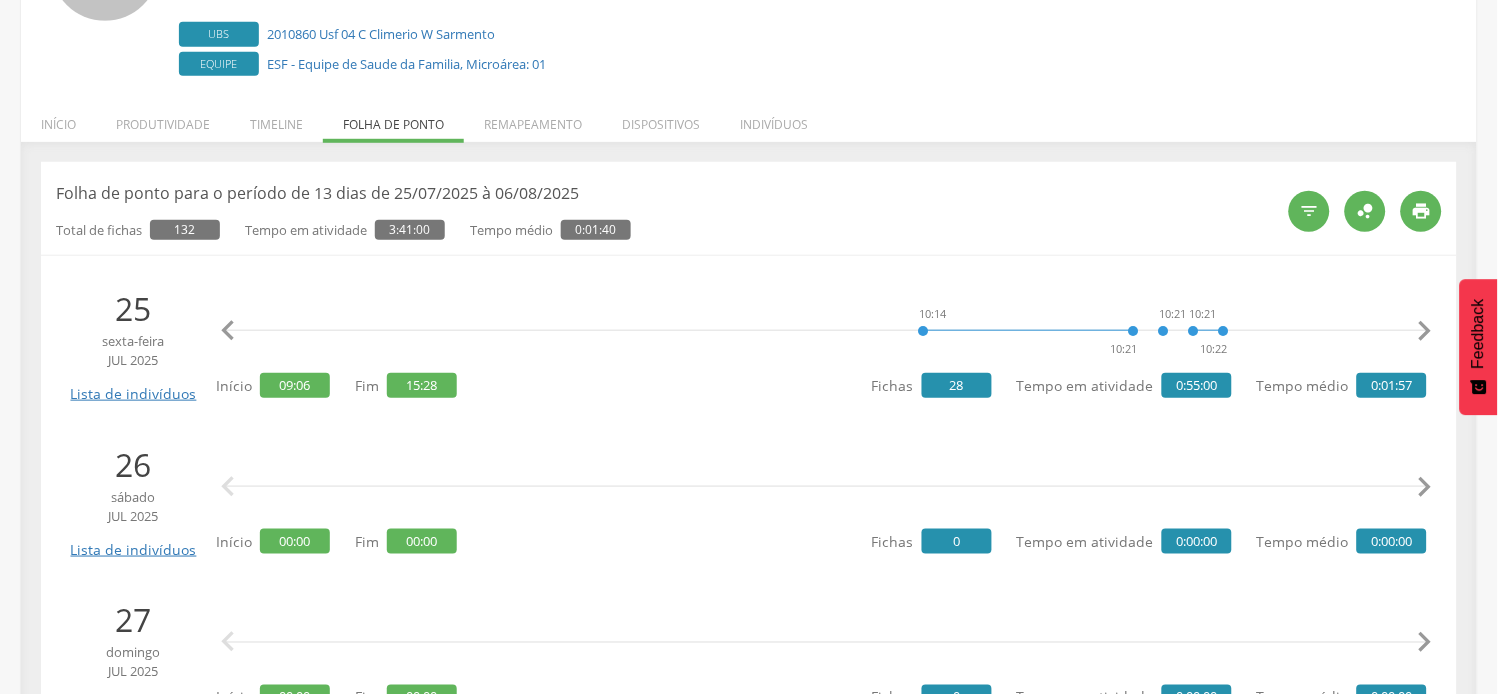 click on "" at bounding box center (1425, 331) 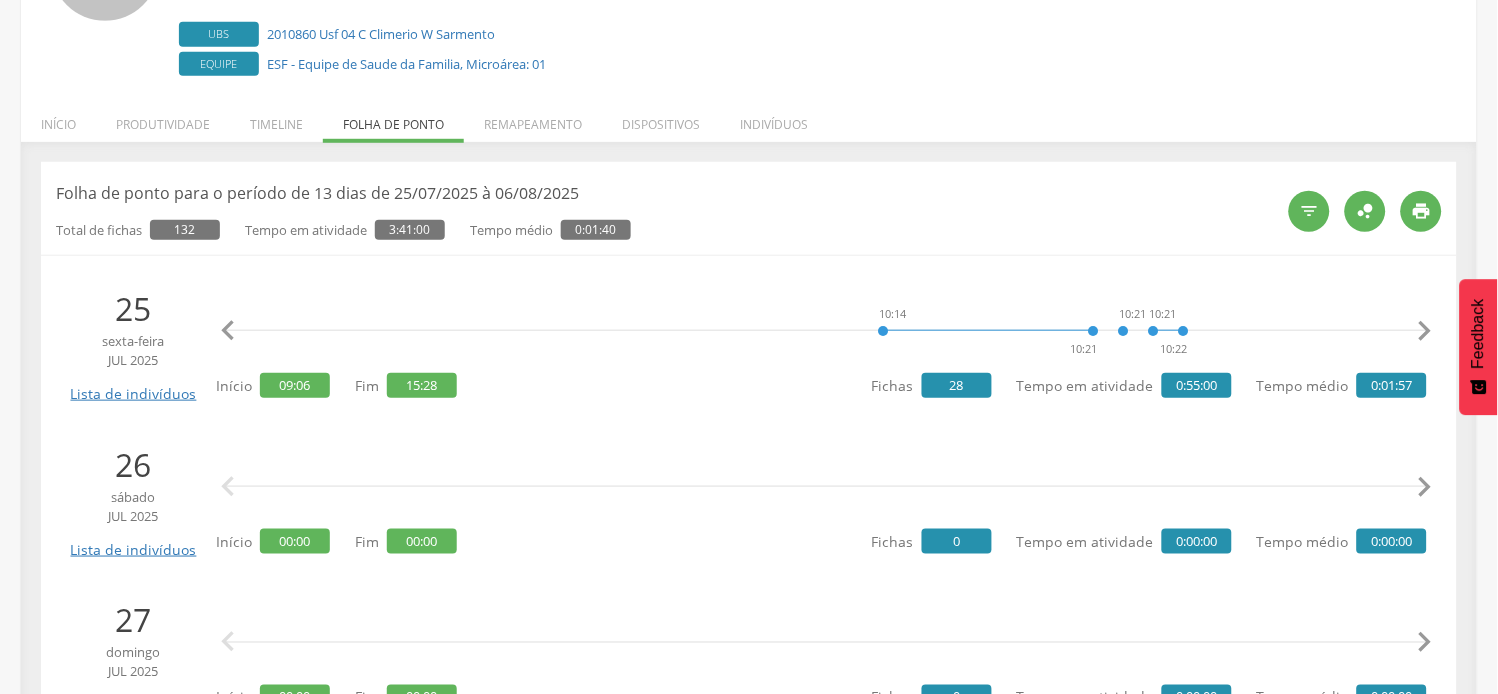 click on "" at bounding box center (1425, 331) 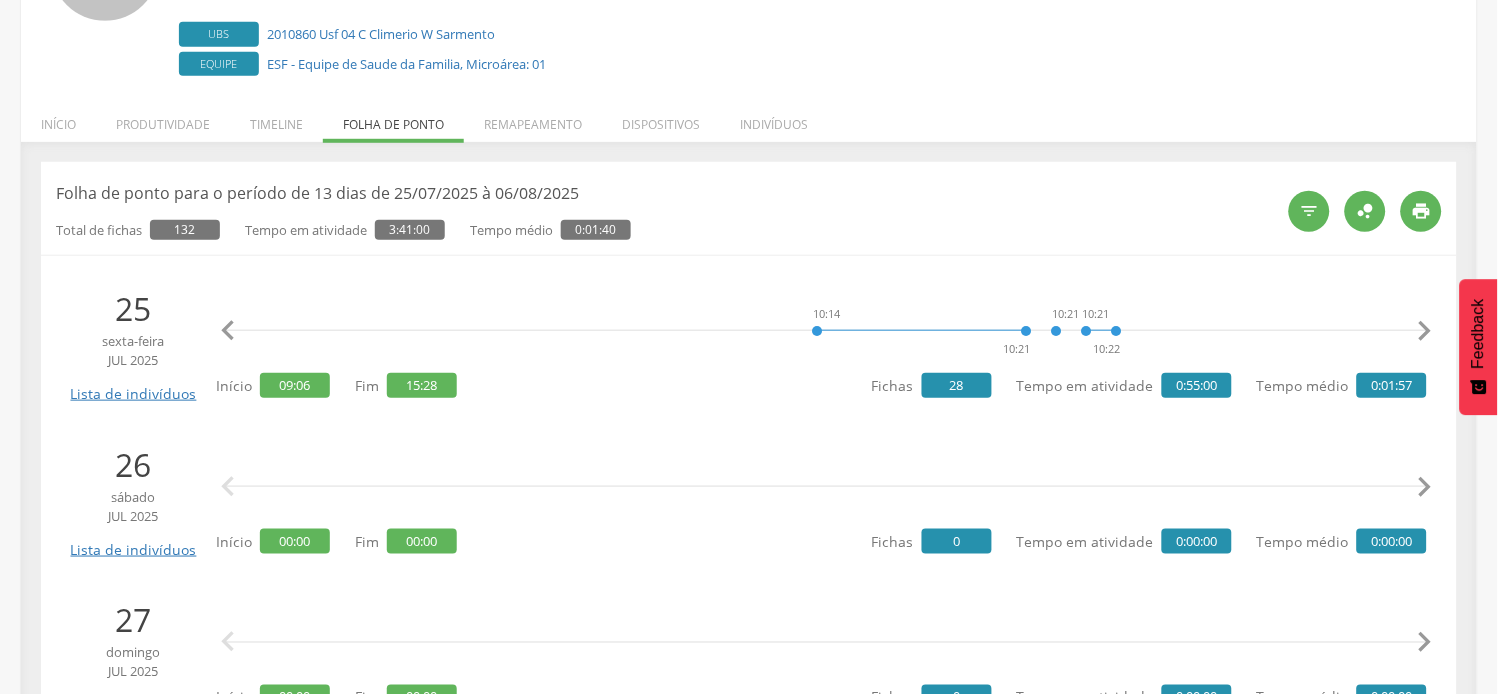 click on "" at bounding box center (1425, 331) 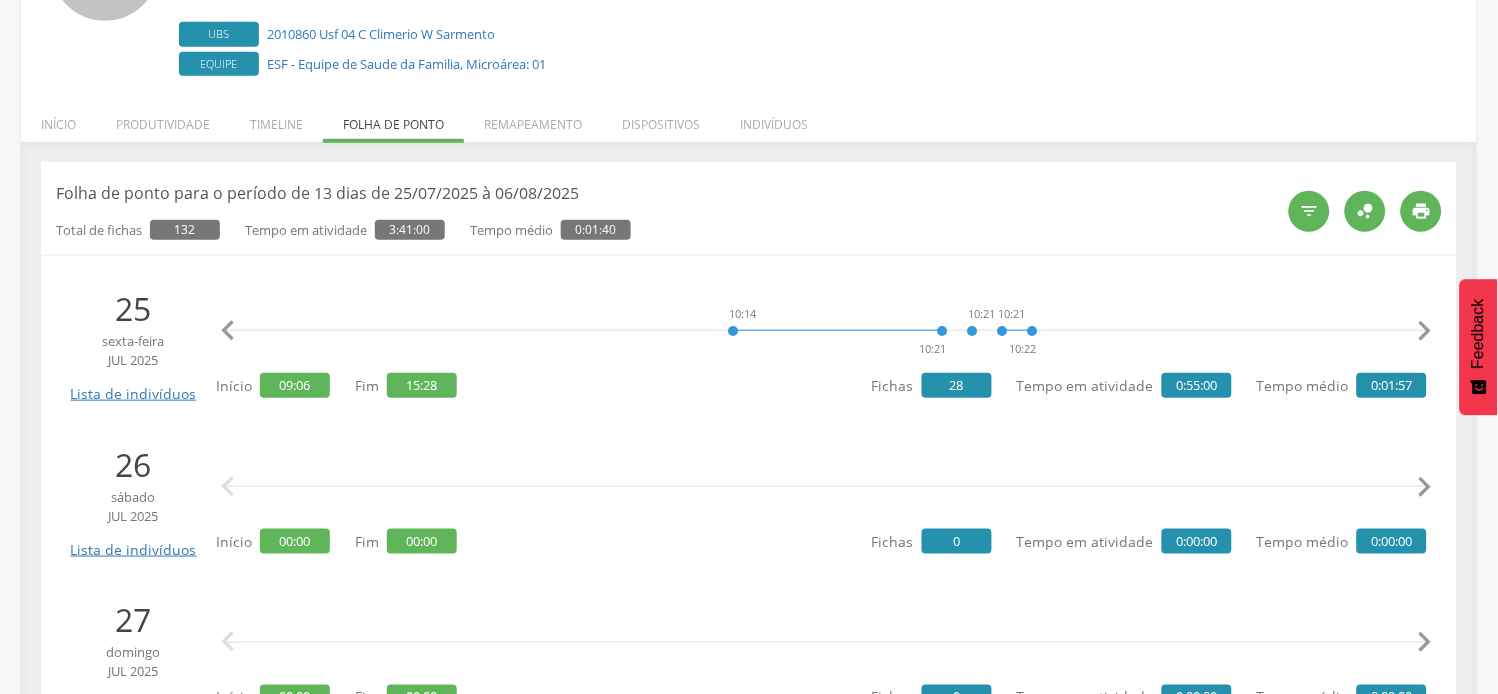 click on "" at bounding box center (1425, 331) 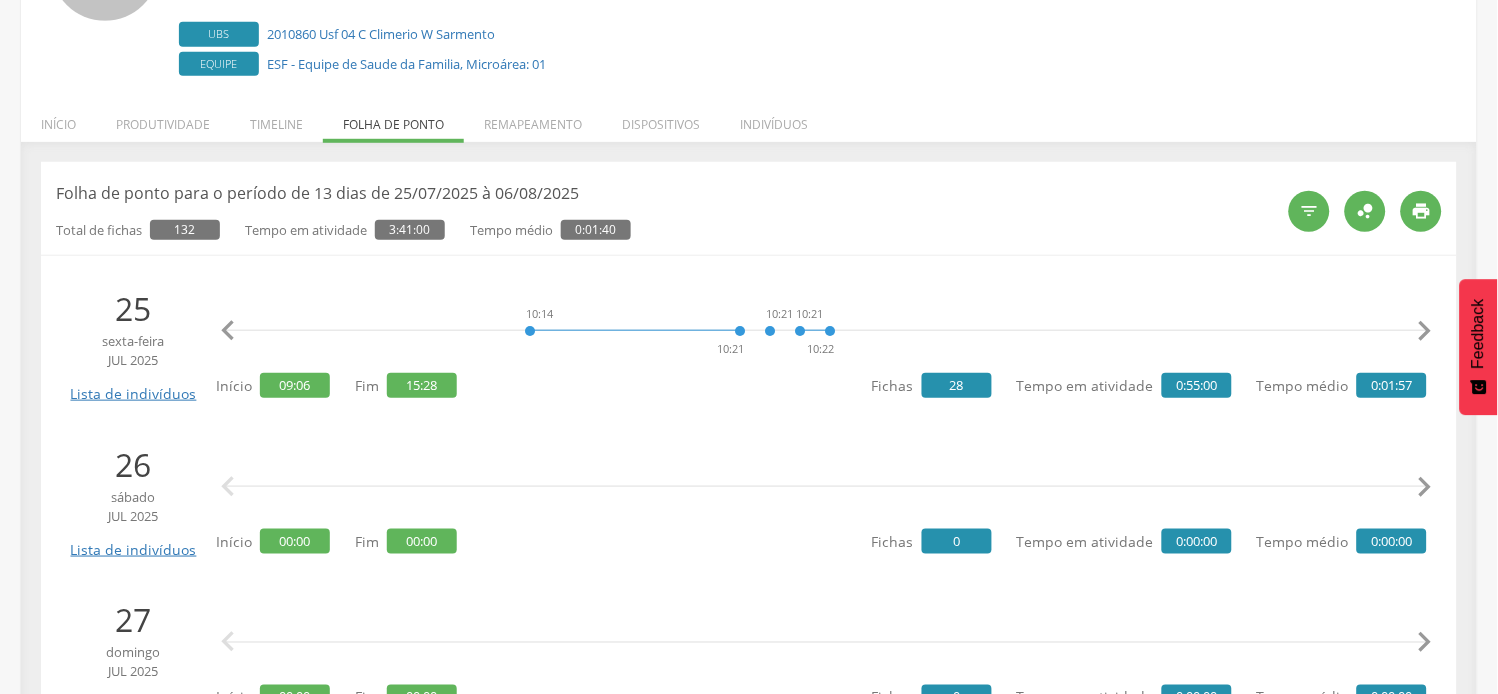 click on "" at bounding box center (1425, 331) 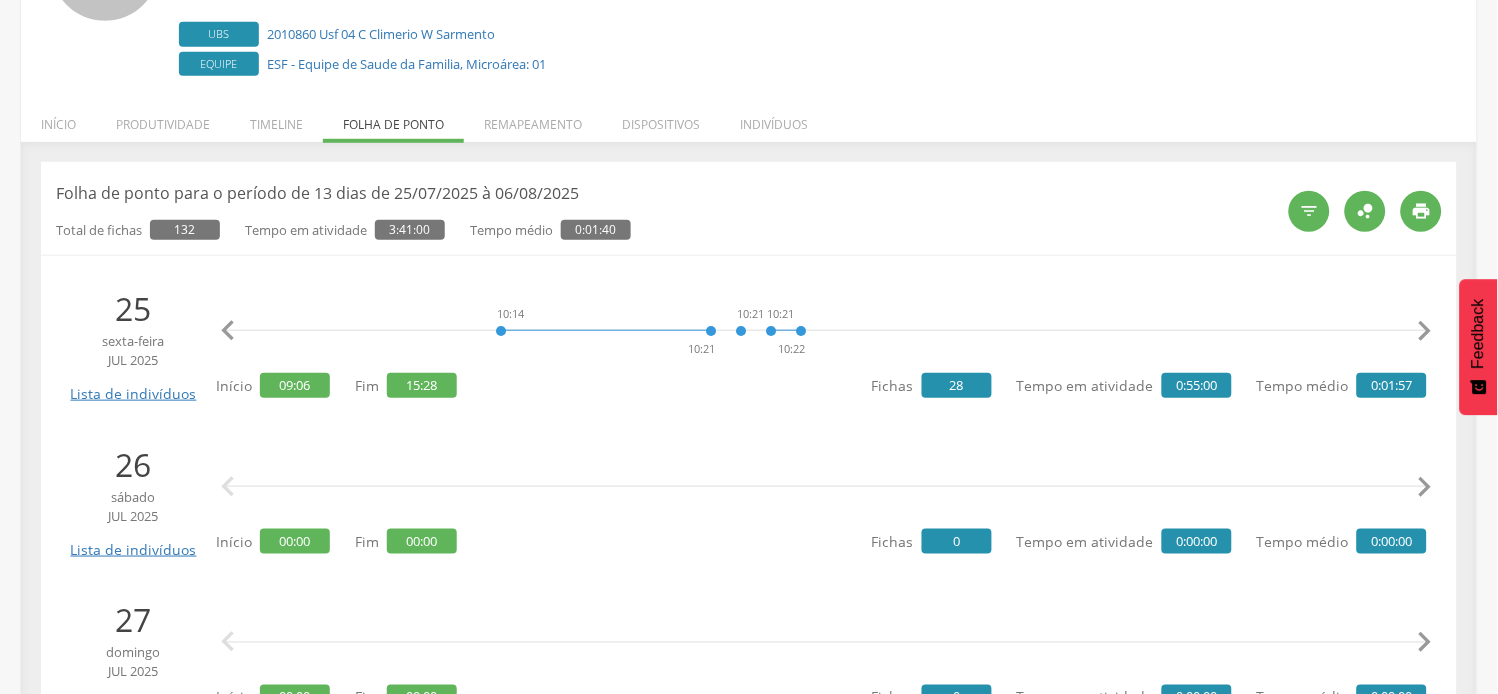 click on "" at bounding box center (1425, 331) 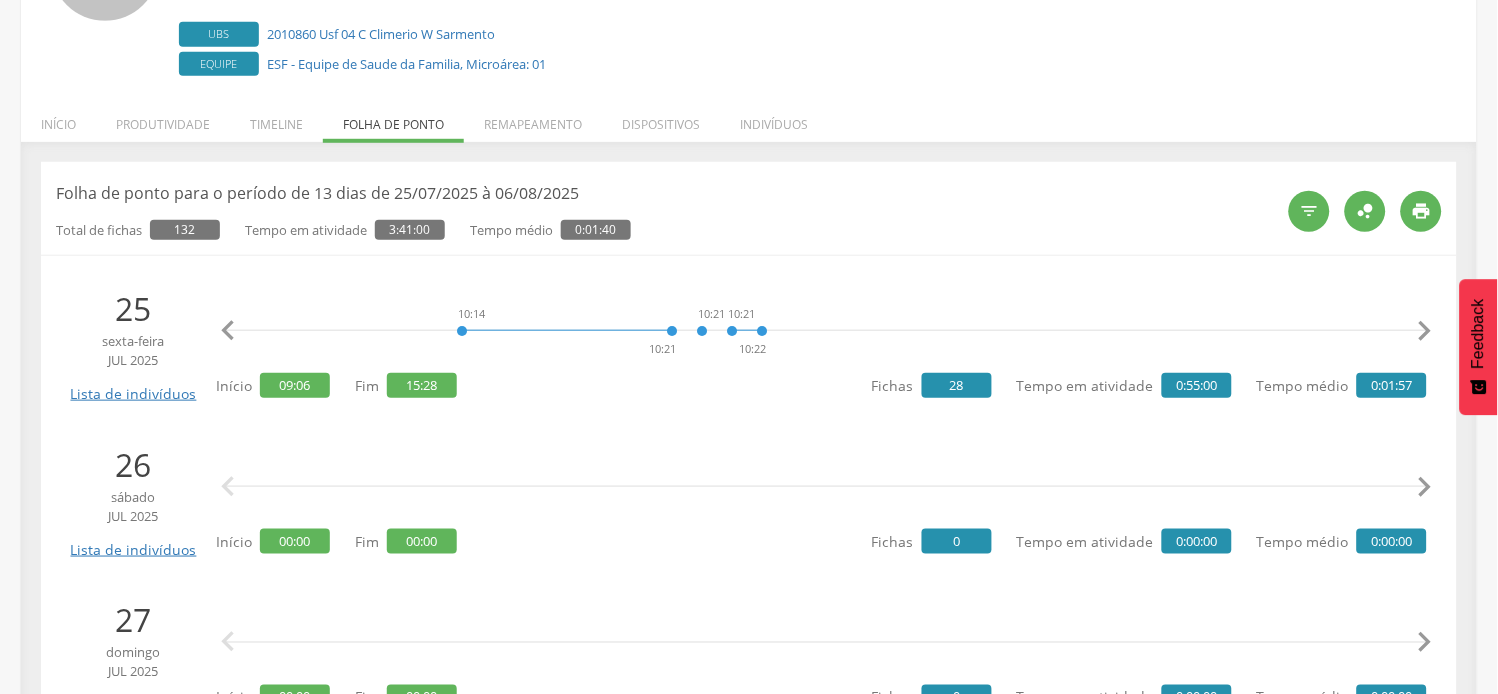 click on "" at bounding box center [1425, 331] 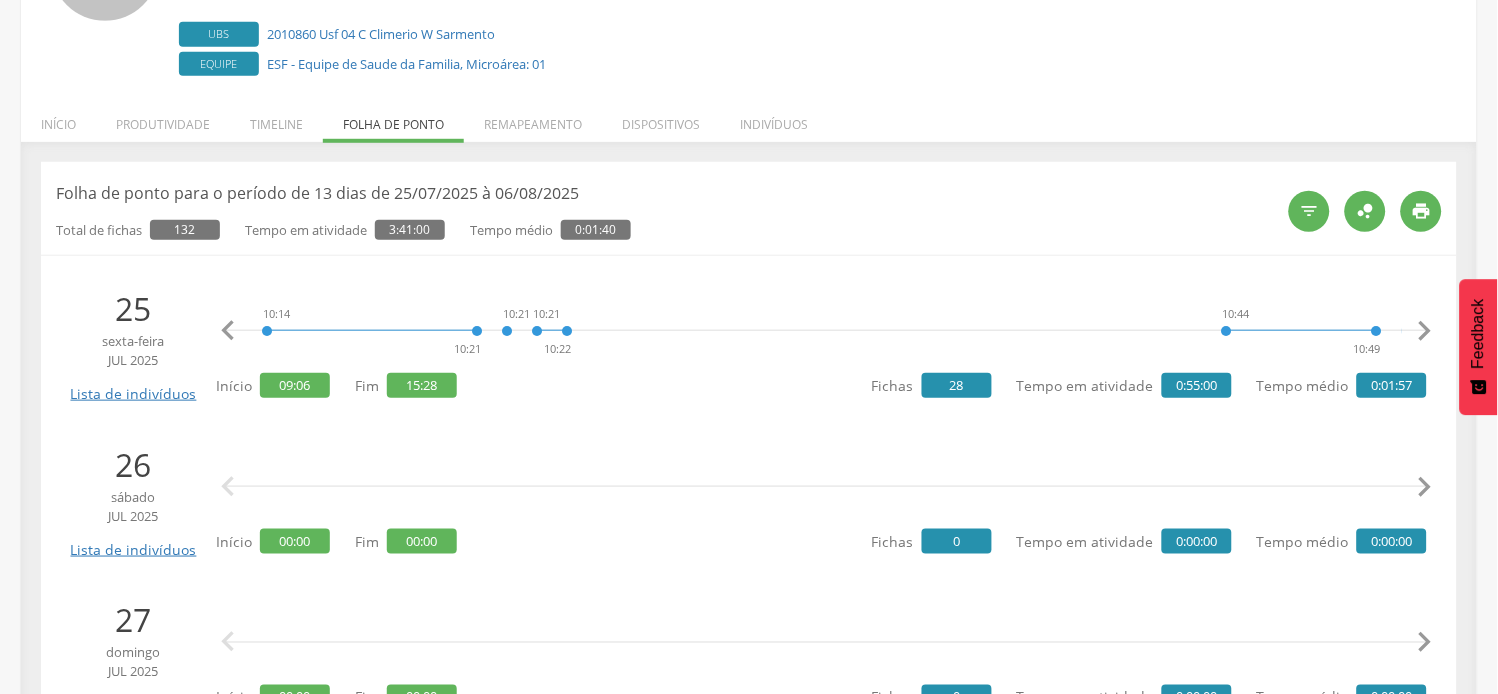 click on "" at bounding box center (1425, 331) 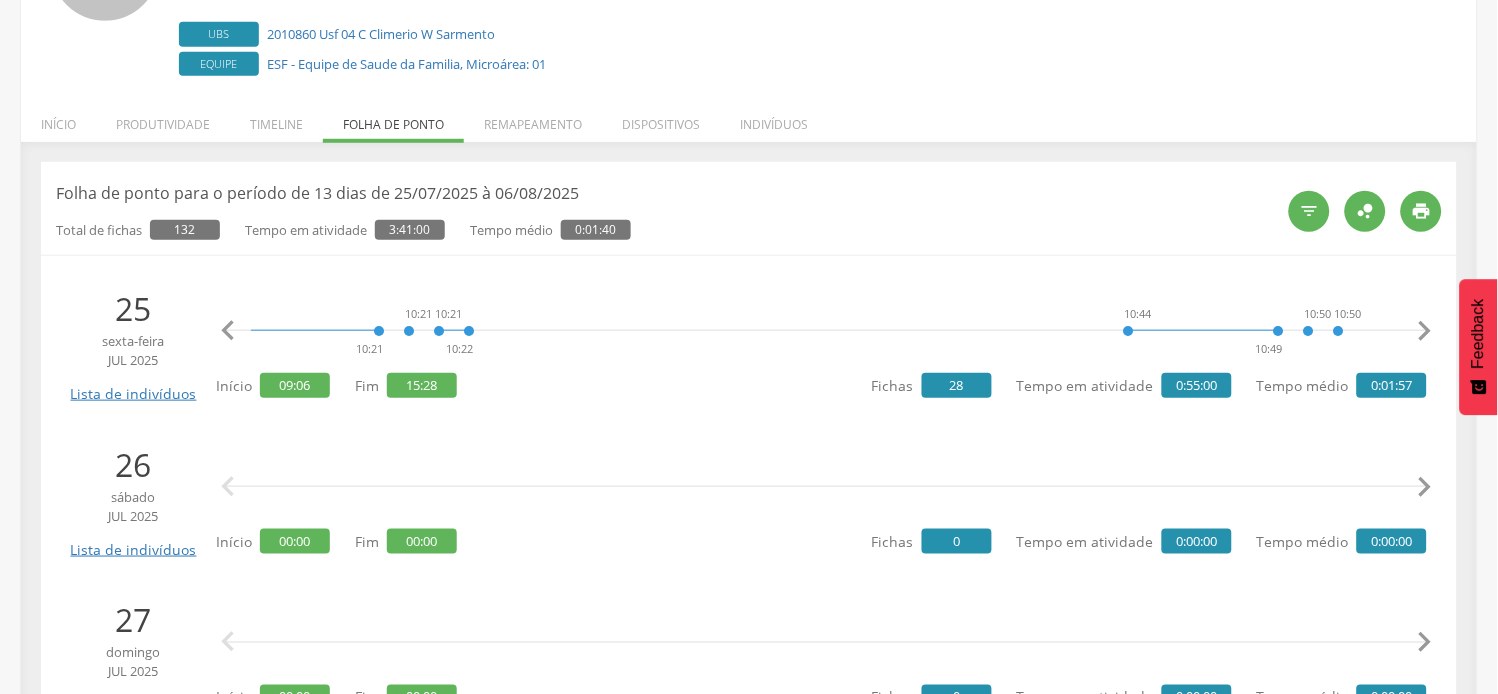 click on "" at bounding box center [1425, 331] 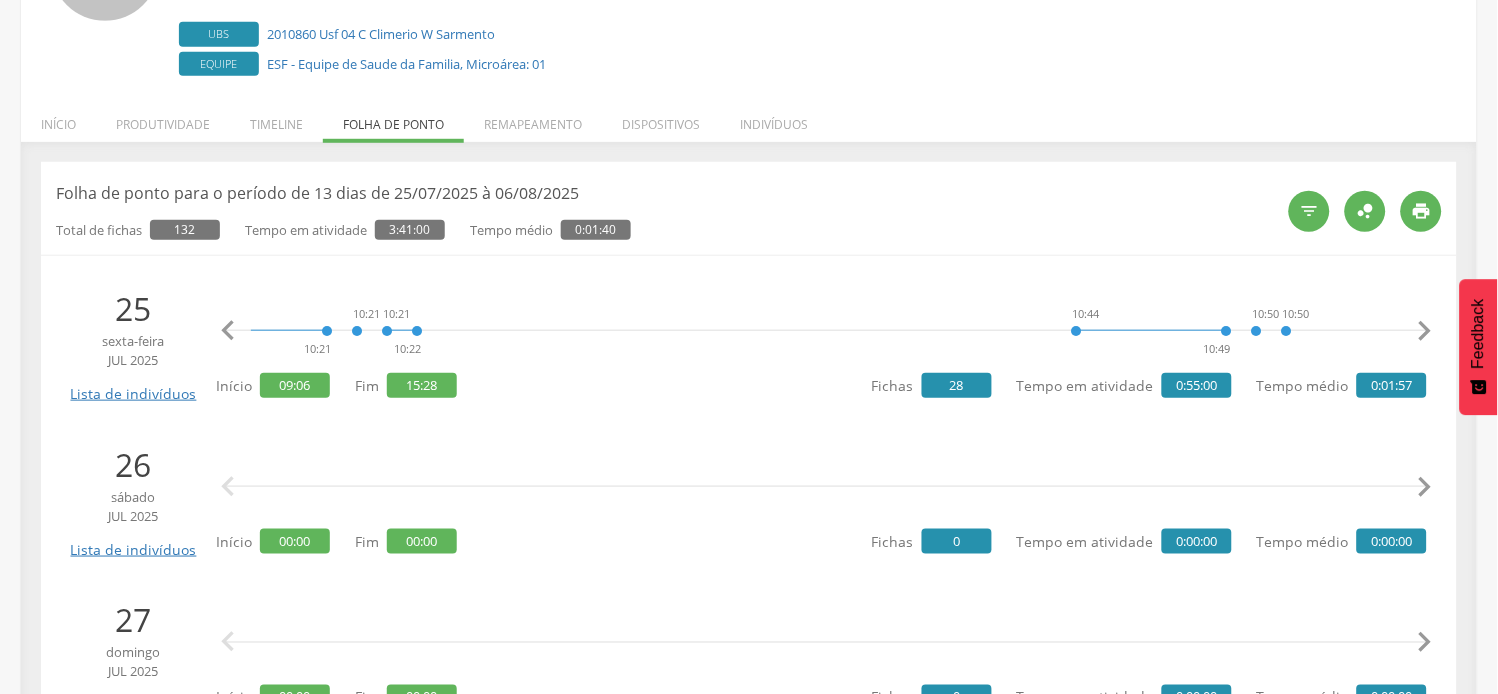 click on "" at bounding box center [1425, 331] 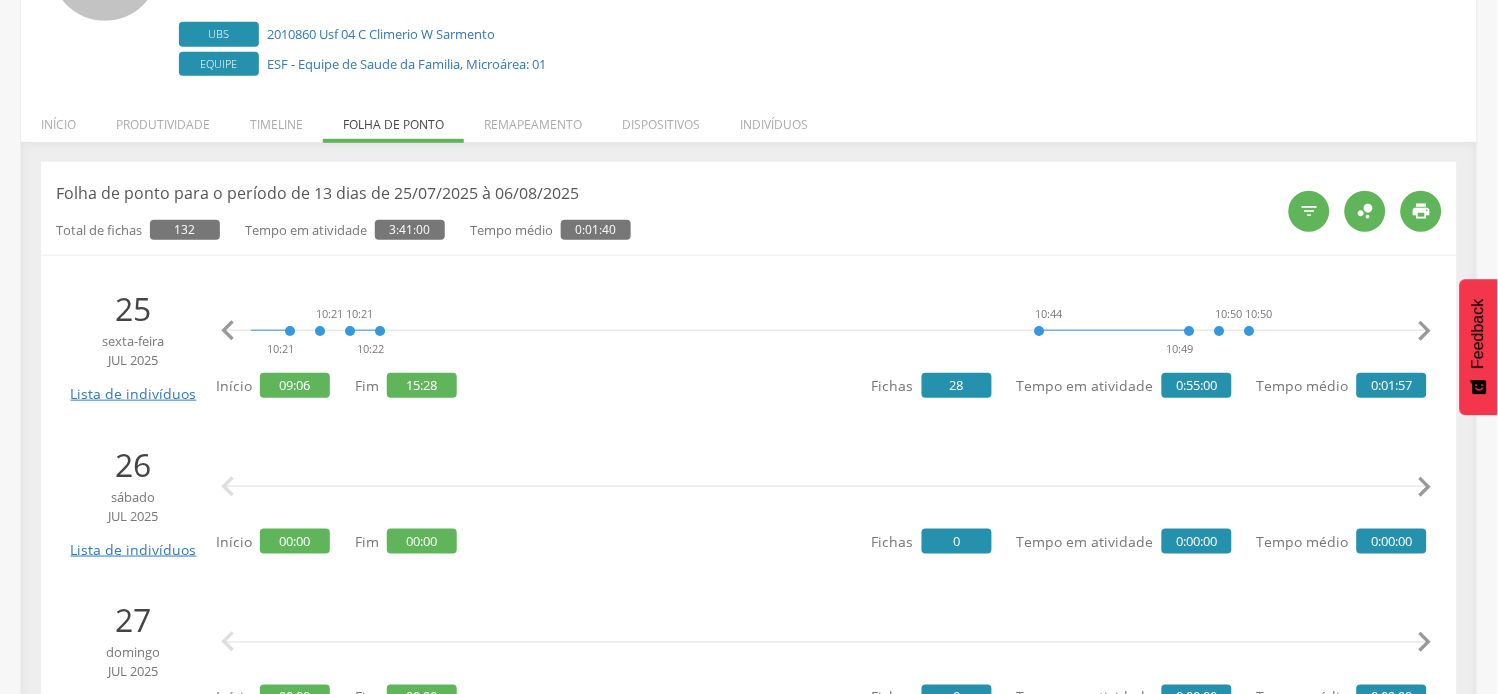 click on "" at bounding box center (1425, 331) 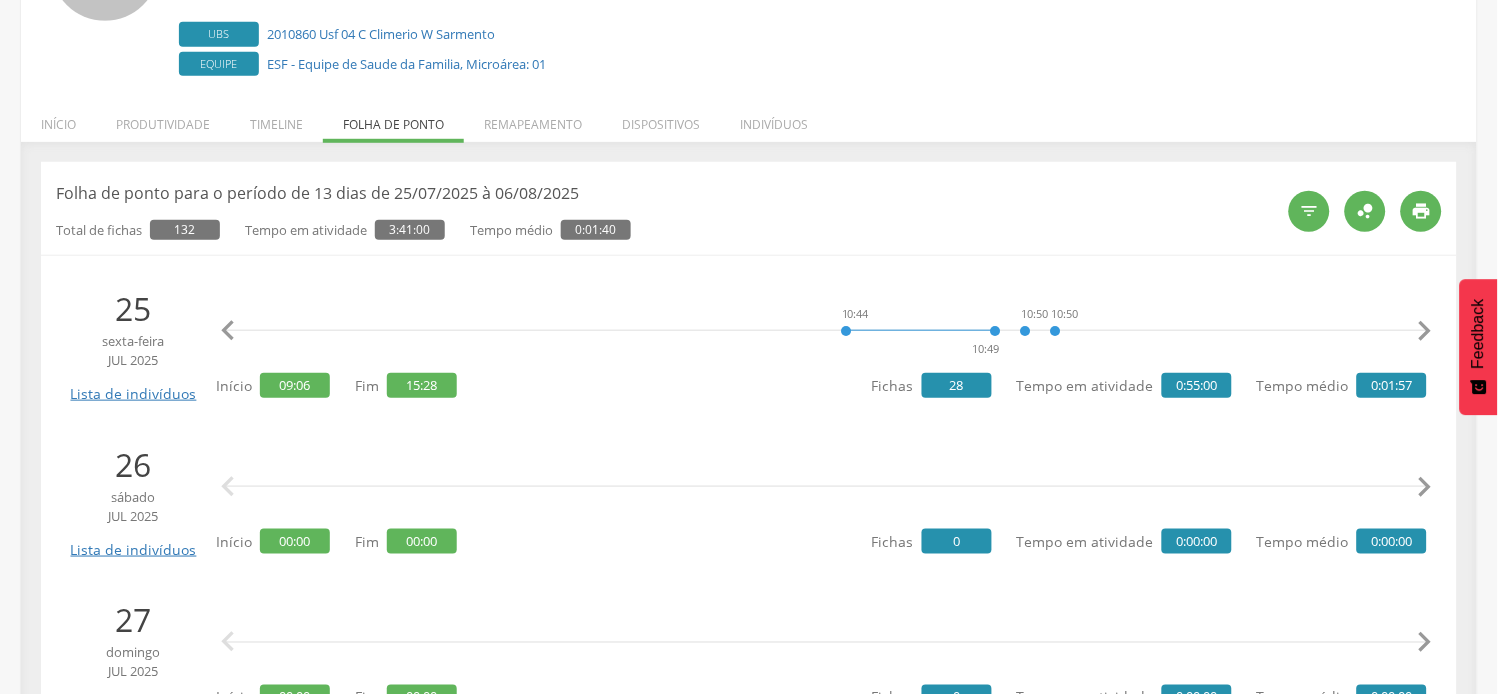 click on "" at bounding box center (1425, 331) 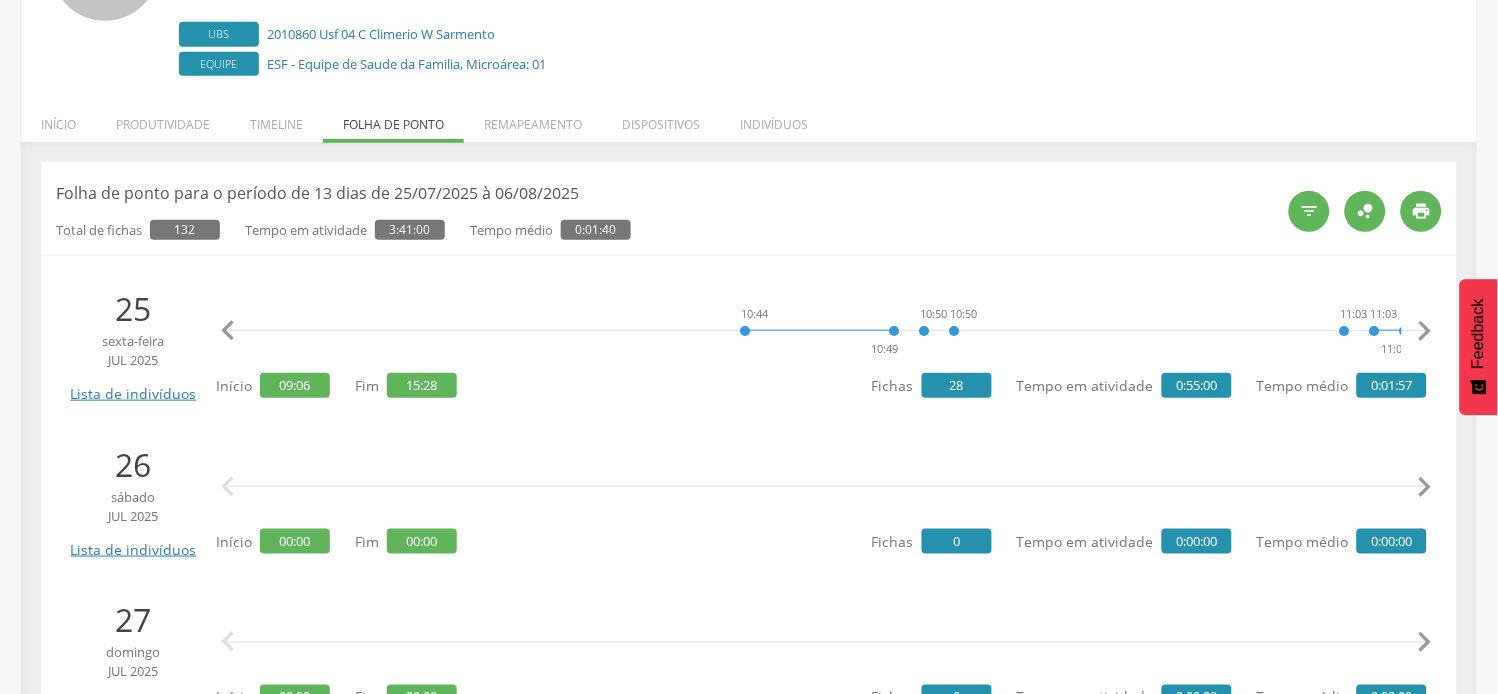 click on "" at bounding box center (1425, 331) 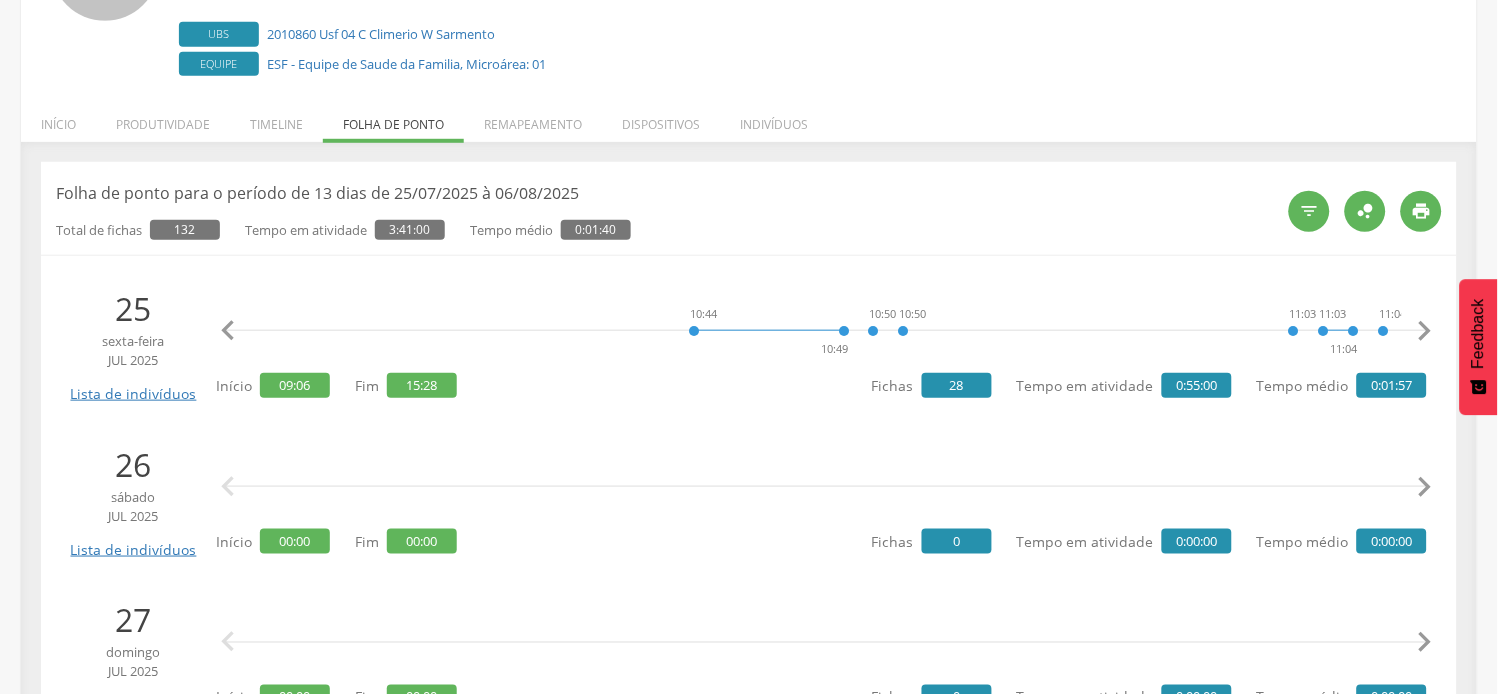 click on "" at bounding box center (1425, 331) 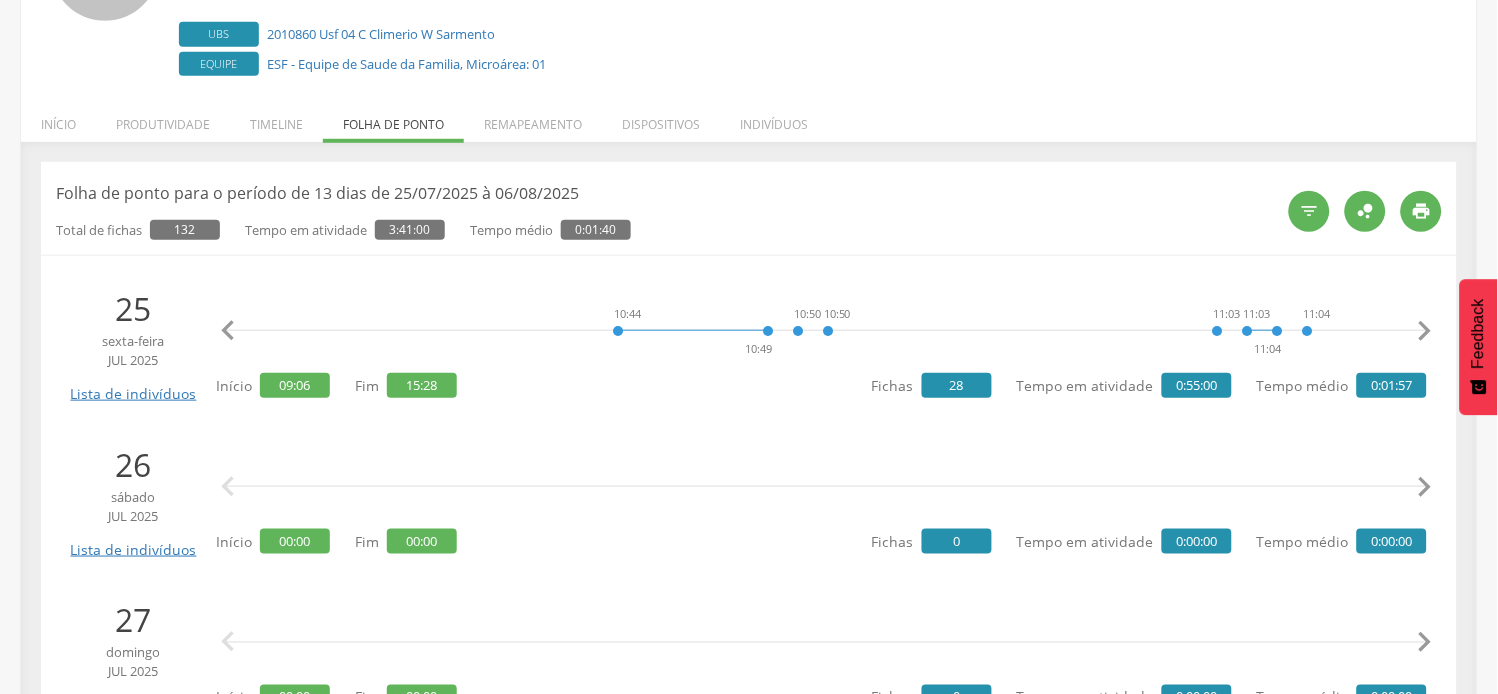 click on "" at bounding box center [1425, 331] 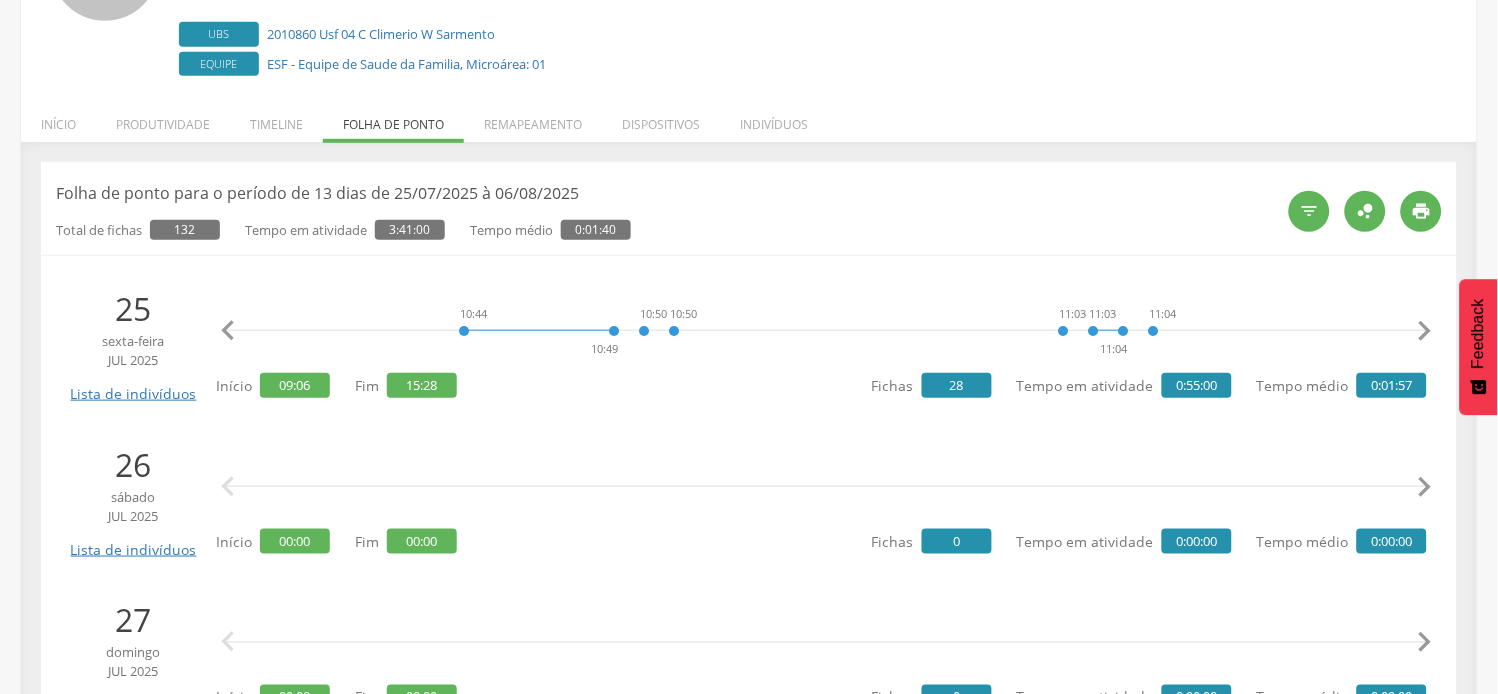 click on "" at bounding box center [1425, 331] 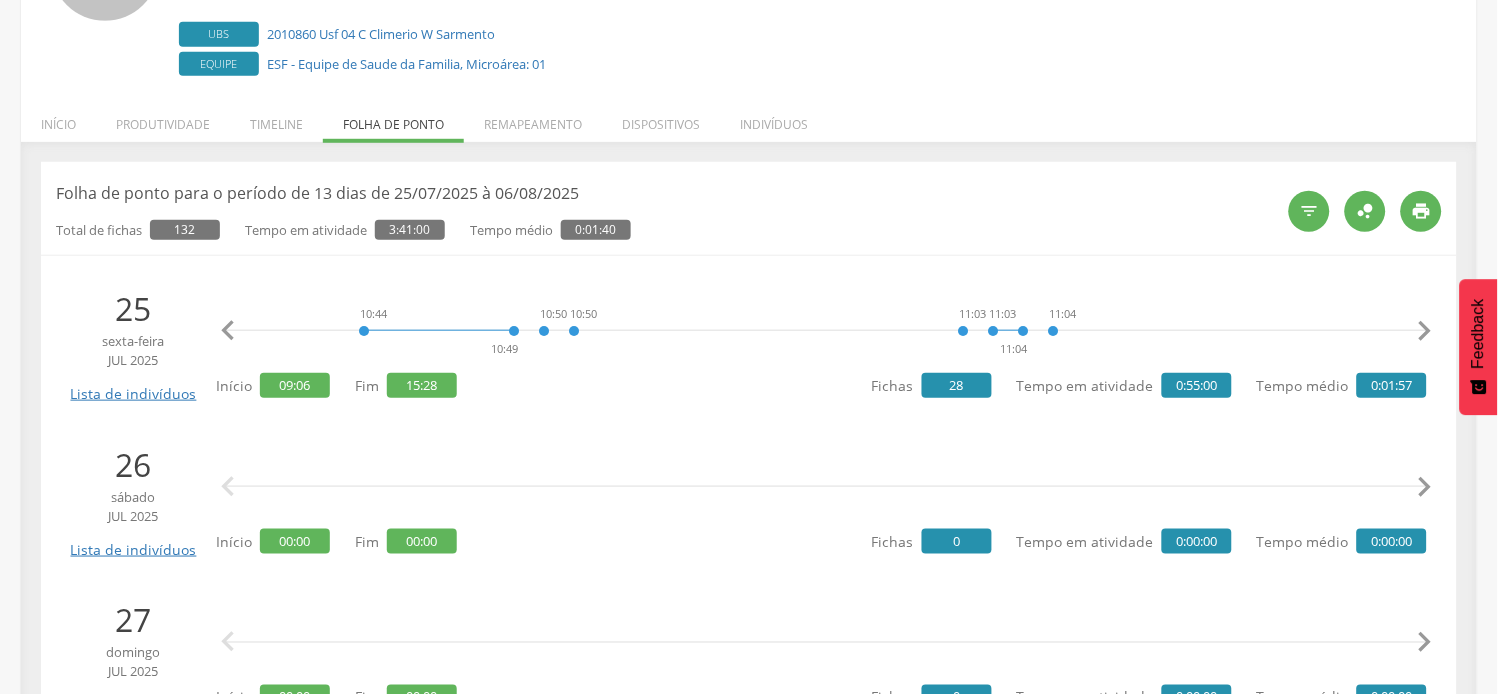 click on "" at bounding box center (1425, 331) 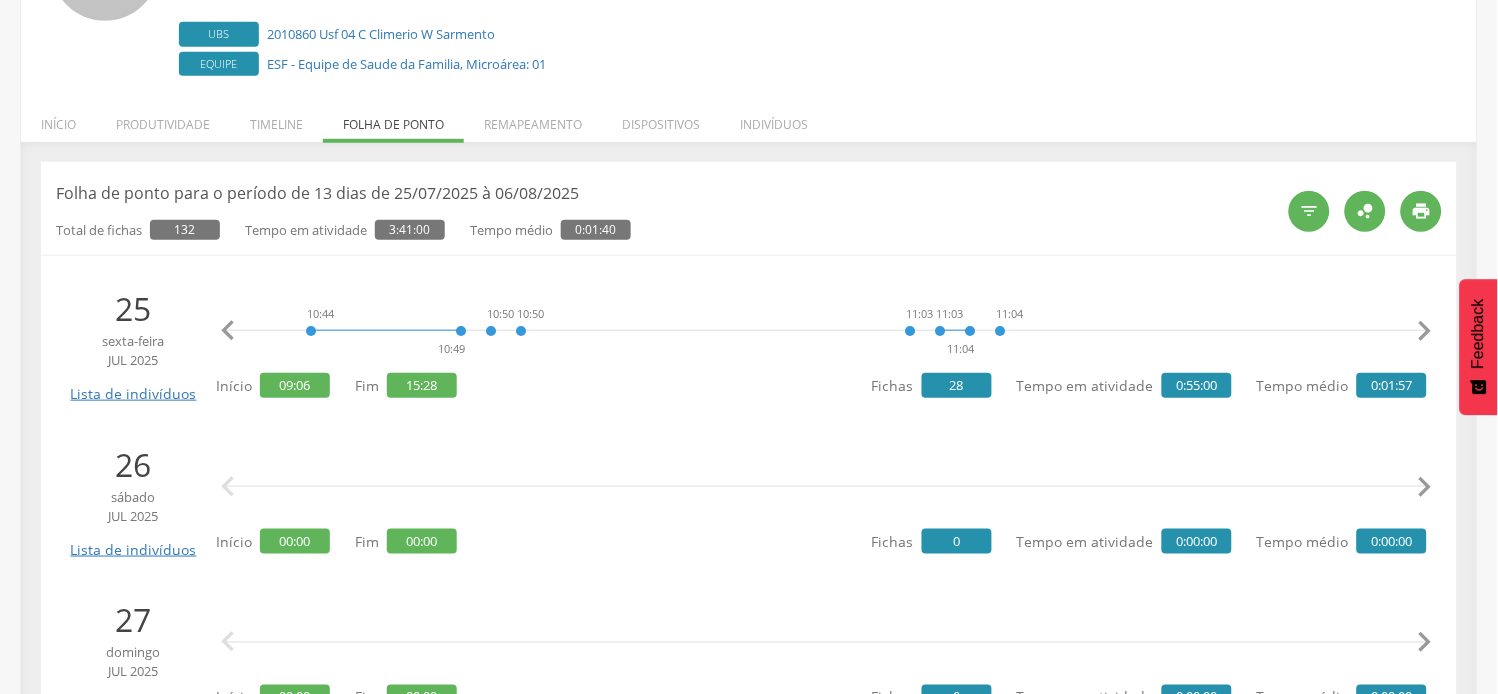 click on "" at bounding box center (1425, 331) 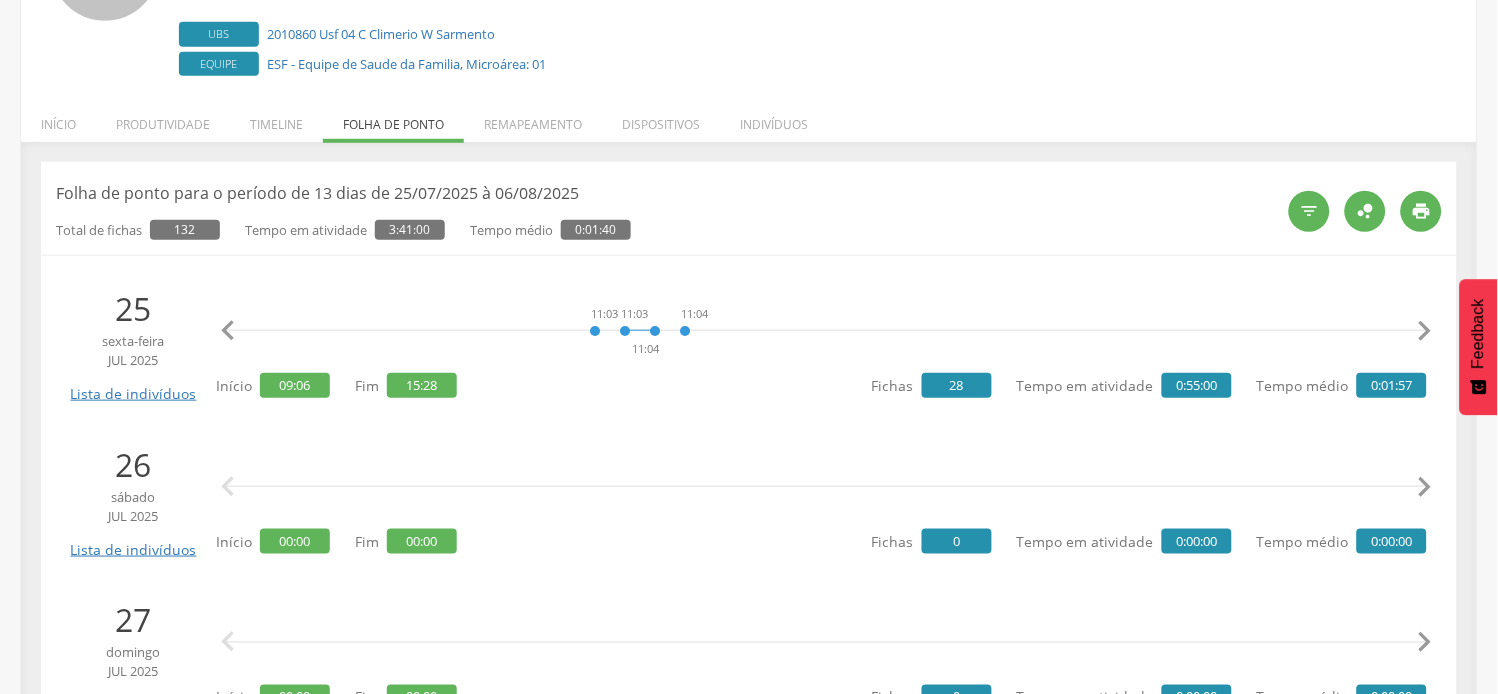 click on "" at bounding box center [1425, 331] 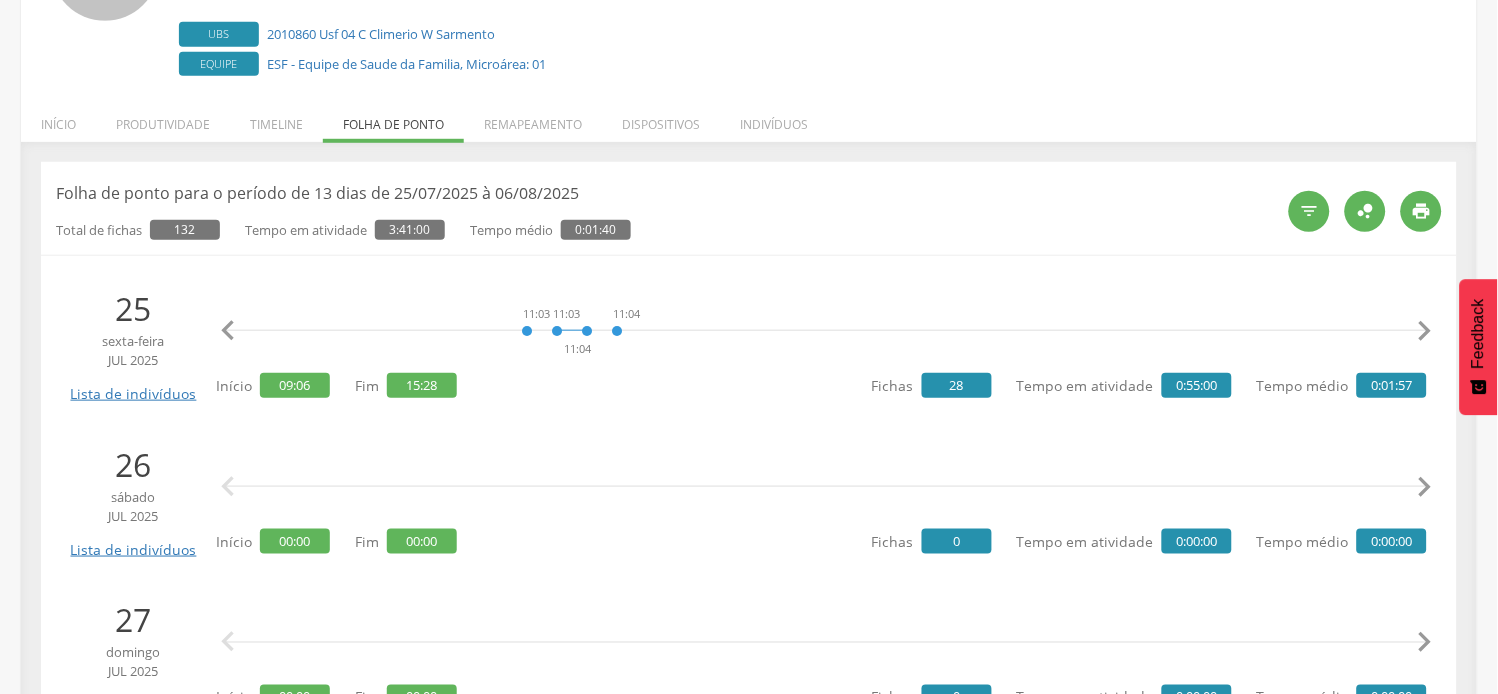click on "" at bounding box center (1425, 331) 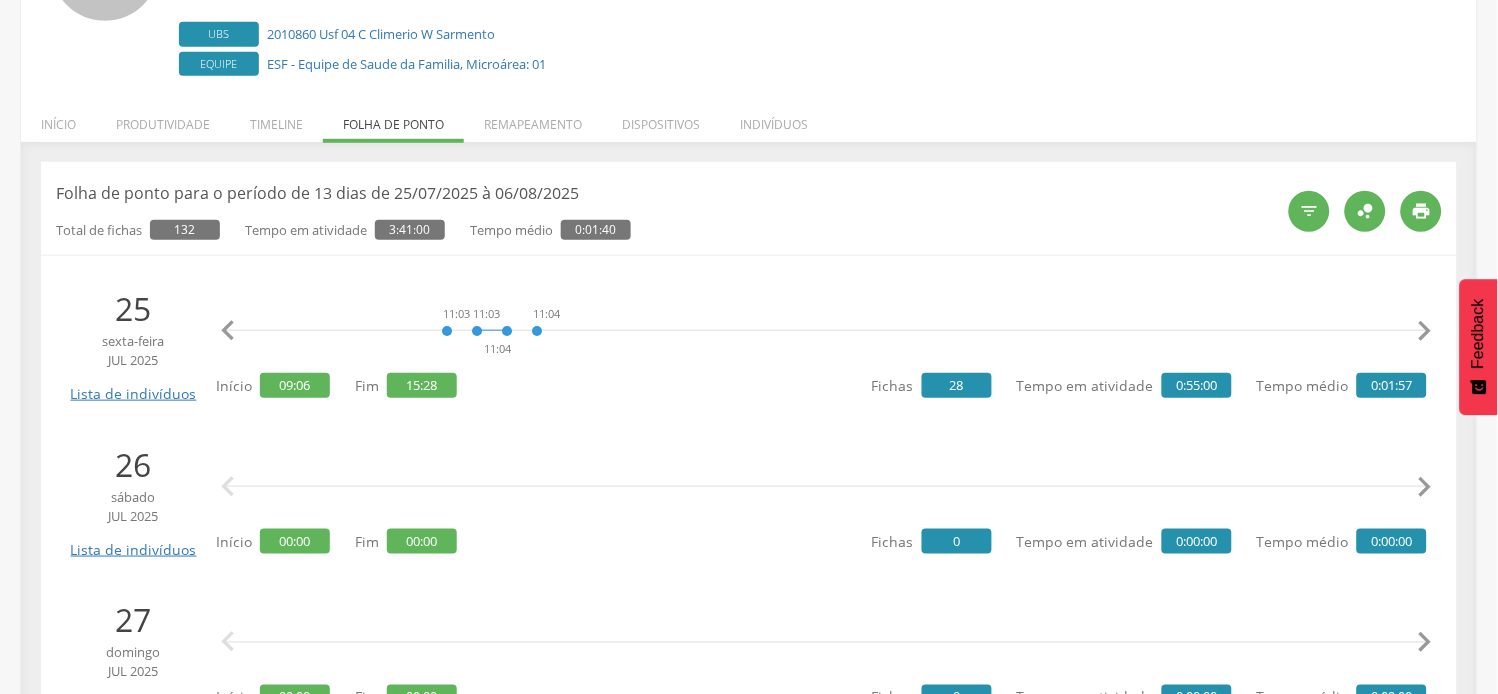 click on "" at bounding box center [1425, 331] 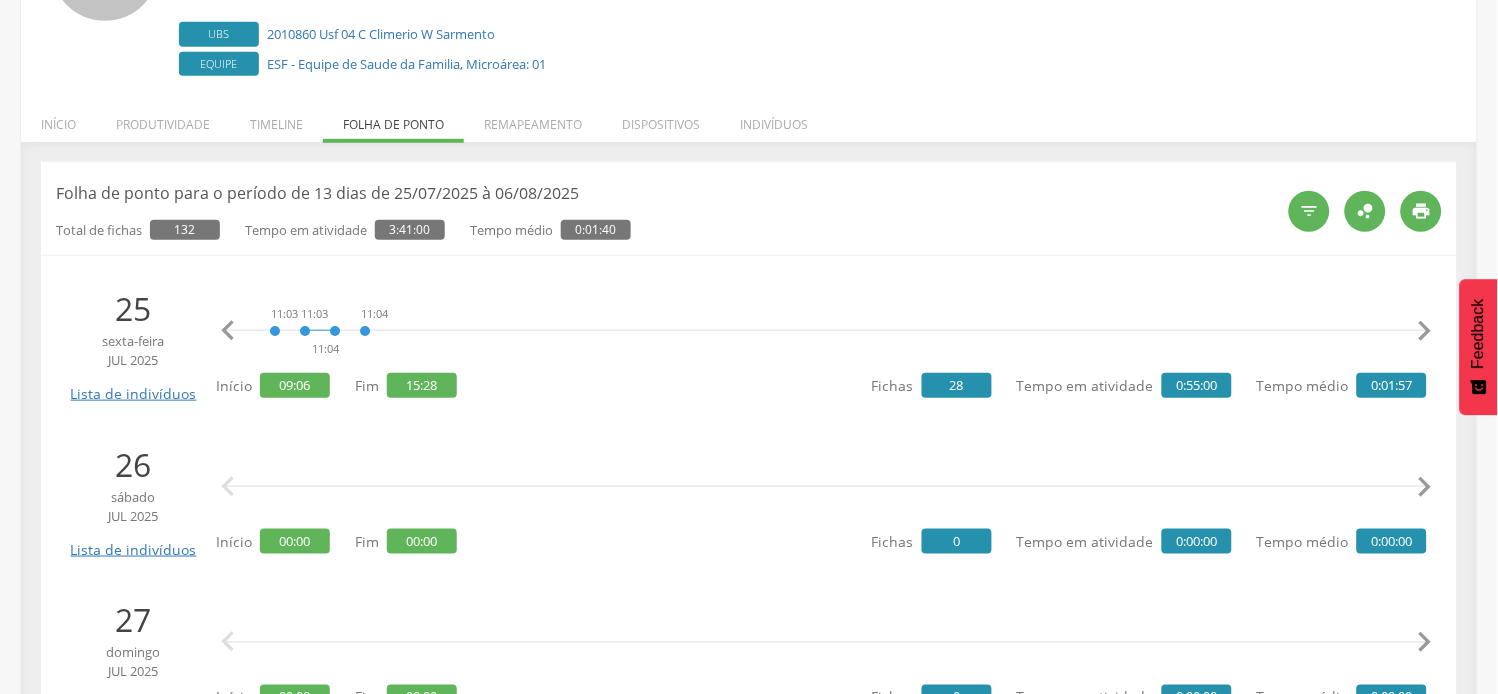 click on "" at bounding box center [1425, 331] 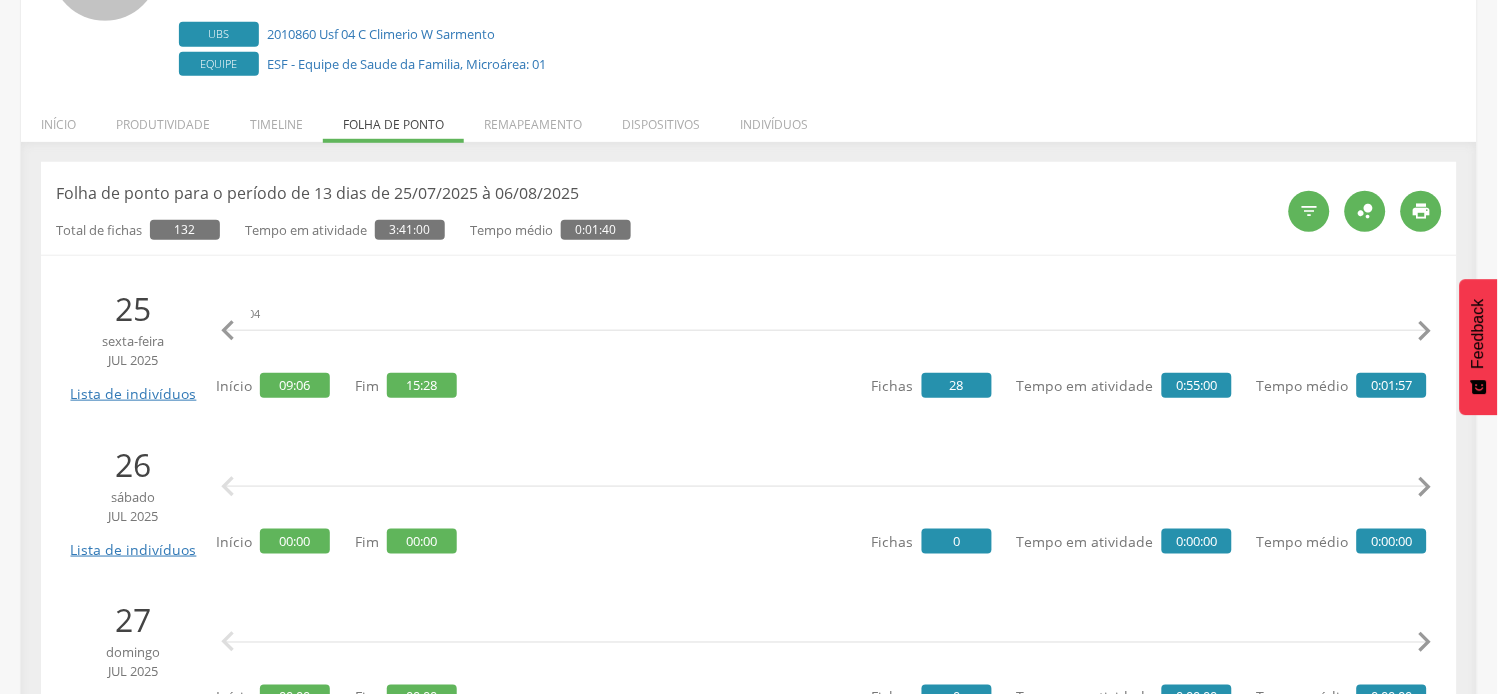 click on "" at bounding box center (1425, 331) 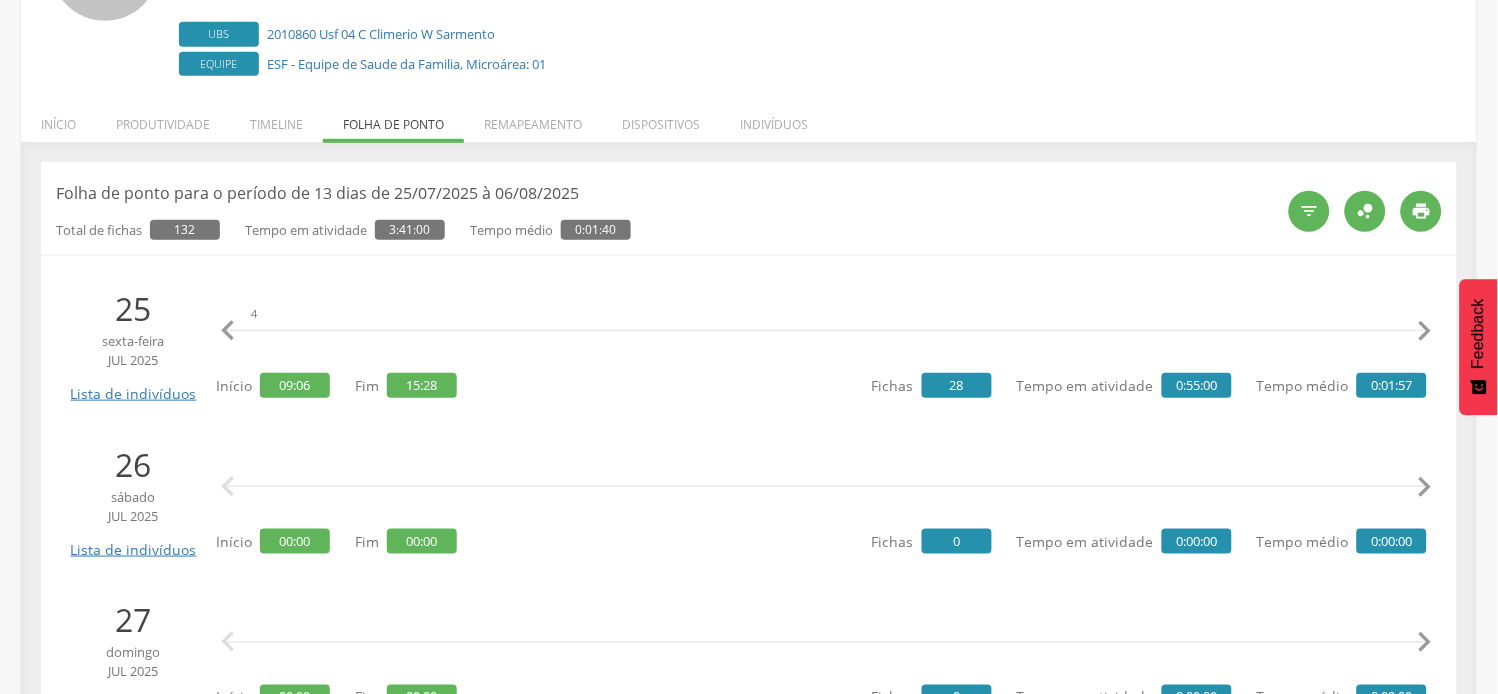 click on "" at bounding box center [1425, 331] 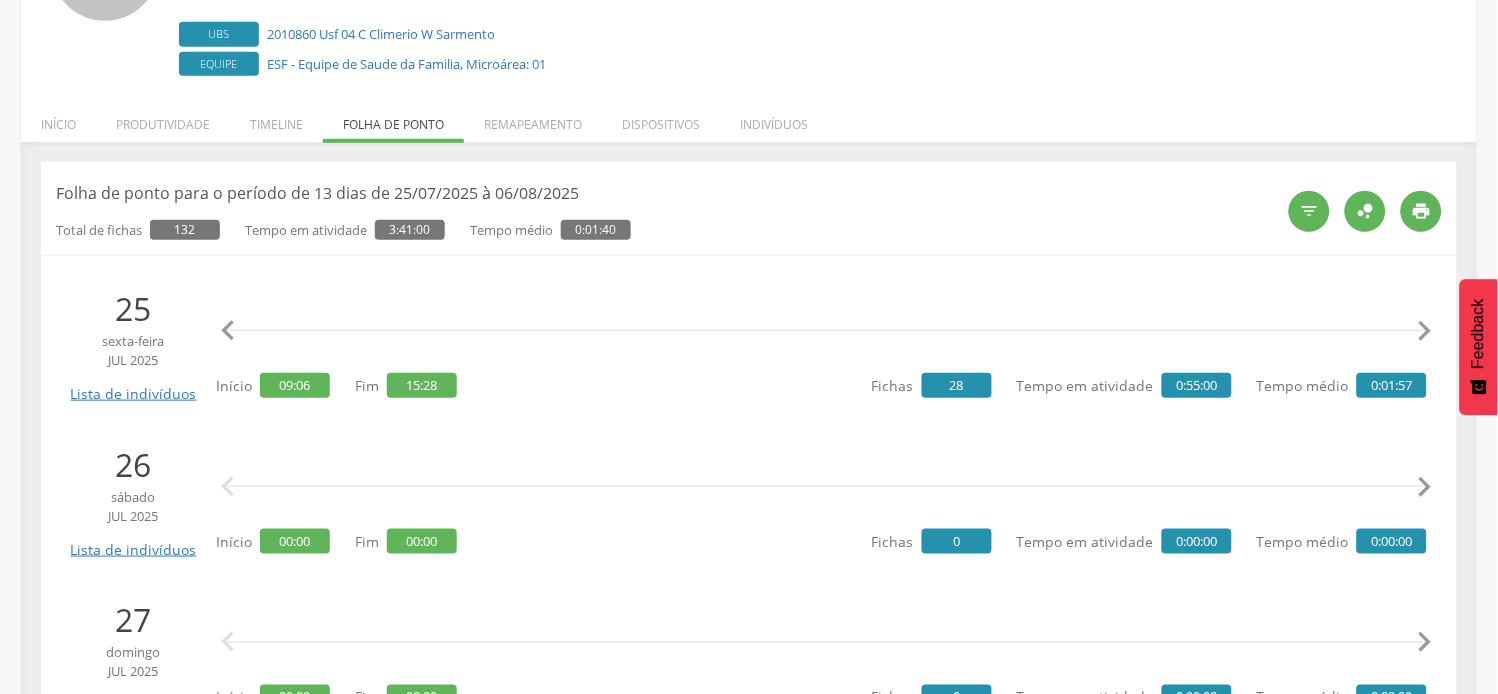click on "" at bounding box center (1425, 331) 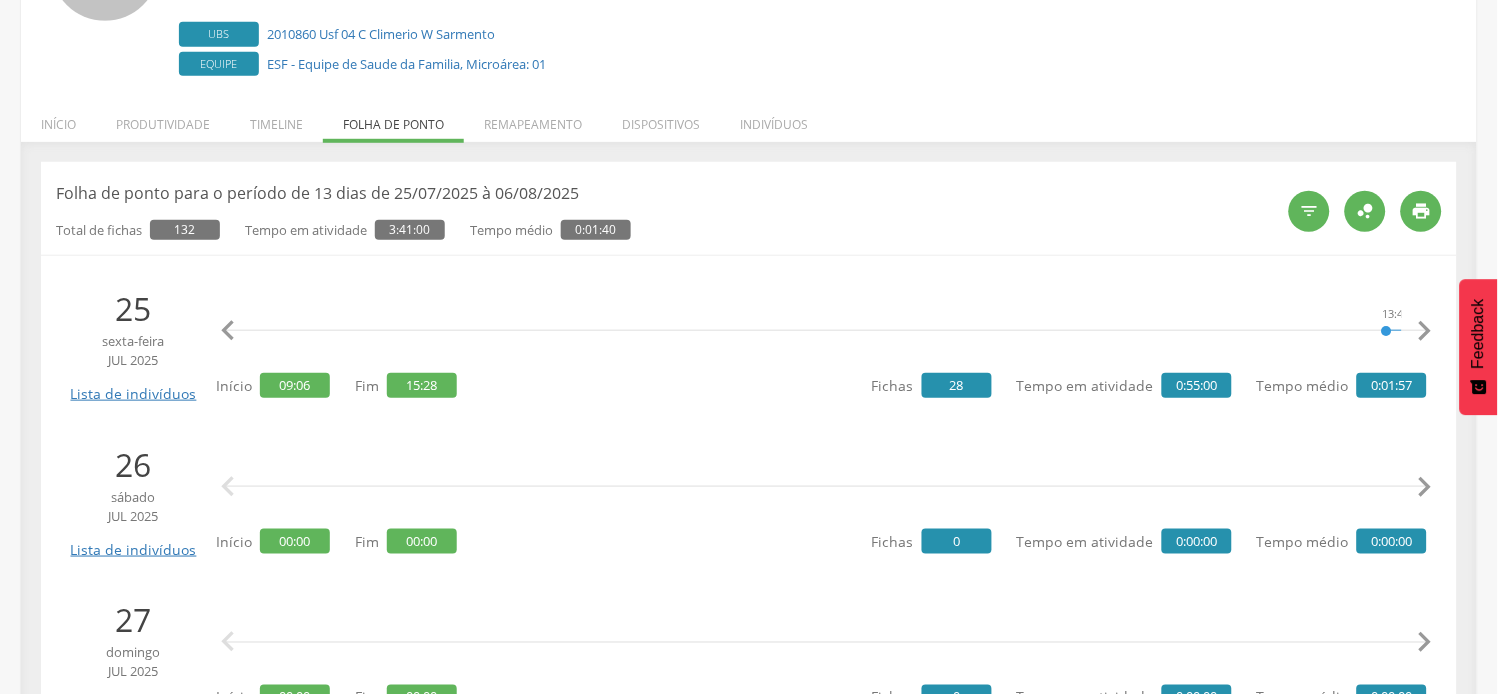 click on "" at bounding box center [1425, 331] 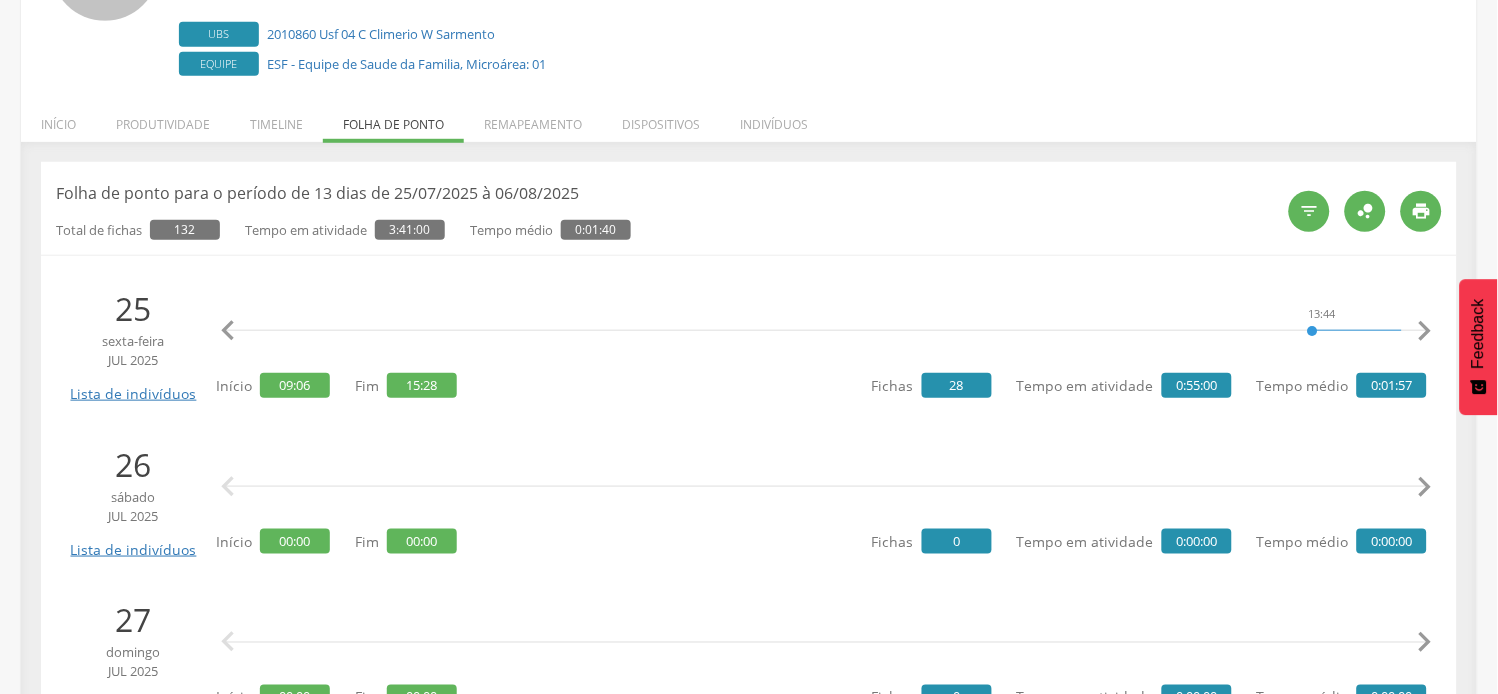 click on "" at bounding box center (1425, 331) 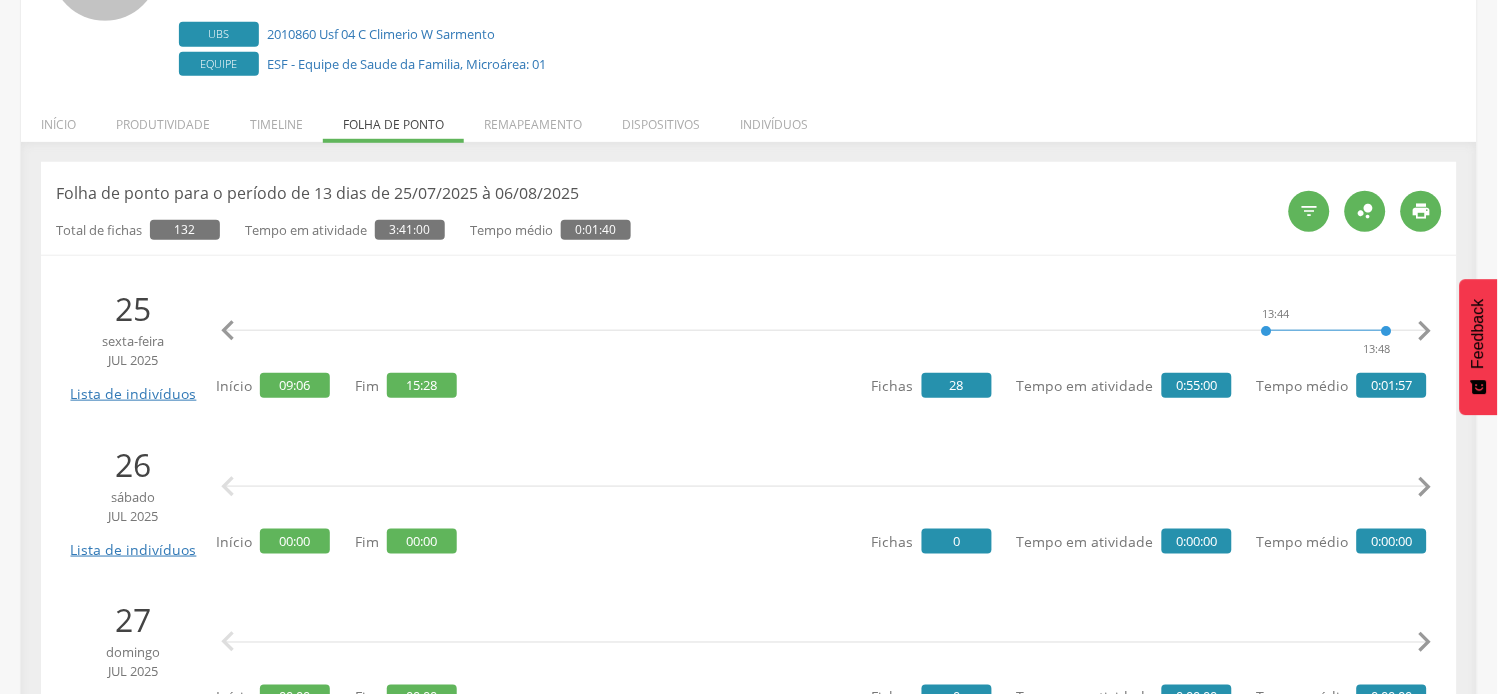 click on "" at bounding box center (1425, 331) 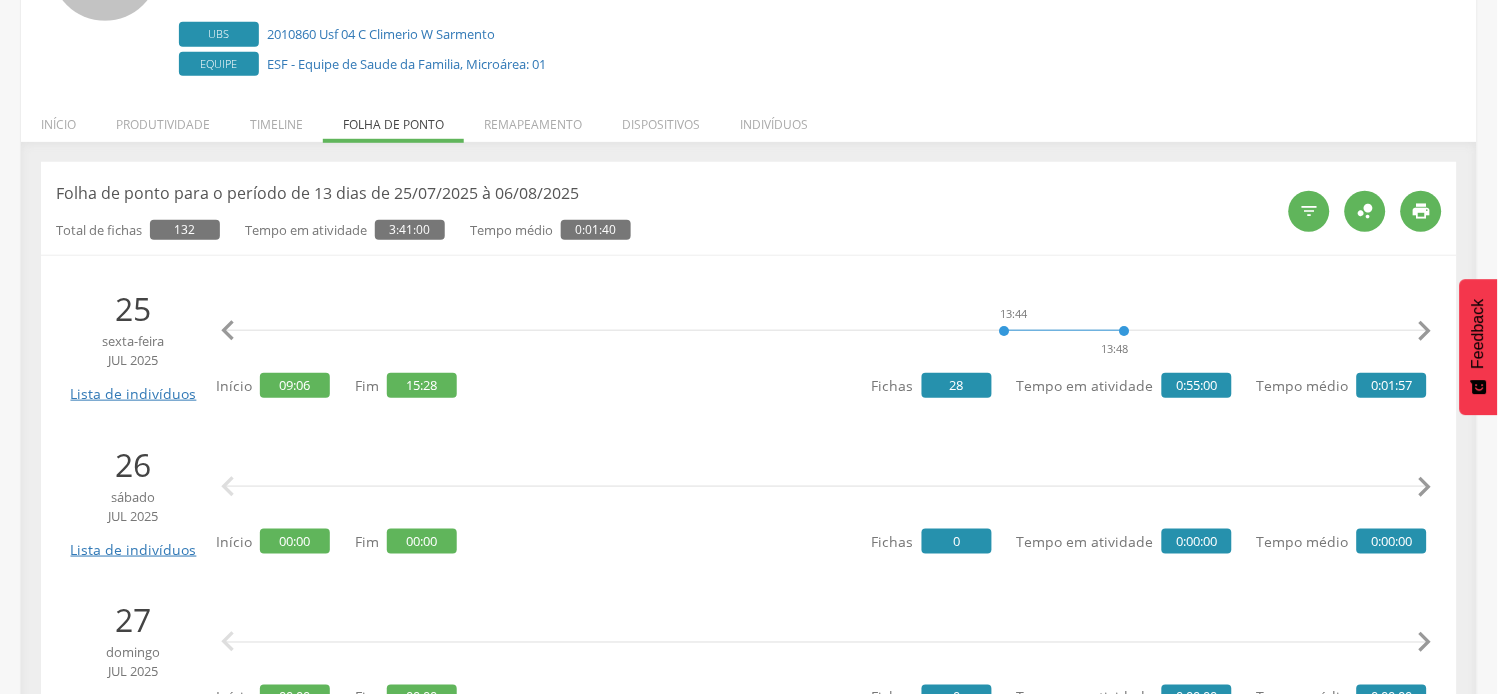 click on "" at bounding box center (1425, 331) 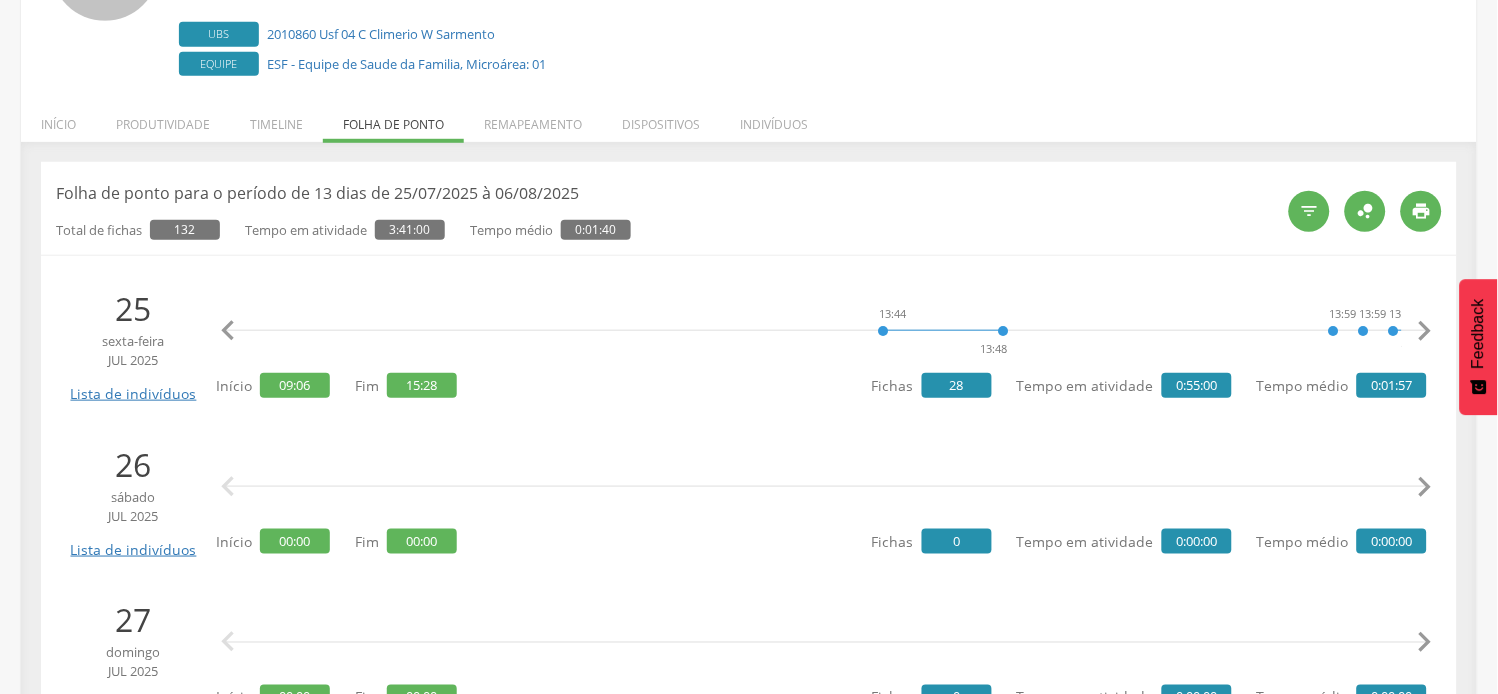 click on "" at bounding box center (1425, 331) 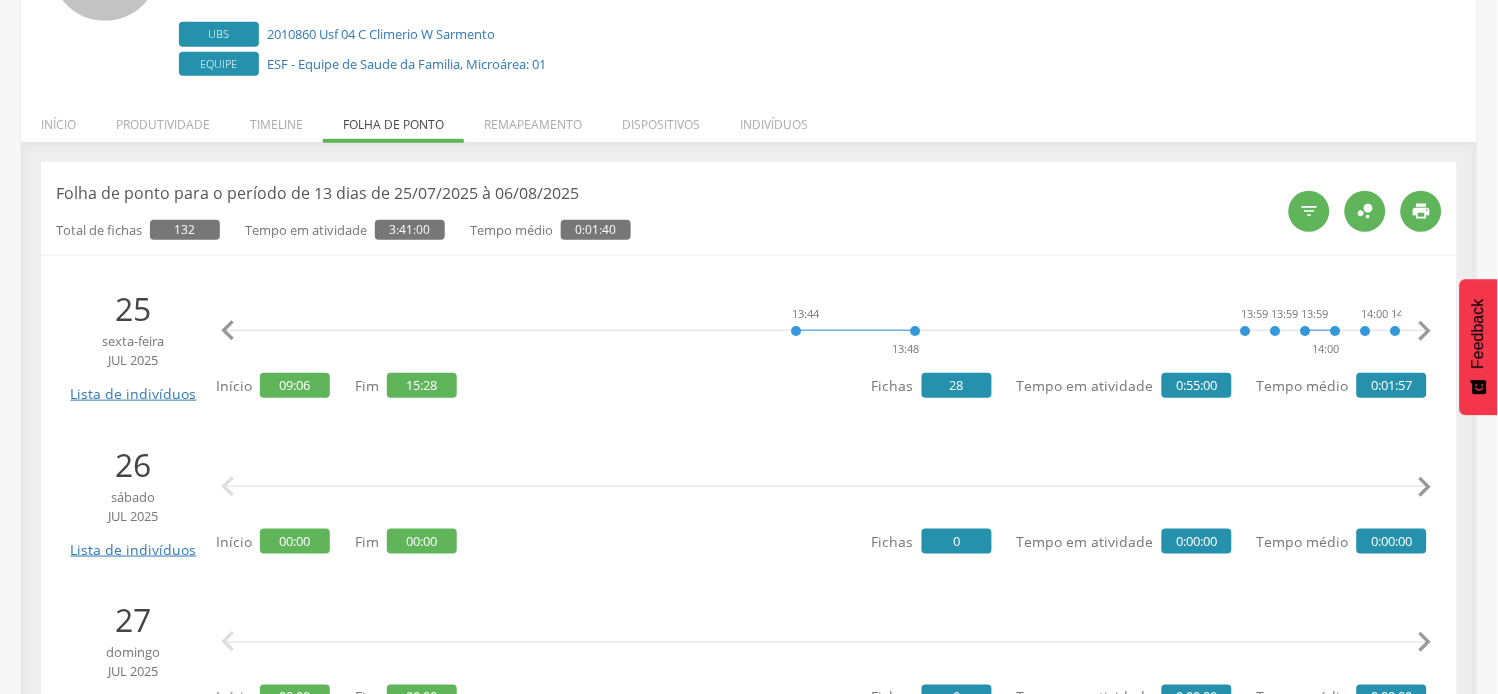 click on "" at bounding box center (1425, 331) 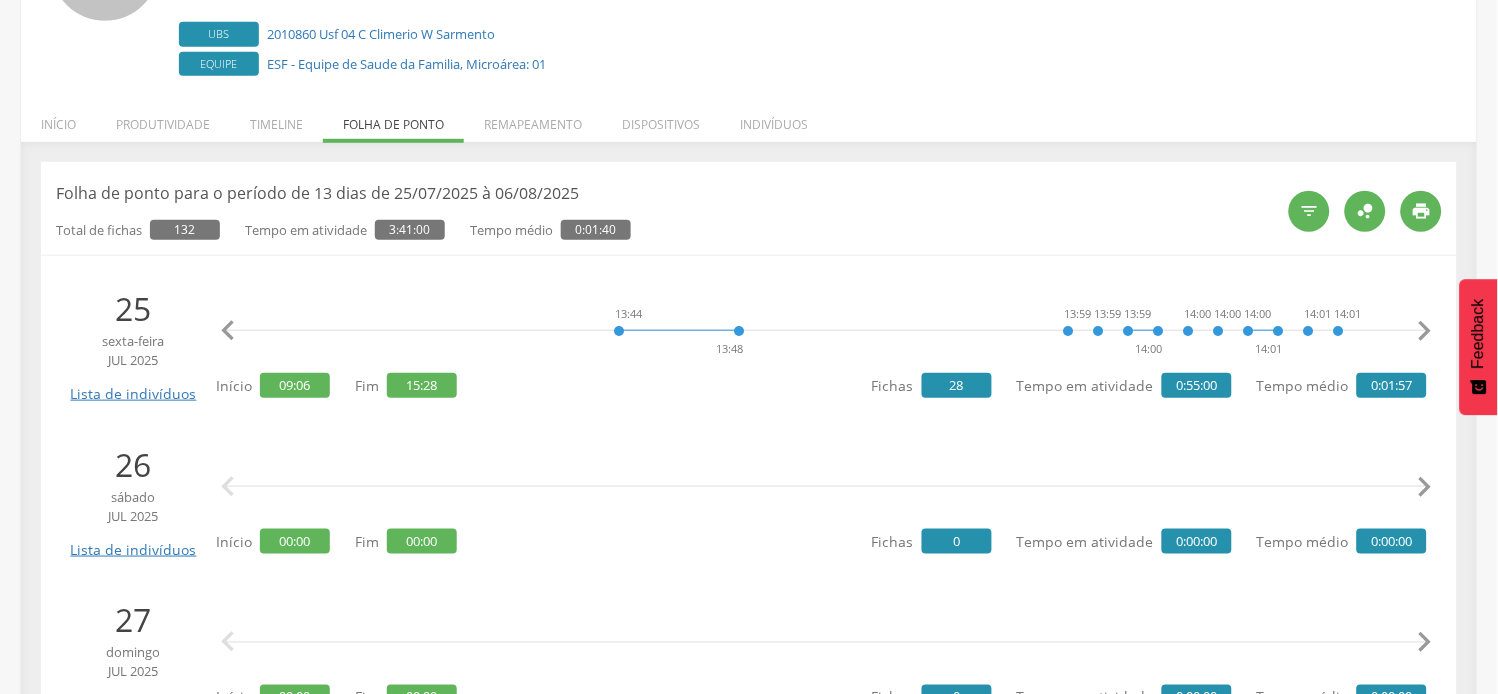 click on "" at bounding box center [1425, 331] 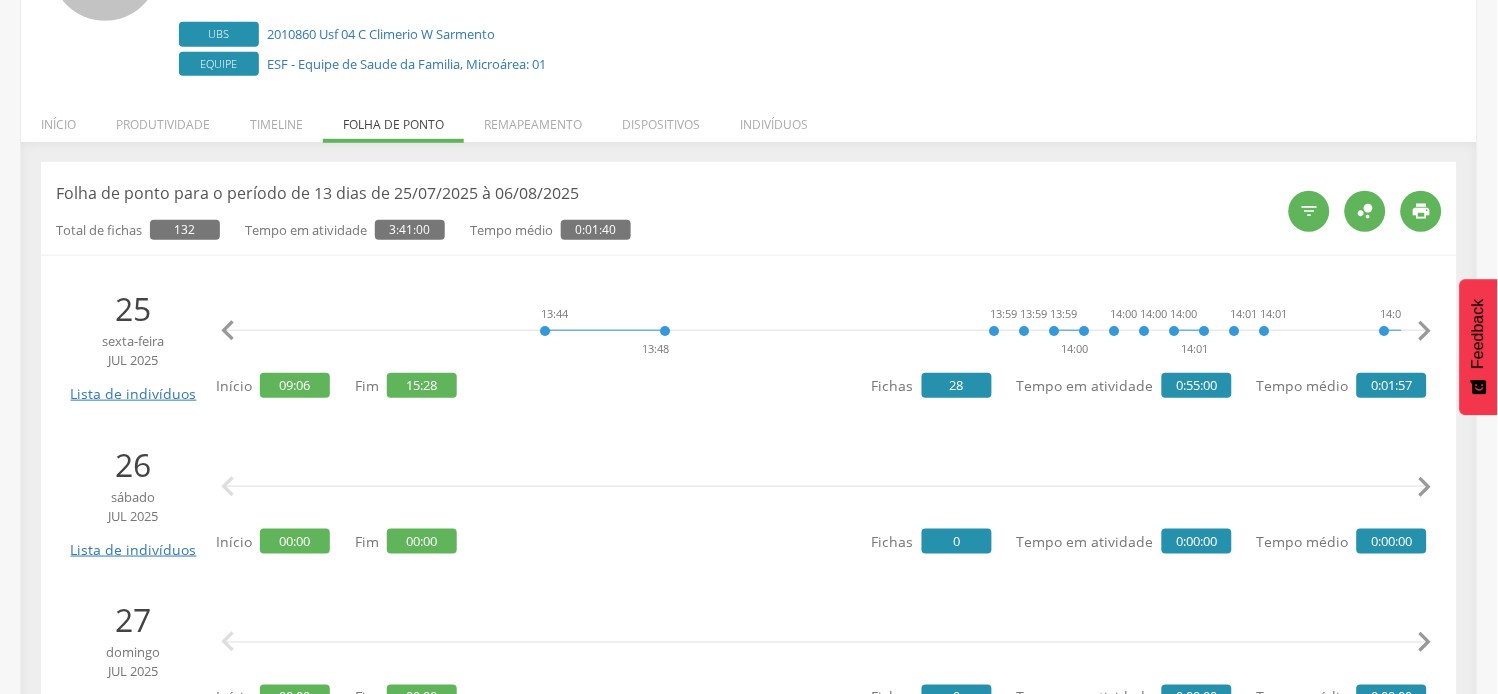 click on "" at bounding box center [1425, 331] 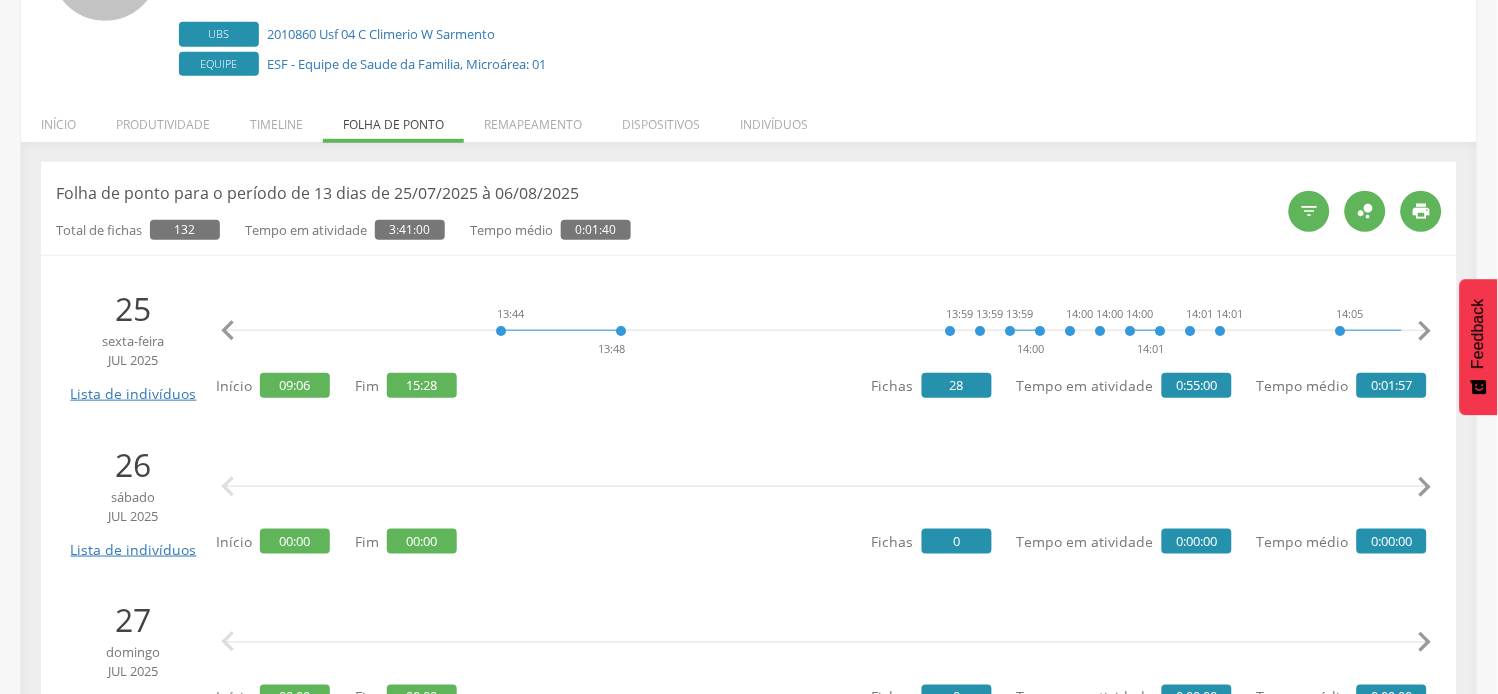 click on "" at bounding box center [1425, 331] 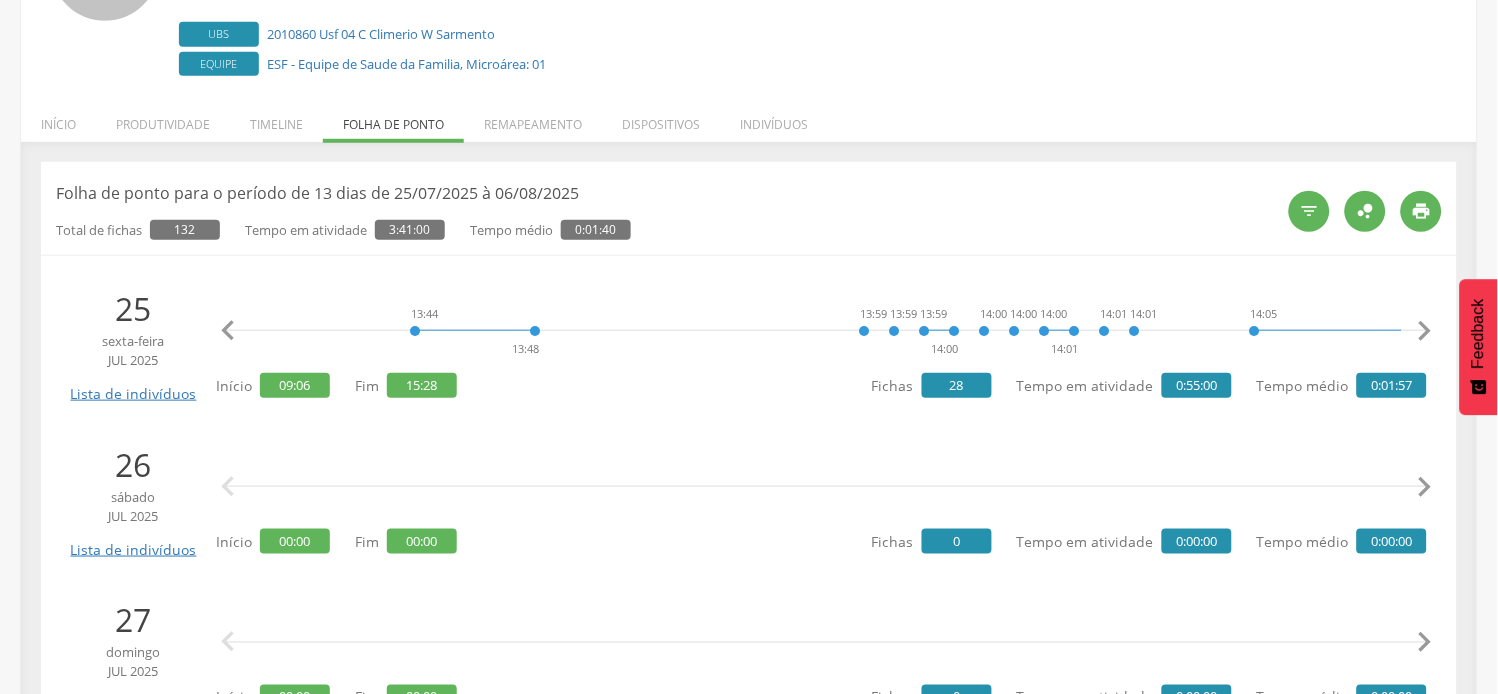 click on "" at bounding box center [1425, 331] 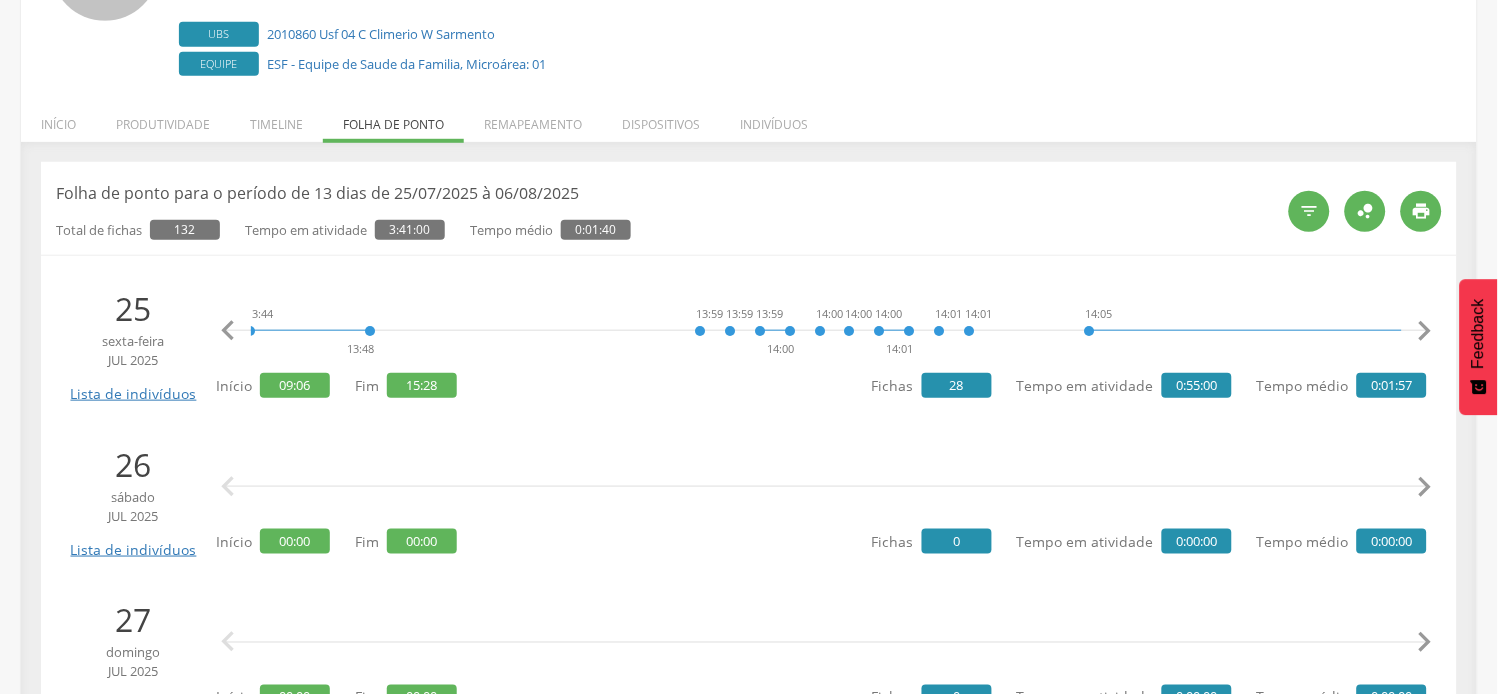 click on "" at bounding box center [1425, 331] 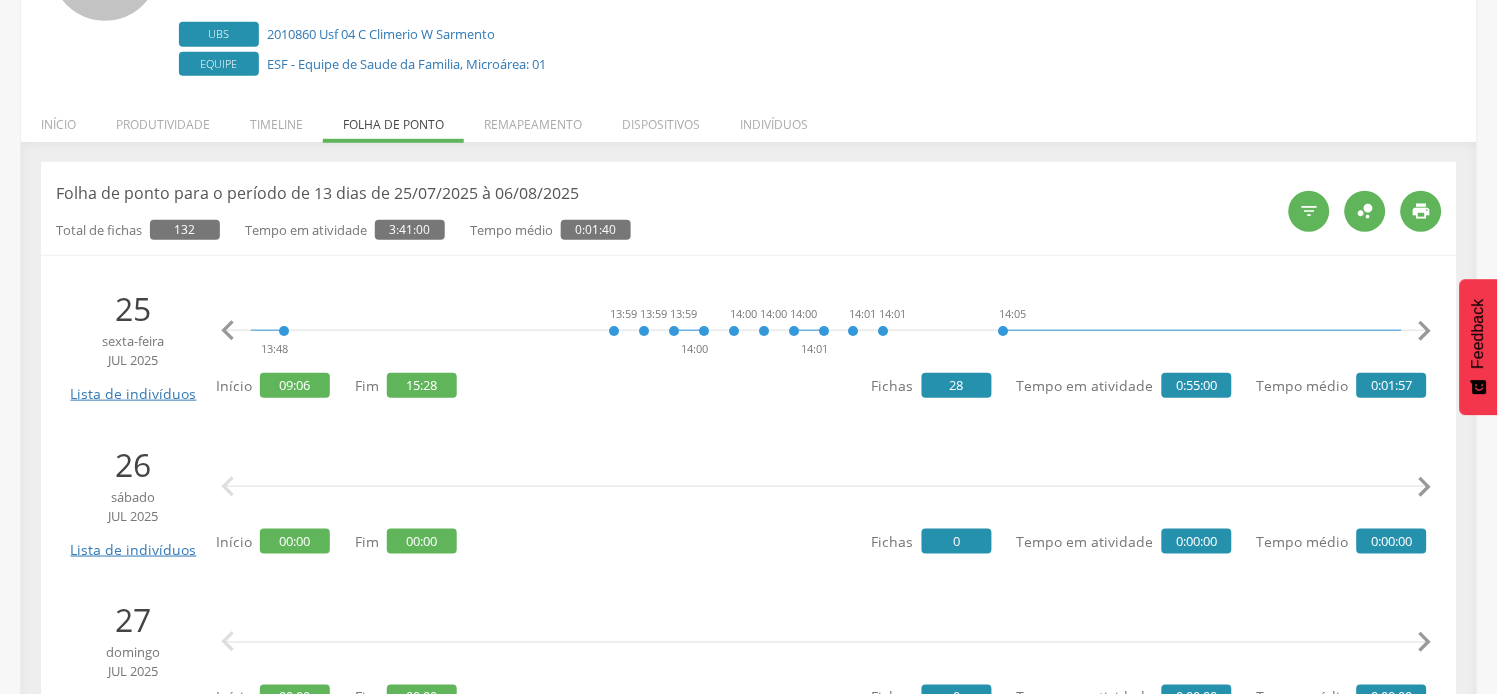 click on "" at bounding box center (1425, 331) 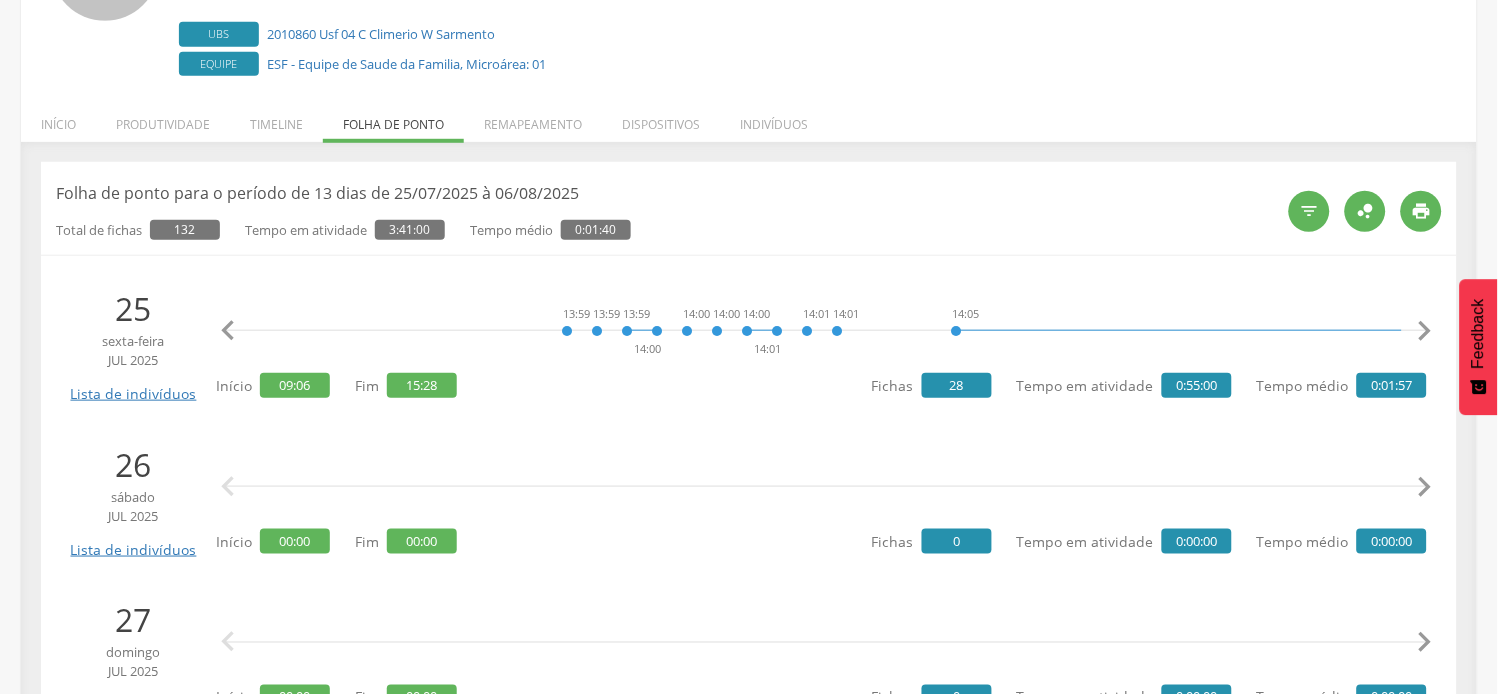click on "" at bounding box center [1425, 331] 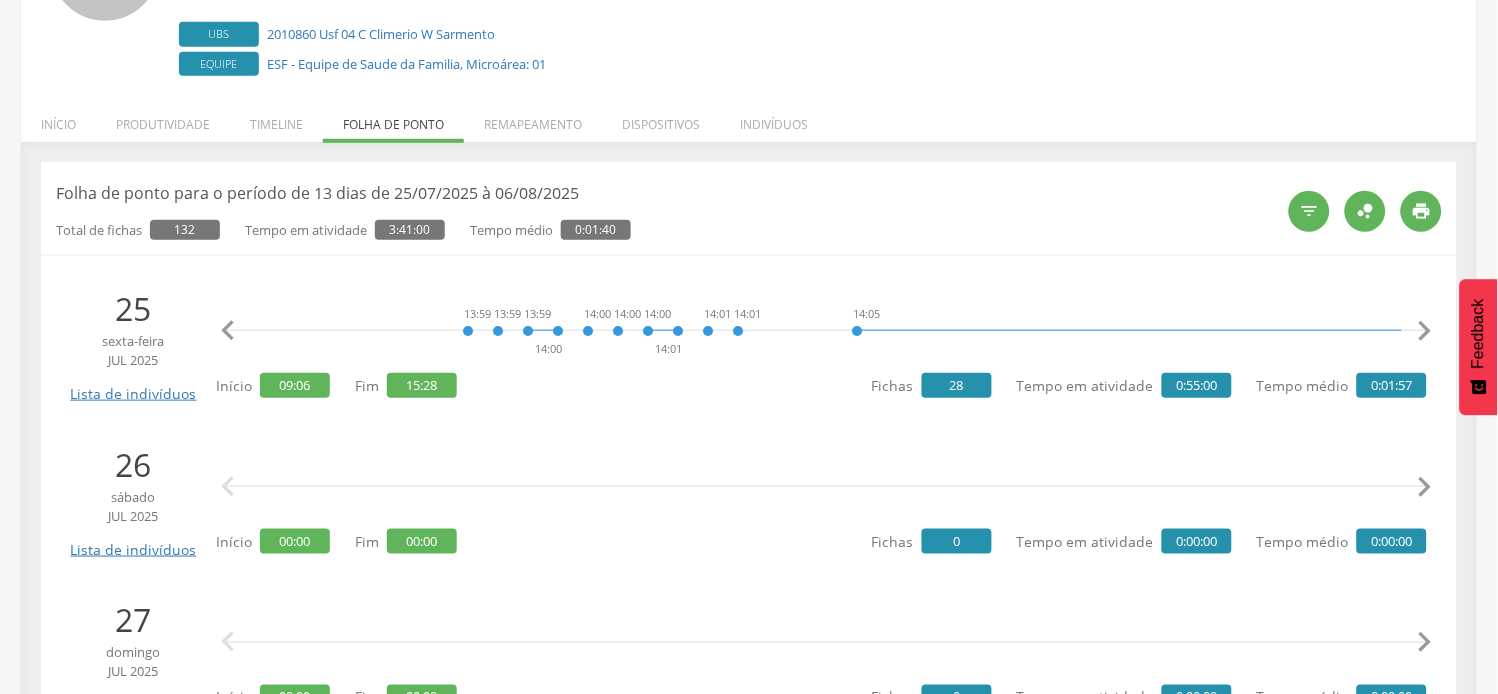 click on "" at bounding box center [1425, 331] 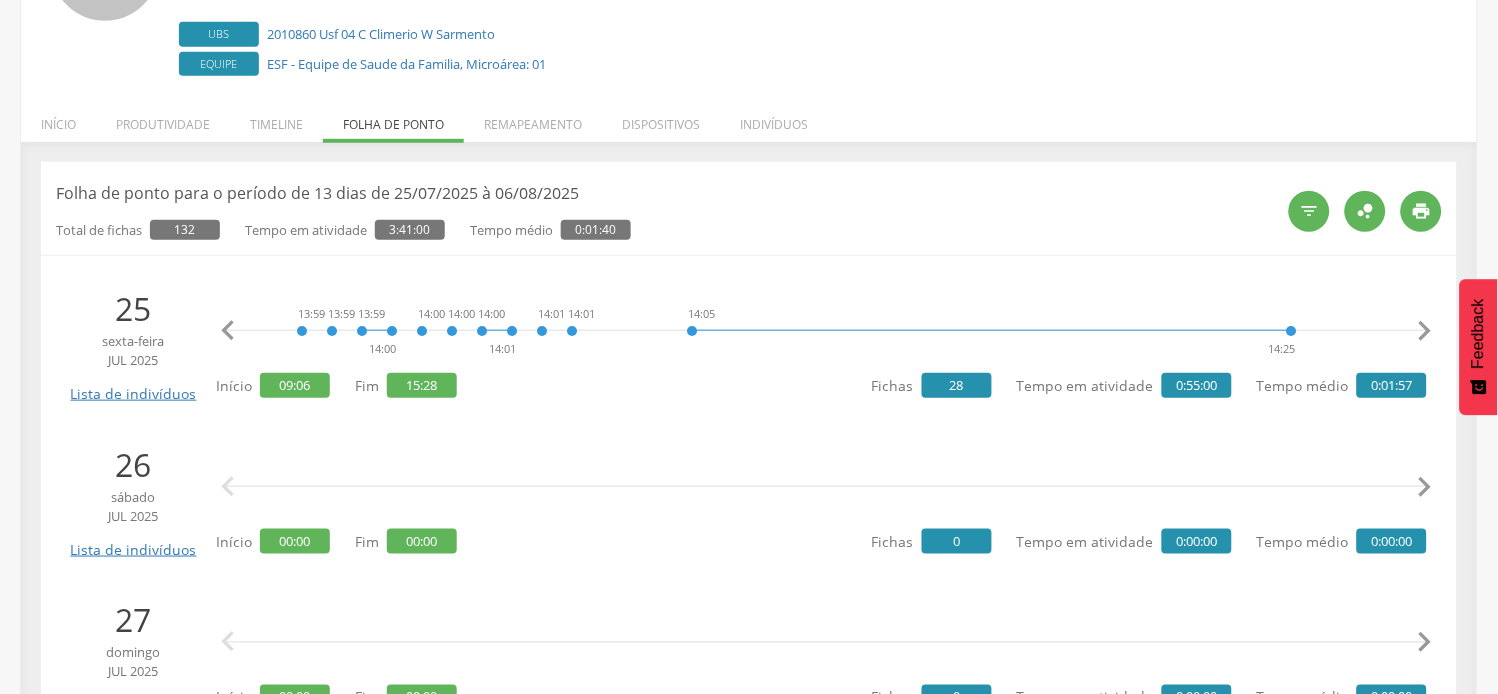 click on "" at bounding box center [1425, 331] 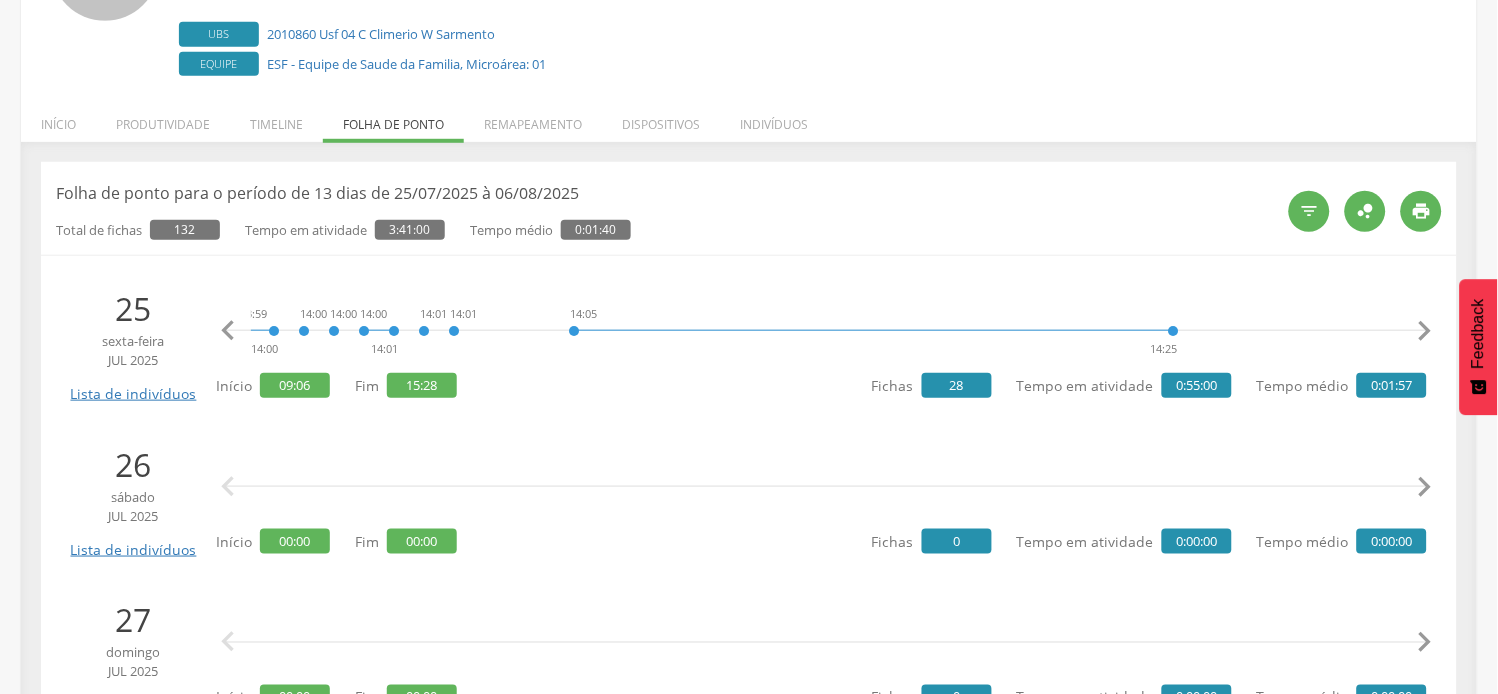 click on "" at bounding box center [1425, 331] 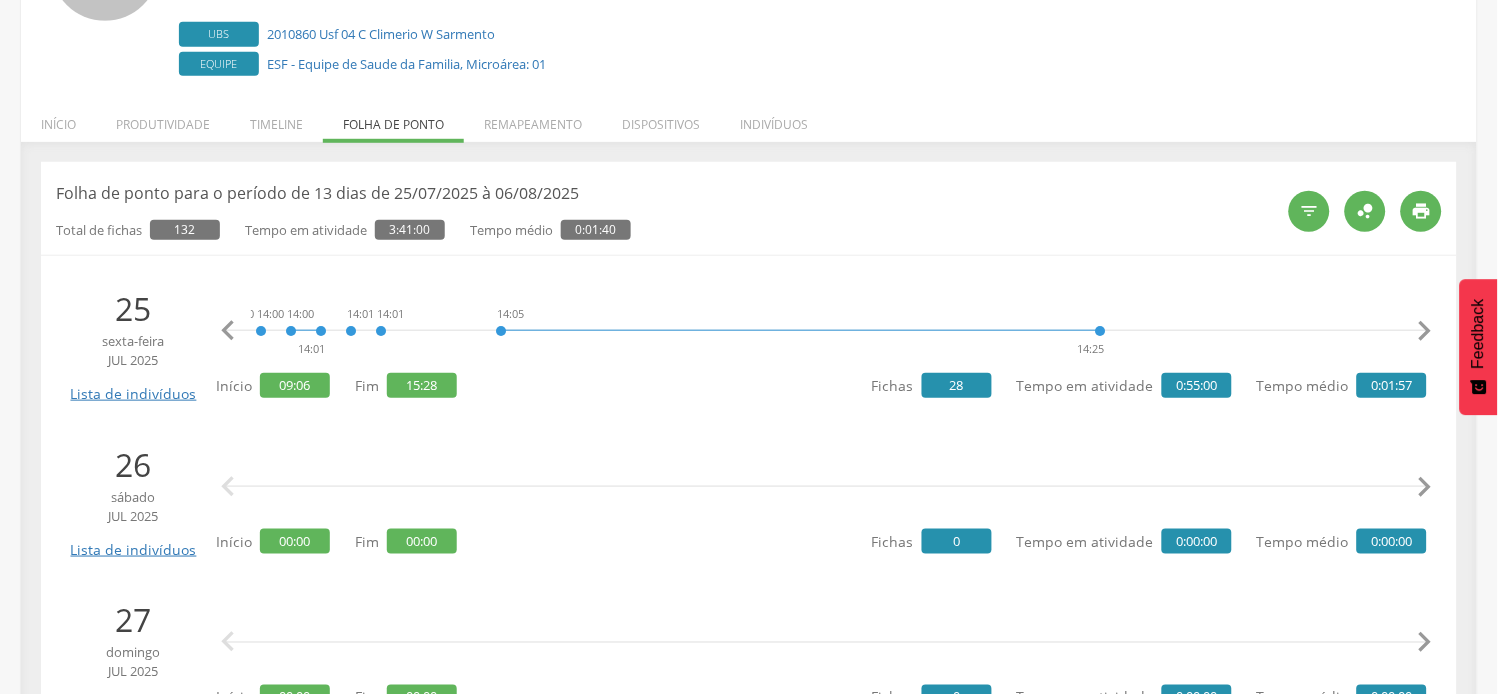 click on "" at bounding box center [1425, 331] 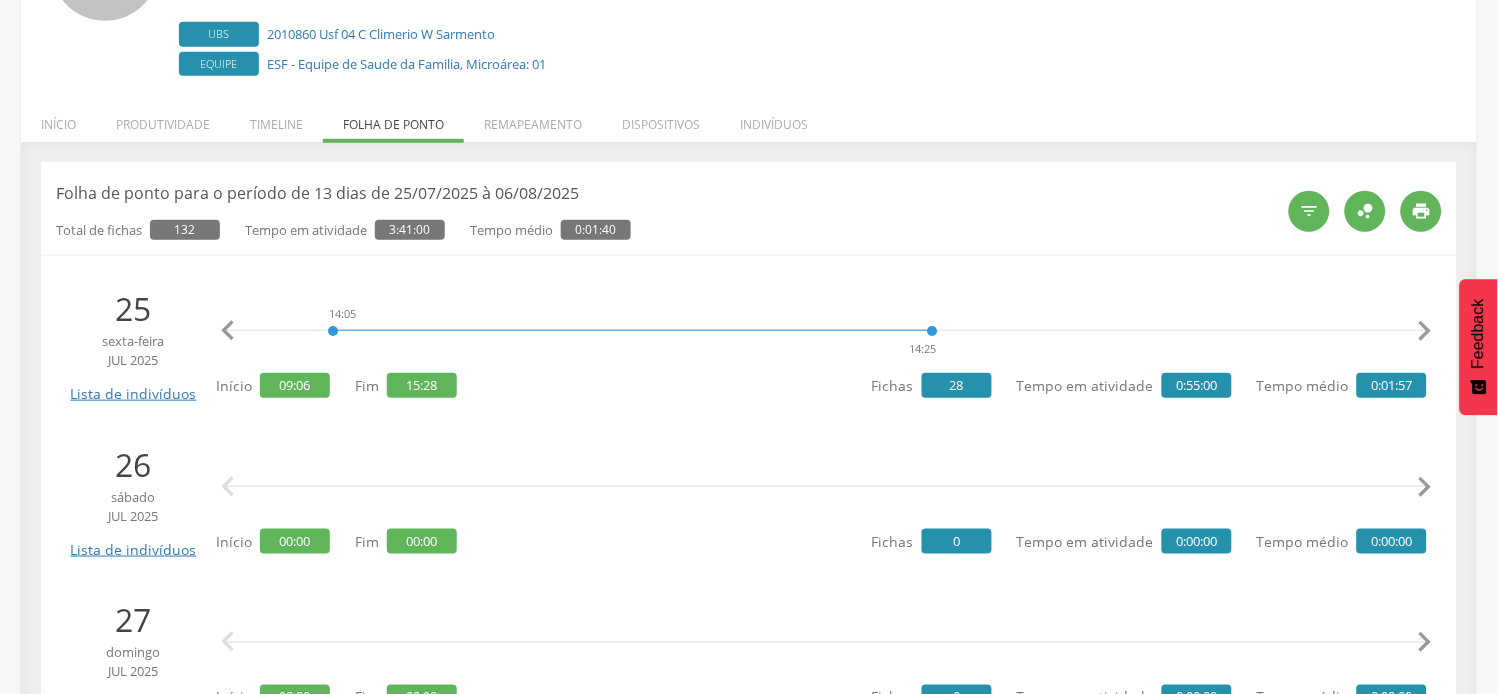 click on "" at bounding box center (1425, 331) 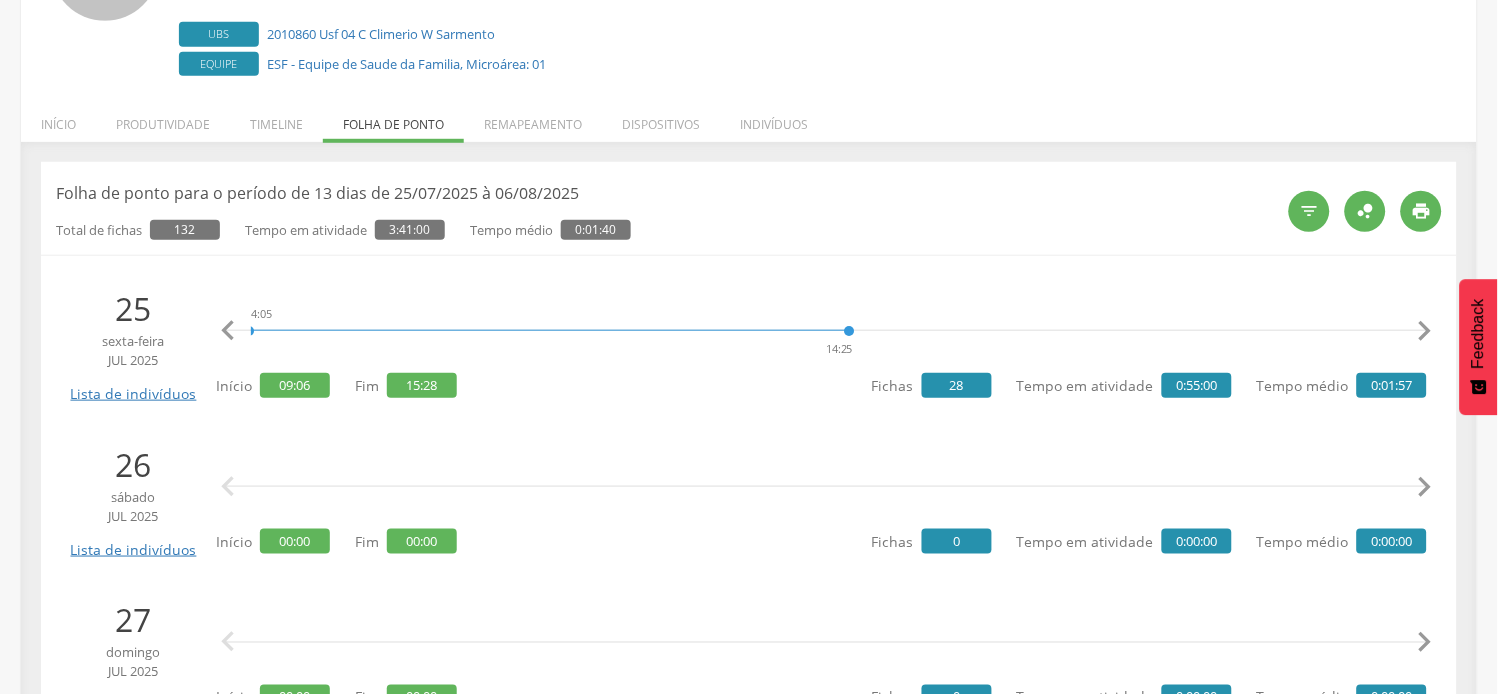 click on "" at bounding box center (1425, 331) 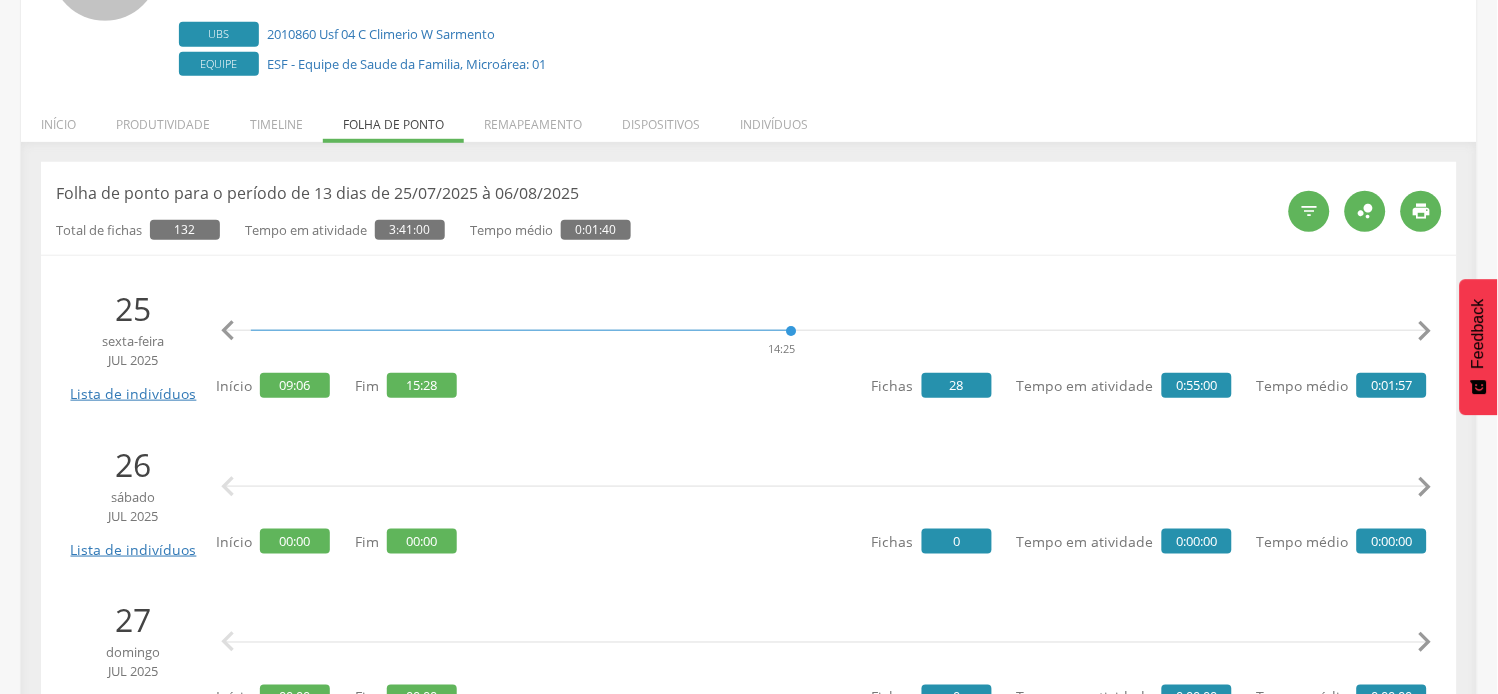 click on "" at bounding box center [1425, 331] 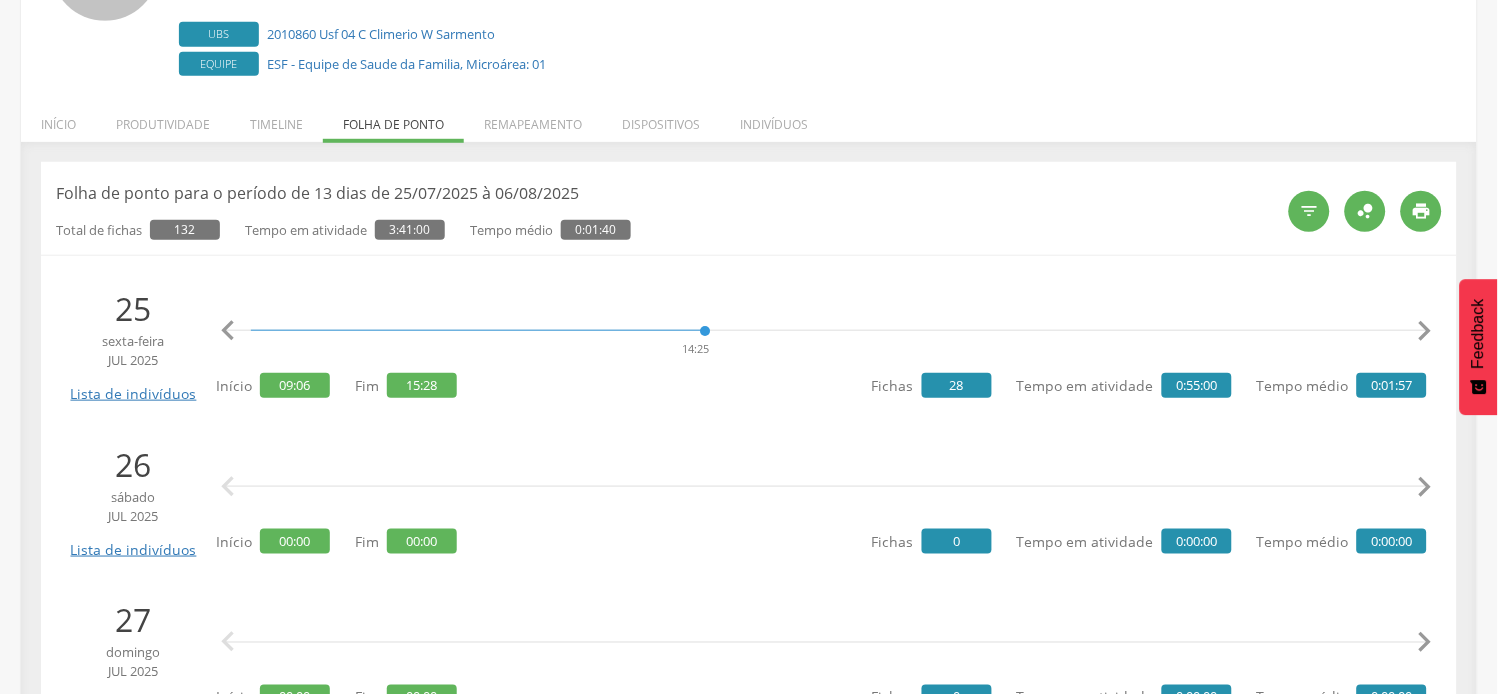 click on "" at bounding box center (1425, 331) 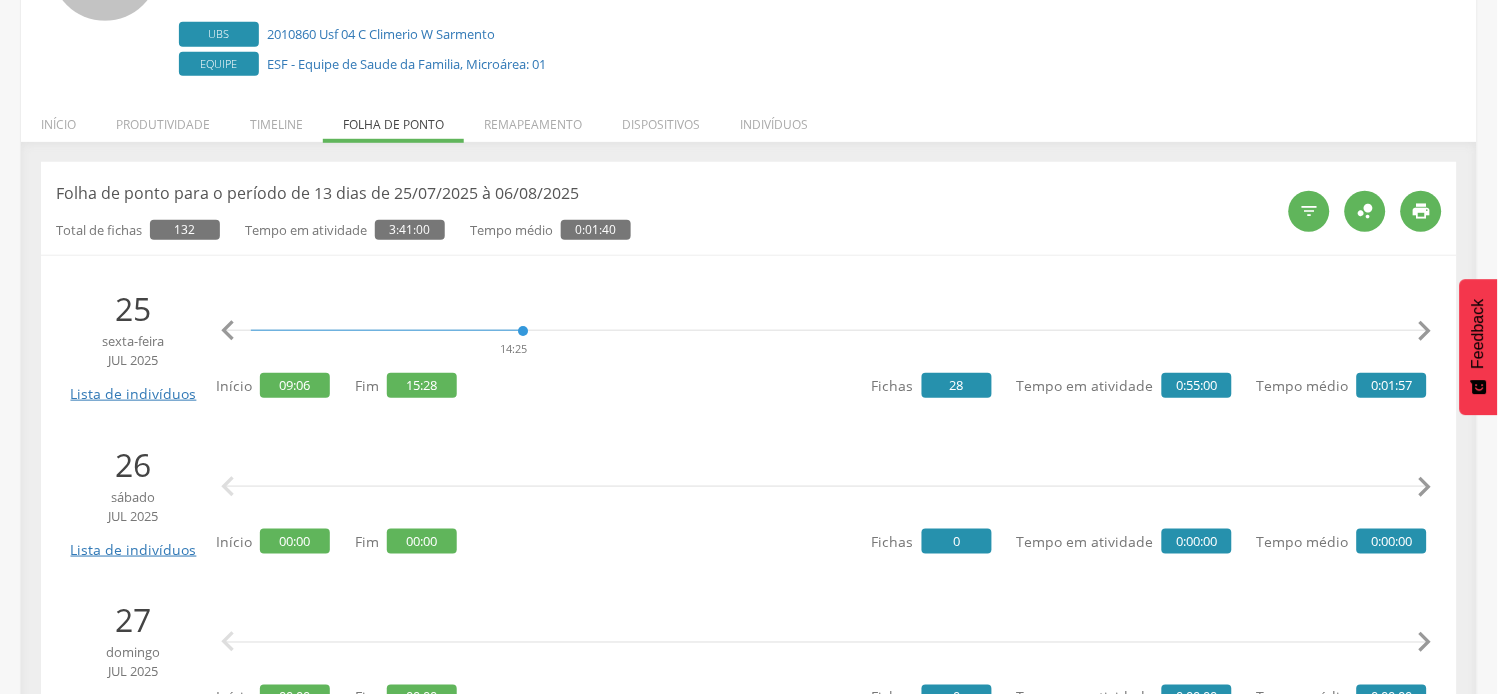 click on "" at bounding box center [1425, 331] 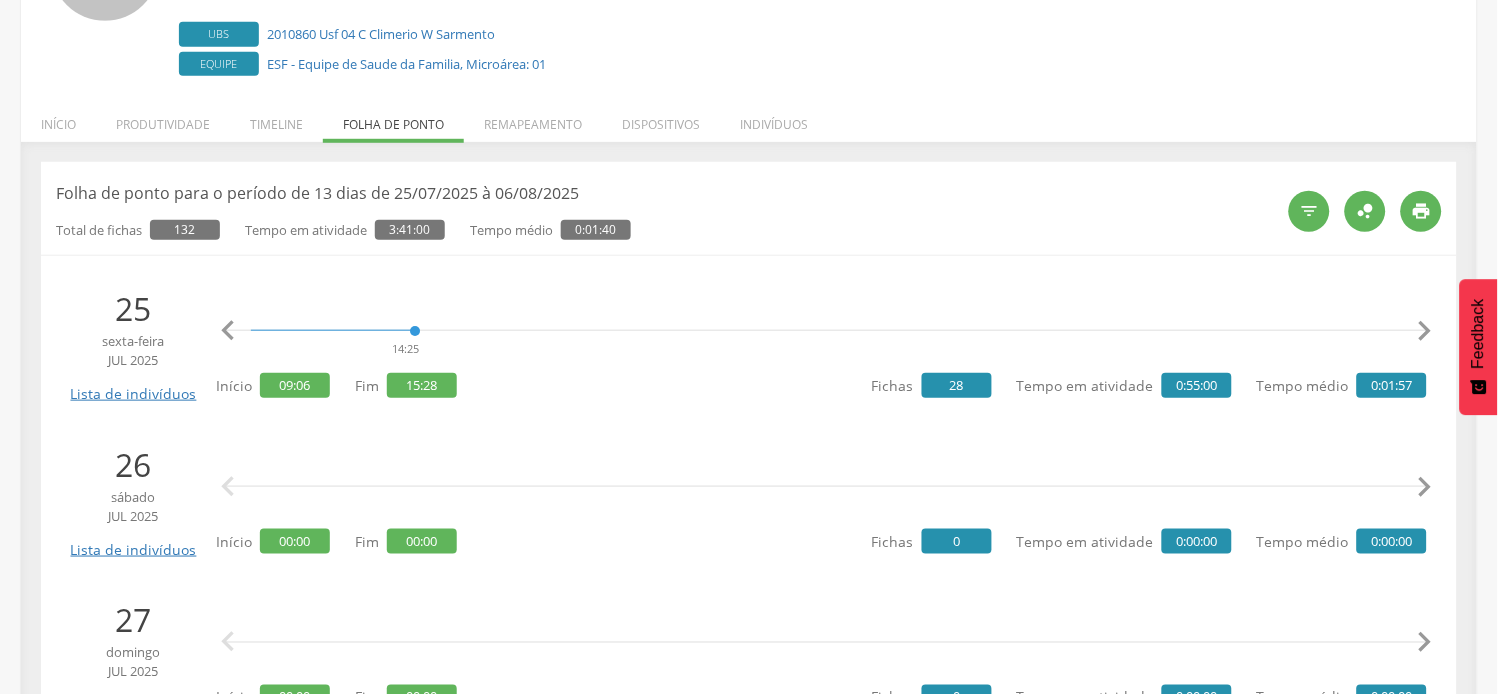 click on "" at bounding box center [1425, 331] 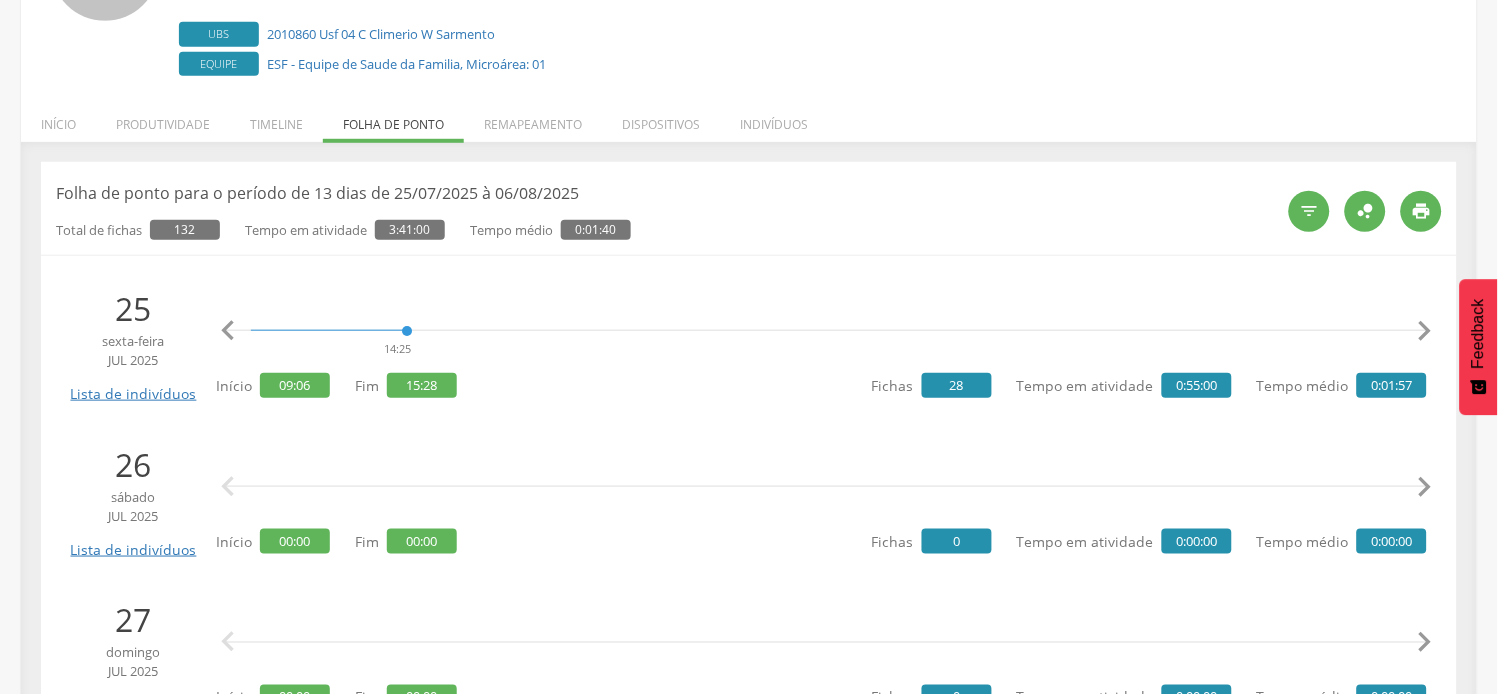 click on "" at bounding box center [1425, 331] 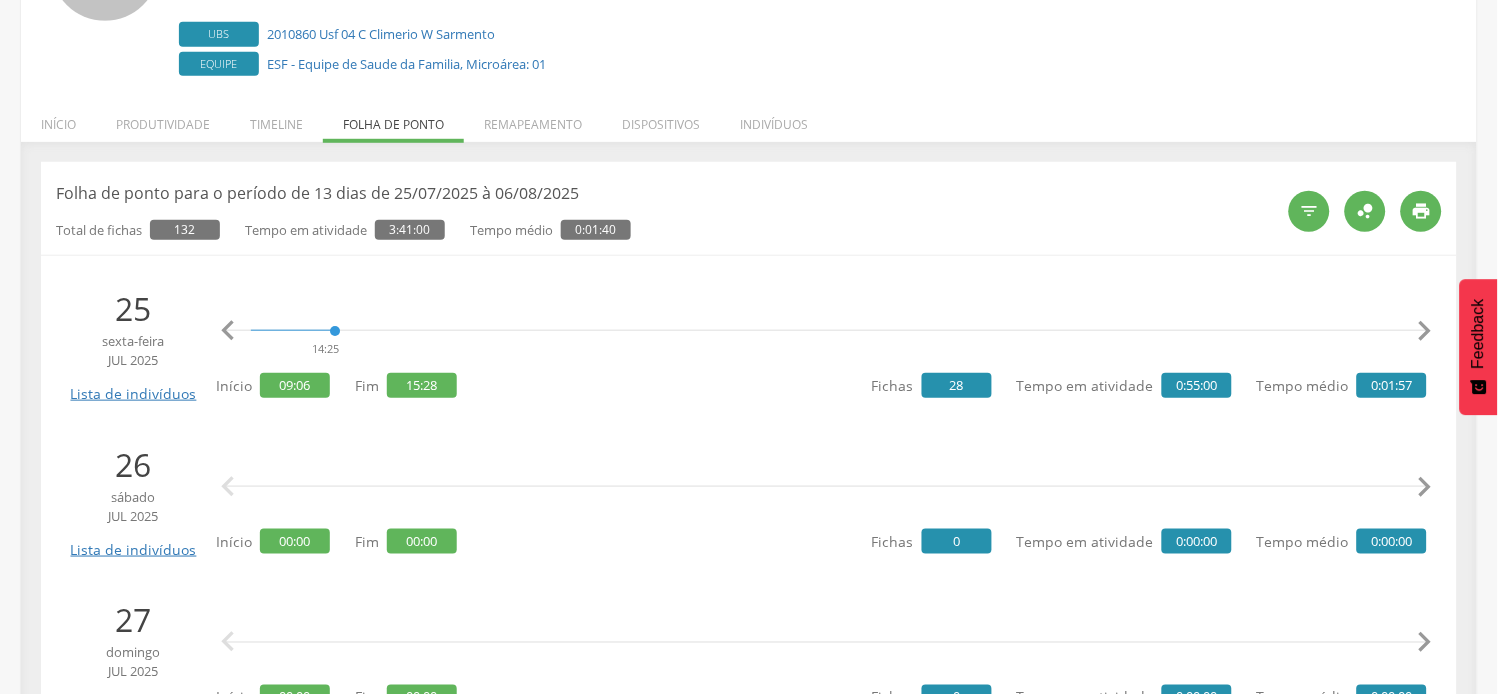 click on "" at bounding box center (1425, 331) 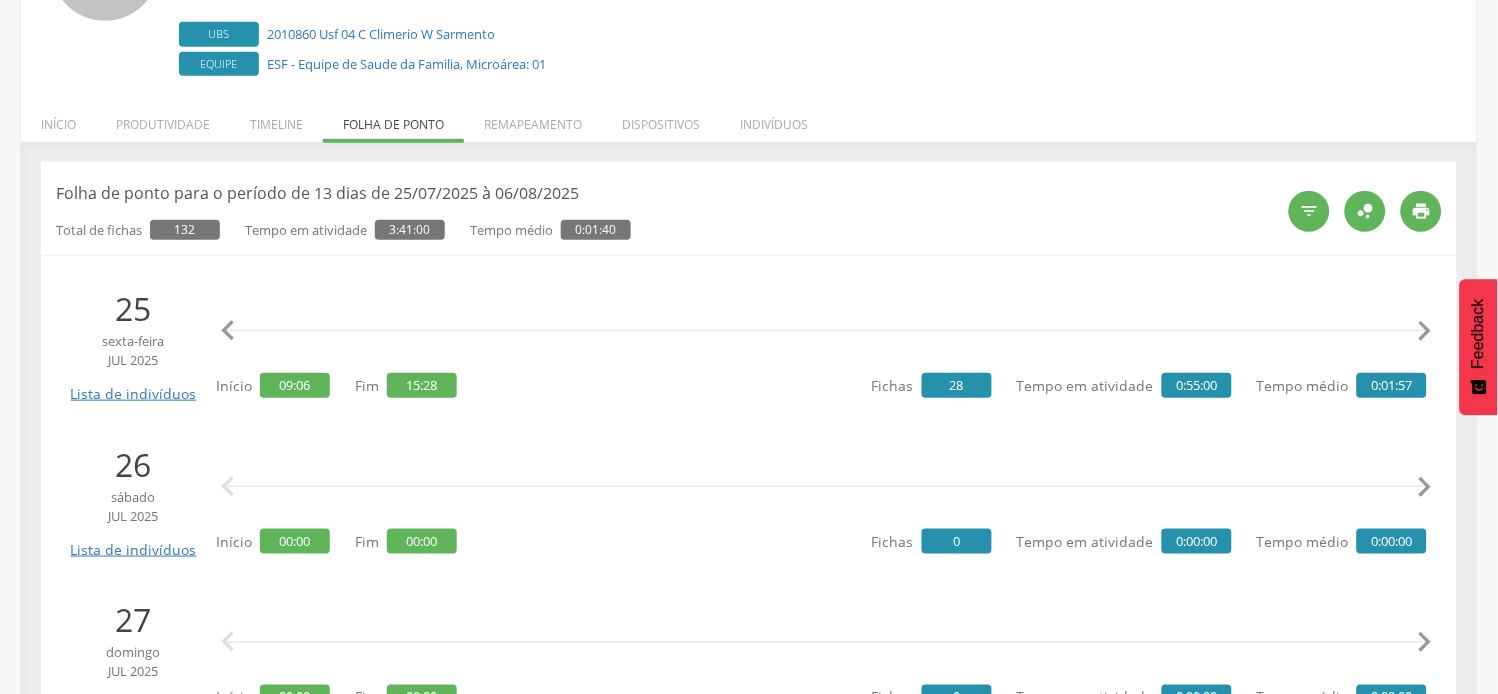 click on "" at bounding box center [1425, 331] 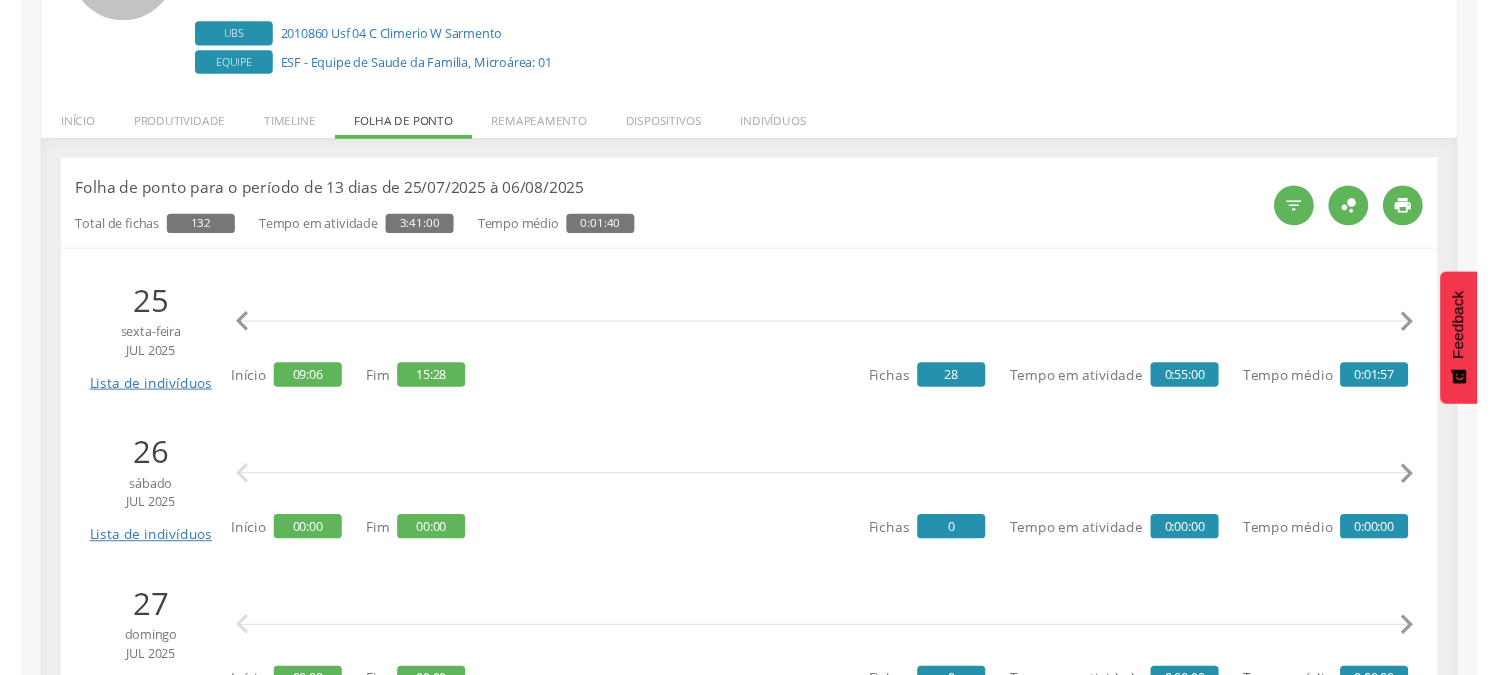 scroll, scrollTop: 0, scrollLeft: 7740, axis: horizontal 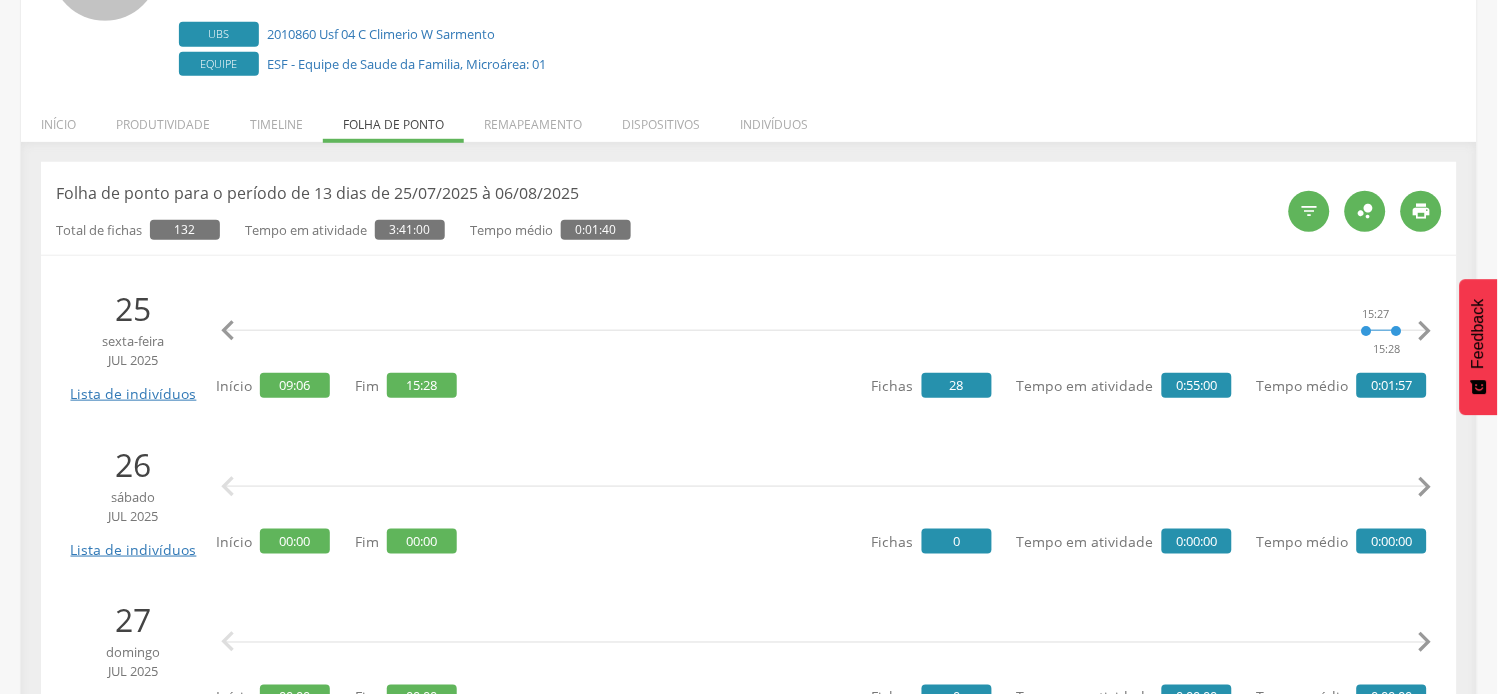 click on "" at bounding box center [1425, 331] 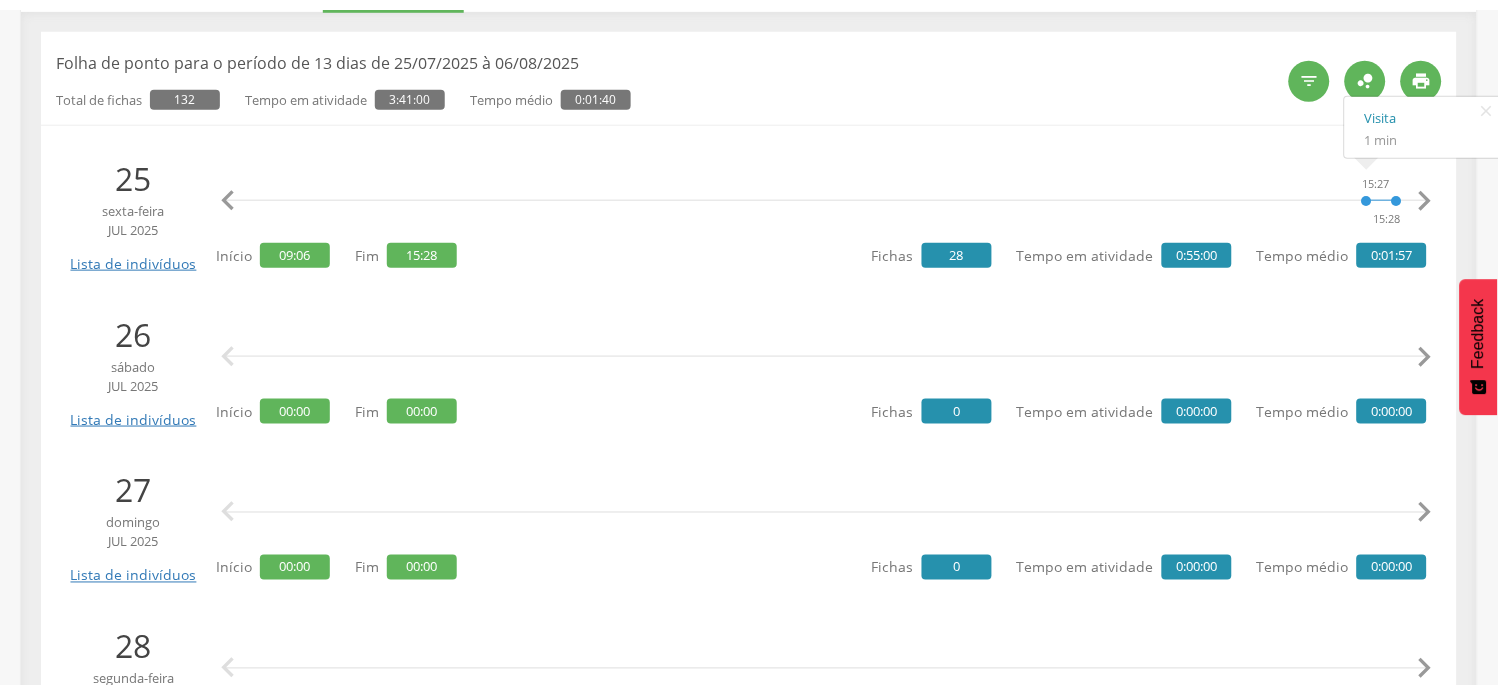 scroll, scrollTop: 333, scrollLeft: 0, axis: vertical 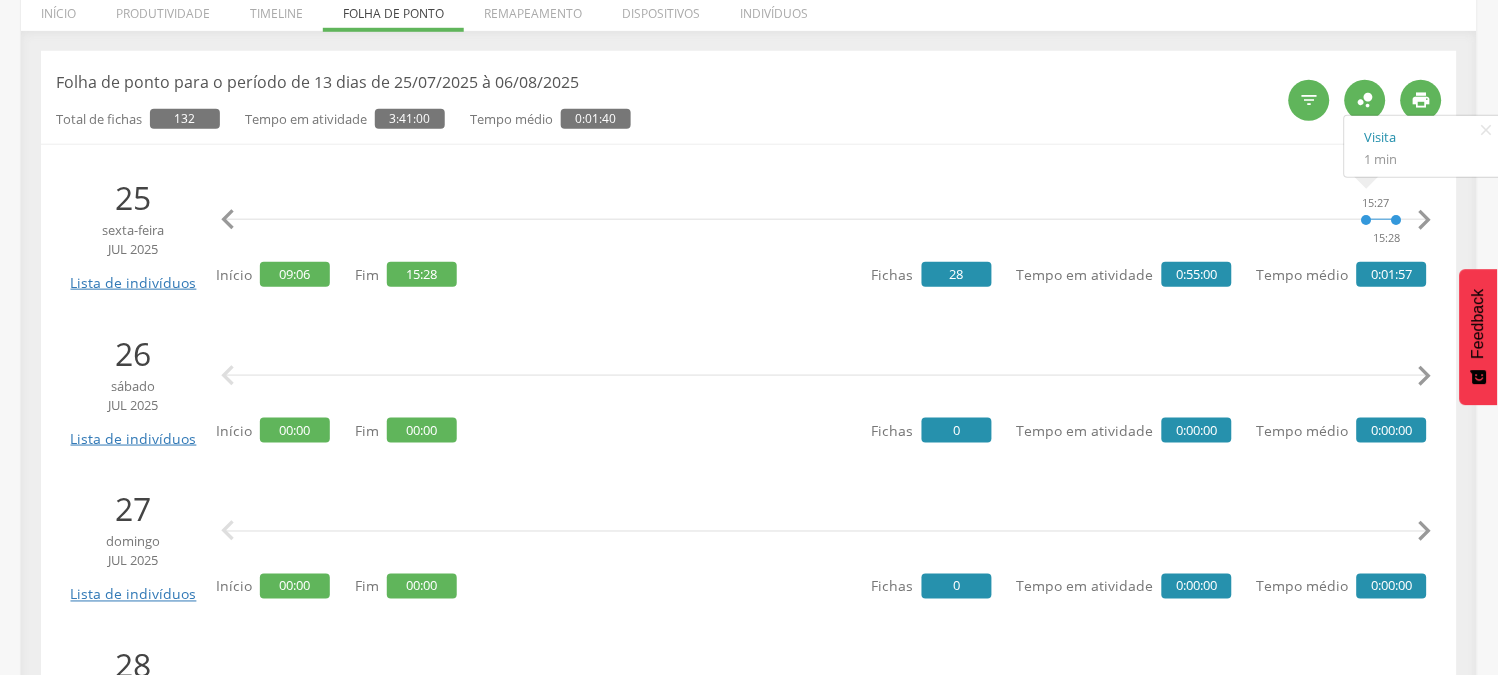 click on "" at bounding box center [228, 220] 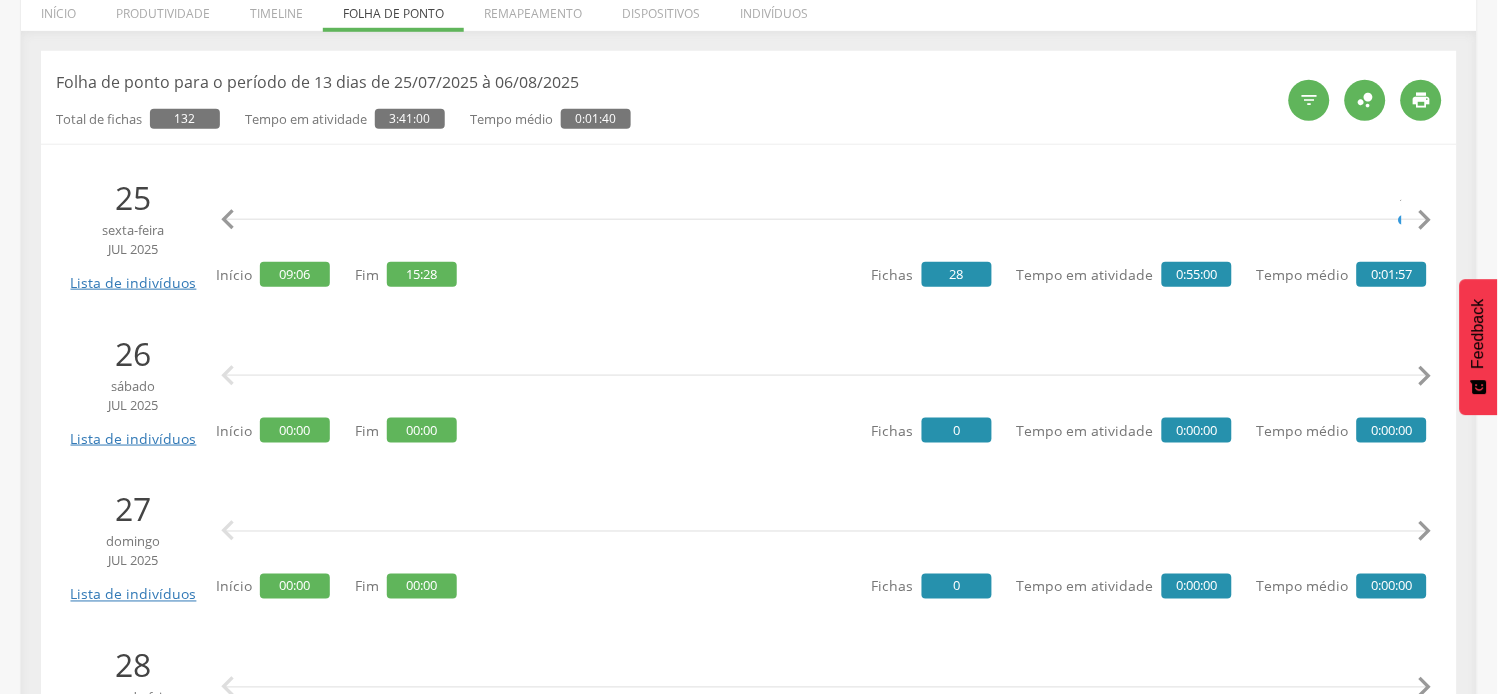 click on "" at bounding box center [228, 220] 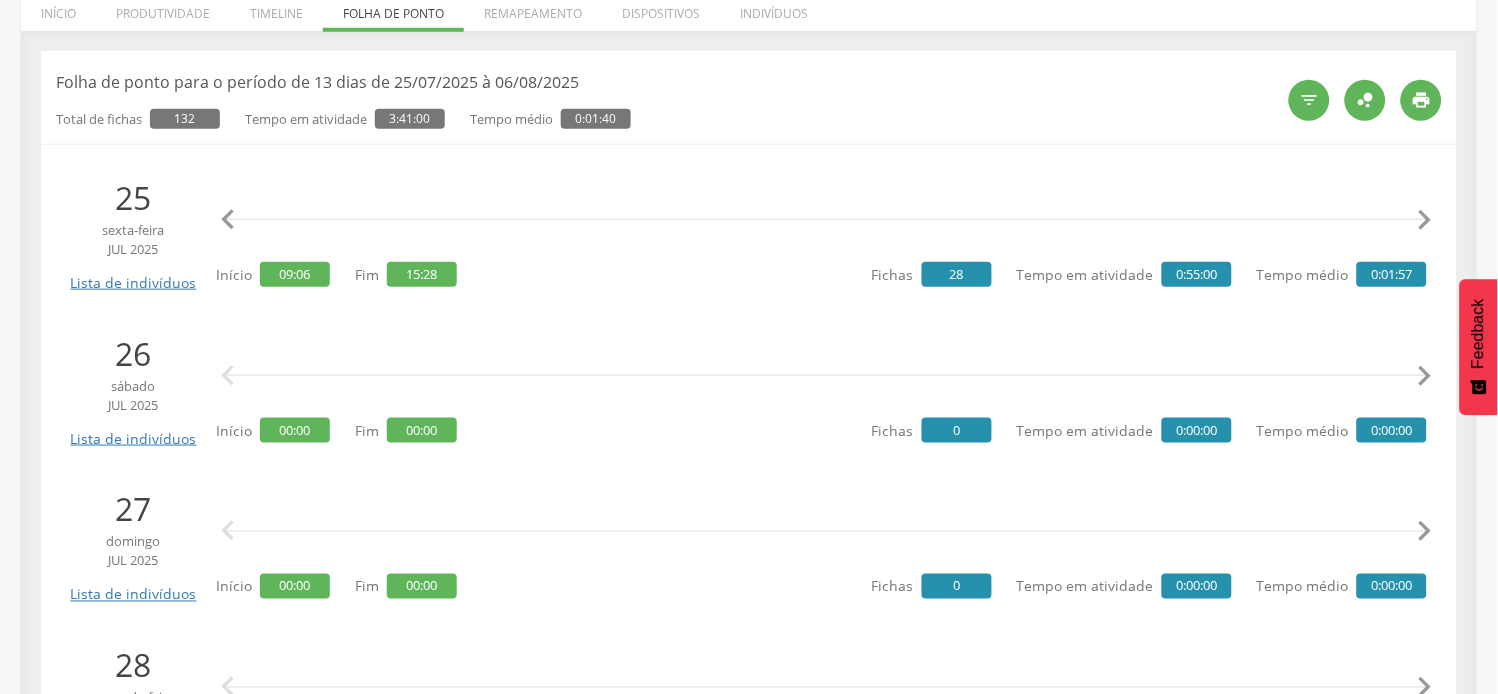 click on "" at bounding box center [228, 220] 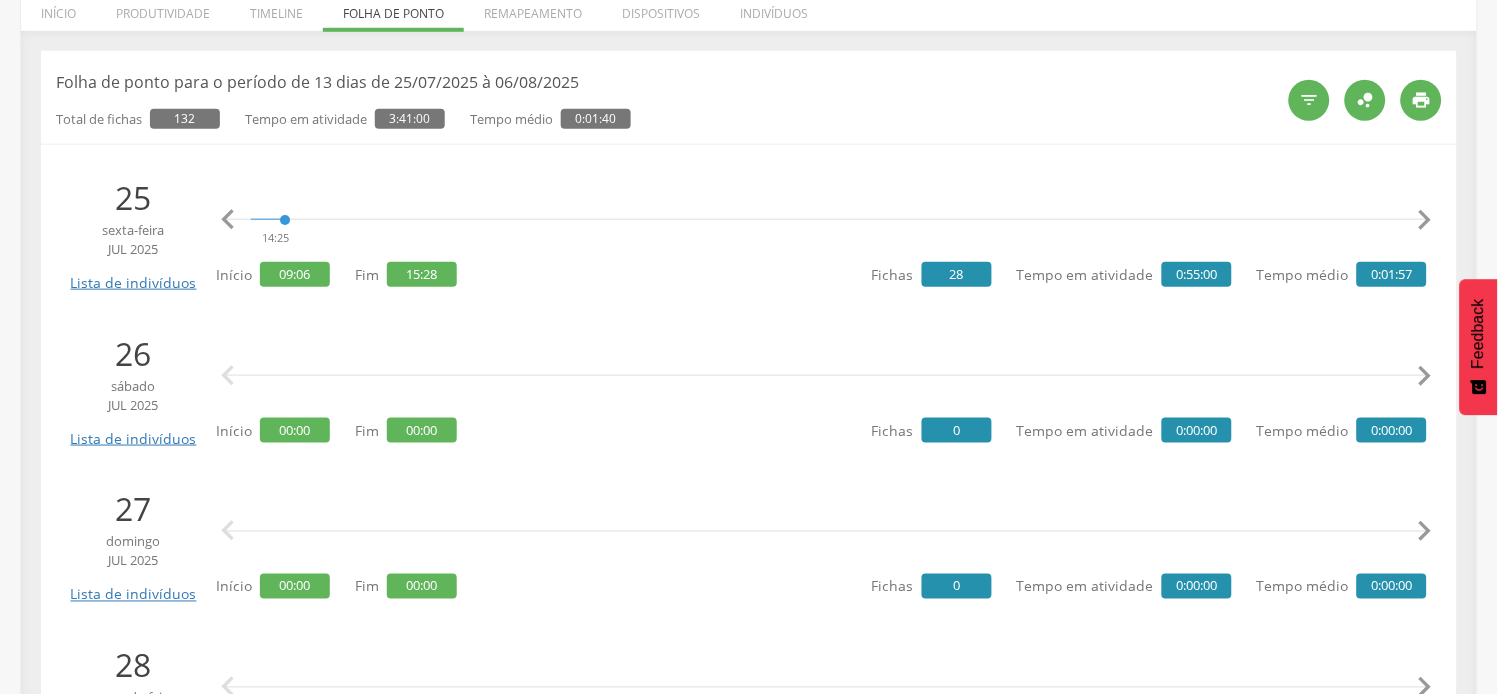 click on "" at bounding box center [228, 220] 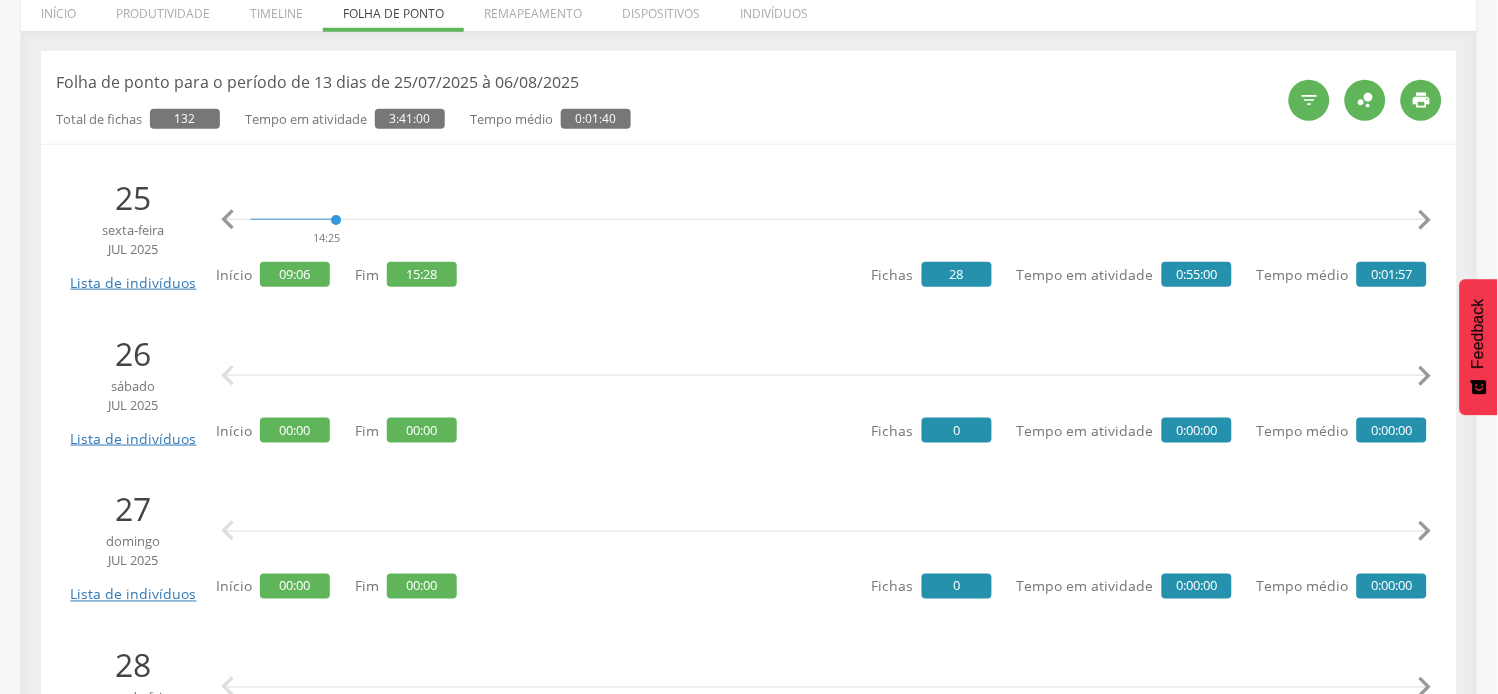 click on "" at bounding box center [228, 220] 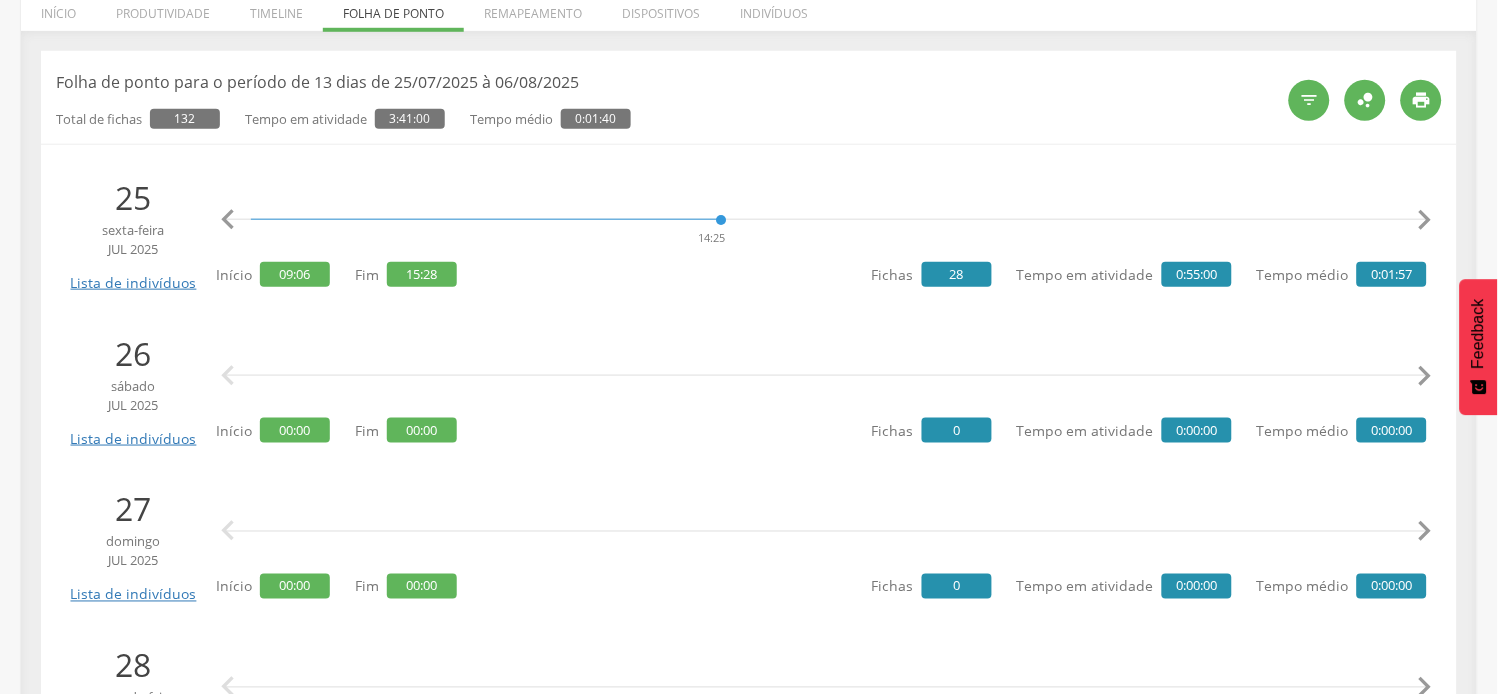 click on "" at bounding box center (228, 220) 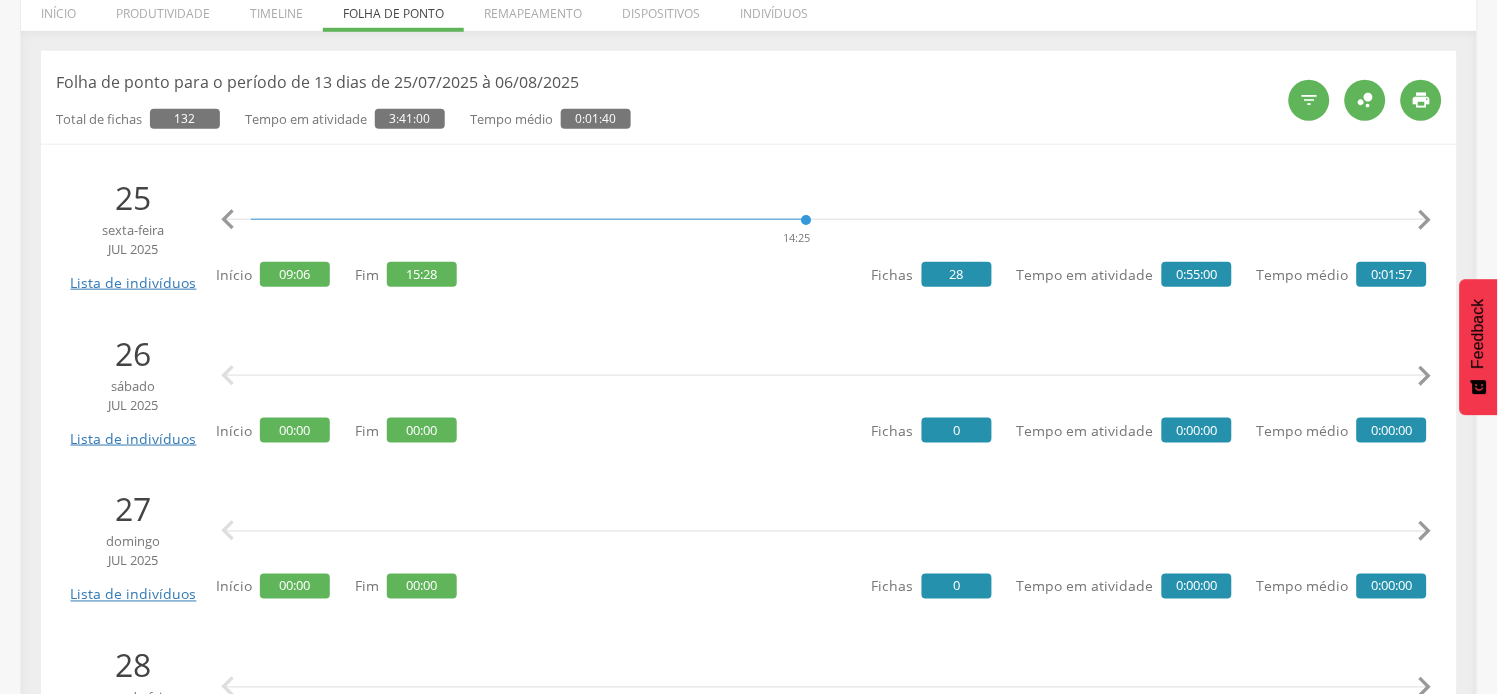 click on "" at bounding box center [228, 220] 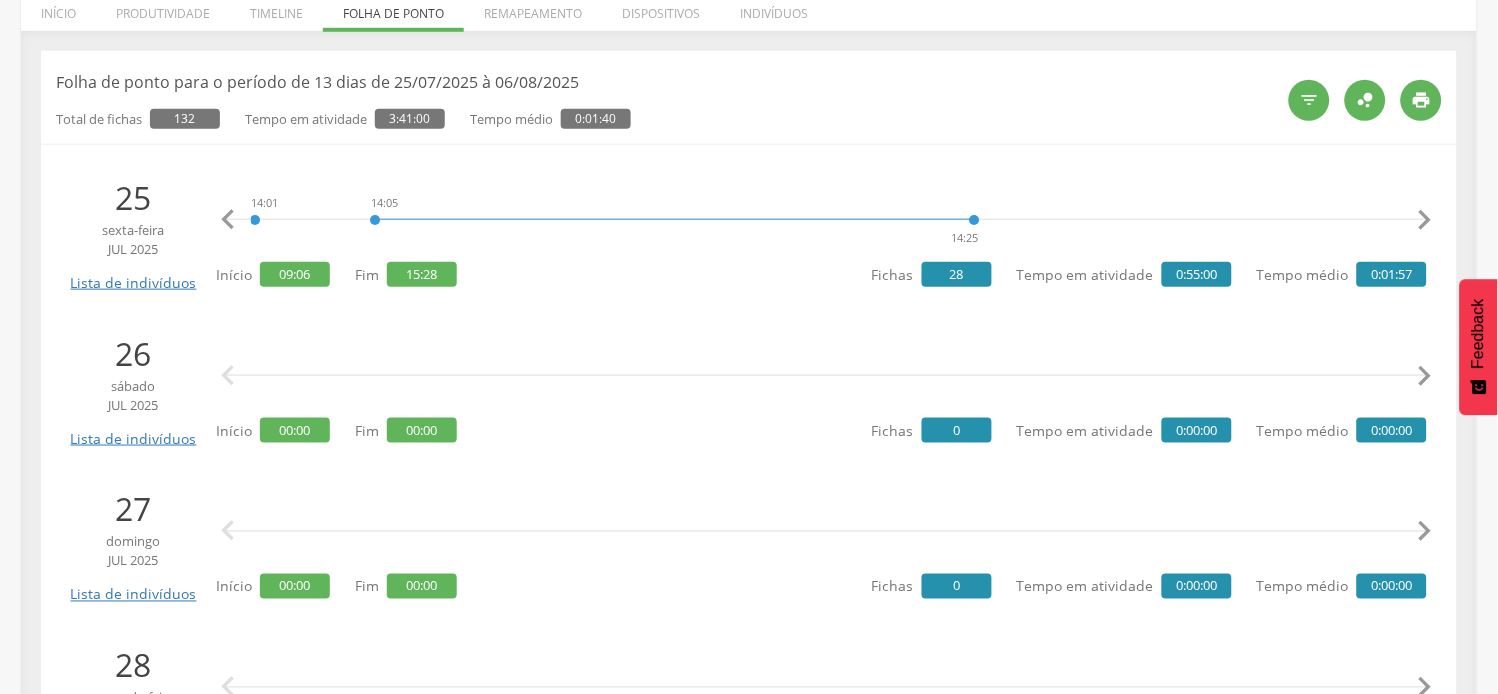 click on "" at bounding box center [228, 220] 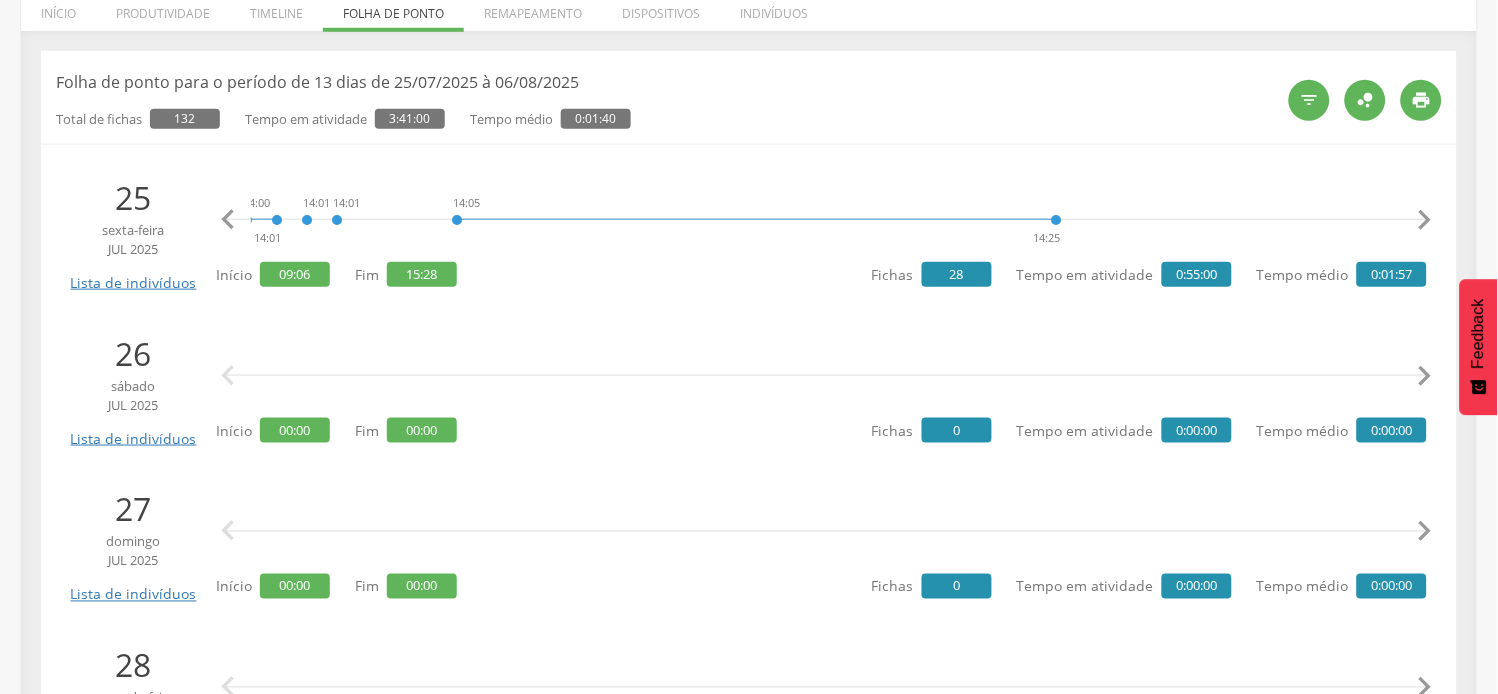 click on "" at bounding box center [228, 220] 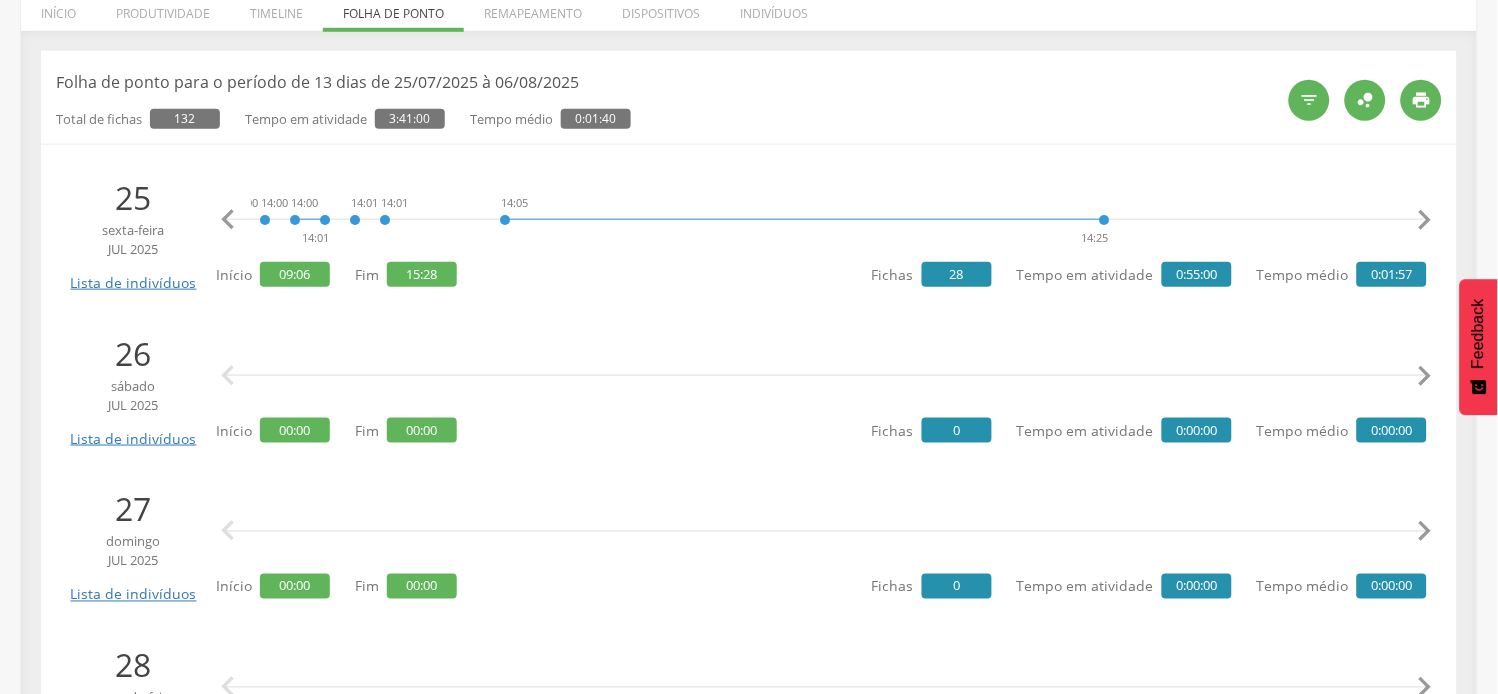 click on "" at bounding box center (228, 220) 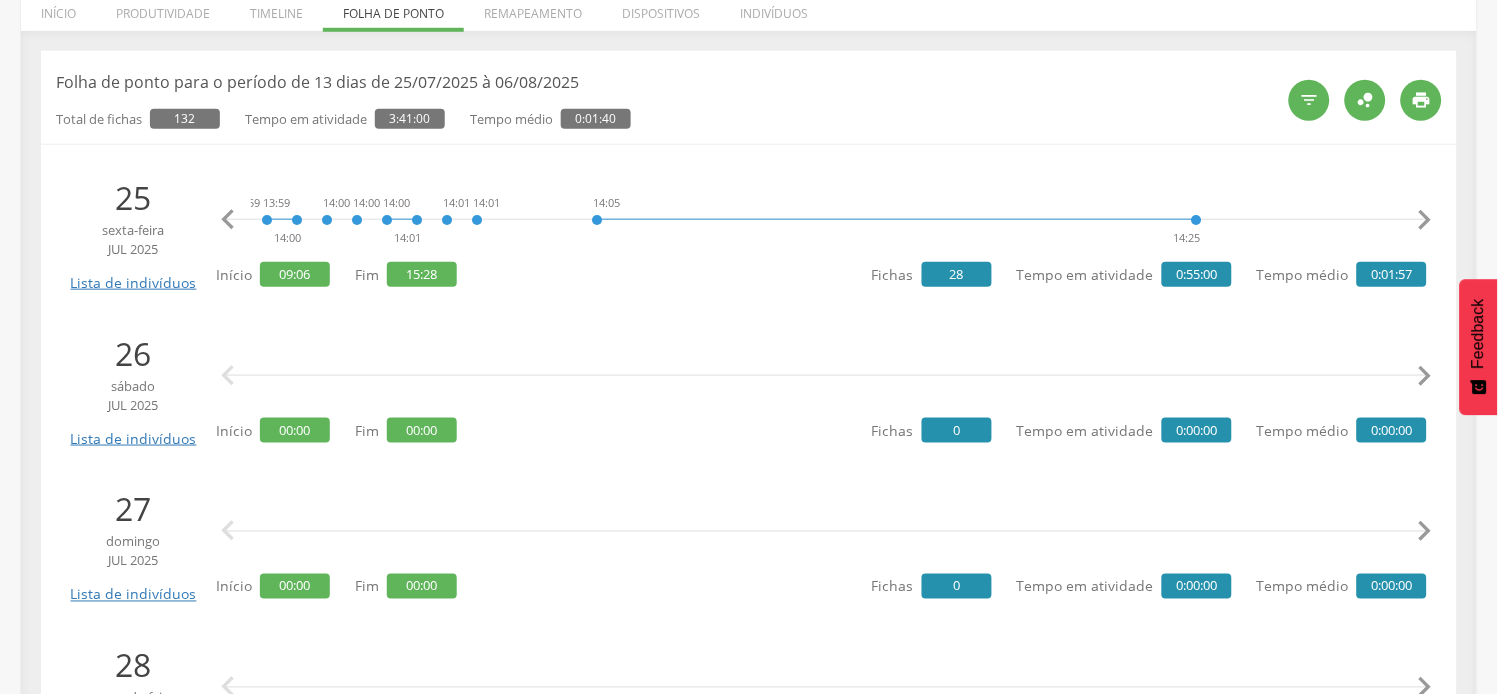 click on "" at bounding box center (228, 220) 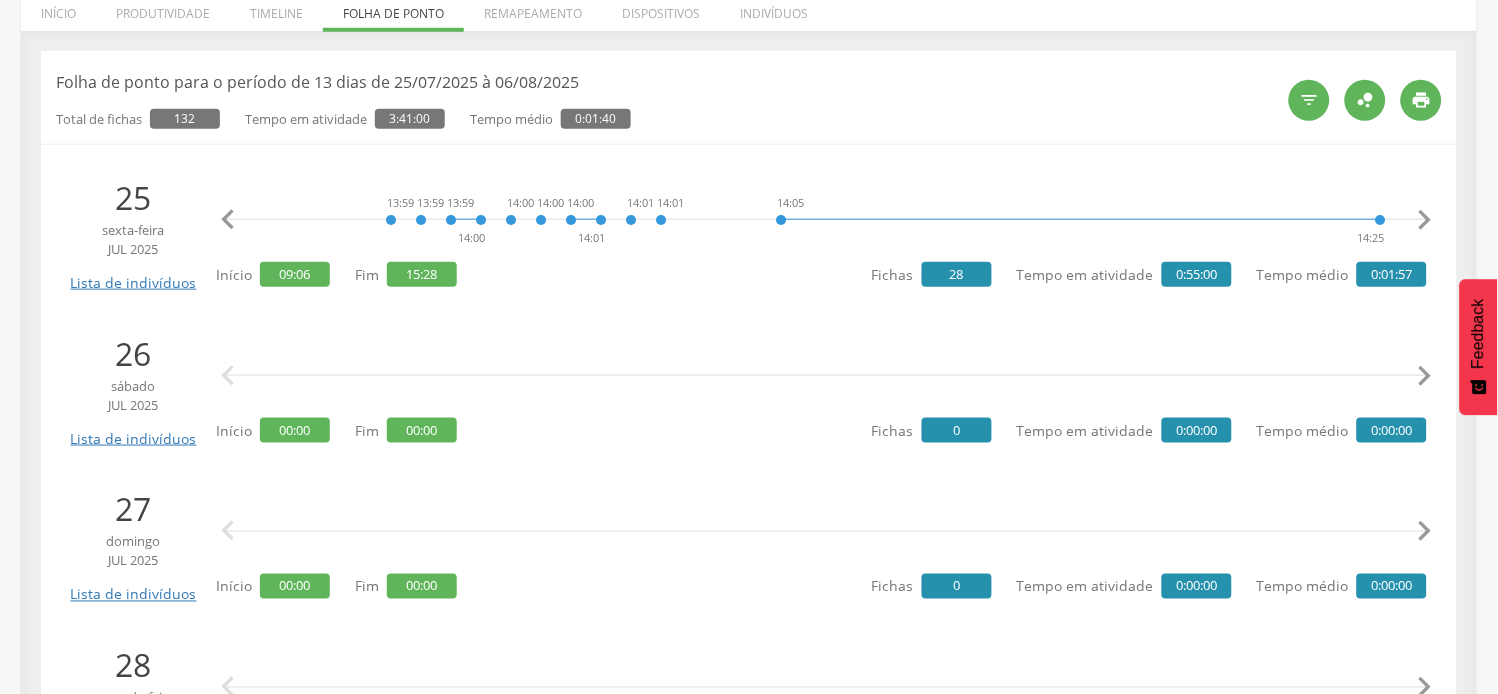 click on "" at bounding box center (228, 220) 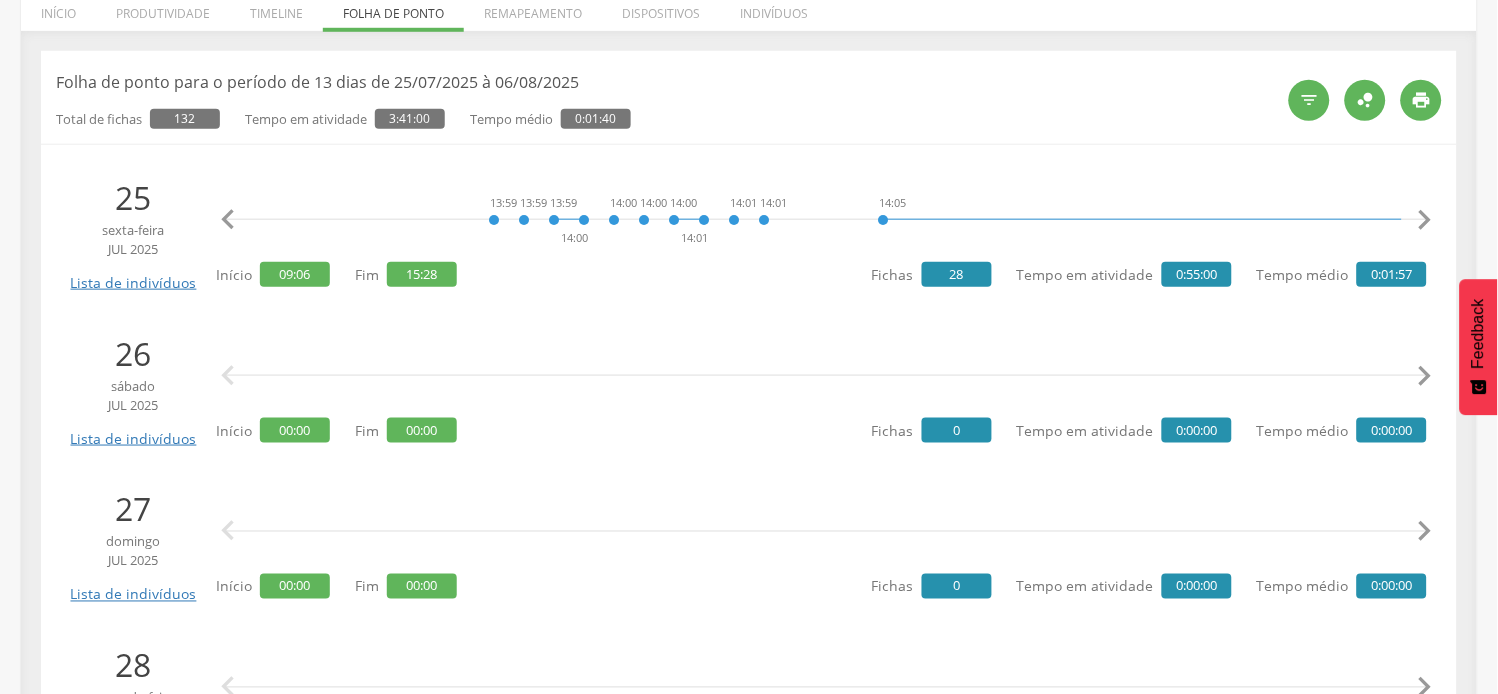 click on "" at bounding box center (228, 220) 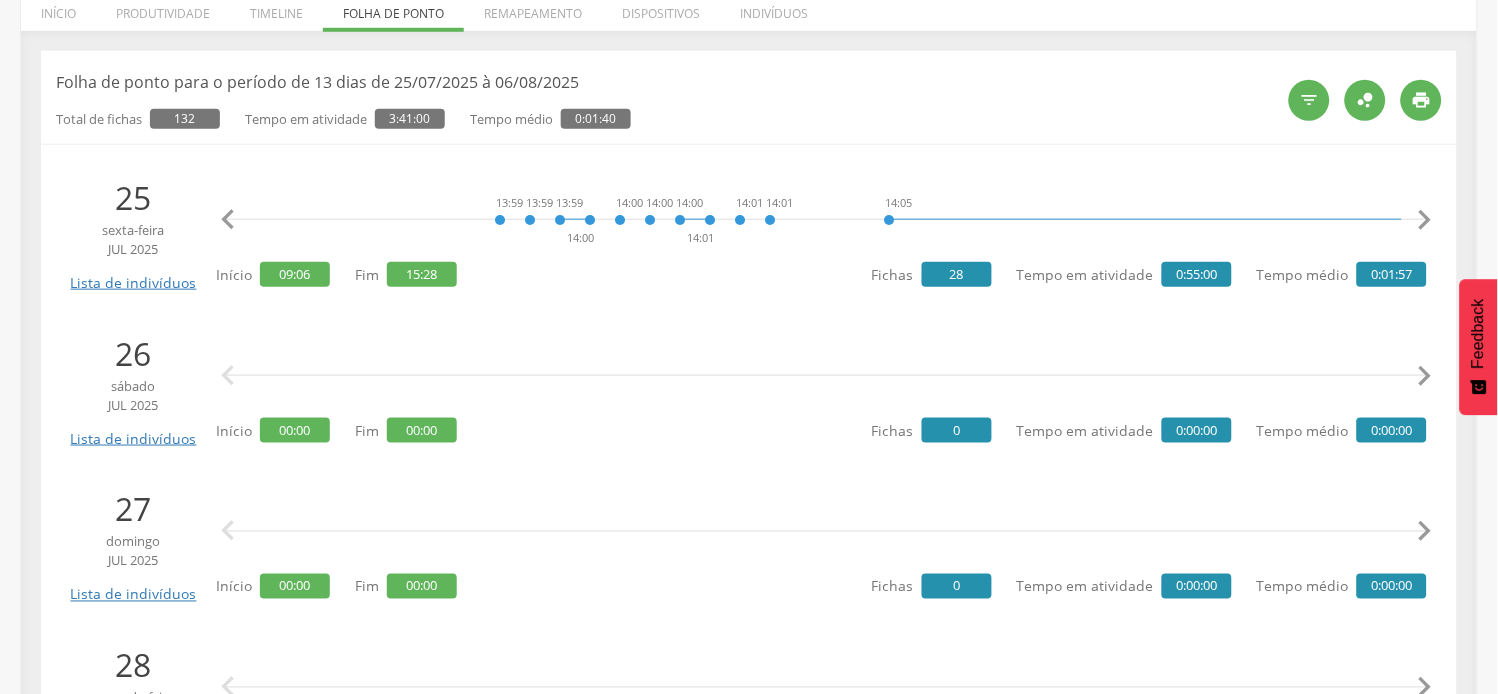 click on "" at bounding box center (228, 220) 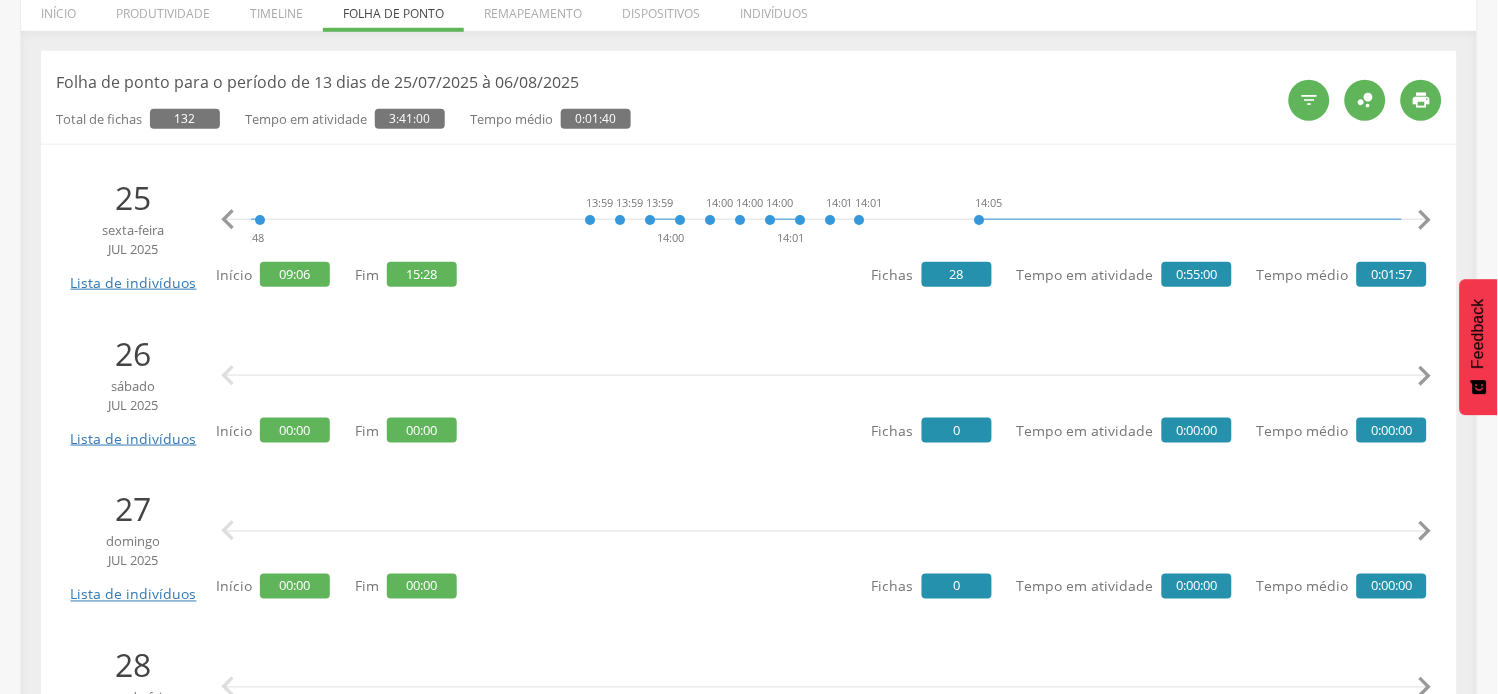 click on "" at bounding box center [228, 220] 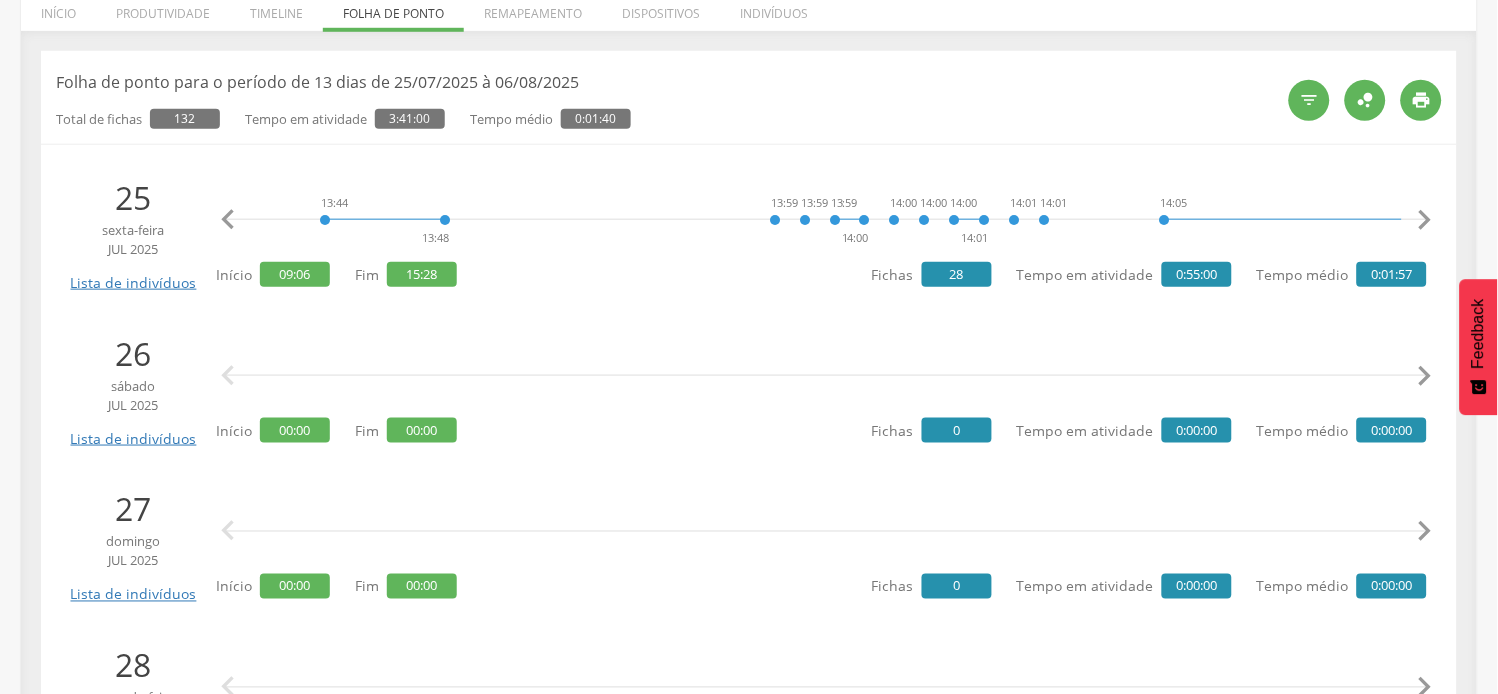 click on "" at bounding box center [228, 220] 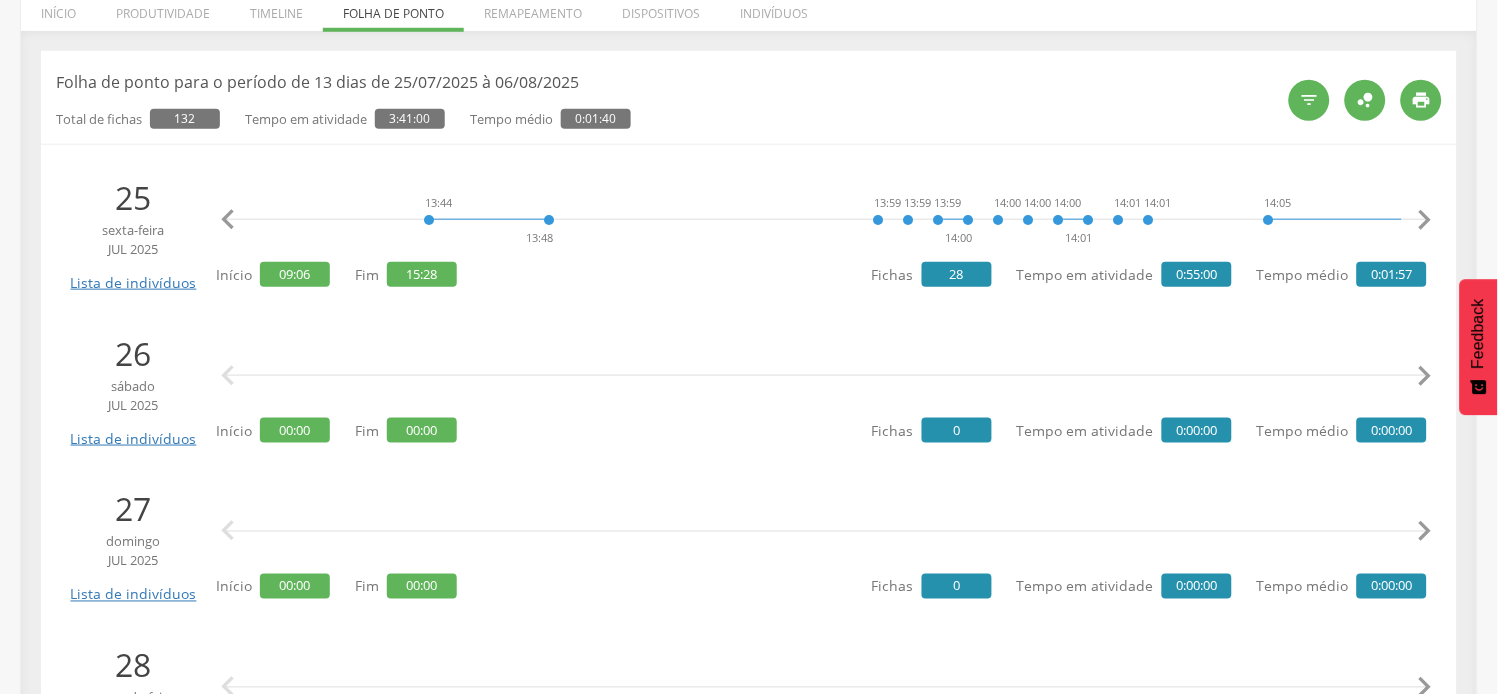 click on "" at bounding box center (228, 220) 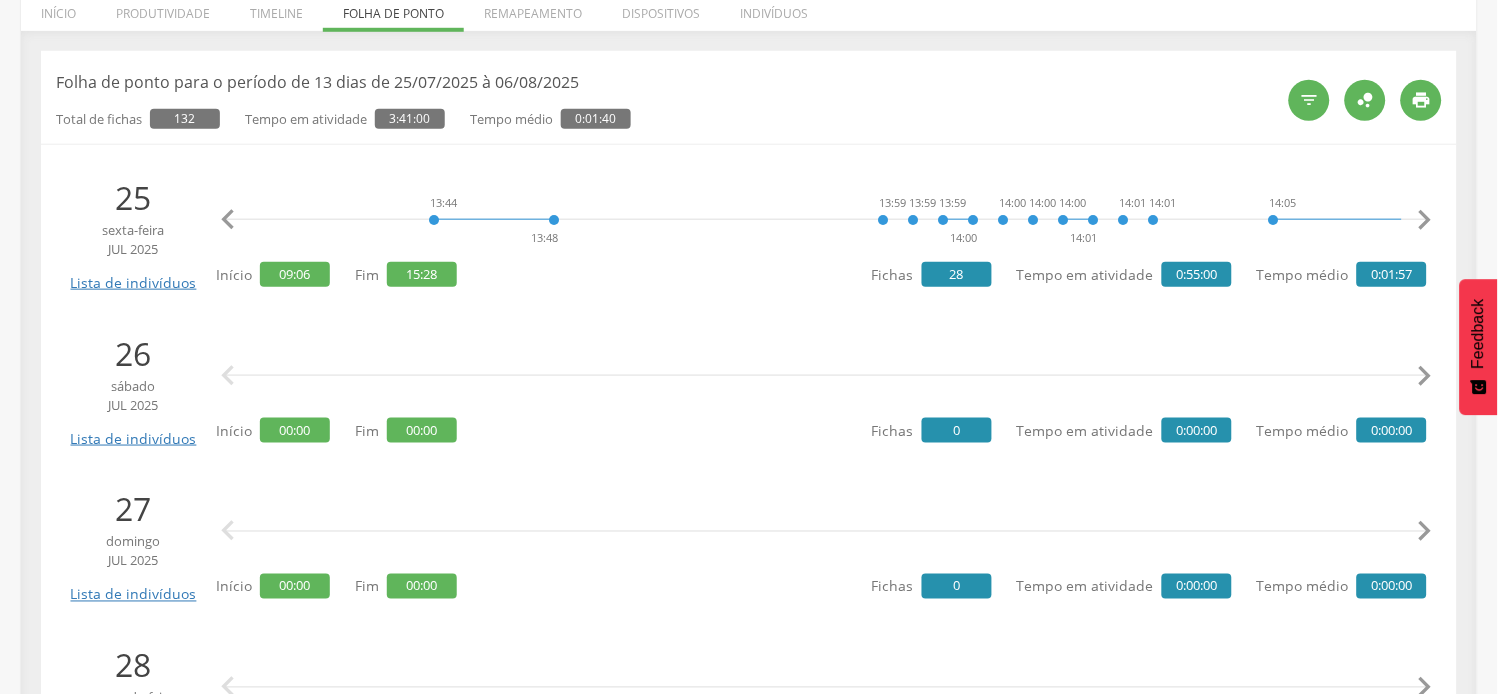 click on "" at bounding box center (228, 220) 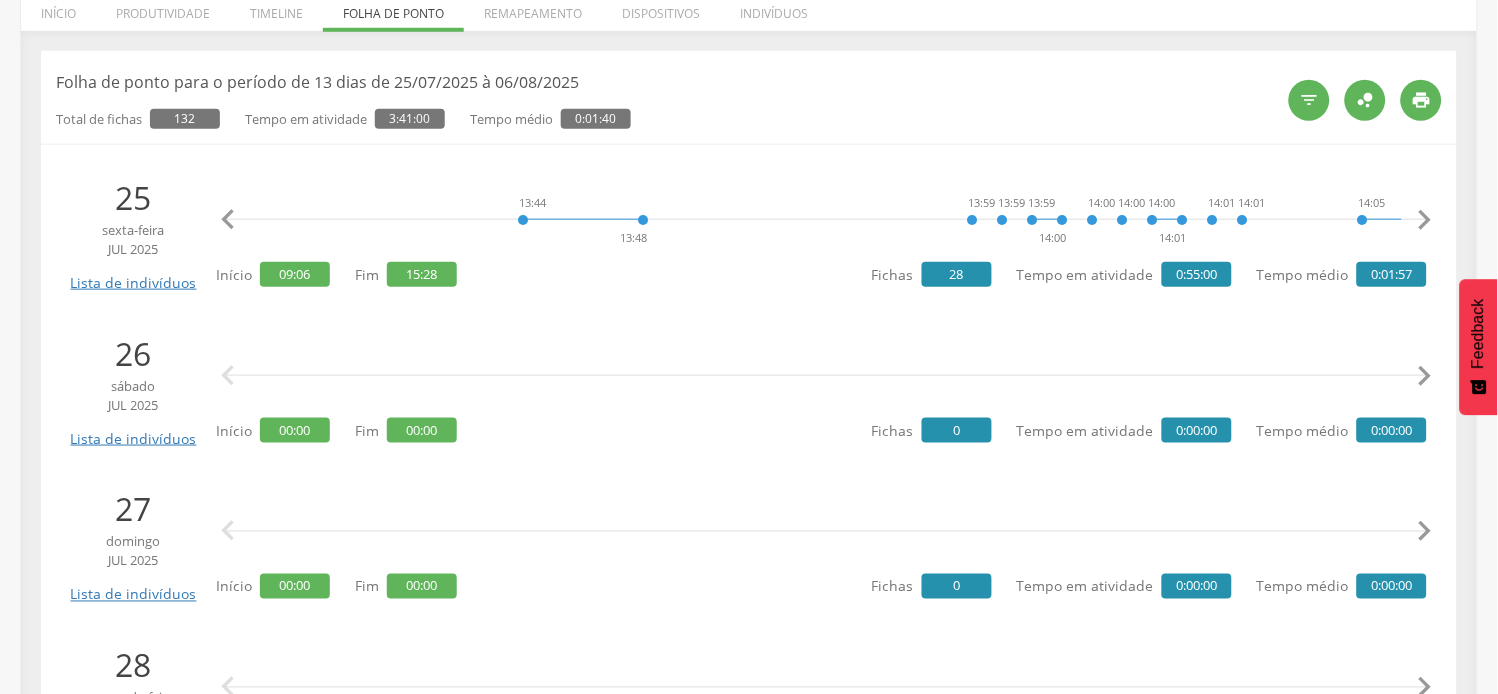 click on "" at bounding box center [228, 220] 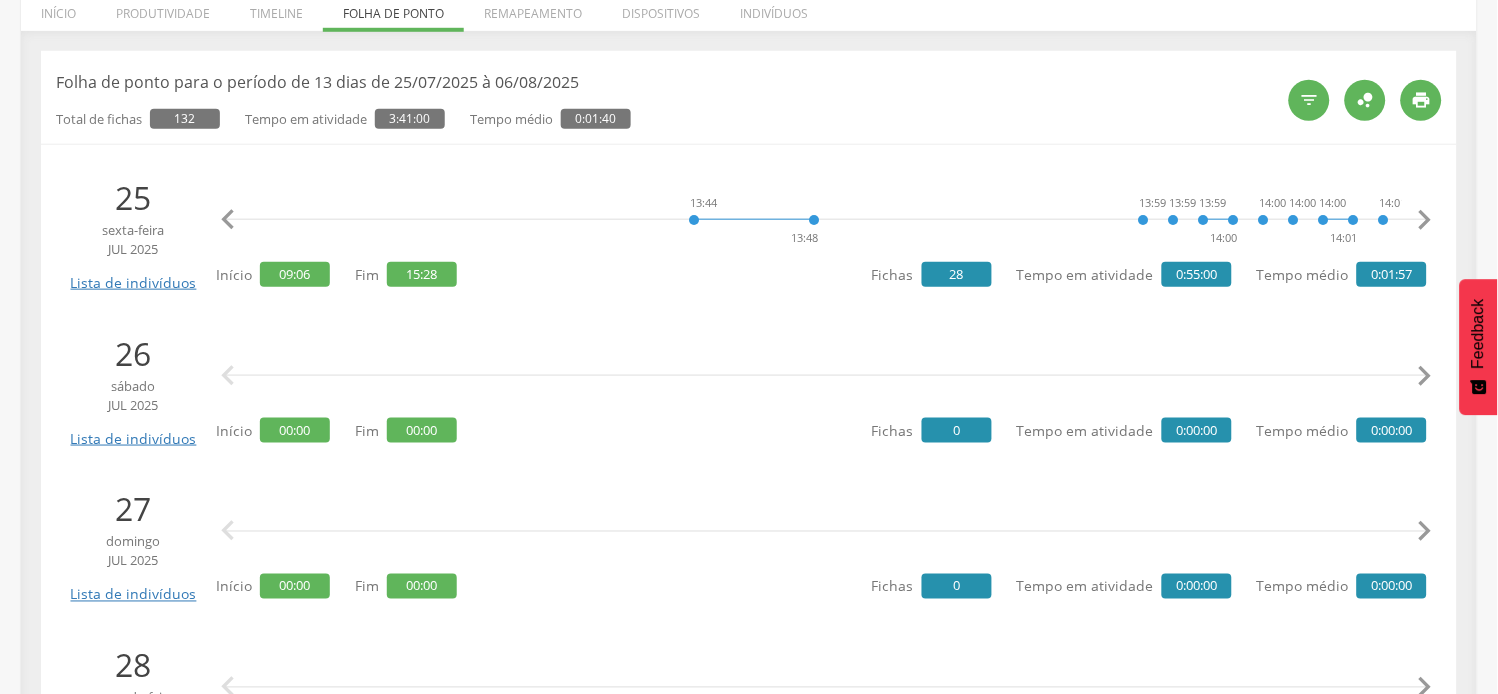 click on "" at bounding box center (228, 220) 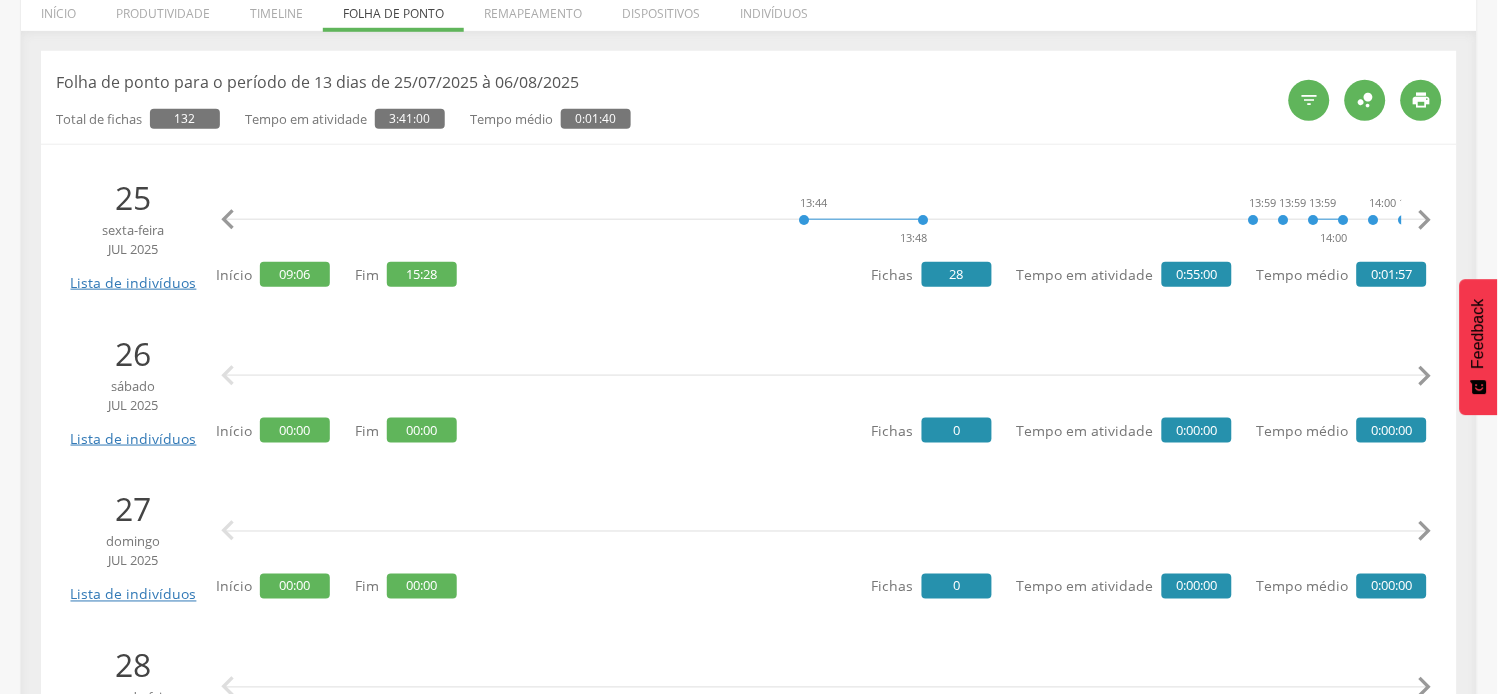 click on "" at bounding box center [228, 220] 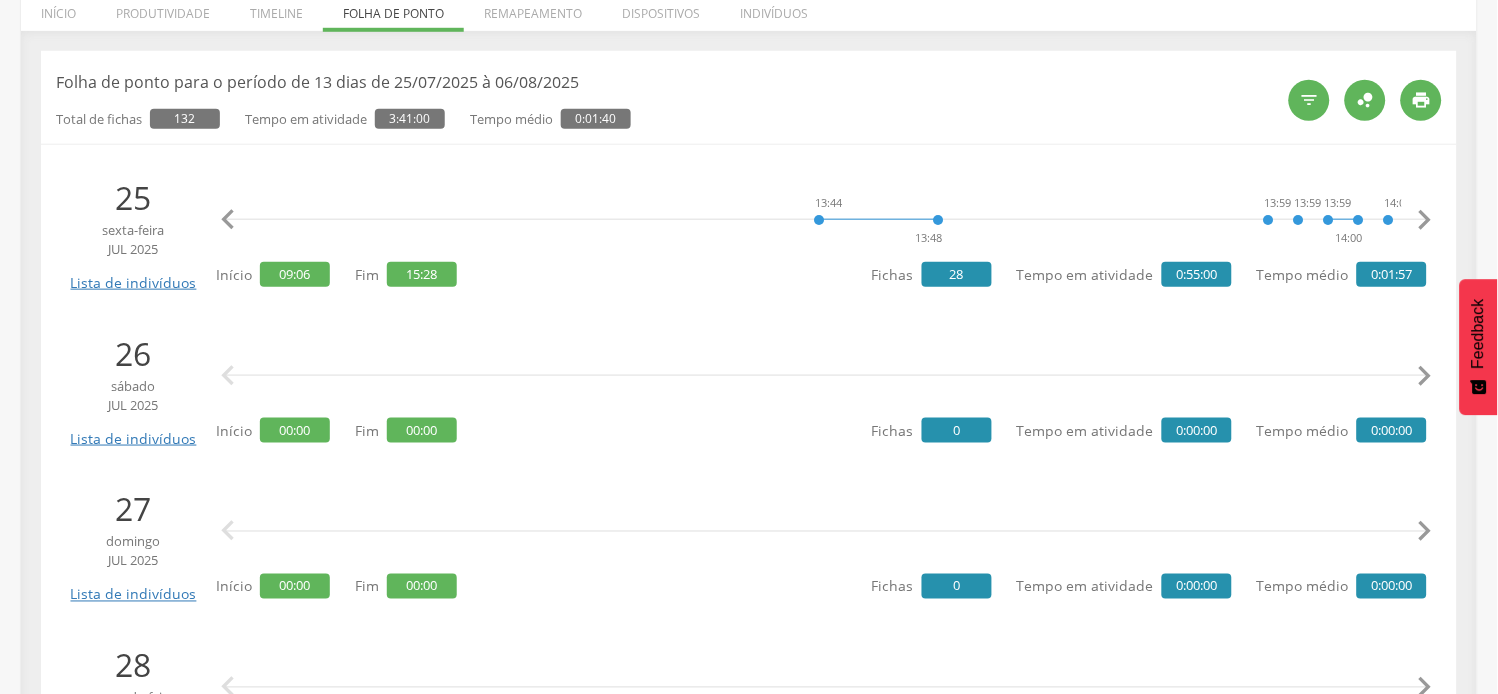 click on "" at bounding box center [228, 220] 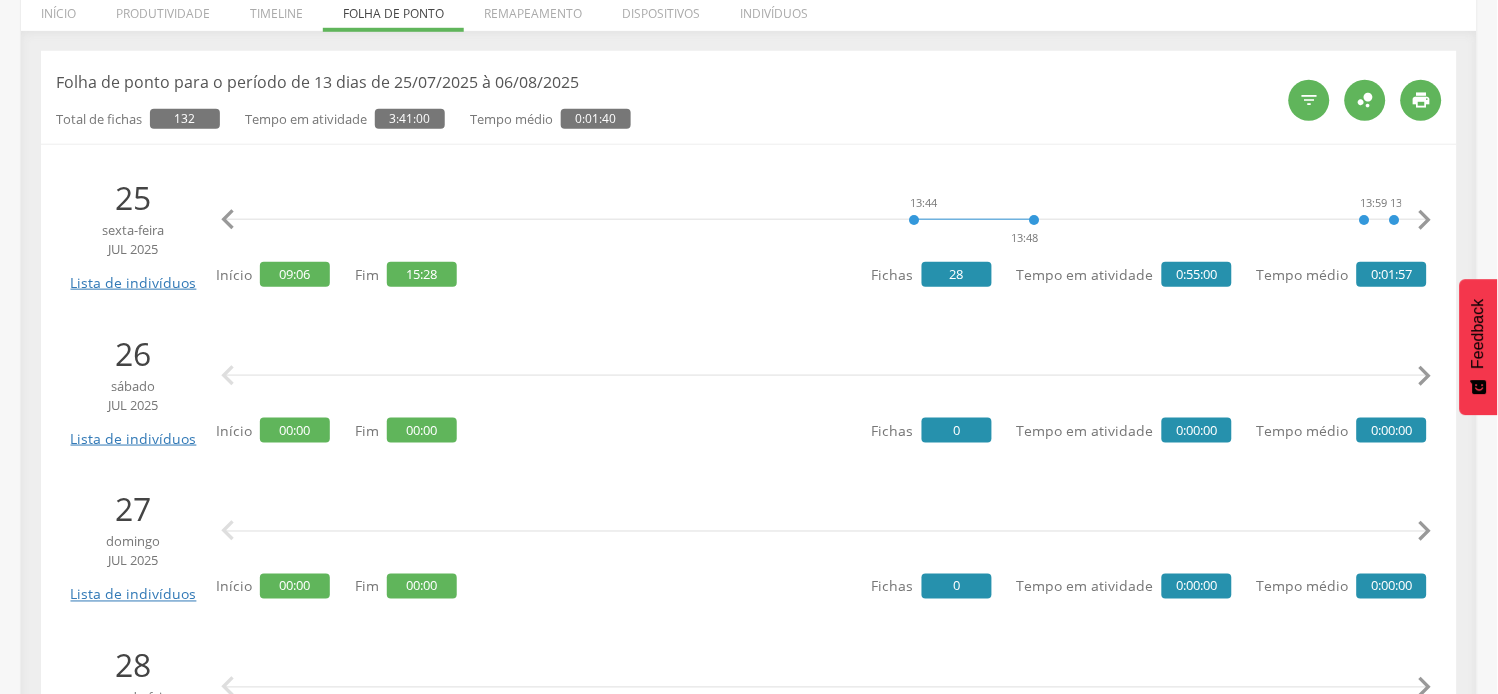 click on "" at bounding box center (228, 220) 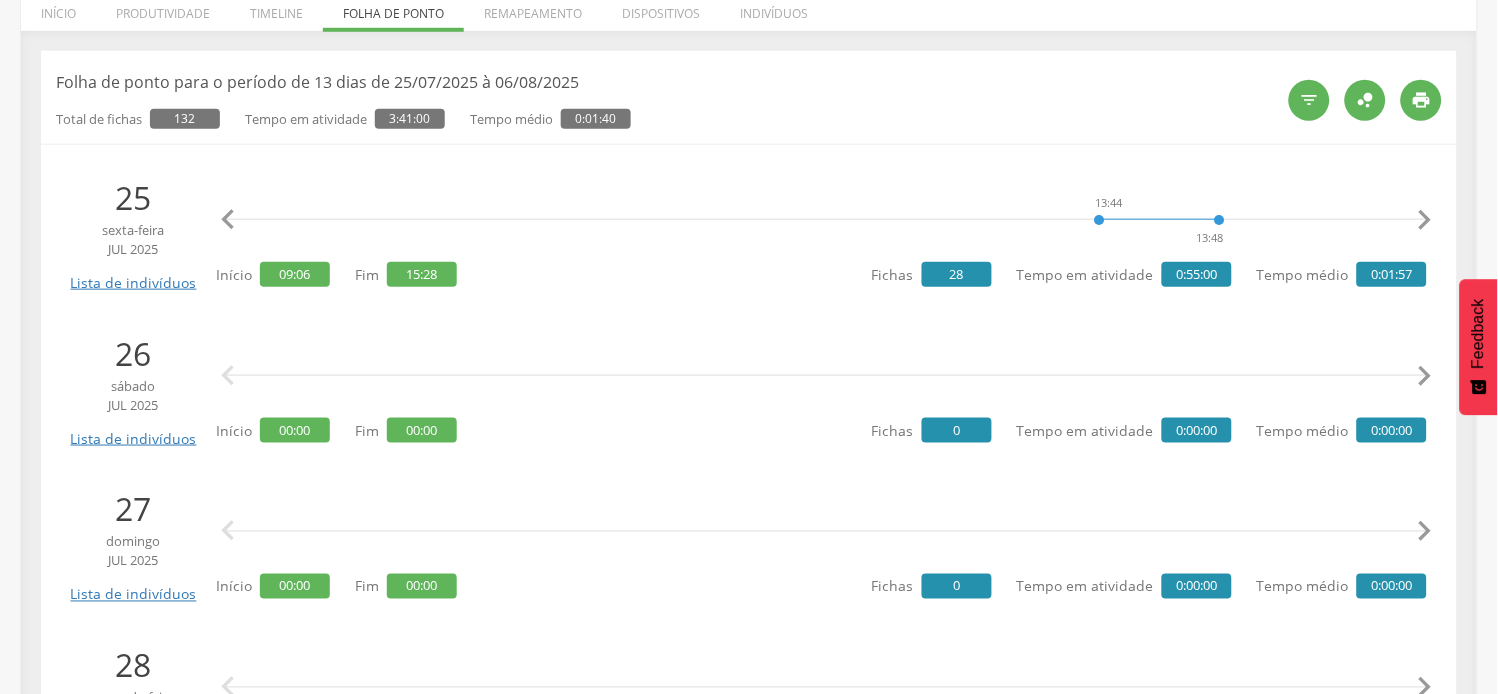 click on "" at bounding box center [228, 220] 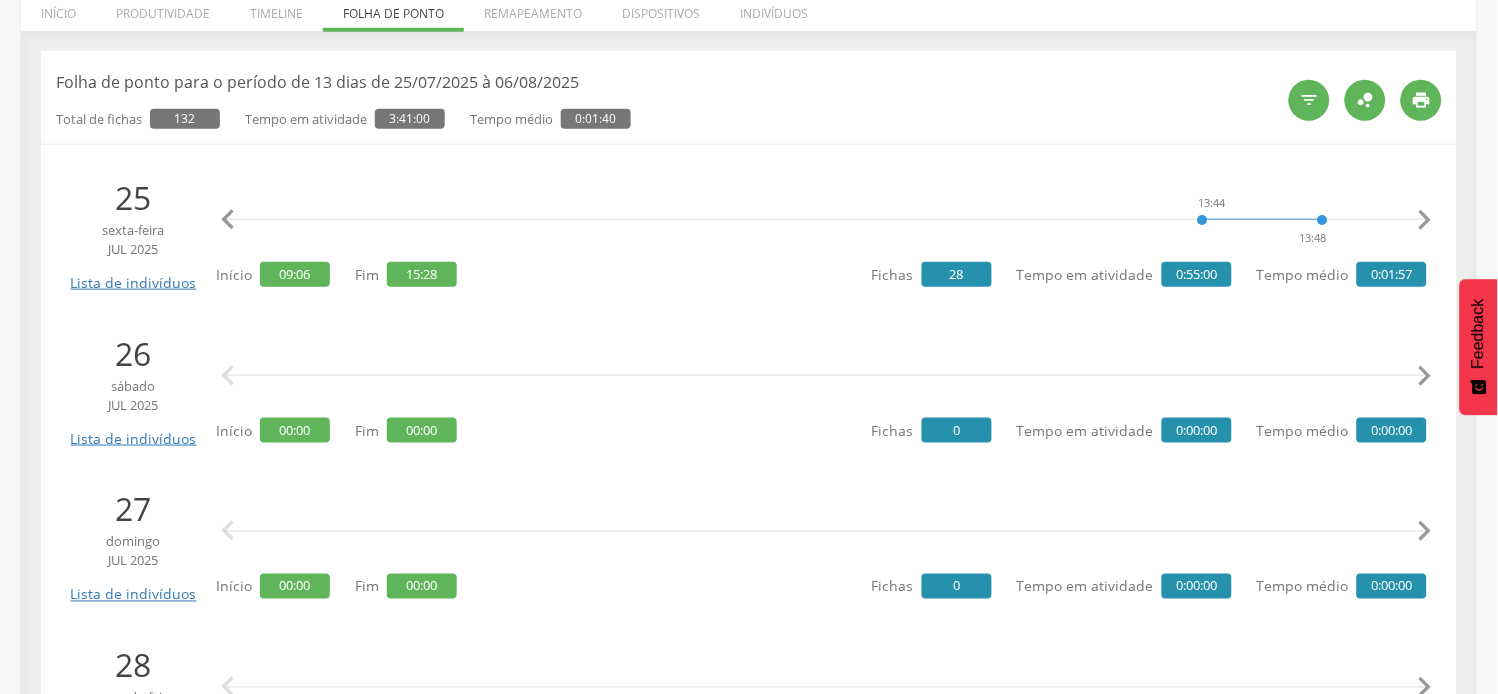 click on "" at bounding box center [228, 220] 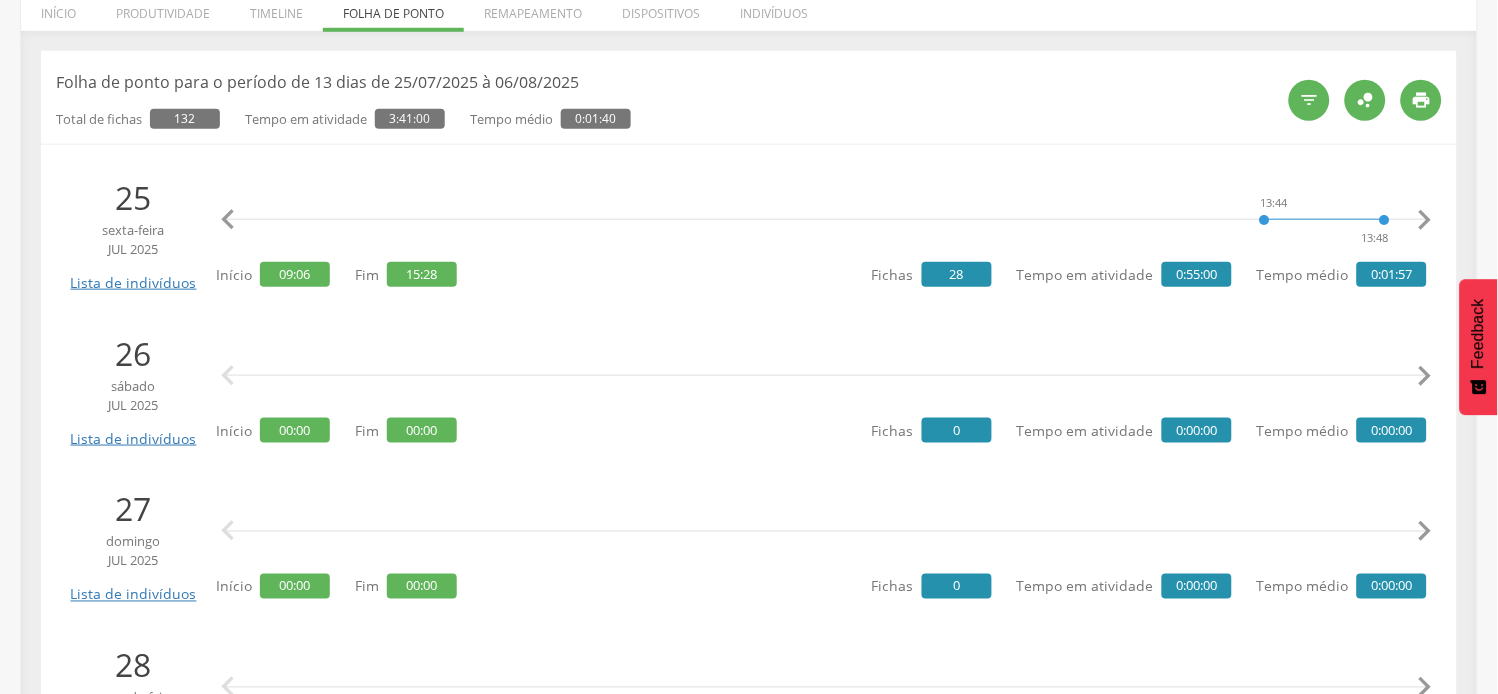 click on "" at bounding box center [228, 220] 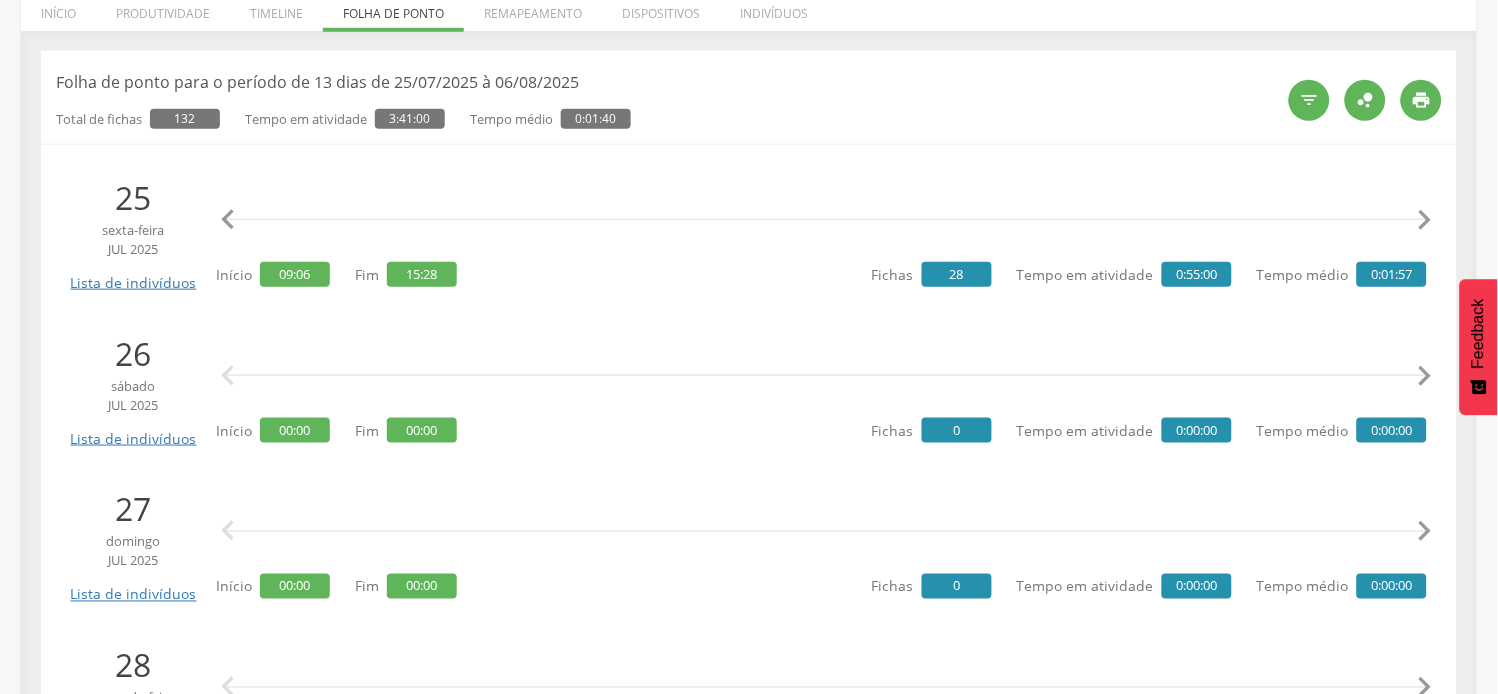 click on "" at bounding box center [228, 220] 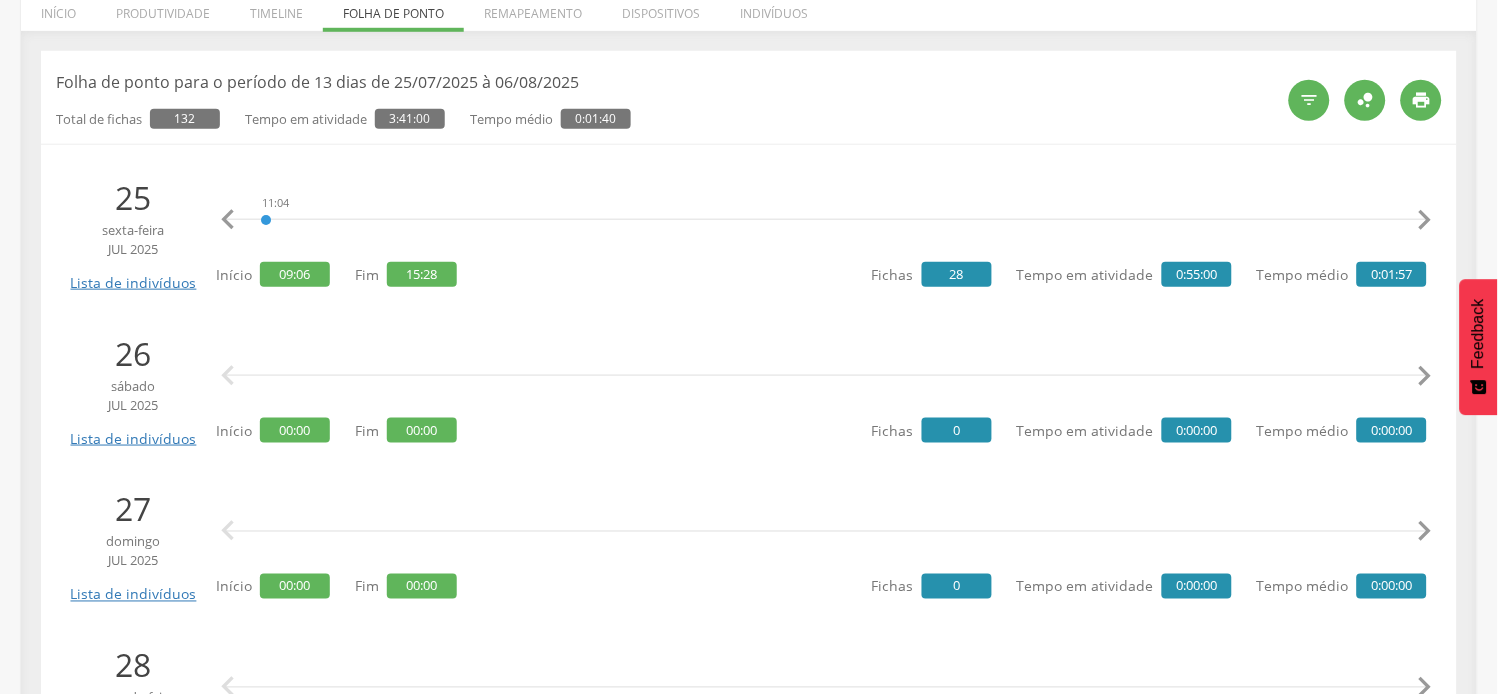 click on "" at bounding box center (228, 220) 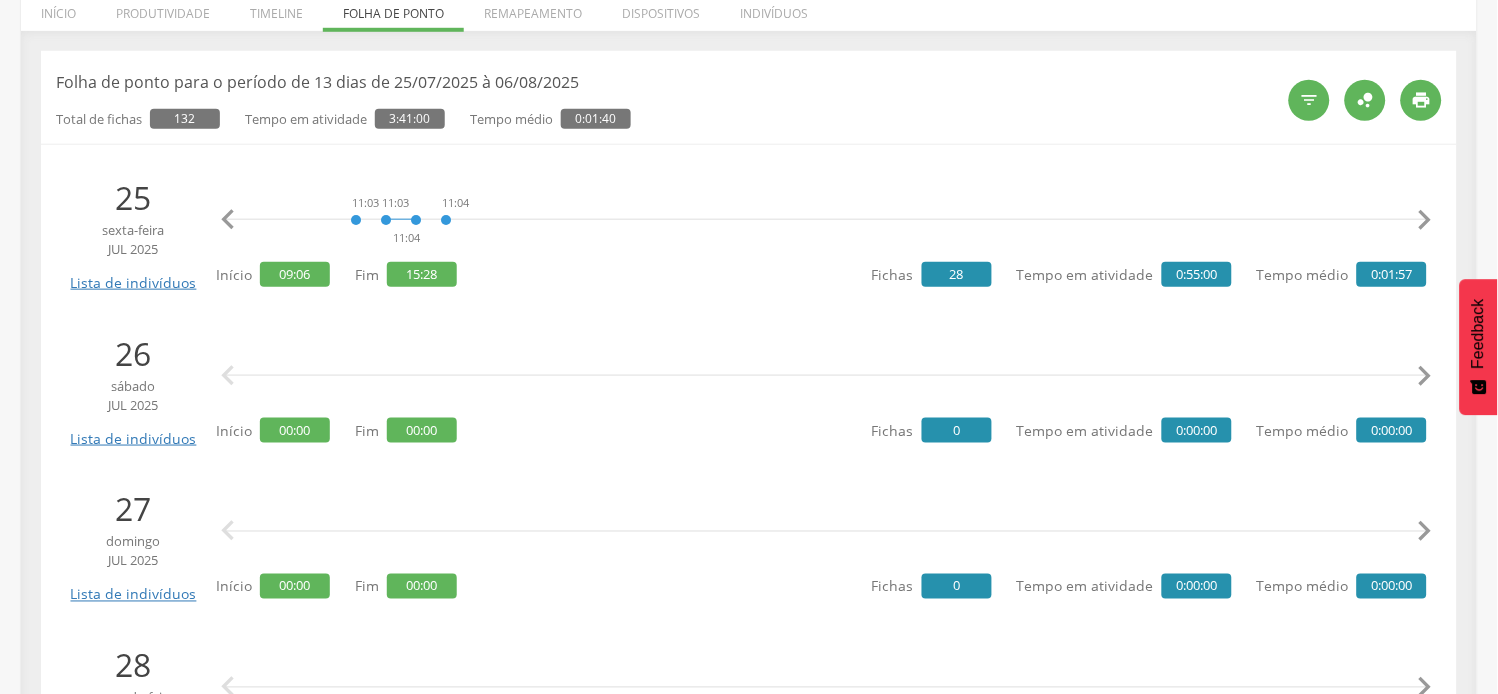 click on "" at bounding box center [228, 220] 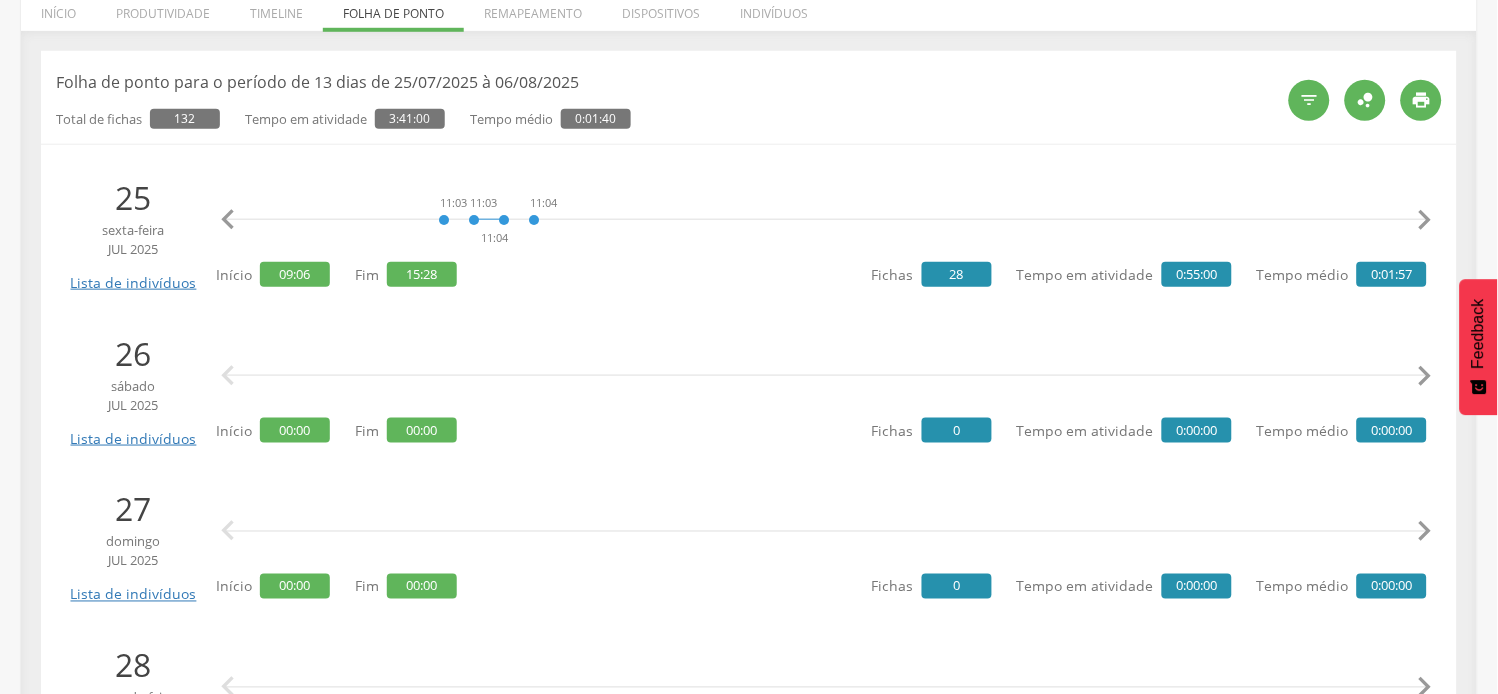 click on "" at bounding box center [228, 220] 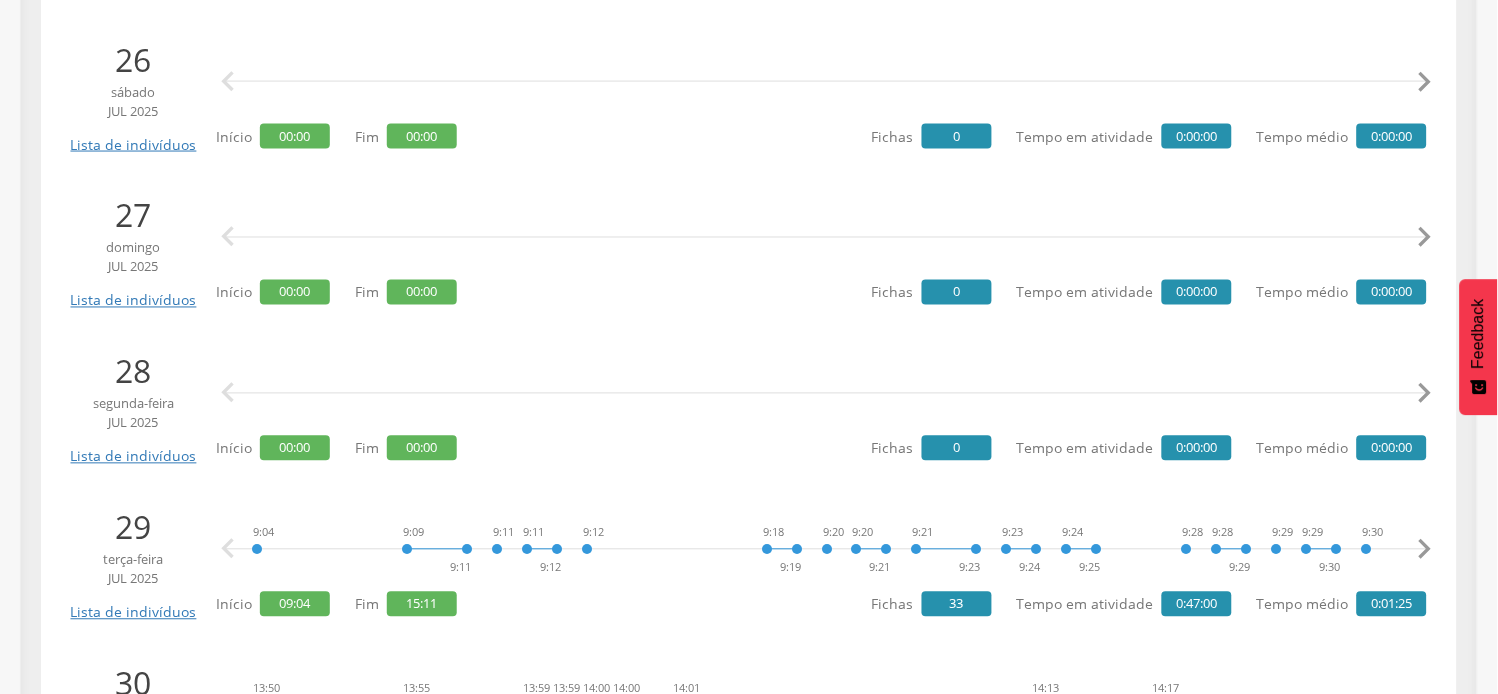 scroll, scrollTop: 666, scrollLeft: 0, axis: vertical 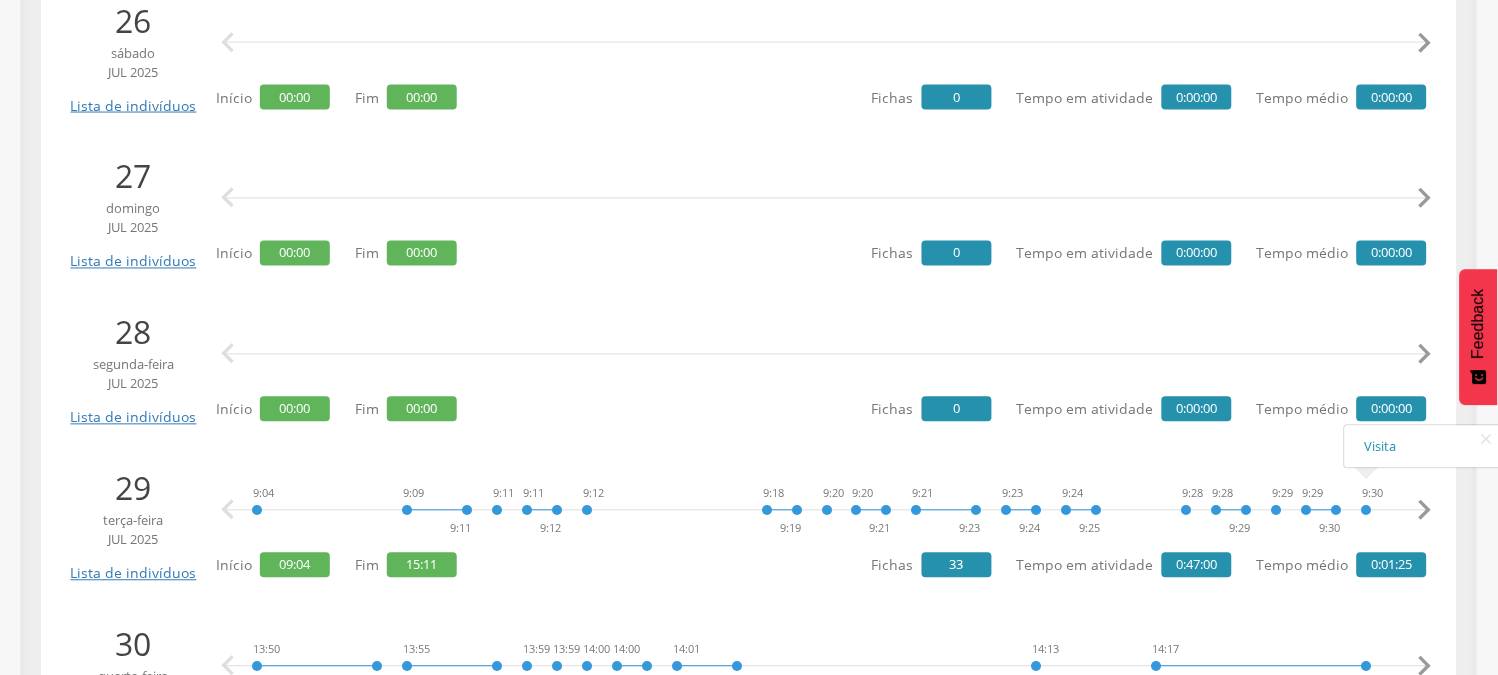 click on "" at bounding box center (1425, 511) 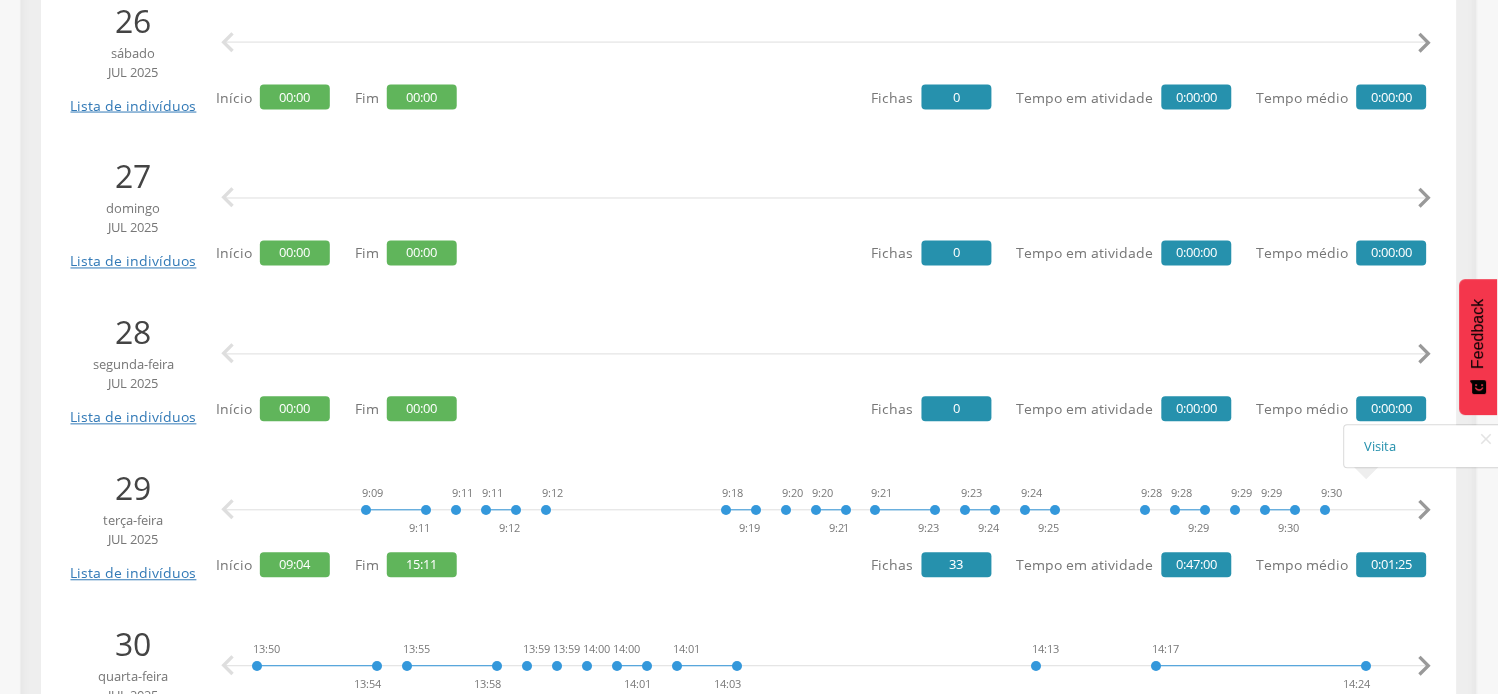 click on "" at bounding box center [1425, 511] 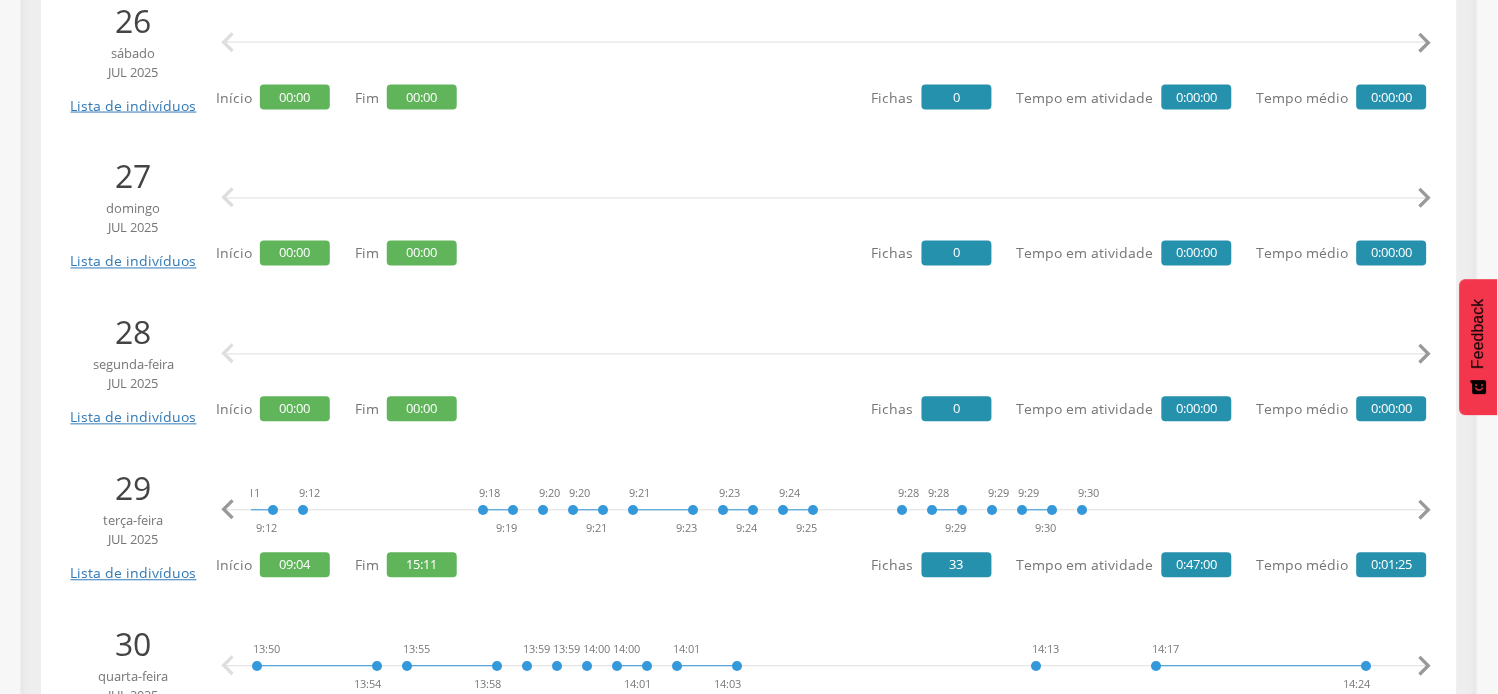 click on "" at bounding box center [1425, 511] 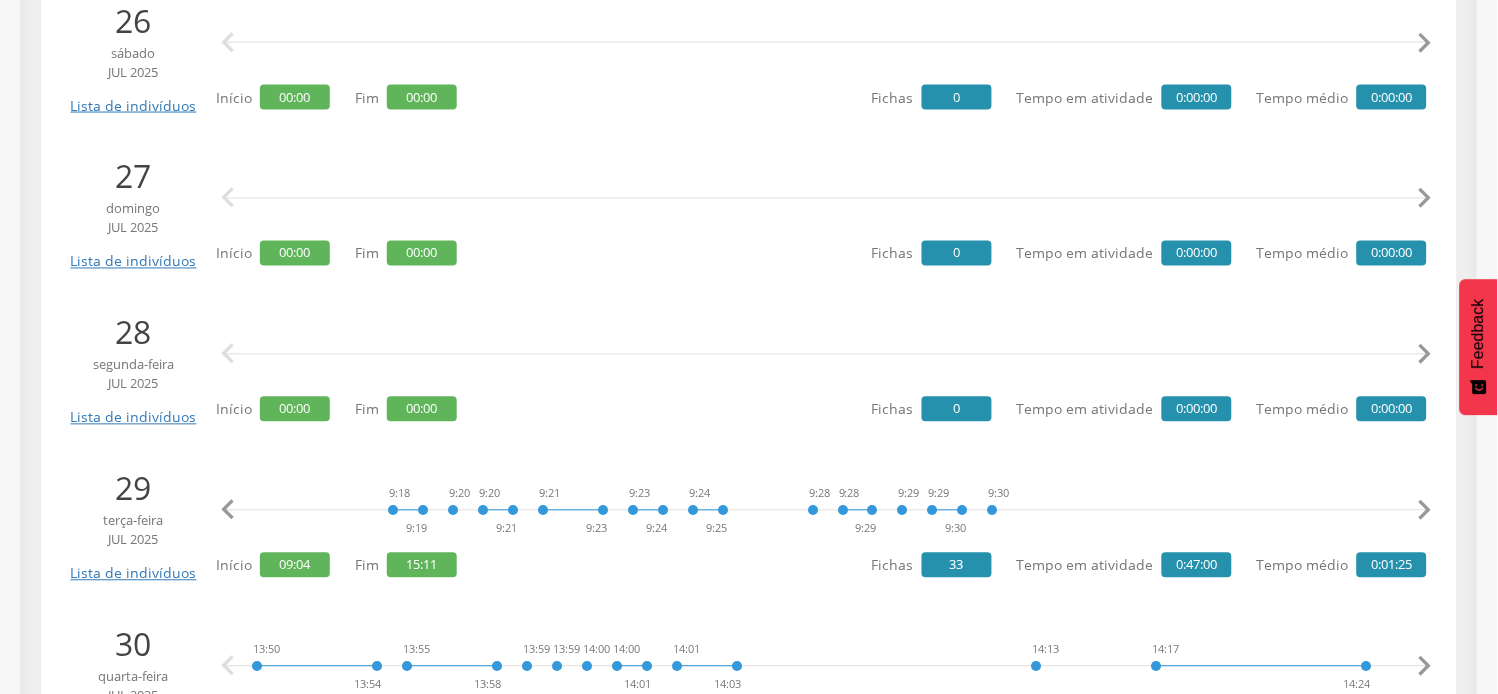 click on "" at bounding box center [1425, 511] 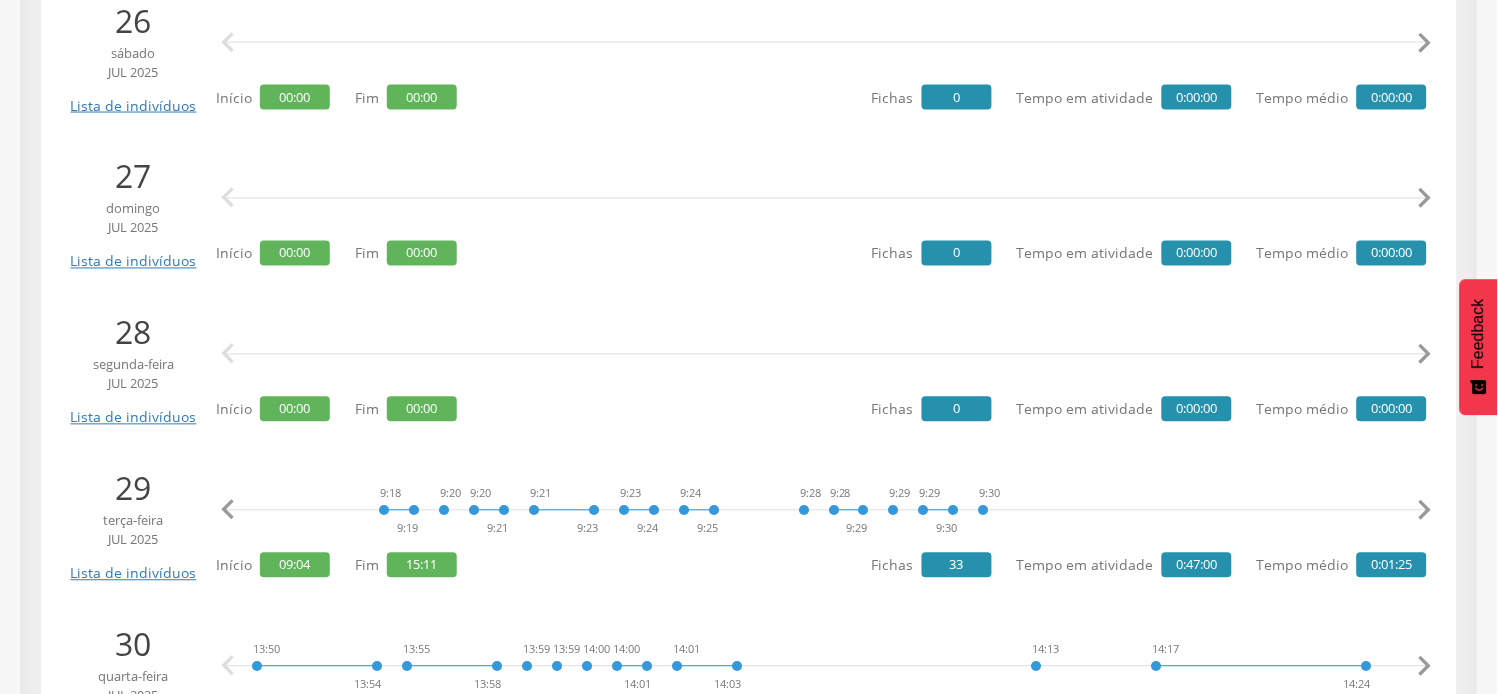 click on "" at bounding box center (1425, 511) 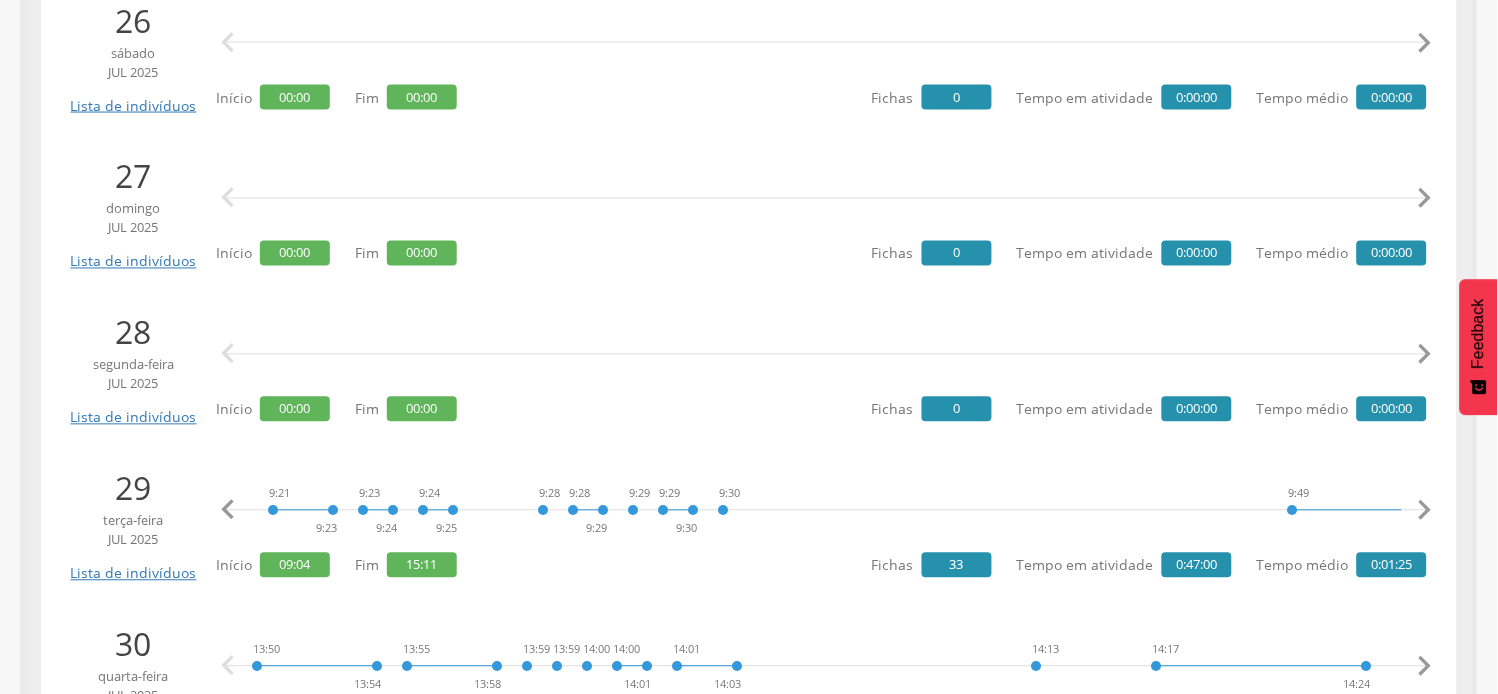 click on "" at bounding box center [1425, 511] 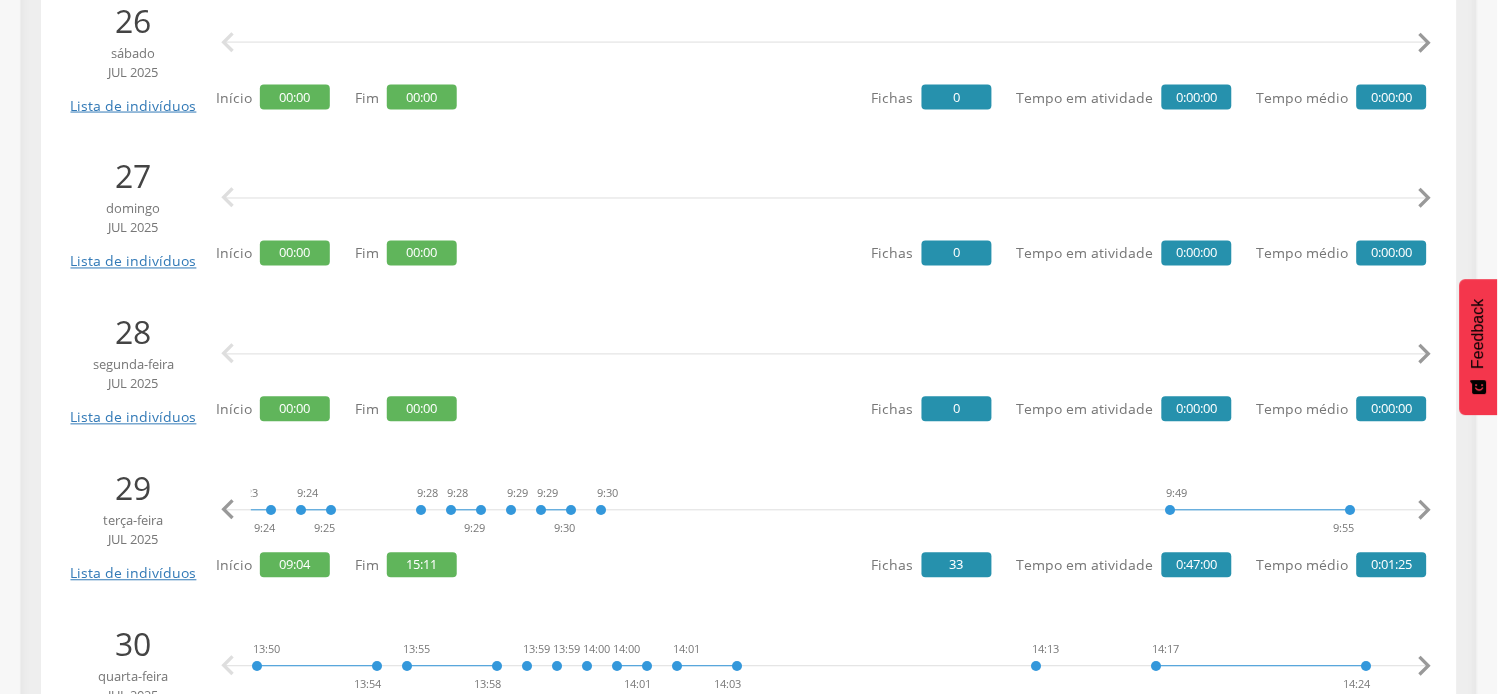 click on "" at bounding box center [1425, 511] 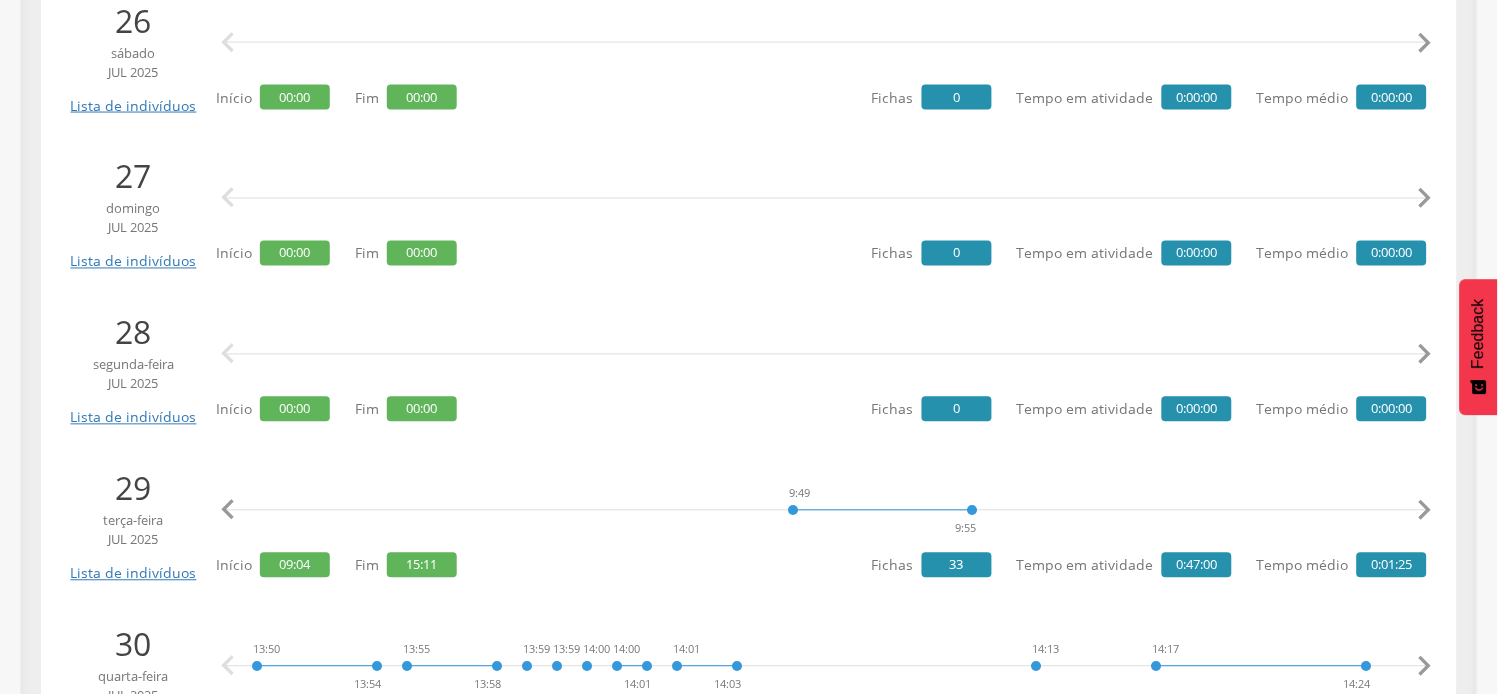 click on "" at bounding box center [1425, 511] 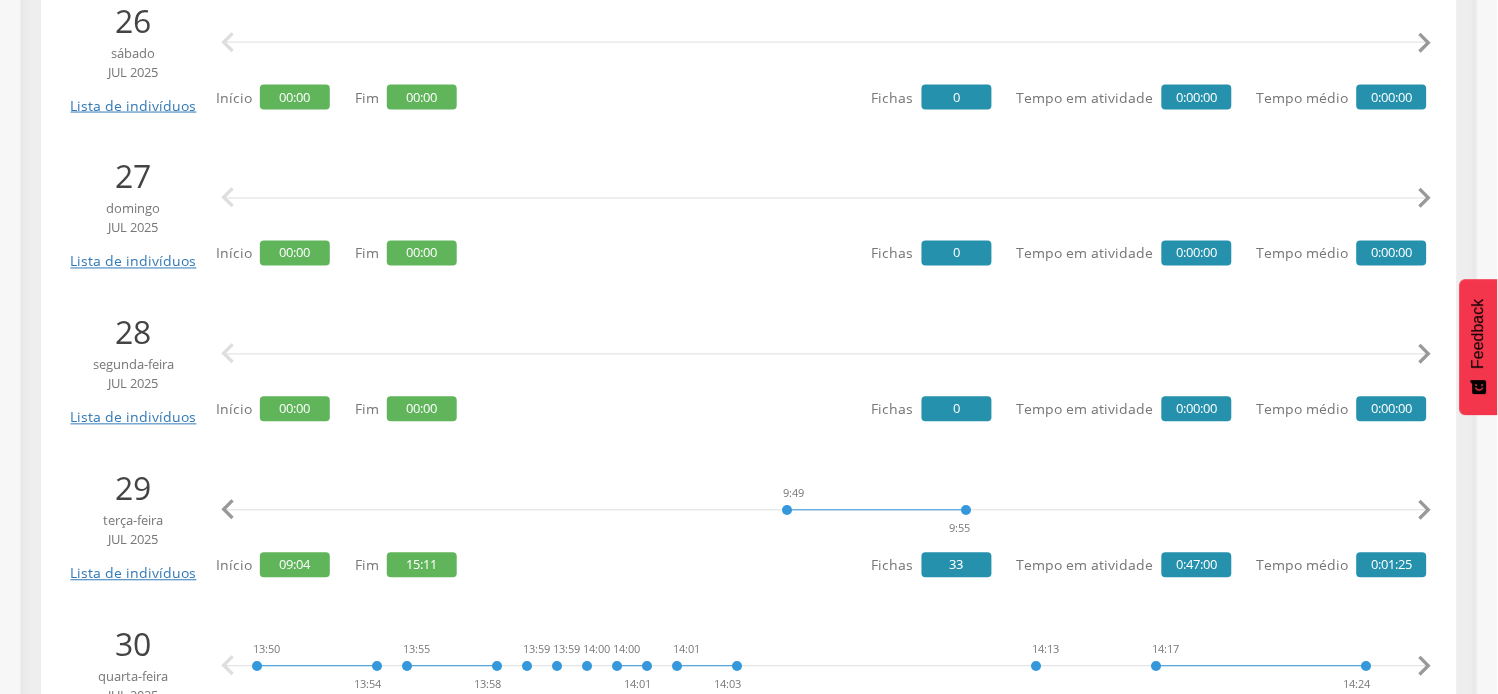click on "" at bounding box center (1425, 511) 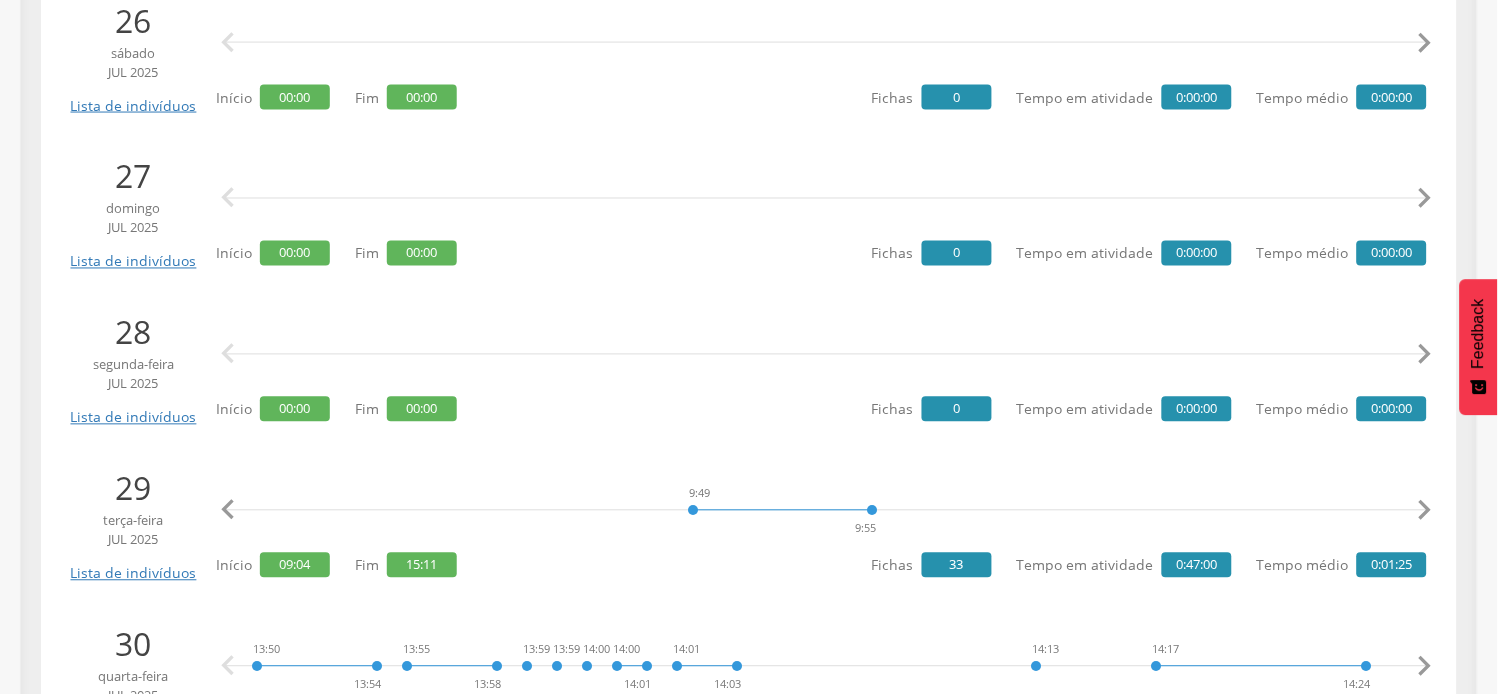 click on "" at bounding box center [1425, 511] 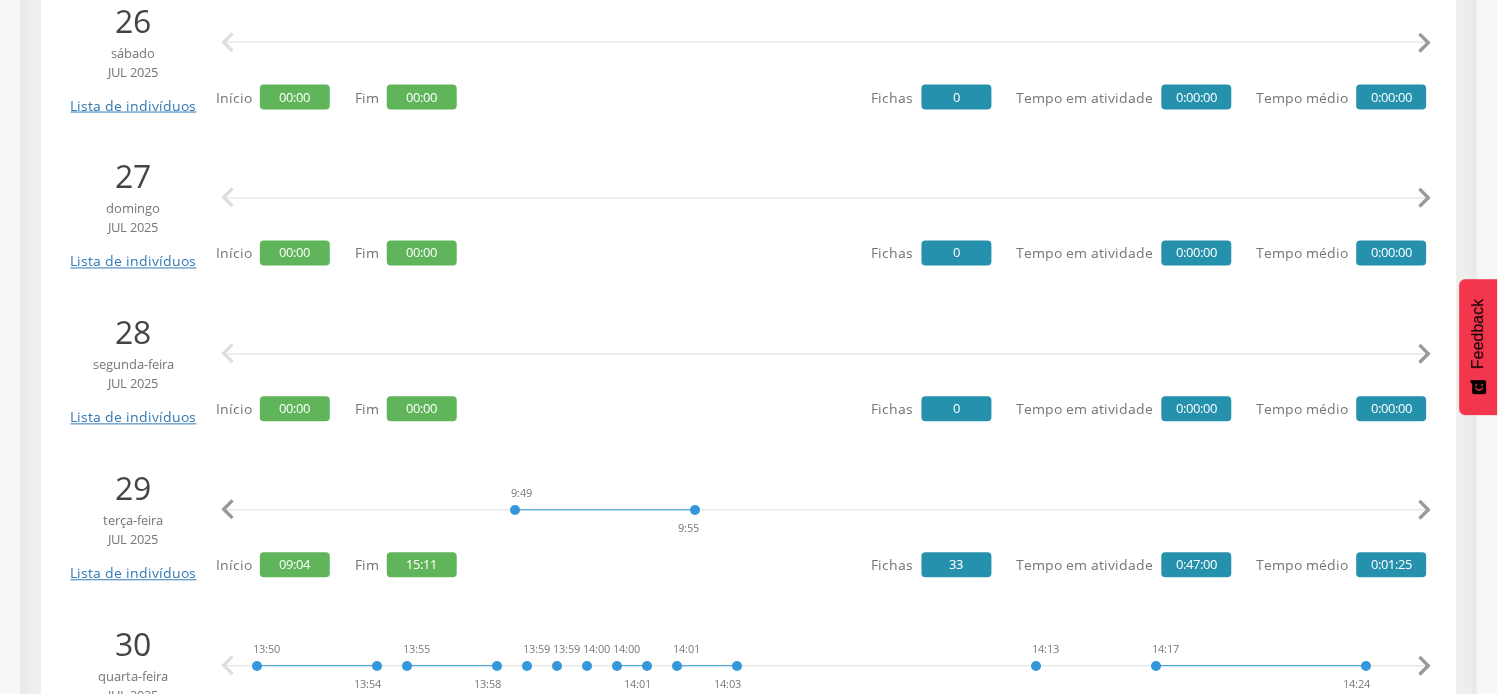 click on "" at bounding box center (1425, 511) 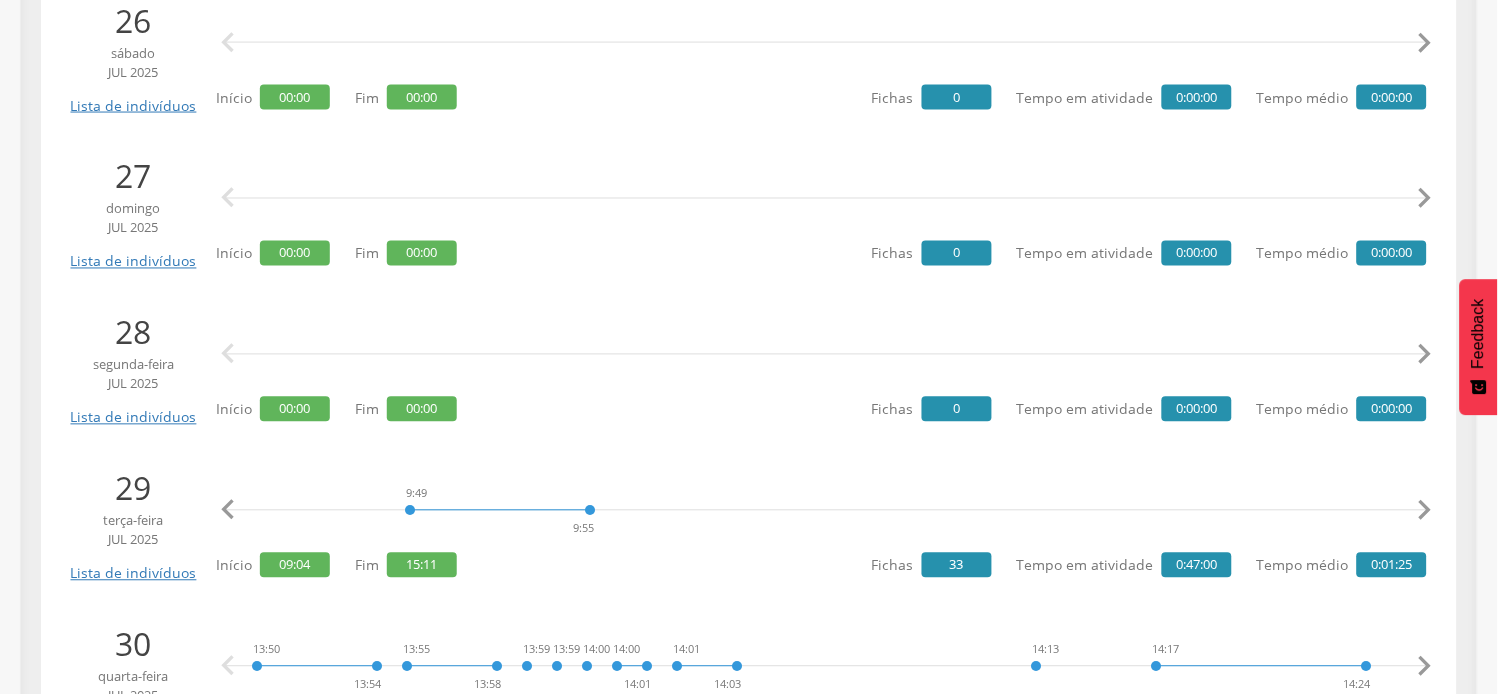 click on "" at bounding box center (1425, 511) 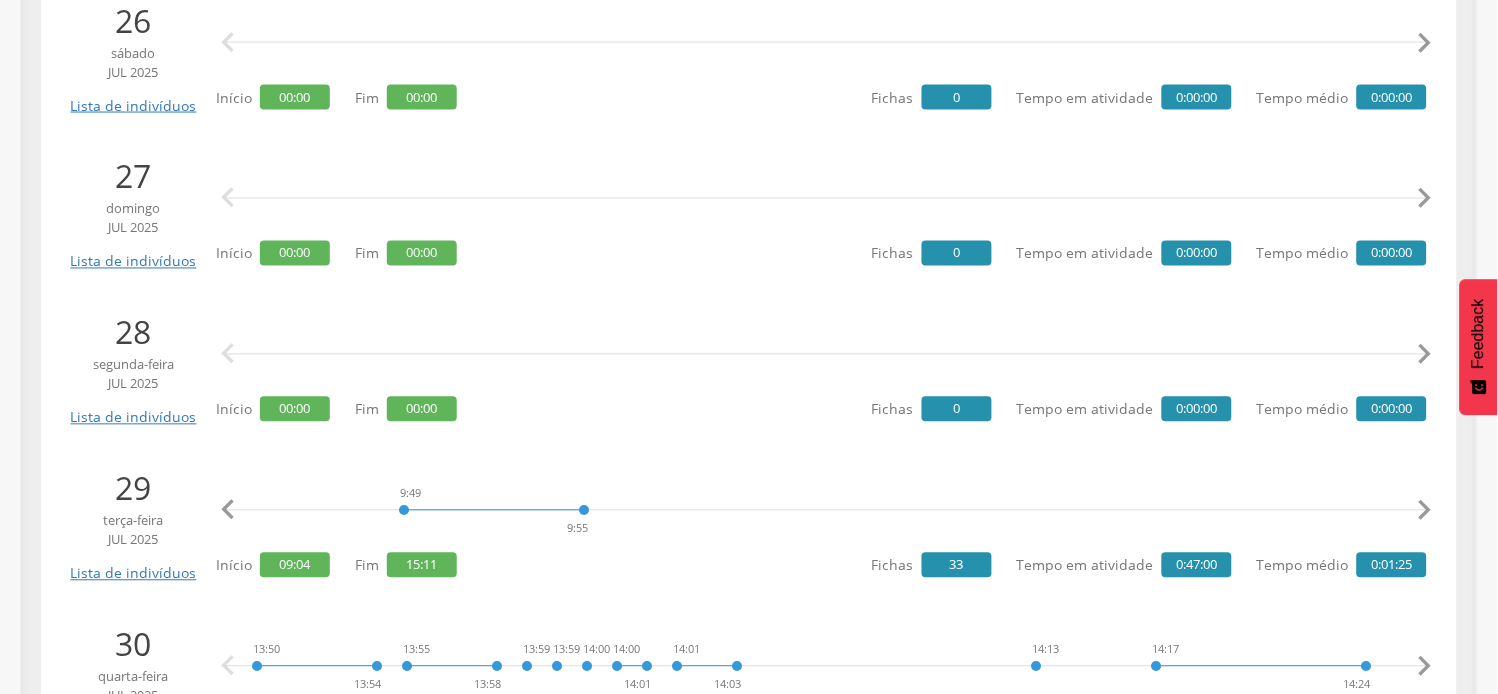 click on "" at bounding box center [1425, 511] 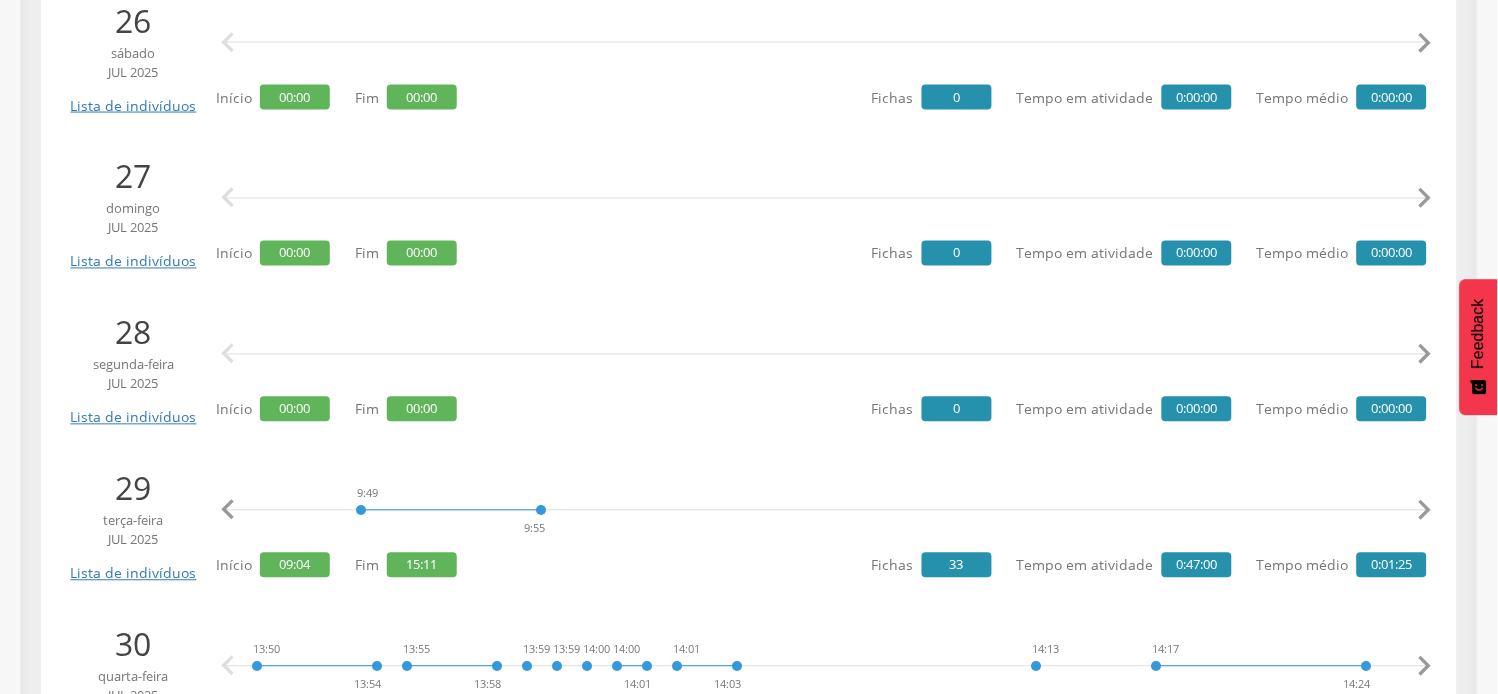 click on "" at bounding box center [1425, 511] 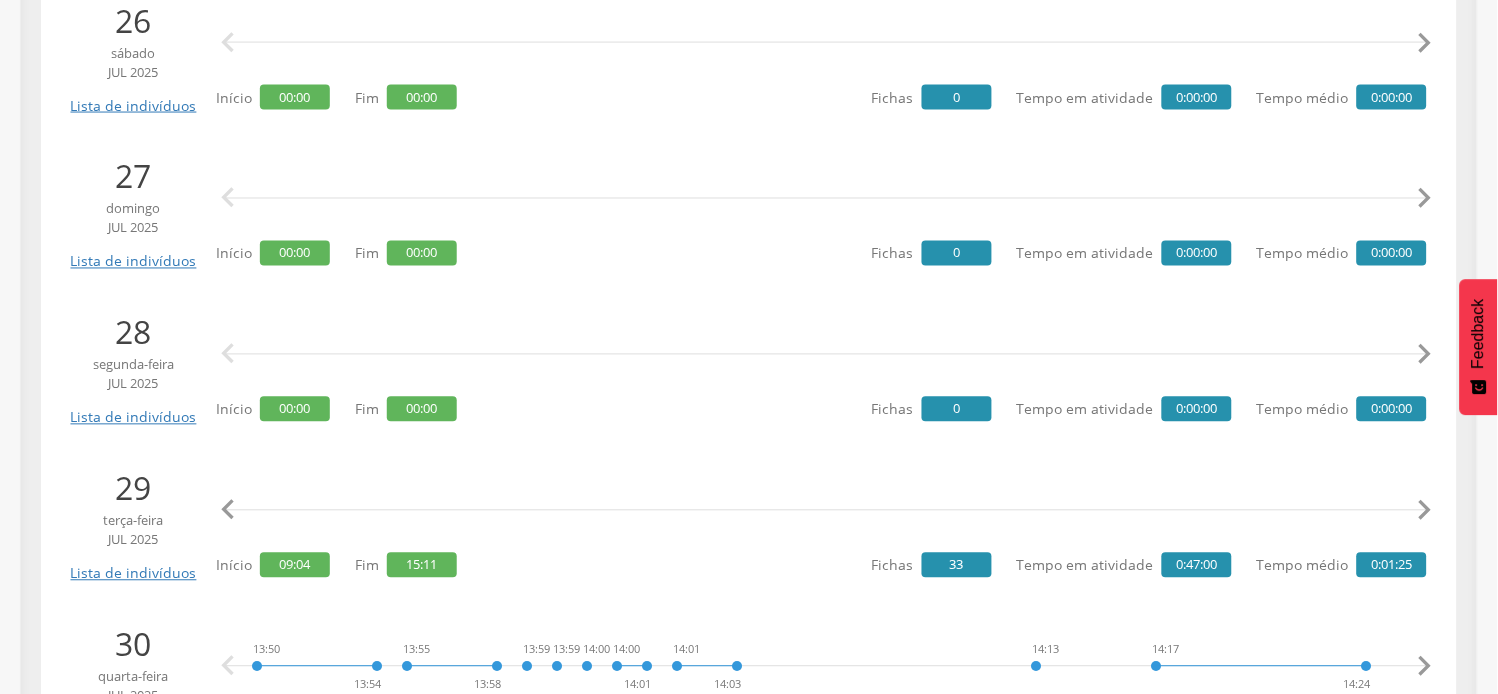 scroll, scrollTop: 0, scrollLeft: 1916, axis: horizontal 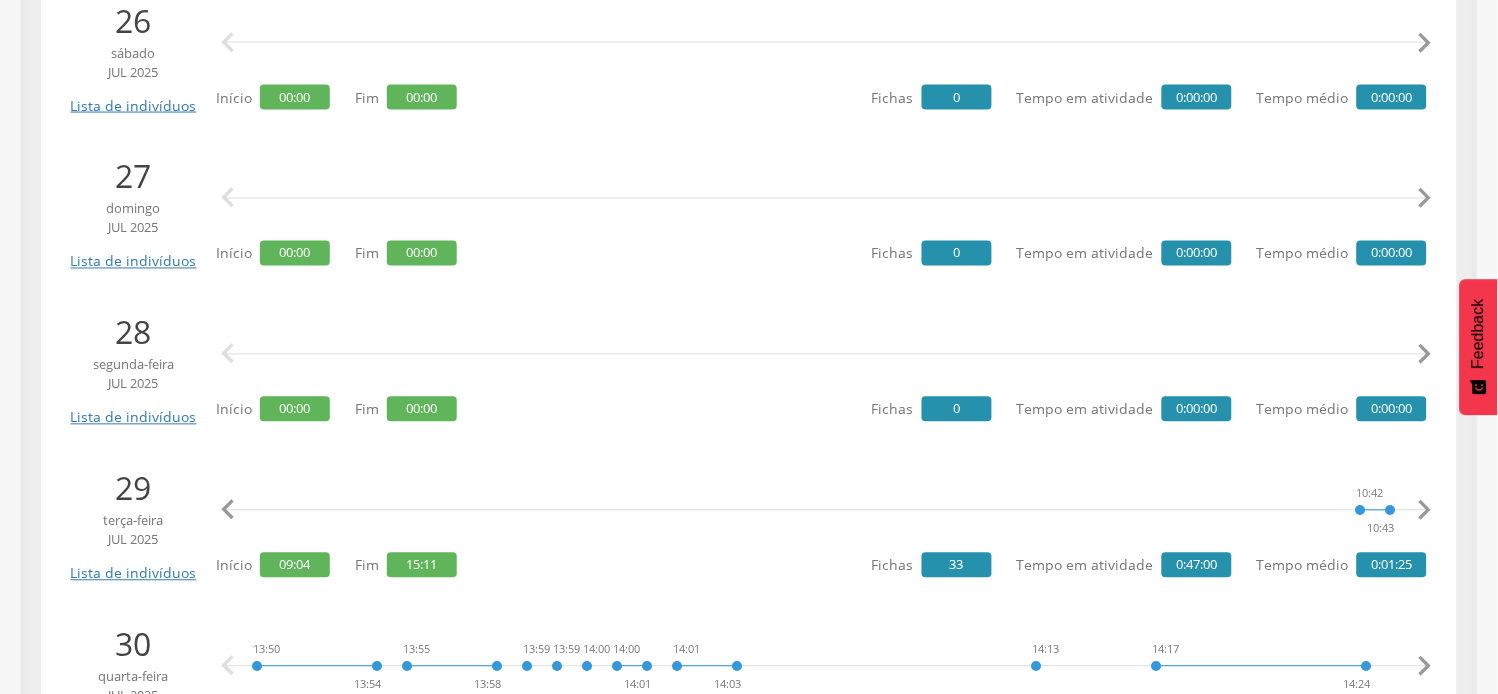 click on "" at bounding box center (1425, 511) 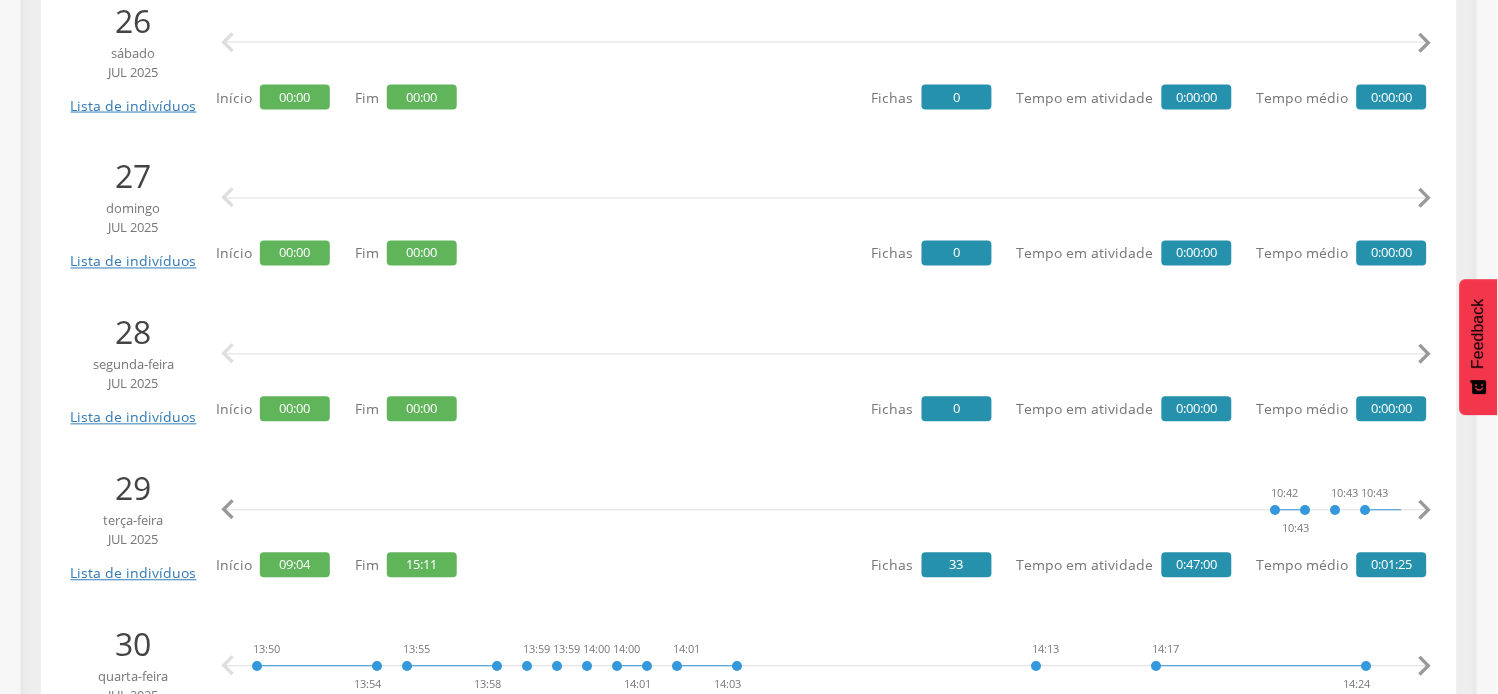 click on "" at bounding box center (1425, 511) 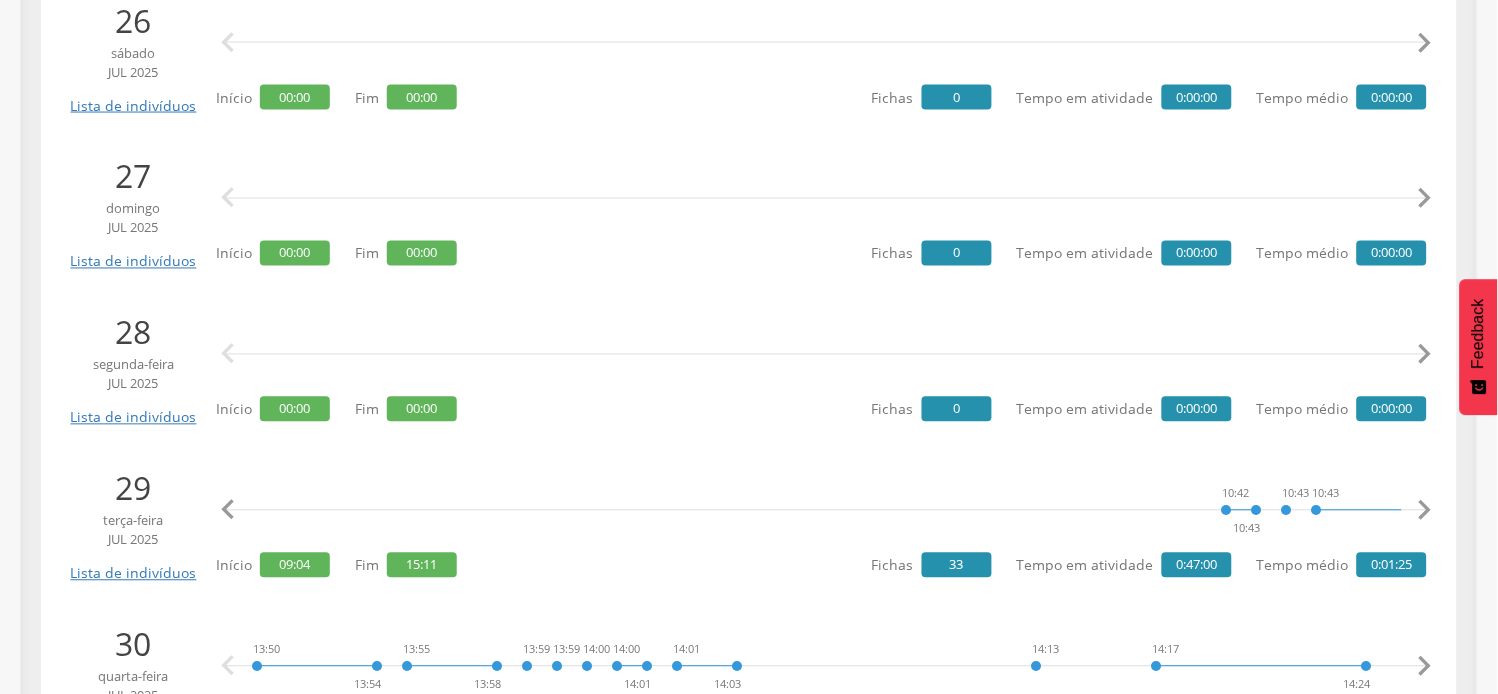 click on "" at bounding box center (1425, 511) 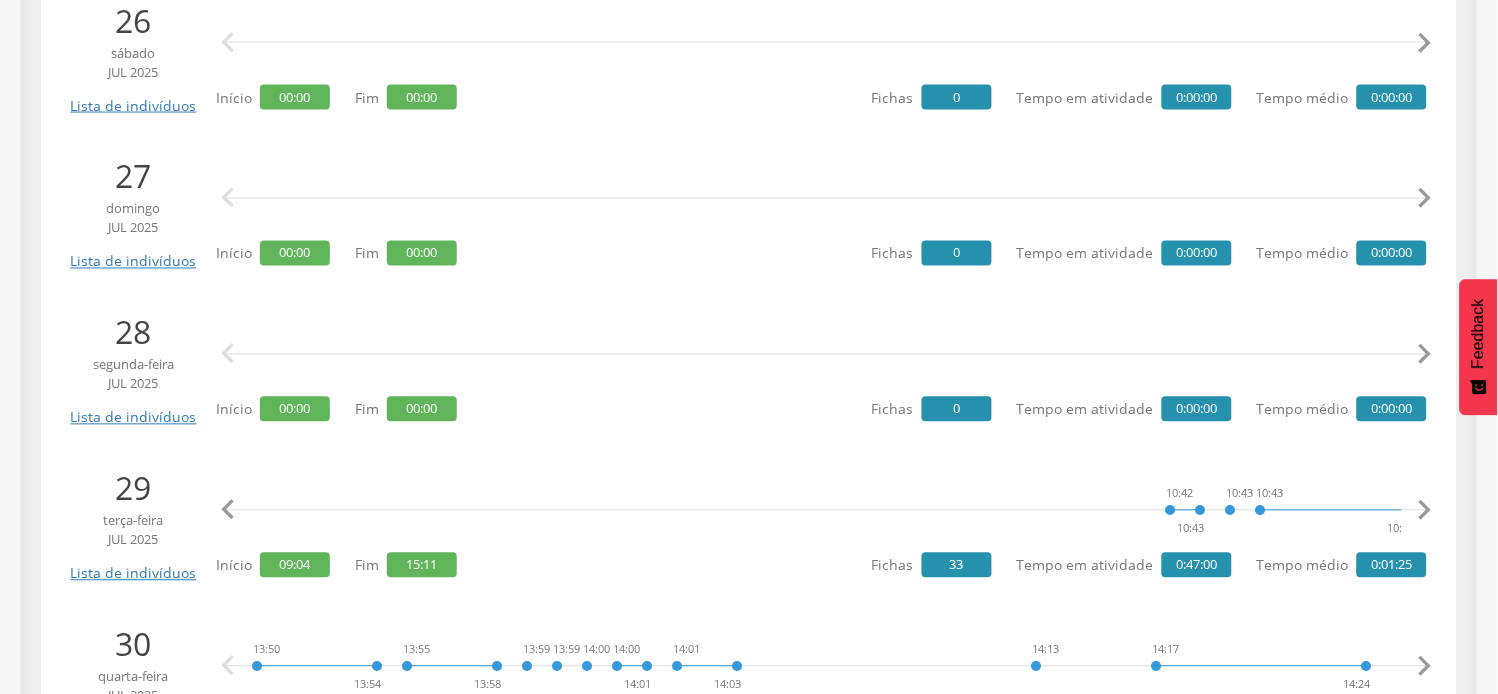 click on "" at bounding box center (1425, 511) 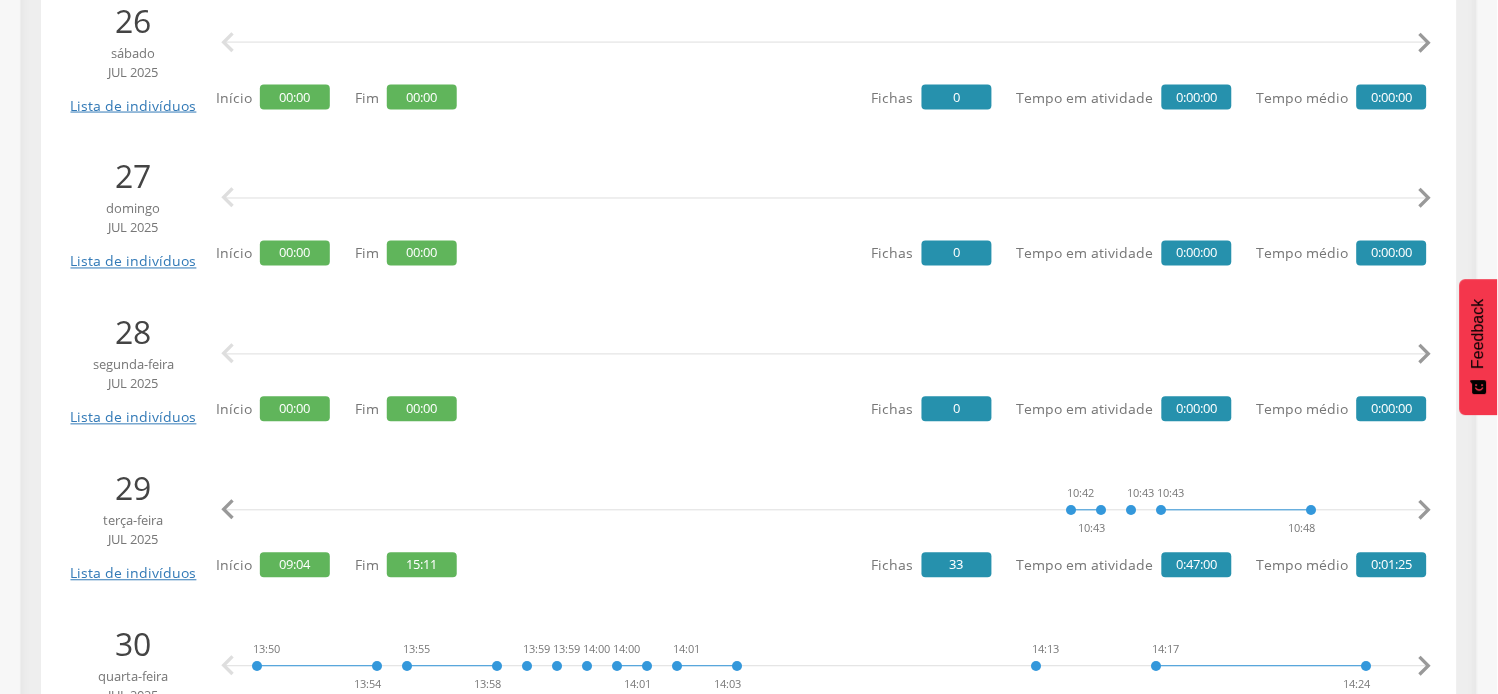 click on "" at bounding box center [1425, 511] 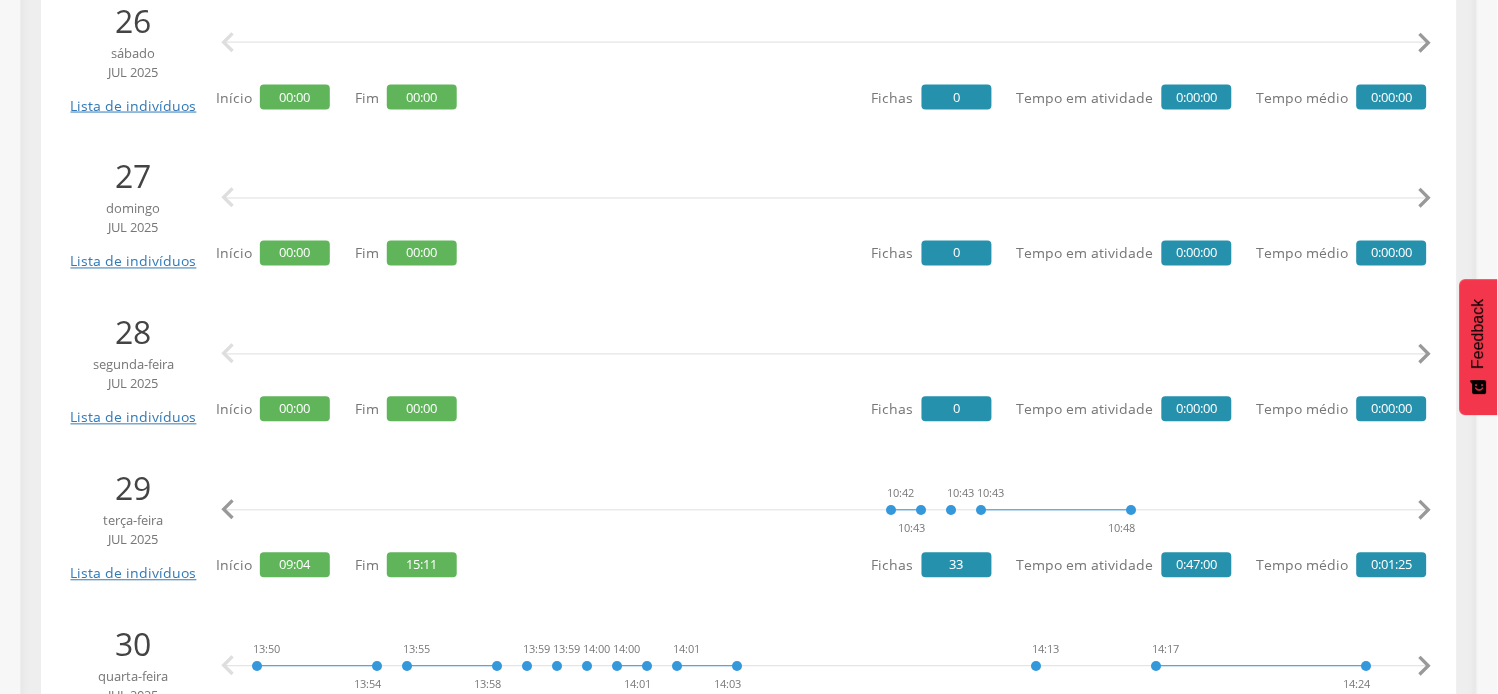 click on "" at bounding box center (1425, 511) 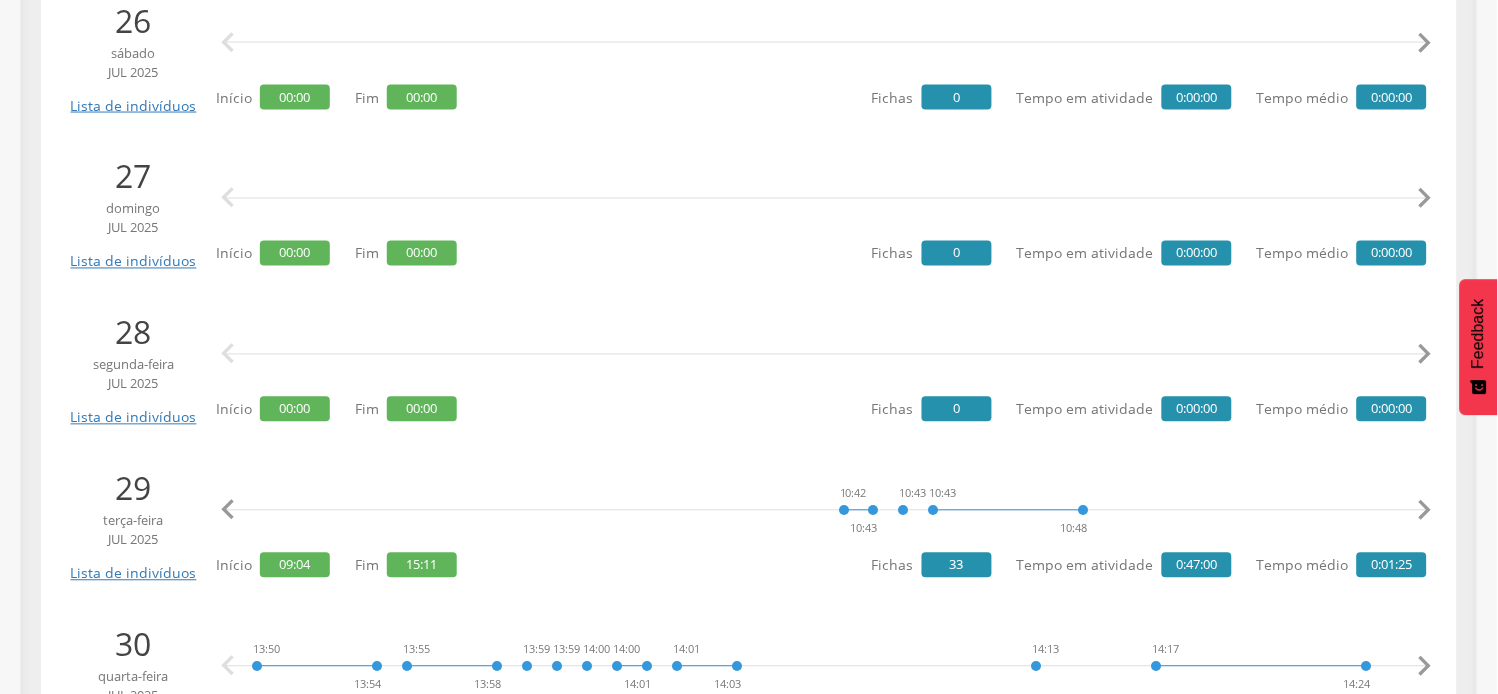 click on "" at bounding box center [1425, 511] 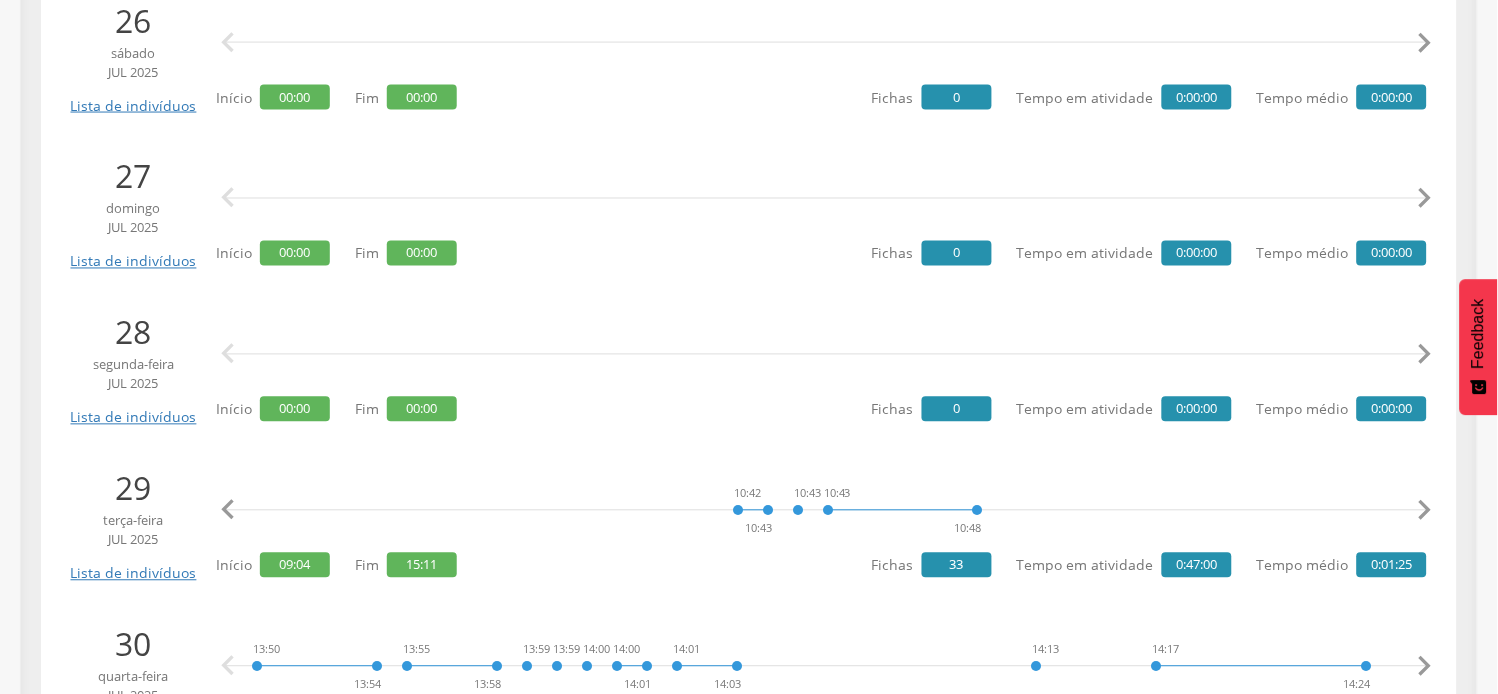 click on "" at bounding box center [1425, 511] 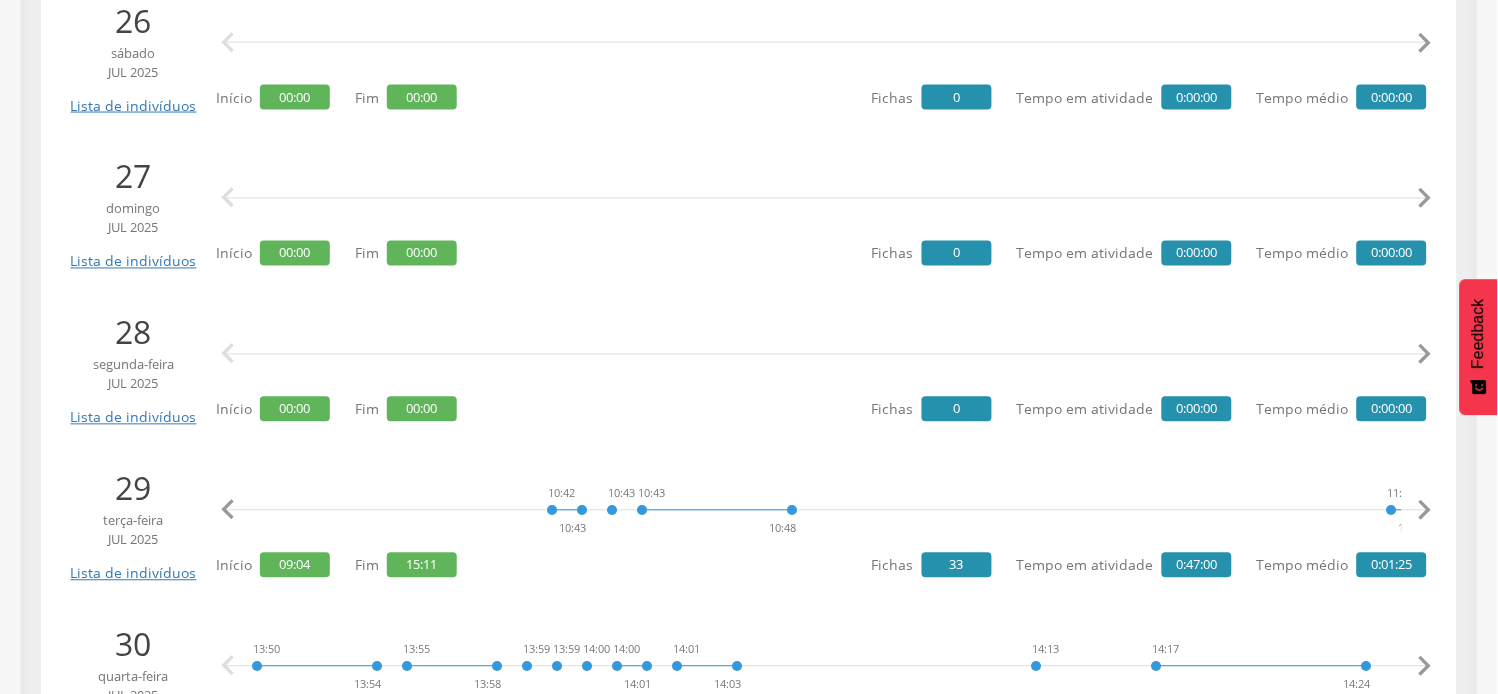 click on "" at bounding box center (1425, 511) 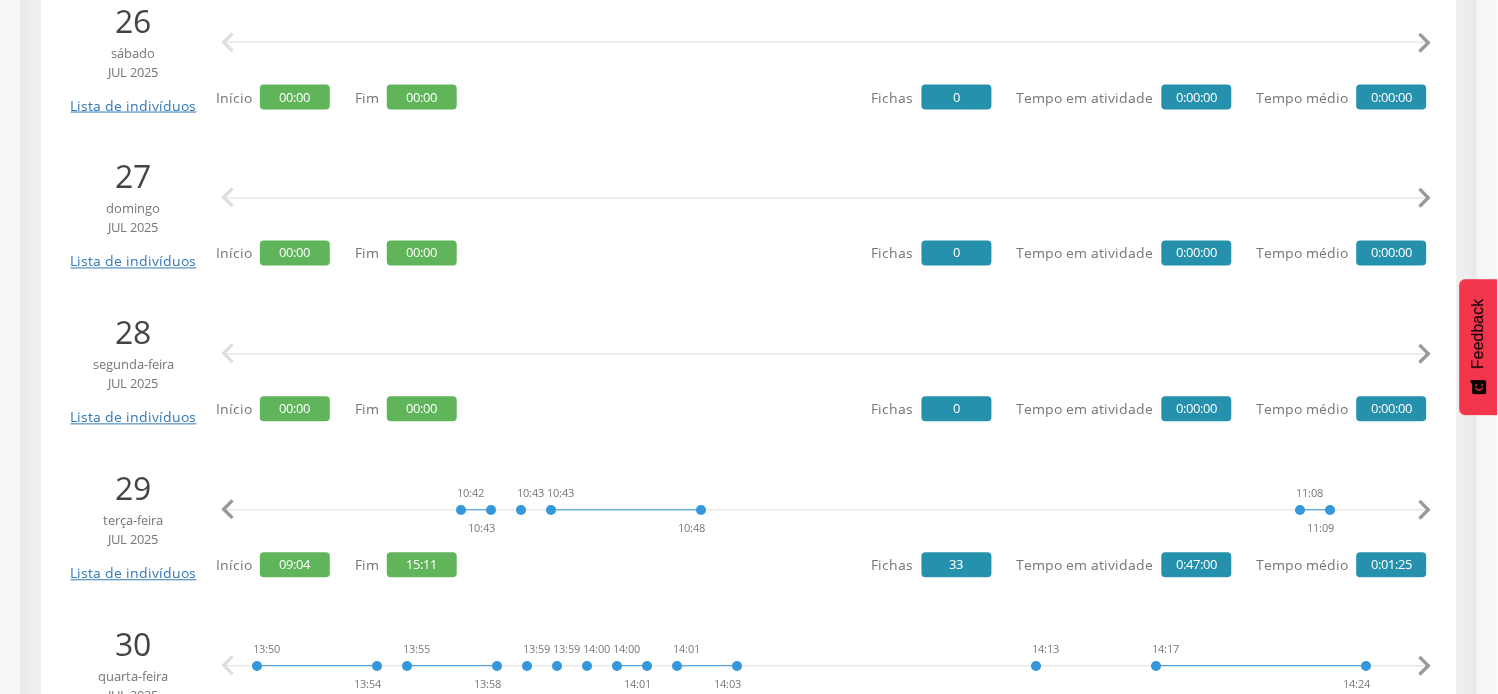 click on "" at bounding box center (1425, 511) 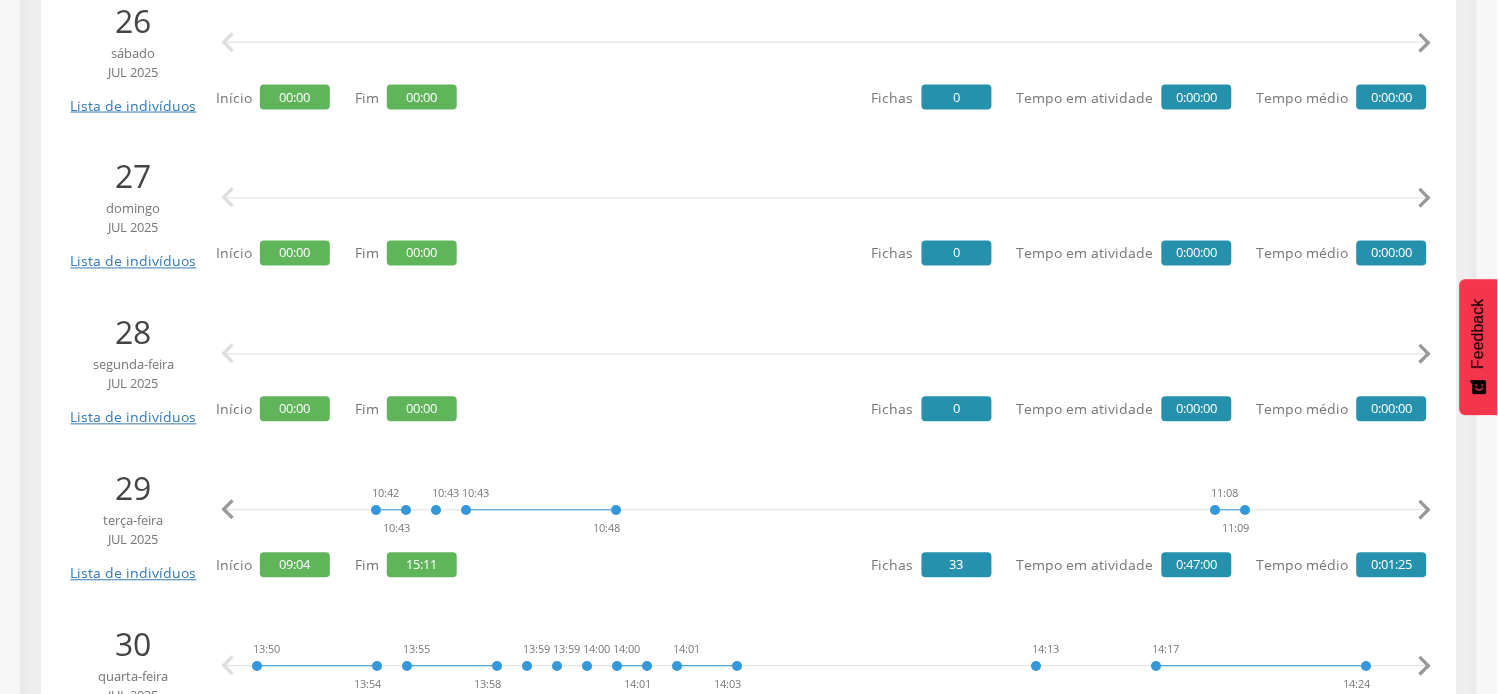 click on "" at bounding box center [1425, 511] 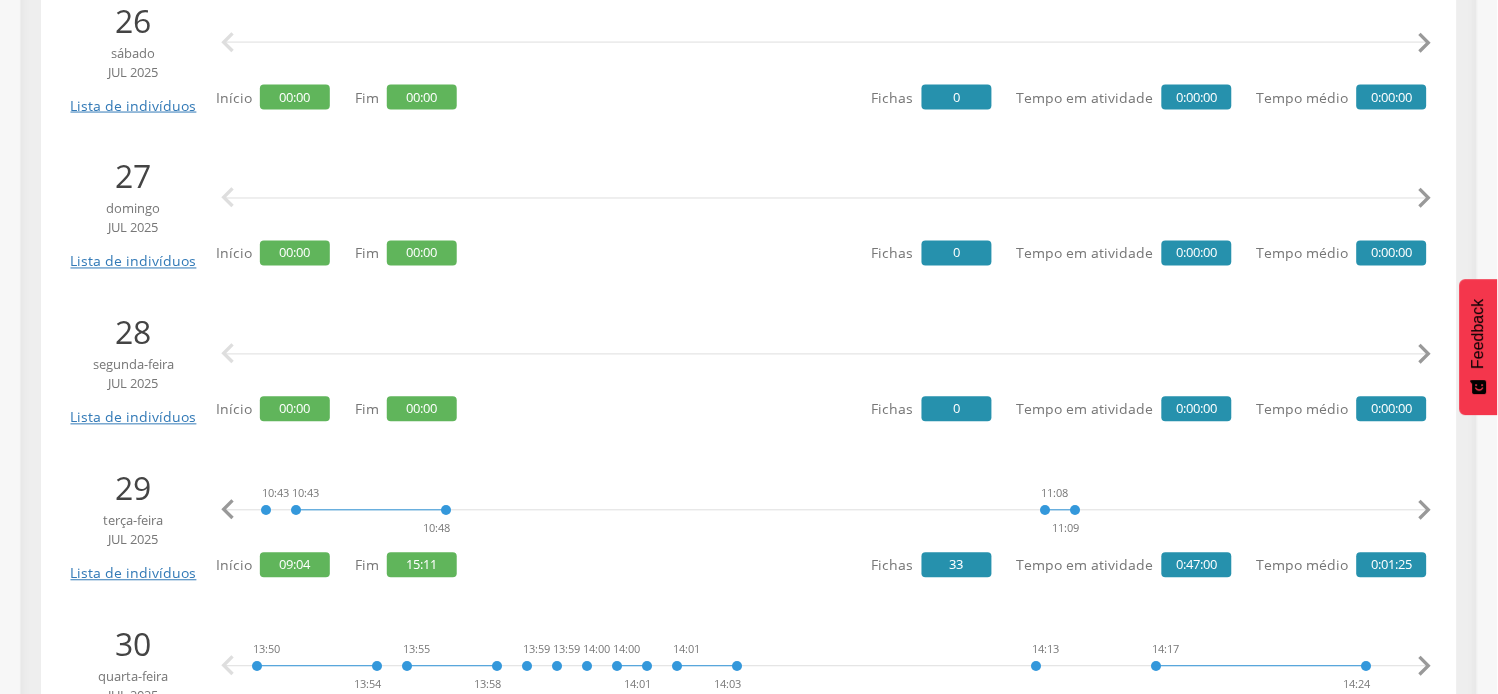 click on "" at bounding box center [1425, 511] 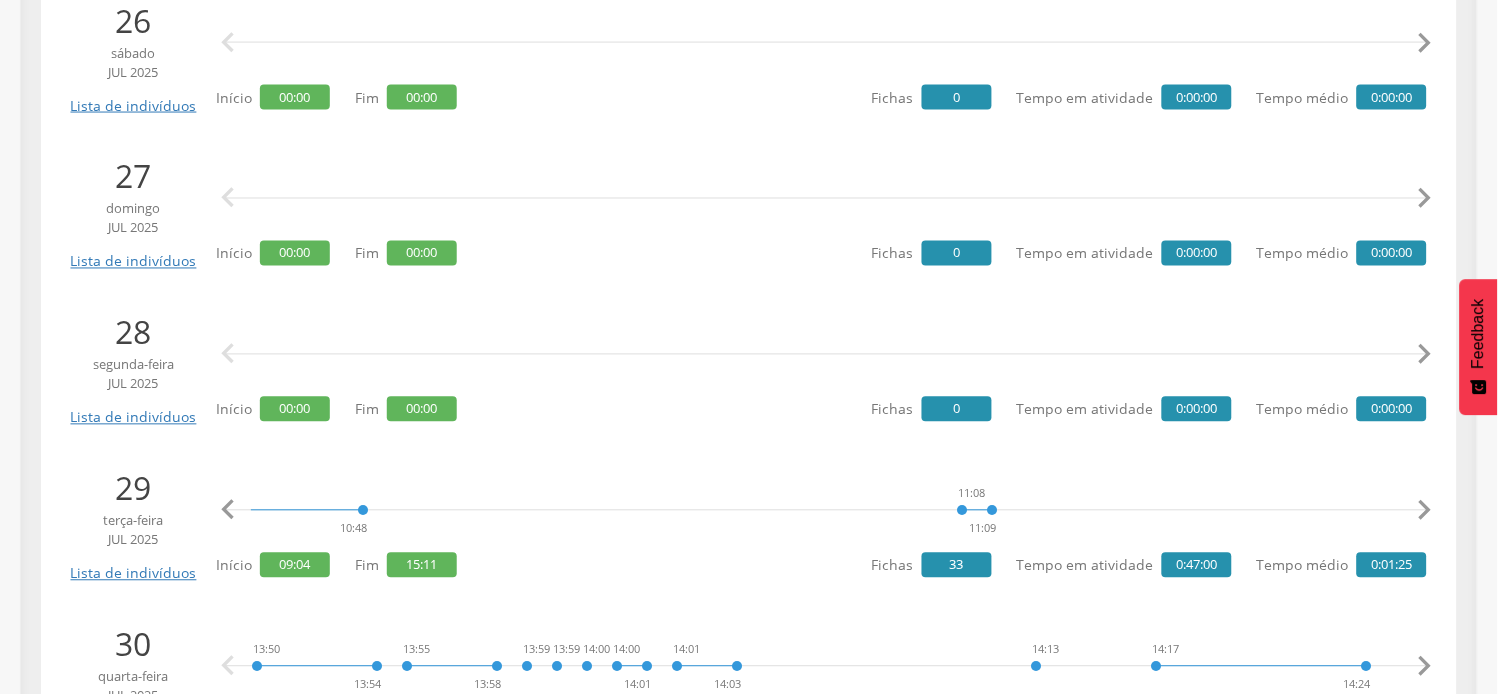 click on "" at bounding box center [1425, 511] 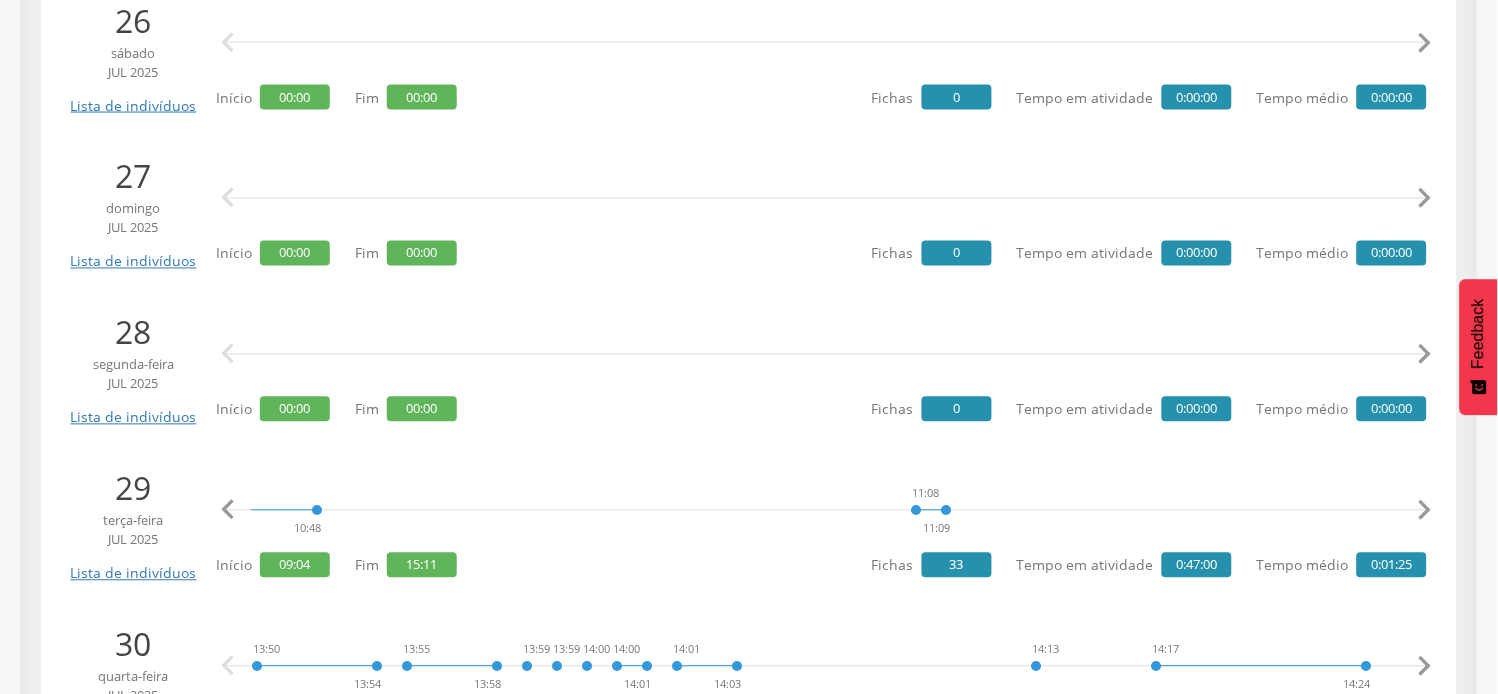 click on "" at bounding box center [1425, 511] 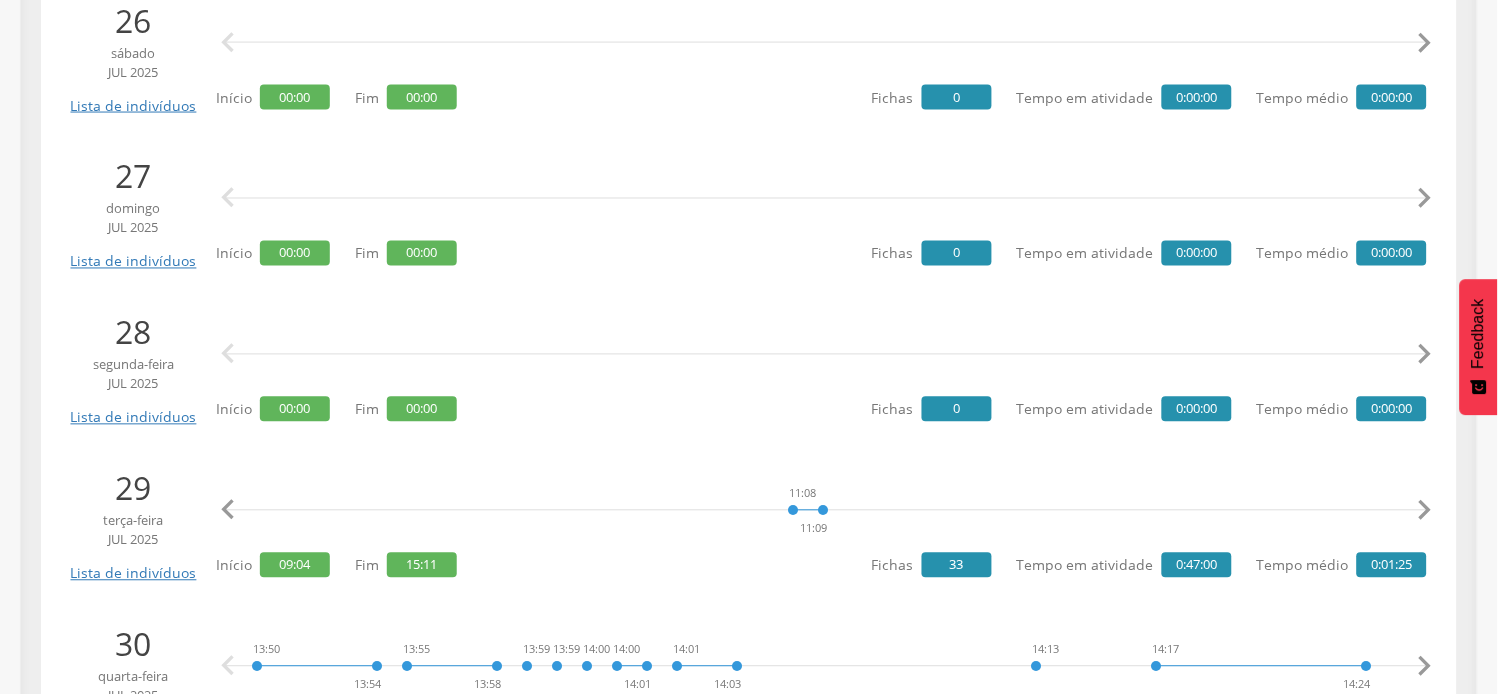 click on "" at bounding box center [1425, 511] 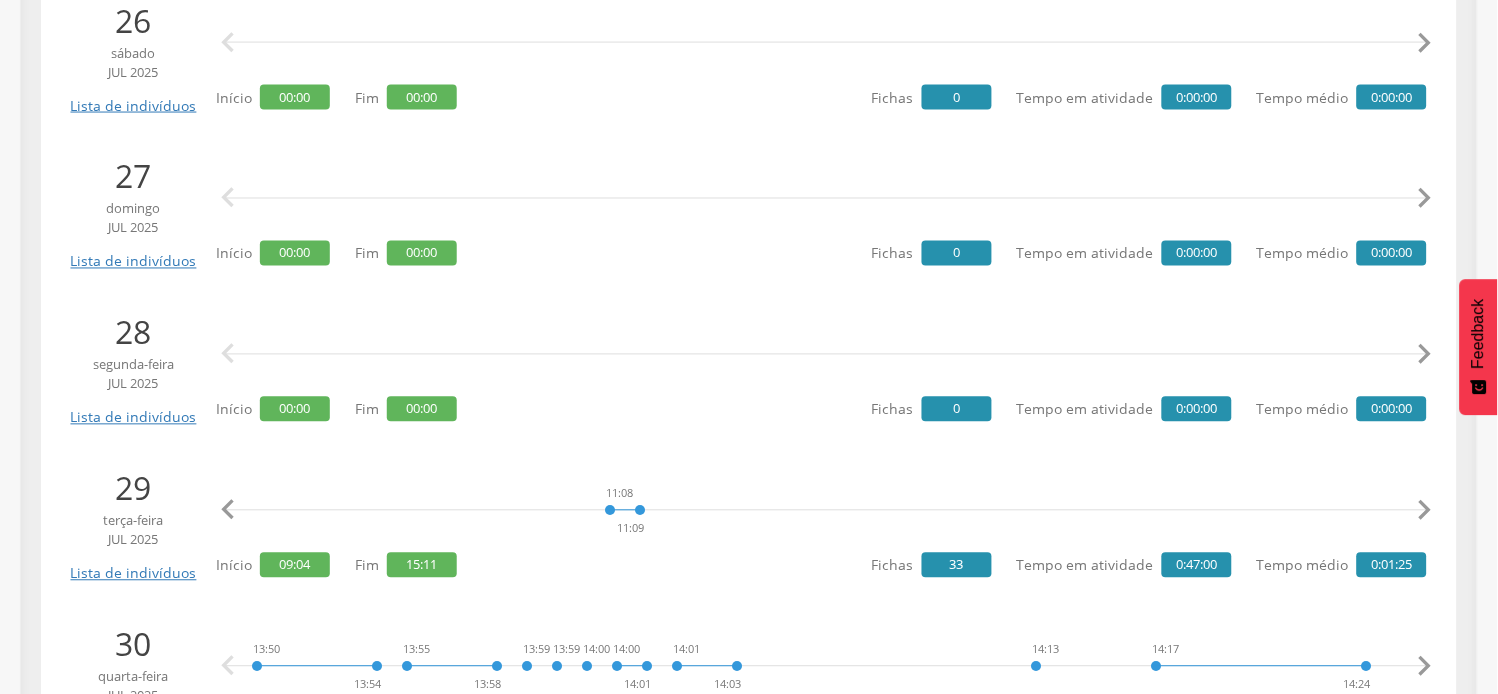 click on "" at bounding box center [1425, 511] 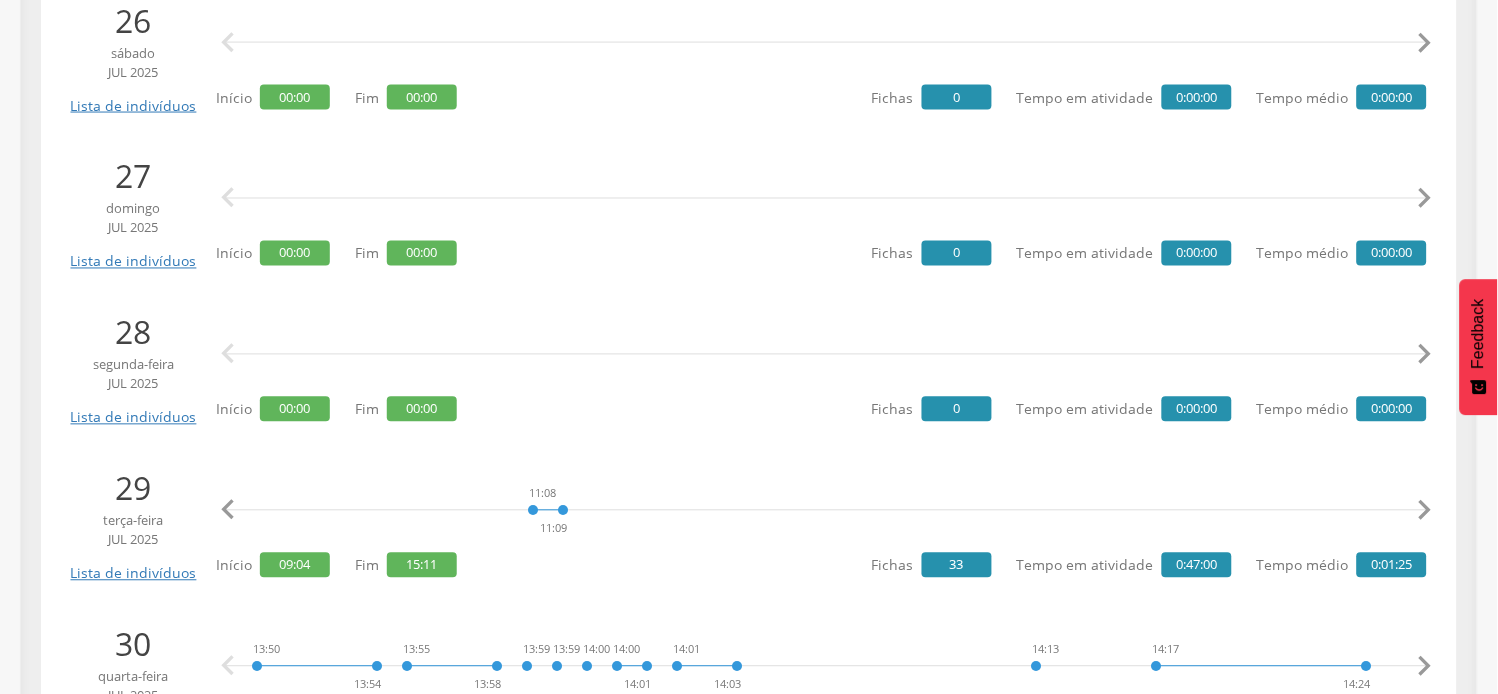 click on "" at bounding box center (1425, 511) 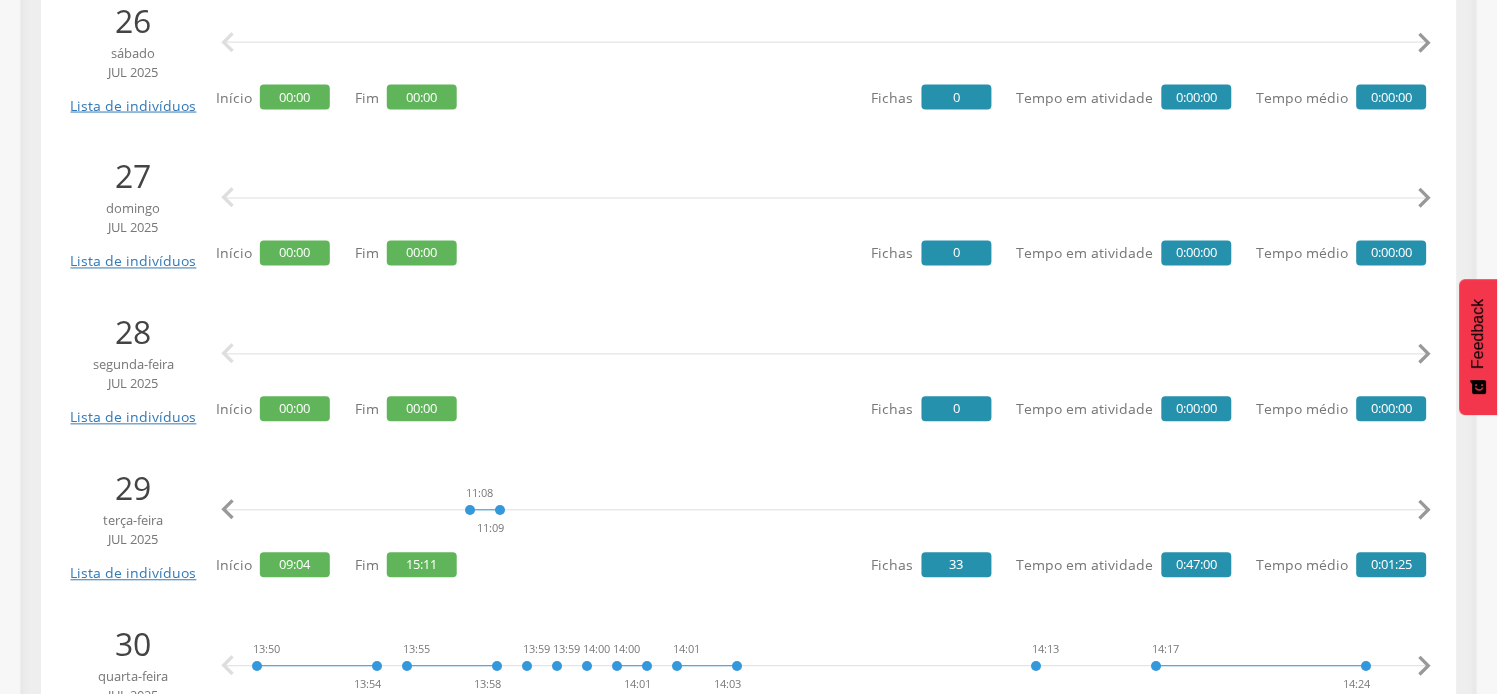 click on "" at bounding box center [1425, 511] 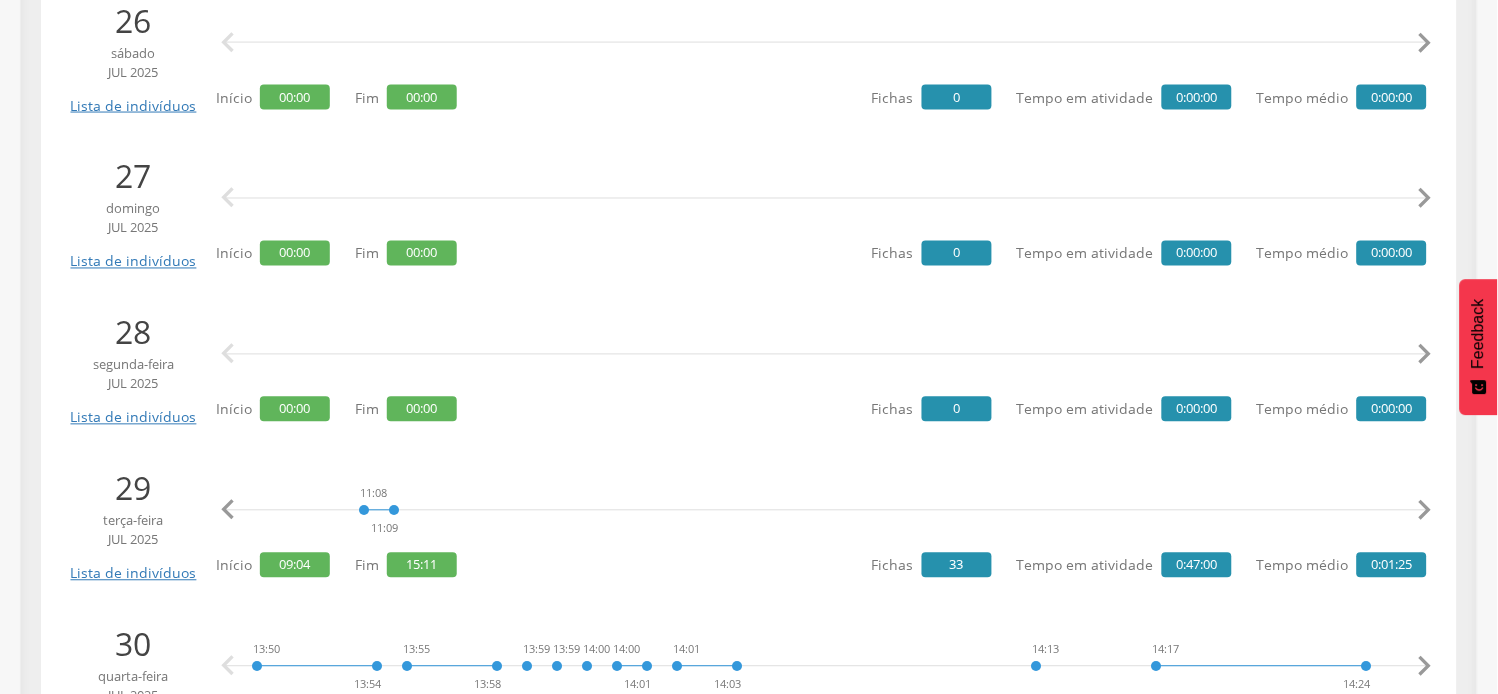 click on "" at bounding box center [1425, 511] 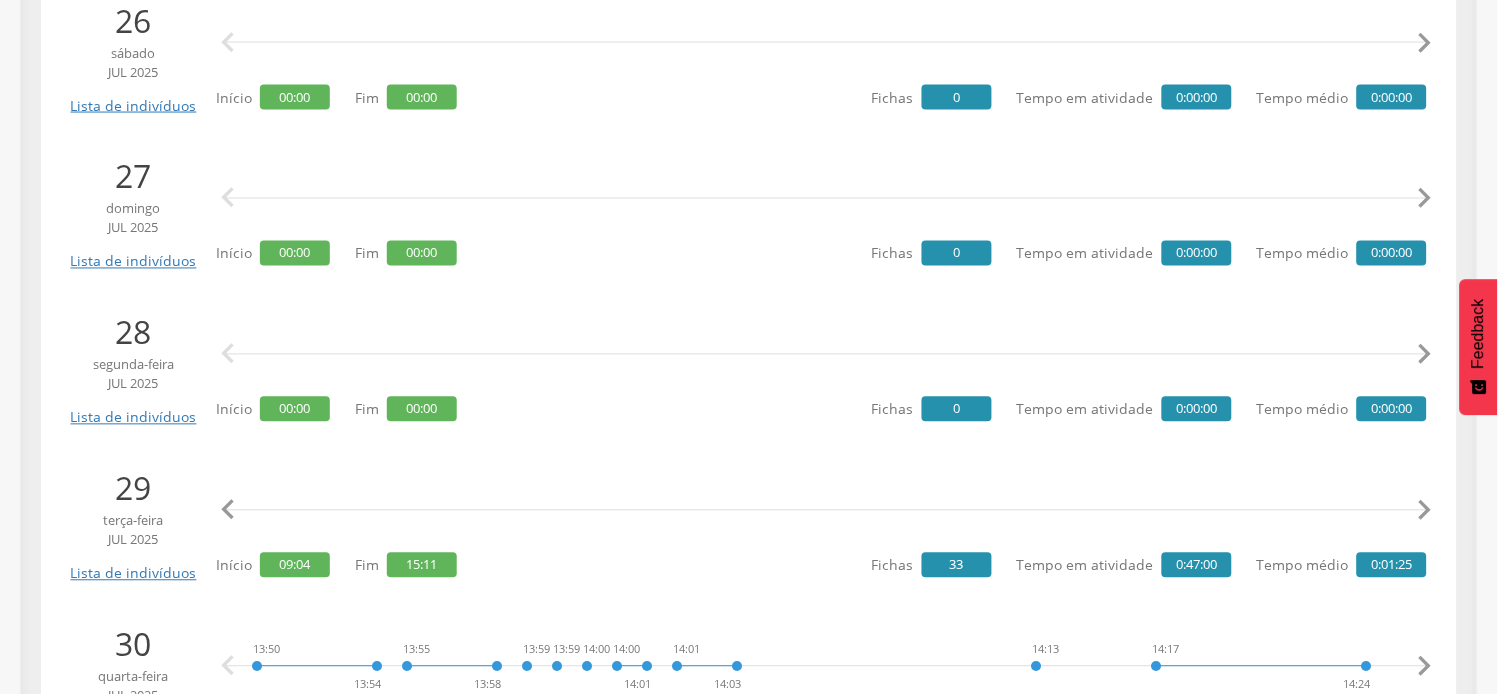 click on "" at bounding box center (1425, 511) 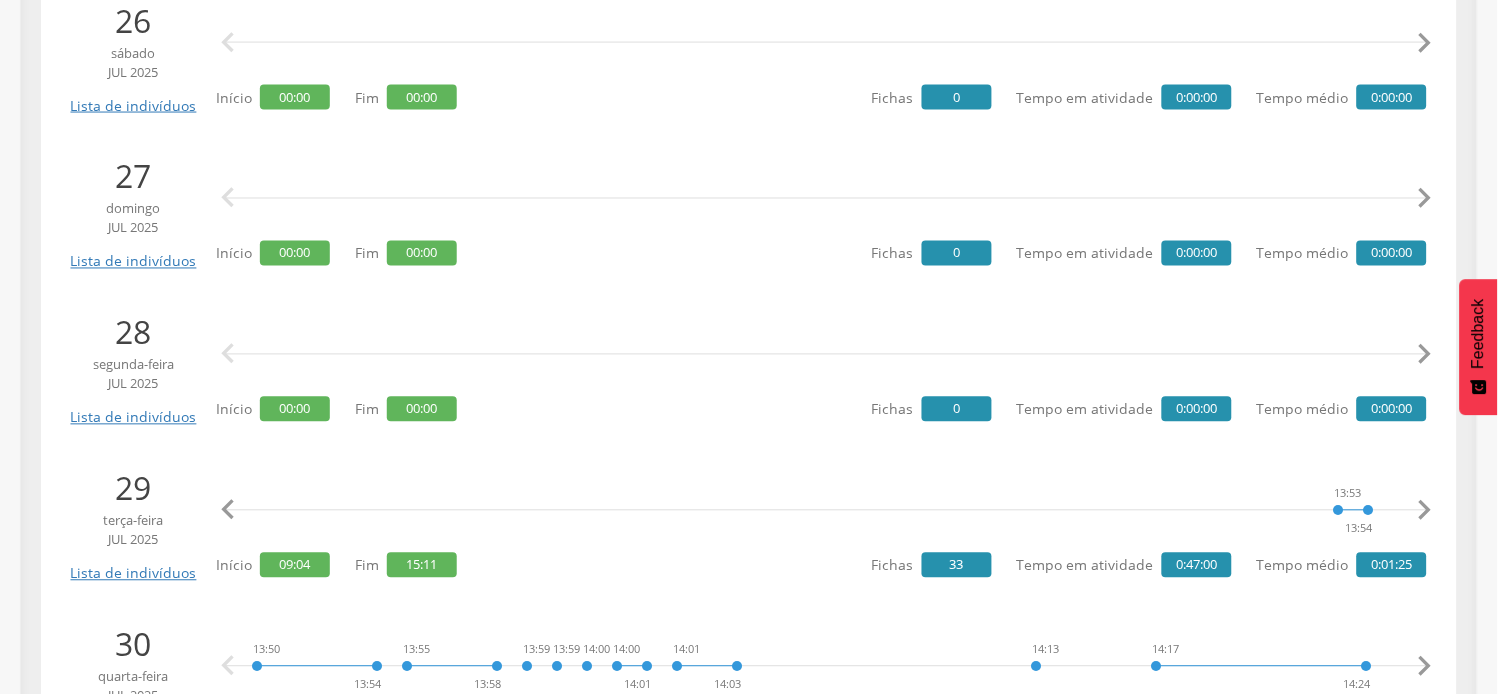click on "" at bounding box center [1425, 511] 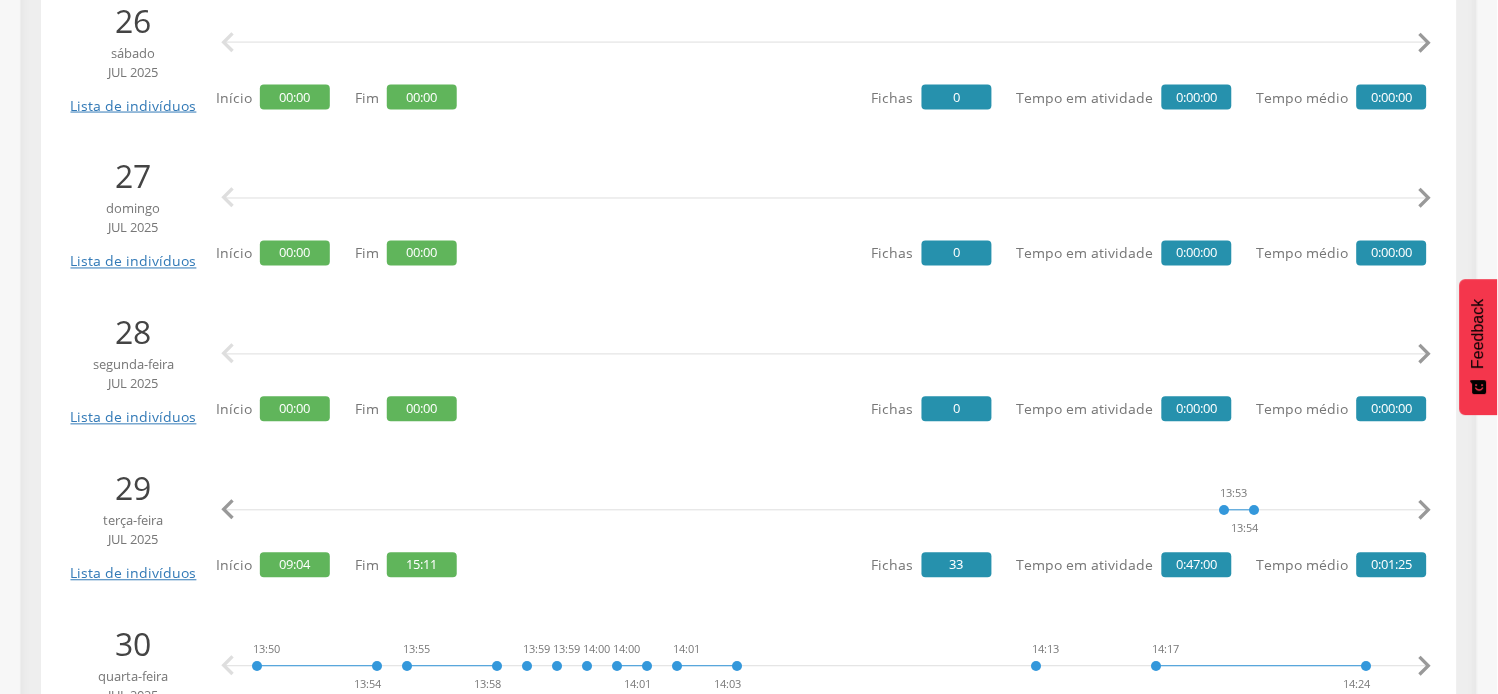 click on "" at bounding box center [1425, 511] 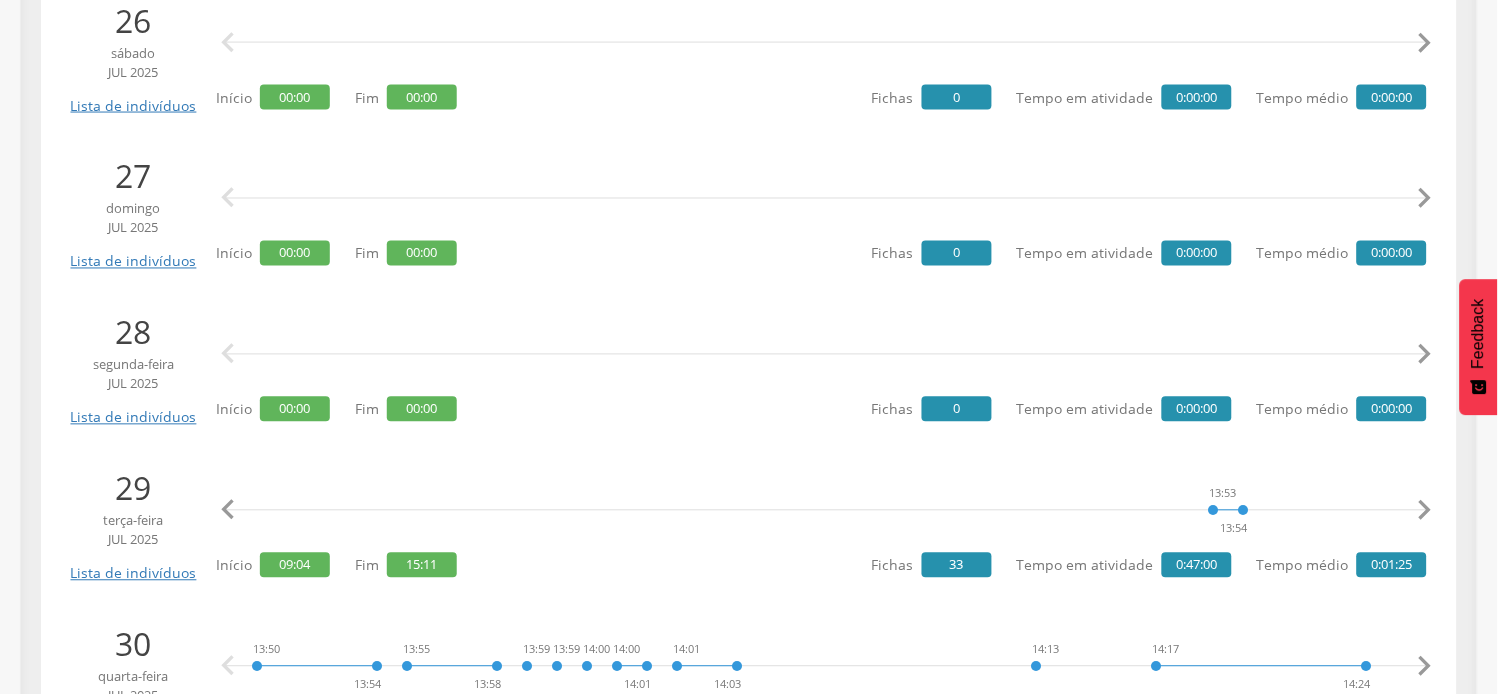 click on "" at bounding box center (1425, 511) 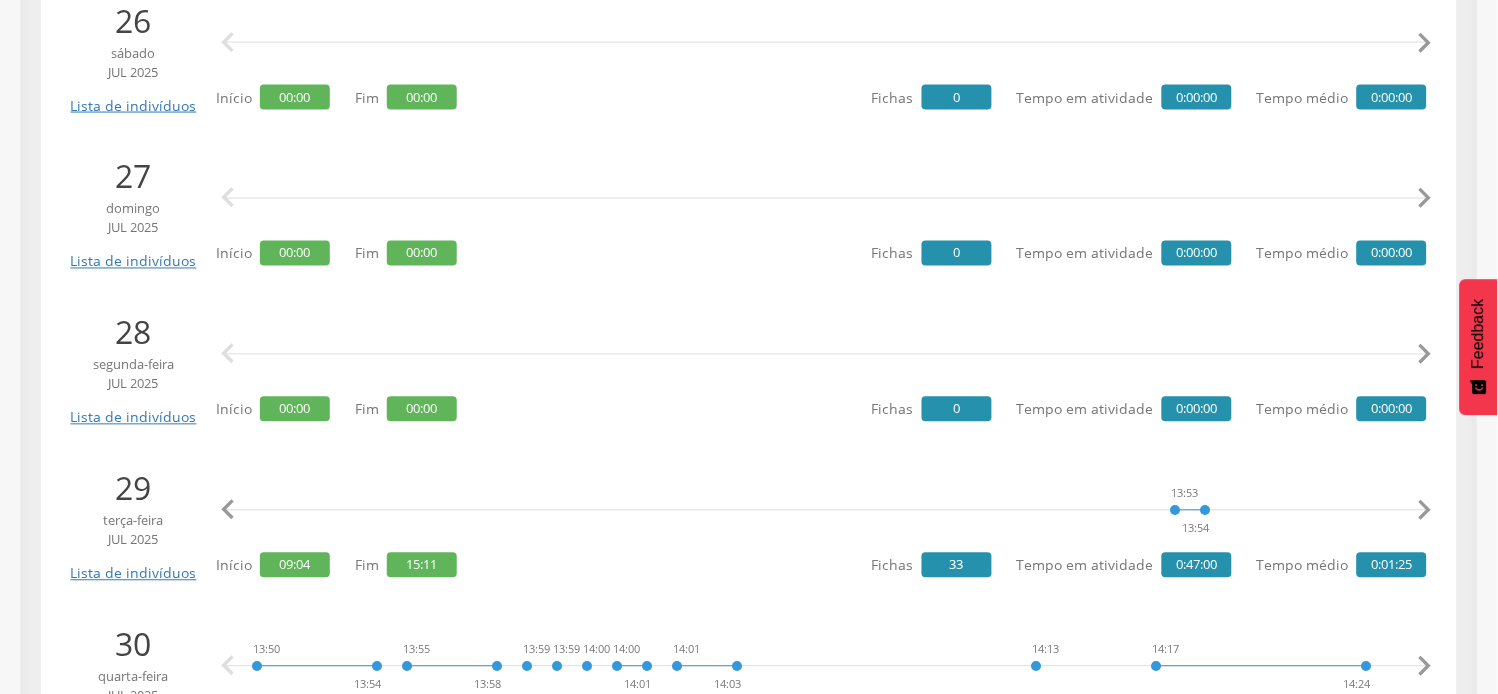 click on "" at bounding box center (1425, 511) 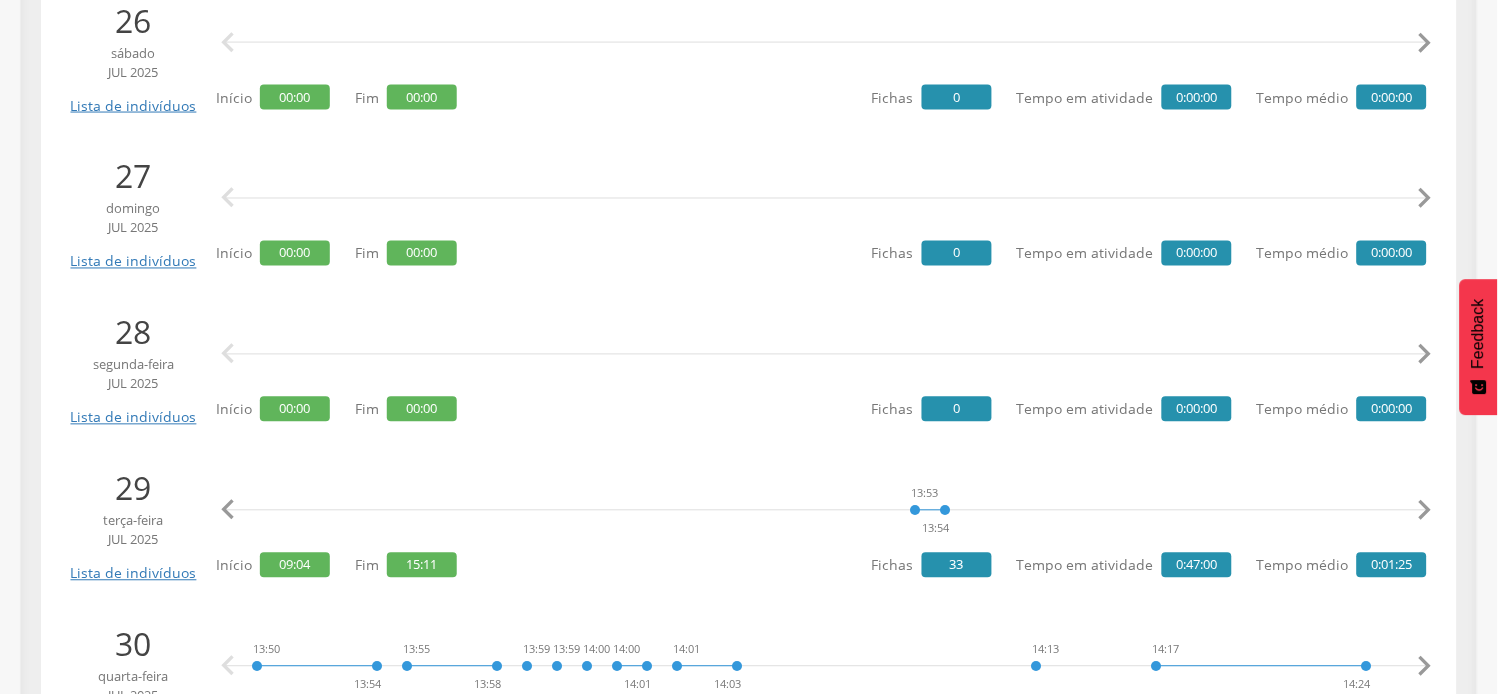 click on "" at bounding box center [1425, 511] 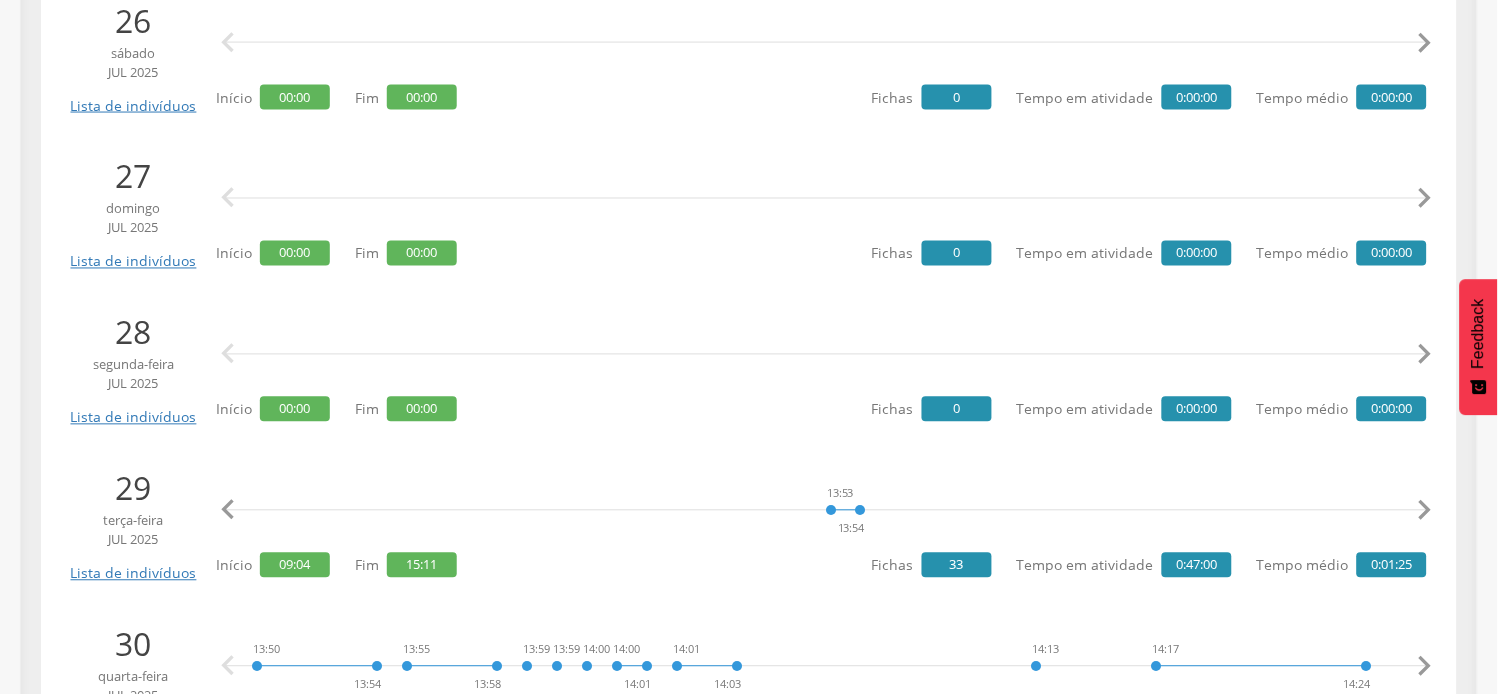 click on "" at bounding box center (1425, 511) 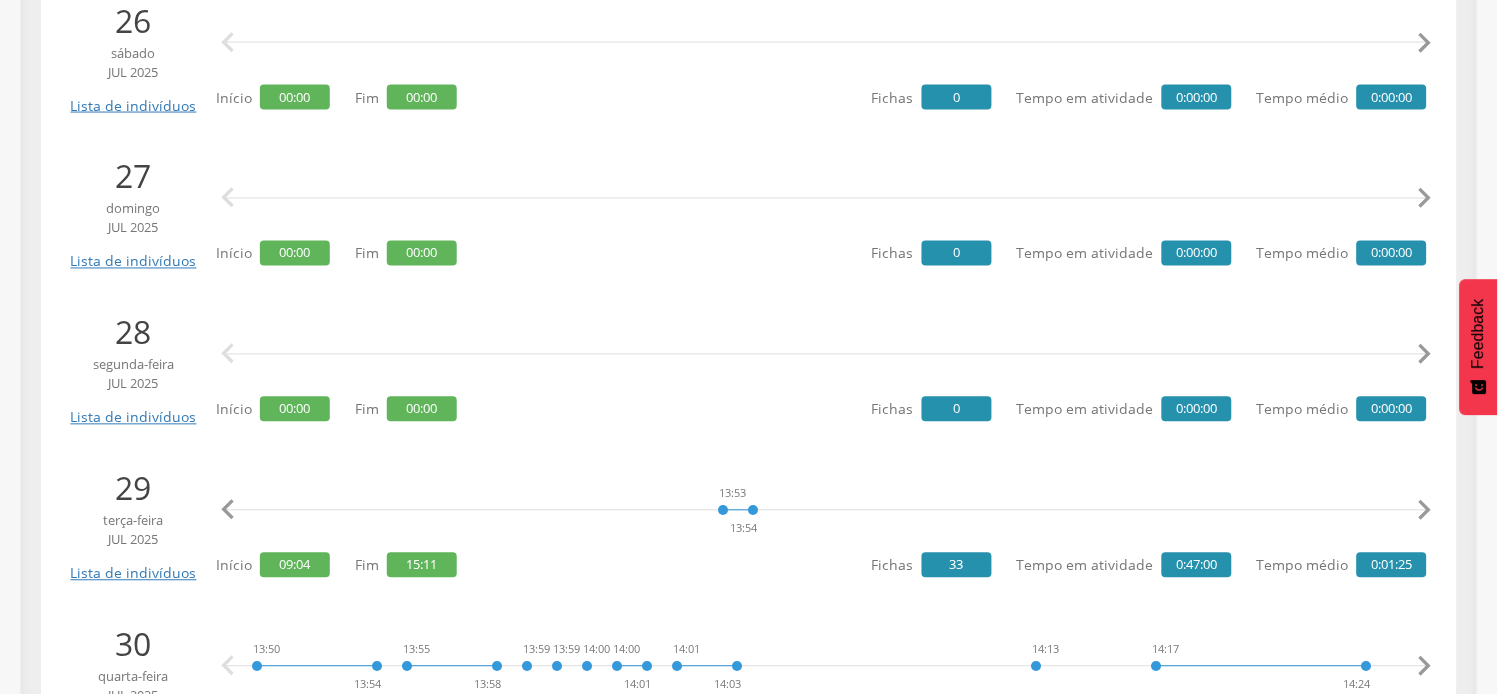 click on "" at bounding box center [1425, 511] 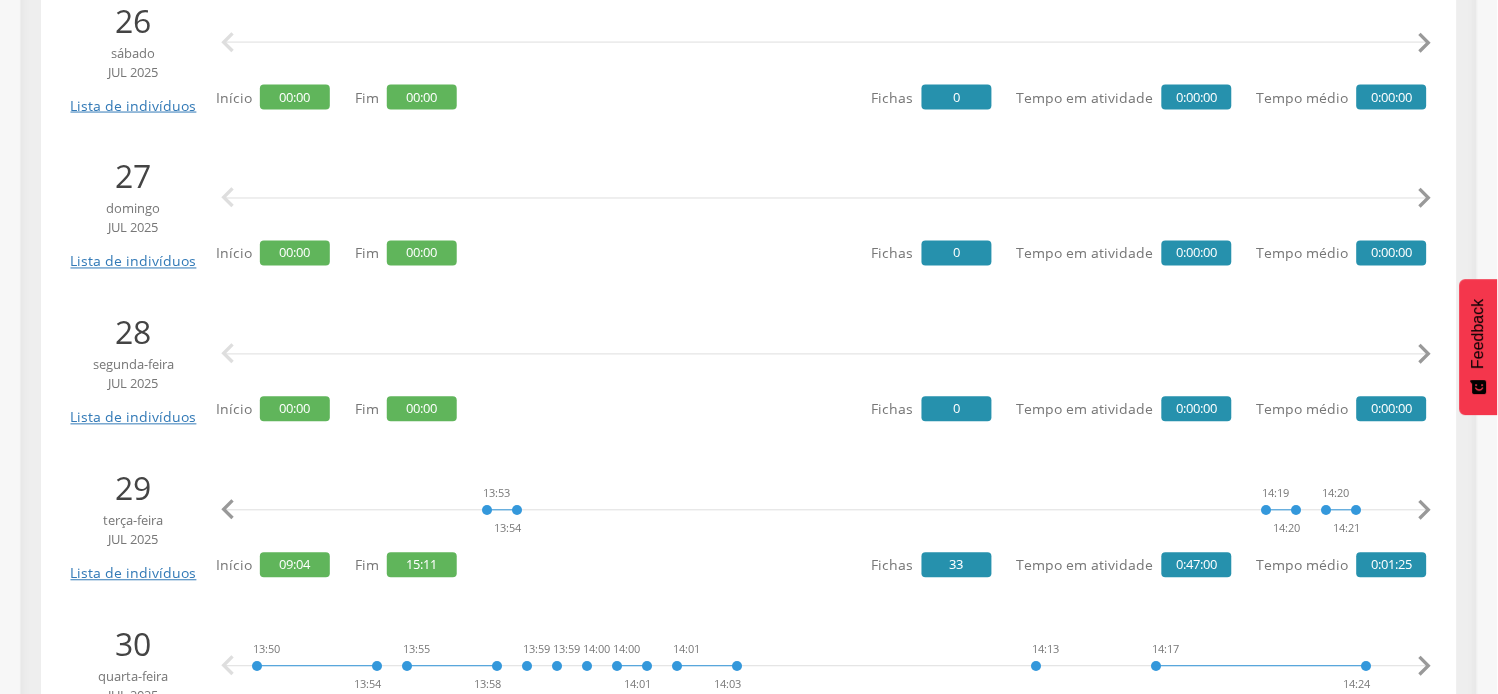 click on "" at bounding box center [1425, 511] 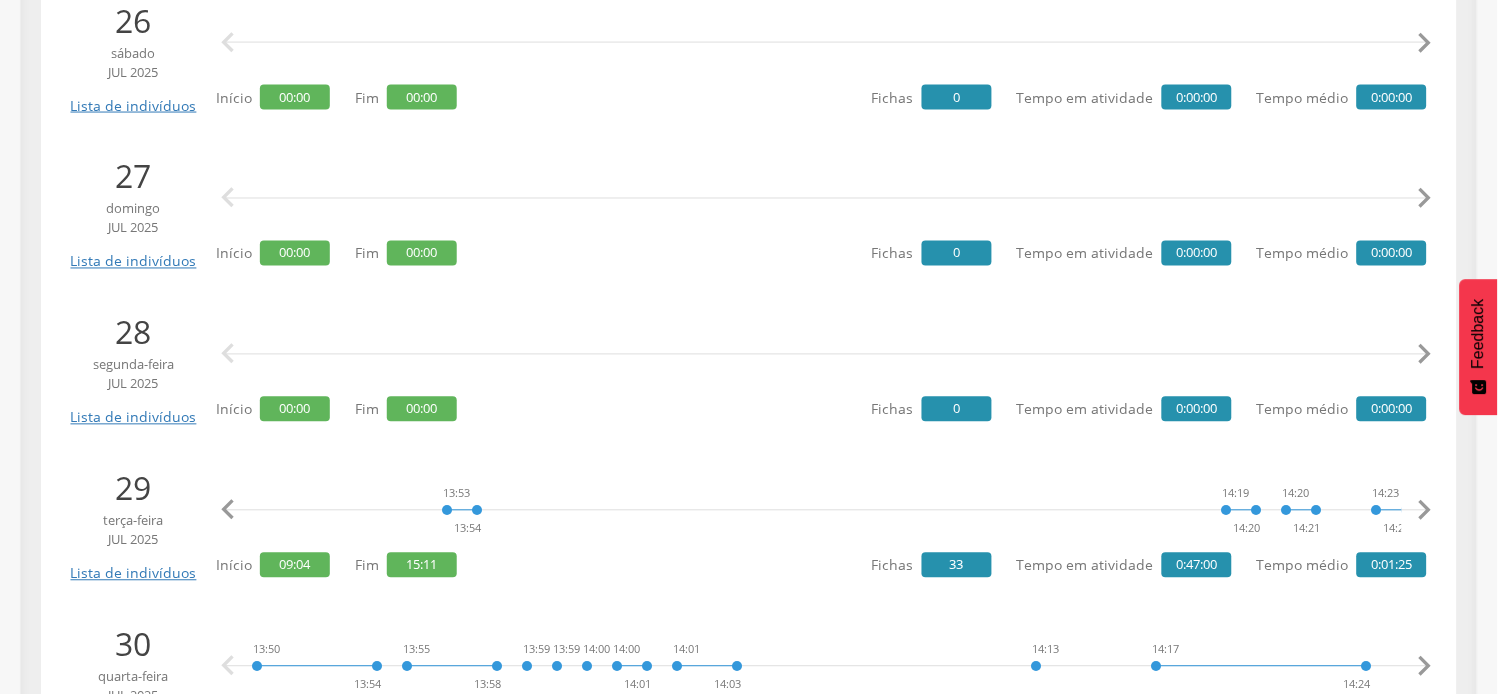 click on "" at bounding box center (1425, 511) 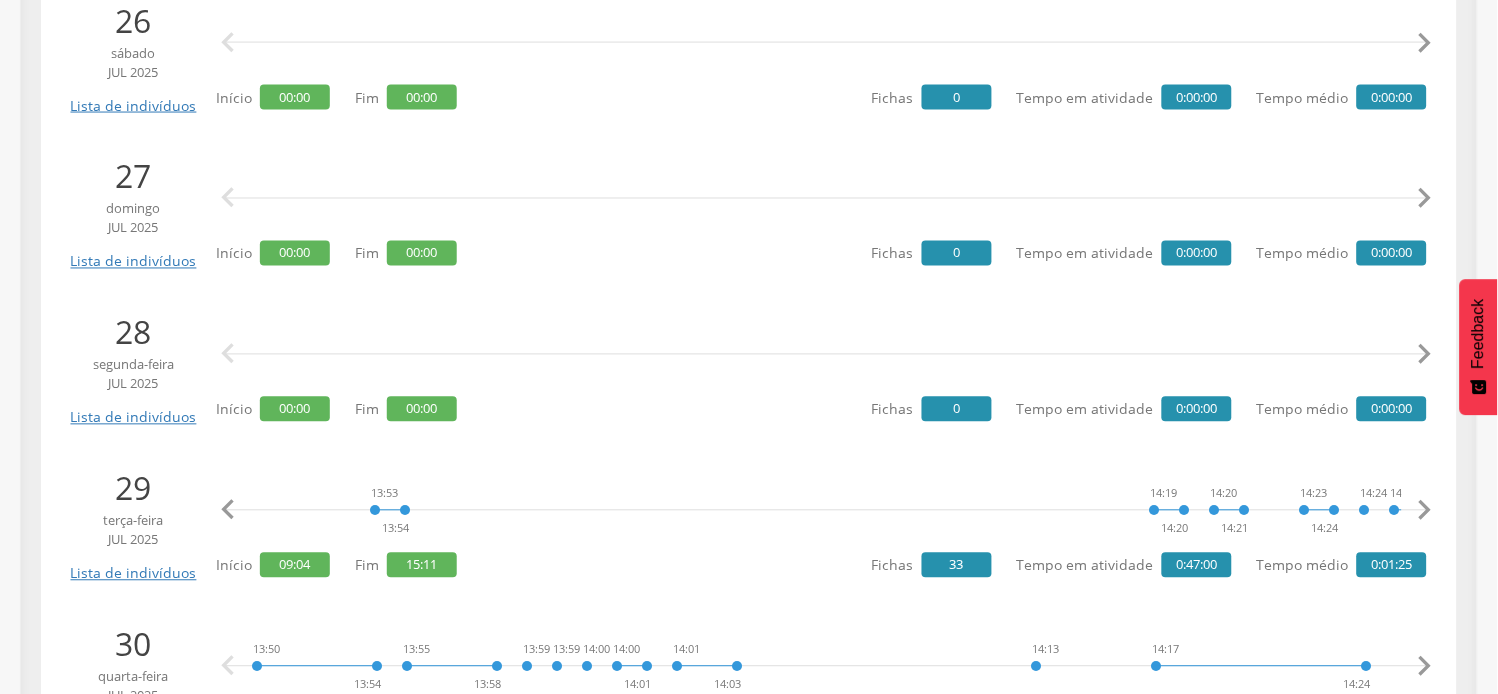 click on "" at bounding box center [1425, 511] 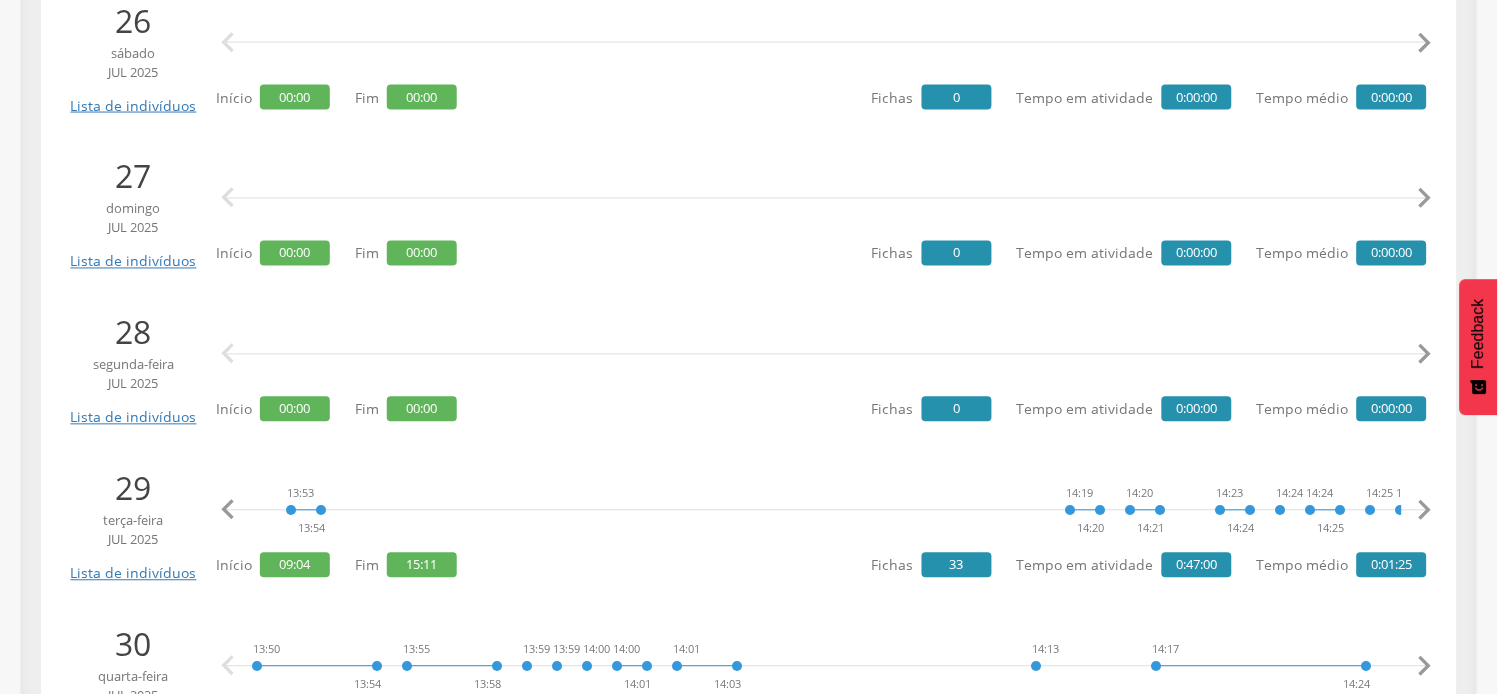 click on "" at bounding box center (1425, 511) 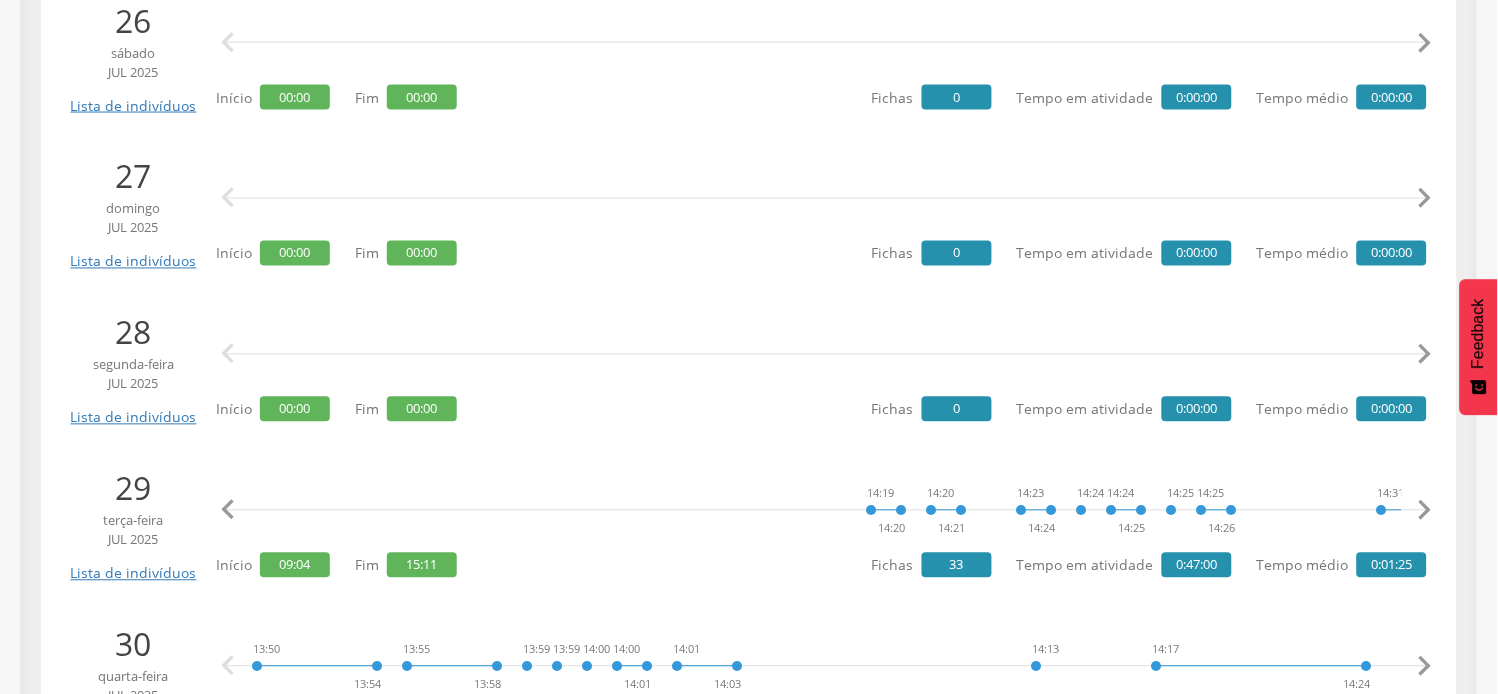scroll, scrollTop: 0, scrollLeft: 6133, axis: horizontal 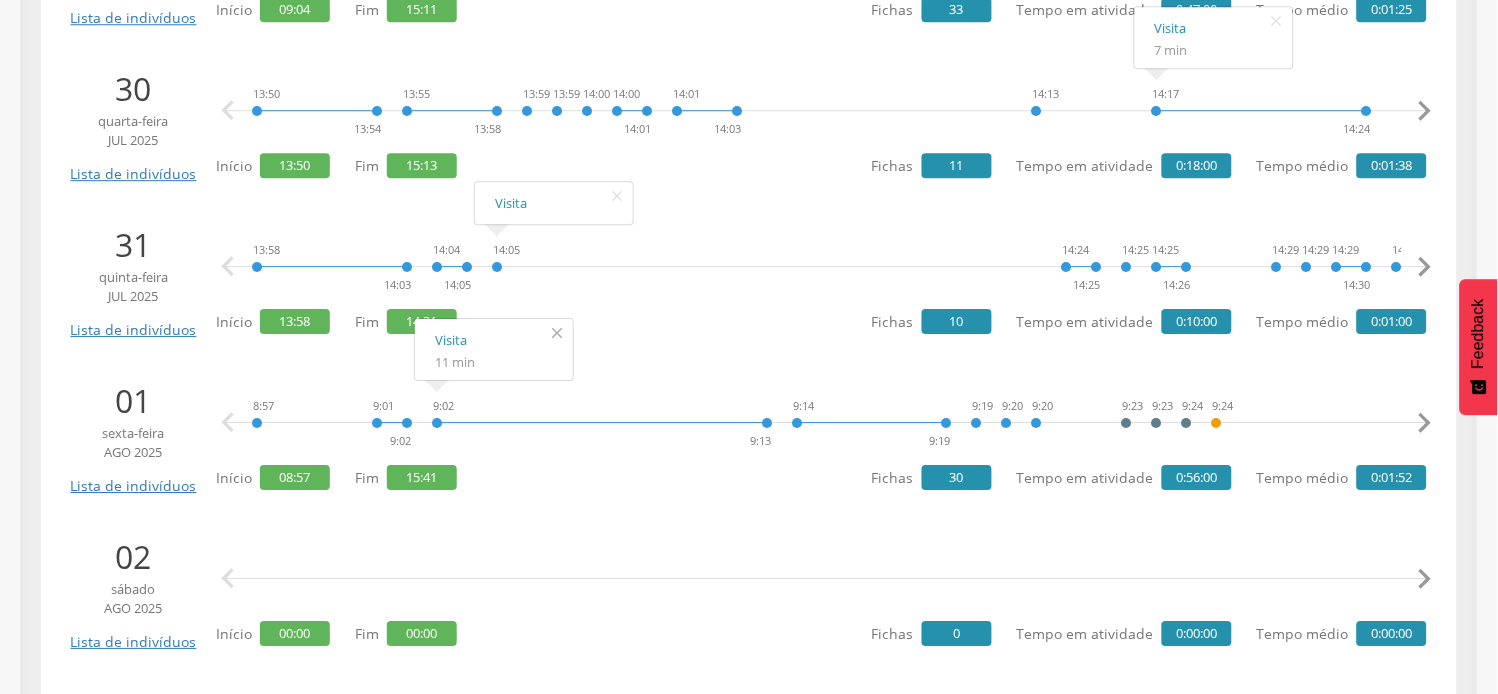click on "" at bounding box center (557, 333) 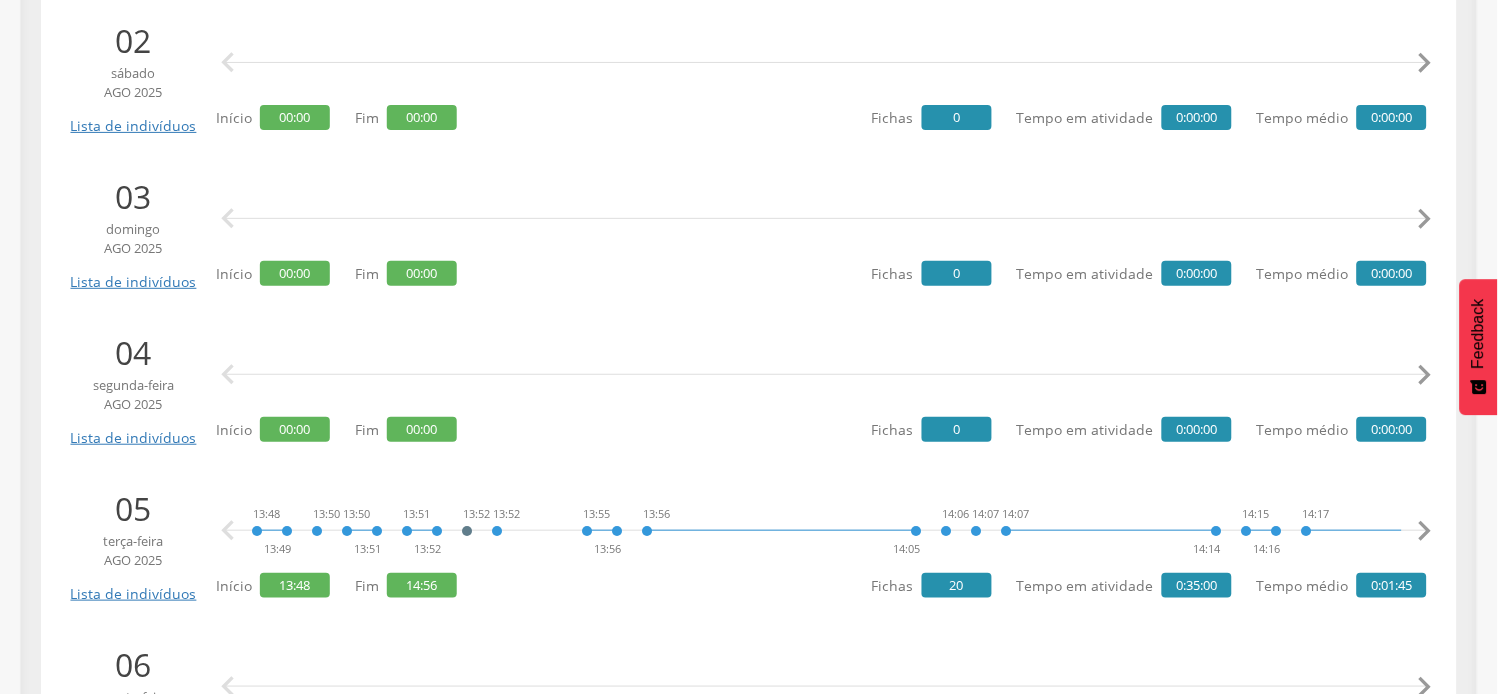 scroll, scrollTop: 1777, scrollLeft: 0, axis: vertical 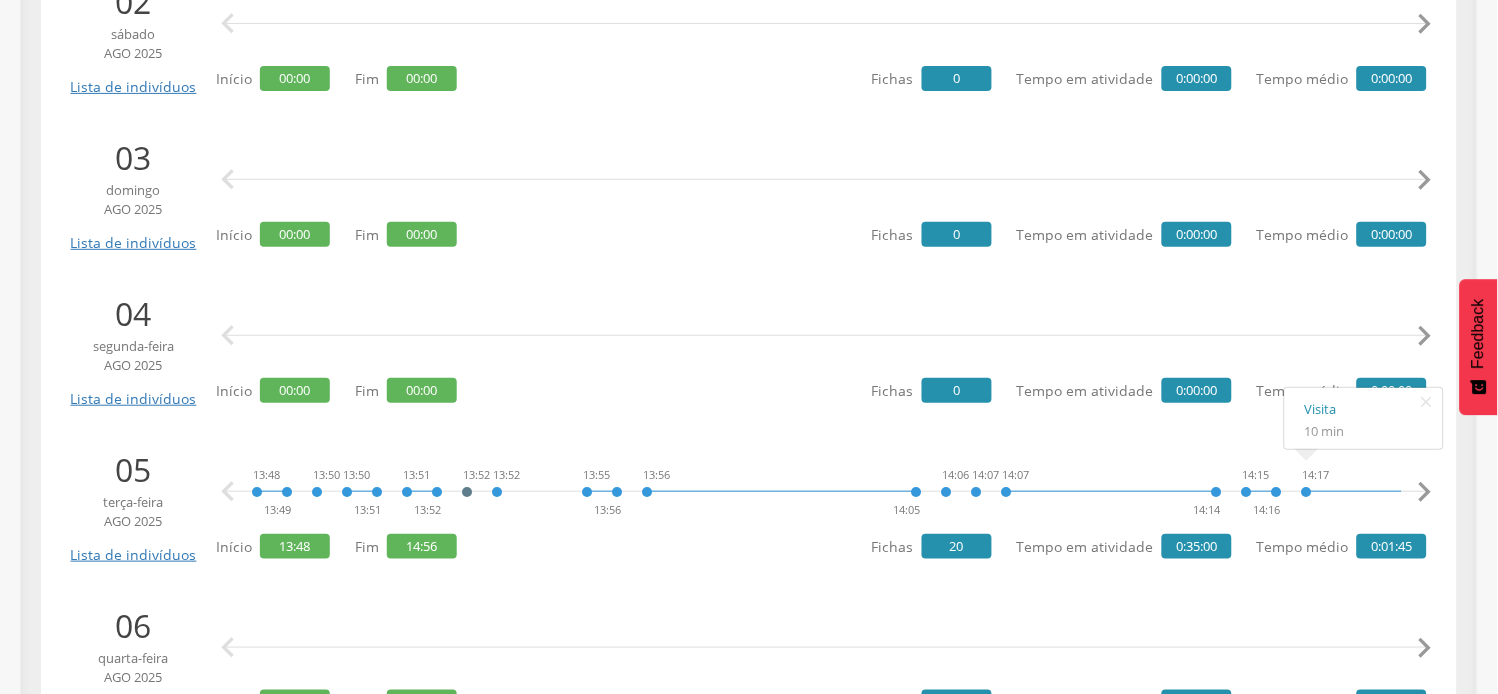 click on "" at bounding box center [1425, 492] 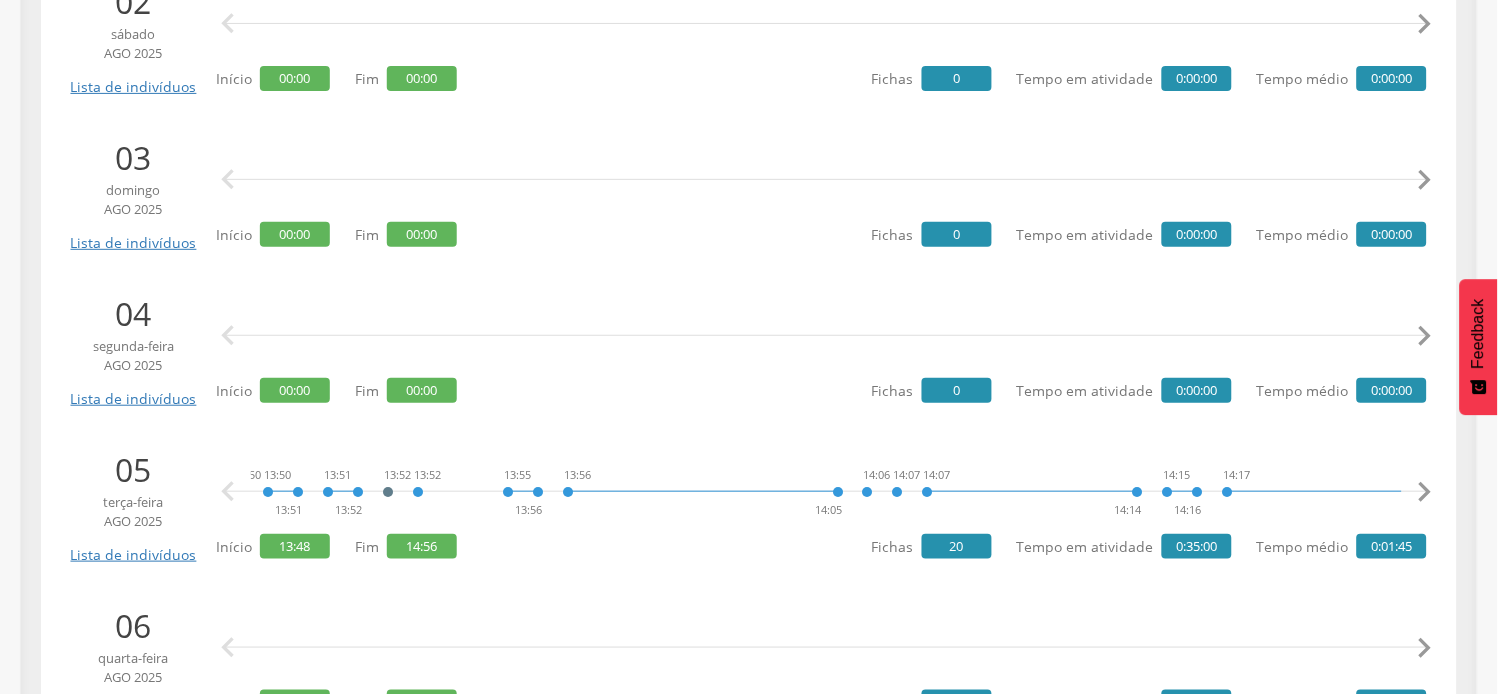 click on "" at bounding box center [1425, 492] 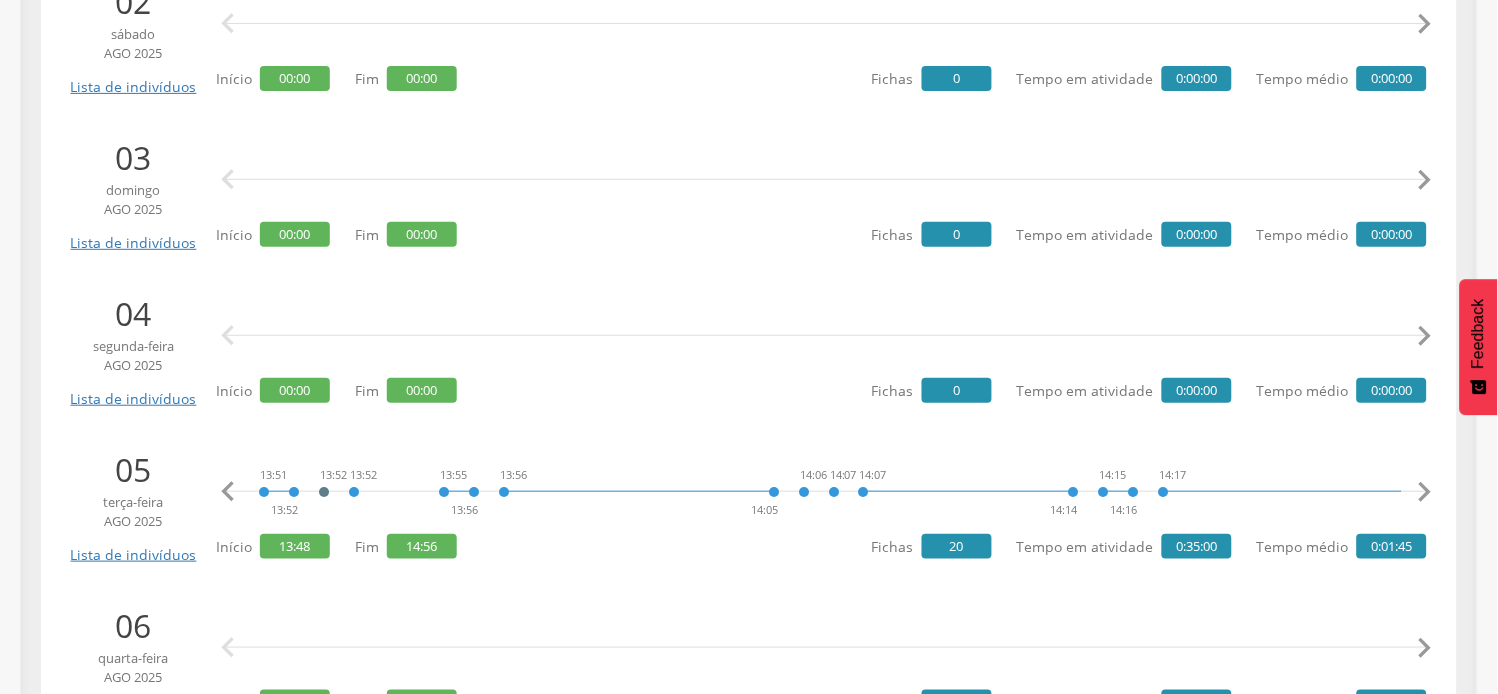 click on "" at bounding box center [1425, 492] 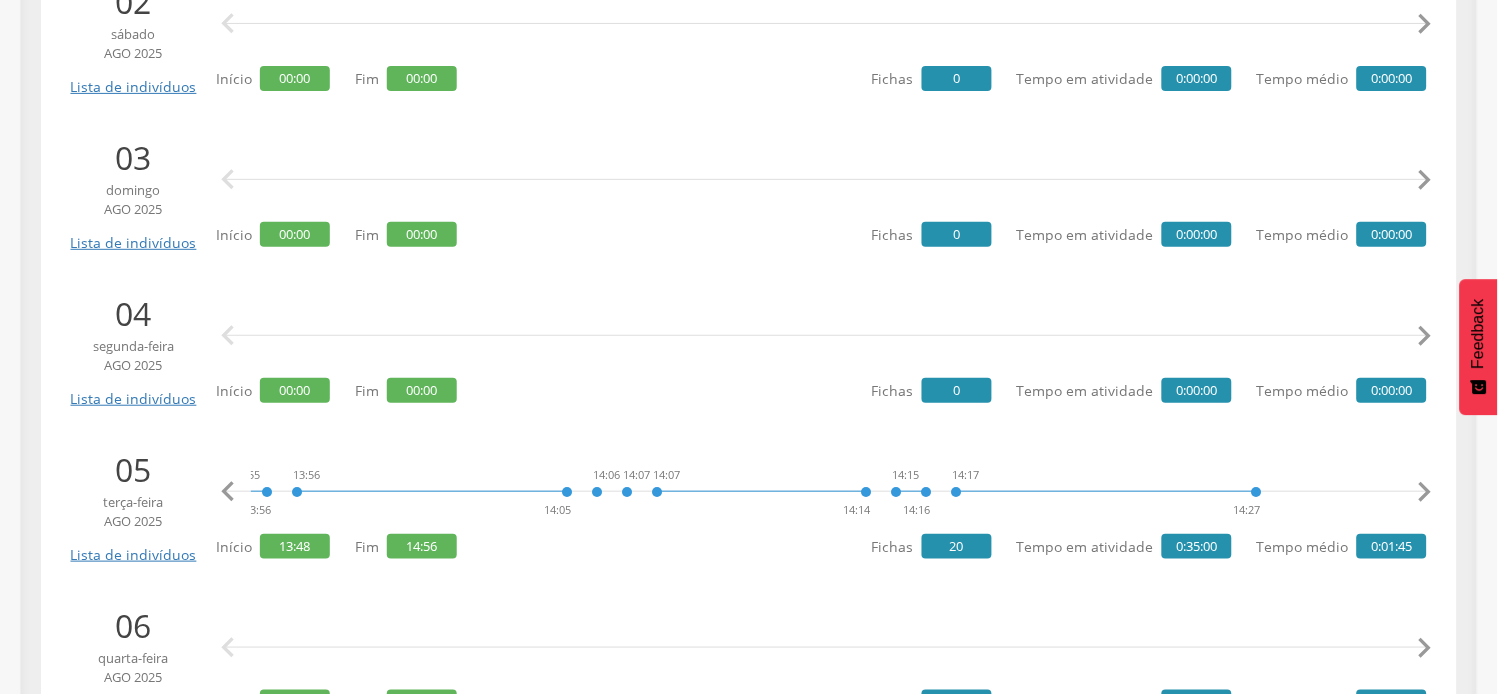 click on "" at bounding box center (1425, 492) 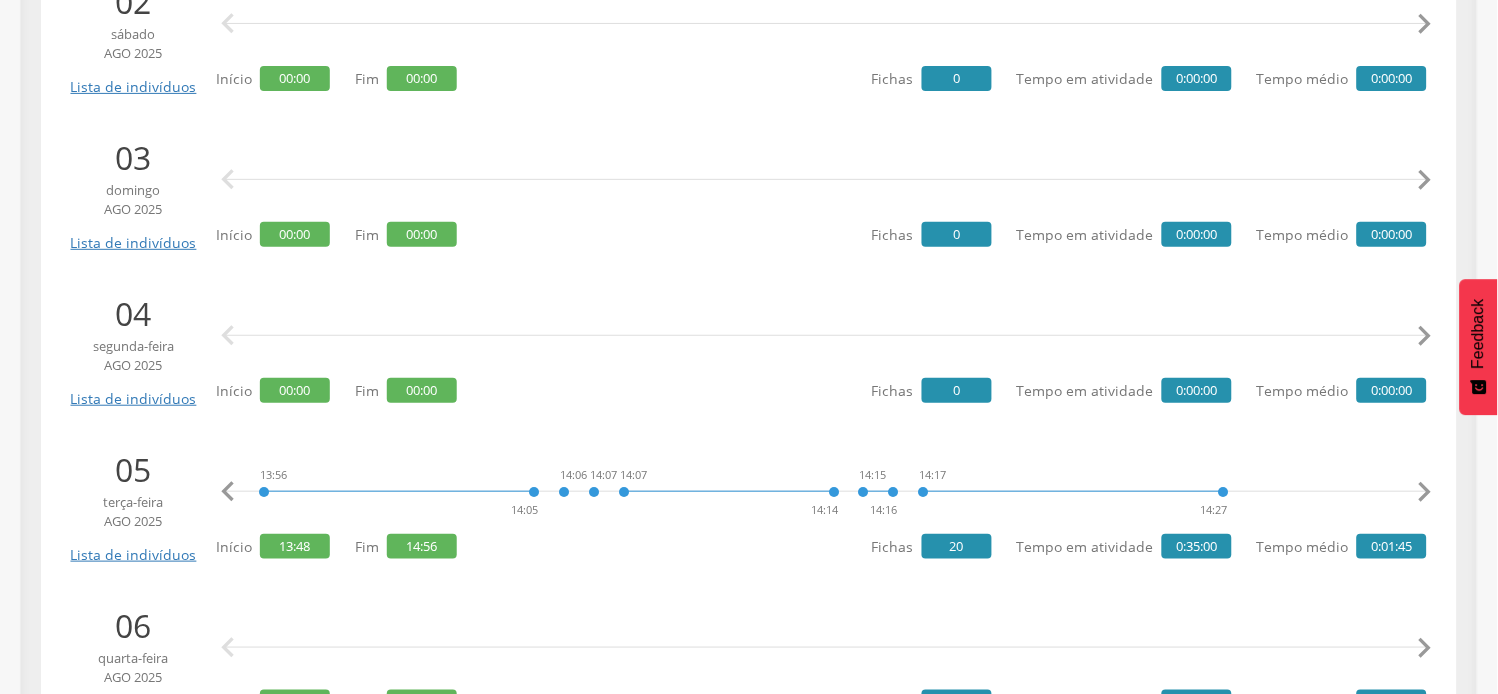 click on "" at bounding box center [1425, 492] 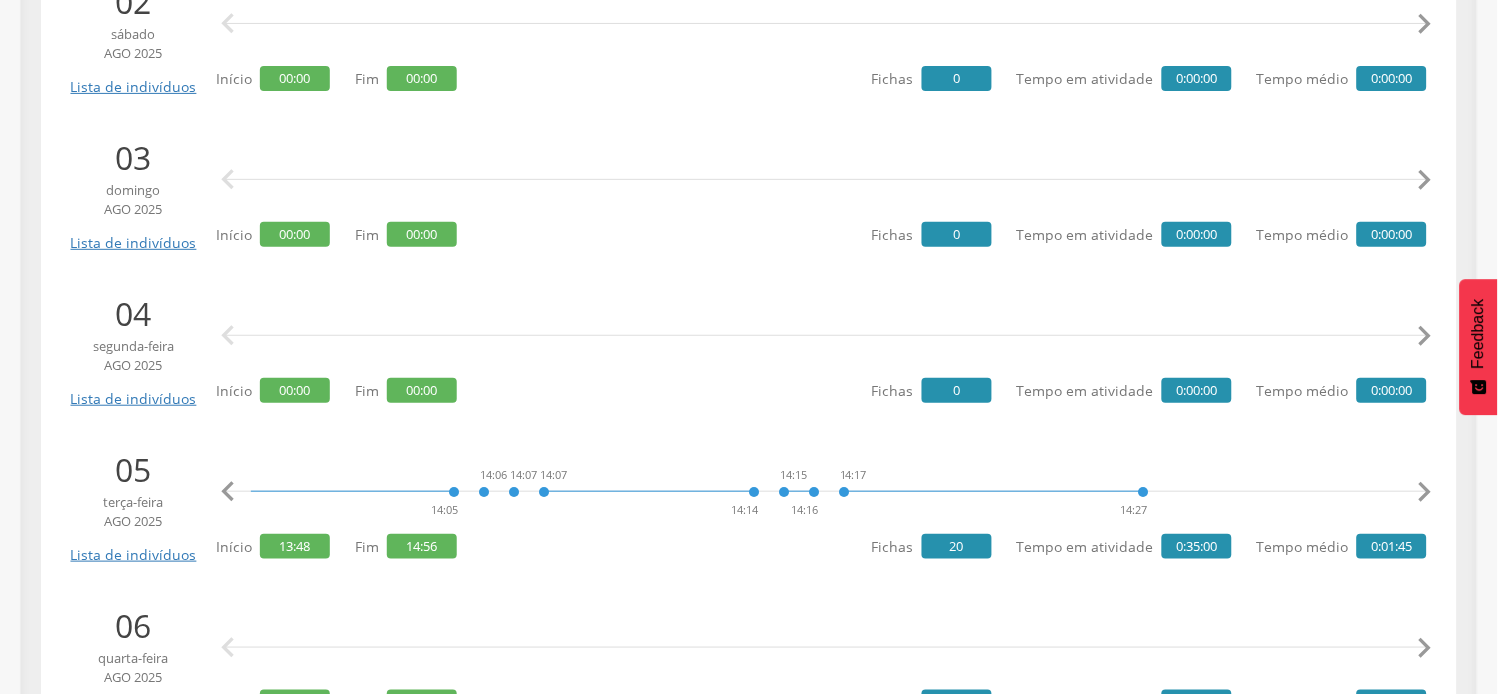 click on "" at bounding box center [1425, 492] 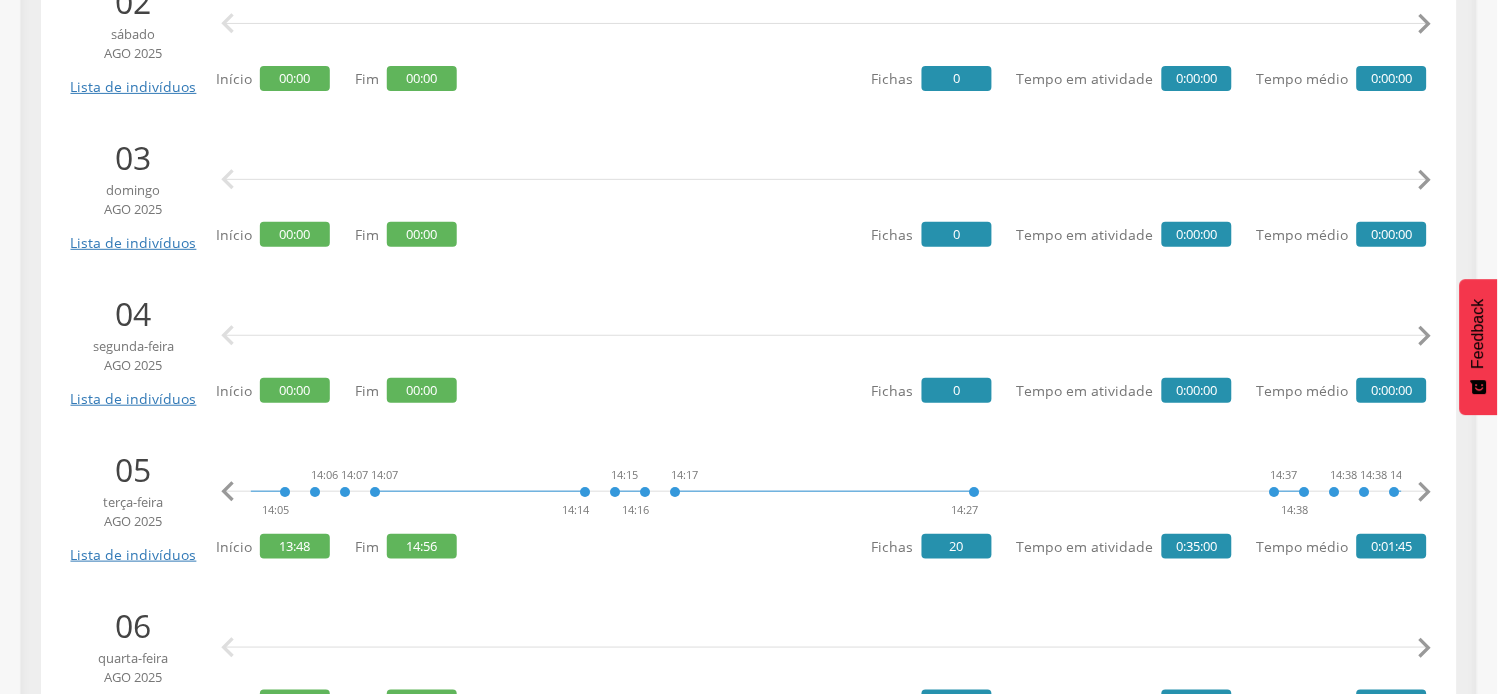 click on "" at bounding box center (1425, 492) 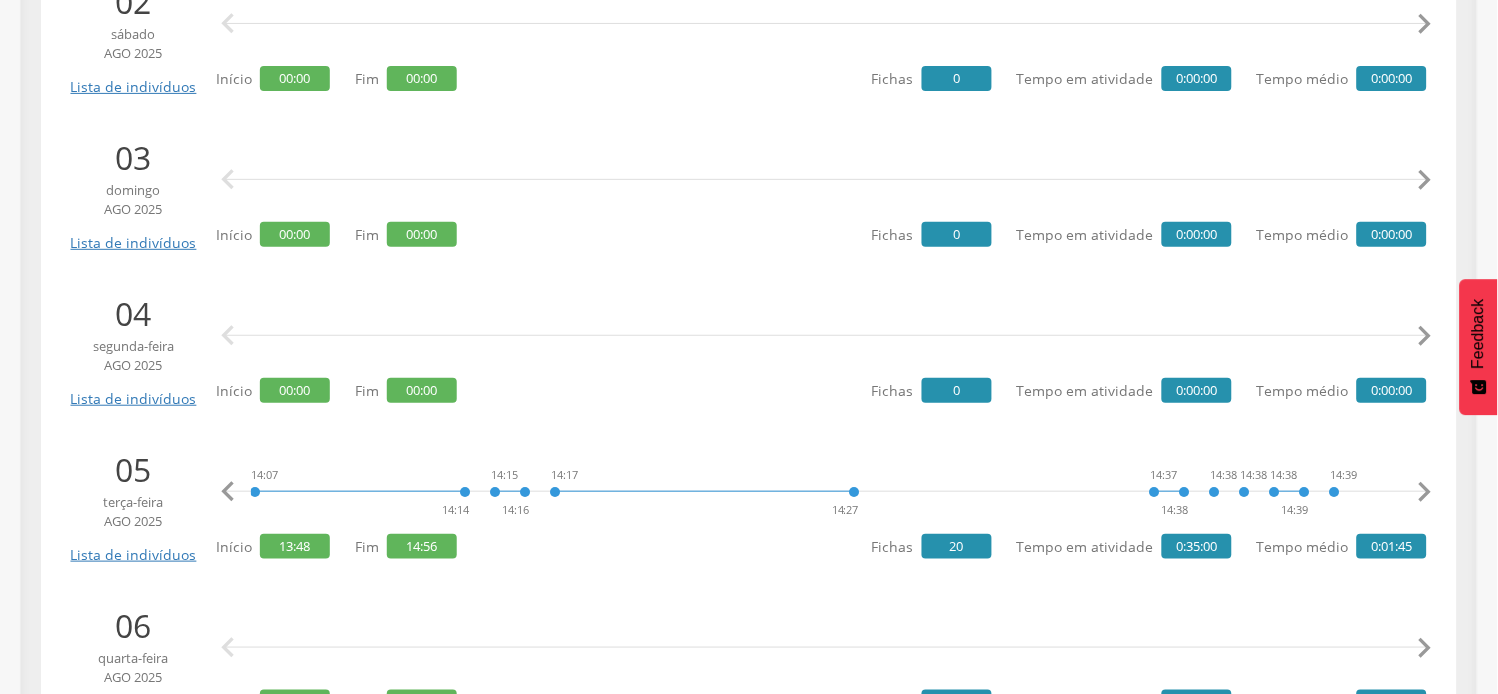 click on "" at bounding box center (1425, 492) 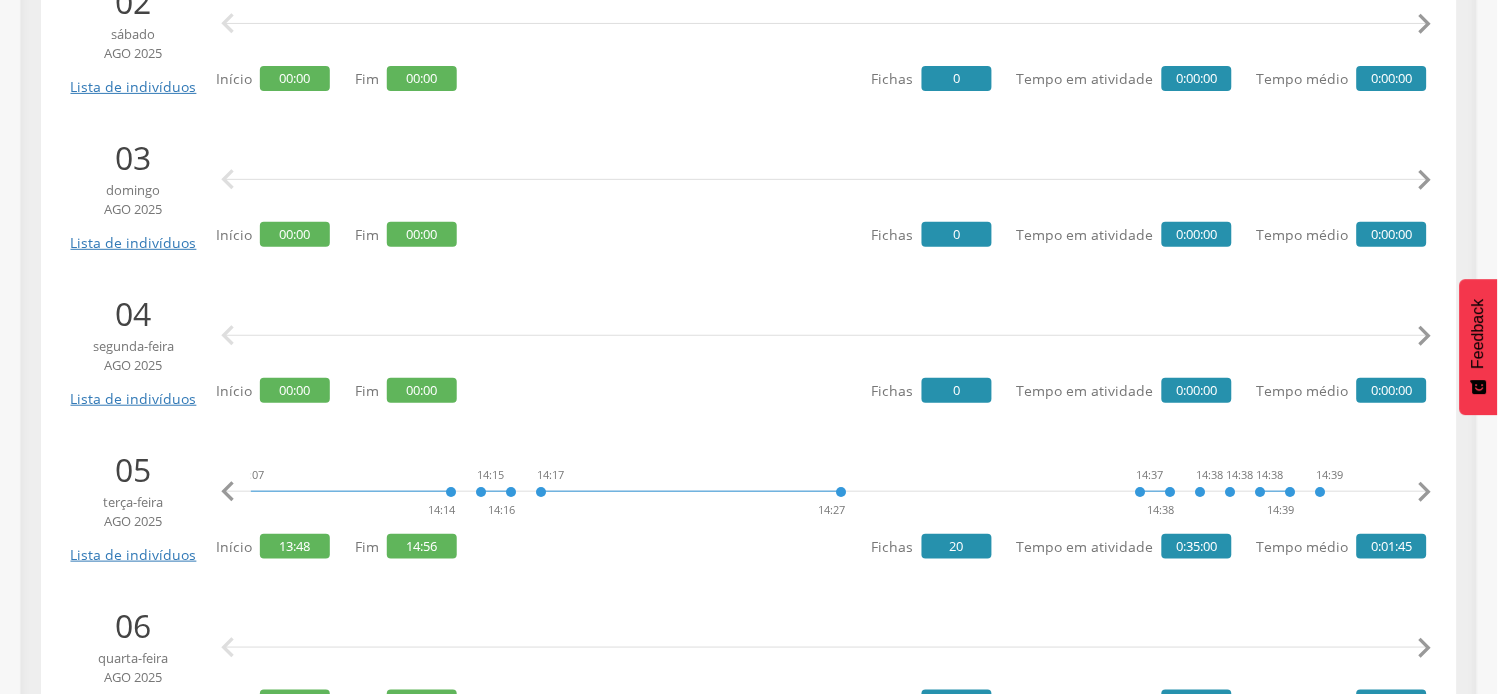 click on "" at bounding box center [1425, 492] 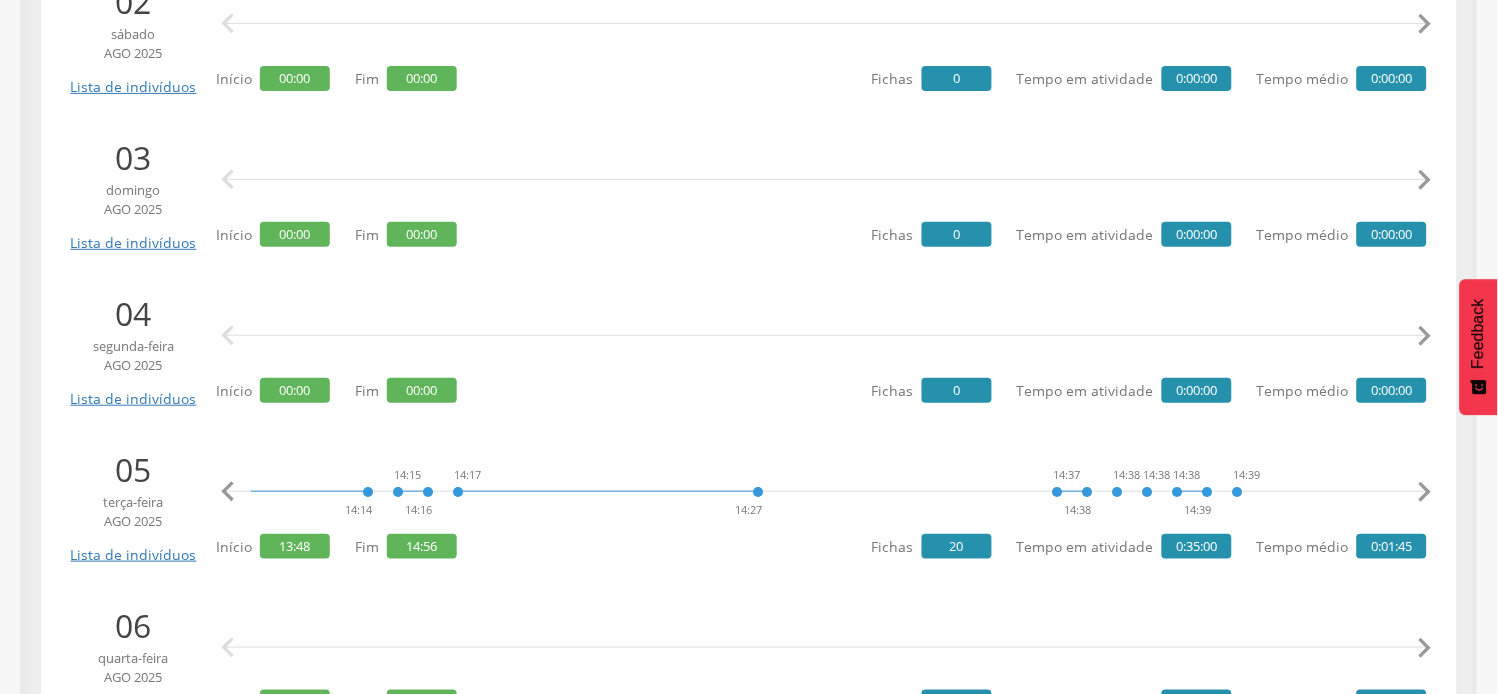 click on "" at bounding box center (1425, 492) 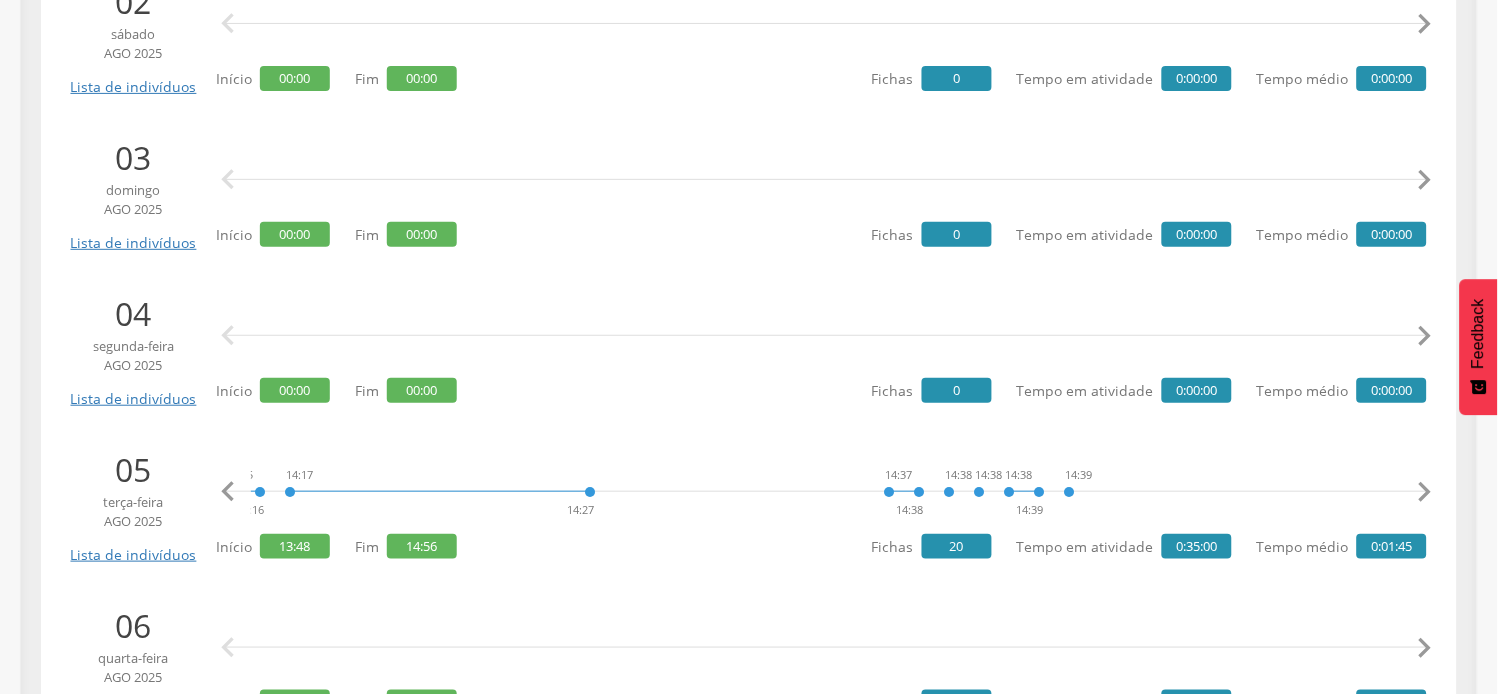 click on "" at bounding box center [1425, 492] 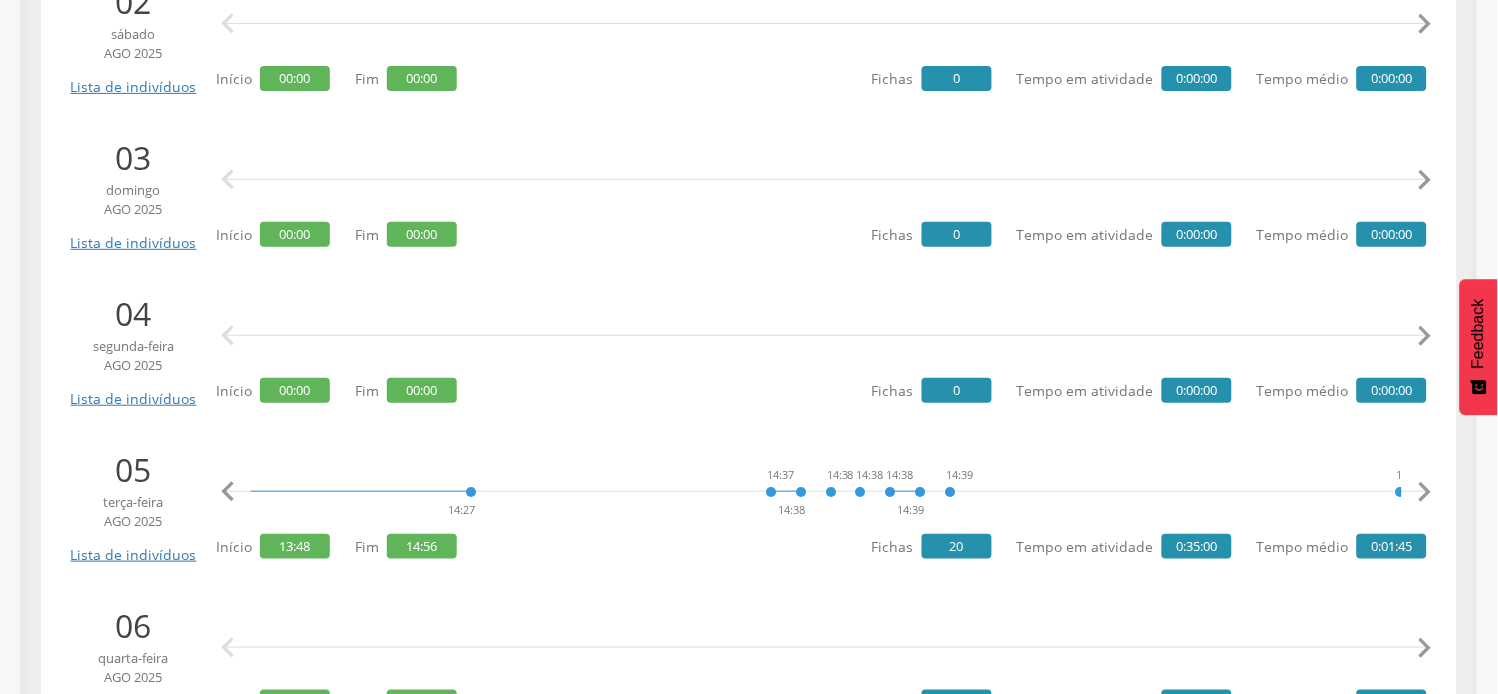 click on "" at bounding box center [1425, 492] 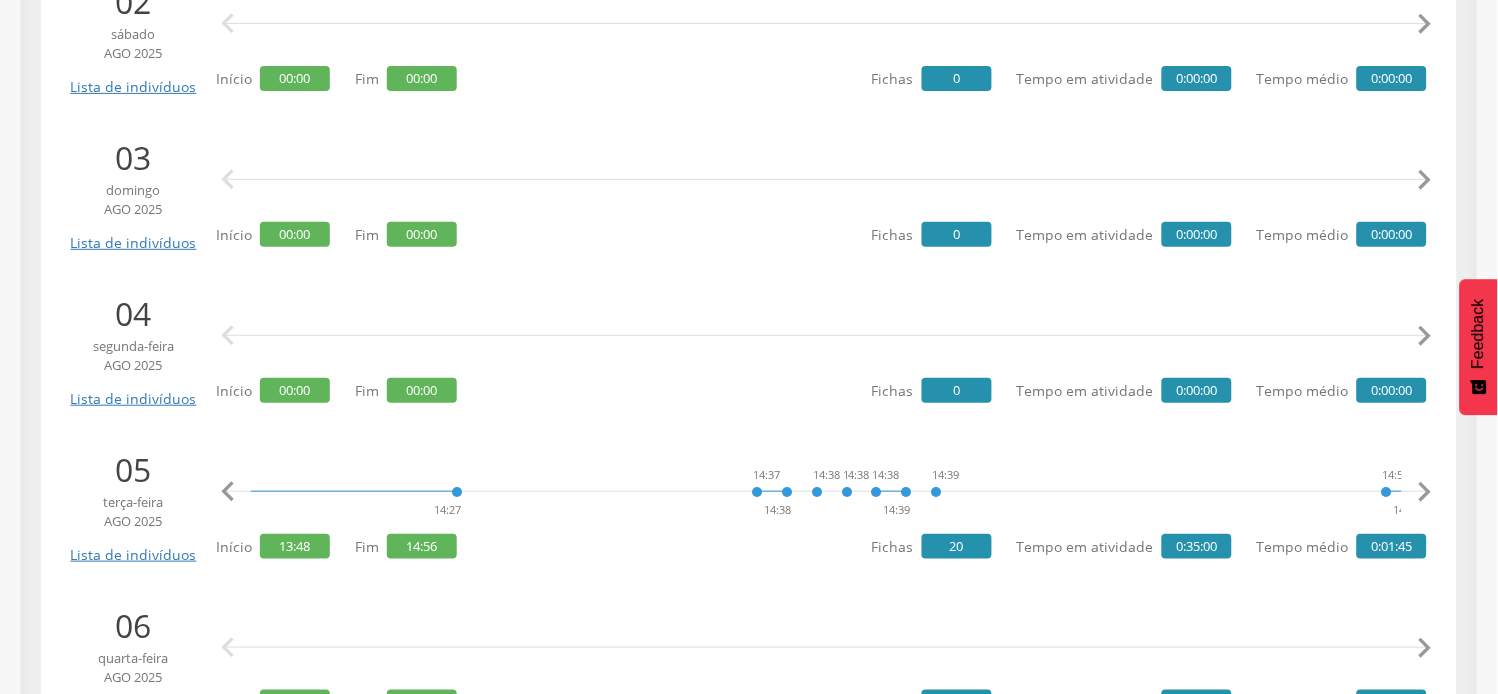 click on "" at bounding box center [1425, 492] 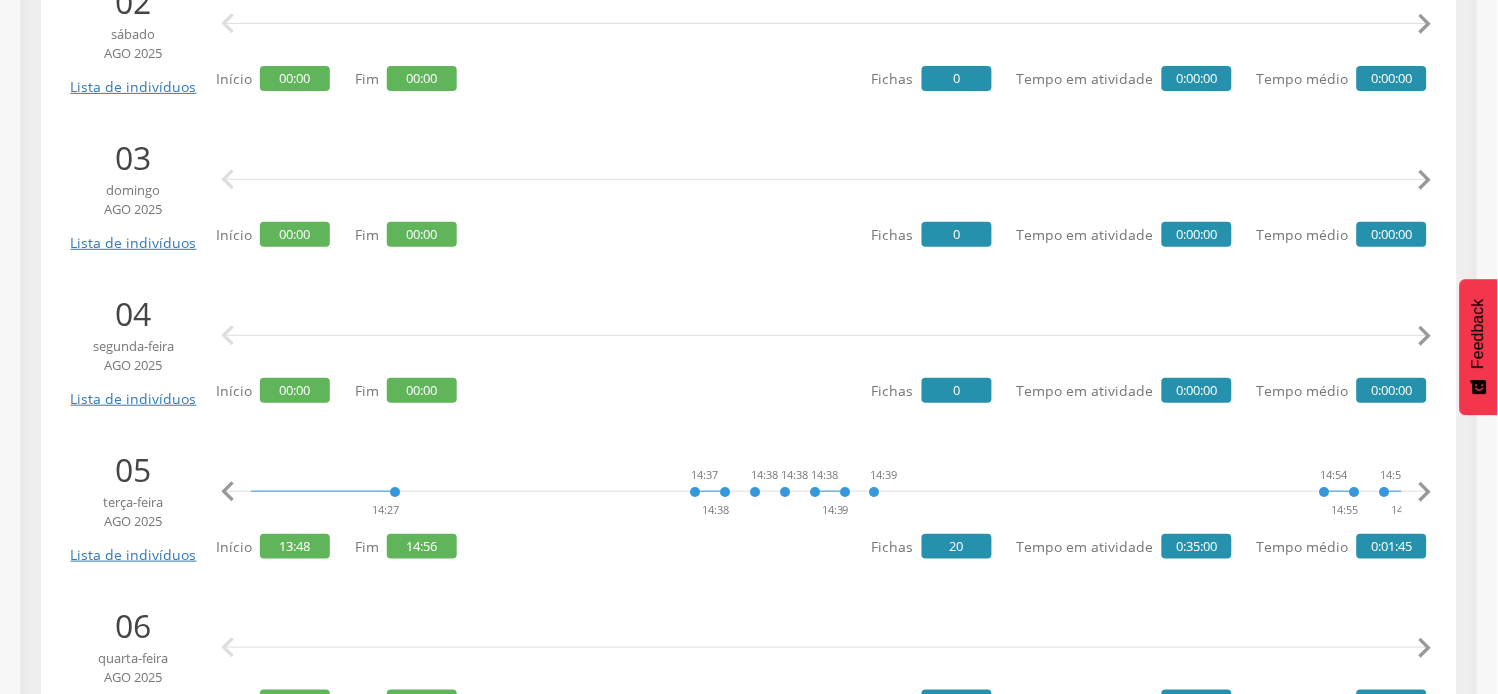click on "" at bounding box center [1425, 492] 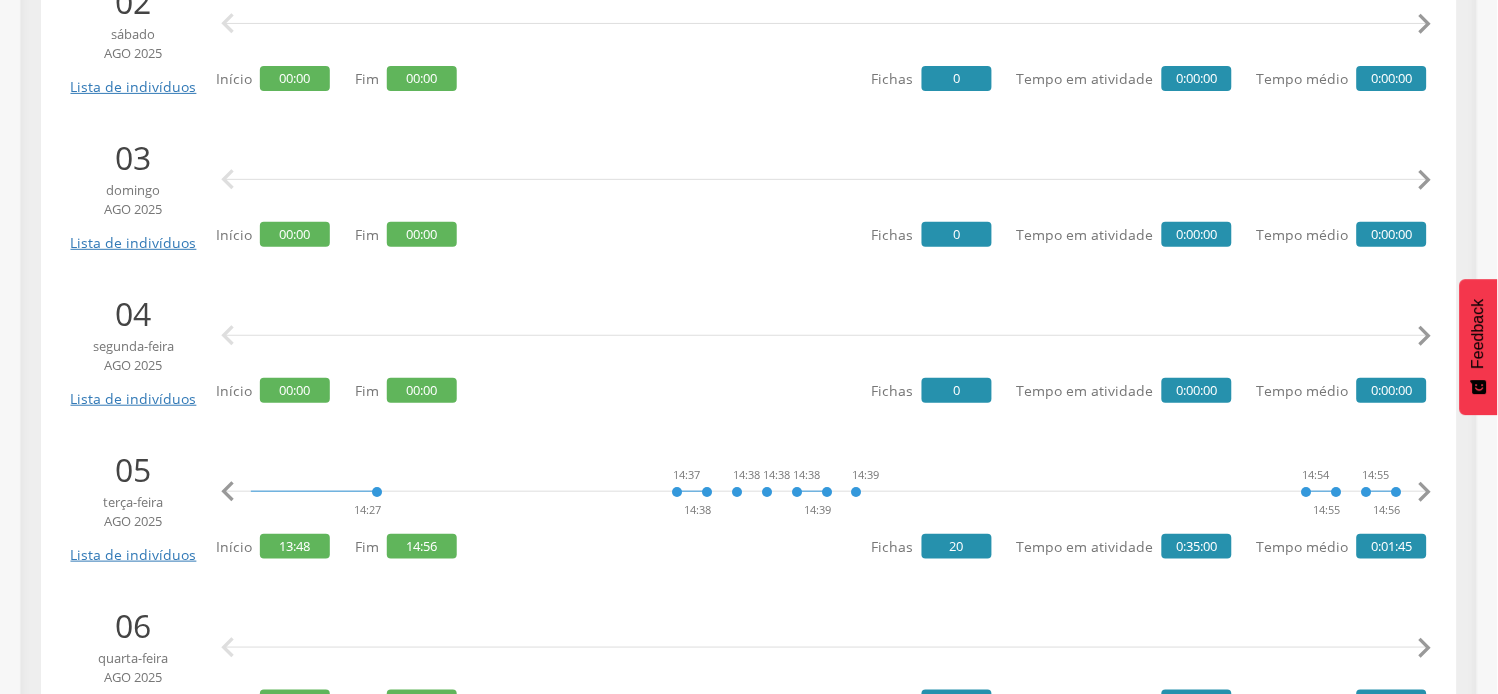 click on "" at bounding box center [1425, 492] 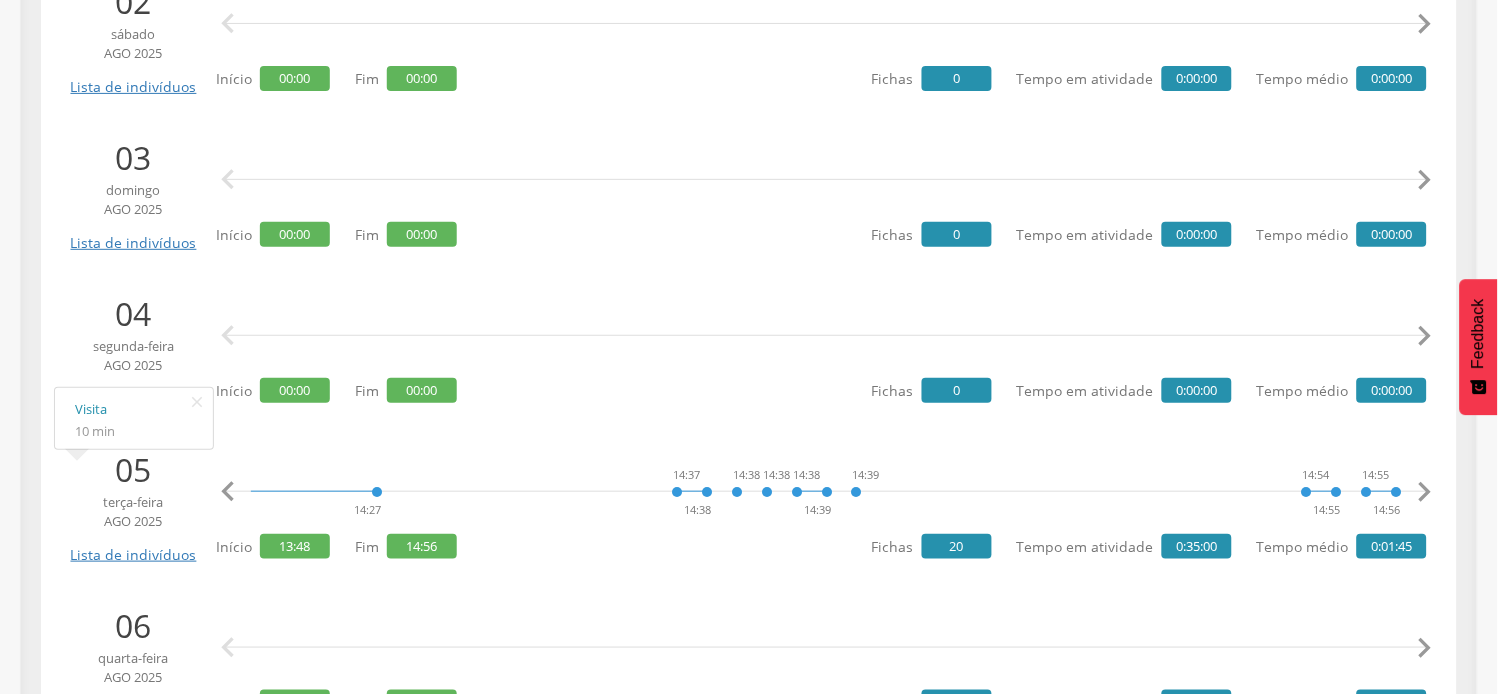 click on "" at bounding box center [228, 492] 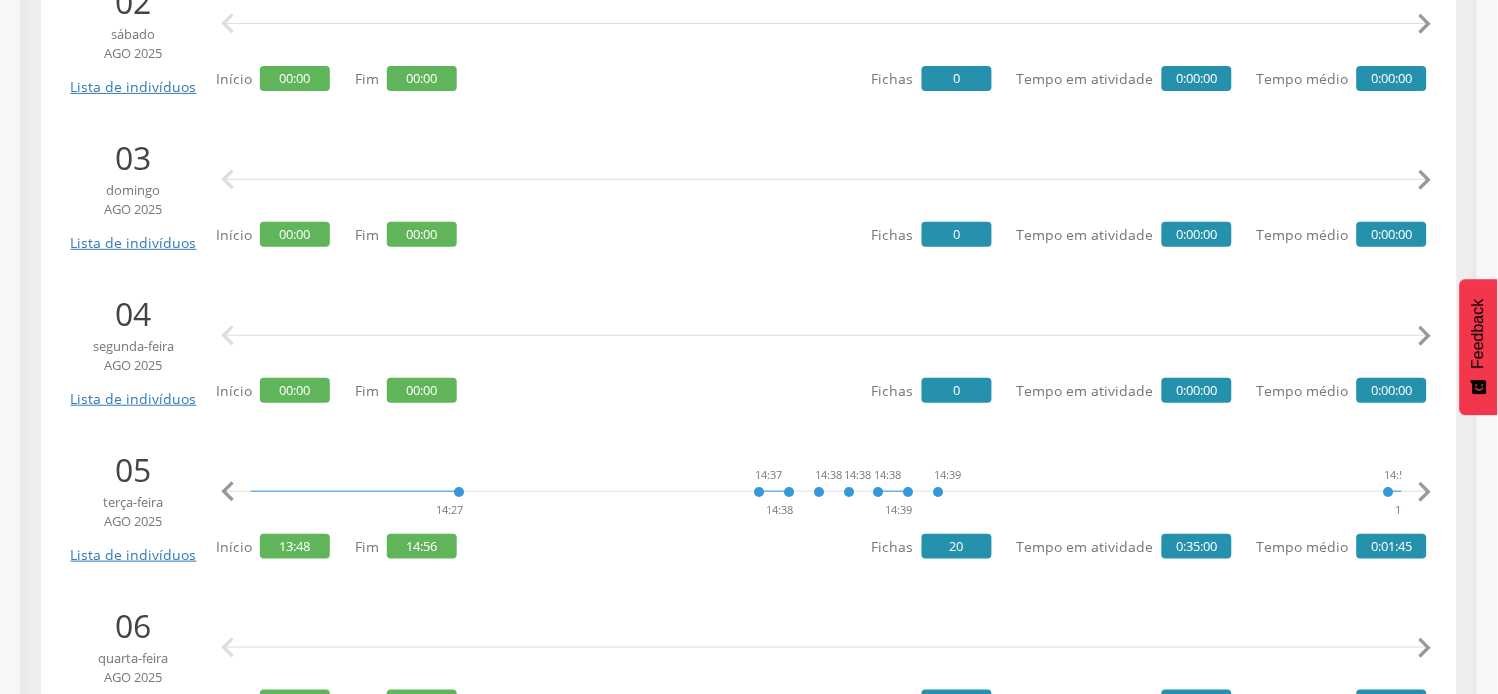 click on "" at bounding box center (228, 492) 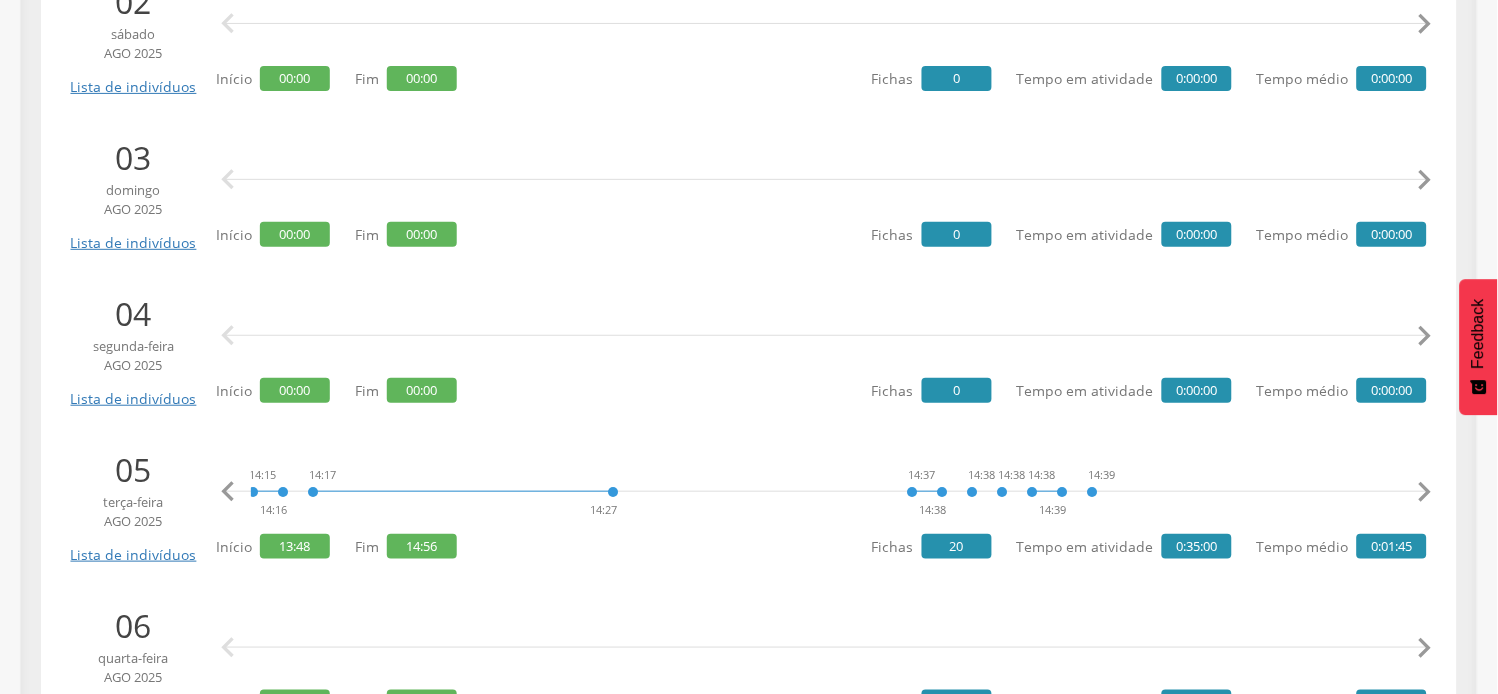 click on "" at bounding box center [228, 492] 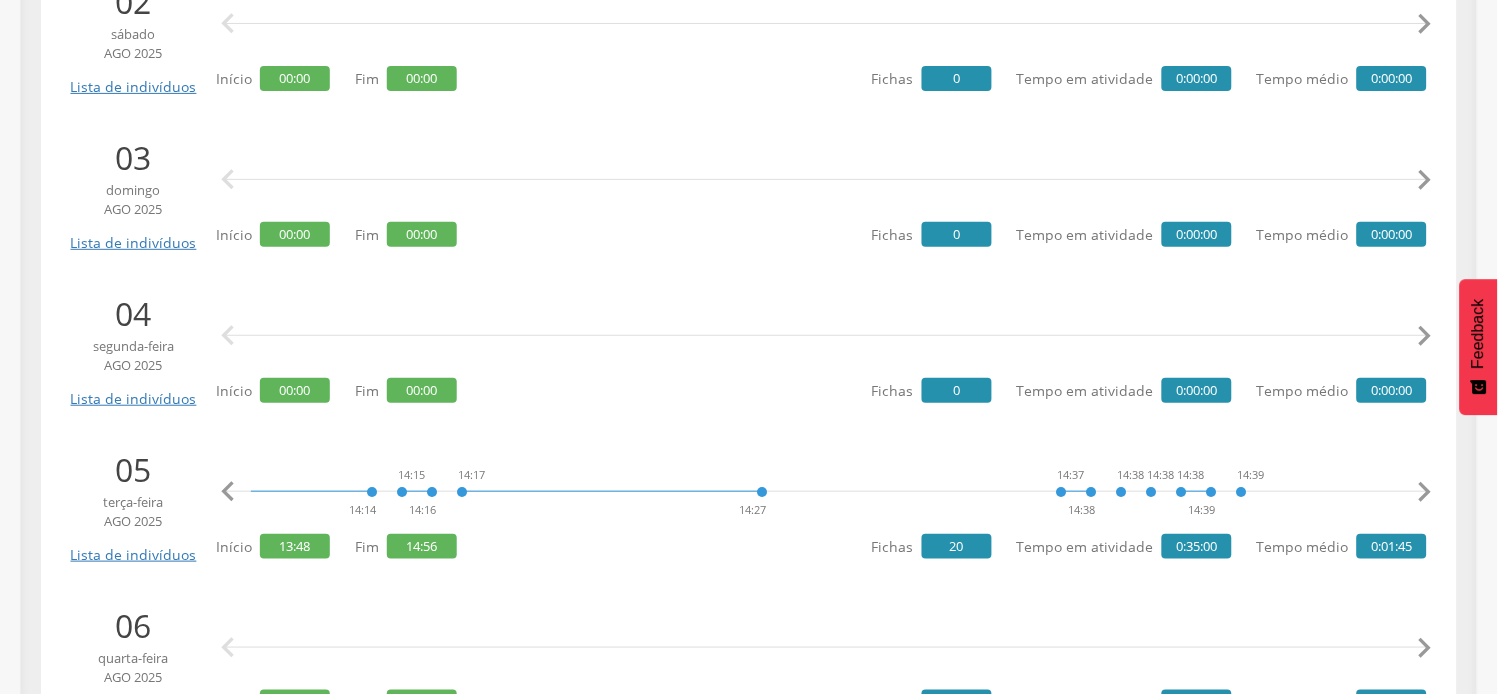 click on "" at bounding box center [228, 492] 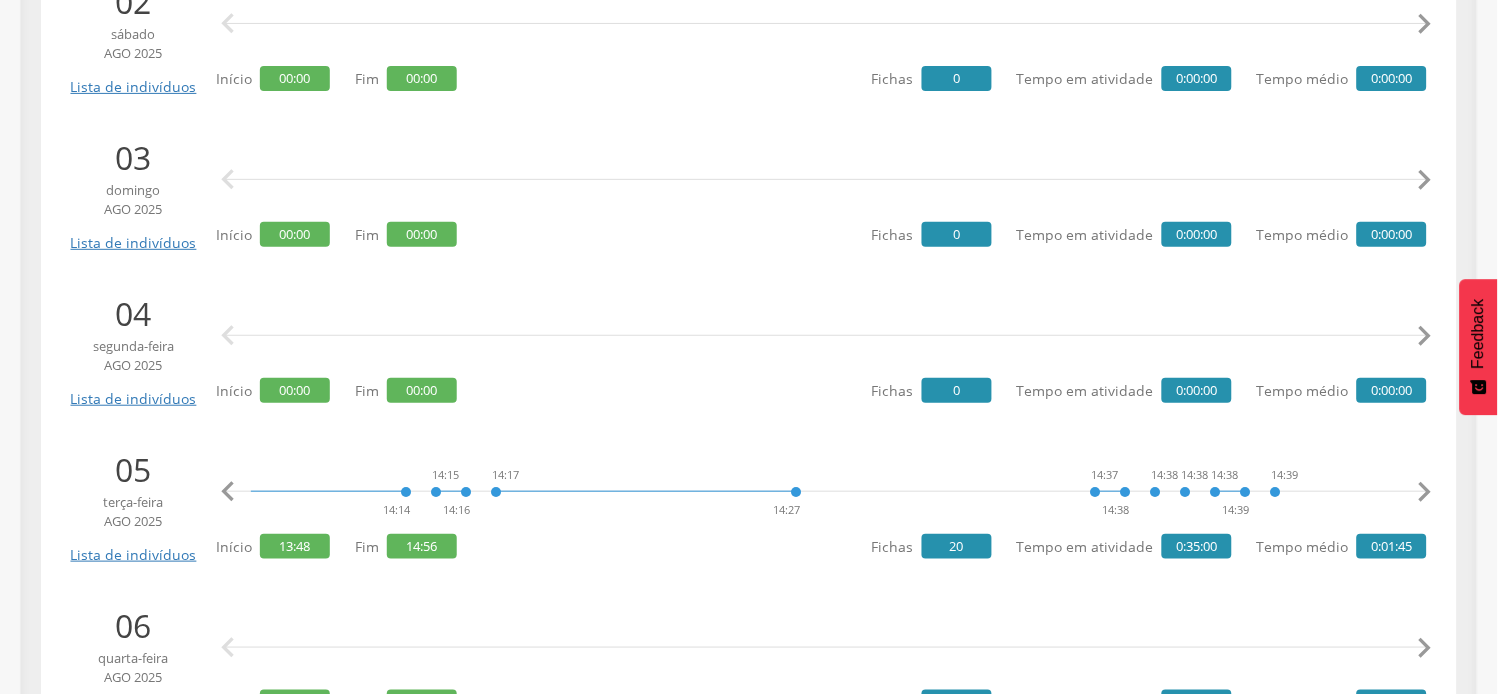 click on "" at bounding box center (228, 492) 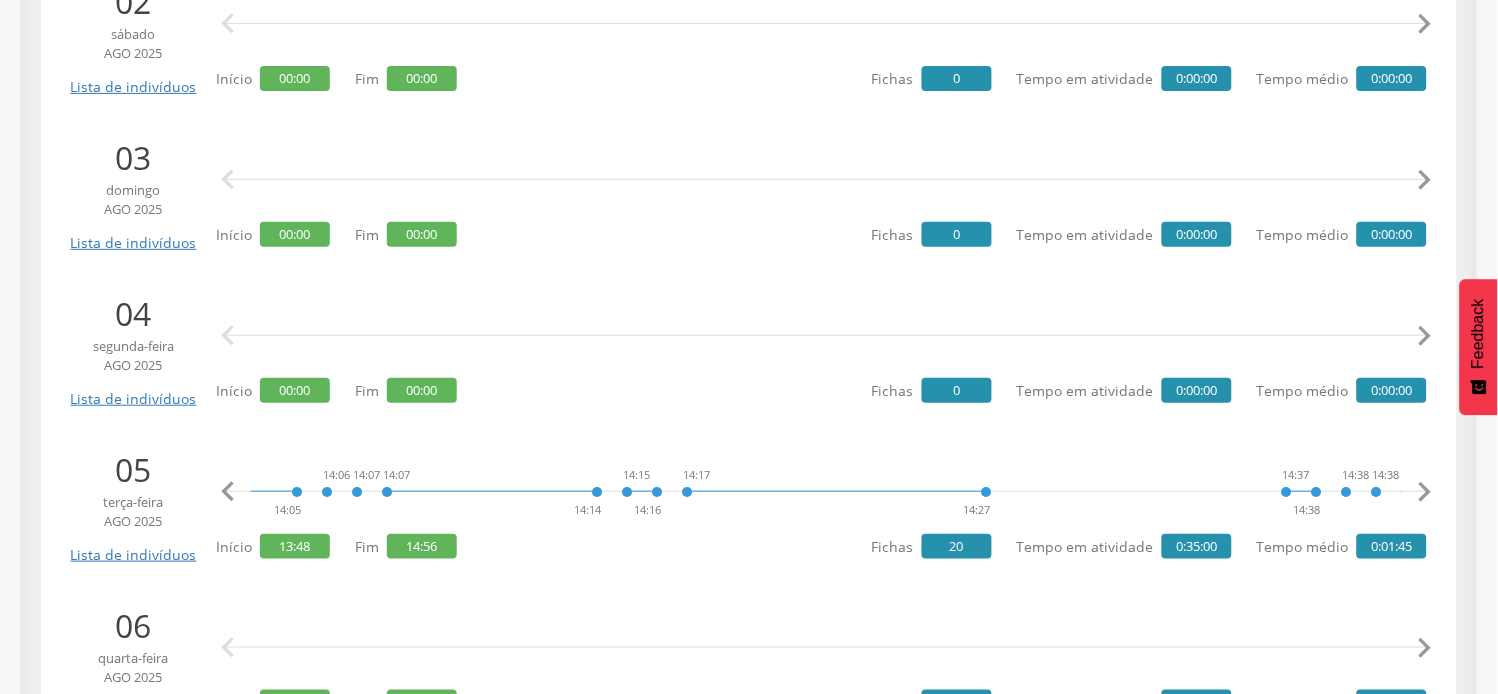 click on "" at bounding box center (228, 492) 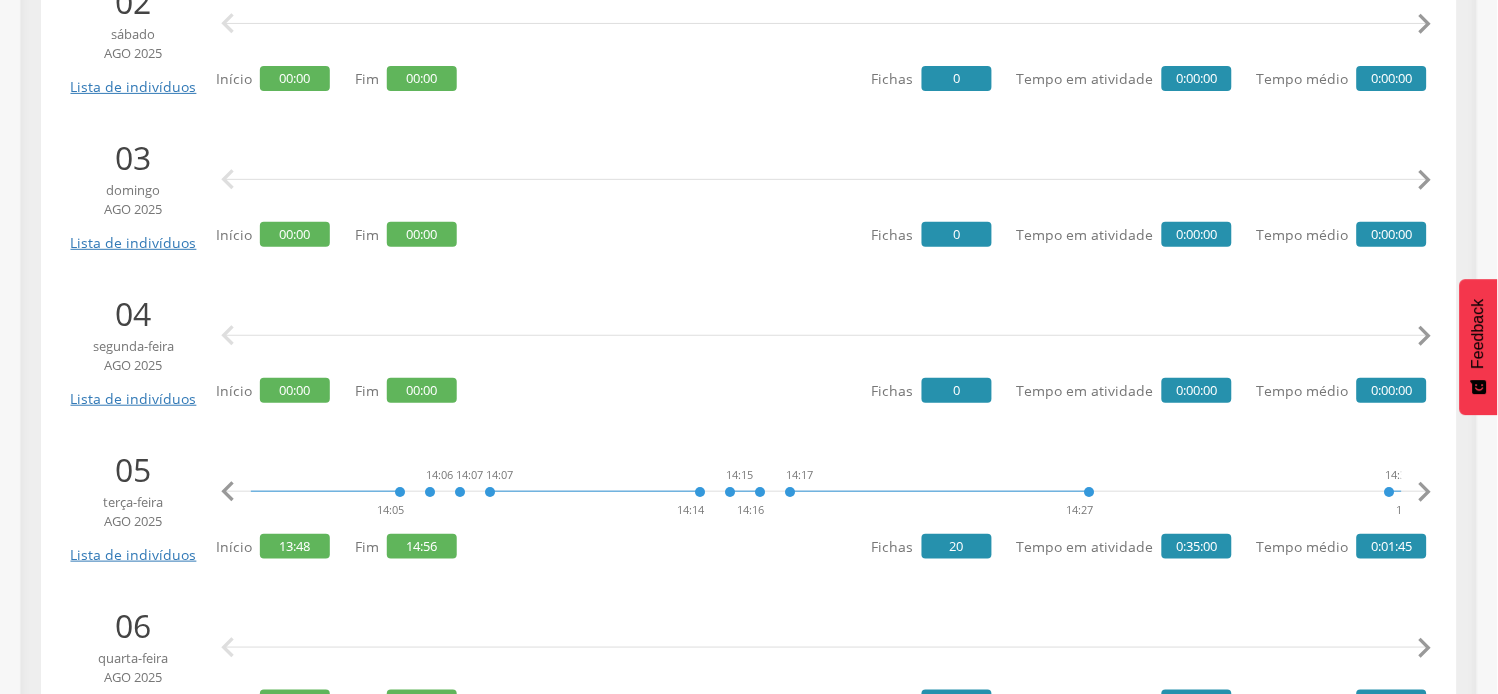 click on "" at bounding box center (228, 492) 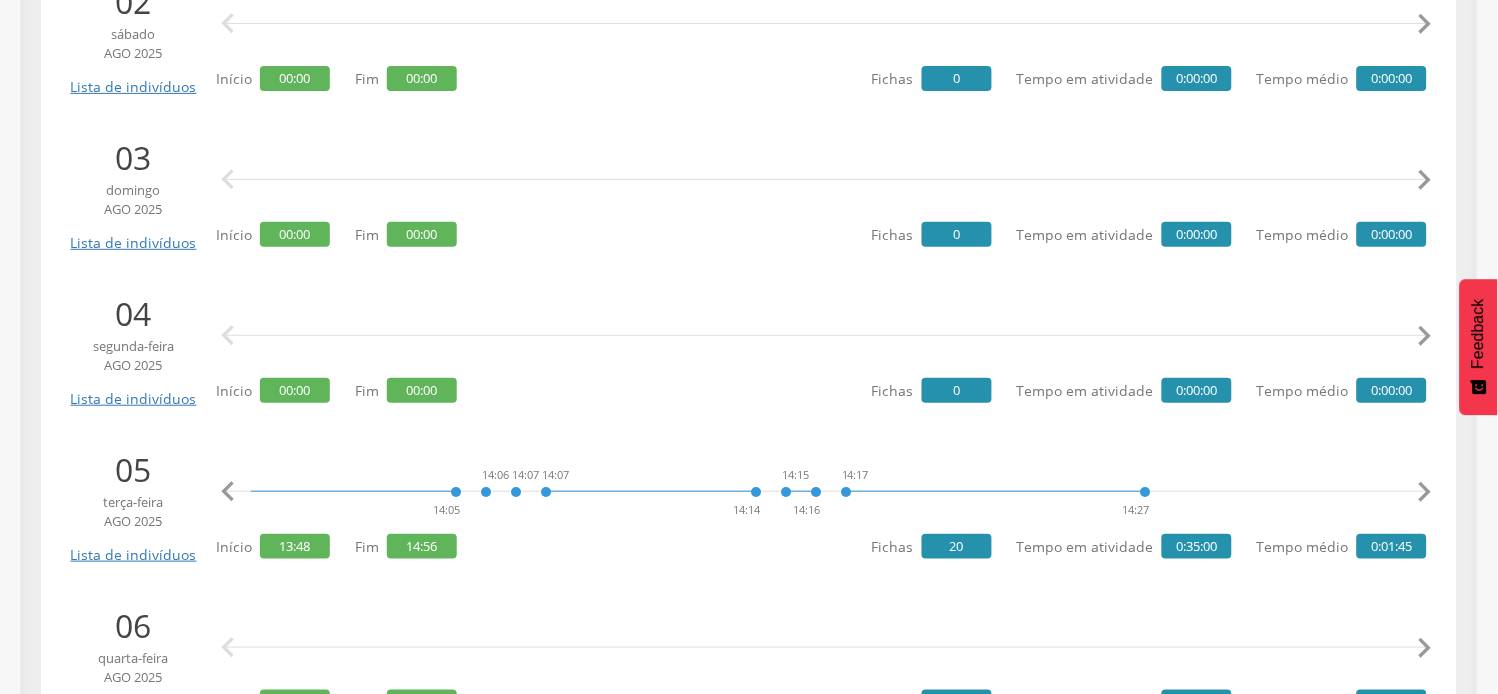 click on "" at bounding box center (228, 492) 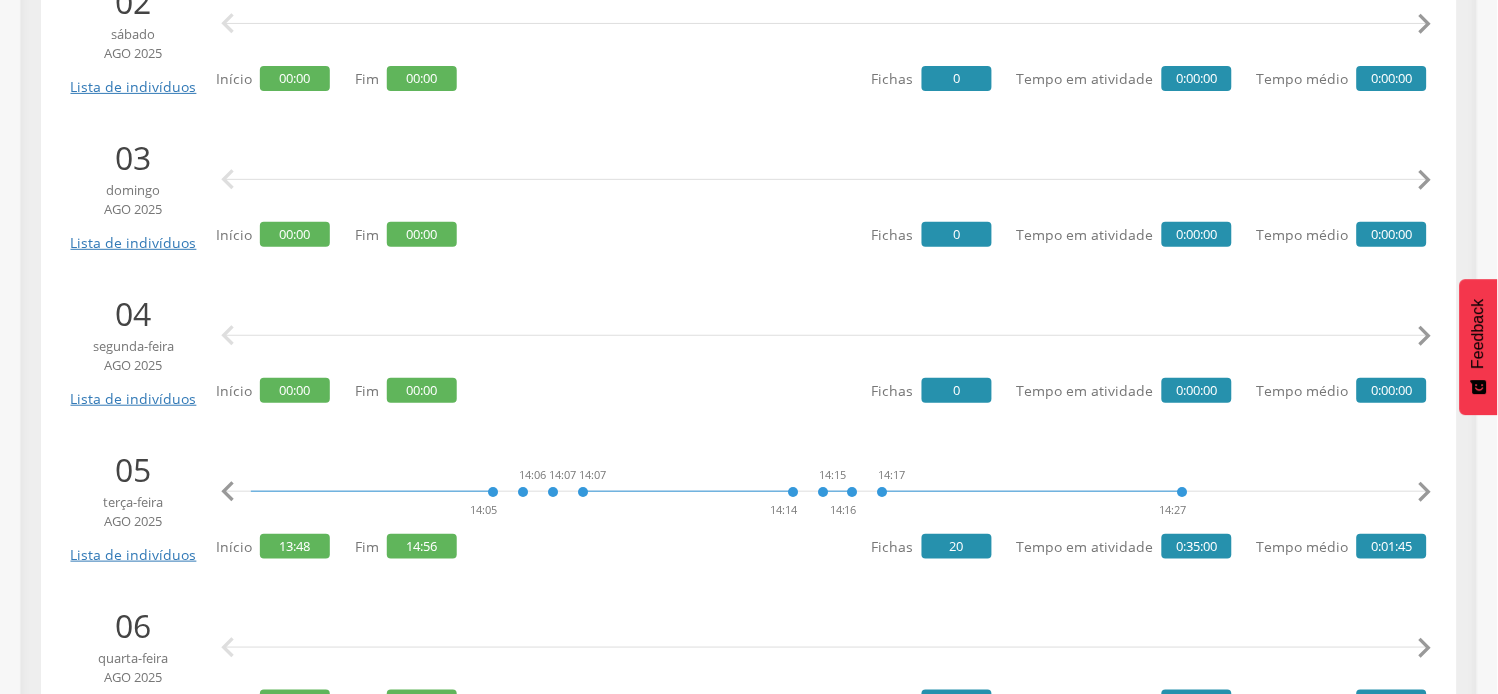 click on "" at bounding box center [228, 492] 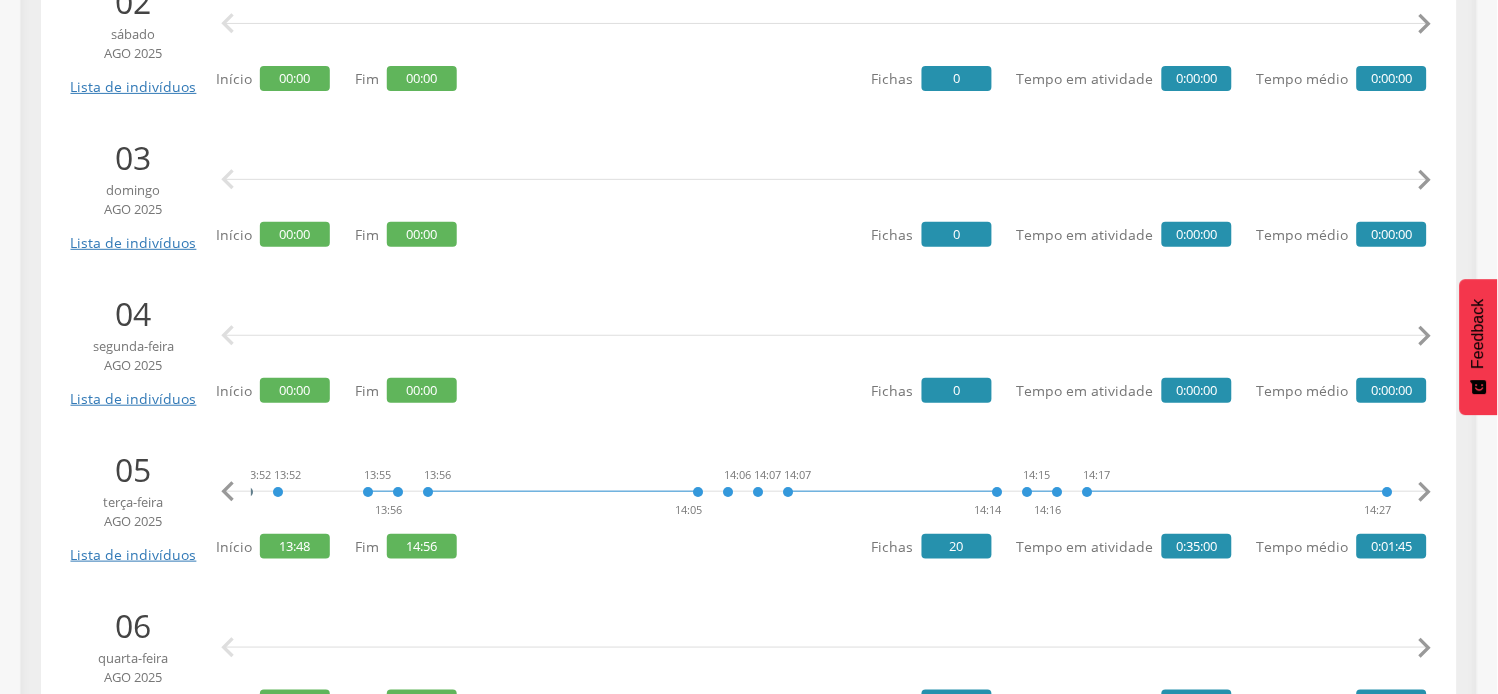 click on "" at bounding box center (228, 492) 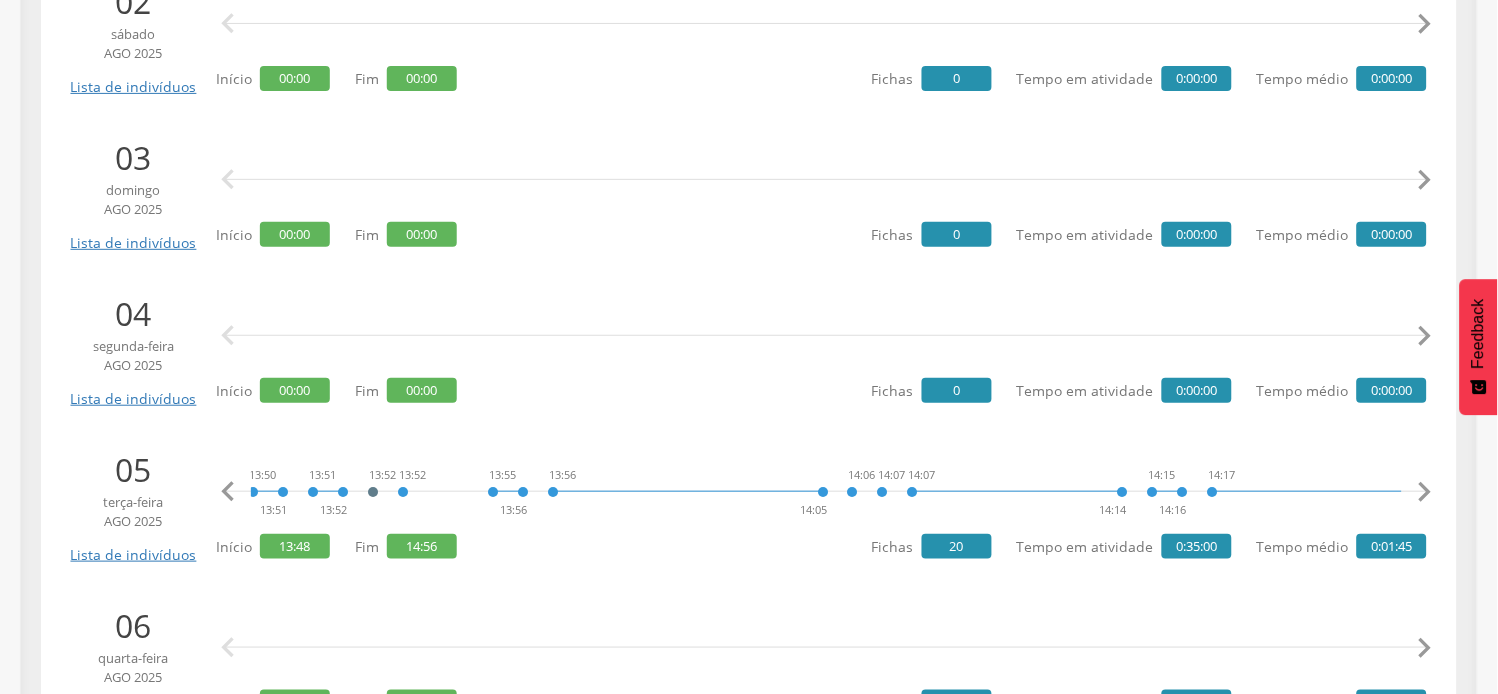 click on "" at bounding box center [228, 492] 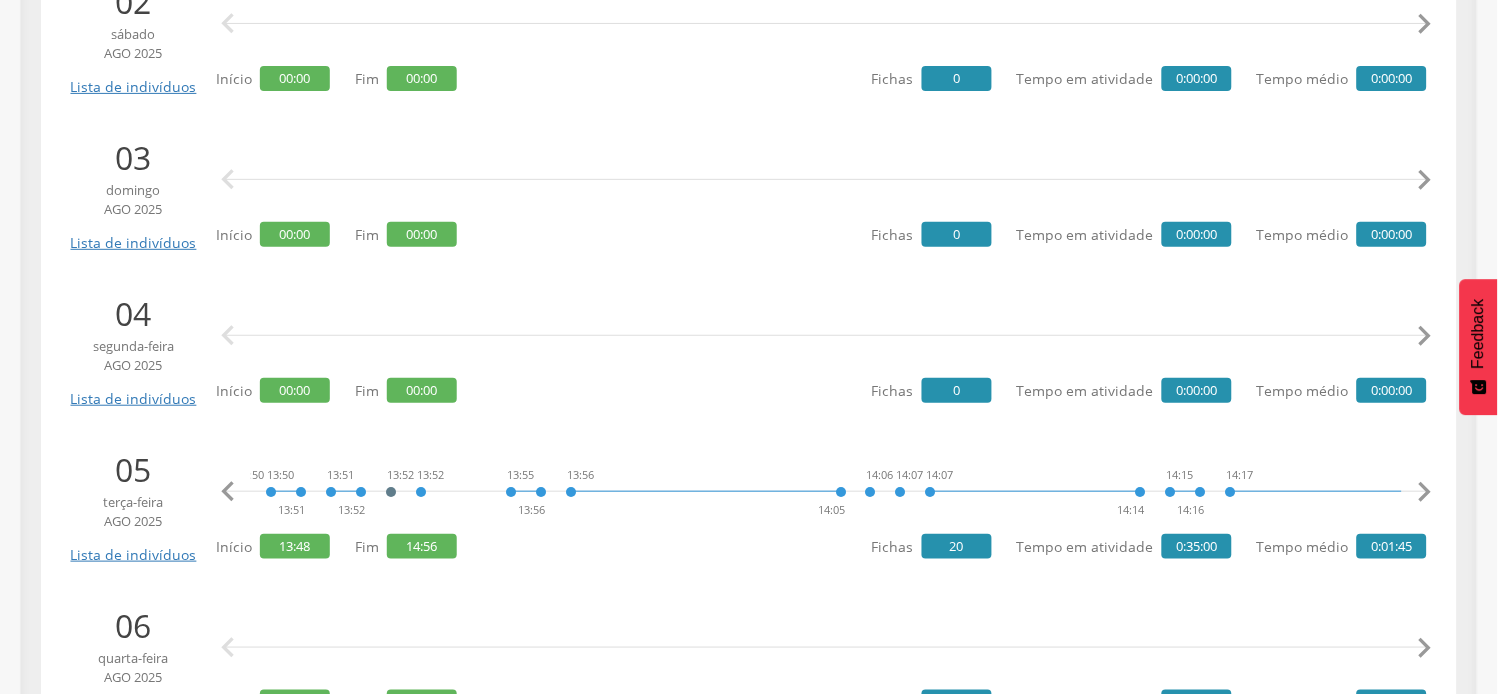 click on "" at bounding box center (228, 492) 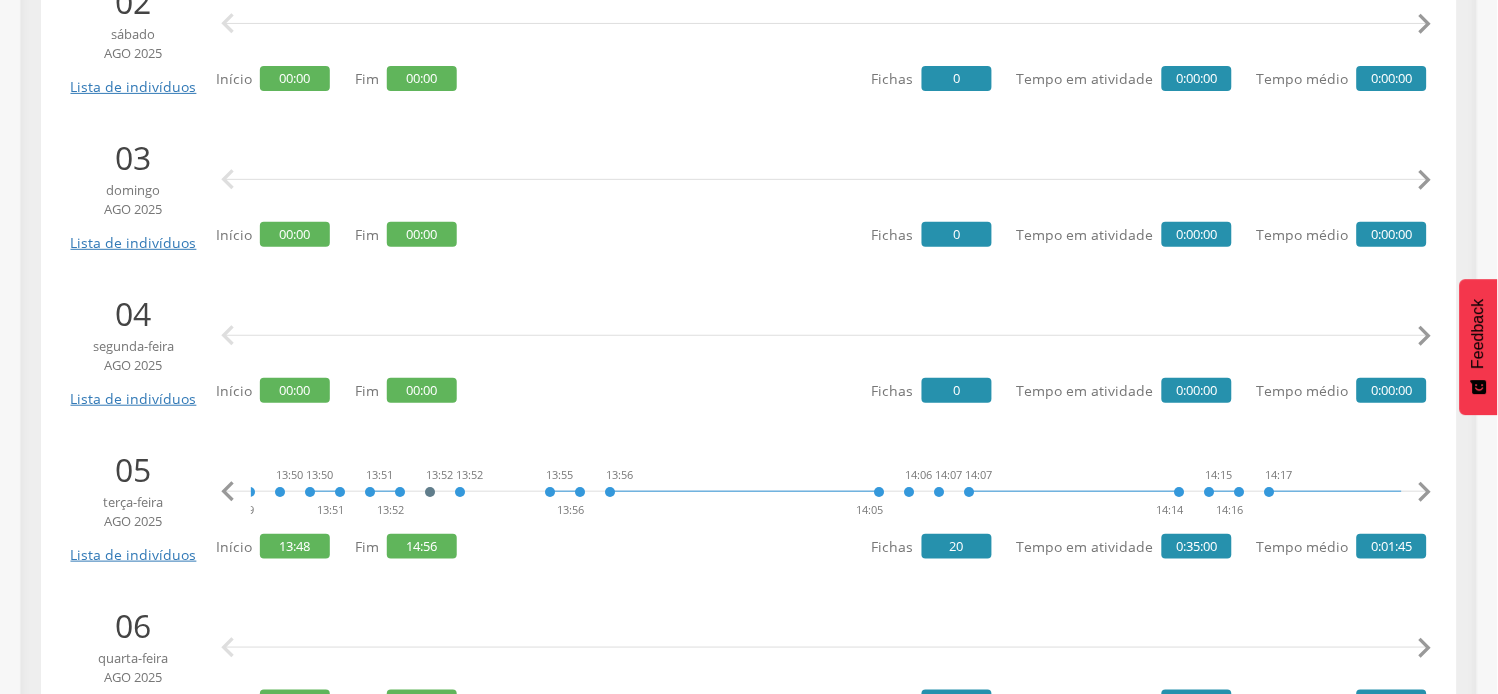 click on "" at bounding box center [228, 492] 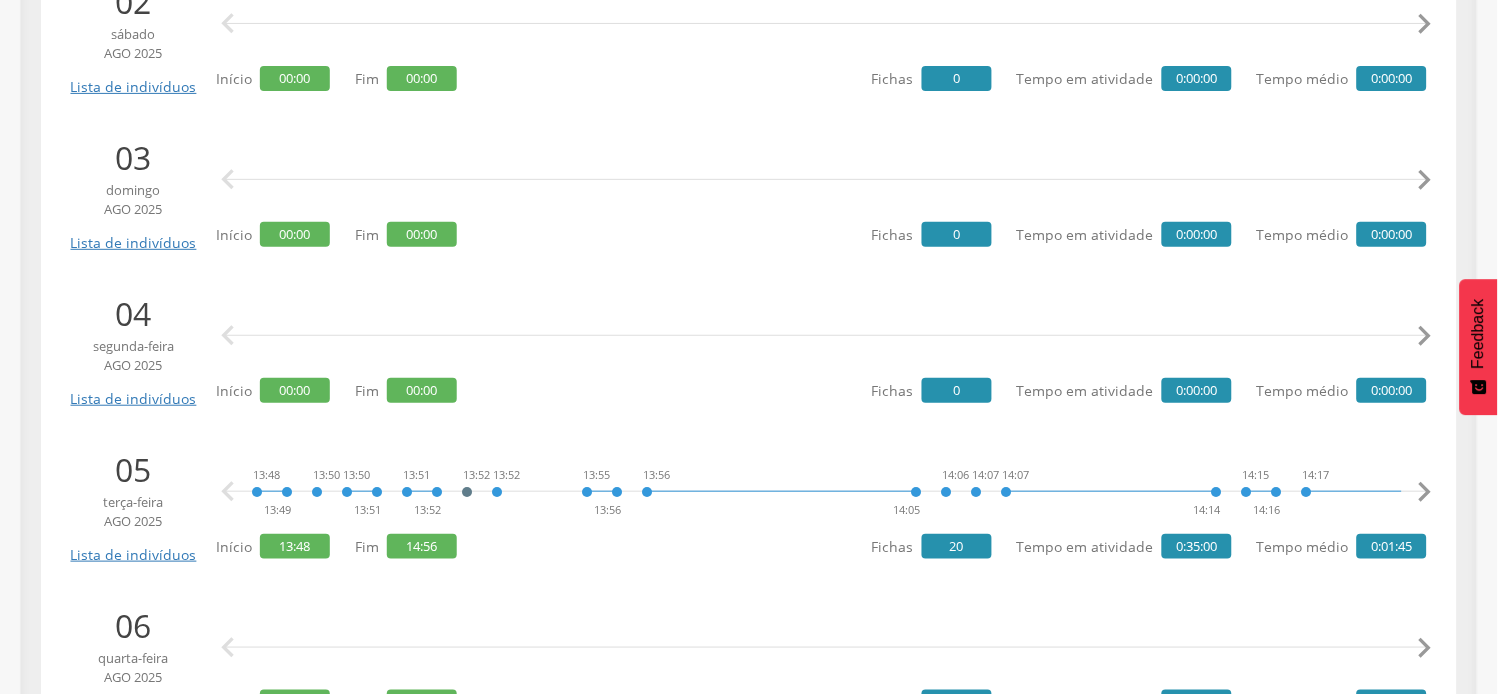 click on "" at bounding box center (228, 492) 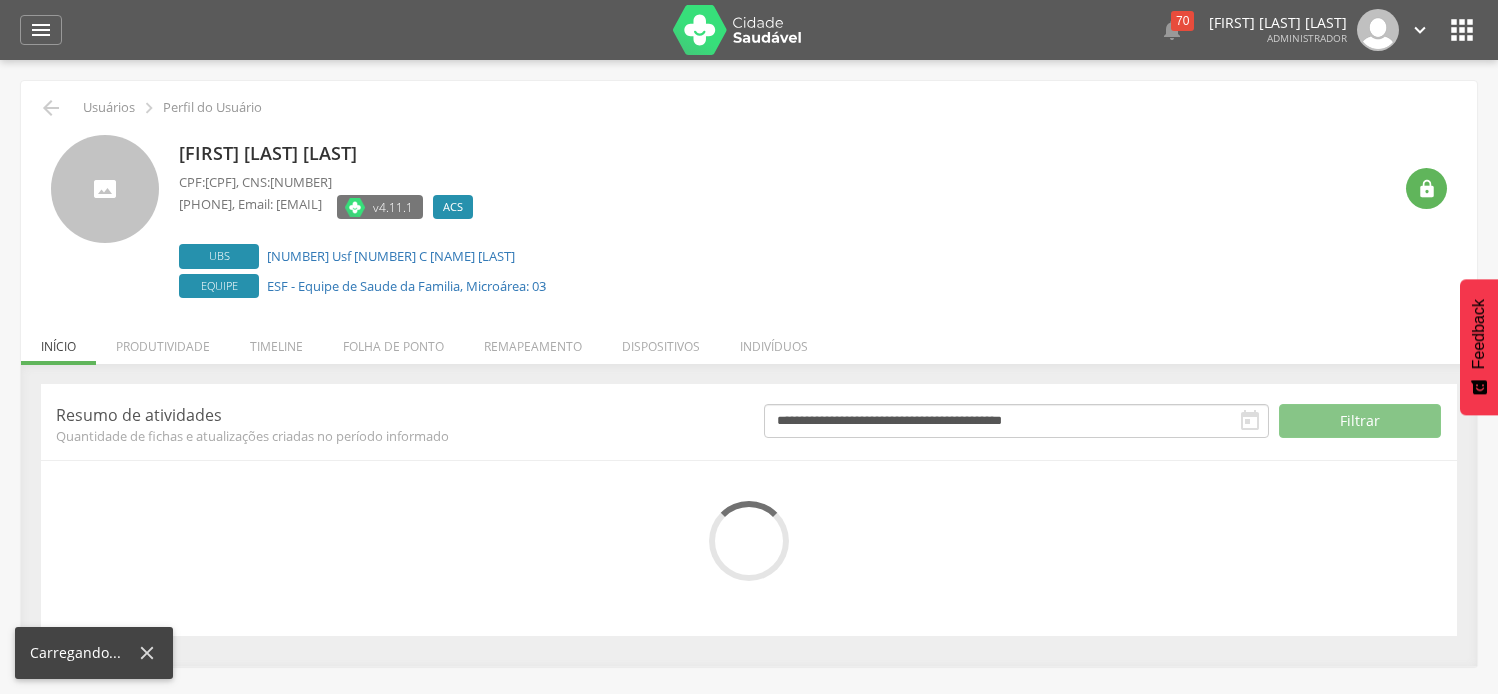 scroll, scrollTop: 0, scrollLeft: 0, axis: both 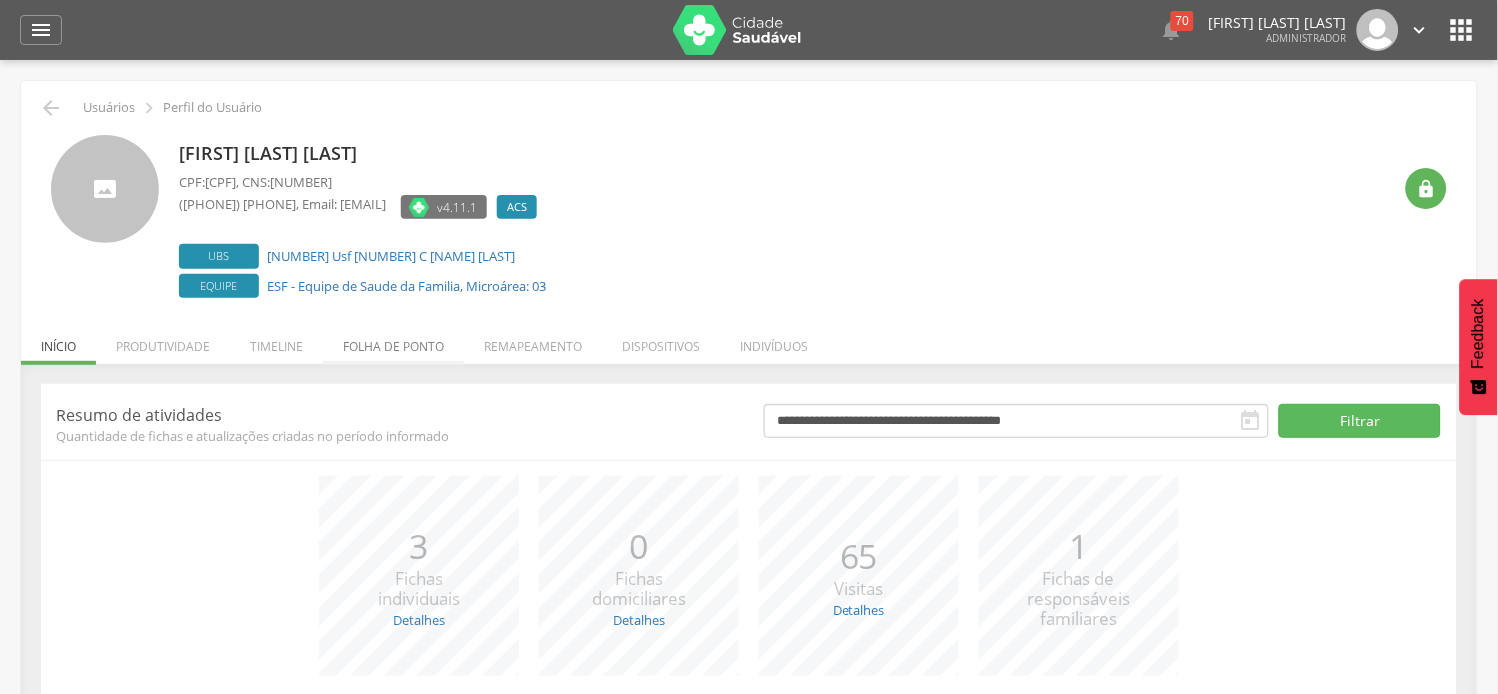 click on "Folha de ponto" at bounding box center (393, 341) 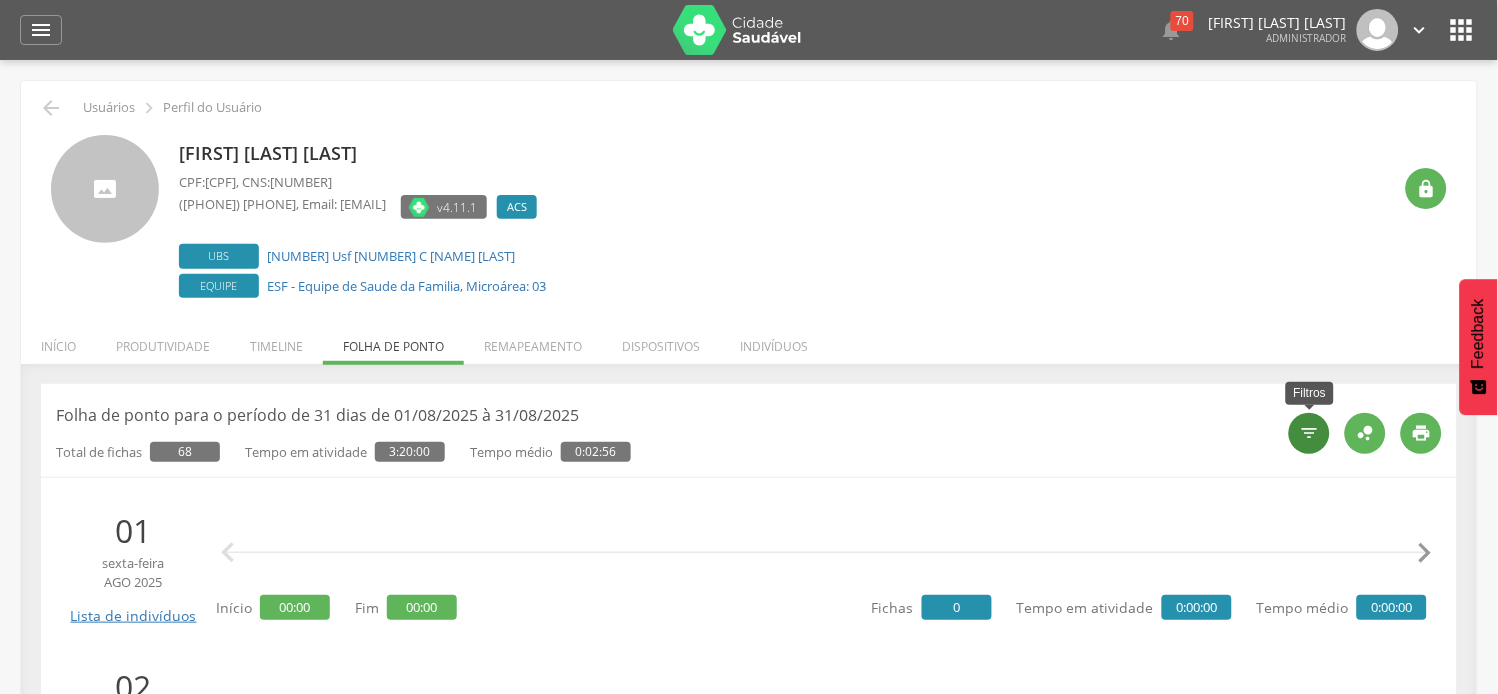 click on "" at bounding box center (1309, 433) 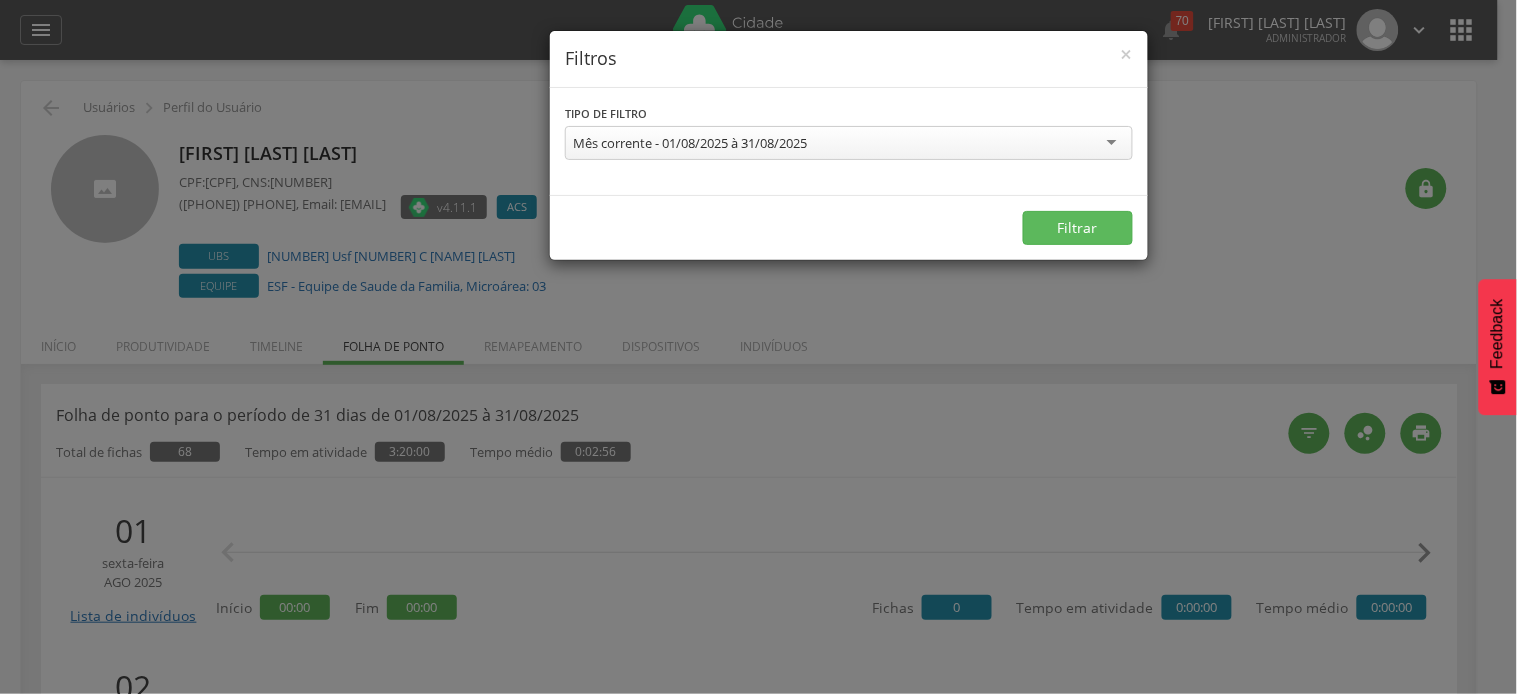 click on "Mês corrente - 01/08/2025 à 31/08/2025" at bounding box center (690, 143) 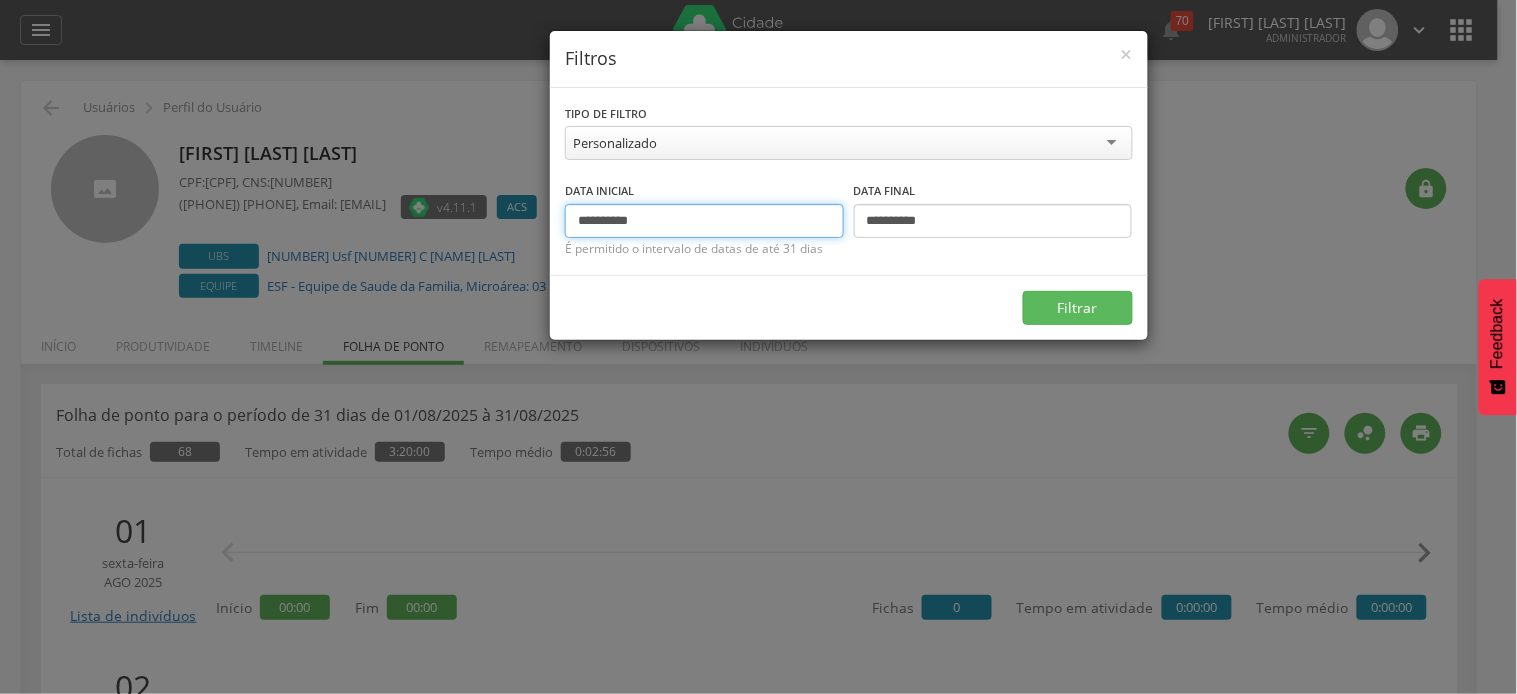 drag, startPoint x: 611, startPoint y: 218, endPoint x: 560, endPoint y: 217, distance: 51.009804 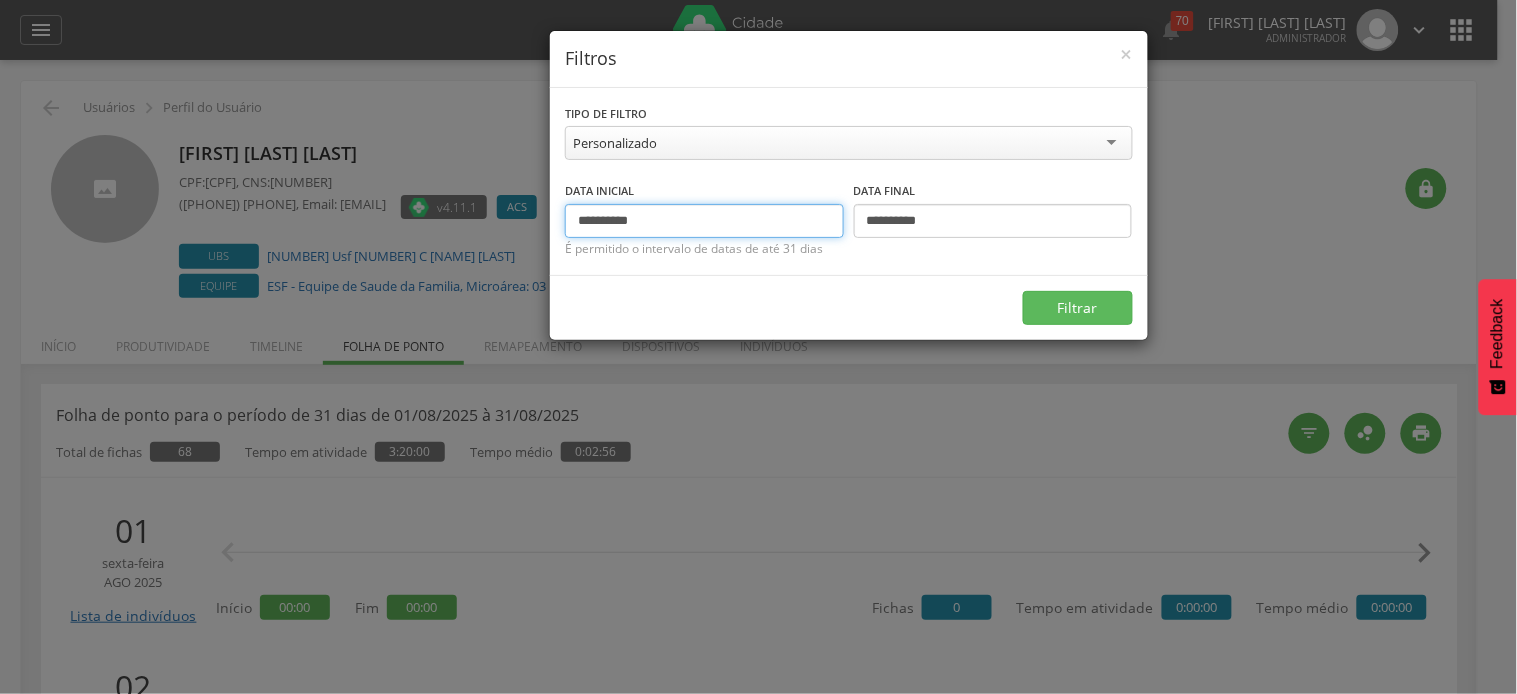 type on "**********" 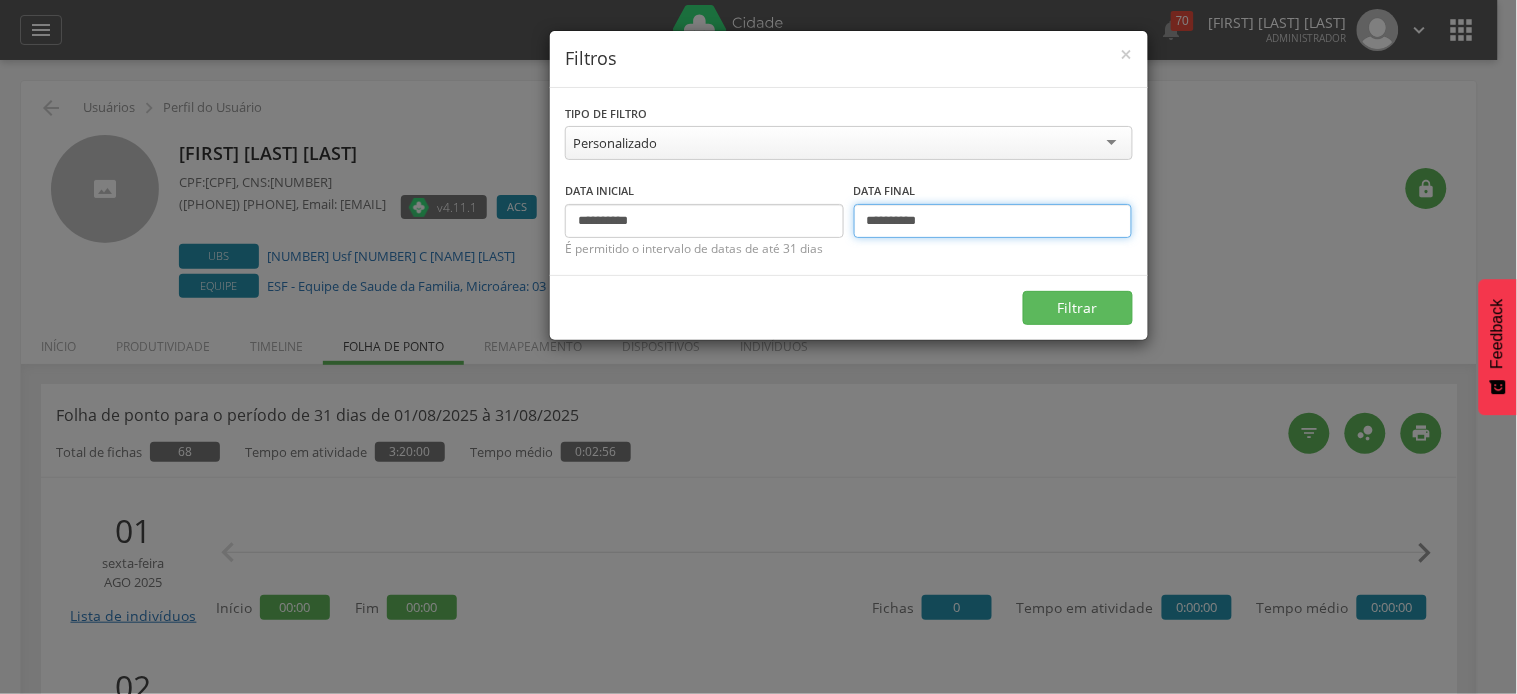 drag, startPoint x: 883, startPoint y: 212, endPoint x: 858, endPoint y: 218, distance: 25.70992 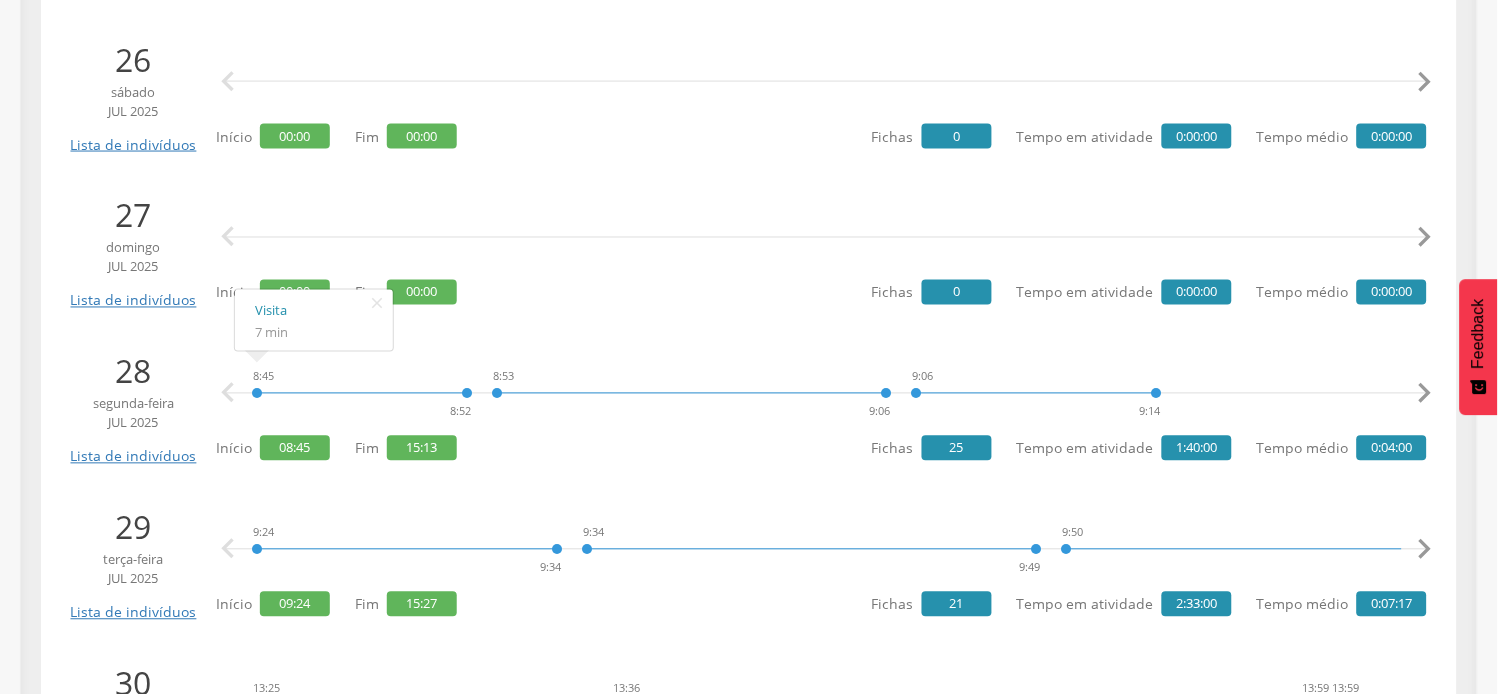 scroll, scrollTop: 666, scrollLeft: 0, axis: vertical 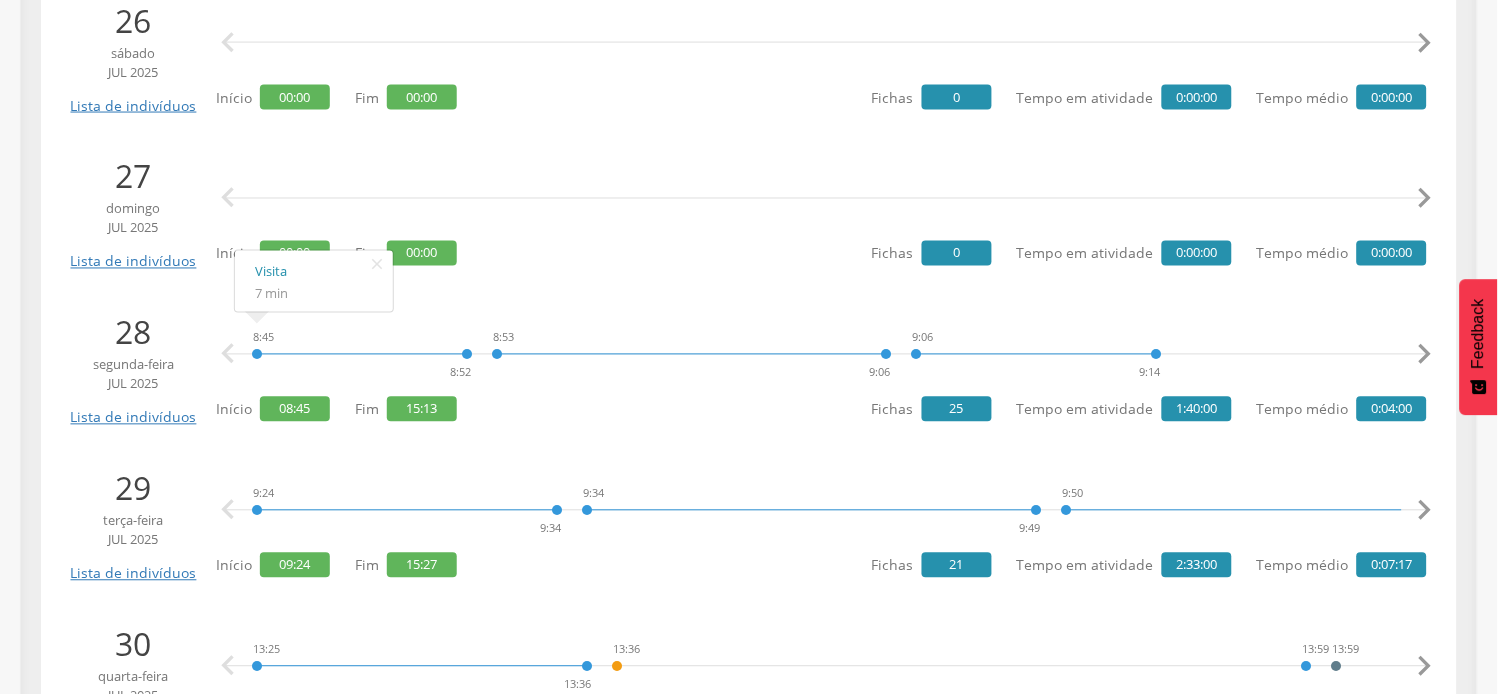 click on "" at bounding box center [1425, 355] 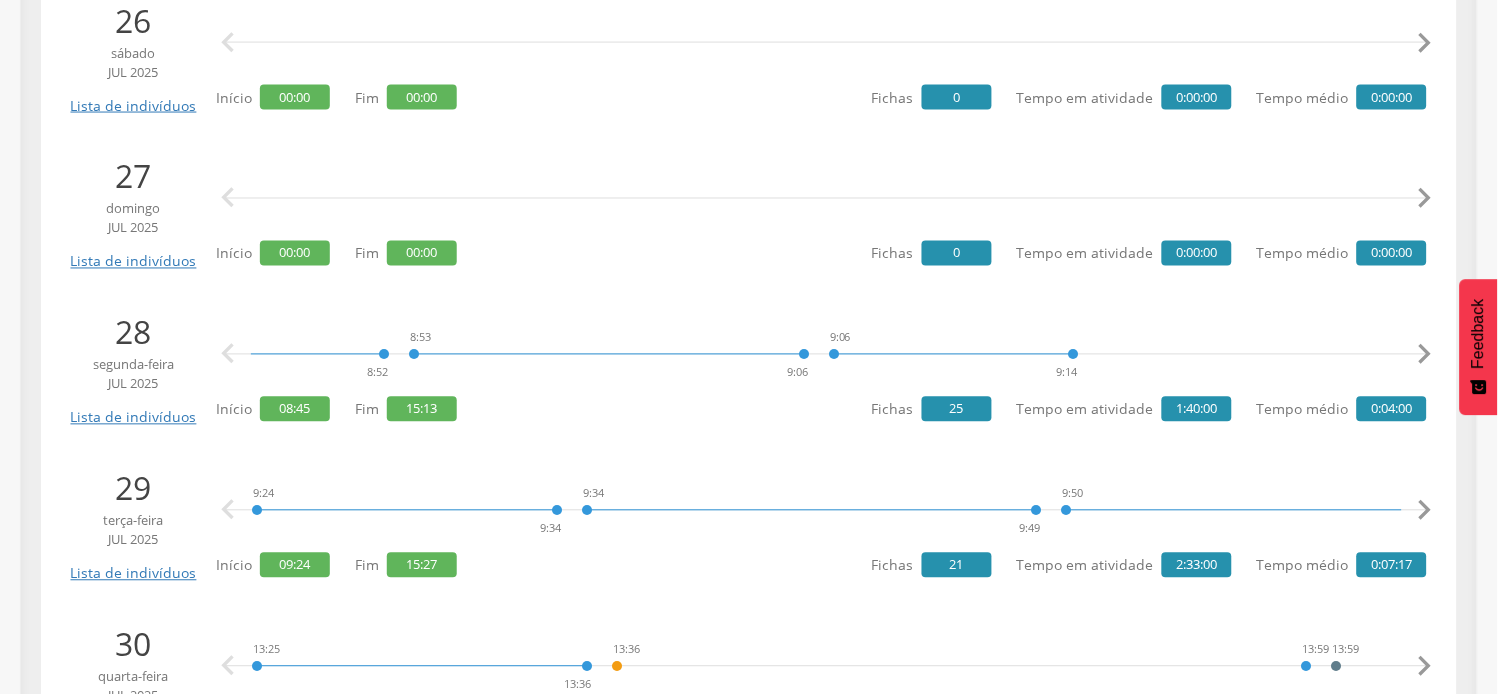 click on "" at bounding box center [1425, 355] 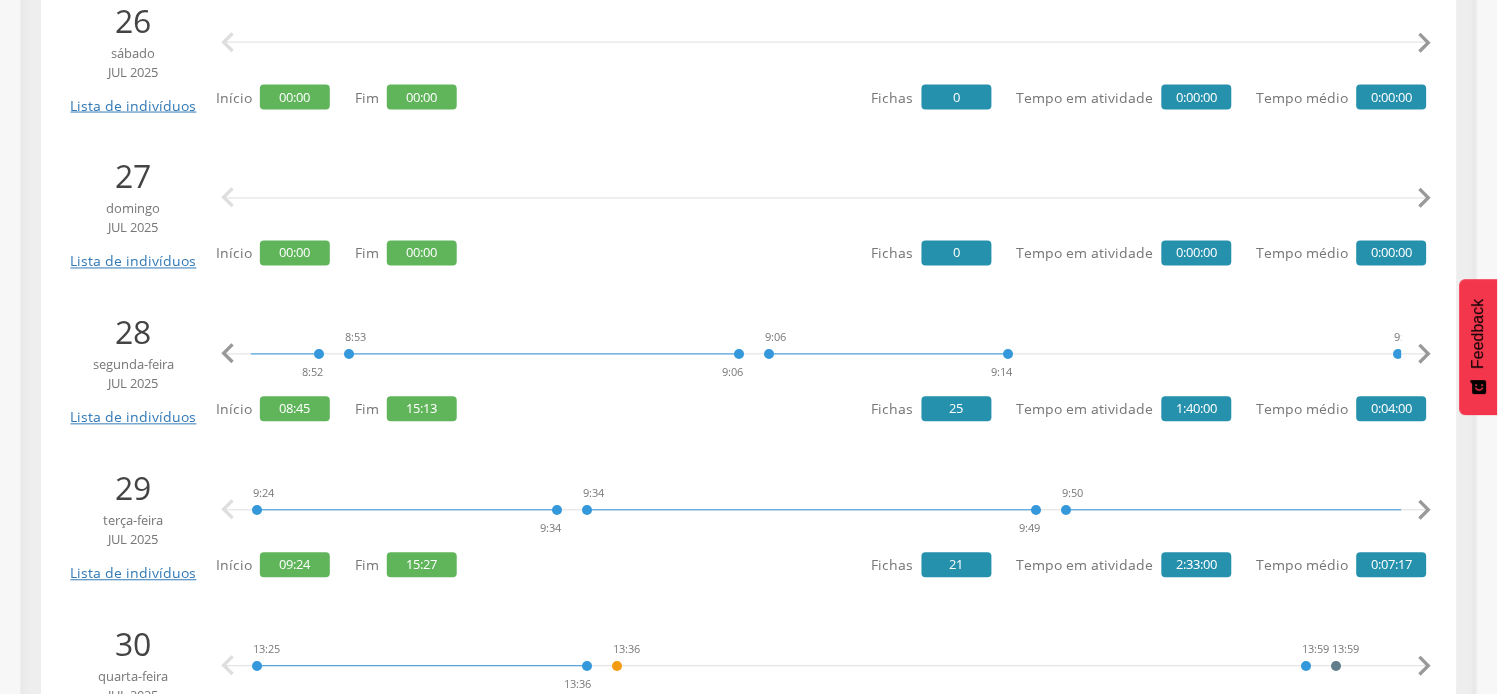 click on "" at bounding box center (1425, 355) 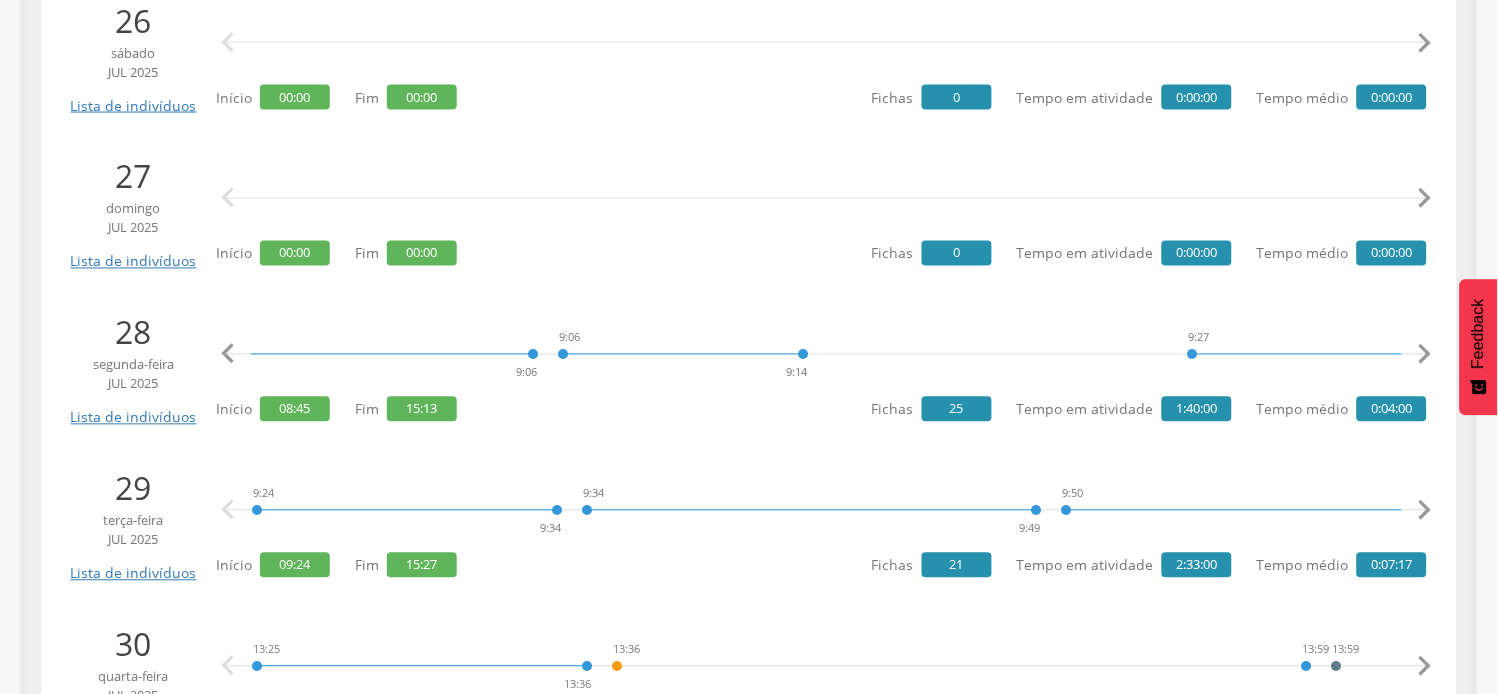 click on "" at bounding box center (1425, 355) 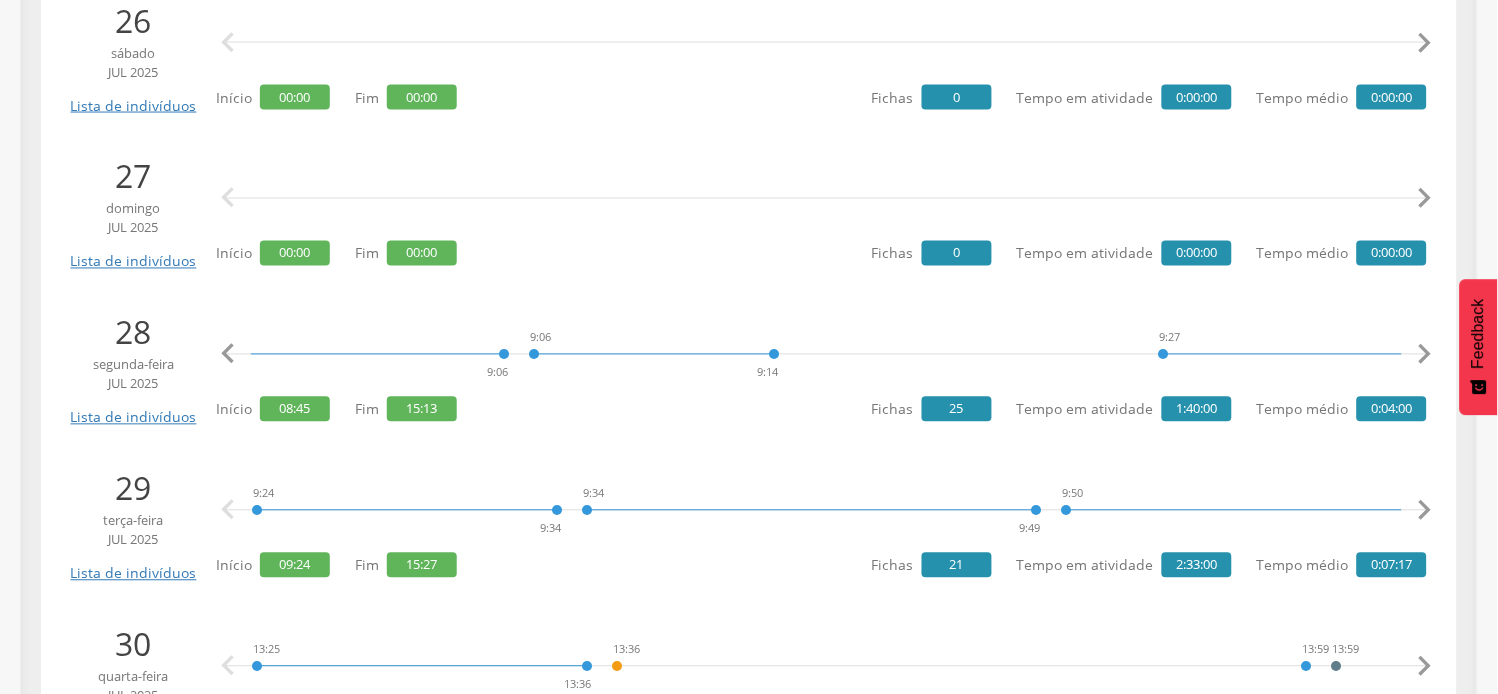 click on "" at bounding box center [1425, 355] 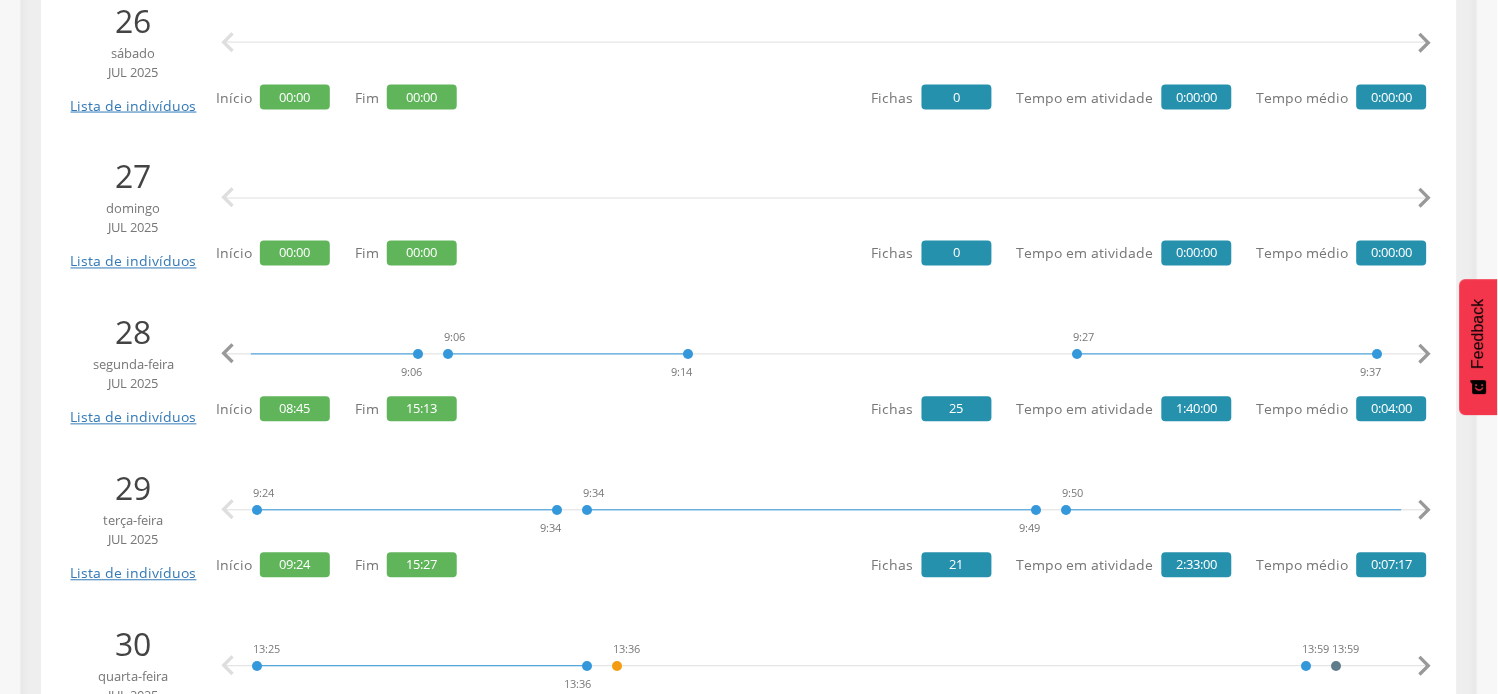 click on "" at bounding box center [1425, 355] 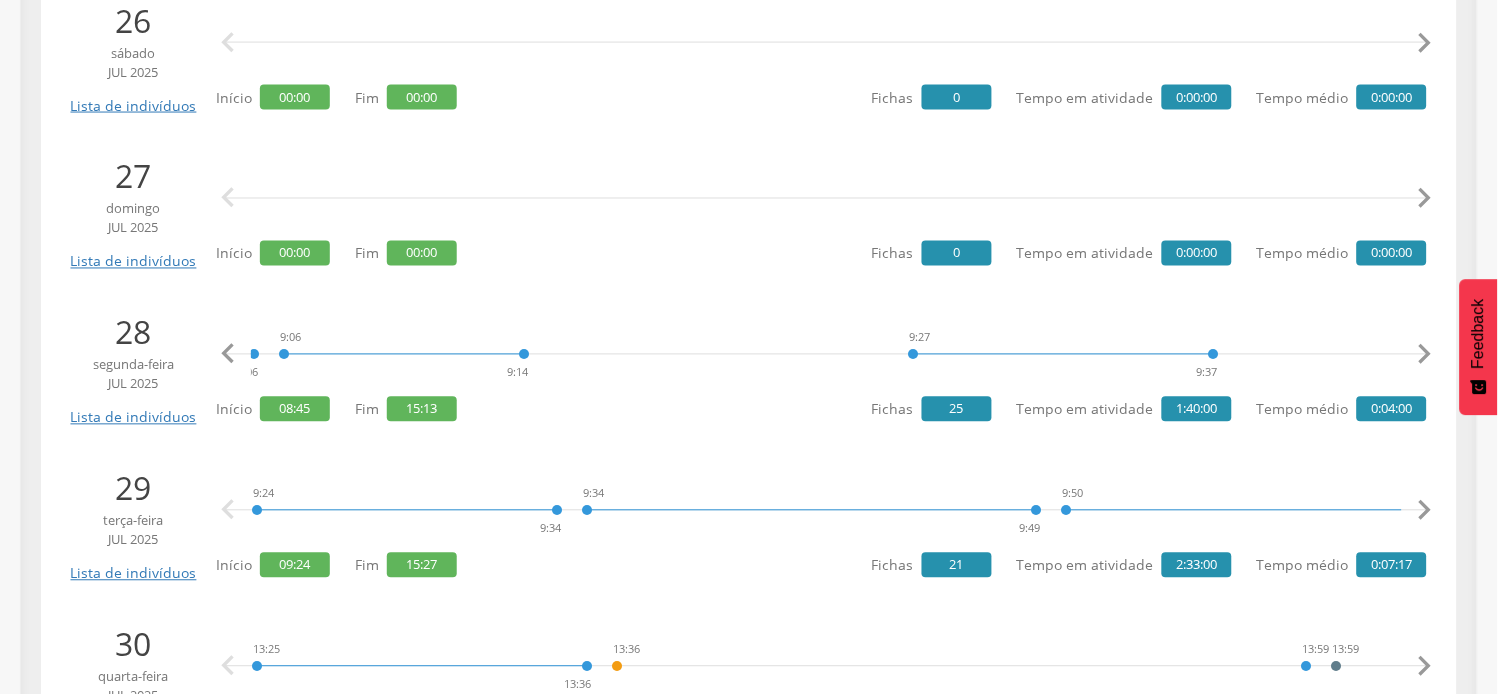 click on "" at bounding box center (1425, 355) 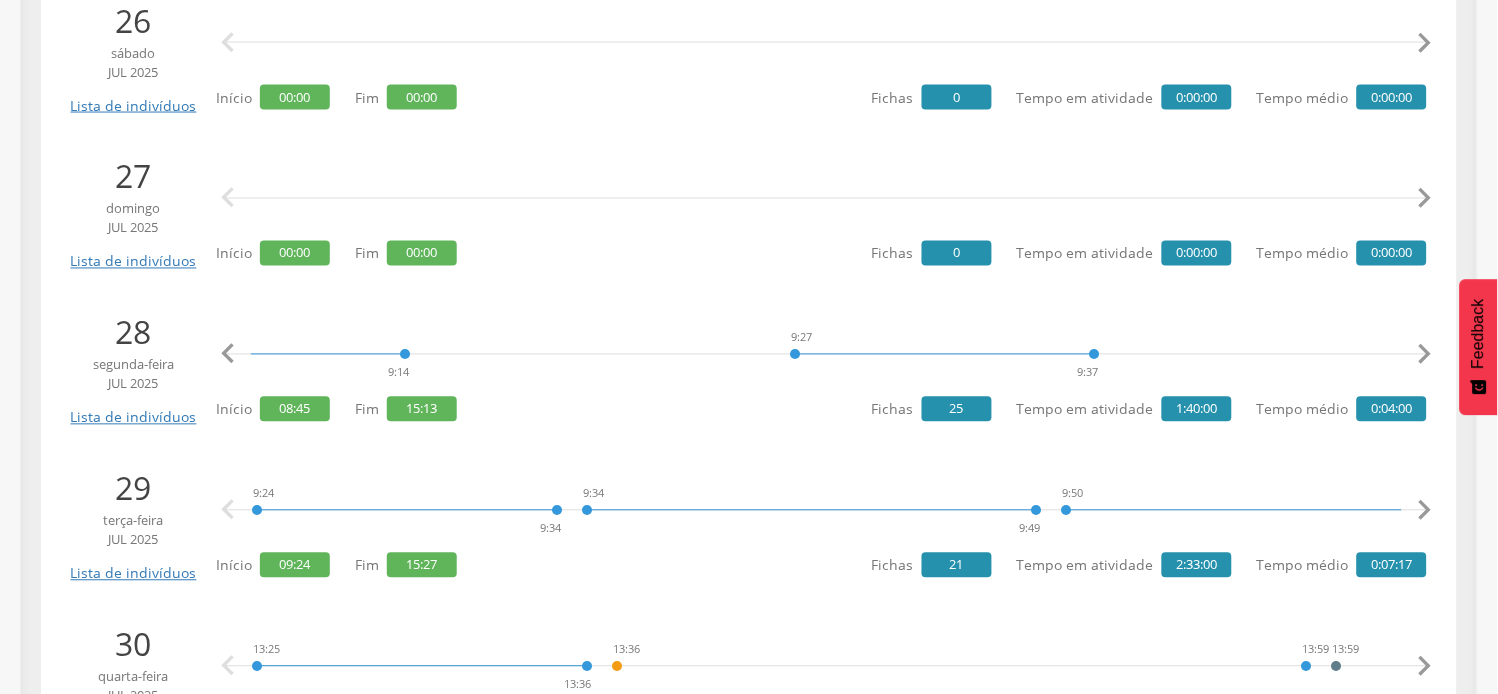 click on "" at bounding box center (1425, 355) 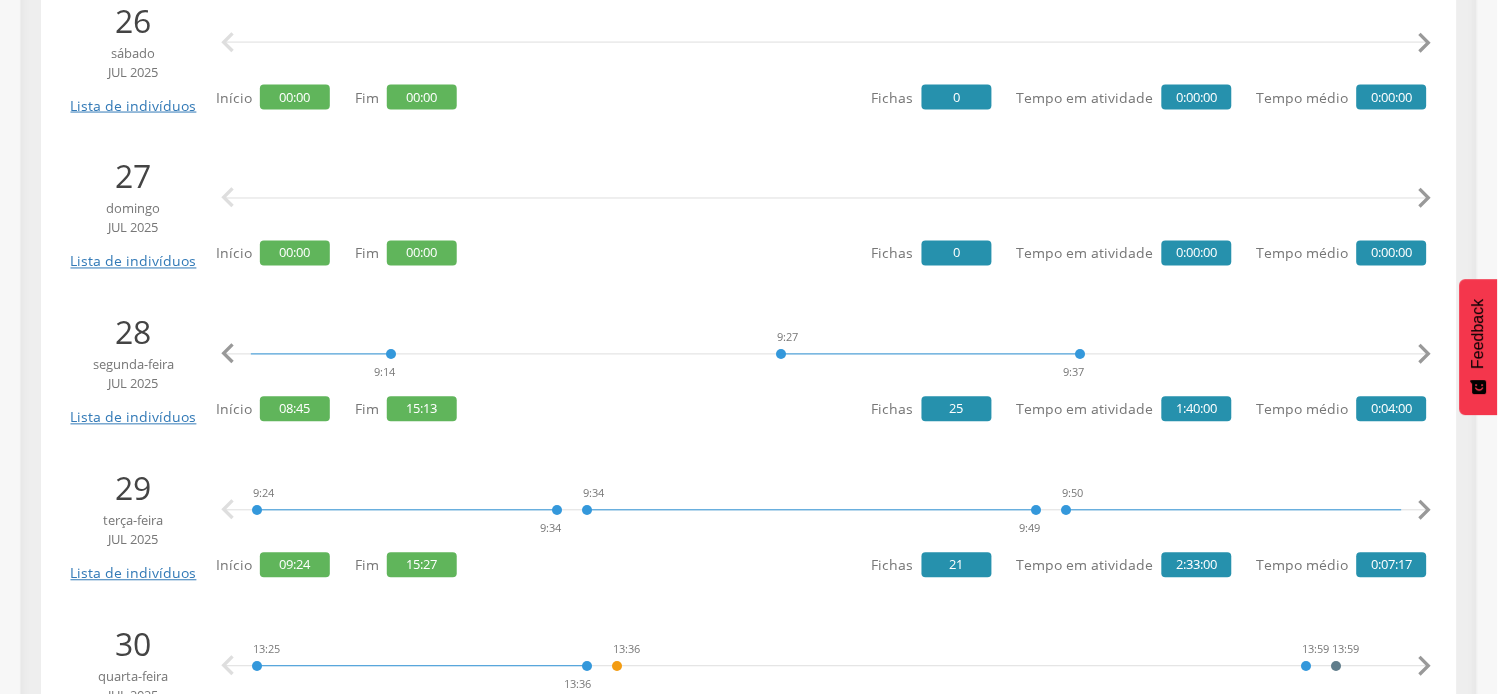 click on "" at bounding box center (1425, 355) 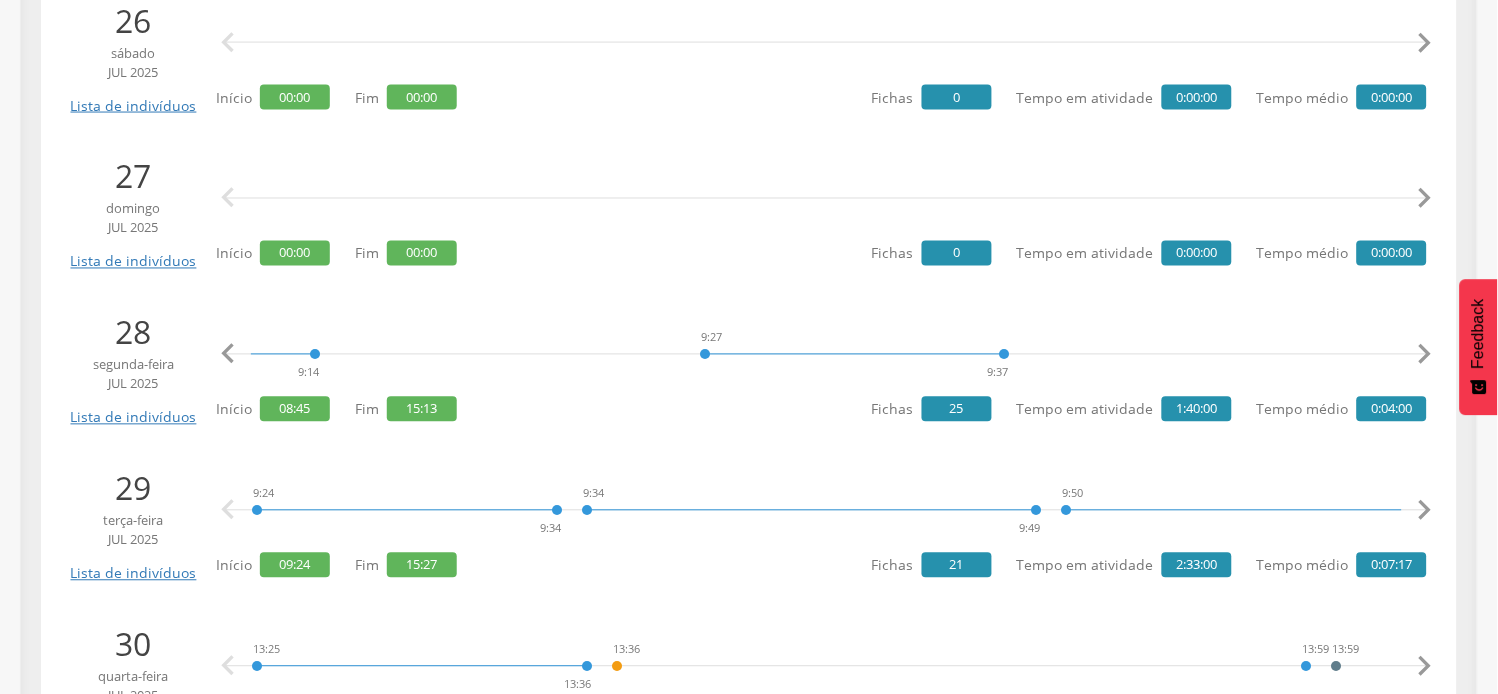 click on "" at bounding box center [1425, 355] 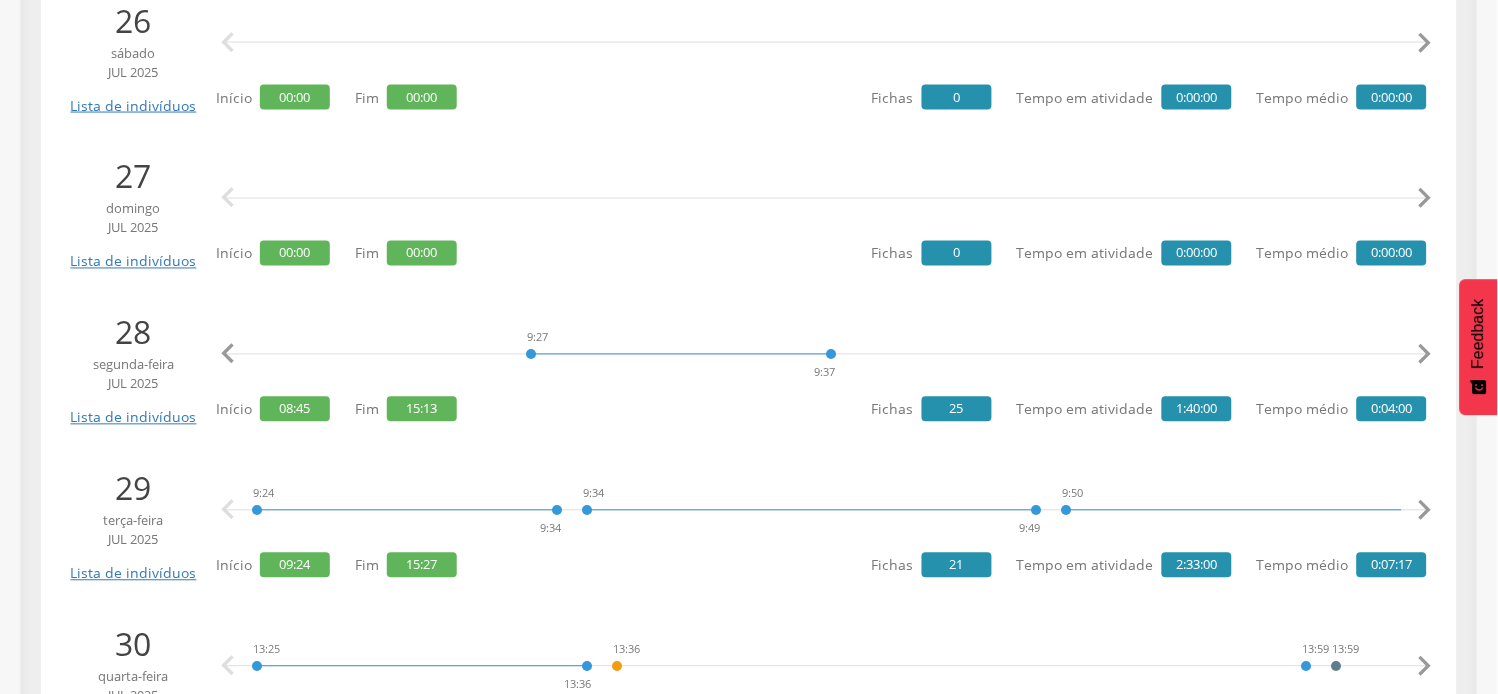 click on "" at bounding box center [1425, 355] 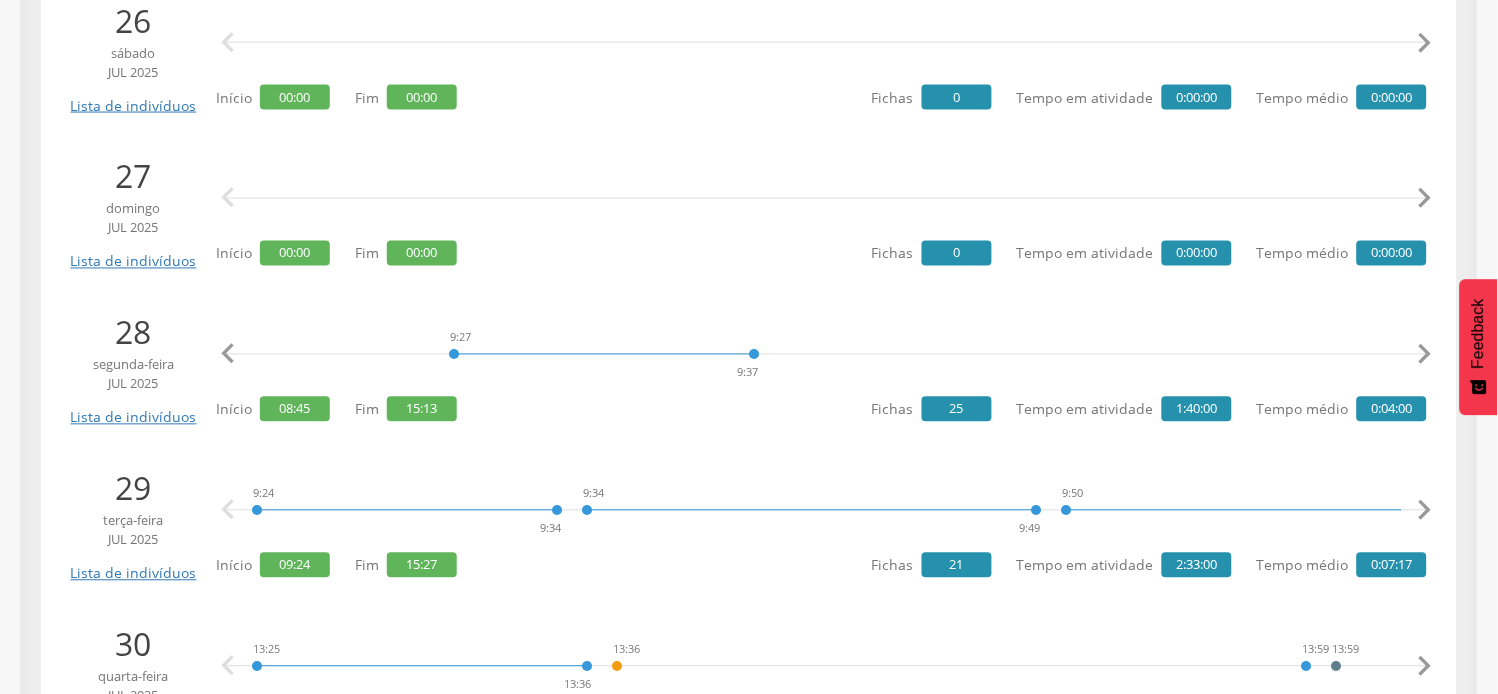 click on "" at bounding box center (1425, 355) 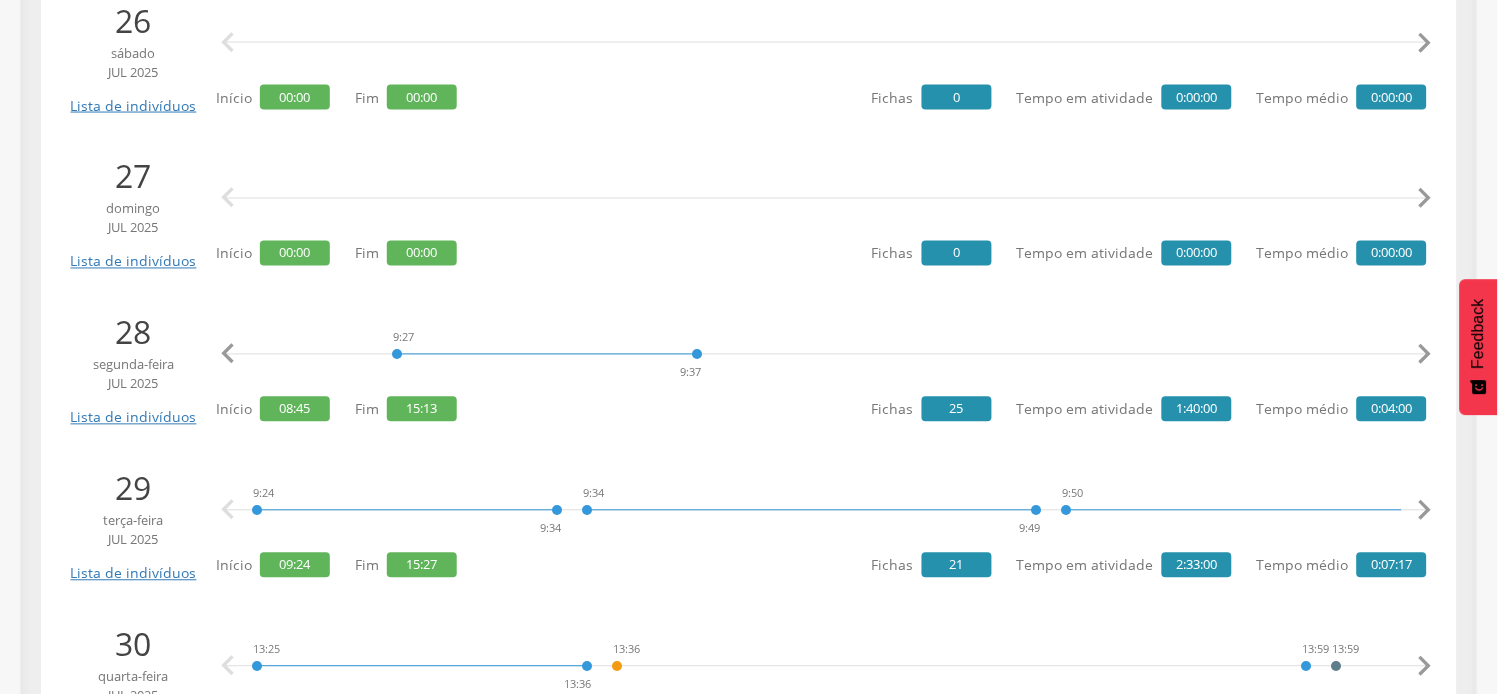click on "" at bounding box center [1425, 355] 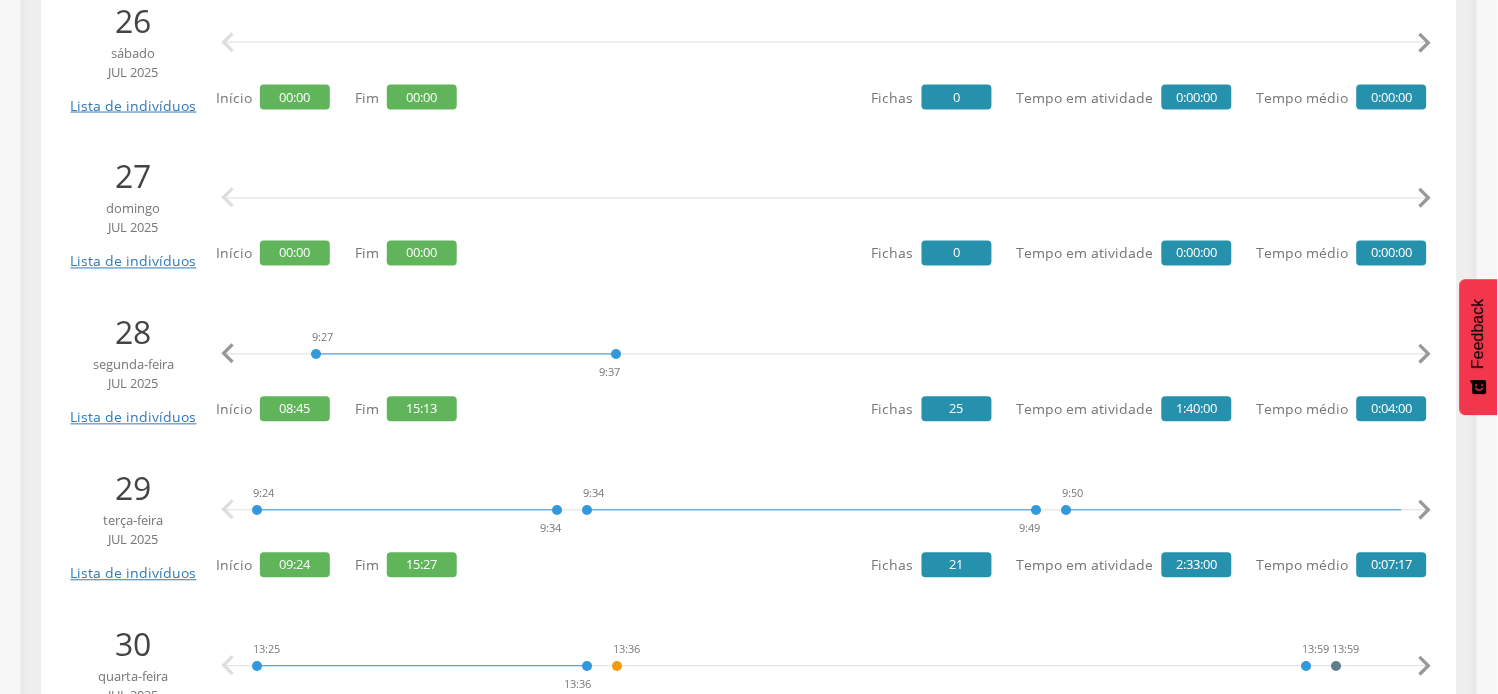 click on "" at bounding box center [1425, 355] 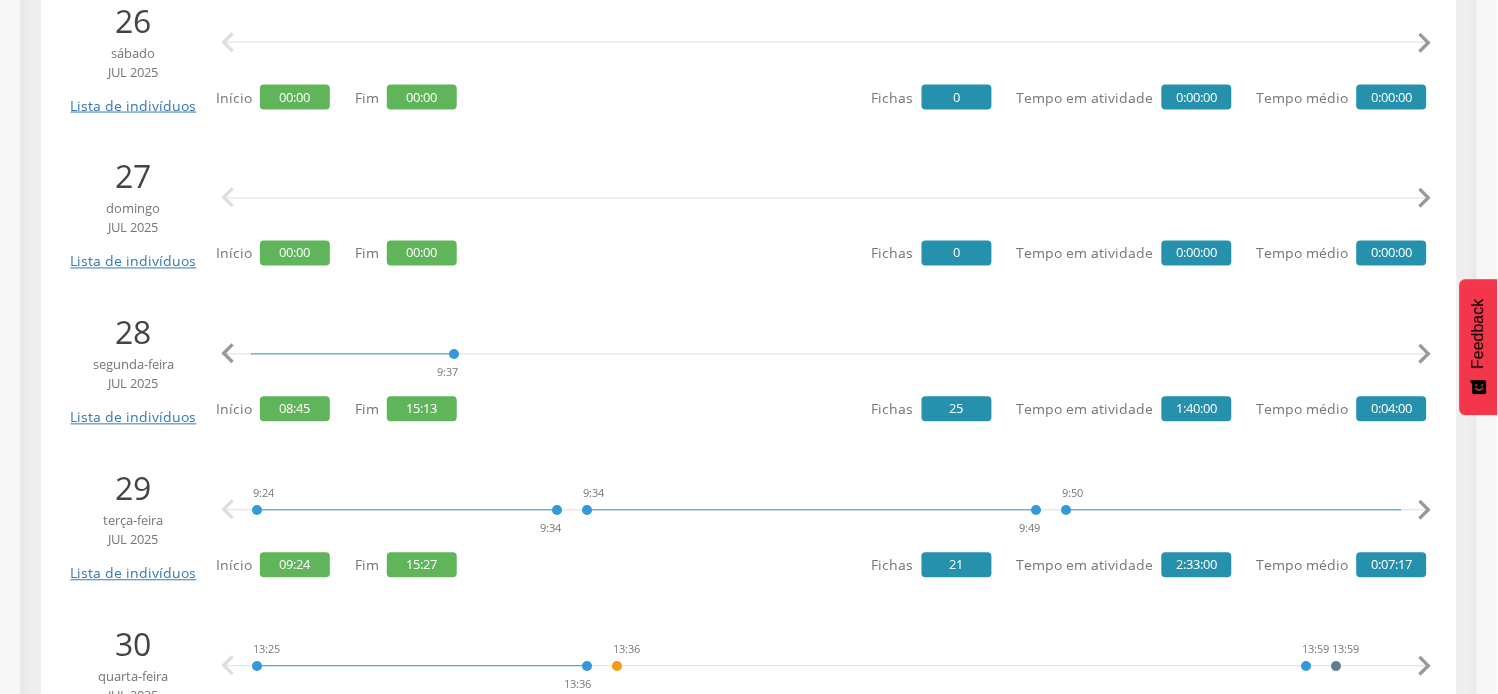 click on "" at bounding box center [1425, 355] 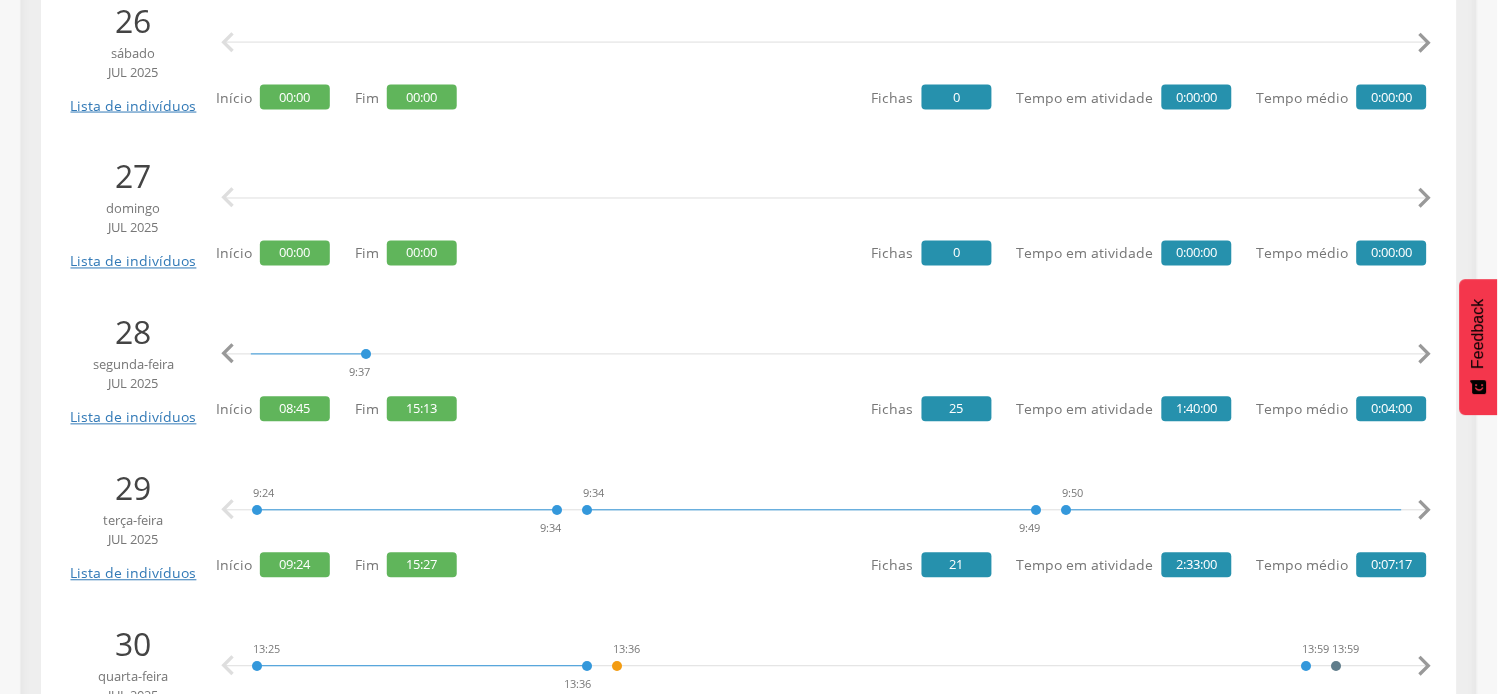click on "" at bounding box center [1425, 355] 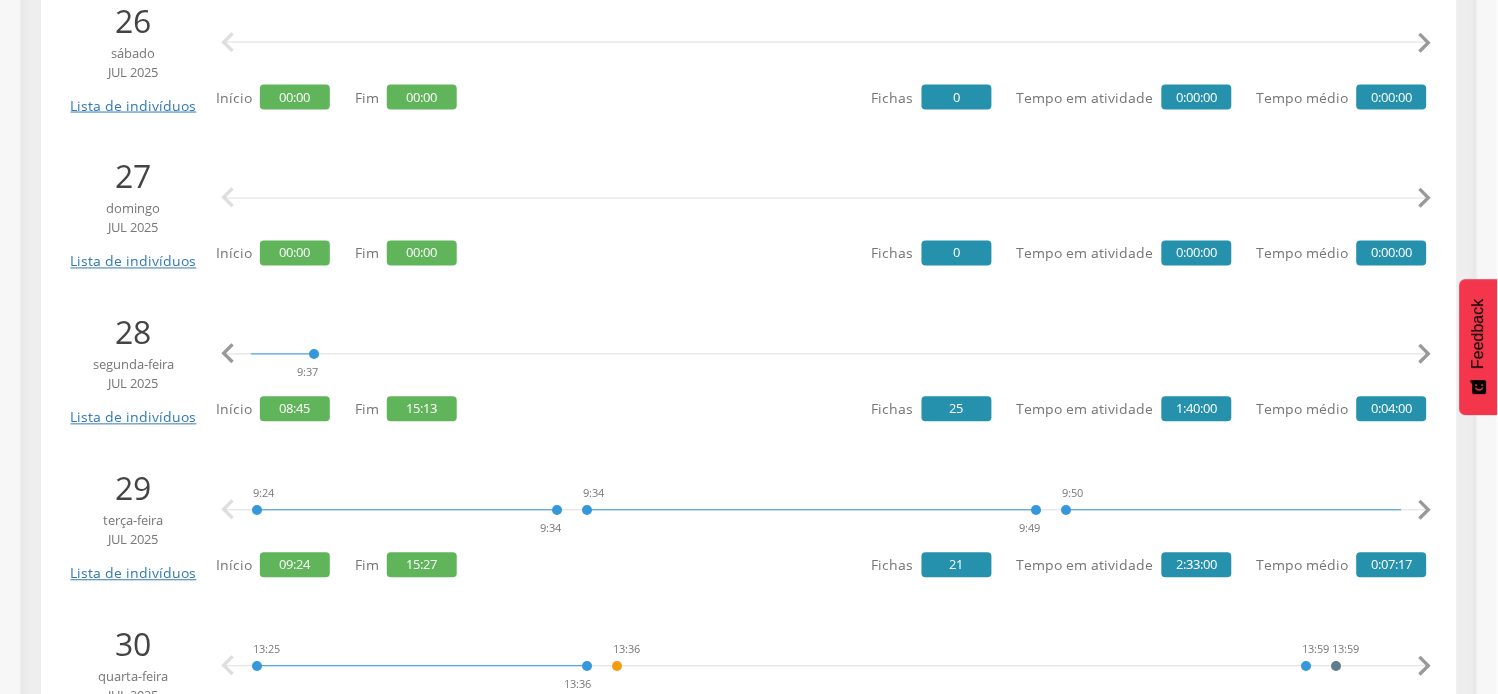 click on "" at bounding box center [1425, 355] 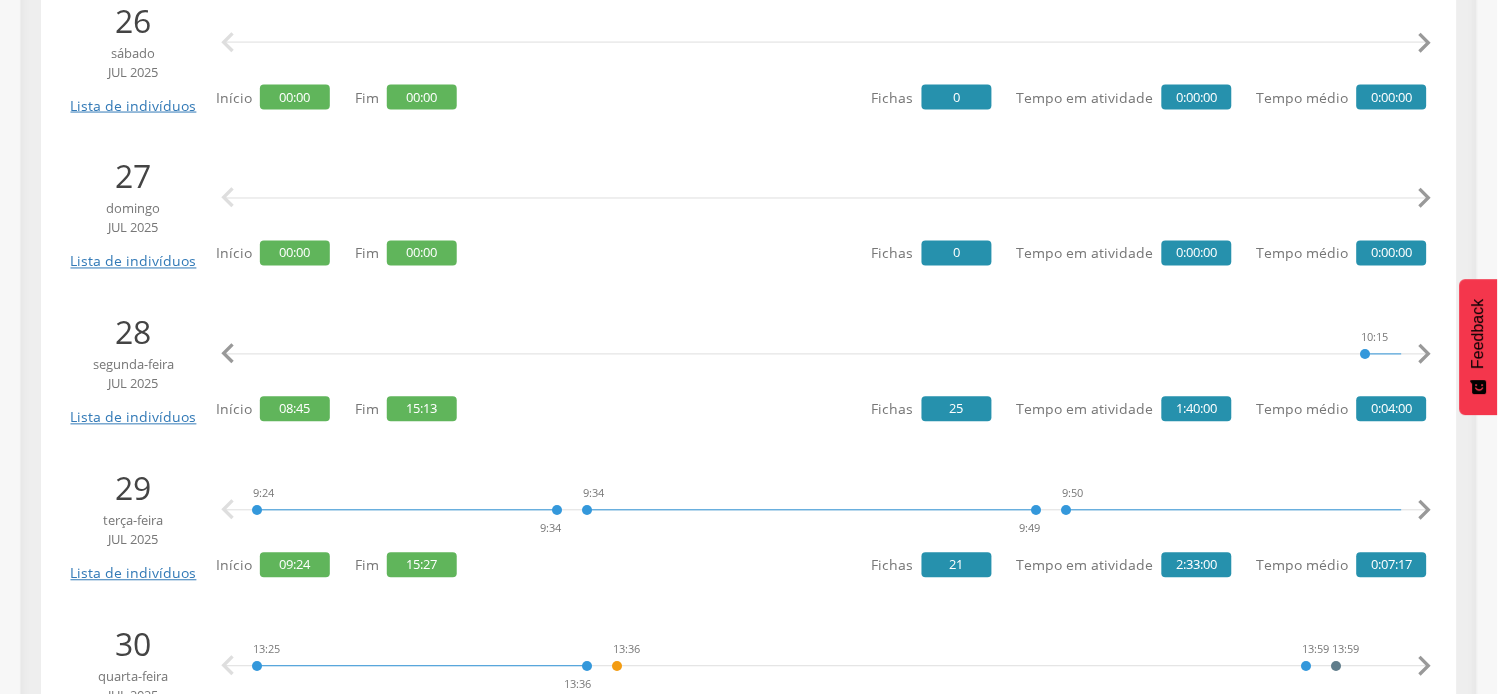click on "" at bounding box center [1425, 355] 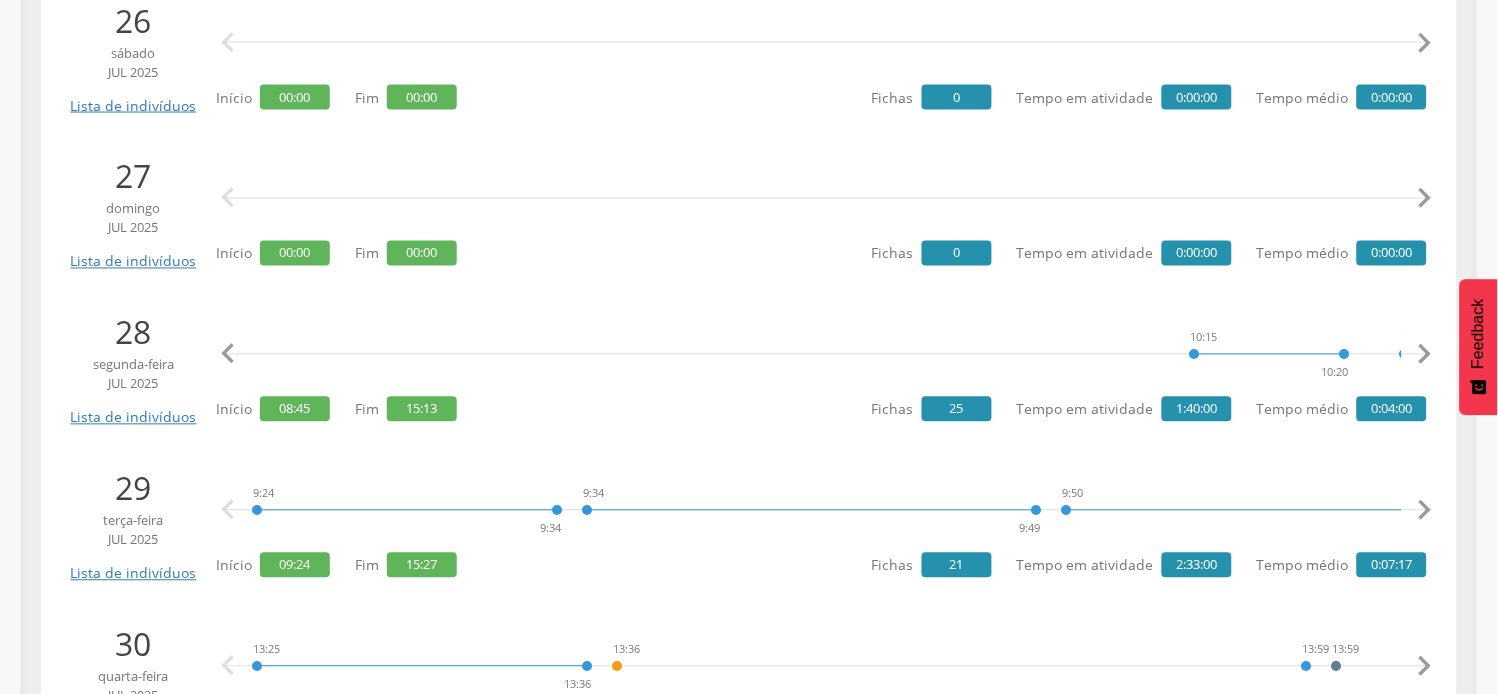 click on "" at bounding box center [1425, 355] 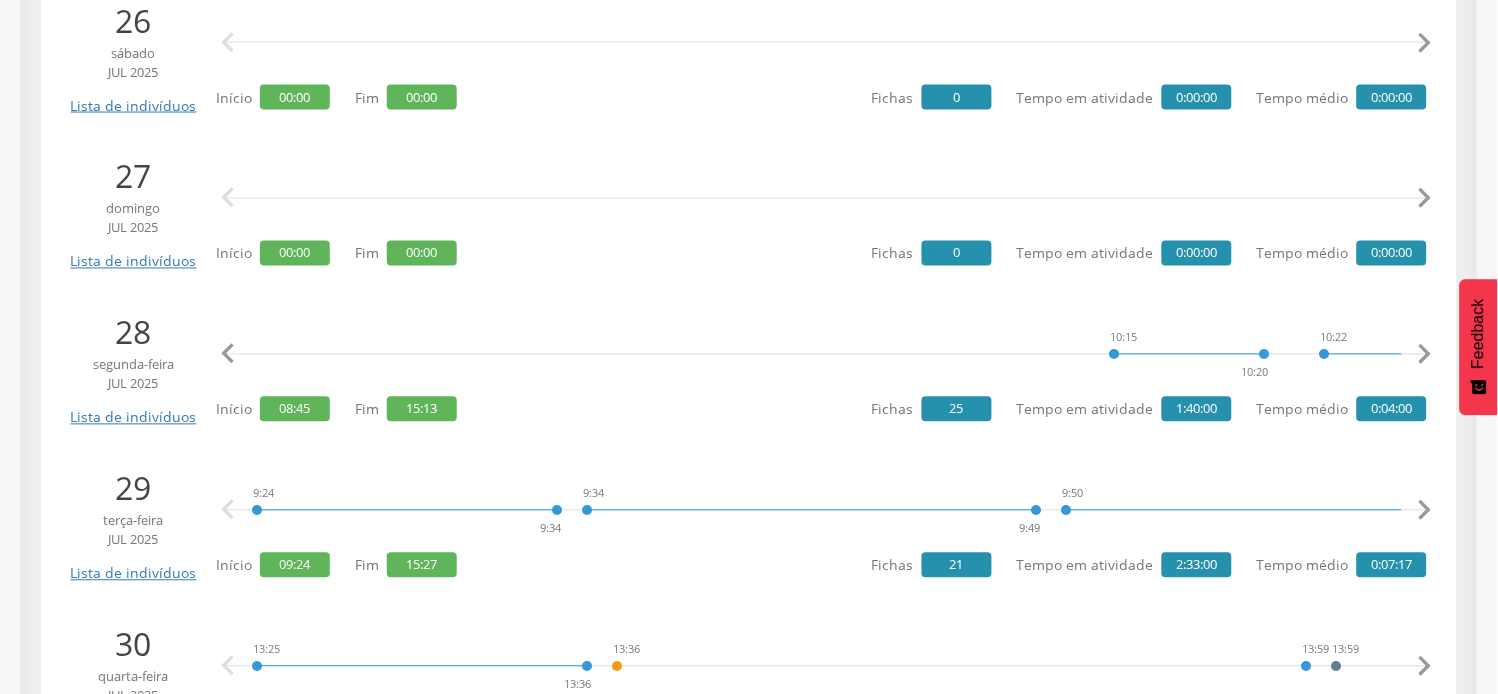 click on "" at bounding box center (1425, 355) 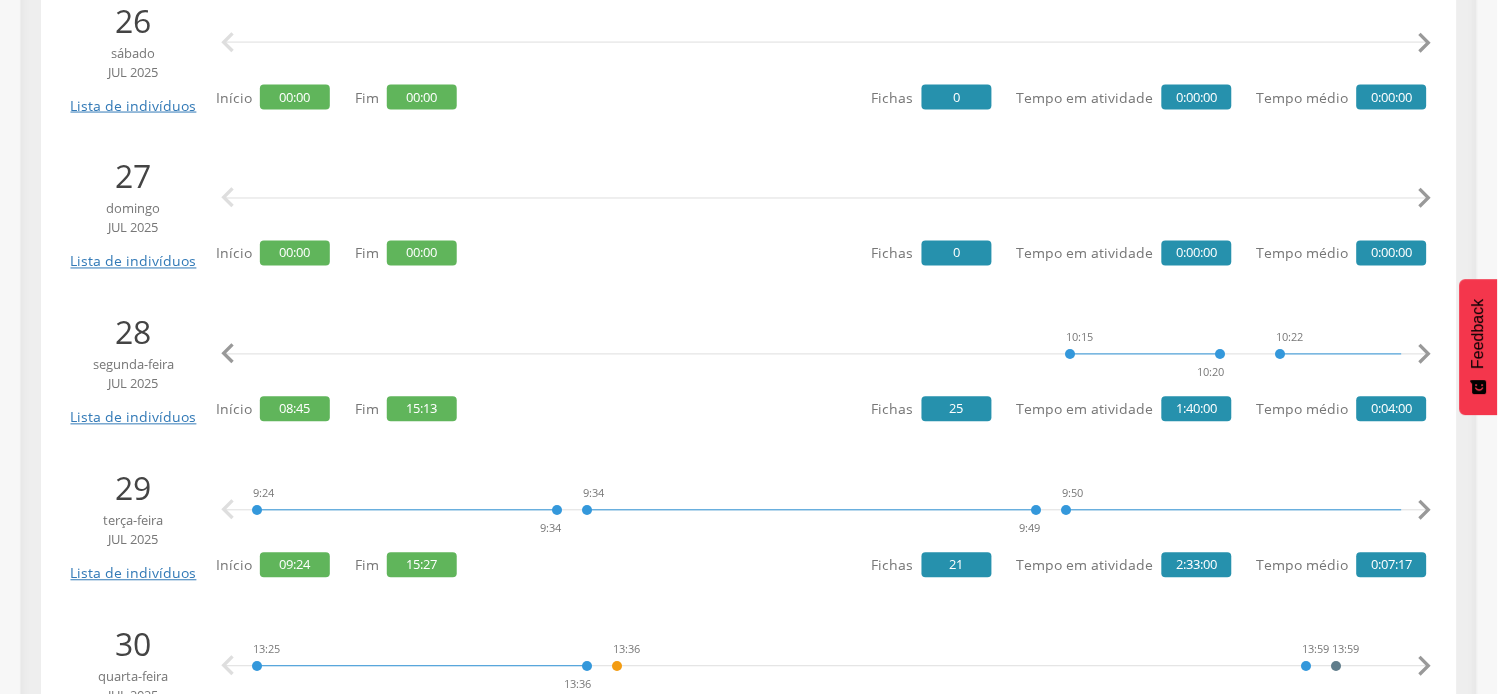 click on "" at bounding box center [1425, 355] 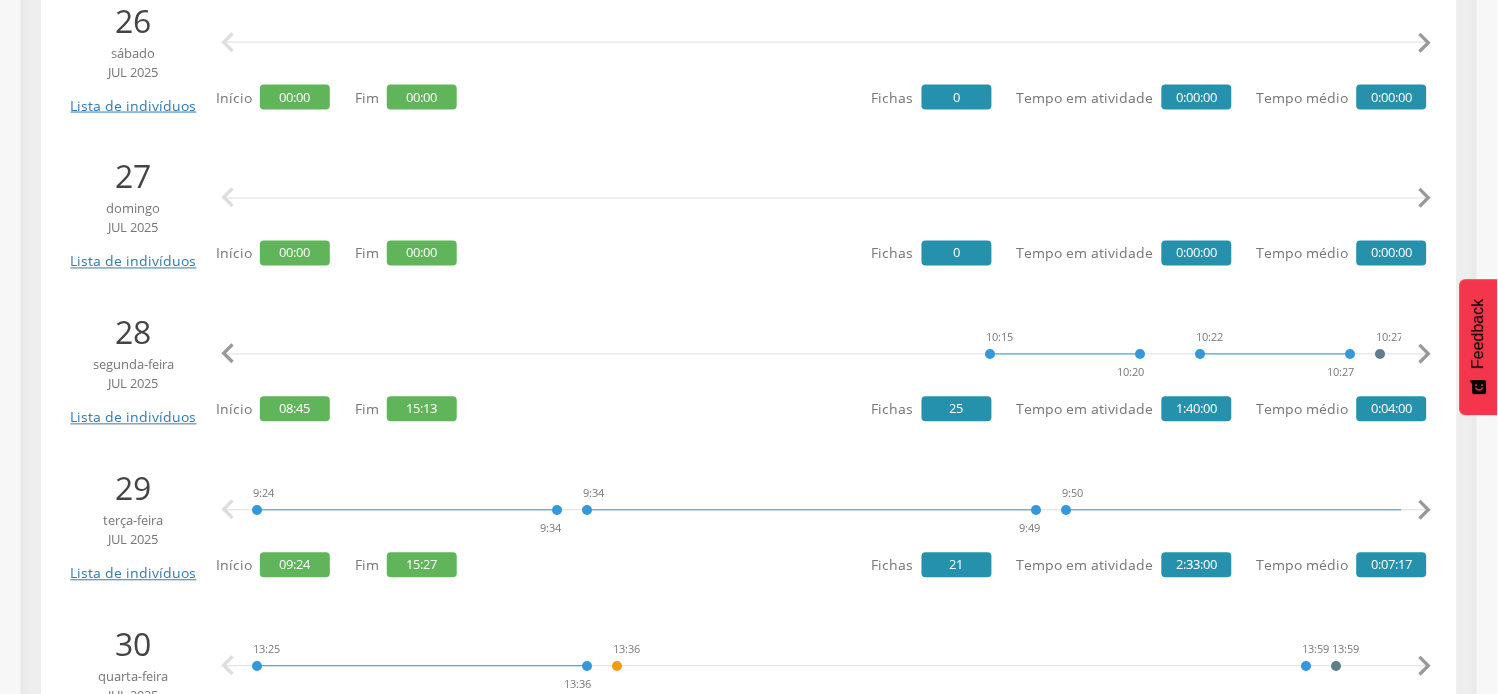 click on "" at bounding box center (1425, 355) 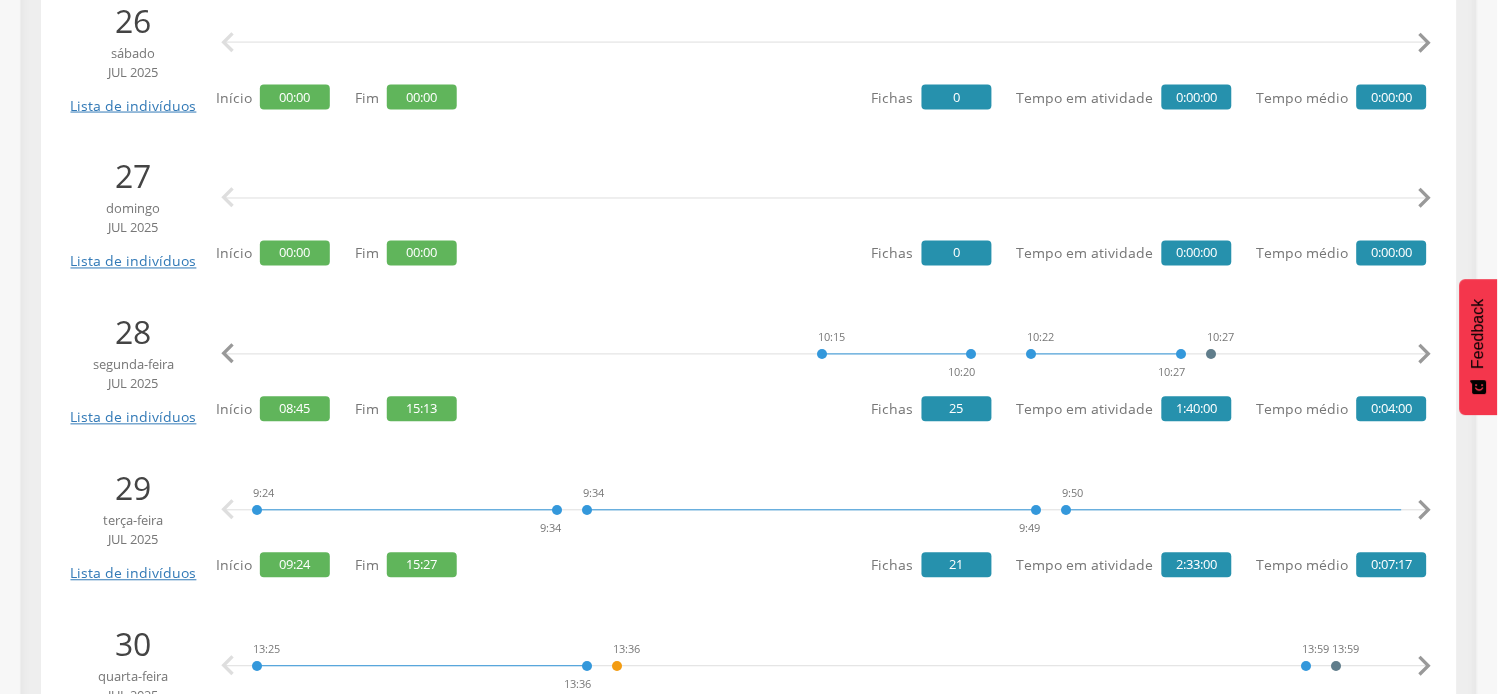 click on "" at bounding box center (1425, 355) 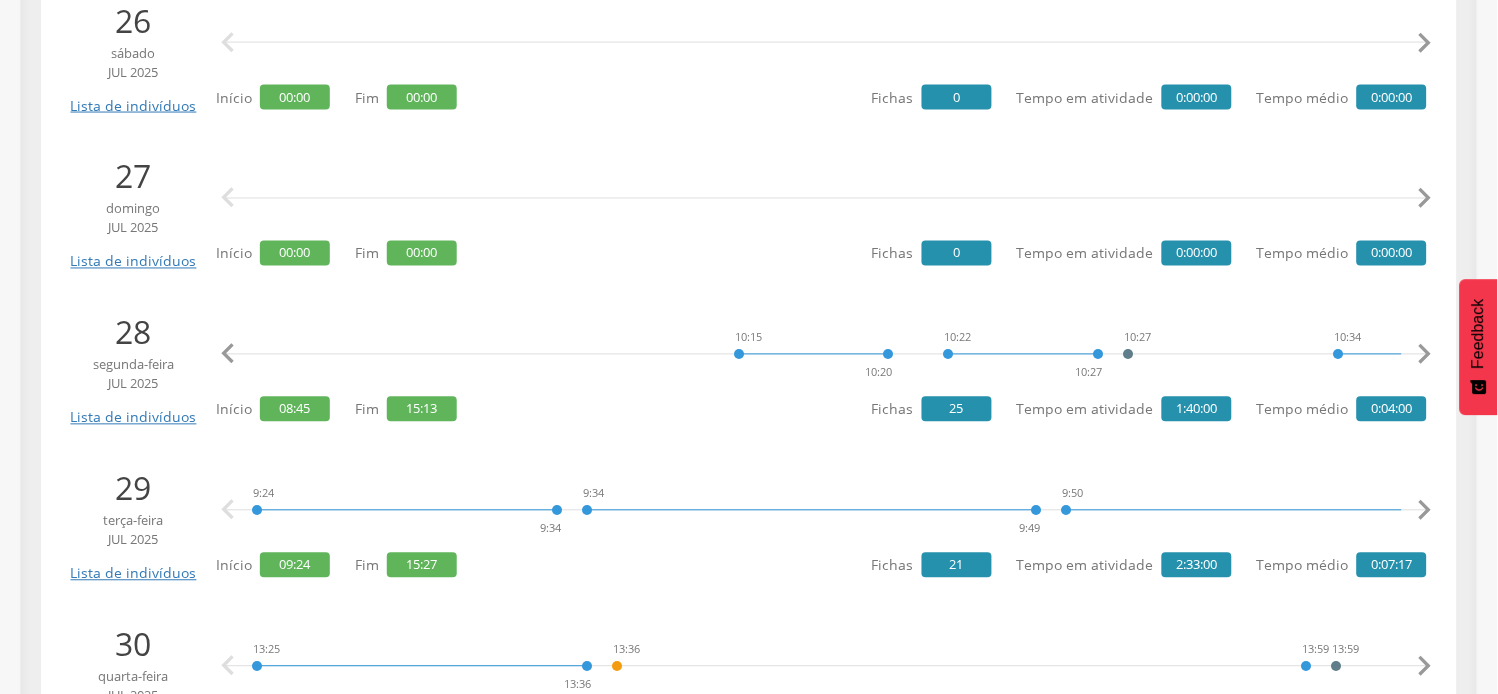 click on "" at bounding box center (1425, 355) 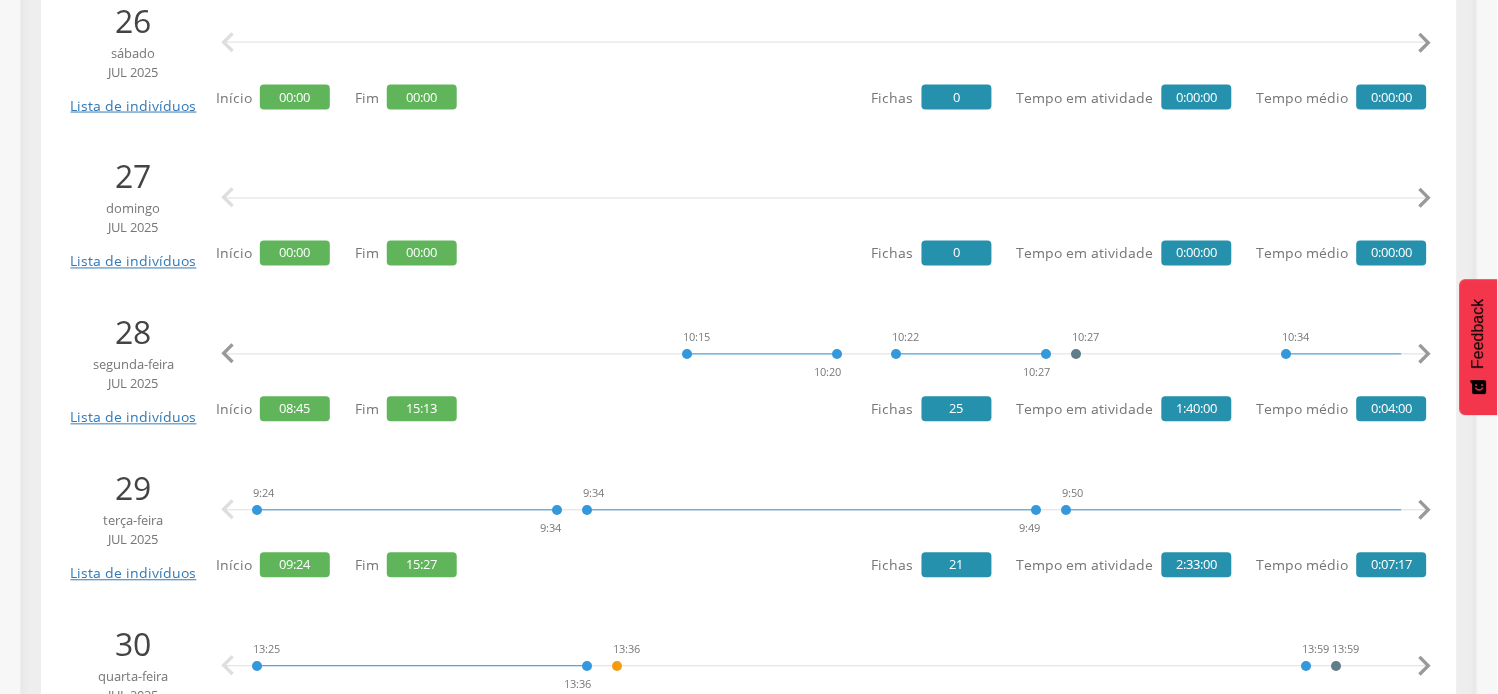 click on "" at bounding box center (1425, 355) 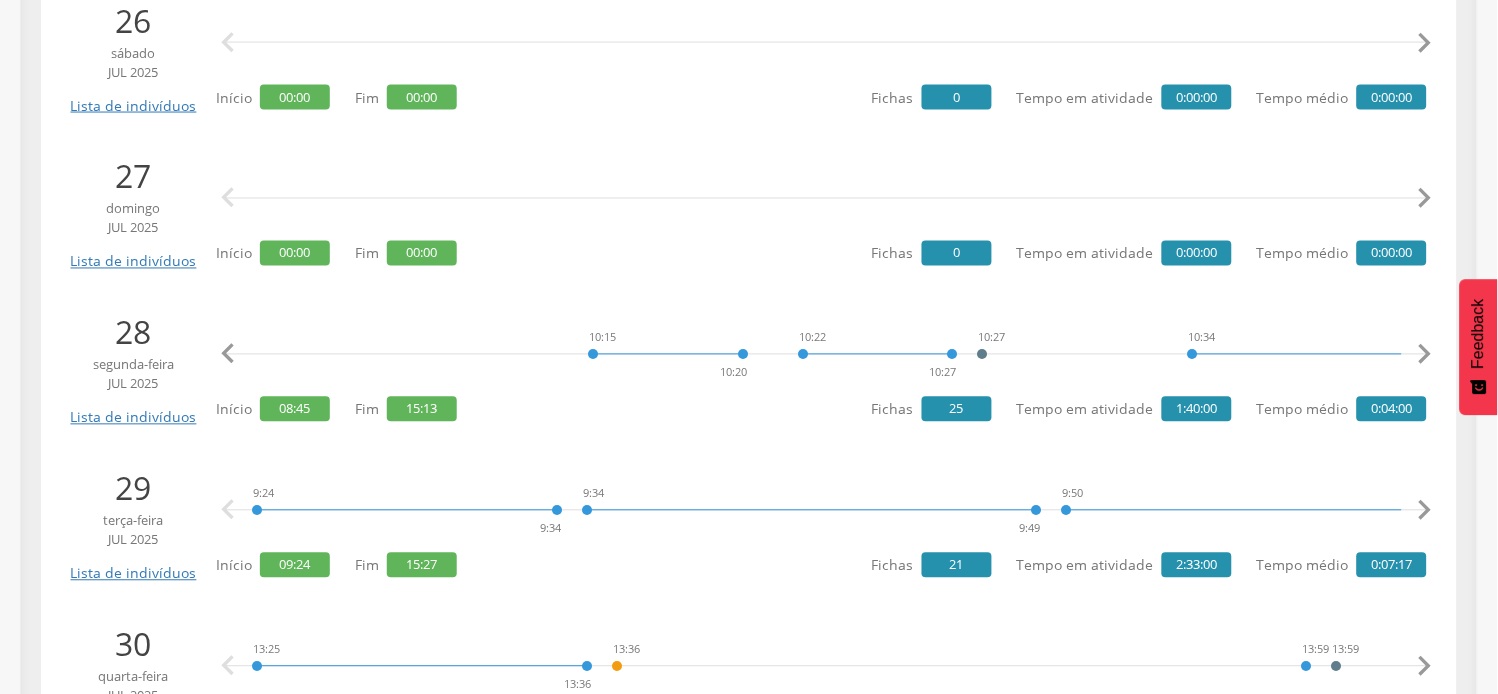 click on "" at bounding box center [1425, 355] 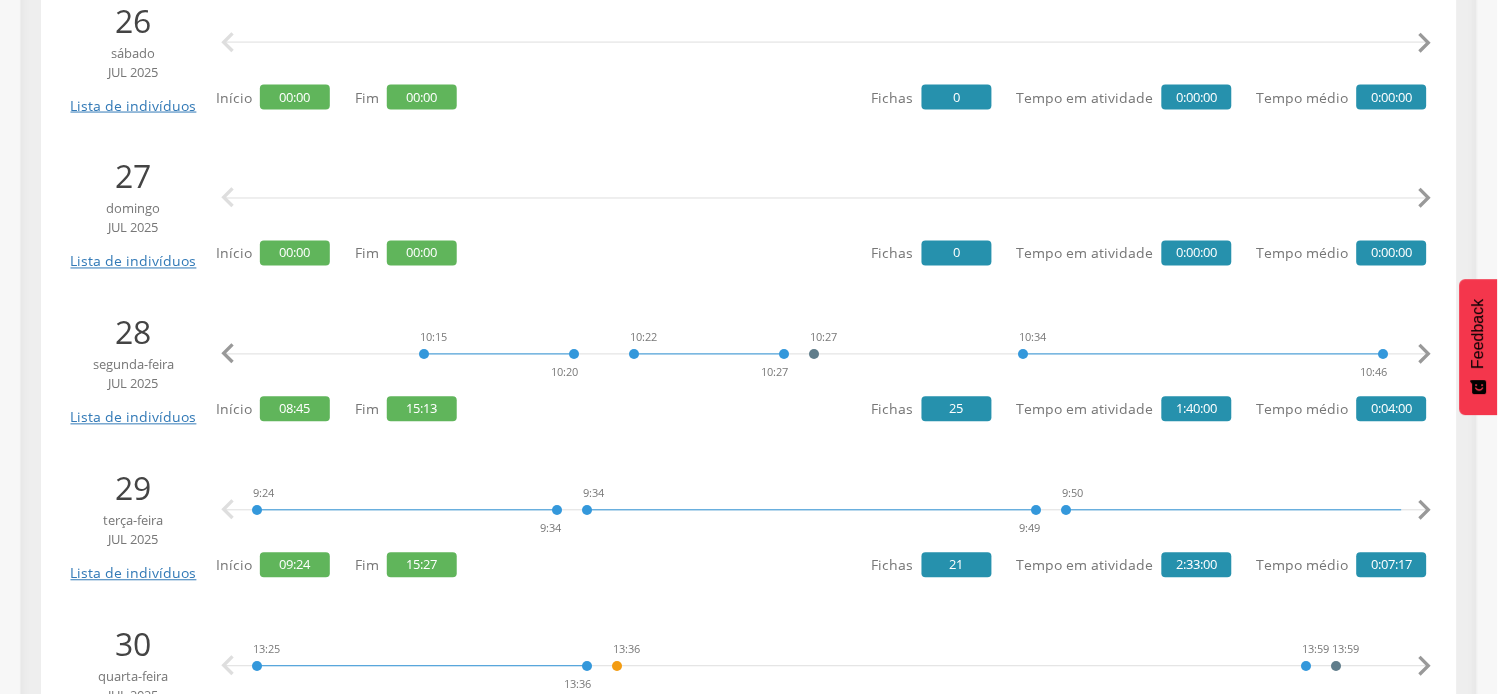 click on "" at bounding box center [1425, 355] 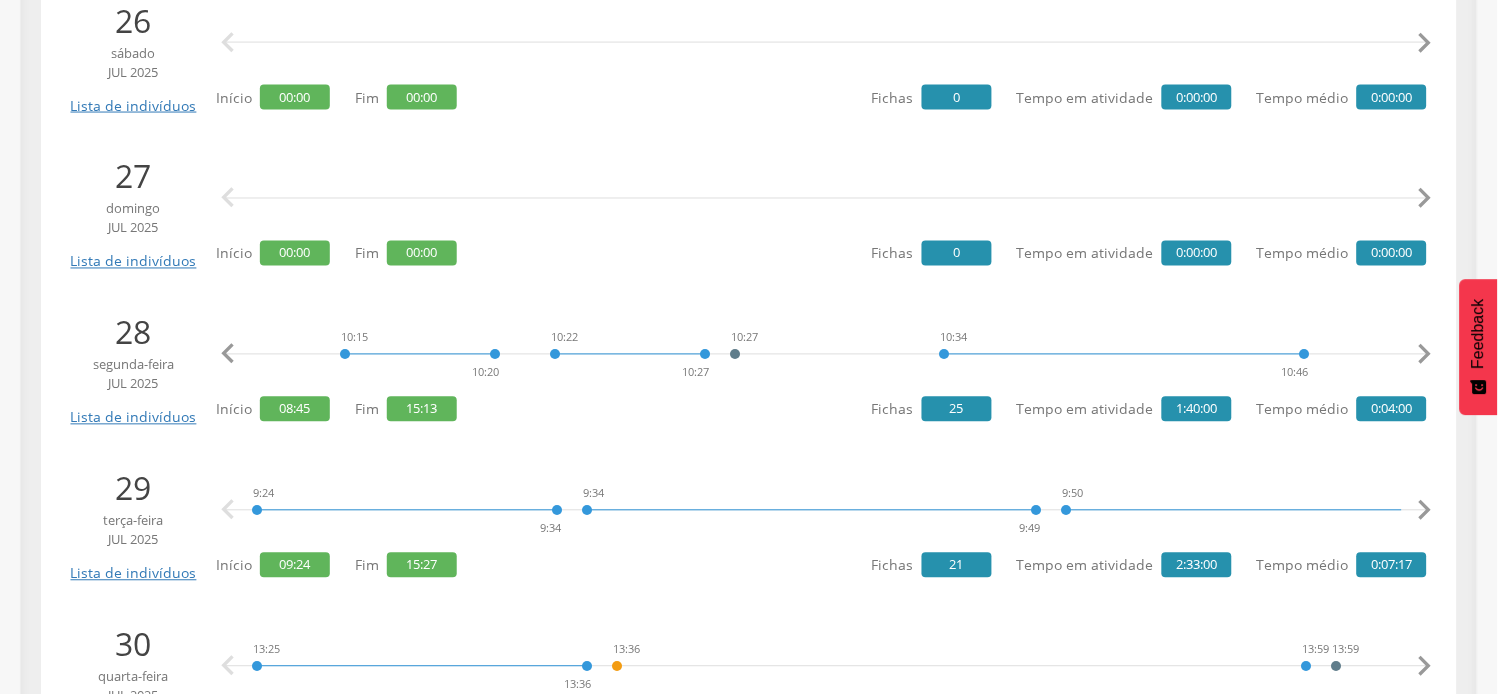 click on "" at bounding box center (1425, 355) 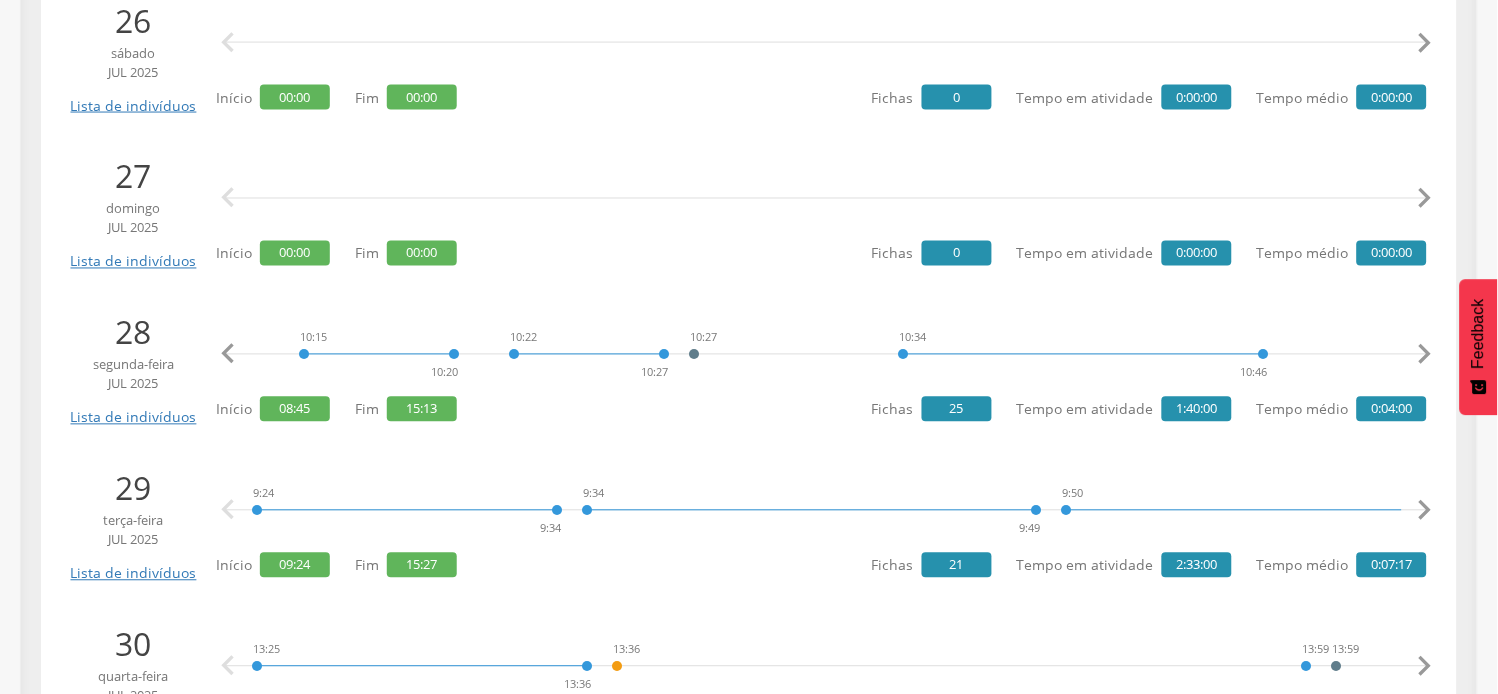 click on "" at bounding box center (1425, 355) 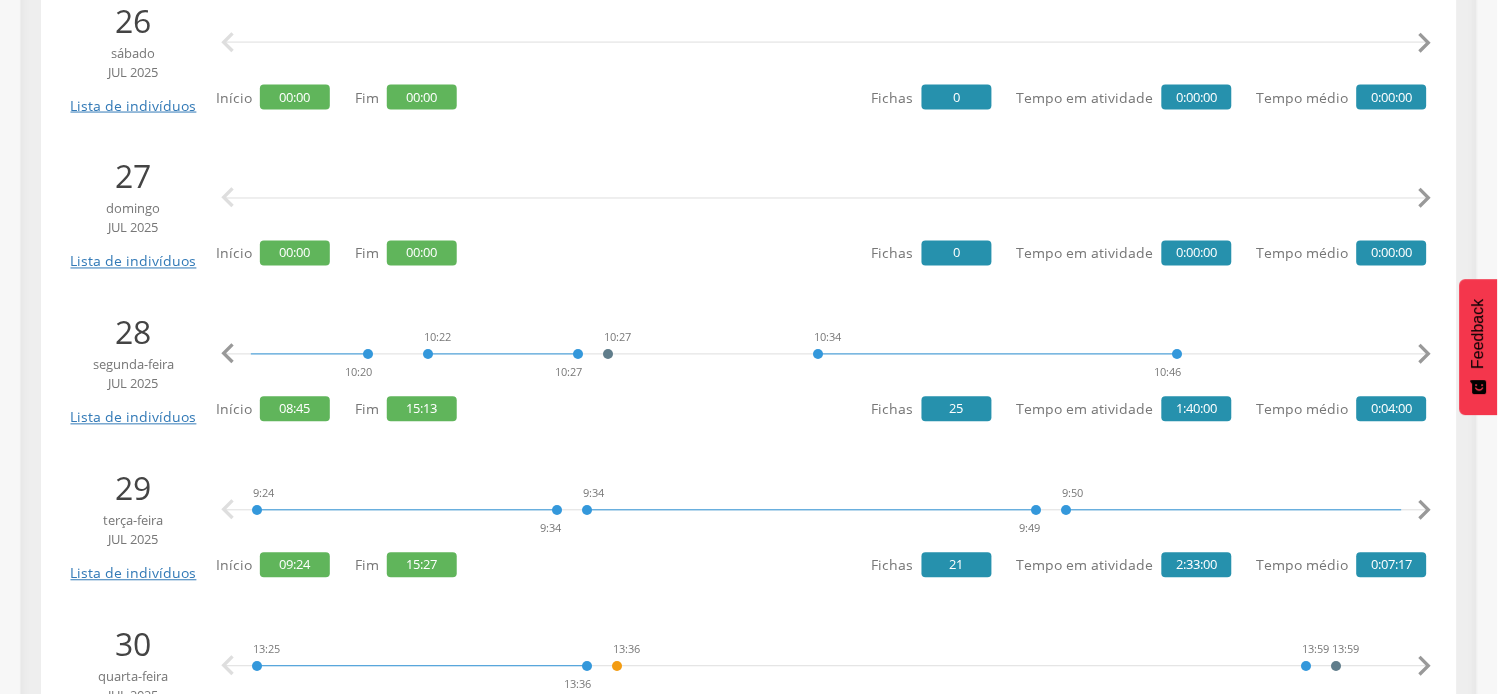 click on "" at bounding box center [1425, 355] 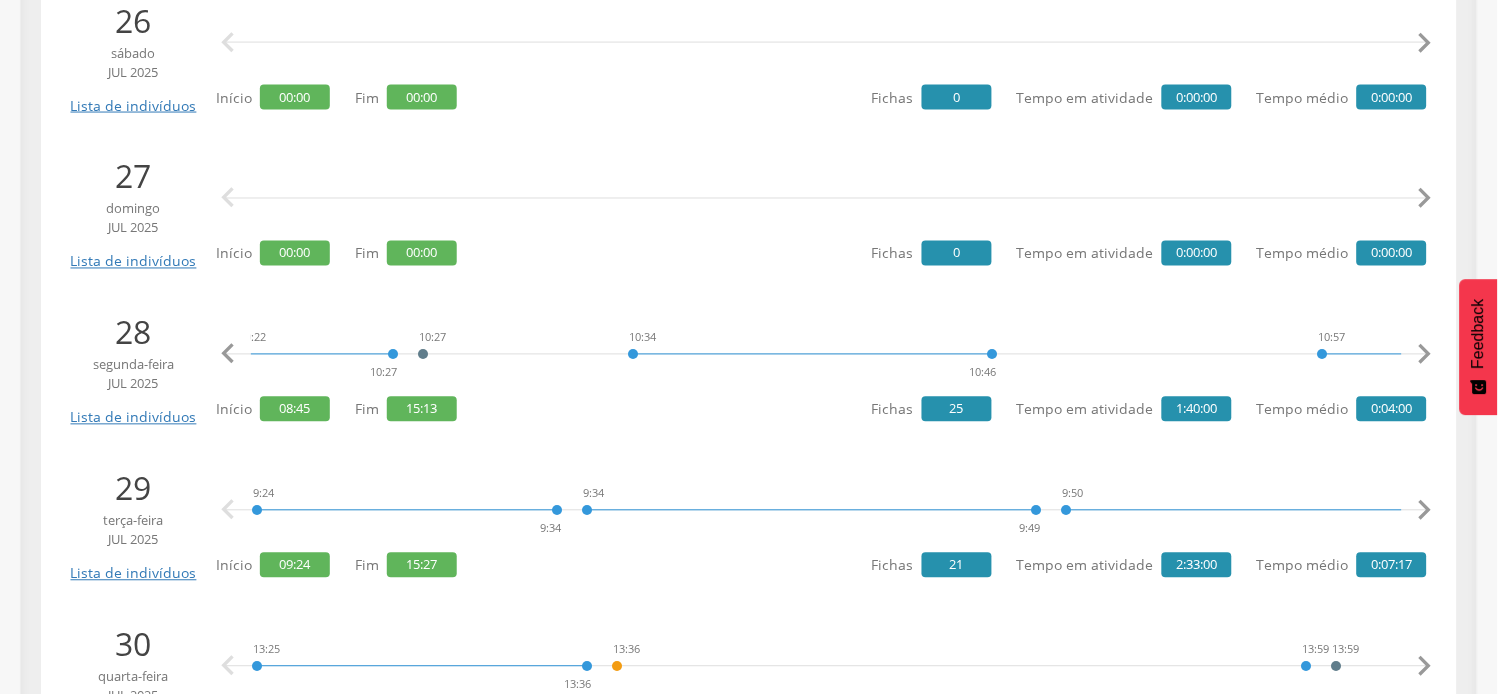 click on "" at bounding box center (1425, 355) 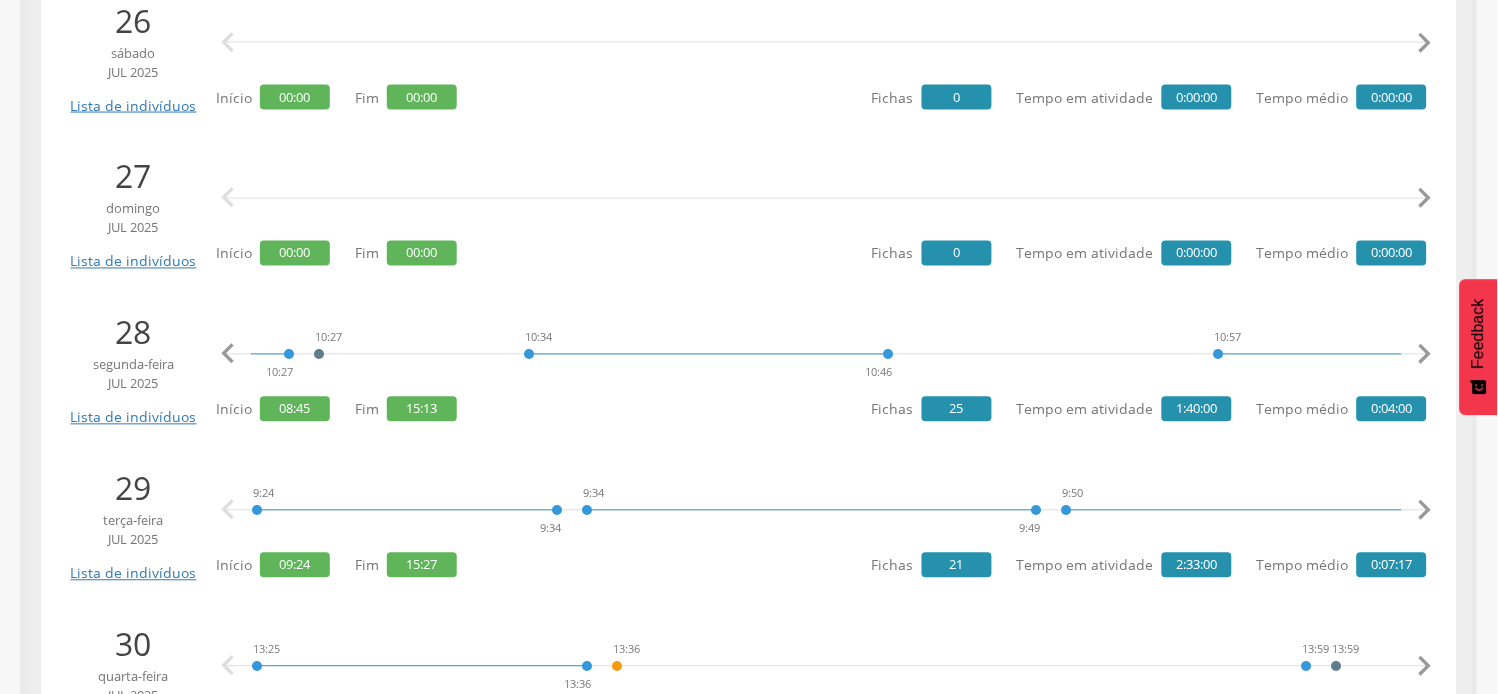 click on "" at bounding box center (1425, 355) 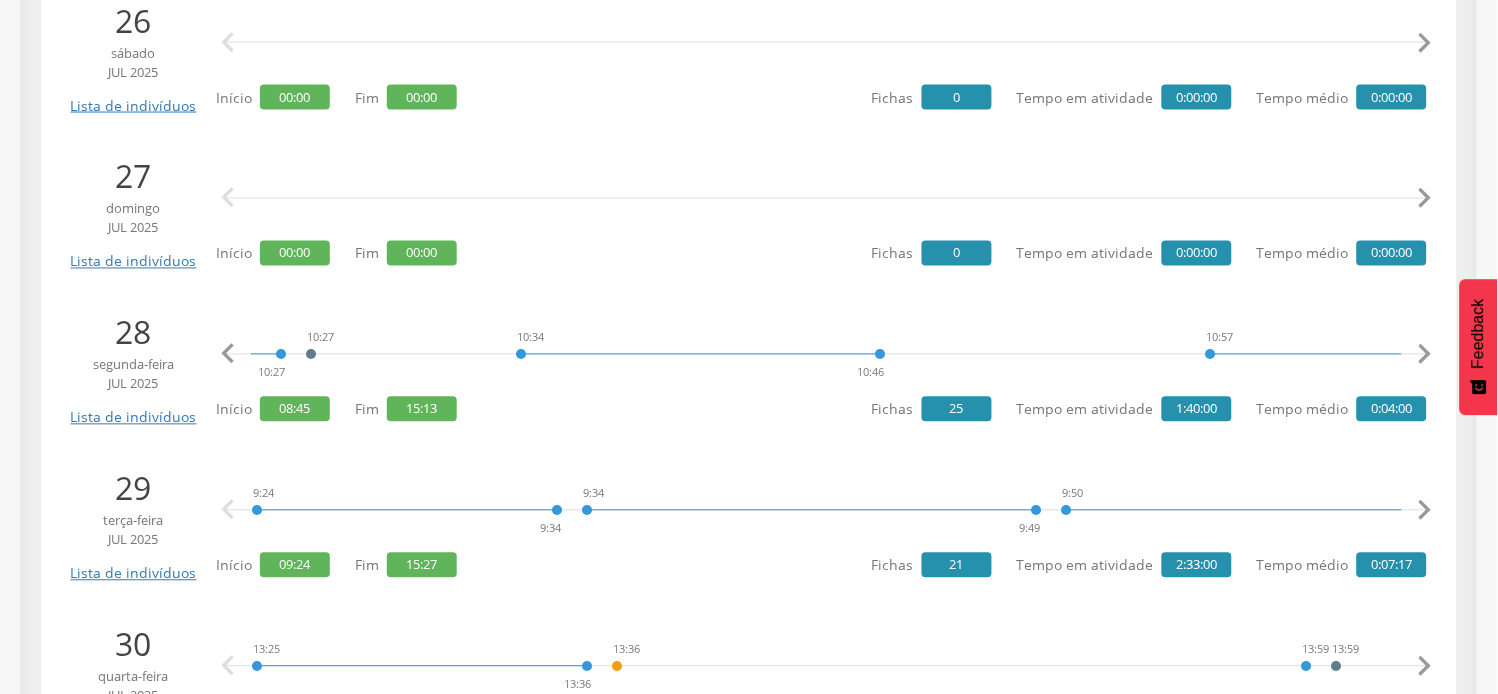 click on "" at bounding box center (1425, 355) 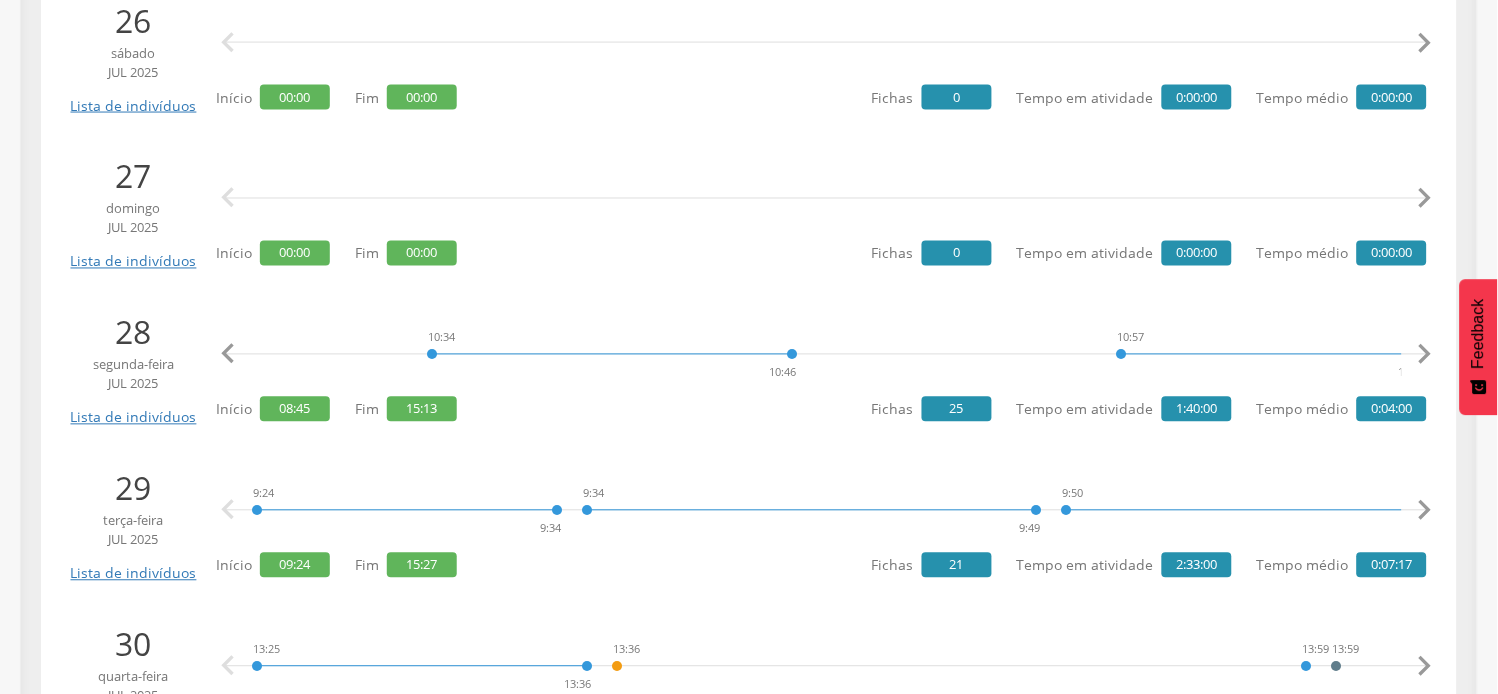 click on "" at bounding box center [1425, 355] 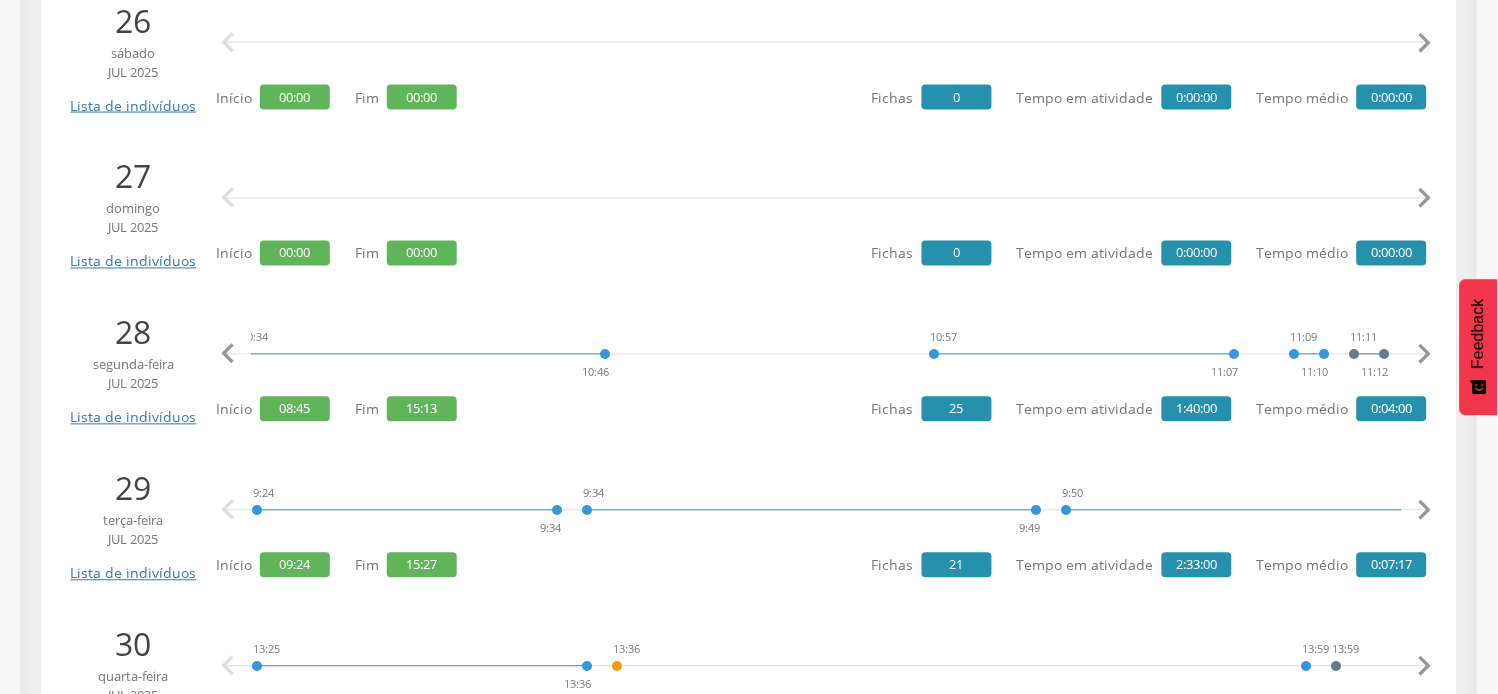 click on "" at bounding box center [1425, 355] 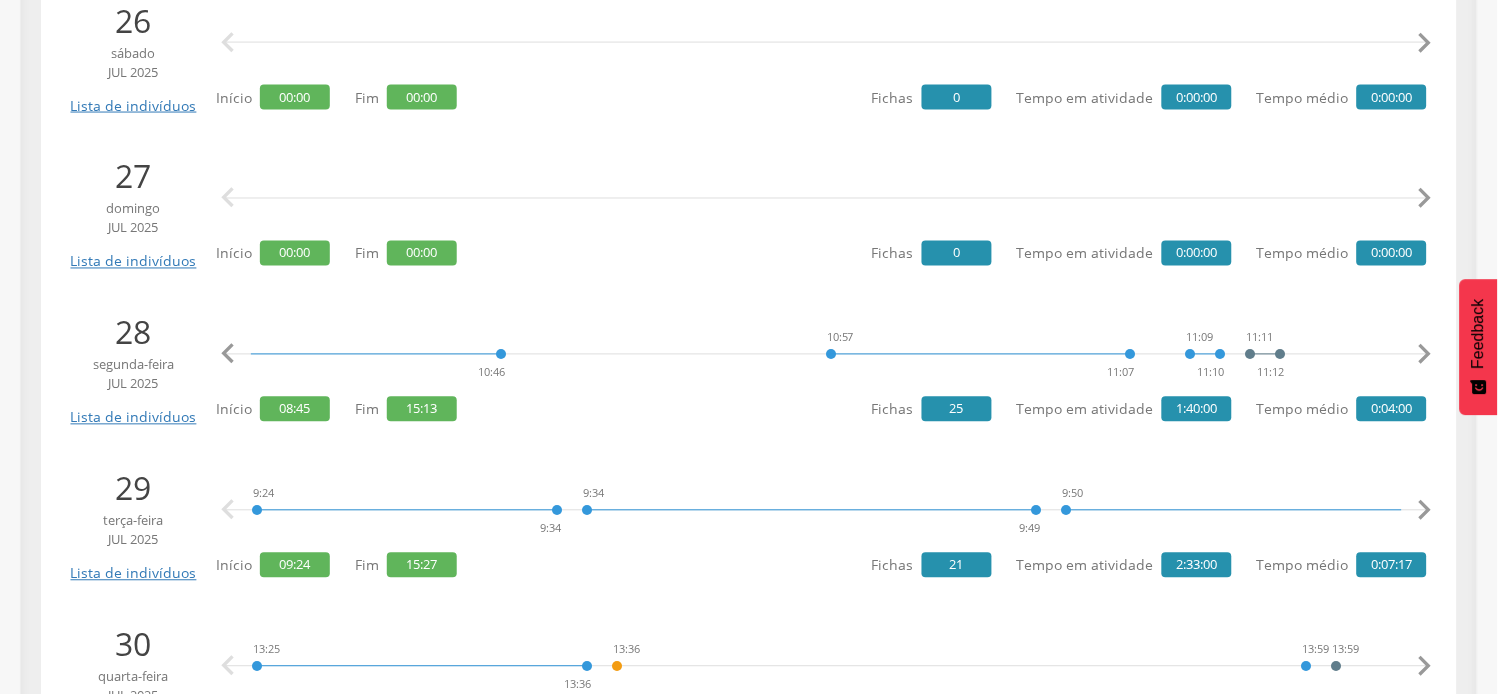 click on "" at bounding box center (1425, 355) 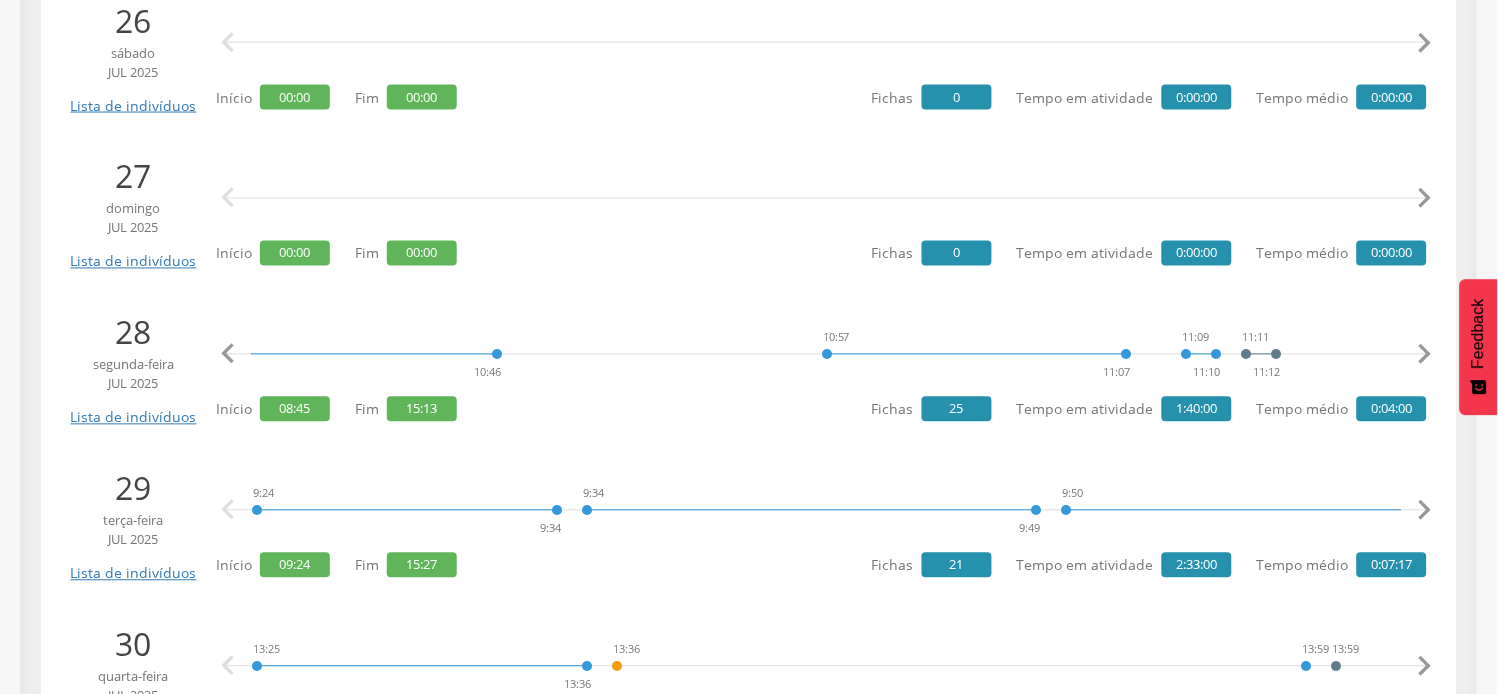click on "" at bounding box center [1425, 355] 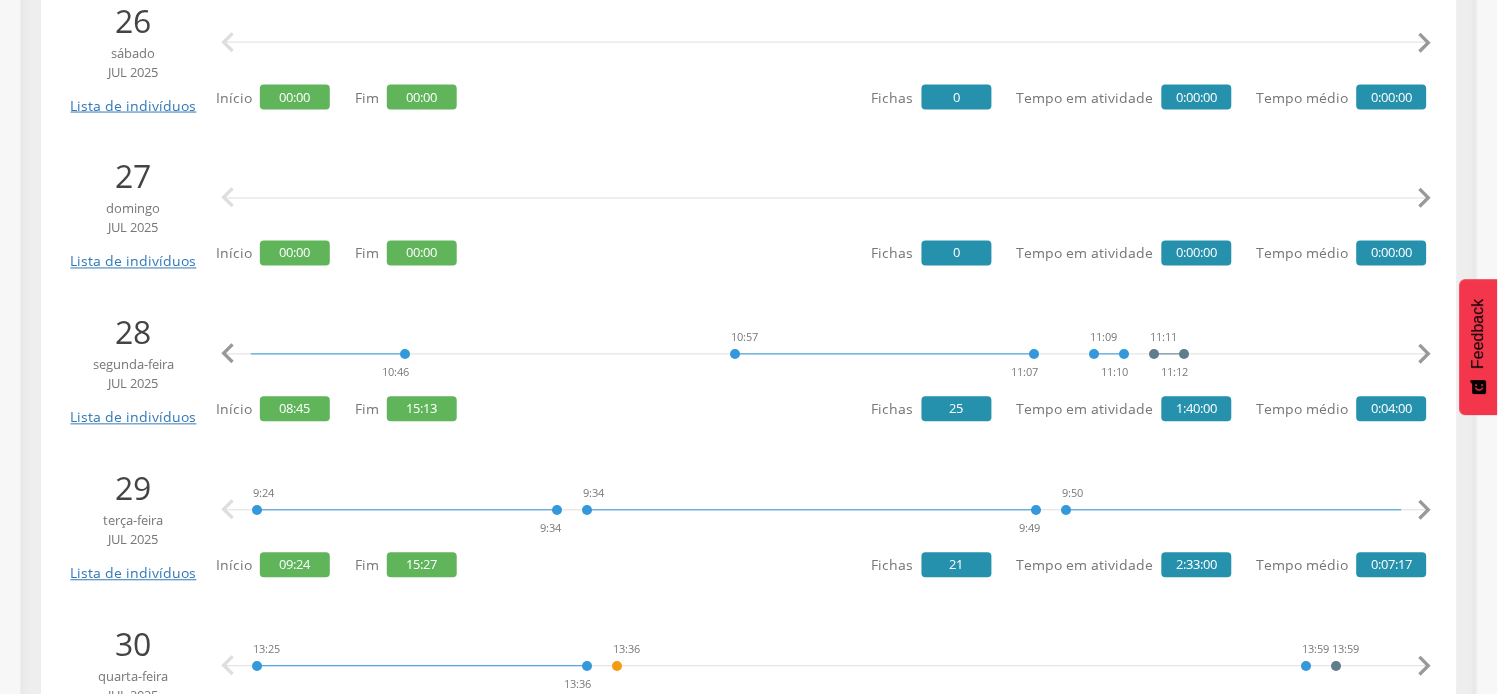 click on "" at bounding box center (1425, 355) 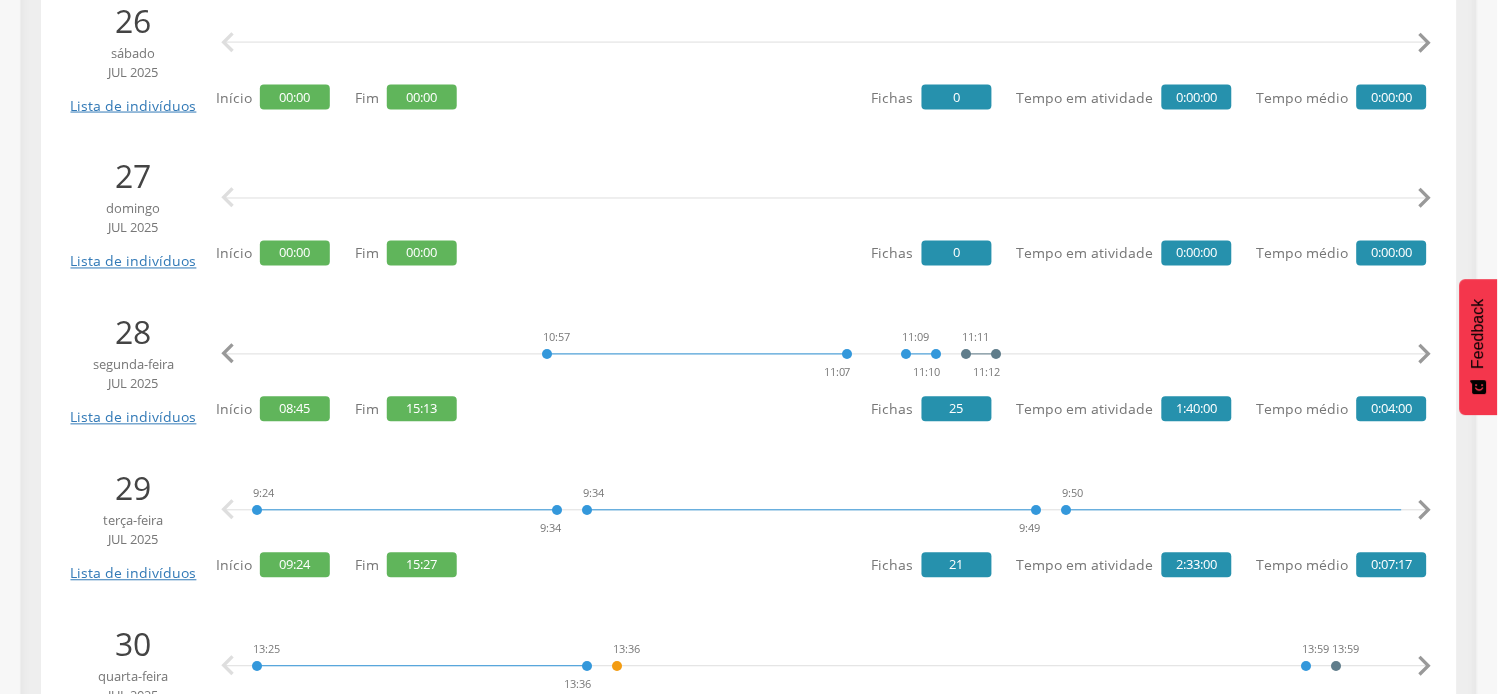 click on "" at bounding box center [1425, 355] 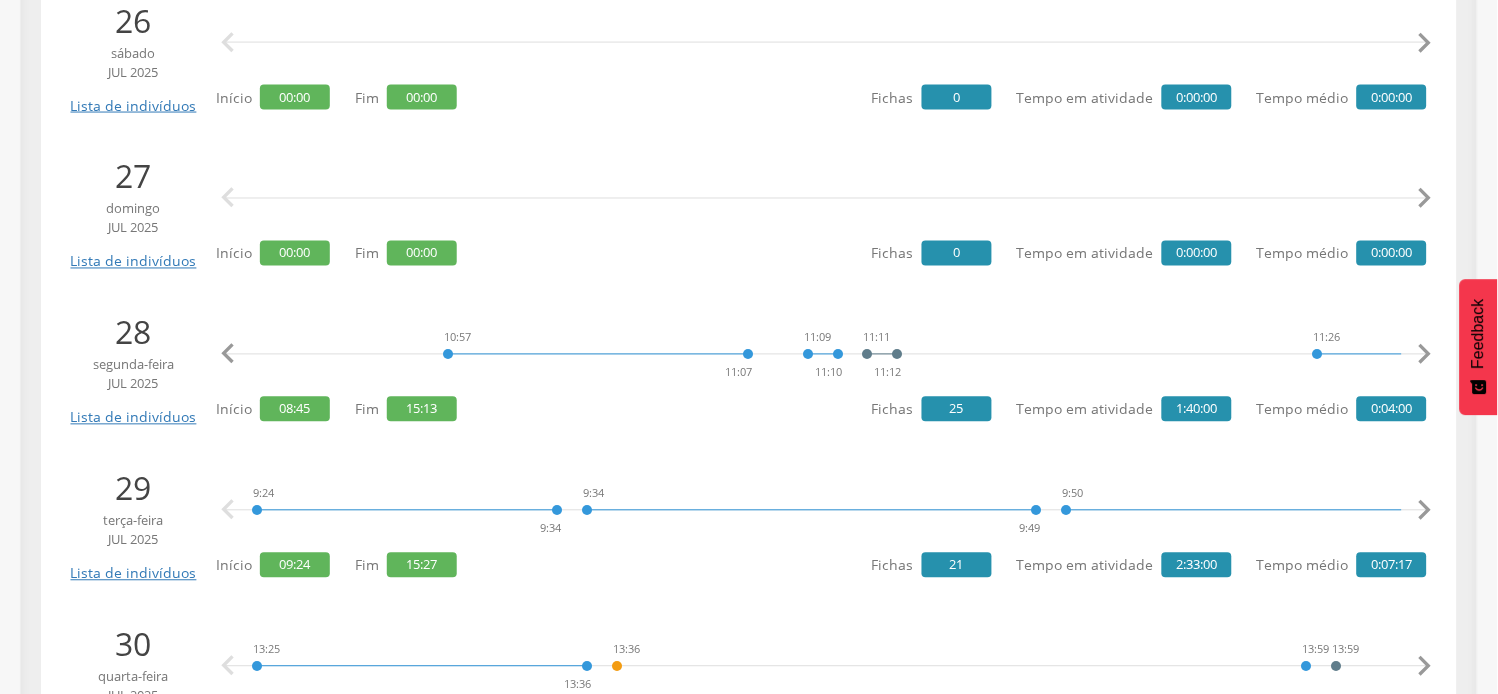 click on "" at bounding box center (1425, 355) 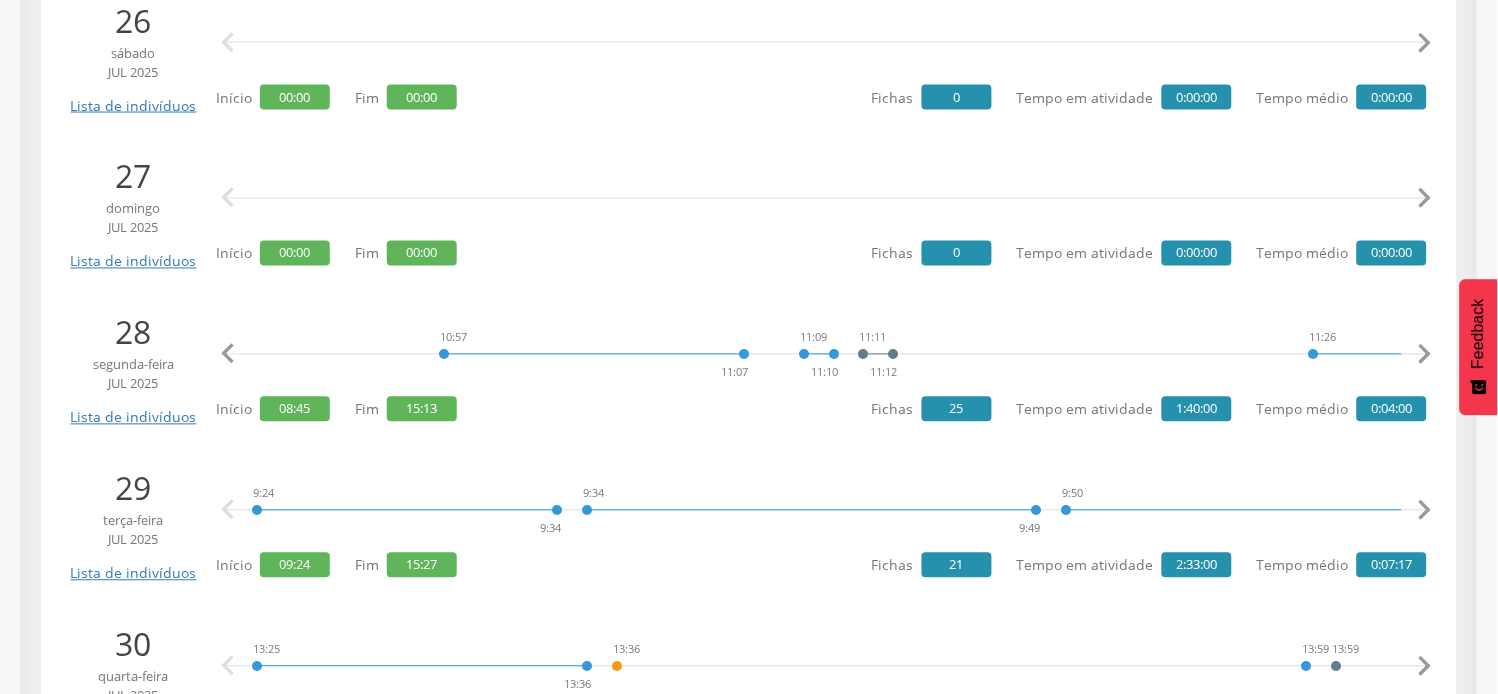click on "" at bounding box center [1425, 355] 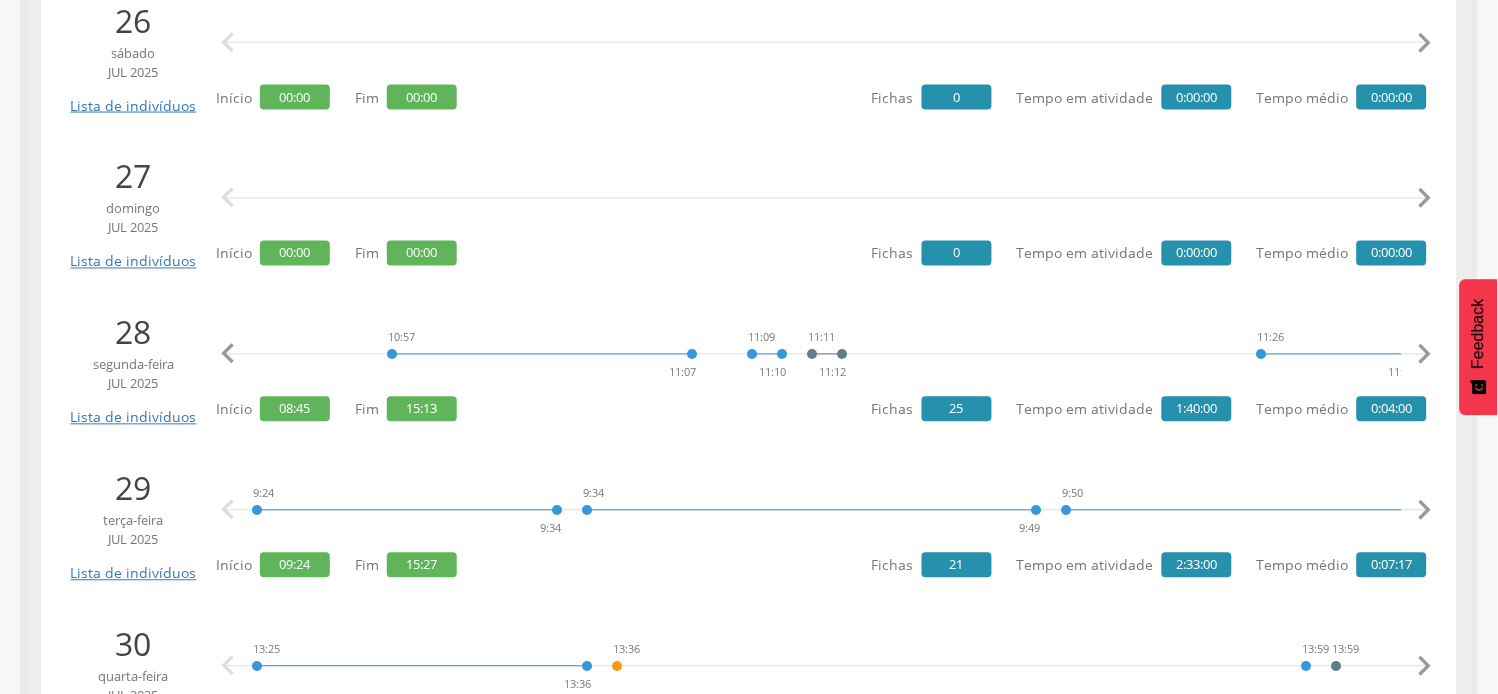click on "" at bounding box center (1425, 355) 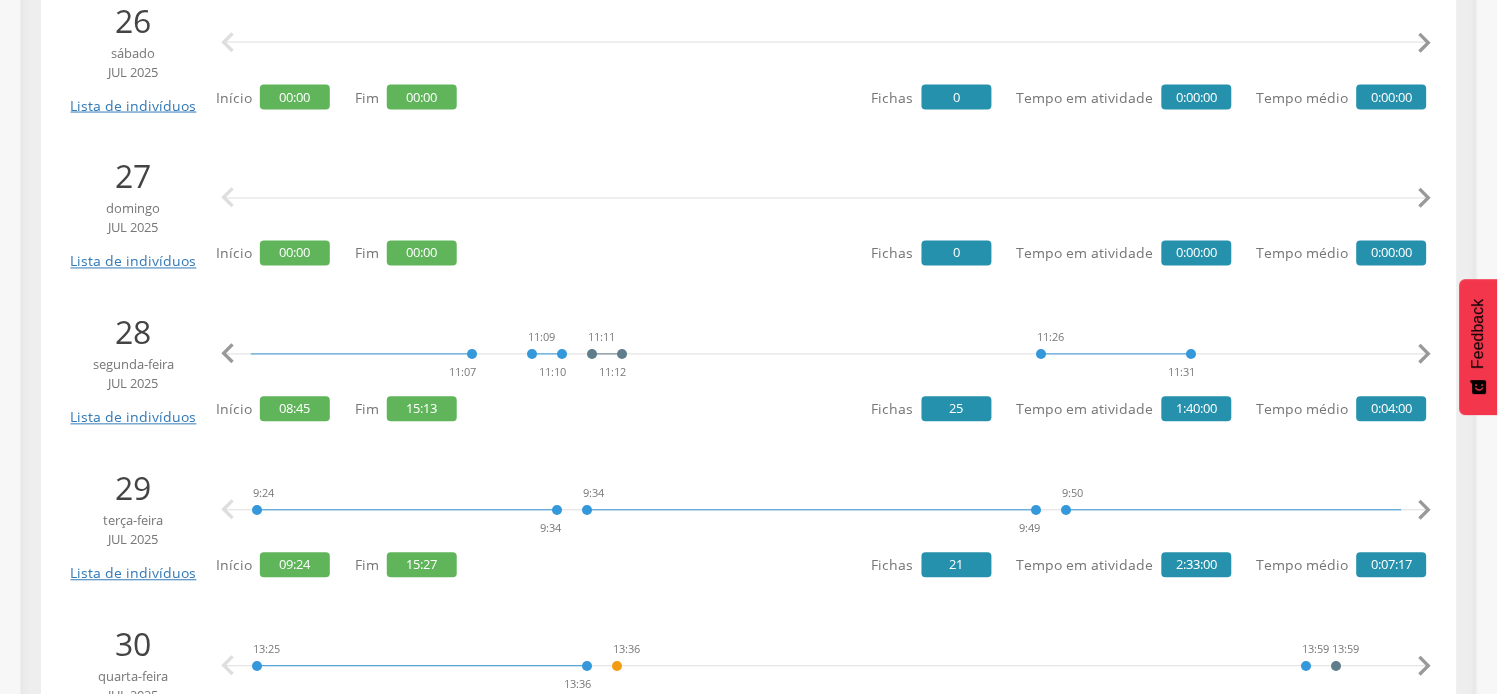 click on "" at bounding box center [1425, 355] 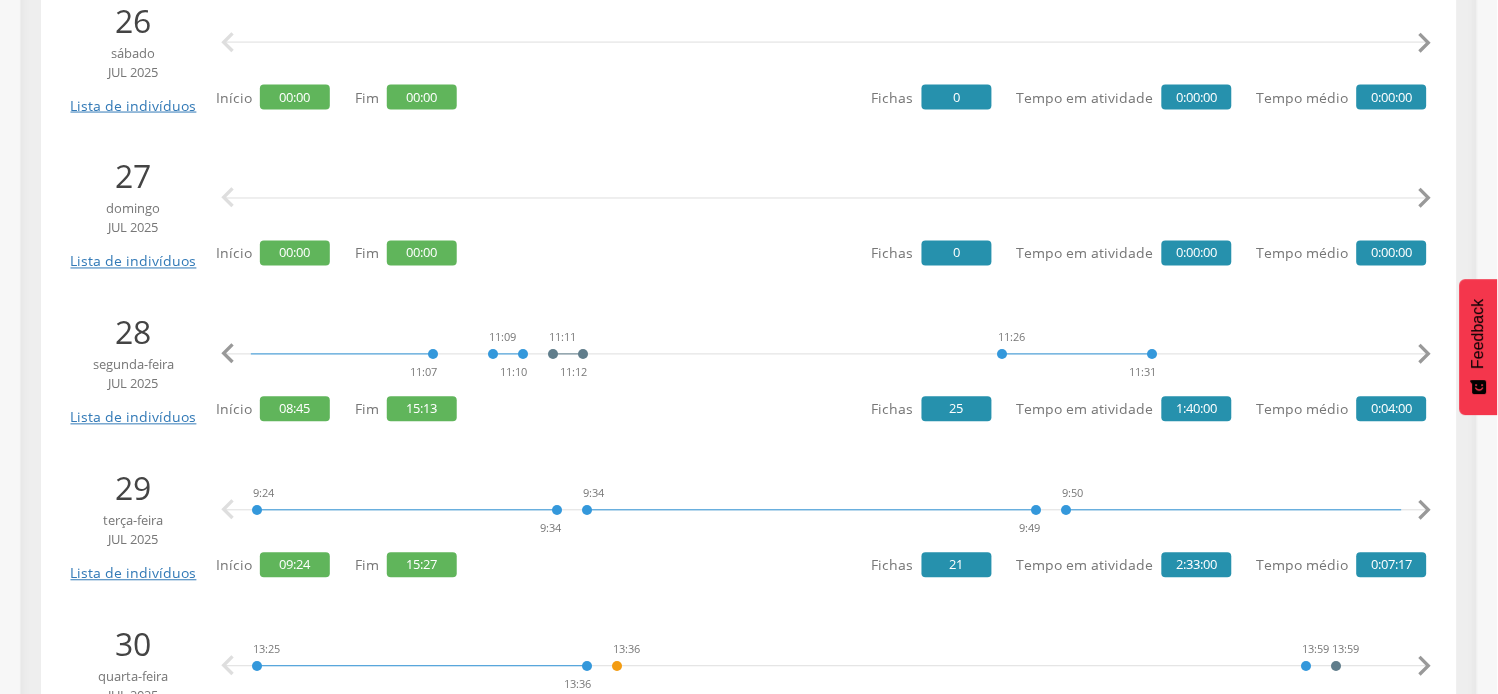 scroll, scrollTop: 0, scrollLeft: 4216, axis: horizontal 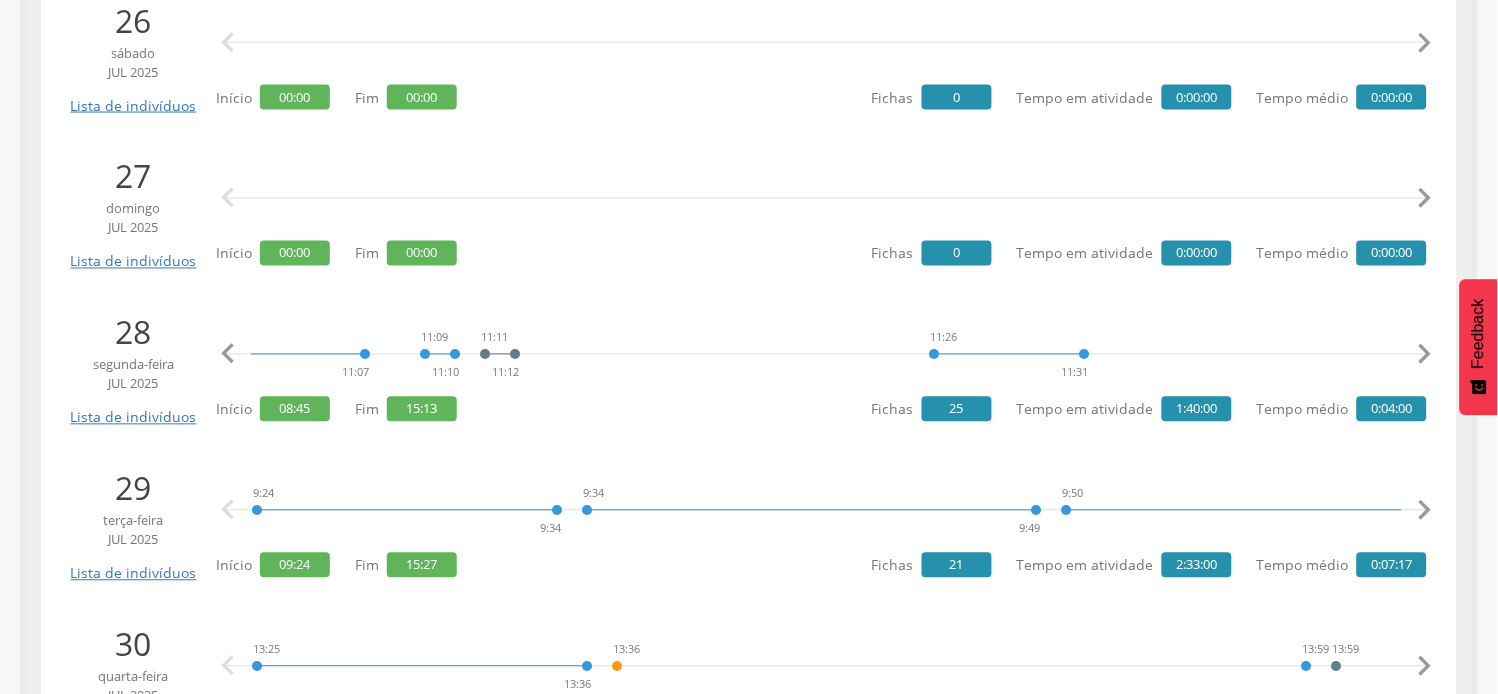click on "" at bounding box center [1425, 355] 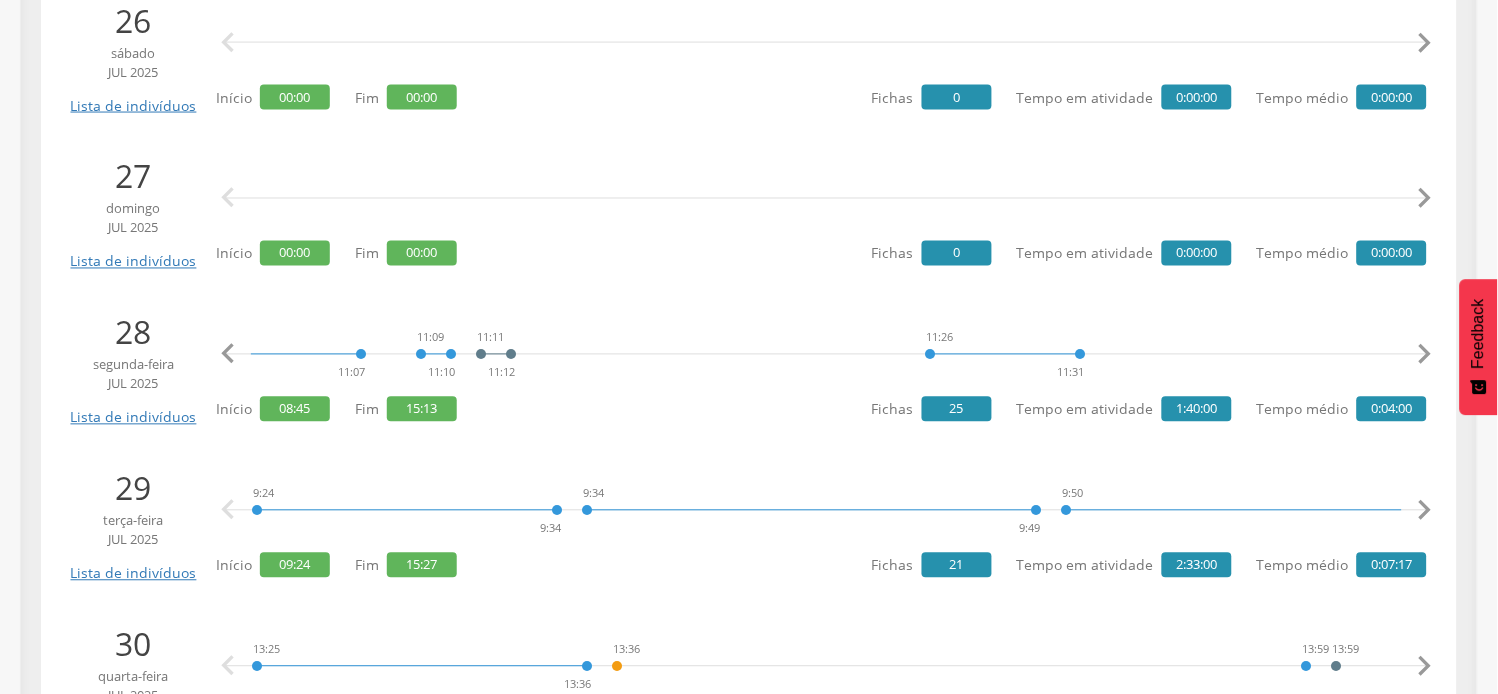 click on "" at bounding box center [1425, 355] 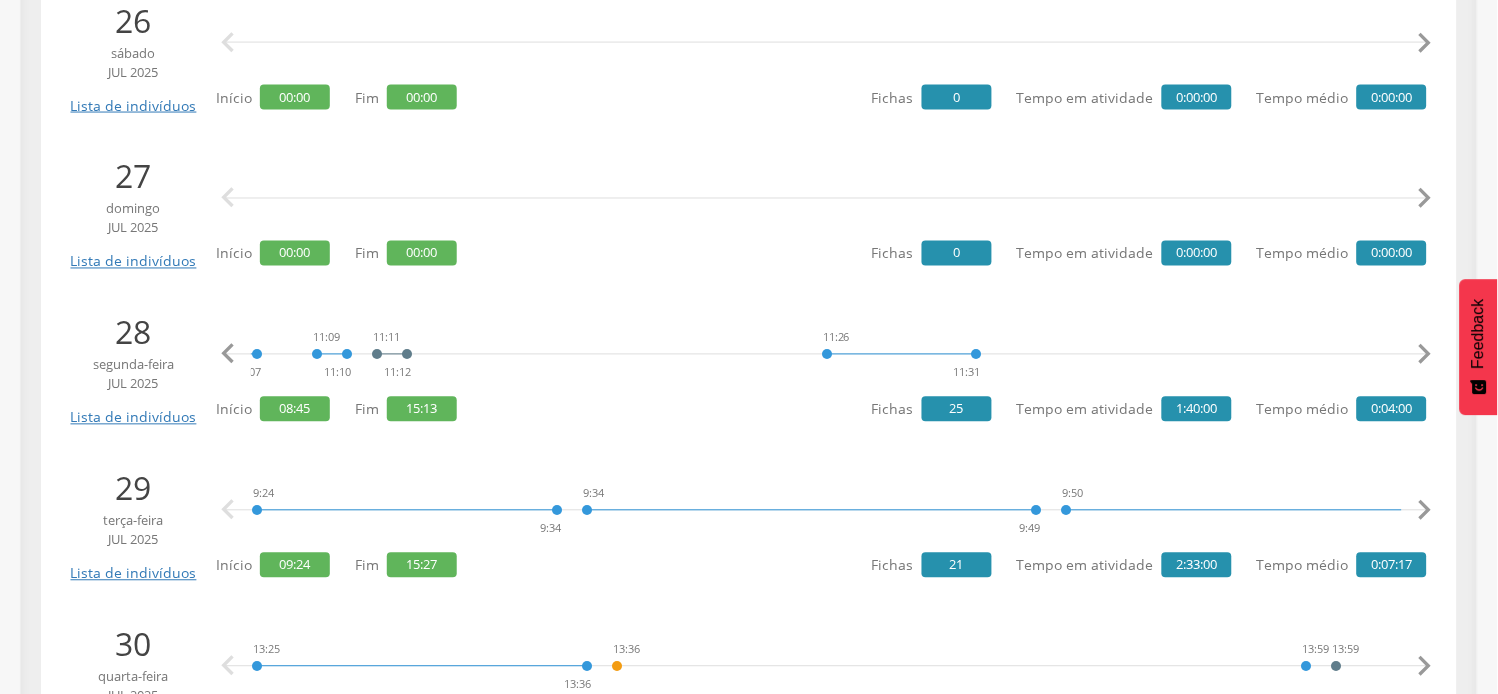 click on "" at bounding box center (1425, 355) 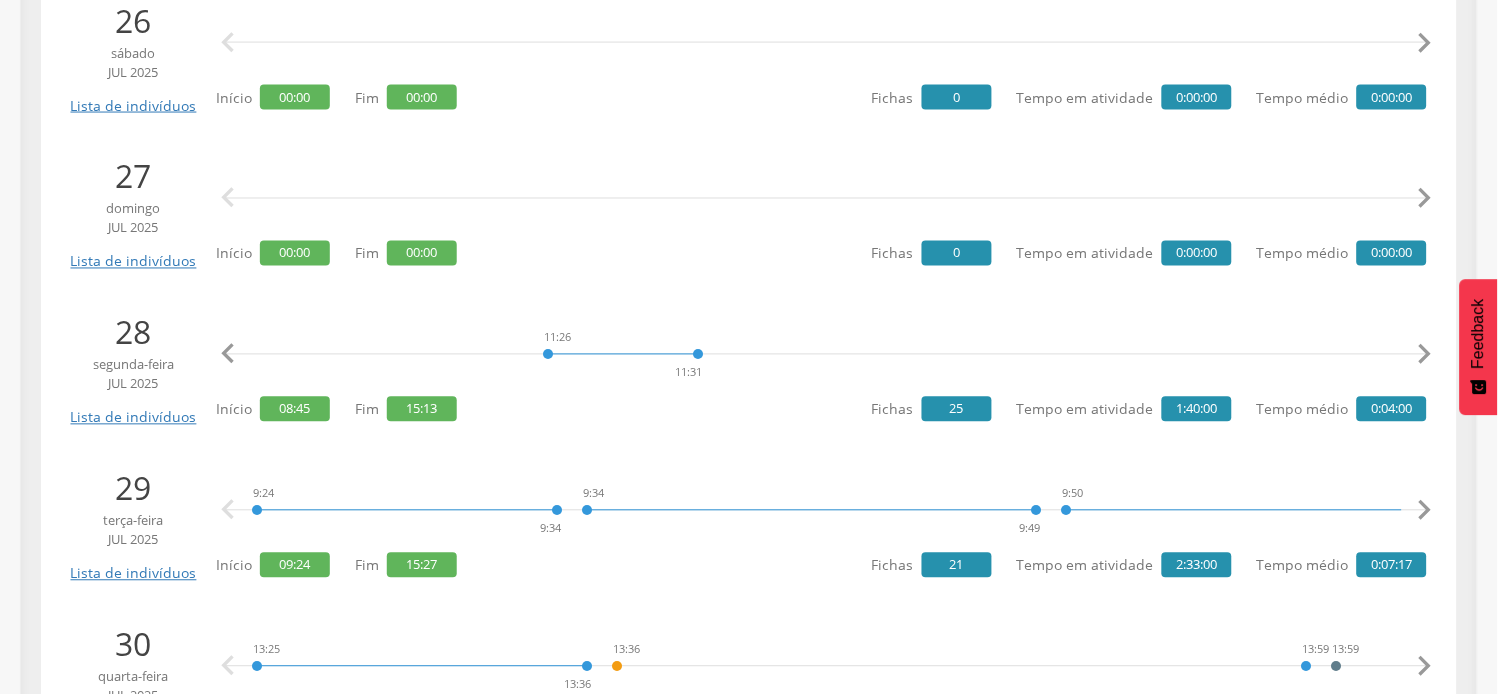 click on "" at bounding box center [1425, 355] 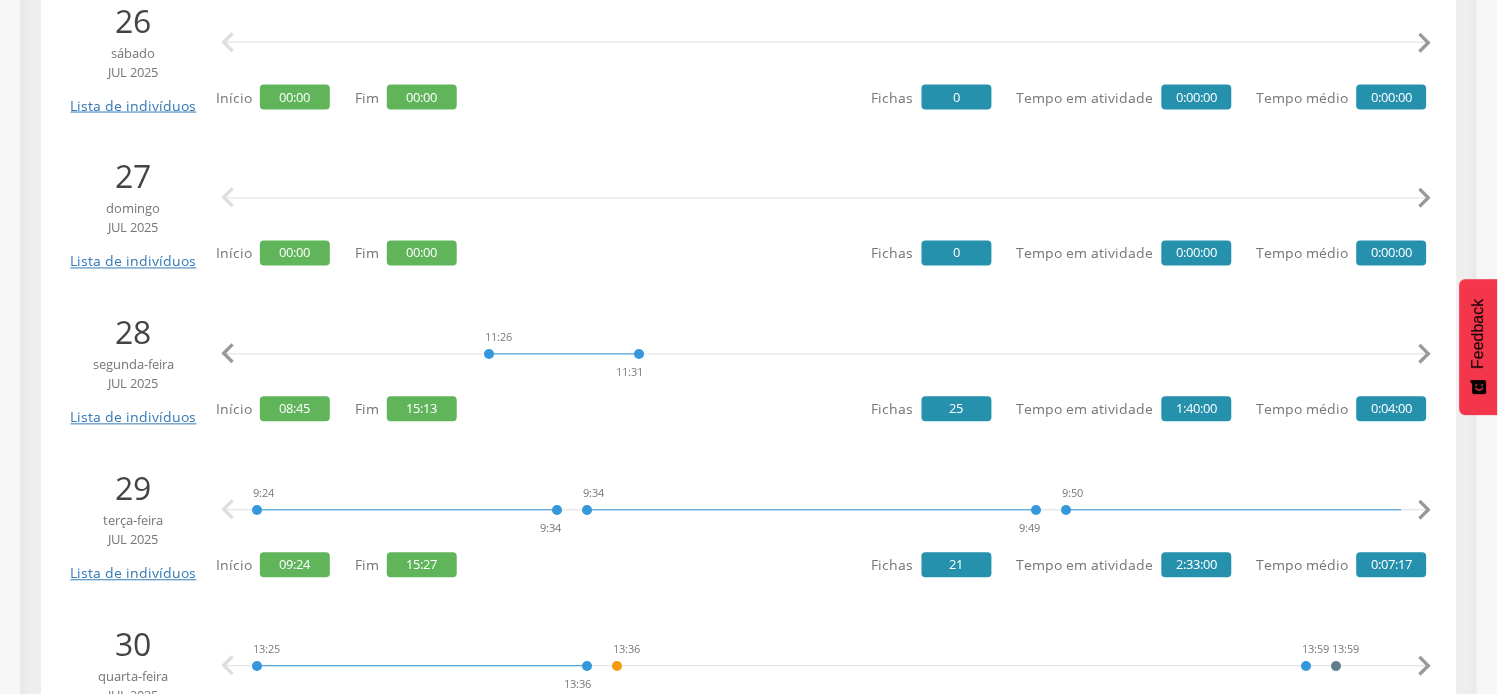 click on "" at bounding box center (1425, 355) 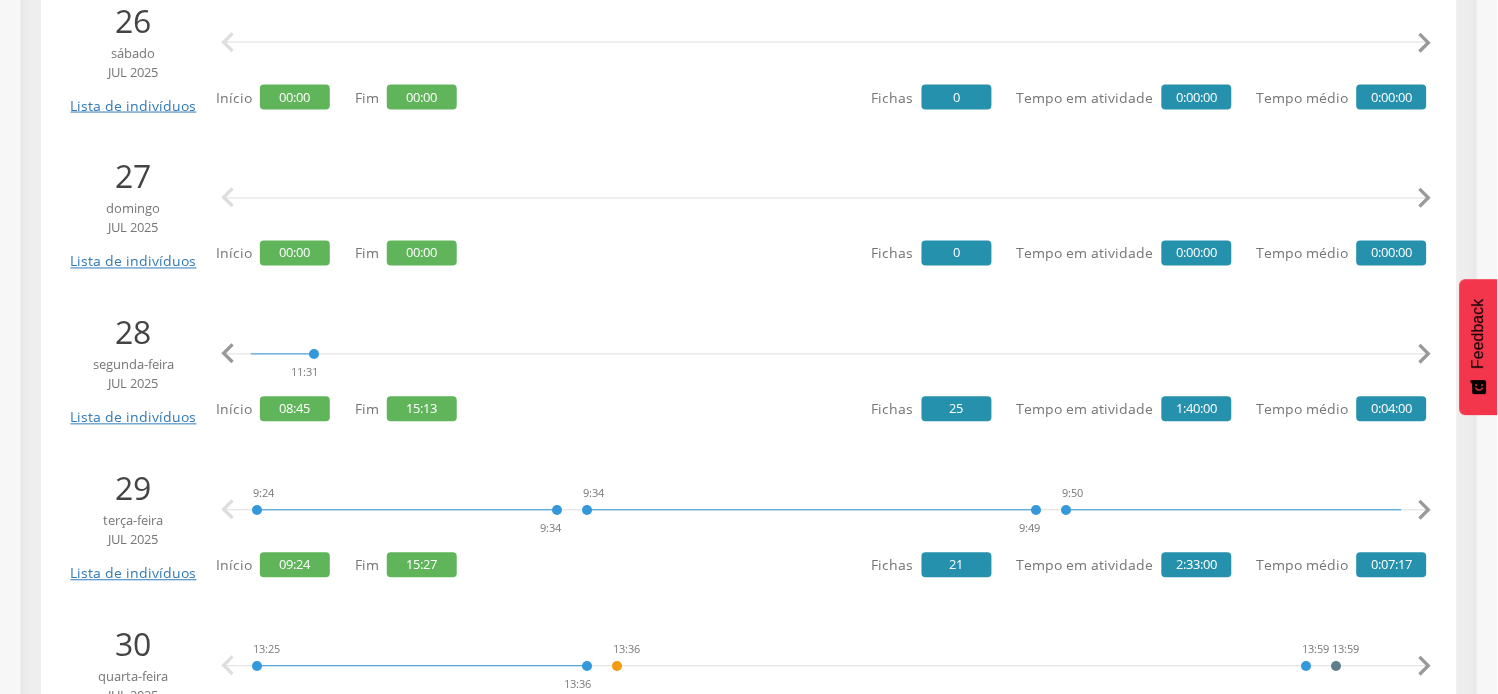 click on "" at bounding box center [1425, 355] 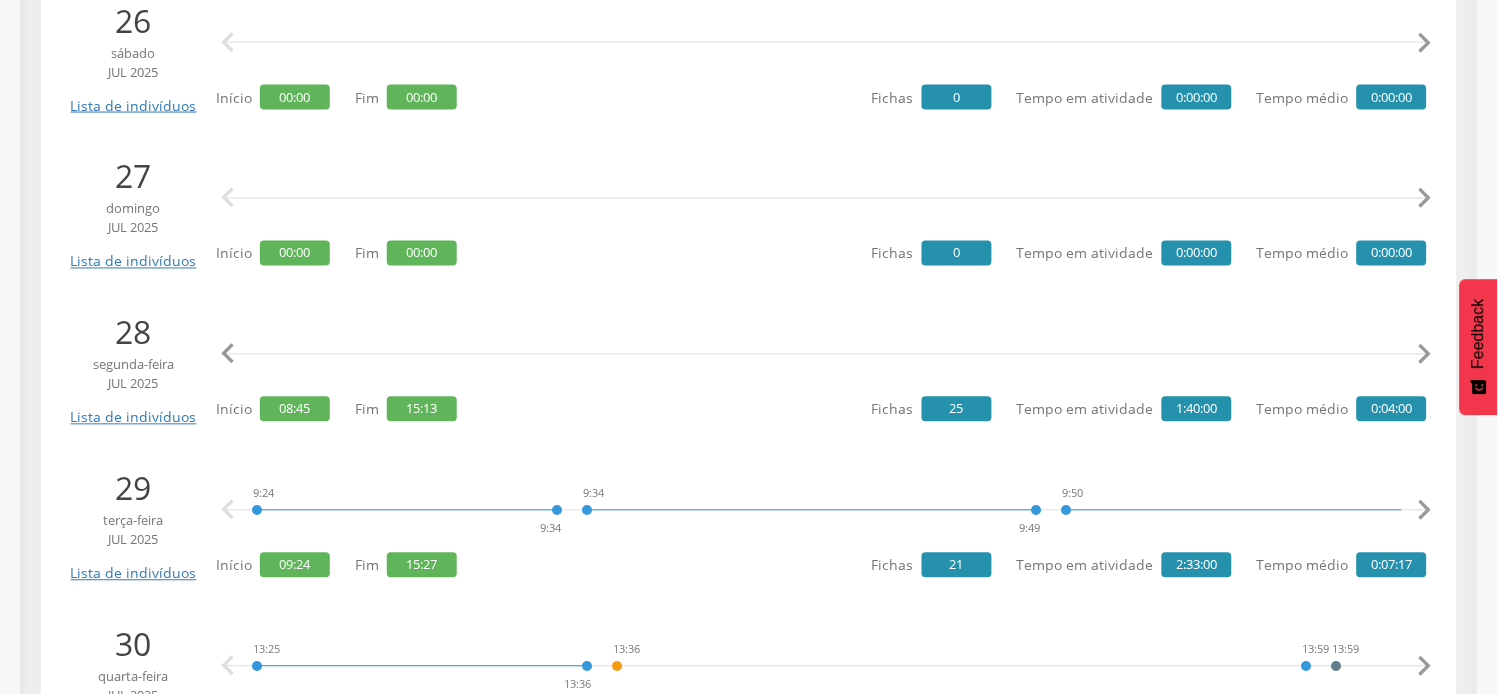 click on "" at bounding box center (1425, 355) 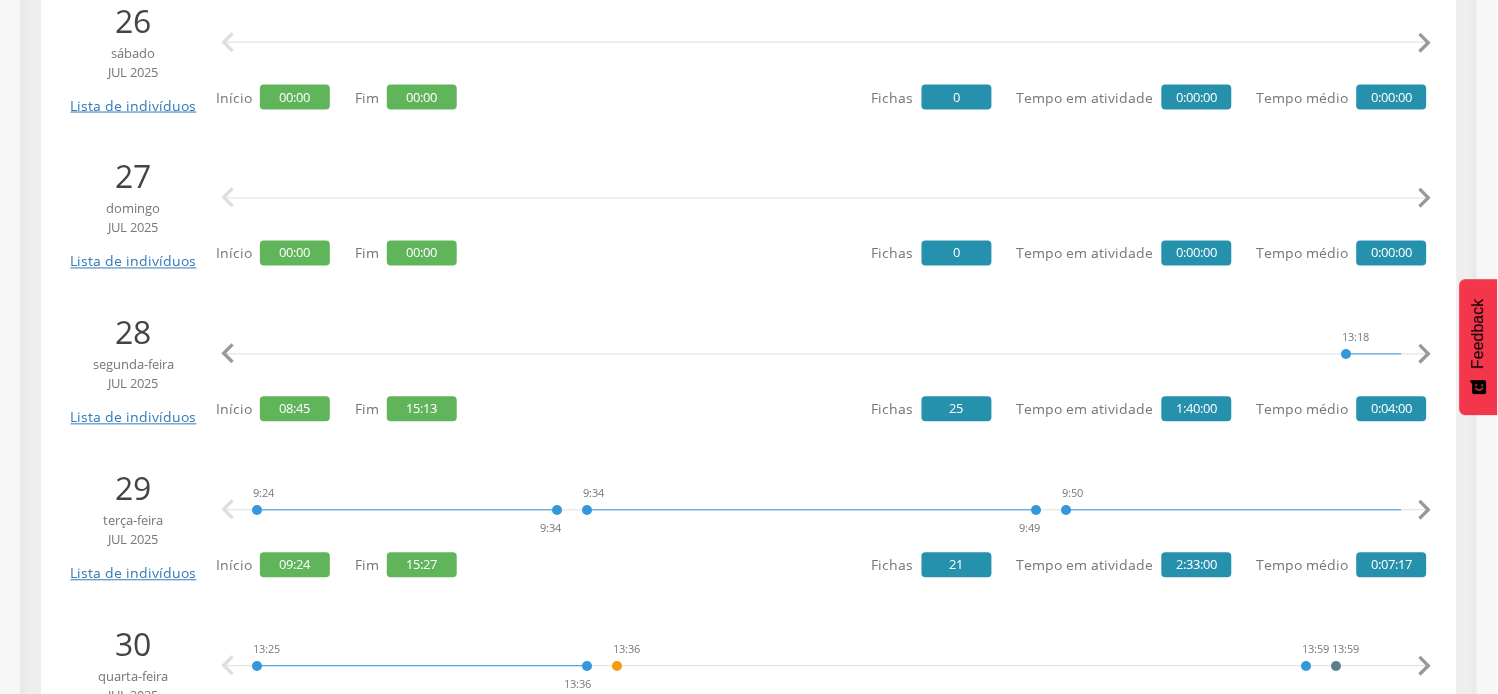 click on "" at bounding box center [1425, 355] 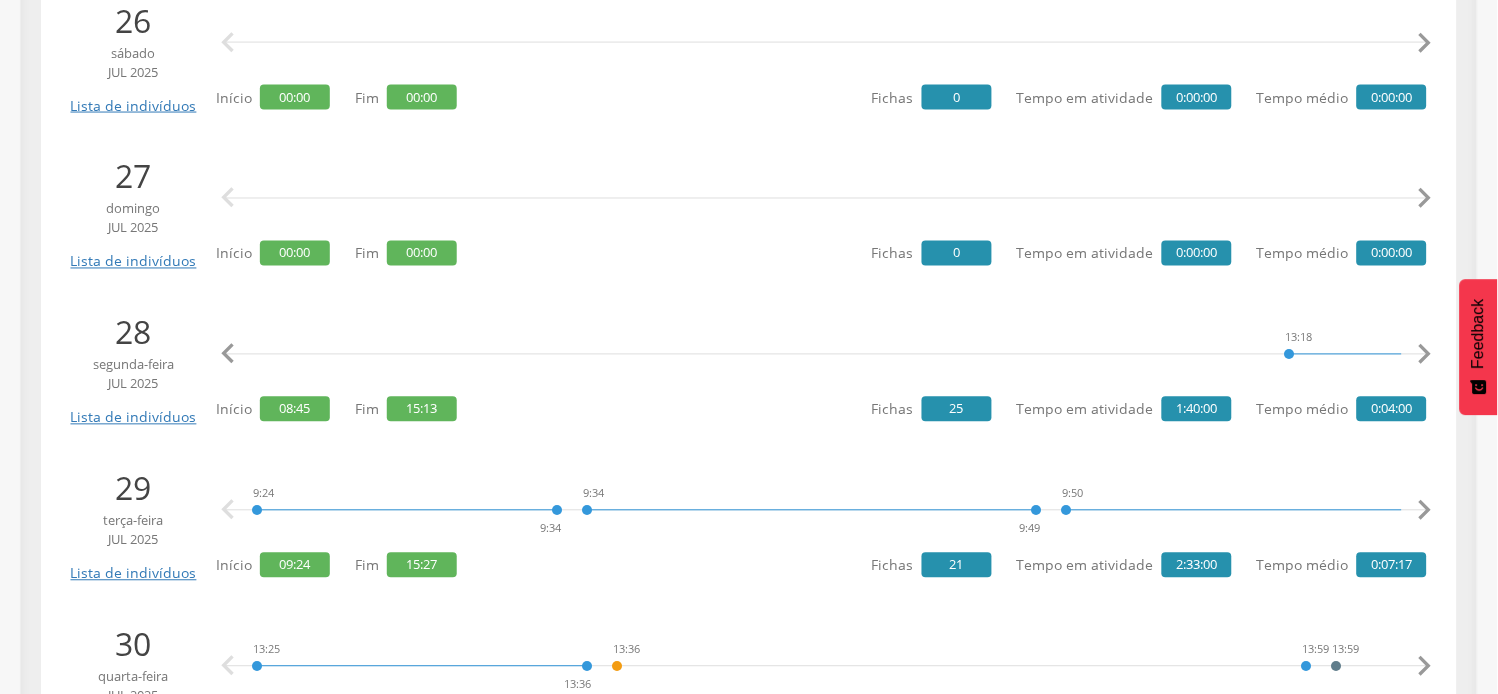 click on "" at bounding box center (1425, 355) 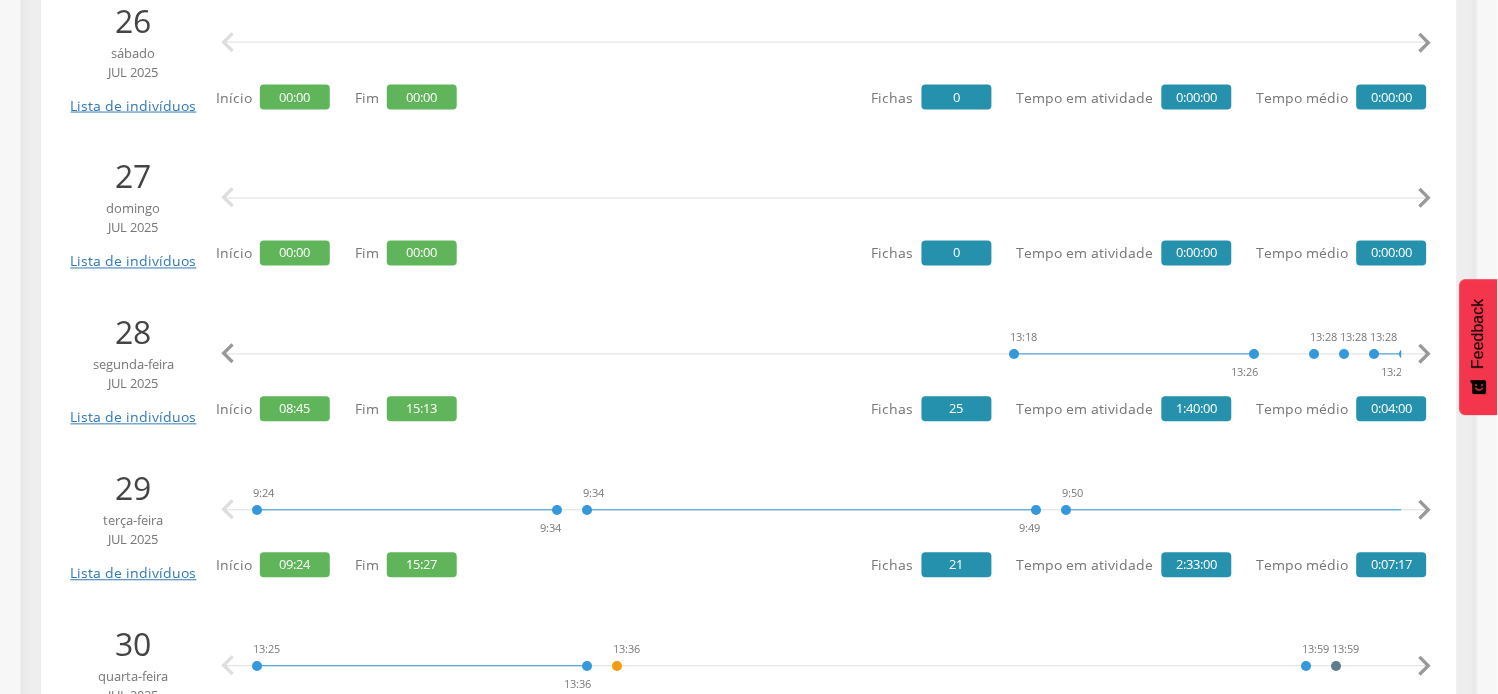 click on "" at bounding box center [1425, 355] 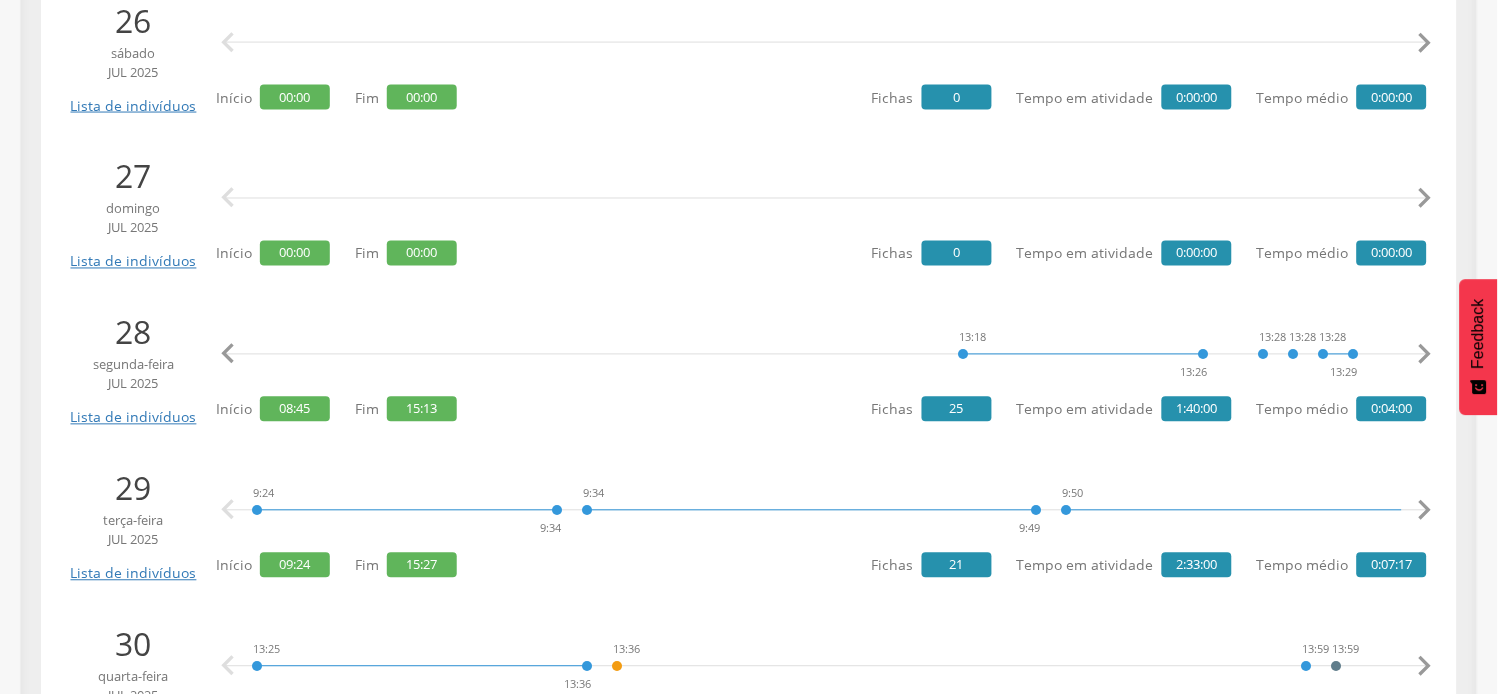 click on "" at bounding box center [1425, 355] 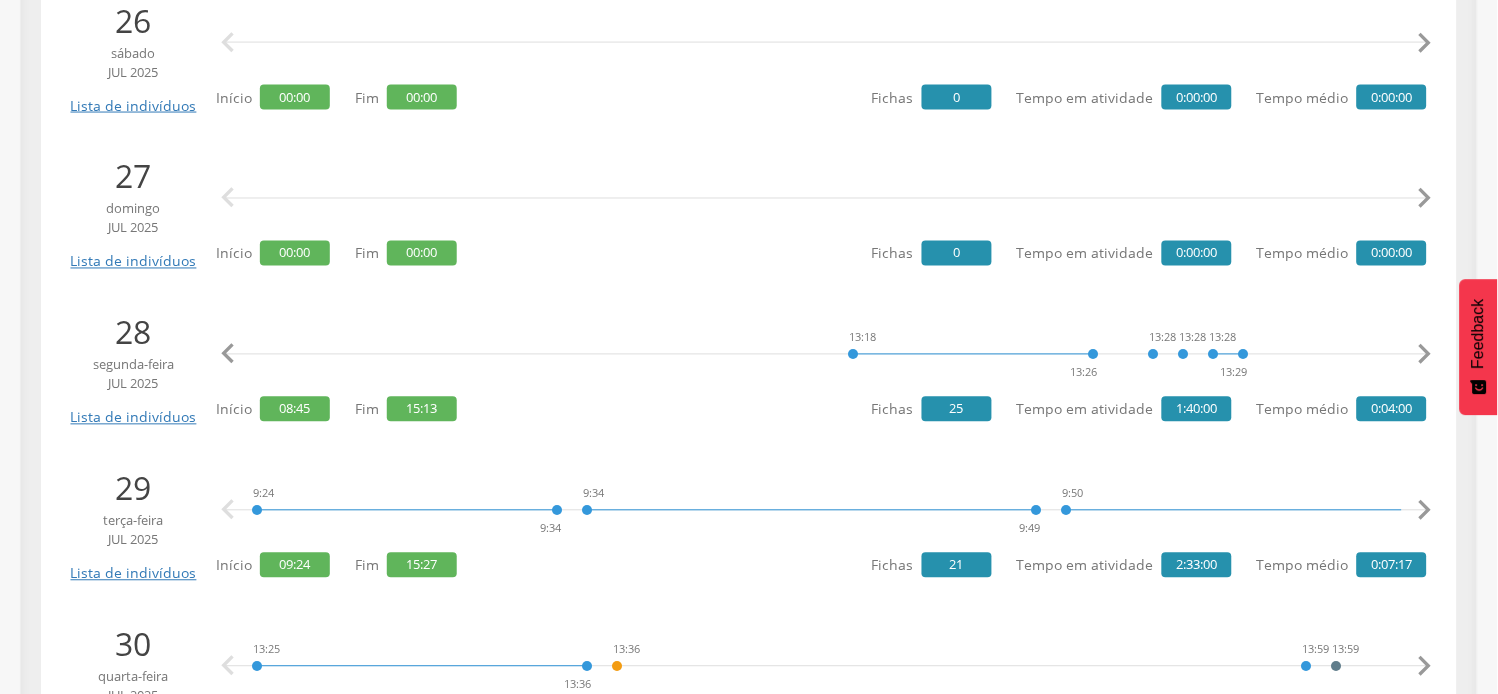 click on "" at bounding box center [1425, 355] 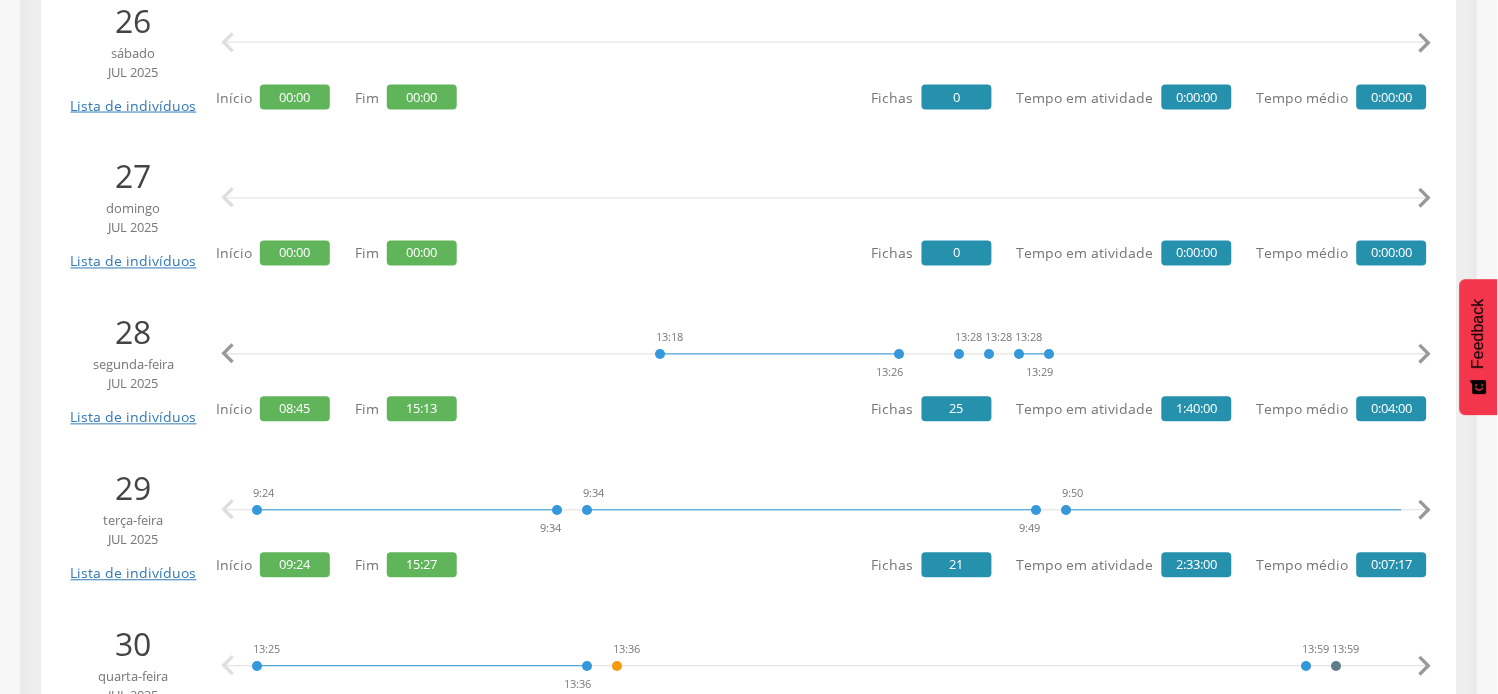 click on "" at bounding box center (1425, 355) 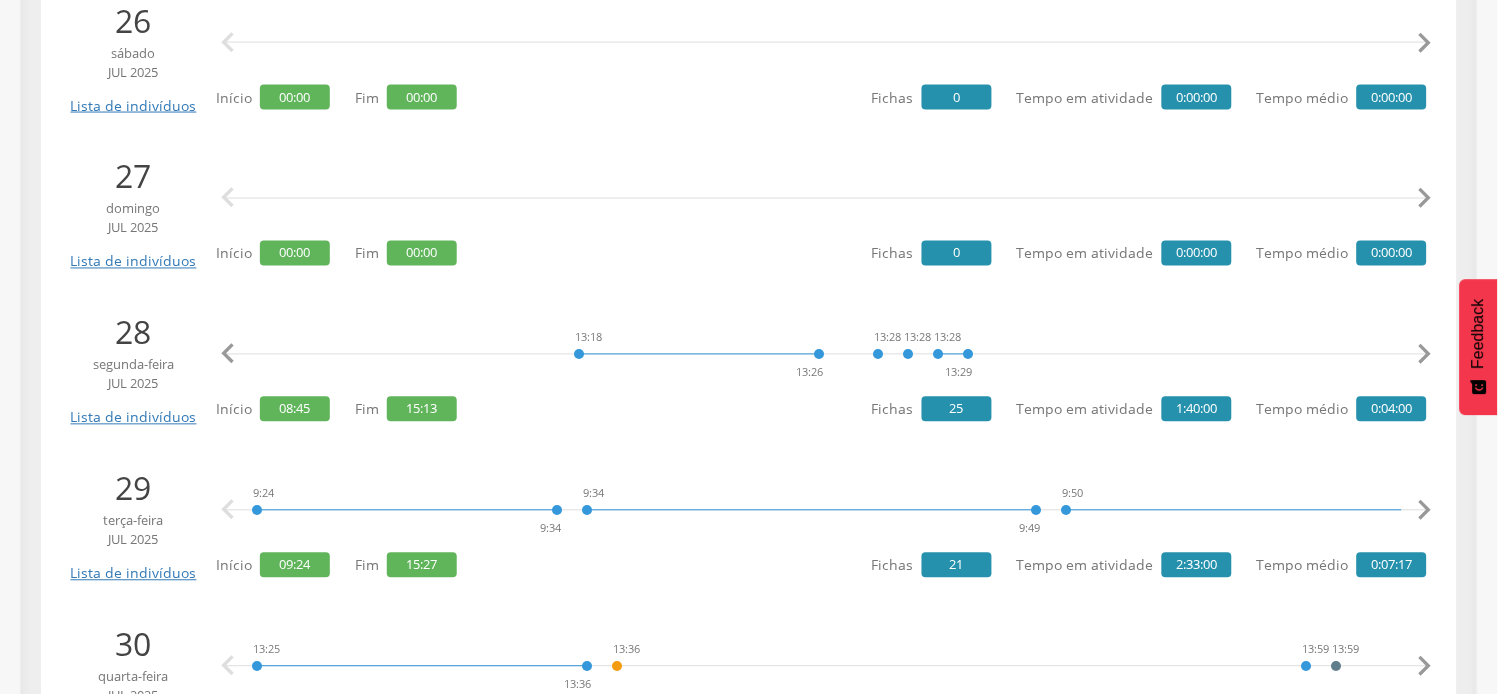 click on "" at bounding box center (1425, 355) 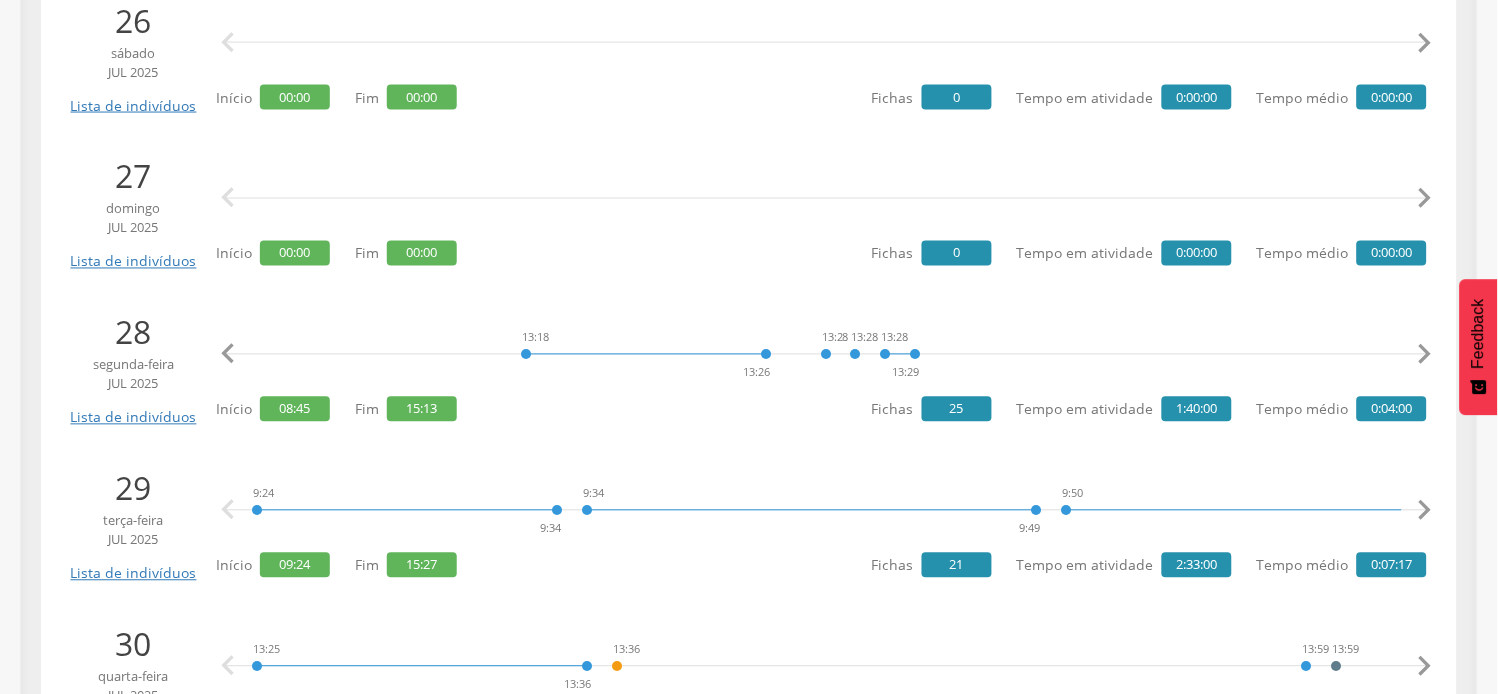 click on "" at bounding box center (1425, 355) 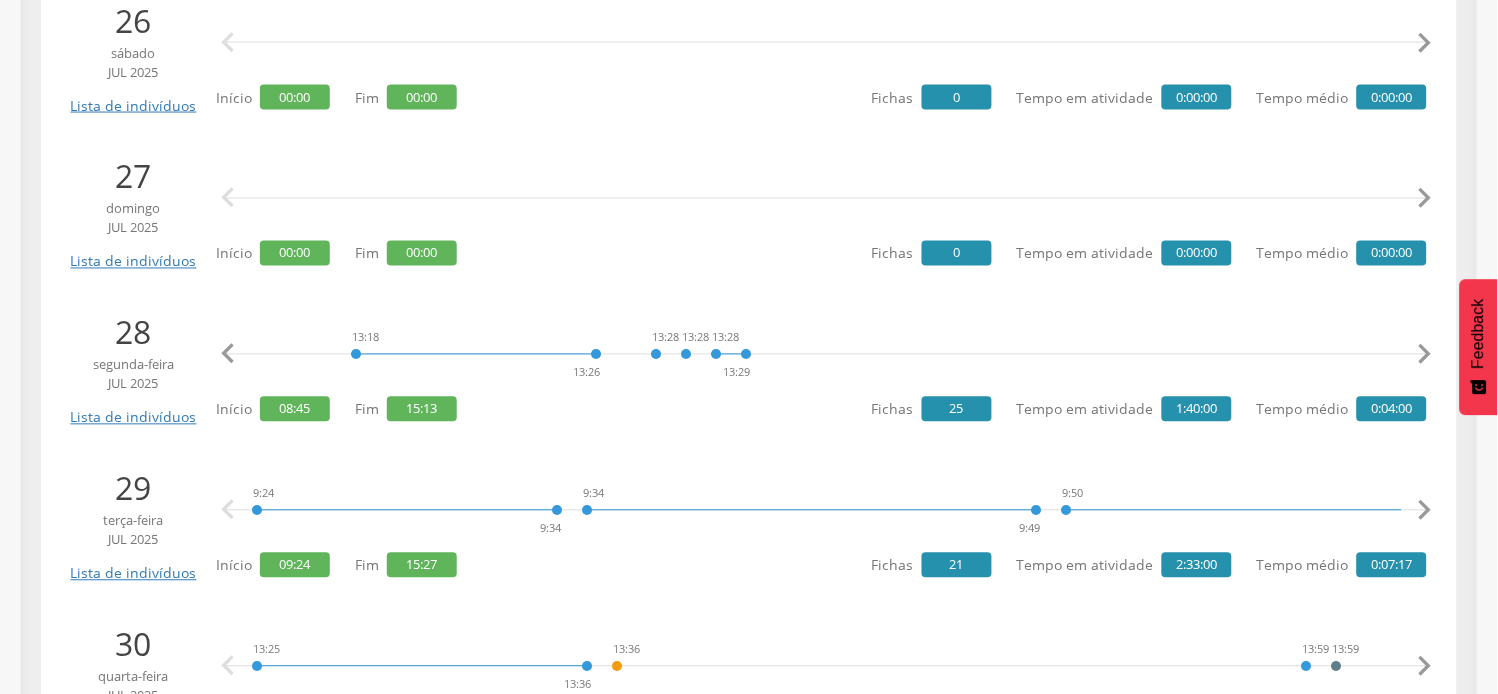 click on "" at bounding box center [1425, 355] 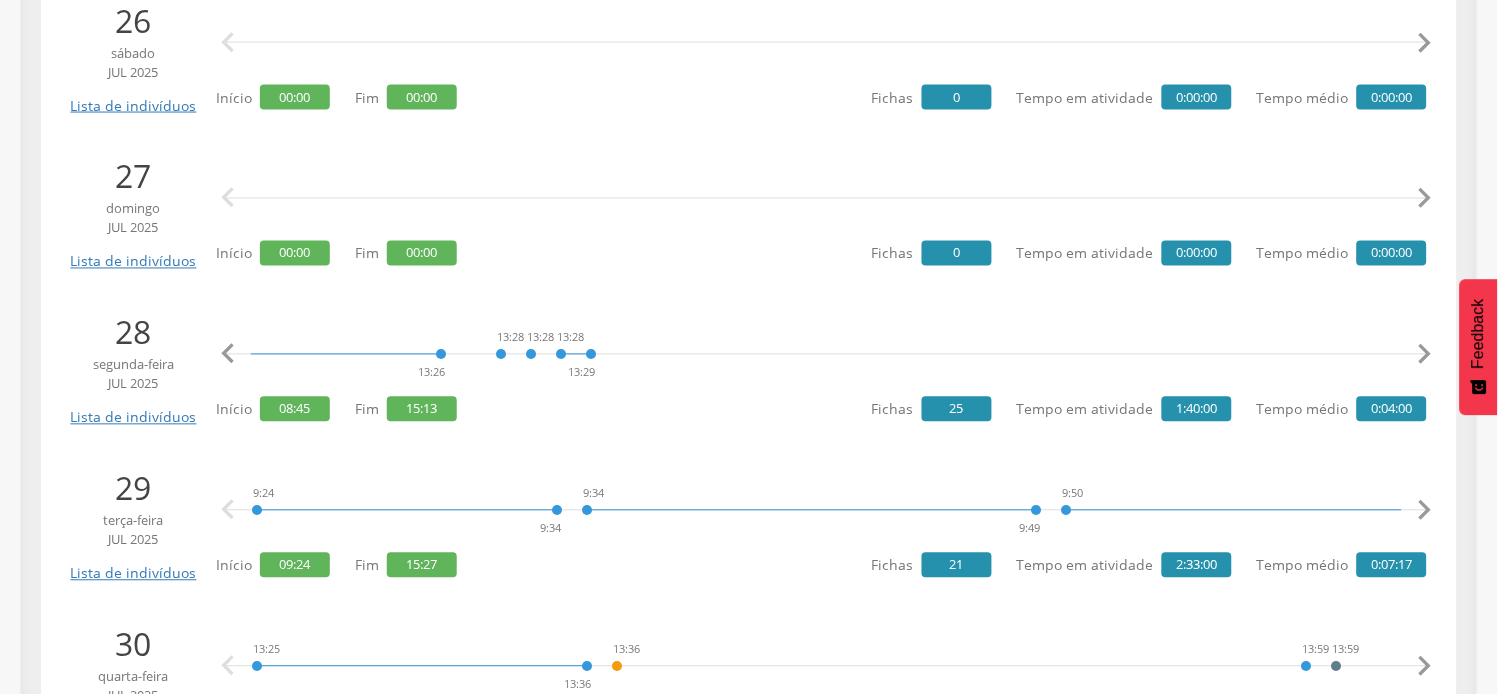 click on "" at bounding box center [1425, 355] 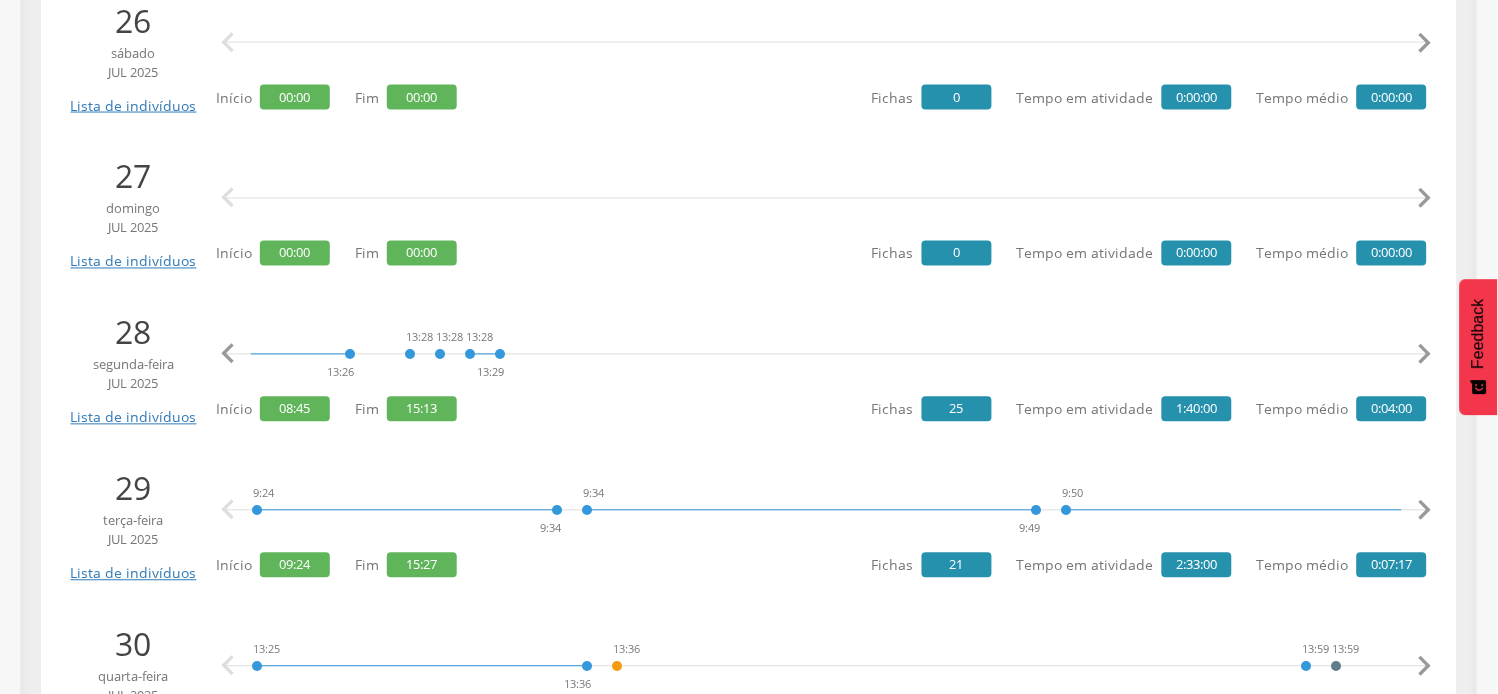 click on "" at bounding box center (1425, 355) 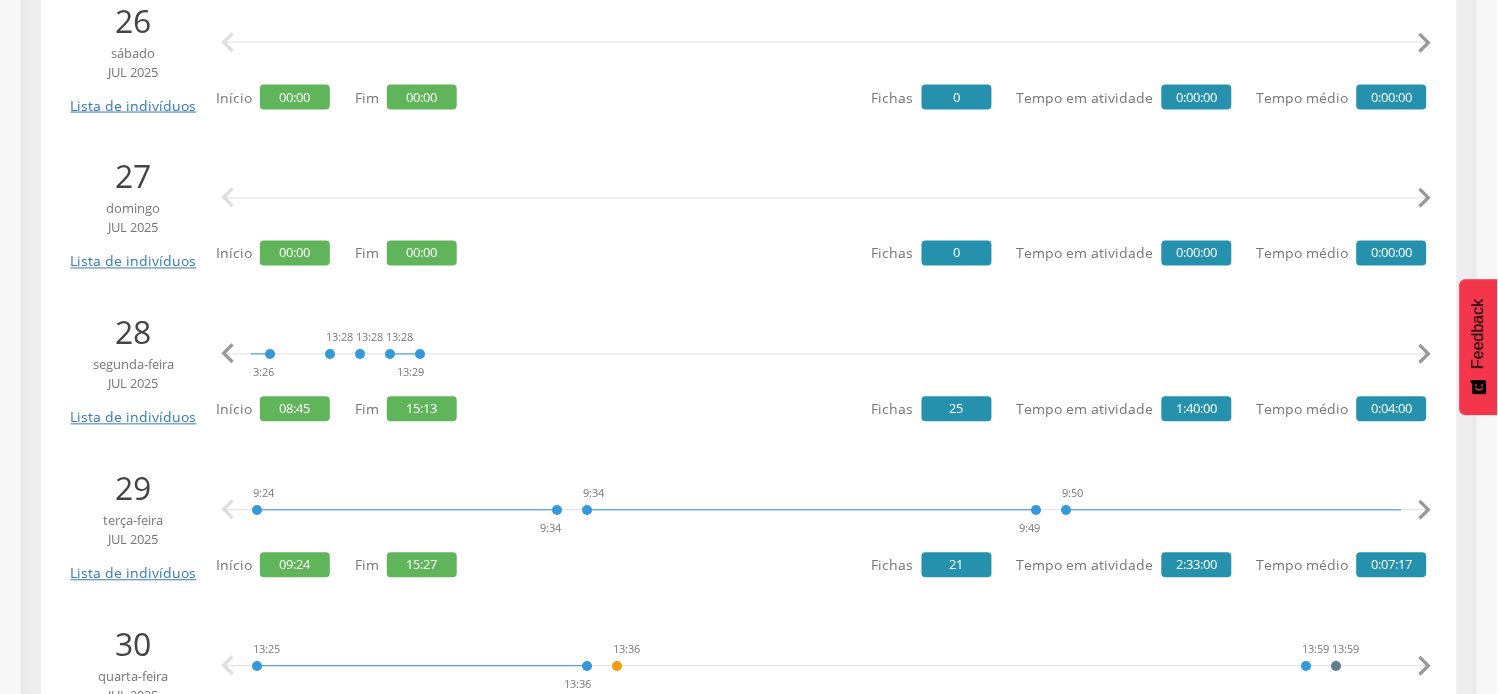 click on "" at bounding box center [1425, 355] 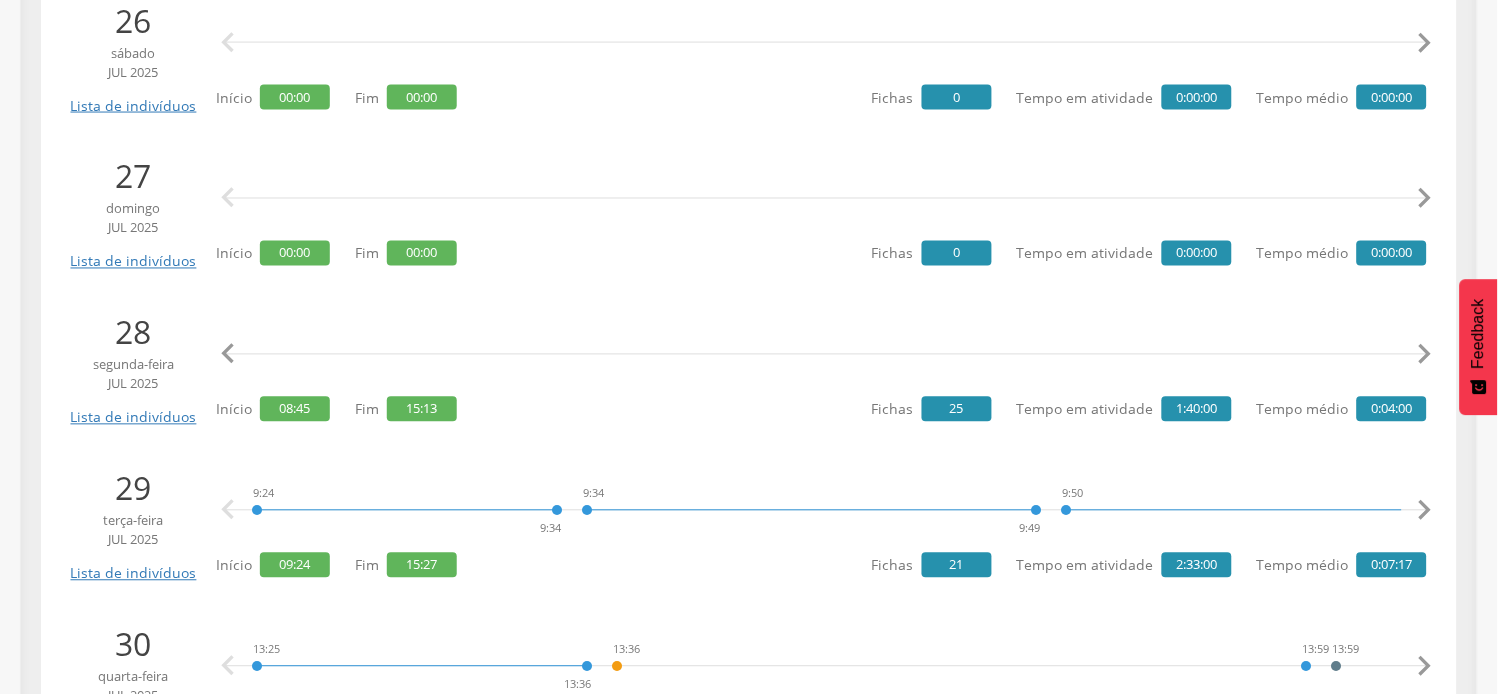 click on "" at bounding box center (1425, 355) 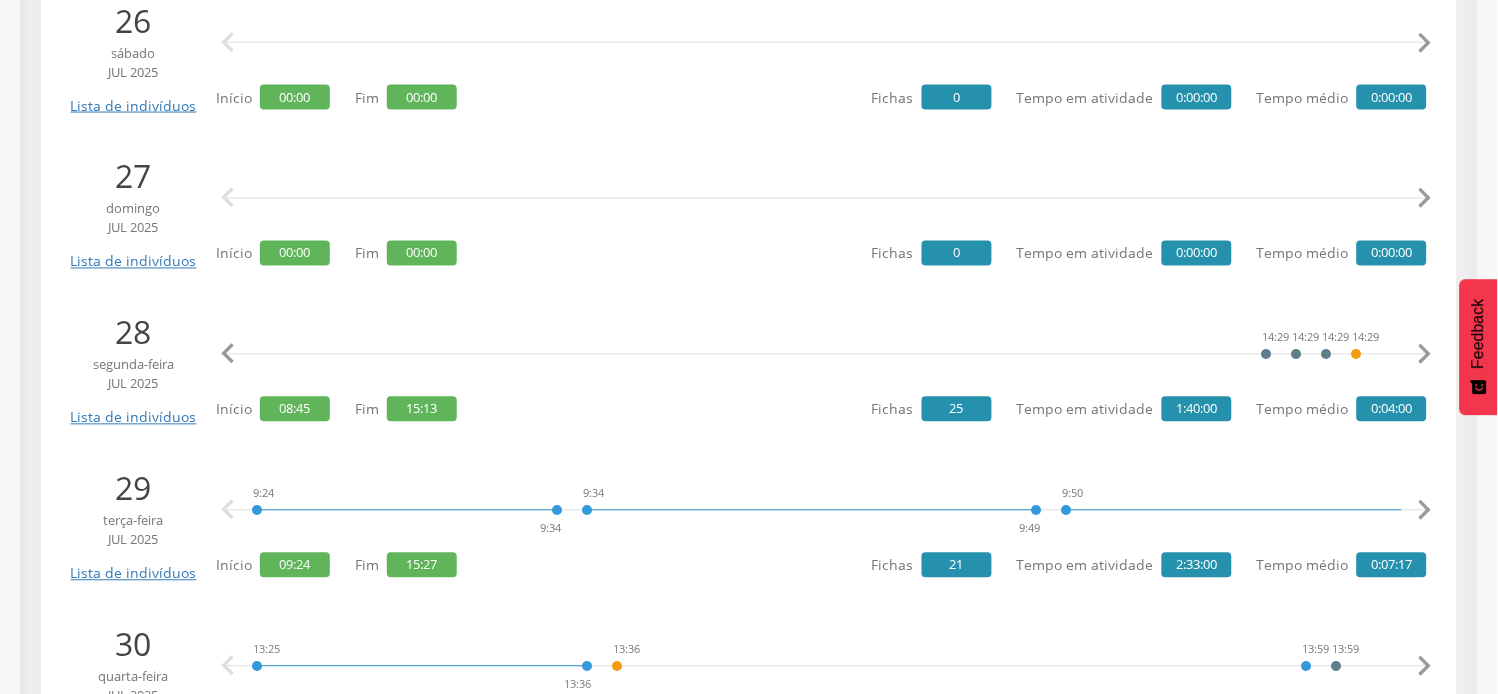 scroll, scrollTop: 0, scrollLeft: 8050, axis: horizontal 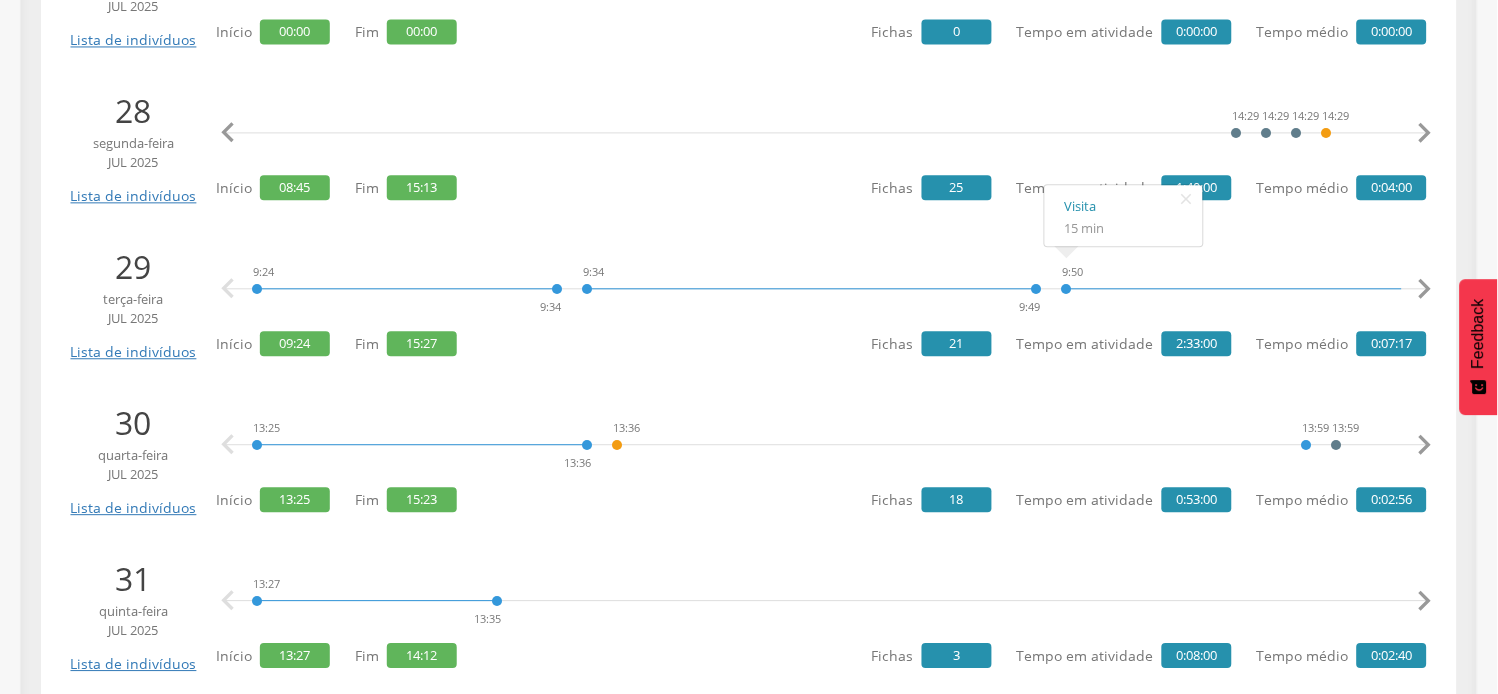 click on "" at bounding box center (1425, 289) 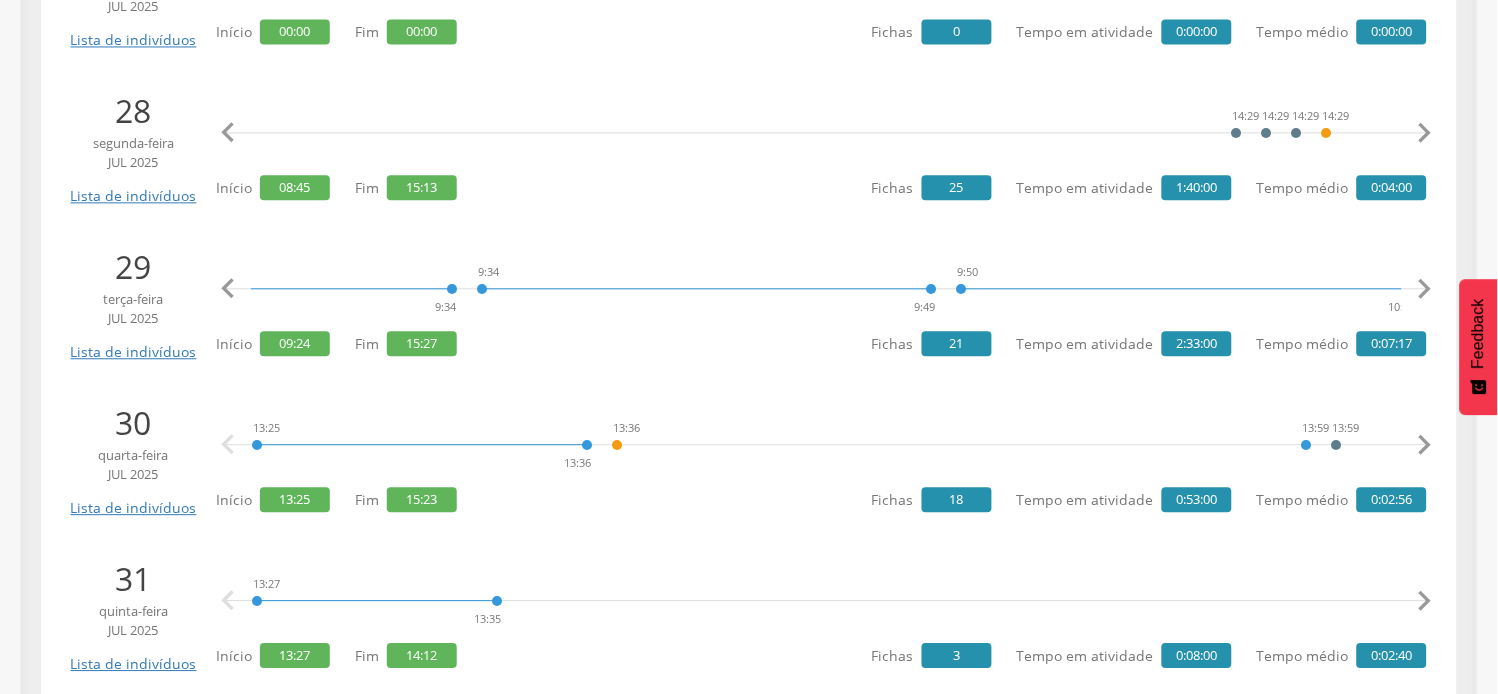 click on "" at bounding box center (1425, 289) 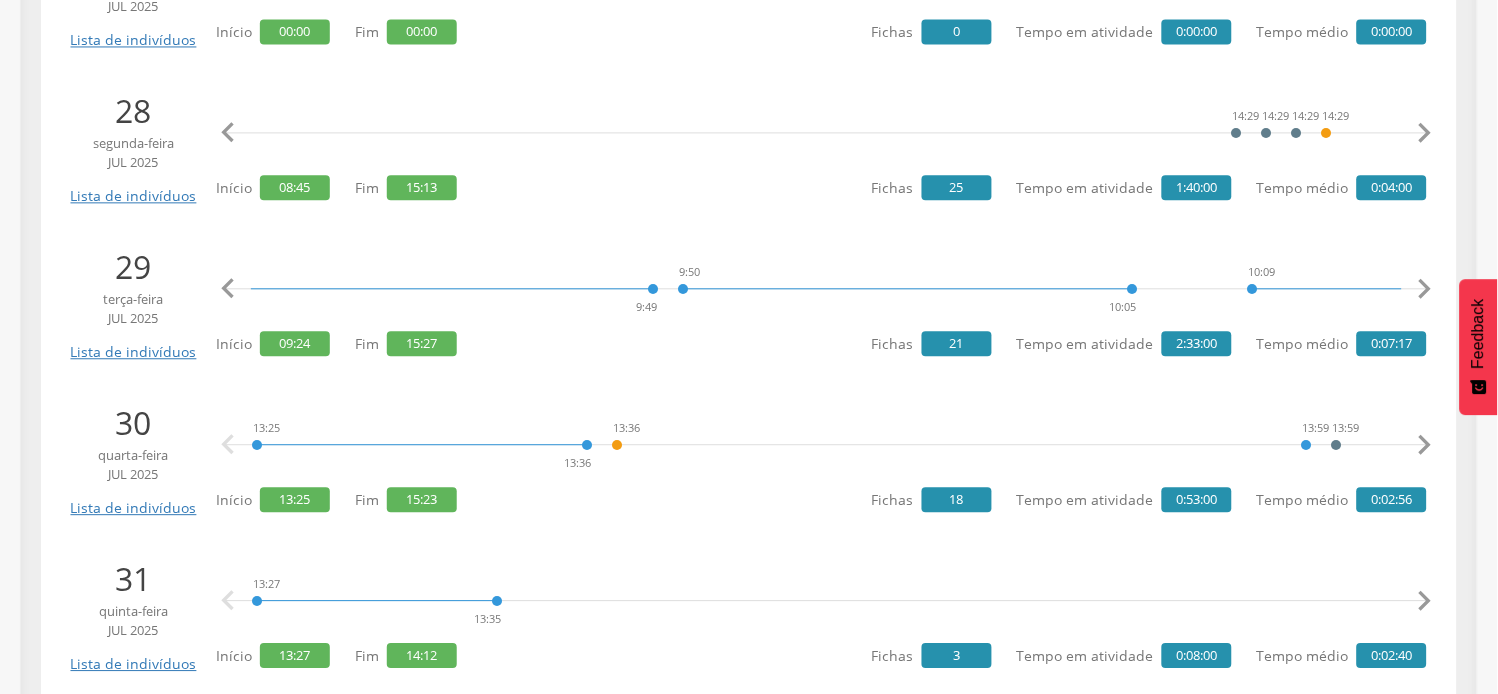 click on "" at bounding box center (1425, 289) 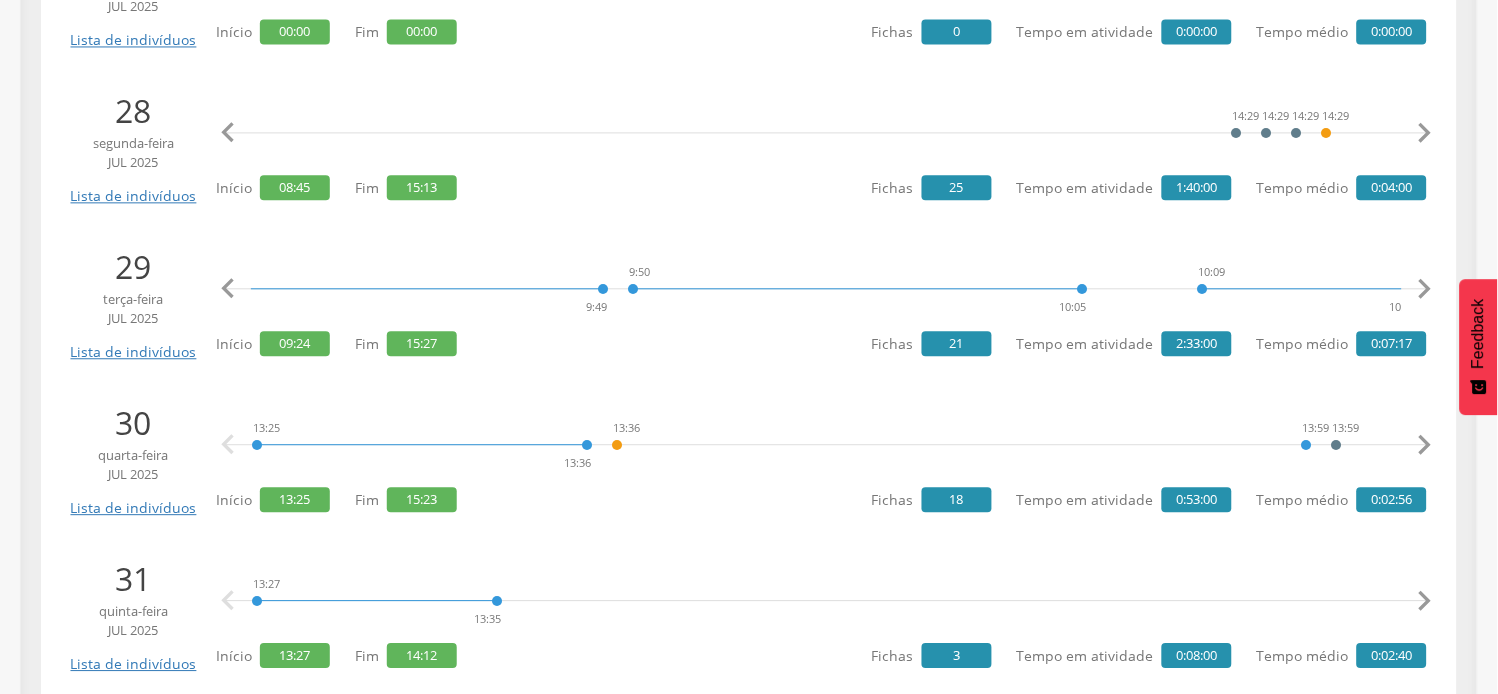 click on "" at bounding box center (1425, 289) 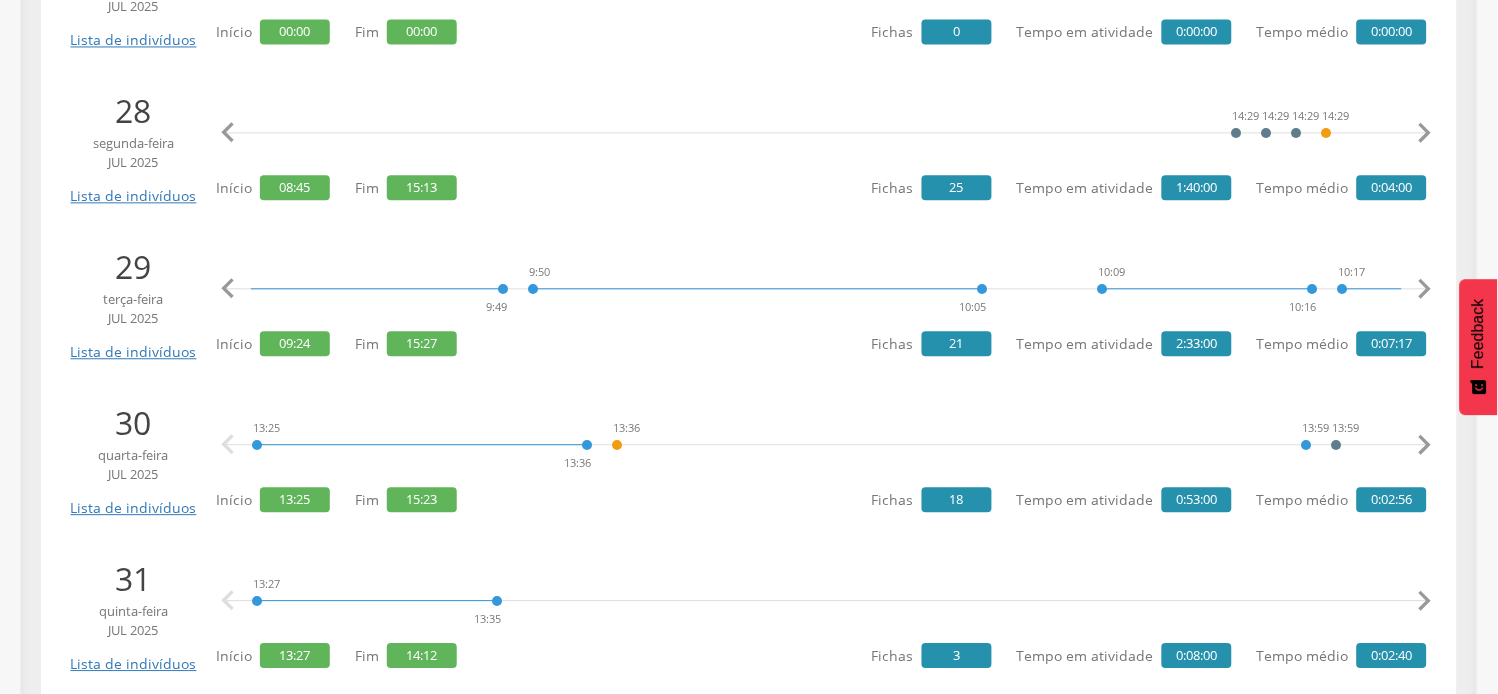 click on "" at bounding box center [1425, 289] 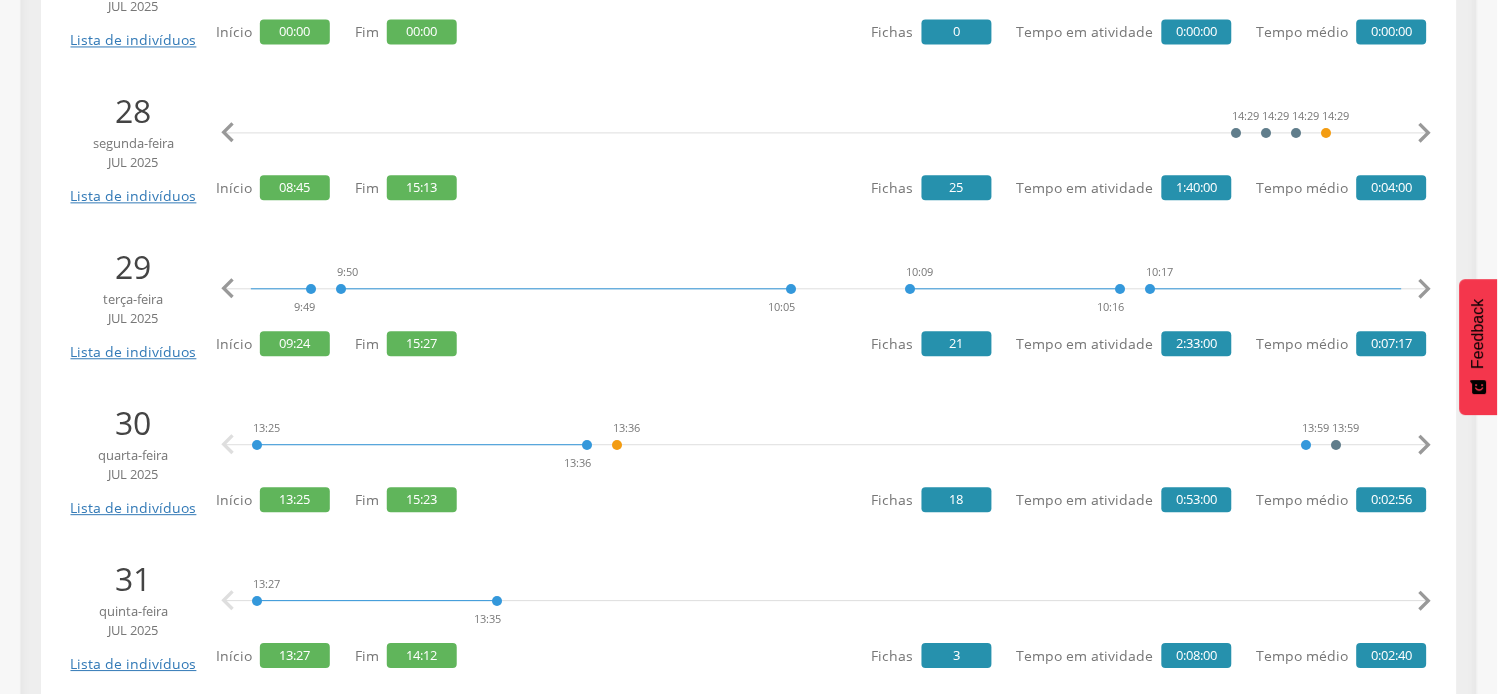 click on "" at bounding box center [1425, 289] 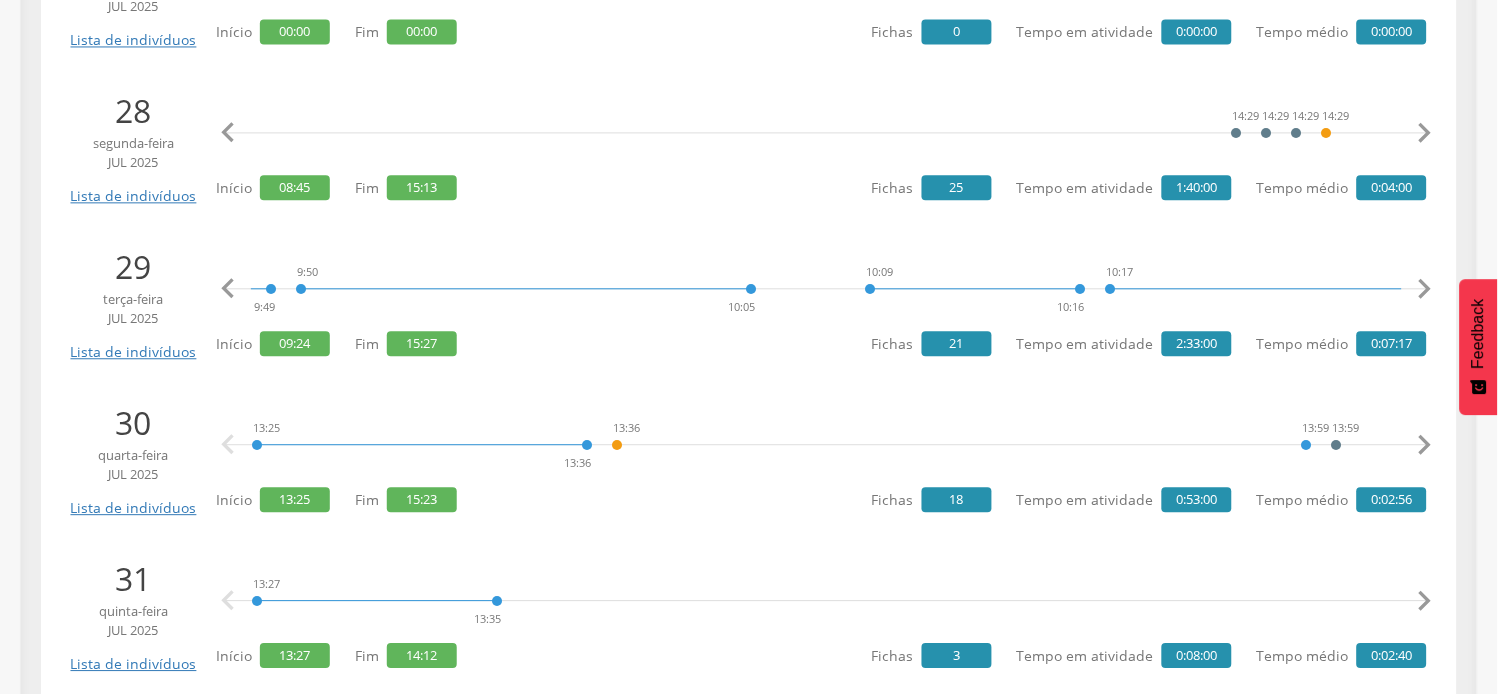 click on "" at bounding box center [1425, 289] 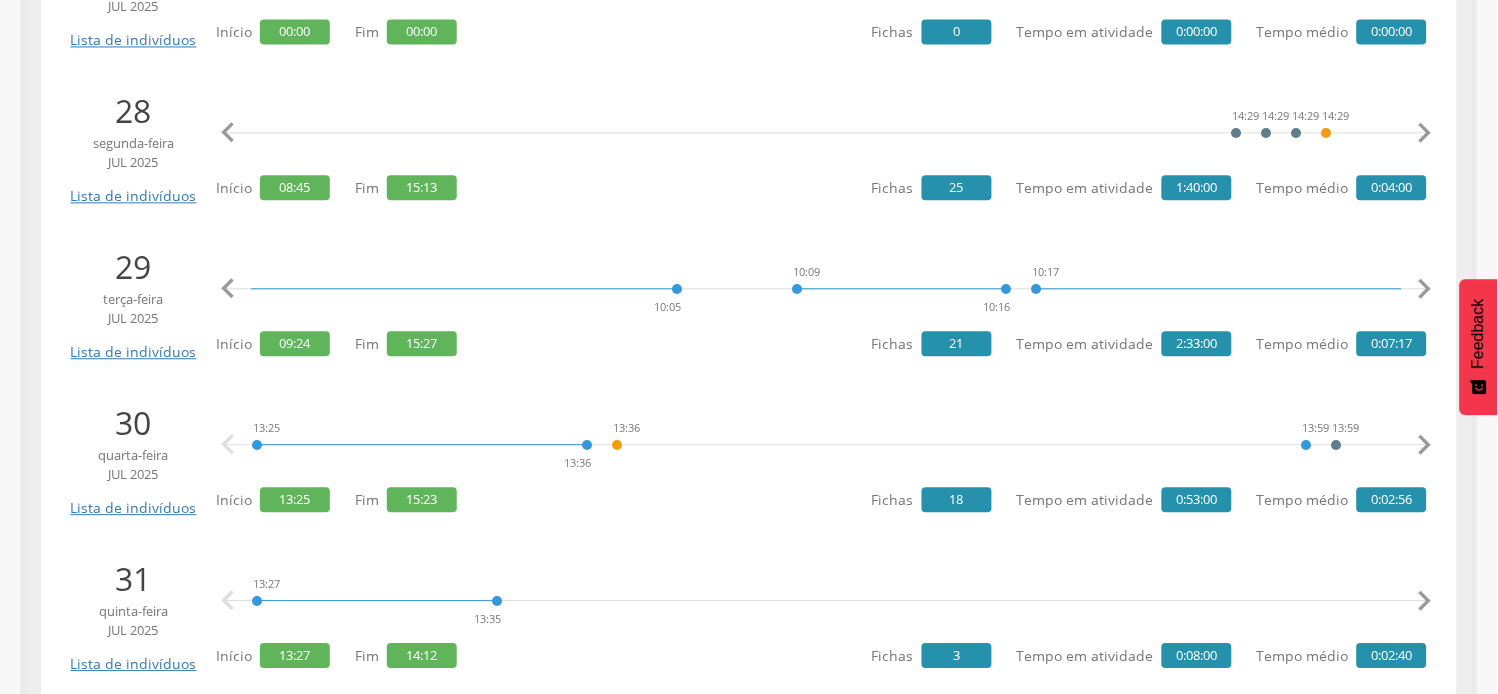 click on "" at bounding box center [1425, 289] 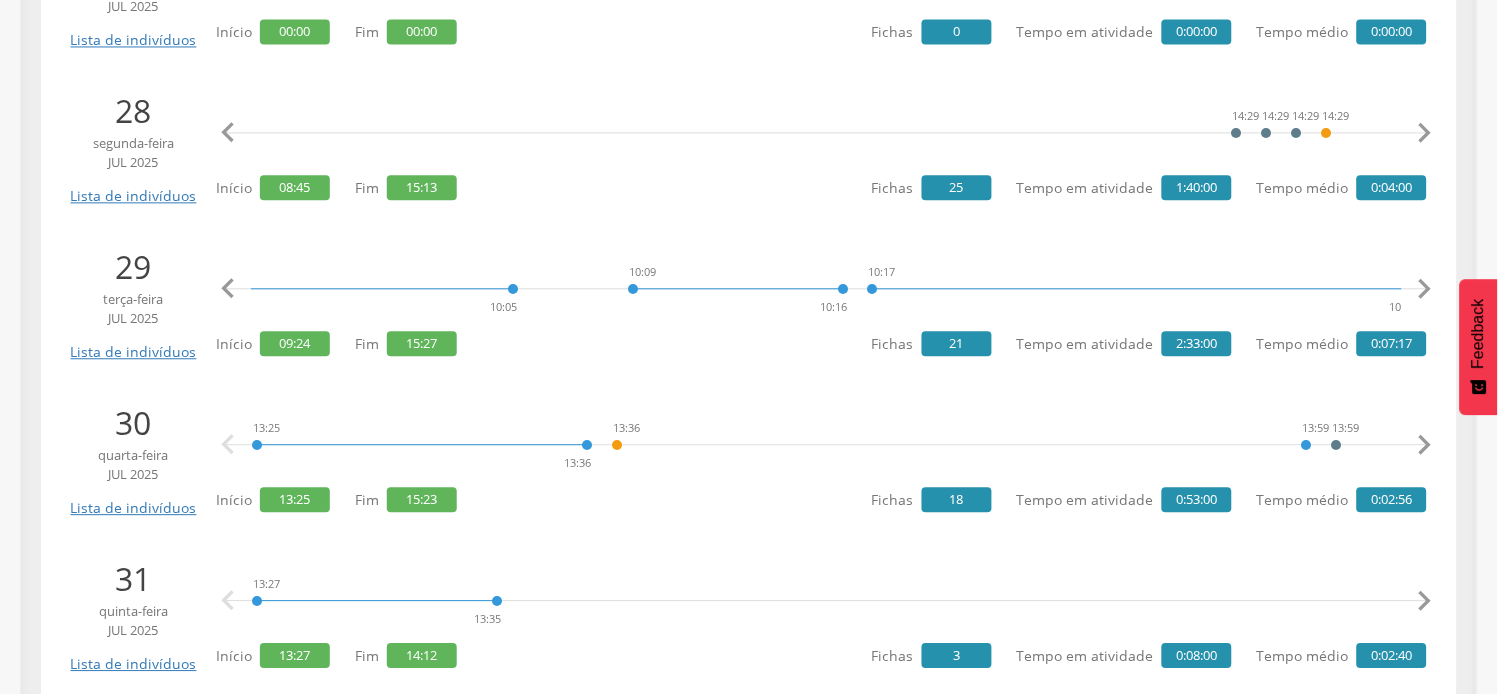 click on "" at bounding box center [1425, 289] 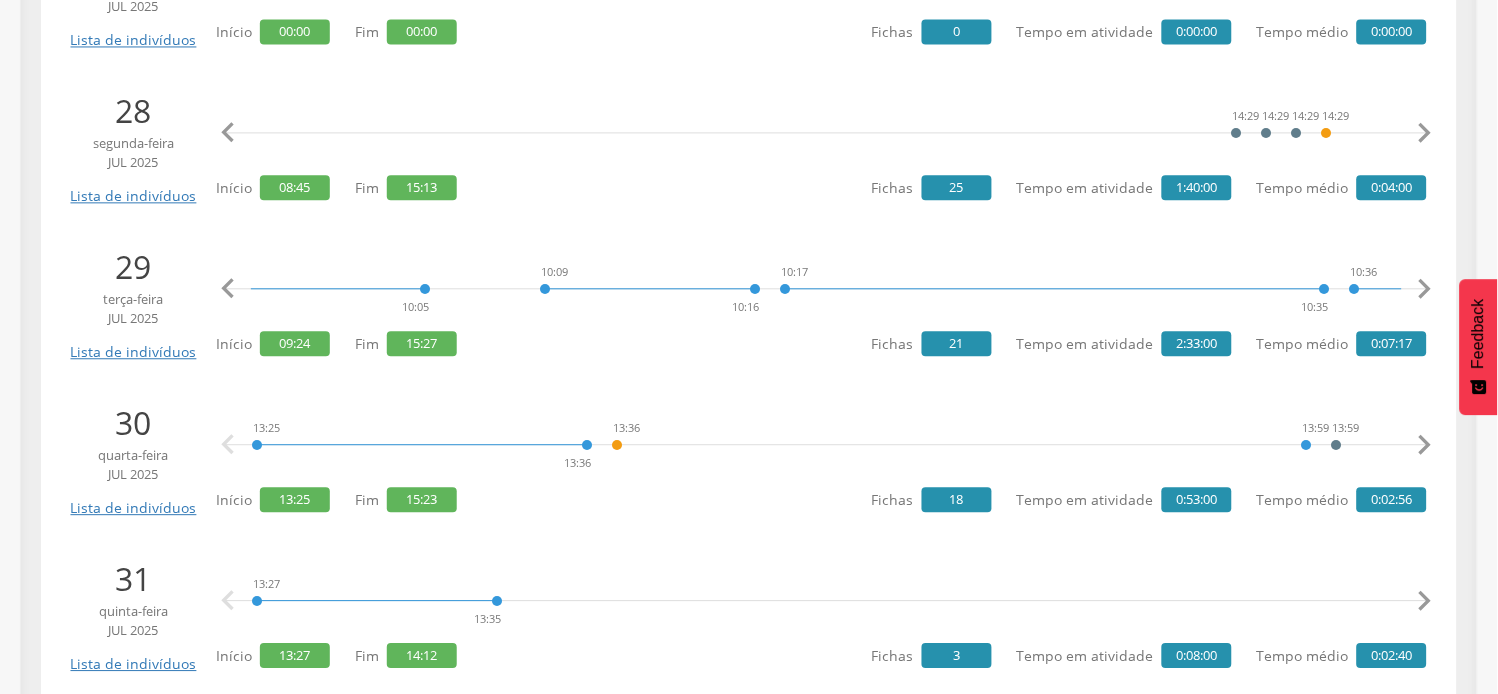 click on "" at bounding box center (1425, 289) 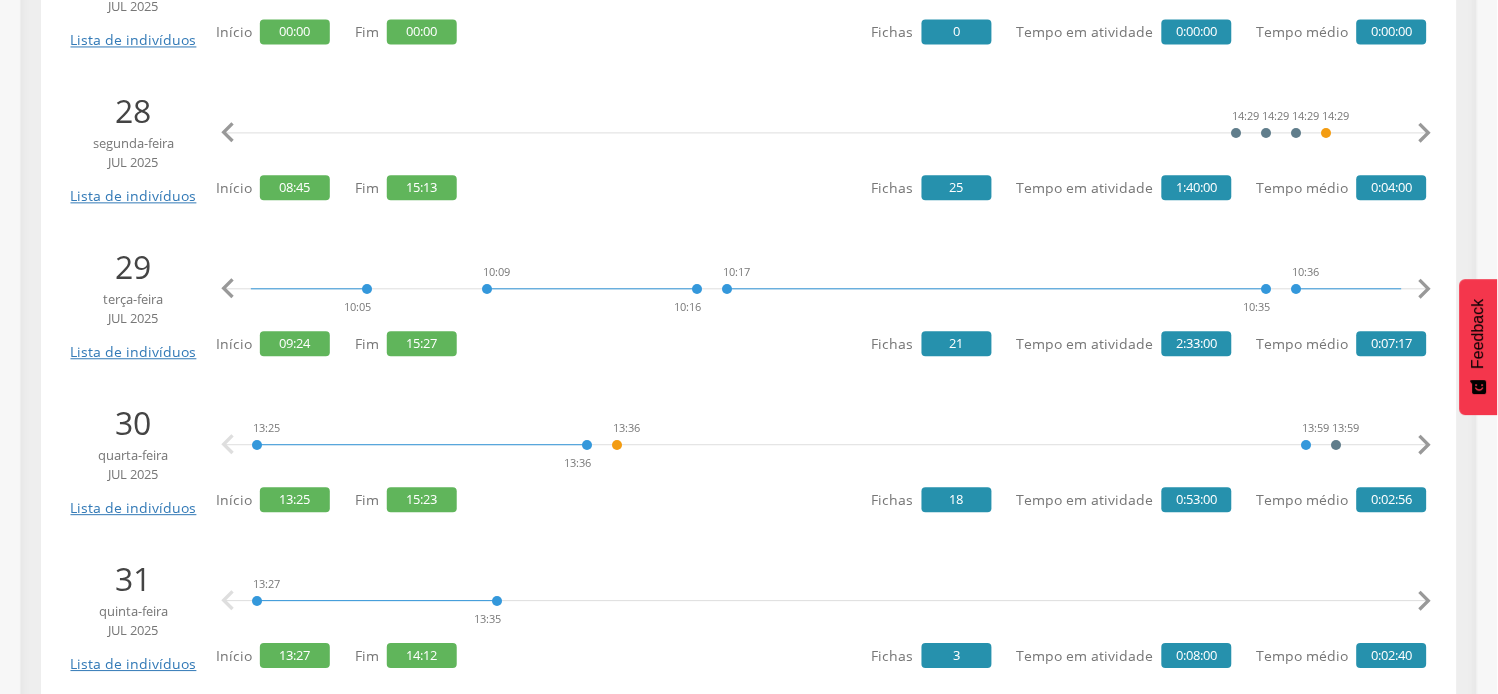 click on "" at bounding box center [1425, 289] 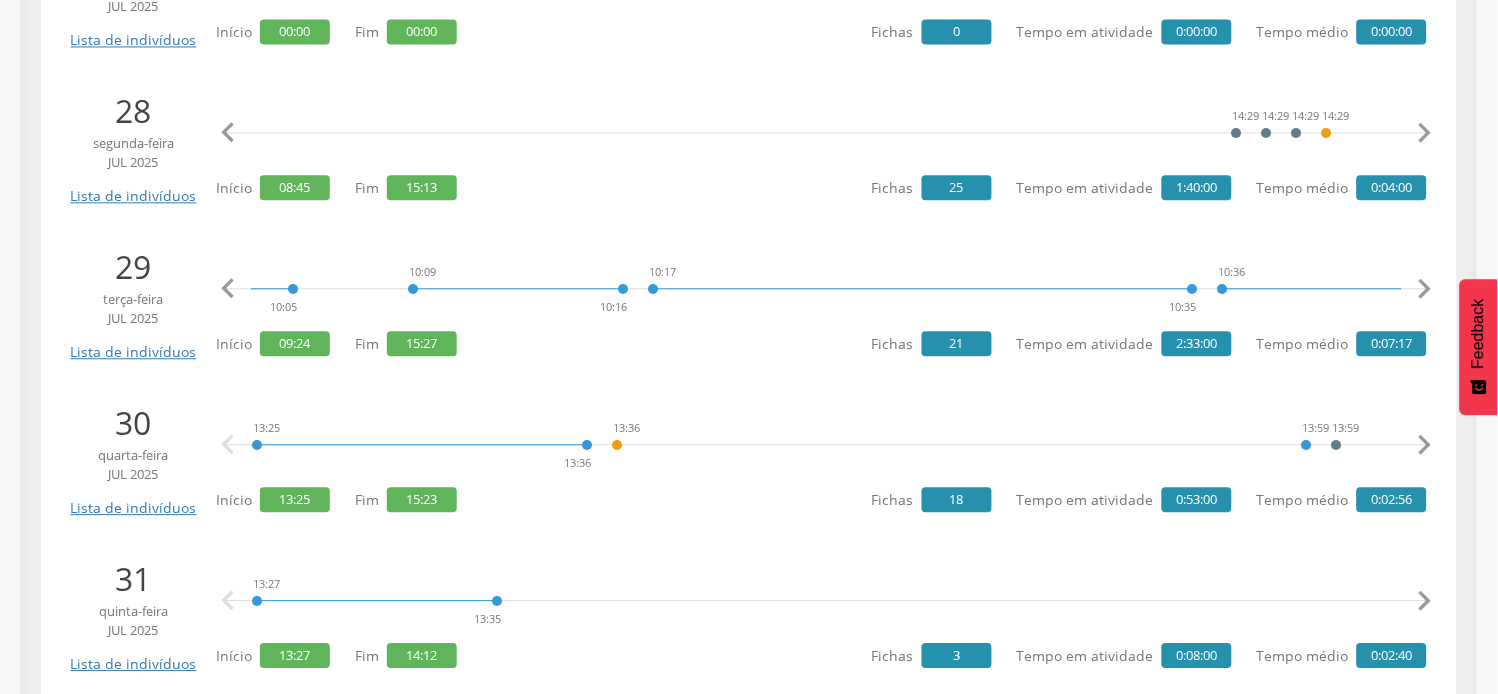 click on "" at bounding box center [1425, 289] 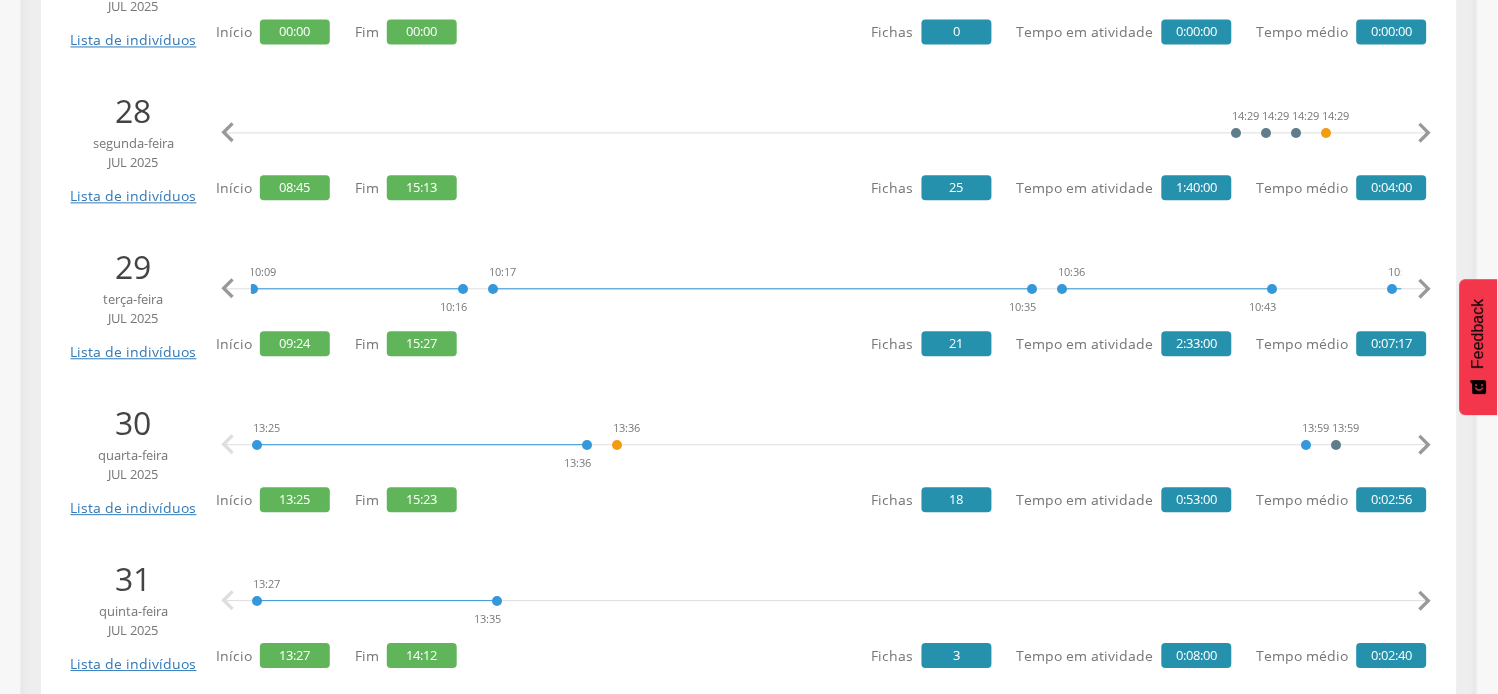 click on "" at bounding box center [1425, 289] 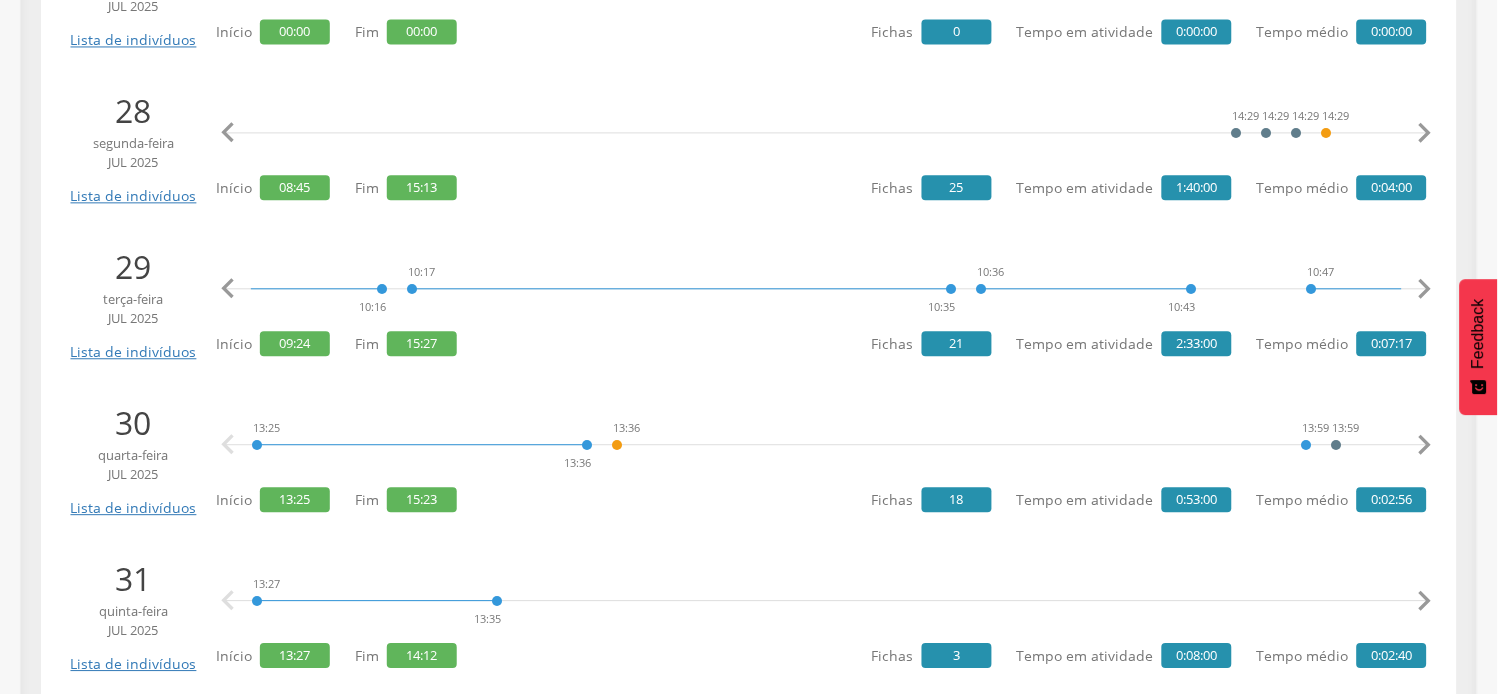 click on "" at bounding box center (1425, 289) 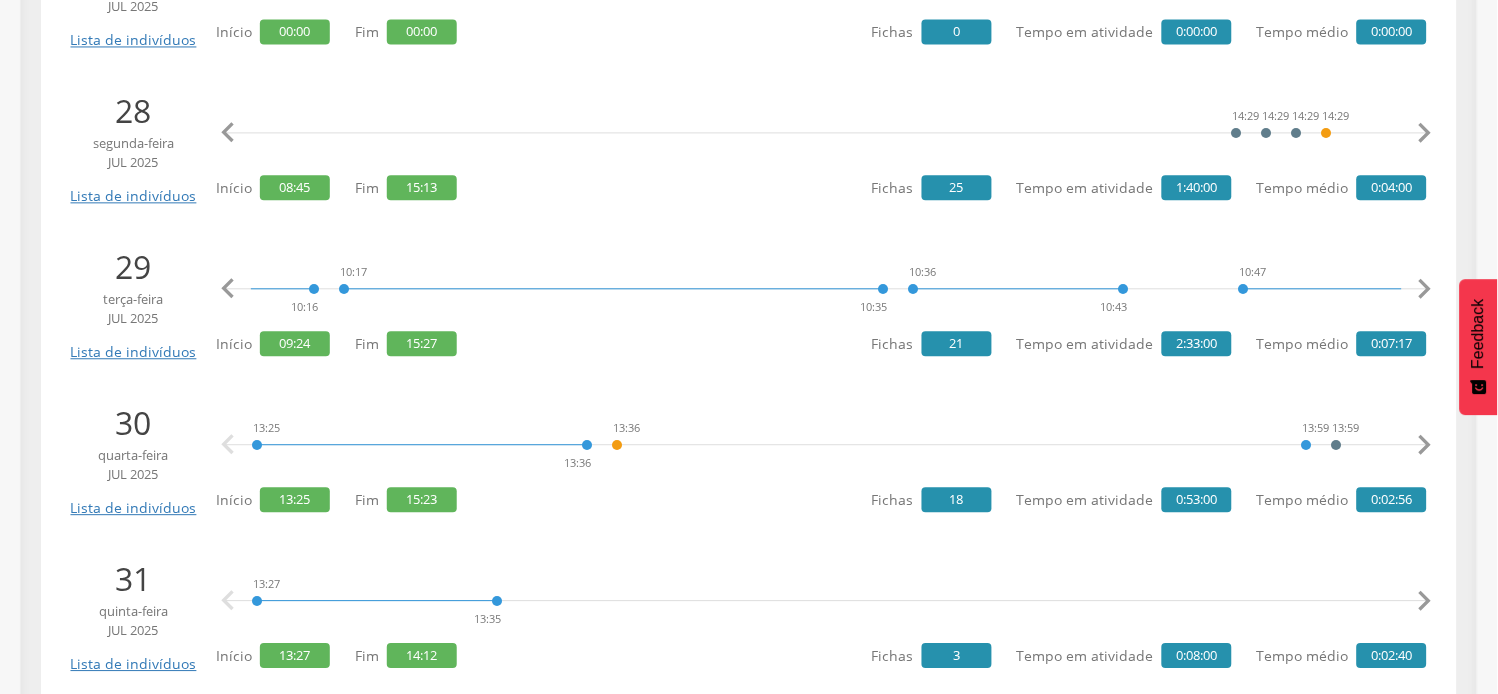 click on "" at bounding box center (1425, 289) 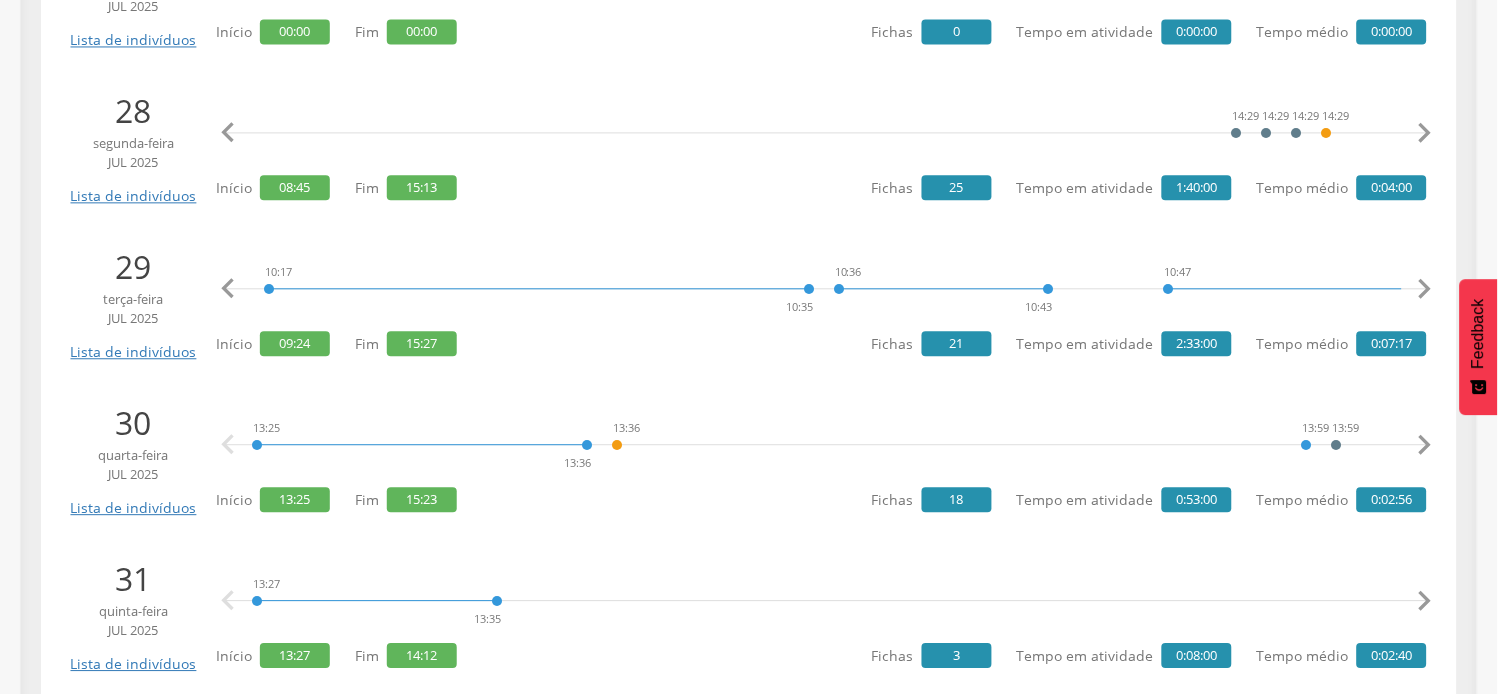 click on "" at bounding box center [1425, 289] 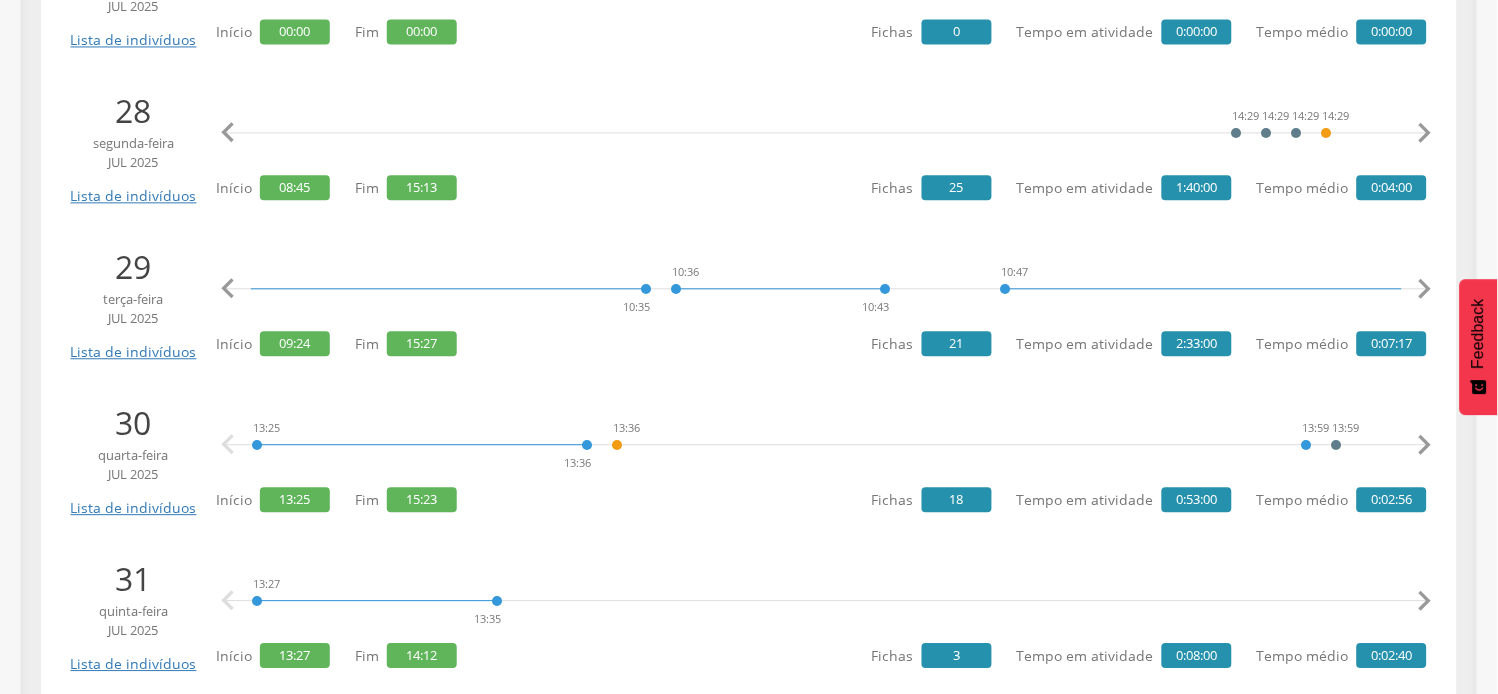 click on "" at bounding box center [1425, 289] 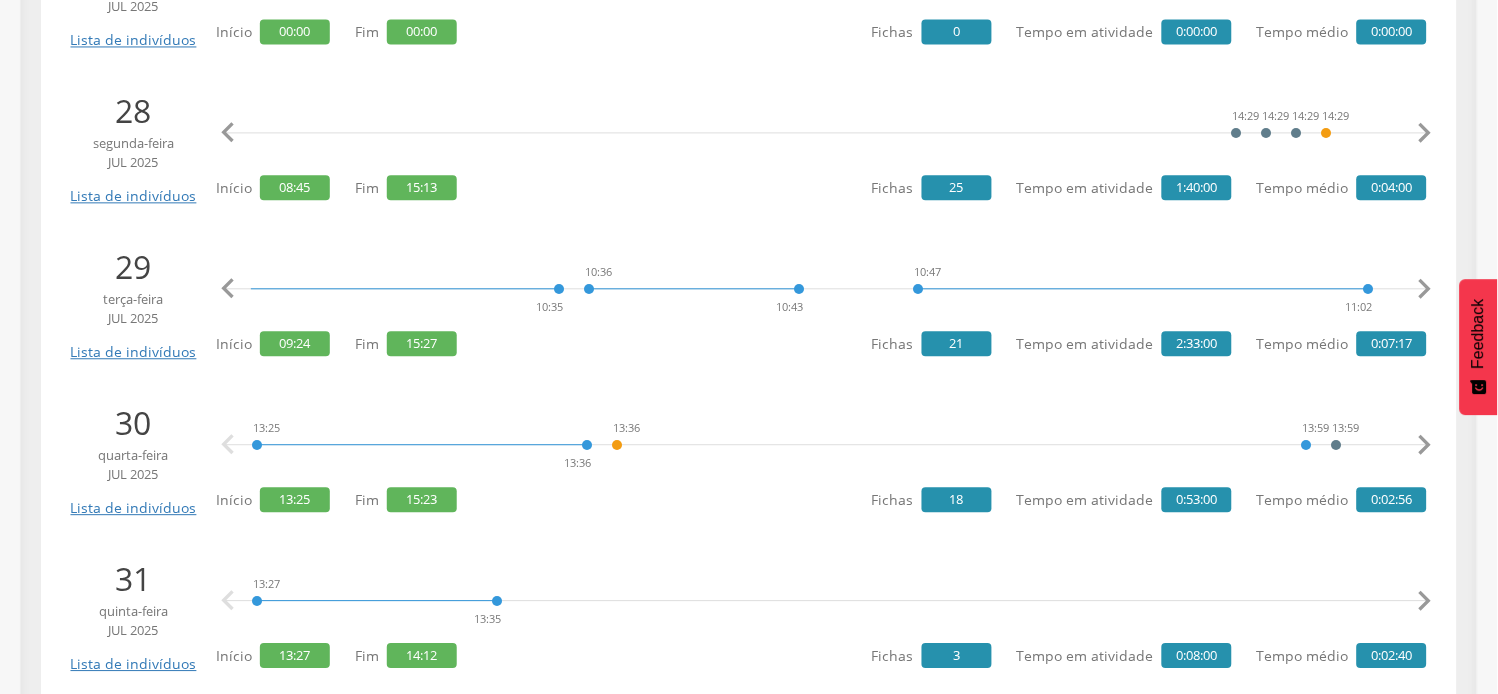 click on "" at bounding box center [1425, 289] 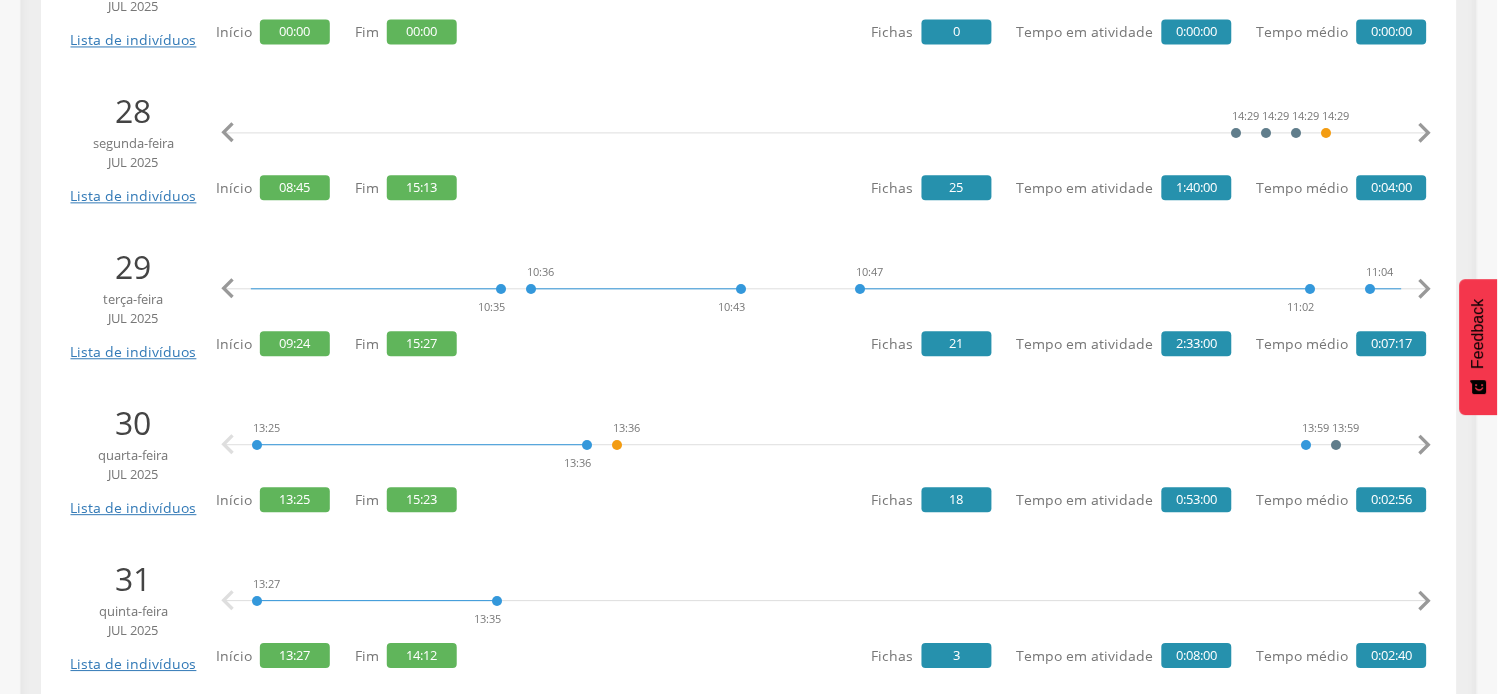 click on "" at bounding box center (1425, 289) 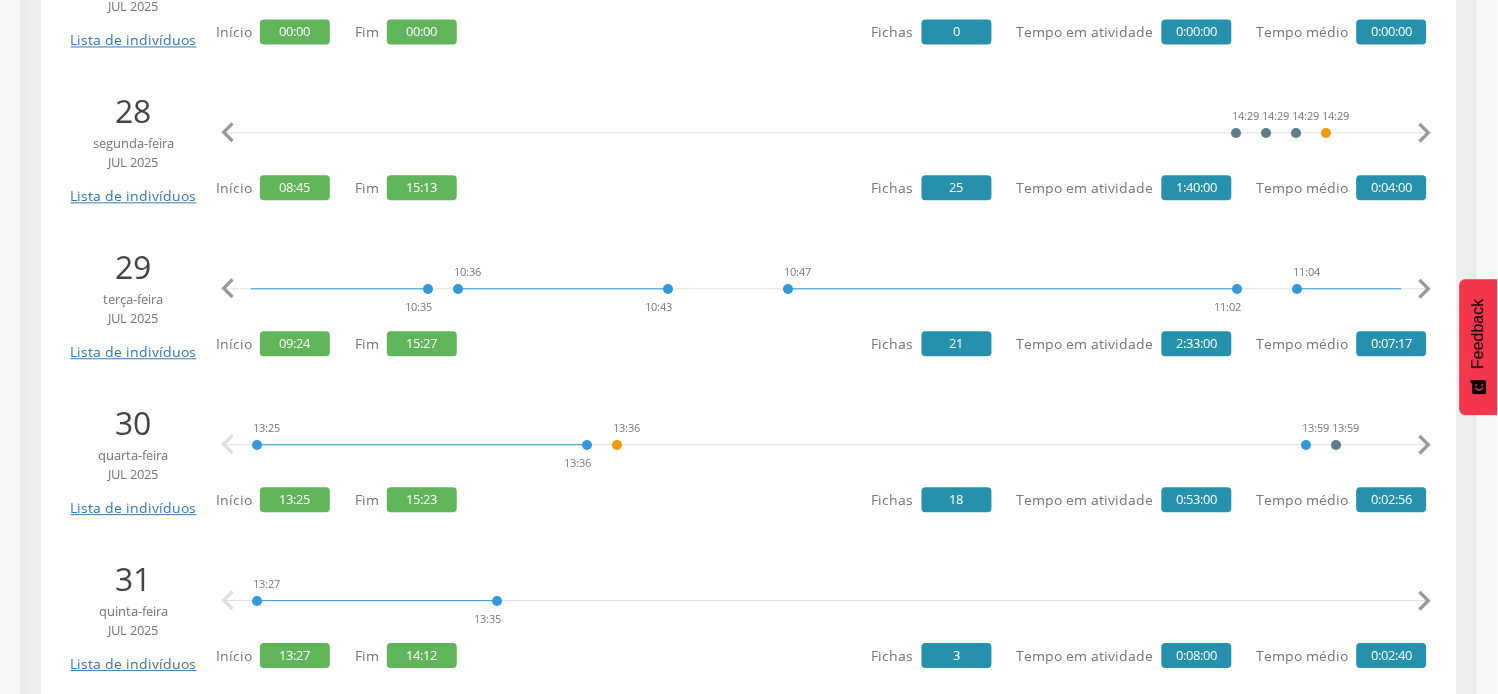click on "" at bounding box center (1425, 289) 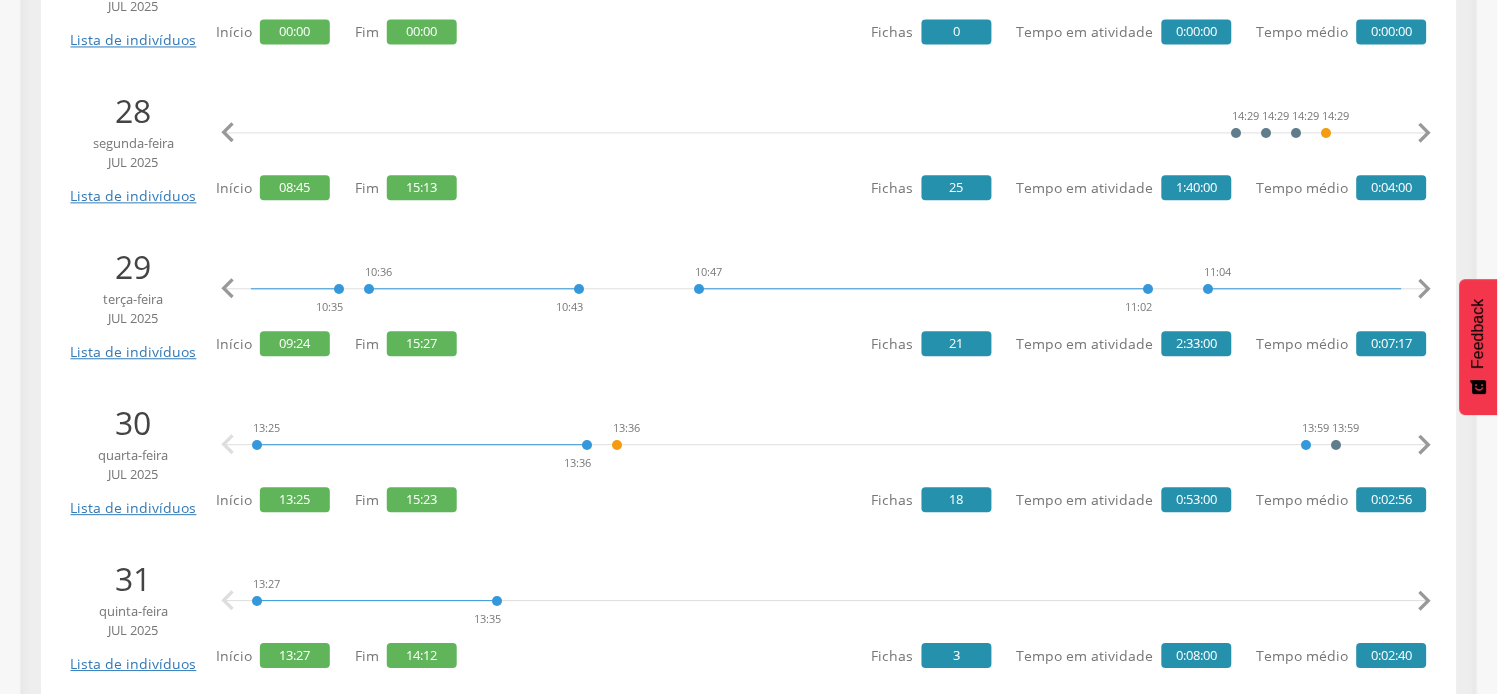 click on "" at bounding box center (1425, 289) 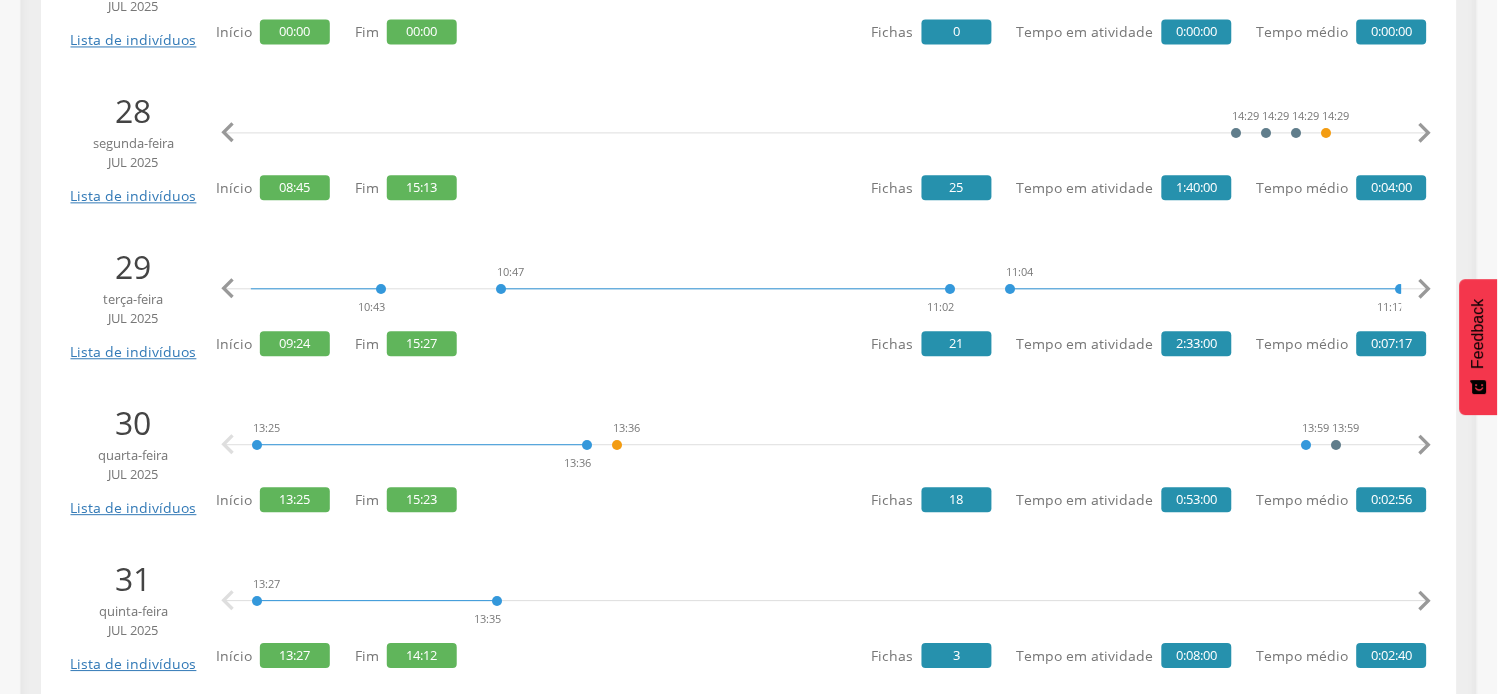 click on "" at bounding box center (1425, 289) 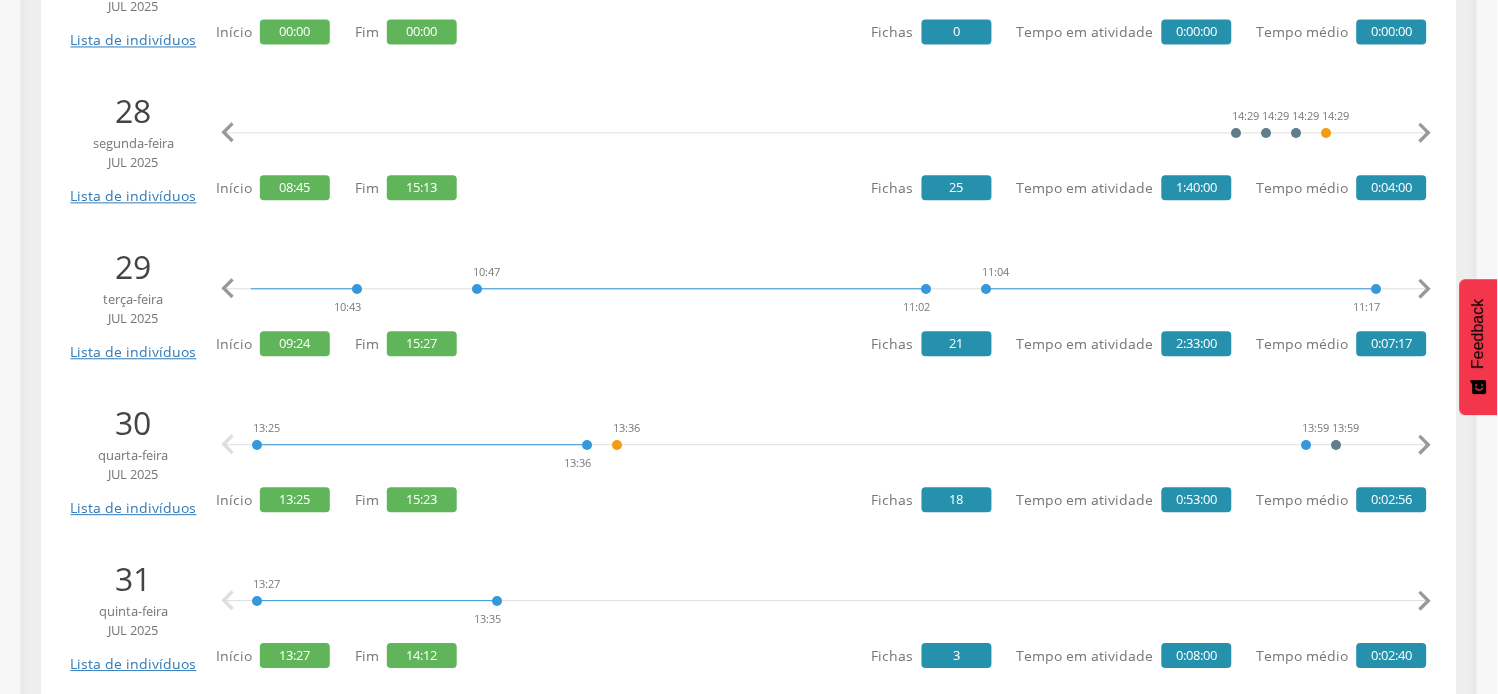 click on "" at bounding box center (1425, 289) 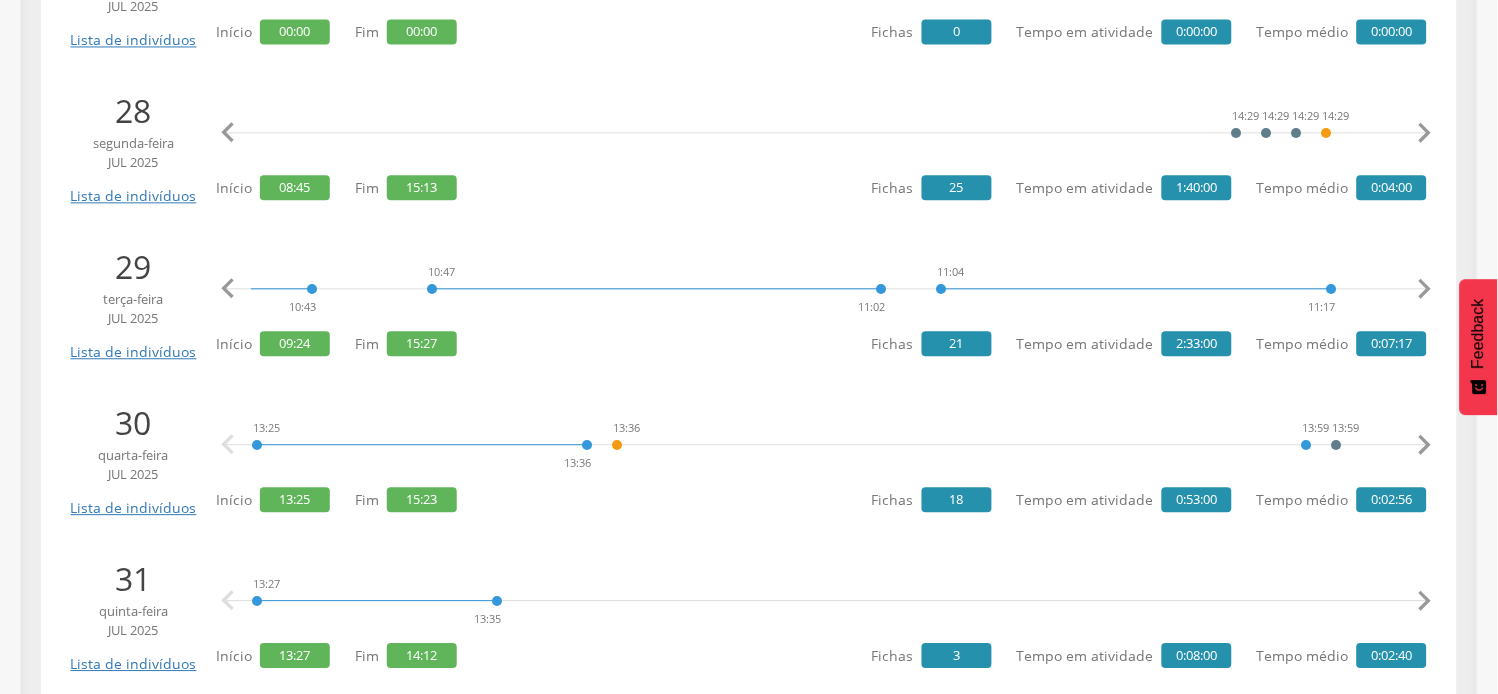 click on "" at bounding box center (1425, 289) 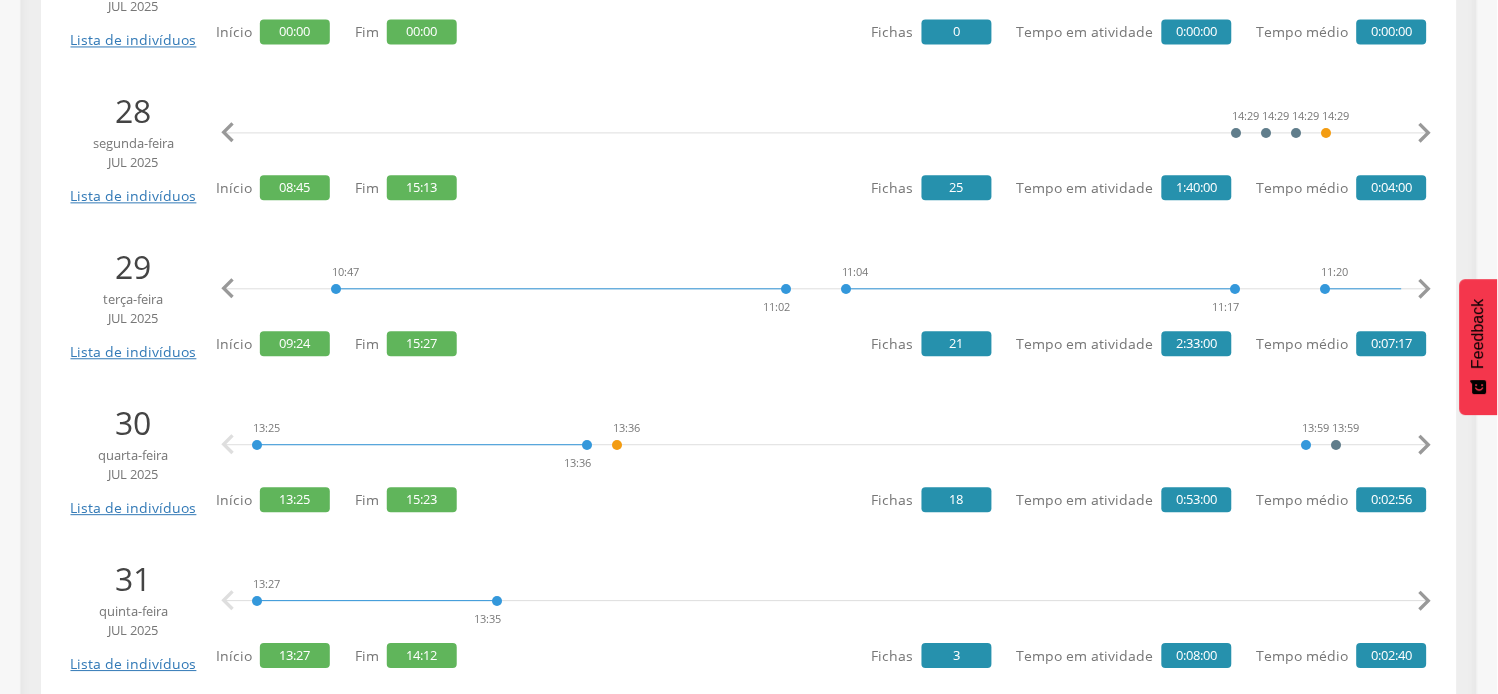 click on "" at bounding box center (1425, 289) 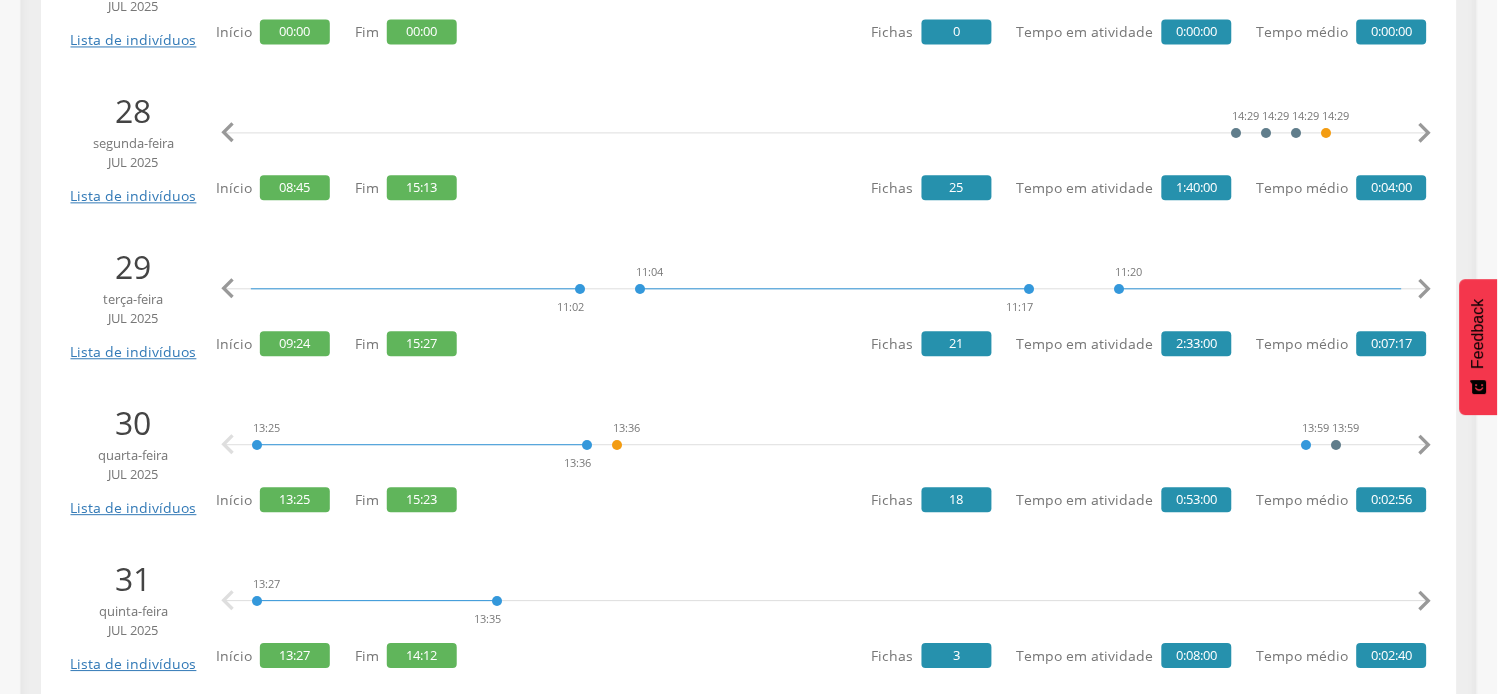 click on "" at bounding box center (1425, 289) 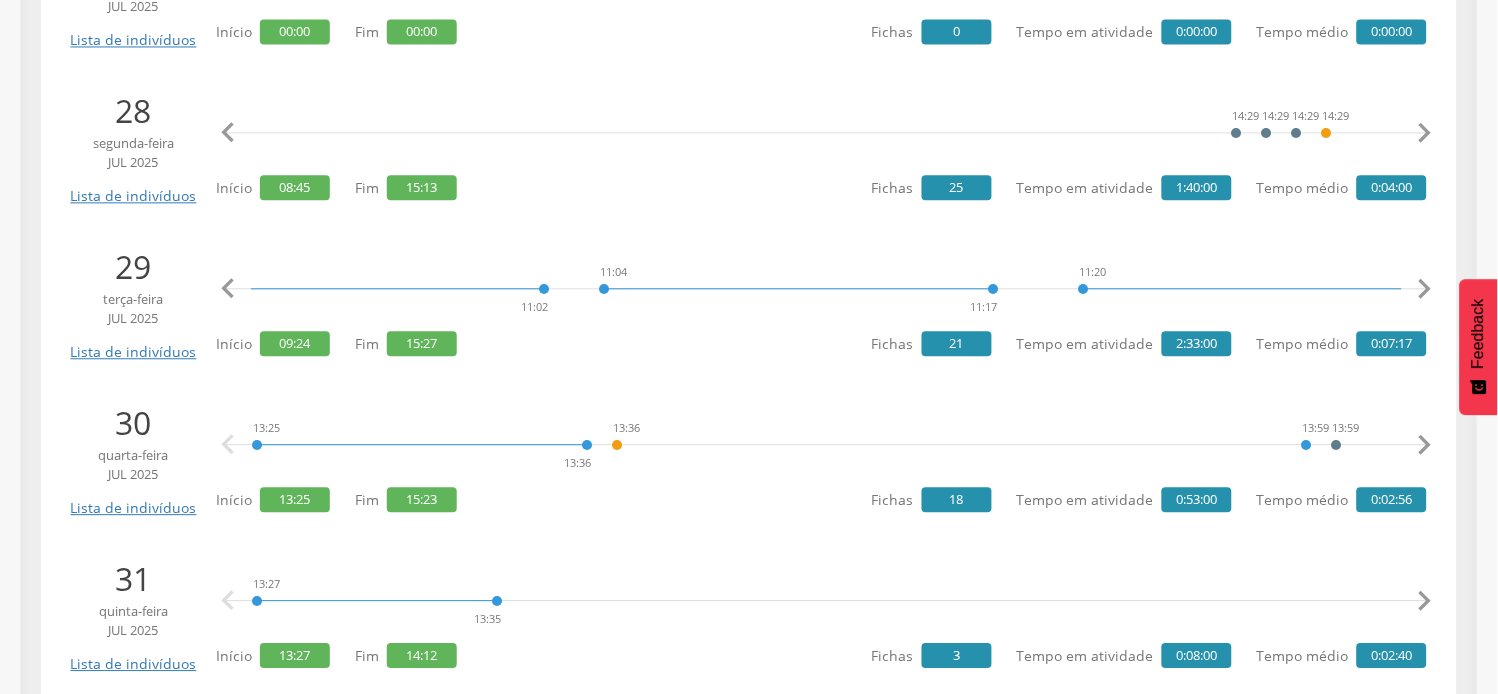 click on "" at bounding box center (1425, 289) 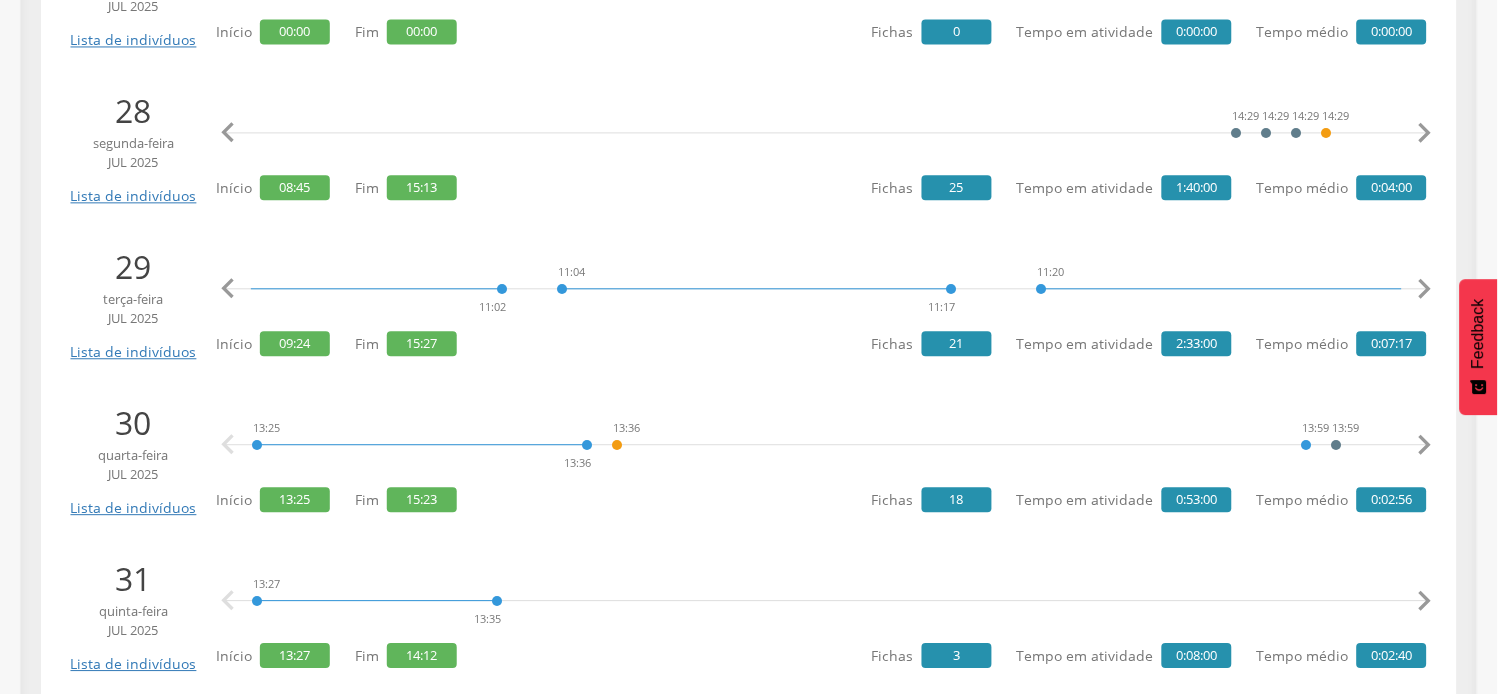 click on "" at bounding box center [1425, 289] 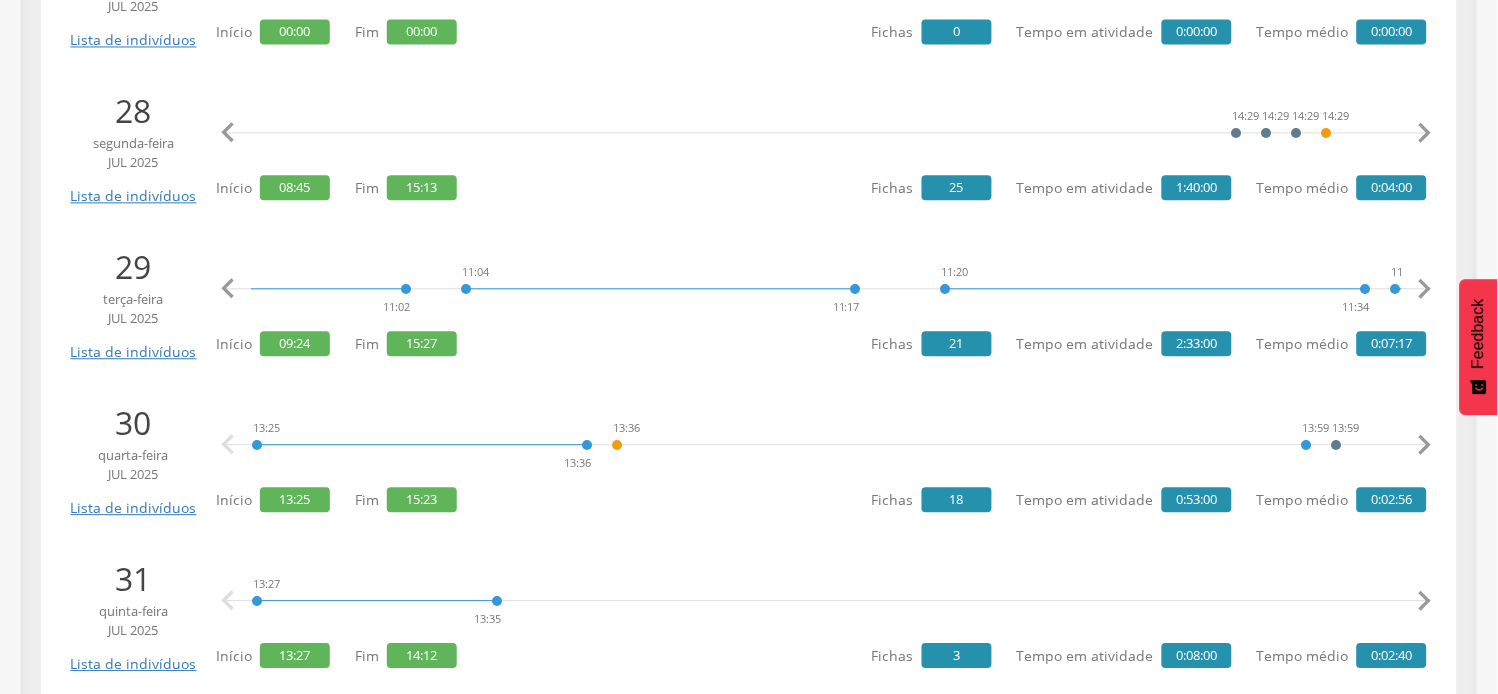 click on "" at bounding box center (1425, 289) 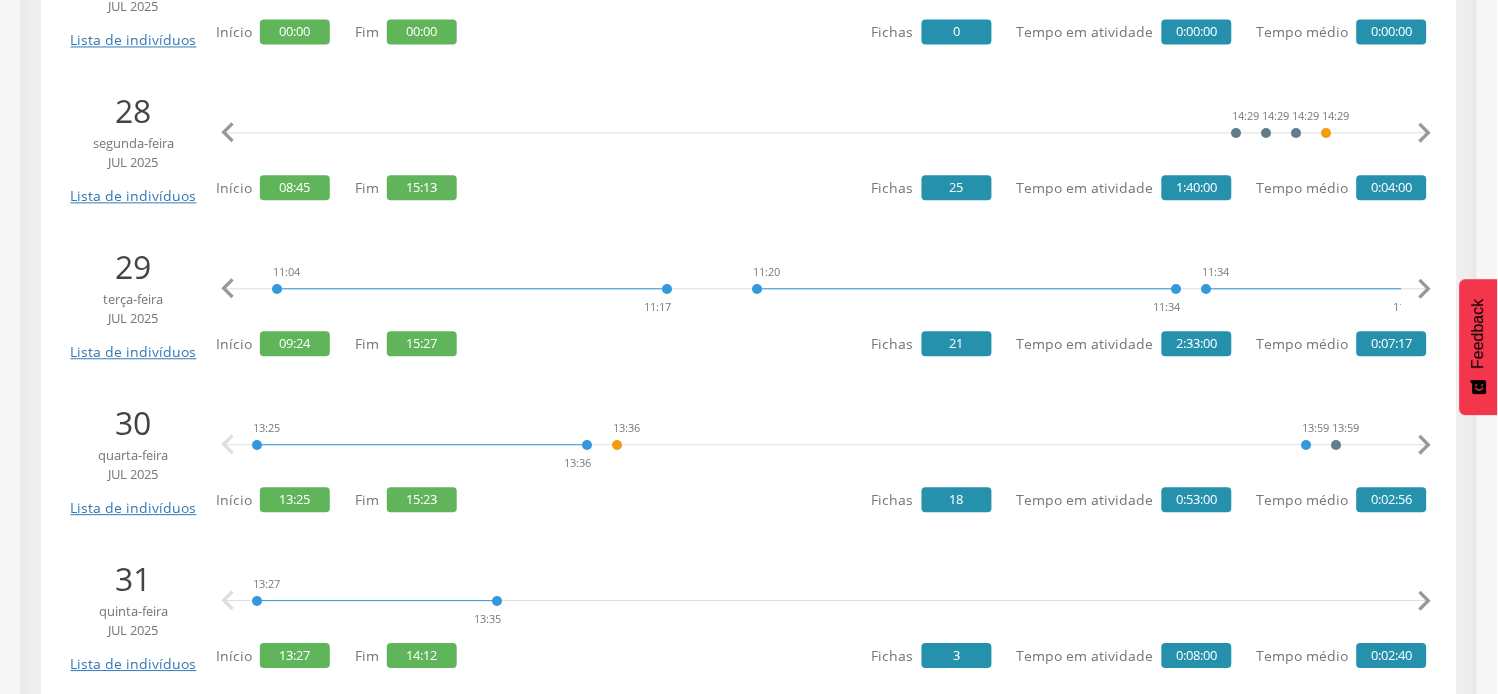 click on "" at bounding box center (1425, 289) 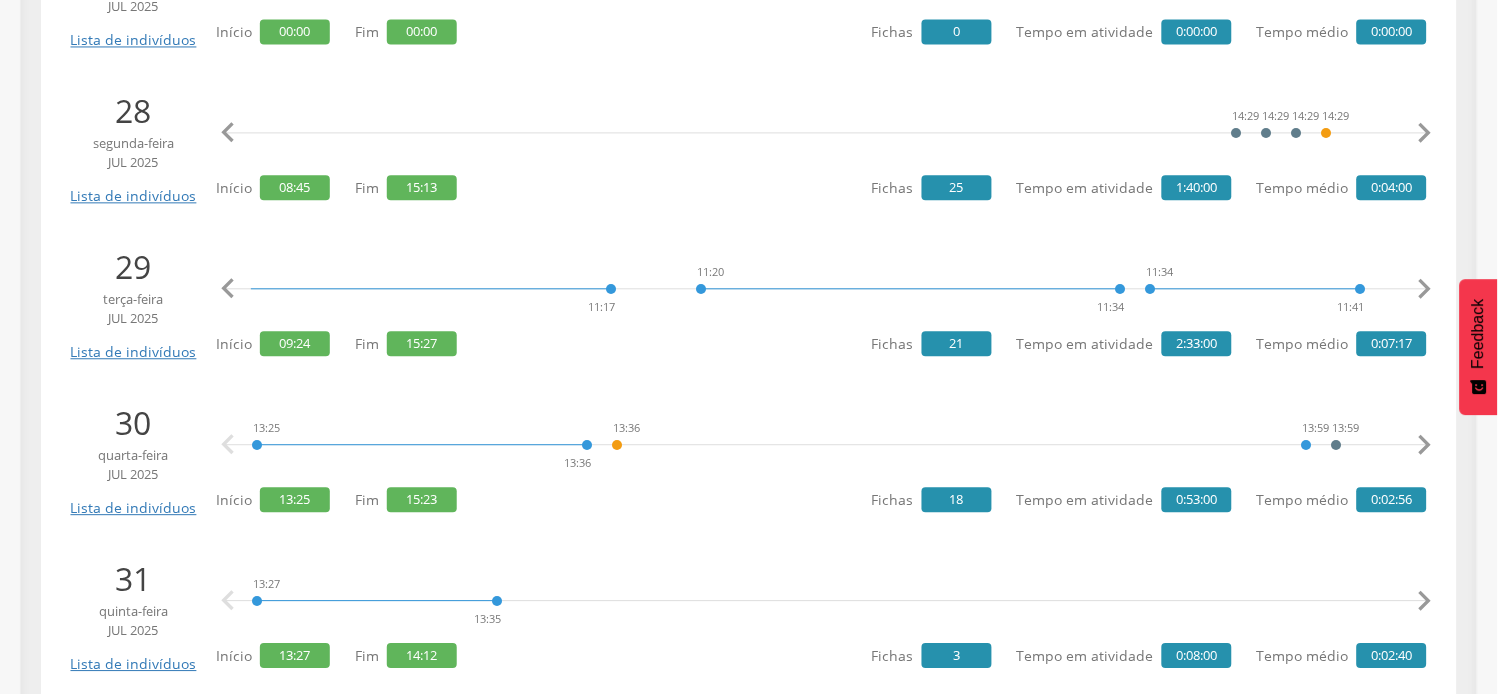 click on "" at bounding box center (1425, 289) 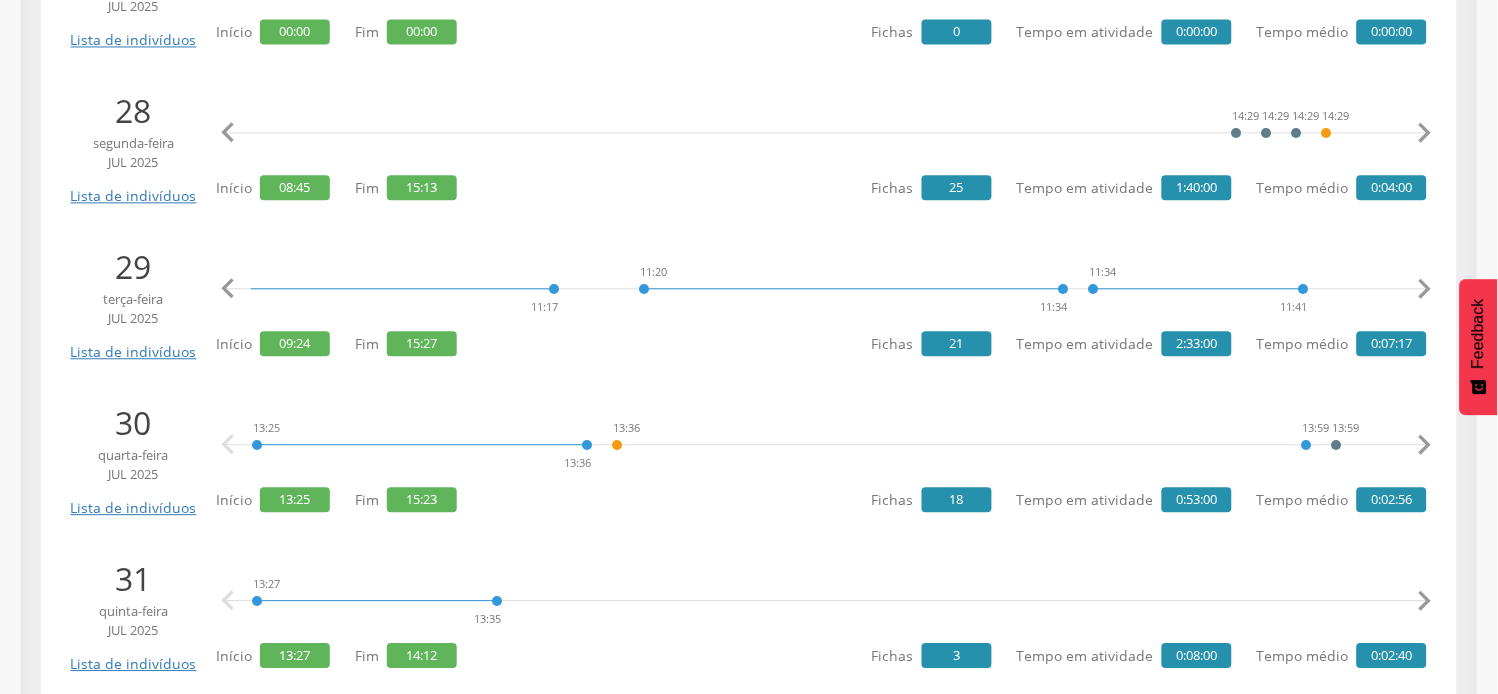 click on "" at bounding box center [1425, 289] 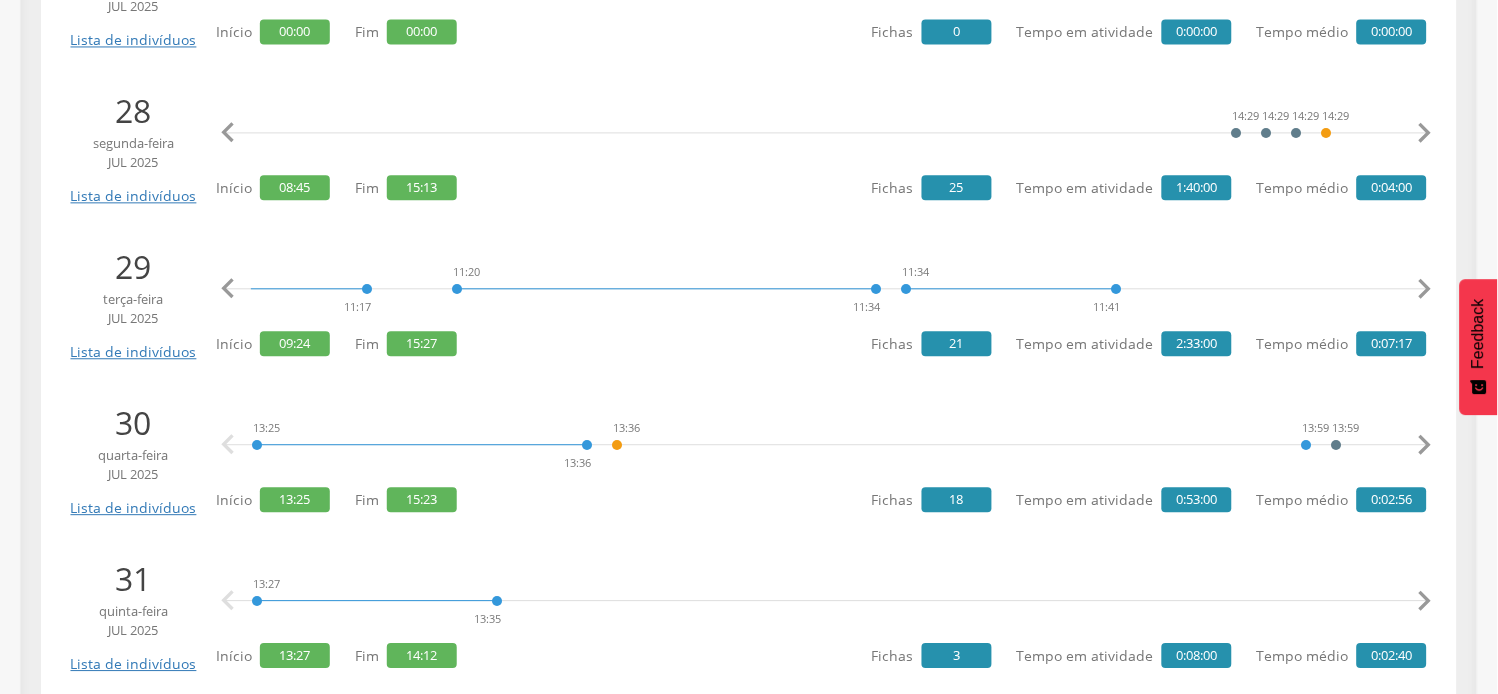 click on "" at bounding box center [1425, 289] 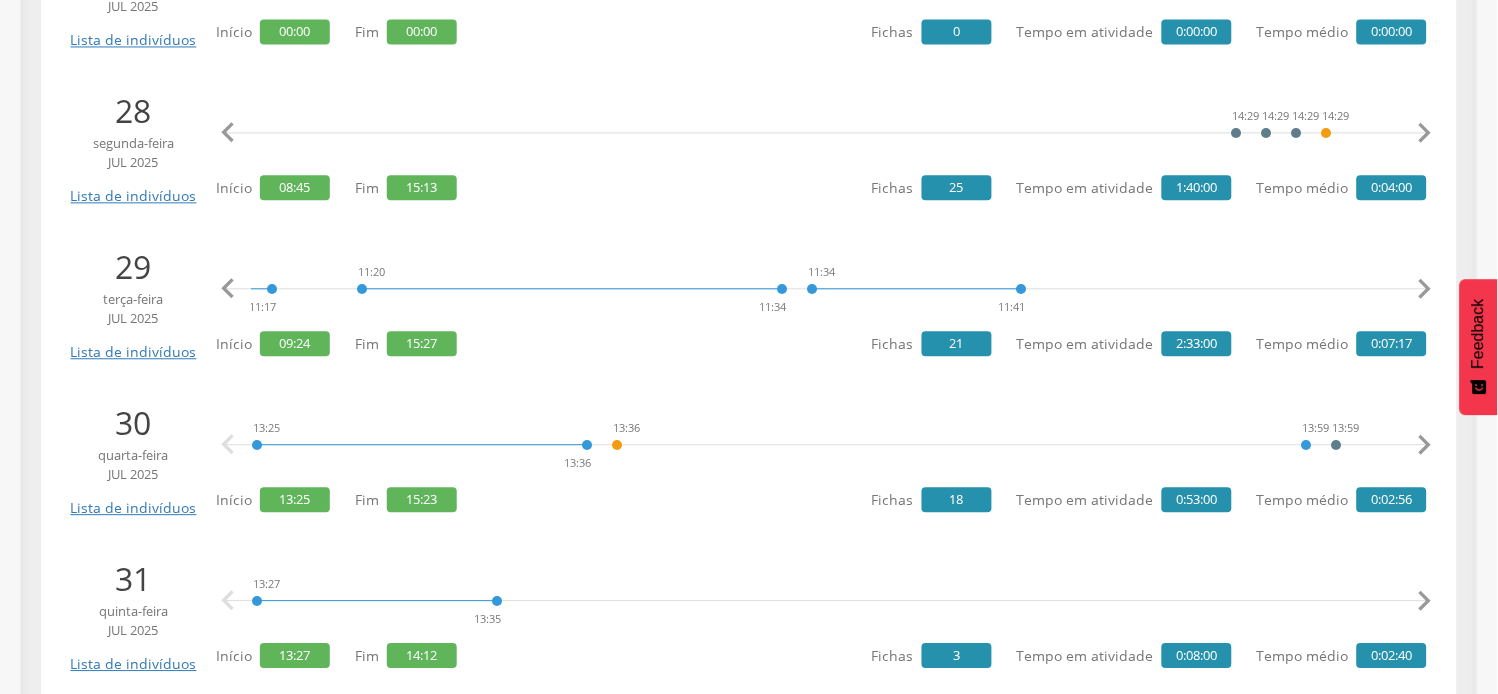 click on "" at bounding box center [1425, 289] 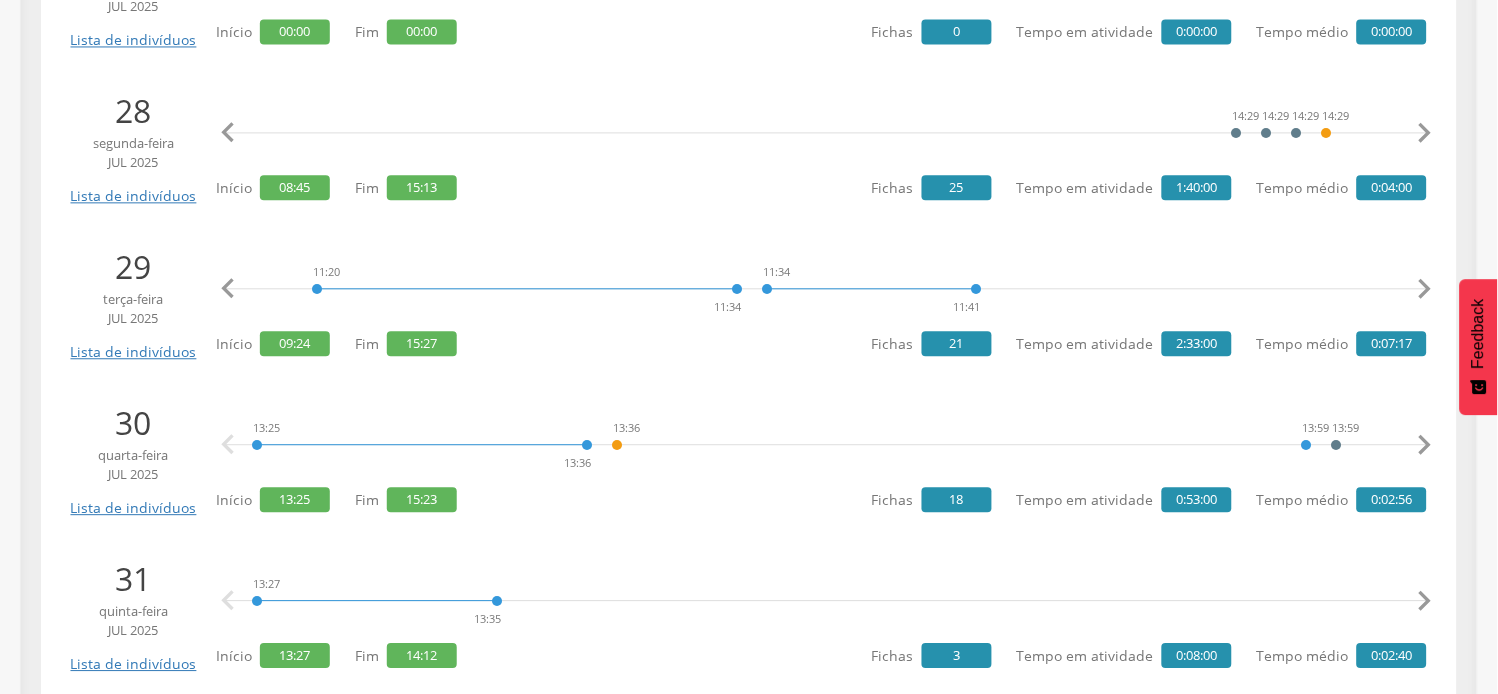 click on "" at bounding box center (1425, 289) 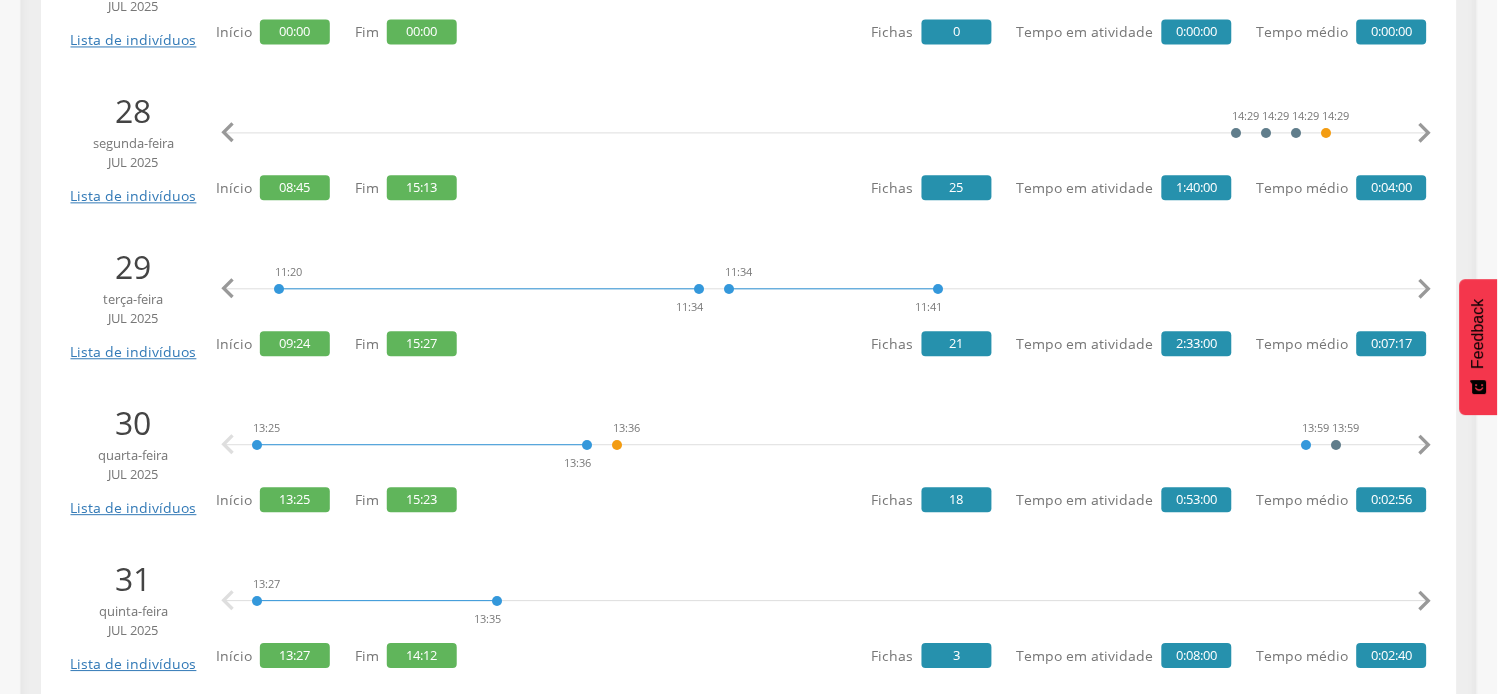 click on "" at bounding box center (1425, 289) 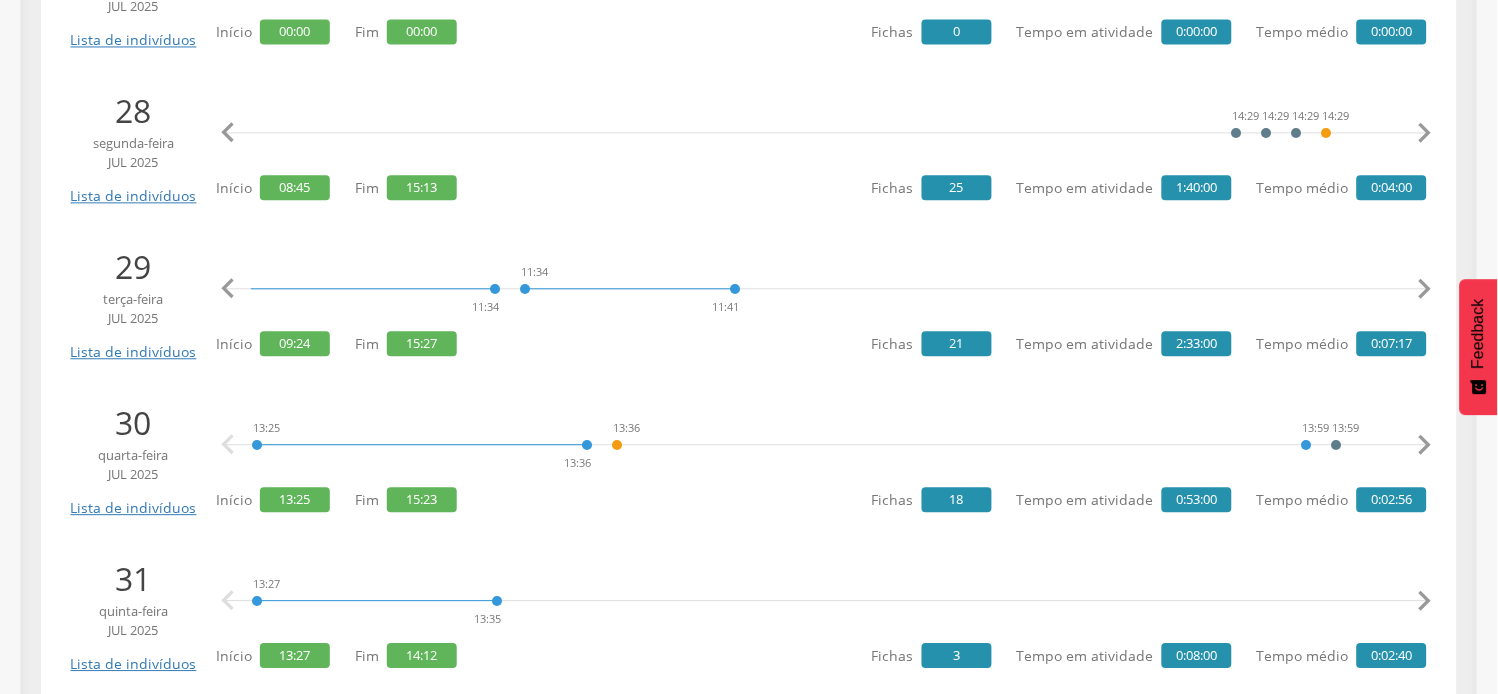 click on "" at bounding box center (1425, 289) 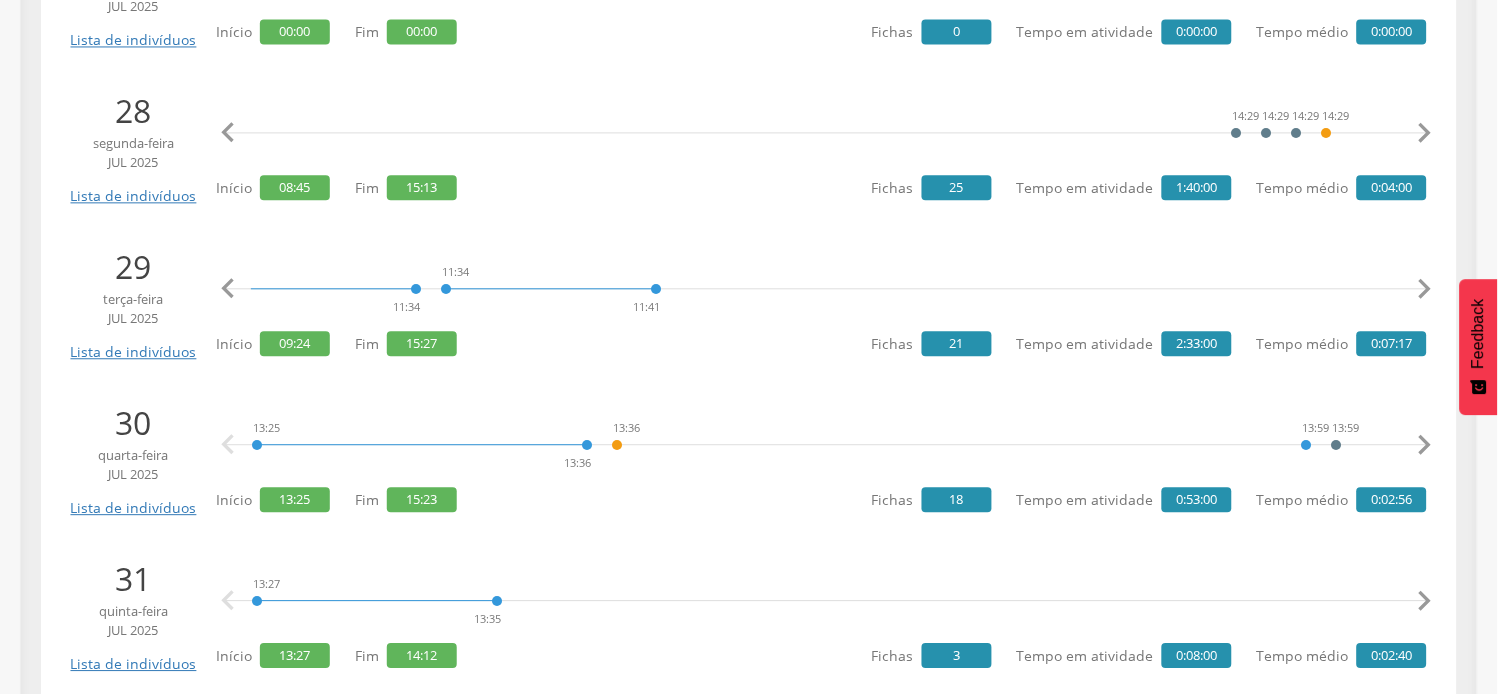 click on "" at bounding box center [1425, 289] 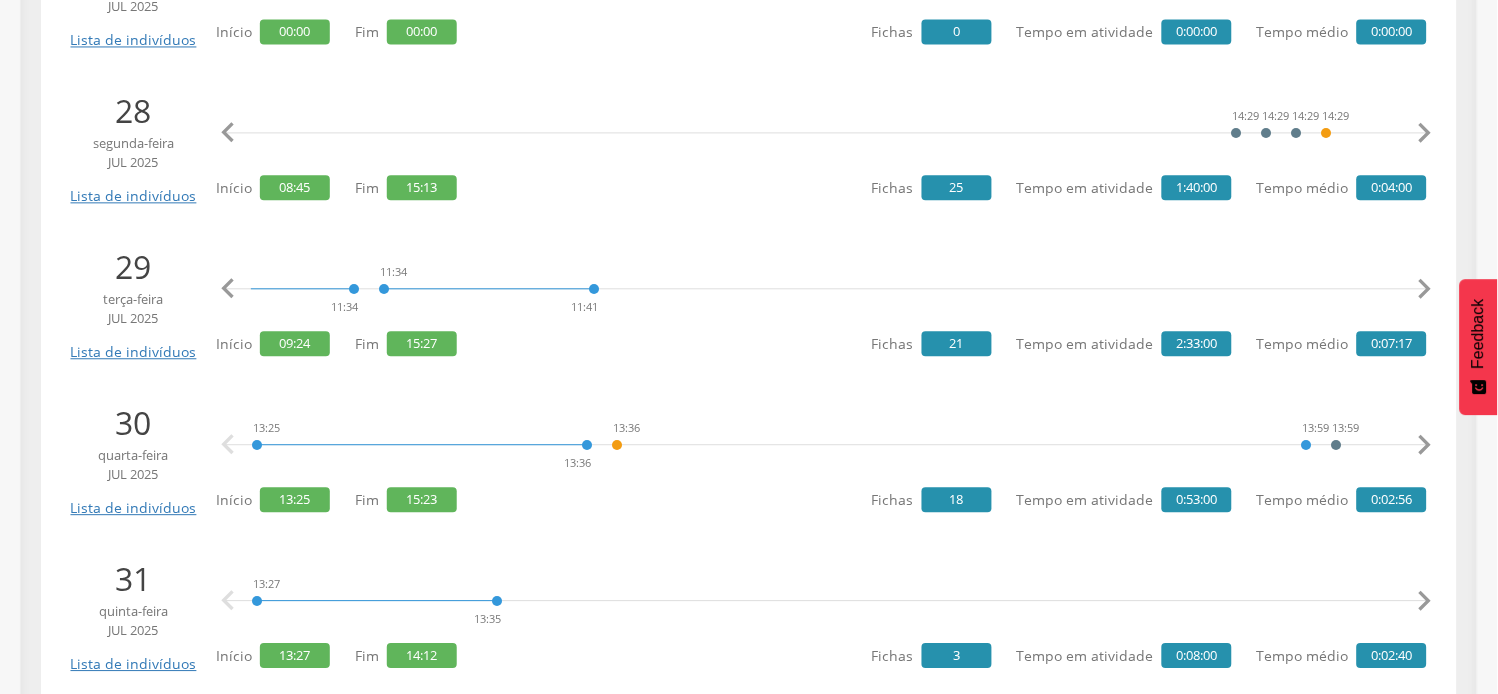 click on "" at bounding box center [1425, 289] 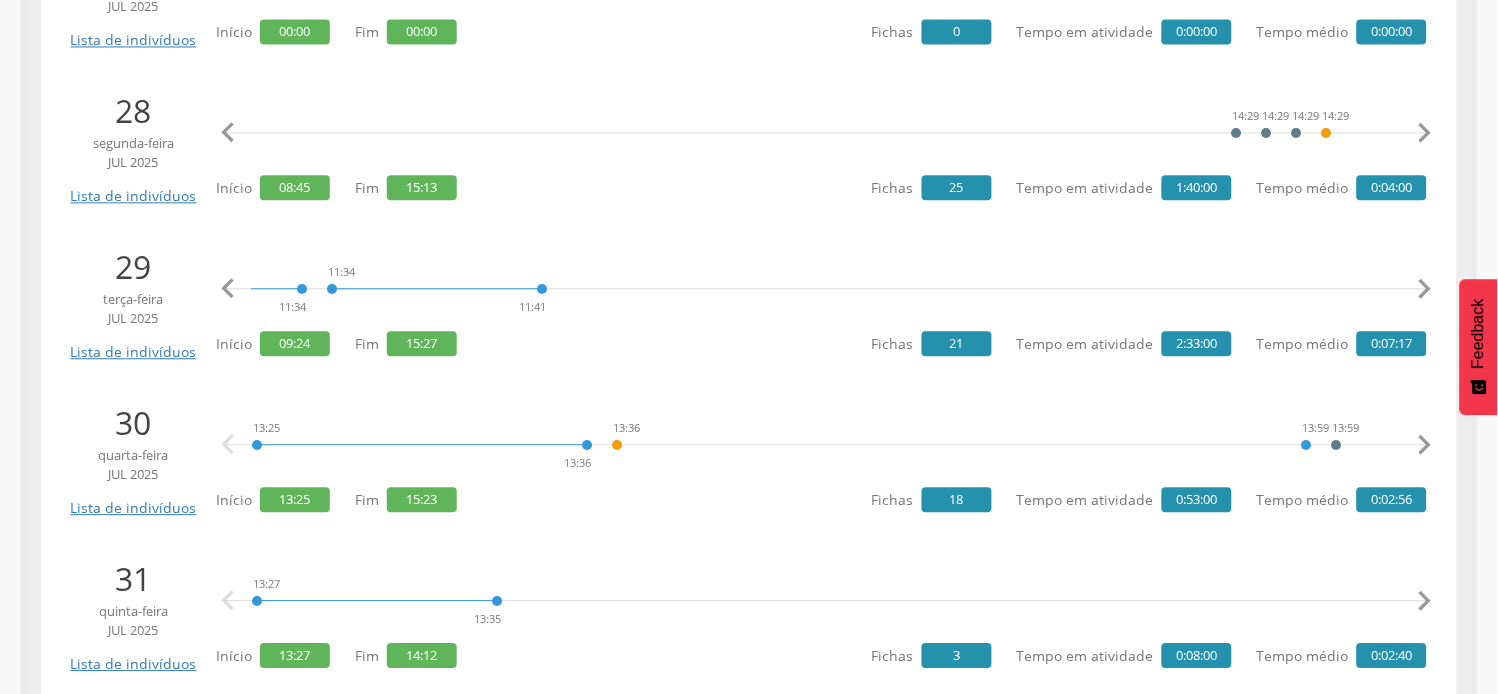 click on "" at bounding box center (1425, 289) 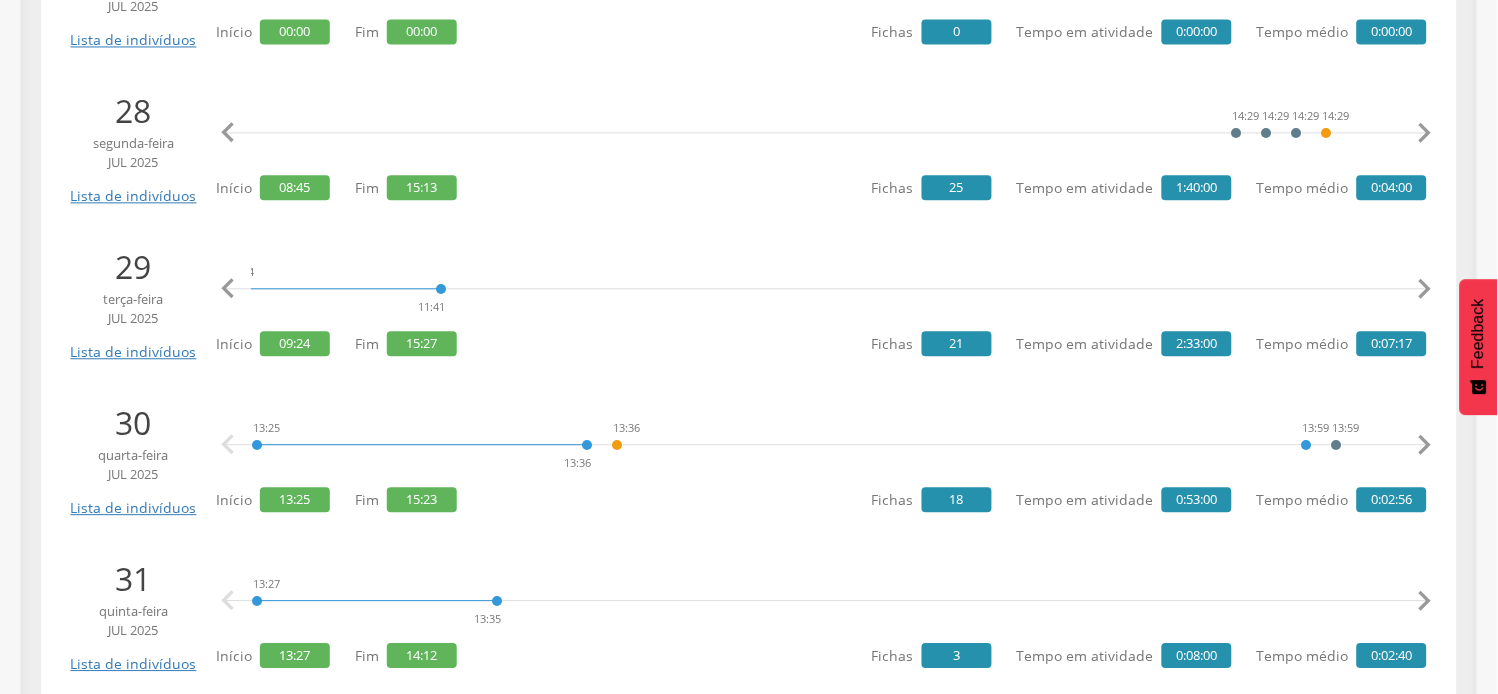 click on "" at bounding box center [1425, 289] 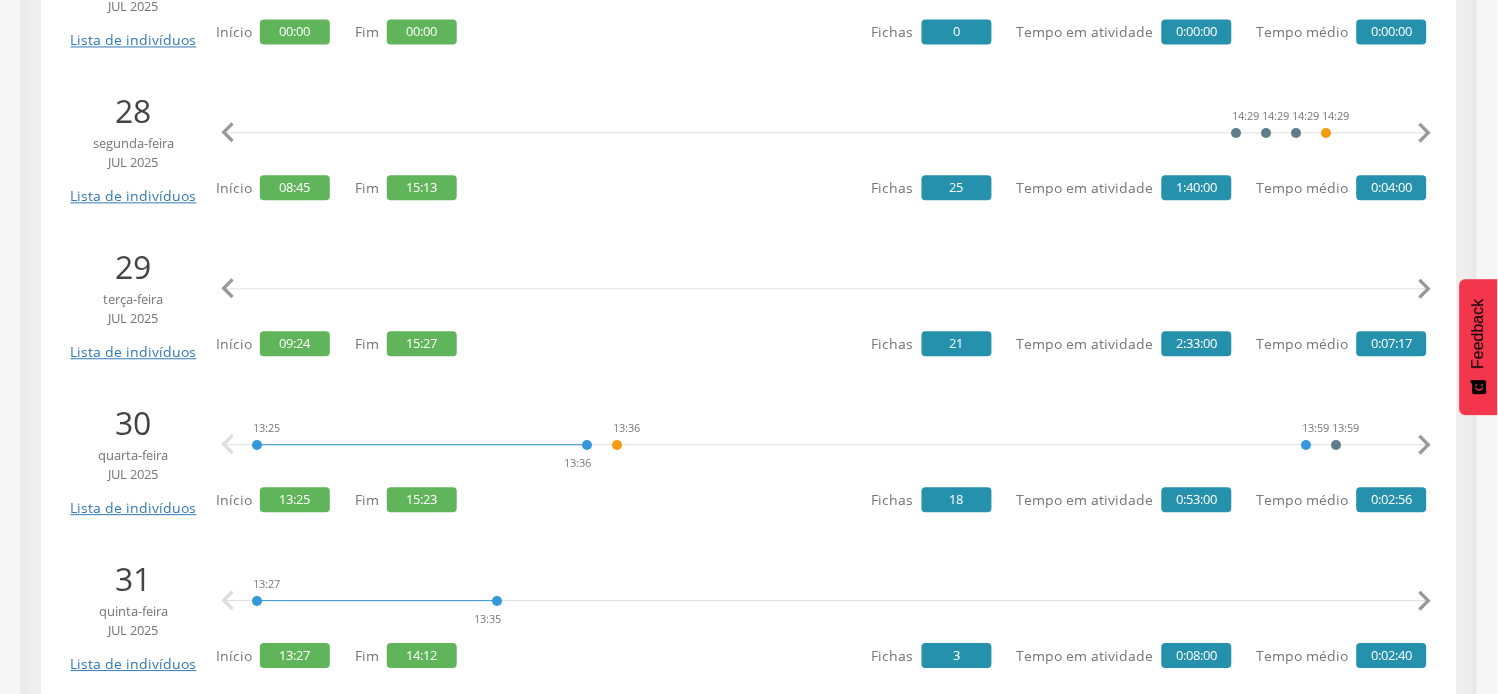 click on "" at bounding box center (1425, 289) 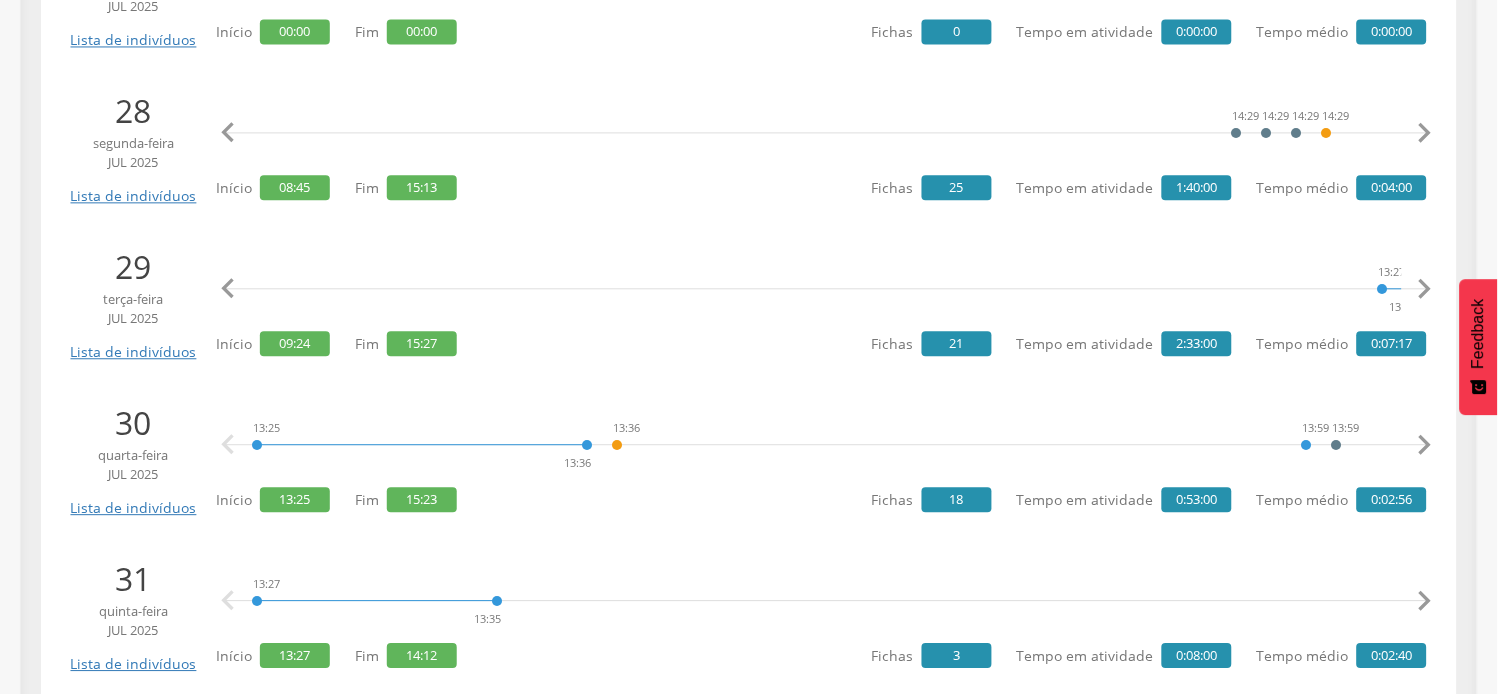 click on "" at bounding box center [1425, 289] 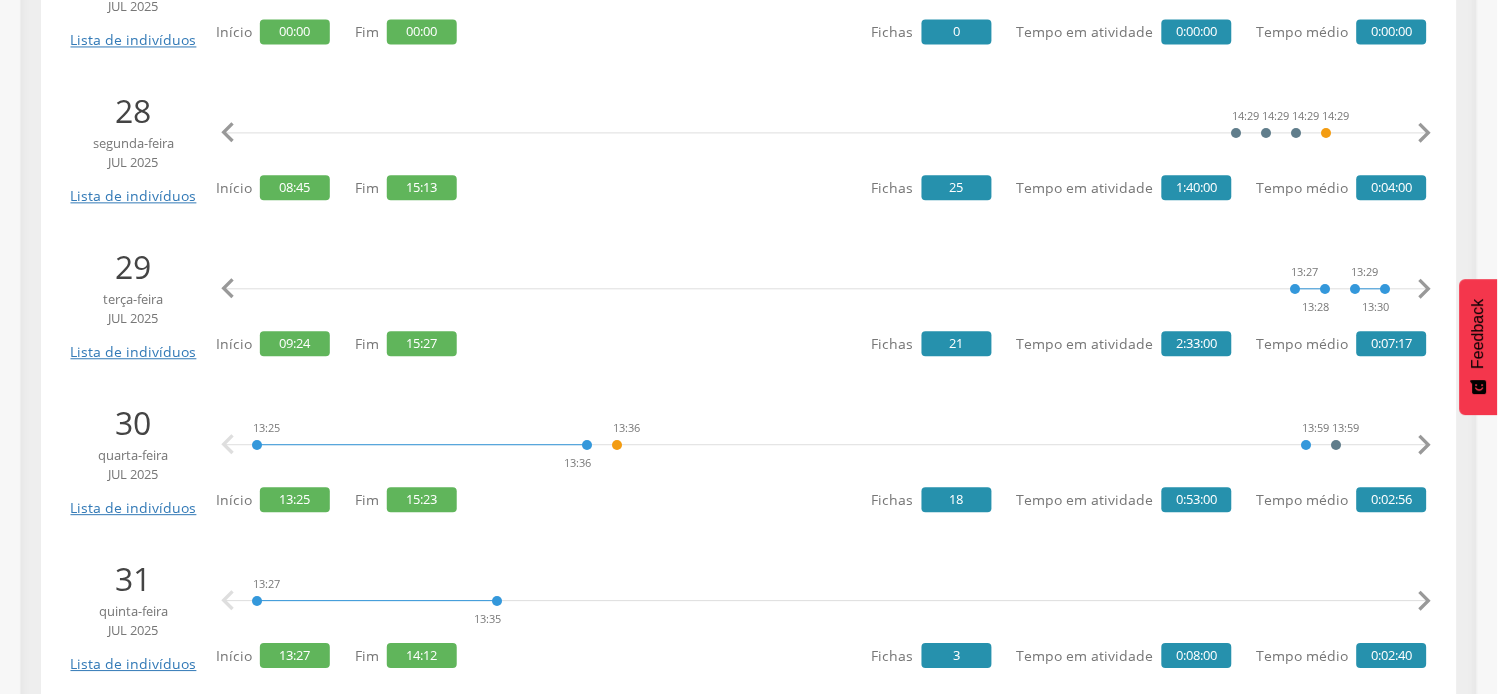 click on "" at bounding box center (1425, 289) 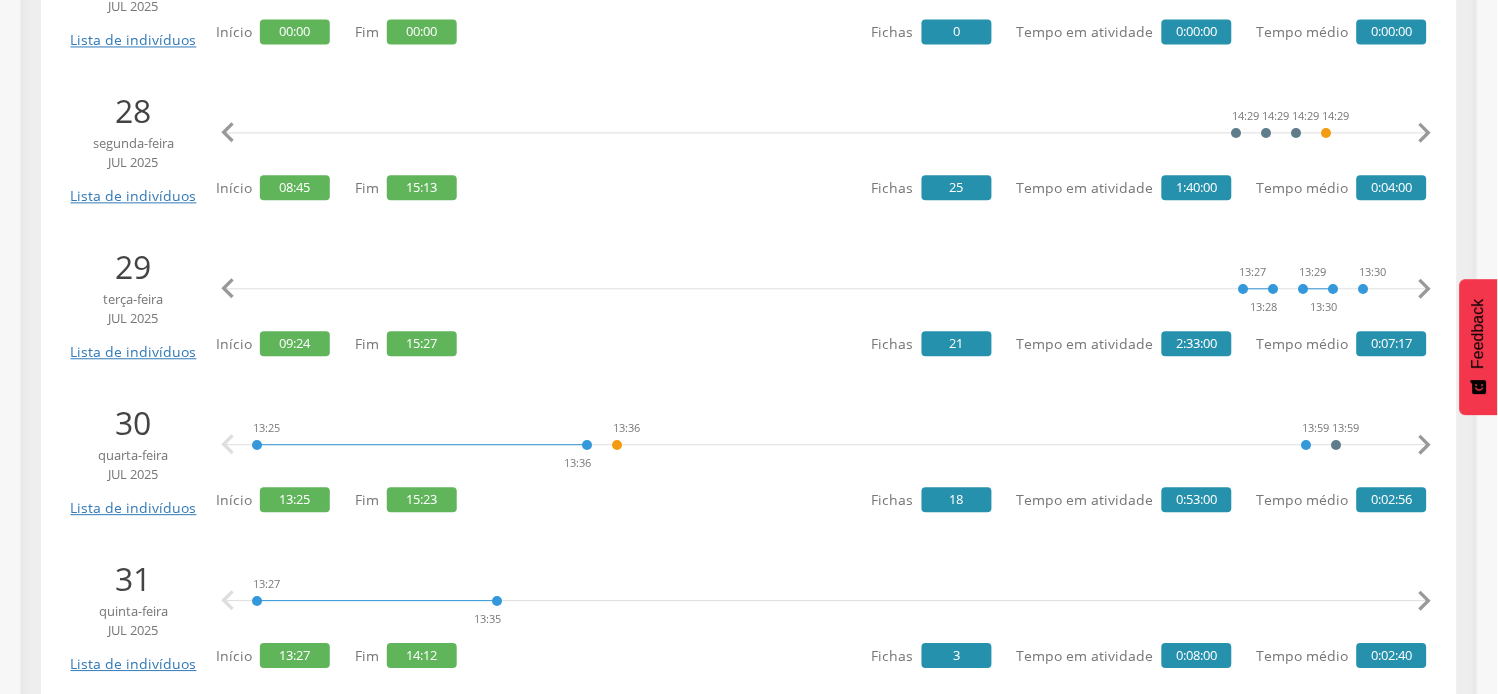 click on "" at bounding box center [1425, 289] 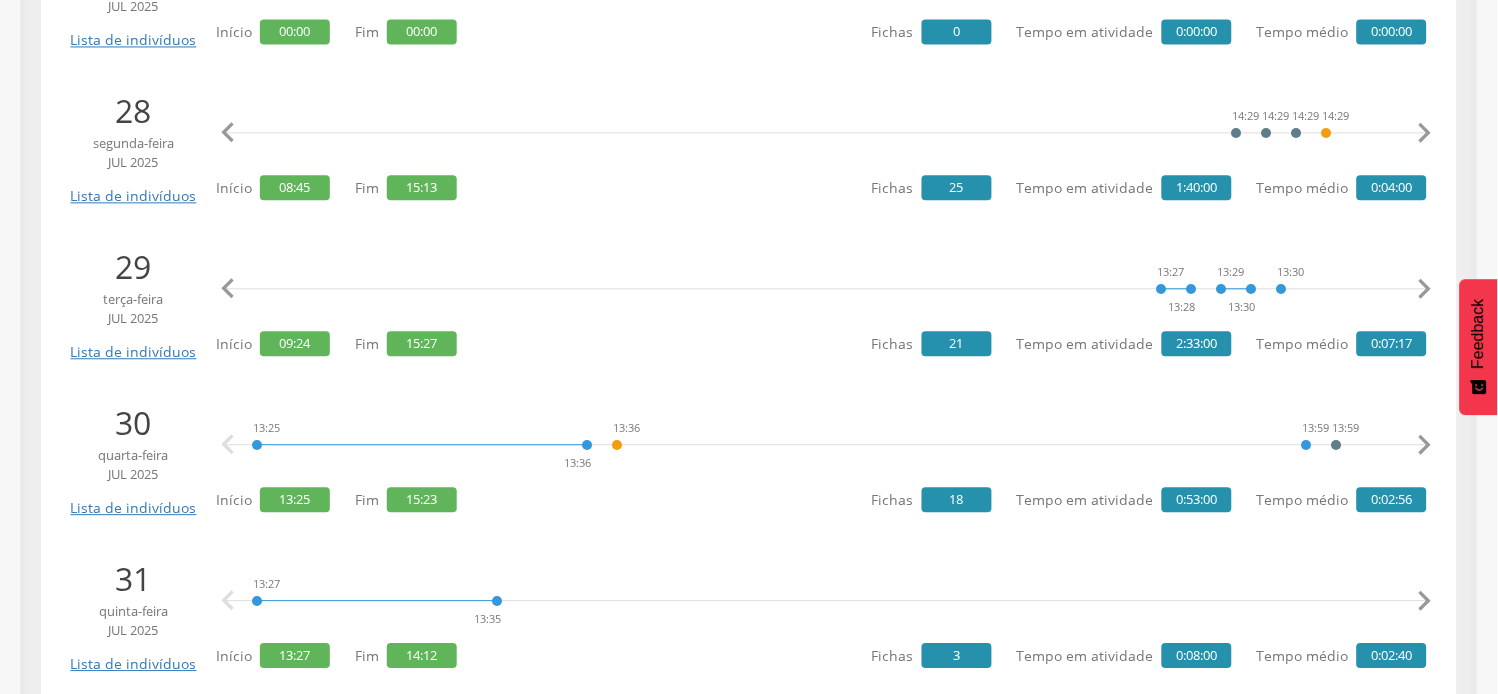 click on "" at bounding box center [1425, 289] 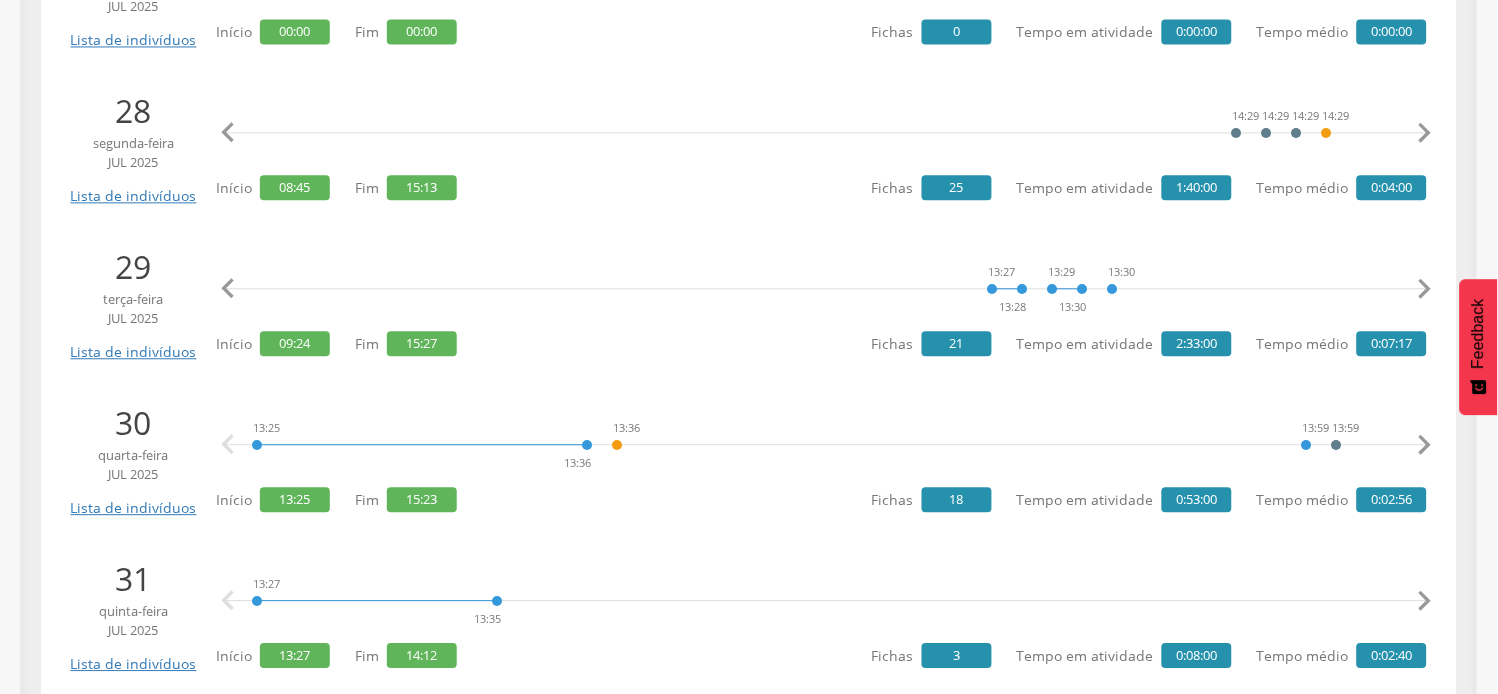 click on "" at bounding box center (1425, 289) 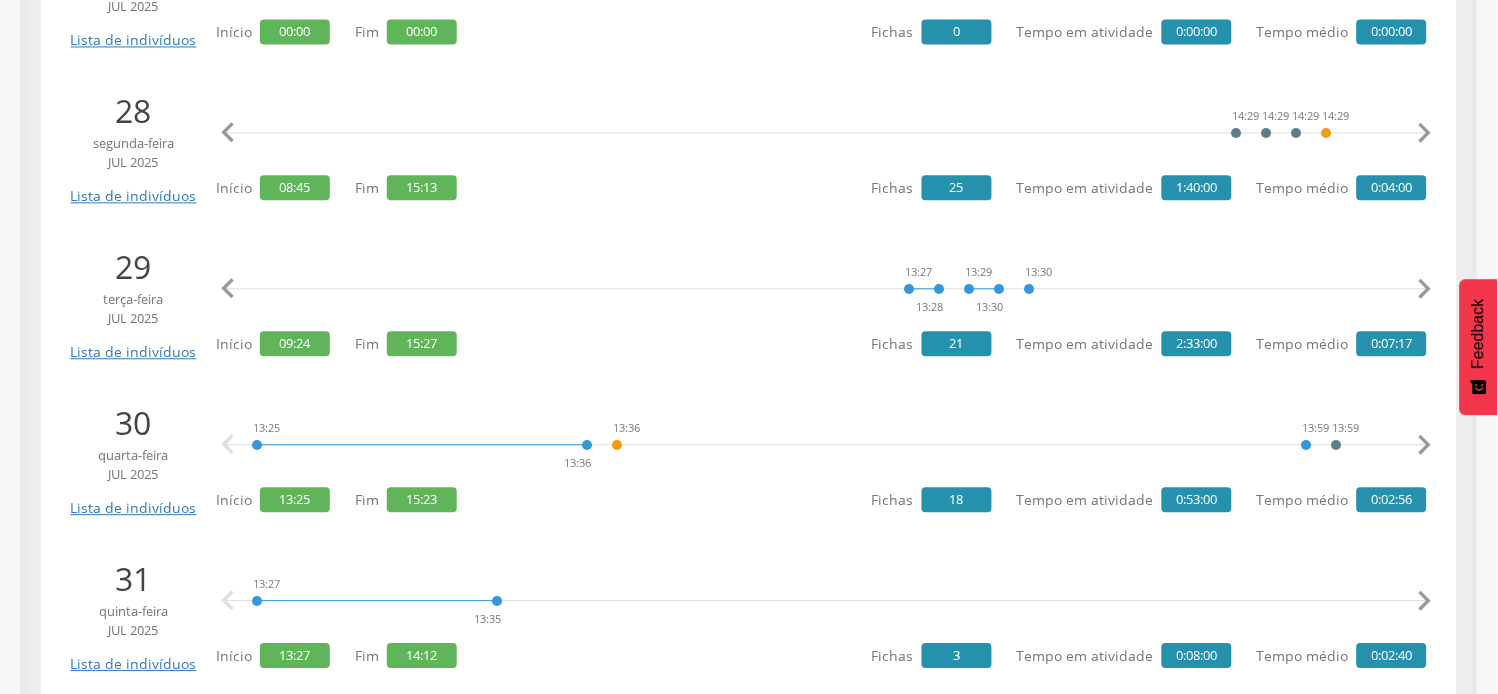 click on "" at bounding box center [1425, 289] 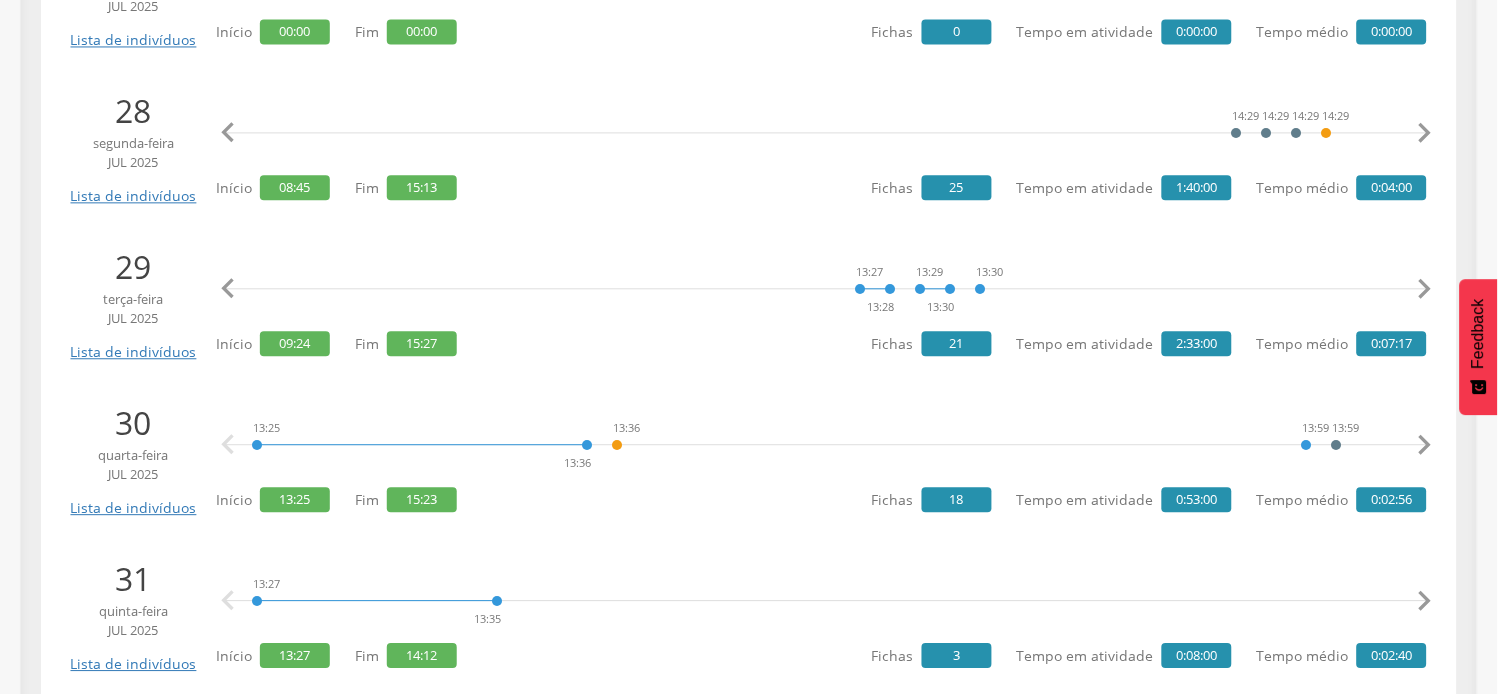 click on "" at bounding box center (1425, 289) 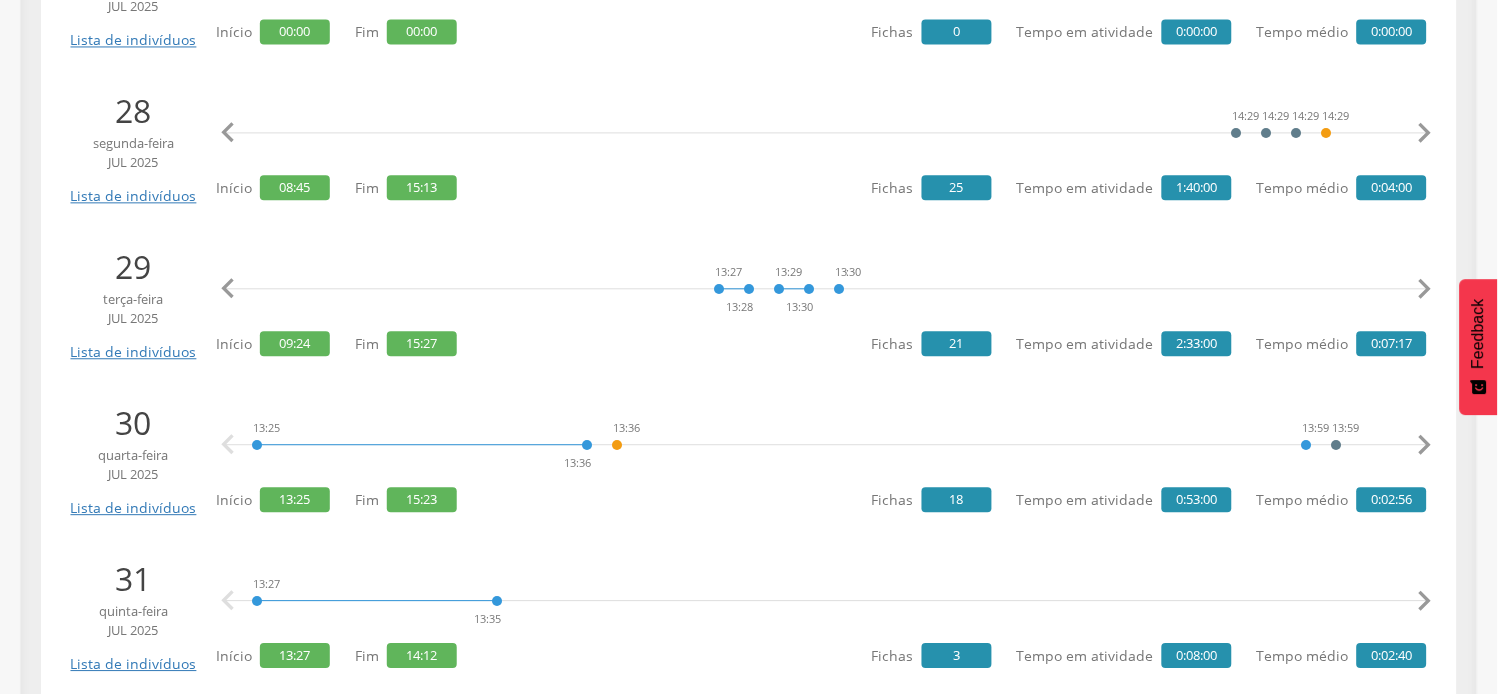 click on "" at bounding box center (1425, 289) 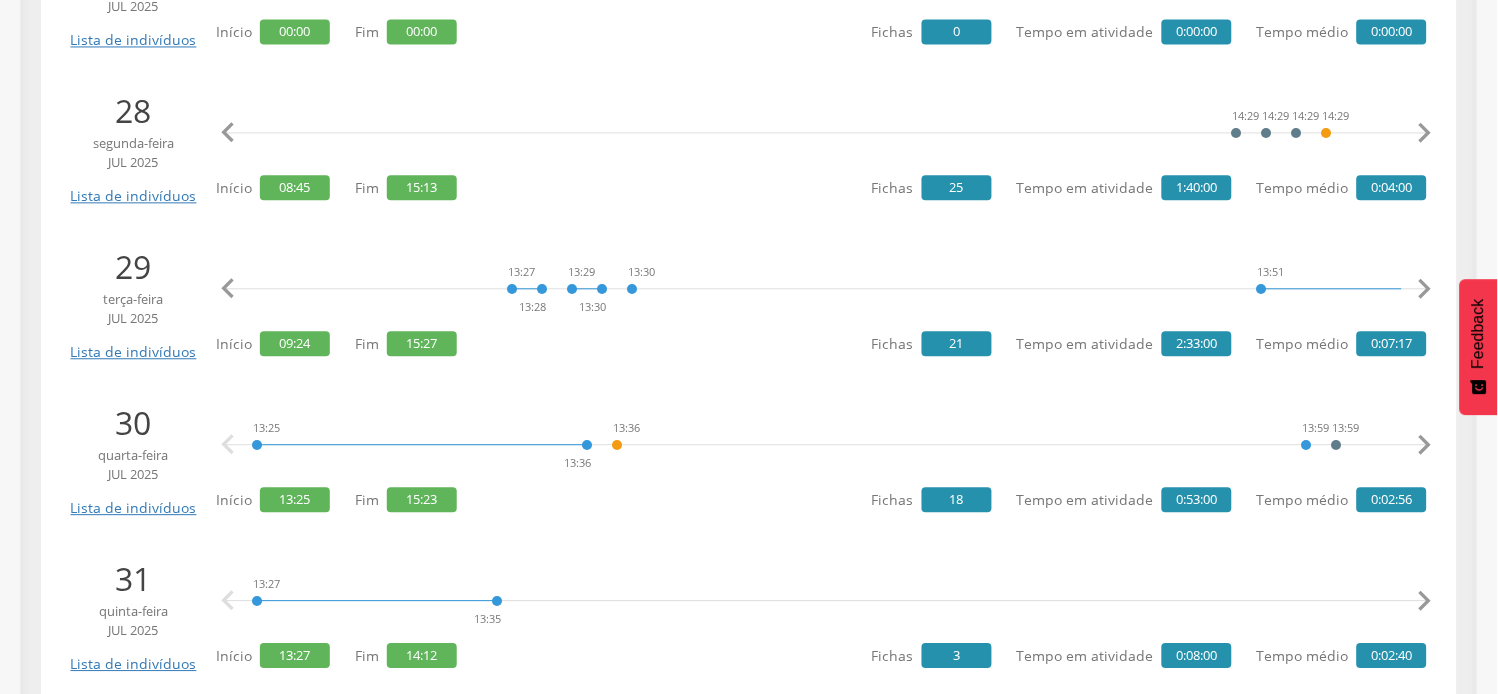 click on "" at bounding box center (1425, 289) 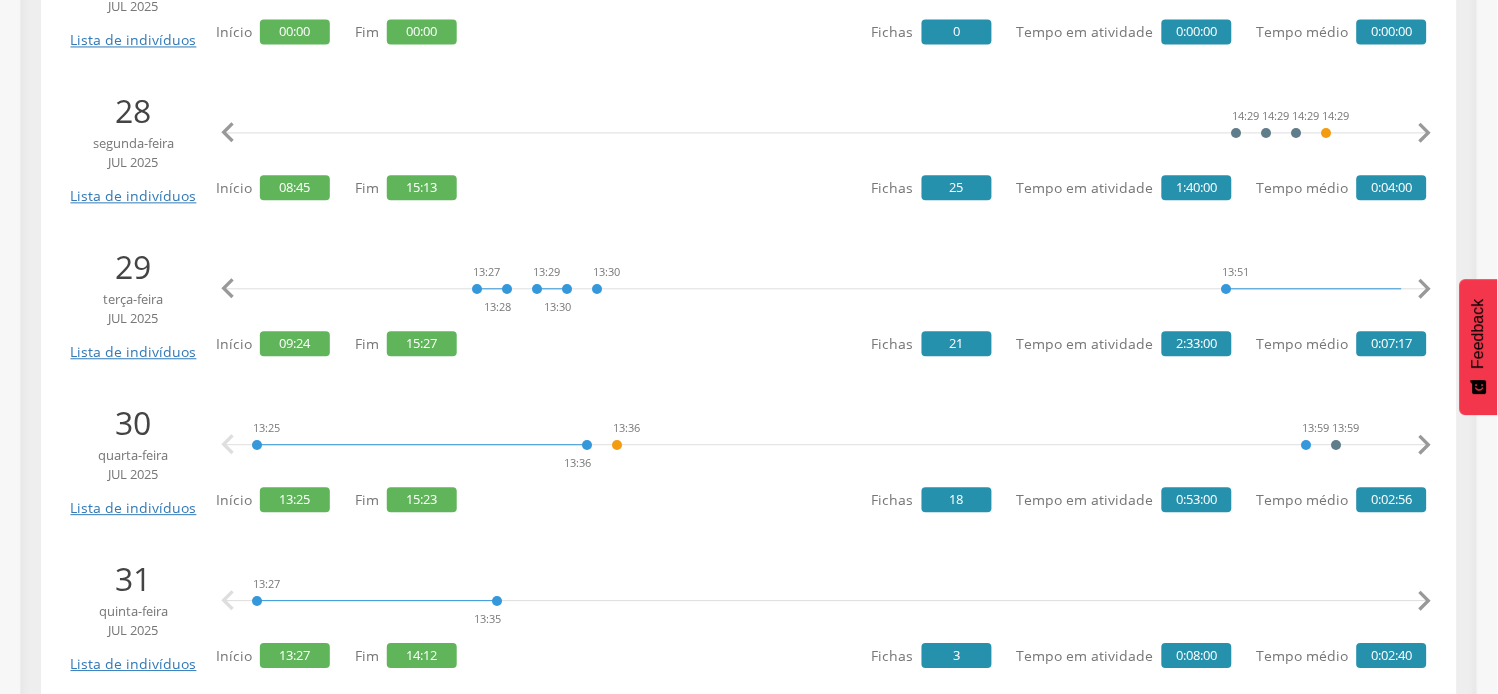 click on "" at bounding box center [1425, 289] 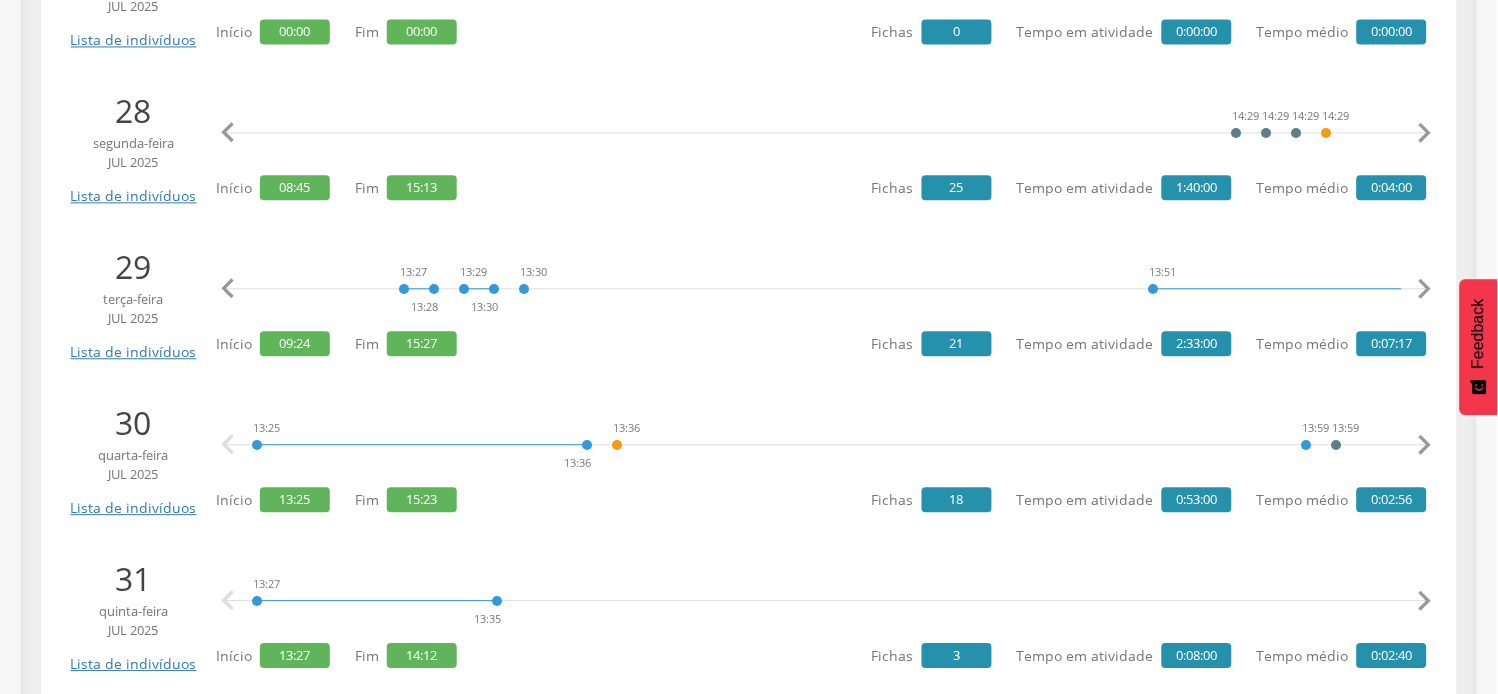 click on "" at bounding box center (1425, 289) 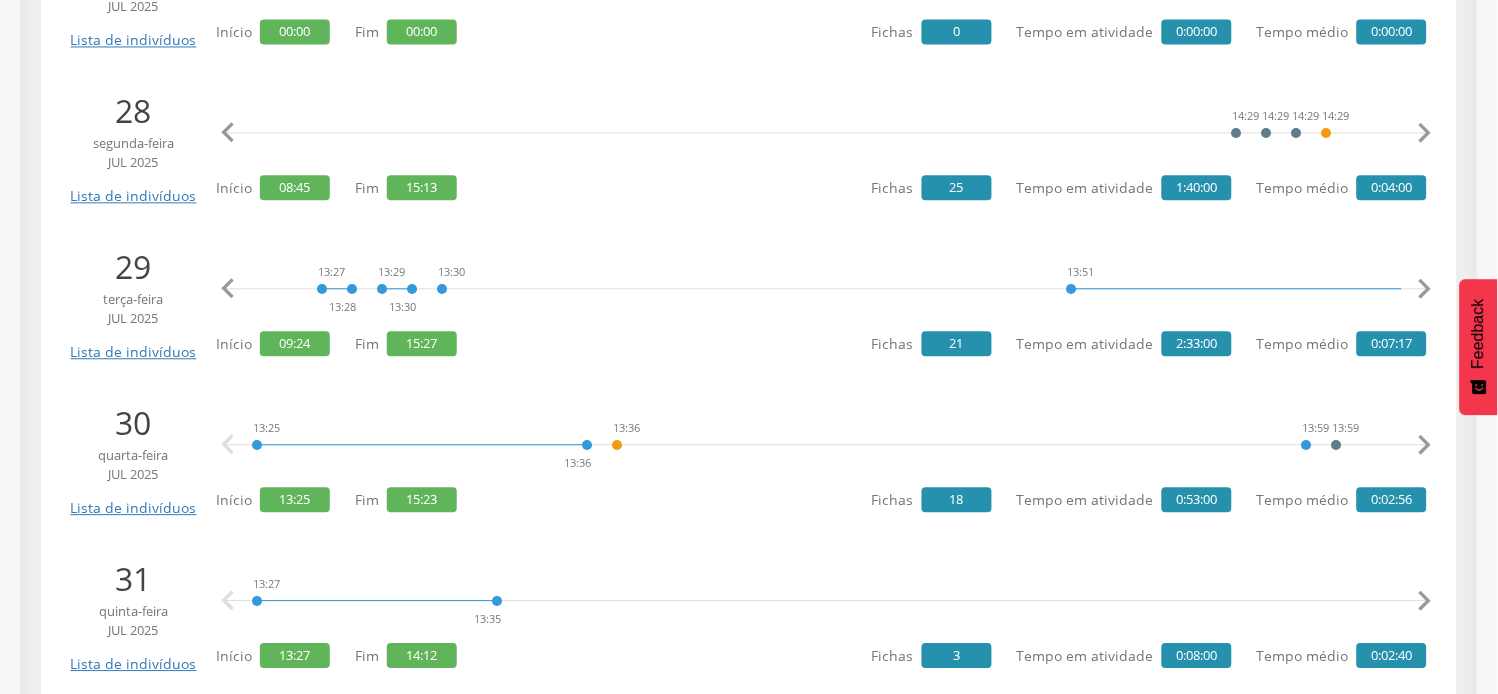 click on "" at bounding box center [1425, 289] 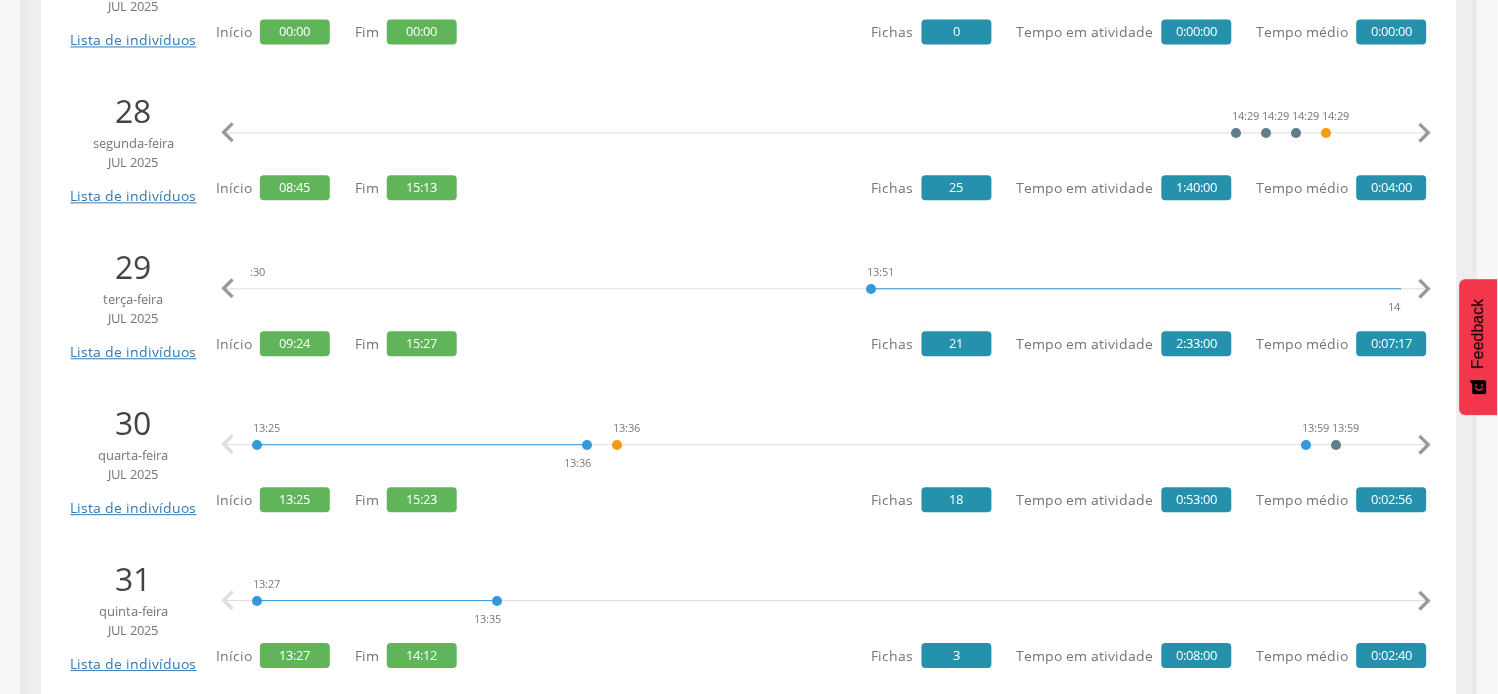 click on "" at bounding box center [1425, 289] 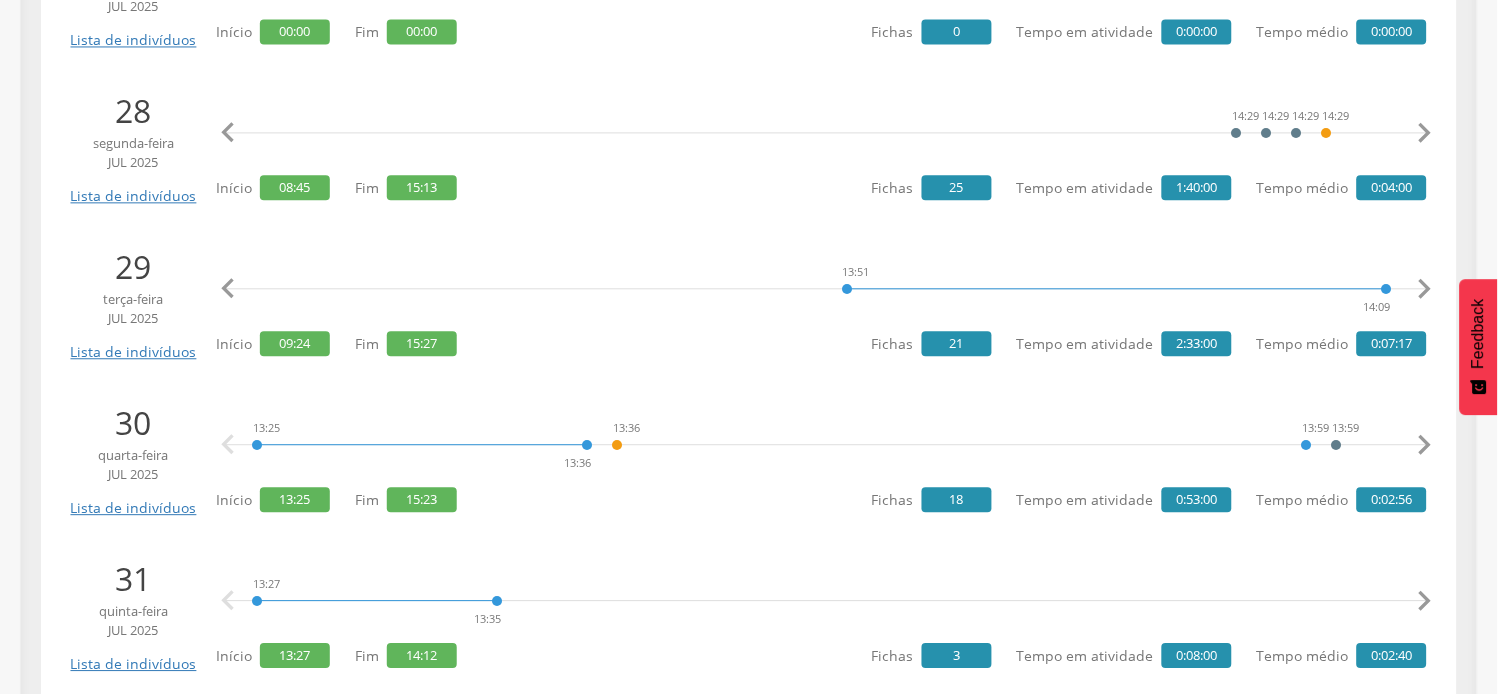 scroll, scrollTop: 0, scrollLeft: 6133, axis: horizontal 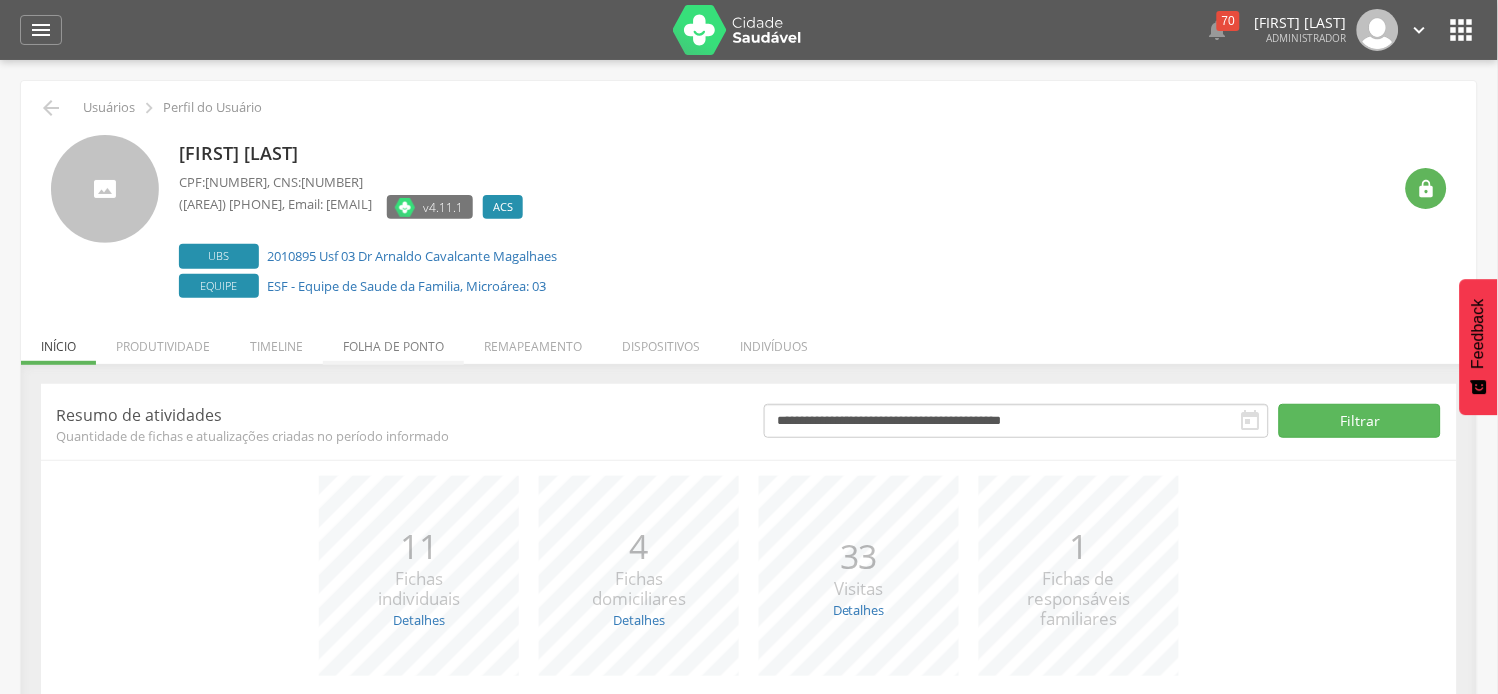 click on "Folha de ponto" at bounding box center (393, 341) 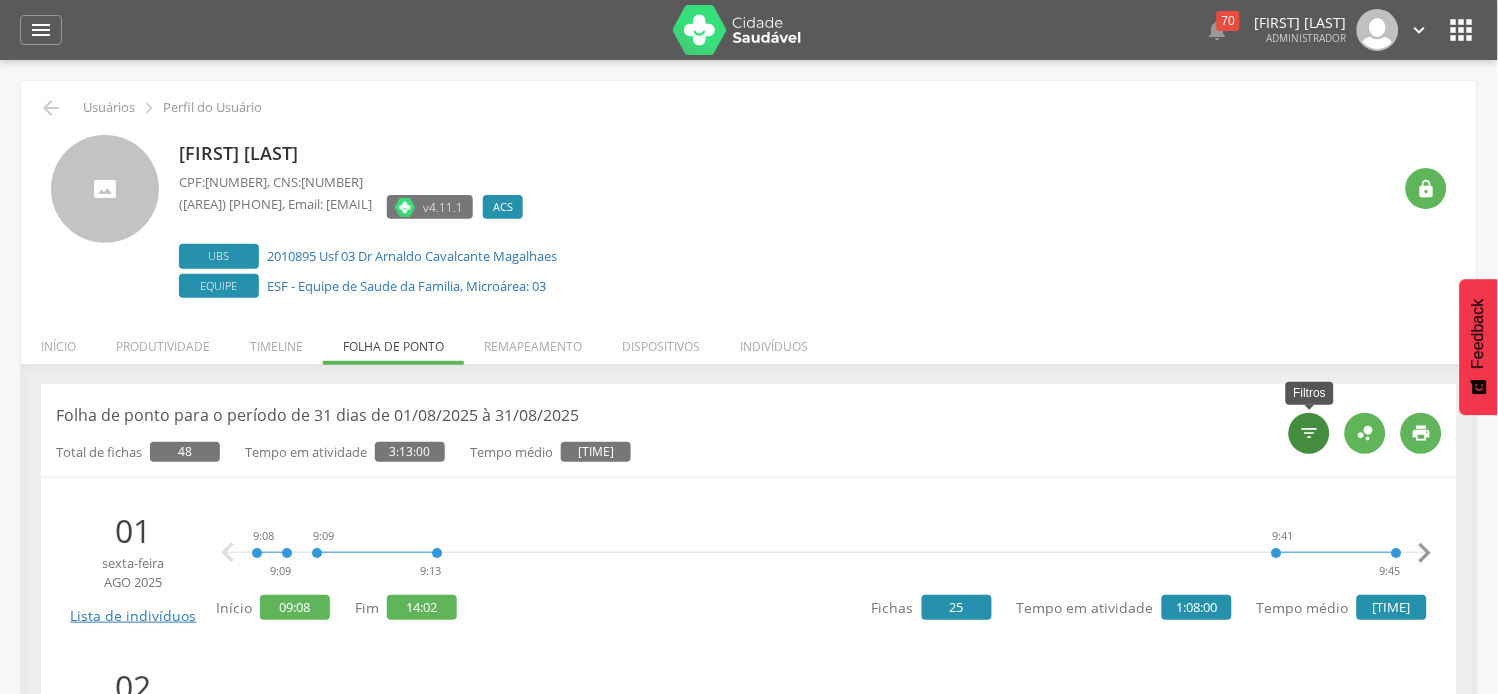 click on "" at bounding box center (1310, 433) 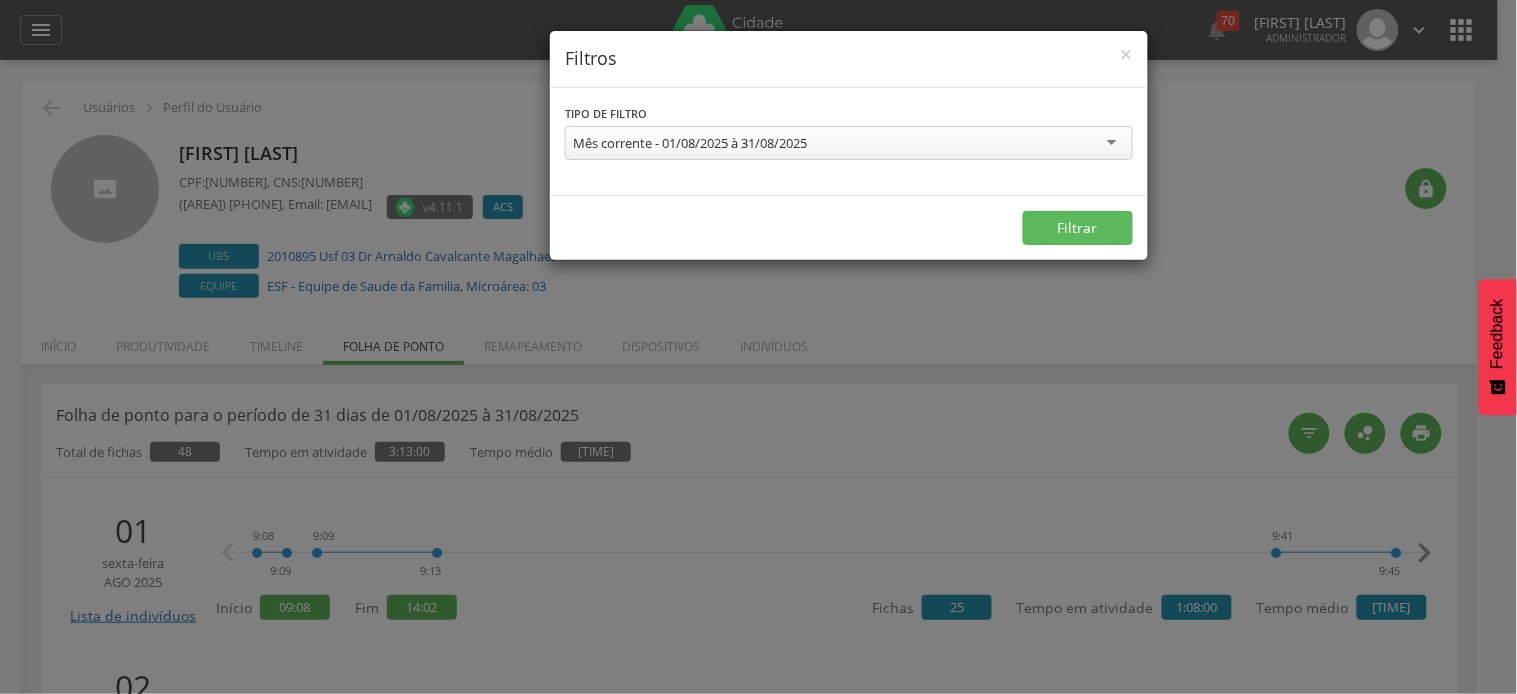 drag, startPoint x: 797, startPoint y: 161, endPoint x: 795, endPoint y: 151, distance: 10.198039 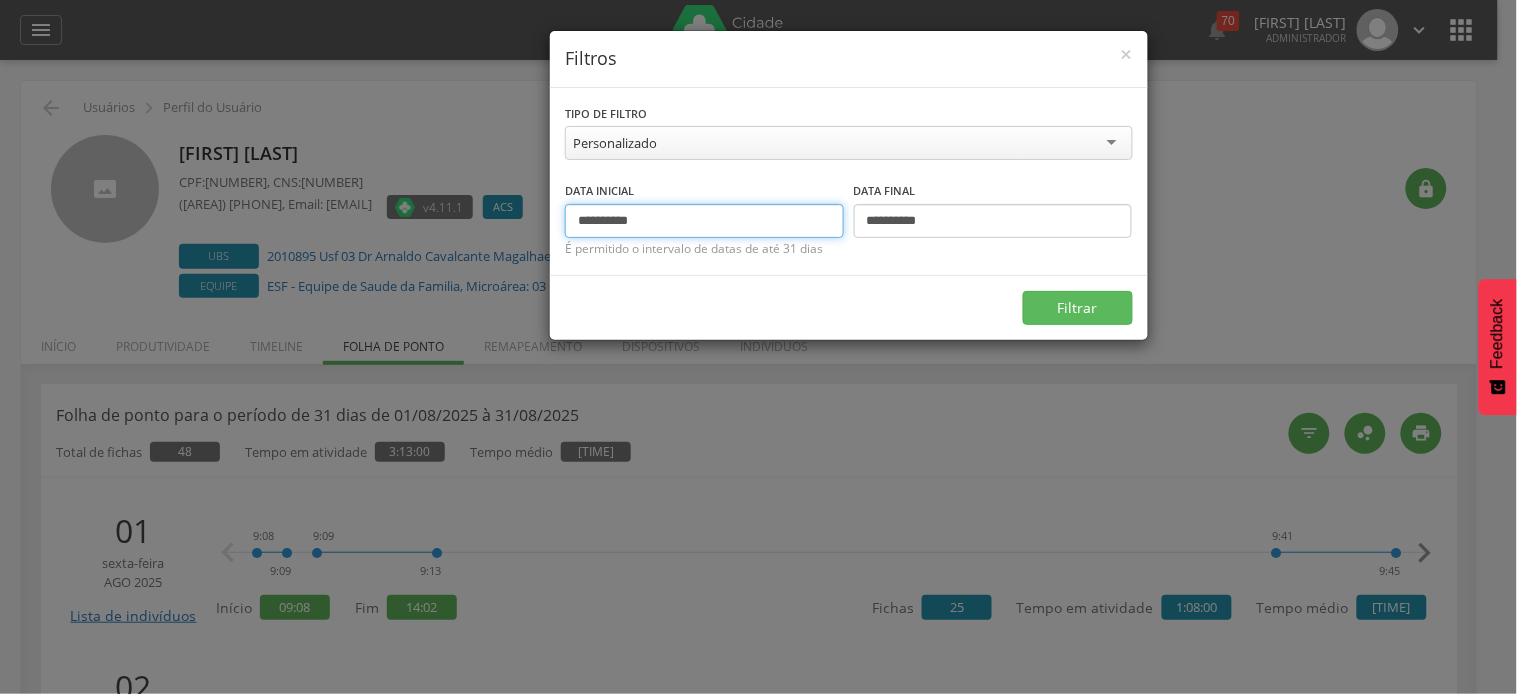 drag, startPoint x: 616, startPoint y: 216, endPoint x: 542, endPoint y: 218, distance: 74.02702 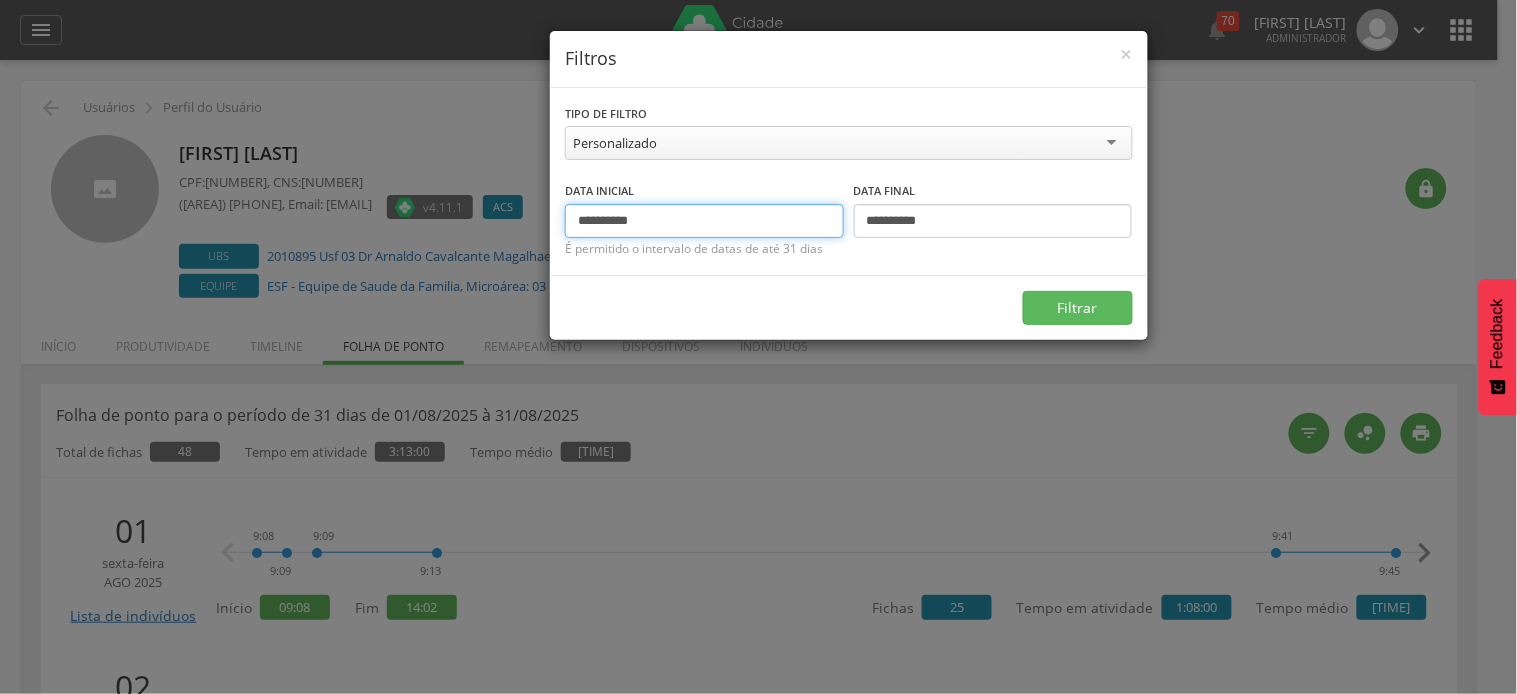 type on "**********" 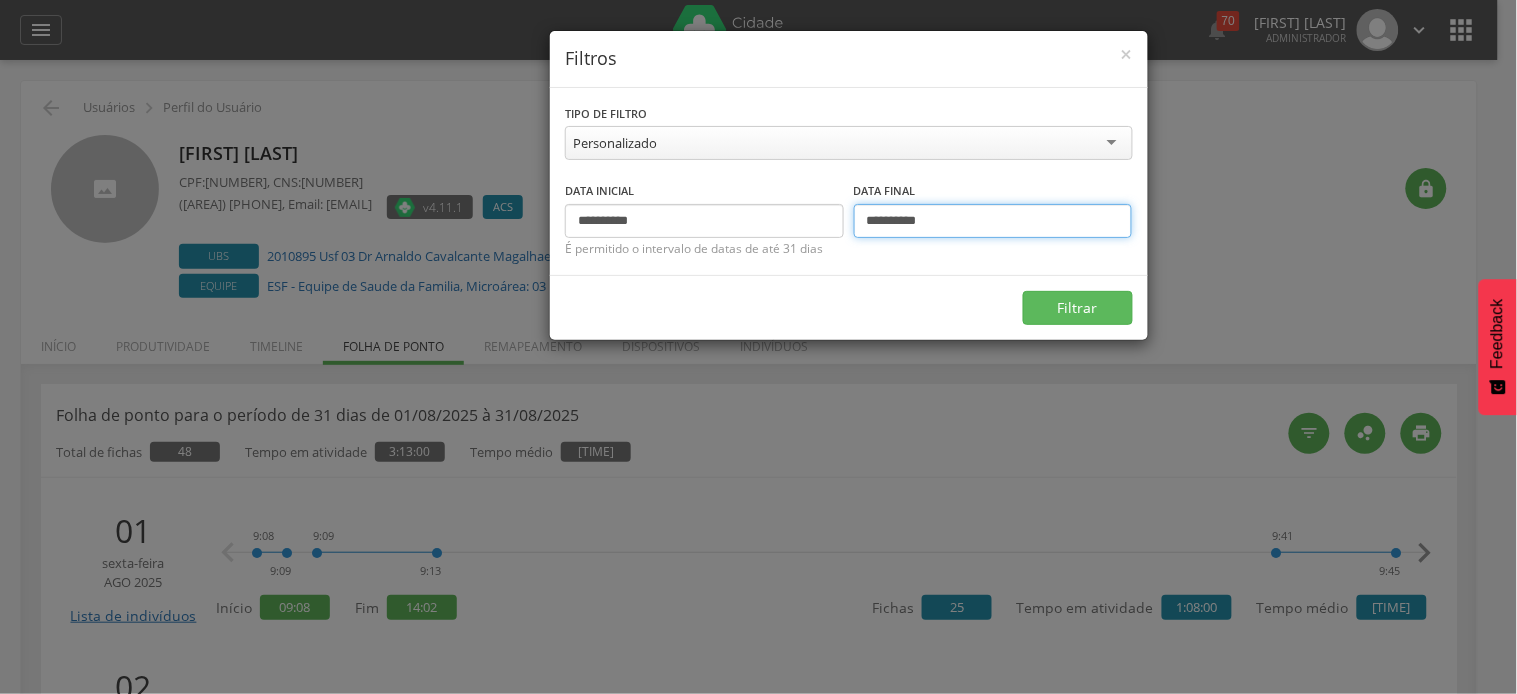 drag, startPoint x: 880, startPoint y: 217, endPoint x: 861, endPoint y: 221, distance: 19.416489 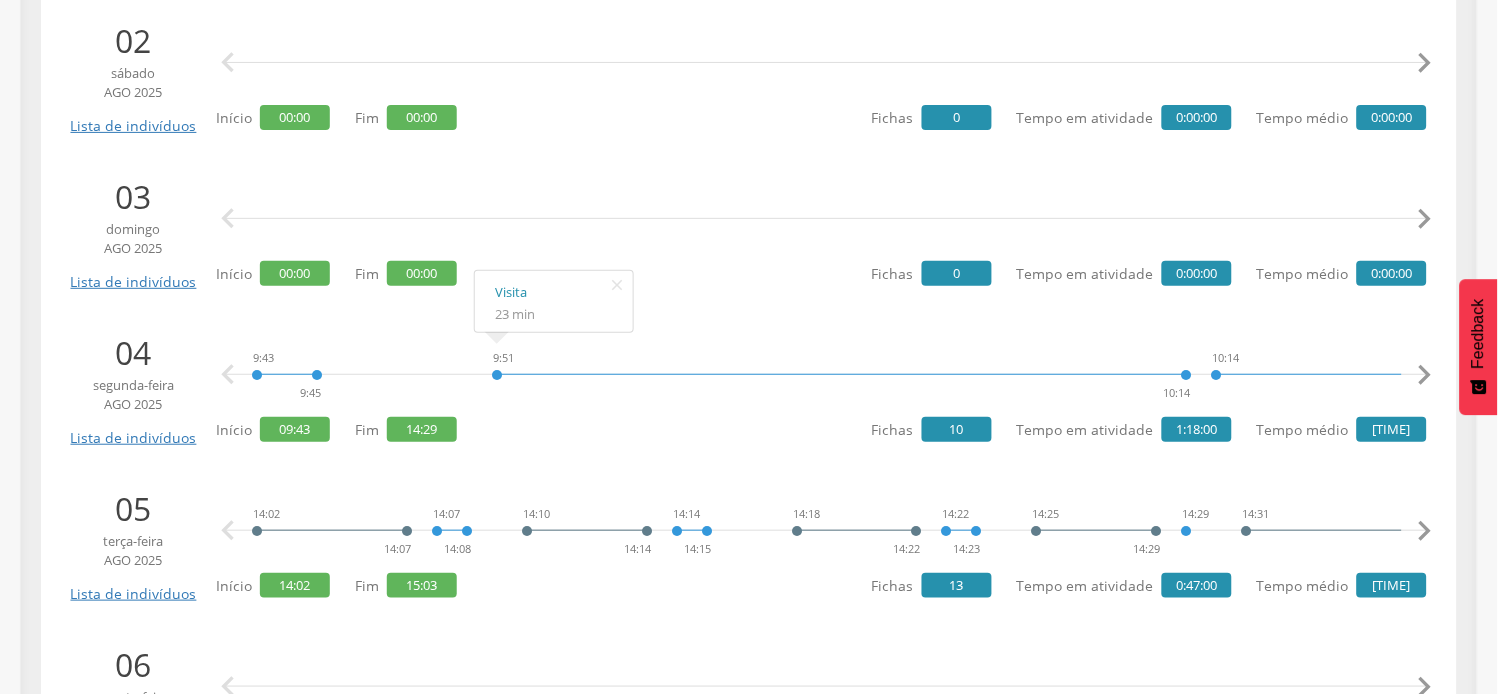 scroll, scrollTop: 1777, scrollLeft: 0, axis: vertical 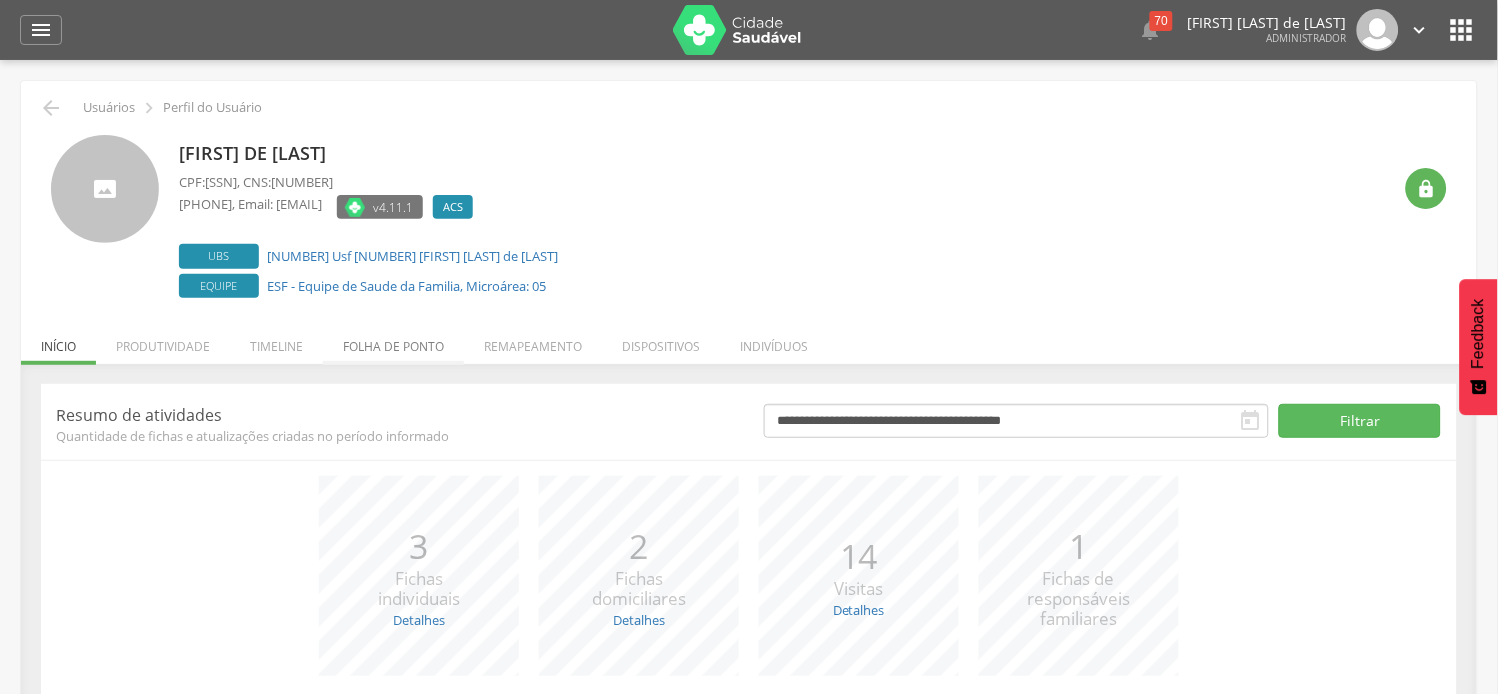 click on "Folha de ponto" at bounding box center (393, 341) 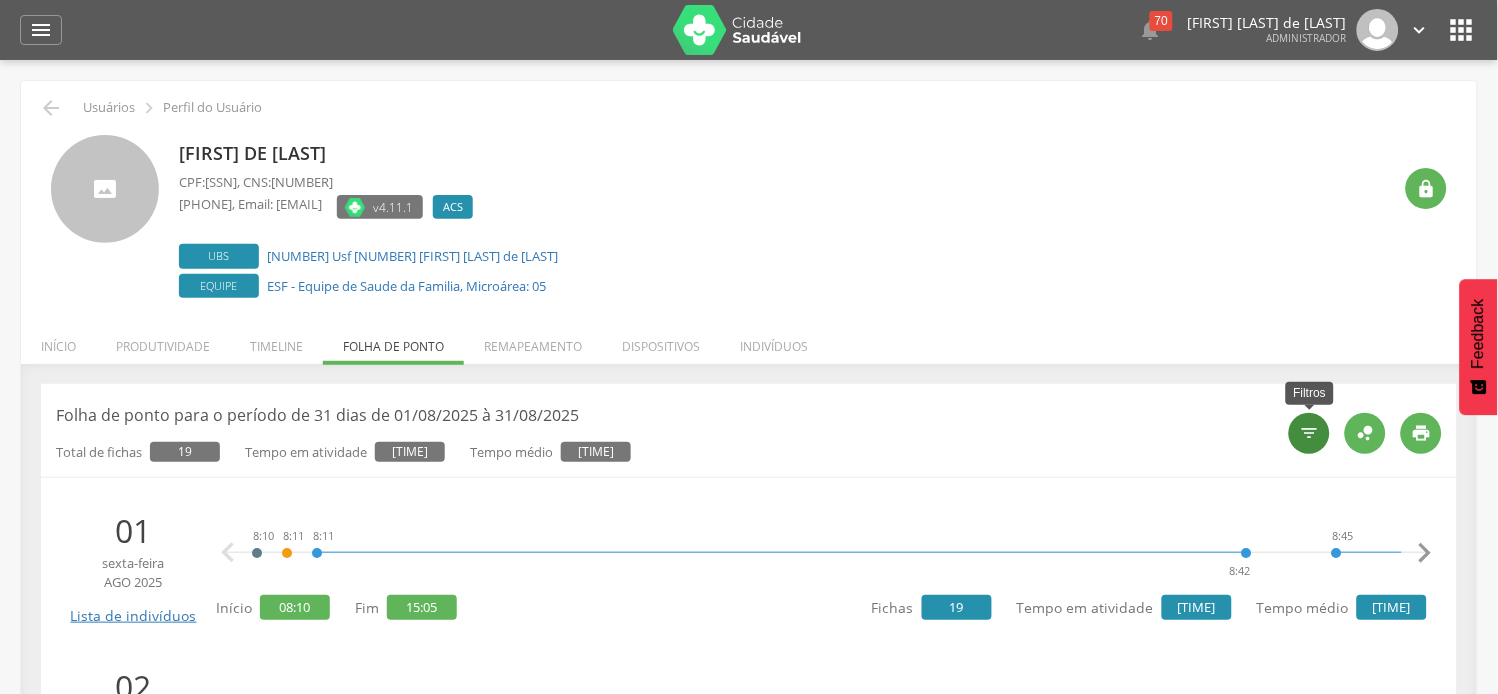 click on "" at bounding box center [1309, 433] 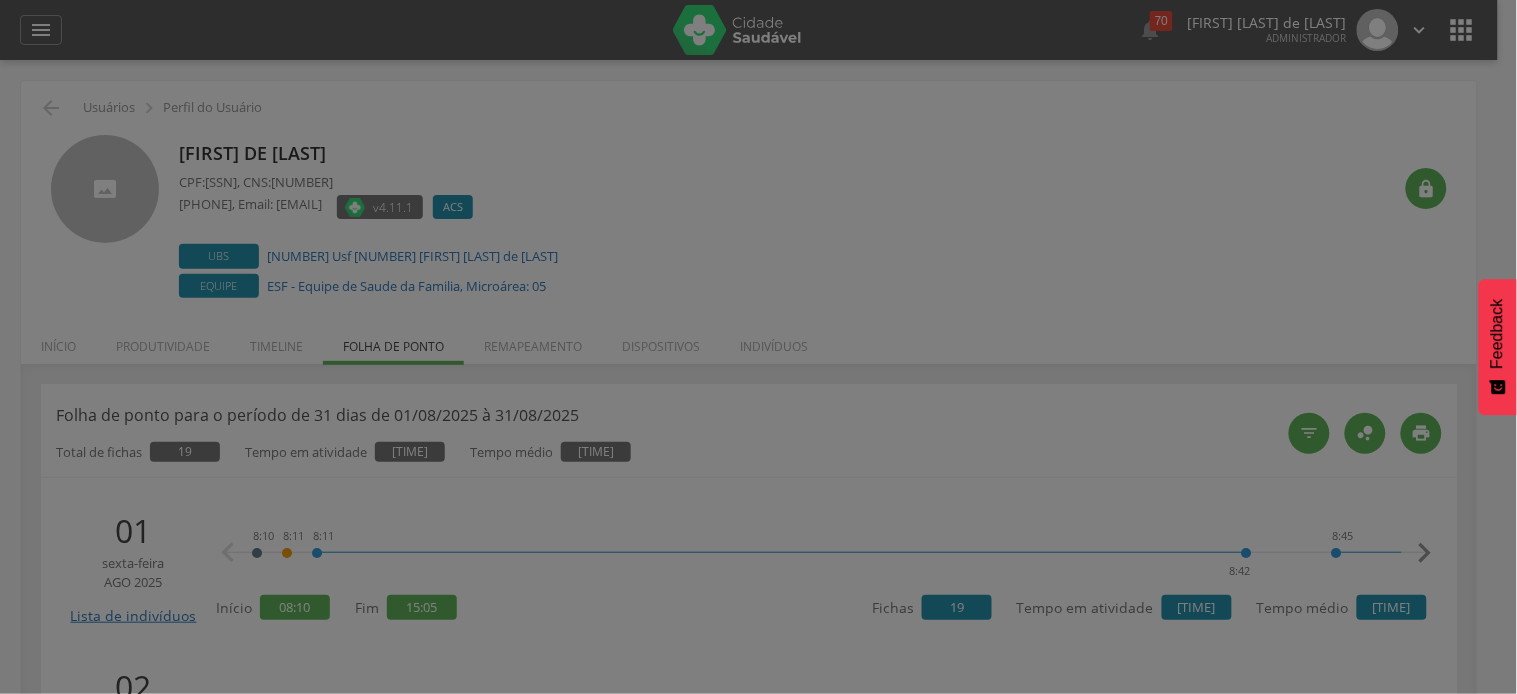 type on "**********" 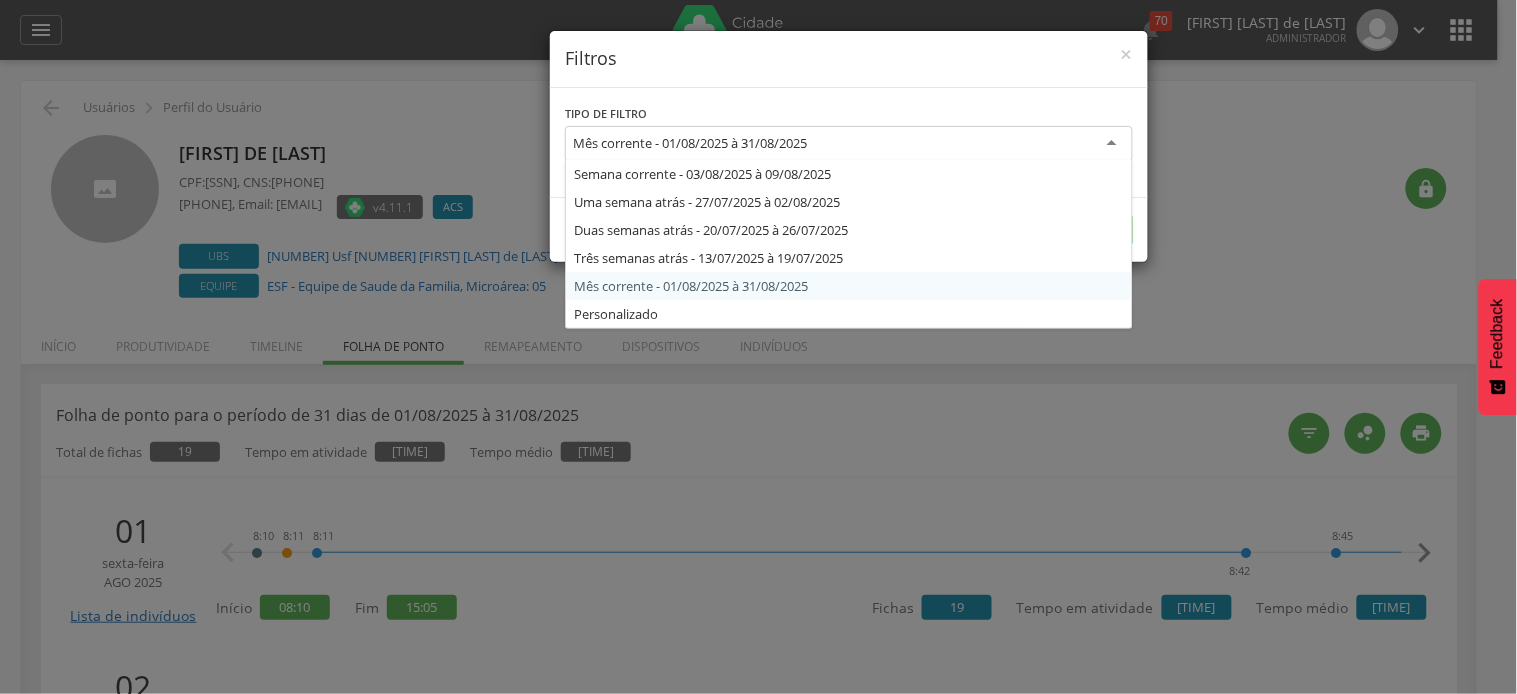 click on "Mês corrente - 01/08/2025 à 31/08/2025" at bounding box center [690, 143] 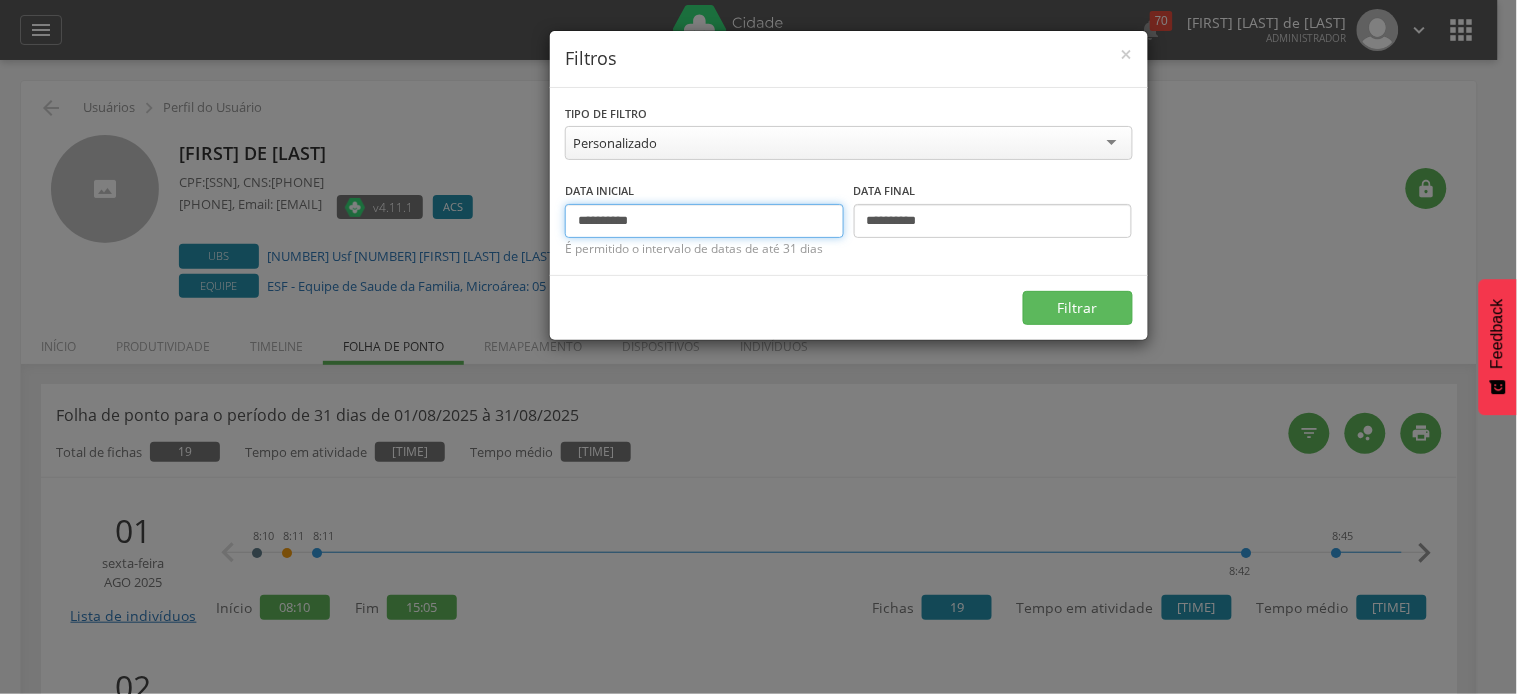 drag, startPoint x: 614, startPoint y: 218, endPoint x: 563, endPoint y: 217, distance: 51.009804 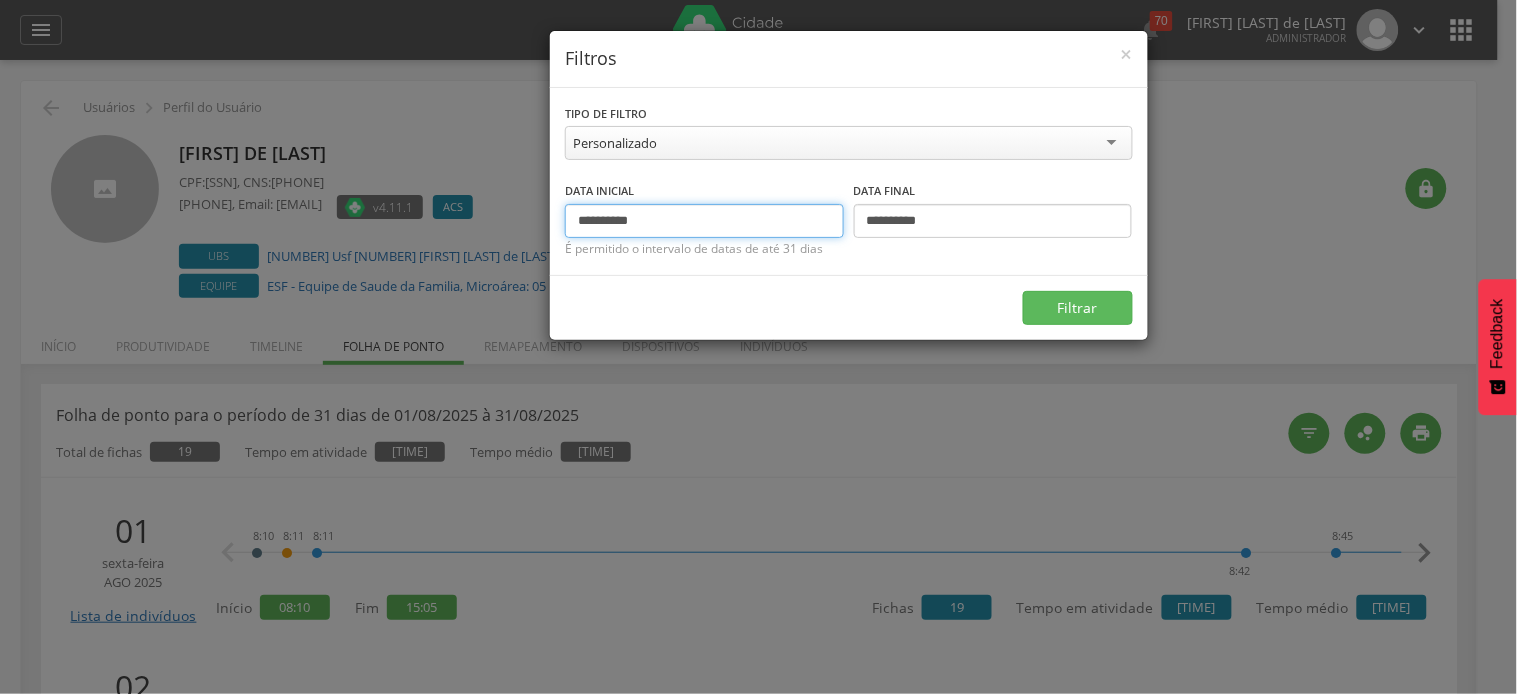 type on "**********" 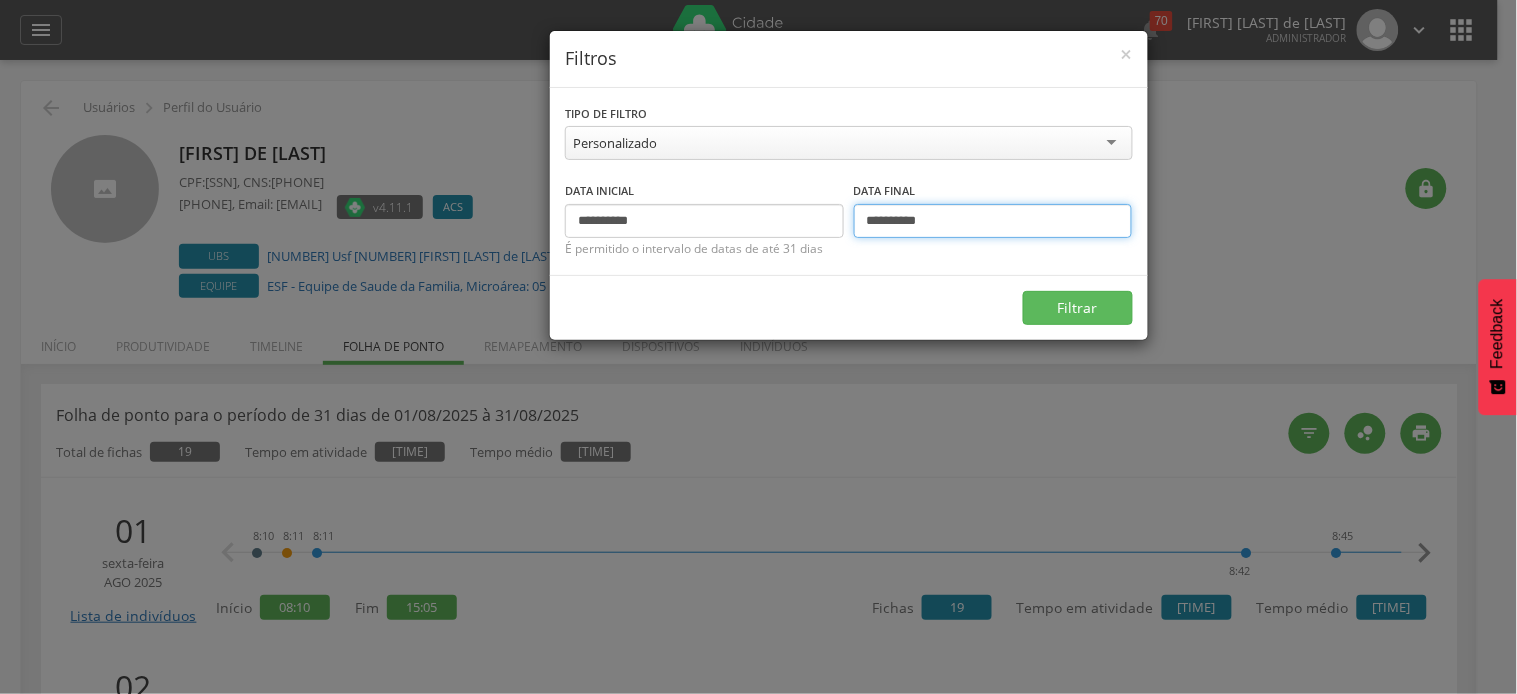 drag, startPoint x: 884, startPoint y: 216, endPoint x: 860, endPoint y: 216, distance: 24 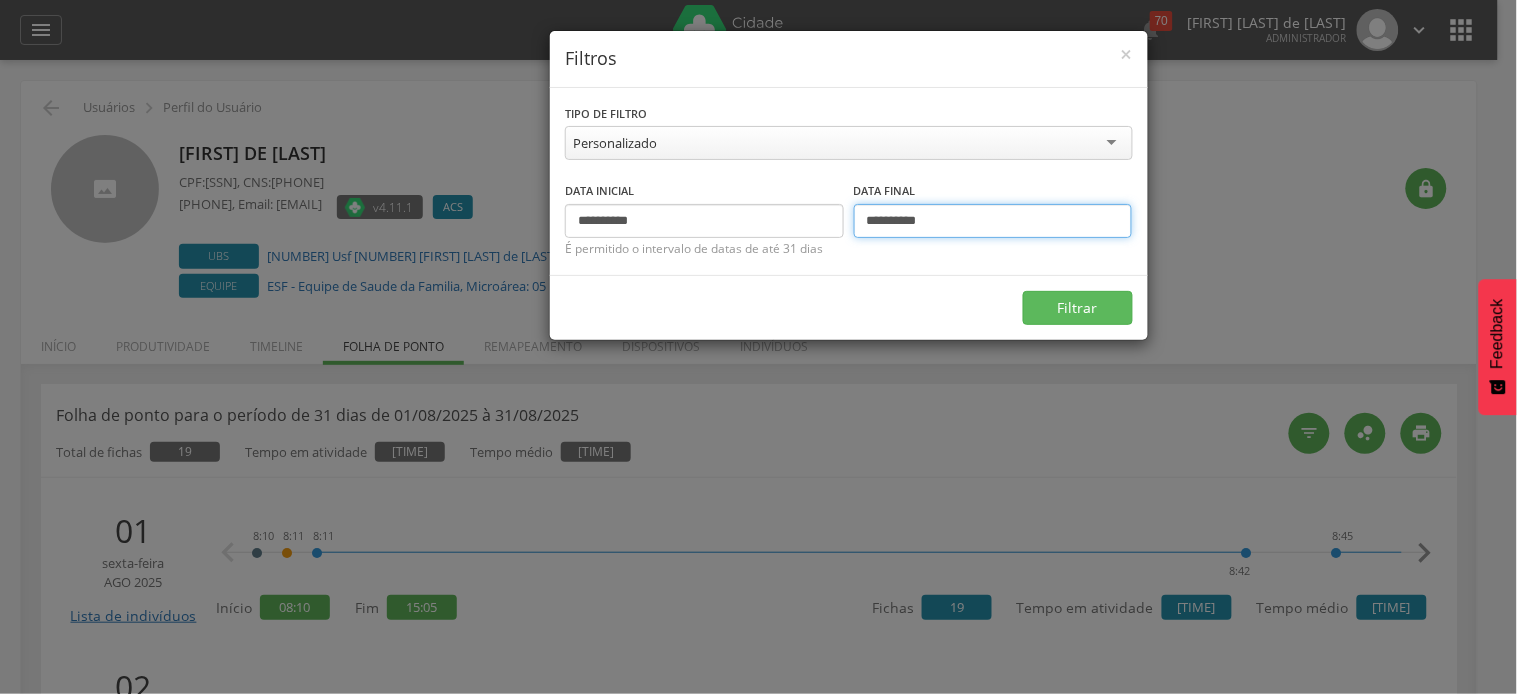 type on "**********" 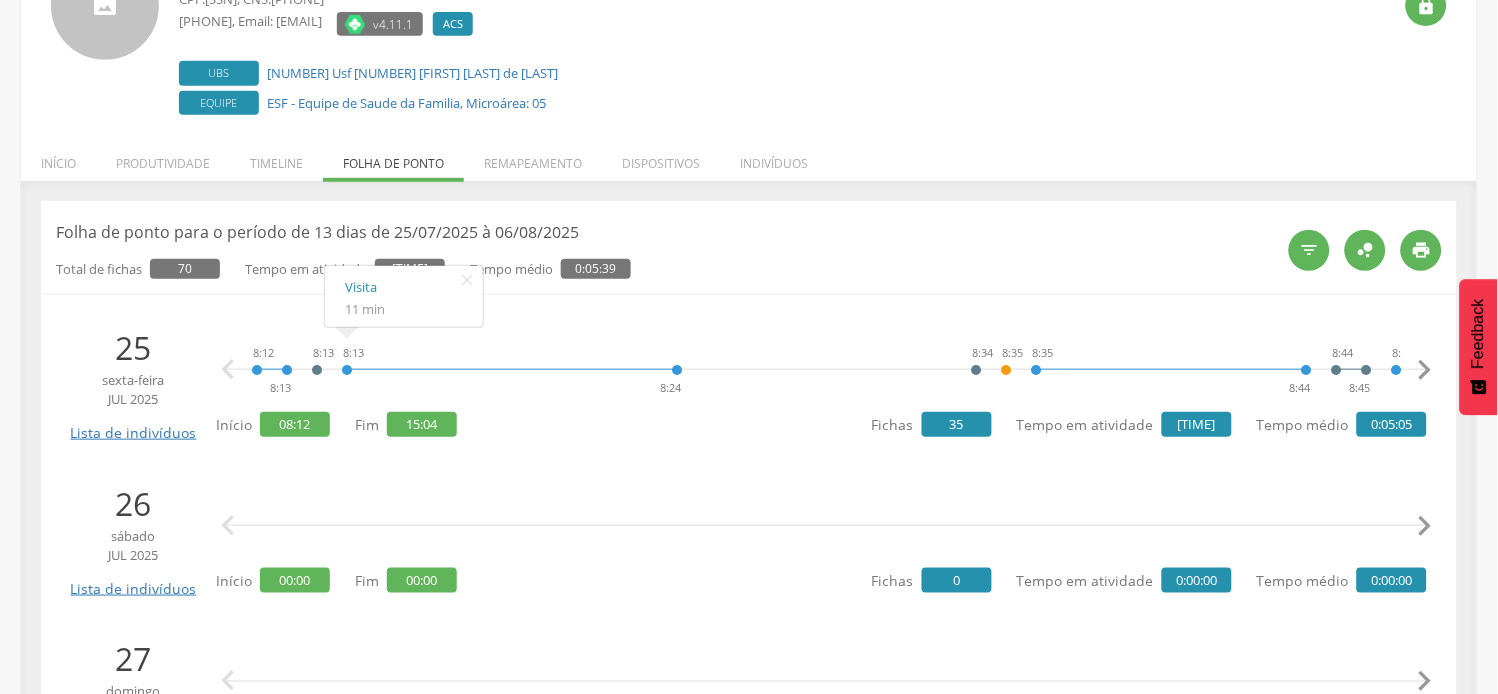 scroll, scrollTop: 222, scrollLeft: 0, axis: vertical 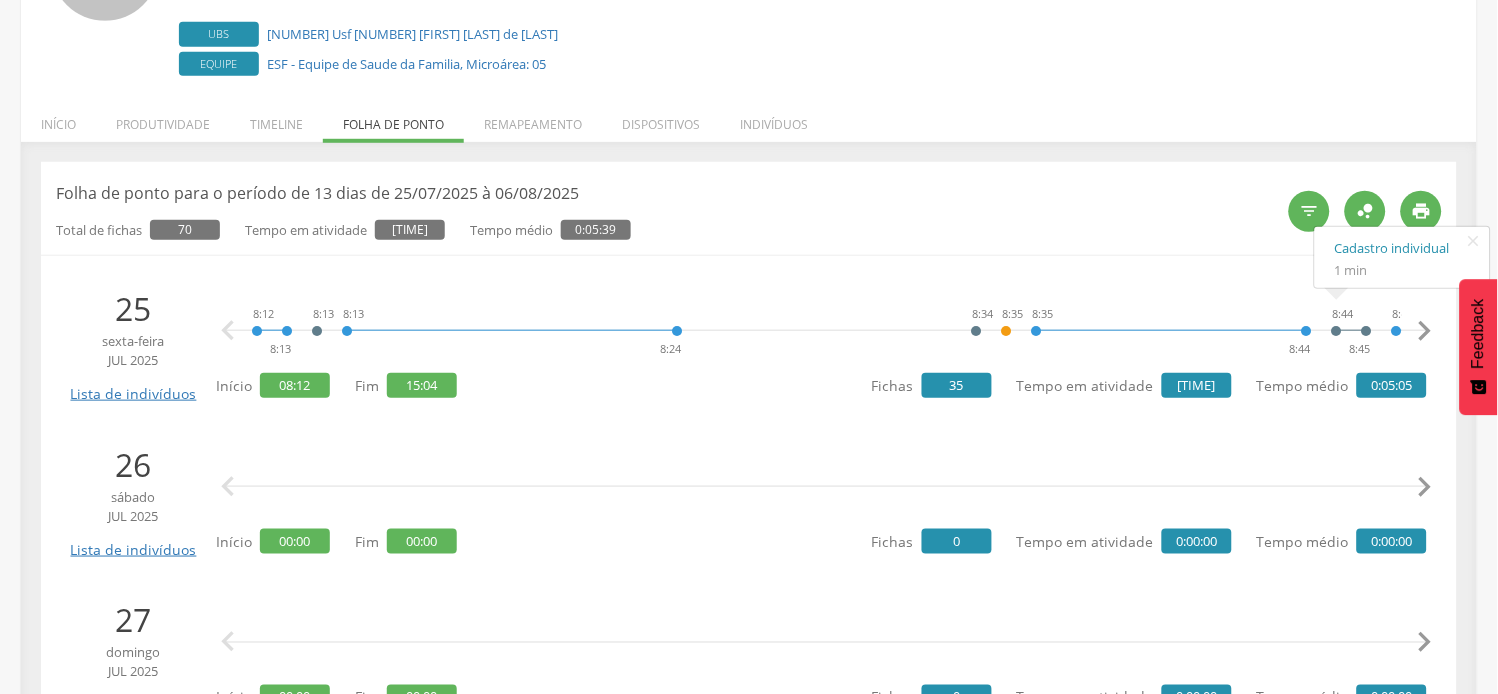 click on "" at bounding box center (1425, 331) 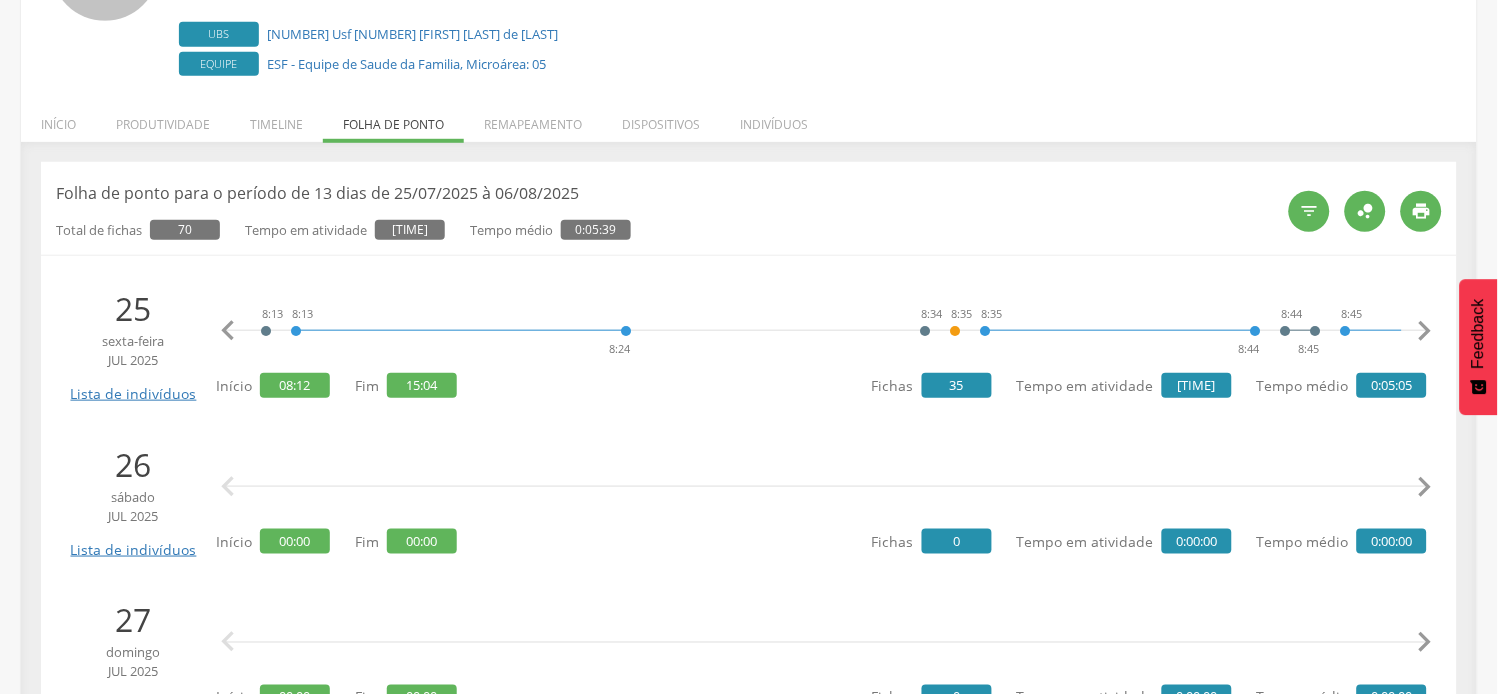 click on "" at bounding box center [1425, 331] 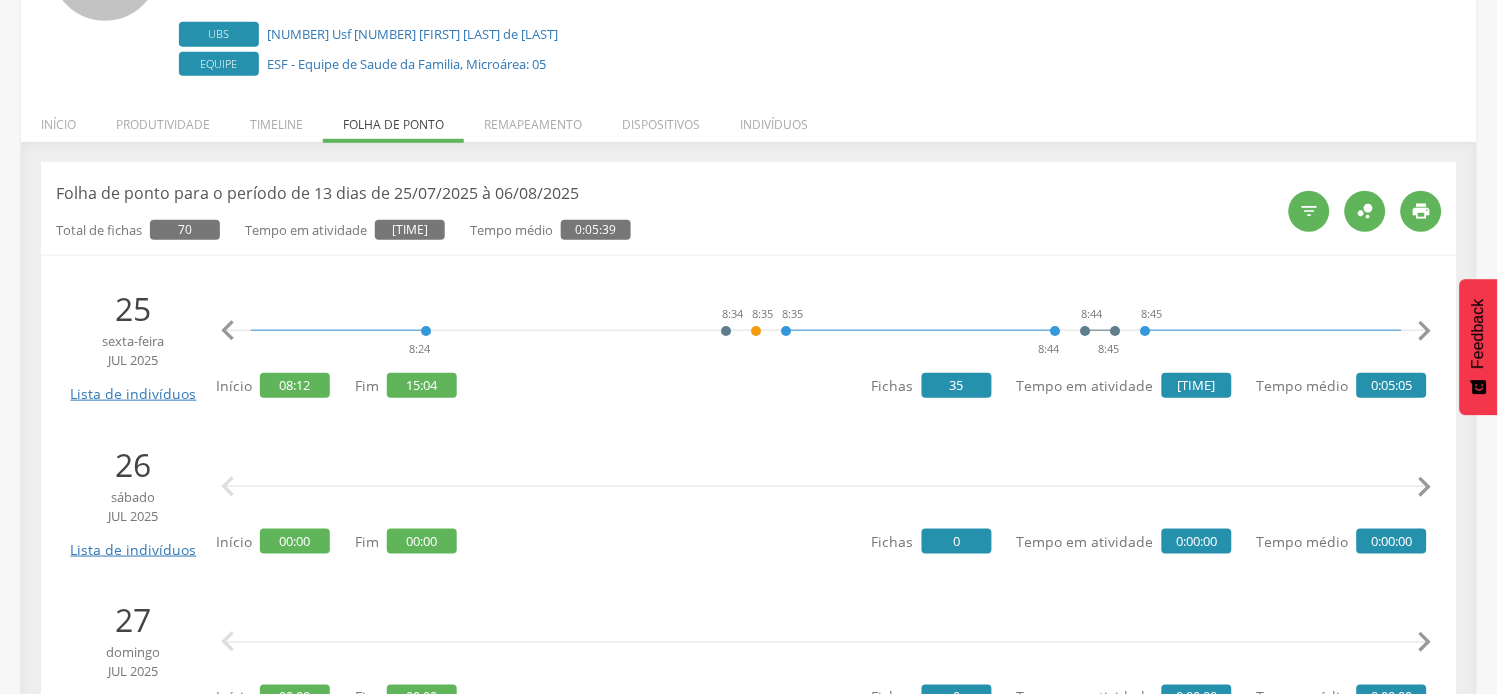 click on "" at bounding box center (1425, 331) 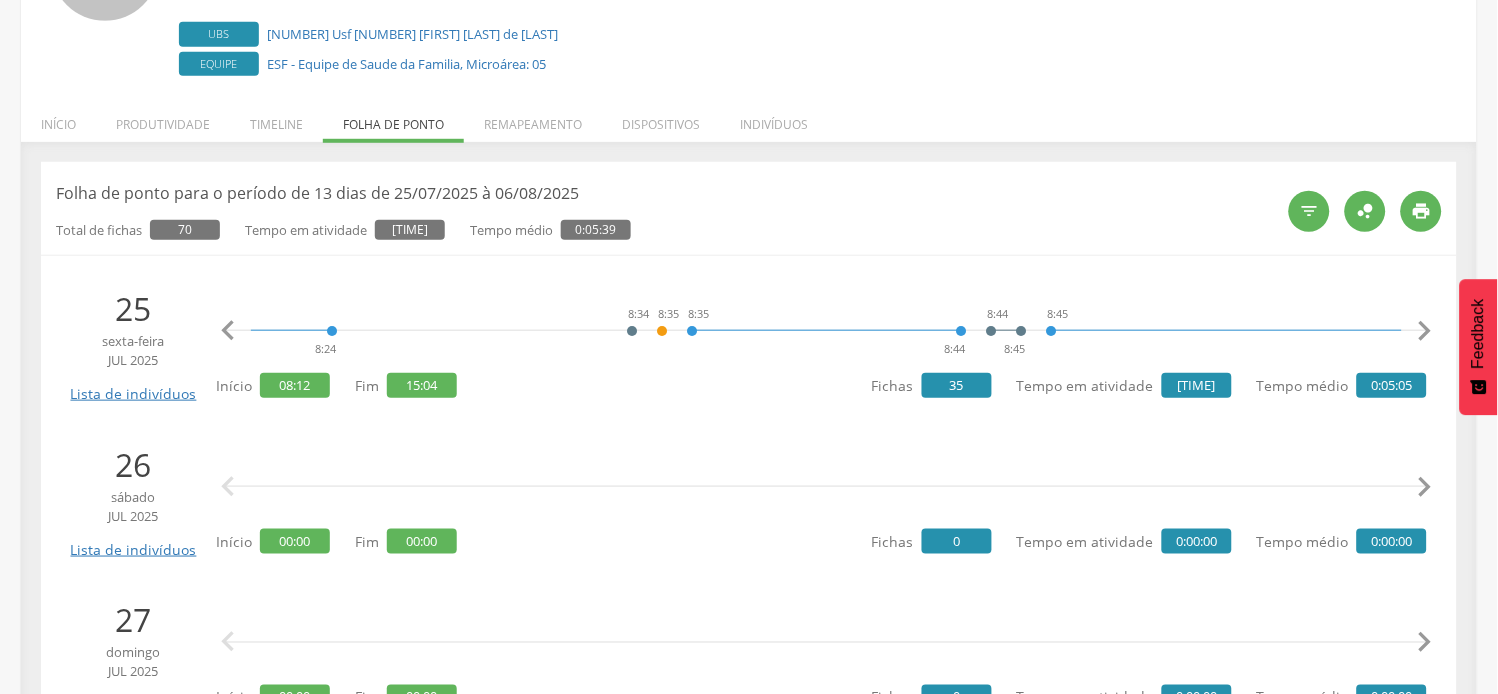 click on "" at bounding box center (1425, 331) 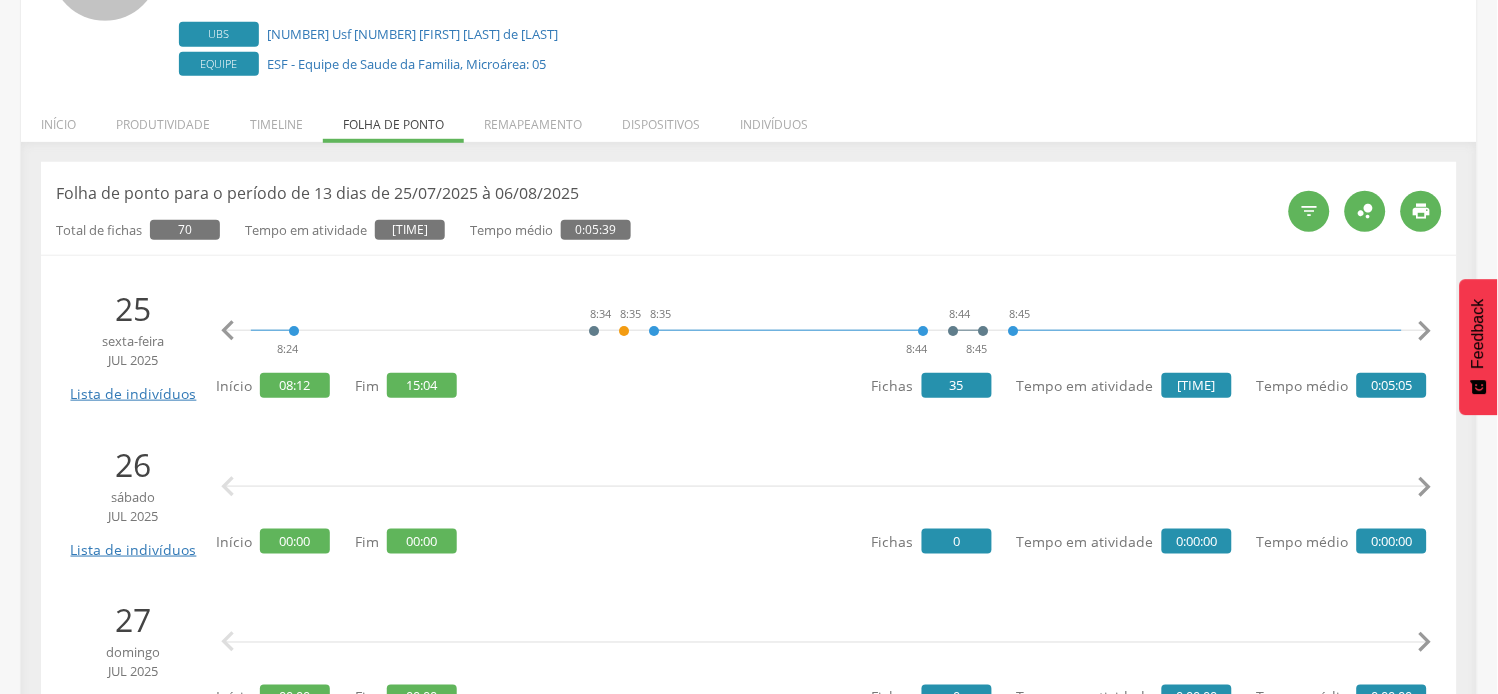 click on "" at bounding box center [1425, 331] 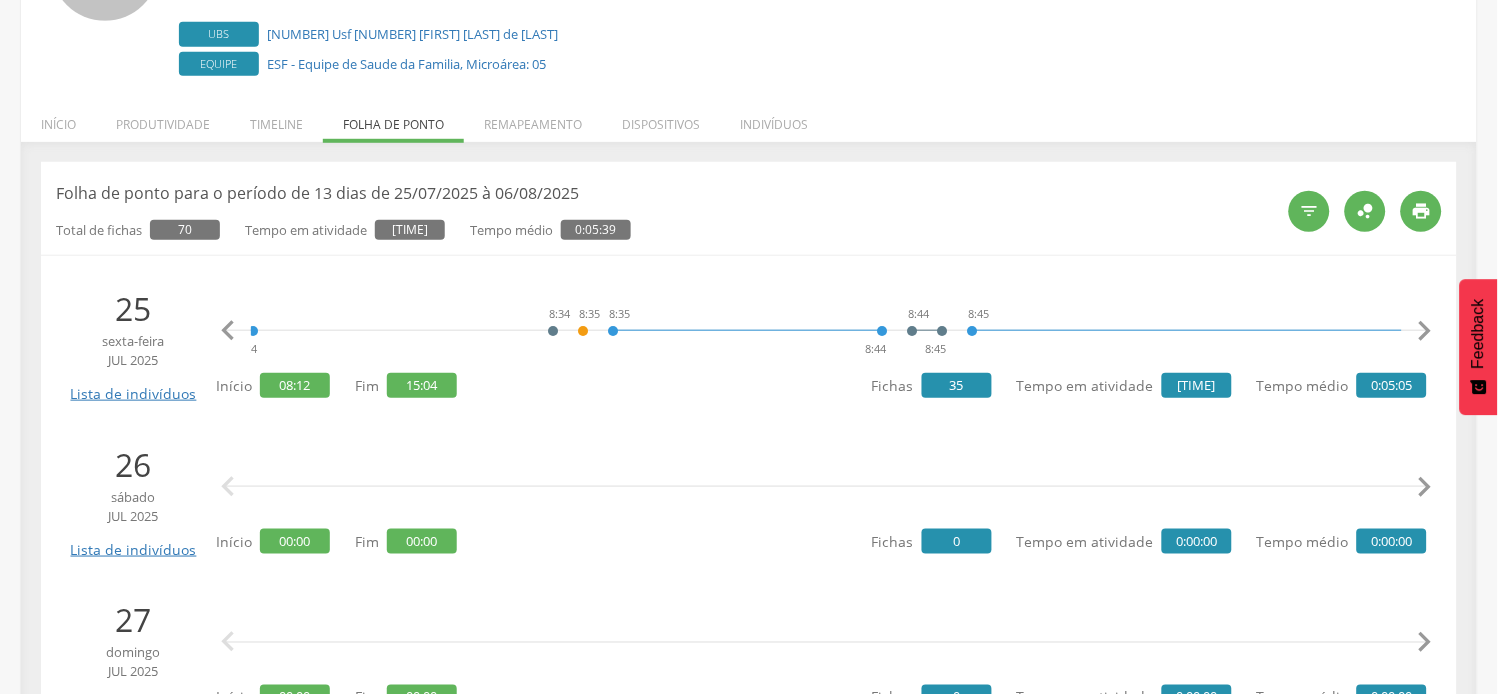 click on "" at bounding box center (1425, 331) 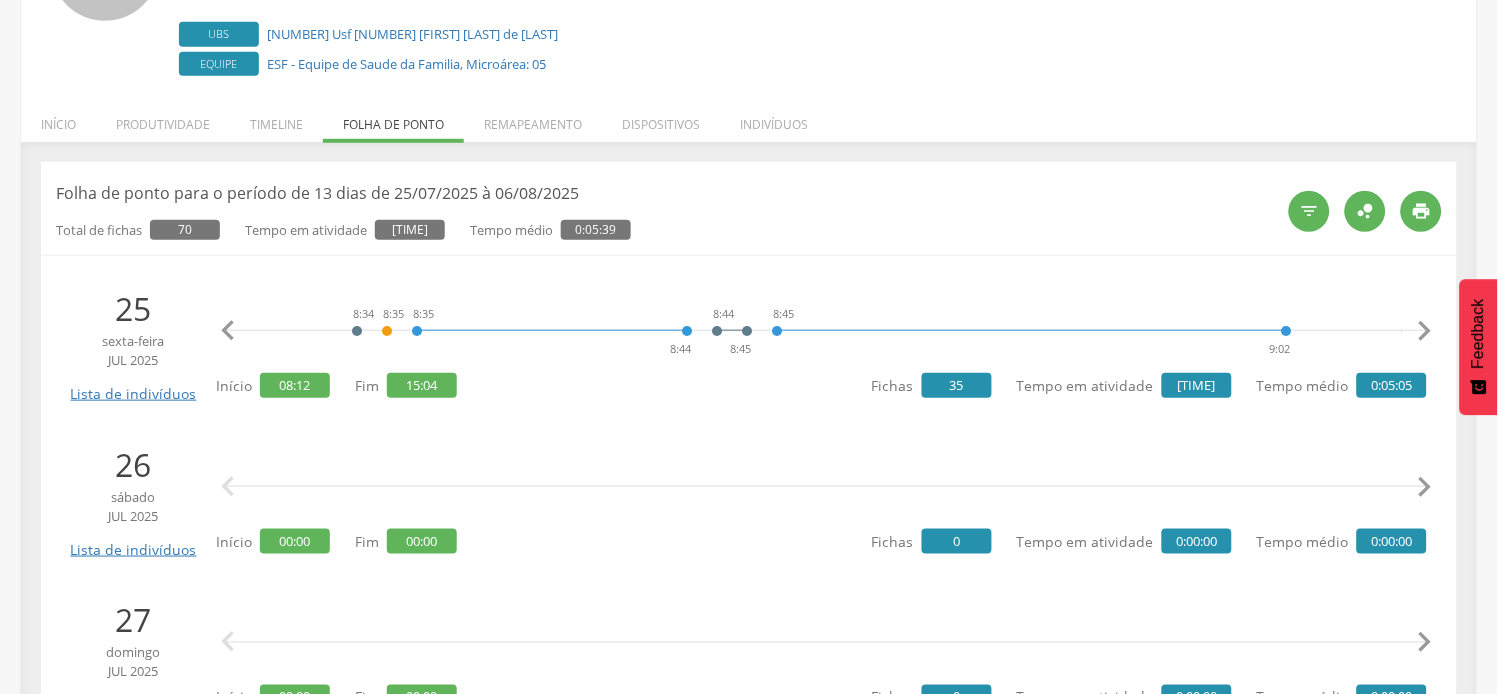 click on "" at bounding box center [1425, 331] 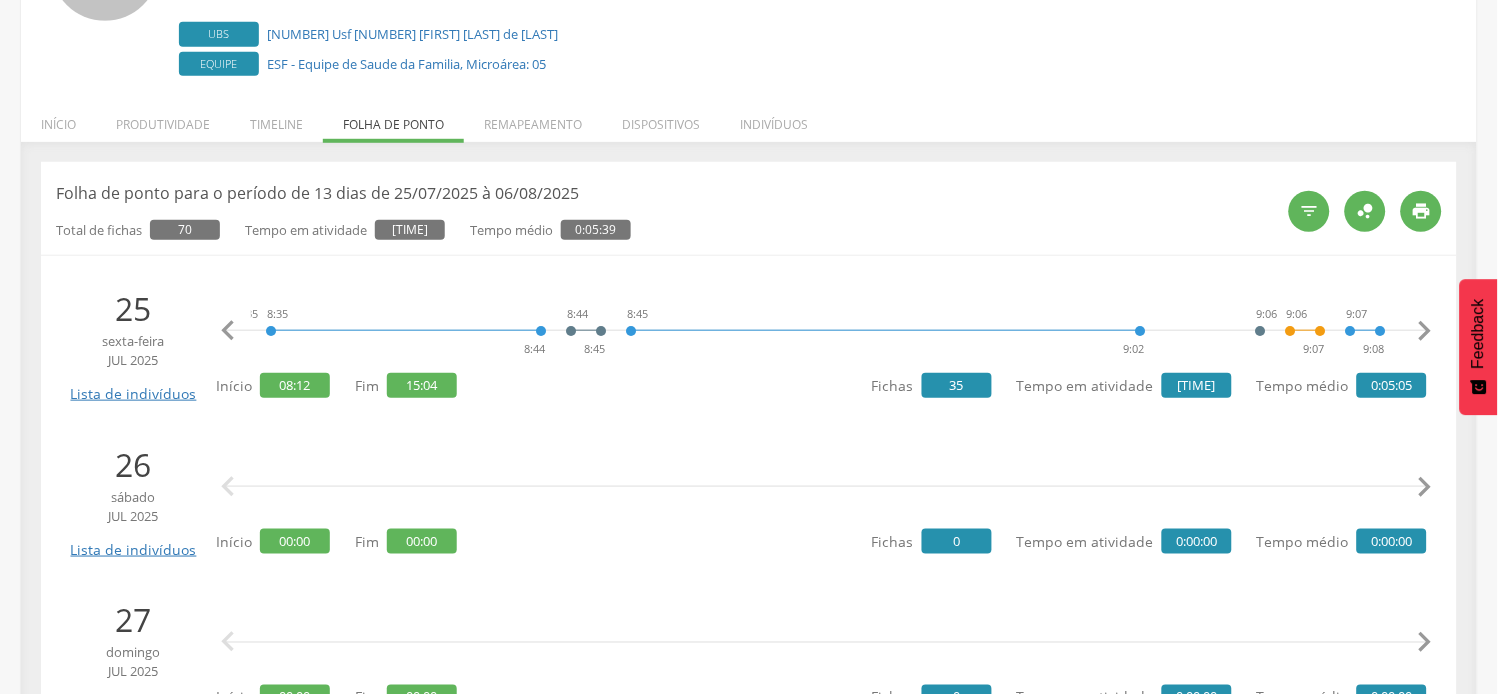 click on "" at bounding box center (1425, 331) 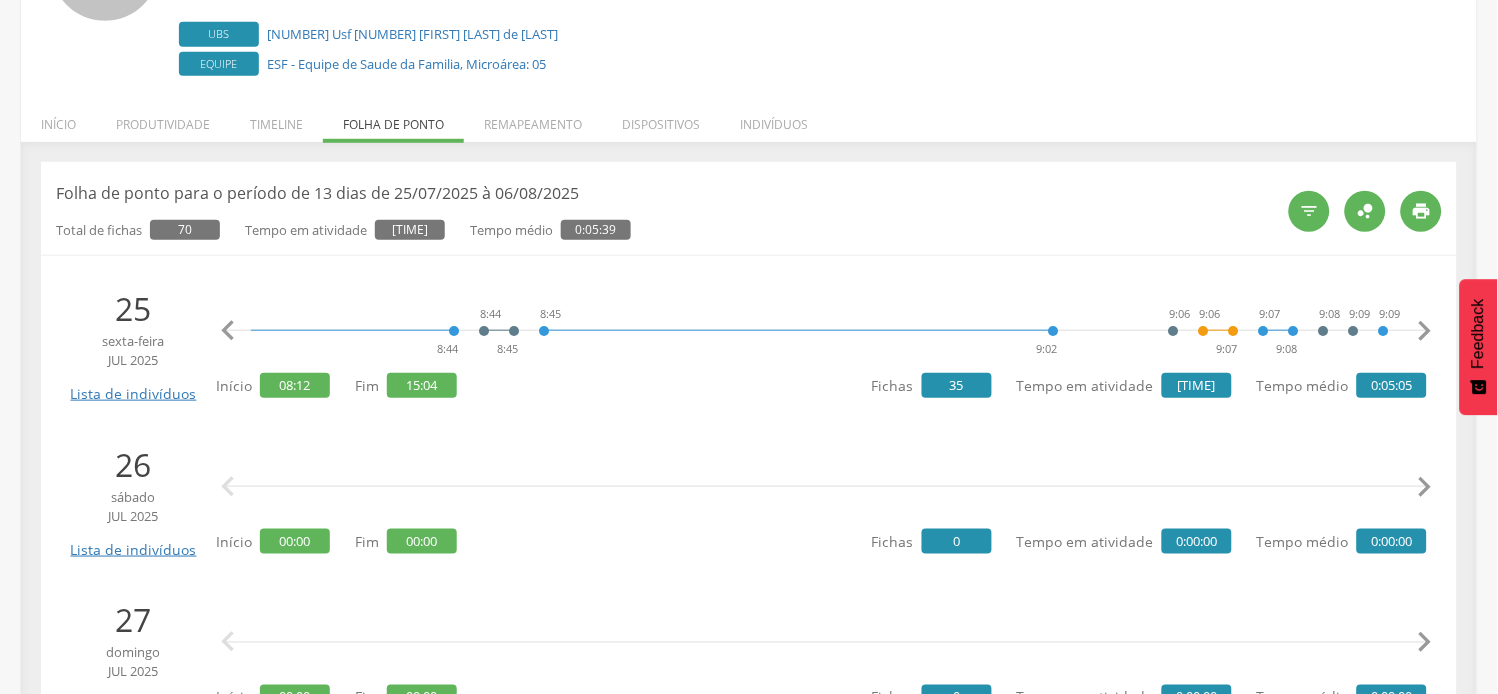 click on "" at bounding box center [1425, 331] 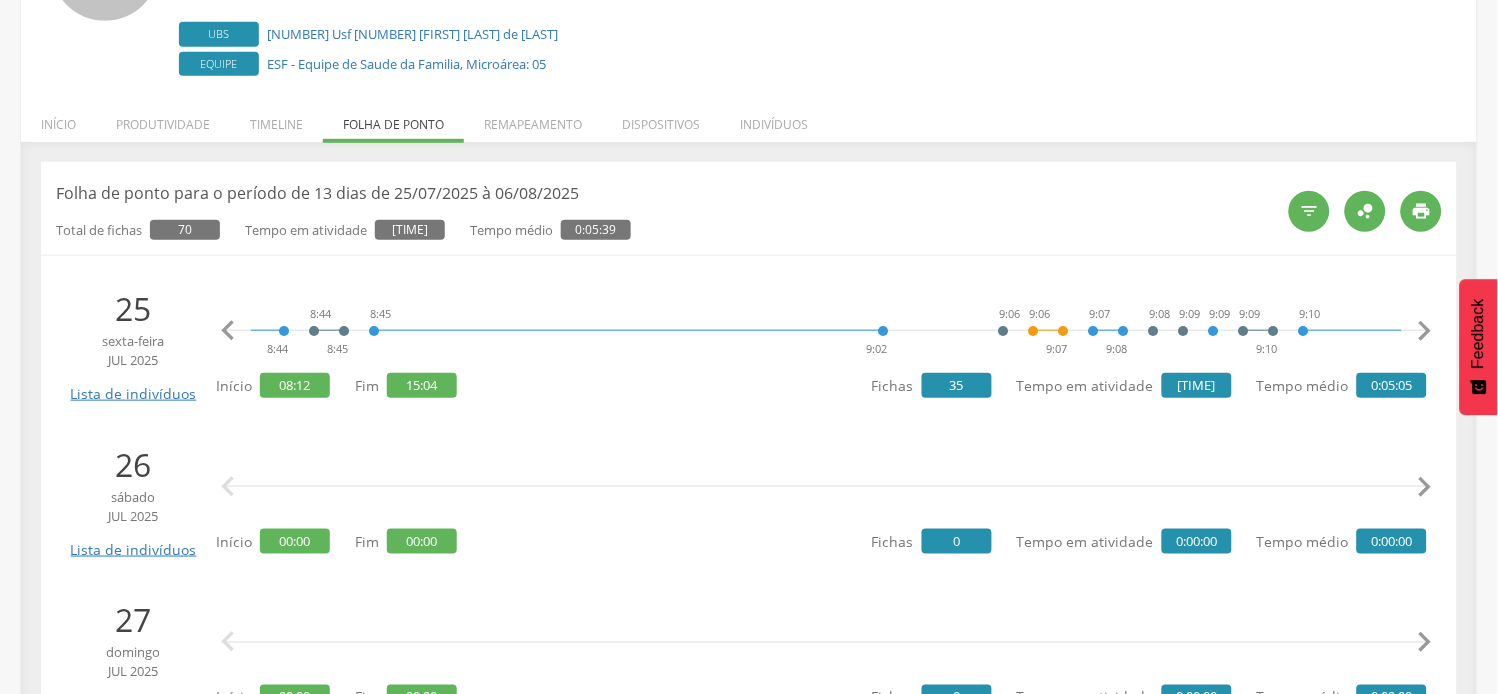 click on "" at bounding box center [1425, 331] 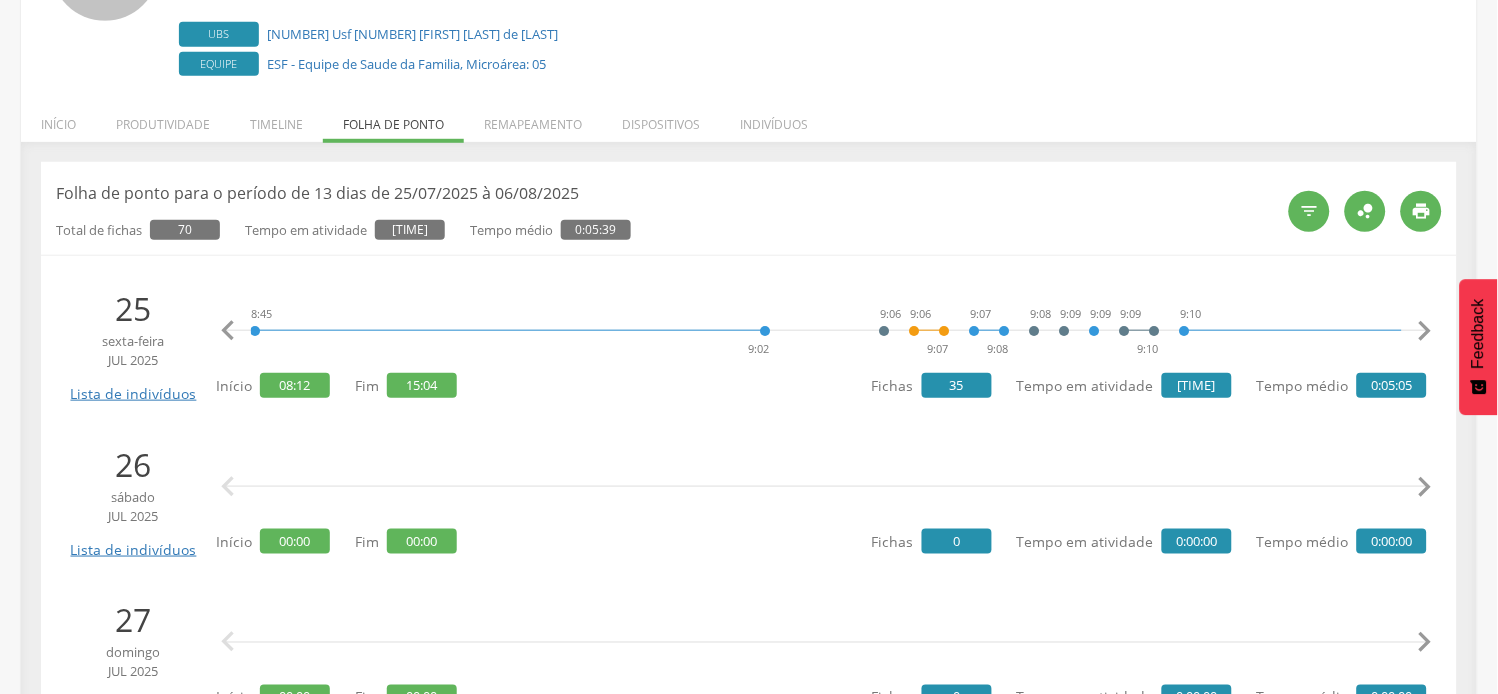 click on "" at bounding box center [1425, 331] 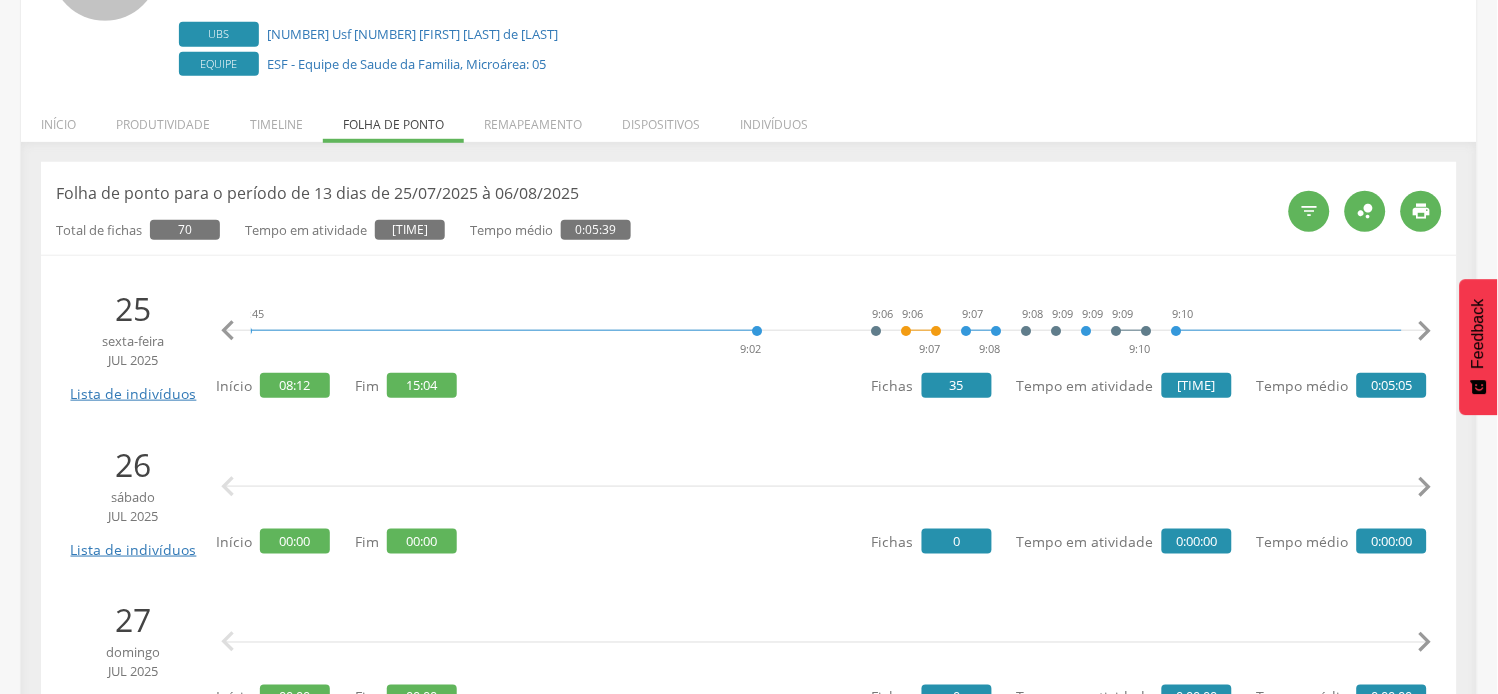 click on "" at bounding box center (1425, 331) 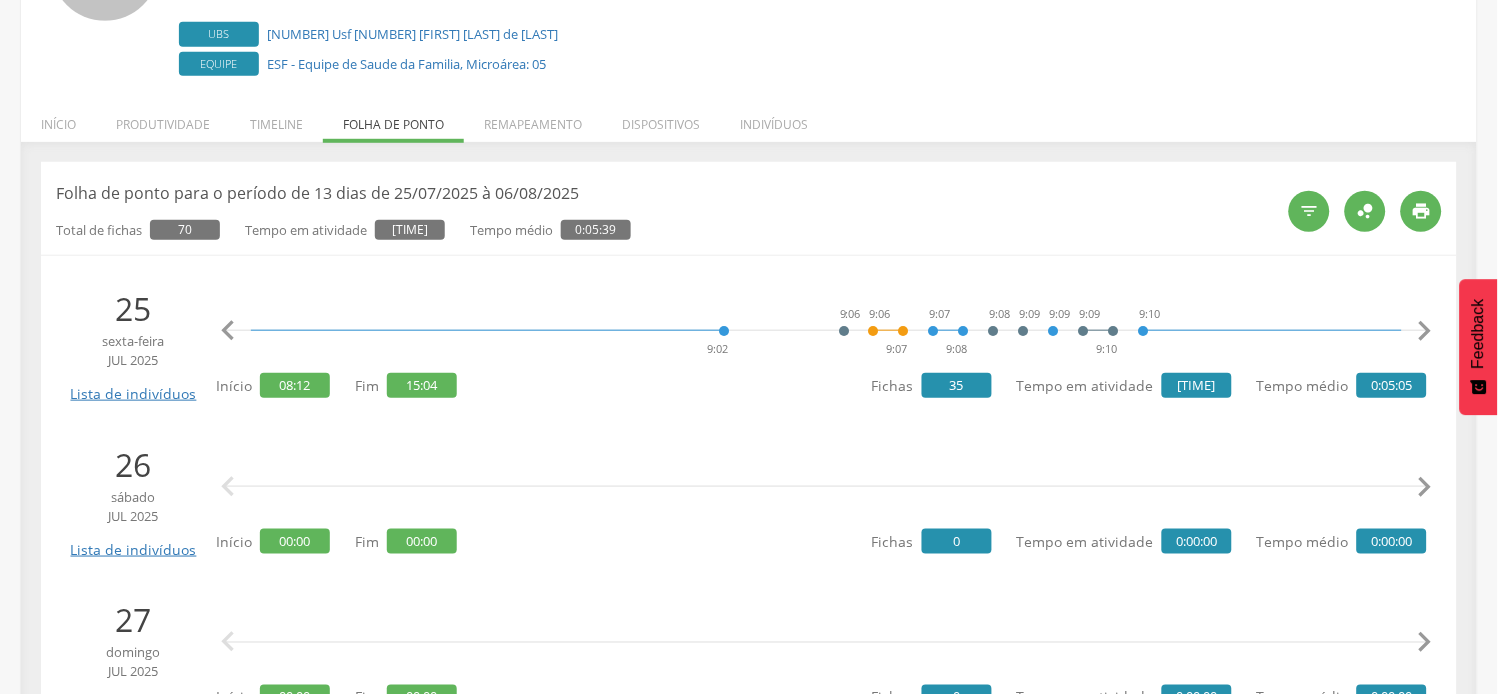 click on "" at bounding box center (1425, 331) 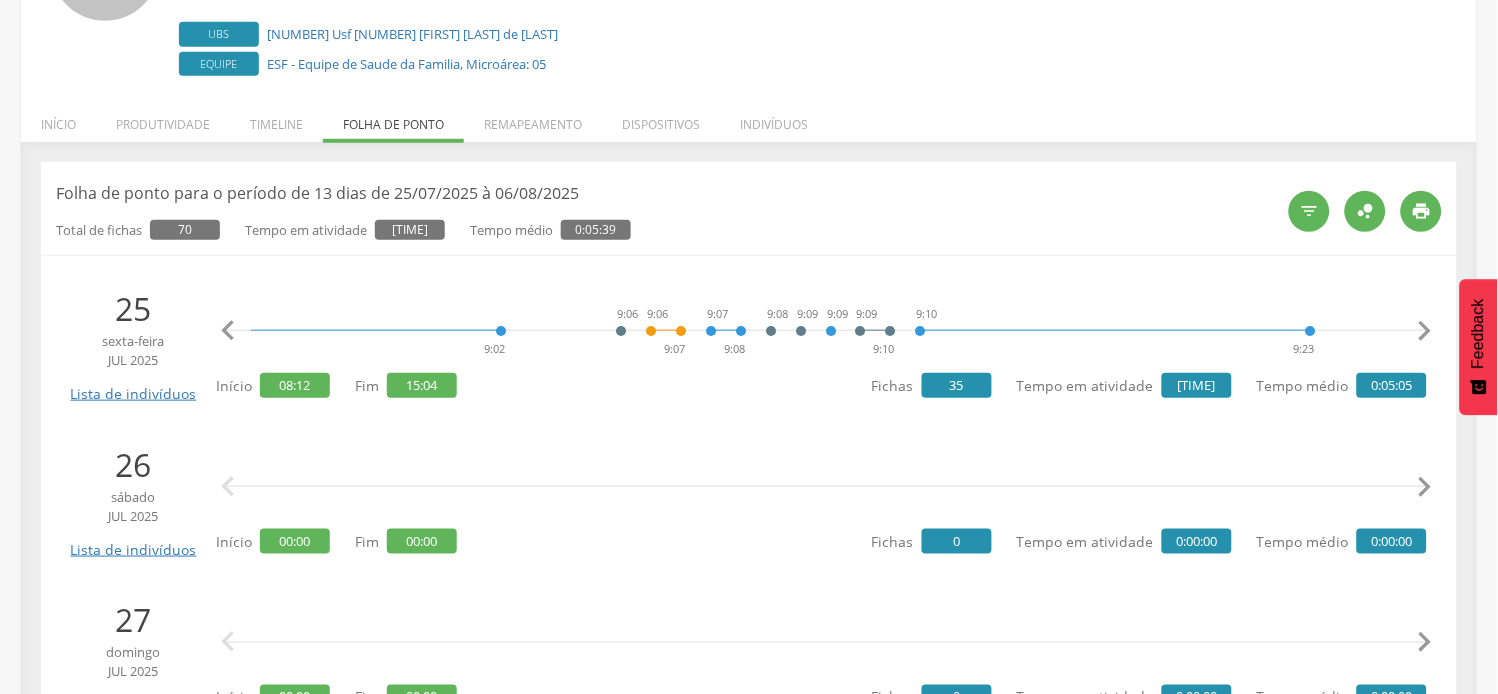 click on "" at bounding box center [1425, 331] 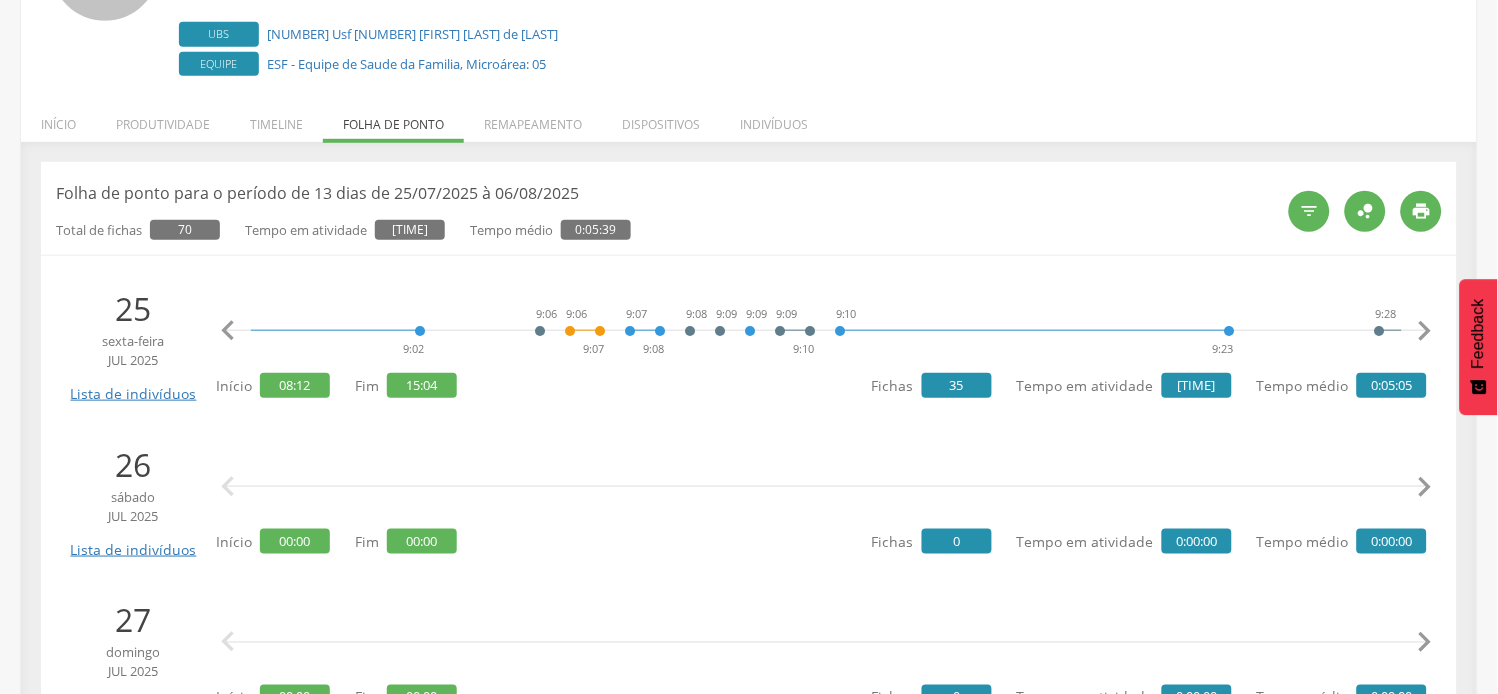 click on "" at bounding box center [1425, 331] 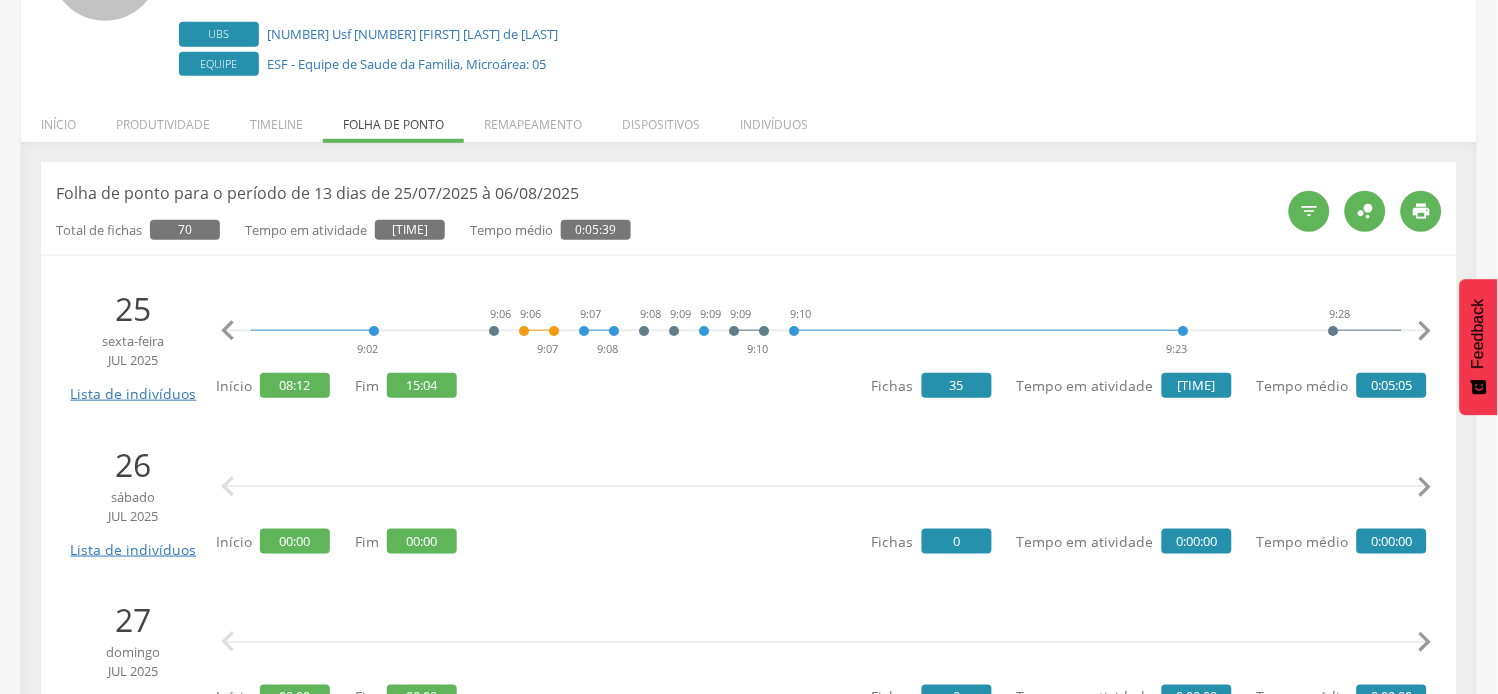 click on "" at bounding box center (1425, 331) 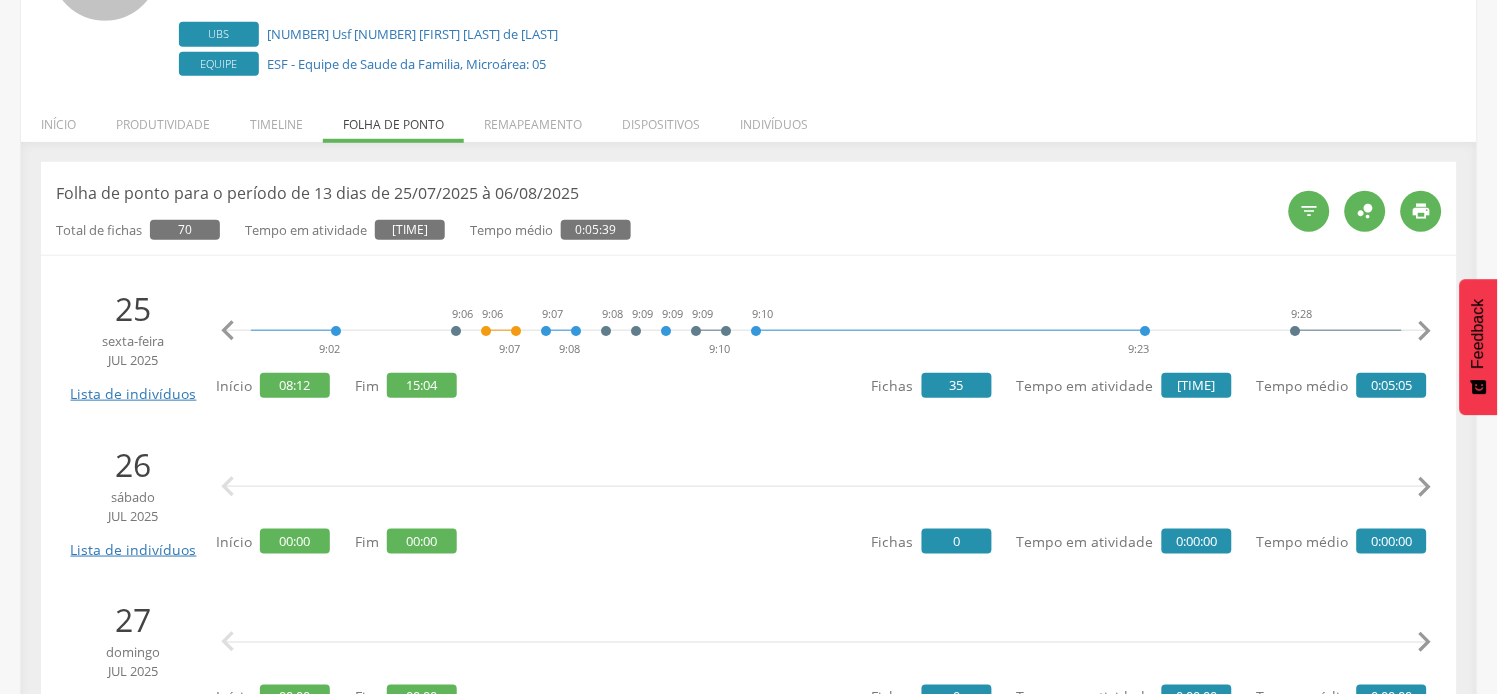 click on "" at bounding box center [1425, 331] 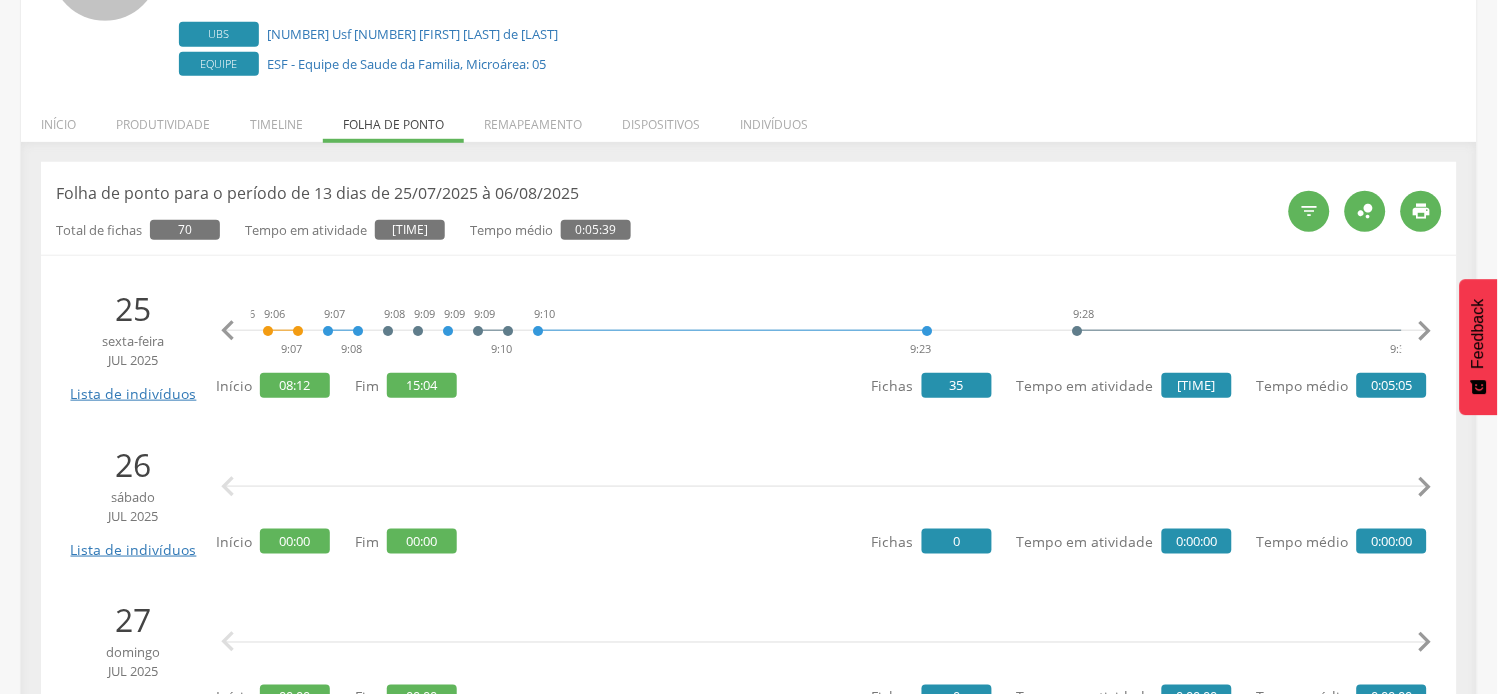 click on "" at bounding box center [1425, 331] 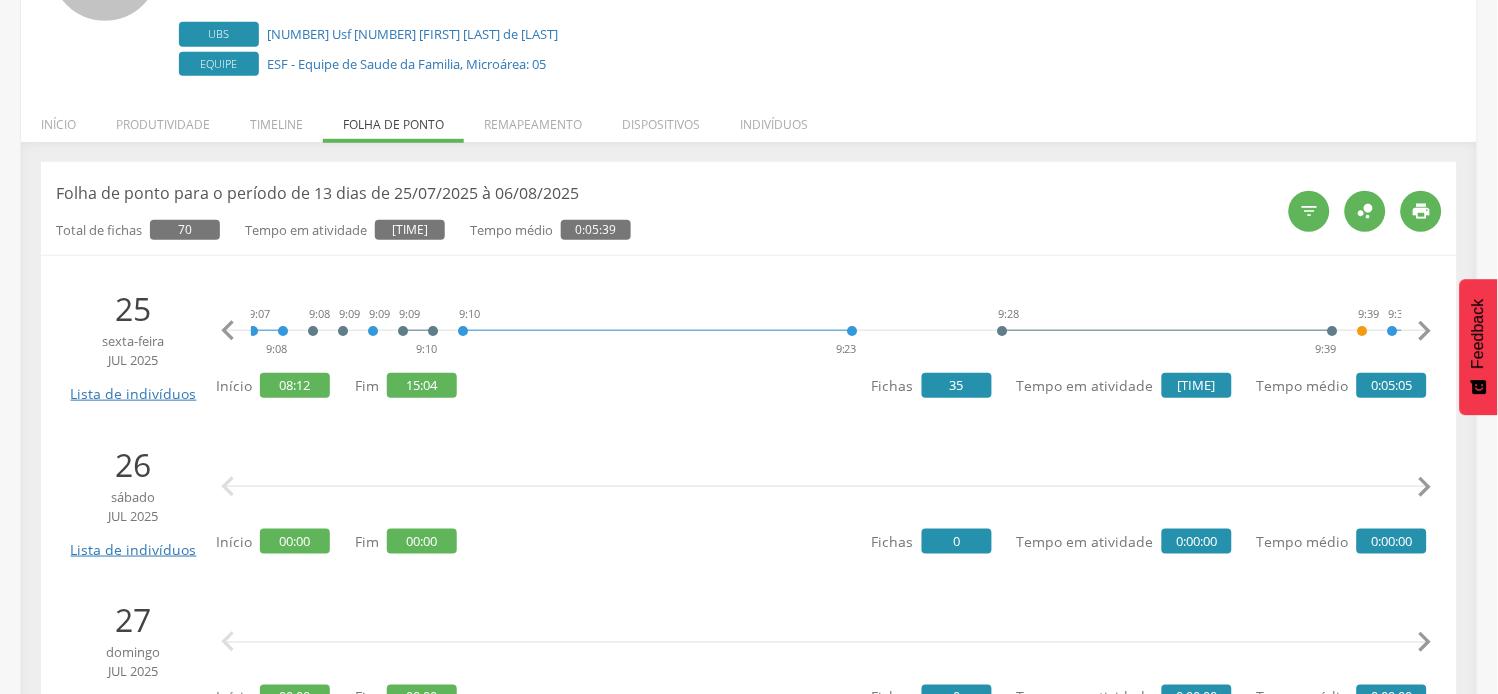 click on "" at bounding box center (1425, 331) 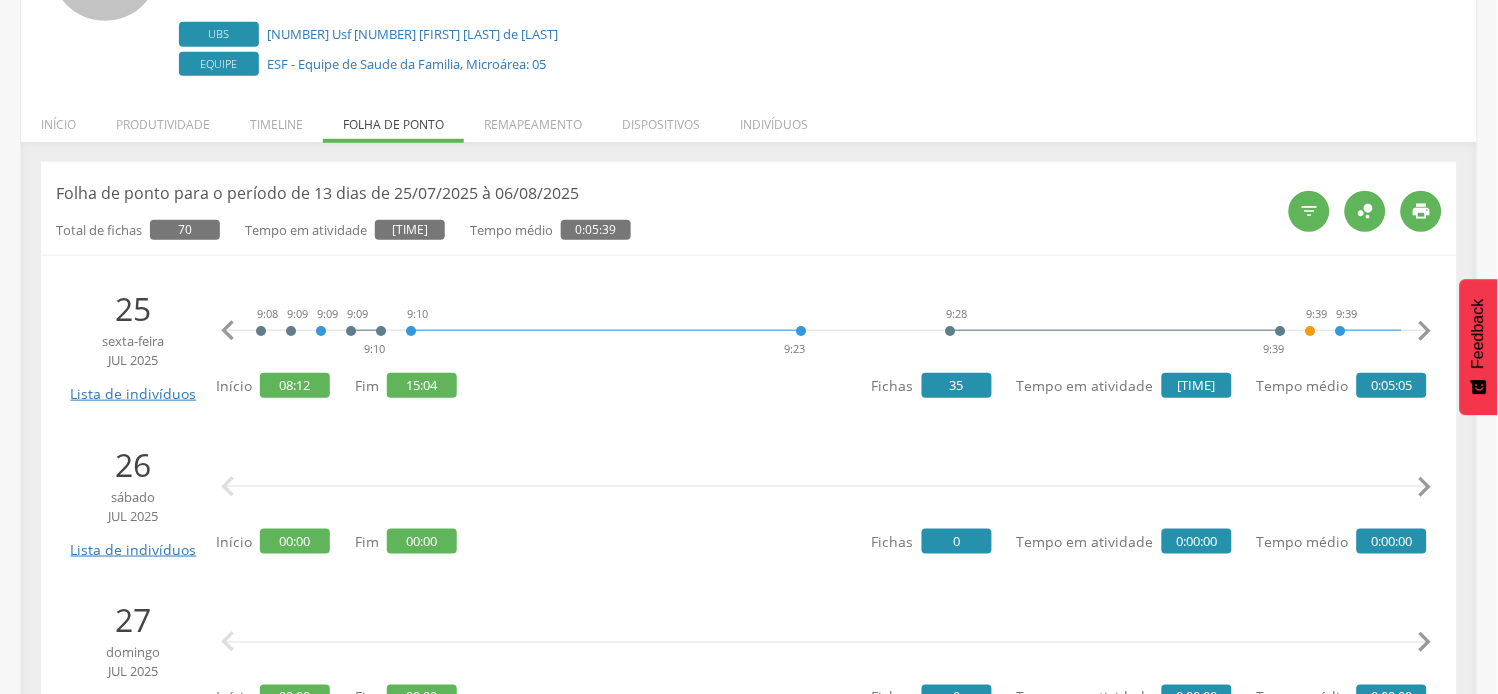 click on "" at bounding box center [1425, 331] 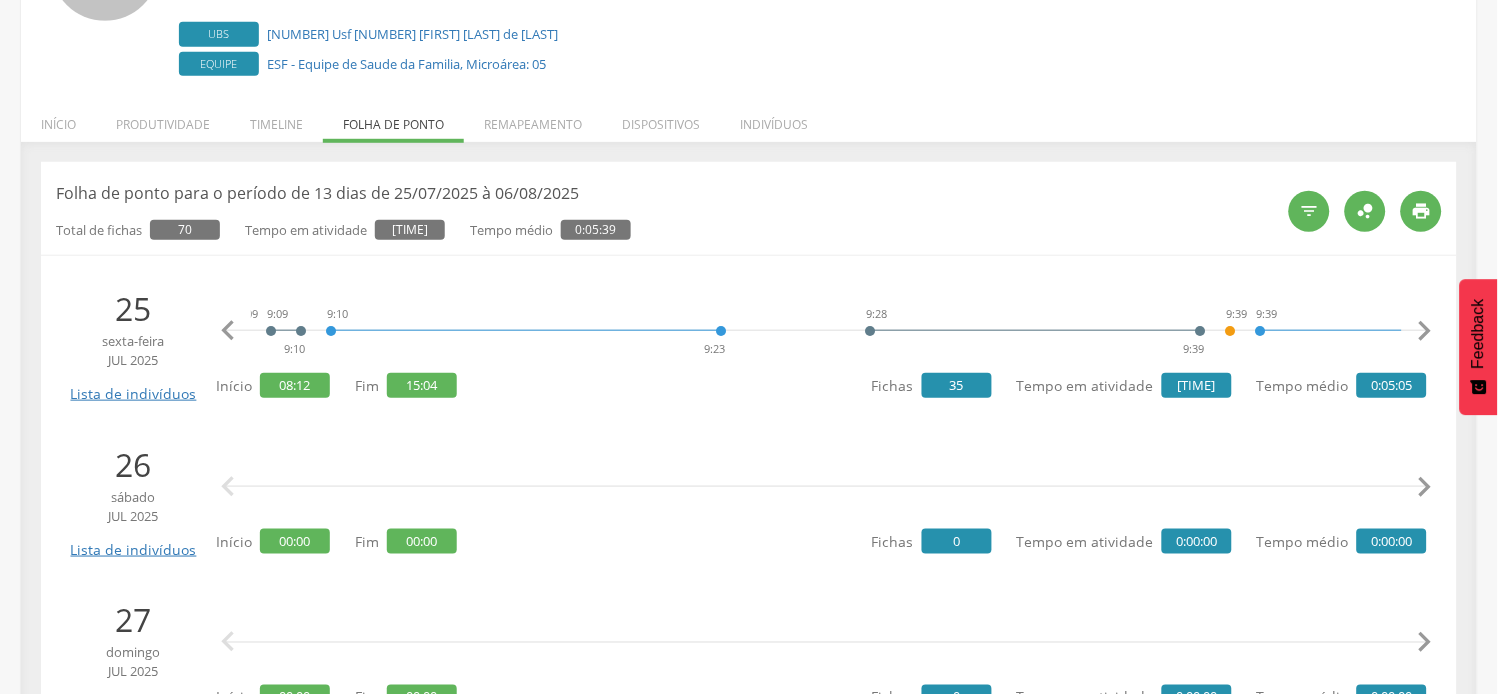 click on "" at bounding box center [1425, 331] 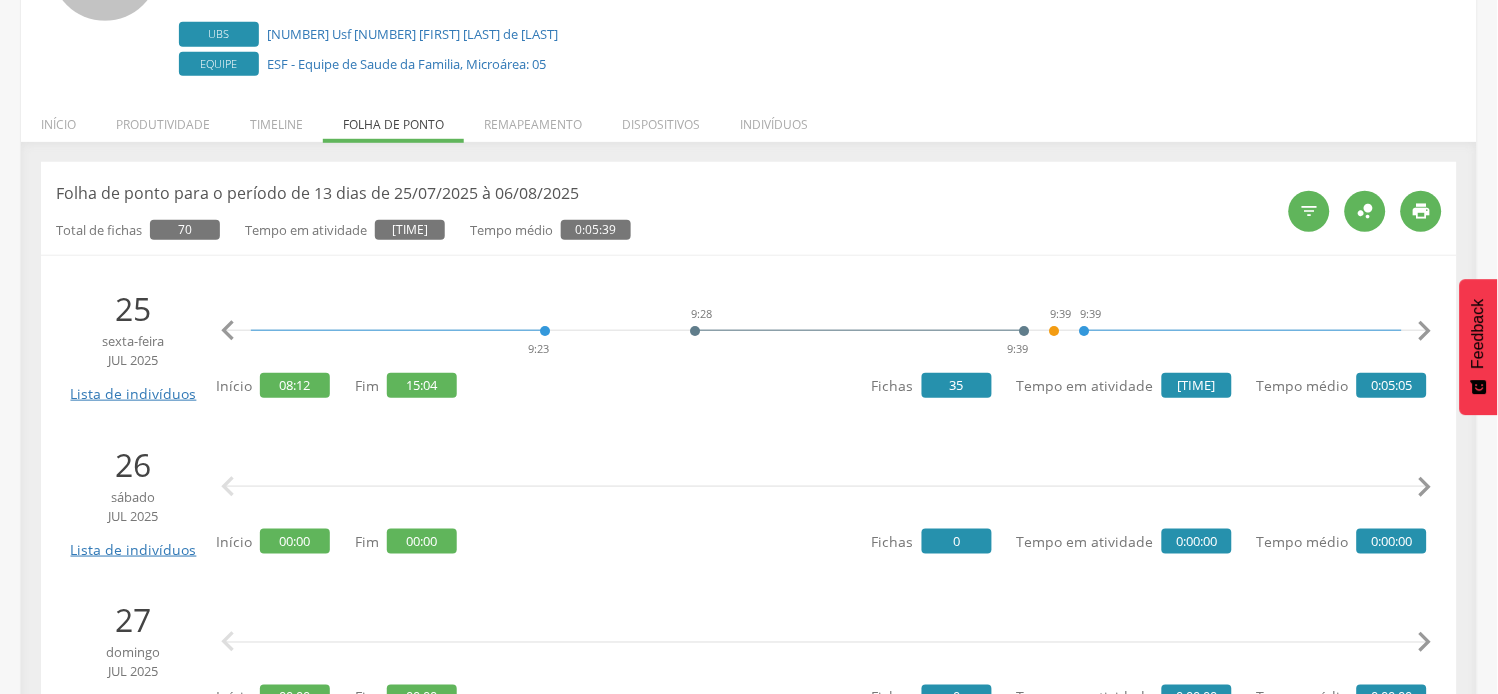 click on "" at bounding box center [1425, 331] 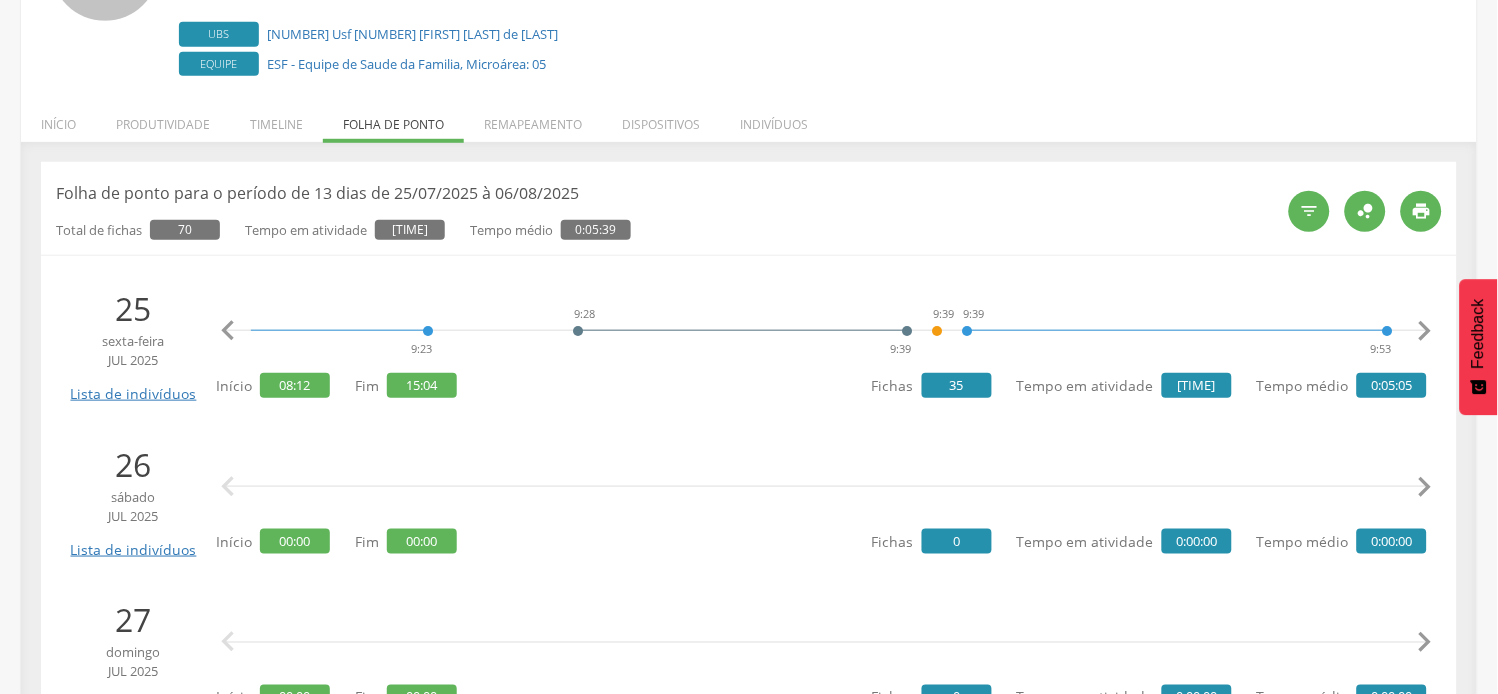 click on "" at bounding box center [1425, 331] 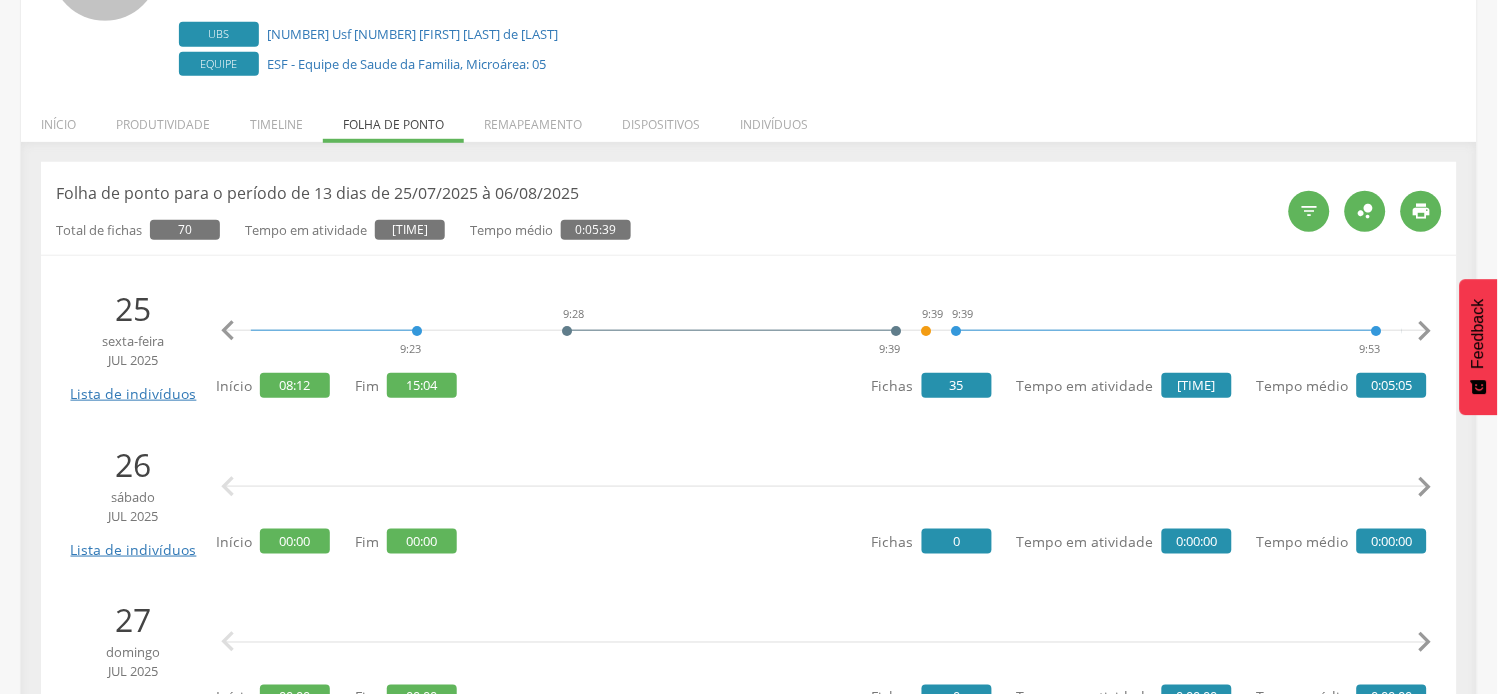 click on "" at bounding box center [1425, 331] 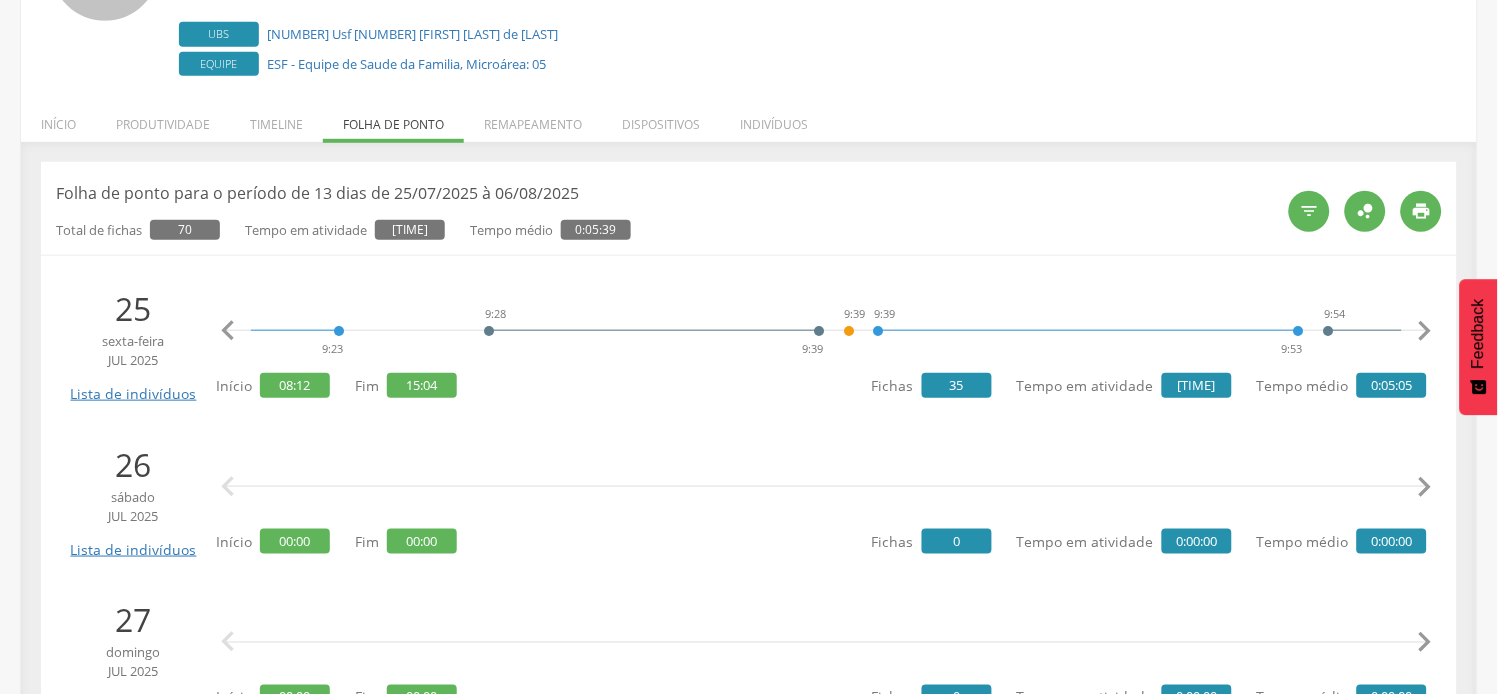 click on "" at bounding box center (1425, 331) 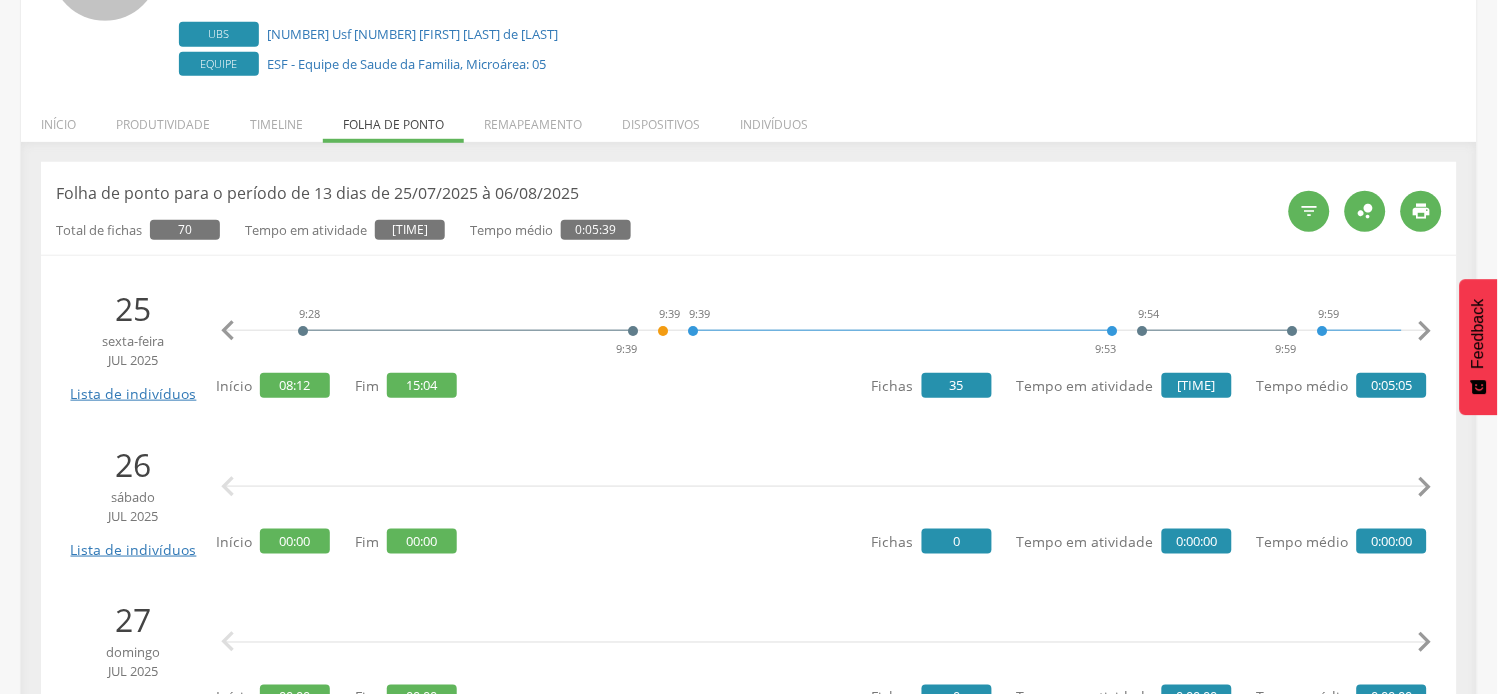 click on "" at bounding box center (1425, 331) 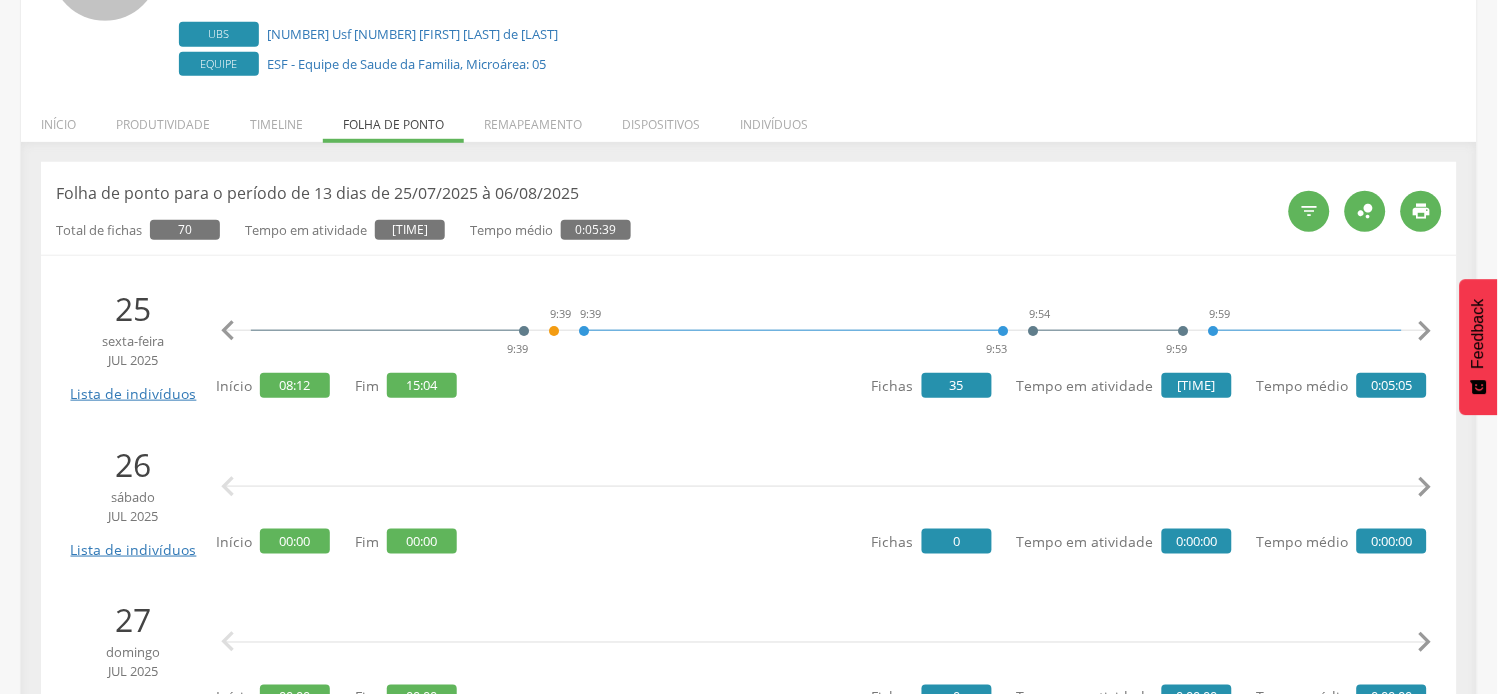 click on "" at bounding box center (1425, 331) 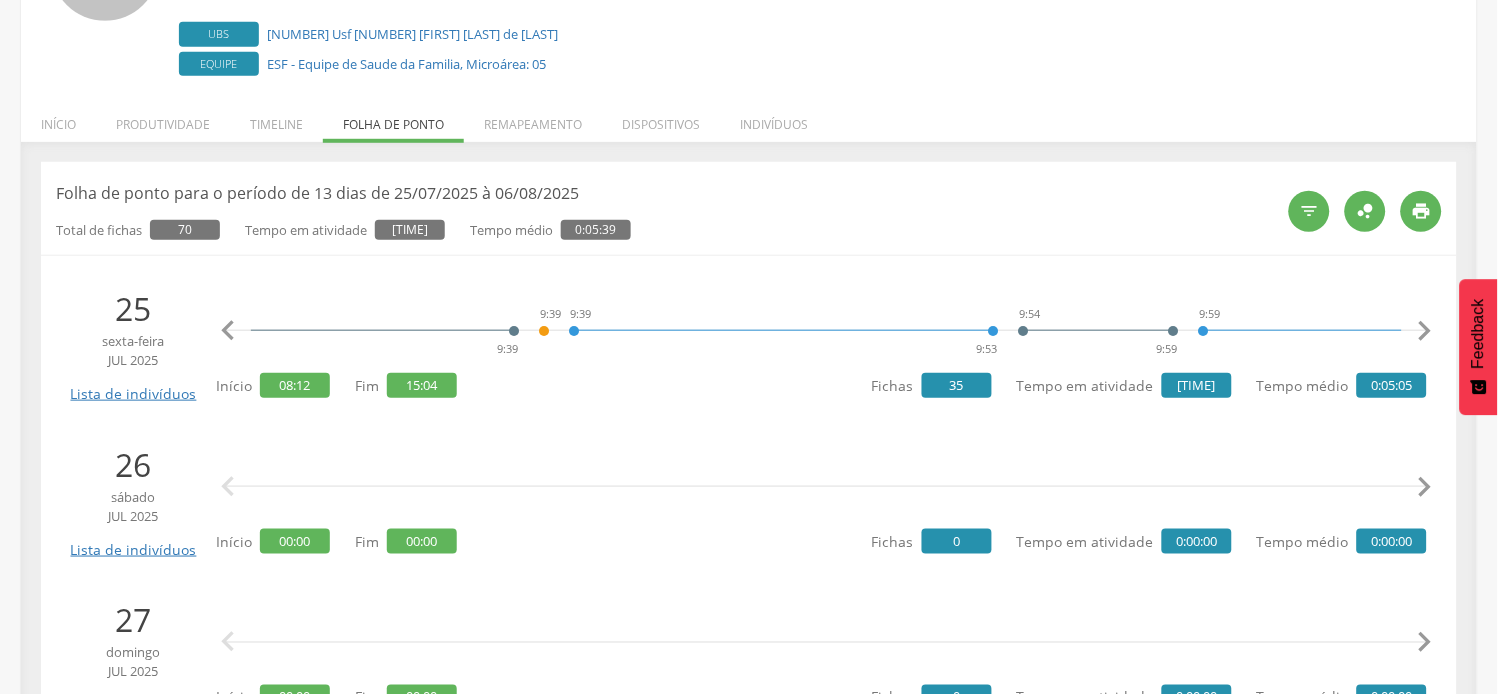 click on "" at bounding box center [1425, 331] 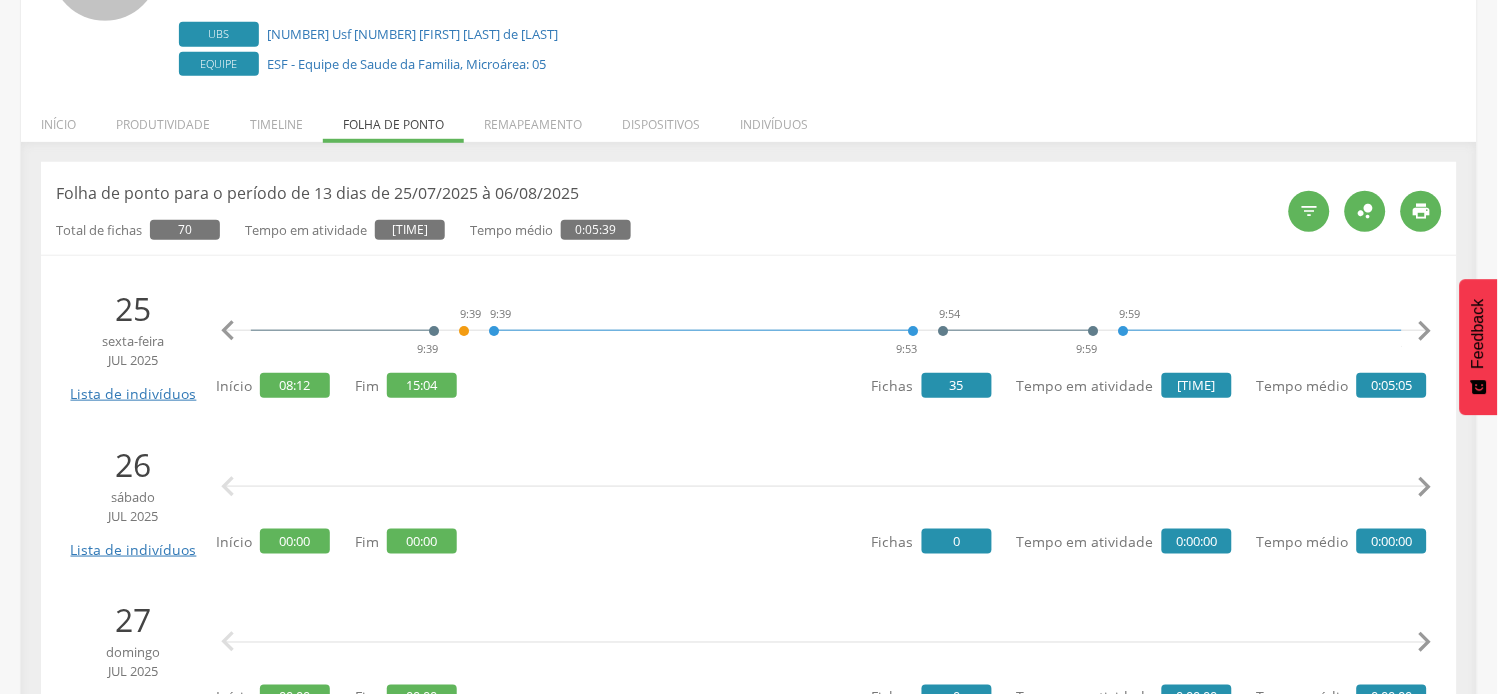 click on "" at bounding box center (1425, 331) 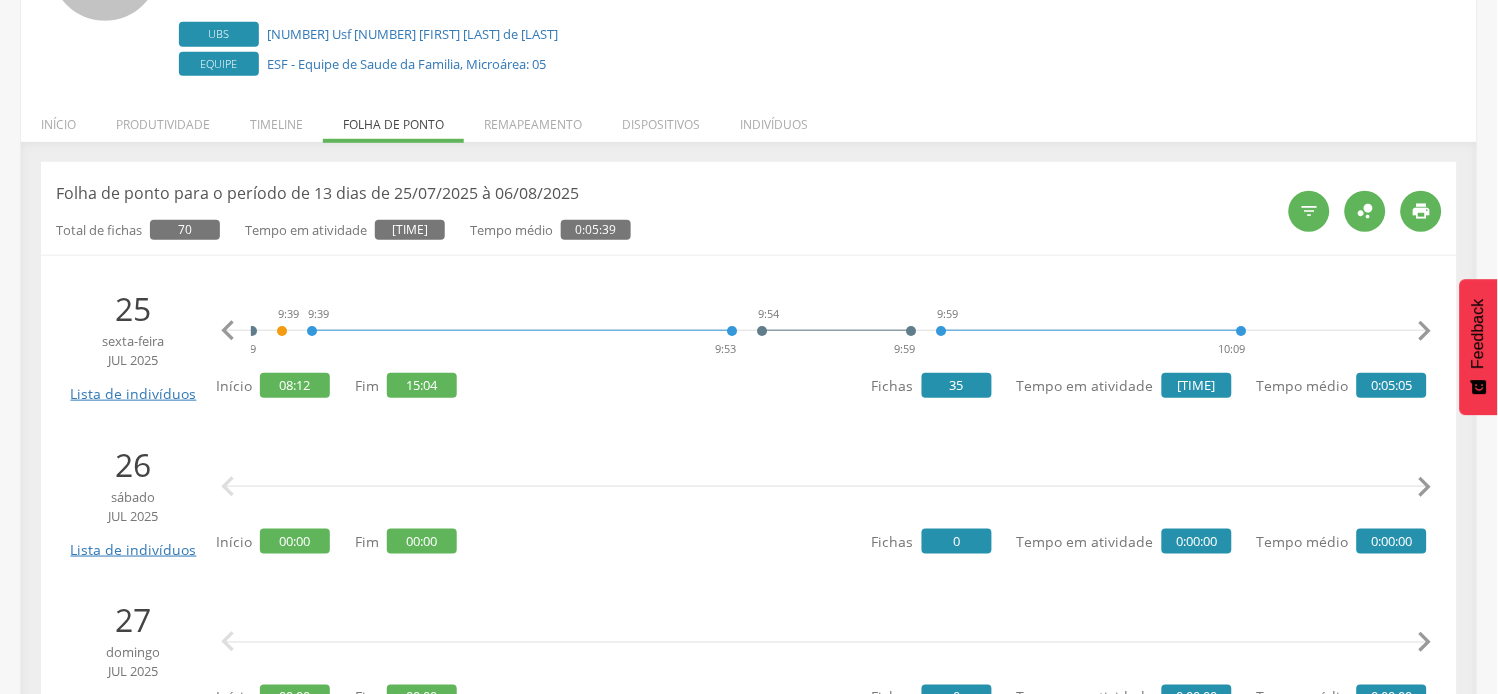 click on "" at bounding box center [1425, 331] 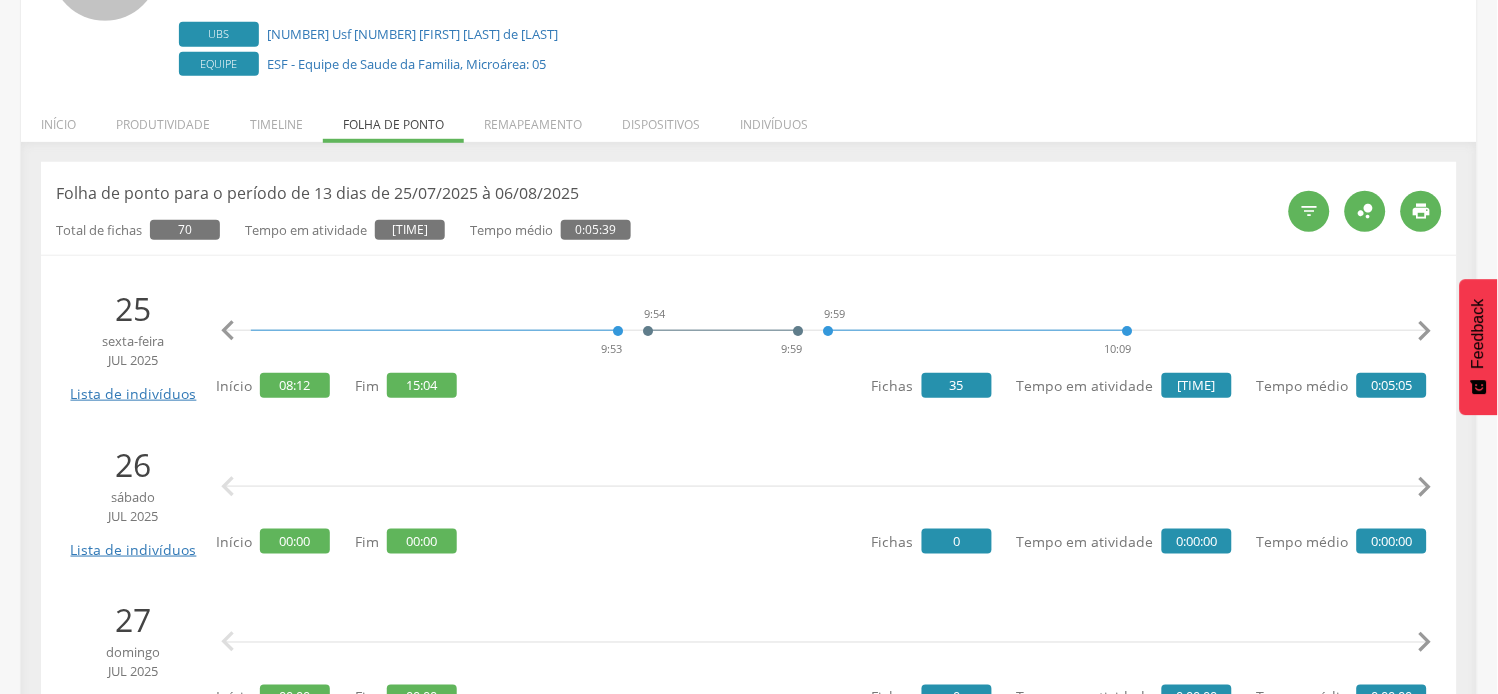 click on "" at bounding box center [1425, 331] 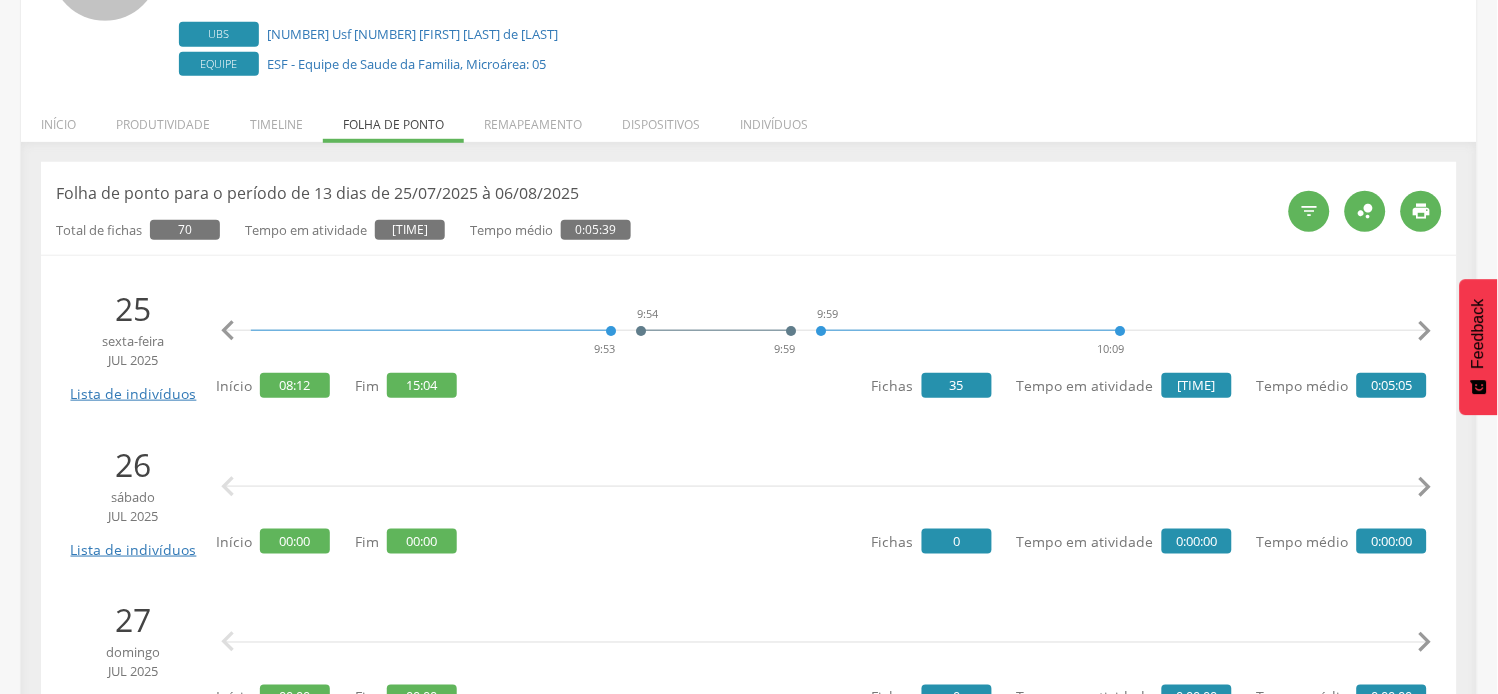 click on "" at bounding box center [1425, 331] 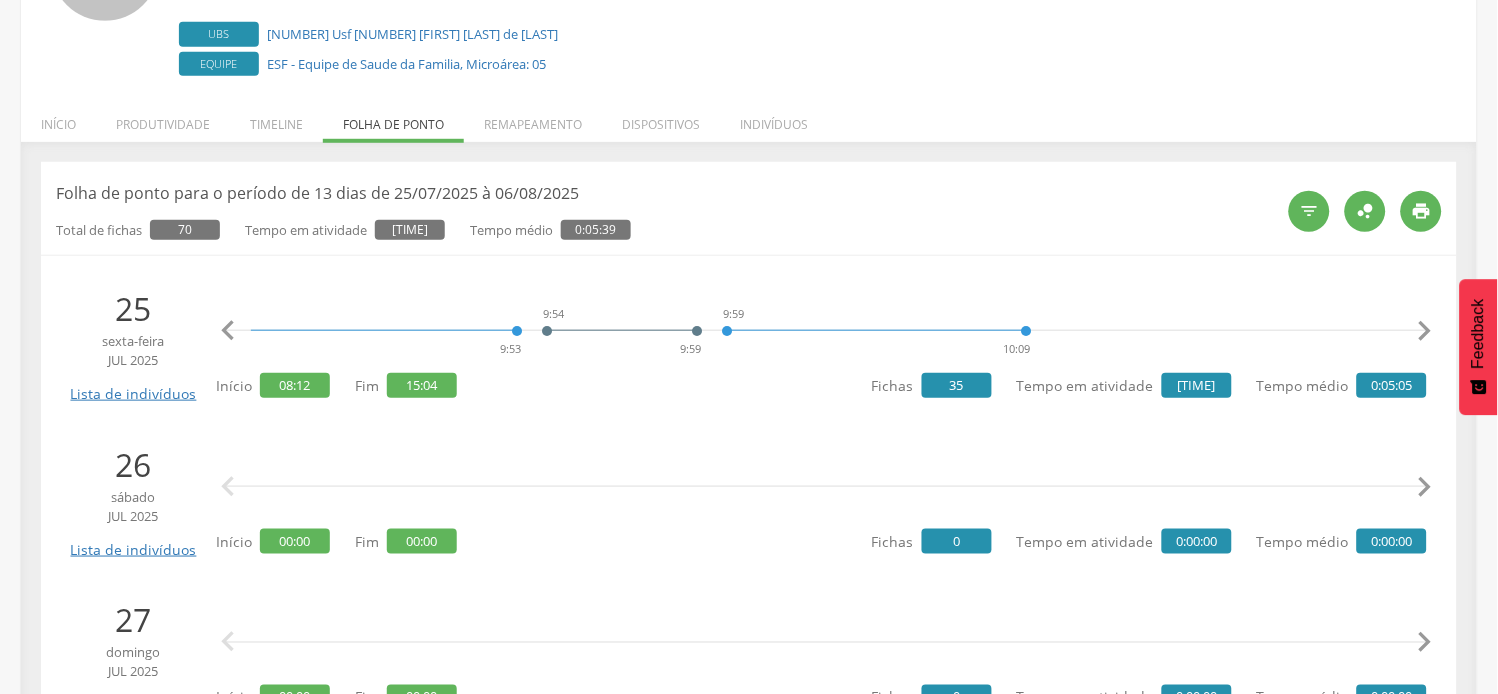 click on "" at bounding box center [1425, 331] 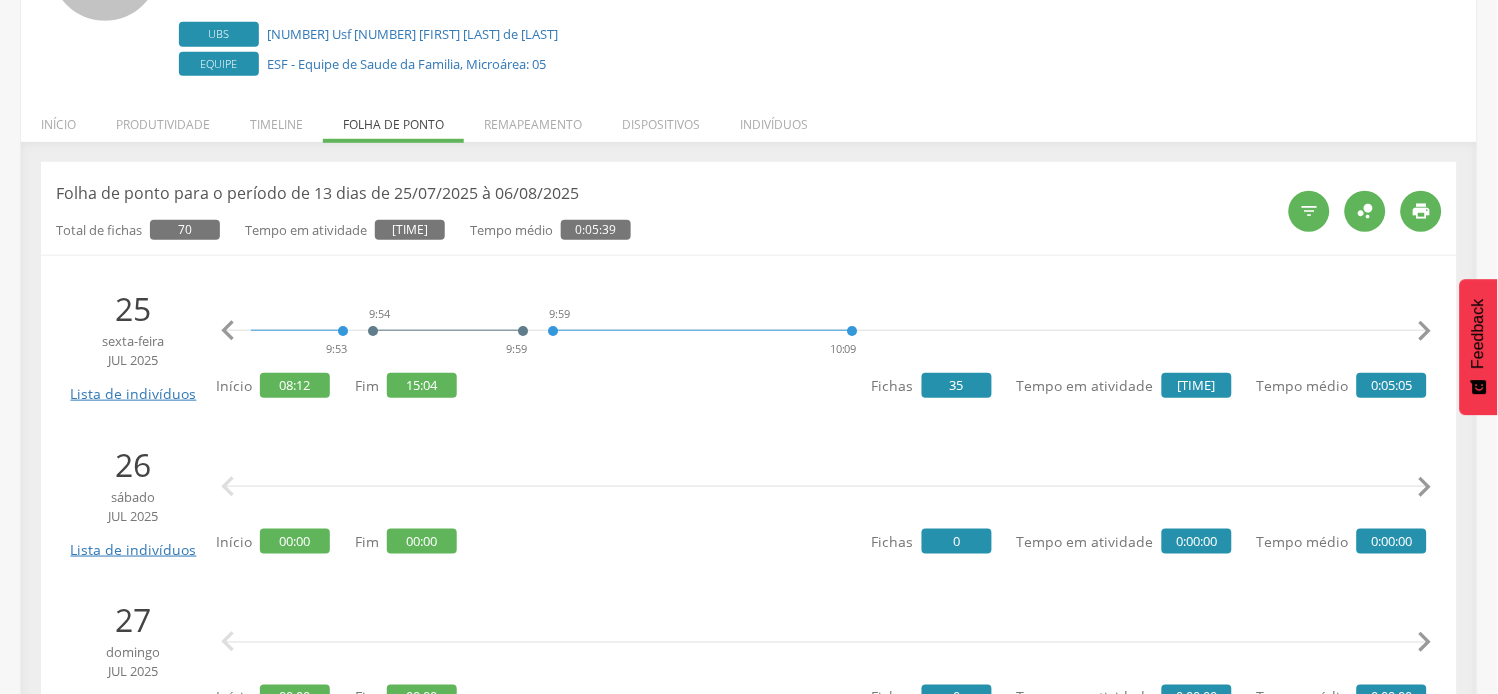 click on "" at bounding box center [1425, 331] 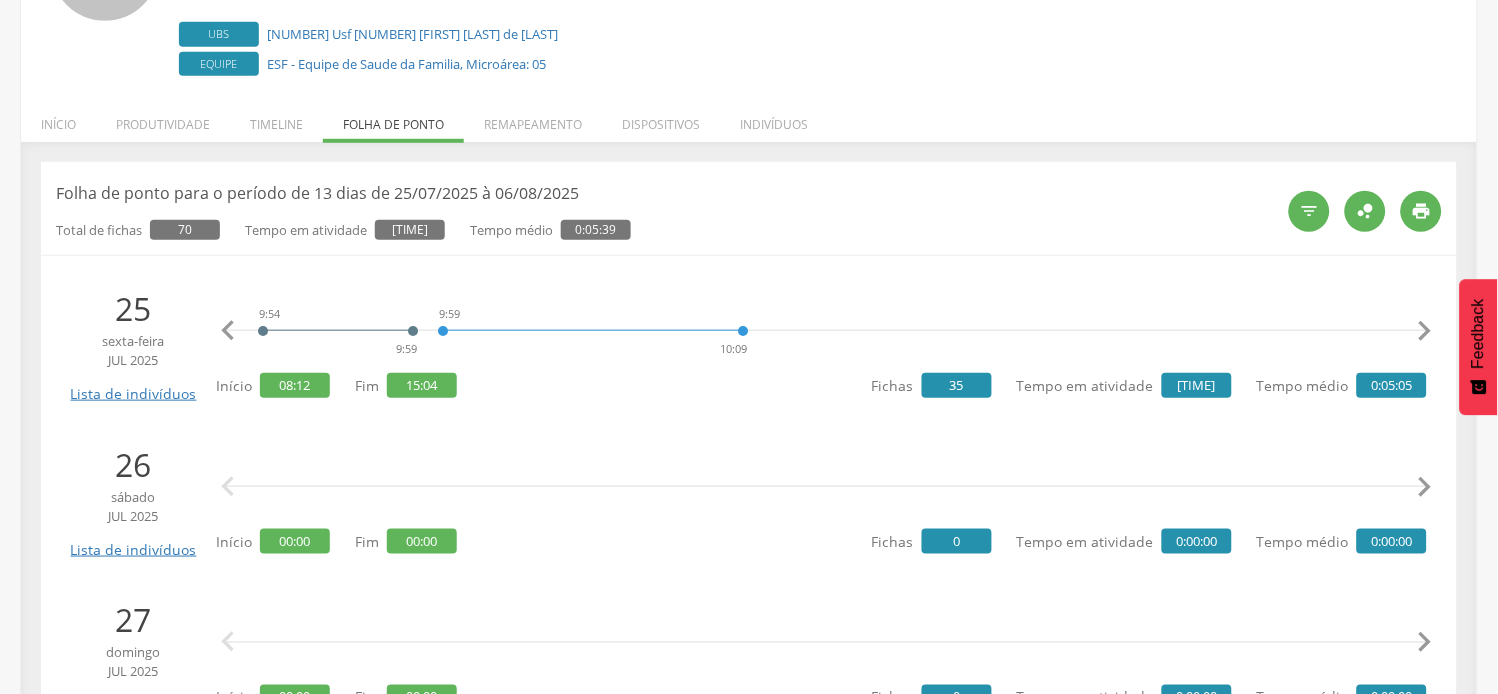 click on "" at bounding box center (1425, 331) 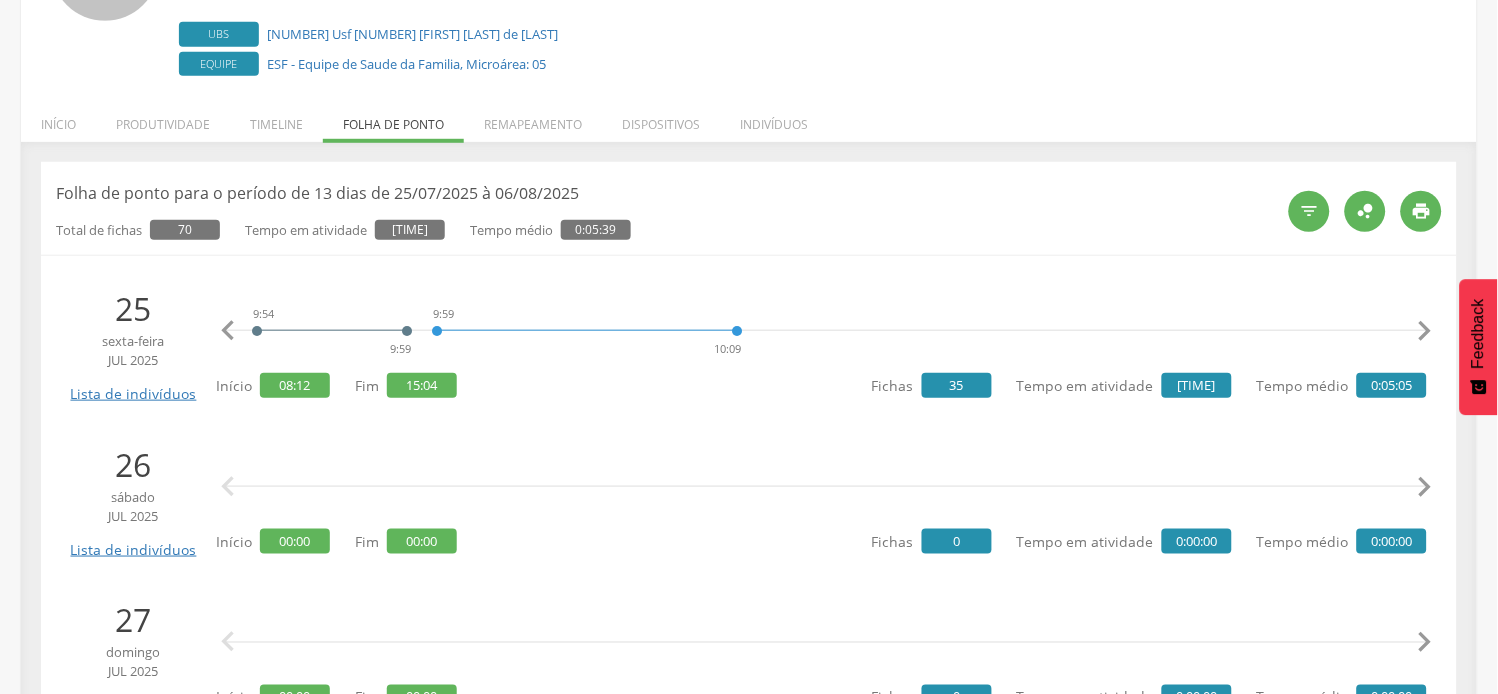 click on "" at bounding box center (1425, 331) 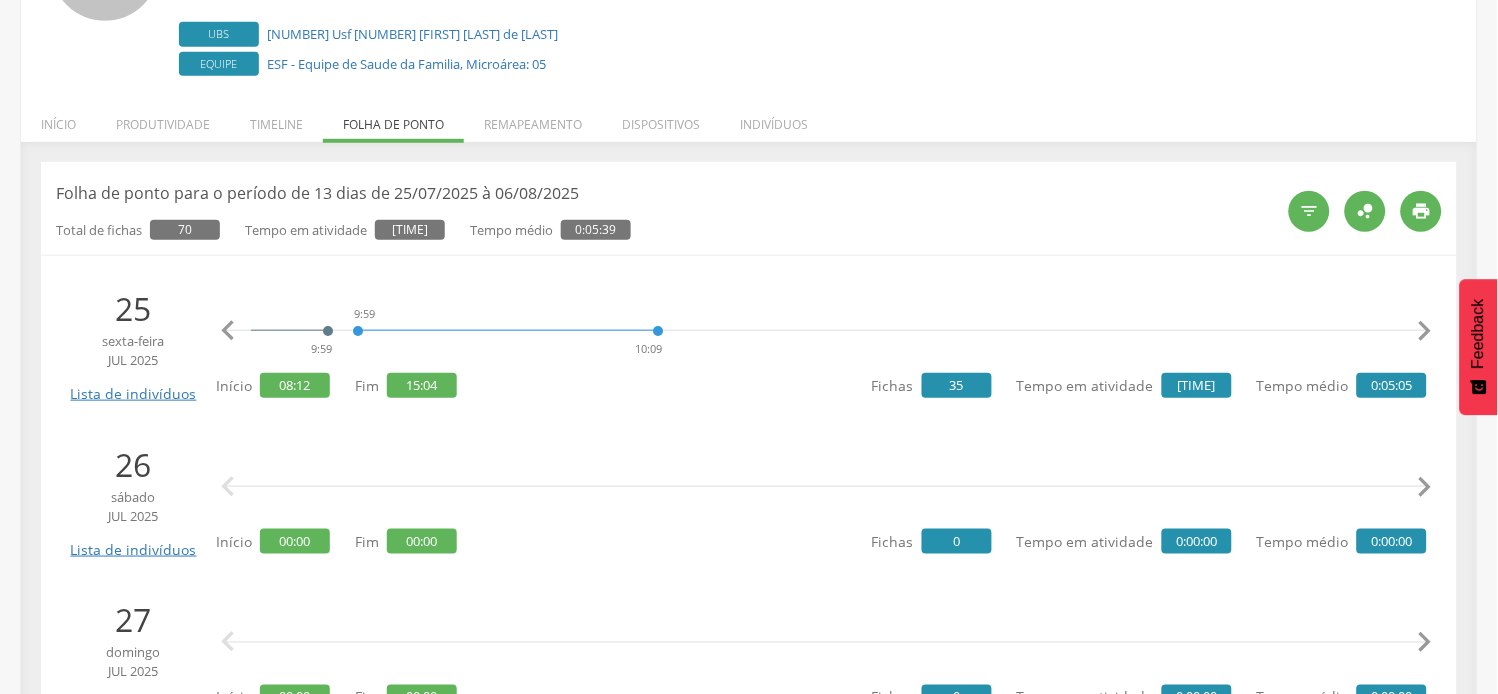 click on "" at bounding box center (1425, 331) 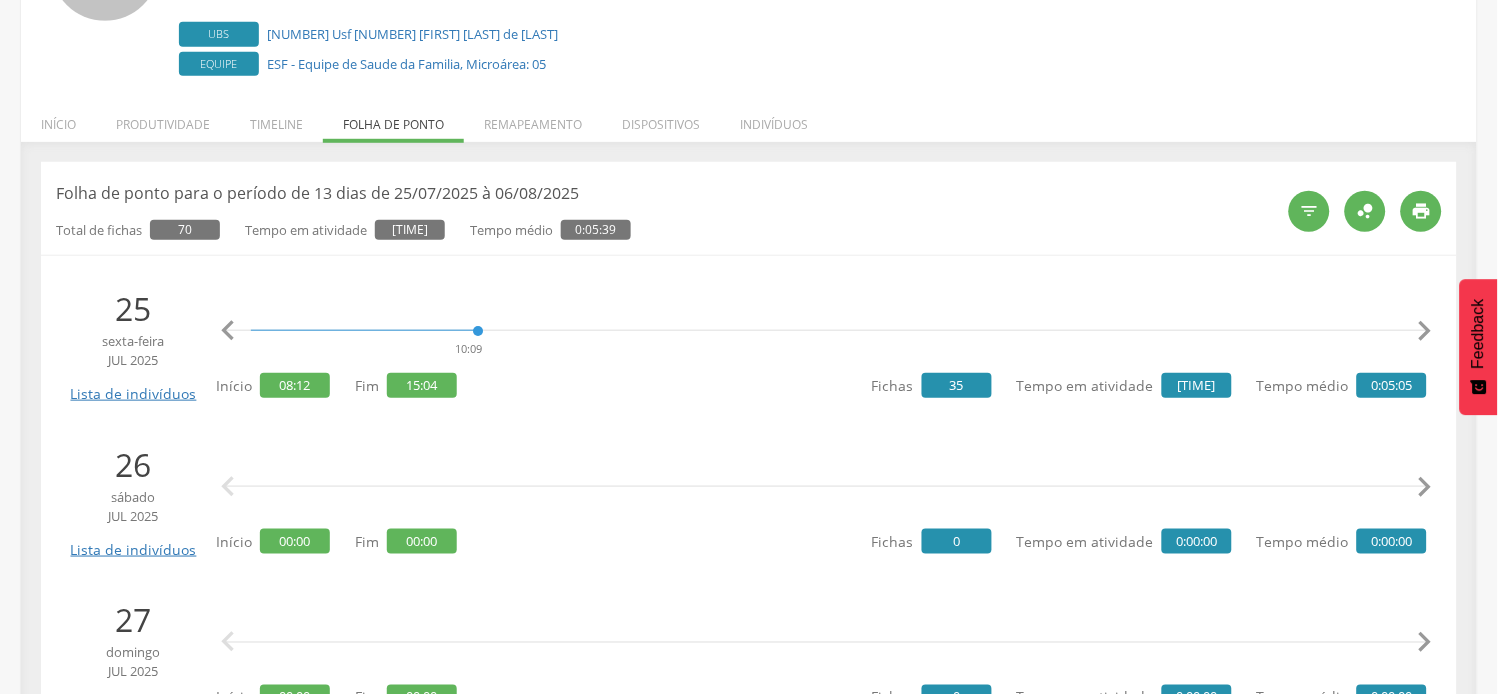 click on "" at bounding box center (1425, 331) 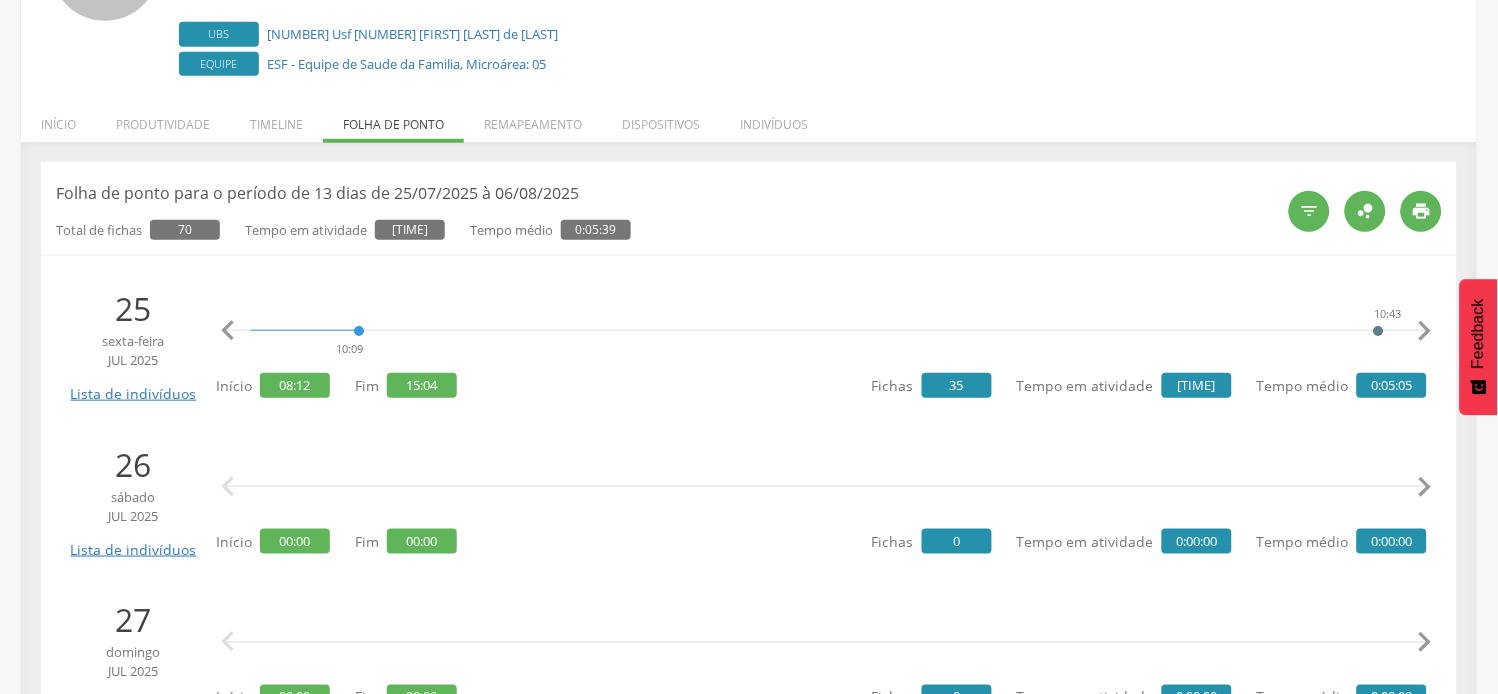 click on "" at bounding box center (1425, 331) 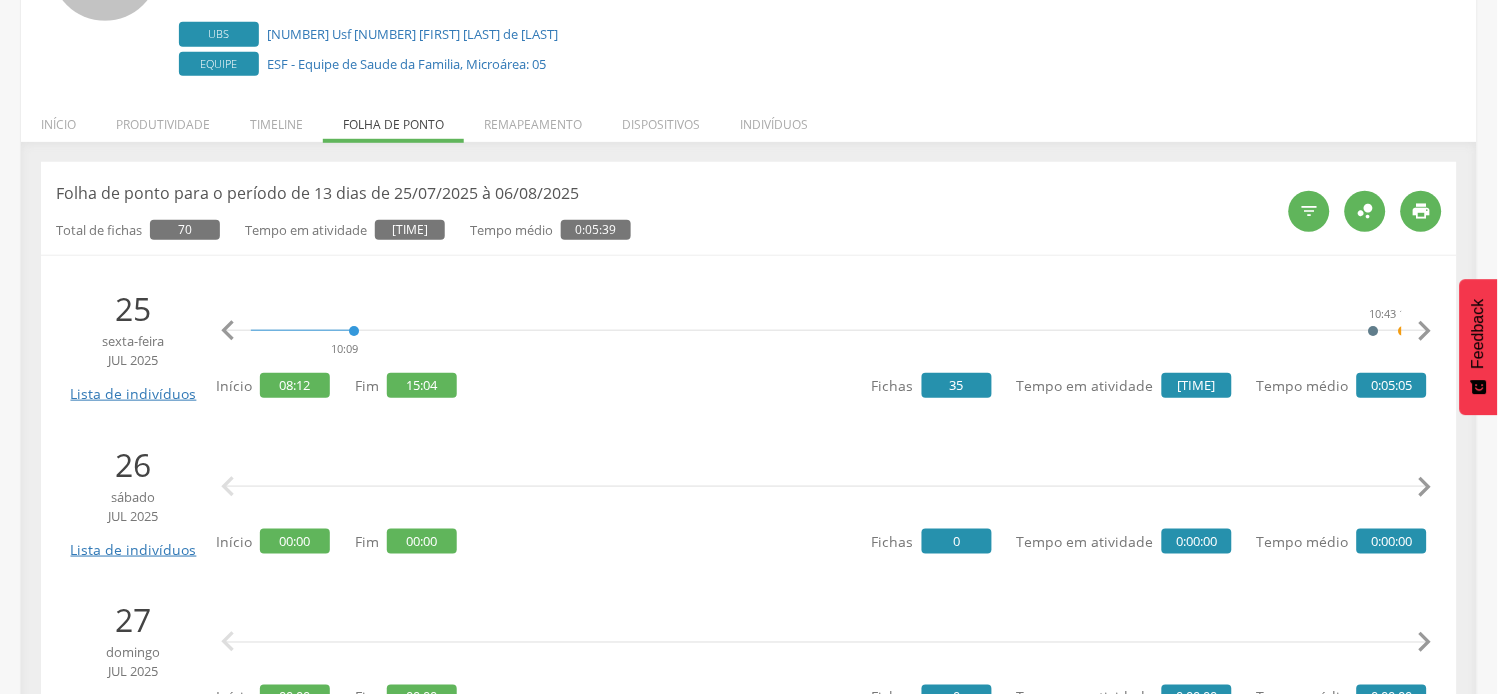 click on "" at bounding box center [1425, 331] 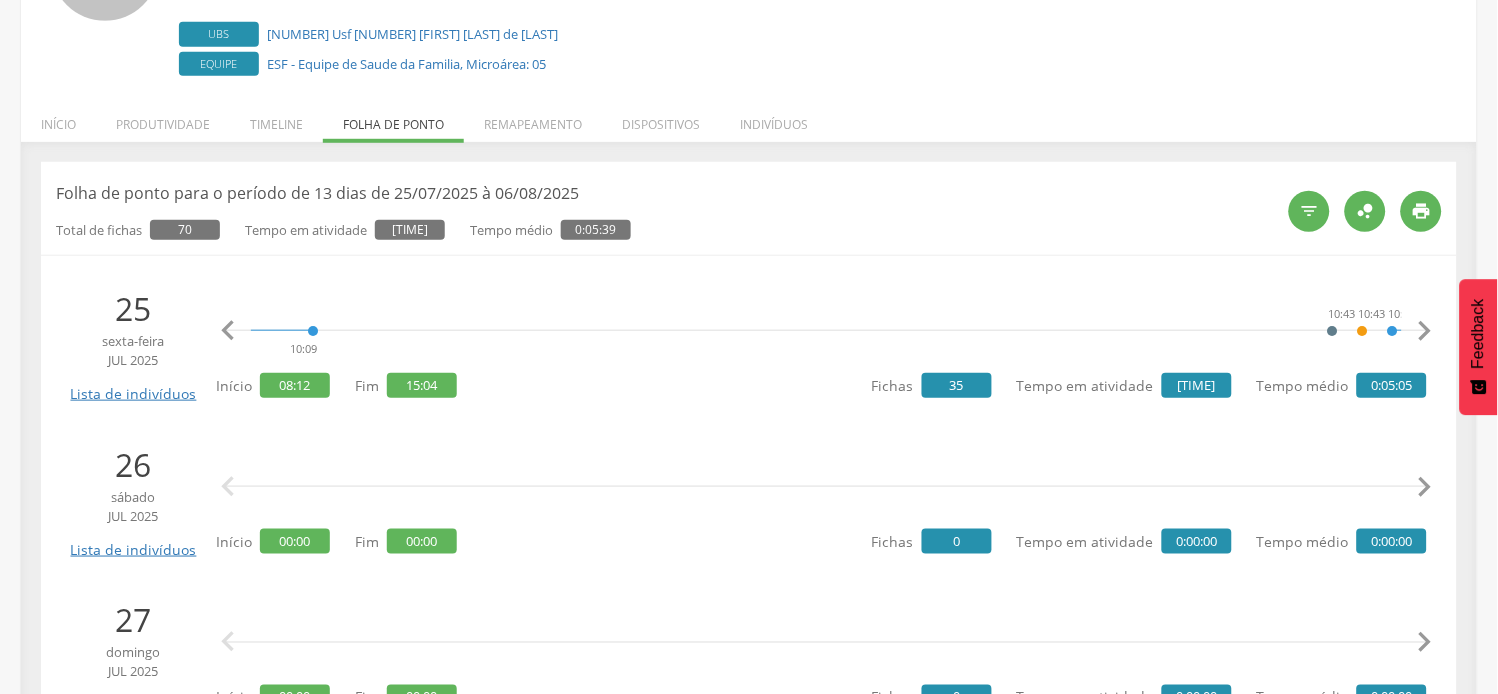click on "" at bounding box center [1425, 331] 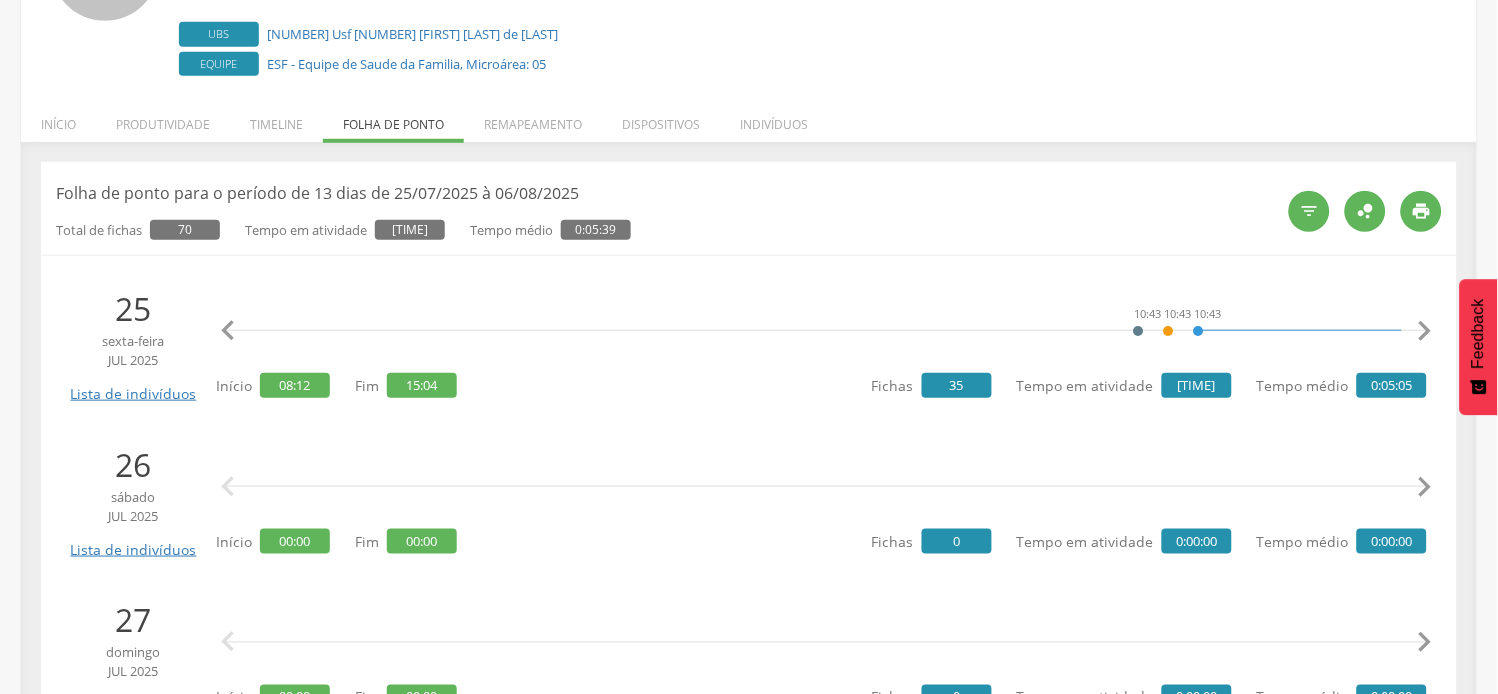 click on "" at bounding box center (1425, 331) 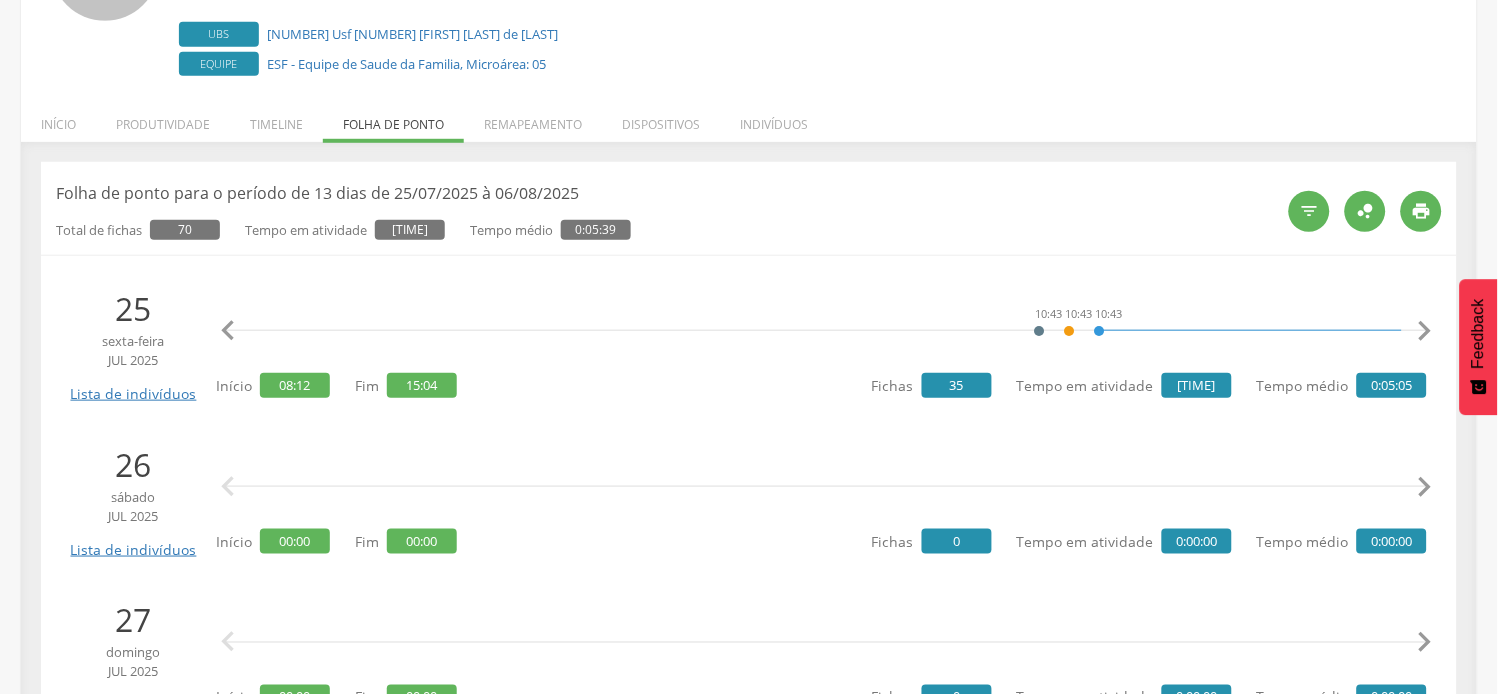 click on "" at bounding box center (1425, 331) 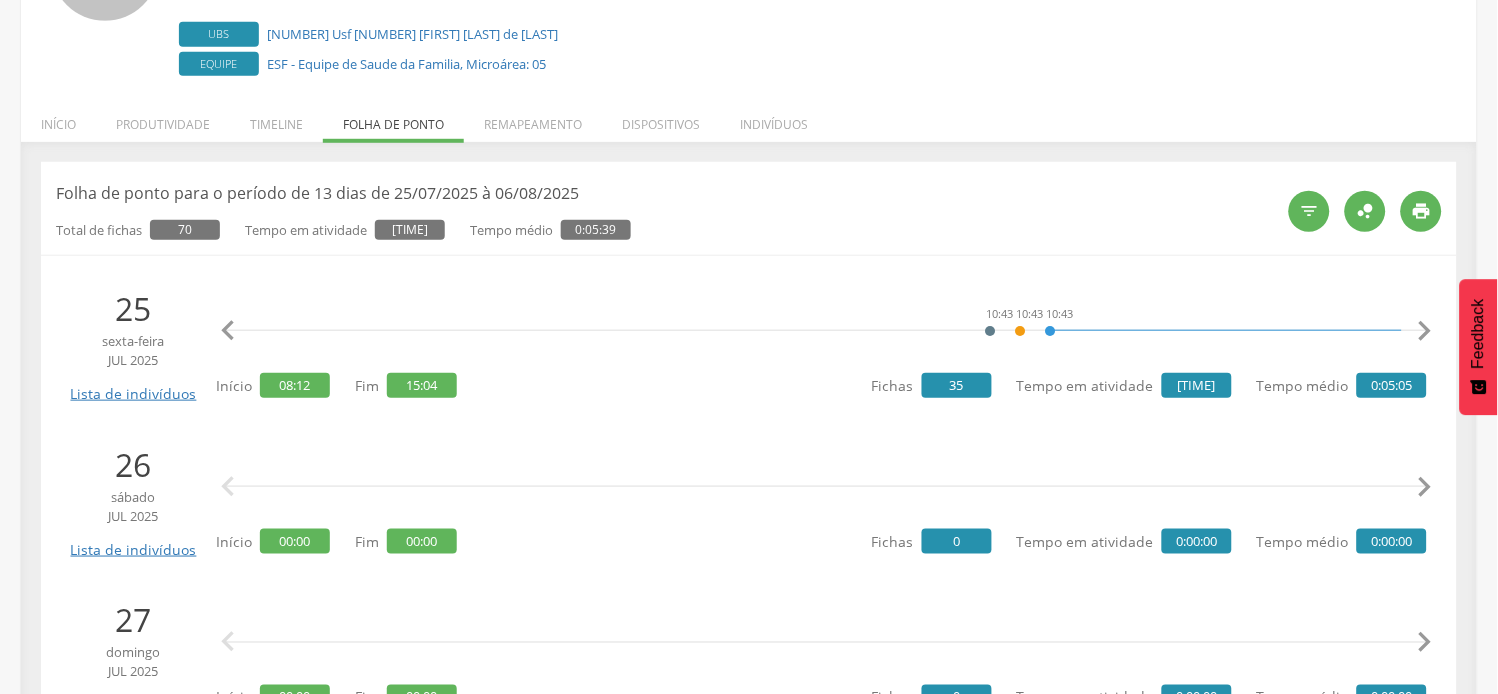 click on "" at bounding box center [1425, 331] 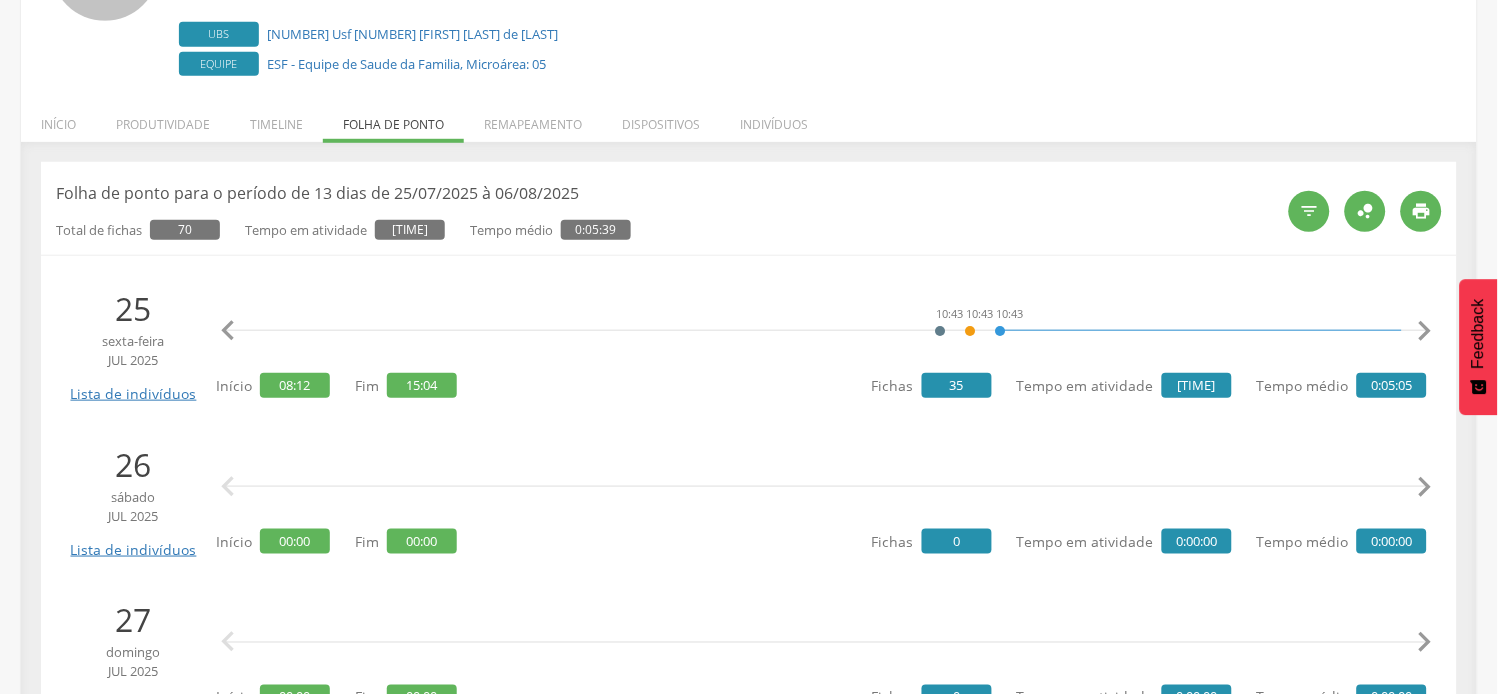 click on "" at bounding box center (1425, 331) 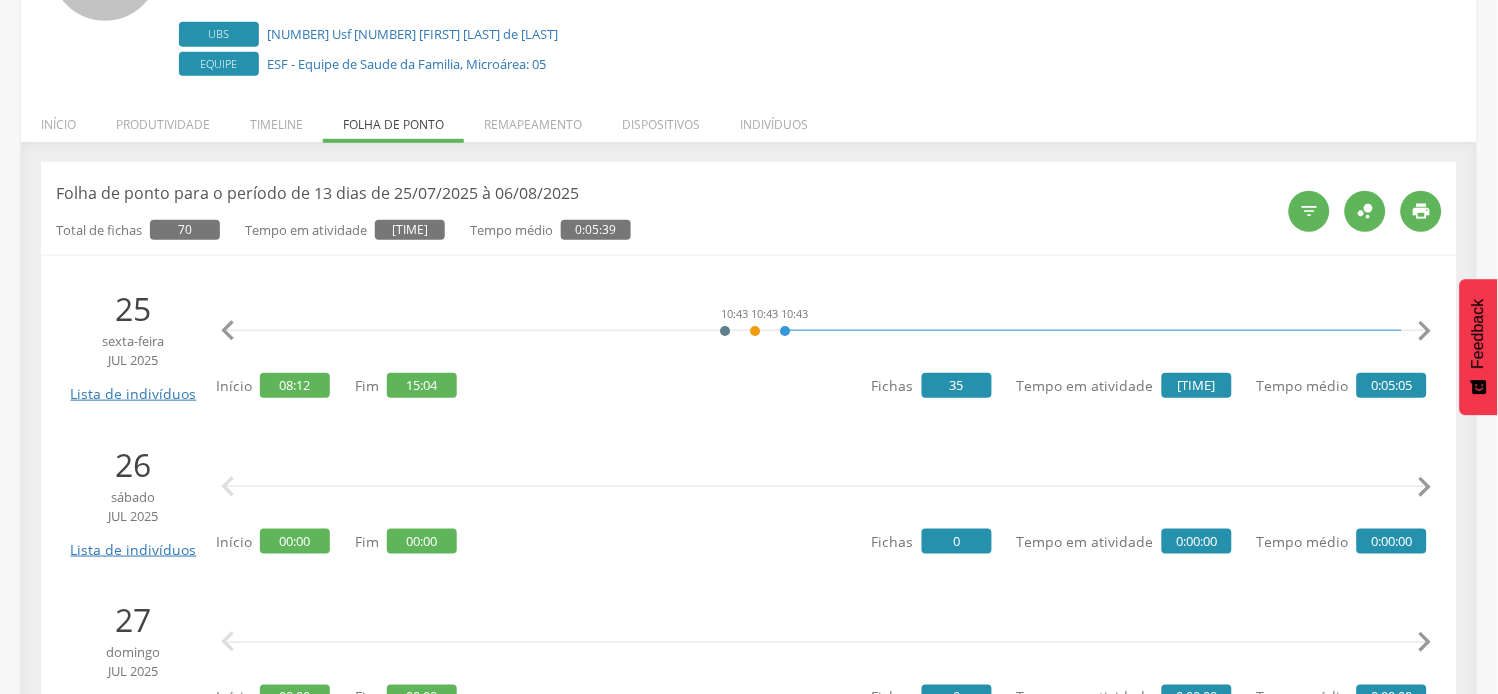 click on "" at bounding box center (1425, 331) 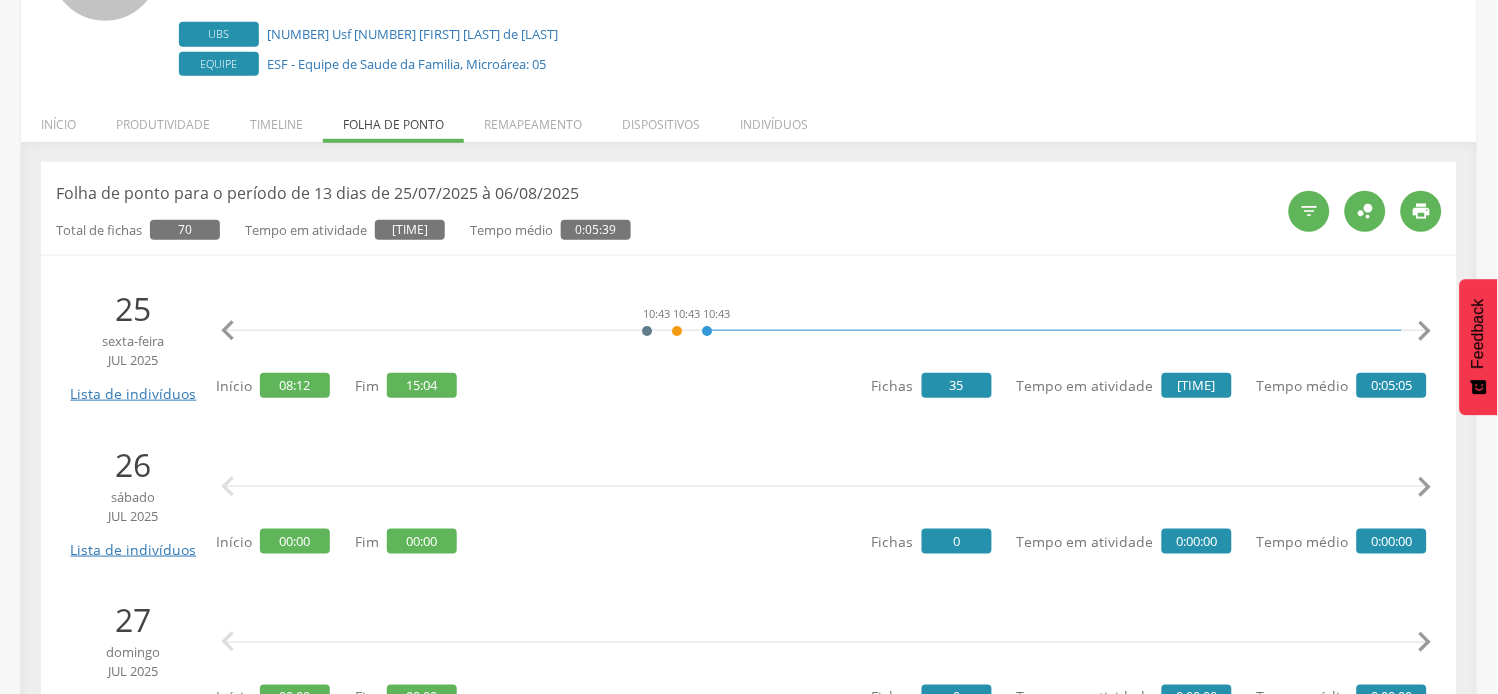 click on "" at bounding box center (1425, 331) 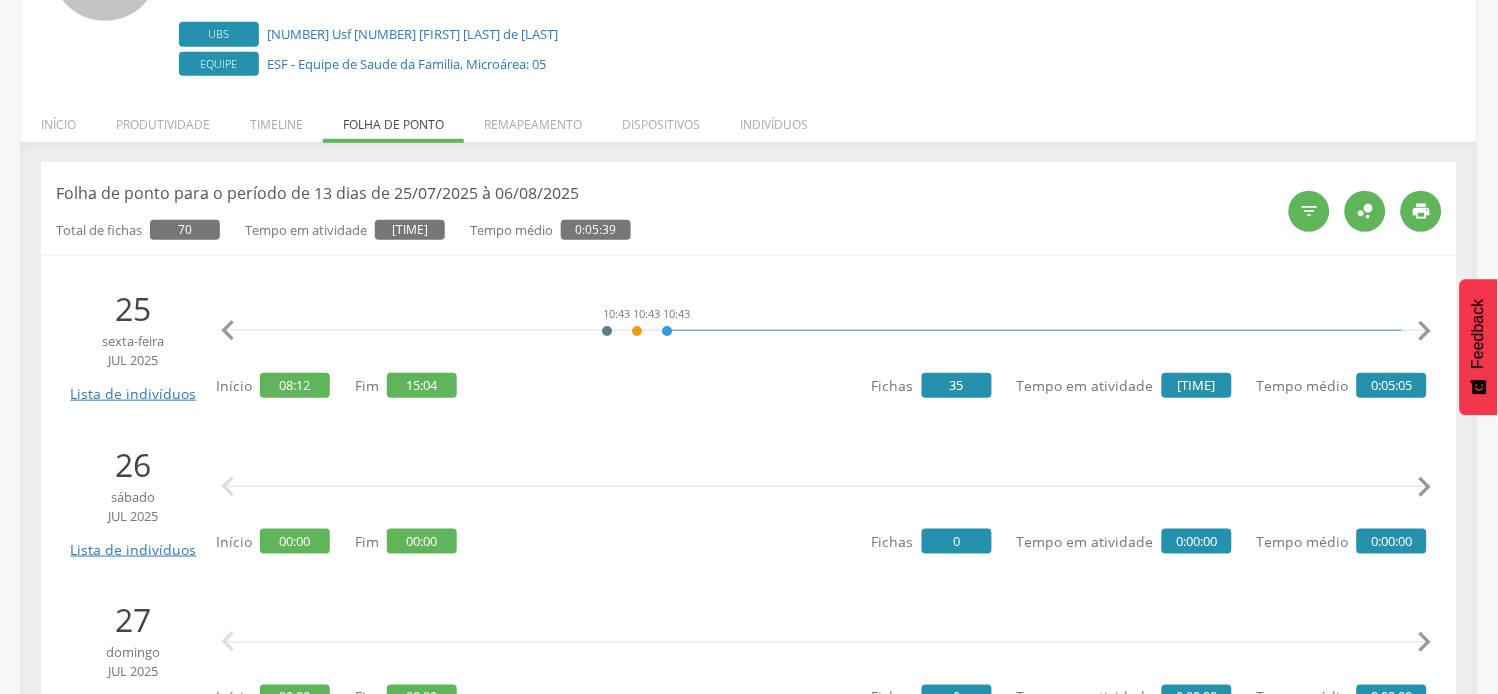 click on "" at bounding box center (1425, 331) 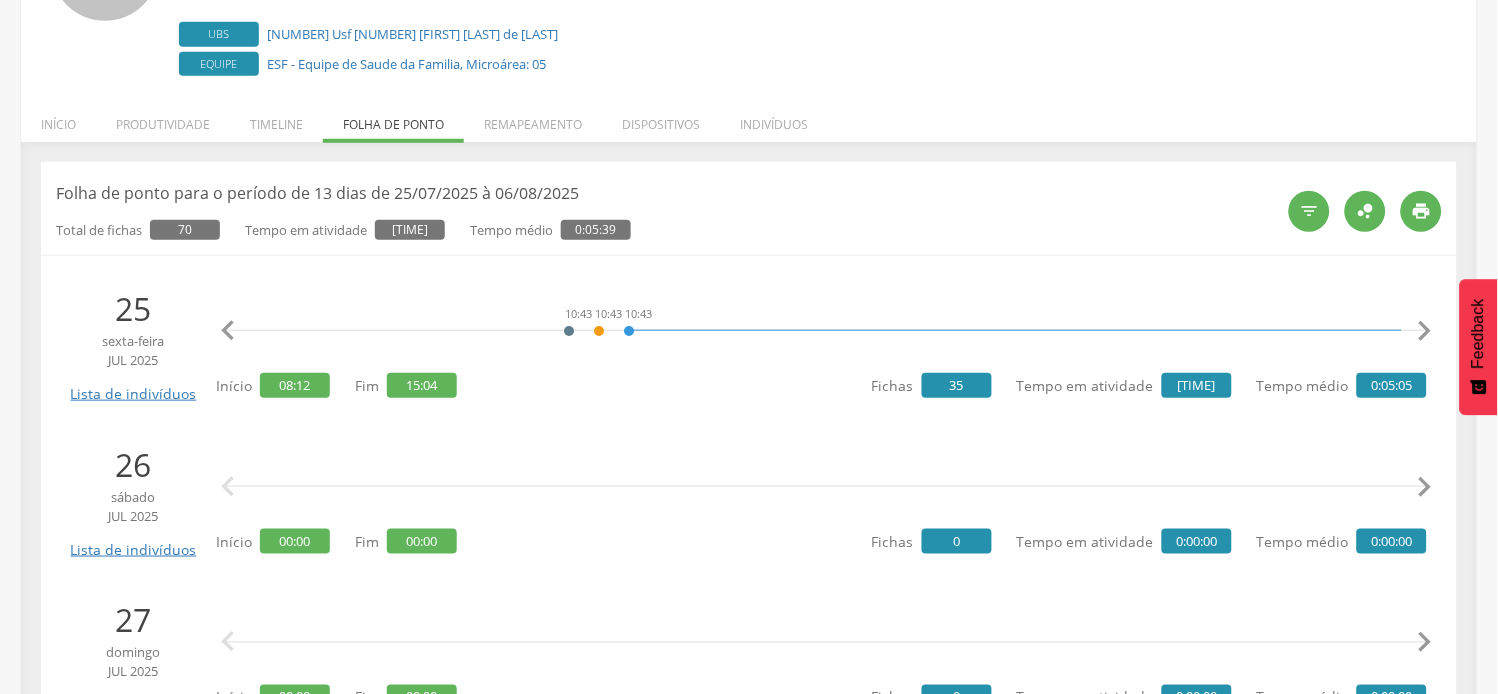 click on "" at bounding box center [1425, 331] 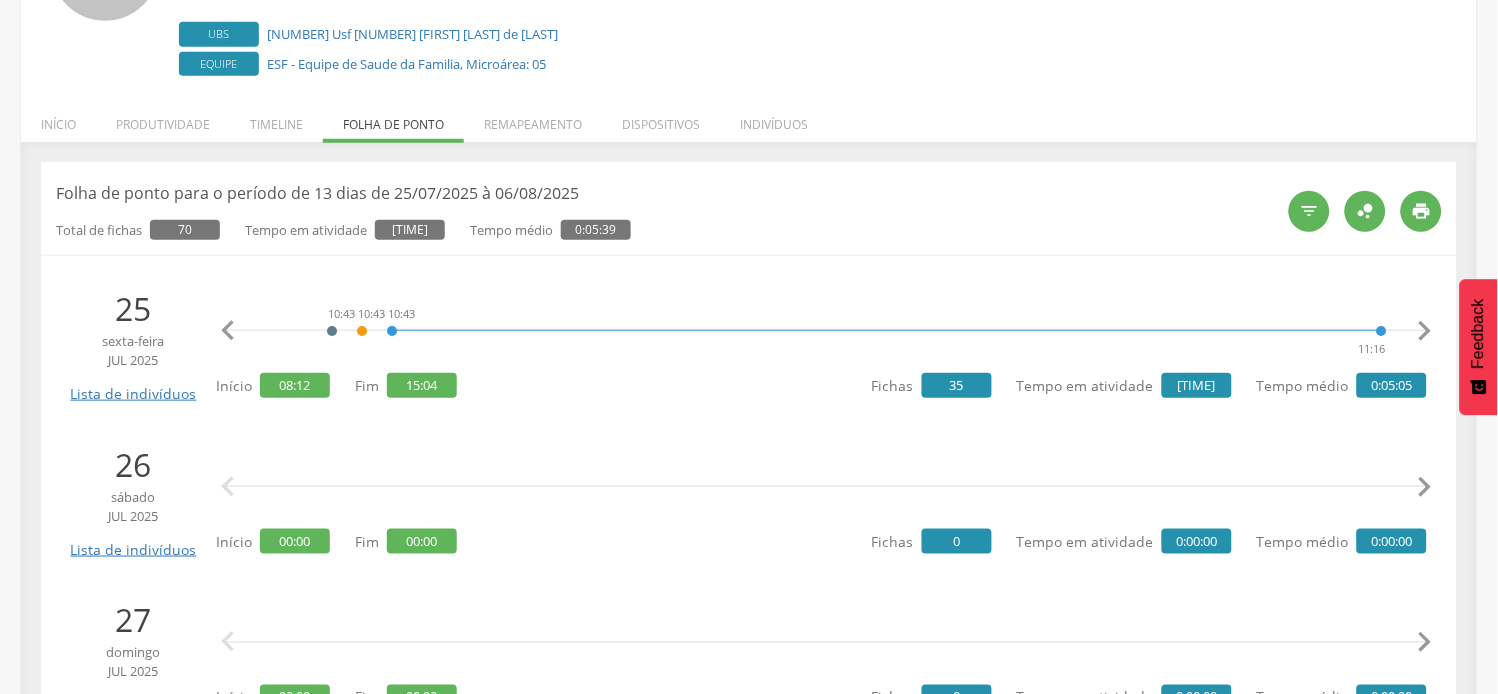 click on "" at bounding box center [1425, 331] 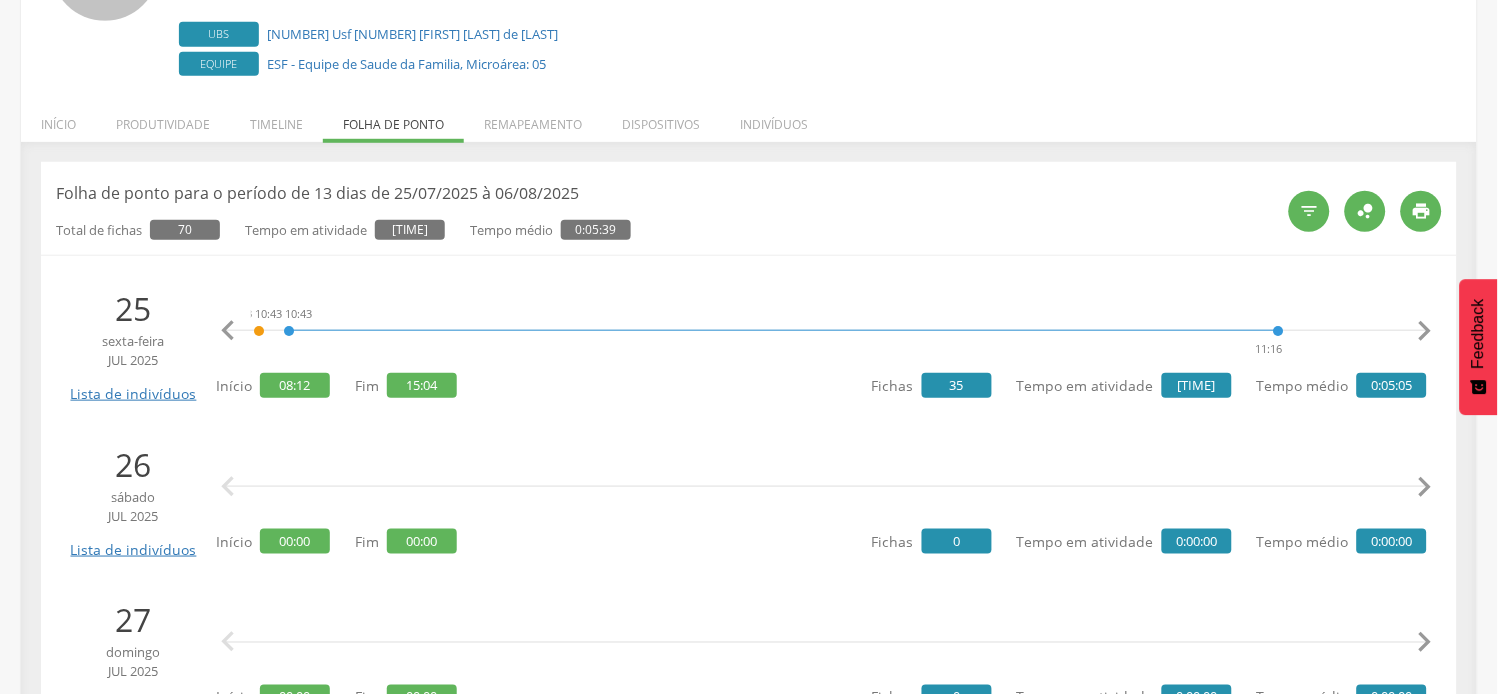 scroll, scrollTop: 0, scrollLeft: 4983, axis: horizontal 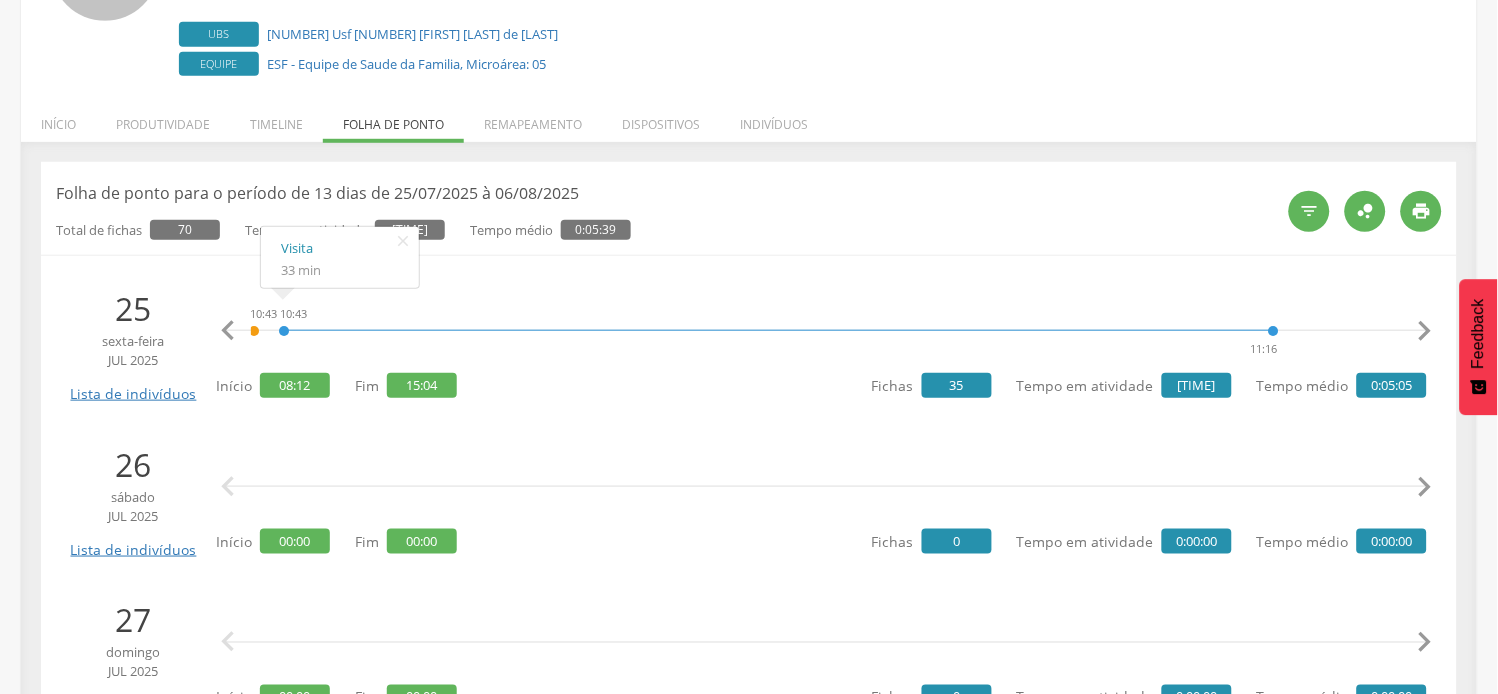 click on "" at bounding box center [1425, 331] 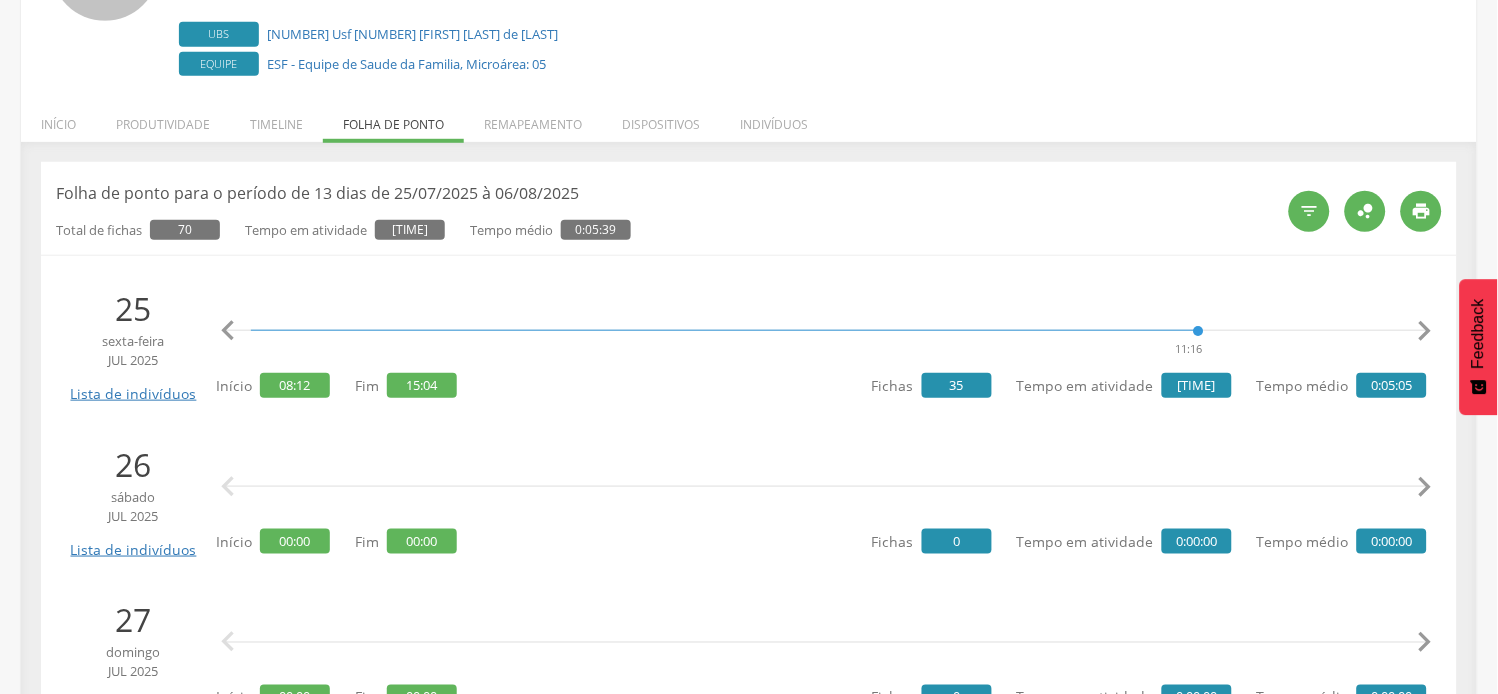 click on "" at bounding box center [1425, 331] 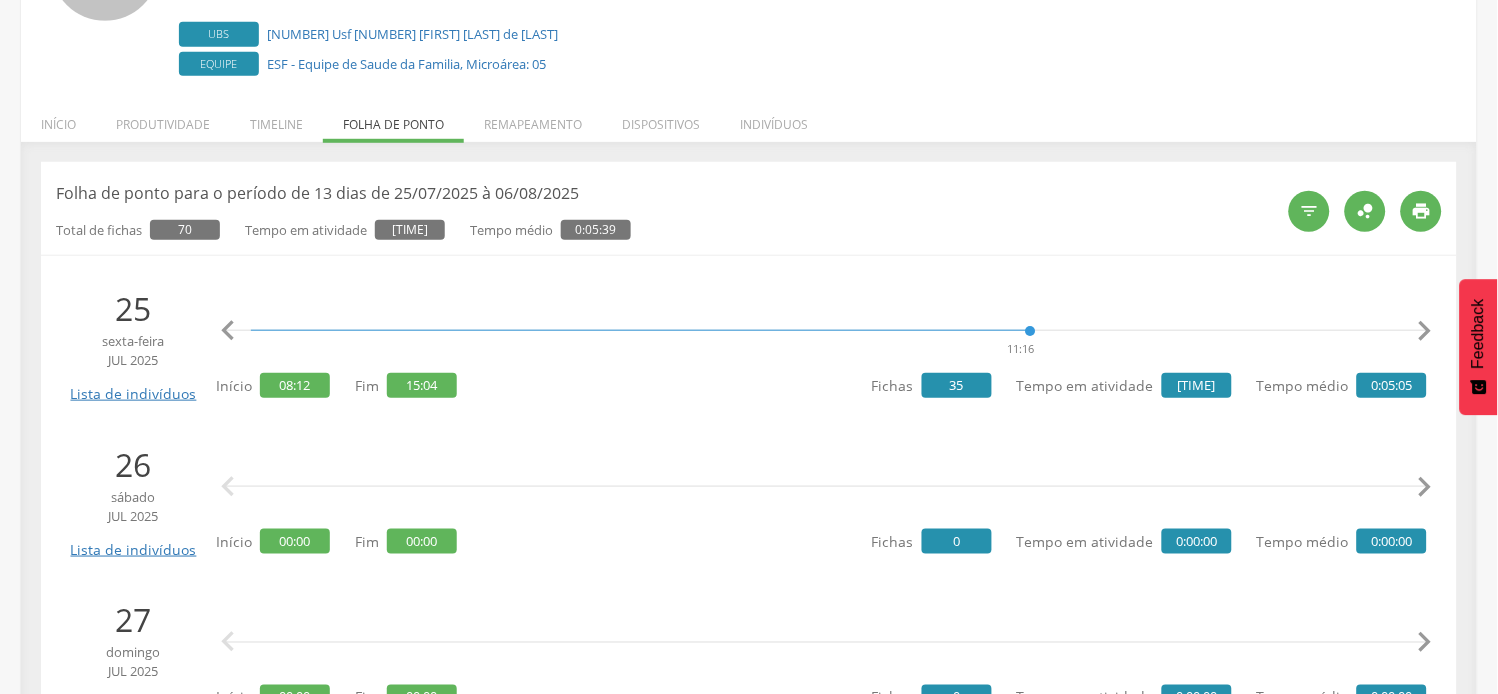 click on "" at bounding box center [1425, 331] 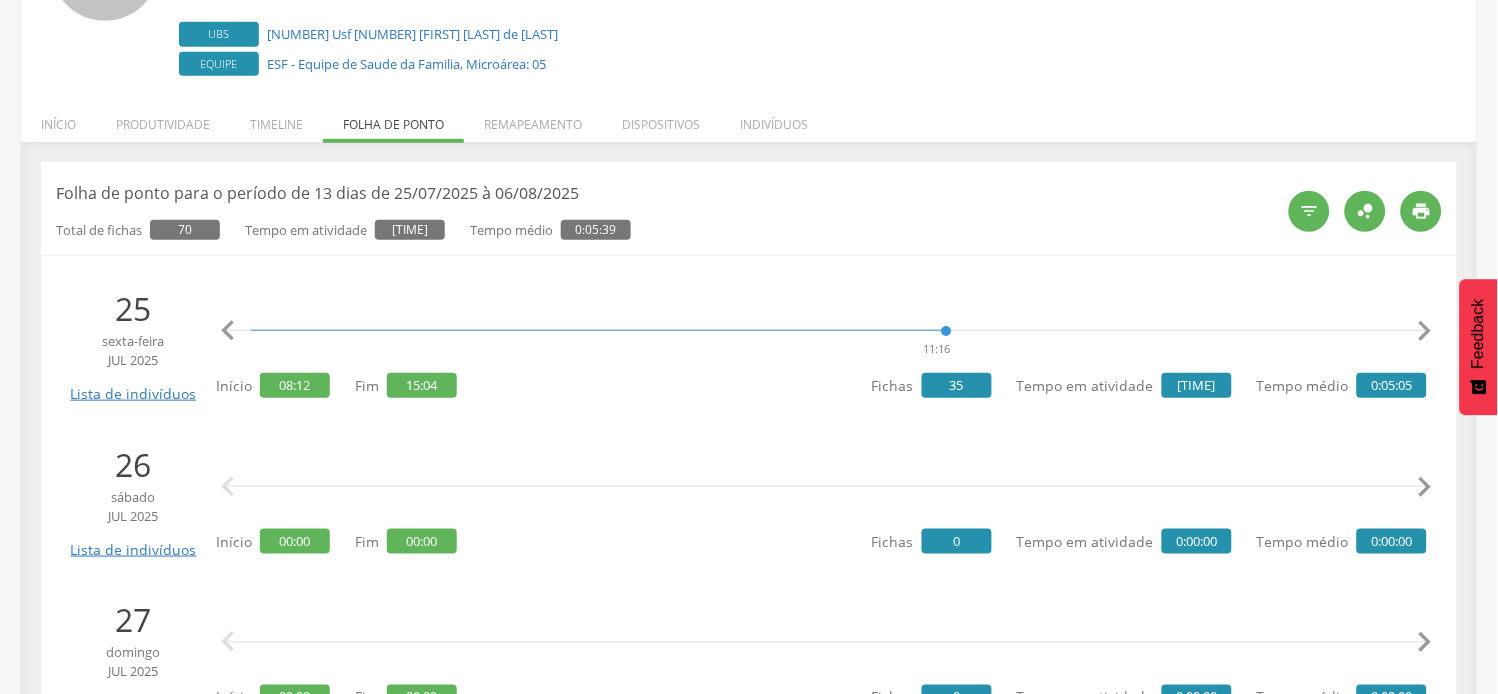 click on "" at bounding box center (1425, 331) 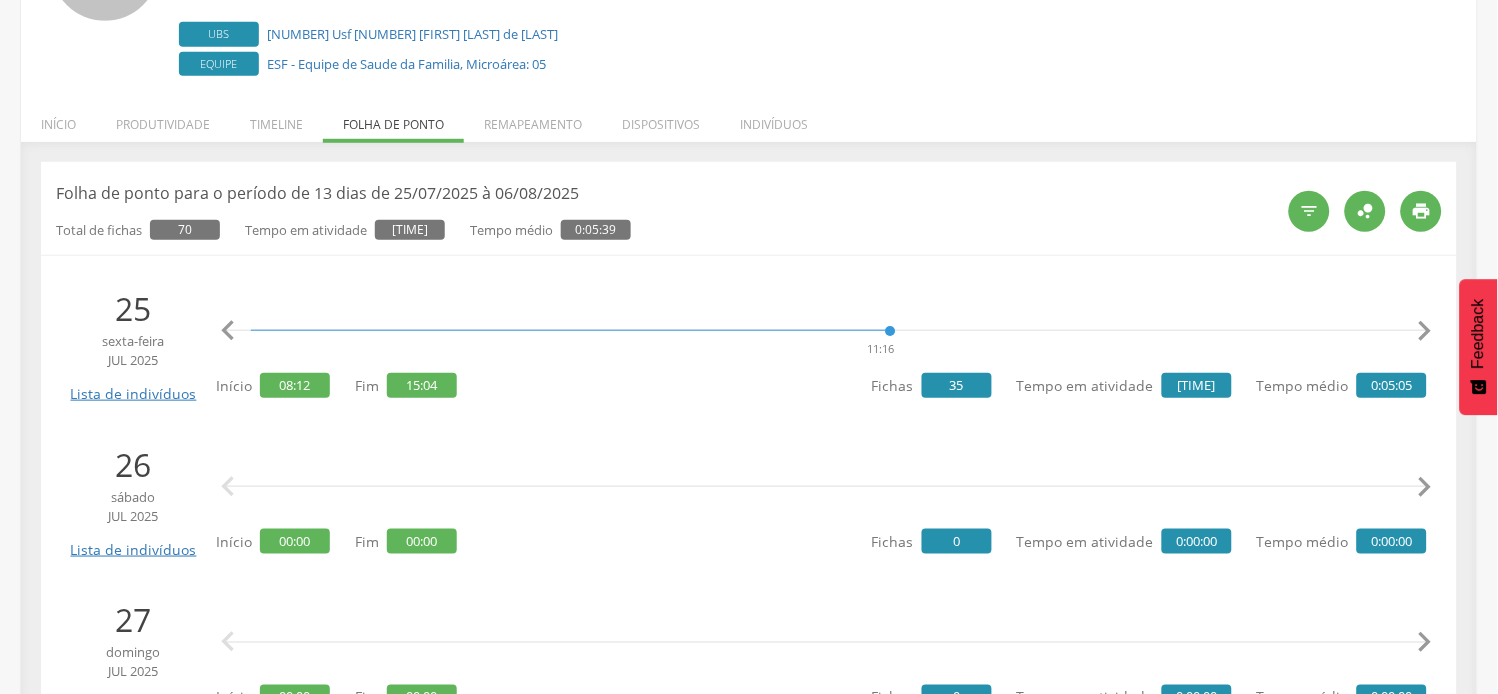 click on "" at bounding box center (1425, 331) 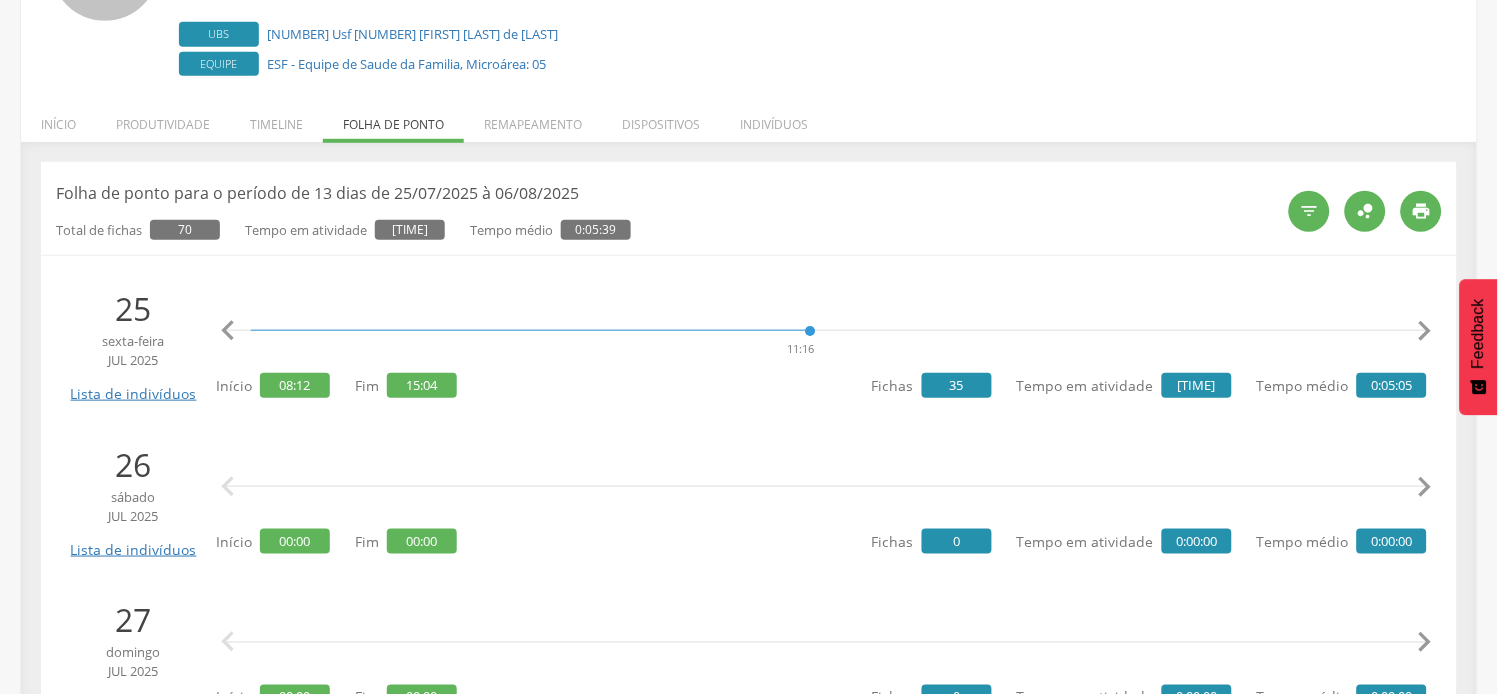 click on "" at bounding box center [1425, 331] 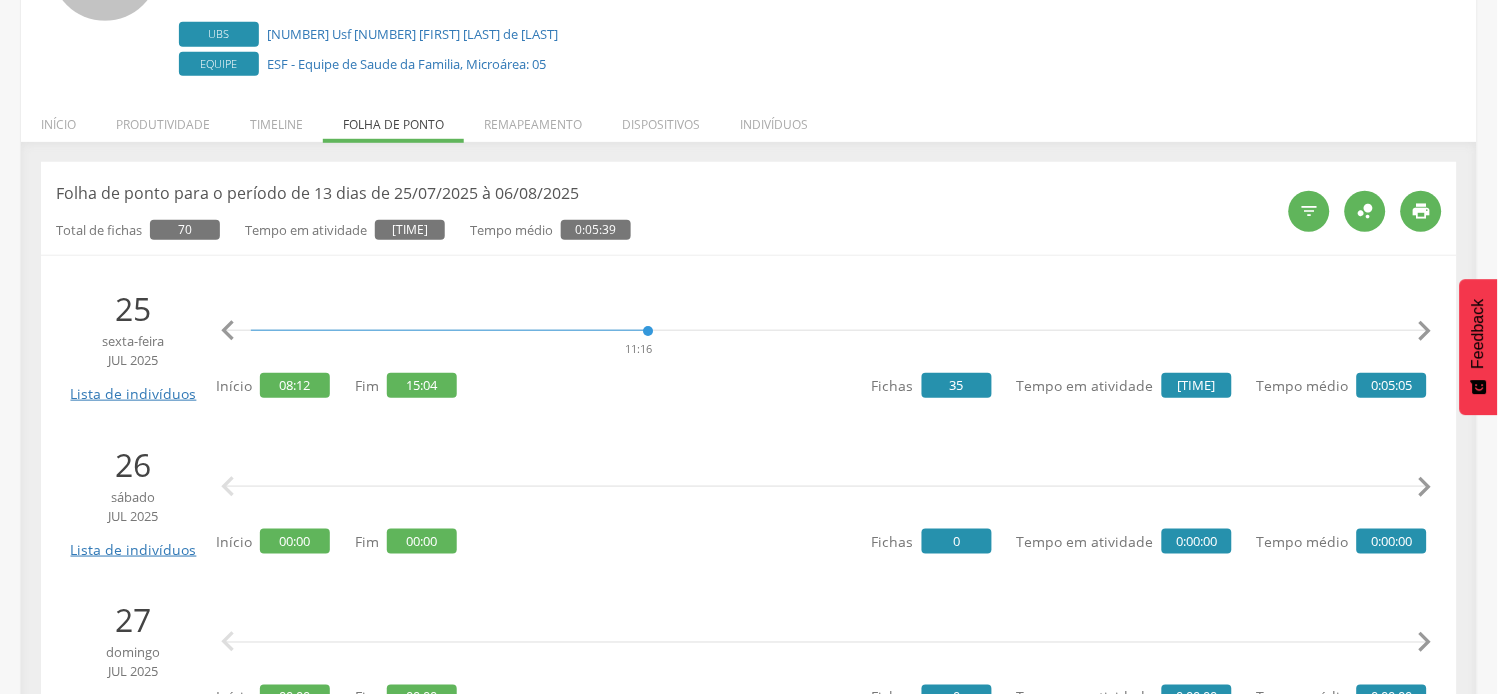 click on "" at bounding box center [1425, 331] 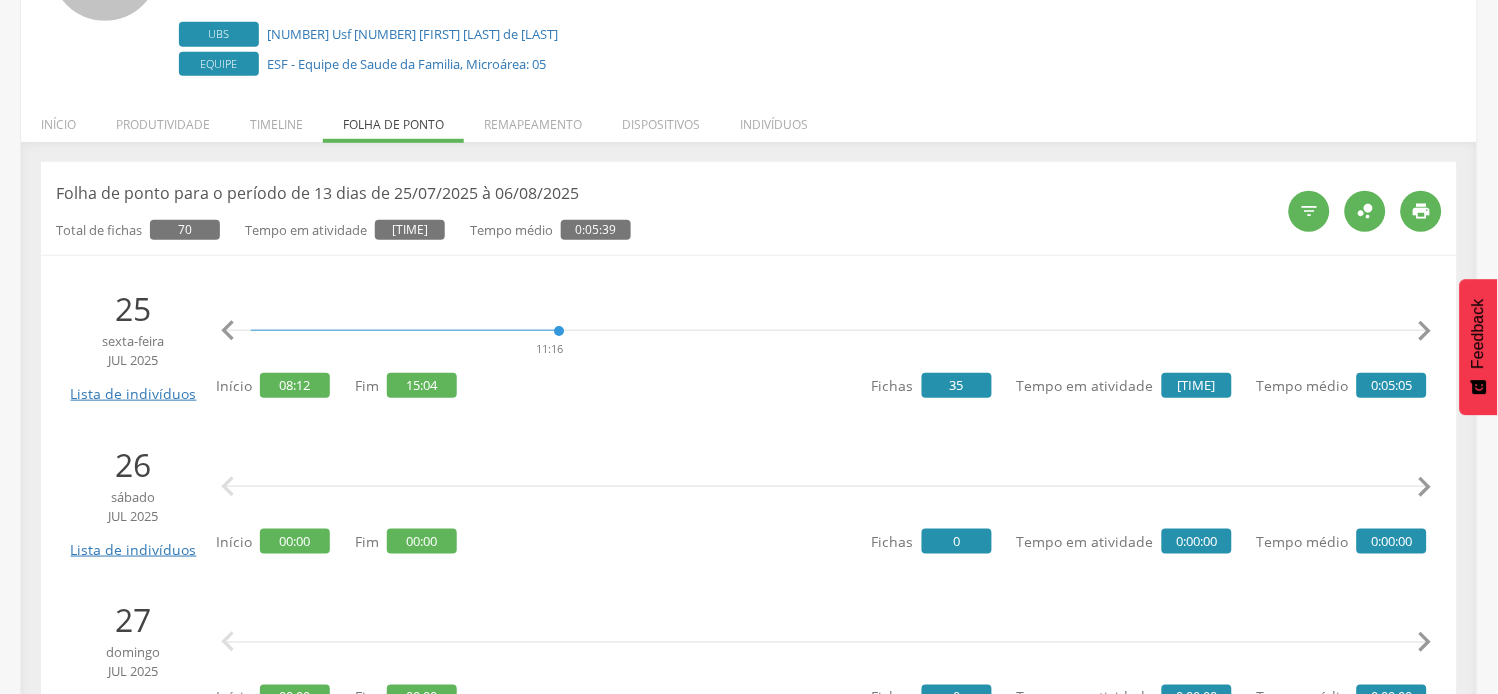 drag, startPoint x: 1421, startPoint y: 328, endPoint x: 1408, endPoint y: 313, distance: 19.849434 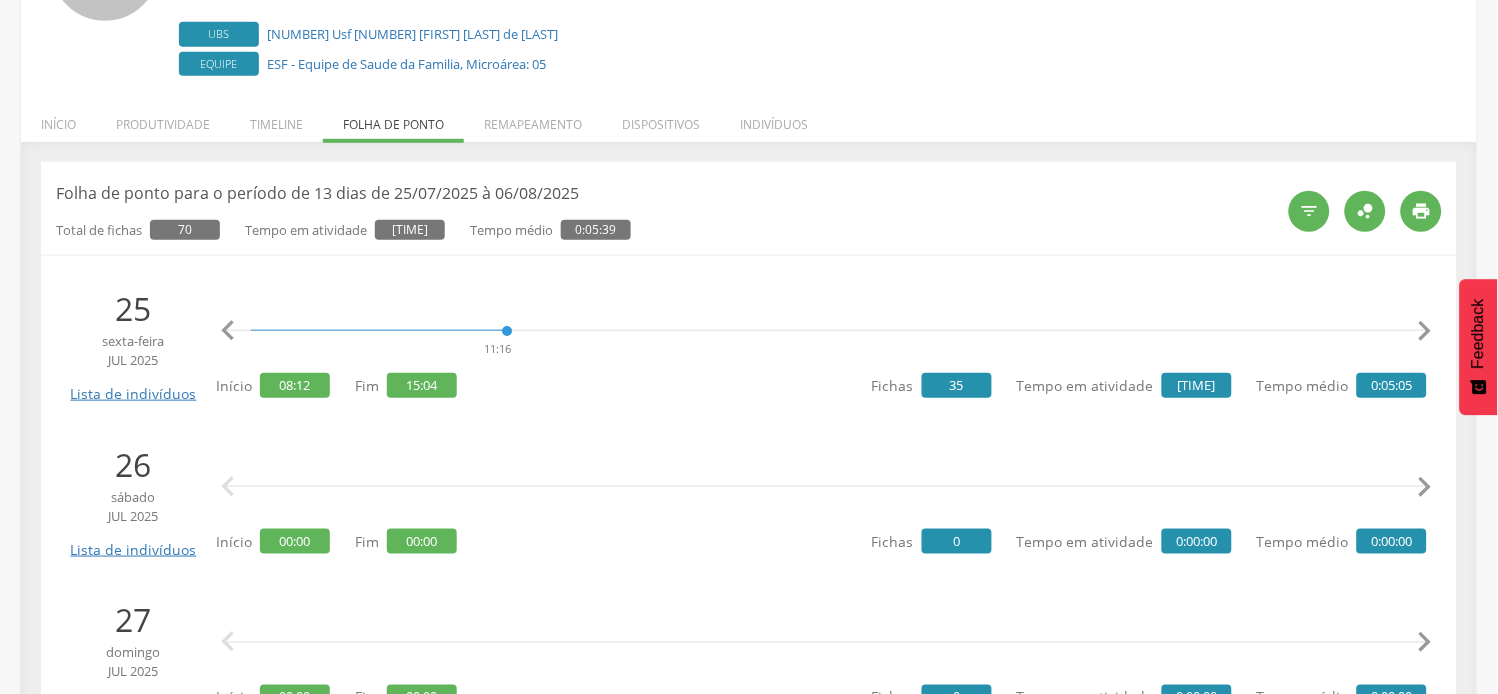 scroll, scrollTop: 0, scrollLeft: 5750, axis: horizontal 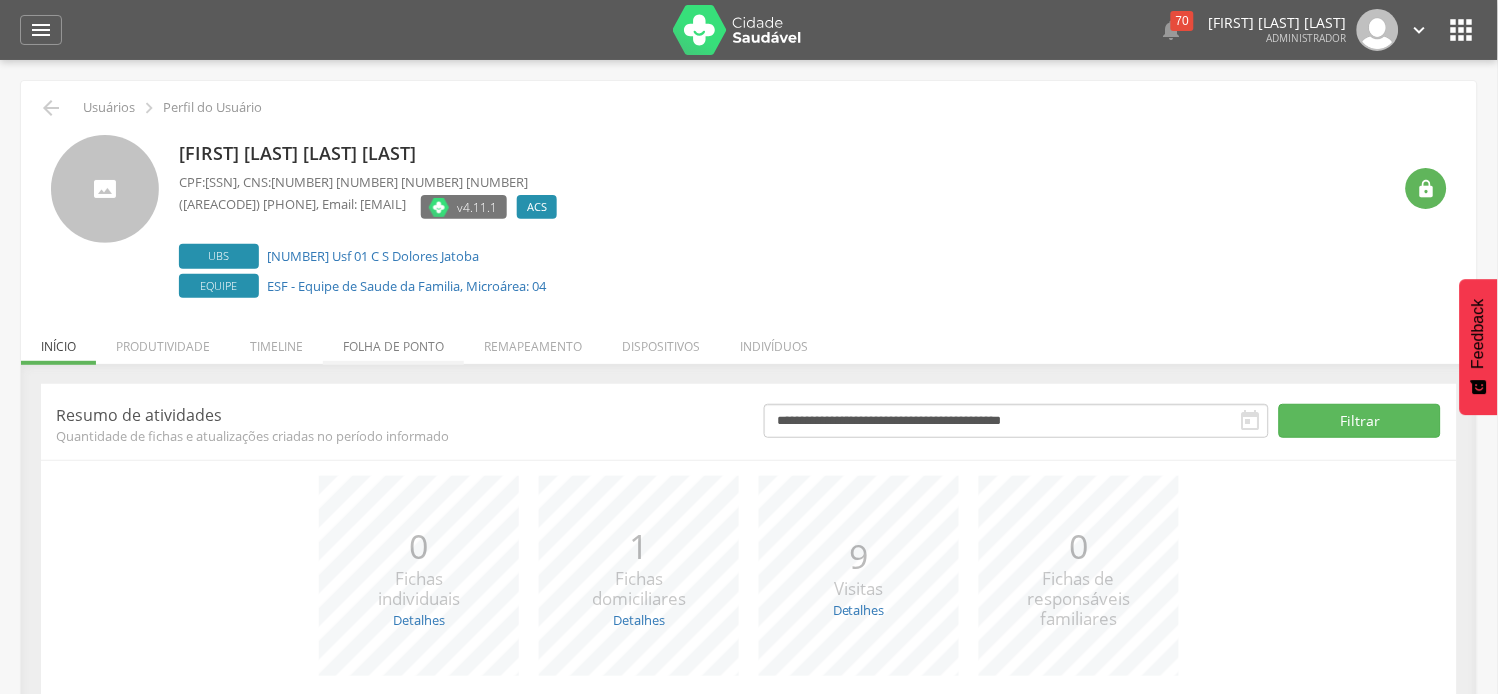 click on "Folha de ponto" at bounding box center (393, 341) 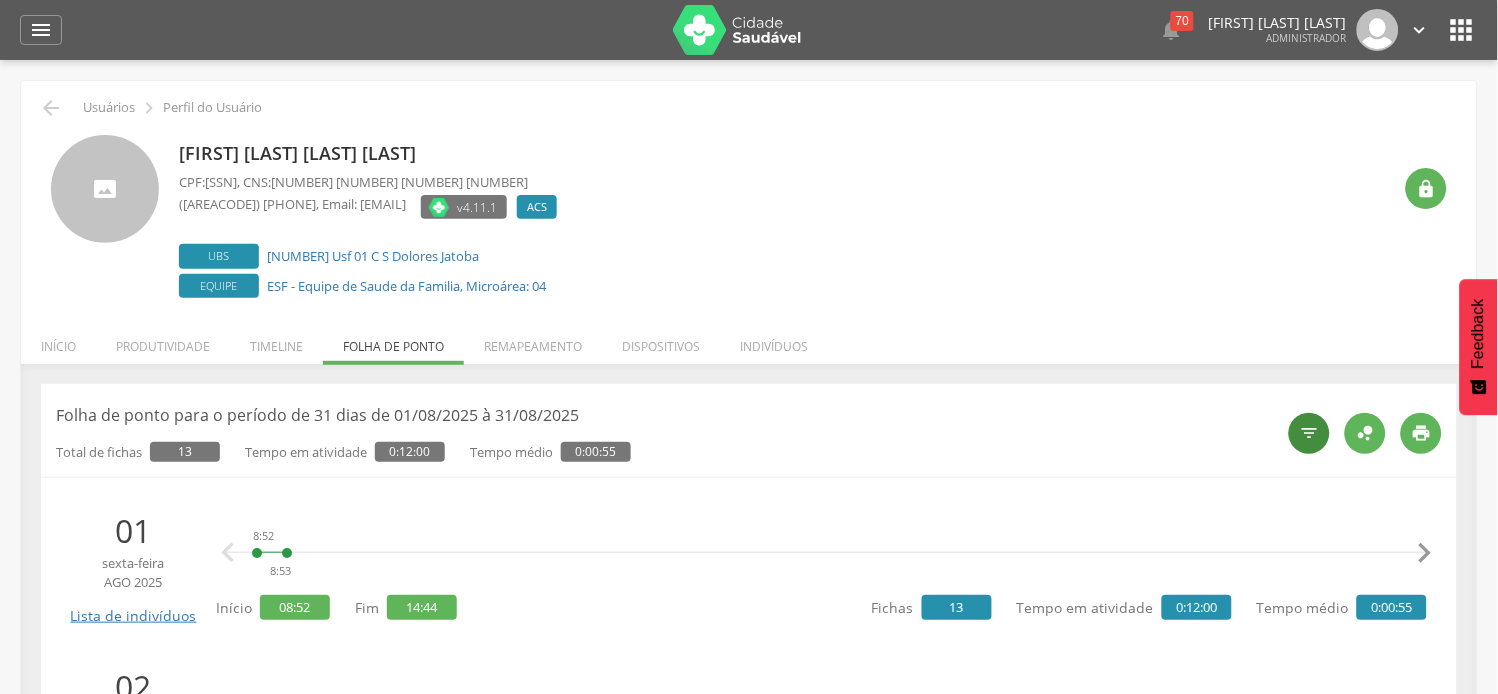 click on "" at bounding box center [1310, 433] 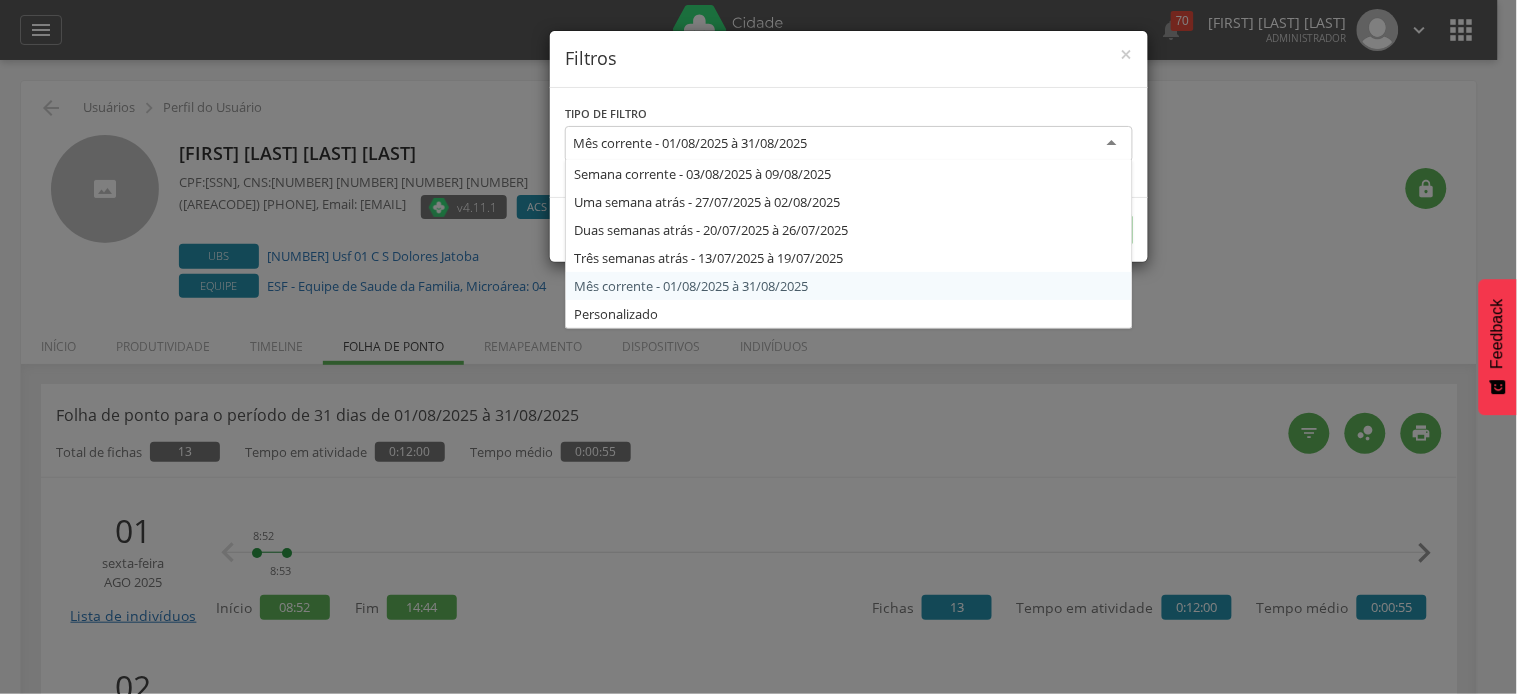 click on "Mês corrente - 01/08/2025 à 31/08/2025" at bounding box center (690, 143) 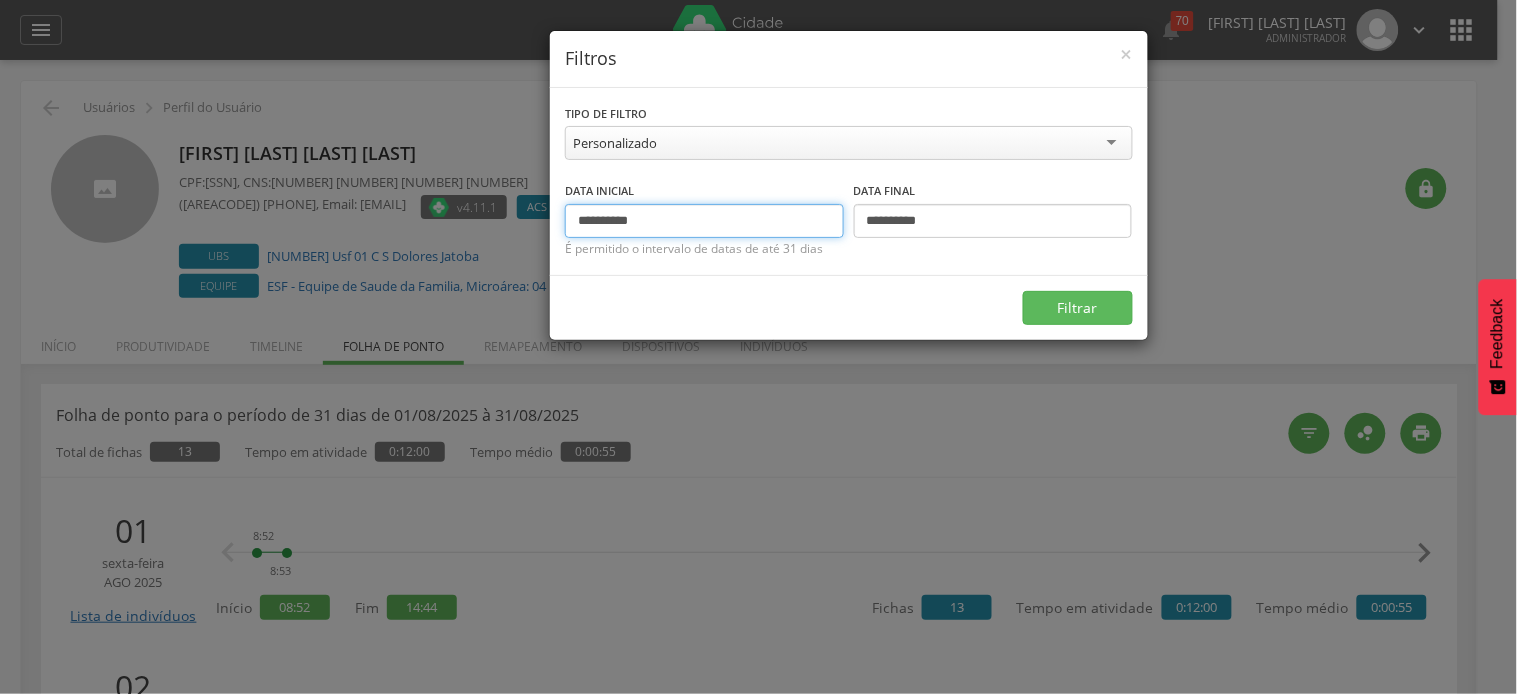 drag, startPoint x: 613, startPoint y: 220, endPoint x: 564, endPoint y: 215, distance: 49.25444 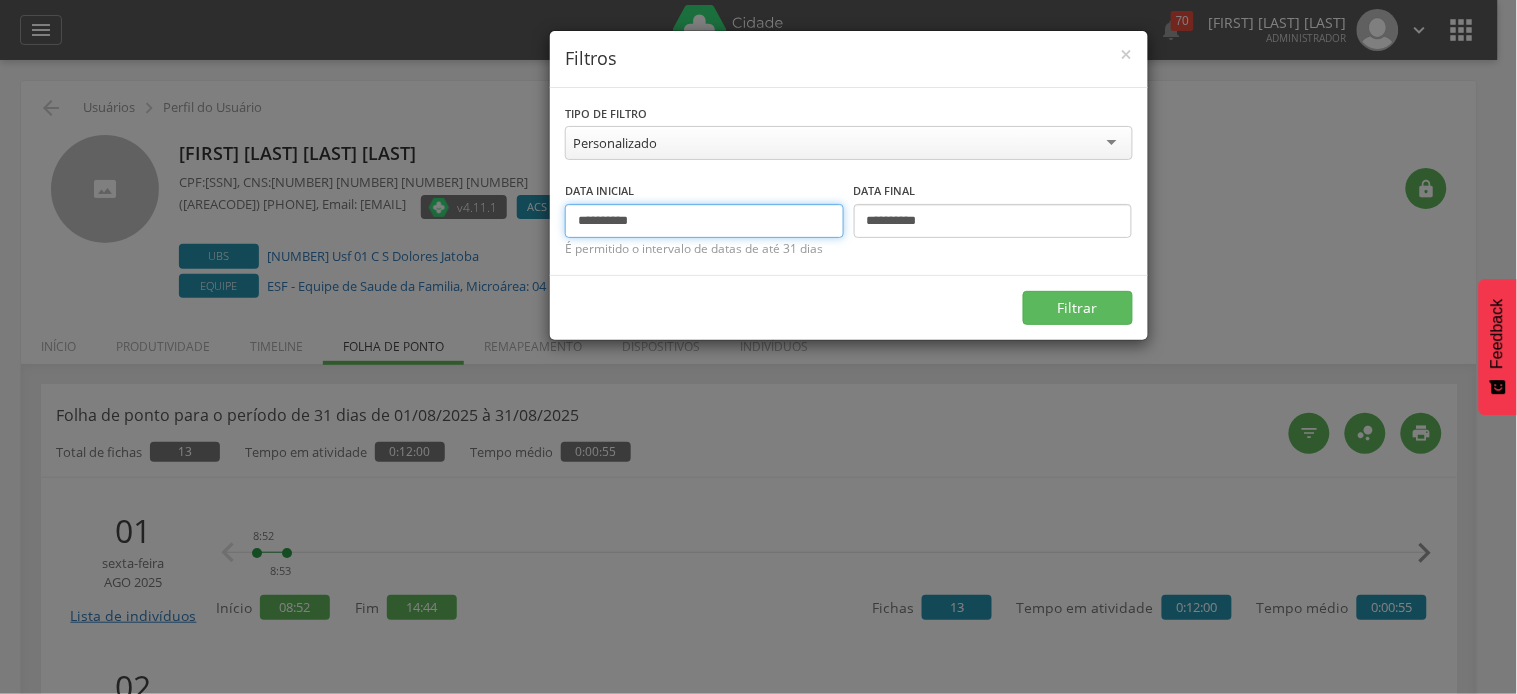 type on "**********" 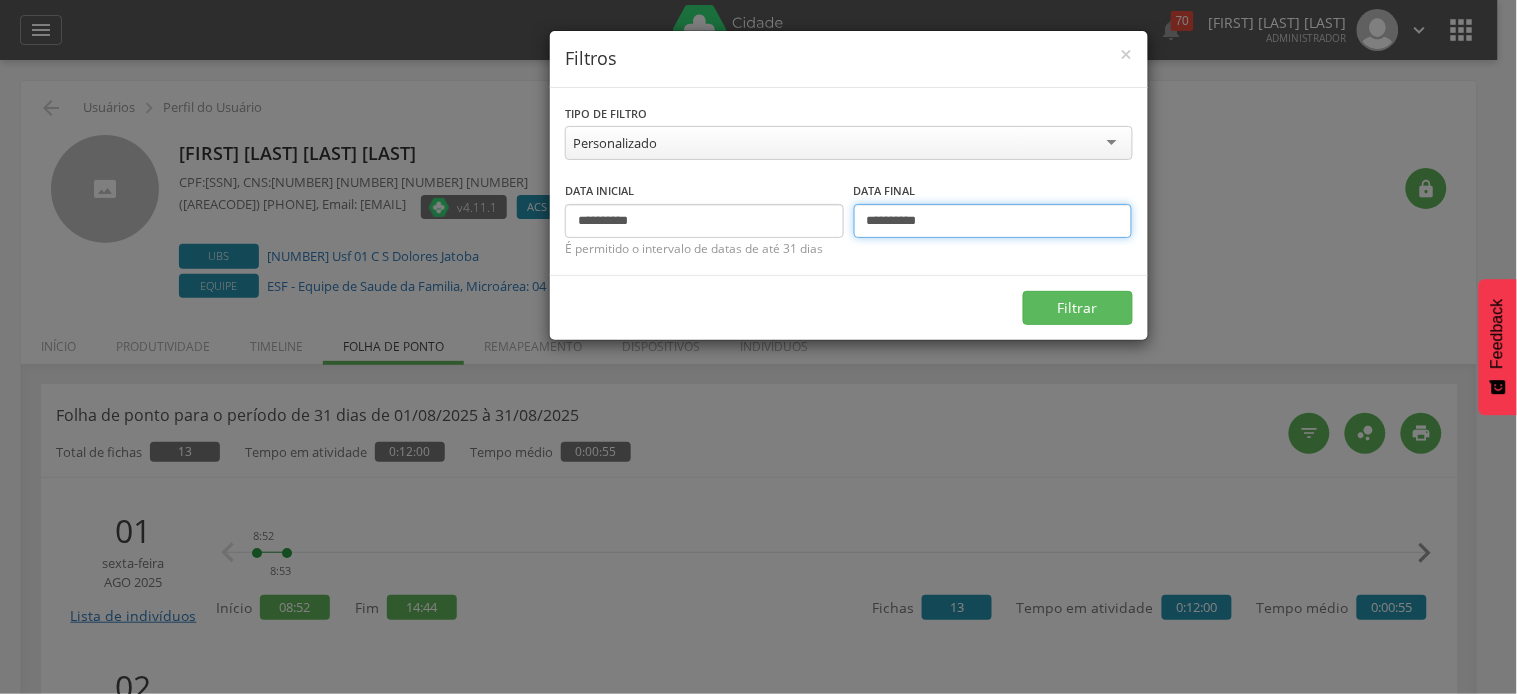 drag, startPoint x: 882, startPoint y: 215, endPoint x: 865, endPoint y: 218, distance: 17.262676 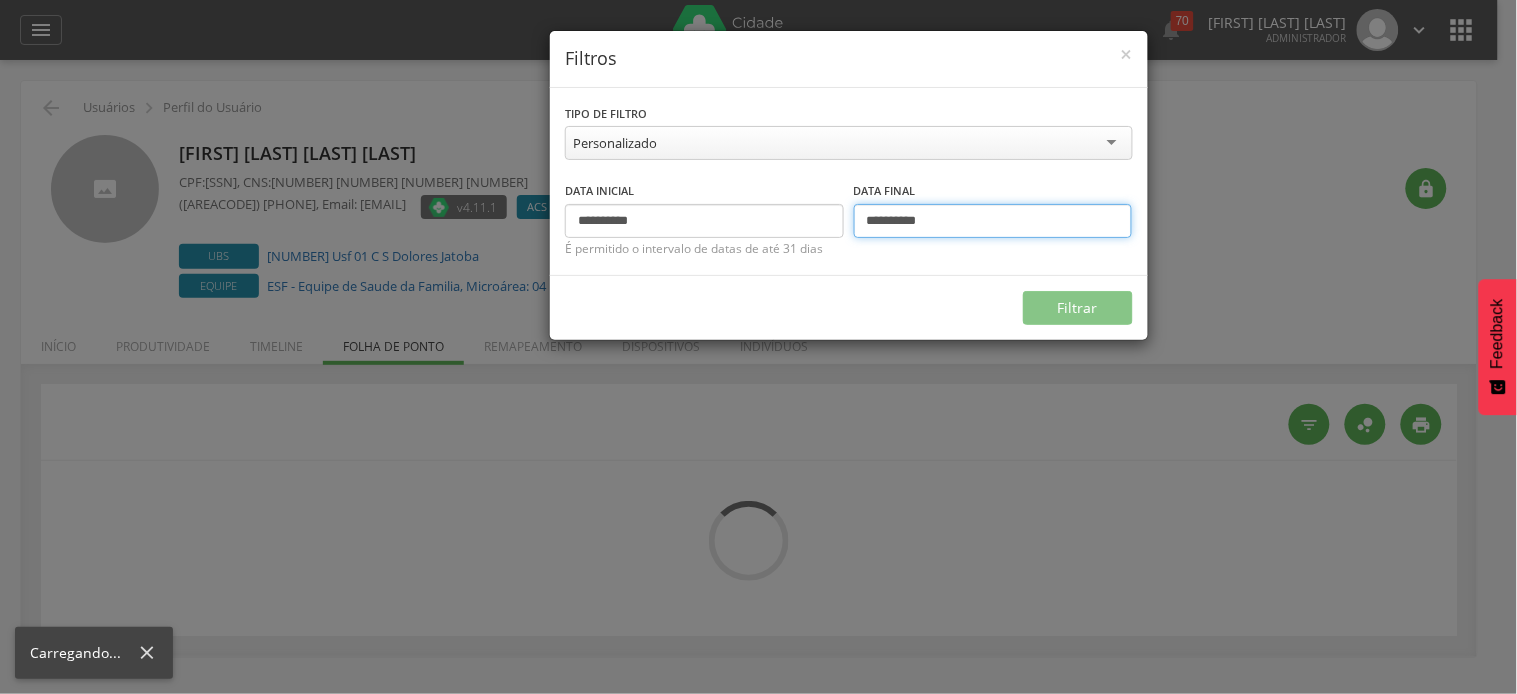 type on "**********" 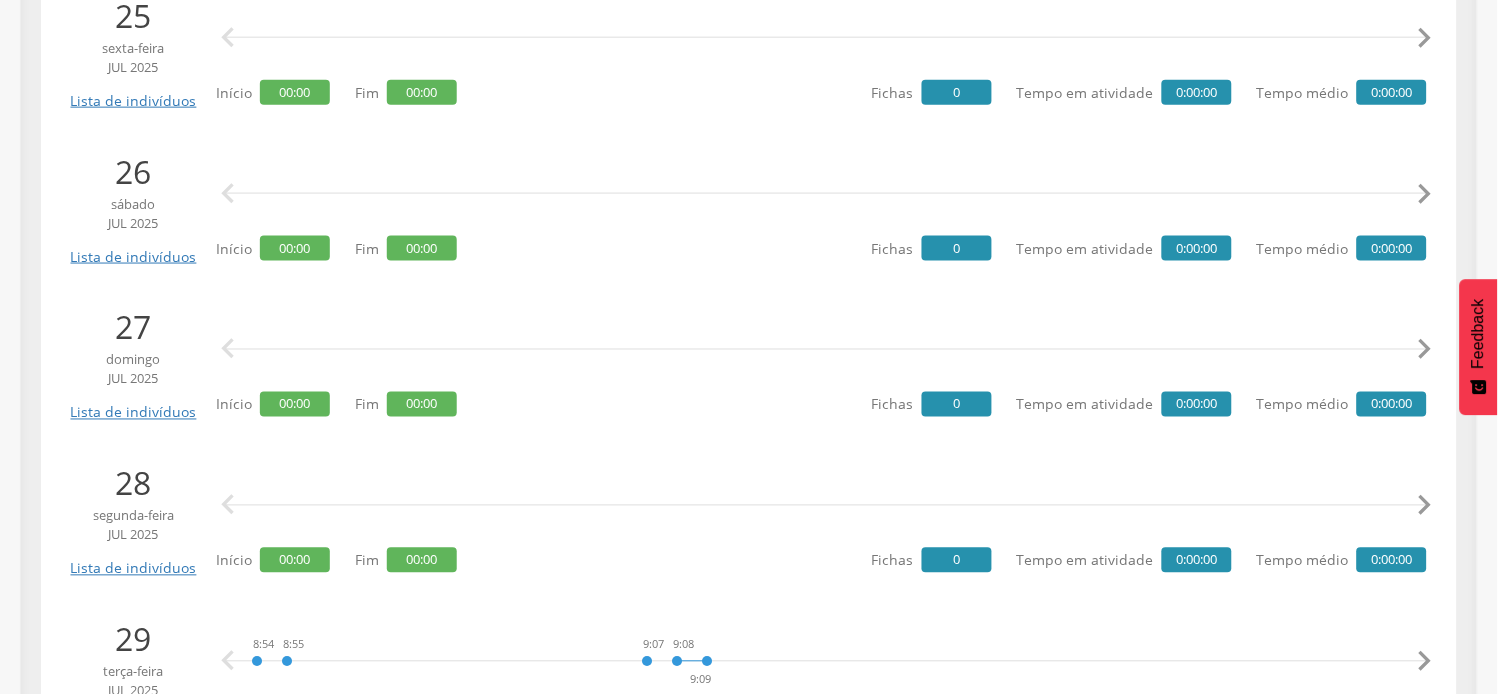 scroll, scrollTop: 555, scrollLeft: 0, axis: vertical 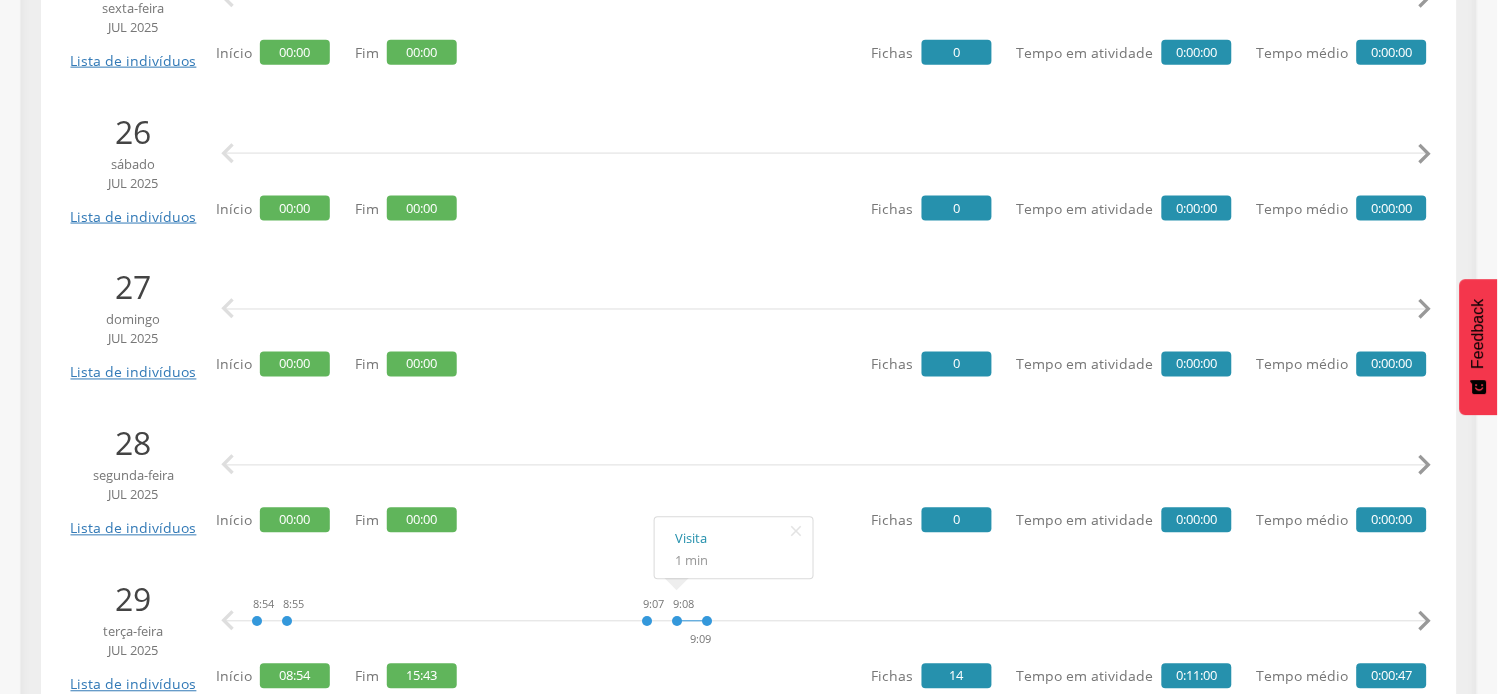click on "25 sexta-feira jul 2025 Lista de indivíduos   Início  00:00 Fim  00:00 Fichas  0 Tempo em atividade  0:00:00 Tempo médio  0:00:00 26 sábado jul 2025 Lista de indivíduos   Início  00:00 Fim  00:00 Fichas  0 Tempo em atividade  0:00:00 Tempo médio  0:00:00 27 domingo jul 2025 Lista de indivíduos   Início  00:00 Fim  00:00 Fichas  0 Tempo em atividade  0:00:00 Tempo médio  0:00:00 28 segunda-feira jul 2025 Lista de indivíduos   Início  00:00 Fim  00:00 Fichas  0 Tempo em atividade  0:00:00 Tempo médio  0:00:00 29 terça-feira jul 2025 Lista de indivíduos 8:54 8:55 9:07 9:08 9:09 10:13 10:14 10:16 10:18 10:18 10:19 10:38 10:39 10:45 15:21 15:22 15:34 15:34 15:36 15:40 15:43 Visita   1 min    Início  08:54 Fim  15:43 Fichas  14 Tempo em atividade  0:11:00 Tempo médio  0:00:47 30 quarta-feira jul 2025 Lista de indivíduos 14:21 14:22 14:24 14:26 14:27 14:38 15:06 15:08   Início  14:21 Fim  15:08 Fichas  5 Tempo em atividade  0:04:00 Tempo médio  0:00:48 31 34" at bounding box center (749, 947) 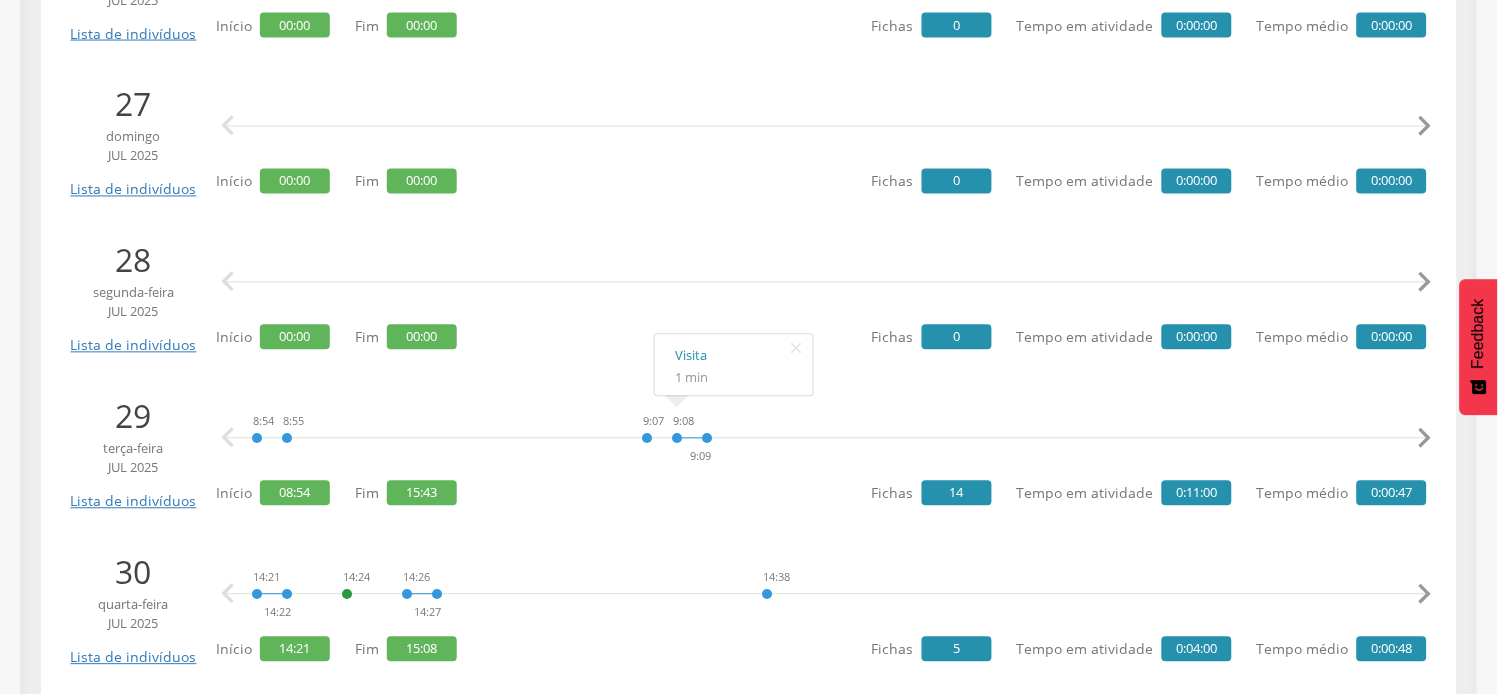 scroll, scrollTop: 777, scrollLeft: 0, axis: vertical 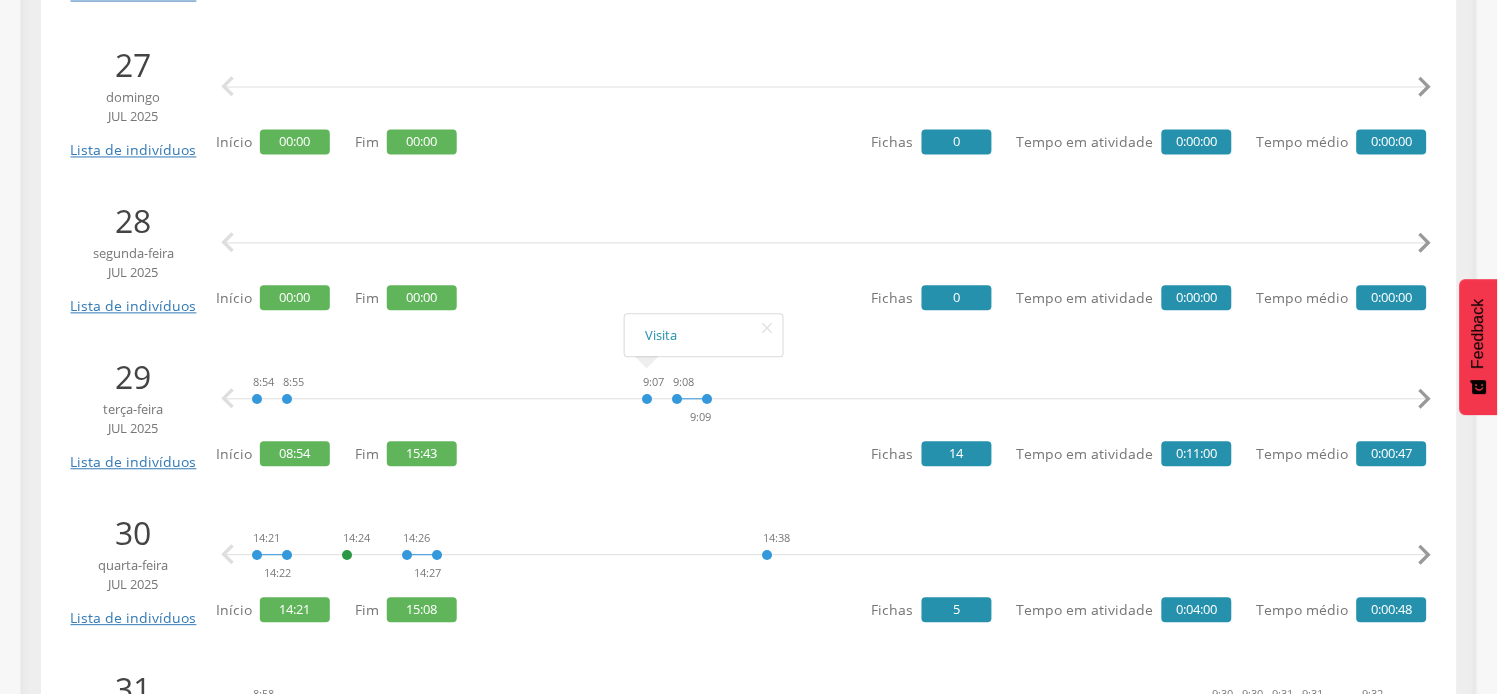 click on "" at bounding box center (1425, 400) 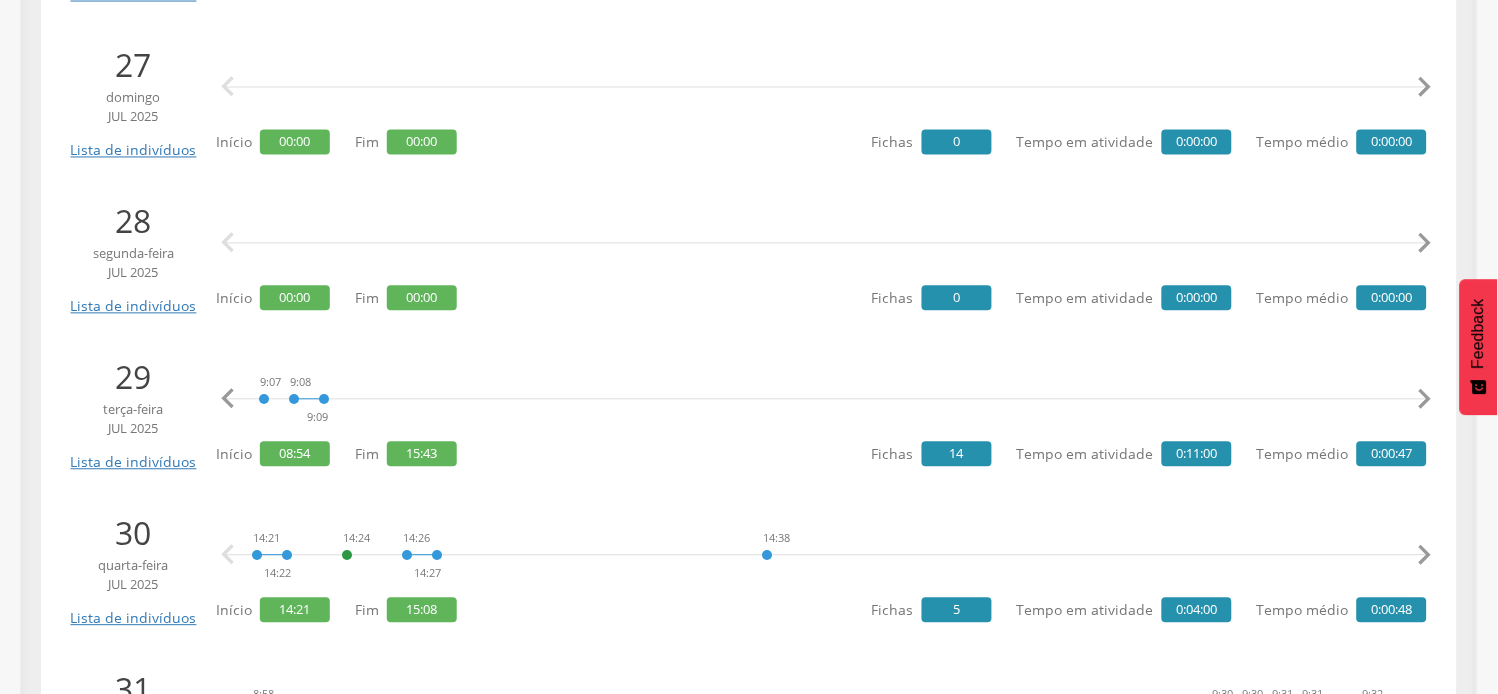 click on "" at bounding box center [1425, 400] 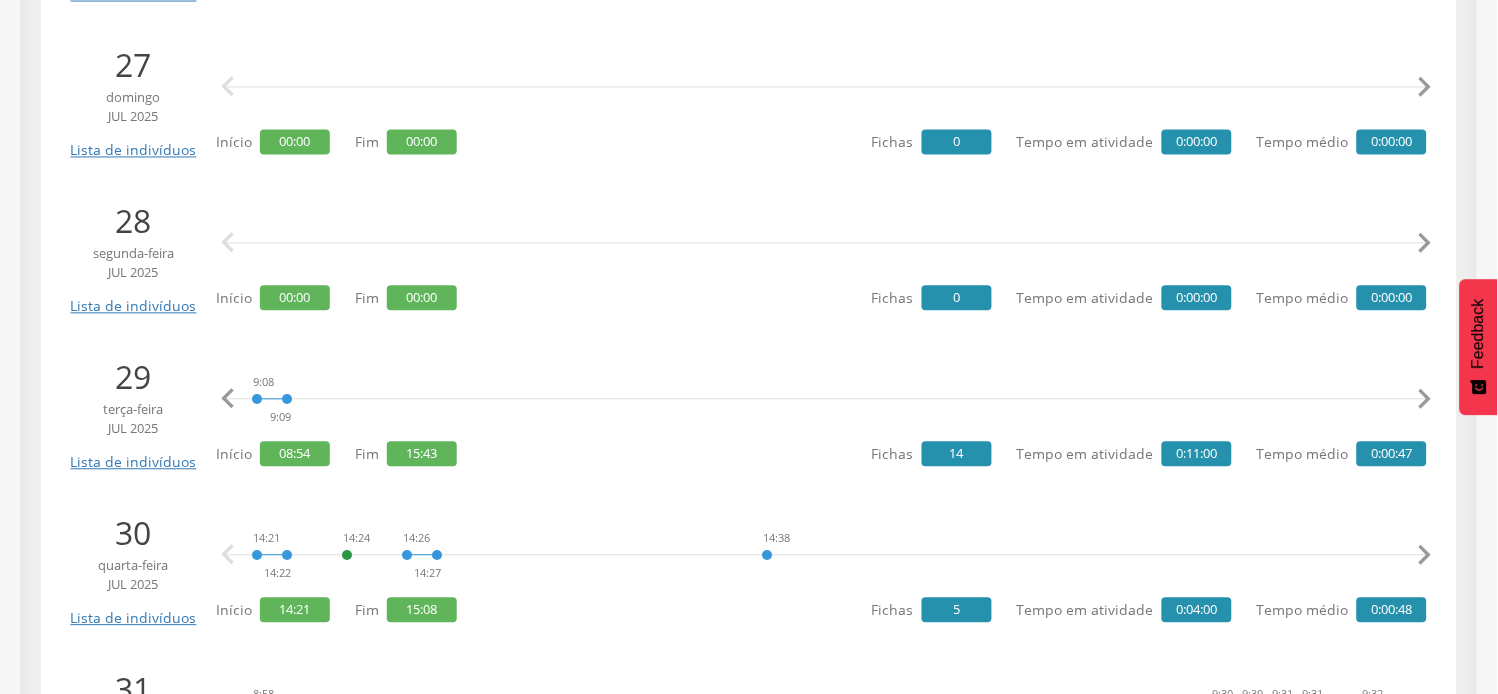 click on "" at bounding box center (1425, 400) 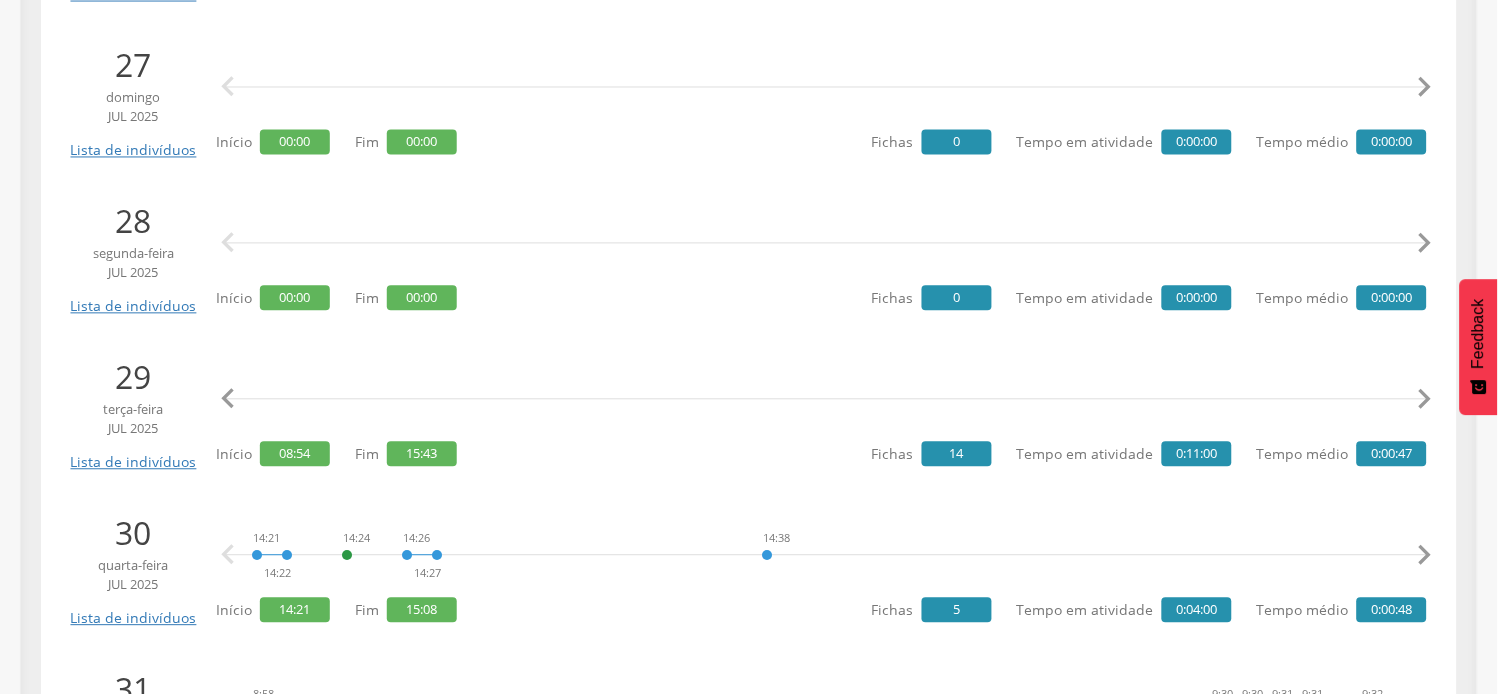 click on "" at bounding box center (1425, 400) 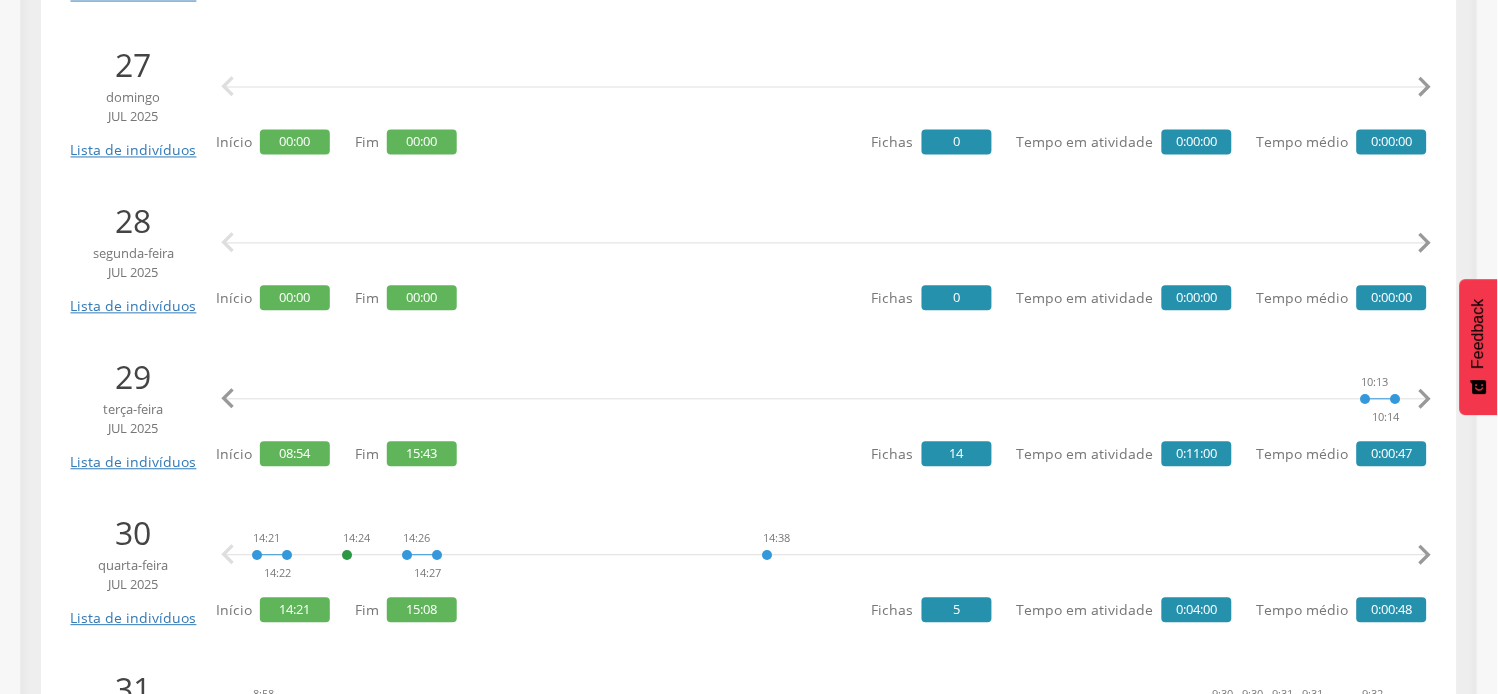 click on "" at bounding box center (1425, 400) 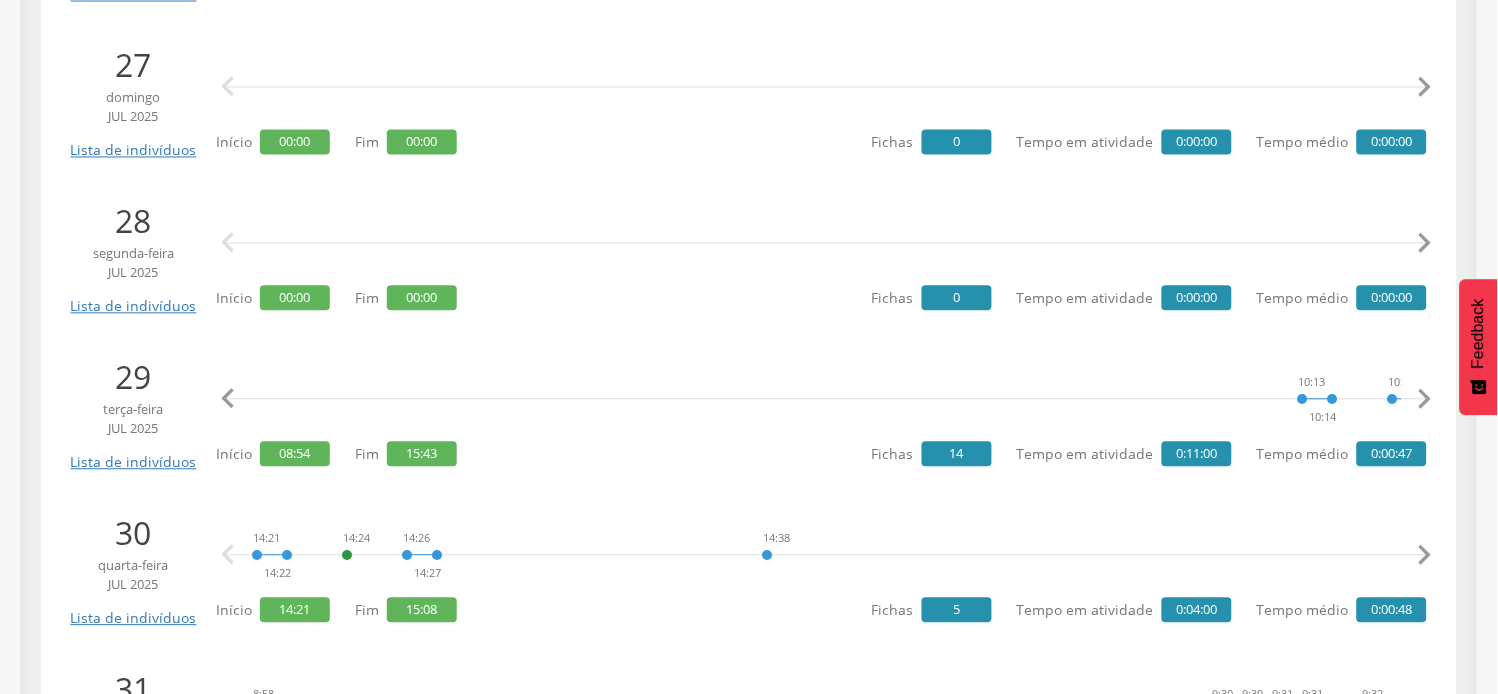 click on "" at bounding box center [1425, 400] 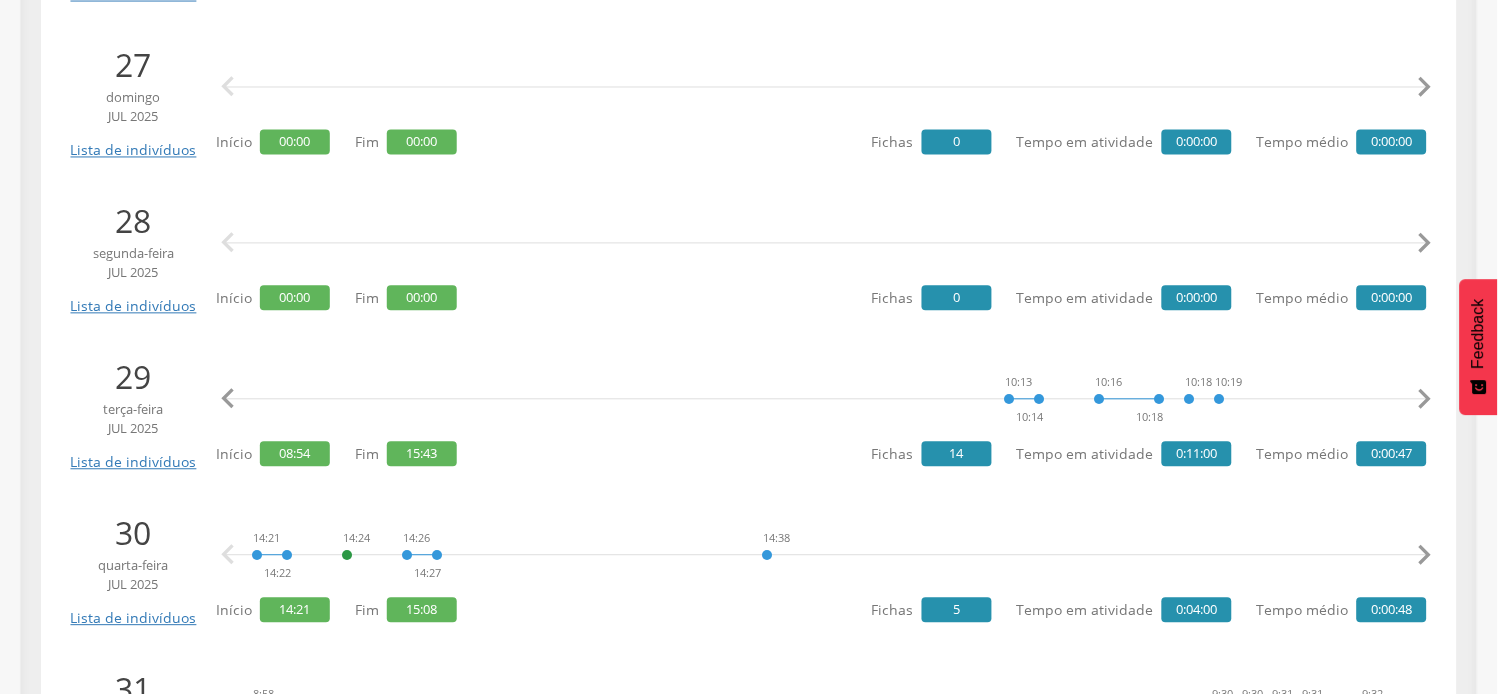 scroll, scrollTop: 0, scrollLeft: 1533, axis: horizontal 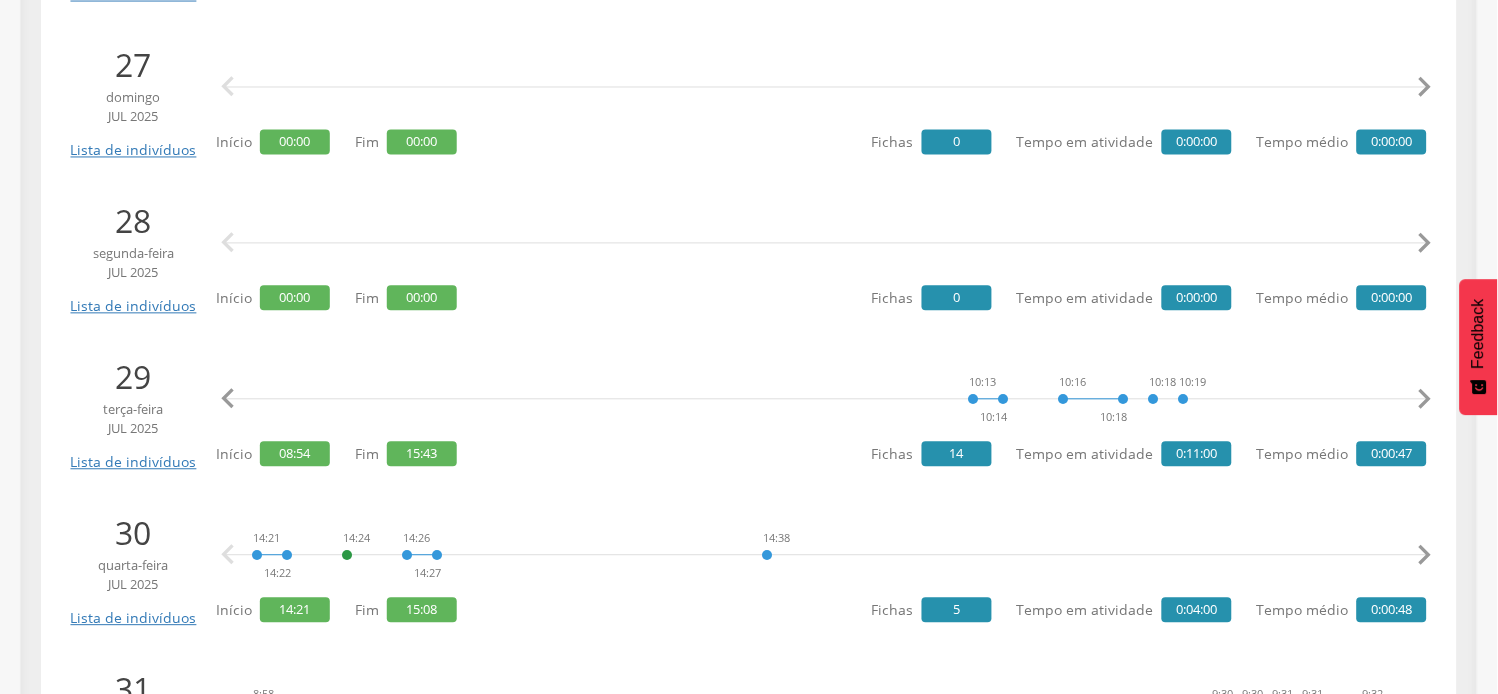click on "" at bounding box center [1425, 400] 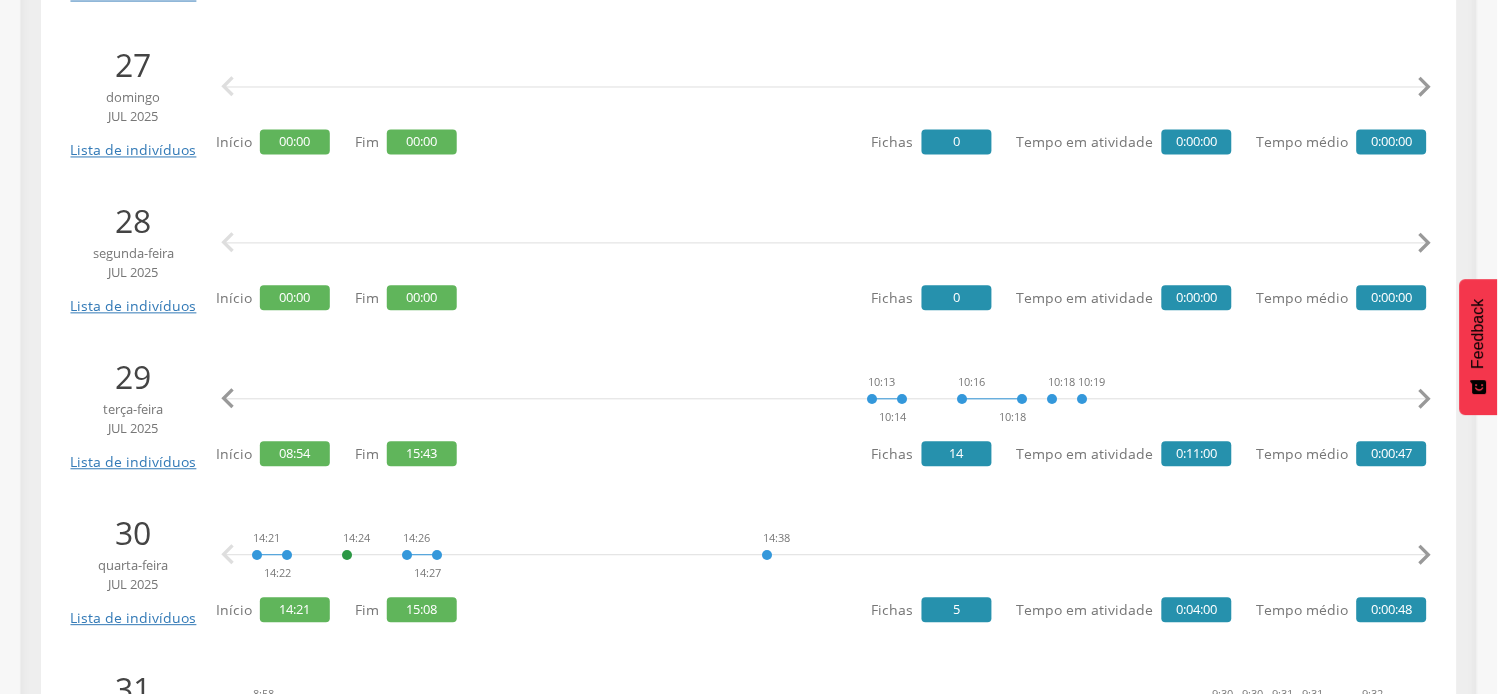 click on "" at bounding box center [1425, 400] 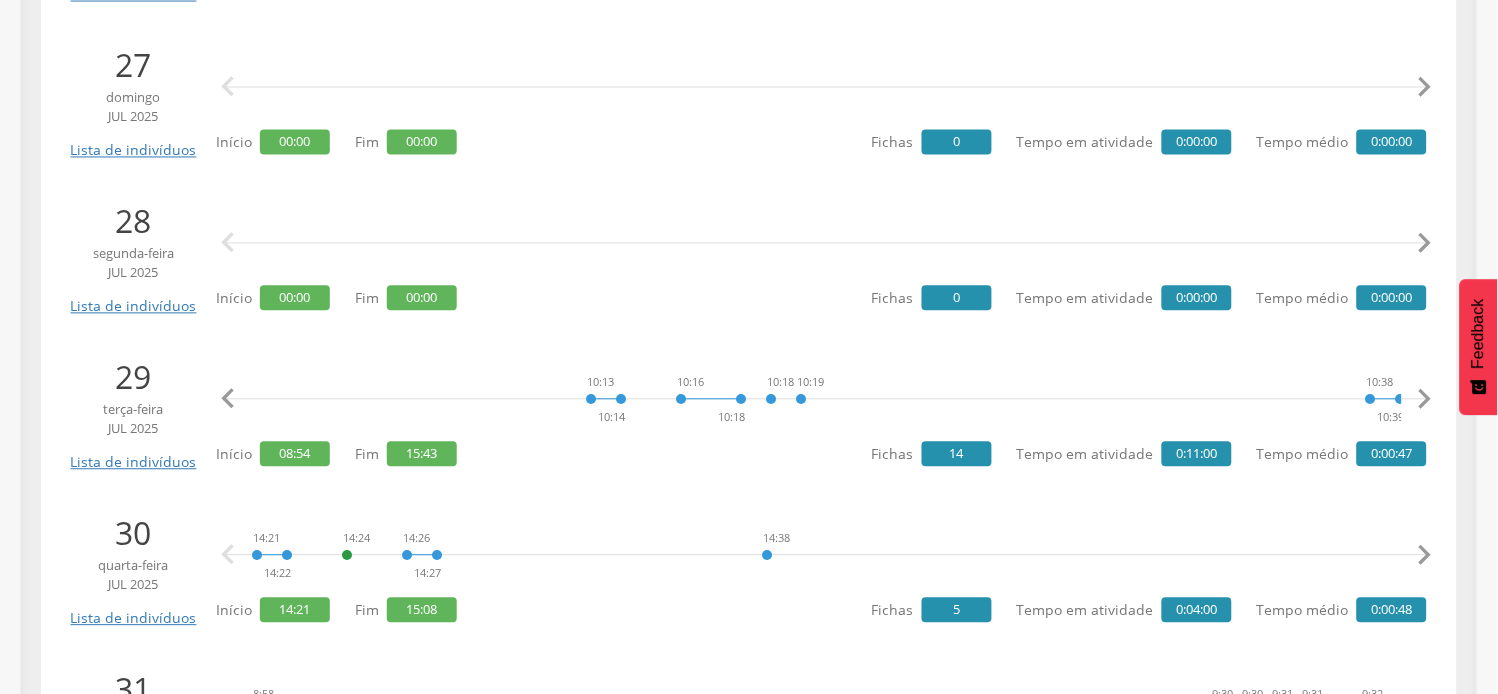 click on "" at bounding box center (1425, 400) 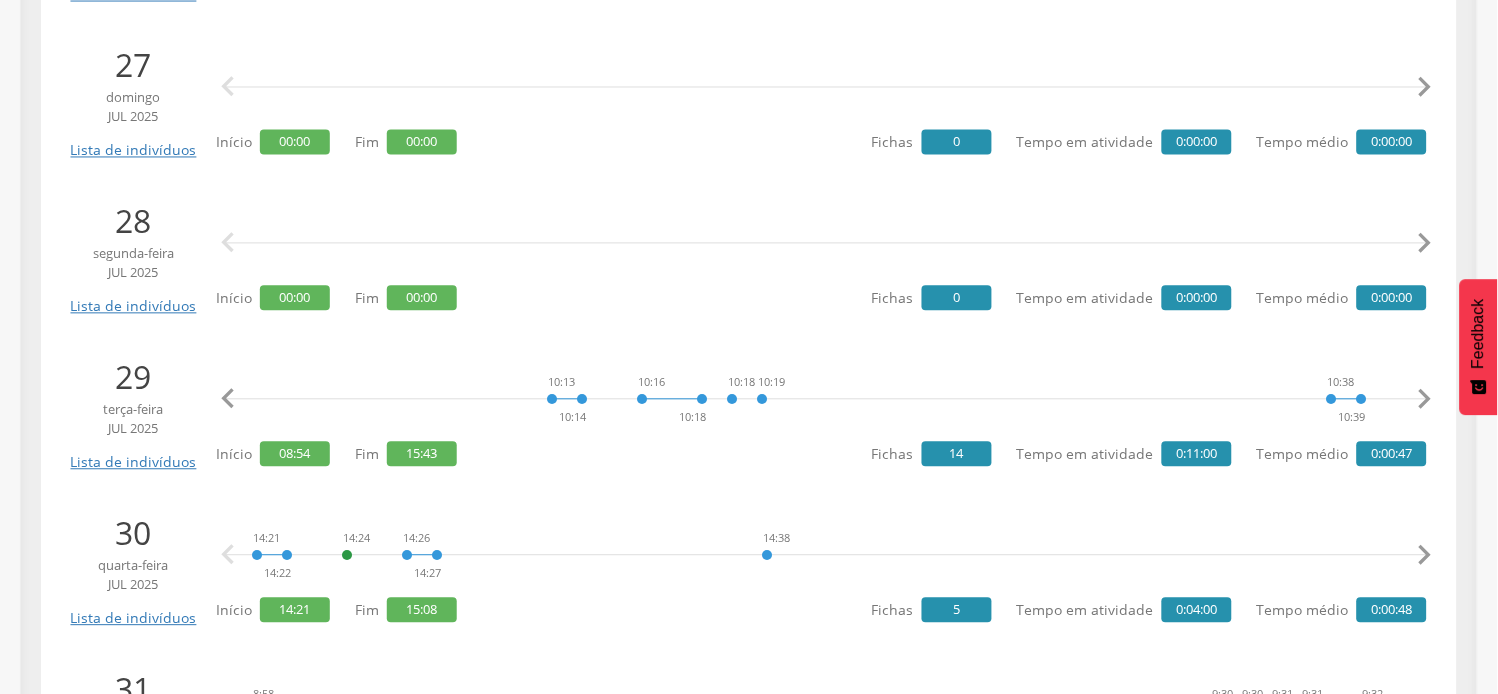 click on "" at bounding box center (1425, 400) 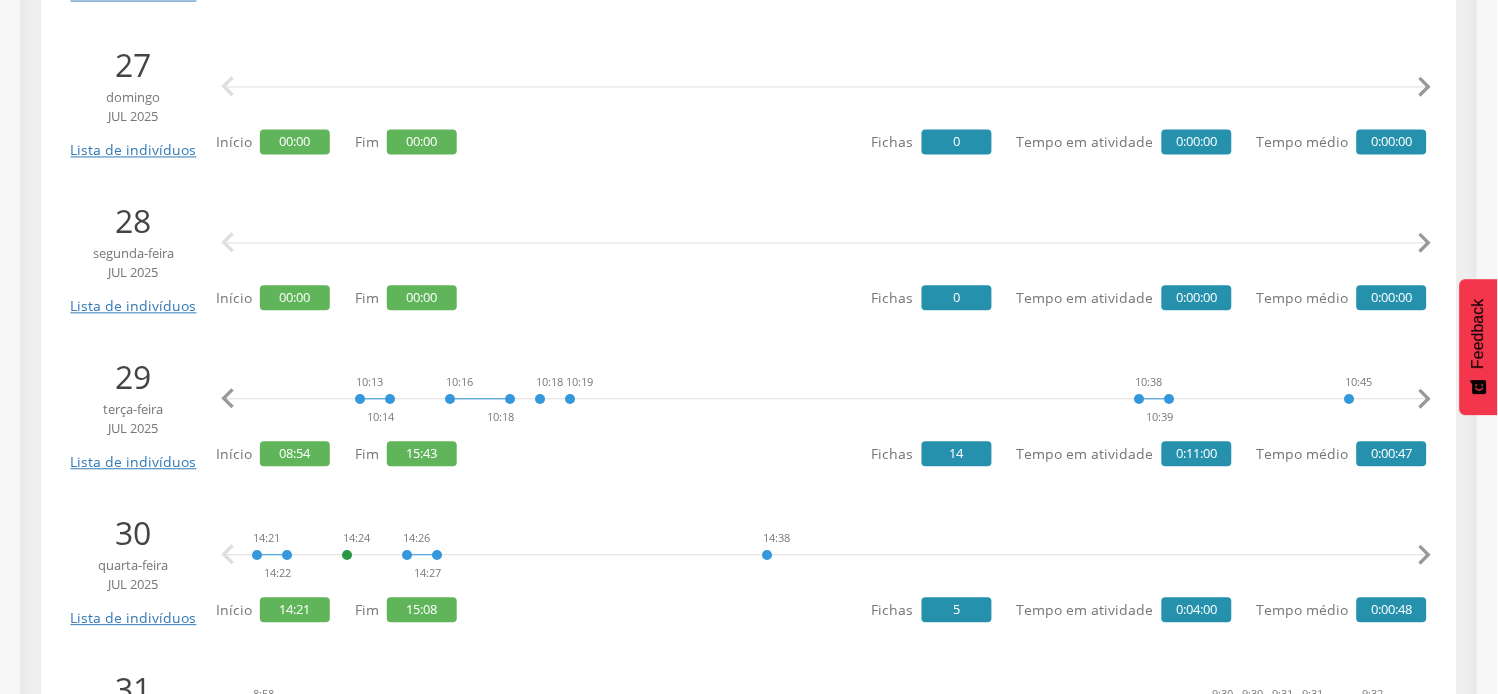 click on "" at bounding box center [1425, 400] 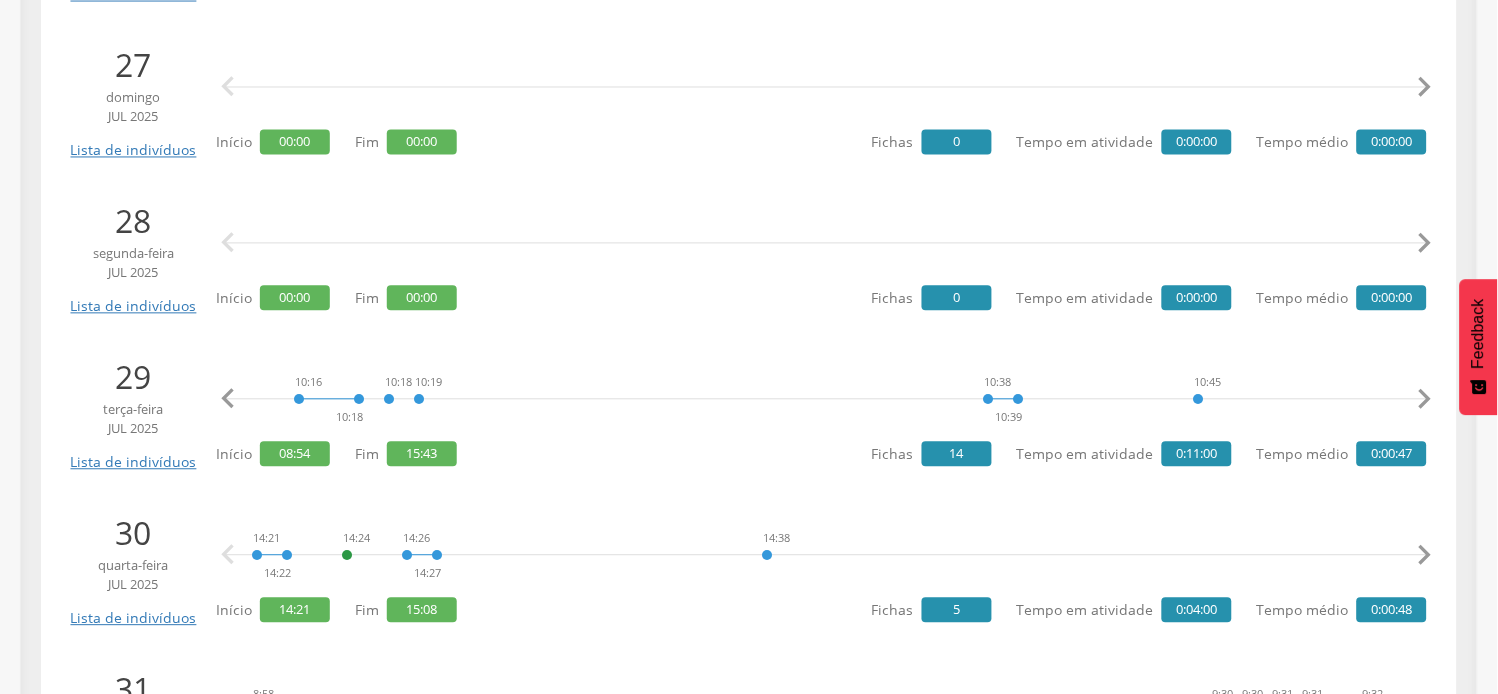 click on "" at bounding box center (1425, 400) 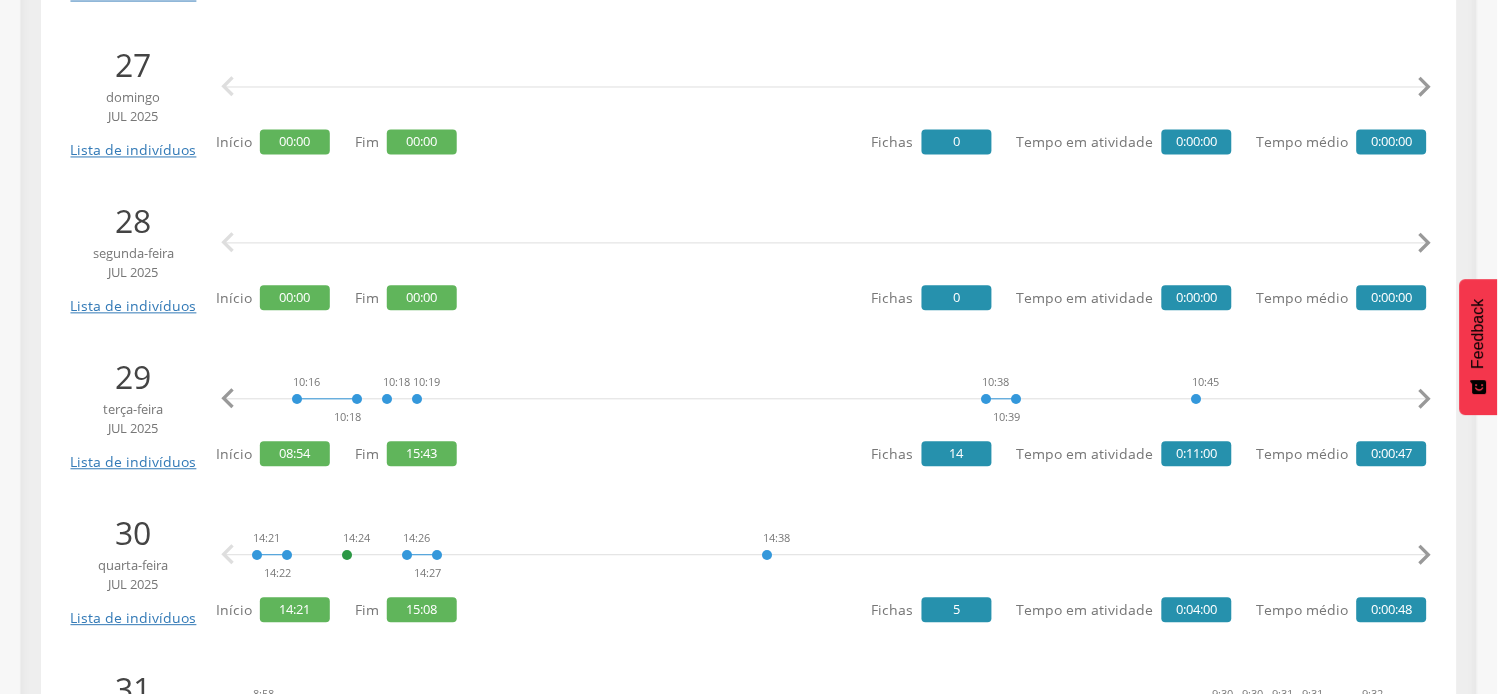 click on "" at bounding box center [1425, 400] 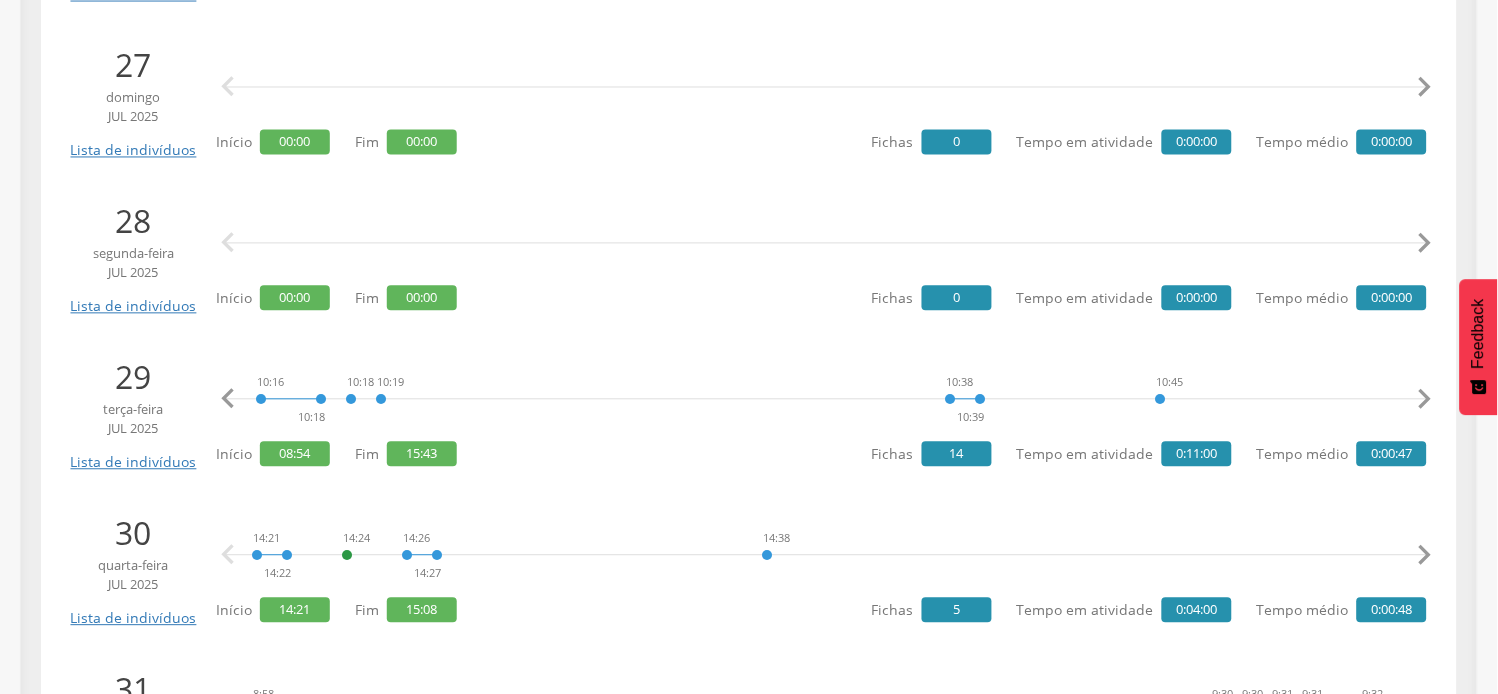 click on "" at bounding box center [1425, 400] 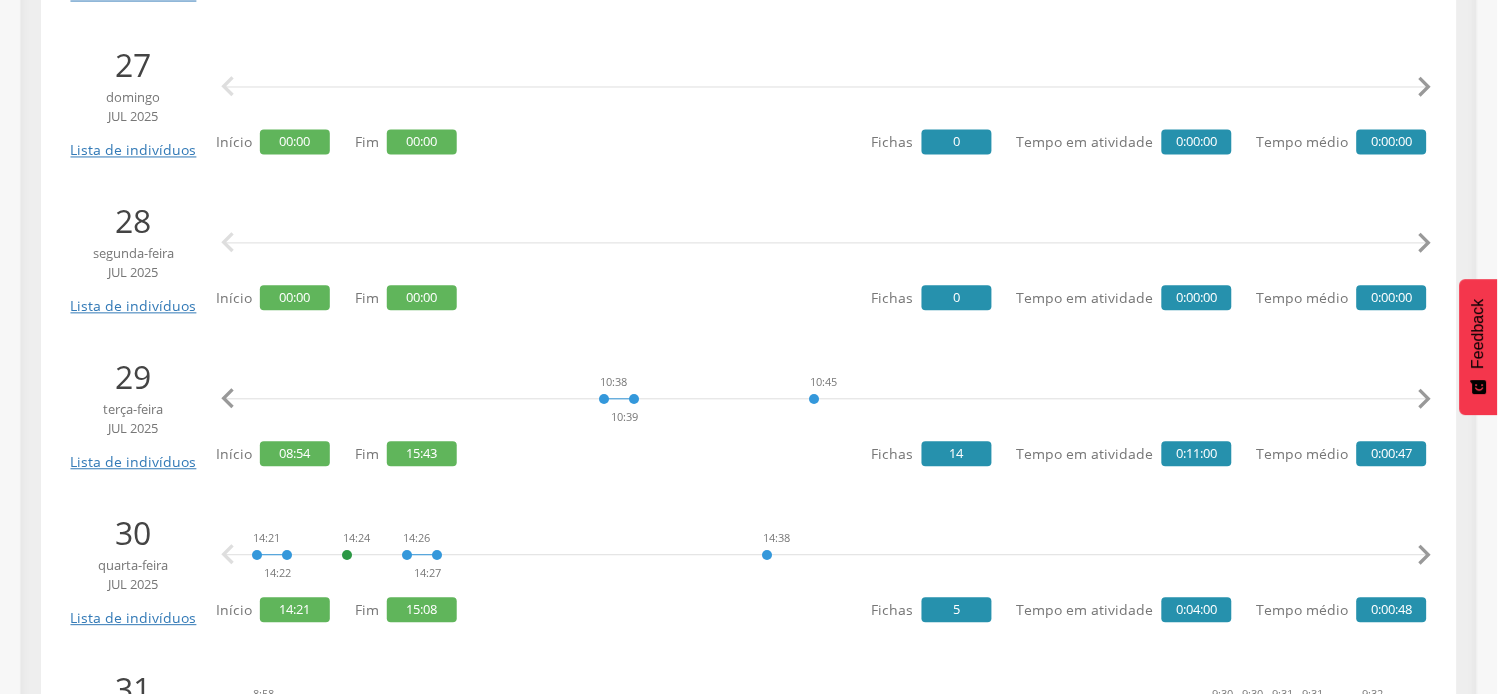 click on "" at bounding box center (1425, 400) 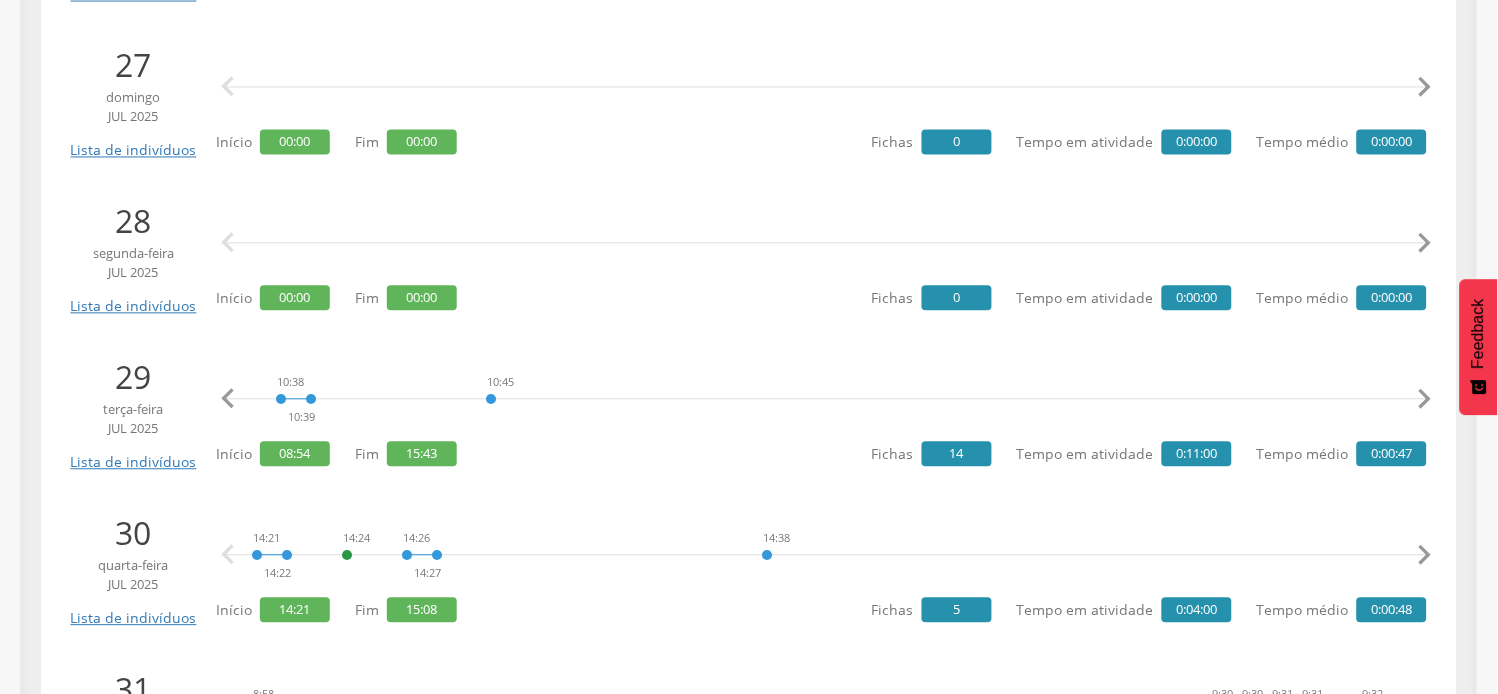 click on "" at bounding box center [1425, 400] 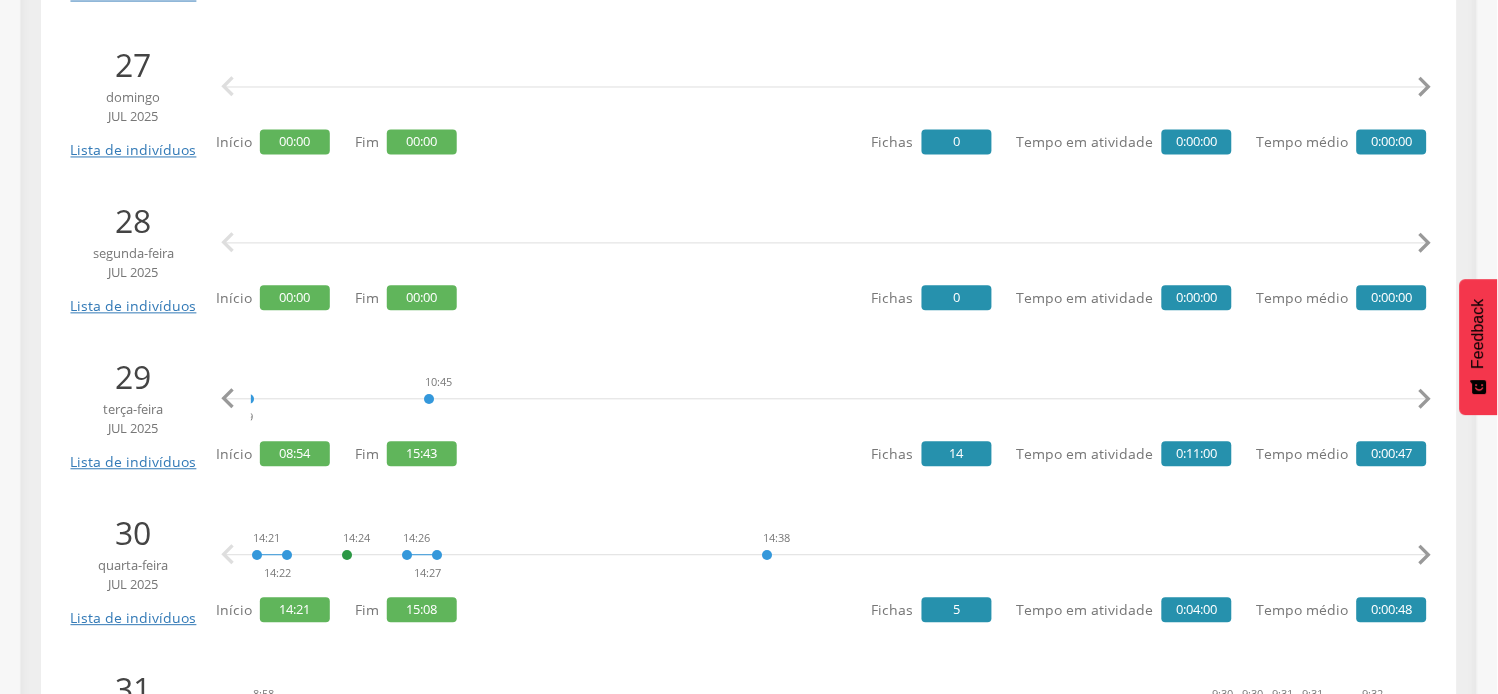 click on "" at bounding box center (1425, 400) 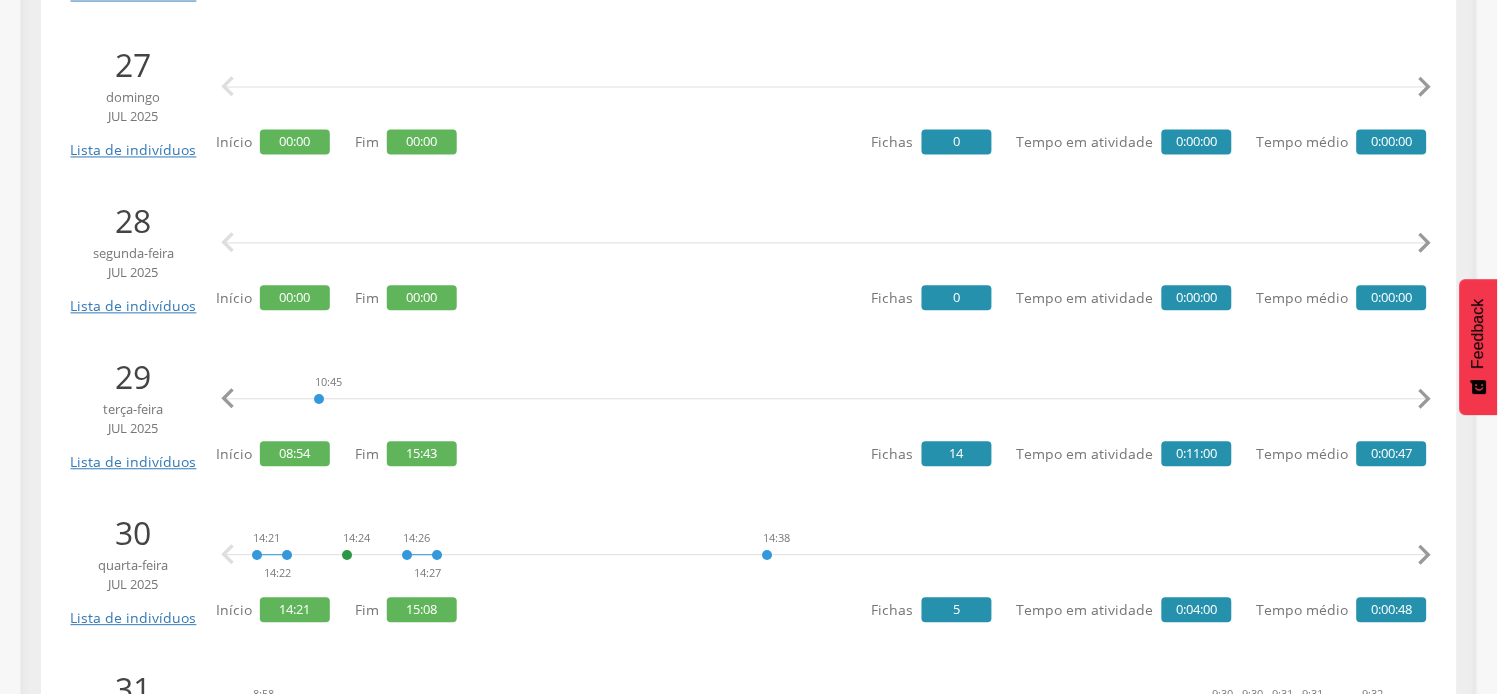 click on "" at bounding box center (1425, 400) 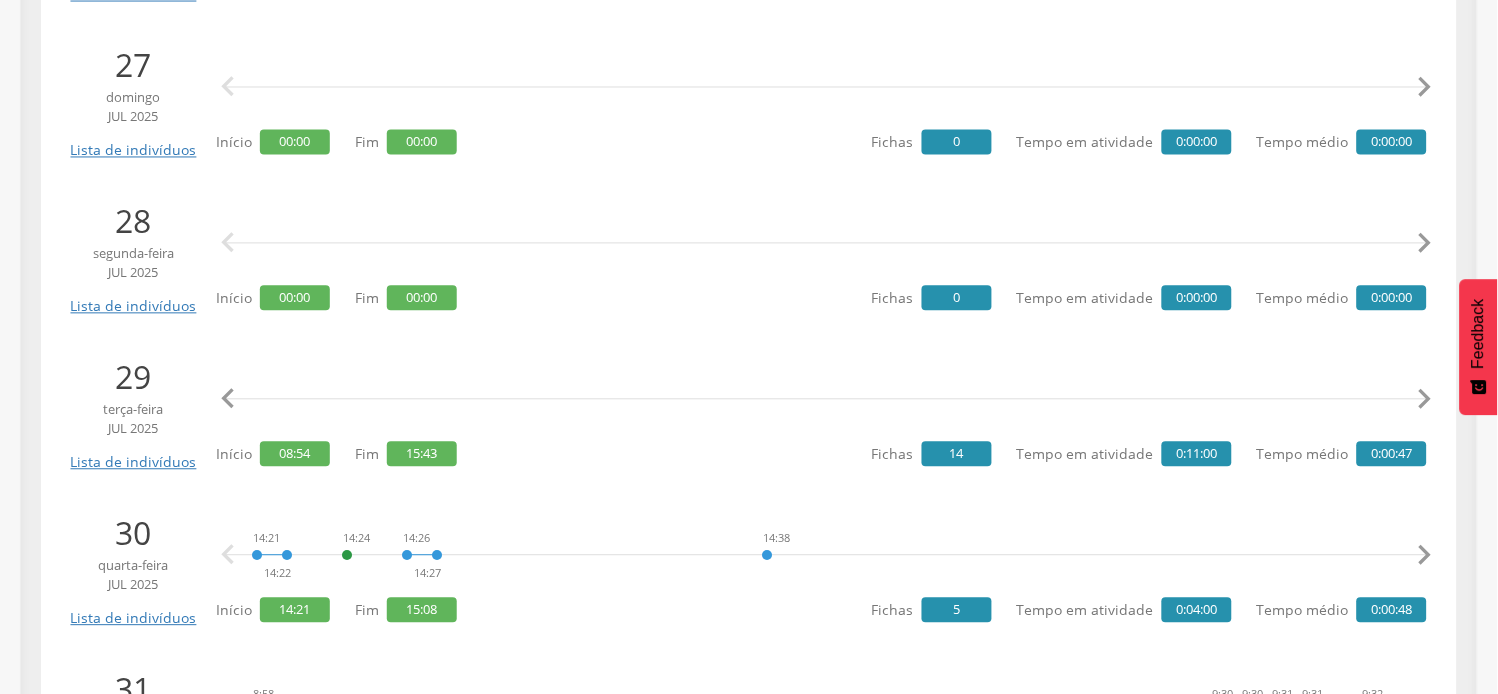 click on "" at bounding box center (1425, 400) 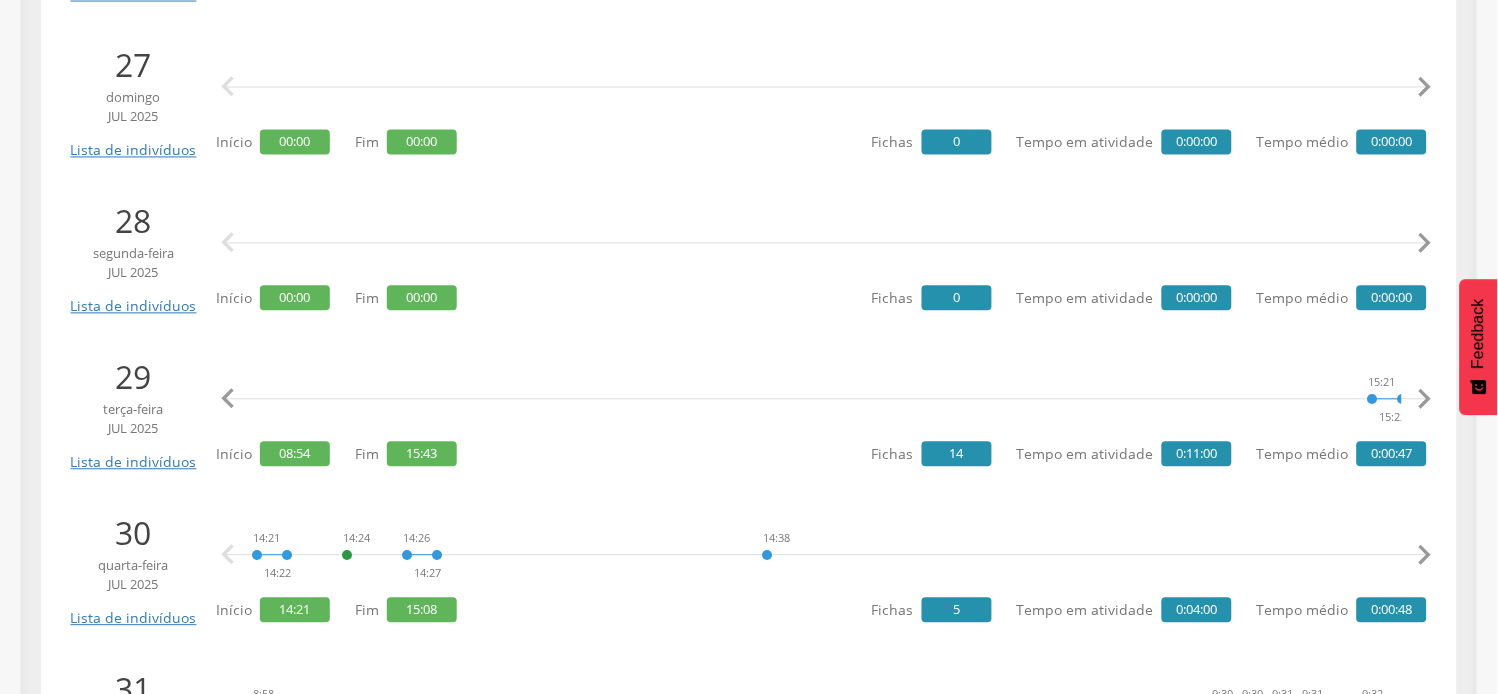 click on "" at bounding box center (1425, 400) 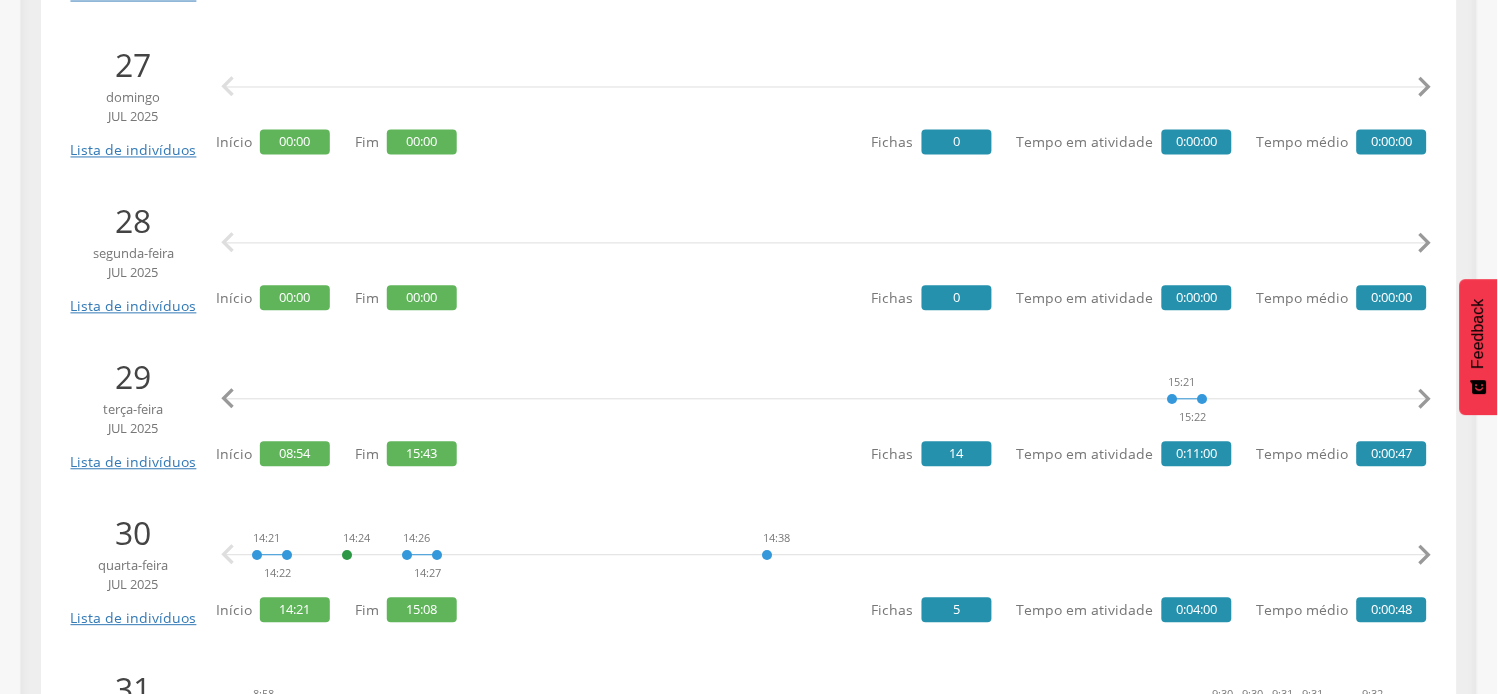 click on "" at bounding box center (1425, 400) 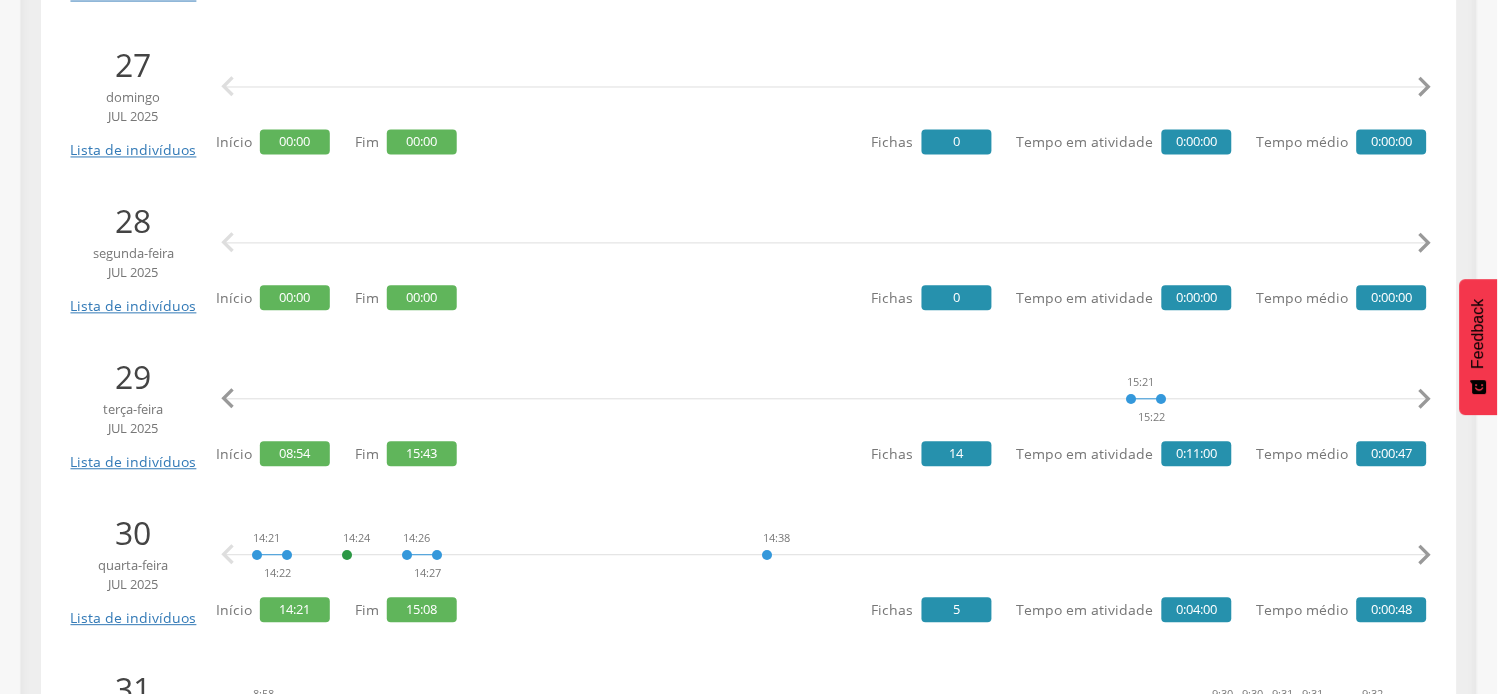 scroll, scrollTop: 0, scrollLeft: 4216, axis: horizontal 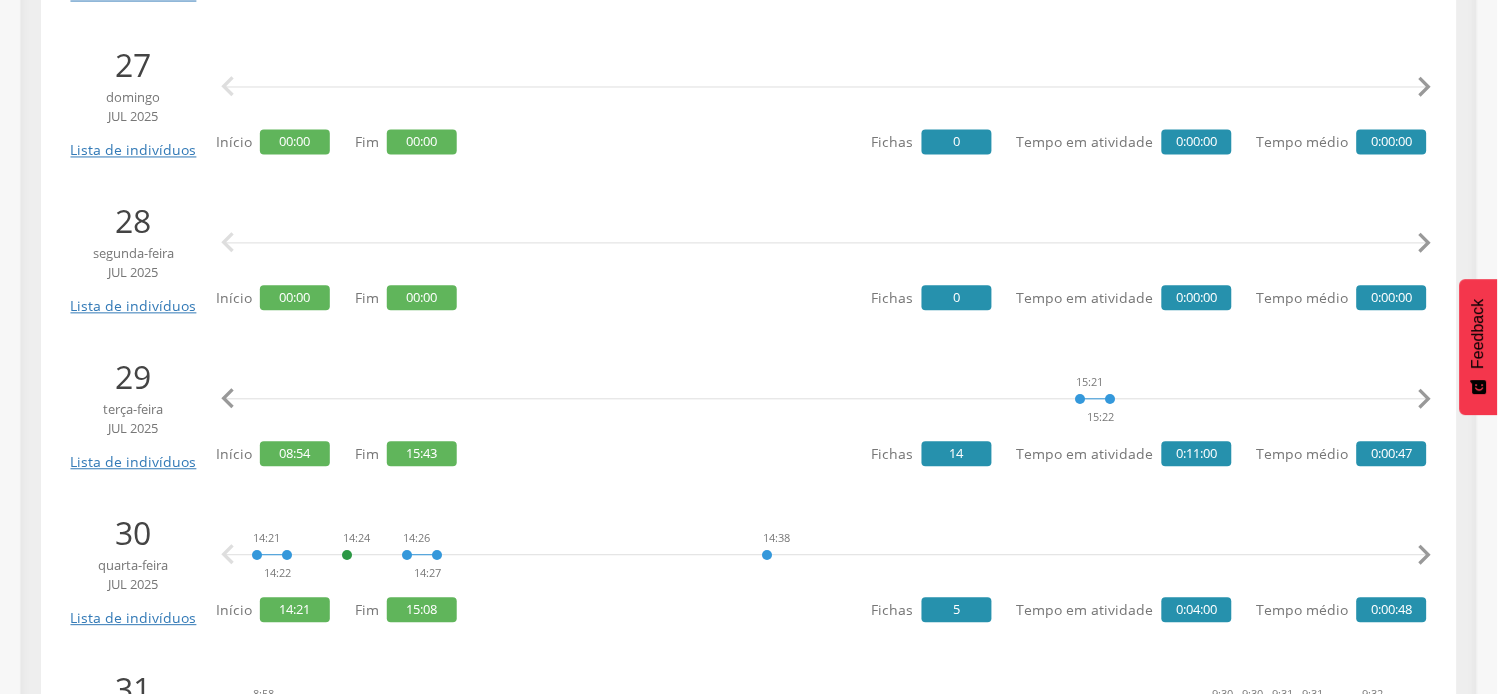 click on "" at bounding box center [228, 400] 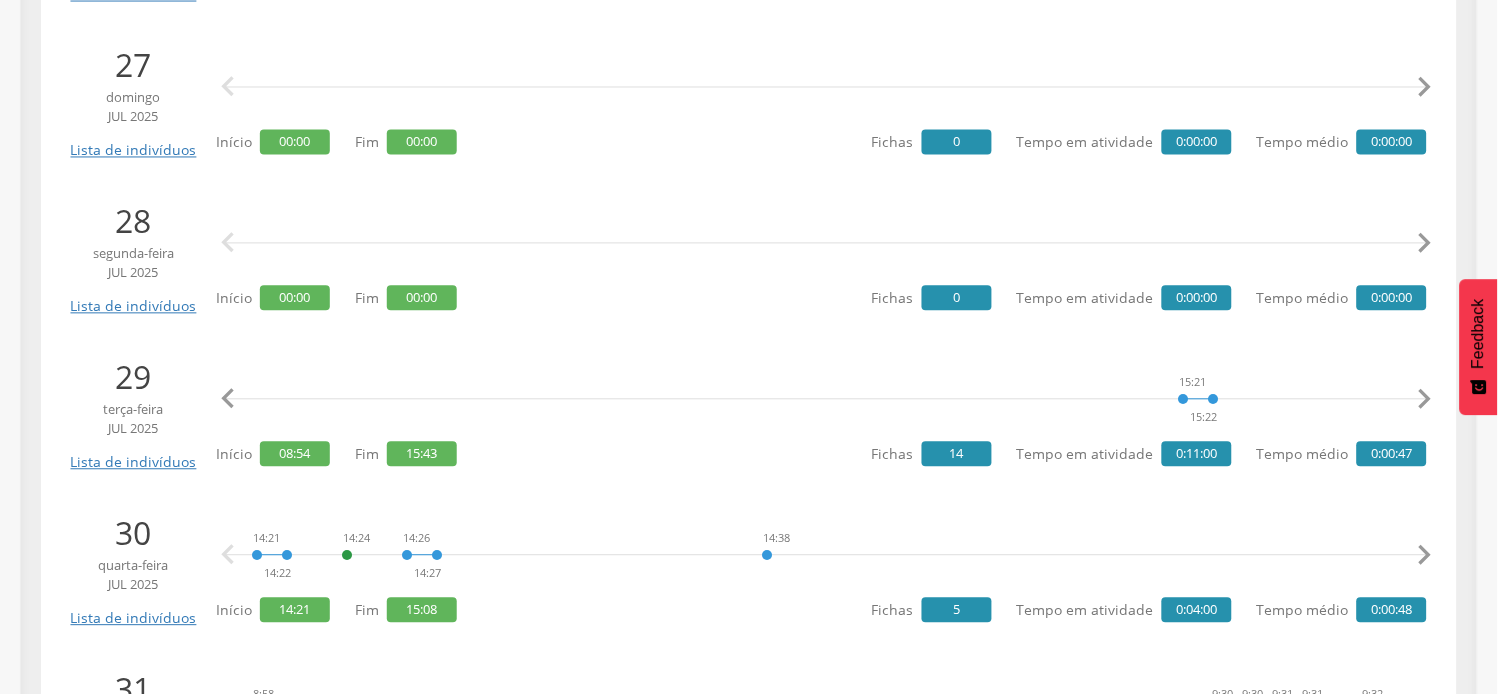 click on "" at bounding box center [228, 400] 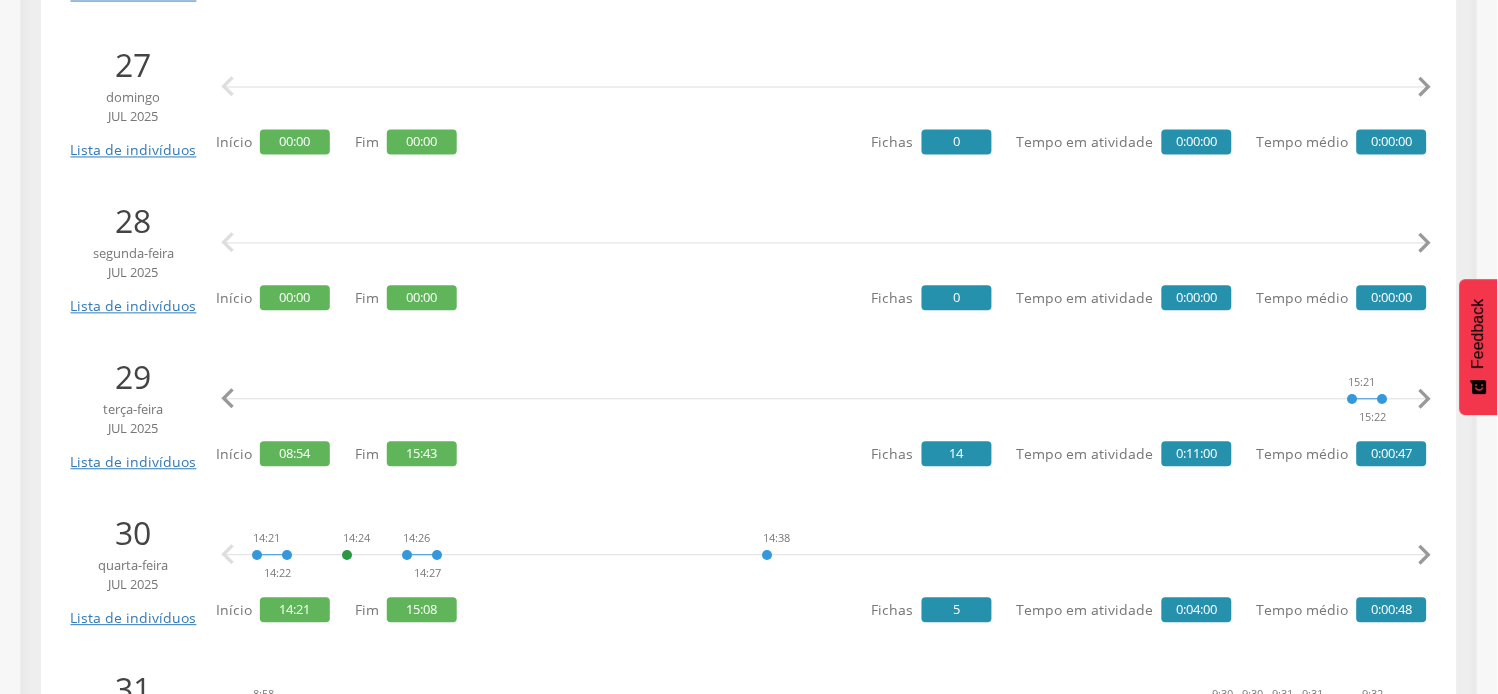 click on "" at bounding box center (228, 400) 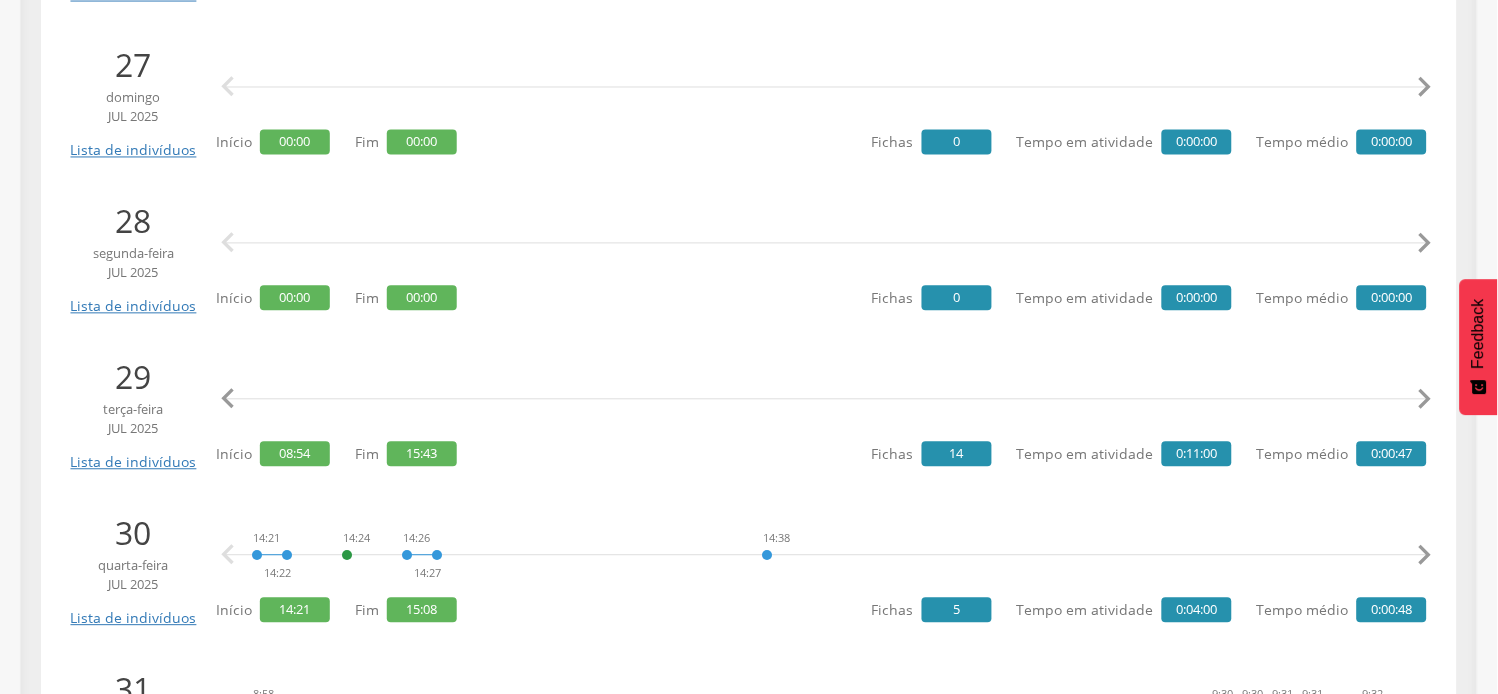 click on "" at bounding box center (228, 400) 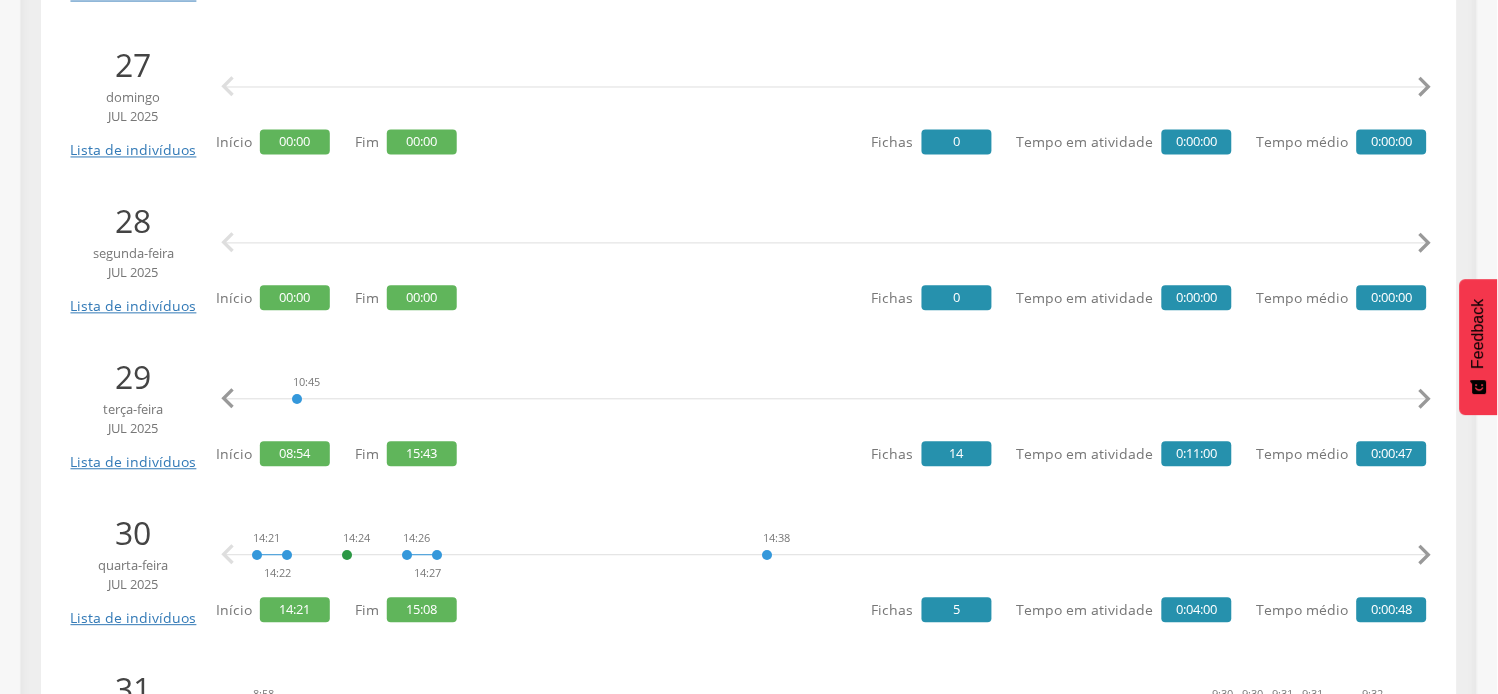 click on "" at bounding box center [228, 400] 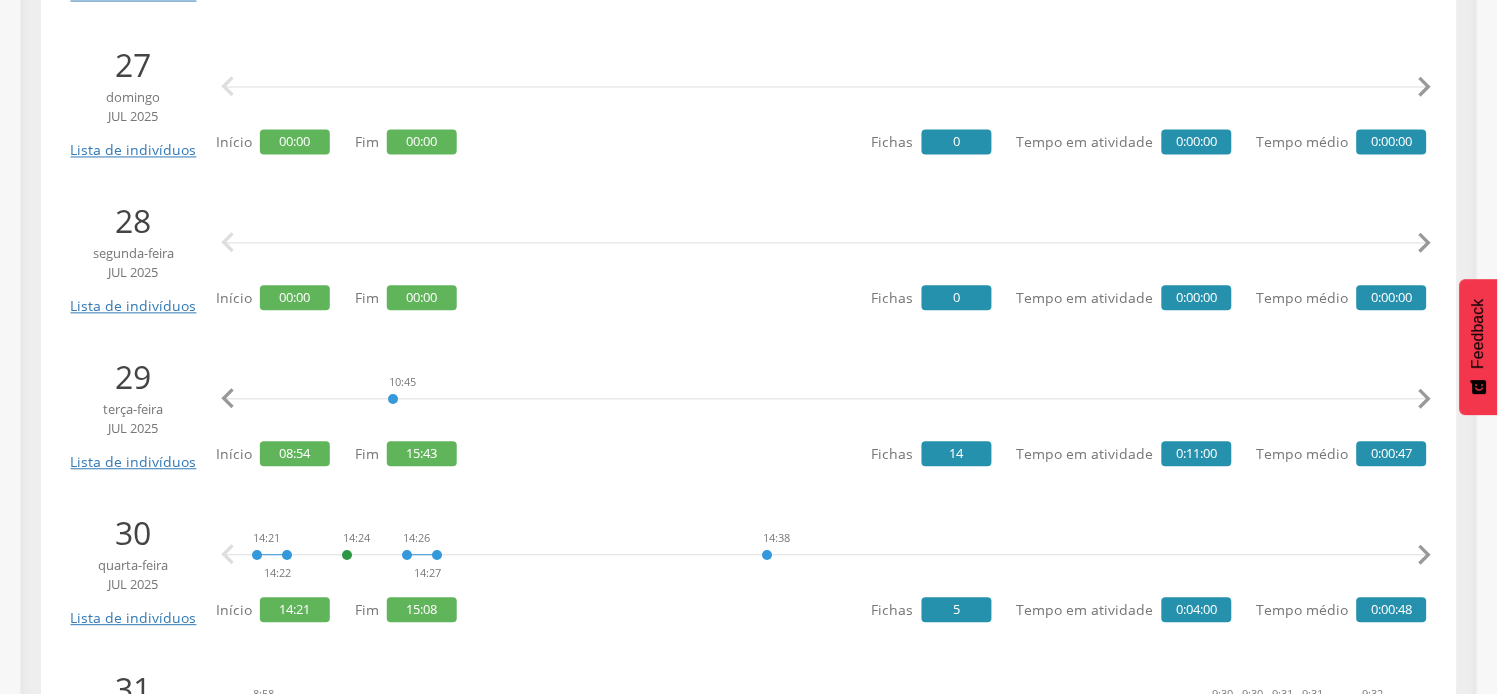 scroll, scrollTop: 0, scrollLeft: 3063, axis: horizontal 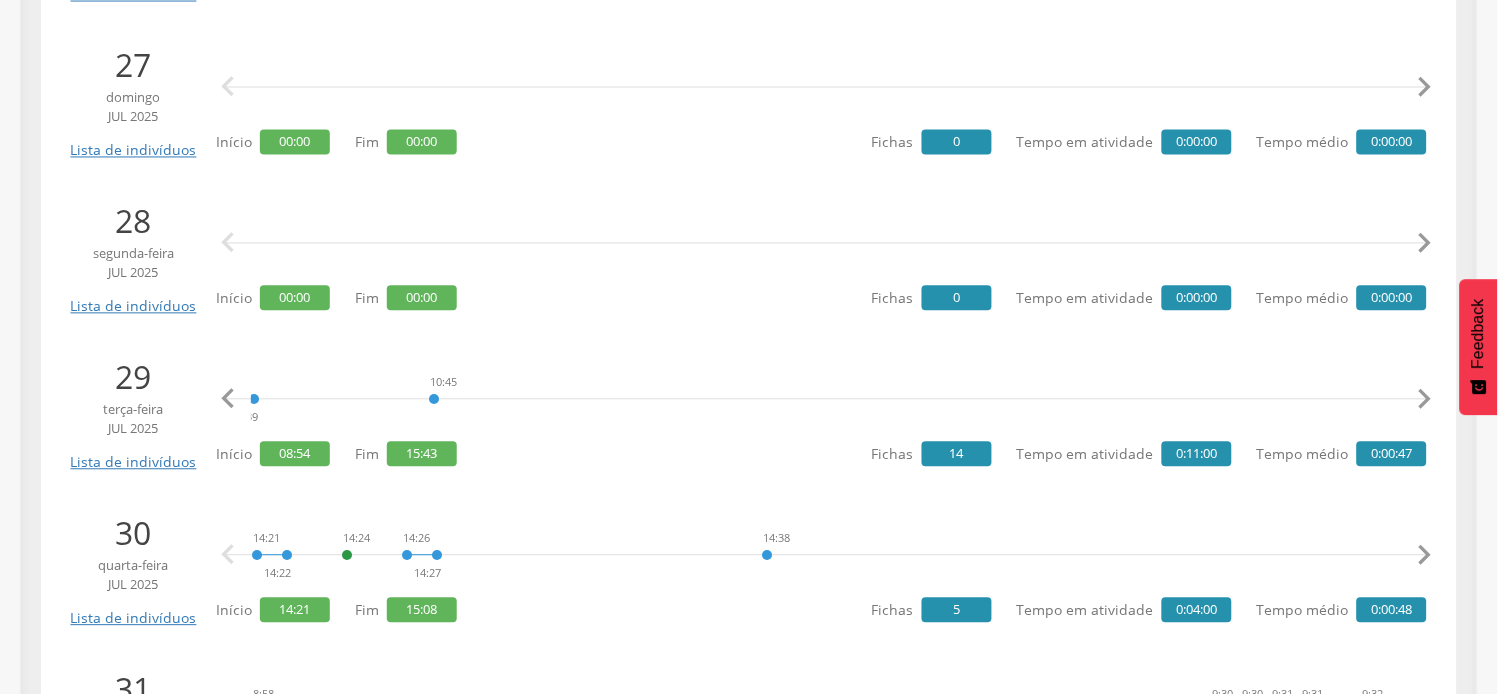 click on "" at bounding box center (228, 400) 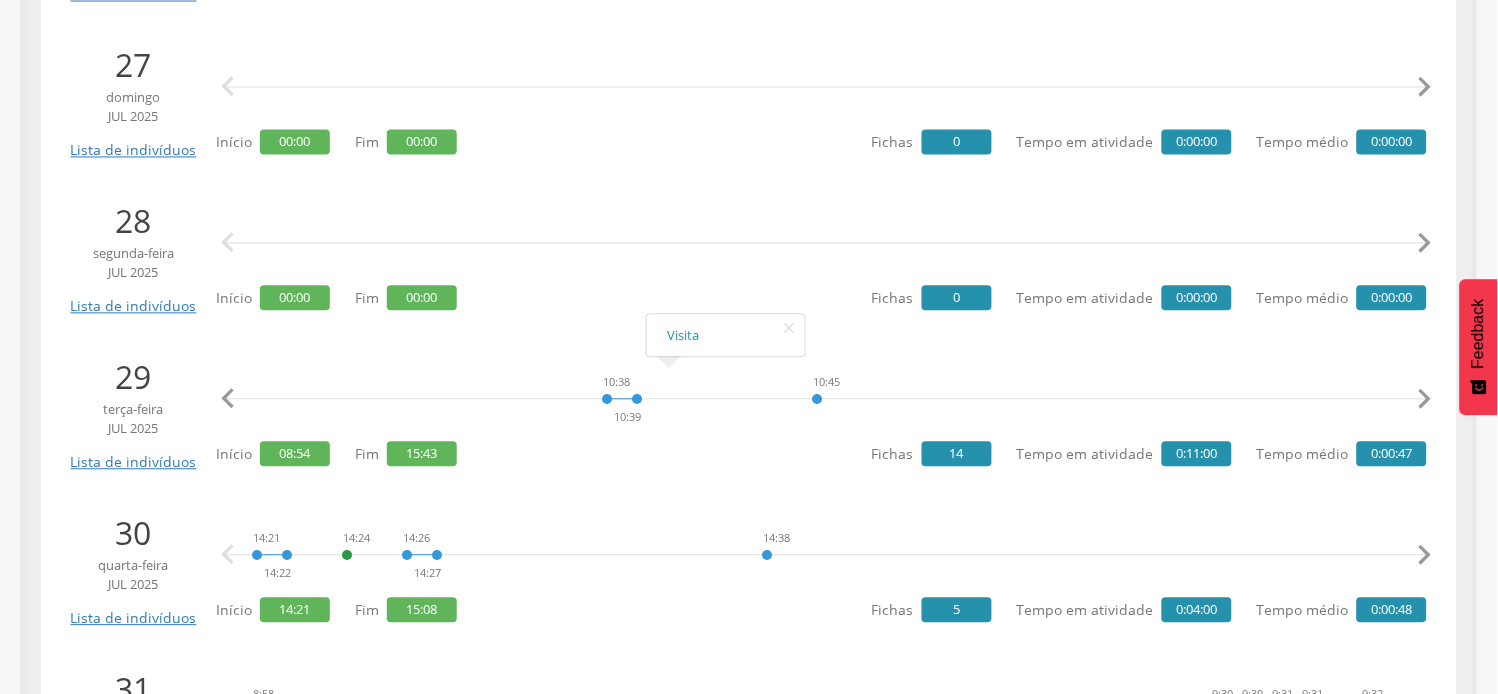 scroll, scrollTop: 0, scrollLeft: 2678, axis: horizontal 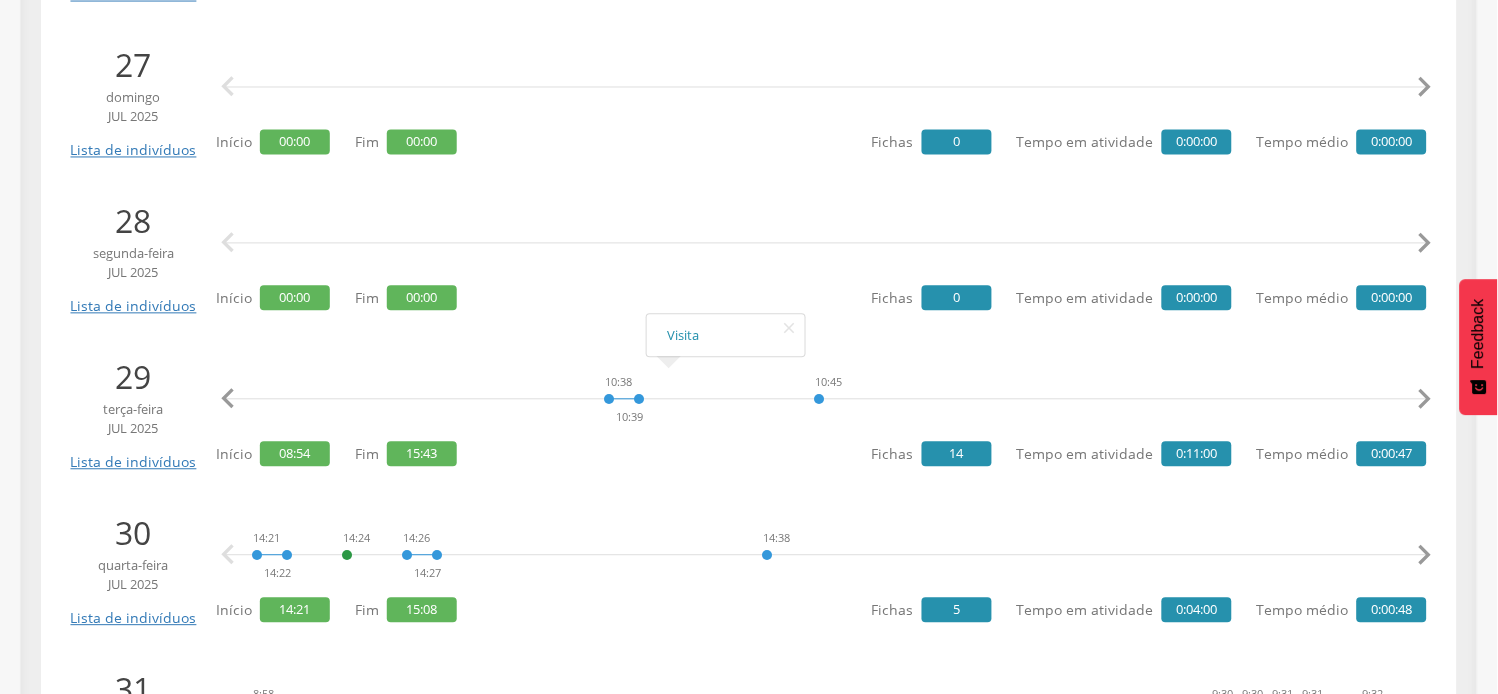 click on "" at bounding box center (1425, 400) 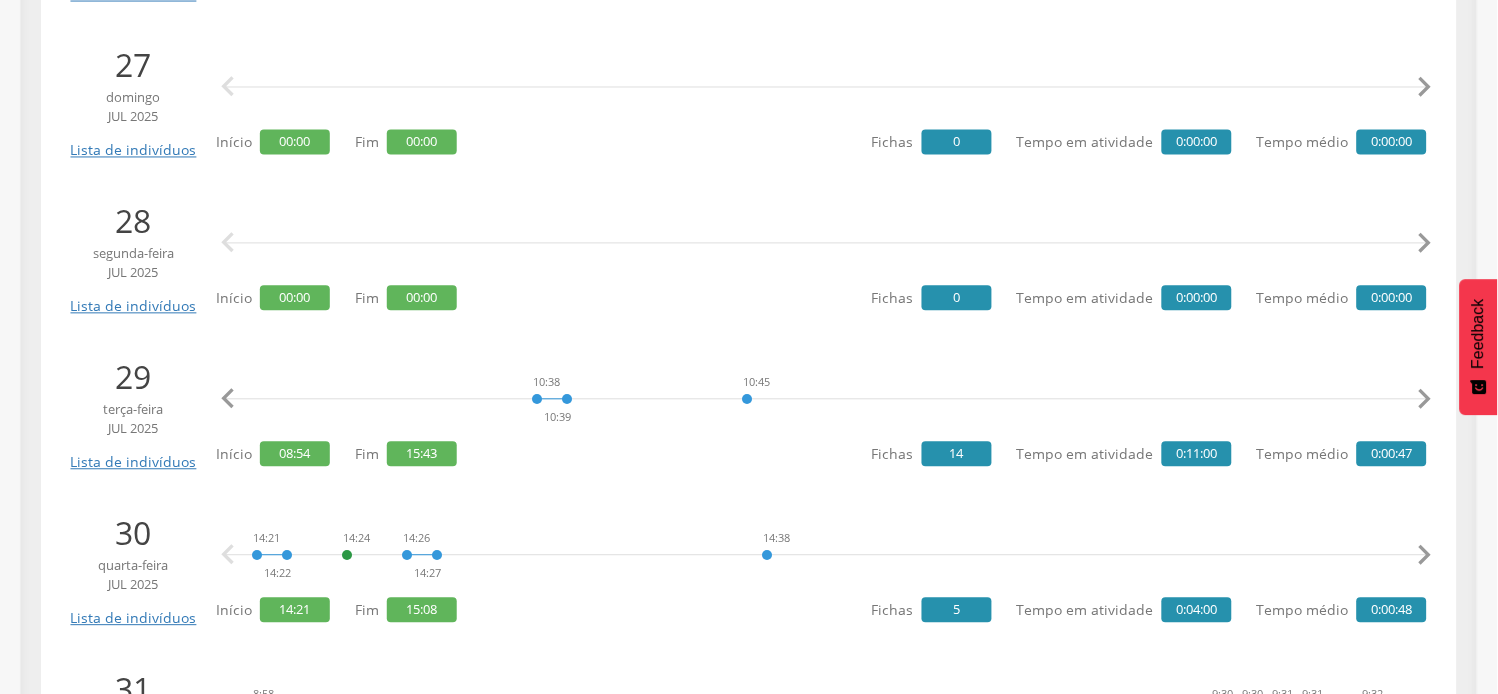 click on "" at bounding box center (1425, 400) 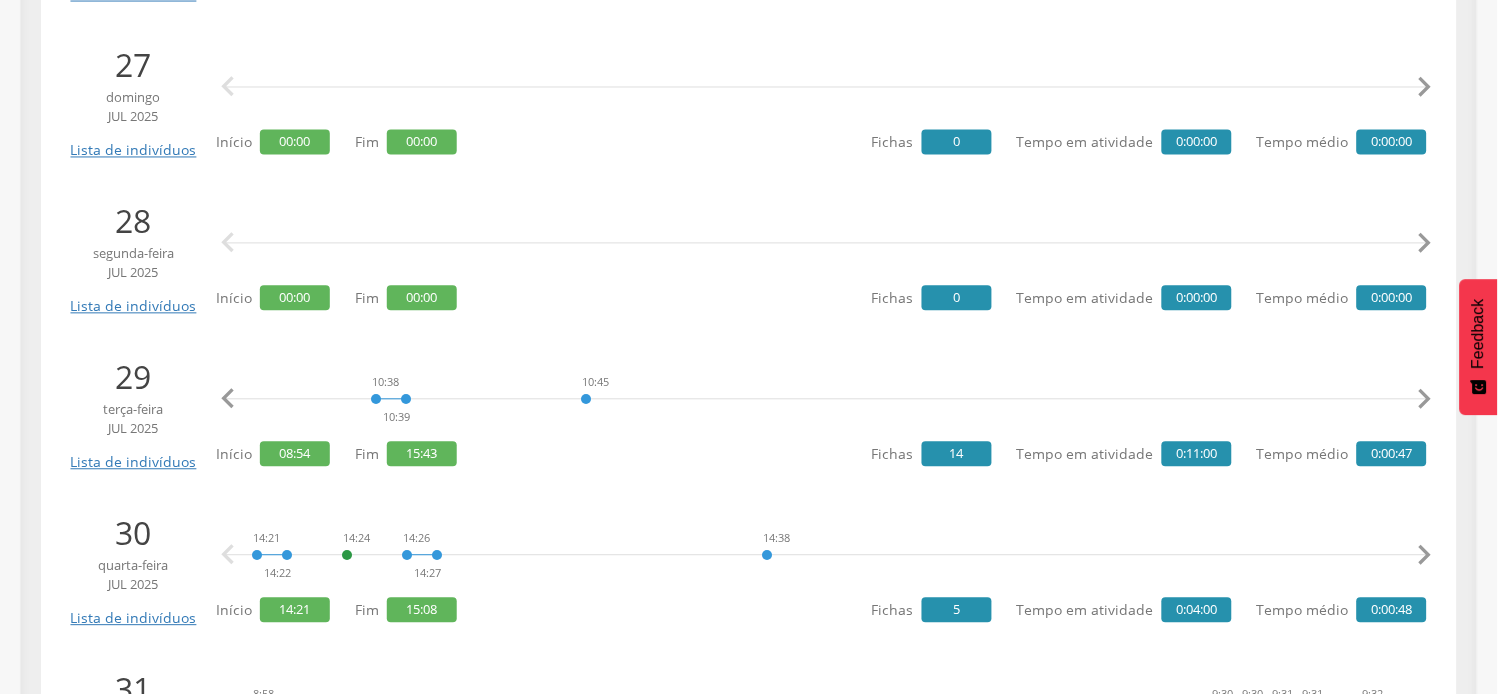 click on "" at bounding box center (1425, 400) 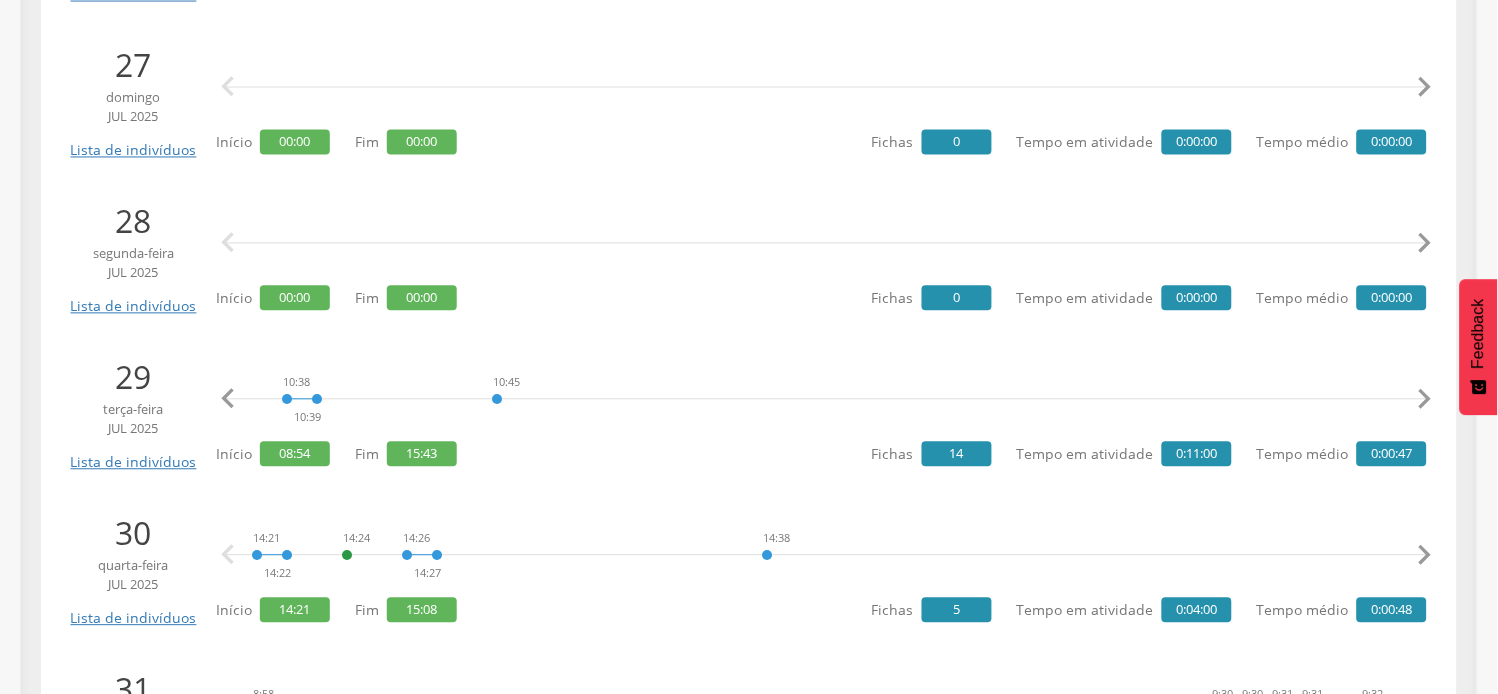 click on "" at bounding box center [1425, 400] 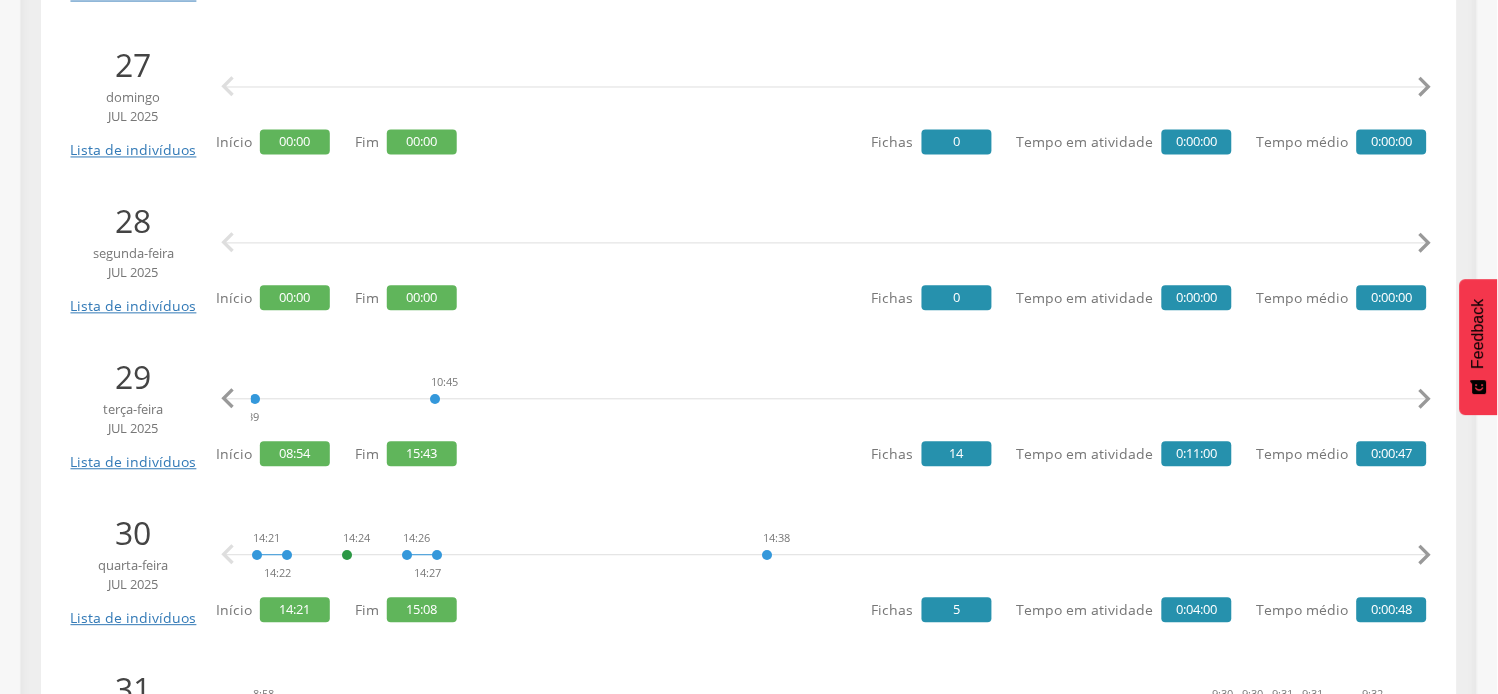 click on "" at bounding box center [1425, 400] 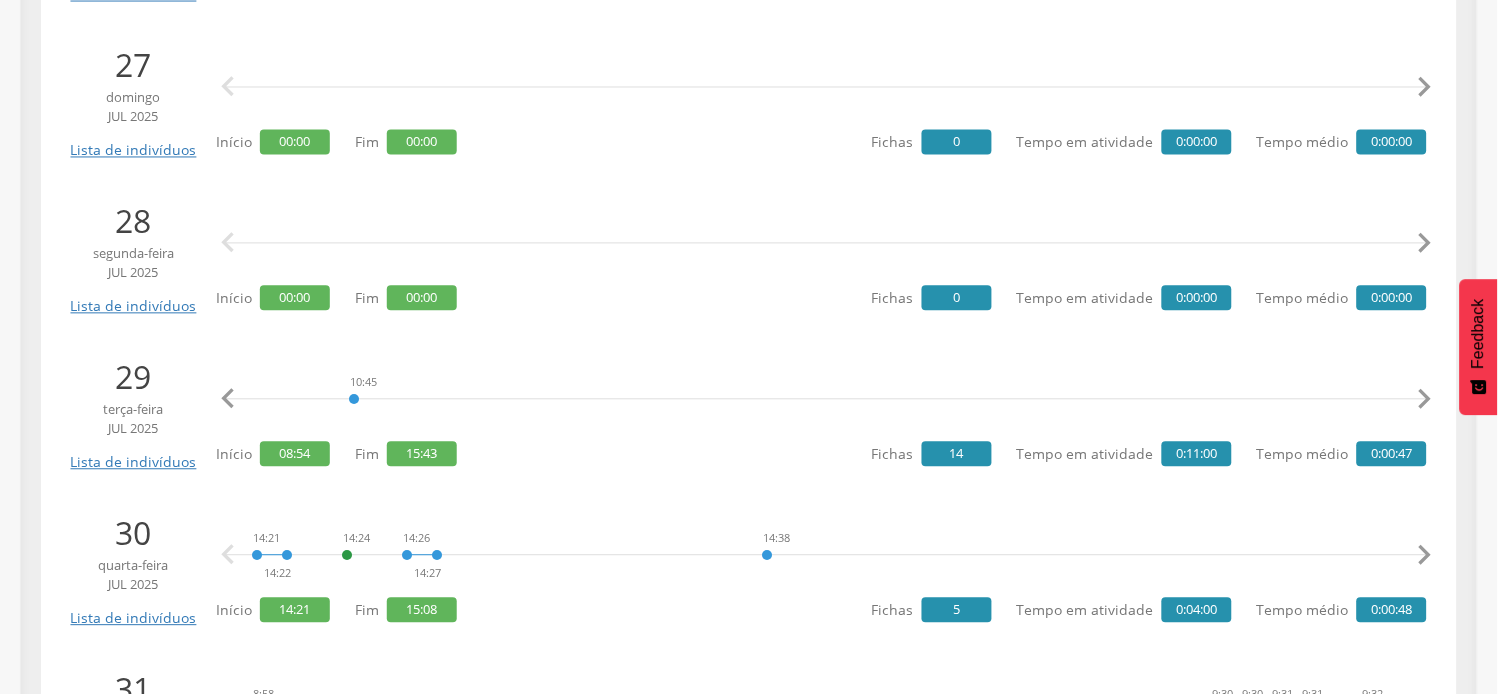 click on "" at bounding box center (1425, 400) 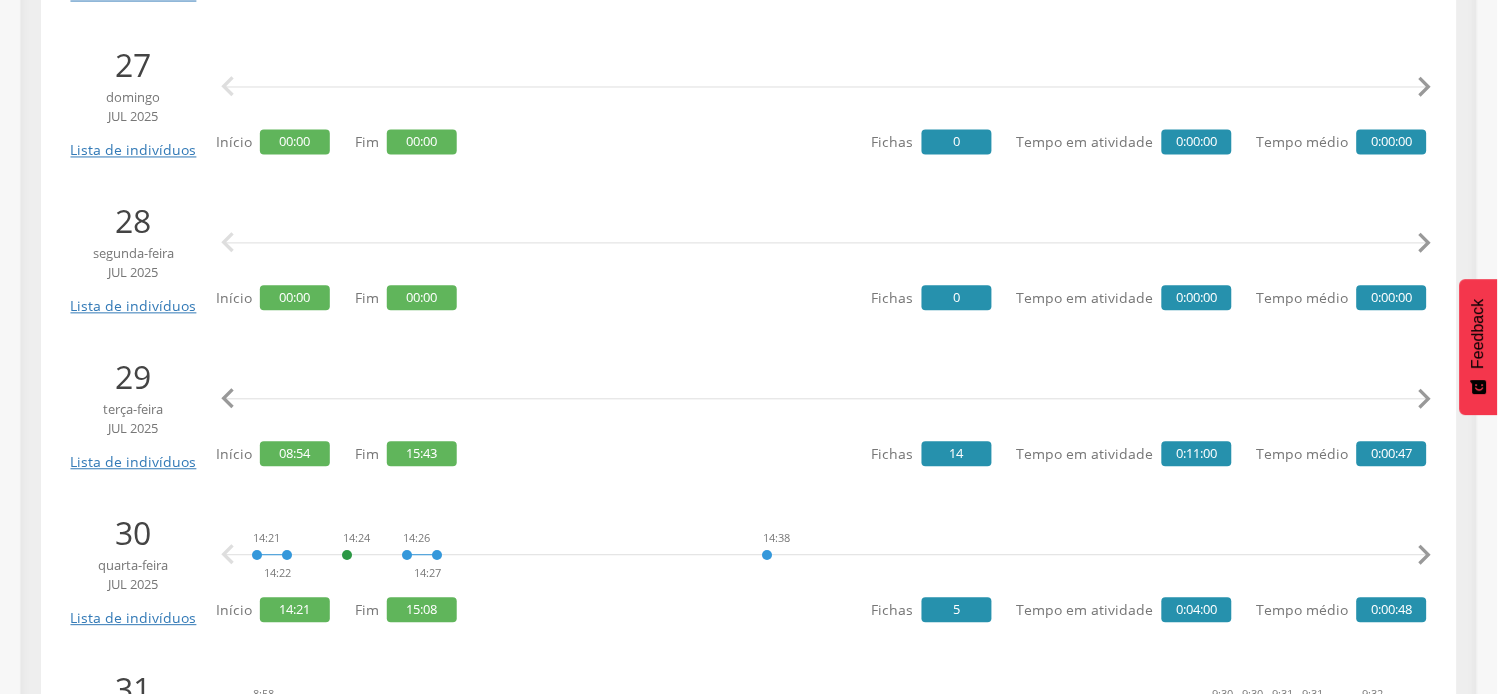 click on "" at bounding box center [1425, 400] 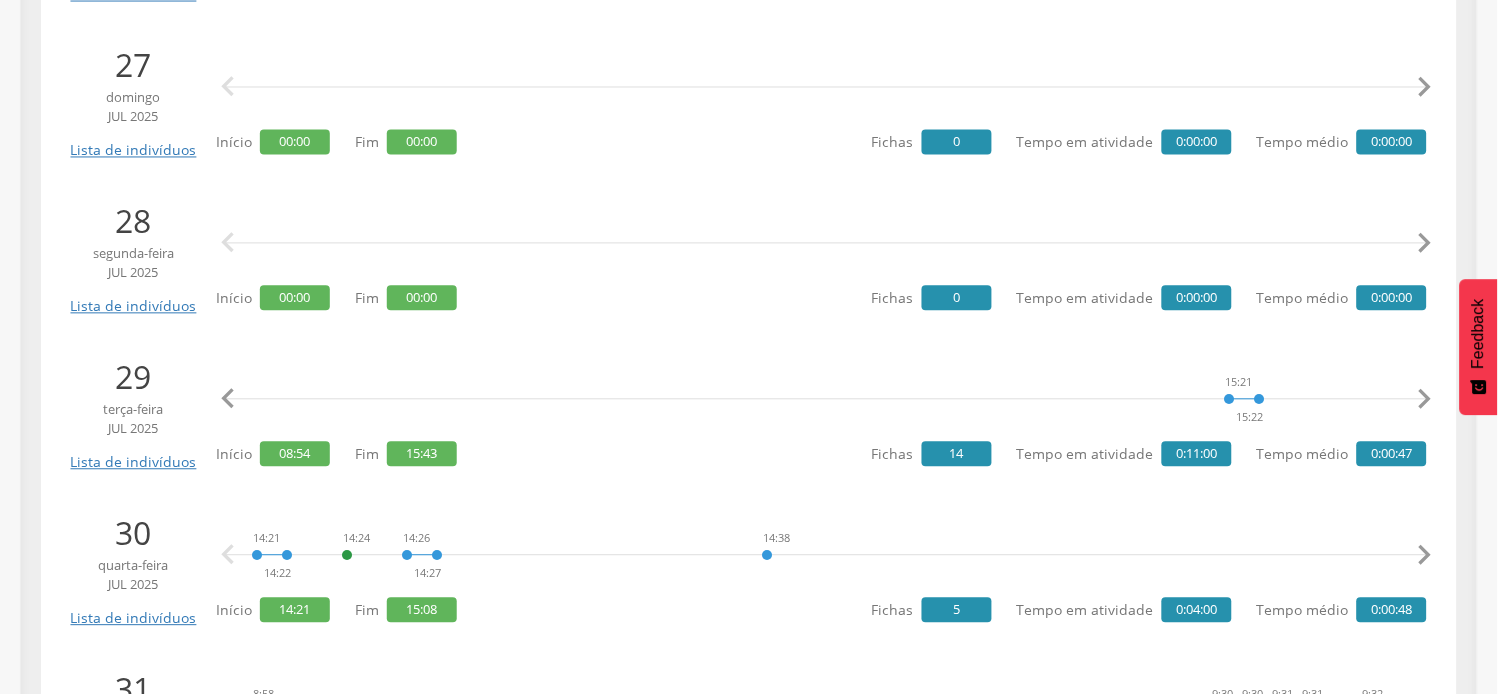 click on "" at bounding box center (1425, 400) 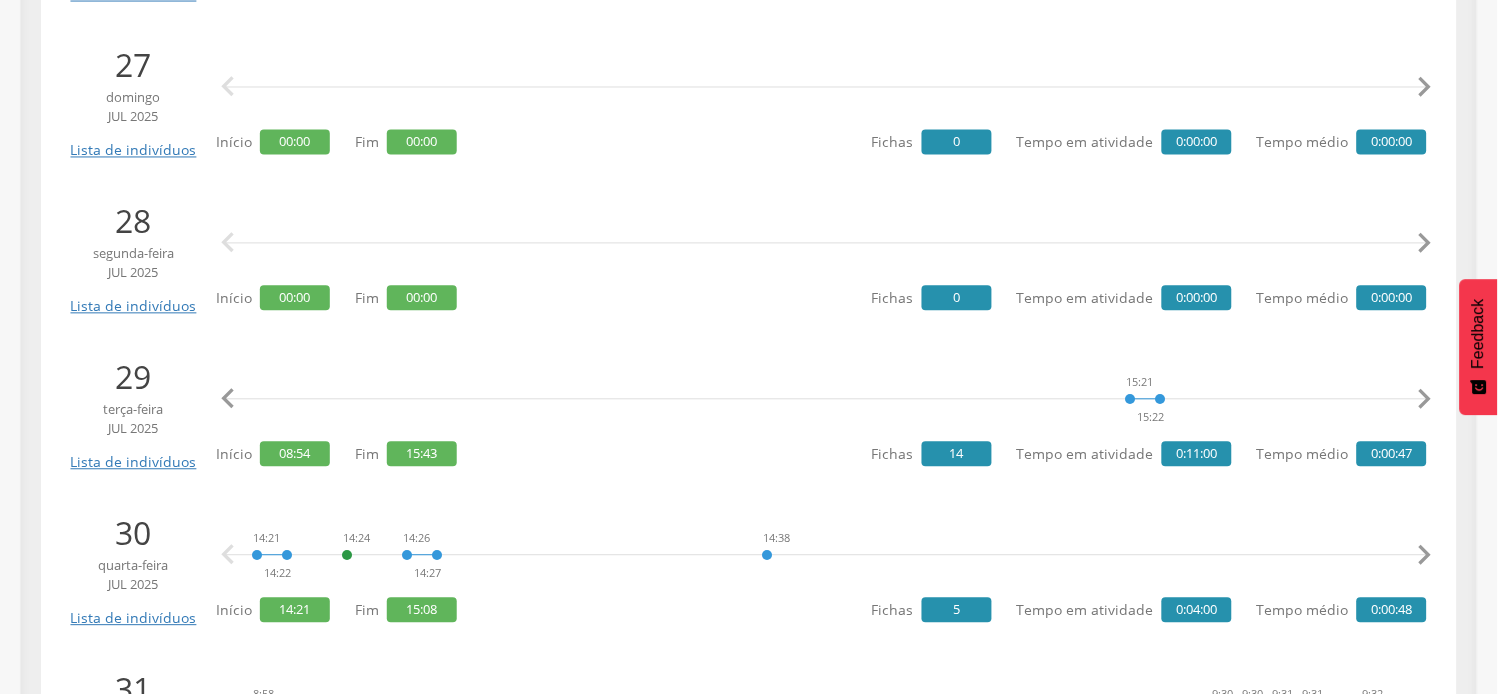 scroll, scrollTop: 0, scrollLeft: 4212, axis: horizontal 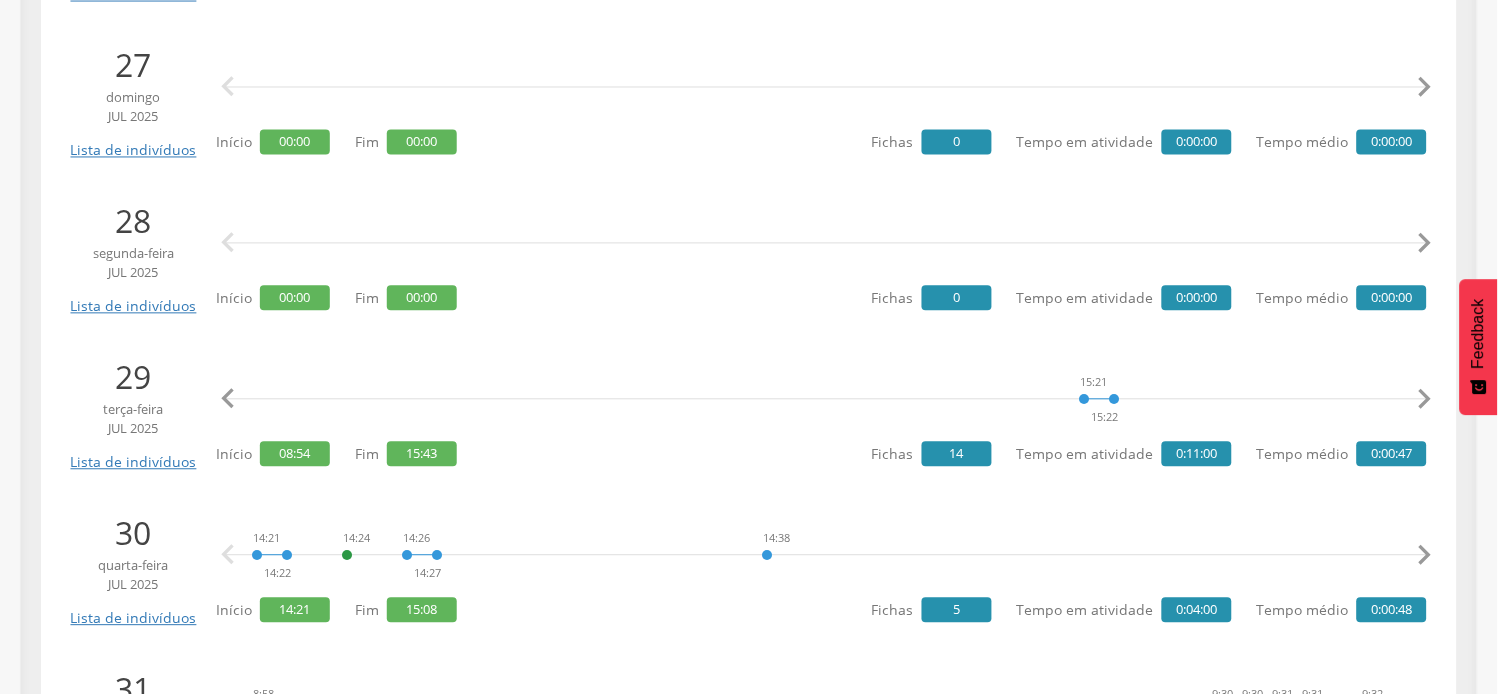 click on "" at bounding box center (228, 400) 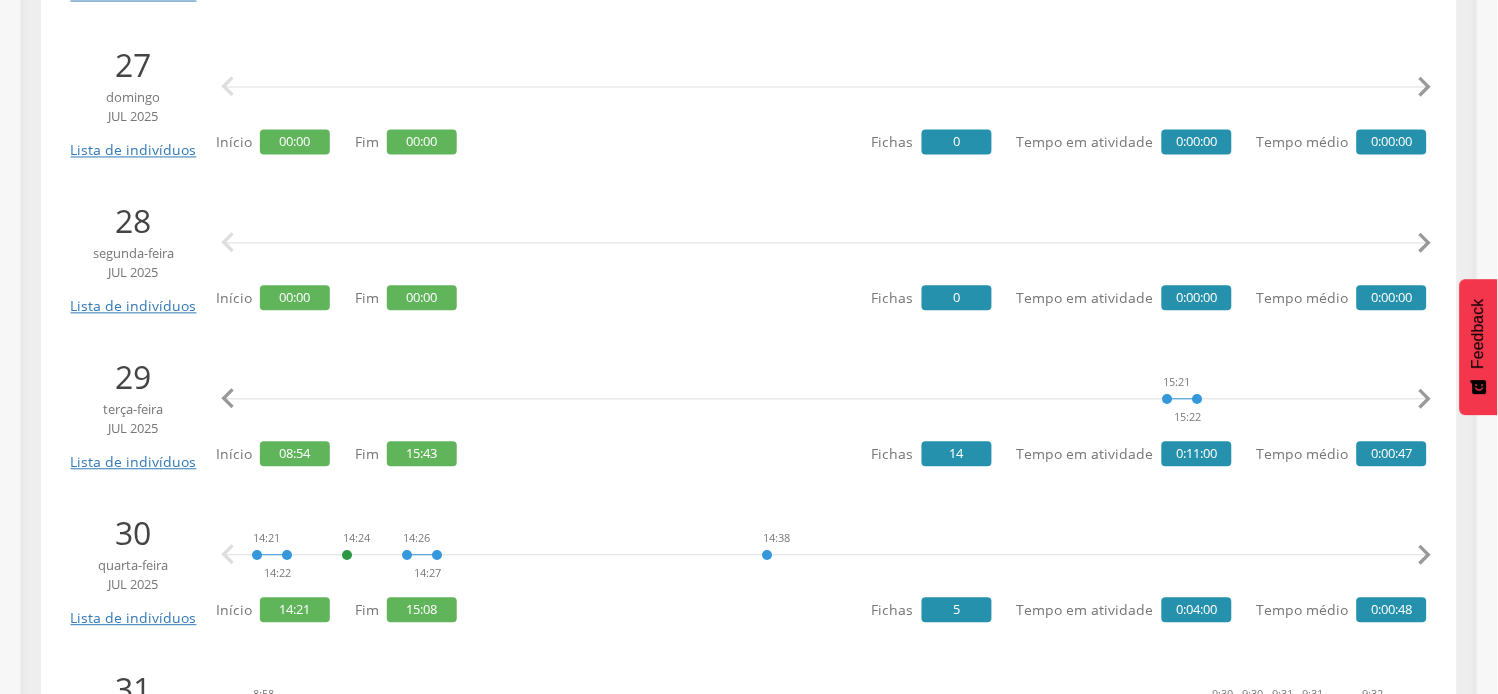 click on "" at bounding box center [228, 400] 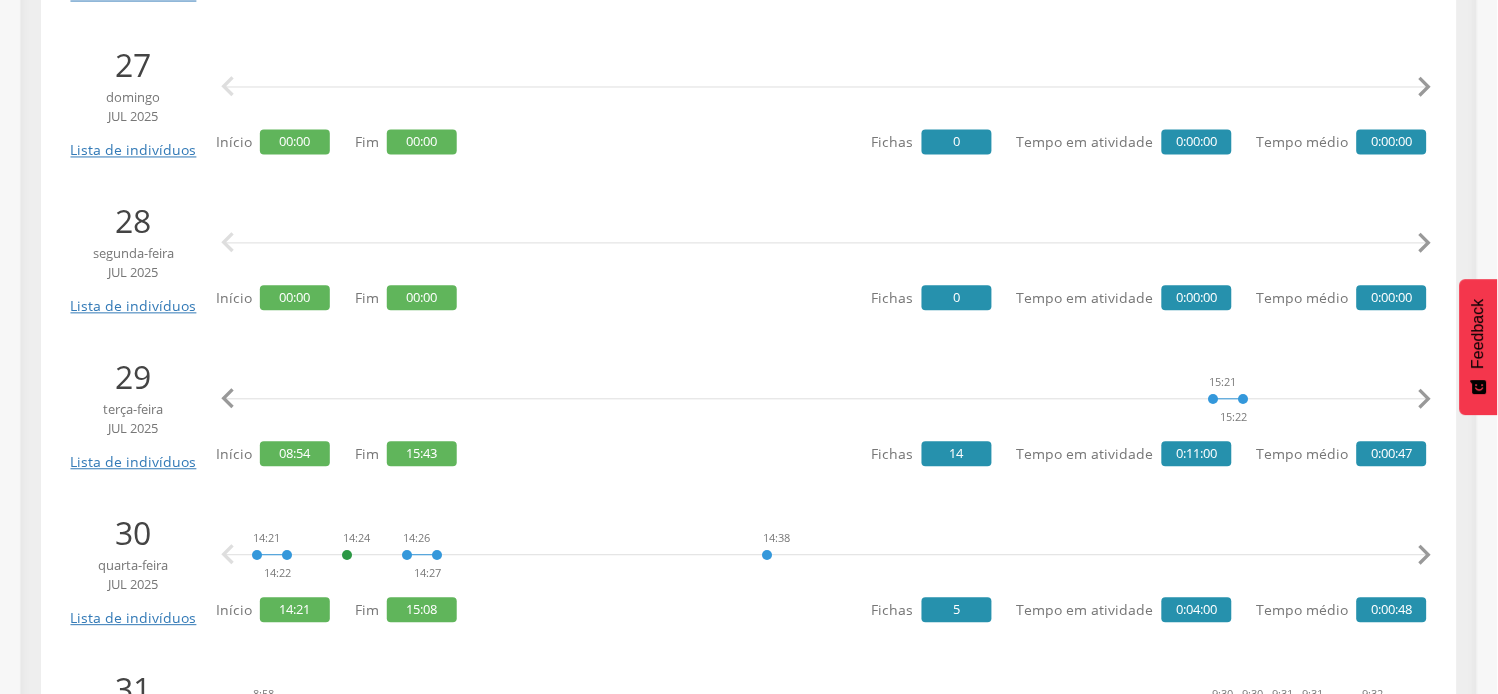 click on "" at bounding box center [228, 400] 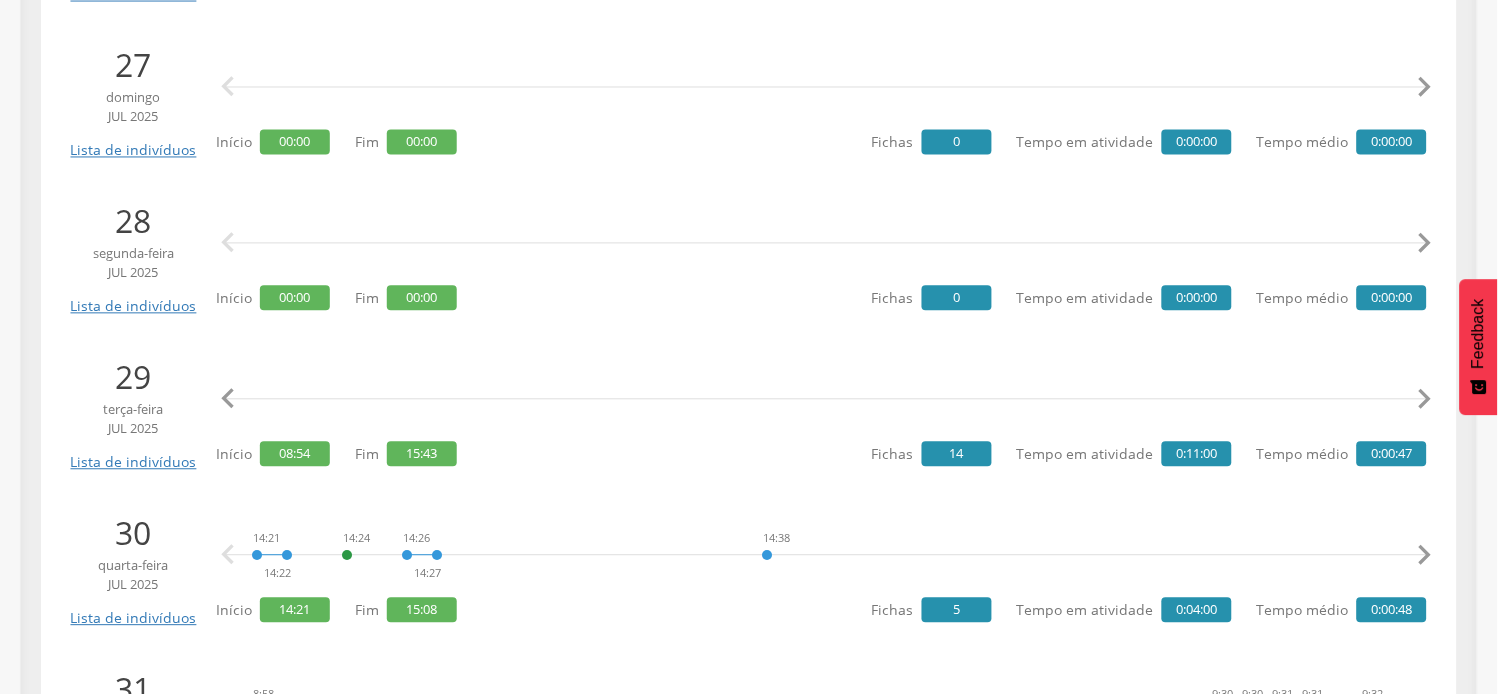 click on "" at bounding box center (228, 400) 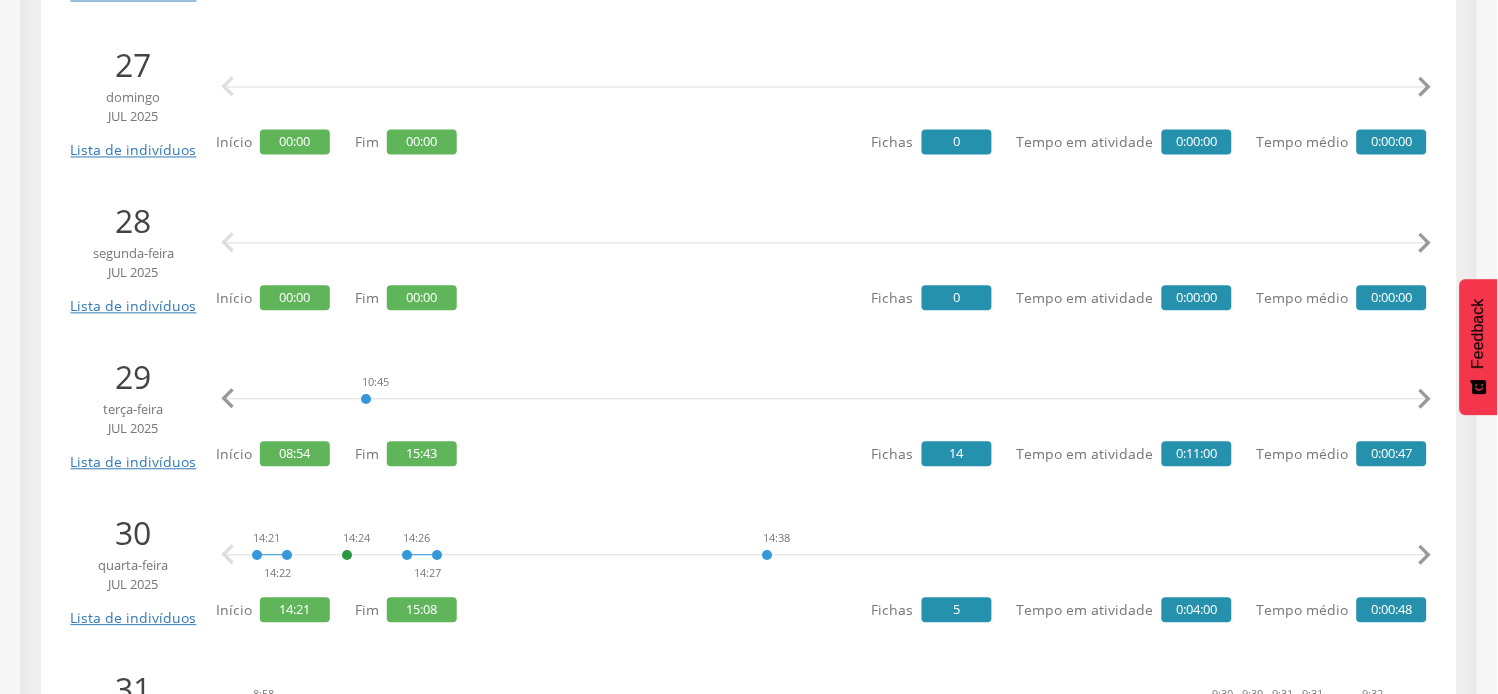 click on "" at bounding box center [228, 400] 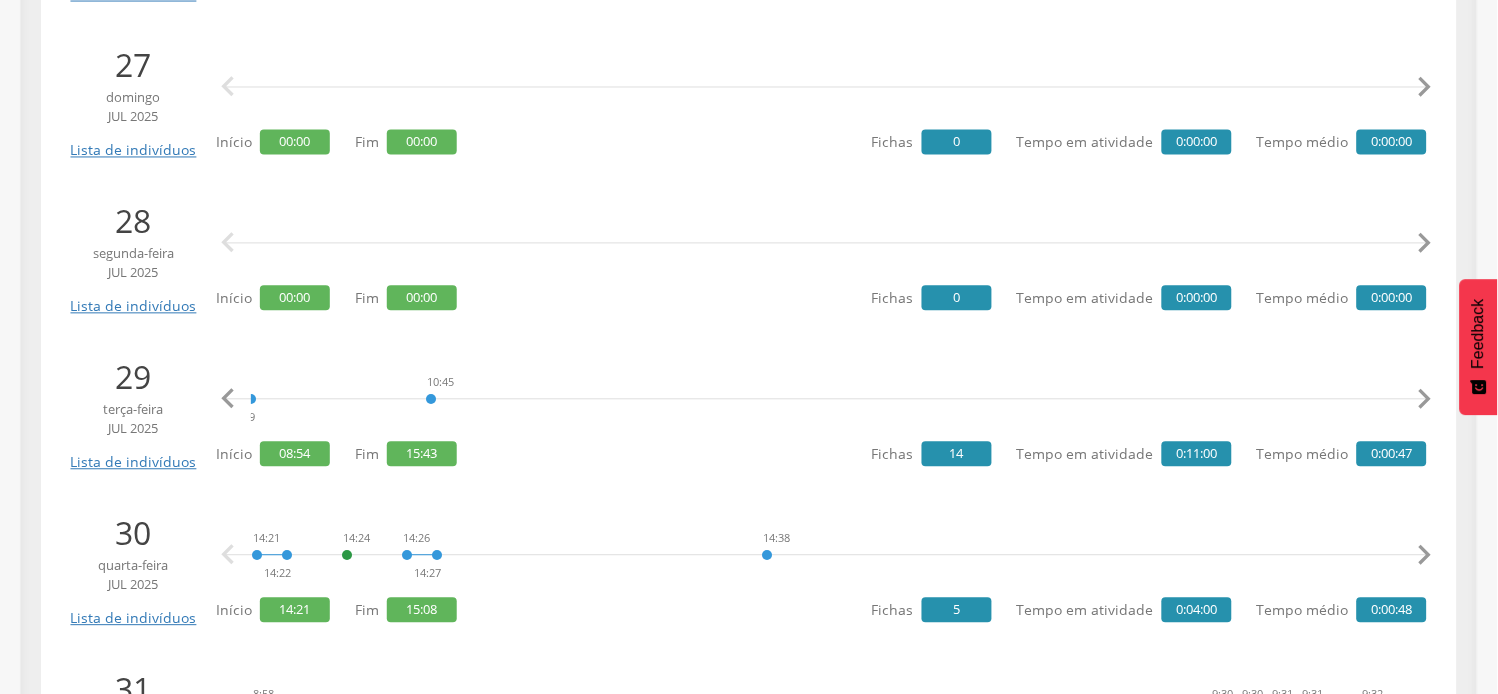 click on "" at bounding box center (228, 400) 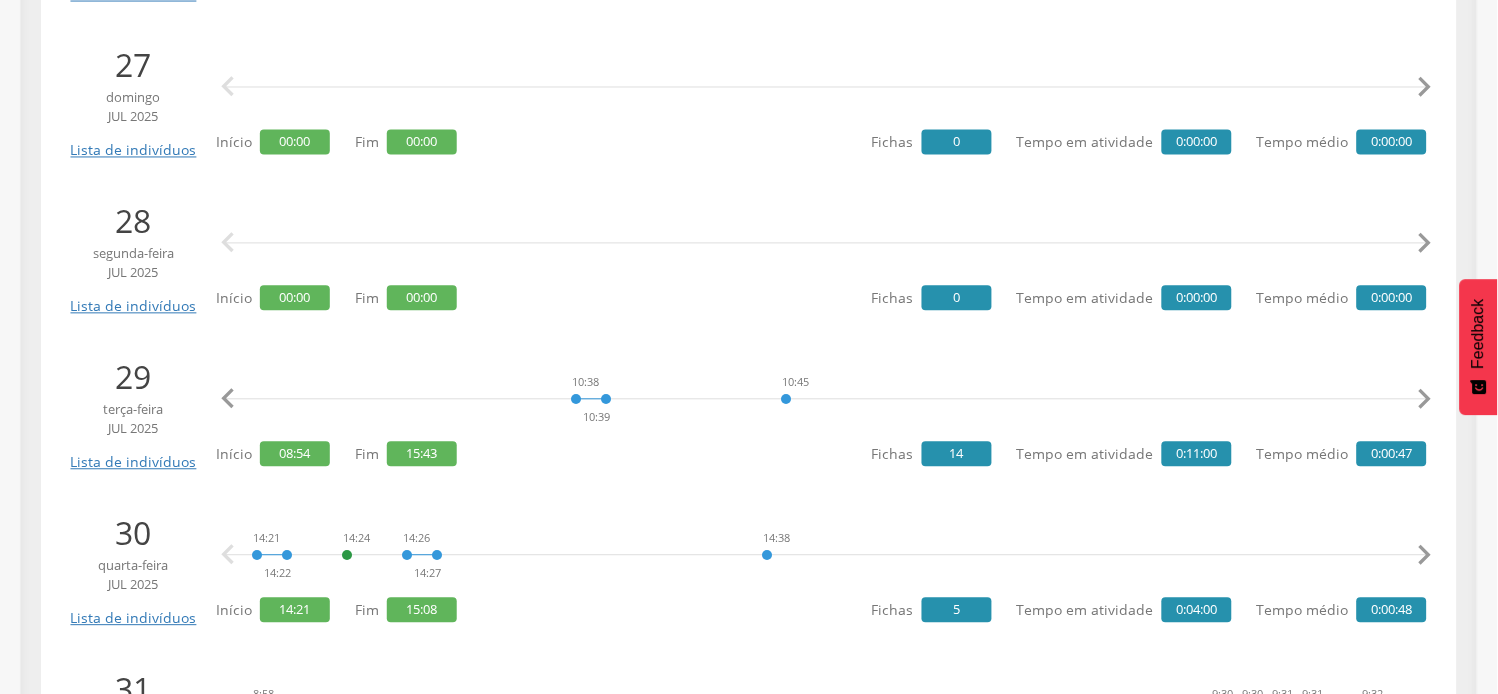 scroll, scrollTop: 0, scrollLeft: 2674, axis: horizontal 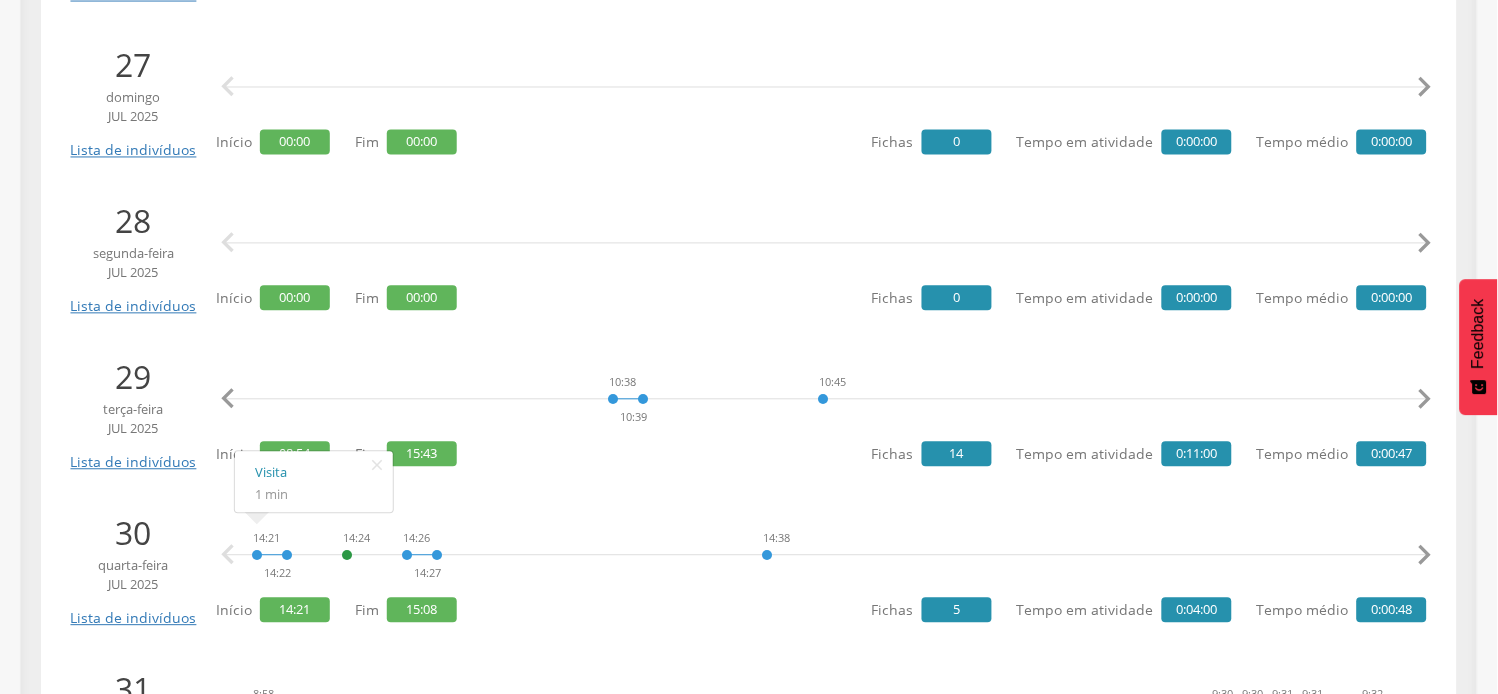 click on "14:21 14:22 14:24 14:26 14:27 14:38 15:06 15:08 Visita   1 min   " at bounding box center (826, 556) 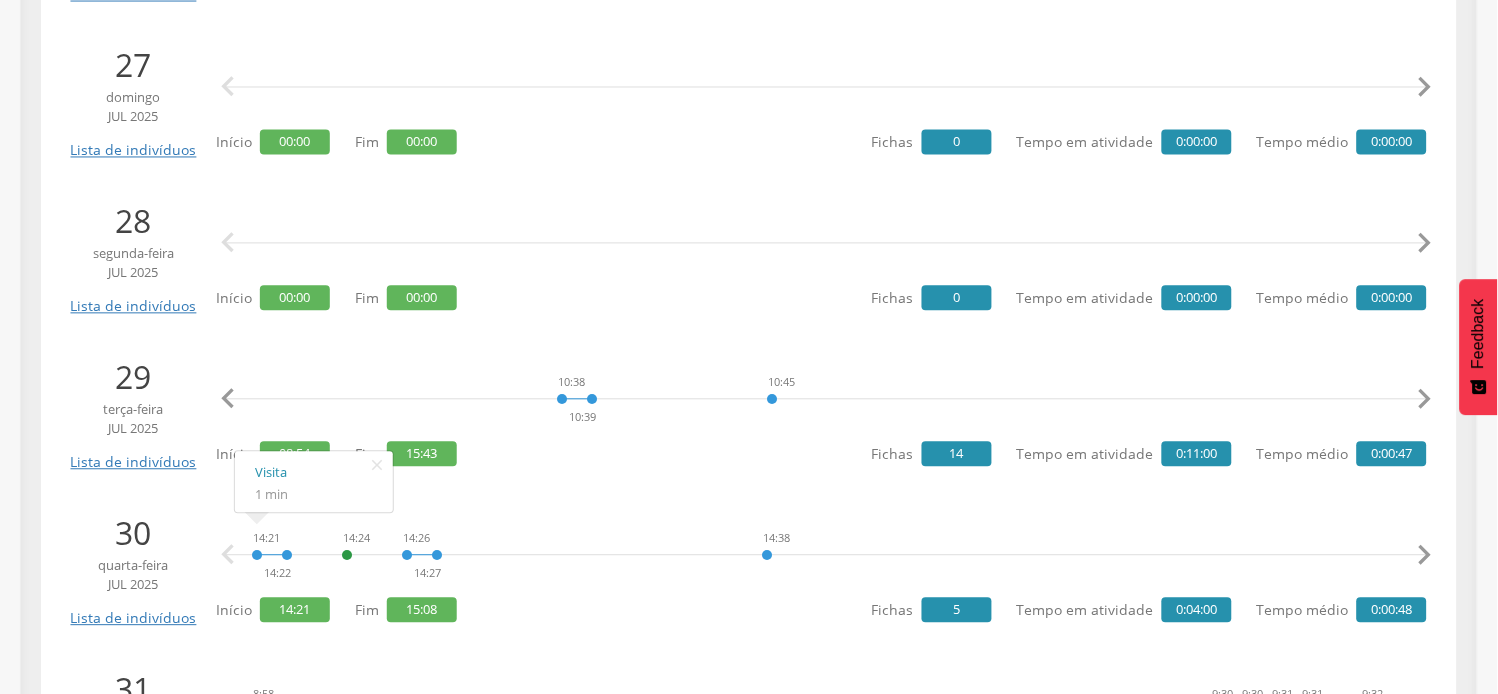 click on "" at bounding box center [1425, 400] 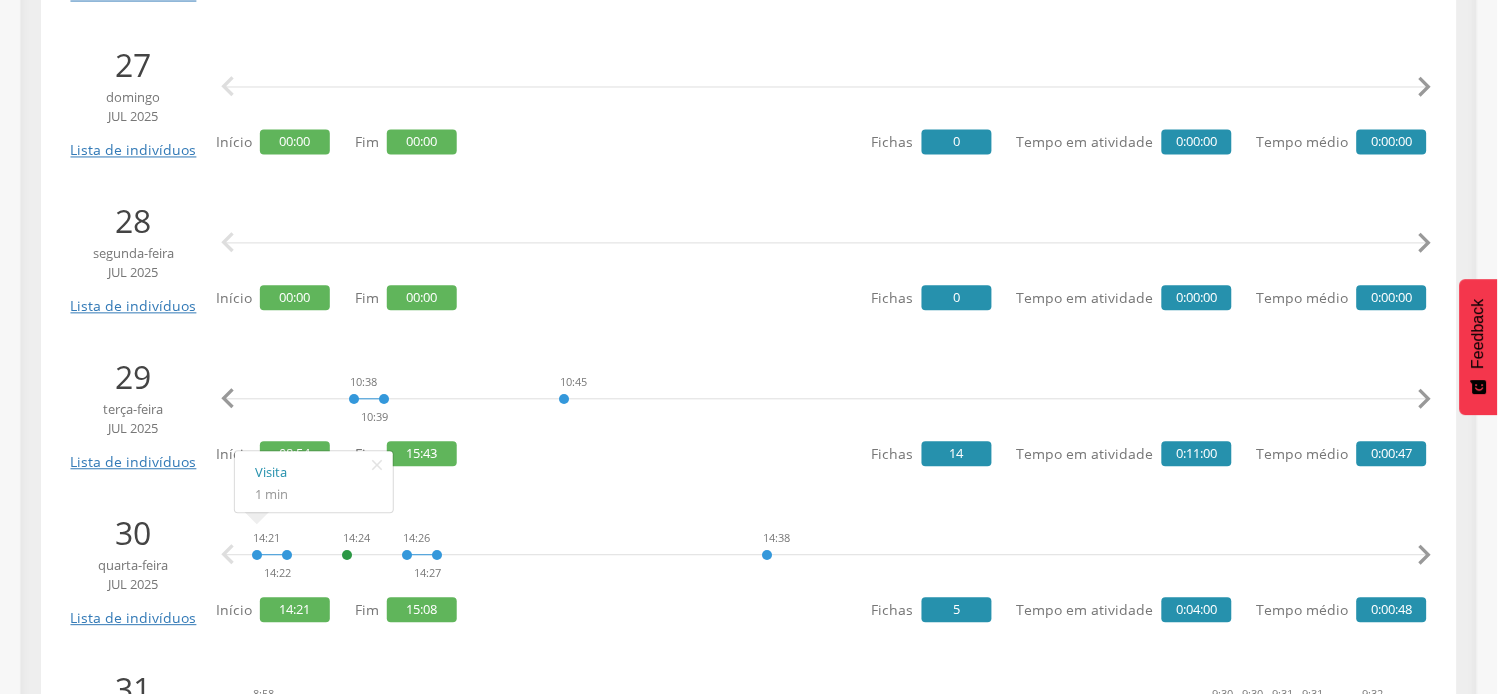 click on "" at bounding box center (1425, 400) 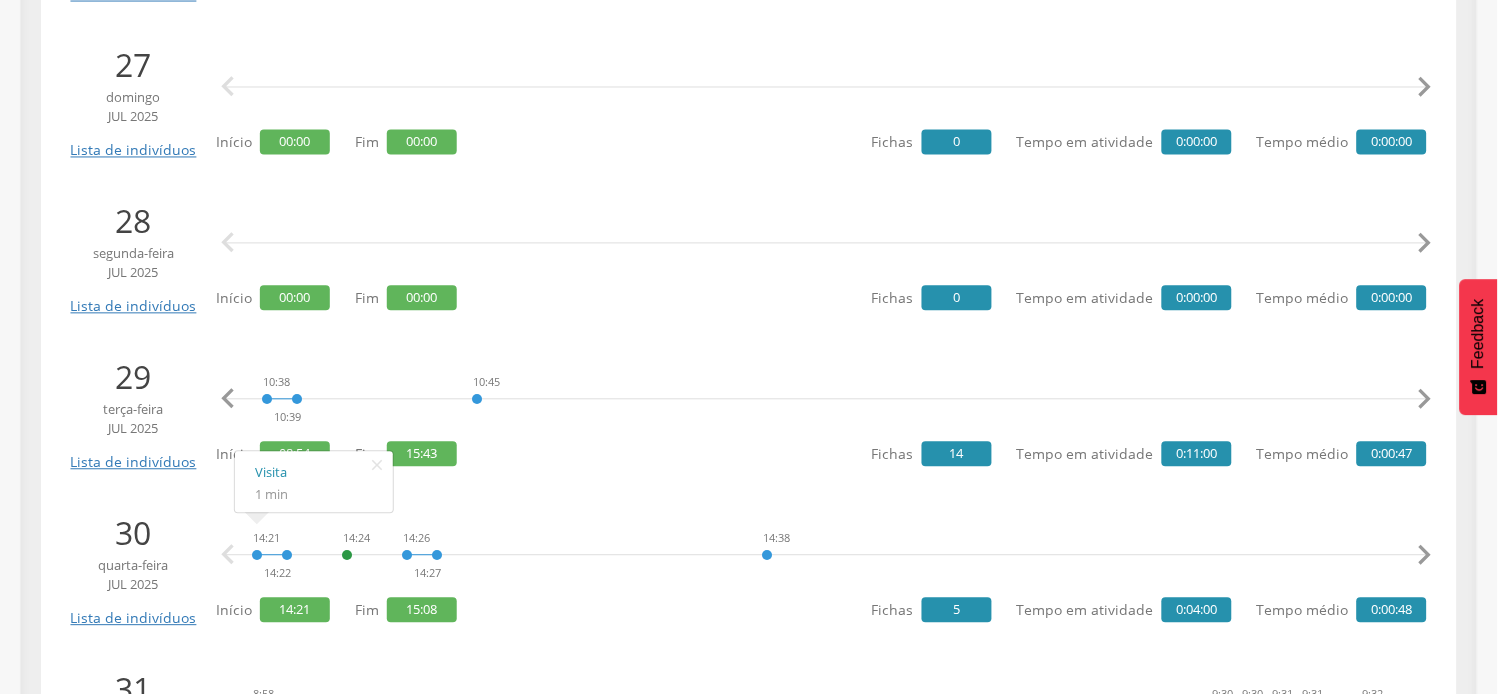 scroll, scrollTop: 0, scrollLeft: 3057, axis: horizontal 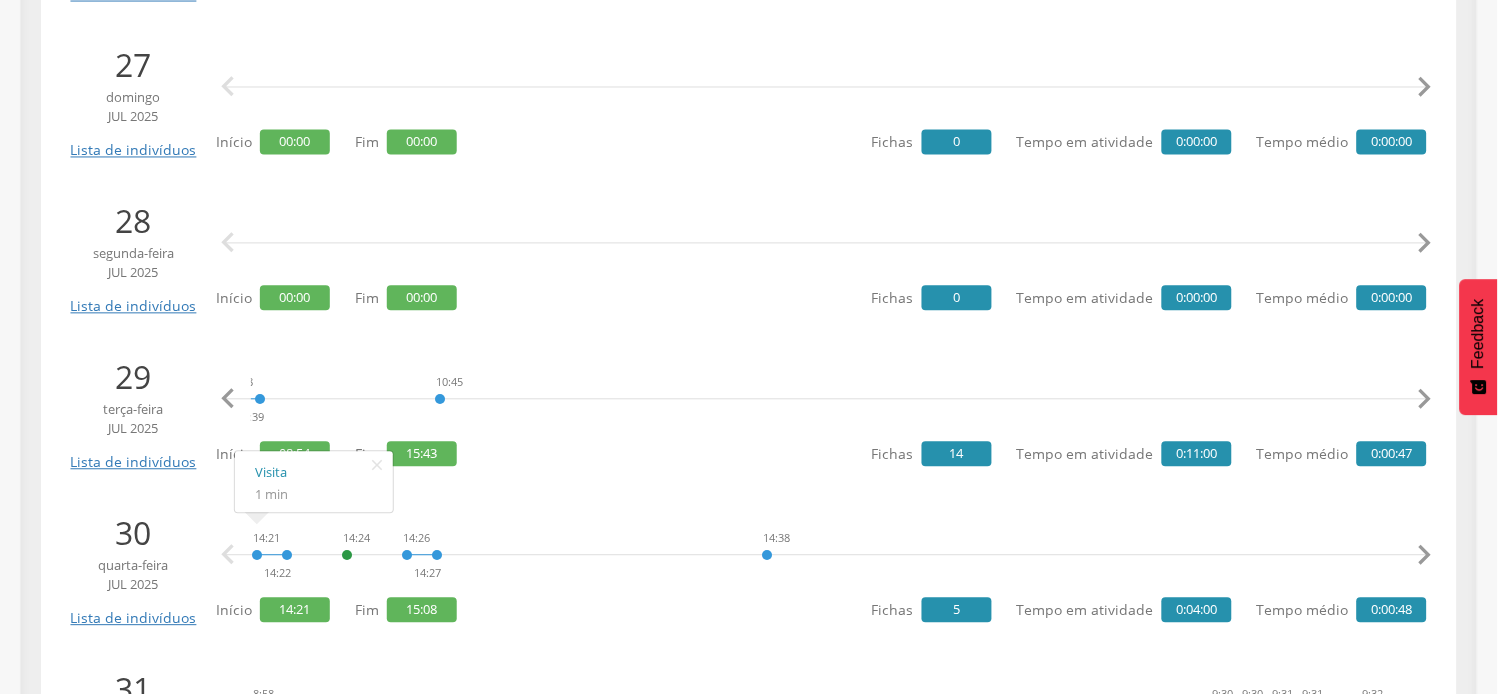 click on "" at bounding box center [1425, 400] 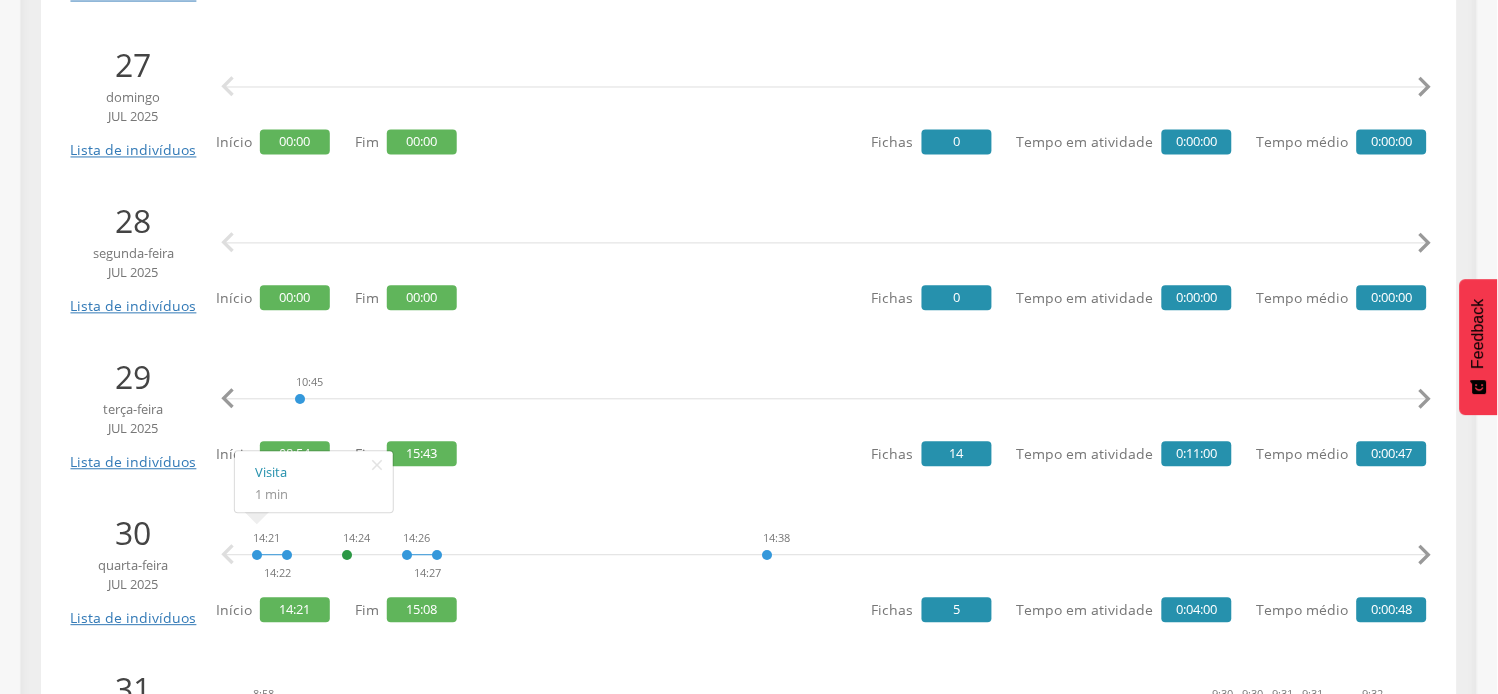 click on "" at bounding box center [1425, 400] 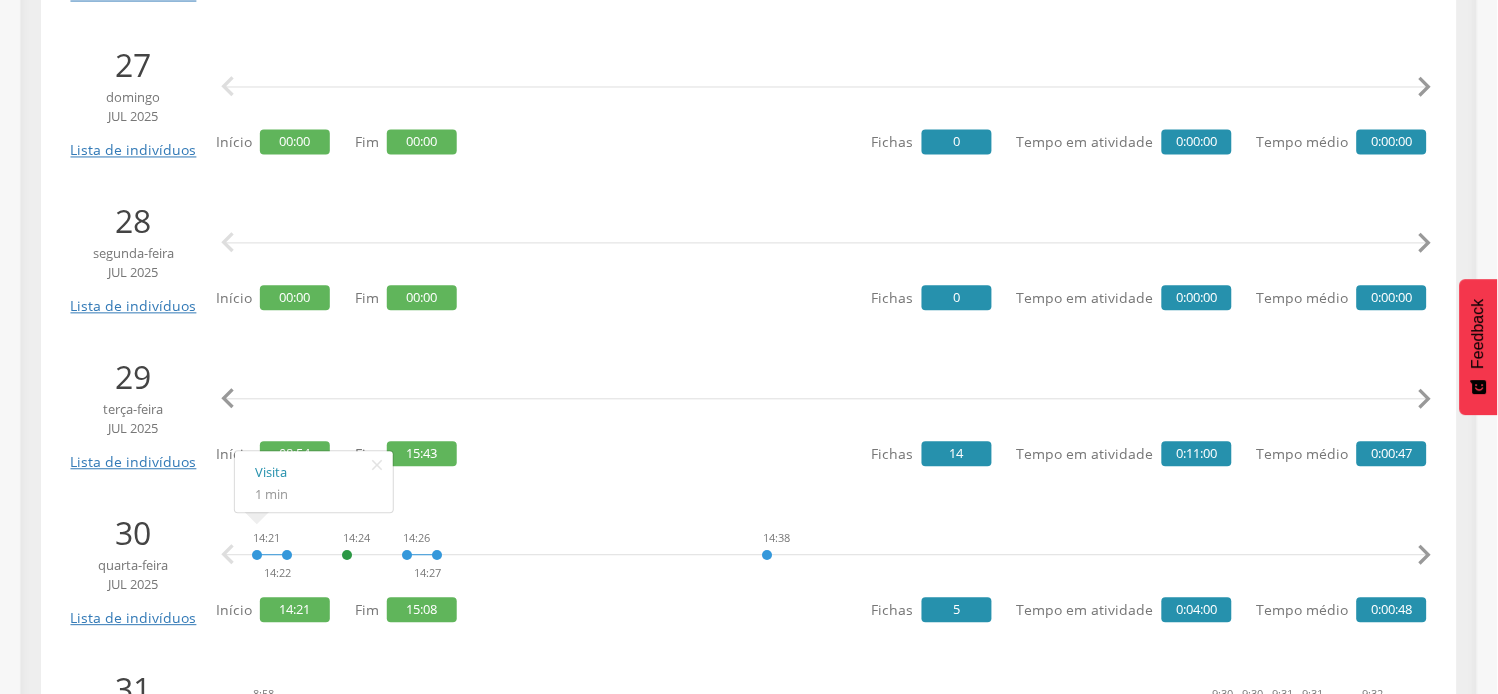 click on "" at bounding box center (1425, 400) 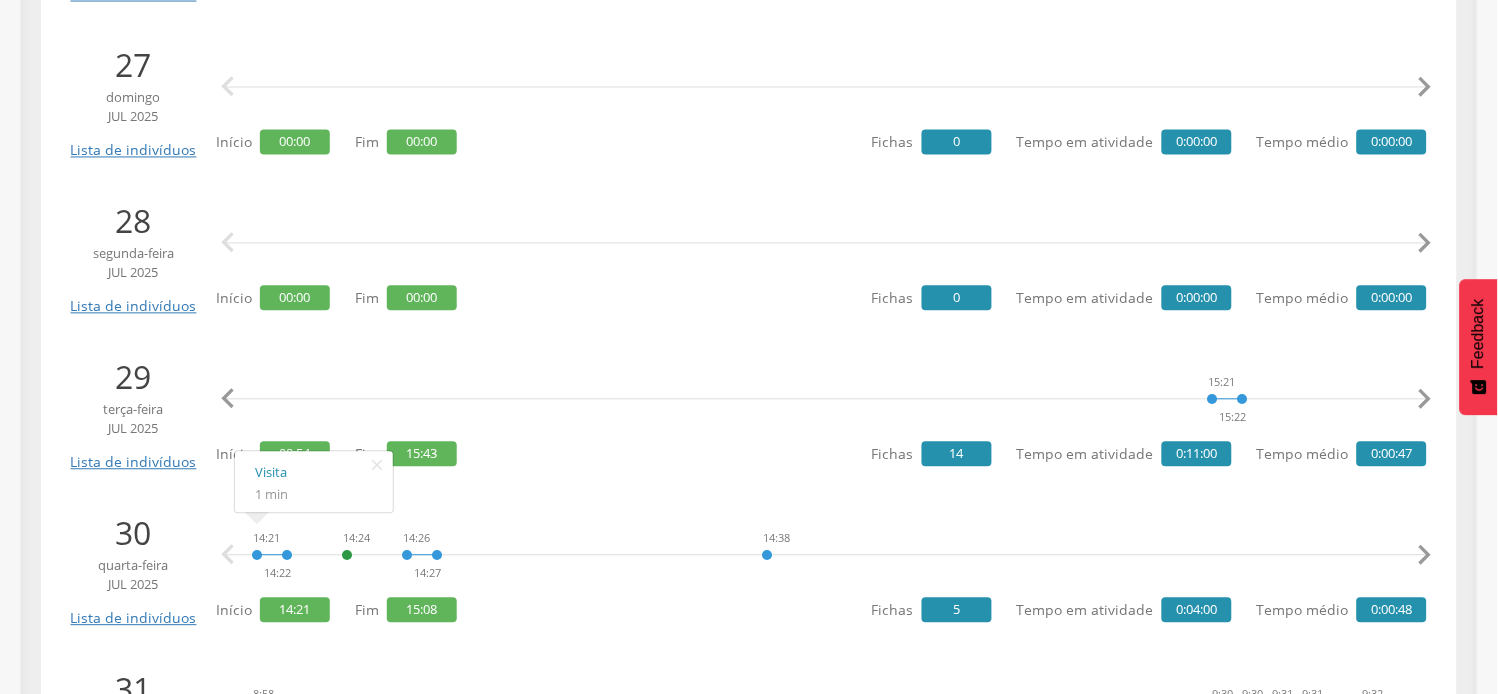 click on "" at bounding box center (1425, 400) 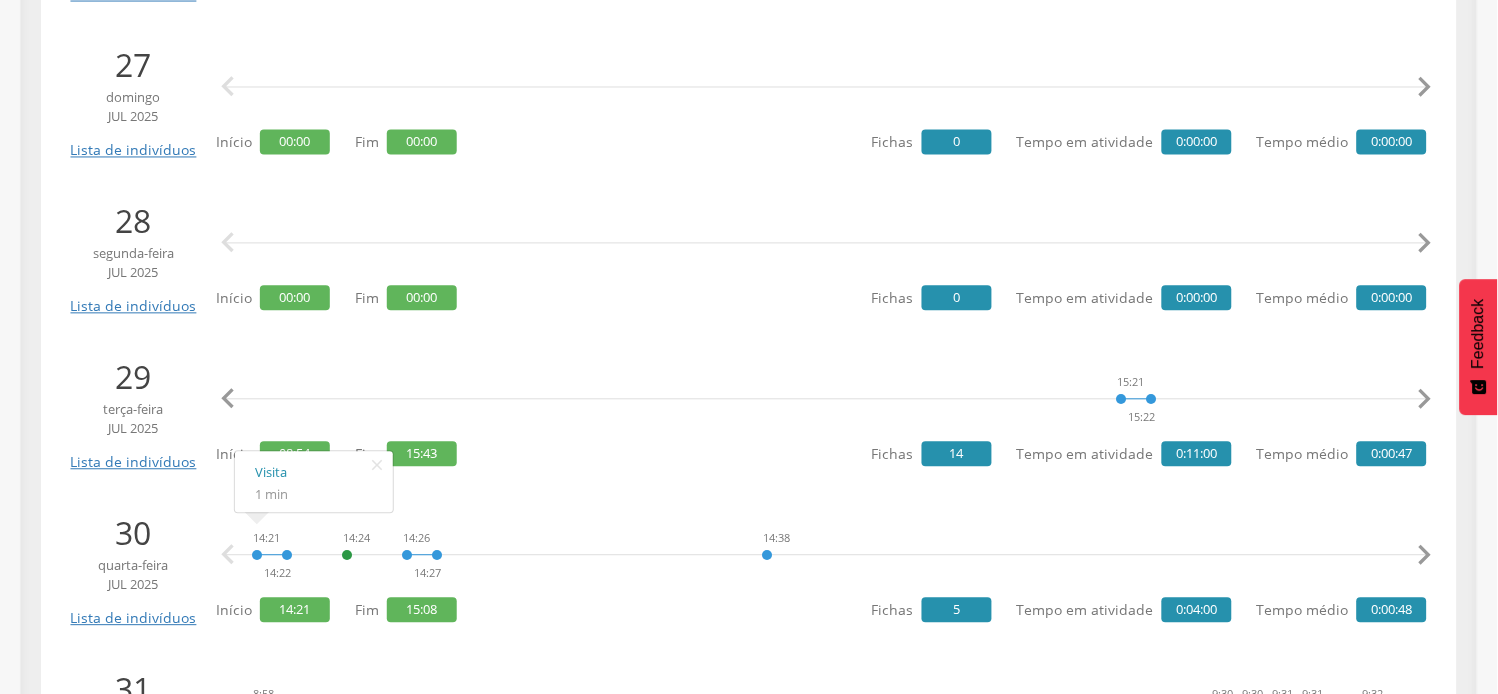 click on "" at bounding box center [1425, 400] 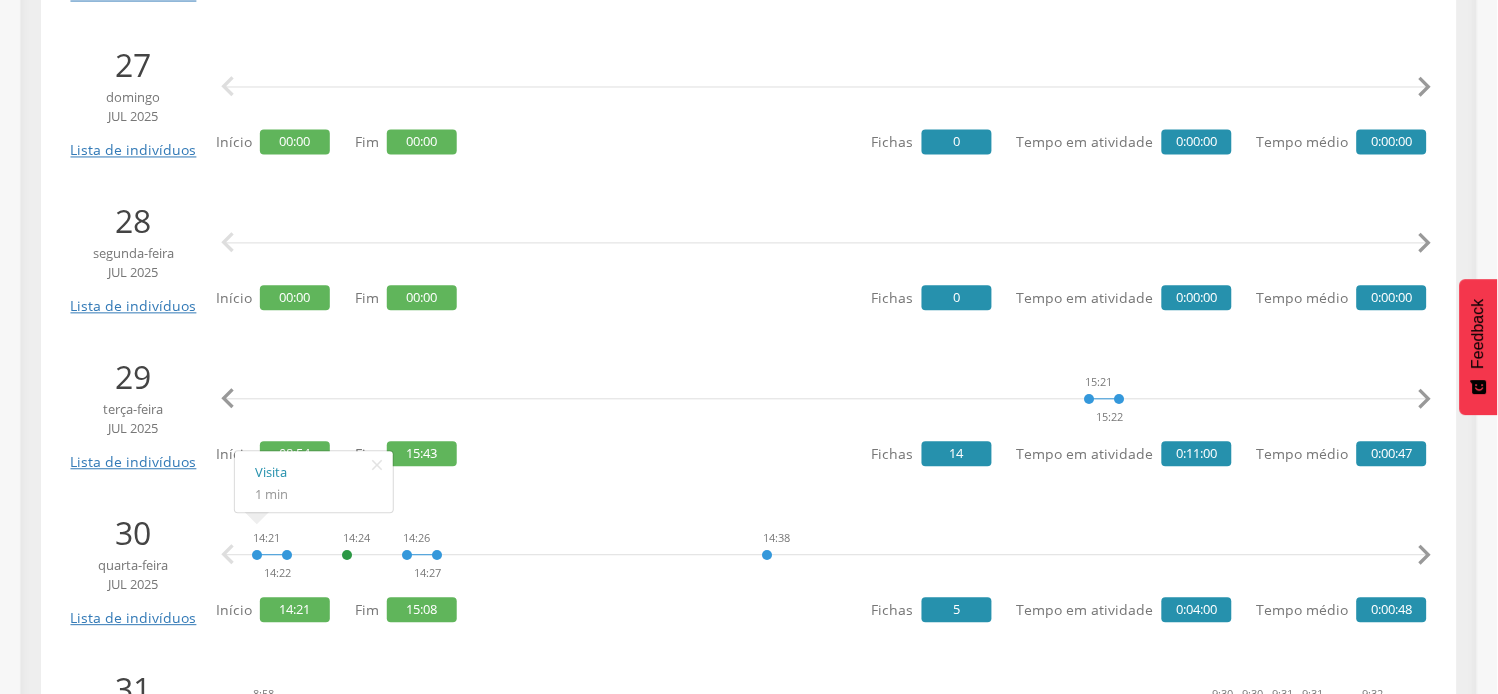 click on "" at bounding box center [1425, 400] 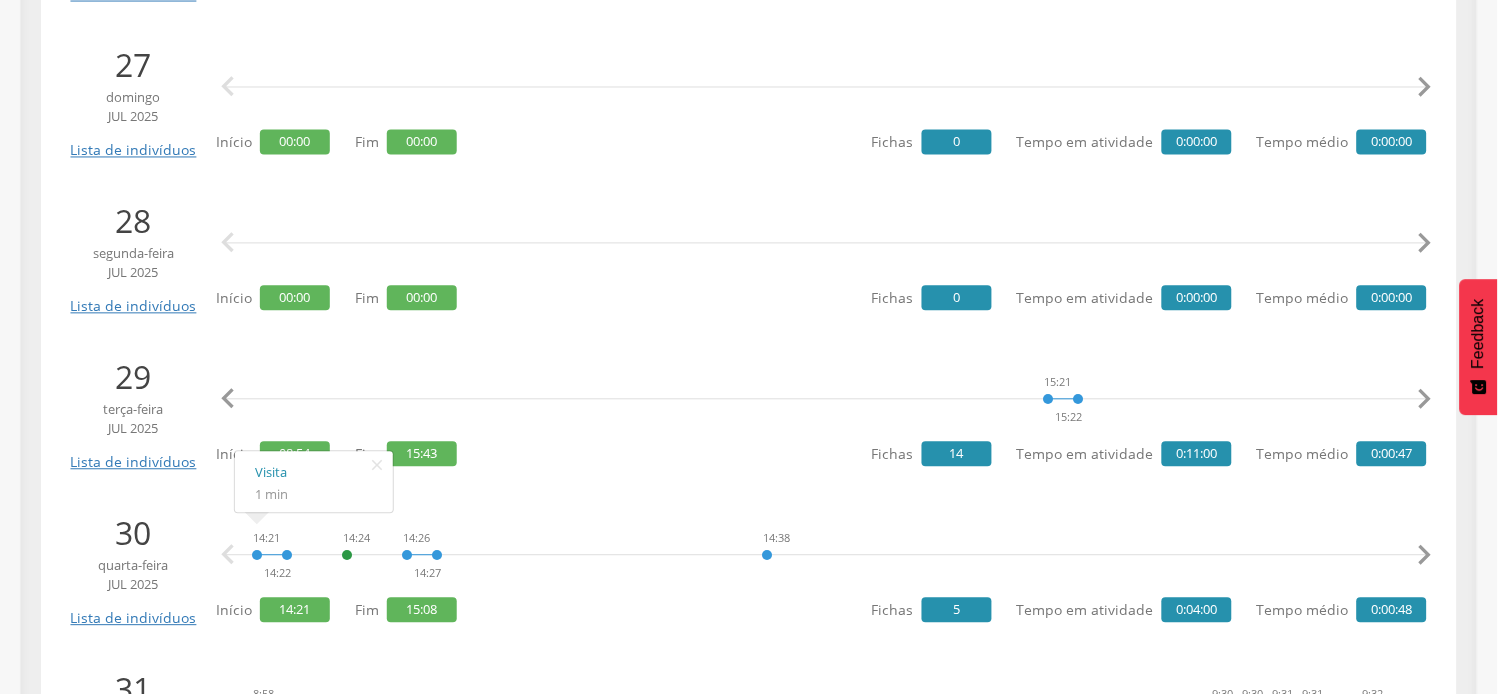 click on "" at bounding box center [1425, 400] 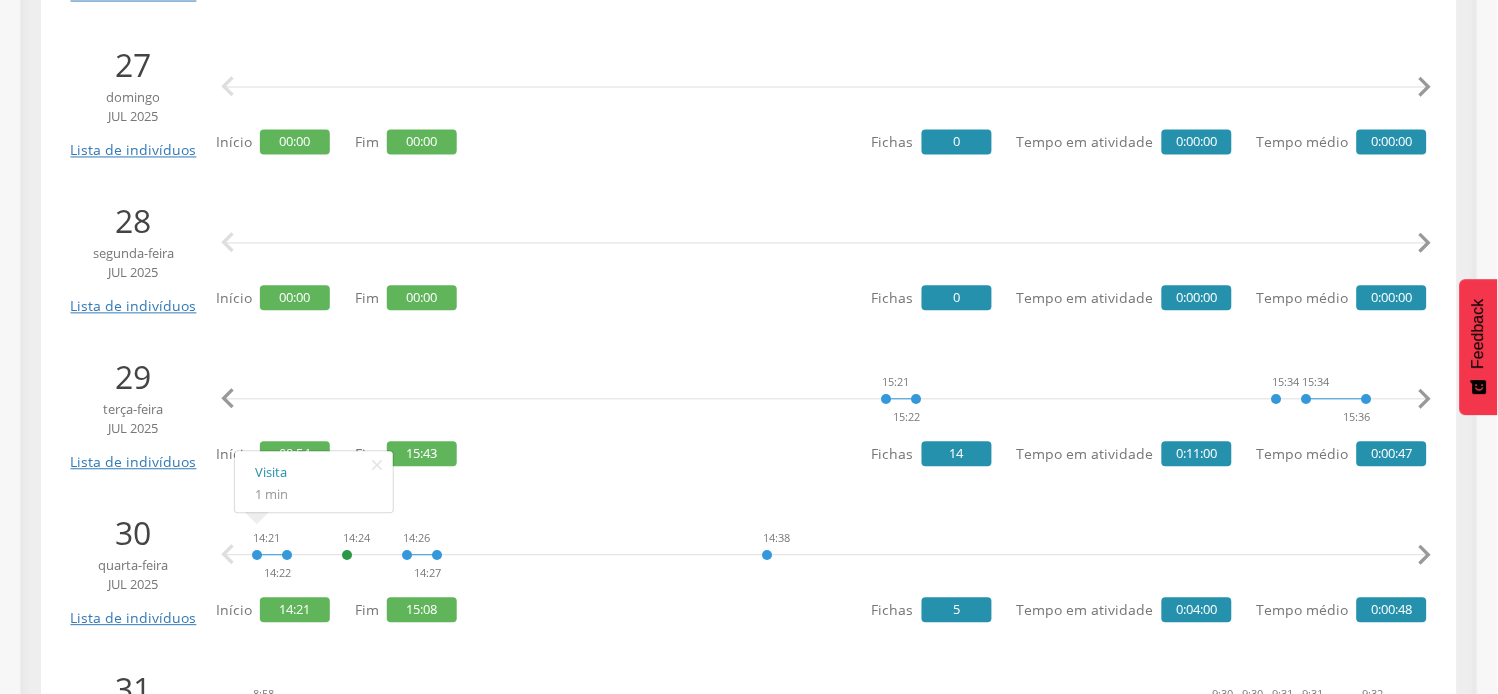 click on "" at bounding box center (1425, 400) 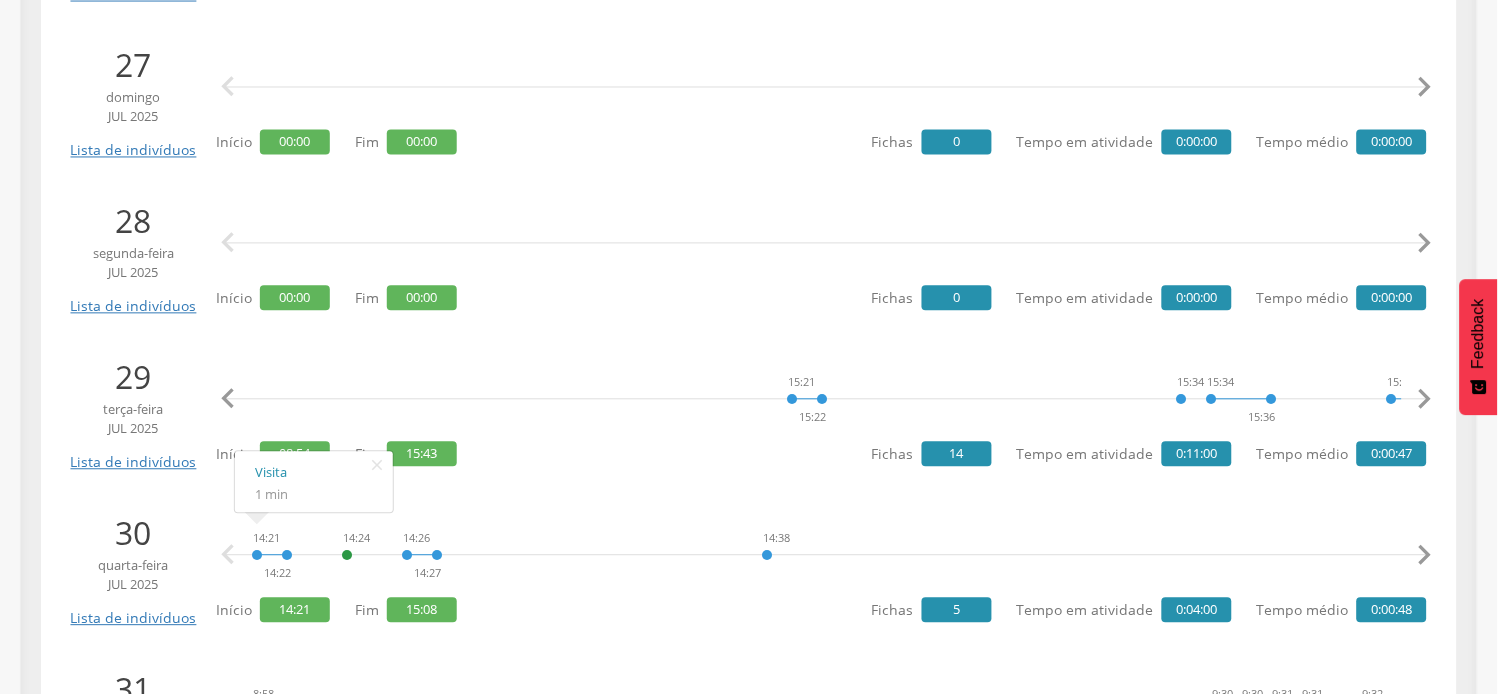 scroll, scrollTop: 0, scrollLeft: 4590, axis: horizontal 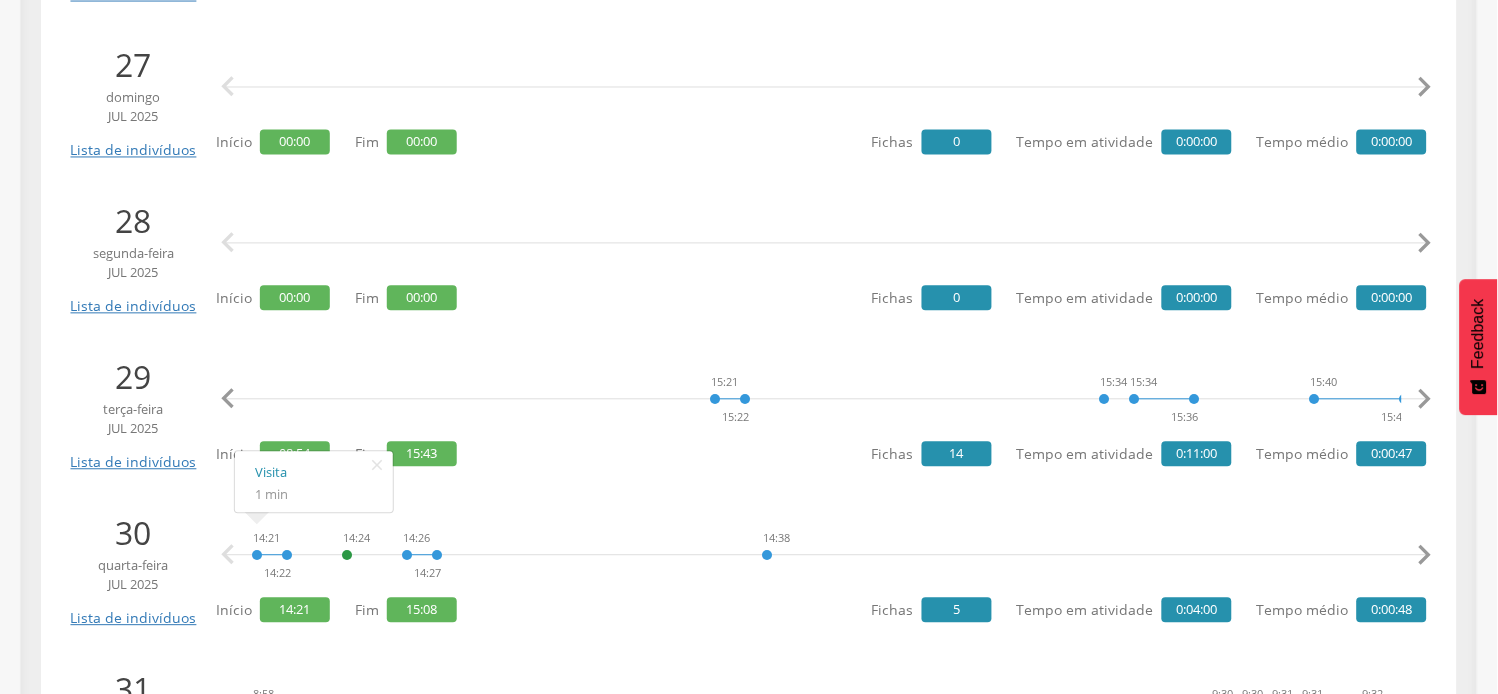 click on "" at bounding box center (1425, 400) 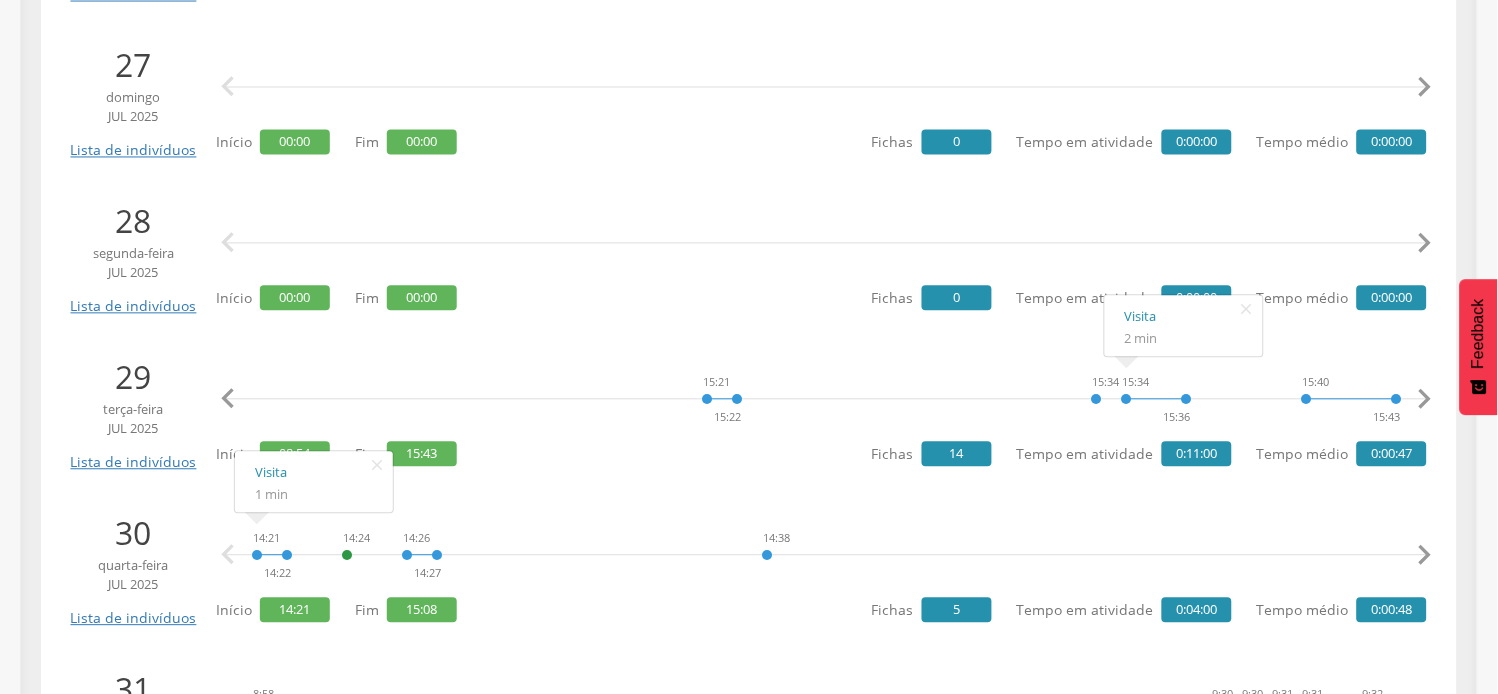 click on "" at bounding box center [228, 400] 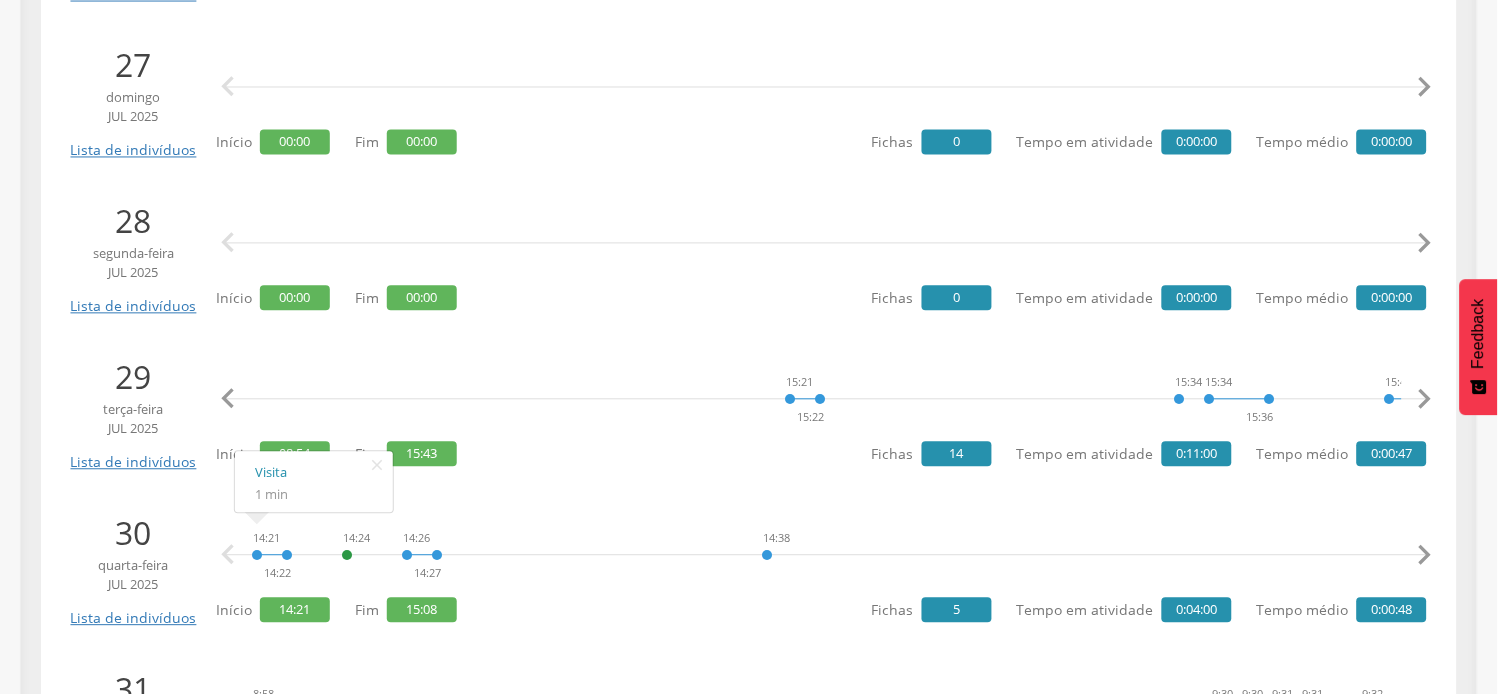 click on "" at bounding box center (228, 400) 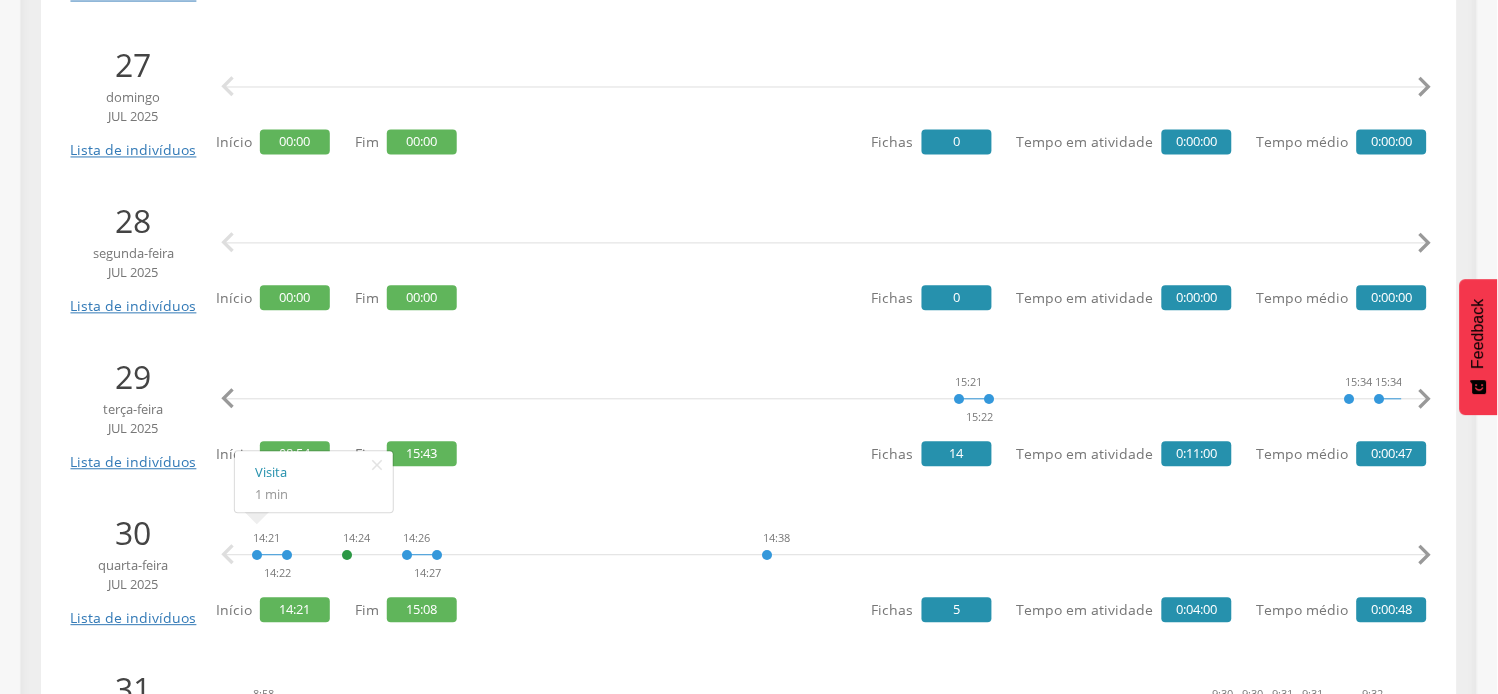 click on "" at bounding box center (228, 400) 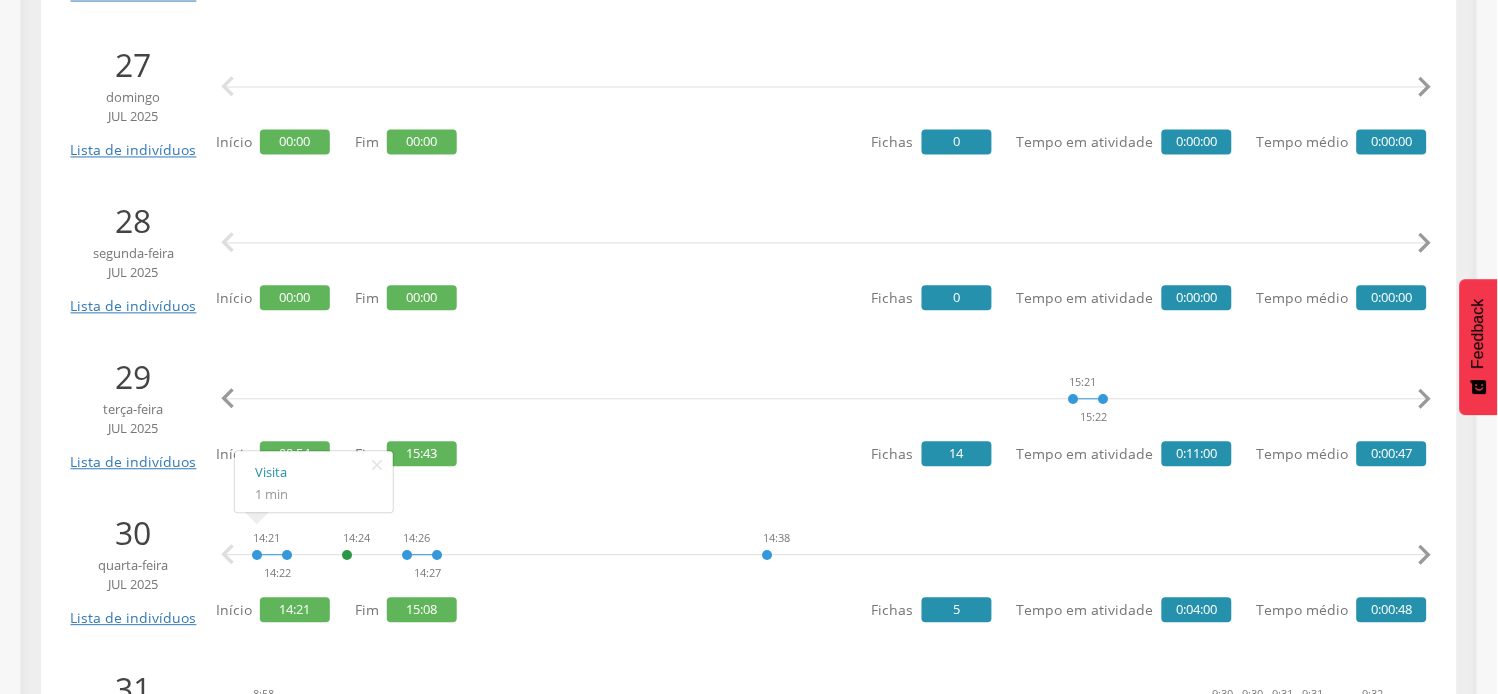 scroll, scrollTop: 0, scrollLeft: 4205, axis: horizontal 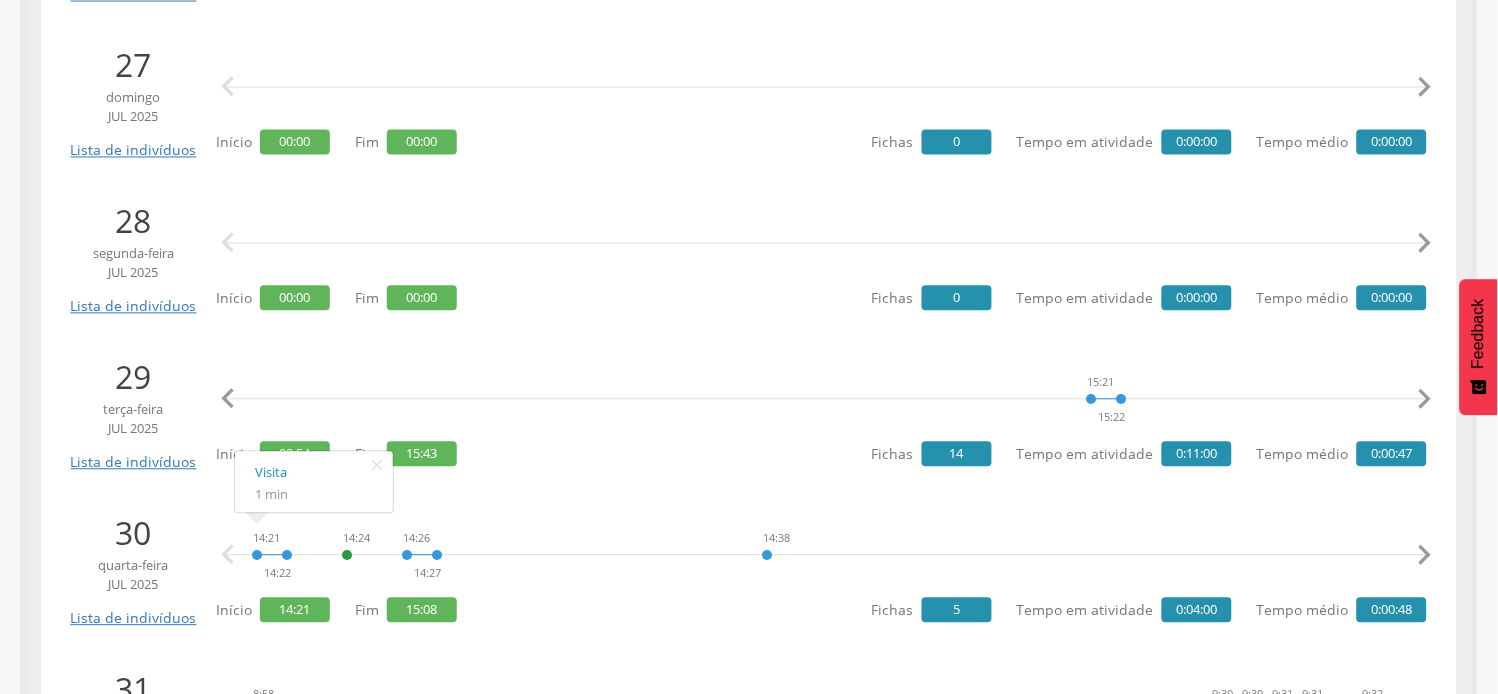 click on "" at bounding box center (1425, 400) 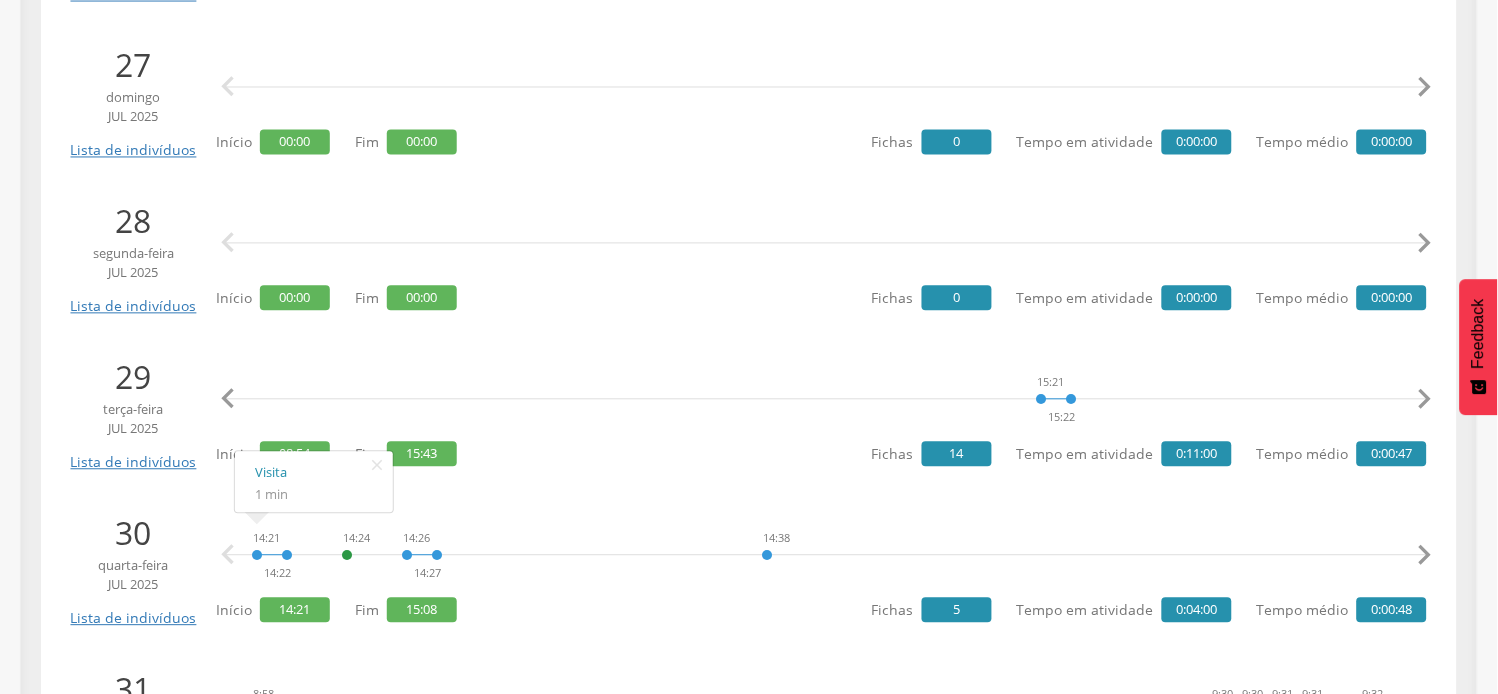 click on "" at bounding box center [1425, 400] 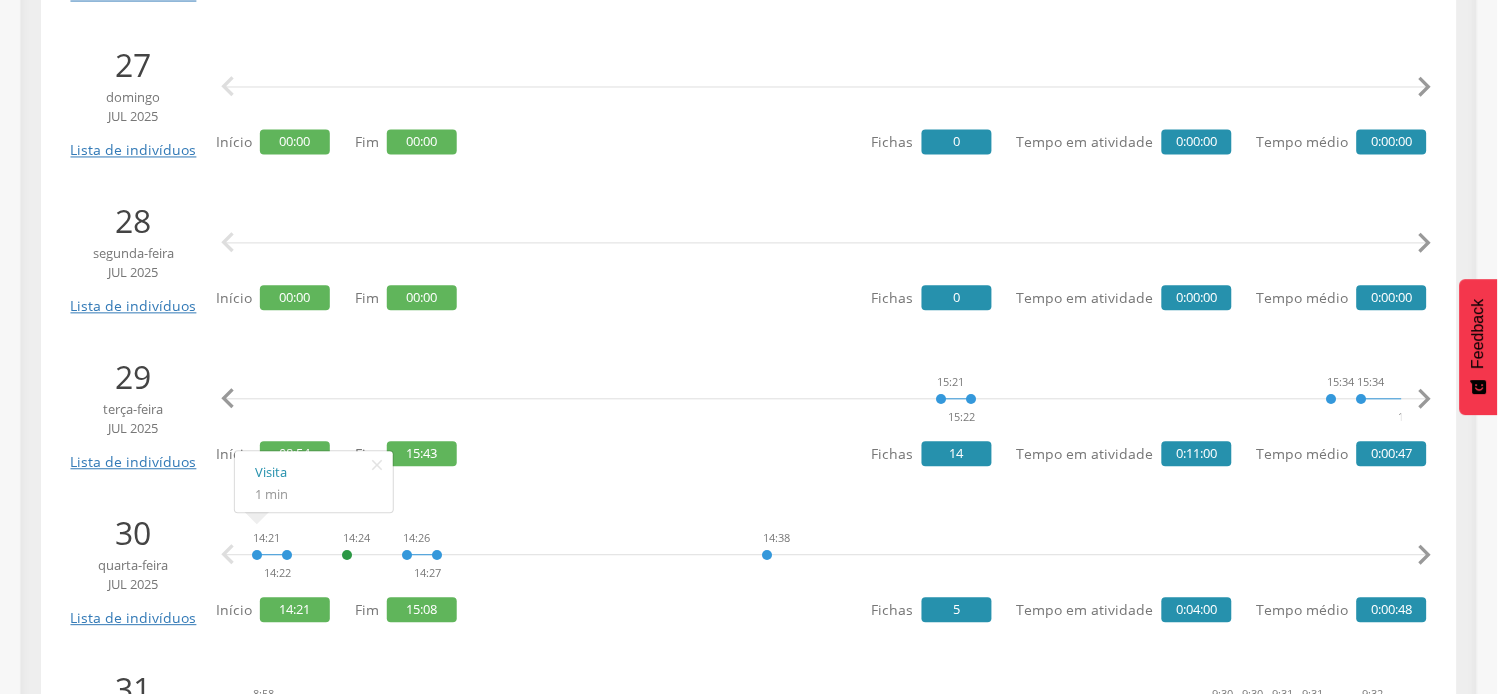 click on "" at bounding box center [1425, 400] 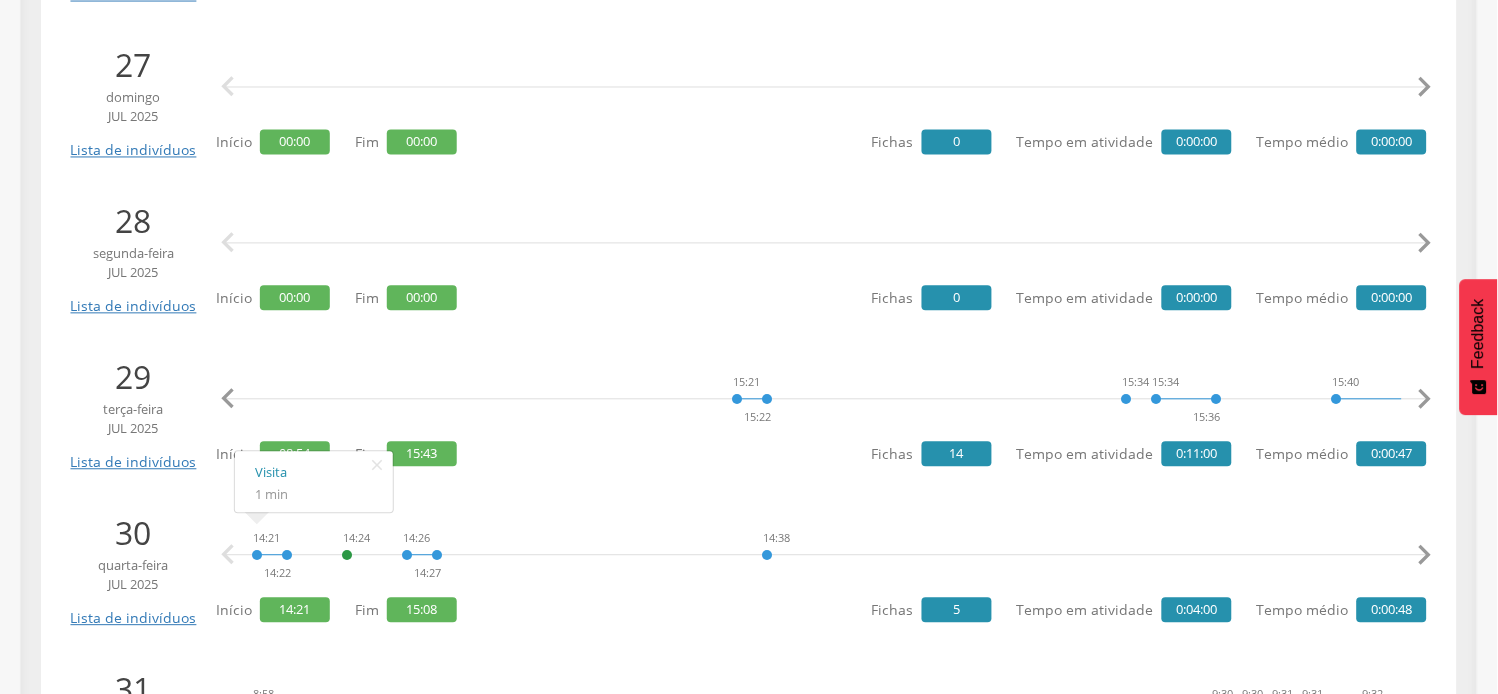 click on "" at bounding box center [1425, 400] 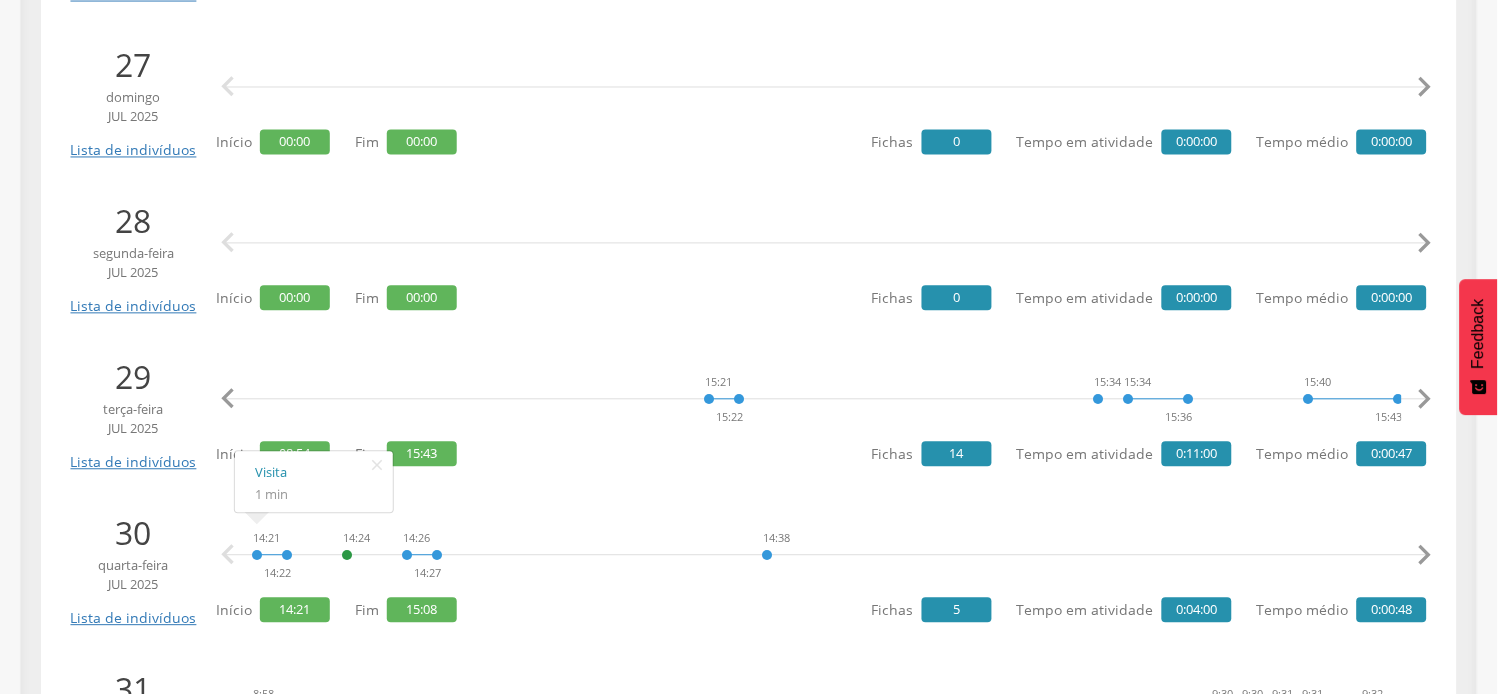 click on "" at bounding box center [1425, 400] 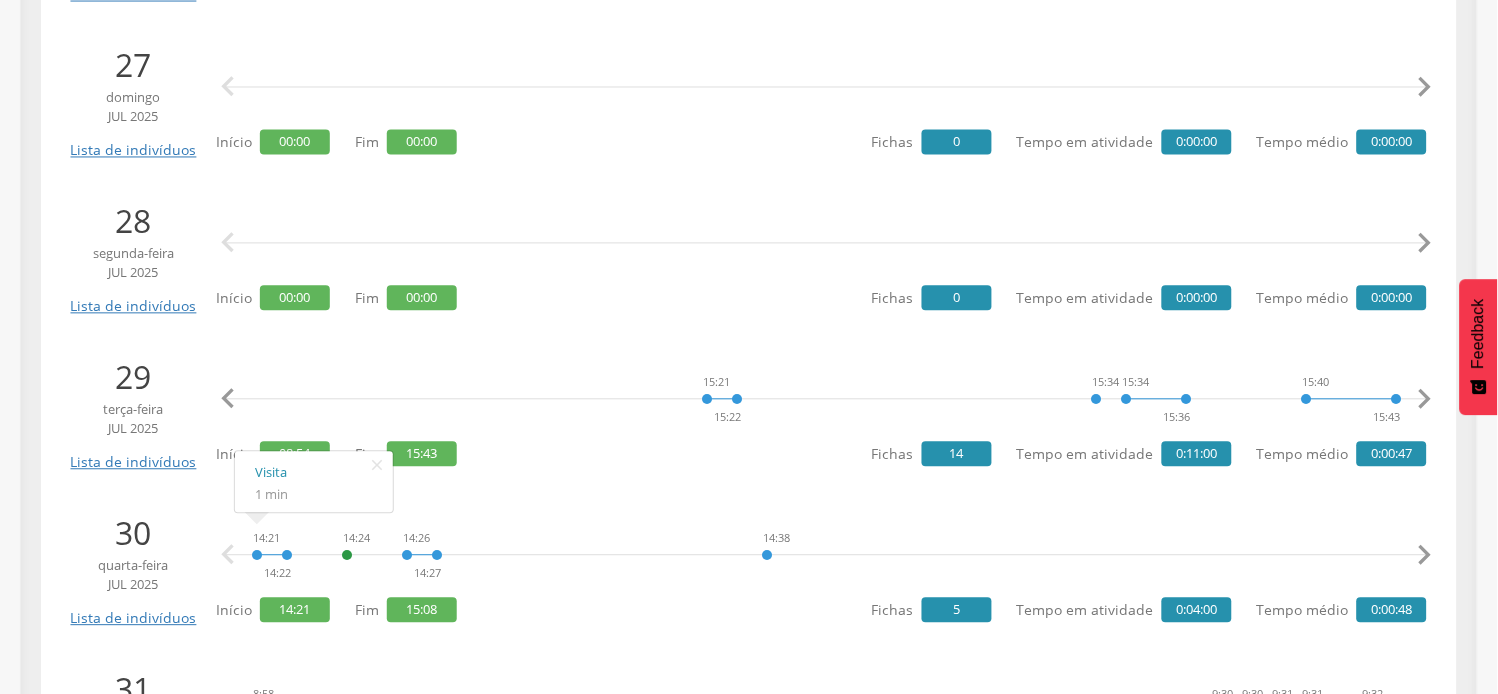 click on "" at bounding box center [1425, 400] 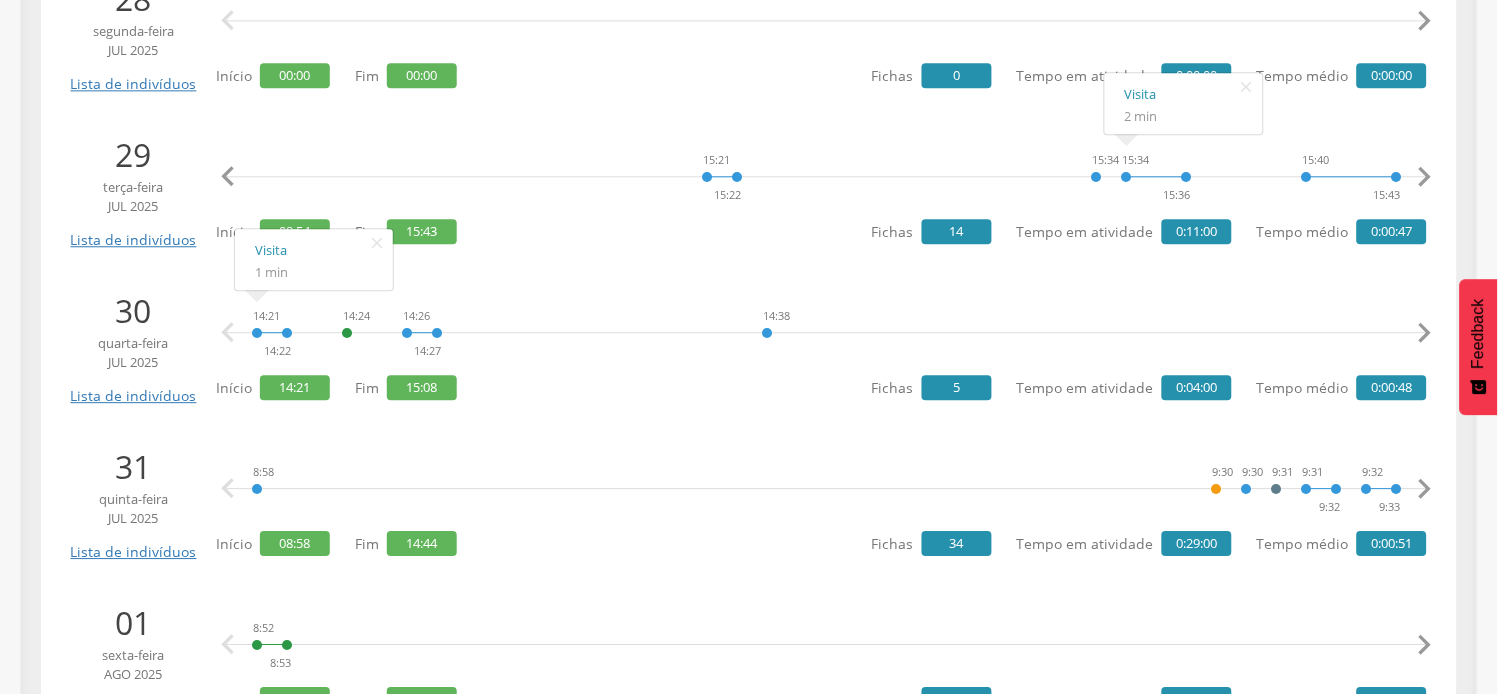 scroll, scrollTop: 1111, scrollLeft: 0, axis: vertical 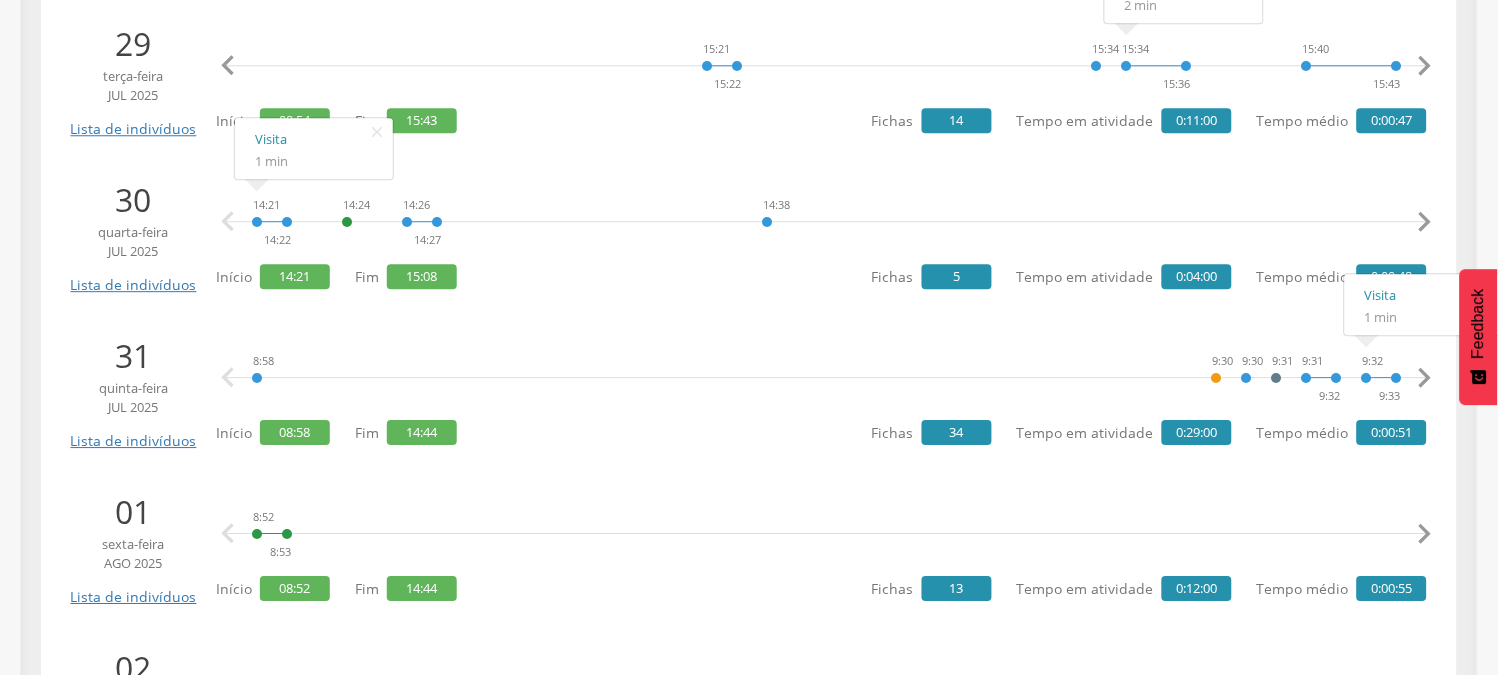 click on "" at bounding box center (1425, 378) 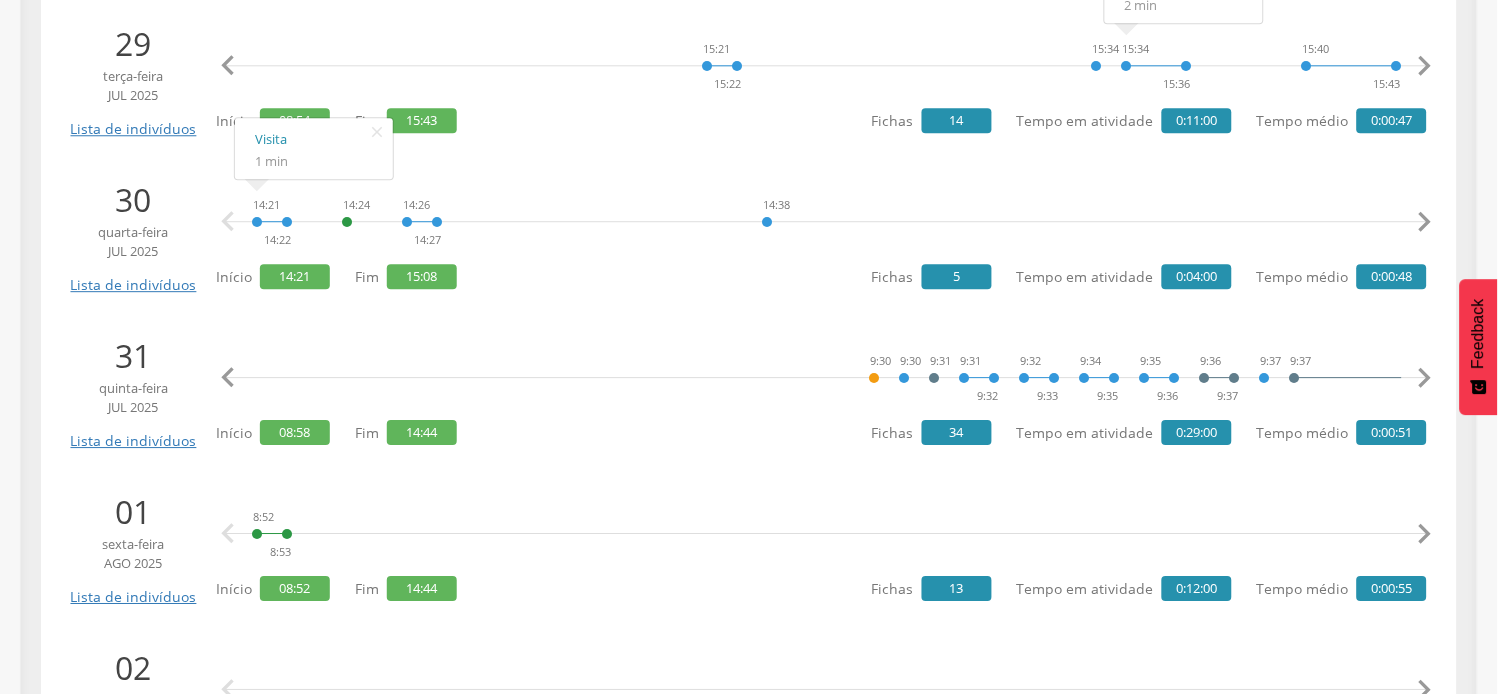 scroll, scrollTop: 0, scrollLeft: 383, axis: horizontal 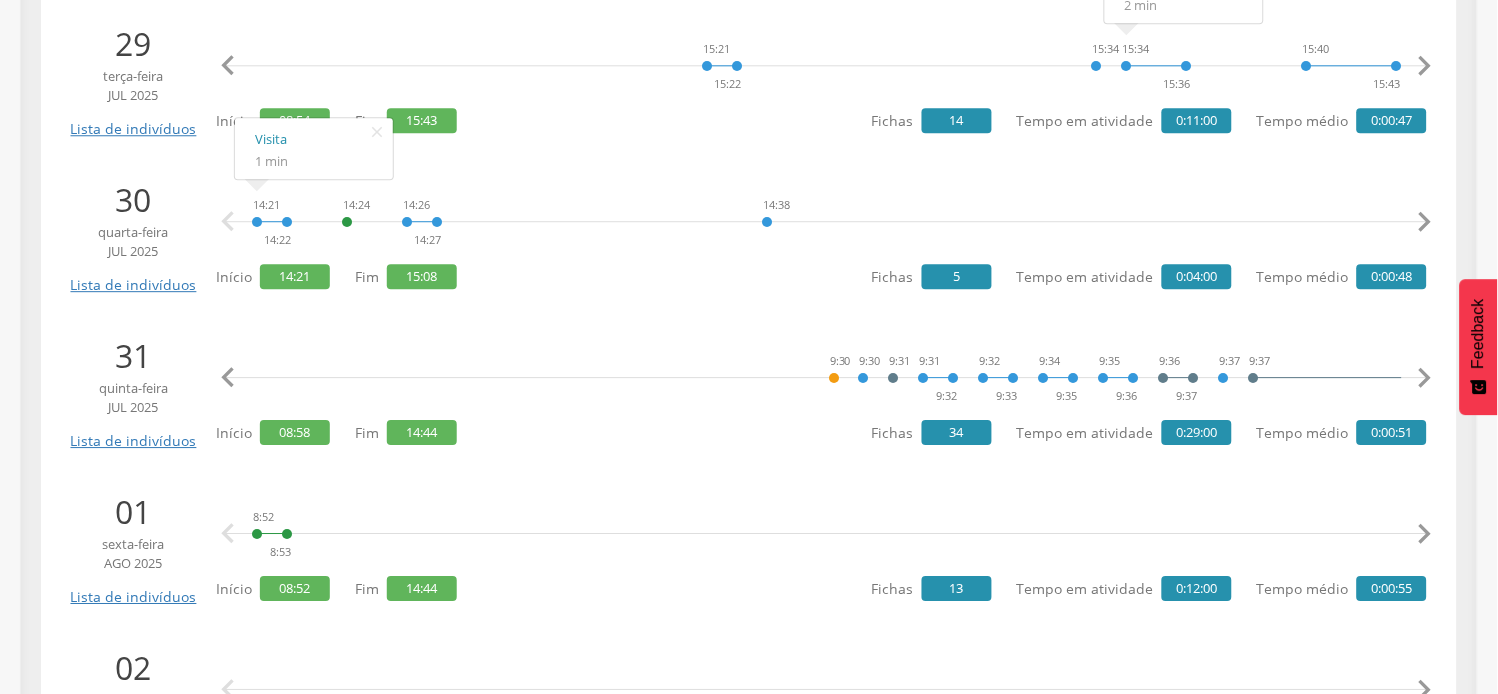 click on "" at bounding box center (1425, 378) 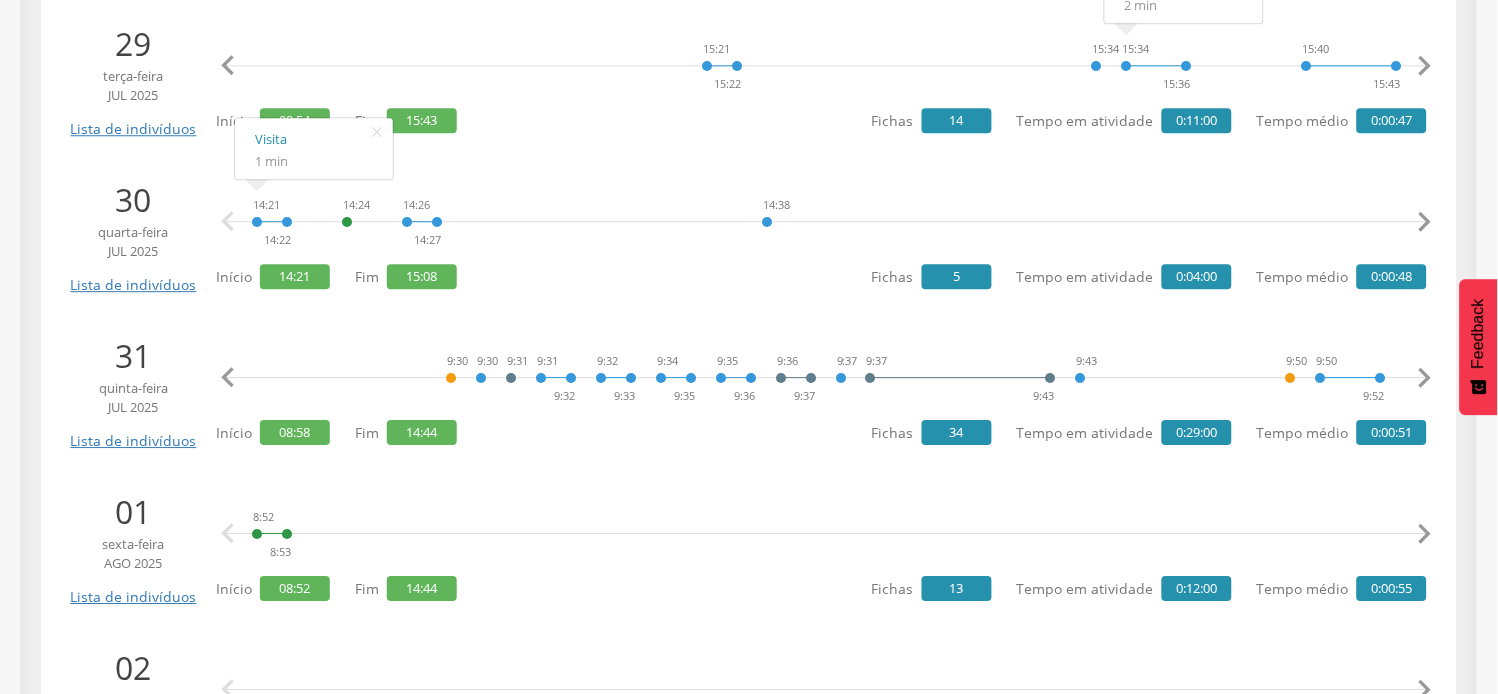 click on "" at bounding box center (1425, 378) 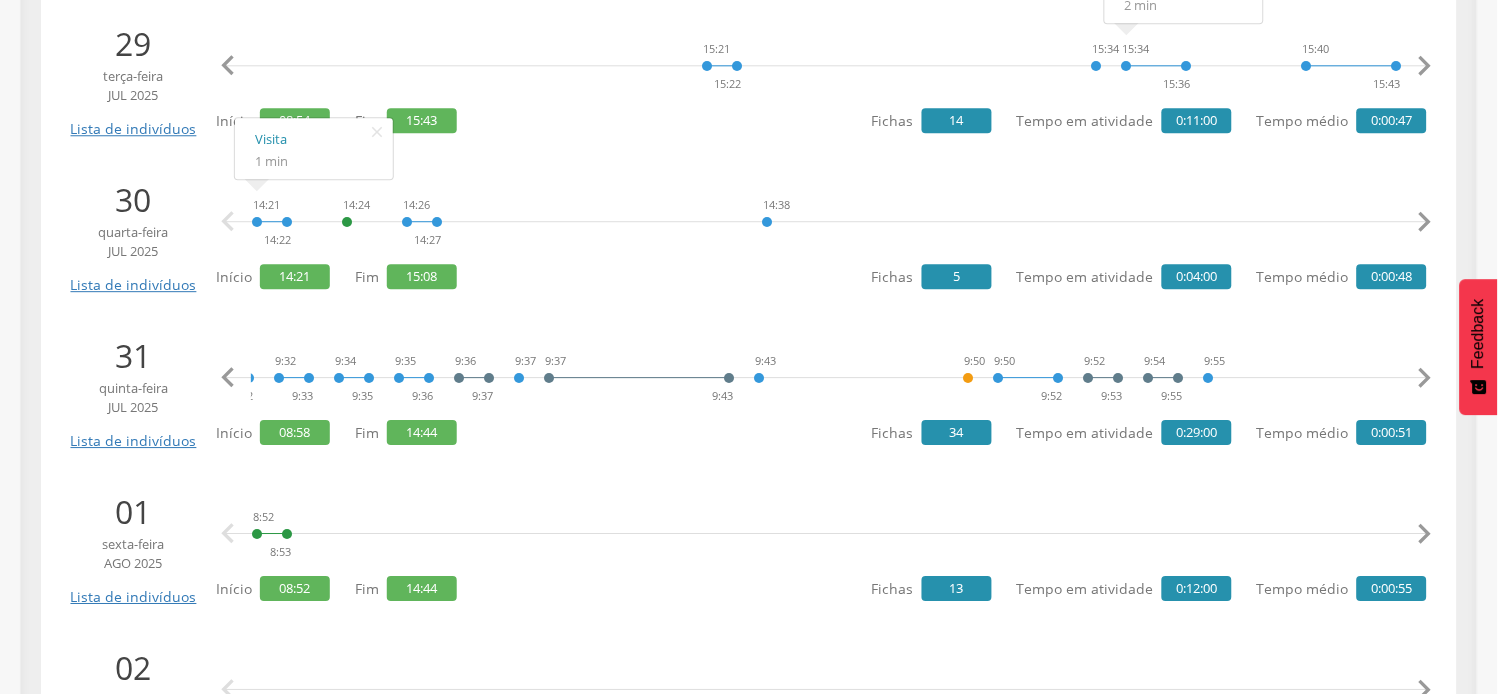 click on "" at bounding box center (1425, 378) 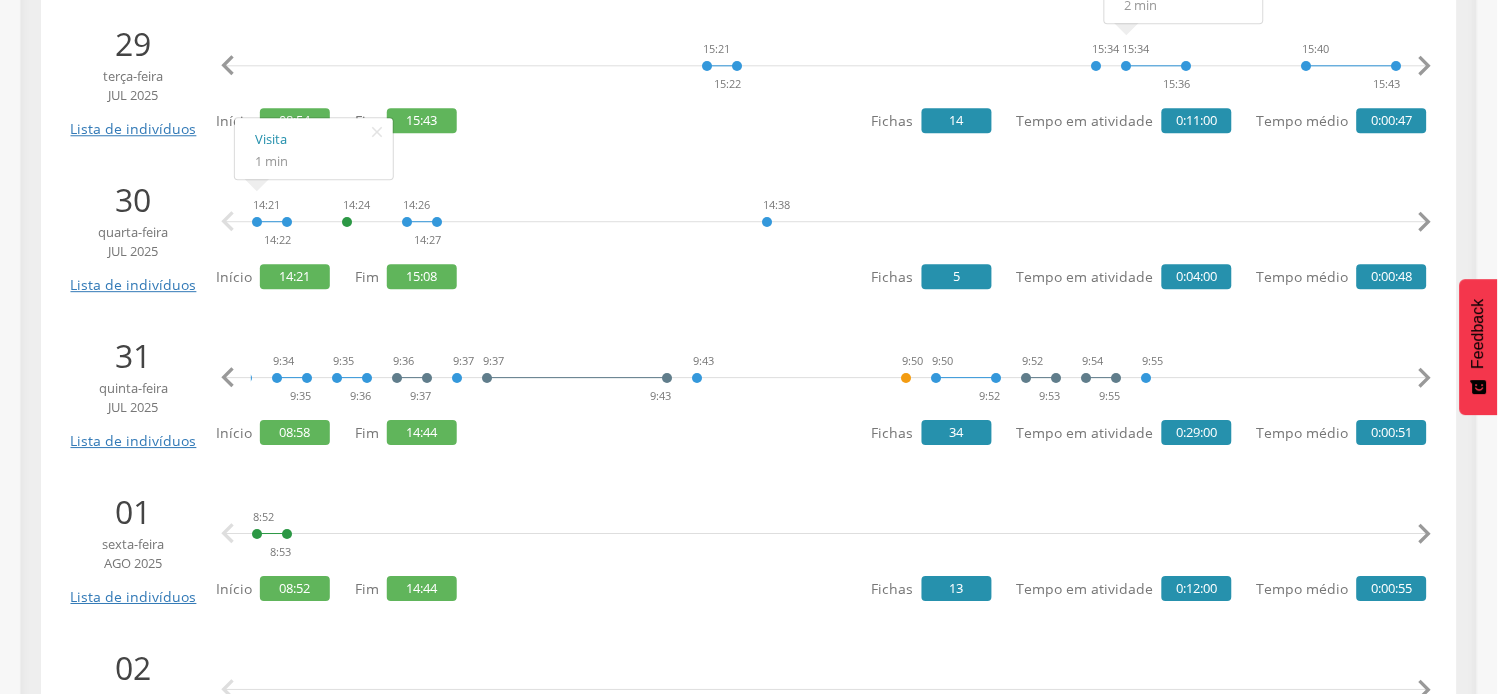 click on "" at bounding box center [1425, 378] 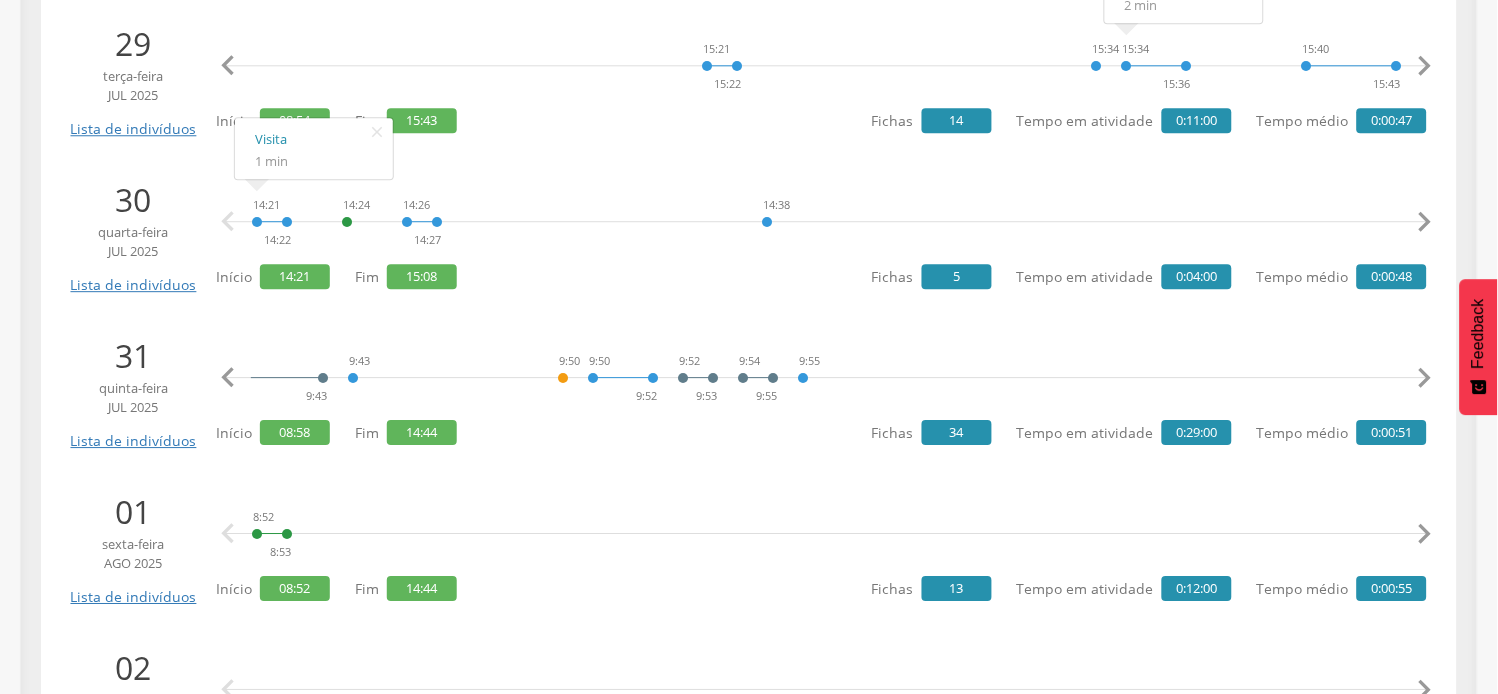 click on "" at bounding box center [1425, 378] 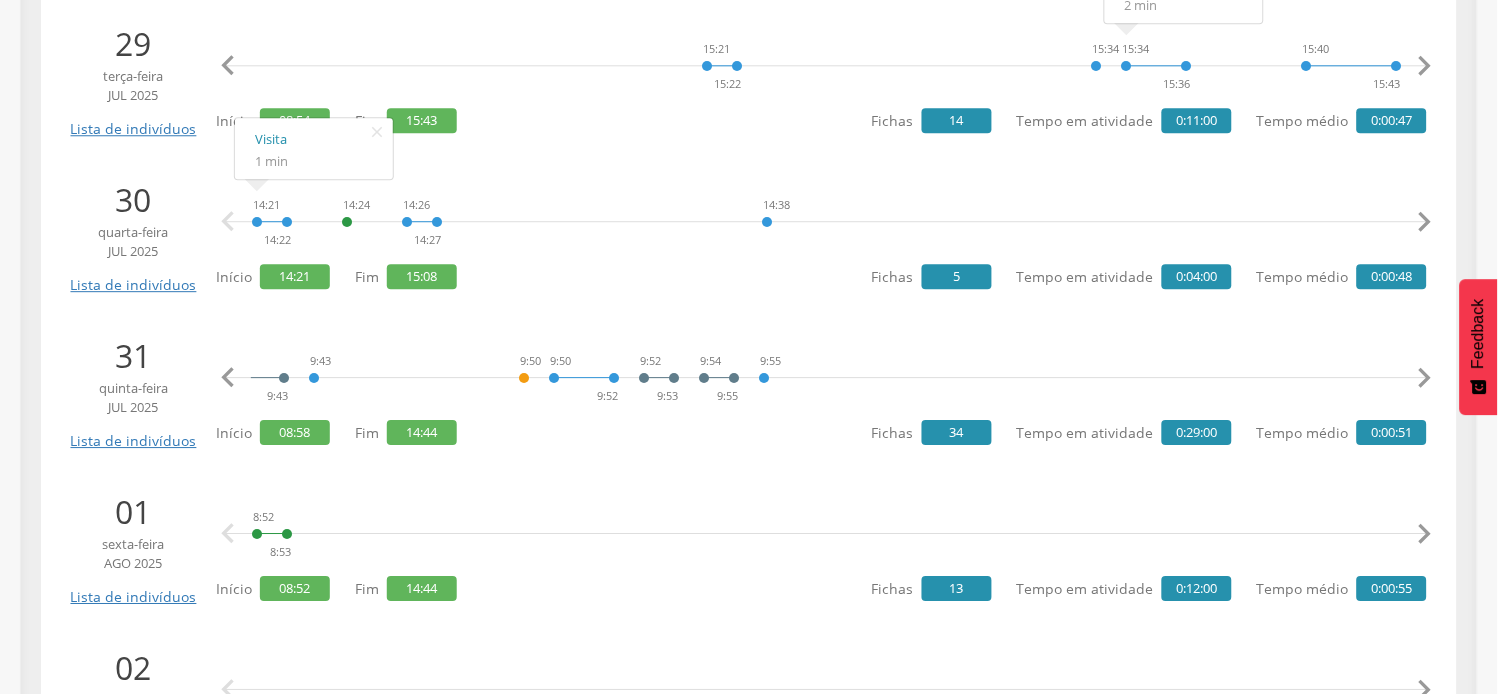 click on "" at bounding box center (1425, 378) 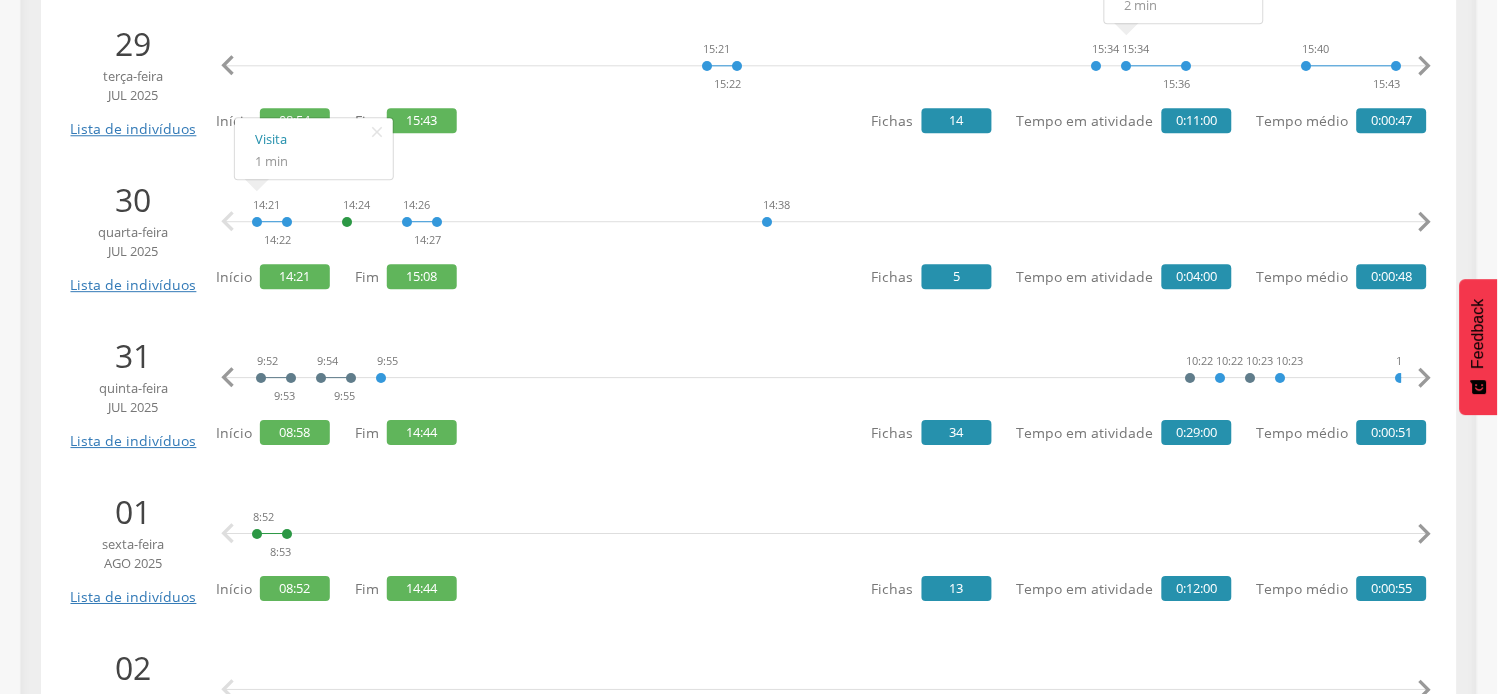 click on "" at bounding box center (1425, 378) 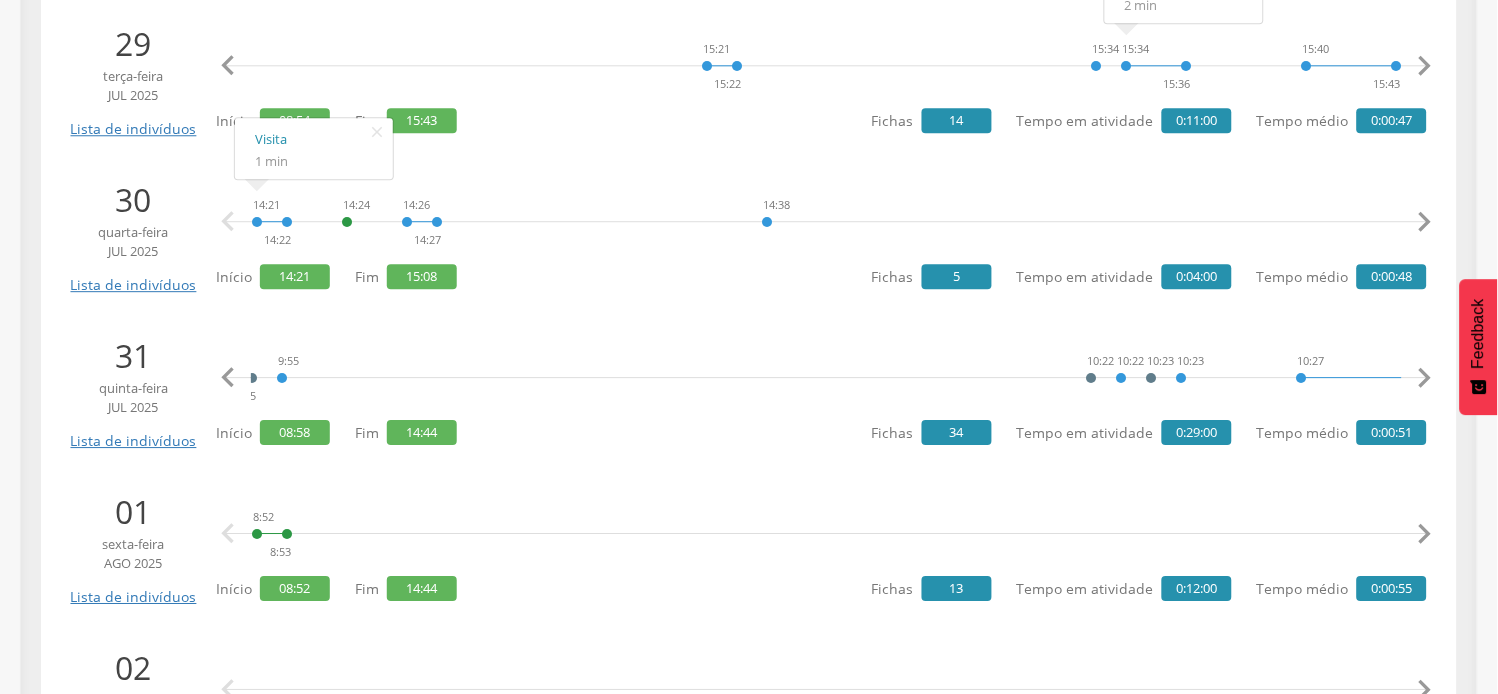 click on "" at bounding box center (1425, 378) 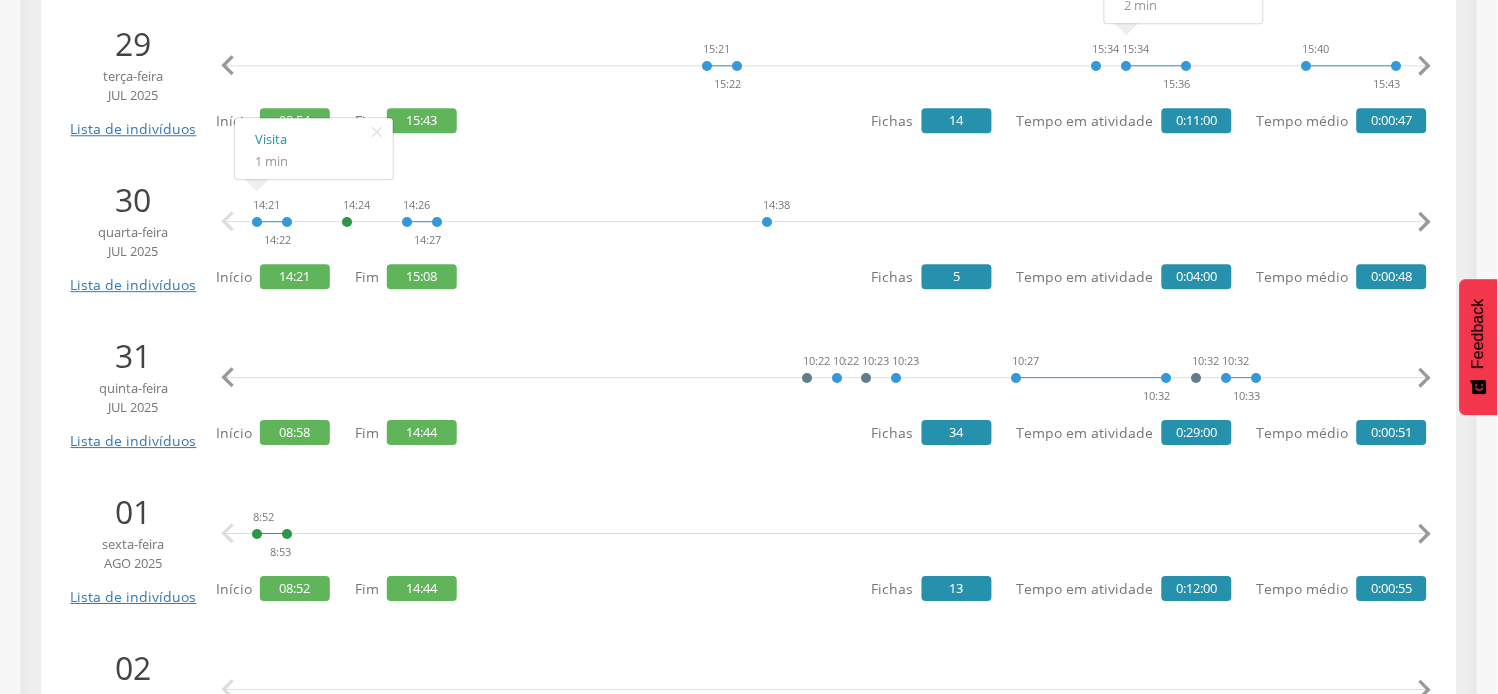 click on "" at bounding box center (1425, 378) 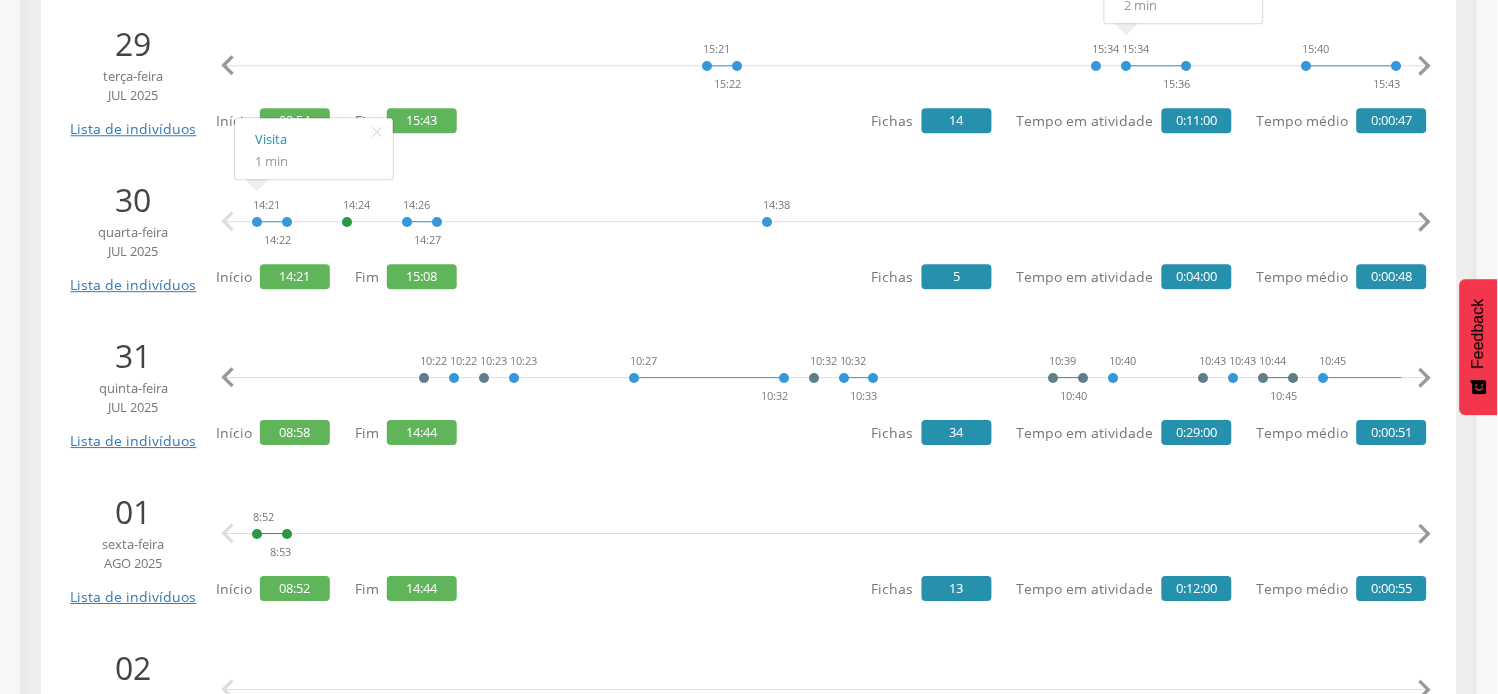 click on "" at bounding box center (1425, 378) 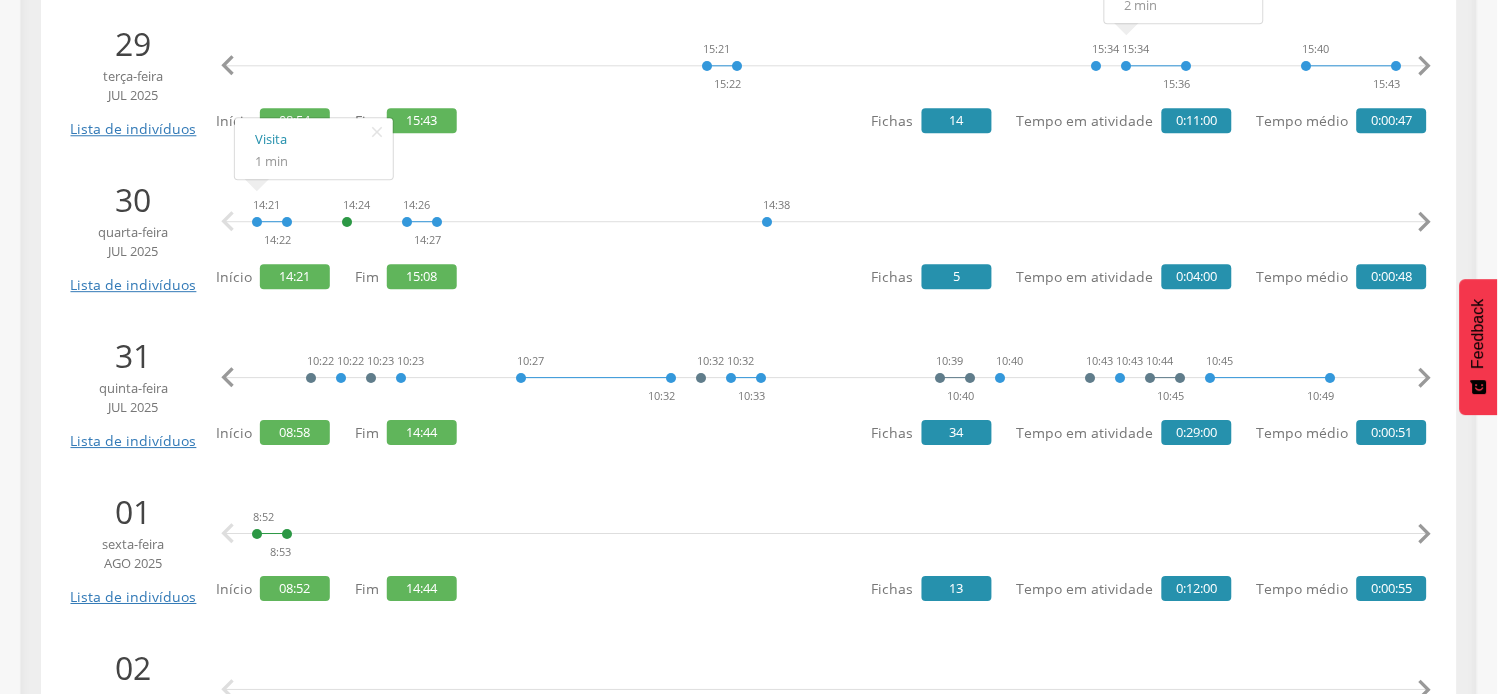 click on "" at bounding box center (1425, 378) 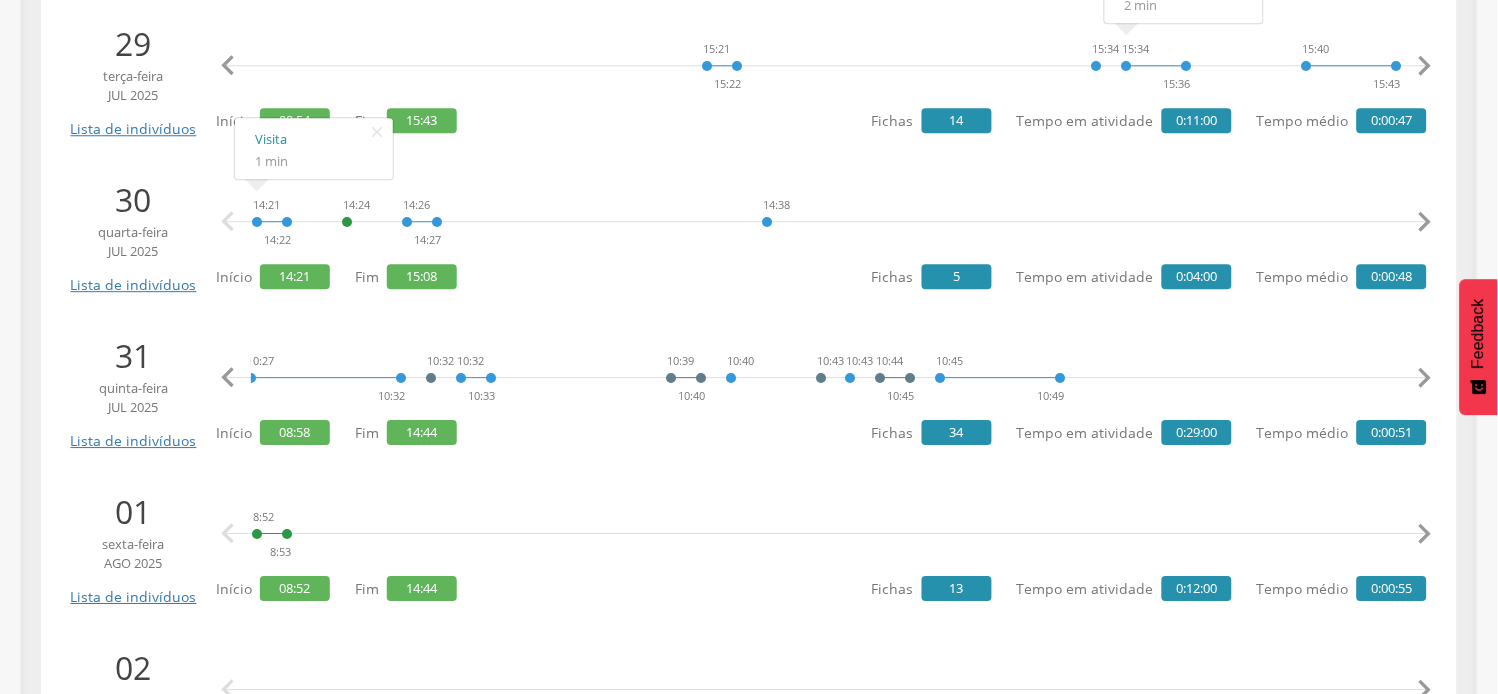 click on "" at bounding box center [1425, 378] 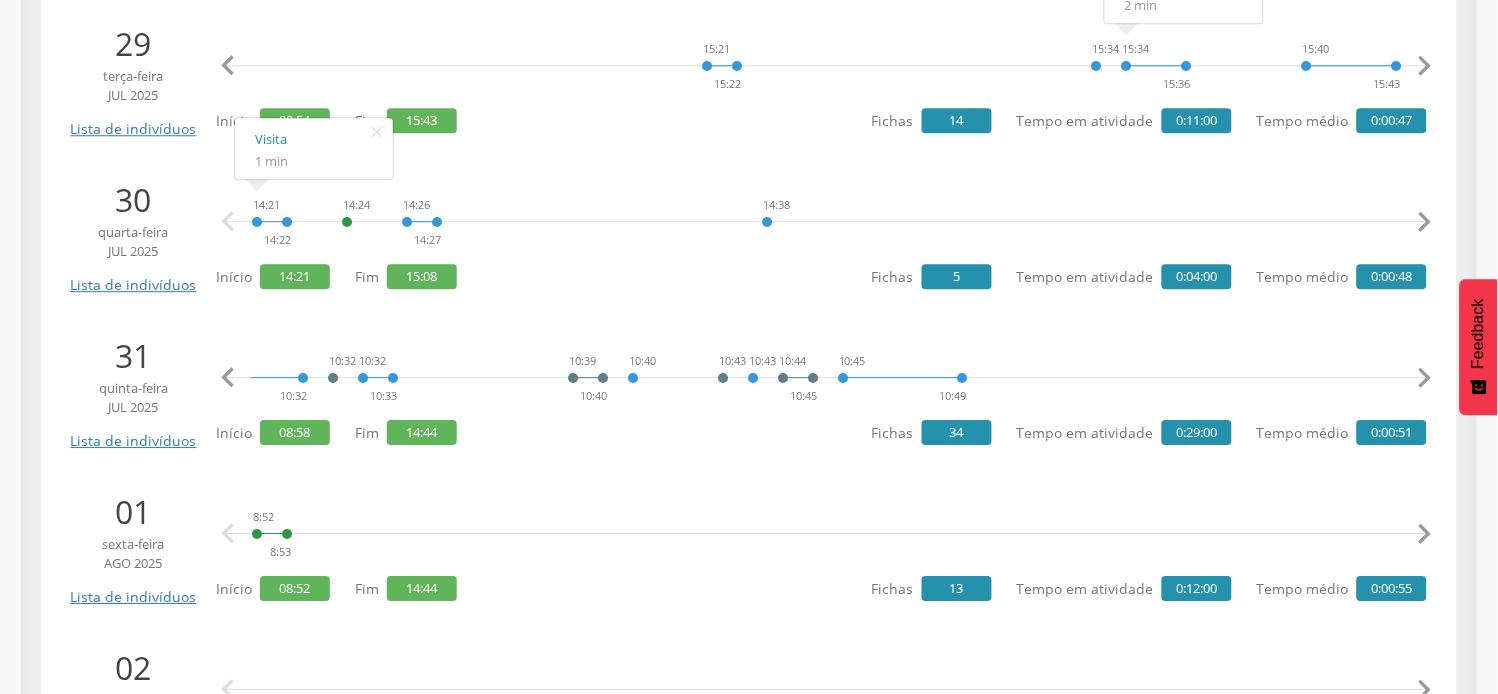 click on "" at bounding box center [1425, 378] 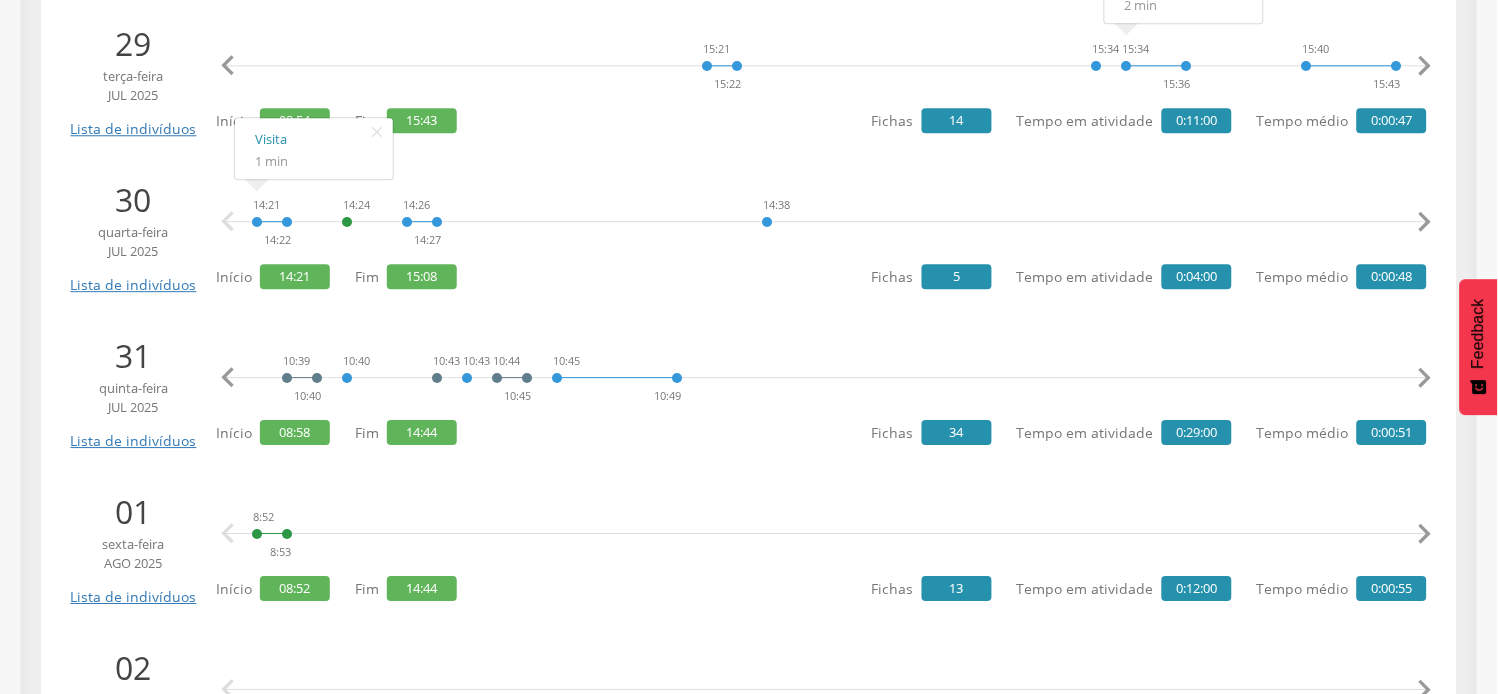 click on "" at bounding box center (1425, 378) 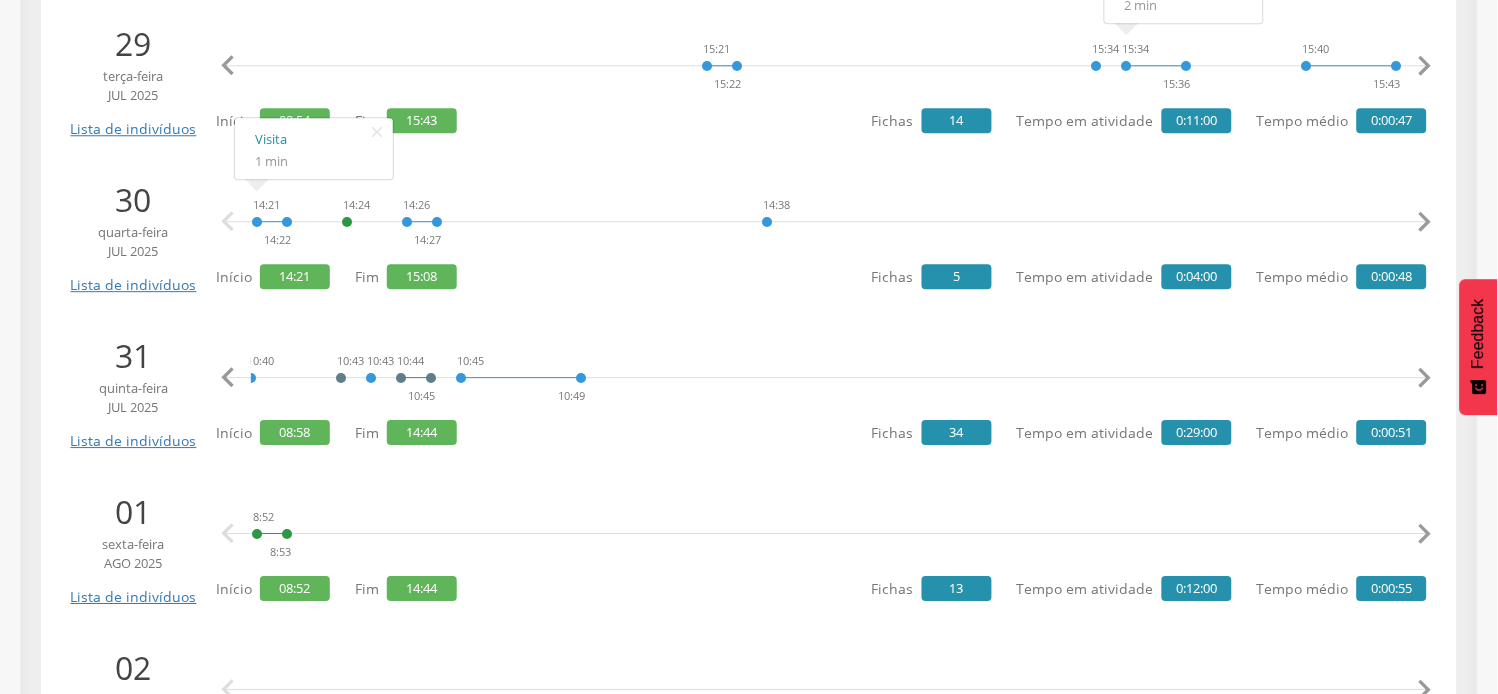 click on "" at bounding box center (1425, 378) 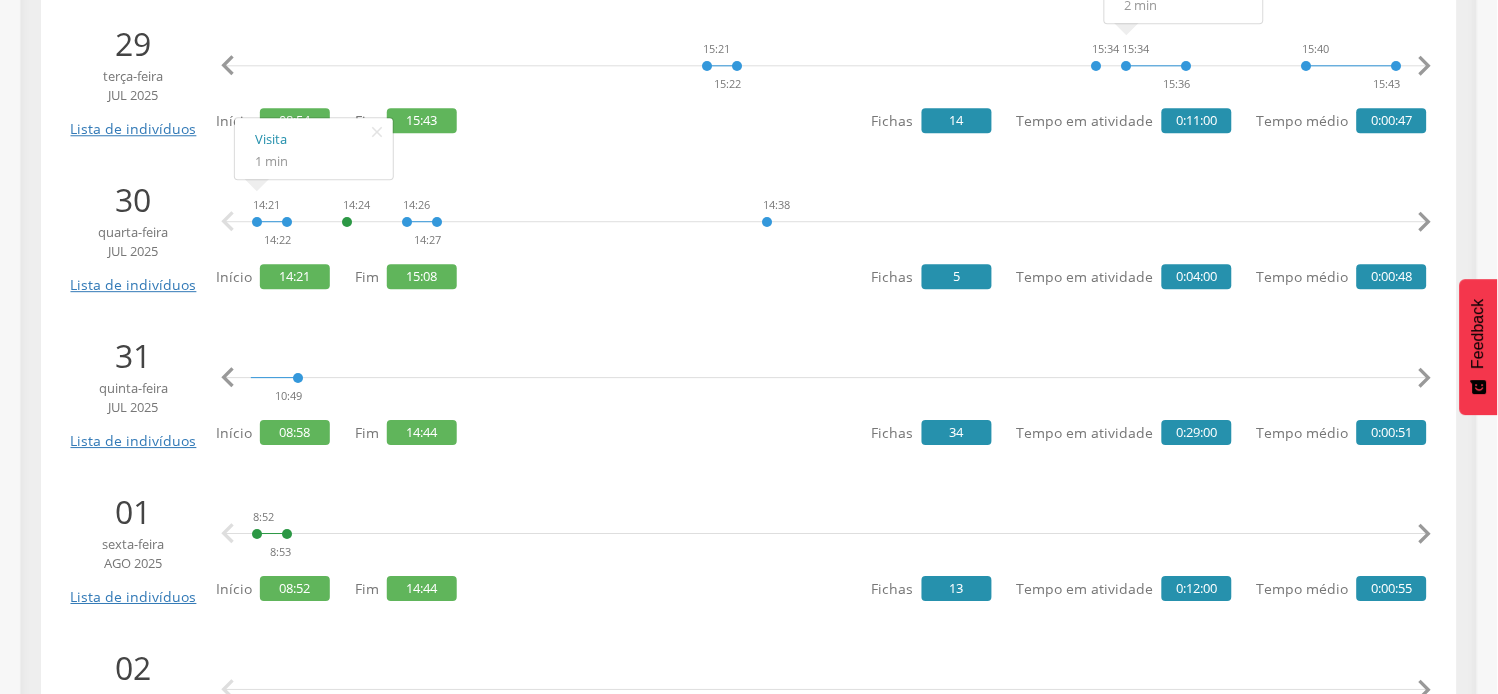 click on "" at bounding box center (1425, 378) 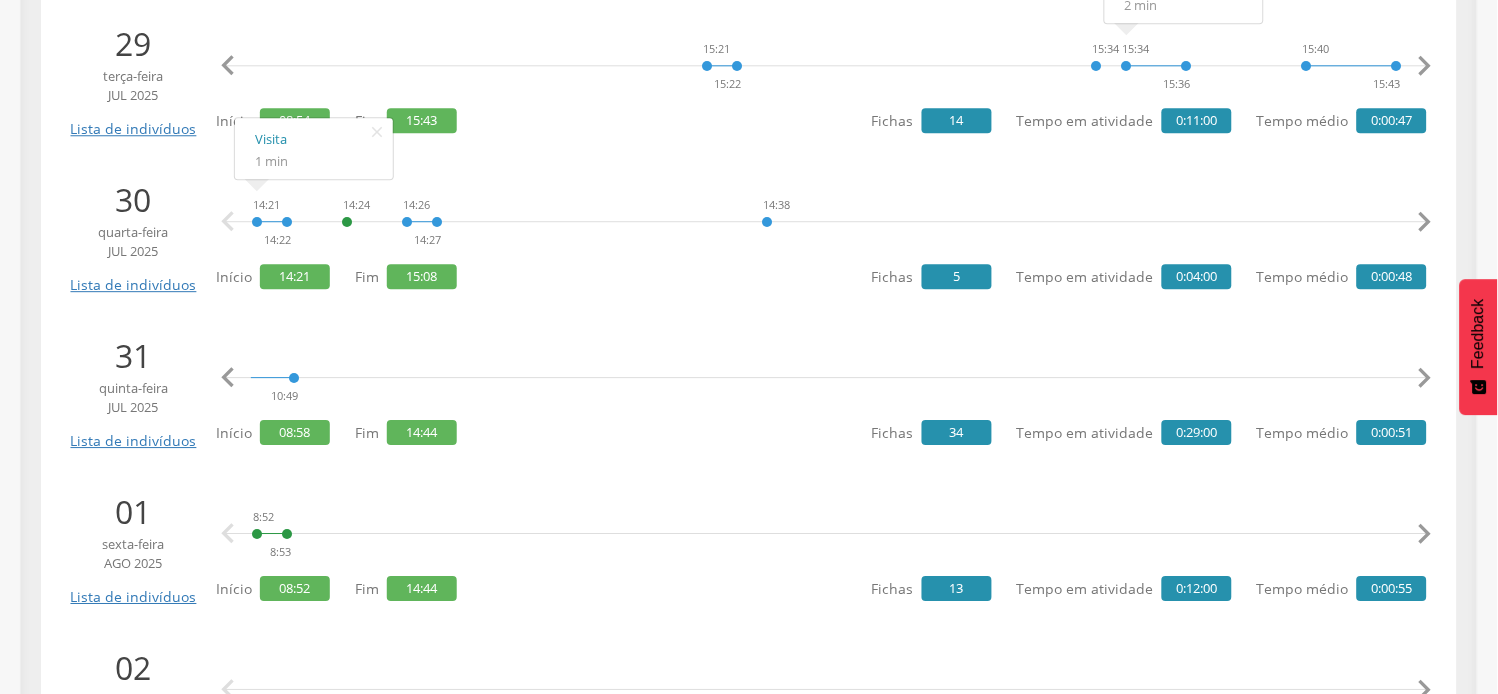 click on "" at bounding box center [1425, 378] 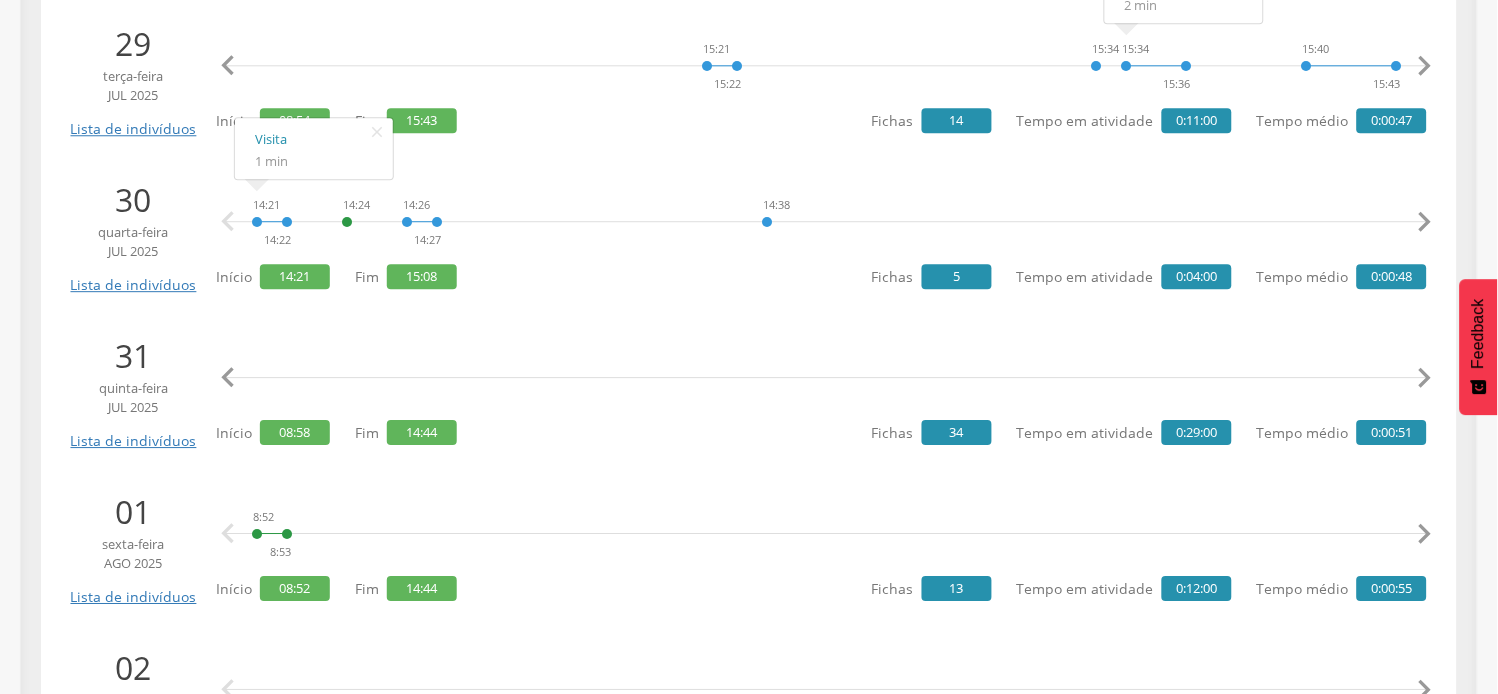 click on "" at bounding box center [1425, 378] 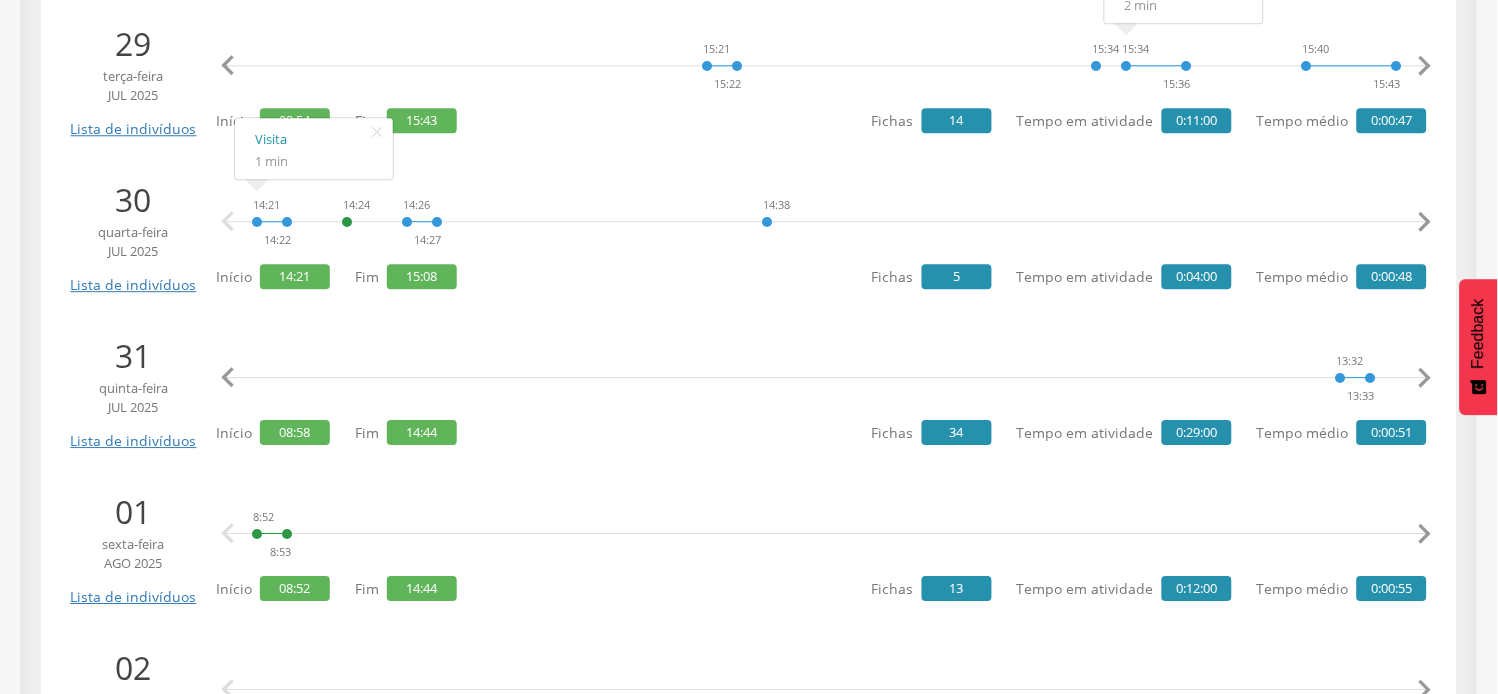 click on "" at bounding box center (1425, 378) 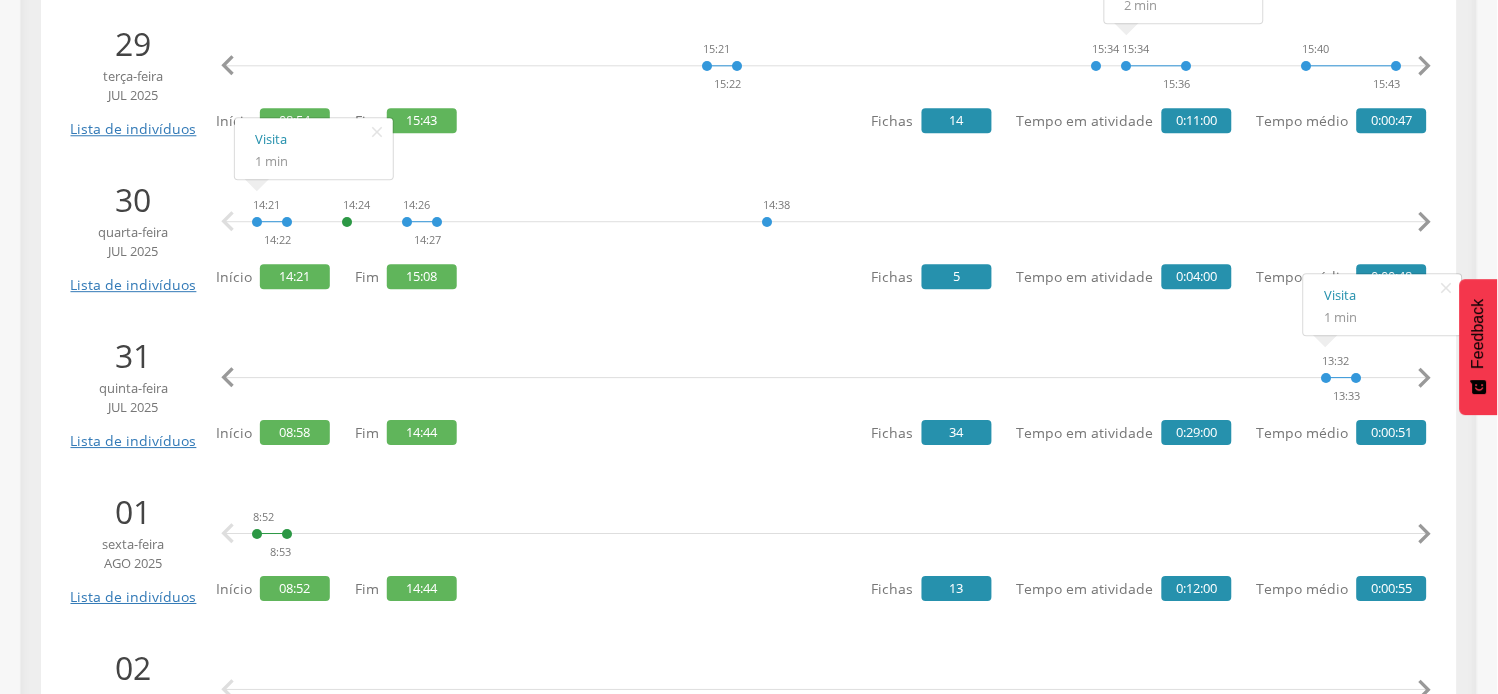 click on "" at bounding box center [1425, 378] 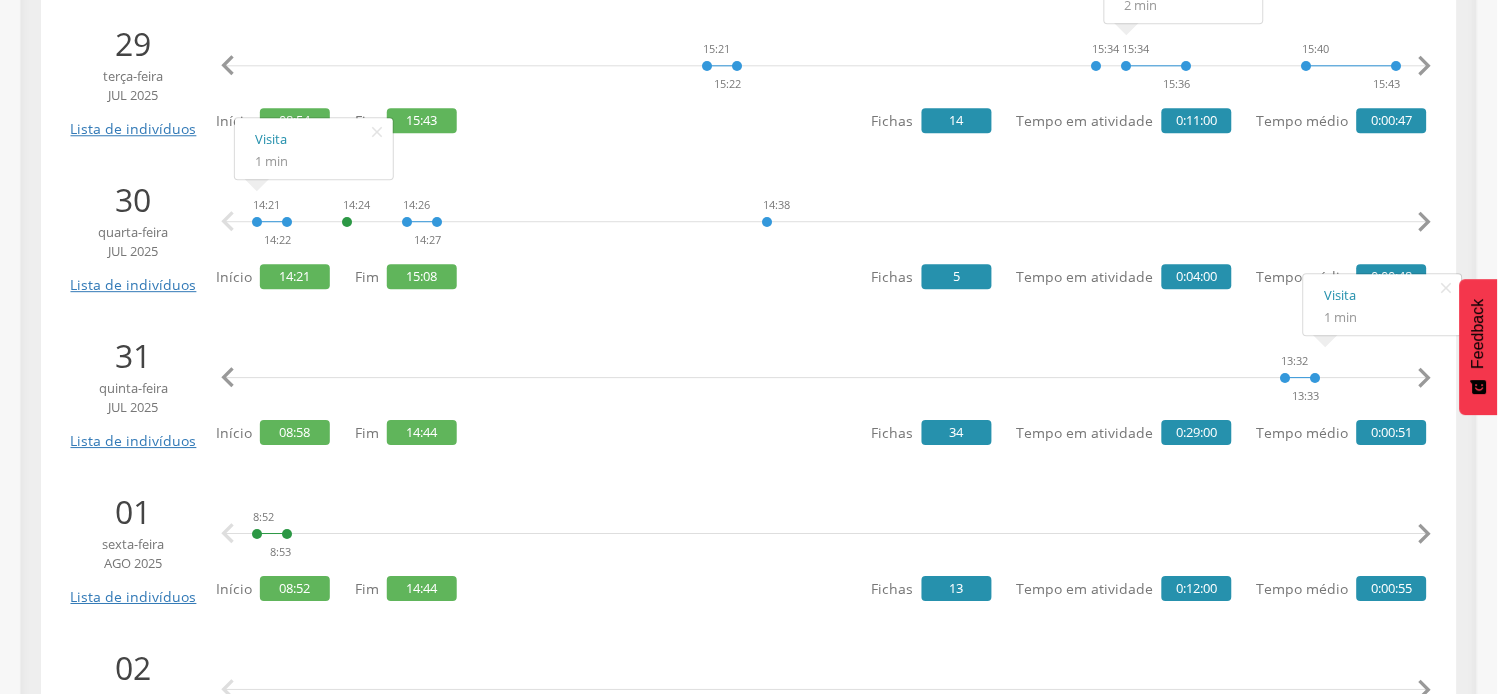 click on "" at bounding box center [1425, 378] 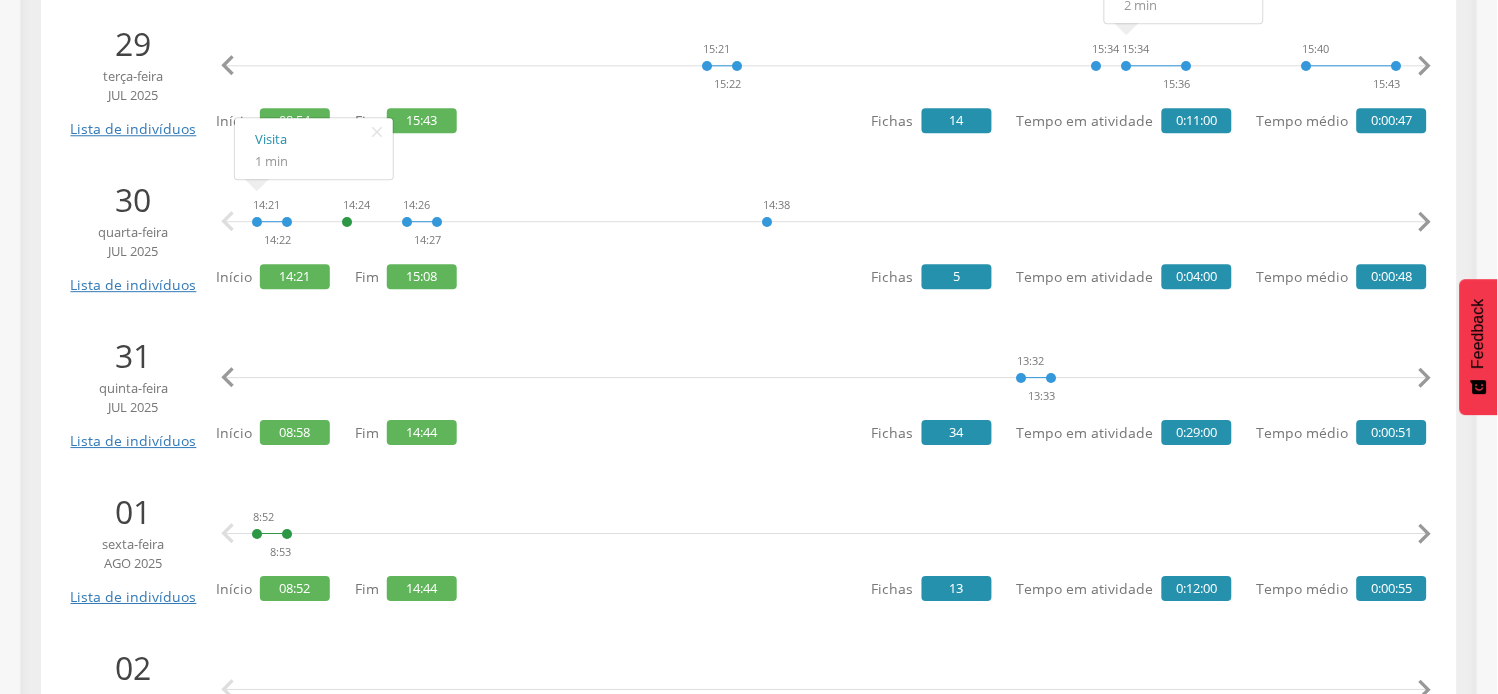 click on "" at bounding box center [1425, 378] 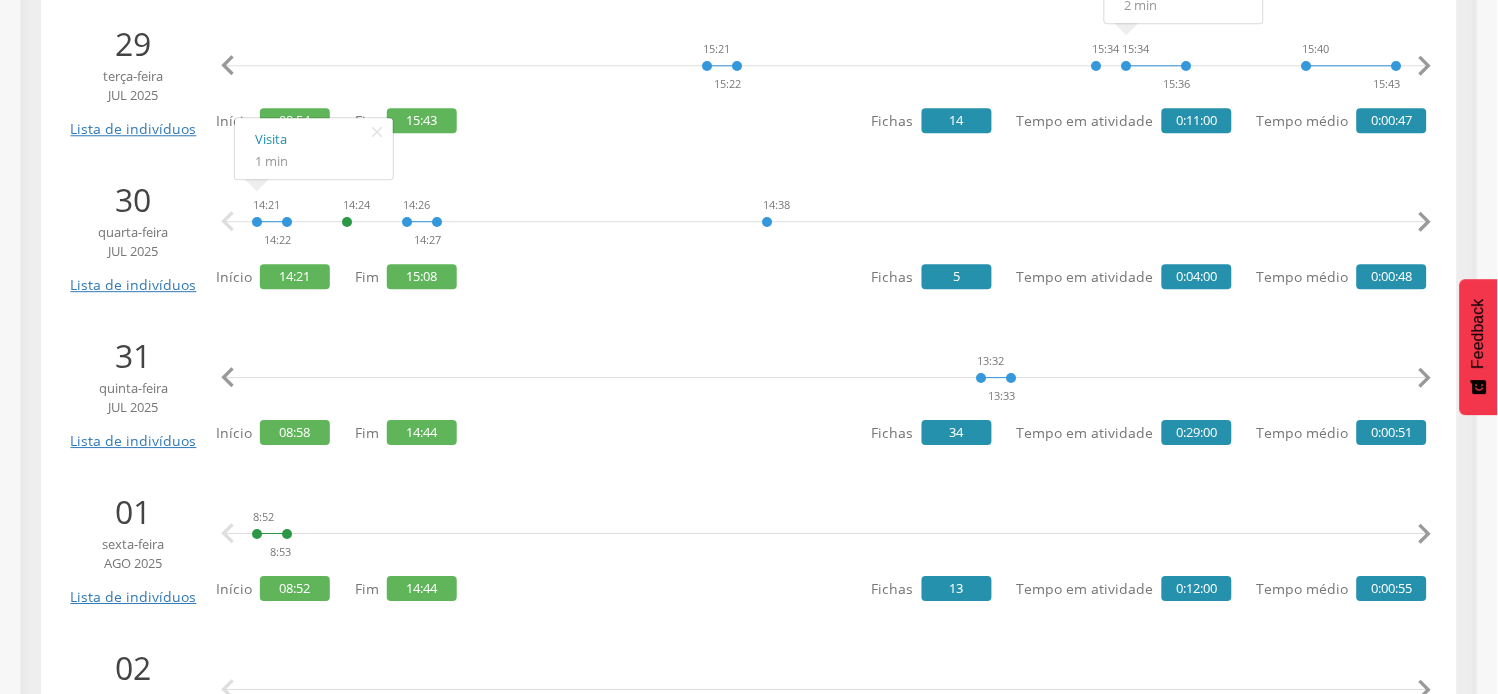 scroll, scrollTop: 0, scrollLeft: 4983, axis: horizontal 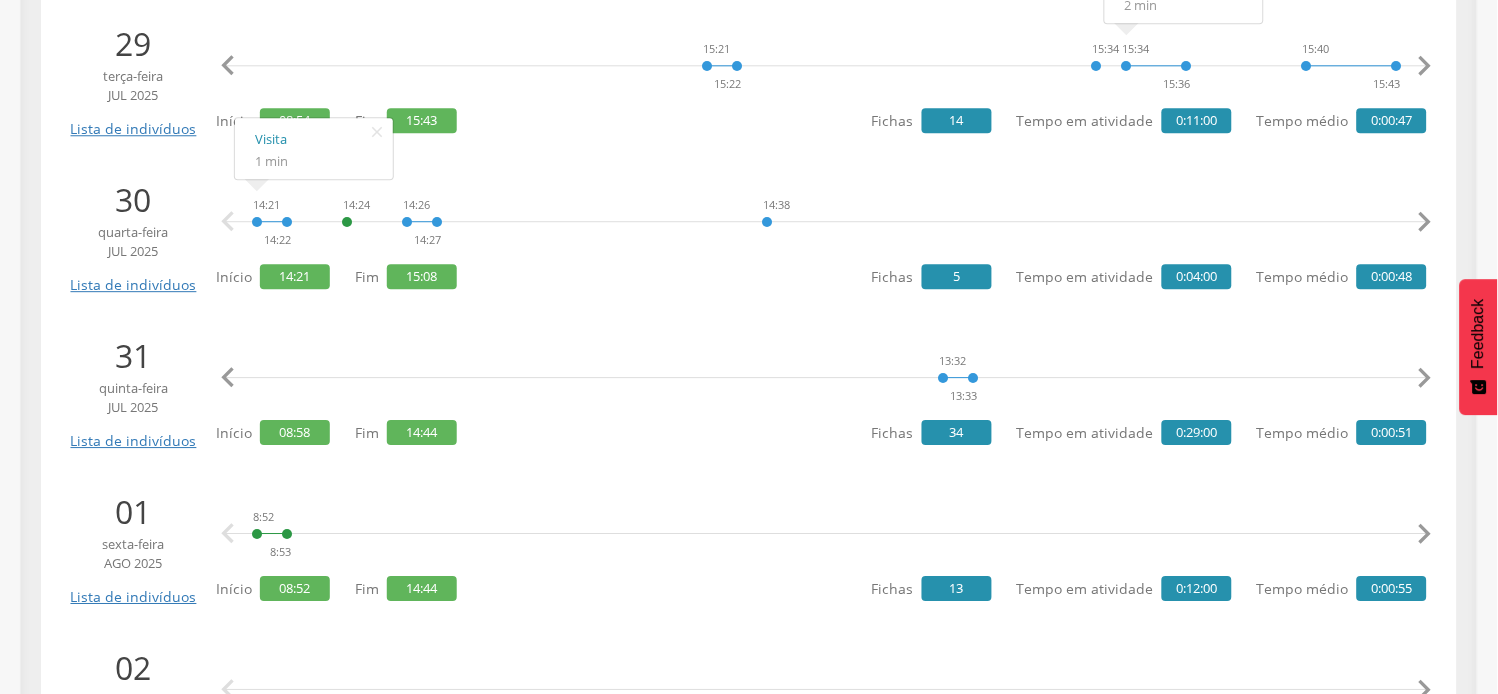 click on "" at bounding box center [1425, 378] 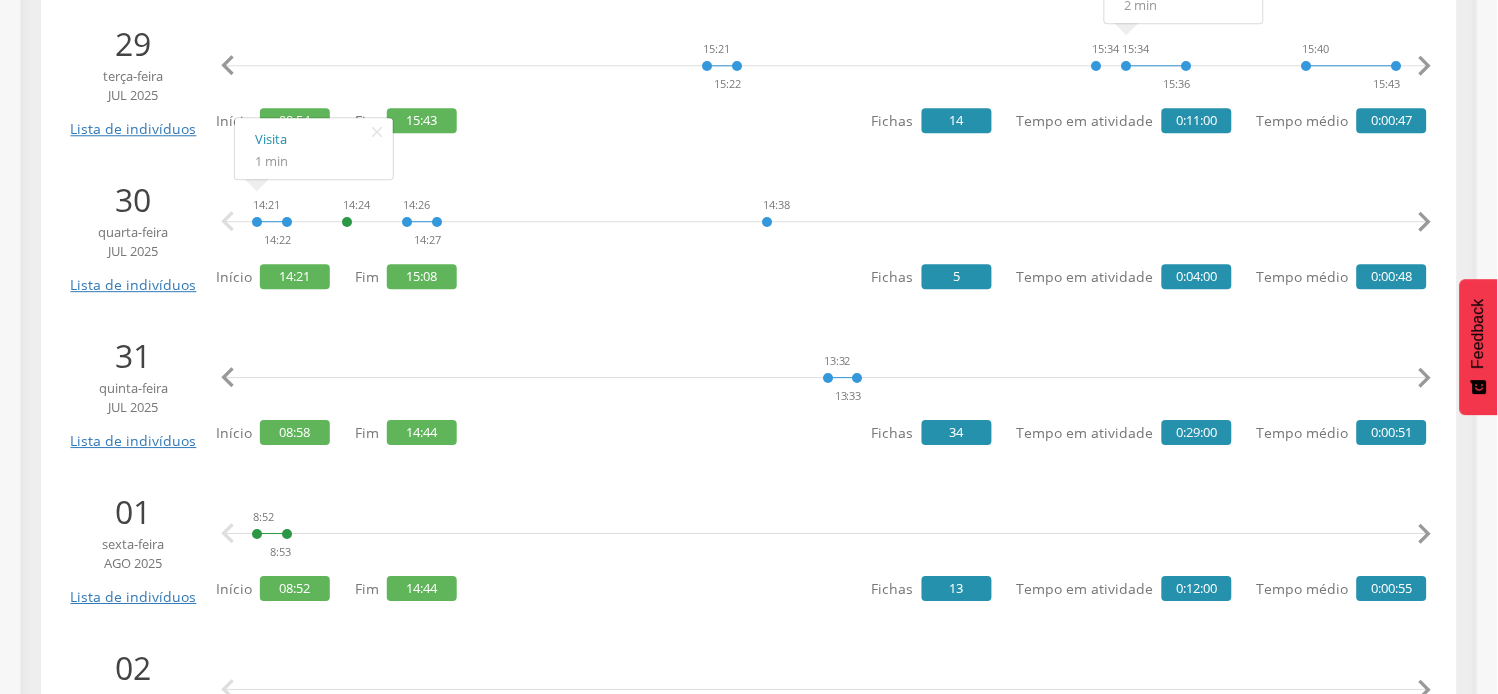 click on "" at bounding box center (1425, 378) 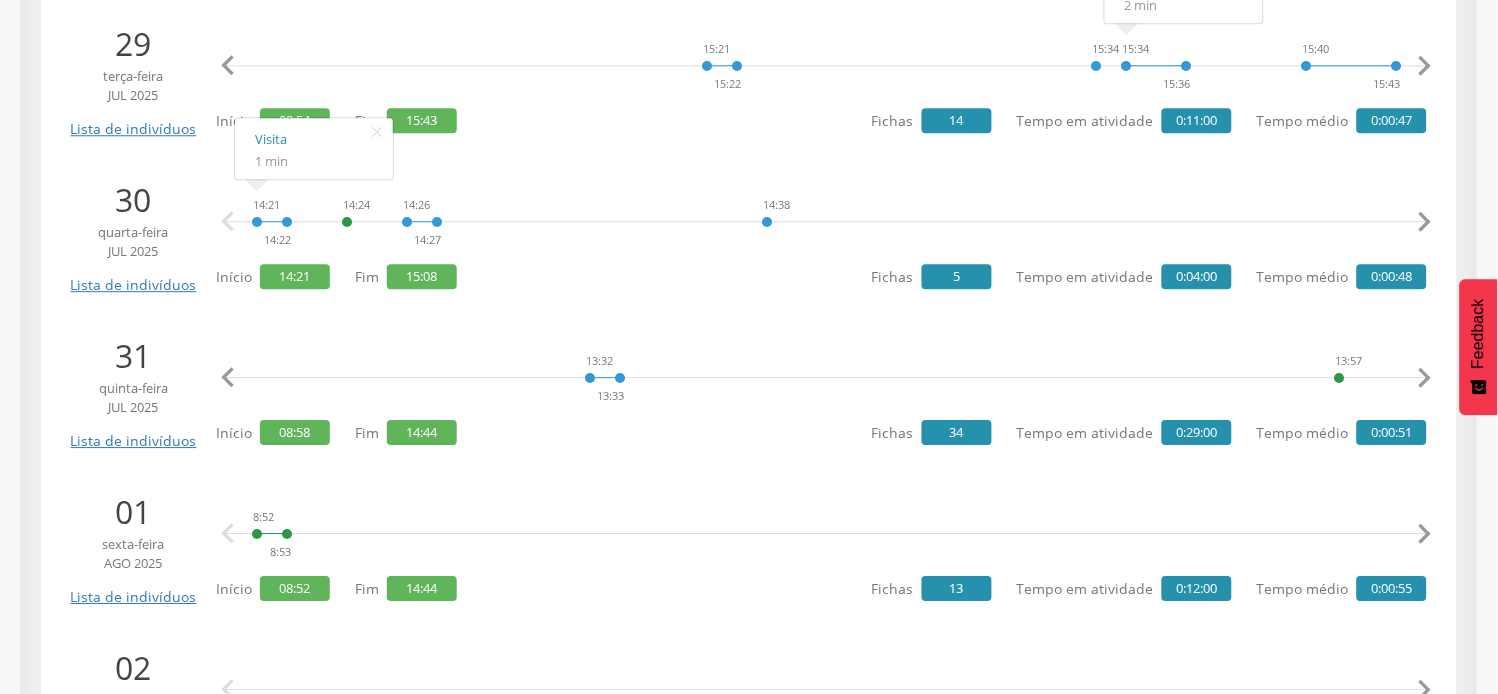 scroll, scrollTop: 0, scrollLeft: 5366, axis: horizontal 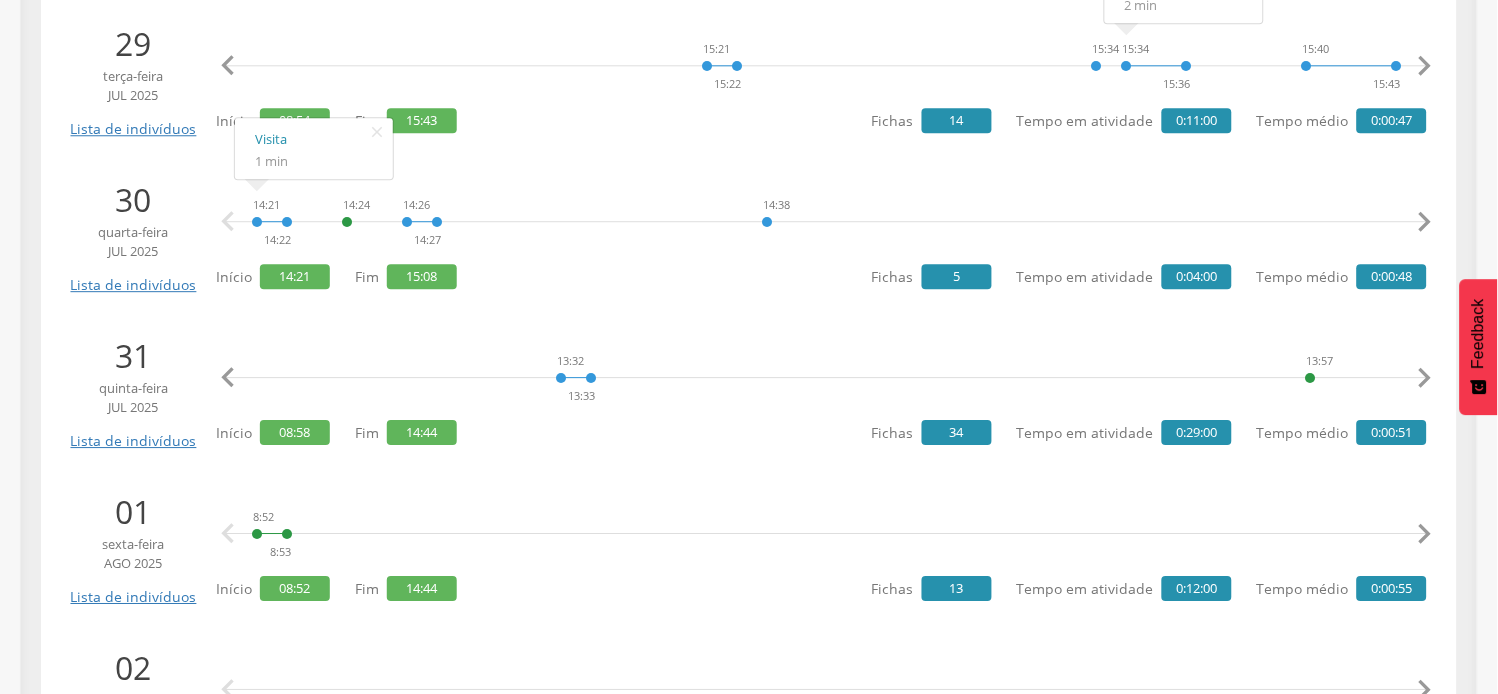 click on "" at bounding box center (1425, 378) 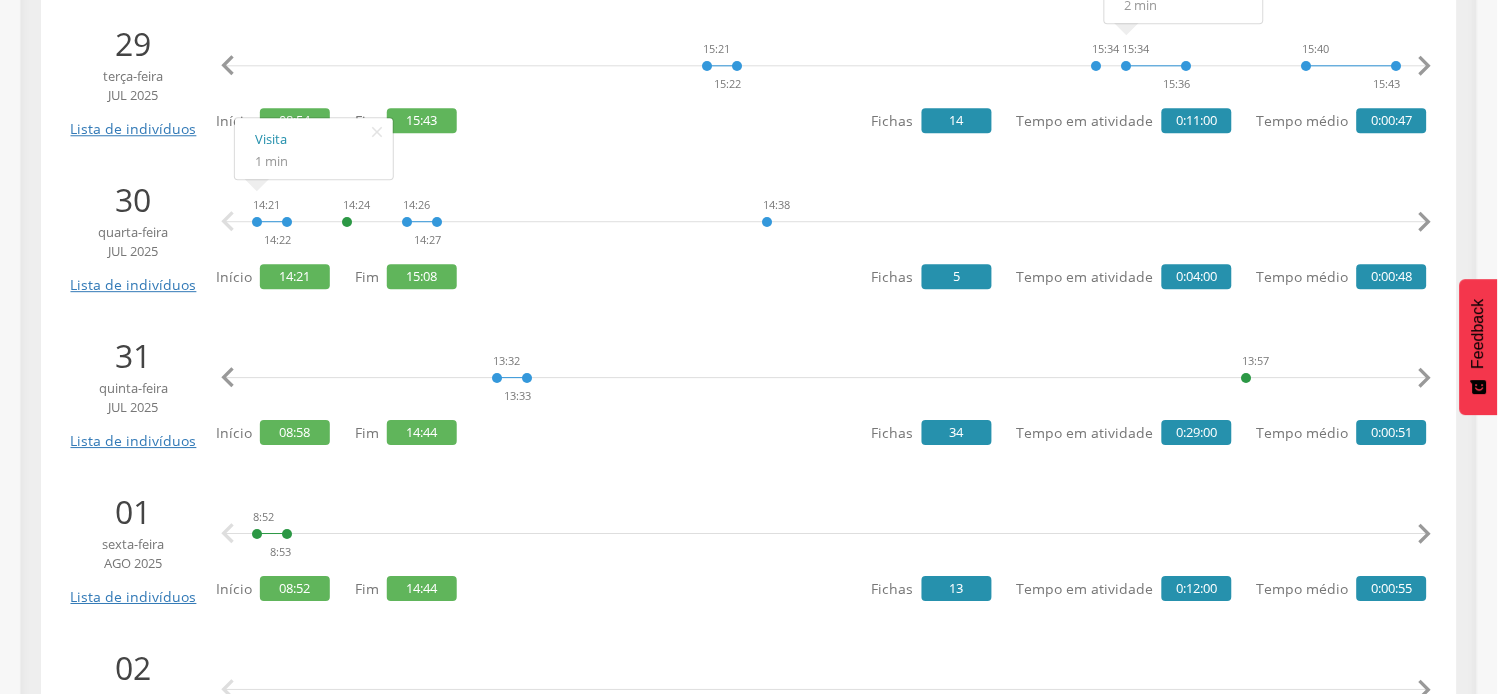 click on "" at bounding box center [1425, 378] 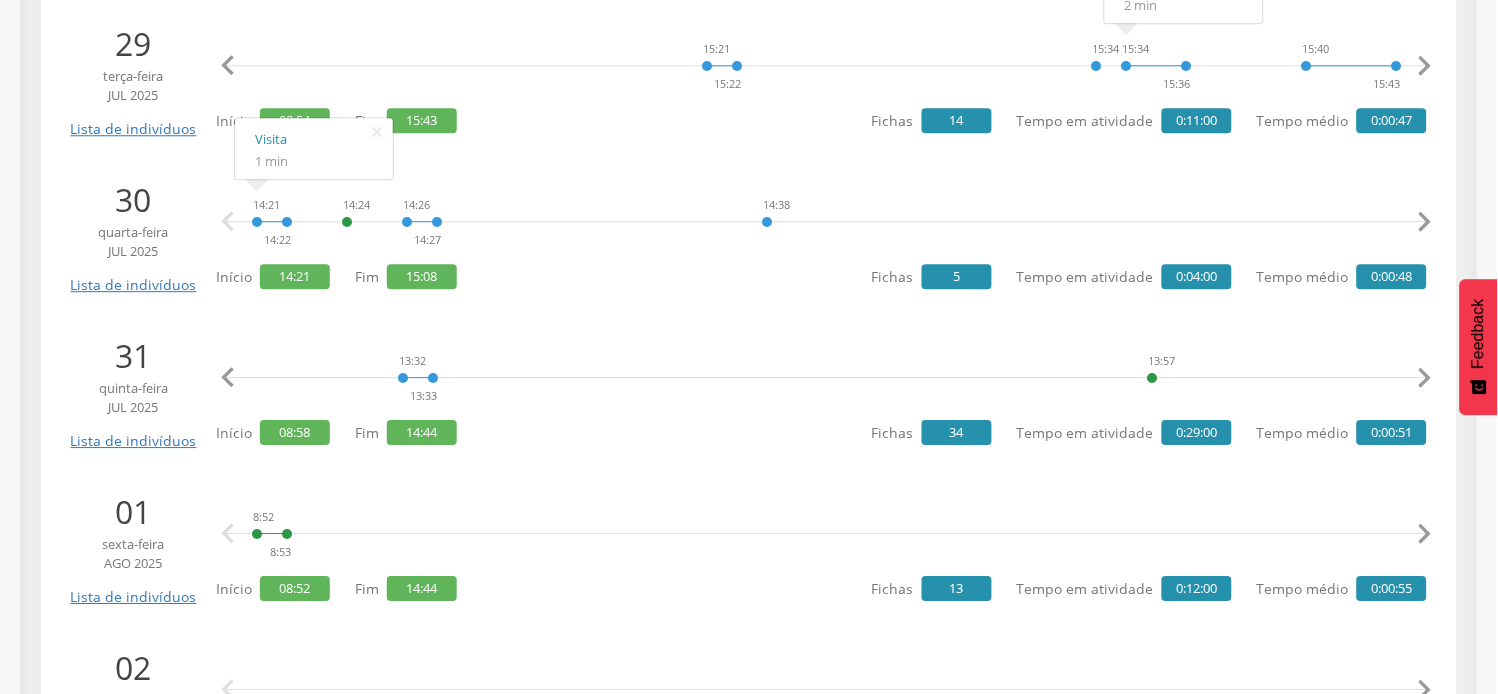 click on "" at bounding box center (1425, 378) 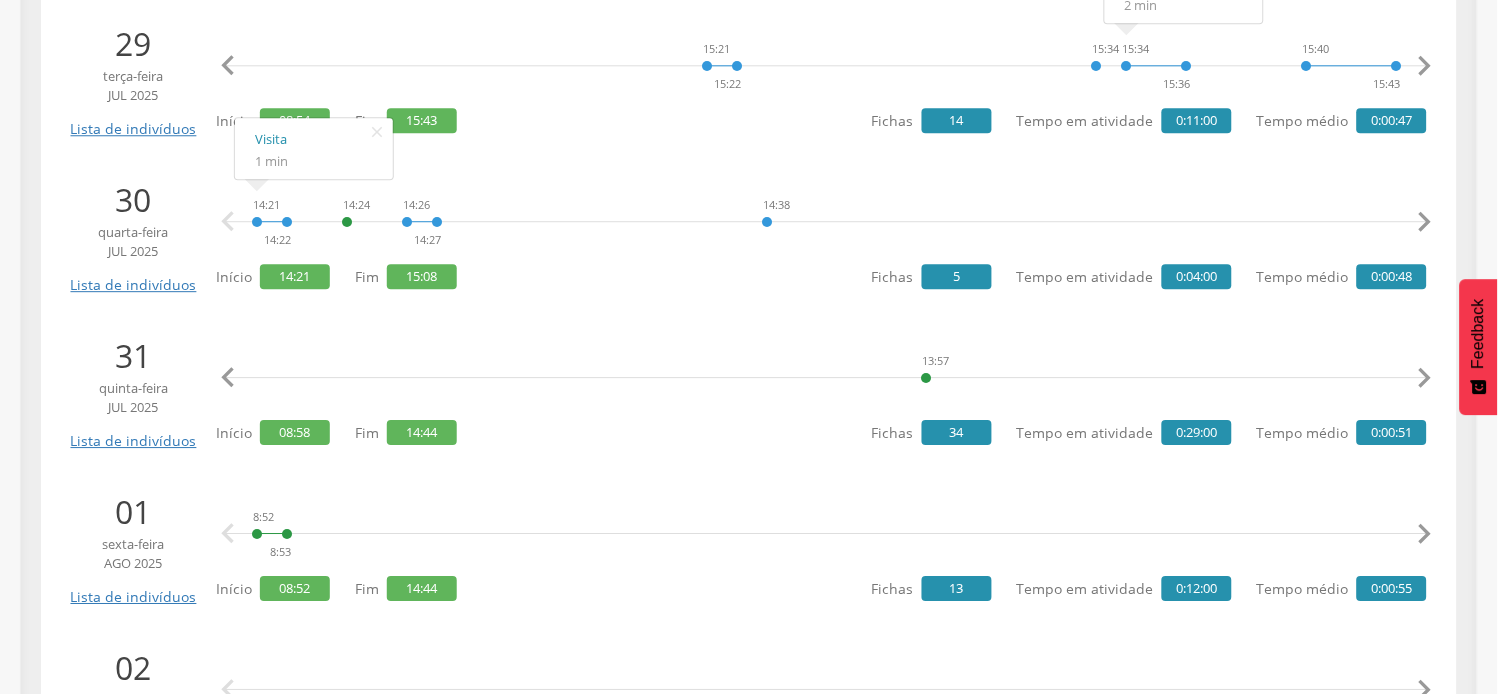 click on "" at bounding box center [1425, 378] 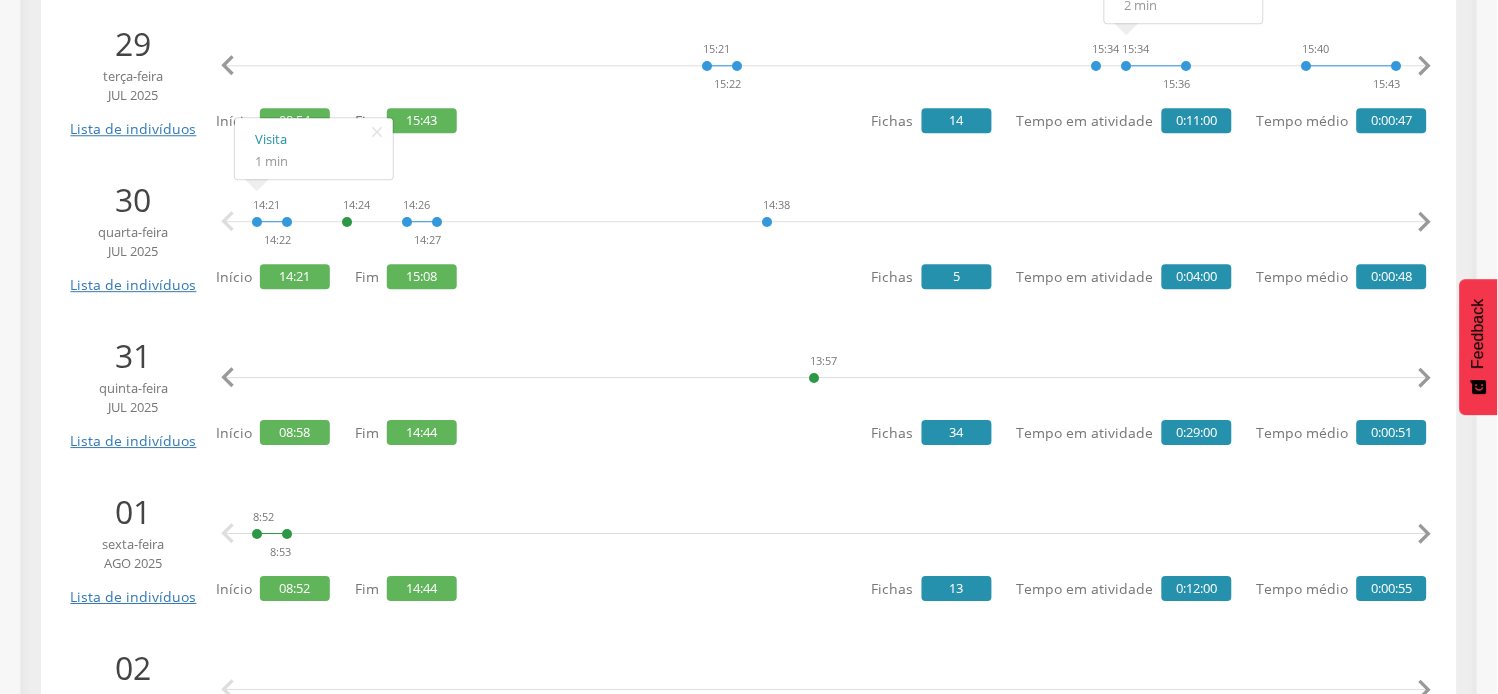 click on "" at bounding box center [1425, 378] 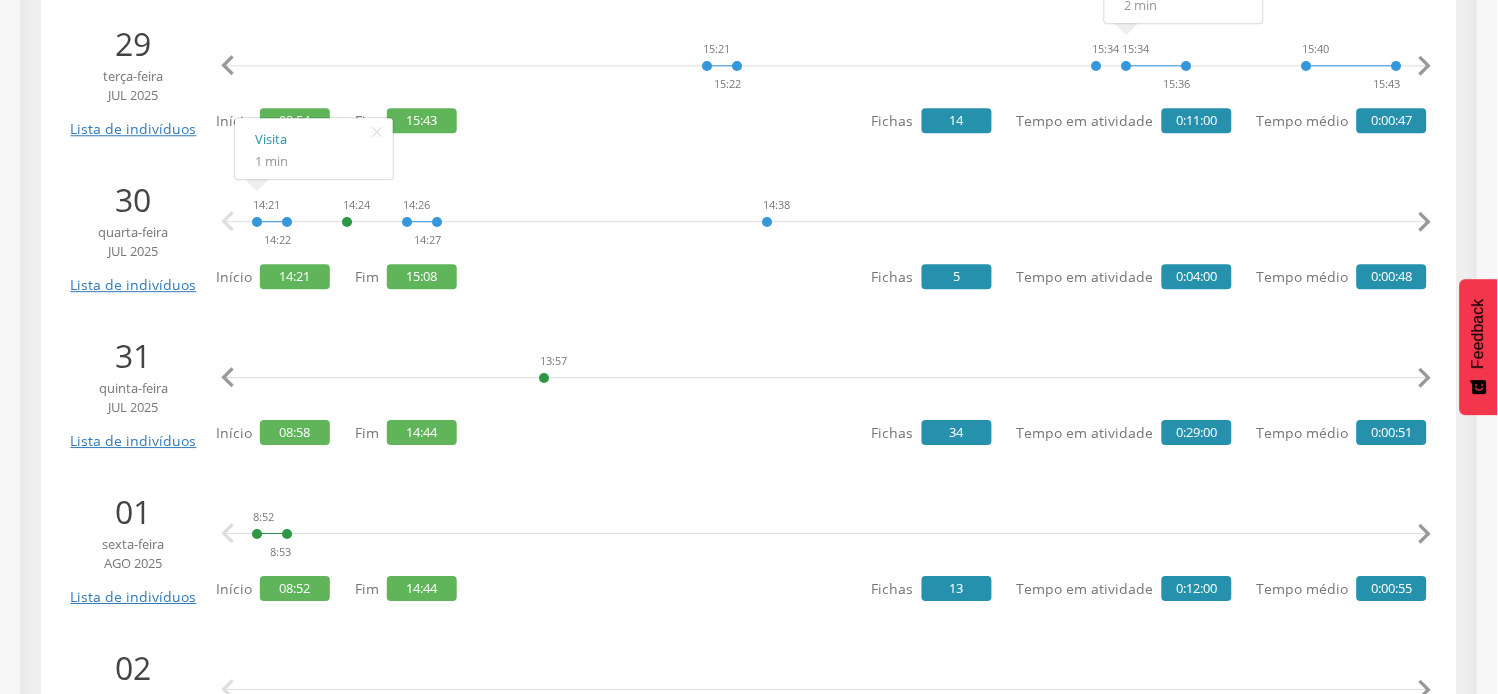scroll, scrollTop: 0, scrollLeft: 6133, axis: horizontal 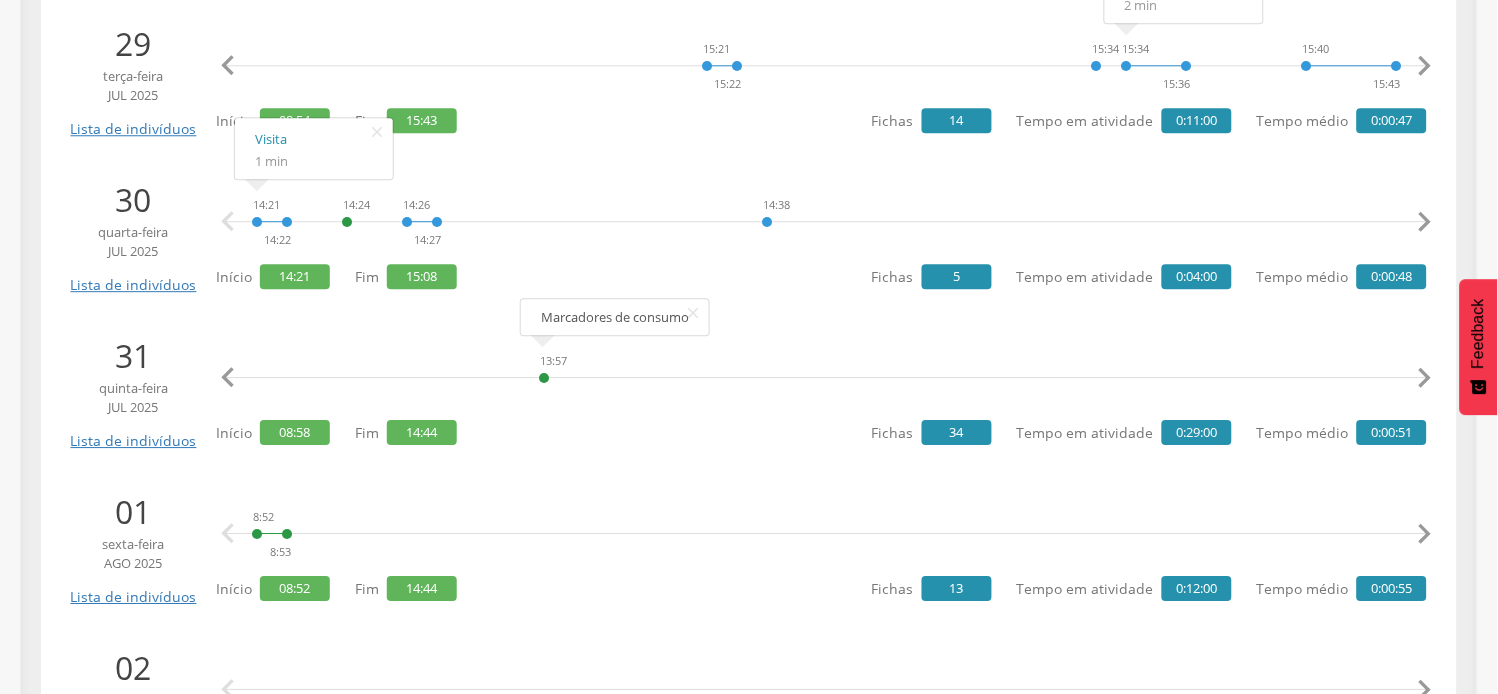 click on "" at bounding box center (1425, 378) 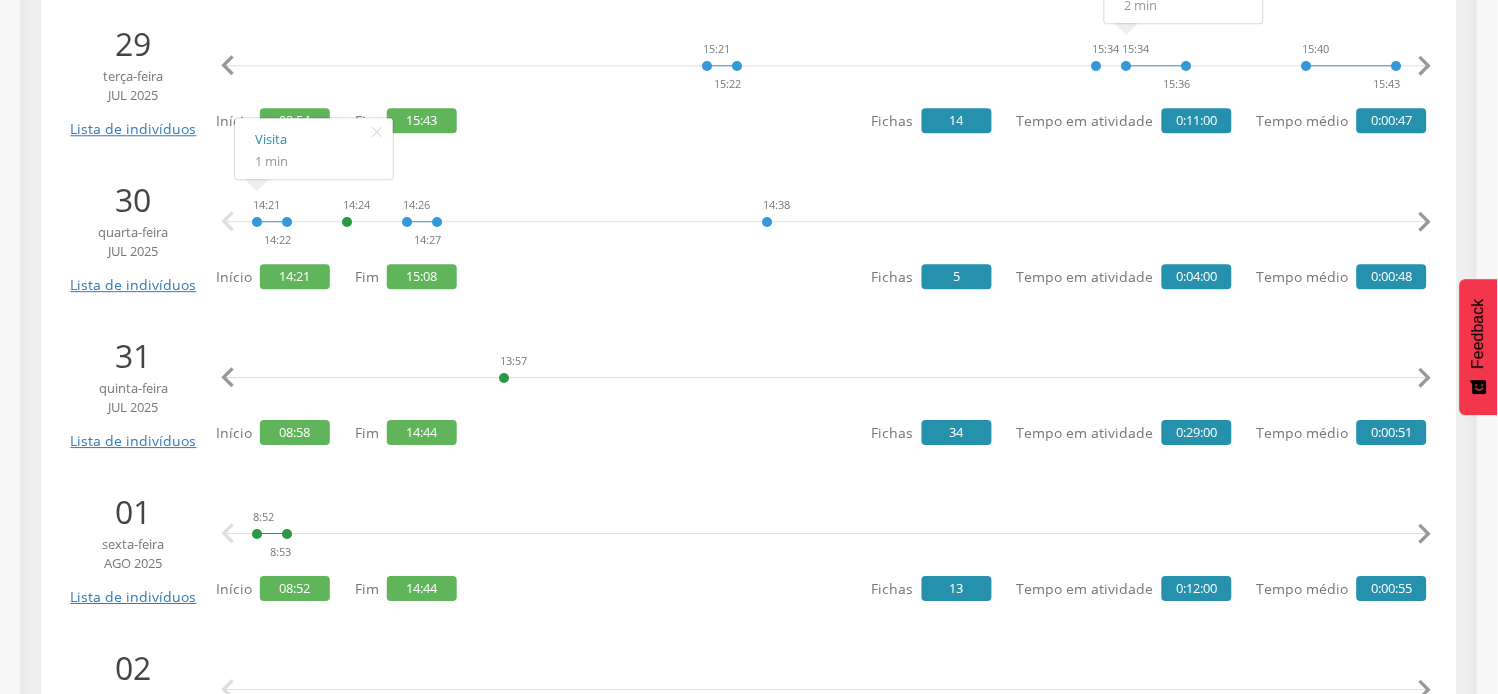 click on "" at bounding box center (1425, 378) 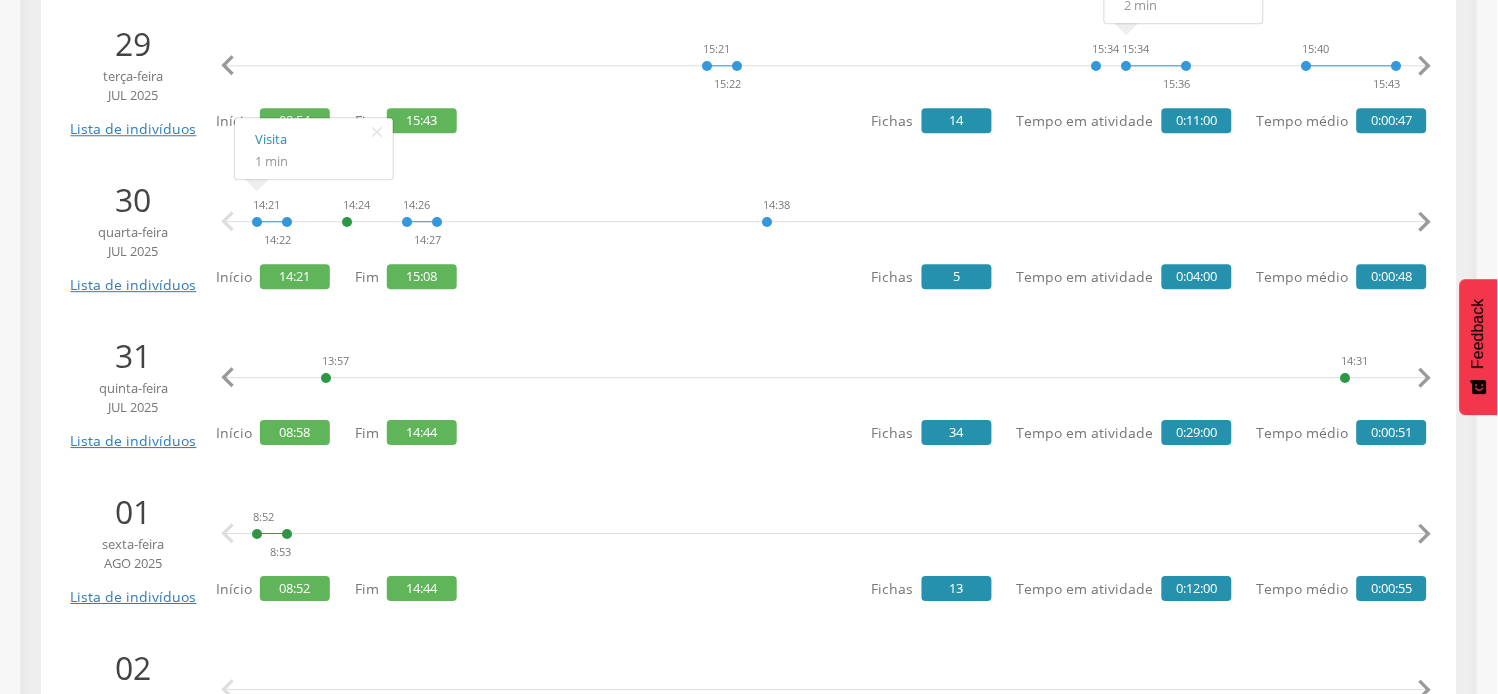 click on "" at bounding box center (1425, 378) 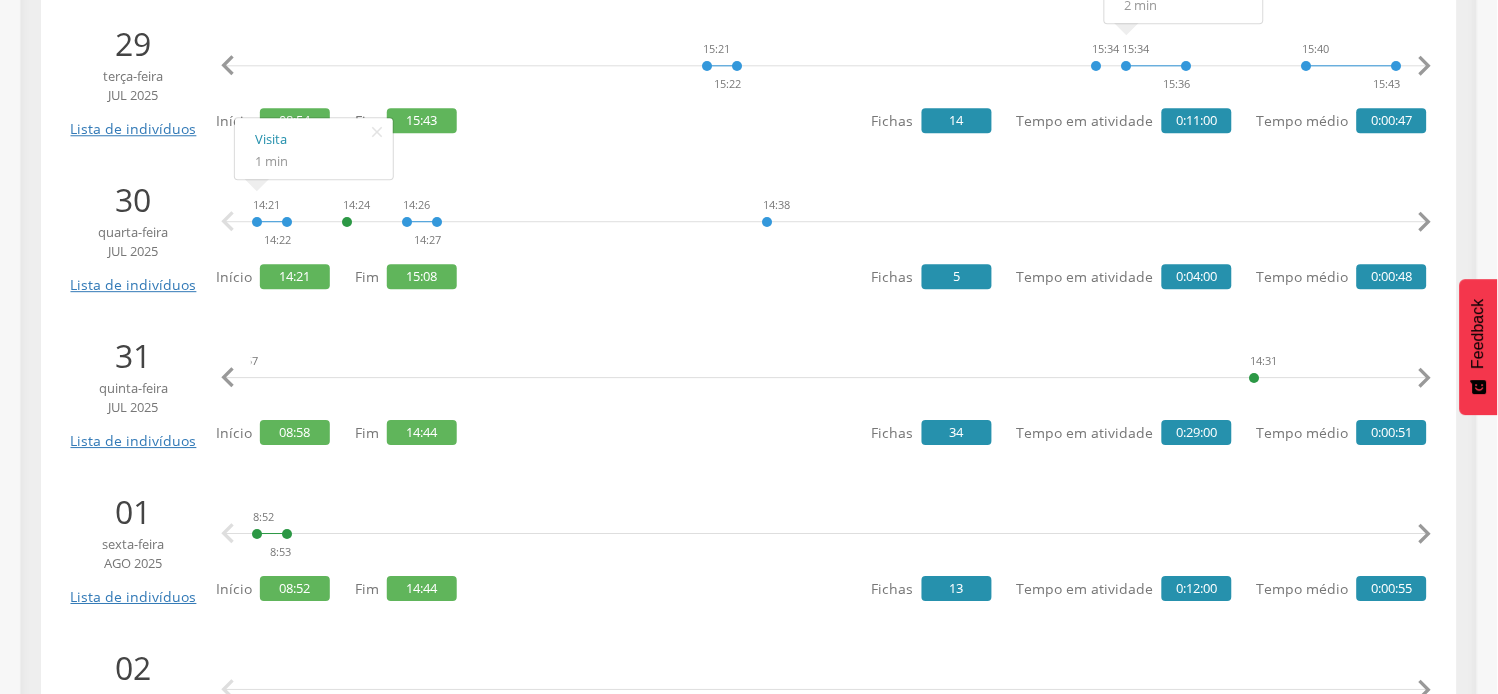 scroll, scrollTop: 0, scrollLeft: 6516, axis: horizontal 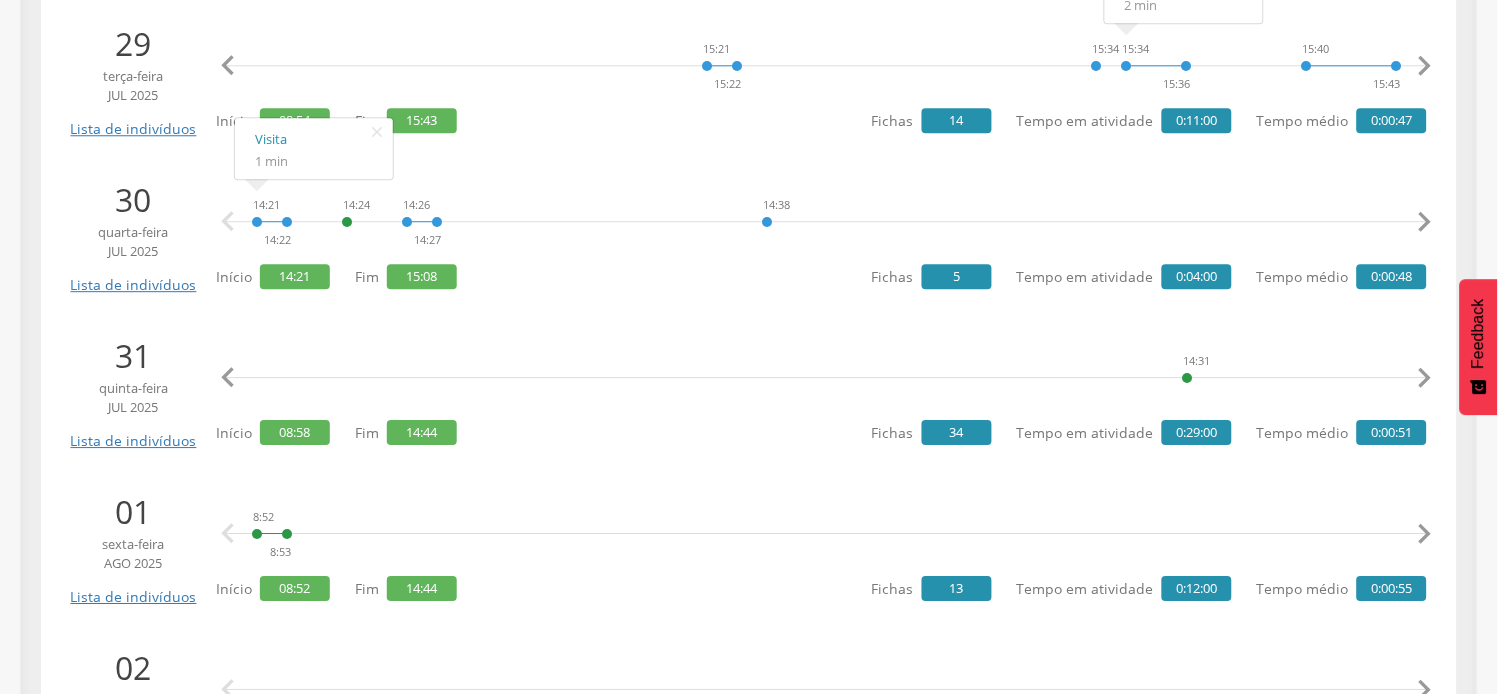 click on "" at bounding box center [1425, 378] 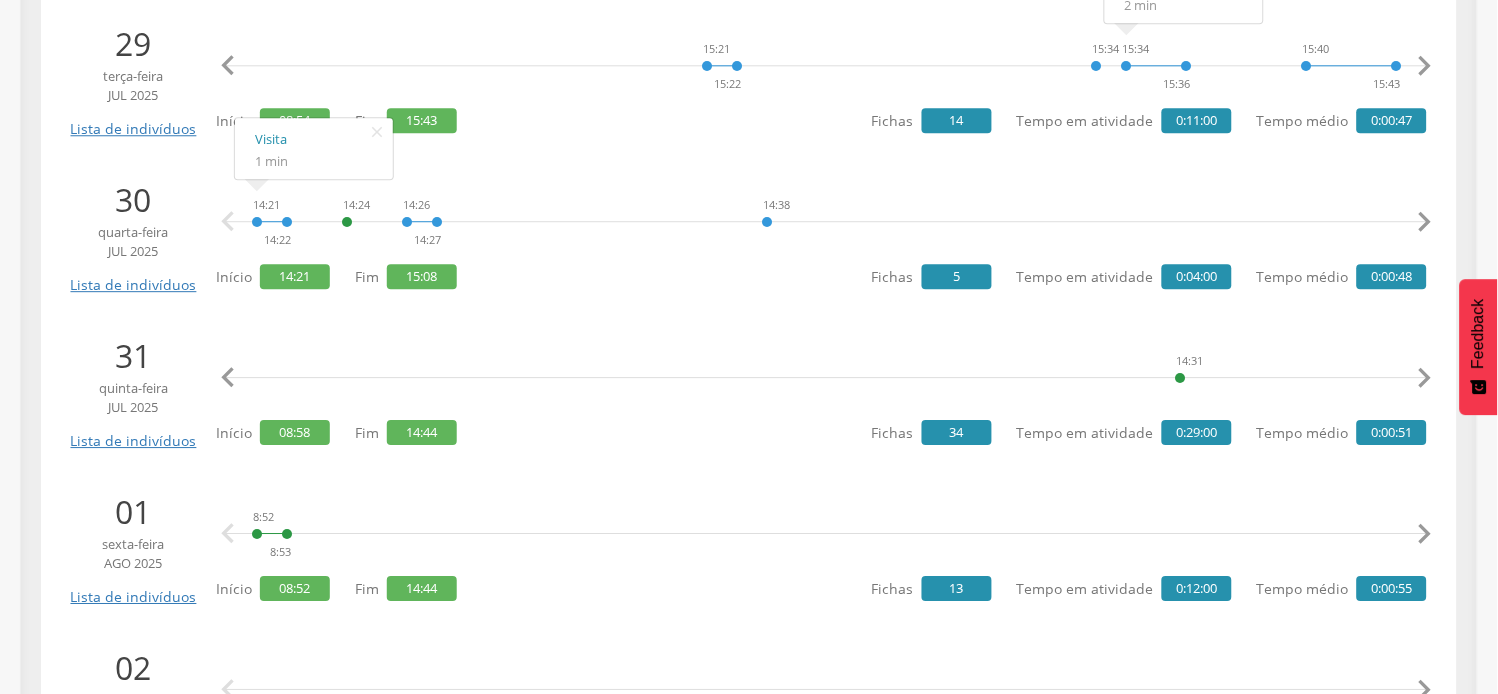 click on "" at bounding box center [1425, 378] 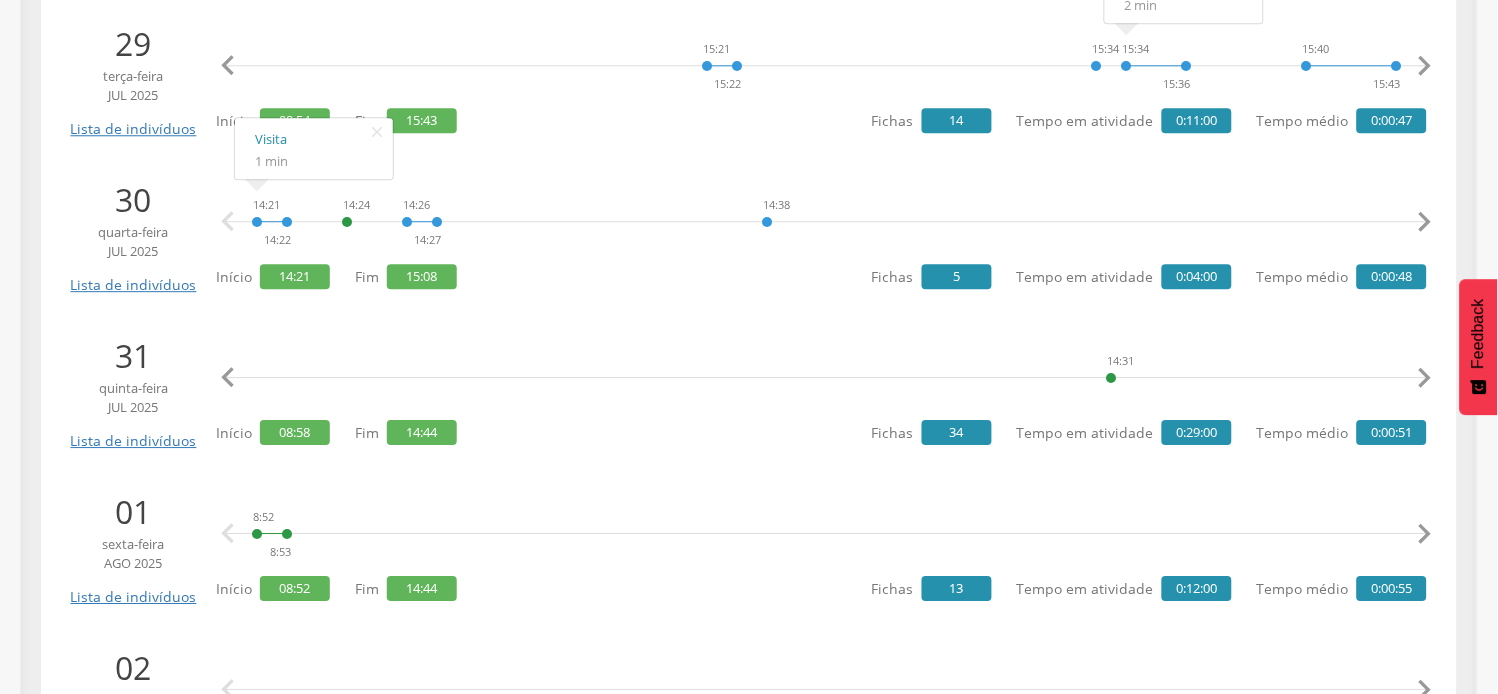 click on "" at bounding box center [1425, 378] 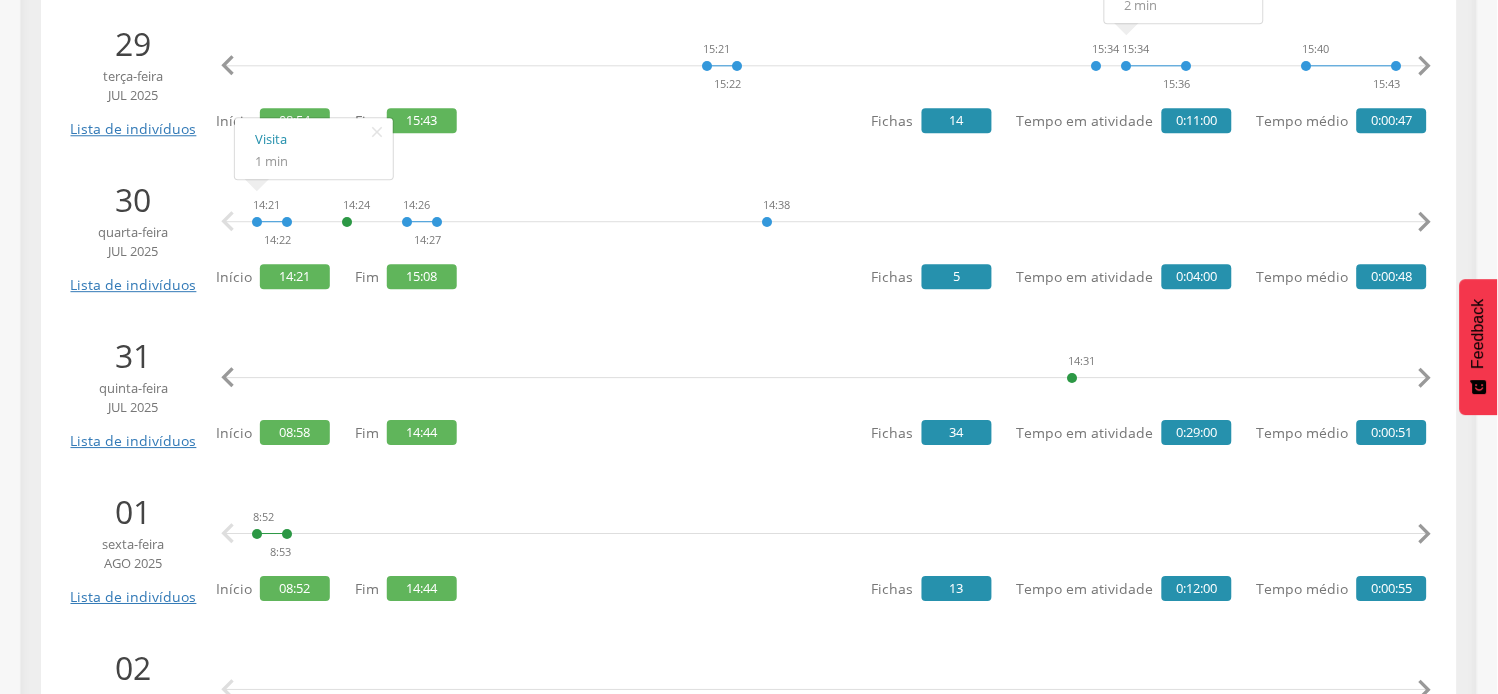 scroll, scrollTop: 0, scrollLeft: 6690, axis: horizontal 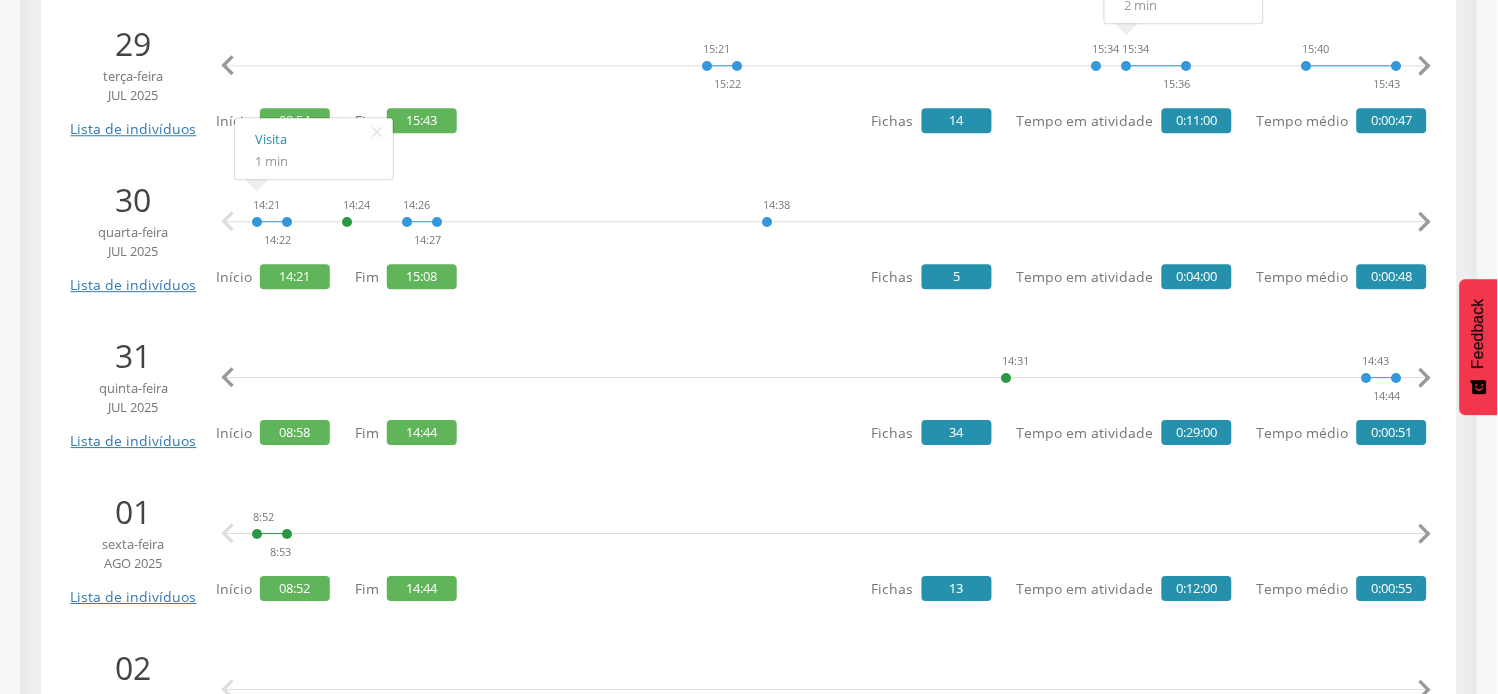 click on "" at bounding box center (1425, 378) 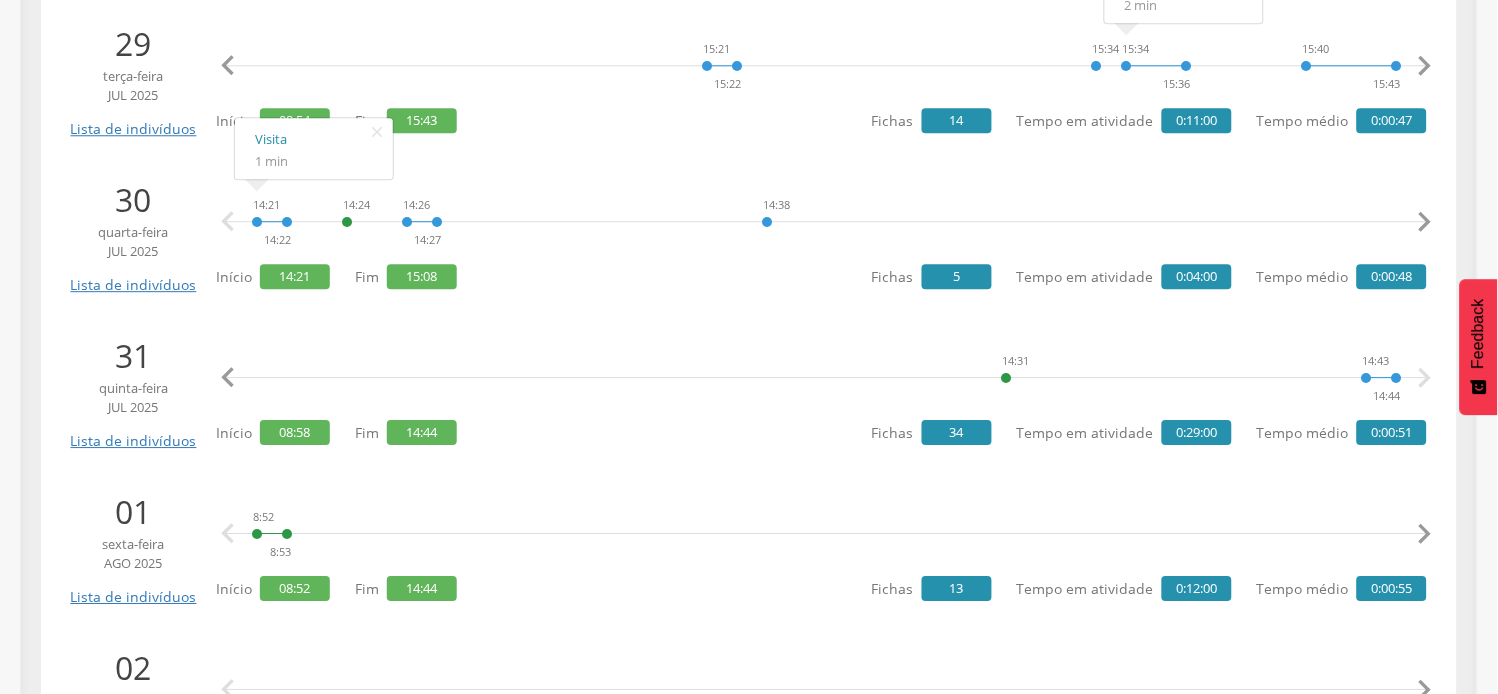 click on "" at bounding box center (1425, 378) 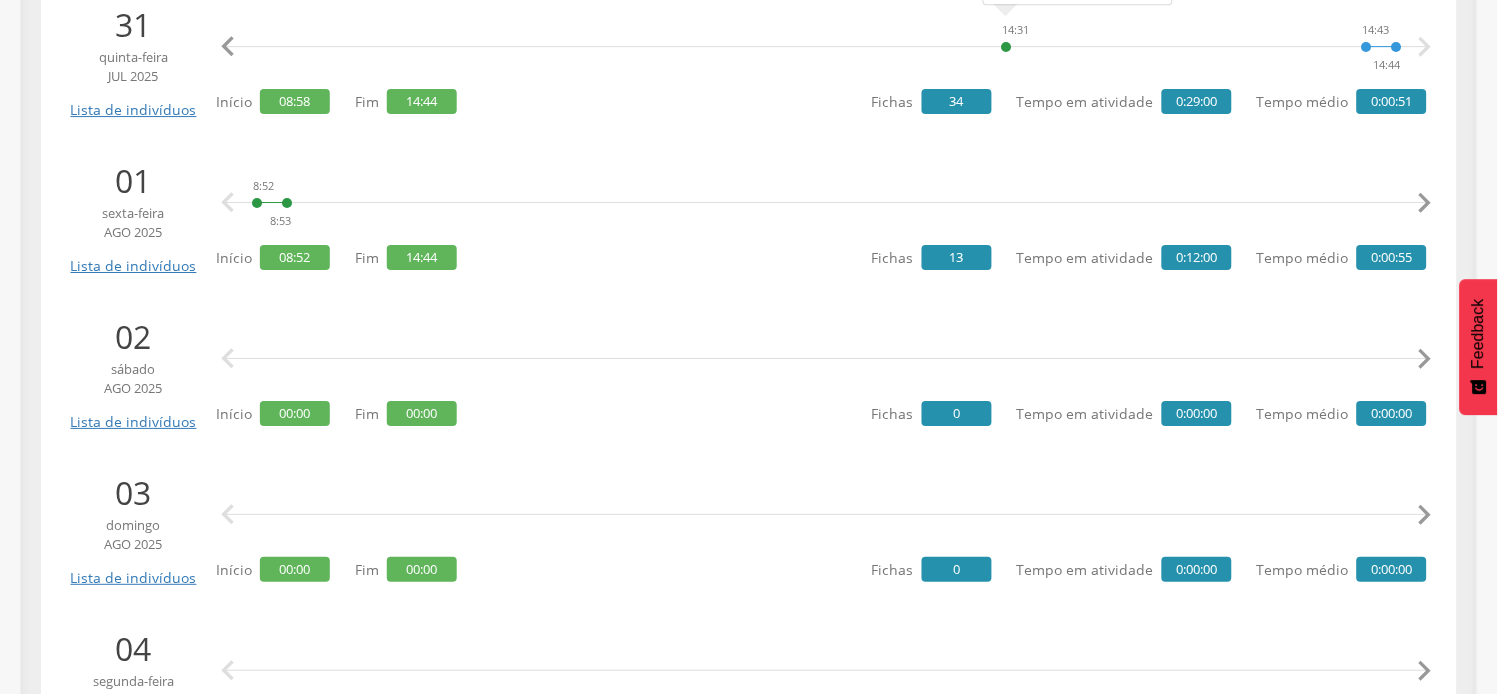 scroll, scrollTop: 1333, scrollLeft: 0, axis: vertical 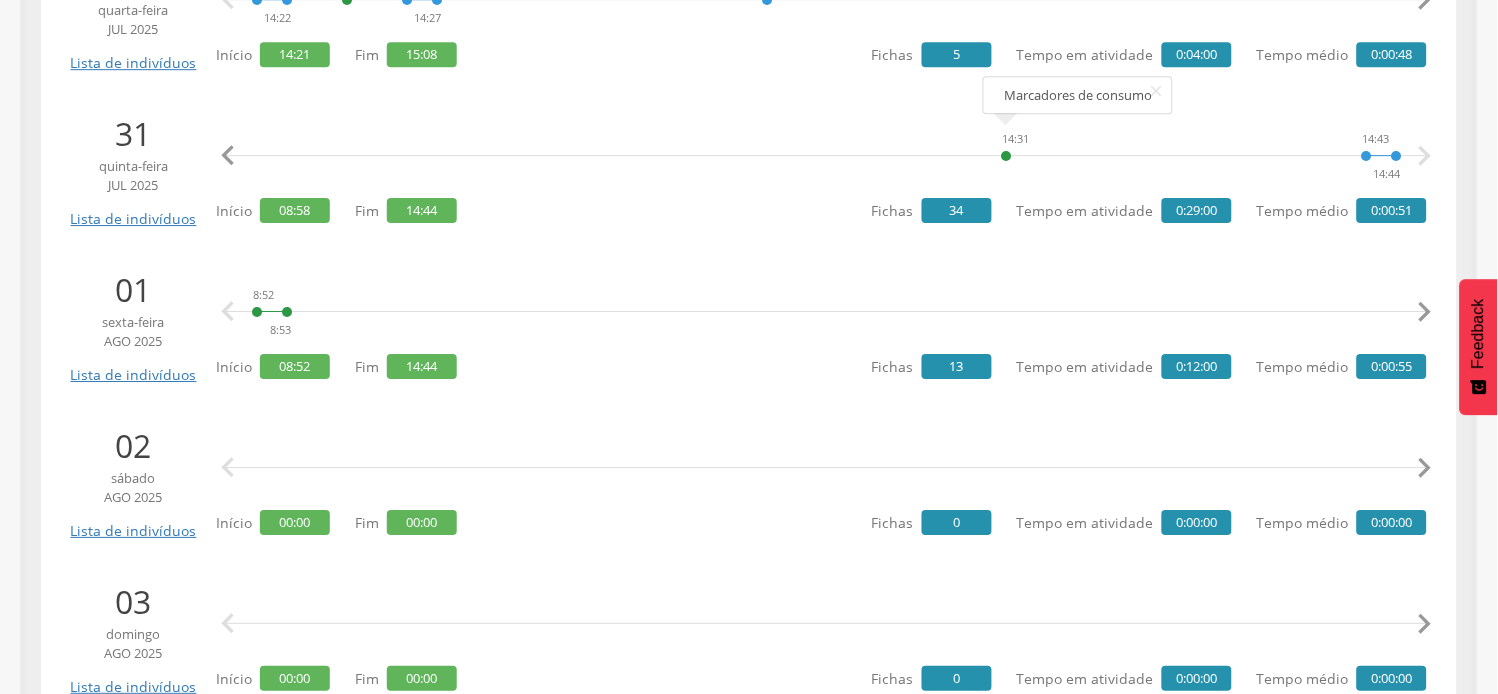 click on "" at bounding box center [1425, 312] 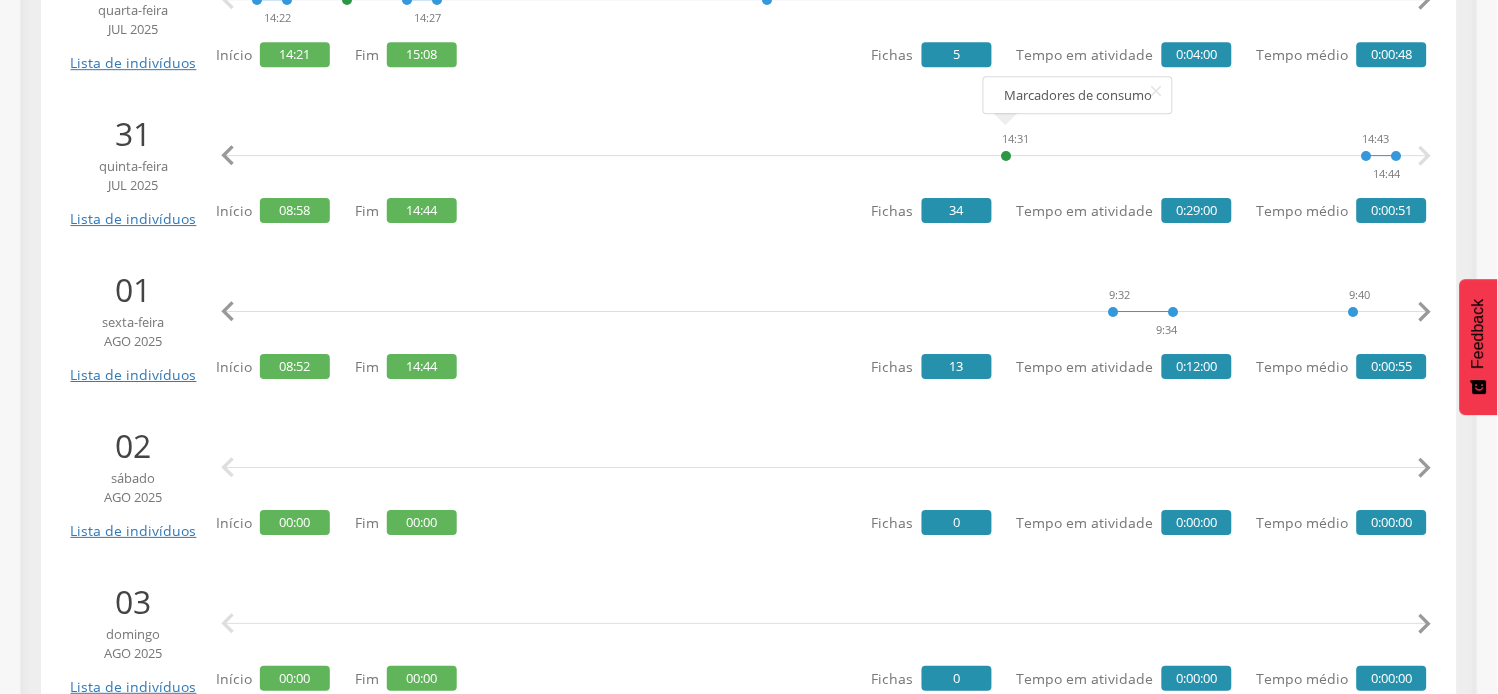 scroll, scrollTop: 0, scrollLeft: 383, axis: horizontal 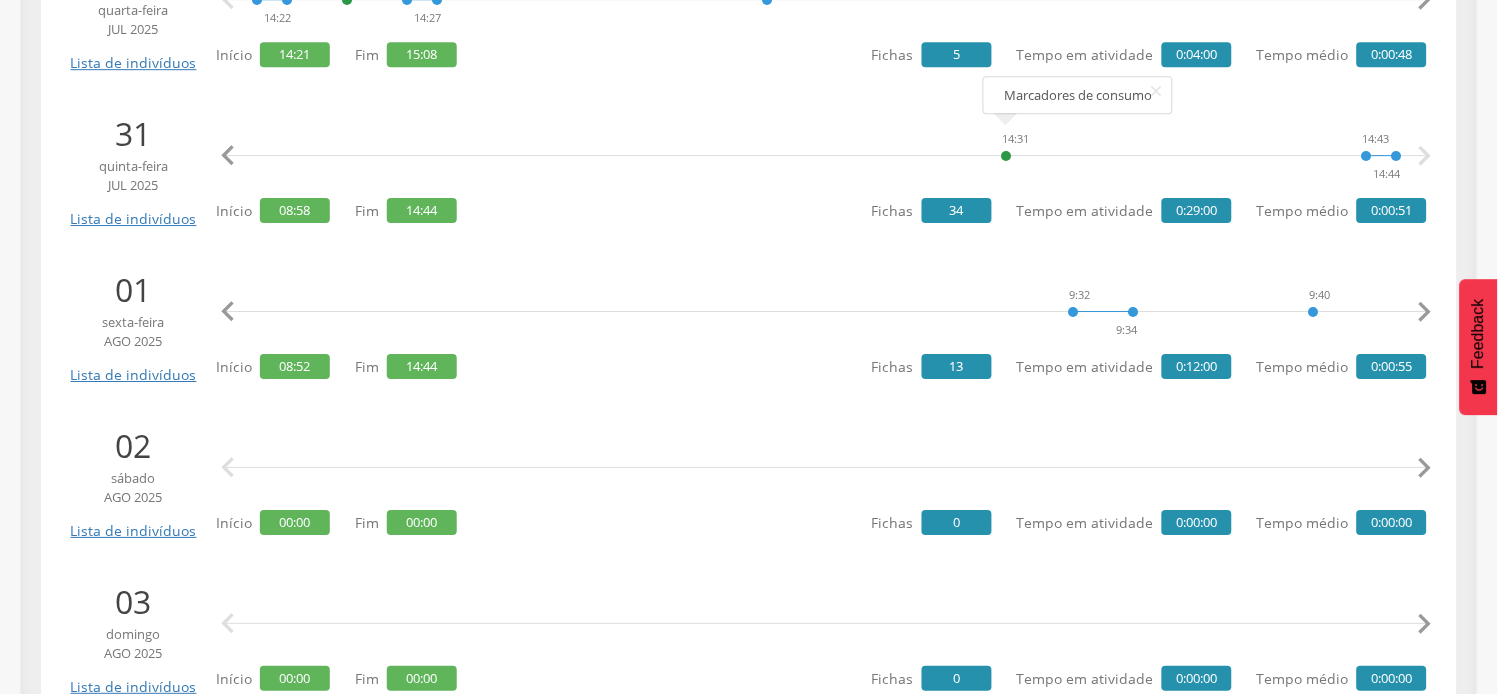 click on "" at bounding box center [1425, 312] 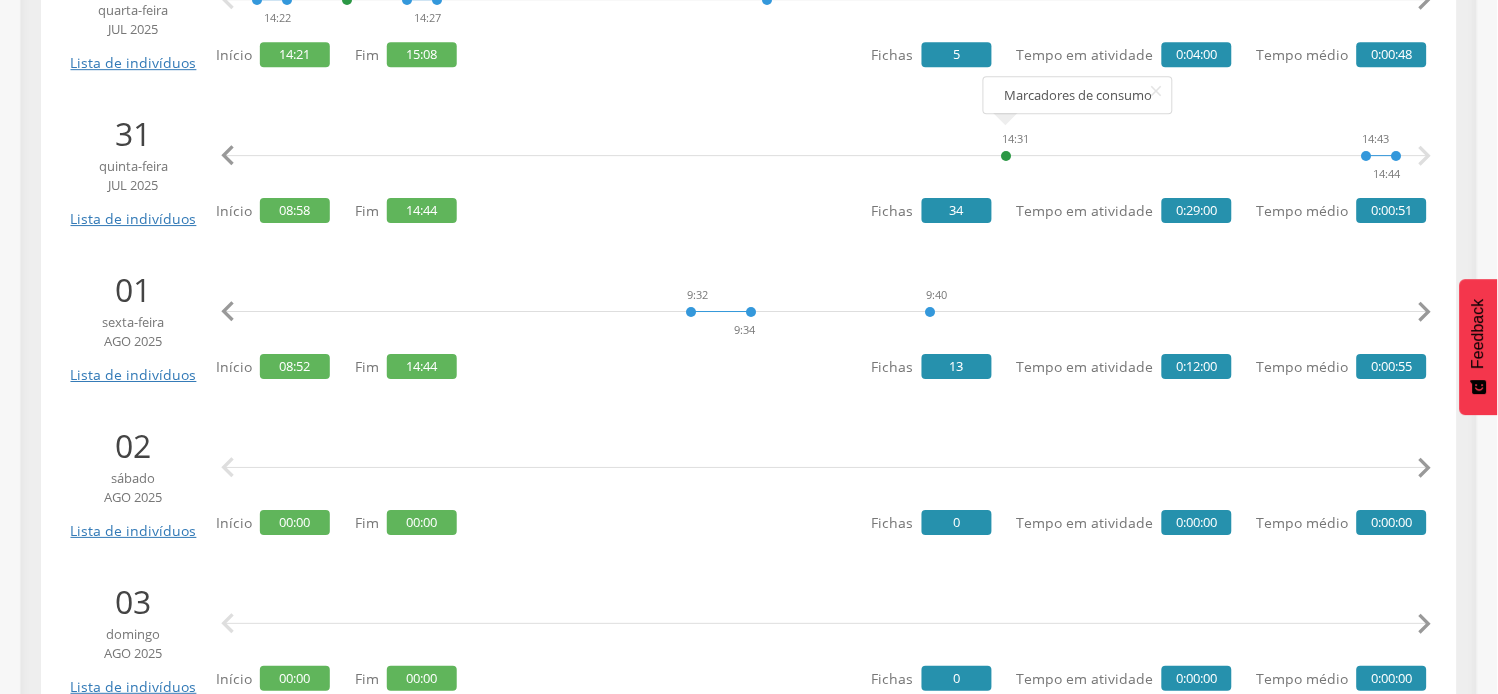 click on "" at bounding box center [1425, 312] 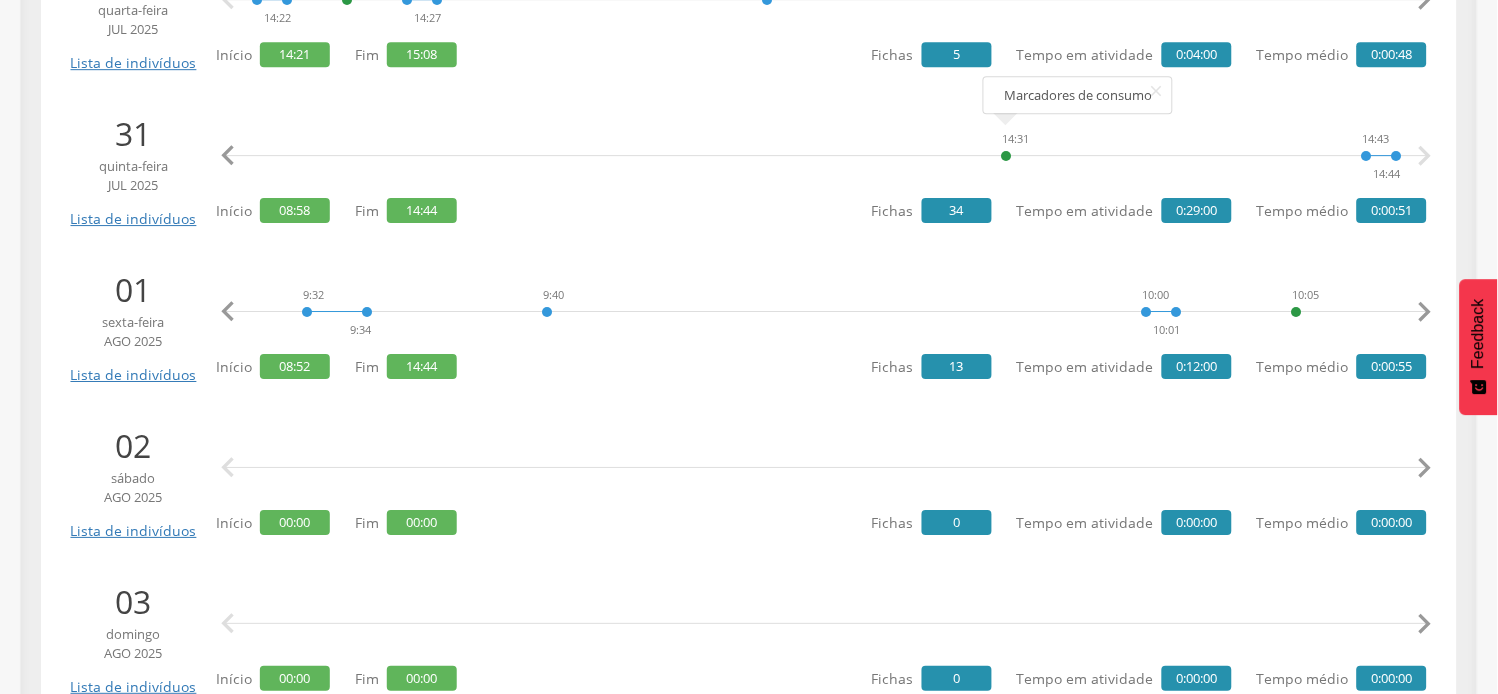 click on "" at bounding box center (1425, 312) 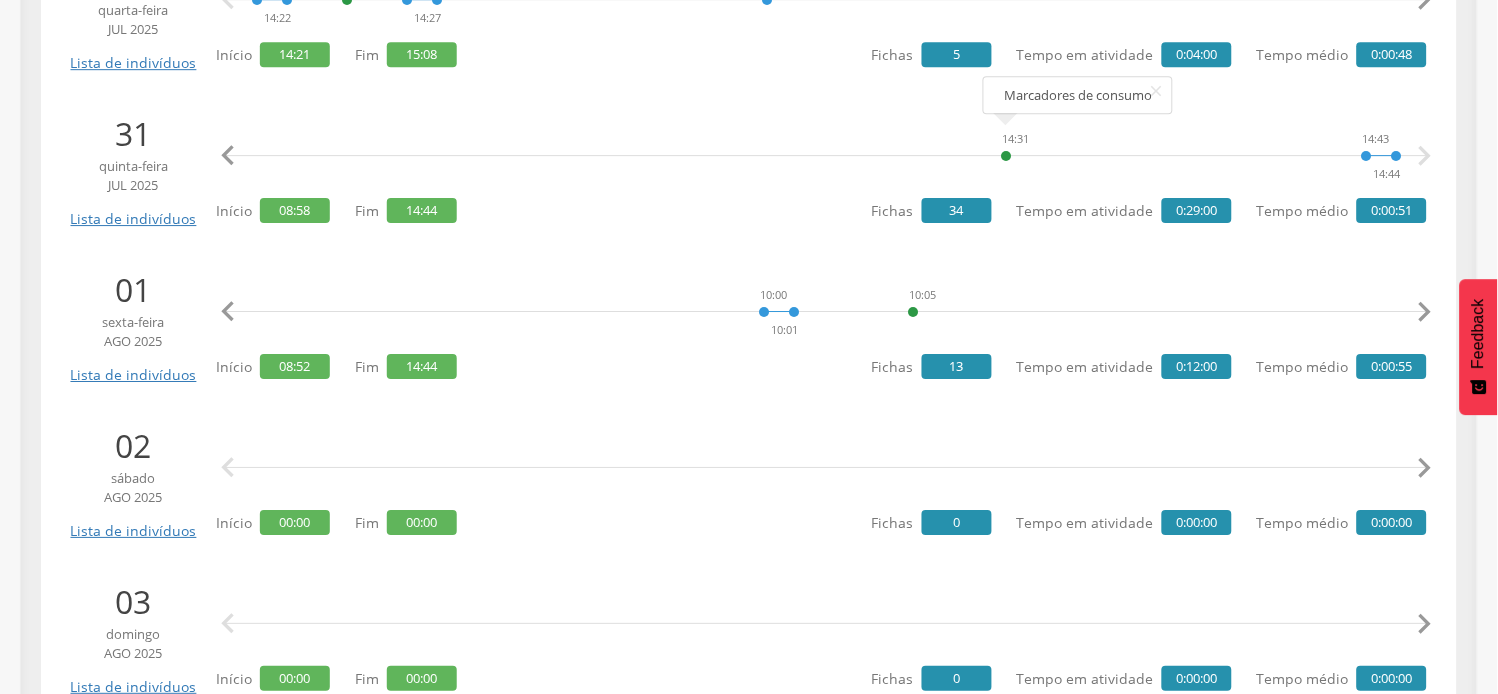 click on "" at bounding box center [1425, 312] 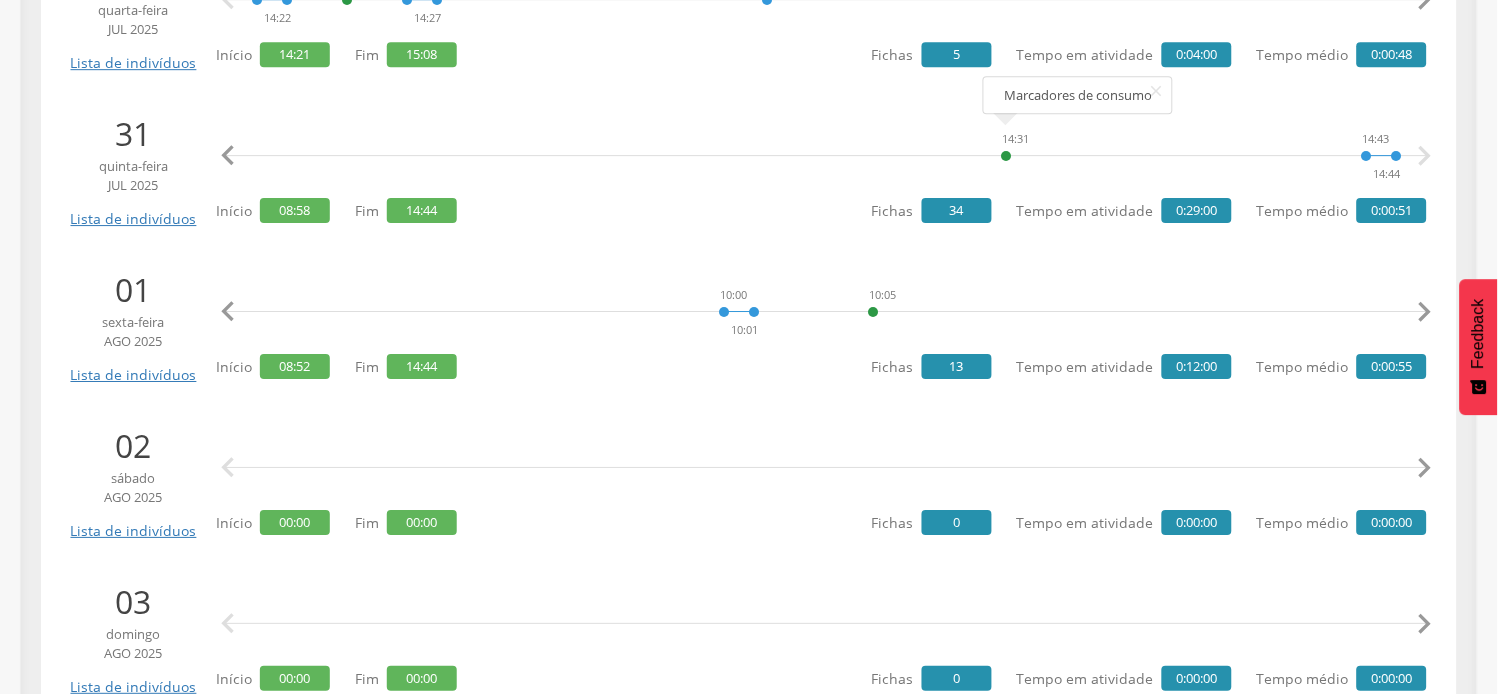 click on "" at bounding box center [1425, 312] 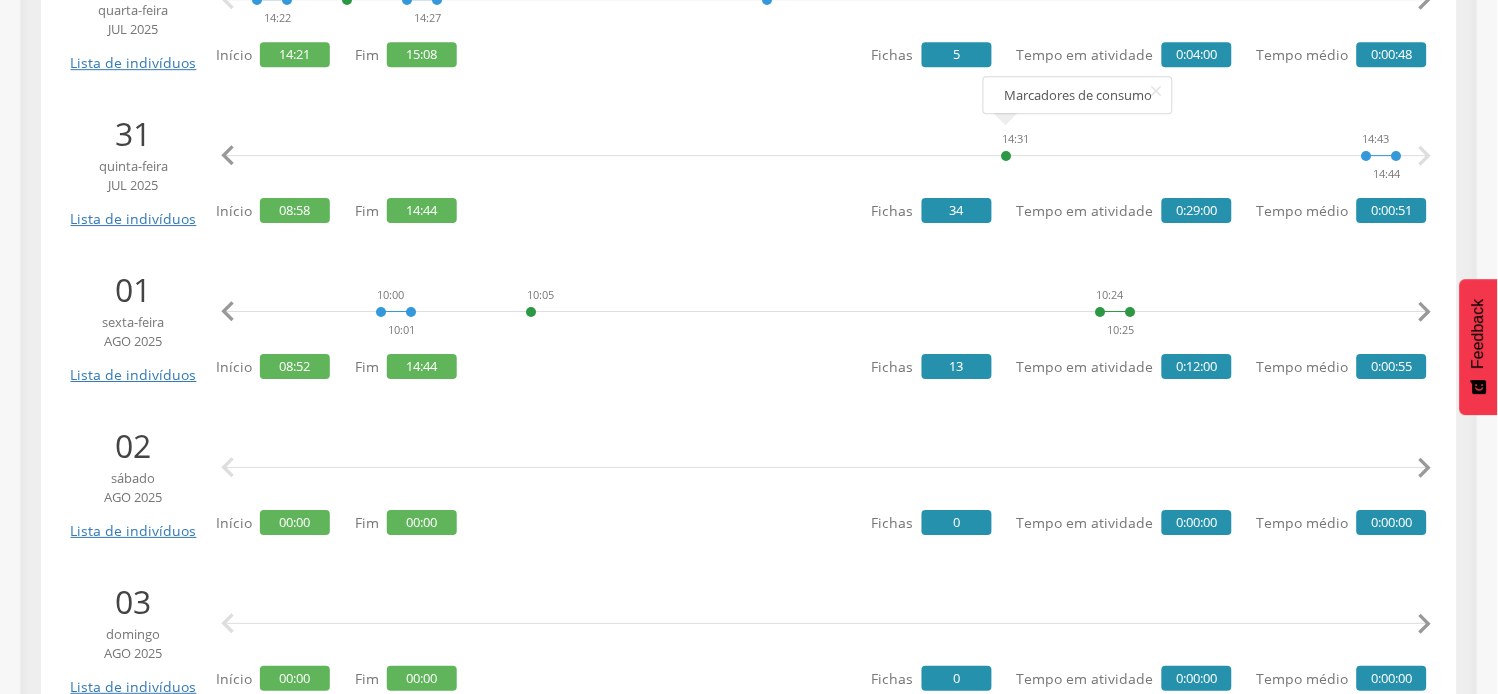 click on "" at bounding box center (1425, 312) 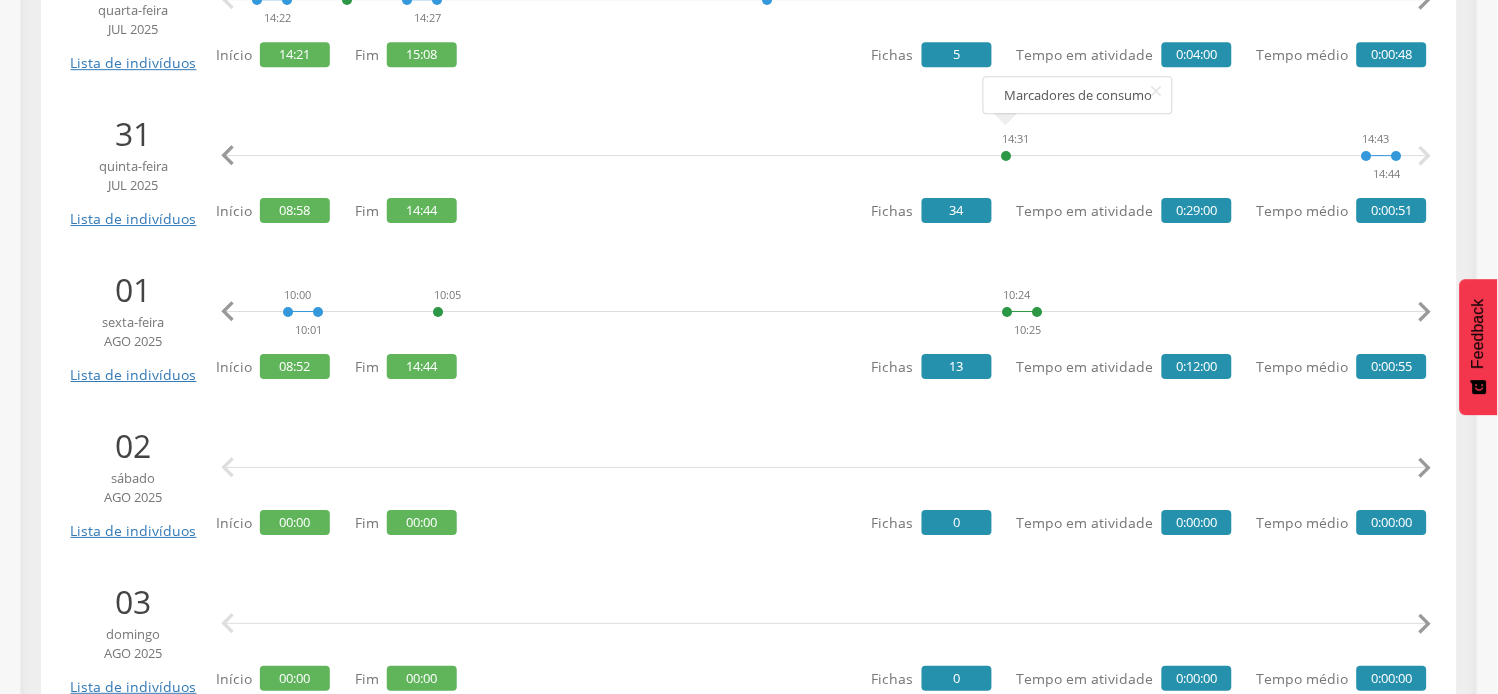 click on "" at bounding box center (1425, 312) 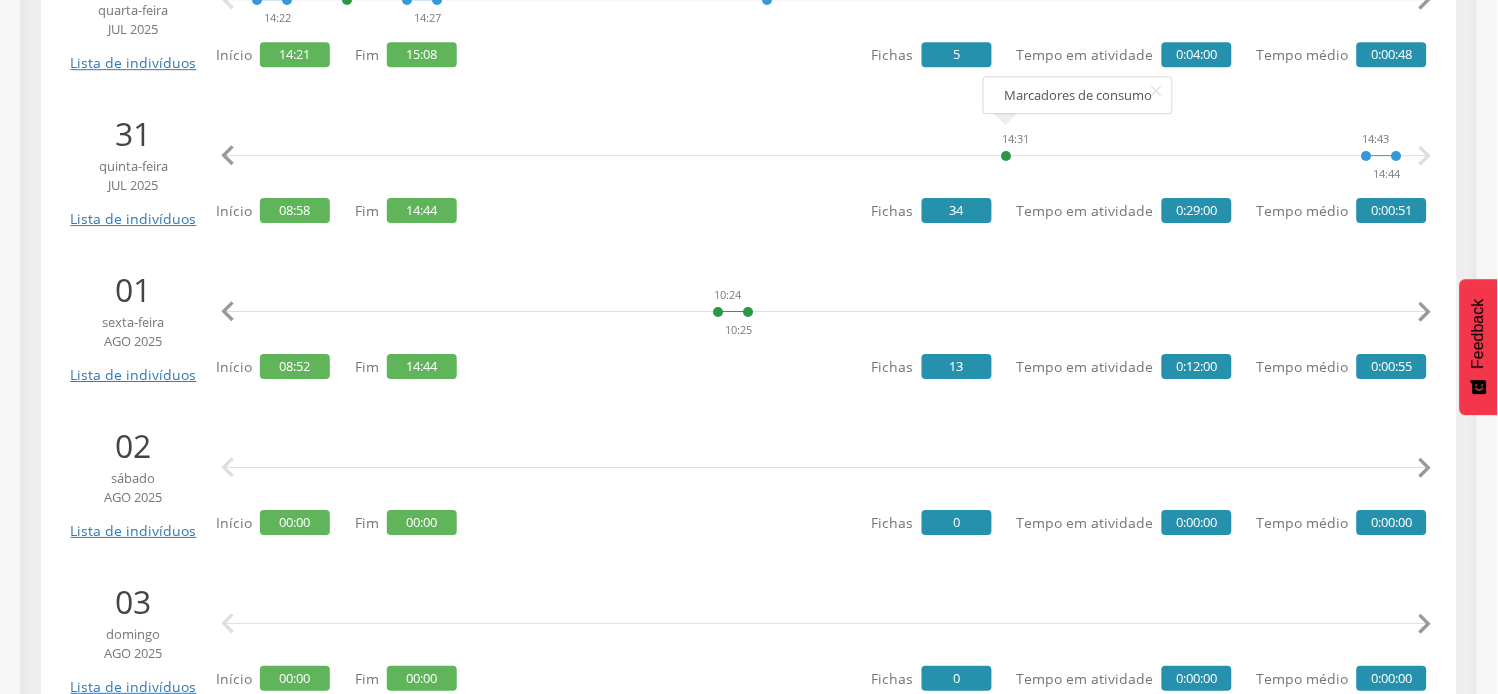click on "" at bounding box center [1425, 312] 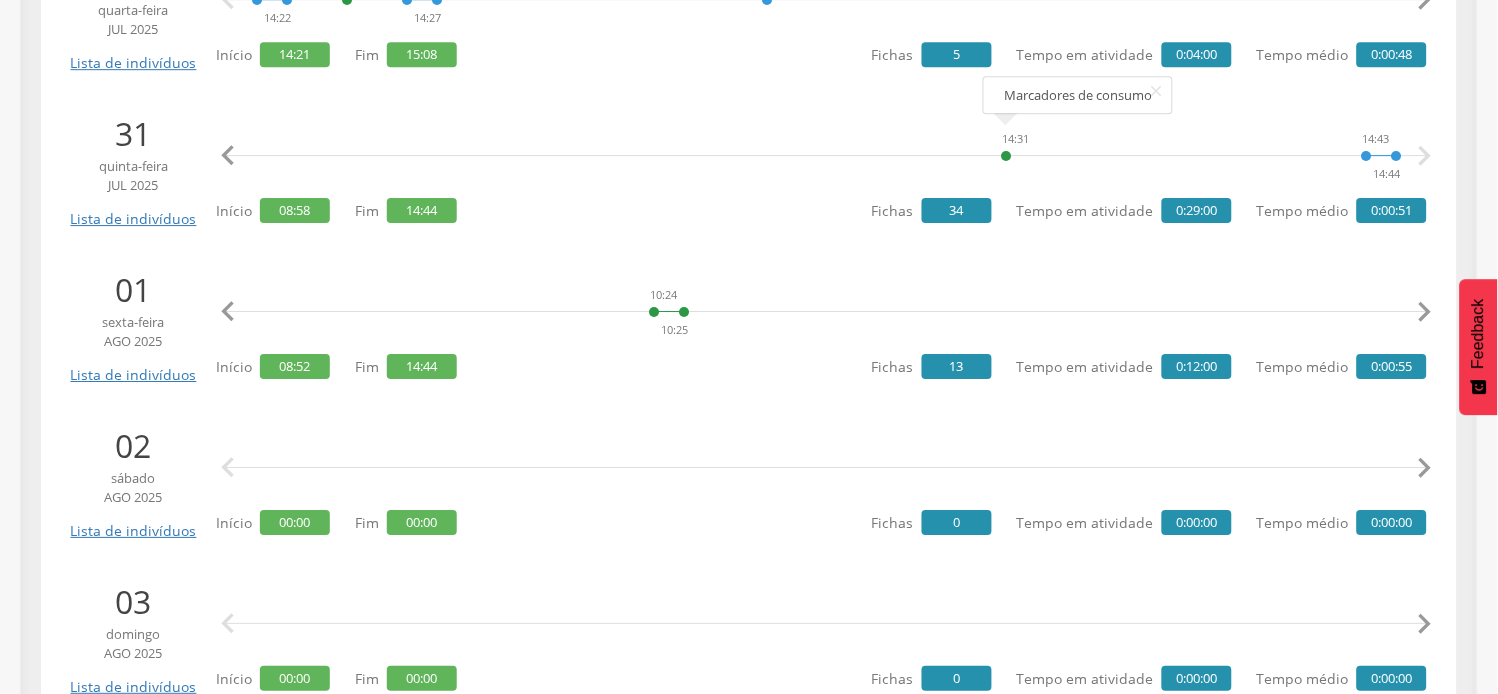 click on "" at bounding box center [1425, 312] 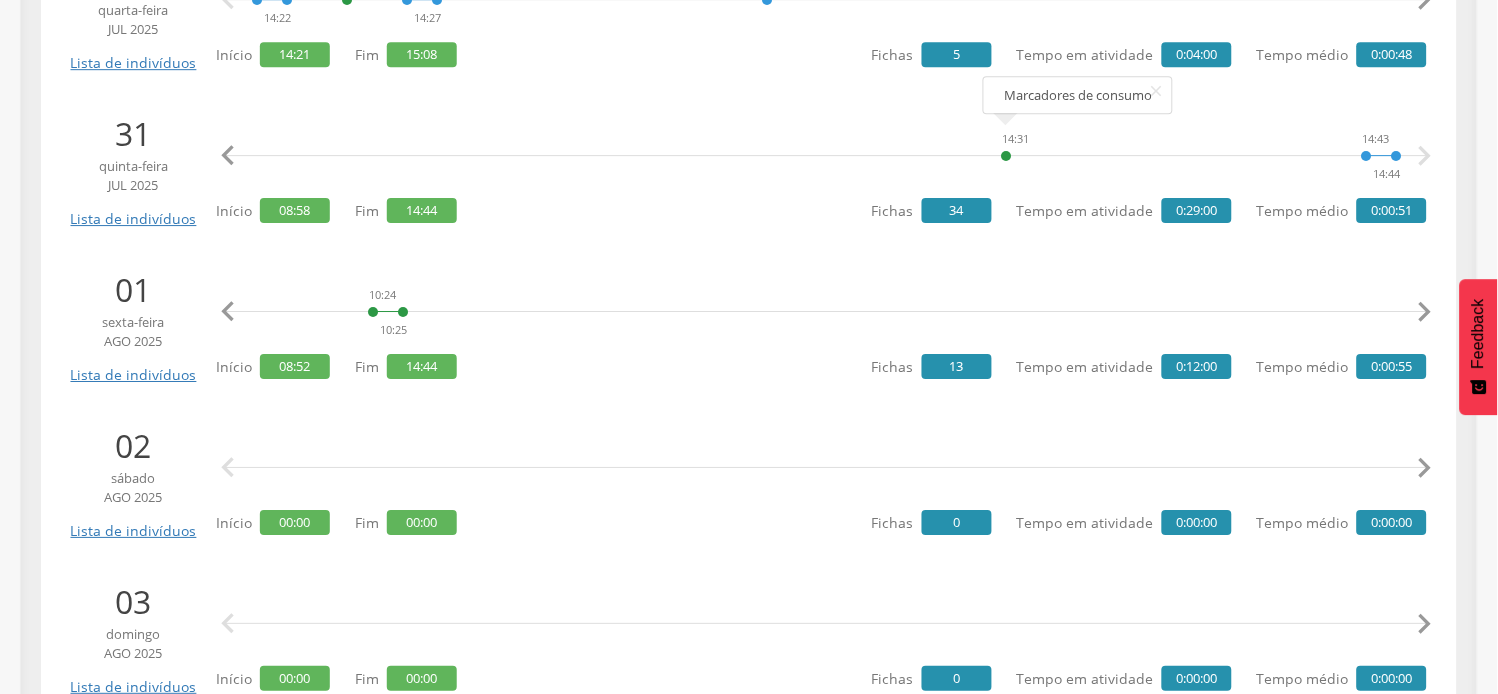 click on "" at bounding box center [1425, 312] 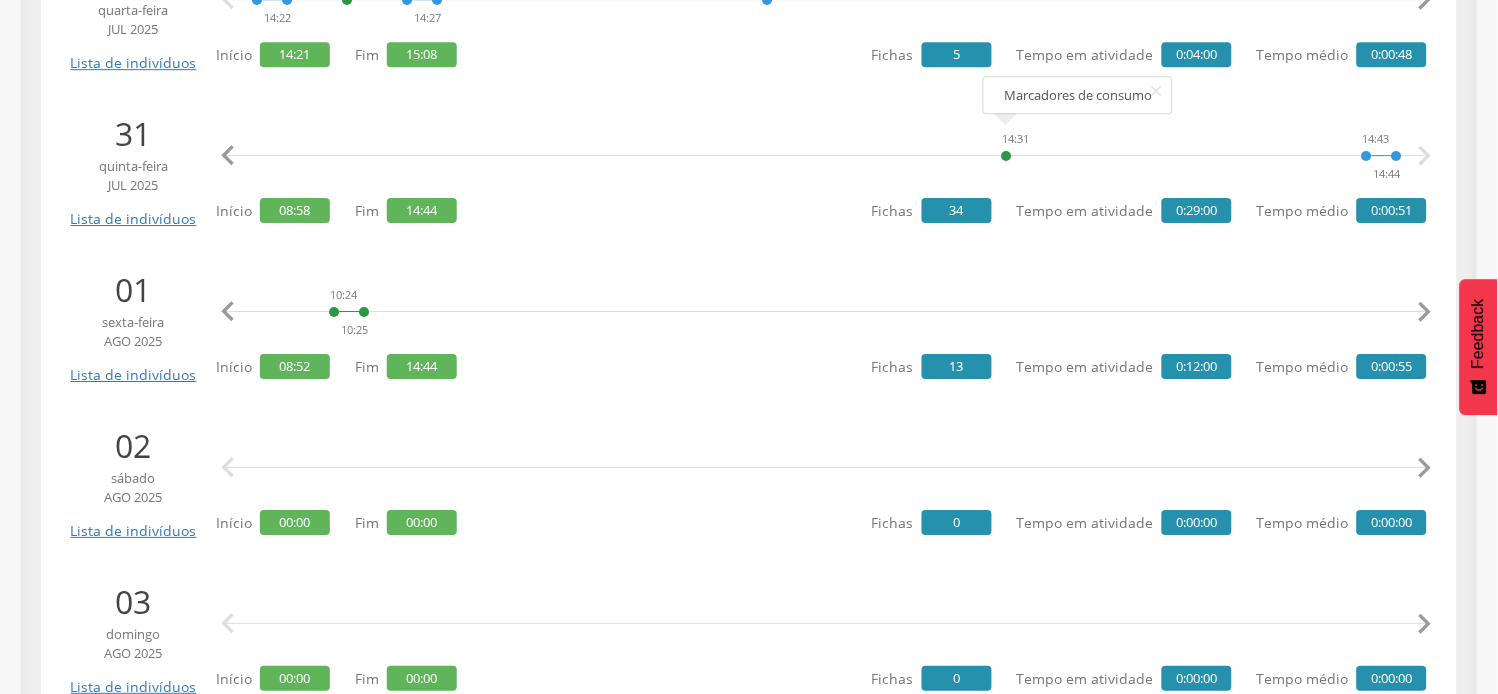 click on "" at bounding box center (1425, 312) 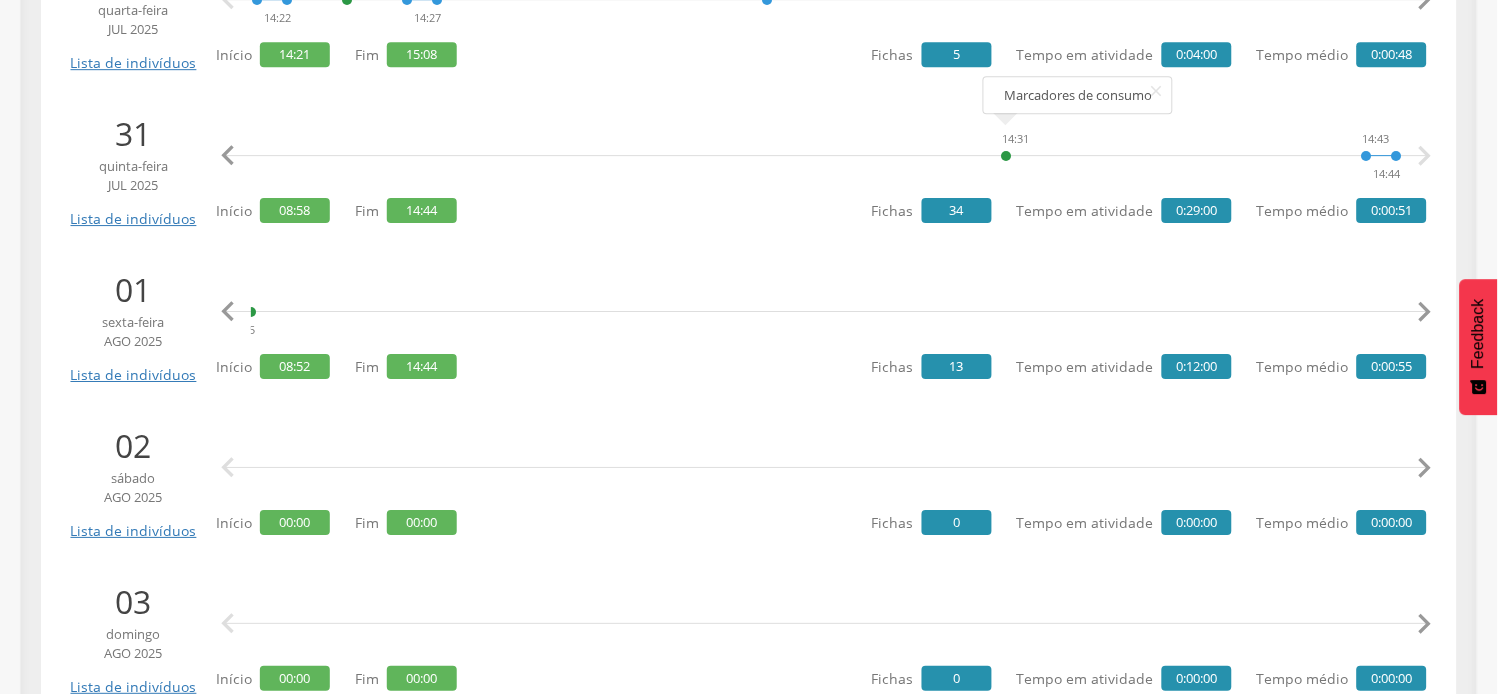 click on "" at bounding box center (1425, 312) 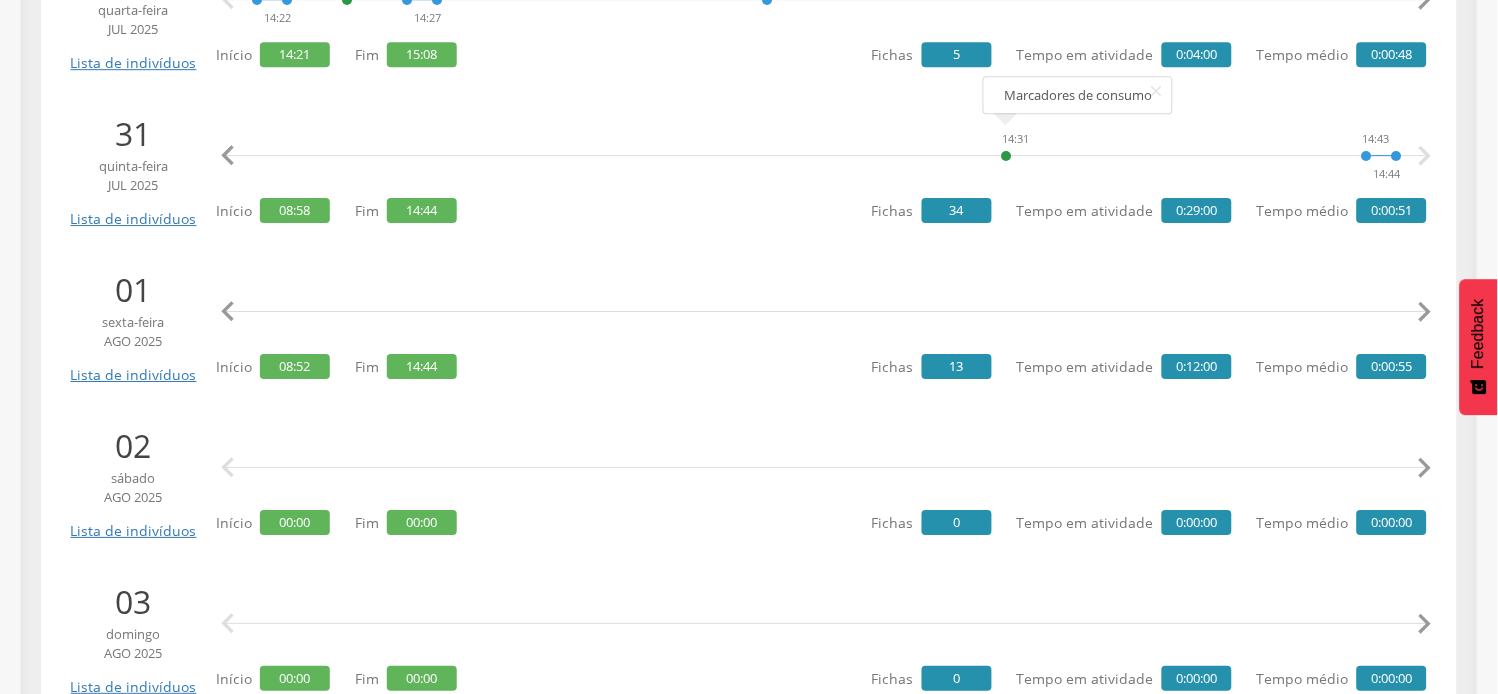 click on "" at bounding box center (1425, 312) 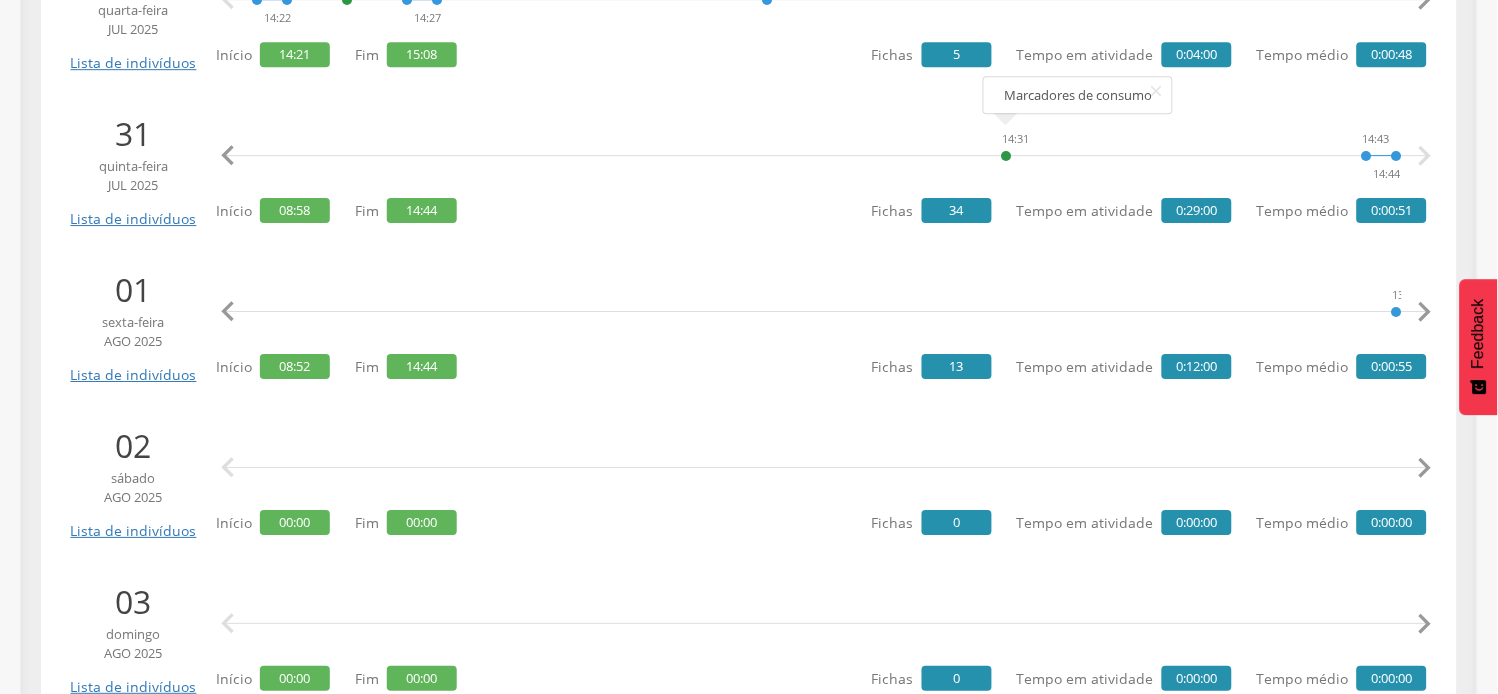 click on "" at bounding box center [1425, 312] 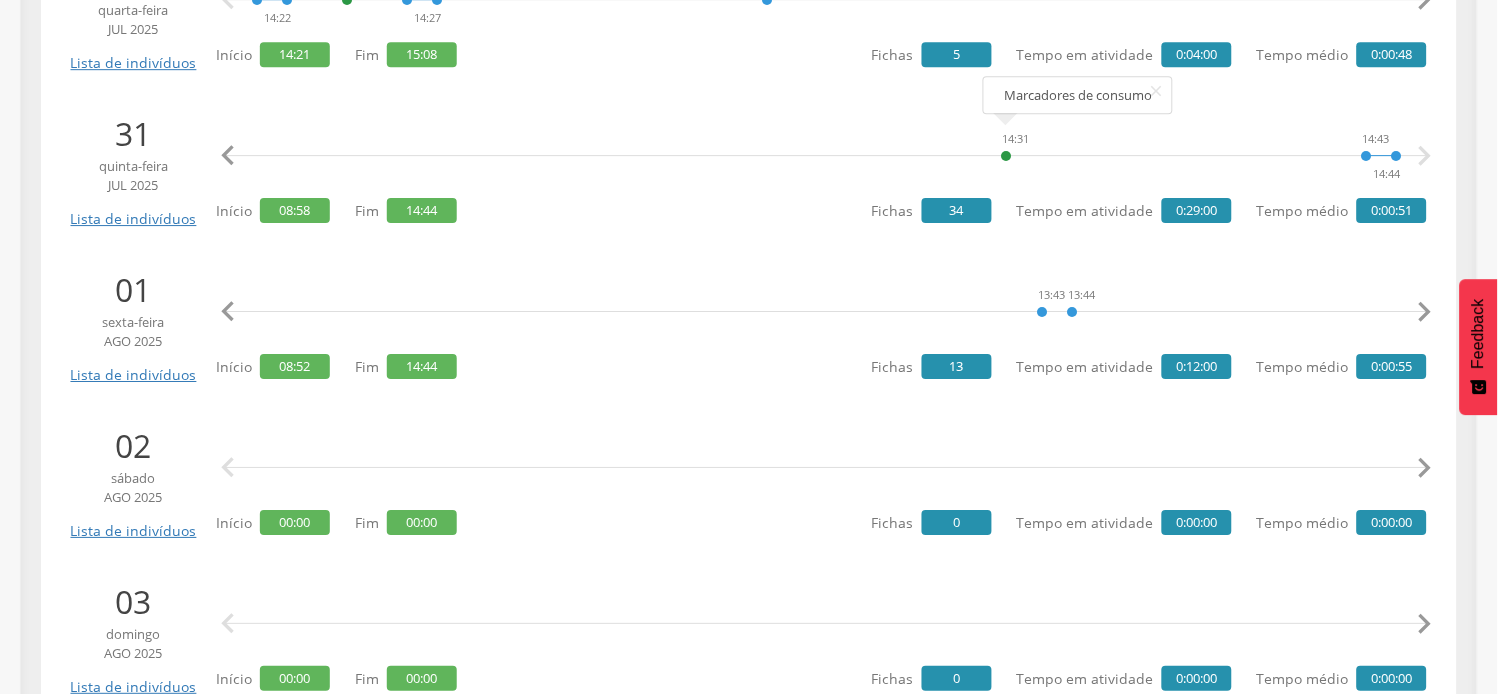 scroll, scrollTop: 0, scrollLeft: 3833, axis: horizontal 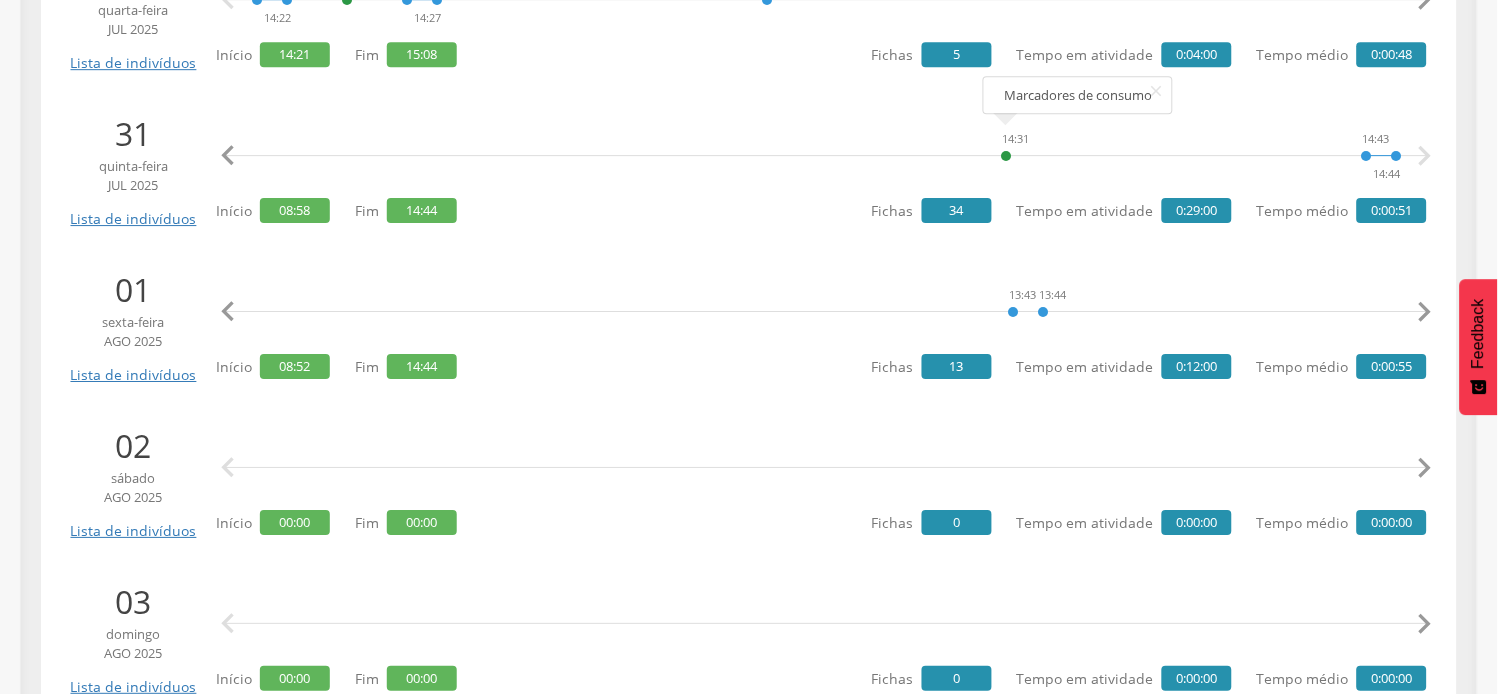 click on "" at bounding box center (228, 312) 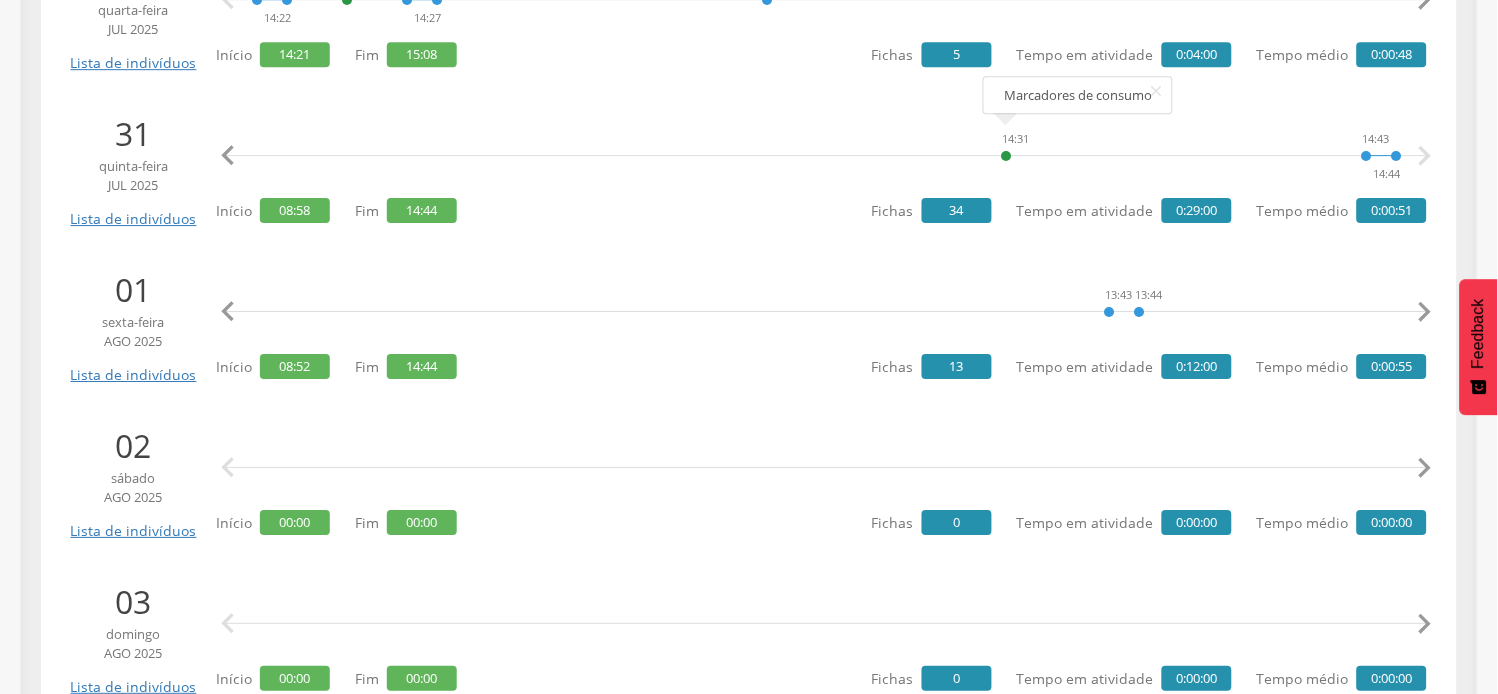 click on "" at bounding box center [228, 312] 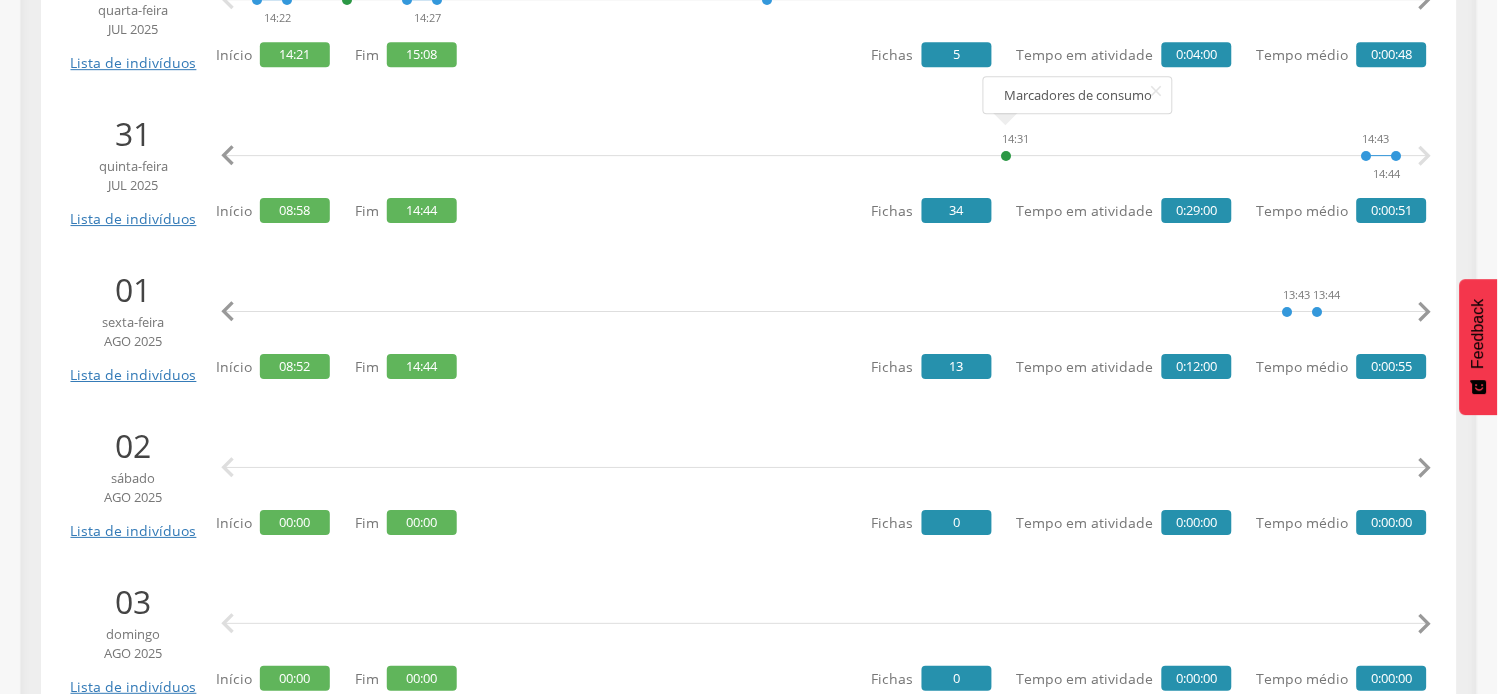 click on "" at bounding box center (228, 312) 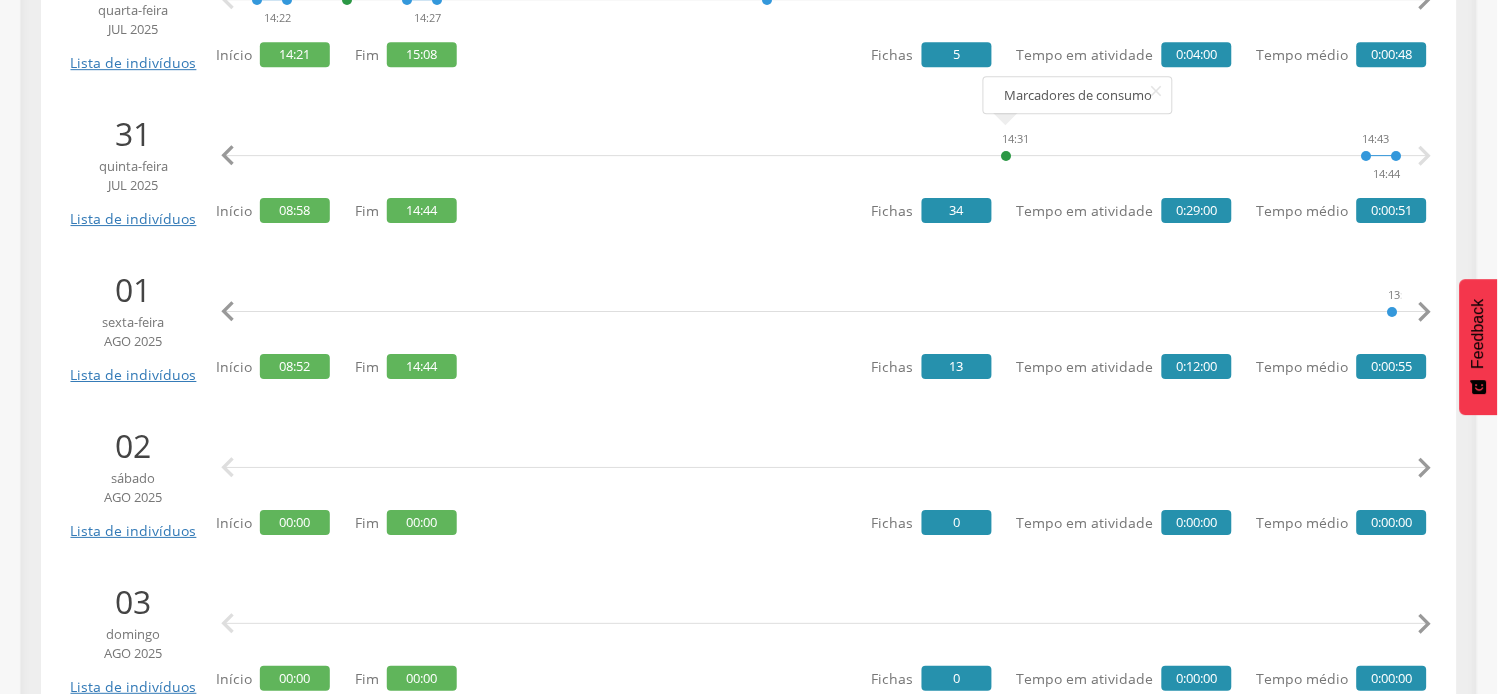 click on "" at bounding box center [228, 312] 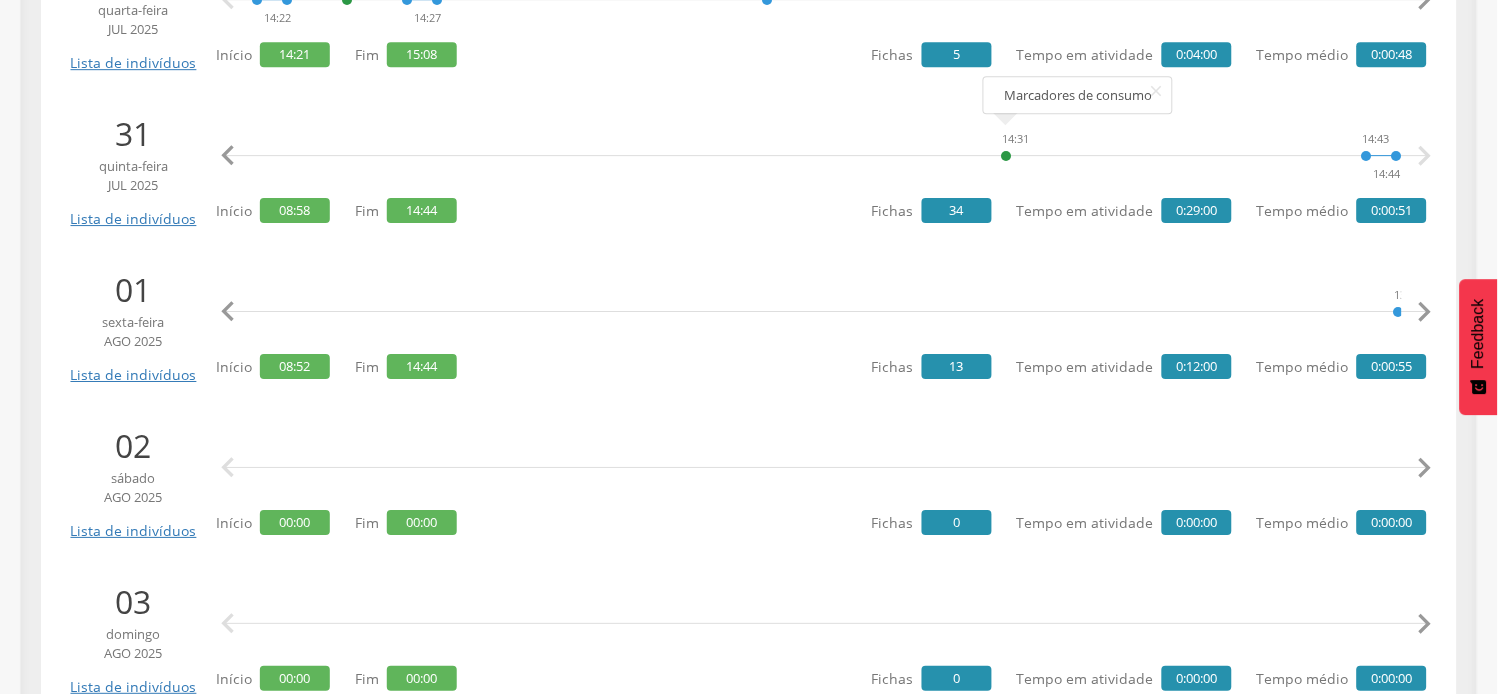 click on "" at bounding box center [228, 312] 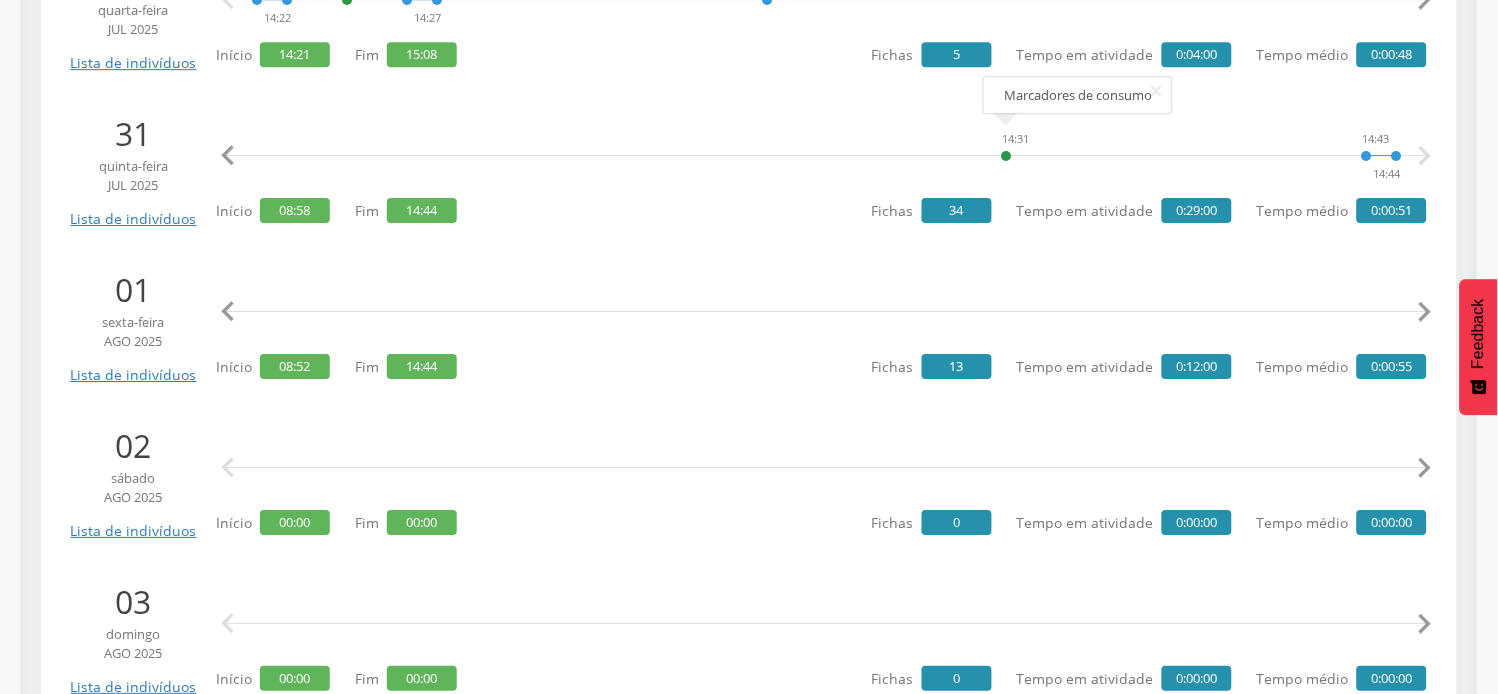 click on "" at bounding box center (228, 312) 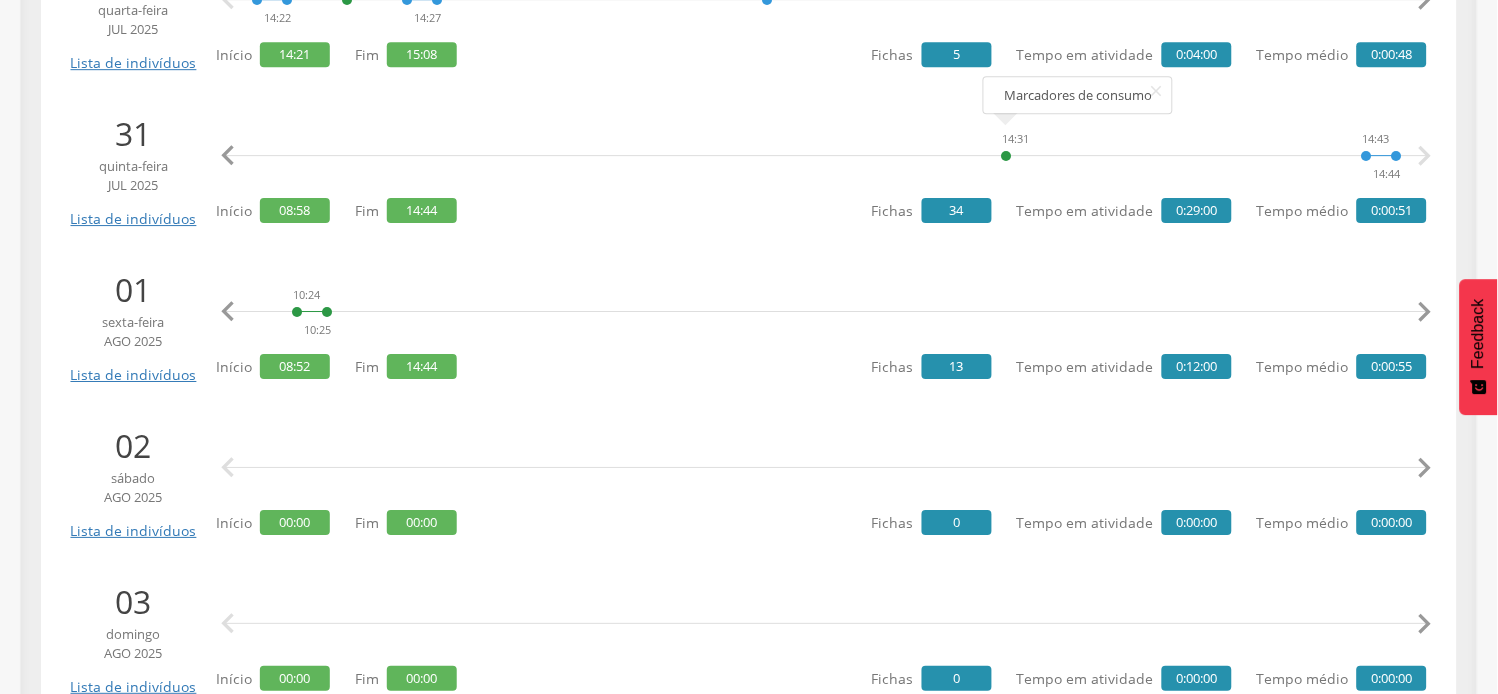 click on "" at bounding box center (228, 312) 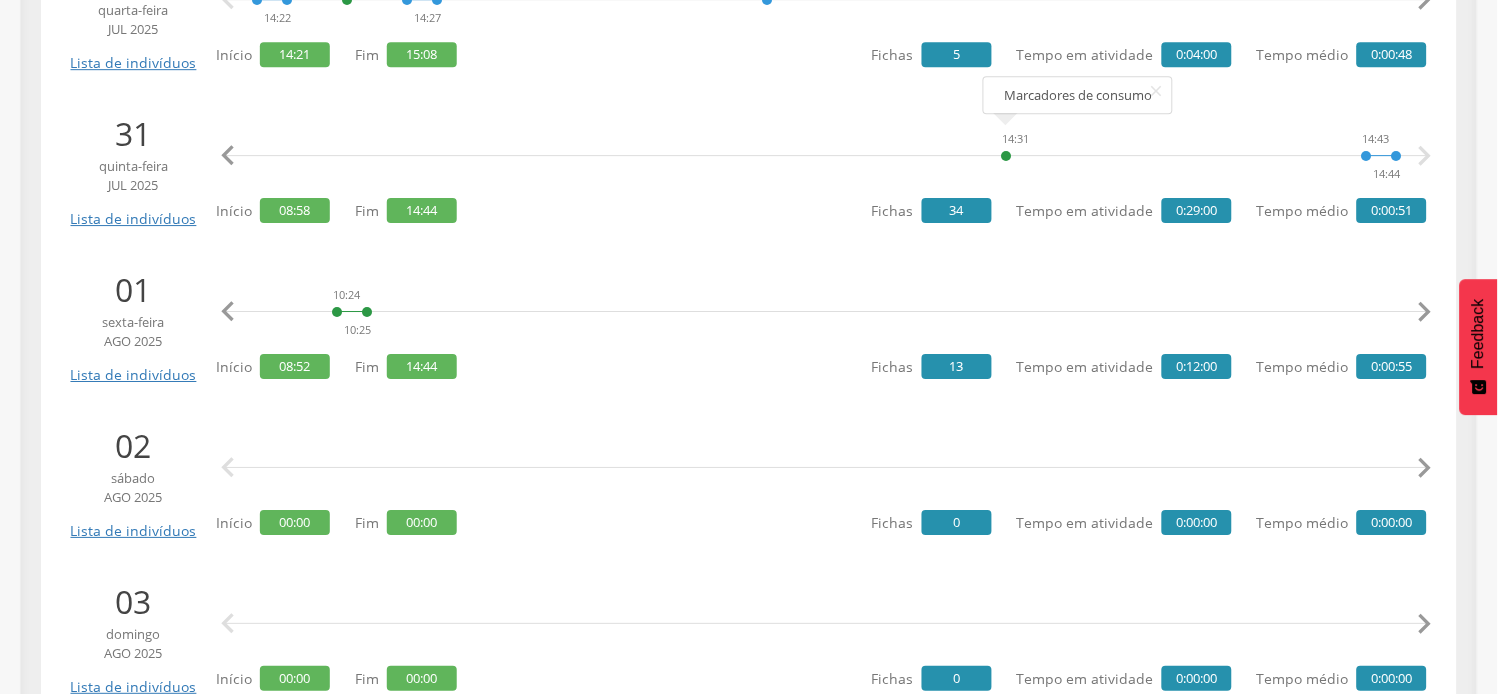 click on "" at bounding box center [228, 312] 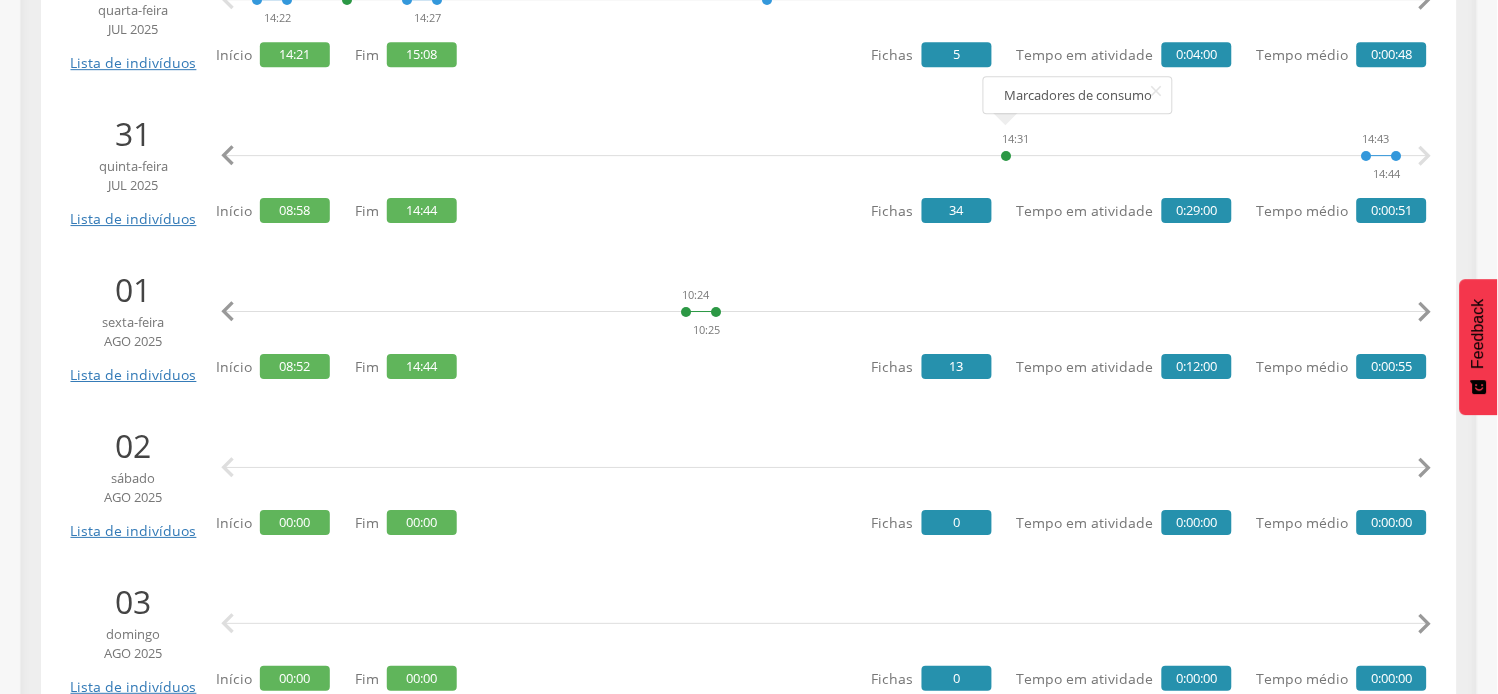 scroll, scrollTop: 0, scrollLeft: 2295, axis: horizontal 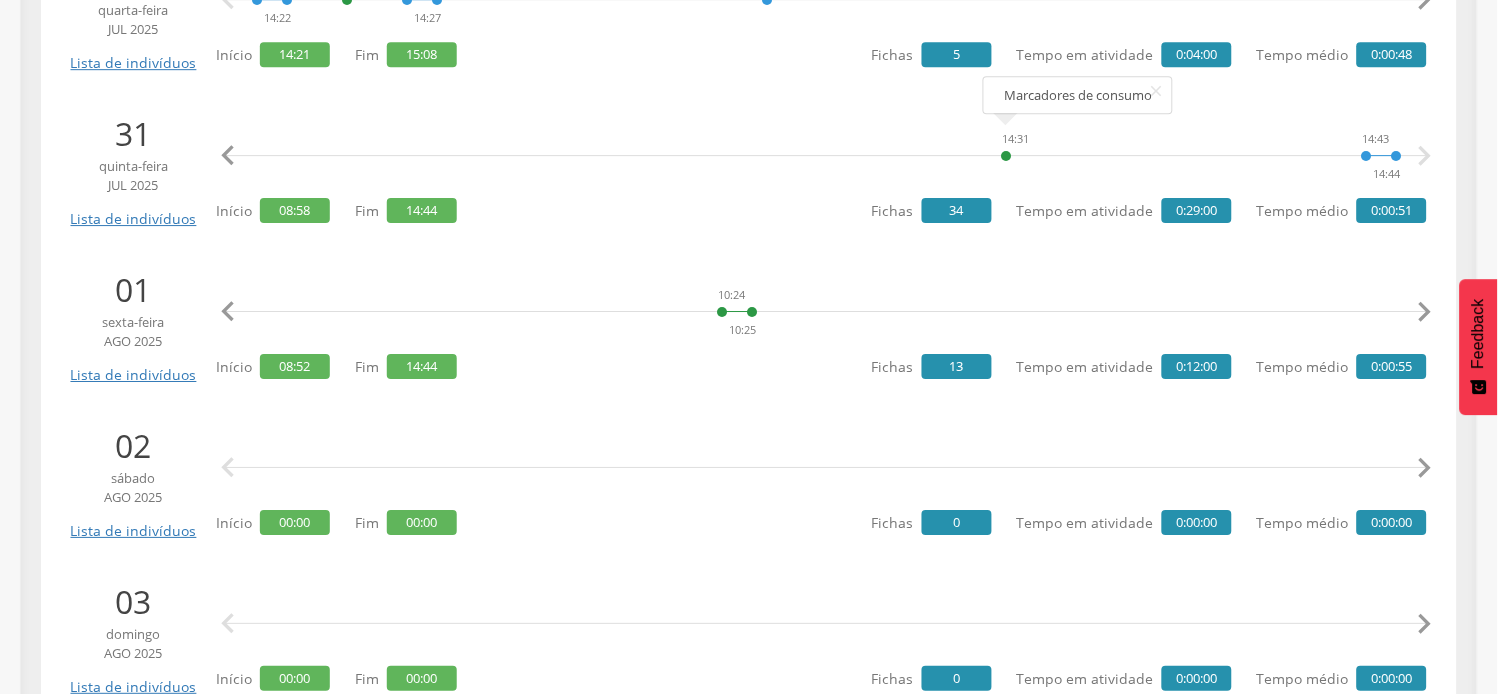 click on "" at bounding box center (1425, 312) 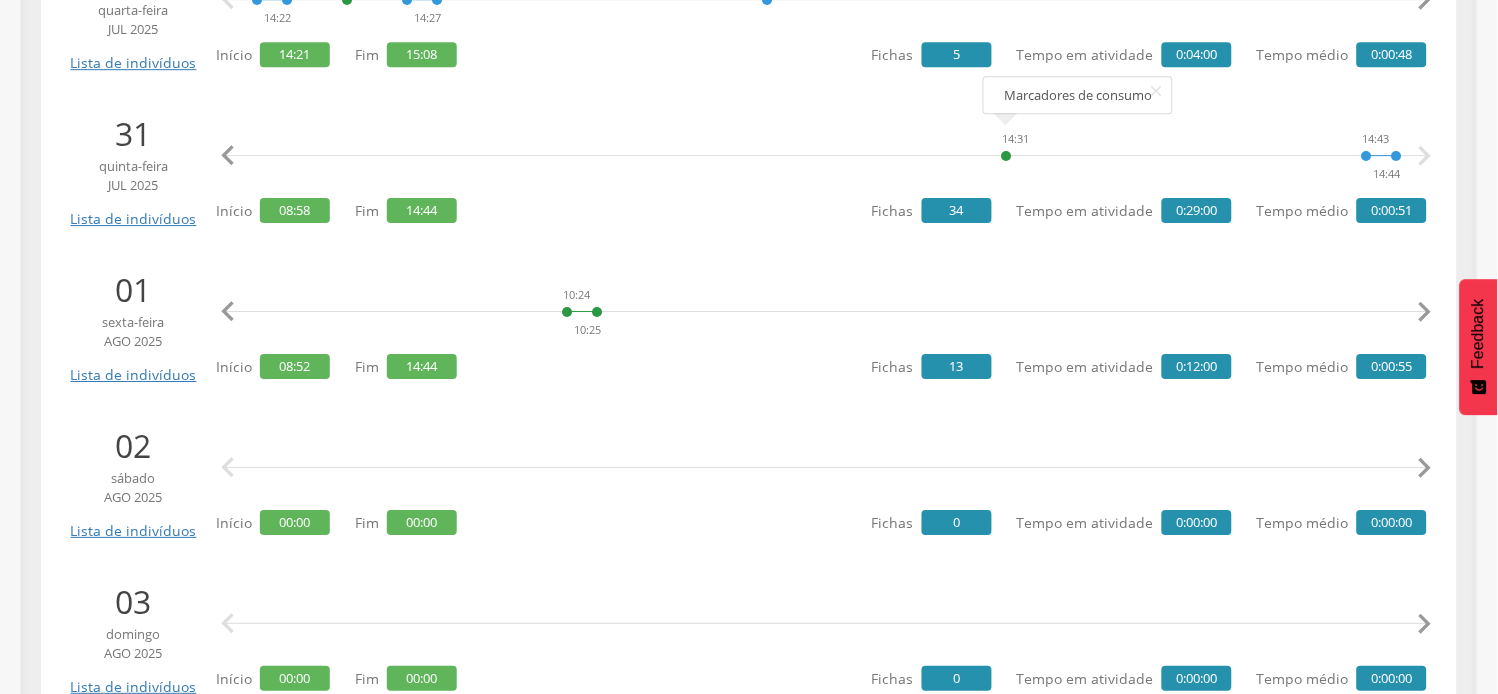 click on "" at bounding box center [1425, 312] 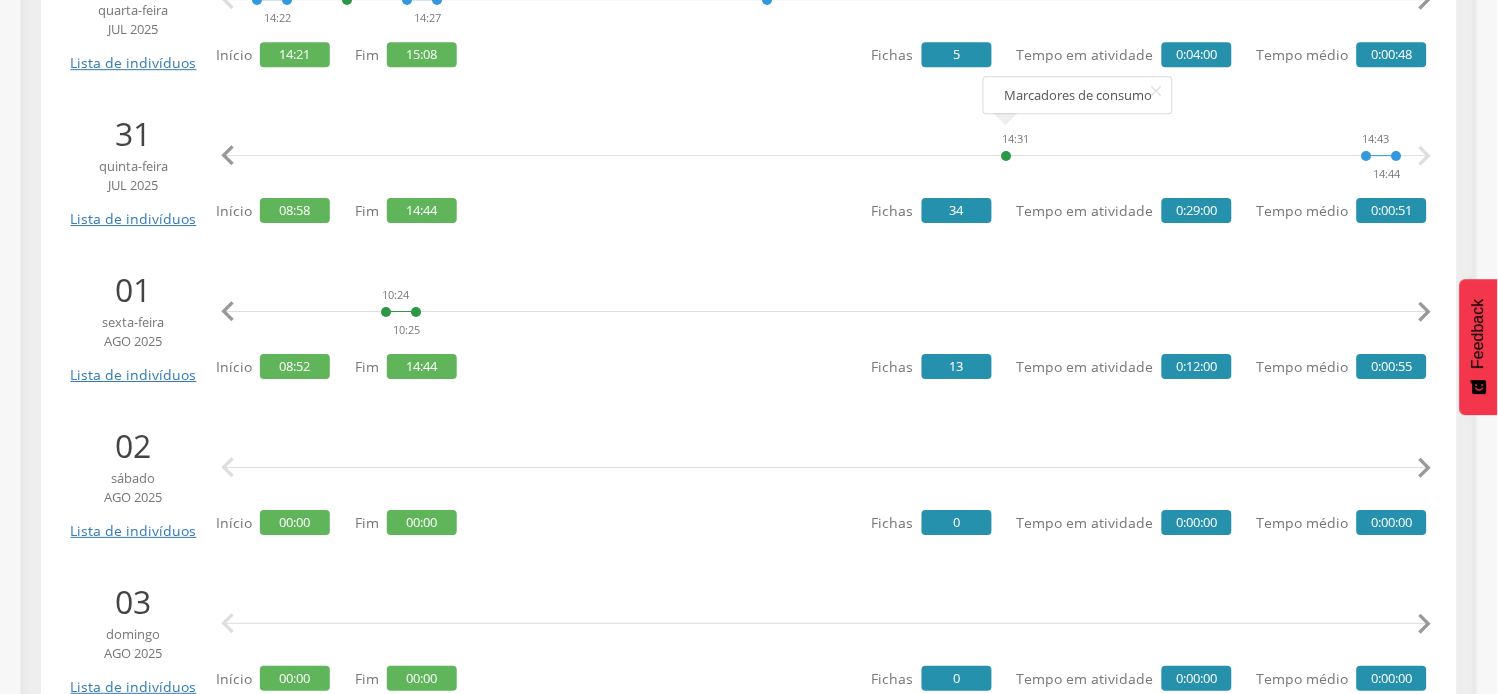 click on "" at bounding box center (1425, 312) 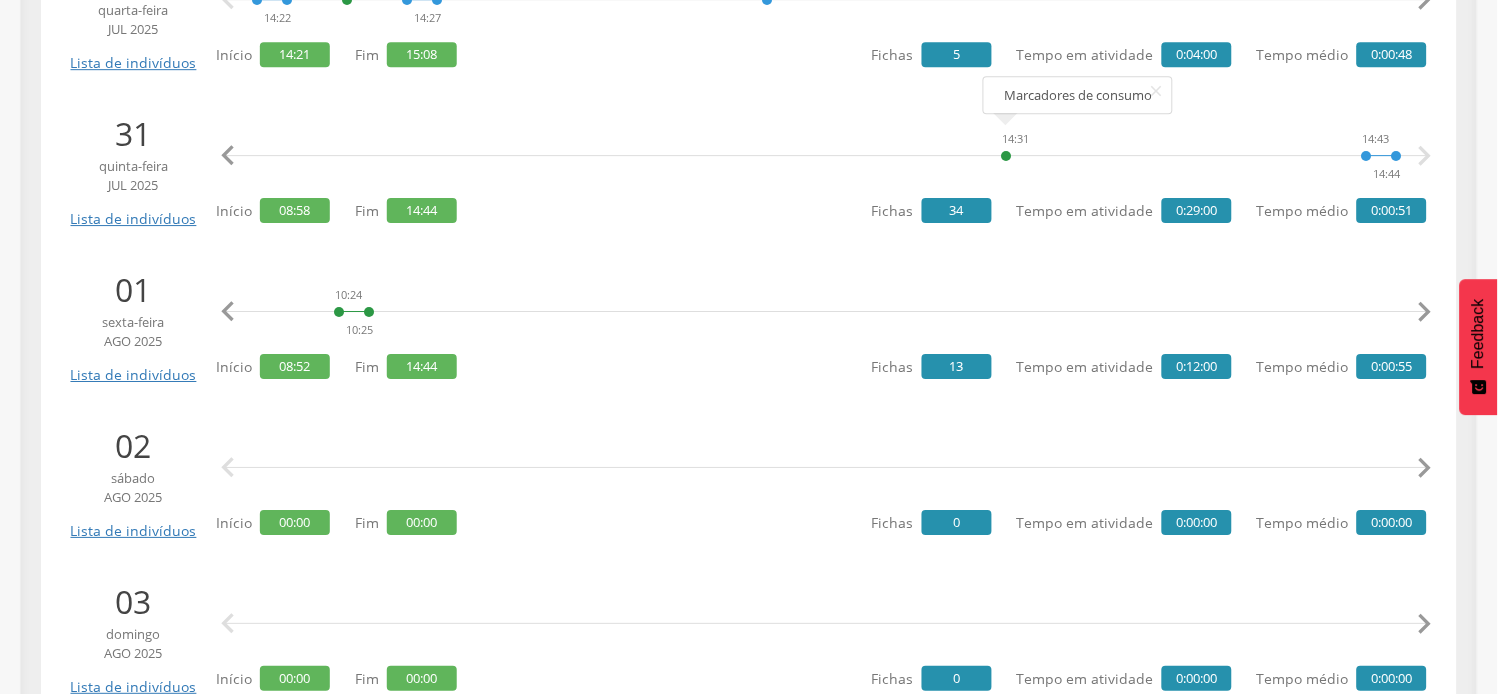 click on "" at bounding box center (1425, 312) 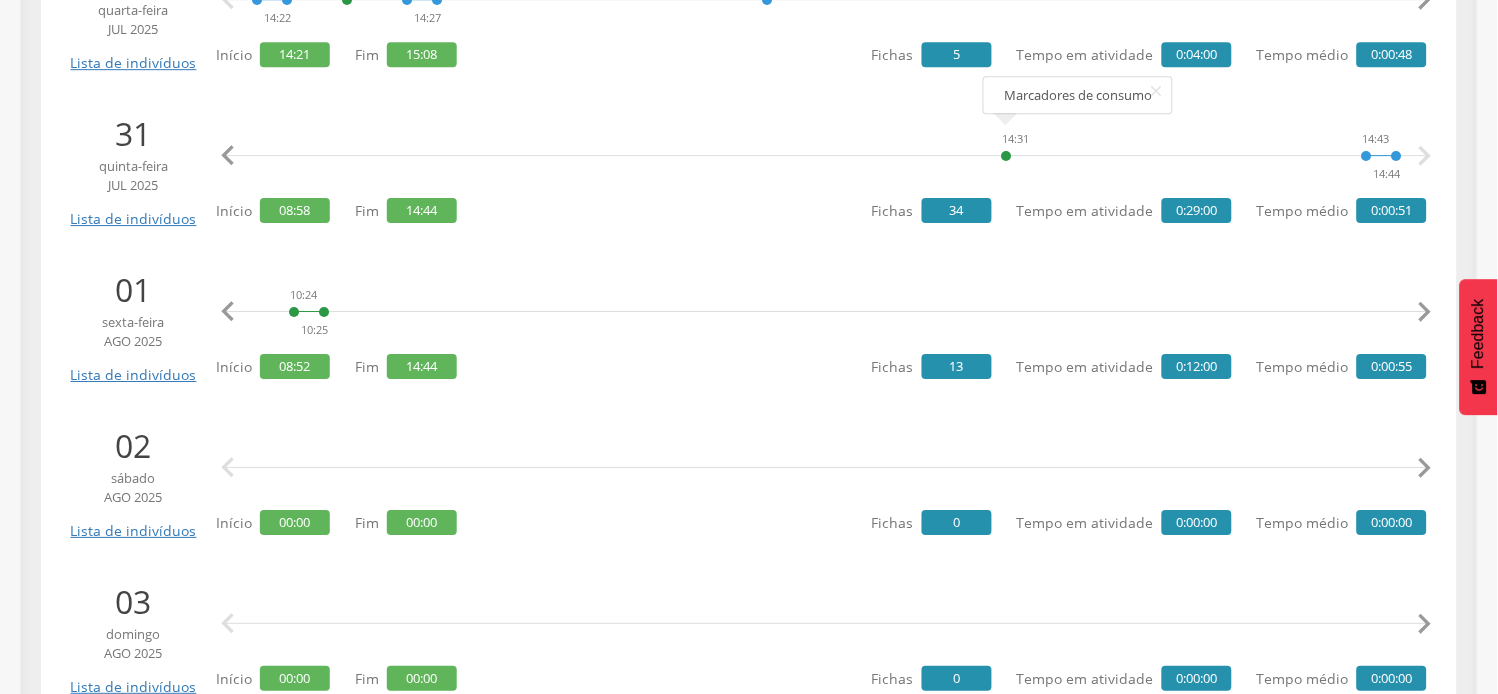 click on "" at bounding box center [1425, 312] 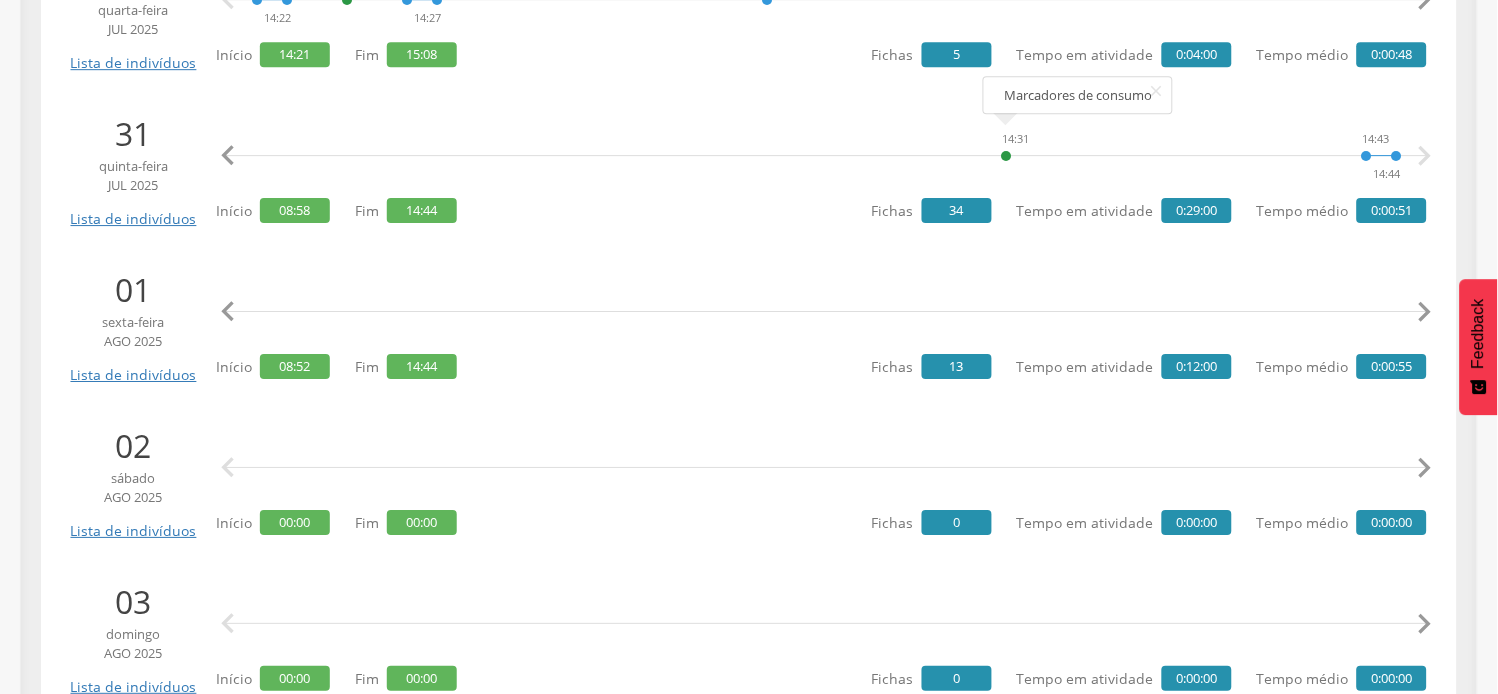 click on "" at bounding box center (1425, 312) 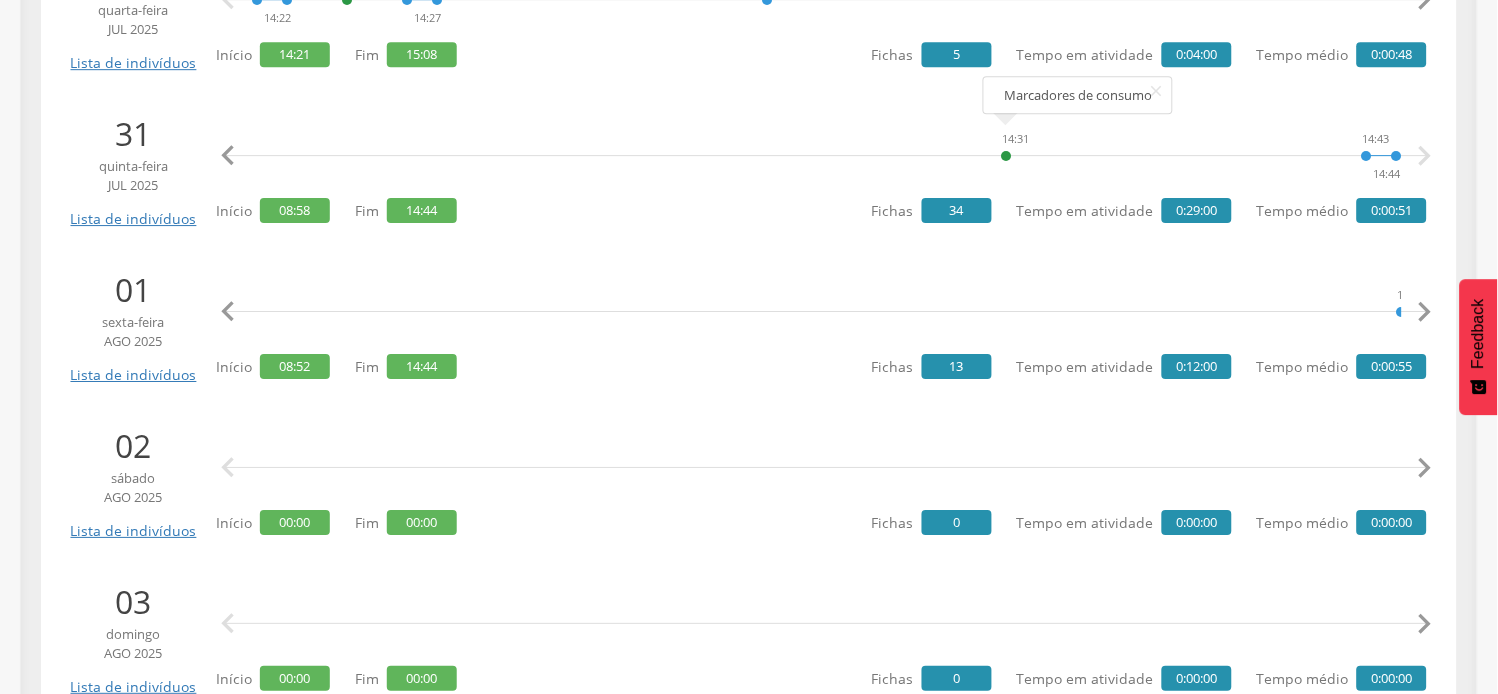 click on "" at bounding box center (1425, 312) 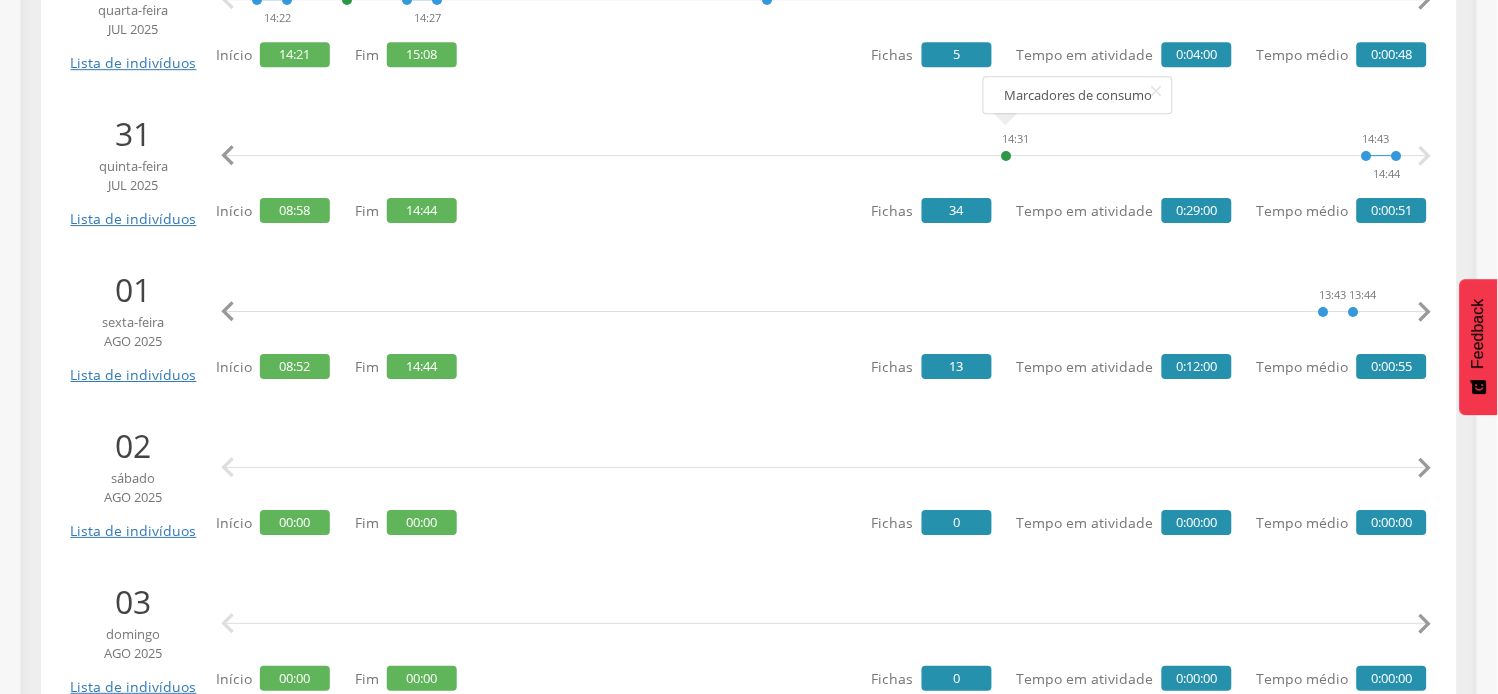 click on "" at bounding box center [1425, 312] 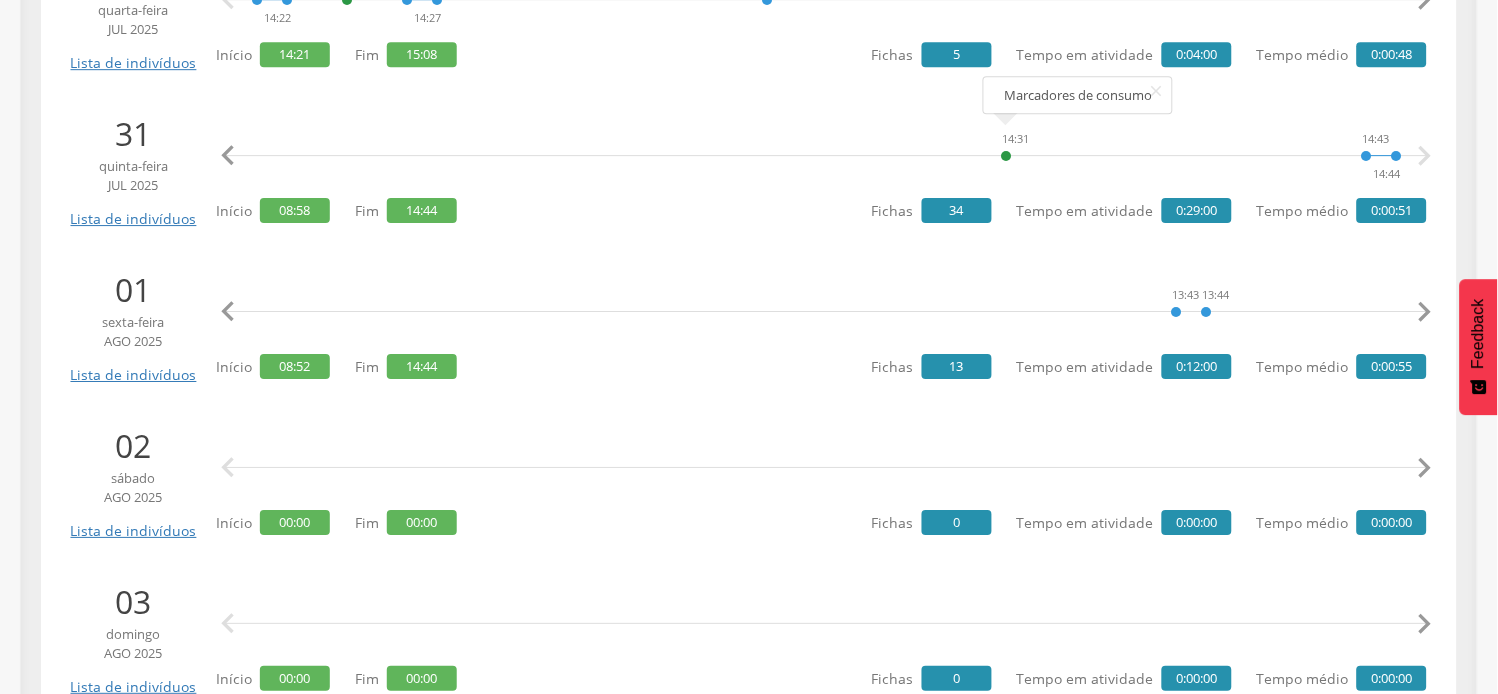 click on "" at bounding box center (1425, 312) 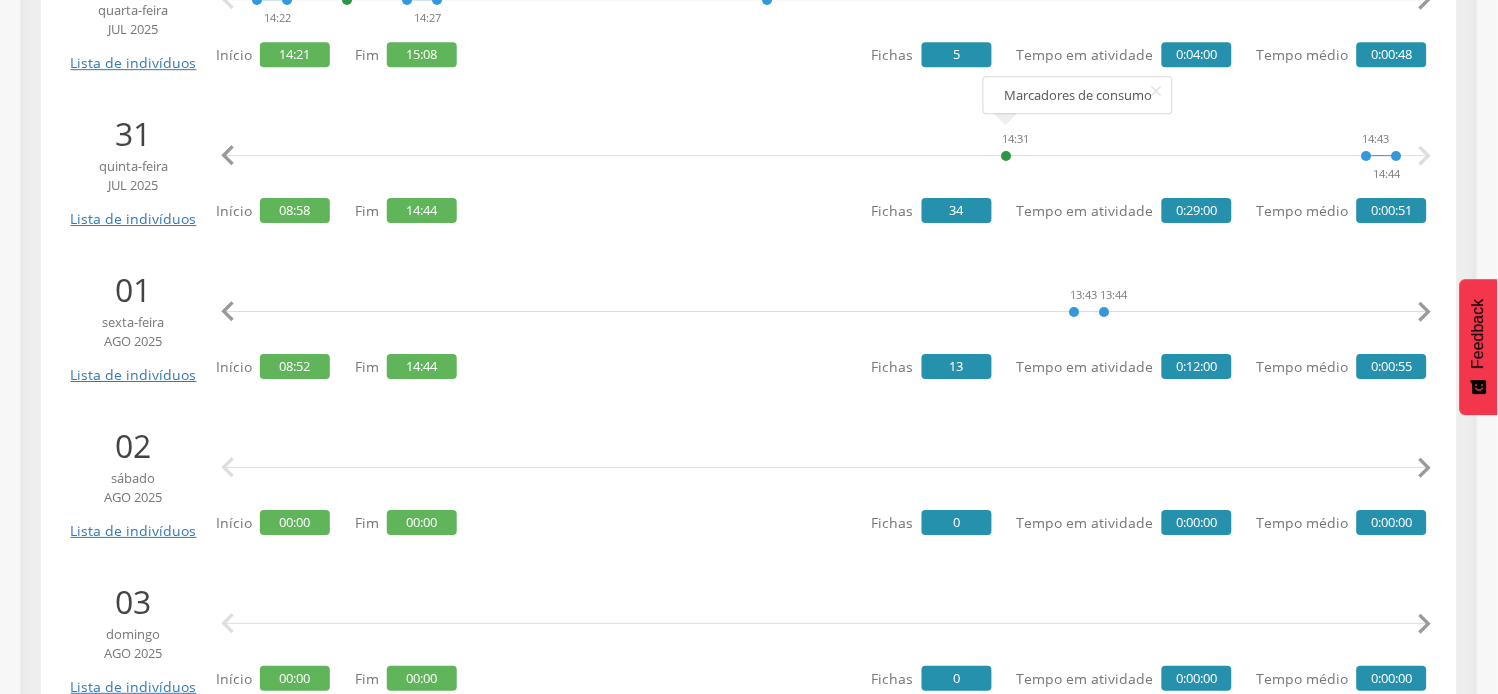 click on "" at bounding box center [1425, 312] 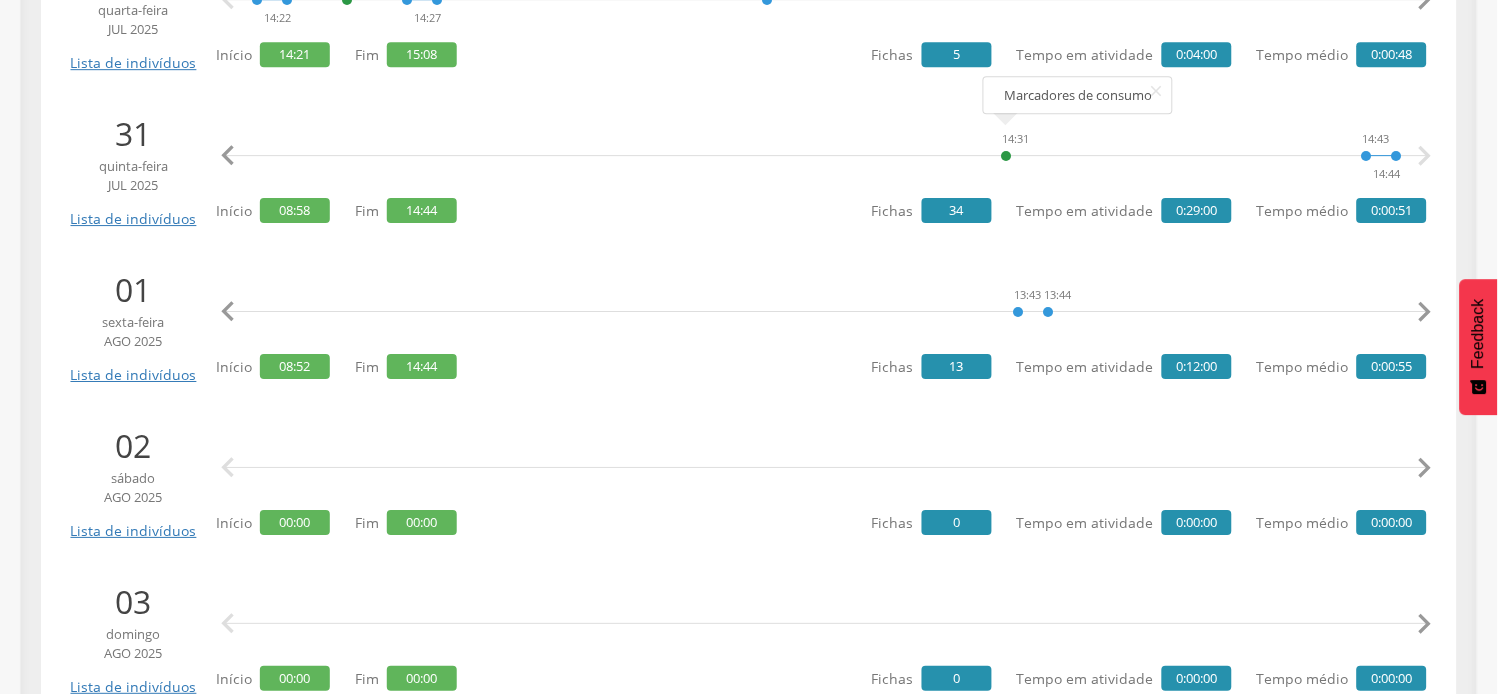 click on "" at bounding box center (1425, 312) 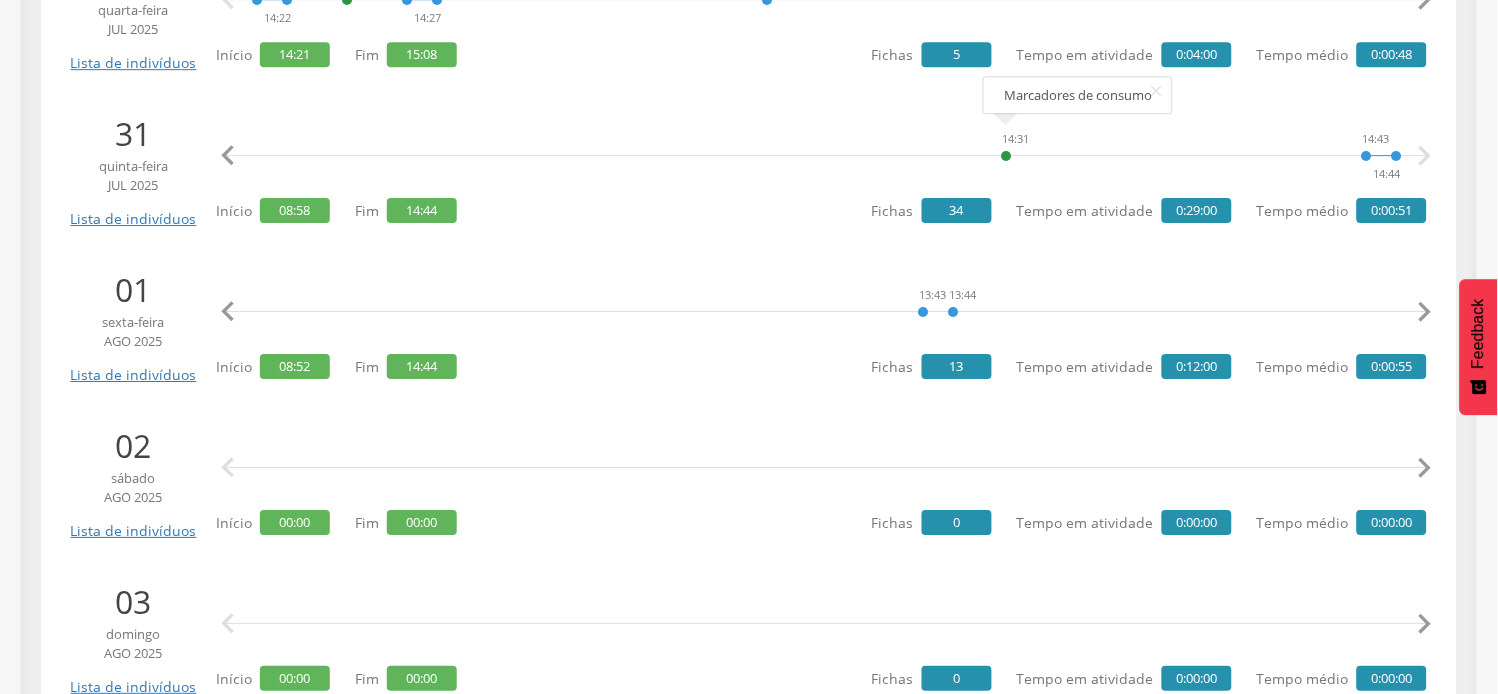 click on "" at bounding box center (1425, 312) 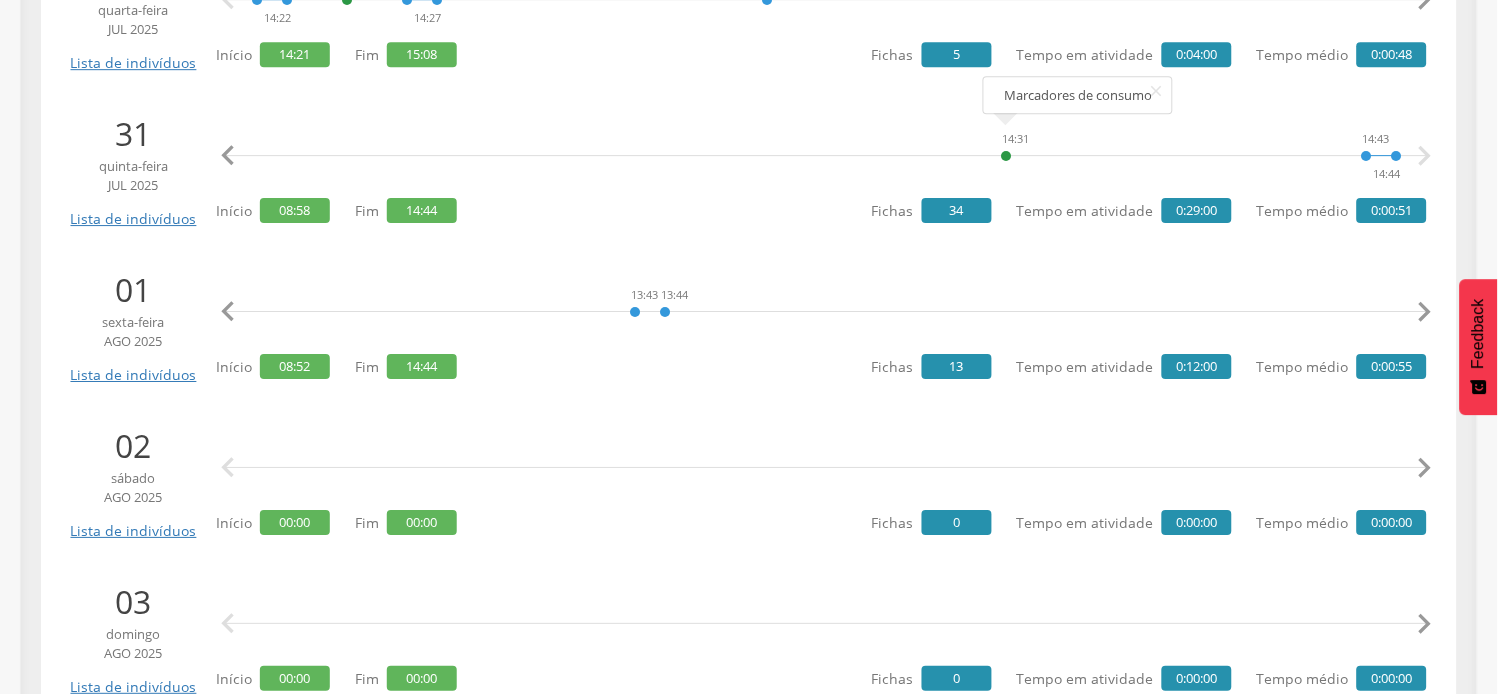 click on "" at bounding box center [1425, 312] 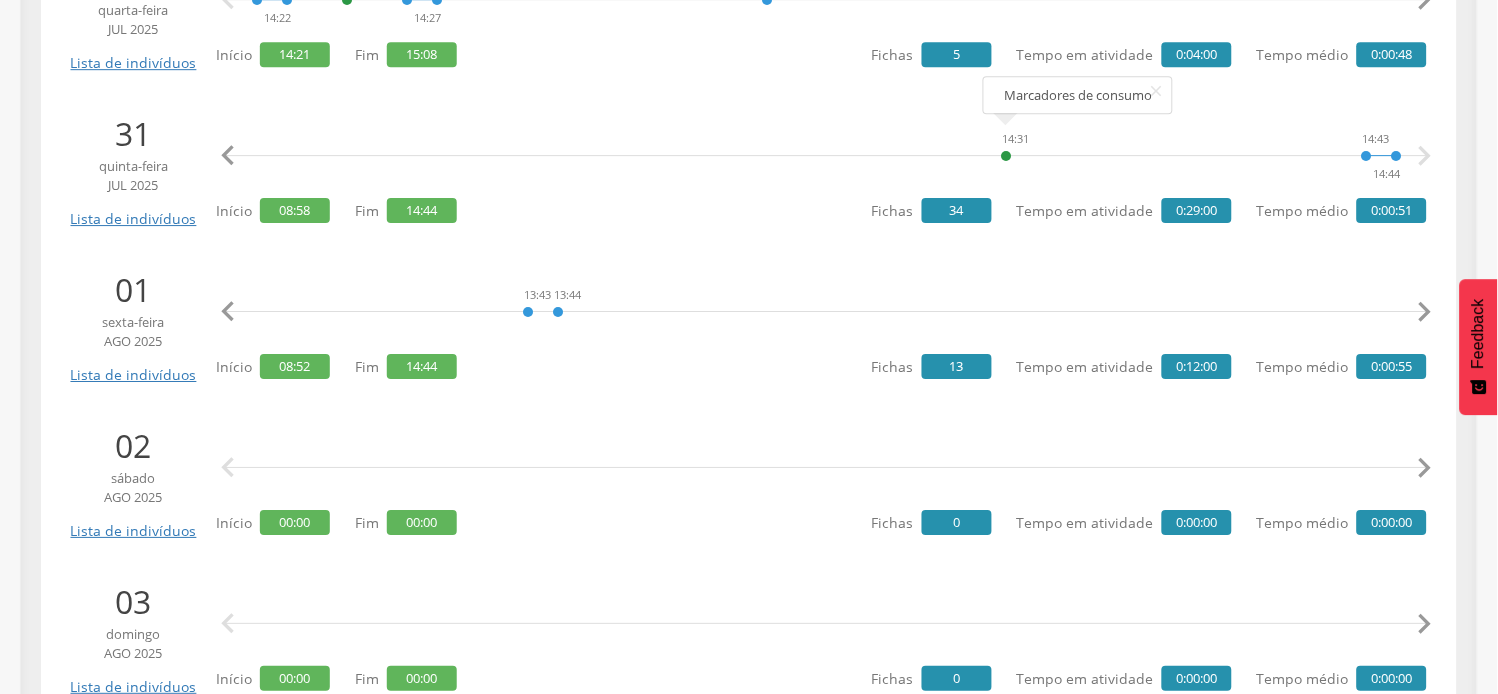 click on "" at bounding box center [1425, 312] 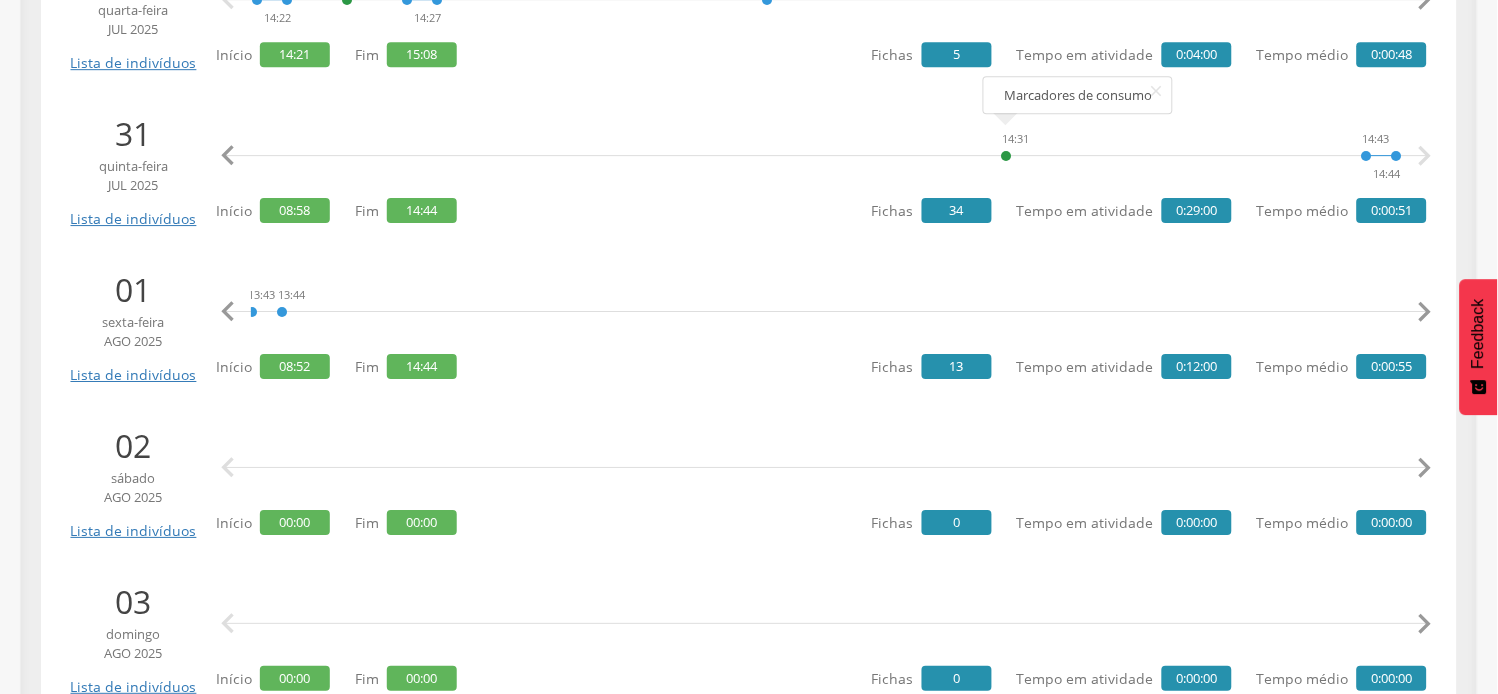 click on "" at bounding box center (1425, 312) 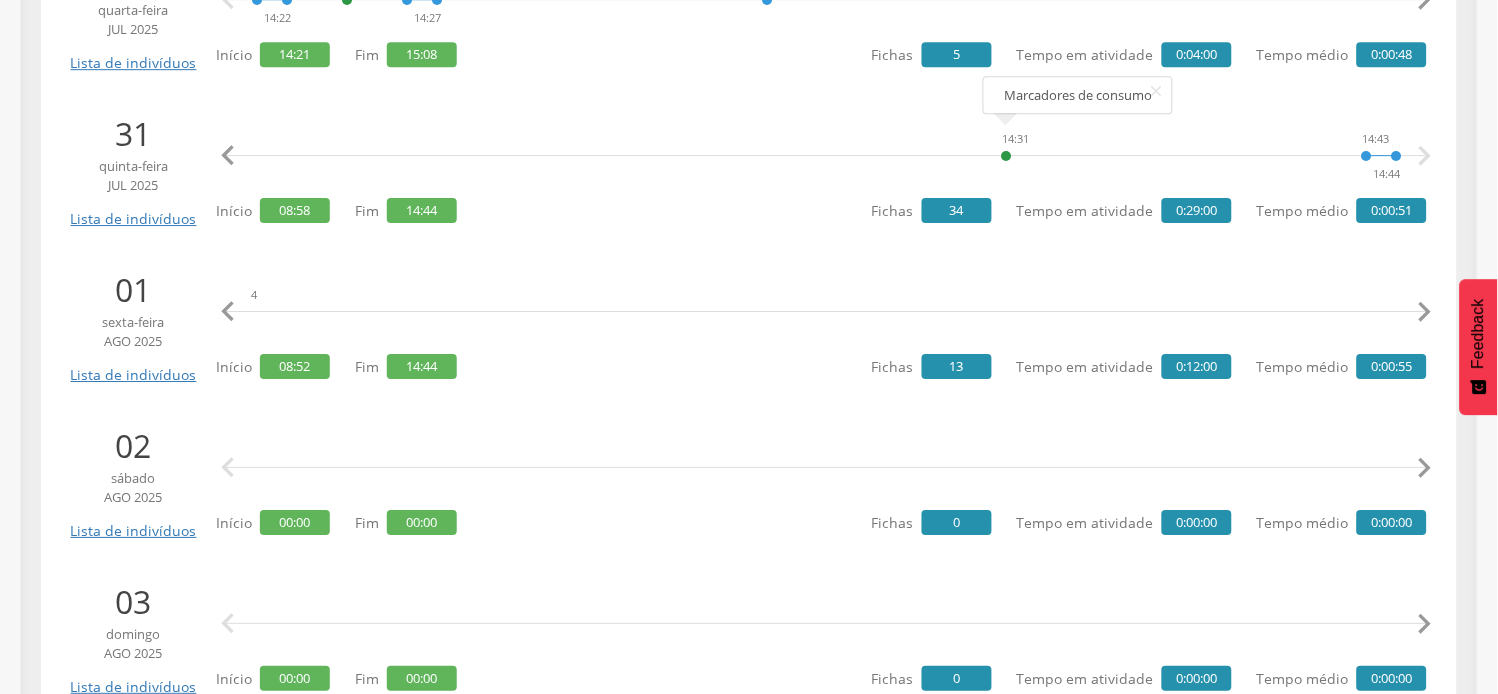 click on "" at bounding box center [1425, 312] 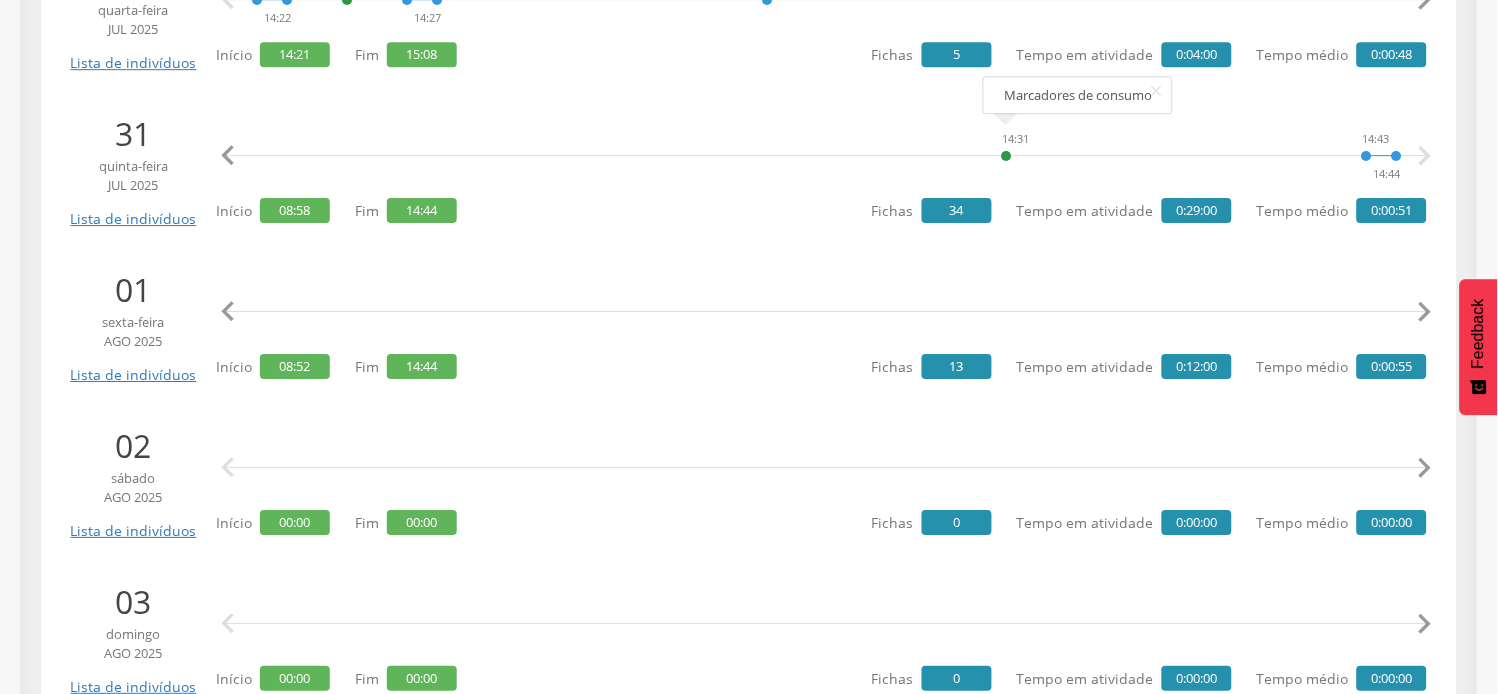 click on "" at bounding box center [1425, 312] 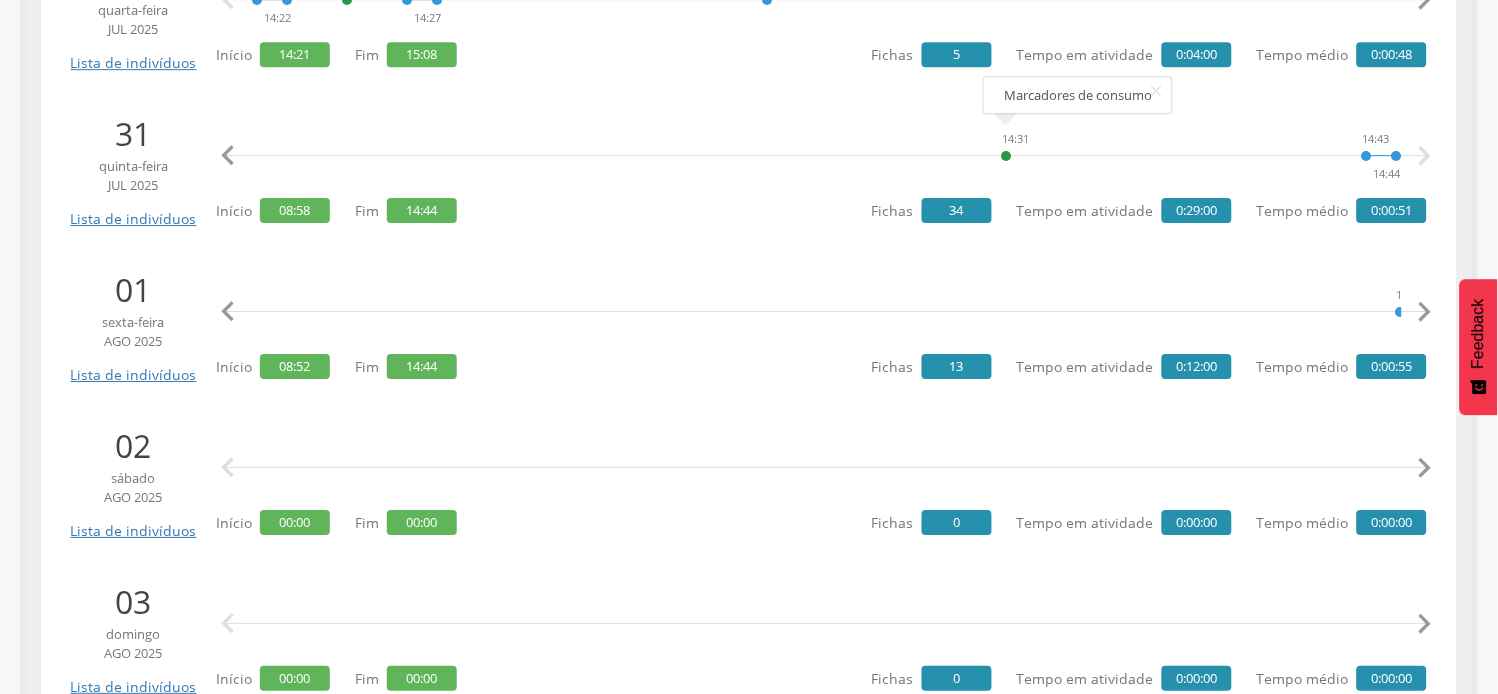 click on "" at bounding box center [1425, 312] 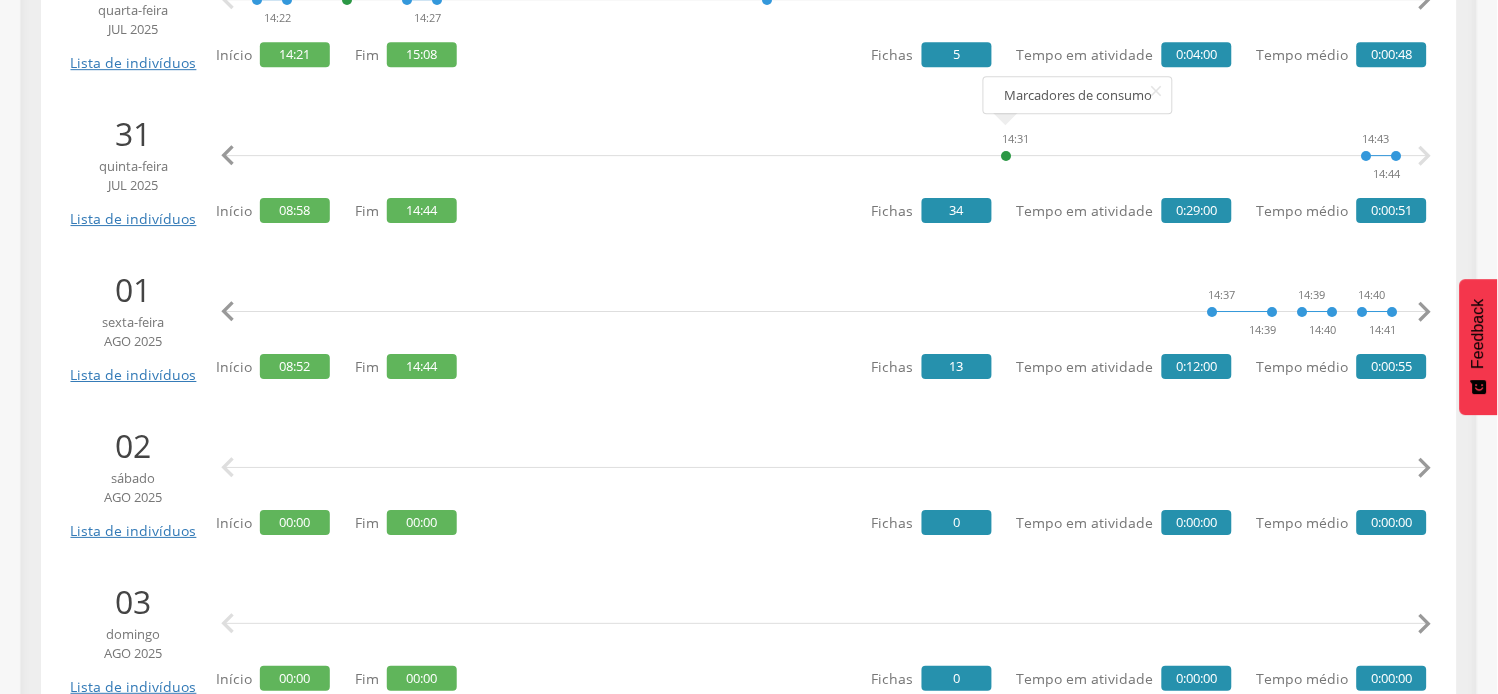click on "" at bounding box center (1425, 312) 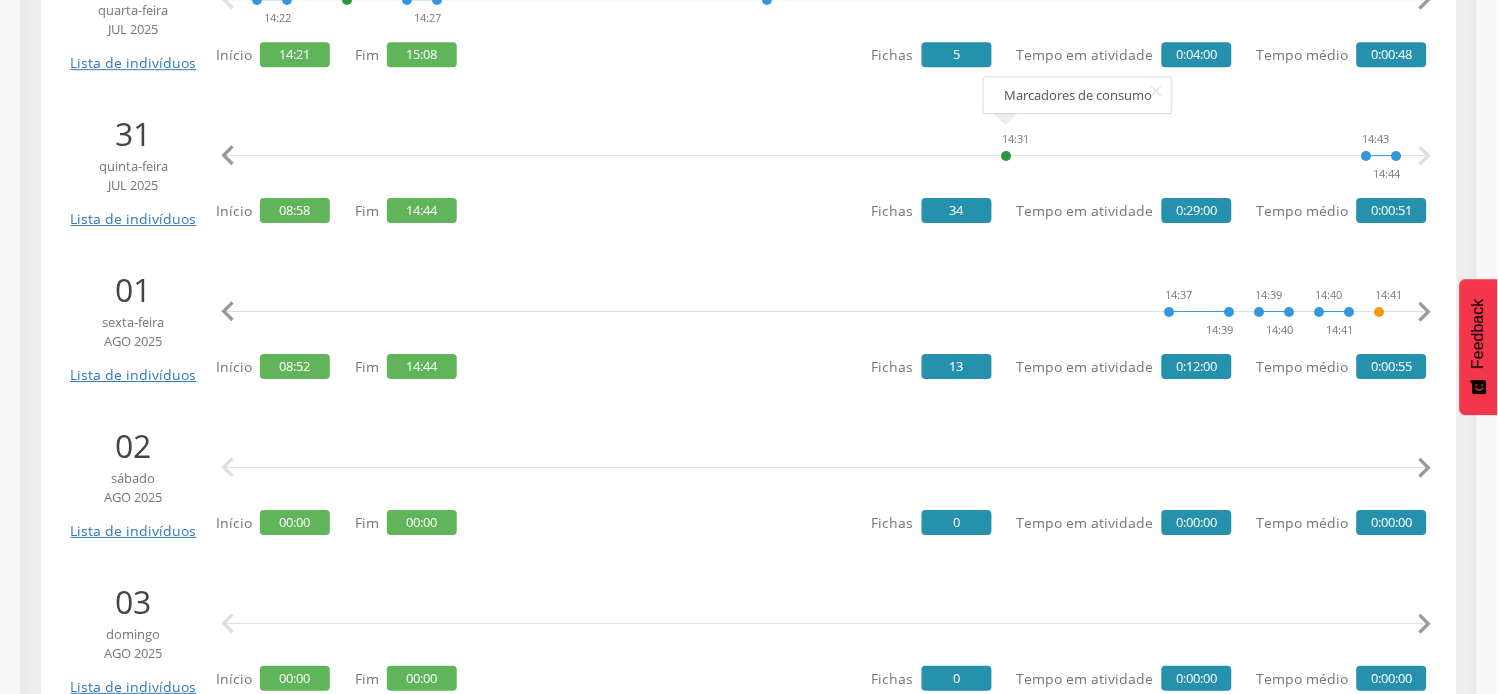 scroll, scrollTop: 0, scrollLeft: 5362, axis: horizontal 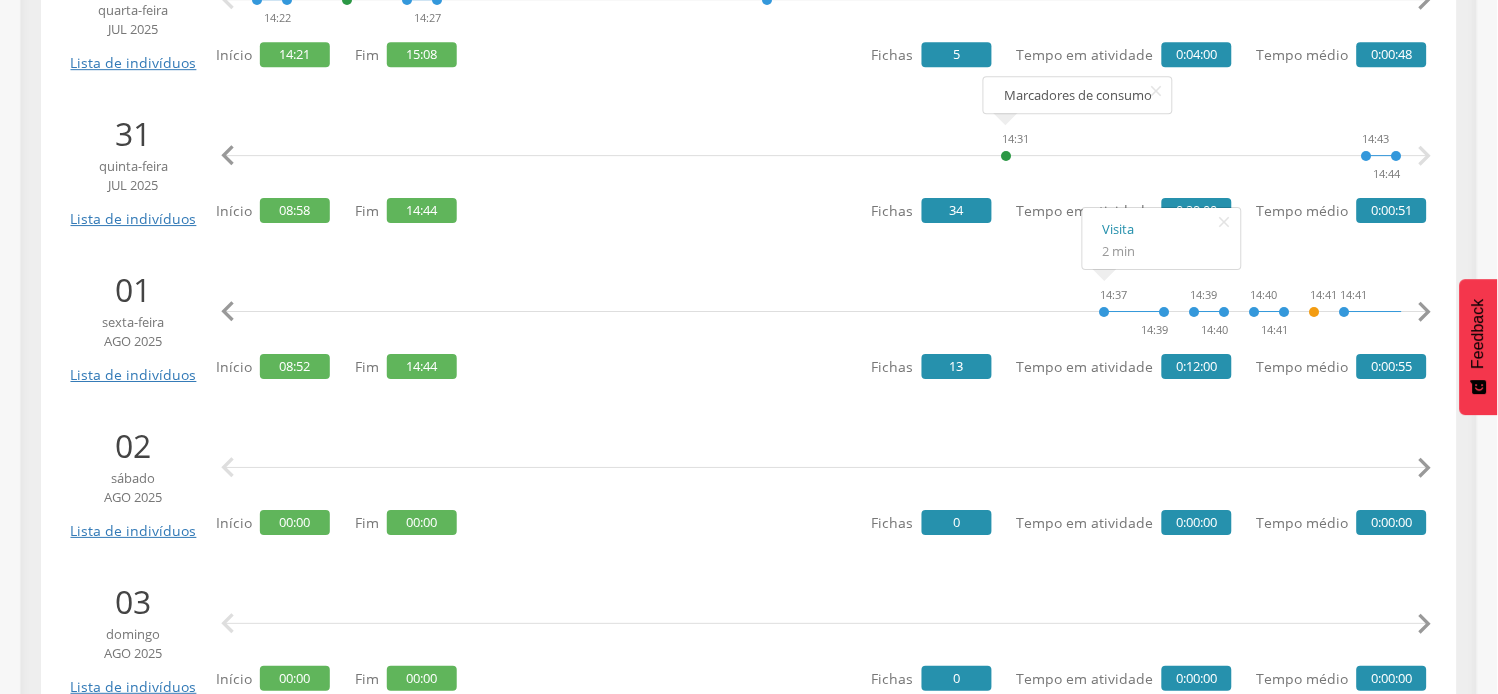 click on "" at bounding box center (228, 312) 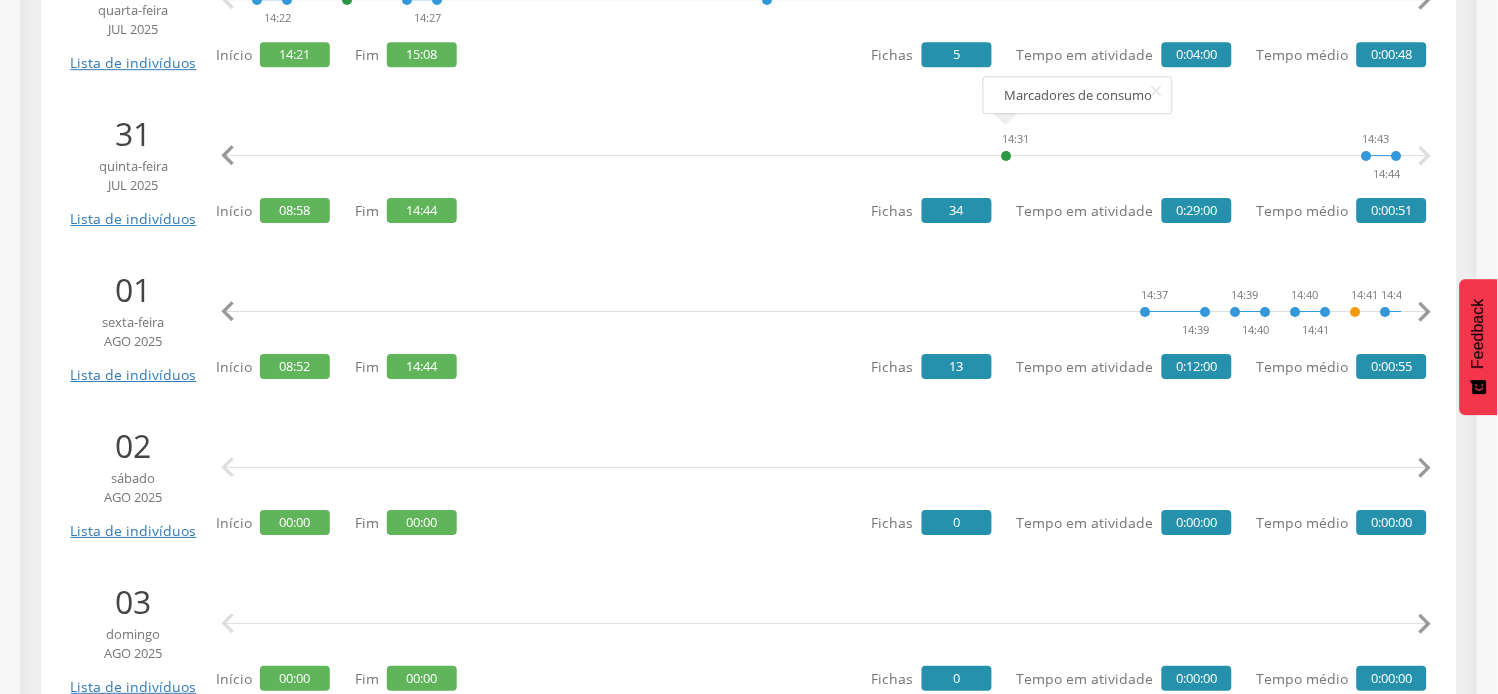 click on "" at bounding box center [228, 312] 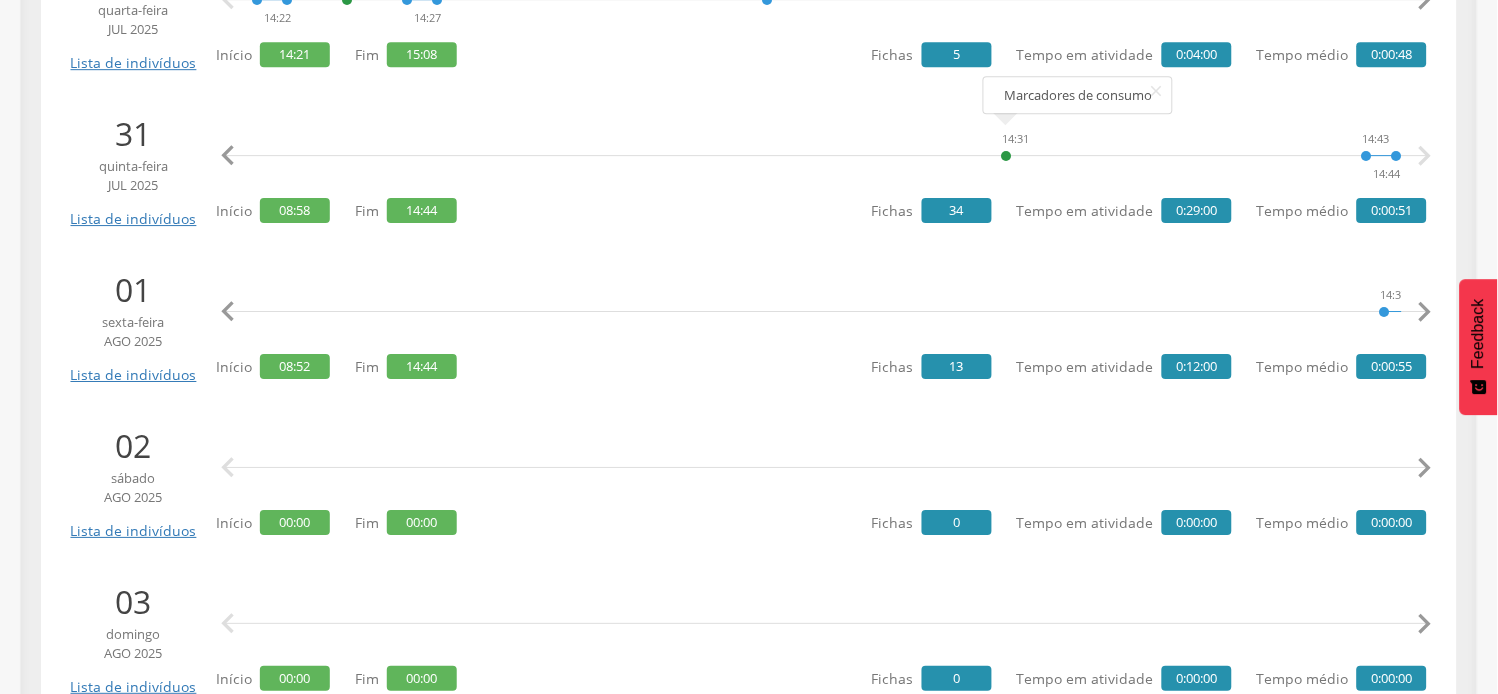 click on "" at bounding box center [228, 312] 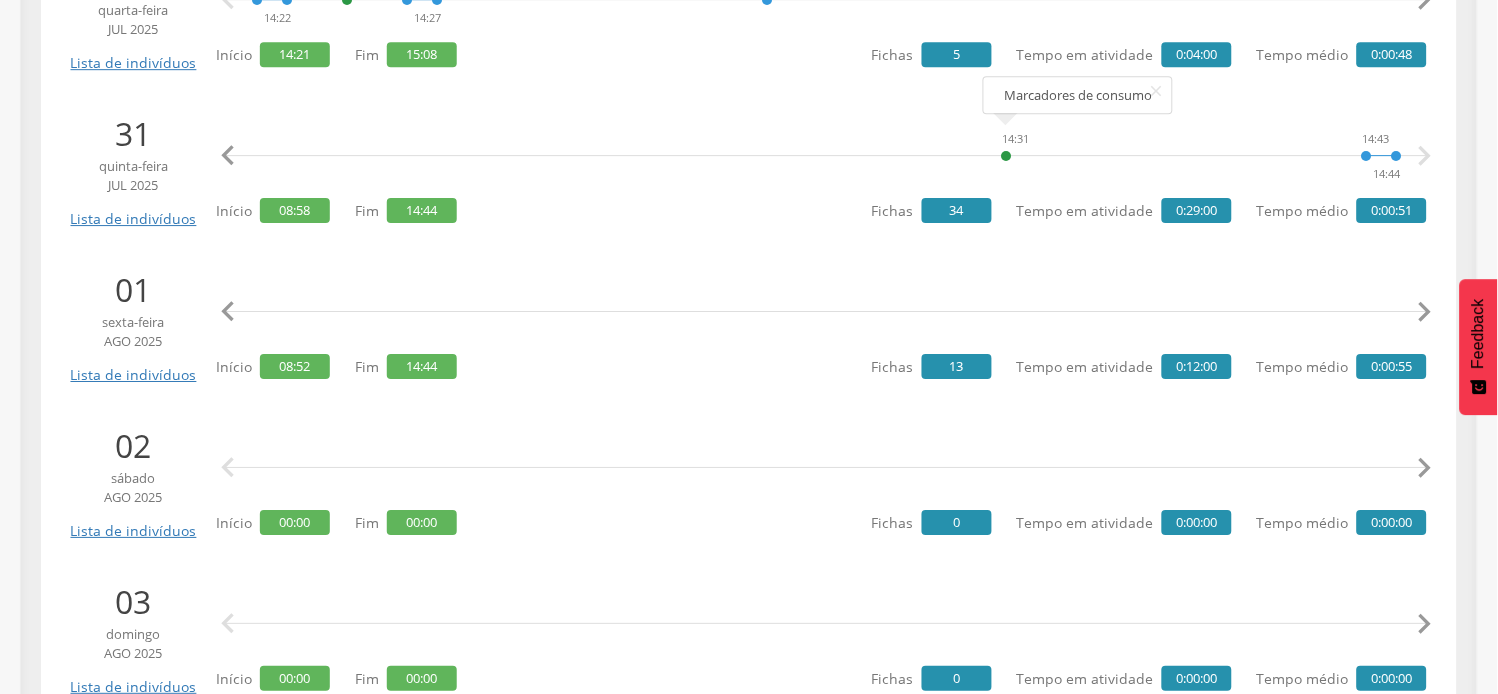 click on "" at bounding box center (228, 312) 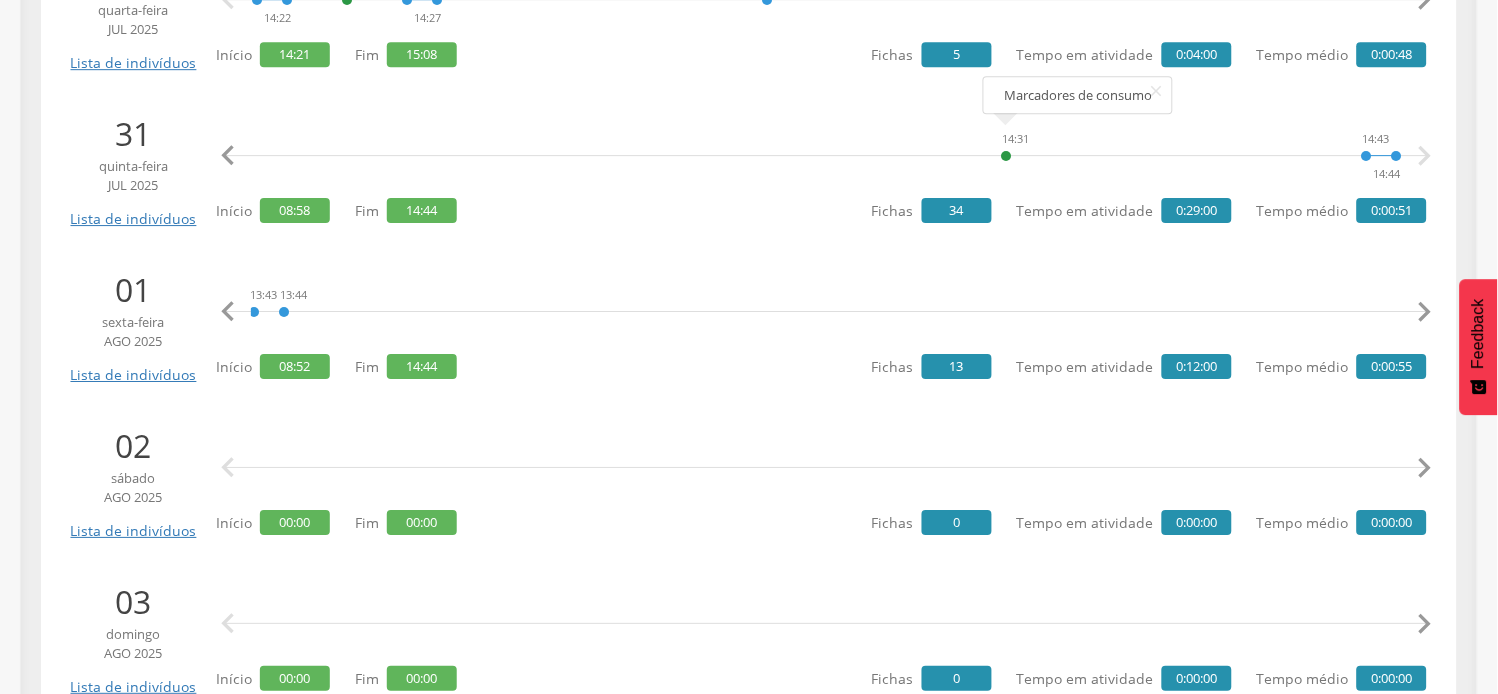 click on "" at bounding box center (228, 312) 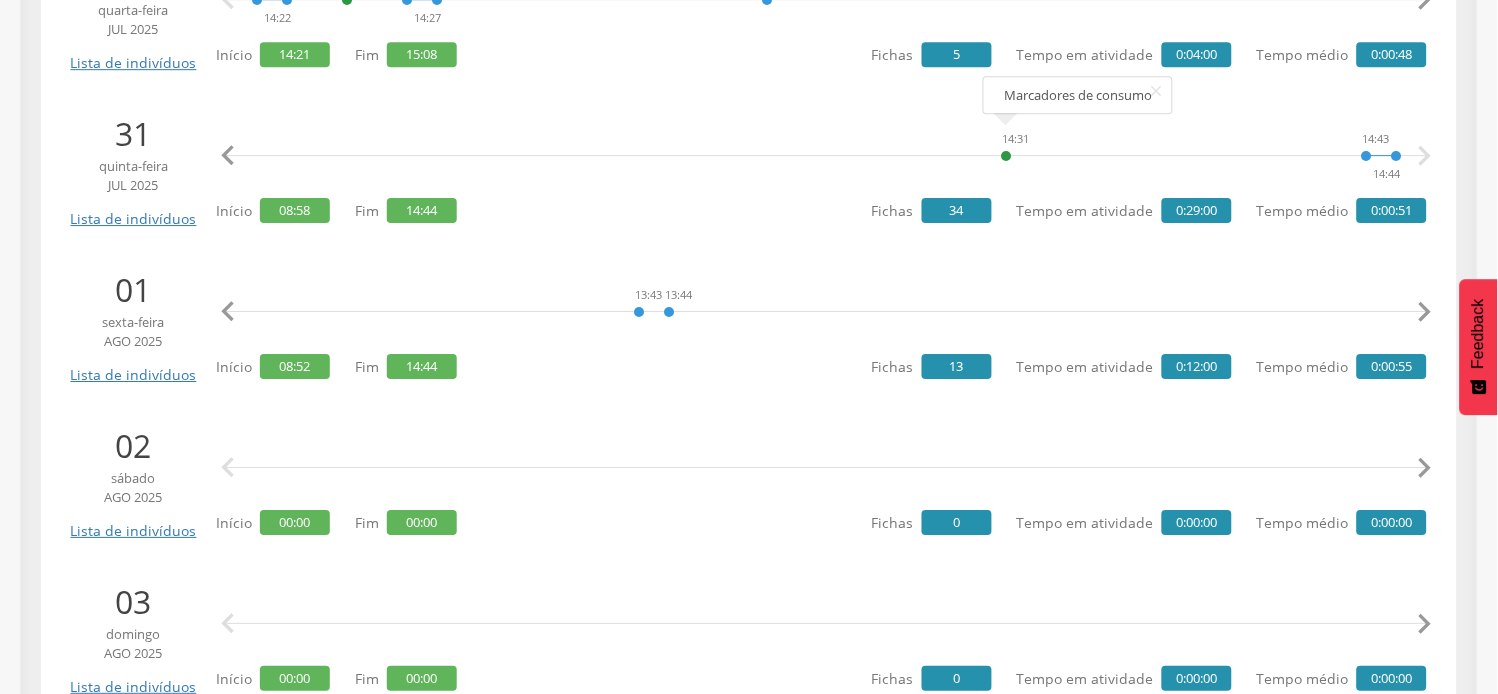 scroll, scrollTop: 0, scrollLeft: 4208, axis: horizontal 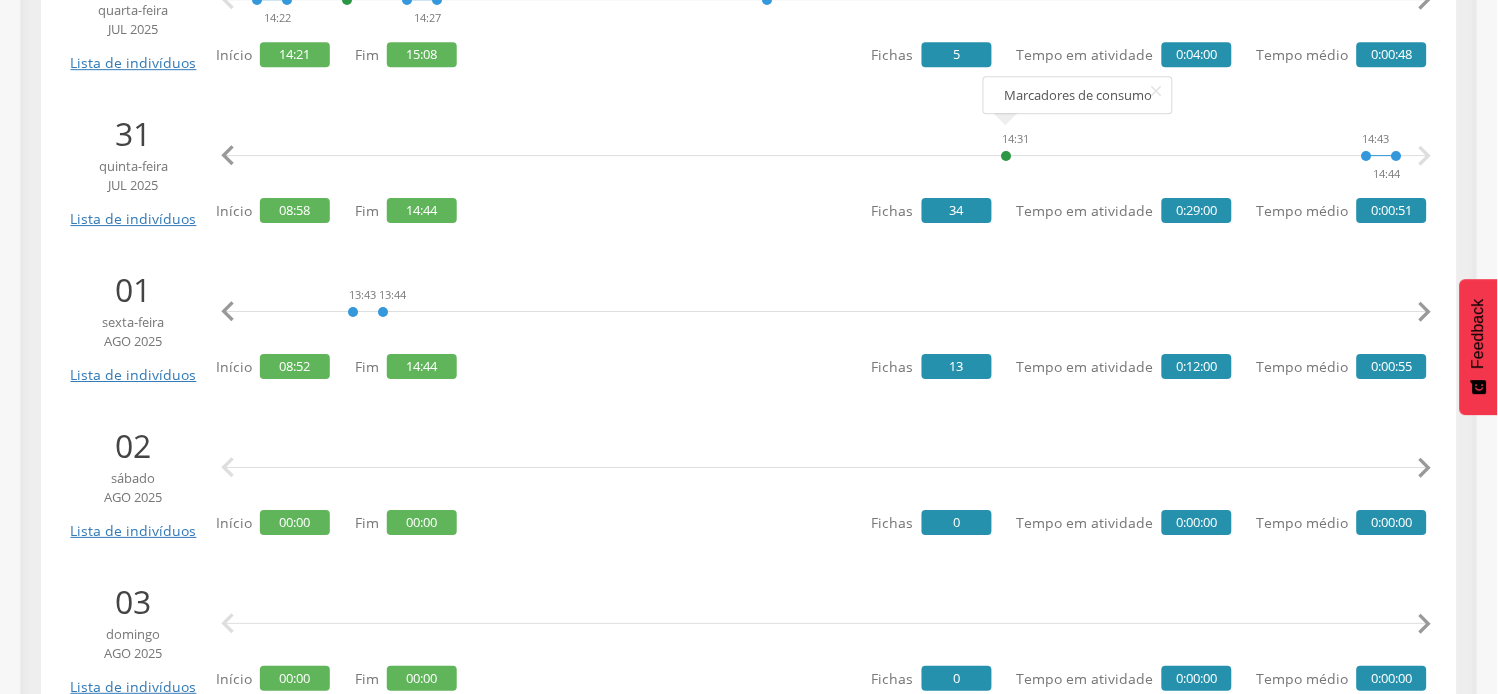 click on "" at bounding box center [1425, 312] 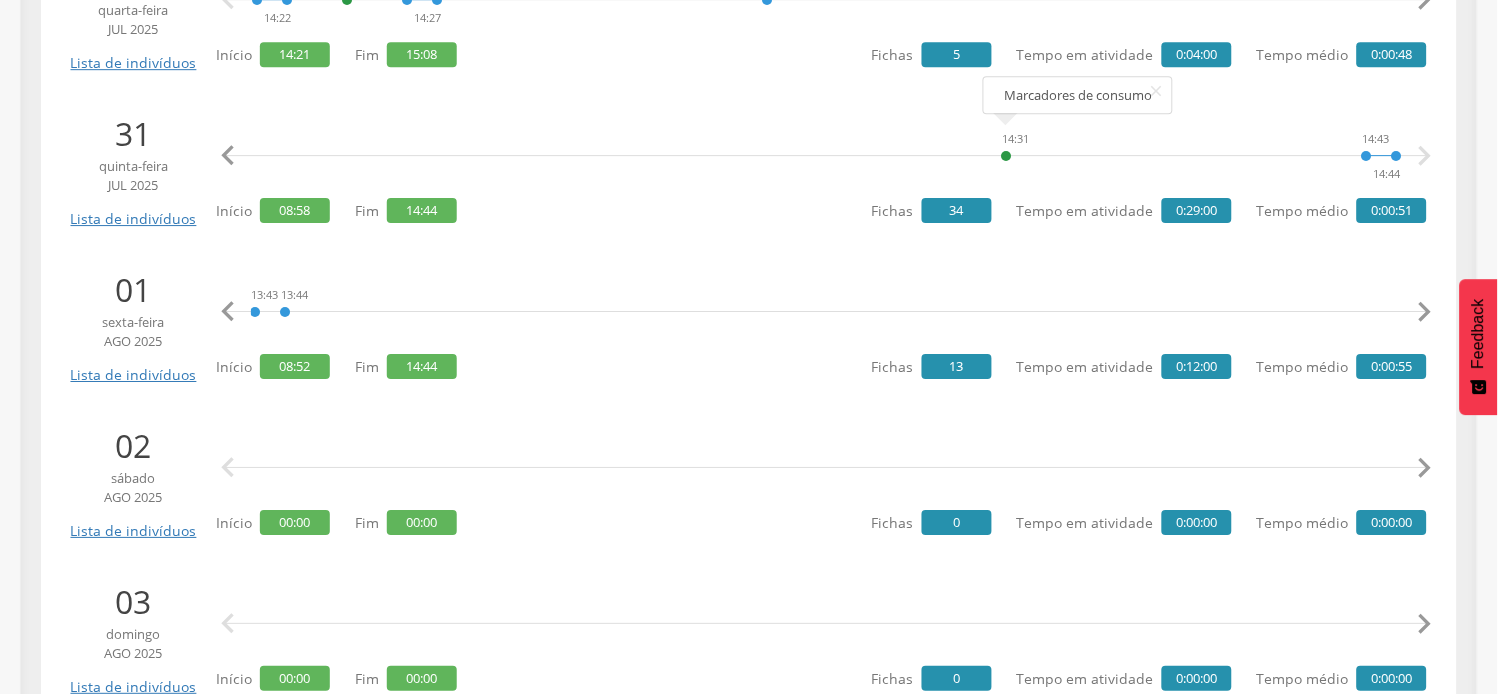 click on "" at bounding box center [1425, 312] 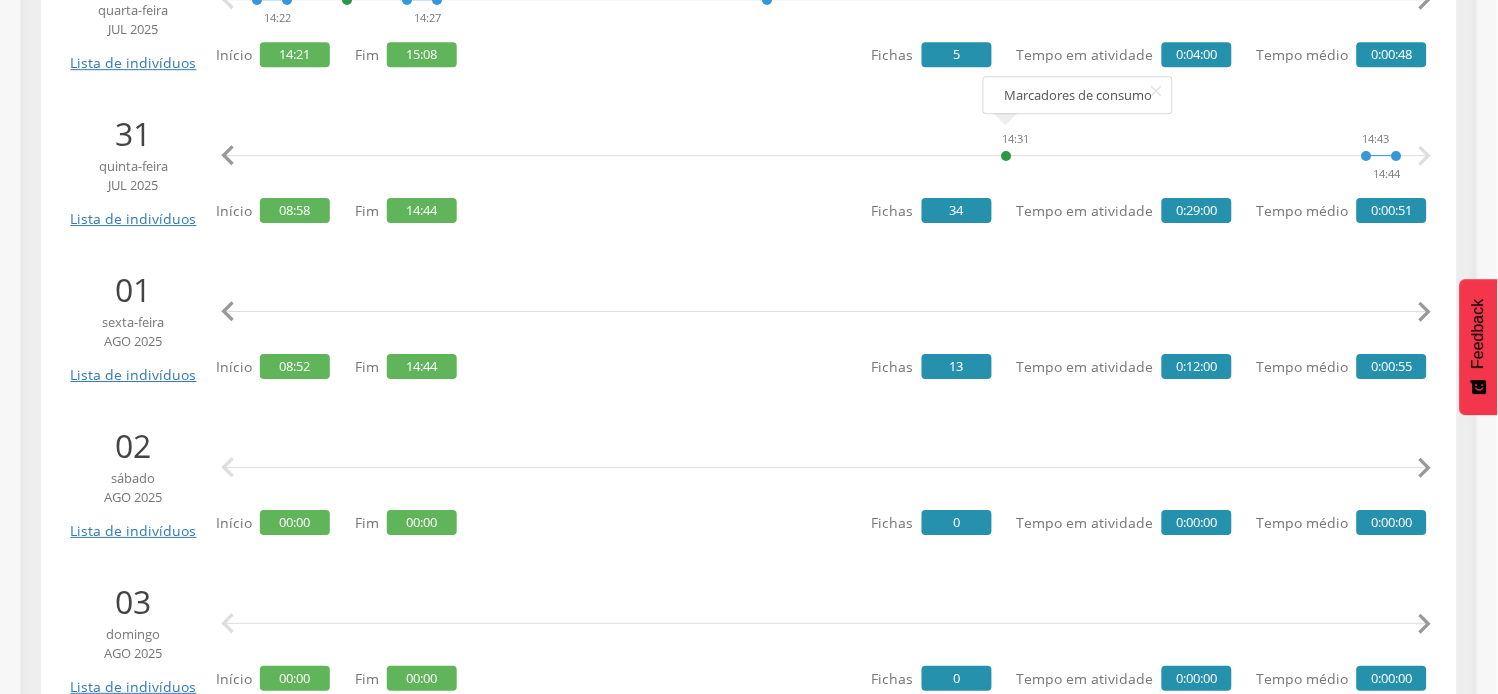 click on "" at bounding box center (1425, 312) 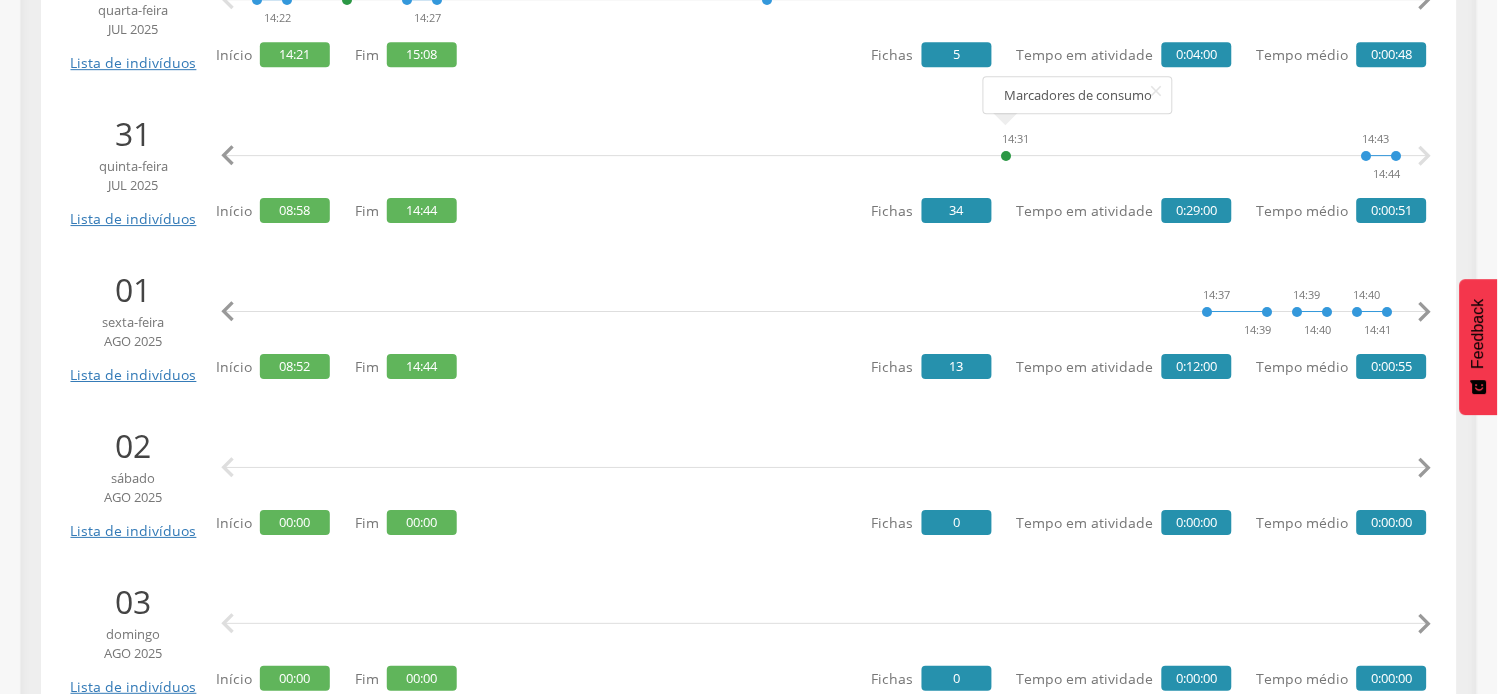click on "" at bounding box center (1425, 312) 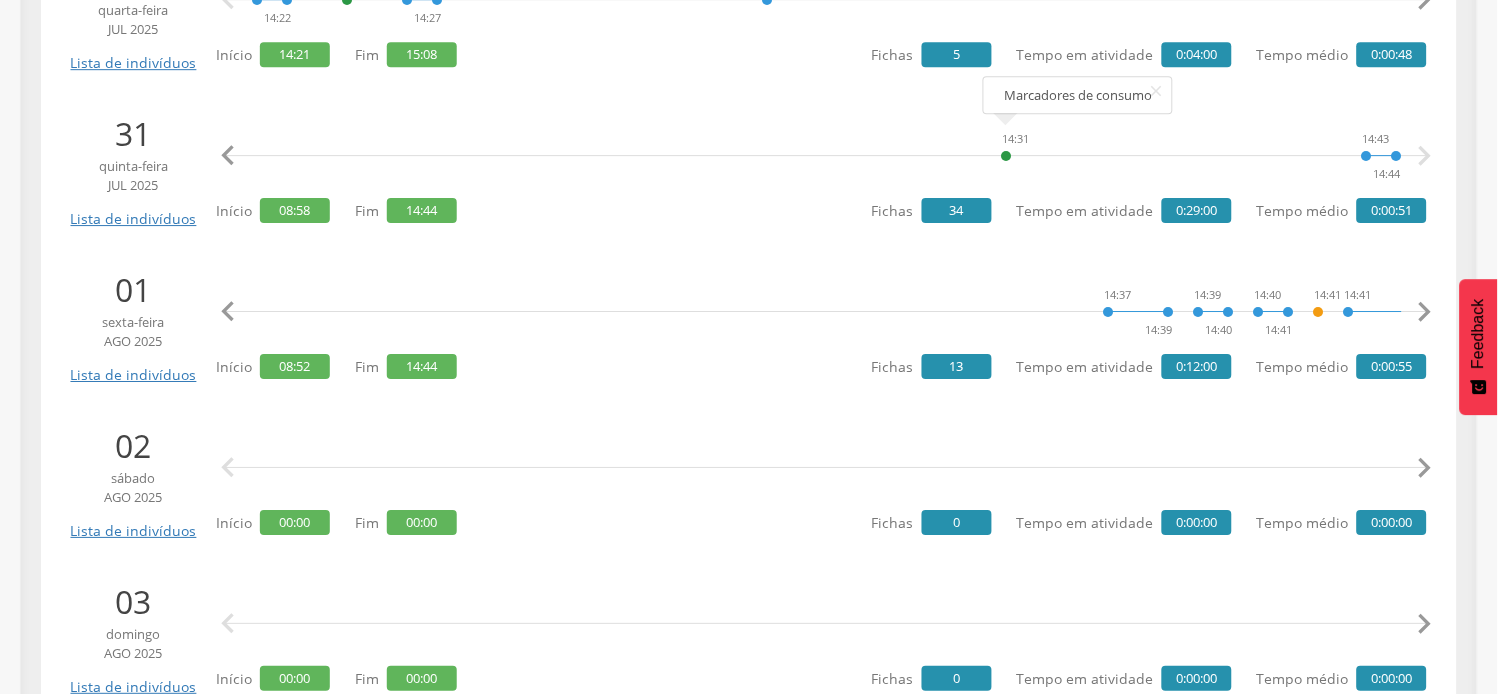 click on "" at bounding box center (1425, 312) 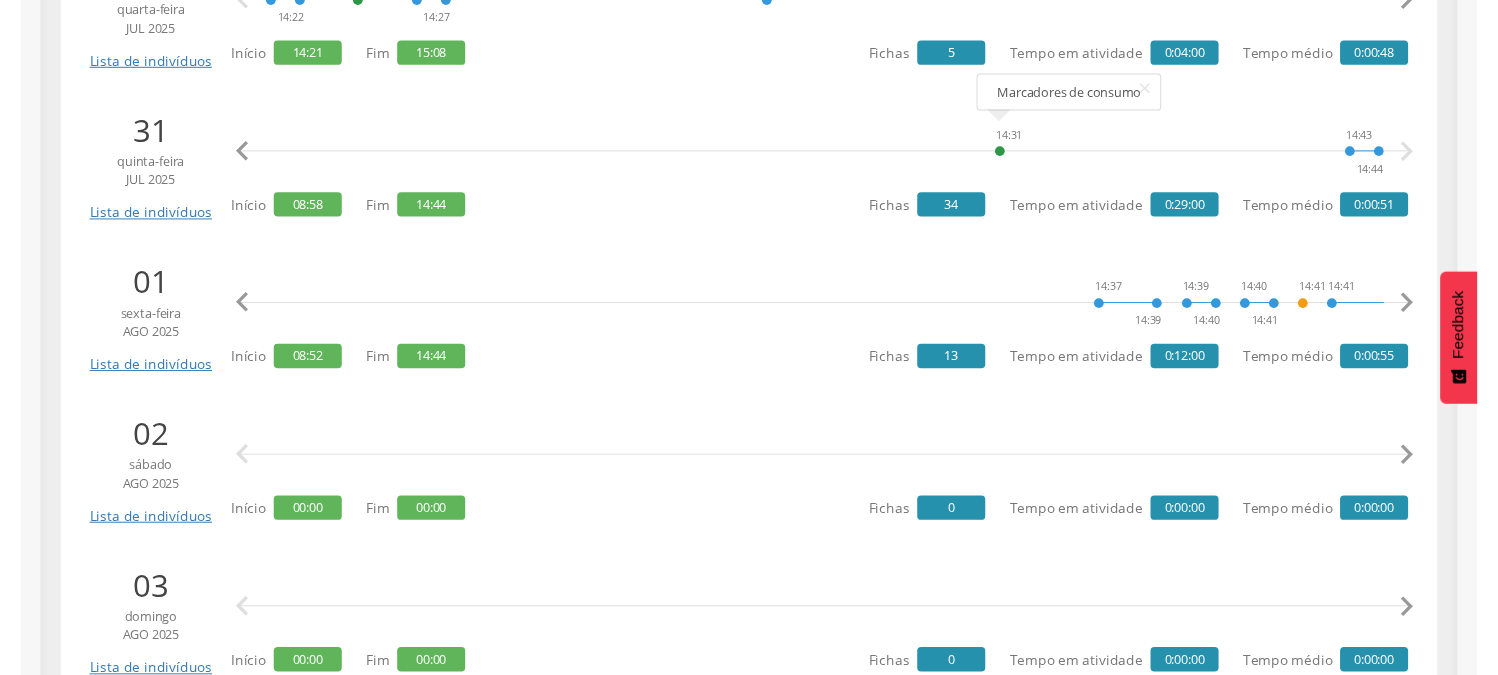 scroll, scrollTop: 0, scrollLeft: 5400, axis: horizontal 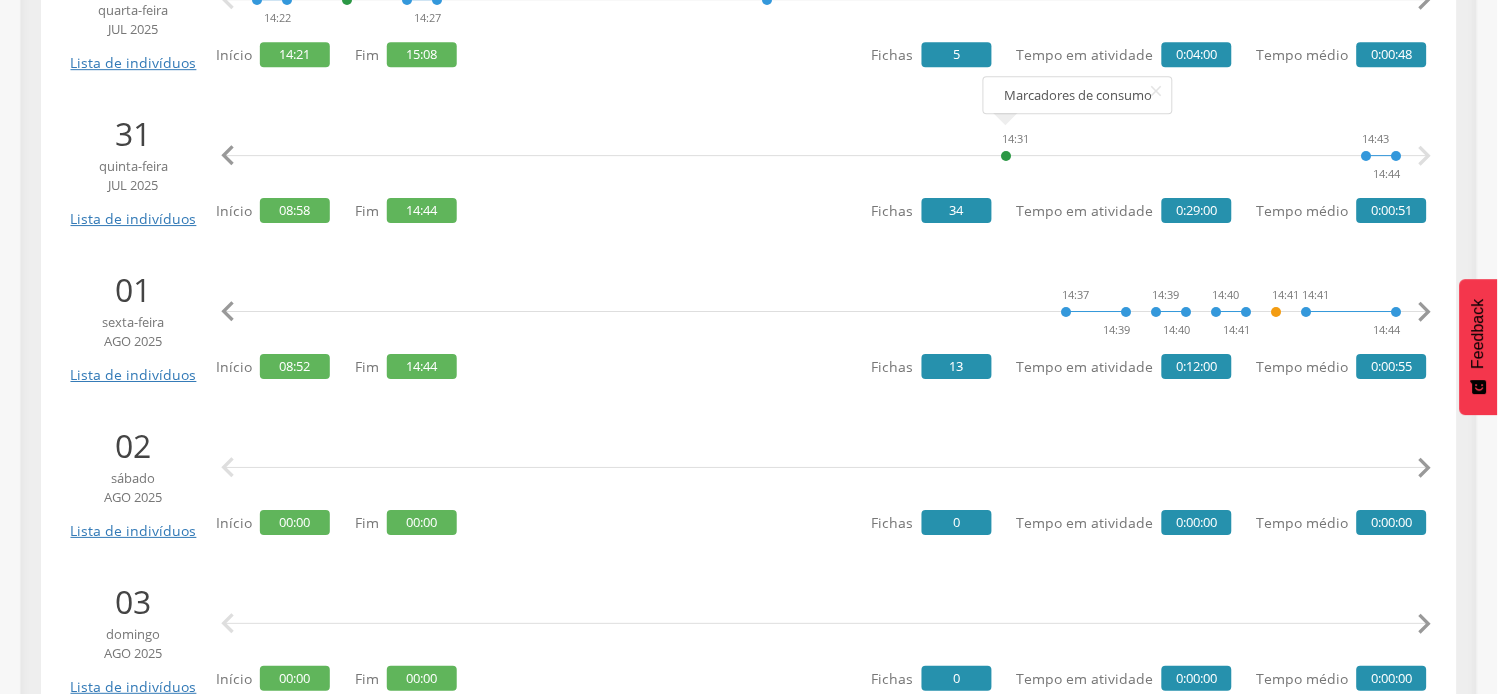 click on "" at bounding box center (1425, 312) 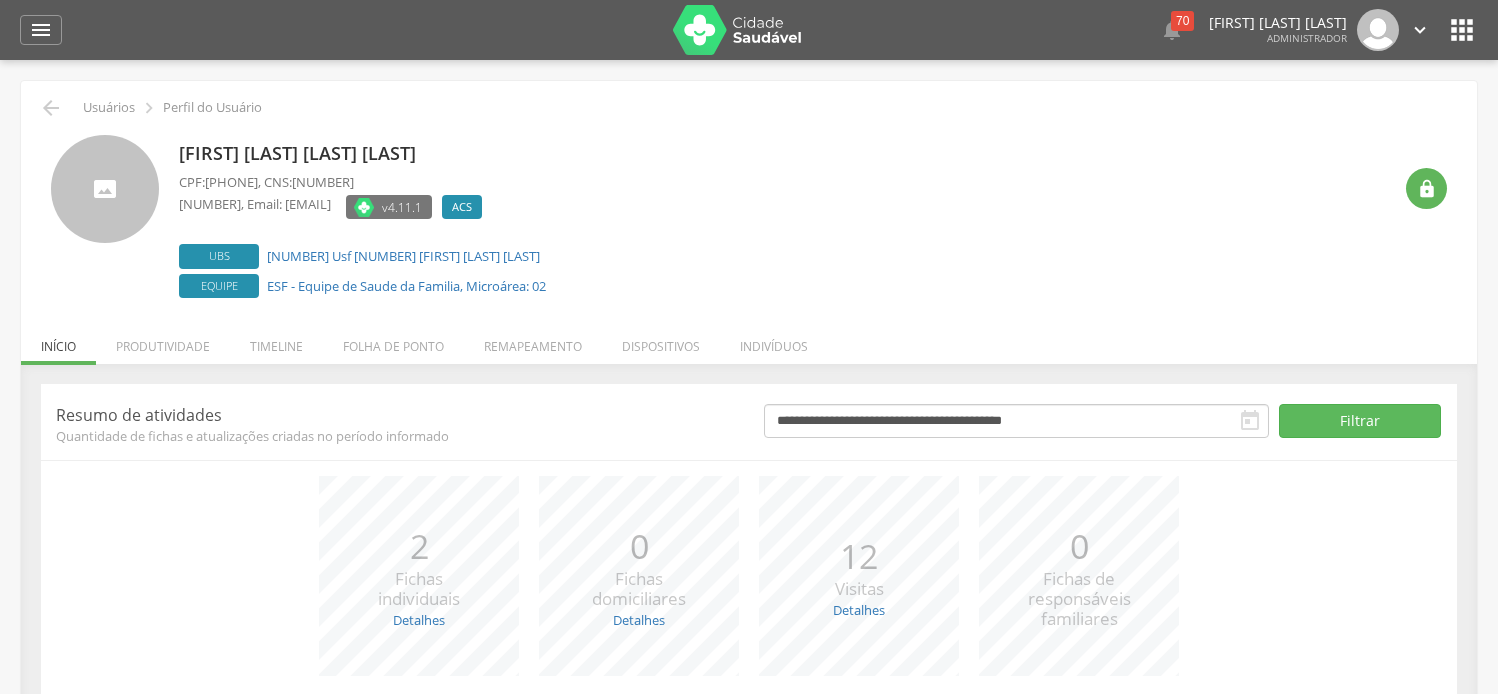 scroll, scrollTop: 0, scrollLeft: 0, axis: both 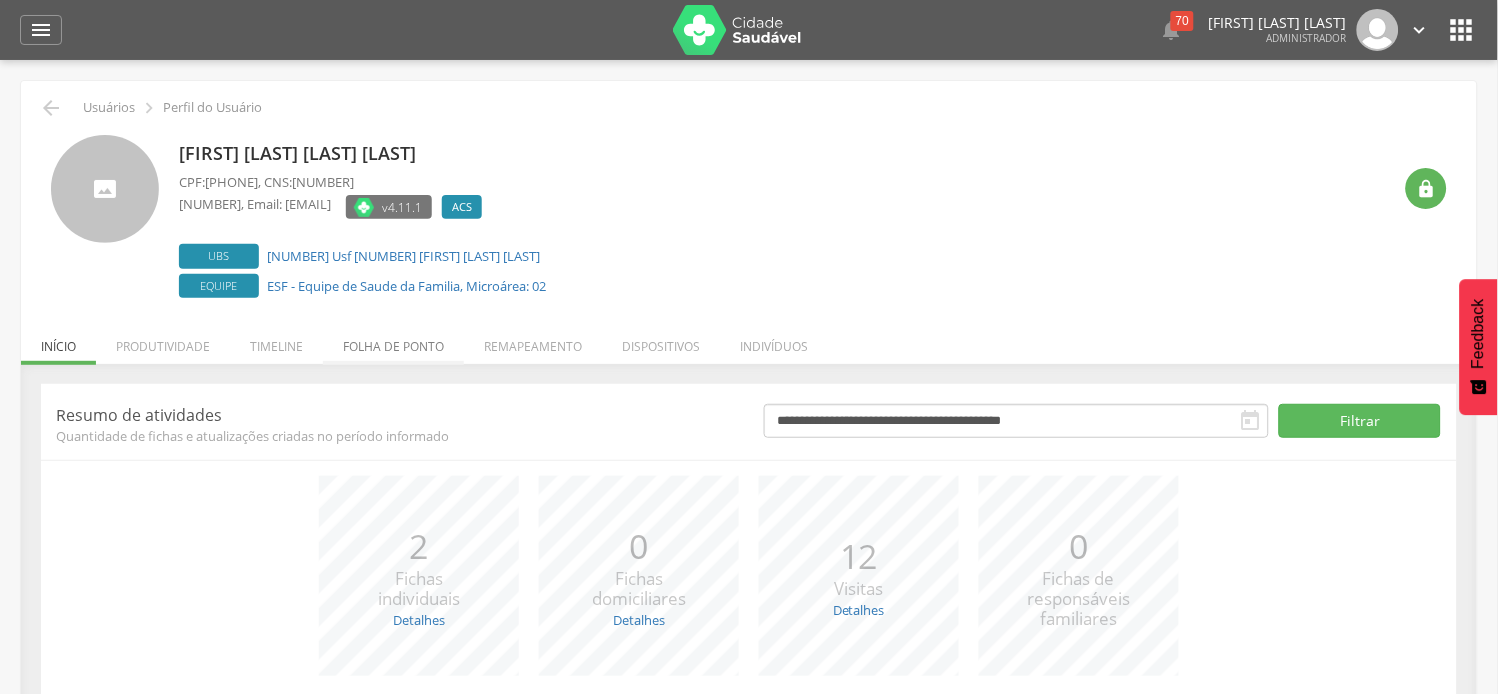 click on "Folha de ponto" at bounding box center (393, 341) 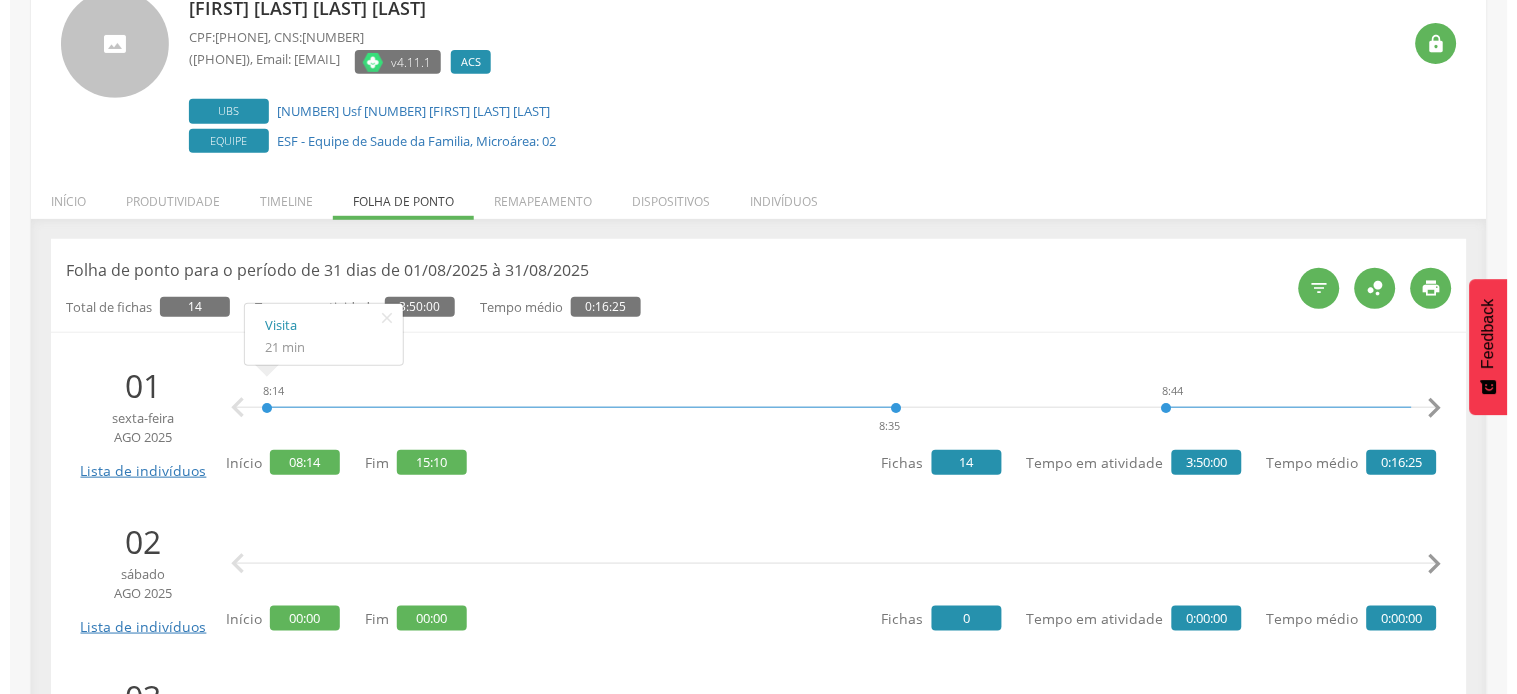 scroll, scrollTop: 222, scrollLeft: 0, axis: vertical 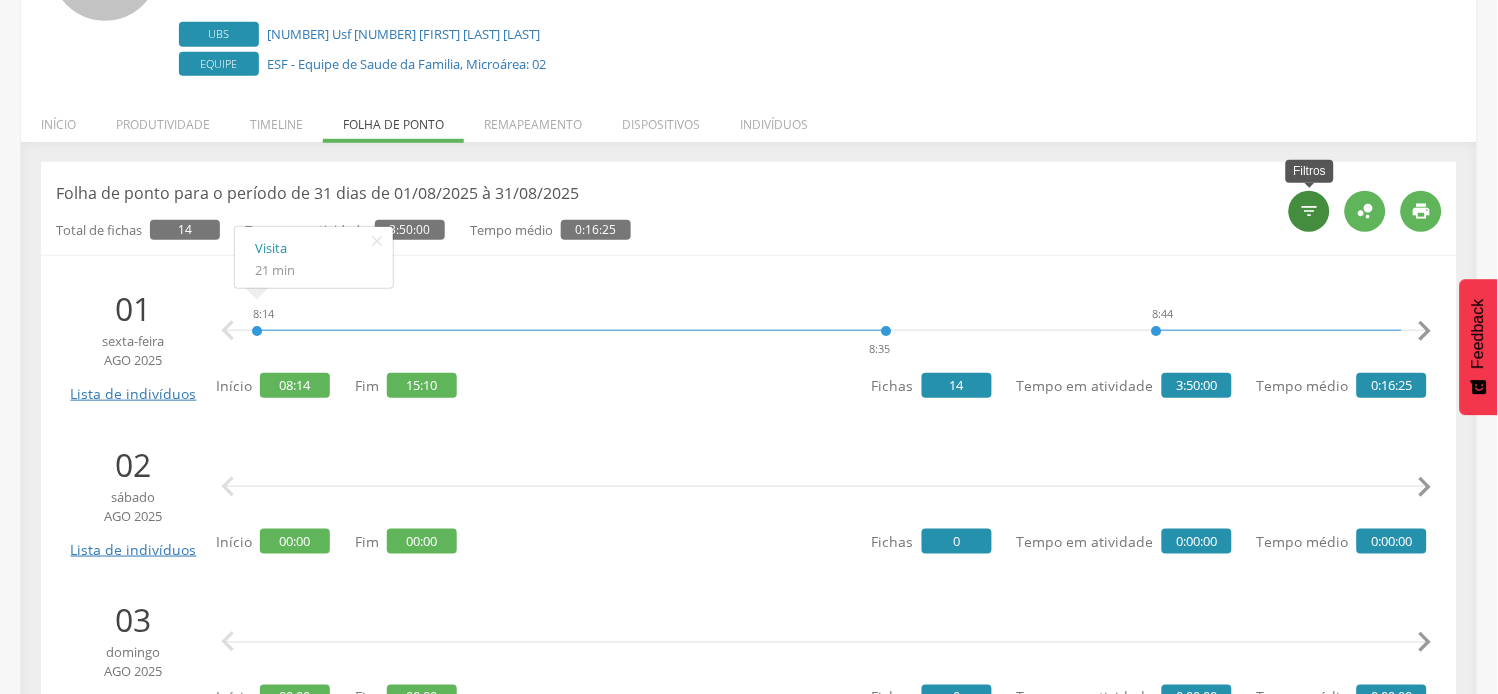 click on "" at bounding box center (1310, 211) 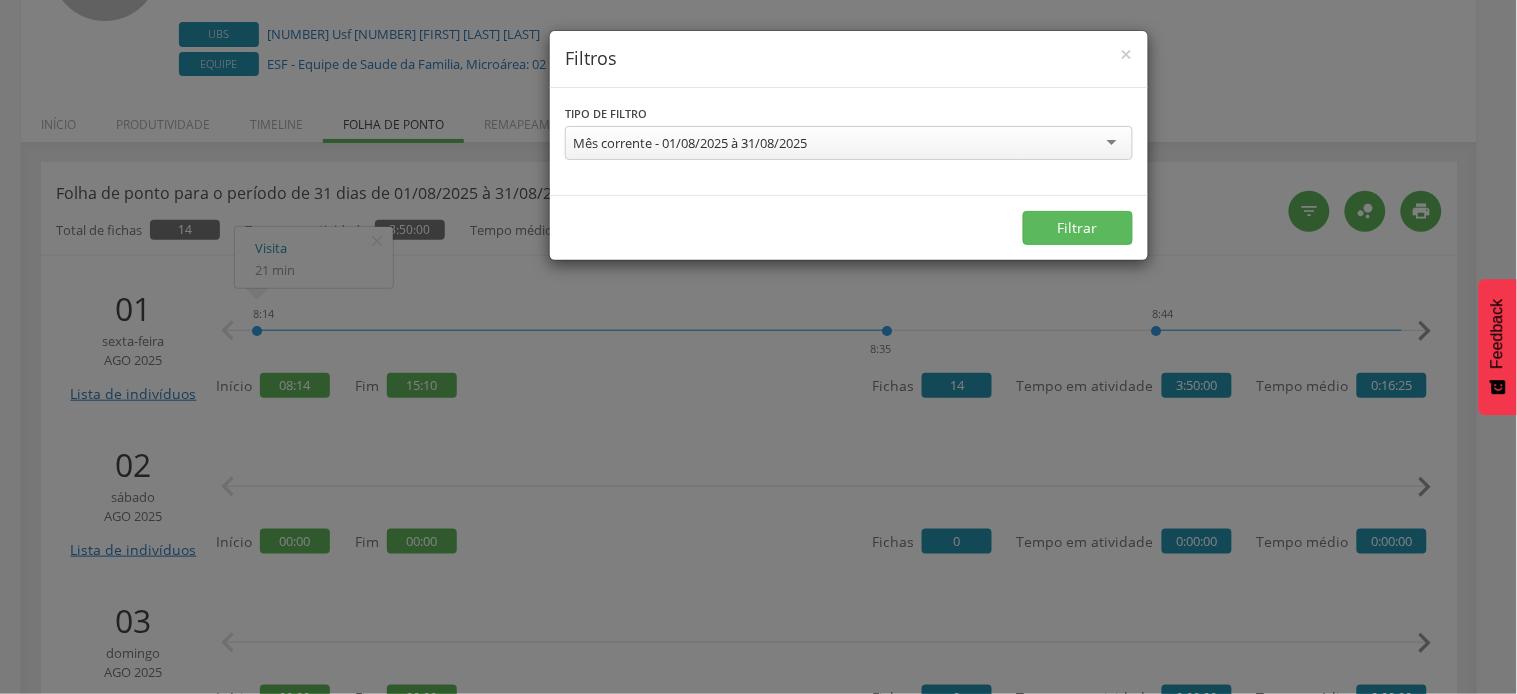 click on "Mês corrente - 01/08/2025 à 31/08/2025" at bounding box center [690, 143] 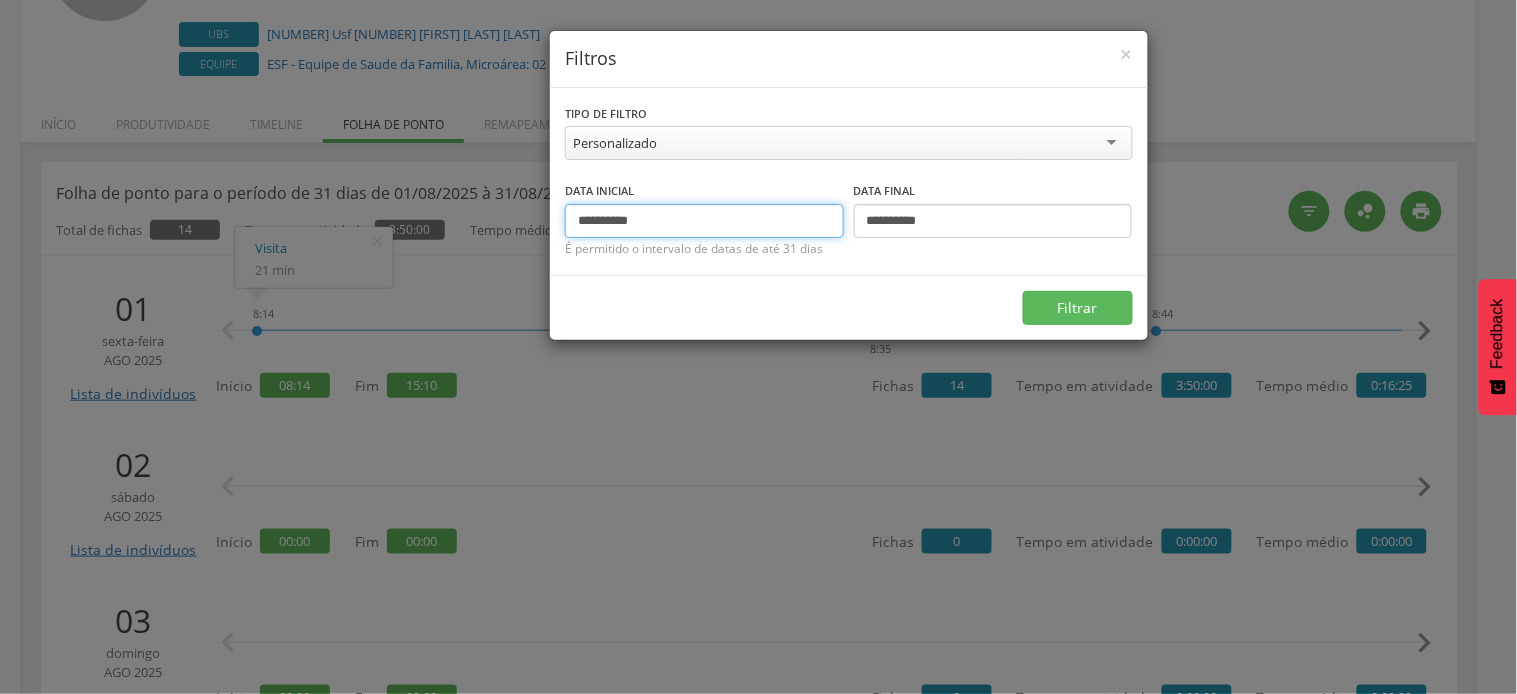 drag, startPoint x: 616, startPoint y: 217, endPoint x: 565, endPoint y: 210, distance: 51.47815 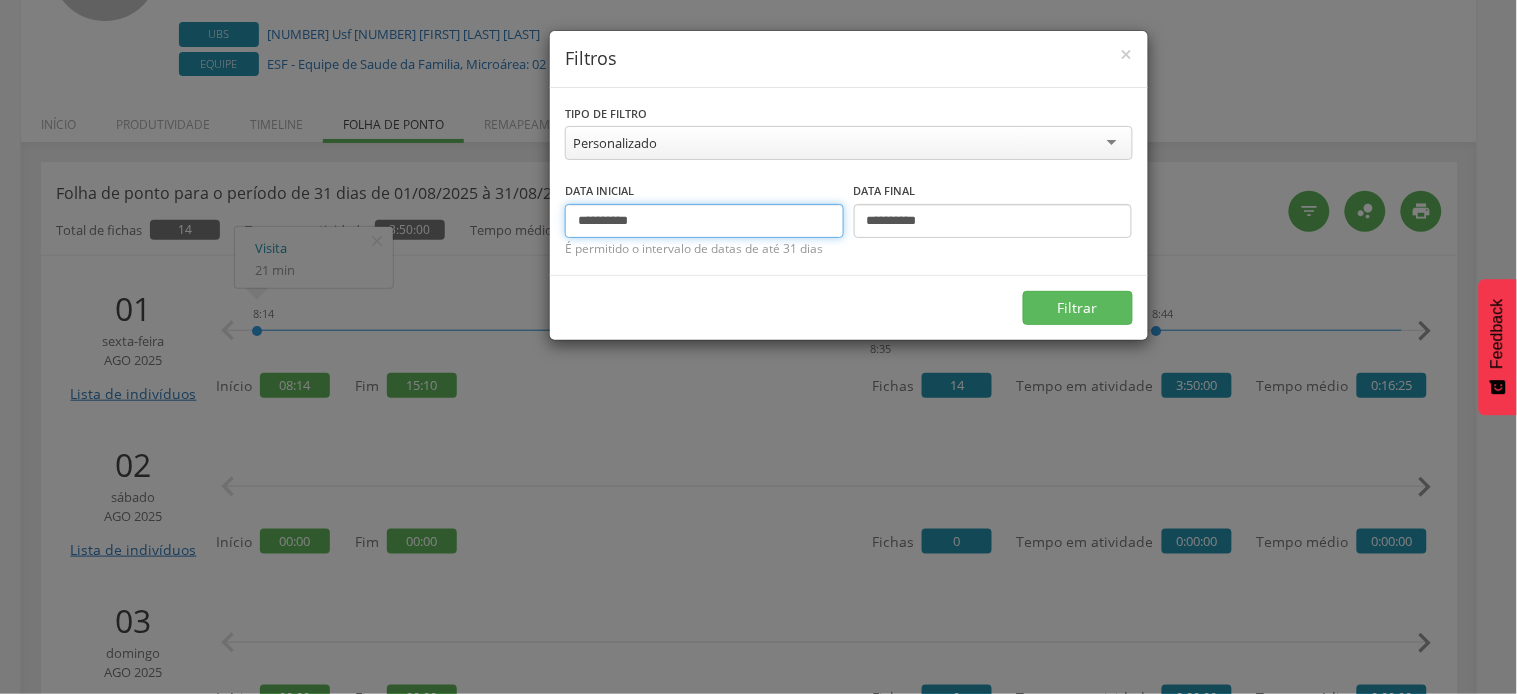 click on "**********" at bounding box center [704, 221] 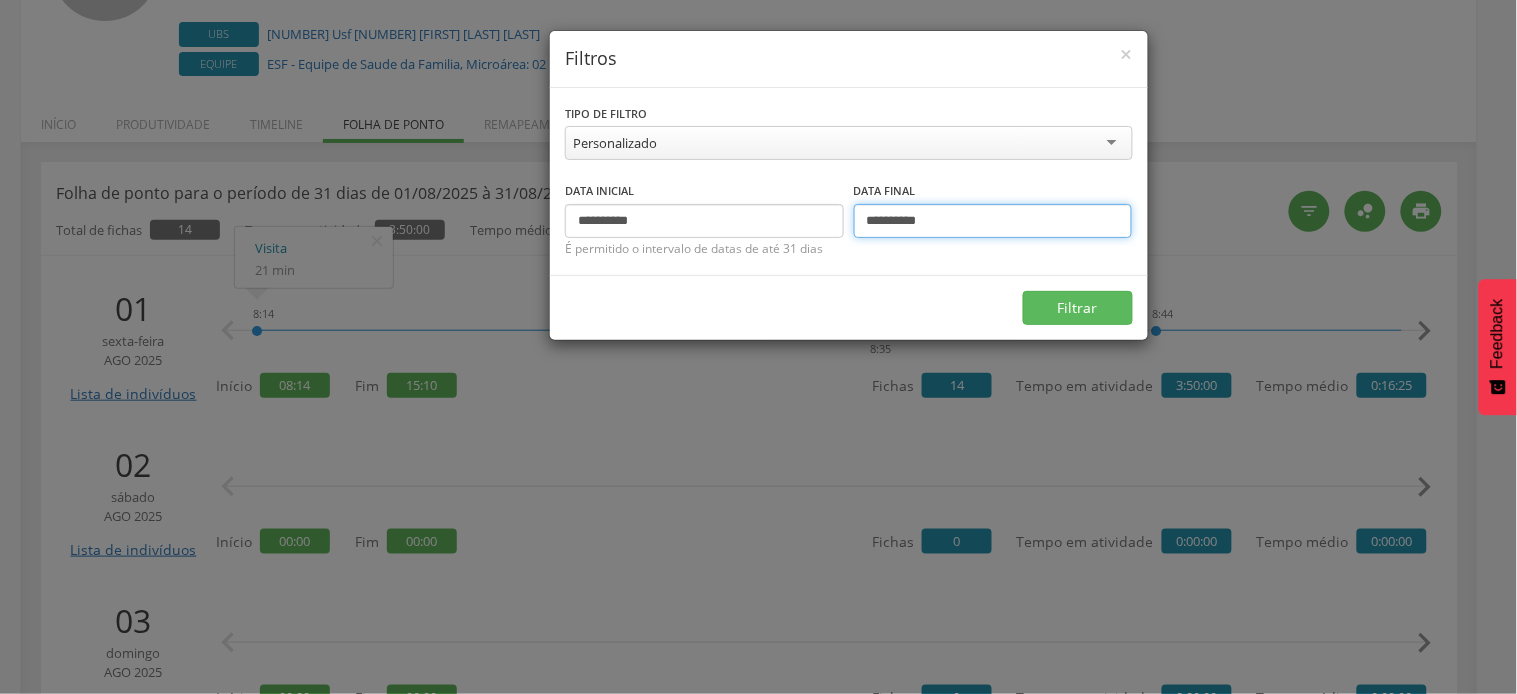 drag, startPoint x: 882, startPoint y: 217, endPoint x: 817, endPoint y: 217, distance: 65 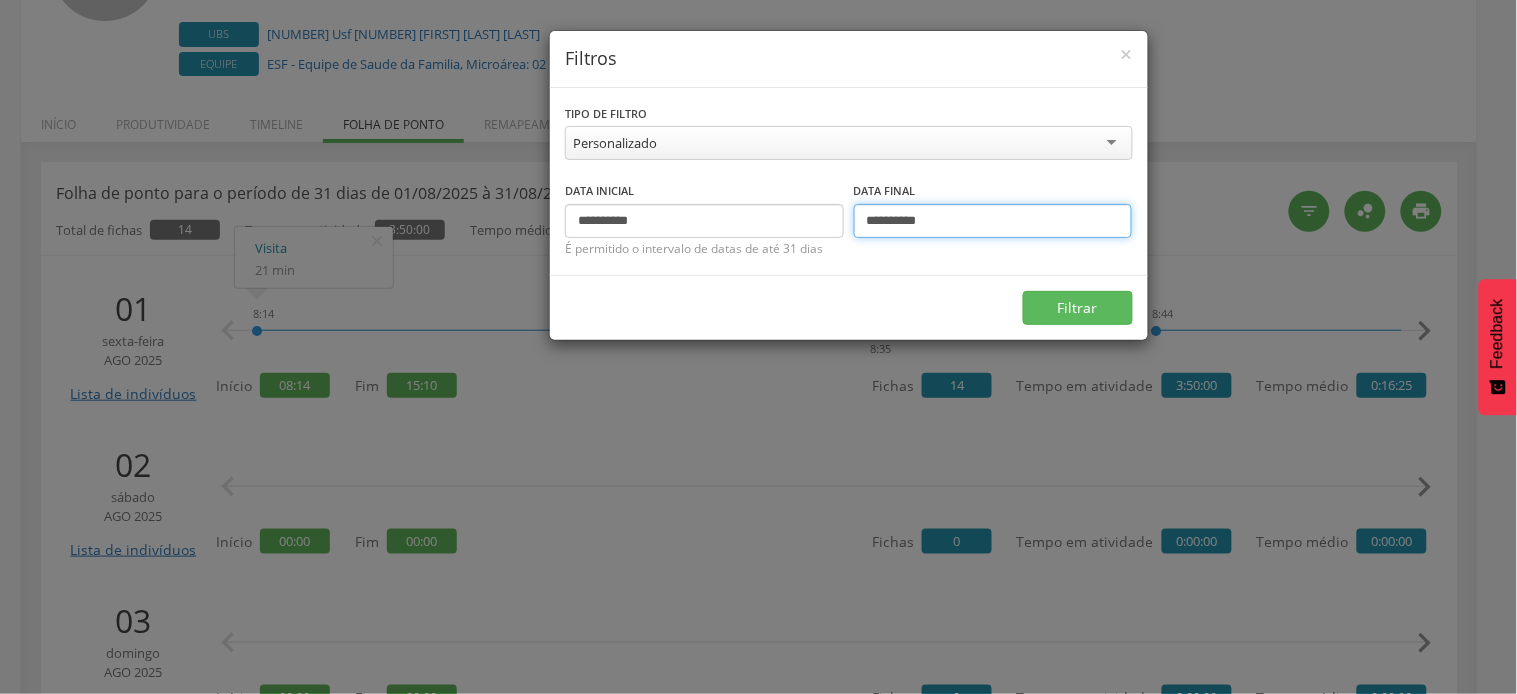 click on "**********" at bounding box center (849, 209) 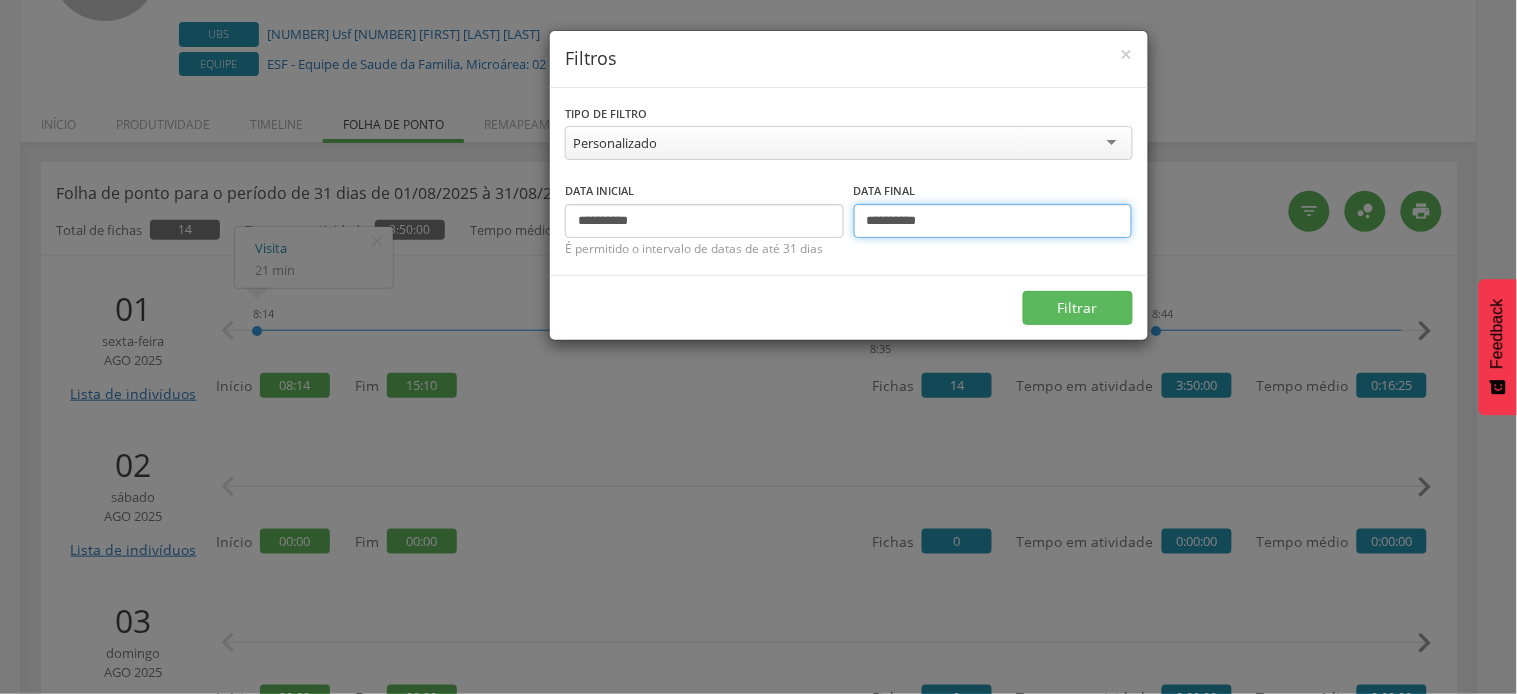 type on "**********" 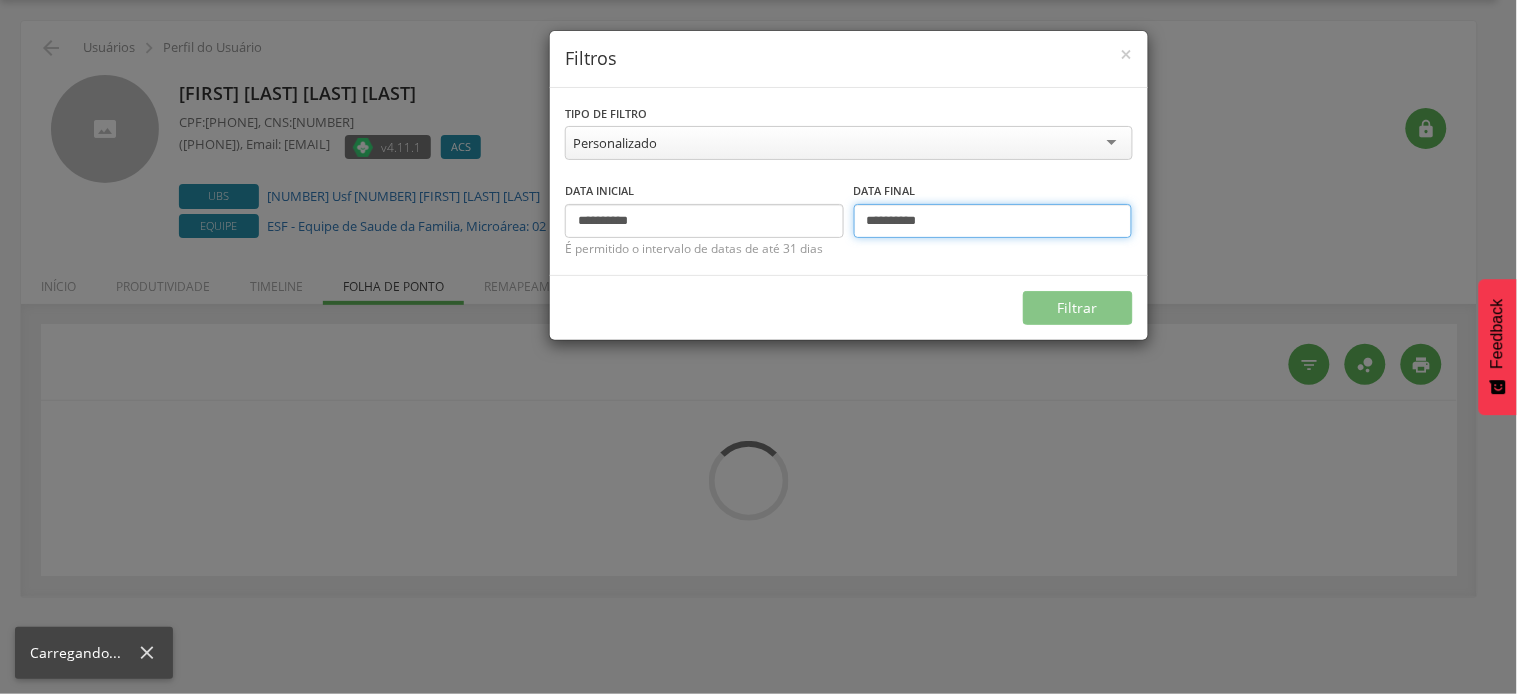scroll, scrollTop: 60, scrollLeft: 0, axis: vertical 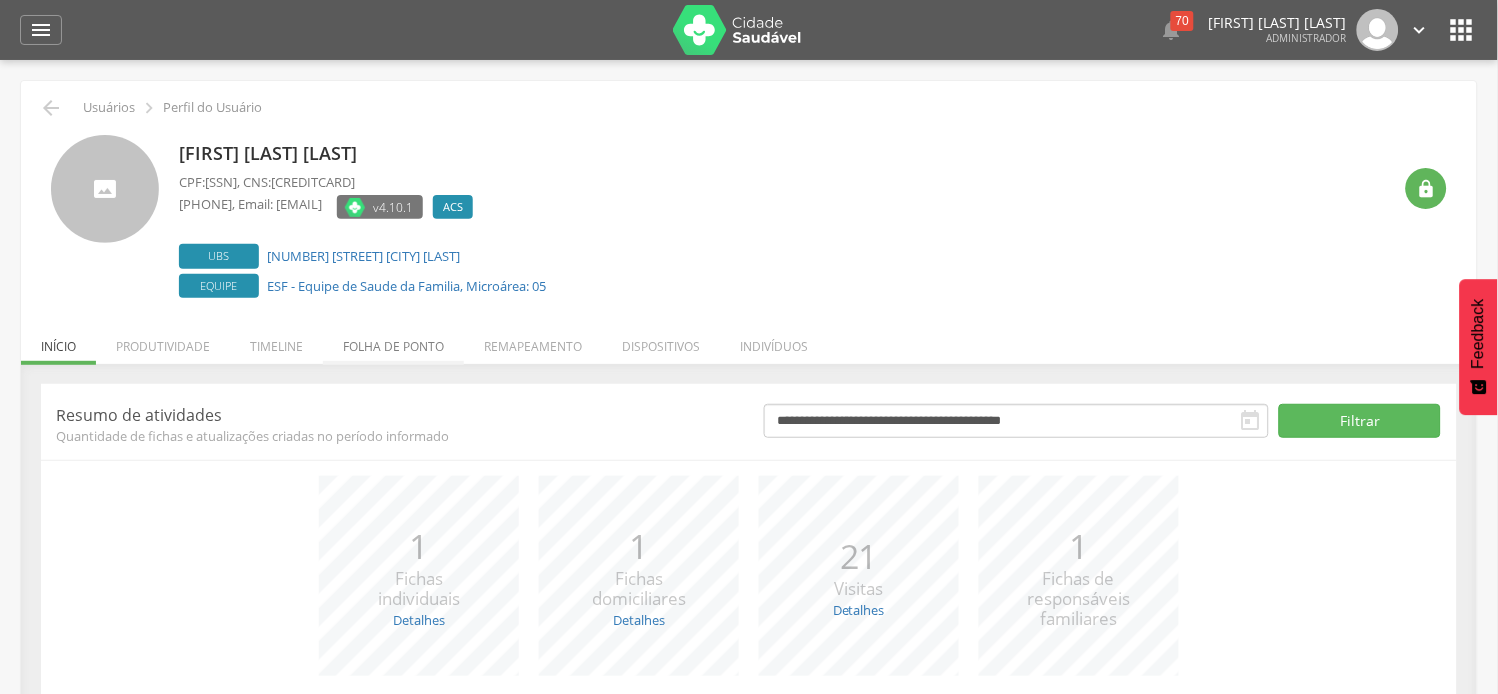 click on "Folha de ponto" at bounding box center [393, 341] 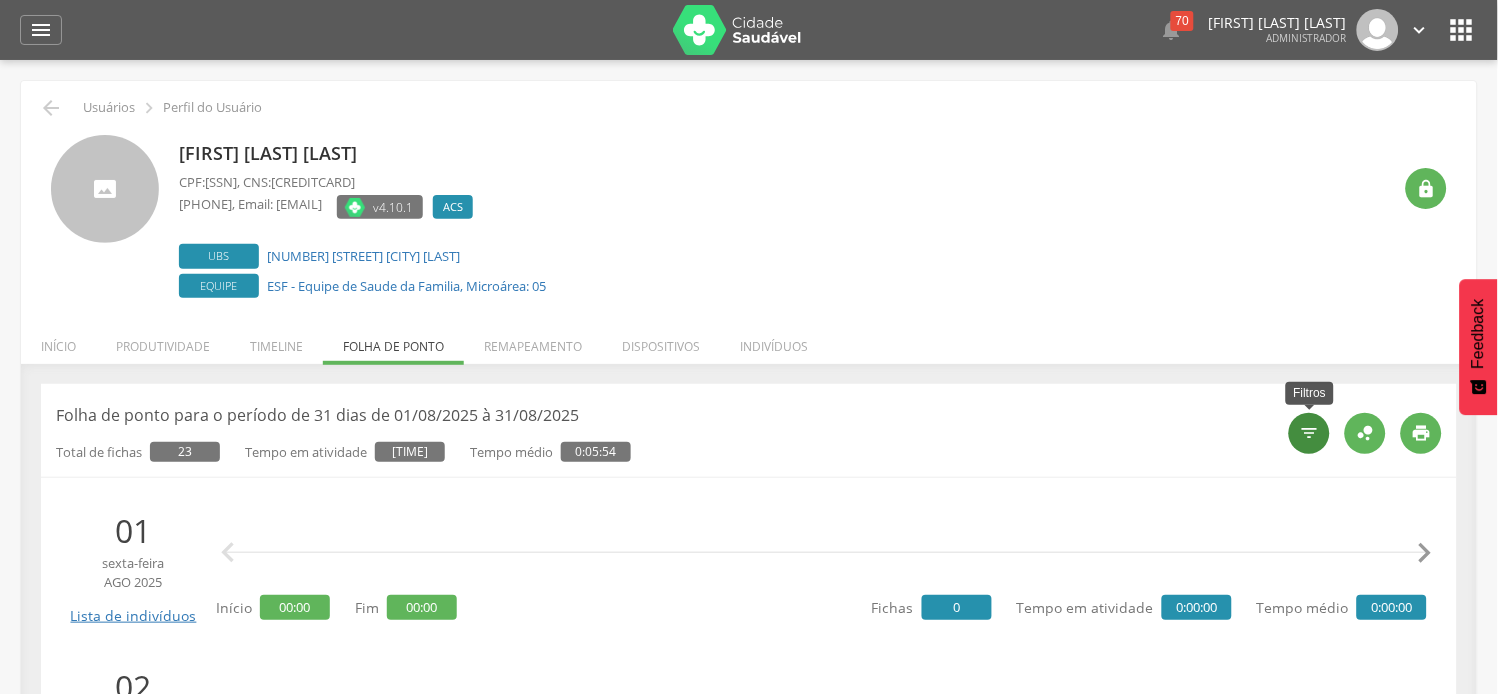 type on "**********" 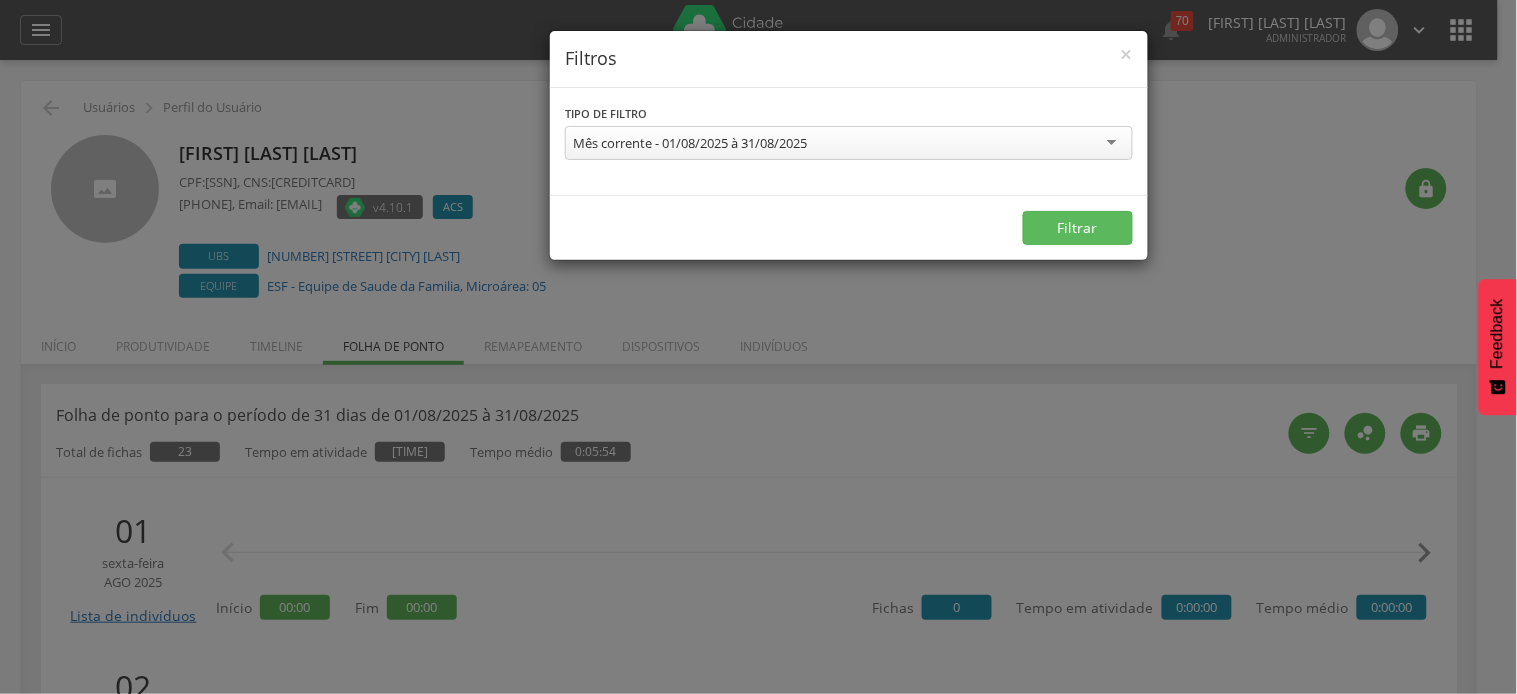 click on "Mês corrente - 01/08/2025 à 31/08/2025" at bounding box center [690, 143] 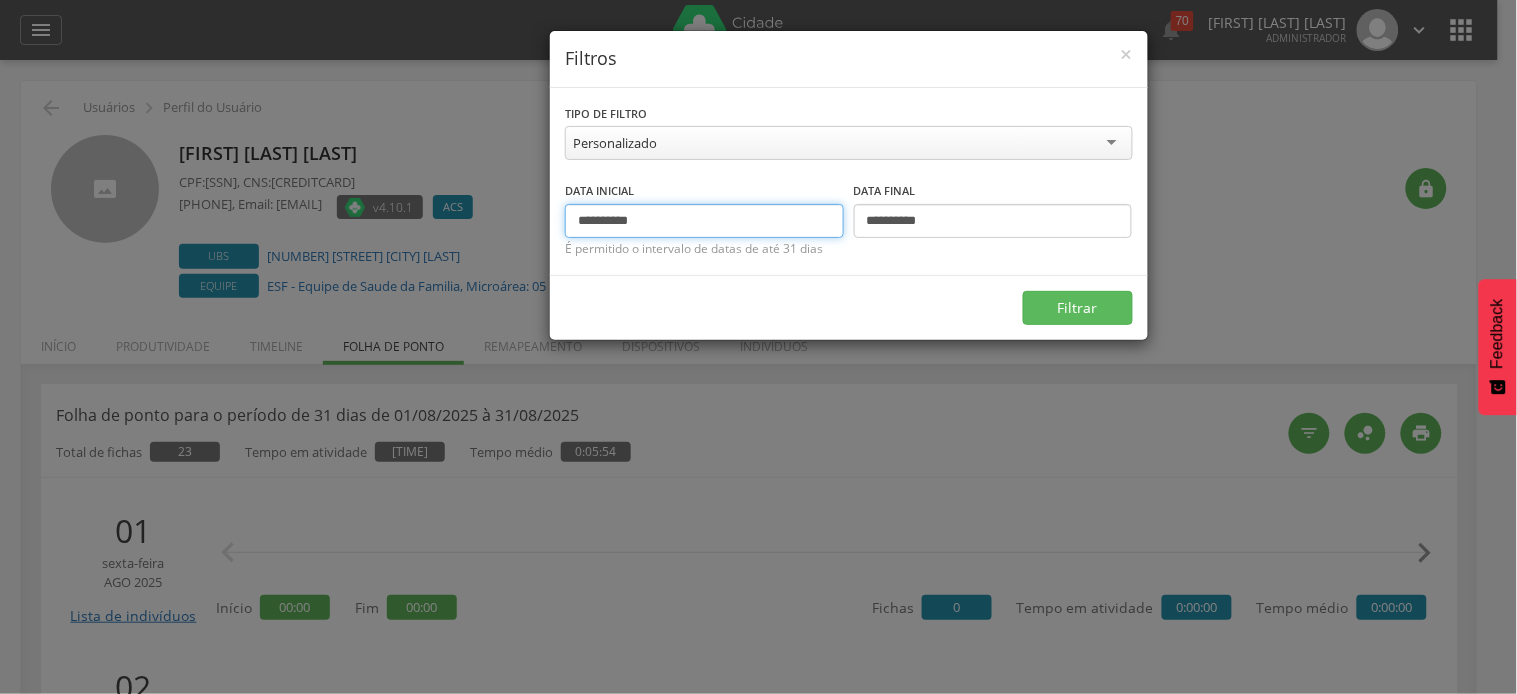 drag, startPoint x: 611, startPoint y: 217, endPoint x: 582, endPoint y: 217, distance: 29 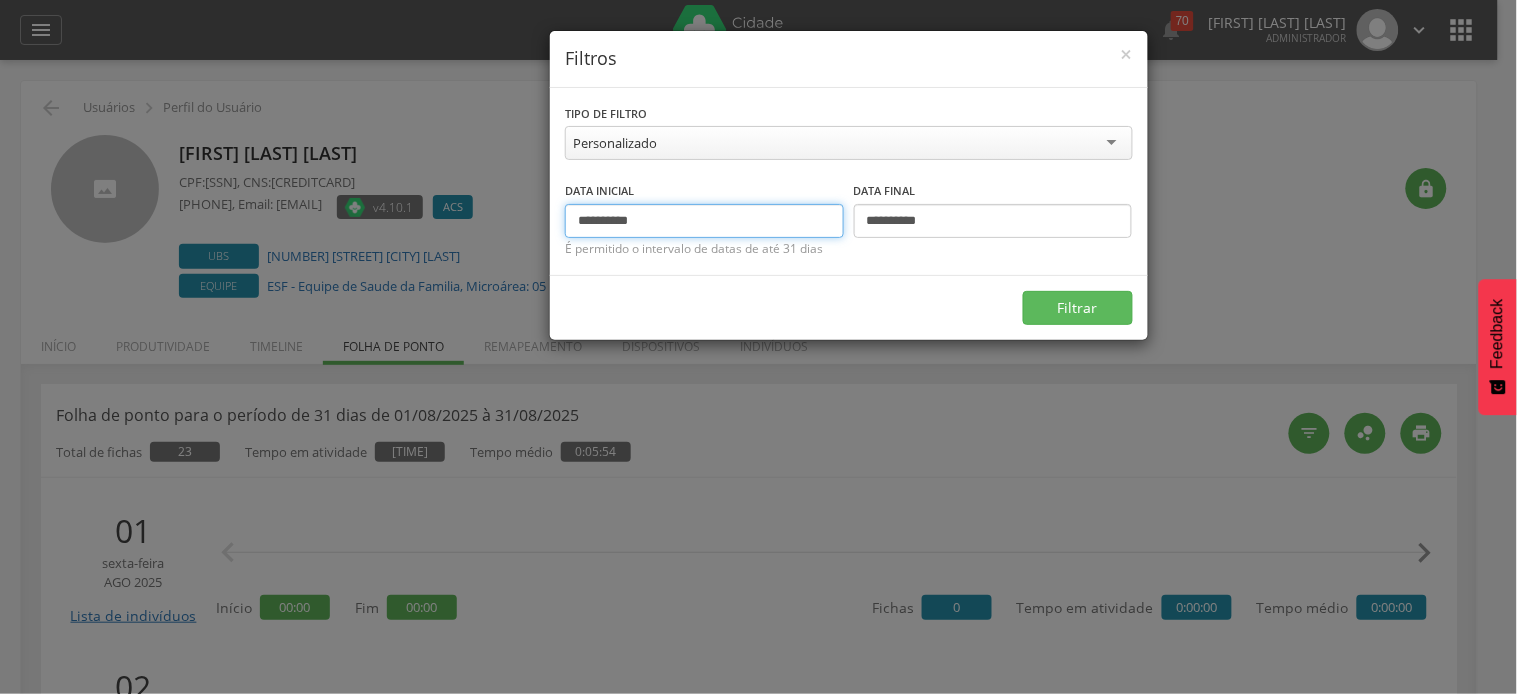 type on "**********" 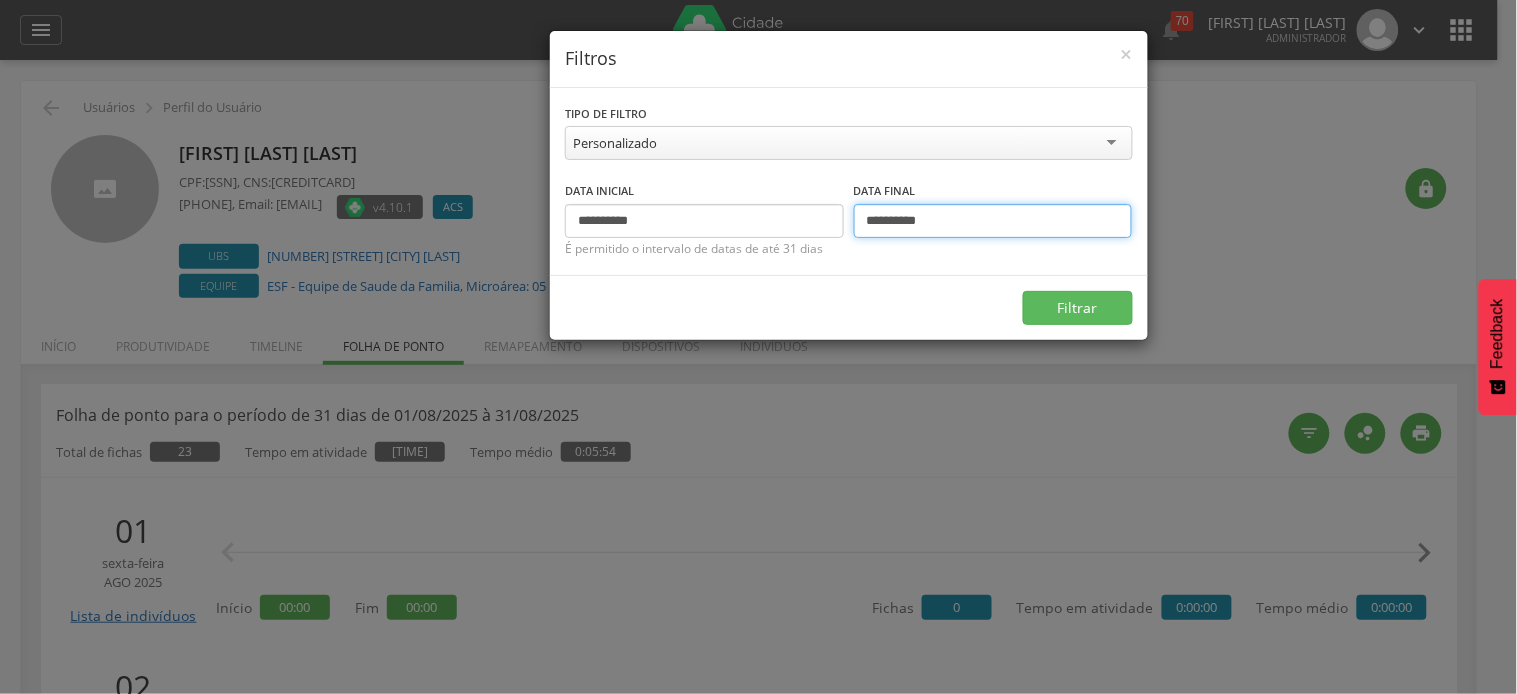 drag, startPoint x: 880, startPoint y: 218, endPoint x: 850, endPoint y: 218, distance: 30 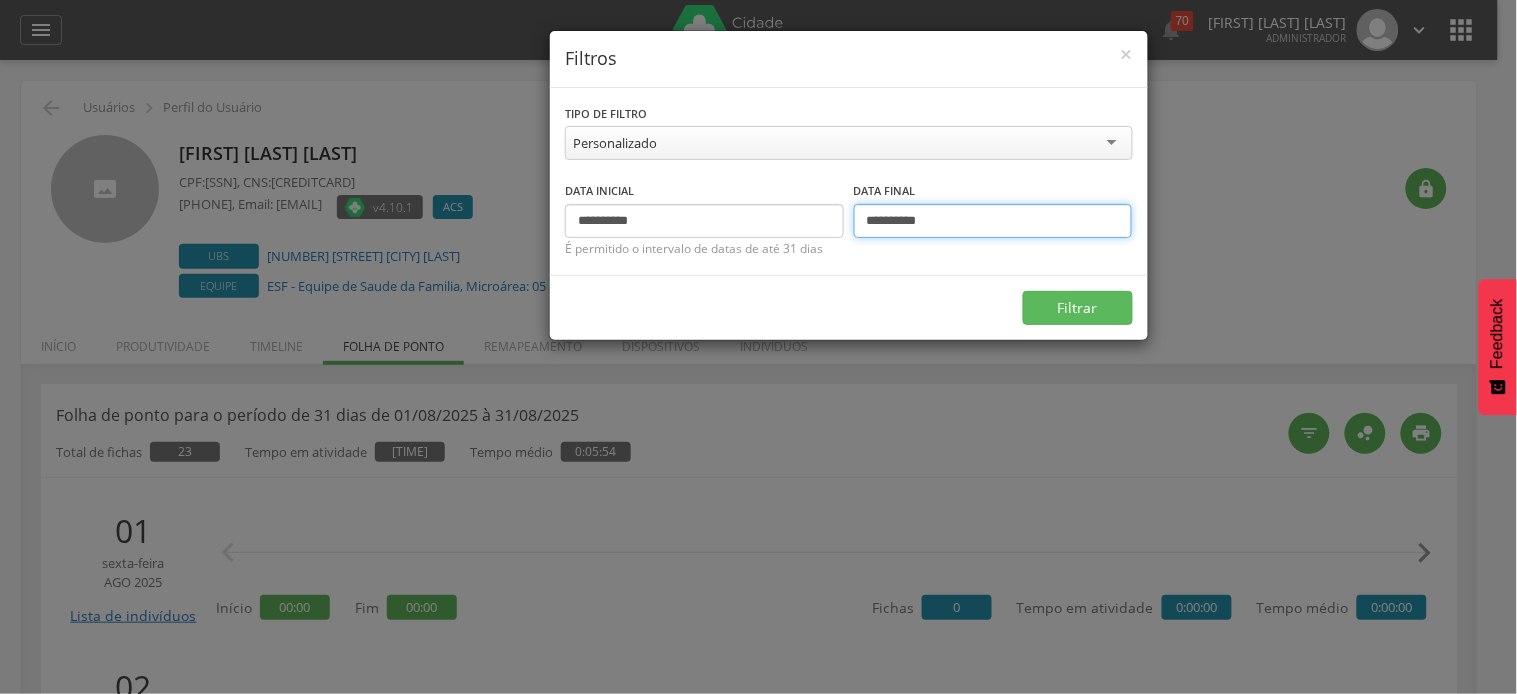 type on "**********" 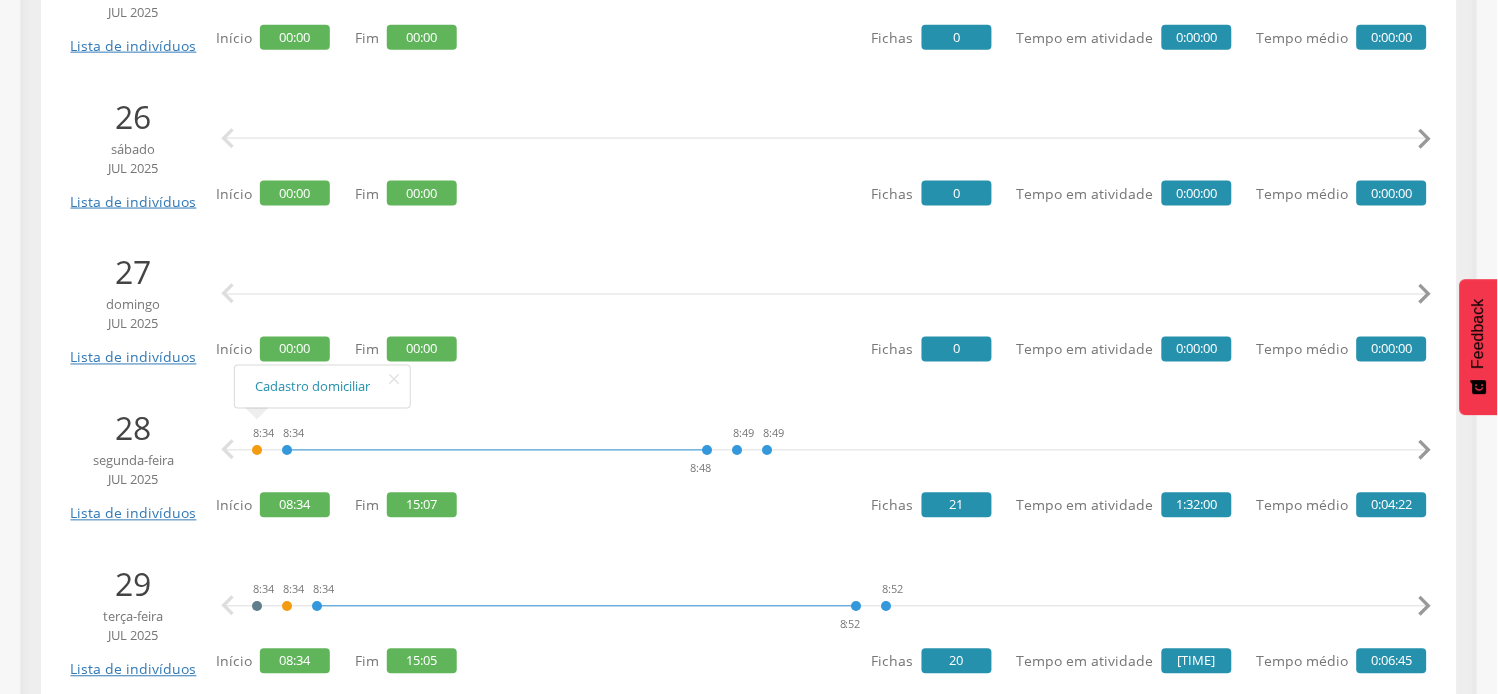 scroll, scrollTop: 666, scrollLeft: 0, axis: vertical 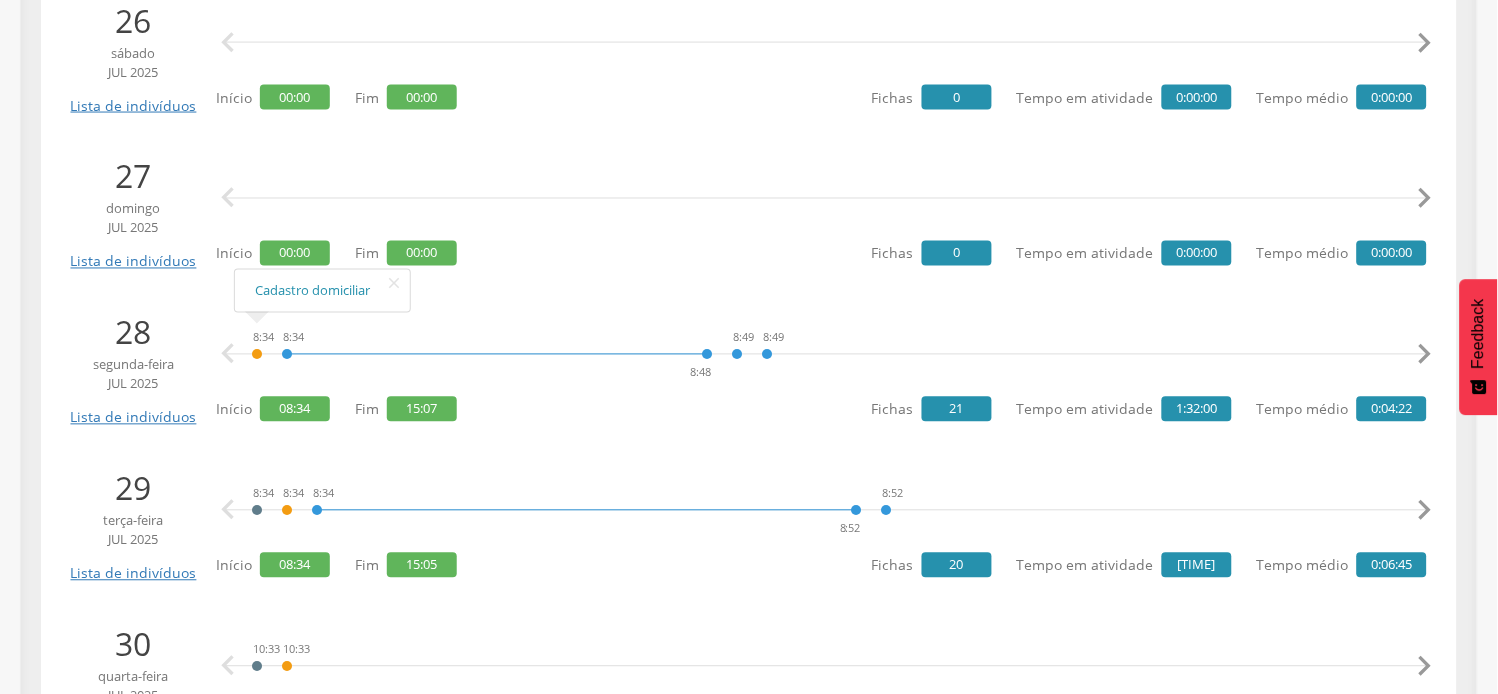click on "" at bounding box center (1425, 355) 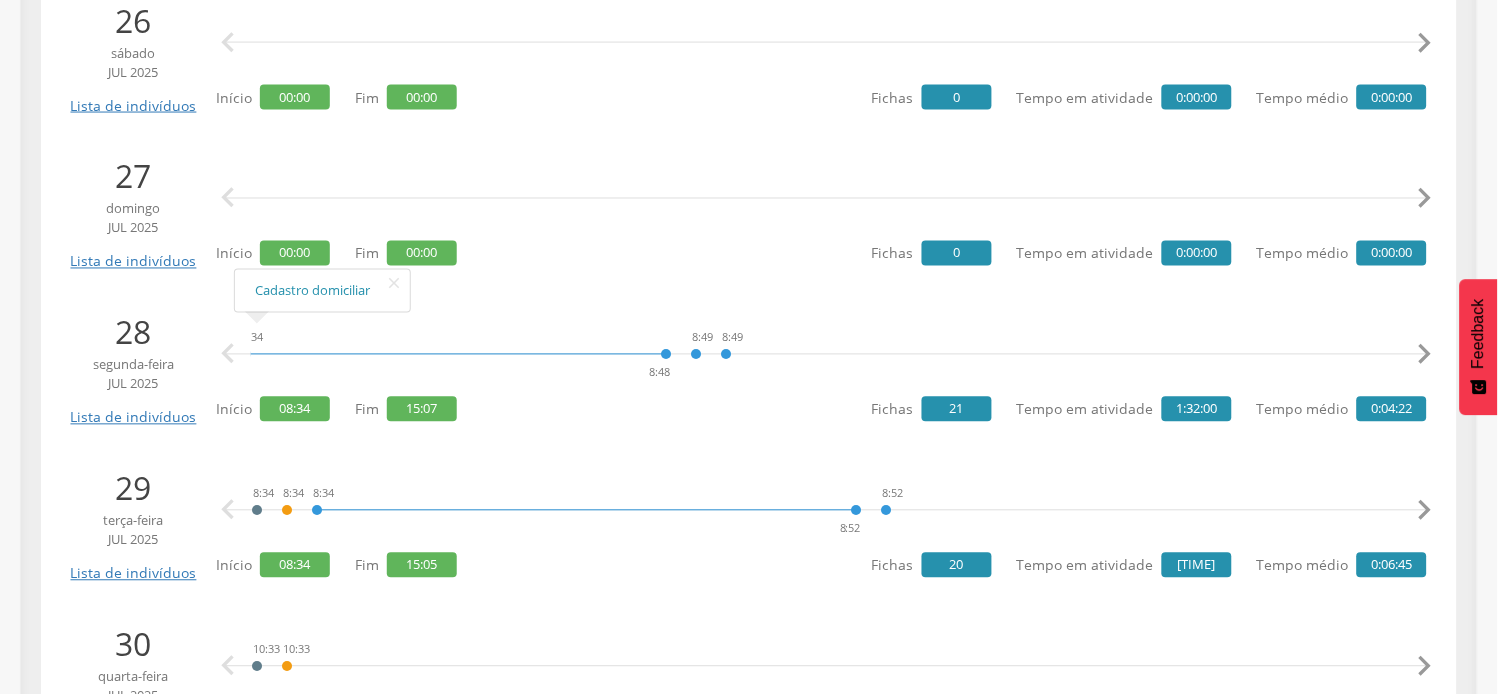 click on "" at bounding box center (1425, 355) 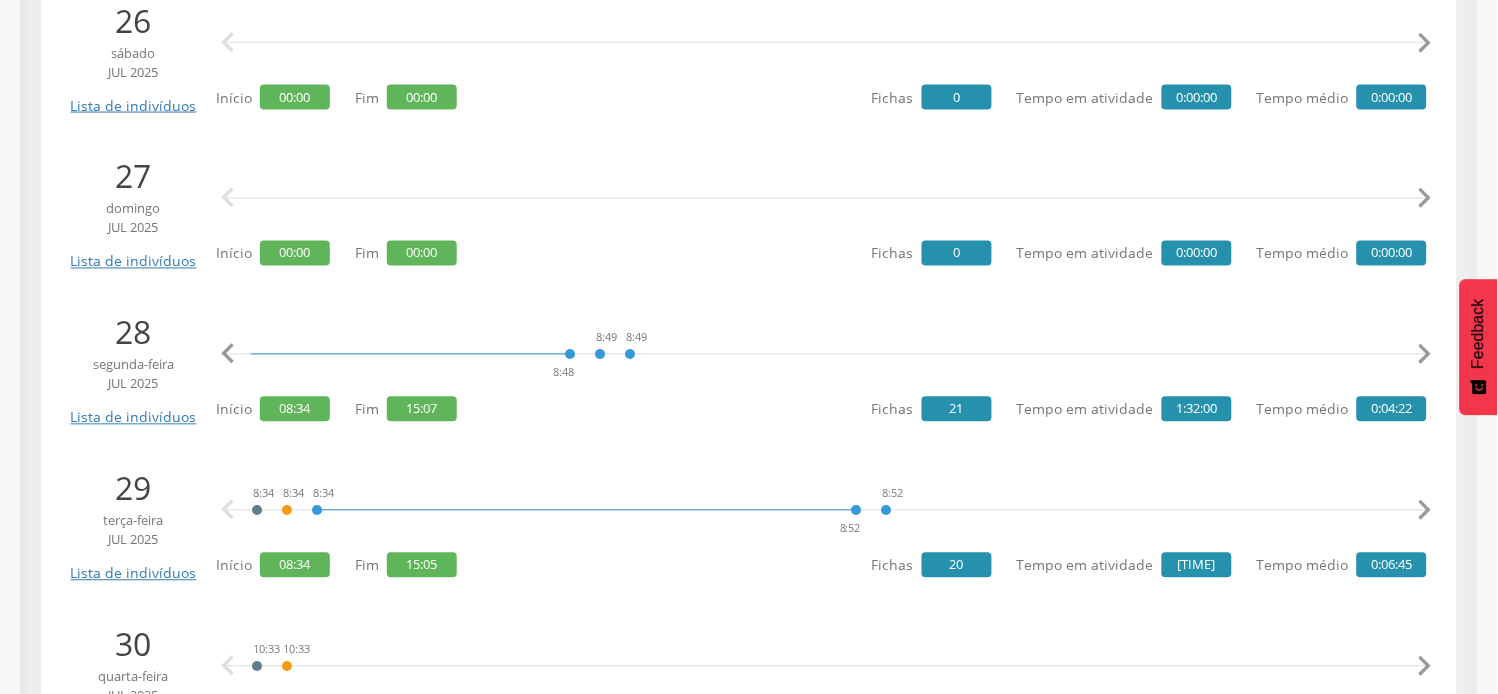 click on "" at bounding box center (1425, 355) 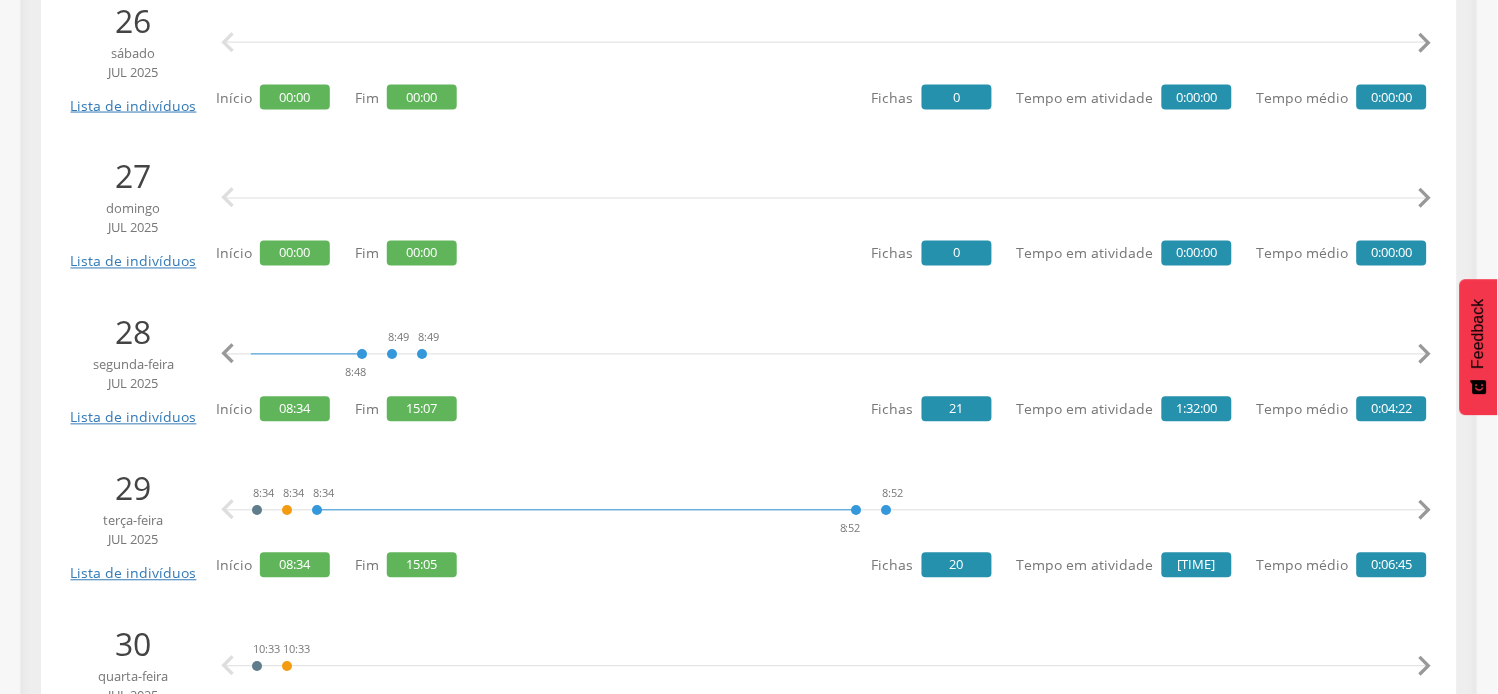 click on "" at bounding box center (1425, 355) 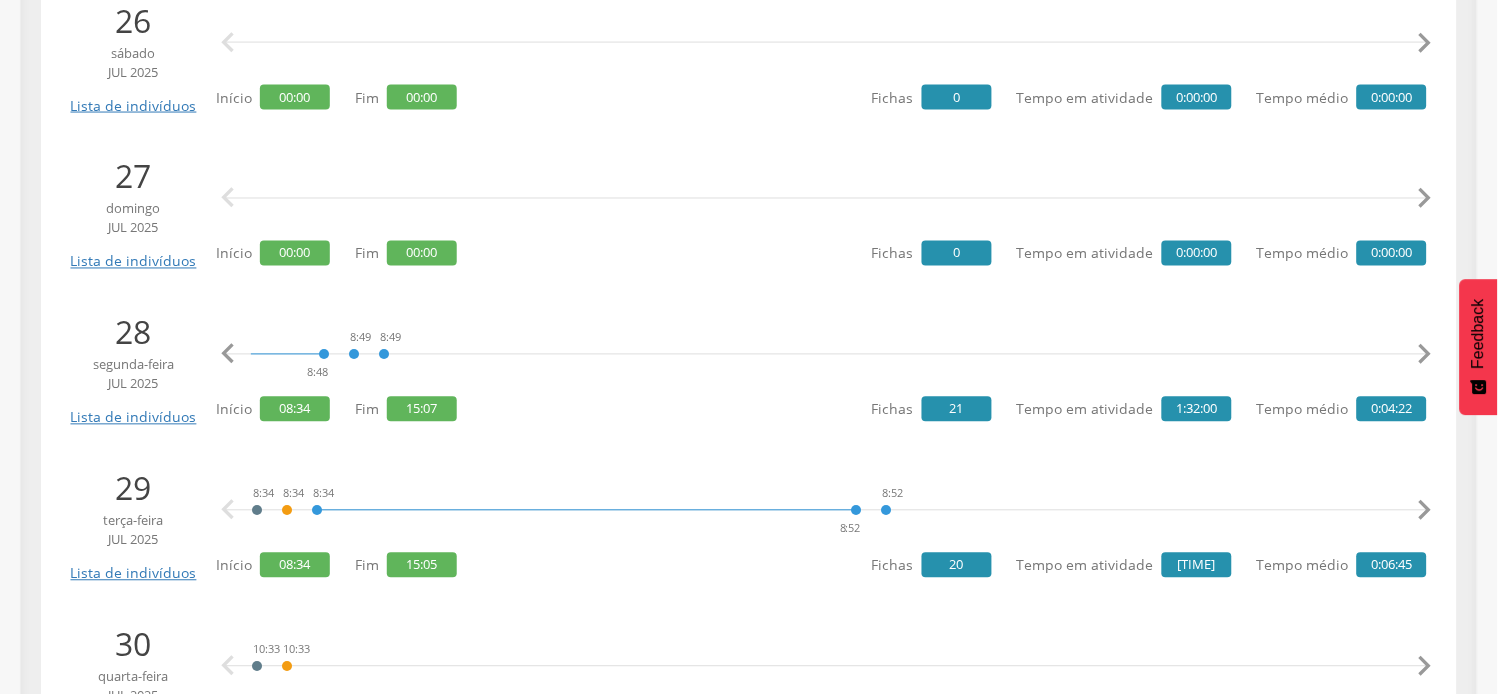 click on "" at bounding box center (1425, 355) 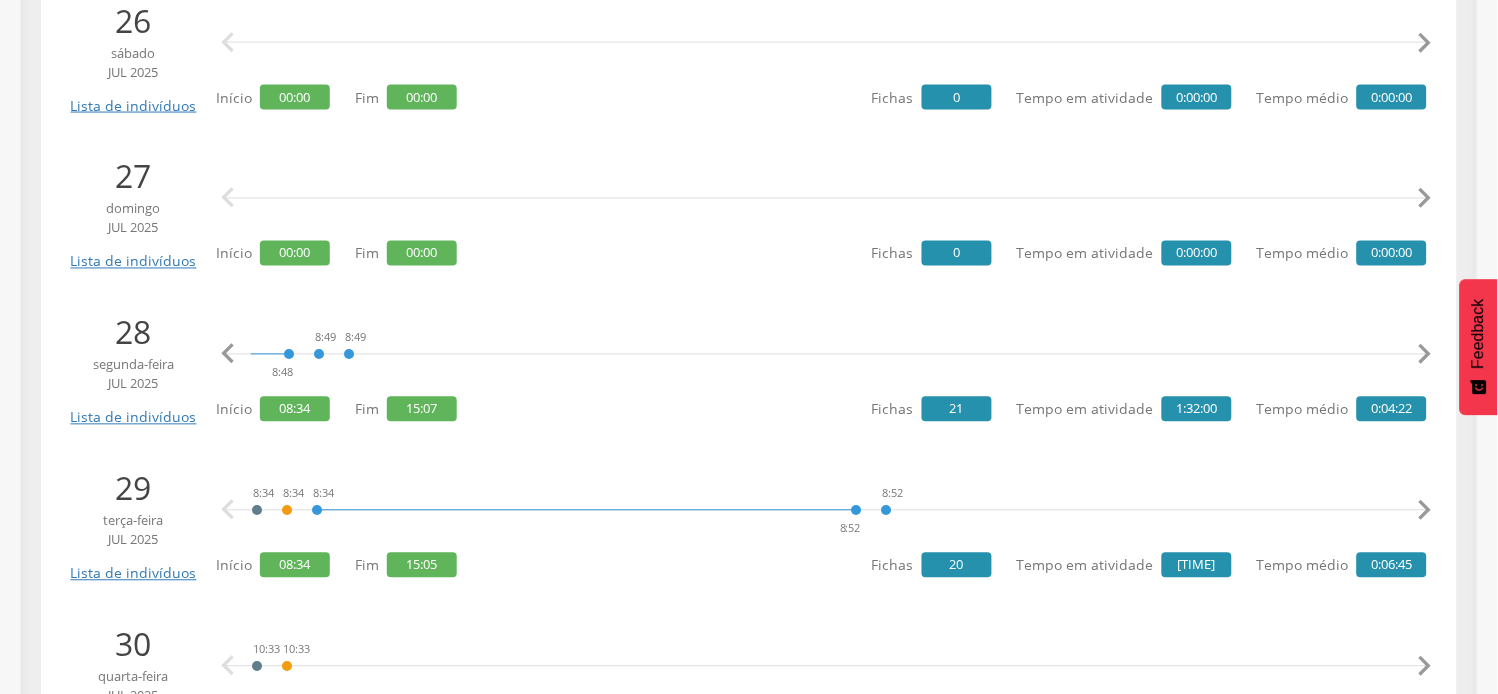 click on "" at bounding box center (1425, 355) 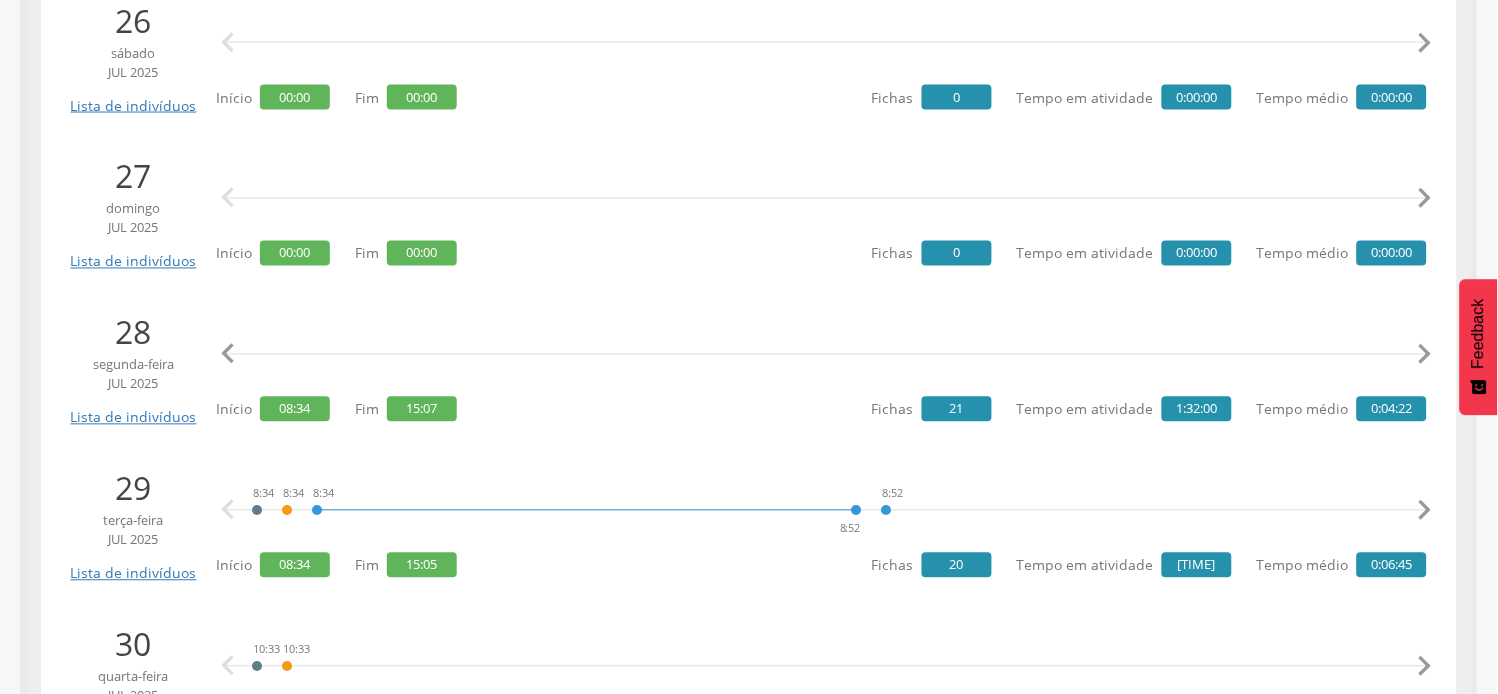click on "" at bounding box center (1425, 355) 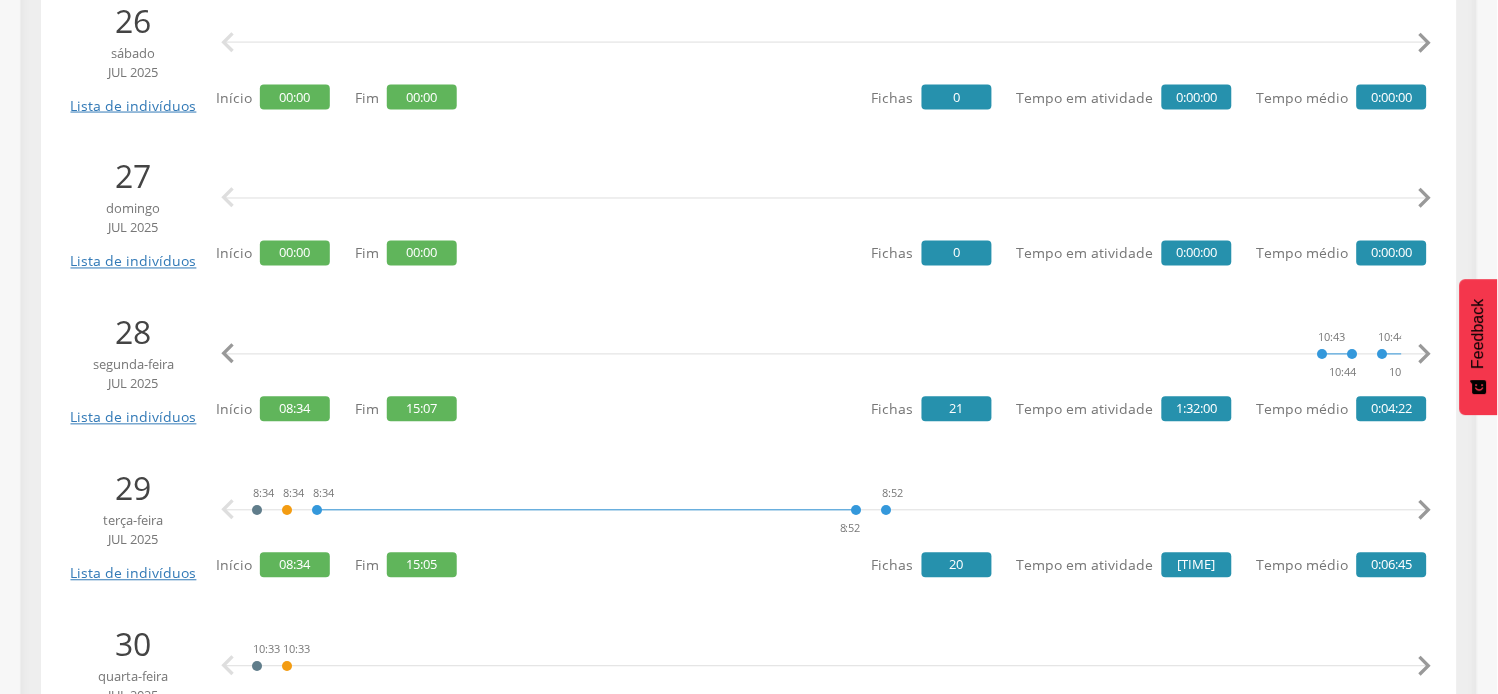 click on "" at bounding box center [1425, 355] 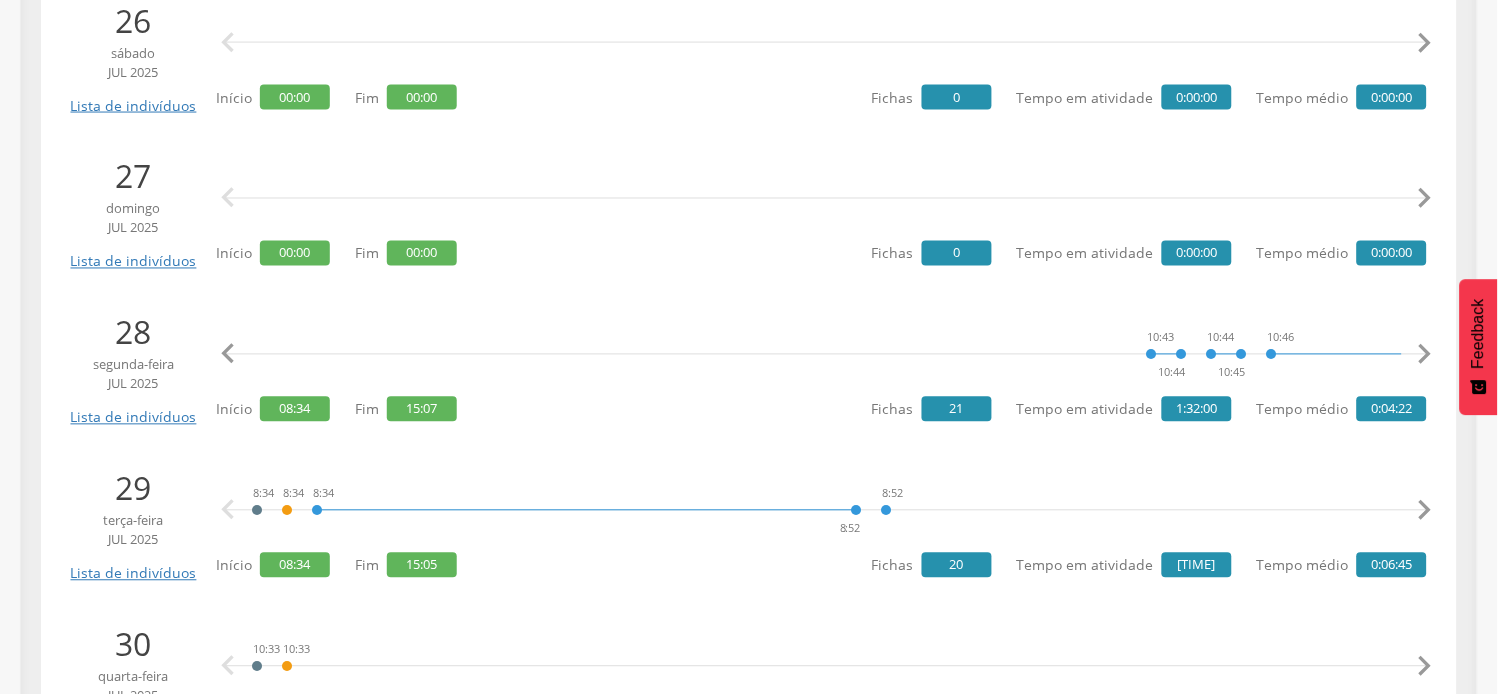 click on "" at bounding box center [1425, 355] 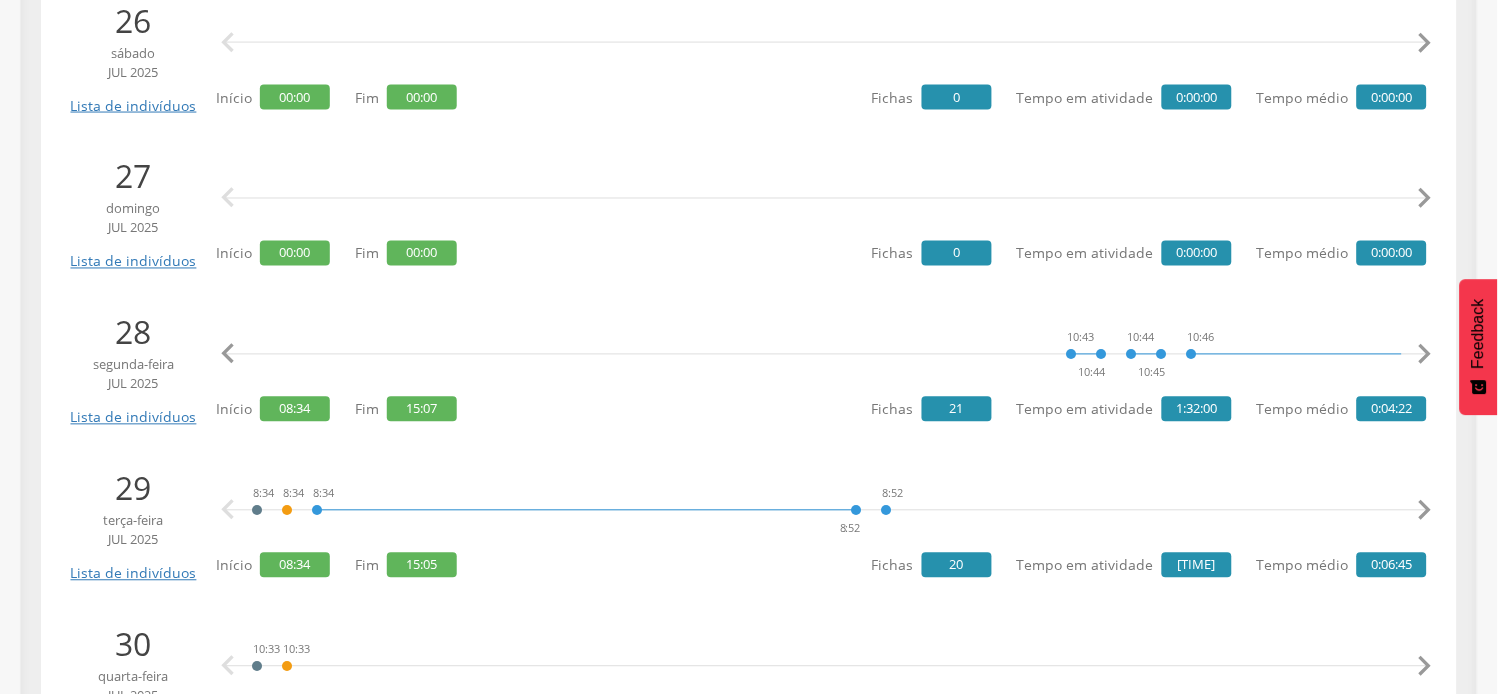 click on "" at bounding box center (1425, 355) 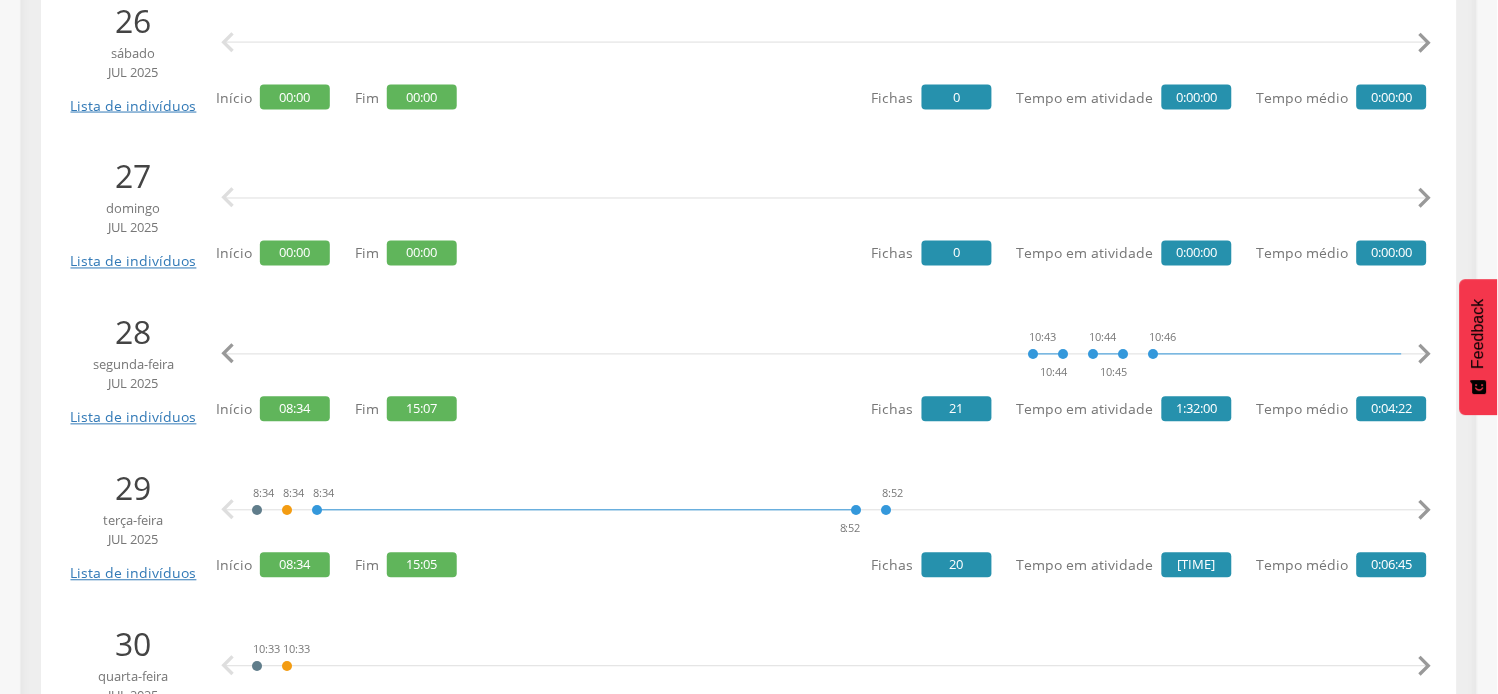 click on "" at bounding box center [1425, 355] 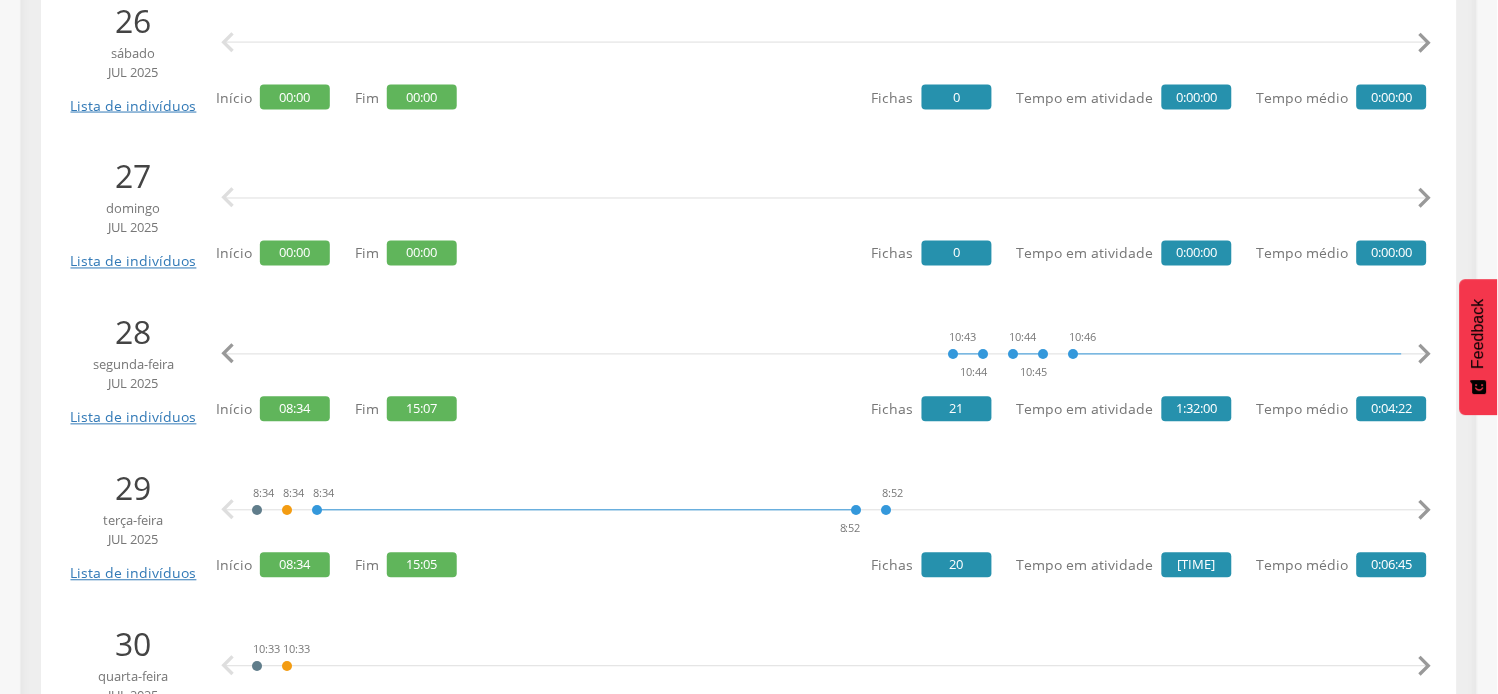 click on "" at bounding box center (1425, 355) 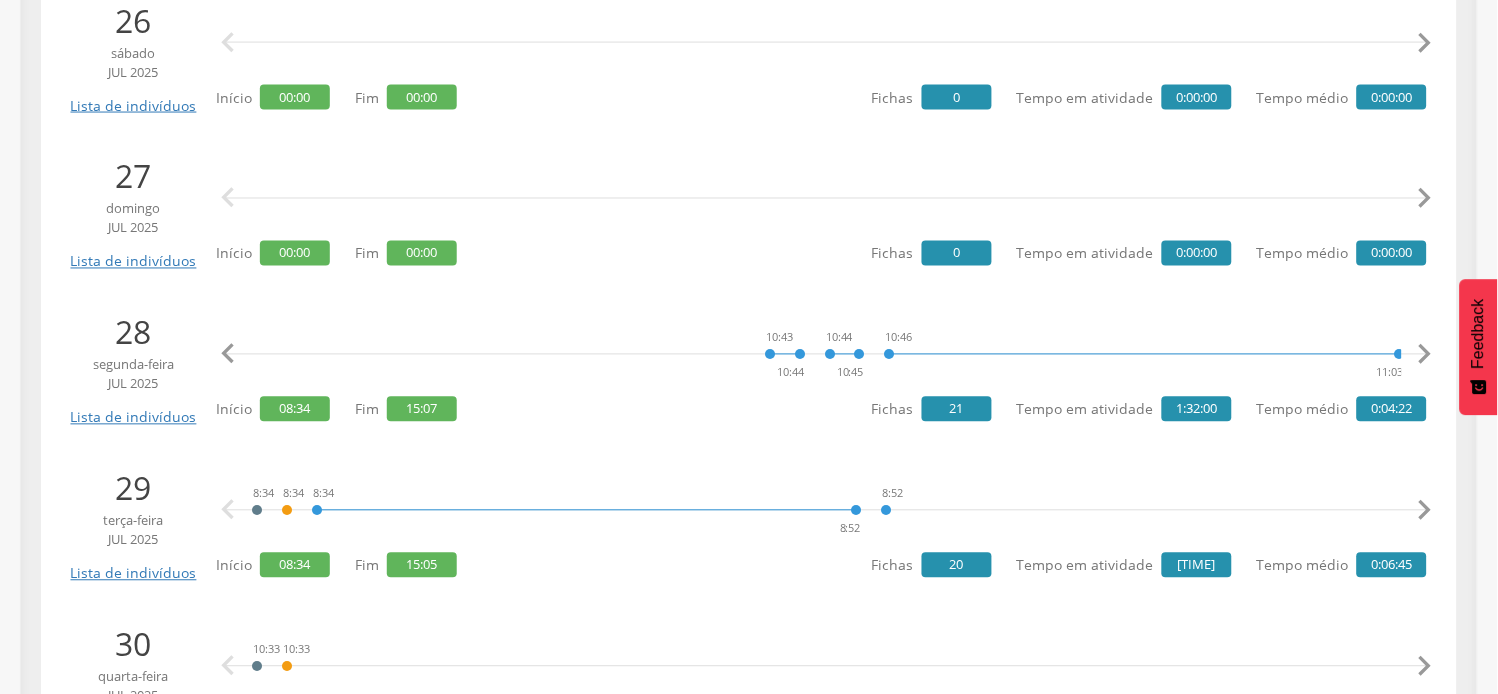 click on "" at bounding box center [1425, 355] 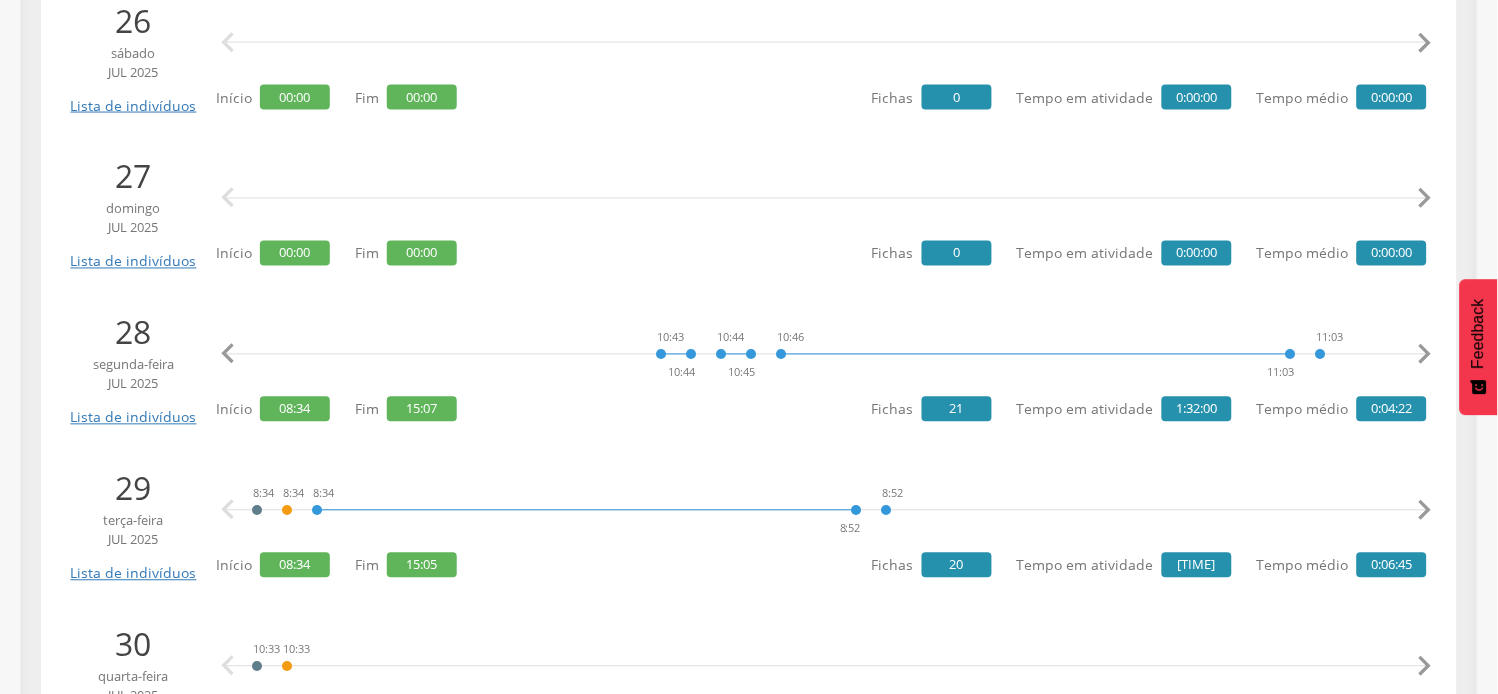 click on "" at bounding box center (1425, 355) 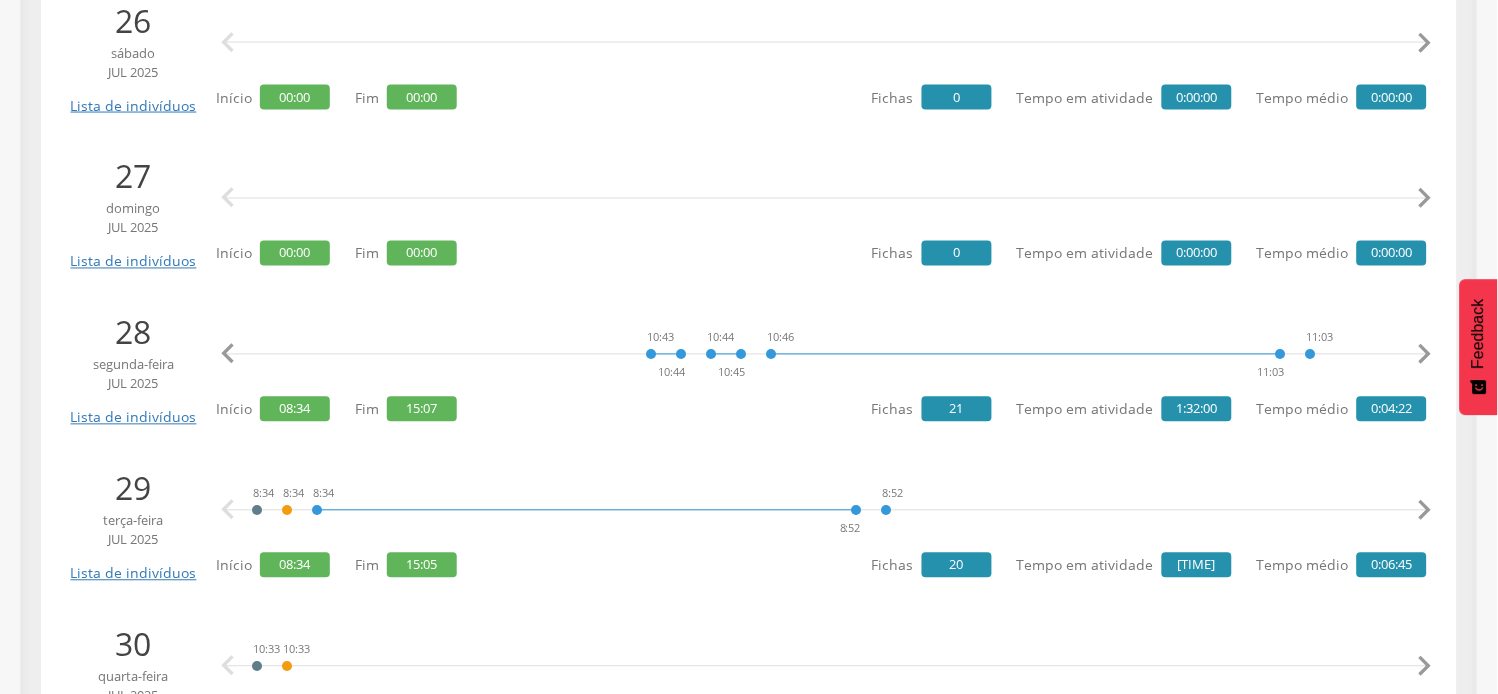 click on "" at bounding box center [1425, 355] 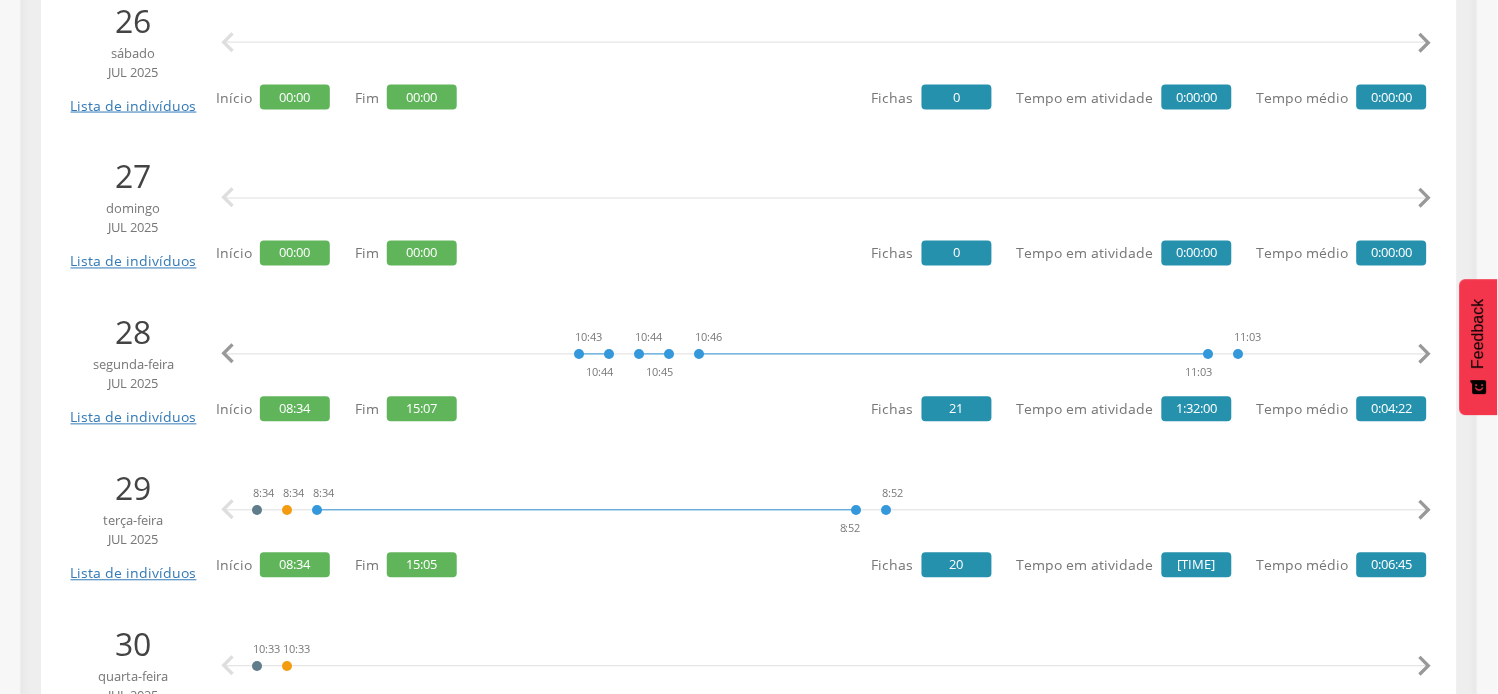 click on "" at bounding box center (1425, 355) 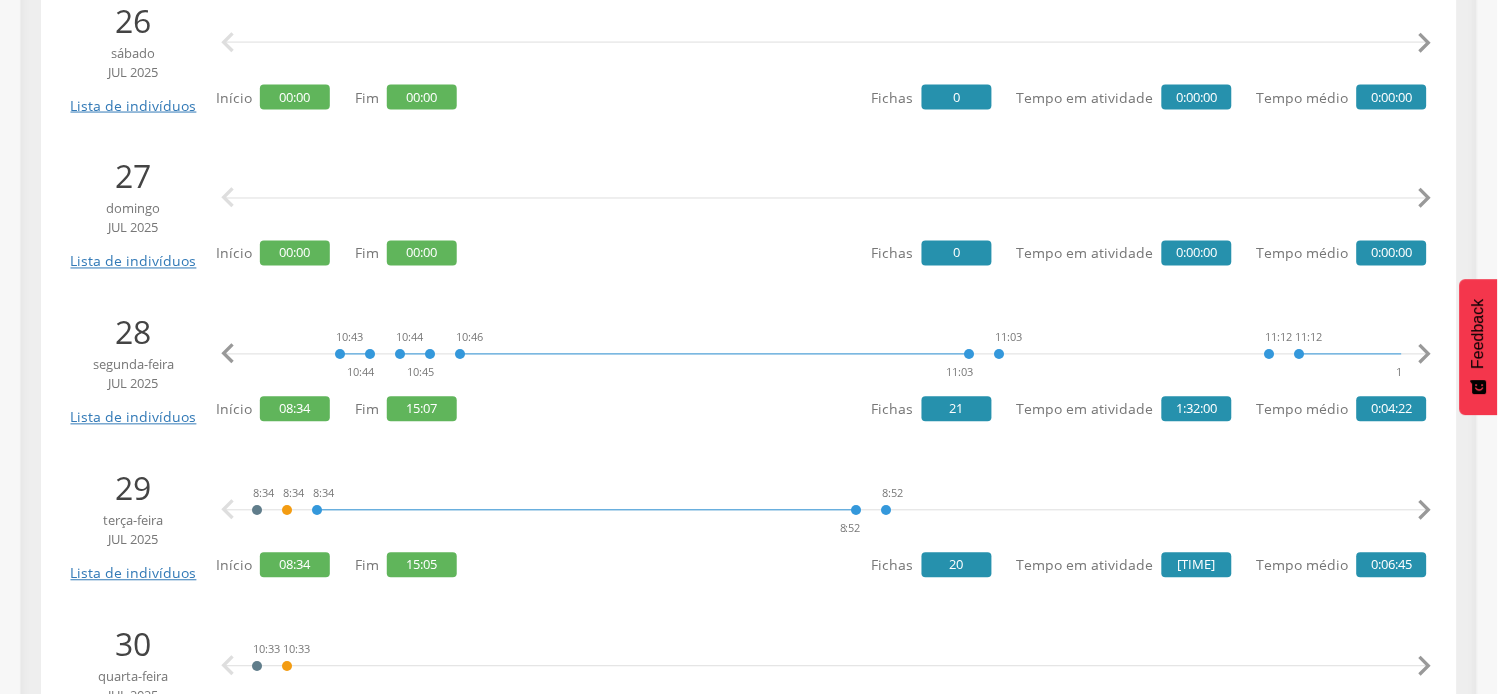 scroll, scrollTop: 0, scrollLeft: 2300, axis: horizontal 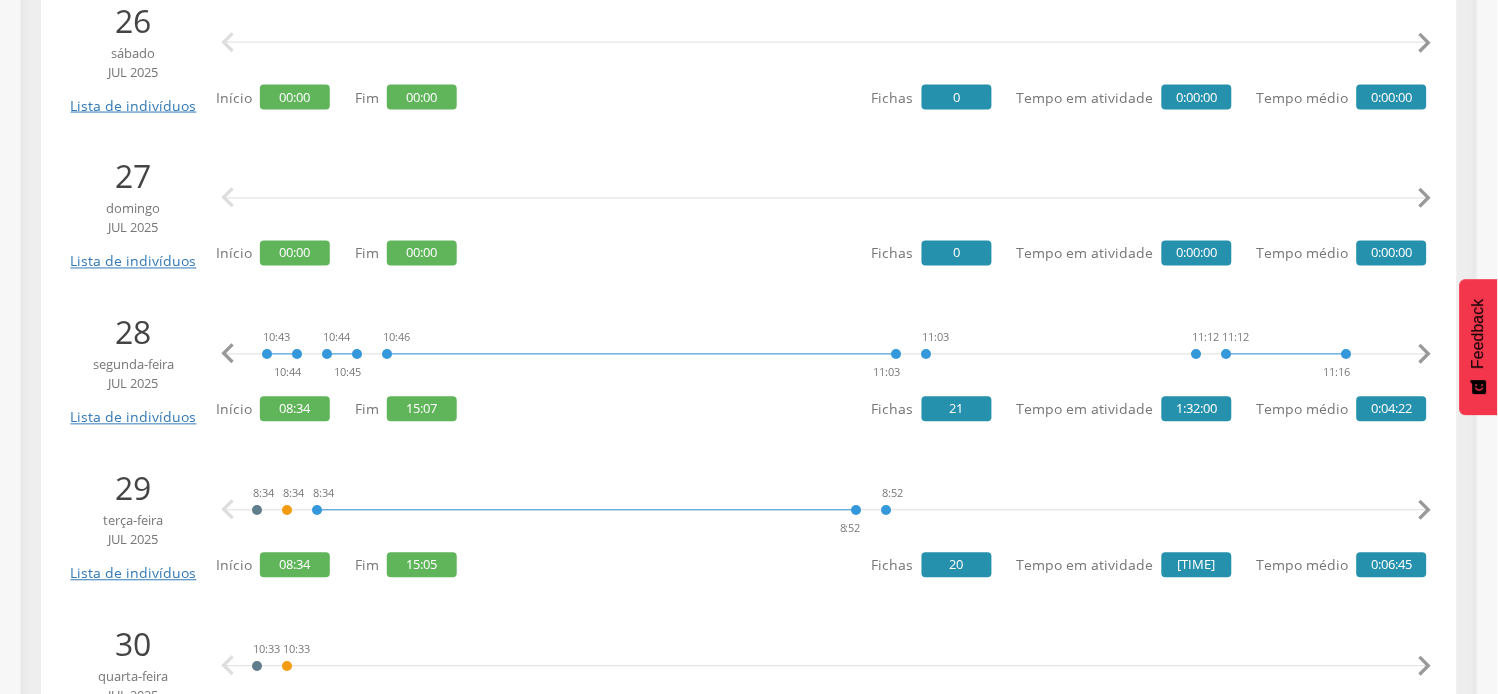 click on "" at bounding box center (1425, 355) 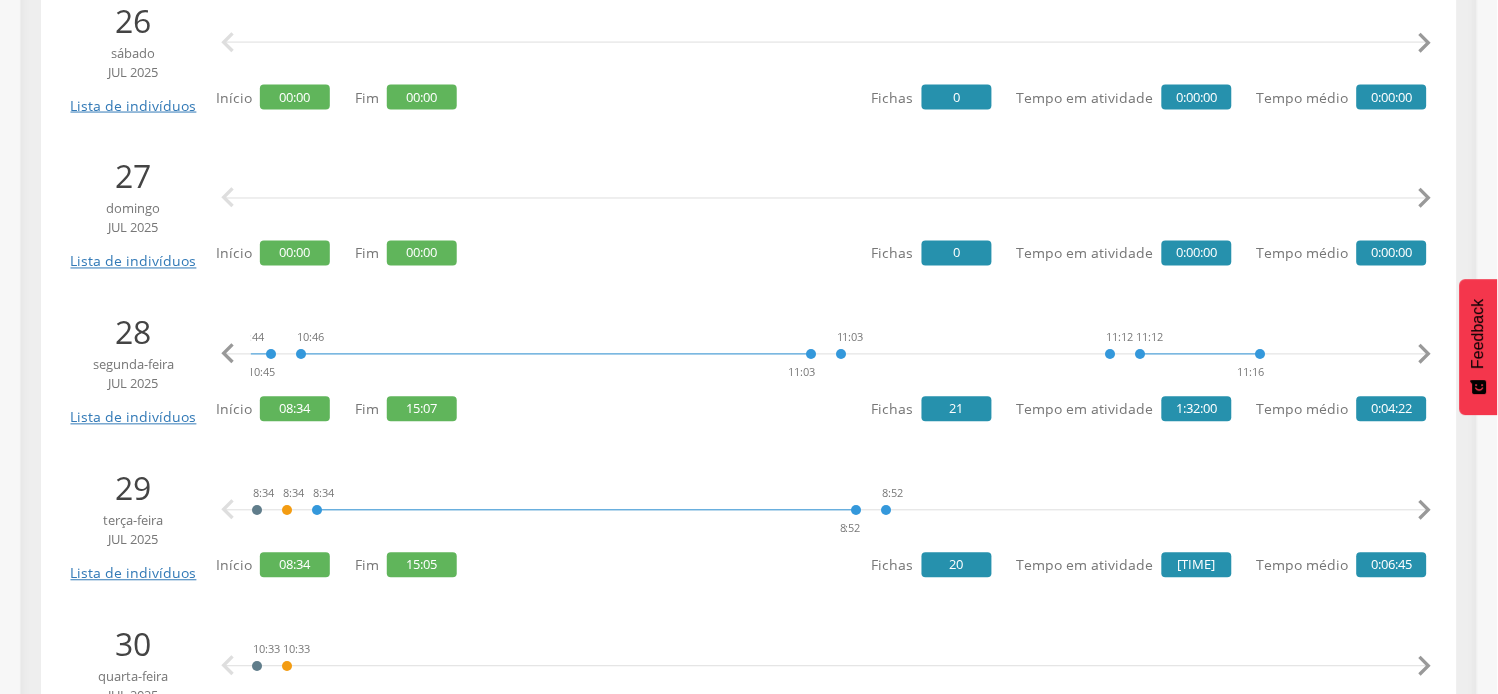 click on "" at bounding box center [1425, 355] 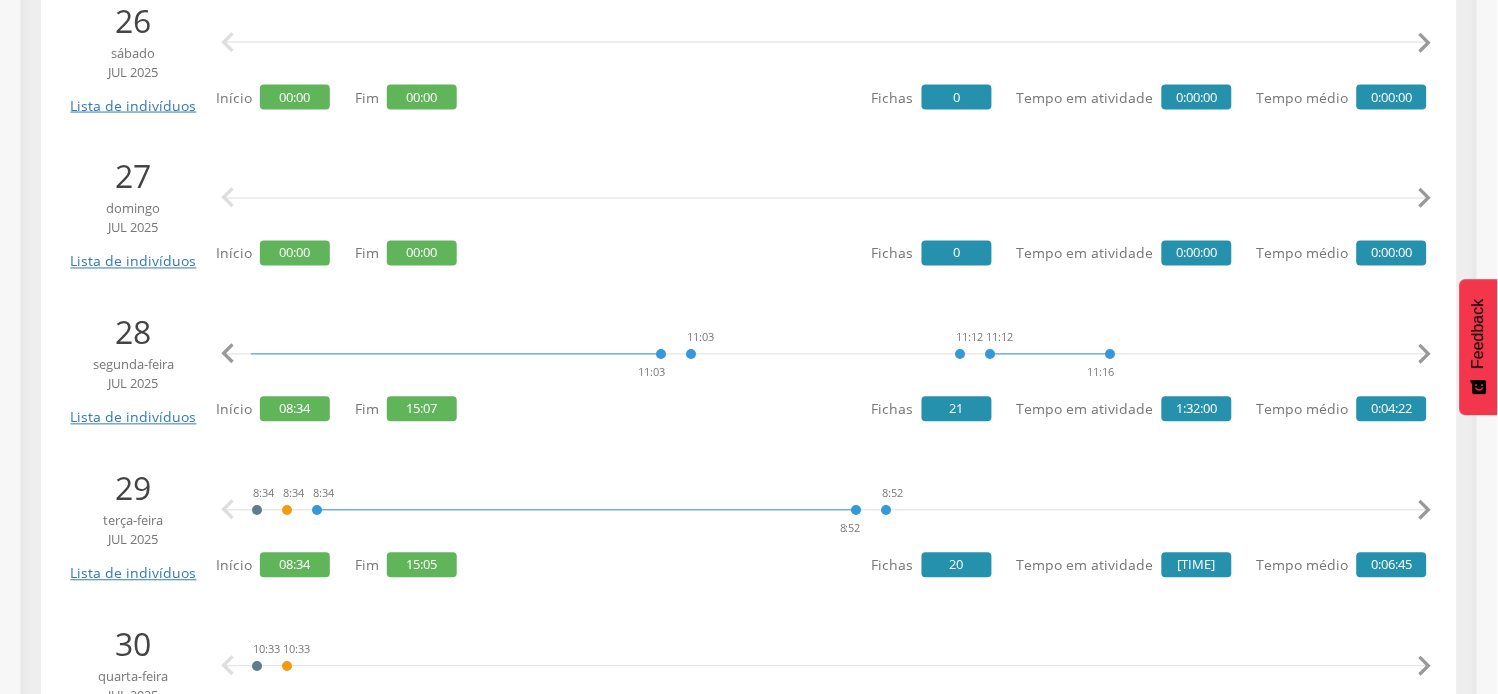 click on "" at bounding box center [1425, 355] 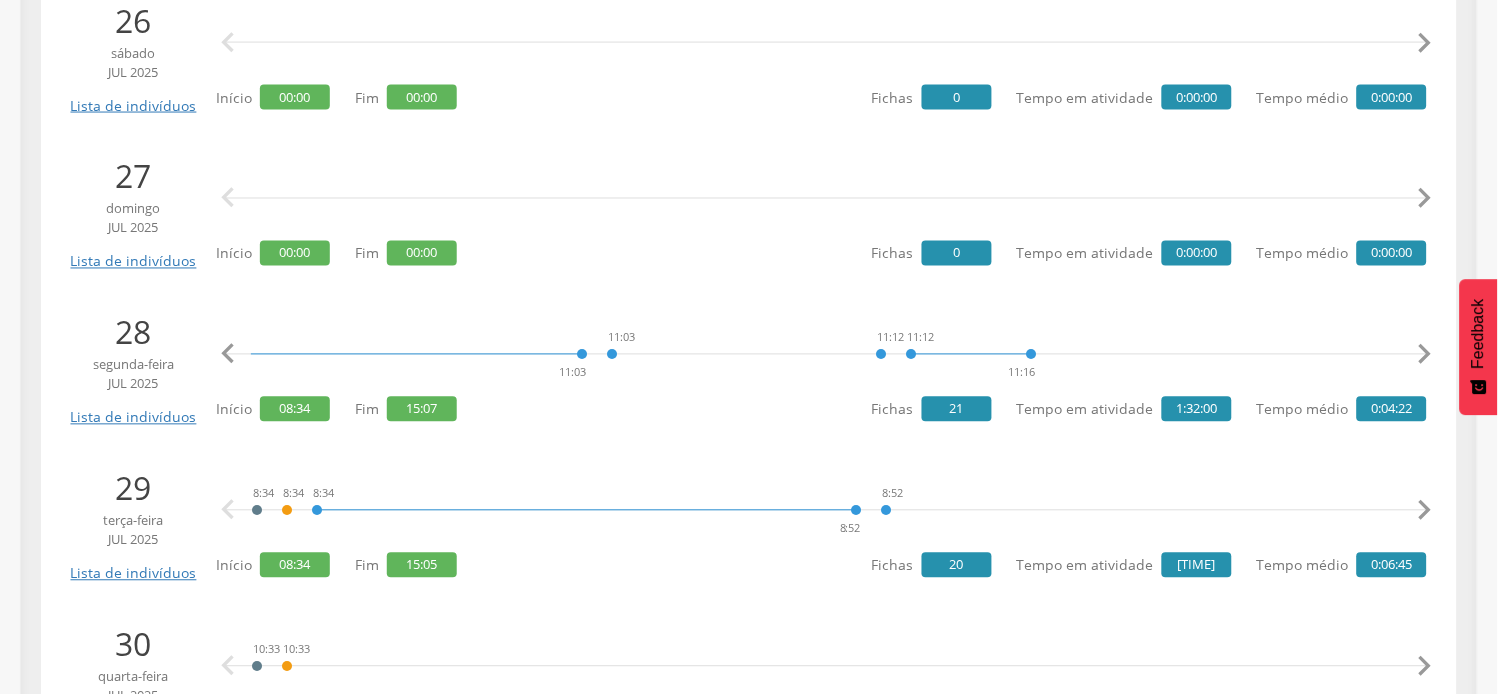 click on "" at bounding box center [1425, 355] 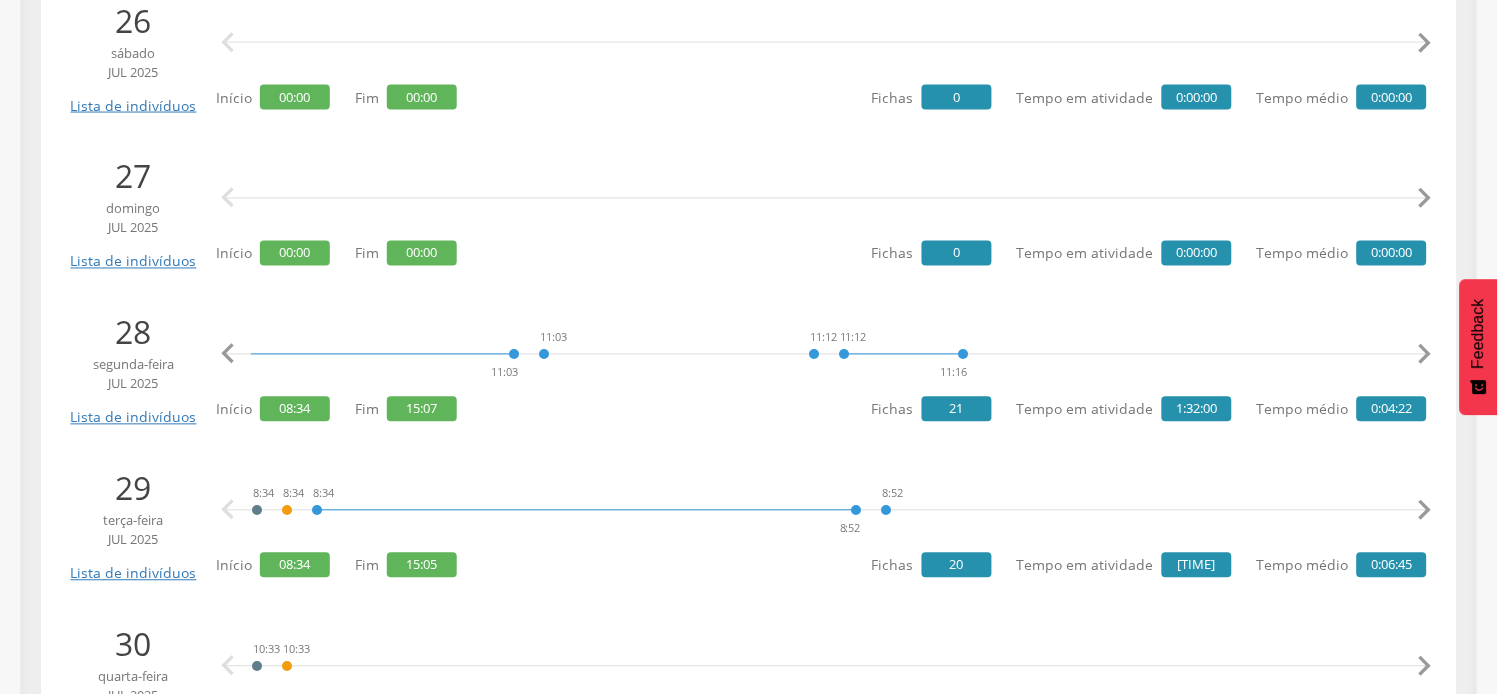 click on "" at bounding box center (1425, 355) 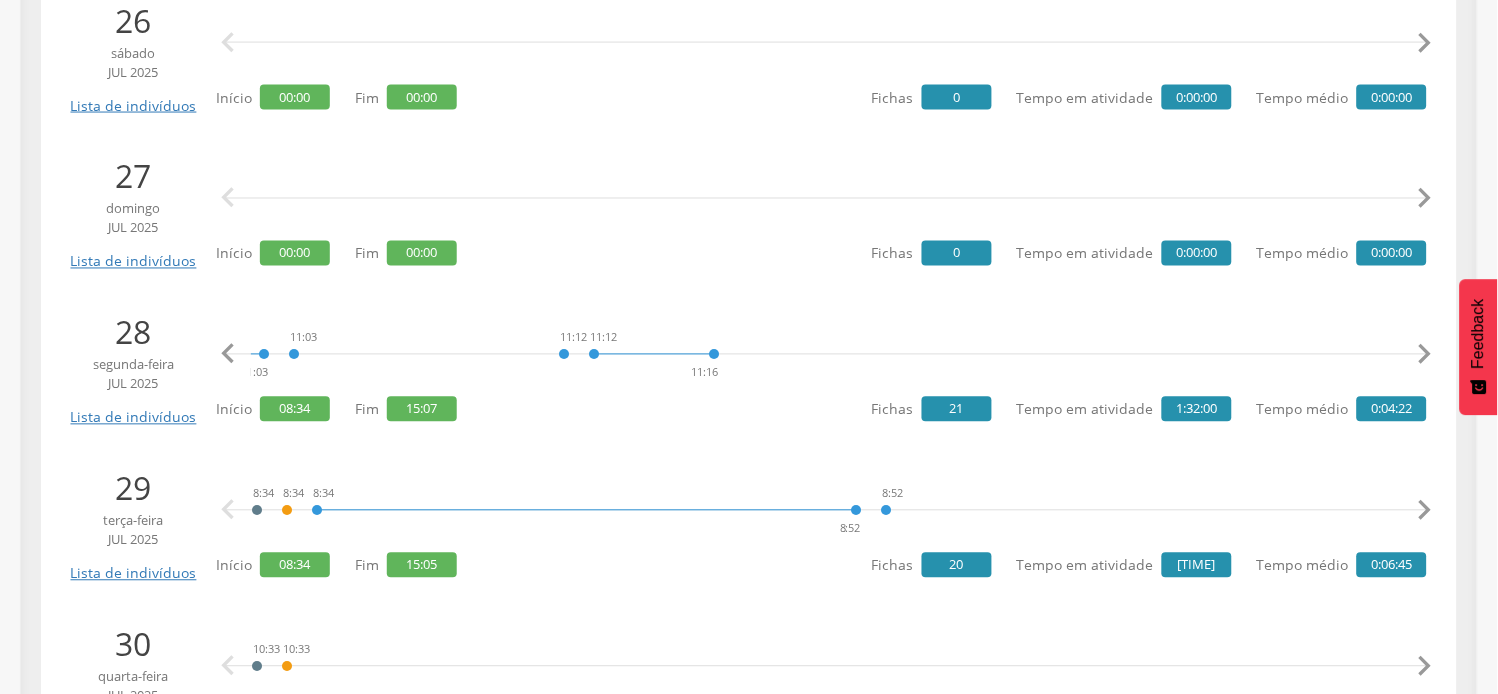 click on "" at bounding box center [1425, 355] 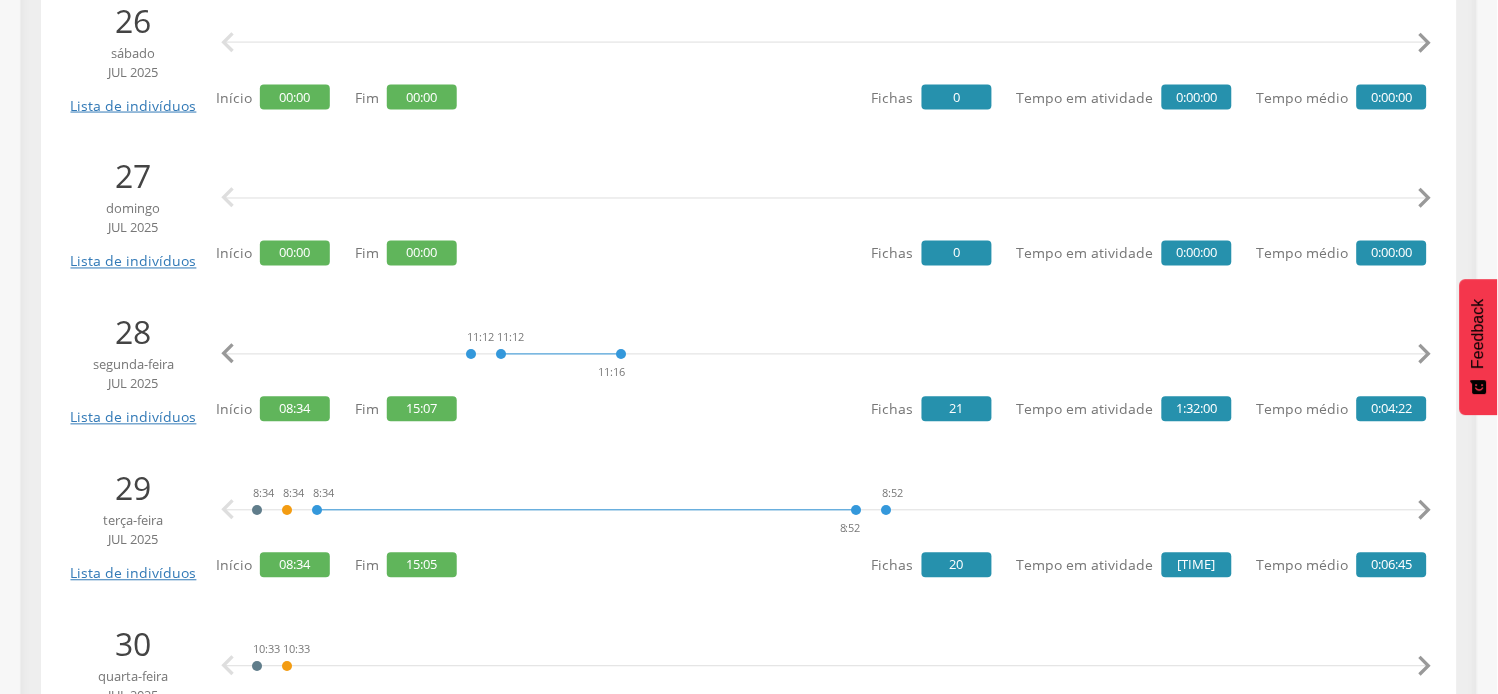 click on "" at bounding box center (1425, 355) 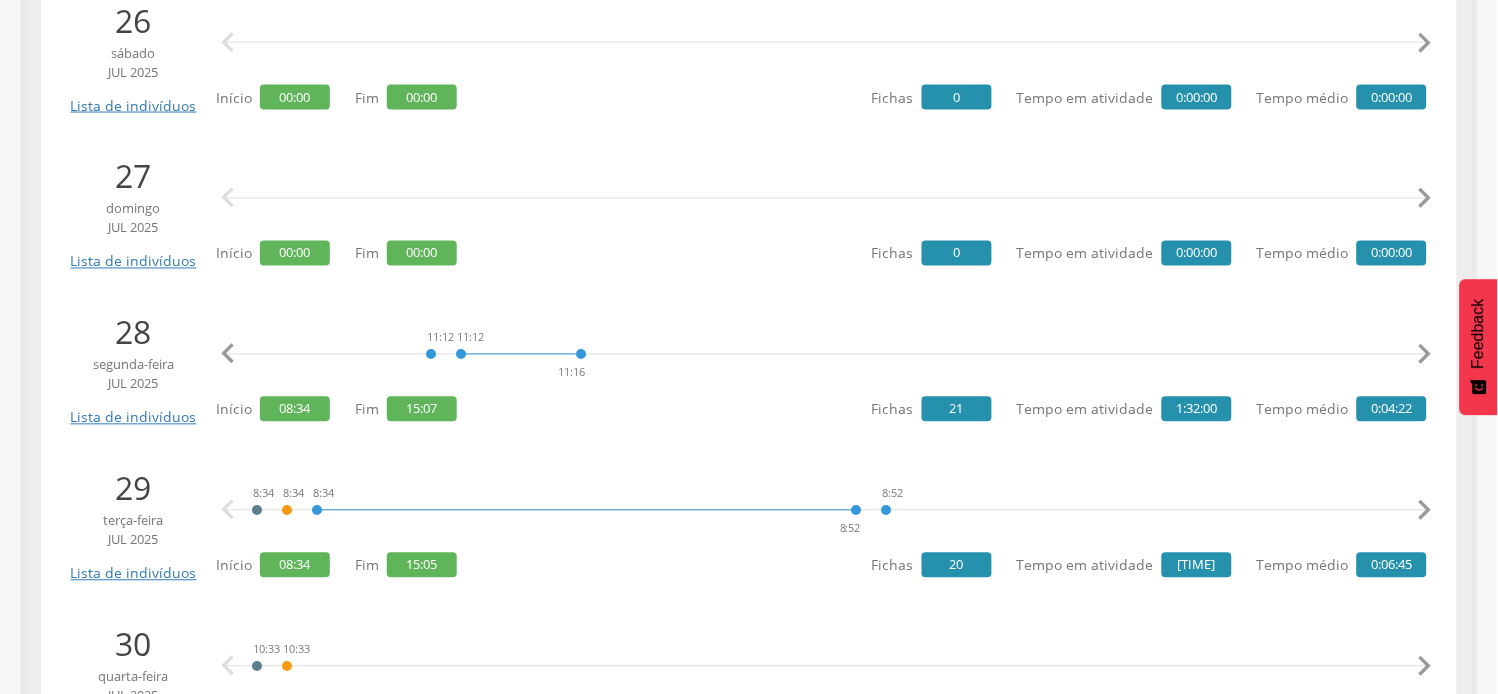 click on "" at bounding box center [1425, 355] 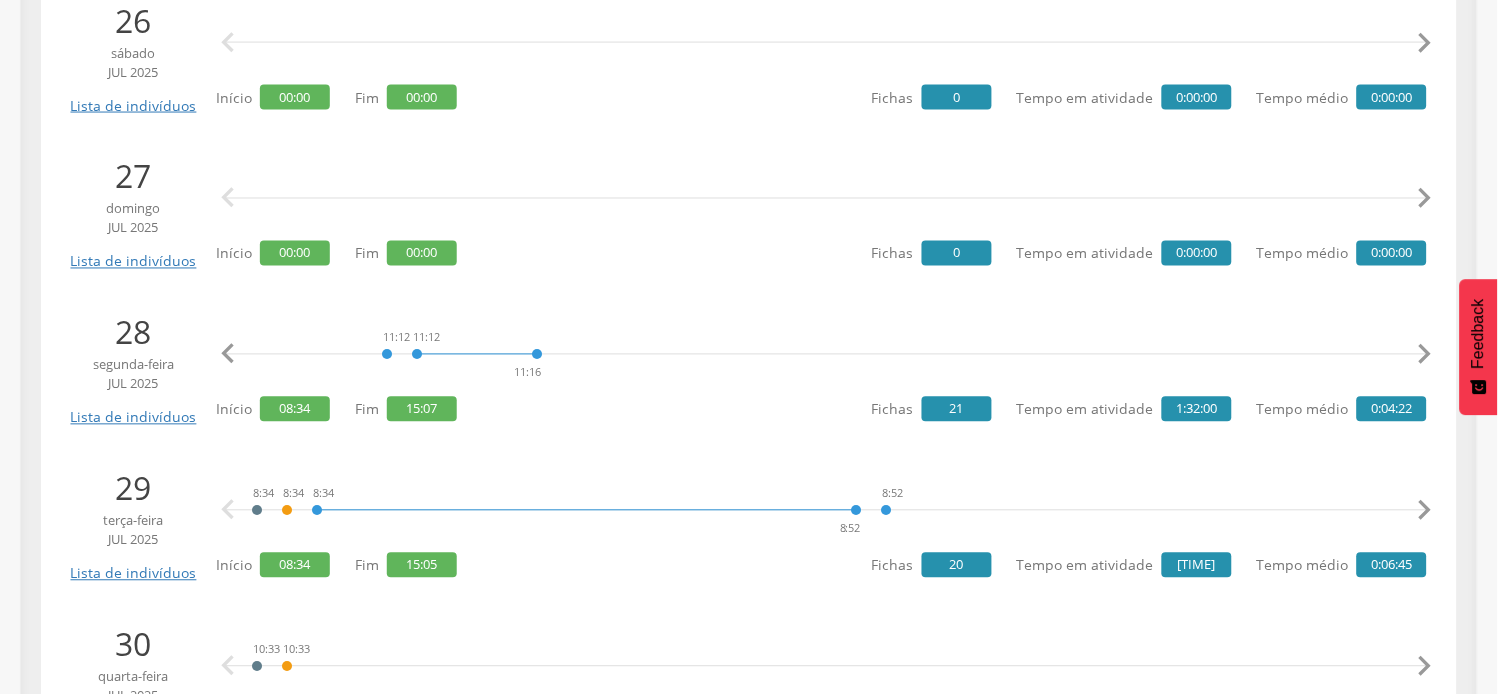 click on "" at bounding box center [1425, 355] 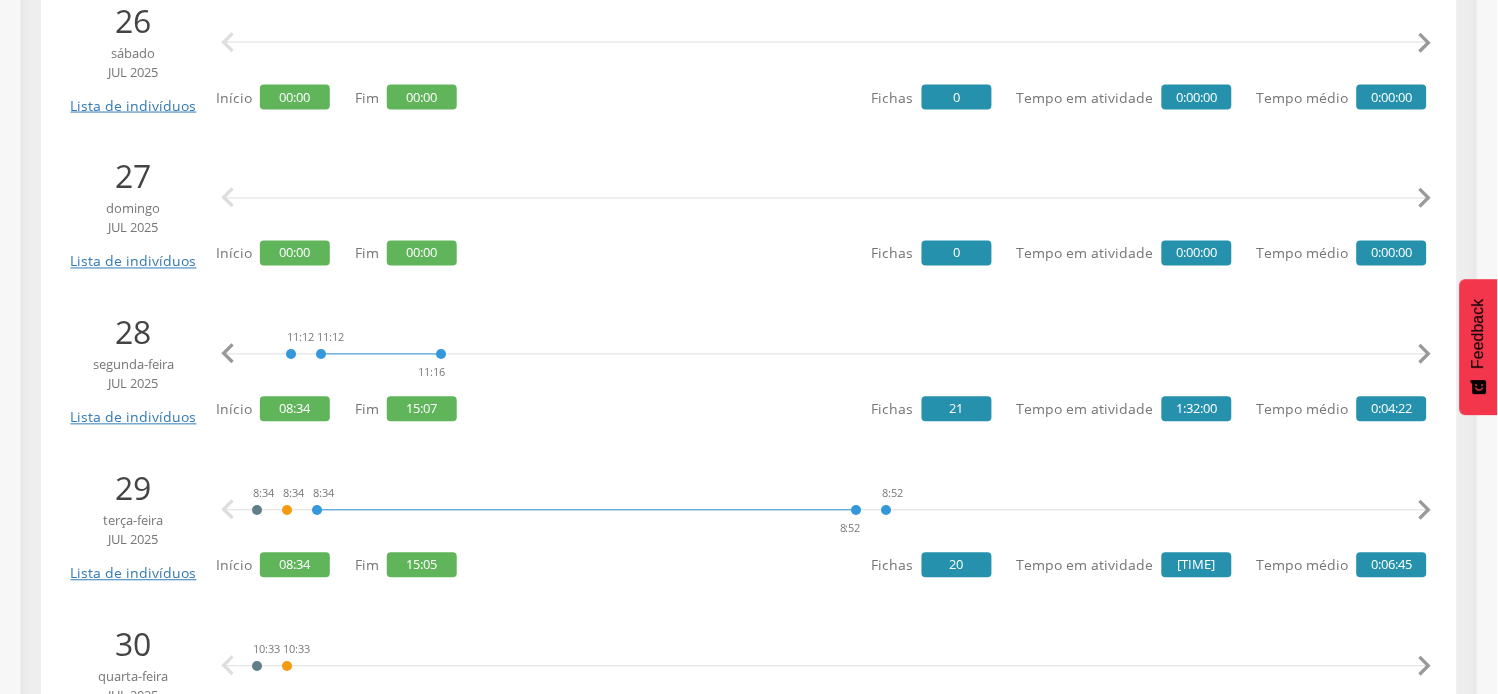 click on "" at bounding box center [1425, 355] 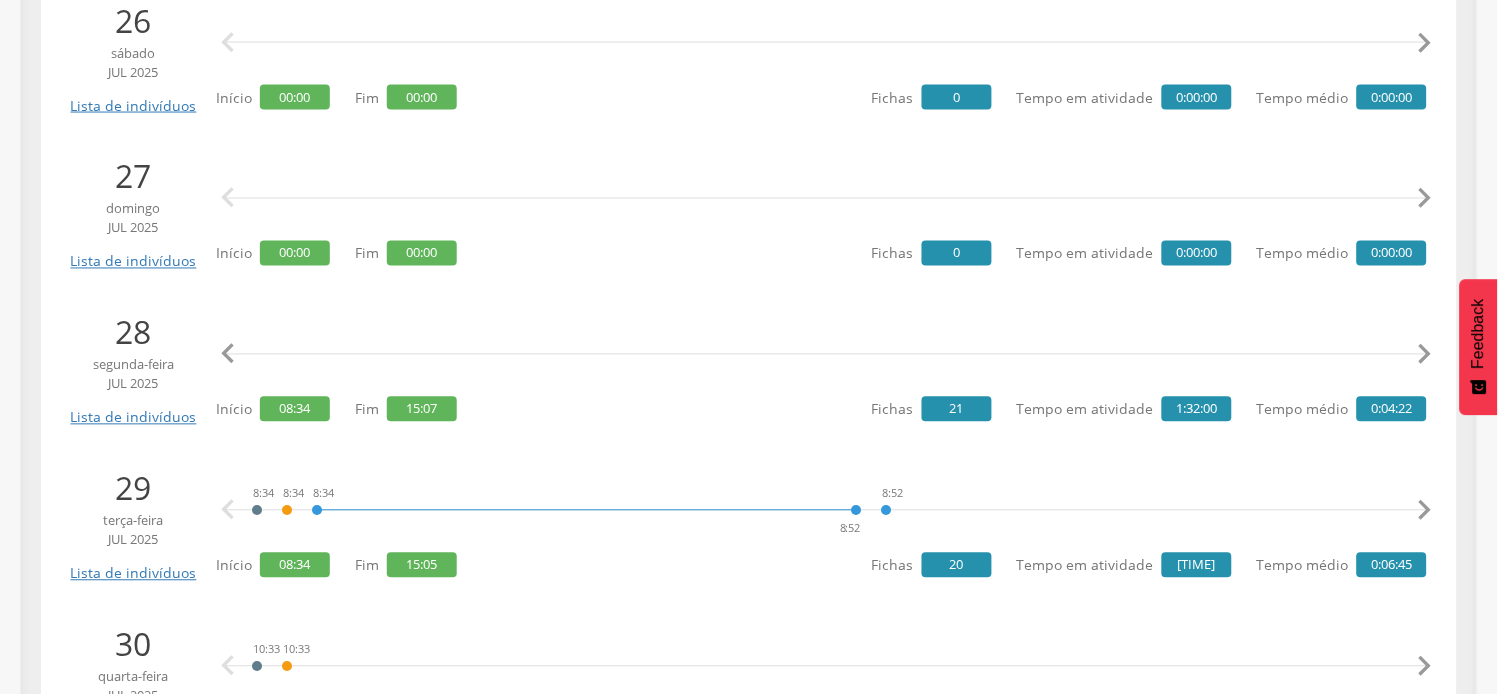 click on "" at bounding box center (1425, 355) 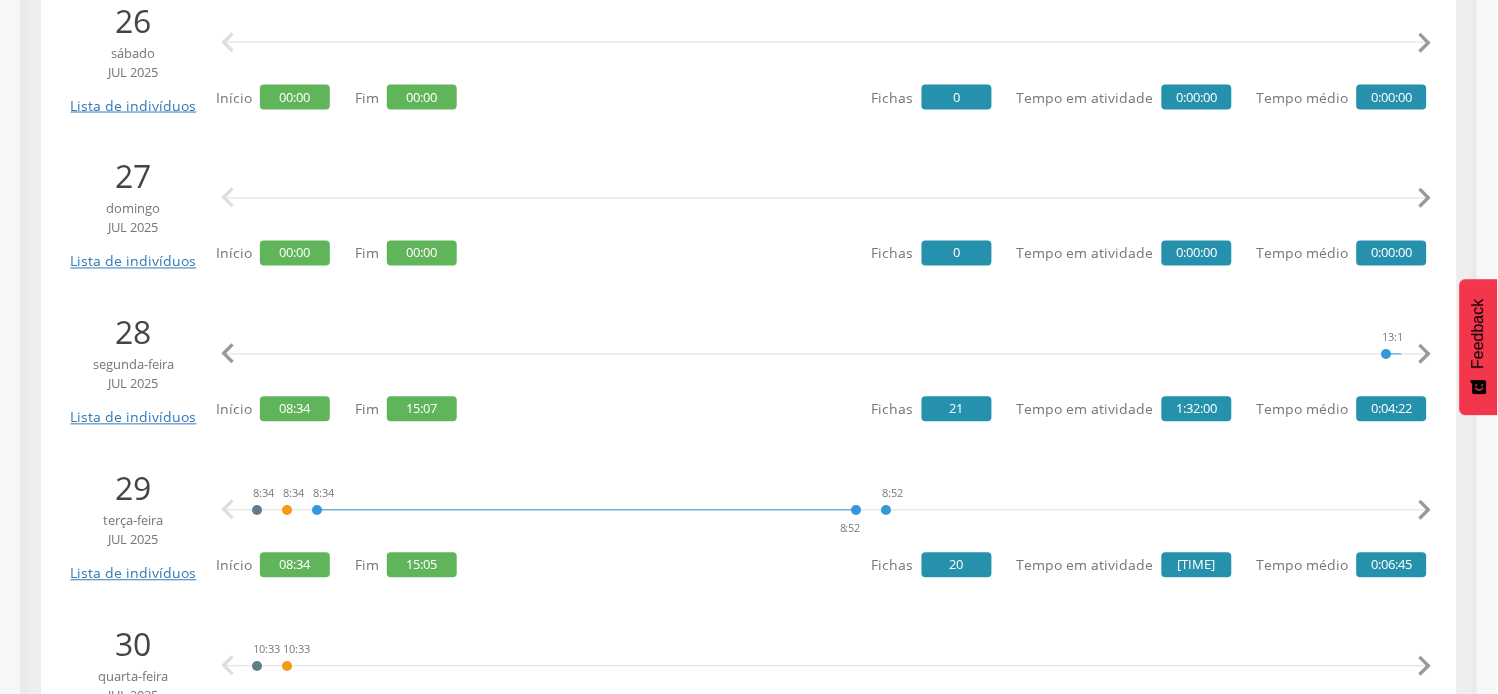 click on "" at bounding box center (1425, 355) 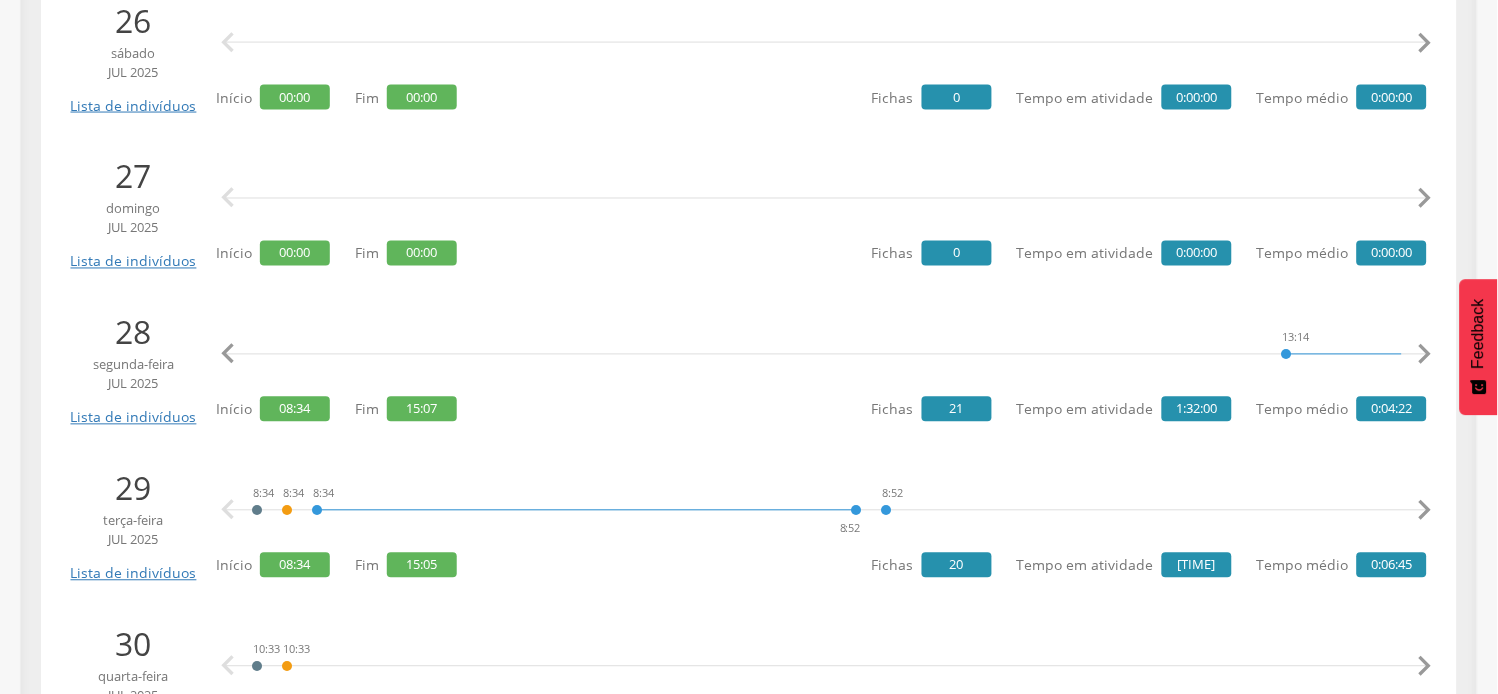 click on "" at bounding box center [1425, 355] 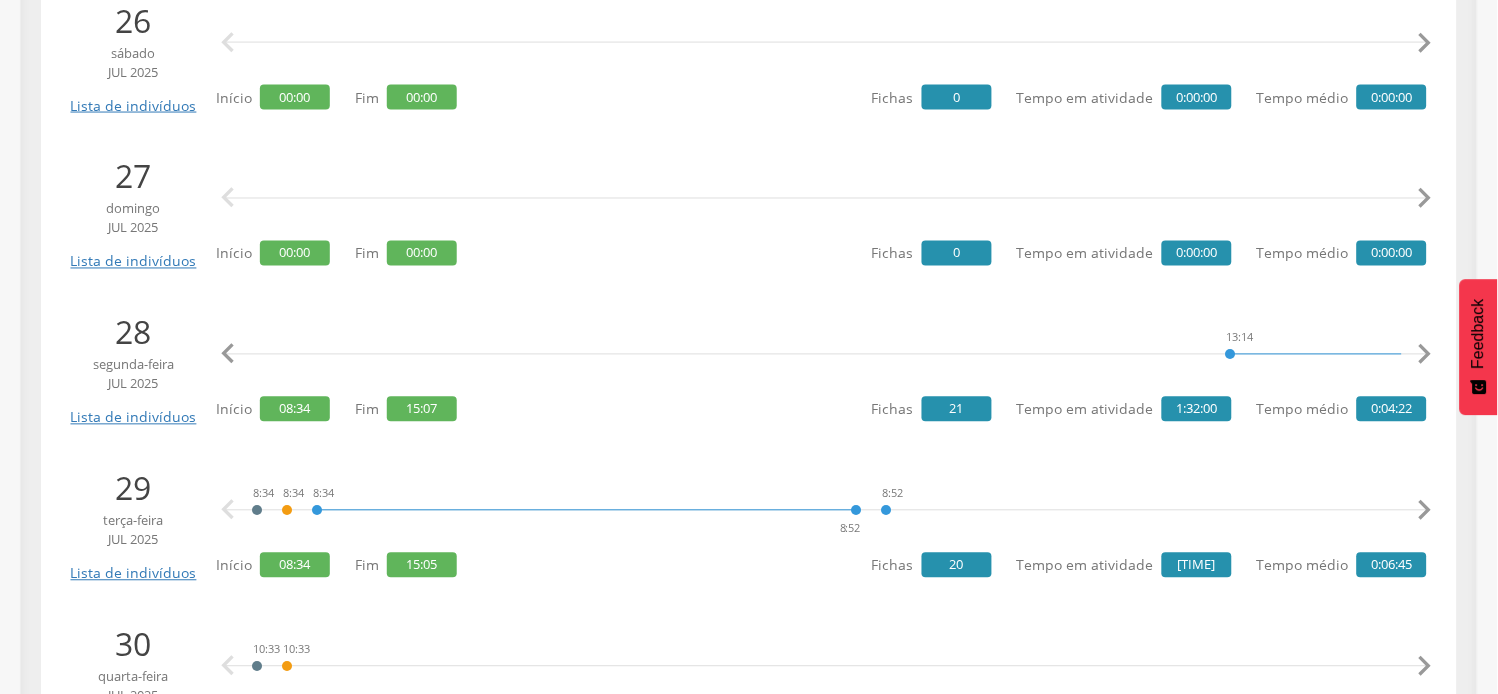 click on "" at bounding box center (1425, 355) 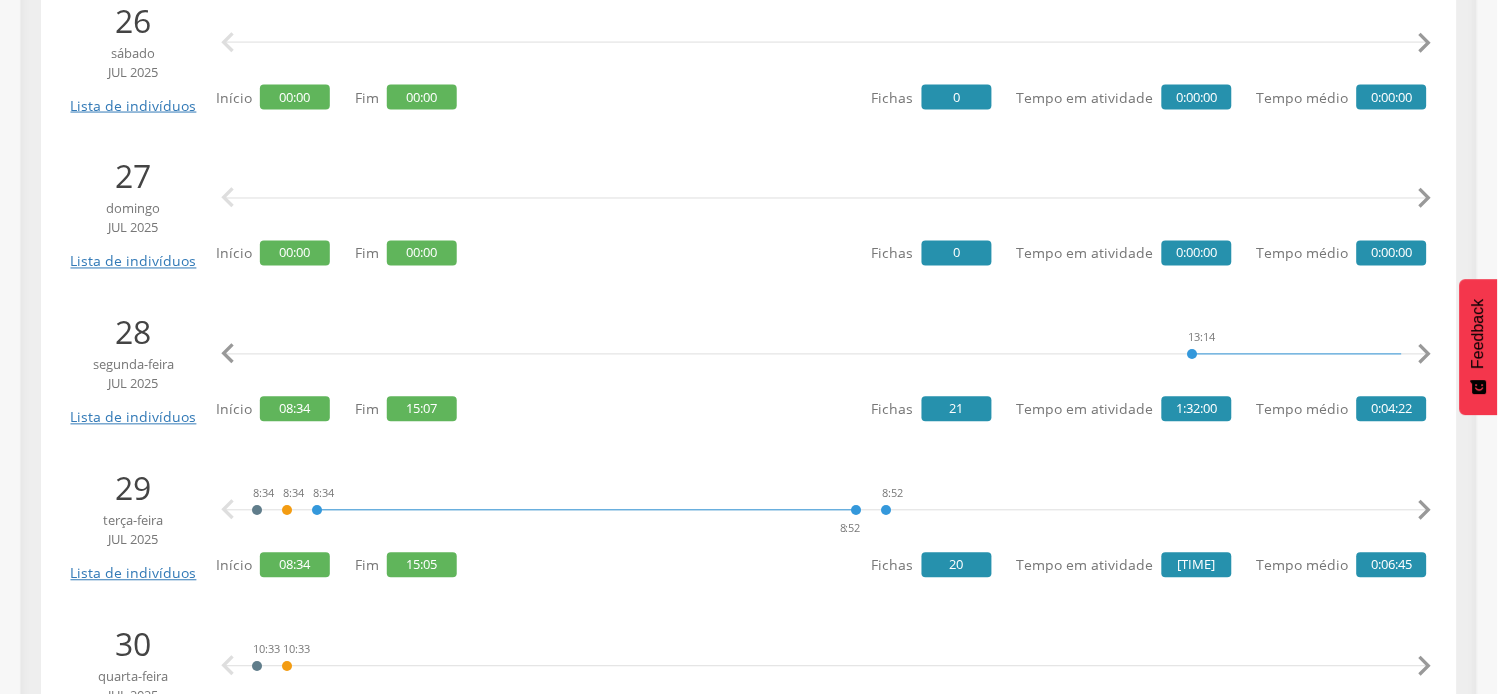 click on "" at bounding box center [1425, 355] 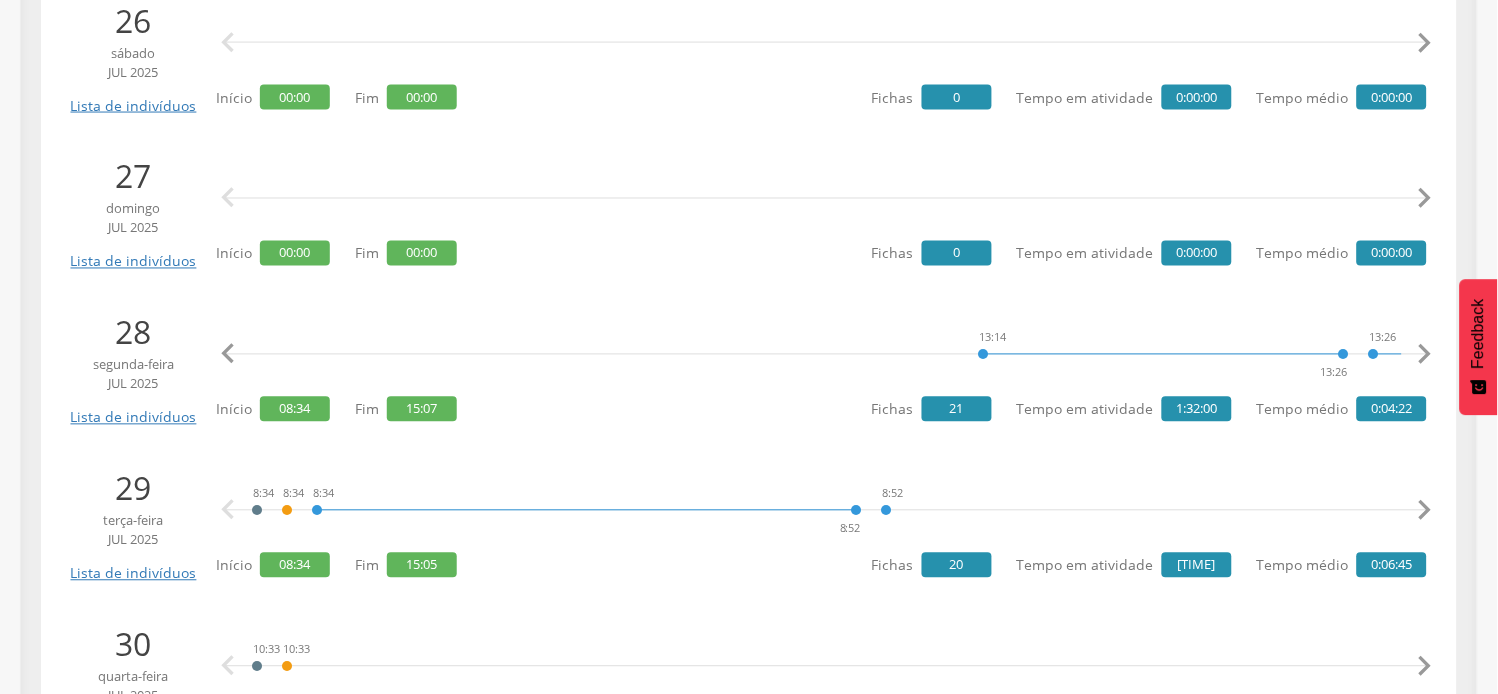 click on "" at bounding box center (1425, 355) 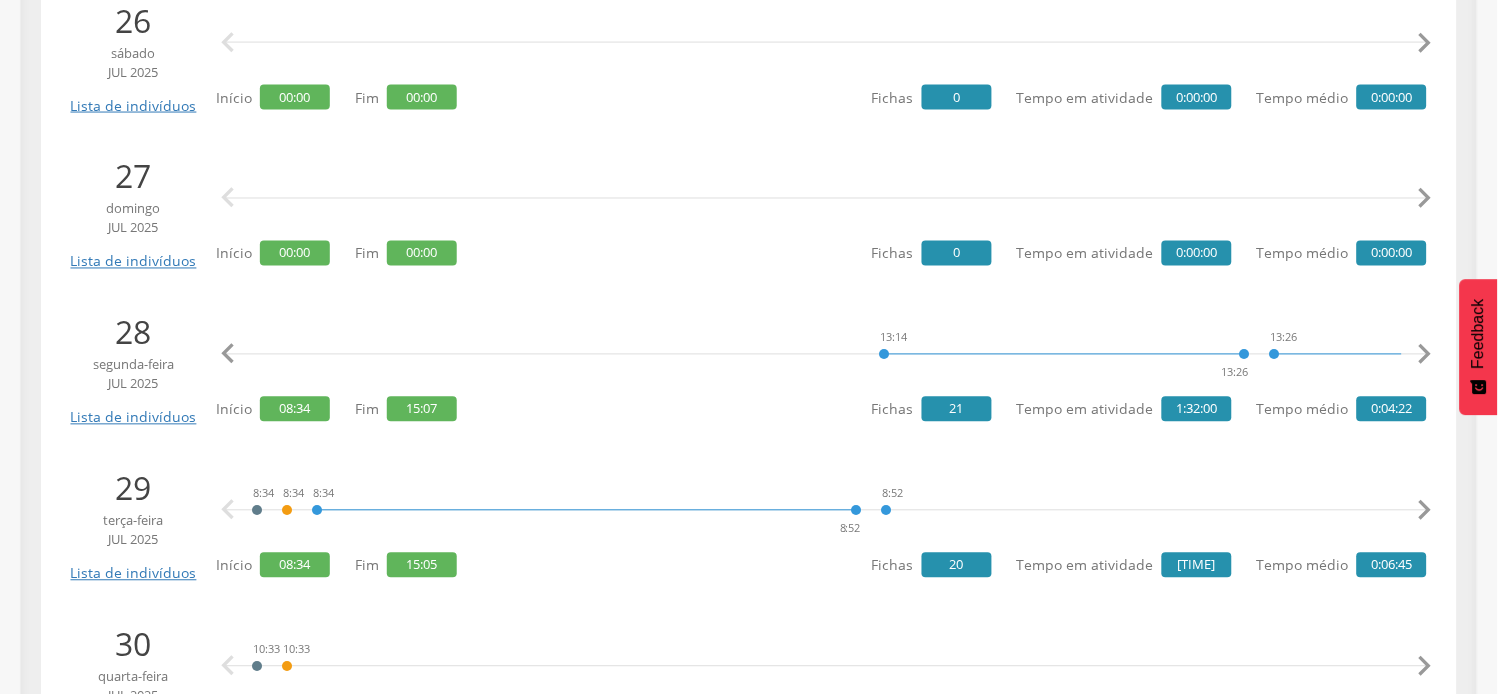 click on "" at bounding box center (1425, 355) 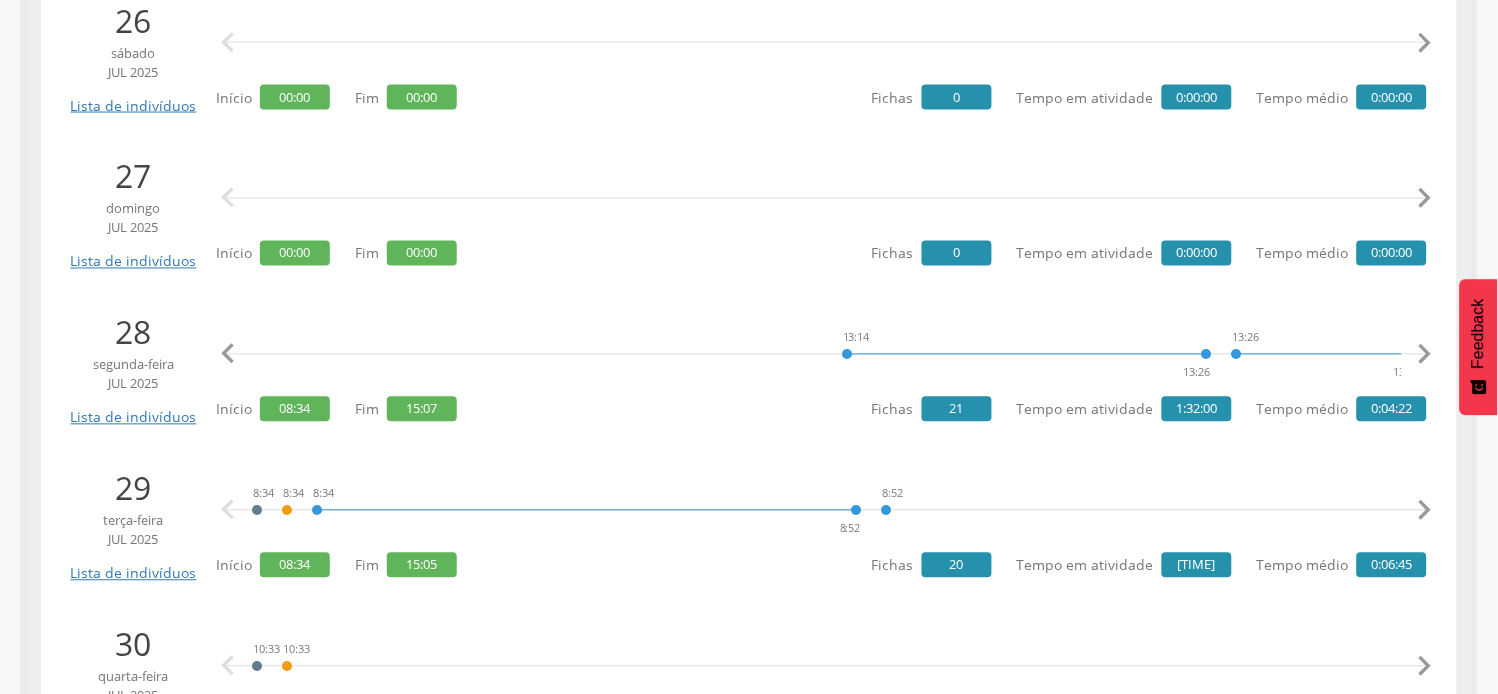 click on "" at bounding box center (1425, 355) 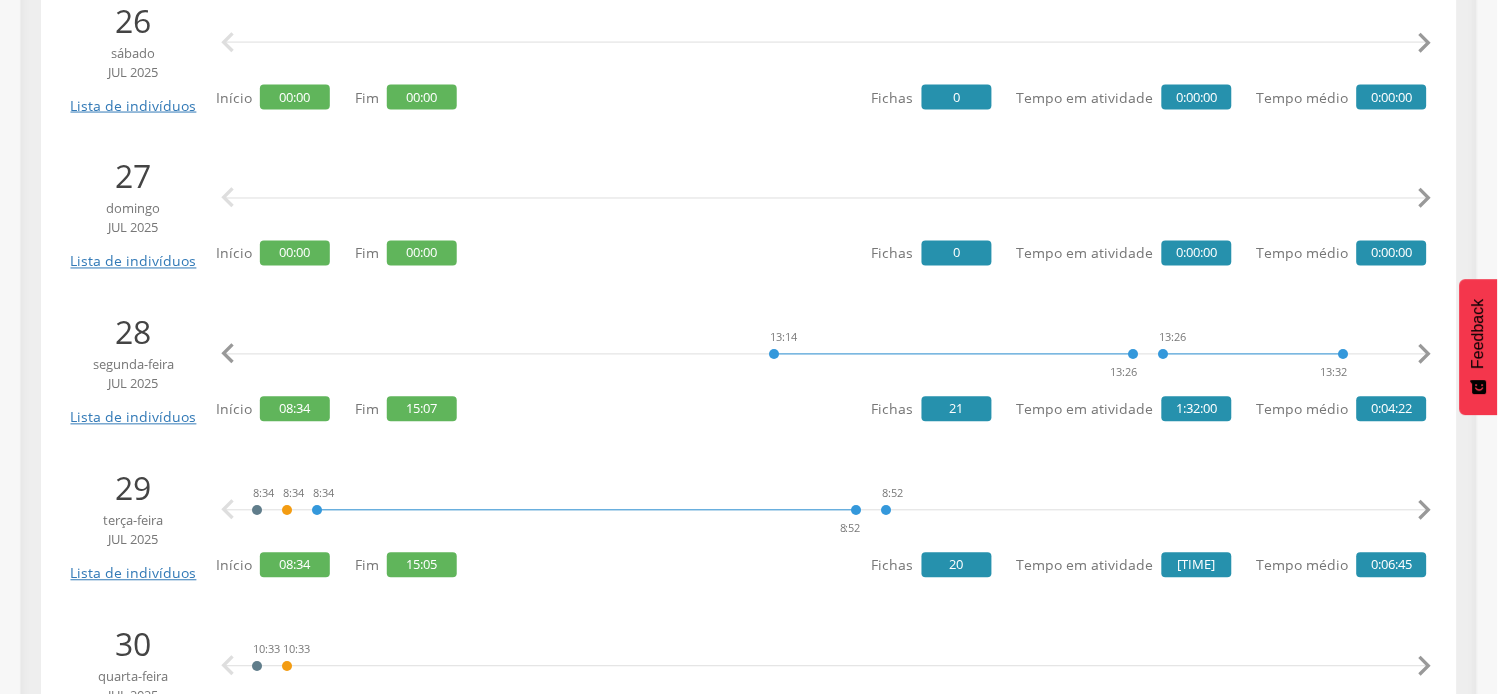 click on "" at bounding box center [1425, 355] 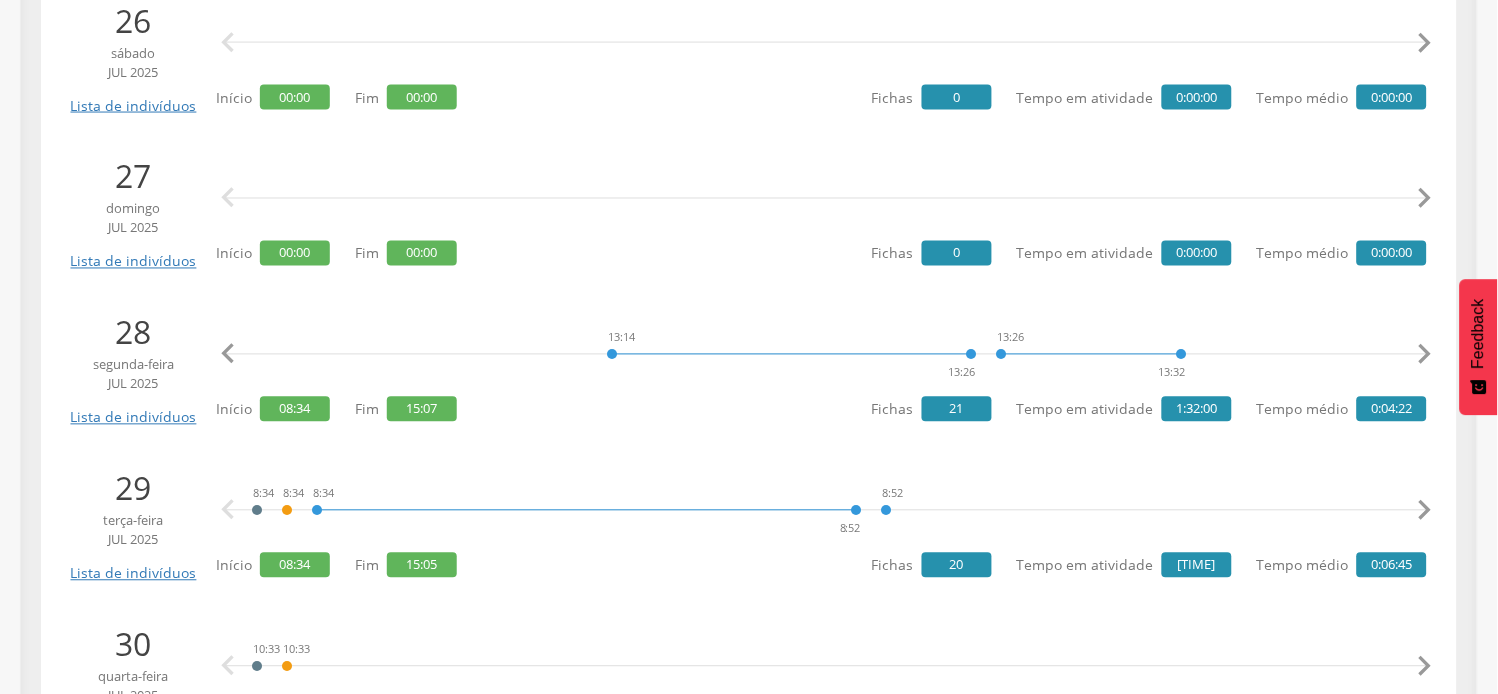 click on "" at bounding box center [1425, 355] 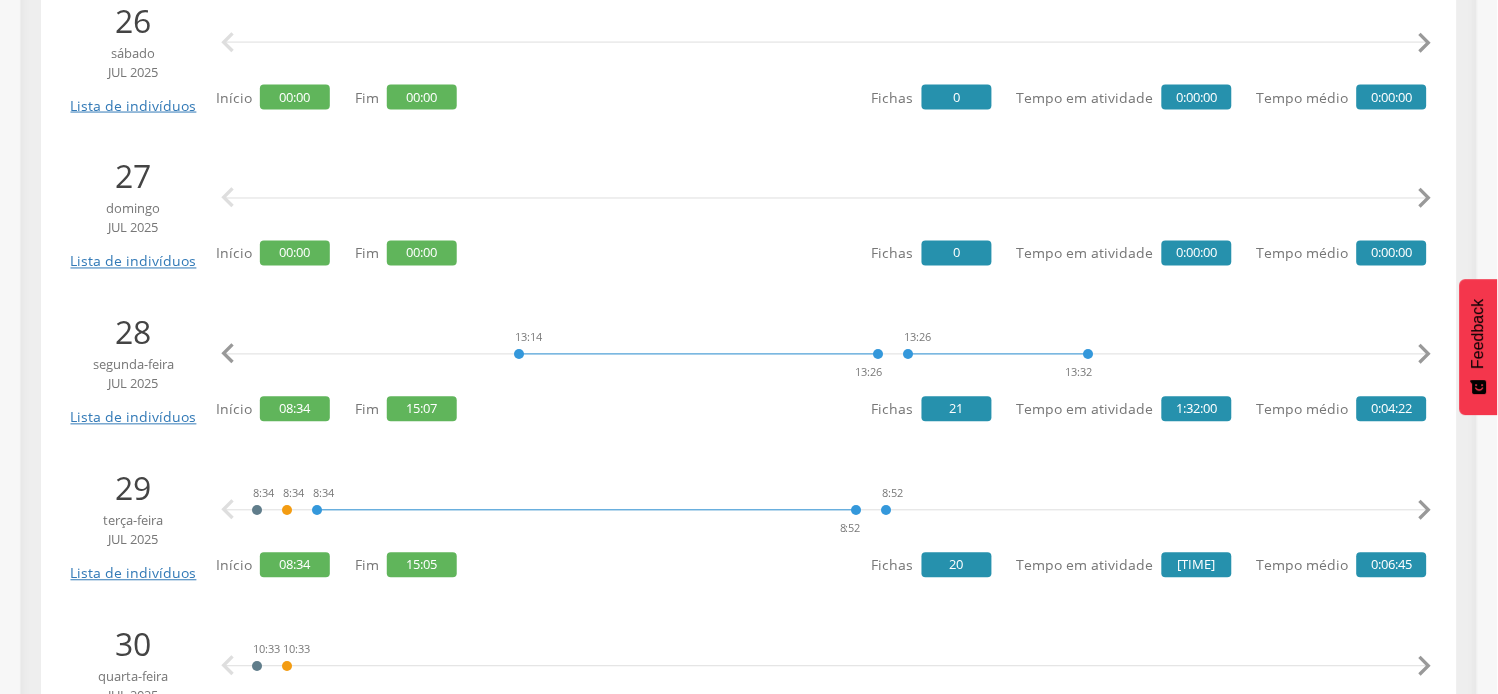 click on "" at bounding box center [1425, 355] 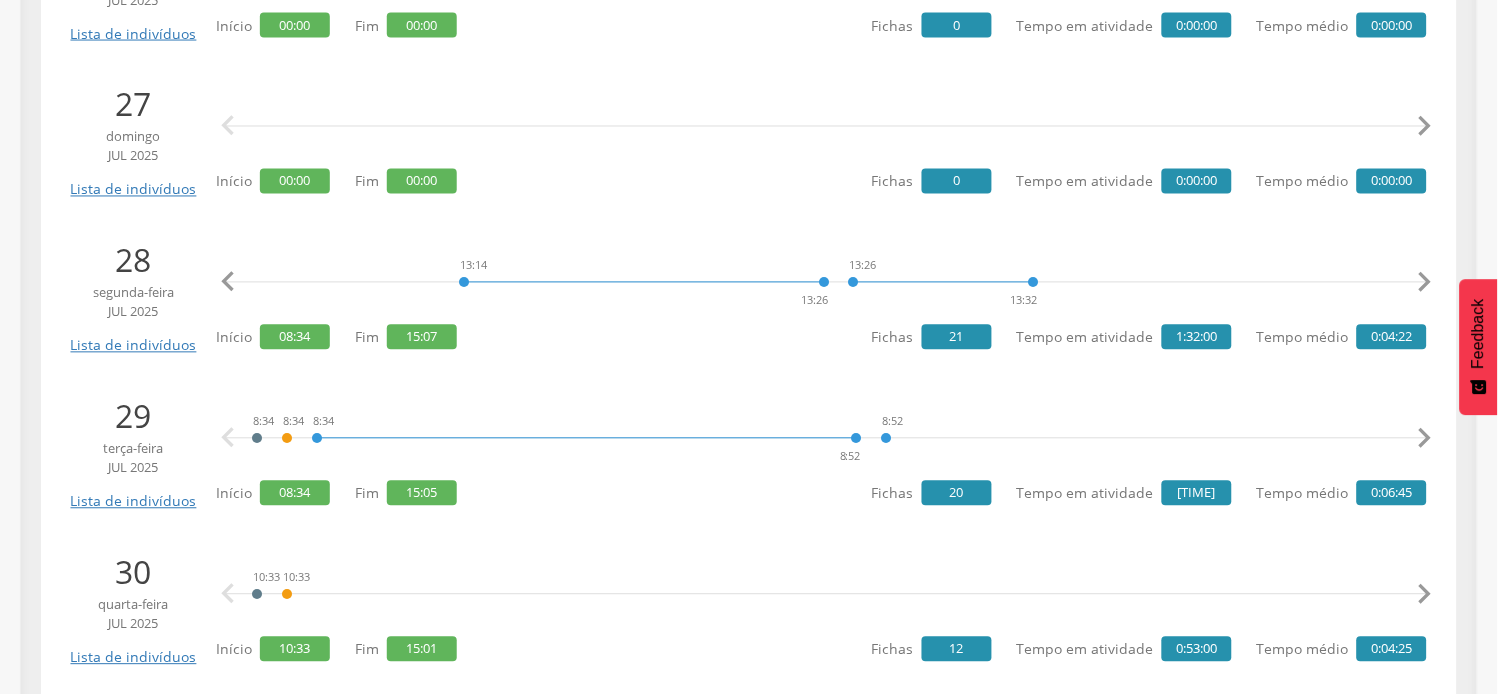 scroll, scrollTop: 777, scrollLeft: 0, axis: vertical 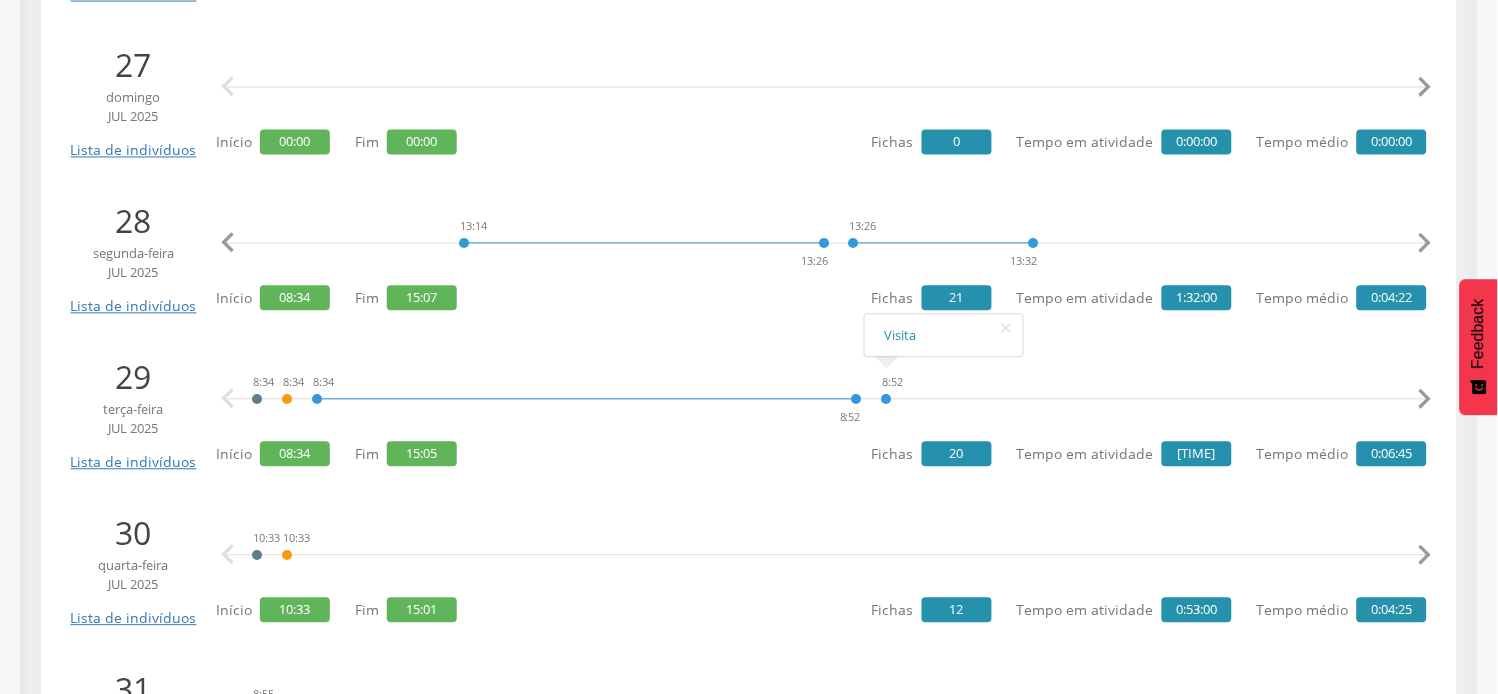 click on "" at bounding box center (1425, 400) 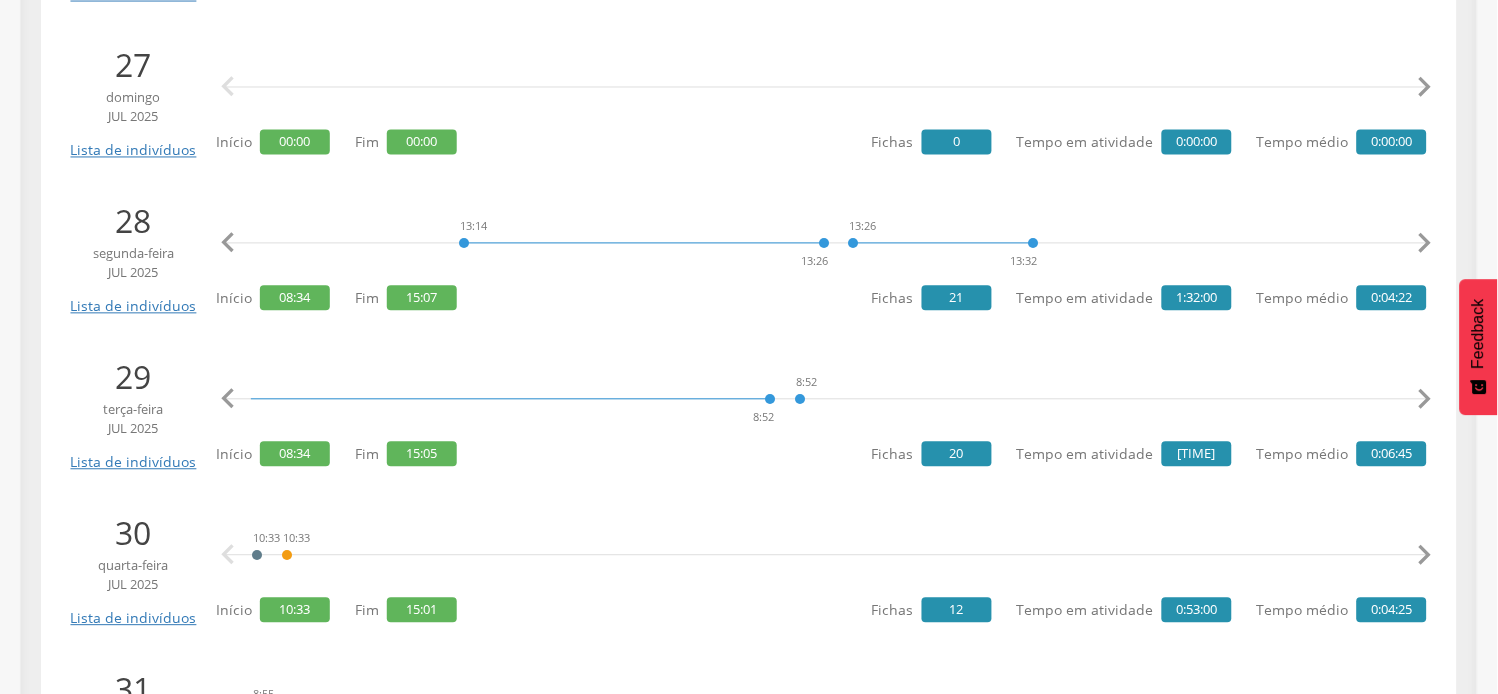 click on "" at bounding box center [1425, 400] 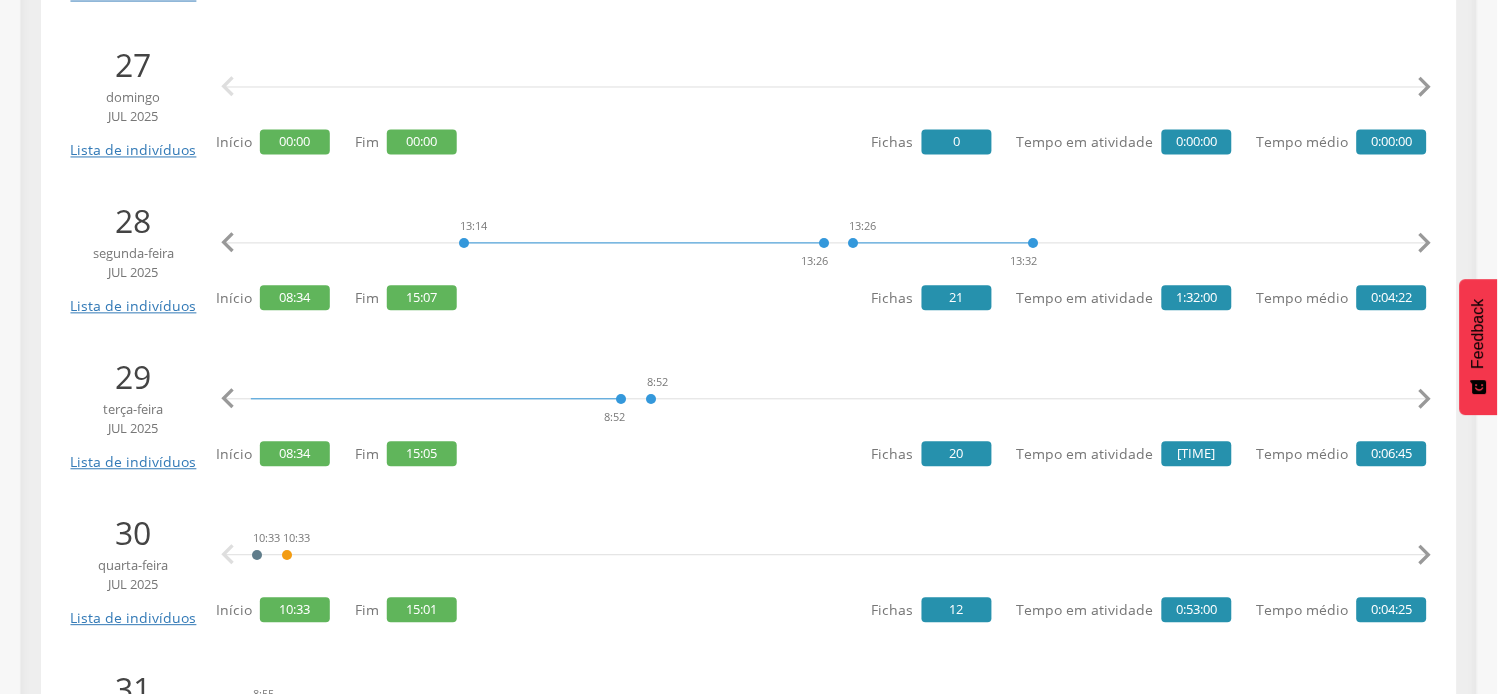 click on "" at bounding box center [1425, 400] 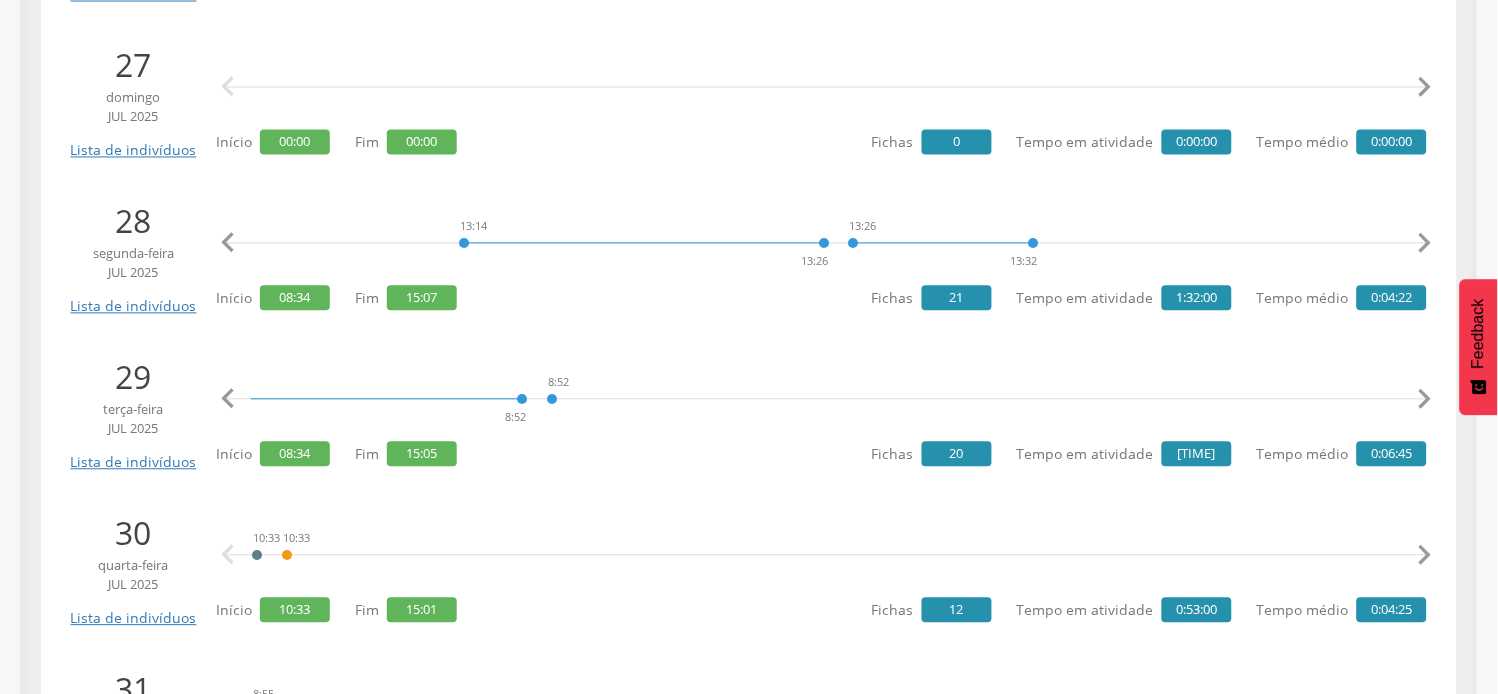 click on "" at bounding box center [1425, 400] 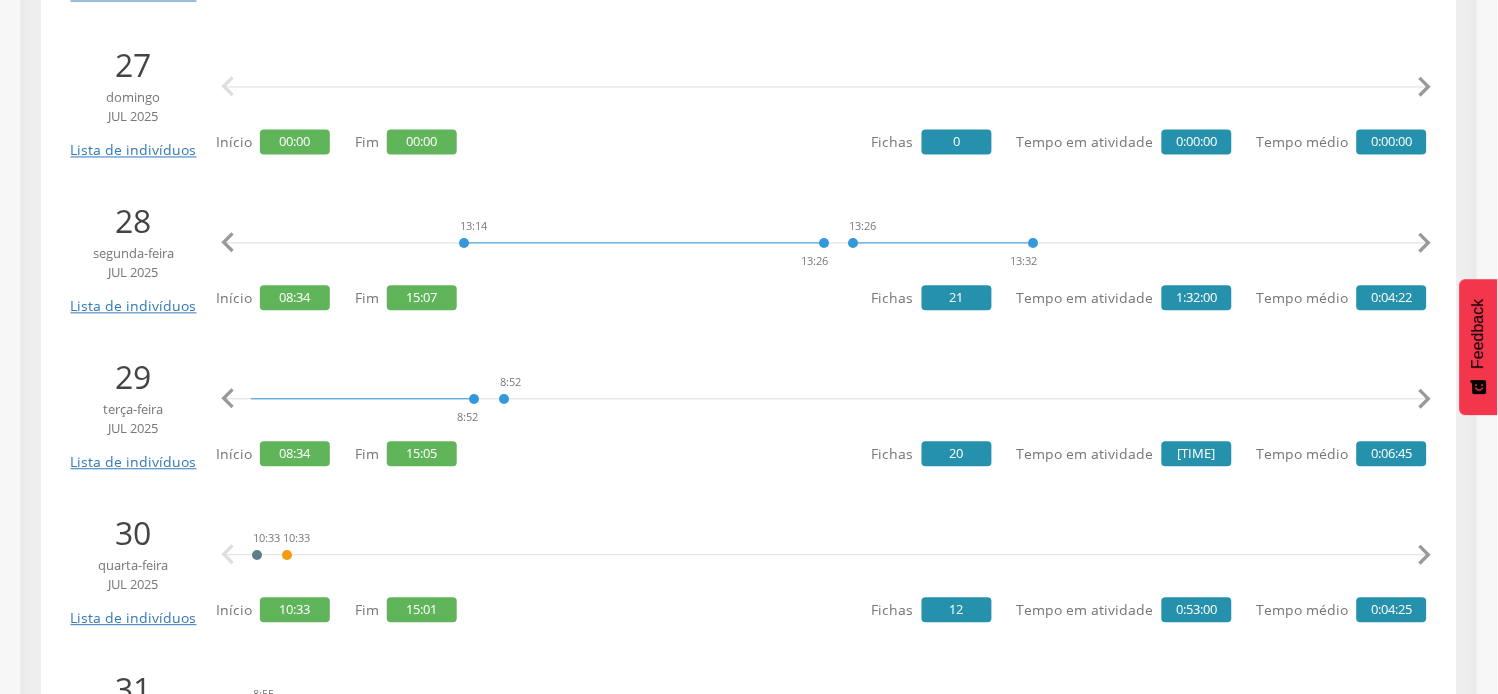 click on "" at bounding box center (1425, 400) 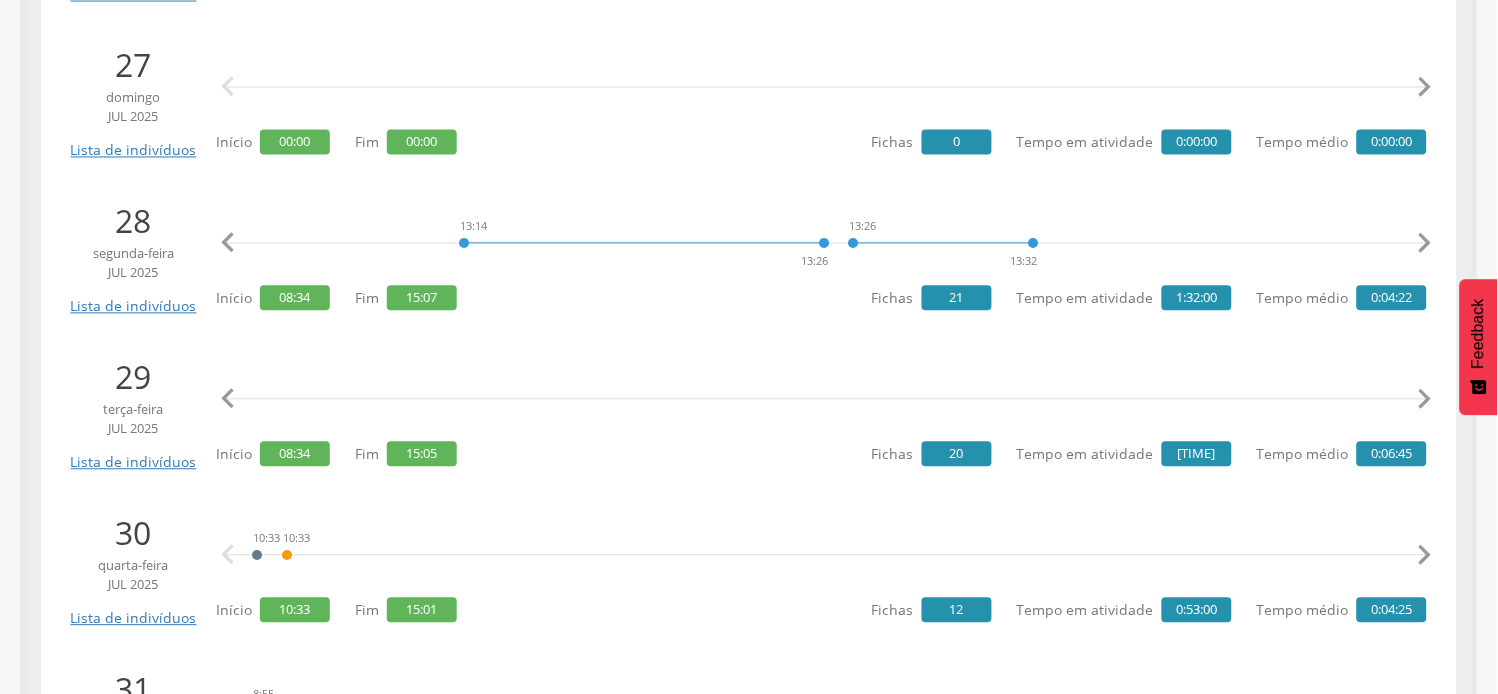 click on "" at bounding box center (1425, 400) 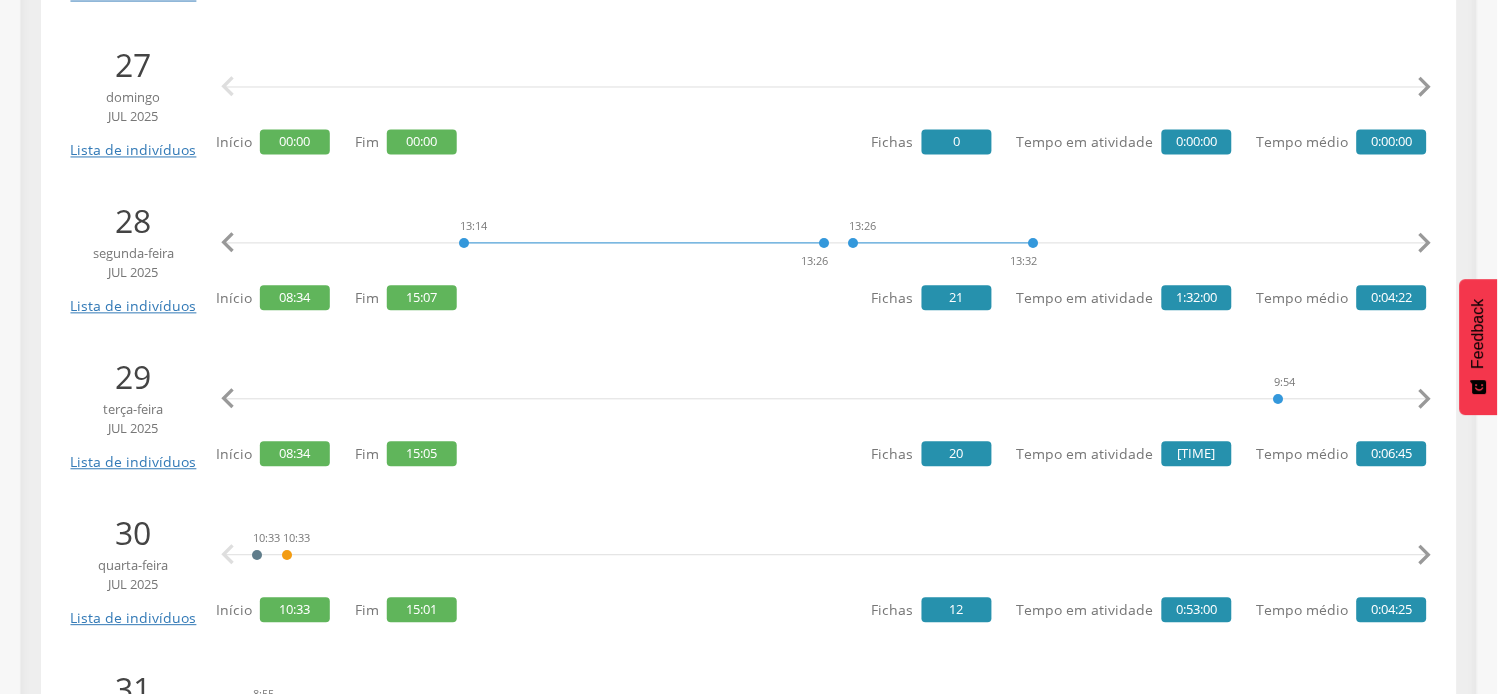 click on "" at bounding box center [1425, 400] 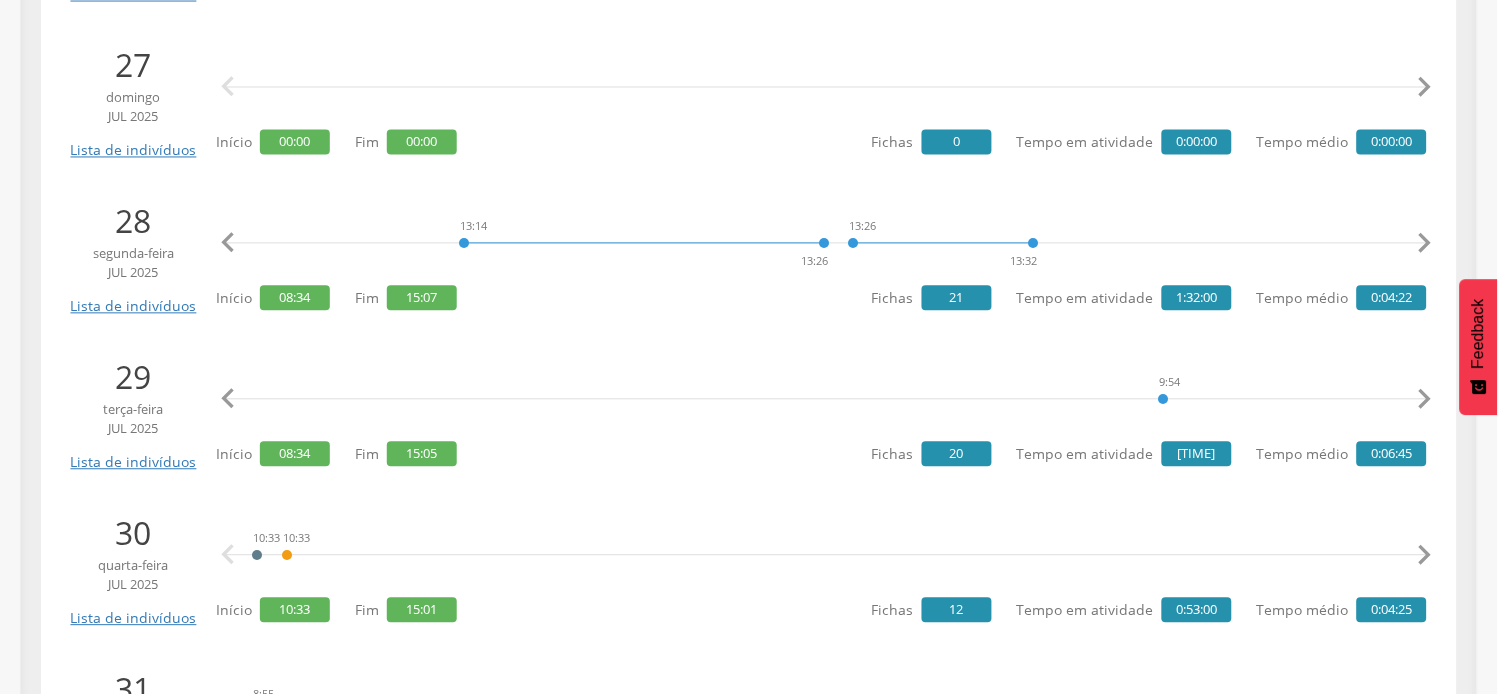 click on "" at bounding box center [1425, 400] 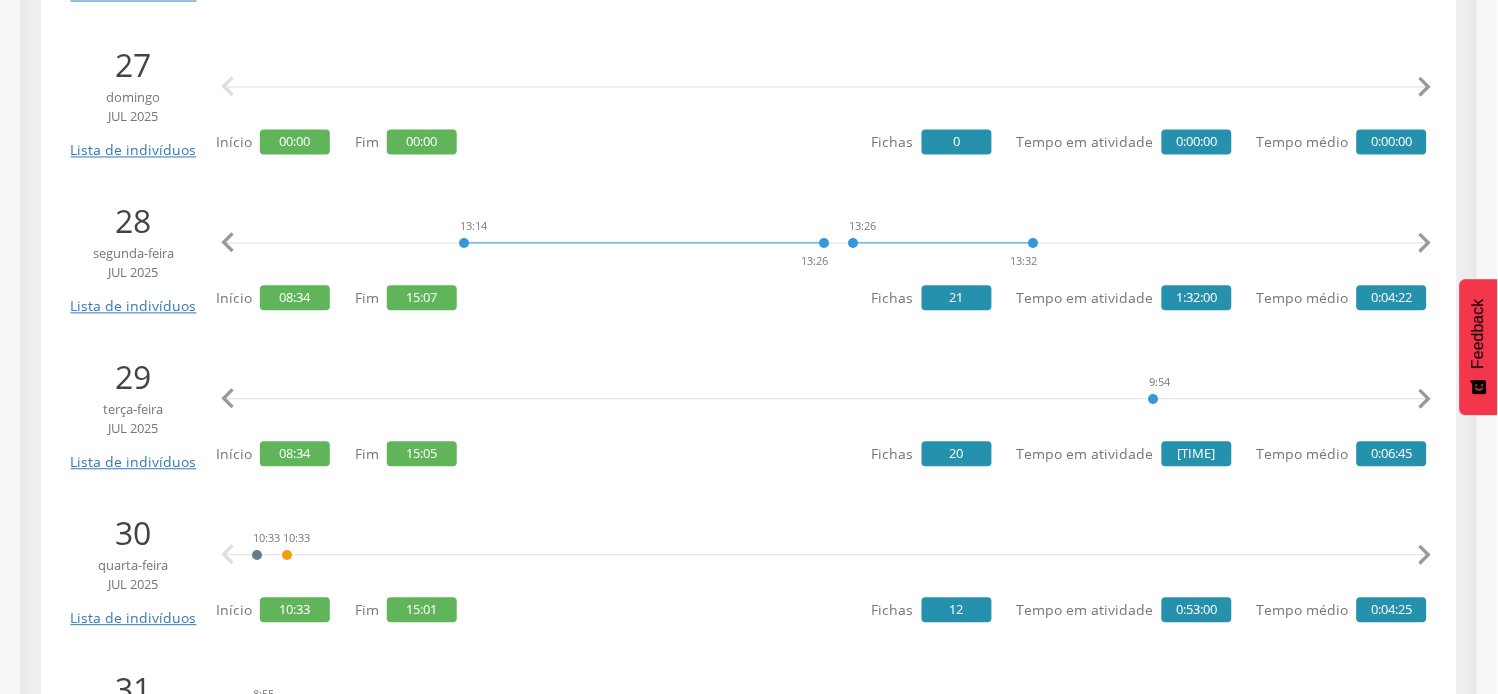 click on "" at bounding box center [1425, 400] 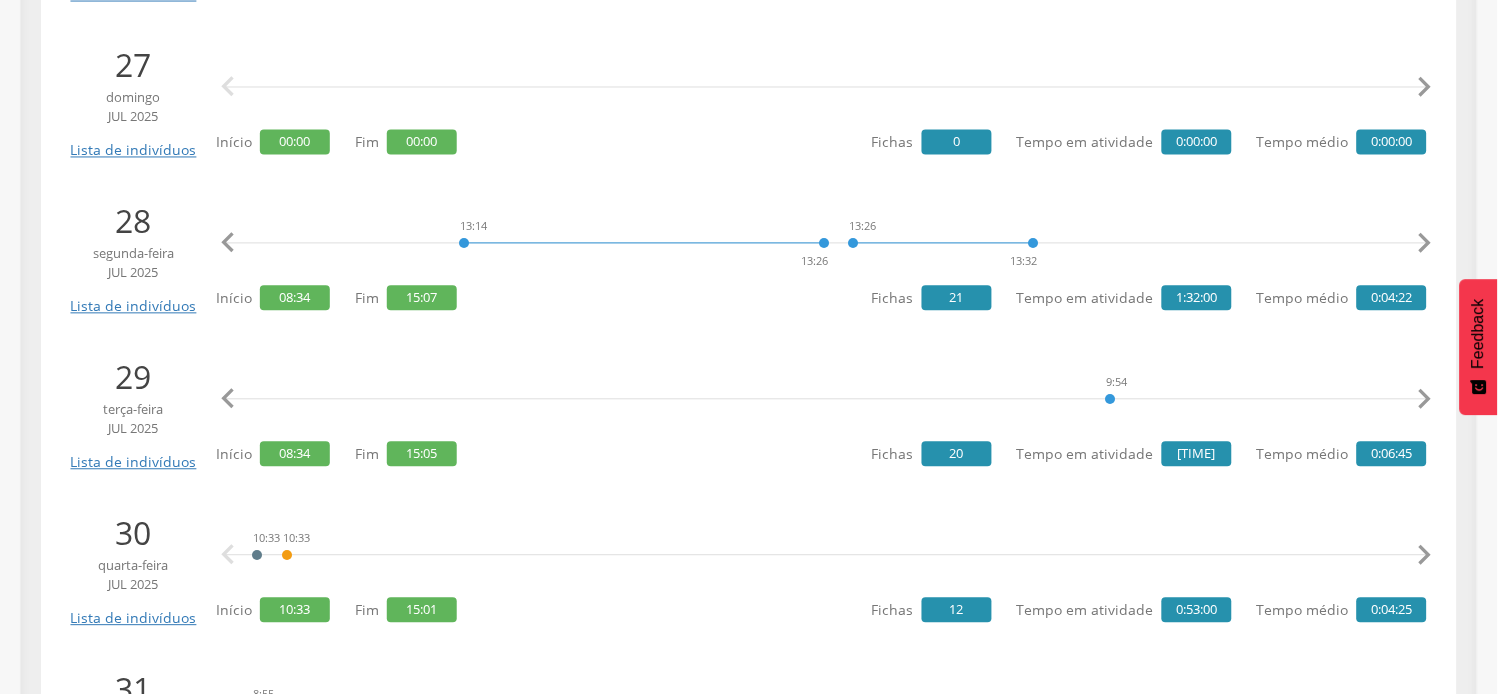click on "" at bounding box center [1425, 400] 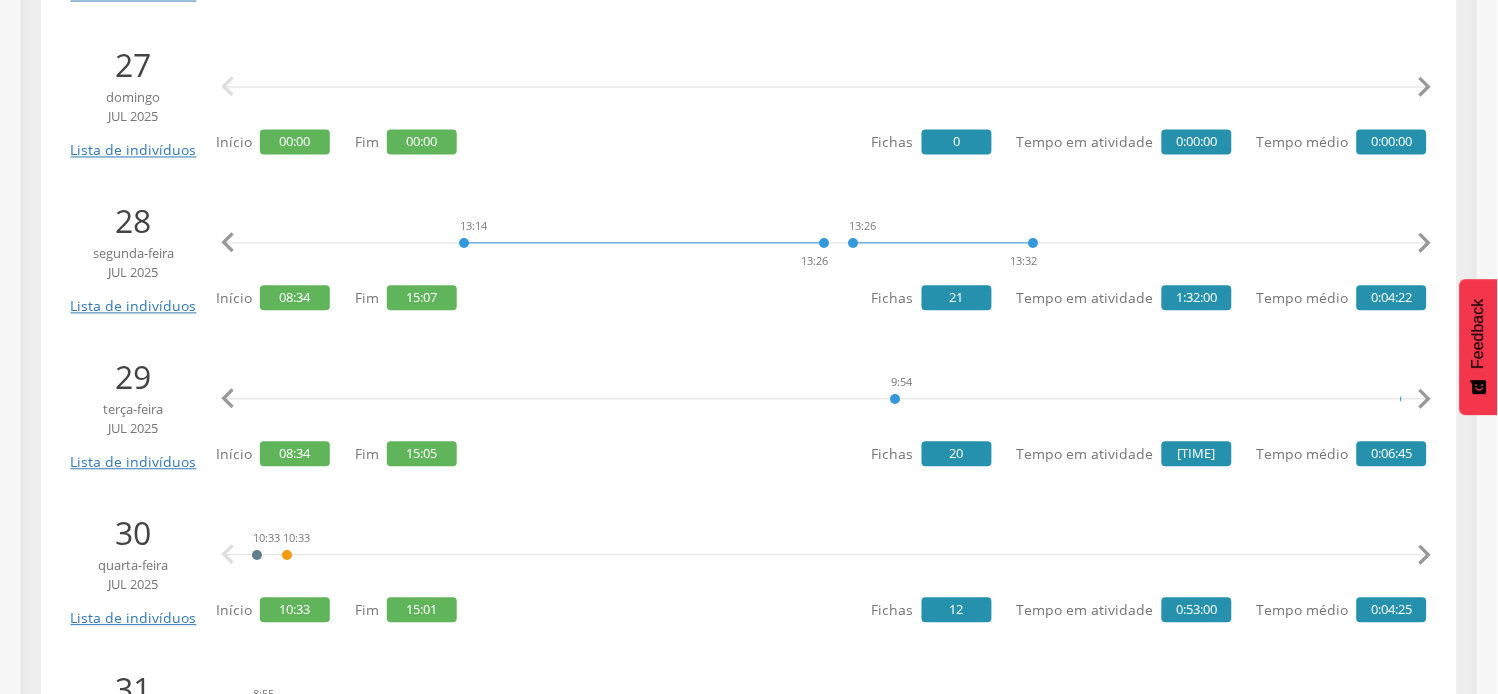 click on "" at bounding box center (1425, 400) 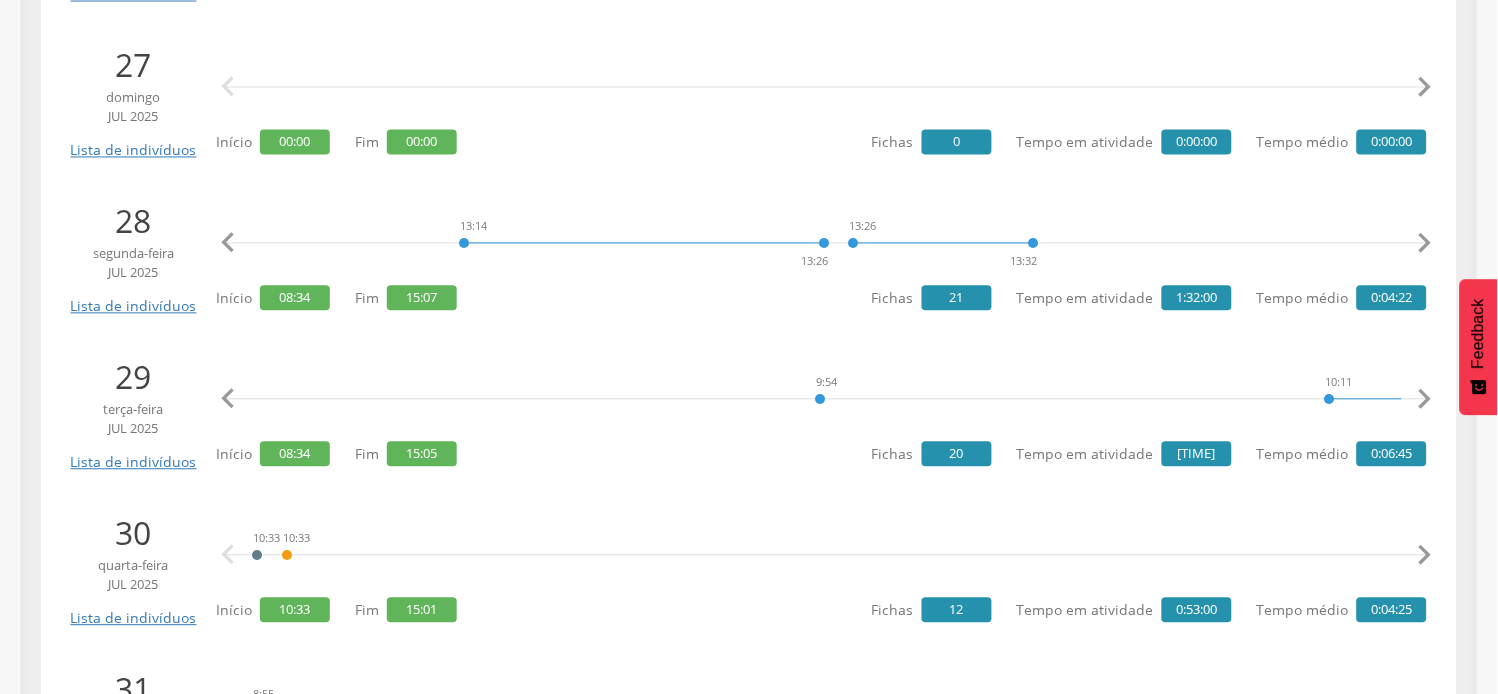 click on "" at bounding box center [1425, 400] 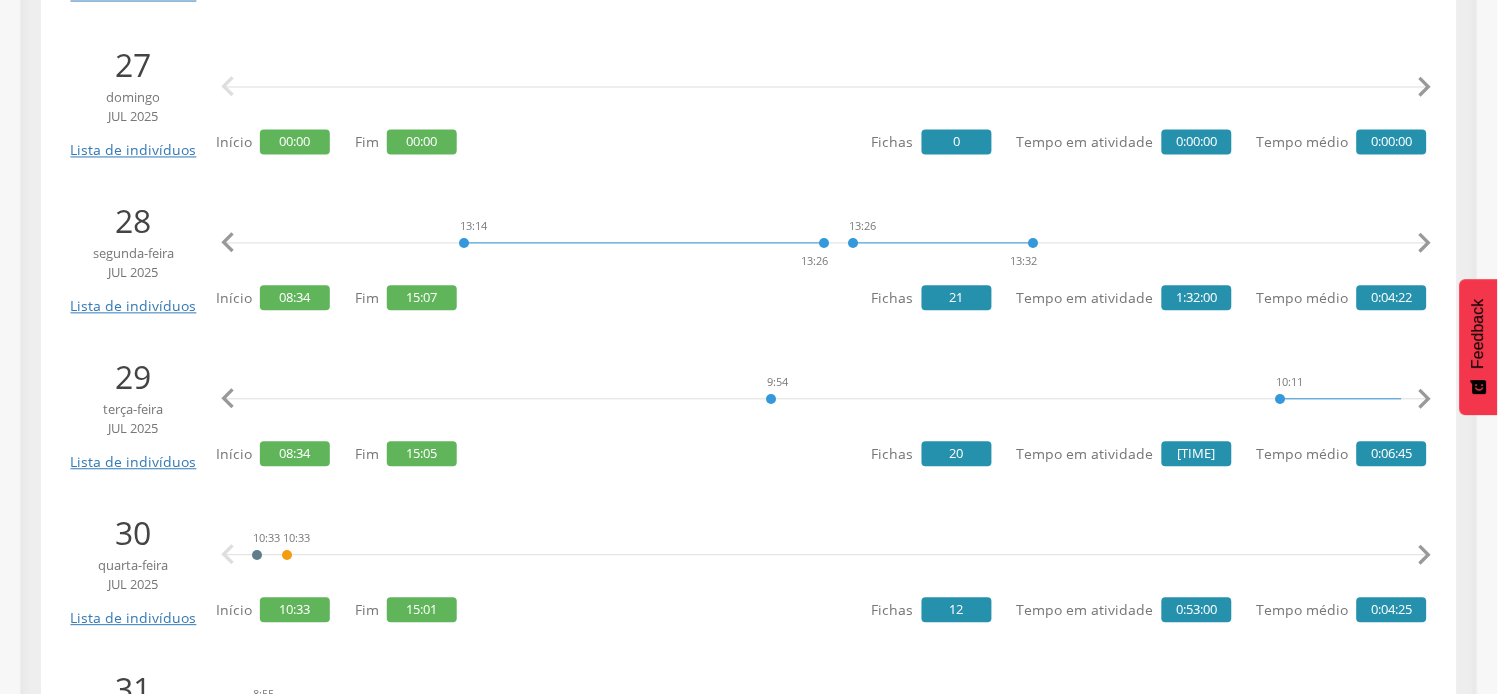 click on "" at bounding box center [1425, 400] 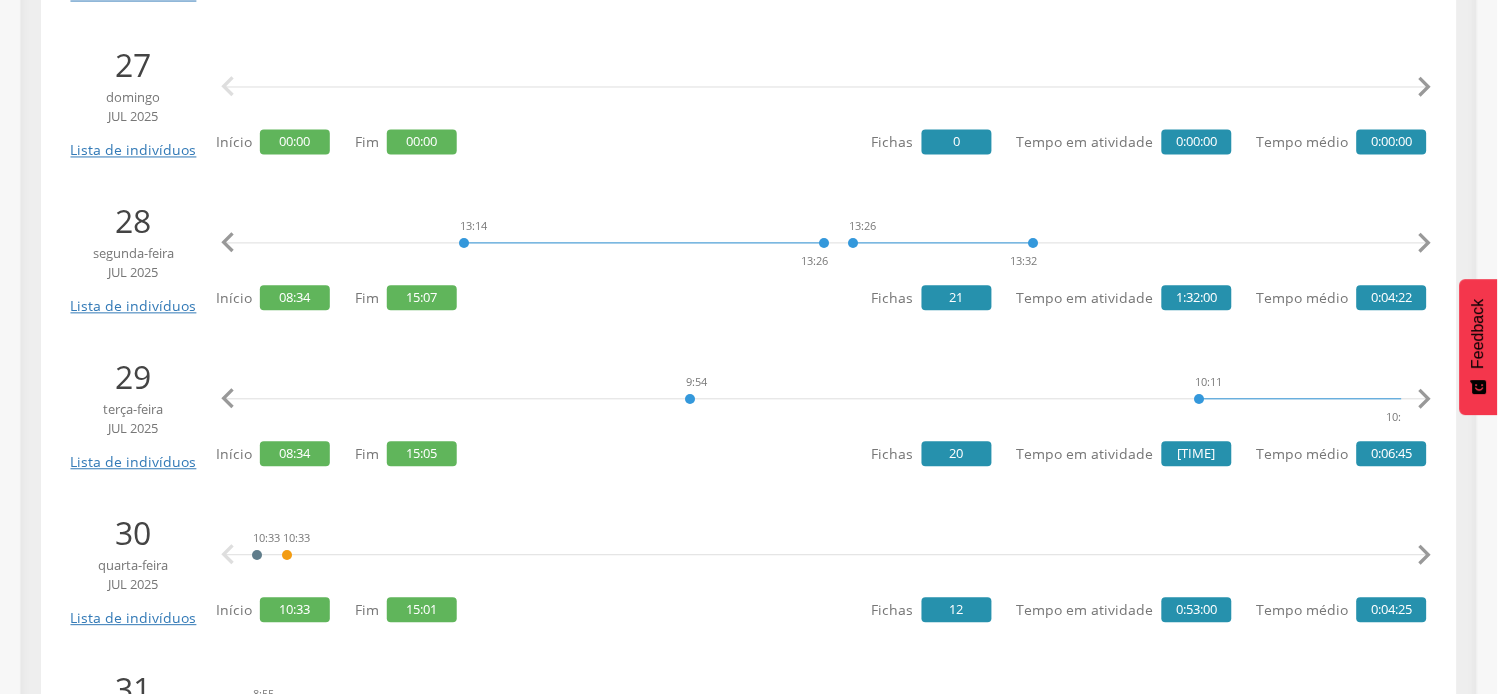 click on "" at bounding box center (1425, 400) 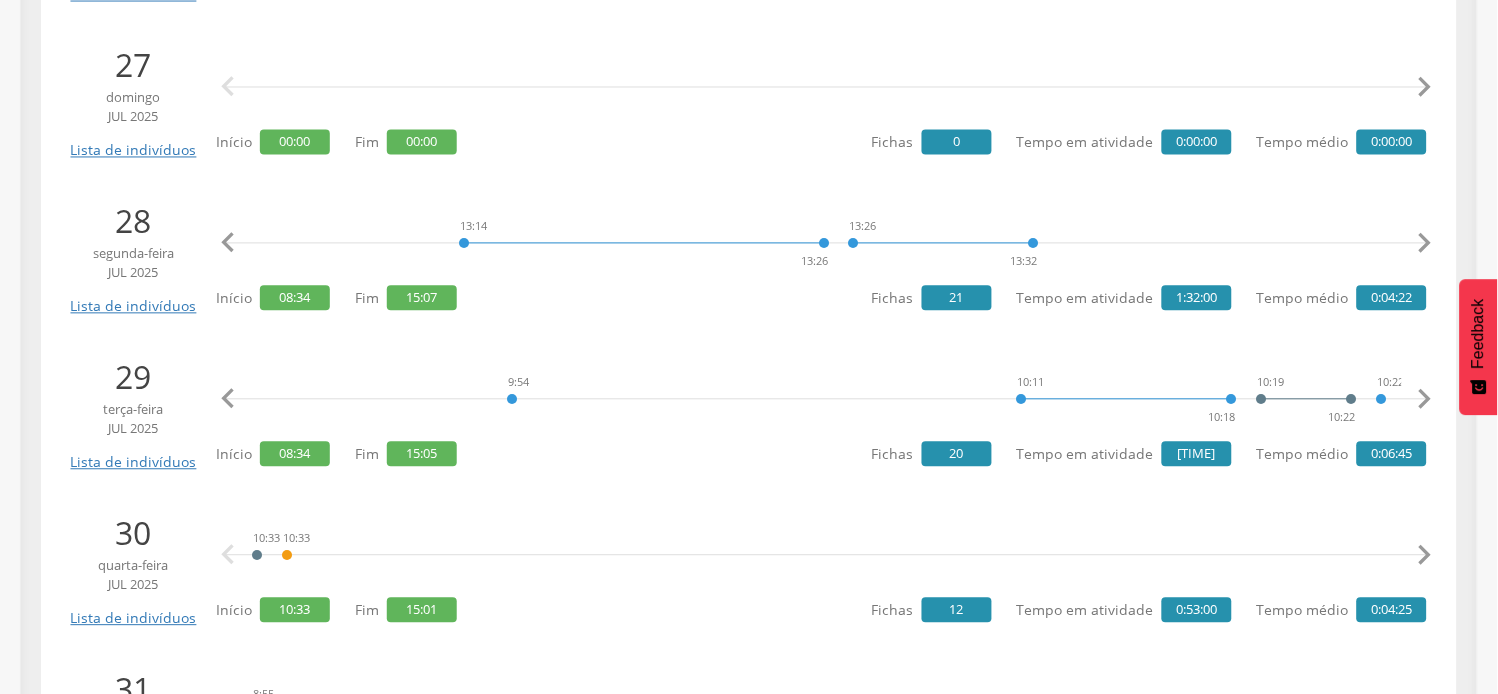 click on "" at bounding box center (1425, 400) 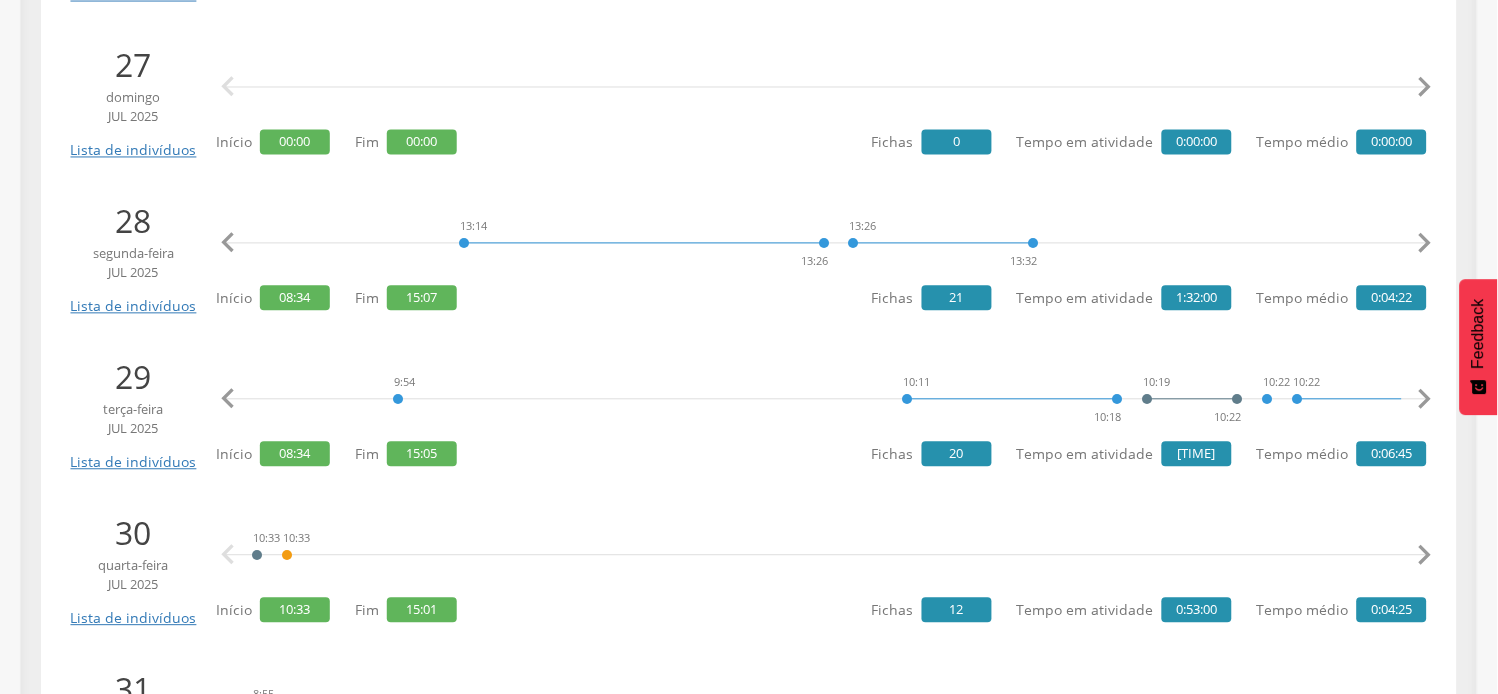 click on "" at bounding box center [1425, 400] 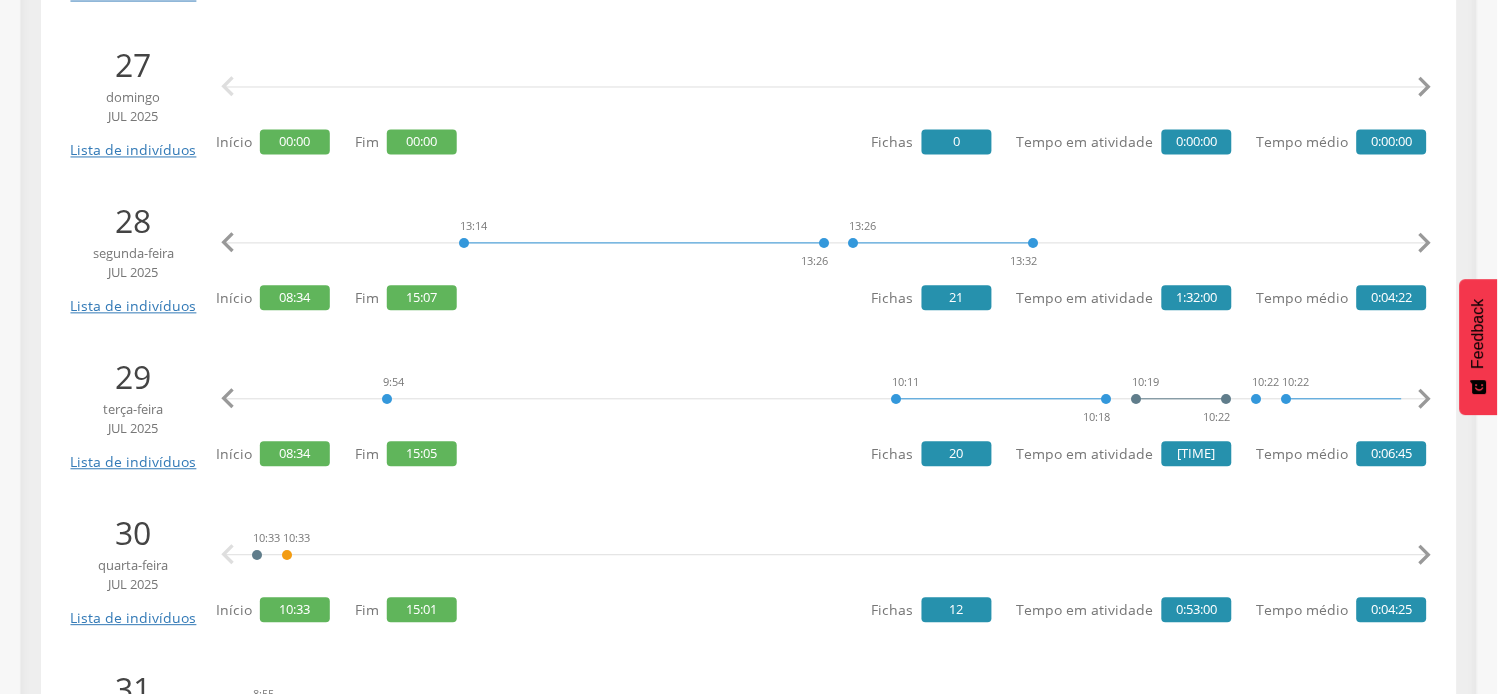 click on "" at bounding box center (1425, 400) 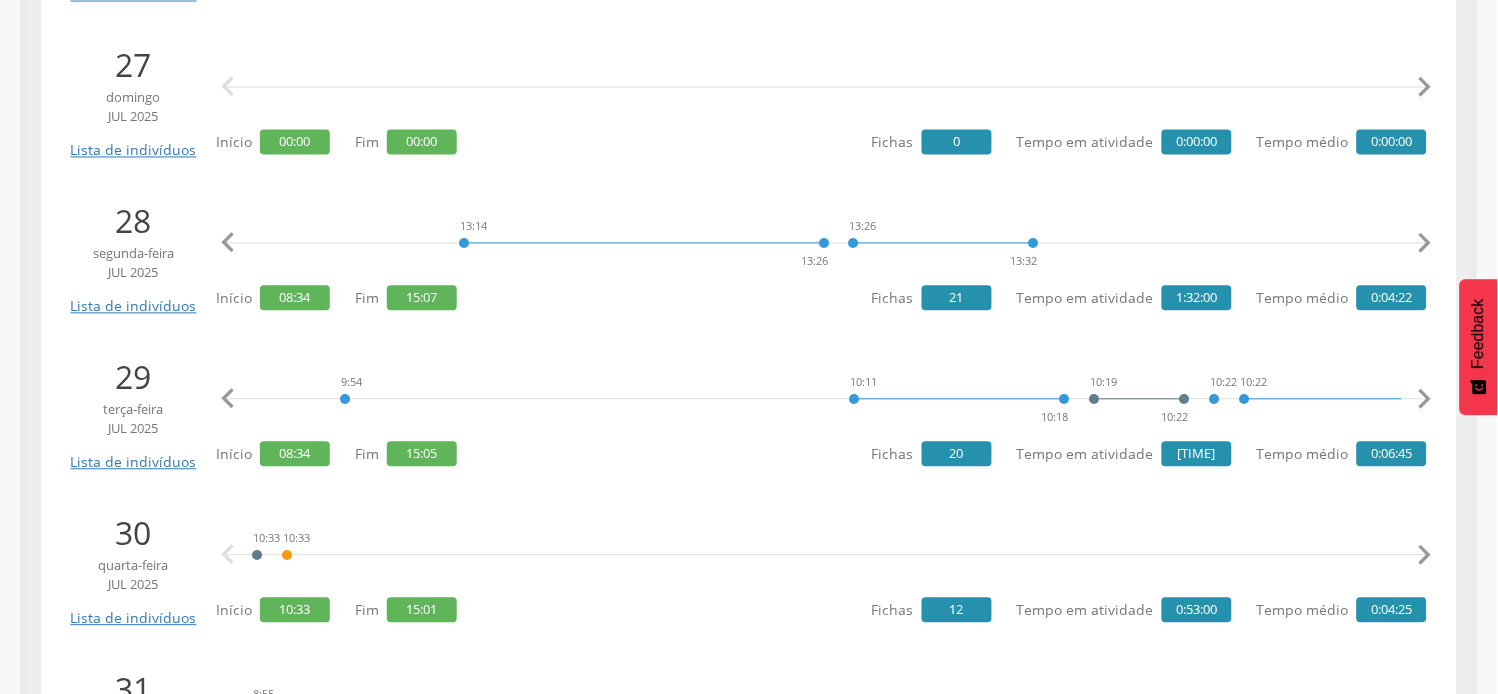 click on "" at bounding box center (1425, 400) 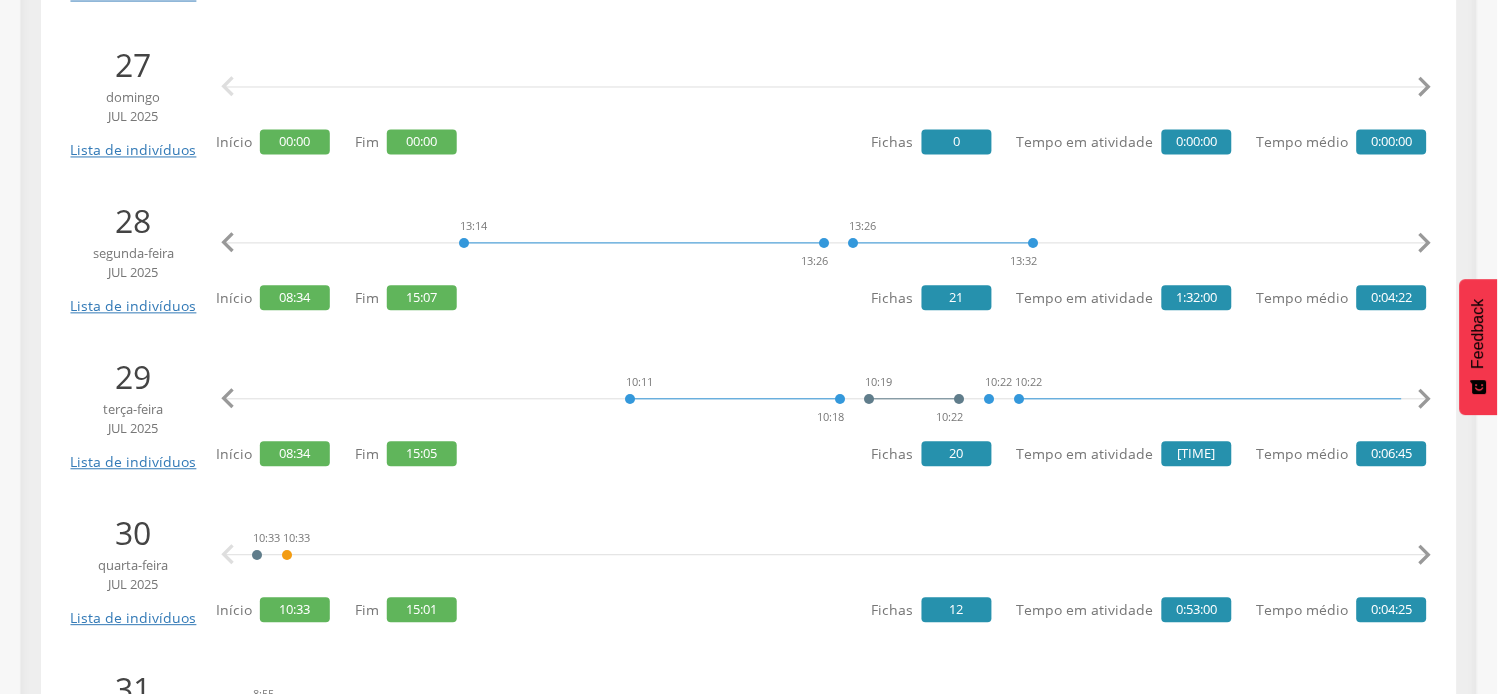 click on "" at bounding box center [1425, 400] 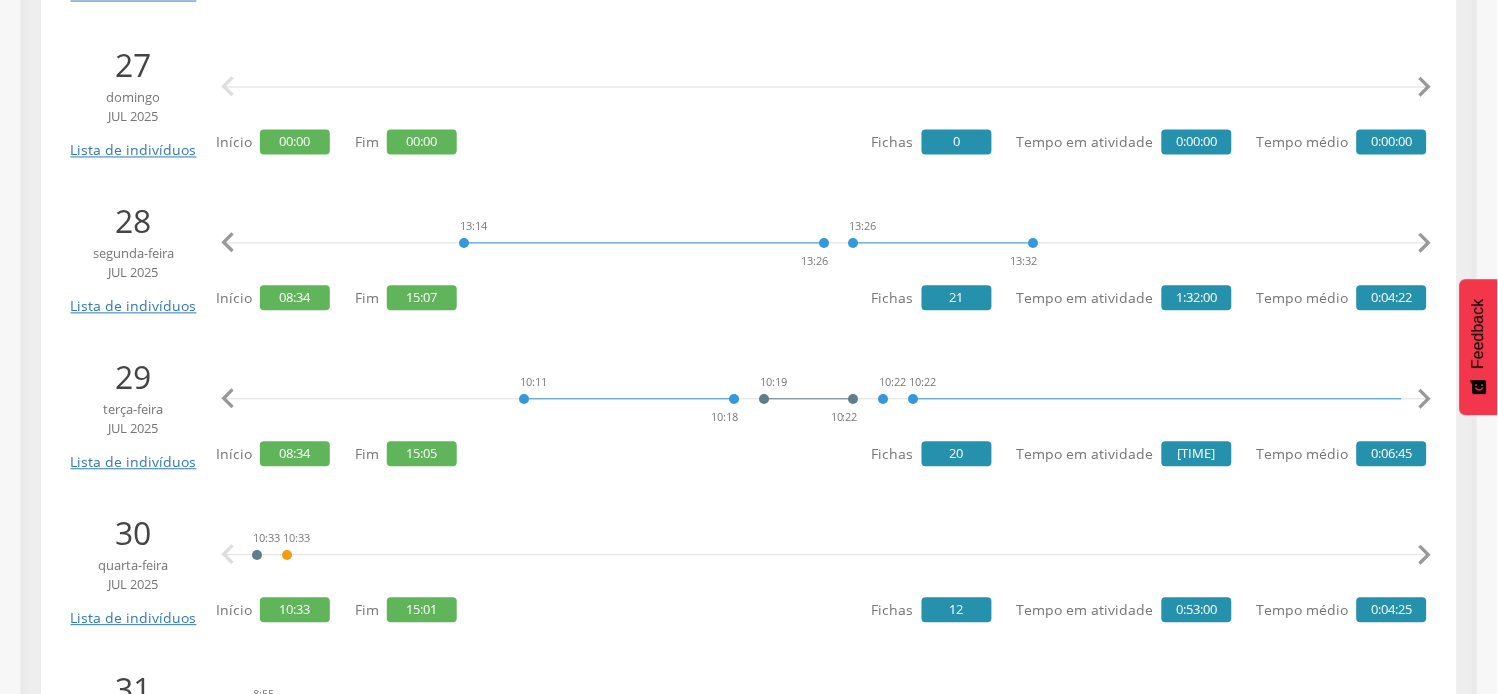 click on "" at bounding box center (1425, 400) 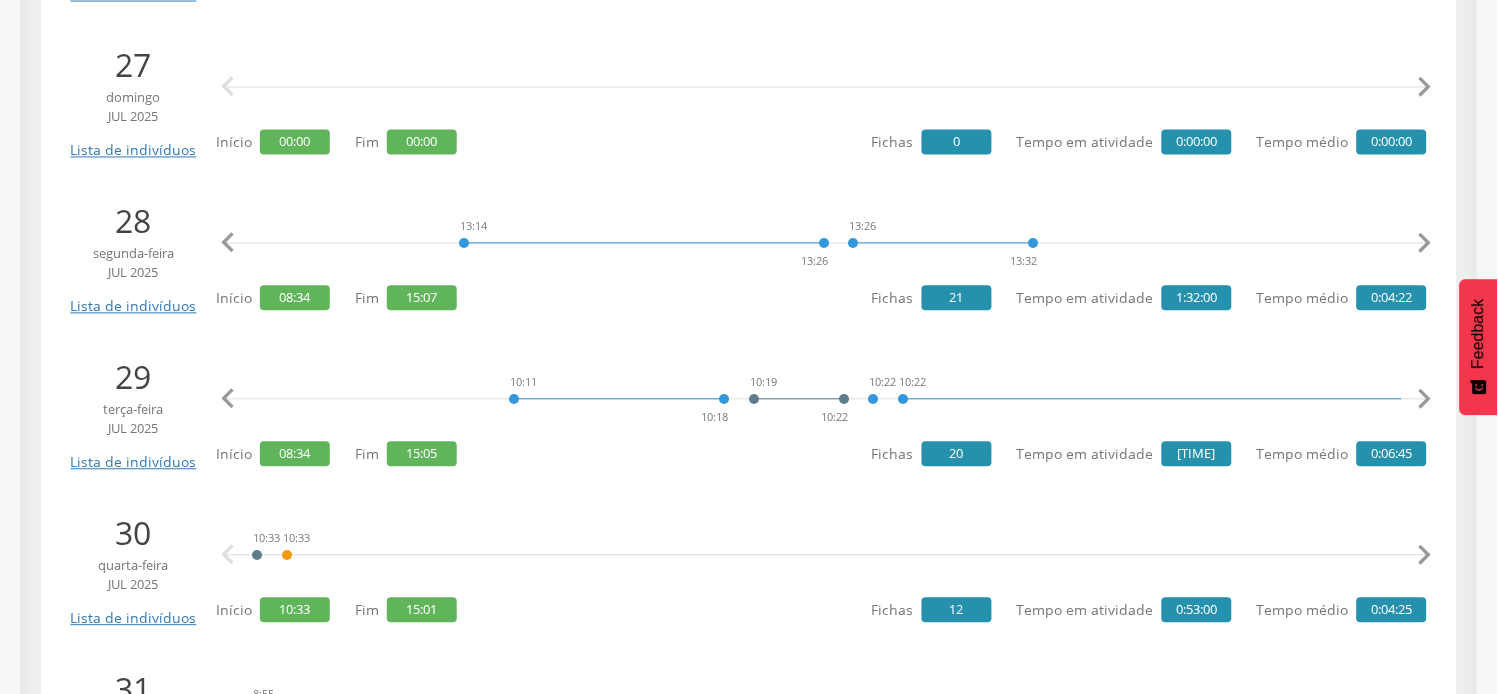 click on "" at bounding box center [1425, 400] 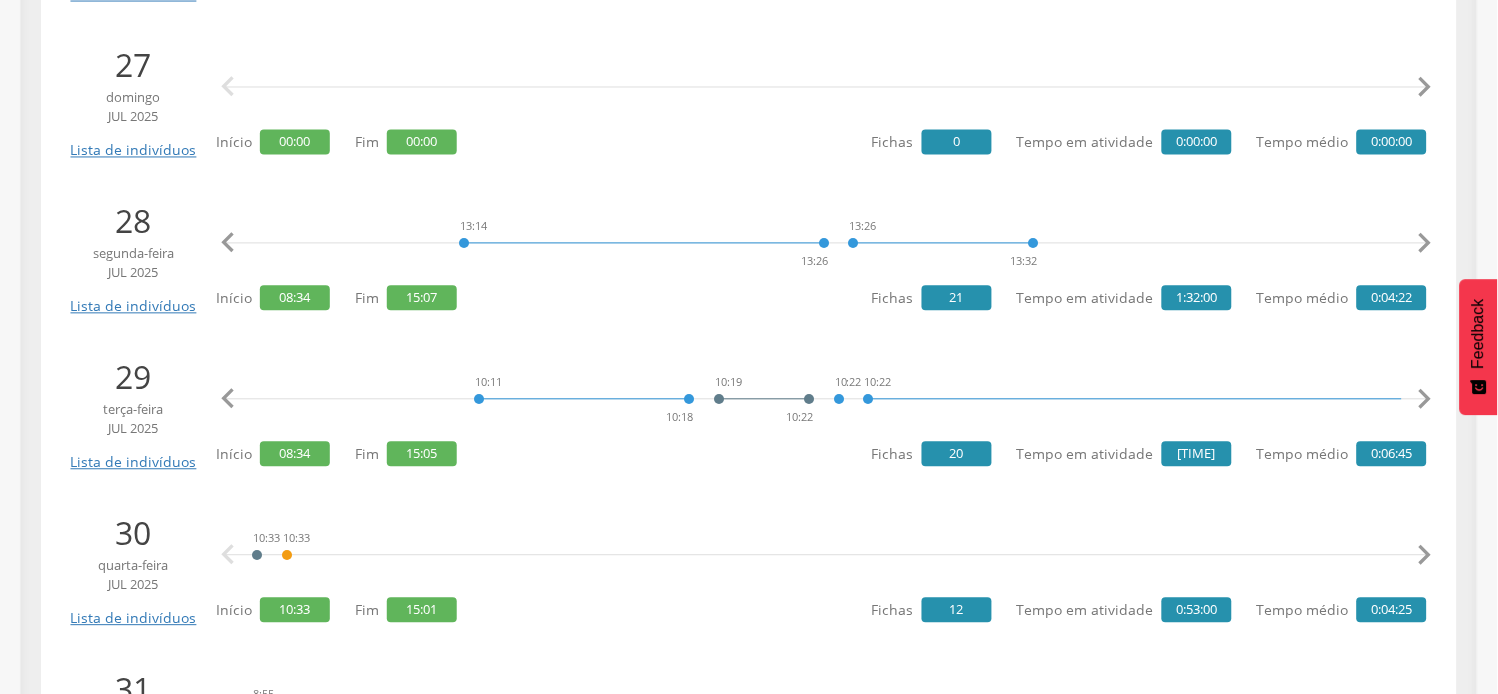 click on "" at bounding box center [1425, 400] 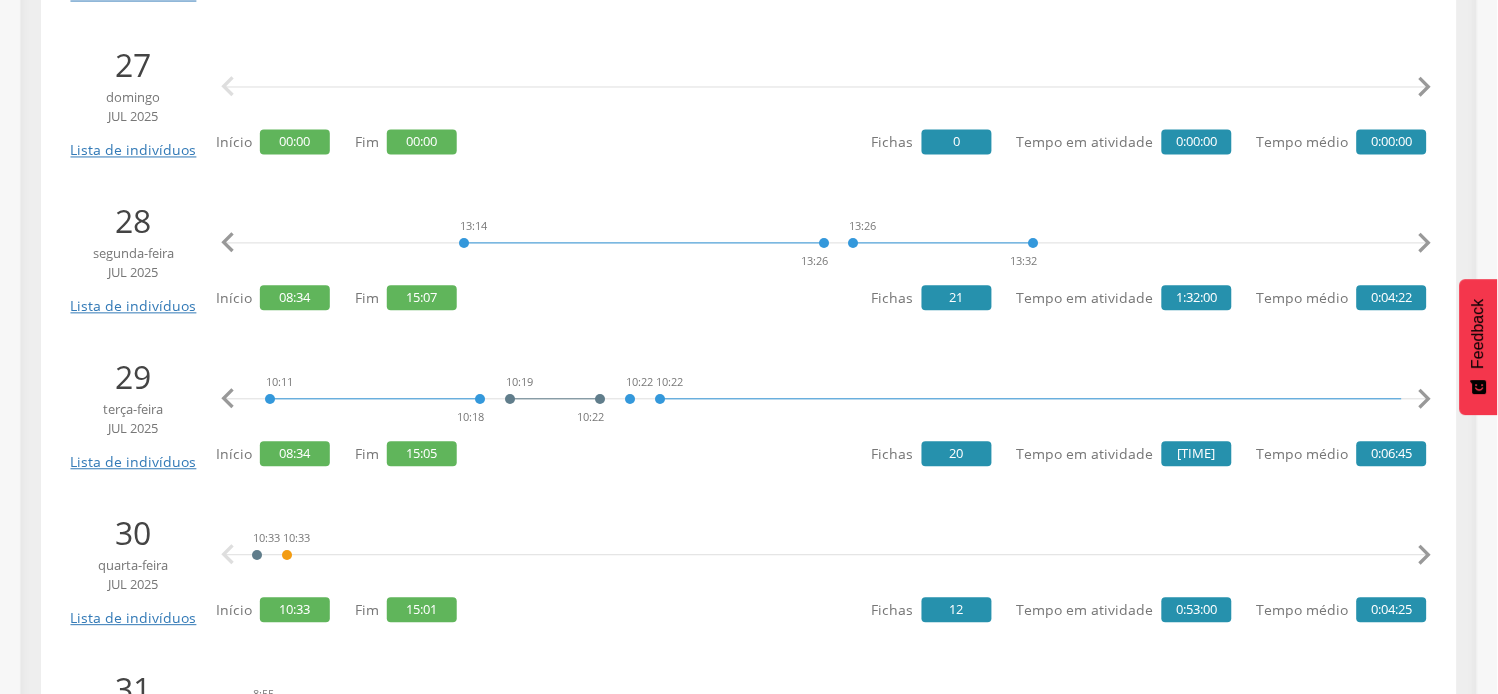 click on "" at bounding box center [1425, 400] 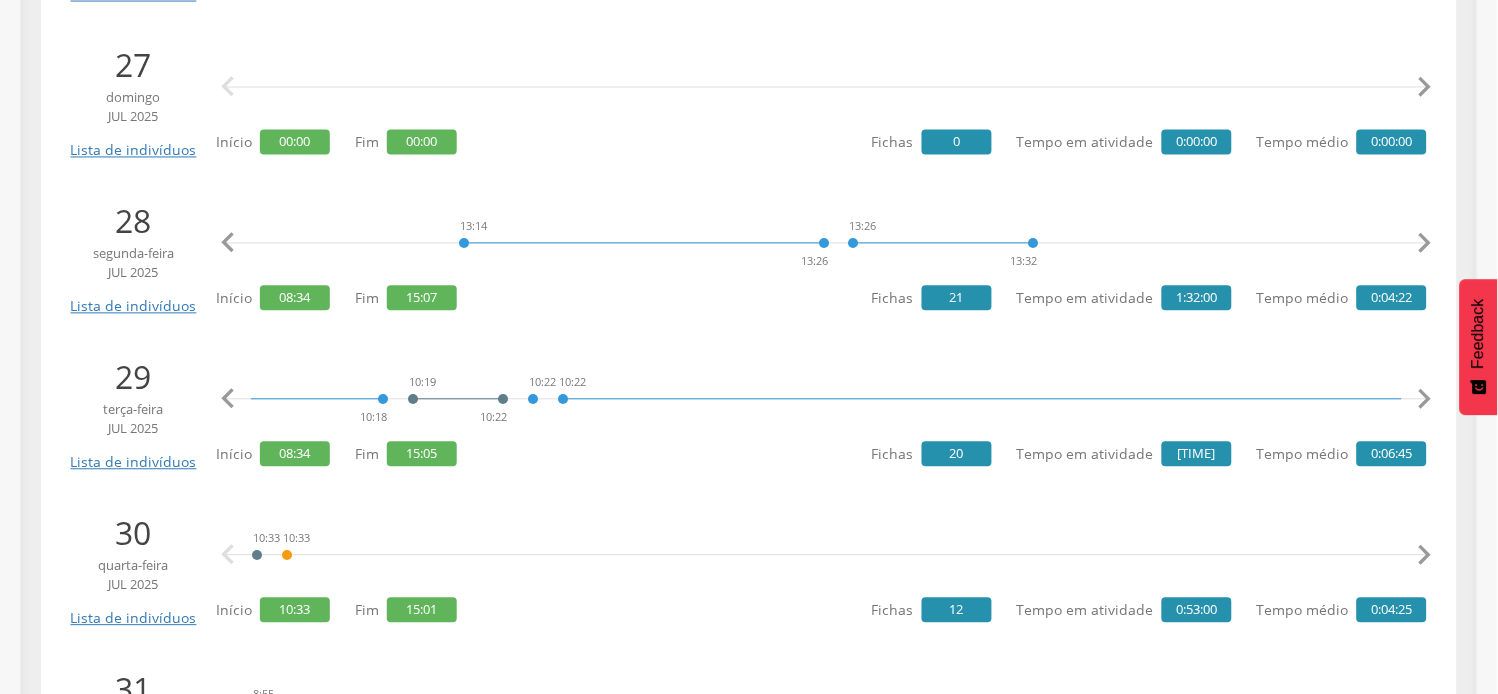 click on "" at bounding box center [1425, 400] 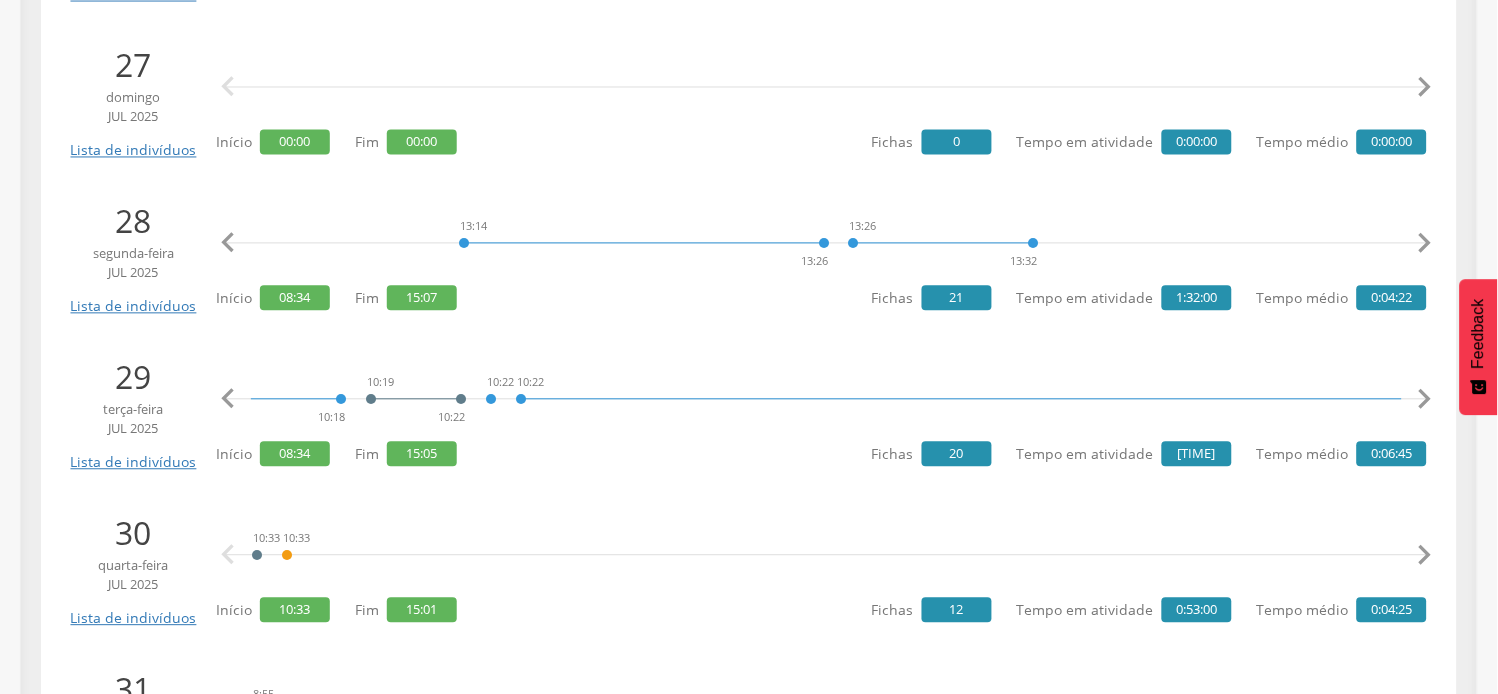 click on "" at bounding box center [1425, 400] 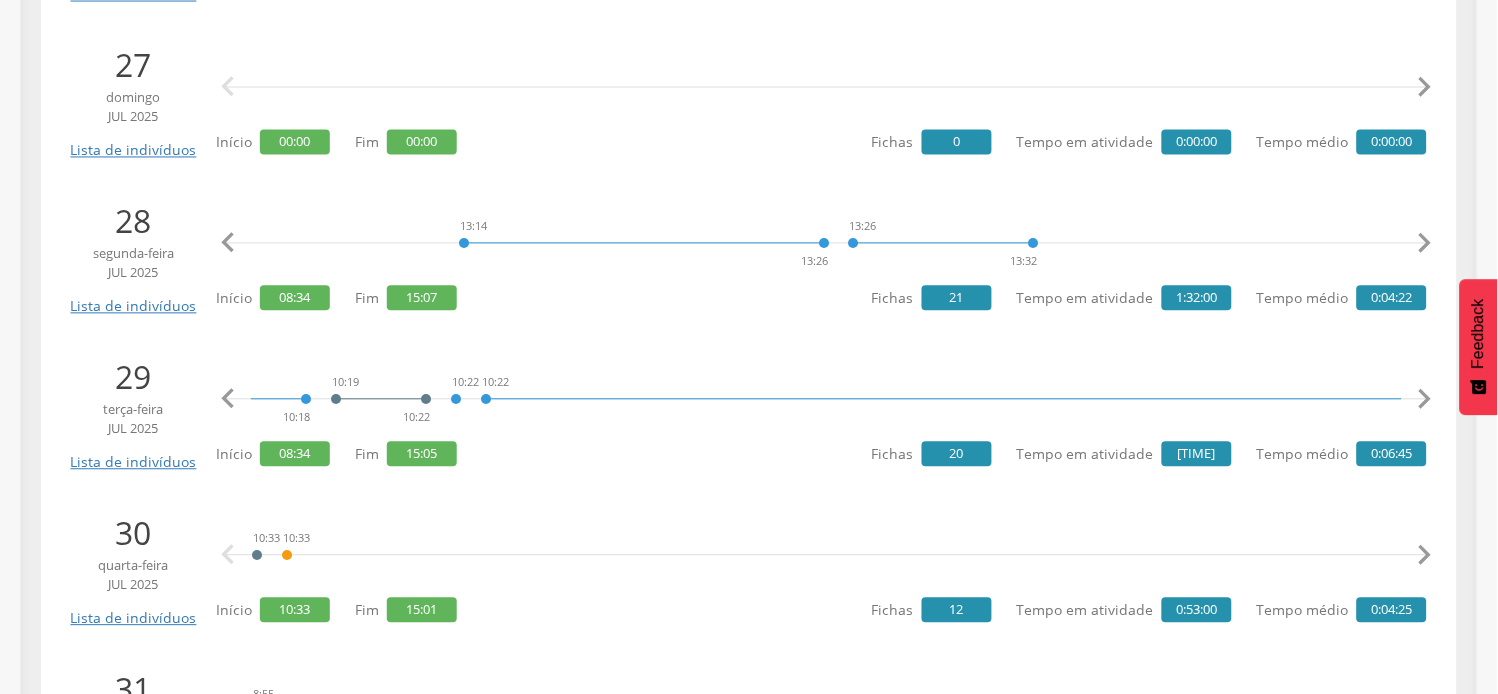 click on "" at bounding box center (1425, 400) 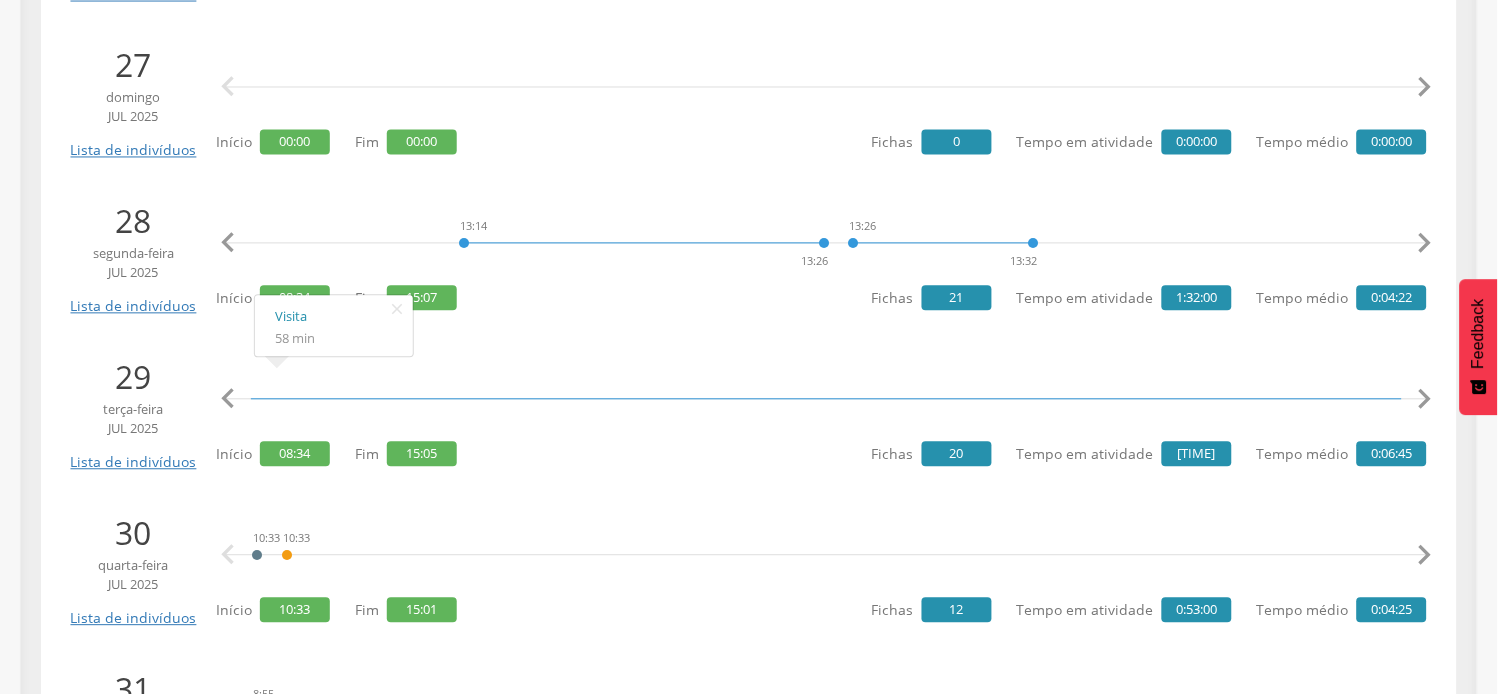scroll, scrollTop: 0, scrollLeft: 3450, axis: horizontal 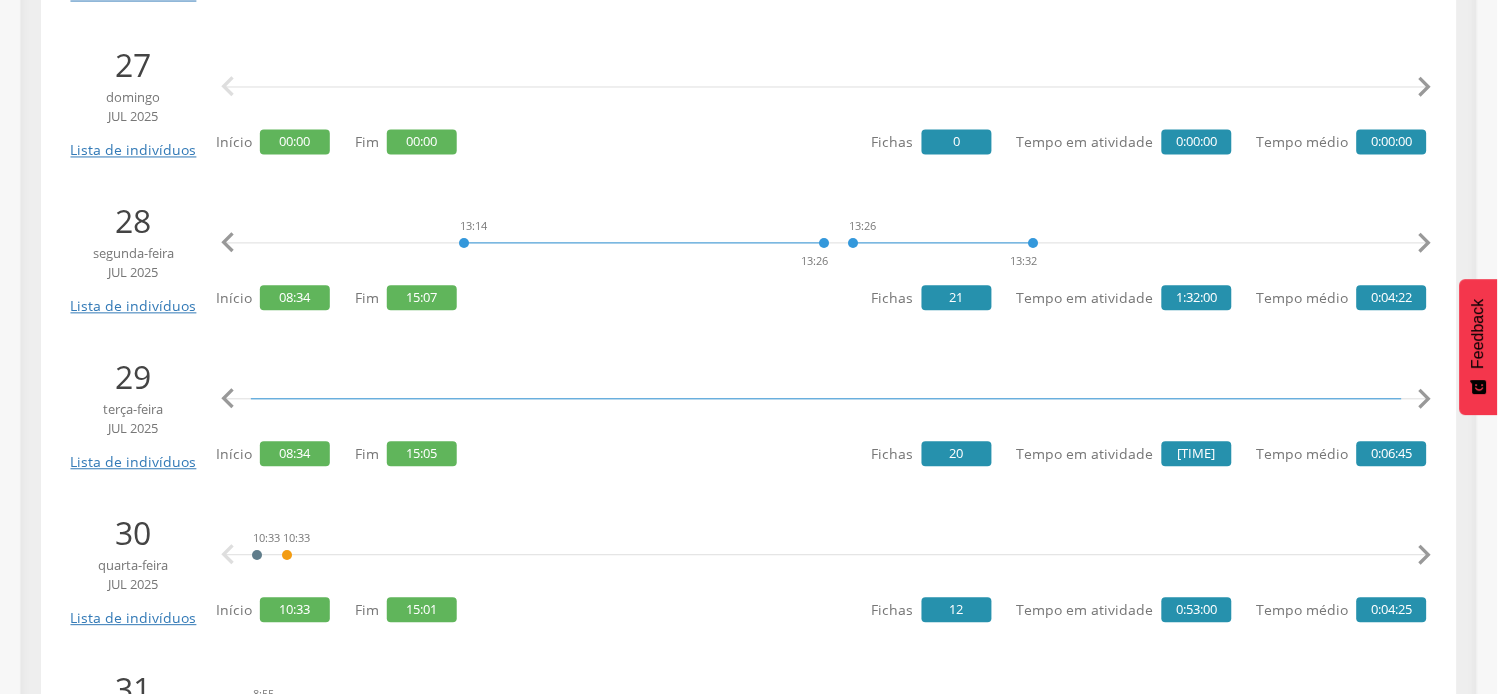 click on "" at bounding box center (1425, 400) 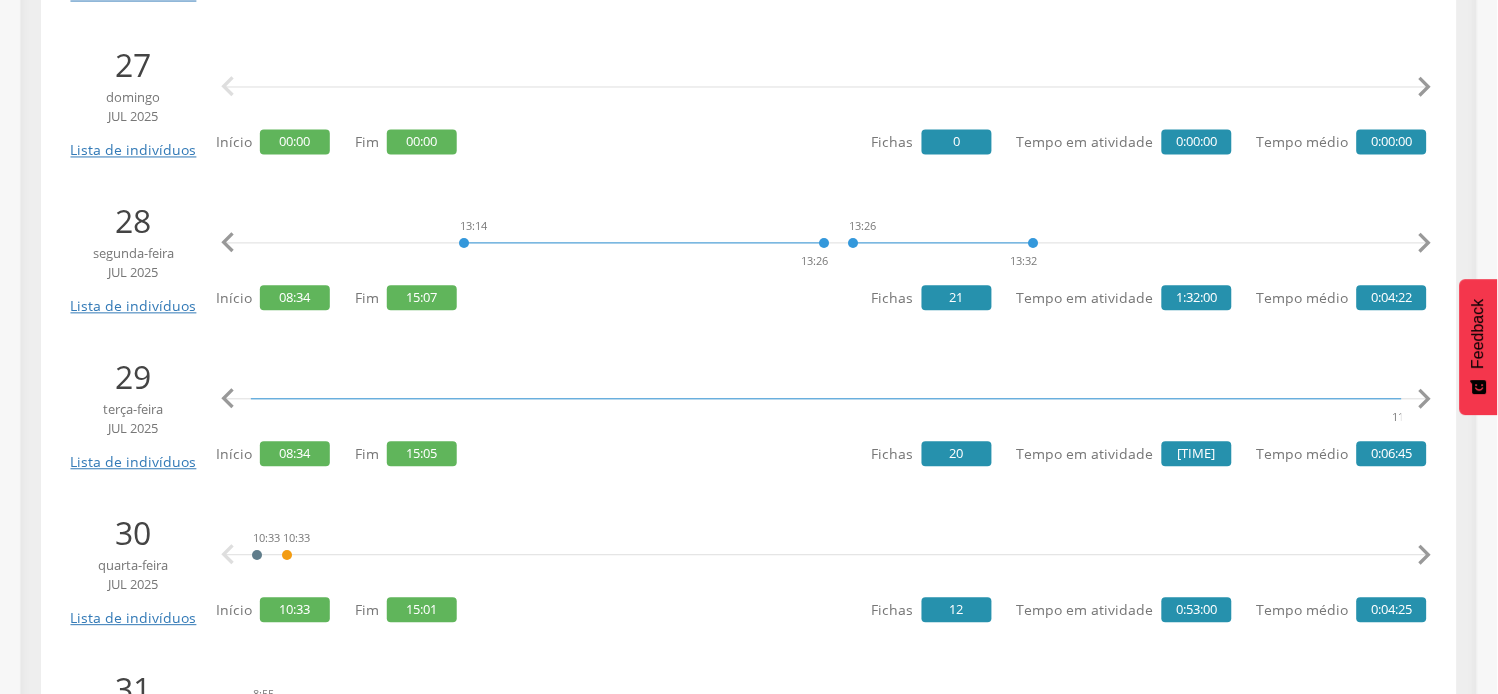 click on "" at bounding box center [1425, 400] 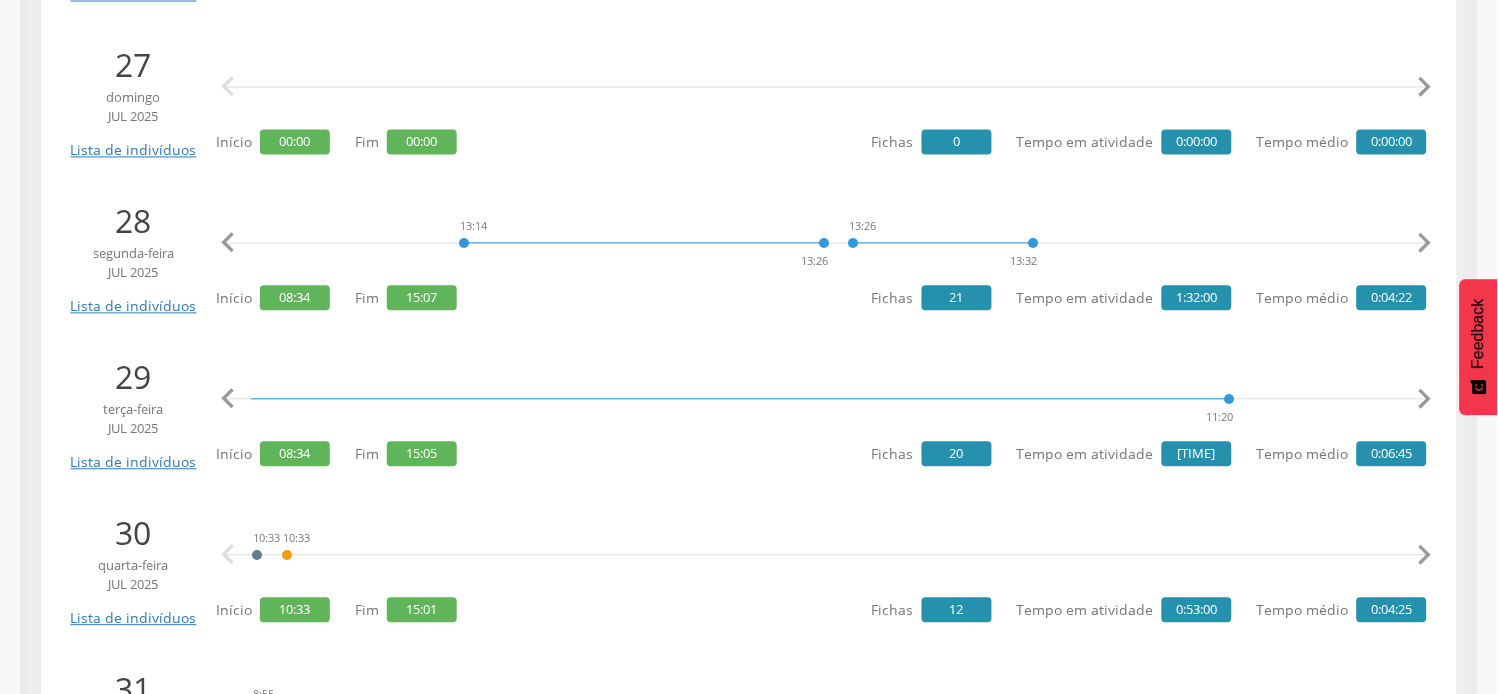 click on "" at bounding box center [1425, 400] 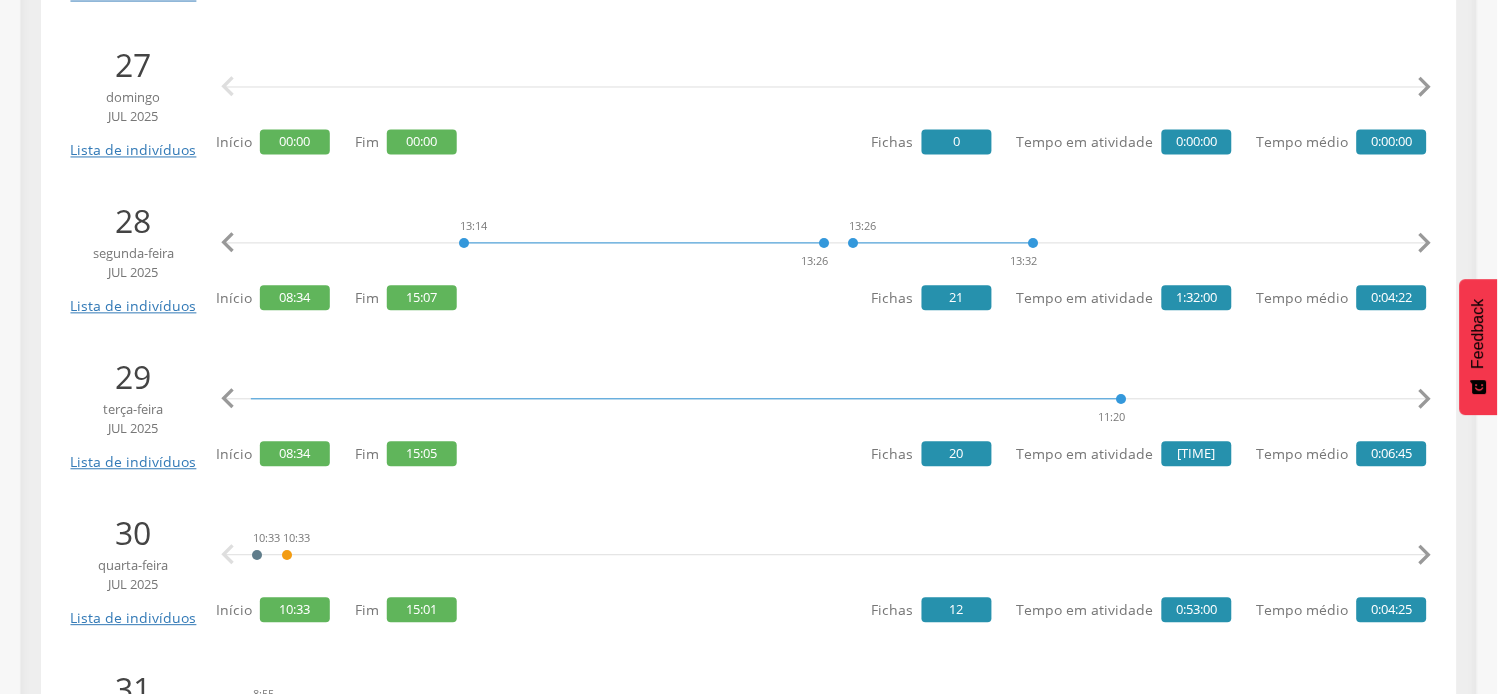 click on "" at bounding box center (1425, 400) 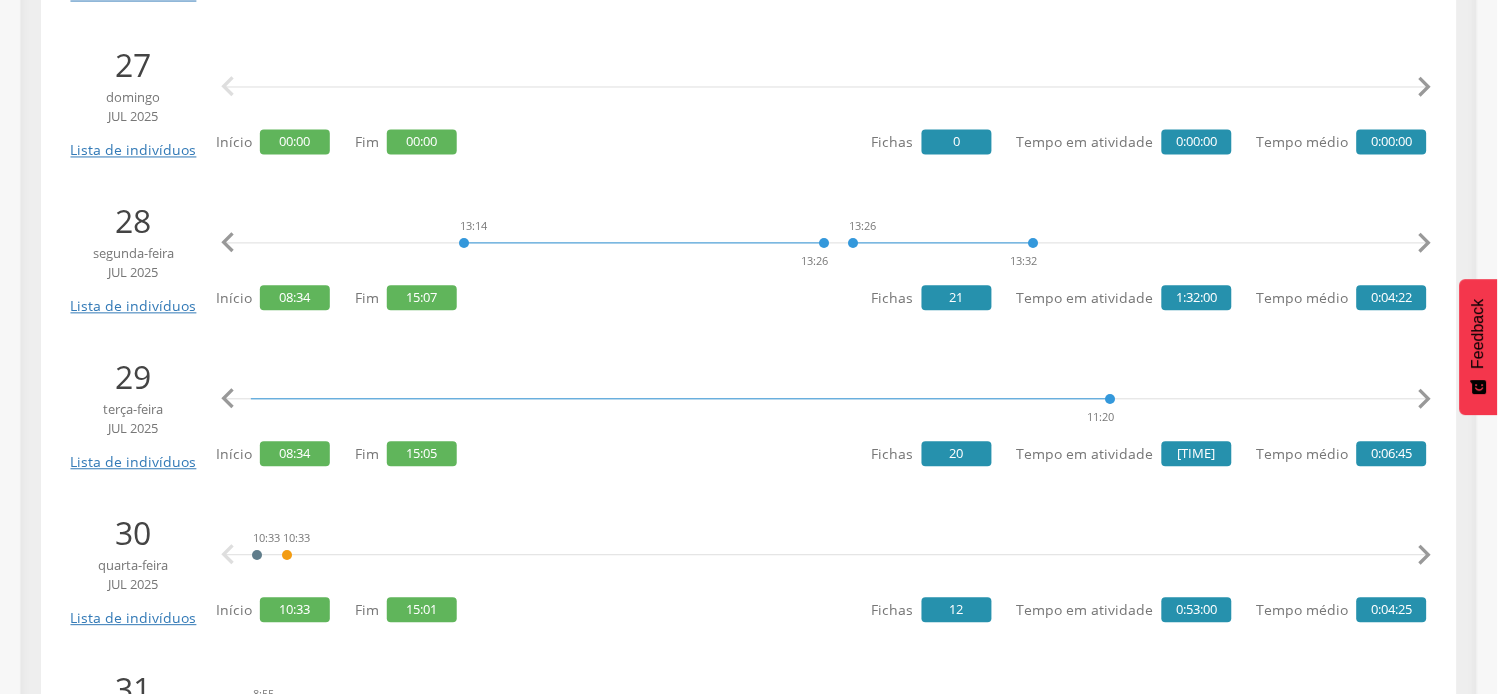 click on "" at bounding box center (1425, 400) 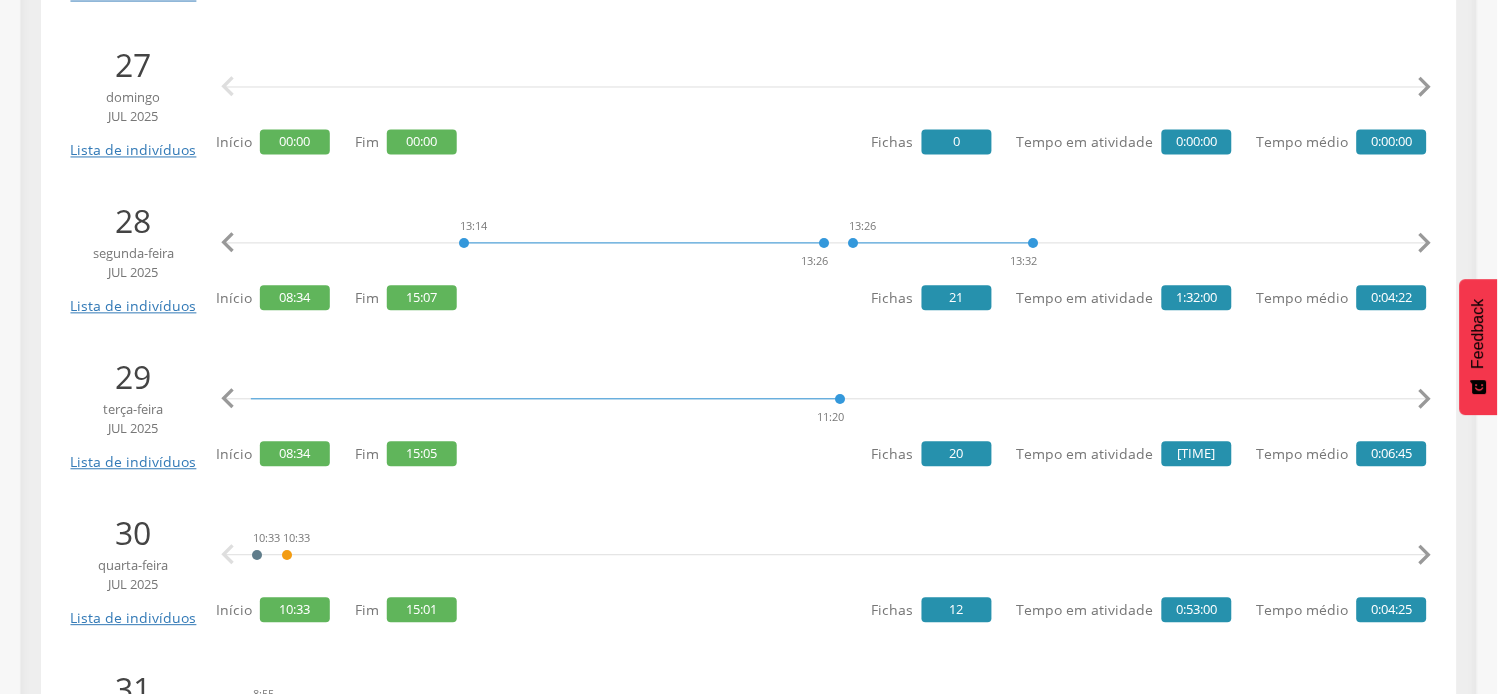 click on "" at bounding box center (1425, 400) 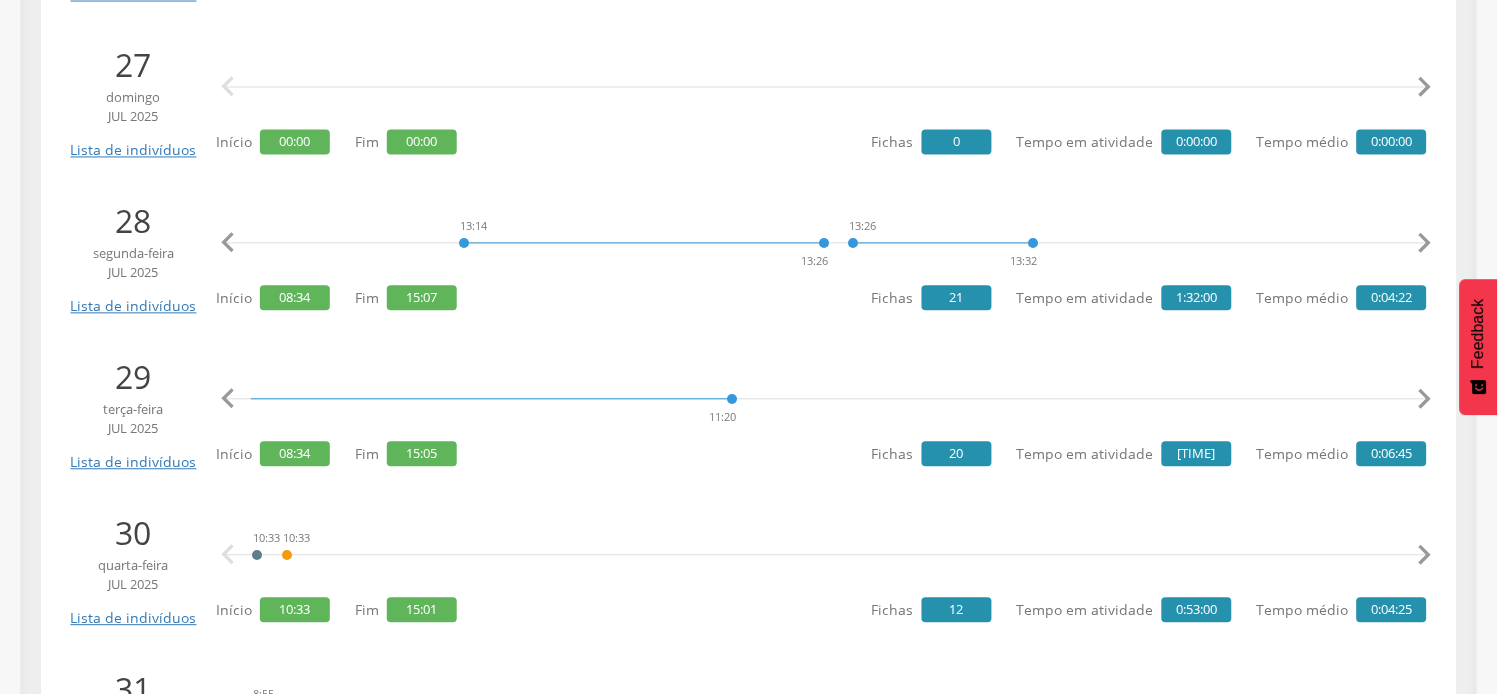 click on "" at bounding box center (1425, 400) 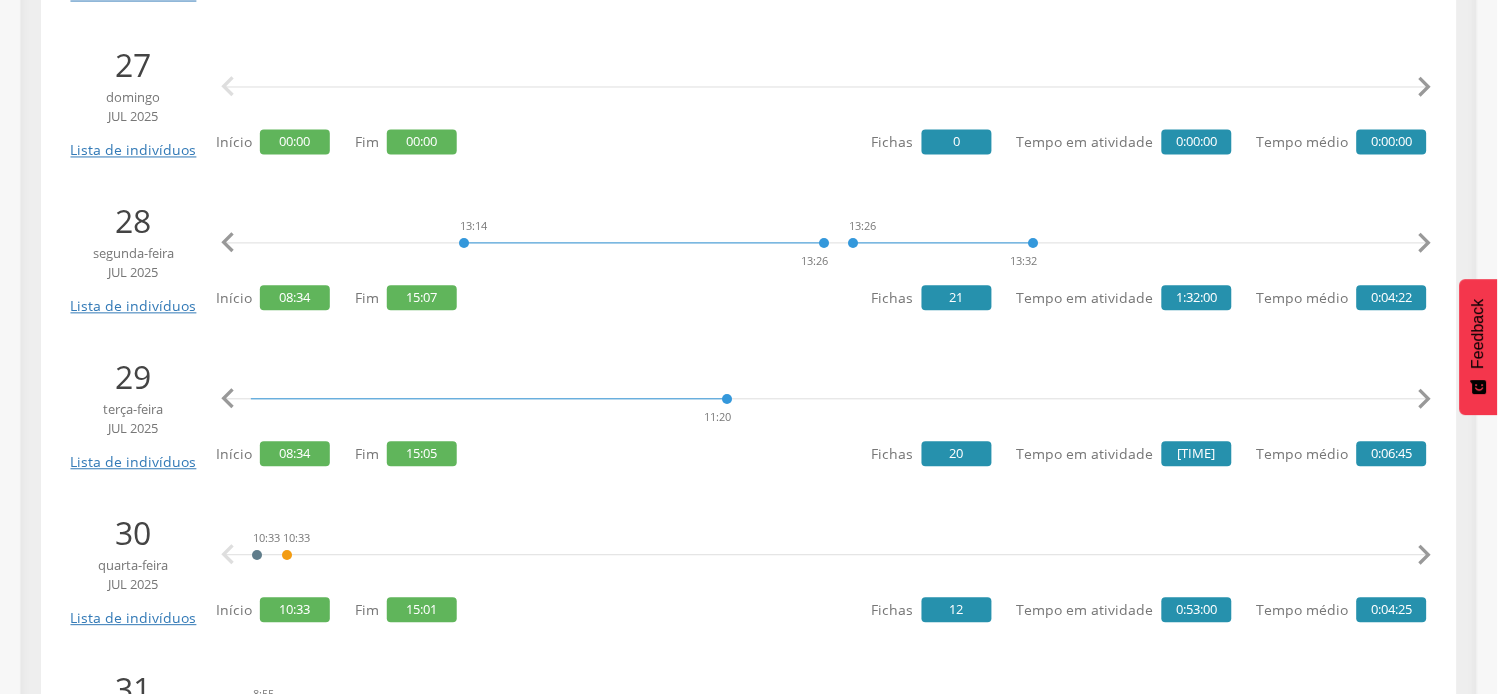 click on "" at bounding box center (1425, 400) 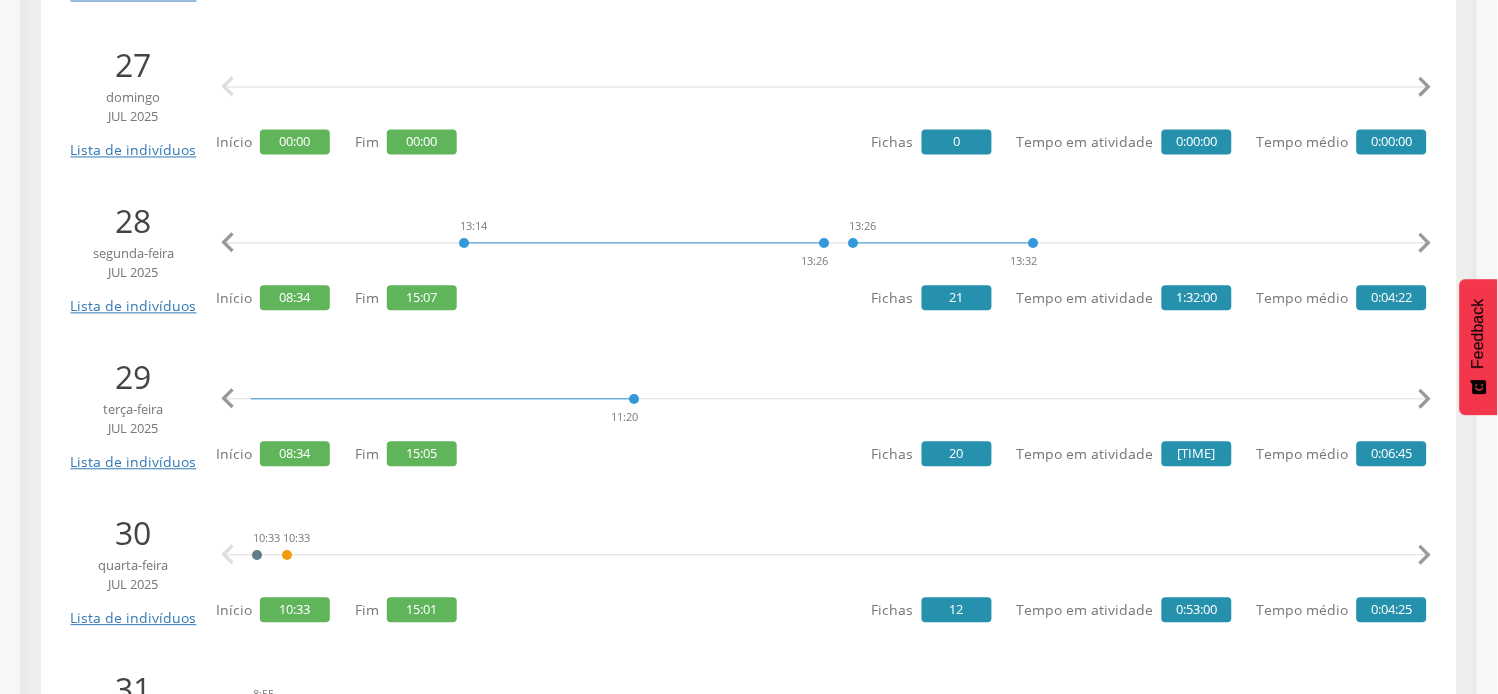 click on "" at bounding box center (1425, 400) 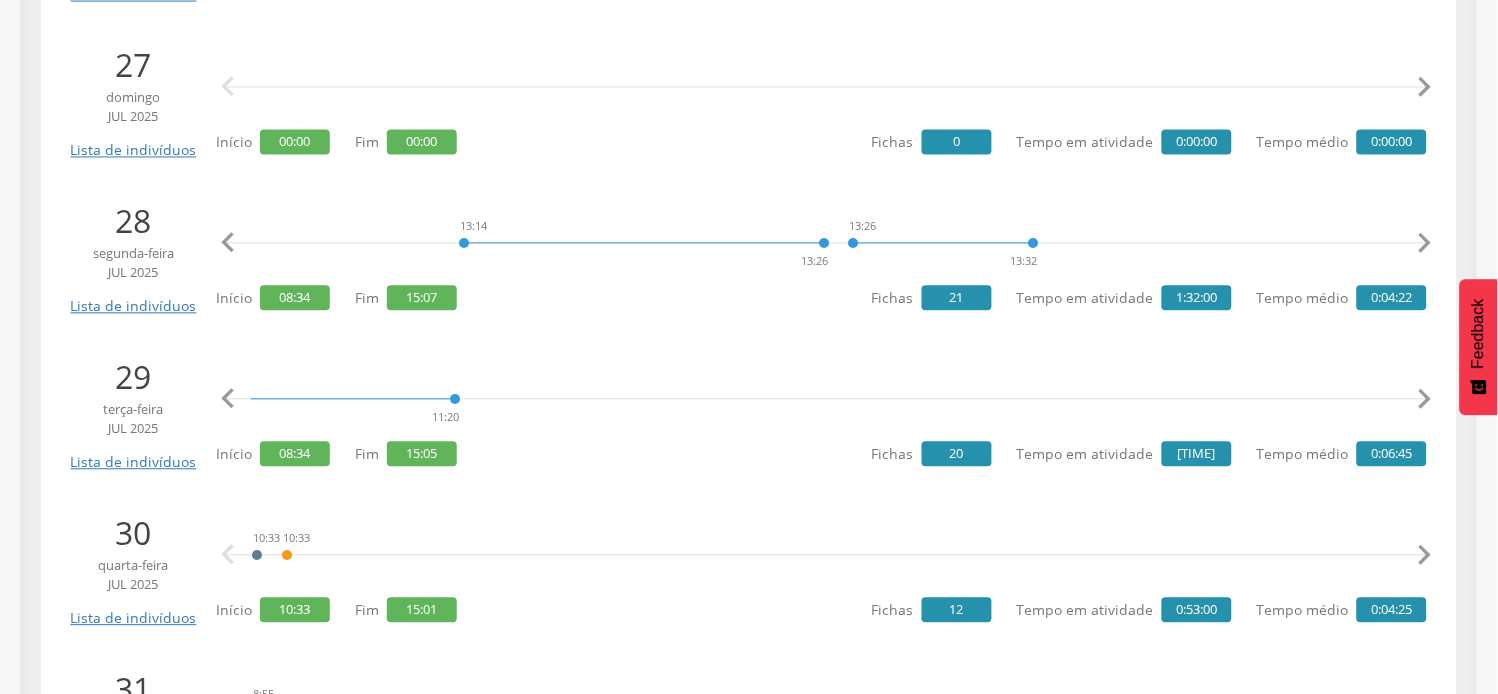 click on "" at bounding box center (1425, 400) 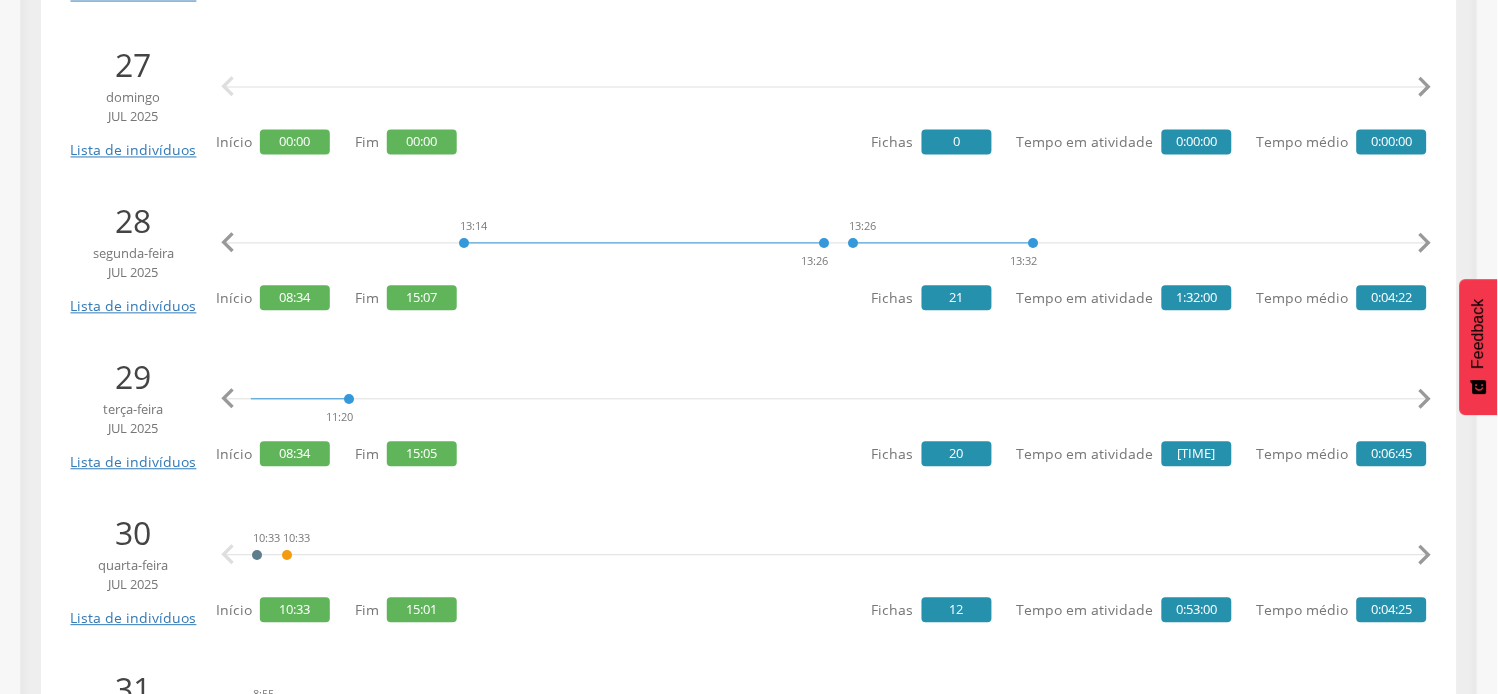click on "" at bounding box center [1425, 400] 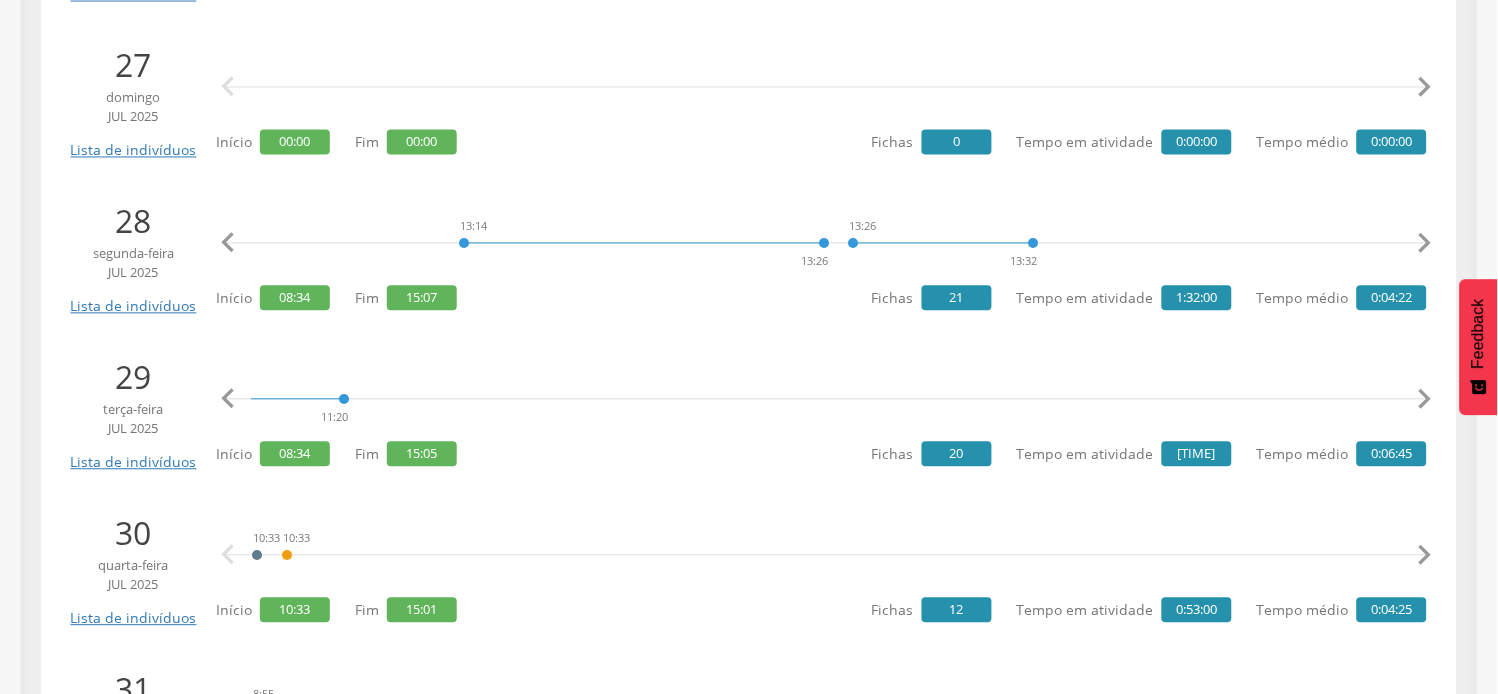click on "" at bounding box center (1425, 400) 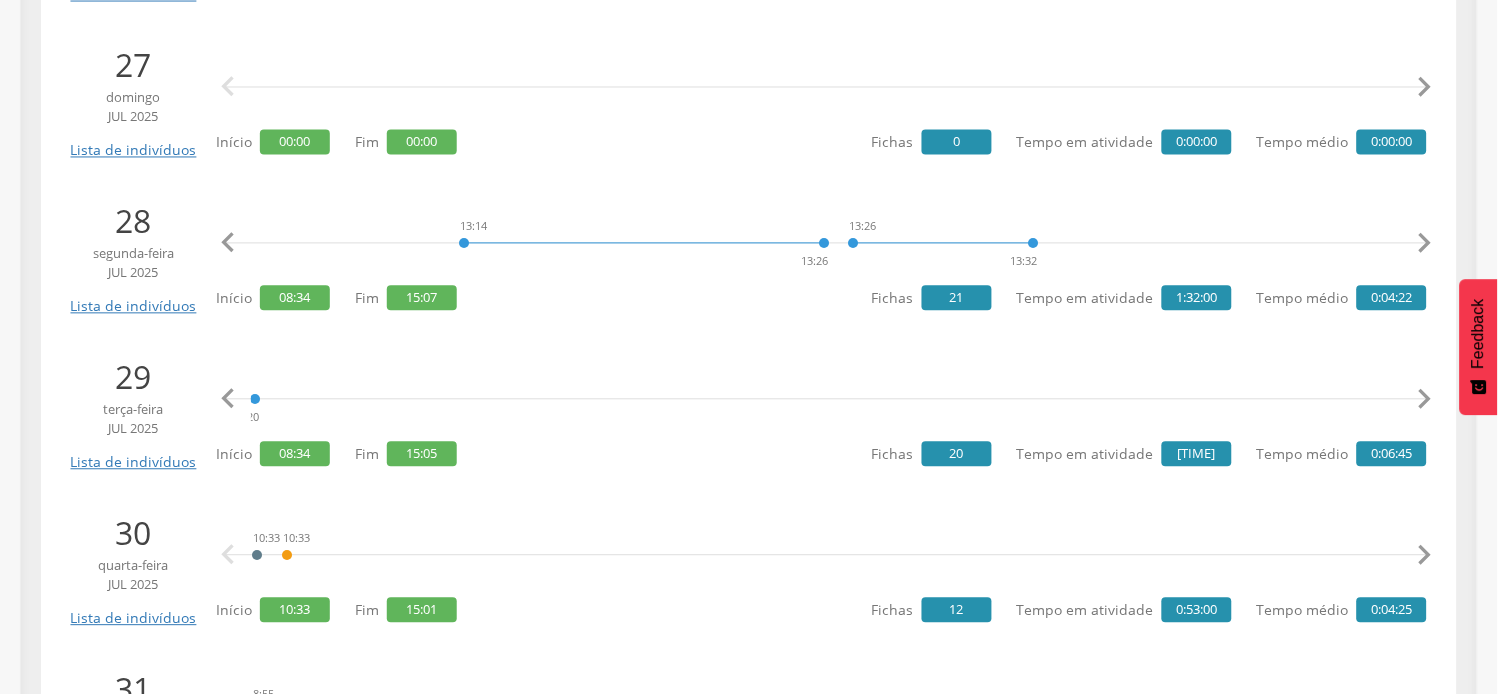click on "" at bounding box center [1425, 400] 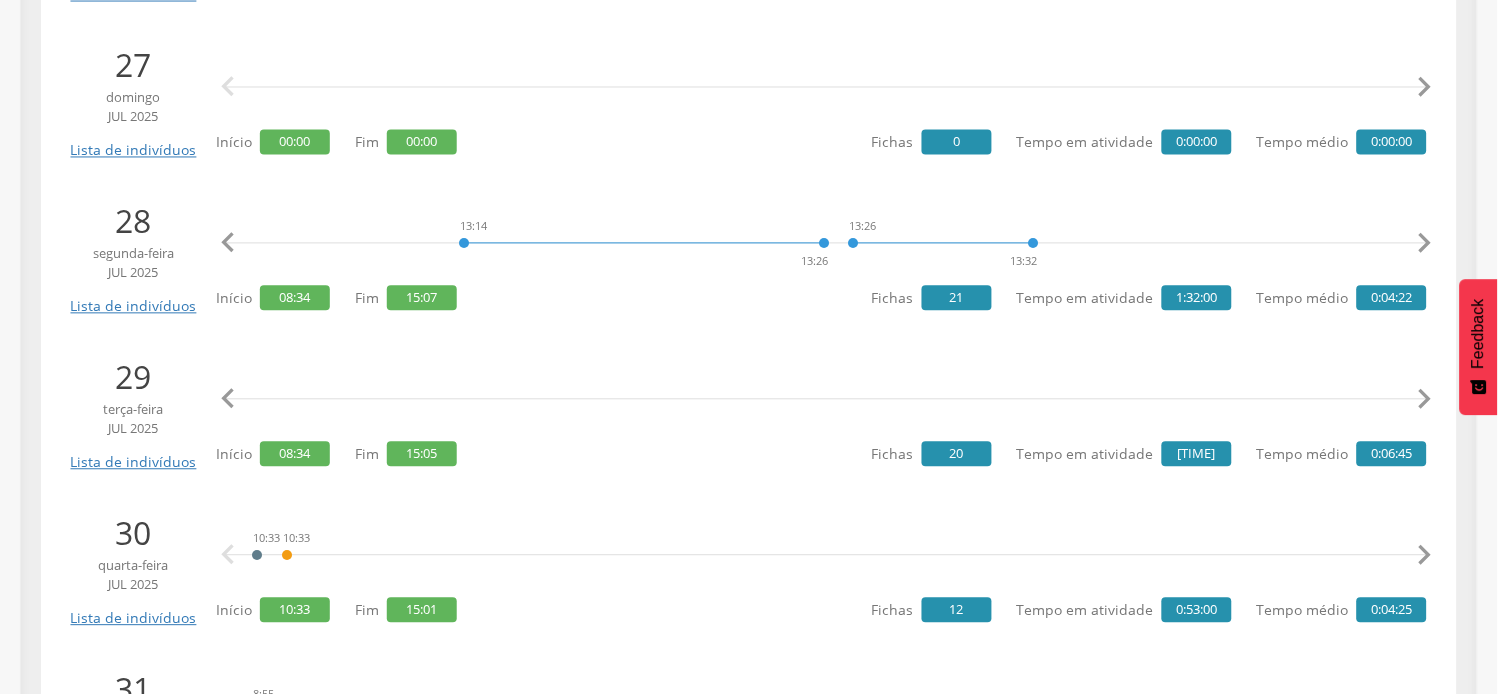 click on "" at bounding box center [1425, 400] 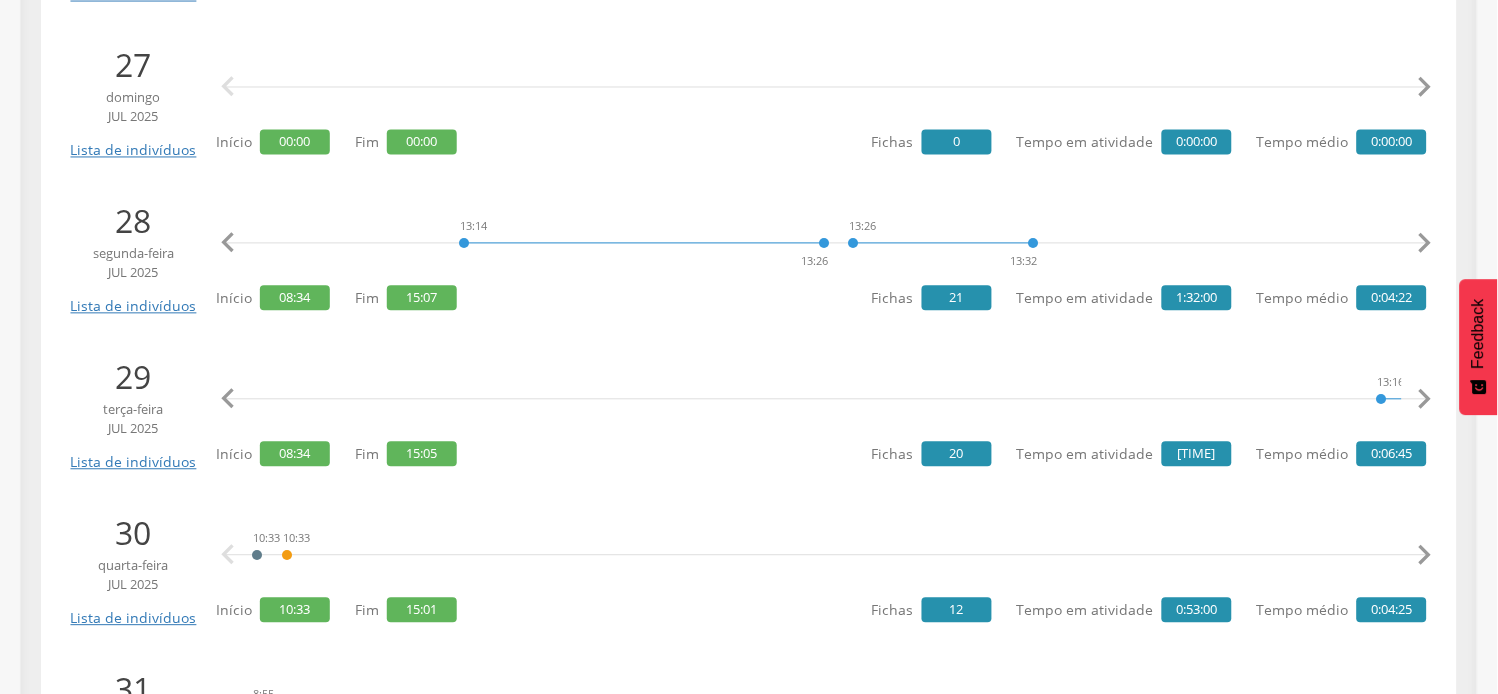 click on "" at bounding box center (1425, 400) 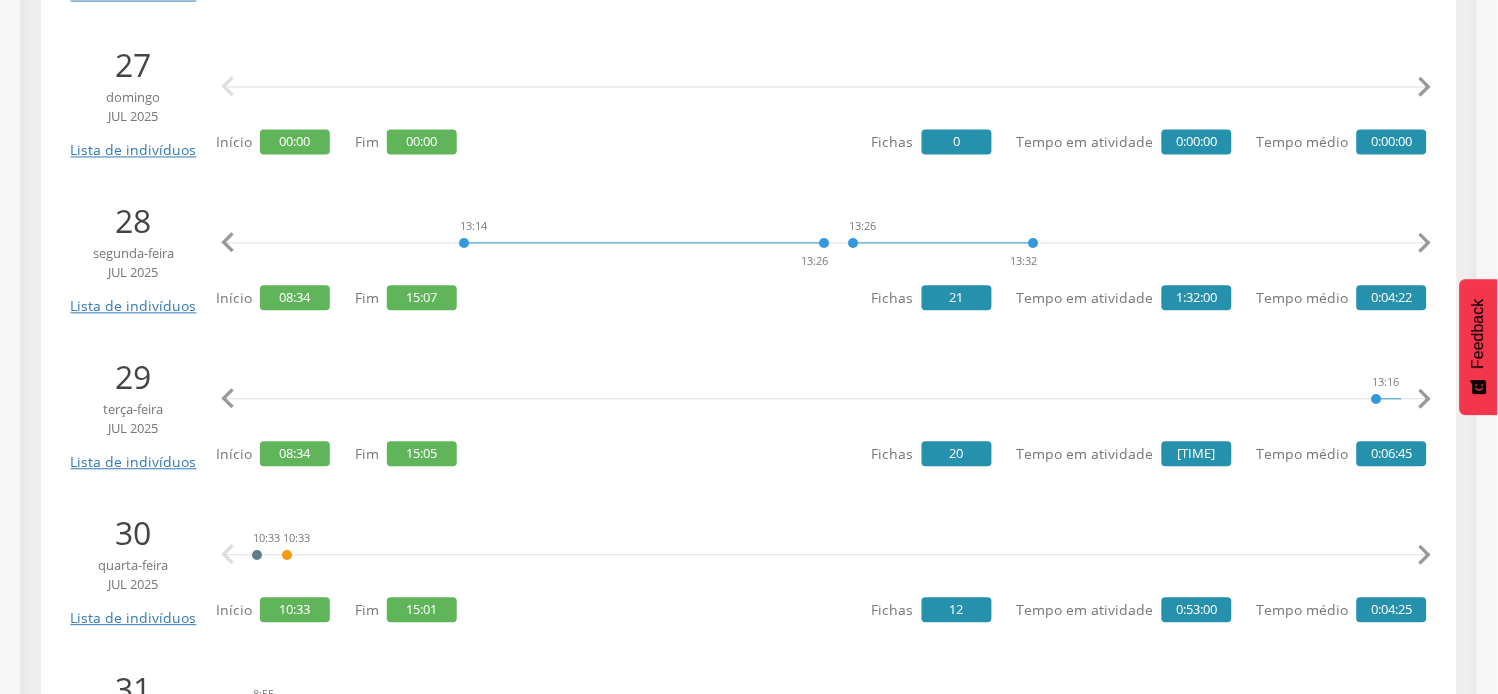 click on "" at bounding box center [1425, 400] 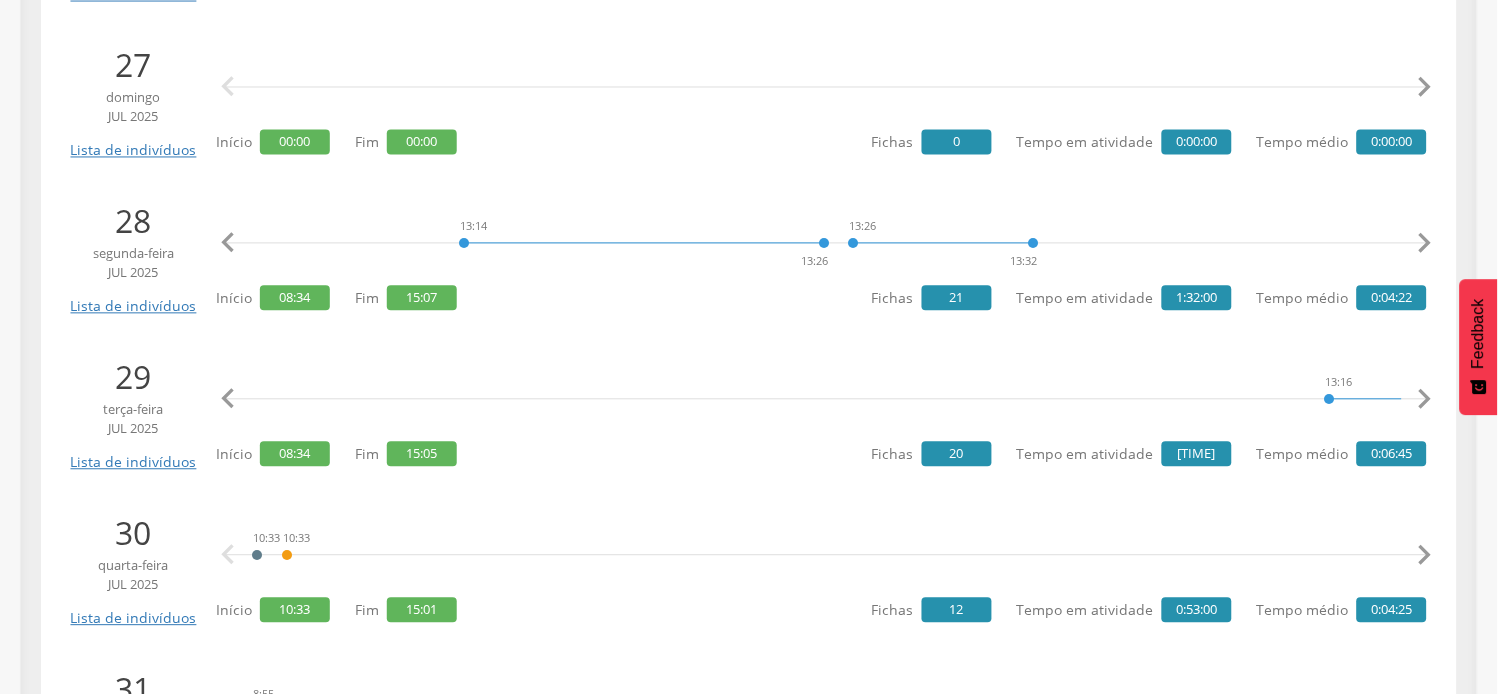 click on "" at bounding box center (1425, 400) 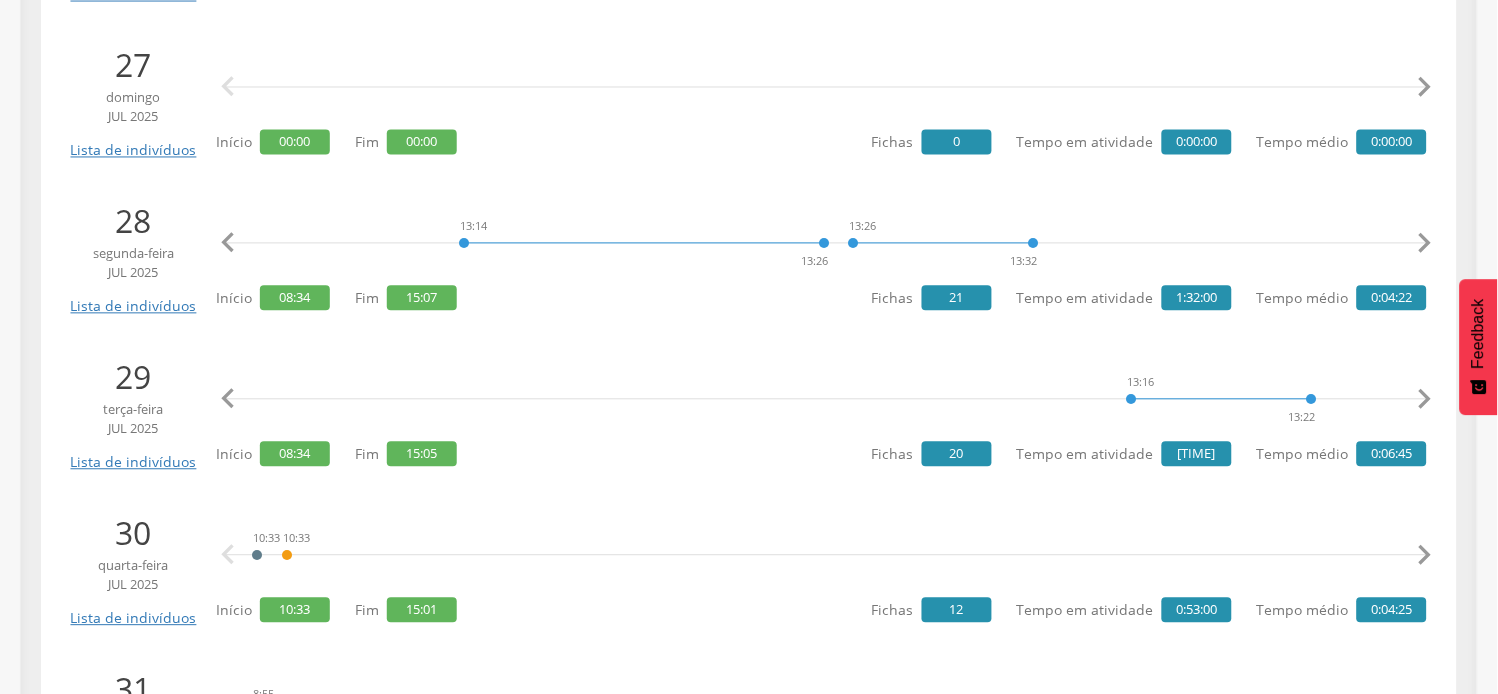 click on "" at bounding box center [1425, 400] 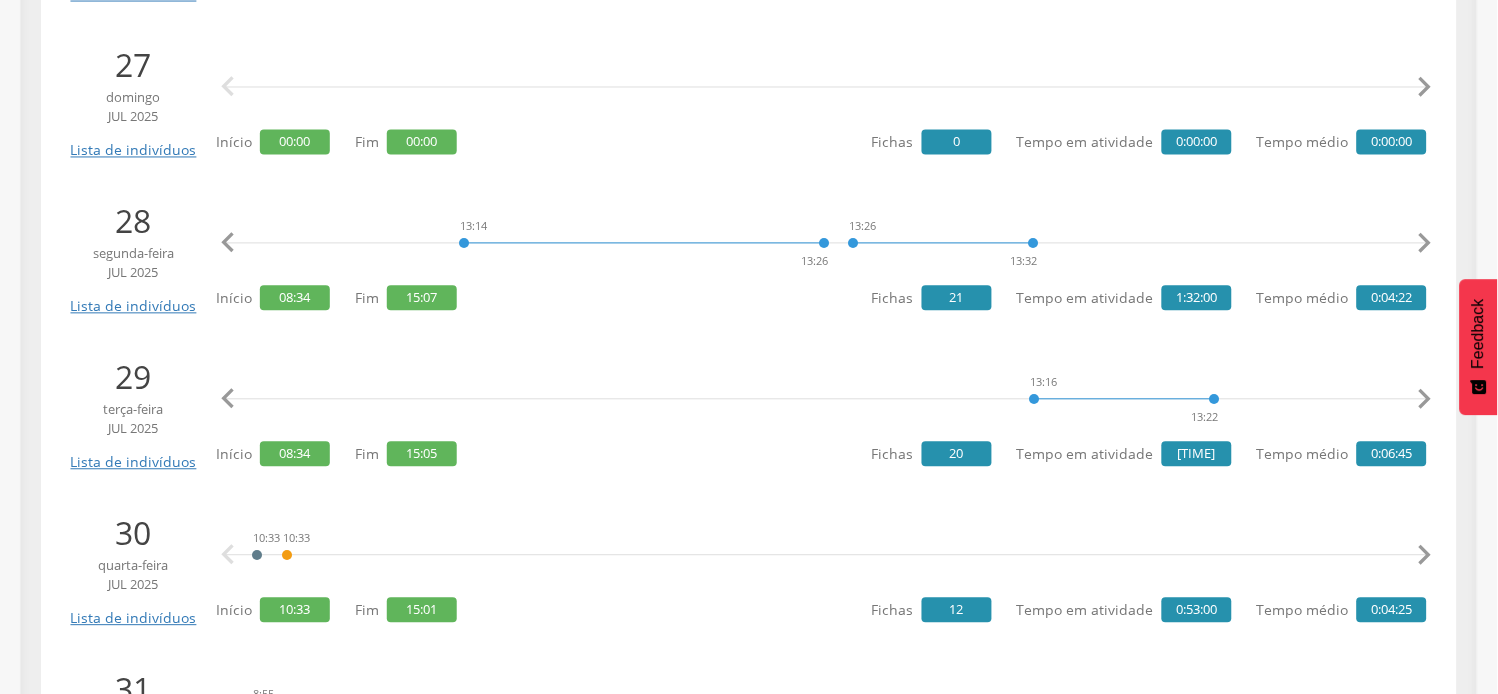 click on "" at bounding box center [1425, 400] 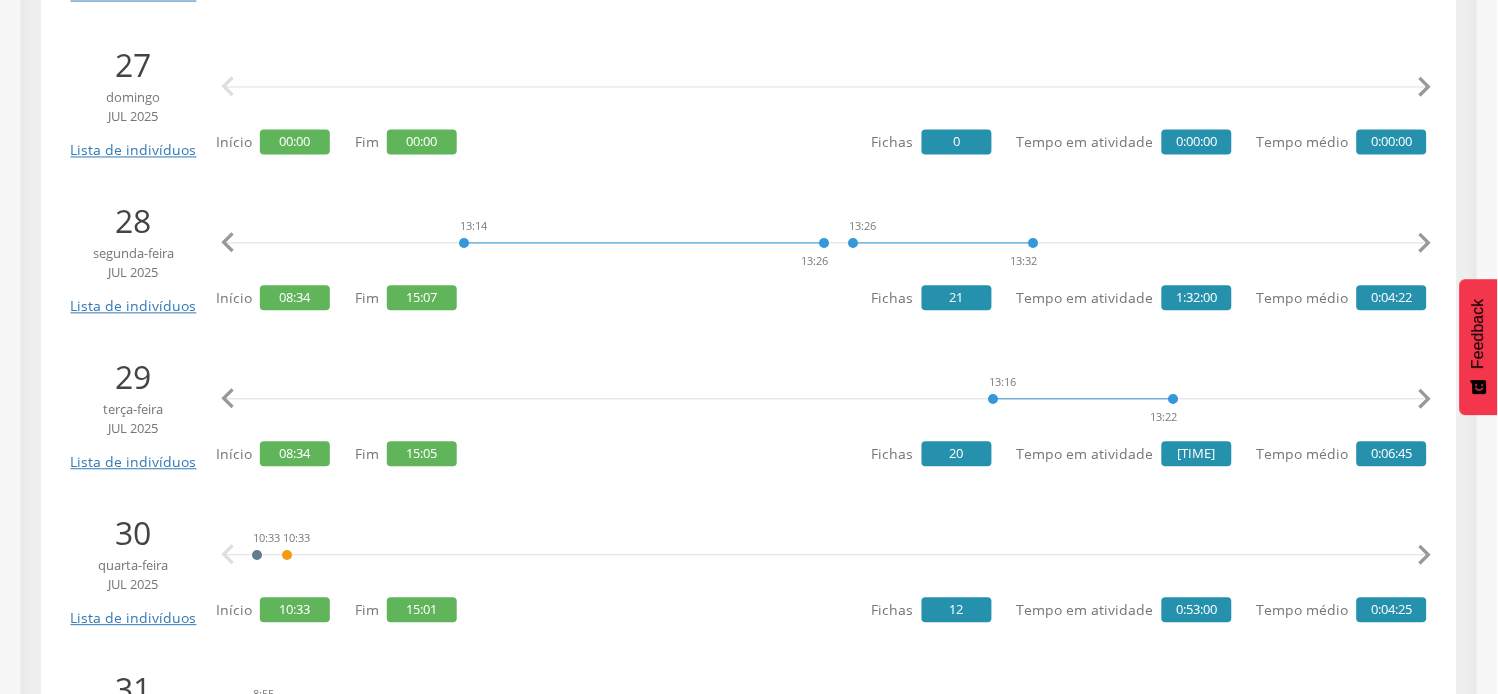 click on "" at bounding box center (1425, 400) 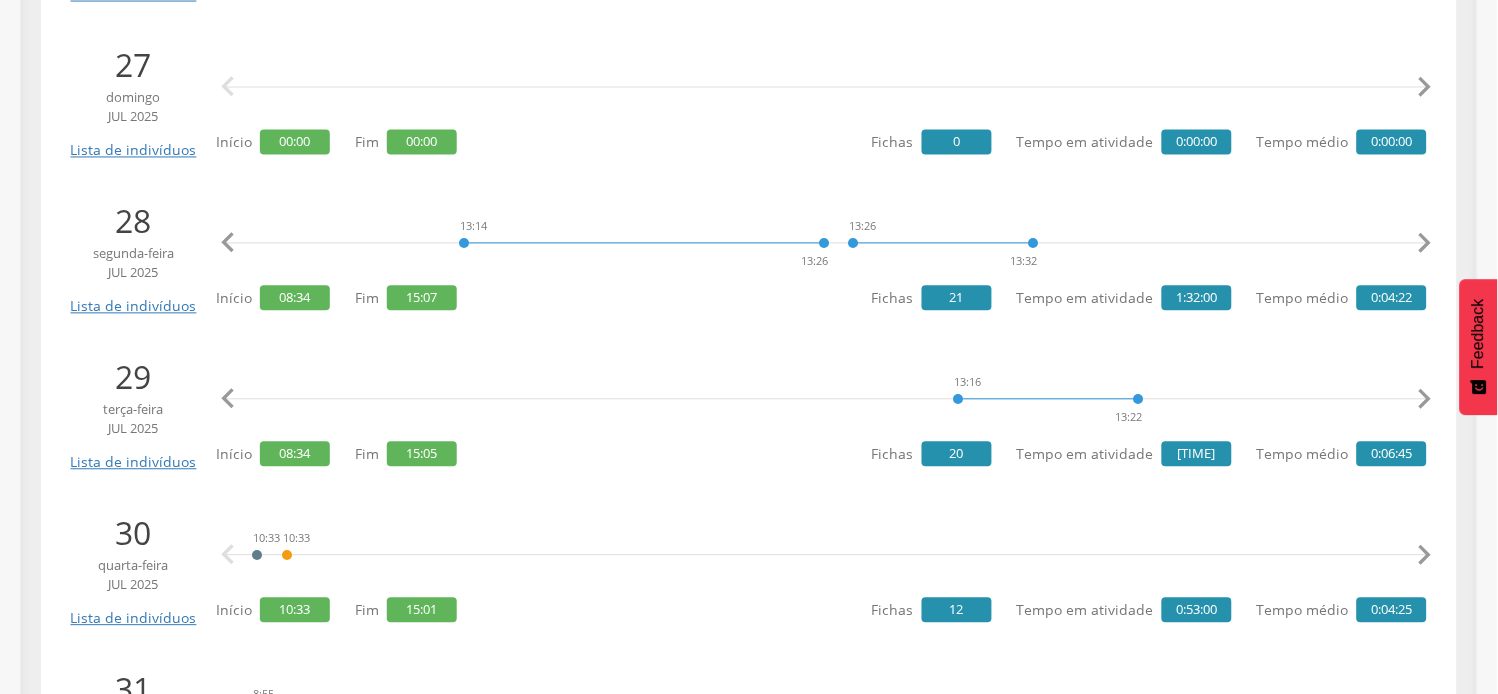 click on "" at bounding box center (1425, 400) 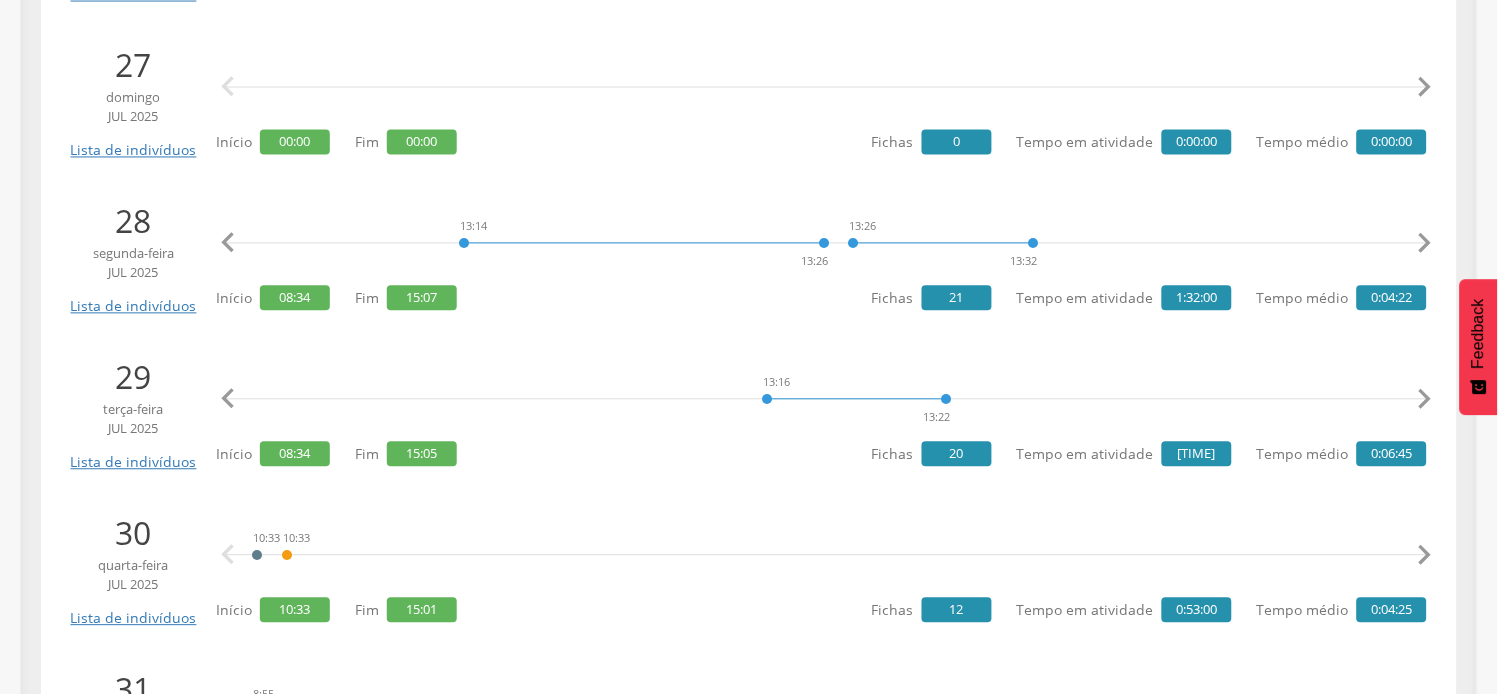 click on "" at bounding box center (1425, 400) 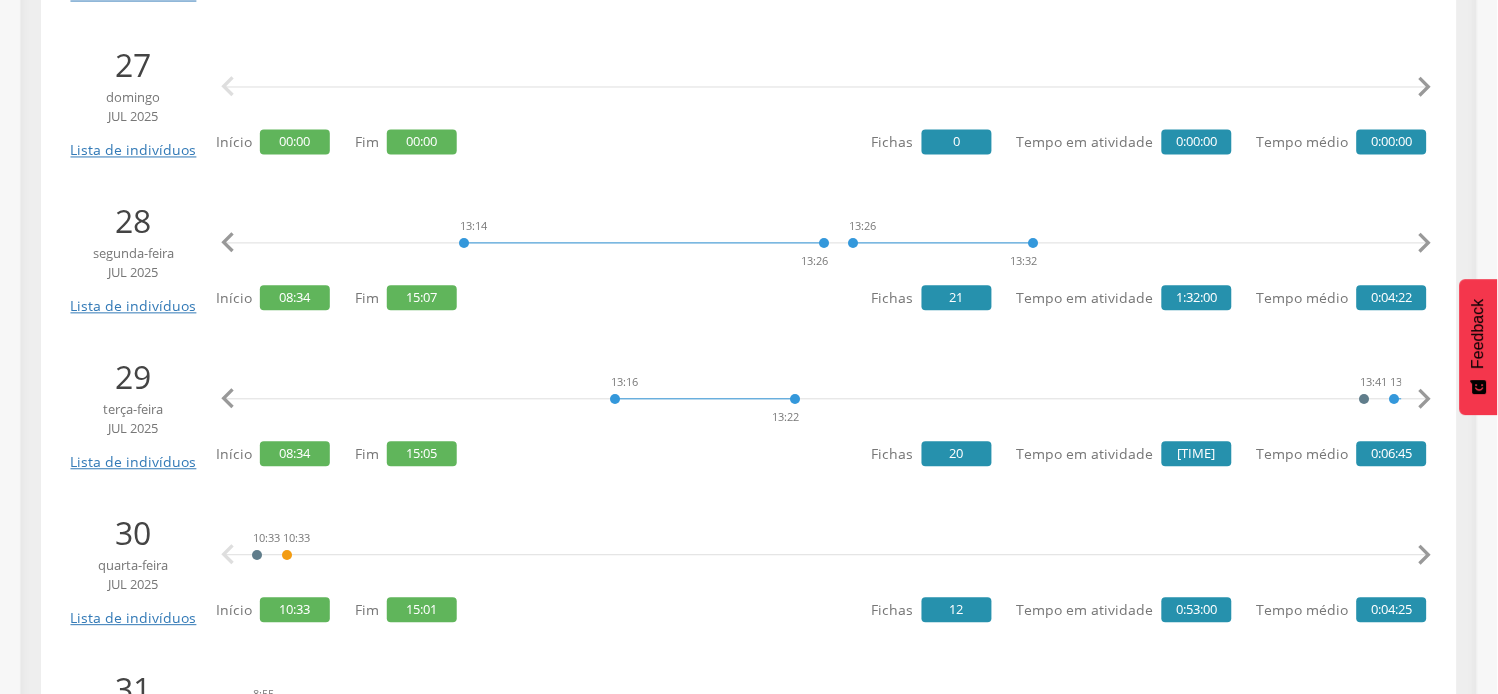 click on "" at bounding box center (1425, 400) 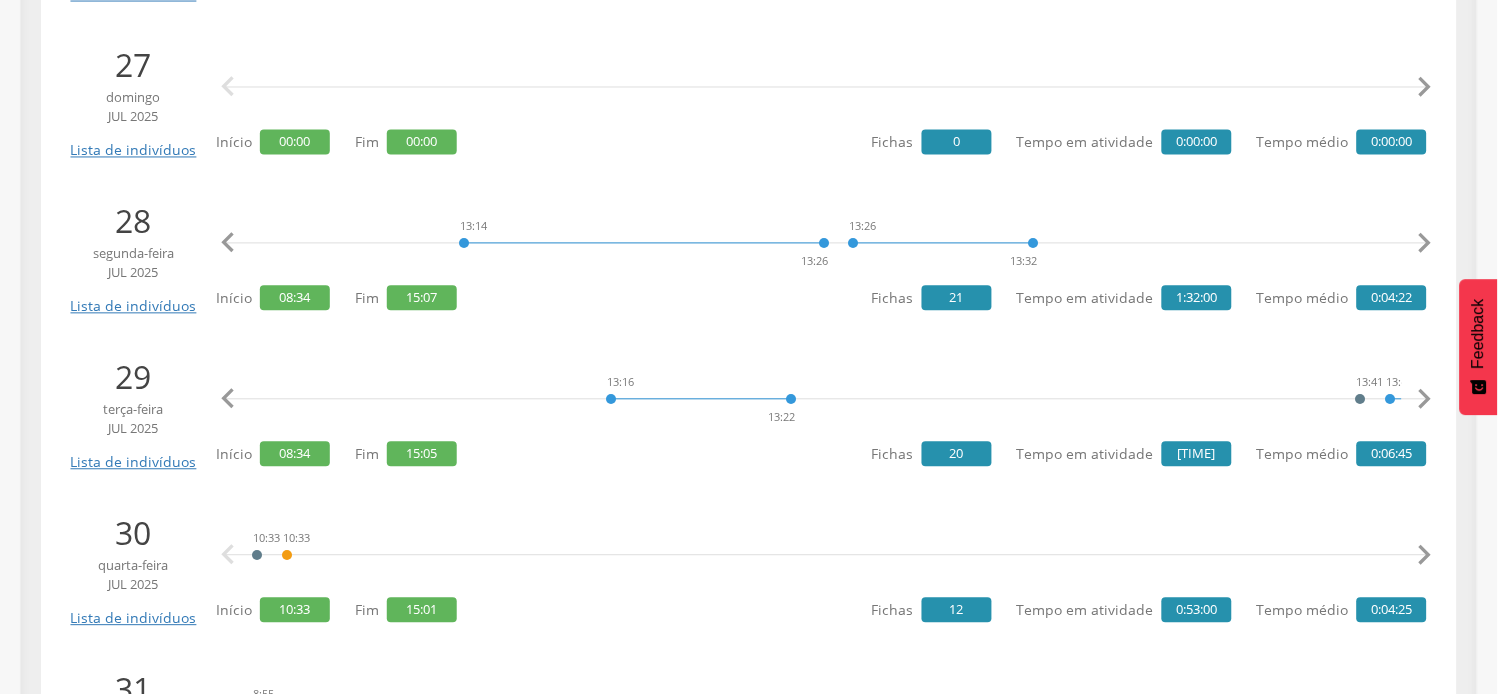 click on "" at bounding box center [1425, 400] 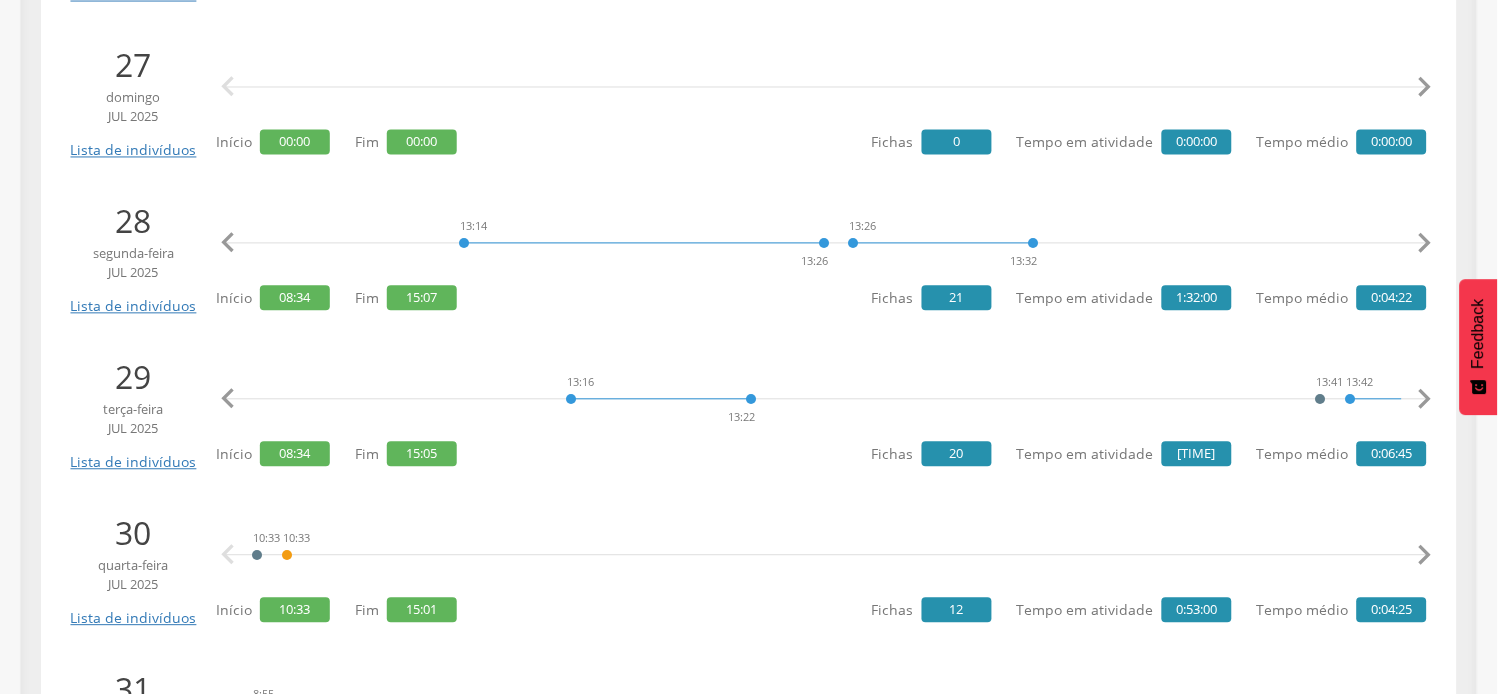click on "" at bounding box center (1425, 400) 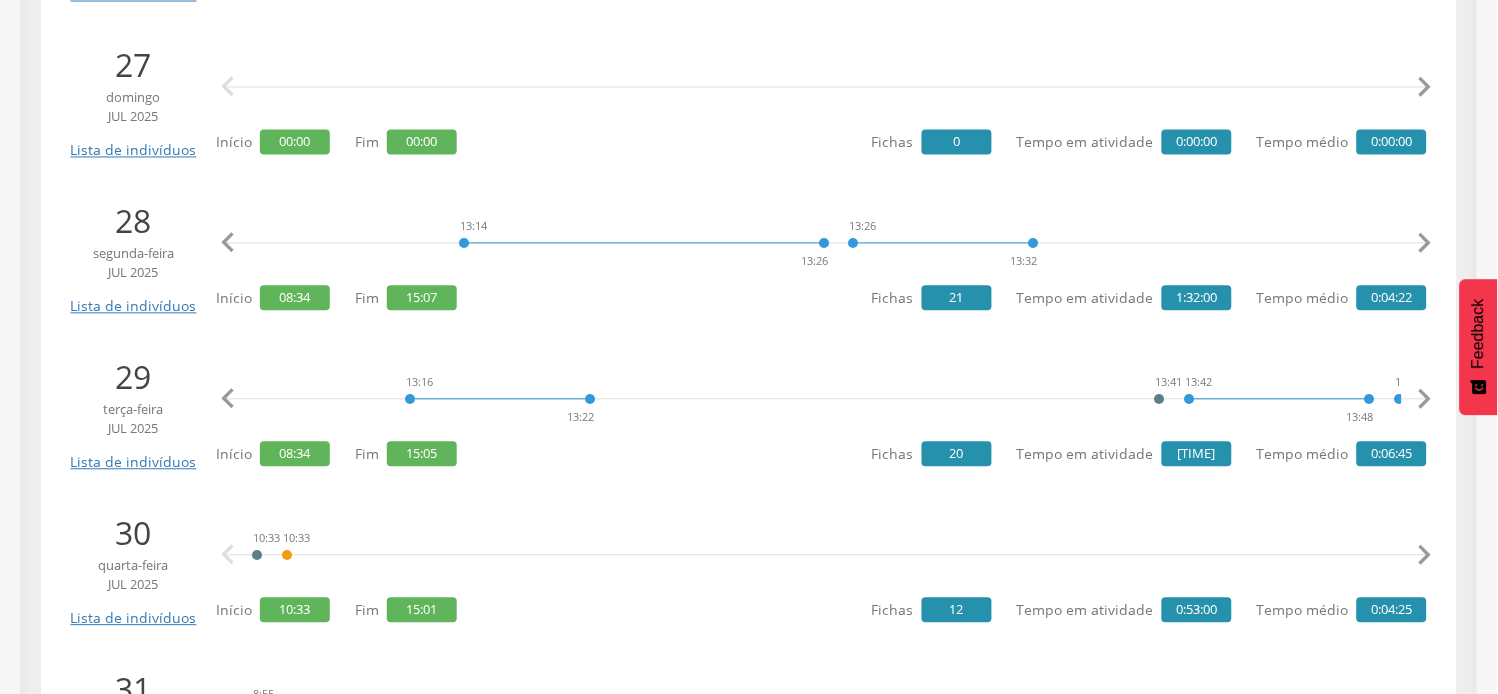 click on "" at bounding box center [1425, 400] 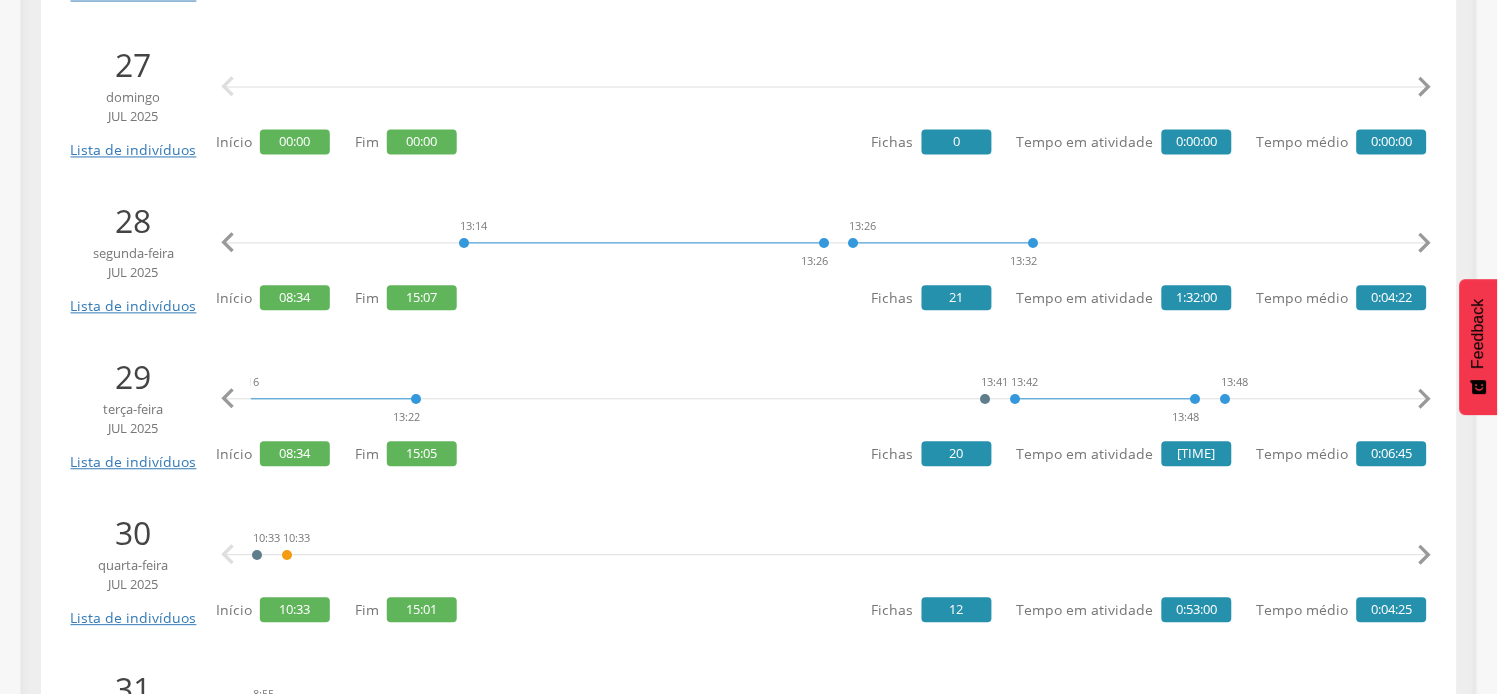 click on "" at bounding box center (1425, 400) 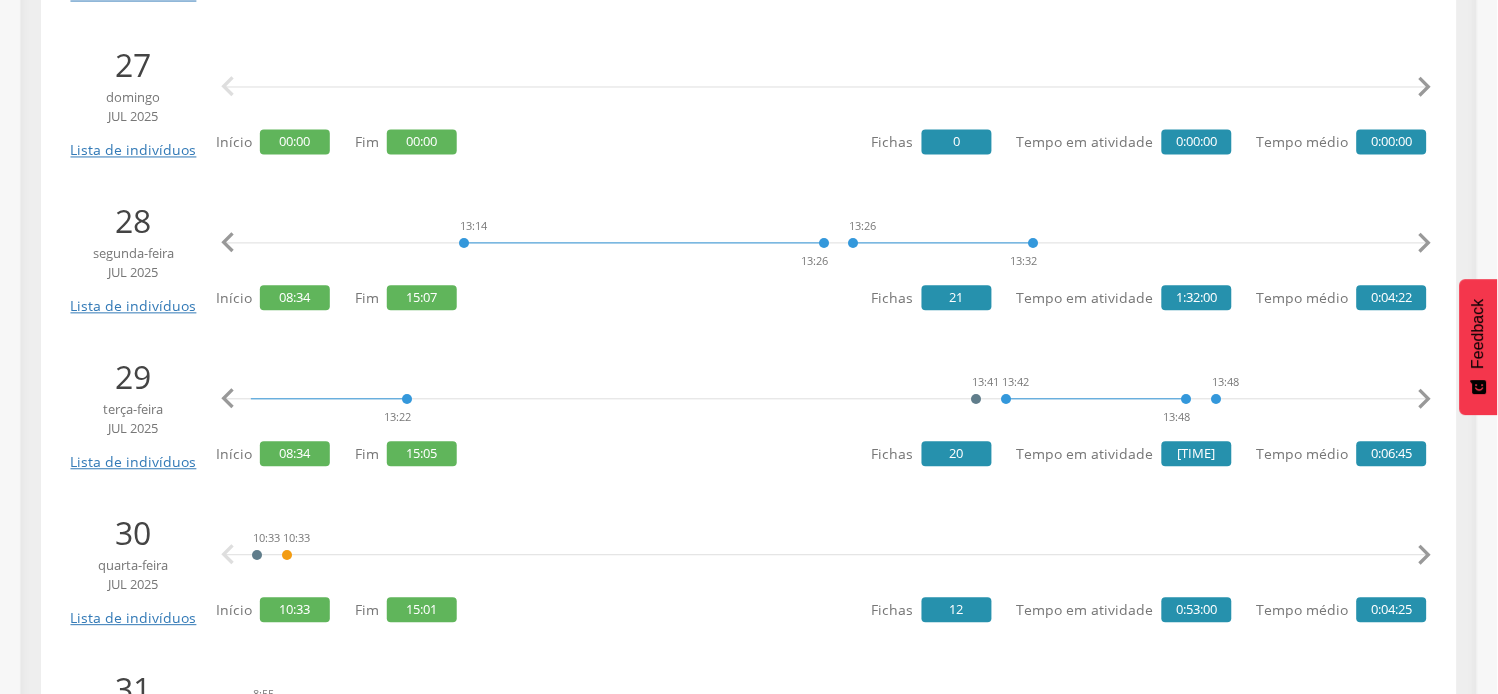 click on "" at bounding box center (1425, 400) 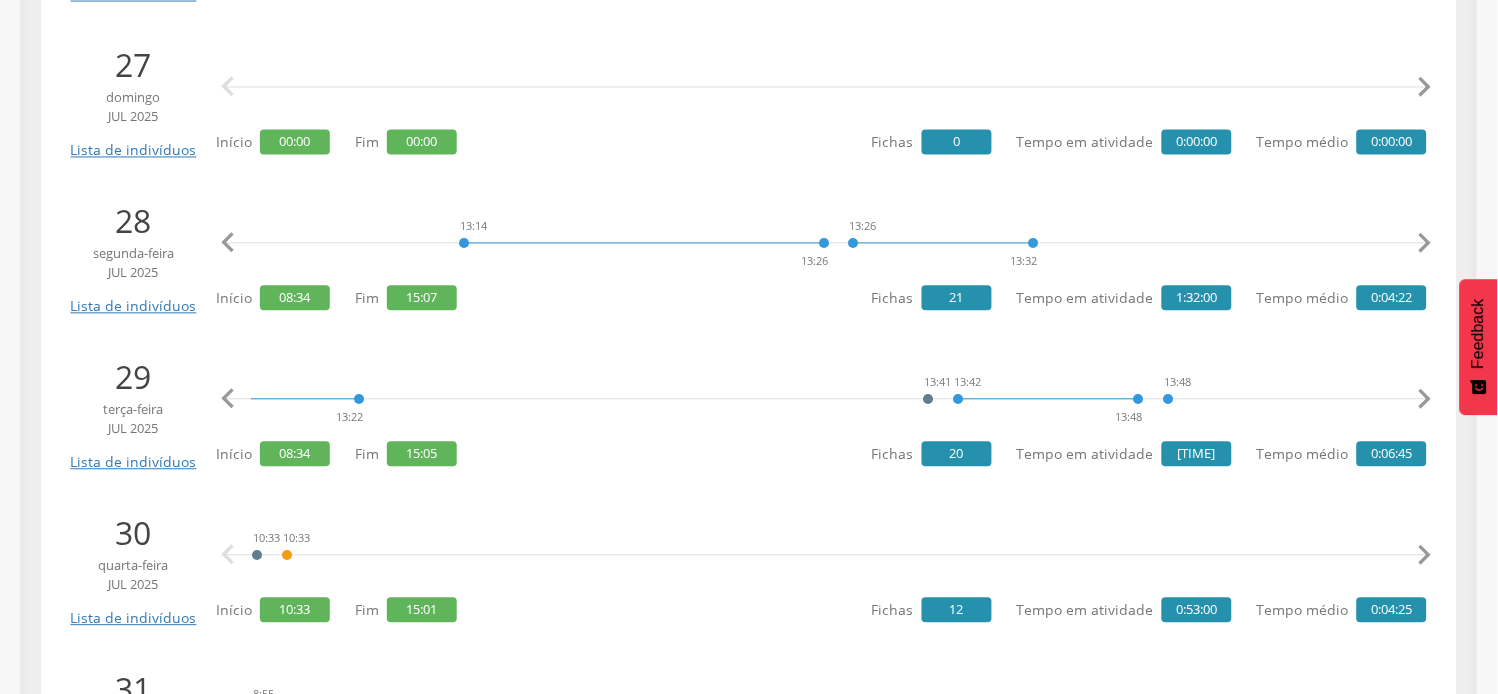 click on "" at bounding box center [1425, 400] 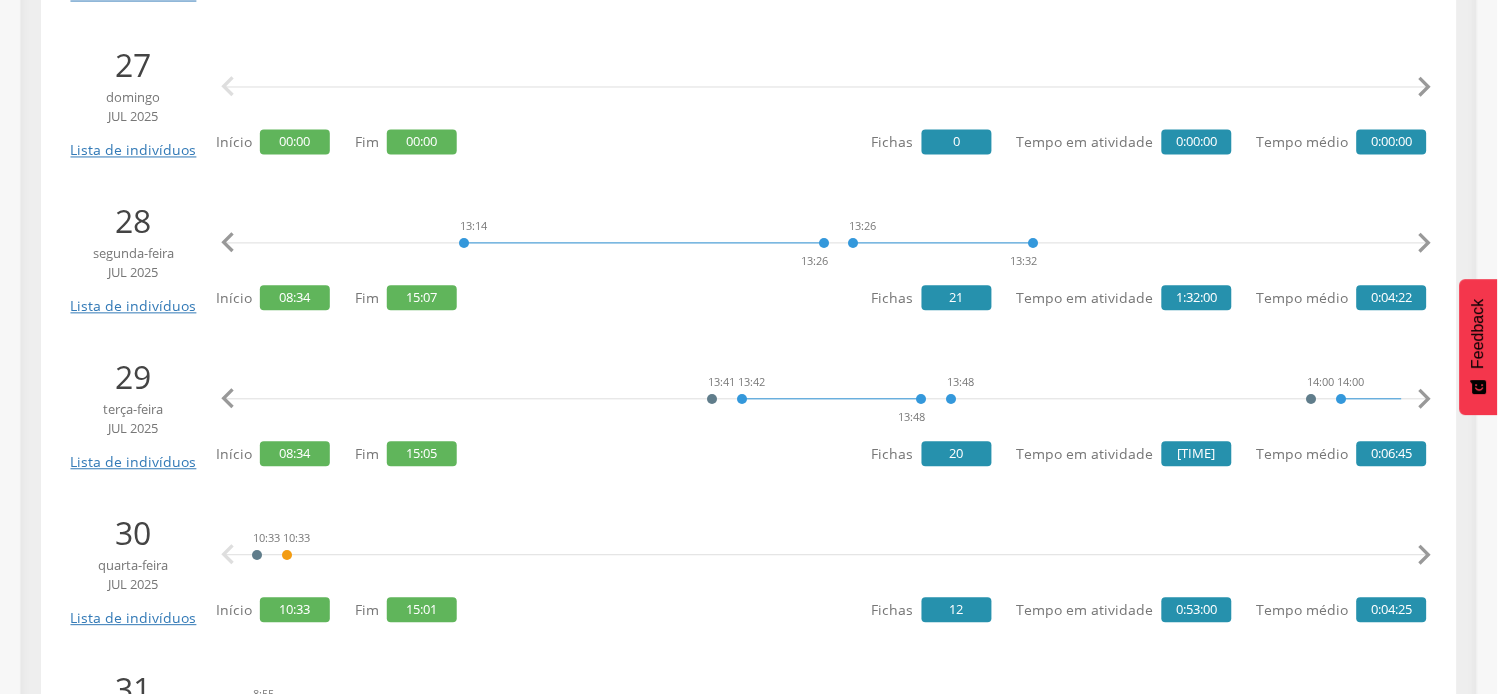 click on "" at bounding box center [1425, 400] 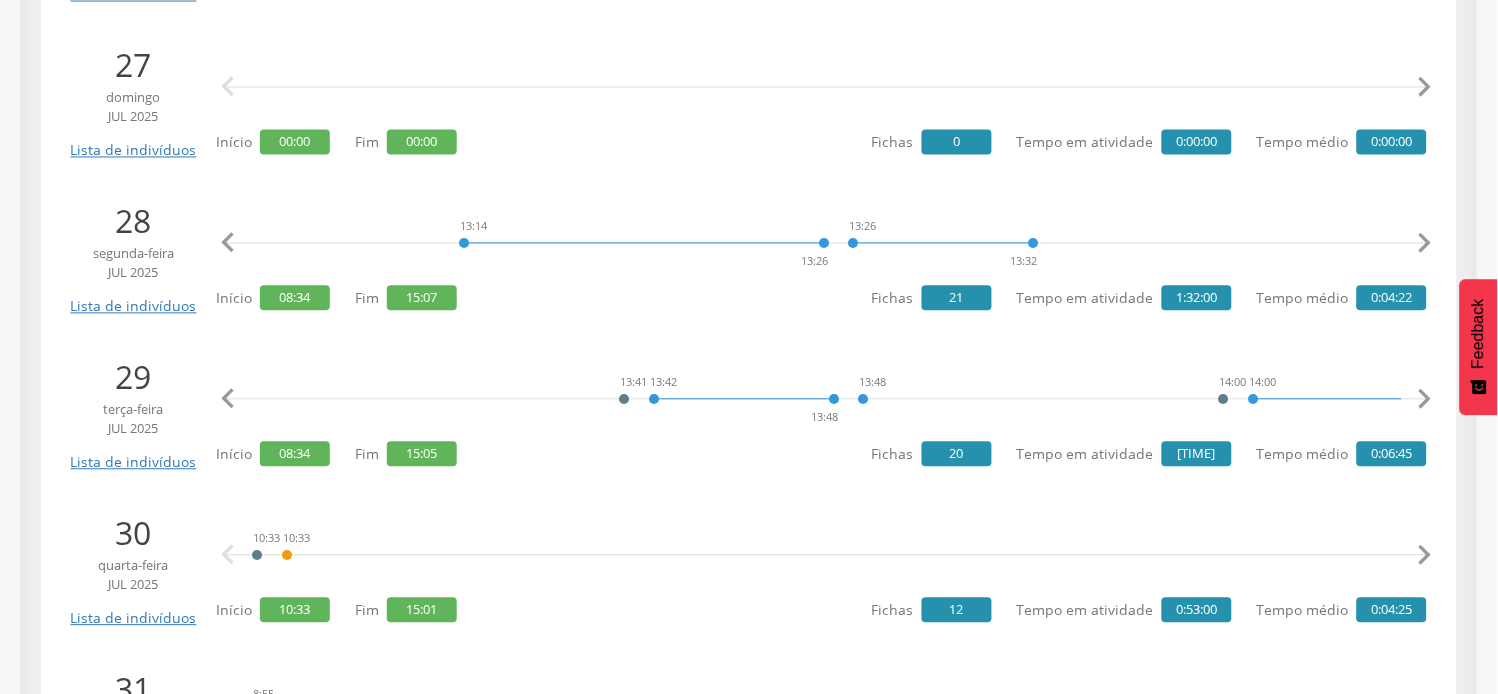 click on "" at bounding box center [1425, 400] 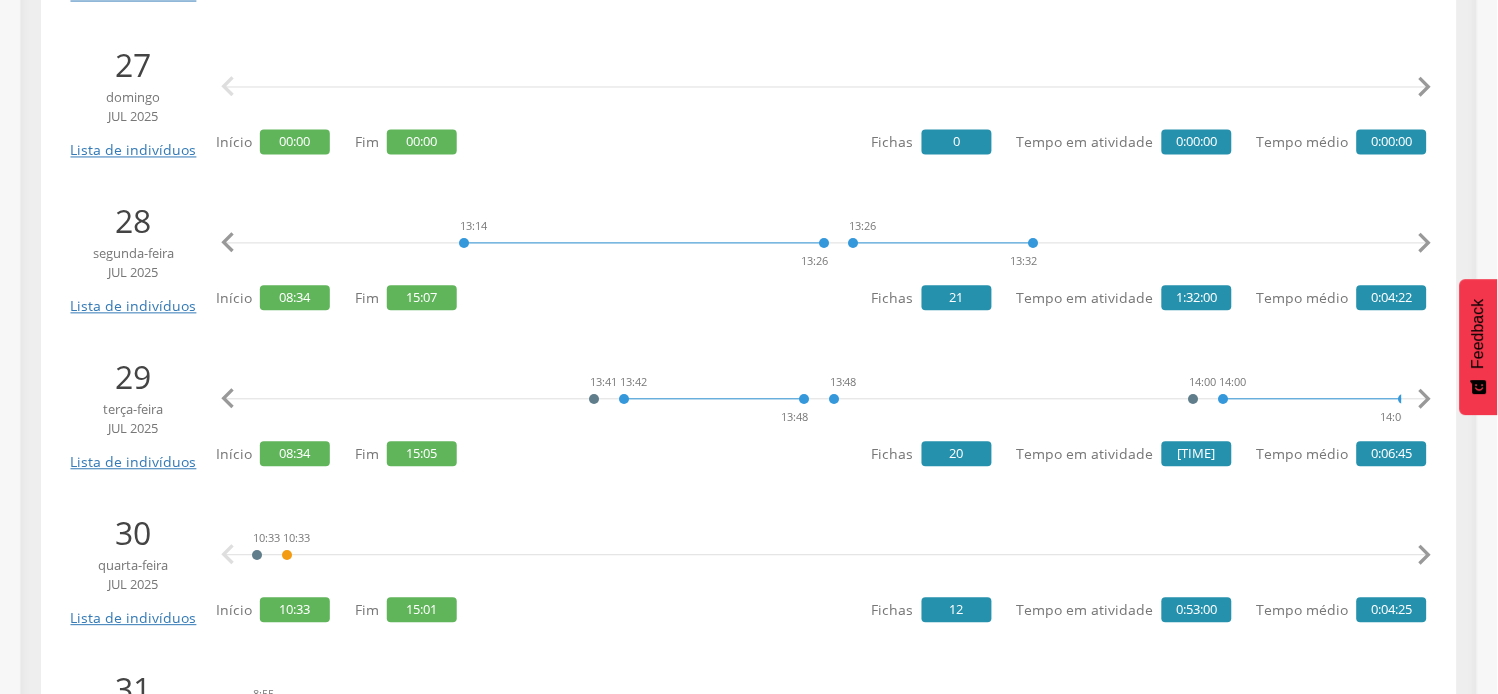 click on "" at bounding box center (1425, 400) 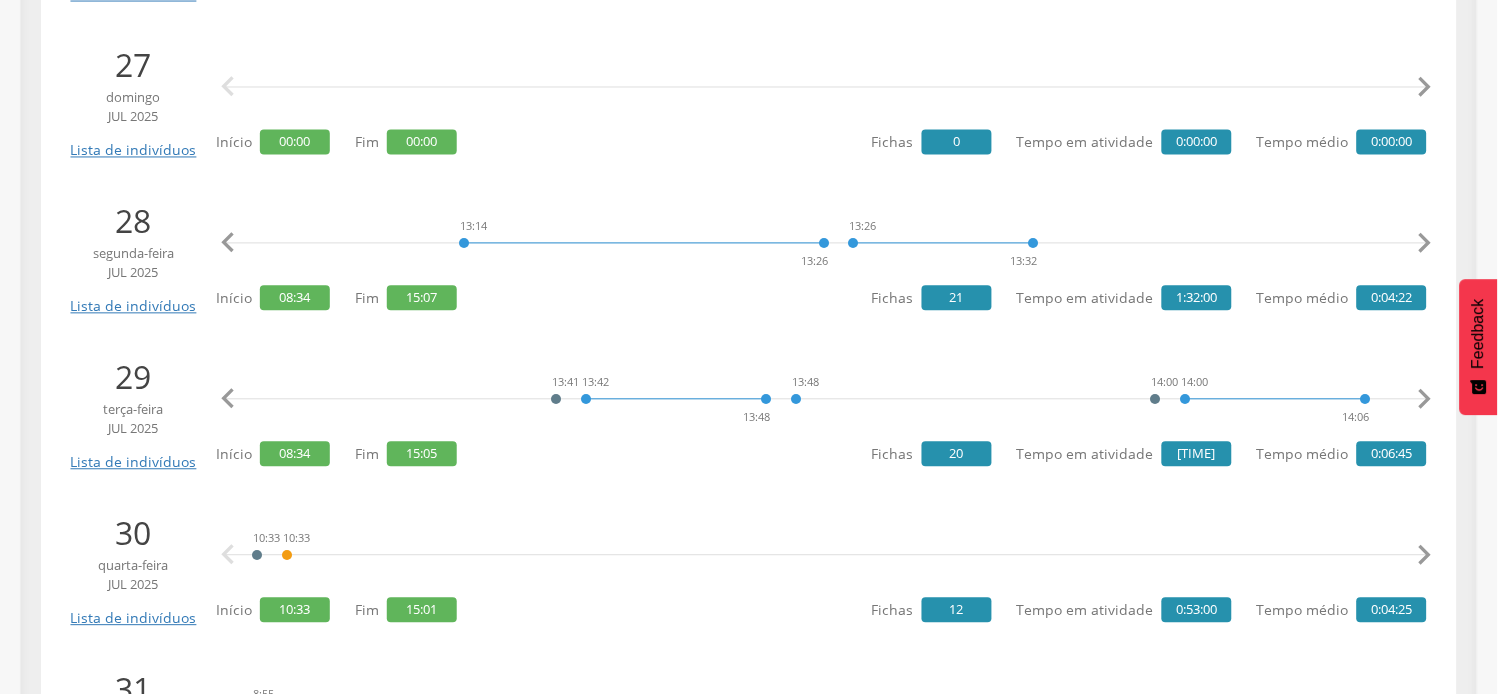 click on "" at bounding box center [1425, 400] 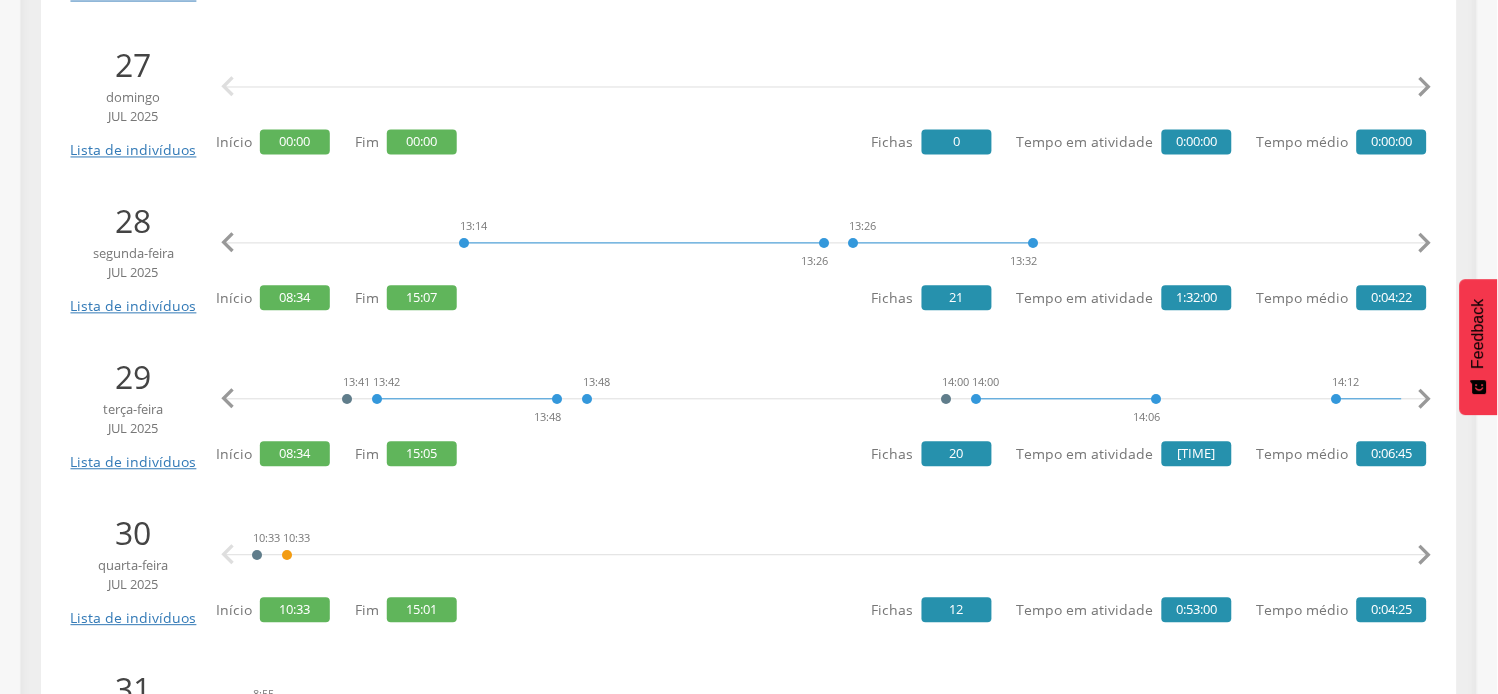 click on "" at bounding box center [1425, 400] 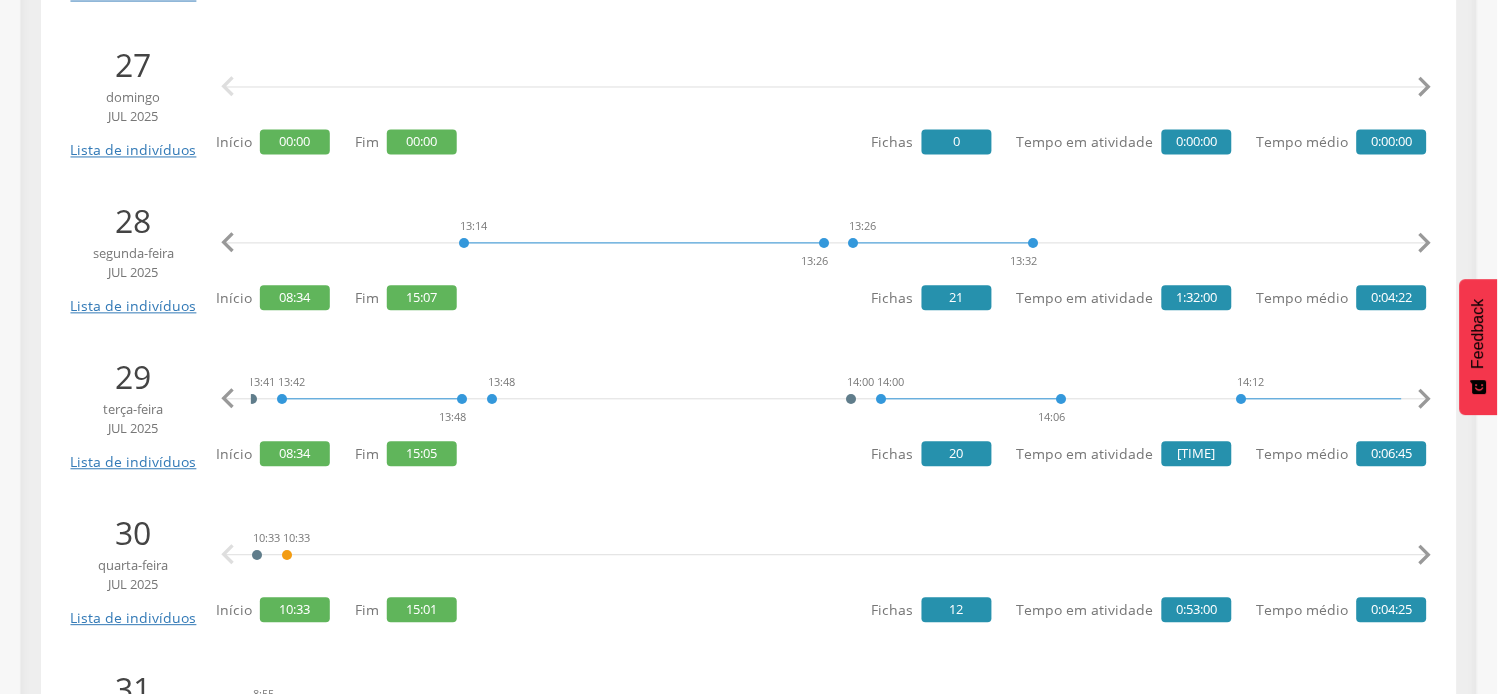 click on "" at bounding box center (1425, 400) 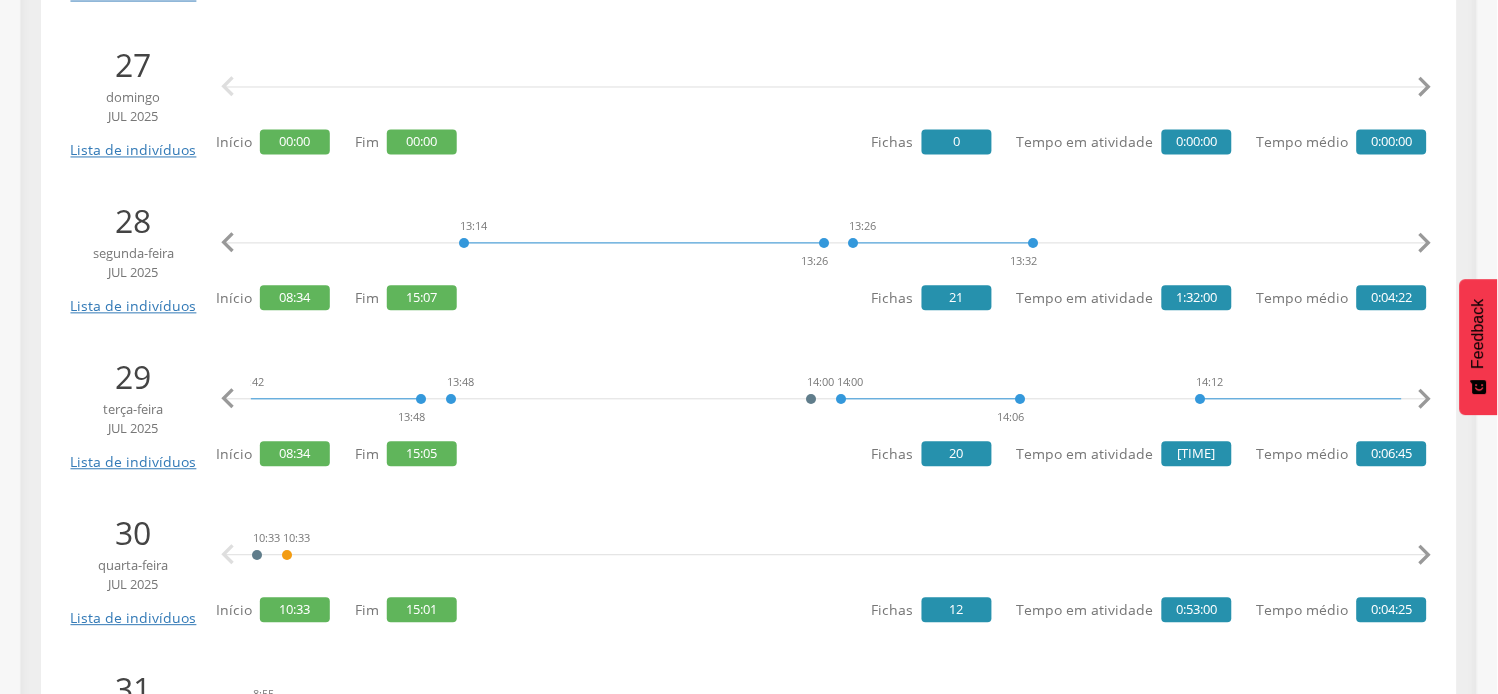 click on "" at bounding box center (1425, 400) 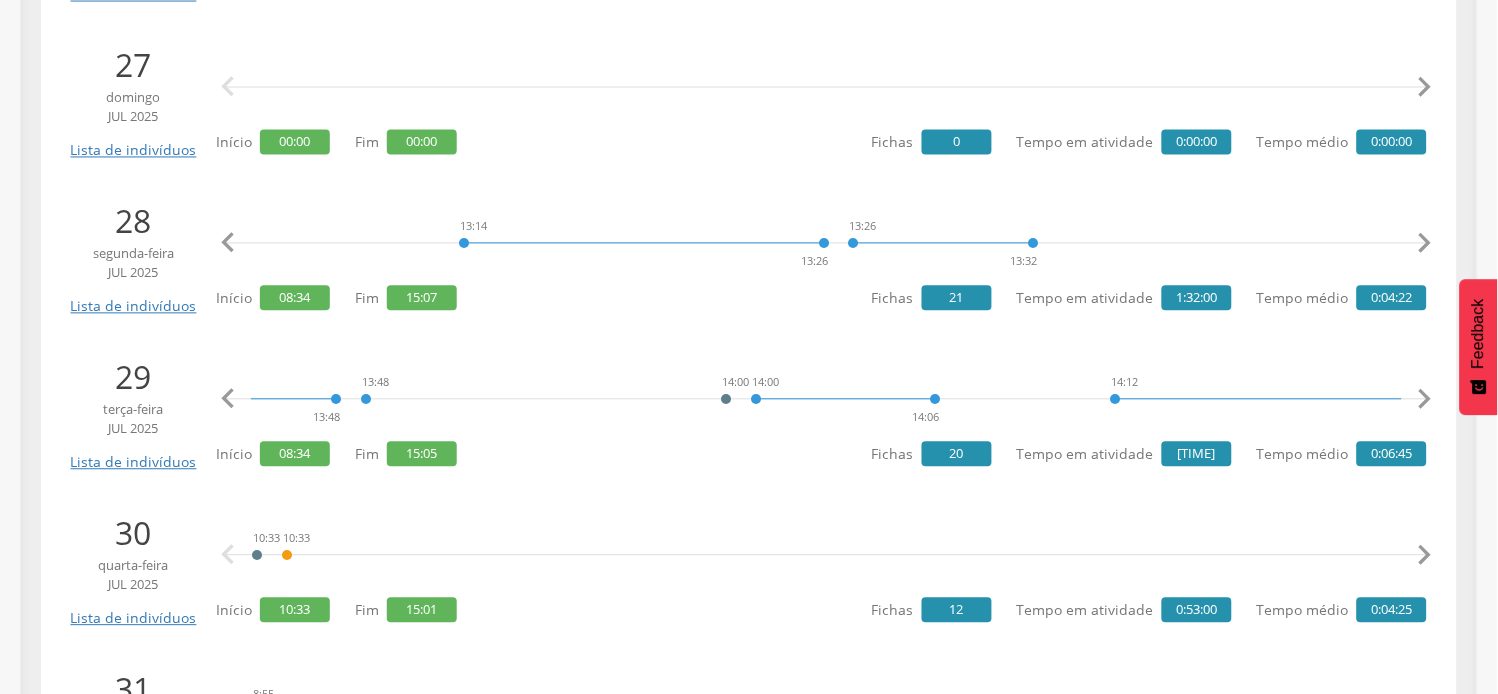 click on "" at bounding box center [1425, 400] 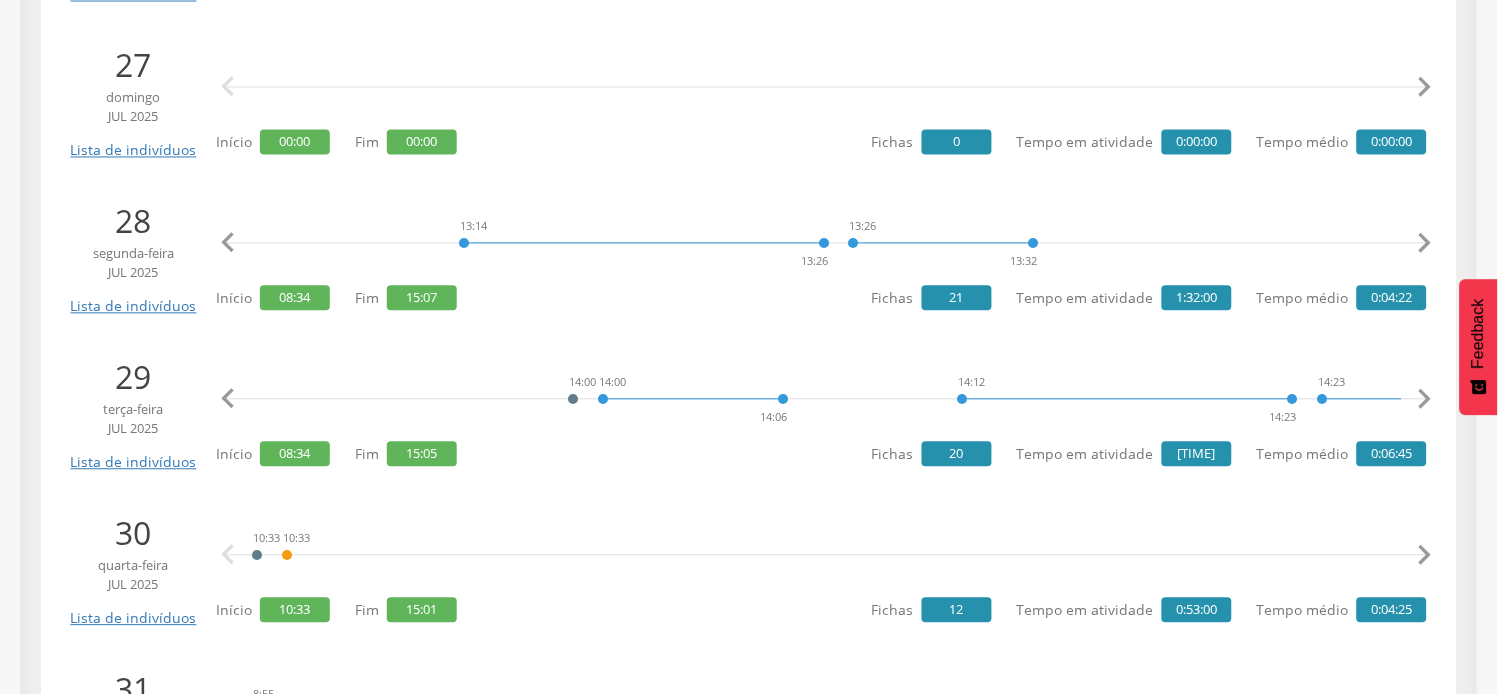click on "" at bounding box center [1425, 400] 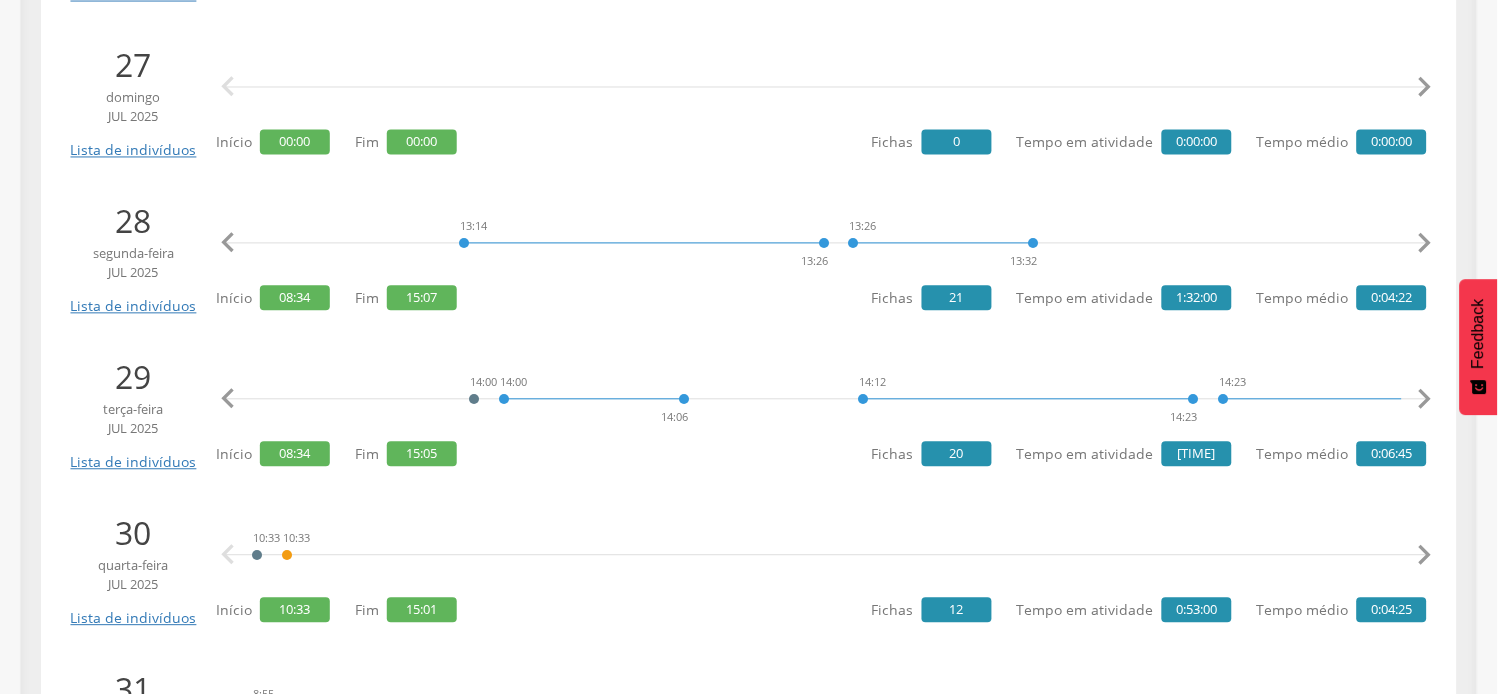 click on "" at bounding box center (1425, 400) 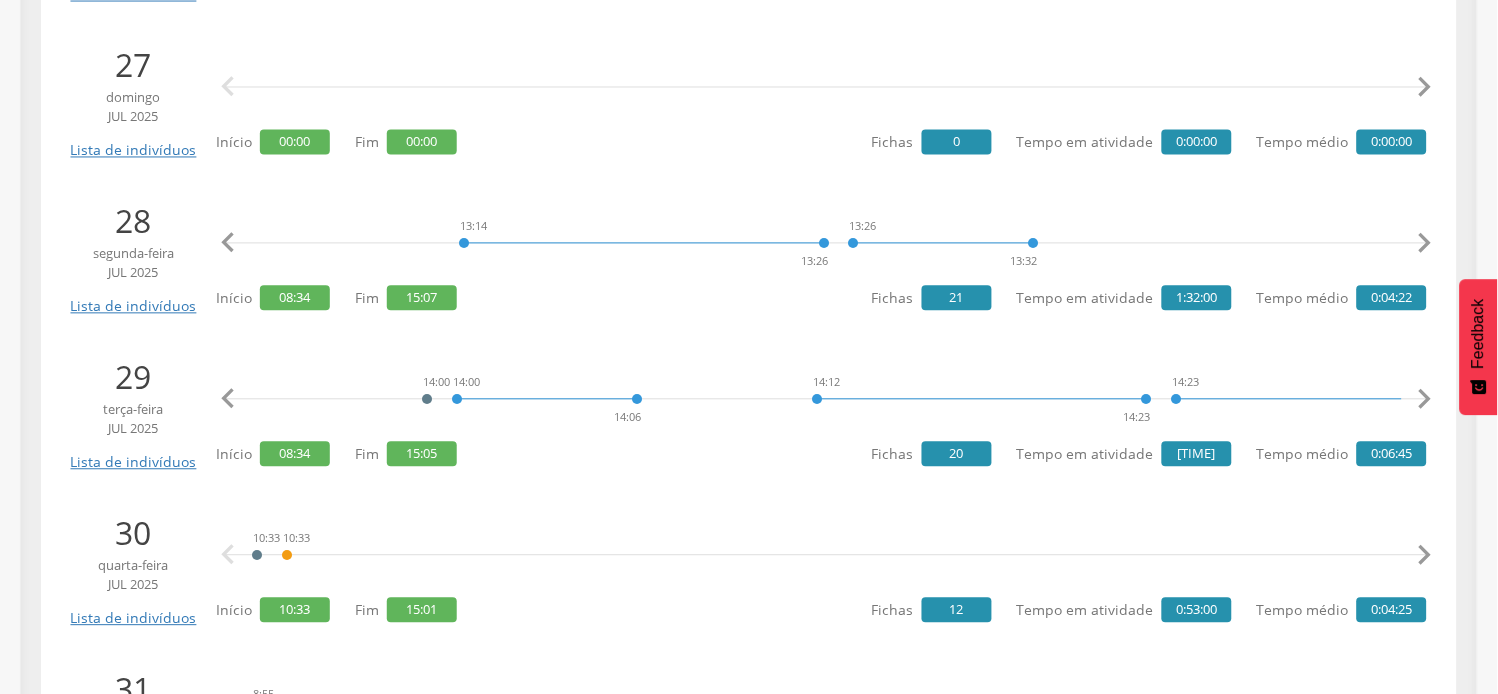 click on "" at bounding box center (1425, 400) 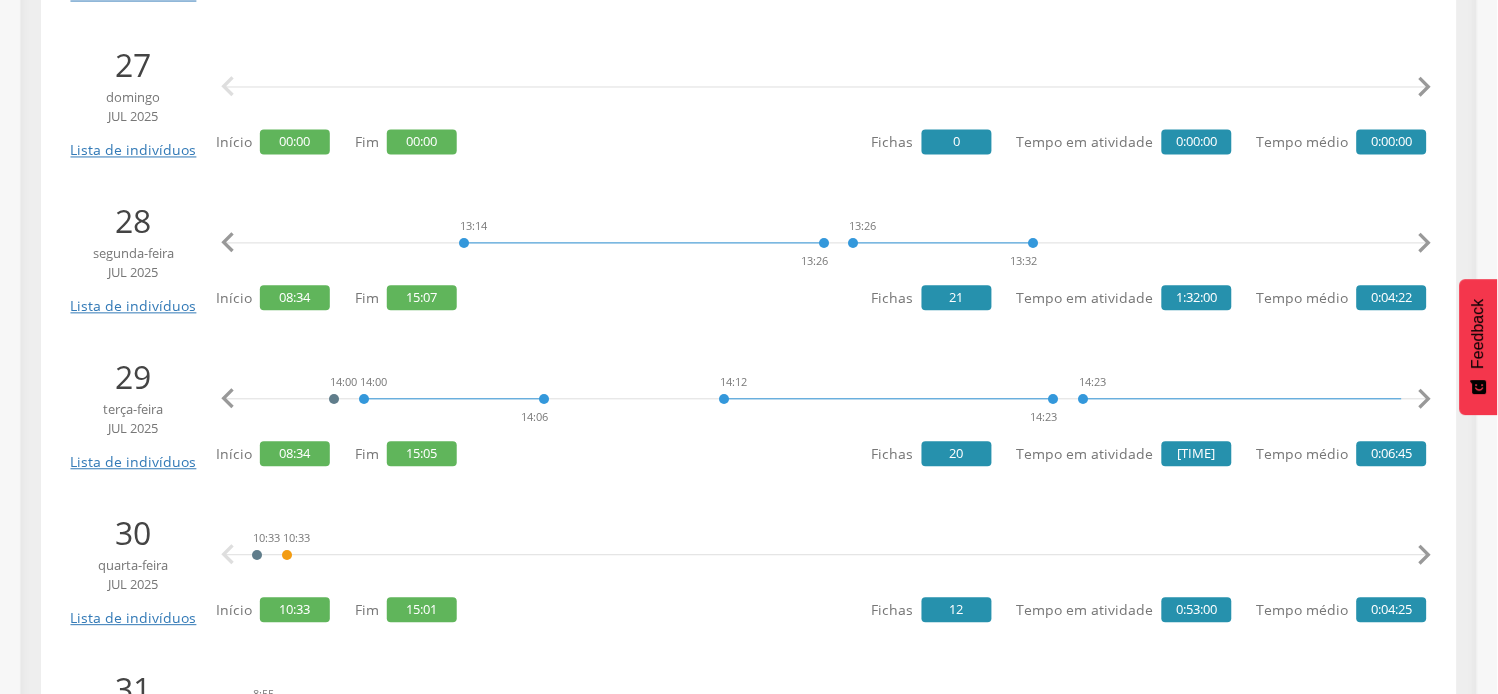 click on "" at bounding box center (1425, 400) 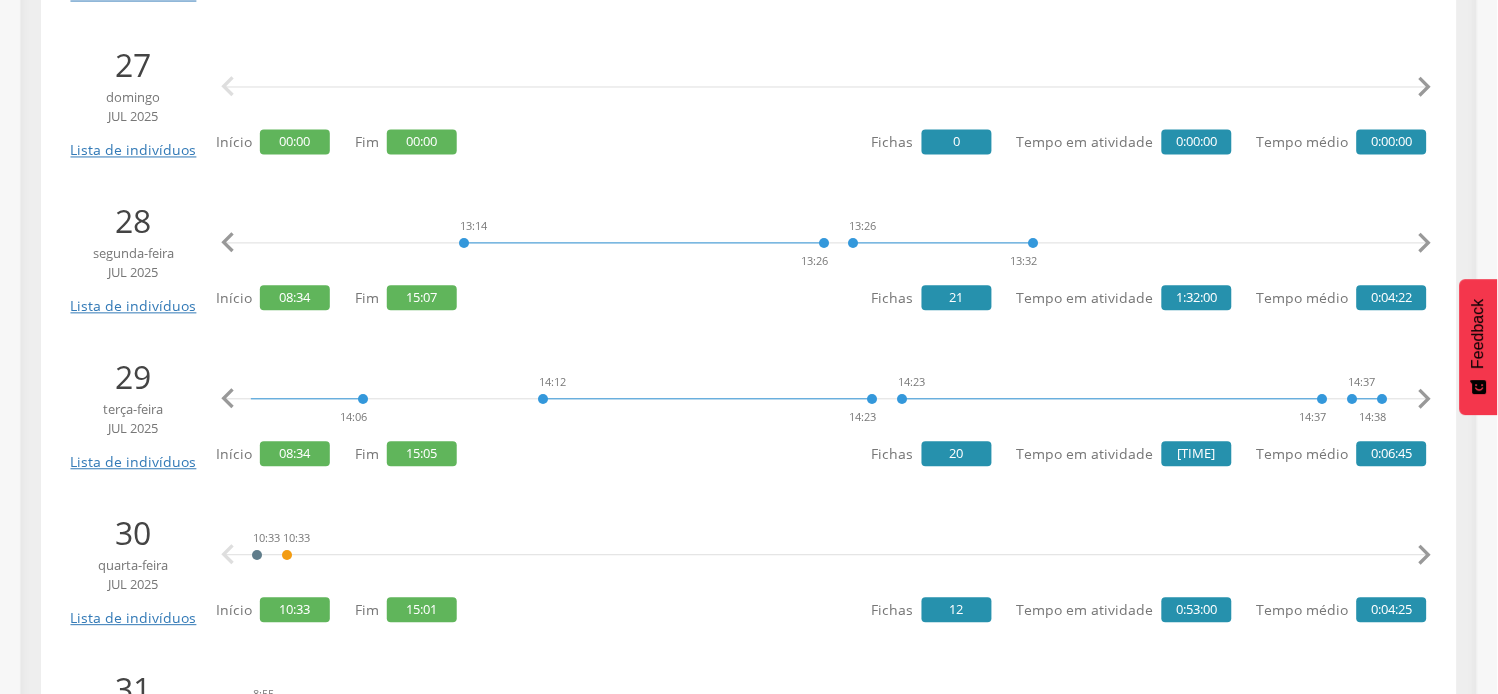 click on "" at bounding box center [1425, 400] 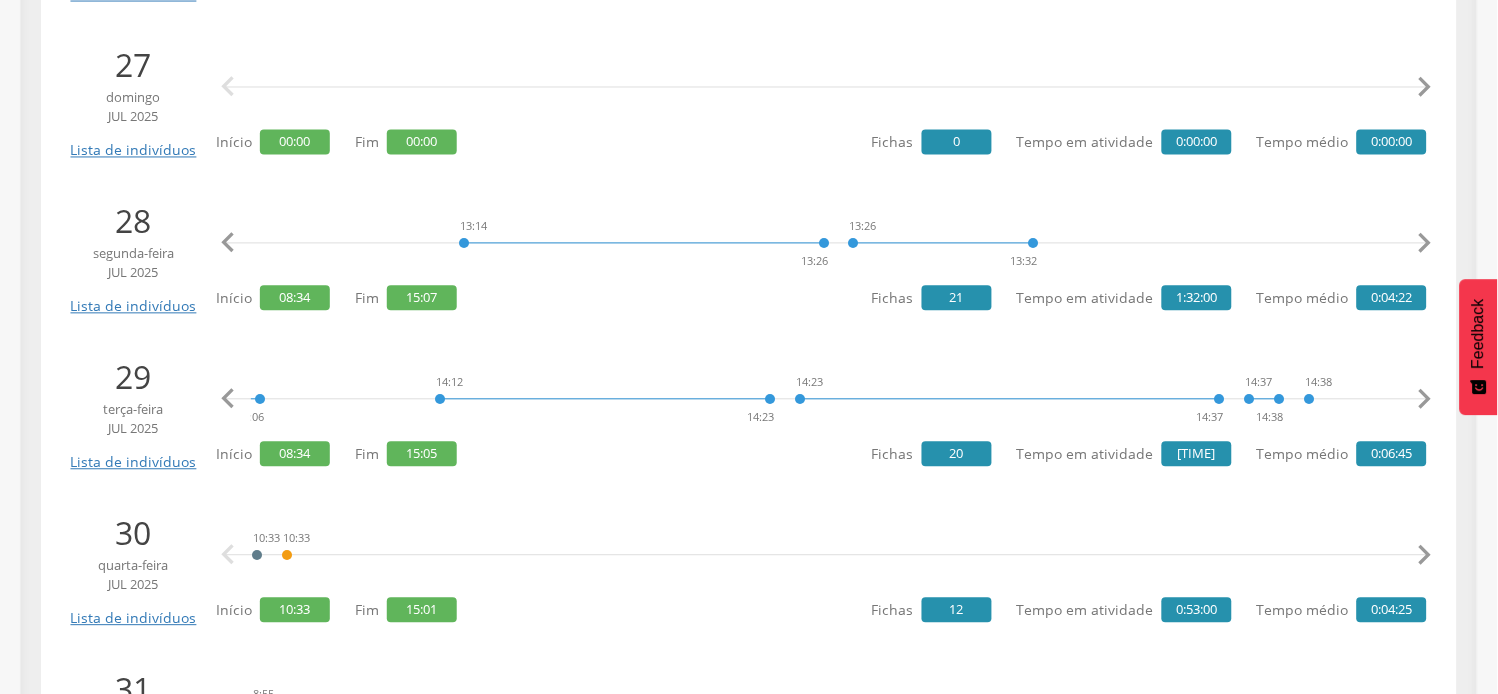 click on "" at bounding box center (1425, 400) 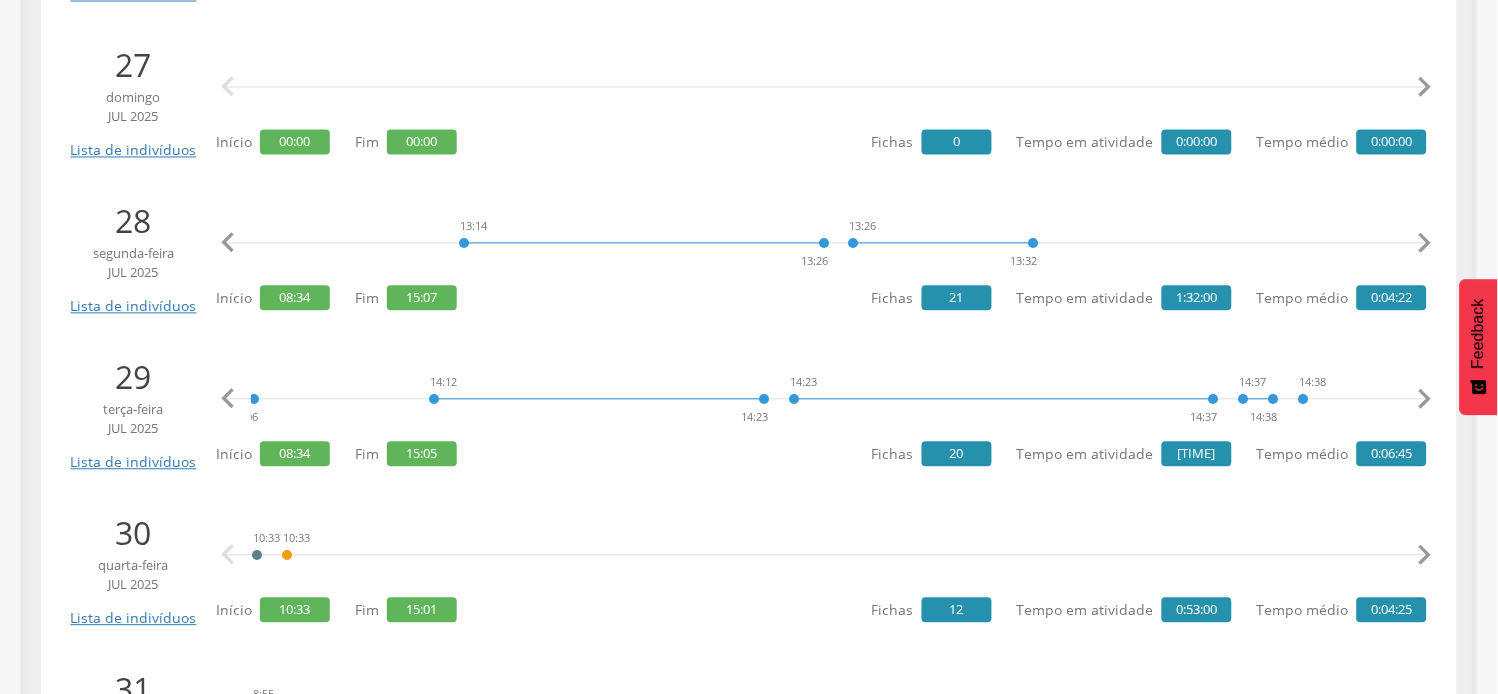 click on "" at bounding box center [1425, 400] 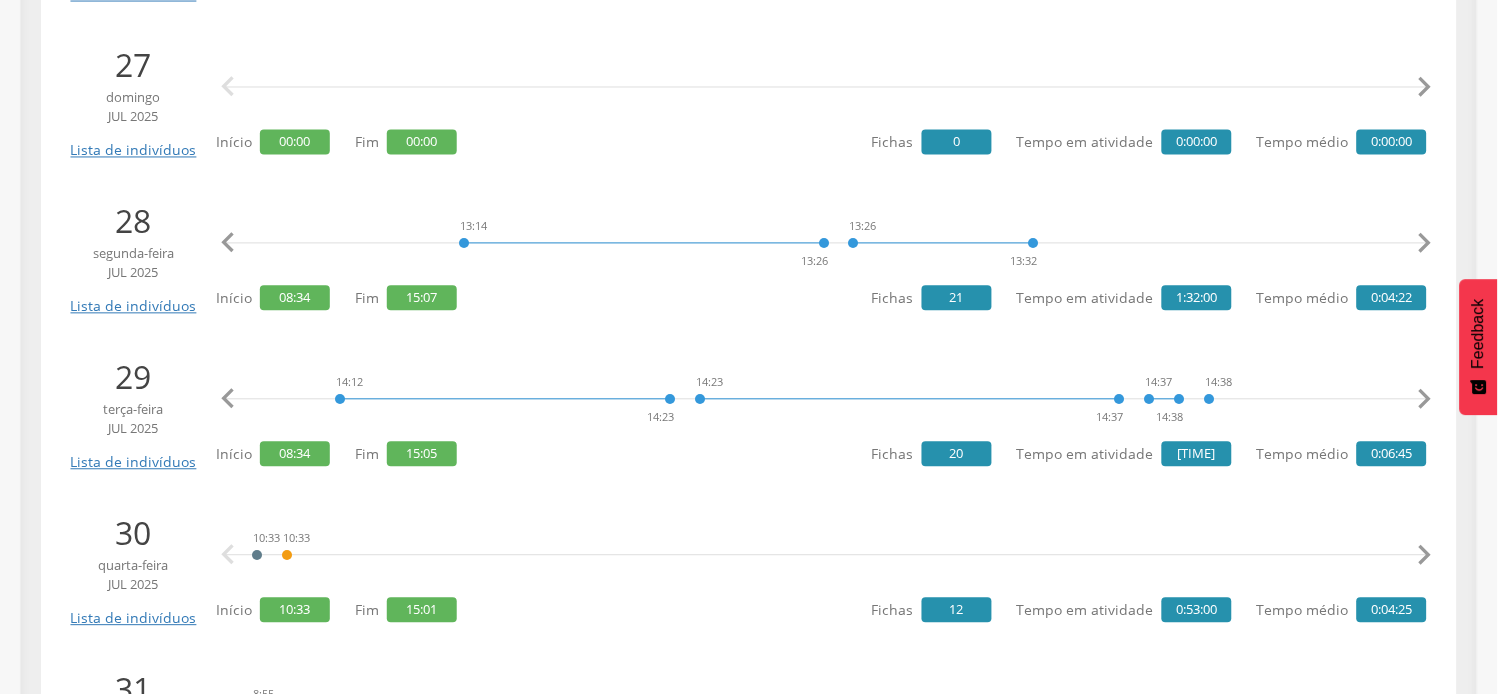 click on "" at bounding box center (1425, 400) 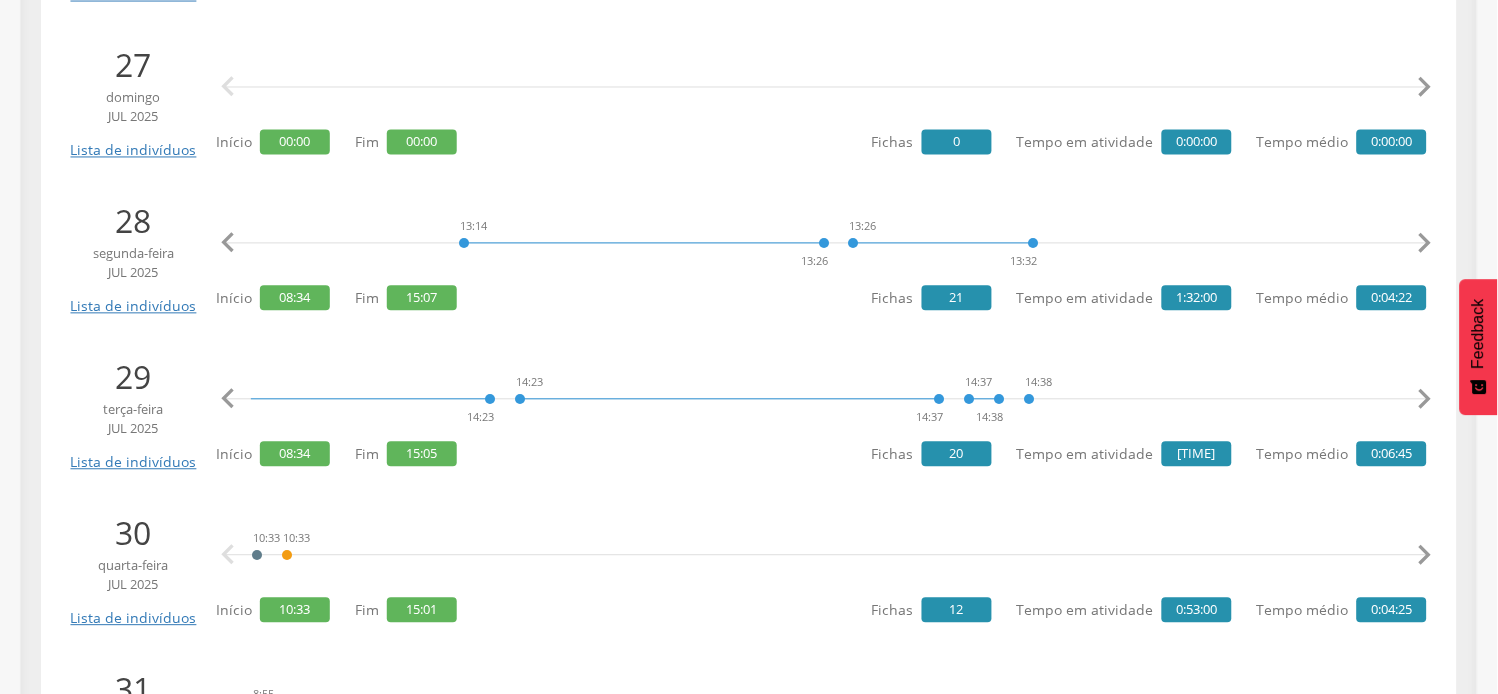 click on "" at bounding box center (1425, 400) 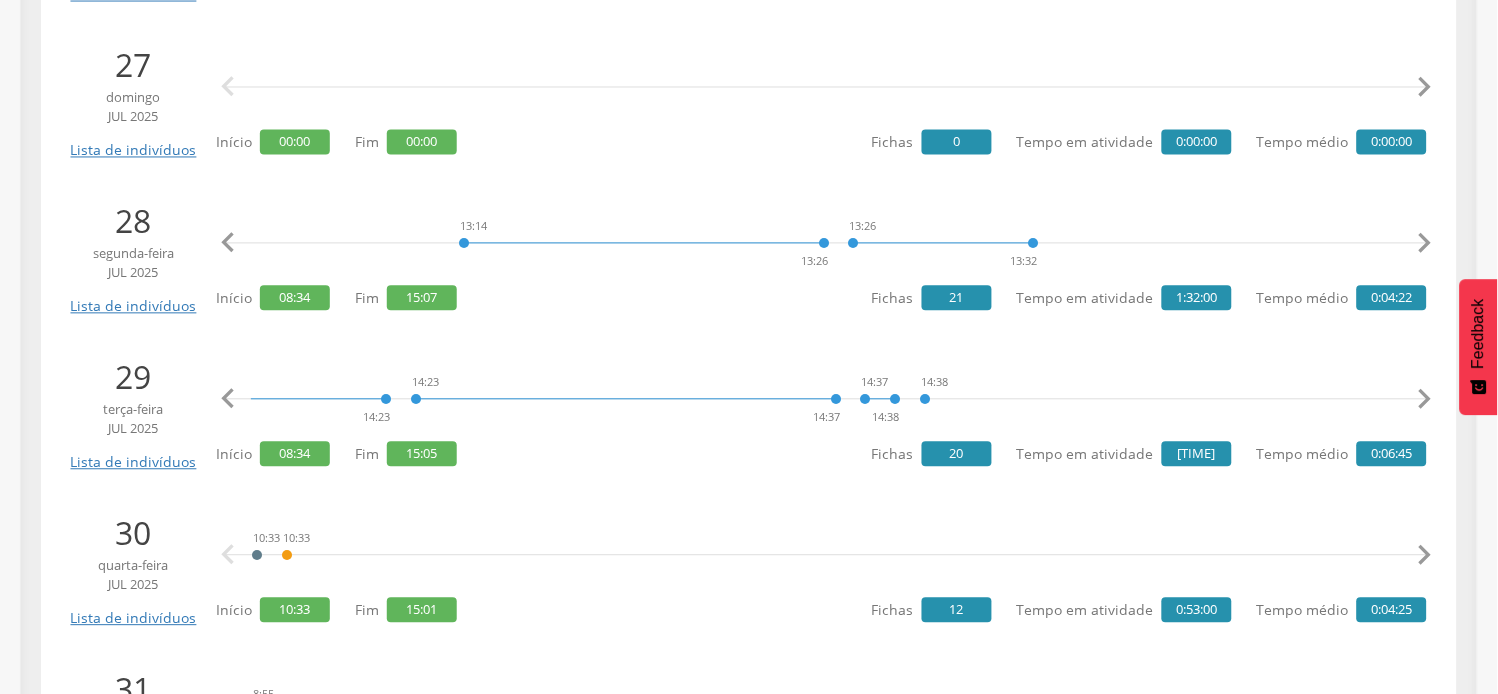 click on "" at bounding box center [1425, 400] 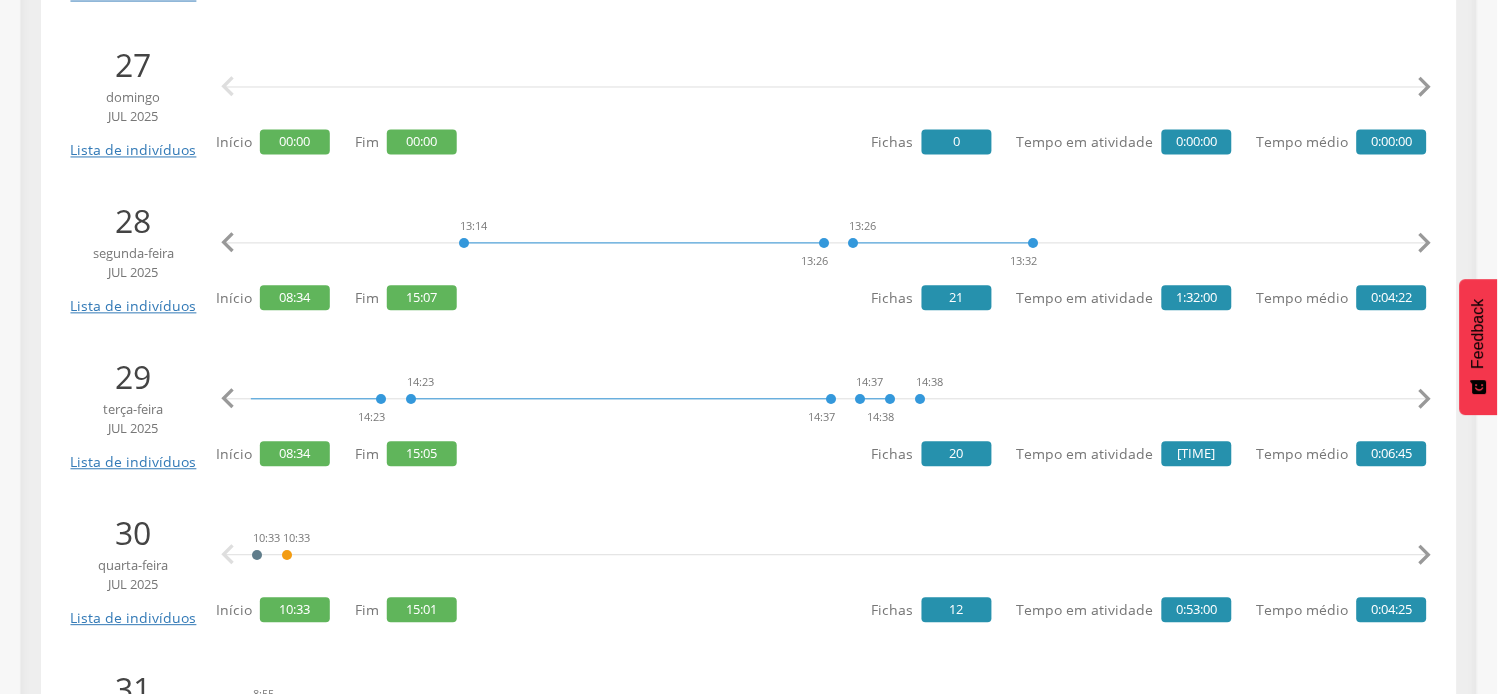 click on "" at bounding box center (1425, 400) 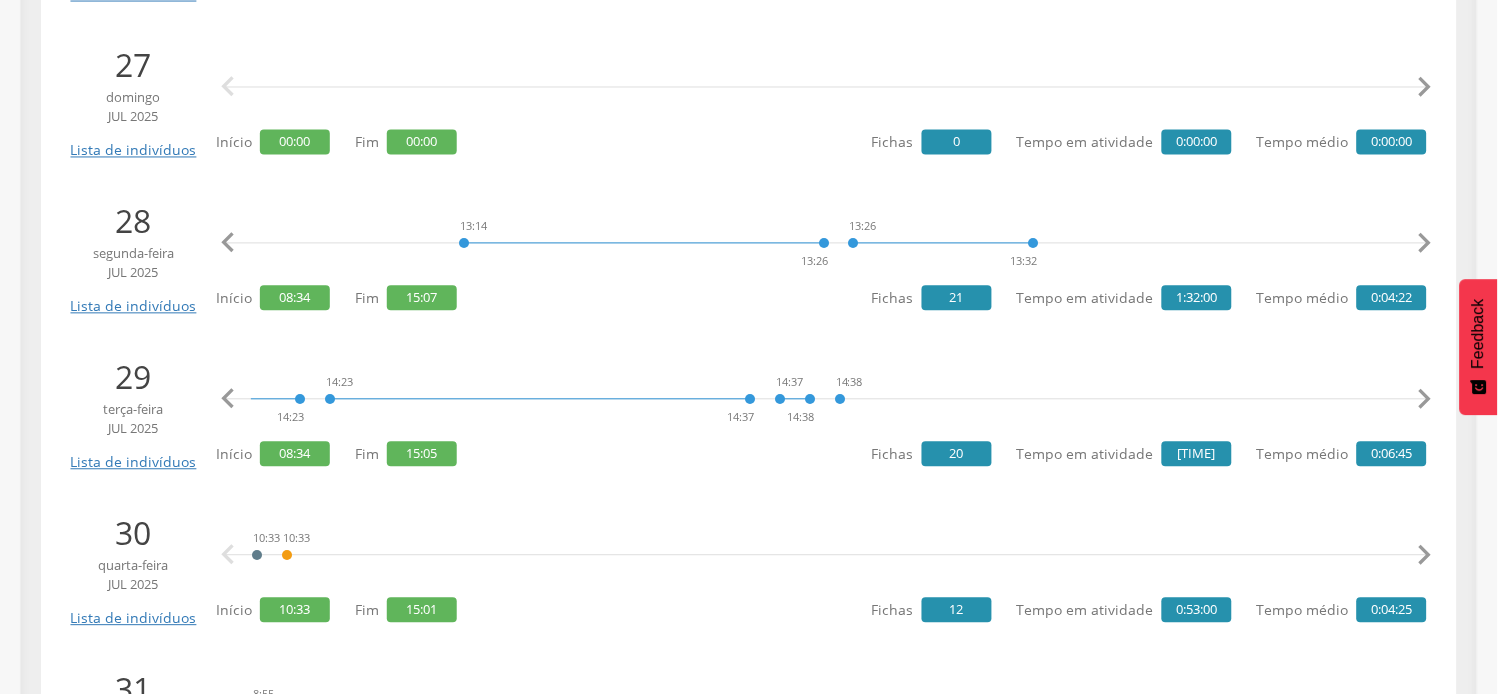 click on "" at bounding box center (1425, 400) 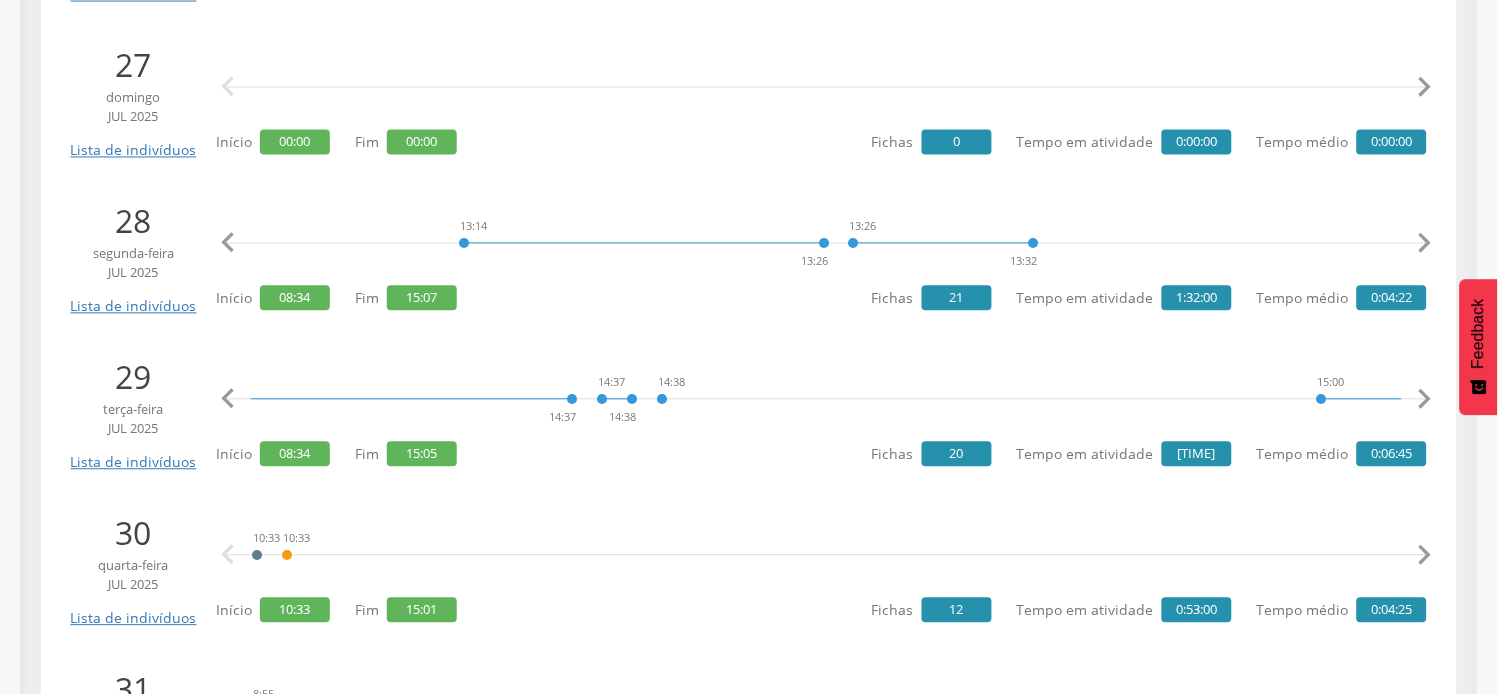 click on "" at bounding box center [1425, 400] 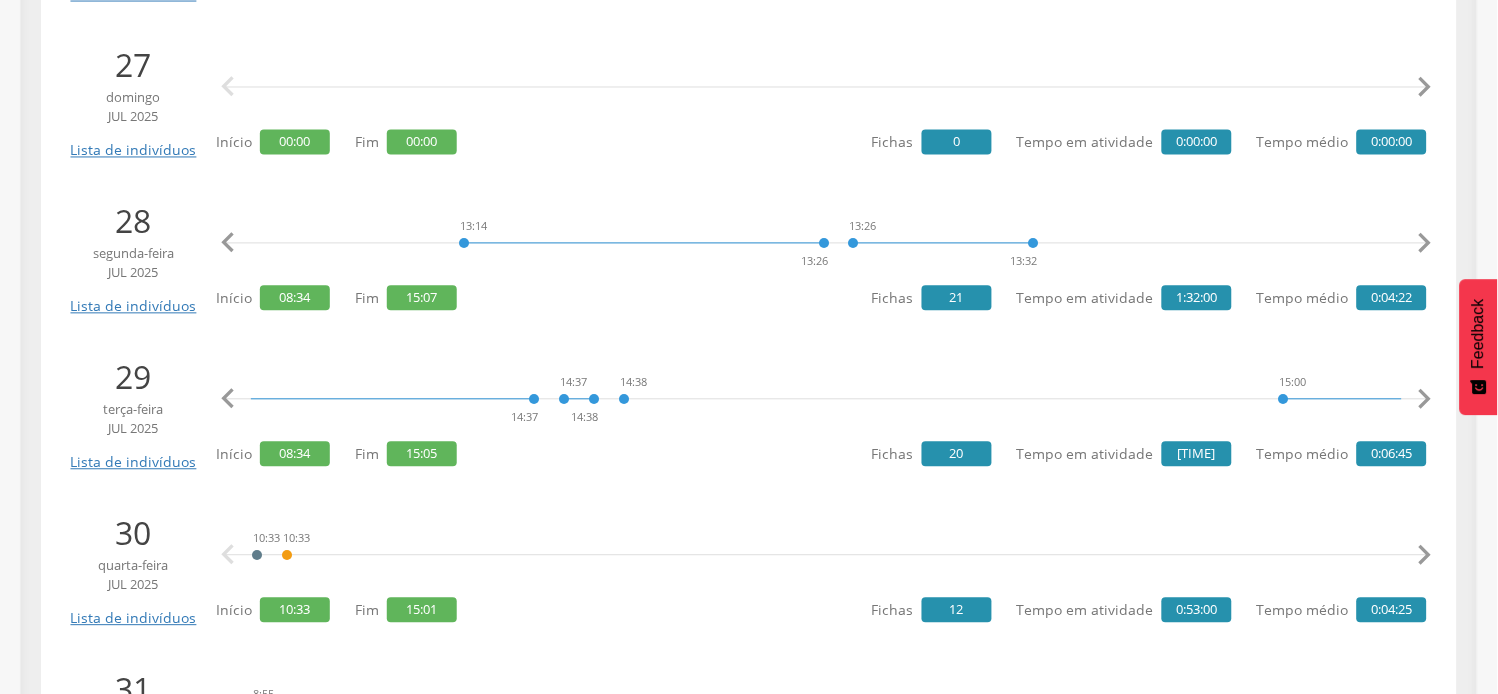 scroll, scrollTop: 0, scrollLeft: 9150, axis: horizontal 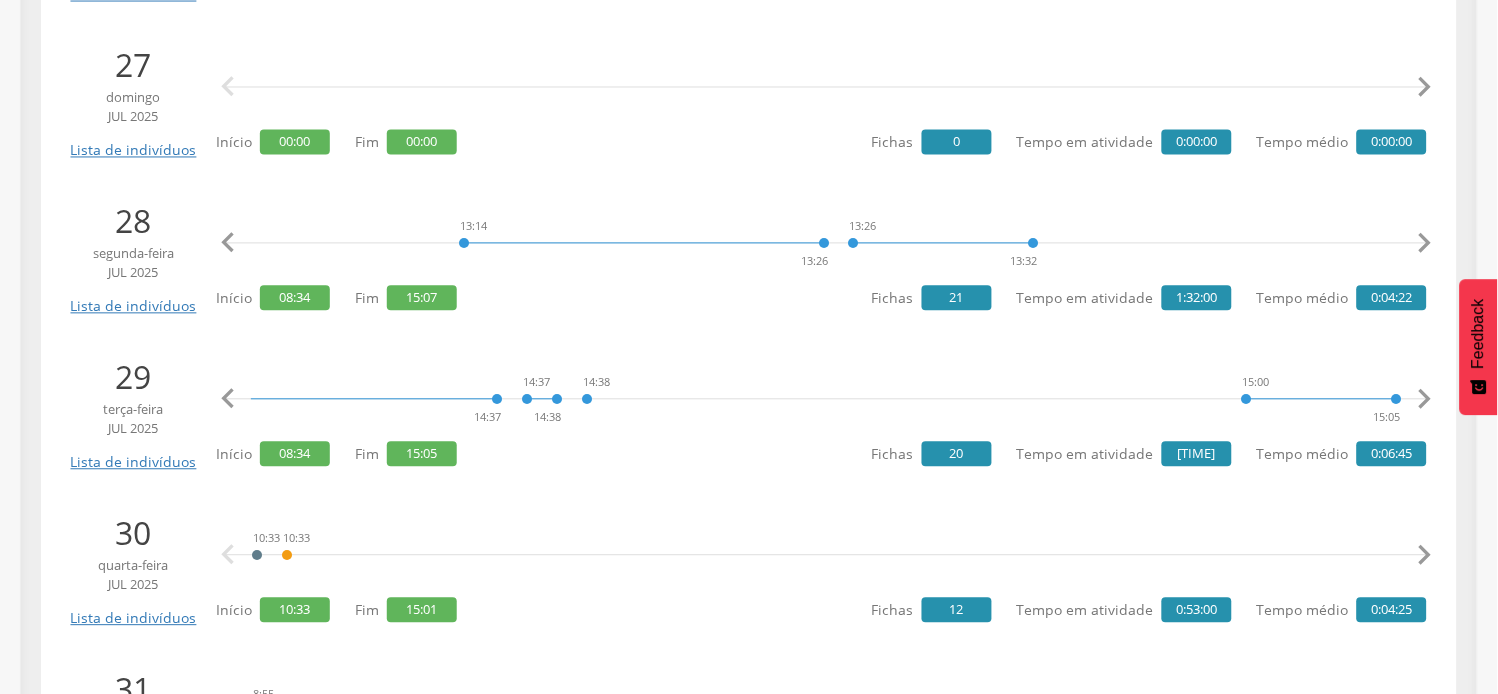 click on "" at bounding box center [1425, 400] 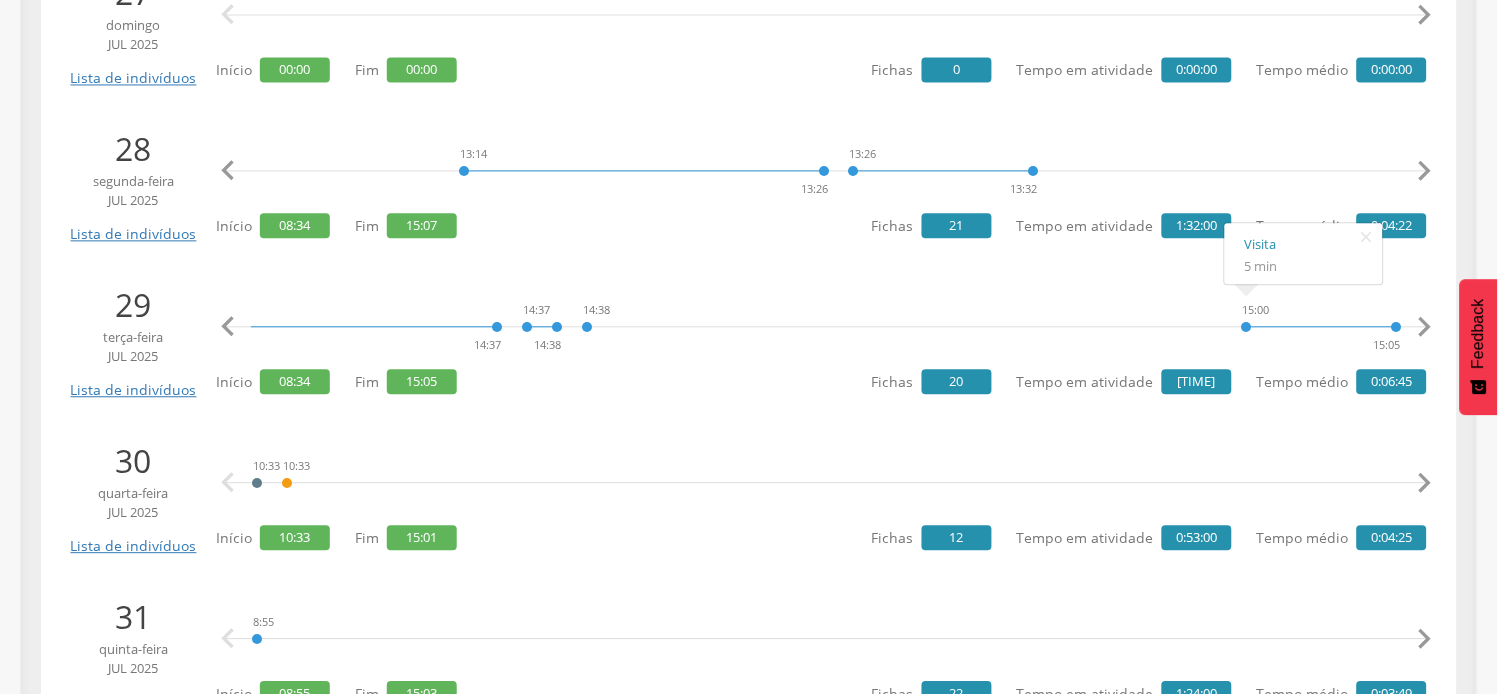 scroll, scrollTop: 888, scrollLeft: 0, axis: vertical 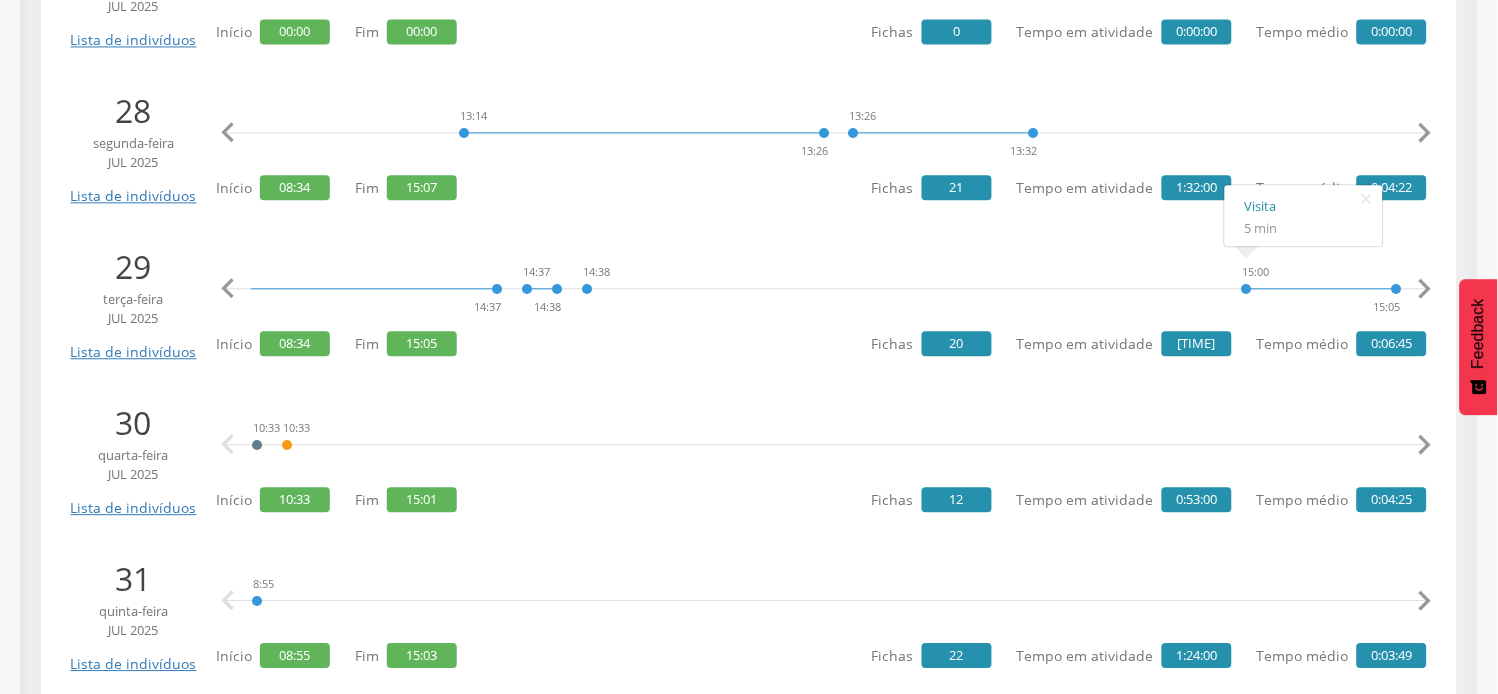 click on "" at bounding box center [1425, 445] 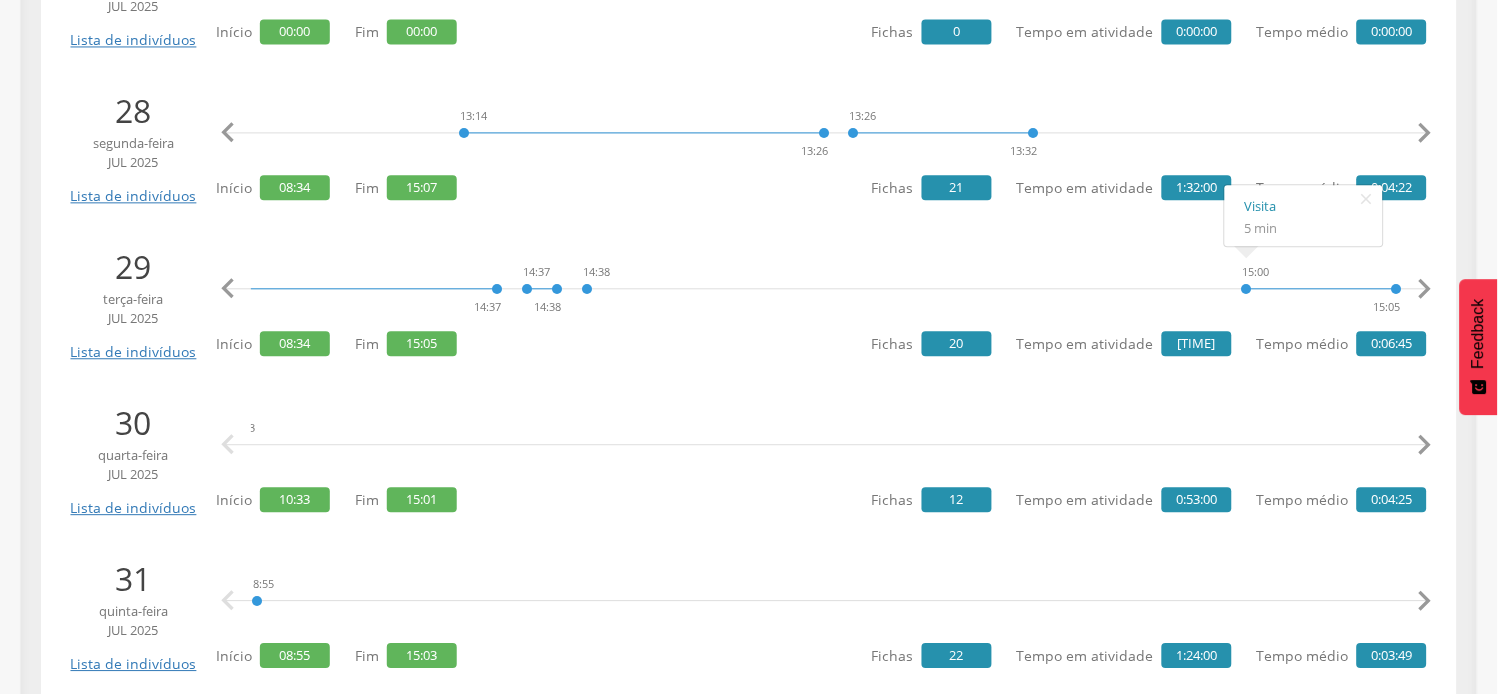 click on "" at bounding box center (1425, 445) 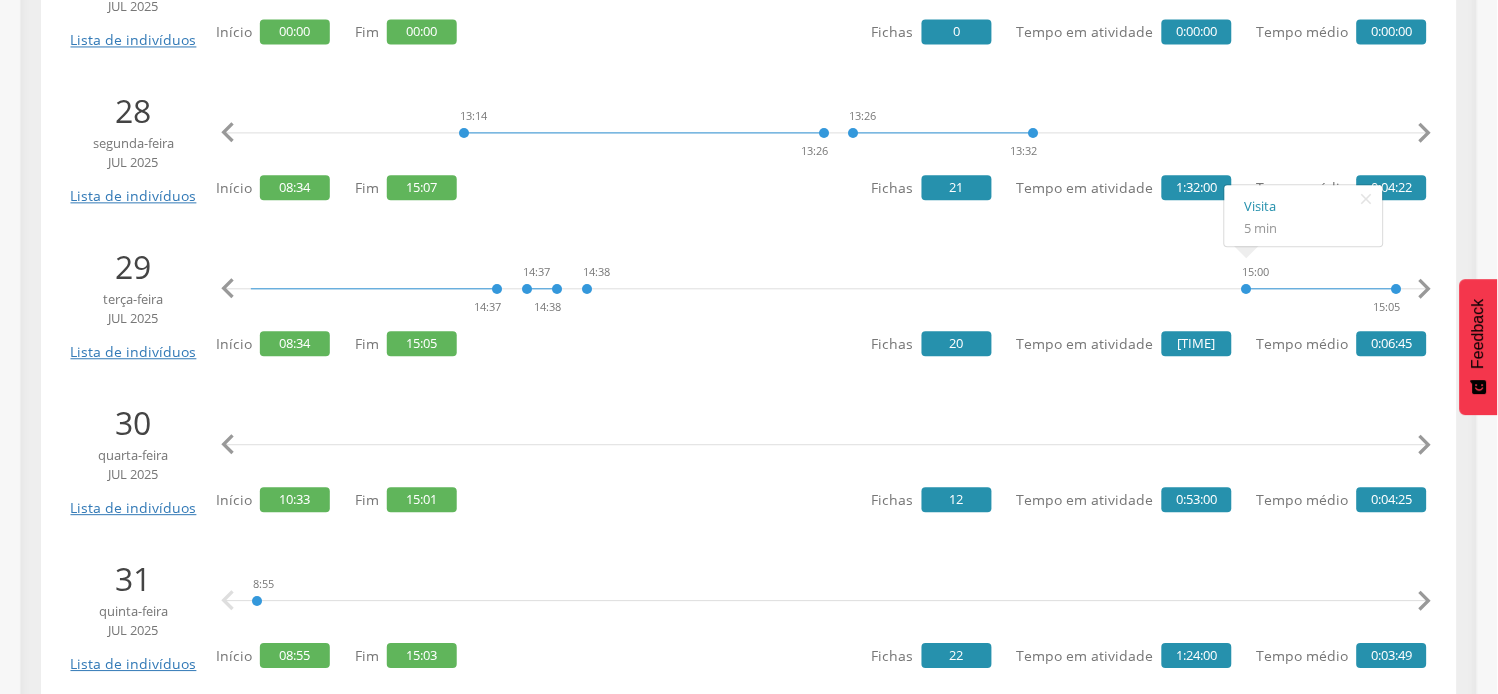 click on "" at bounding box center [1425, 445] 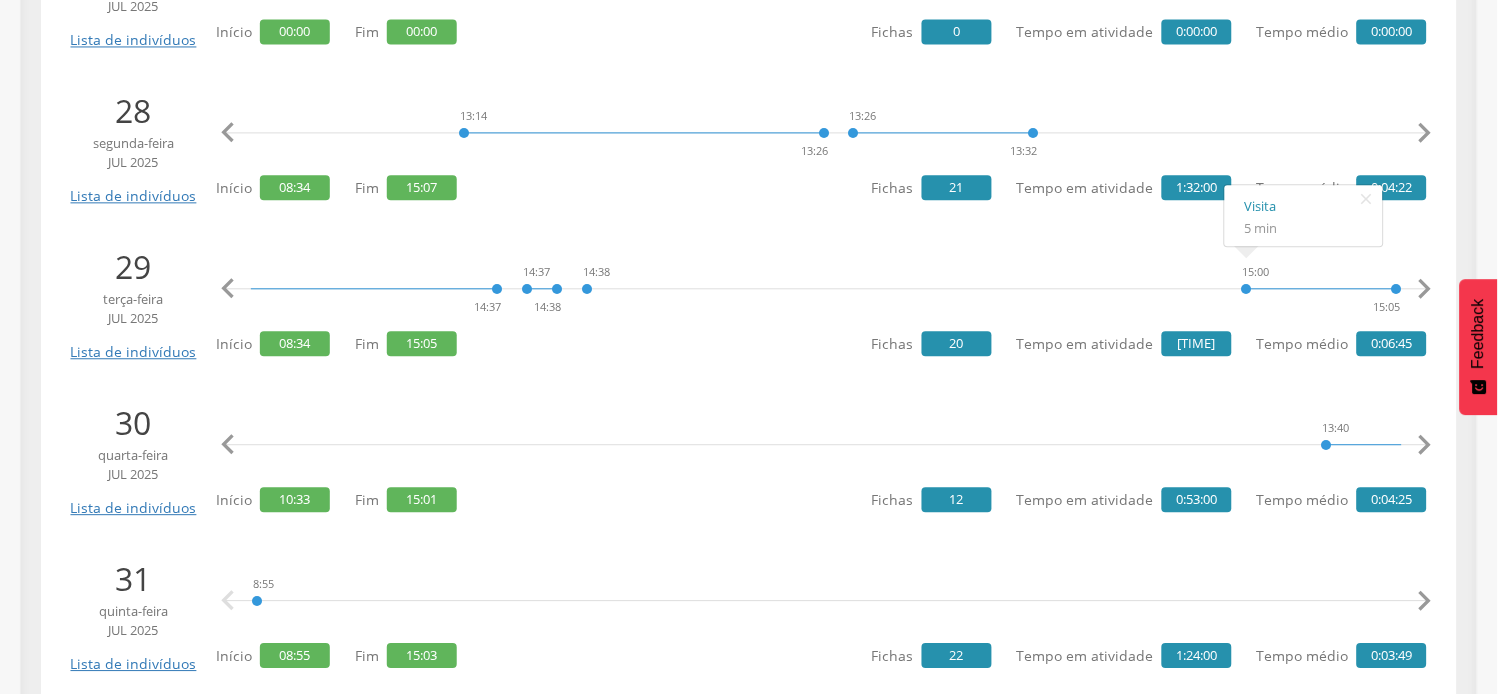 click on "" at bounding box center (1425, 445) 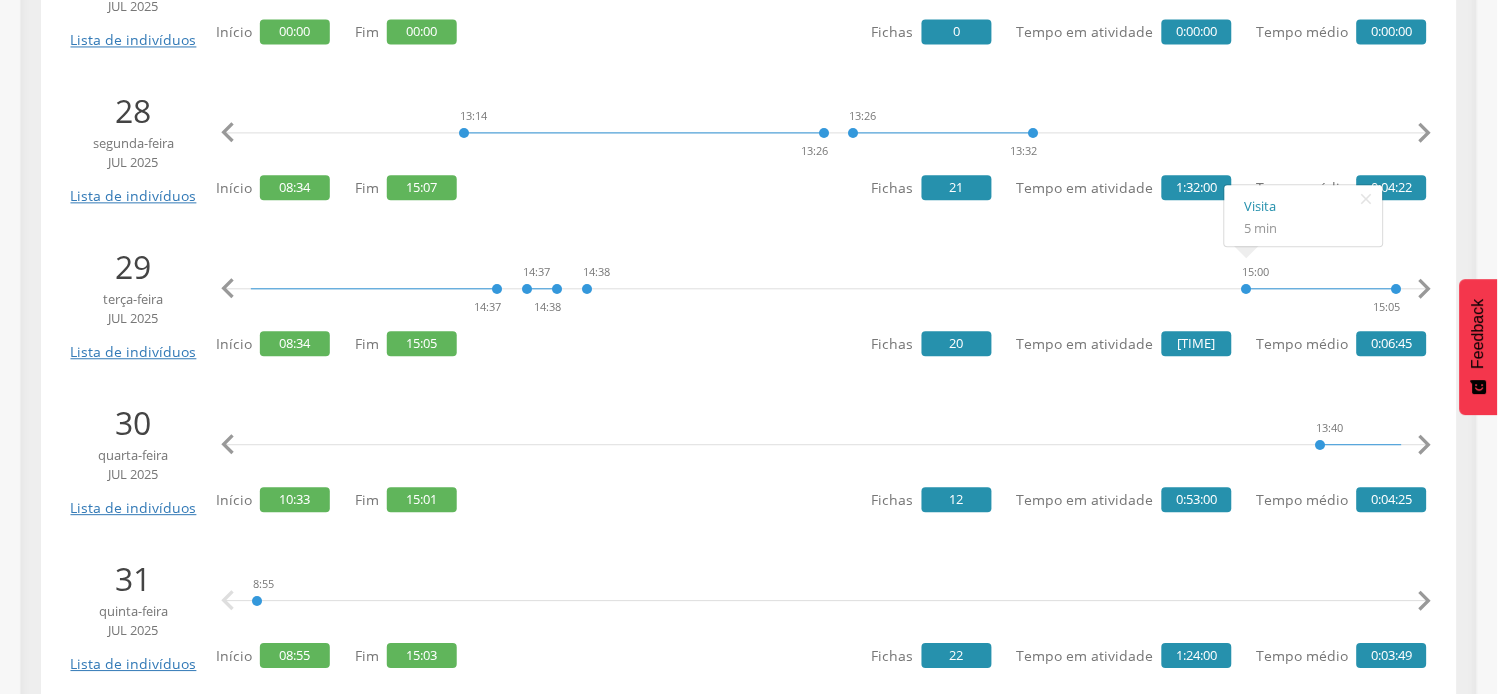 click on "" at bounding box center (1425, 445) 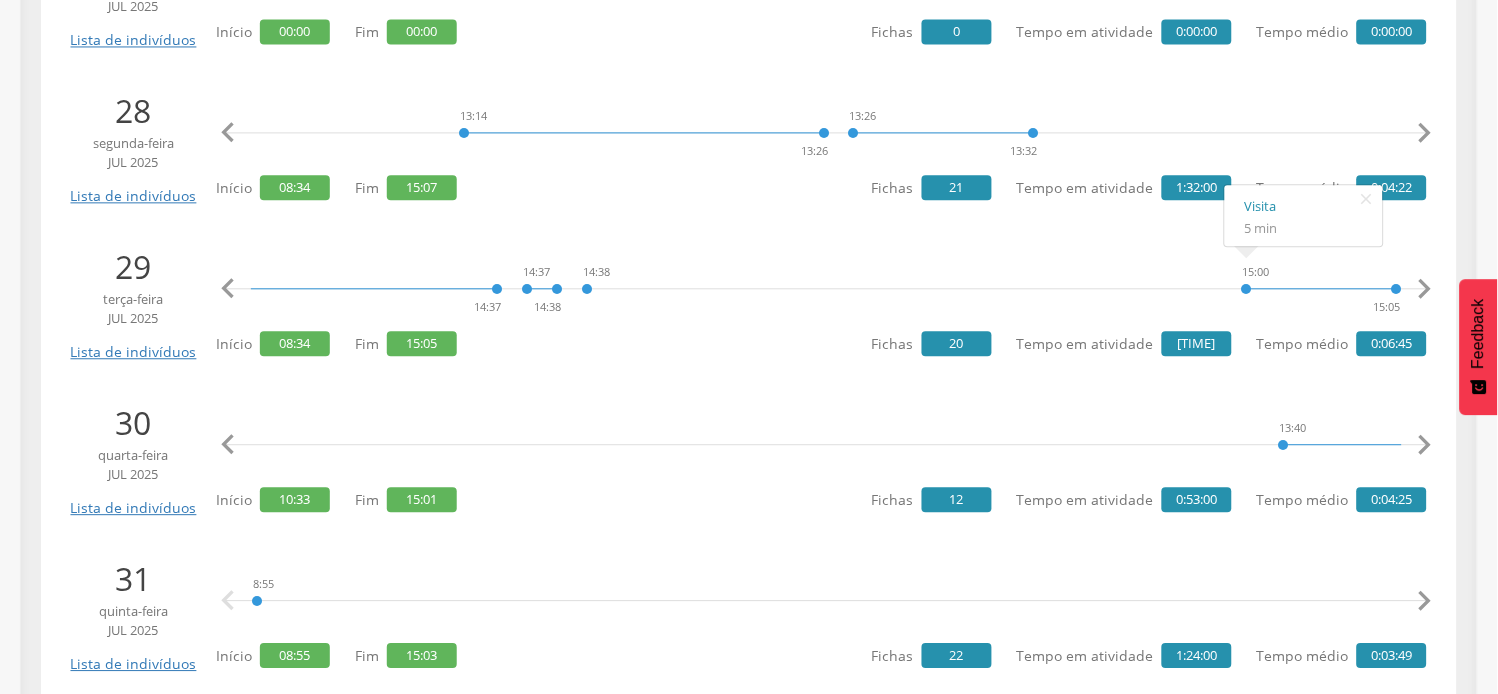 click on "" at bounding box center (1425, 445) 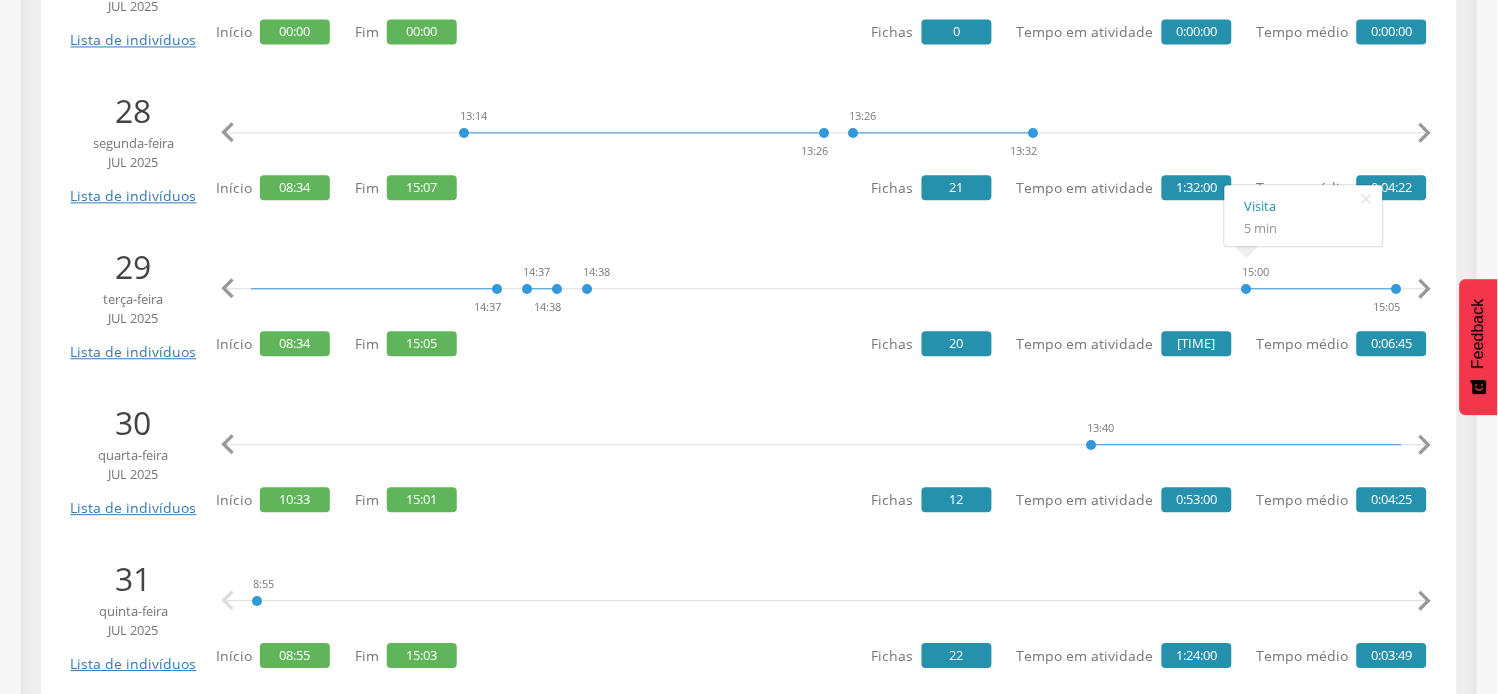 click on "" at bounding box center [1425, 445] 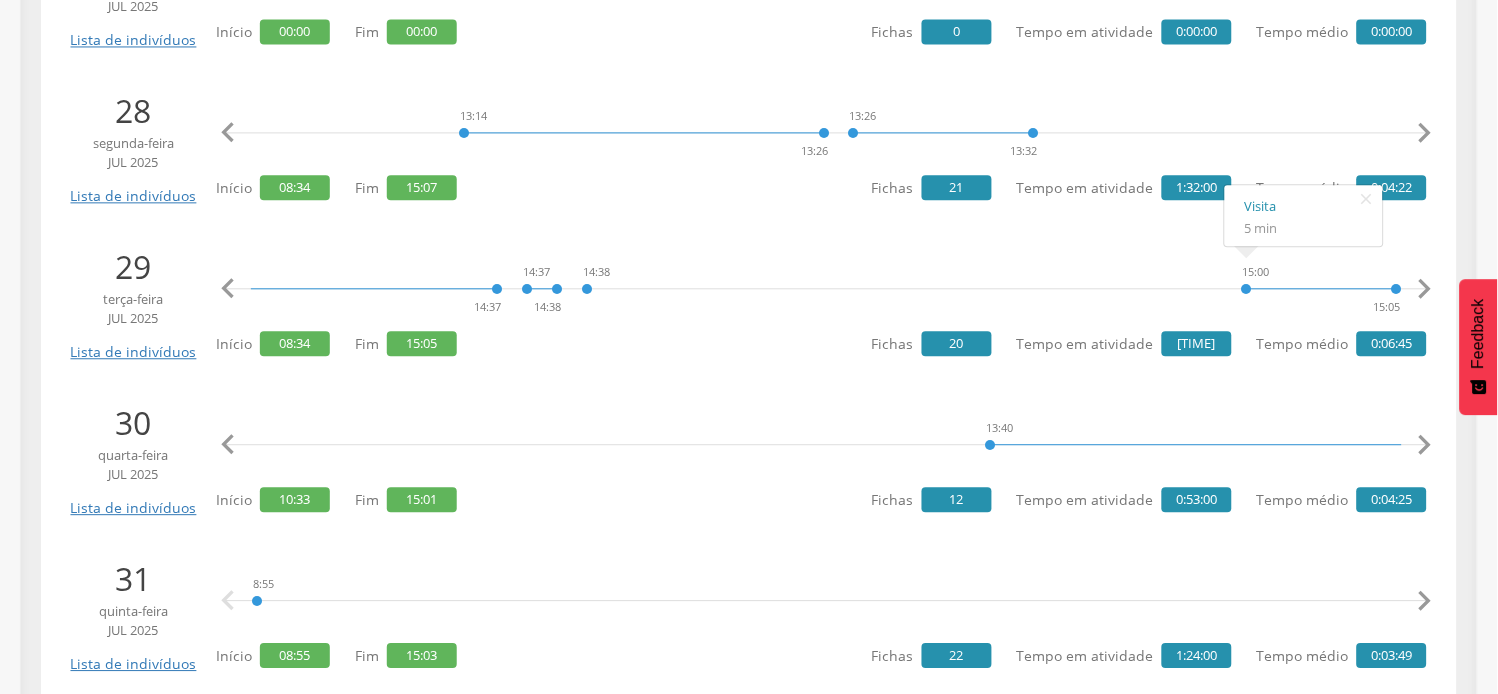 click on "" at bounding box center (1425, 445) 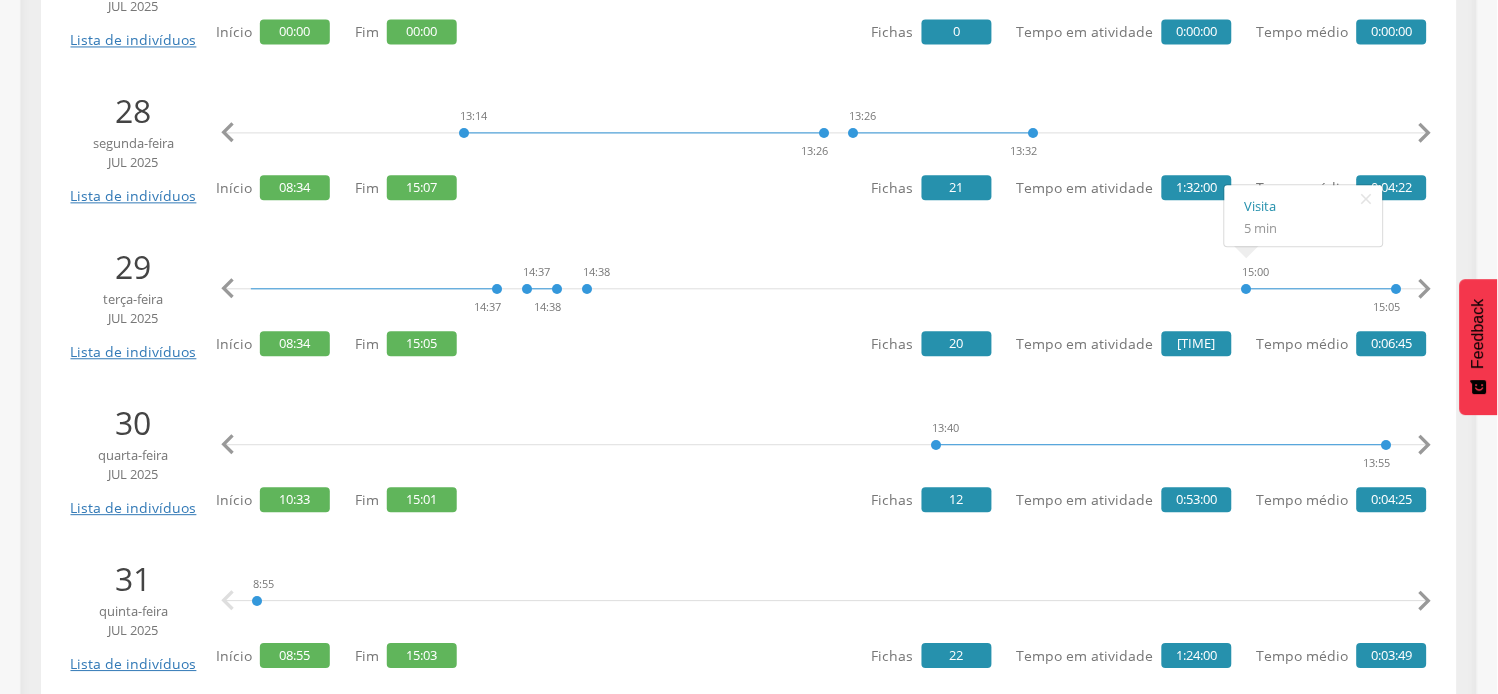 click on "" at bounding box center (1425, 445) 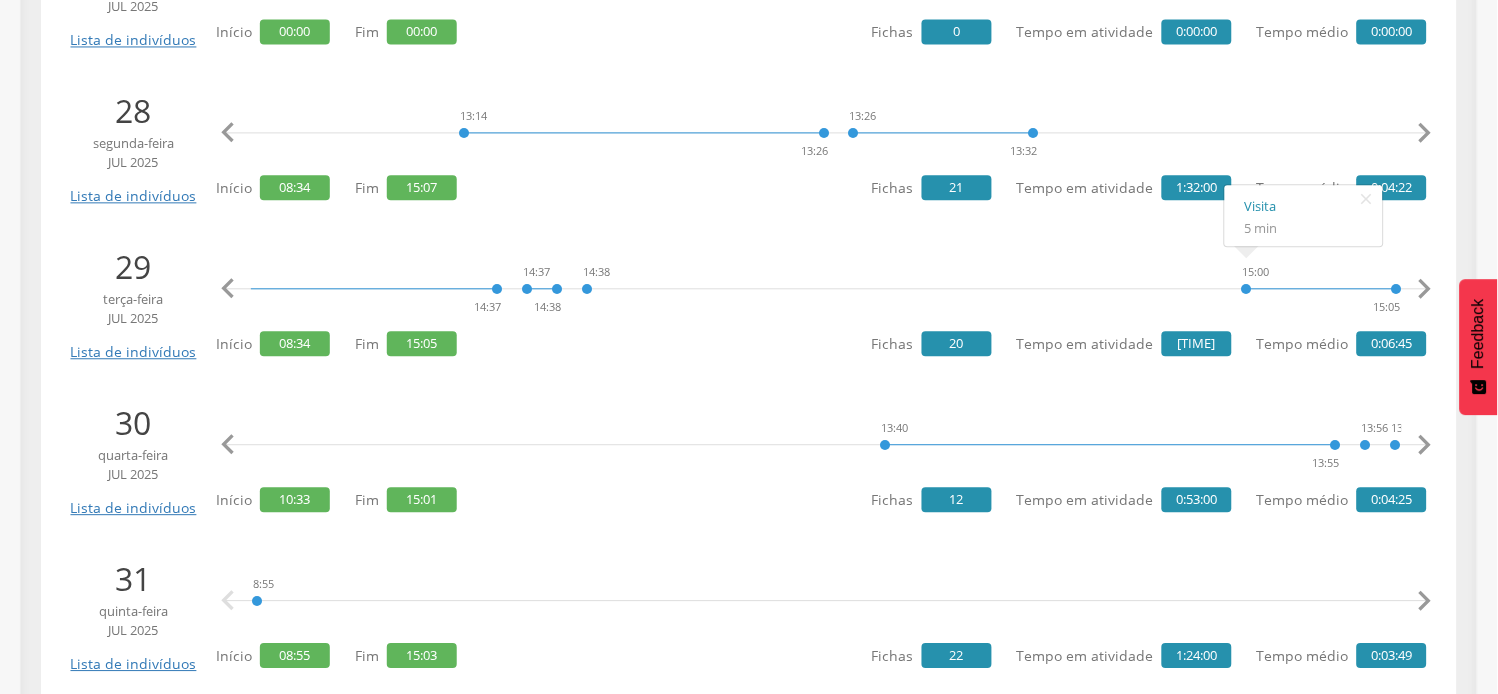 click on "" at bounding box center [1425, 445] 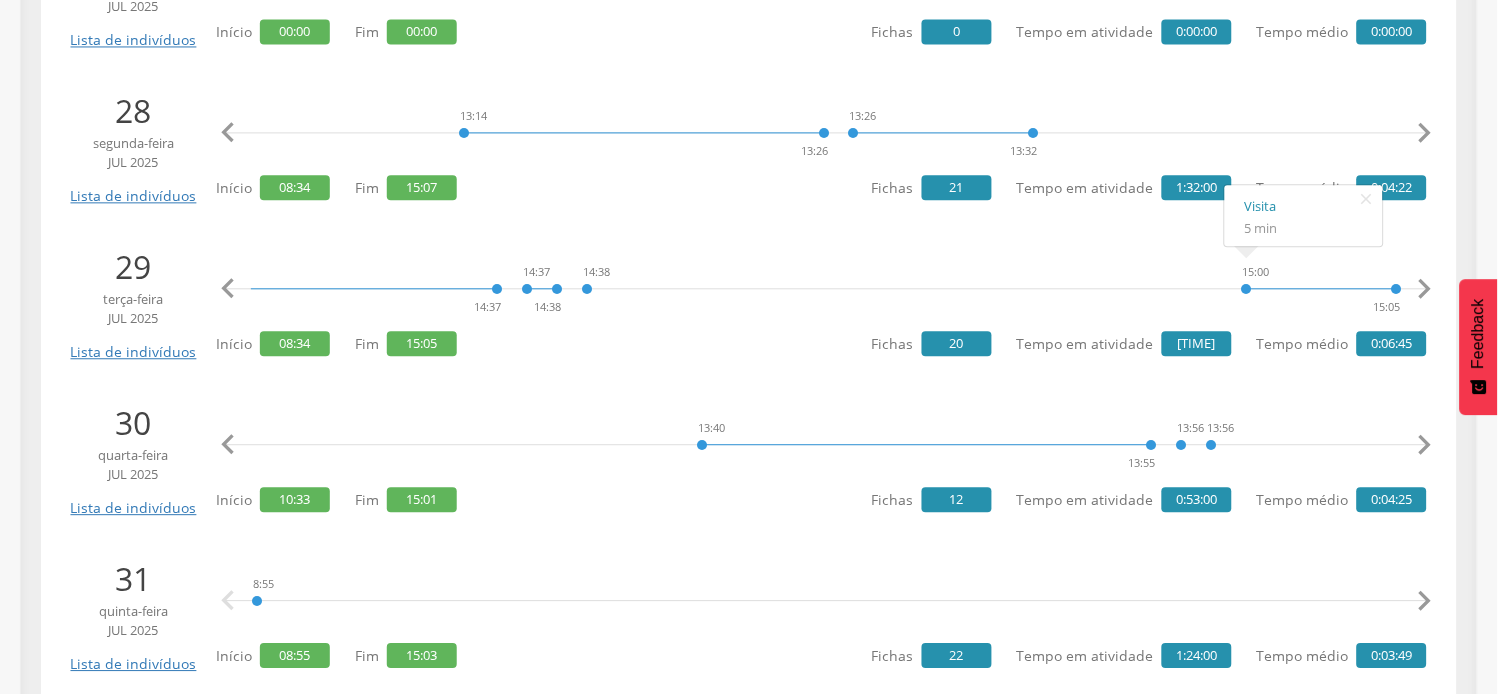 click on "" at bounding box center (1425, 445) 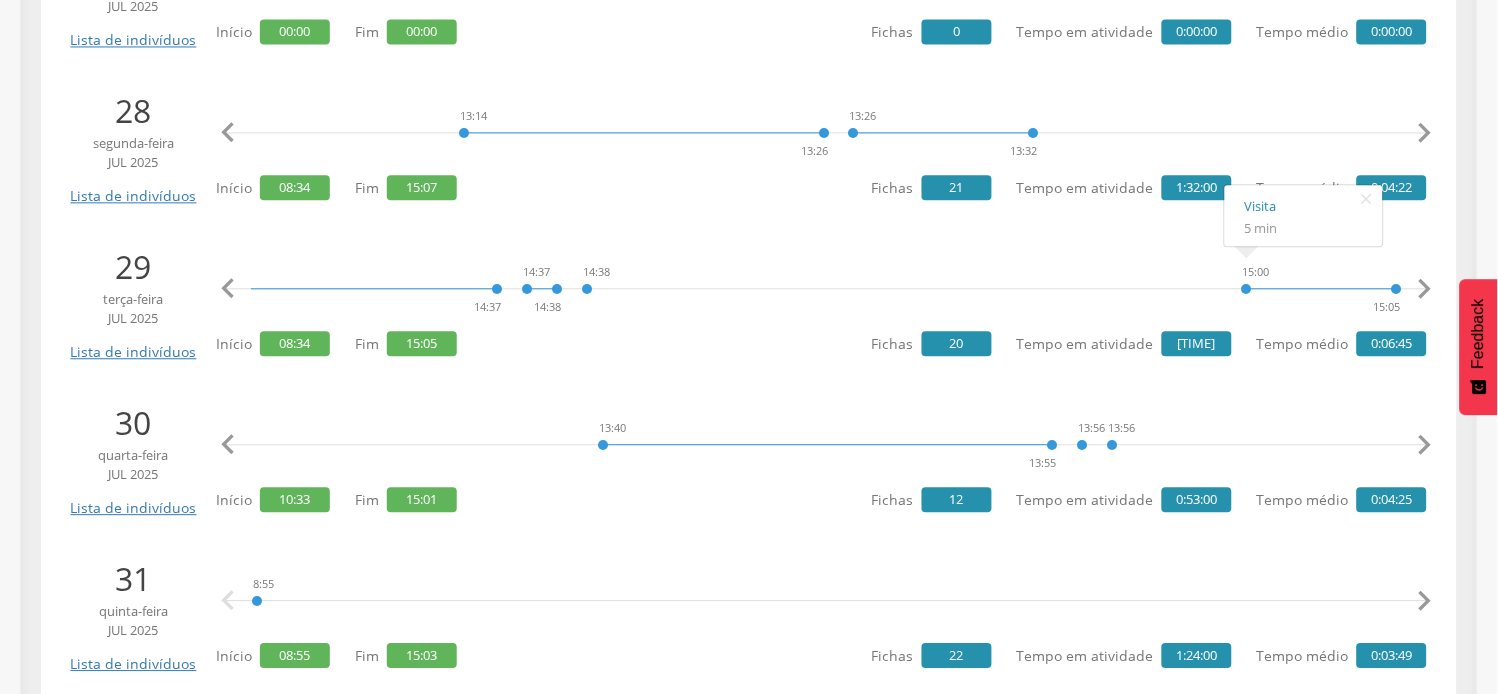 click on "" at bounding box center (1425, 445) 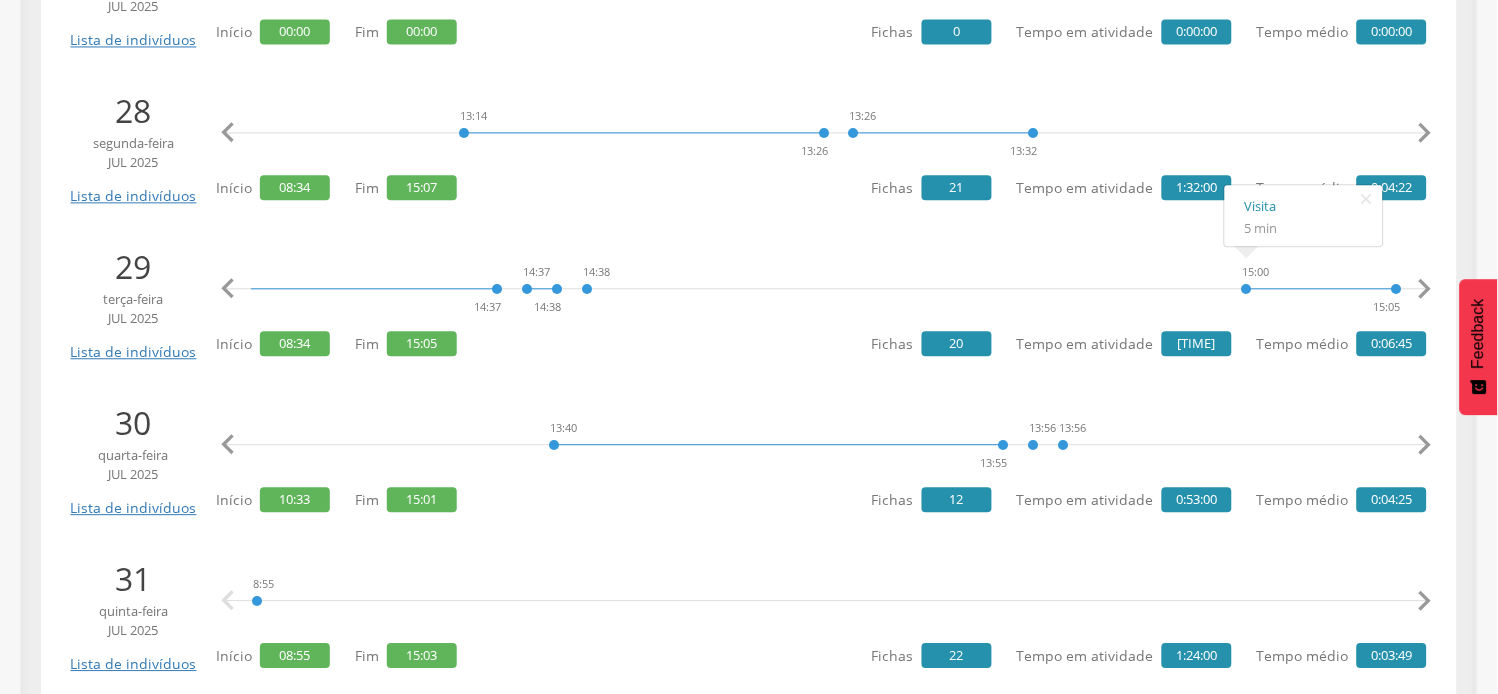 click on "" at bounding box center (1425, 445) 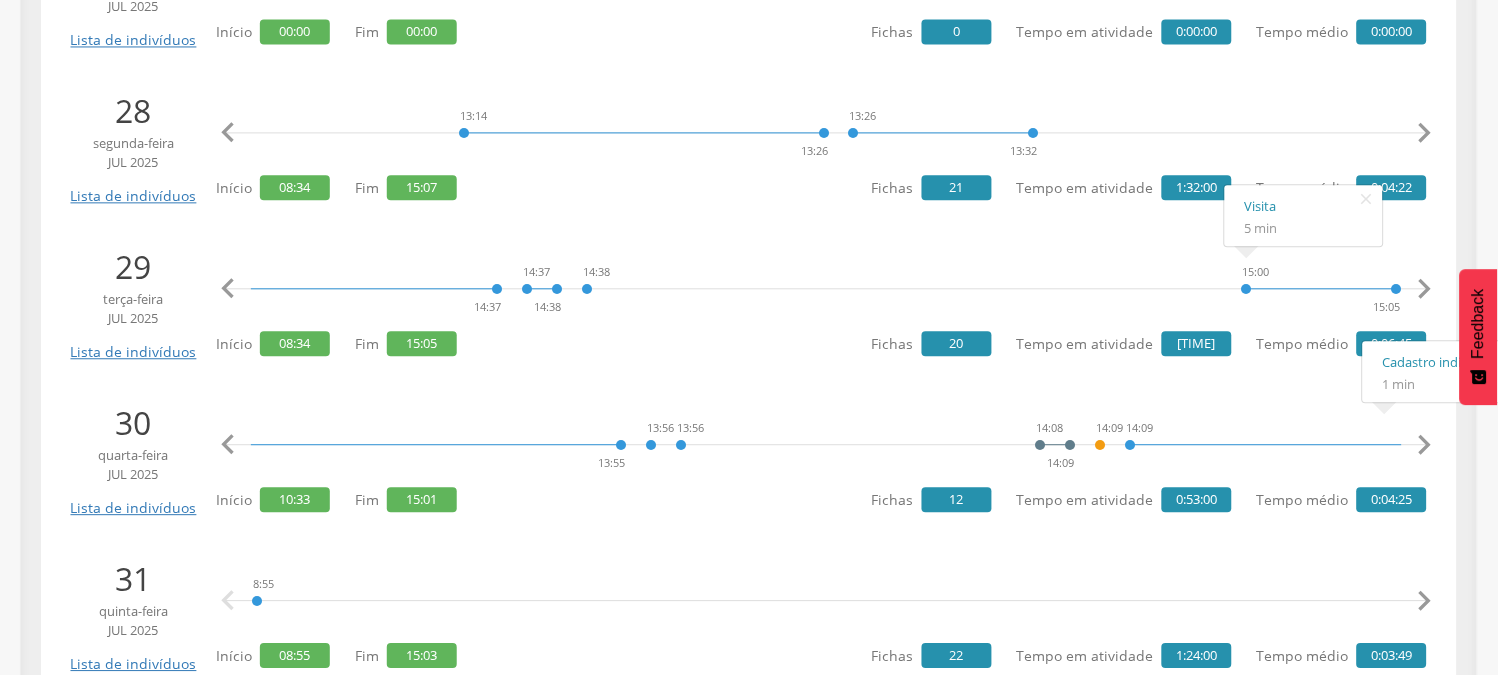 click on "" at bounding box center (228, 445) 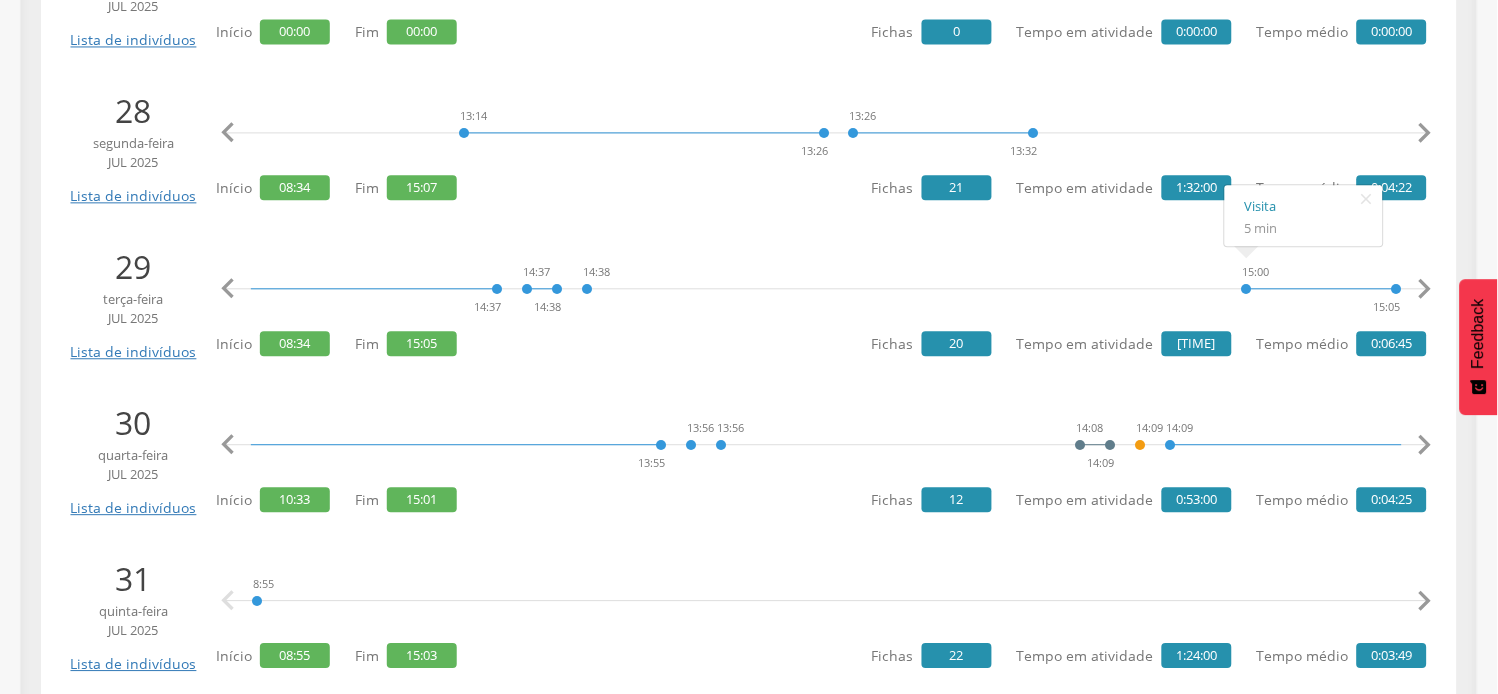 click on "" at bounding box center (228, 445) 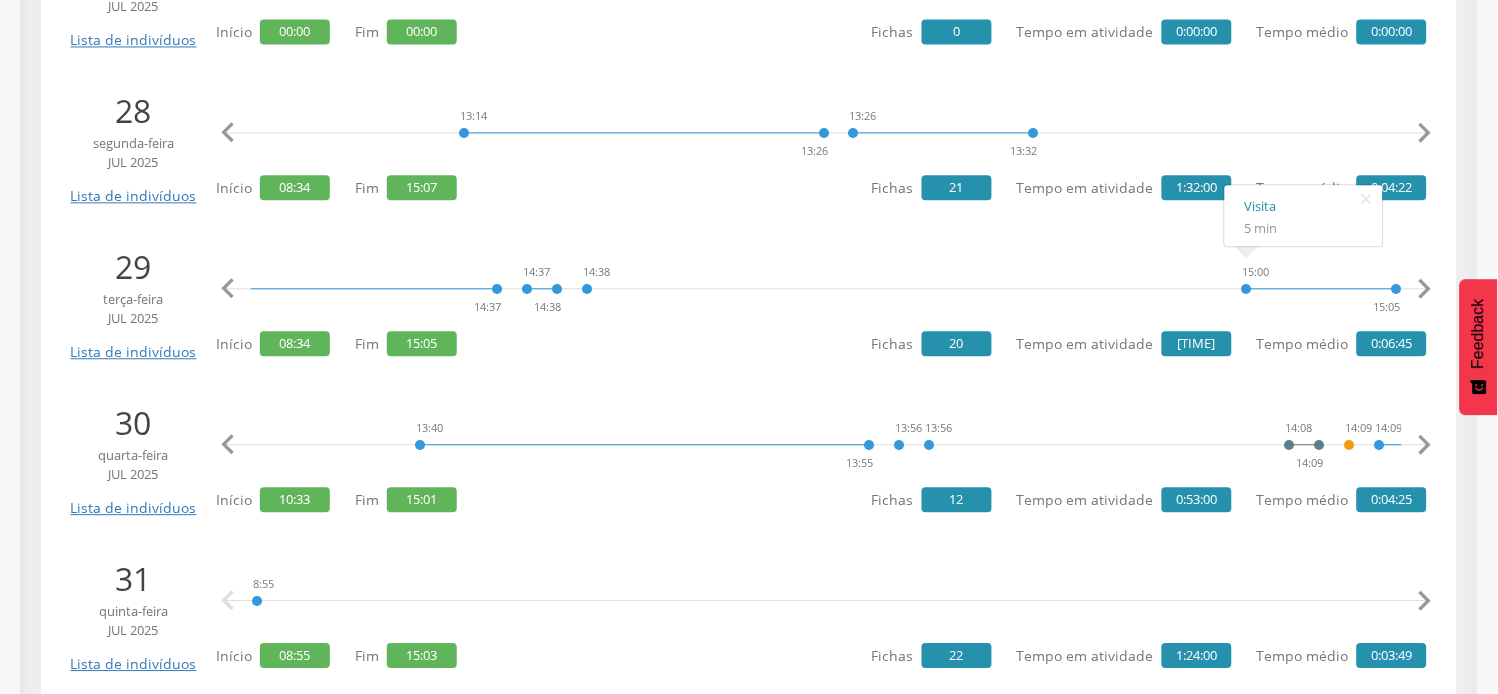 click on "" at bounding box center [228, 445] 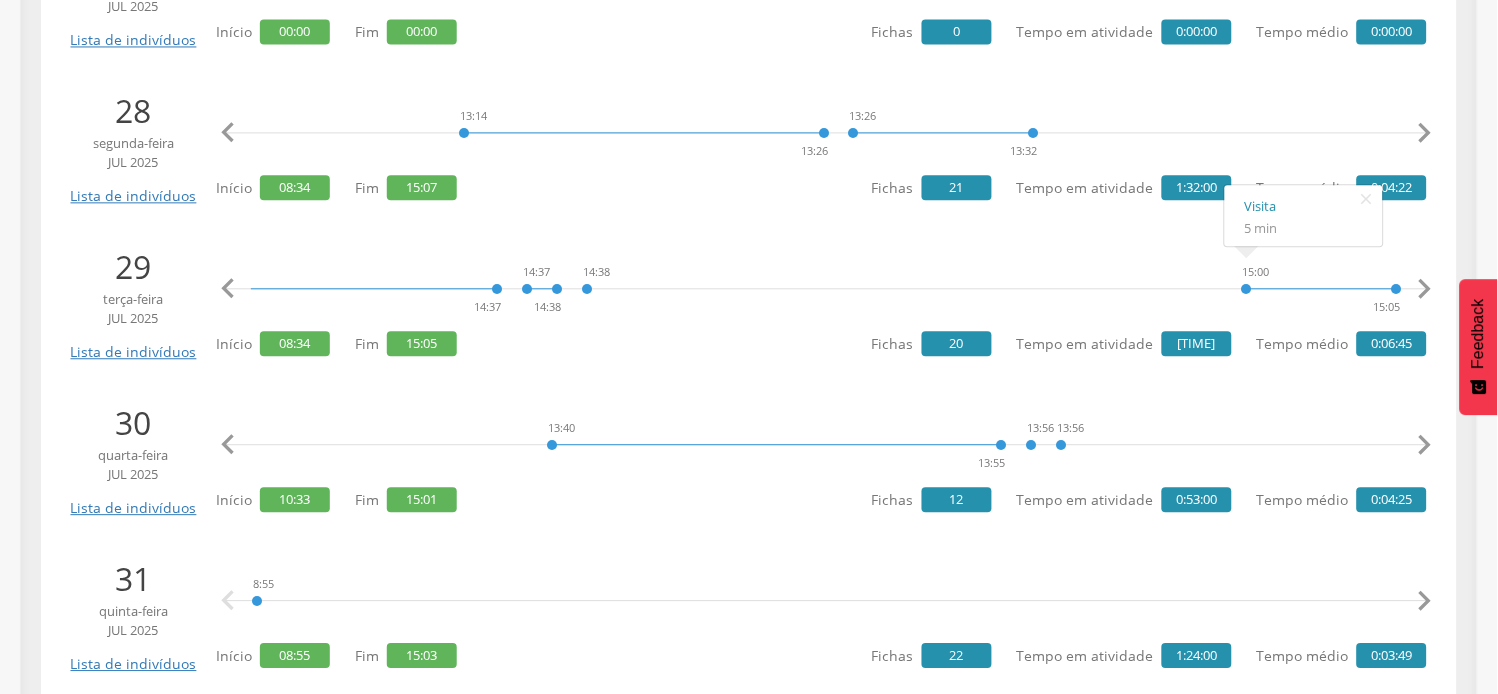 click on "" at bounding box center [228, 445] 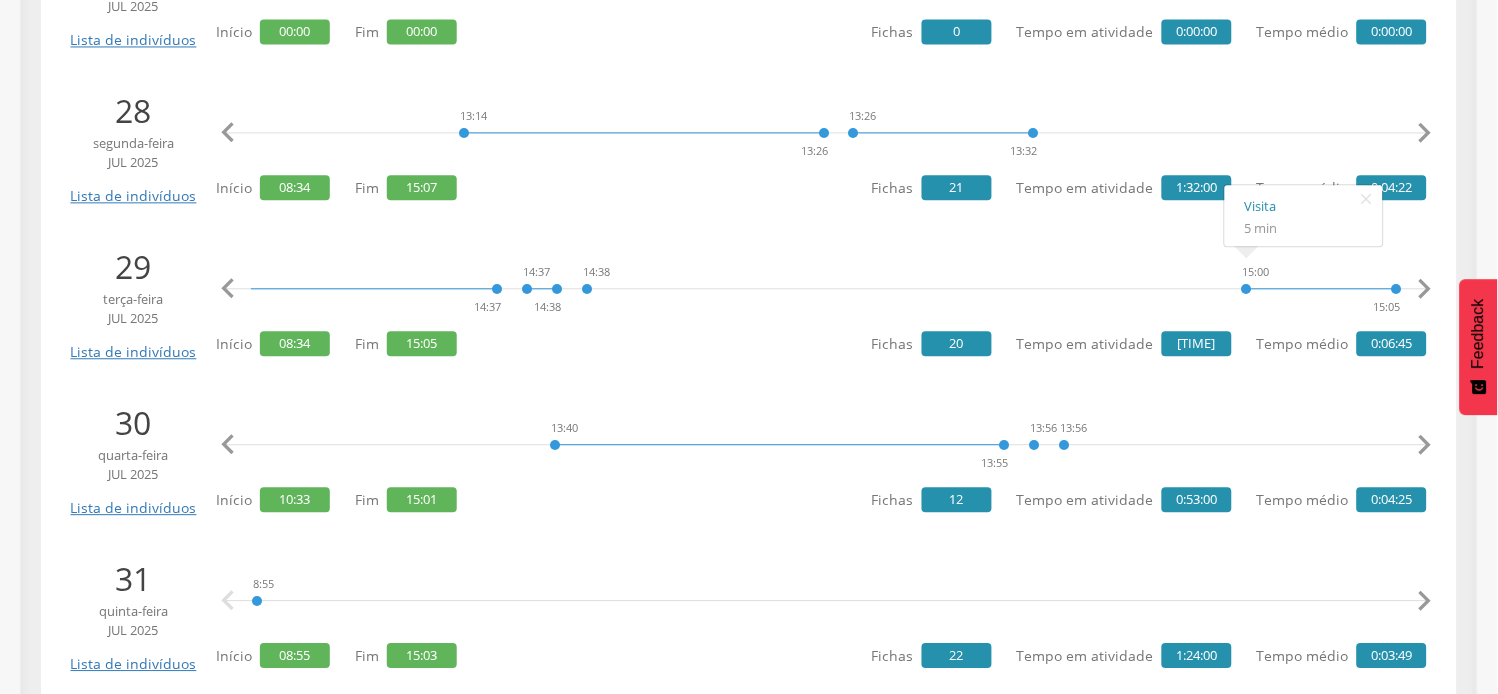 click on "" at bounding box center [228, 445] 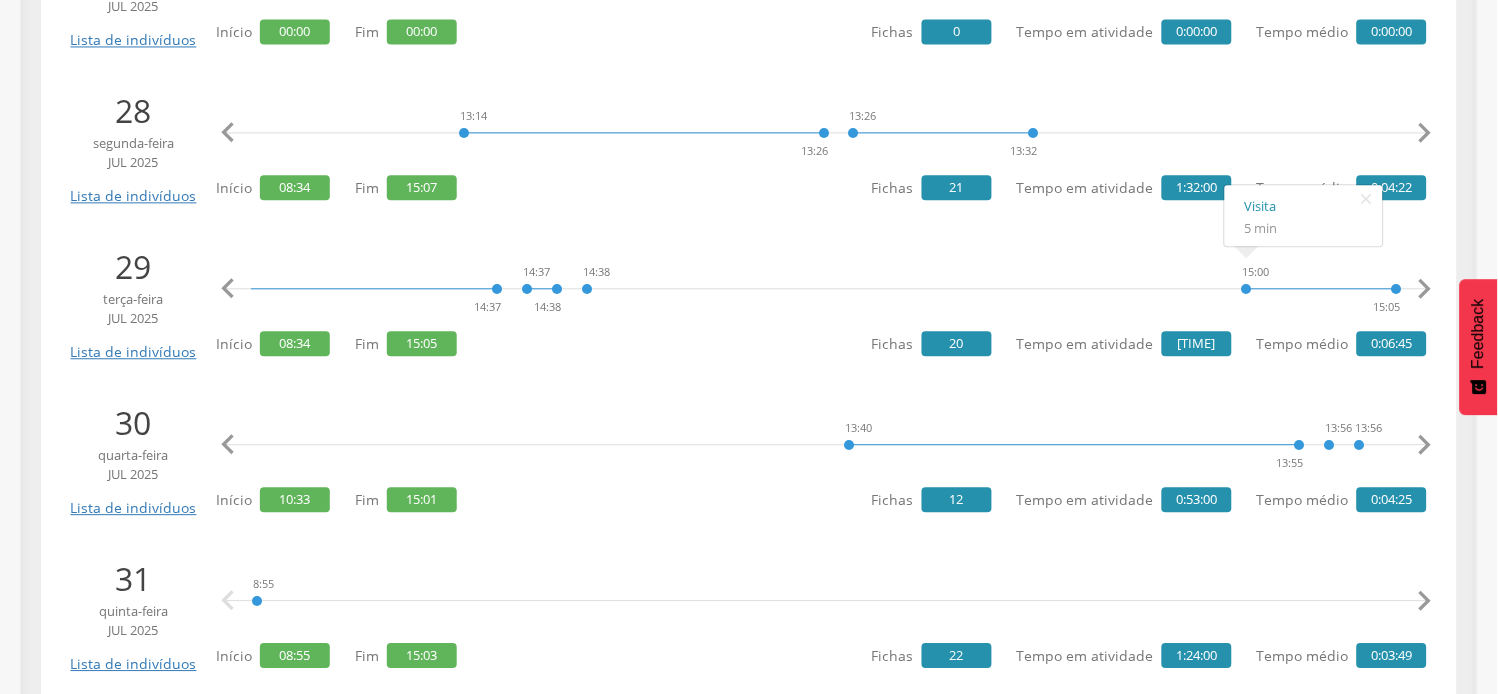 click on "" at bounding box center (228, 445) 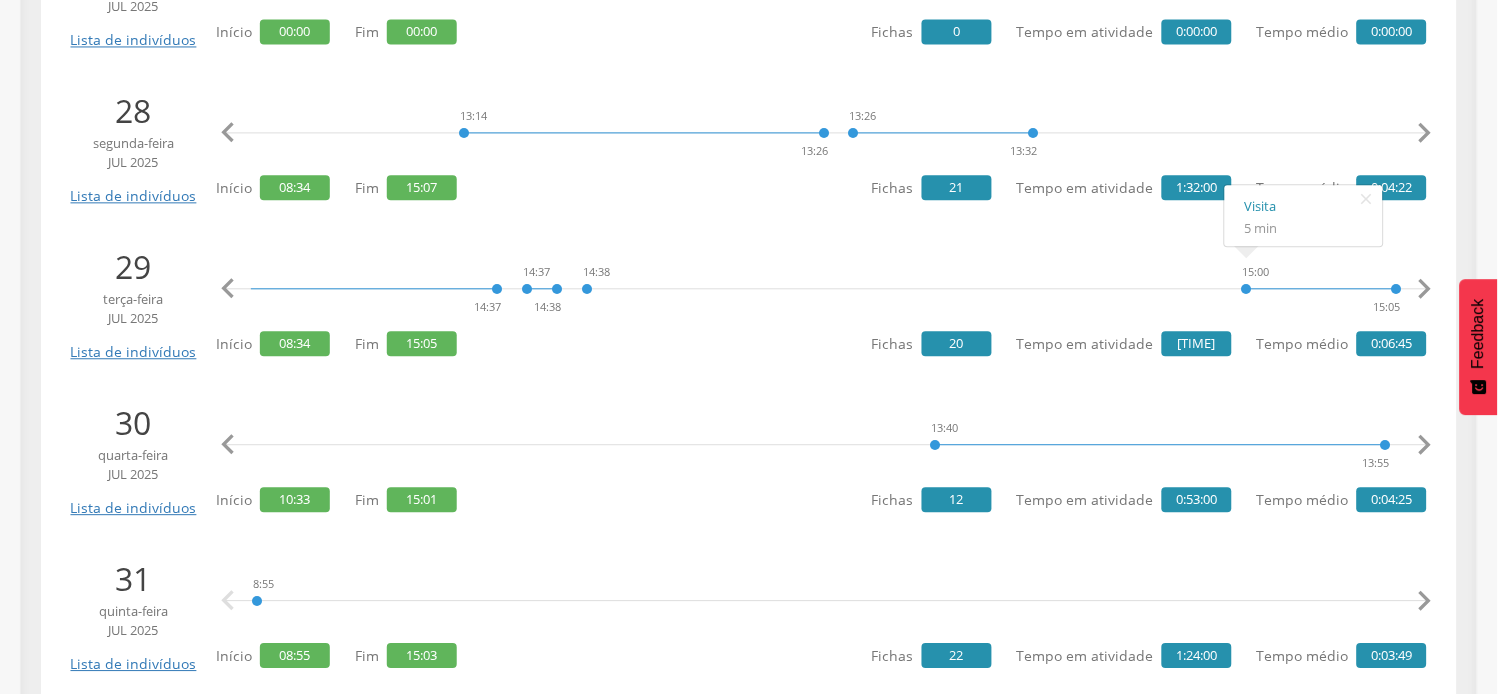 click on "" at bounding box center (228, 445) 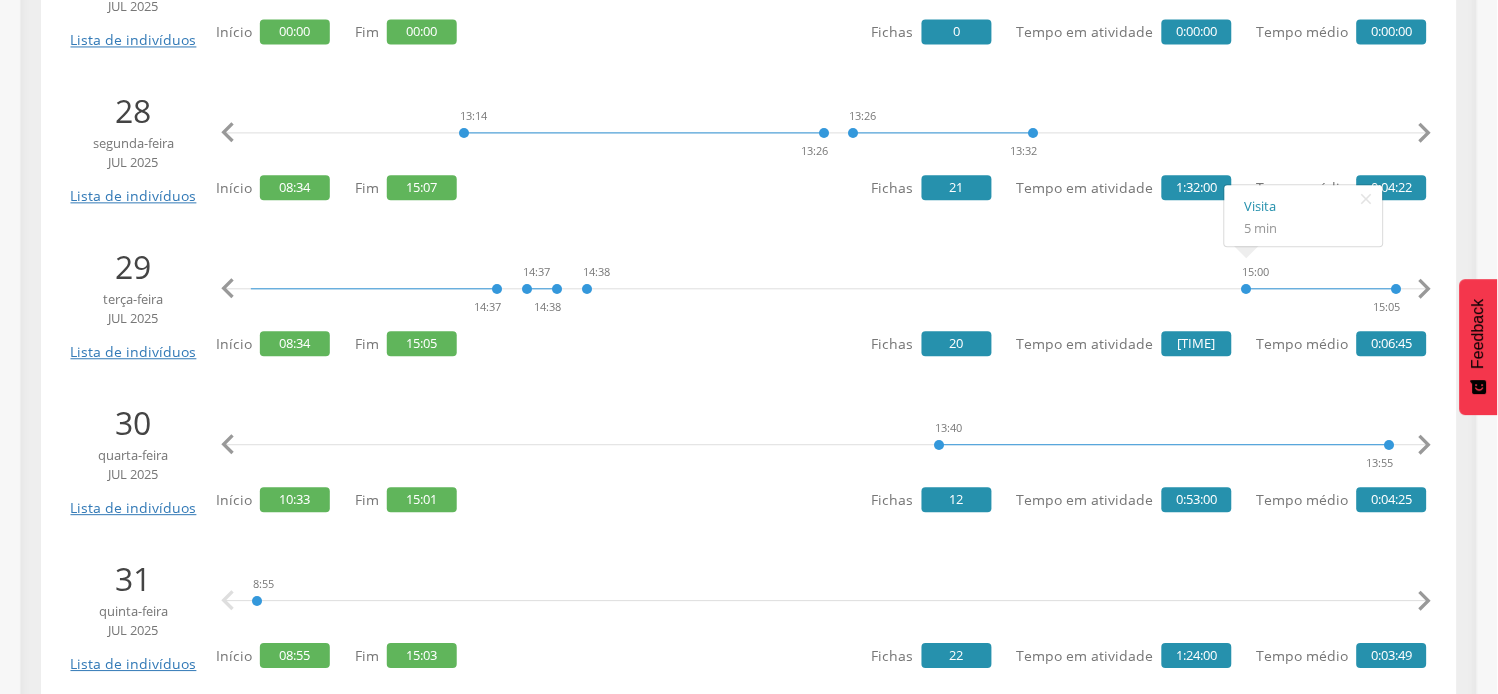 click on "" at bounding box center (228, 445) 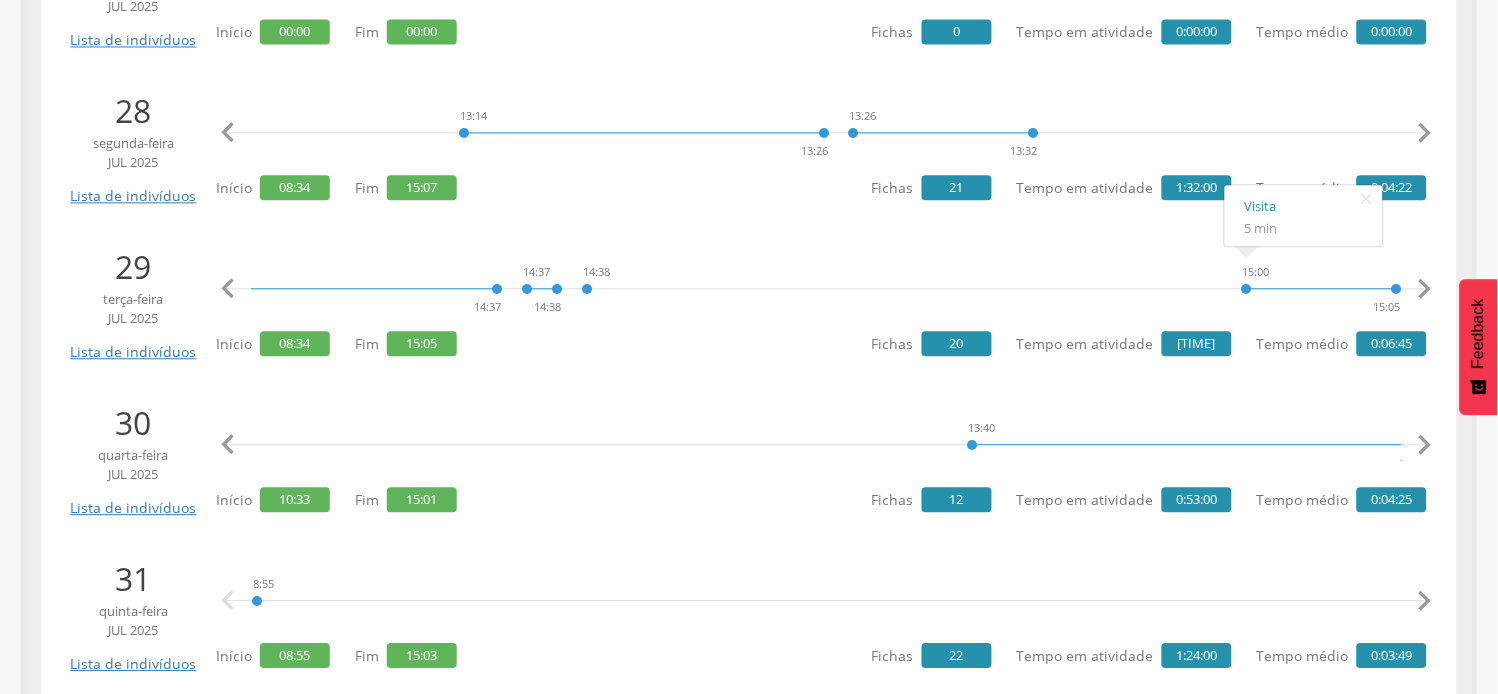 click on "" at bounding box center [228, 445] 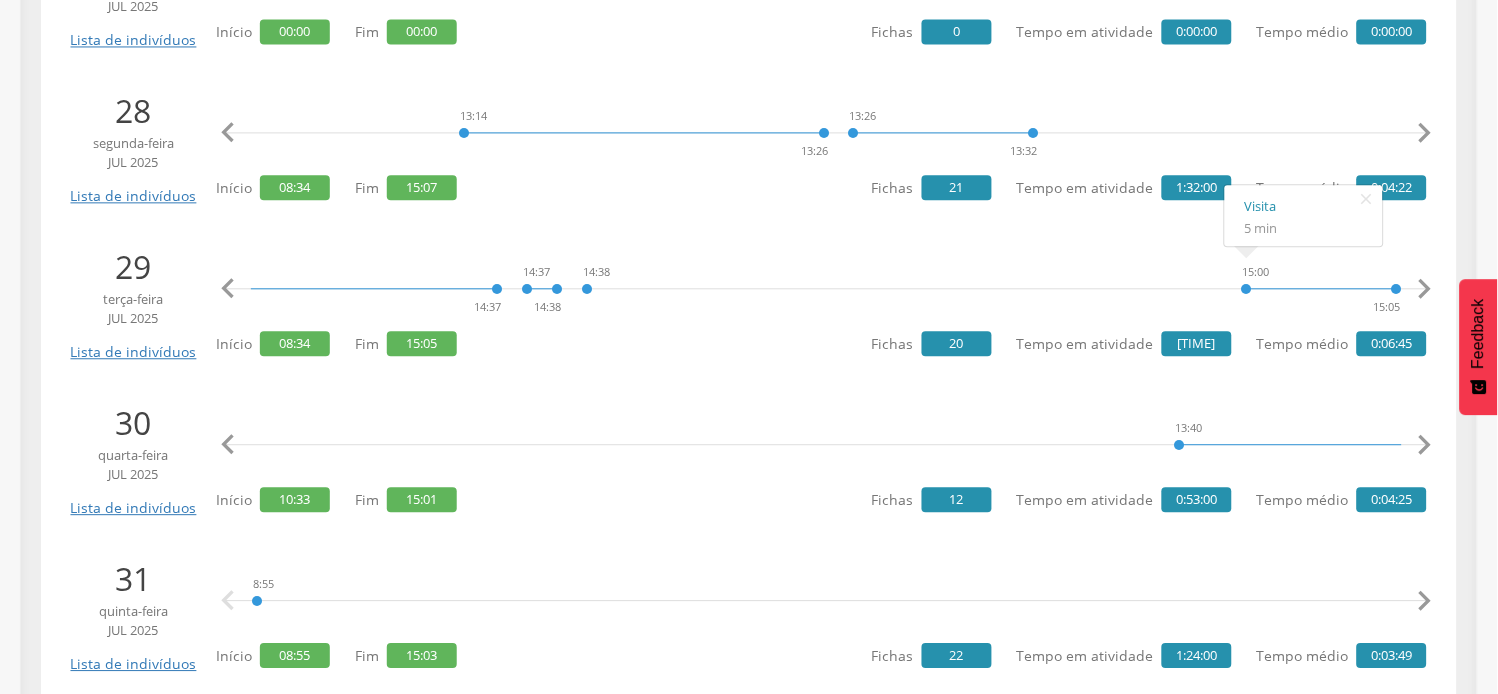 click on "" at bounding box center [228, 445] 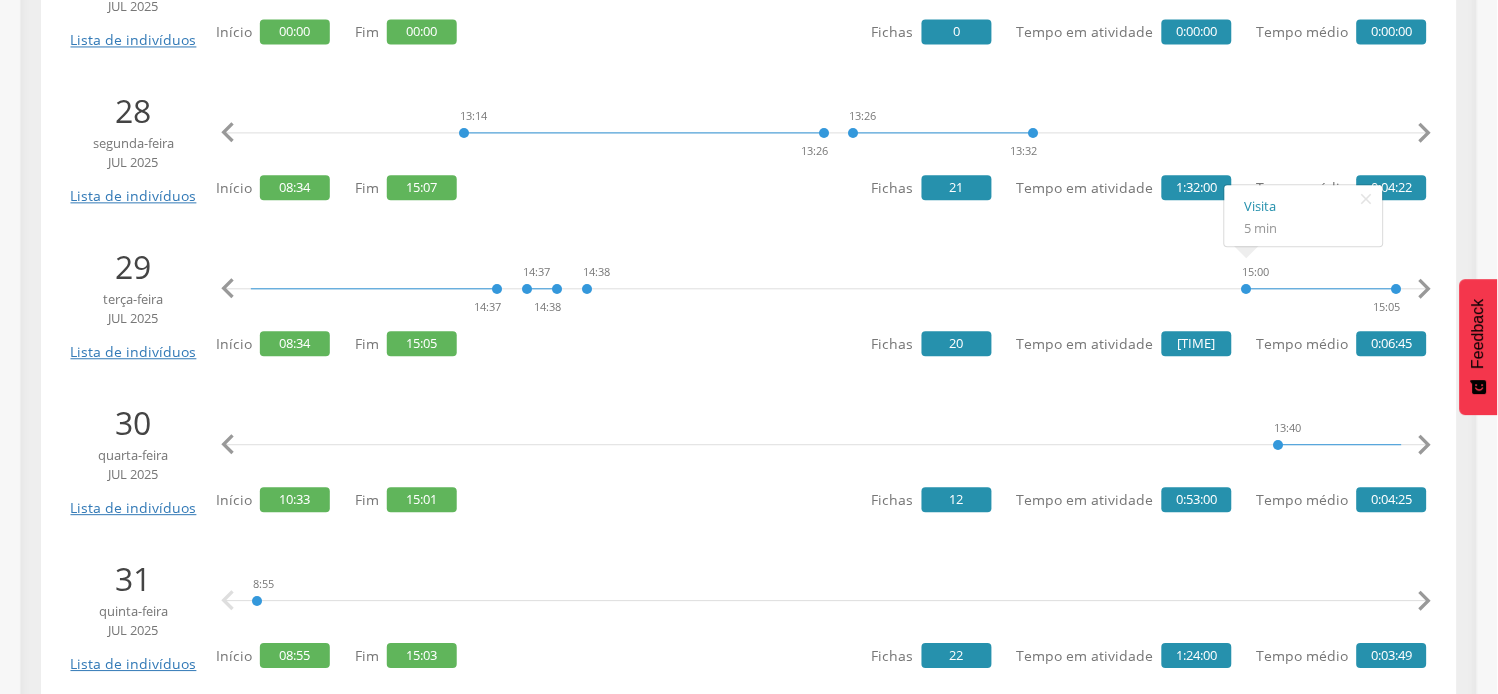 click on "" at bounding box center [228, 445] 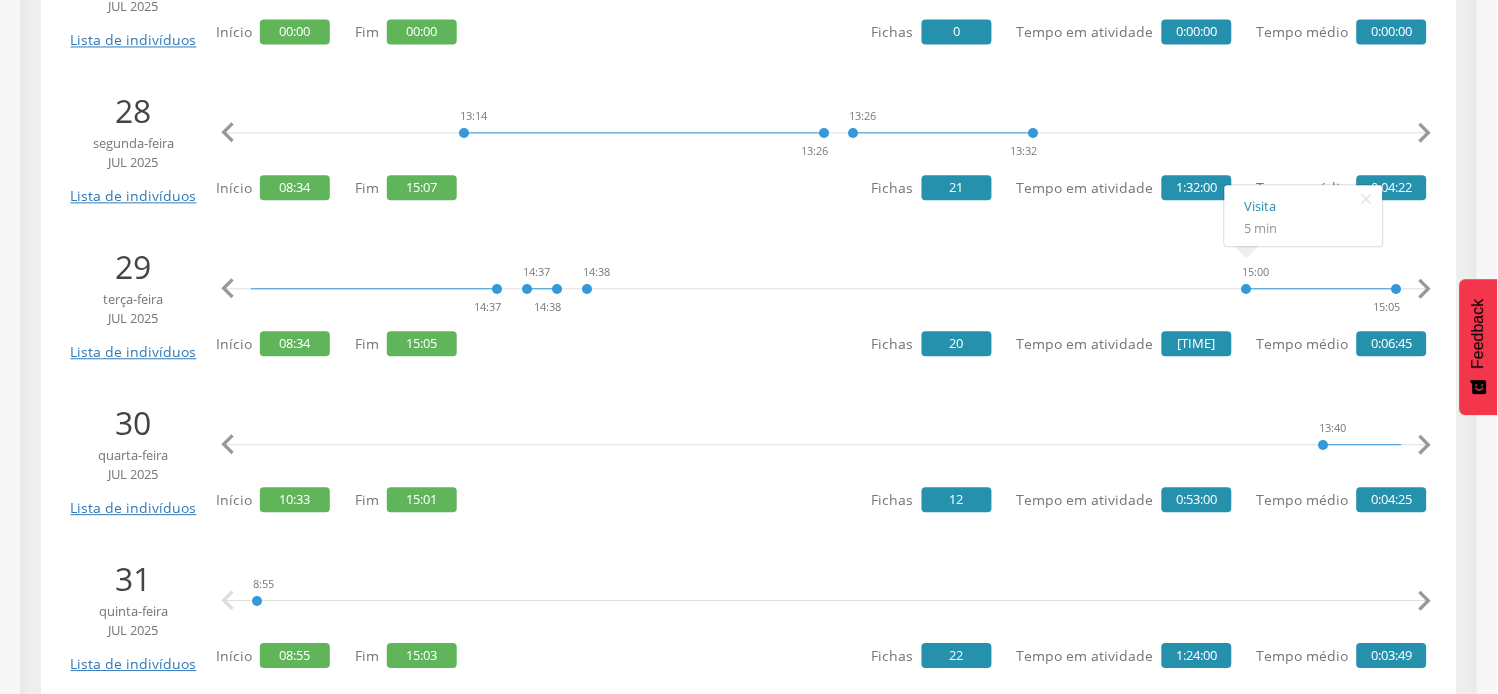 click on "" at bounding box center (228, 445) 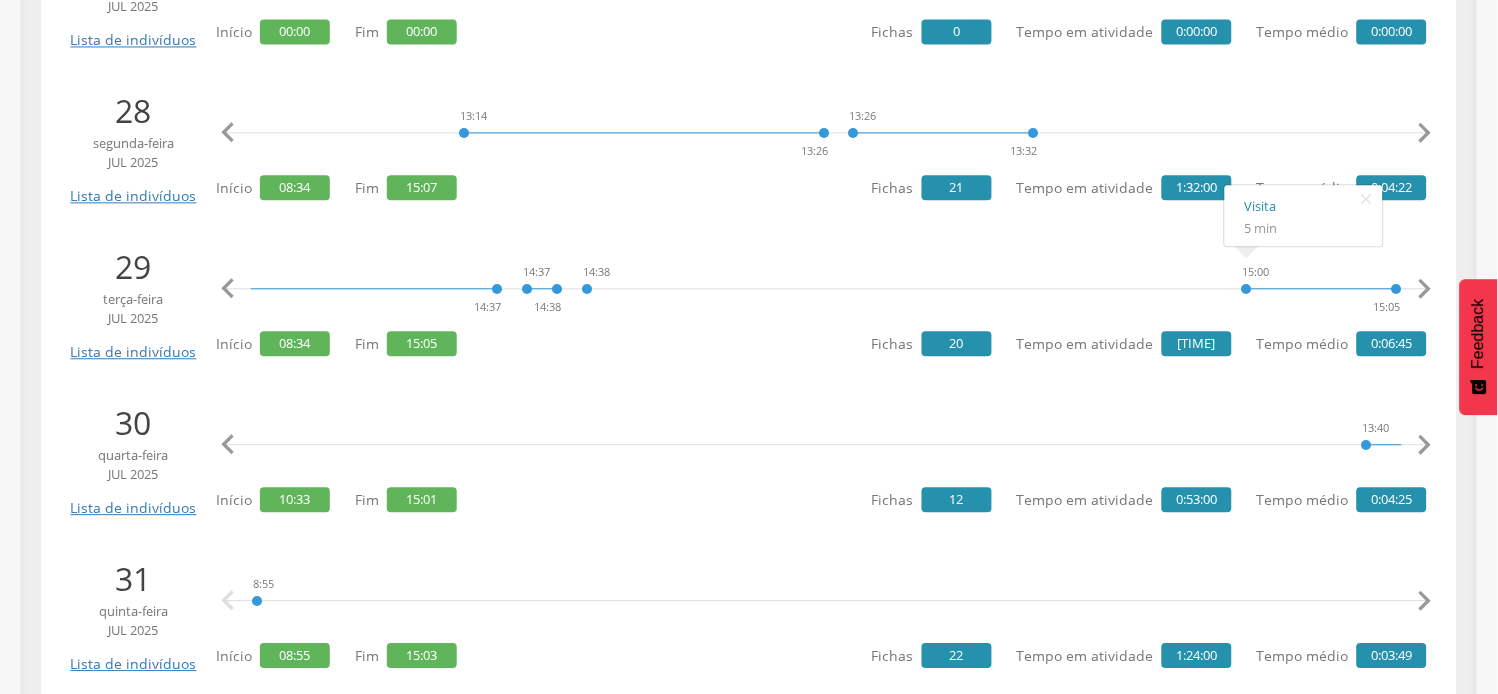 click on "" at bounding box center [228, 445] 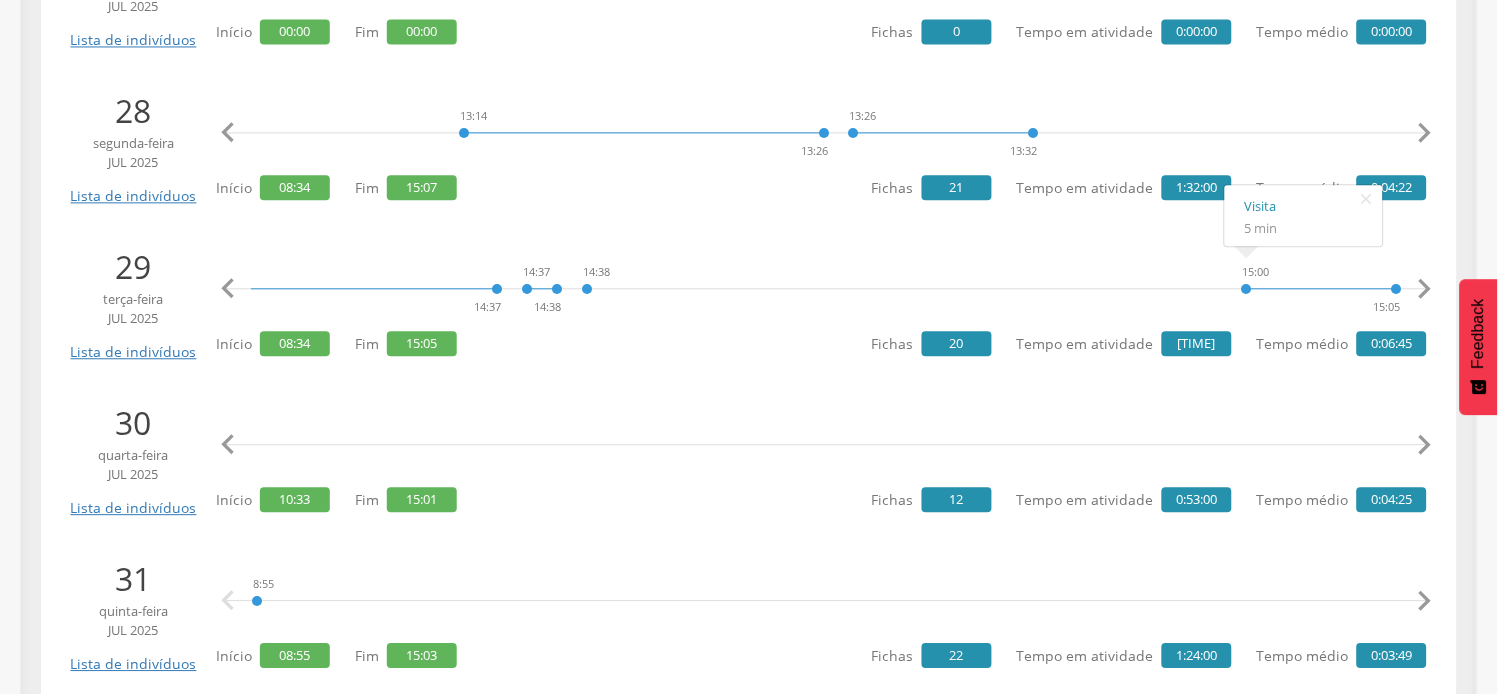 click on "" at bounding box center (228, 445) 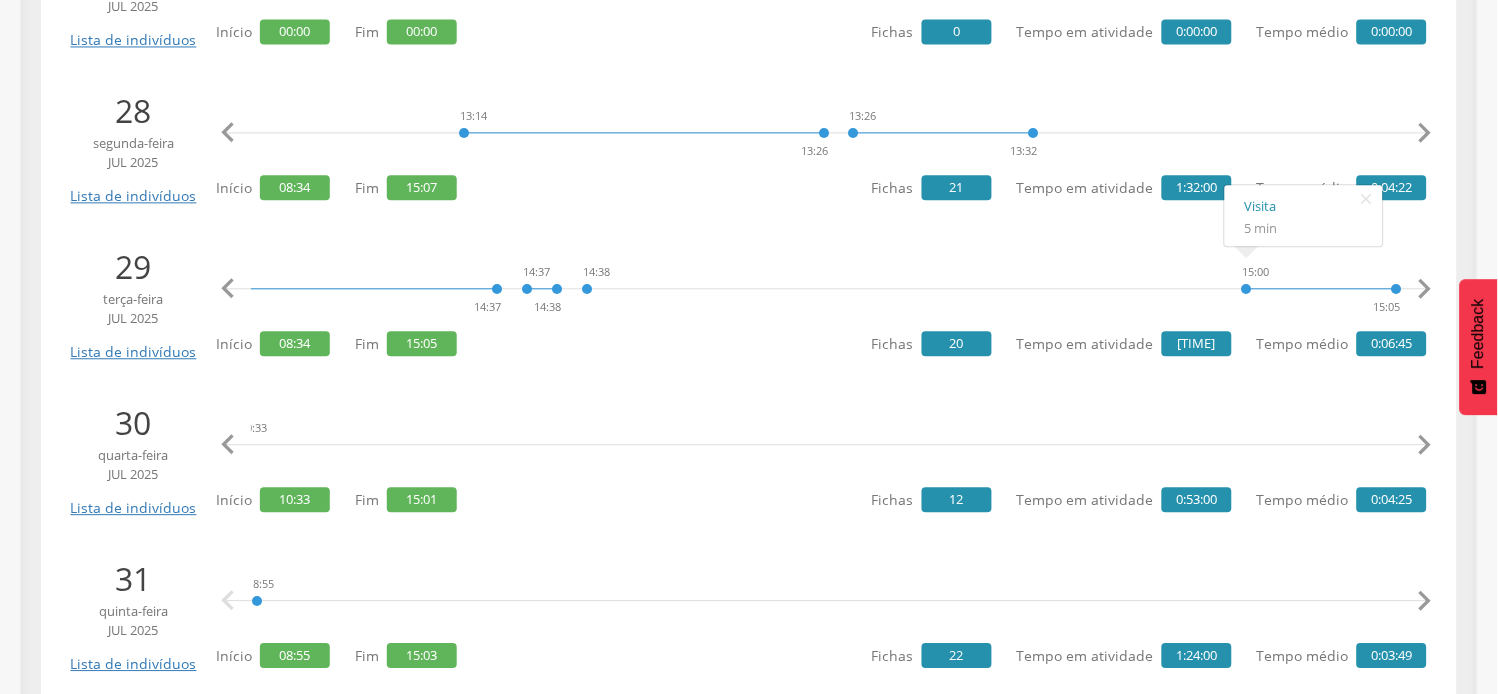 click on "" at bounding box center [228, 445] 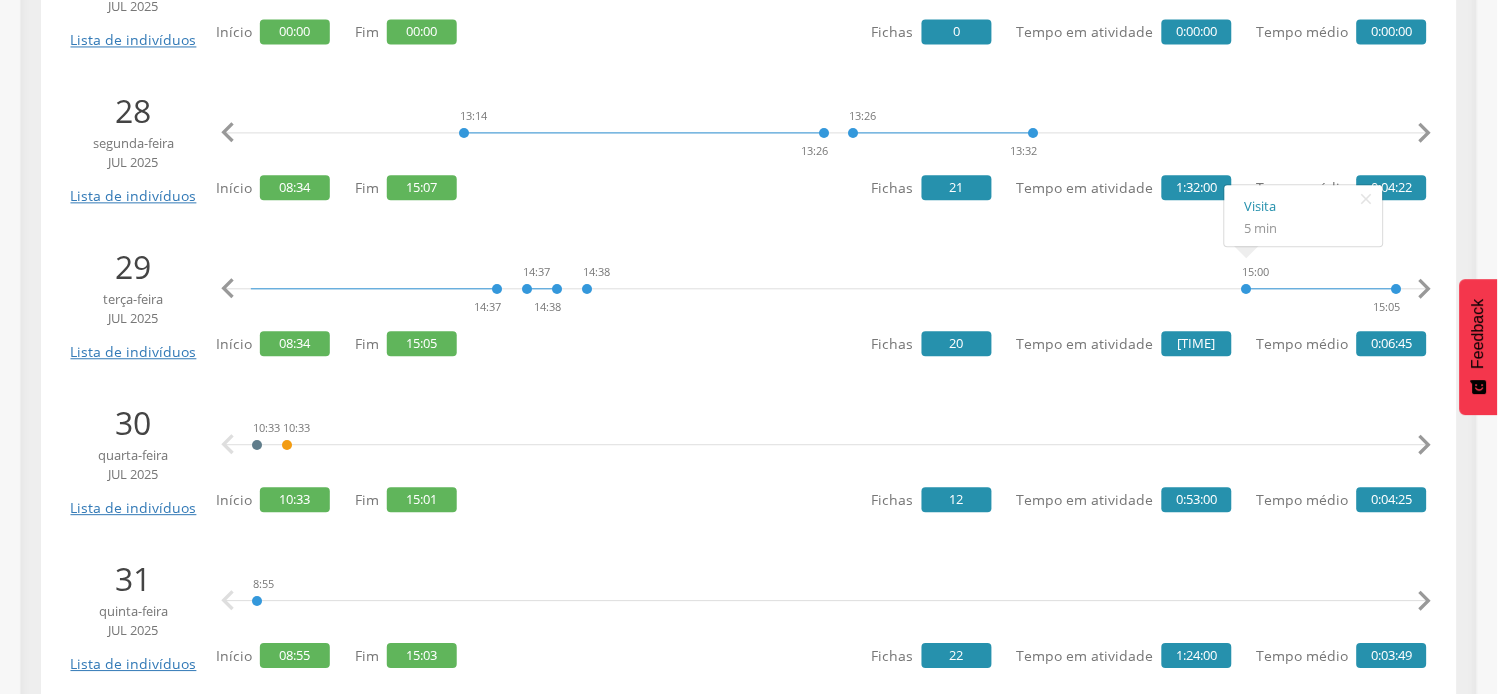 click on "" at bounding box center [228, 445] 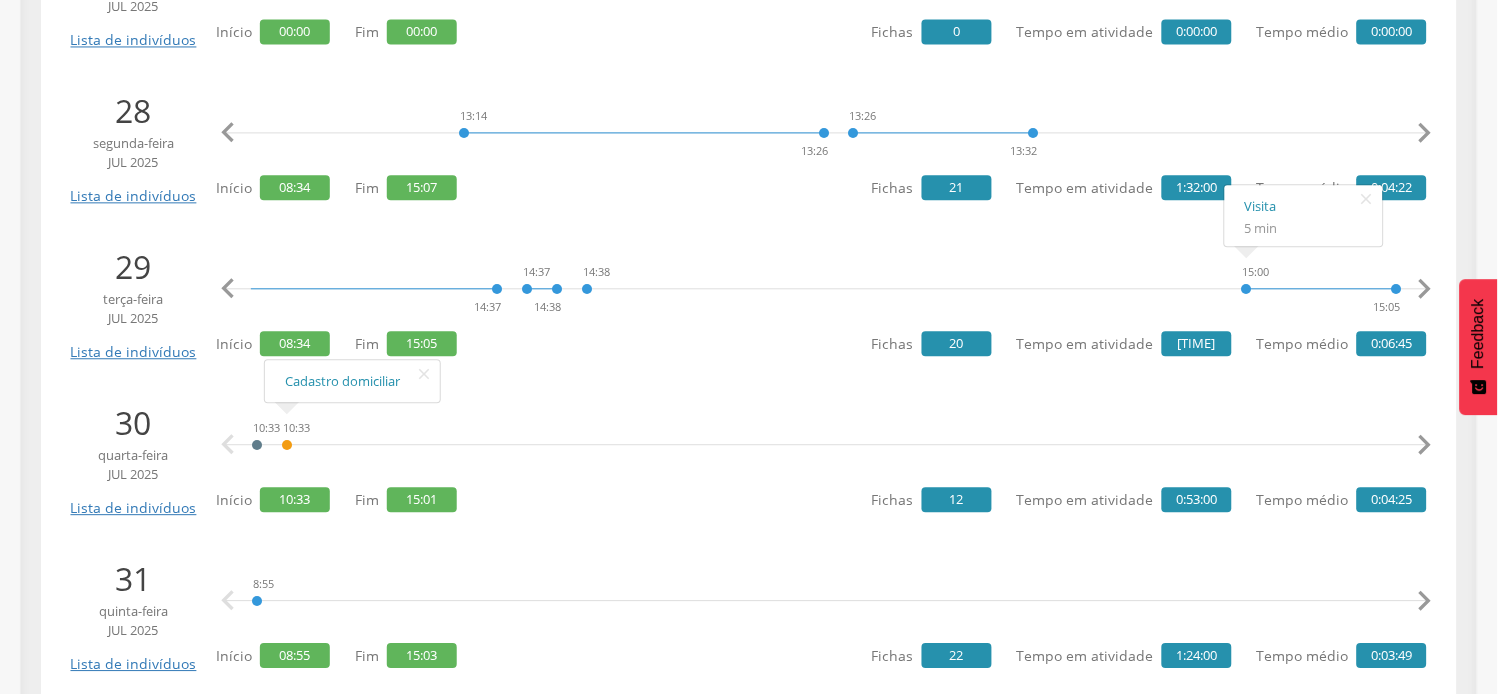 click on "" at bounding box center [1425, 445] 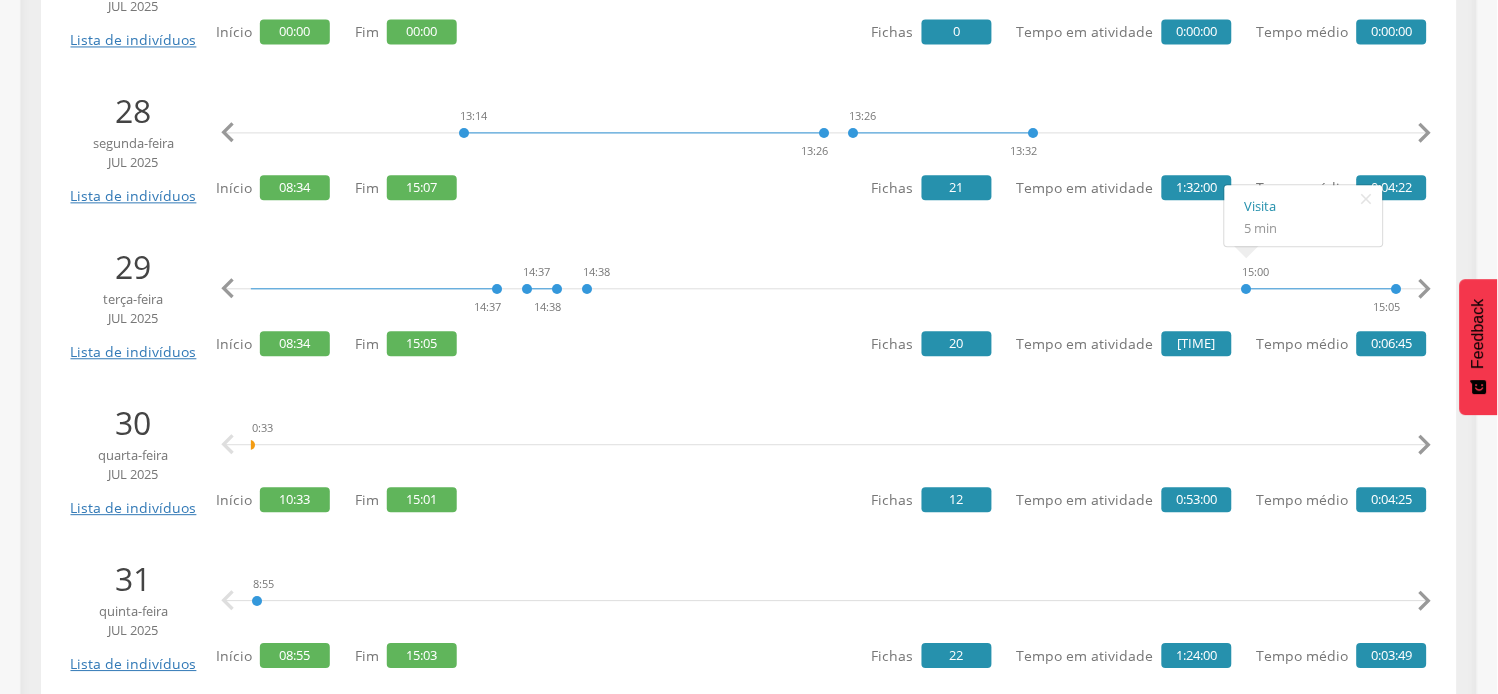click on "" at bounding box center [1425, 445] 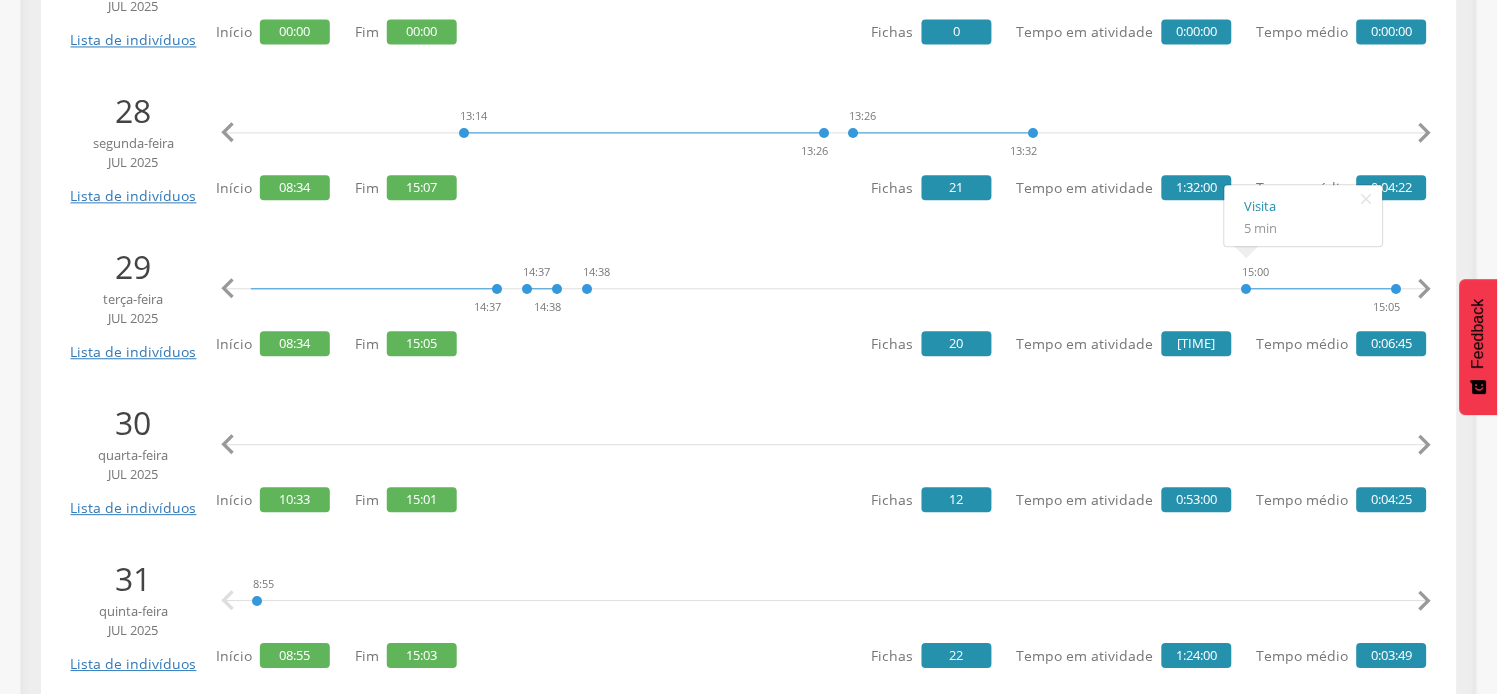 click on "" at bounding box center (1425, 445) 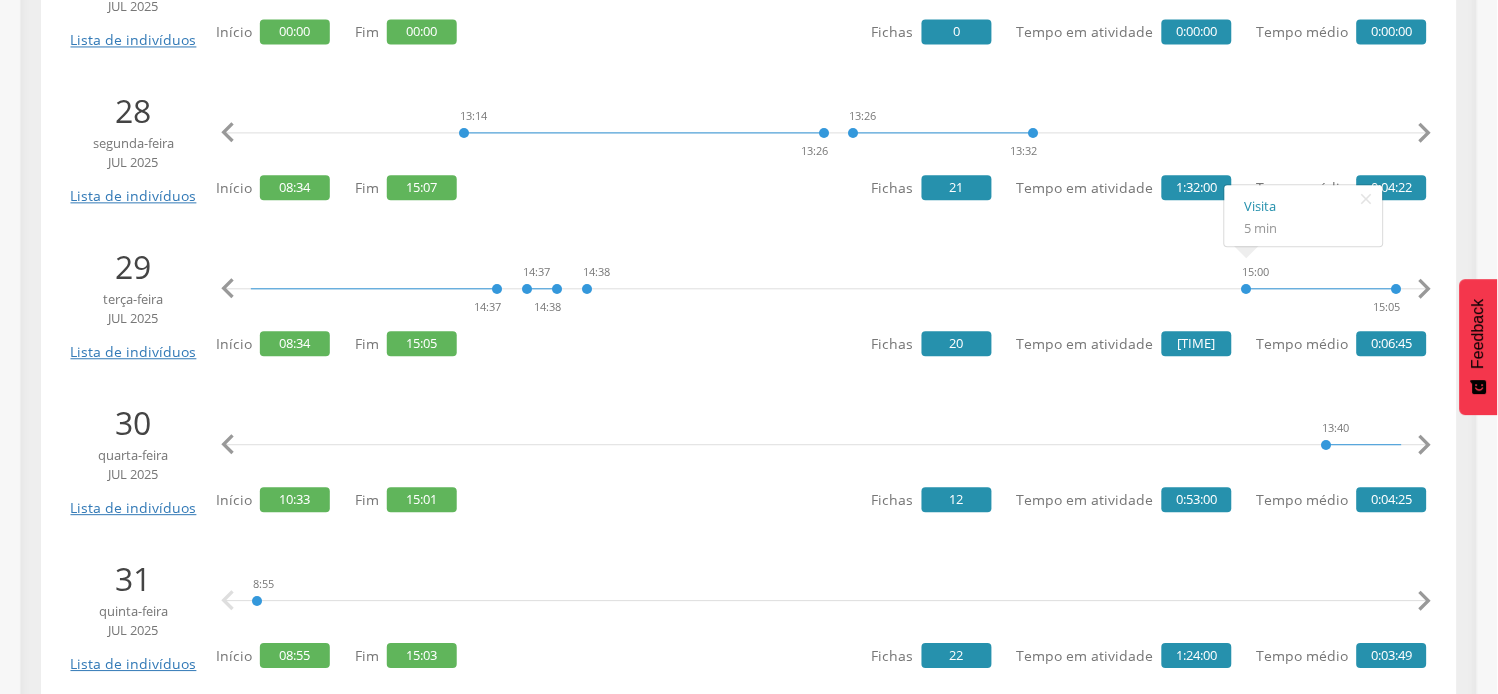 click on "" at bounding box center [1425, 445] 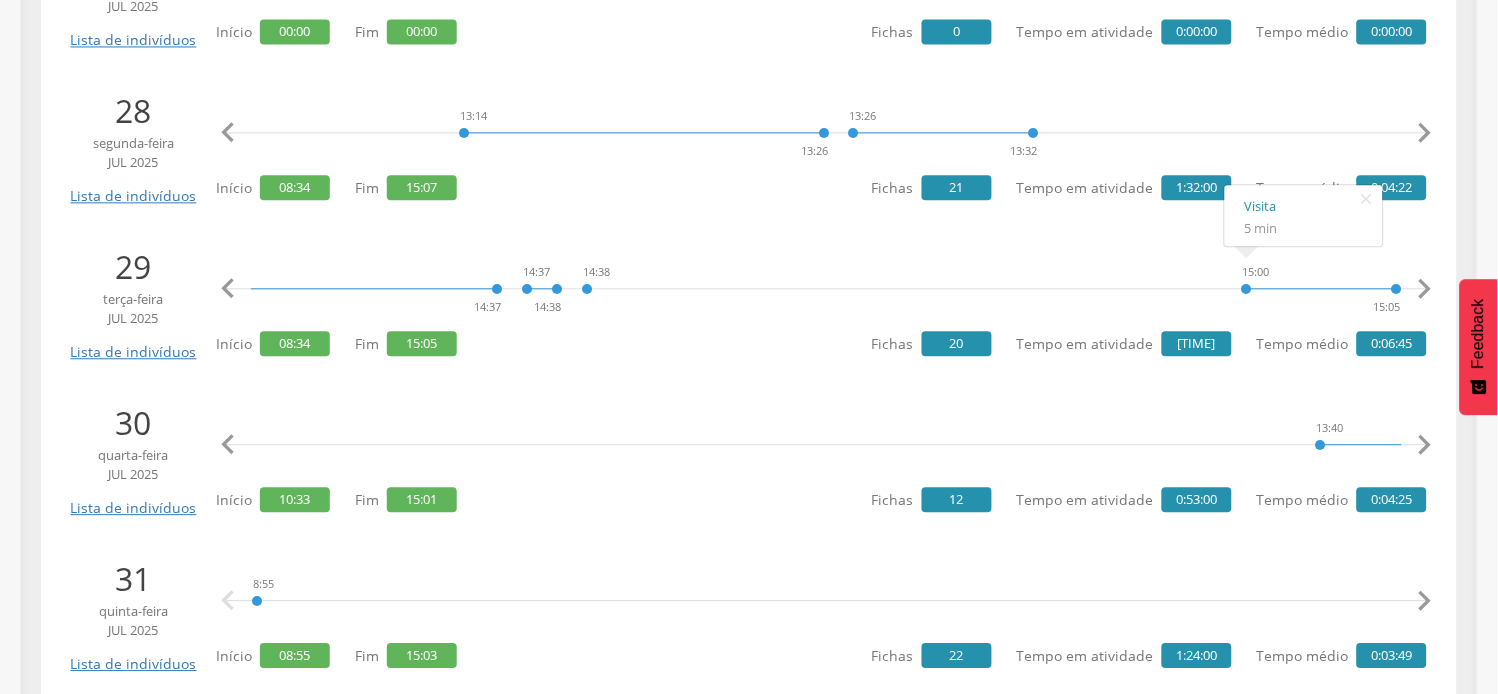 click on "" at bounding box center [1425, 445] 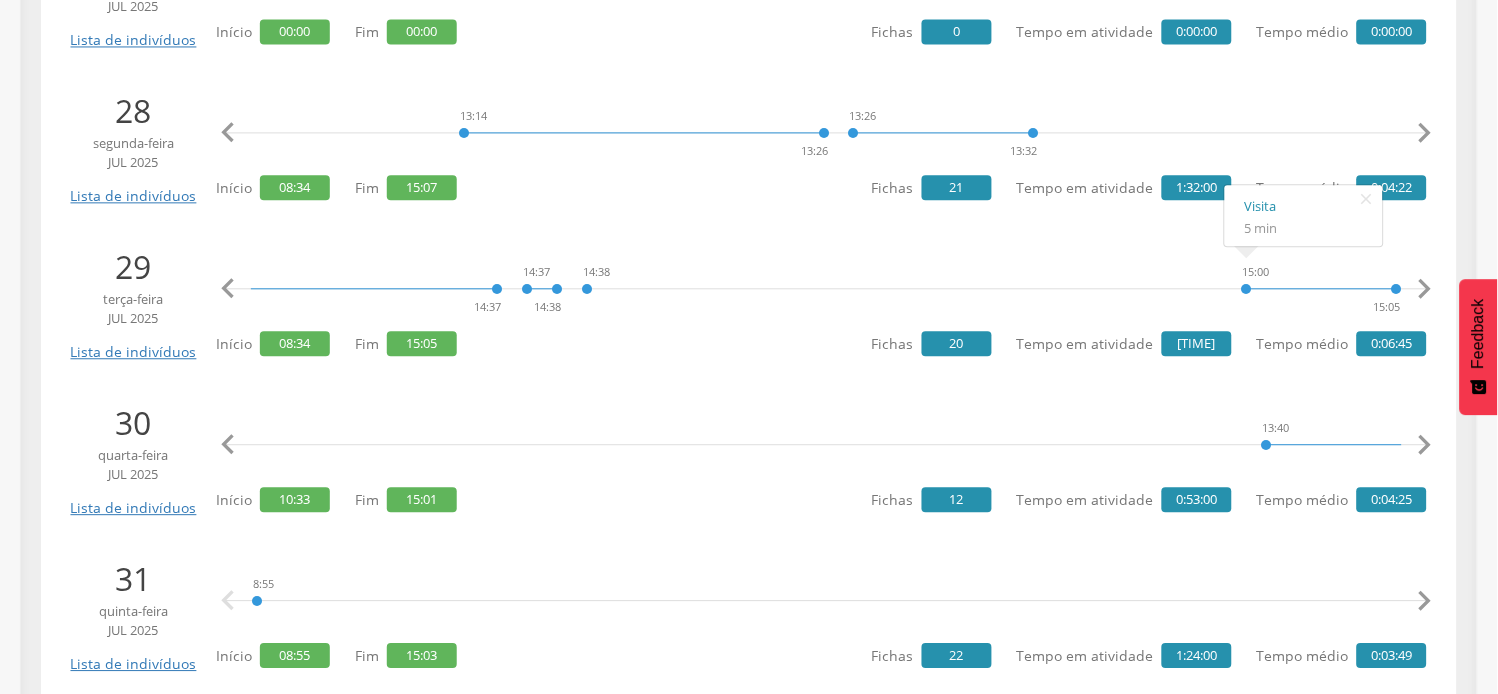 click on "" at bounding box center (1425, 445) 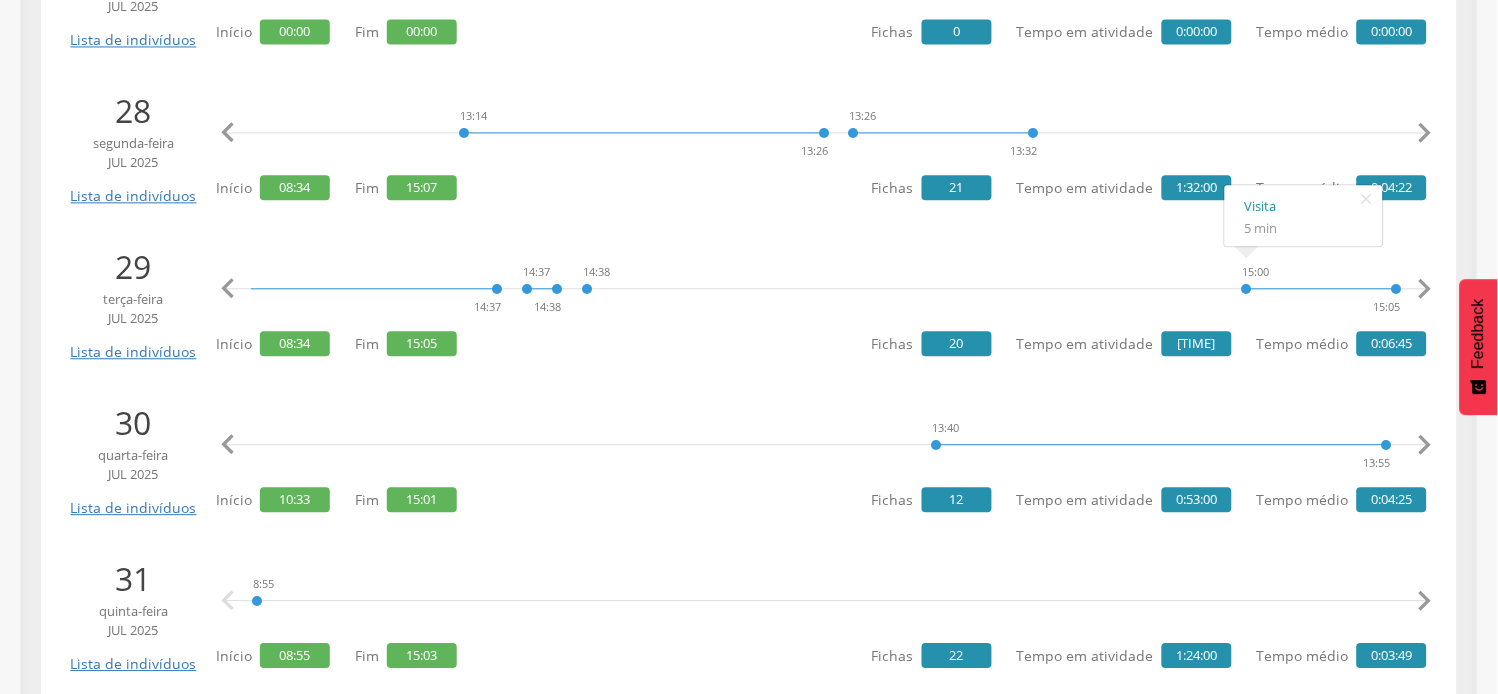 click on "" at bounding box center [1425, 445] 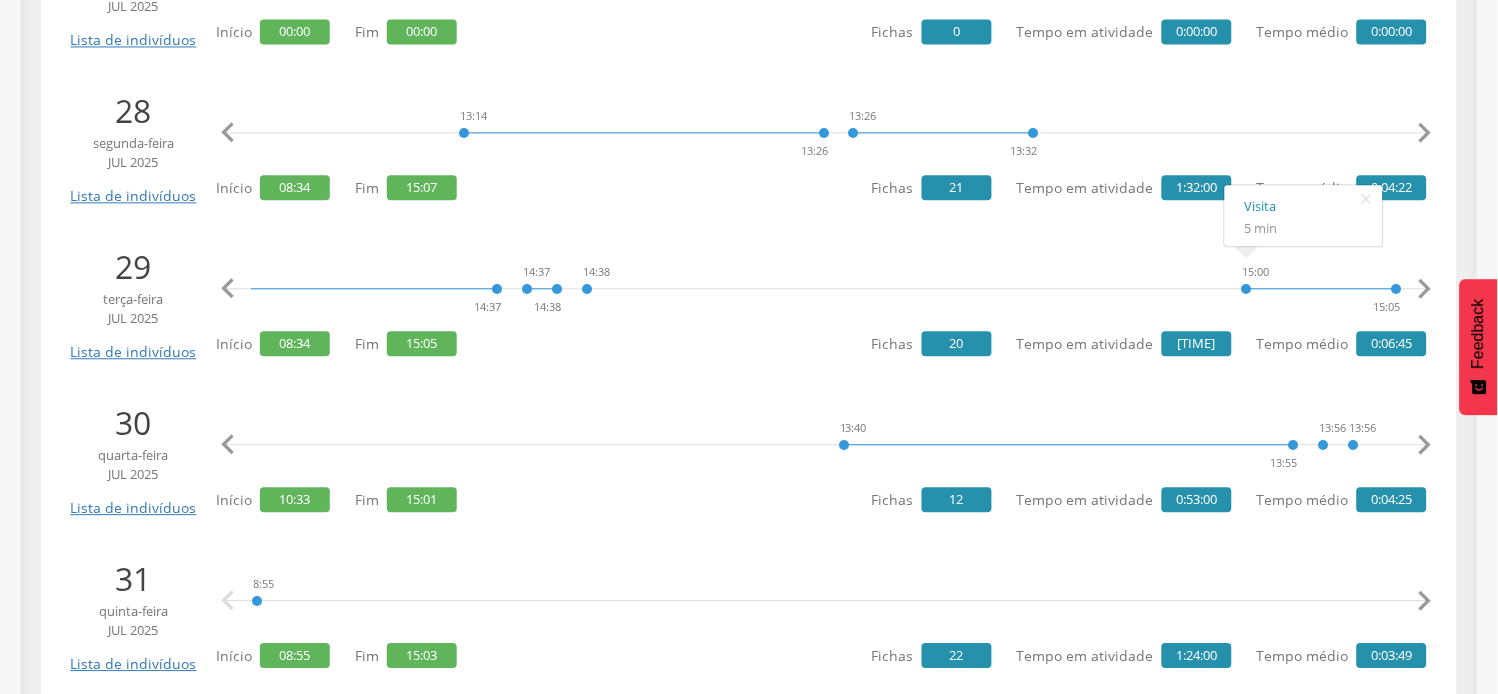 click on "" at bounding box center [1425, 445] 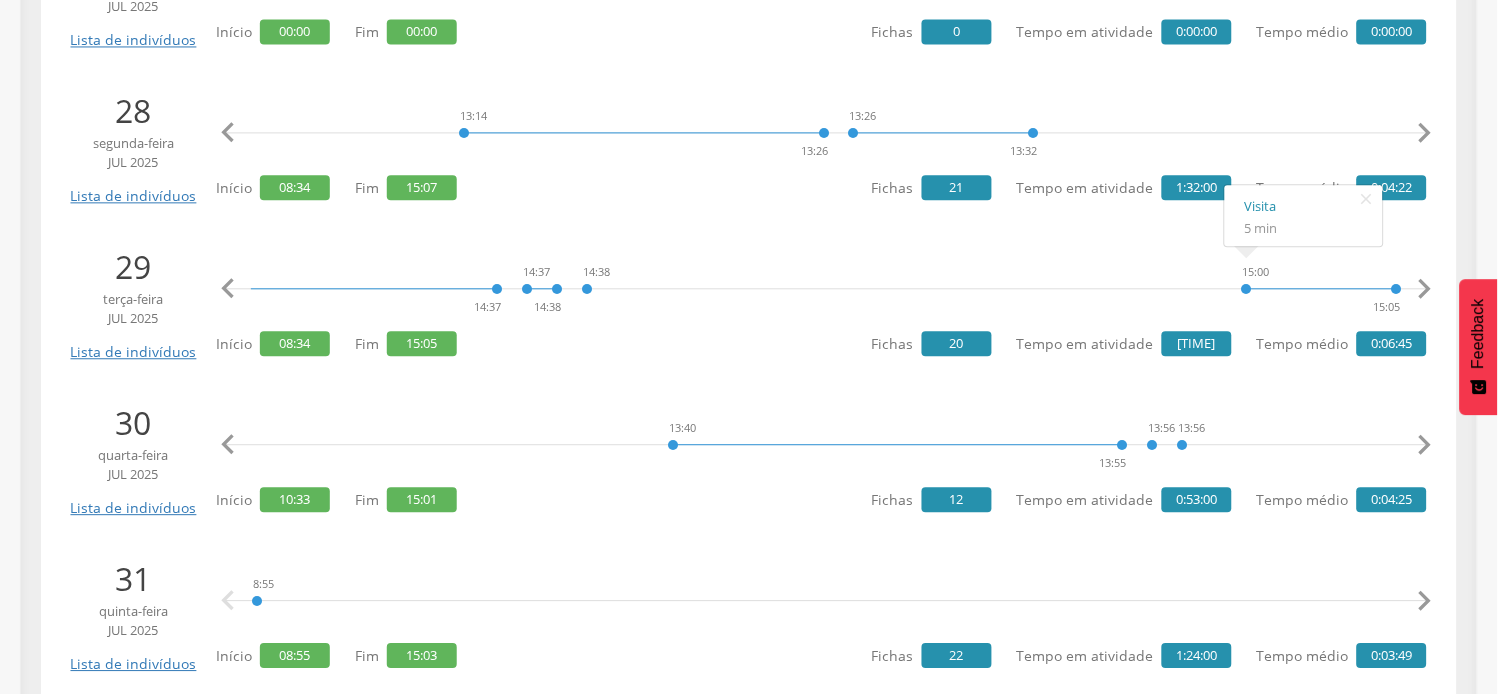 click on "" at bounding box center [1425, 445] 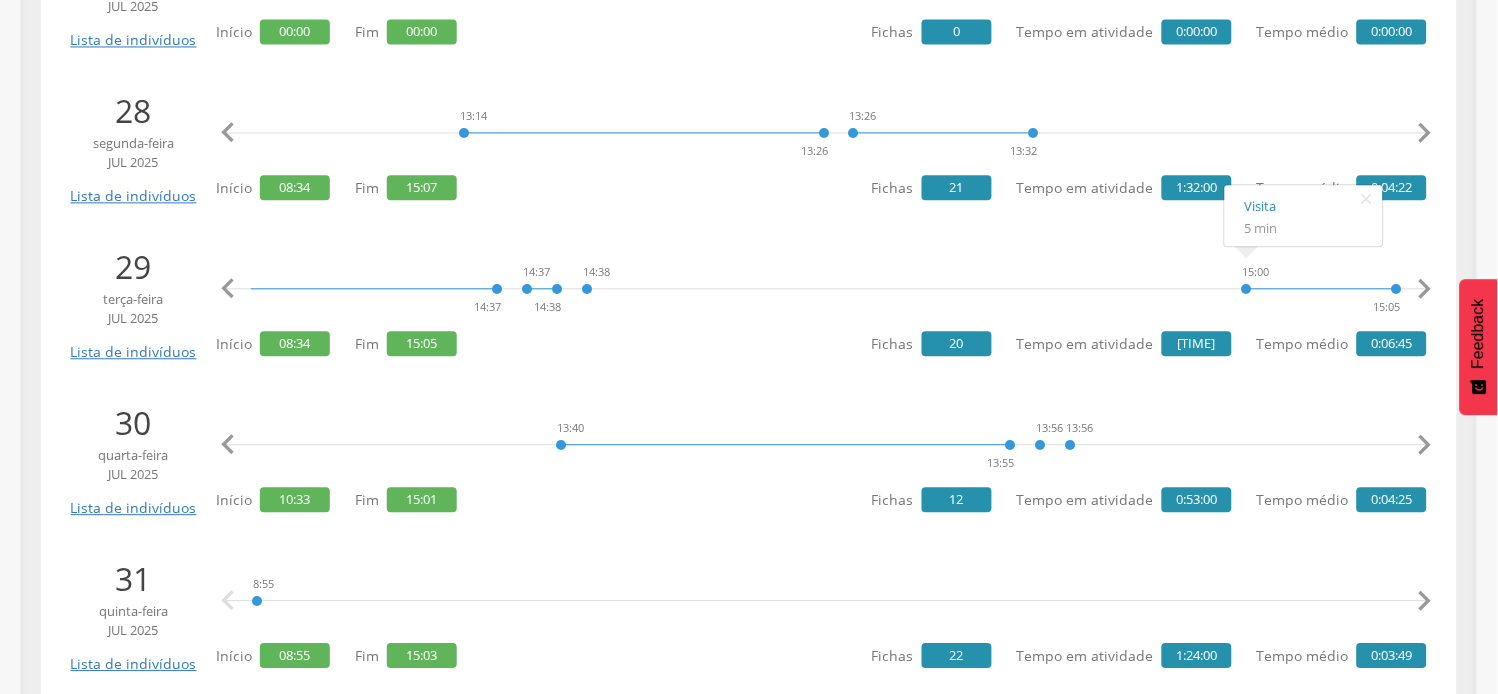 click on "" at bounding box center [1425, 445] 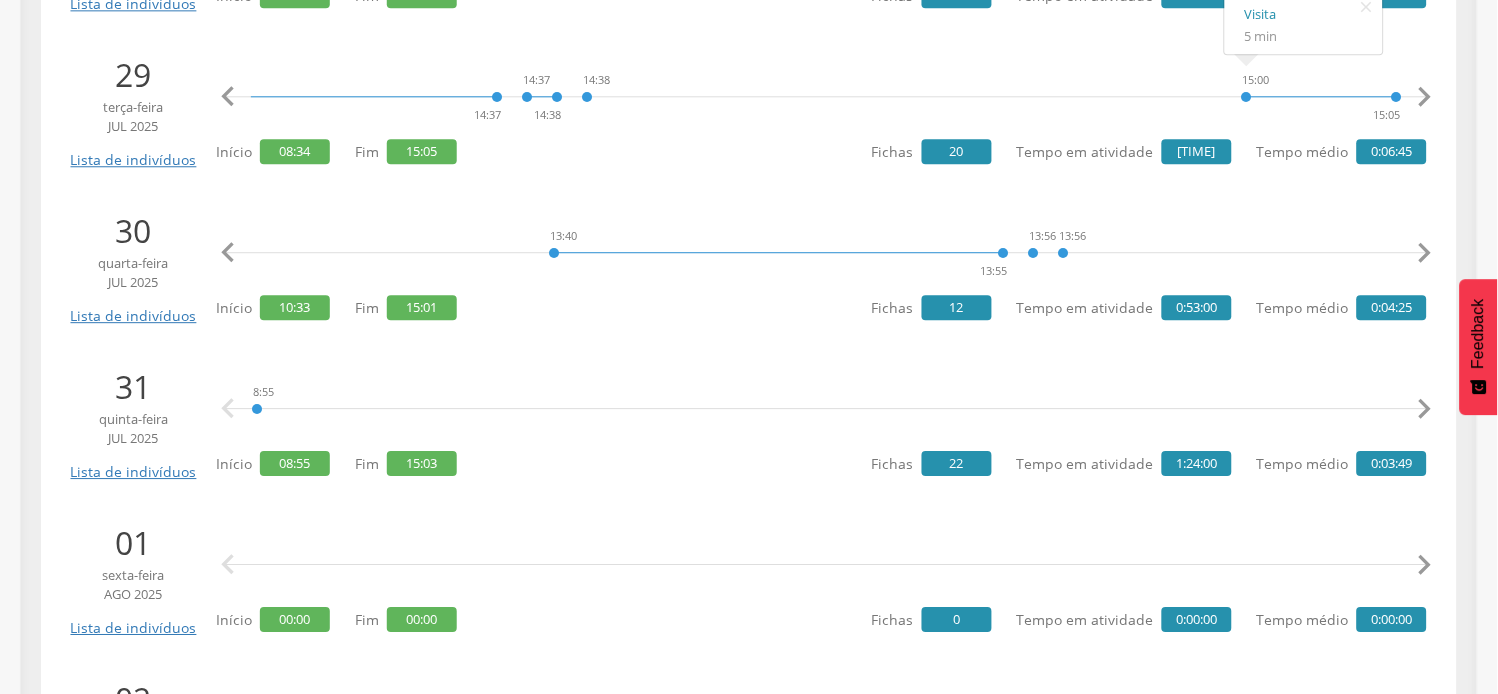 scroll, scrollTop: 1111, scrollLeft: 0, axis: vertical 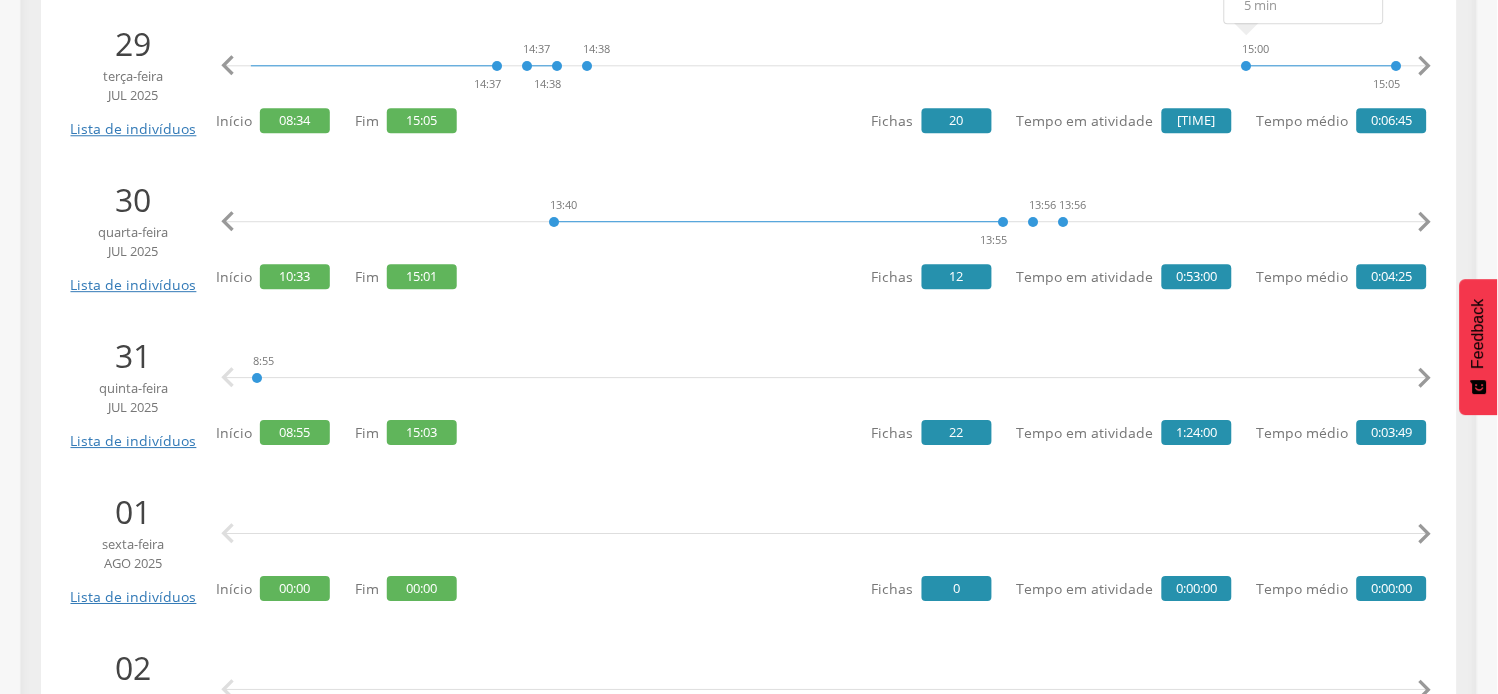 click on "" at bounding box center (1425, 378) 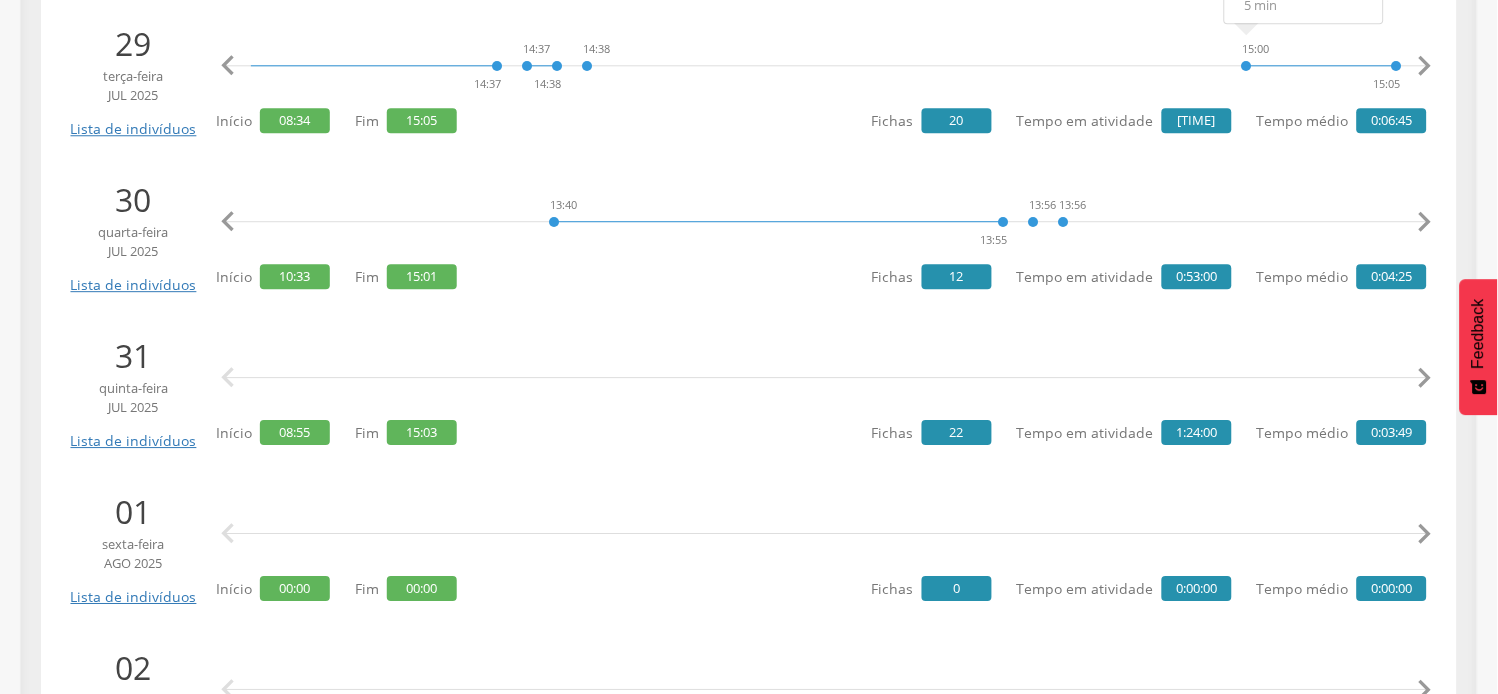 click on "" at bounding box center [1425, 378] 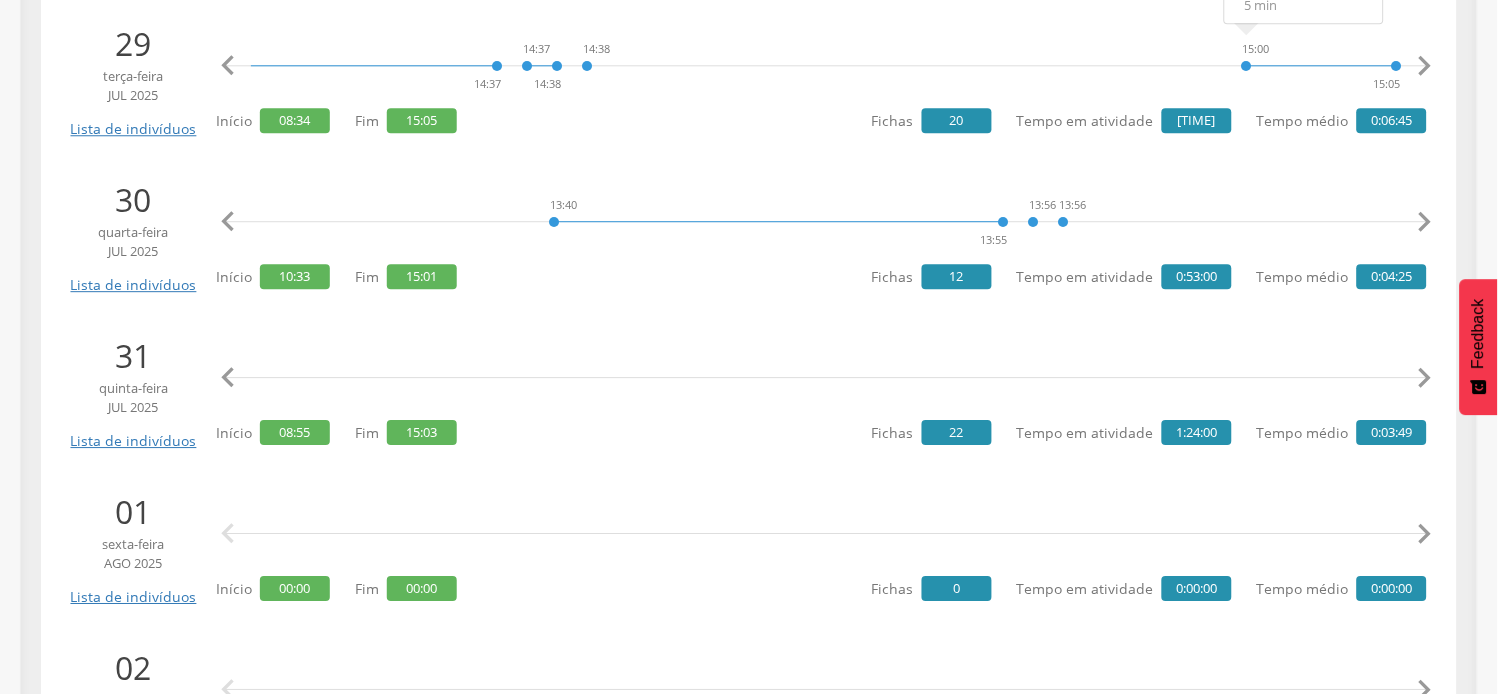 click on "" at bounding box center [1425, 378] 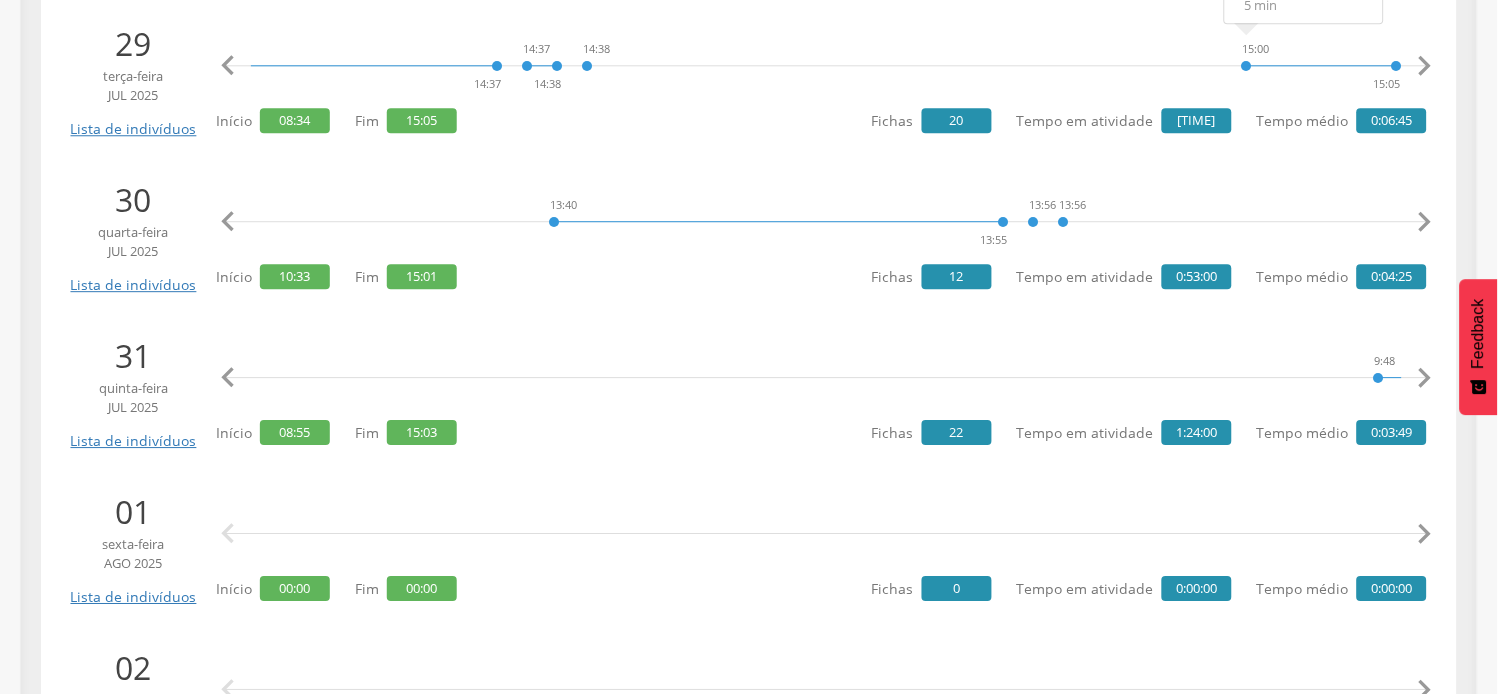 click on "" at bounding box center (1425, 378) 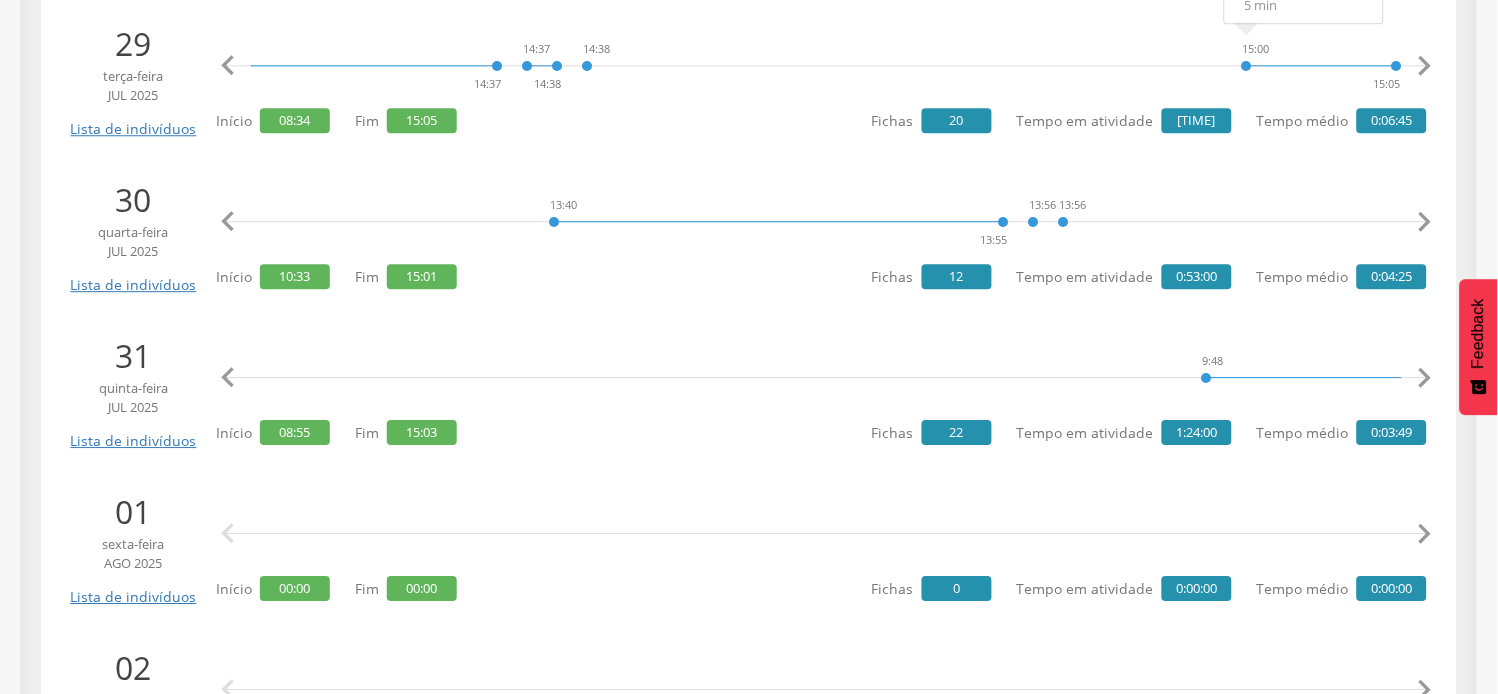 click on "" at bounding box center [1425, 378] 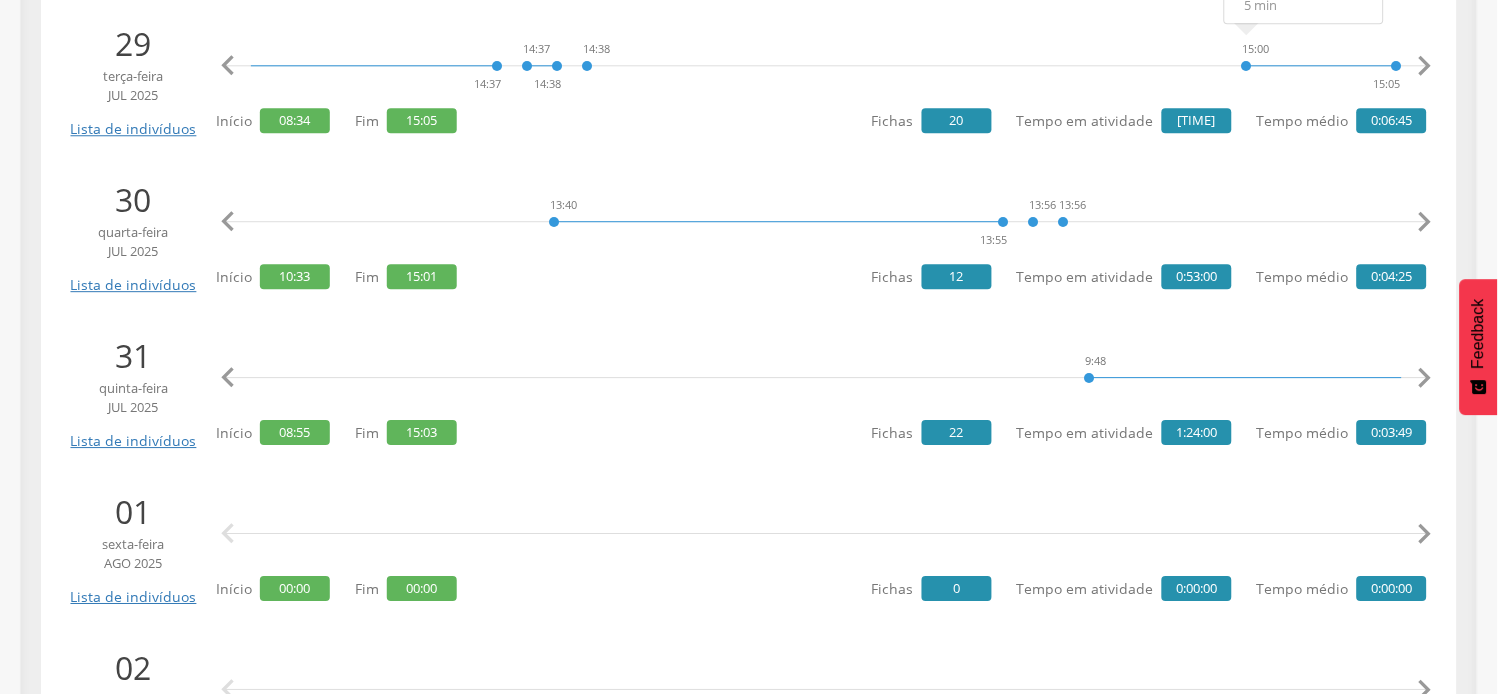 click on "" at bounding box center [1425, 378] 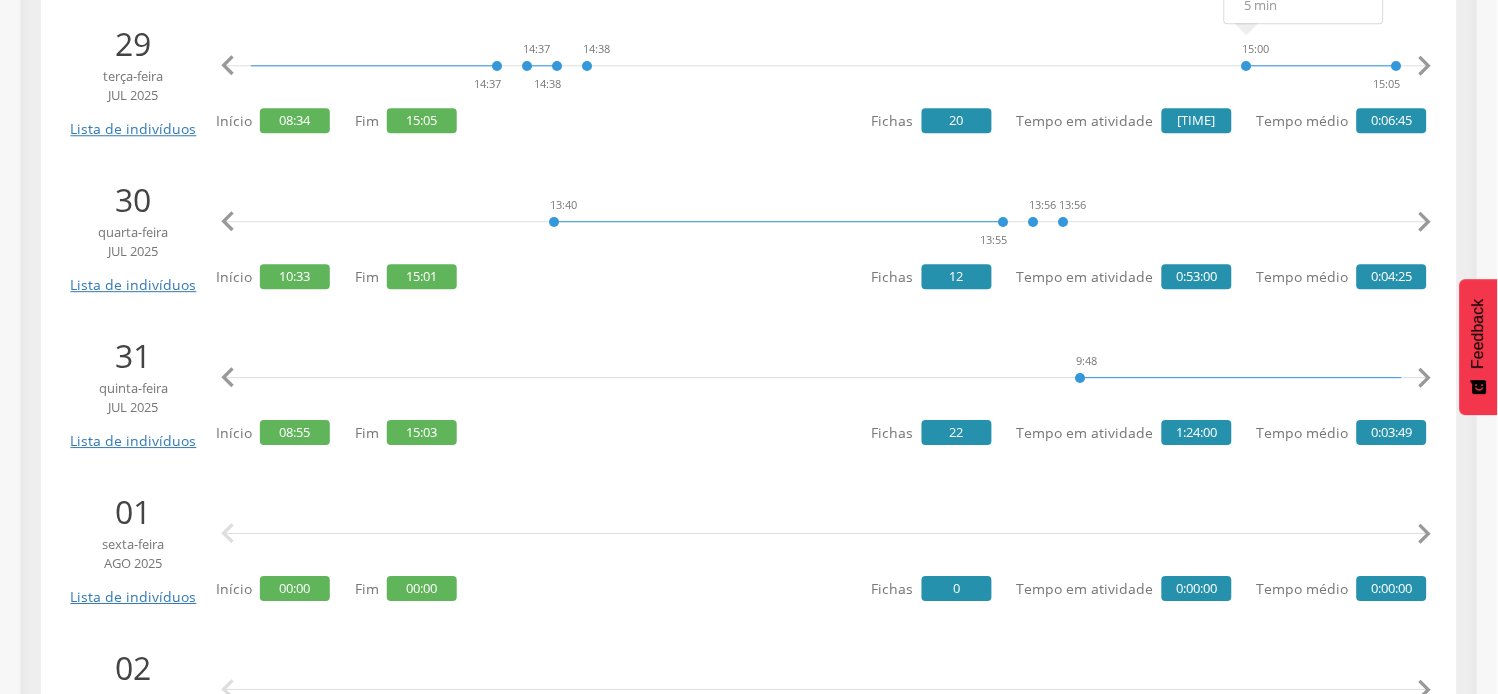 click on "" at bounding box center [1425, 378] 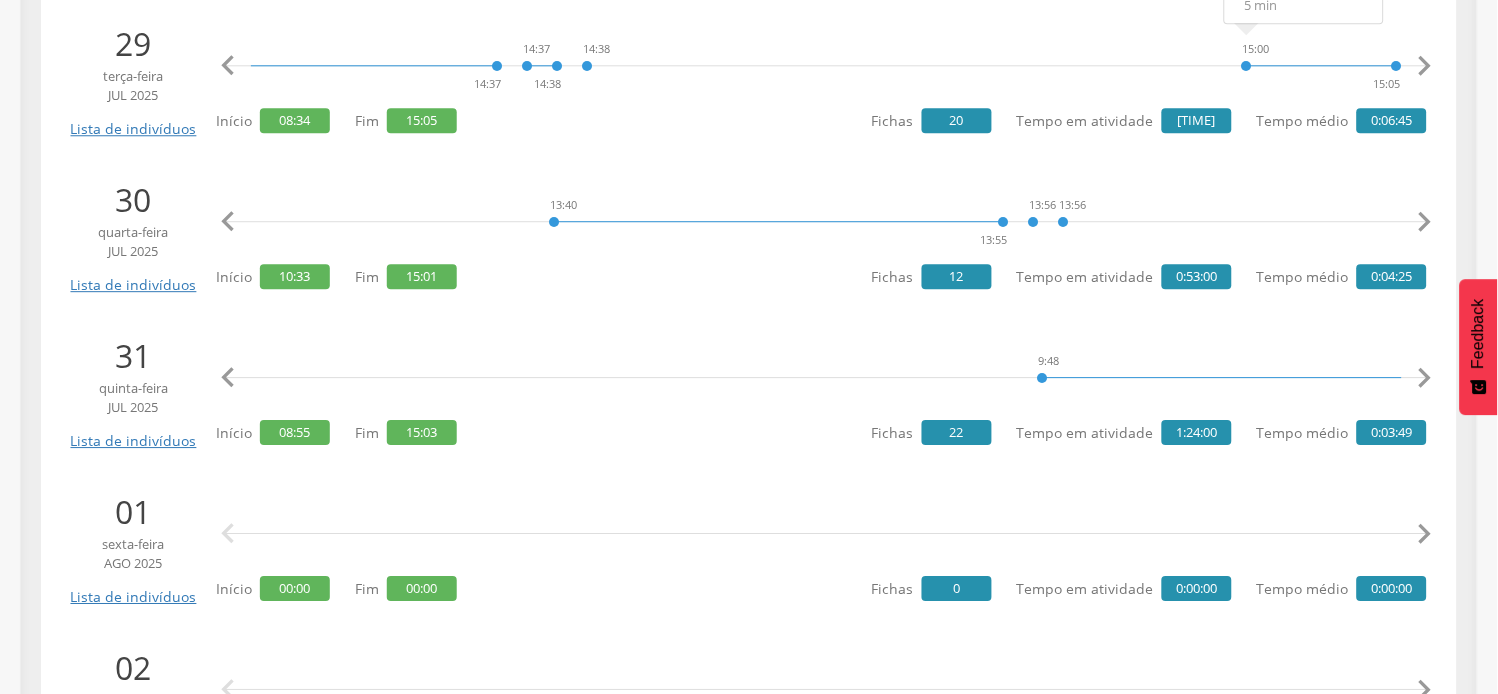 click on "" at bounding box center (1425, 378) 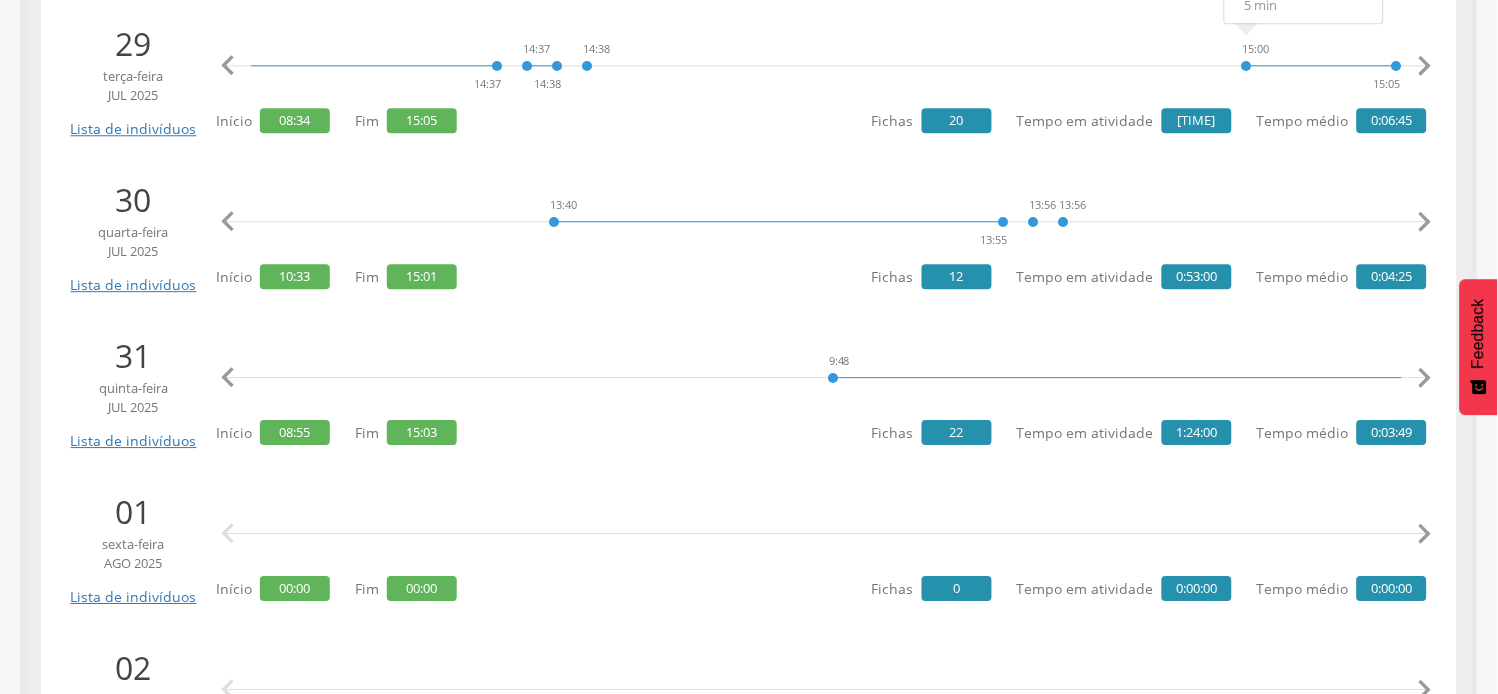 click on "" at bounding box center (1425, 378) 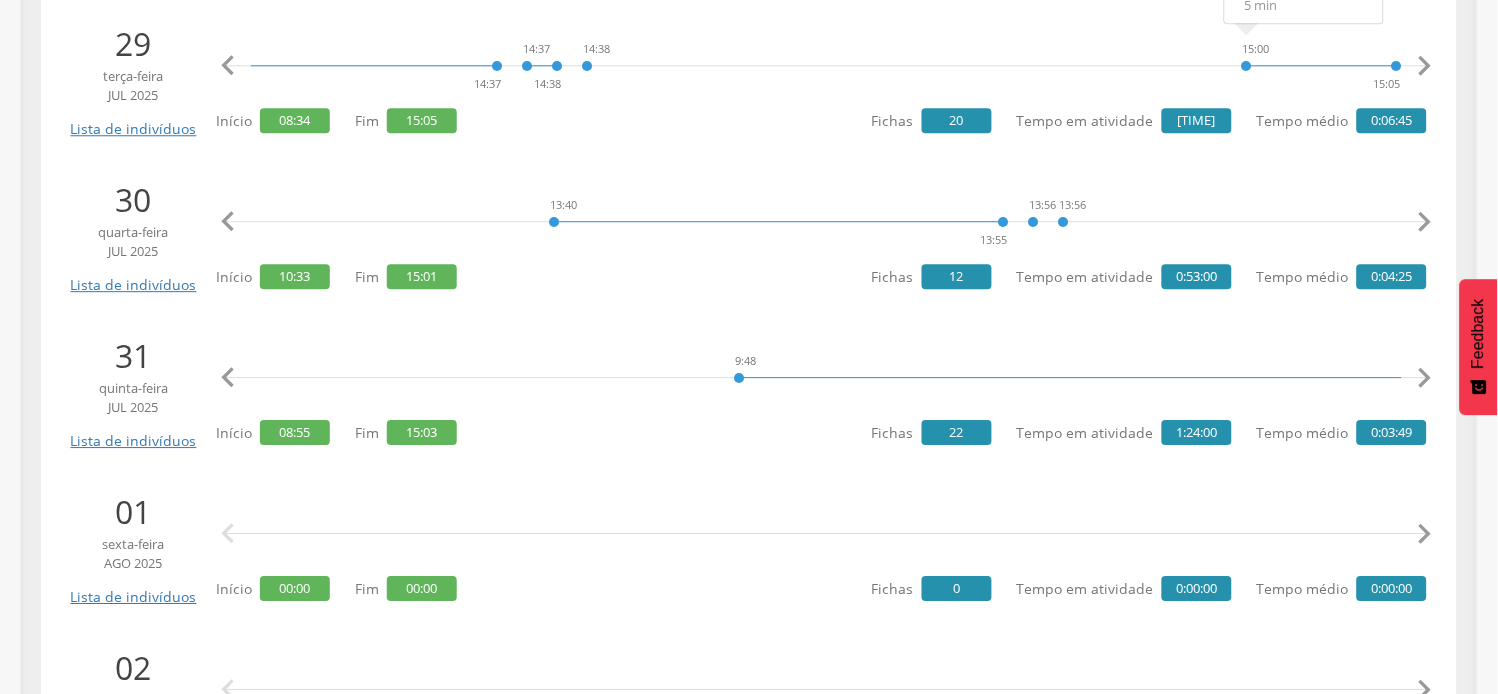 click on "" at bounding box center [1425, 378] 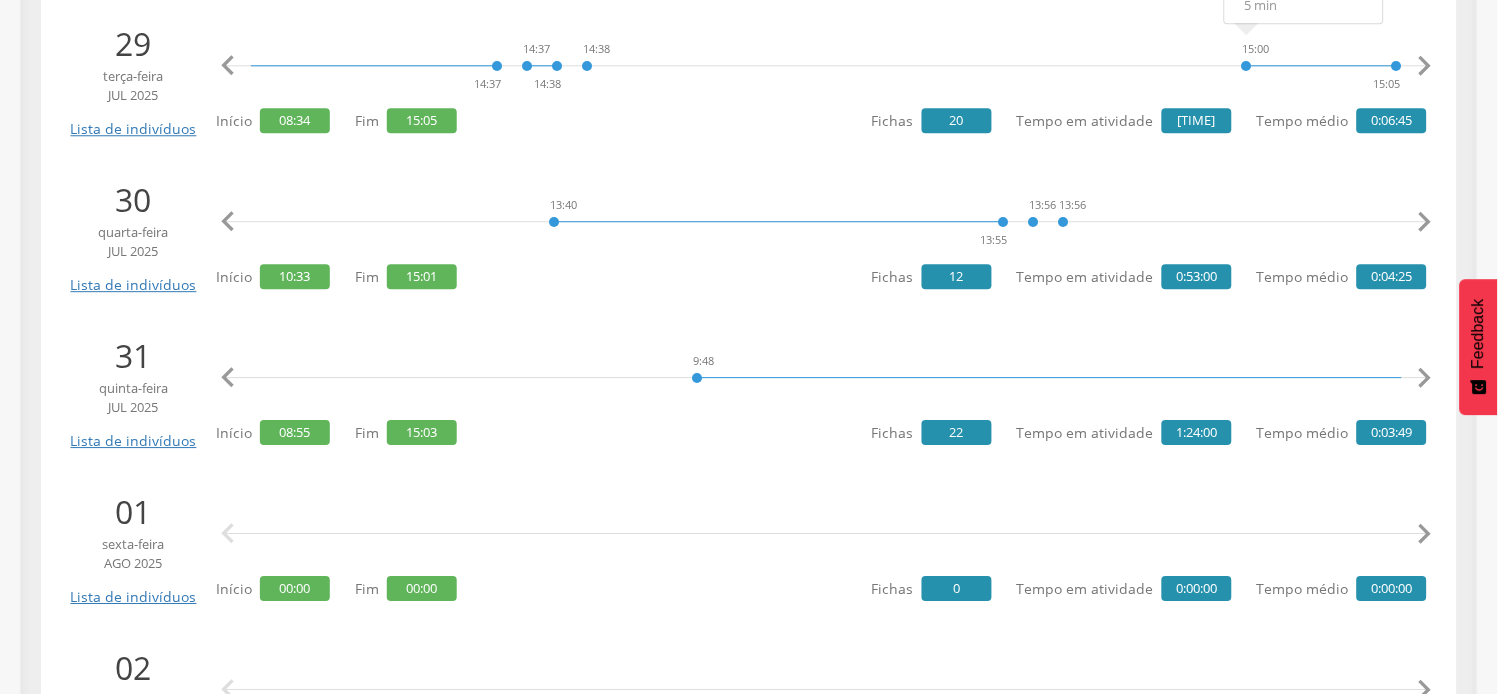click on "" at bounding box center [1425, 378] 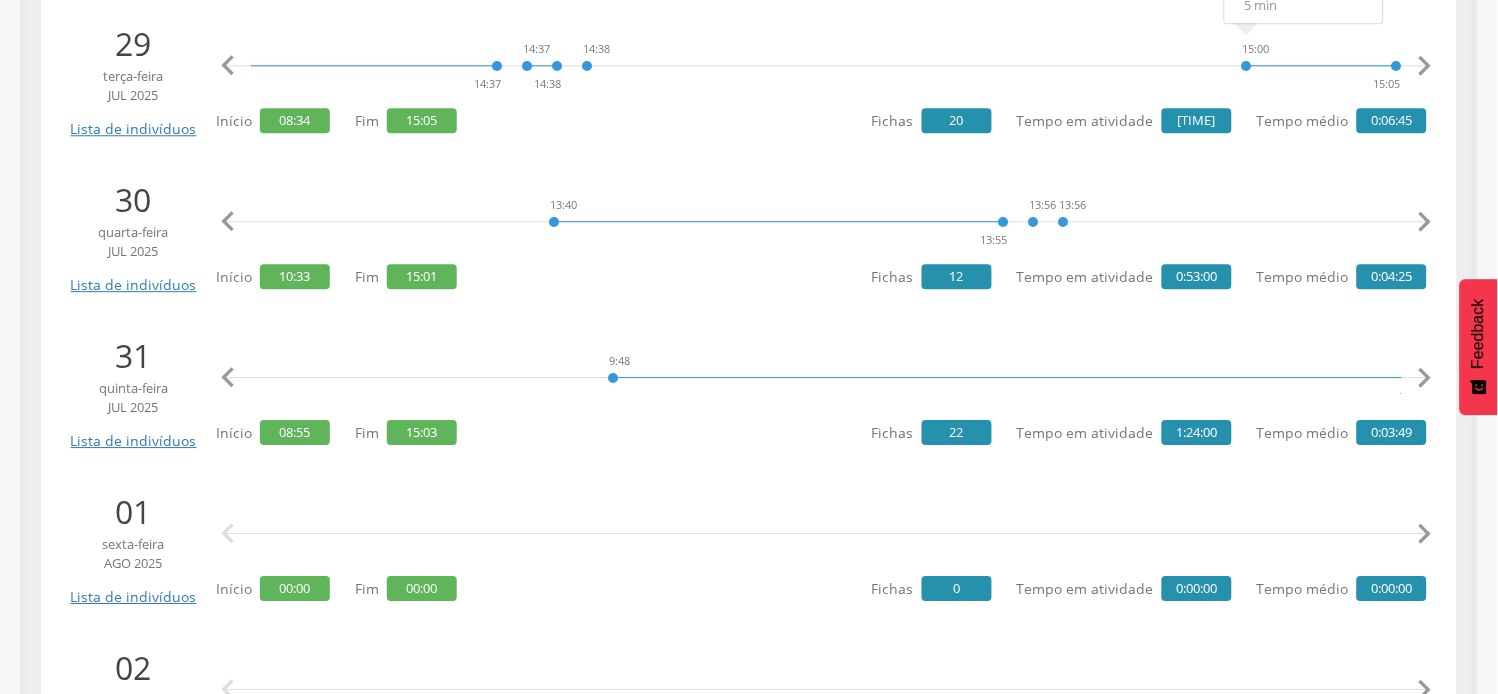 click on "" at bounding box center [1425, 378] 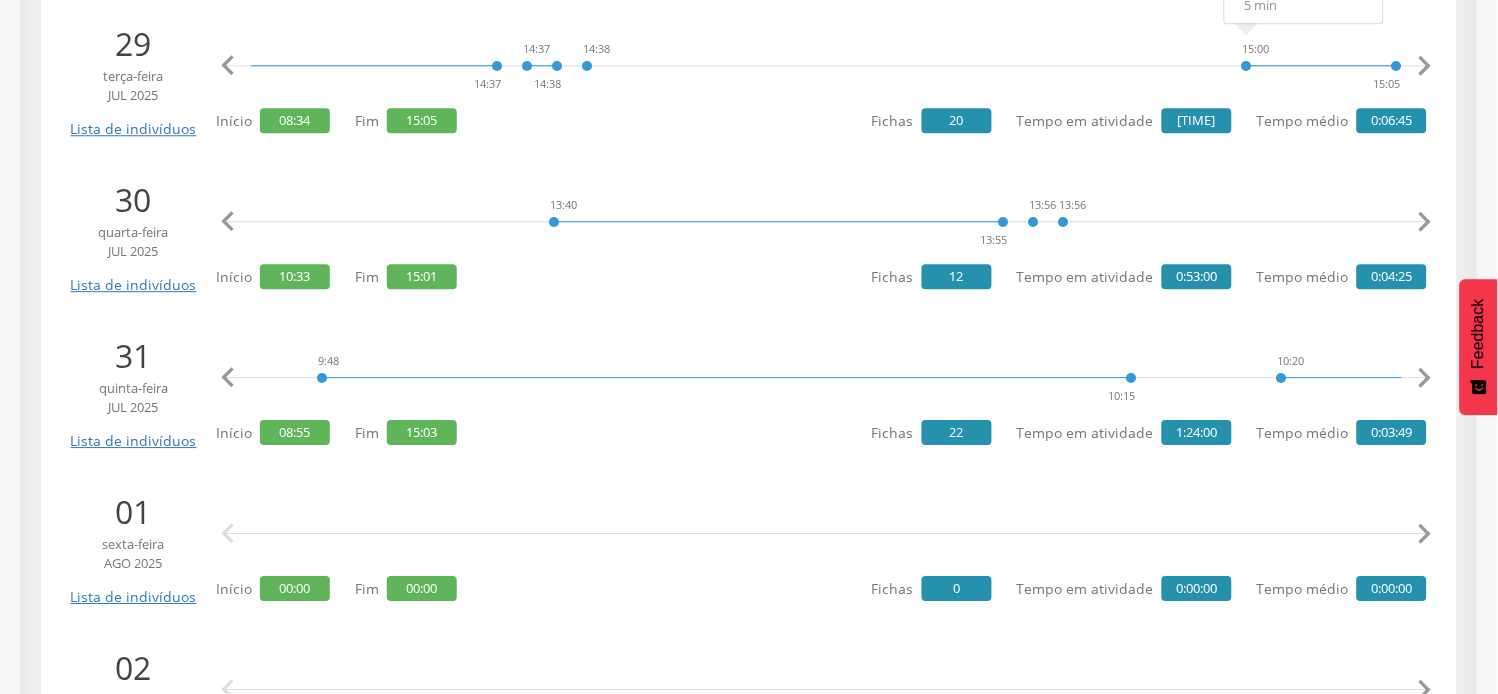 scroll, scrollTop: 0, scrollLeft: 1533, axis: horizontal 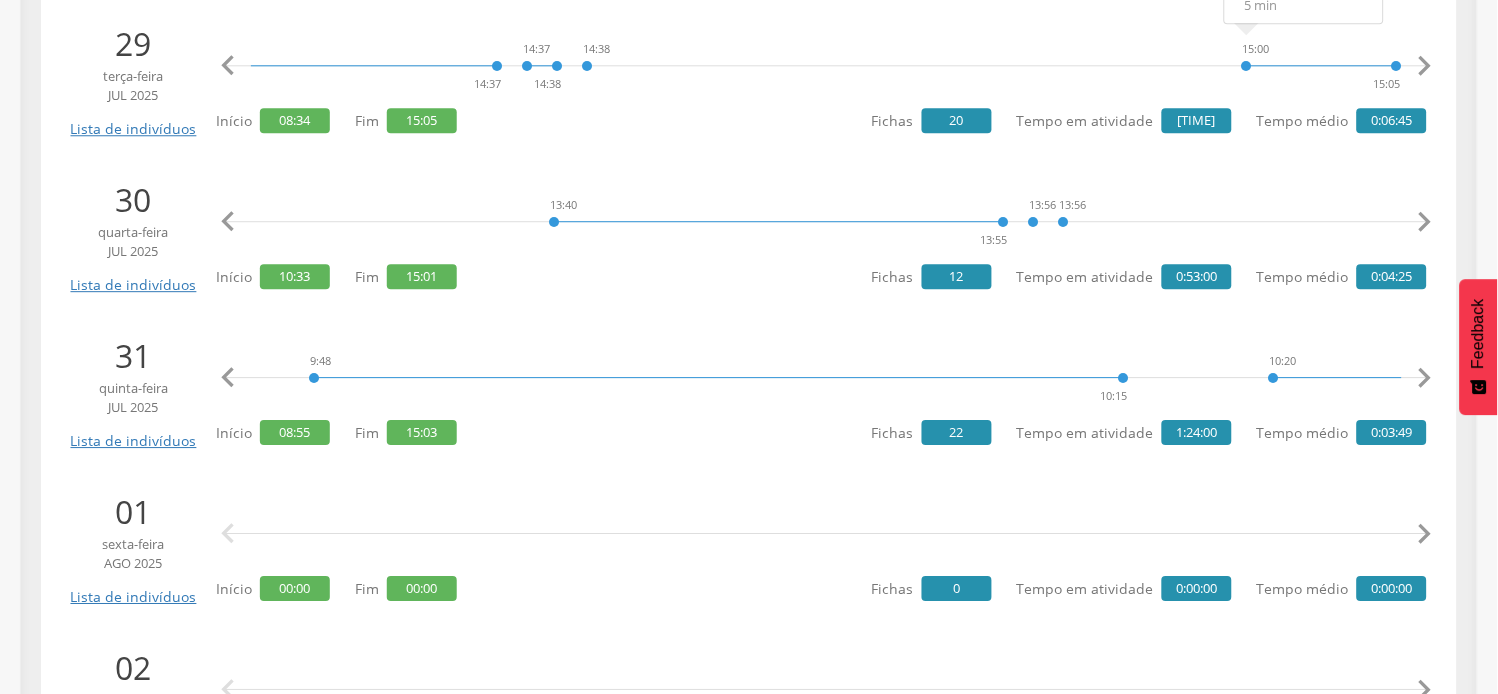 click on "" at bounding box center [1425, 378] 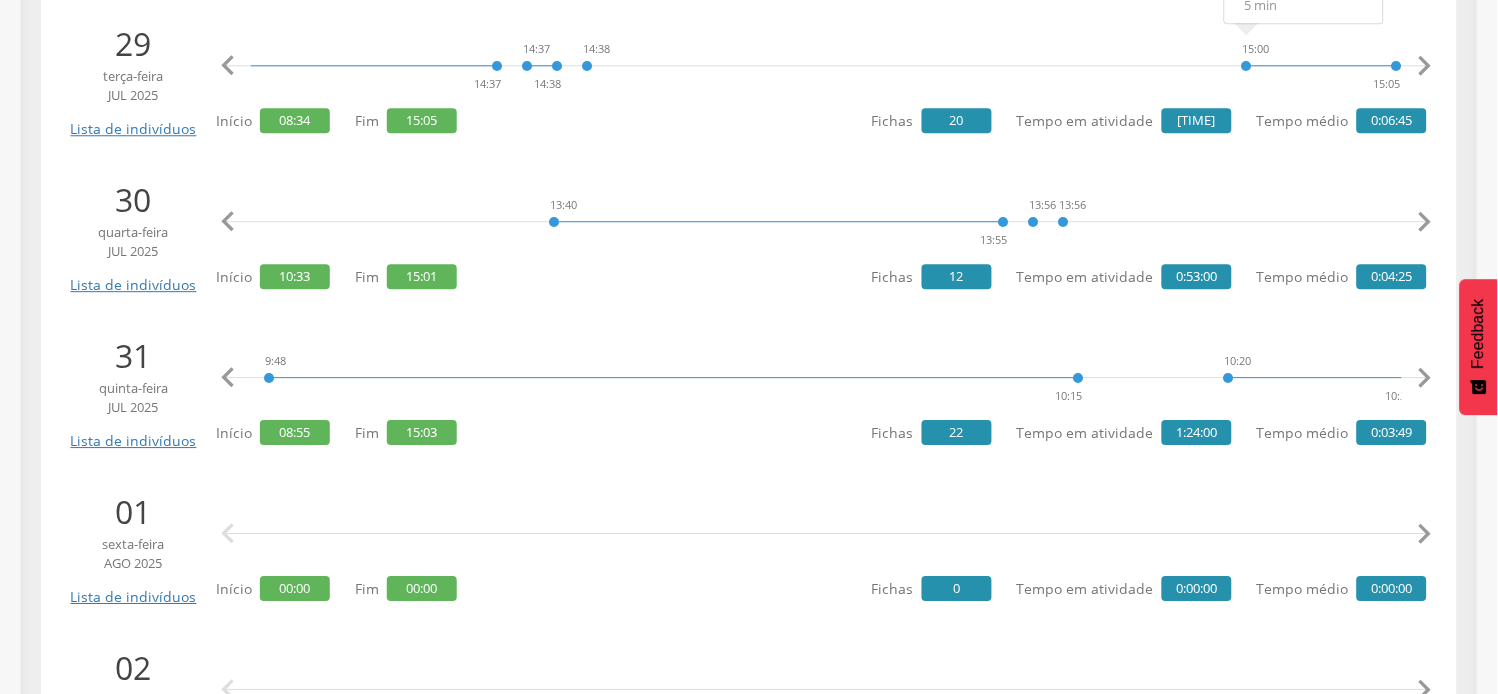 click on "" at bounding box center (1425, 378) 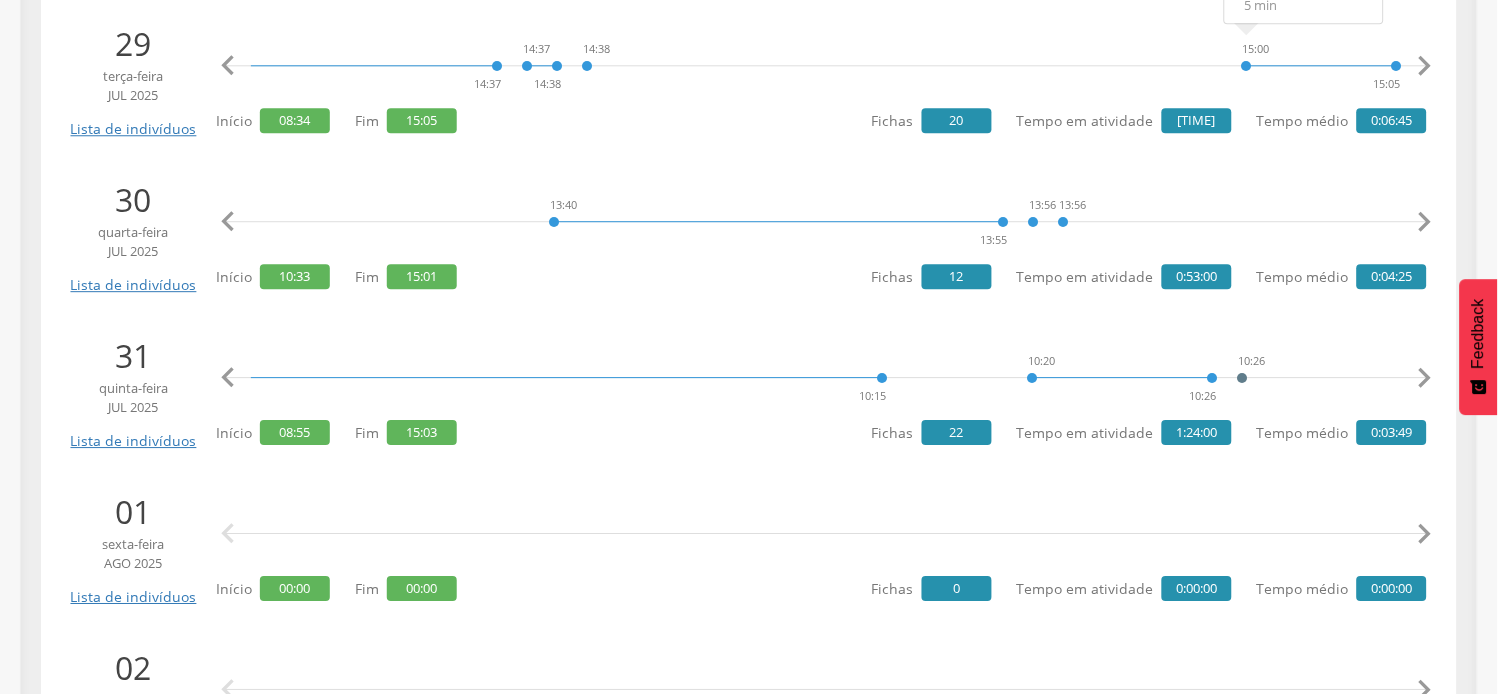 click on "" at bounding box center (1425, 378) 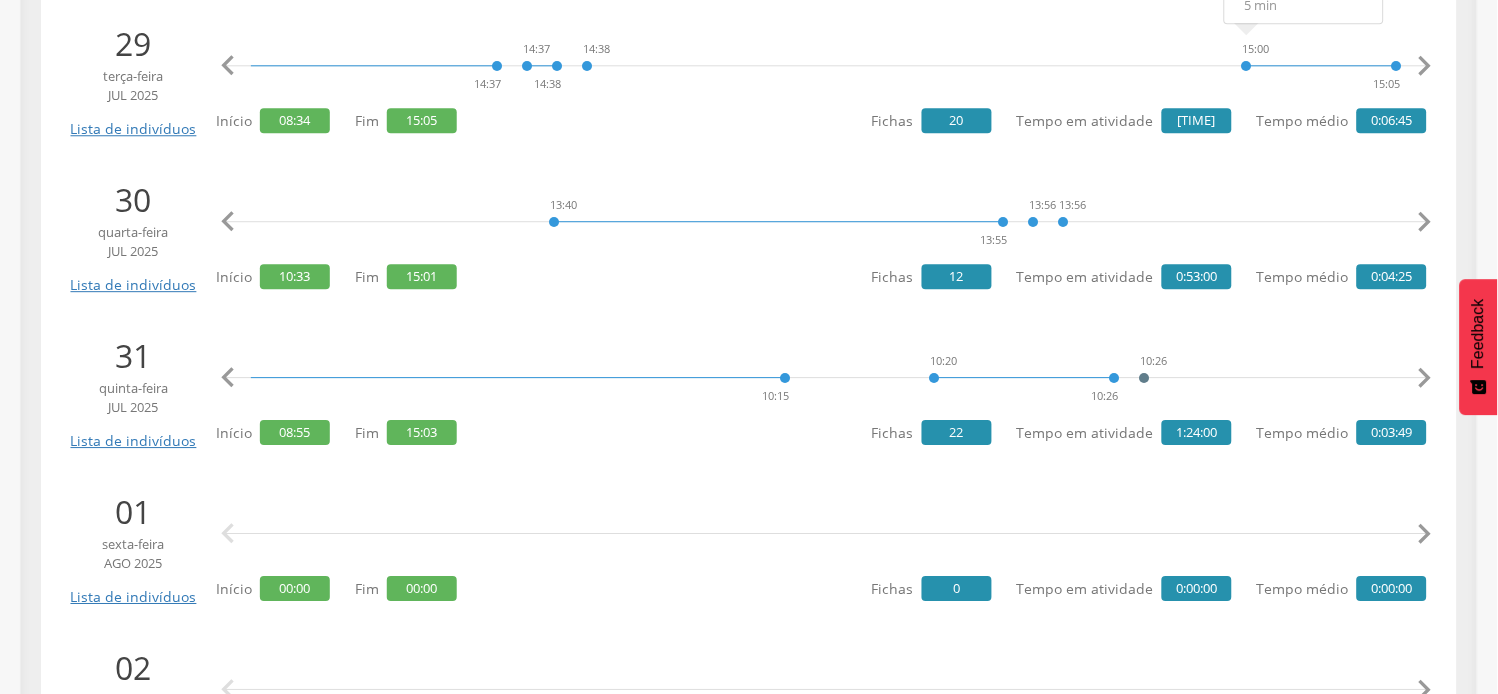 click on "" at bounding box center [1425, 378] 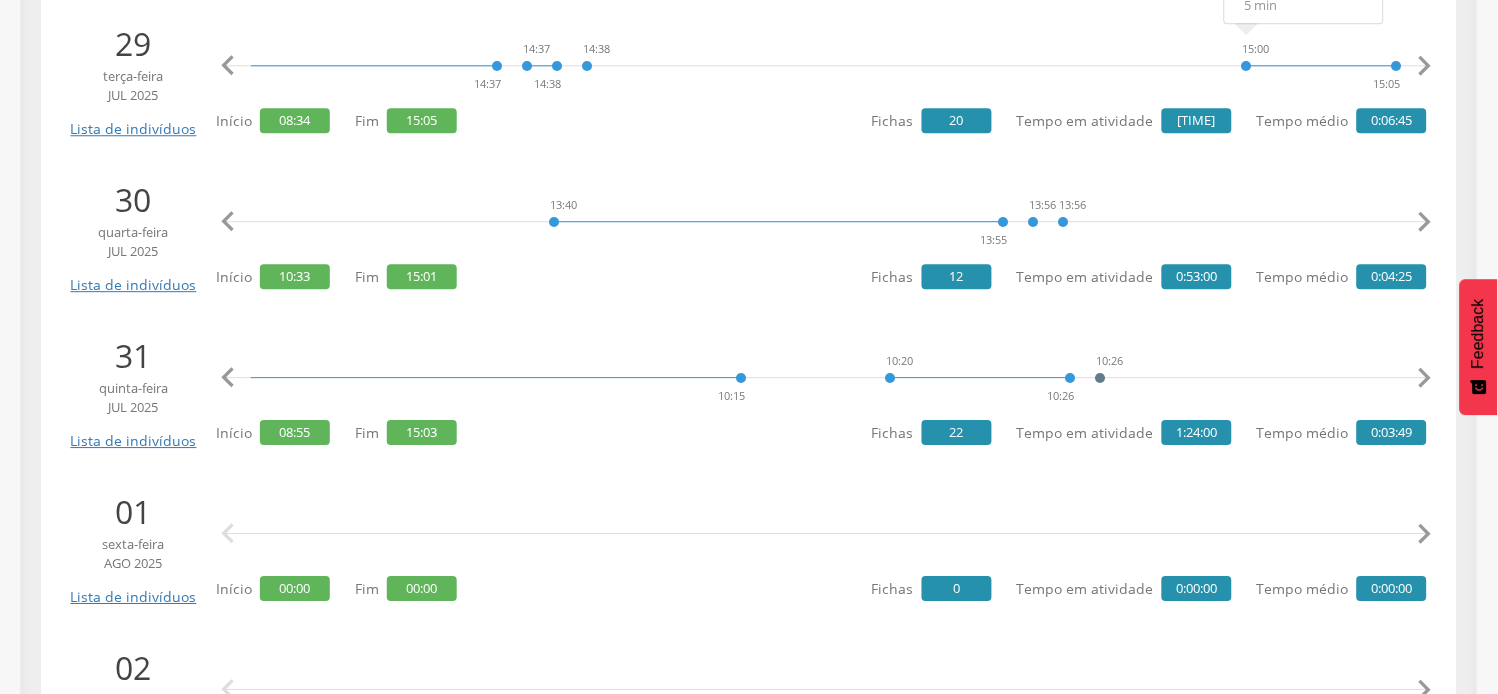 click on "" at bounding box center (1425, 378) 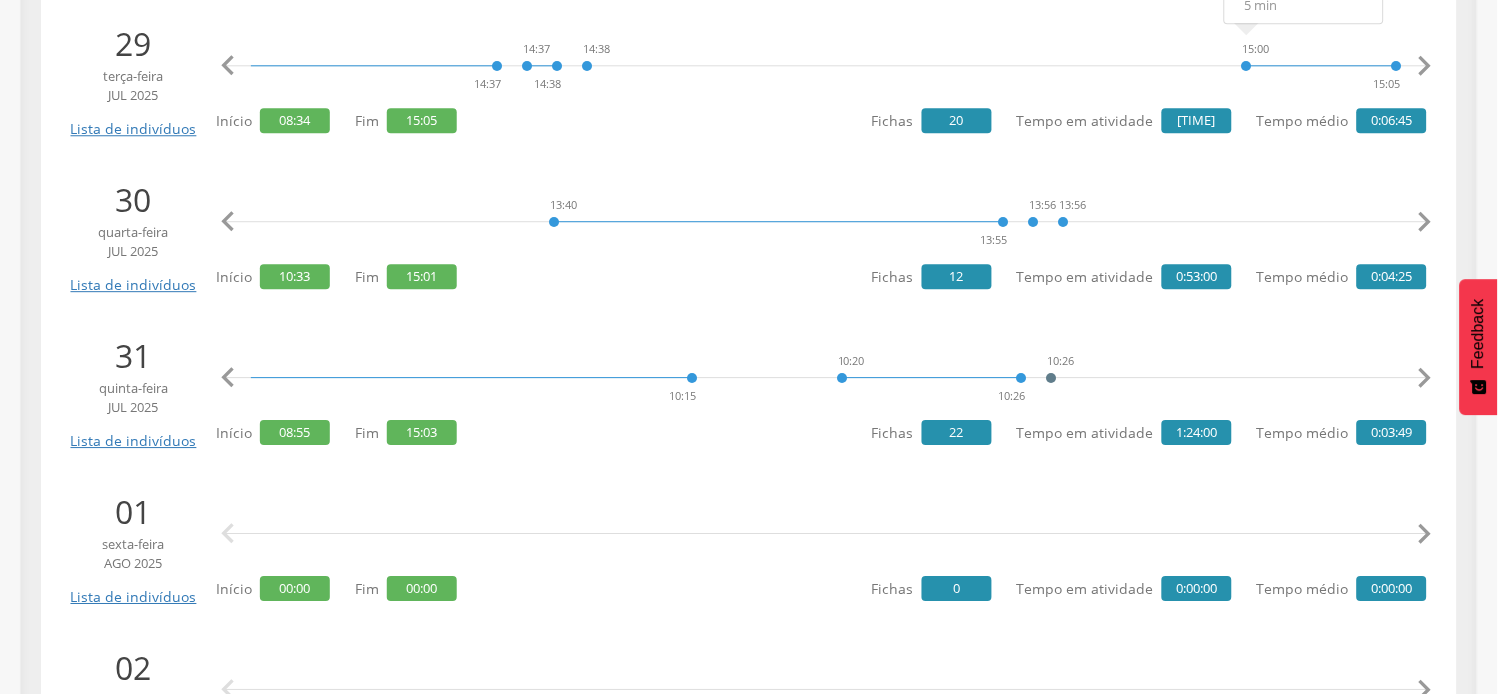 click on "" at bounding box center (1425, 378) 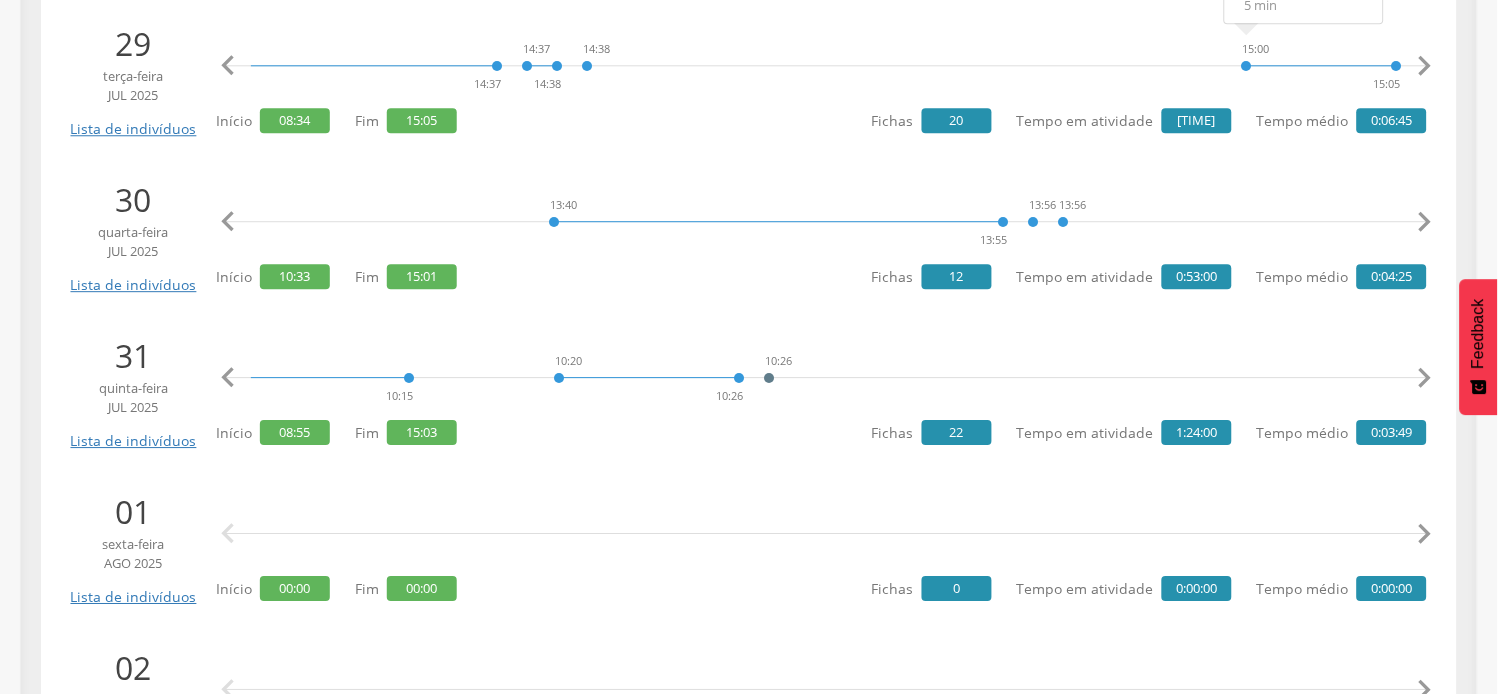 click on "" at bounding box center (1425, 378) 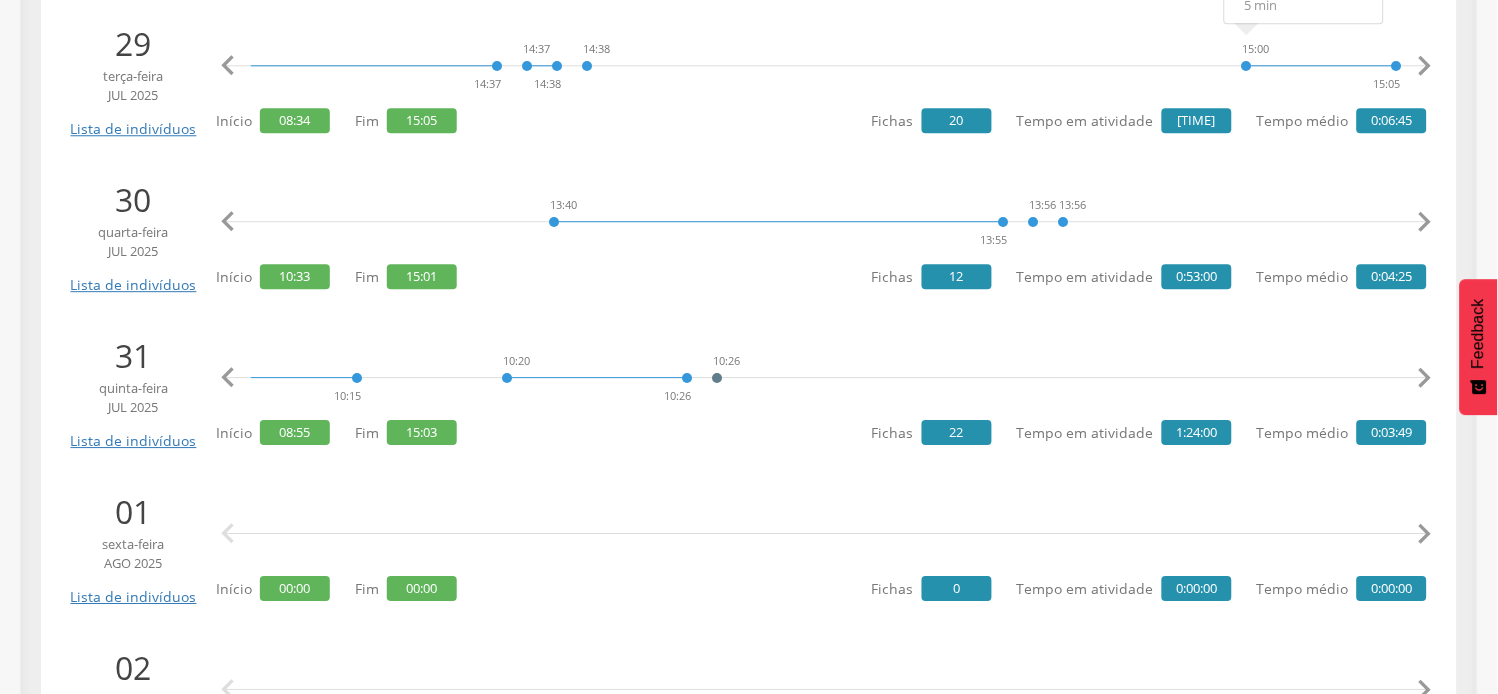 click on "" at bounding box center [1425, 378] 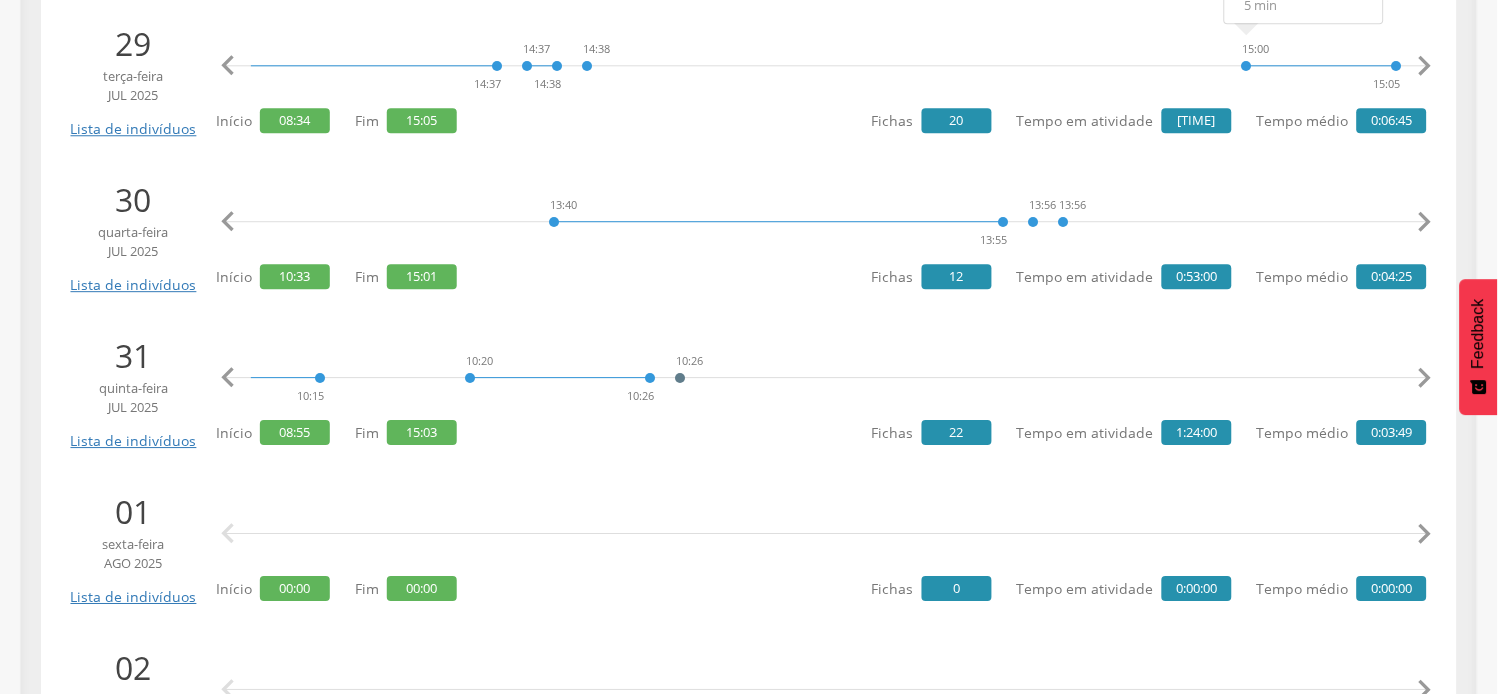 click on "" at bounding box center [1425, 378] 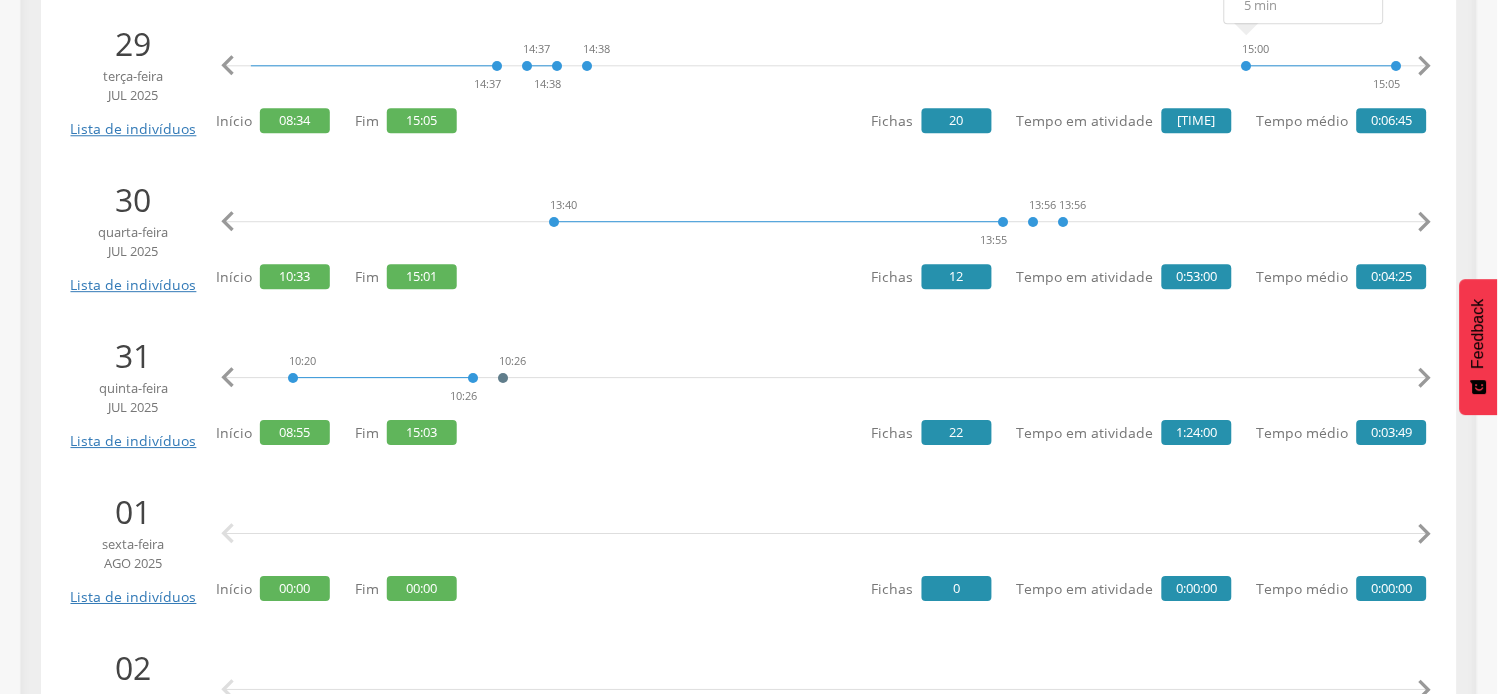 click on "" at bounding box center [1425, 378] 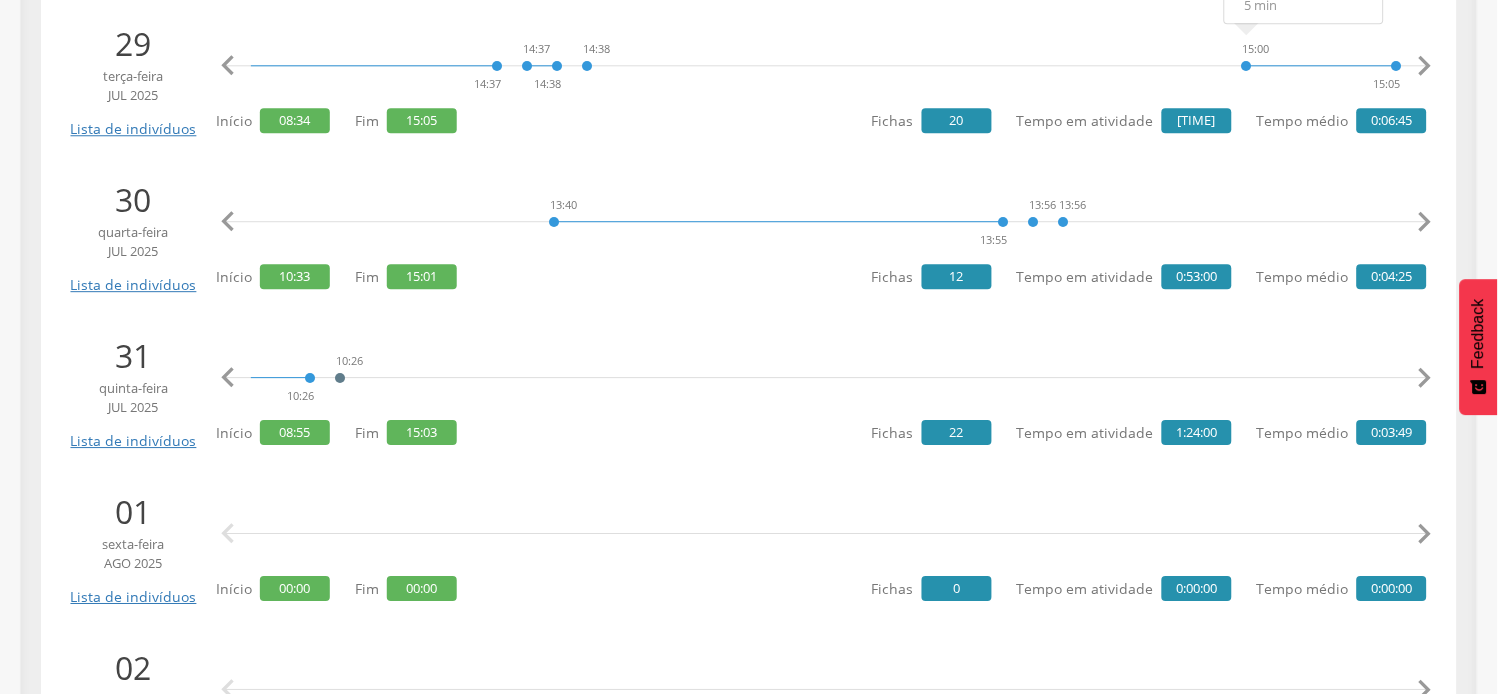 click on "" at bounding box center (1425, 378) 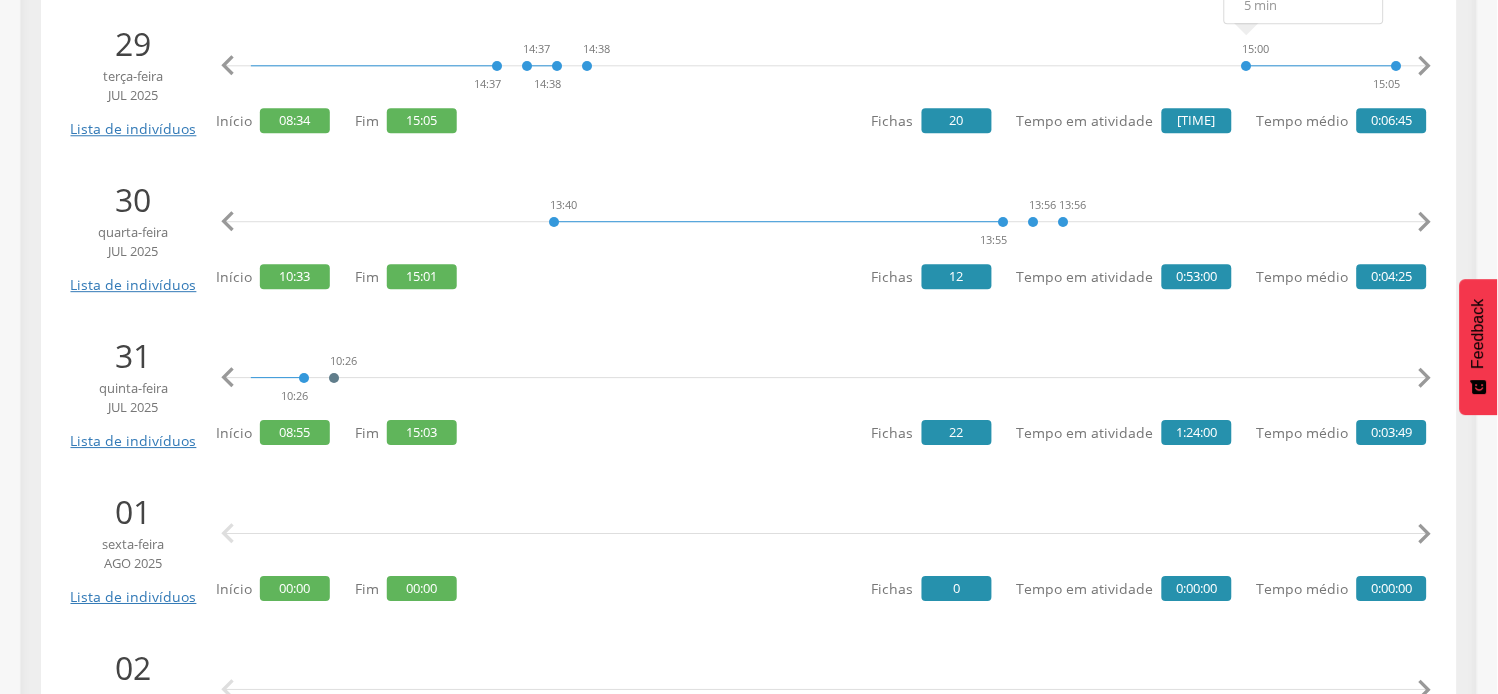 click on "" at bounding box center (1425, 378) 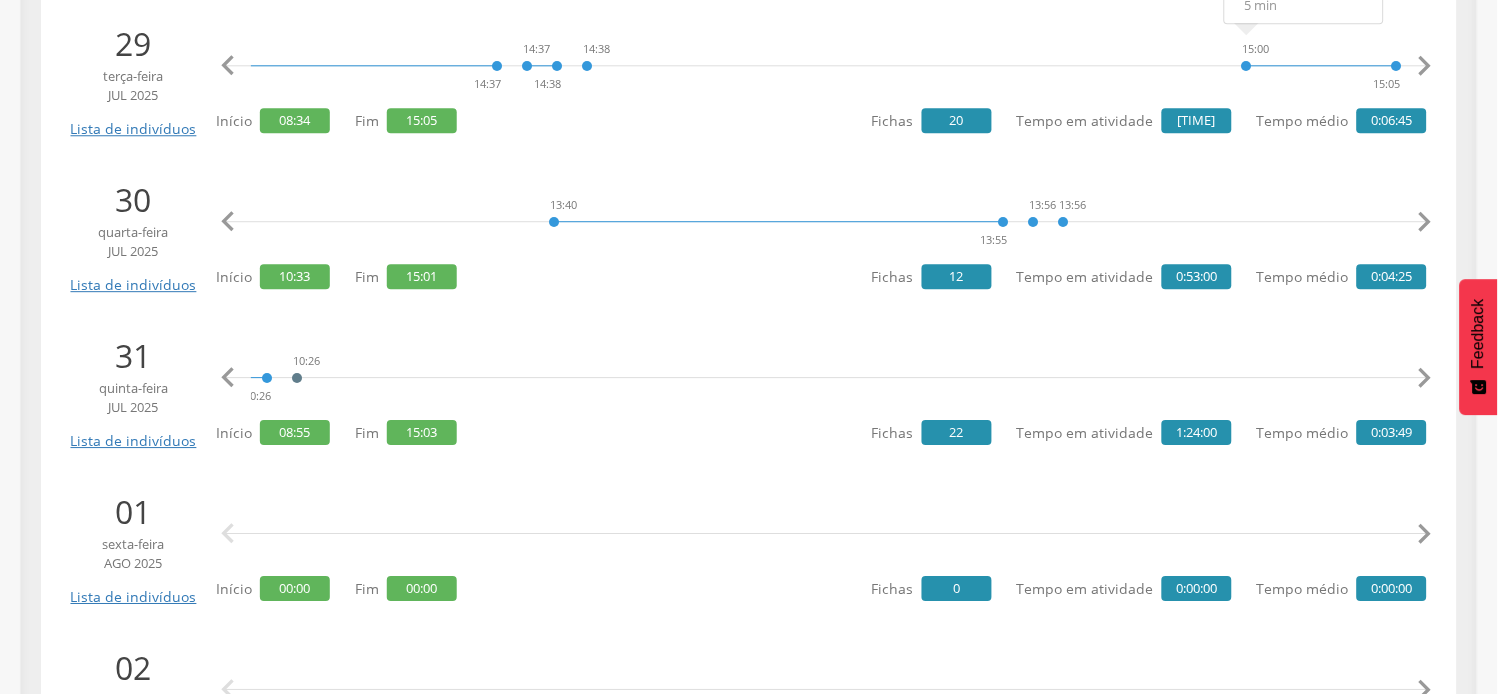 click on "" at bounding box center [1425, 378] 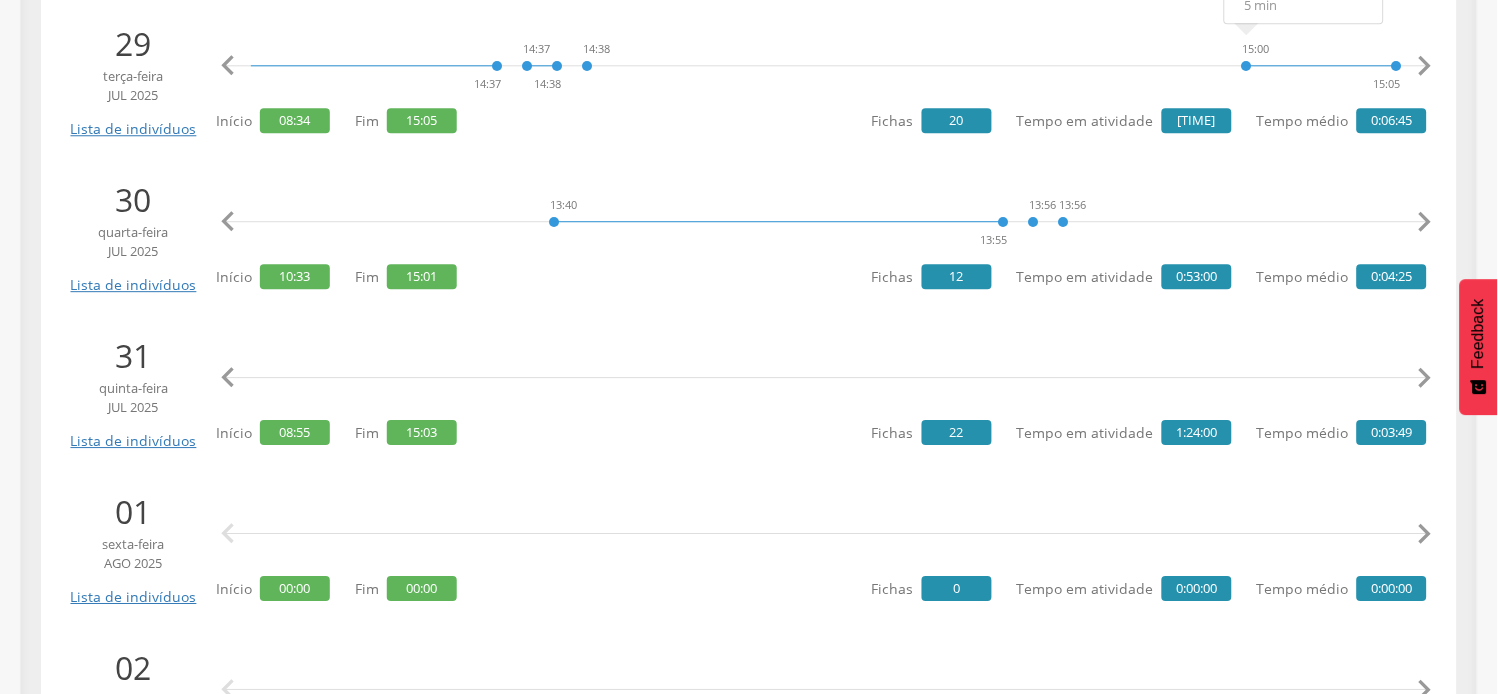 click on "" at bounding box center (1425, 378) 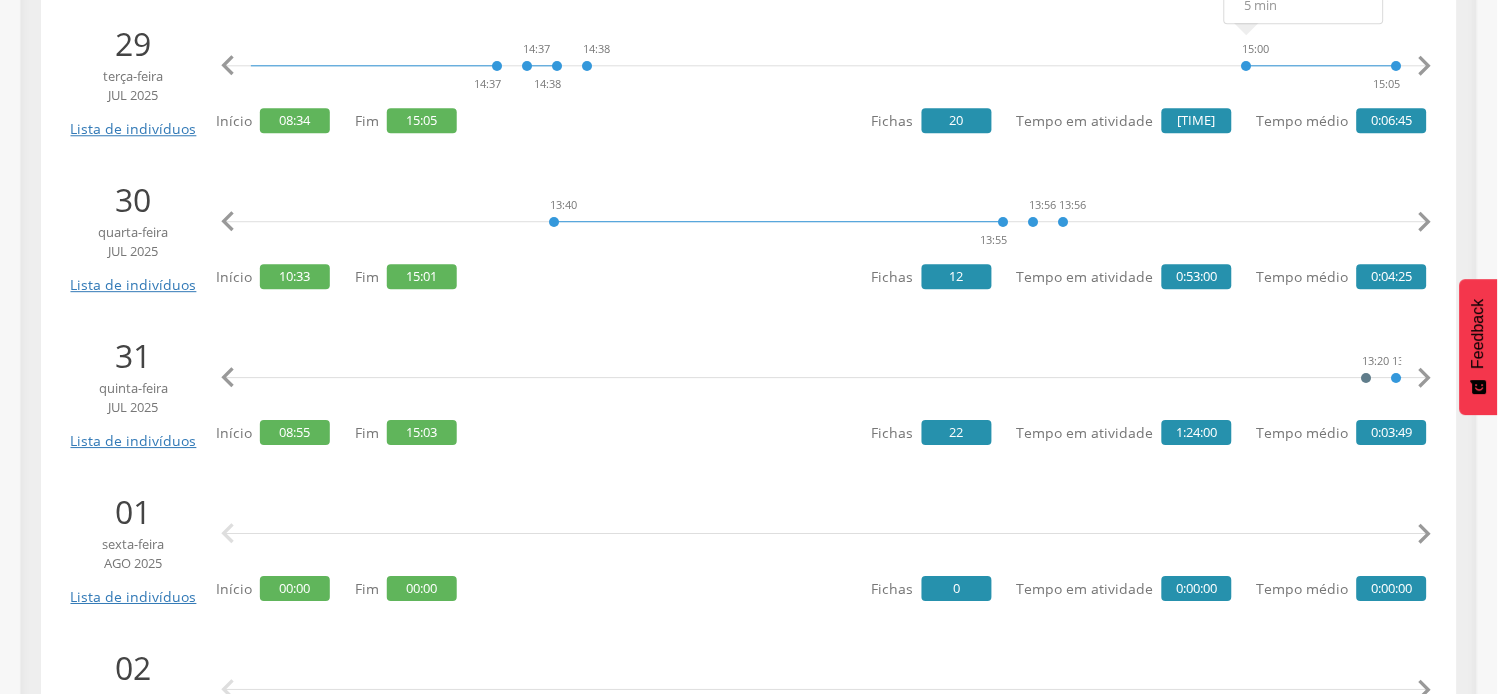 click on "" at bounding box center [1425, 378] 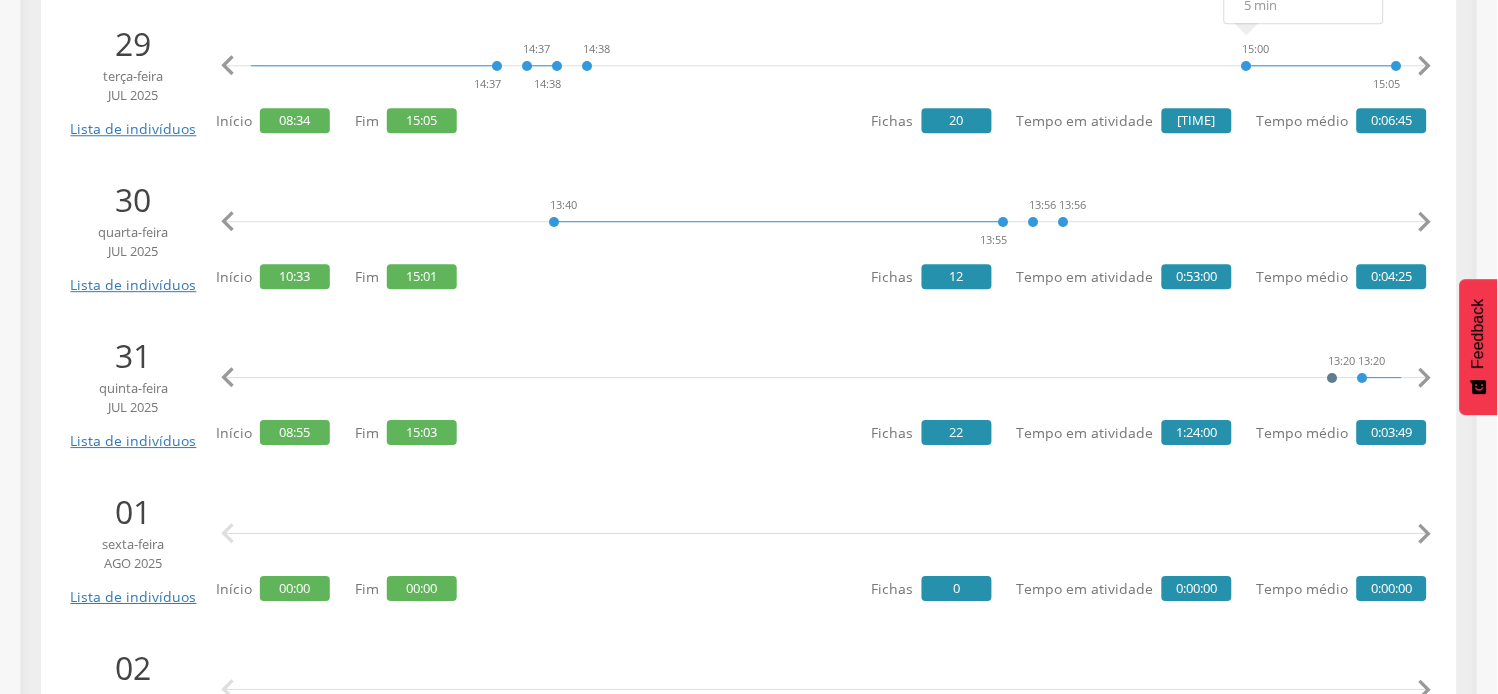 click on "" at bounding box center [1425, 378] 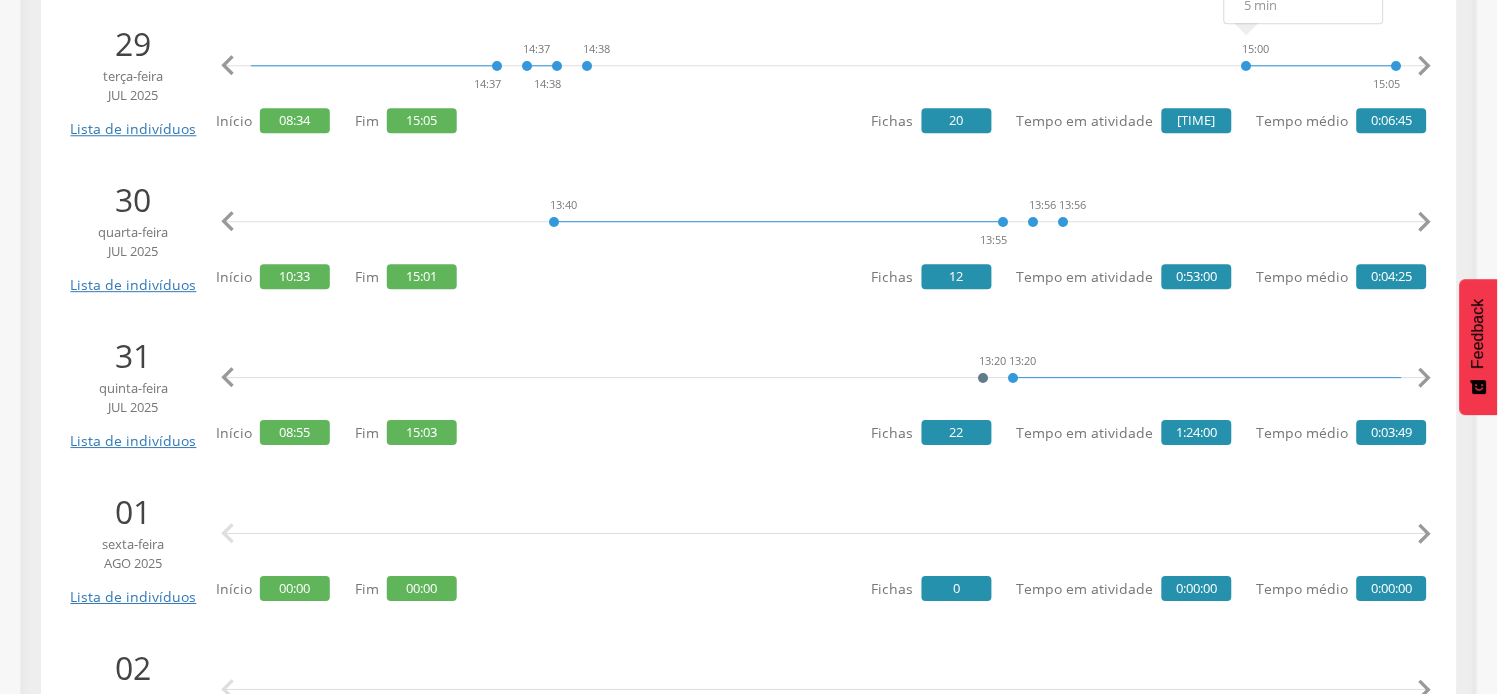 click on "" at bounding box center (1425, 378) 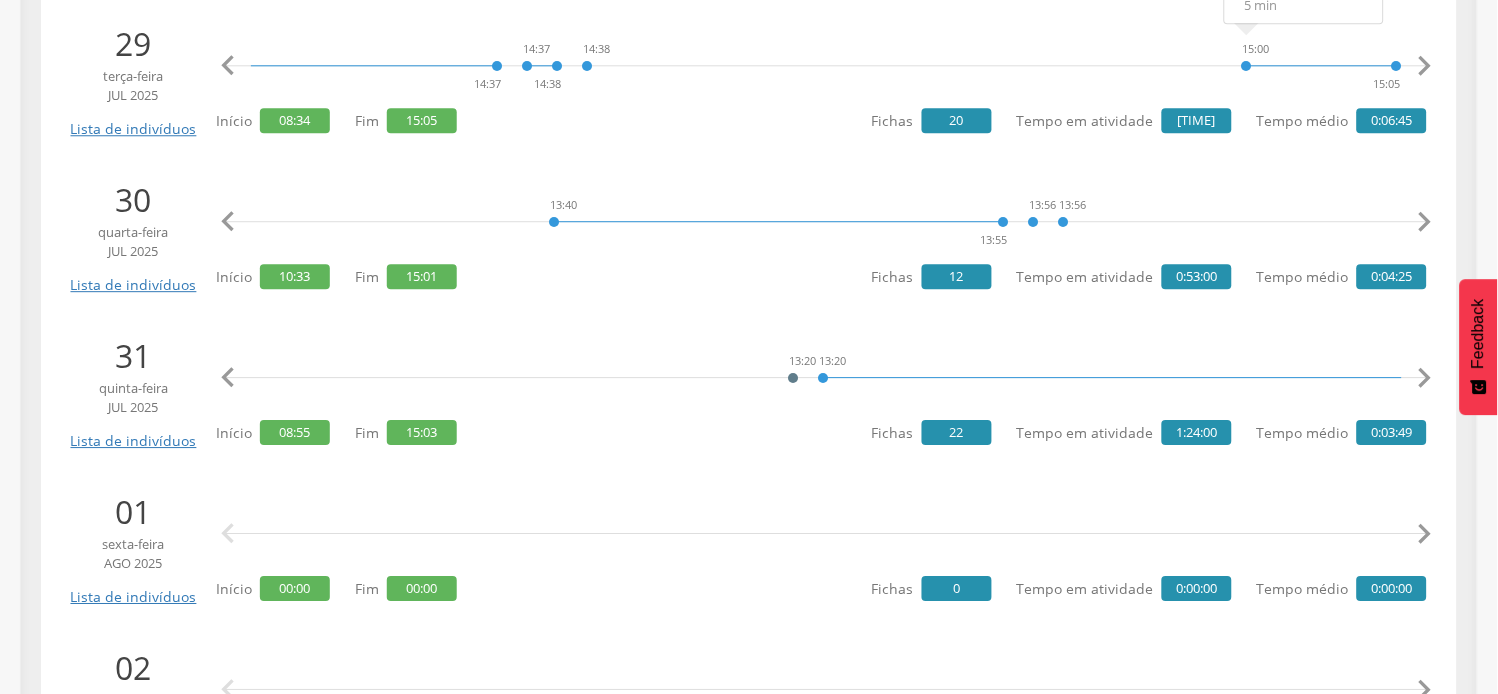 click on "" at bounding box center (1425, 378) 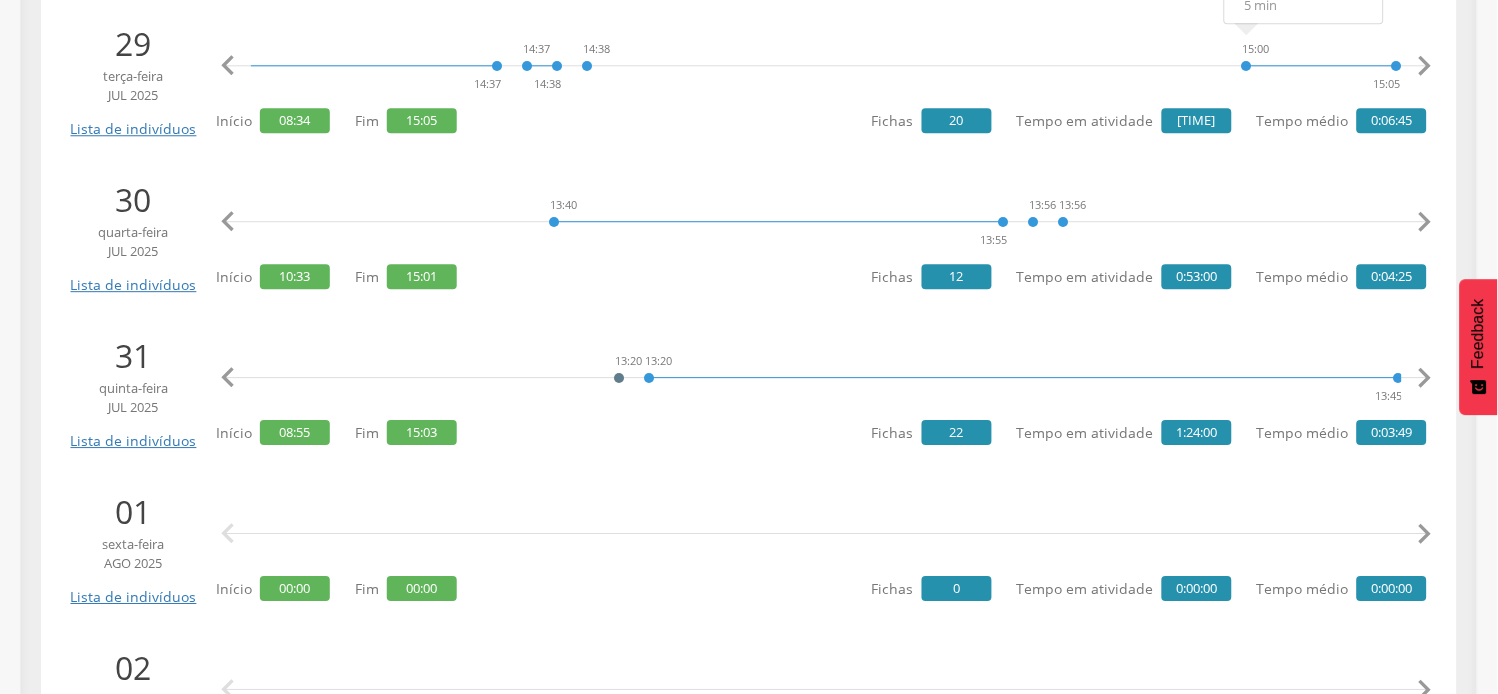 click on "" at bounding box center (1425, 378) 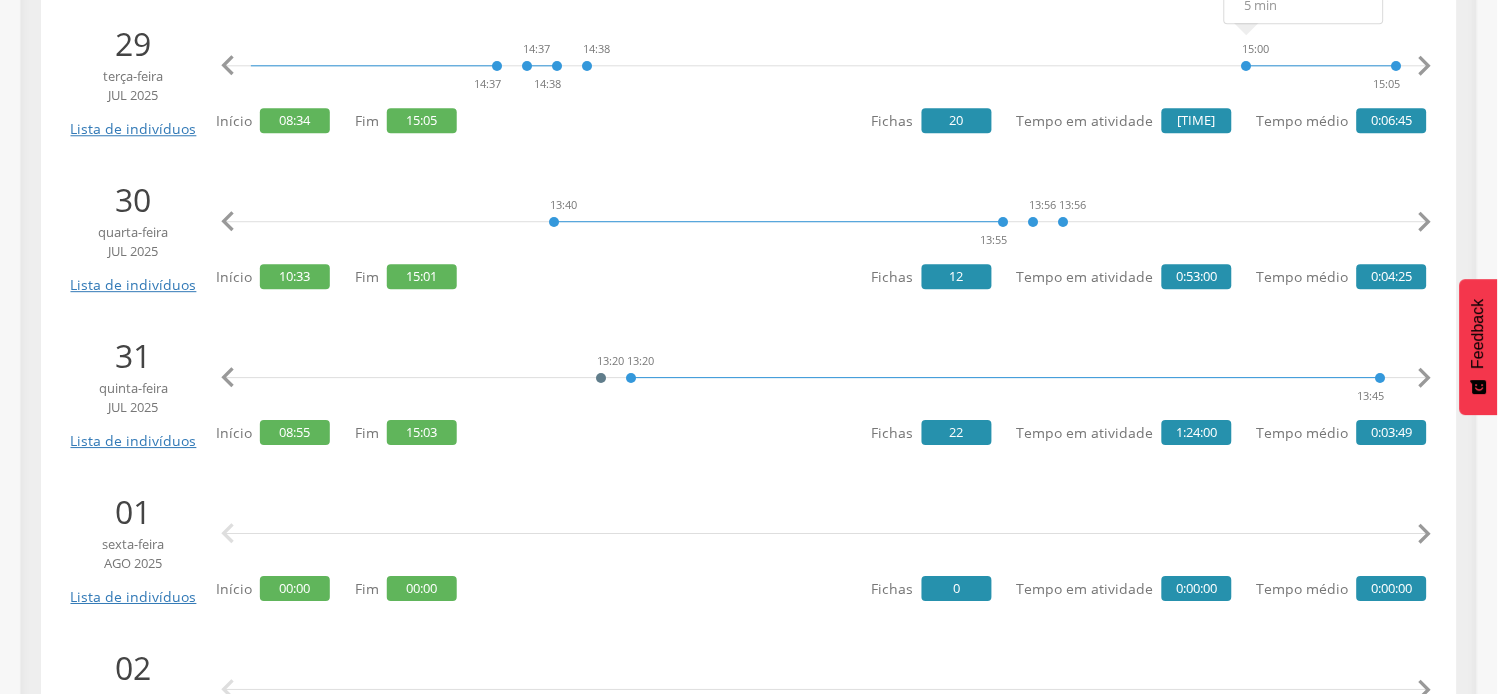 scroll, scrollTop: 0, scrollLeft: 4216, axis: horizontal 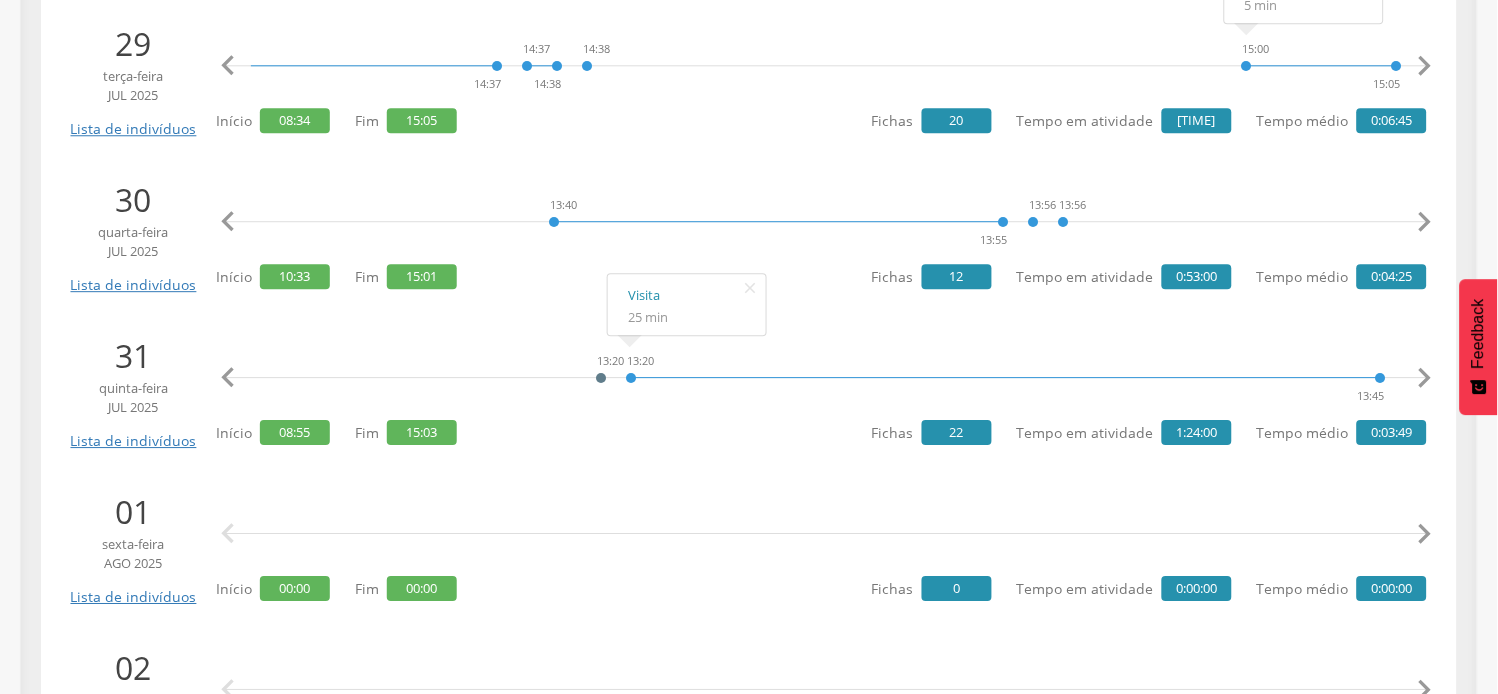 click on "" at bounding box center [228, 378] 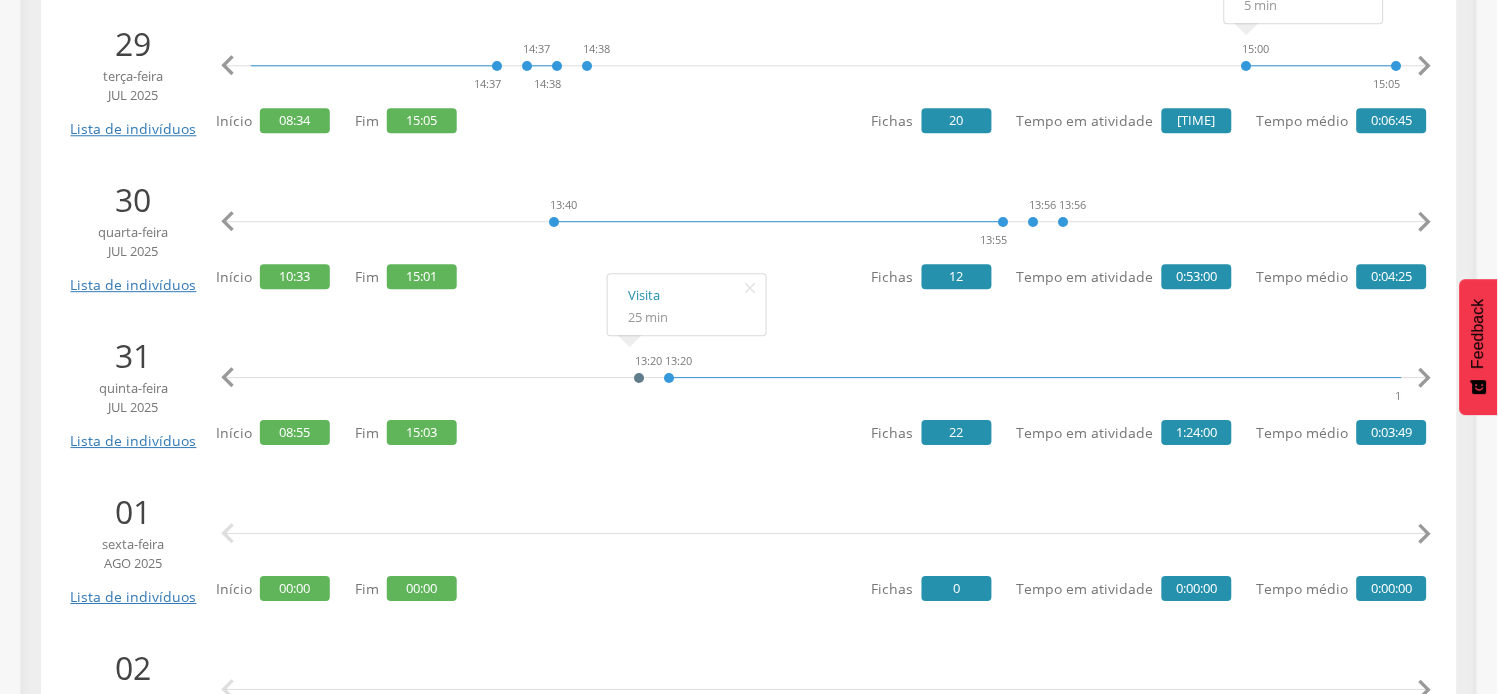 click on "" at bounding box center (228, 378) 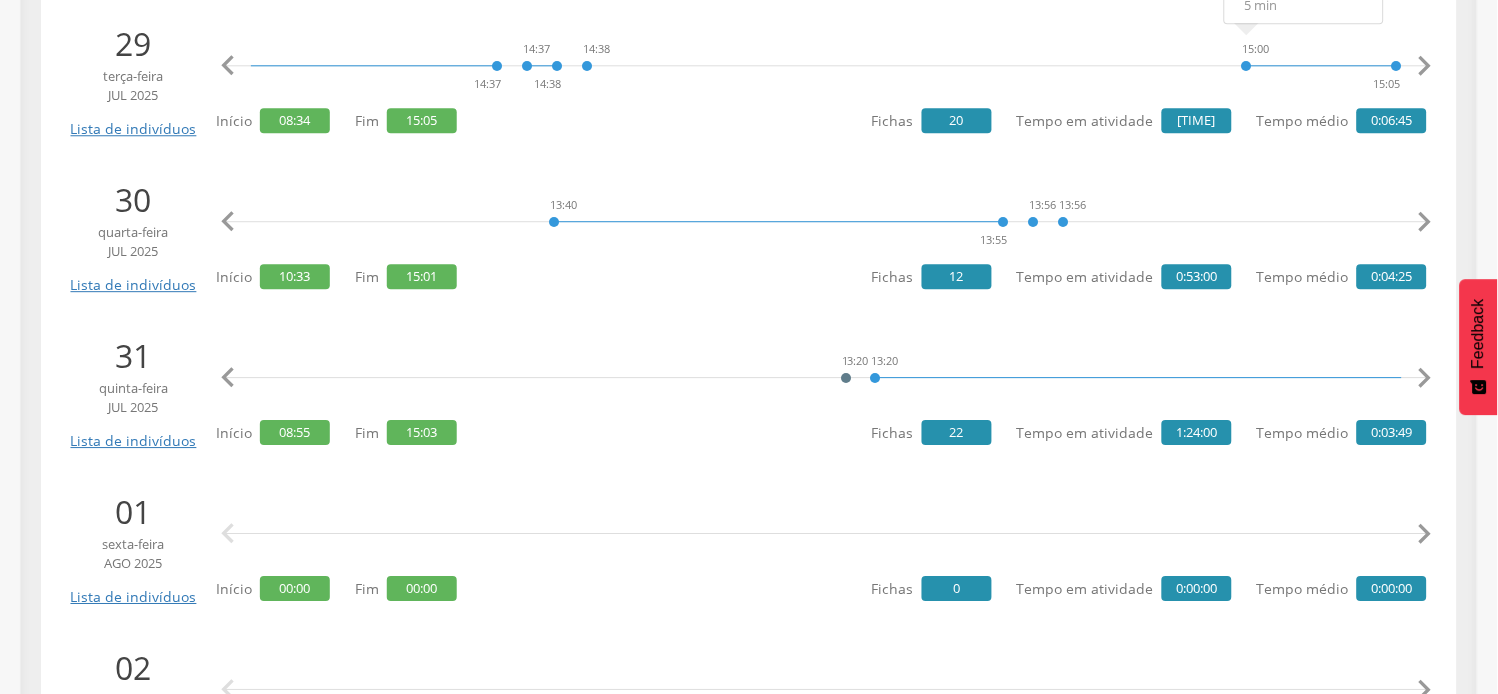 click on "" at bounding box center (228, 378) 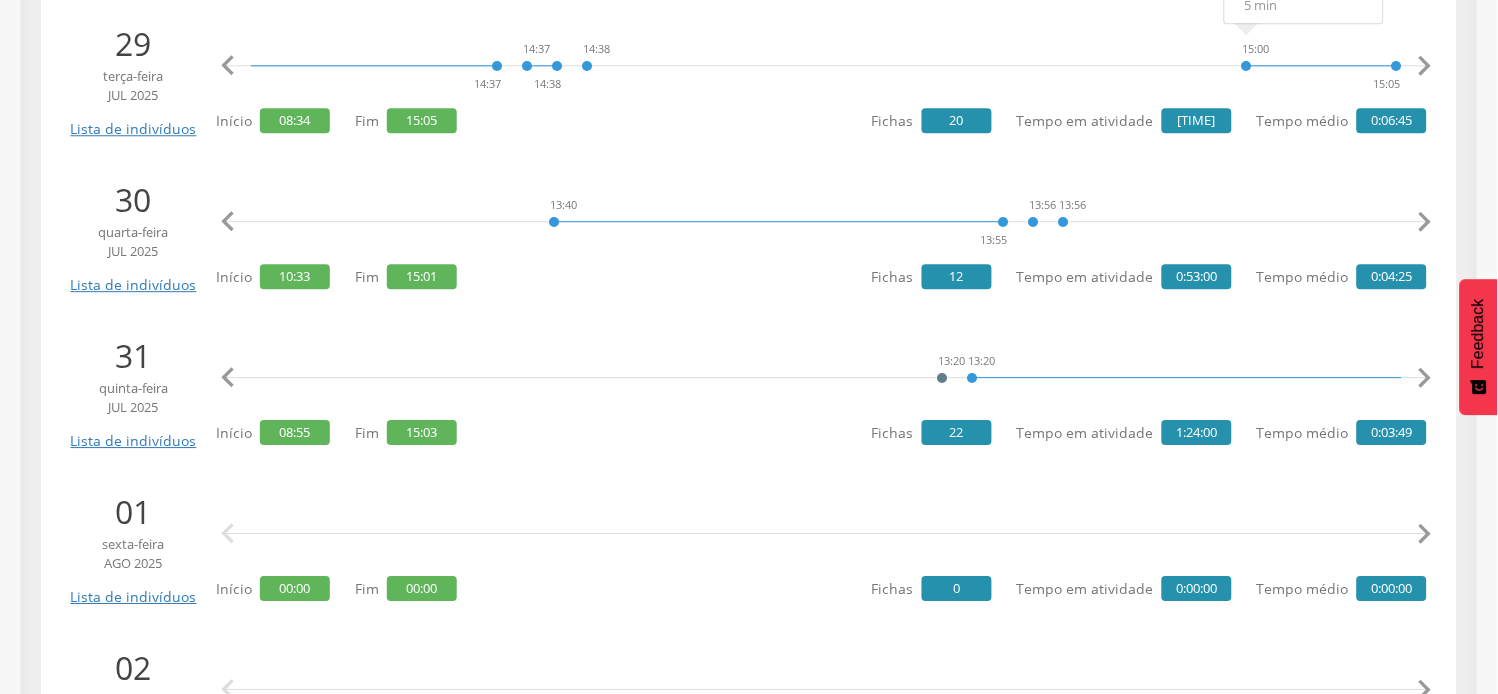 click on "" at bounding box center [228, 378] 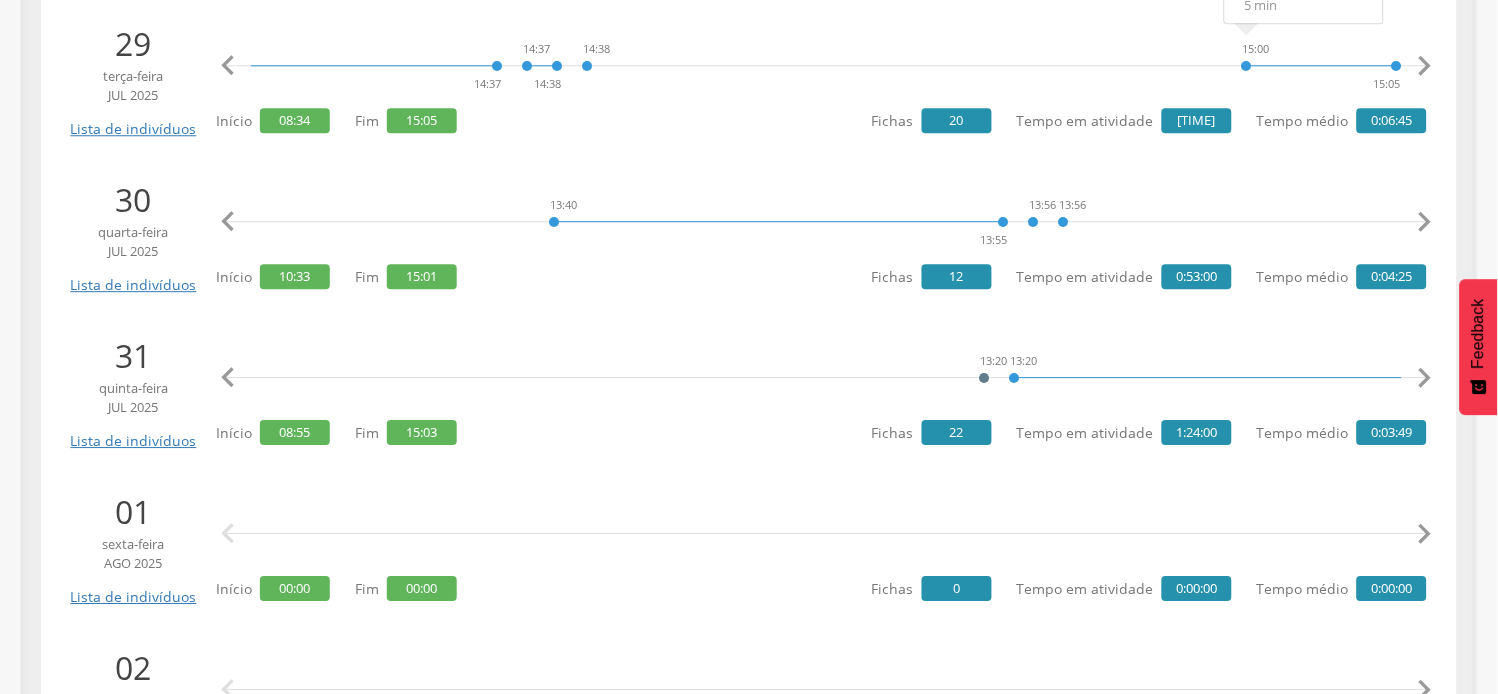 click on "" at bounding box center (228, 378) 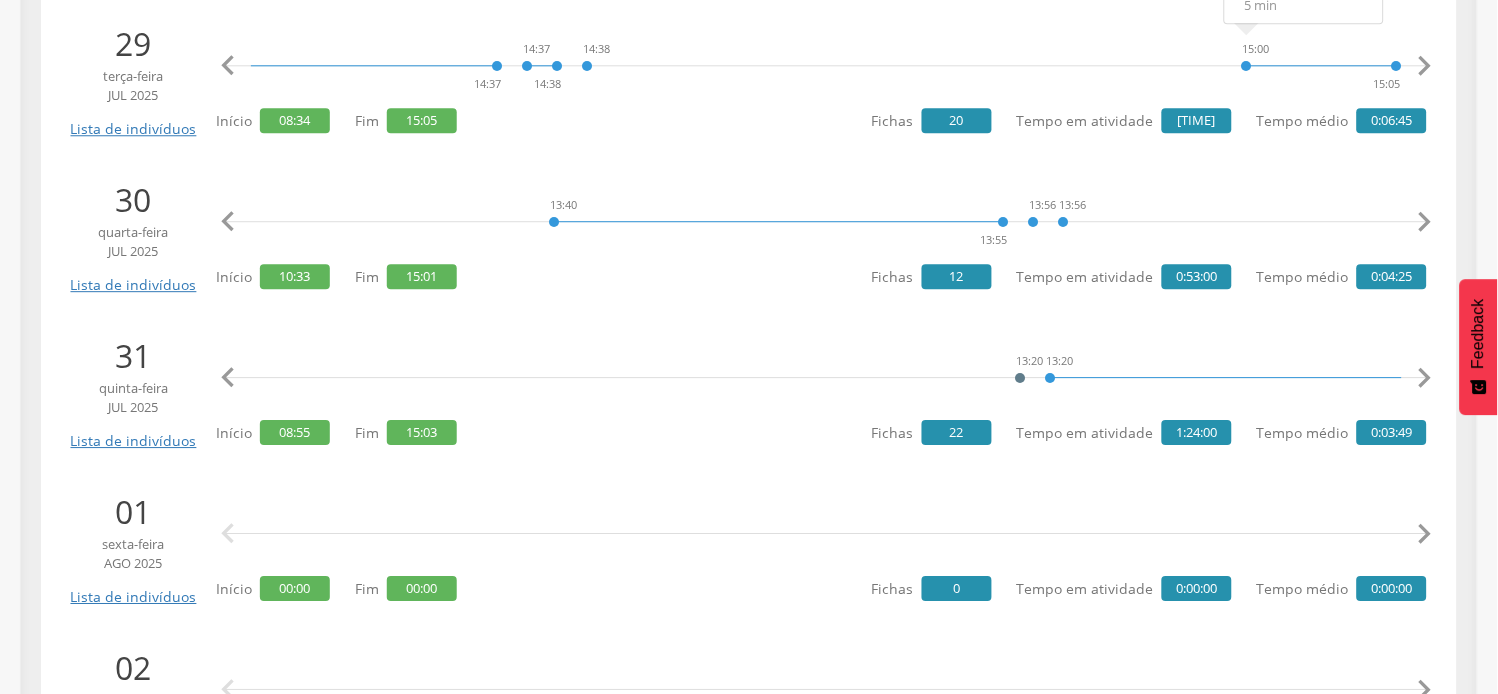 click on "" at bounding box center [228, 378] 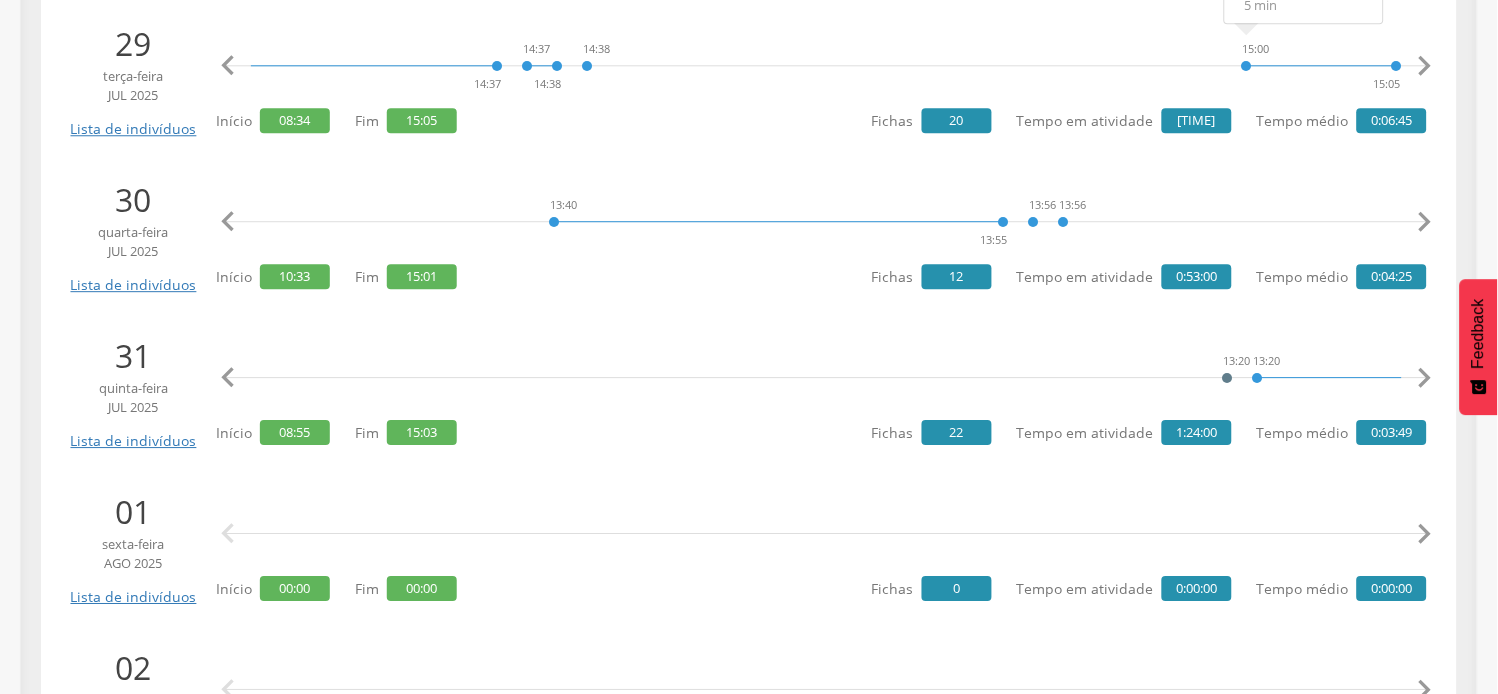 click on "" at bounding box center [228, 378] 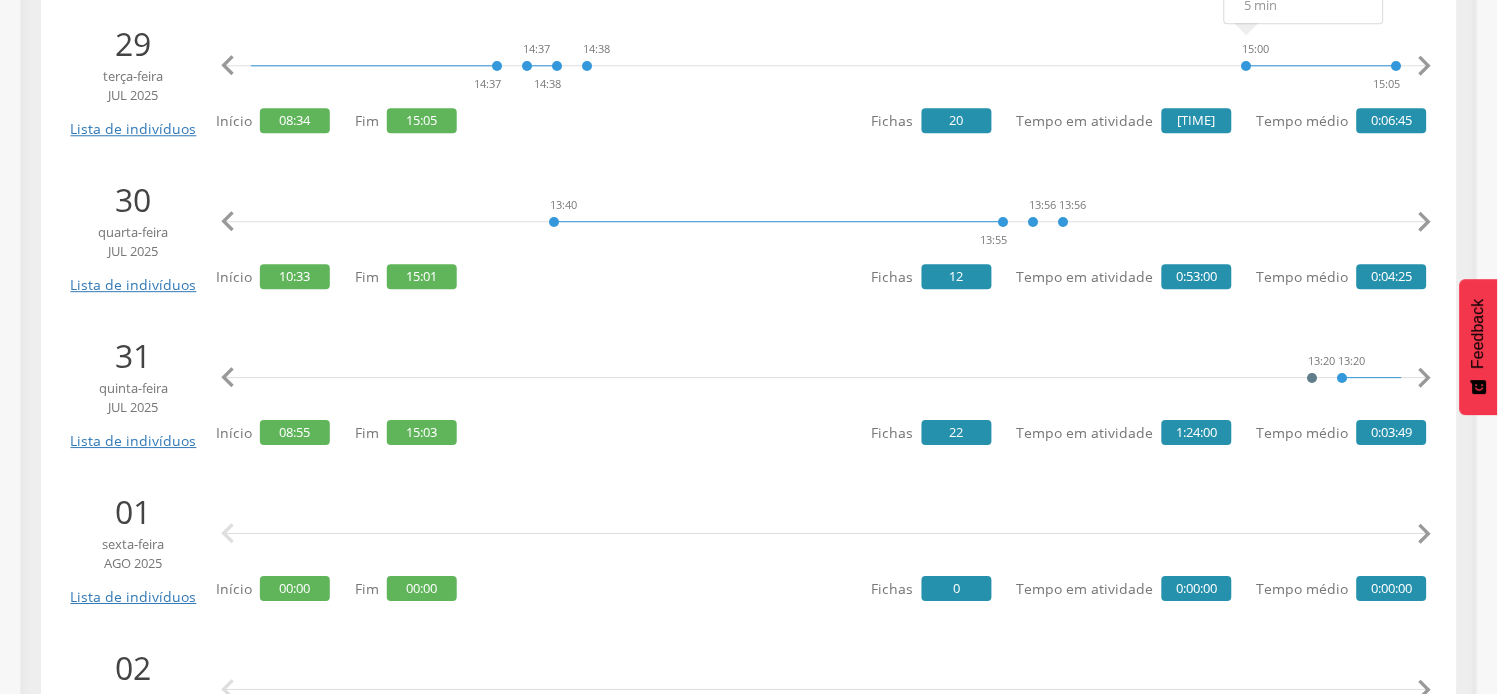 click on "" at bounding box center (228, 378) 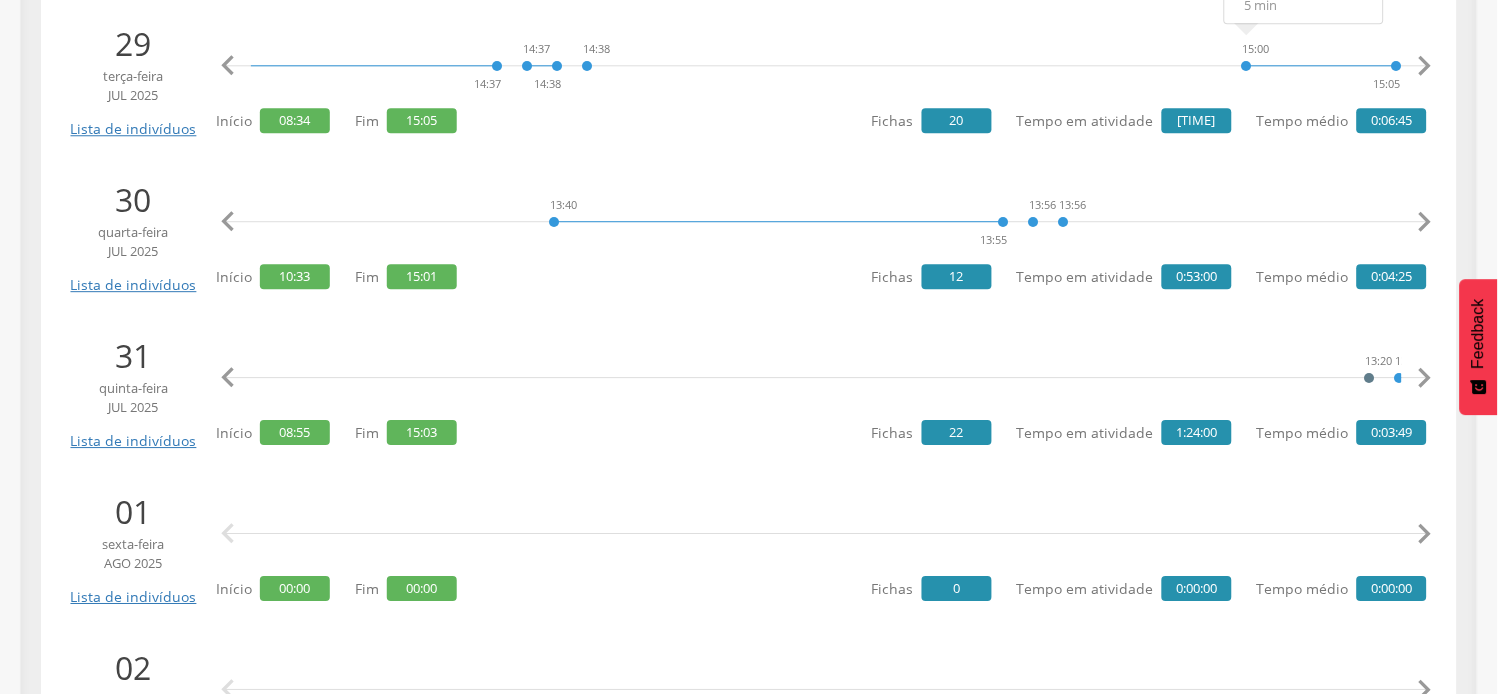 click on "" at bounding box center [228, 378] 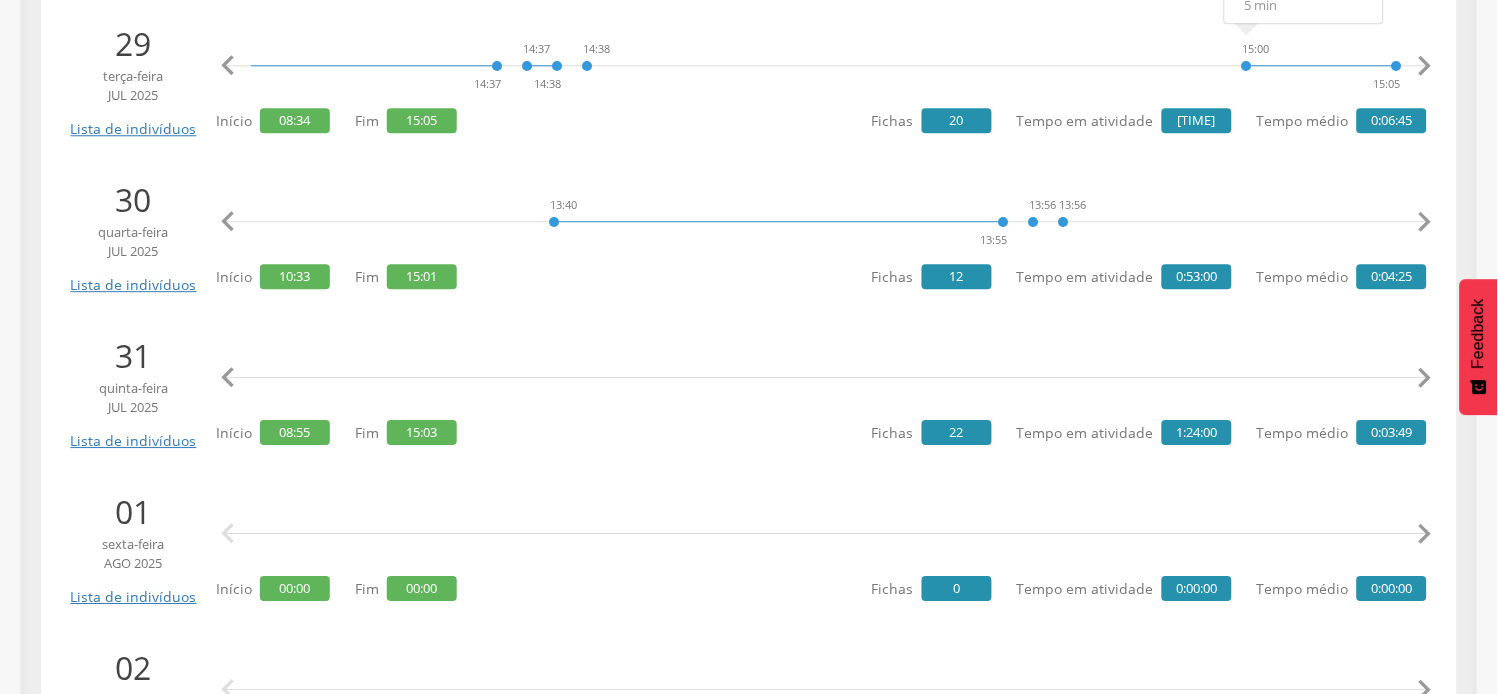 click on "" at bounding box center (228, 378) 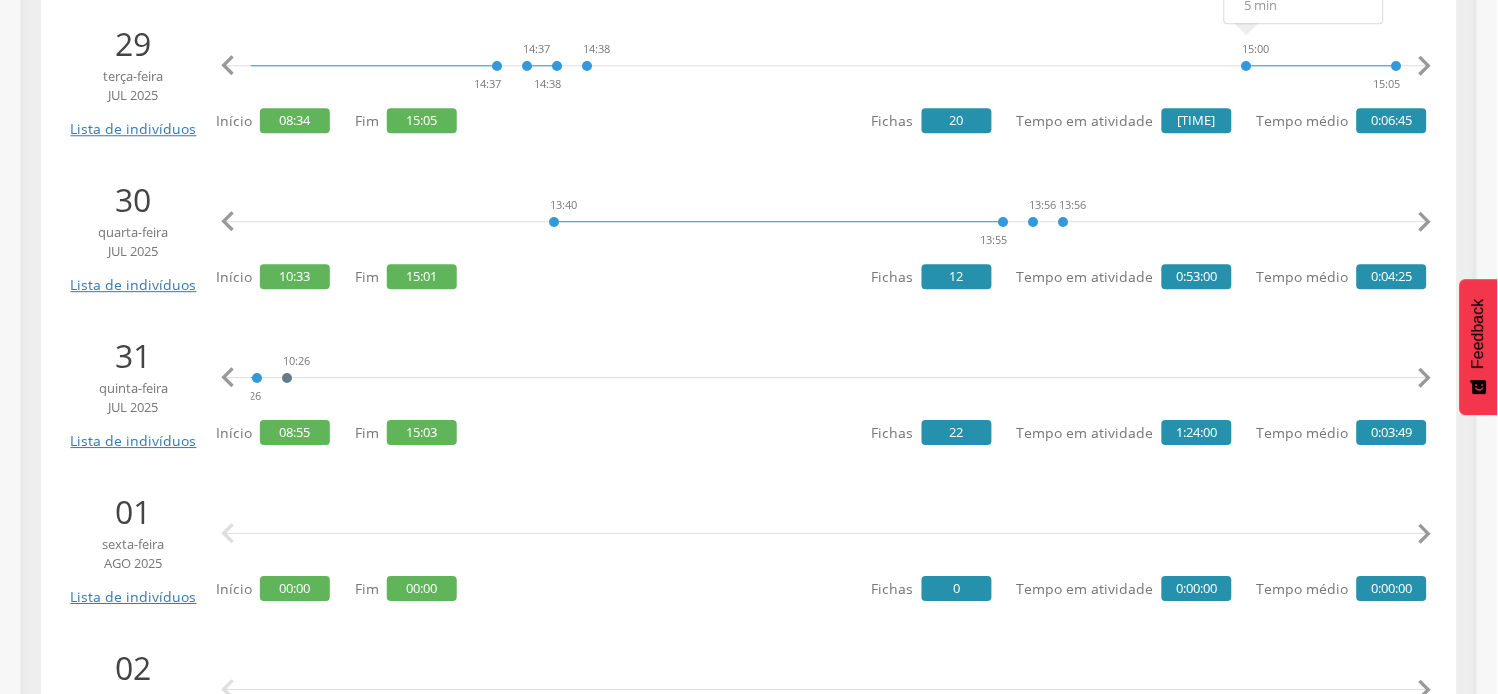 click on "" at bounding box center [228, 378] 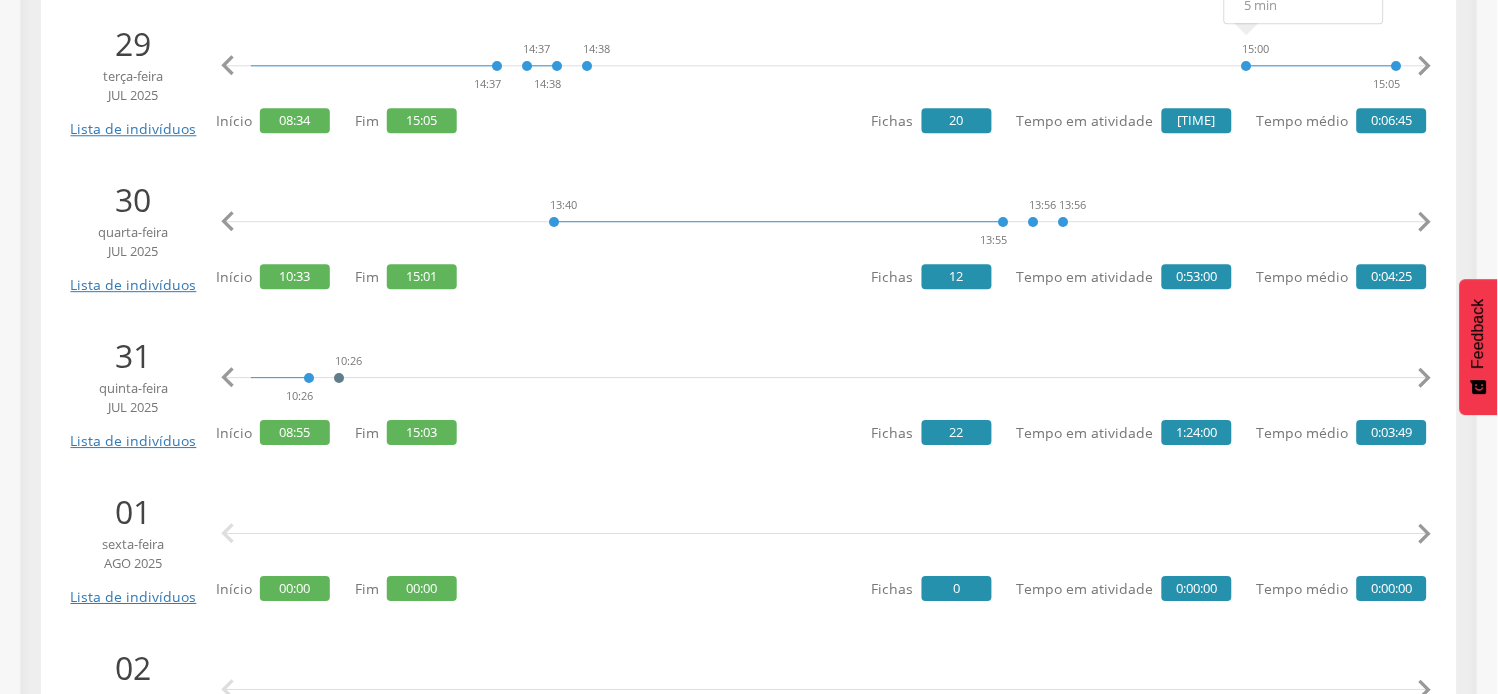 click on "" at bounding box center [228, 378] 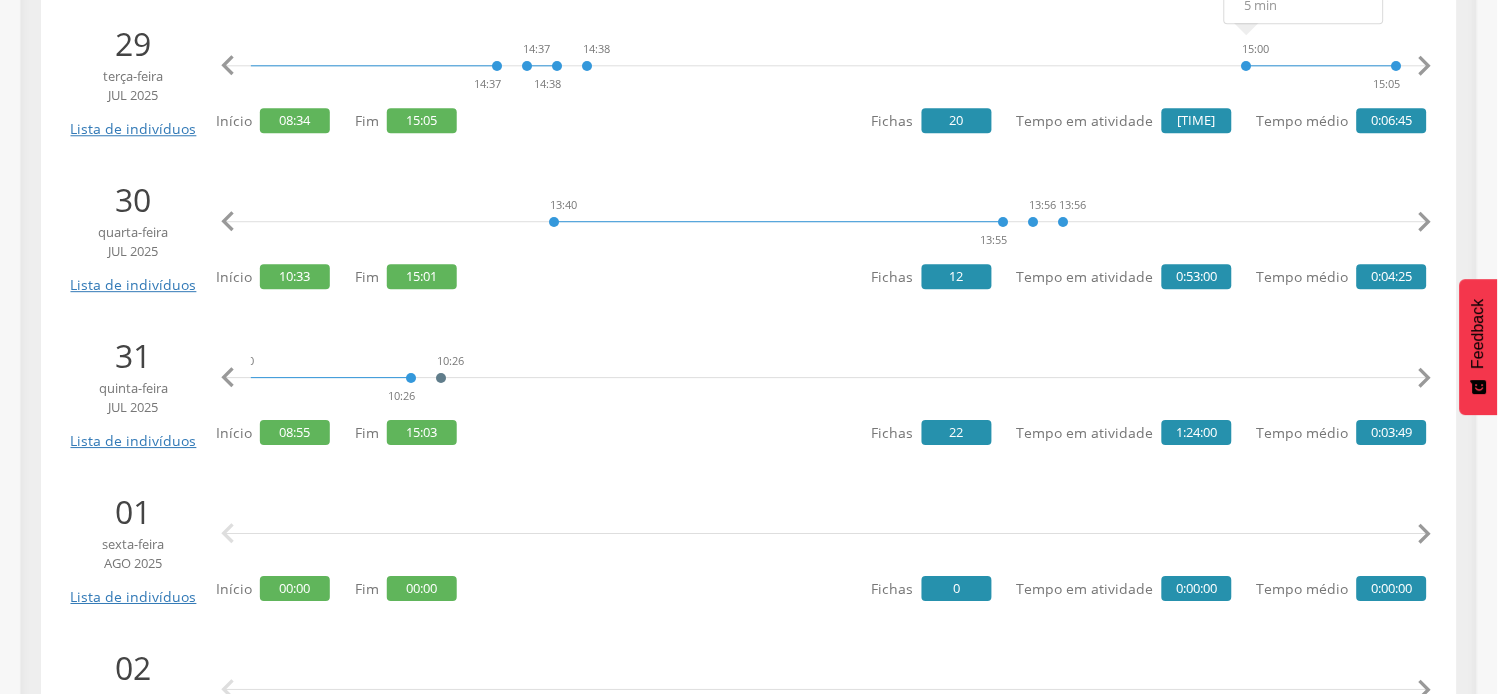 click on "" at bounding box center [228, 378] 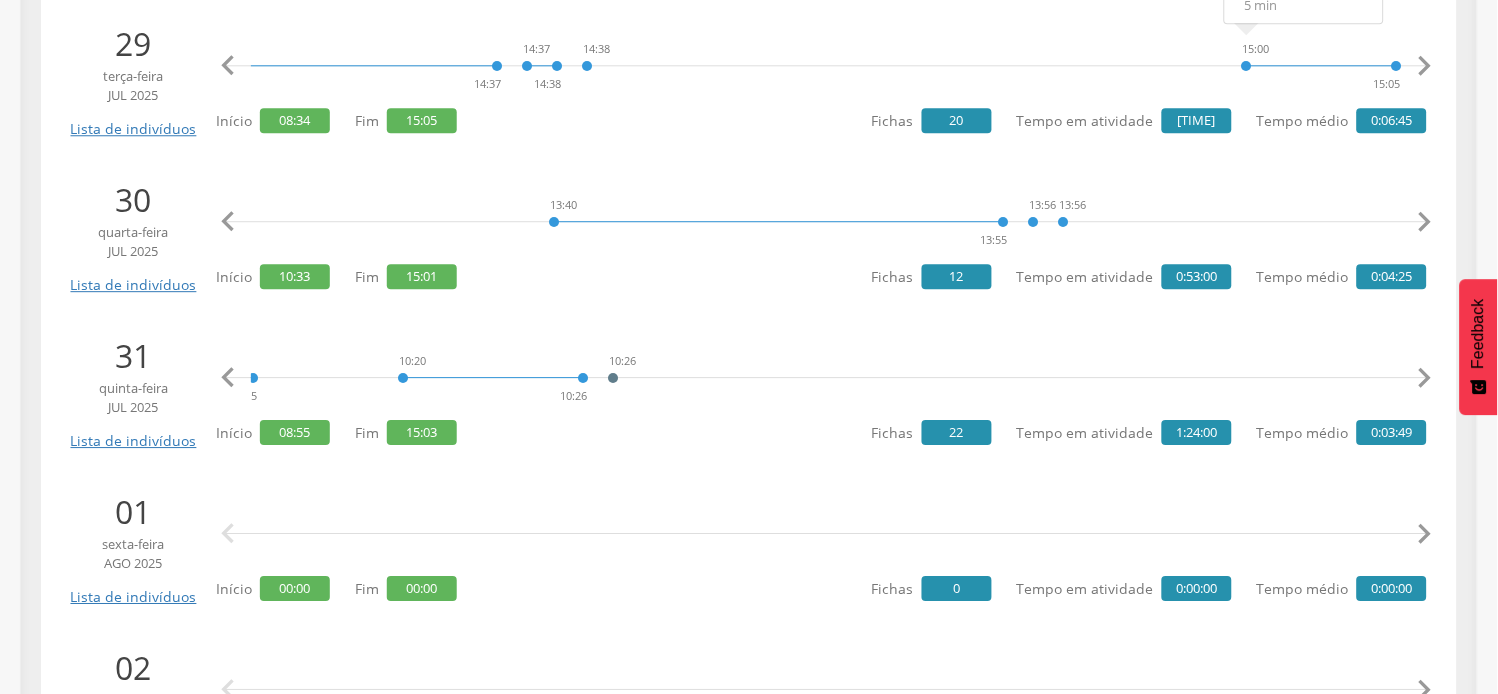 click on "" at bounding box center [228, 378] 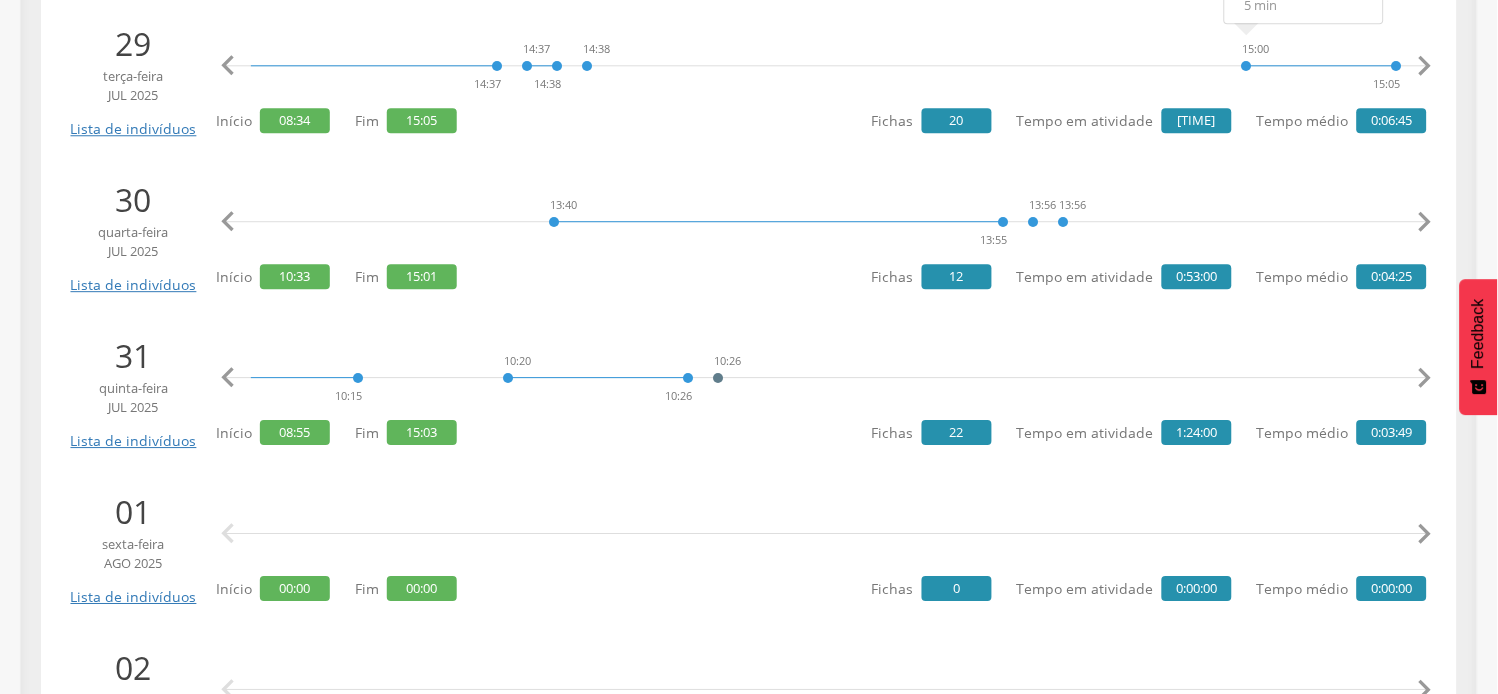 click on "" at bounding box center (228, 378) 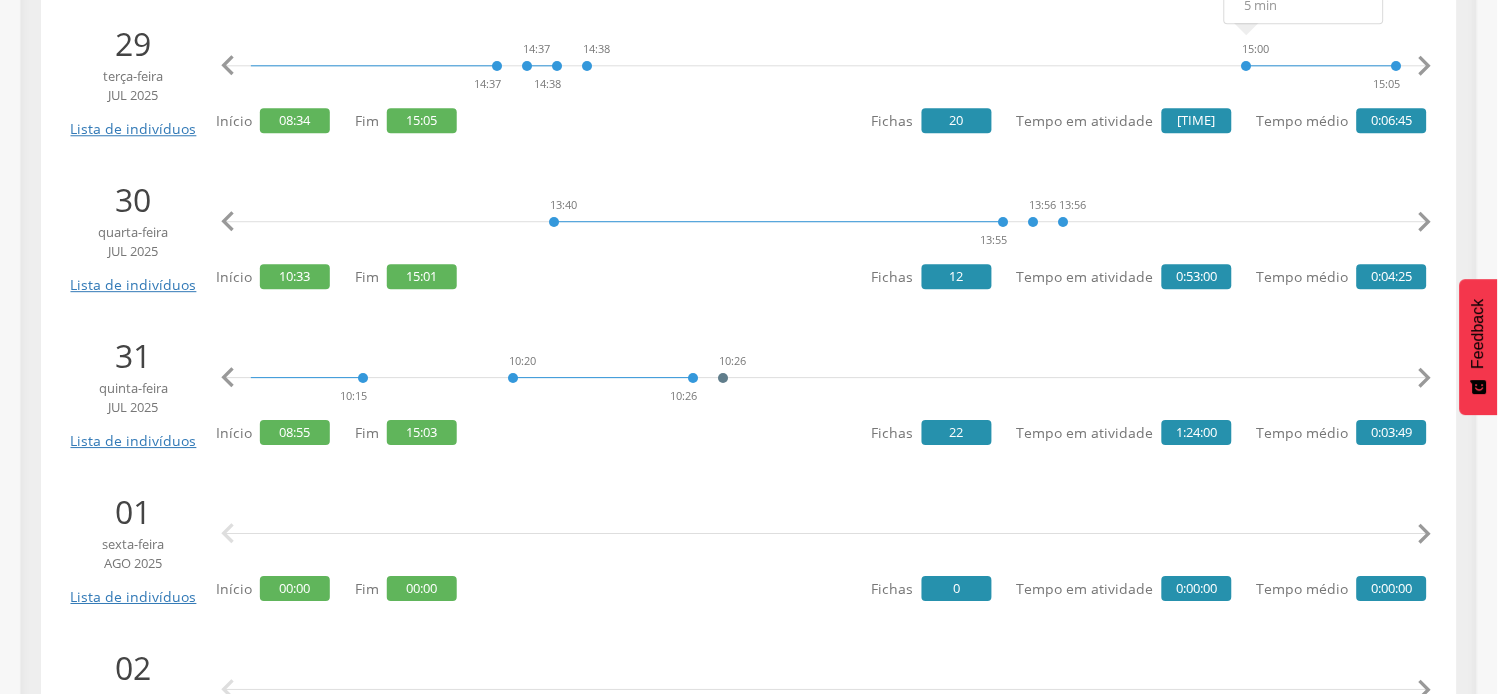 click on "" at bounding box center (228, 378) 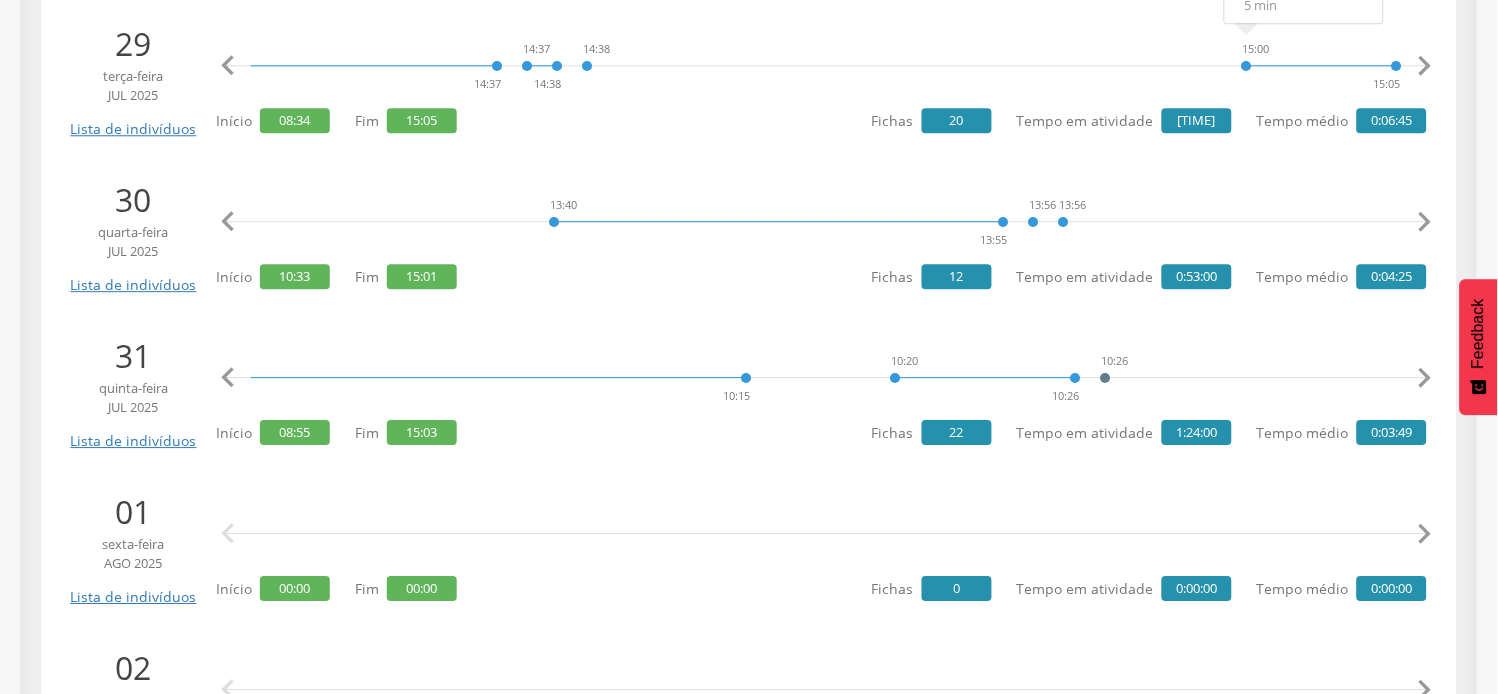 scroll, scrollTop: 0, scrollLeft: 1910, axis: horizontal 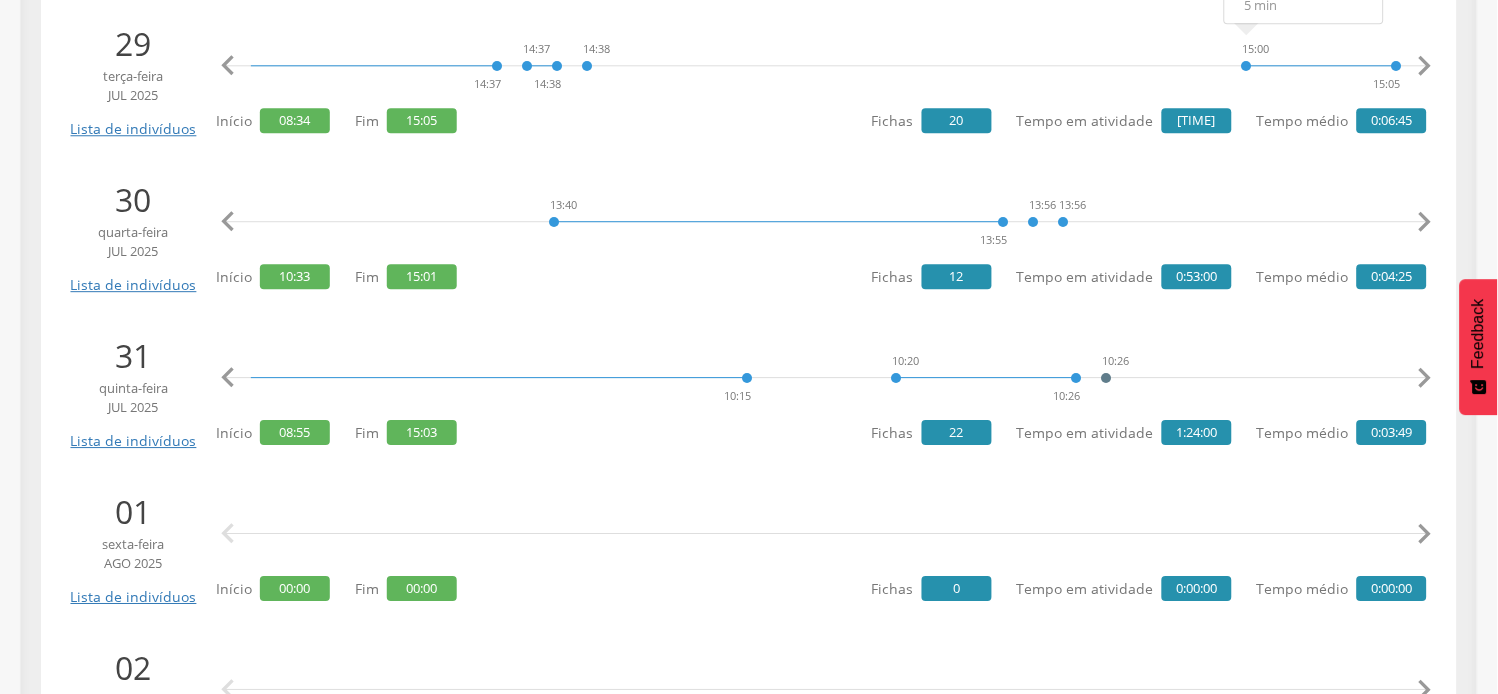 click on "" at bounding box center (228, 378) 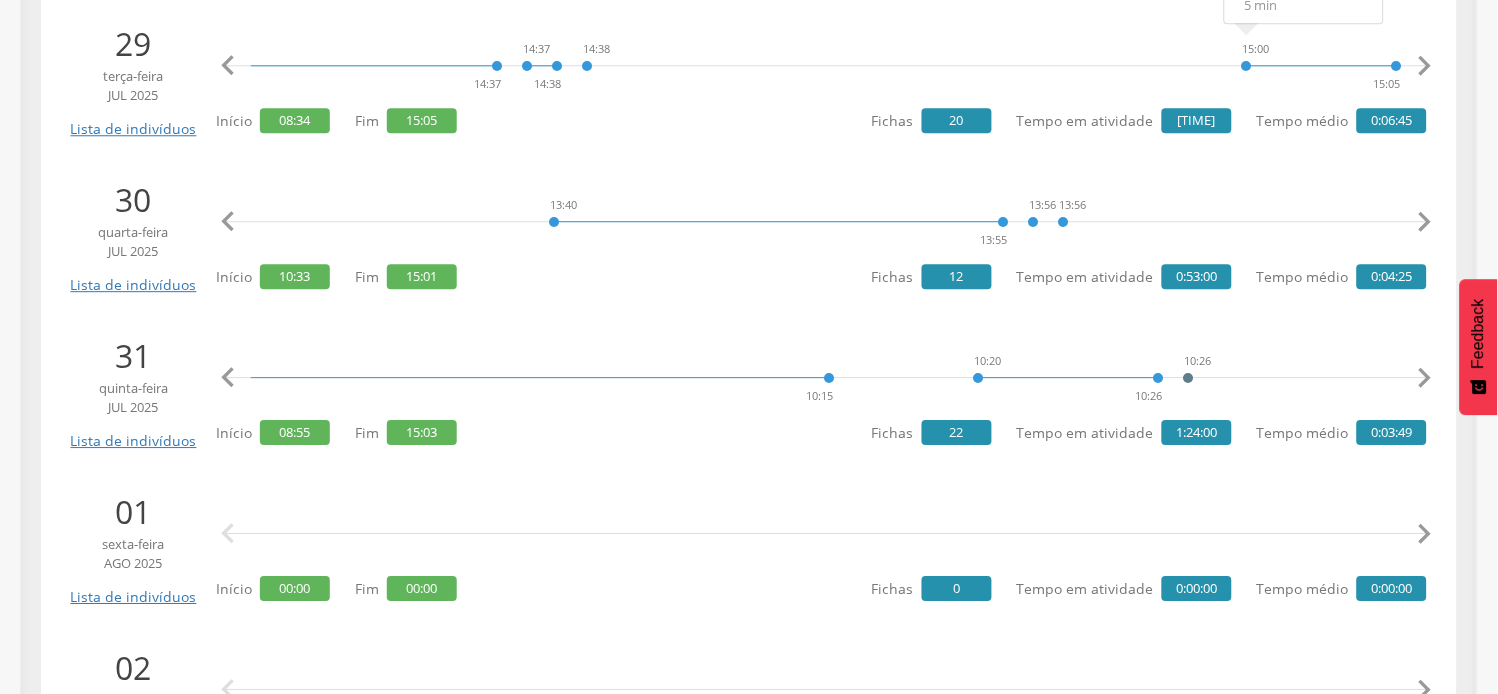 click on "" at bounding box center (228, 378) 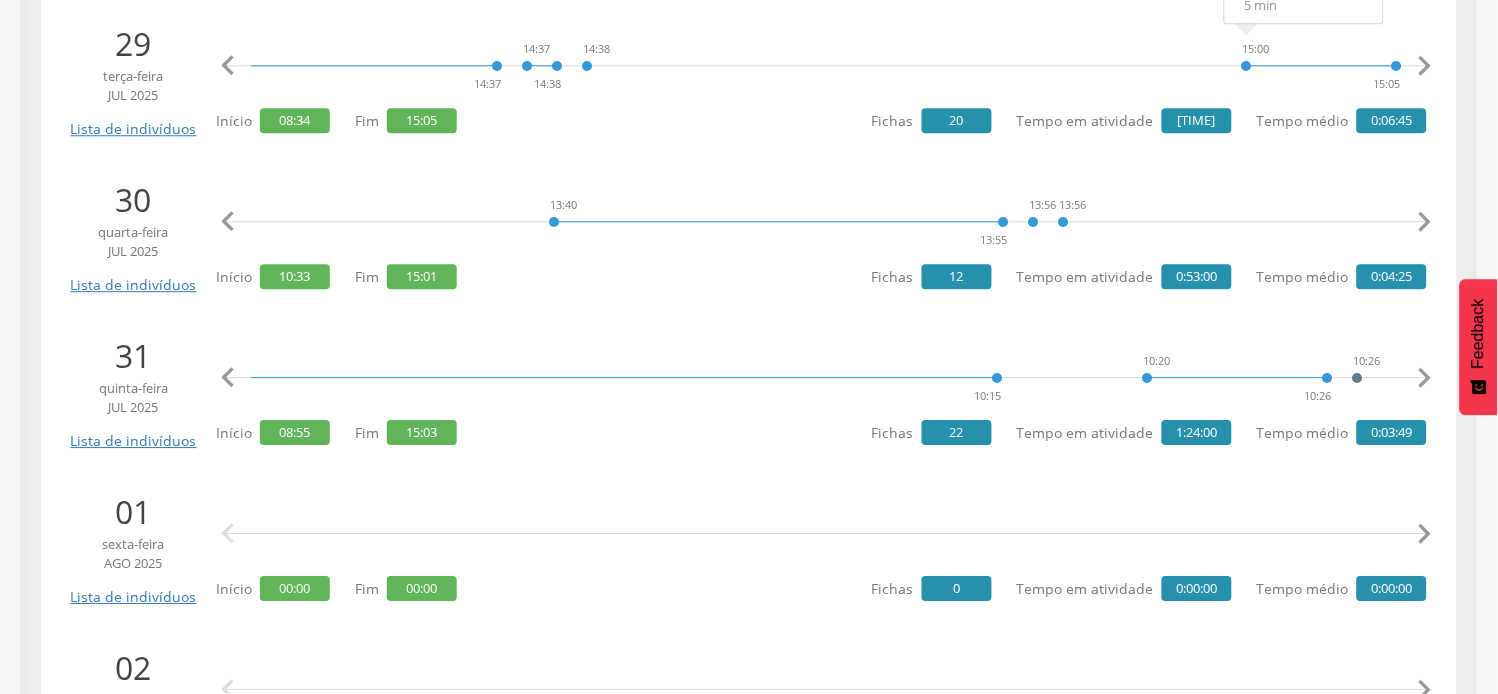 click on "" at bounding box center [228, 378] 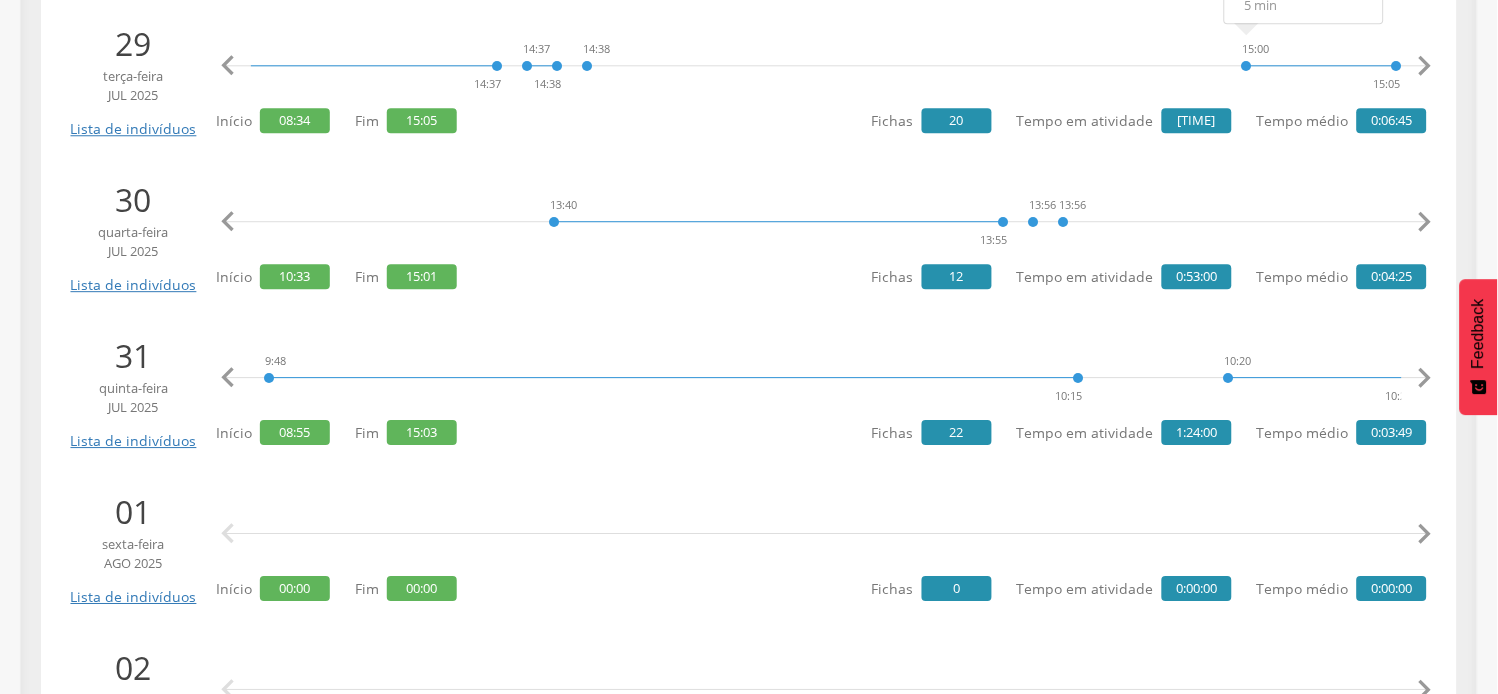 scroll, scrollTop: 0, scrollLeft: 1525, axis: horizontal 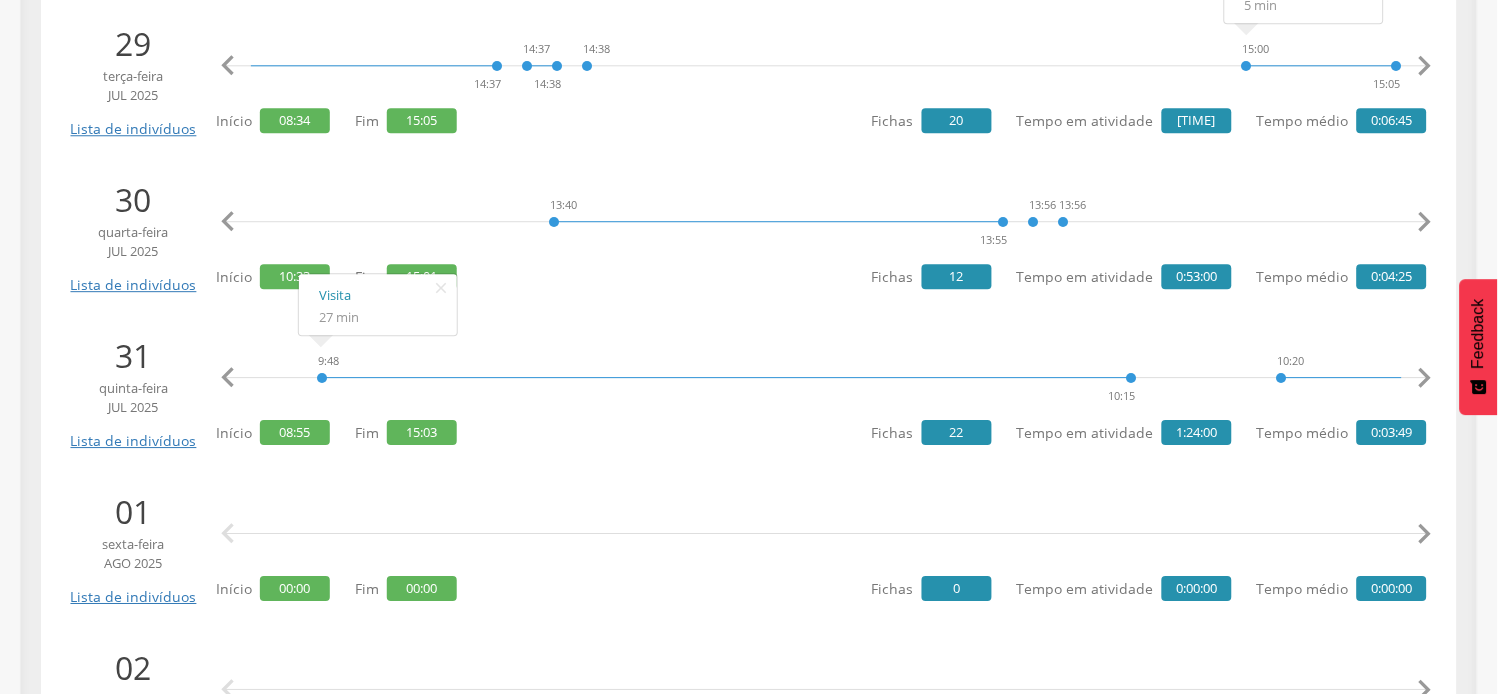 click on "" at bounding box center (1425, 378) 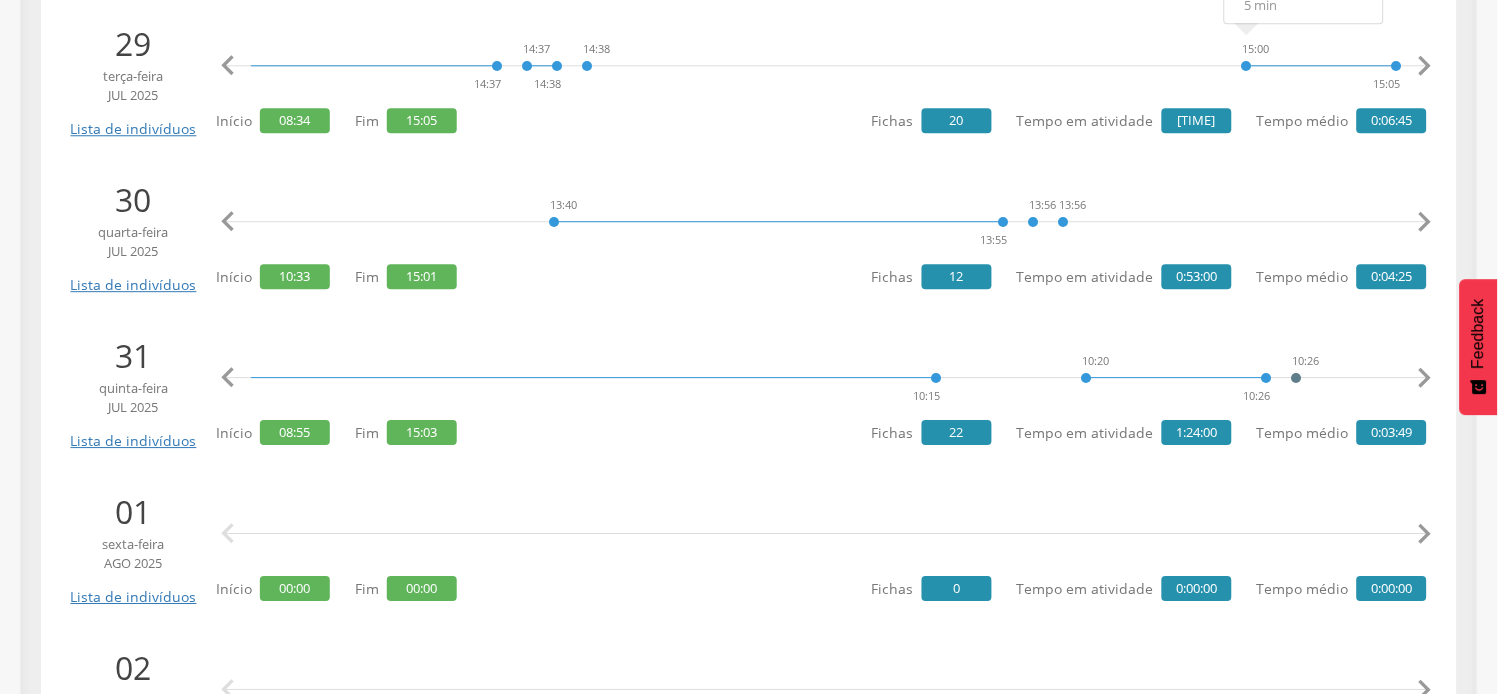 click on "" at bounding box center (1425, 378) 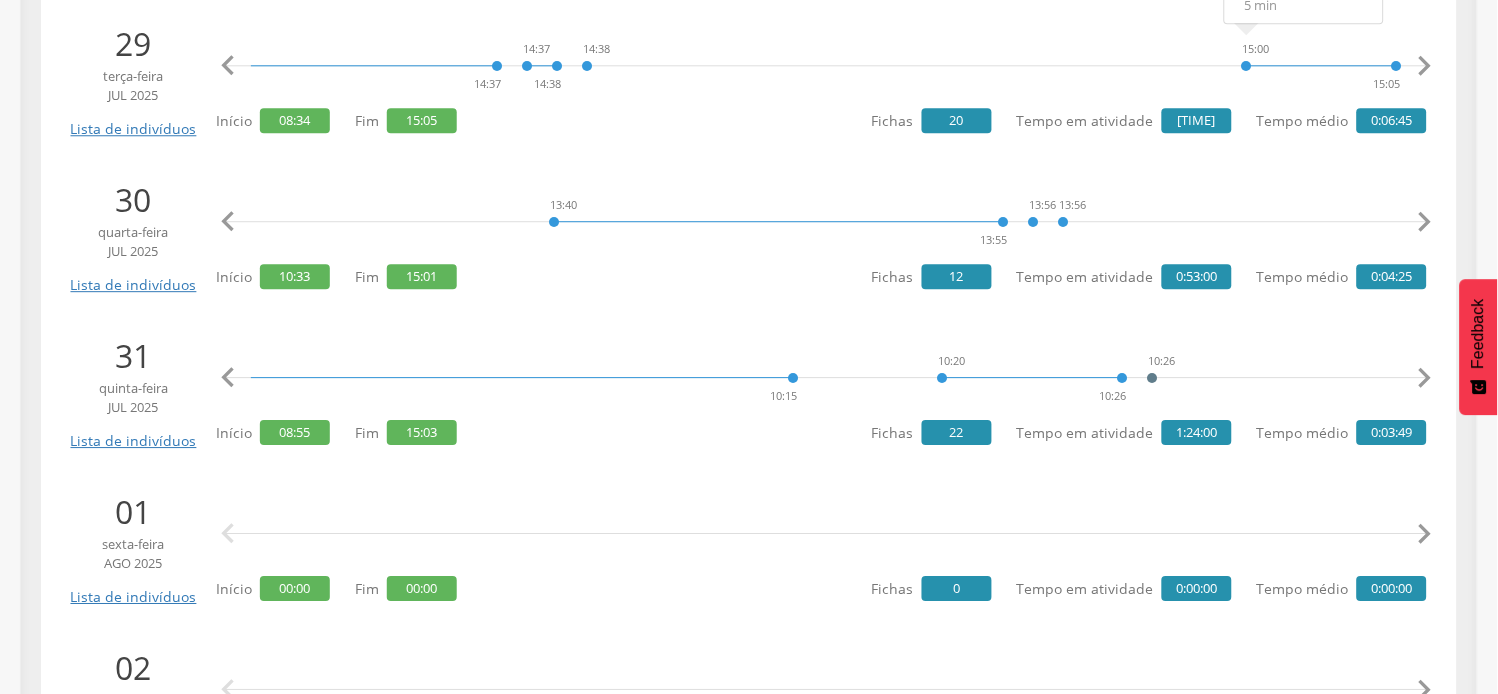 click on "" at bounding box center [1425, 378] 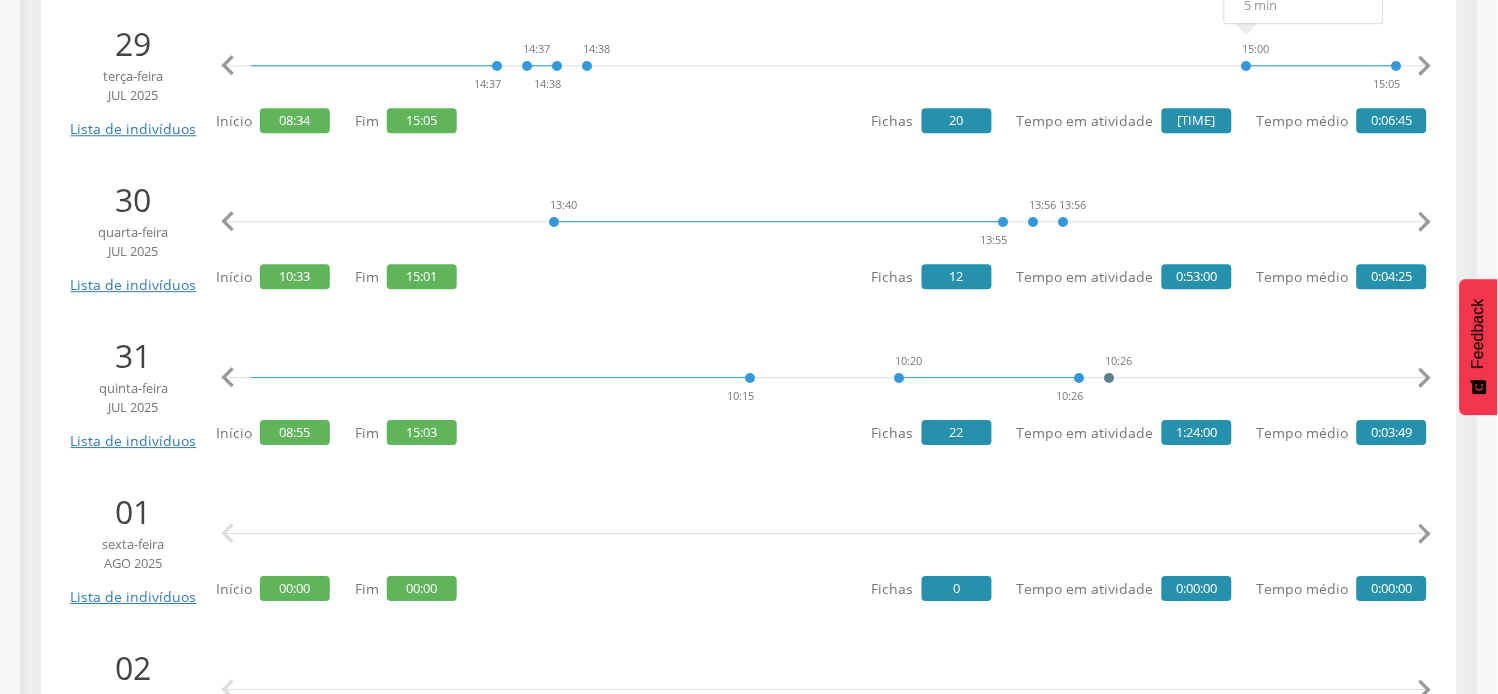 click on "" at bounding box center [1425, 378] 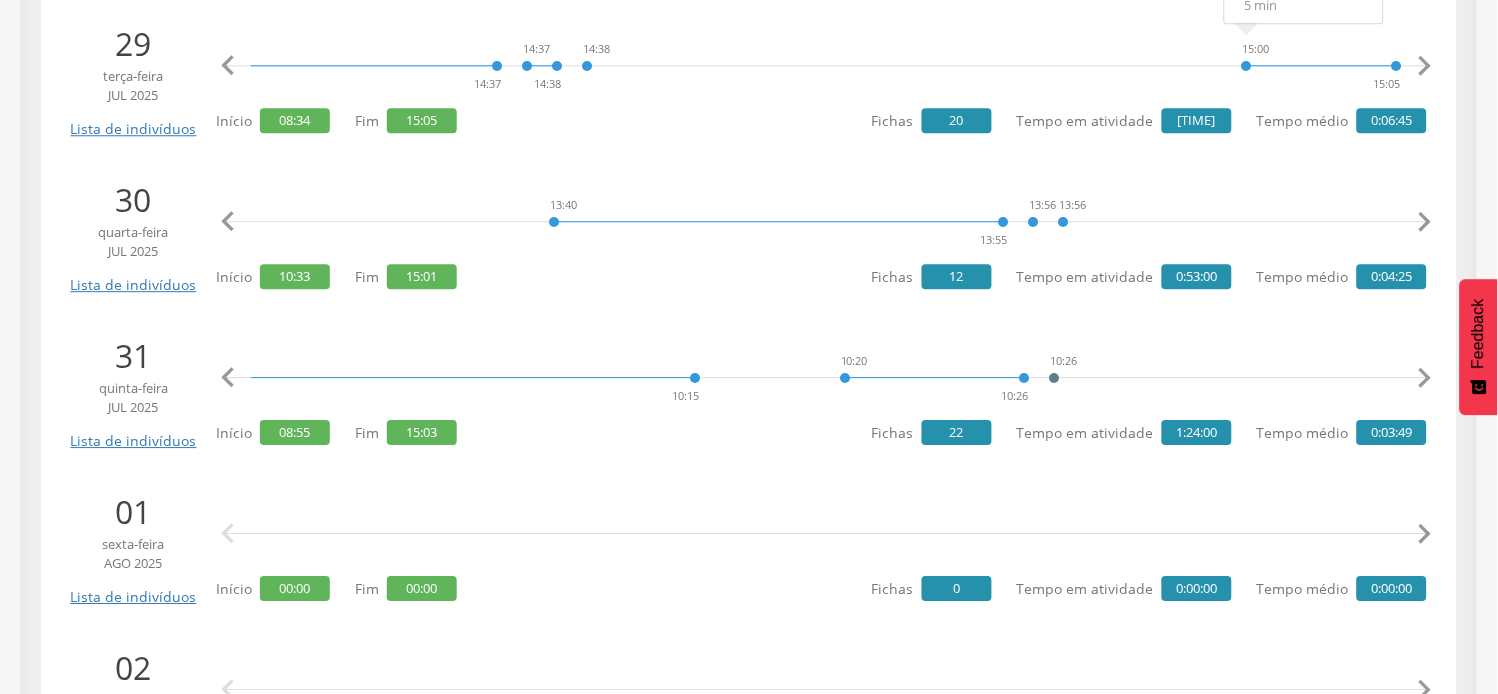 click on "" at bounding box center (1425, 378) 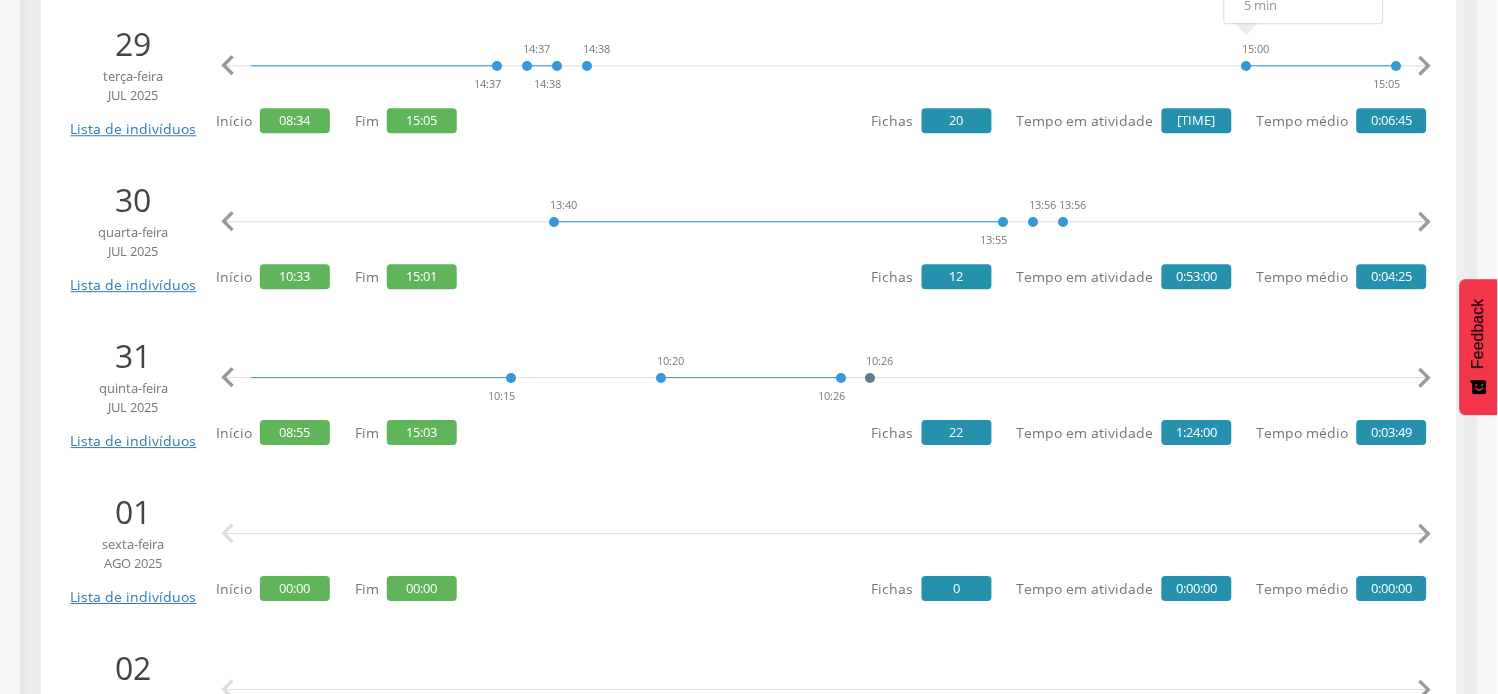 click on "" at bounding box center (1425, 378) 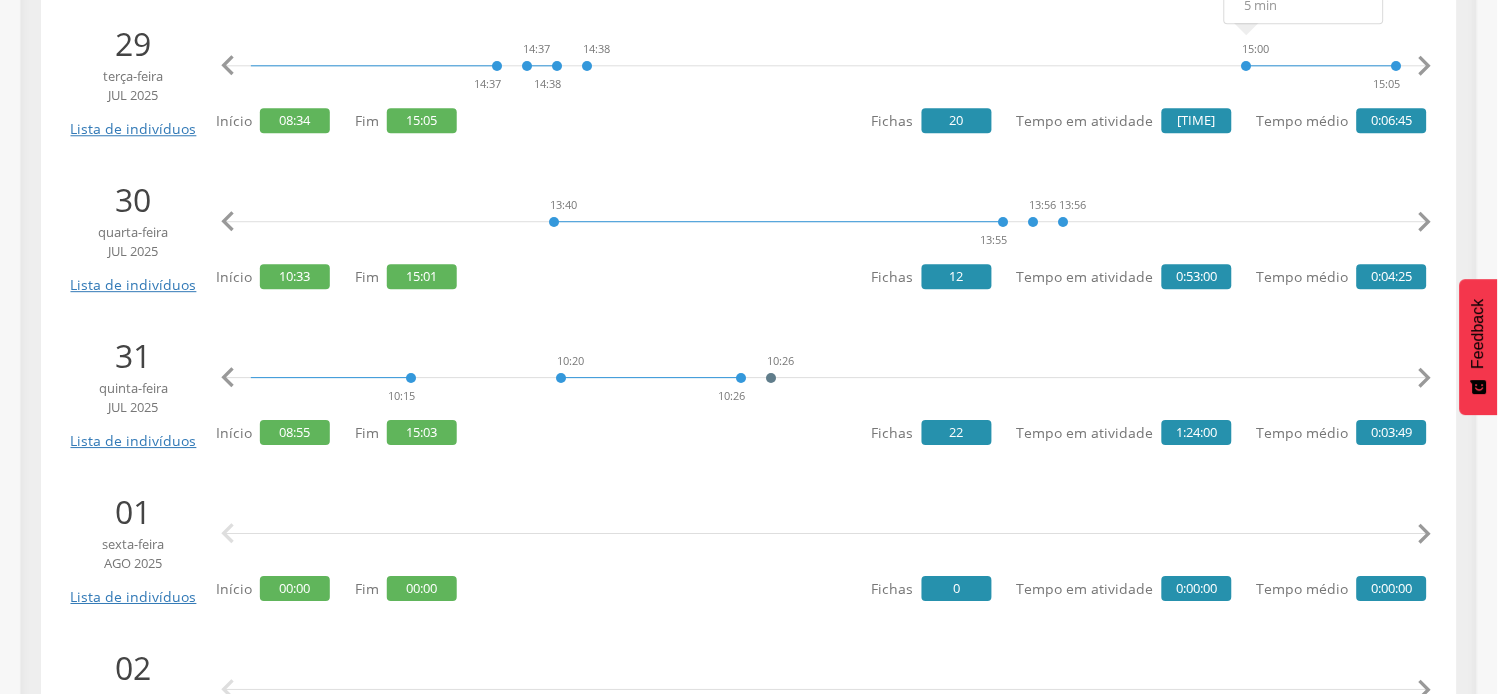 click on "" at bounding box center (1425, 378) 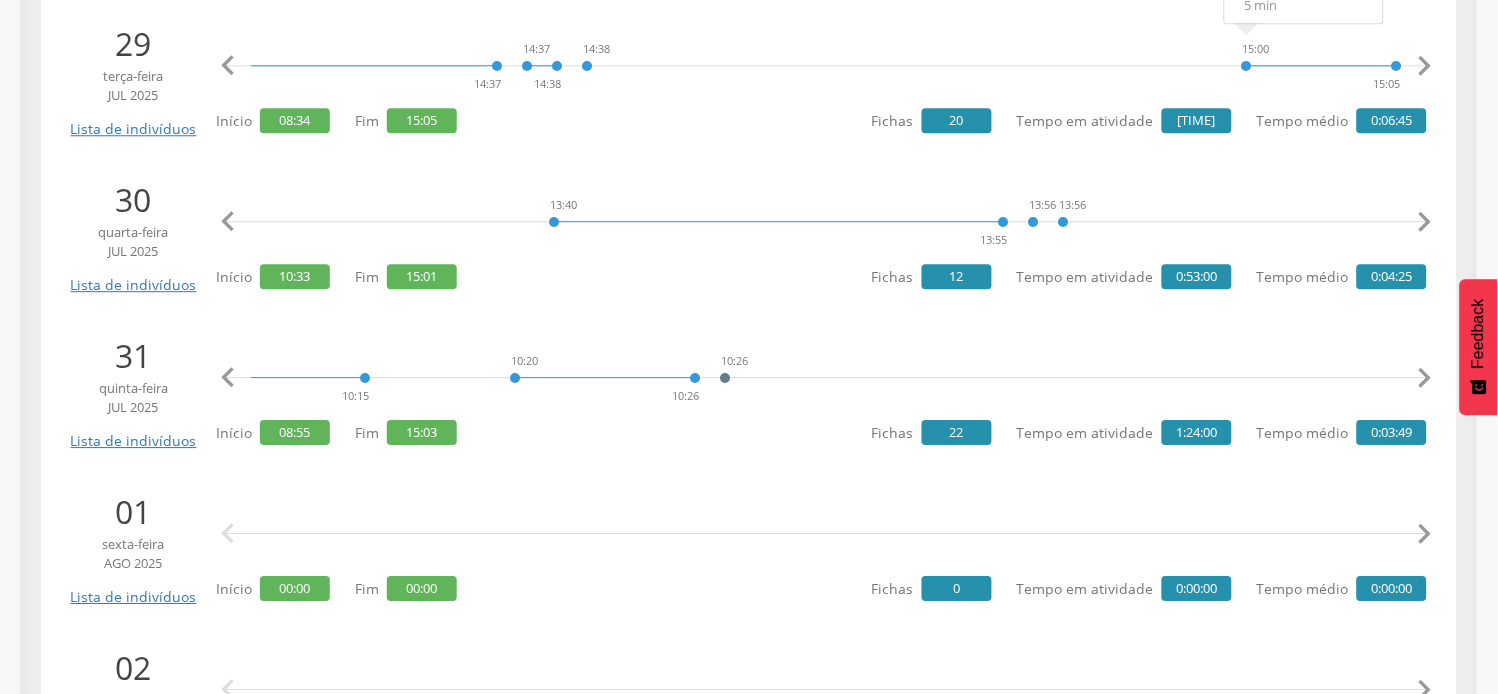 click on "" at bounding box center [1425, 378] 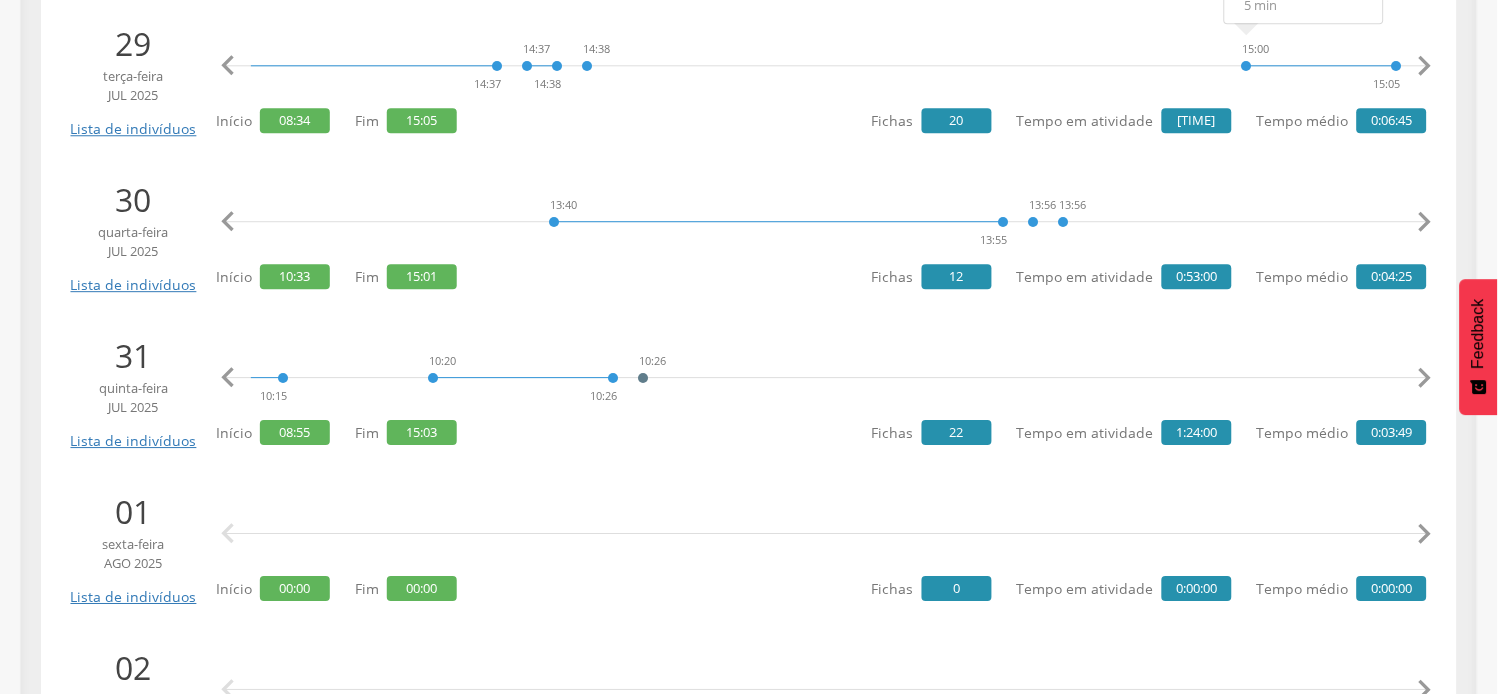 click on "" at bounding box center (1425, 378) 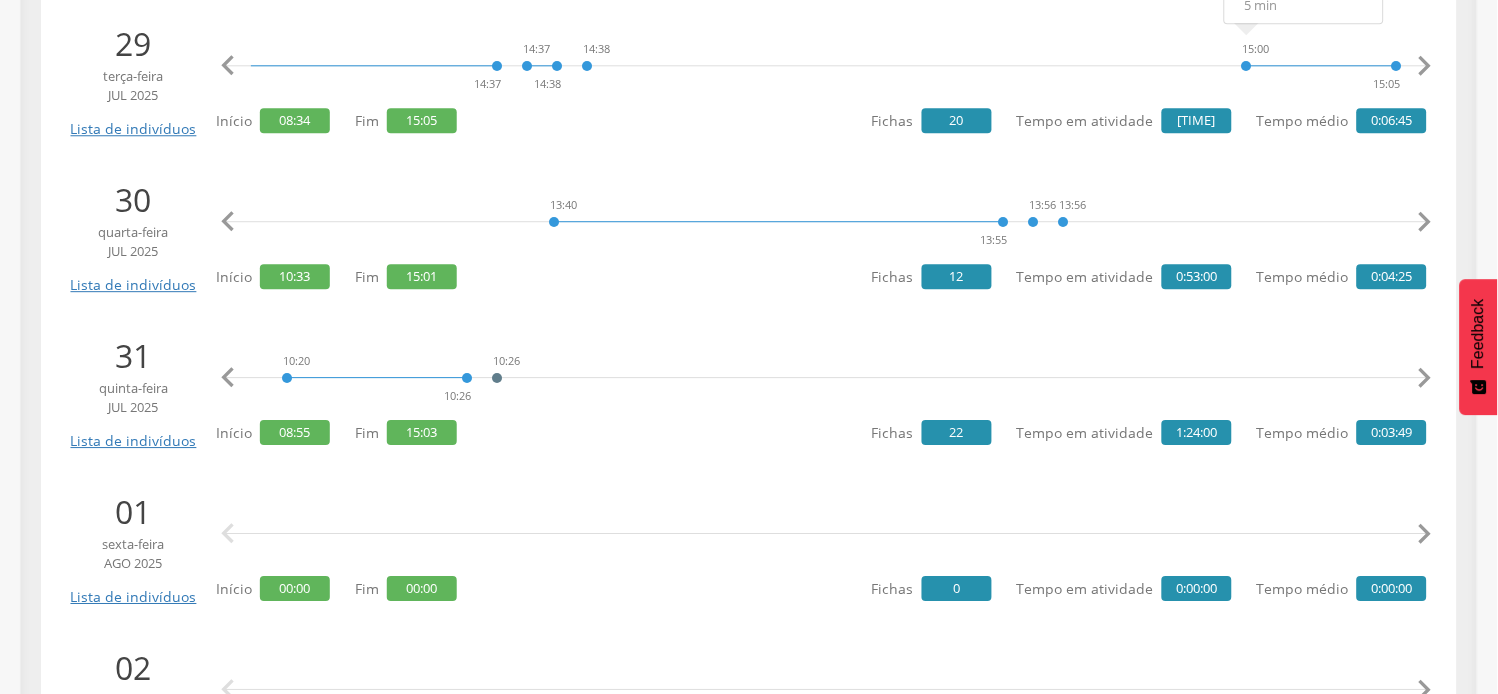 click on "" at bounding box center [1425, 378] 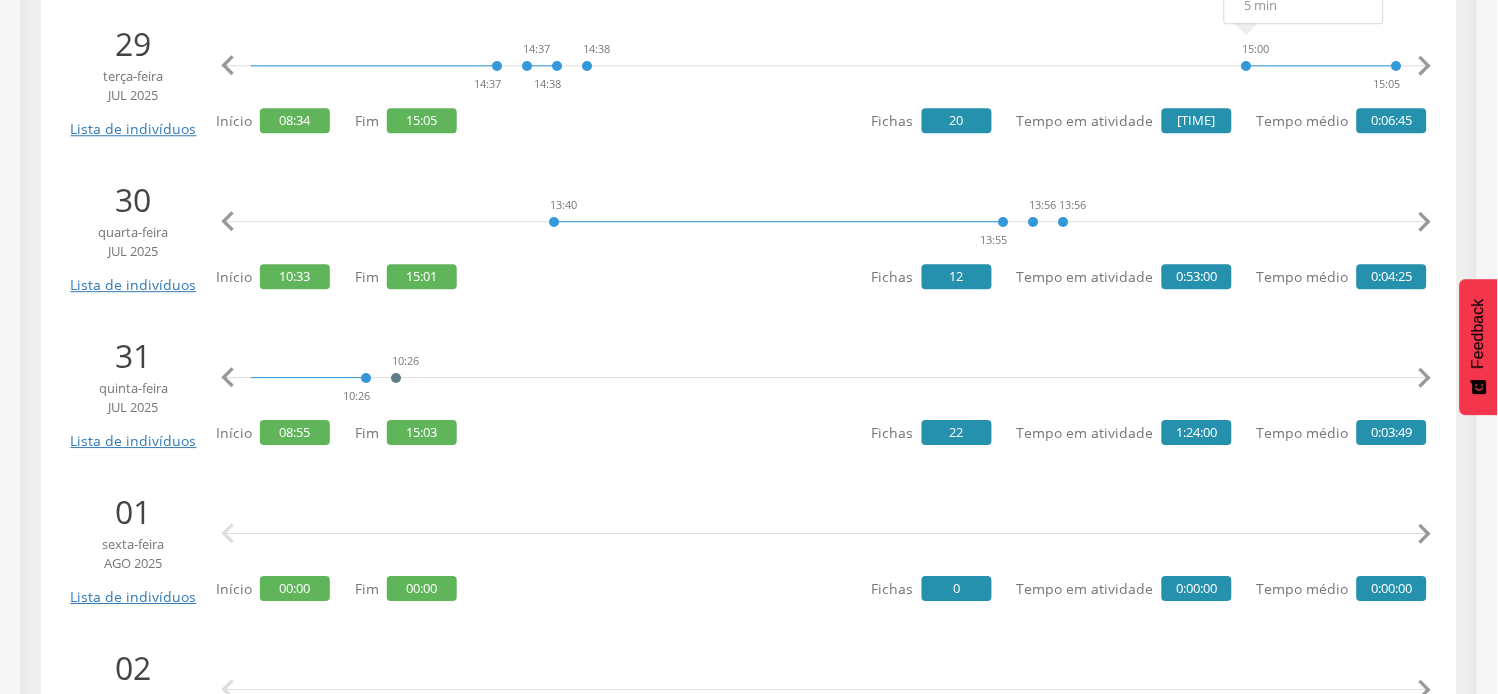 click on "" at bounding box center [1425, 378] 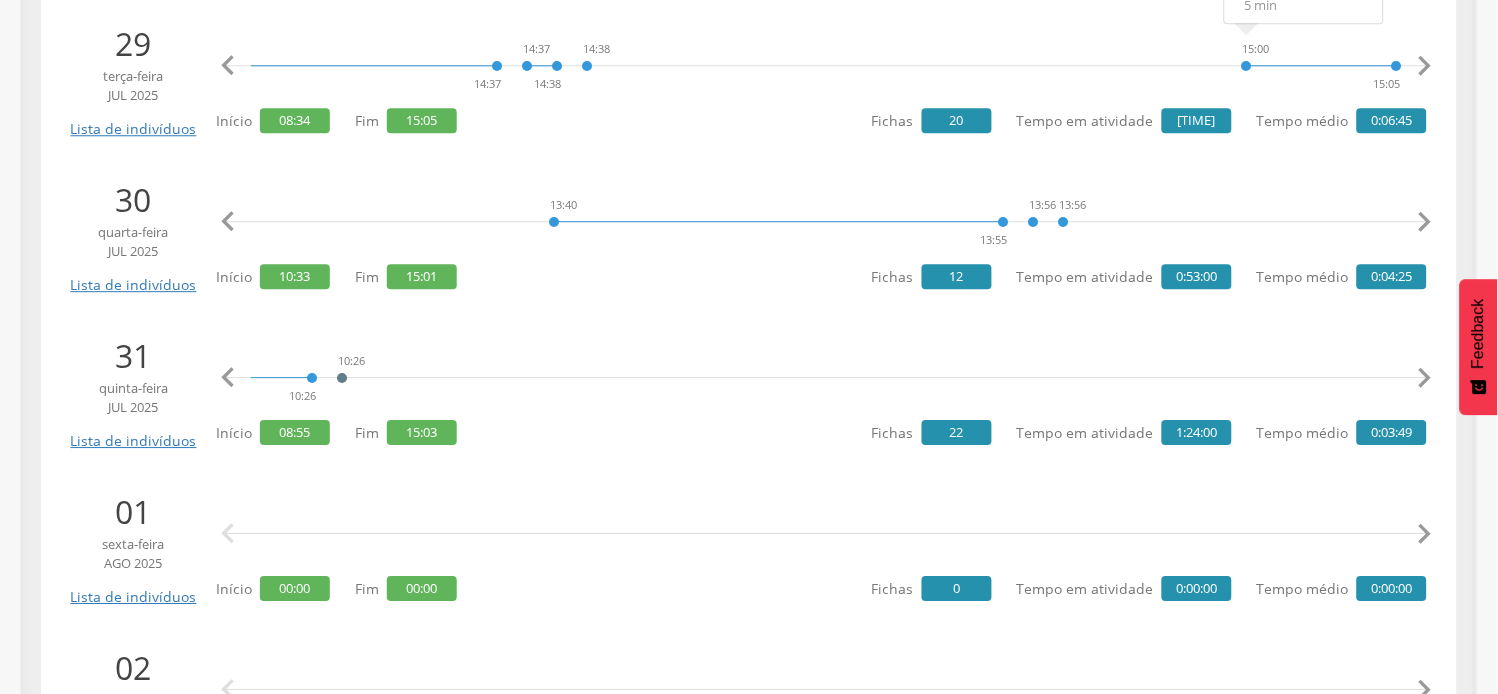 click on "" at bounding box center (1425, 378) 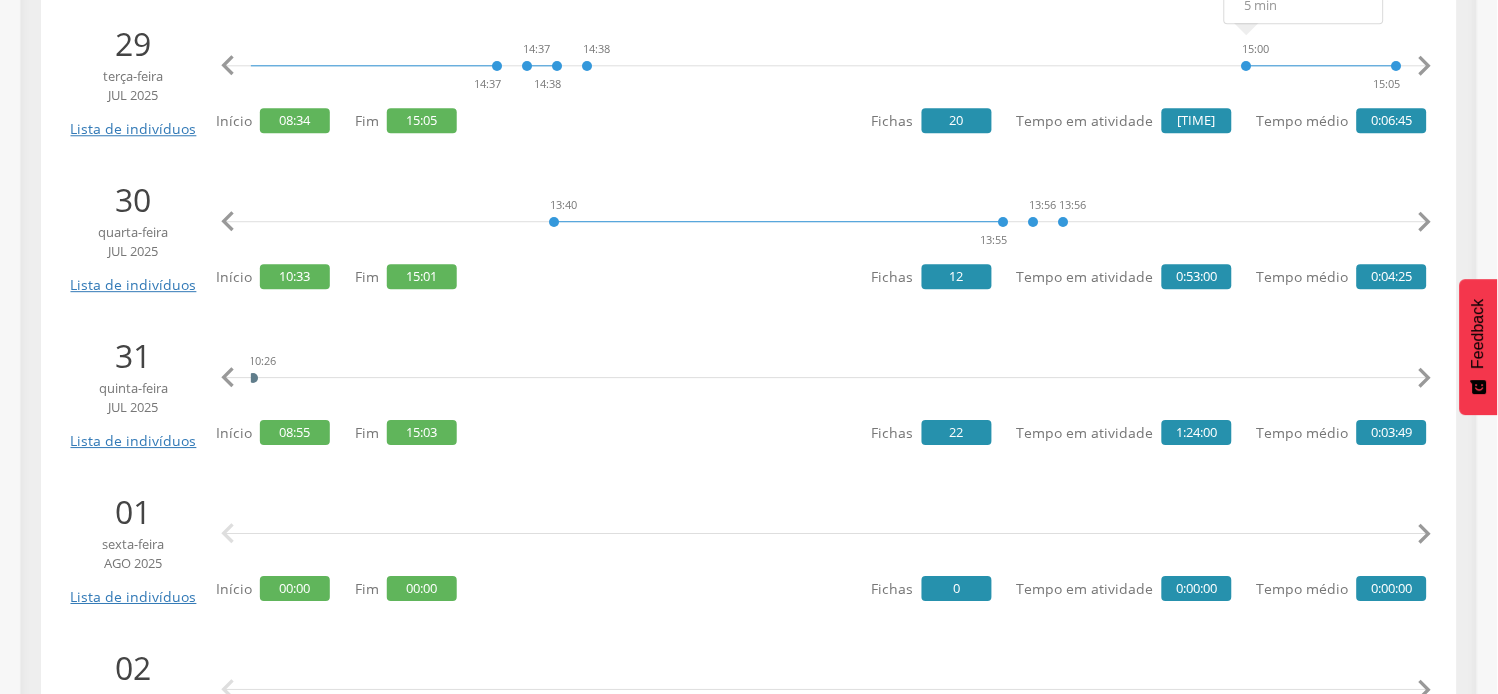 click on "" at bounding box center [1425, 378] 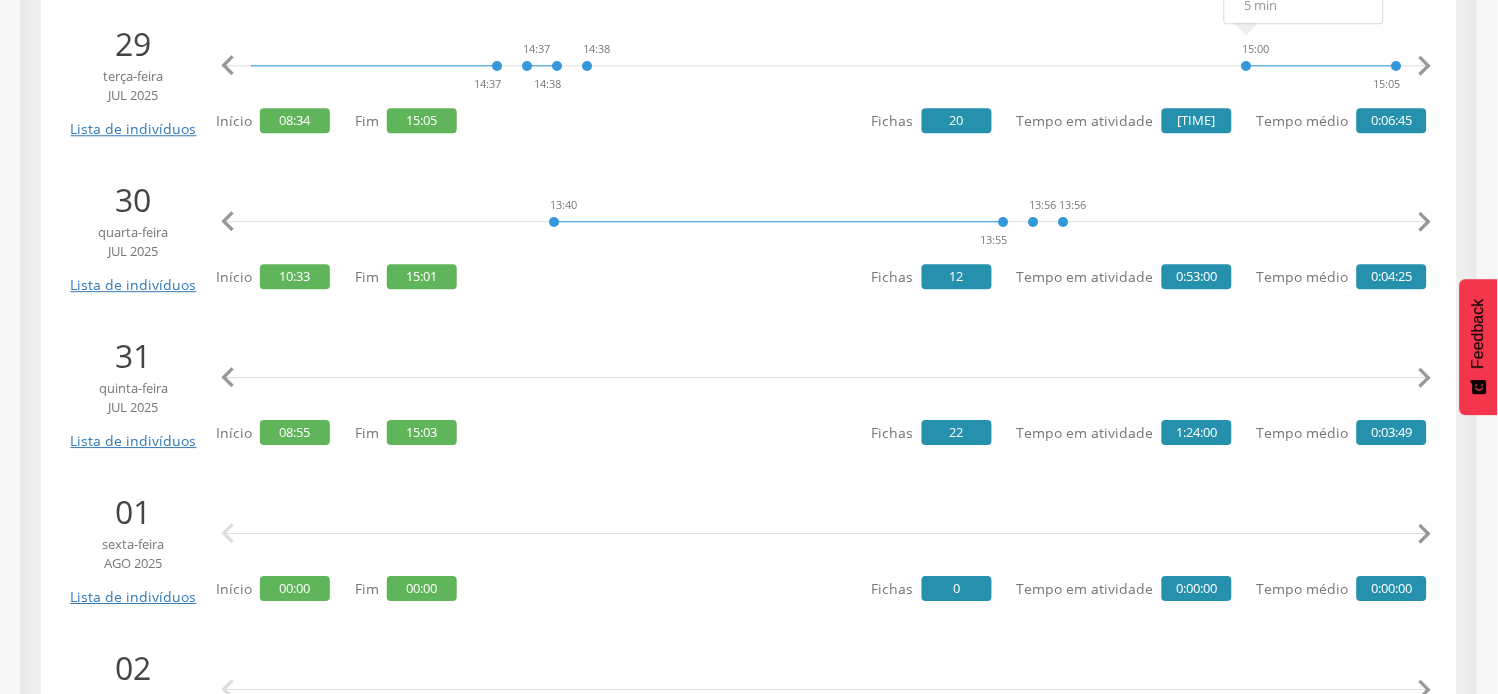 click on "" at bounding box center [1425, 378] 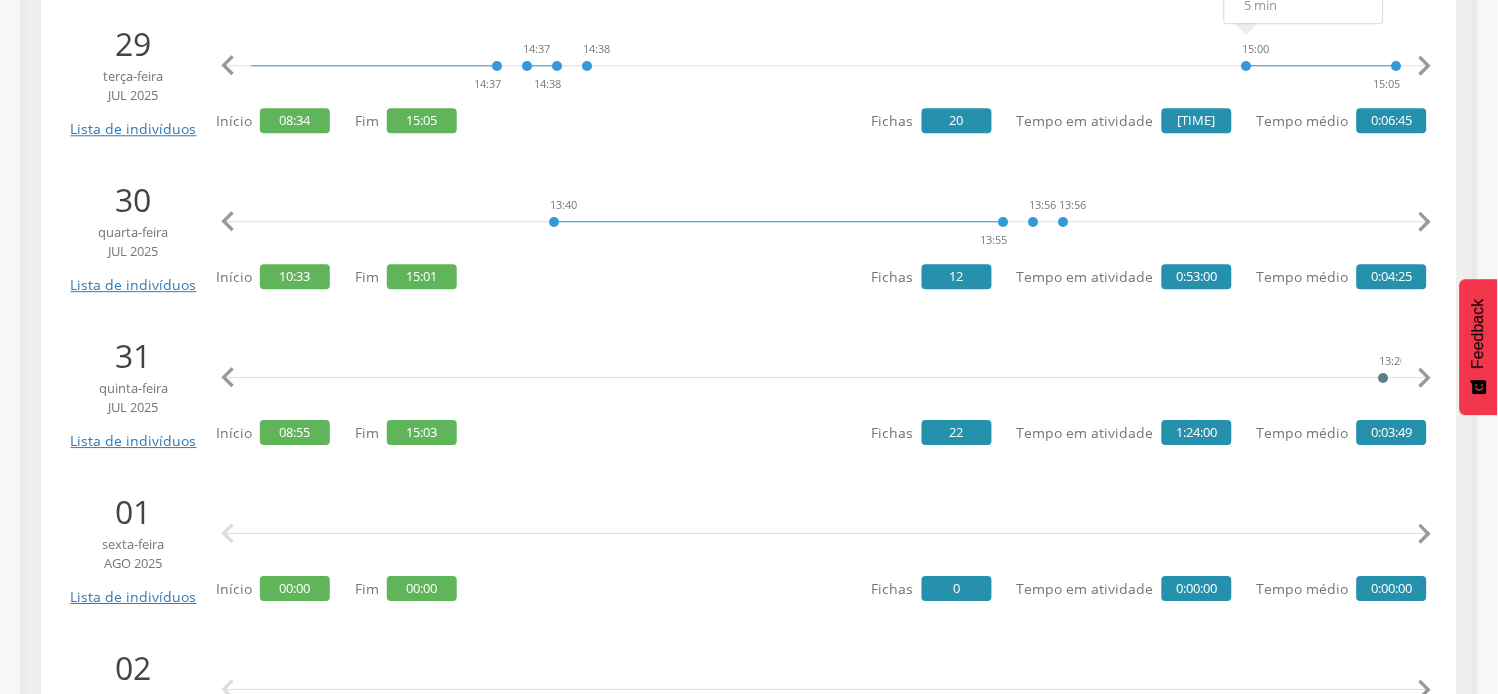 click on "" at bounding box center (1425, 378) 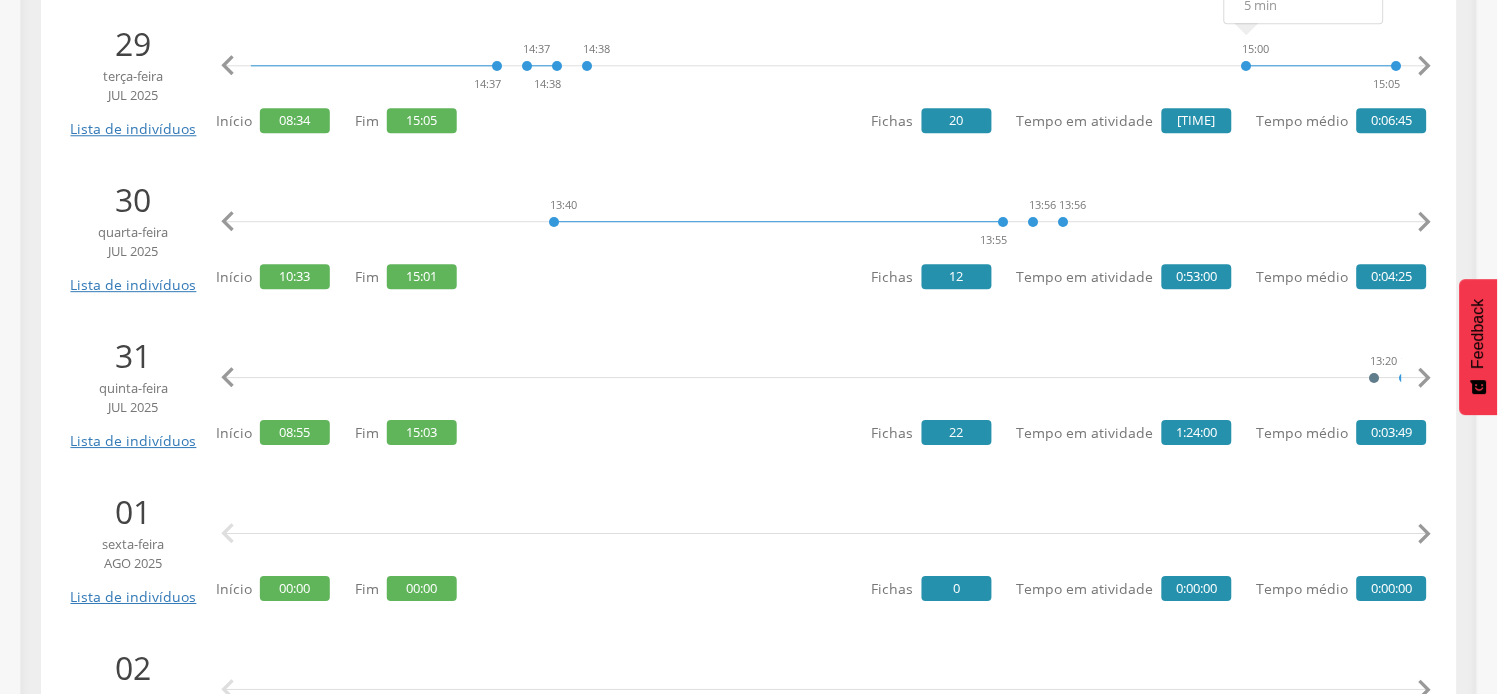 click on "" at bounding box center (1425, 378) 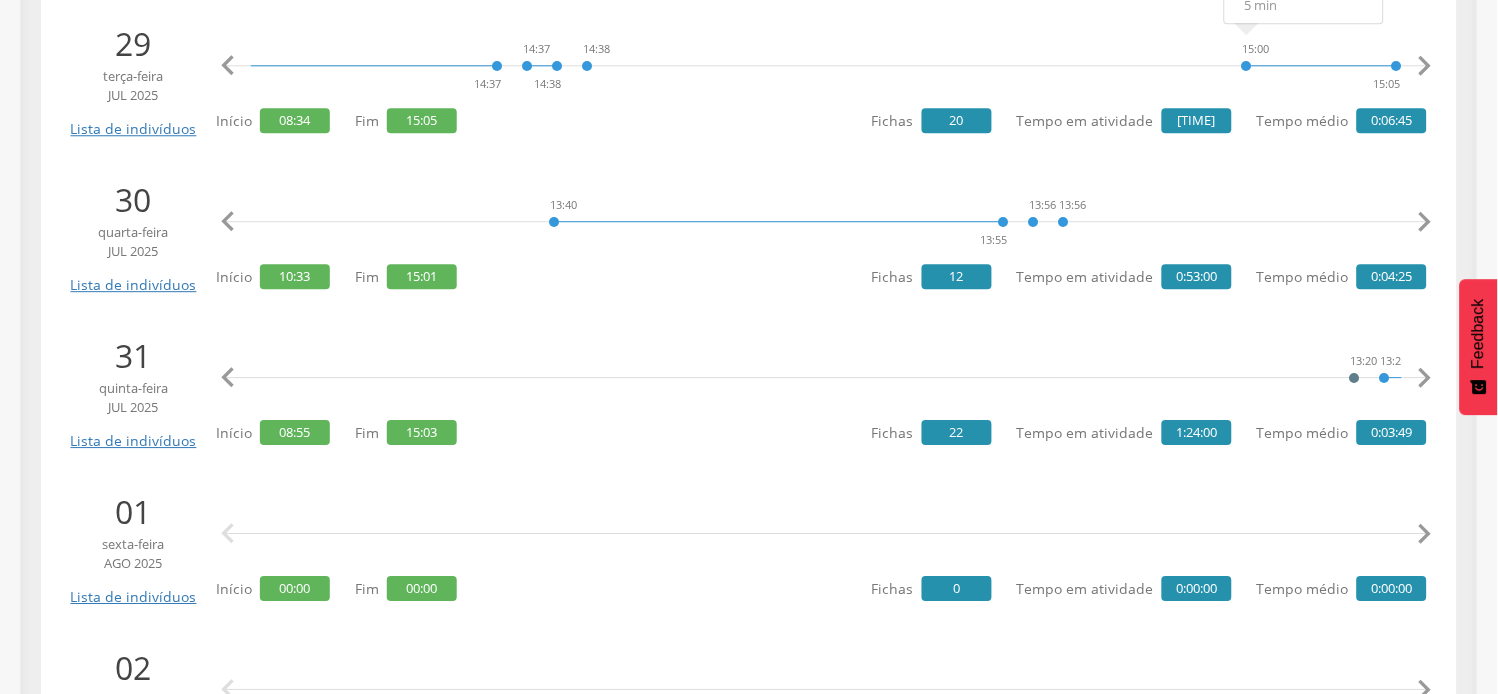 click on "" at bounding box center [1425, 378] 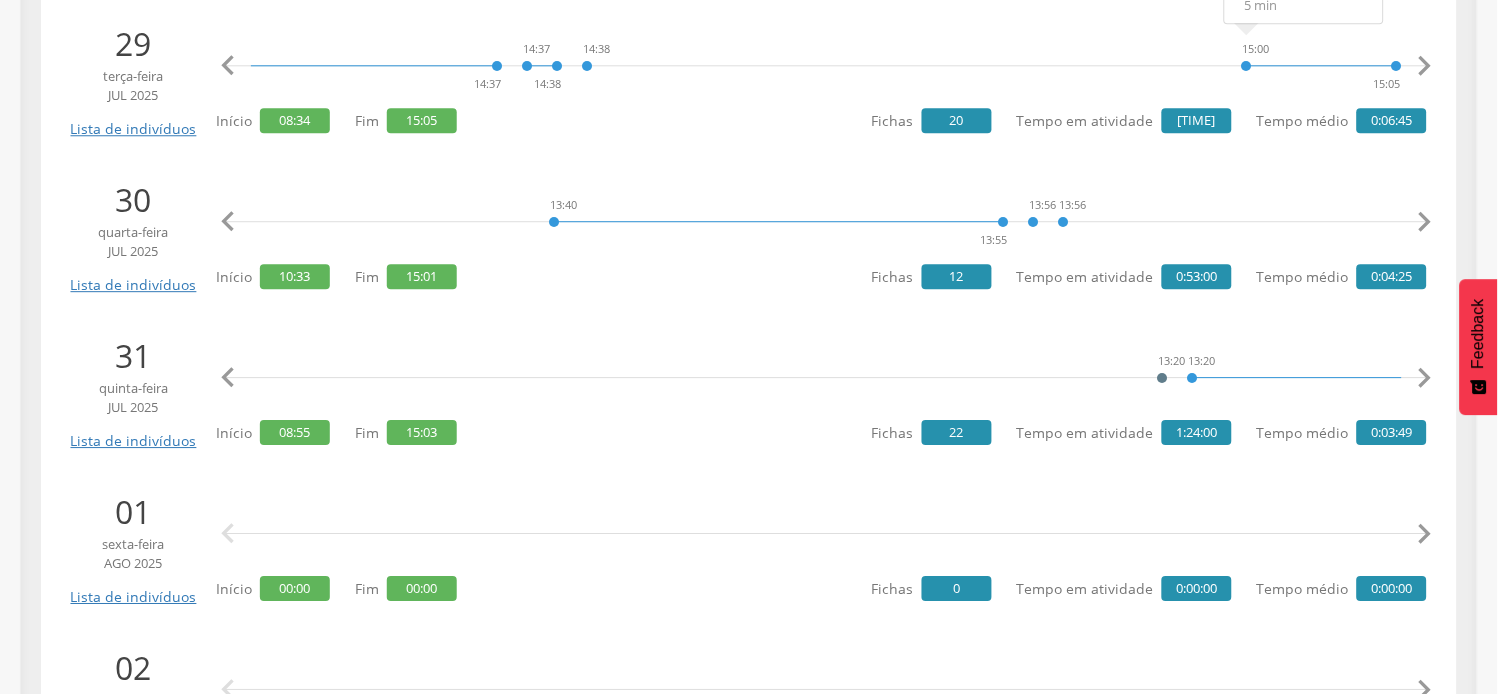 click on "" at bounding box center (1425, 378) 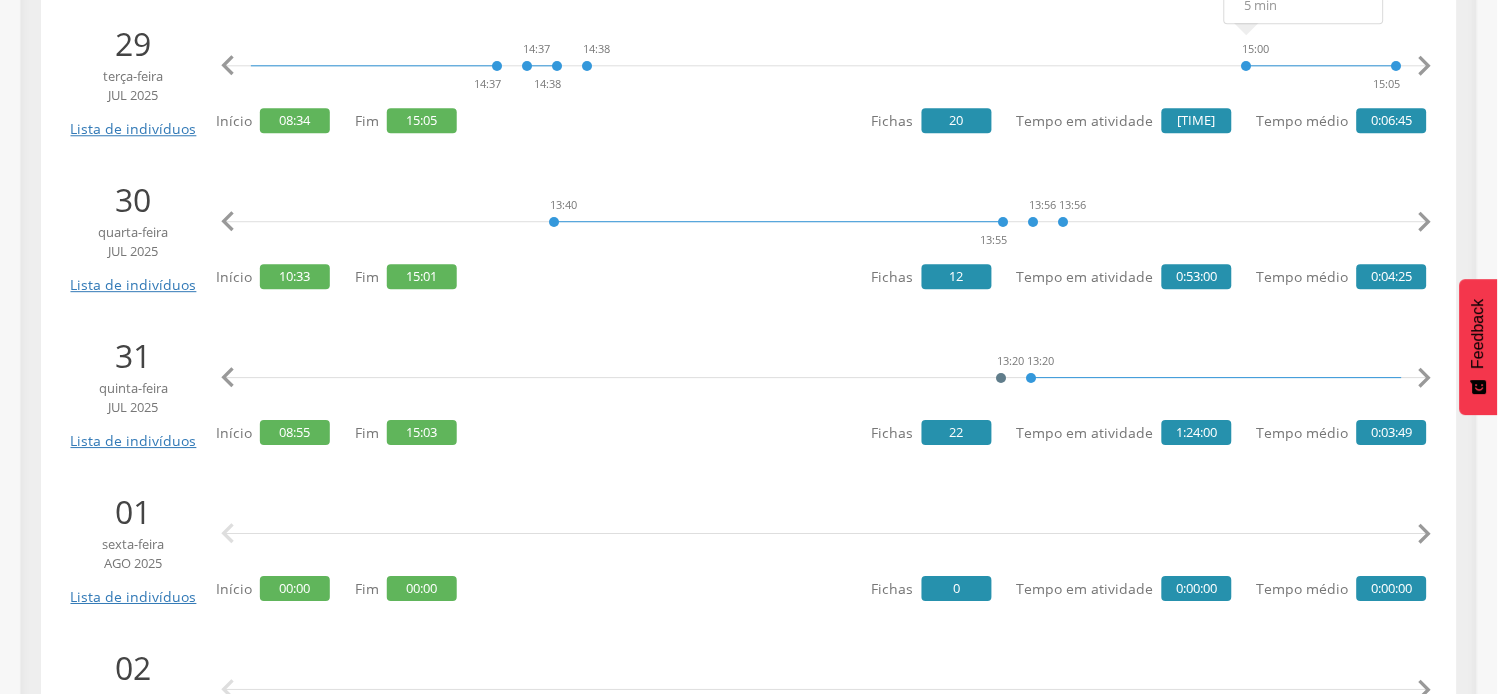 click on "" at bounding box center [1425, 378] 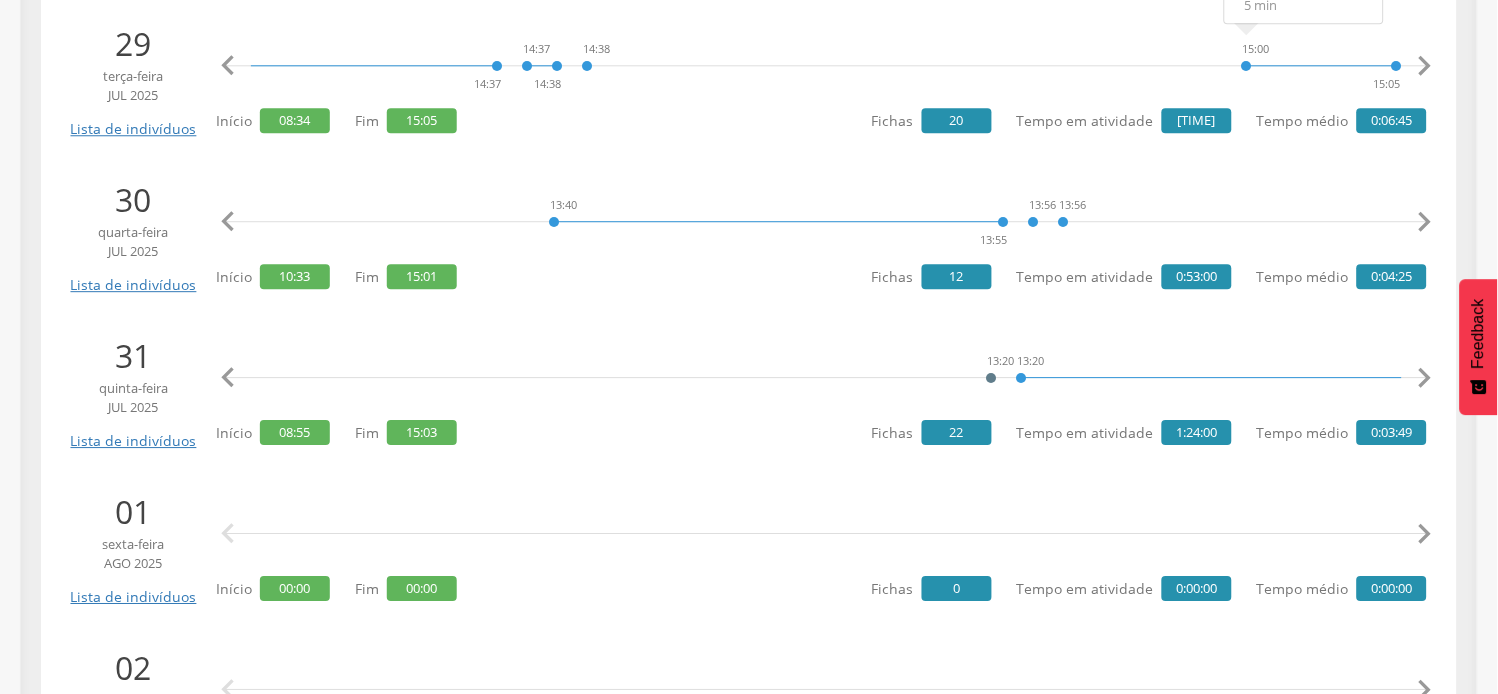 click on "" at bounding box center (1425, 378) 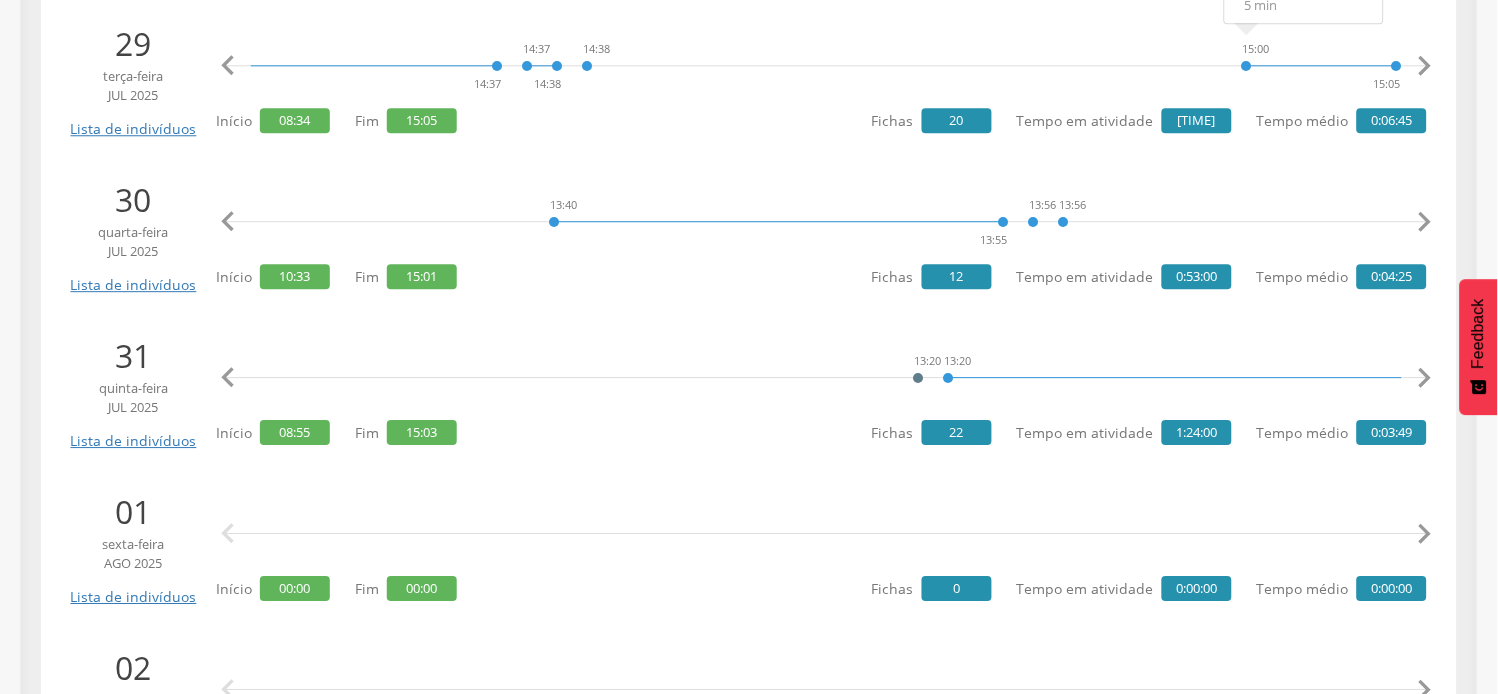 click on "" at bounding box center (1425, 378) 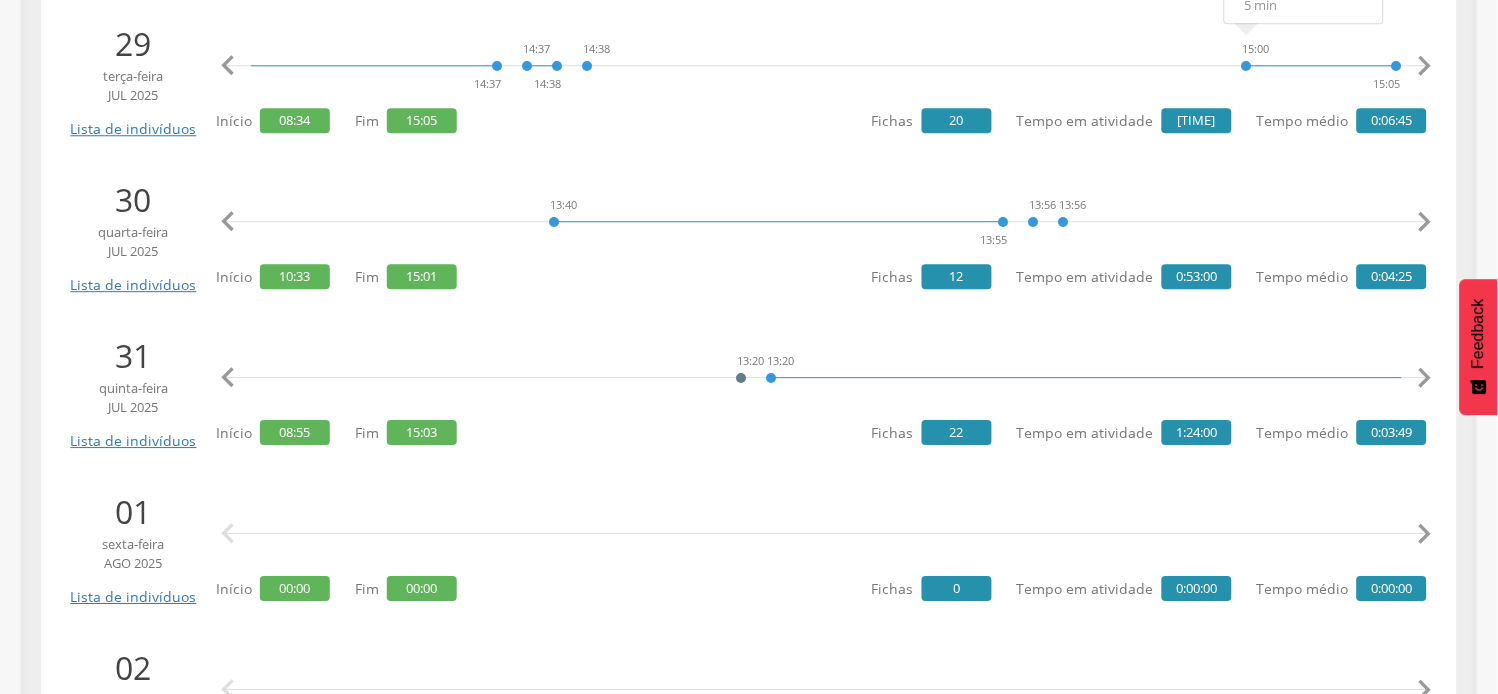 click on "" at bounding box center (1425, 378) 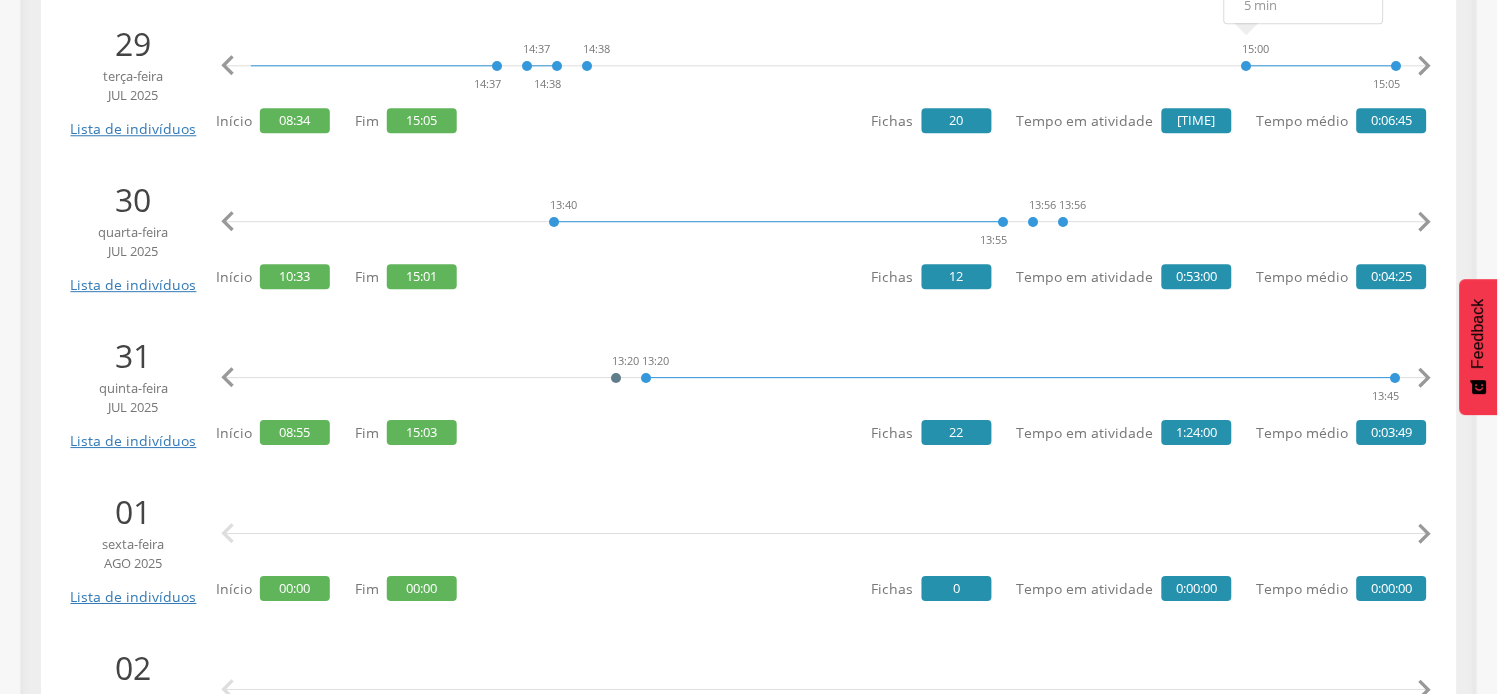 click on "" at bounding box center (1425, 378) 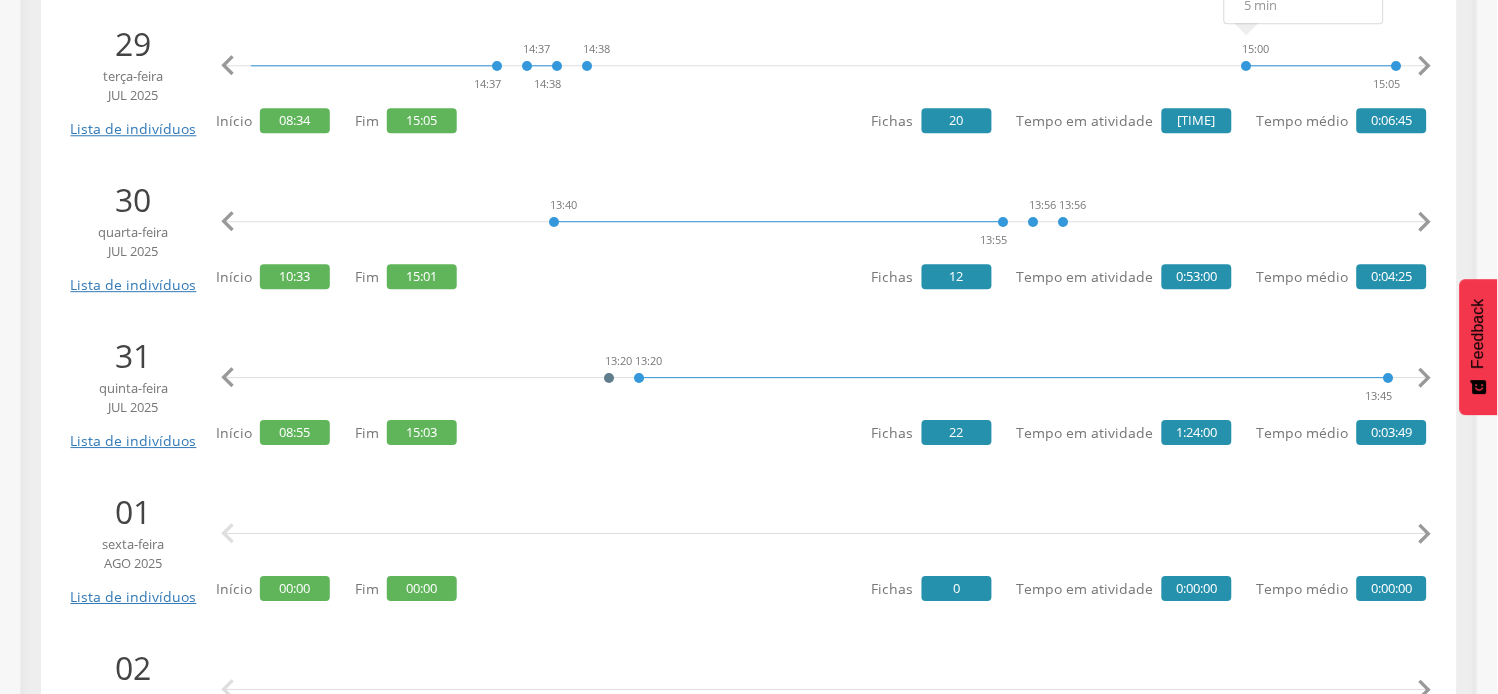 click on "" at bounding box center [1425, 378] 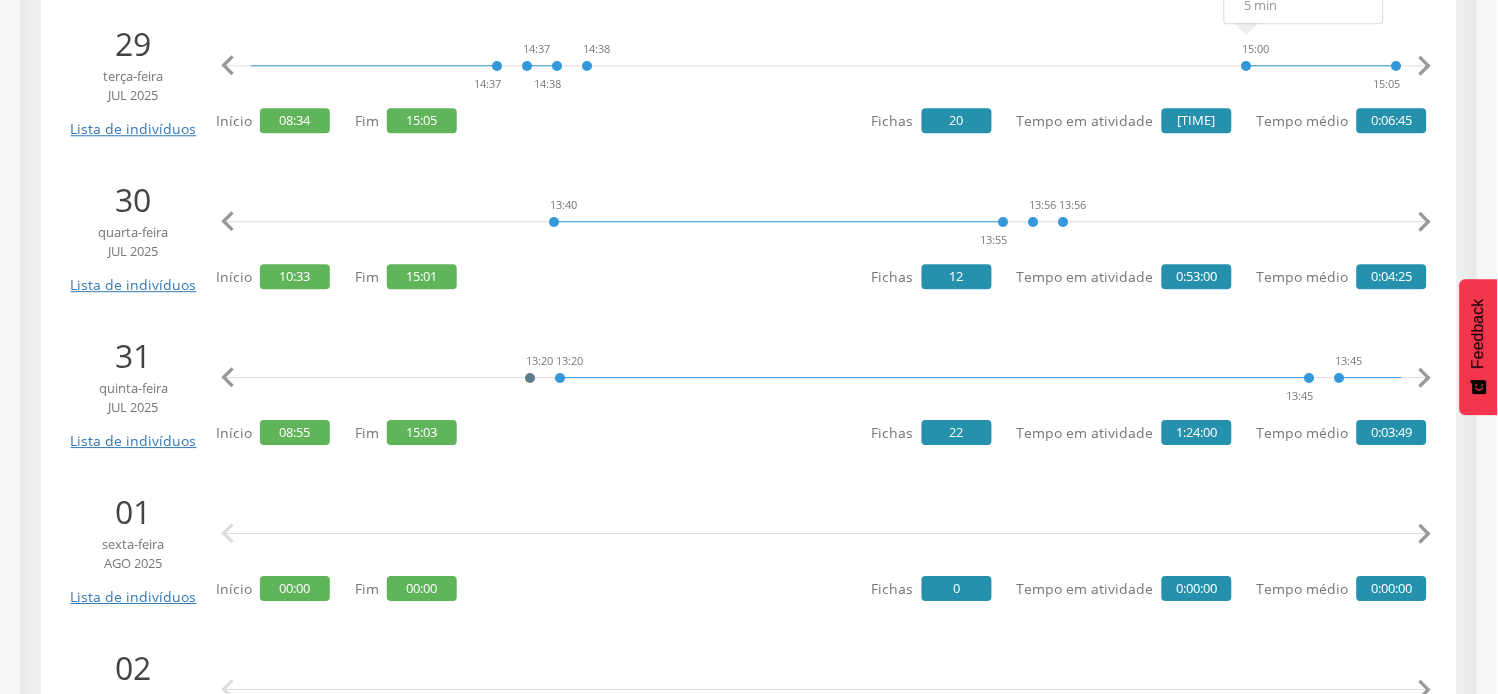 click on "" at bounding box center [1425, 378] 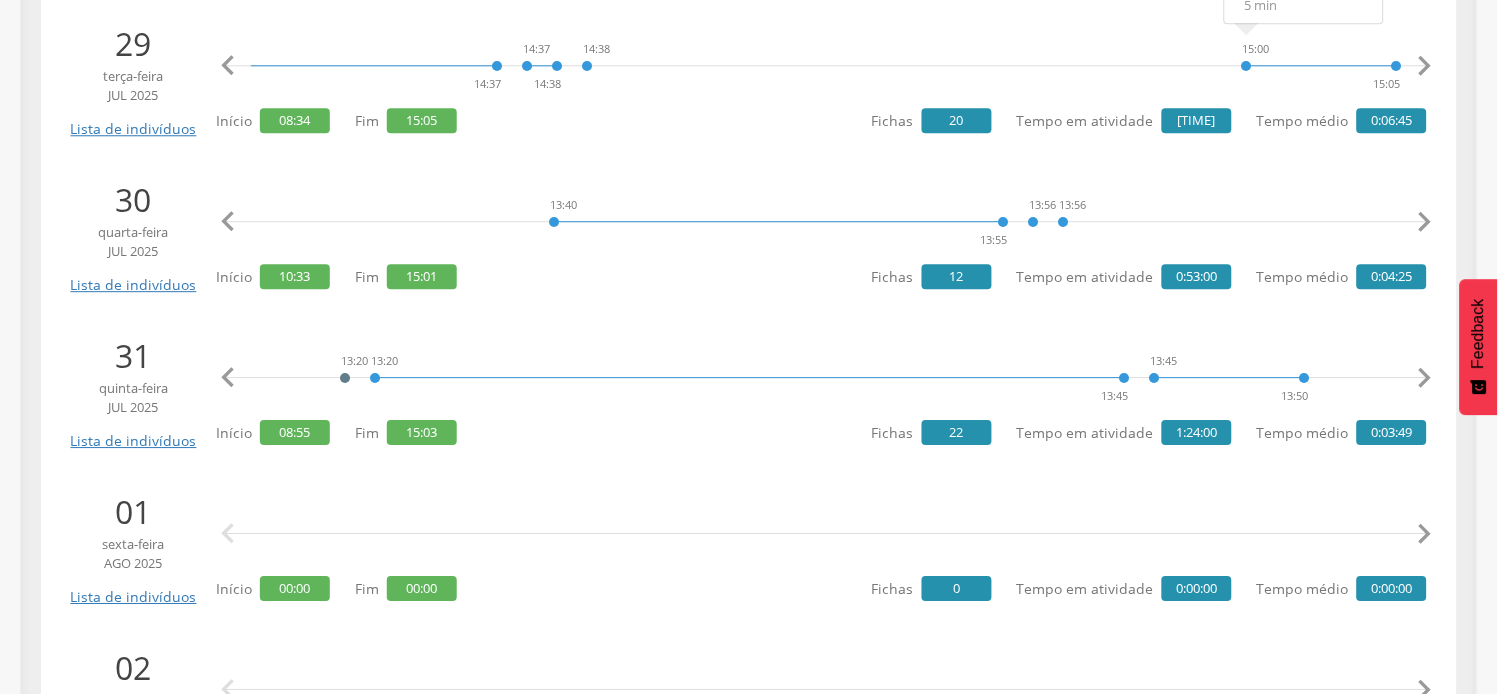 click on "" at bounding box center (1425, 378) 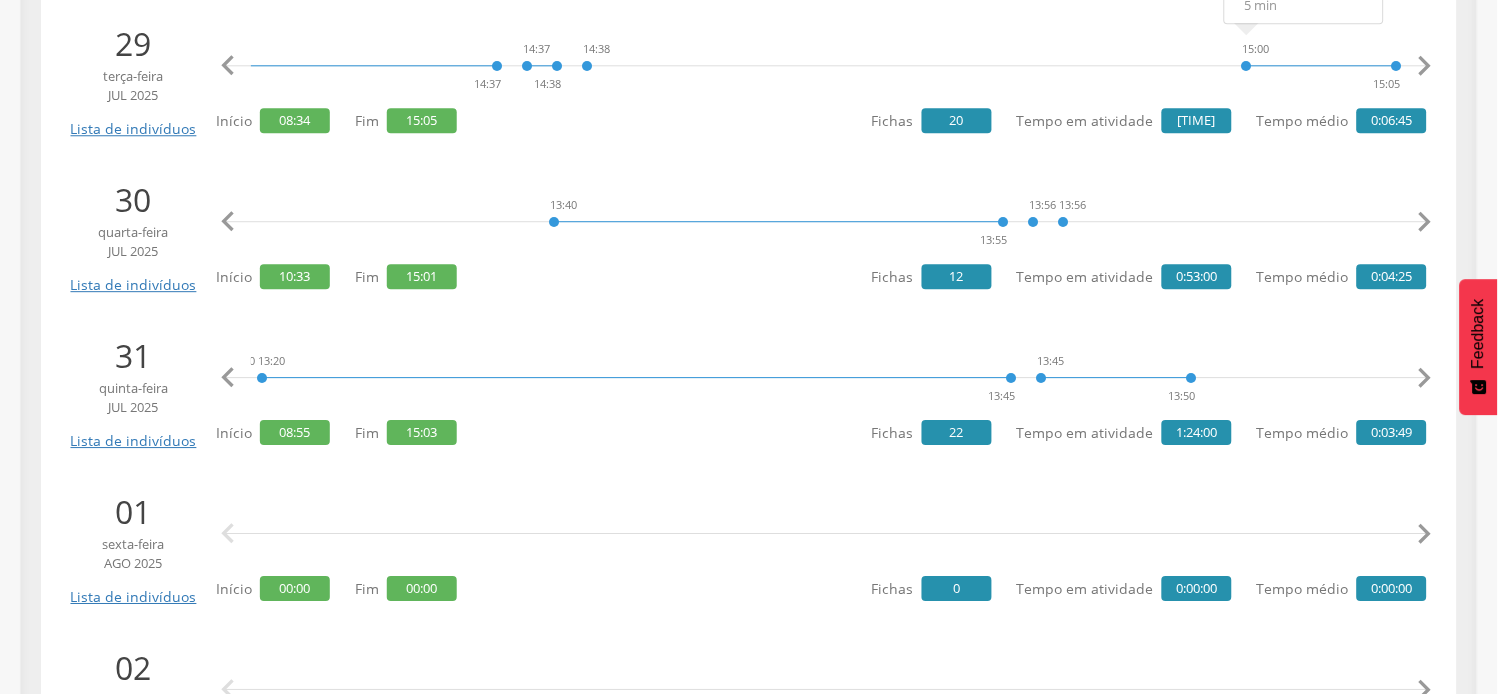 click on "" at bounding box center (1425, 378) 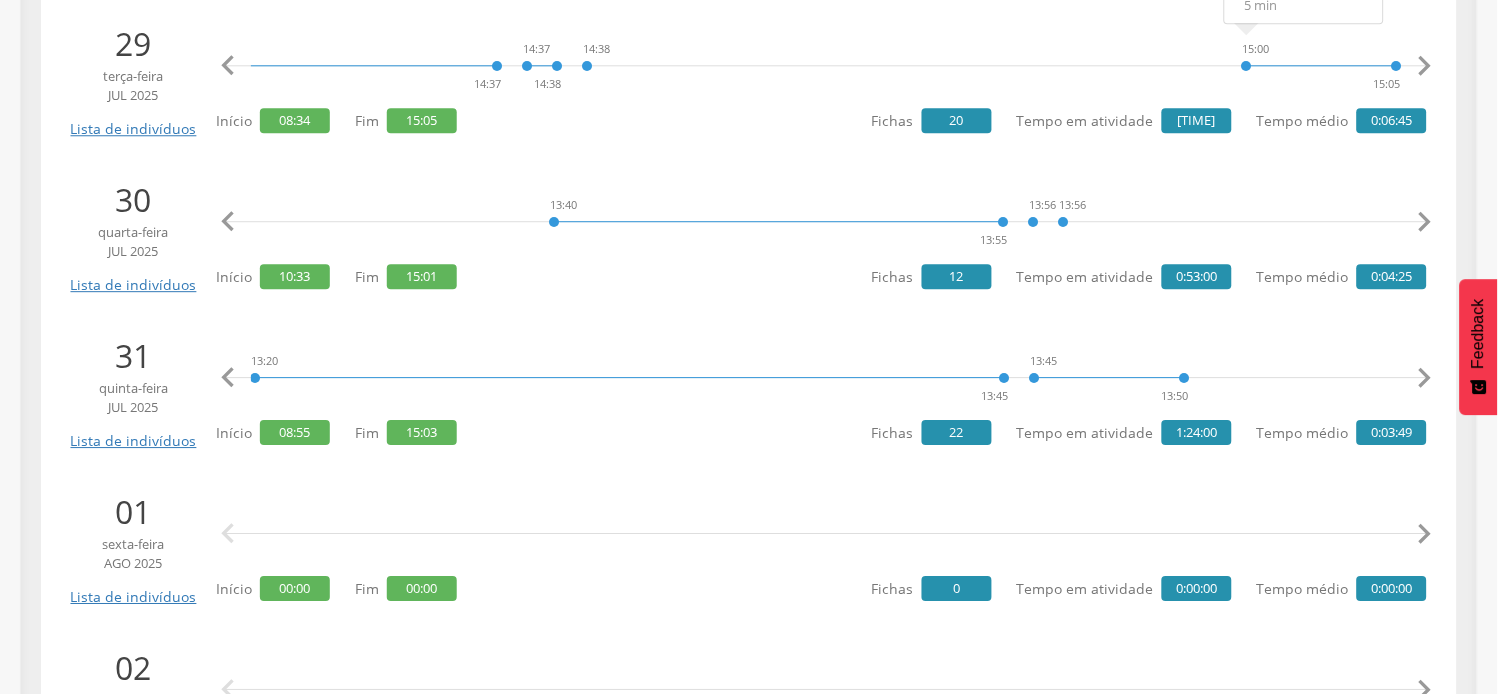 click on "" at bounding box center (1425, 378) 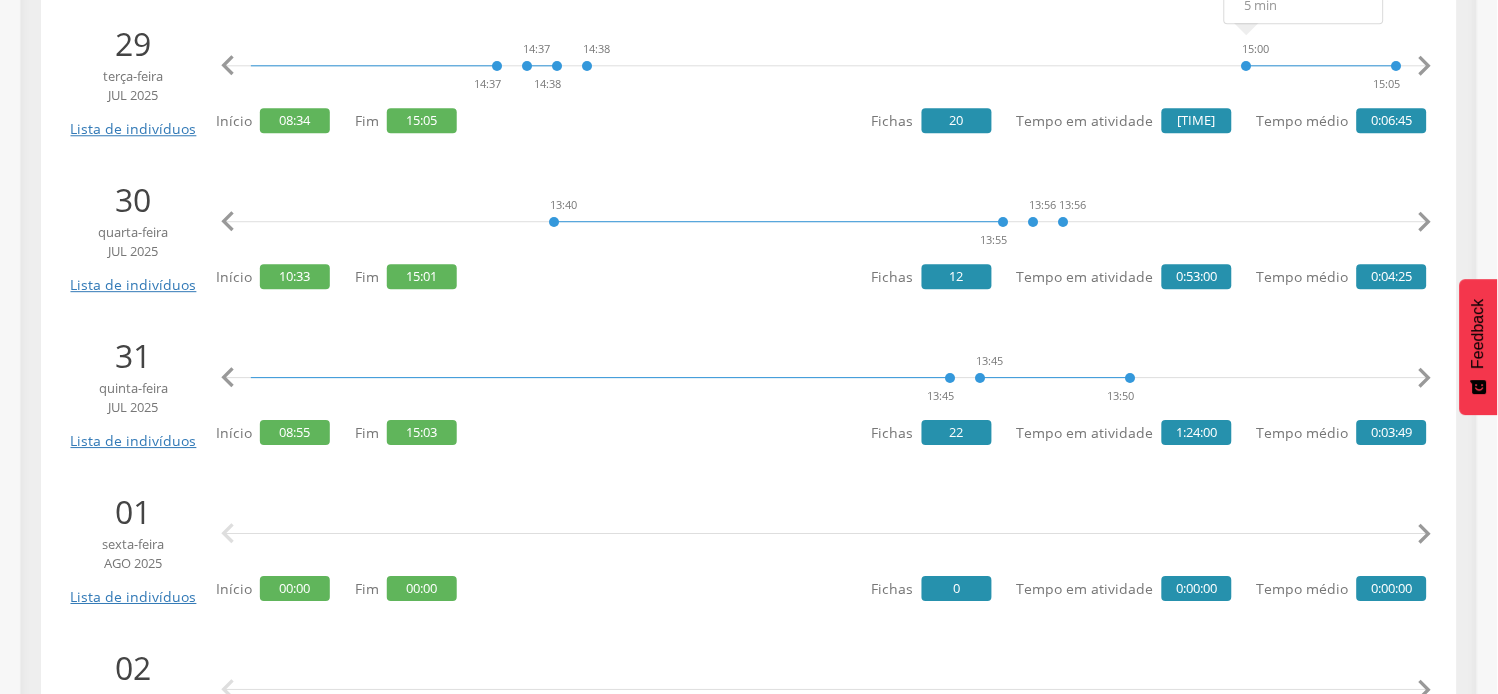 click on "" at bounding box center (1425, 378) 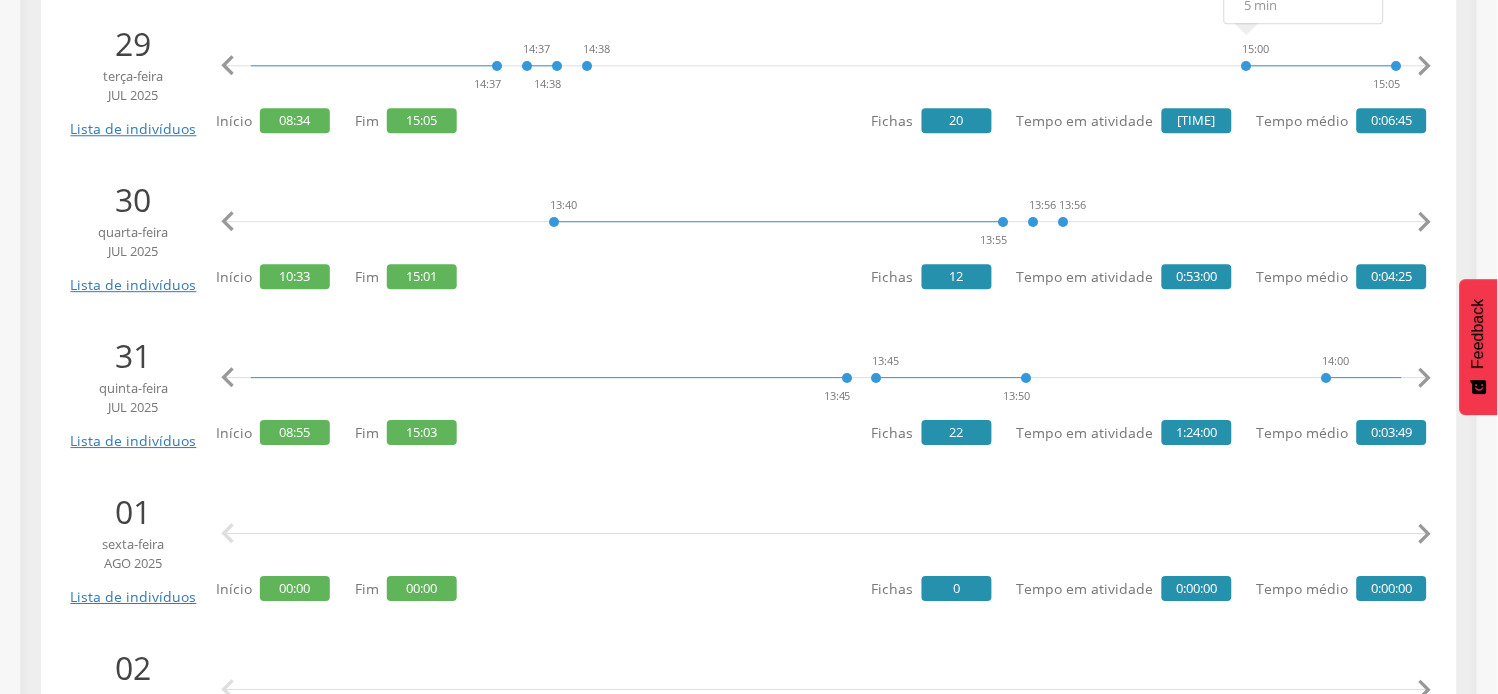 click on "" at bounding box center [1425, 378] 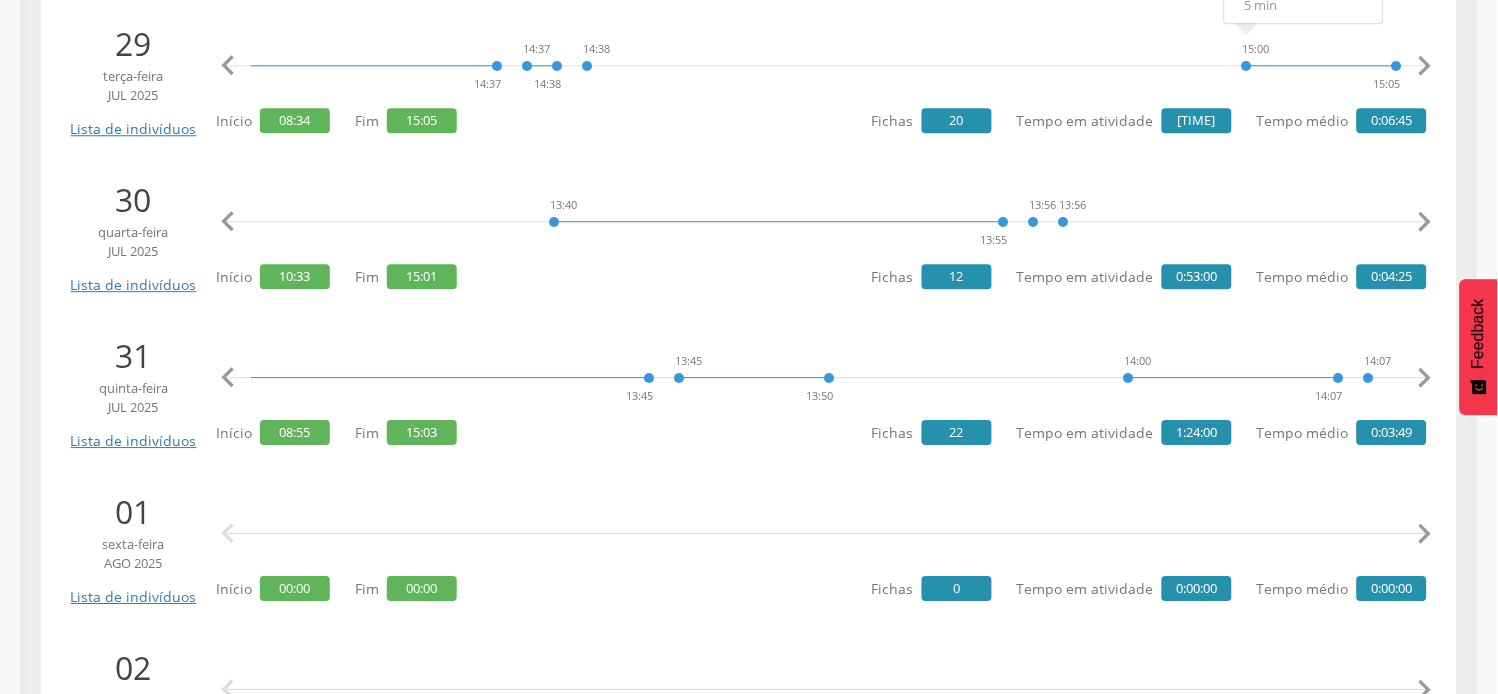 click on "" at bounding box center [1425, 378] 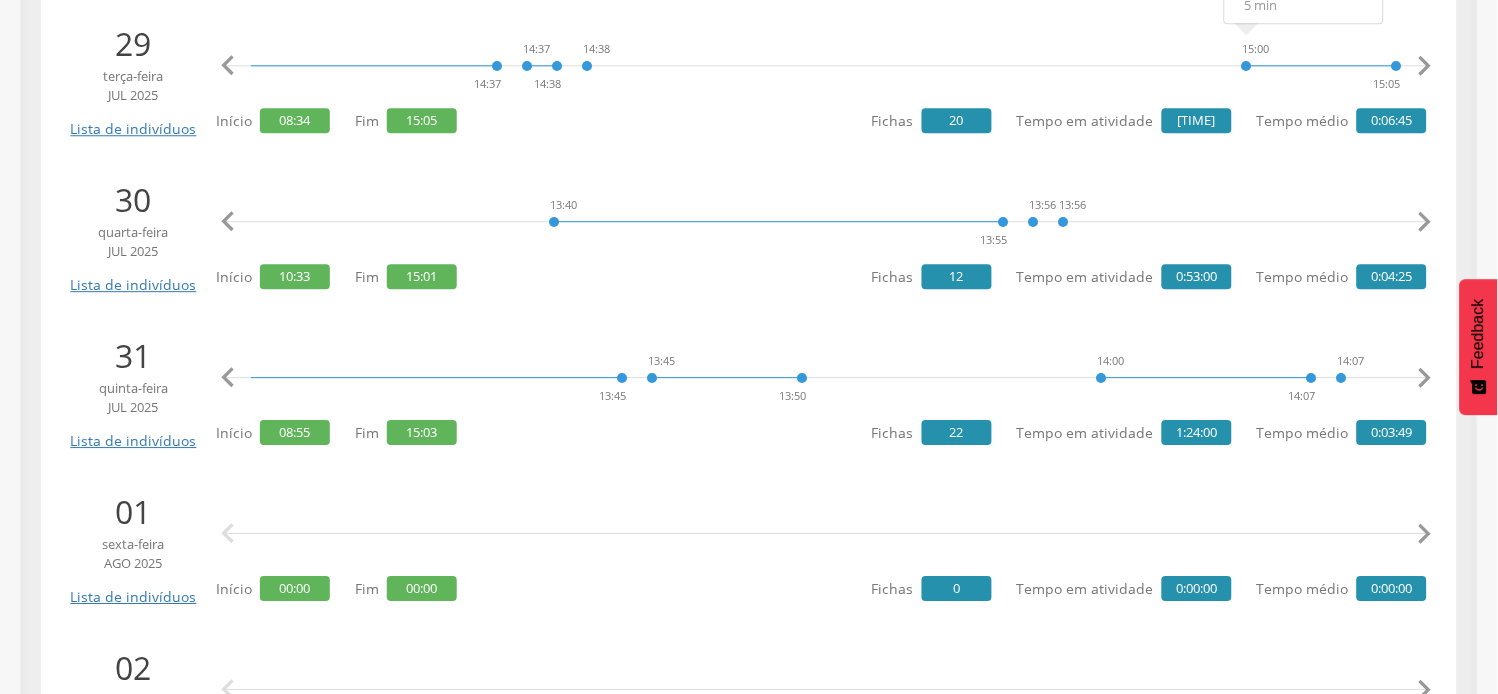 click on "" at bounding box center [1425, 378] 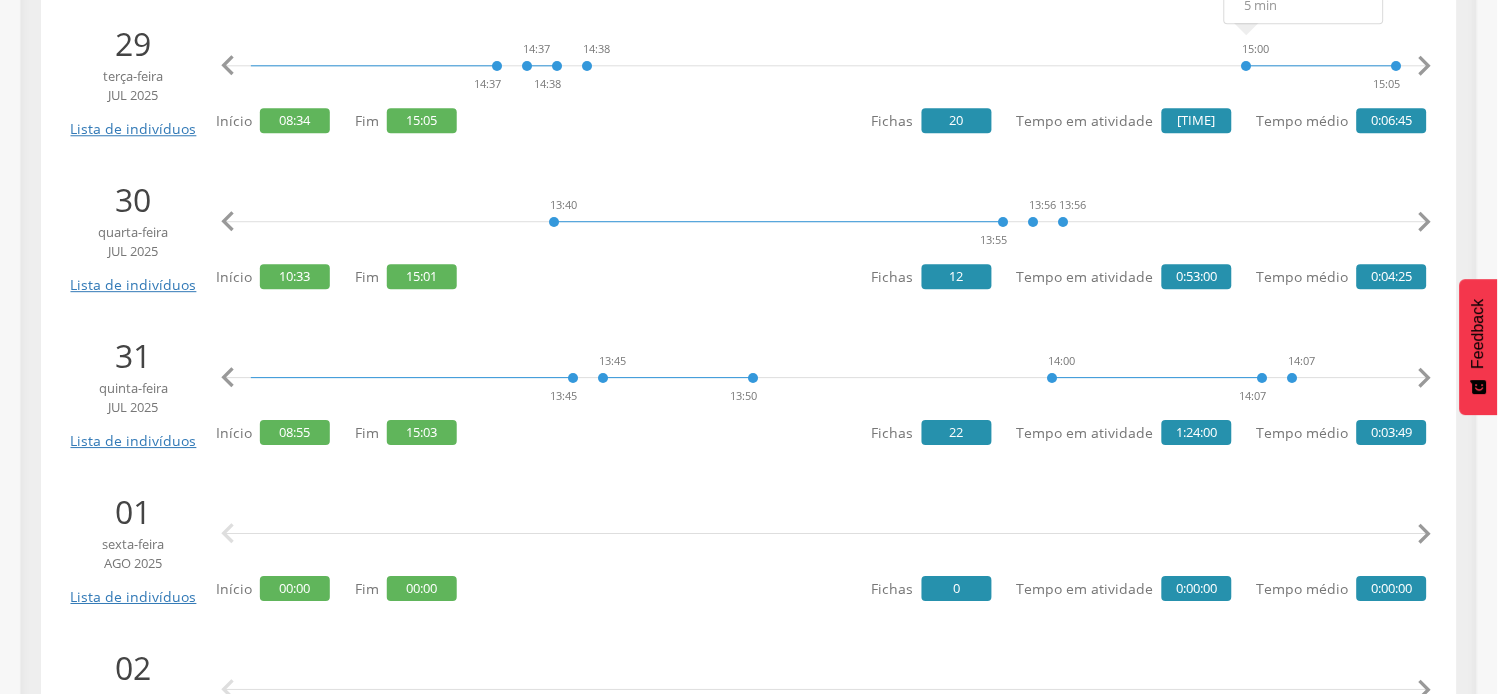 click on "" at bounding box center [1425, 378] 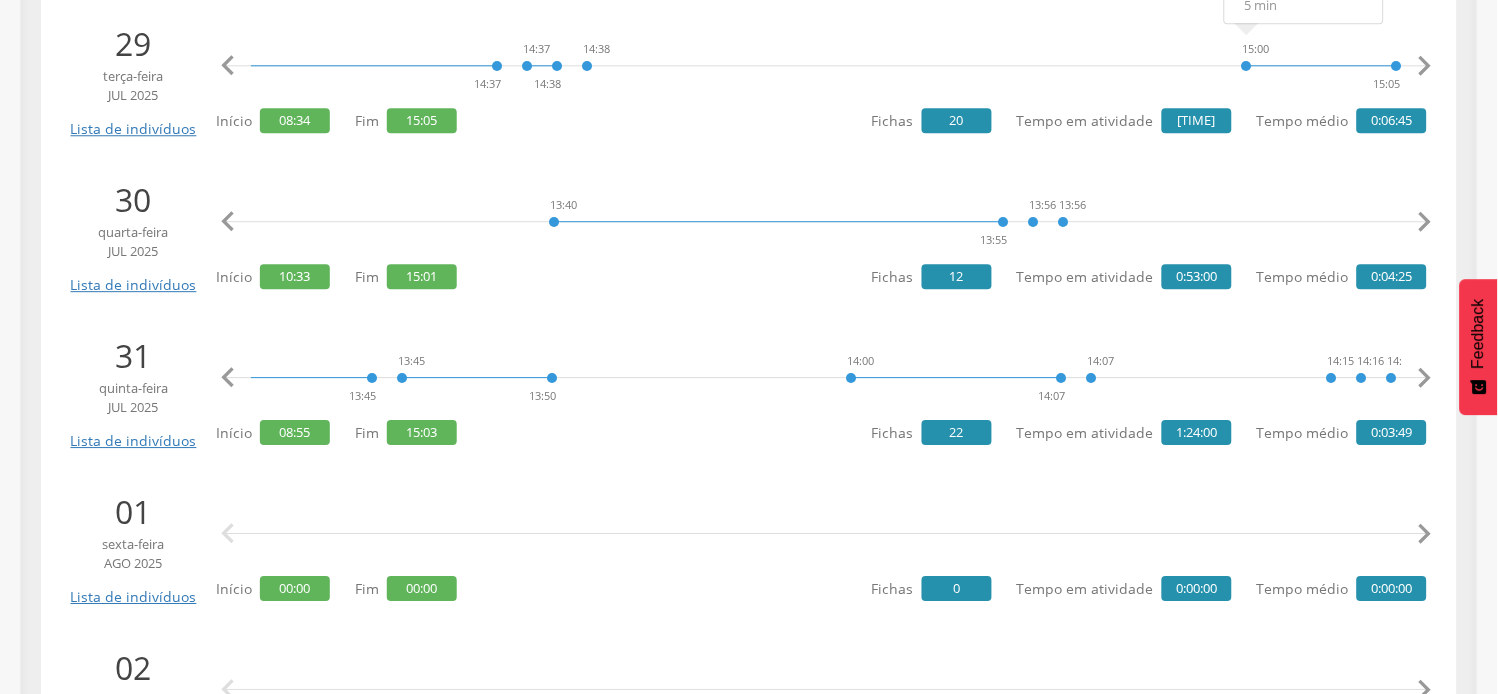 click on "" at bounding box center (1425, 378) 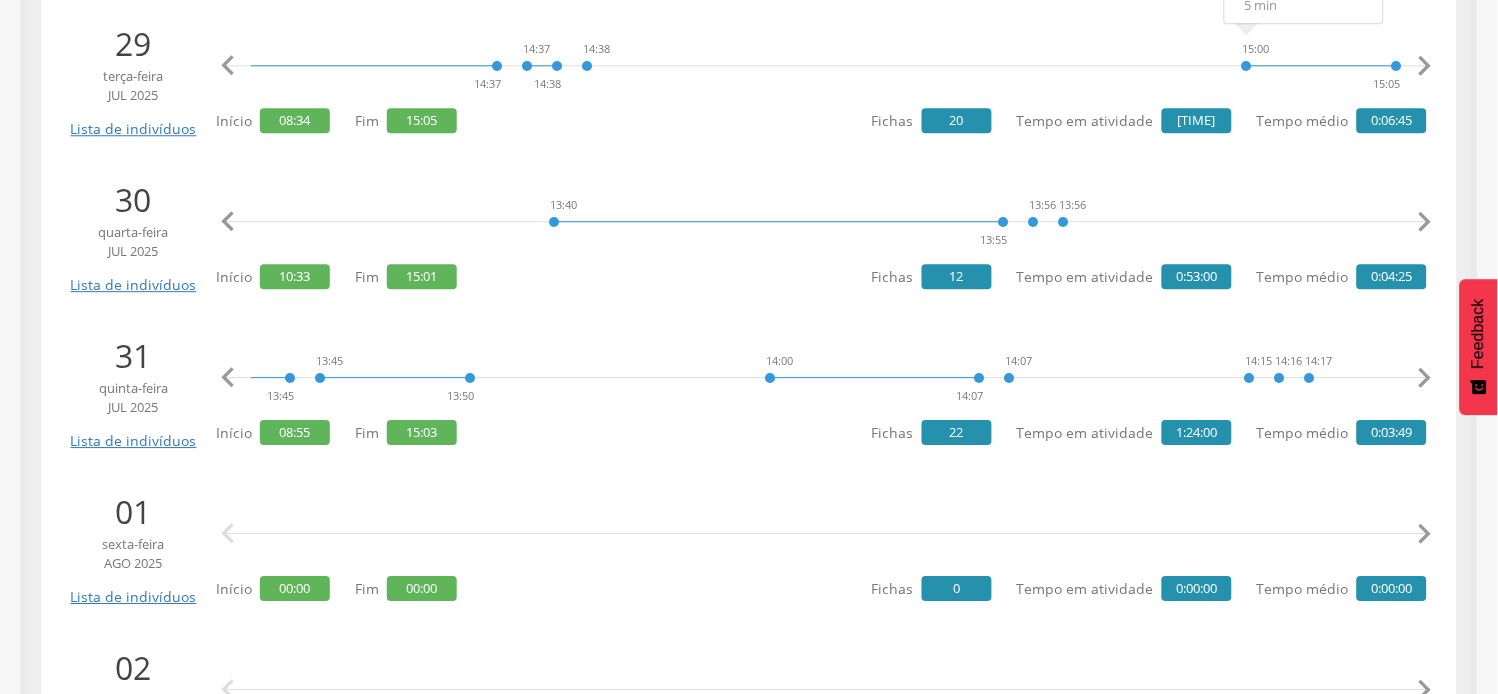 click on "" at bounding box center (1425, 378) 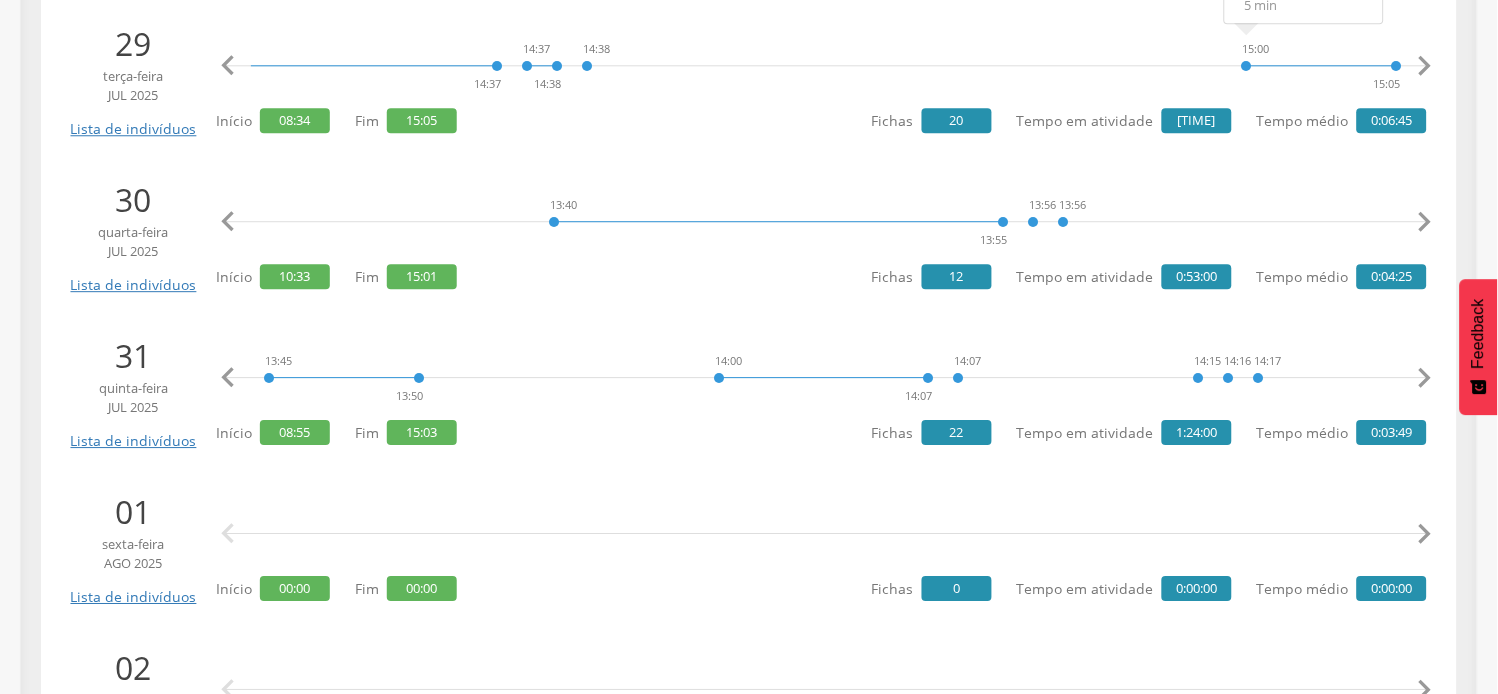click on "" at bounding box center (1425, 378) 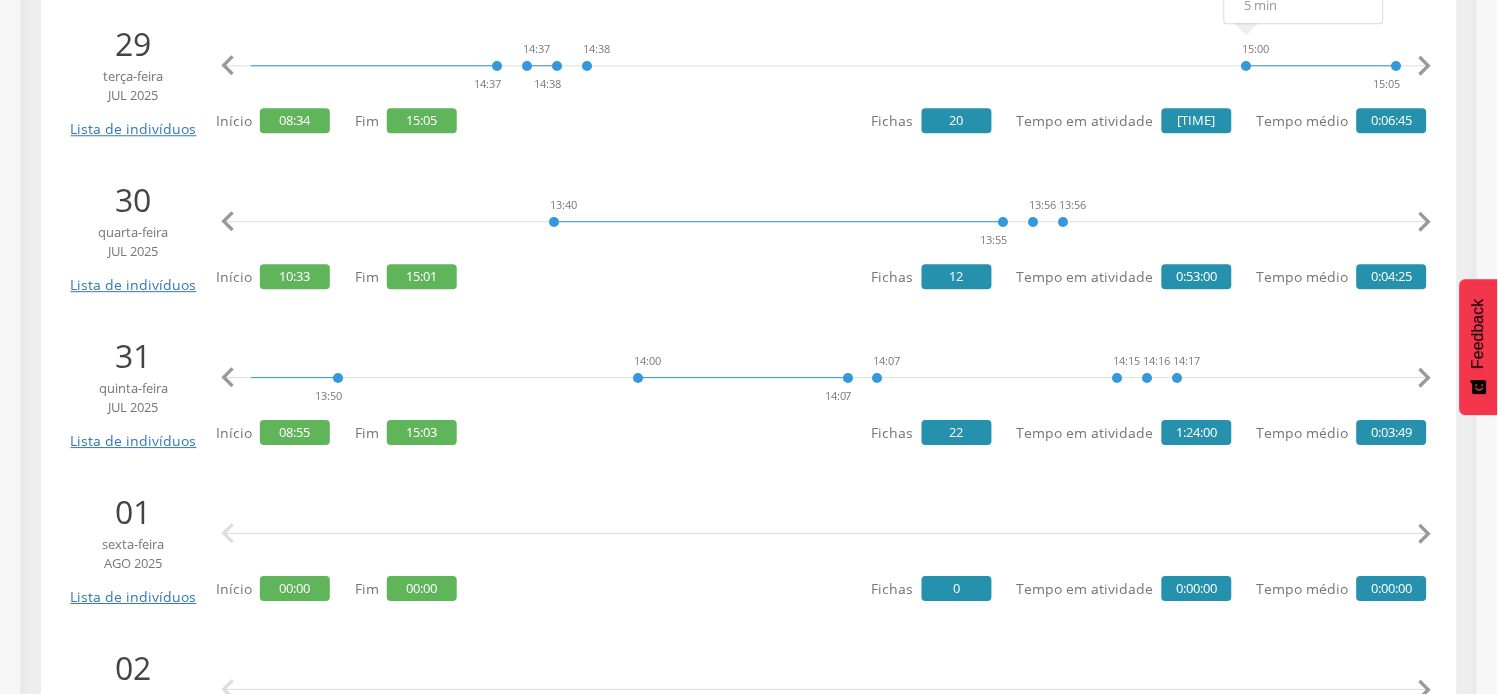 click on "" at bounding box center (1425, 378) 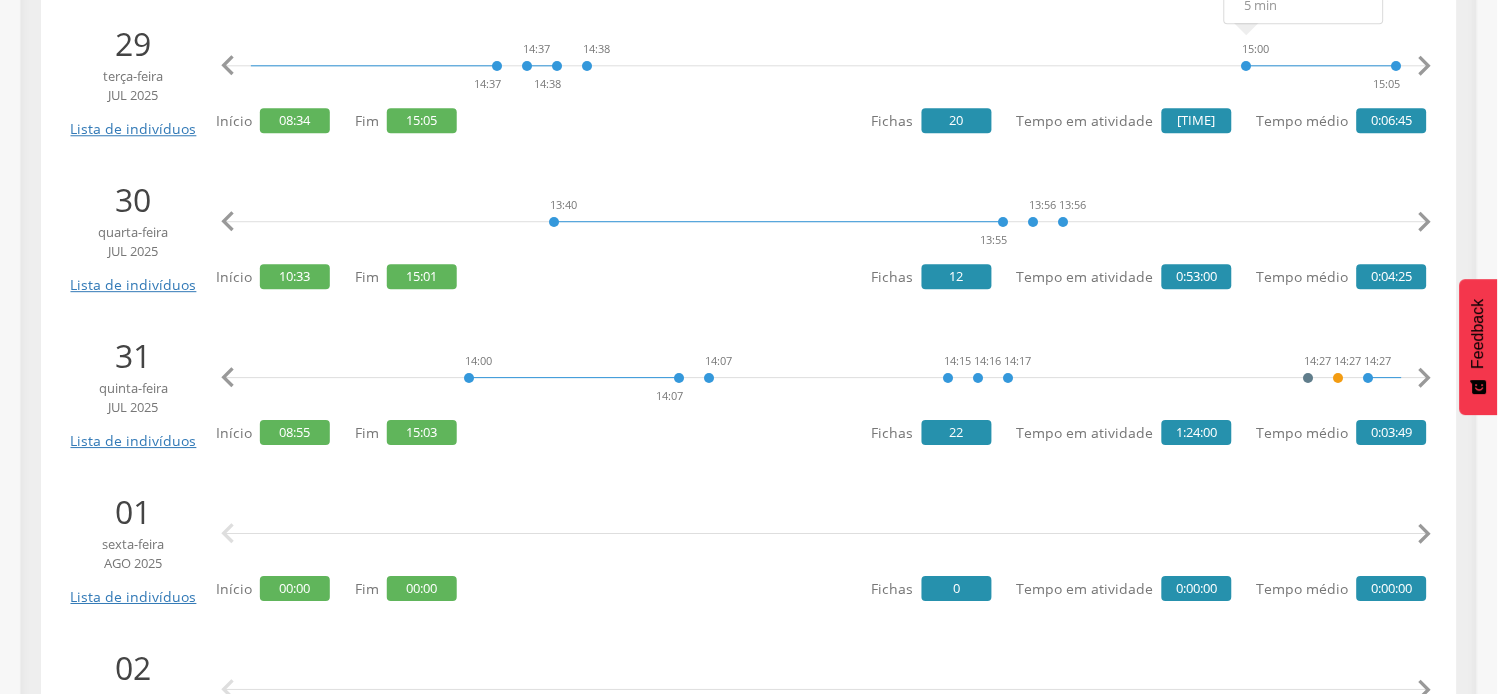 click on "" at bounding box center [1425, 378] 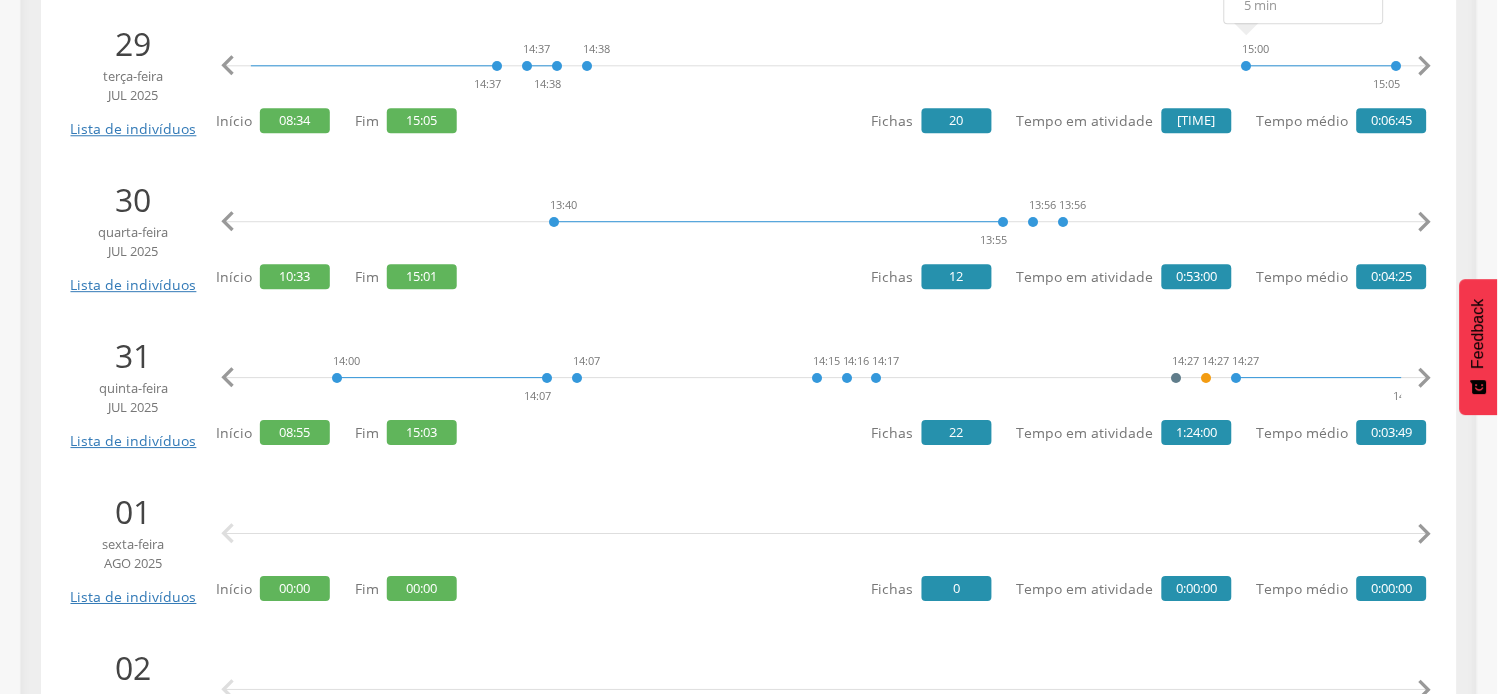 click on "" at bounding box center [1425, 378] 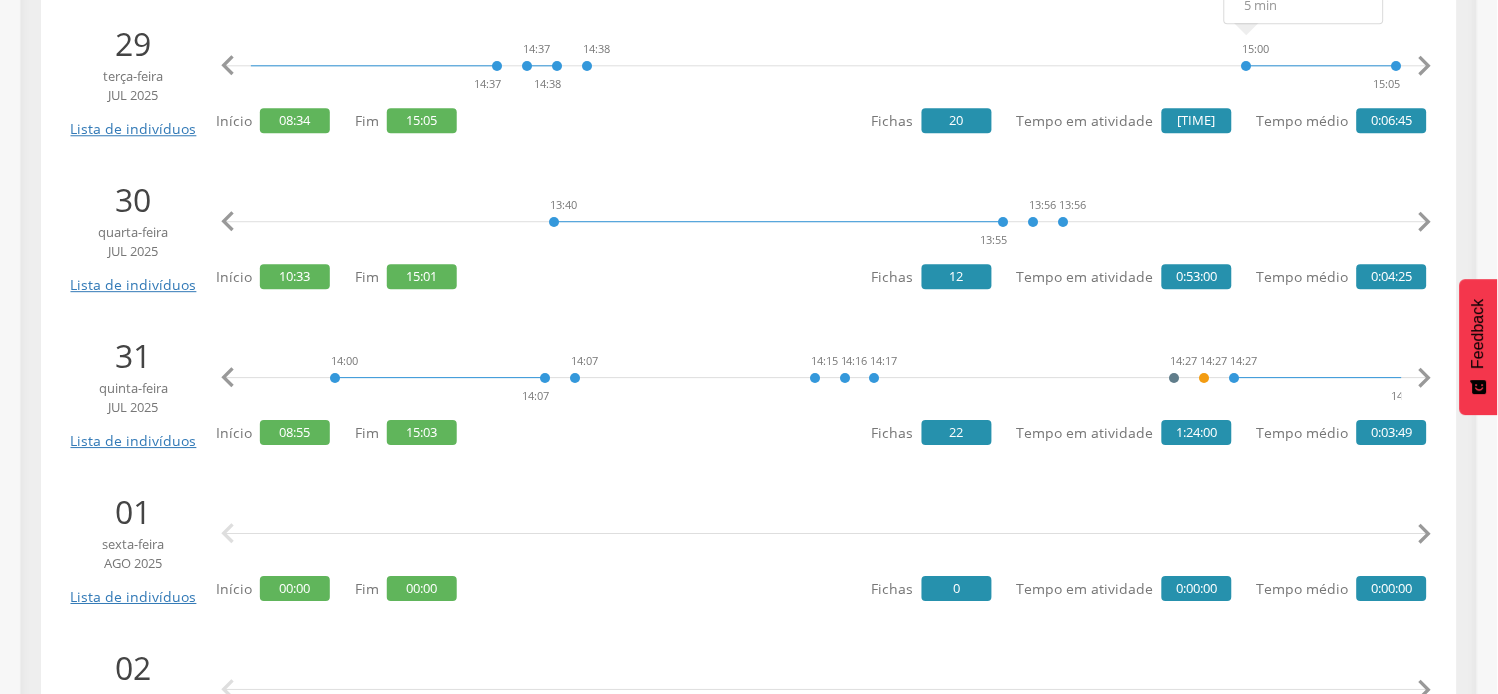click on "" at bounding box center [1425, 378] 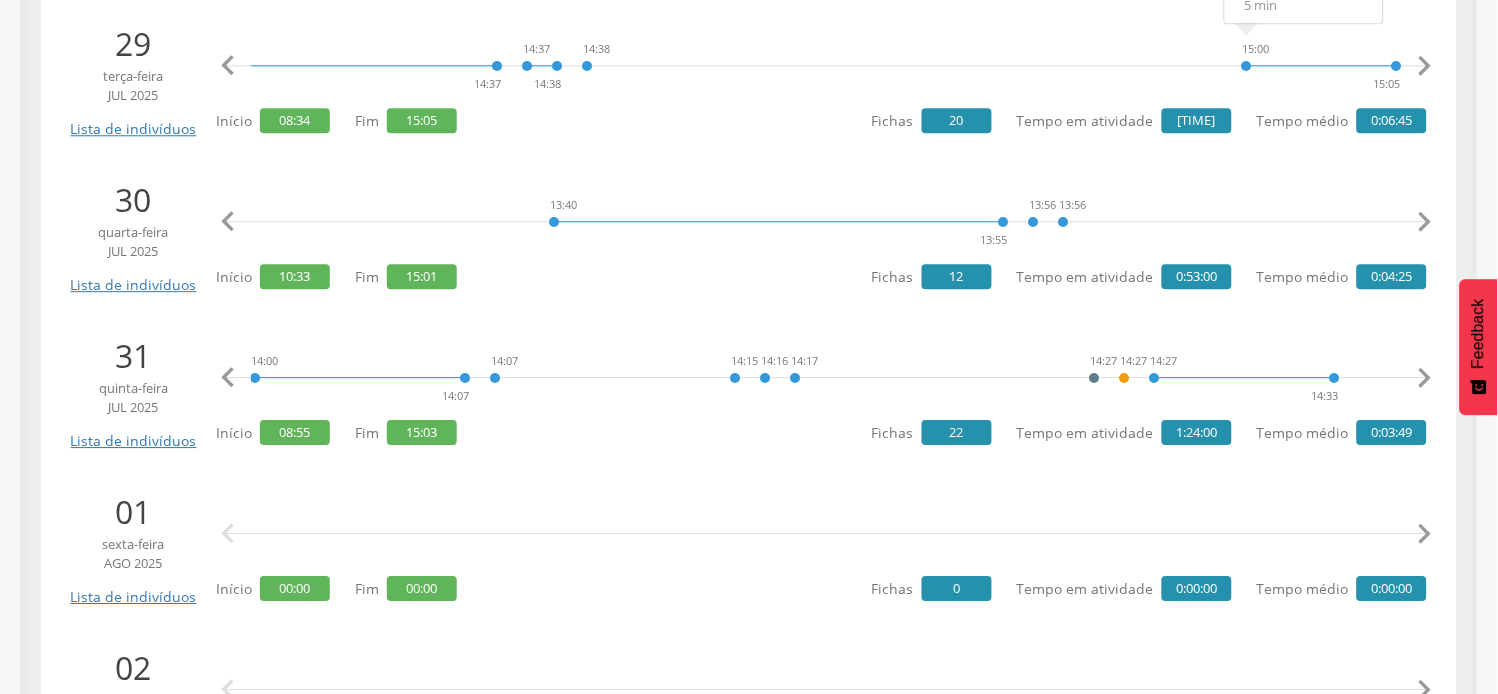 click on "" at bounding box center [1425, 378] 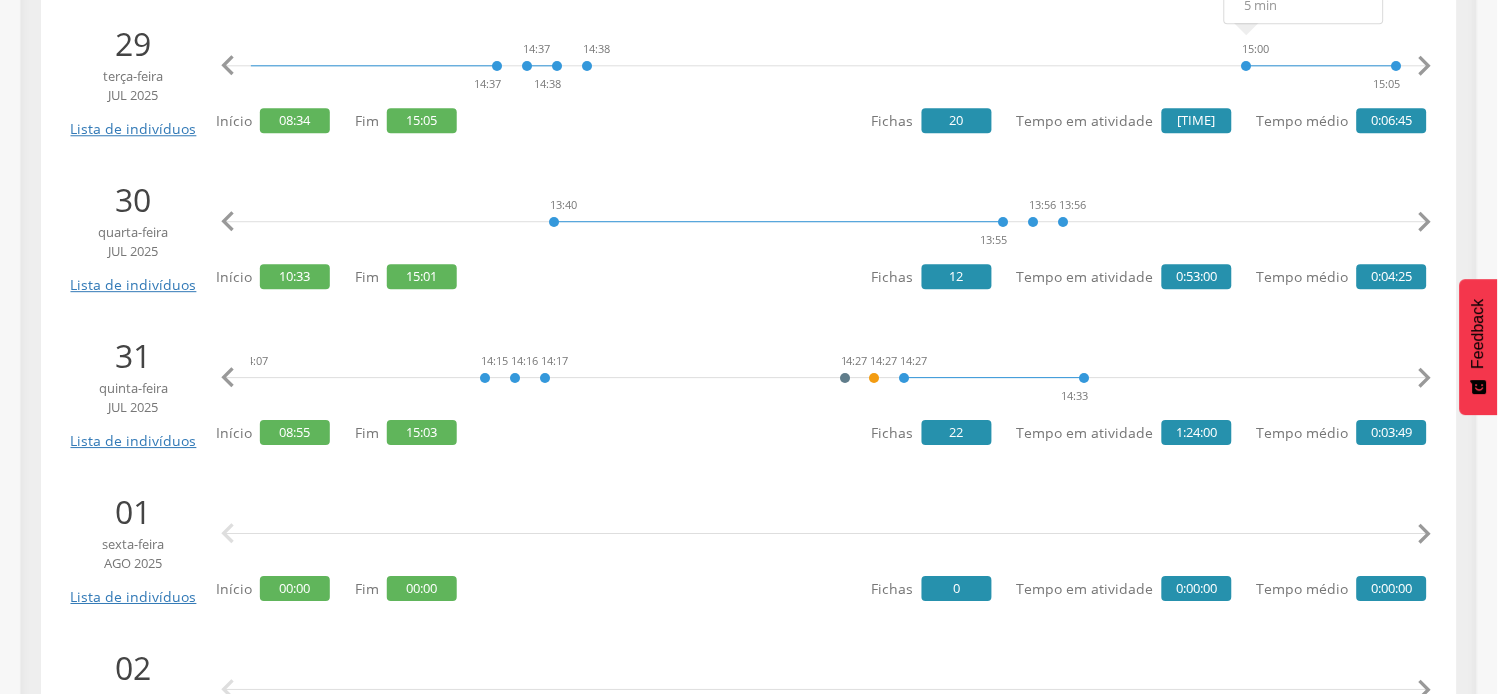 scroll, scrollTop: 0, scrollLeft: 6125, axis: horizontal 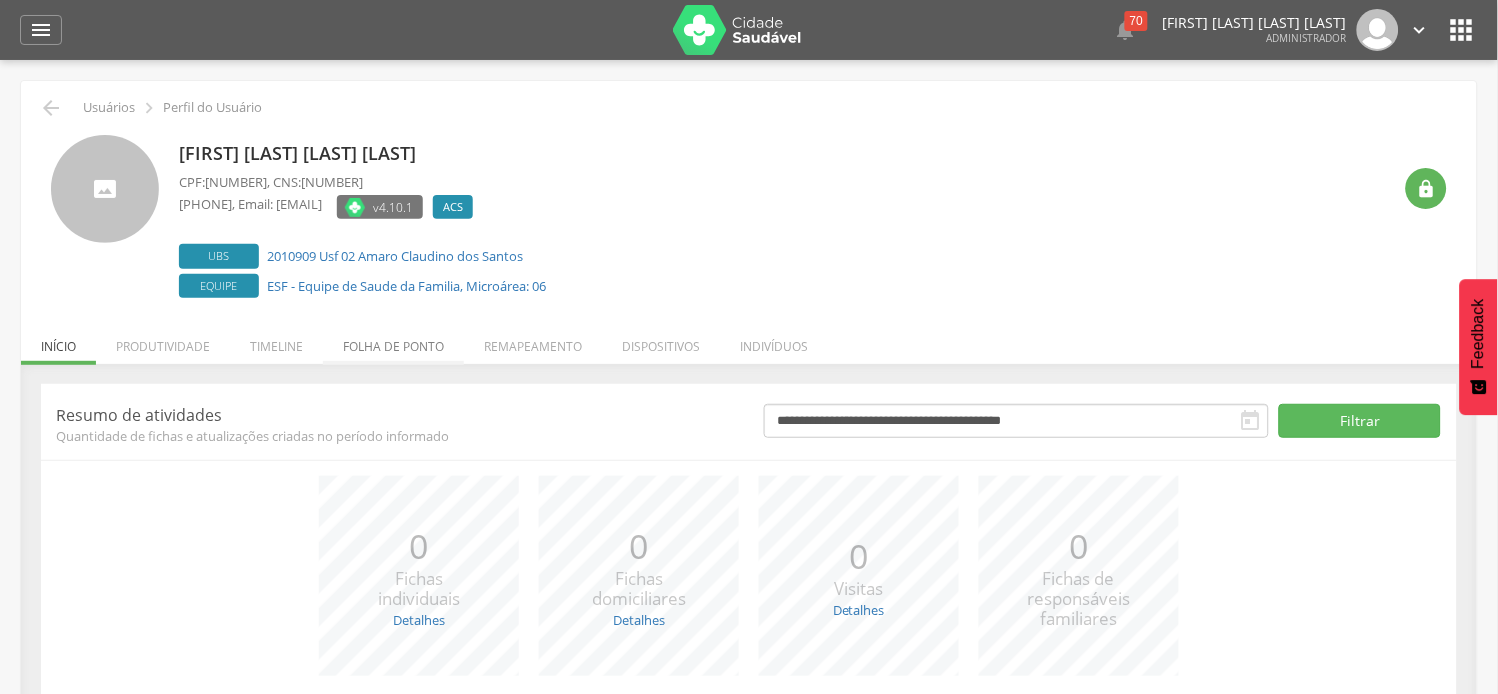 click on "Folha de ponto" at bounding box center (393, 341) 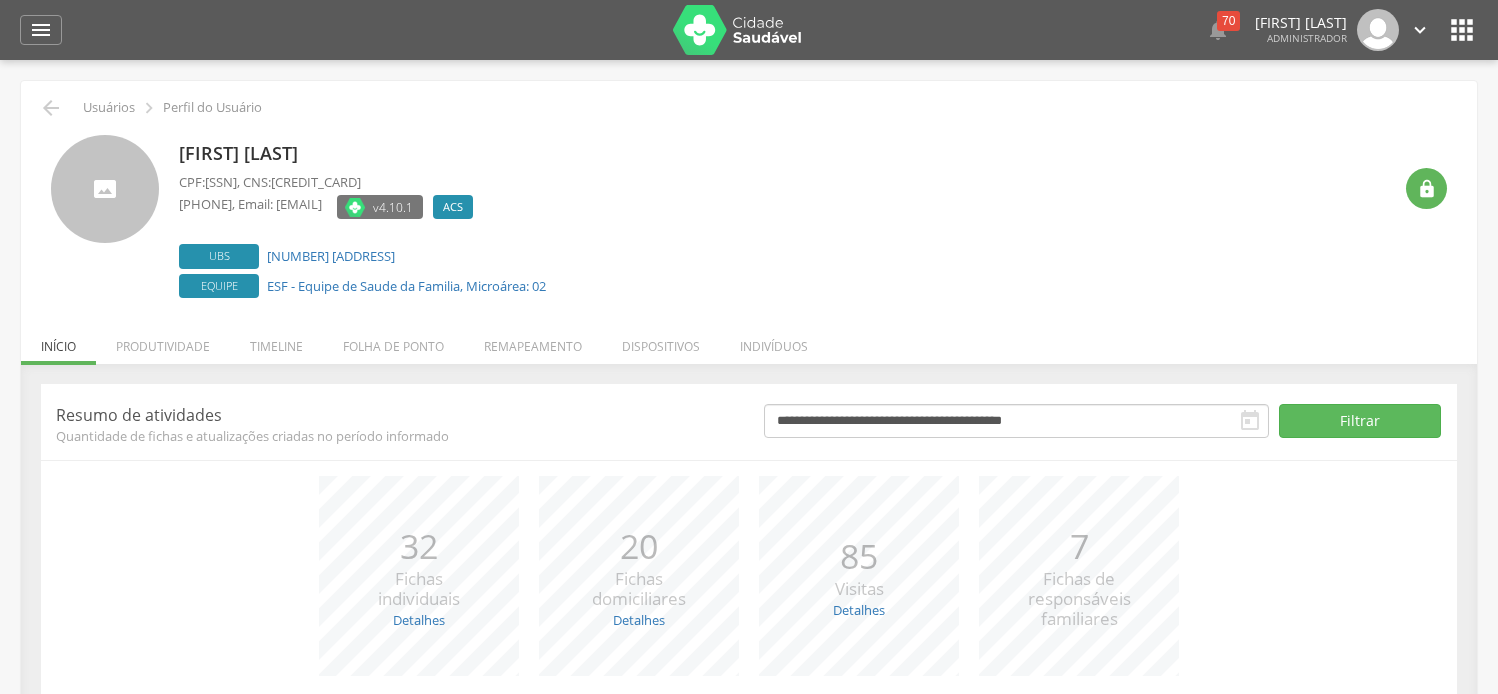 scroll, scrollTop: 0, scrollLeft: 0, axis: both 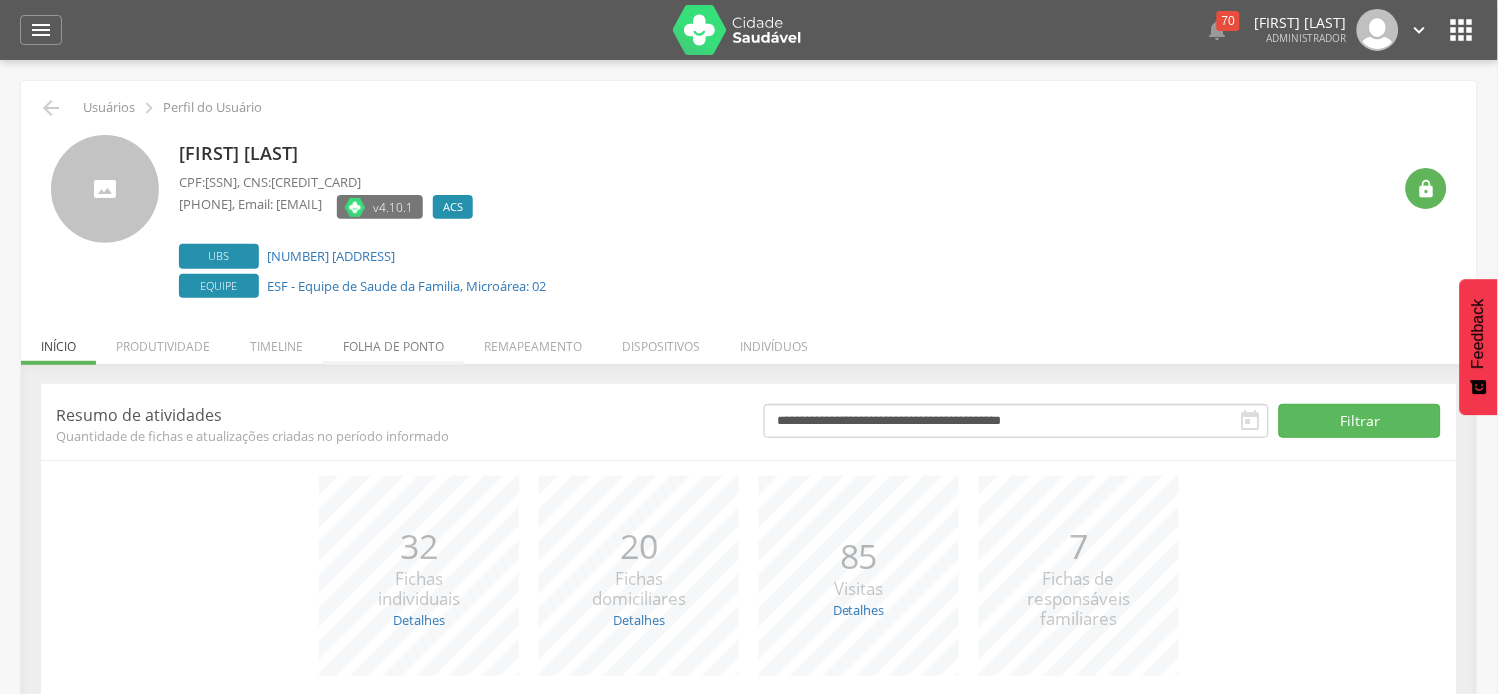 click on "Folha de ponto" at bounding box center [393, 341] 